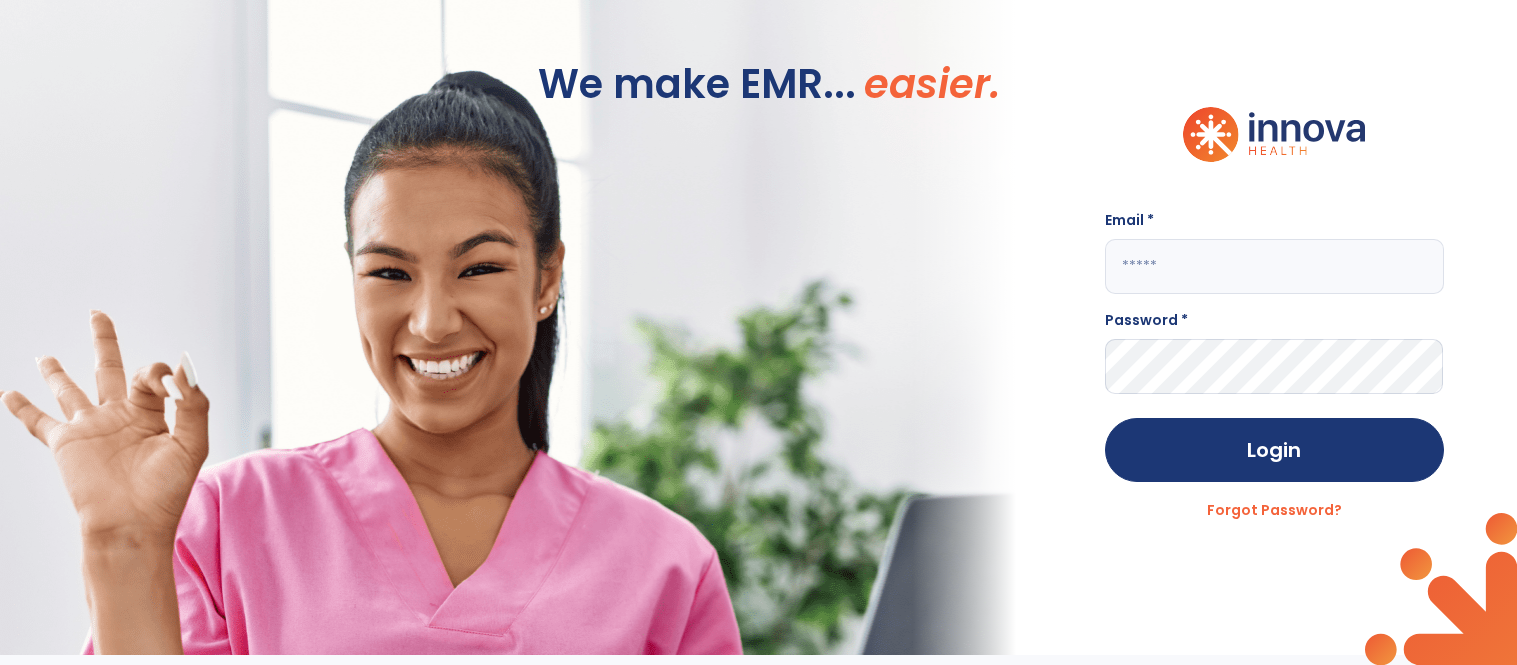 scroll, scrollTop: 0, scrollLeft: 0, axis: both 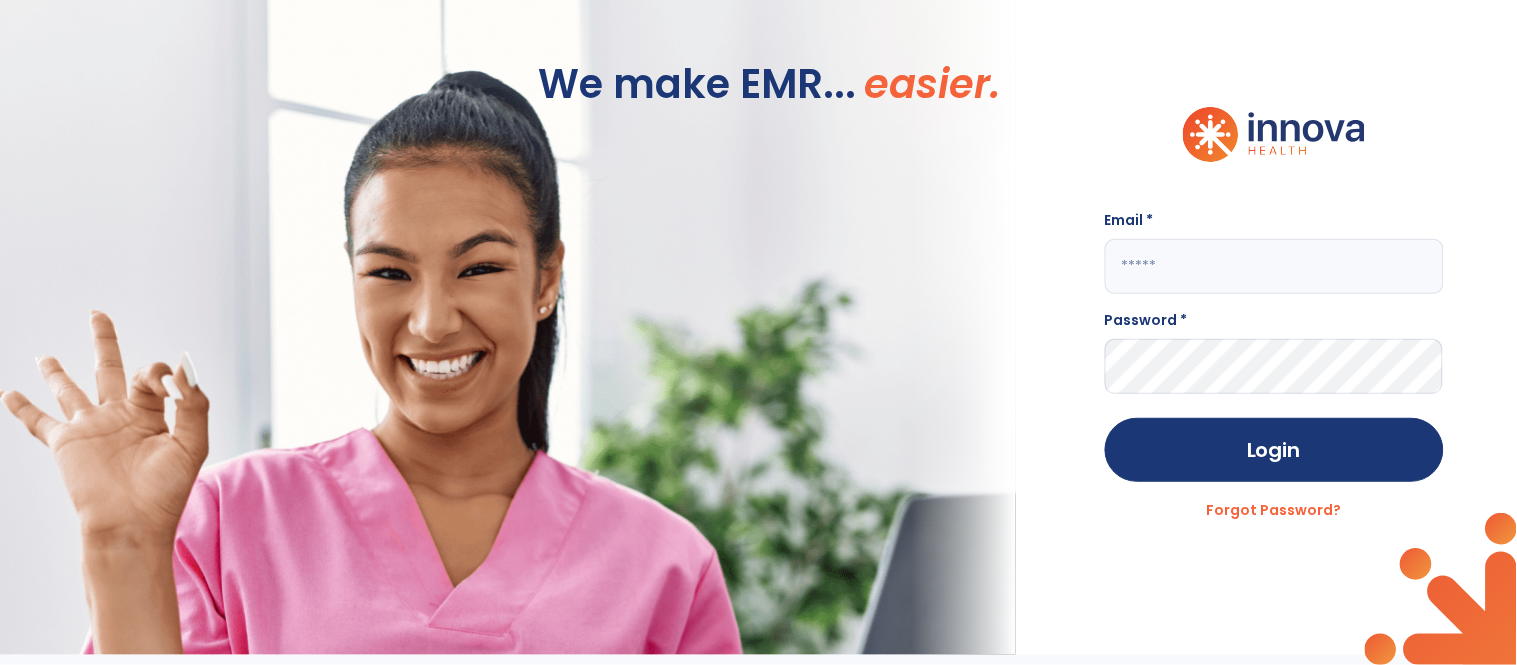 click 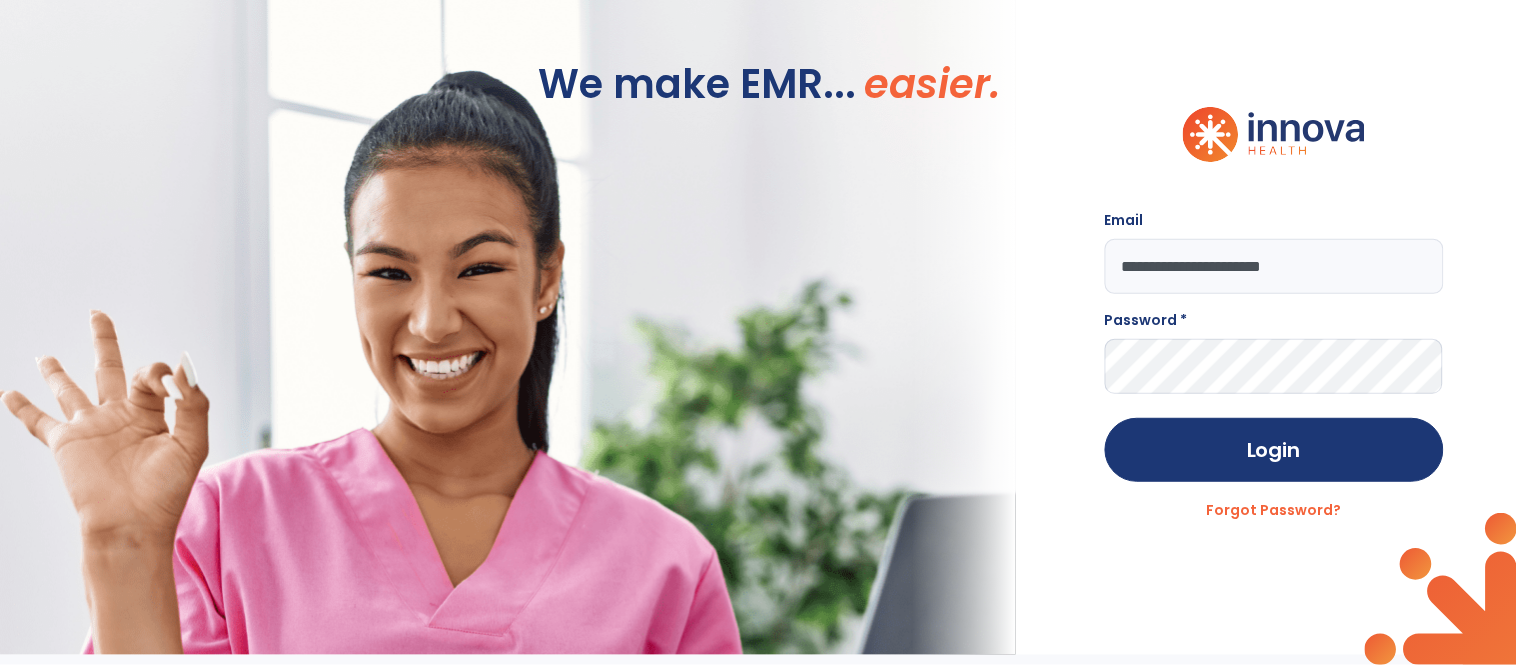 type on "**********" 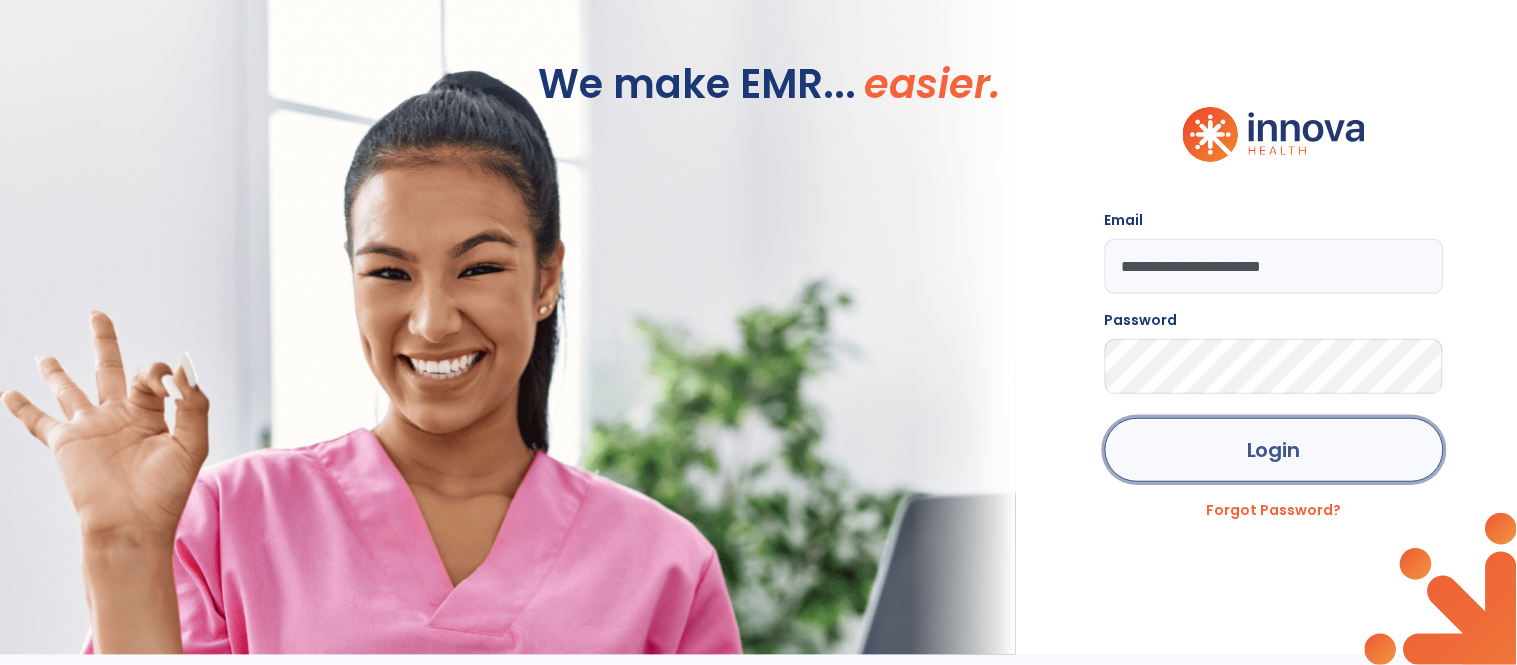 click on "Login" 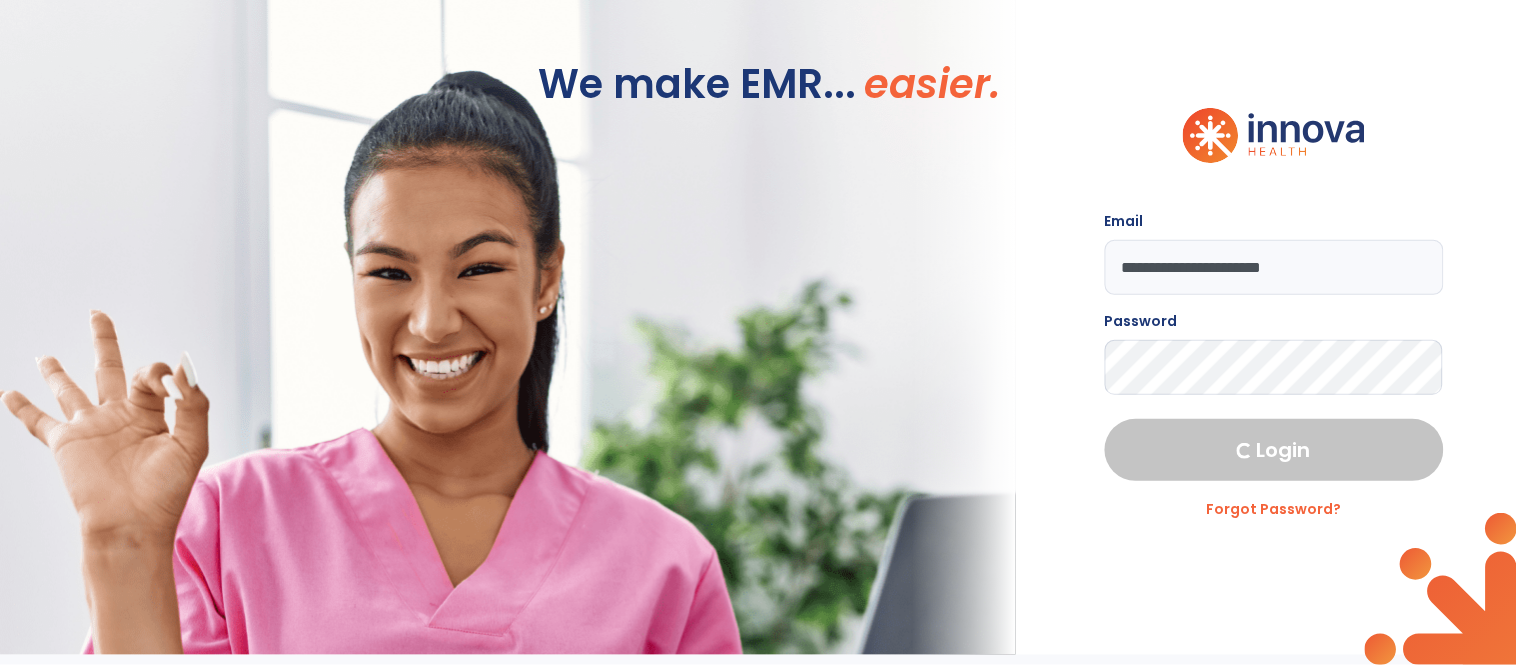 select on "****" 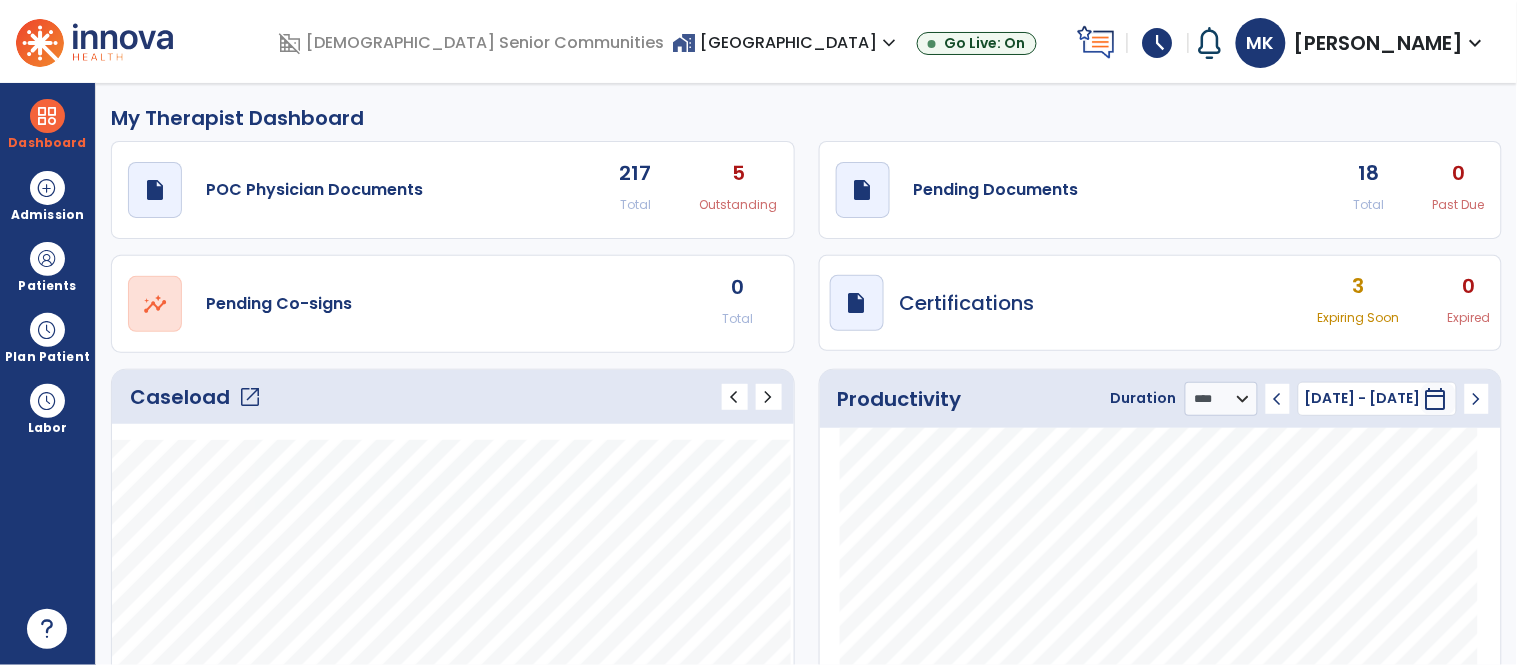 click on "Caseload   open_in_new" 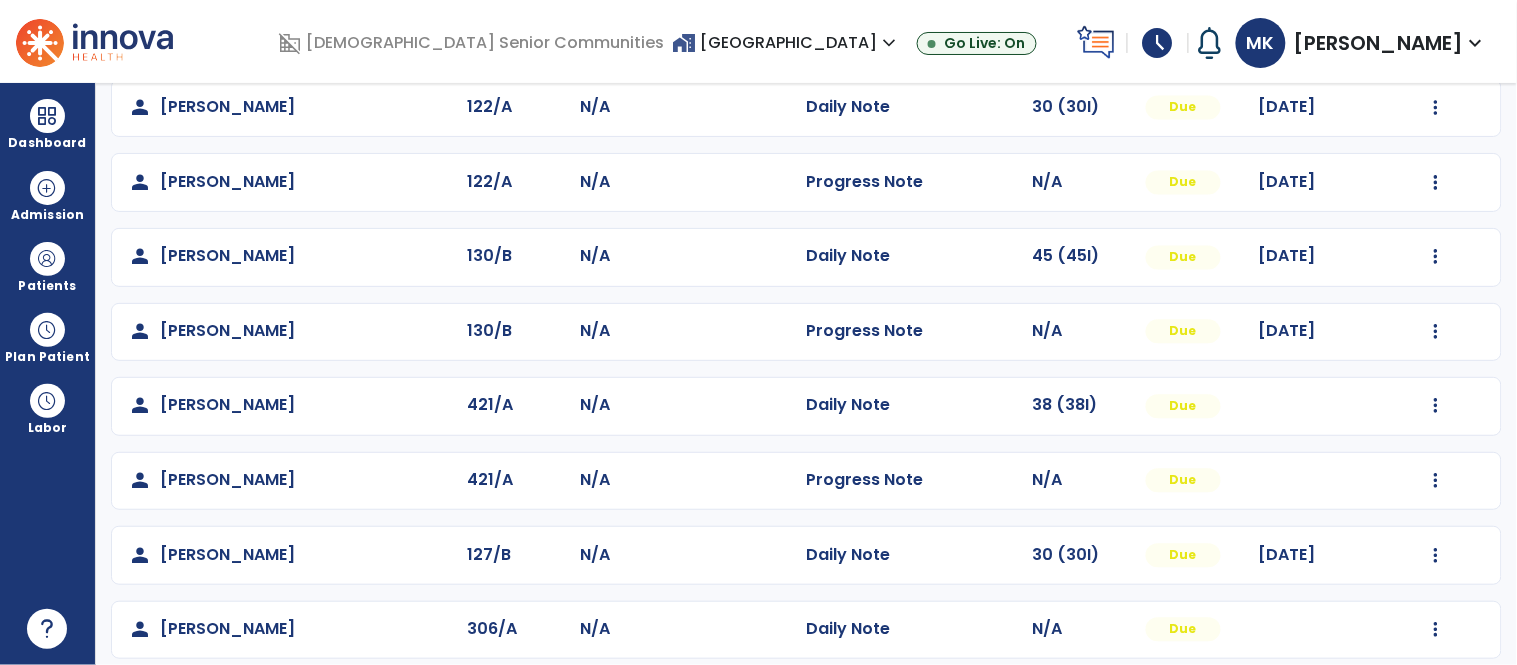 scroll, scrollTop: 1085, scrollLeft: 0, axis: vertical 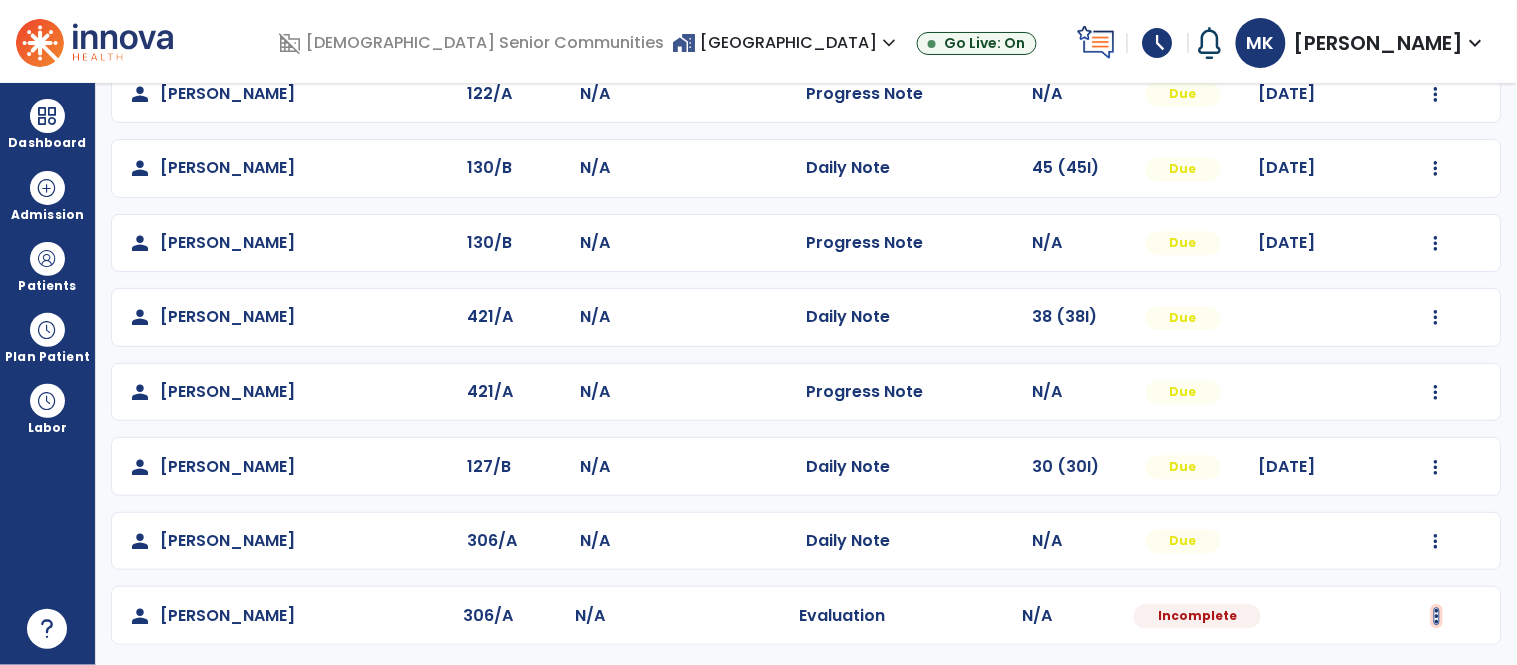 click at bounding box center (1436, -726) 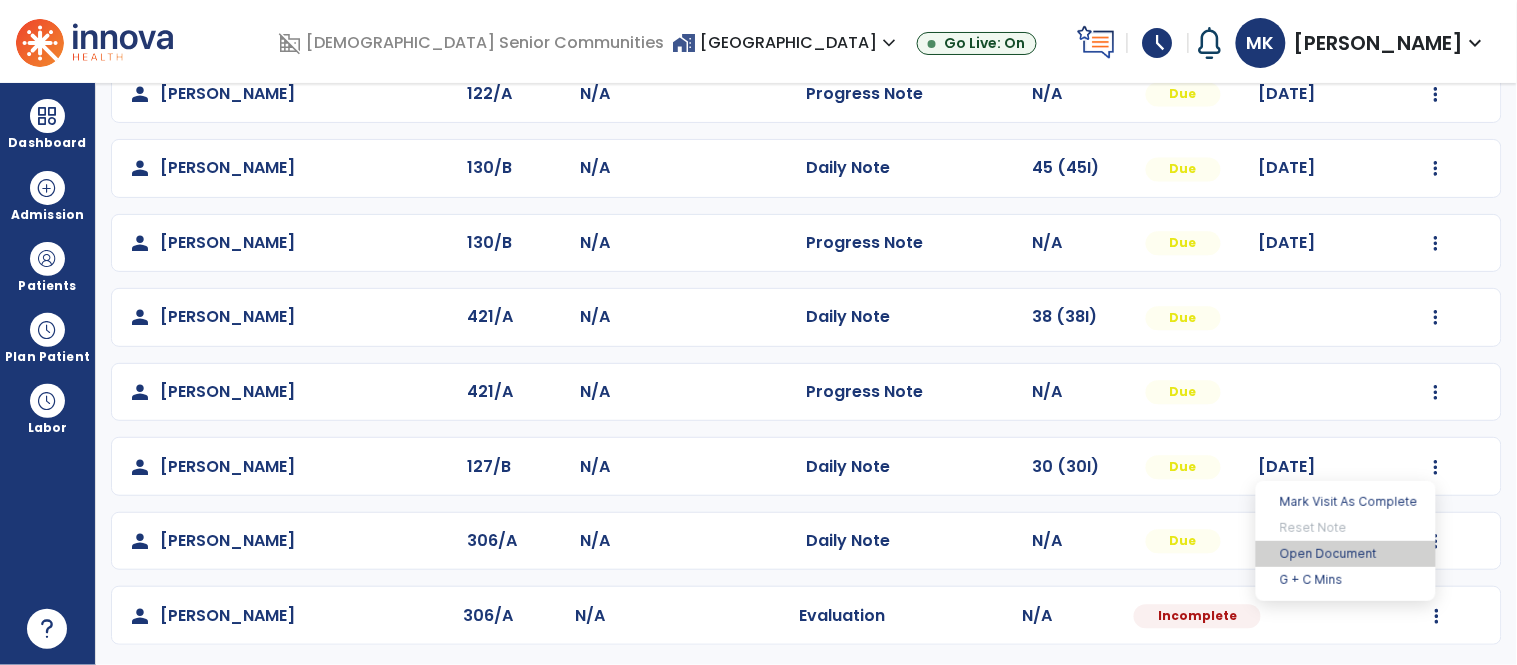click on "Open Document" at bounding box center (1346, 554) 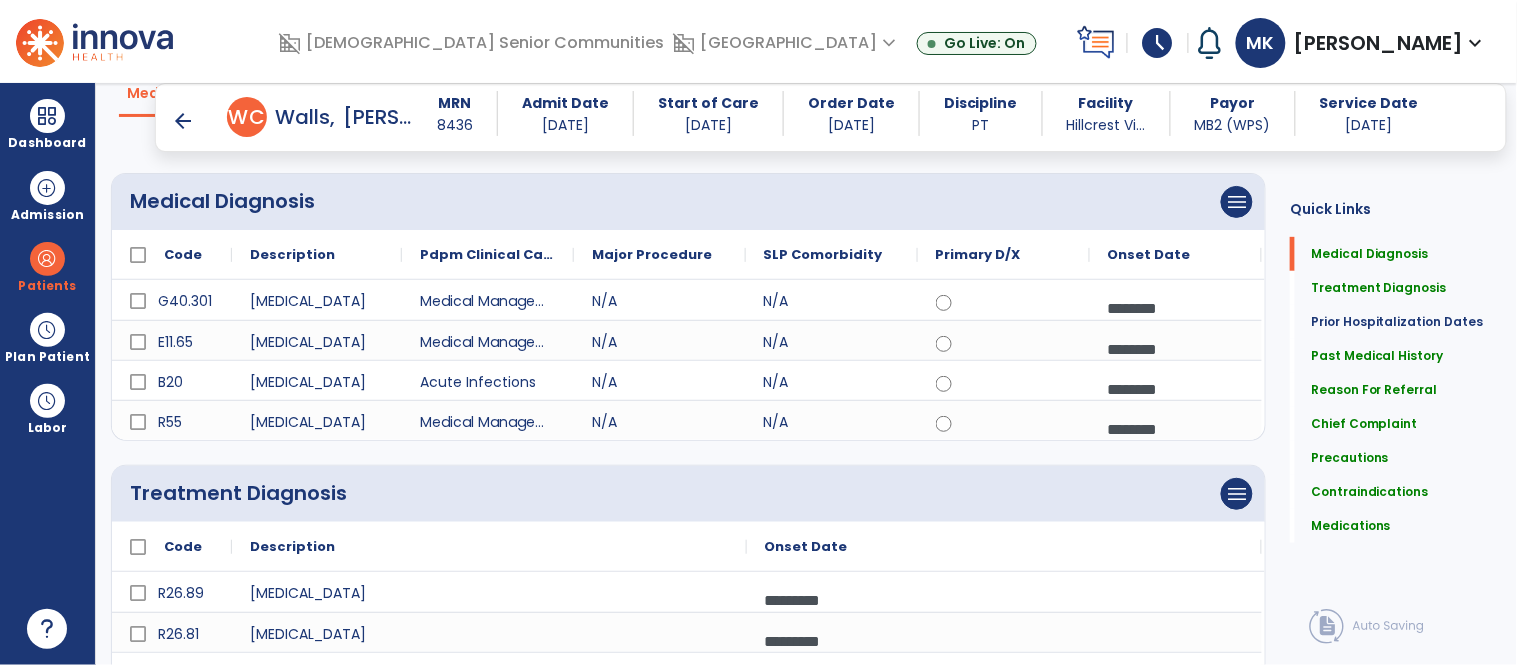 scroll, scrollTop: 0, scrollLeft: 0, axis: both 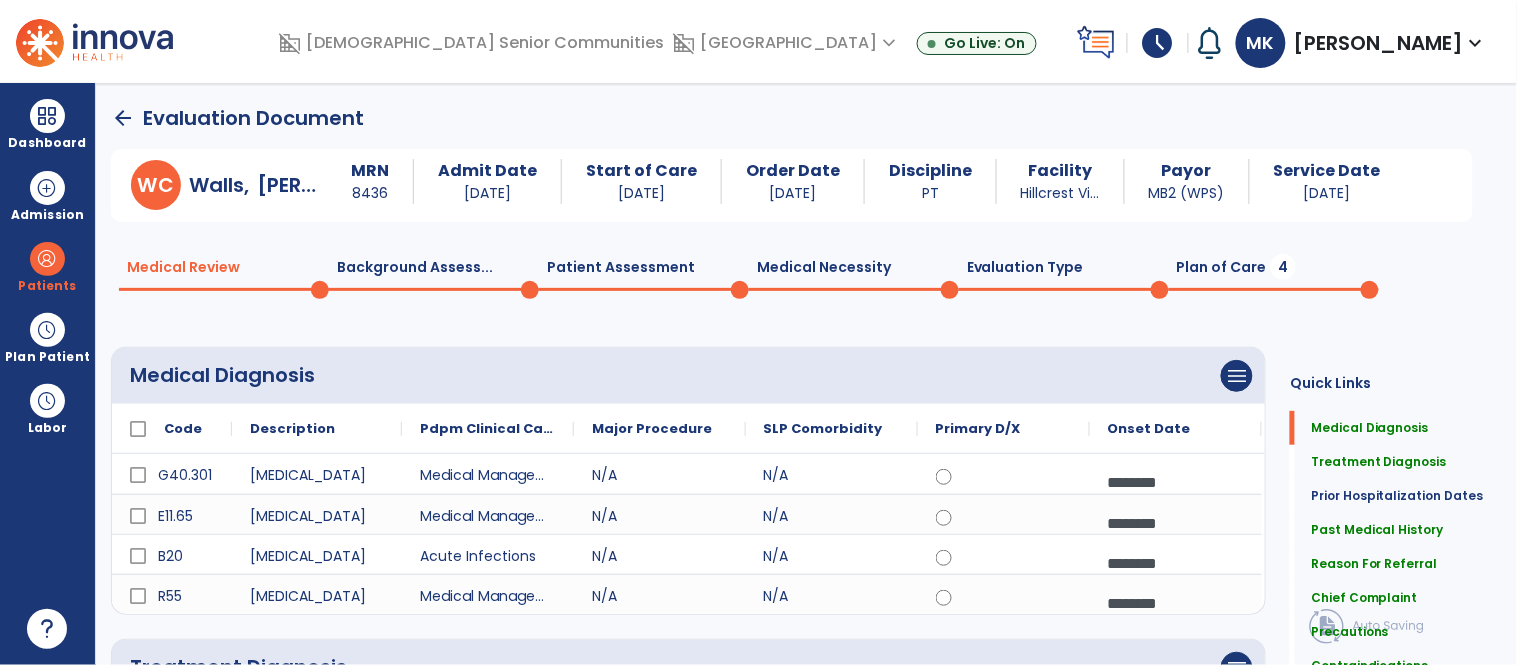 select on "**" 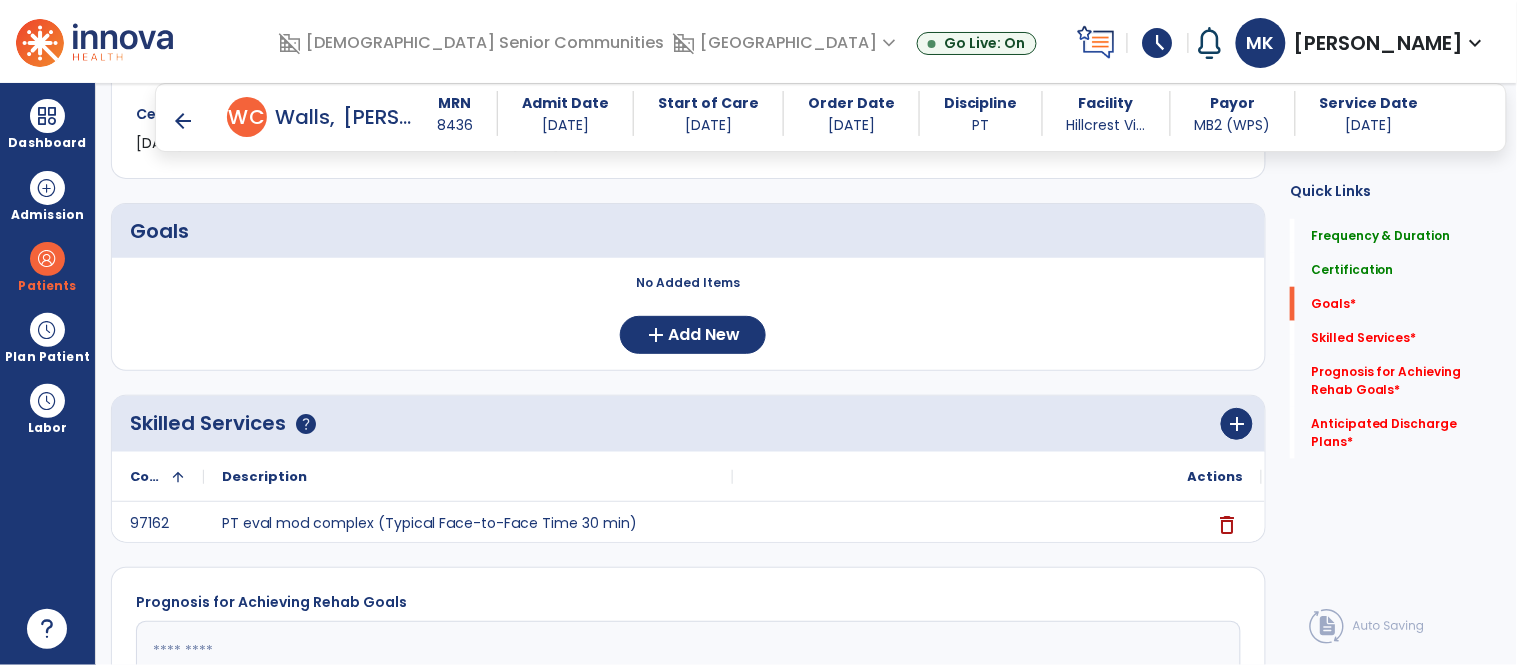 scroll, scrollTop: 414, scrollLeft: 0, axis: vertical 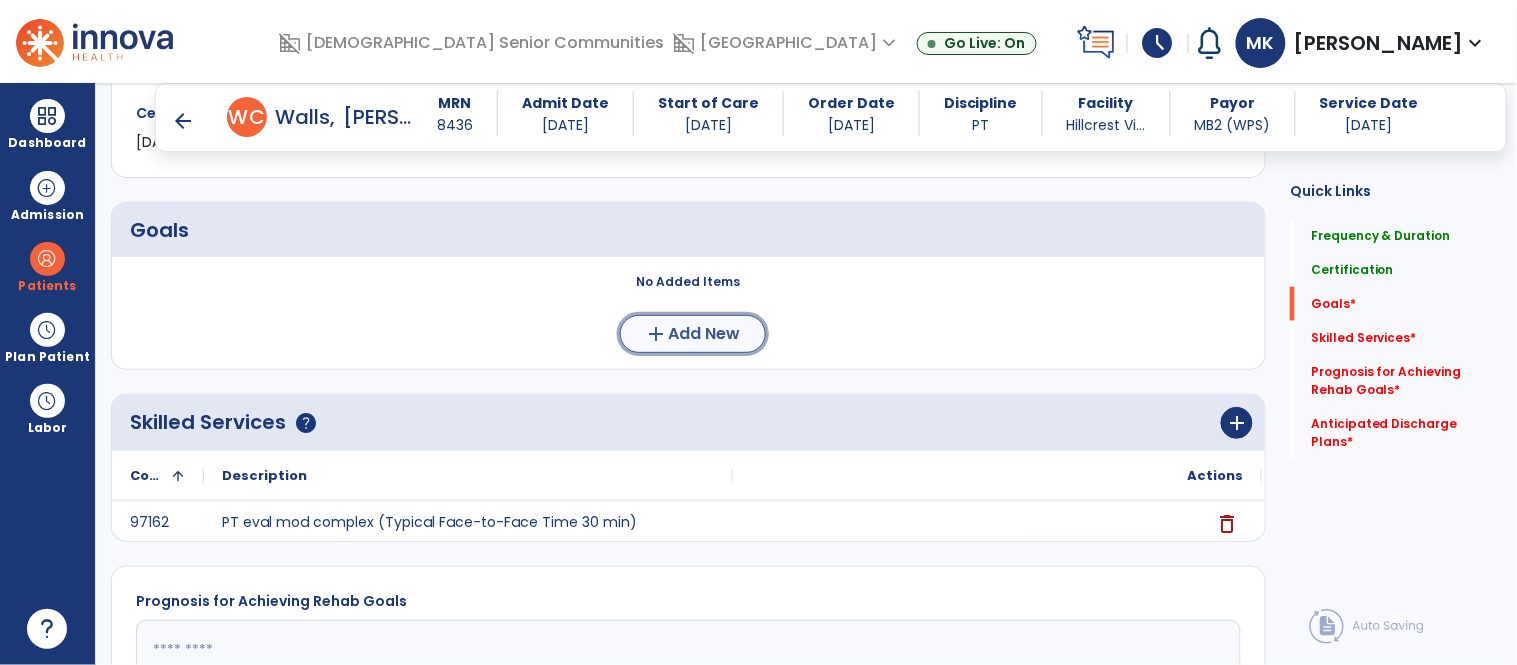 click on "add  Add New" at bounding box center (693, 334) 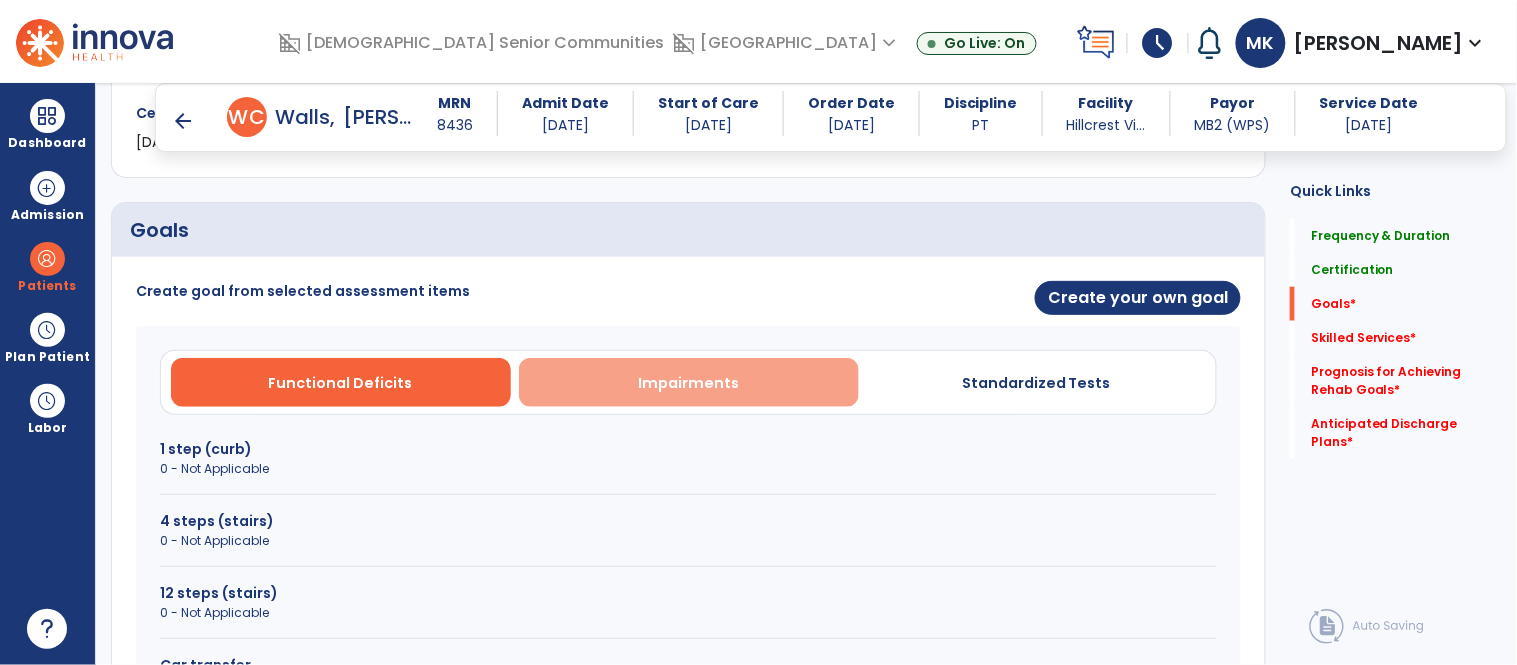 click on "Impairments" at bounding box center (688, 383) 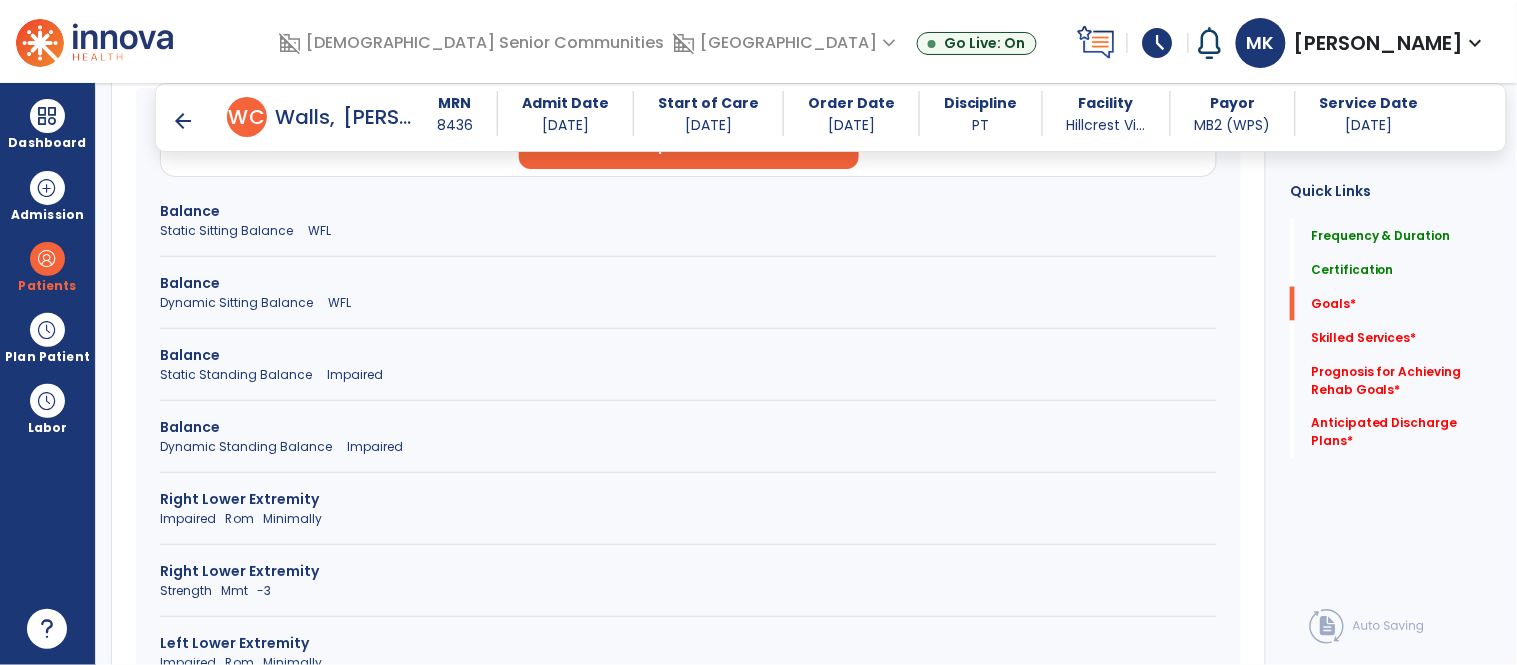 scroll, scrollTop: 656, scrollLeft: 0, axis: vertical 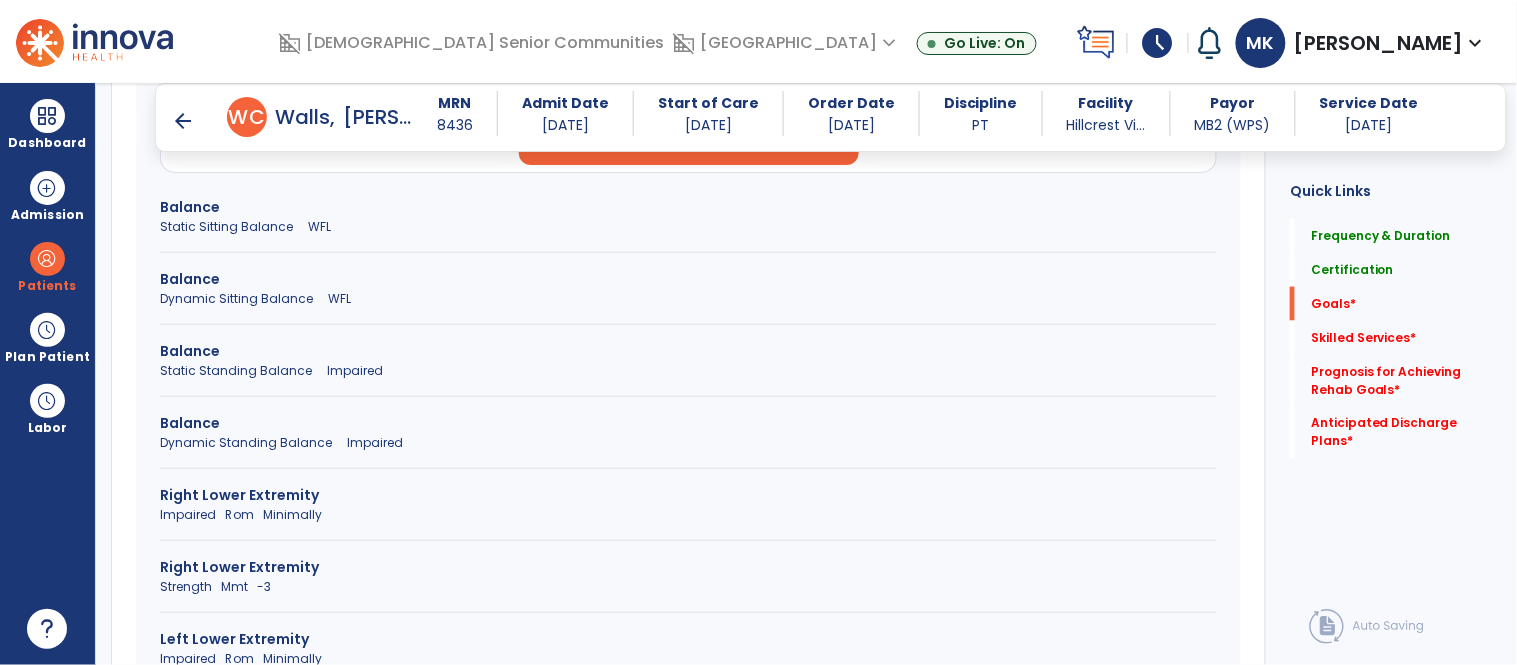 click on "Balance" at bounding box center [688, 423] 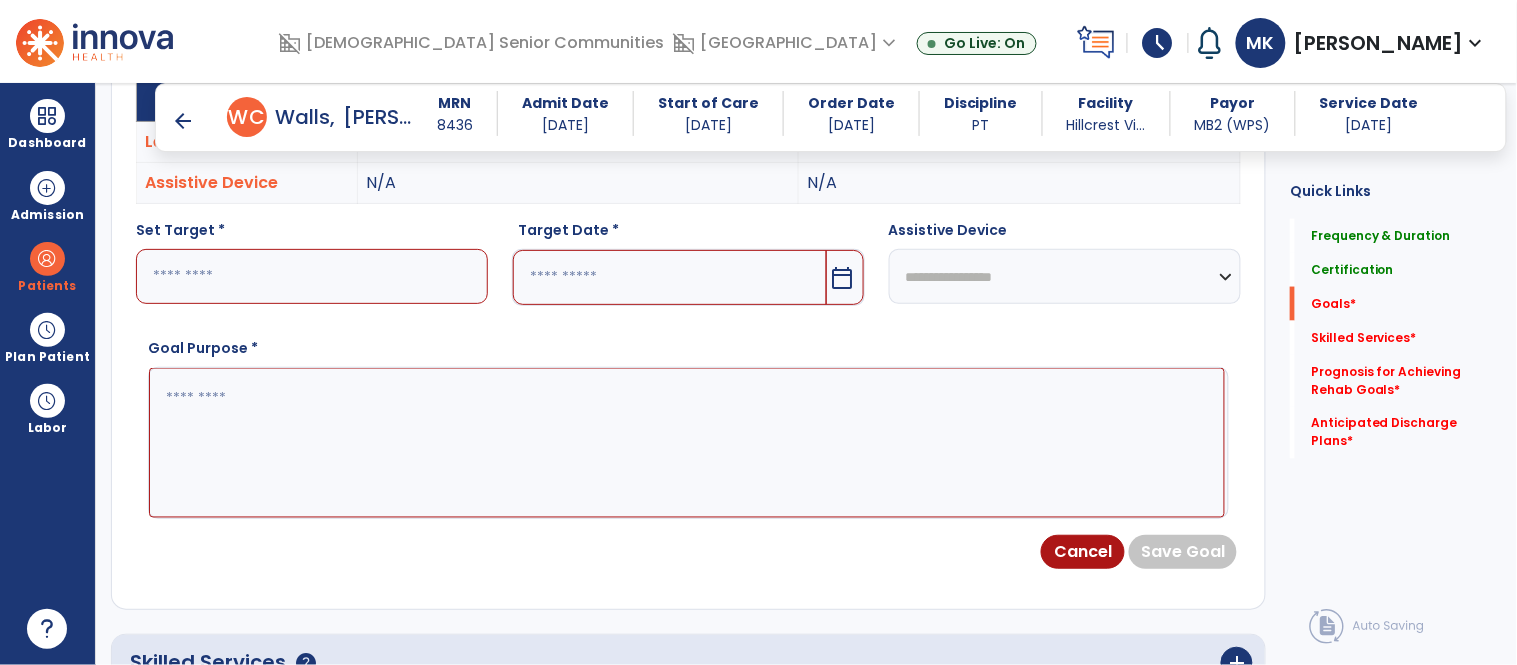 click at bounding box center [312, 276] 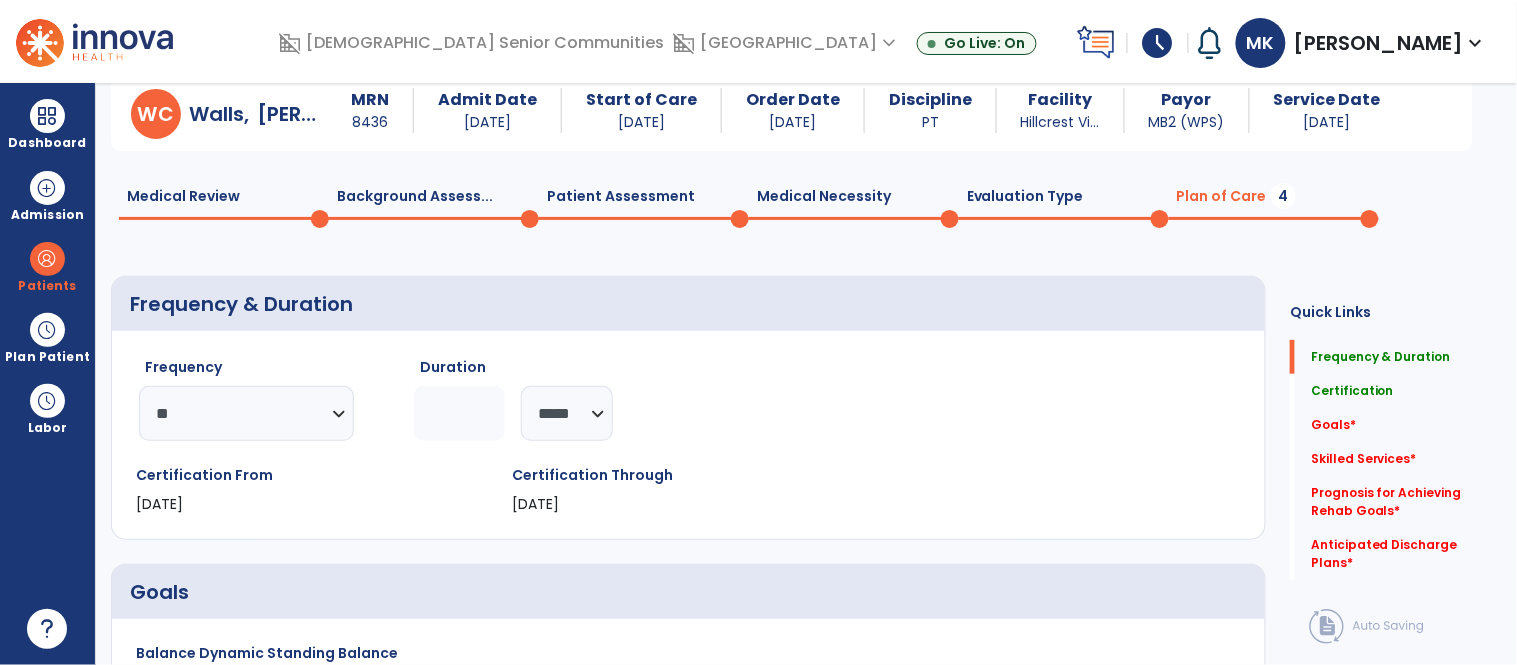 scroll, scrollTop: 0, scrollLeft: 0, axis: both 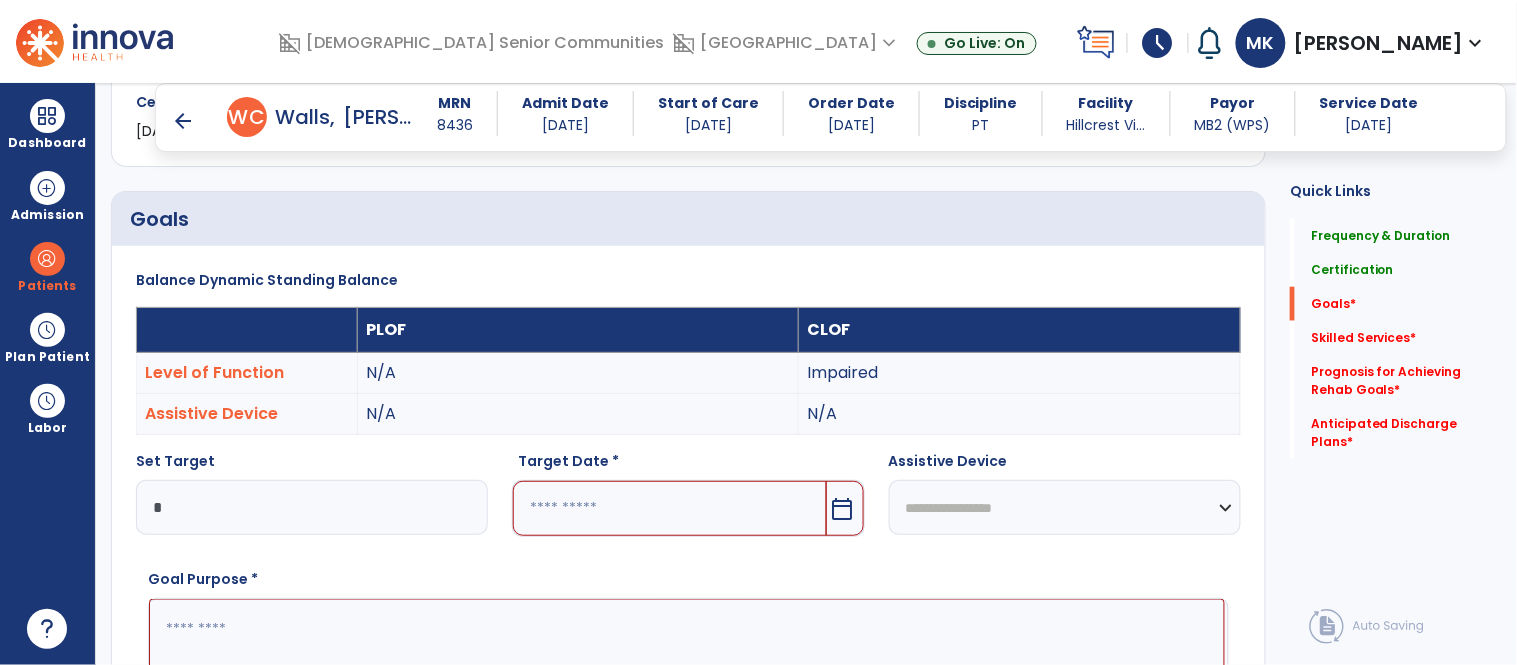 type on "*" 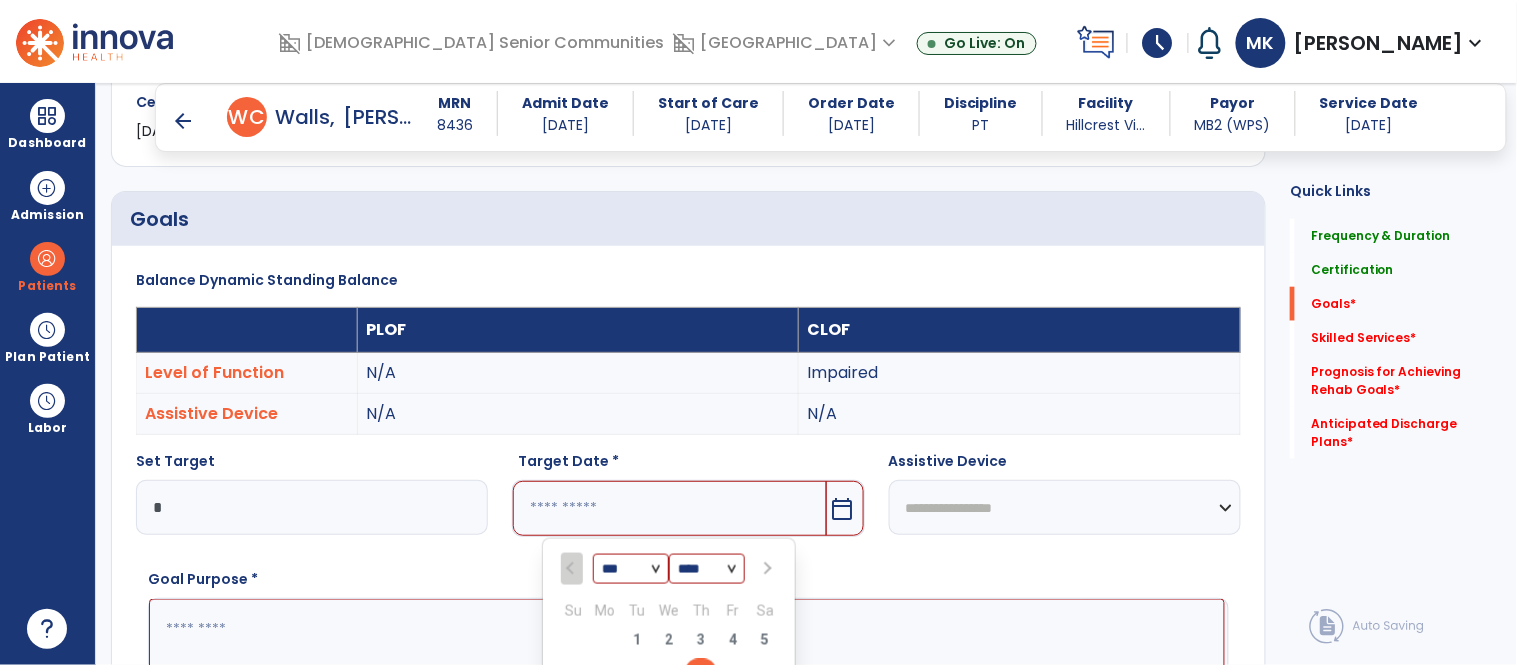 scroll, scrollTop: 452, scrollLeft: 0, axis: vertical 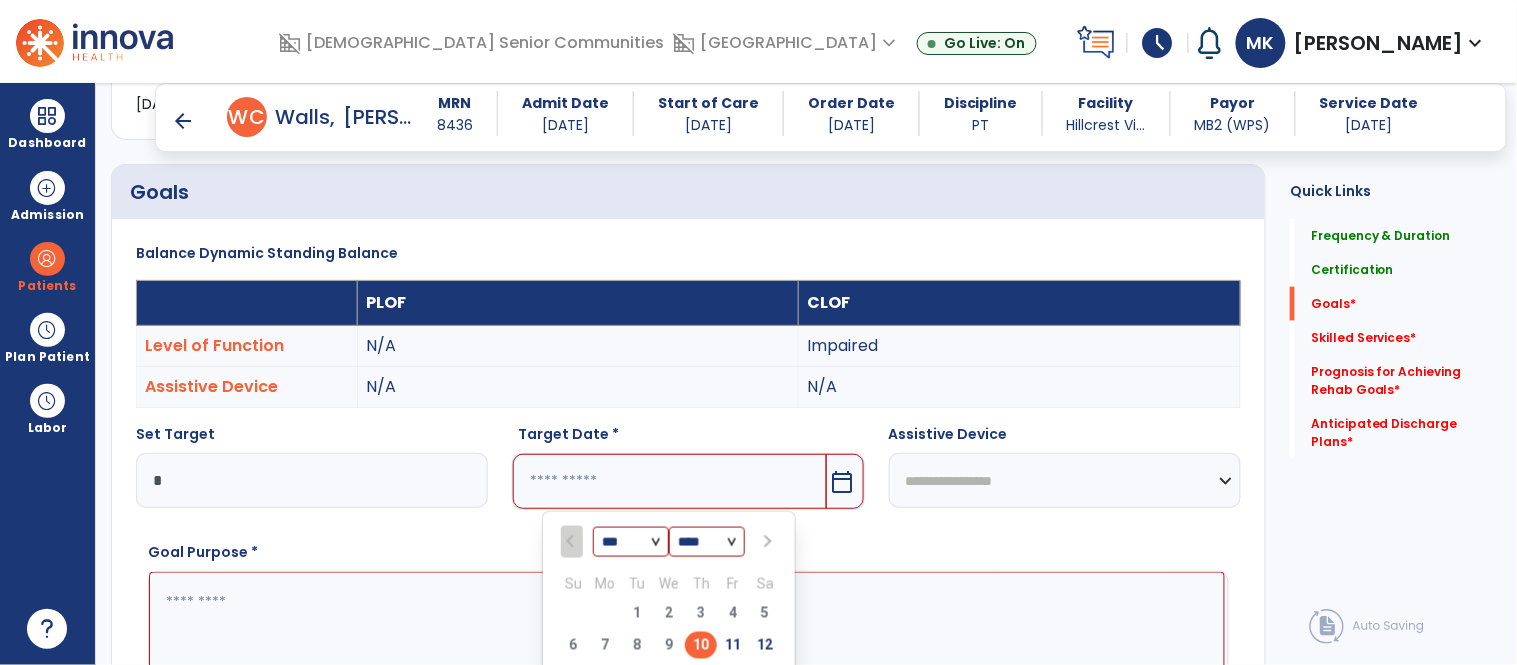 click at bounding box center [766, 542] 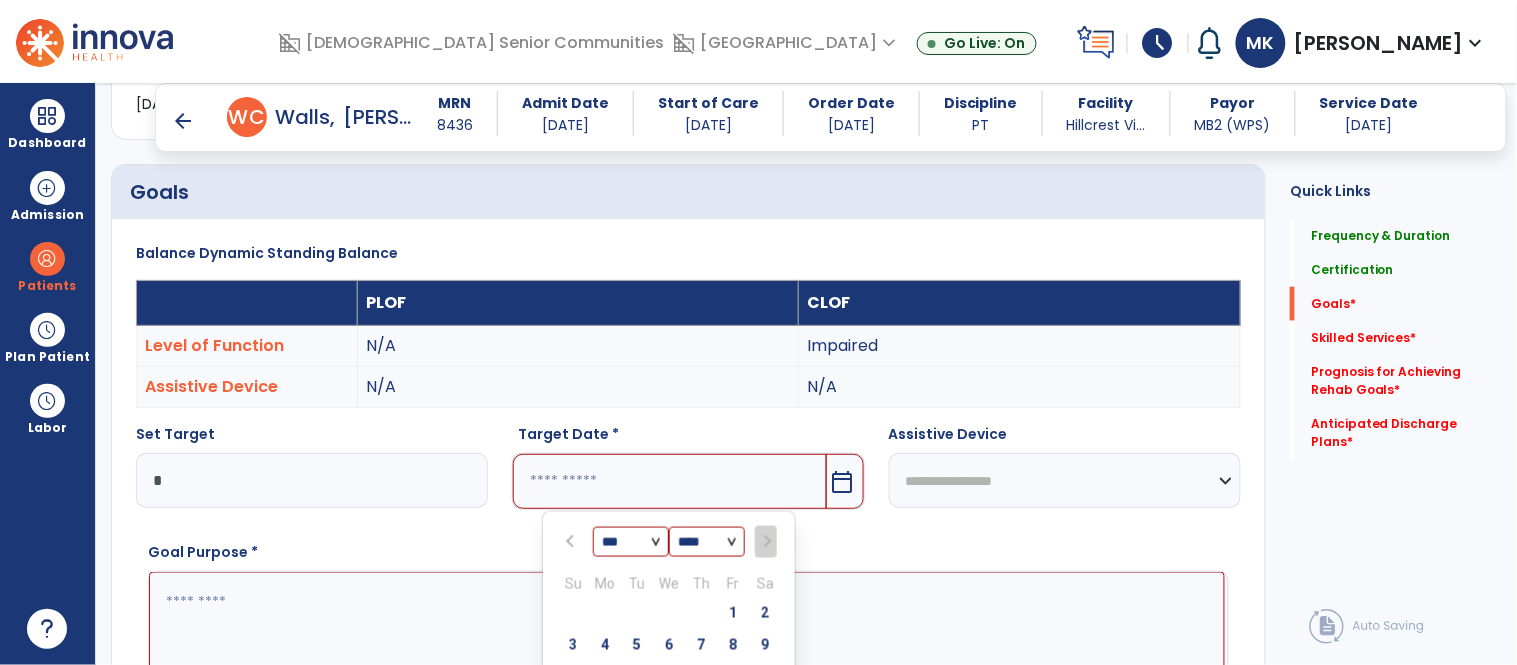select on "*" 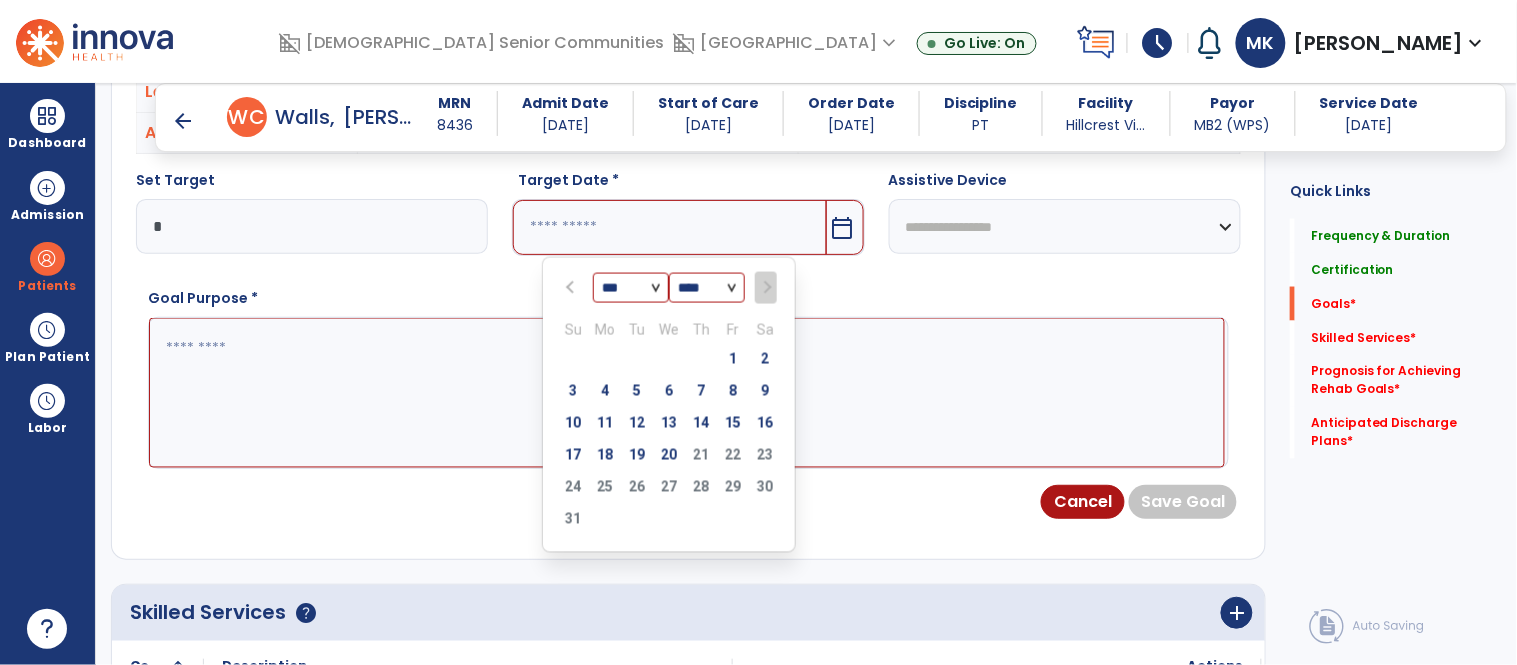 scroll, scrollTop: 708, scrollLeft: 0, axis: vertical 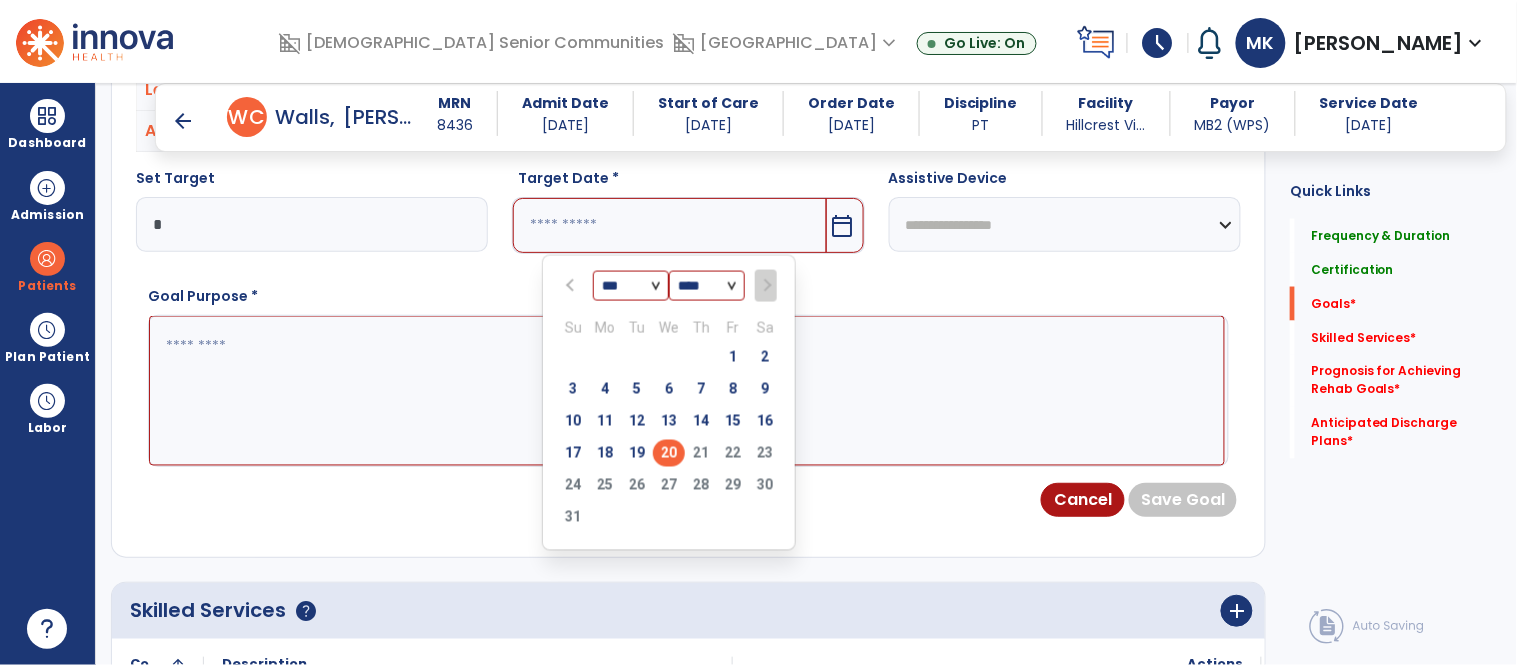 click on "20" at bounding box center [669, 453] 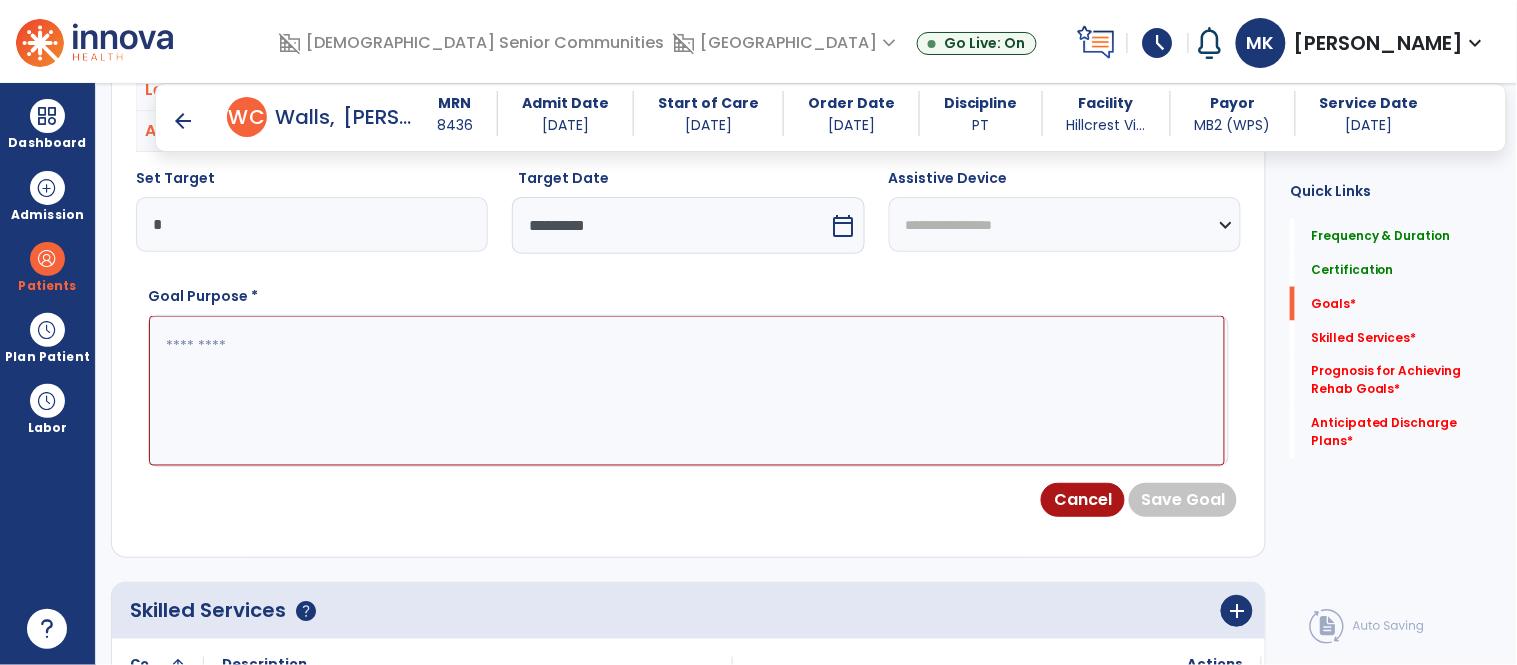 click at bounding box center (687, 391) 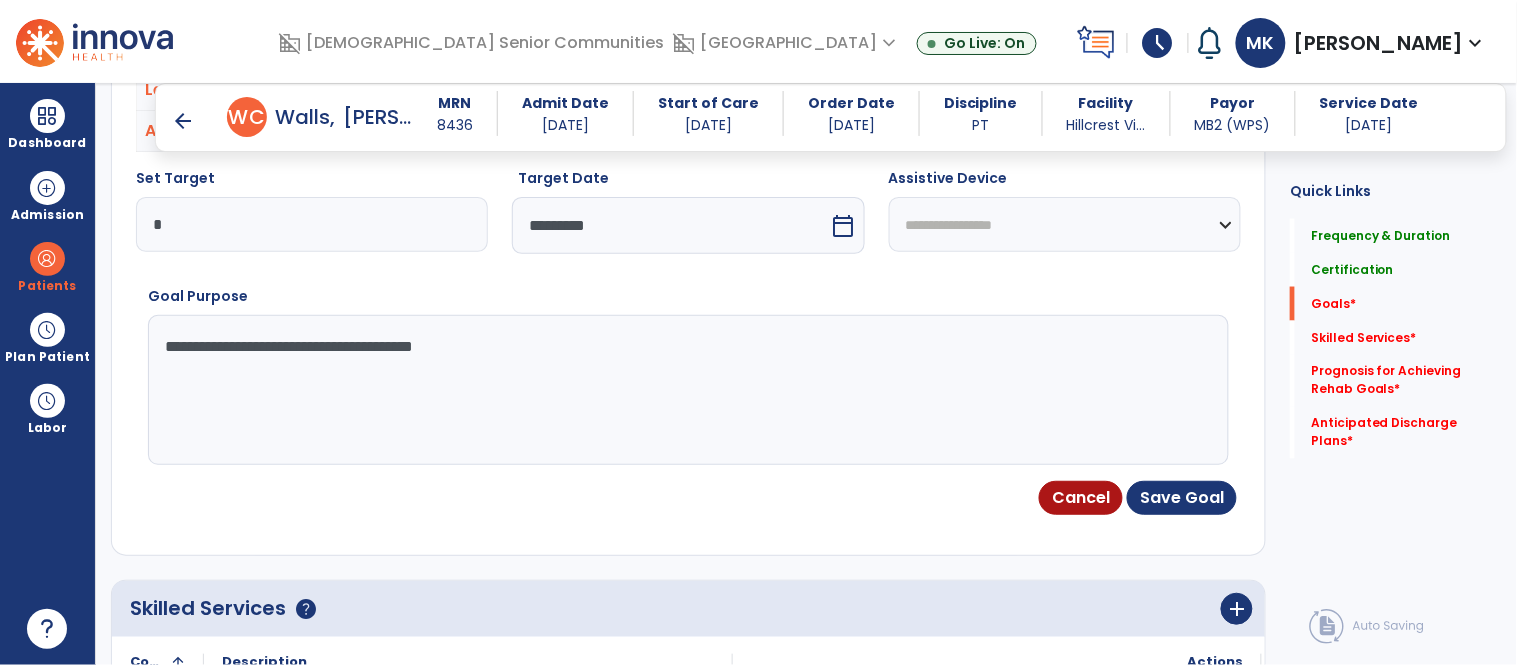 type on "**********" 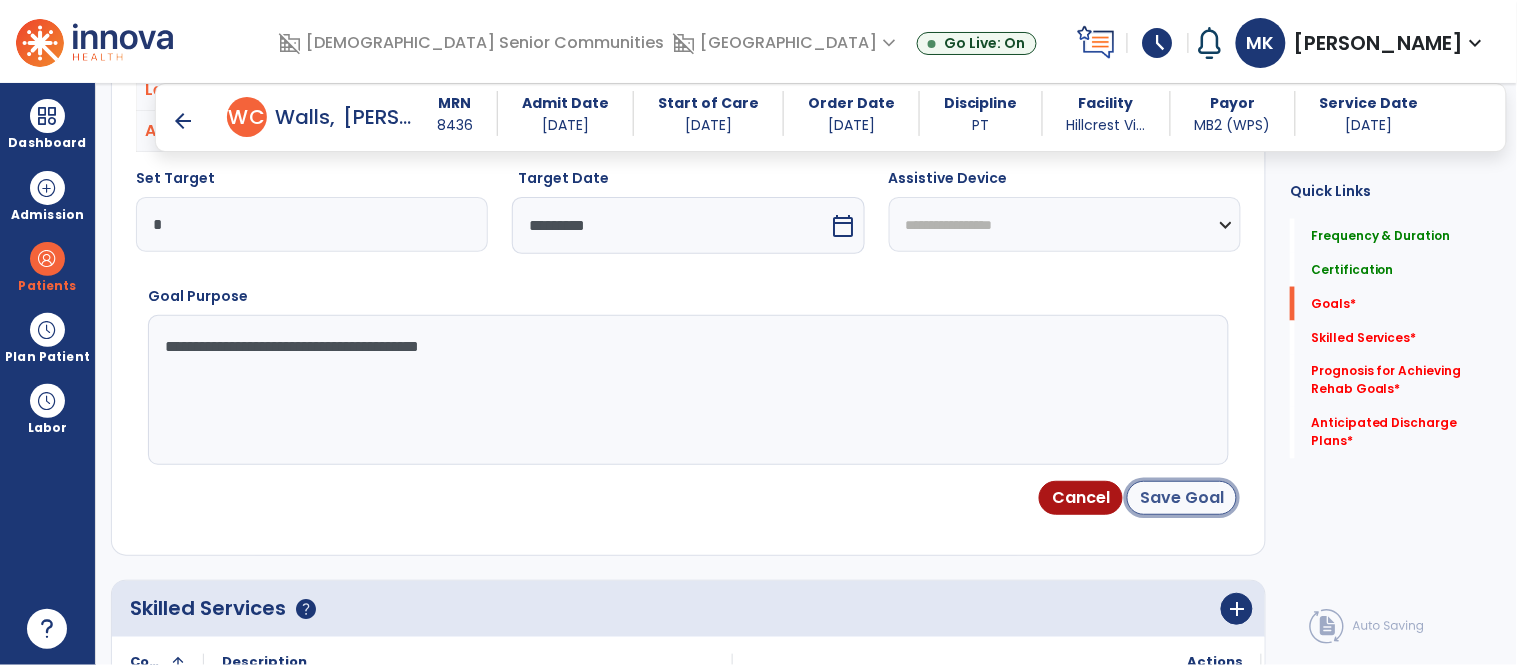 click on "Save Goal" at bounding box center [1182, 498] 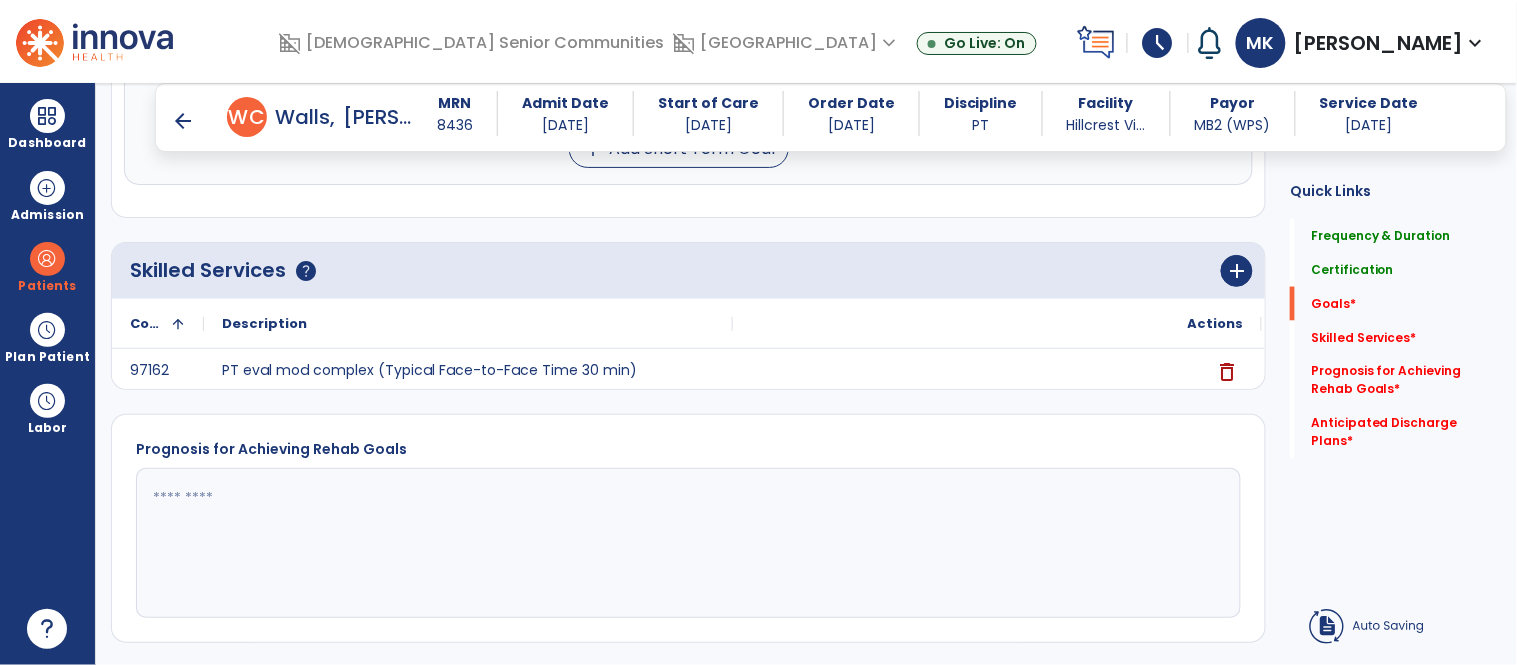 scroll, scrollTop: 117, scrollLeft: 0, axis: vertical 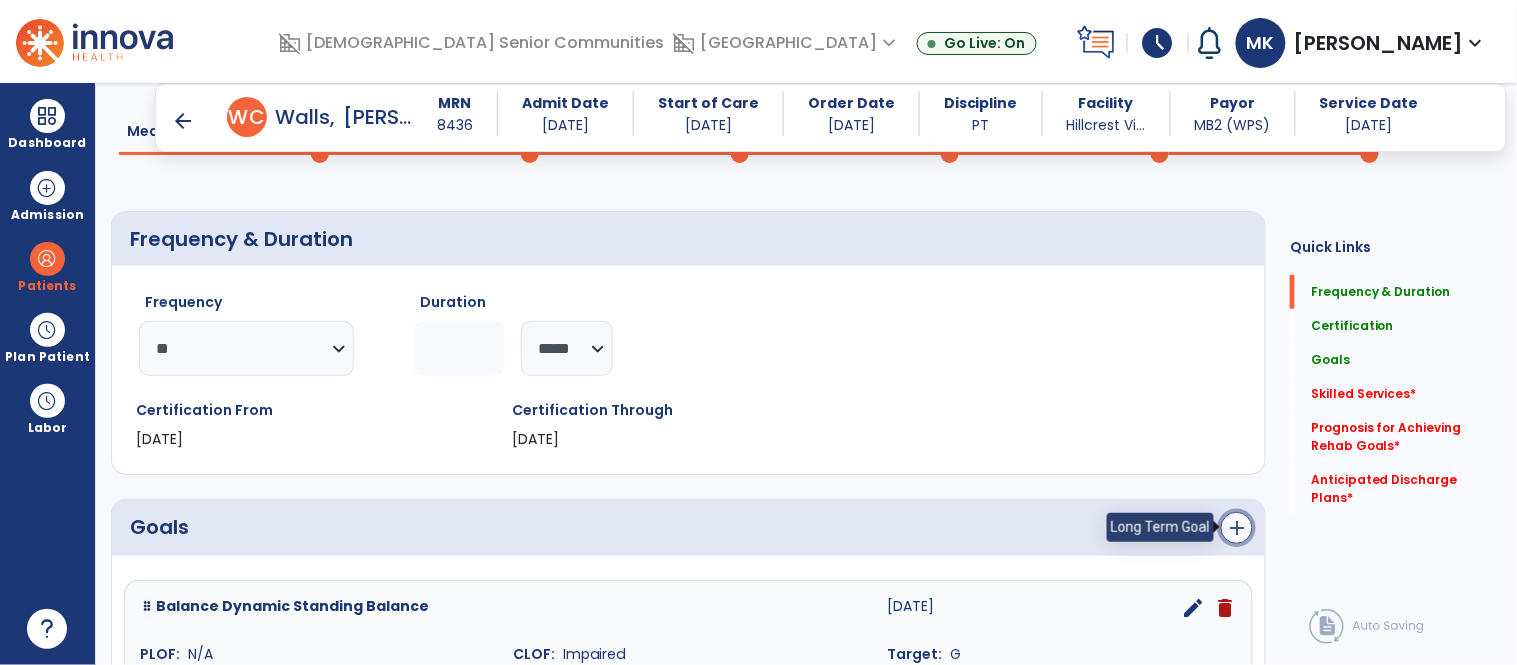 click on "add" at bounding box center (1237, 528) 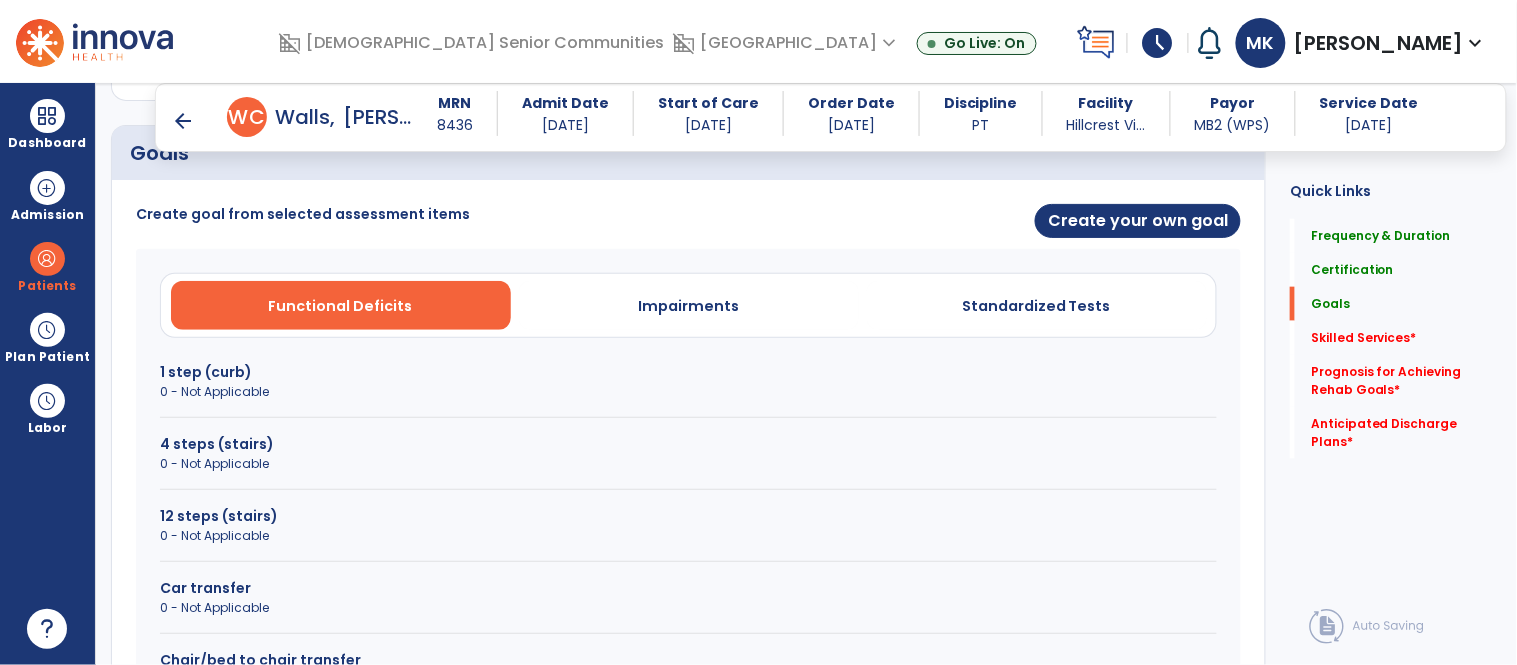 scroll, scrollTop: 504, scrollLeft: 0, axis: vertical 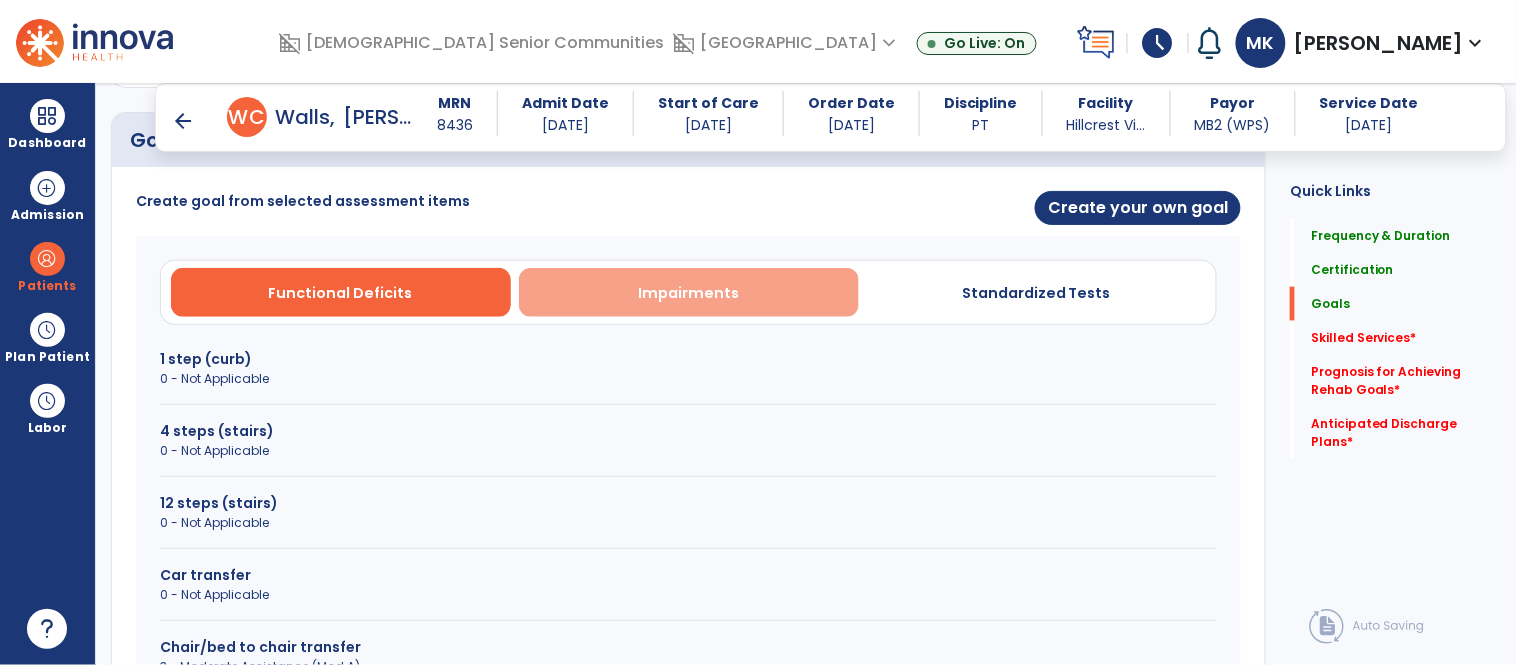 click on "Impairments" at bounding box center [688, 293] 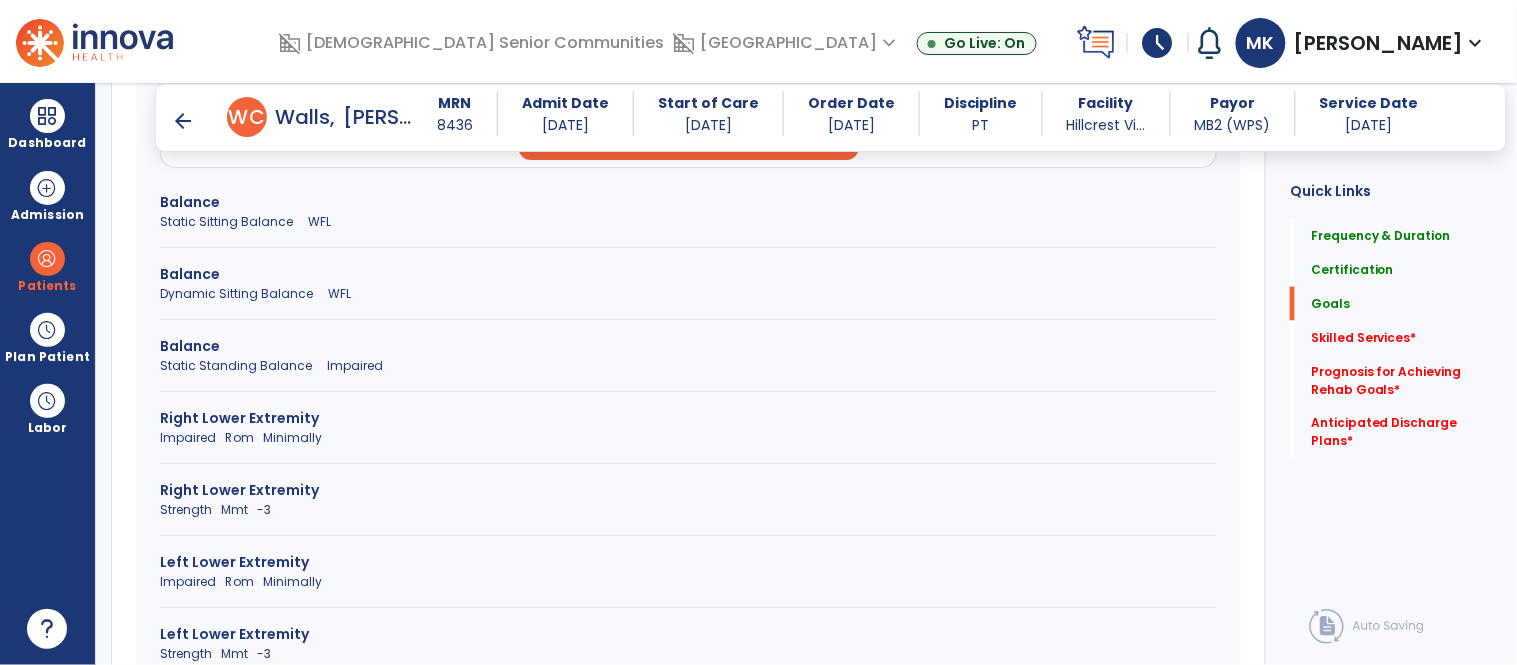 scroll, scrollTop: 671, scrollLeft: 0, axis: vertical 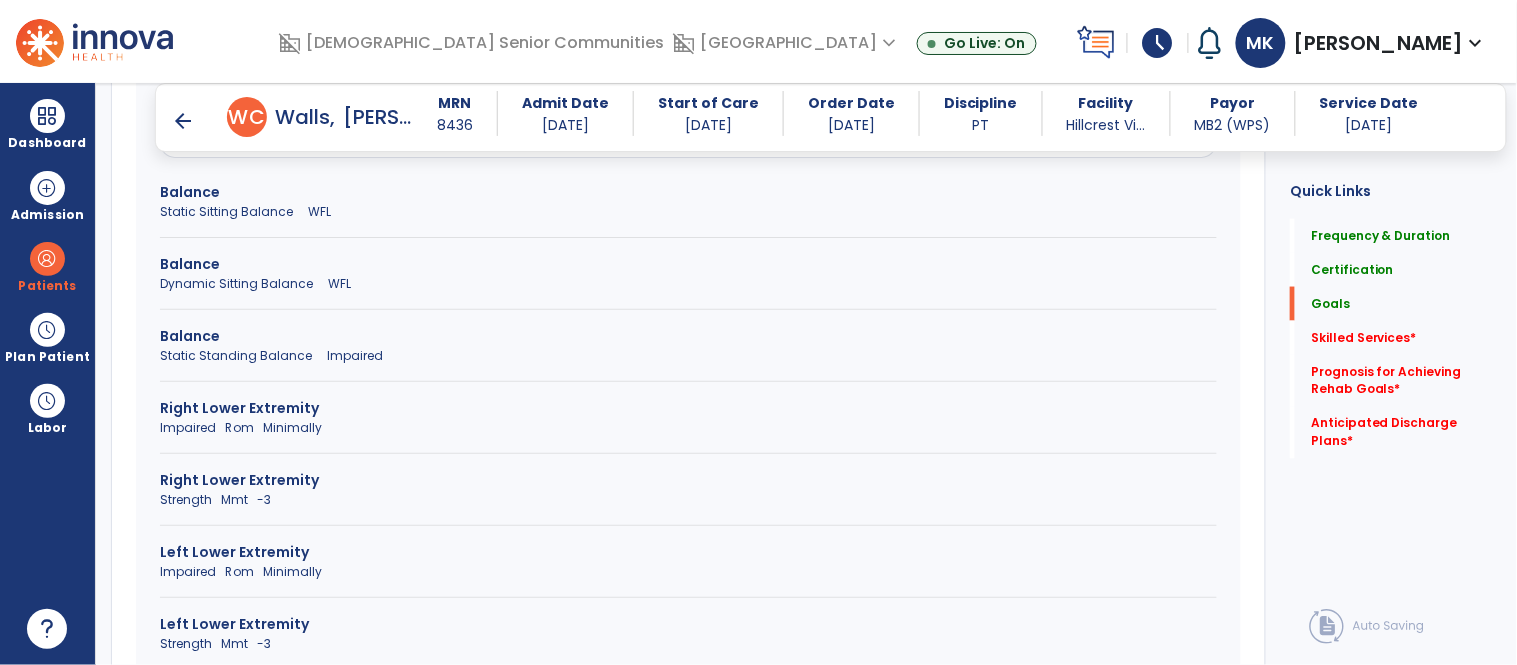 click on "Right Lower Extremity" at bounding box center [688, 480] 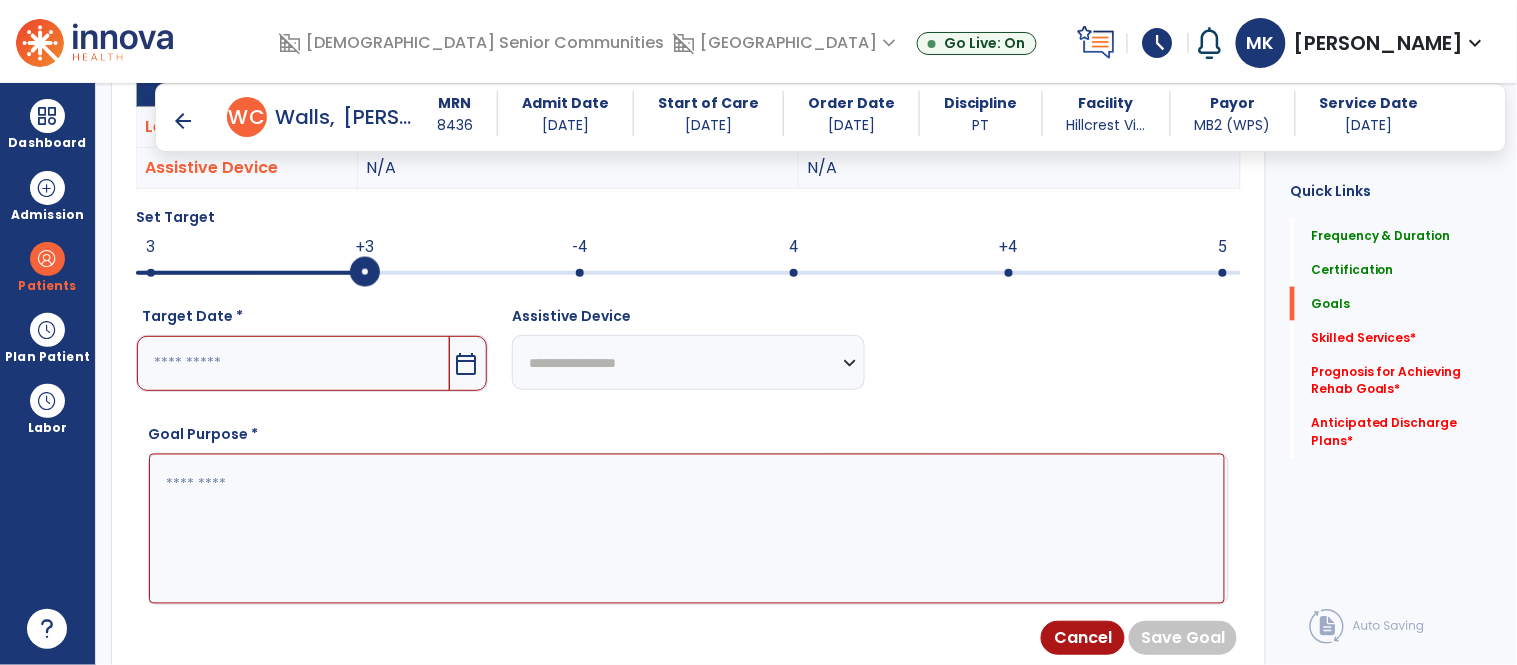 click on "+4" at bounding box center [1009, 247] 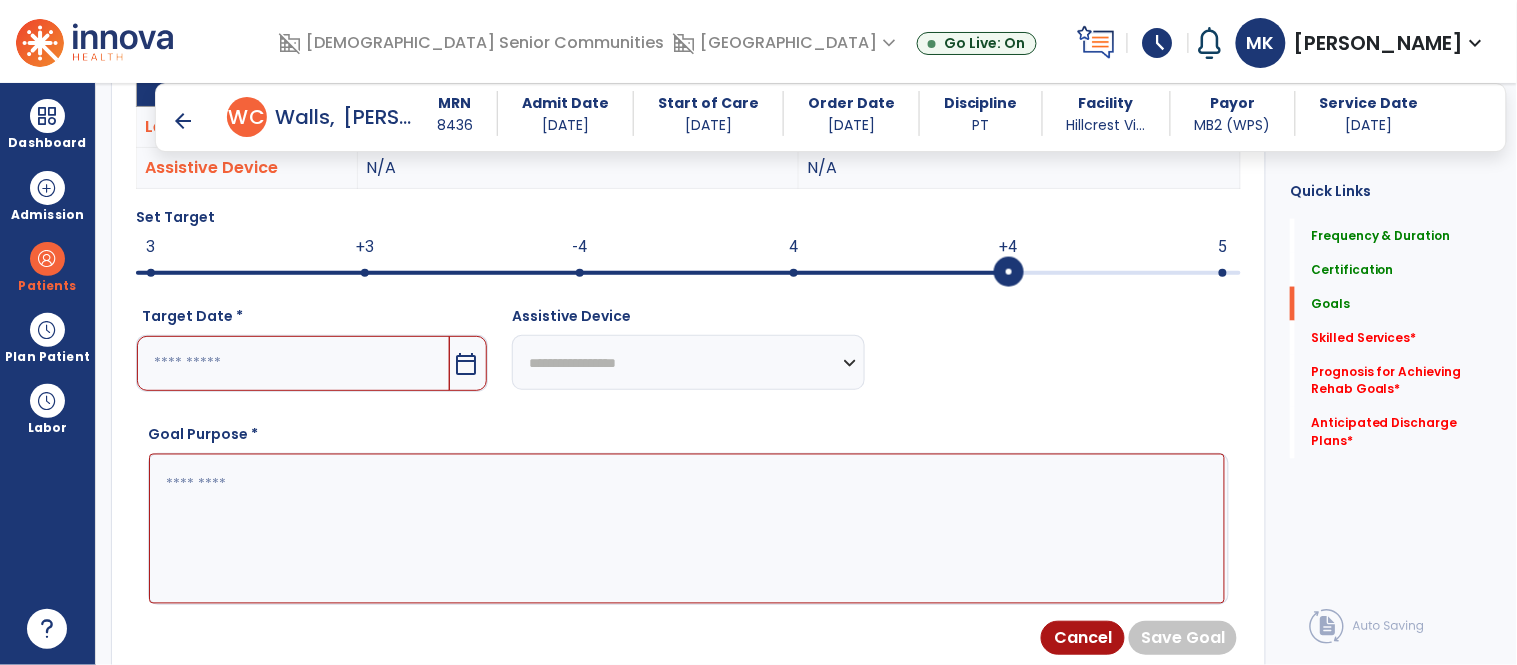 click on "calendar_today" at bounding box center [466, 364] 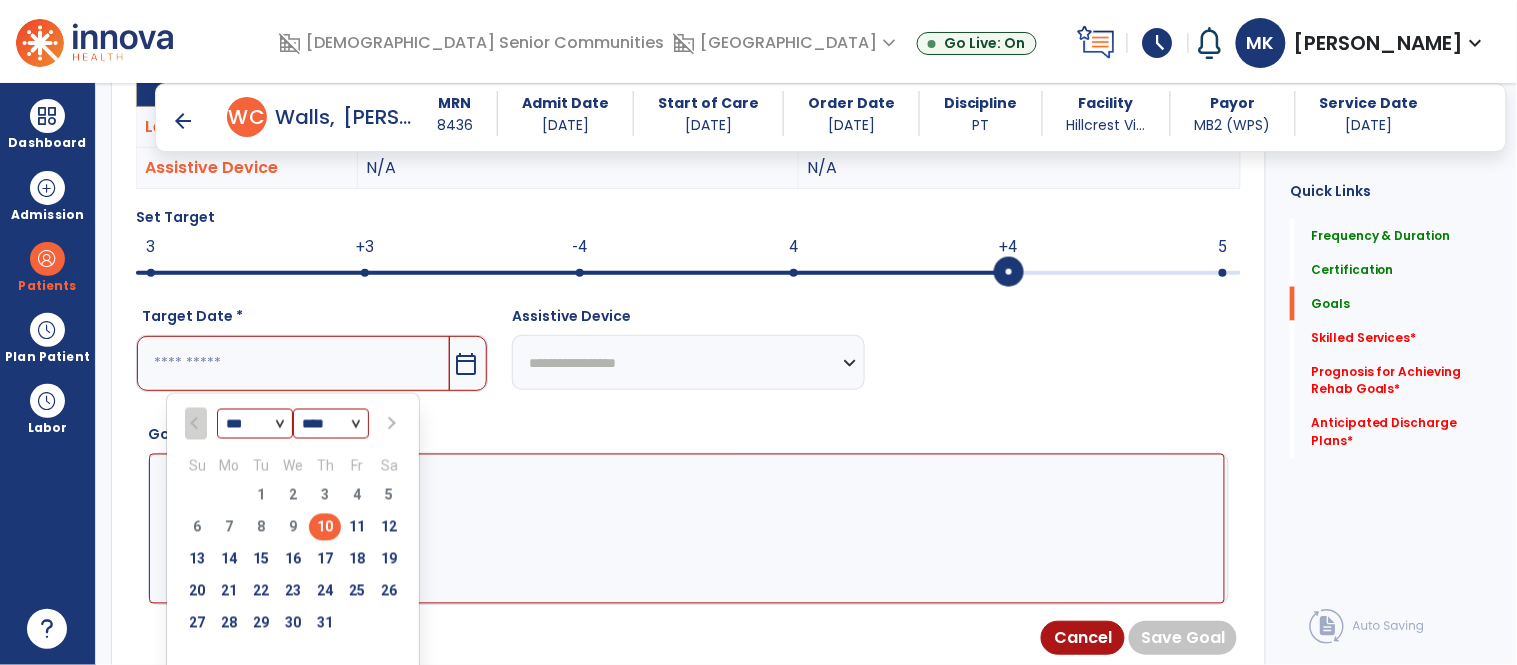 click at bounding box center (389, 424) 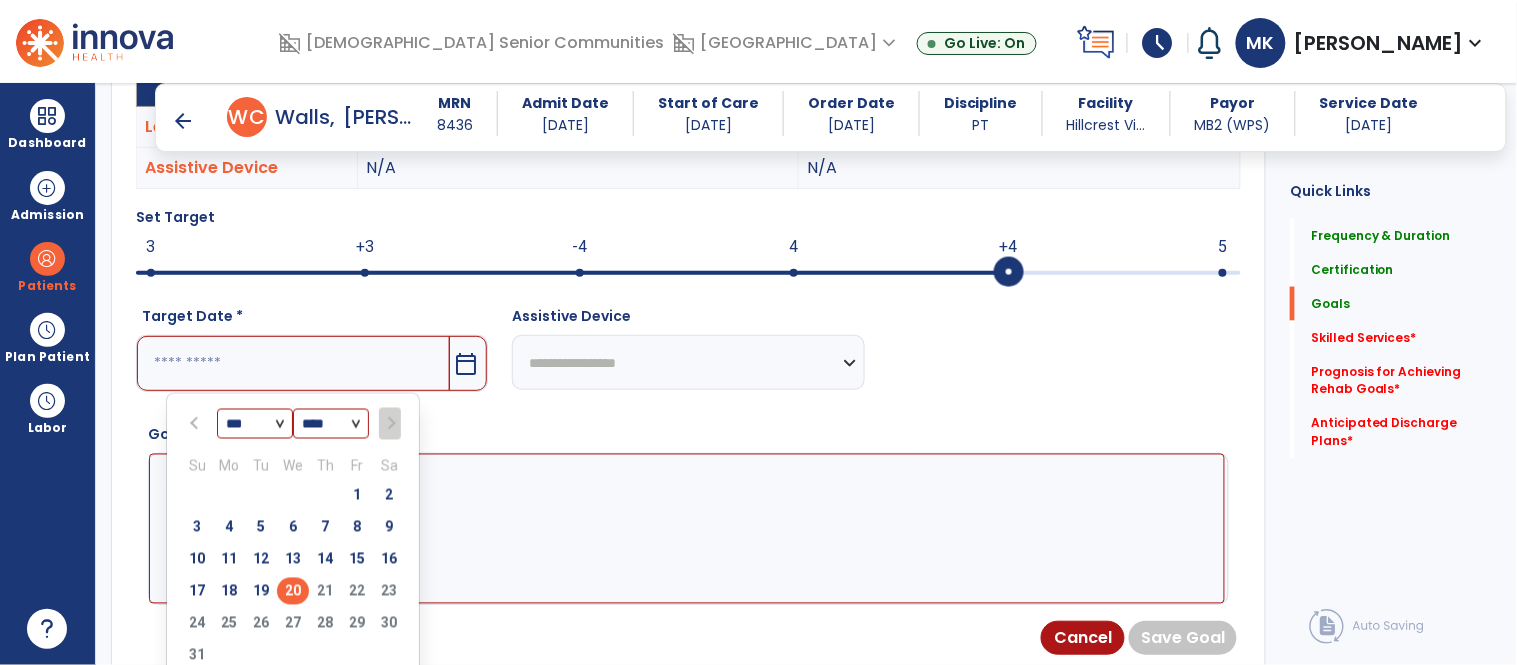 click on "20" at bounding box center [293, 591] 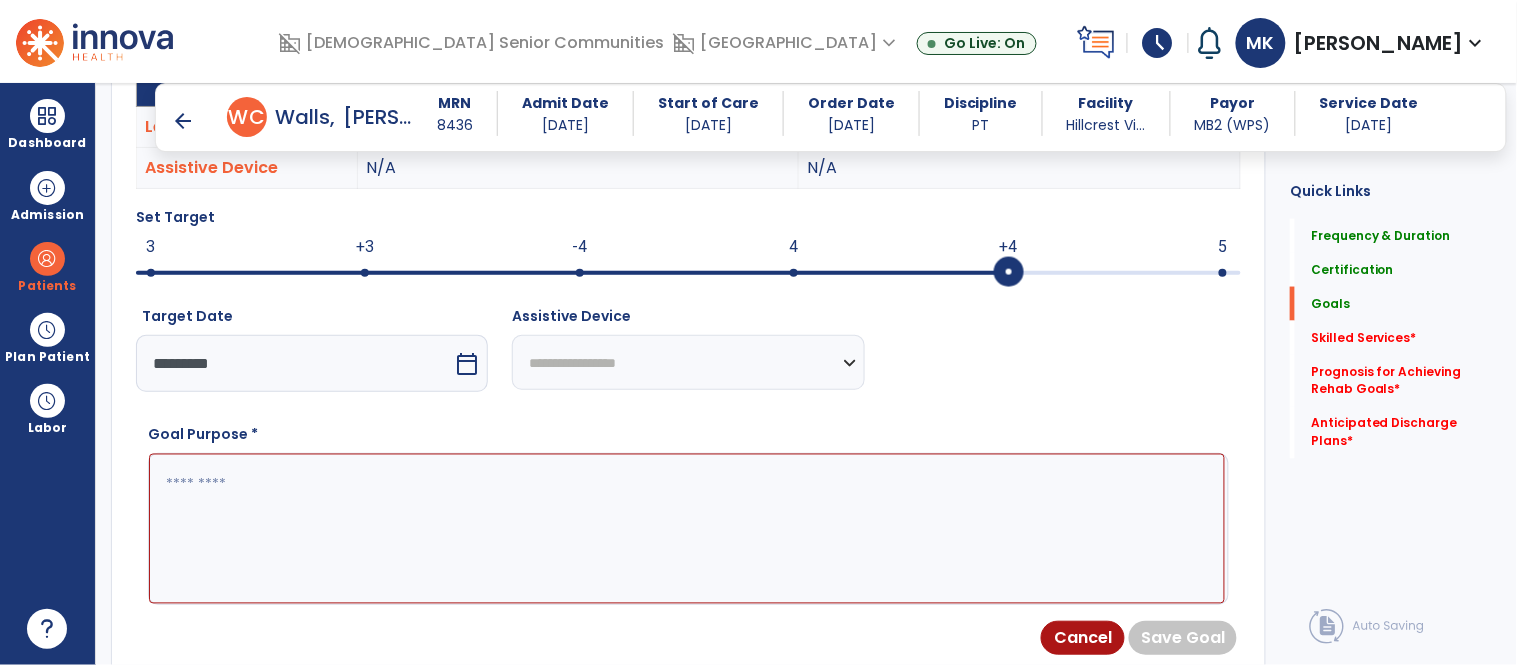 click at bounding box center [687, 529] 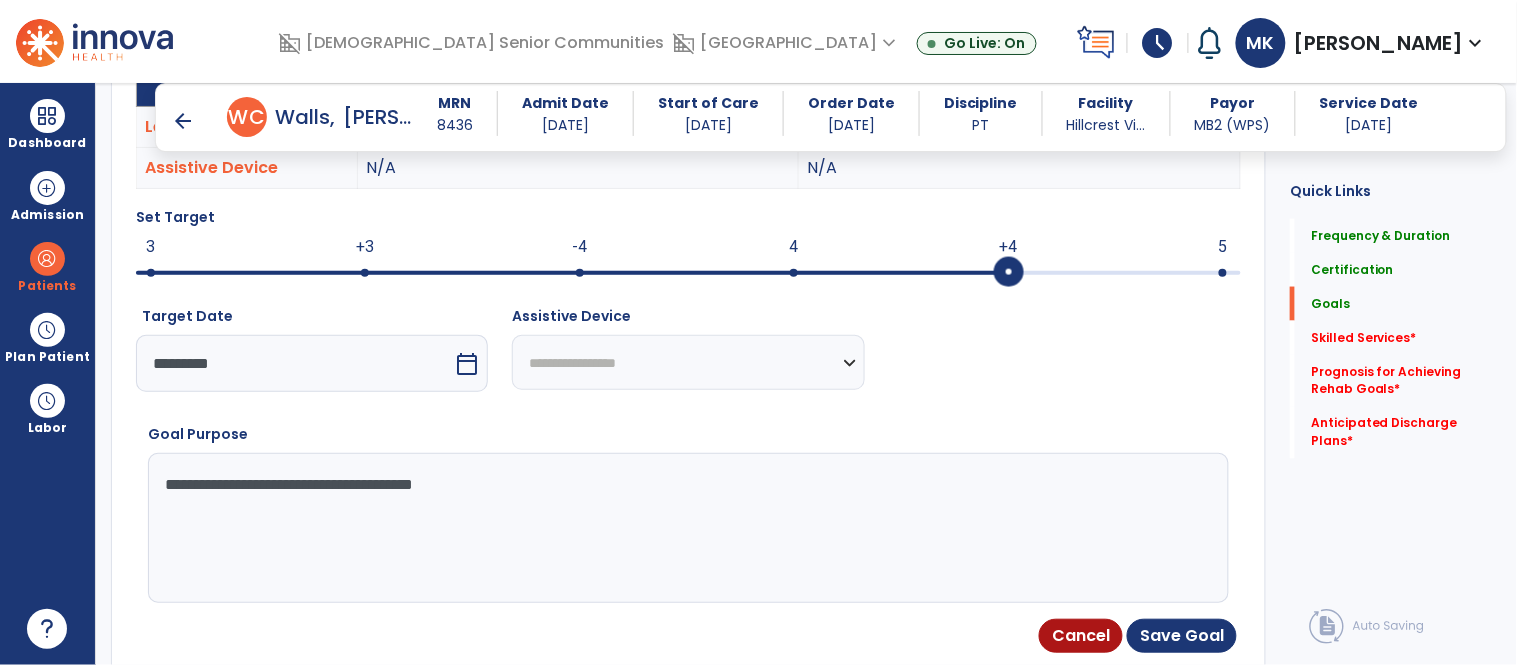 type on "**********" 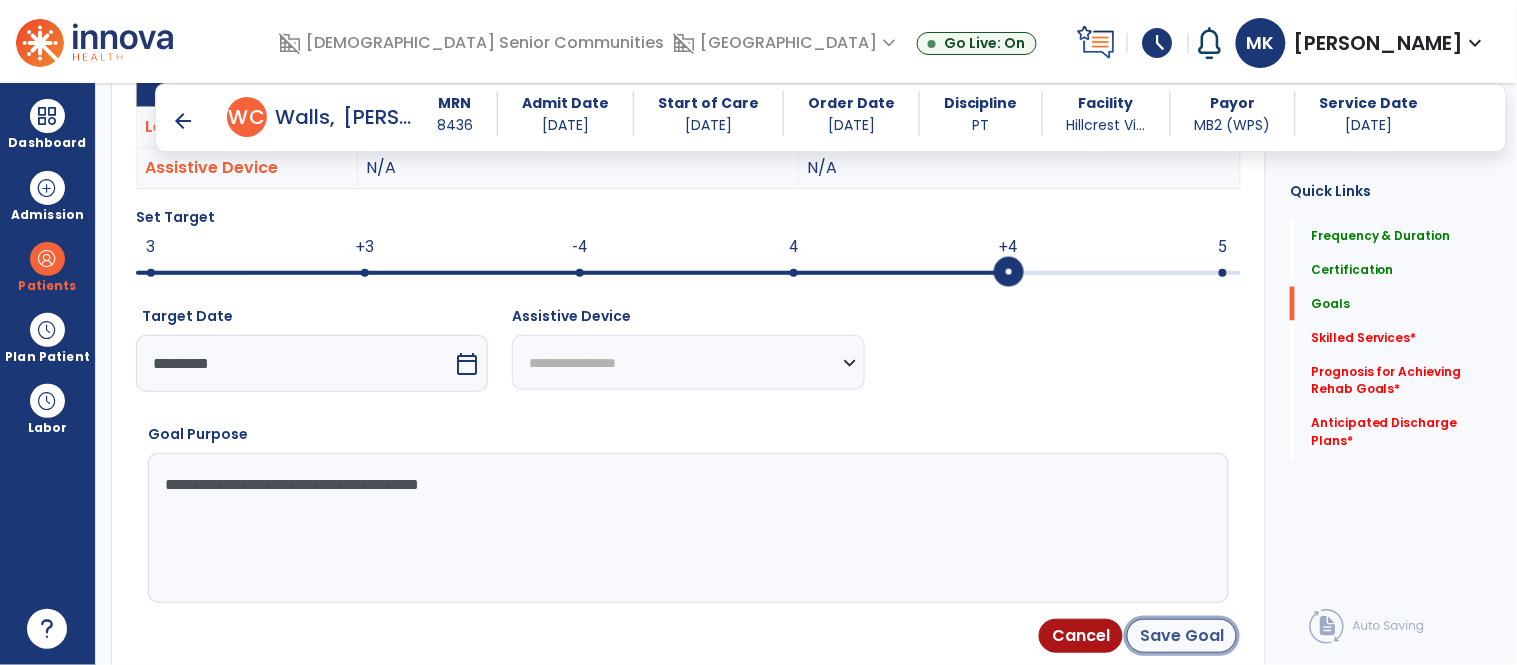 click on "Save Goal" at bounding box center [1182, 636] 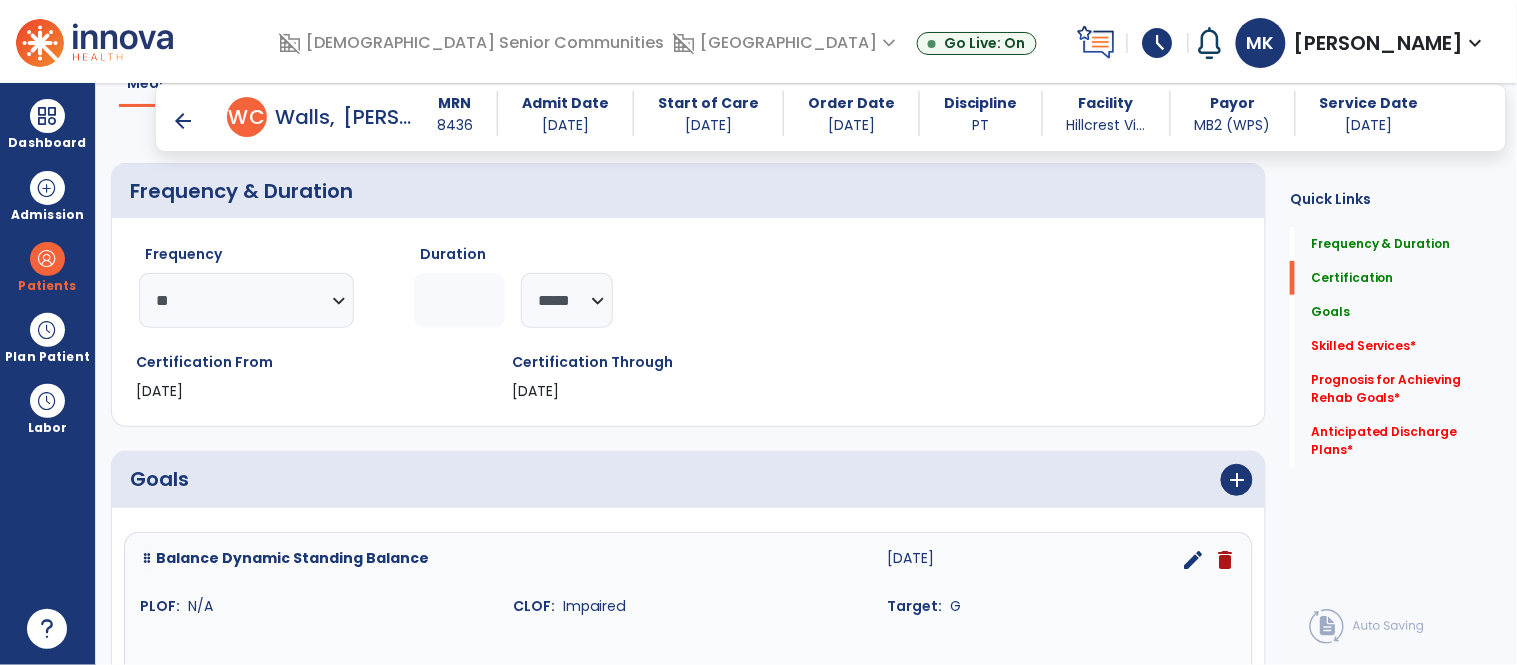 scroll, scrollTop: 161, scrollLeft: 0, axis: vertical 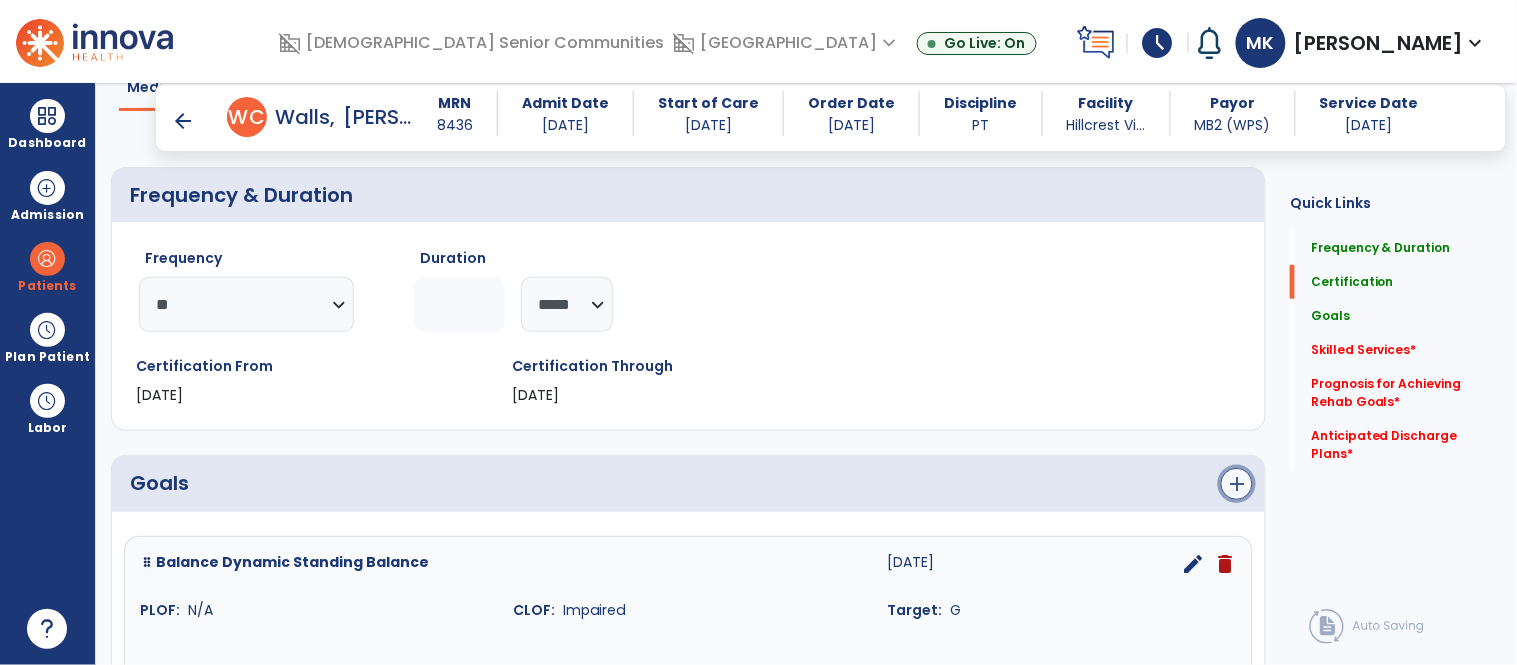 click on "add" at bounding box center [1237, 484] 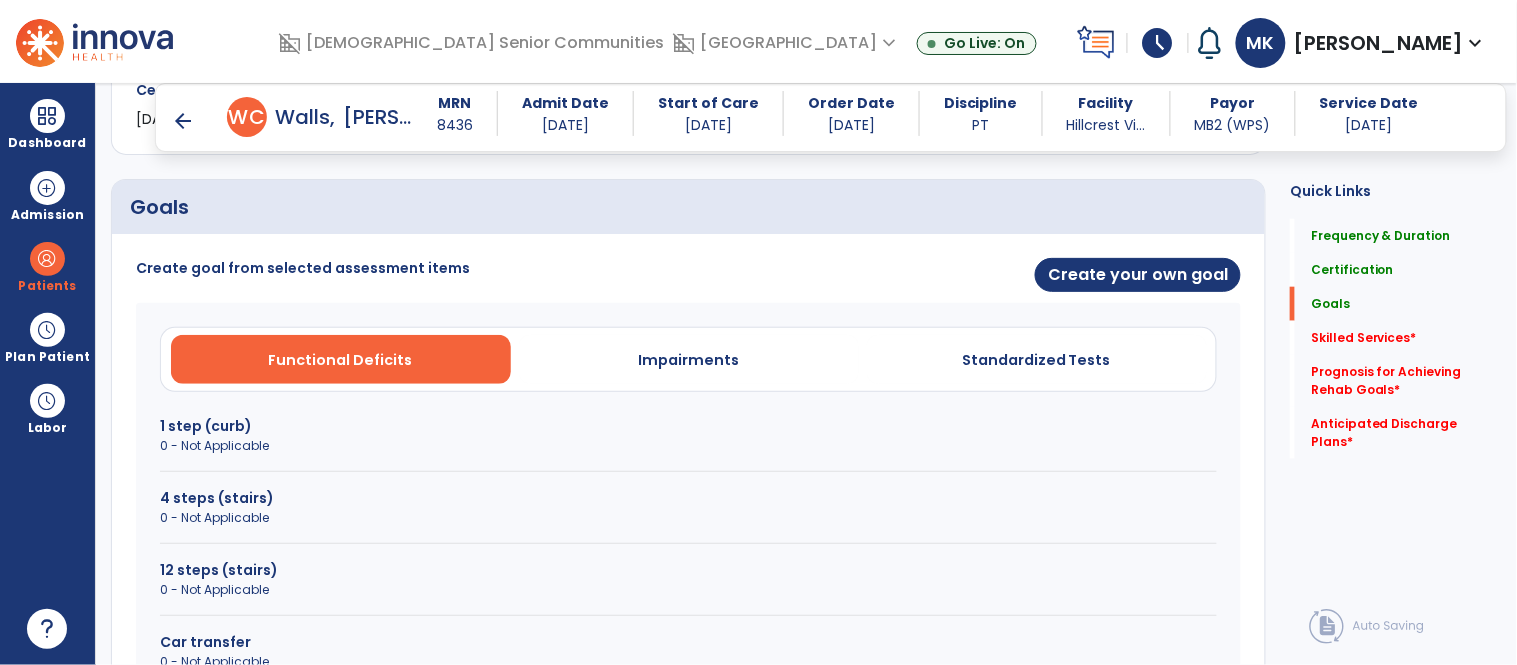 scroll, scrollTop: 416, scrollLeft: 0, axis: vertical 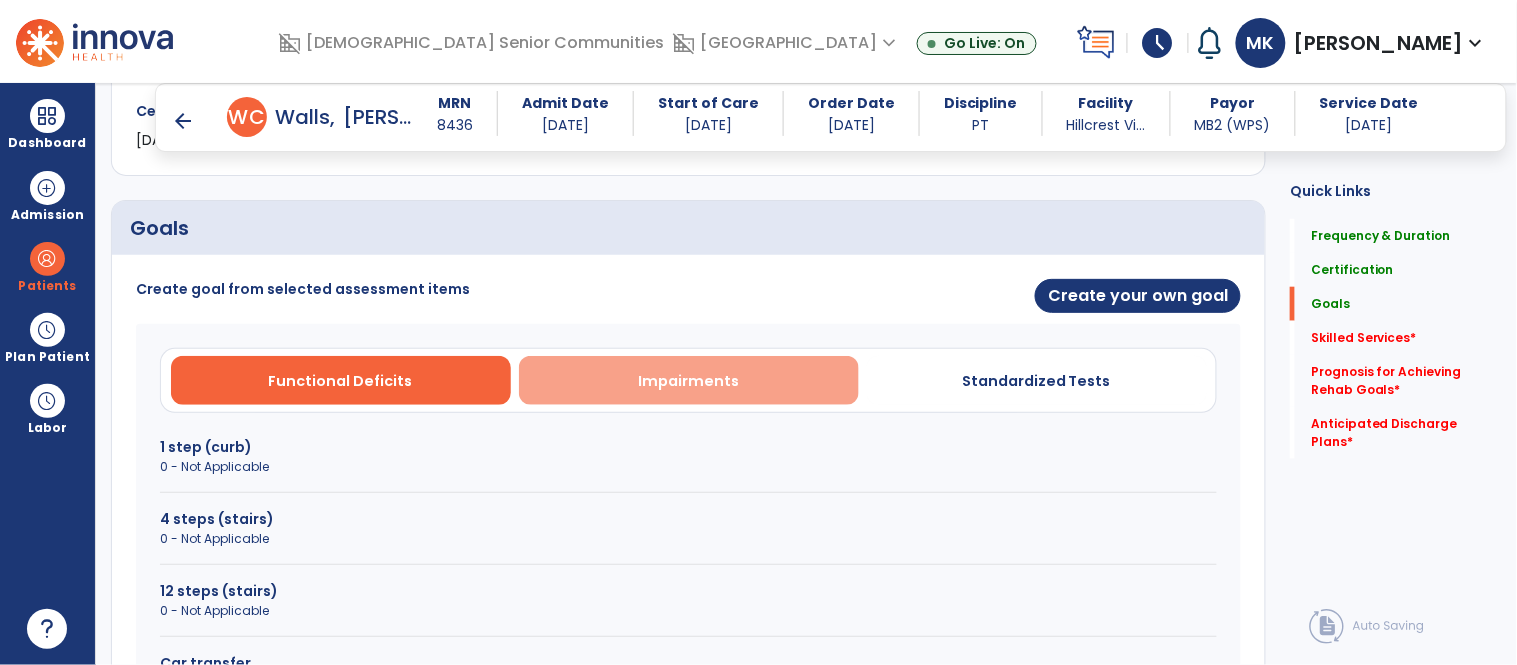click on "Impairments" at bounding box center (688, 381) 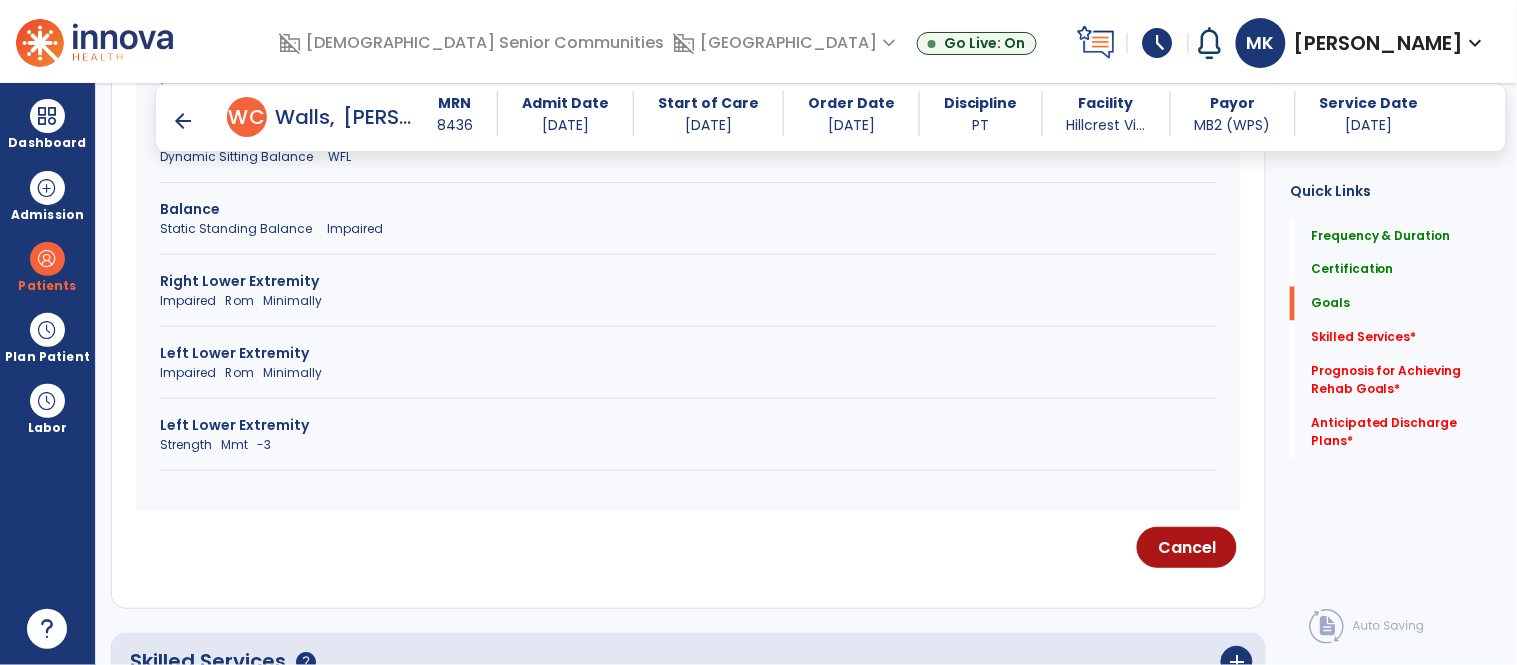 scroll, scrollTop: 800, scrollLeft: 0, axis: vertical 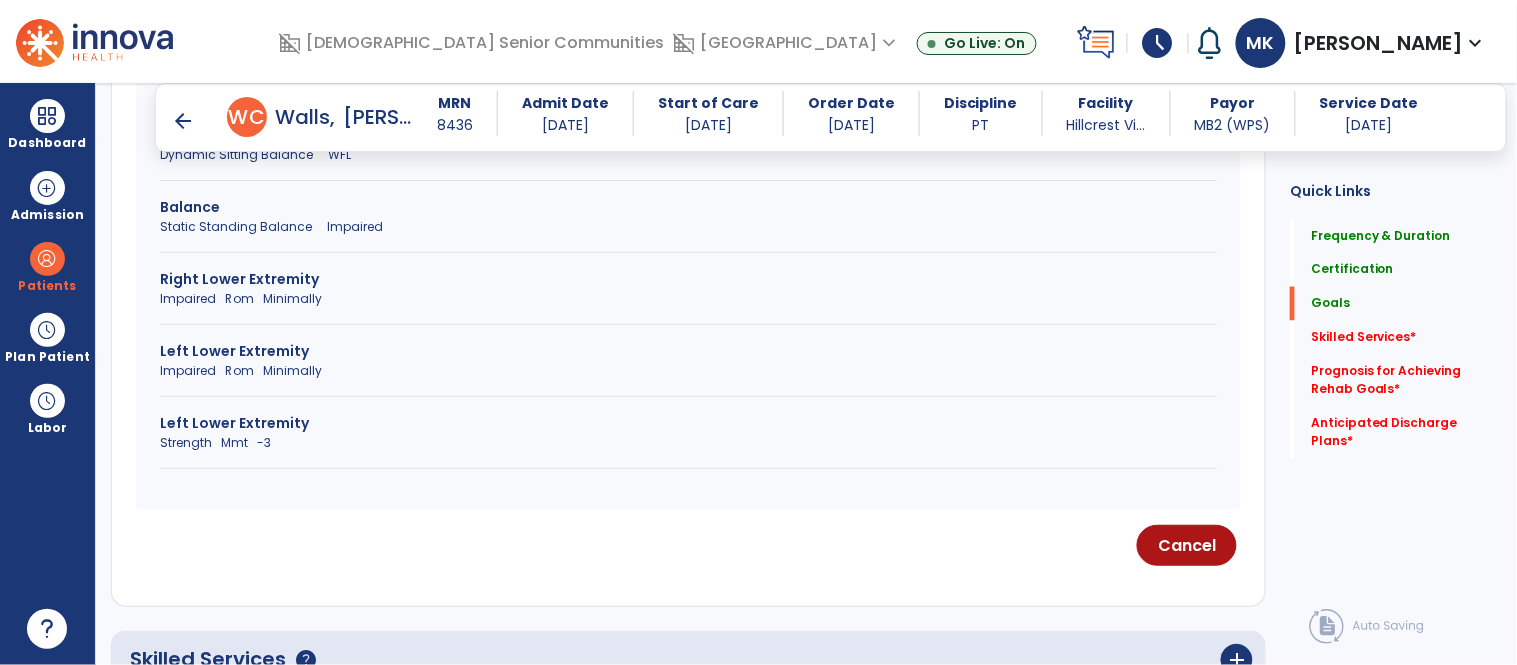 click at bounding box center (688, 468) 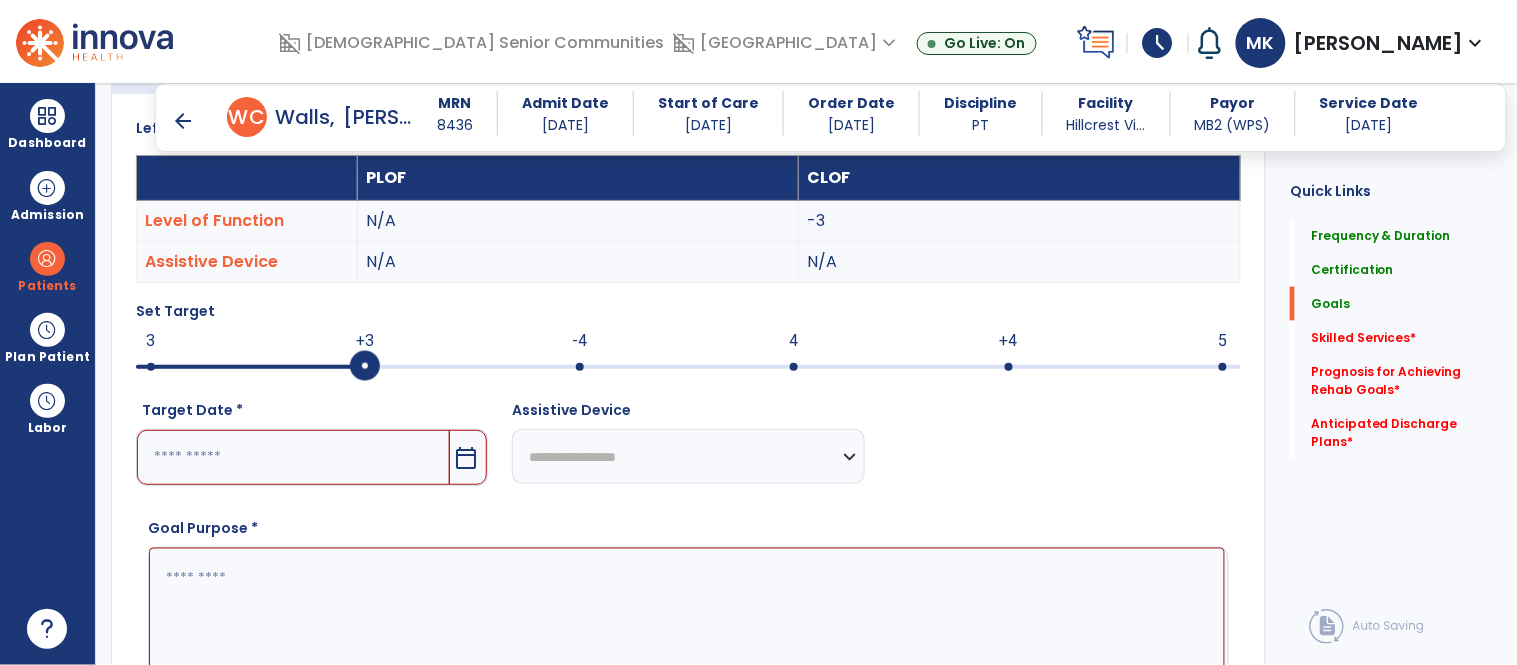 scroll, scrollTop: 578, scrollLeft: 0, axis: vertical 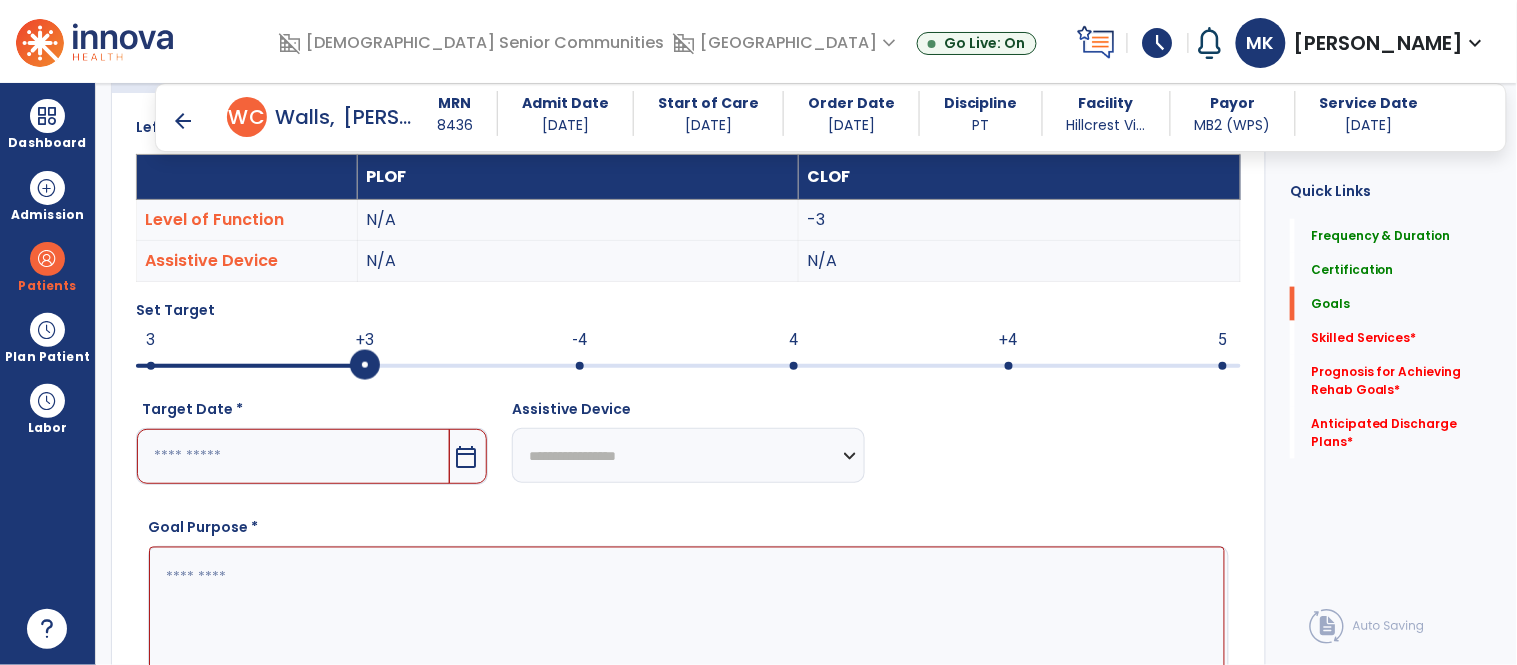 click at bounding box center [1009, 366] 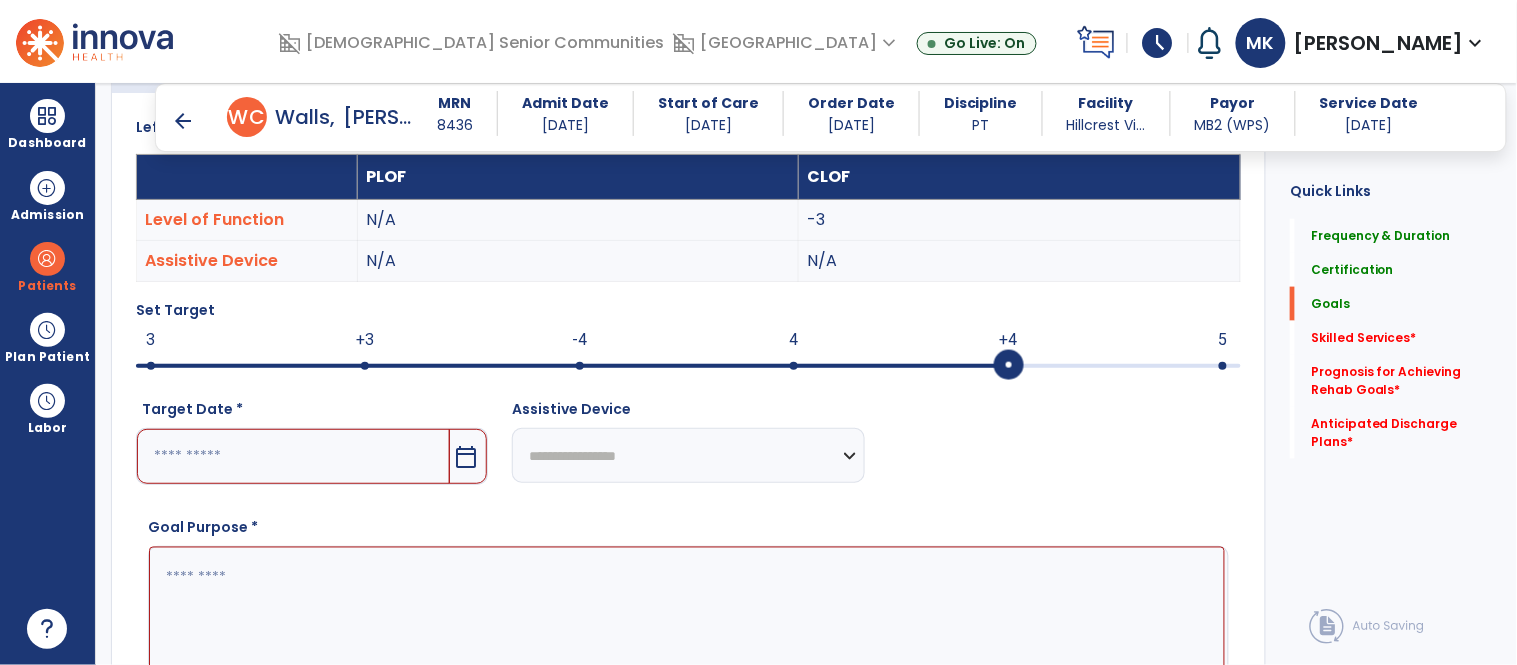 click on "calendar_today" at bounding box center (466, 457) 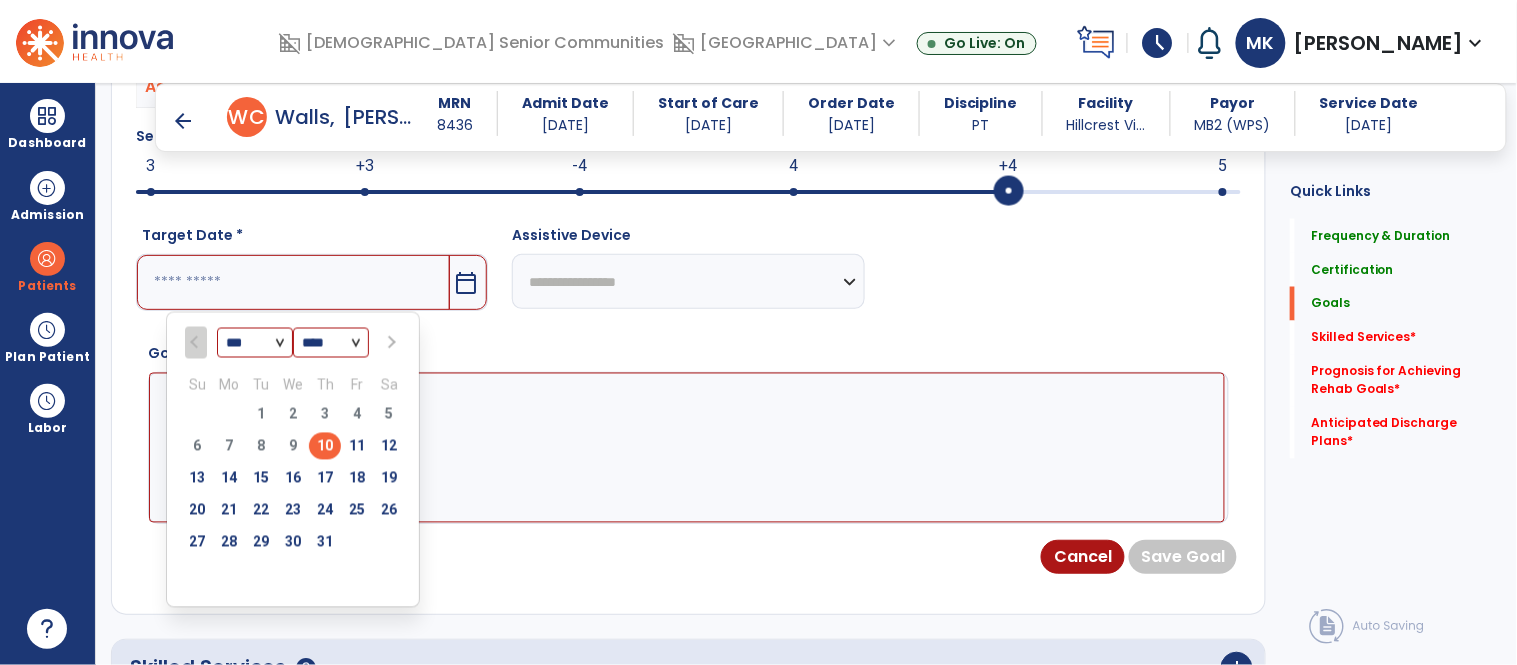 scroll, scrollTop: 757, scrollLeft: 0, axis: vertical 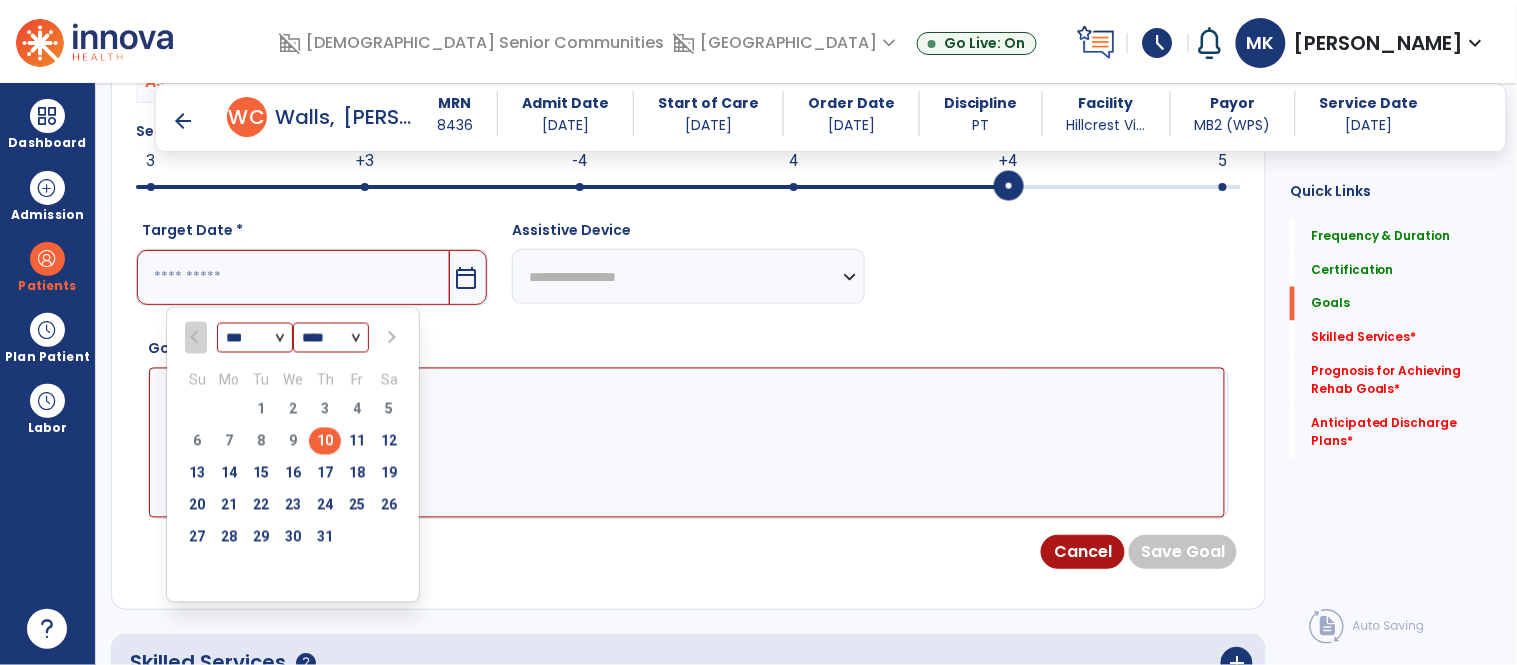 click at bounding box center [389, 338] 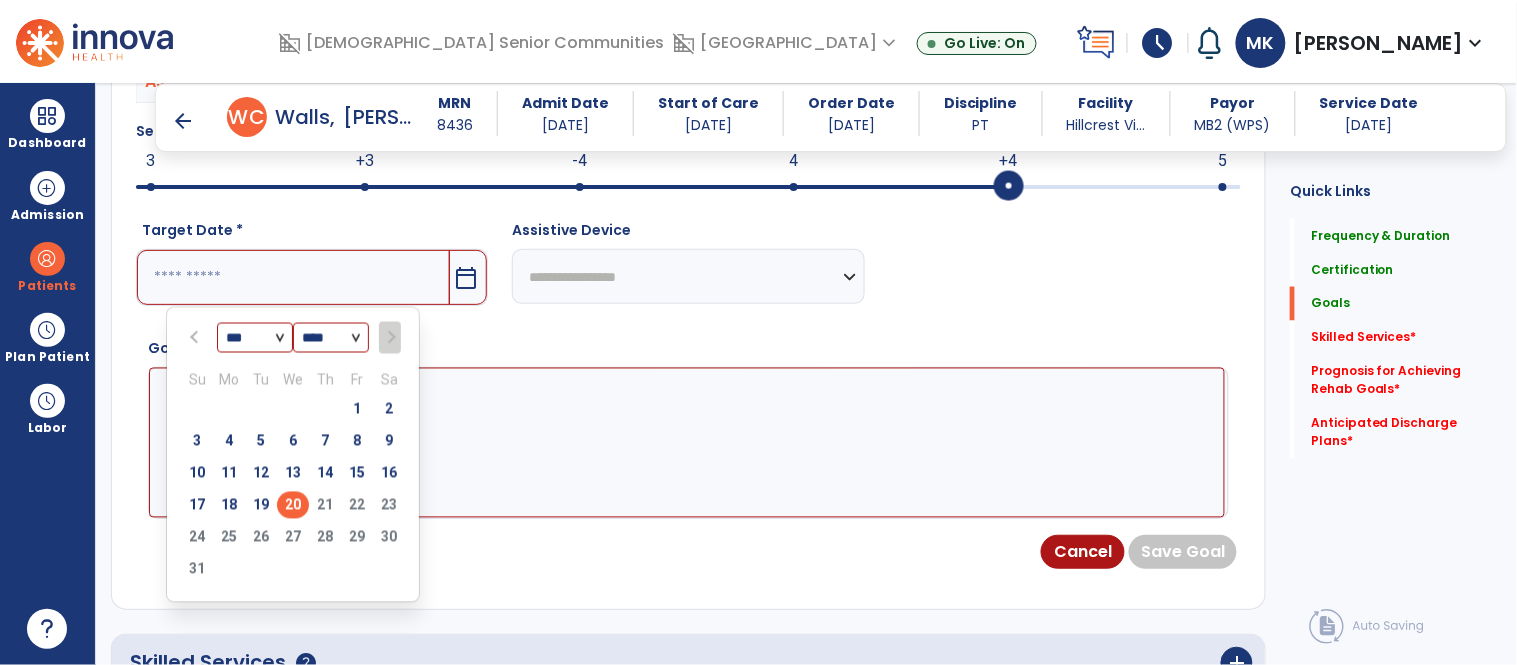 click on "20" at bounding box center [293, 505] 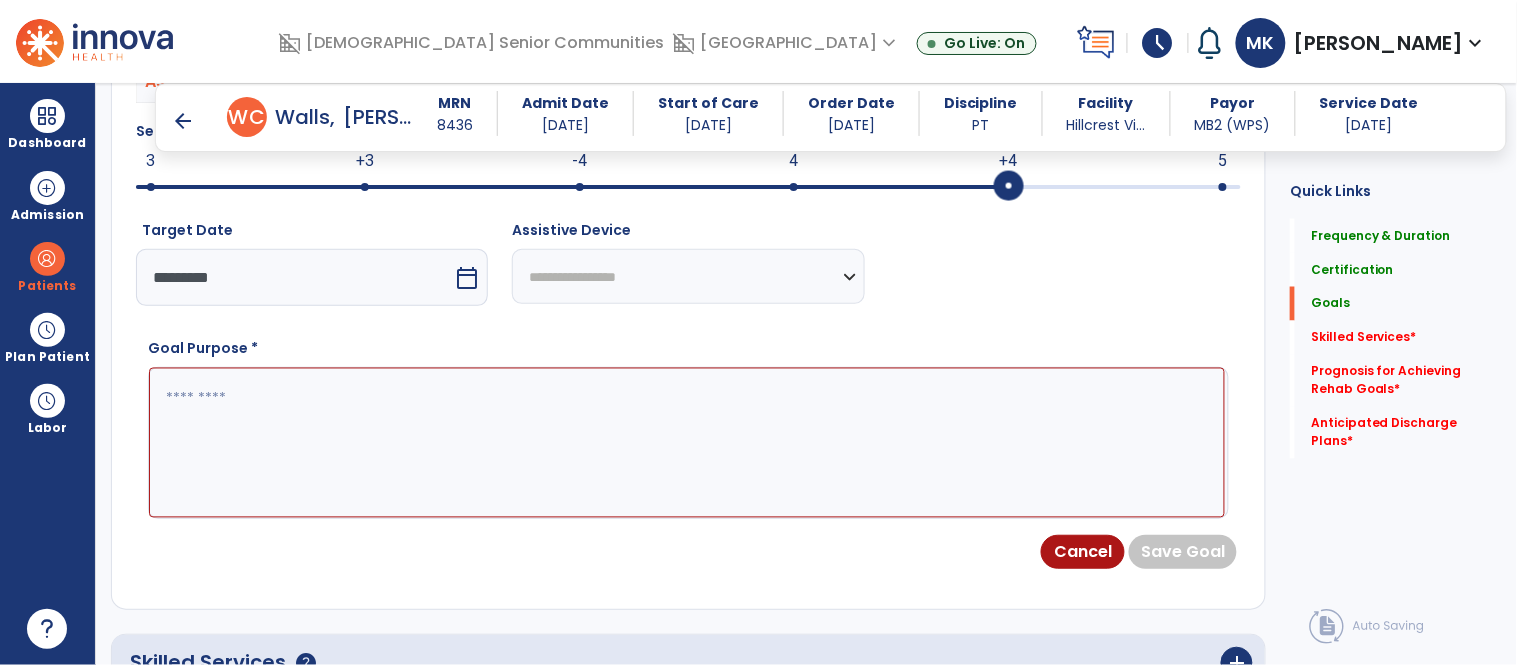click at bounding box center (687, 443) 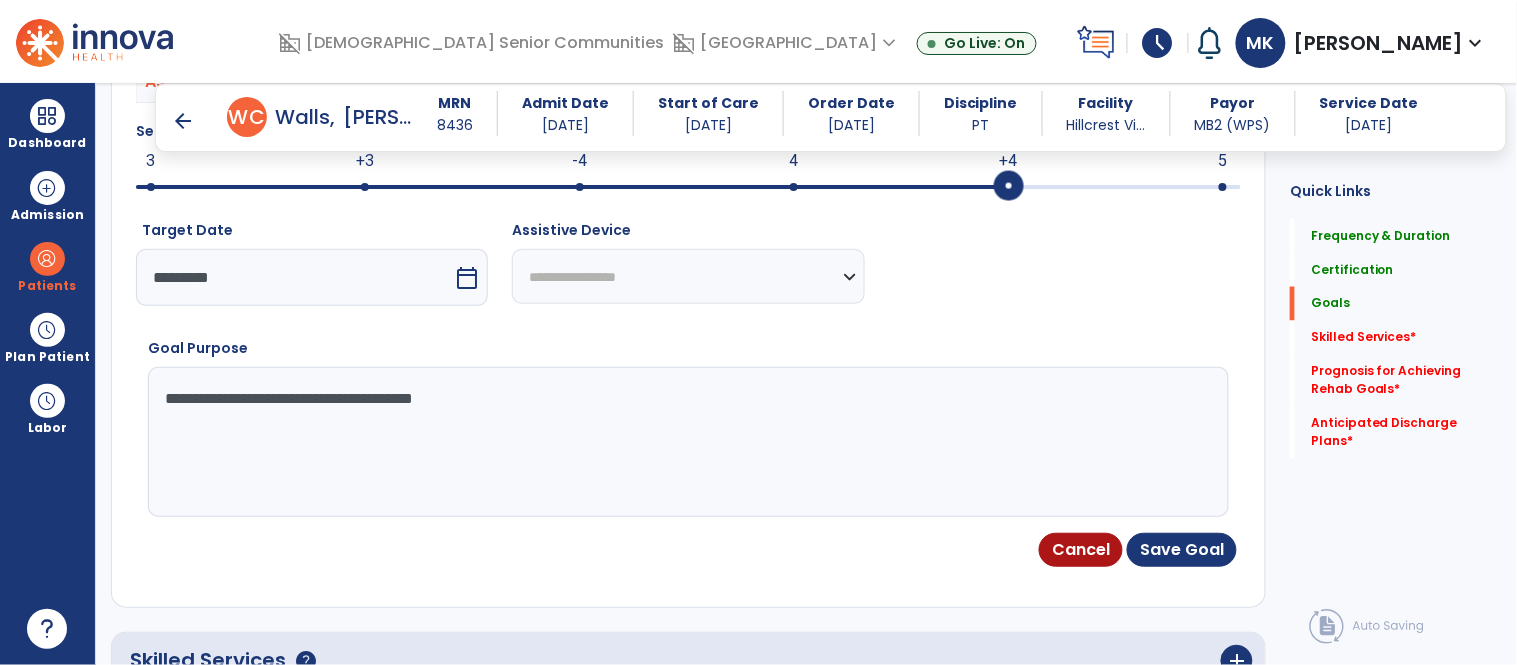 type on "**********" 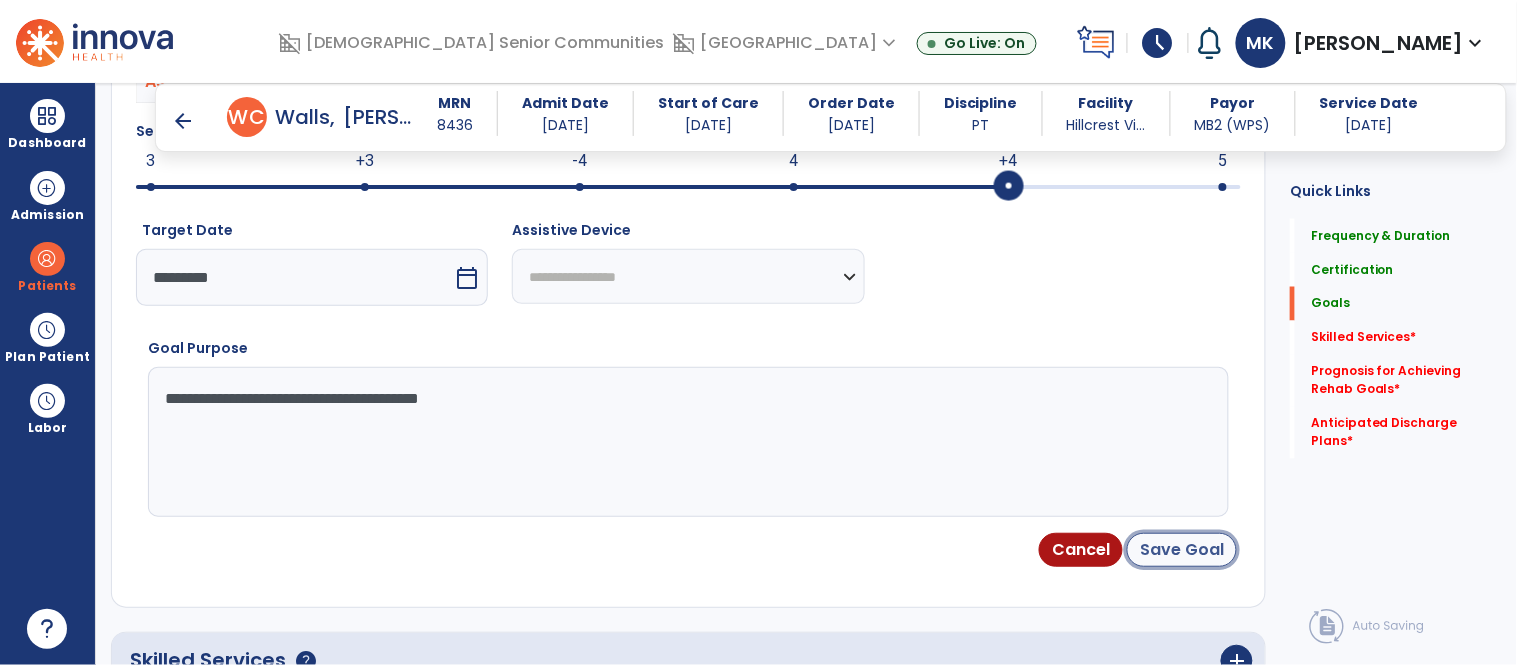 click on "Save Goal" at bounding box center [1182, 550] 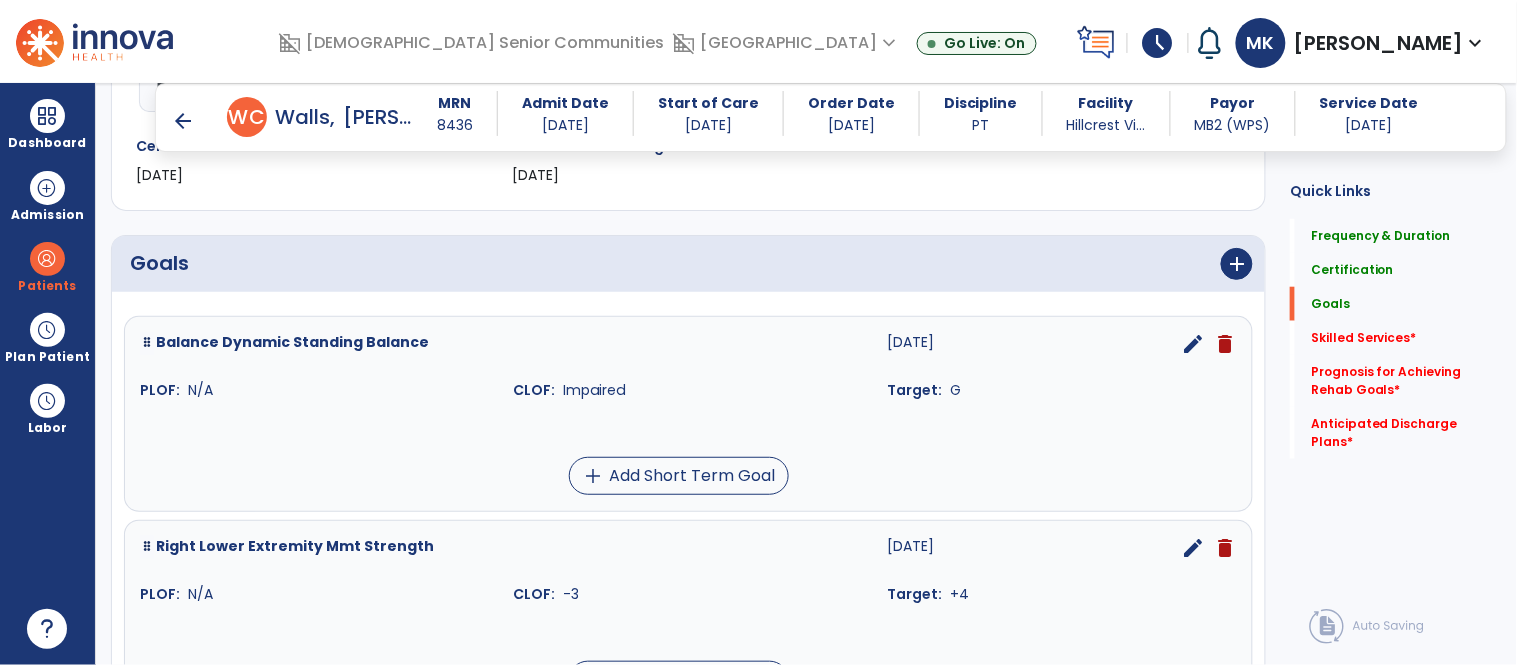 scroll, scrollTop: 382, scrollLeft: 0, axis: vertical 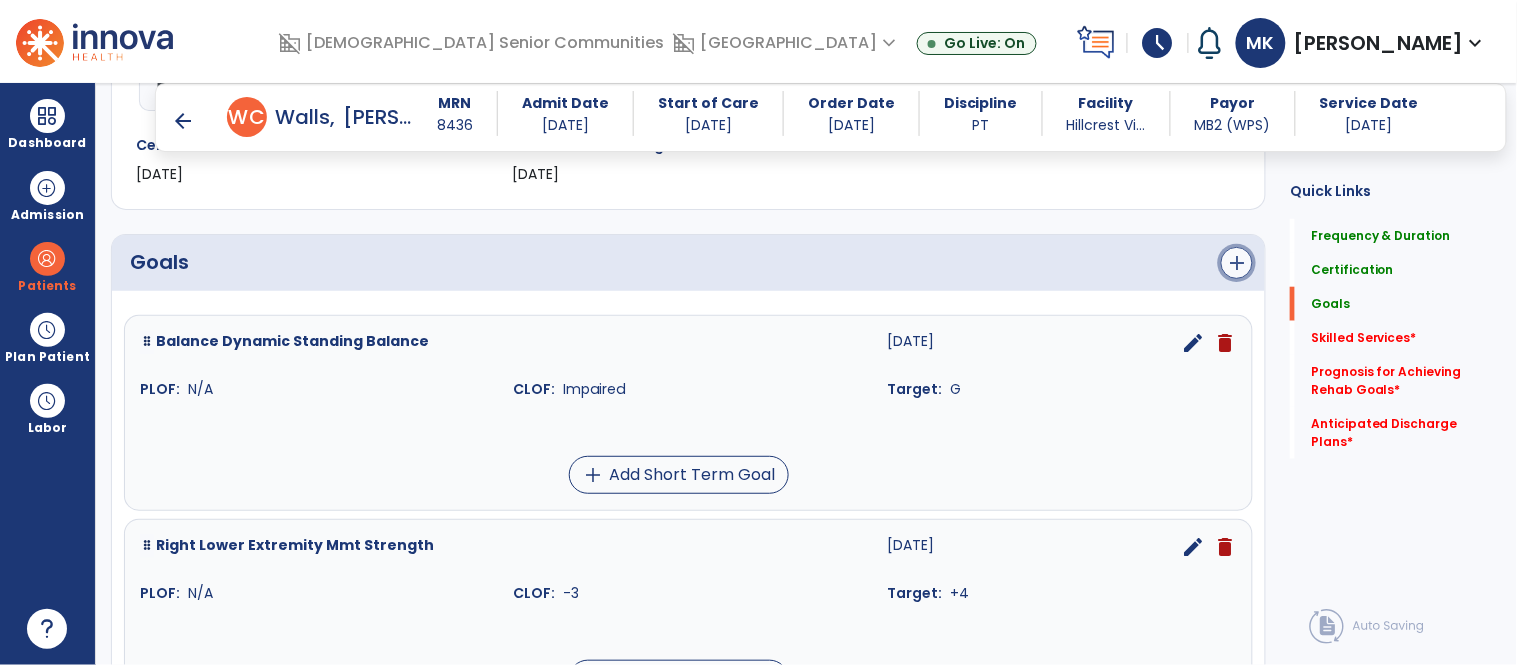 click on "add" at bounding box center [1237, 263] 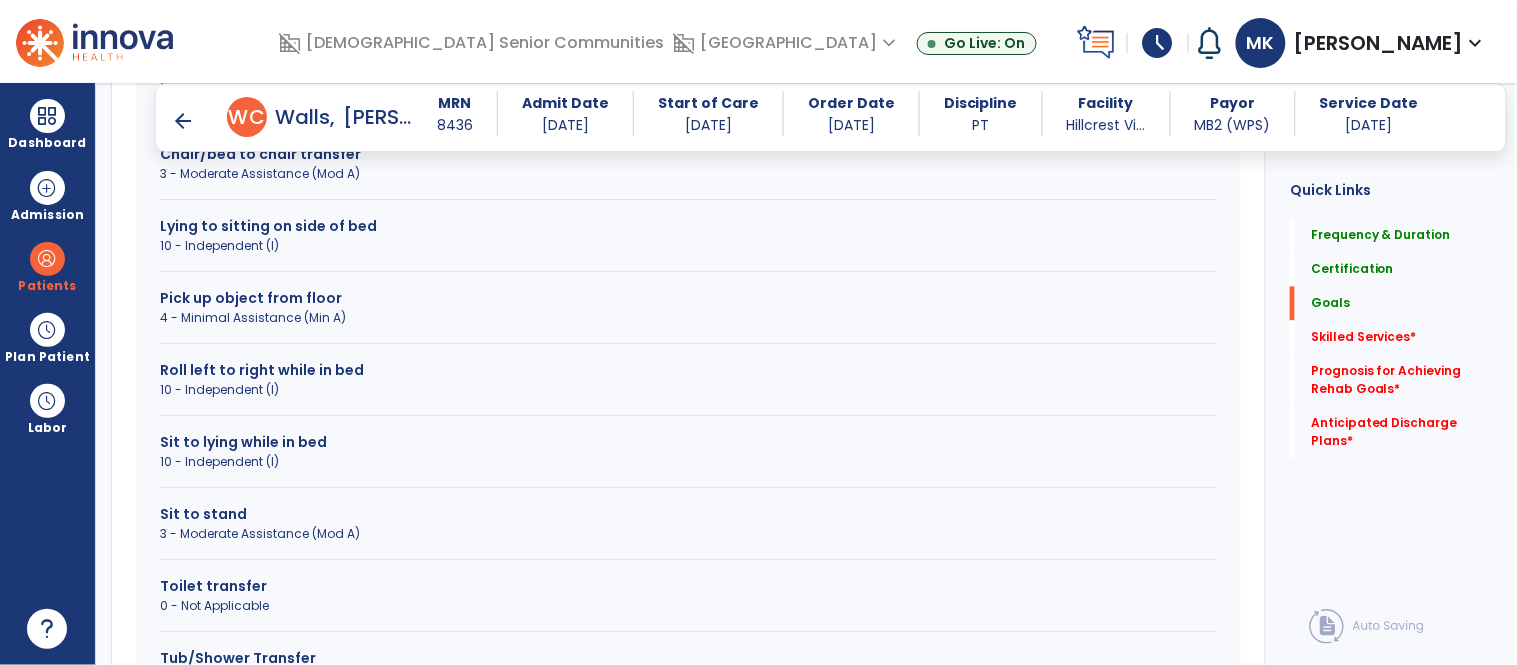 scroll, scrollTop: 991, scrollLeft: 0, axis: vertical 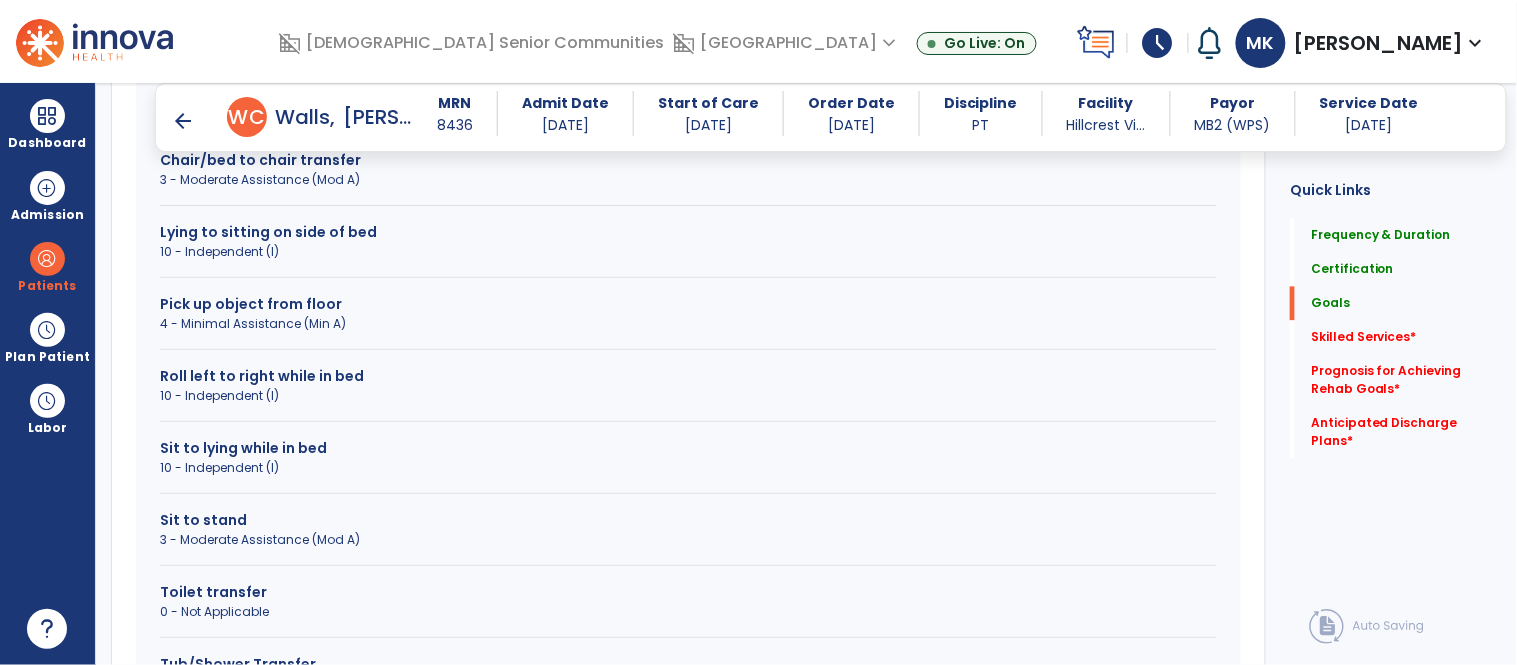 click on "3 - Moderate Assistance (Mod A)" at bounding box center (688, 540) 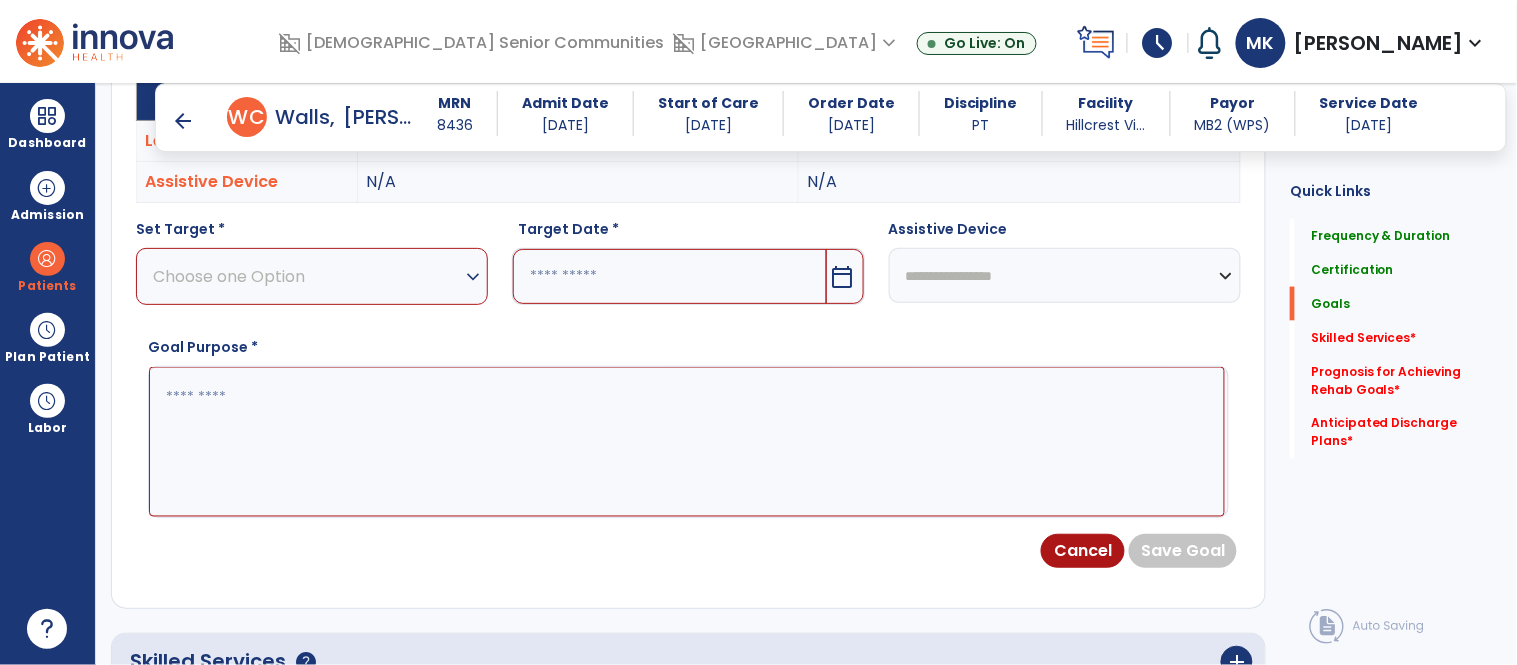 scroll, scrollTop: 653, scrollLeft: 0, axis: vertical 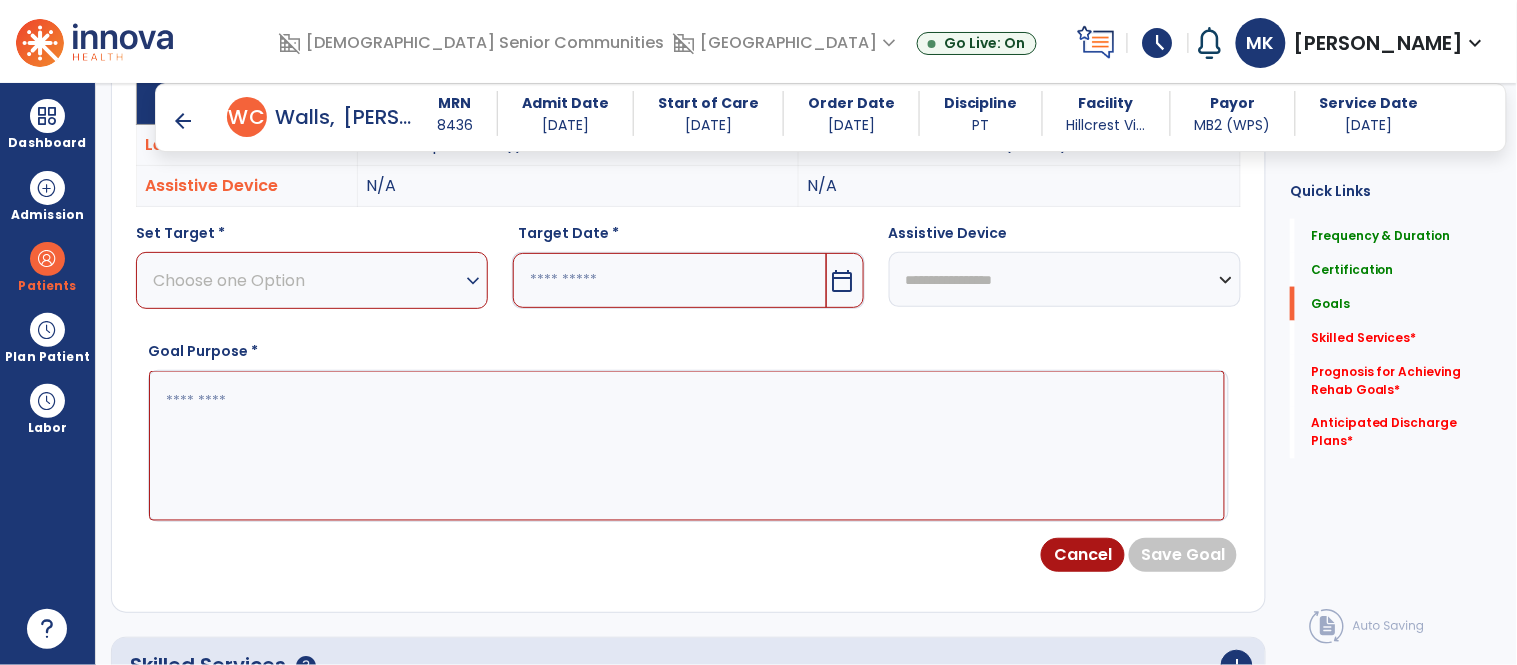 click on "Choose one Option" at bounding box center (307, 280) 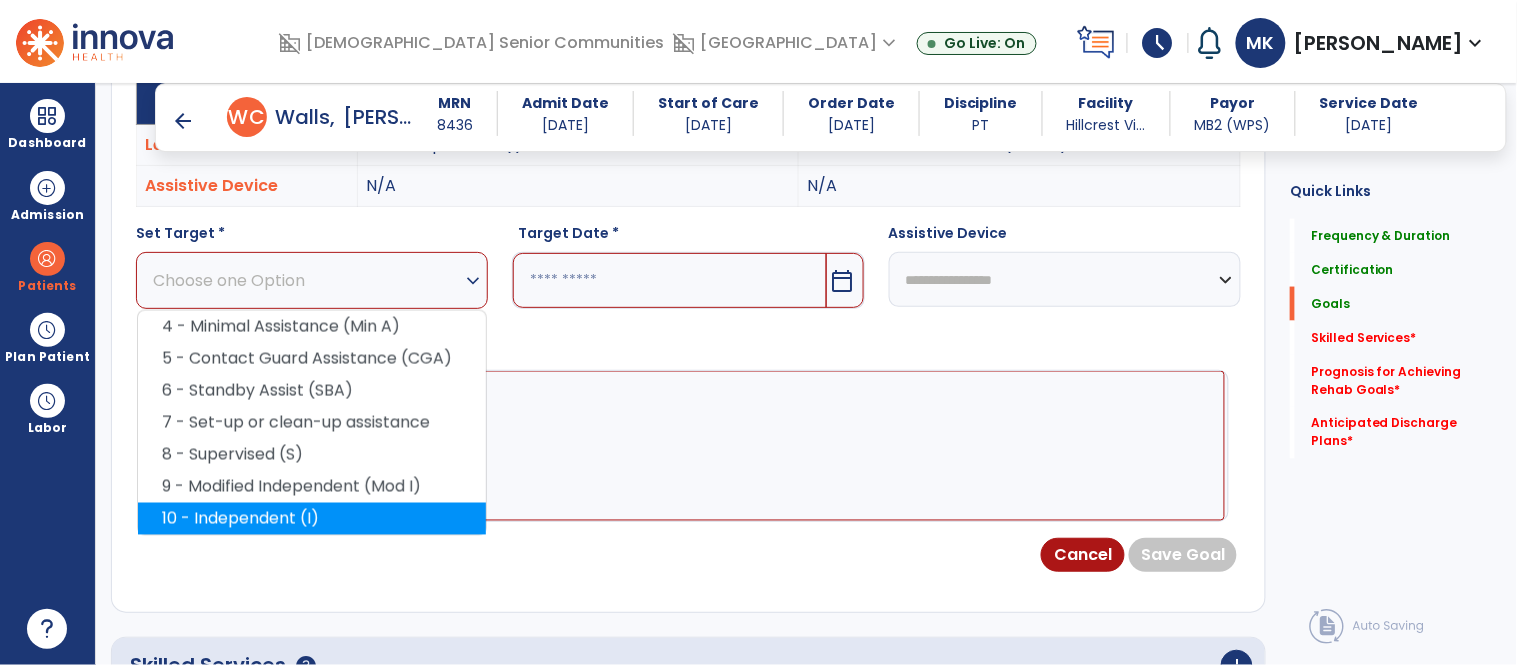 click on "10 - Independent (I)" at bounding box center (312, 519) 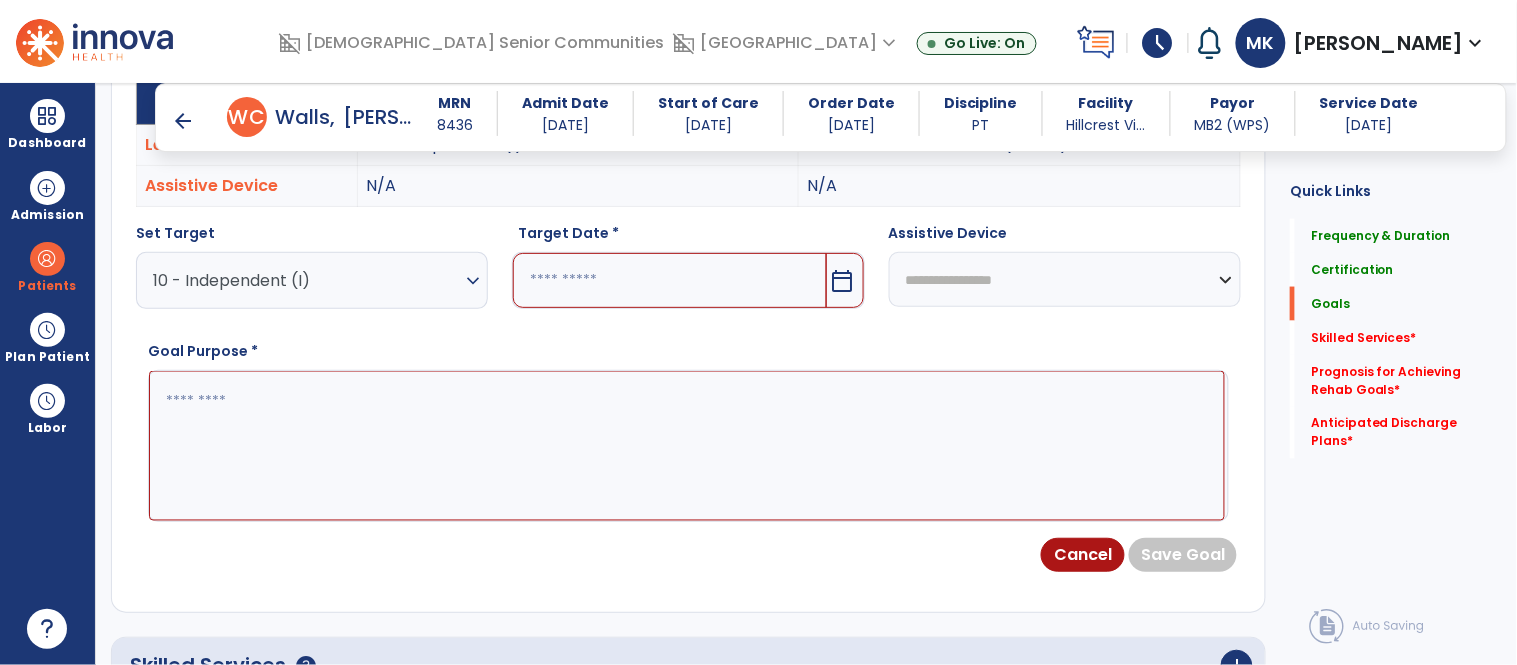 click on "calendar_today" at bounding box center (843, 281) 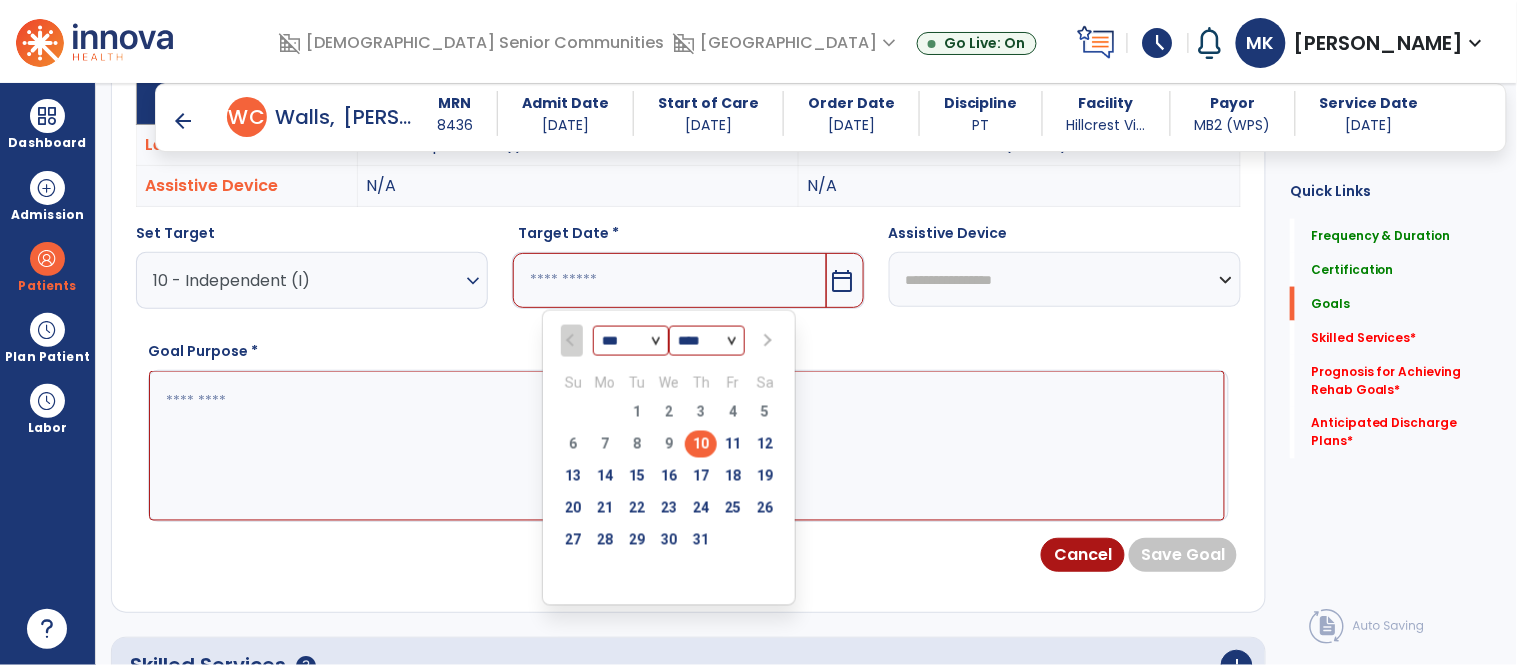 click at bounding box center [766, 341] 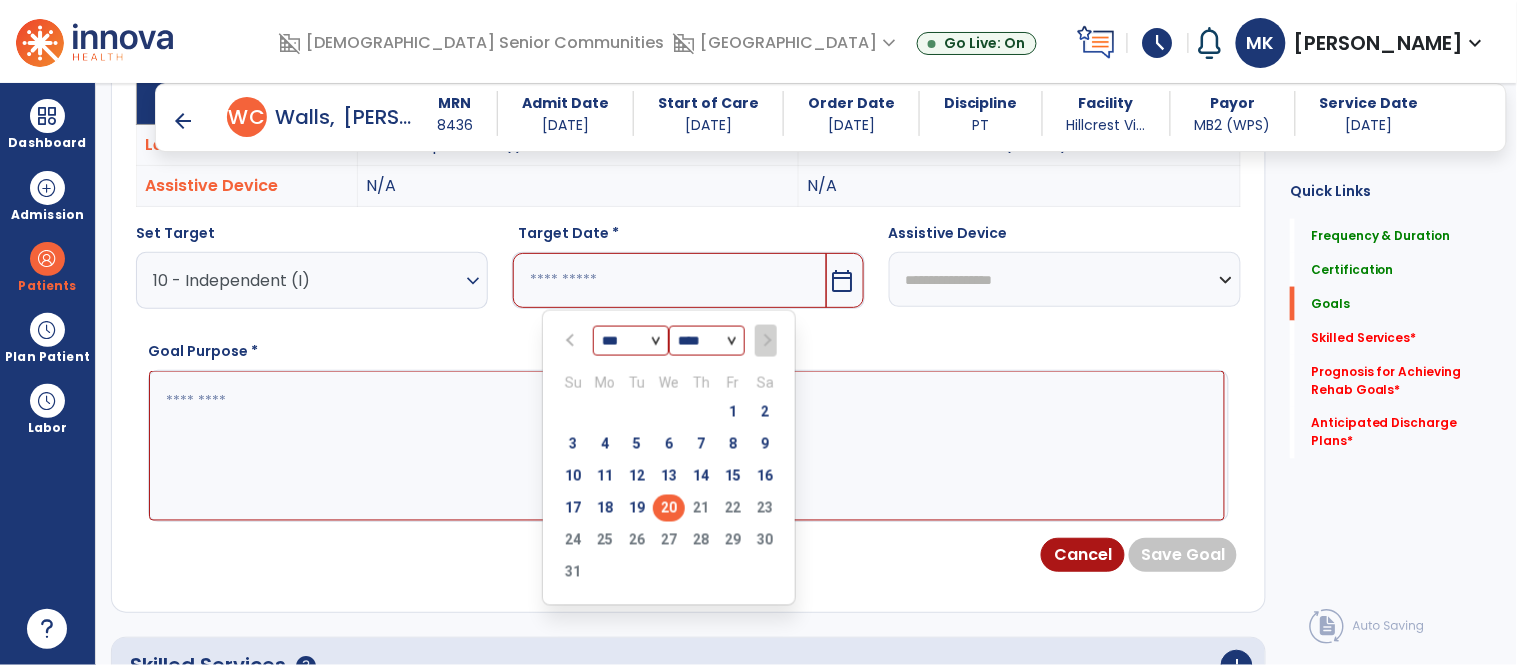 click on "20" at bounding box center (669, 508) 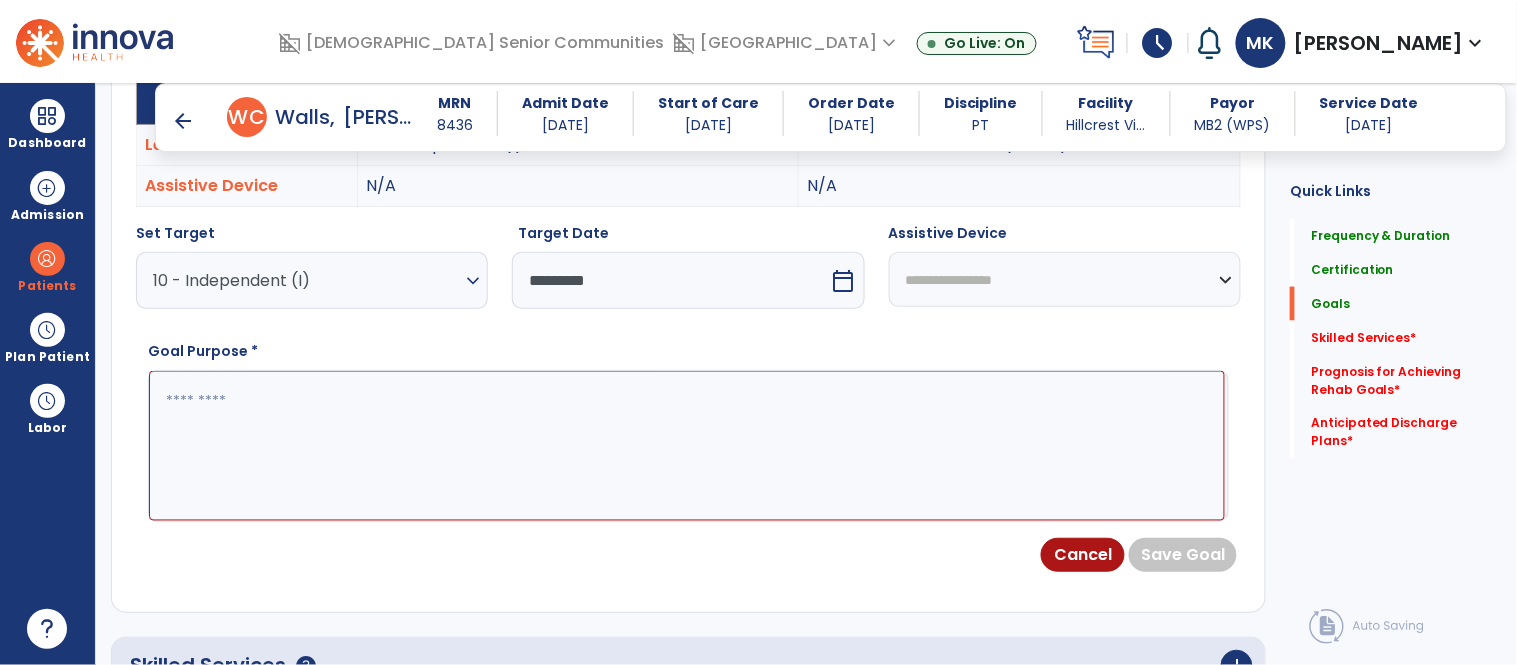click at bounding box center (687, 446) 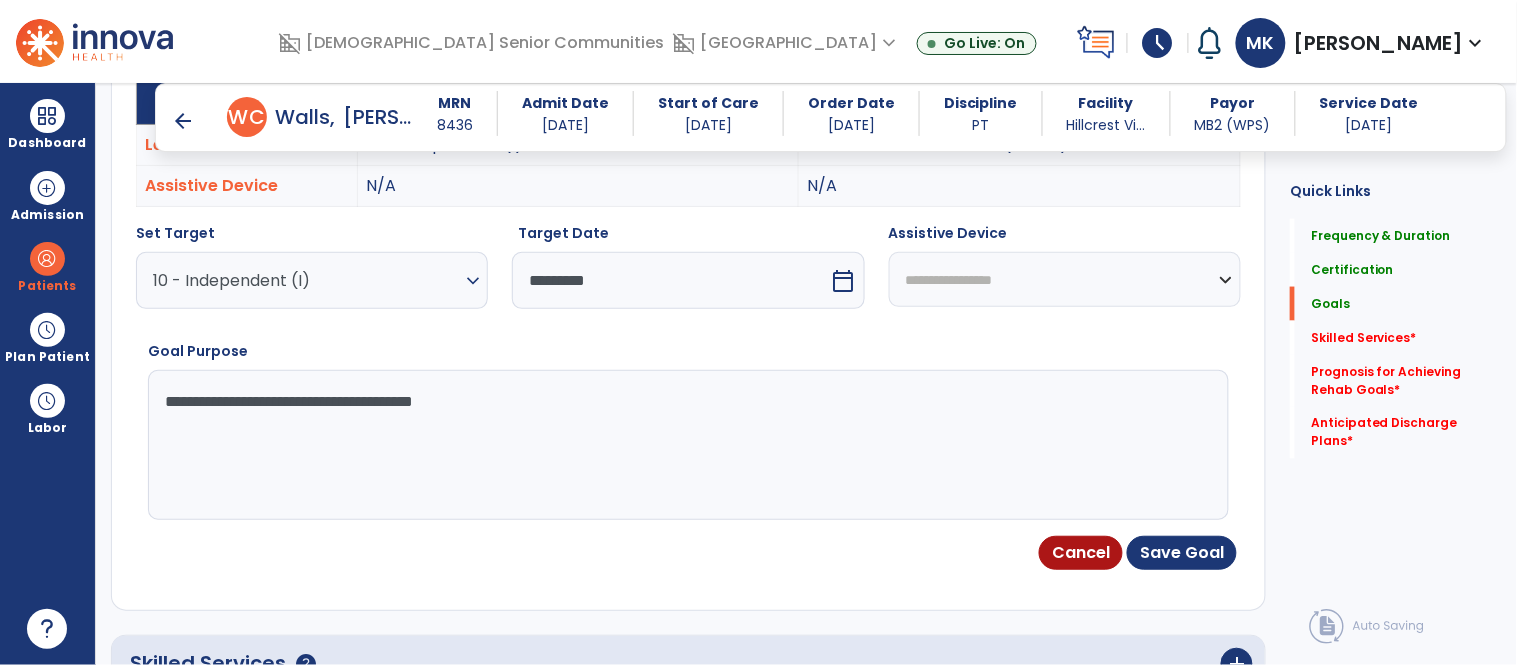 type on "**********" 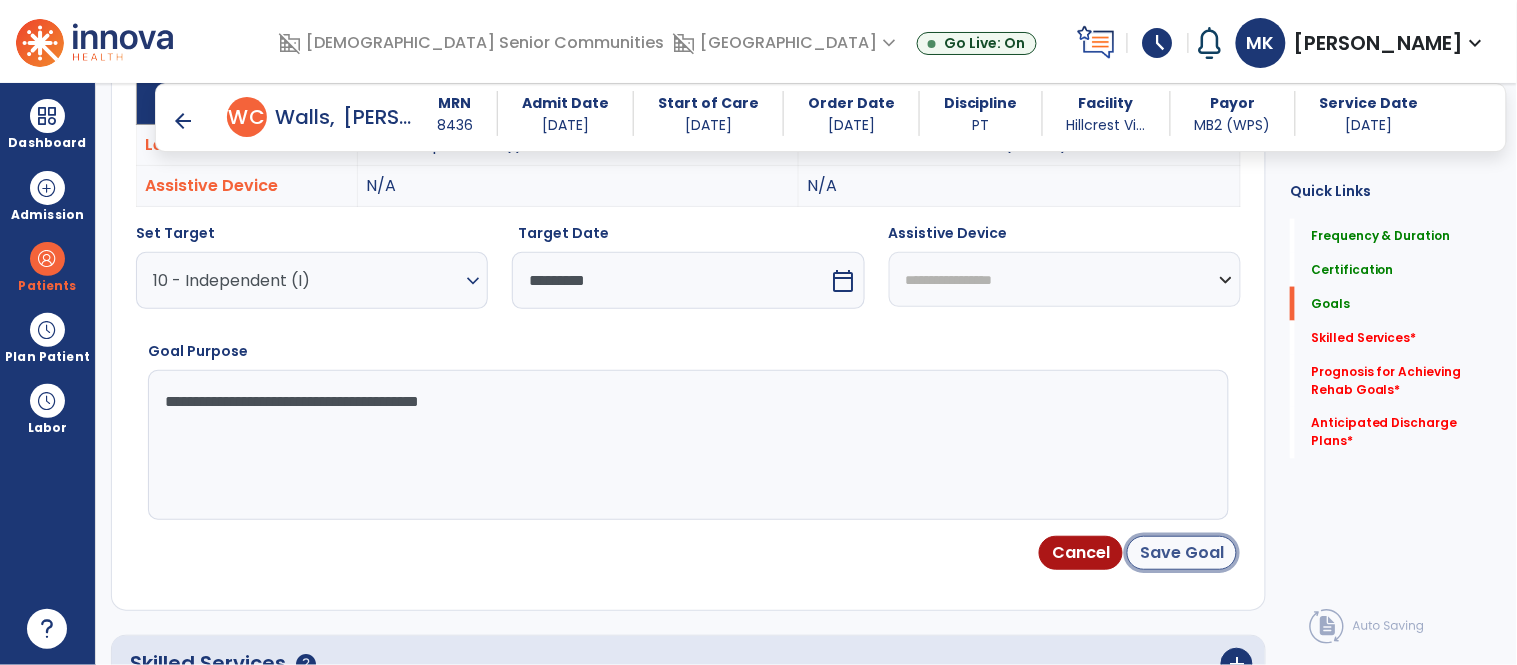 click on "Save Goal" at bounding box center [1182, 553] 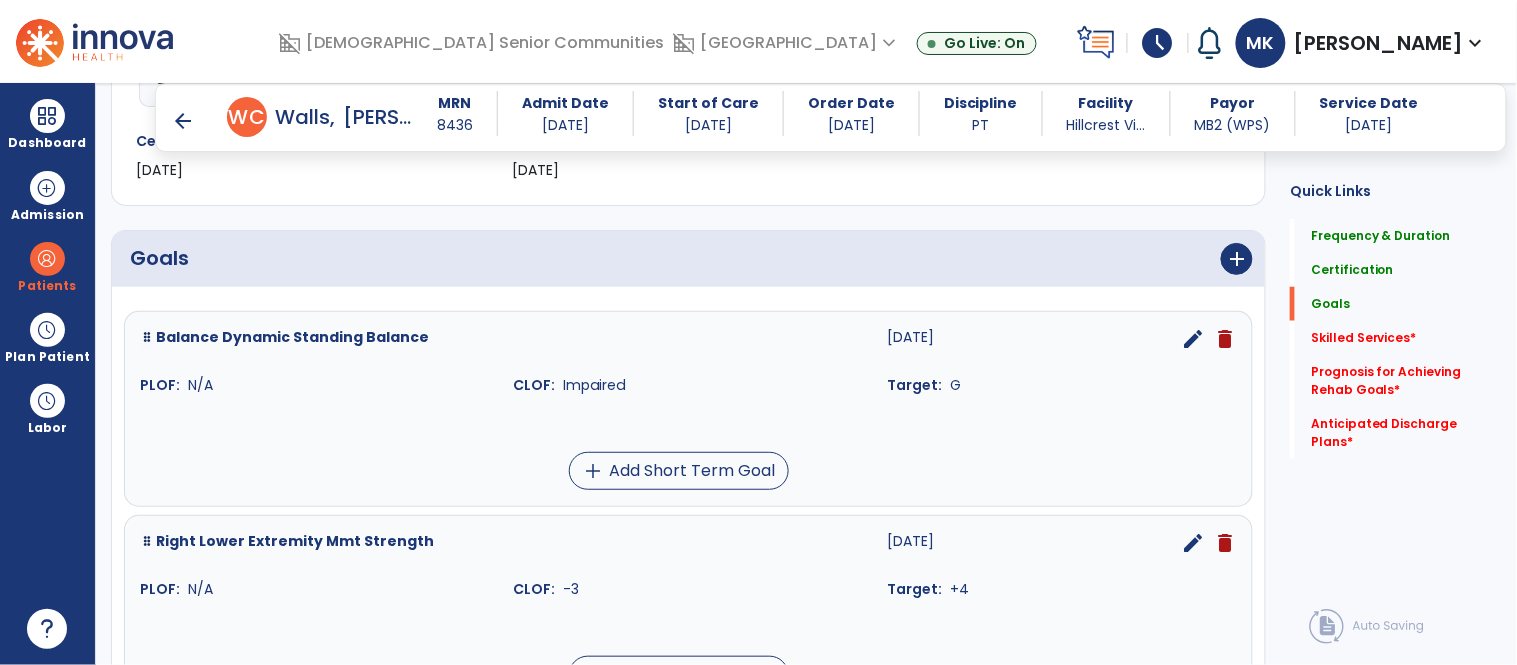 scroll, scrollTop: 364, scrollLeft: 0, axis: vertical 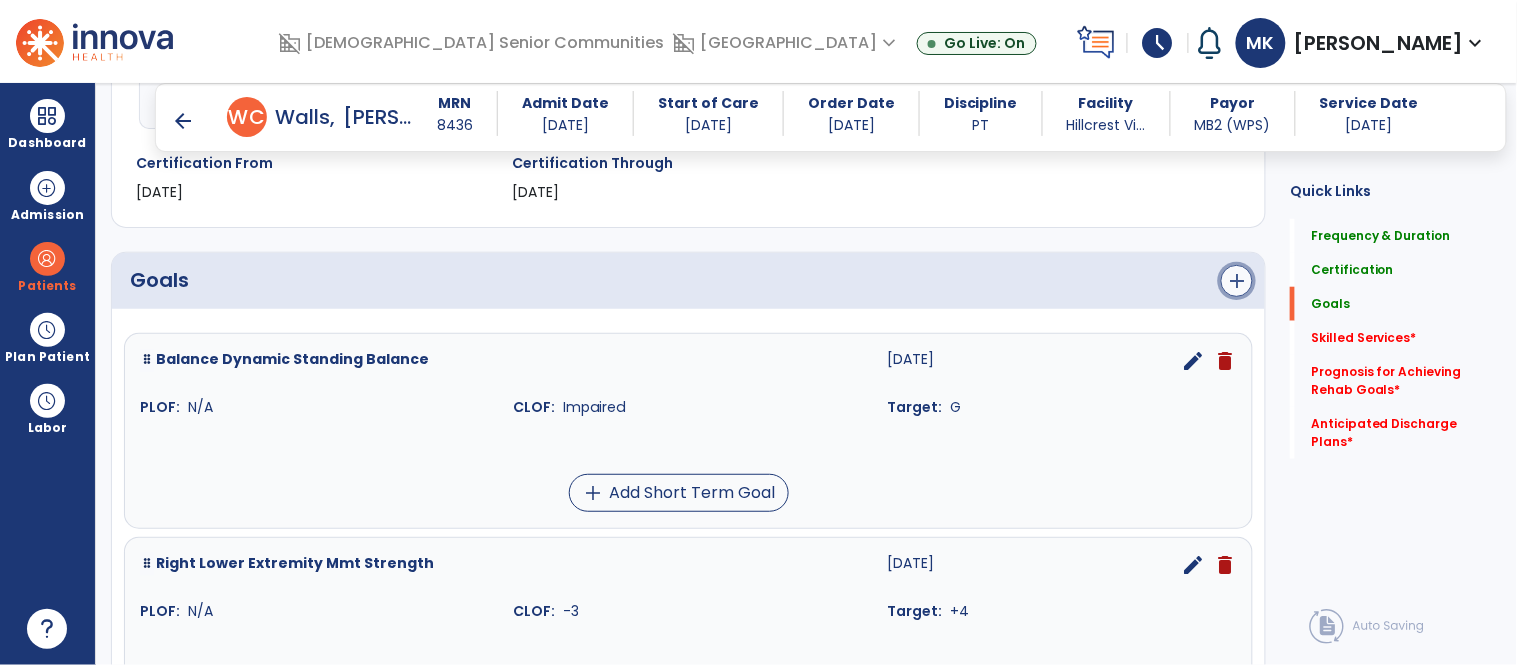 click on "add" at bounding box center [1237, 281] 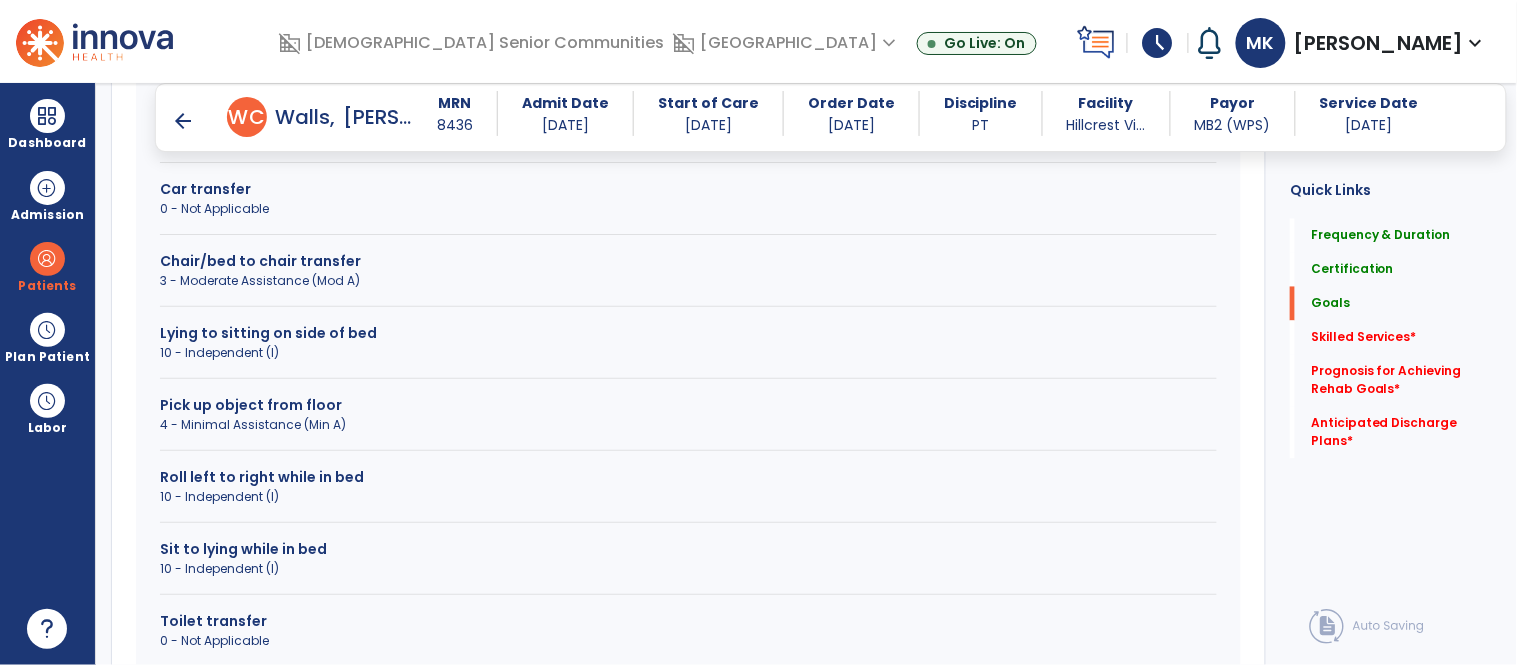 scroll, scrollTop: 886, scrollLeft: 0, axis: vertical 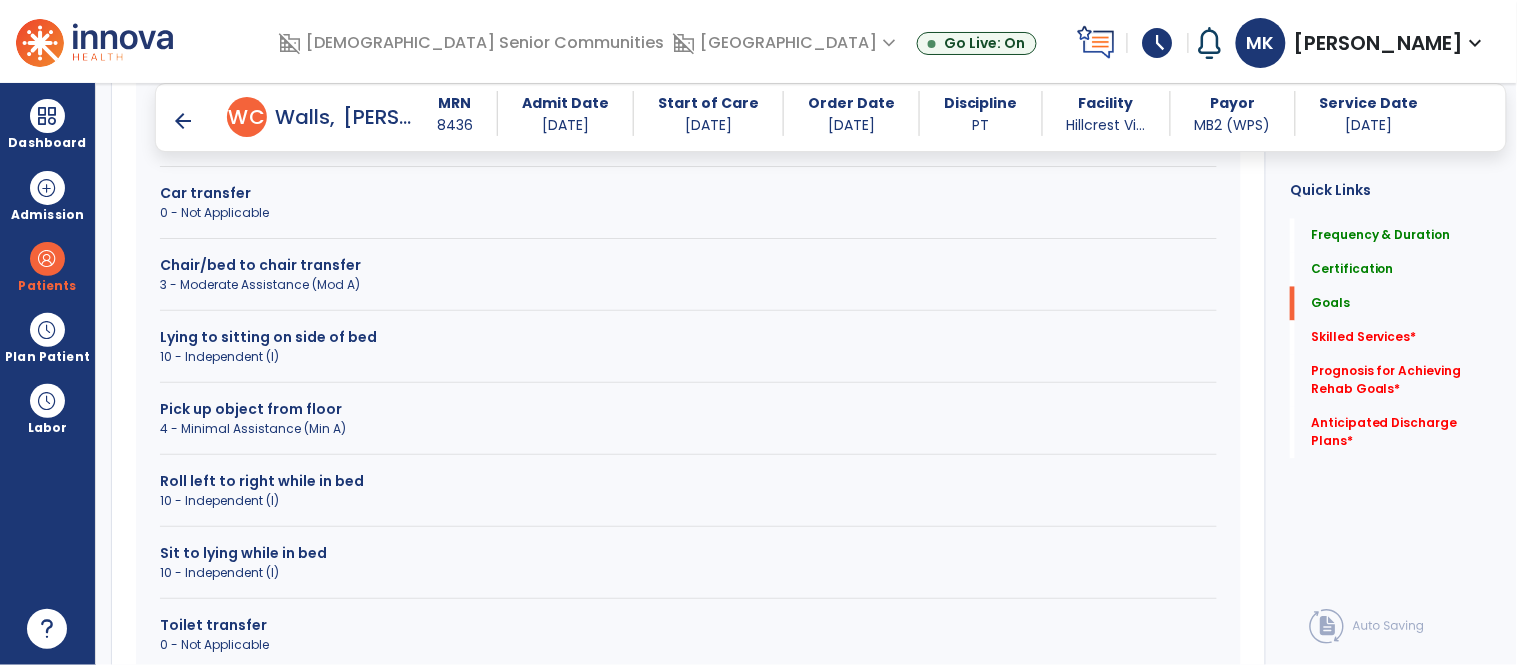 click on "3 - Moderate Assistance (Mod A)" at bounding box center [688, 285] 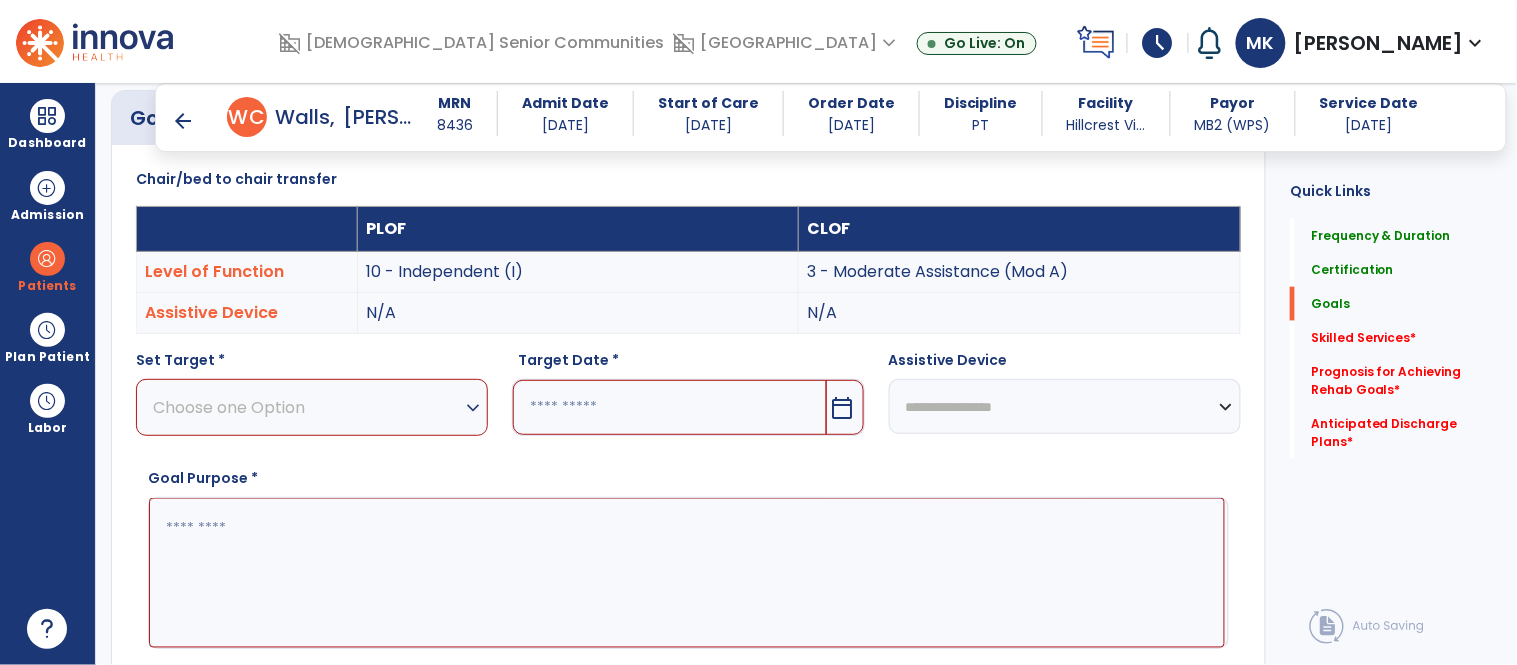 scroll, scrollTop: 527, scrollLeft: 0, axis: vertical 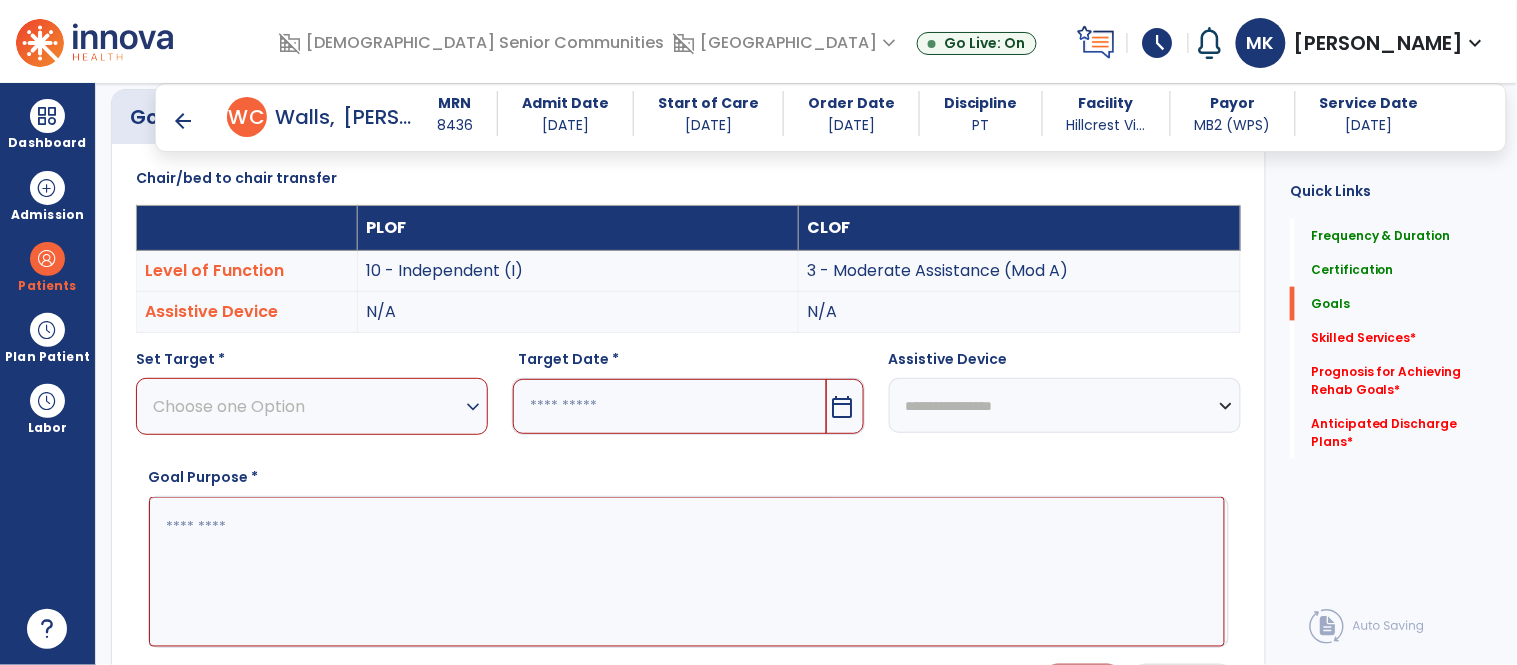 click on "Choose one Option" at bounding box center (307, 406) 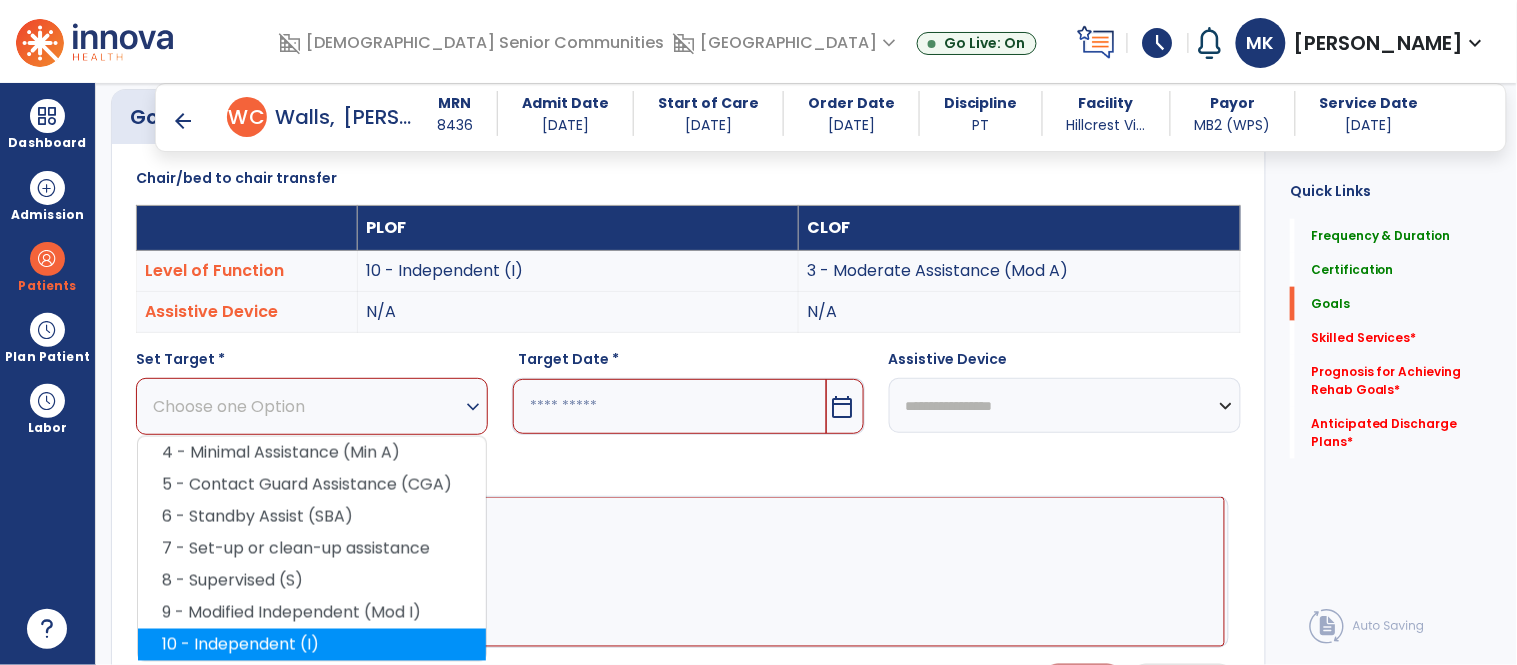 click on "10 - Independent (I)" at bounding box center (312, 645) 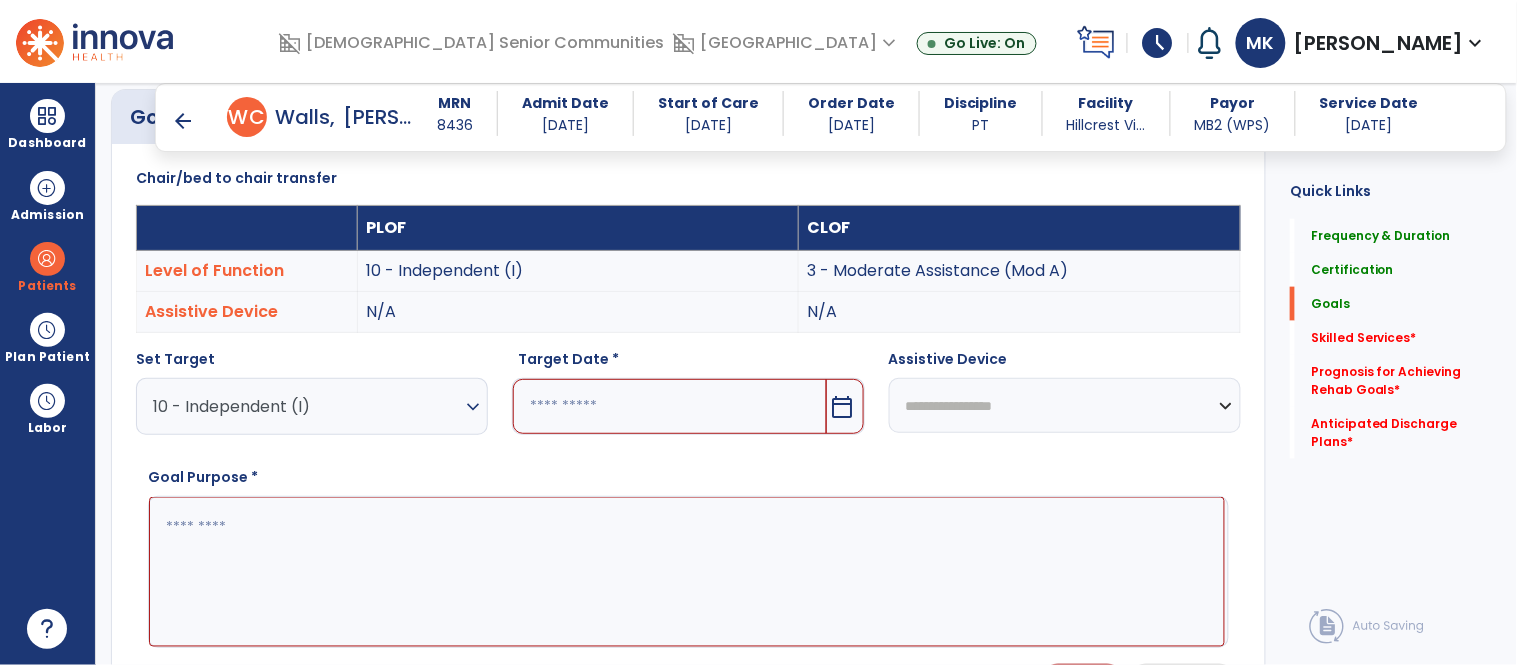click on "calendar_today" at bounding box center (843, 407) 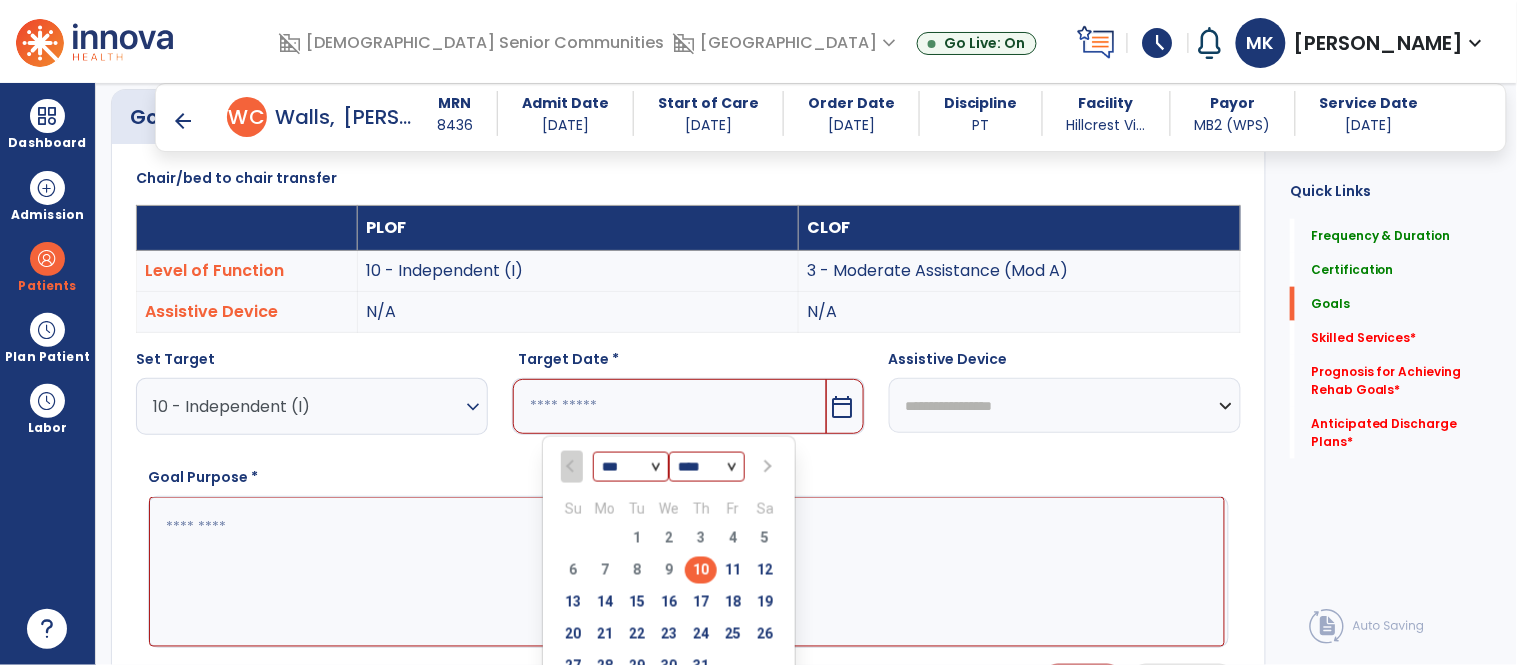 click at bounding box center [766, 467] 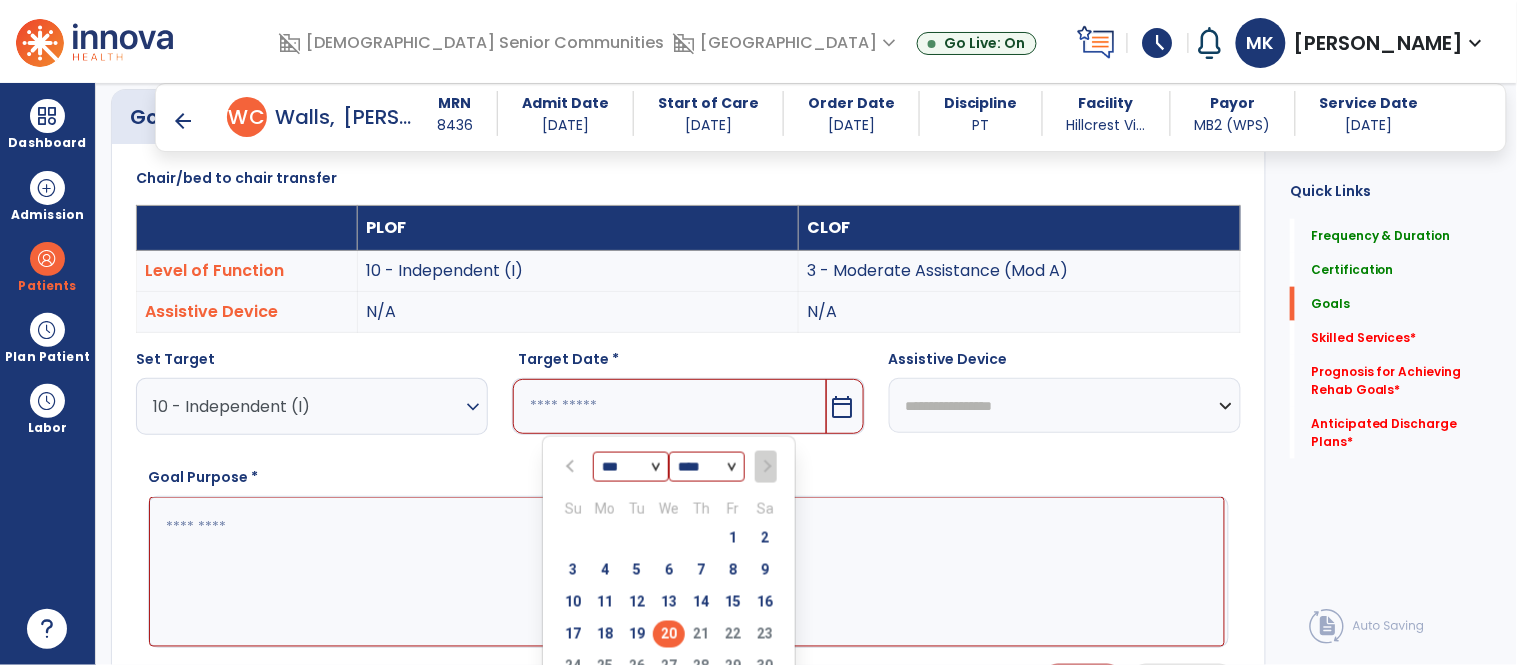 click on "20" at bounding box center (669, 634) 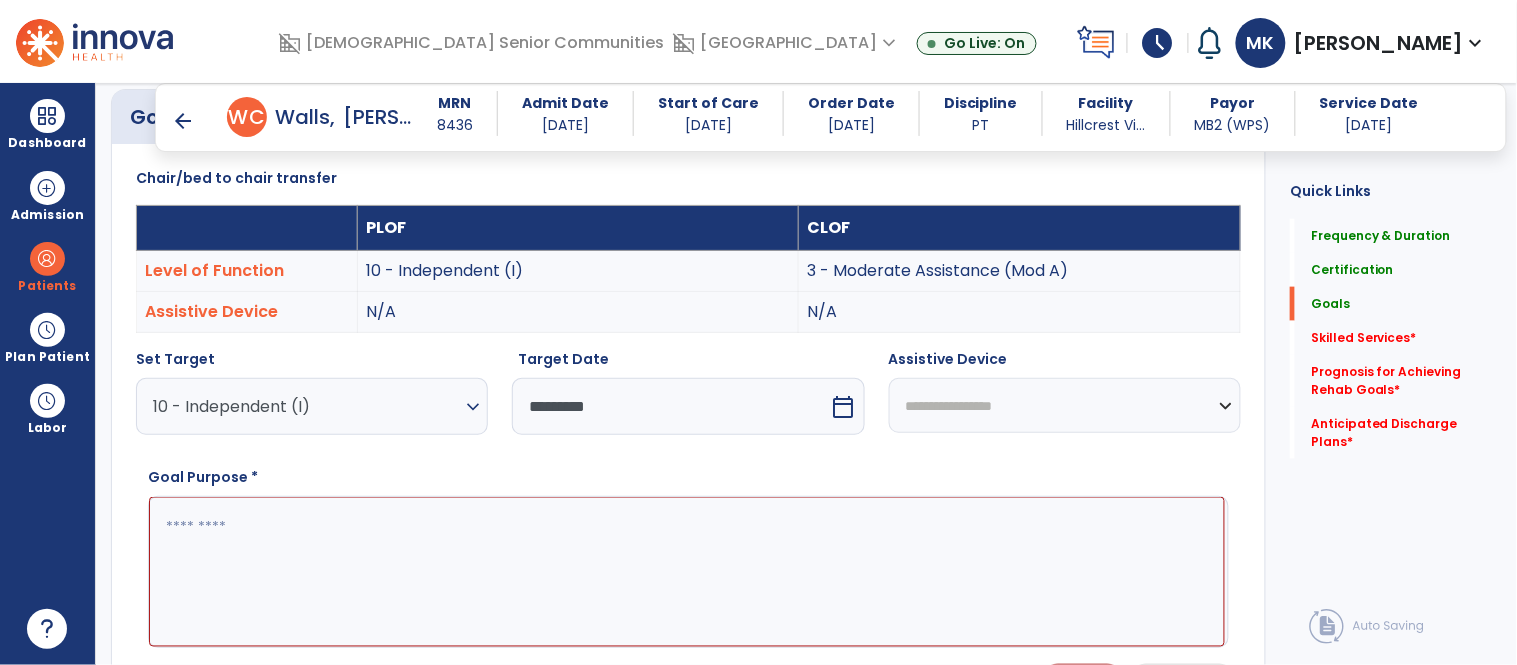 click at bounding box center [687, 572] 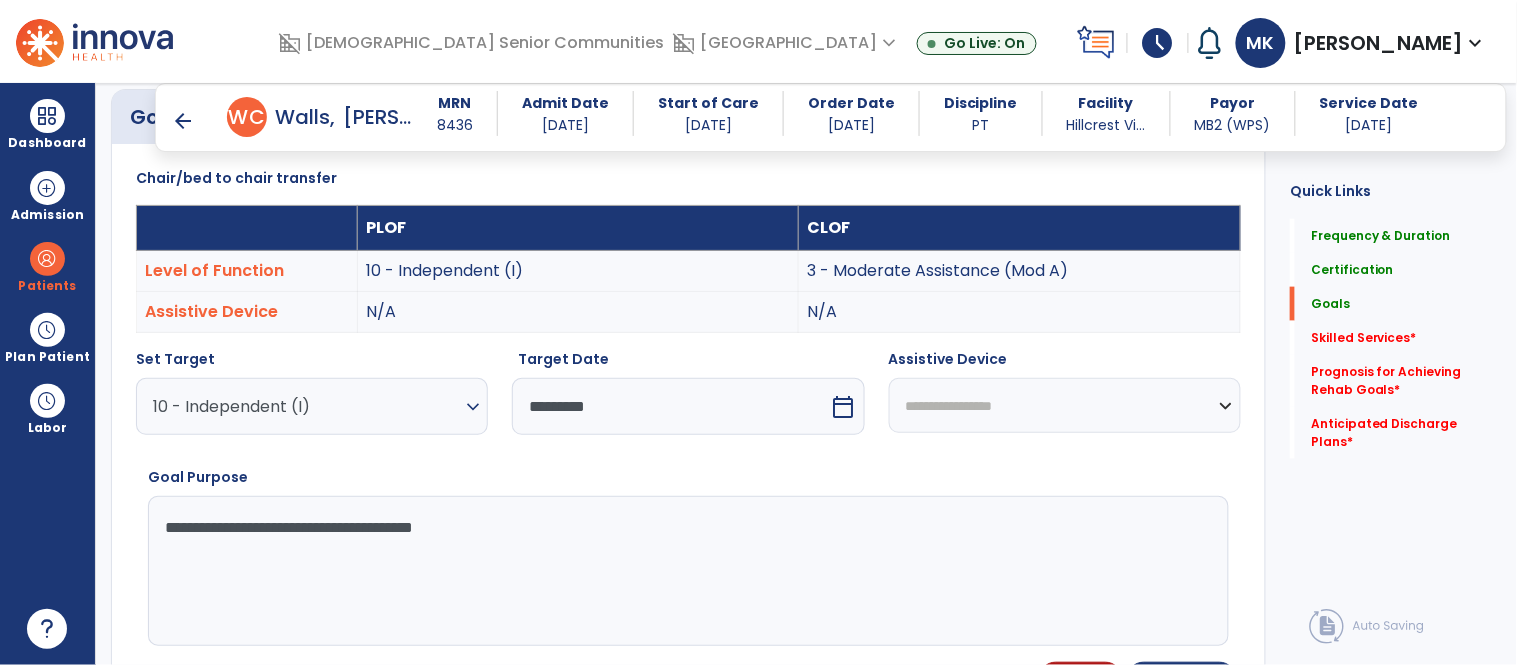 type on "**********" 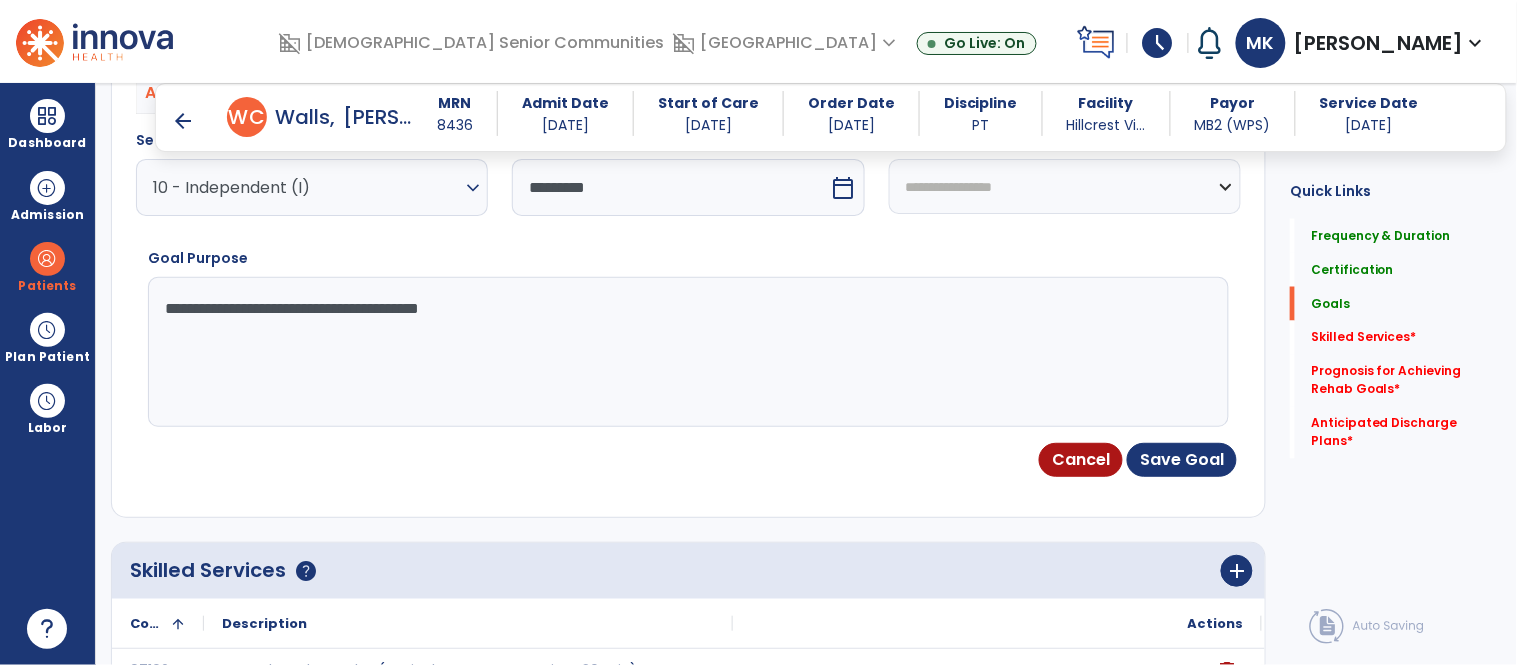 scroll, scrollTop: 753, scrollLeft: 0, axis: vertical 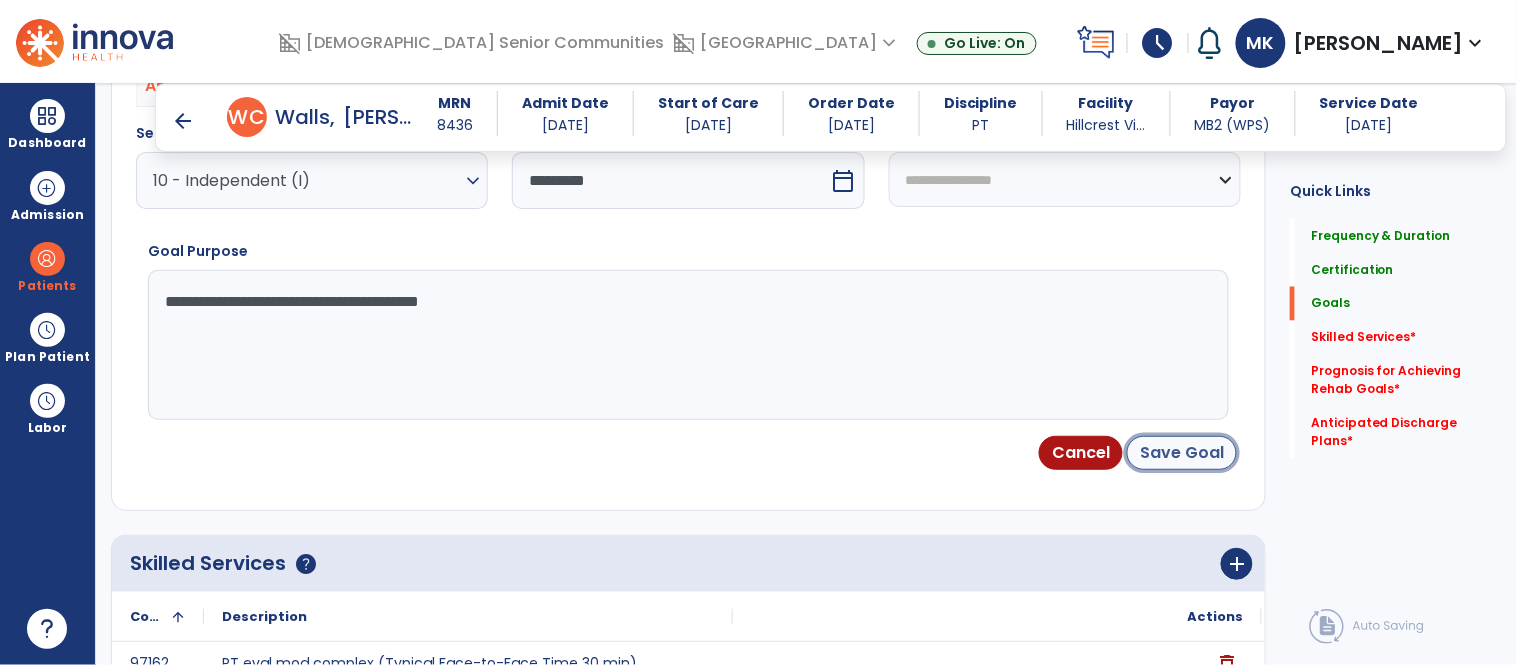click on "Save Goal" at bounding box center (1182, 453) 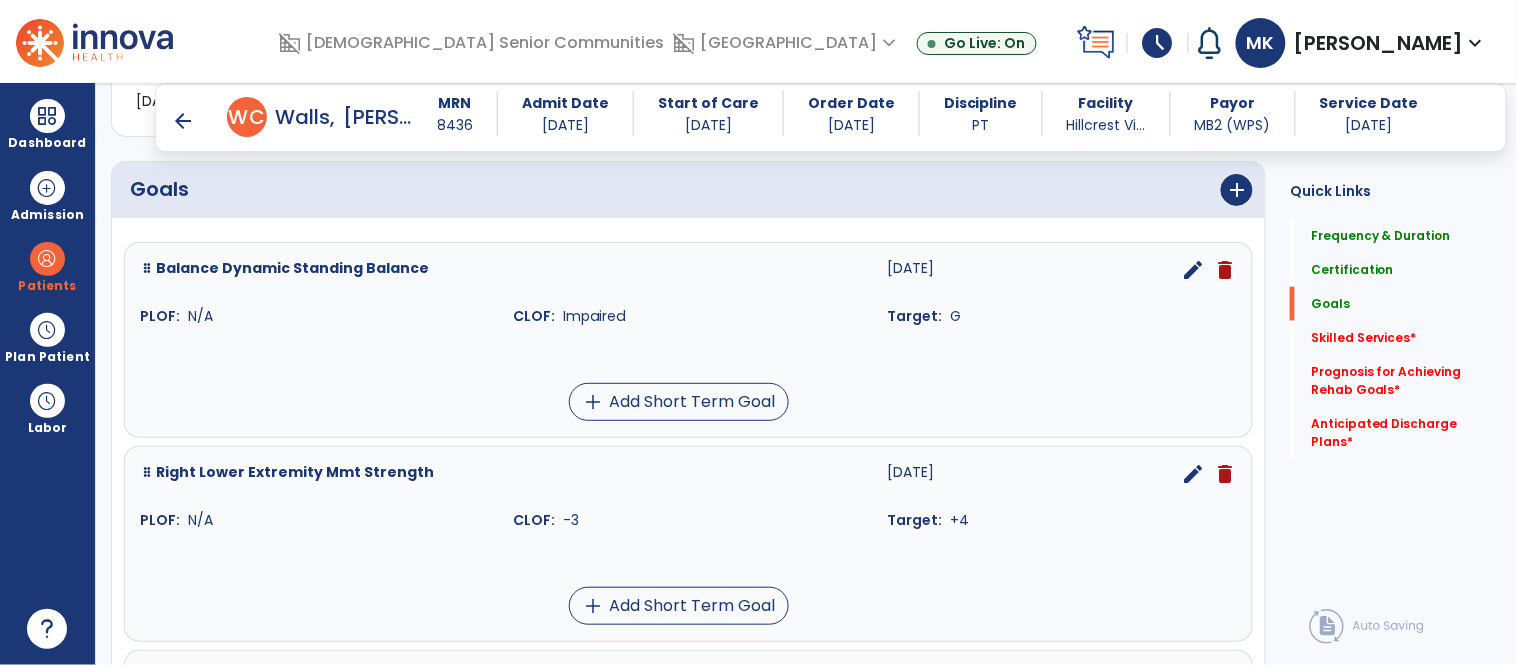 scroll, scrollTop: 460, scrollLeft: 0, axis: vertical 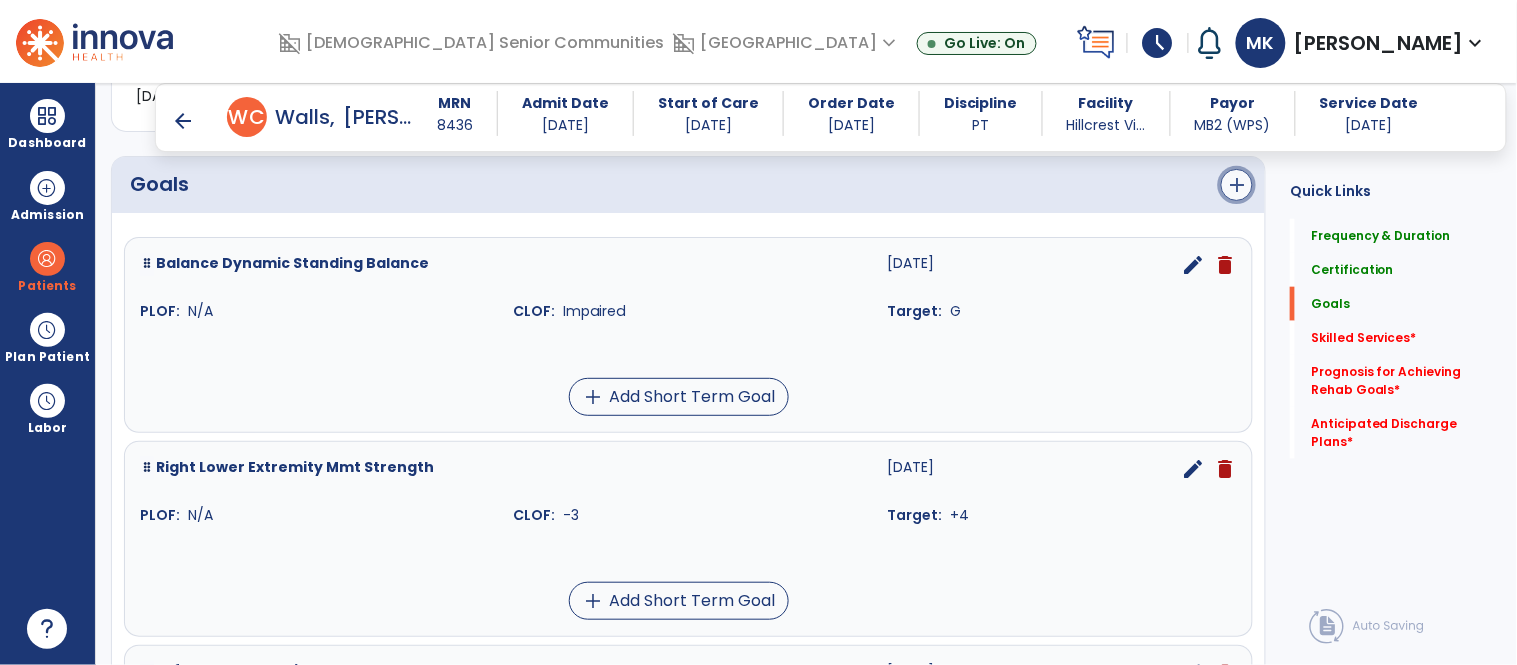 click on "add" at bounding box center [1237, 185] 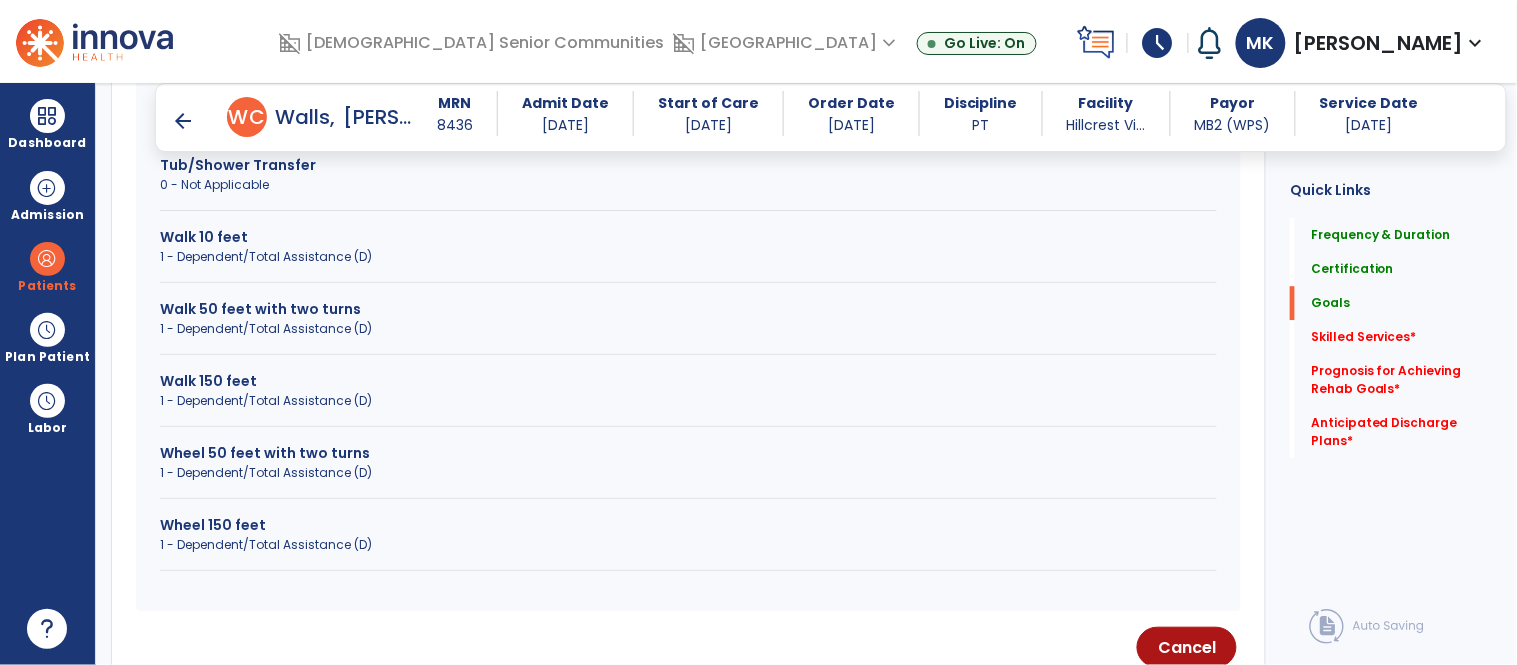 scroll, scrollTop: 1347, scrollLeft: 0, axis: vertical 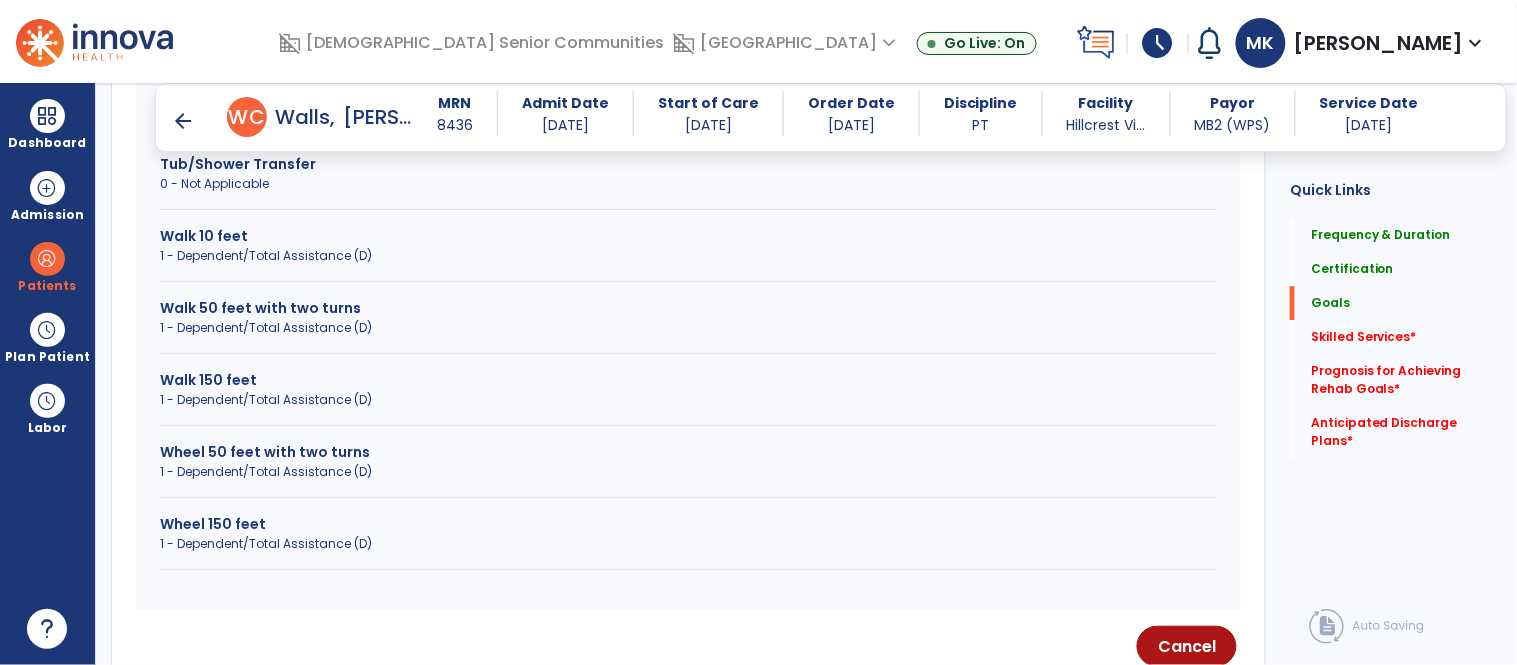 click on "1 - Dependent/Total Assistance (D)" at bounding box center (688, 400) 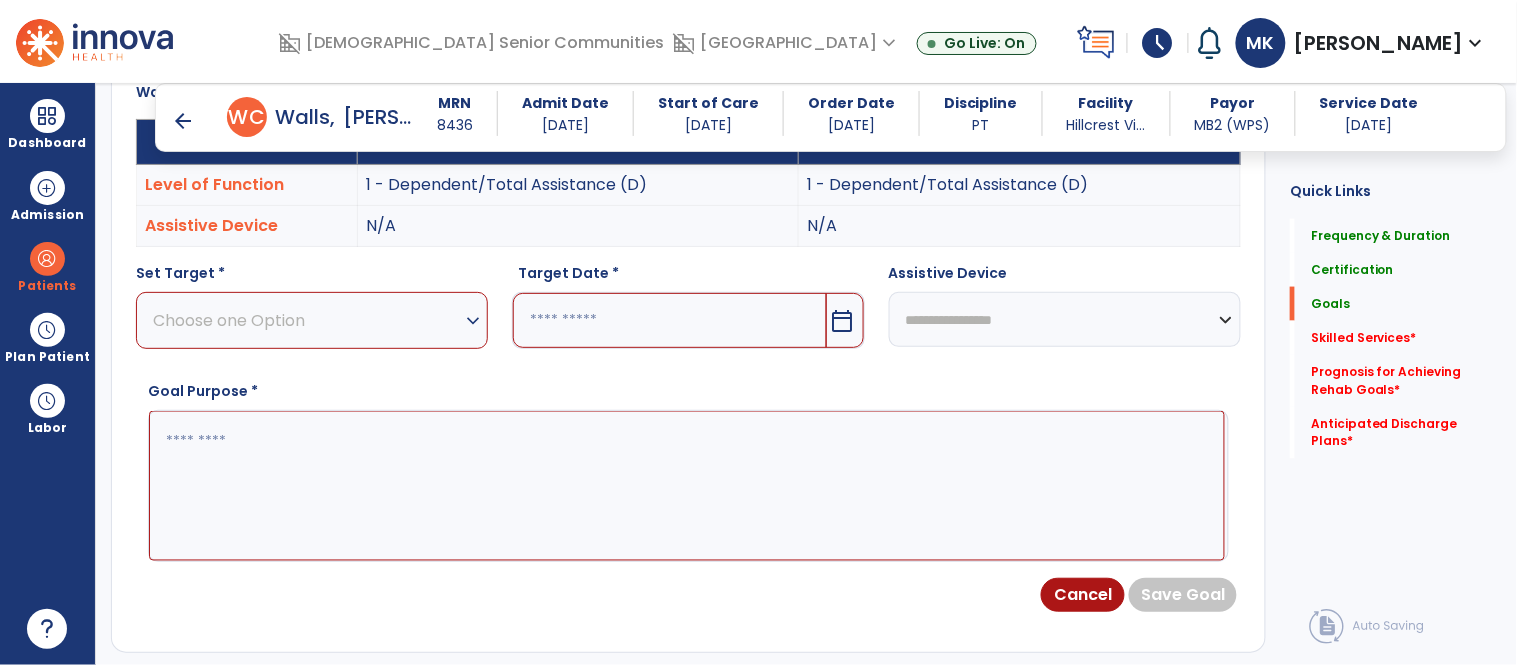 scroll, scrollTop: 615, scrollLeft: 0, axis: vertical 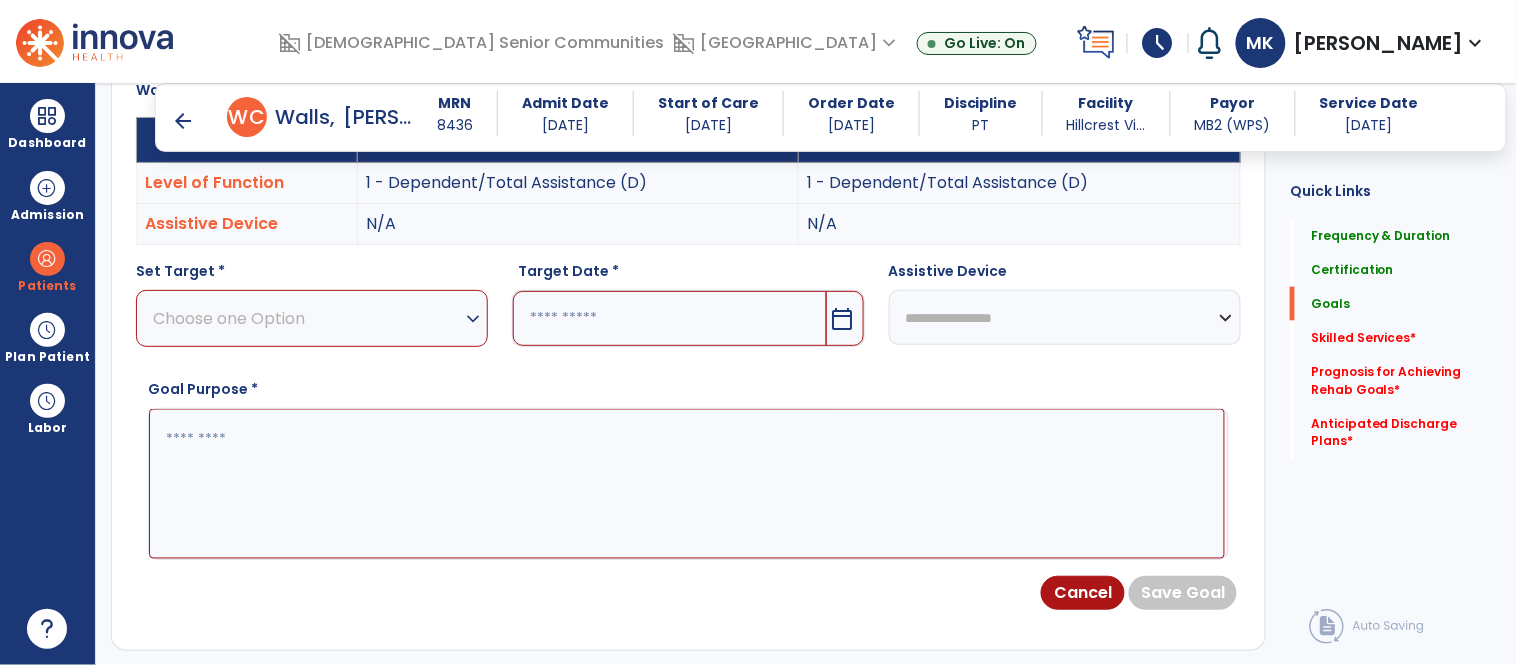 click on "Choose one Option" at bounding box center [307, 318] 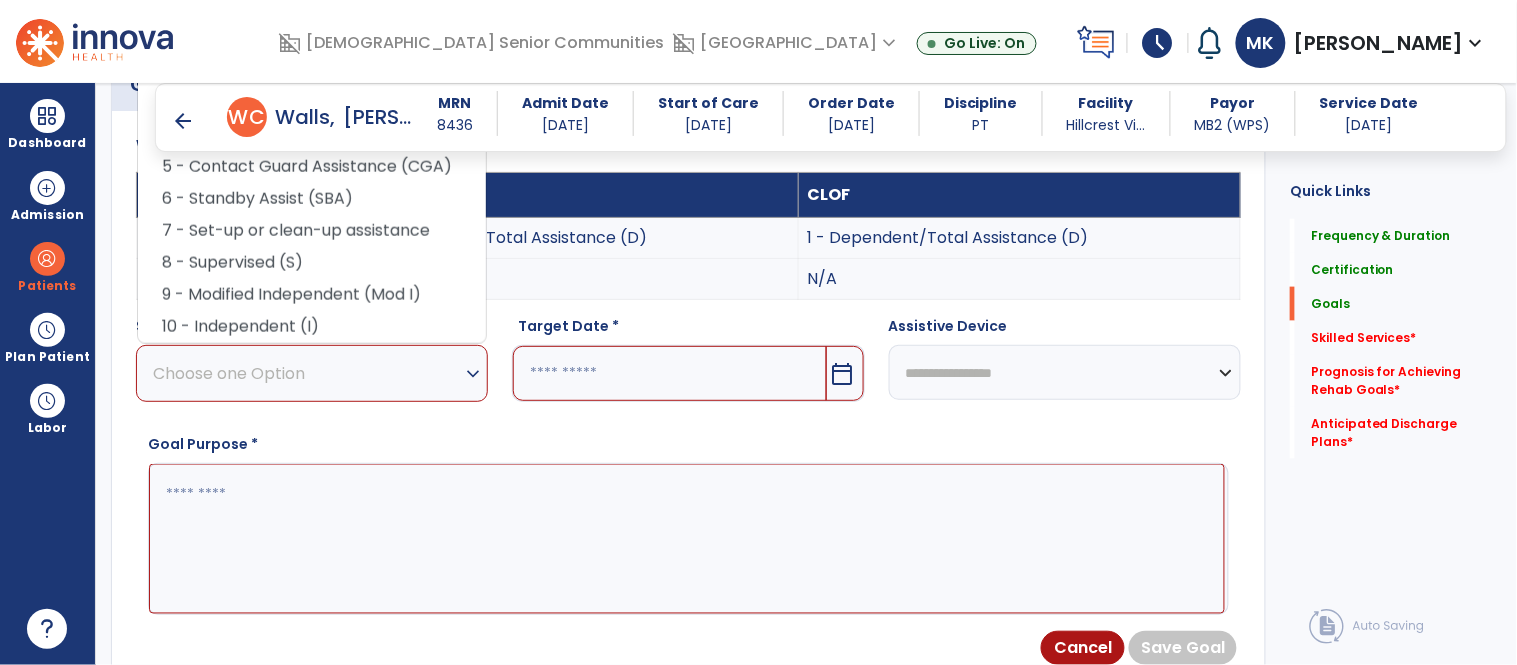 scroll, scrollTop: 558, scrollLeft: 0, axis: vertical 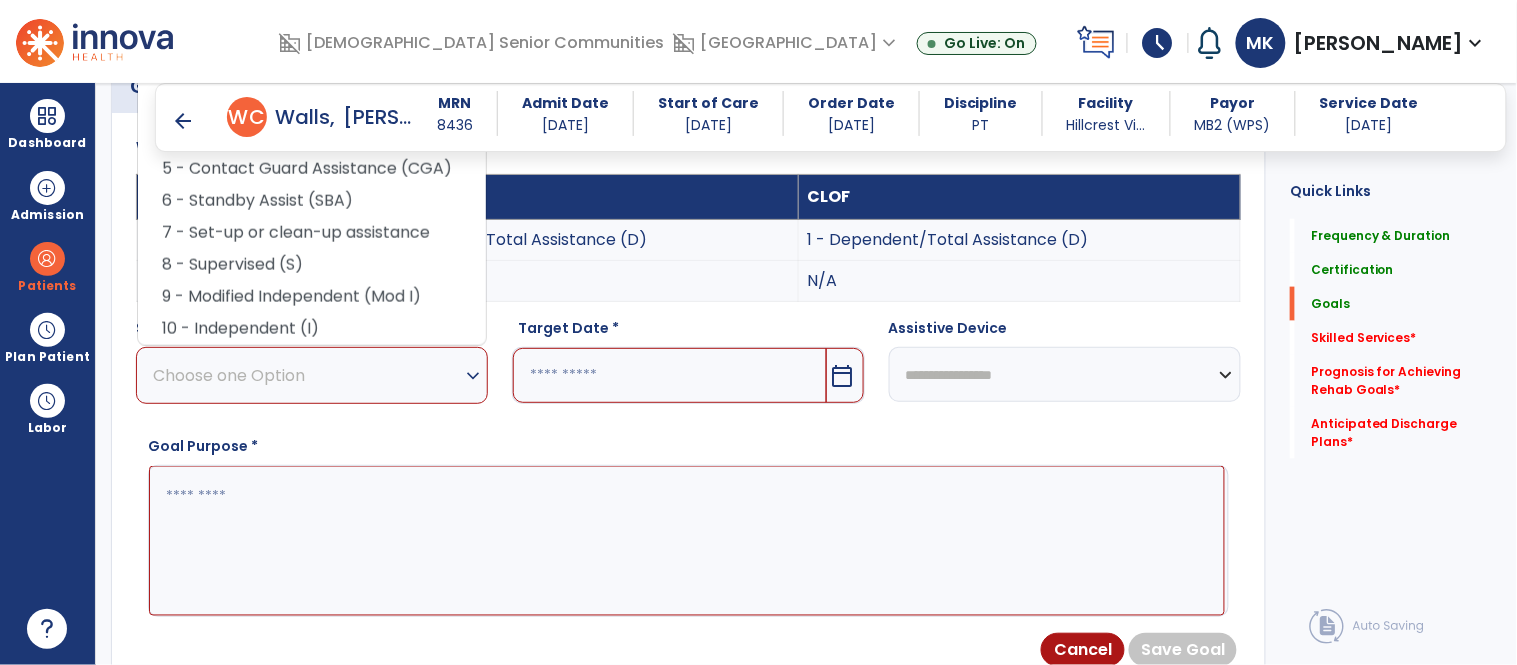click on "Quick Links  Frequency & Duration   Frequency & Duration   Certification   Certification   Goals   Goals   Skilled Services   *  Skilled Services   *  Prognosis for Achieving Rehab Goals   *  Prognosis for Achieving Rehab Goals   *  Anticipated Discharge Plans   *  Anticipated Discharge Plans   *" 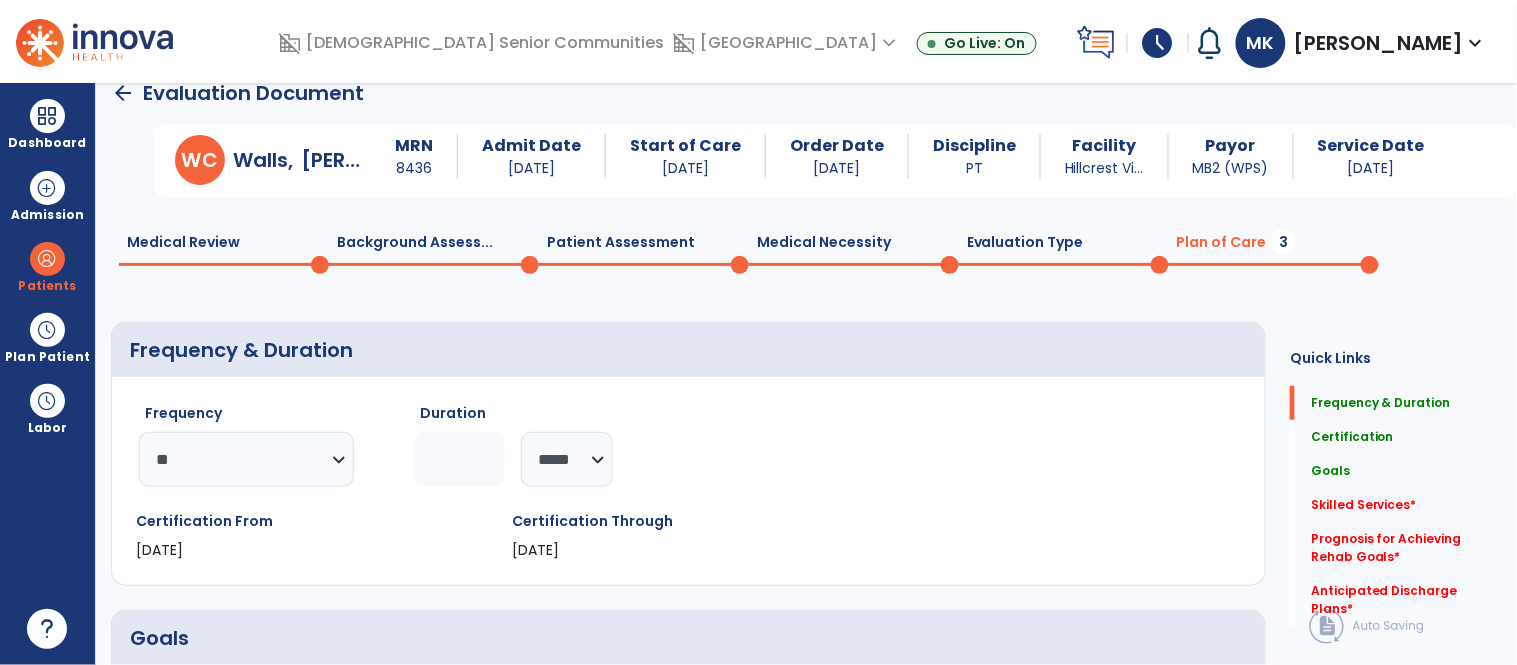 scroll, scrollTop: 0, scrollLeft: 0, axis: both 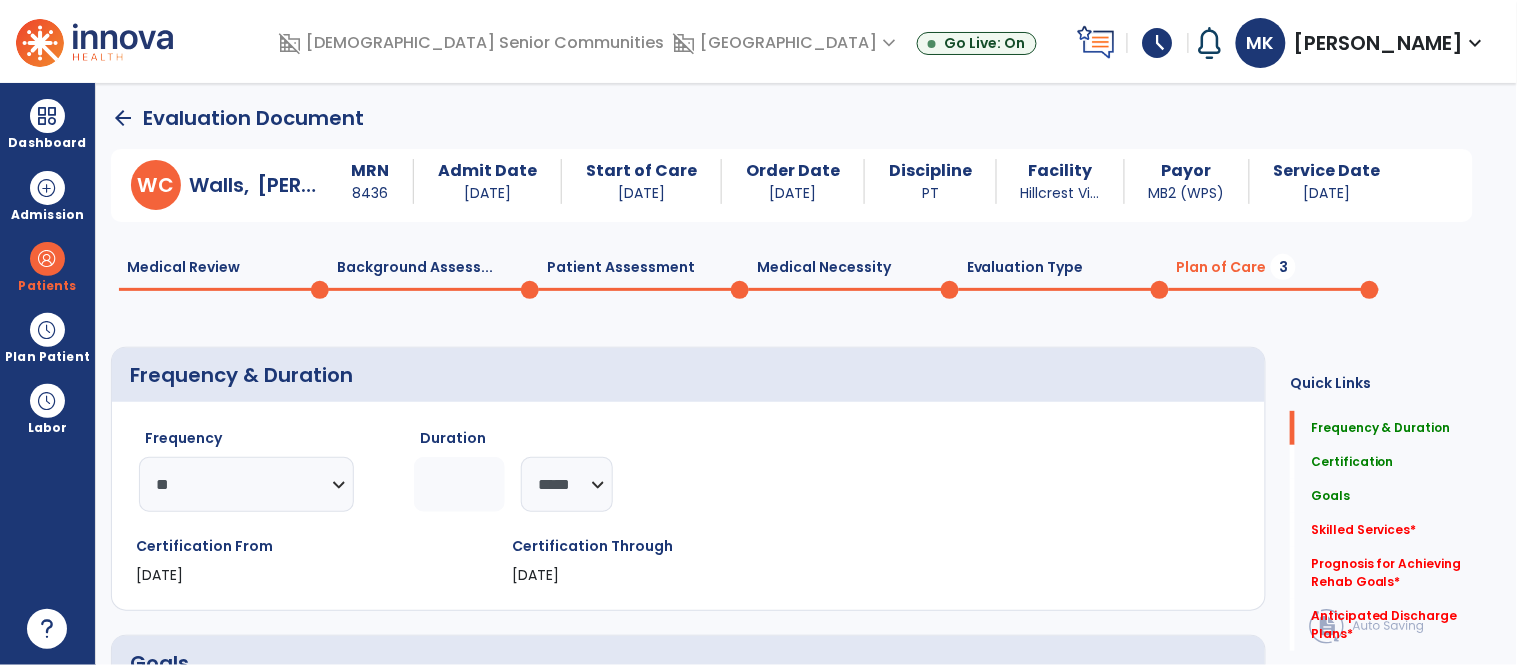 click on "Patient Assessment  0" 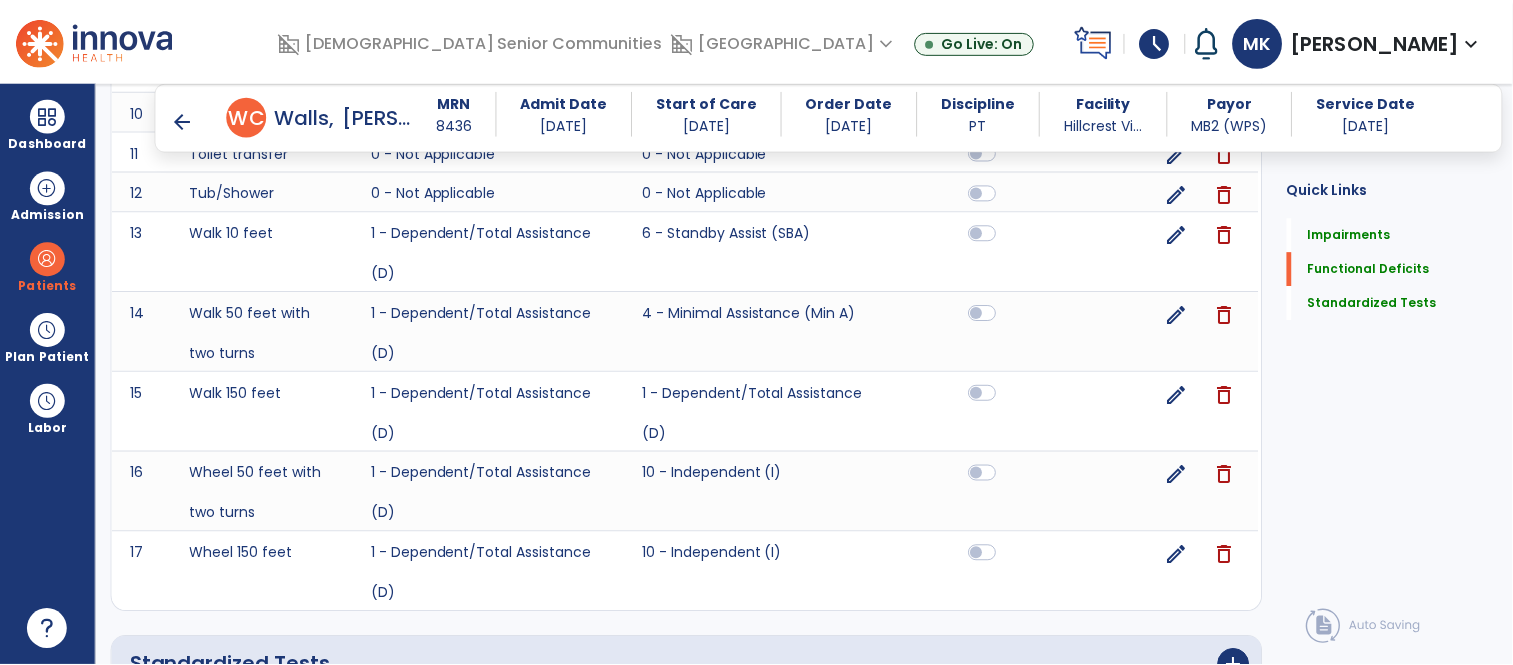 scroll, scrollTop: 1374, scrollLeft: 0, axis: vertical 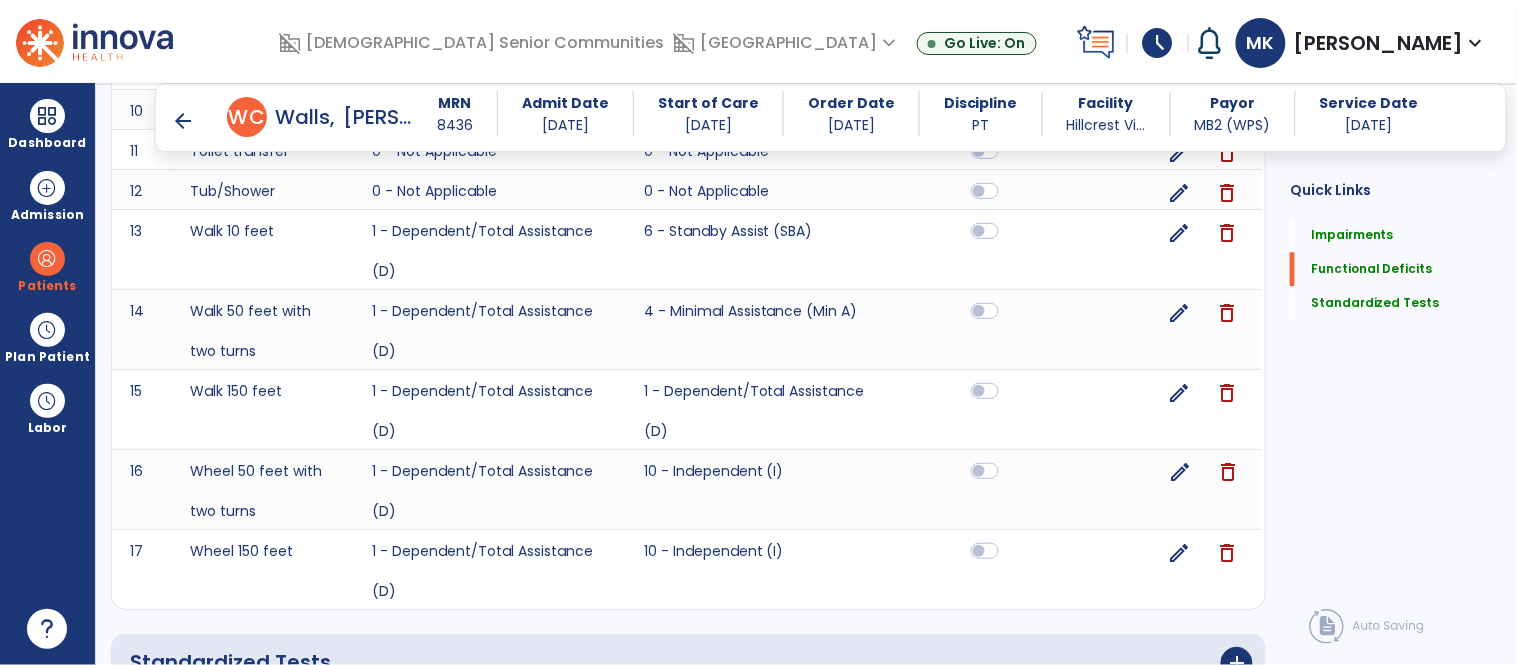 click on "edit" 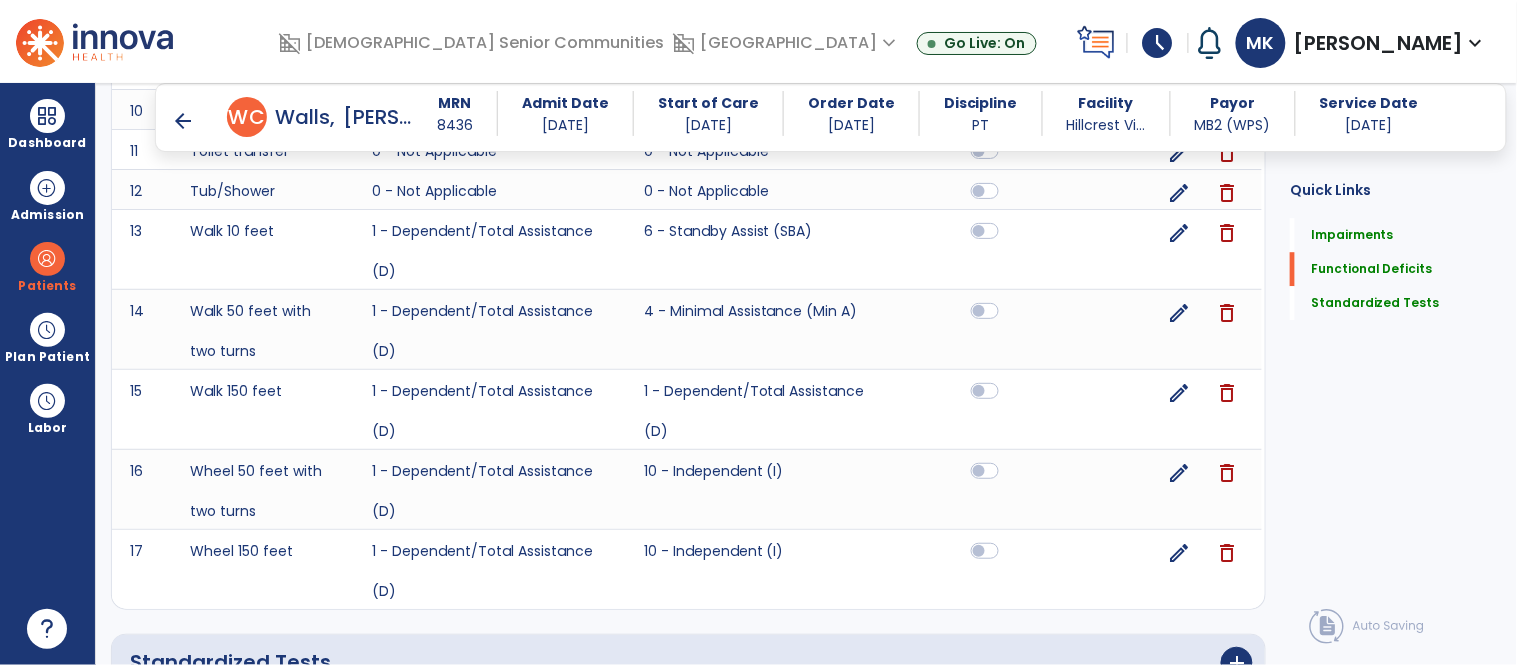 select on "**********" 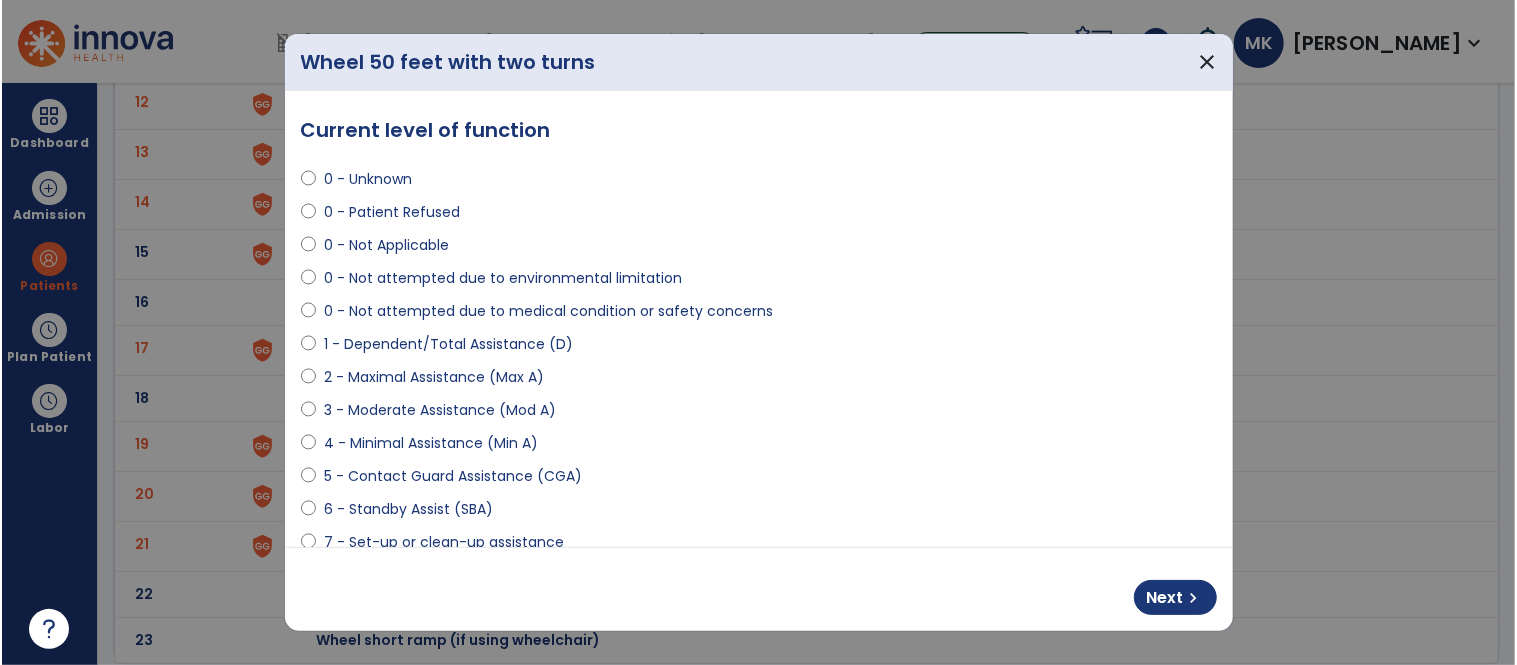 scroll, scrollTop: 0, scrollLeft: 0, axis: both 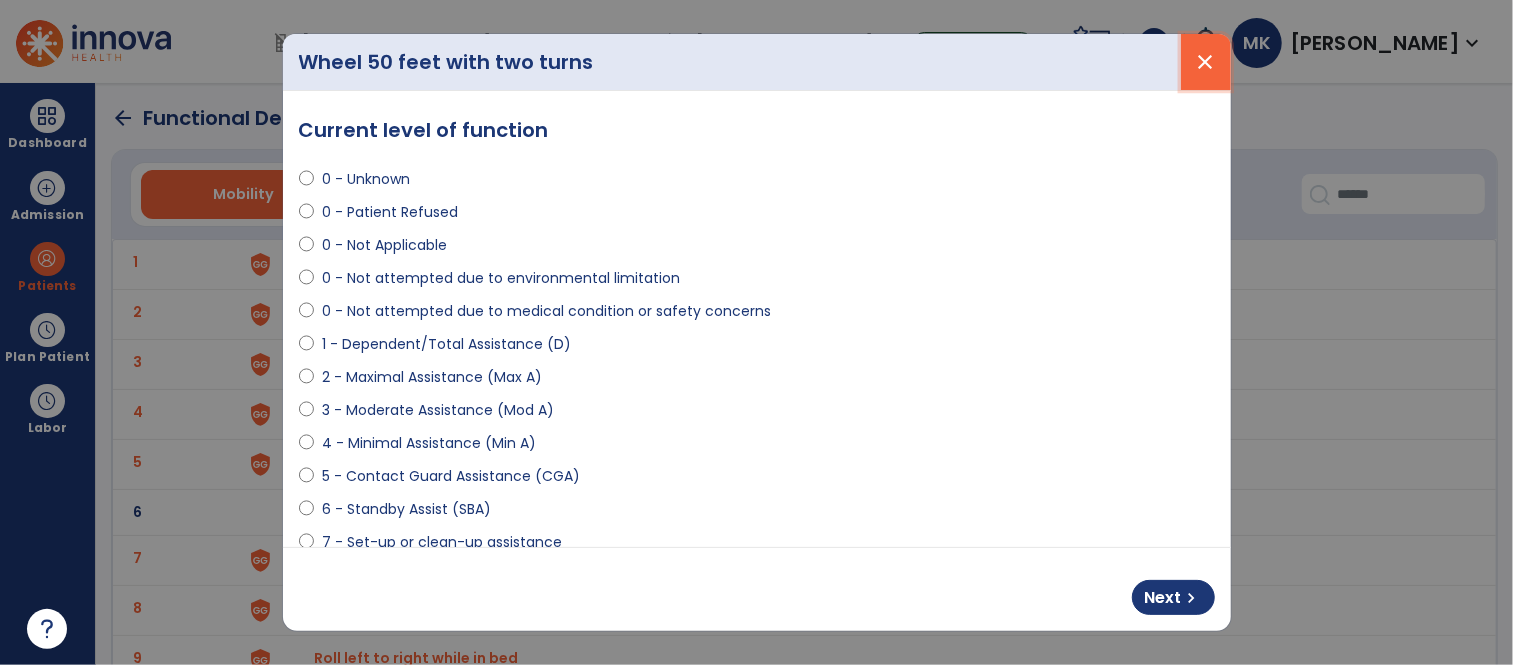 click on "close" at bounding box center [1206, 62] 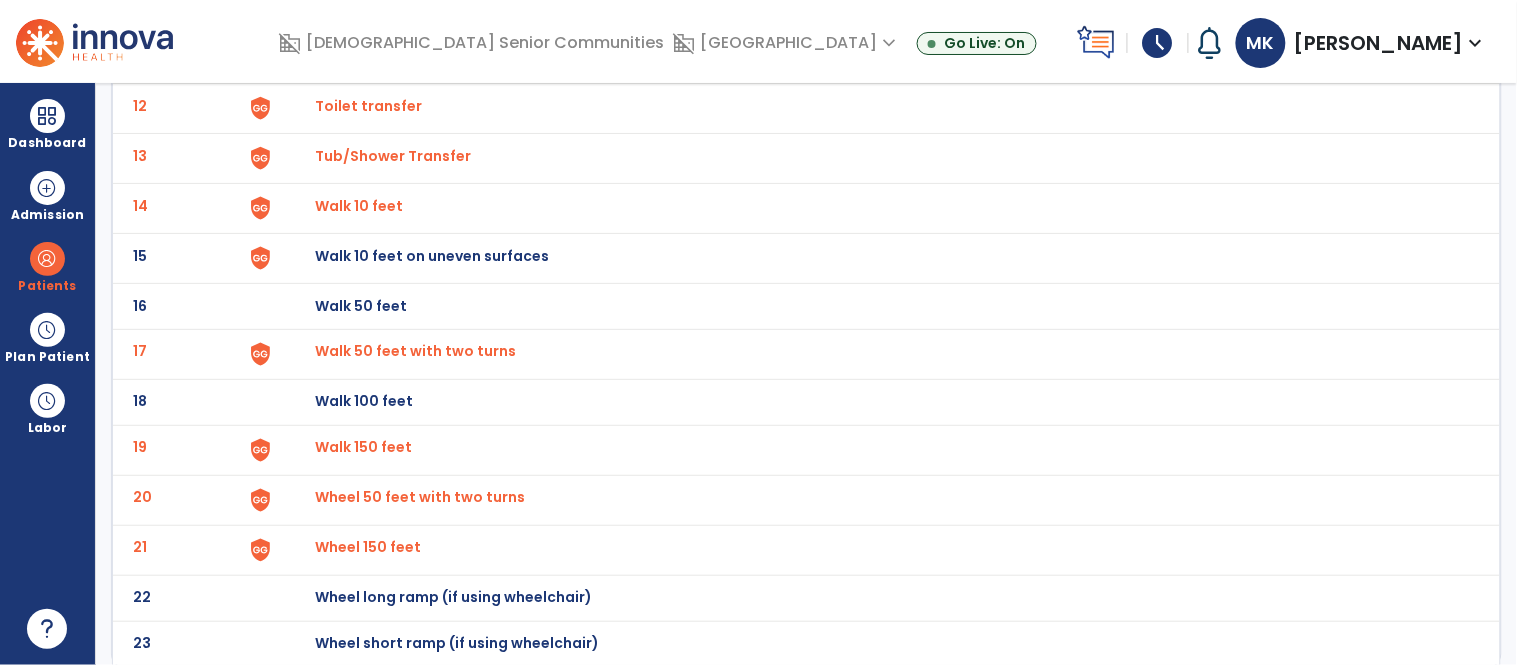 scroll, scrollTop: 707, scrollLeft: 0, axis: vertical 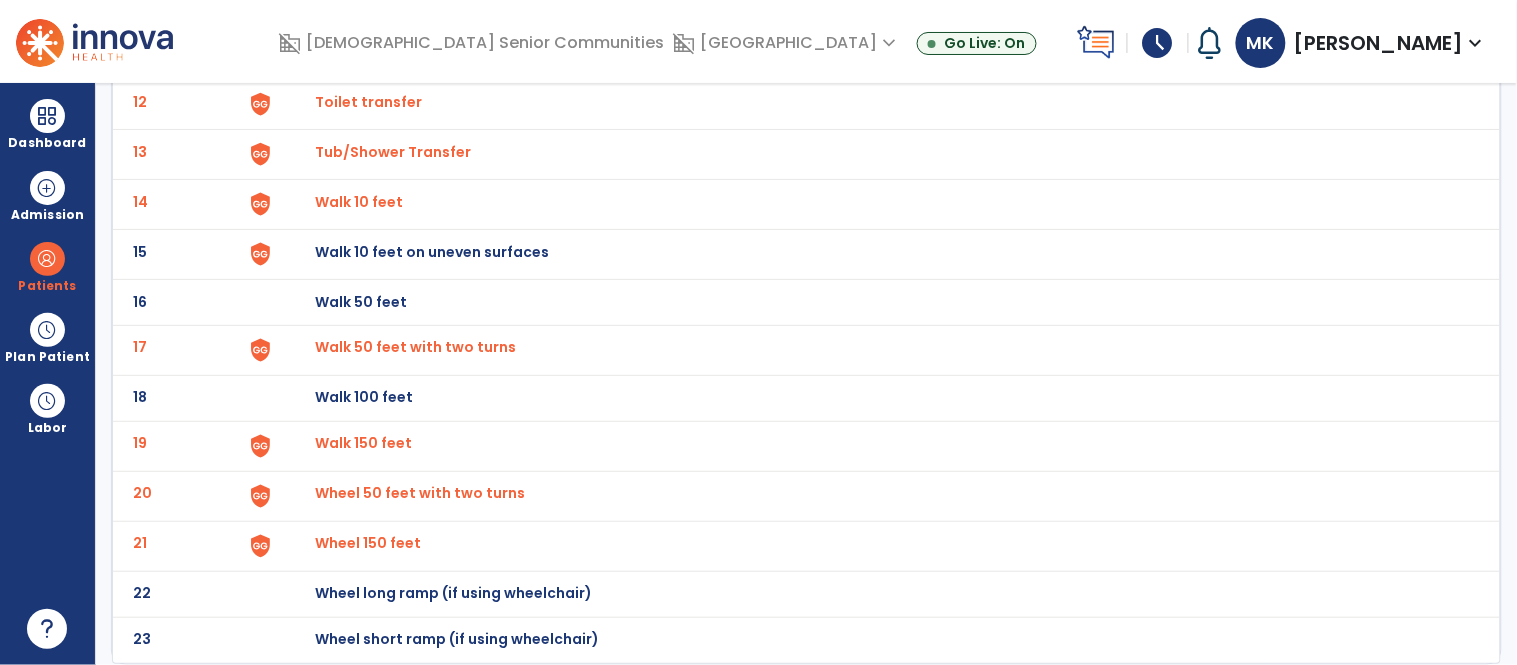 click on "Walk 150 feet" at bounding box center (361, -444) 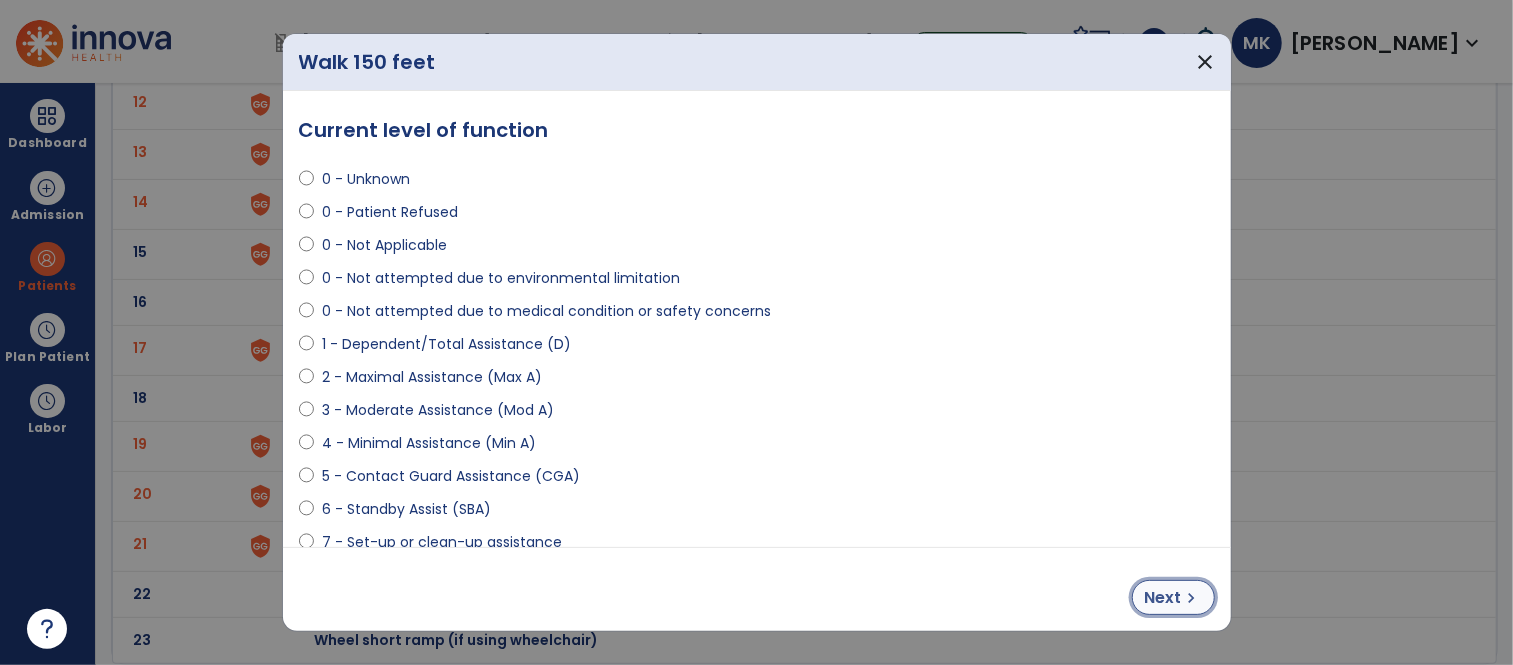 click on "Next  chevron_right" at bounding box center (1173, 597) 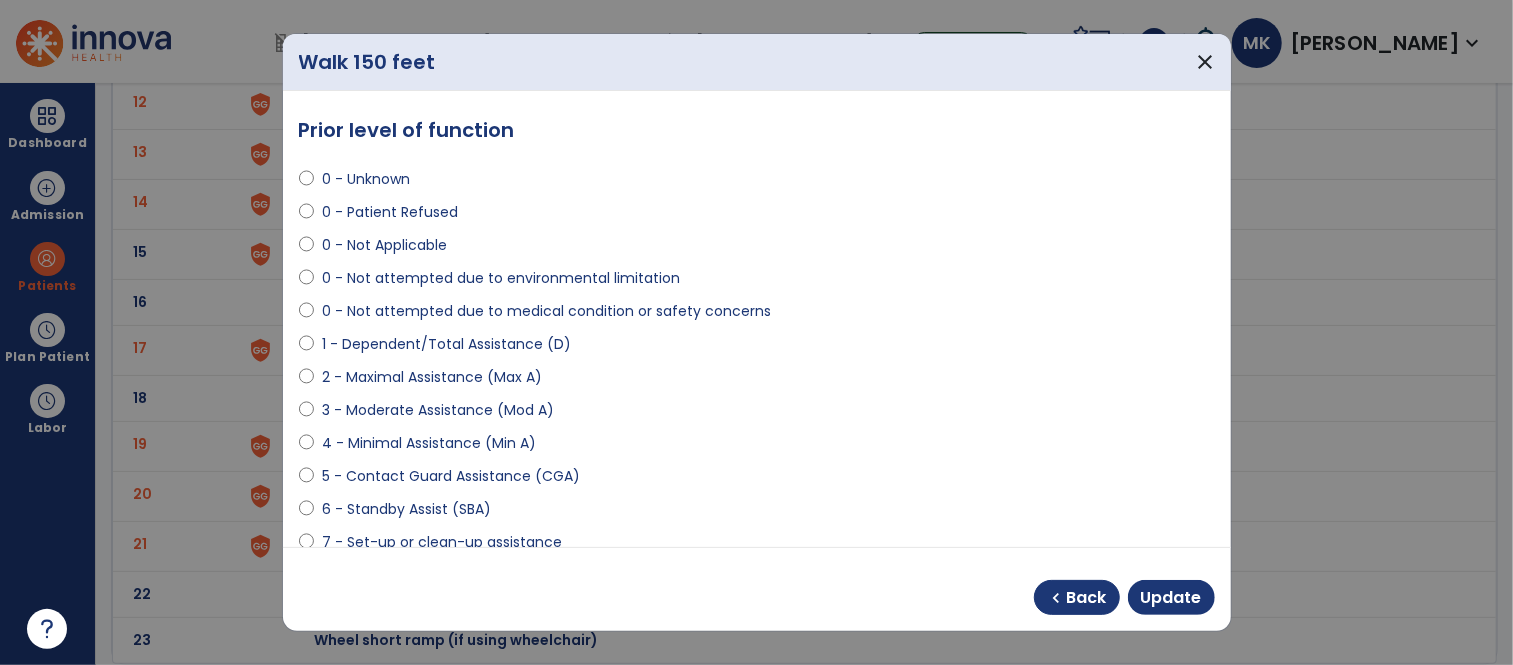 select on "**********" 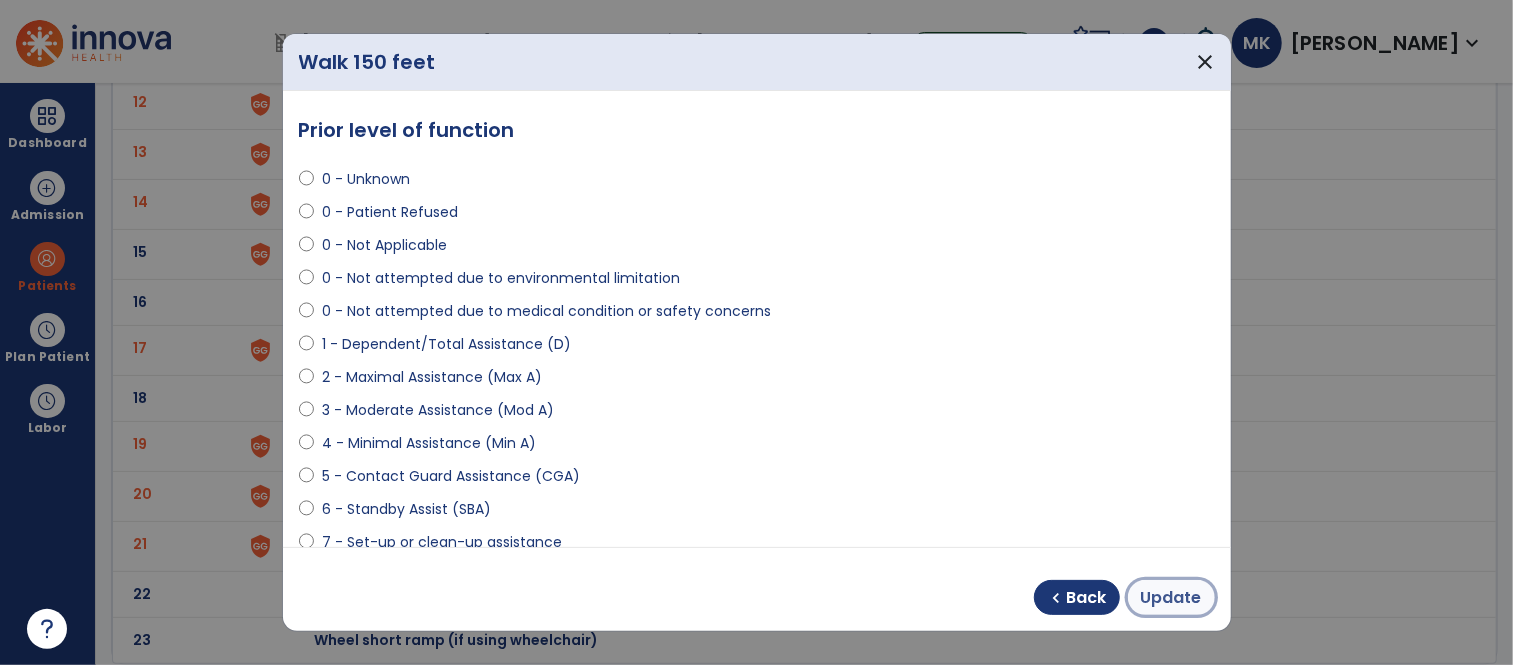 click on "Update" at bounding box center [1171, 598] 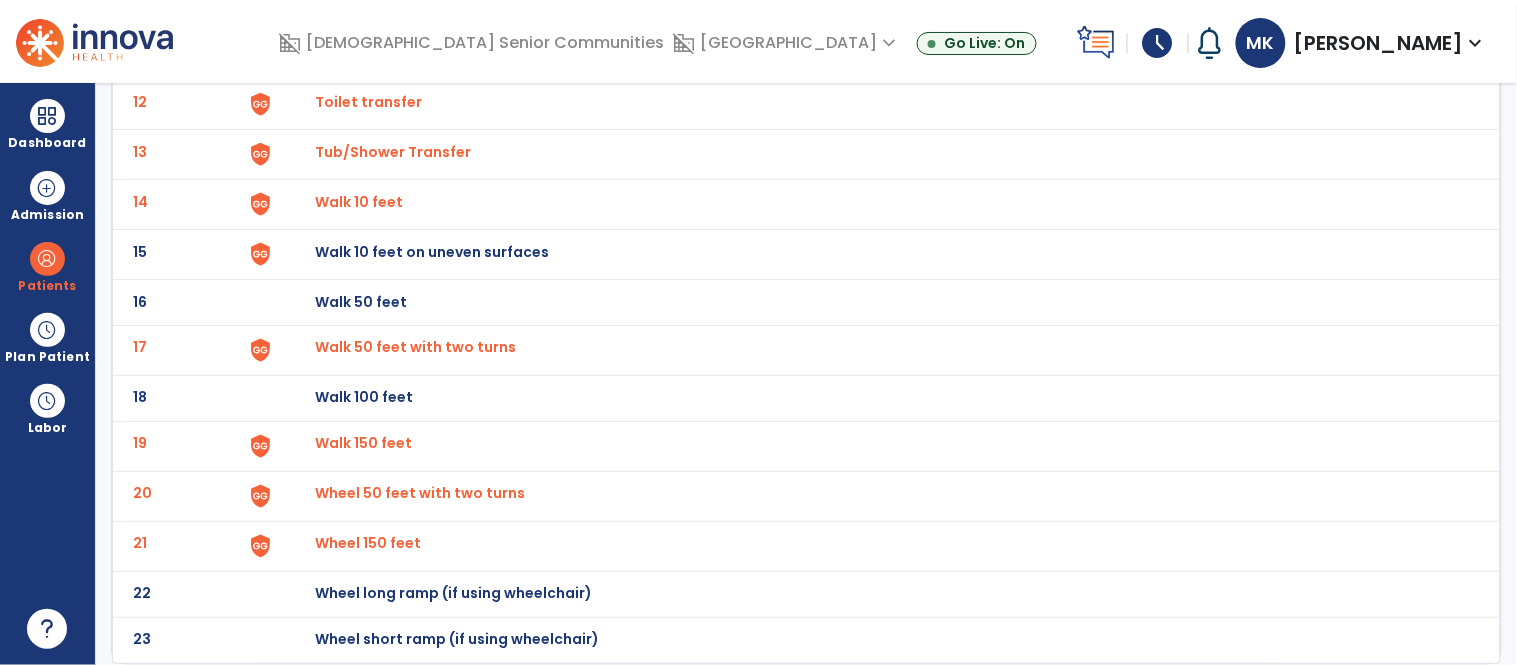click on "Wheel 50 feet with two turns" at bounding box center (877, -442) 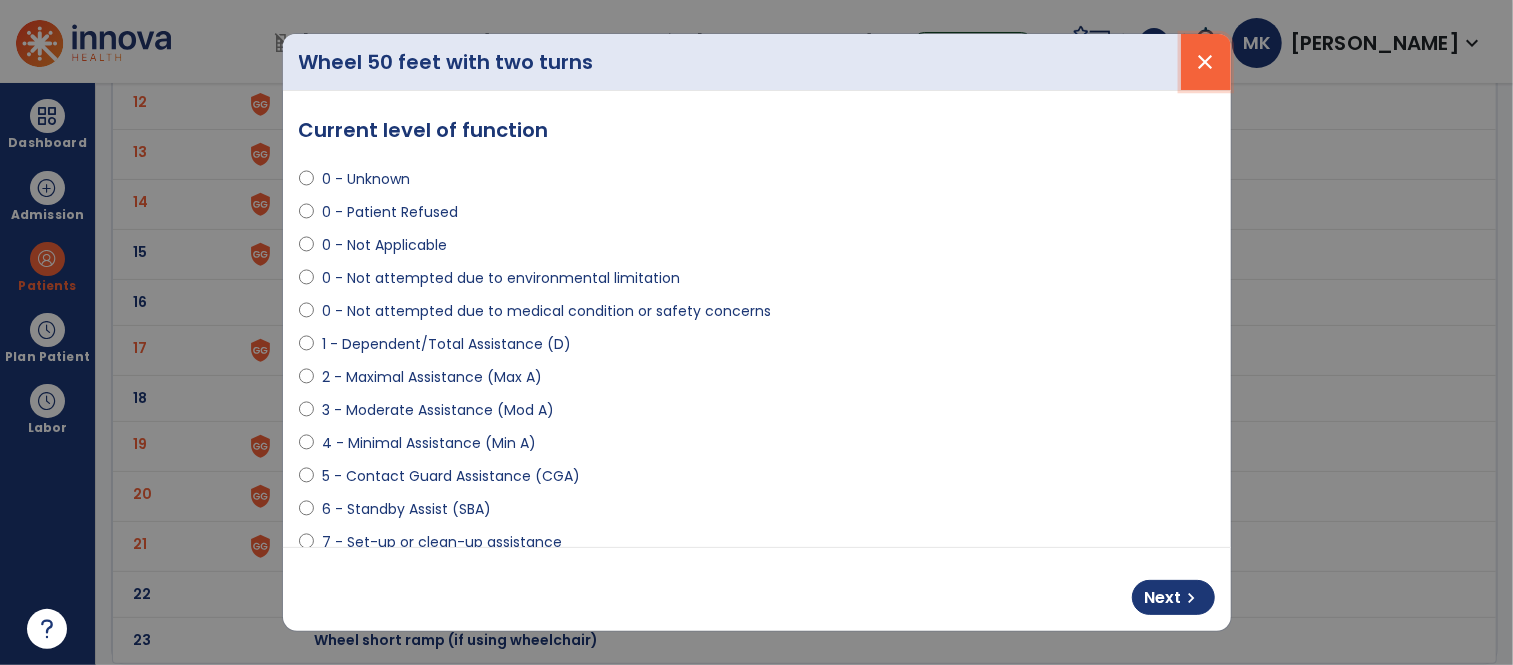click on "close" at bounding box center [1206, 62] 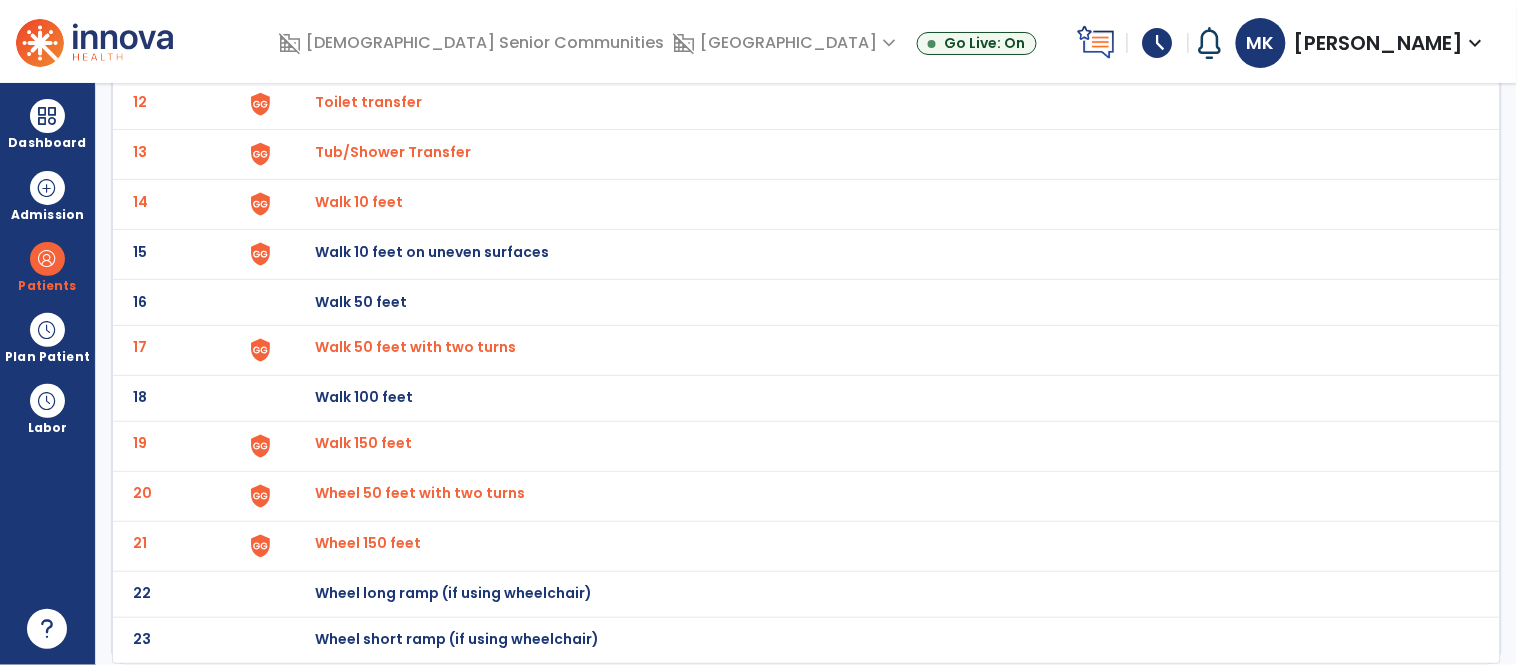 click on "Walk 50 feet with two turns" at bounding box center (361, -444) 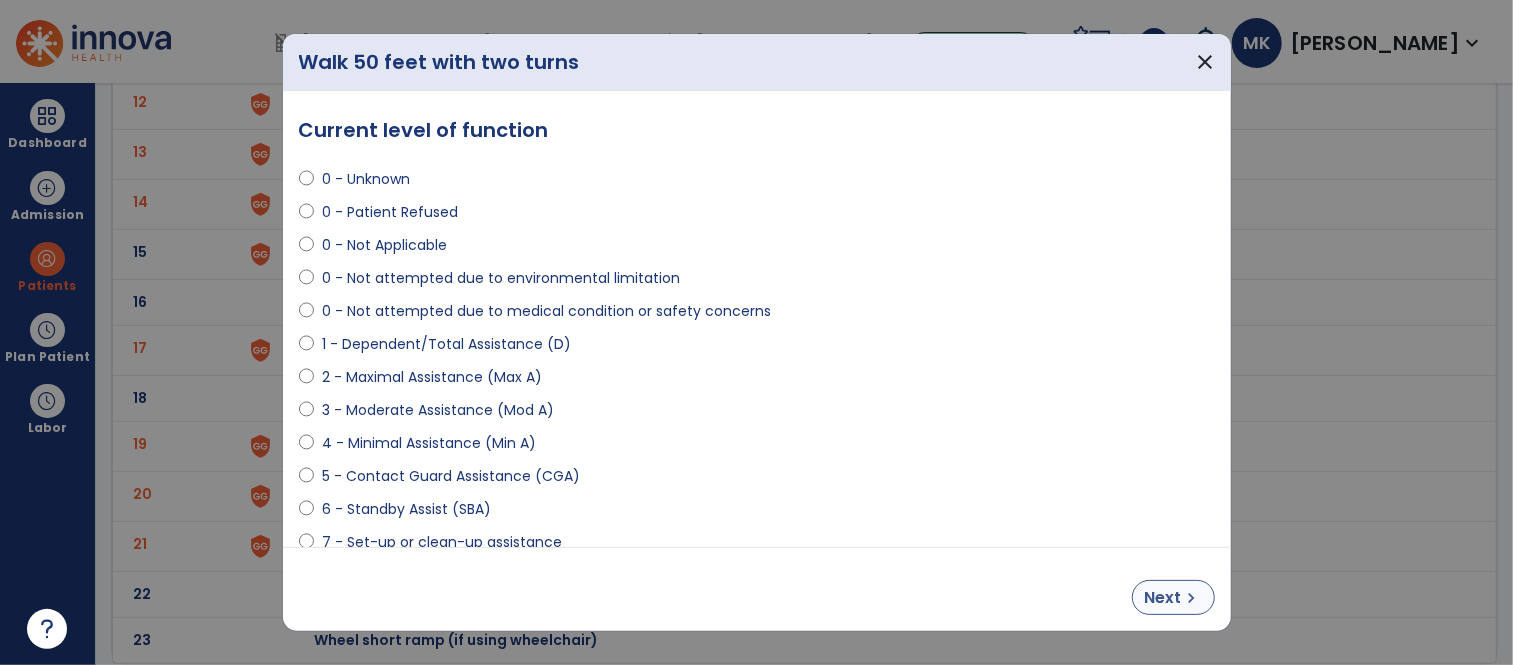 click on "chevron_right" at bounding box center [1192, 598] 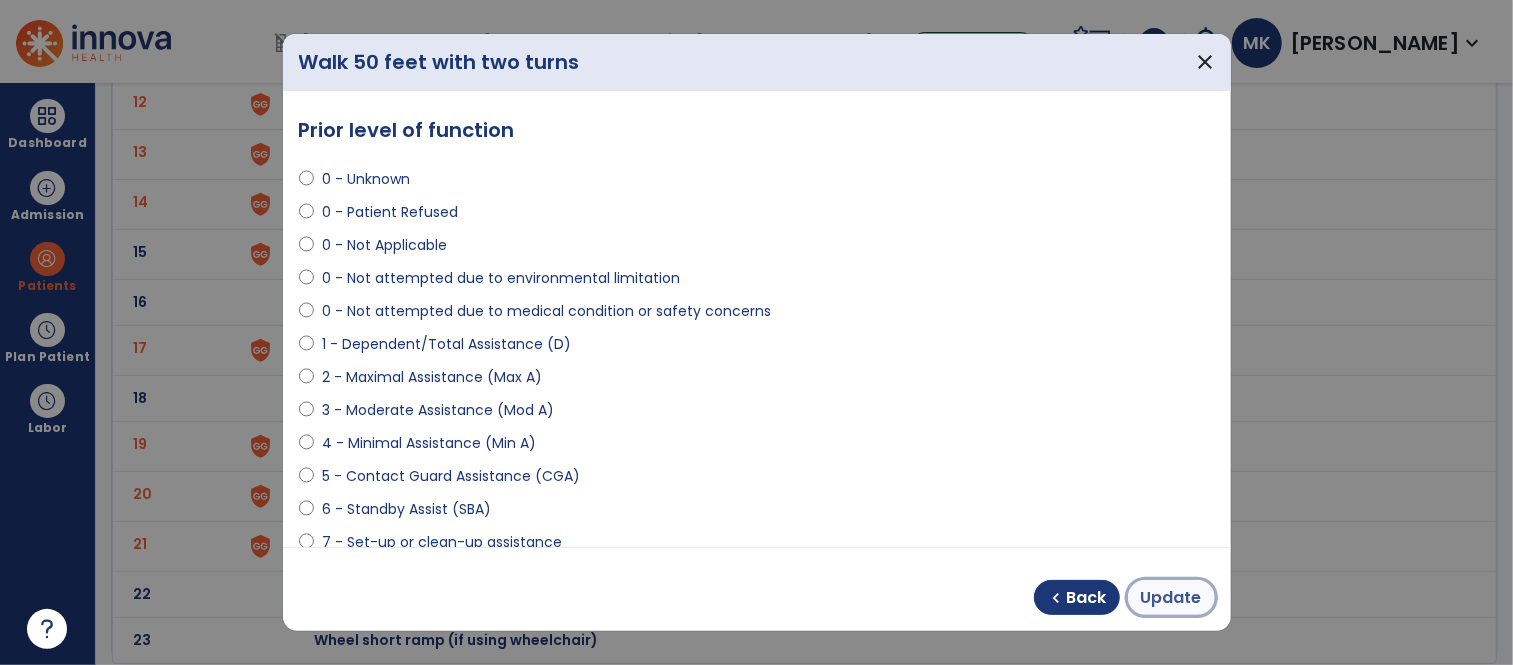 click on "Update" at bounding box center (1171, 598) 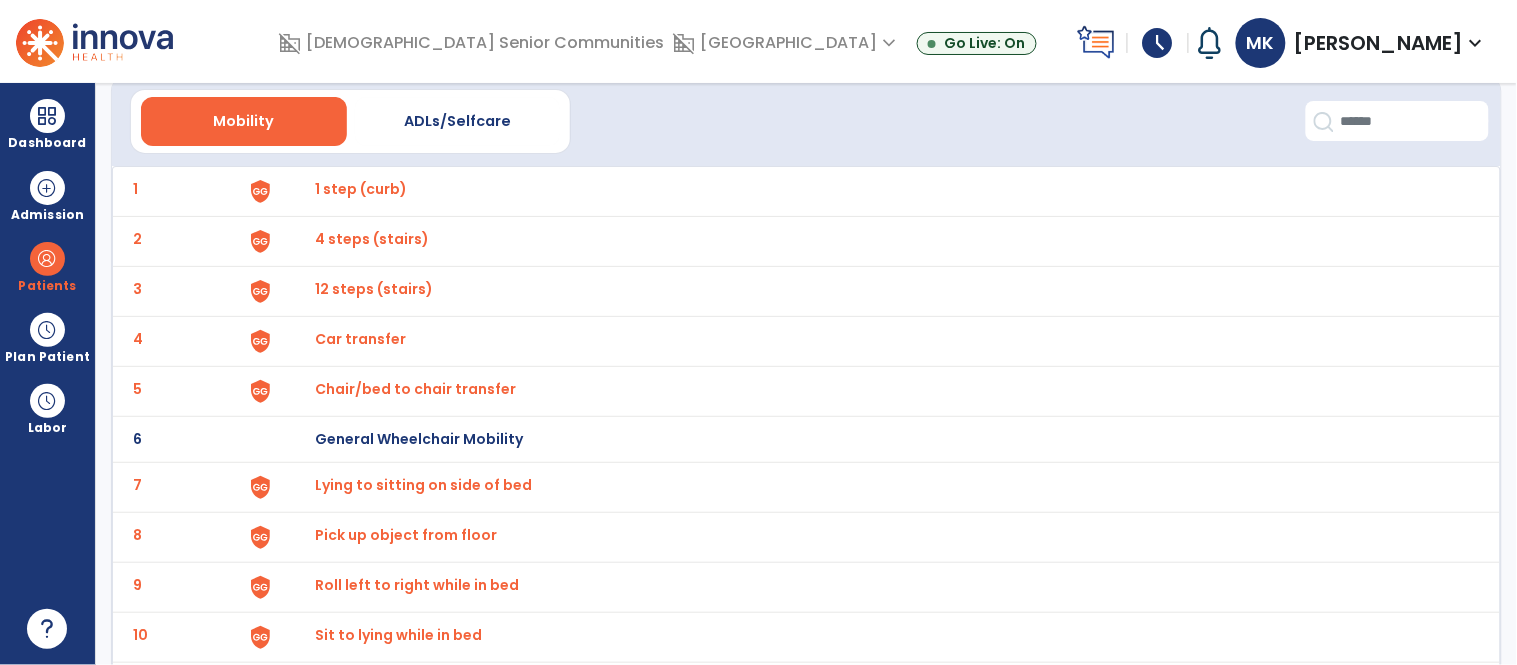 scroll, scrollTop: 0, scrollLeft: 0, axis: both 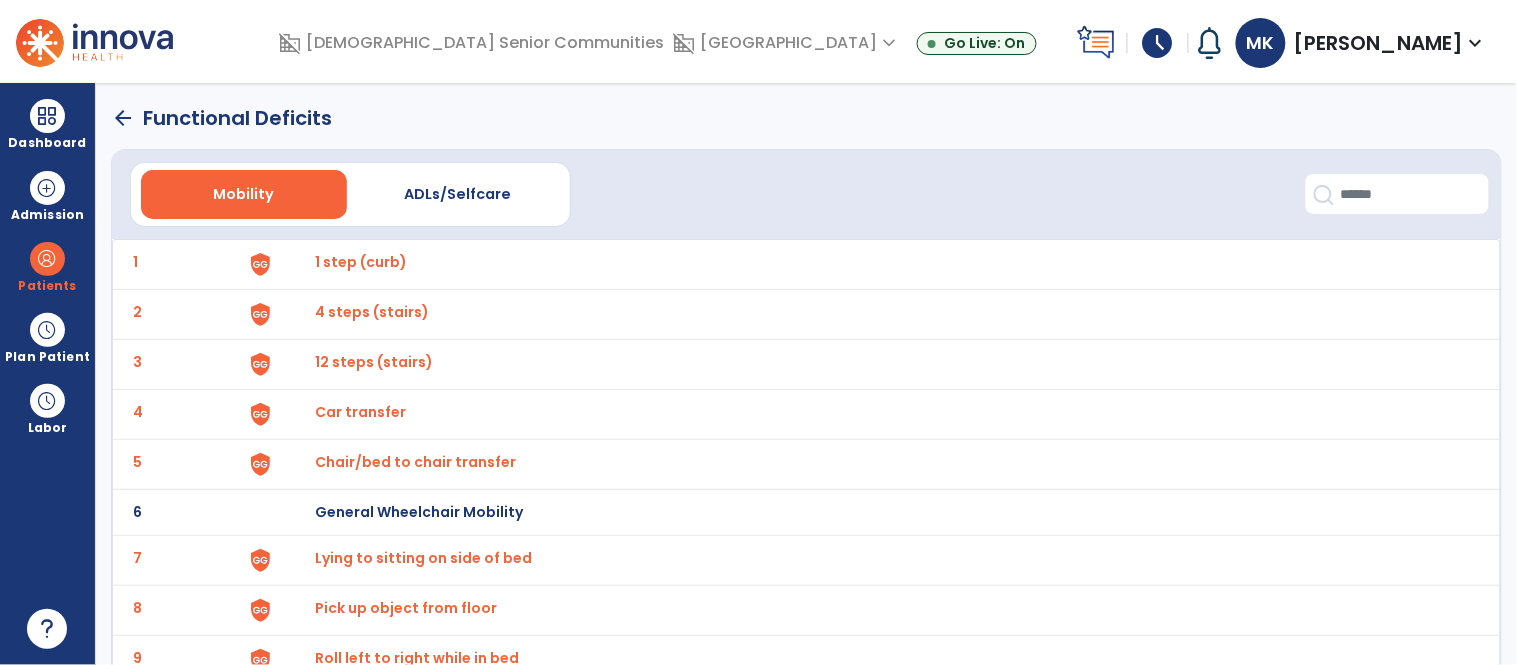 click on "arrow_back" 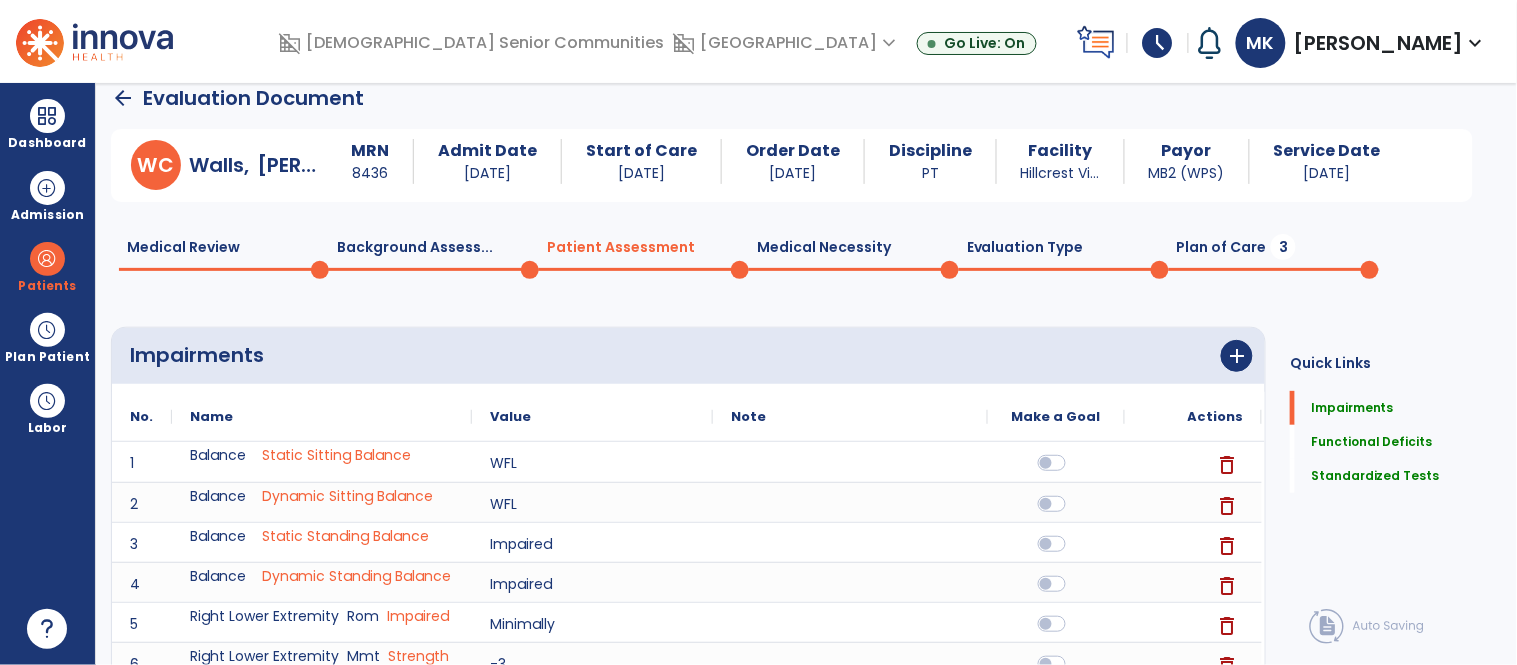 click on "Plan of Care  3" 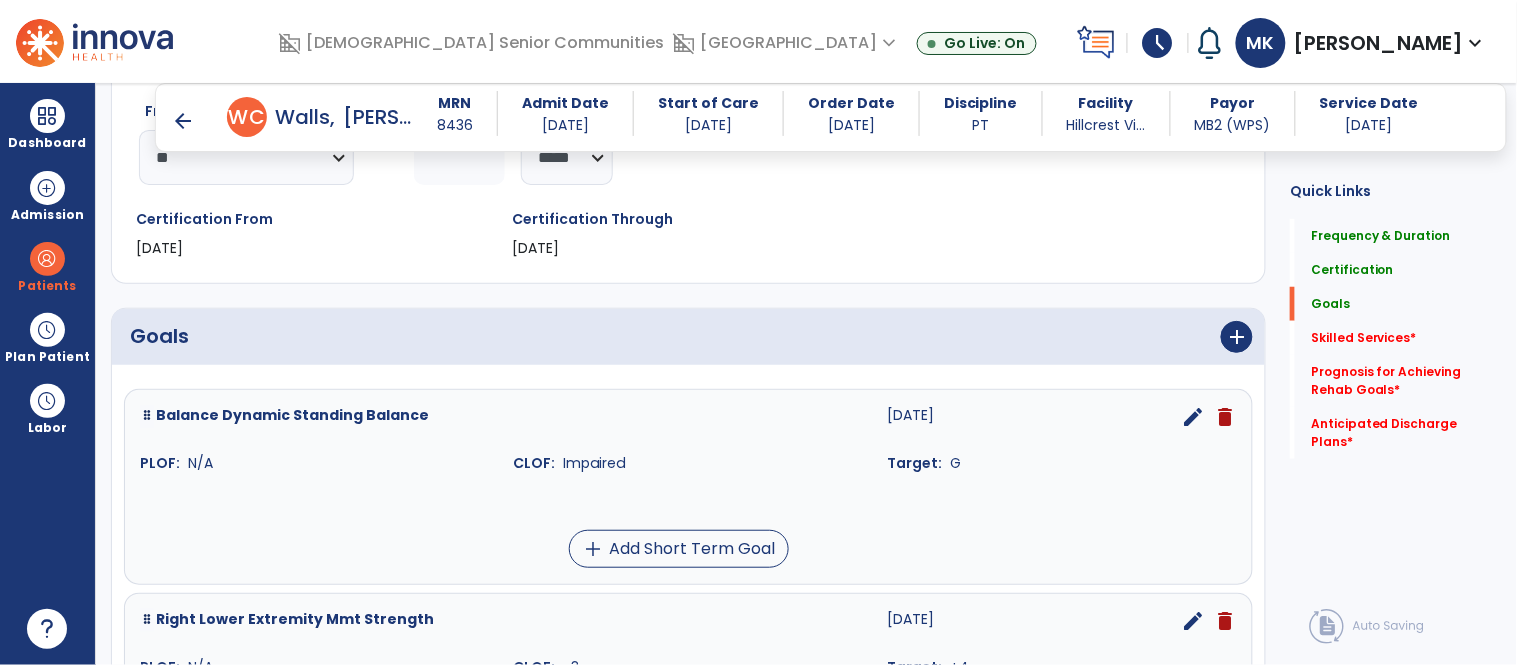 scroll, scrollTop: 306, scrollLeft: 0, axis: vertical 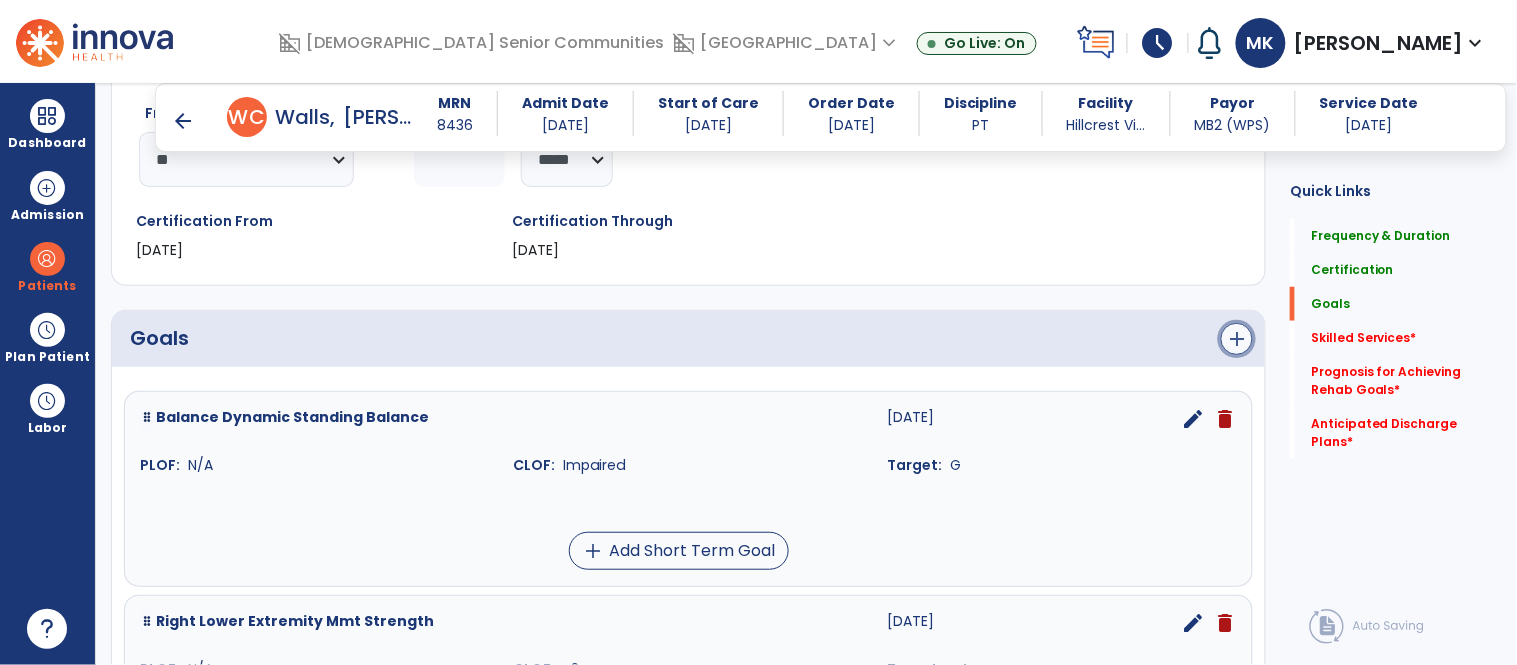 click on "add" at bounding box center [1237, 339] 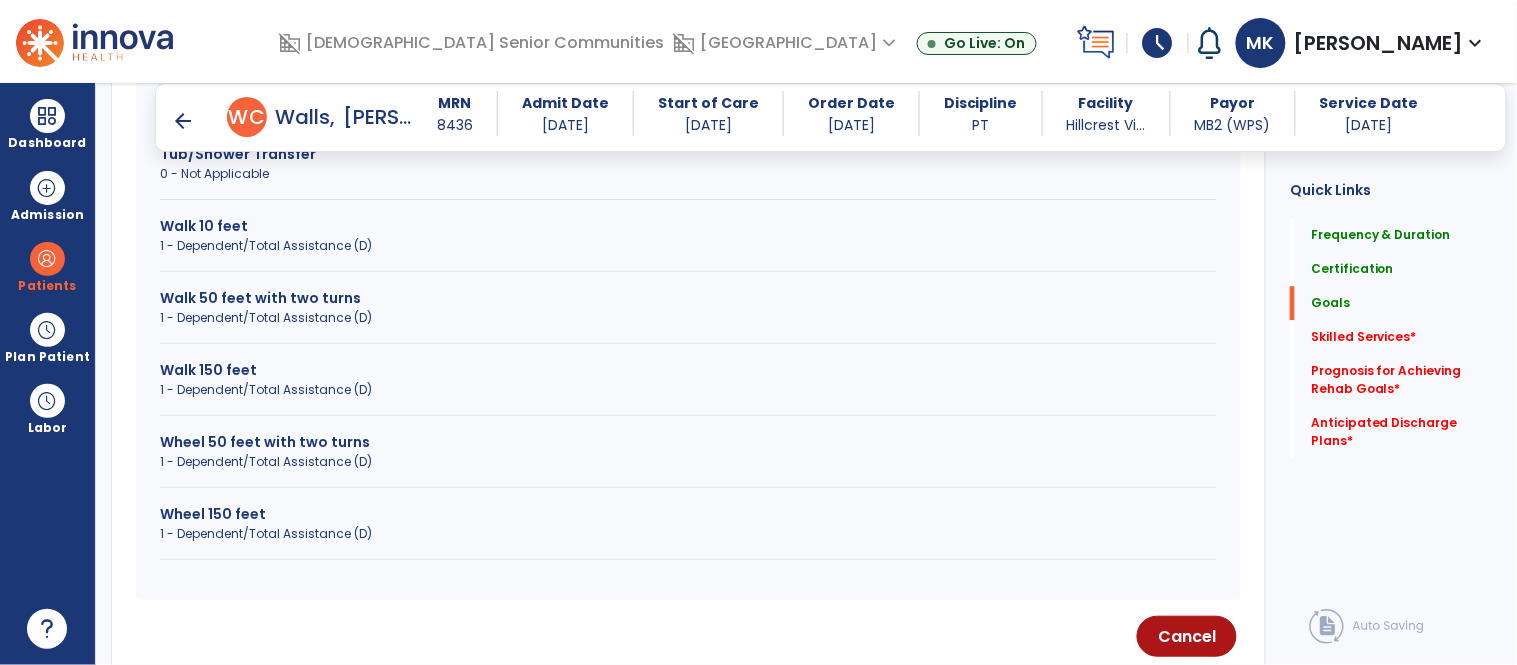 scroll, scrollTop: 1361, scrollLeft: 0, axis: vertical 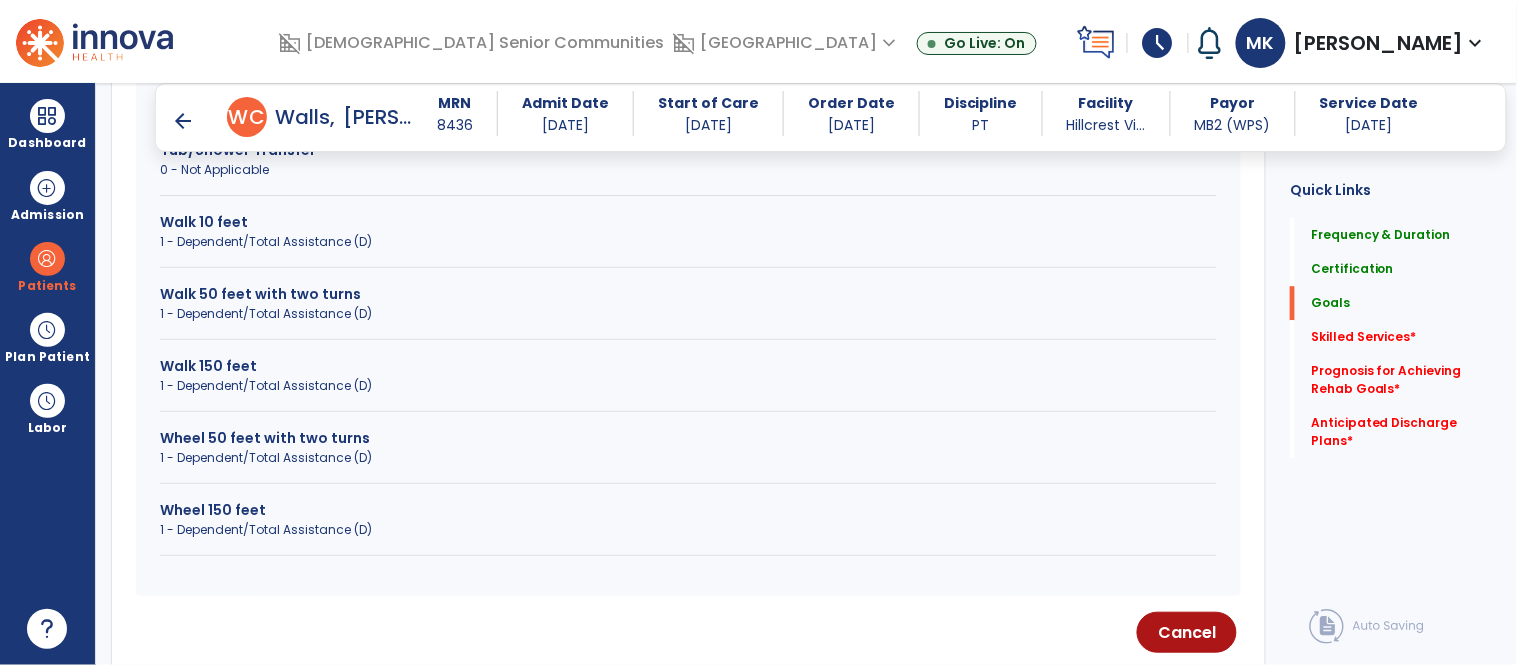 click on "1 - Dependent/Total Assistance (D)" at bounding box center (688, 386) 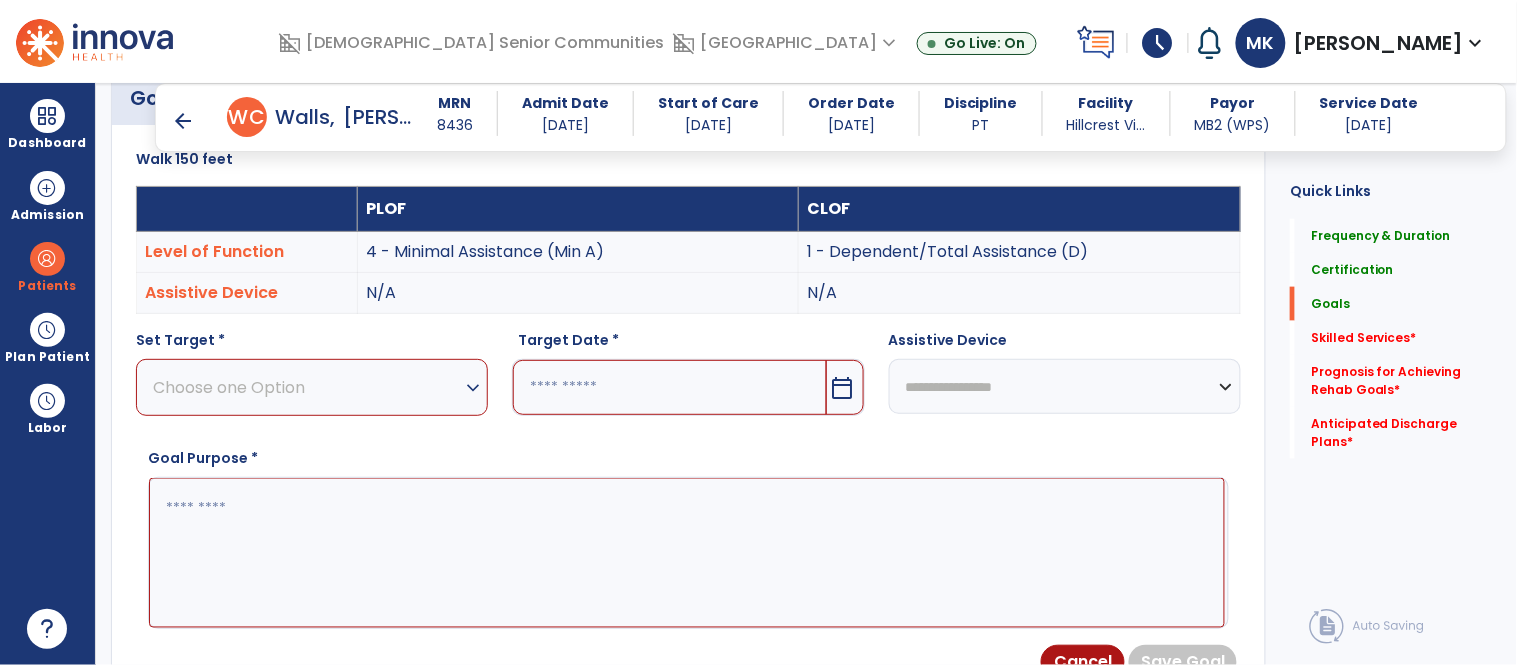 scroll, scrollTop: 545, scrollLeft: 0, axis: vertical 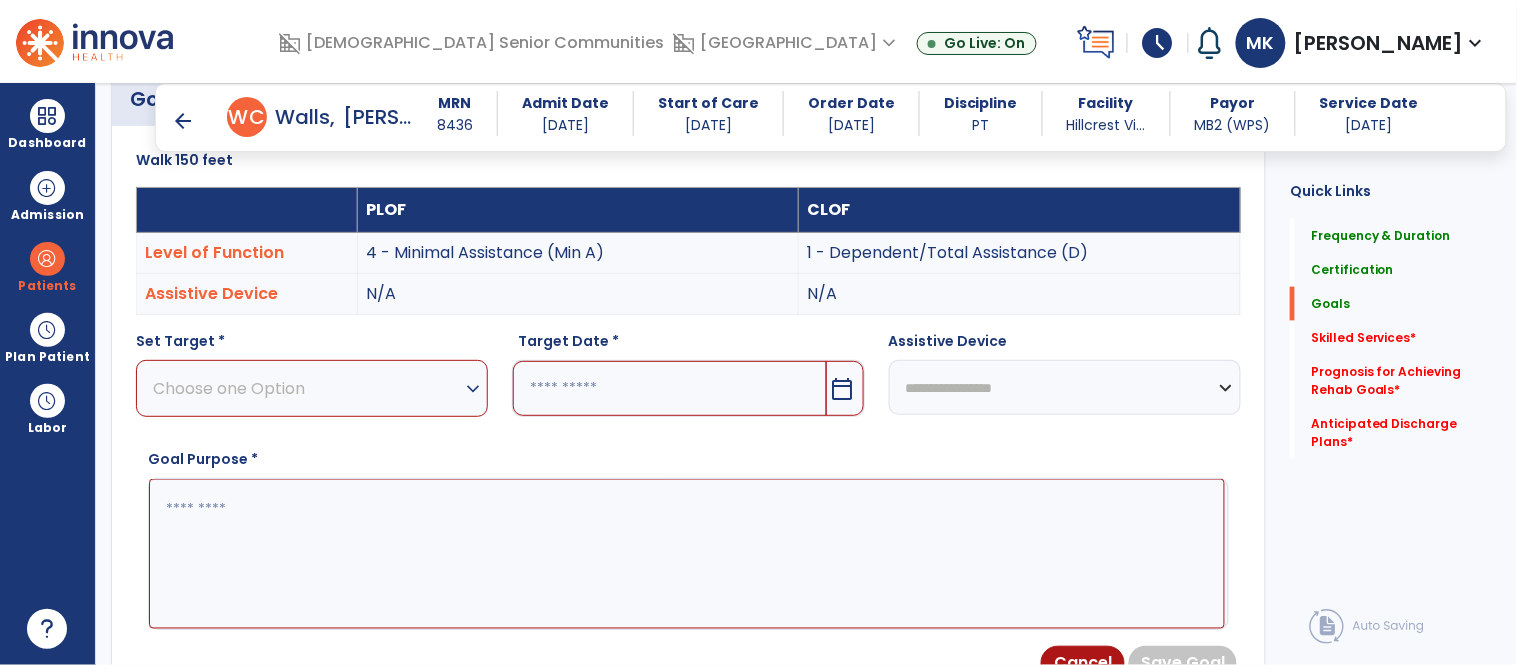 click on "Choose one Option" at bounding box center (307, 388) 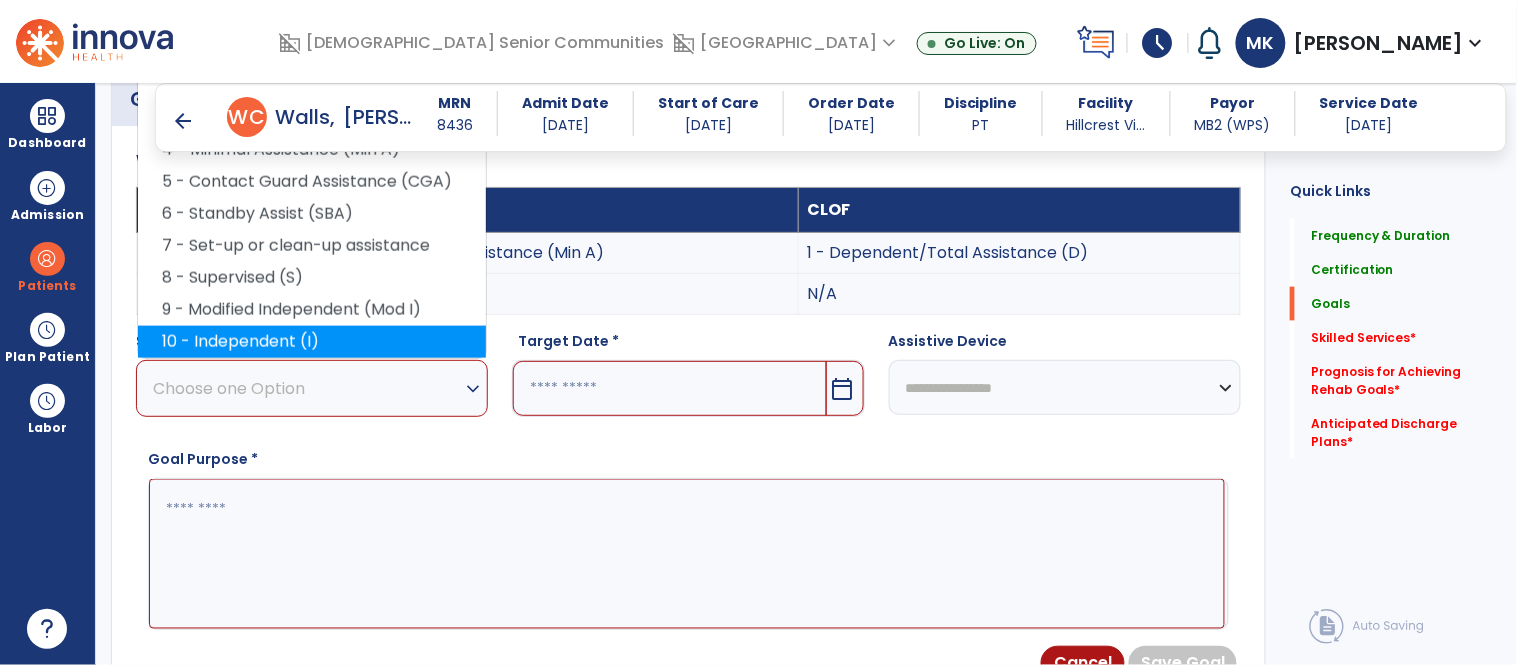 click on "10 - Independent (I)" at bounding box center (312, 342) 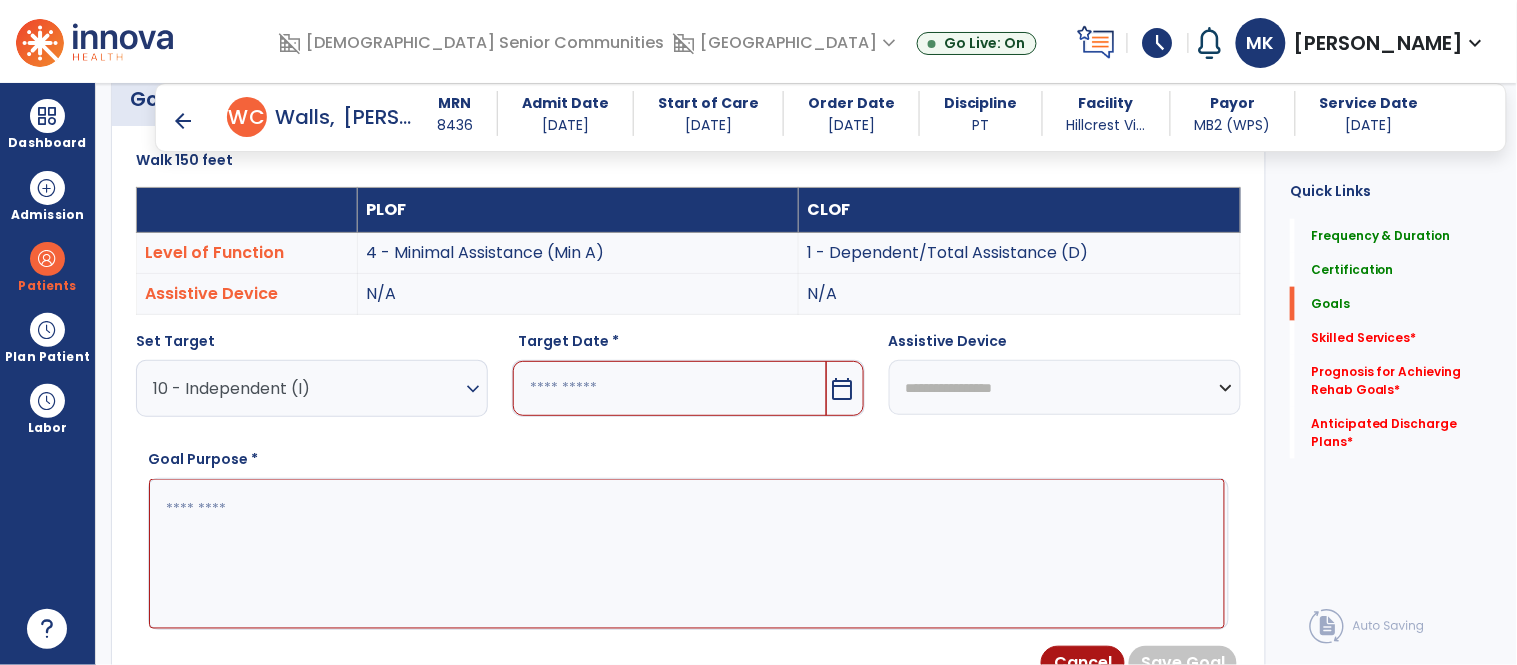 click on "10 - Independent (I)" at bounding box center [307, 388] 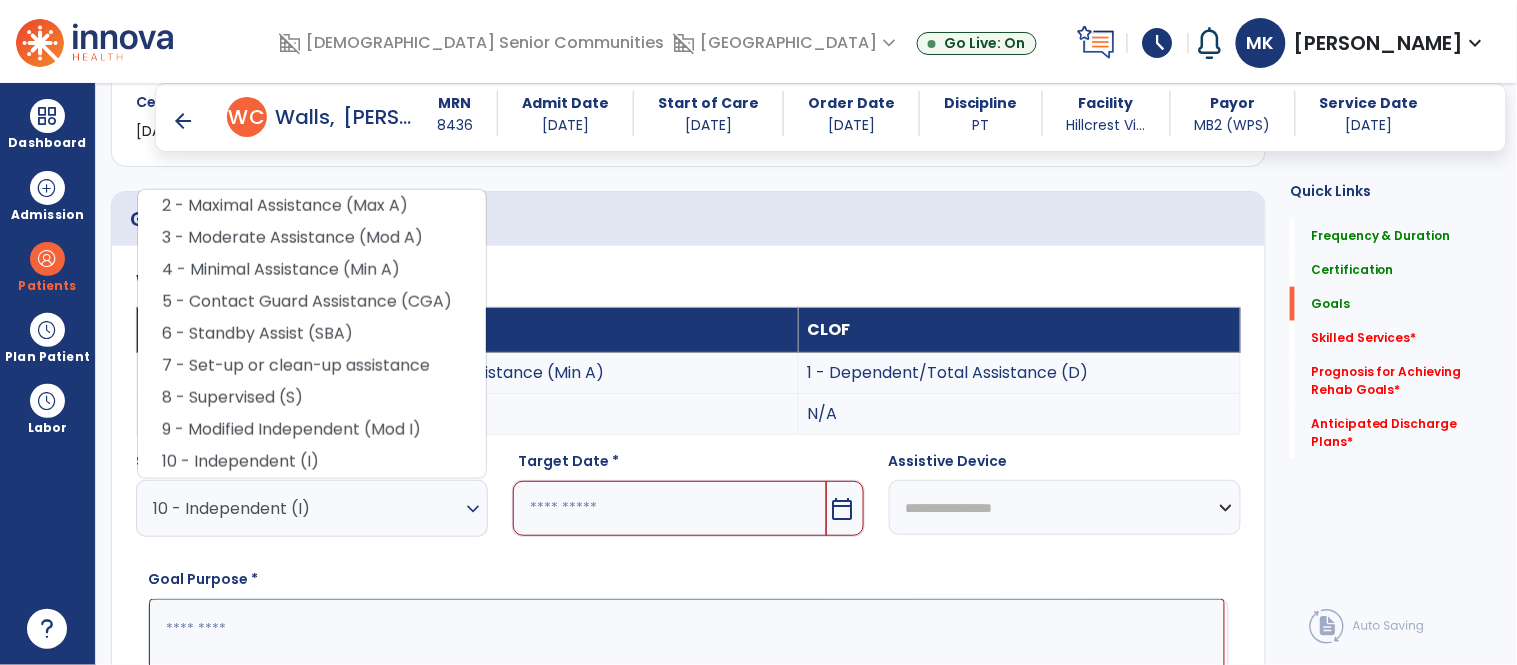 scroll, scrollTop: 410, scrollLeft: 0, axis: vertical 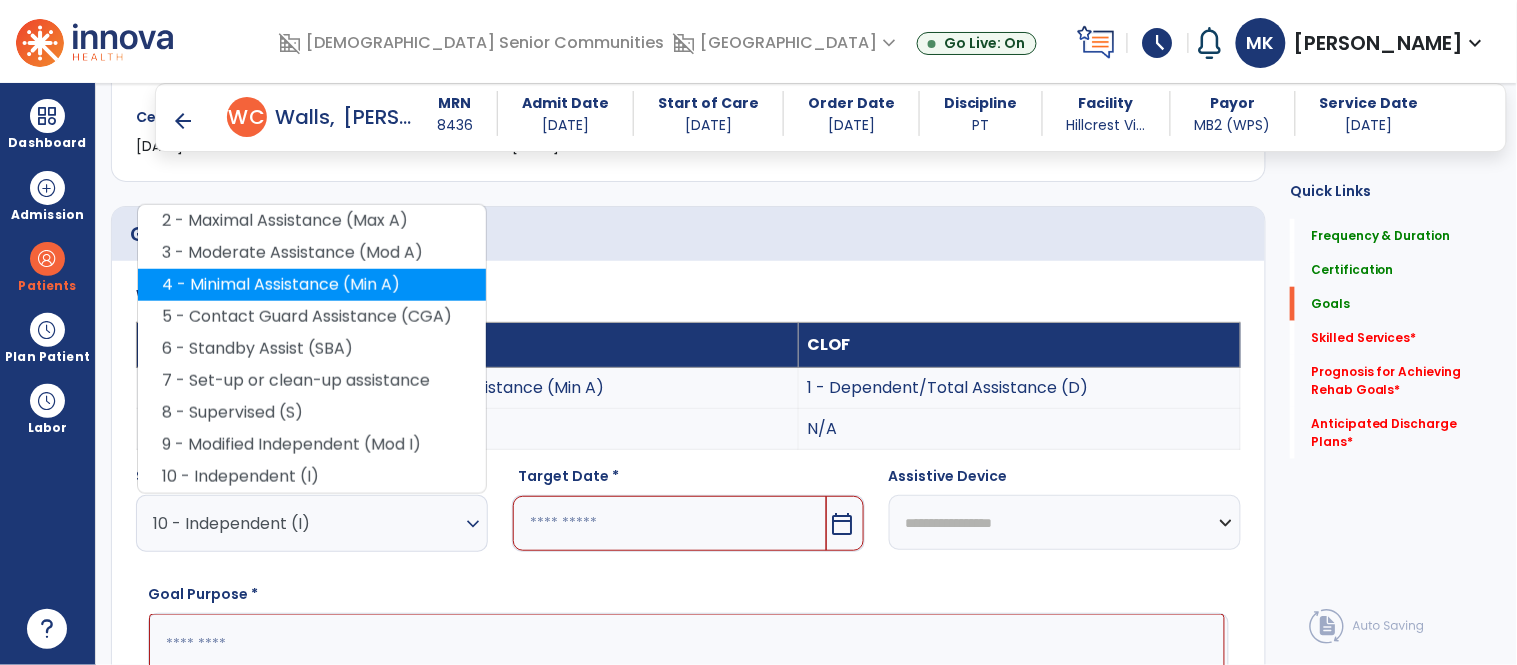 click on "4 - Minimal Assistance (Min A)" at bounding box center (312, 285) 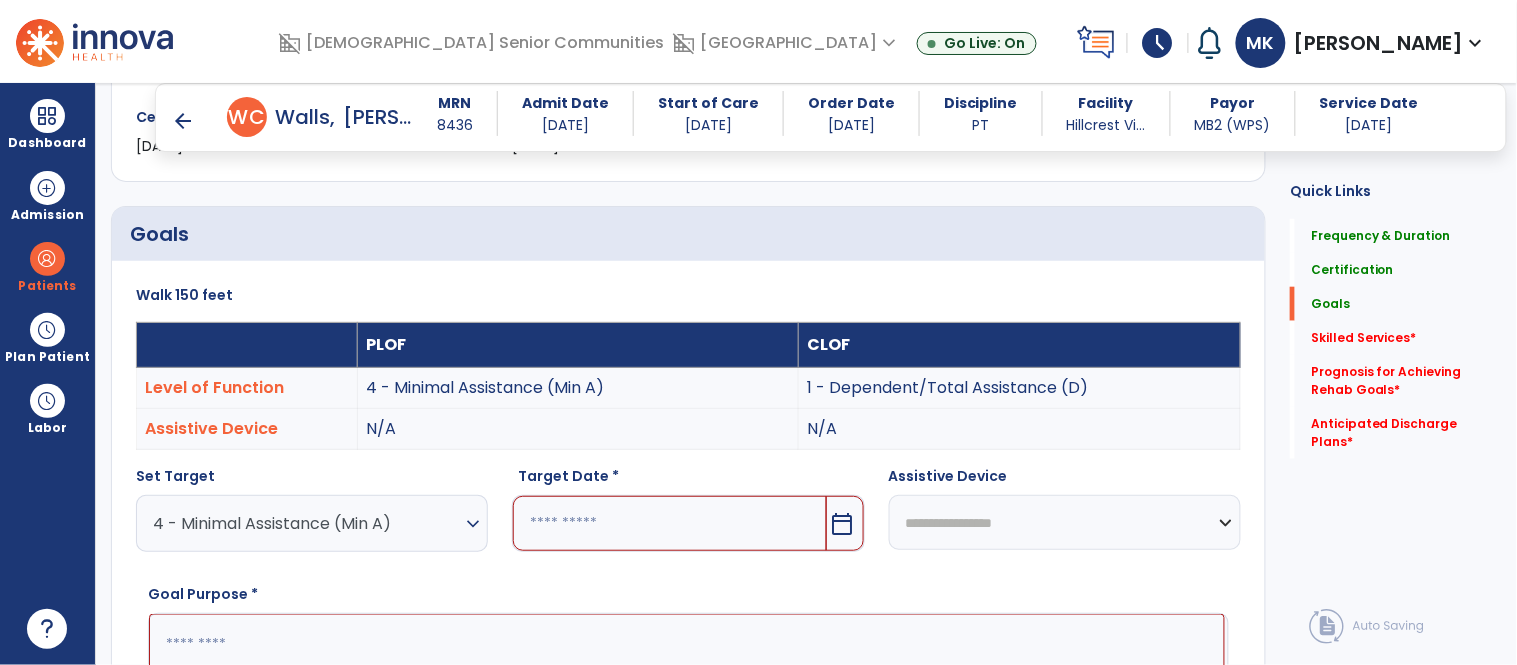 scroll, scrollTop: 411, scrollLeft: 0, axis: vertical 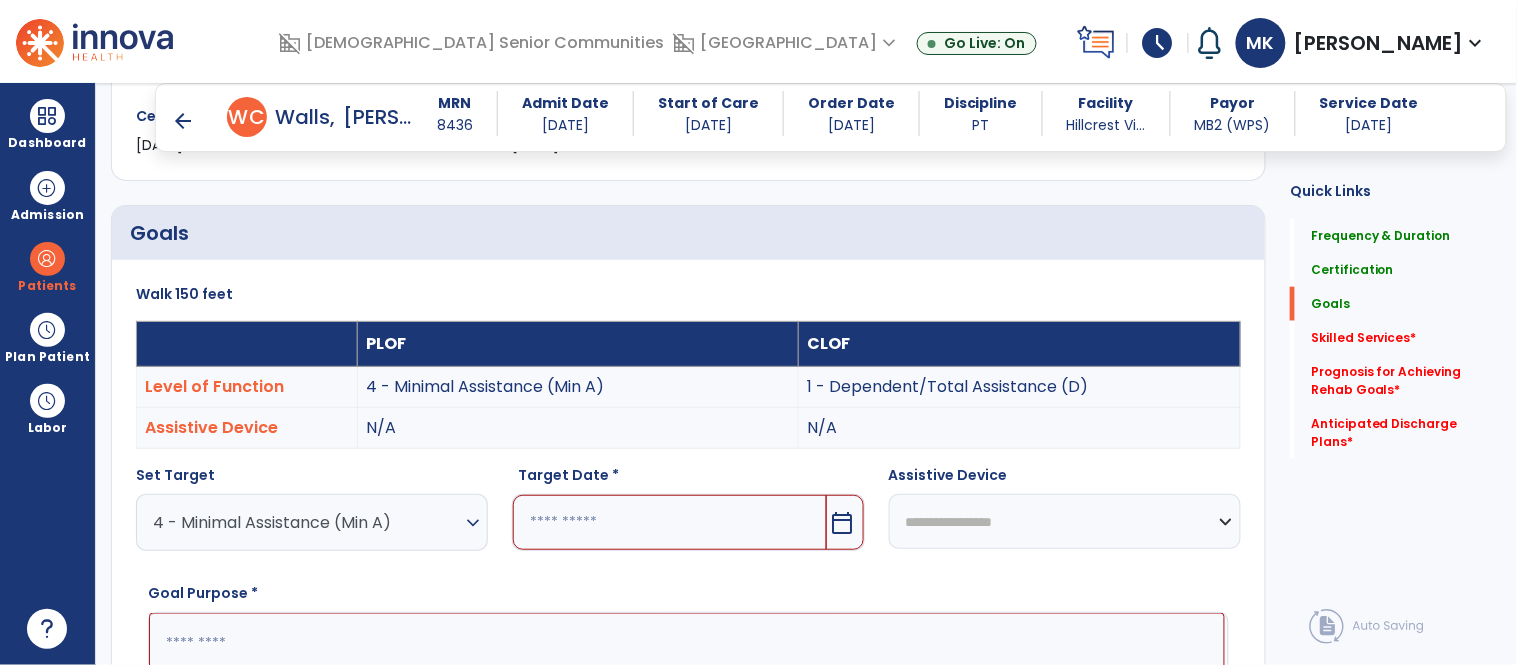 click on "calendar_today" at bounding box center [843, 523] 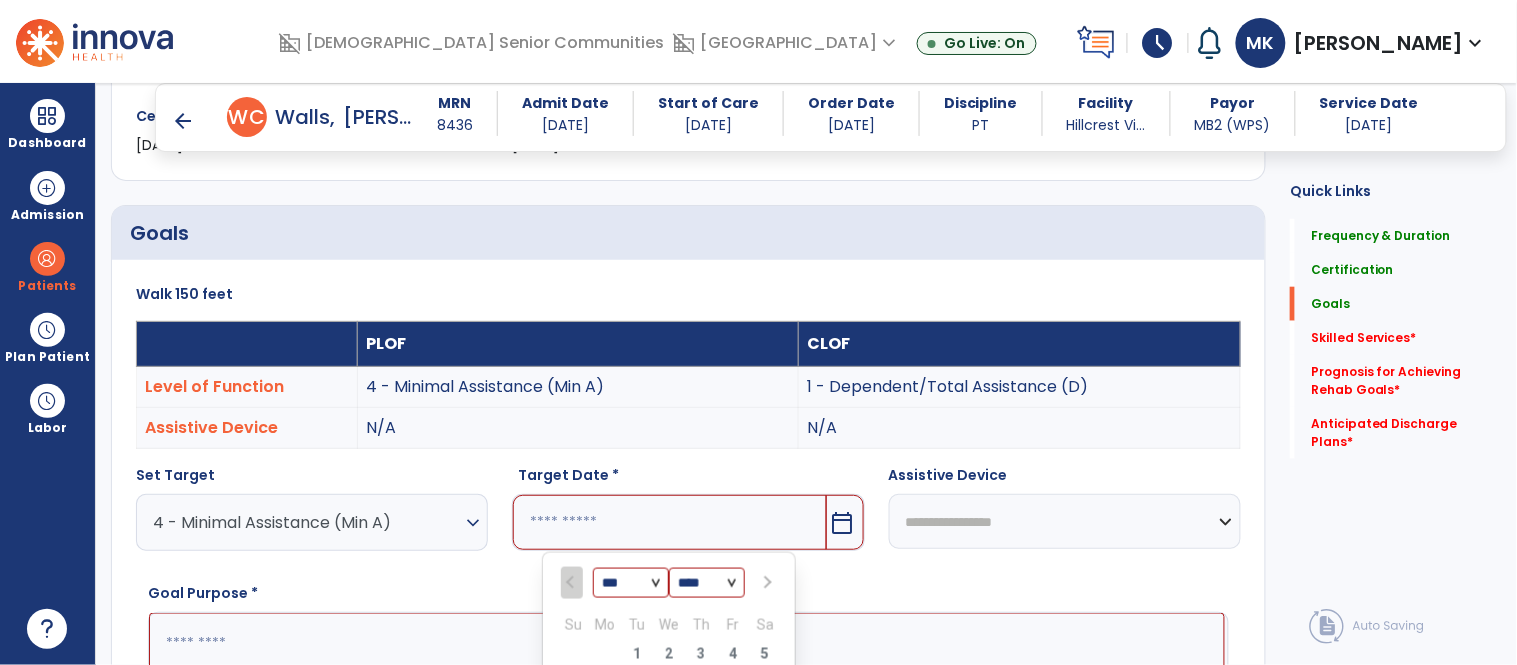 scroll, scrollTop: 727, scrollLeft: 0, axis: vertical 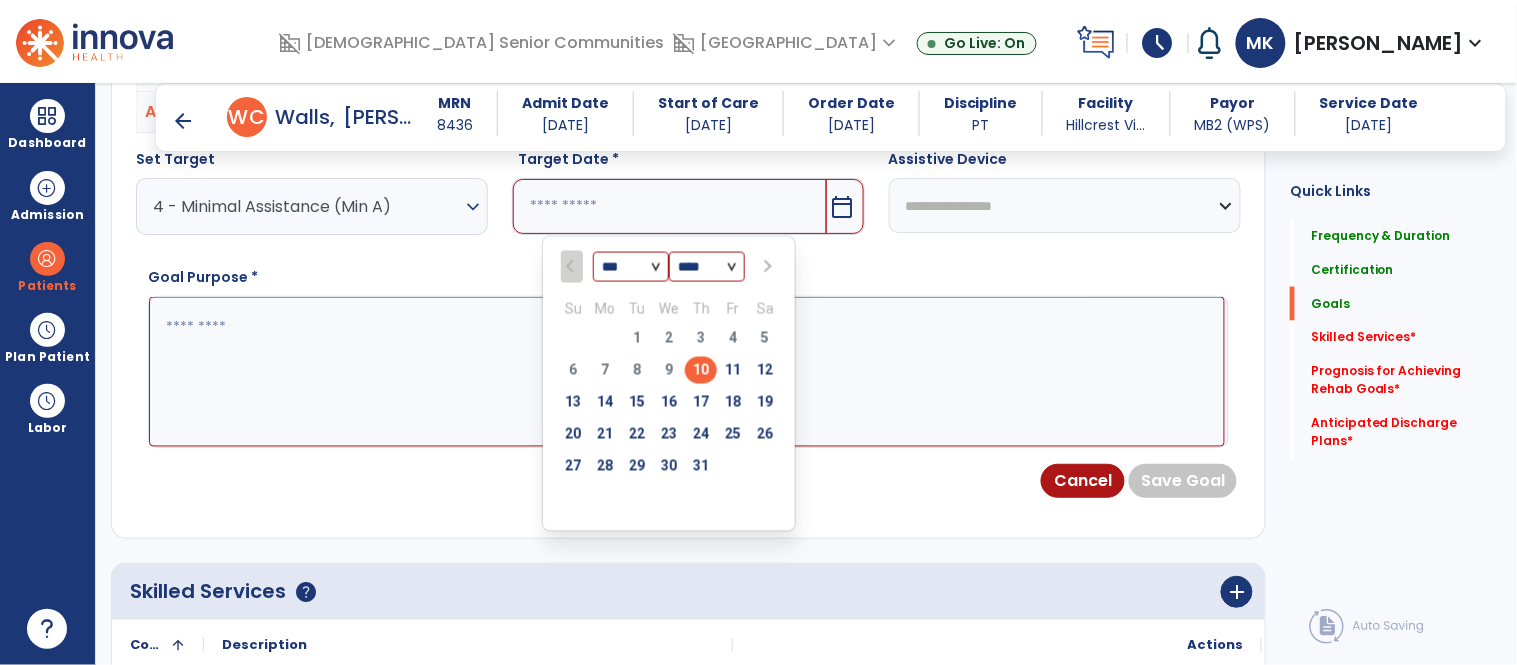 click at bounding box center [766, 267] 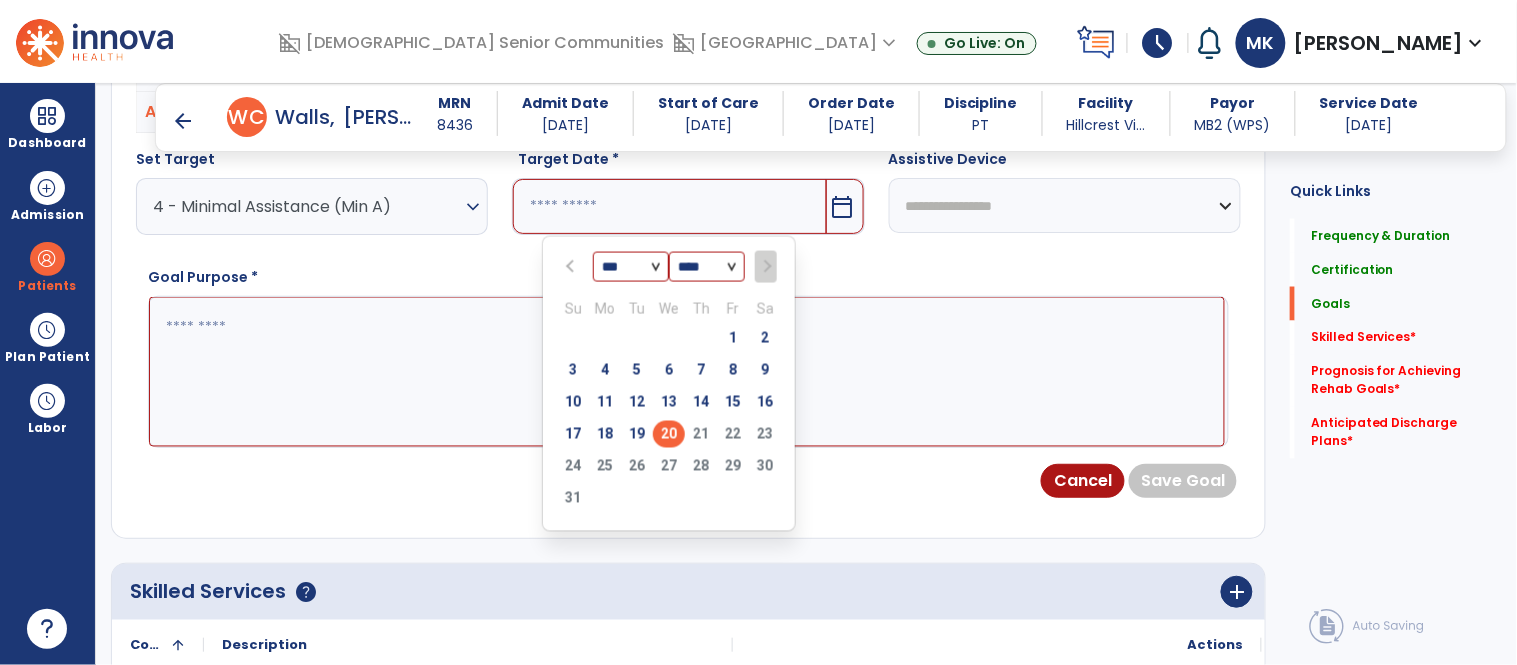 click on "20" at bounding box center [669, 434] 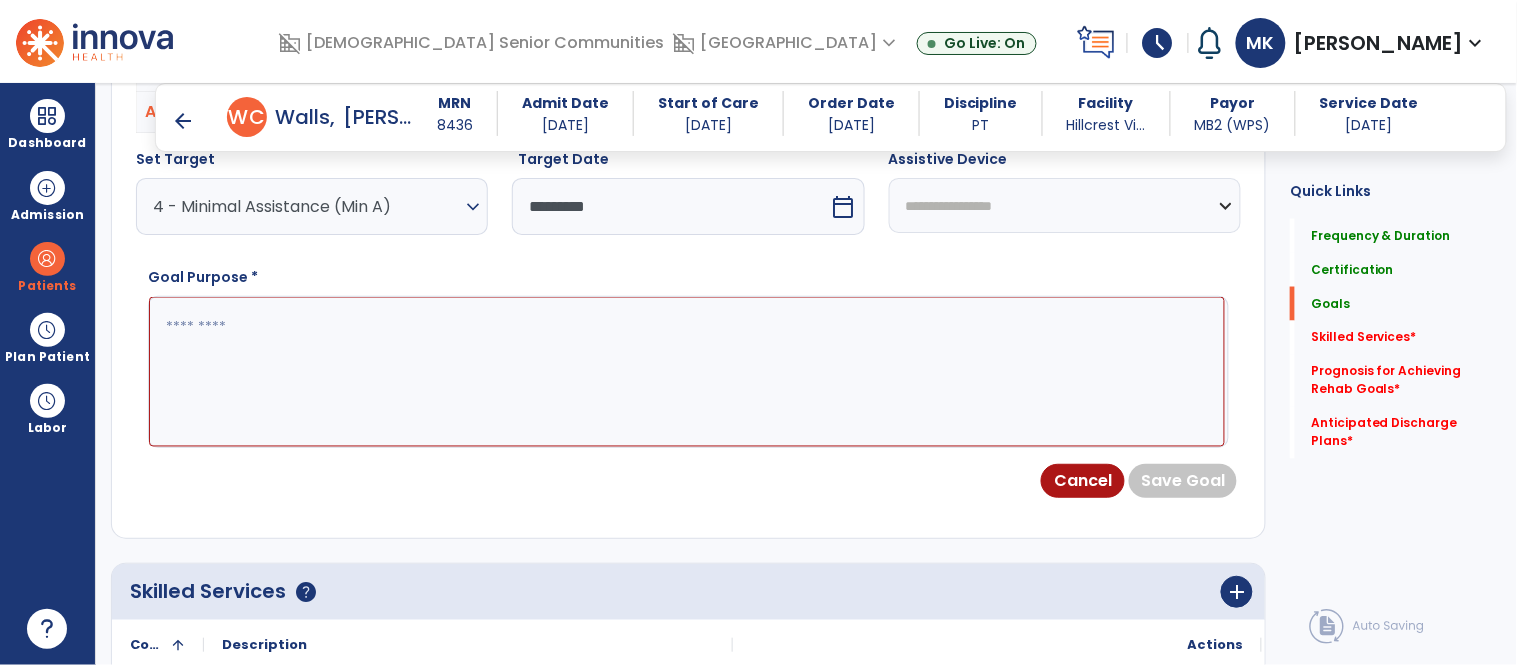 click at bounding box center (687, 372) 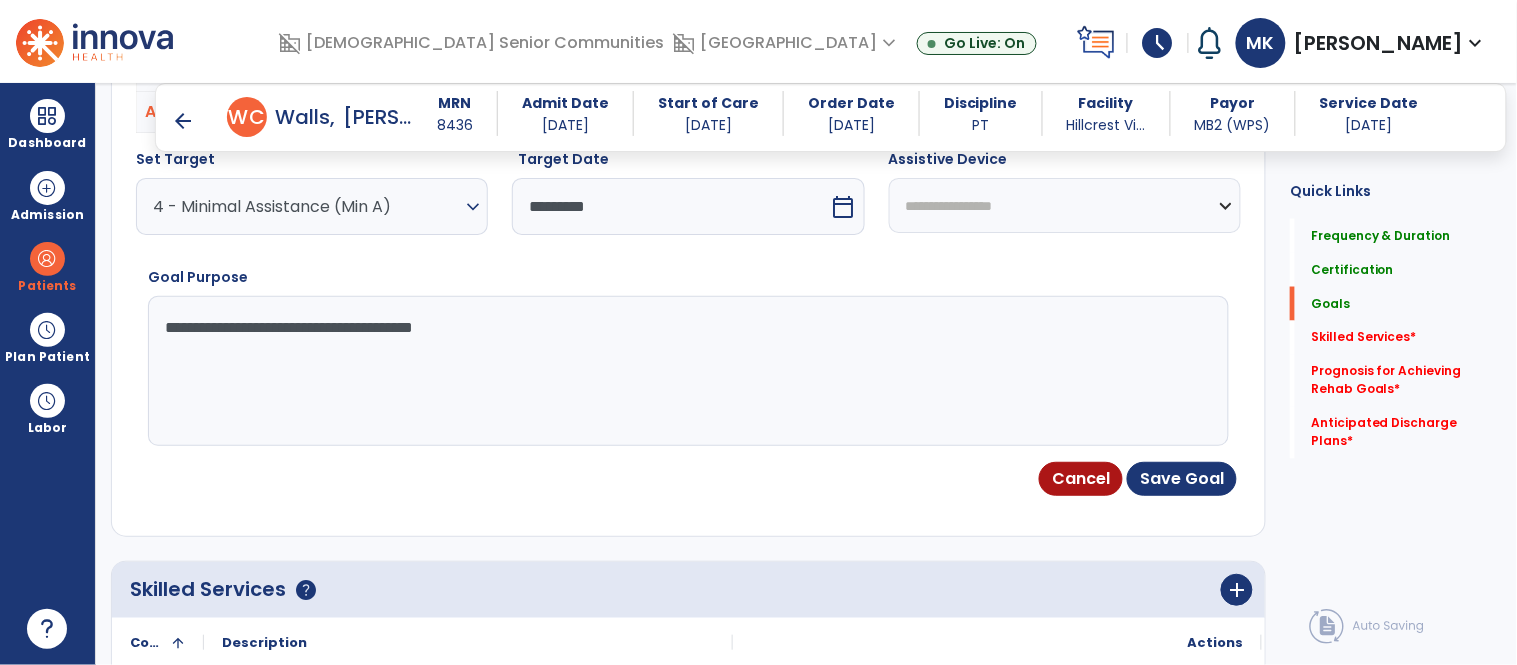 type on "**********" 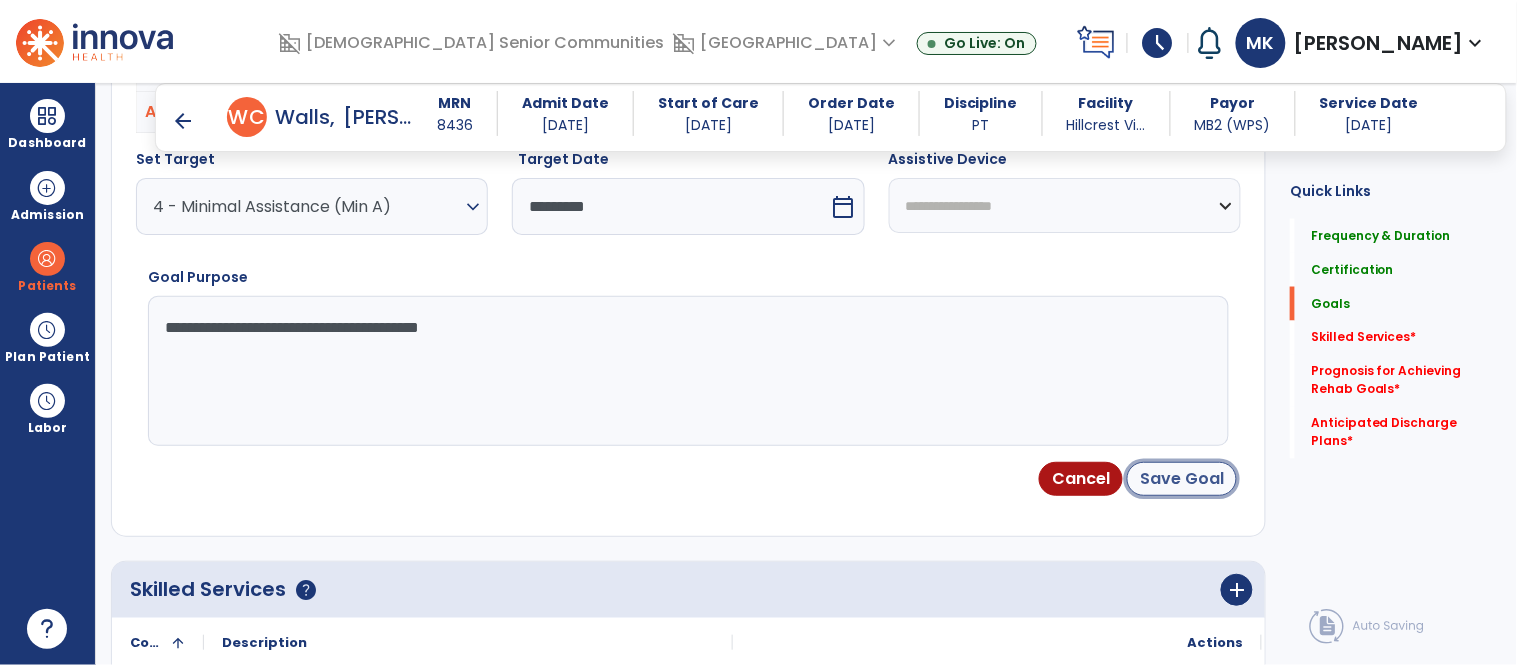 click on "Save Goal" at bounding box center (1182, 479) 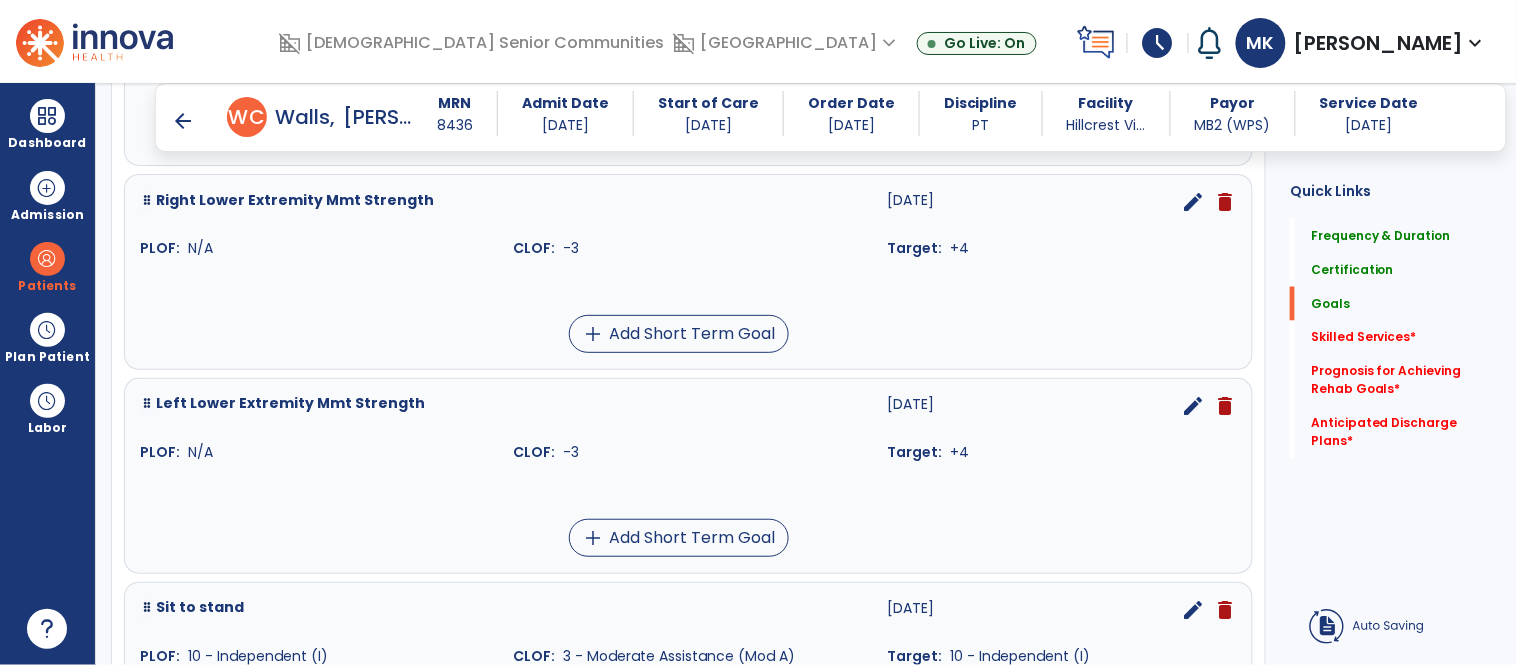 scroll, scrollTop: 136, scrollLeft: 0, axis: vertical 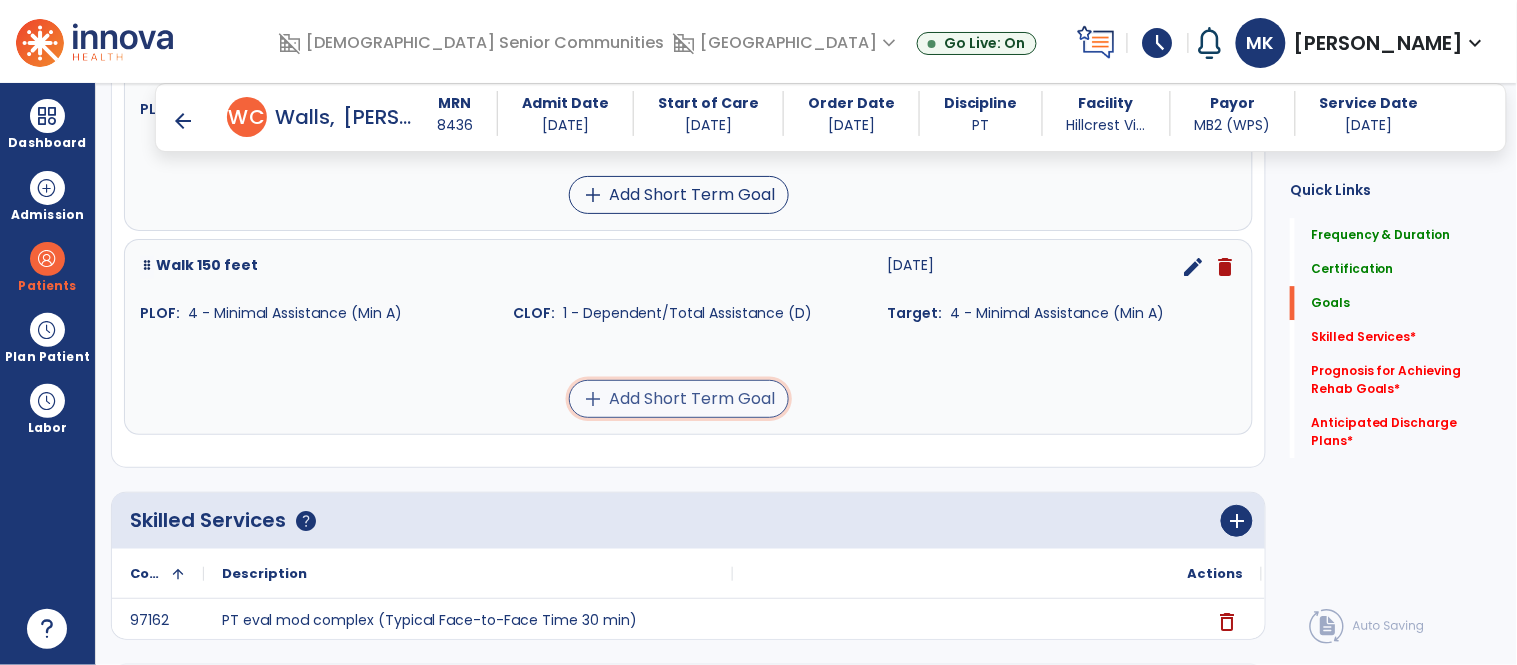 click on "add  Add Short Term Goal" at bounding box center (679, 399) 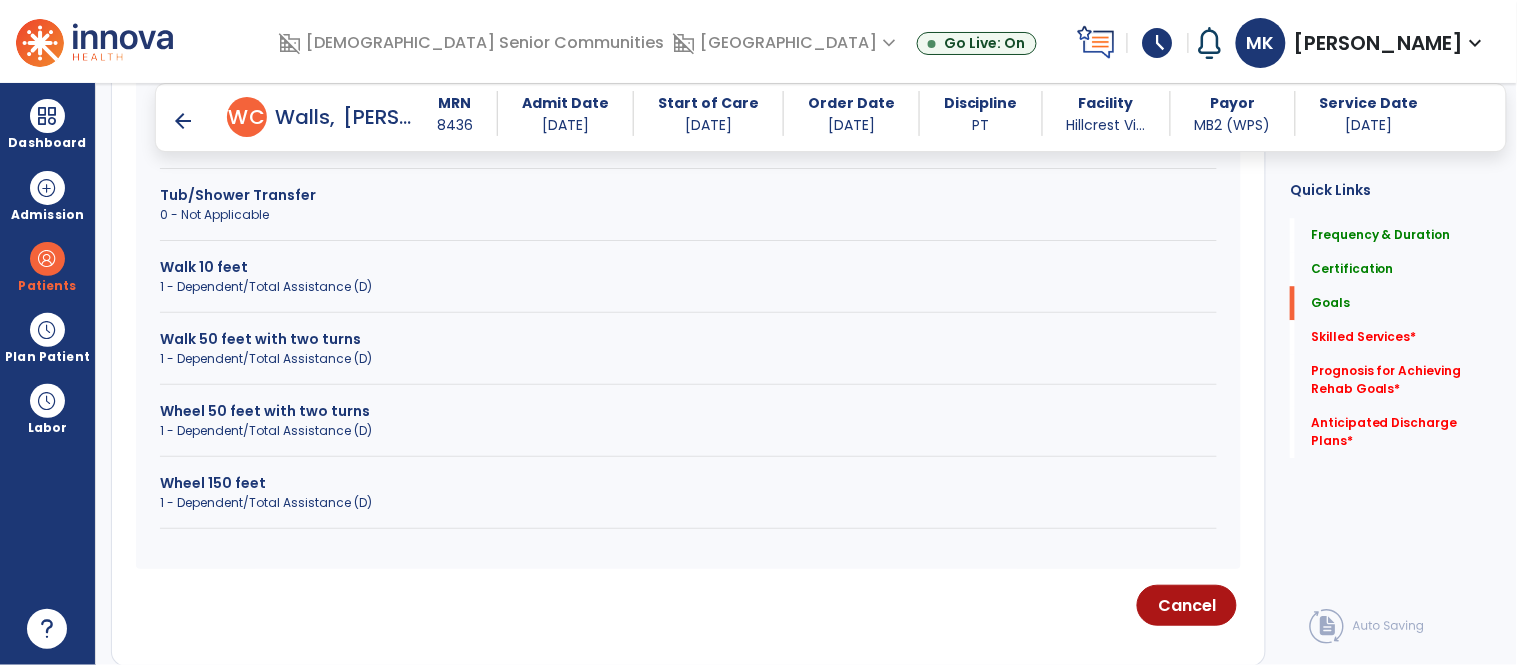 scroll, scrollTop: 1315, scrollLeft: 0, axis: vertical 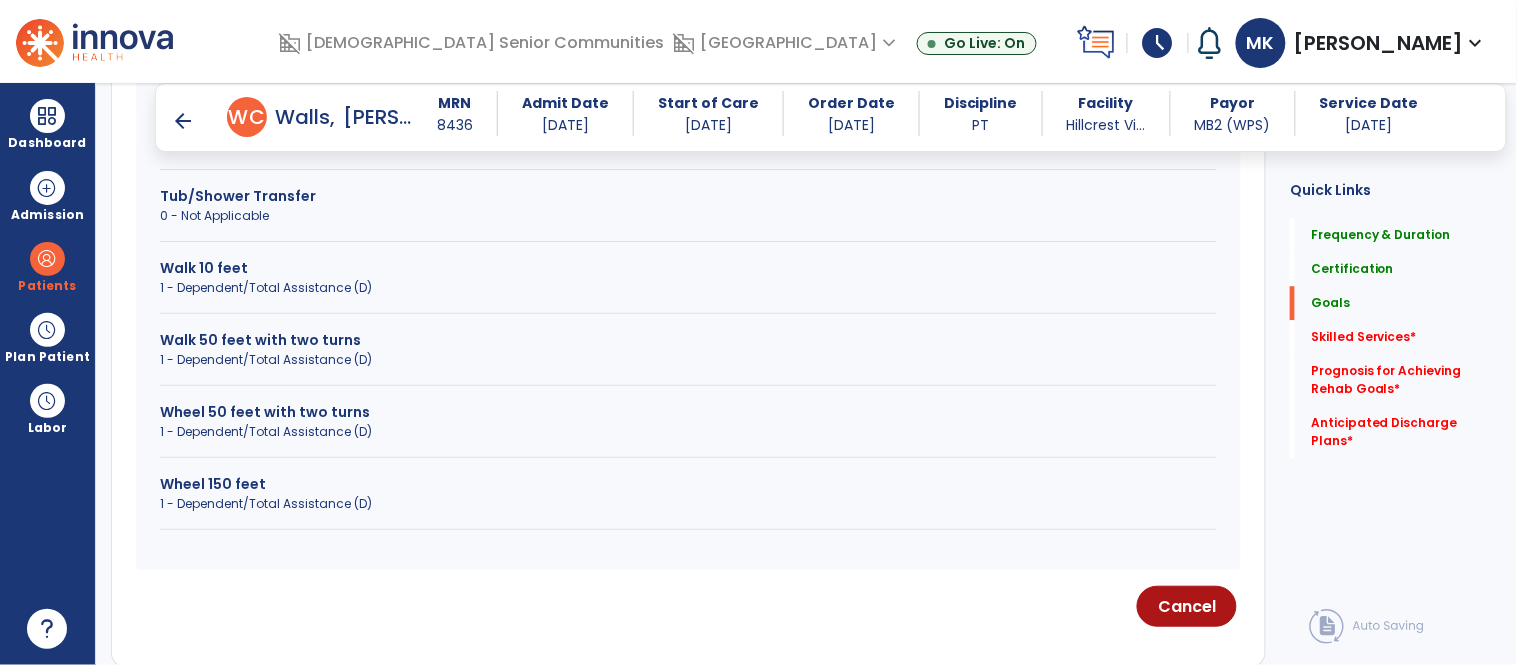 click on "1 - Dependent/Total Assistance (D)" at bounding box center (688, 360) 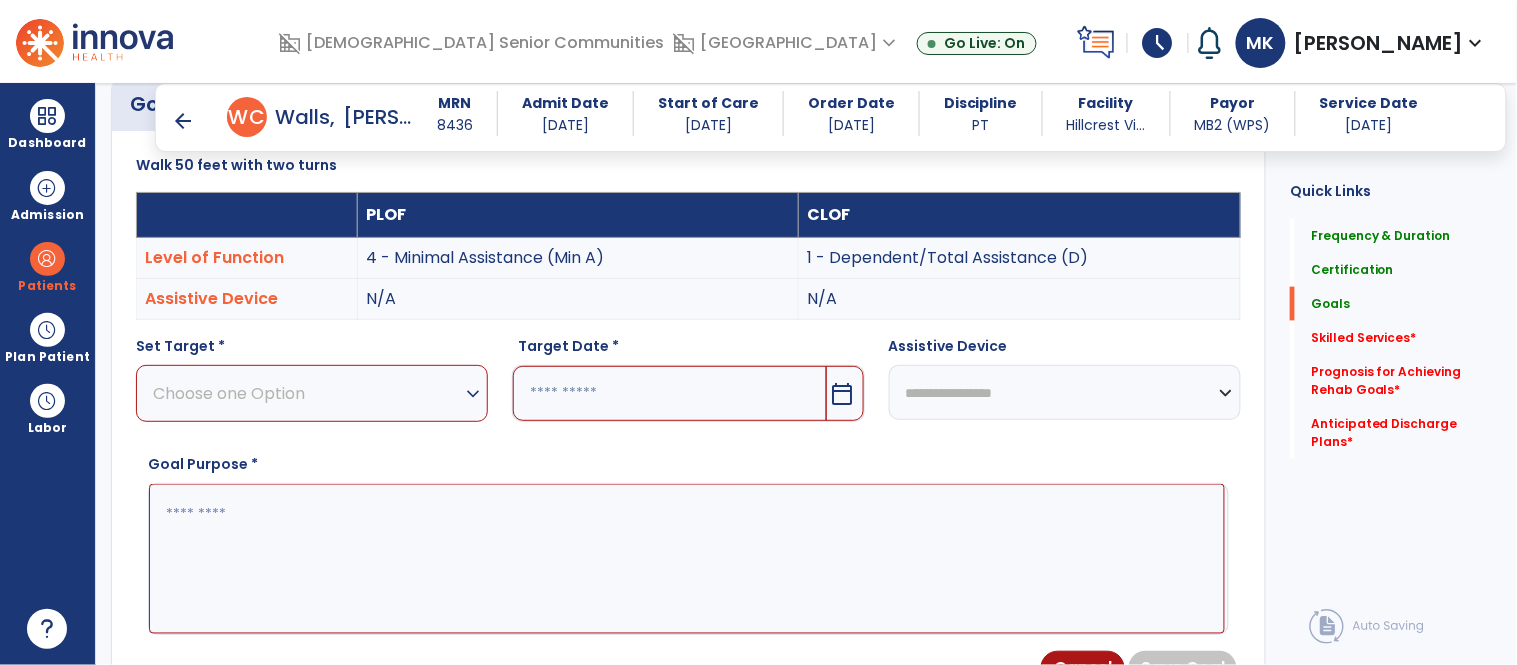 scroll, scrollTop: 531, scrollLeft: 0, axis: vertical 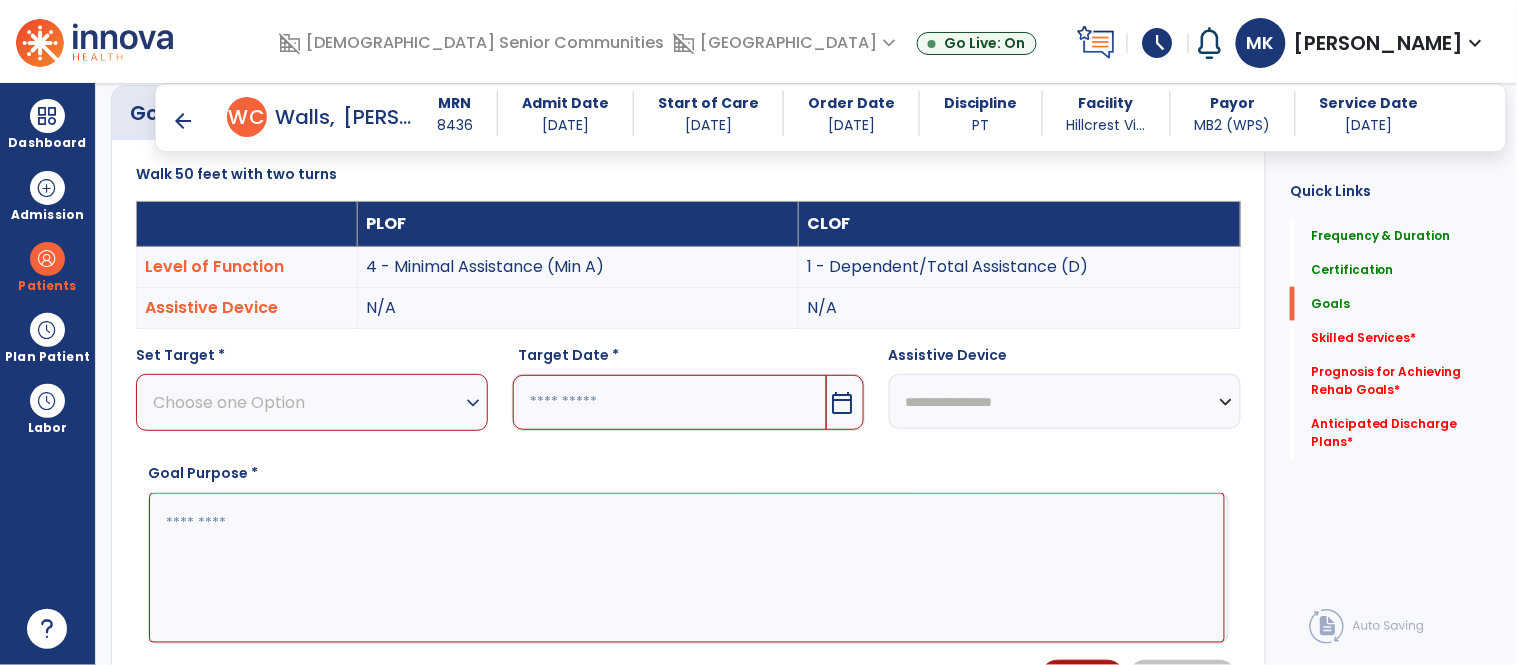 click on "Choose one Option" at bounding box center (307, 402) 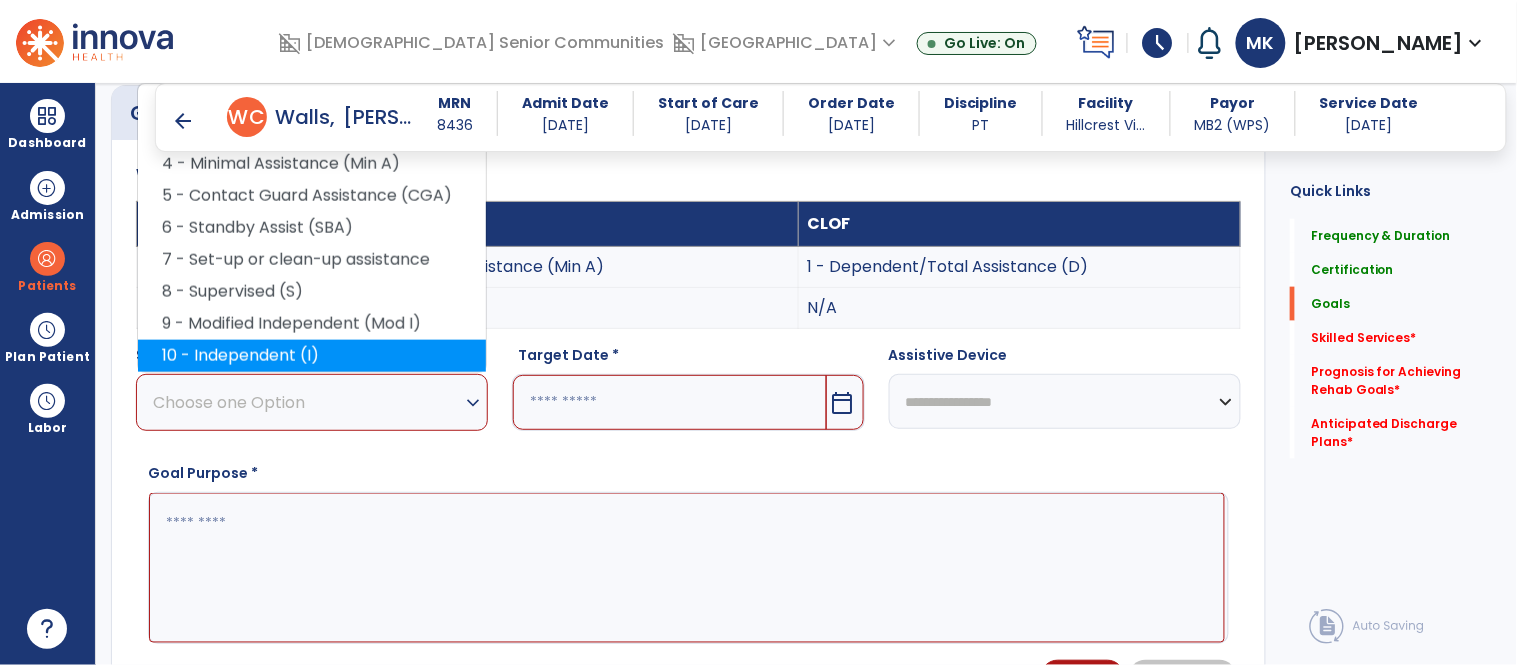 click on "10 - Independent (I)" at bounding box center [312, 356] 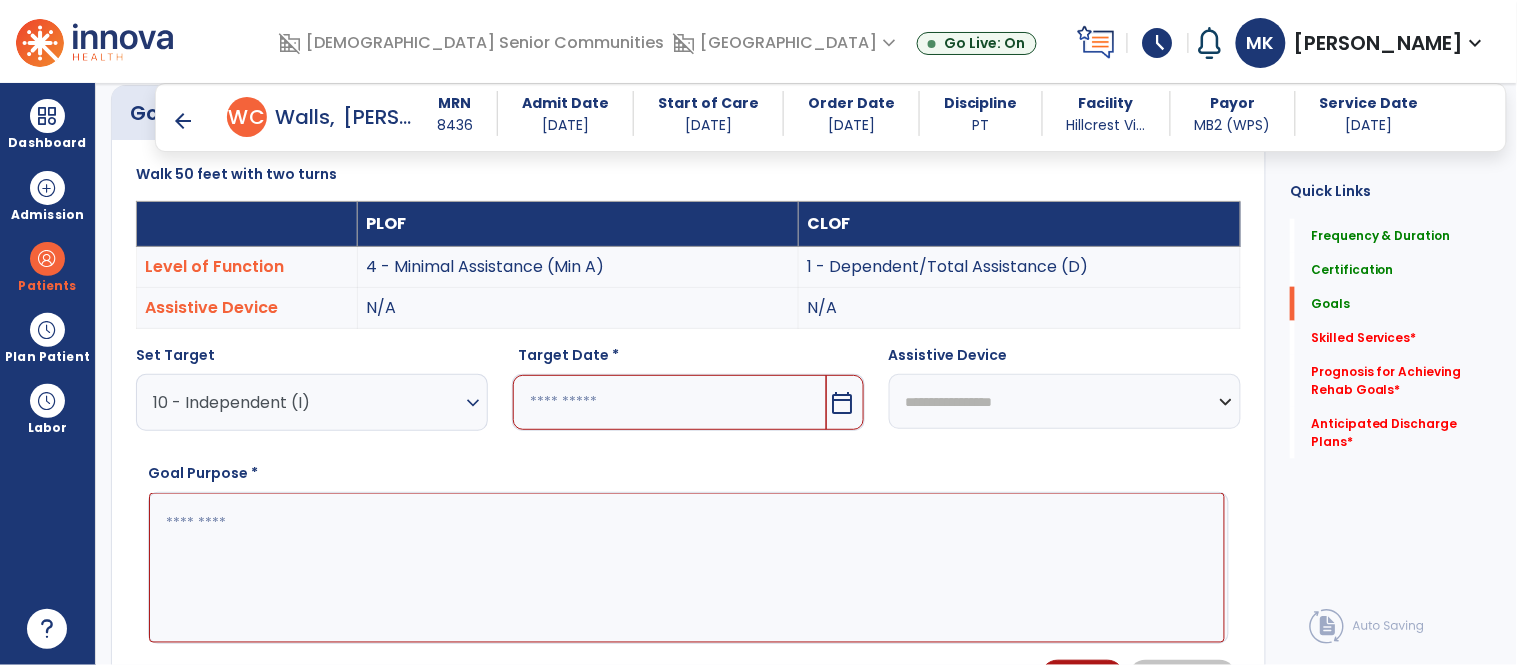 click on "10 - Independent (I)" at bounding box center [307, 402] 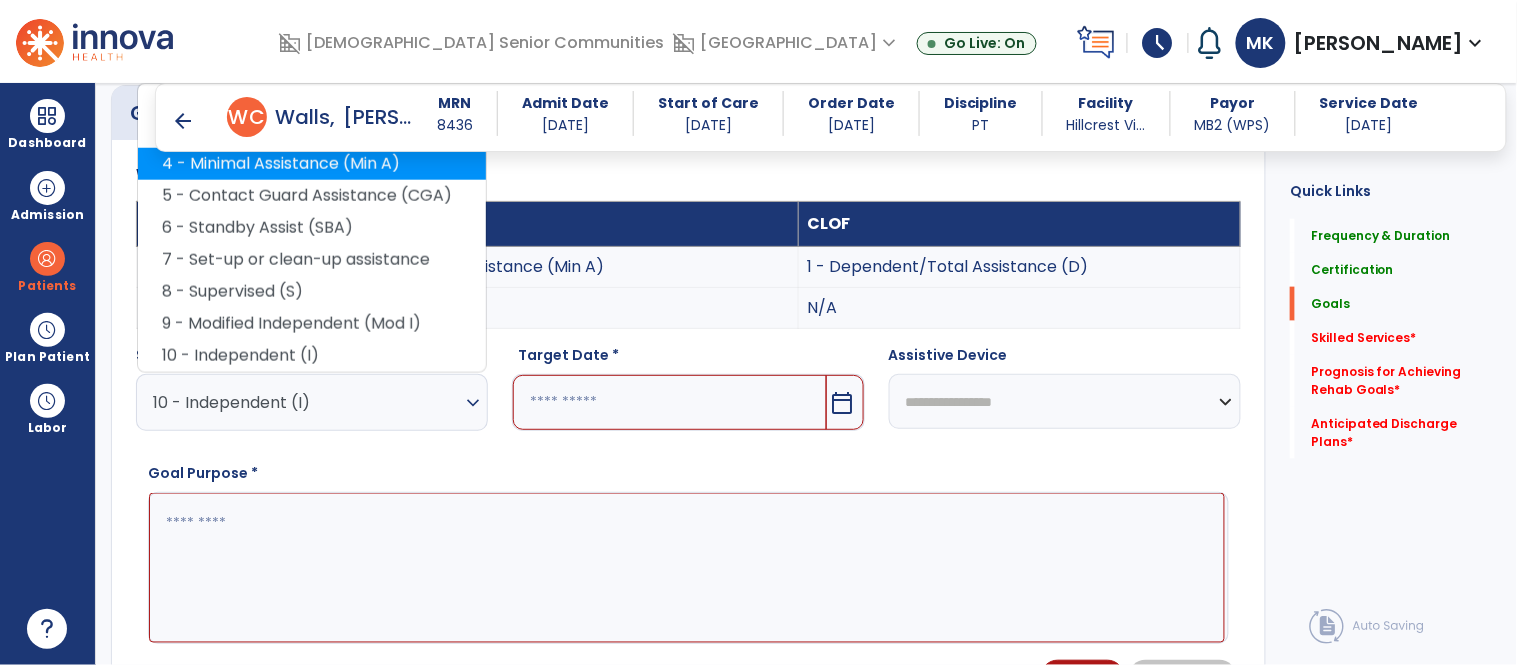 click on "4 - Minimal Assistance (Min A)" at bounding box center [312, 164] 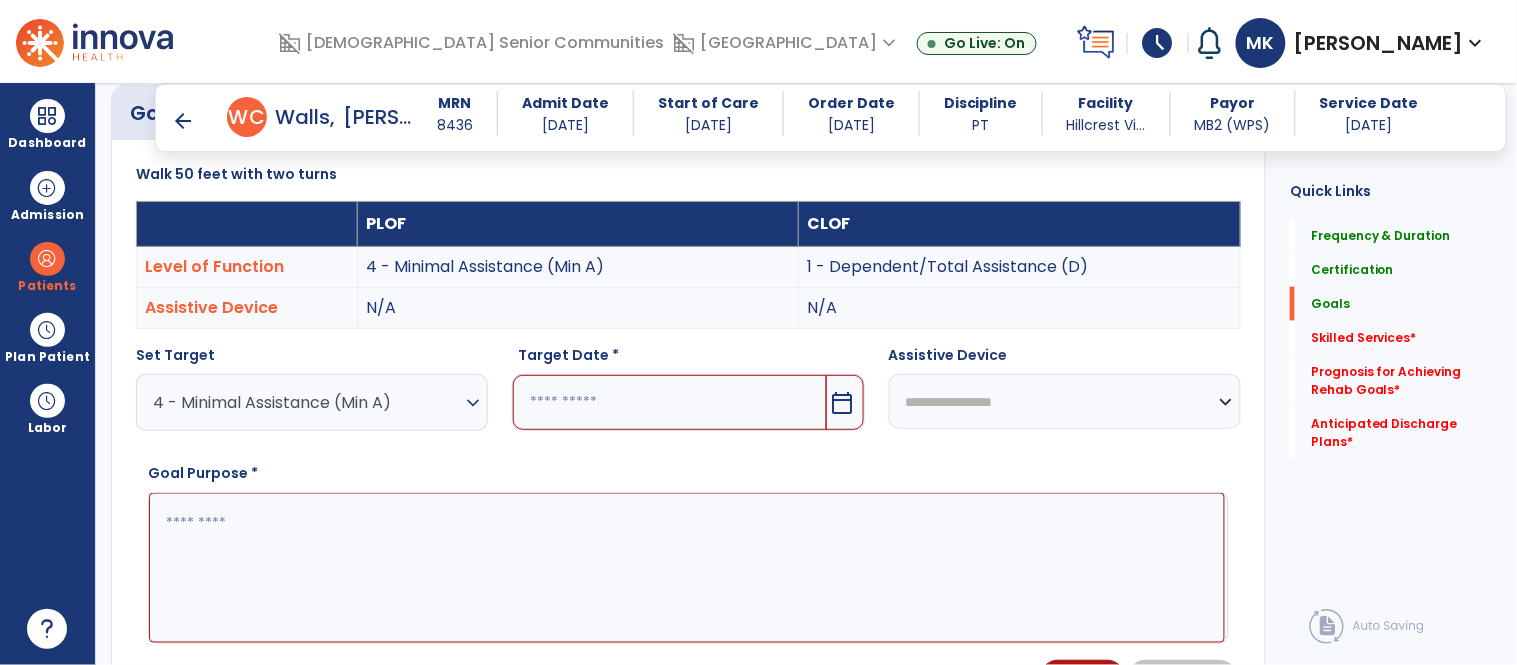 click on "calendar_today" at bounding box center (843, 403) 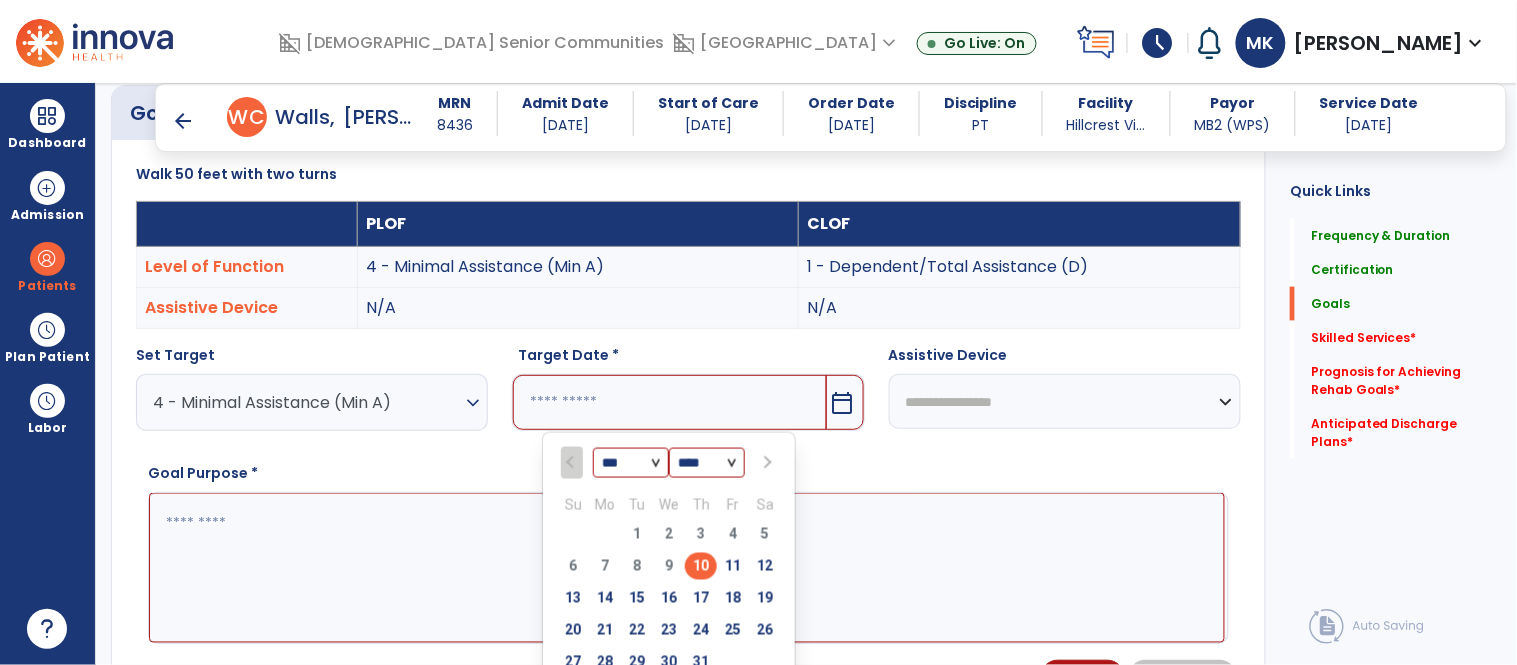 click at bounding box center [766, 463] 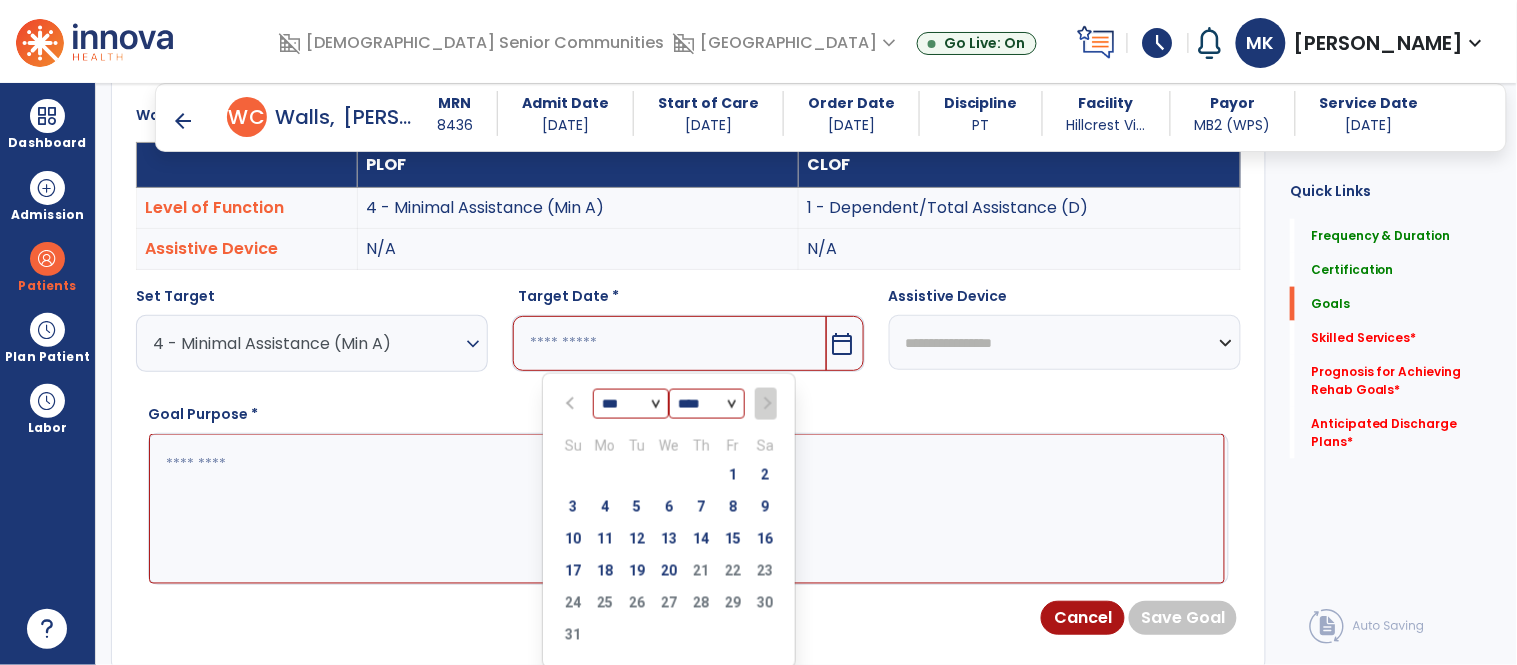 scroll, scrollTop: 712, scrollLeft: 0, axis: vertical 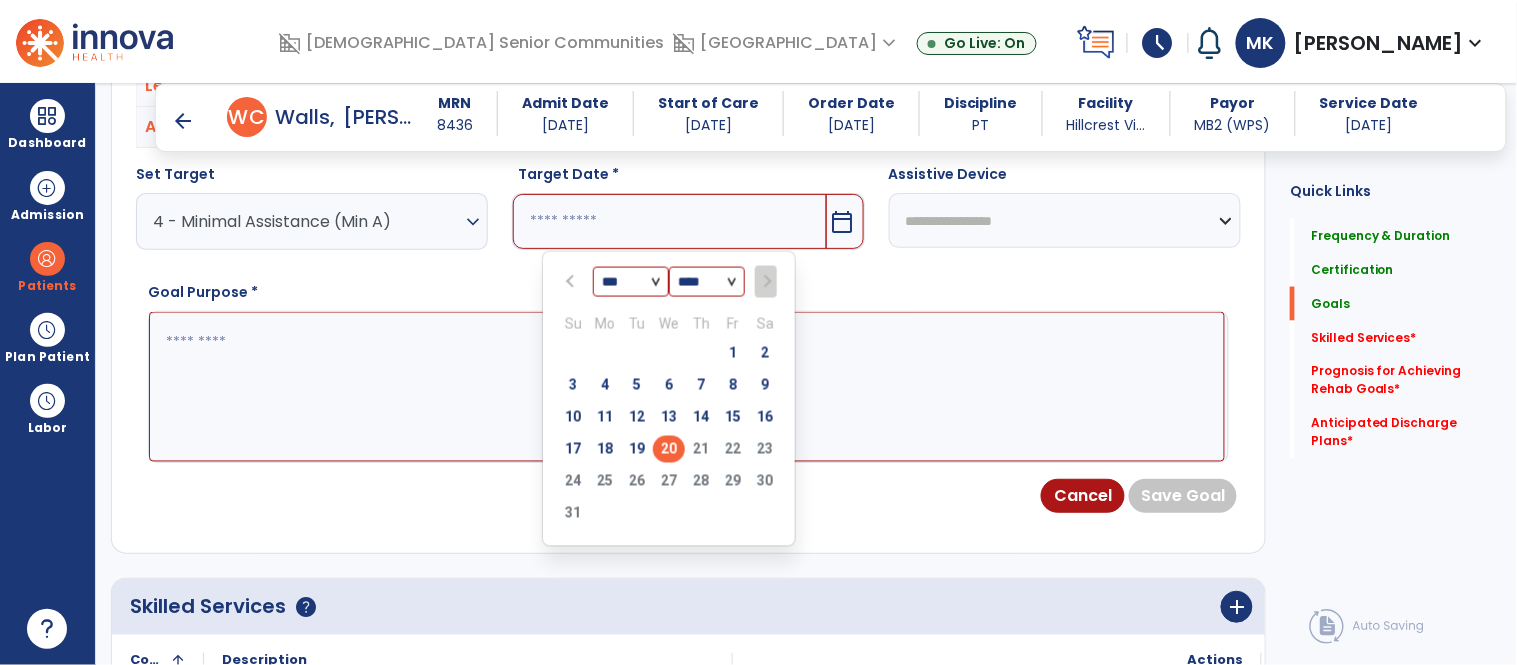 click on "20" at bounding box center (669, 449) 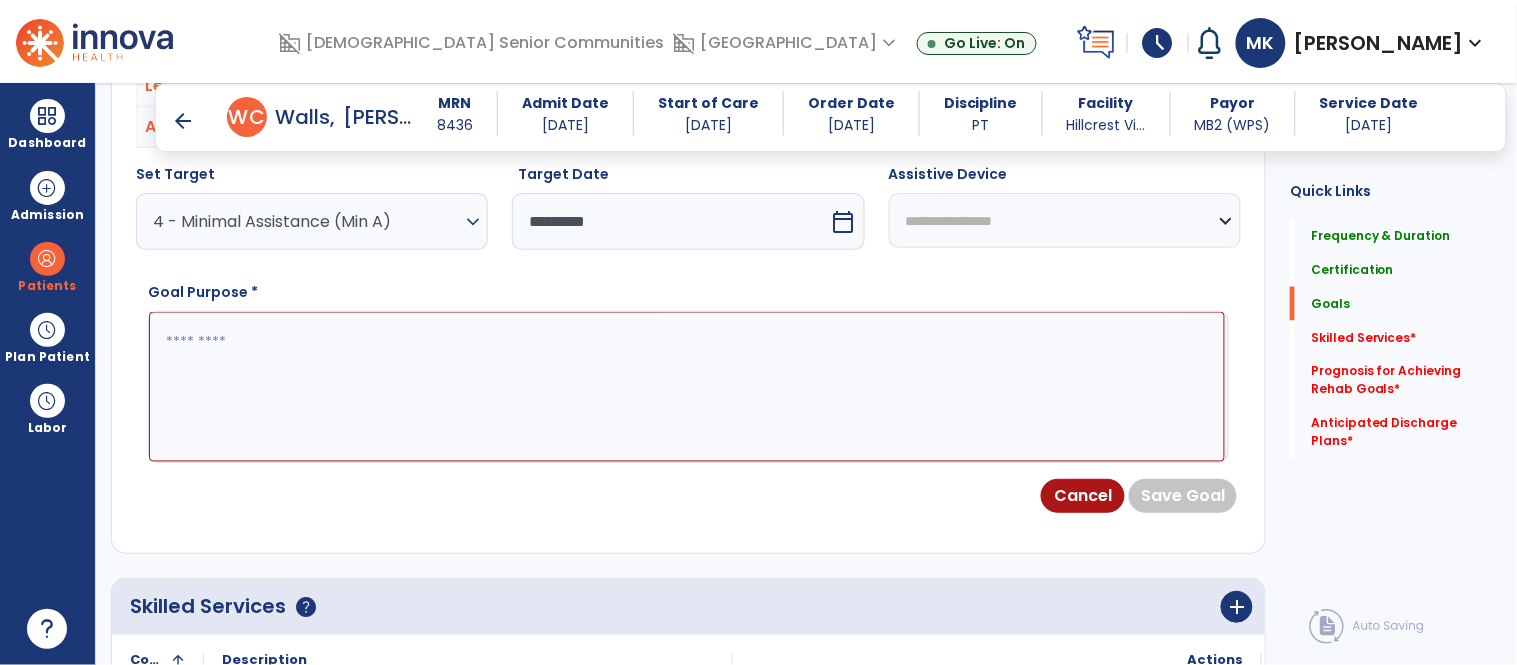 click at bounding box center [687, 387] 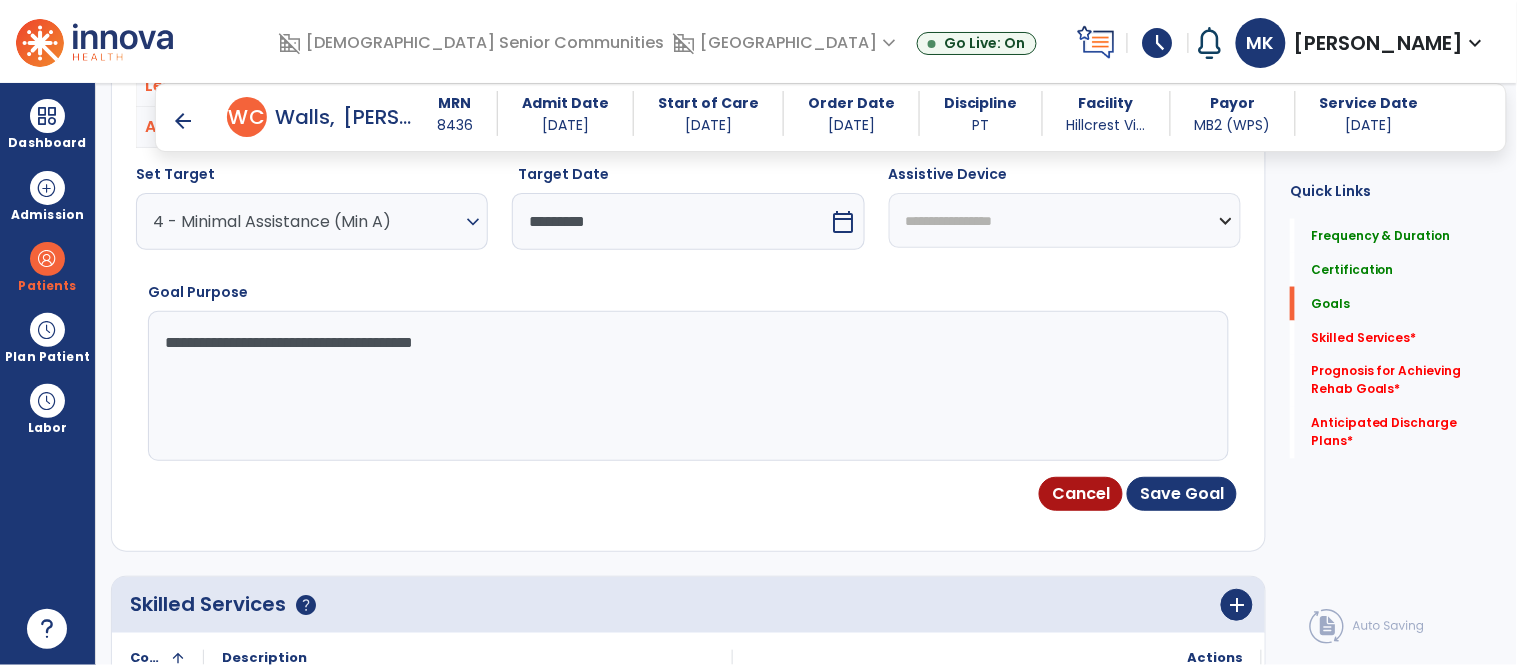 type on "**********" 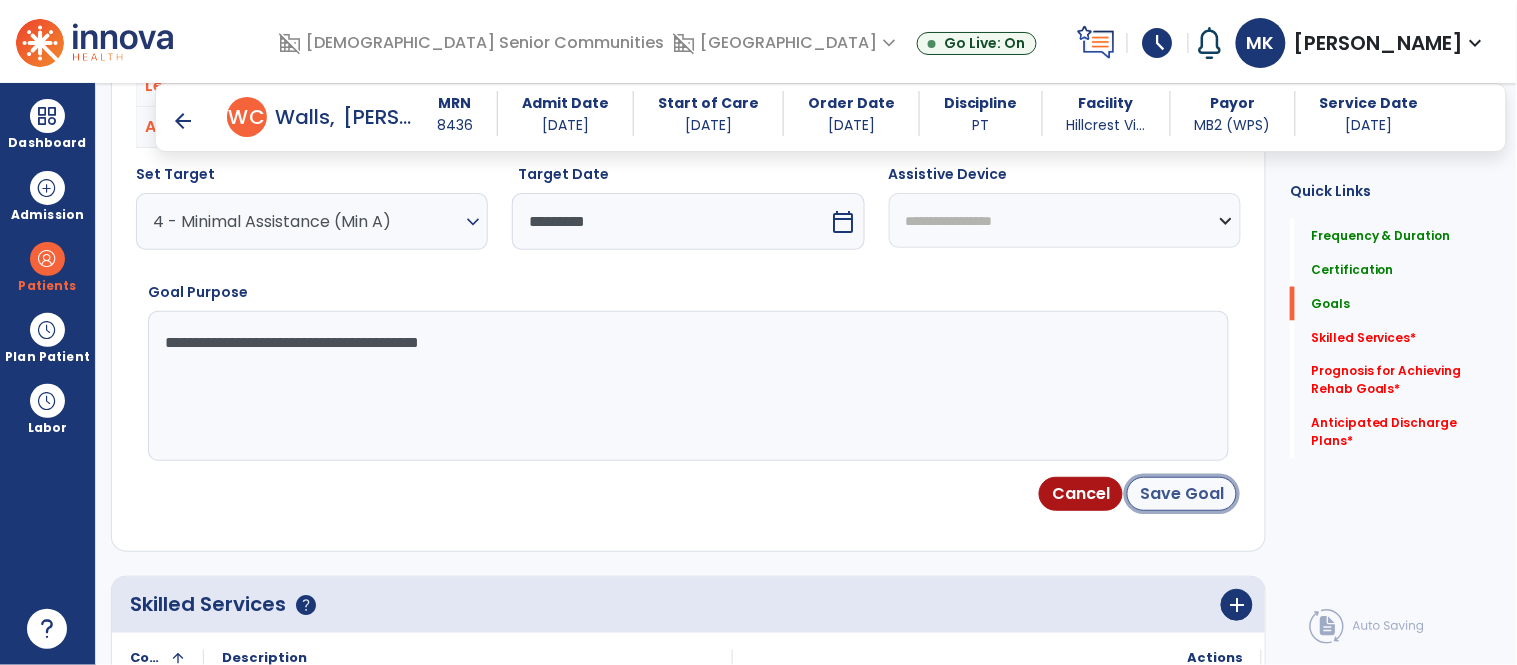 click on "Save Goal" at bounding box center (1182, 494) 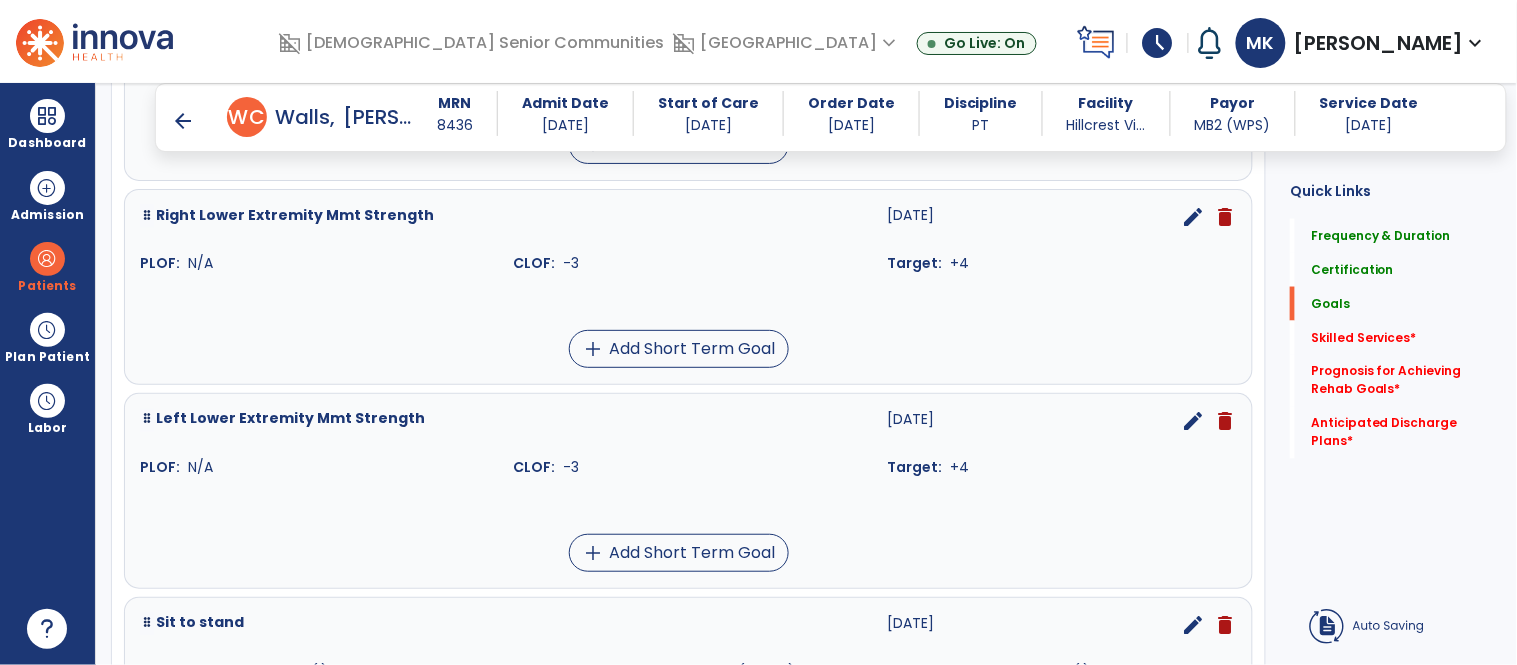 scroll, scrollTop: 121, scrollLeft: 0, axis: vertical 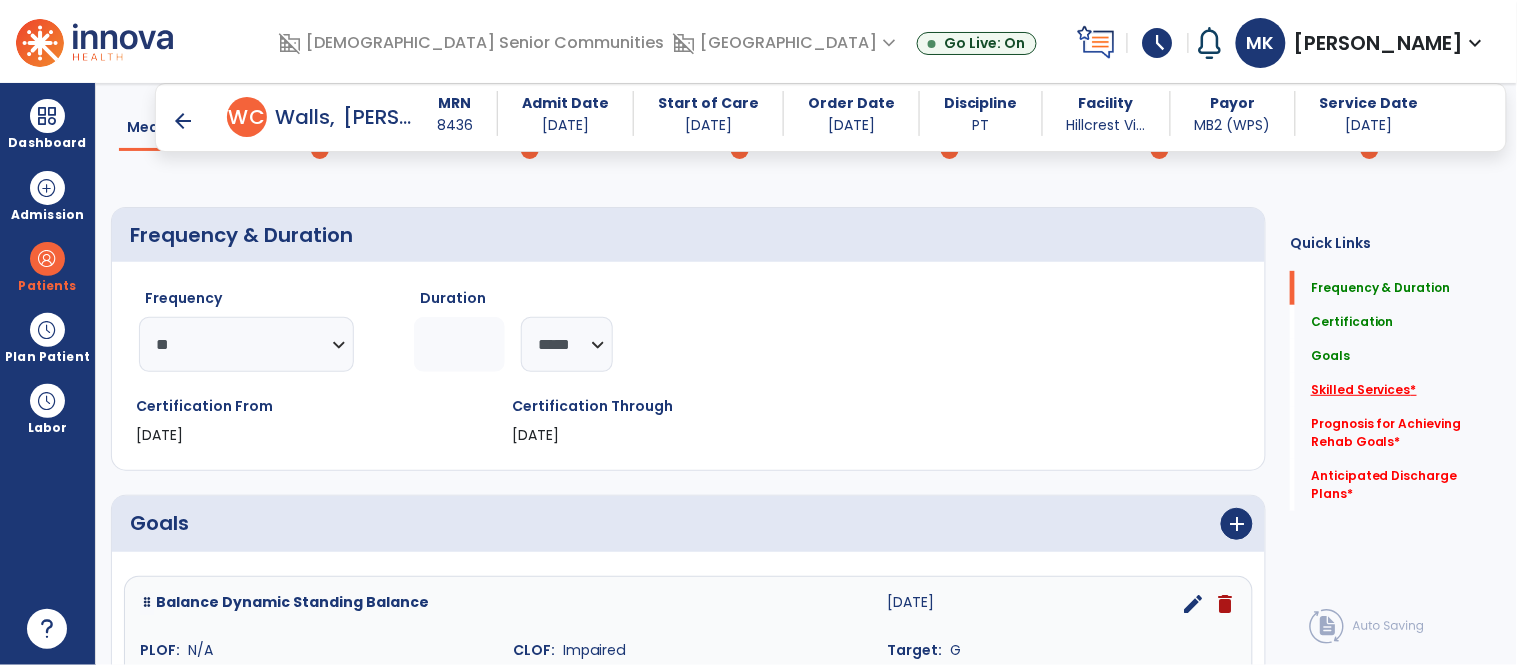 click on "Skilled Services   *" 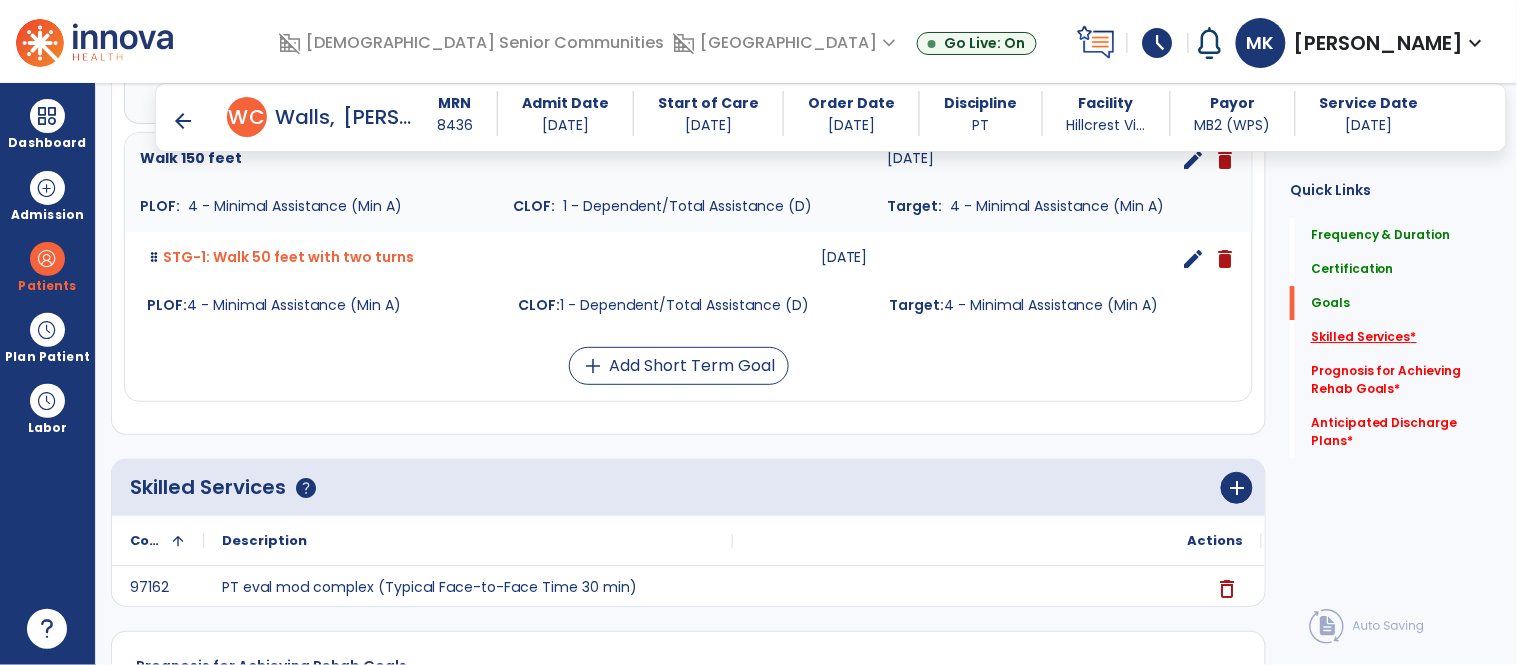 scroll, scrollTop: 1584, scrollLeft: 0, axis: vertical 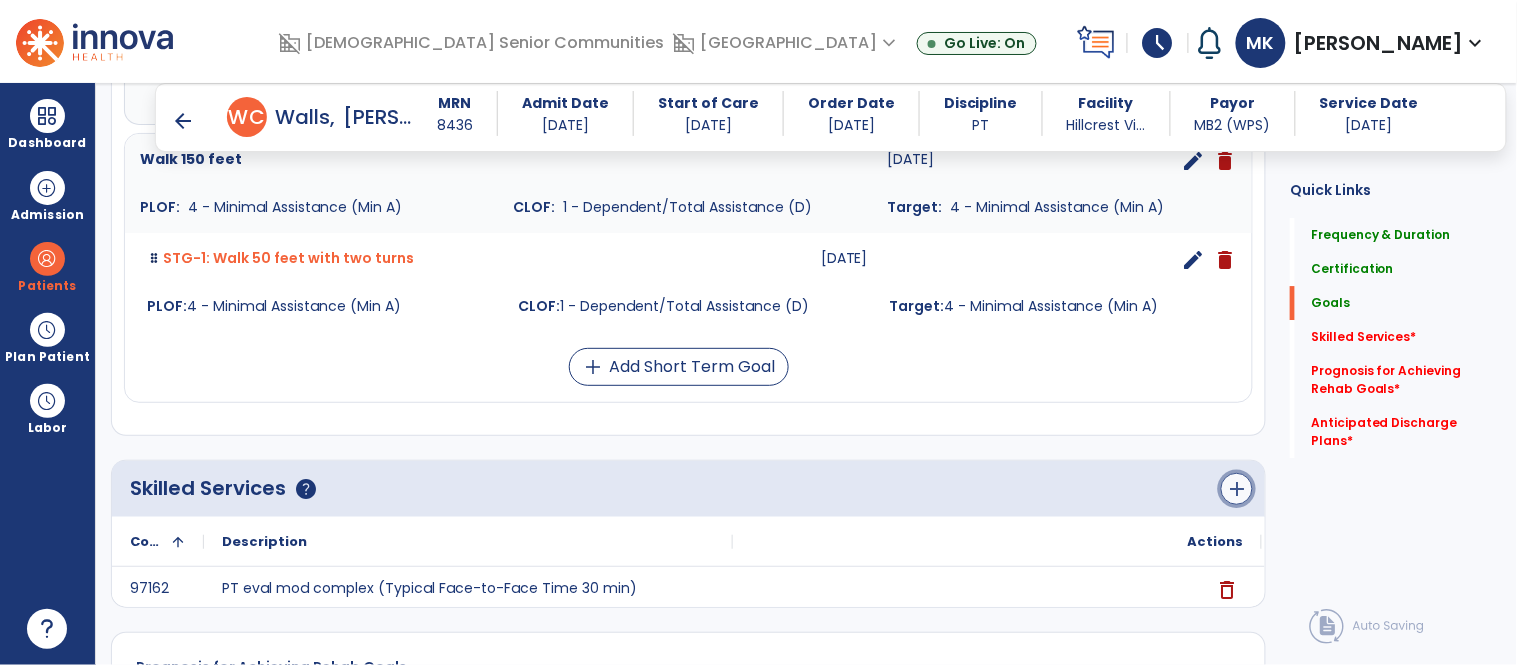 click on "add" 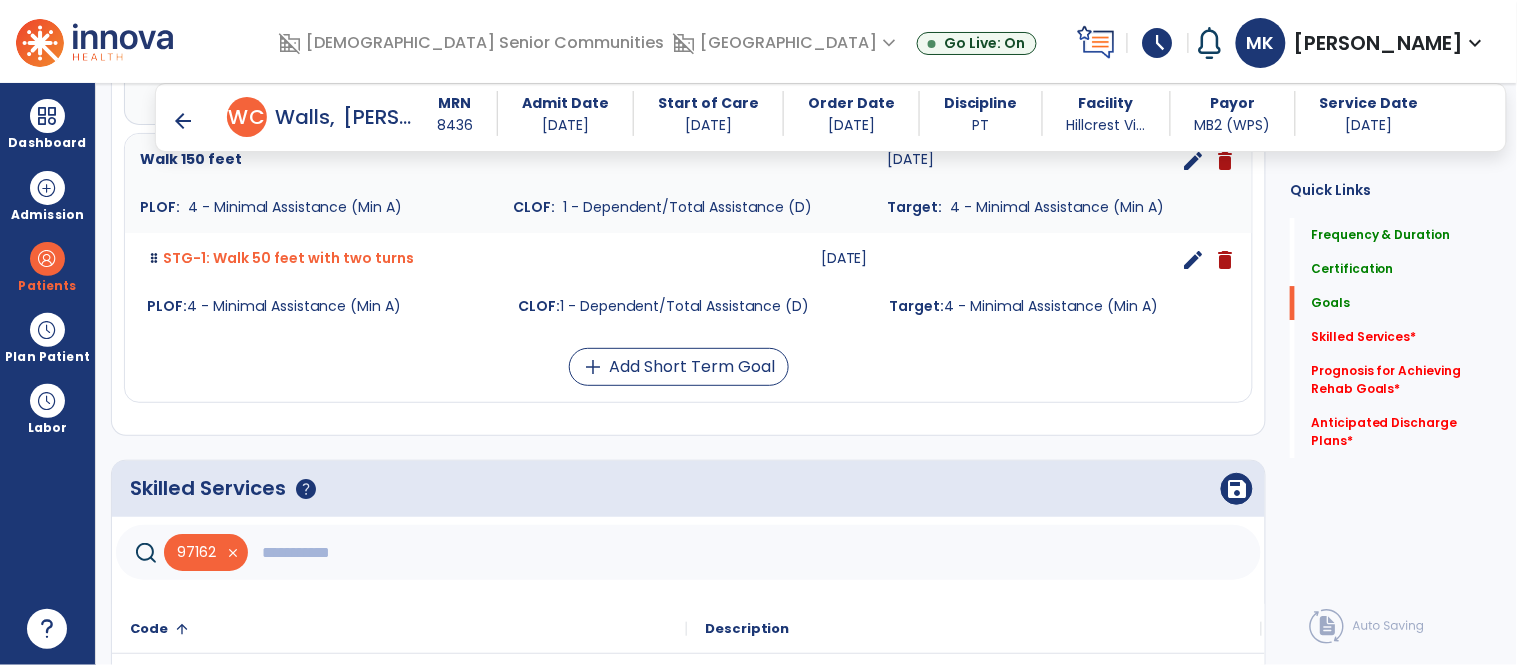 click 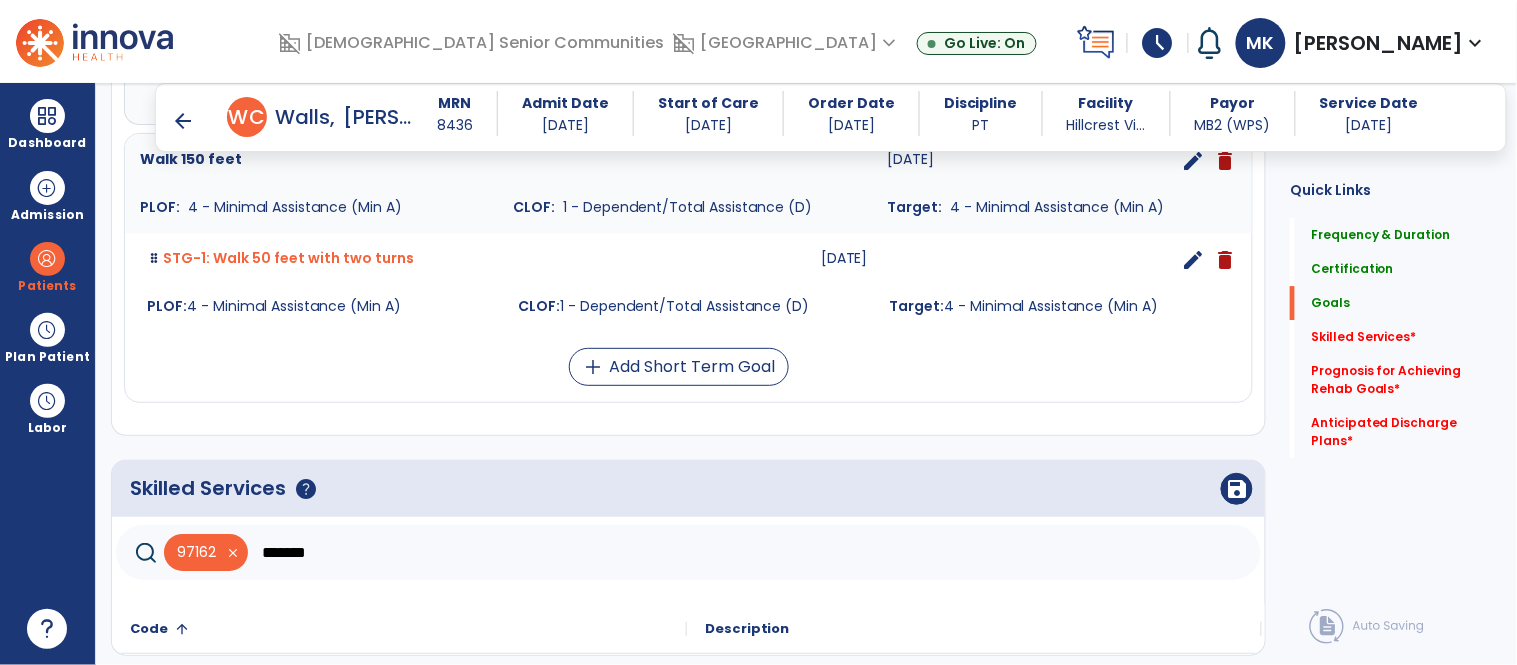type on "********" 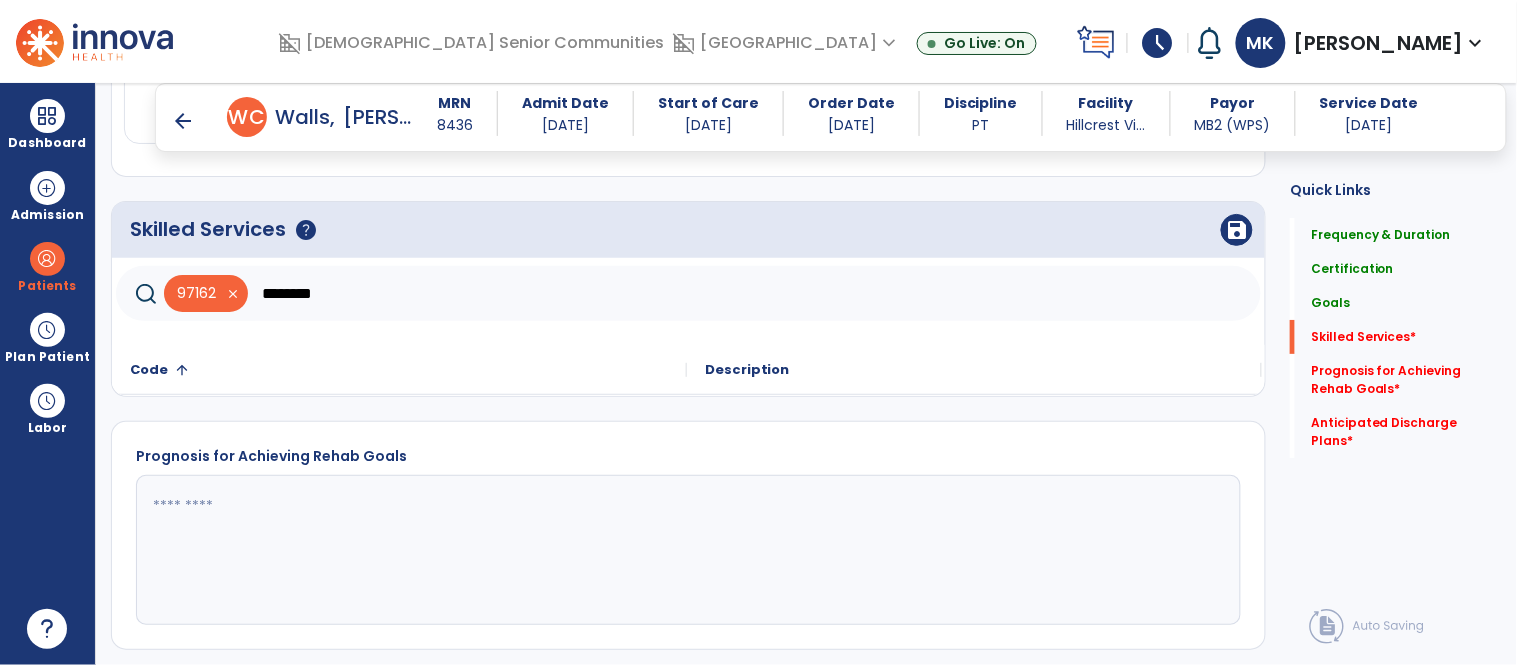 scroll, scrollTop: 1844, scrollLeft: 0, axis: vertical 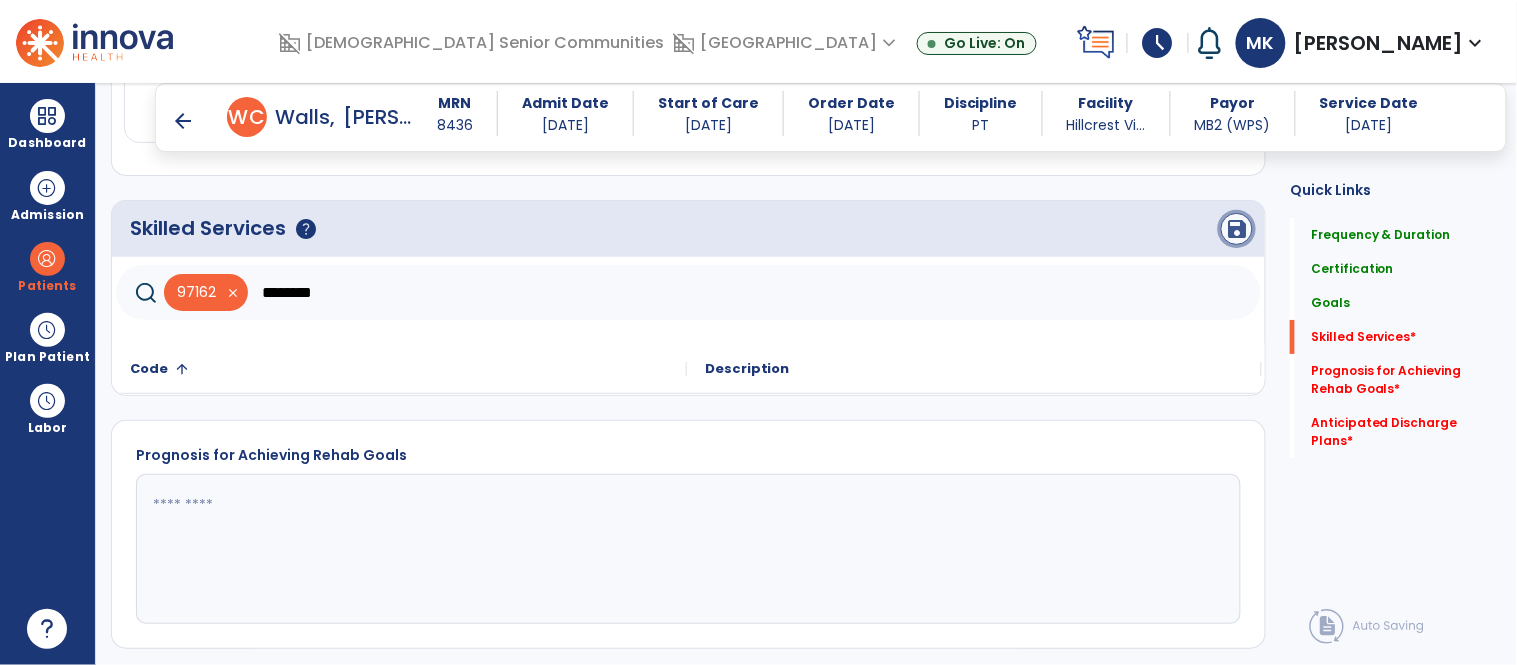 click on "save" 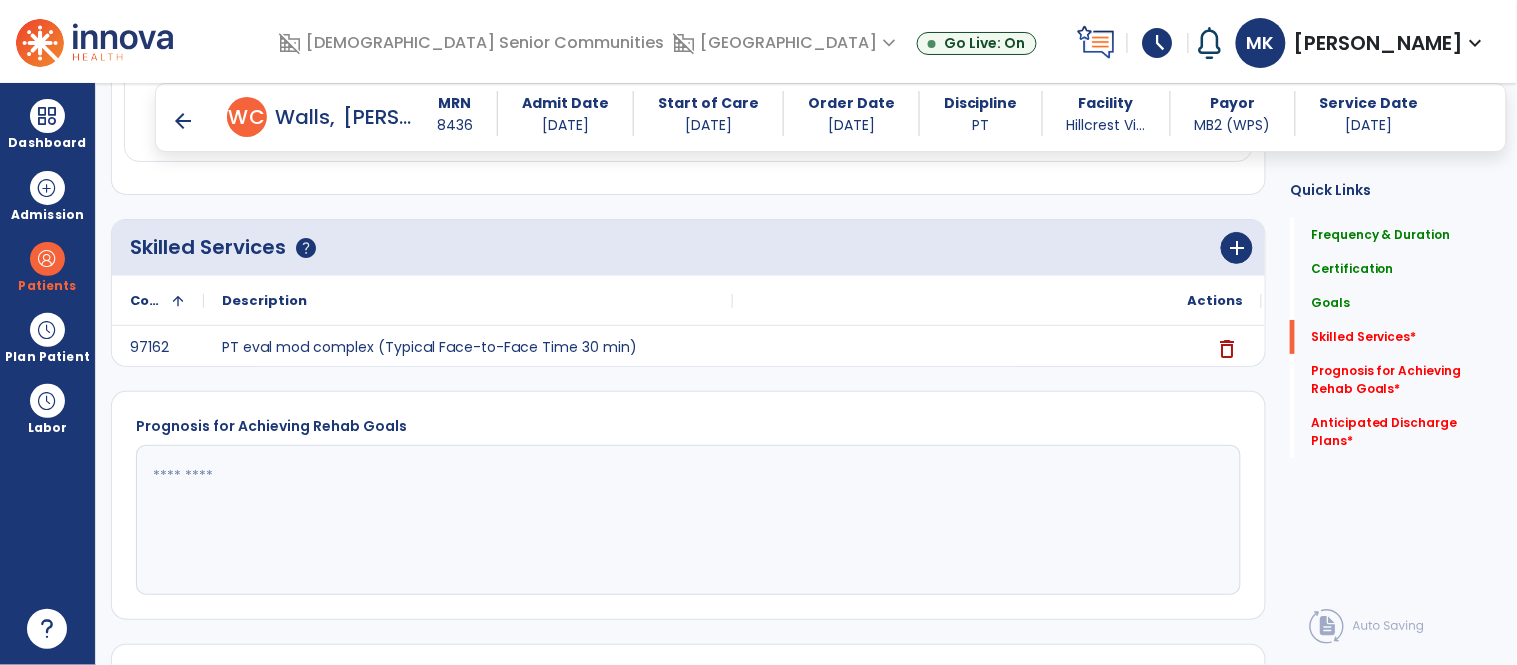 scroll, scrollTop: 1782, scrollLeft: 0, axis: vertical 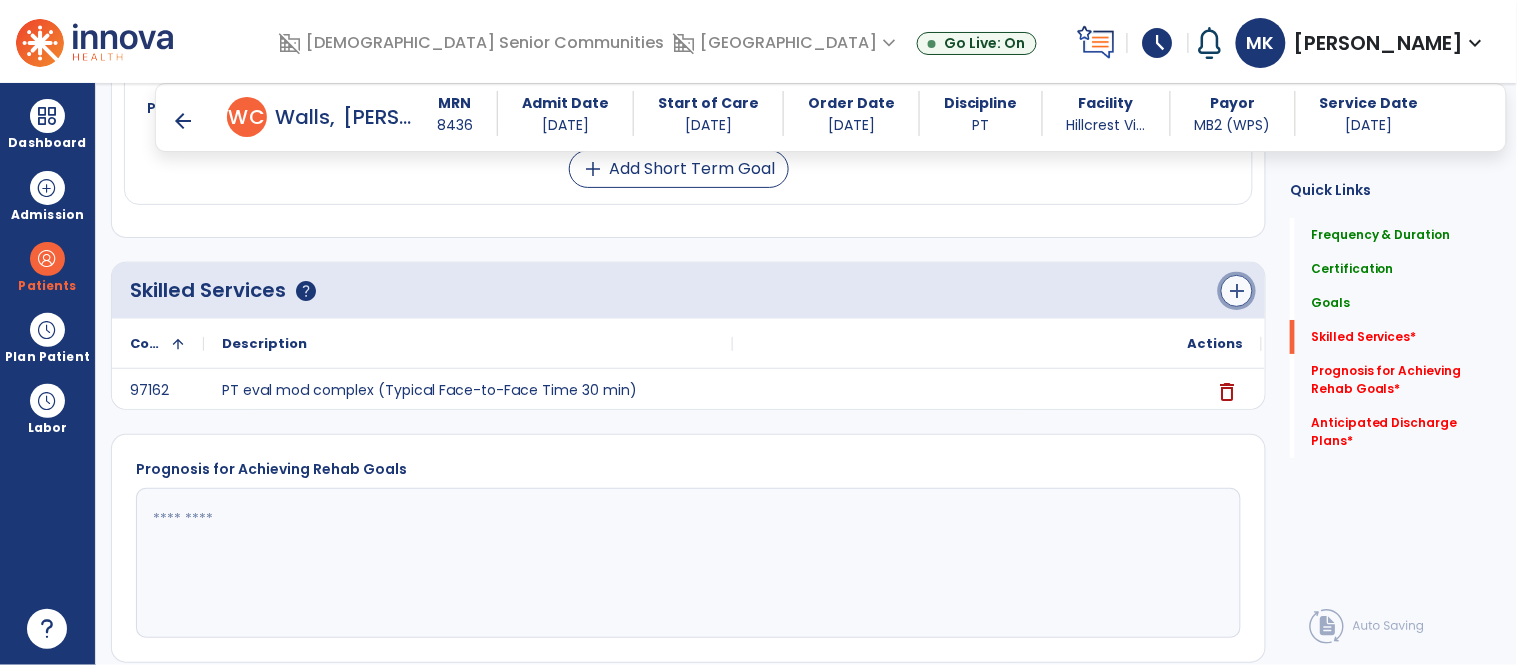 click on "add" 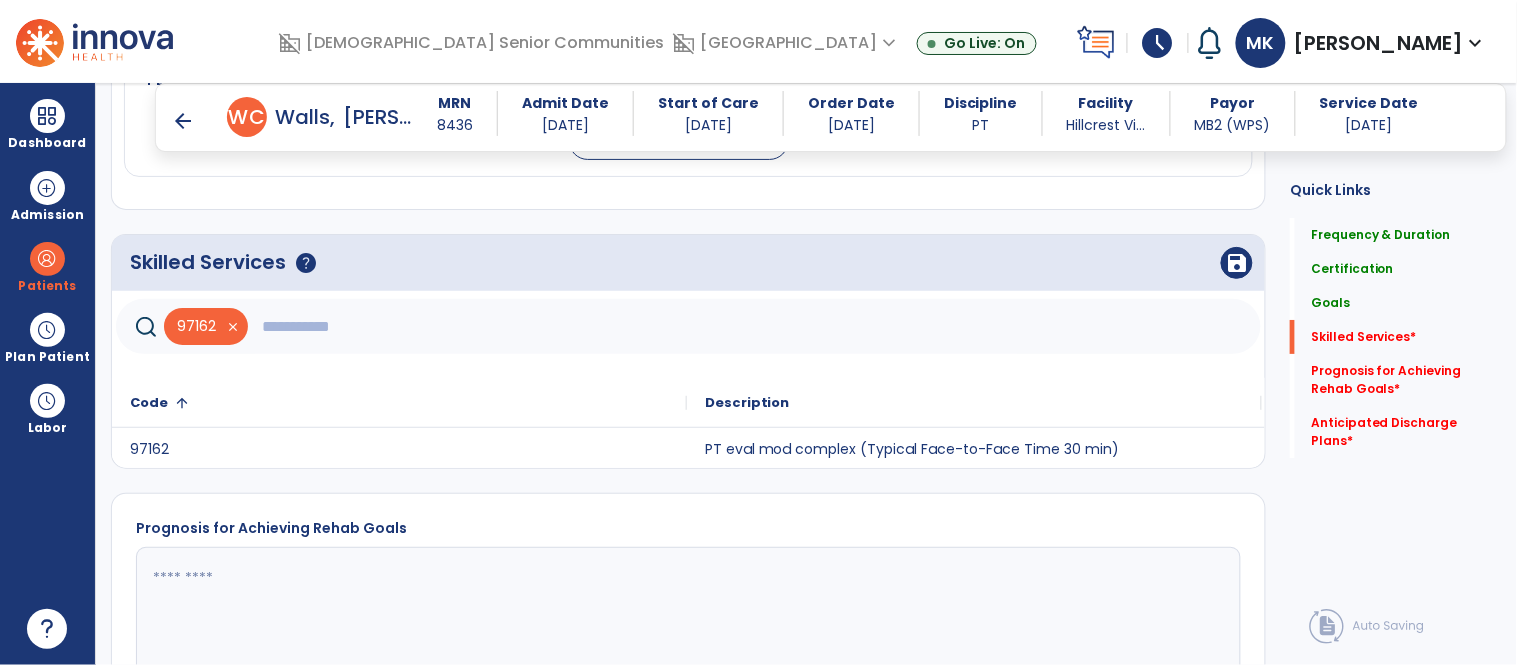 scroll, scrollTop: 1818, scrollLeft: 0, axis: vertical 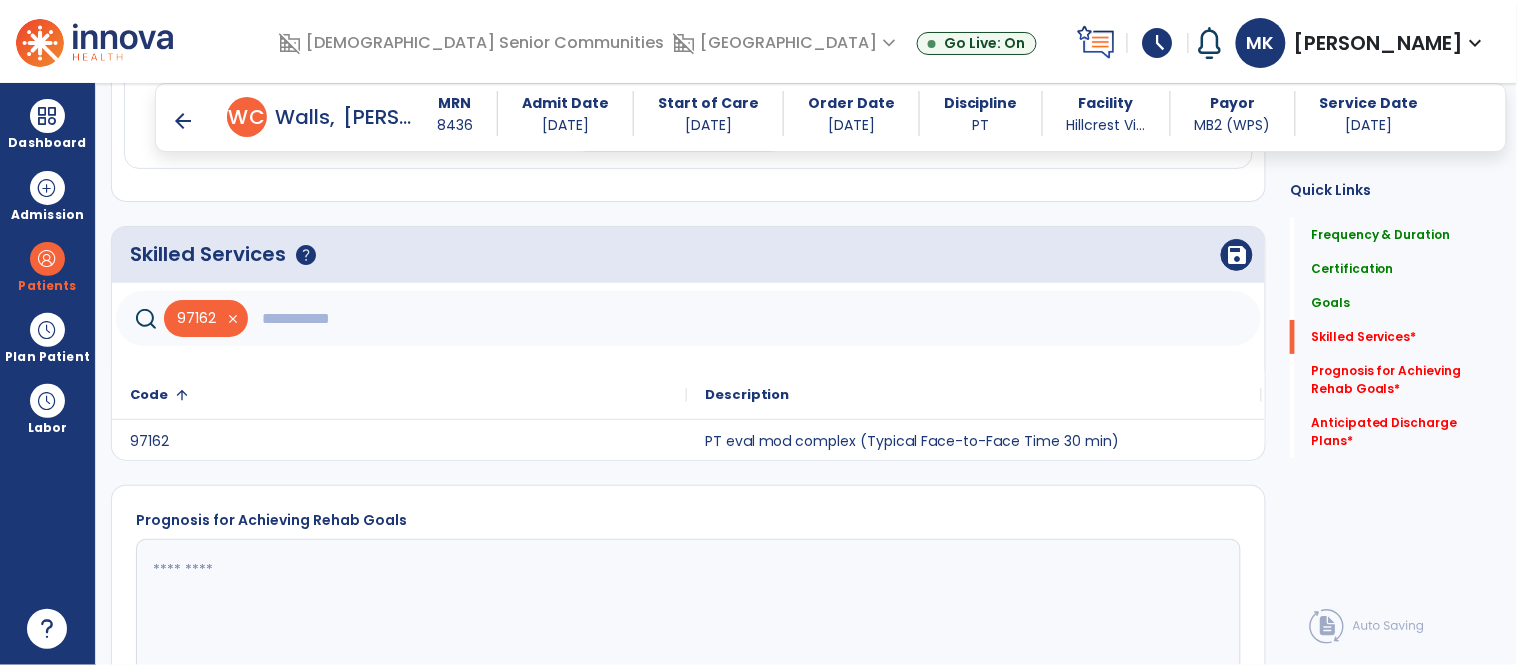 click 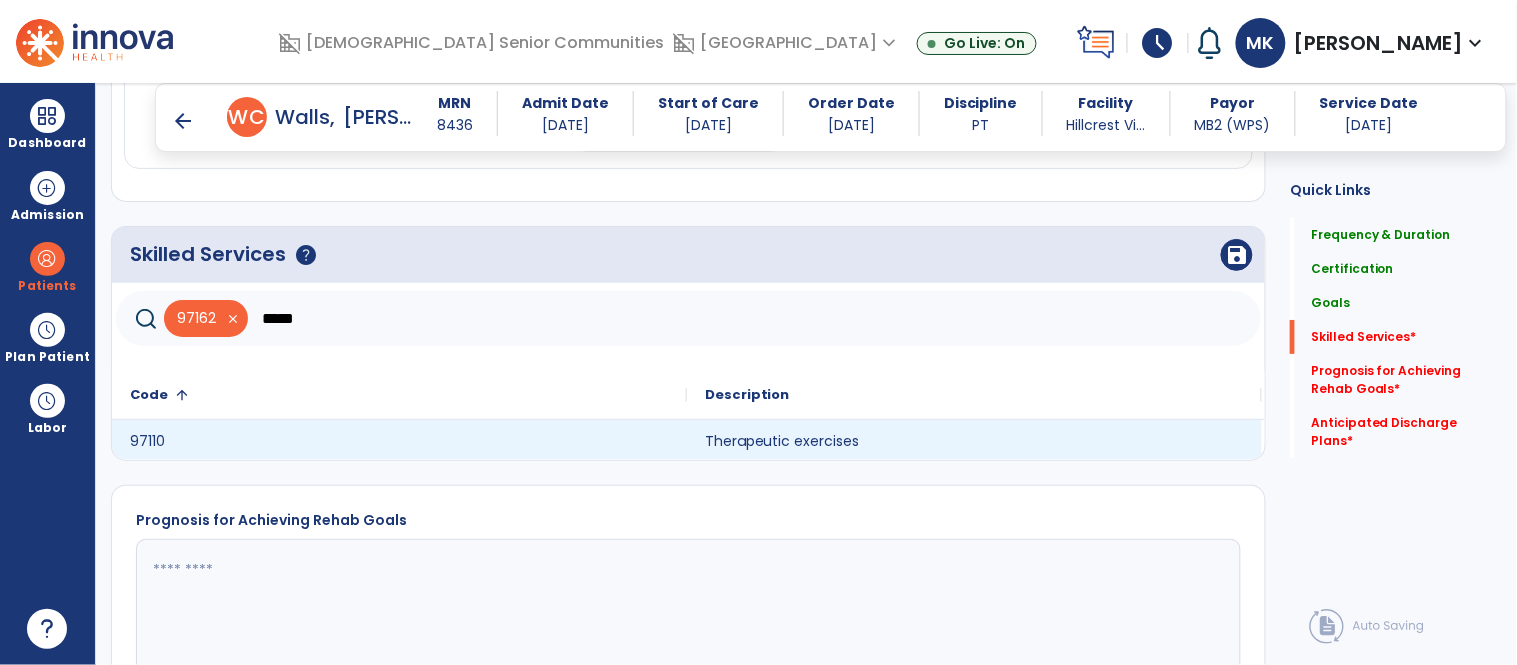 type on "*****" 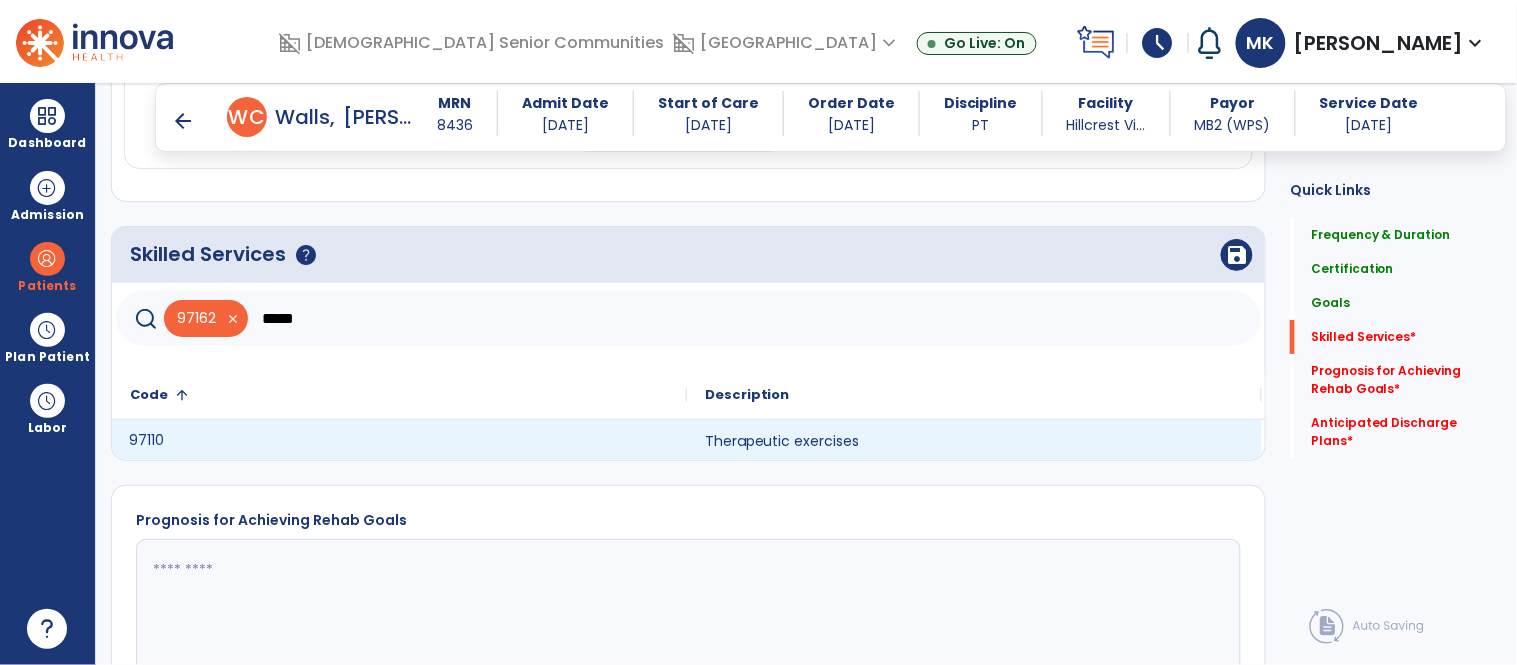 click on "97110" 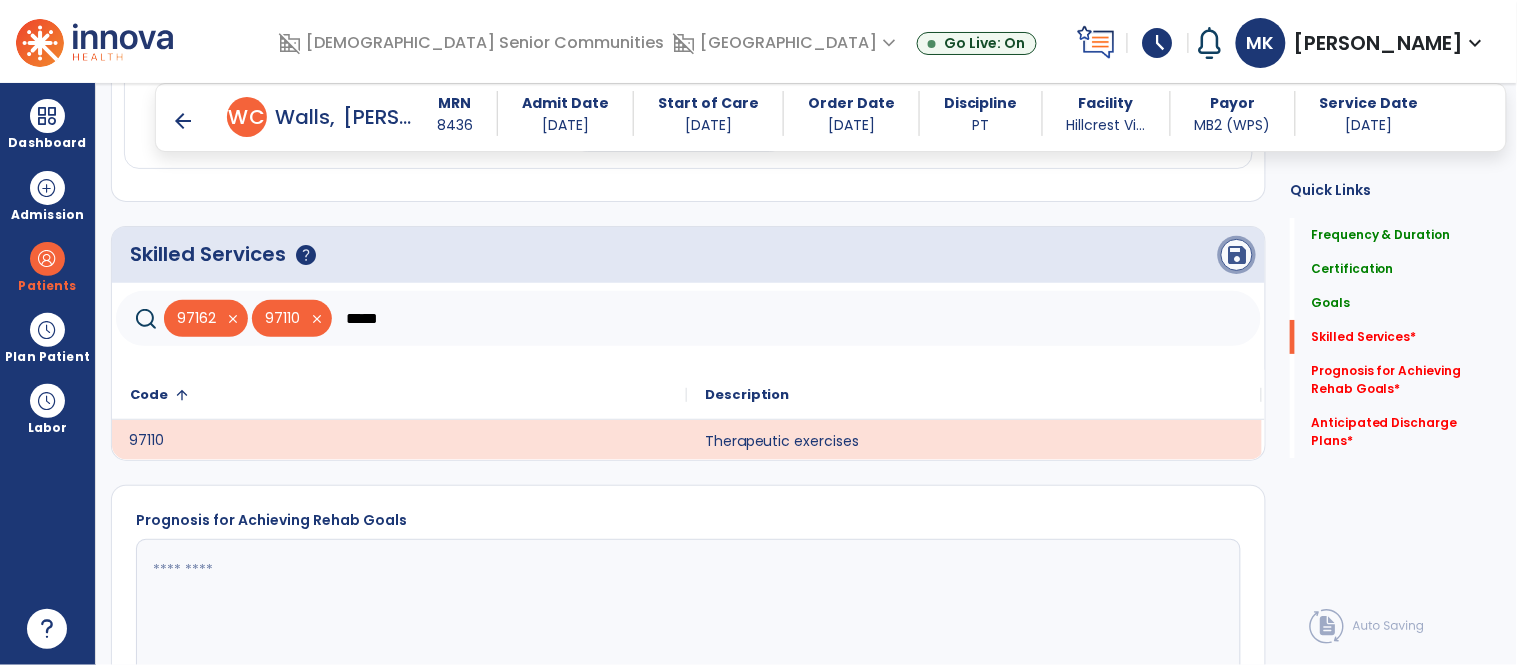 click on "save" 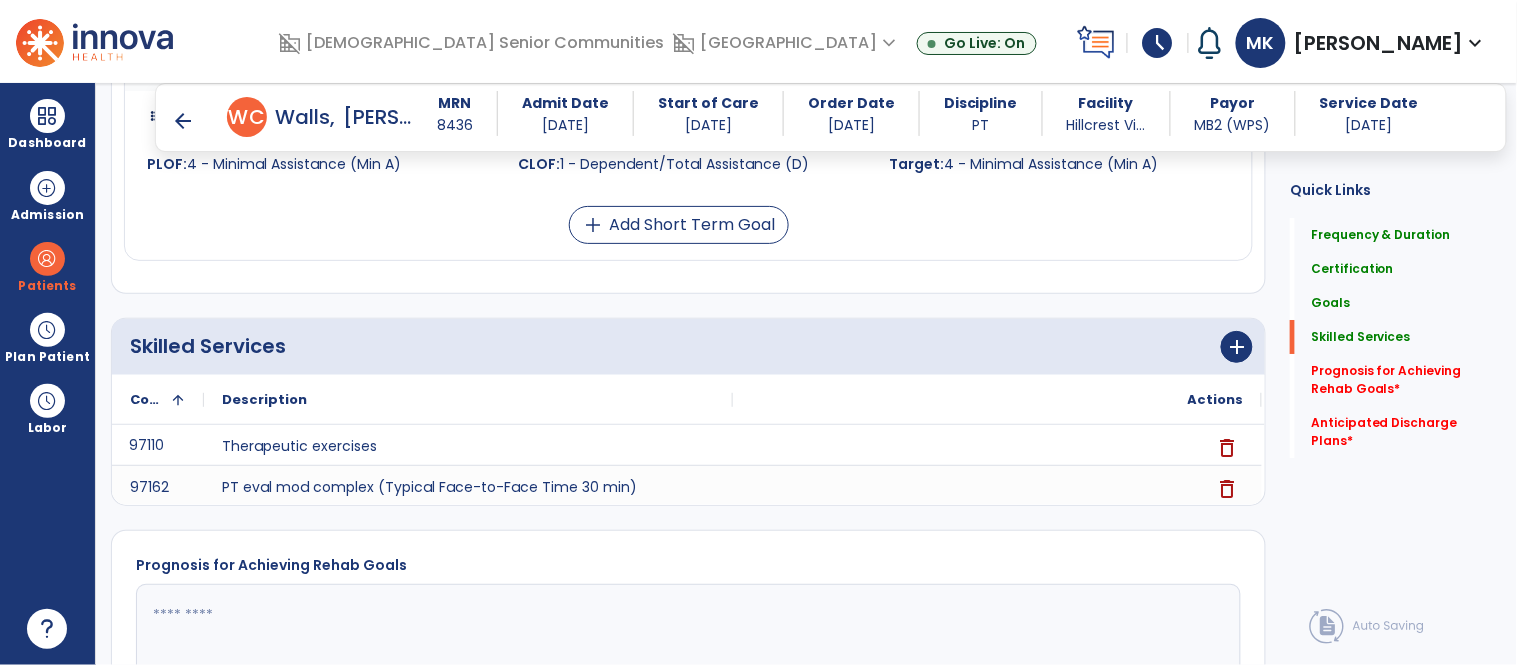 scroll, scrollTop: 1730, scrollLeft: 0, axis: vertical 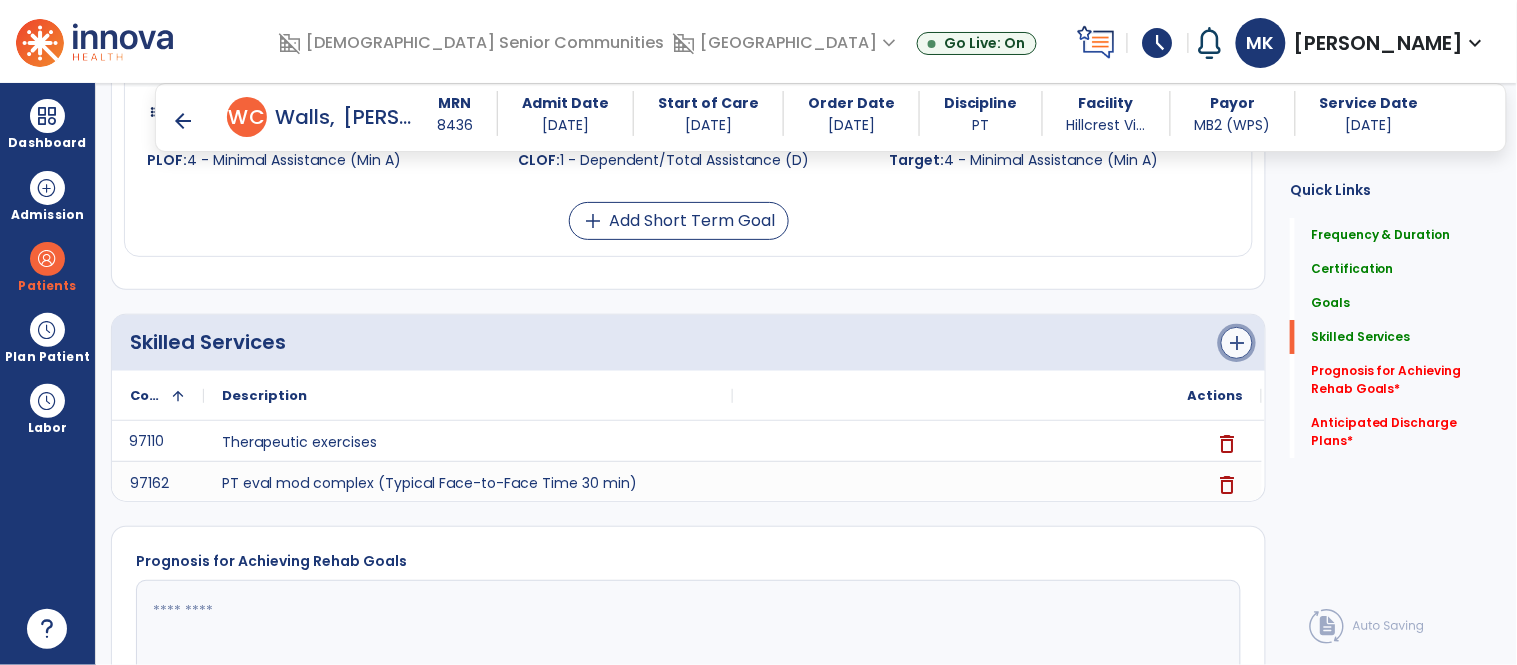 click on "add" 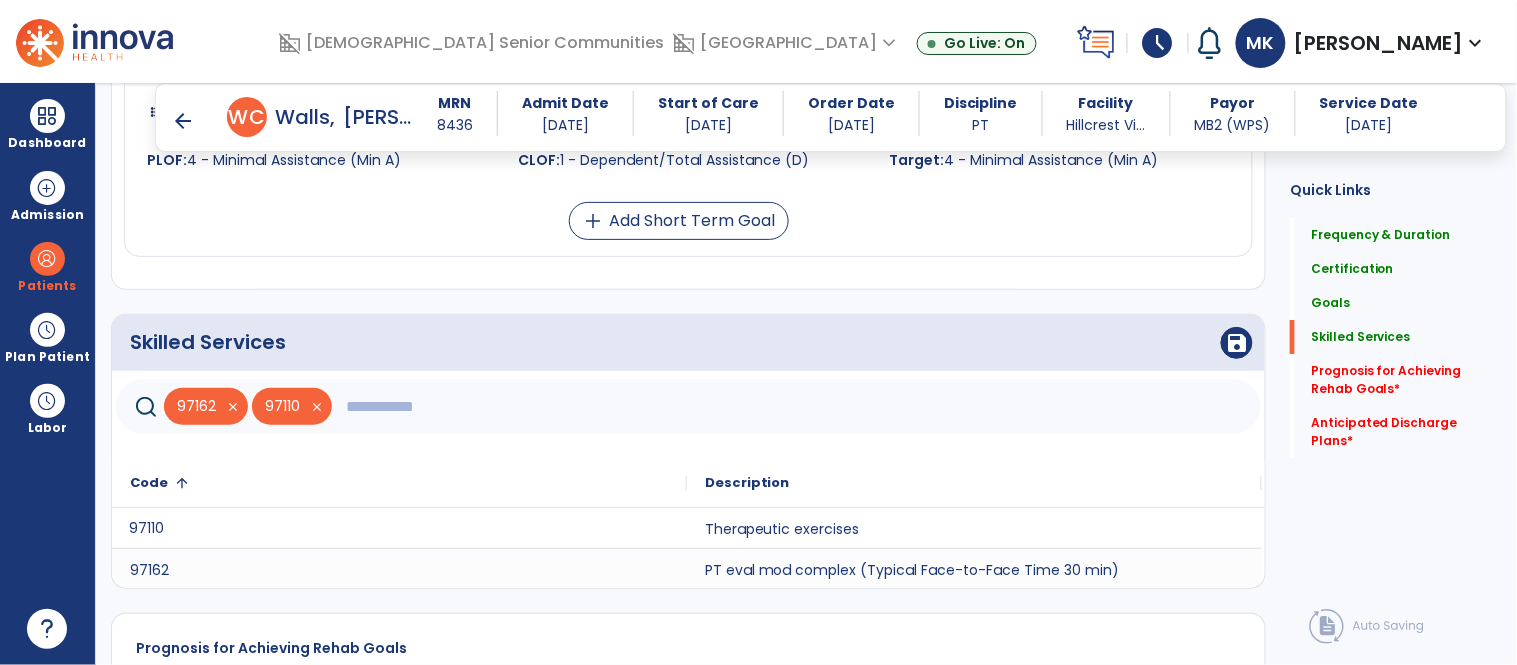 click 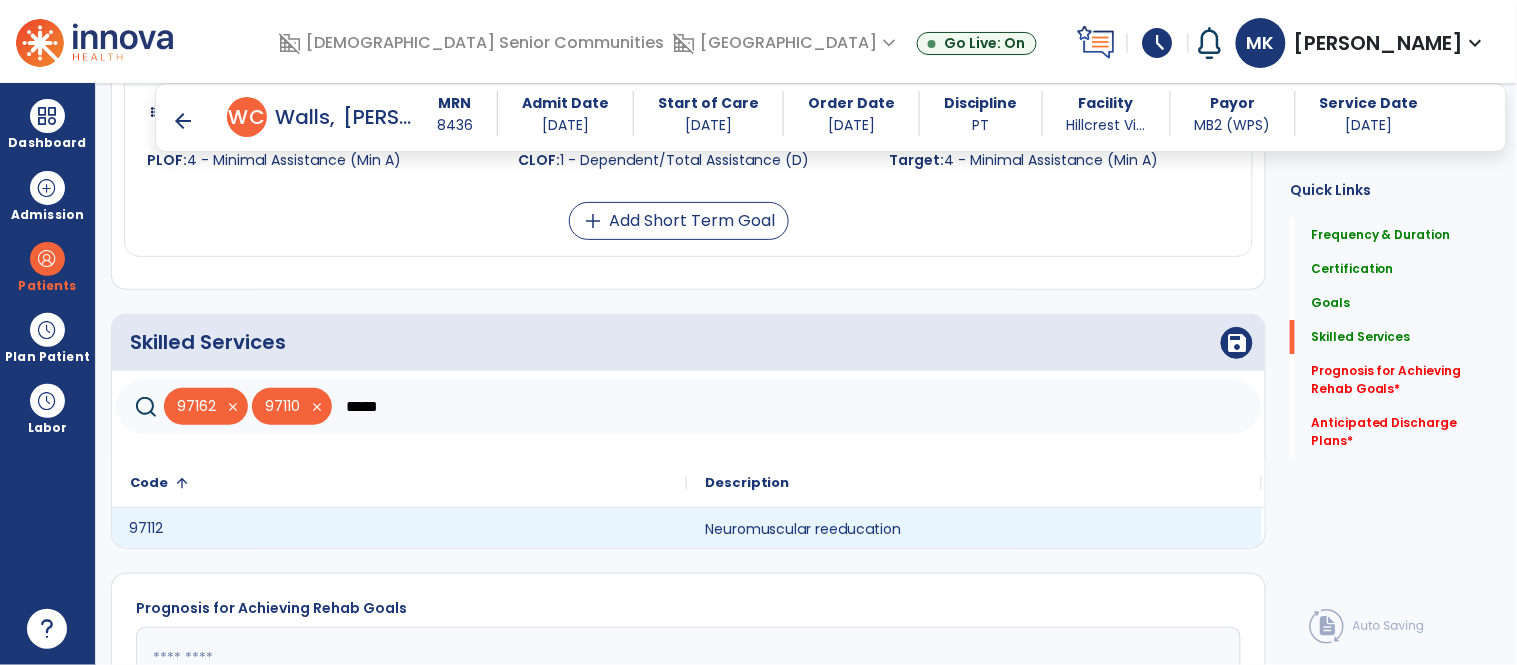 type on "*****" 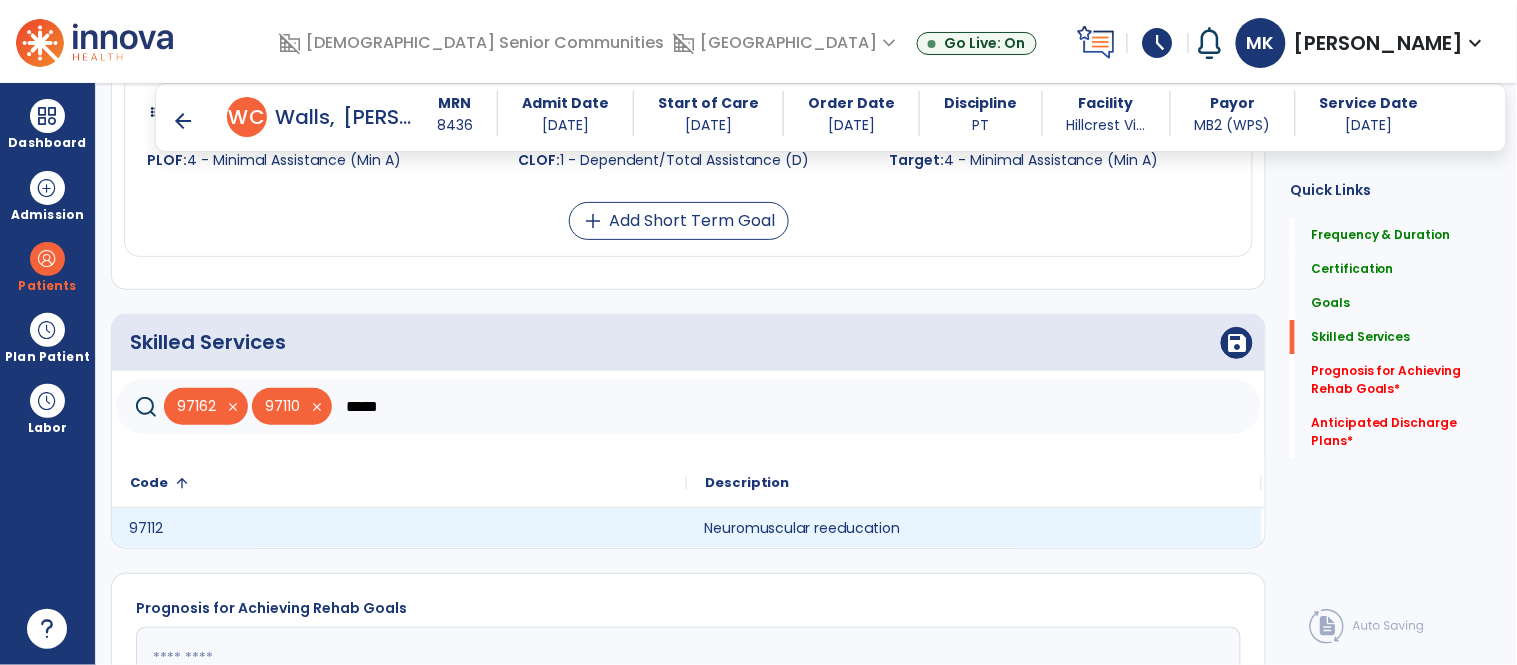 click on "Neuromuscular reeducation" 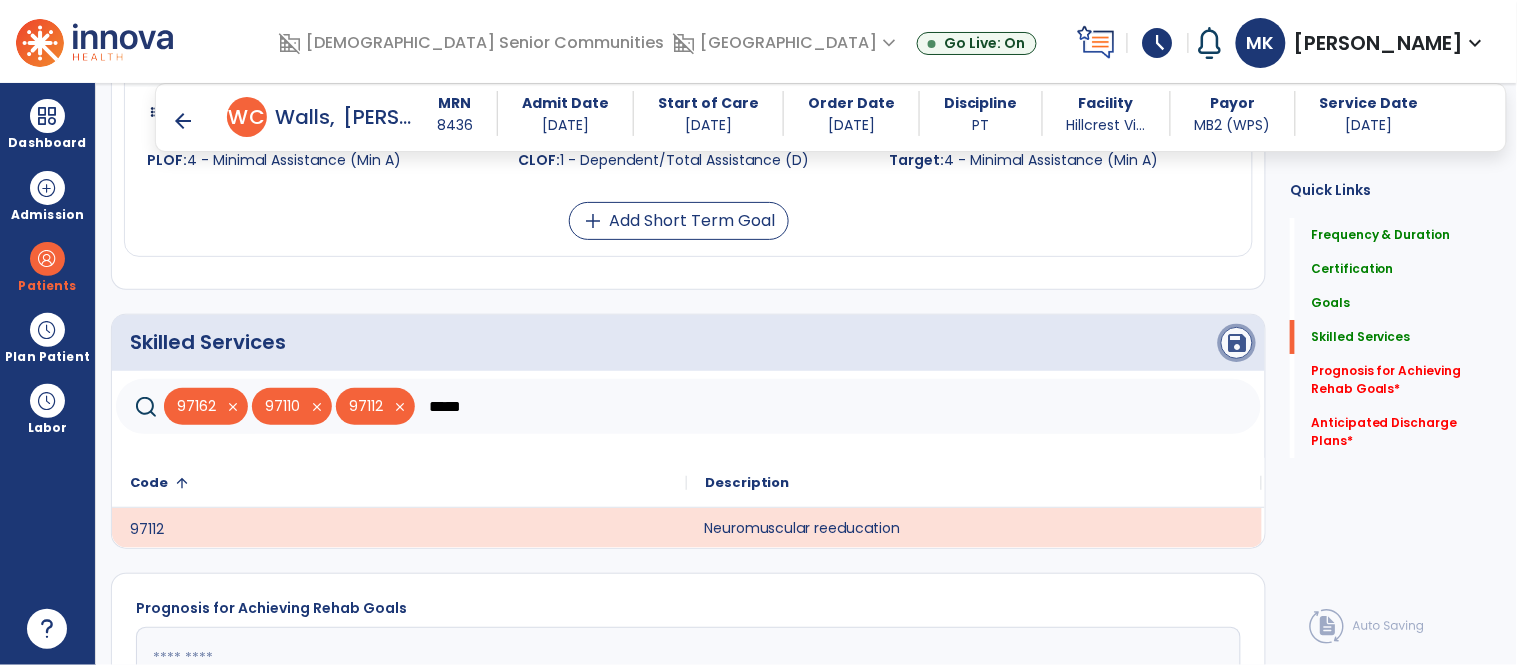 click on "save" 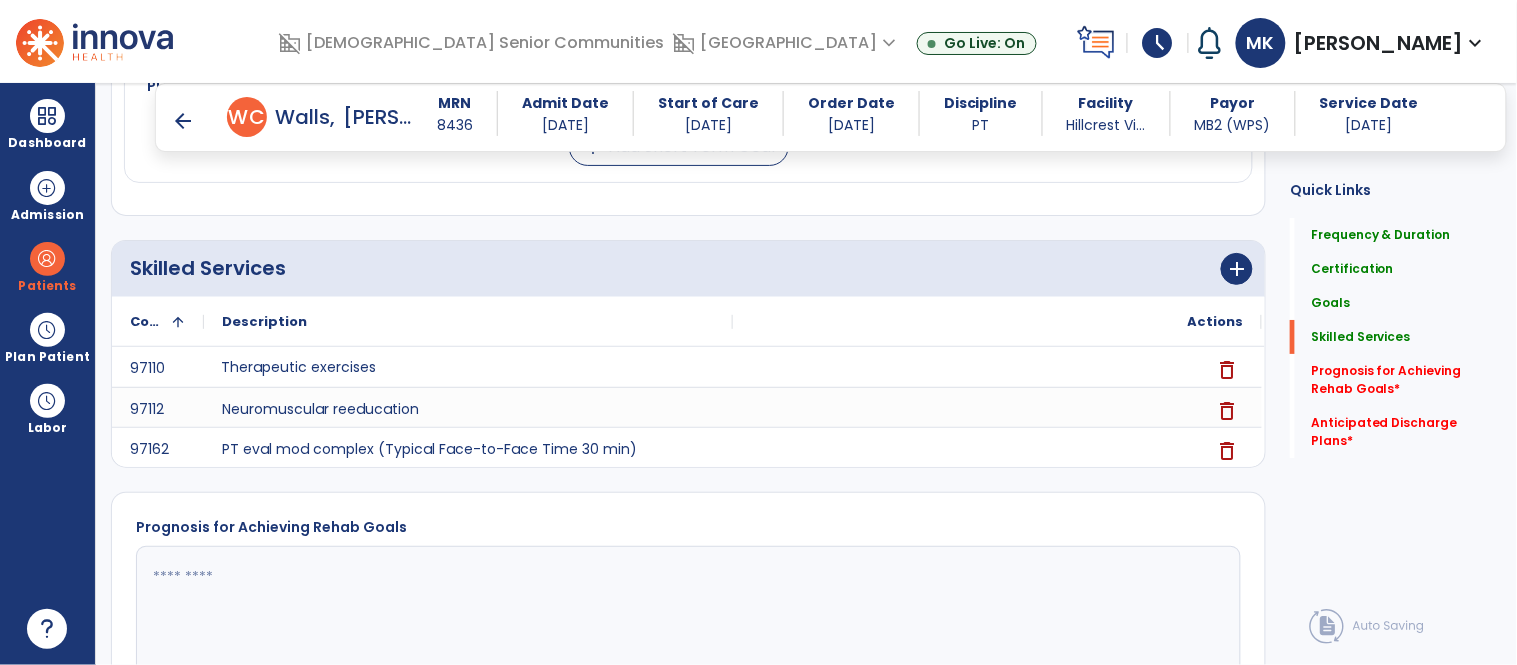 scroll, scrollTop: 1795, scrollLeft: 0, axis: vertical 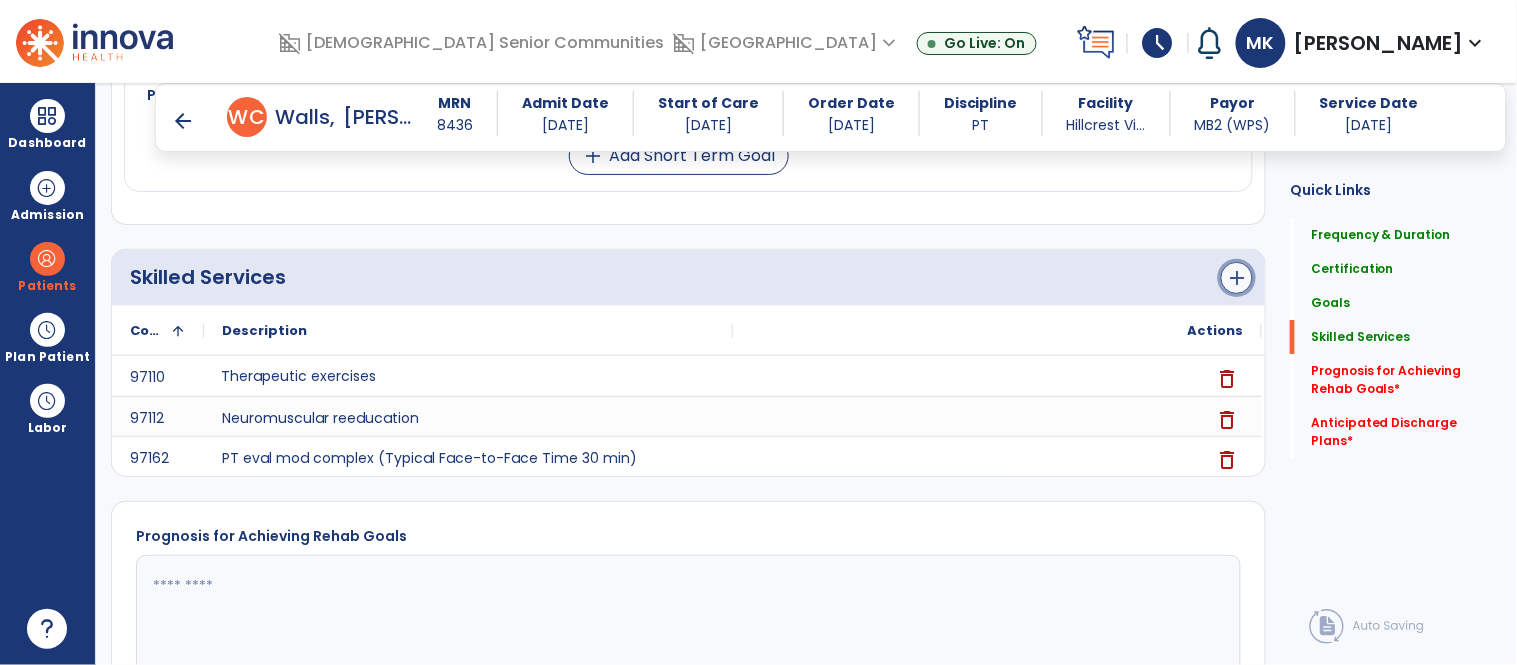 click on "add" 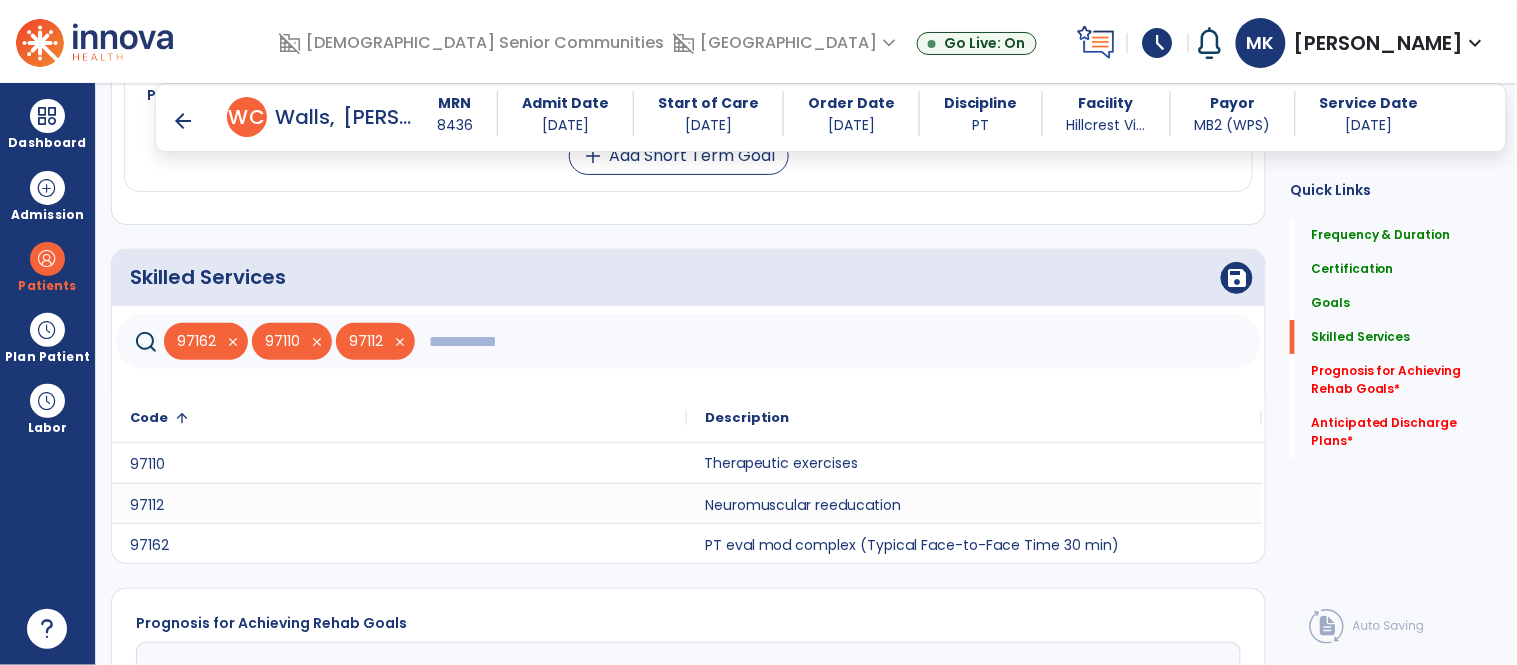click 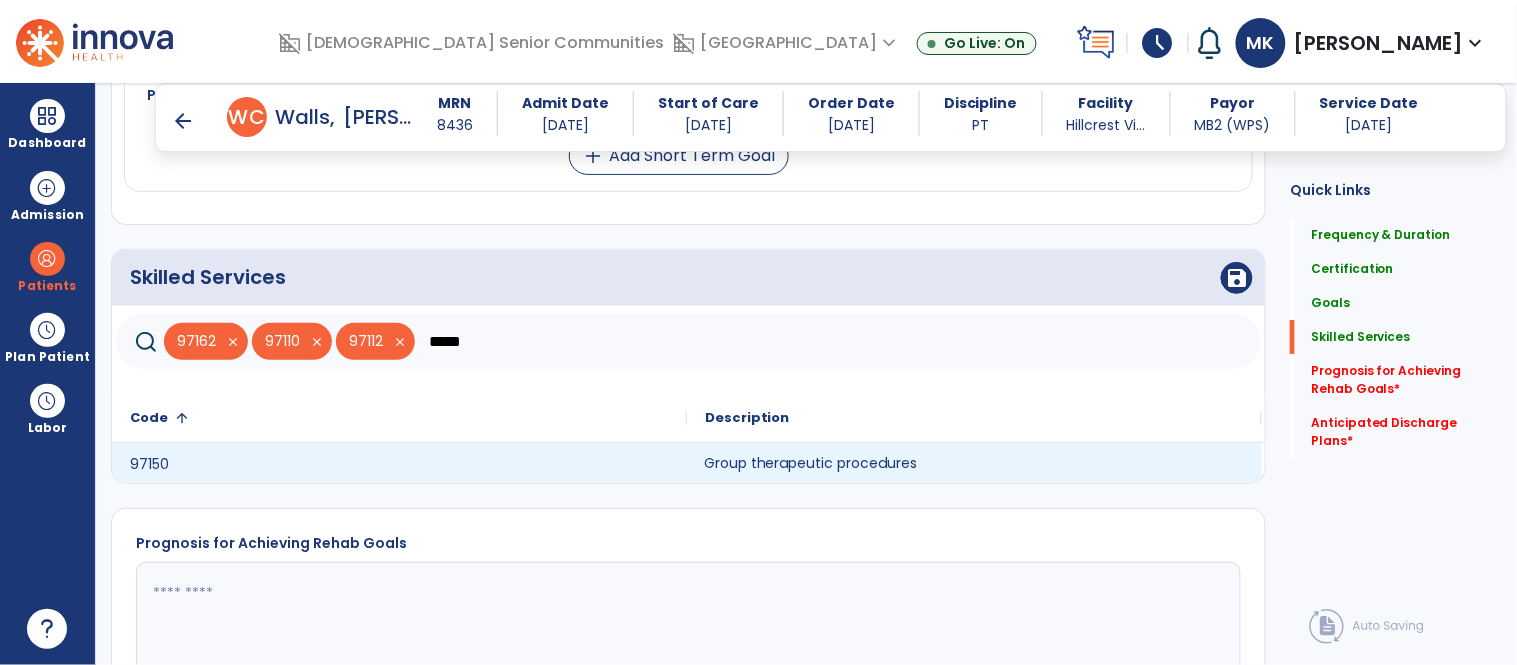 click on "Group therapeutic procedures" 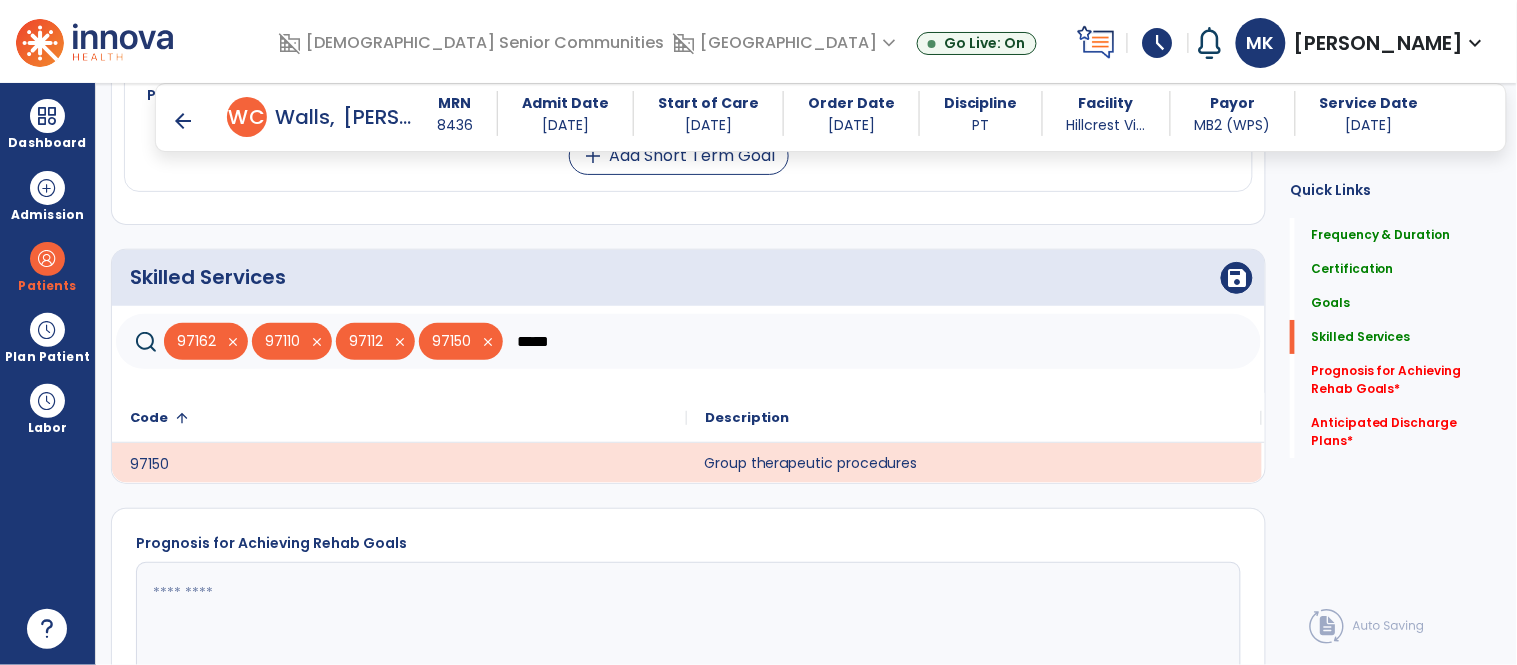 click on "Group therapeutic procedures" 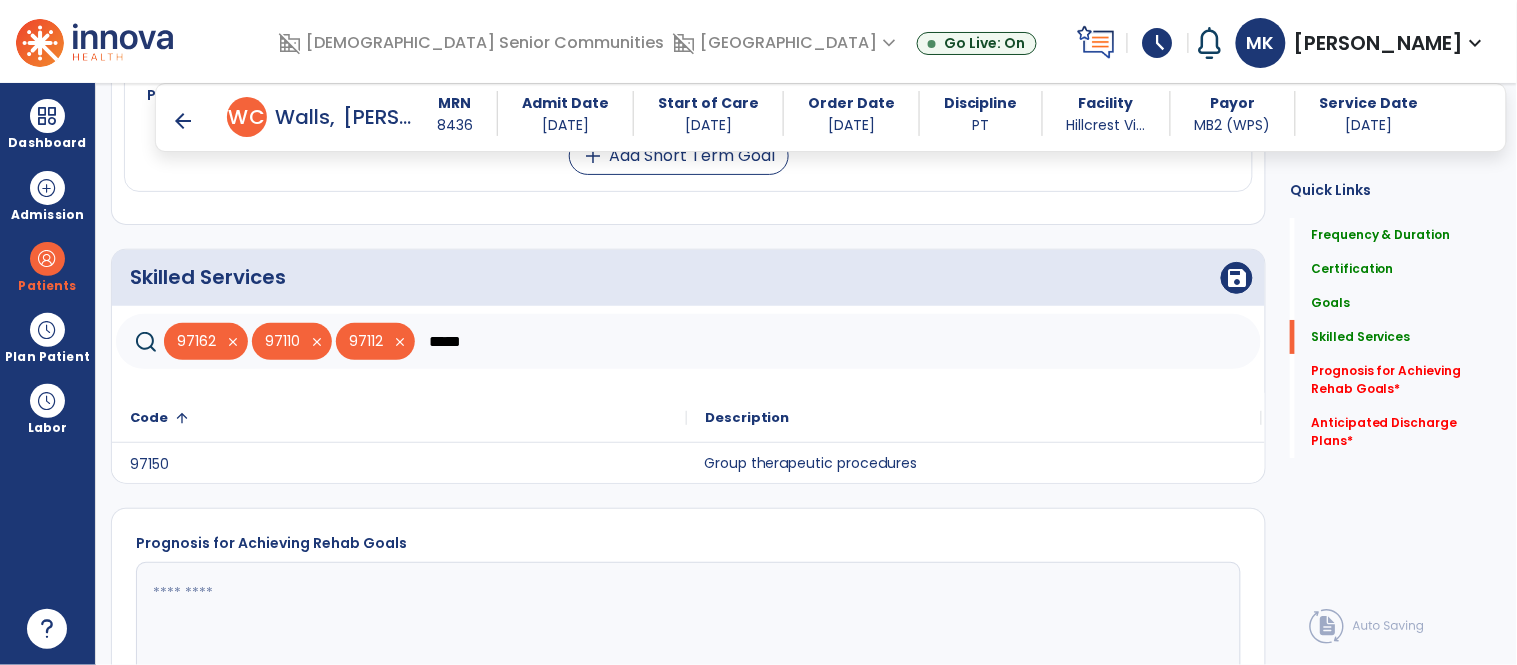 click on "*****" 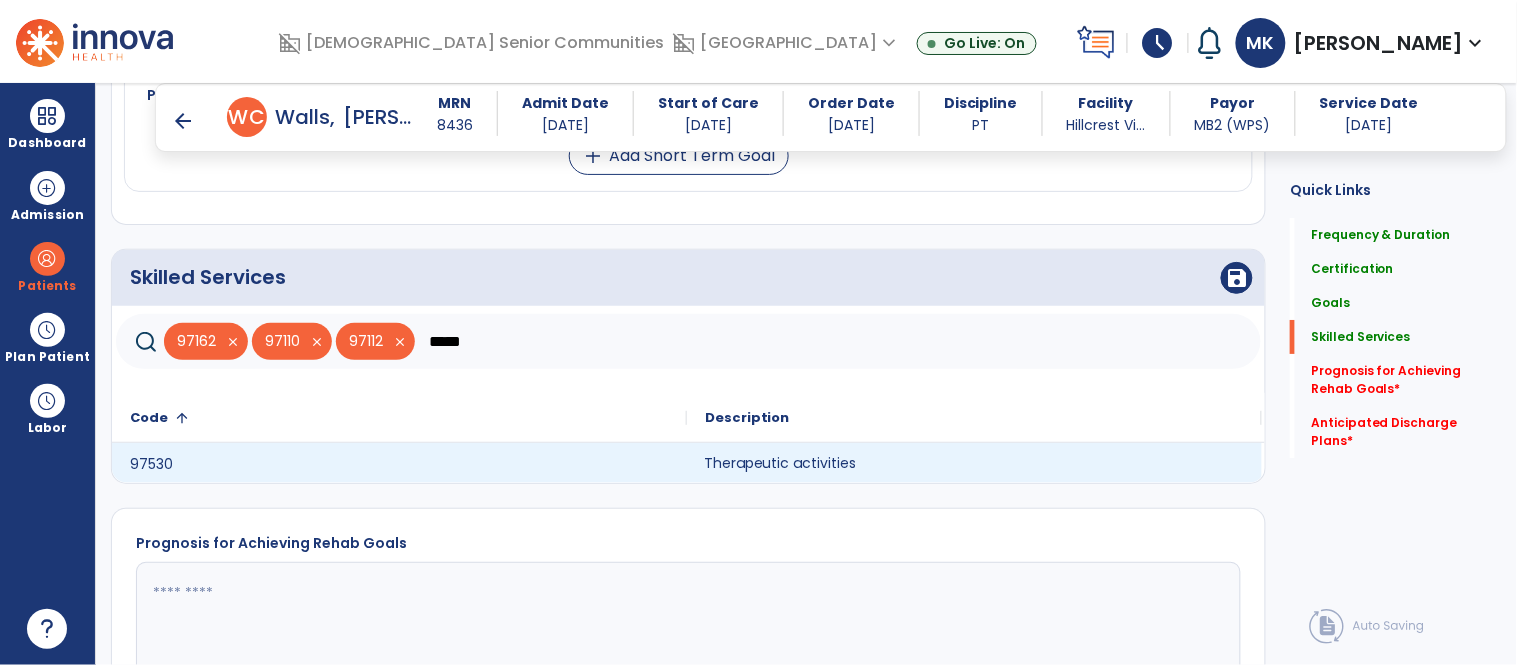 type on "*****" 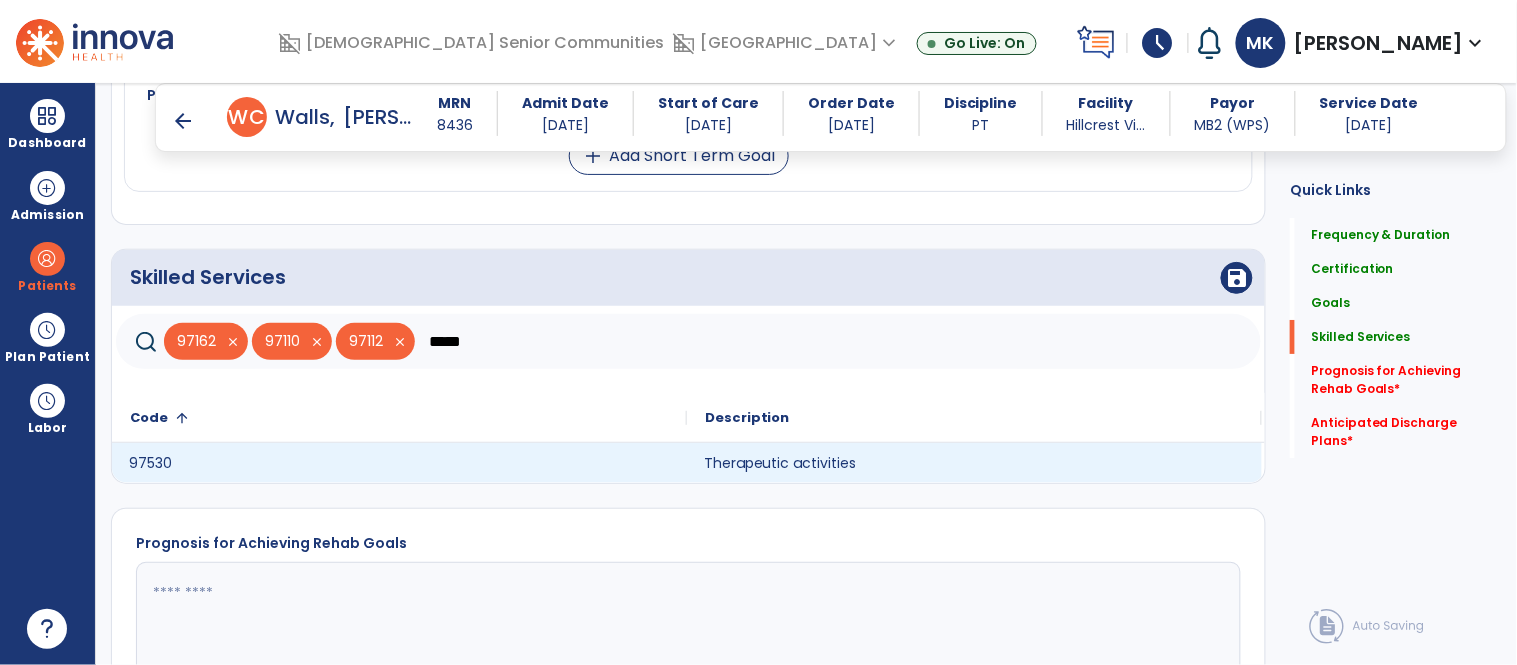 click on "97530" 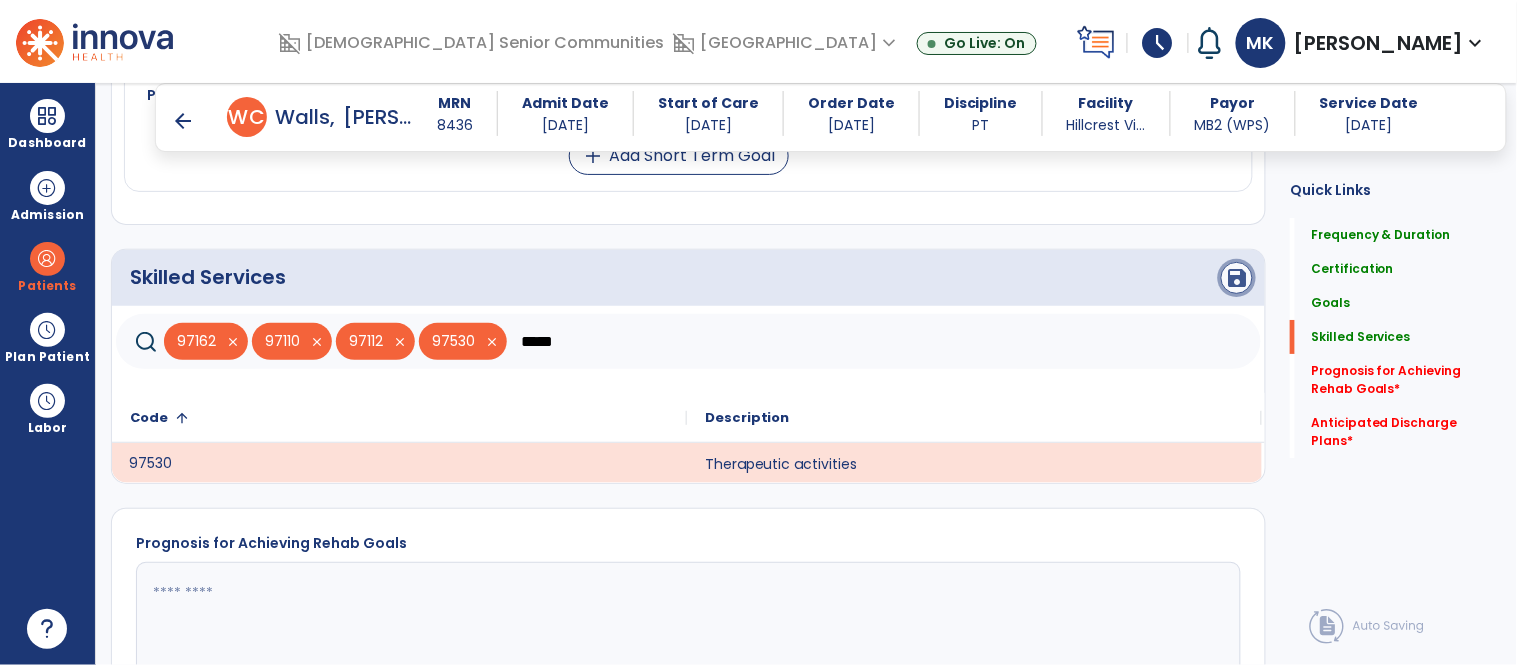 click on "save" 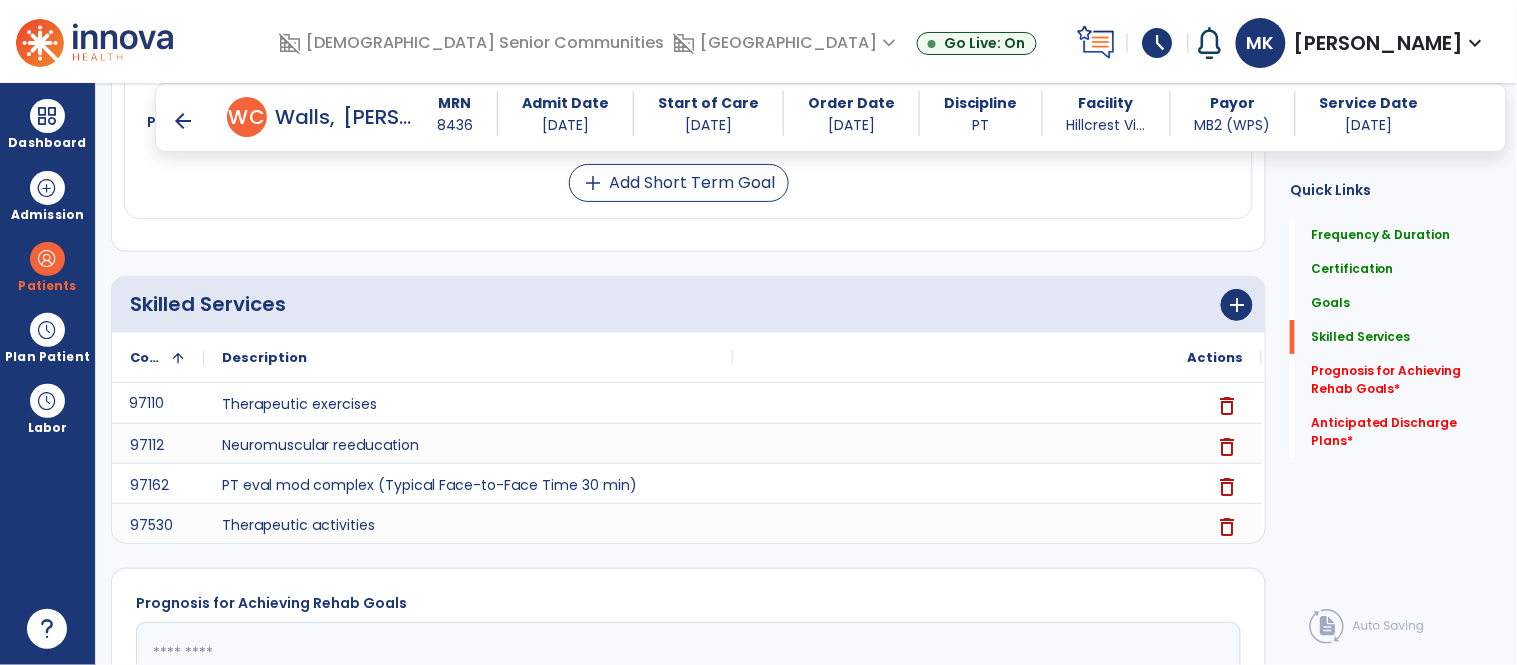 scroll, scrollTop: 1771, scrollLeft: 0, axis: vertical 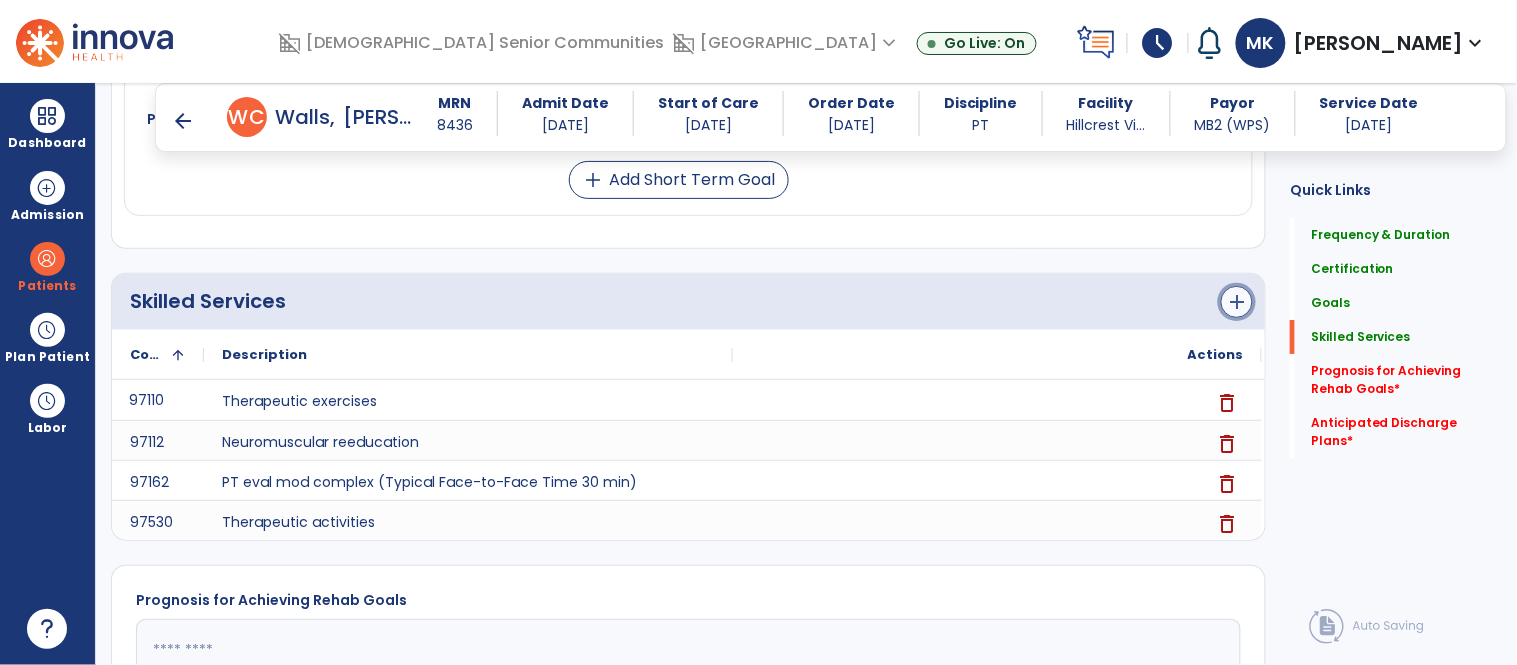 click on "add" 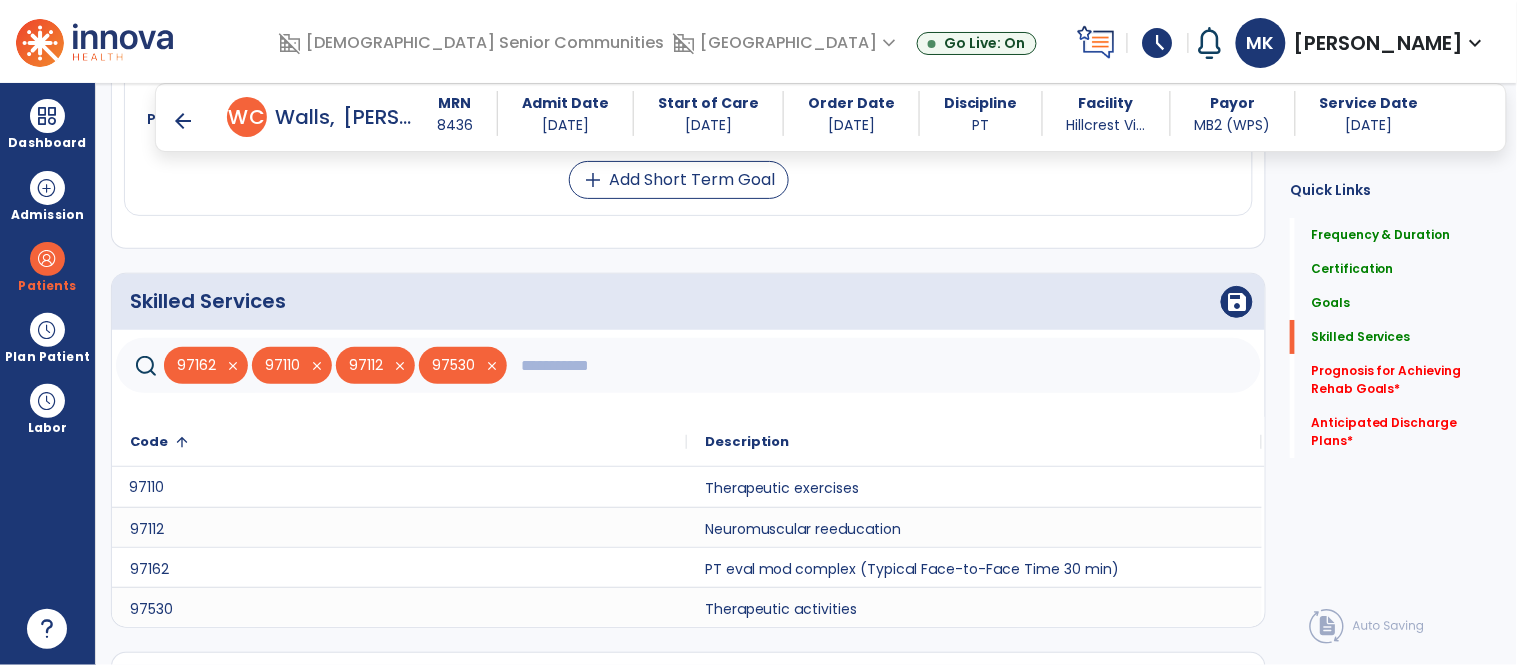 click 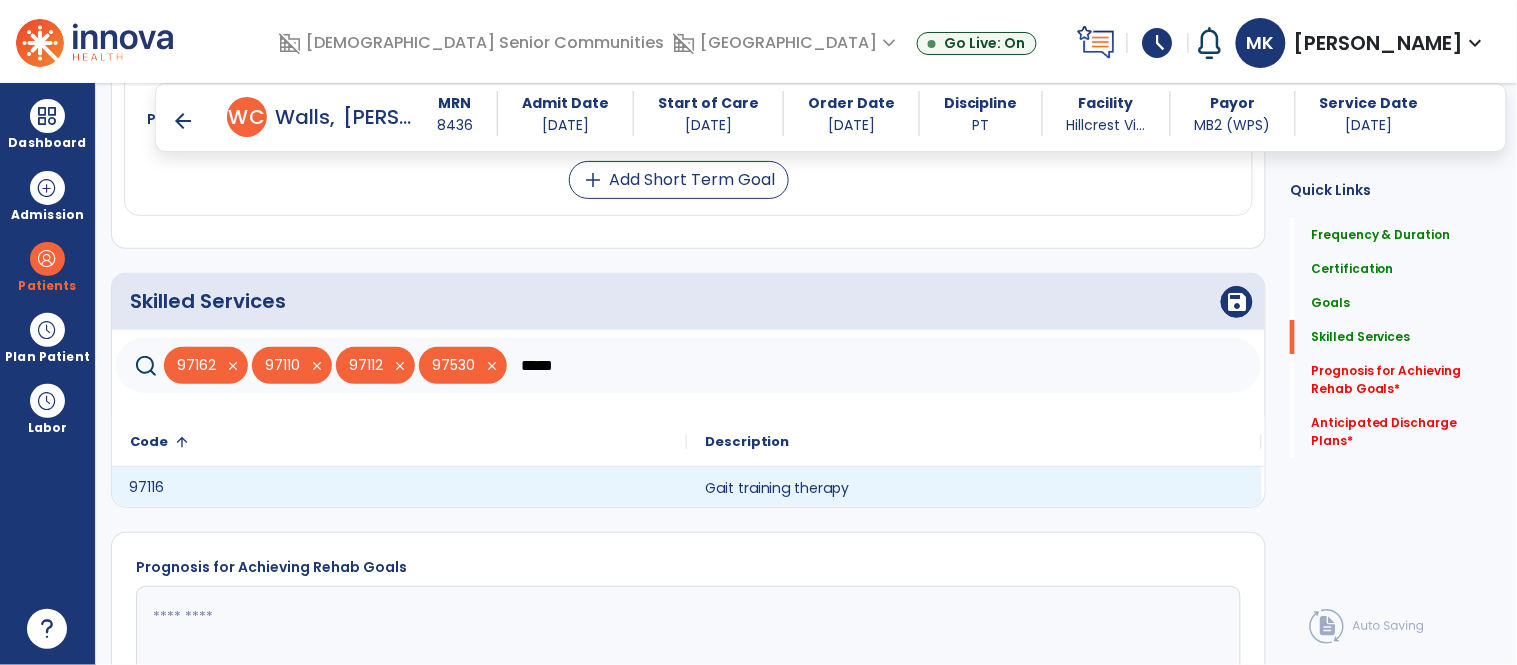 type on "*****" 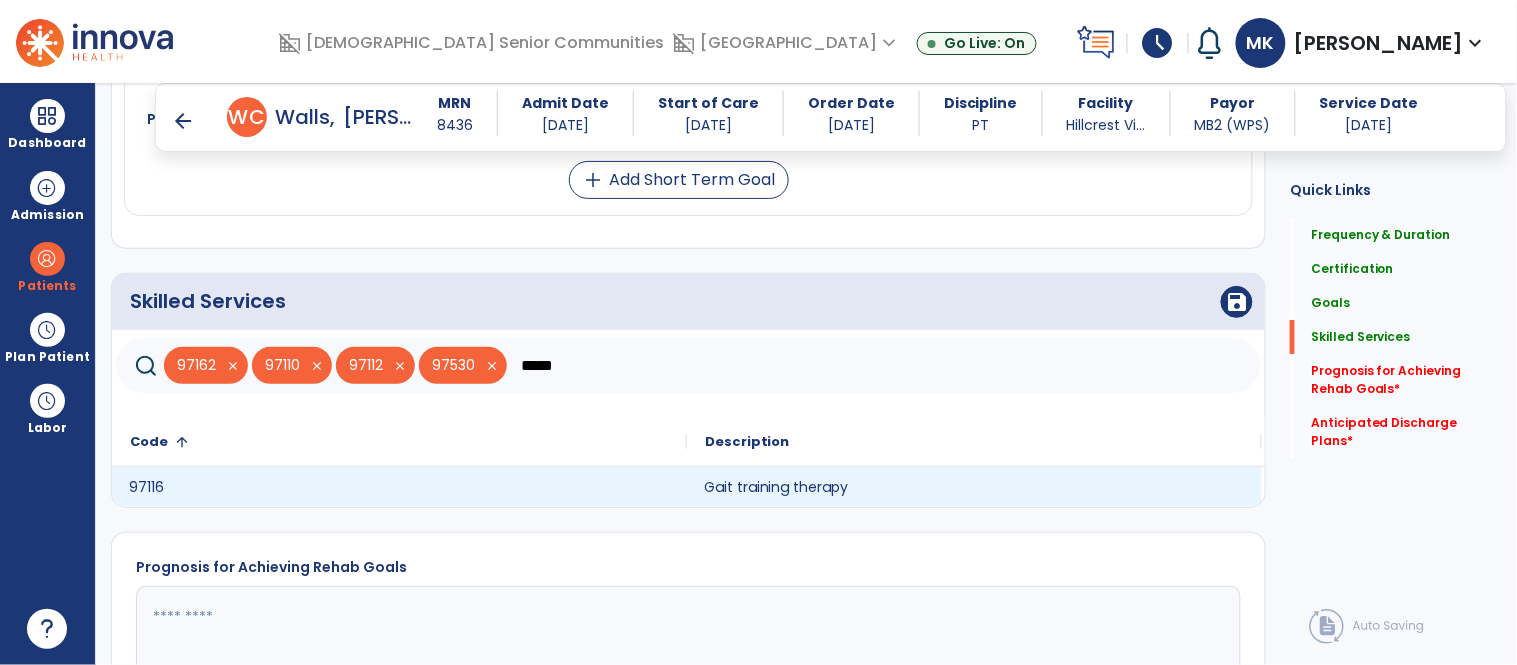 click on "Gait training therapy" 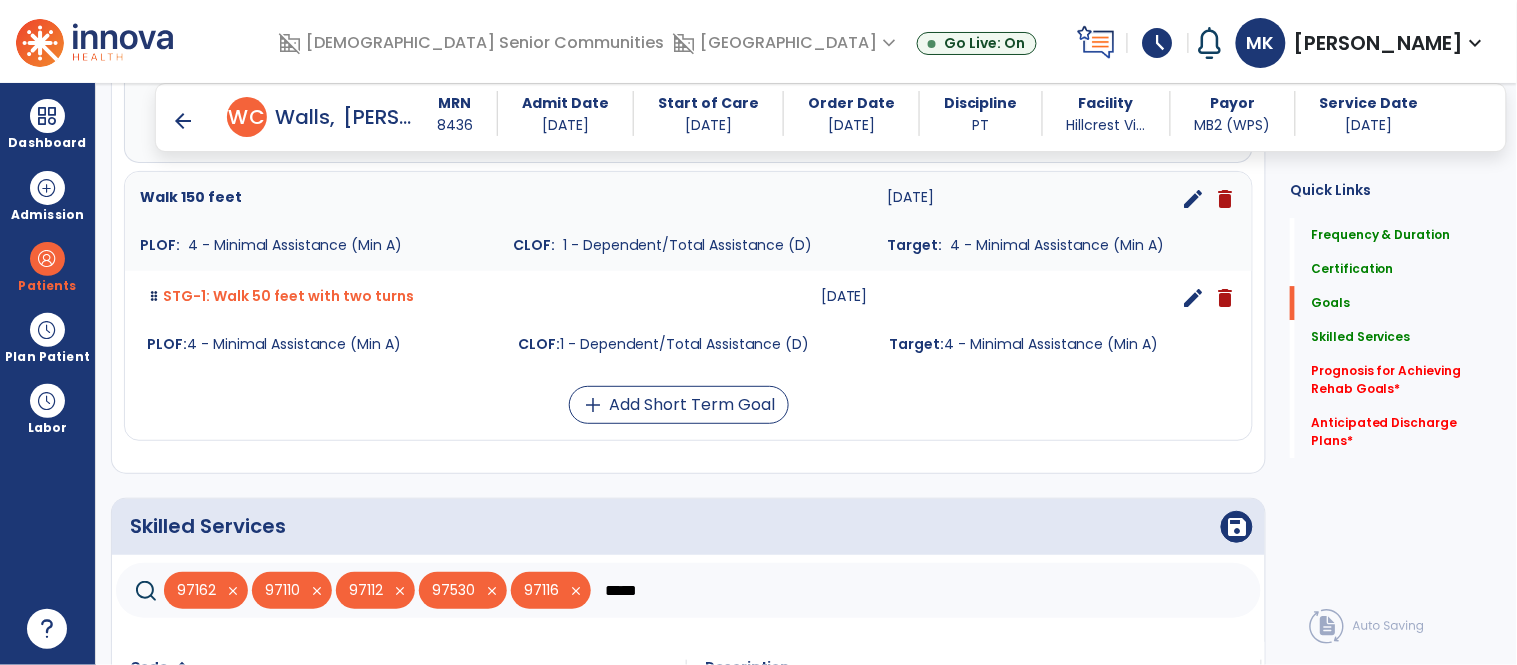 scroll, scrollTop: 1547, scrollLeft: 0, axis: vertical 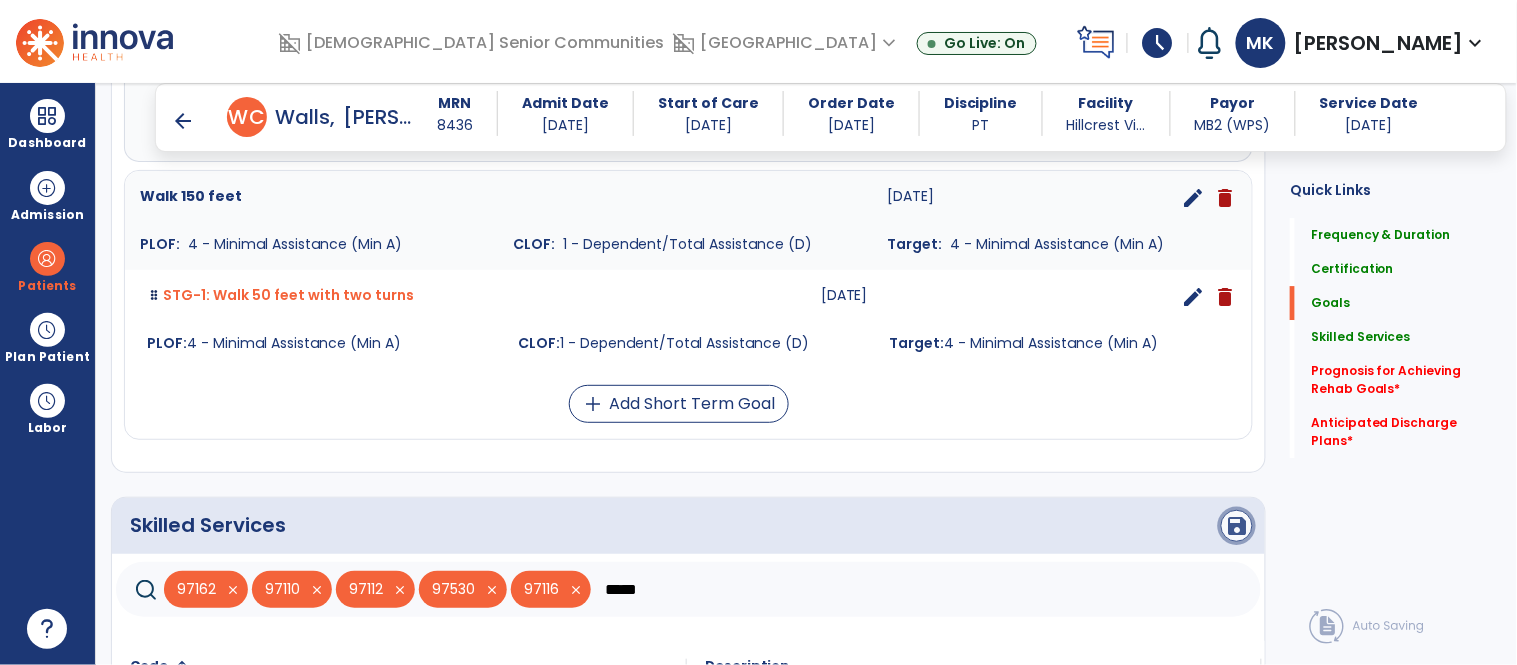 click on "save" 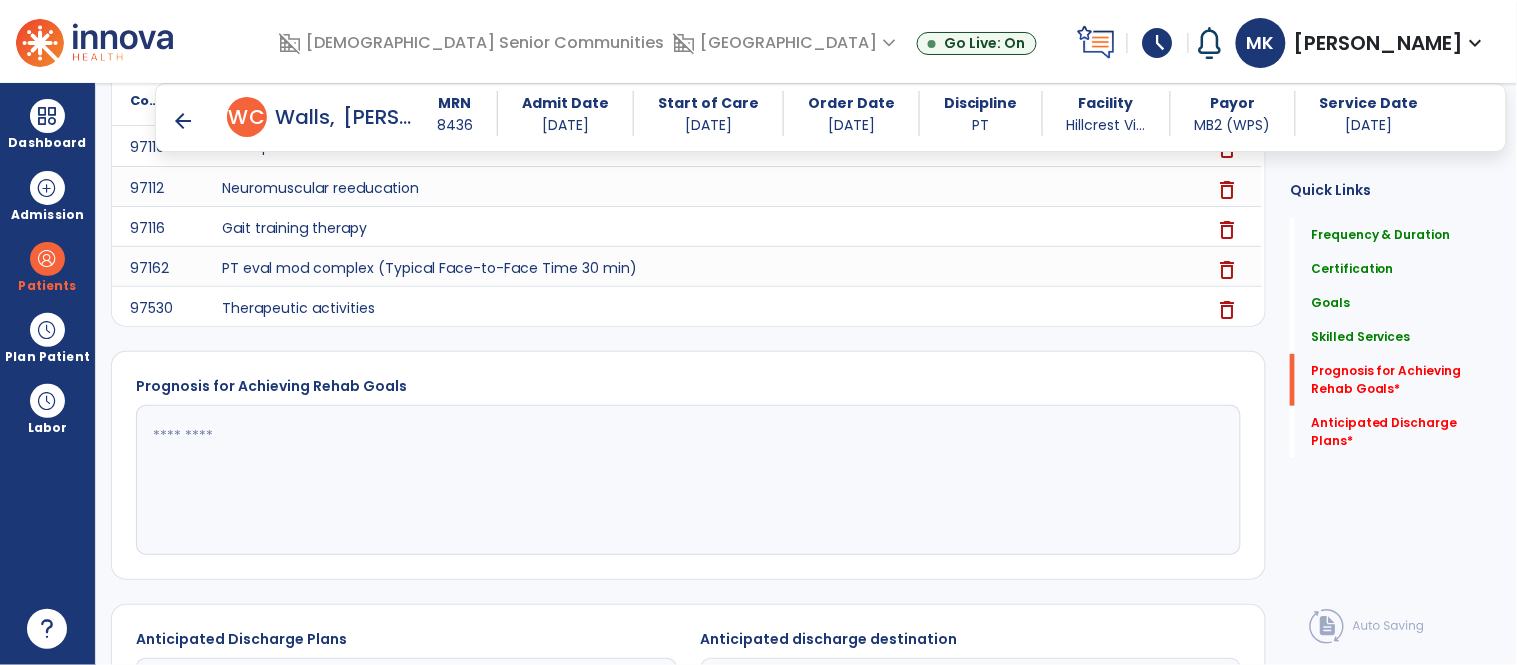 scroll, scrollTop: 2030, scrollLeft: 0, axis: vertical 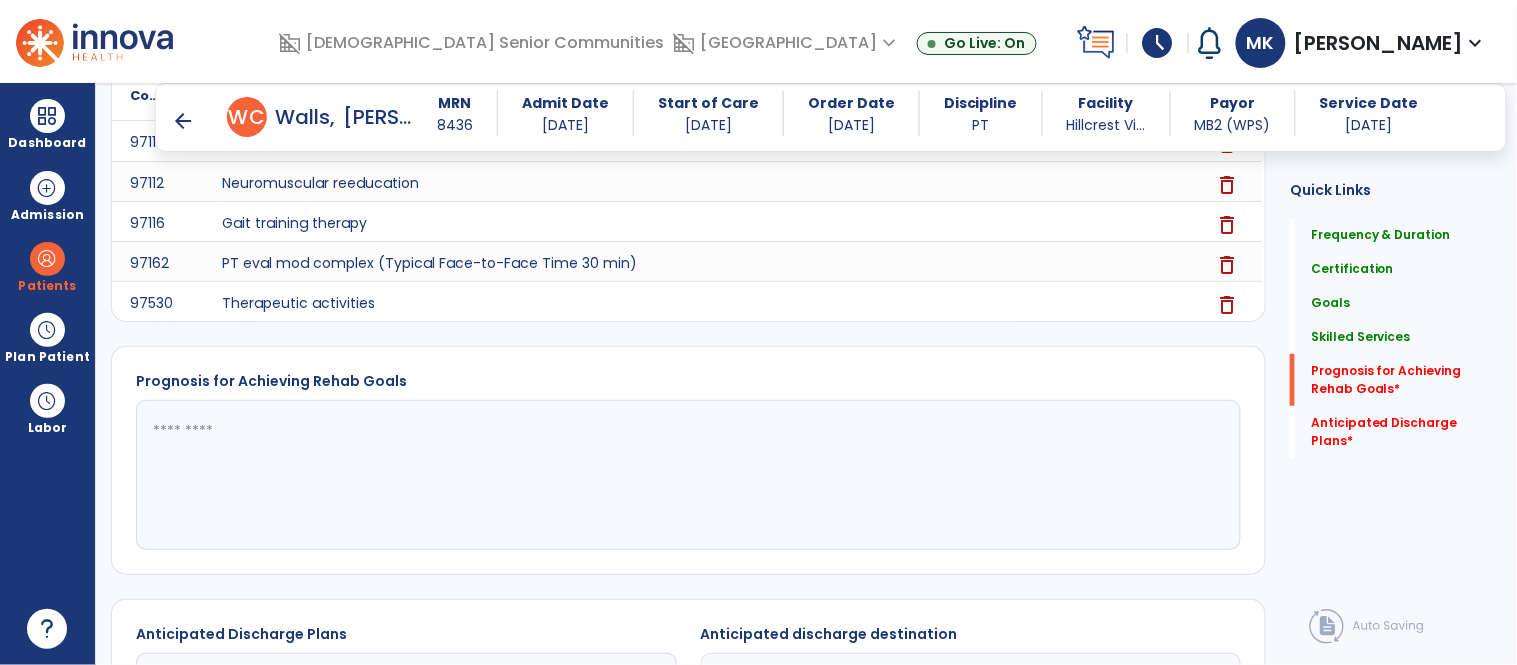 click 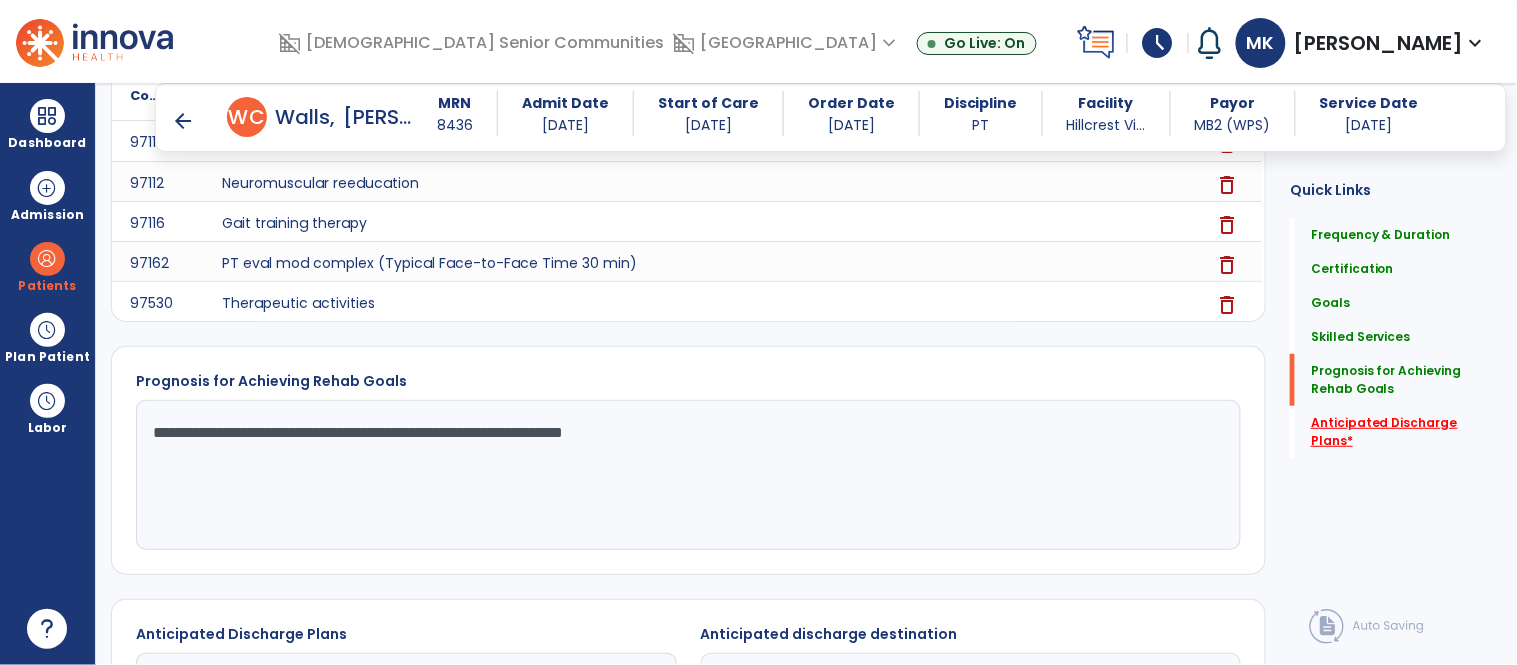 type on "**********" 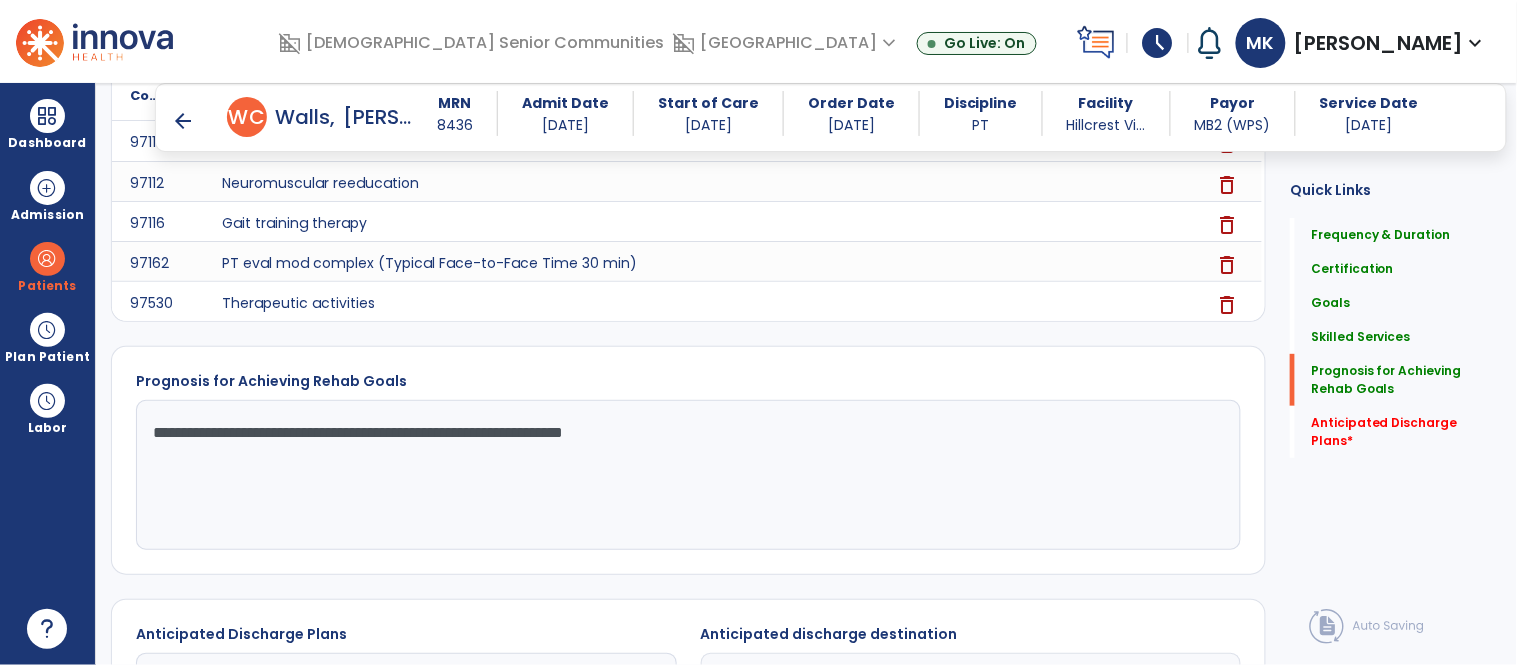 scroll, scrollTop: 2260, scrollLeft: 0, axis: vertical 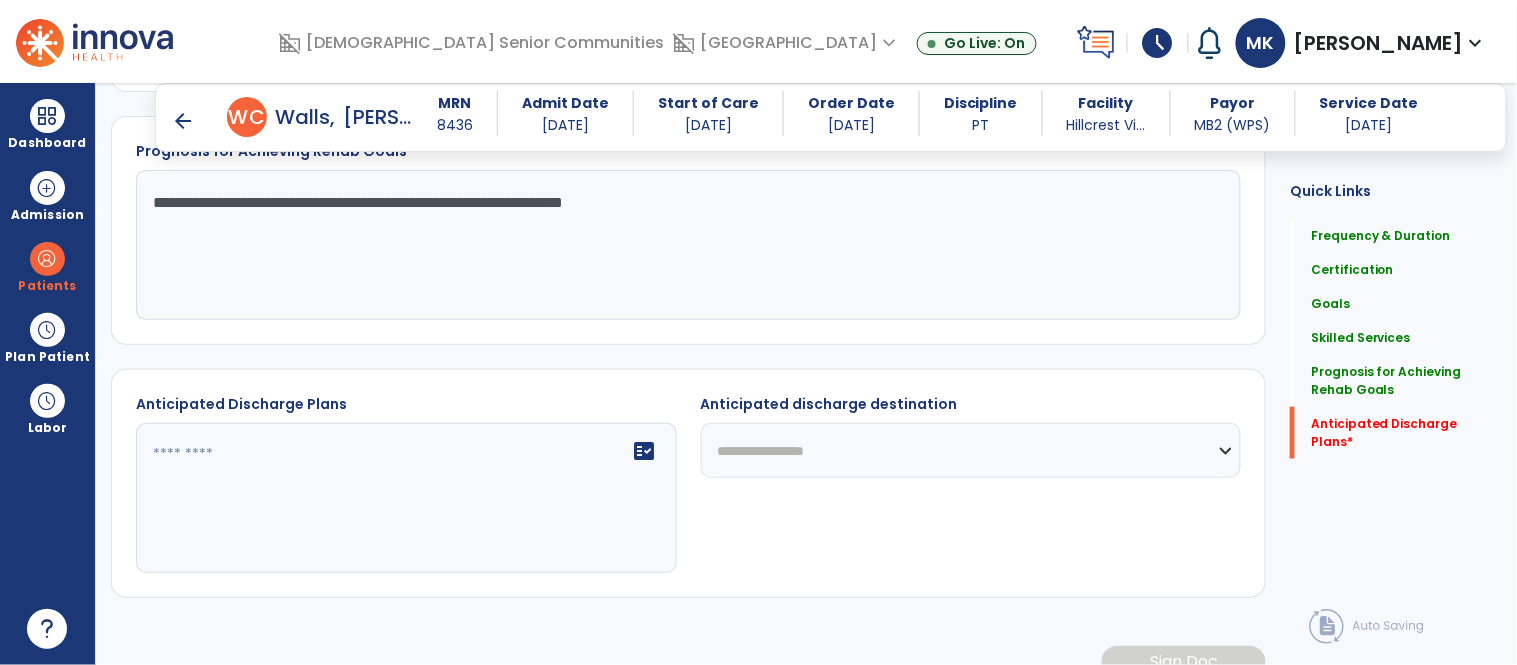 click on "fact_check" 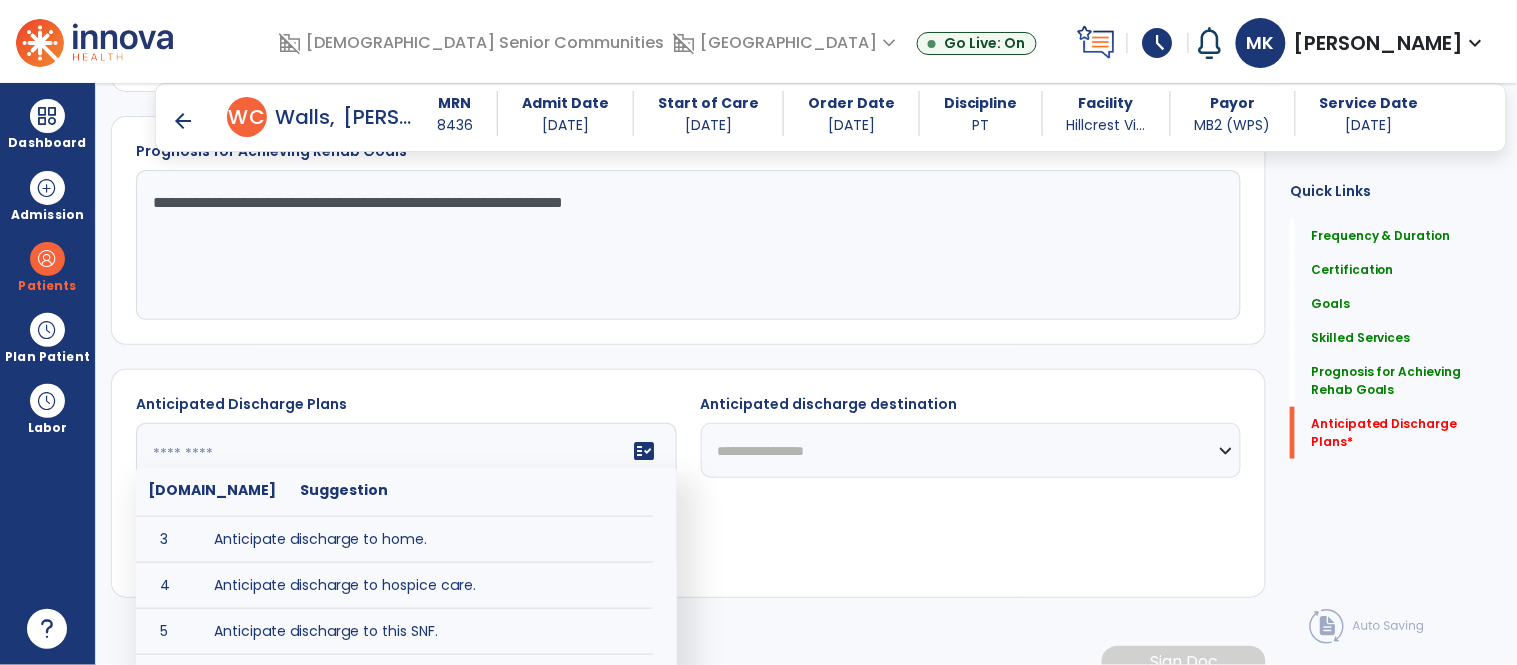 scroll, scrollTop: 0, scrollLeft: 0, axis: both 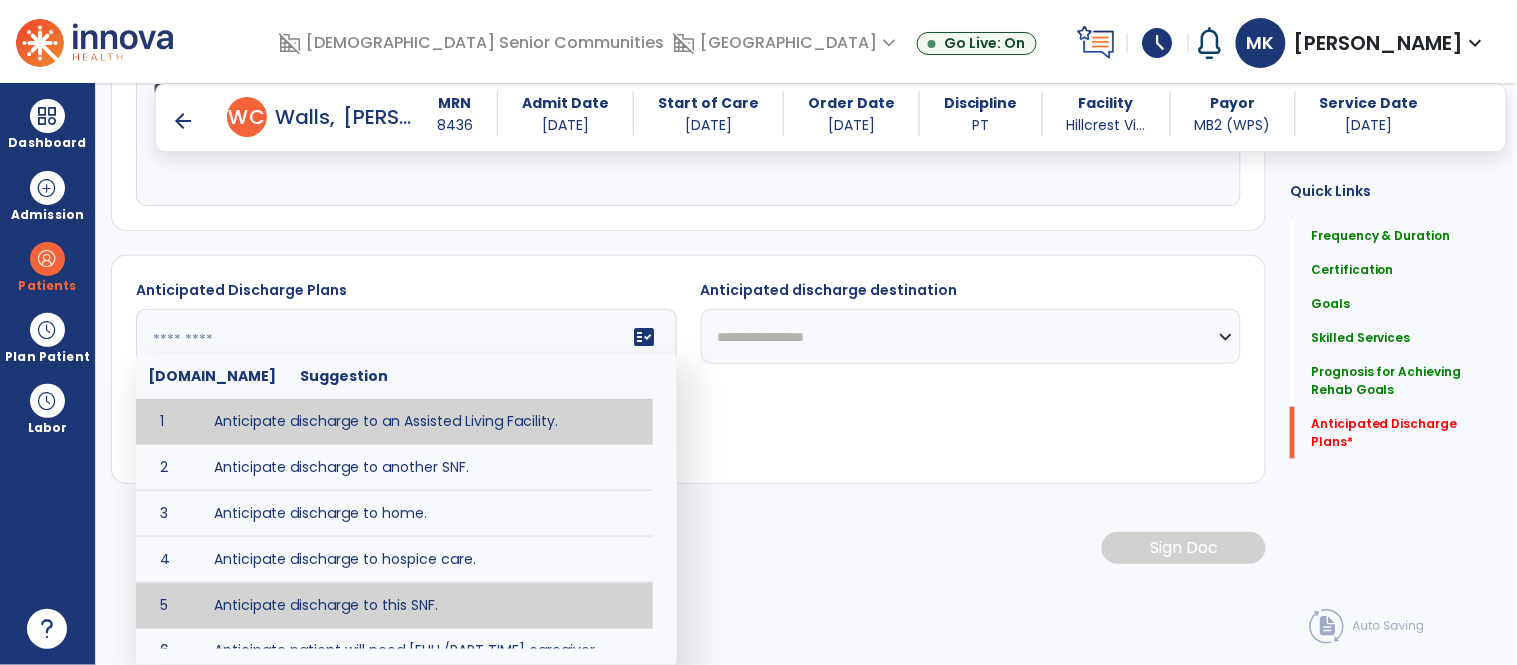 type on "**********" 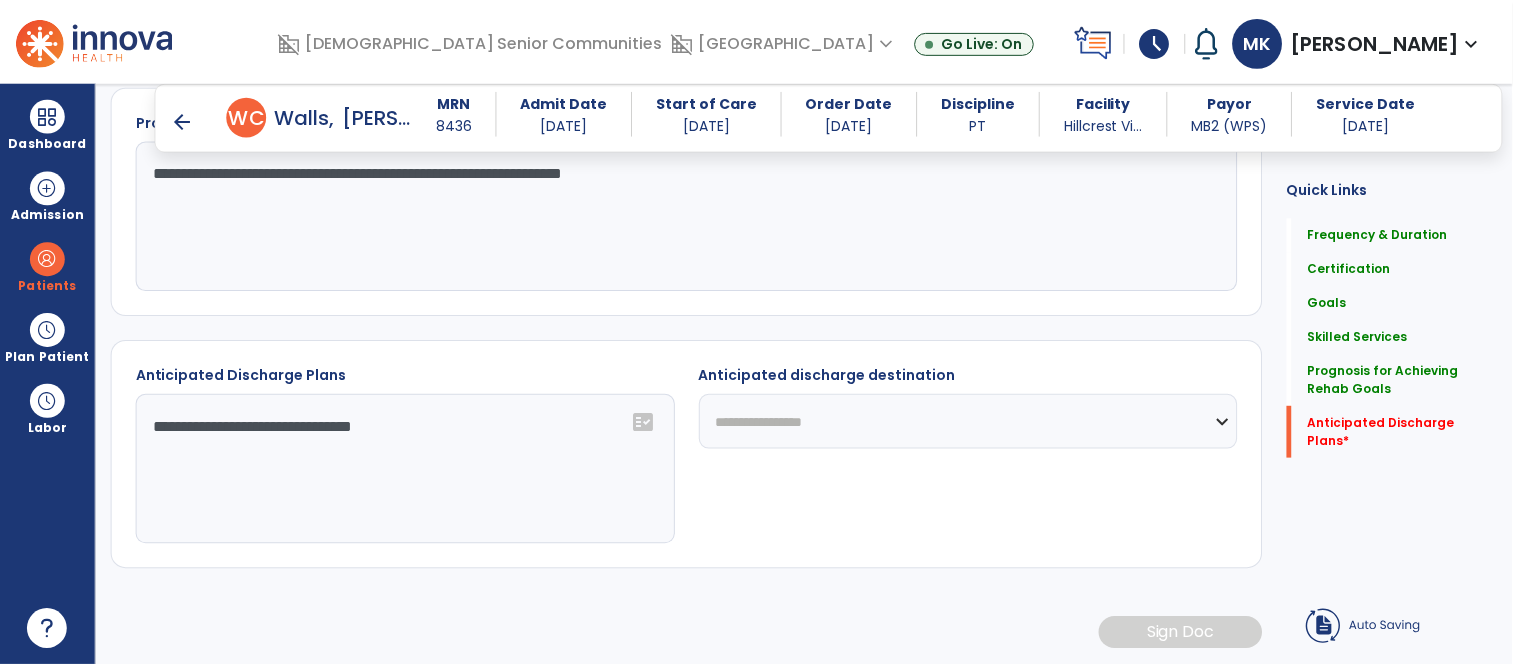 scroll, scrollTop: 2293, scrollLeft: 0, axis: vertical 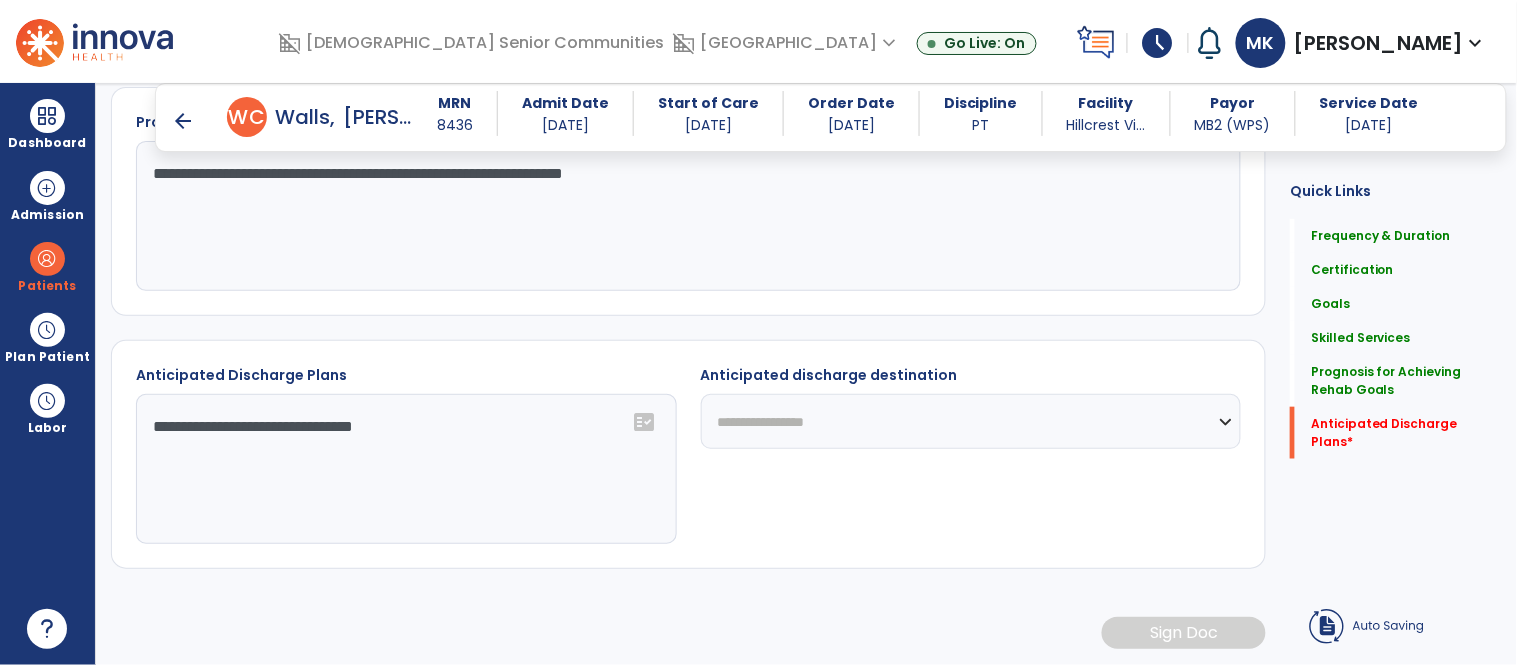 click on "**********" 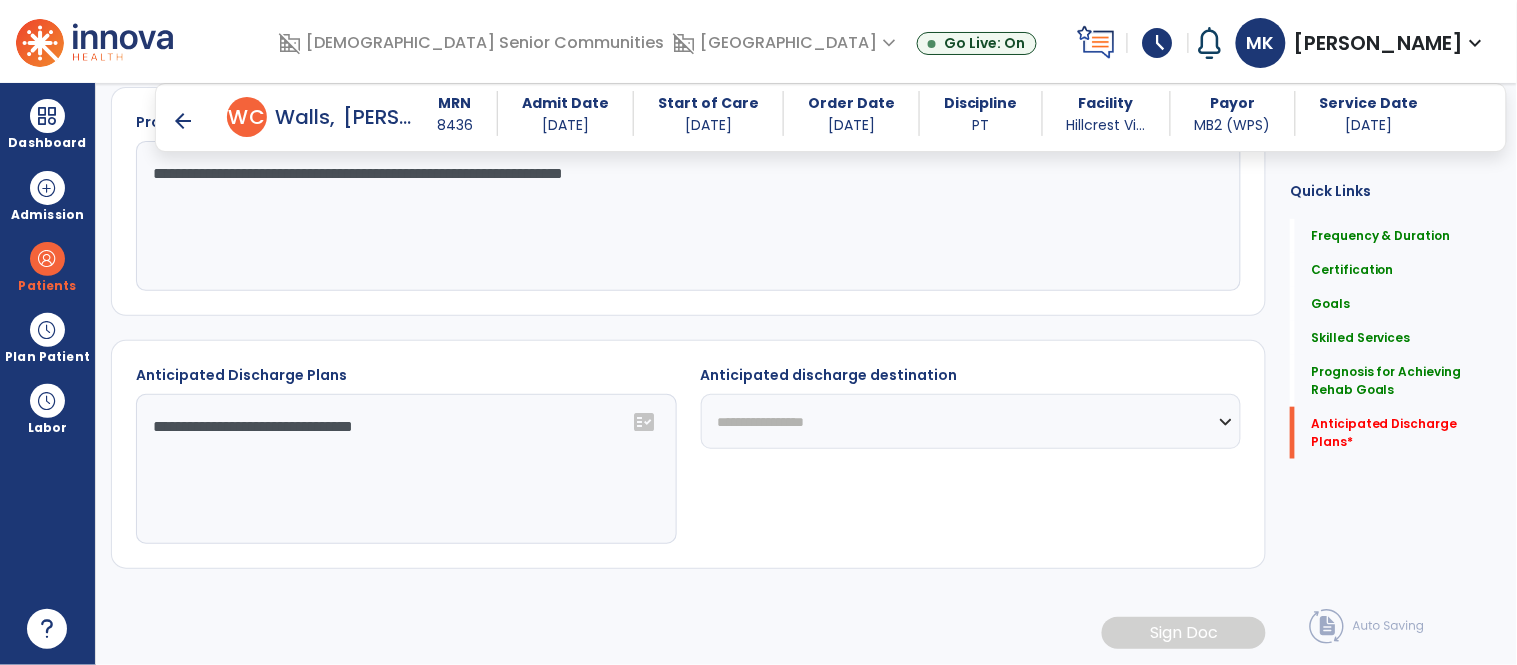 select on "***" 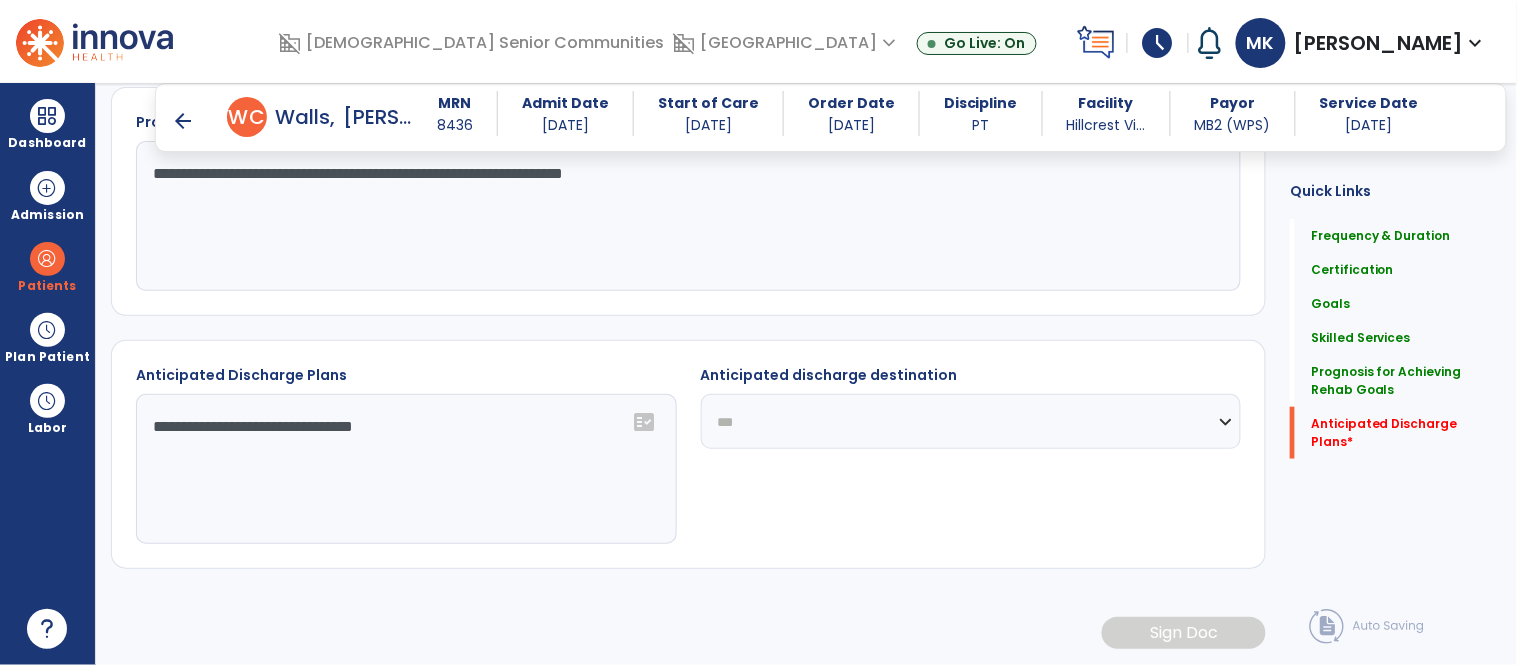 click on "**********" 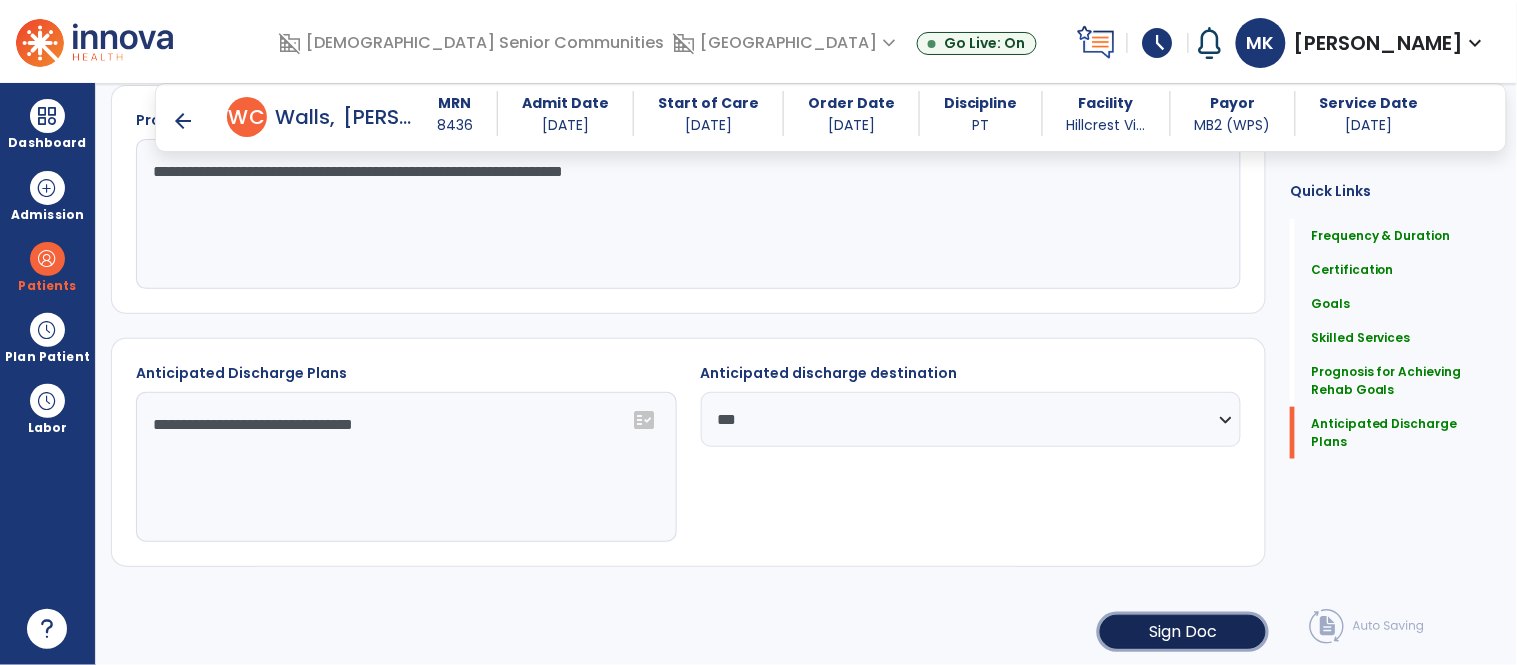 click on "Sign Doc" 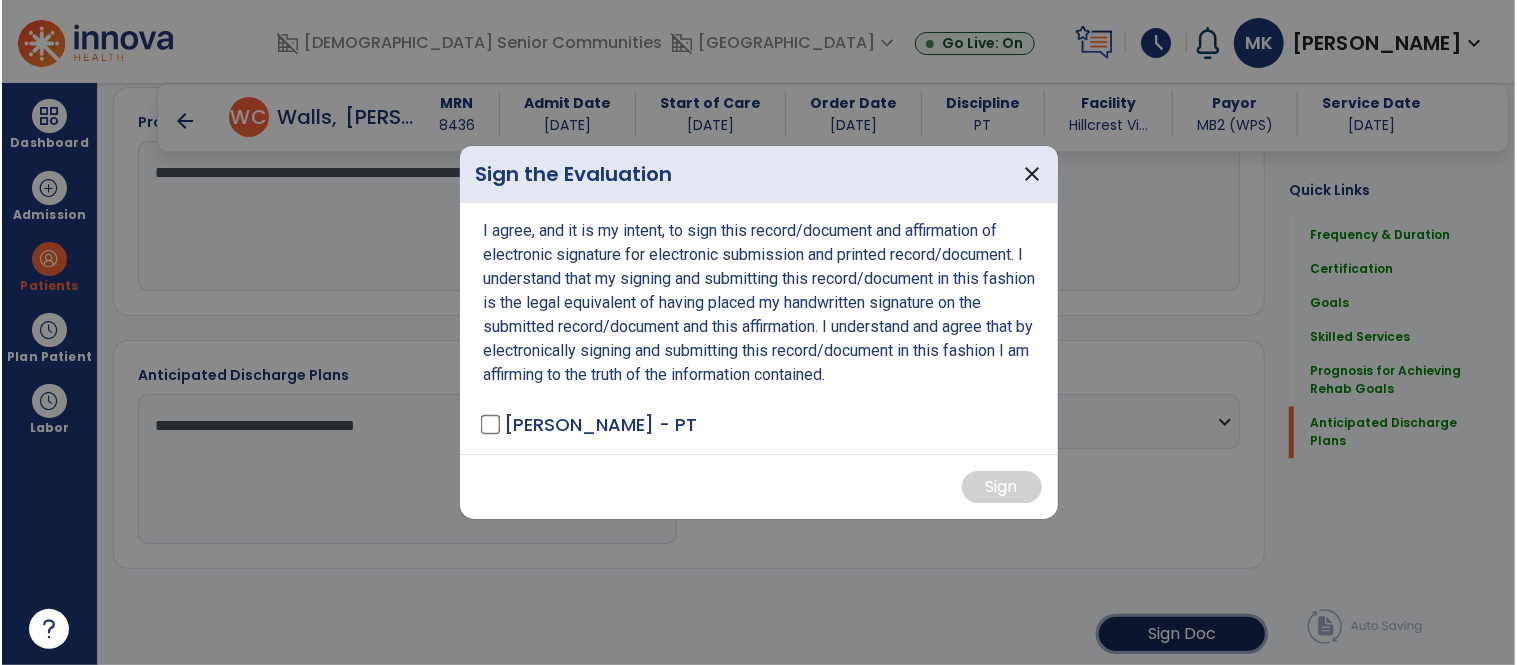 scroll, scrollTop: 2293, scrollLeft: 0, axis: vertical 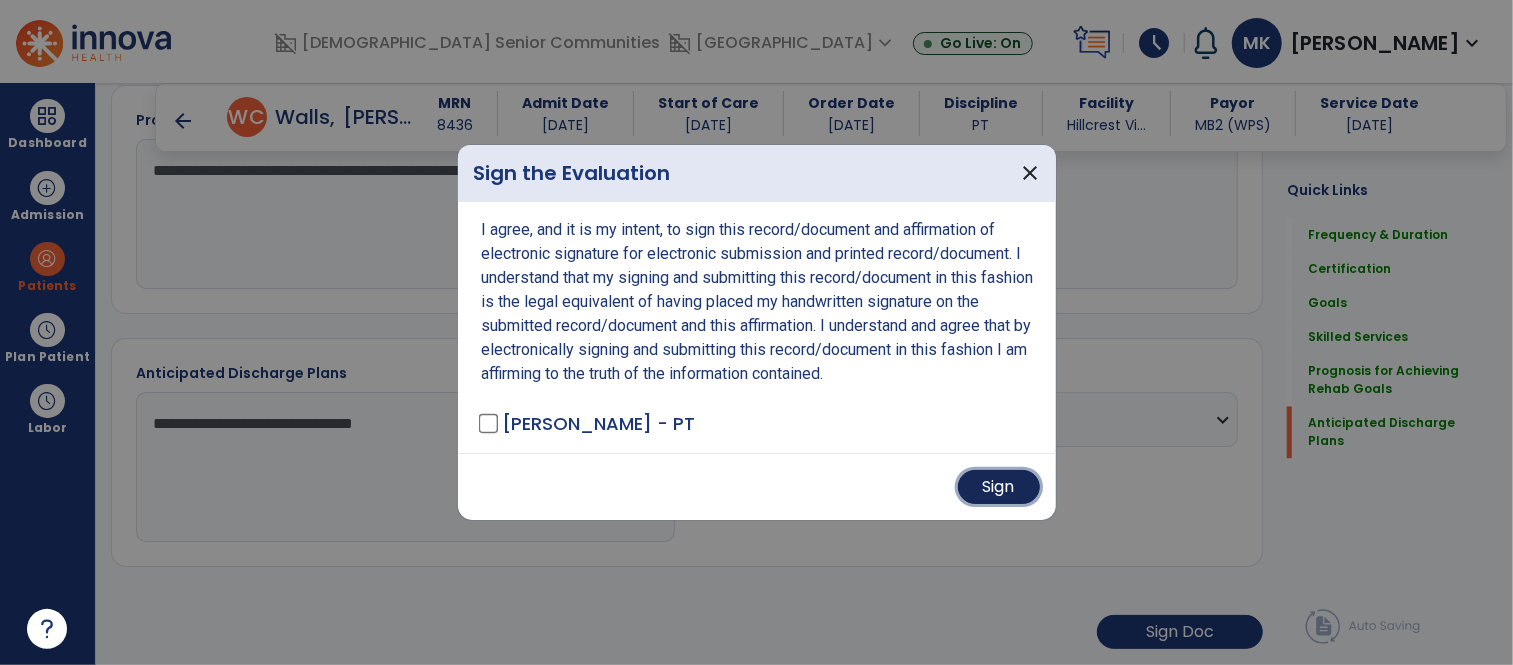 click on "Sign" at bounding box center (999, 487) 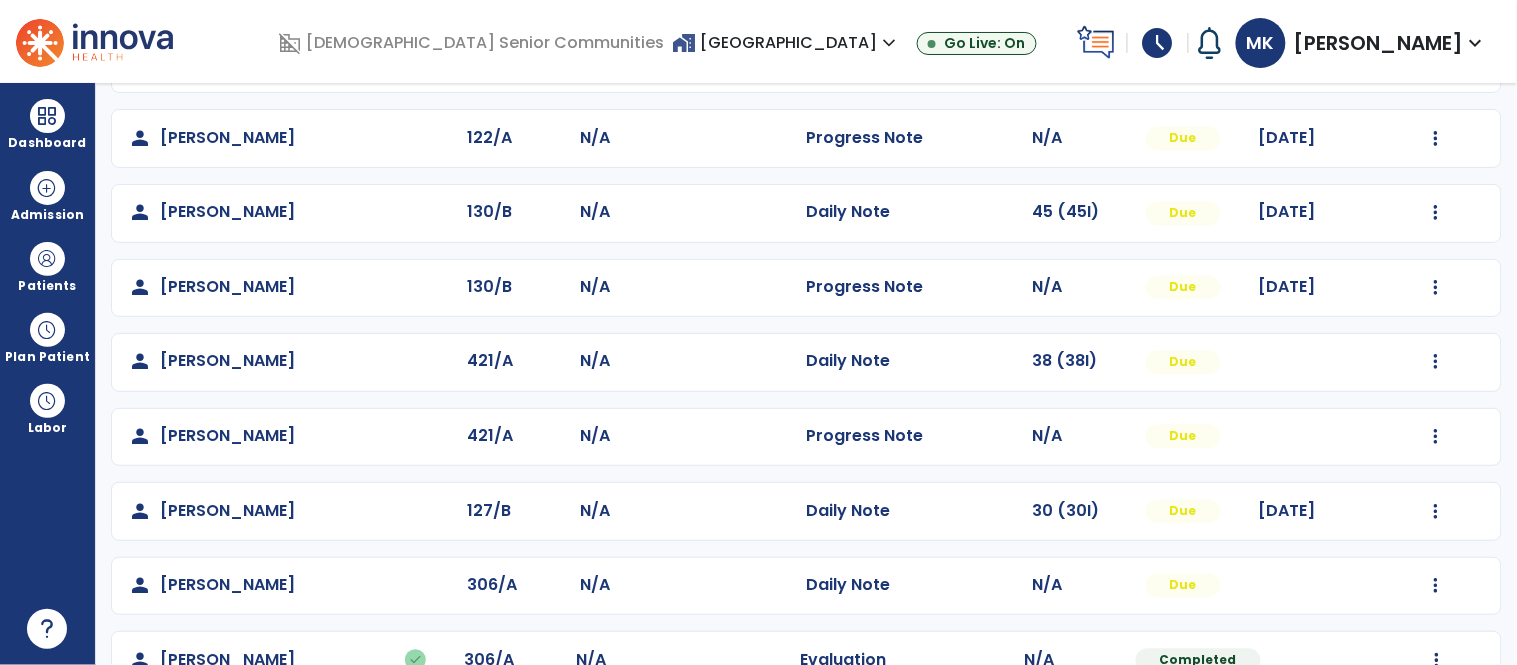 scroll, scrollTop: 1085, scrollLeft: 0, axis: vertical 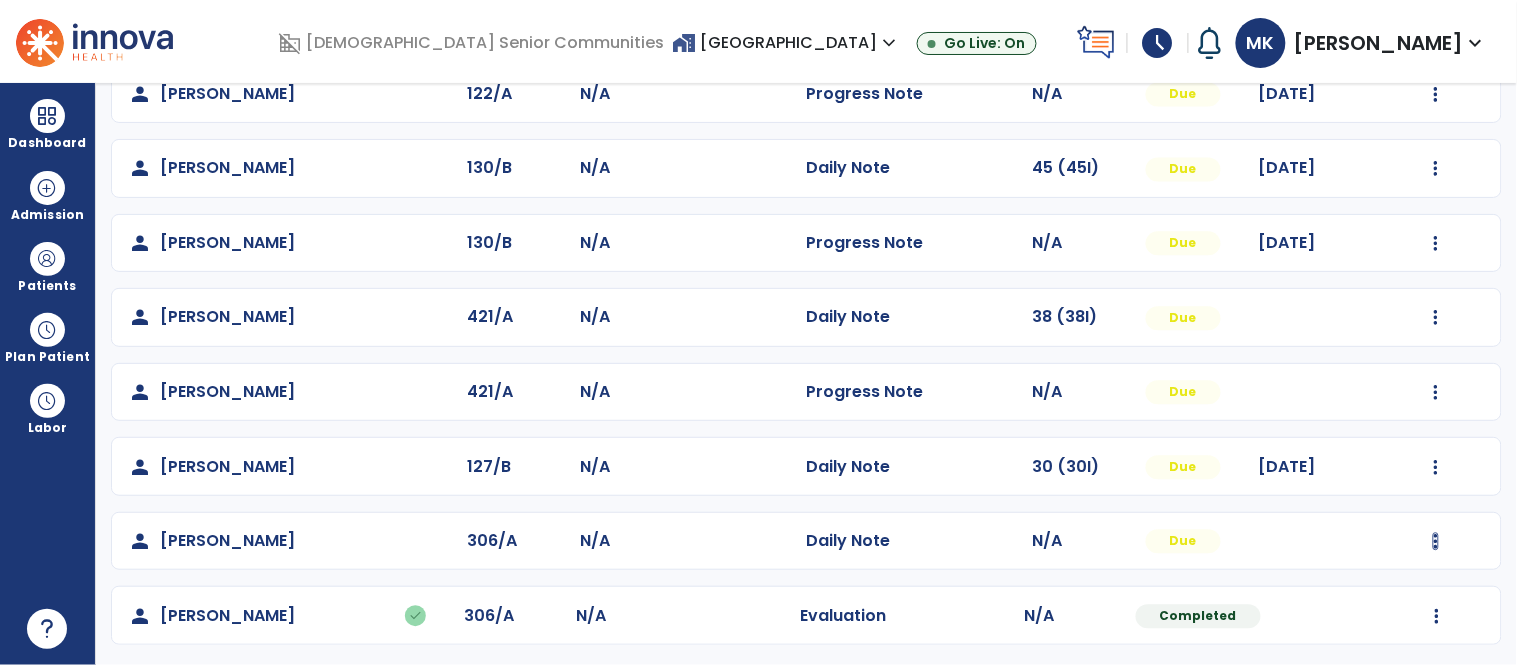 click at bounding box center [1436, -726] 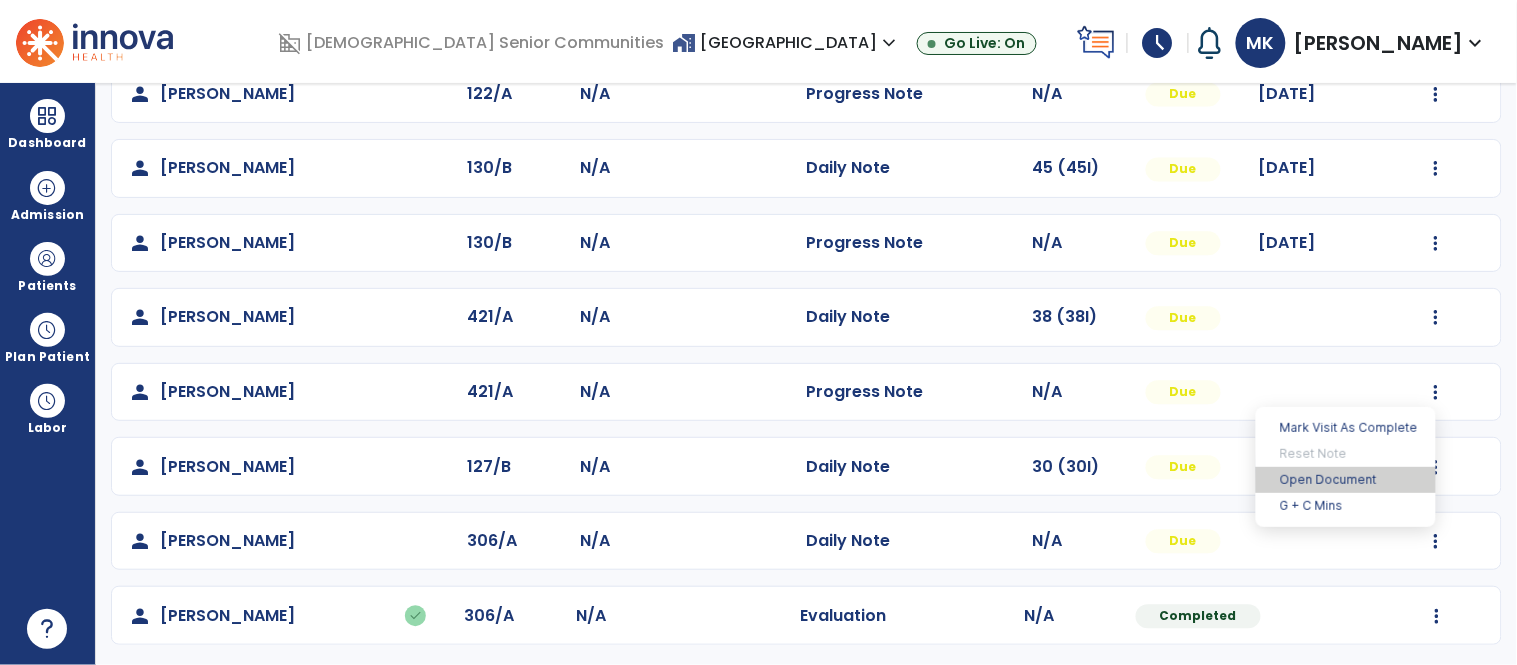 click on "Open Document" at bounding box center [1346, 480] 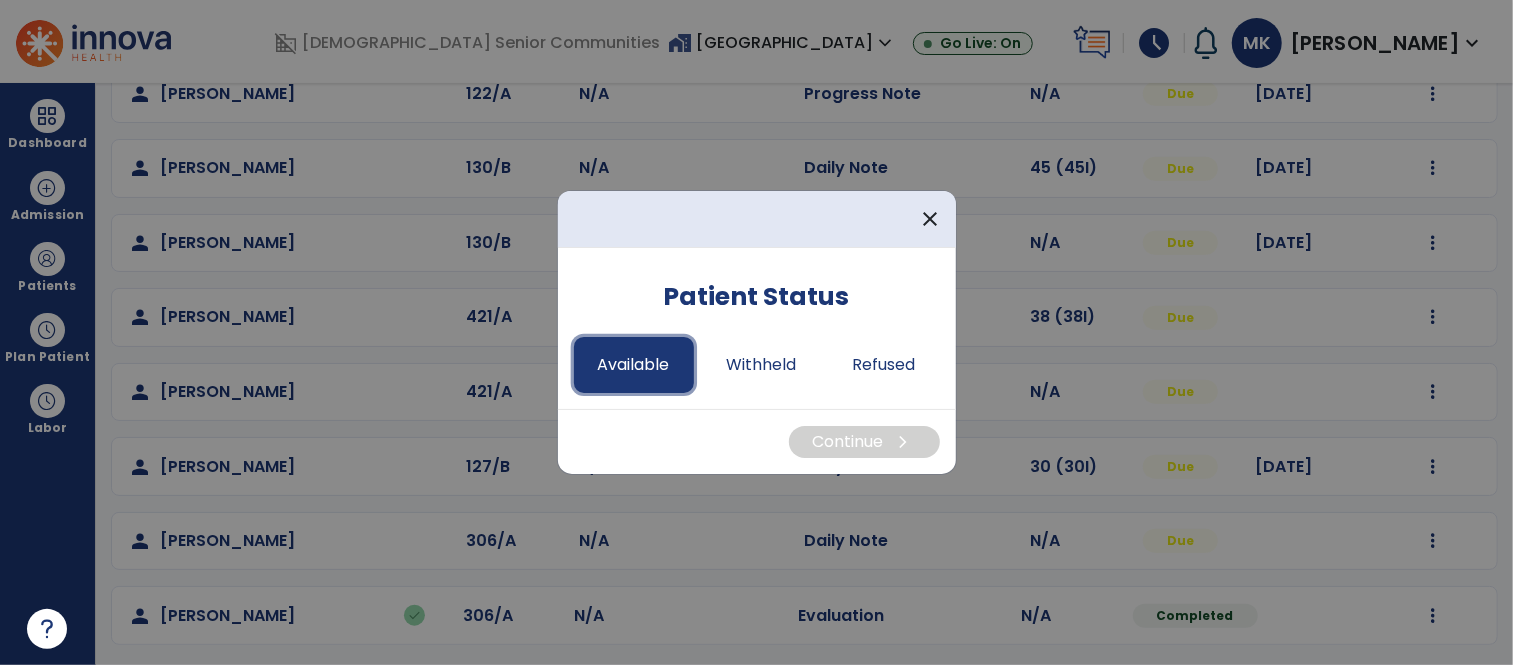 click on "Available" at bounding box center (634, 365) 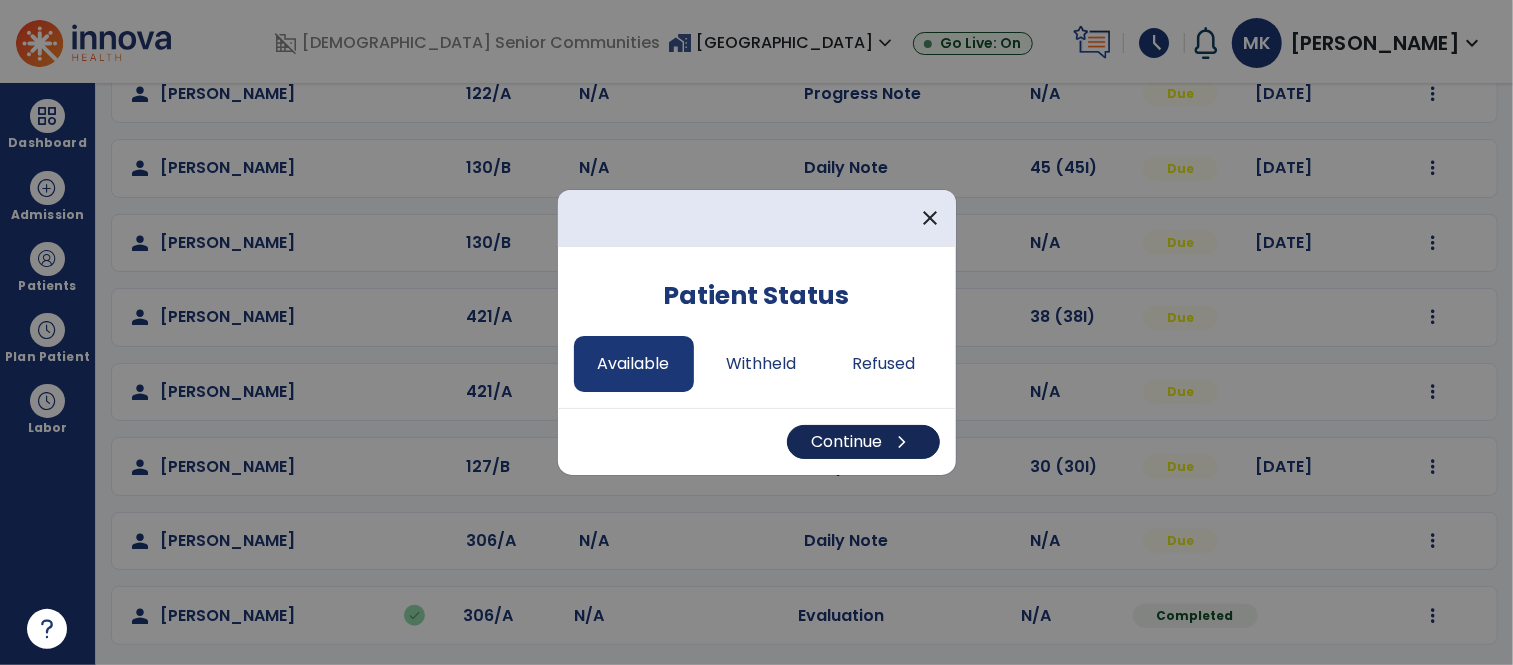 click on "Continue   chevron_right" at bounding box center [863, 442] 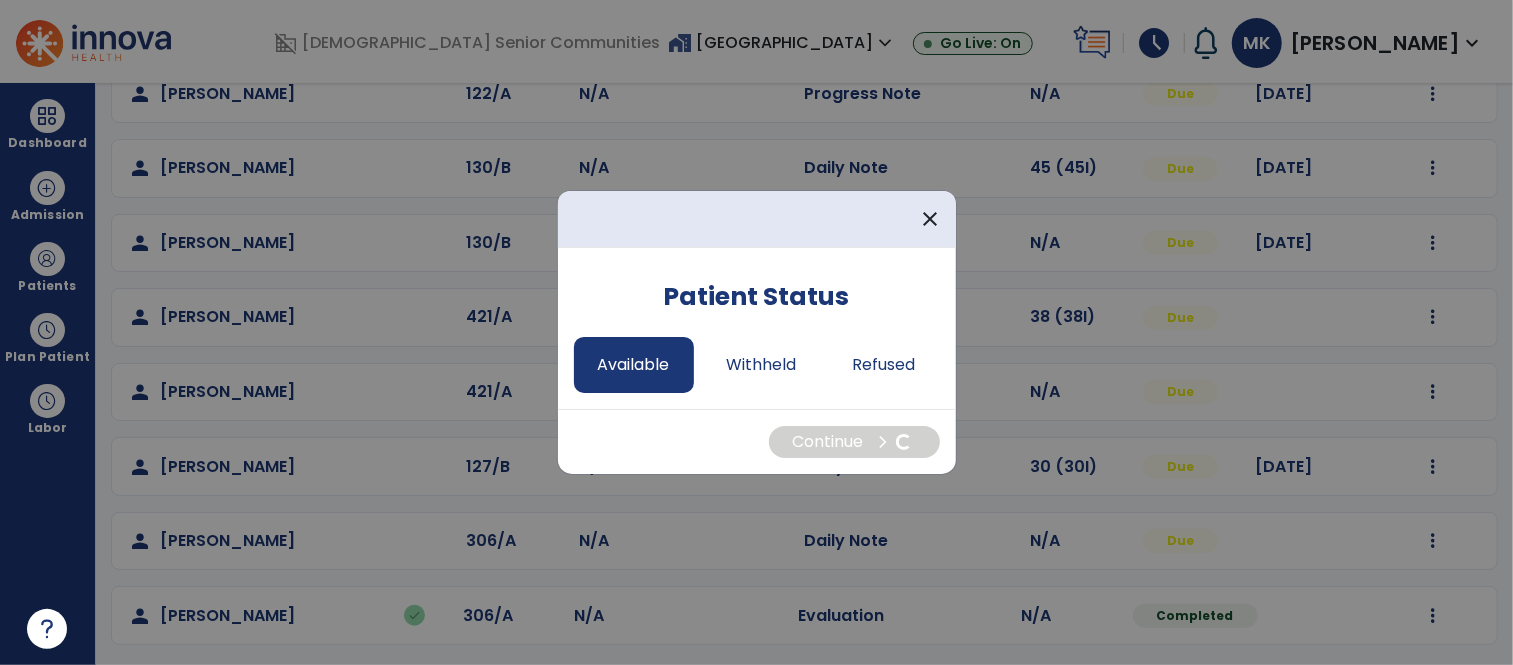 select on "*" 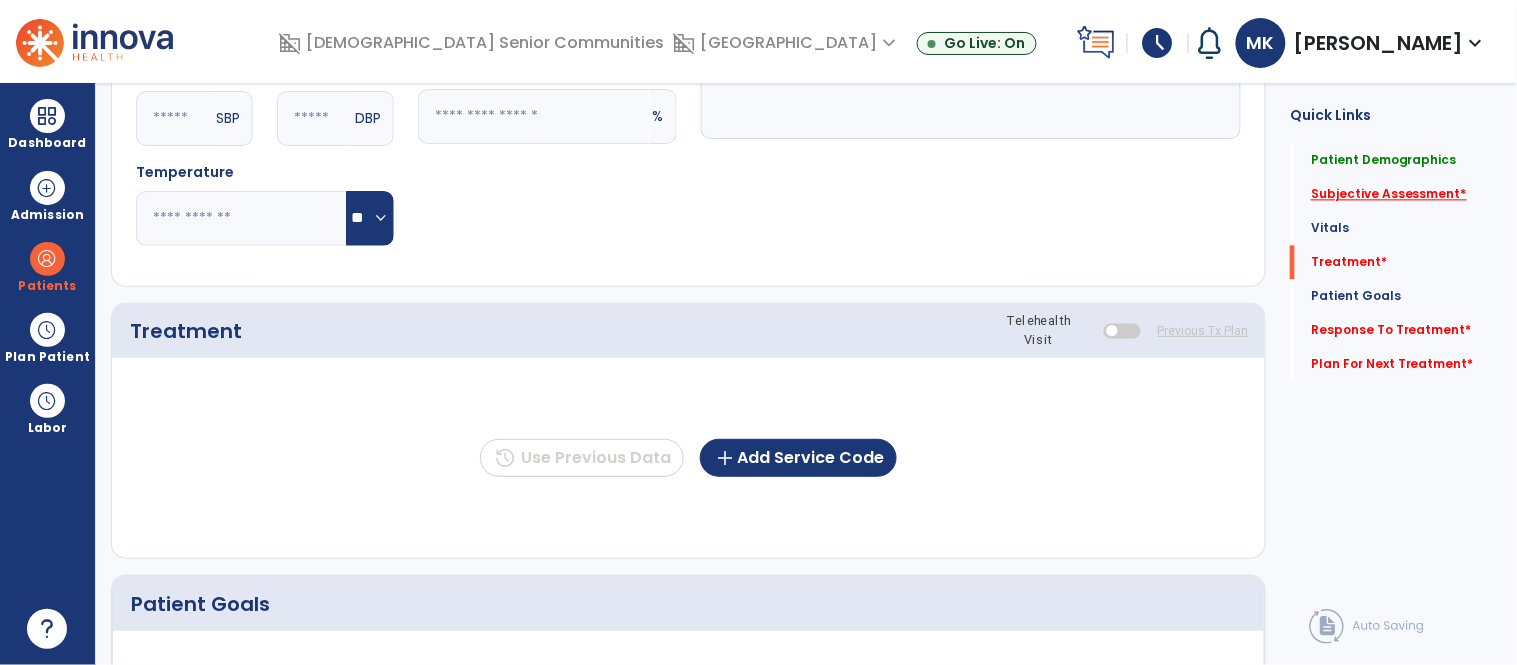 click on "Subjective Assessment   *" 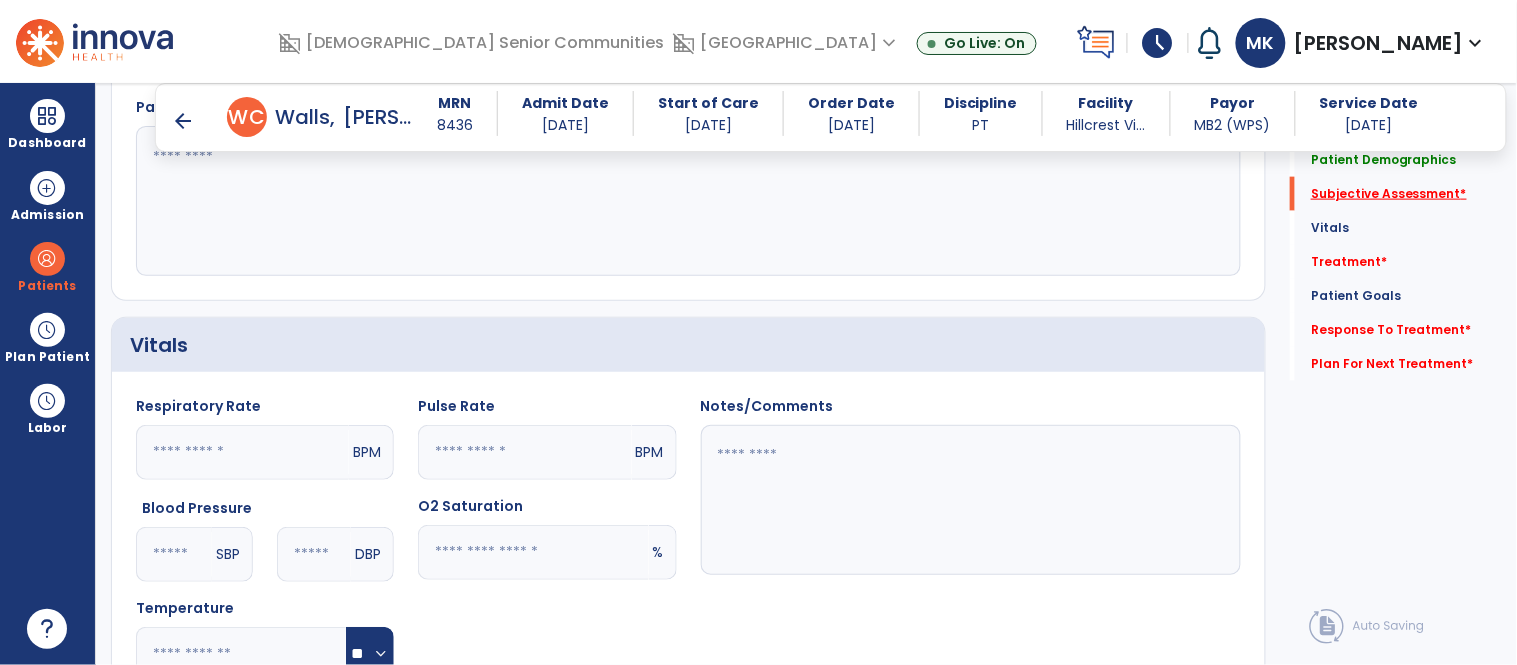 scroll, scrollTop: 434, scrollLeft: 0, axis: vertical 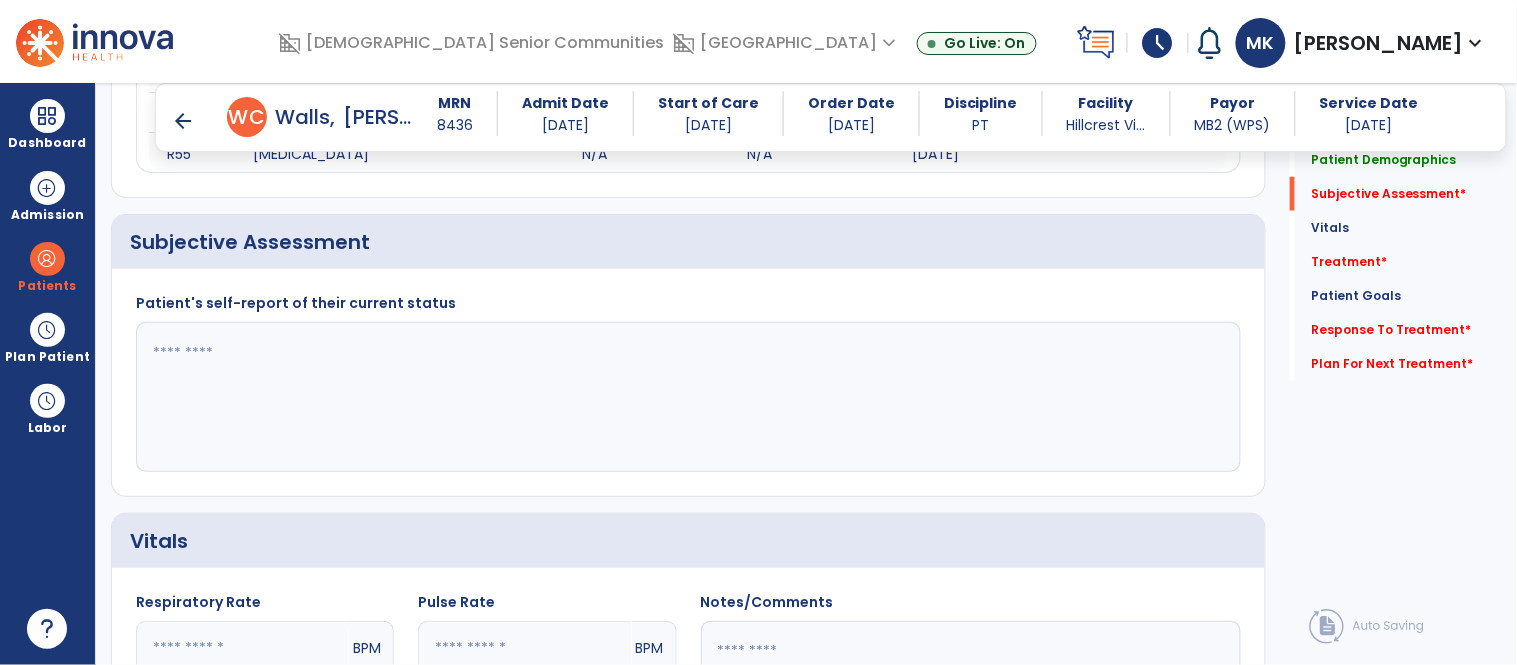 click 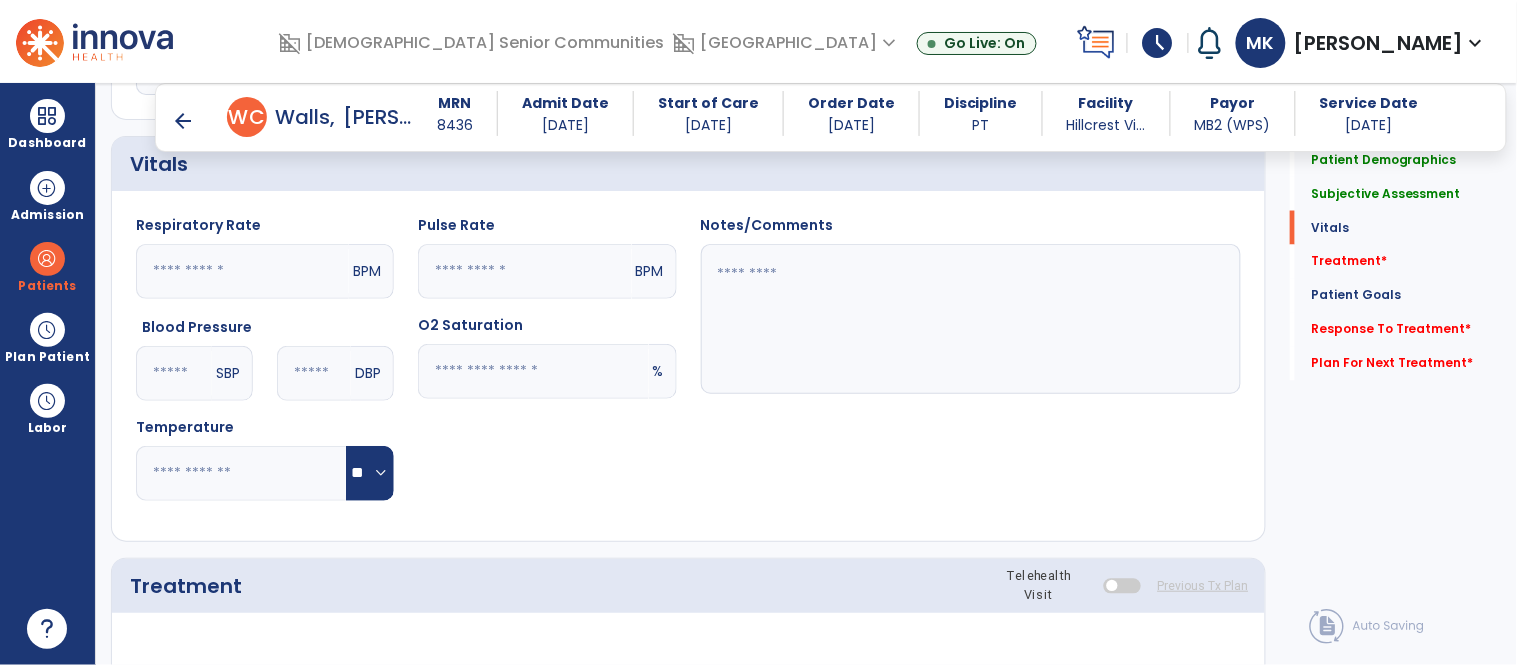 scroll, scrollTop: 548, scrollLeft: 0, axis: vertical 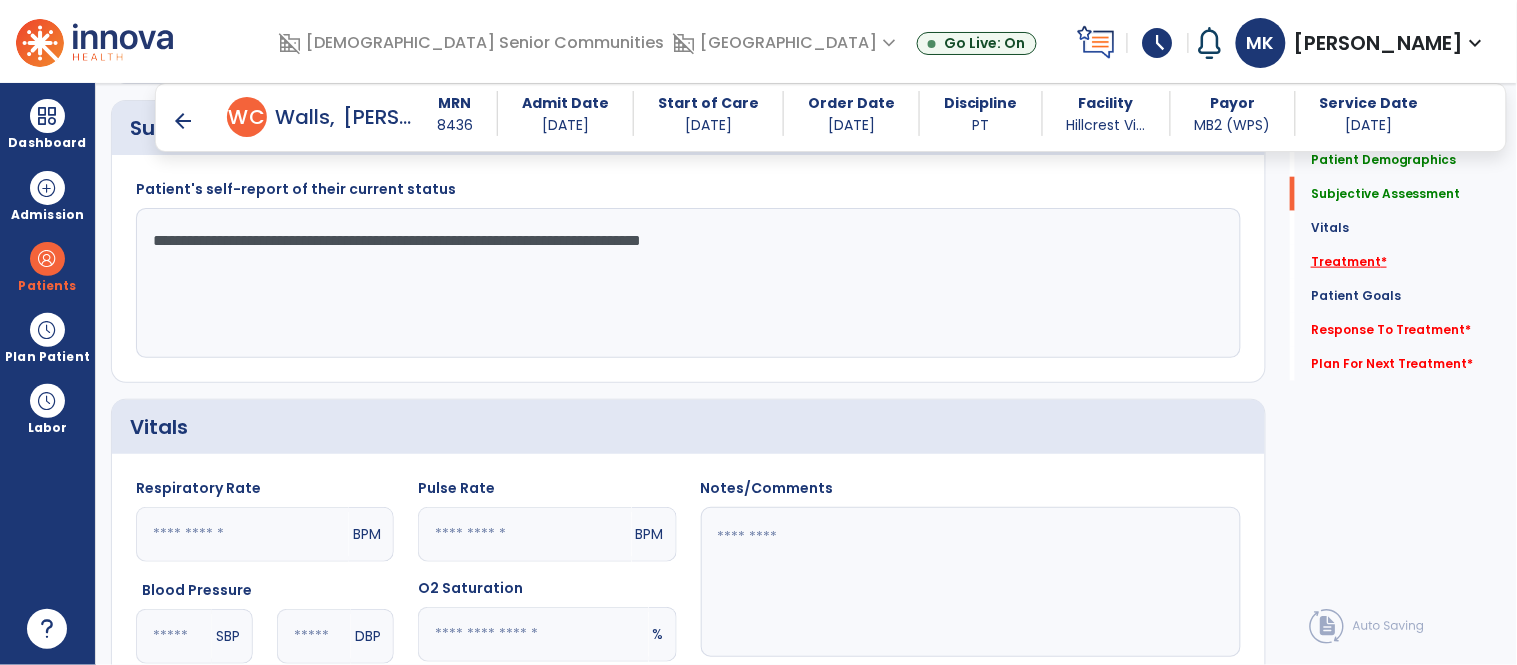 type on "**********" 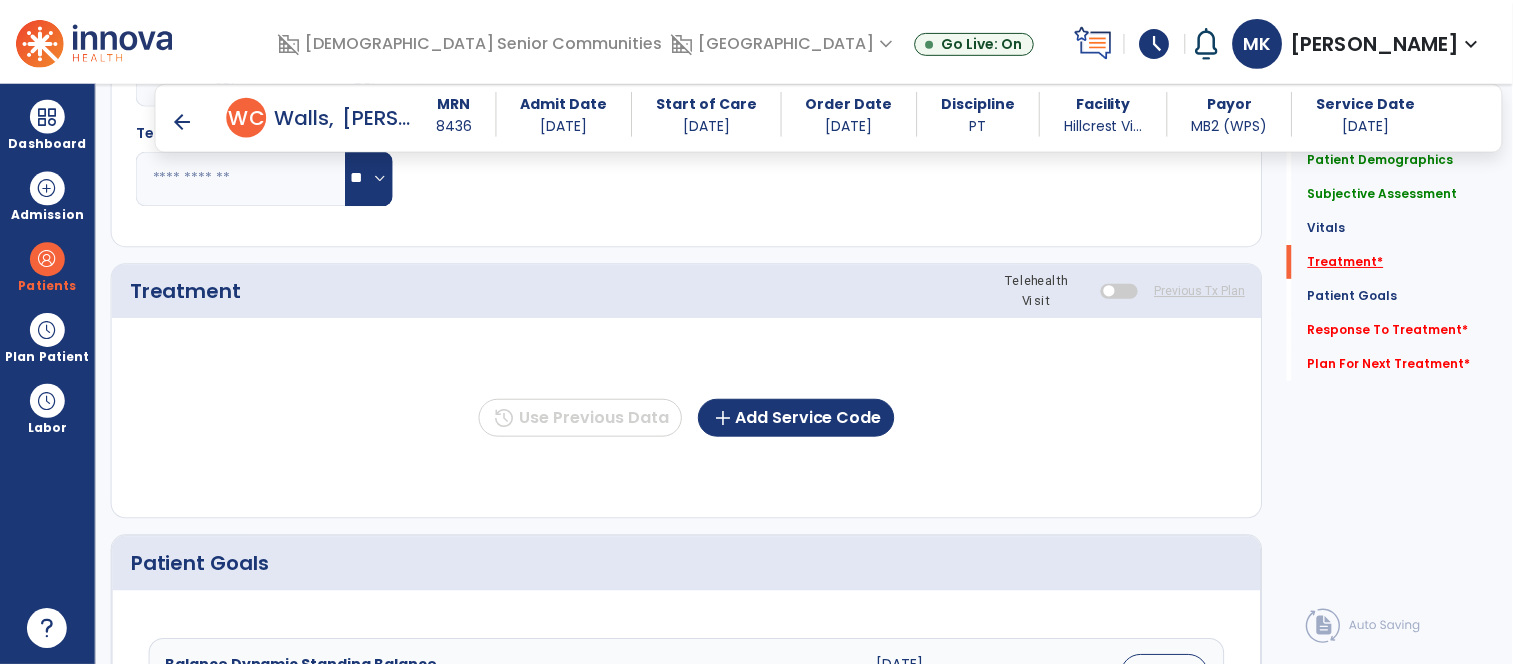 scroll, scrollTop: 1123, scrollLeft: 0, axis: vertical 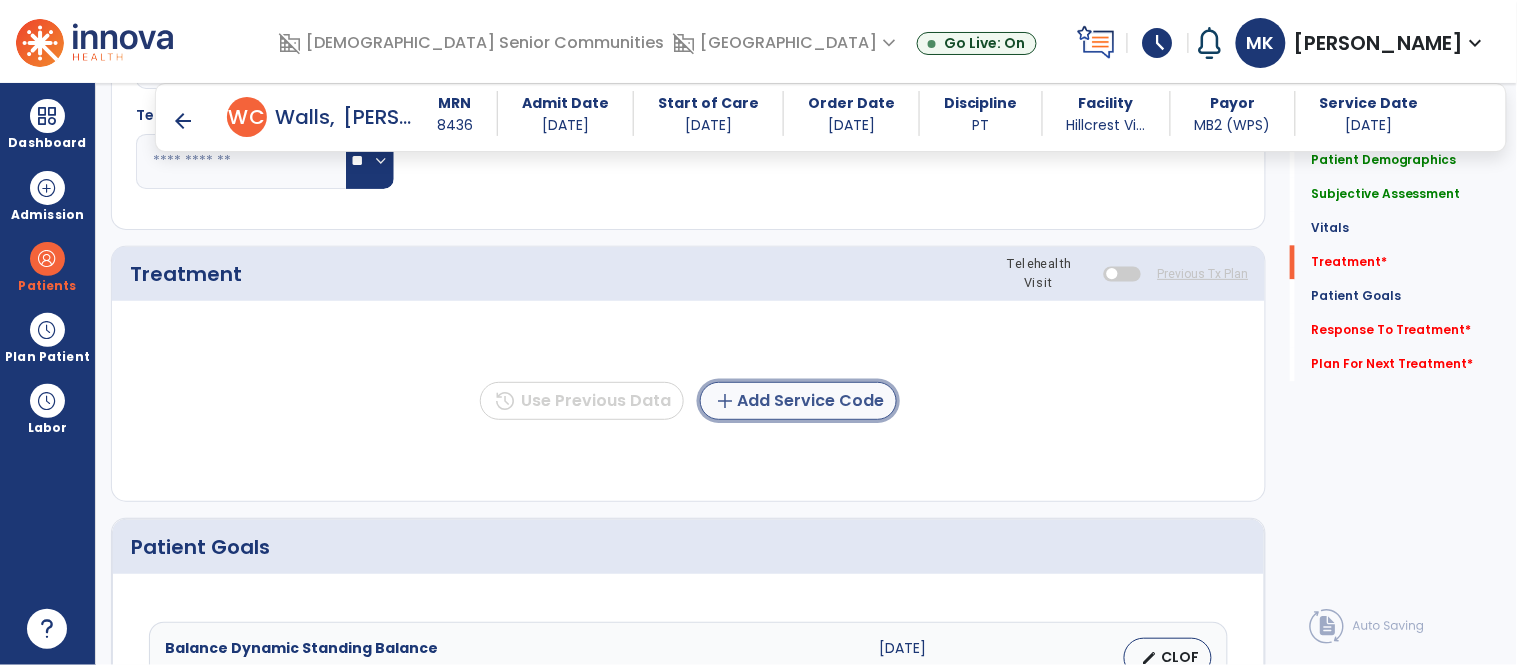 click on "add  Add Service Code" 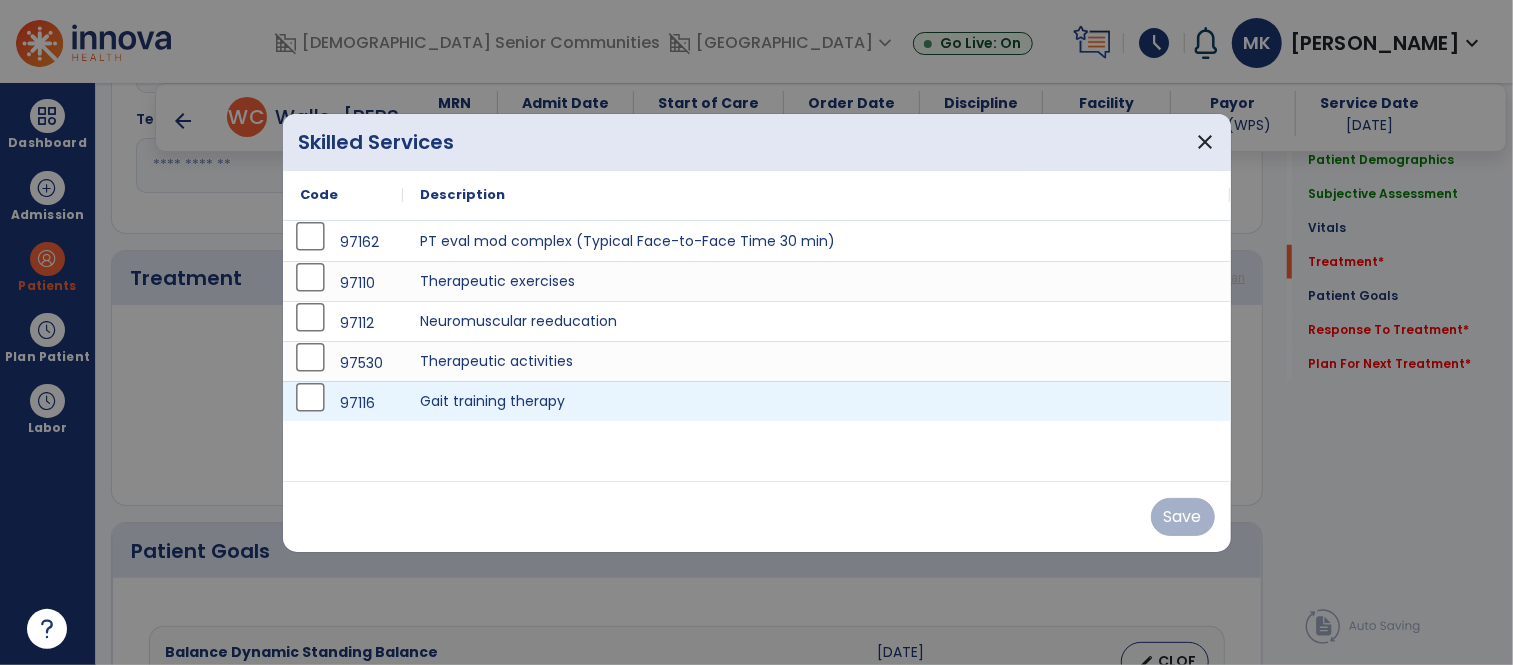 scroll, scrollTop: 1123, scrollLeft: 0, axis: vertical 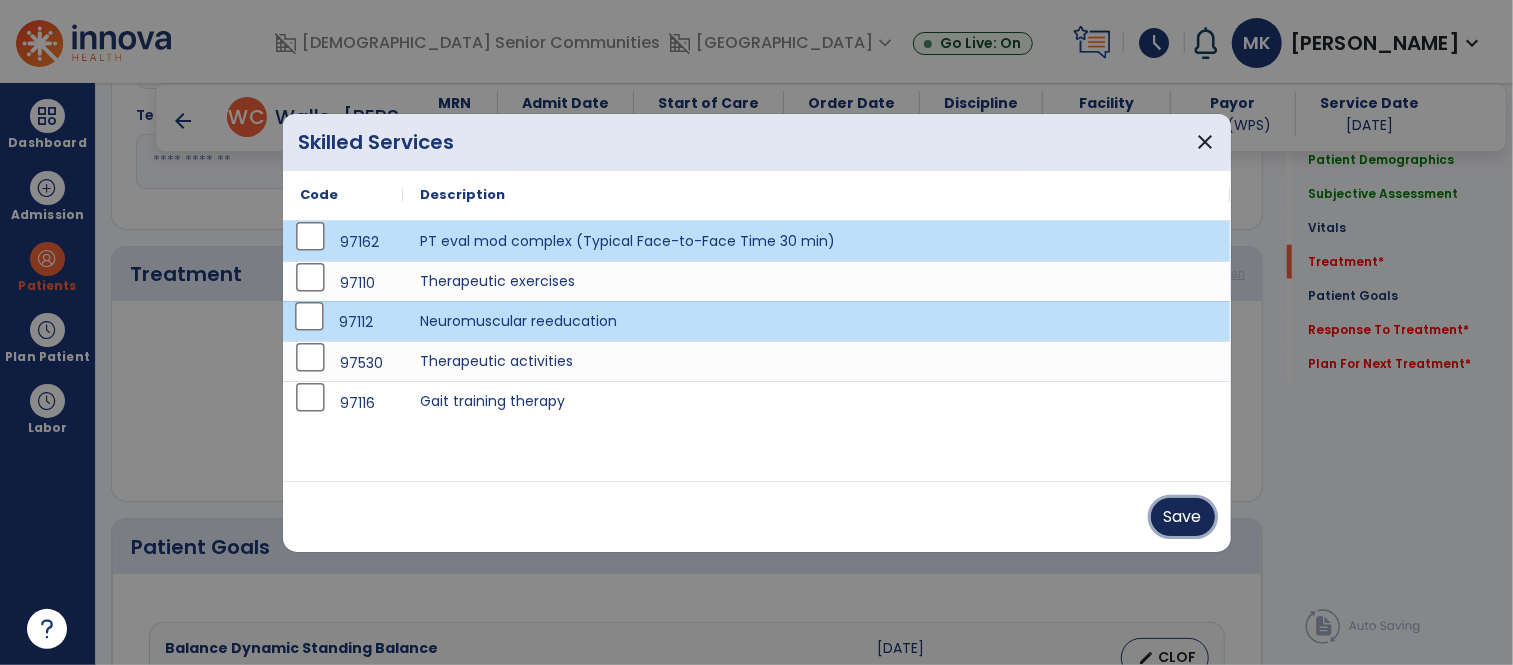 click on "Save" at bounding box center [1183, 517] 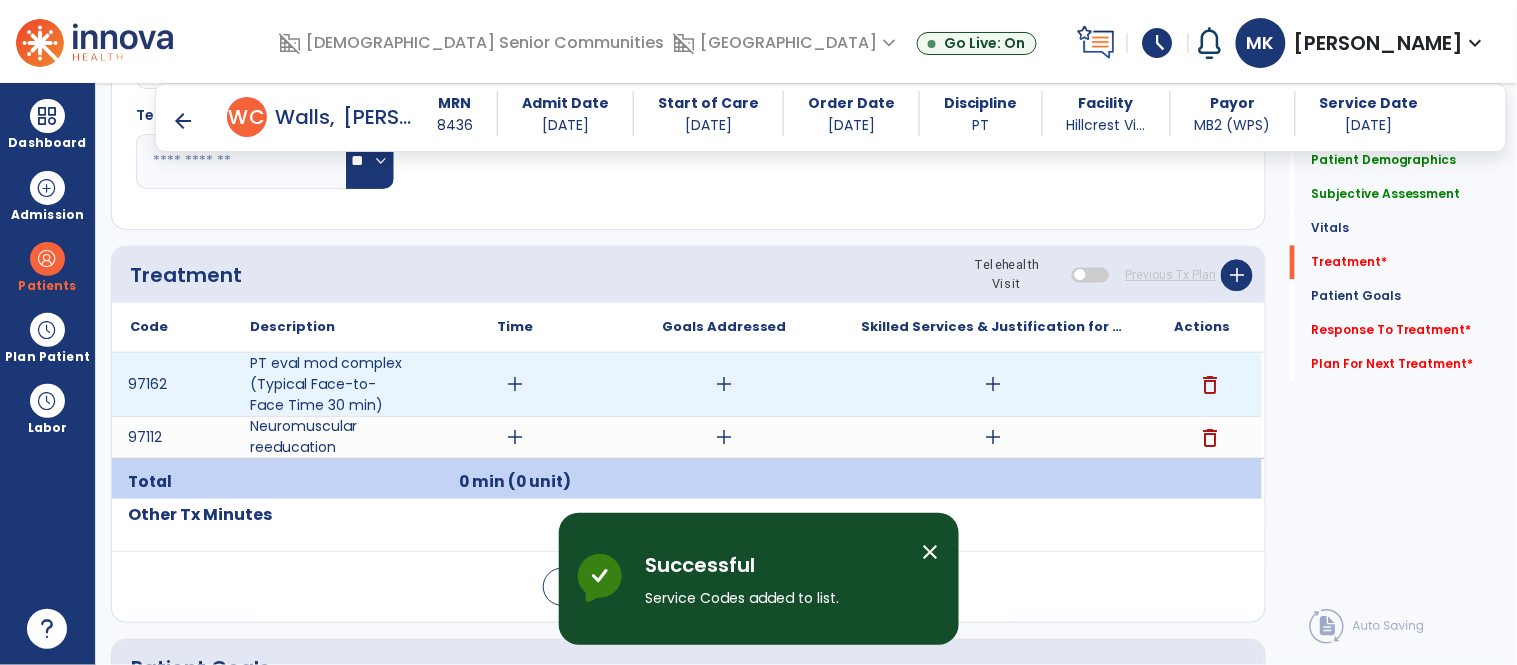 click on "add" at bounding box center (515, 384) 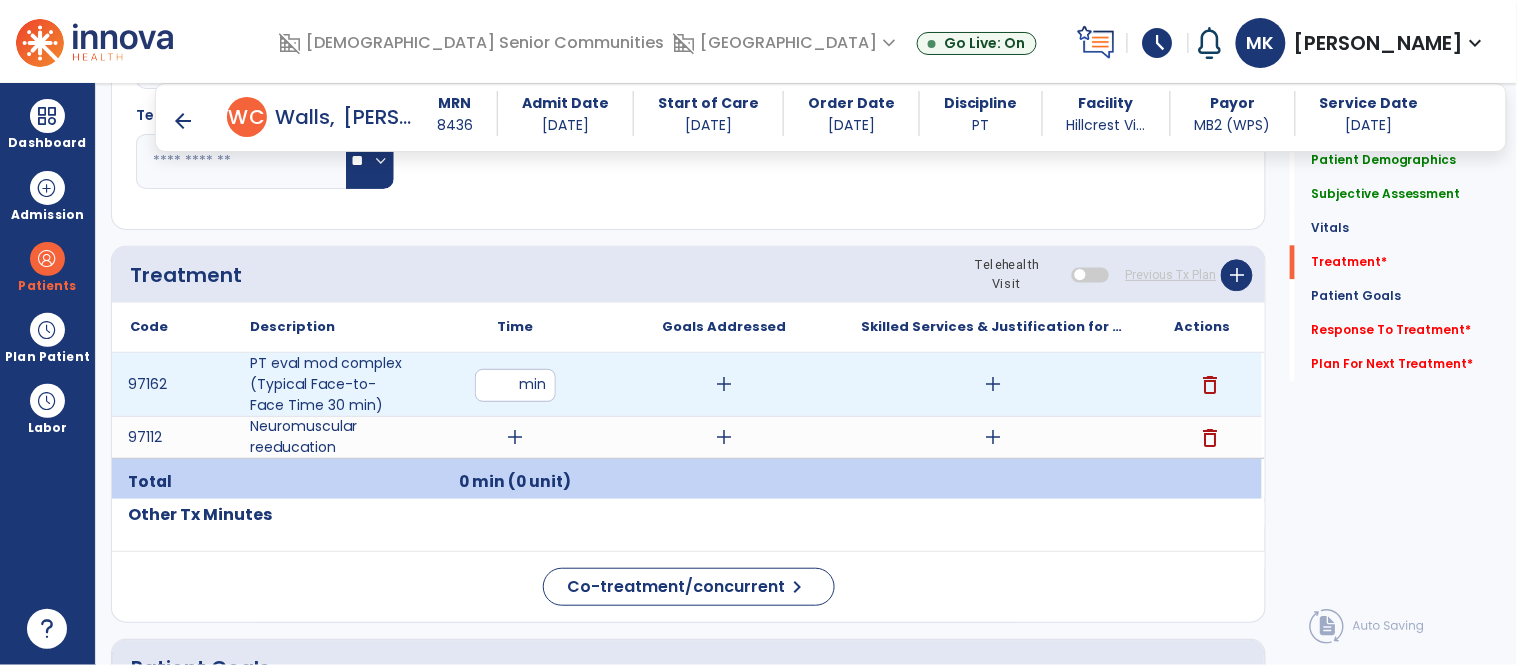 type on "*" 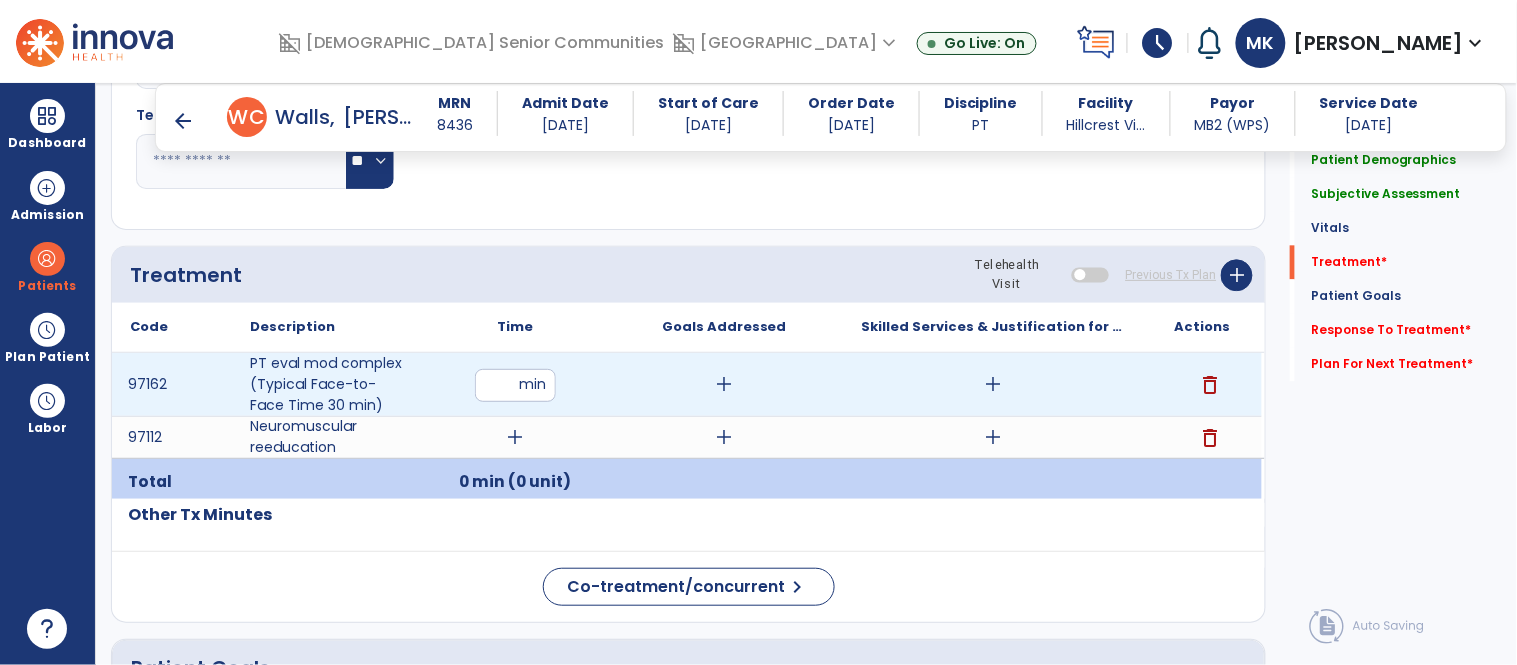 type on "**" 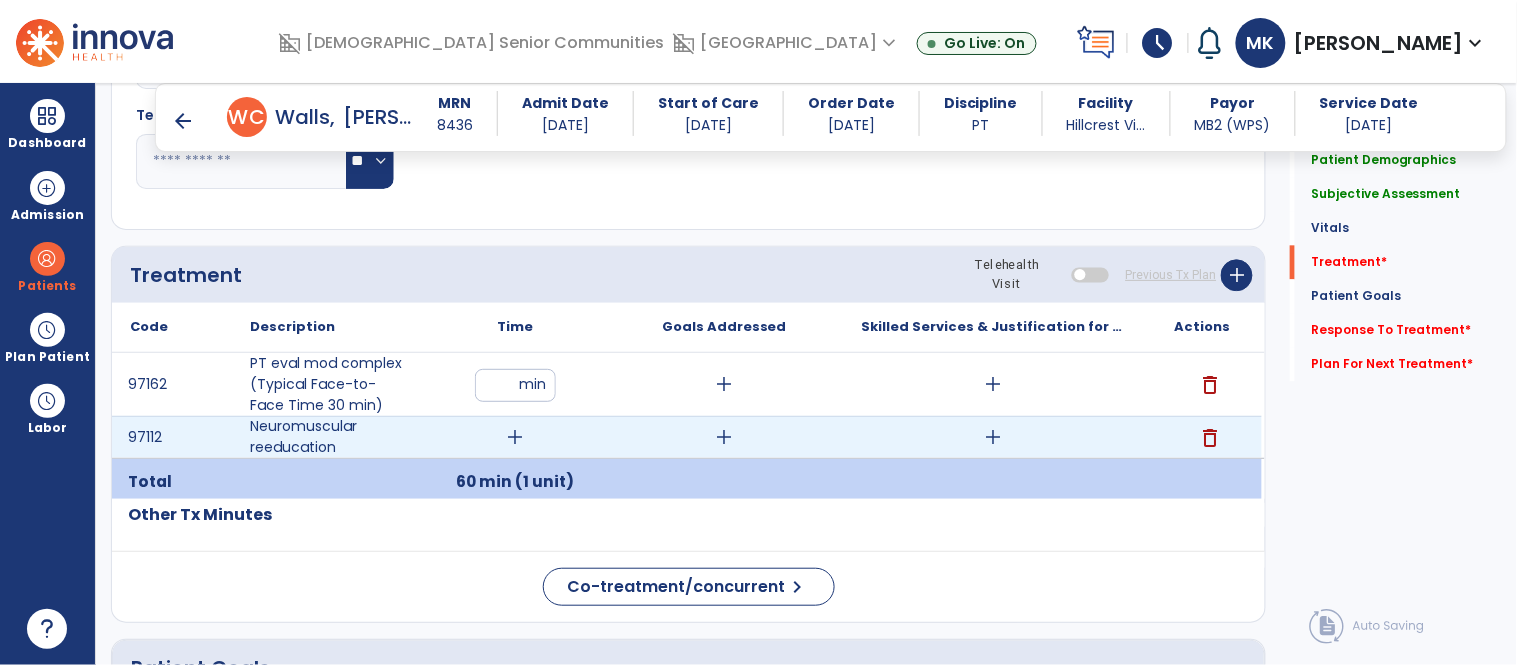 click on "add" at bounding box center (515, 437) 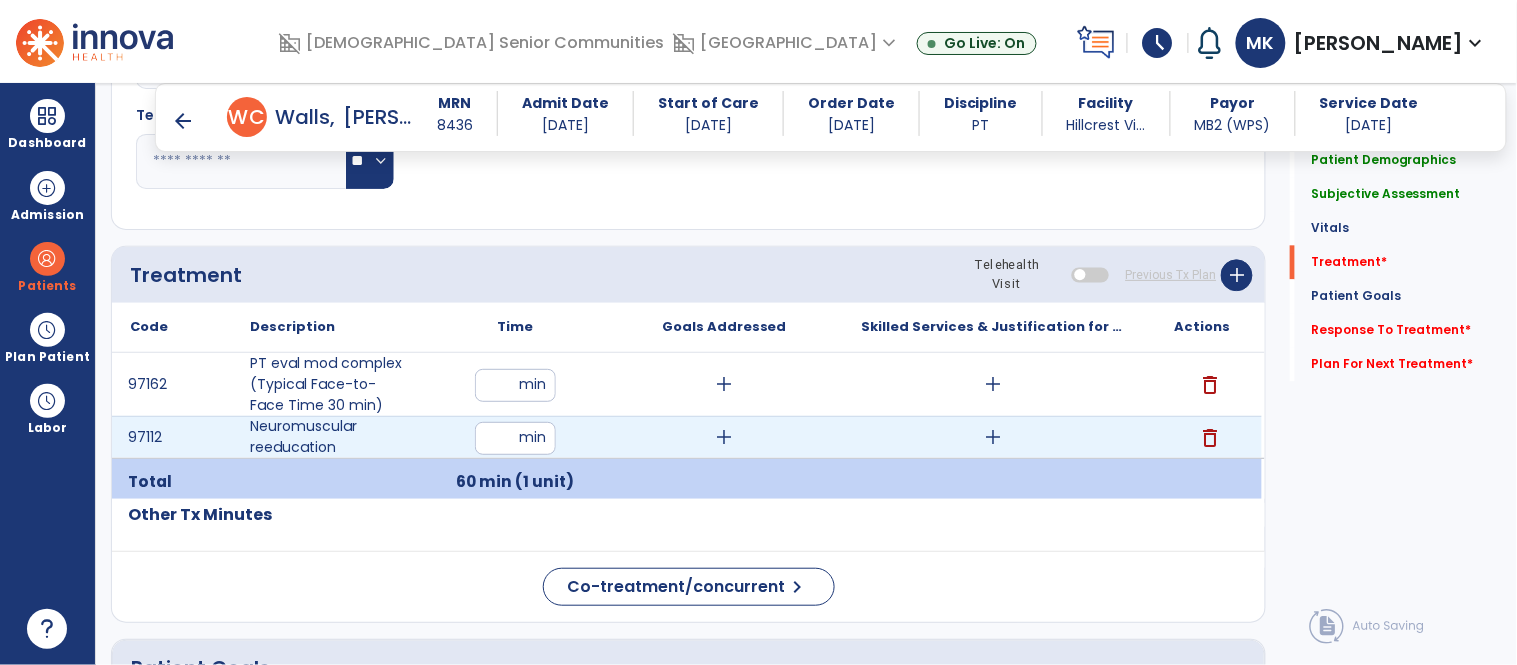 type on "**" 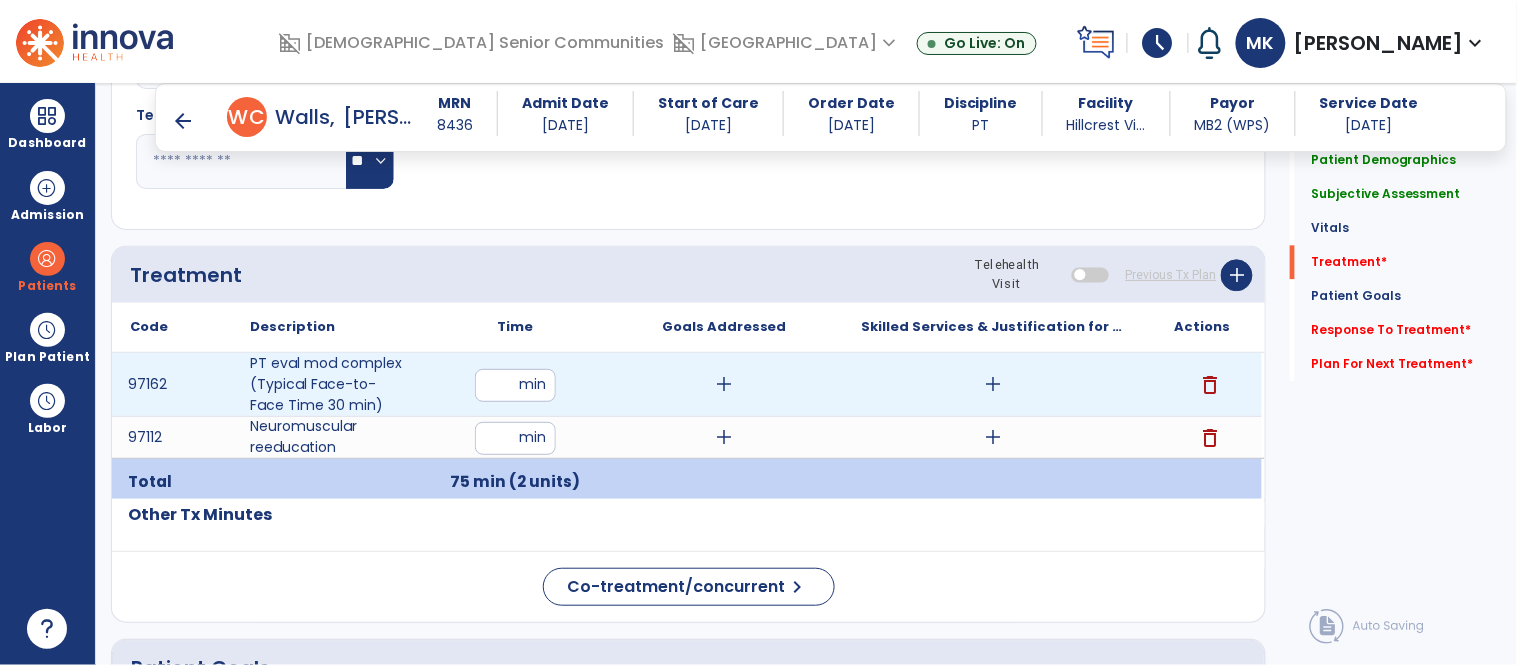 click on "add" at bounding box center (724, 384) 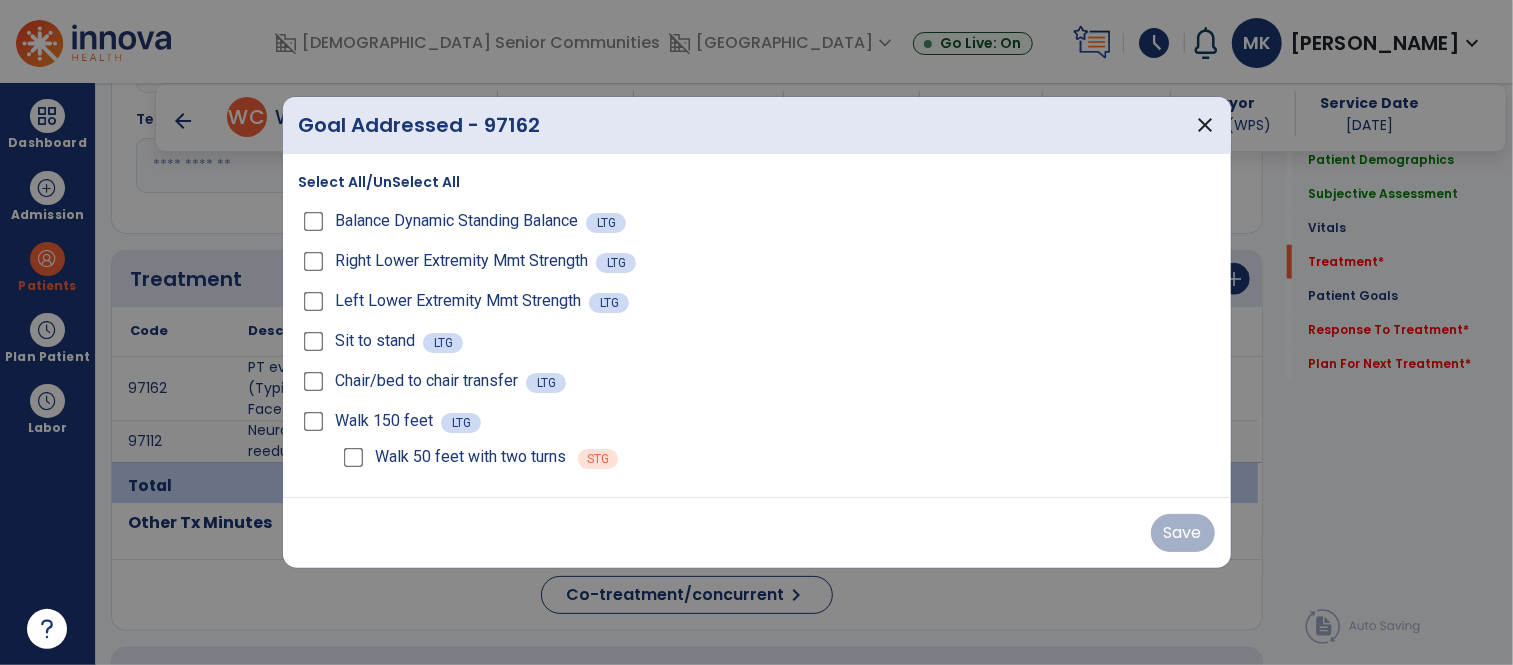 scroll, scrollTop: 1123, scrollLeft: 0, axis: vertical 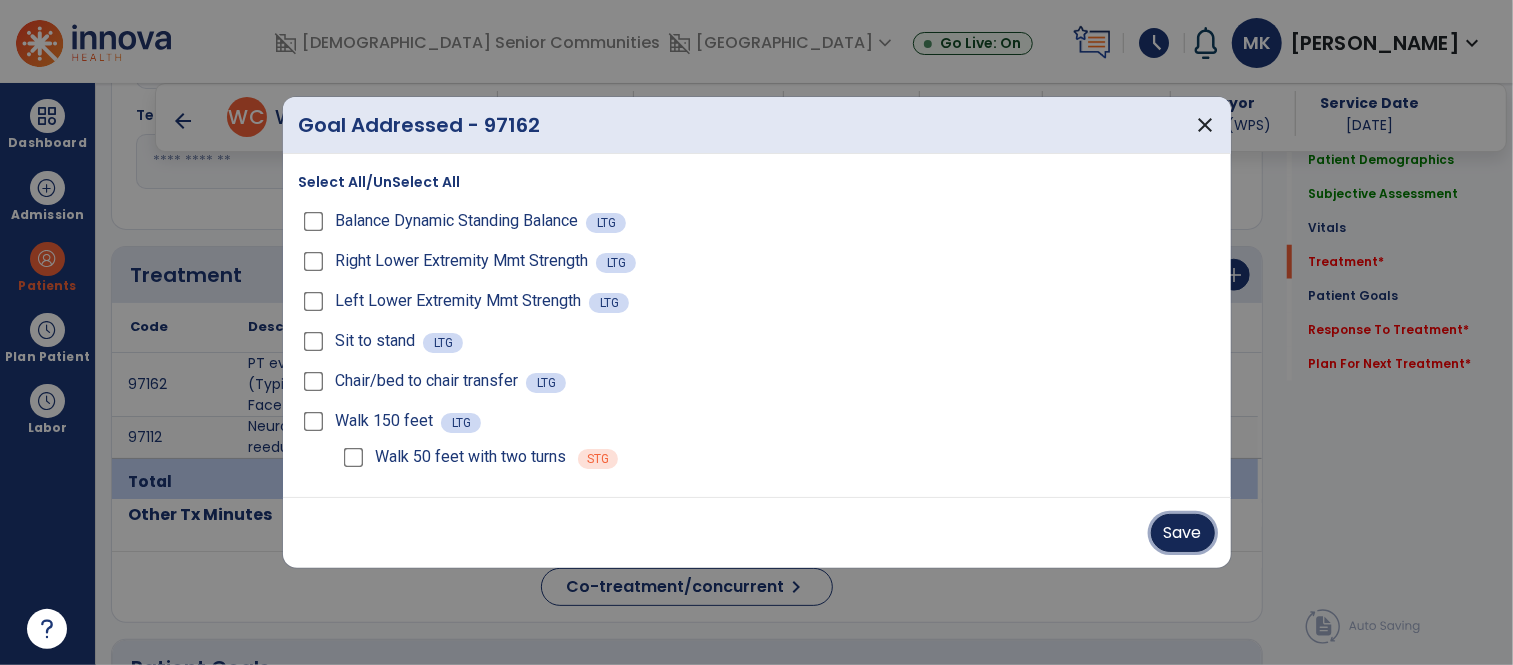 click on "Save" at bounding box center [1183, 533] 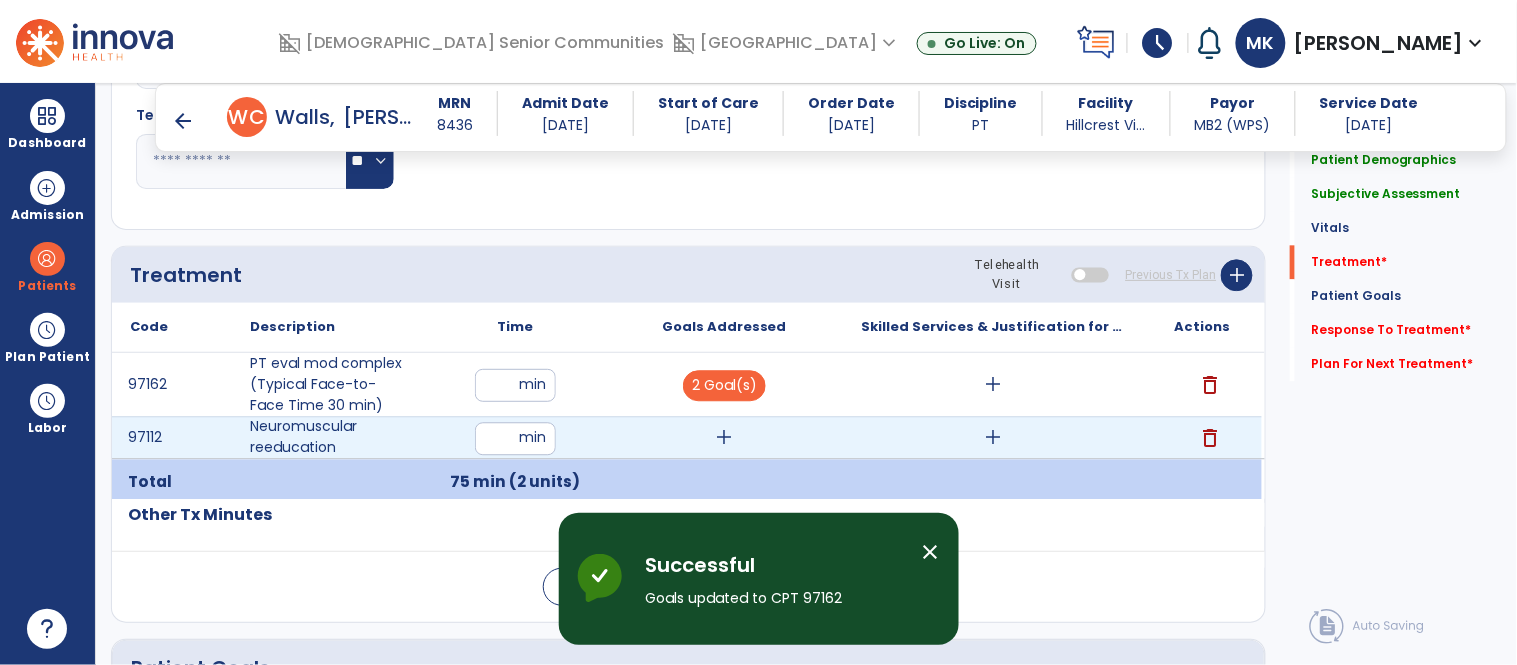 click on "add" at bounding box center [724, 437] 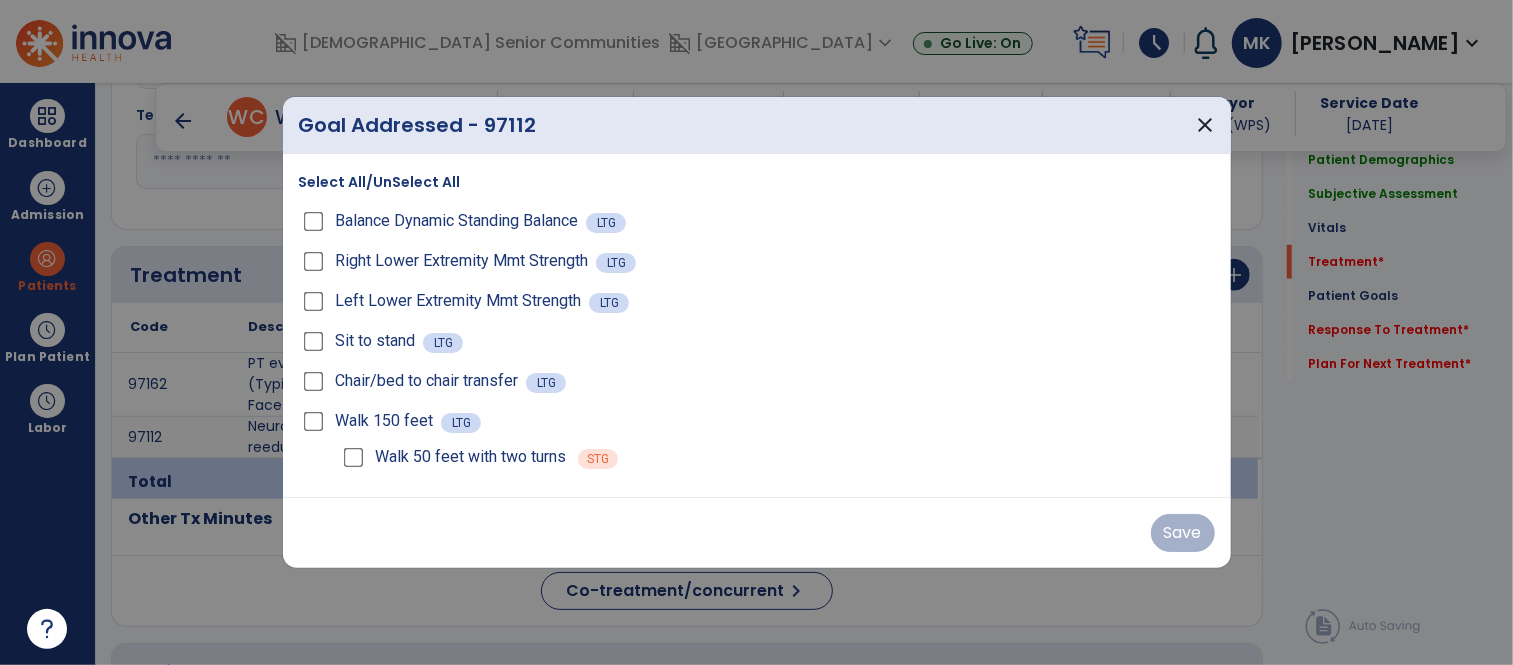 scroll, scrollTop: 1123, scrollLeft: 0, axis: vertical 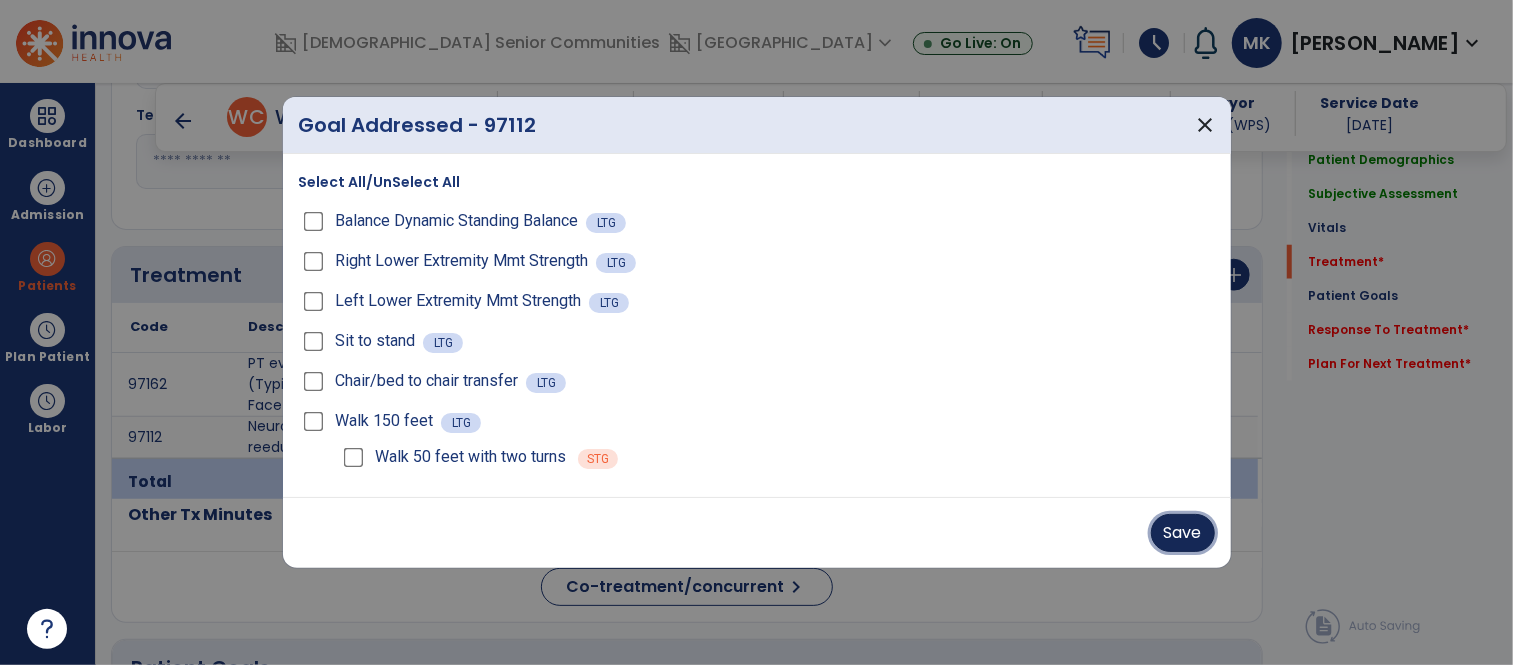 click on "Save" at bounding box center [1183, 533] 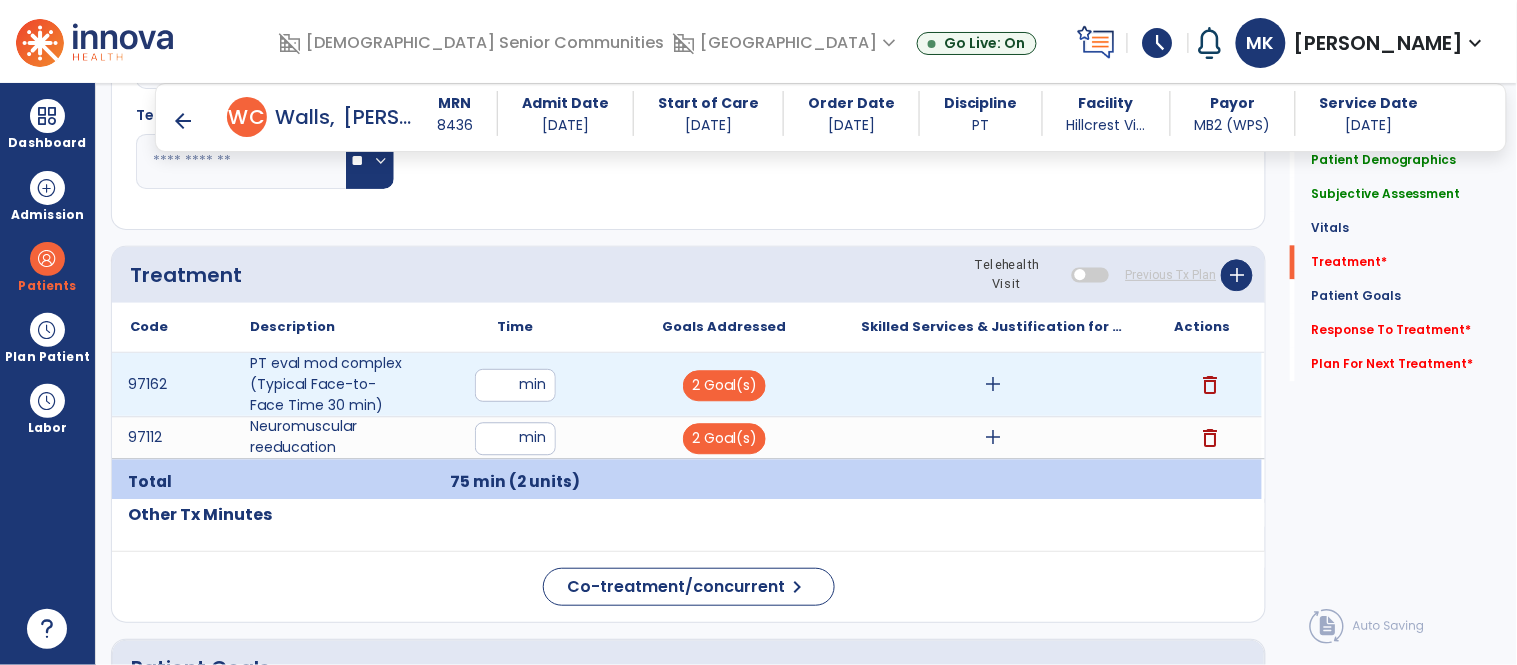 click on "add" at bounding box center [993, 384] 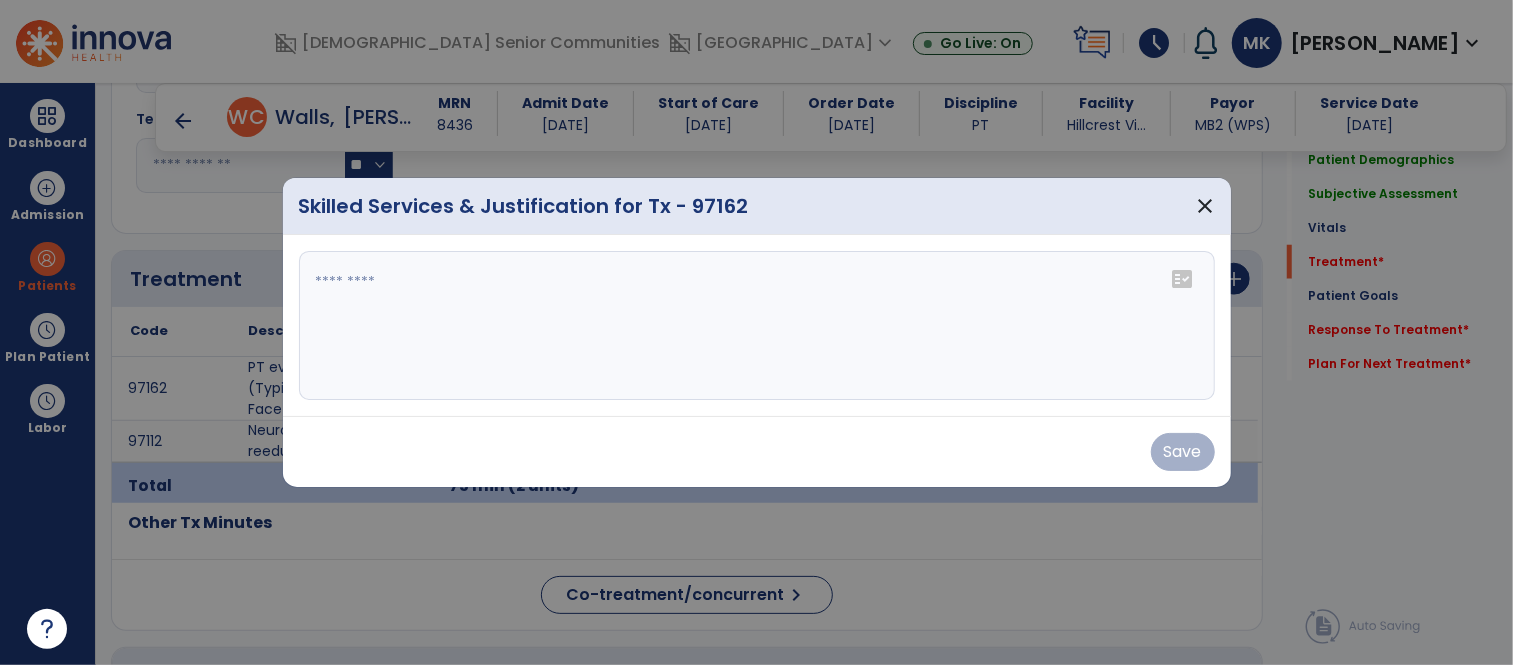 scroll, scrollTop: 1123, scrollLeft: 0, axis: vertical 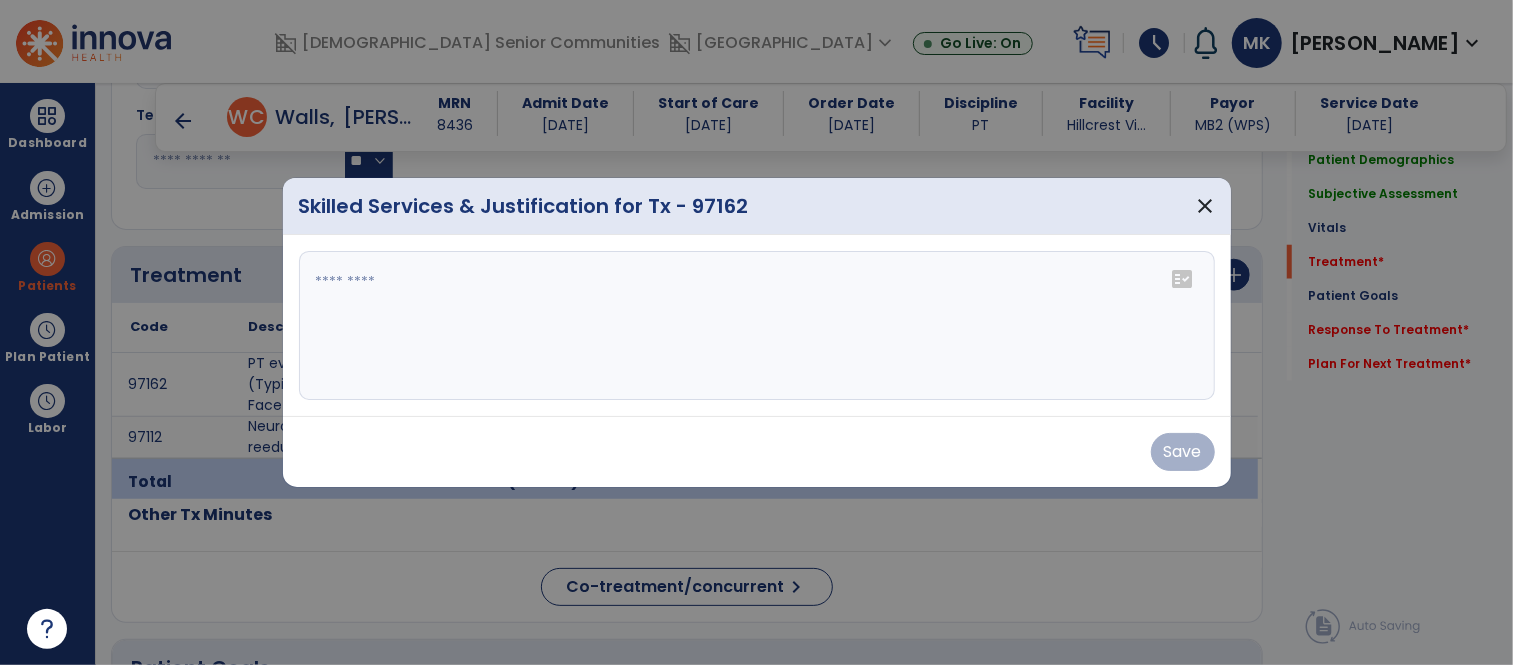 click at bounding box center [757, 326] 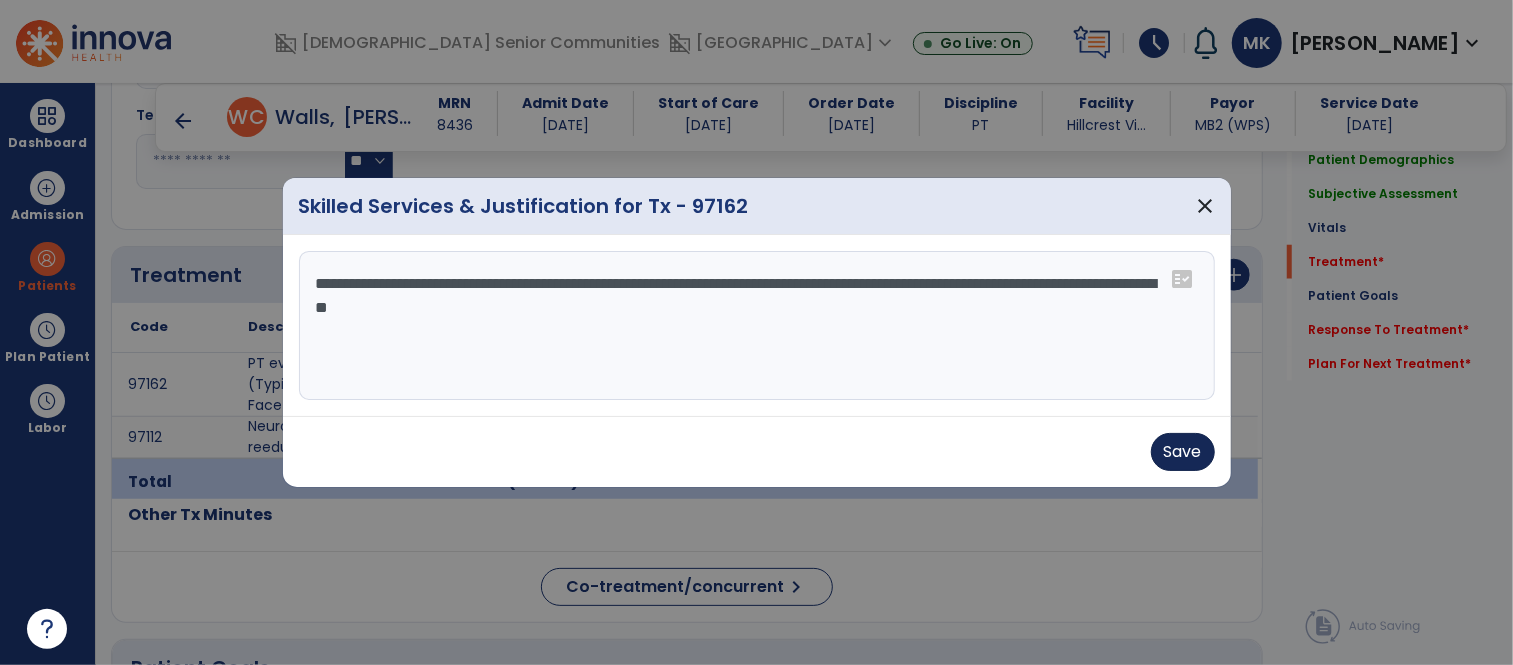 type on "**********" 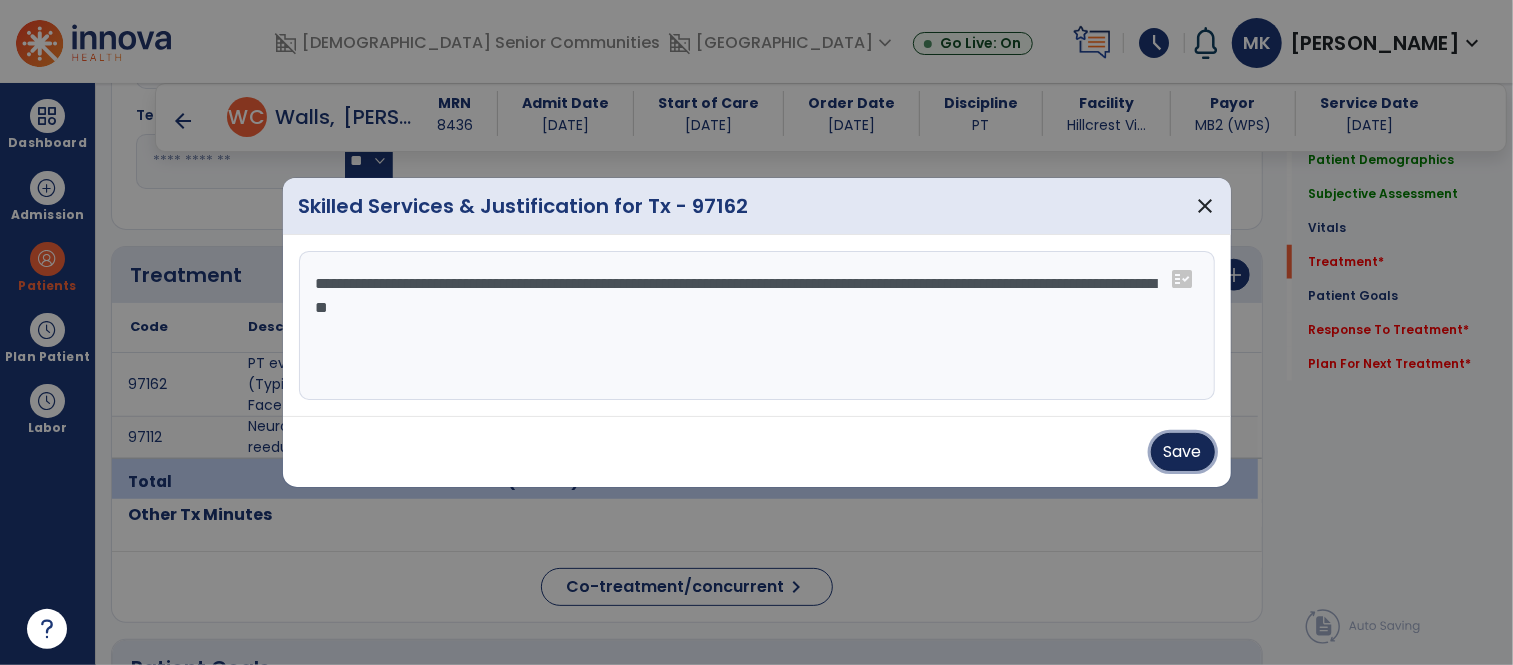 click on "Save" at bounding box center (1183, 452) 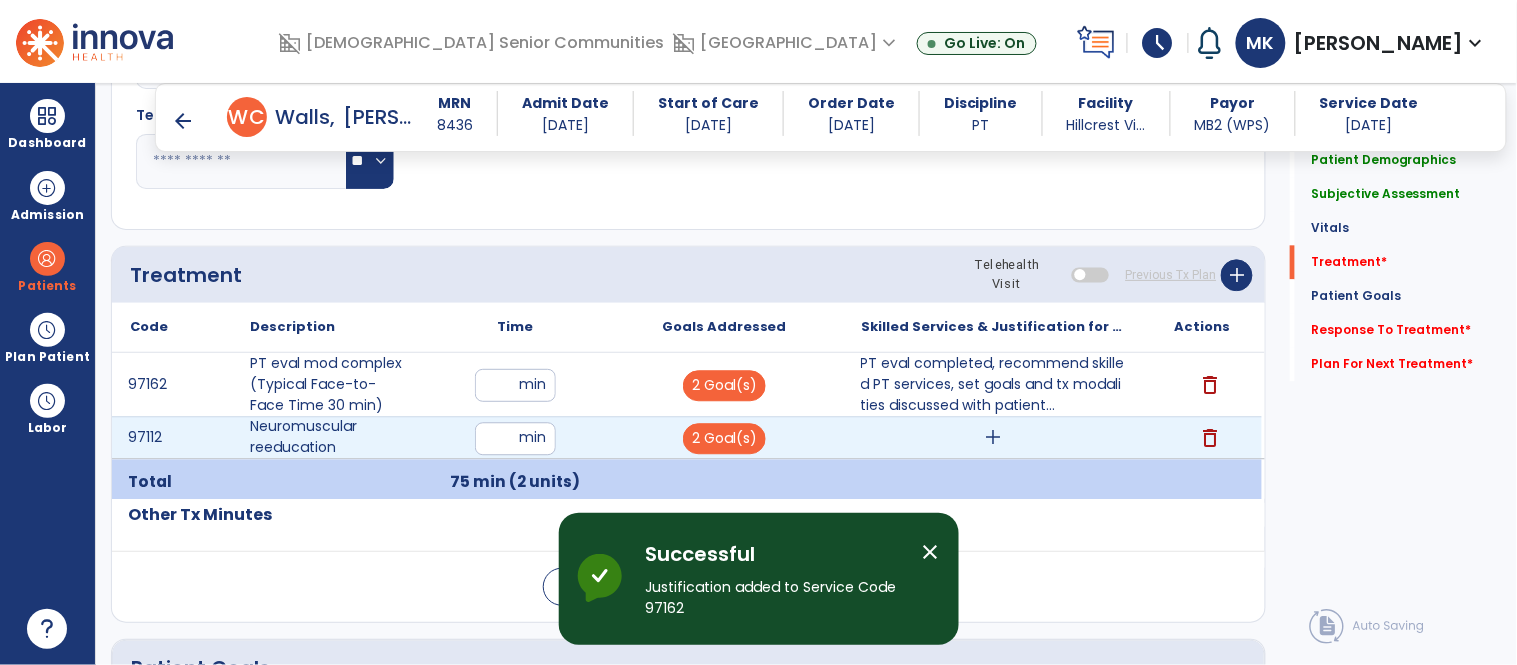 click on "add" at bounding box center (993, 437) 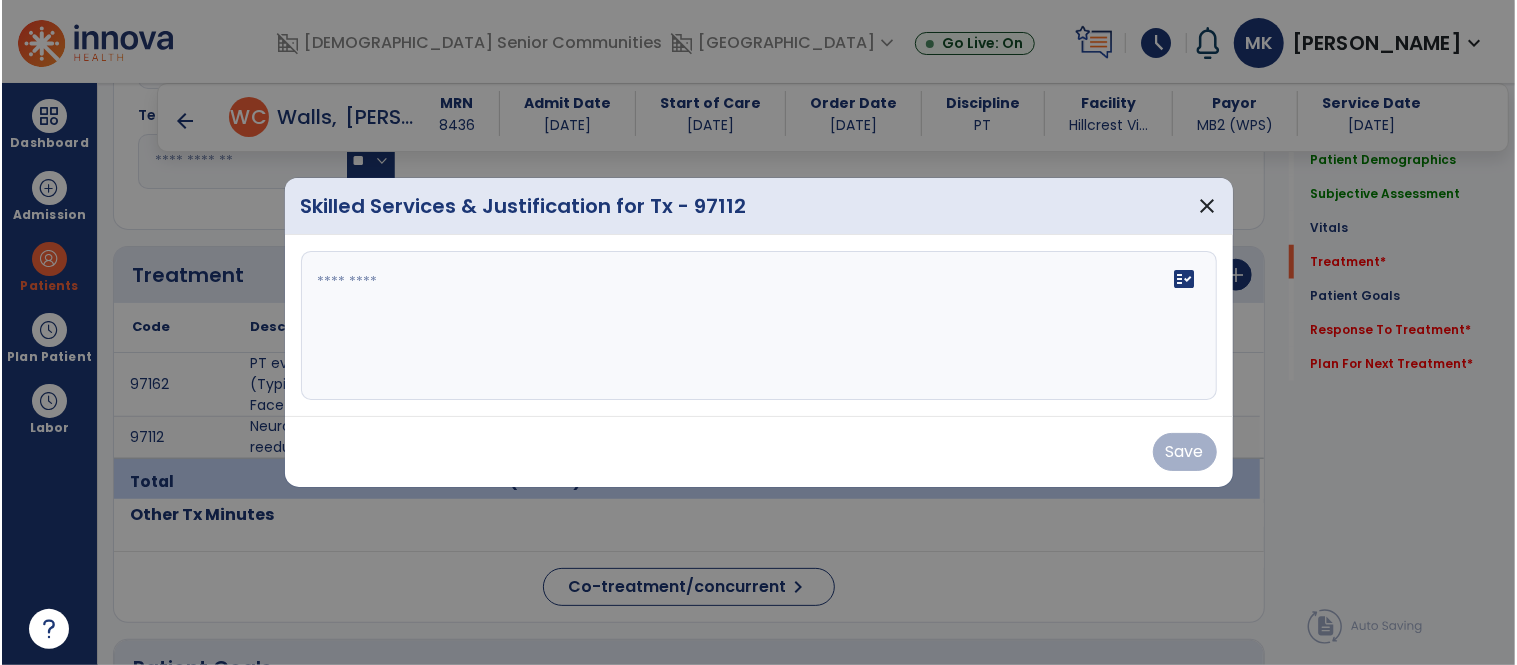 scroll, scrollTop: 1123, scrollLeft: 0, axis: vertical 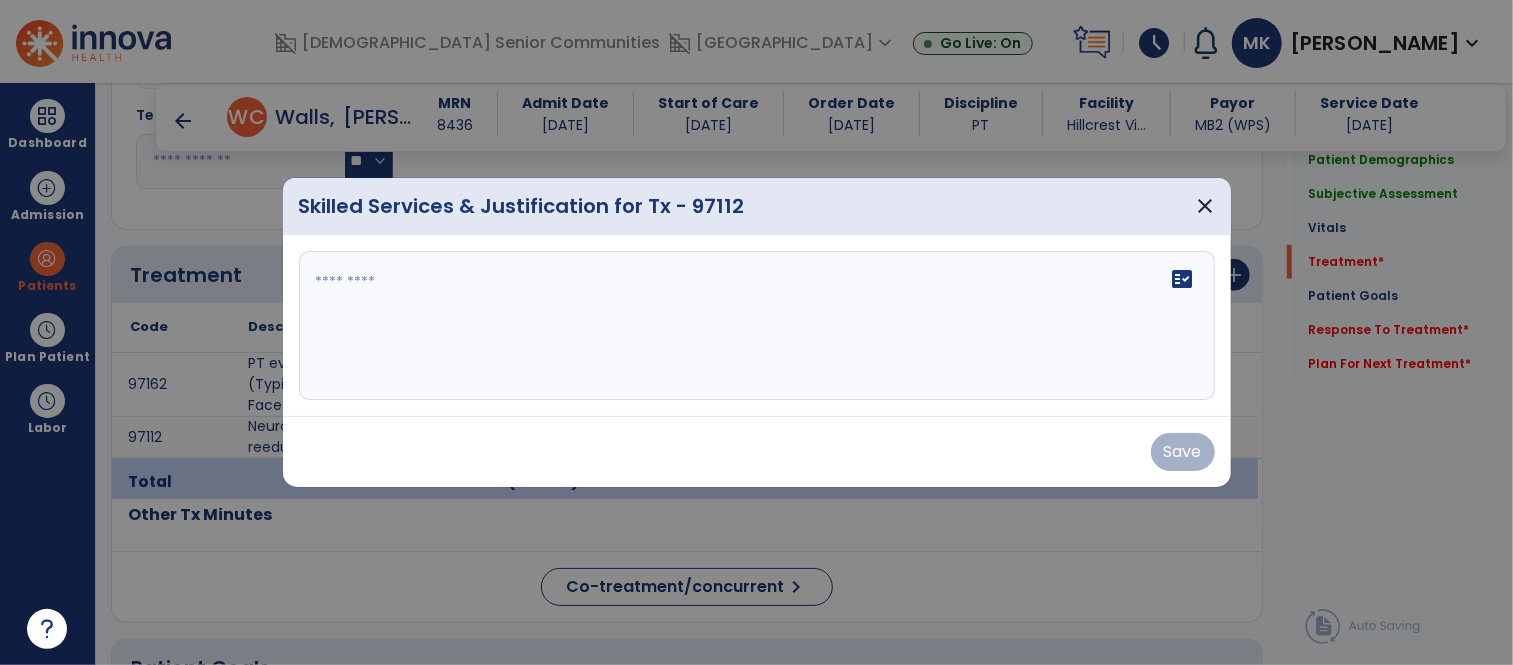 click on "fact_check" at bounding box center (757, 326) 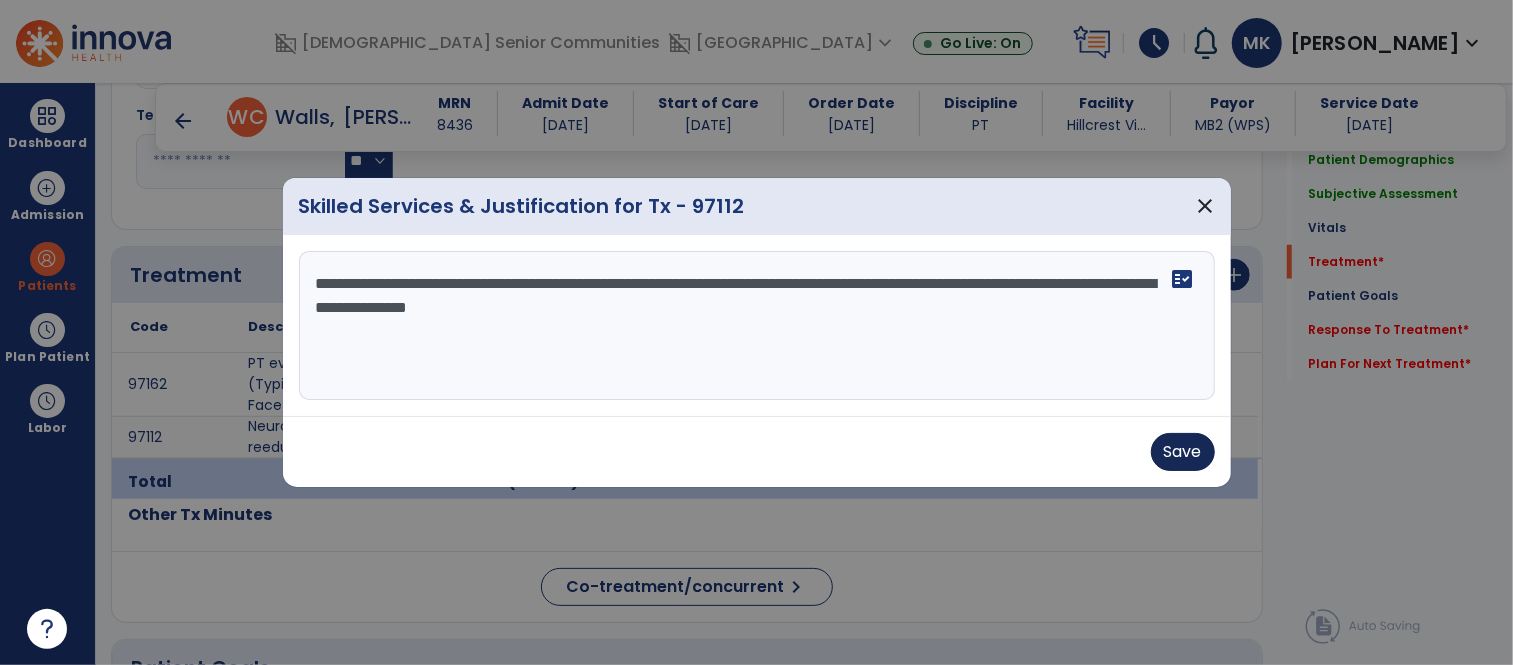 type on "**********" 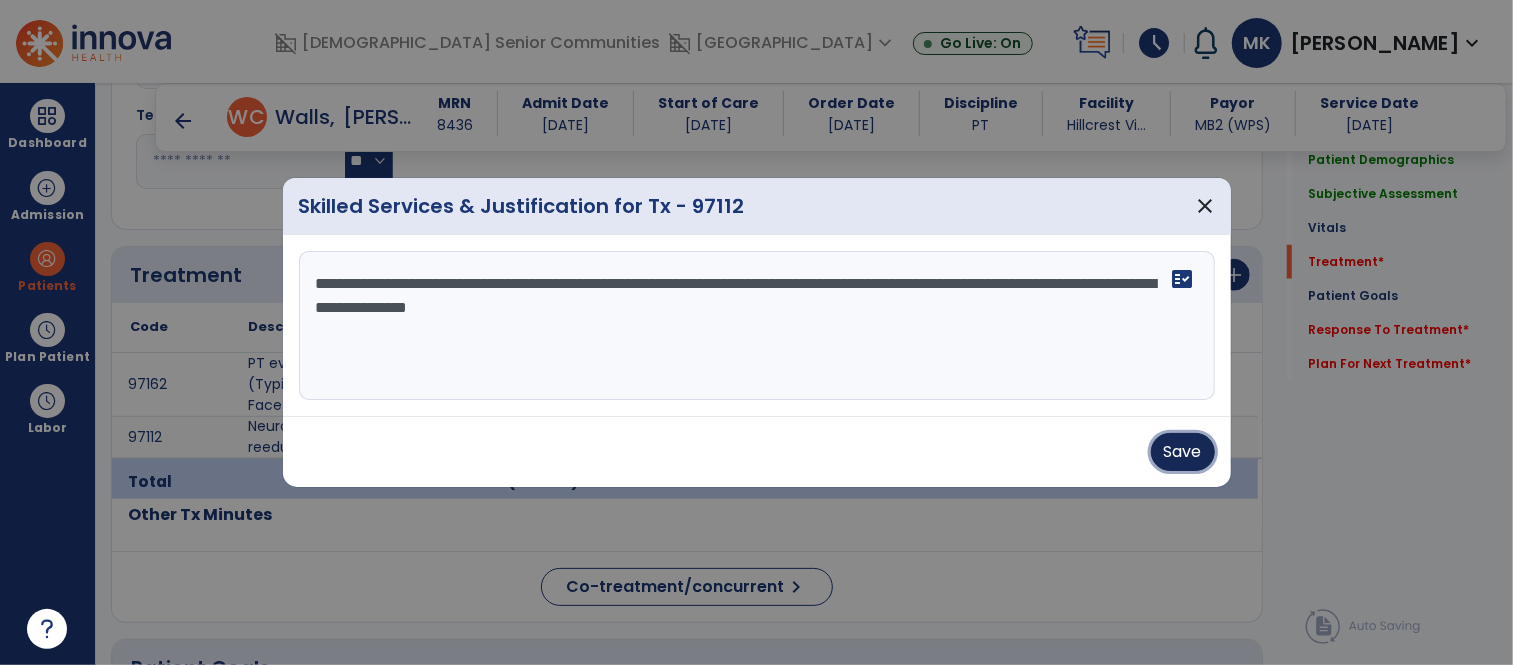 click on "Save" at bounding box center (1183, 452) 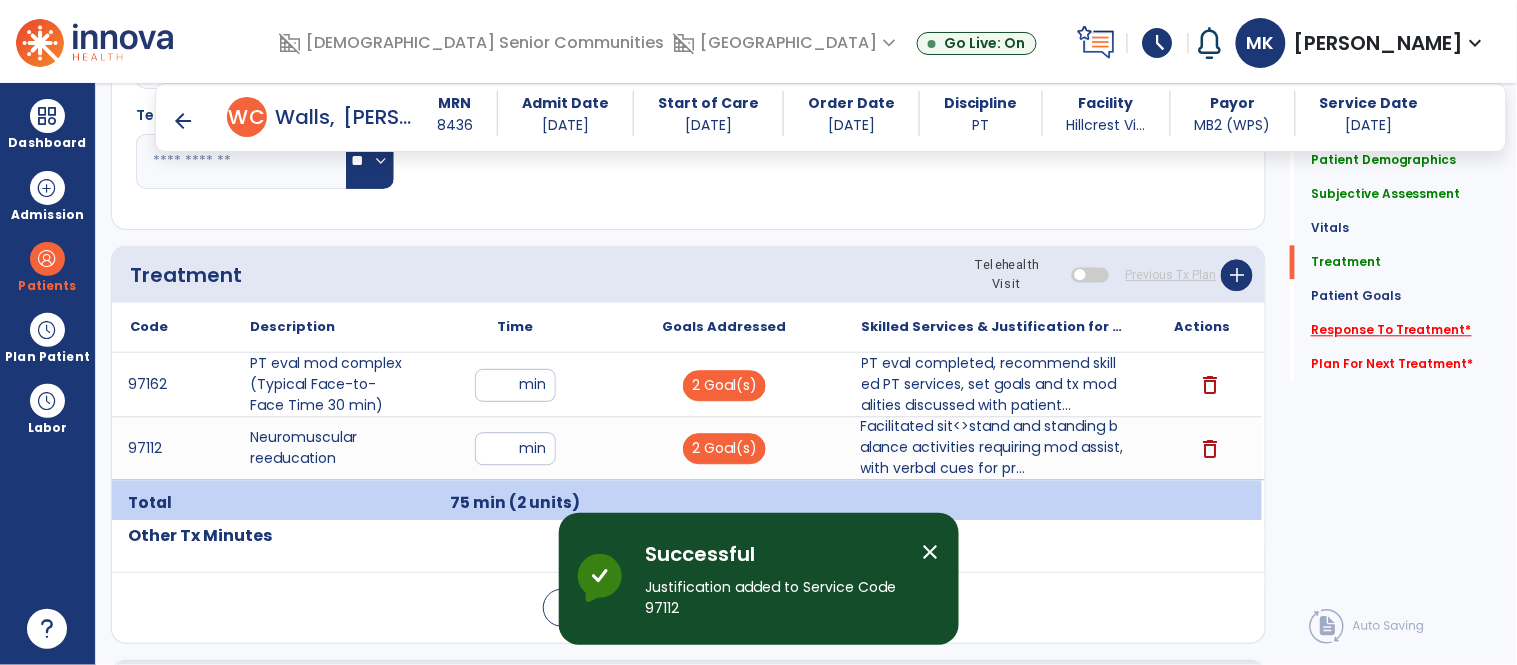 click on "Response To Treatment   *" 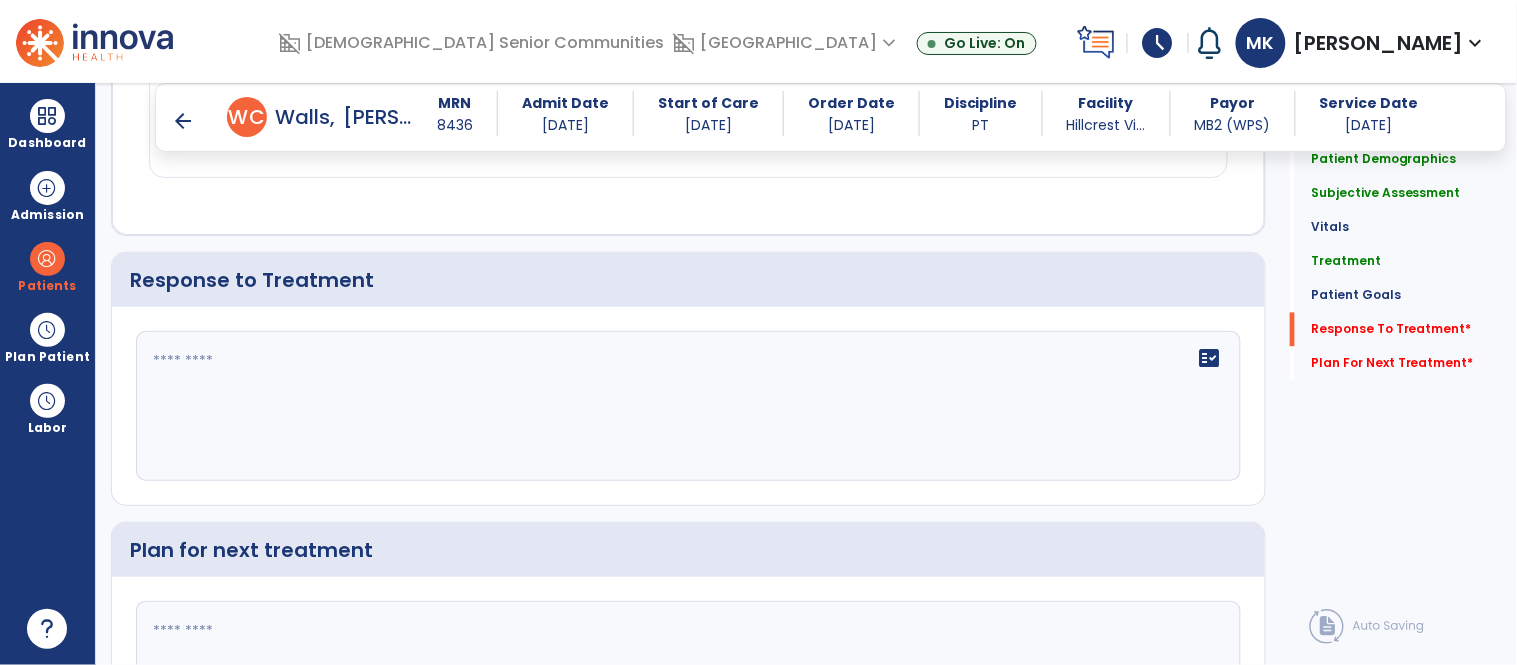 scroll, scrollTop: 2891, scrollLeft: 0, axis: vertical 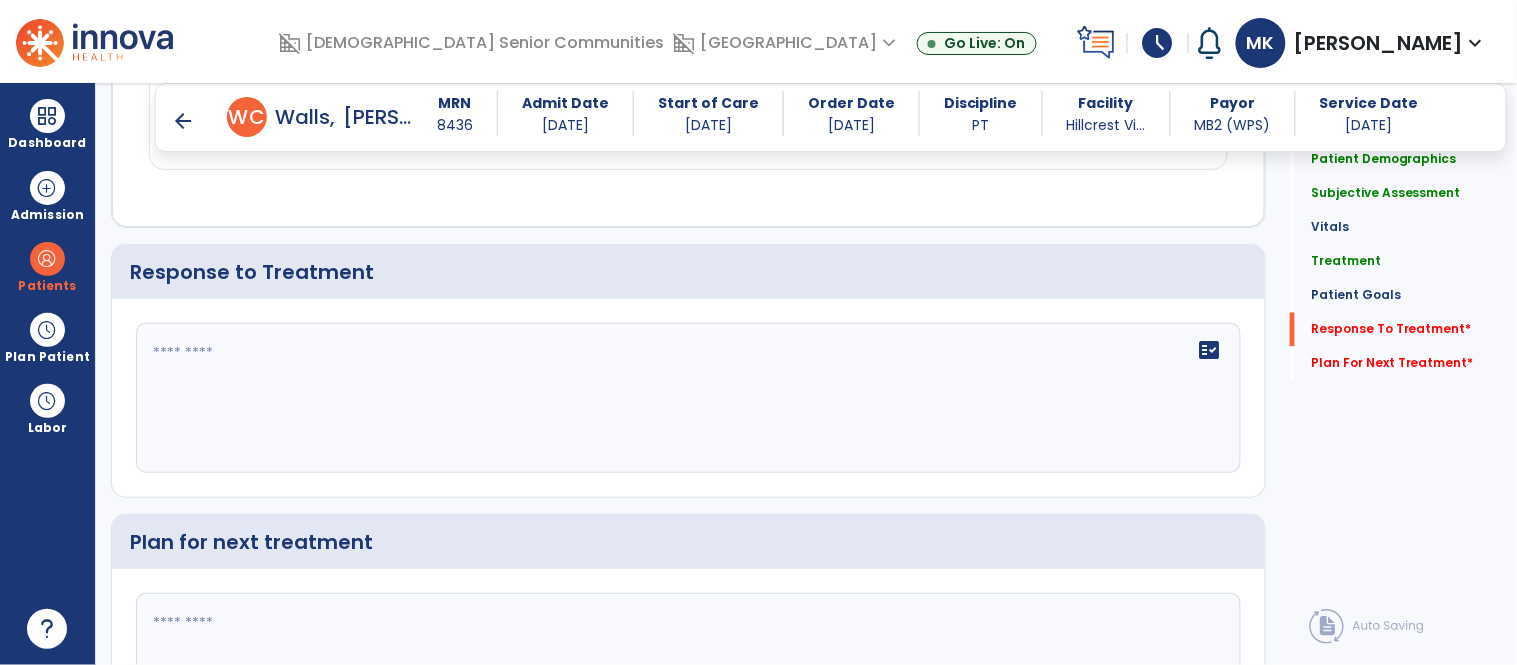 click on "fact_check" 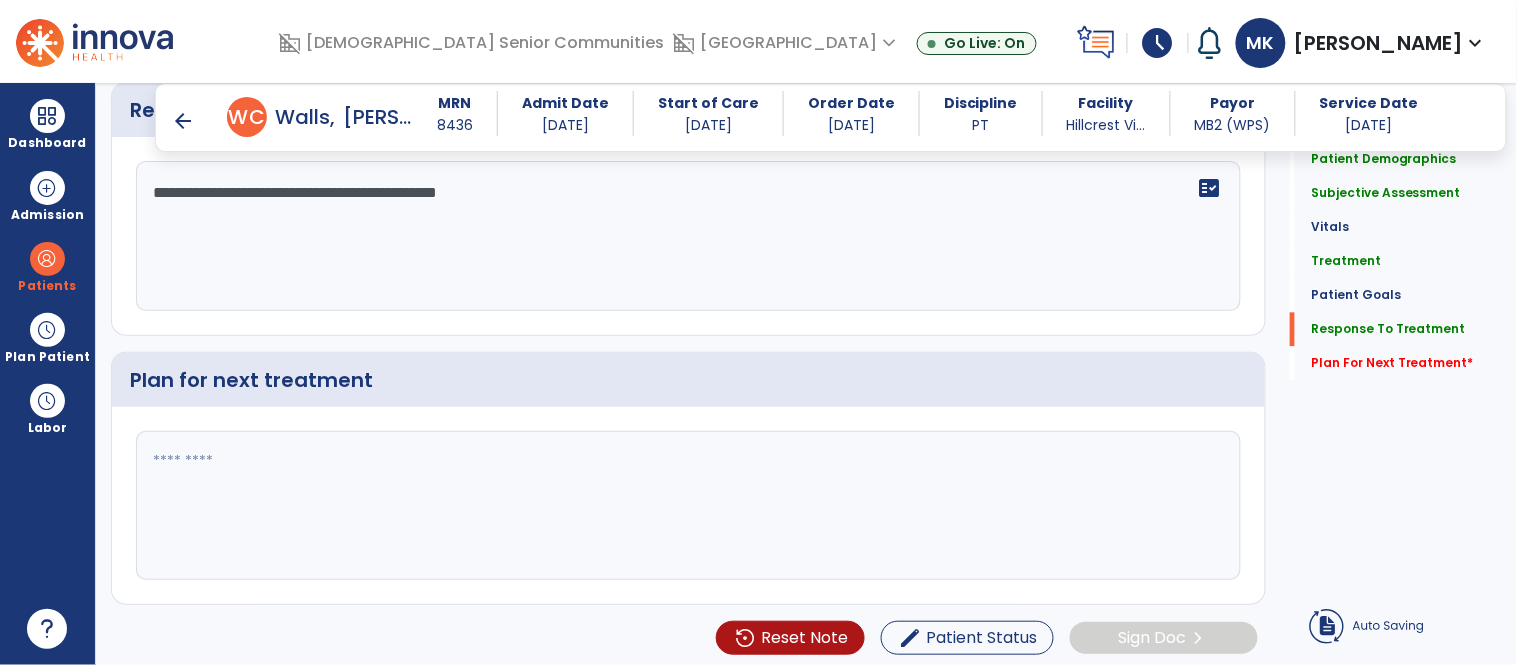type on "**********" 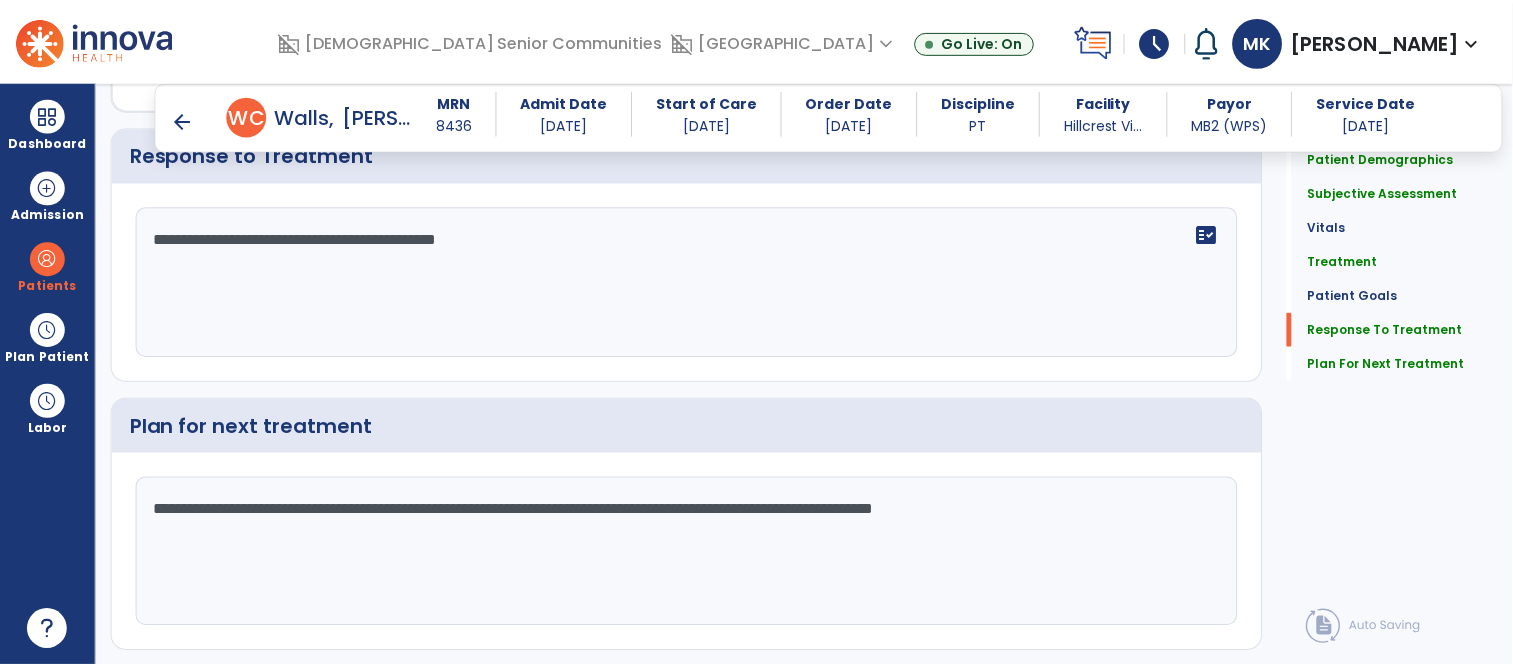 scroll, scrollTop: 3053, scrollLeft: 0, axis: vertical 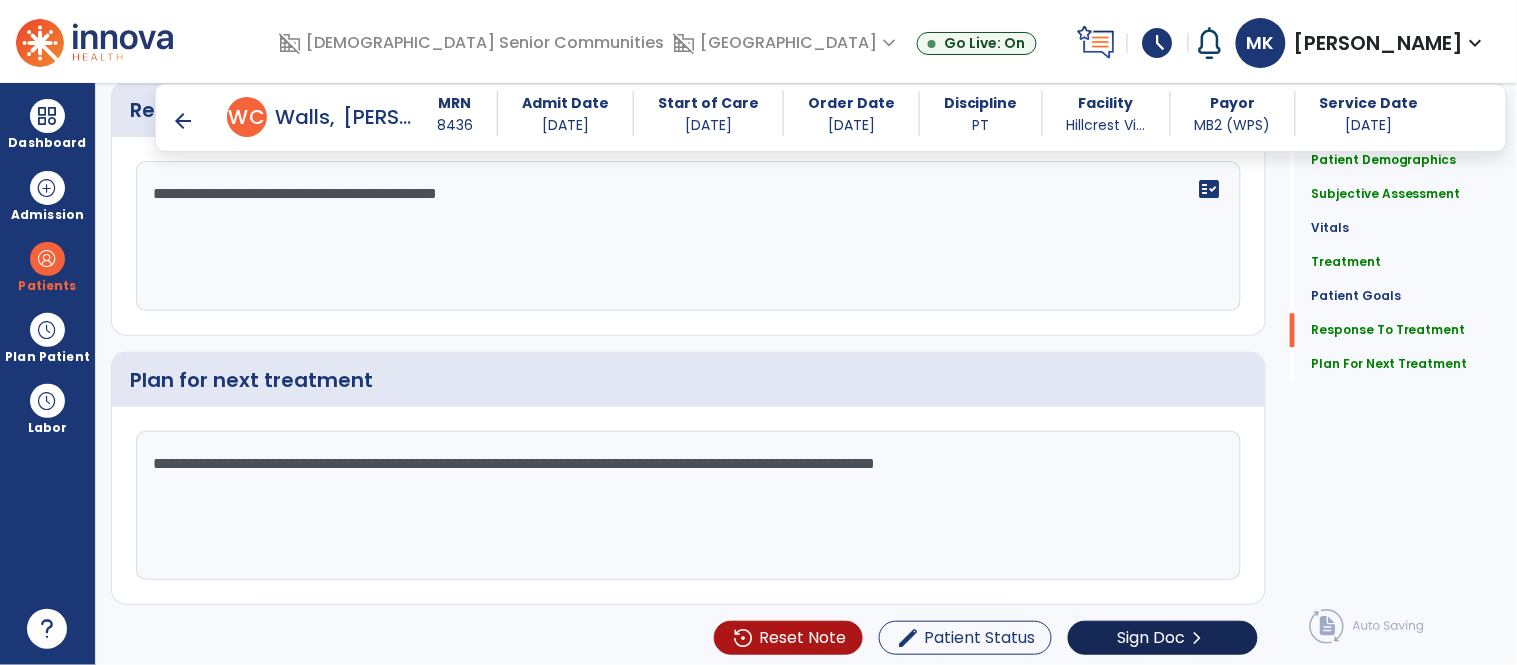 type on "**********" 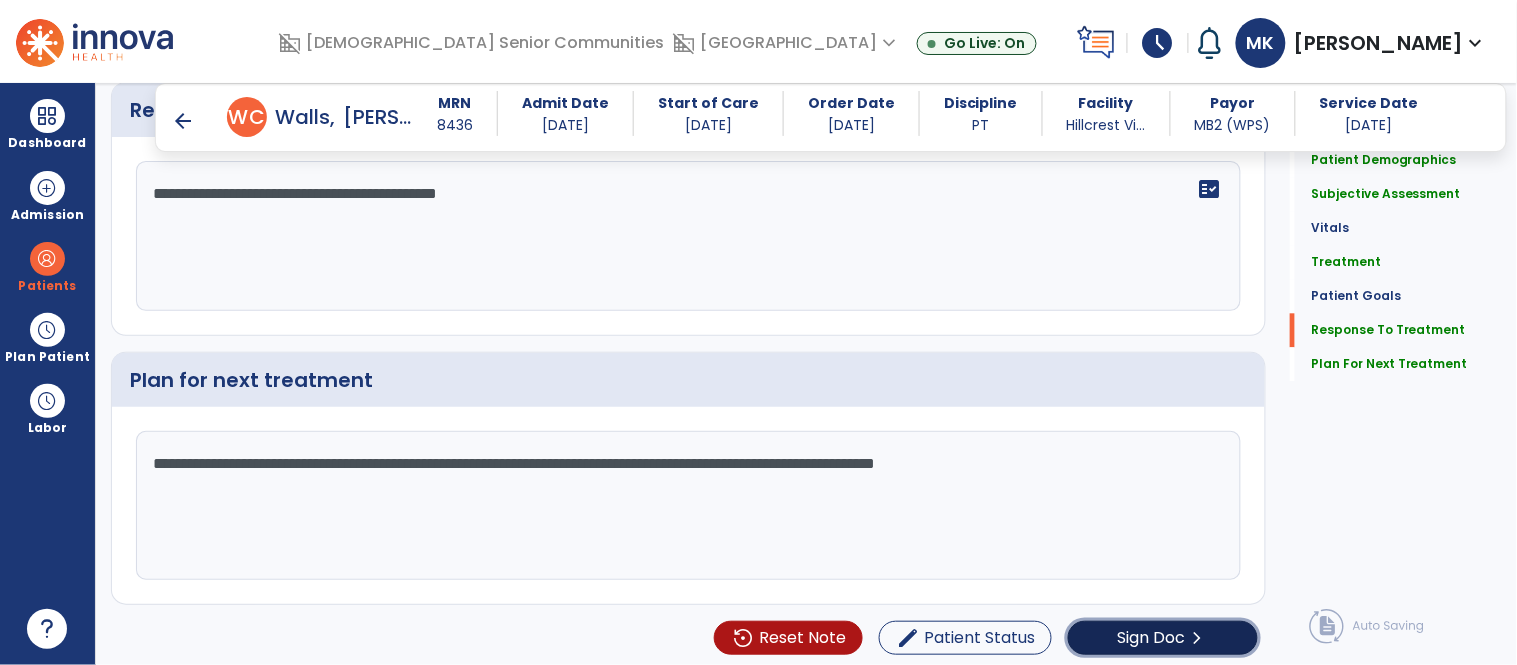 click on "Sign Doc" 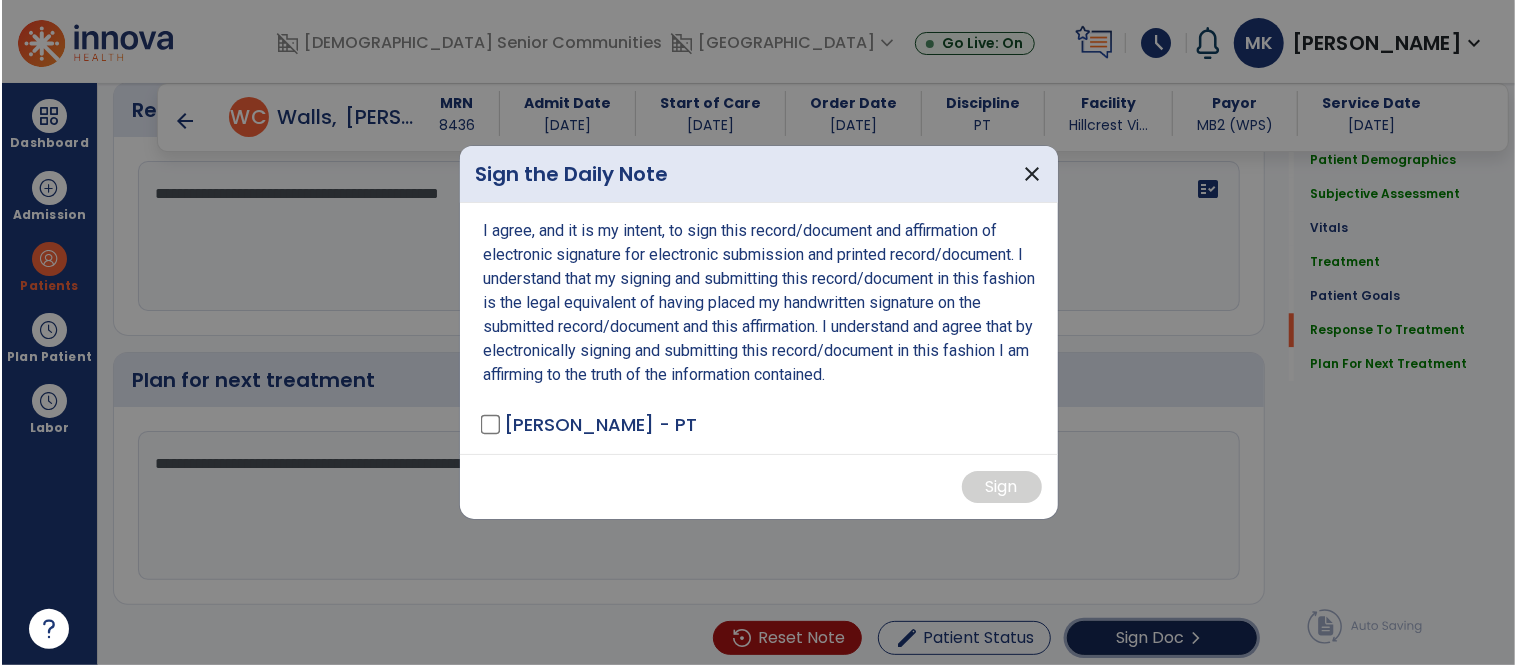 scroll, scrollTop: 3053, scrollLeft: 0, axis: vertical 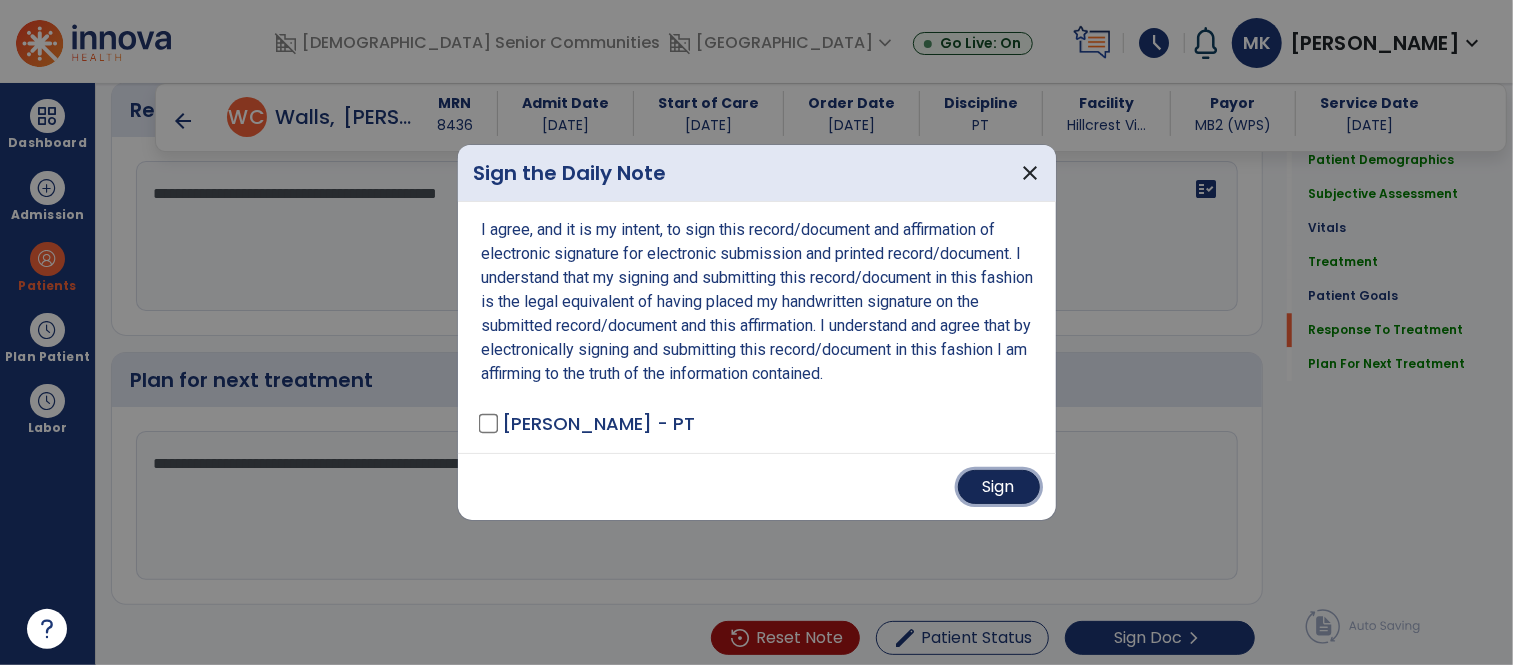 click on "Sign" at bounding box center [999, 487] 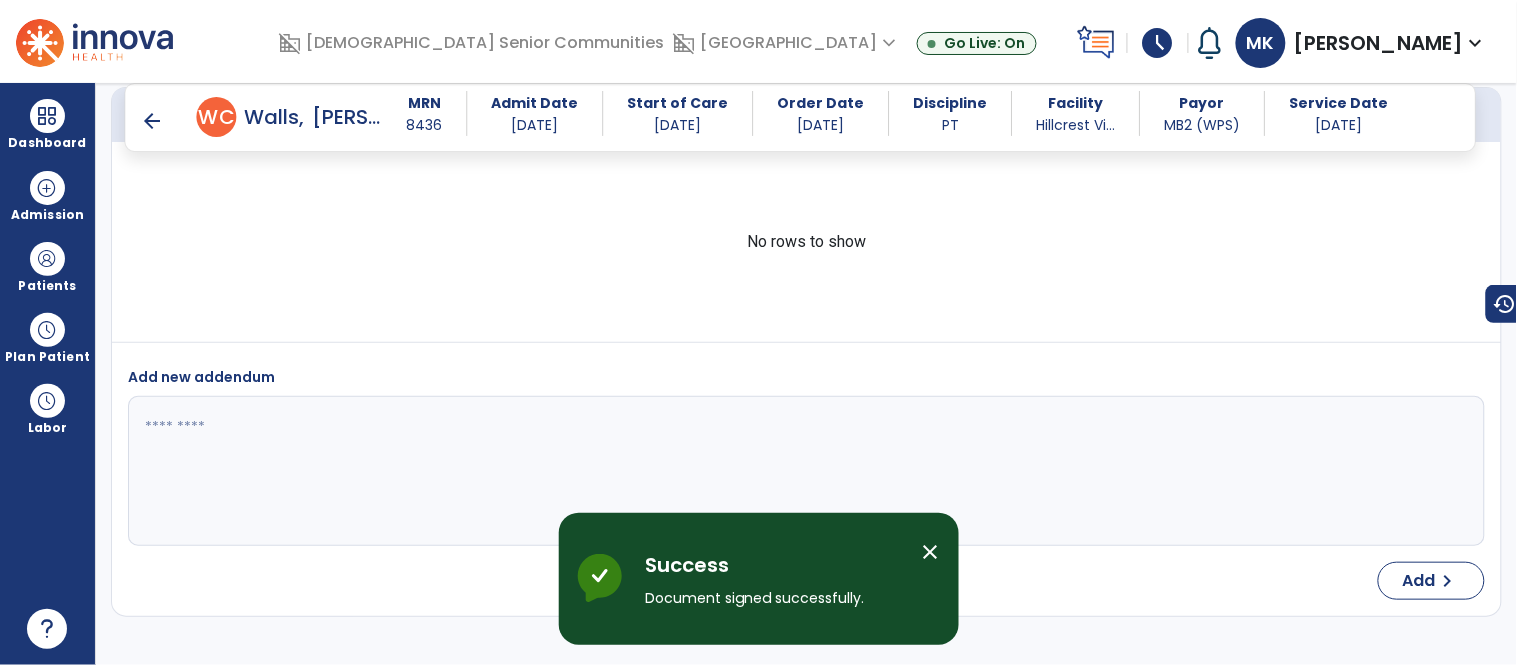 scroll, scrollTop: 4074, scrollLeft: 0, axis: vertical 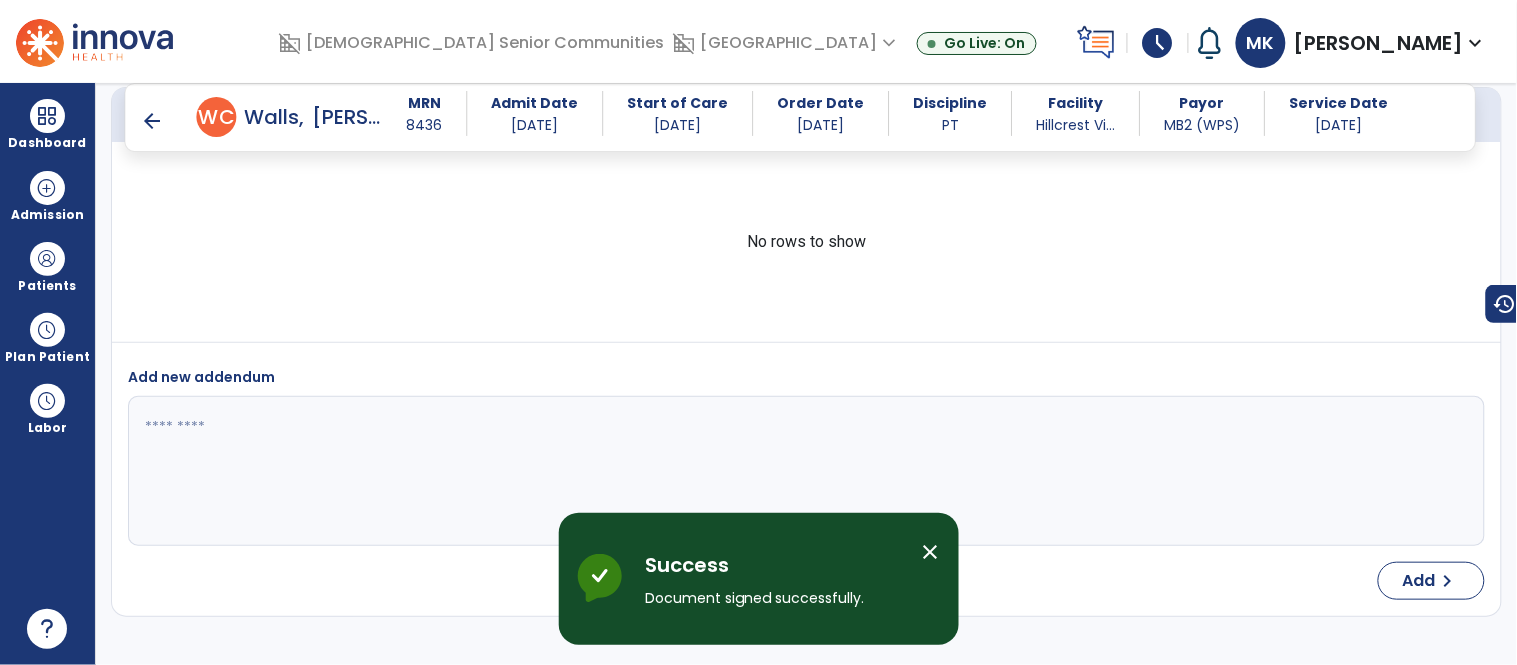 click on "arrow_back" at bounding box center (153, 121) 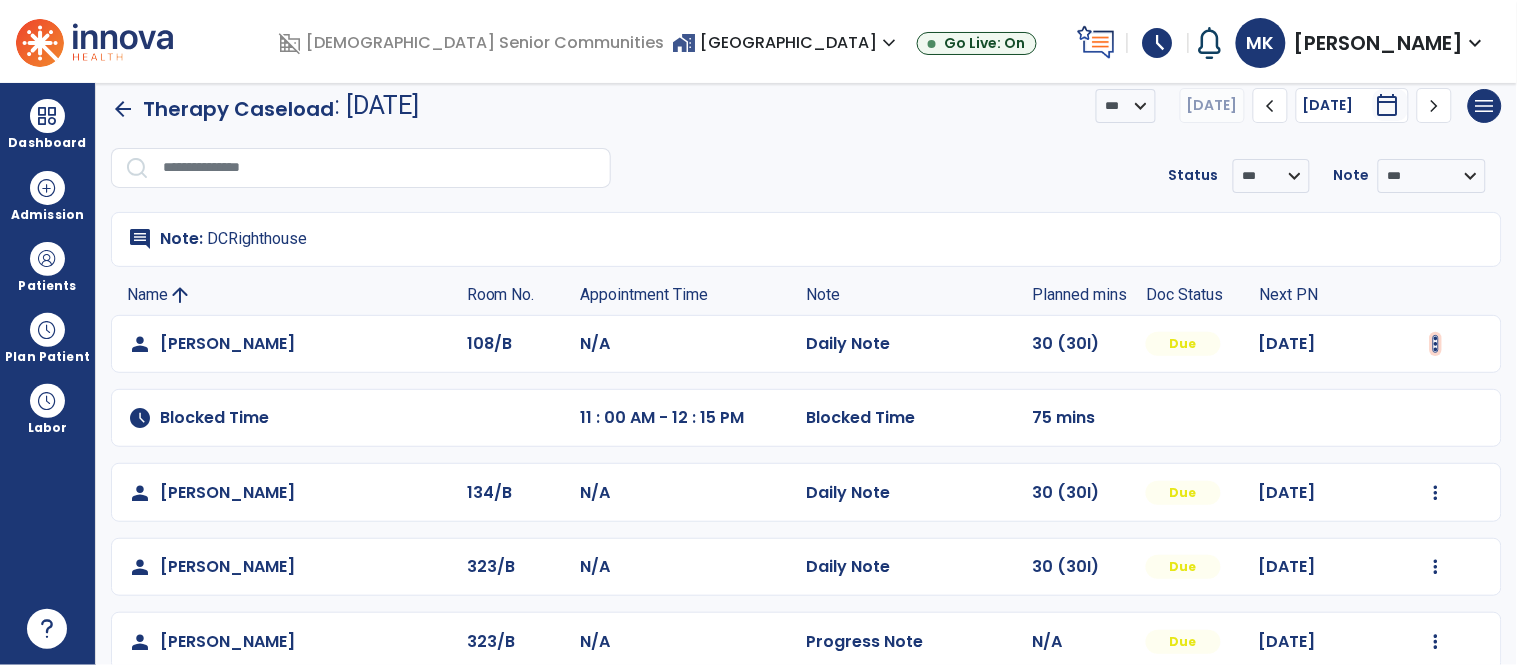 click at bounding box center (1436, 344) 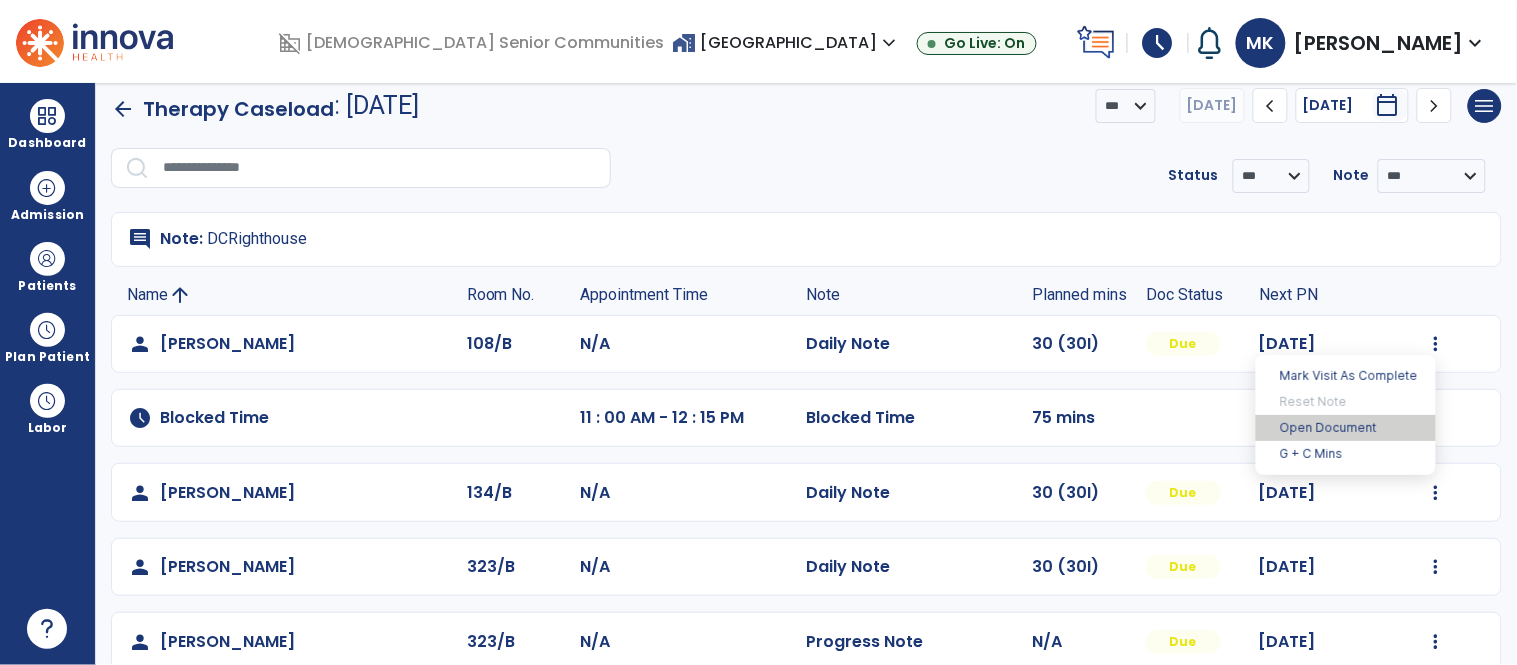 click on "Open Document" at bounding box center (1346, 428) 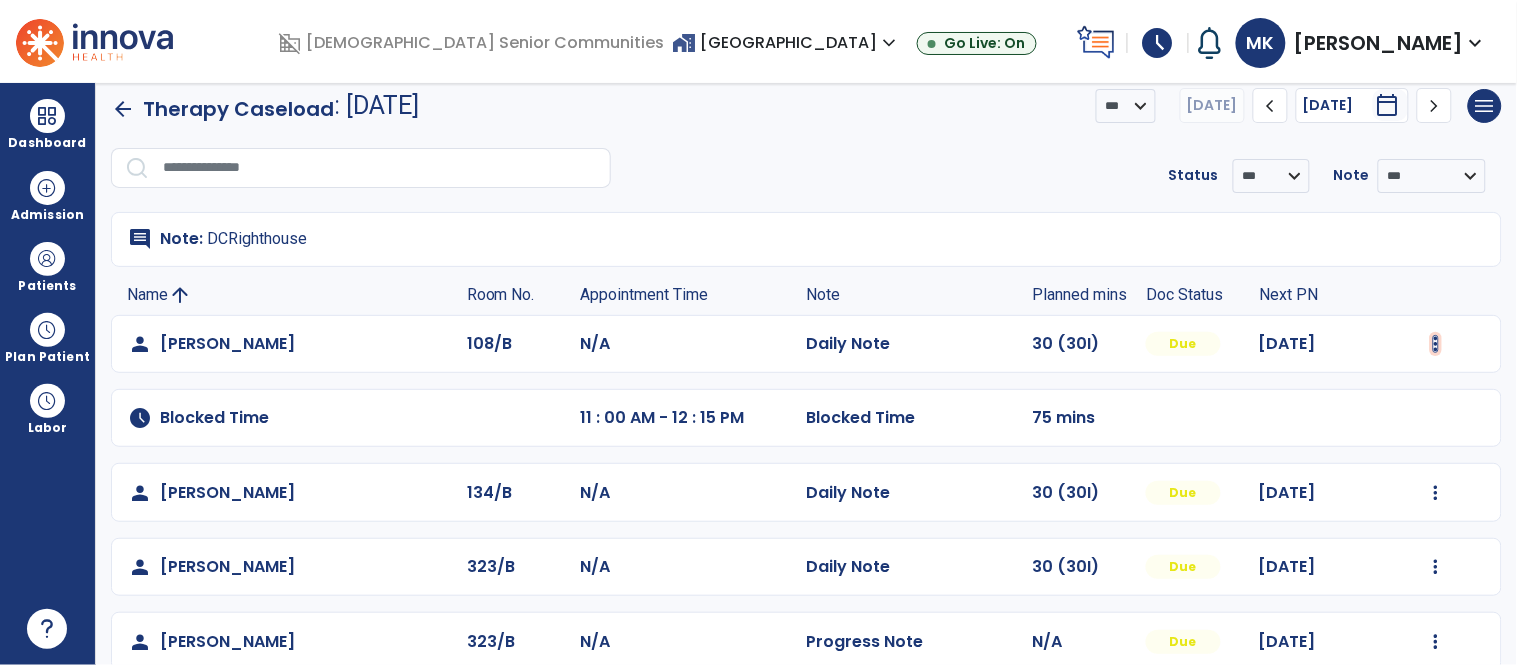 click at bounding box center (1436, 344) 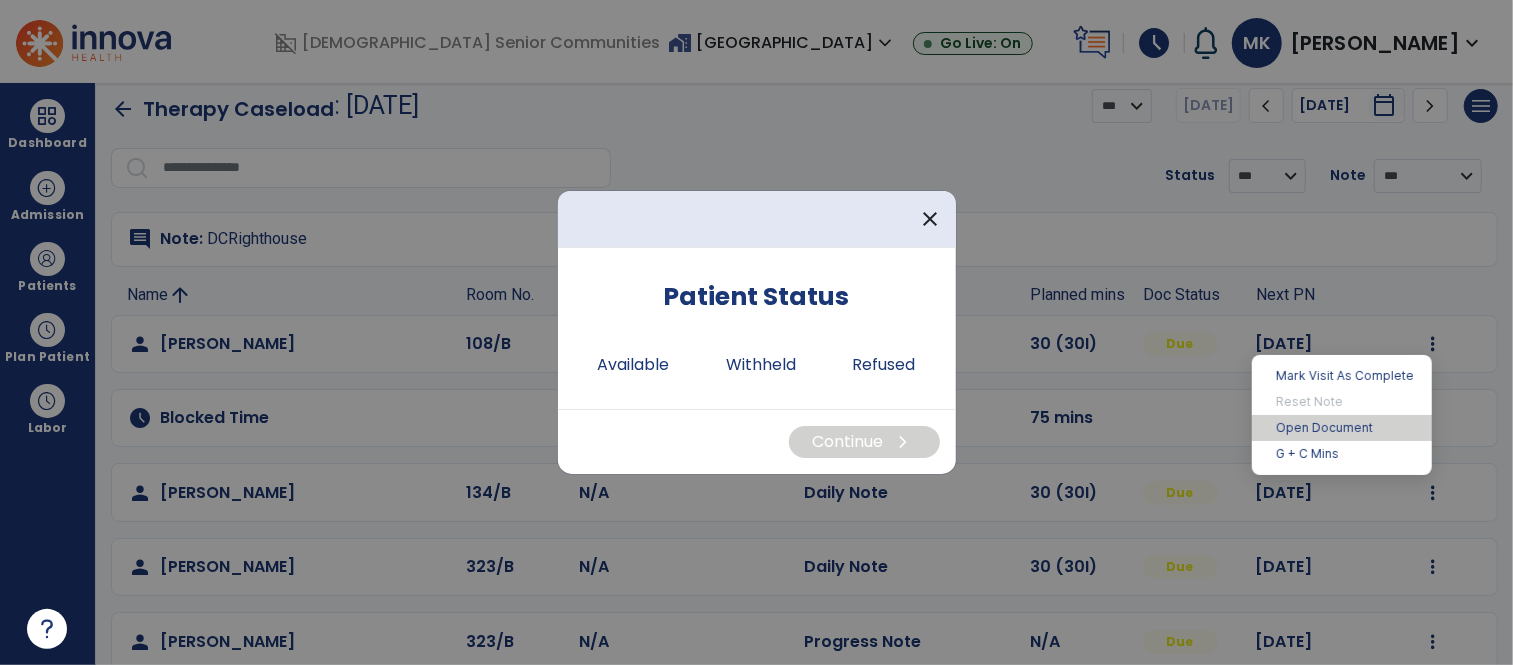 click on "Open Document" at bounding box center [1342, 428] 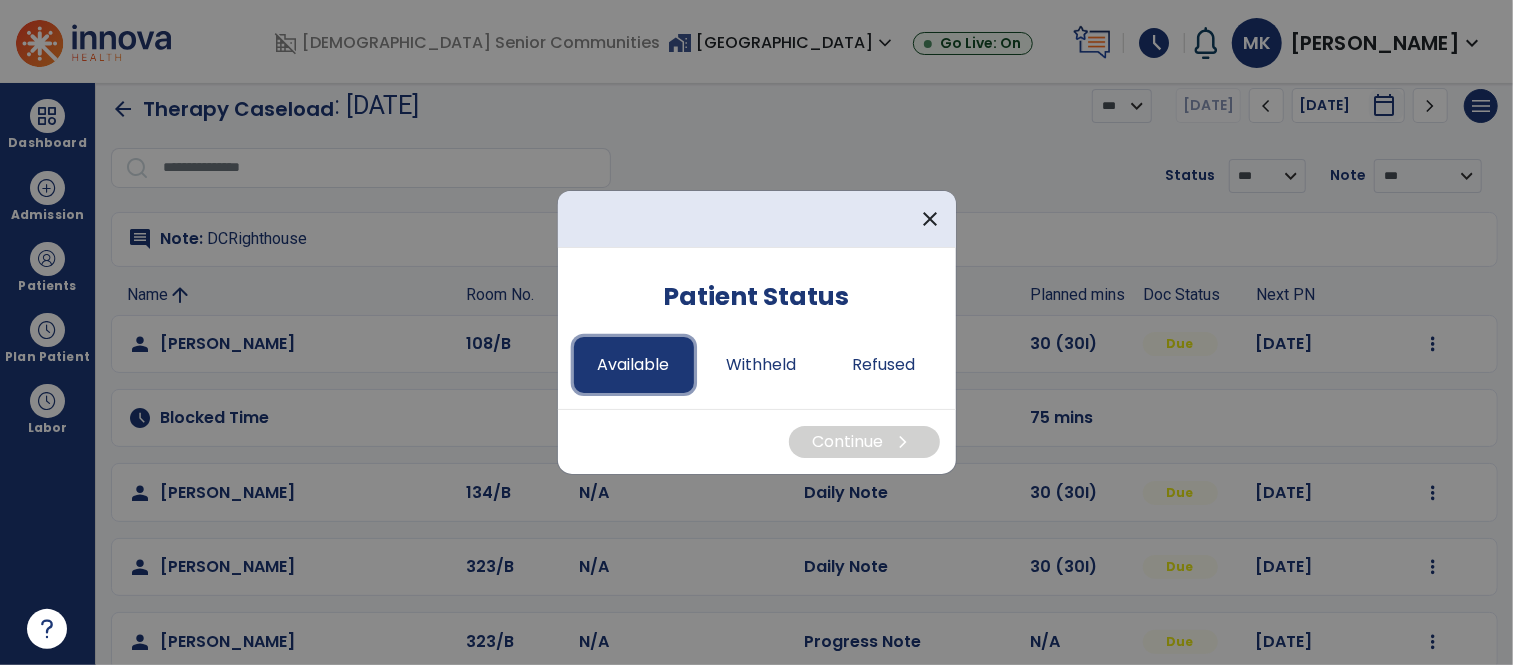 click on "Available" at bounding box center (634, 365) 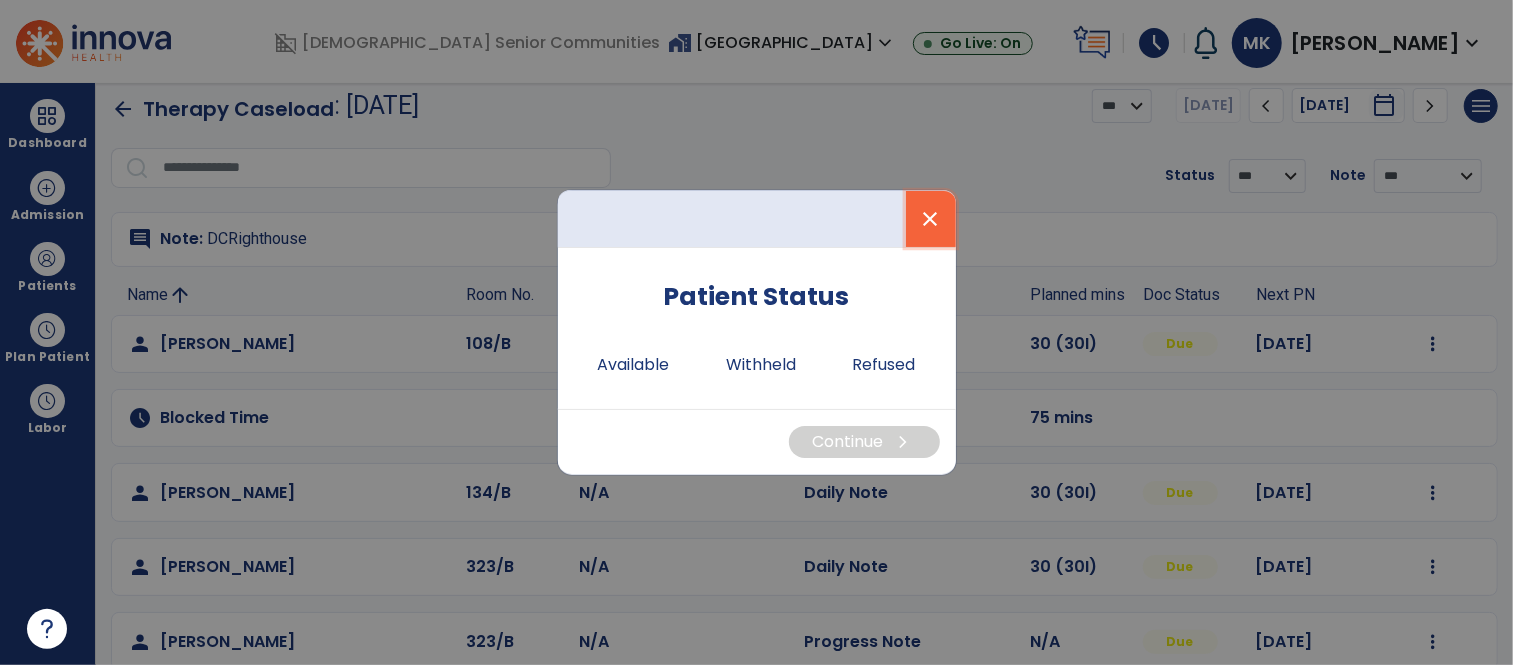click on "close" at bounding box center (931, 219) 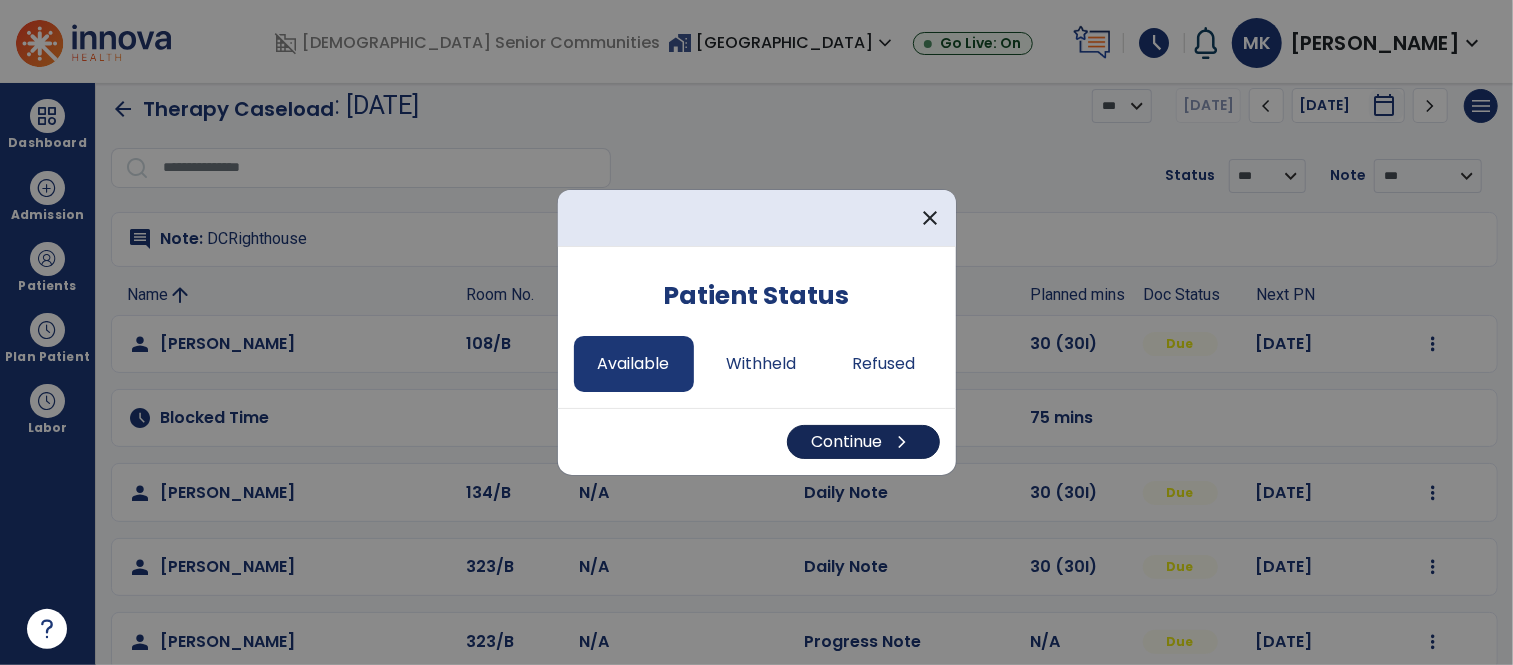 click on "Continue   chevron_right" at bounding box center [863, 442] 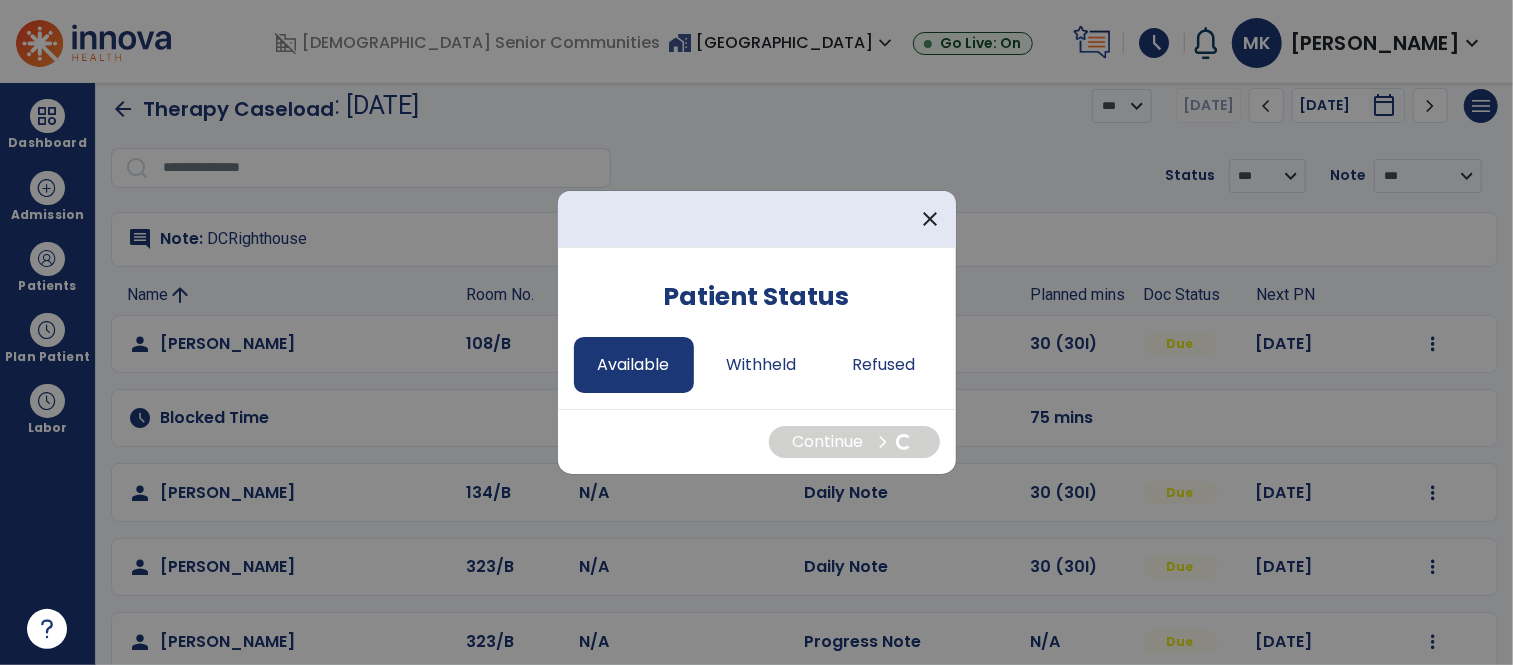 select on "*" 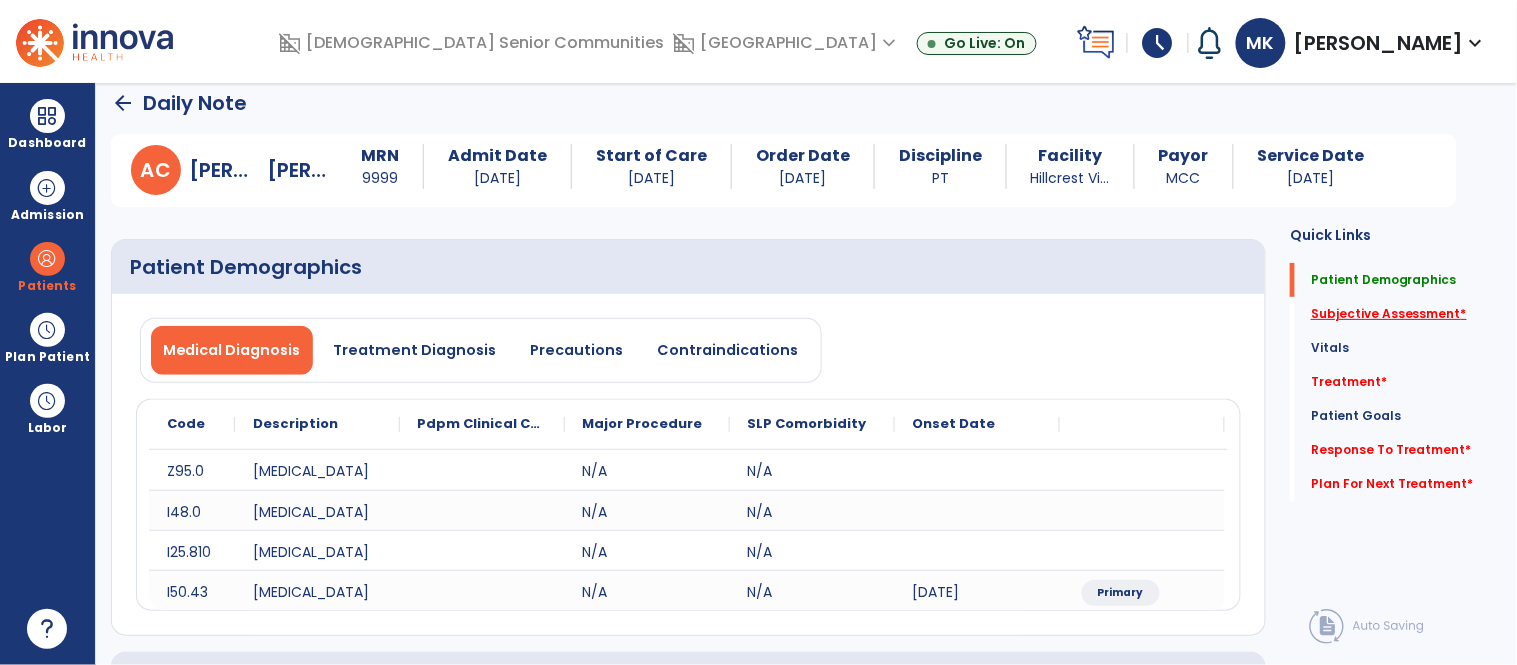 click on "Subjective Assessment   *" 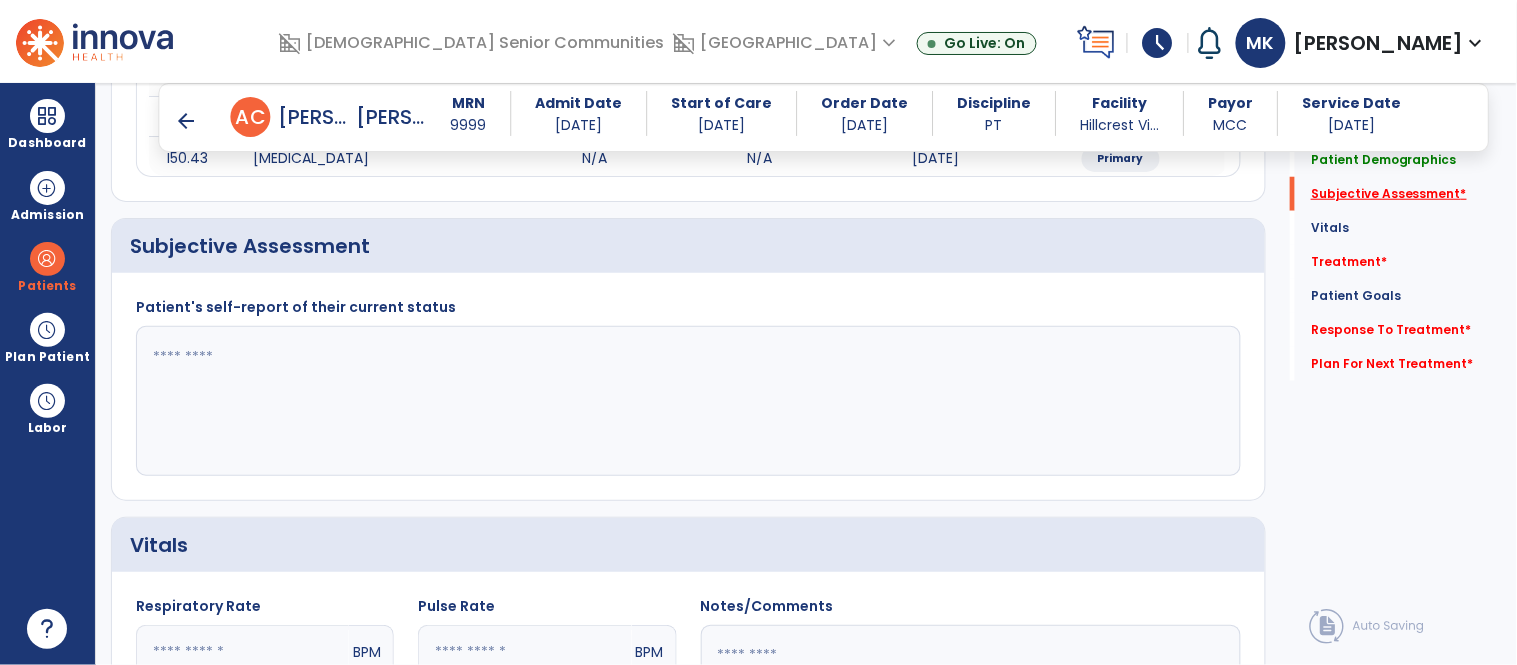 scroll, scrollTop: 434, scrollLeft: 0, axis: vertical 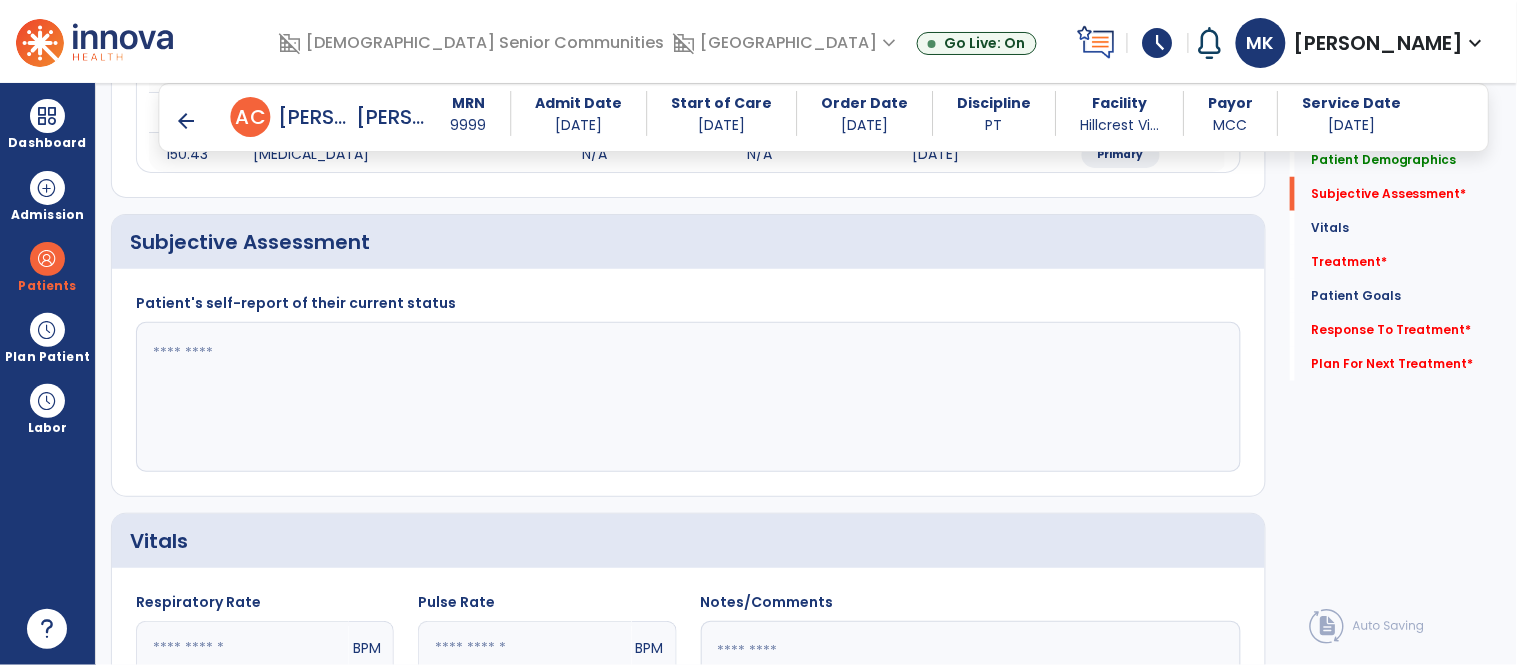 click 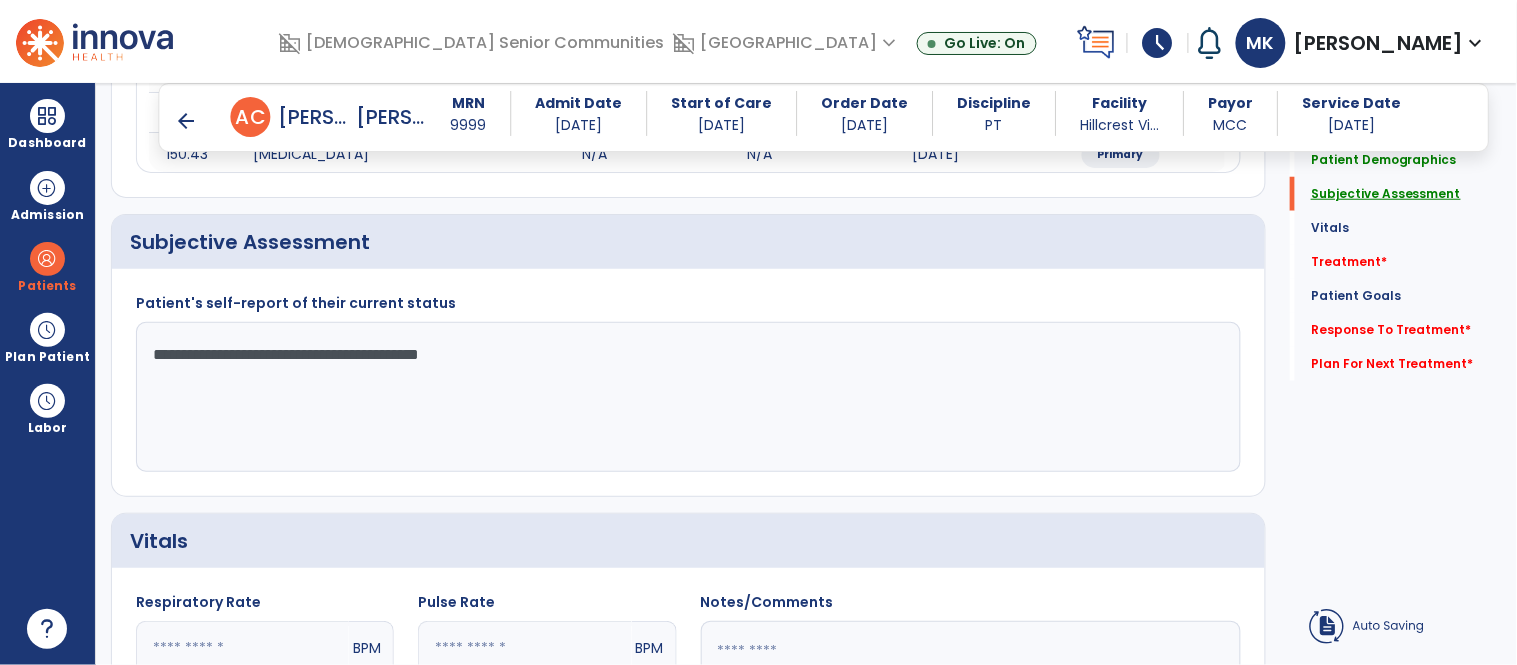 type on "**********" 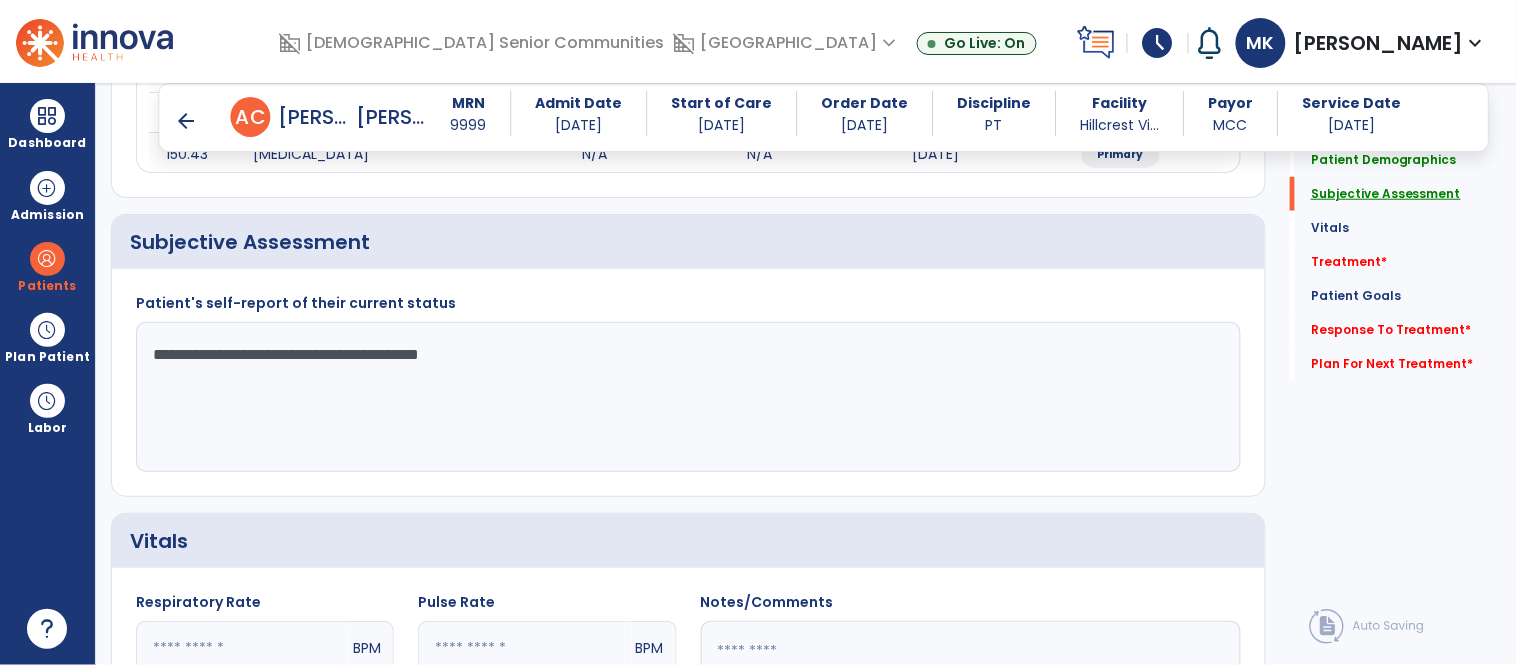 scroll, scrollTop: 415, scrollLeft: 0, axis: vertical 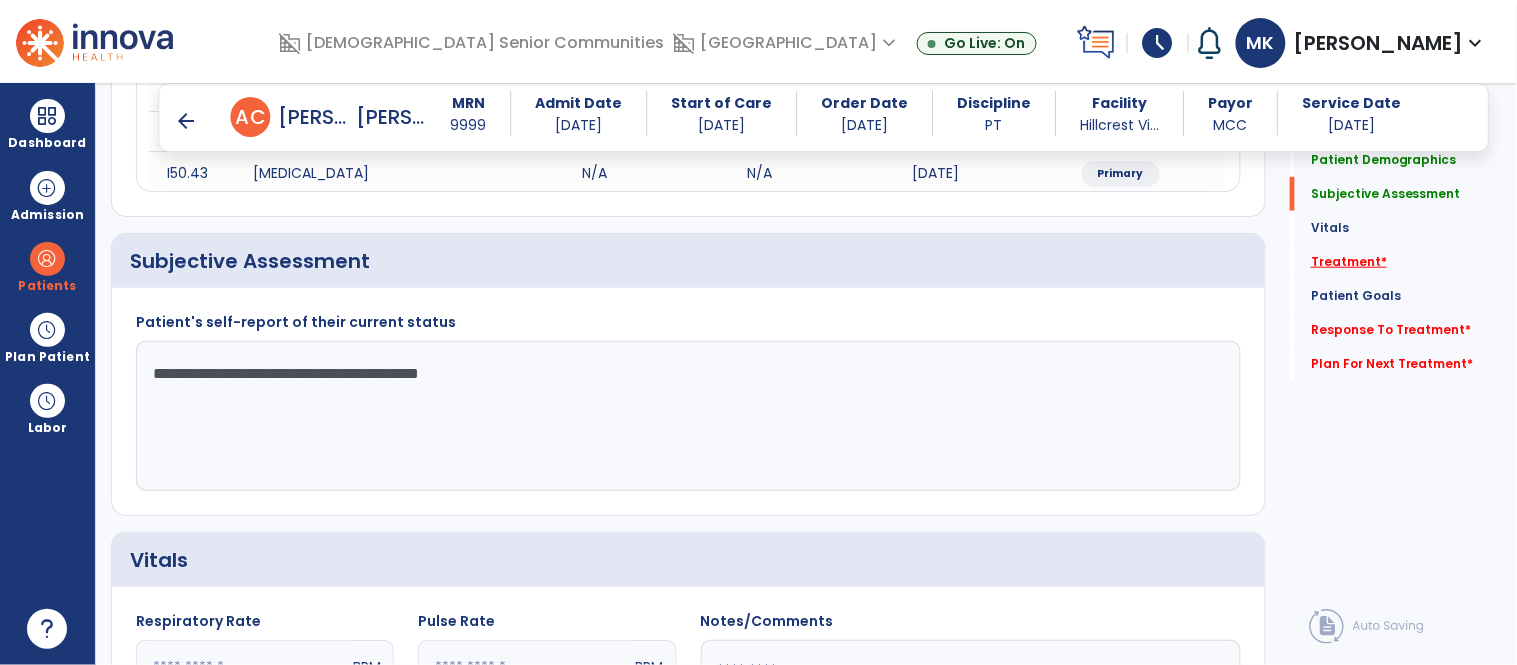 click on "Treatment   *" 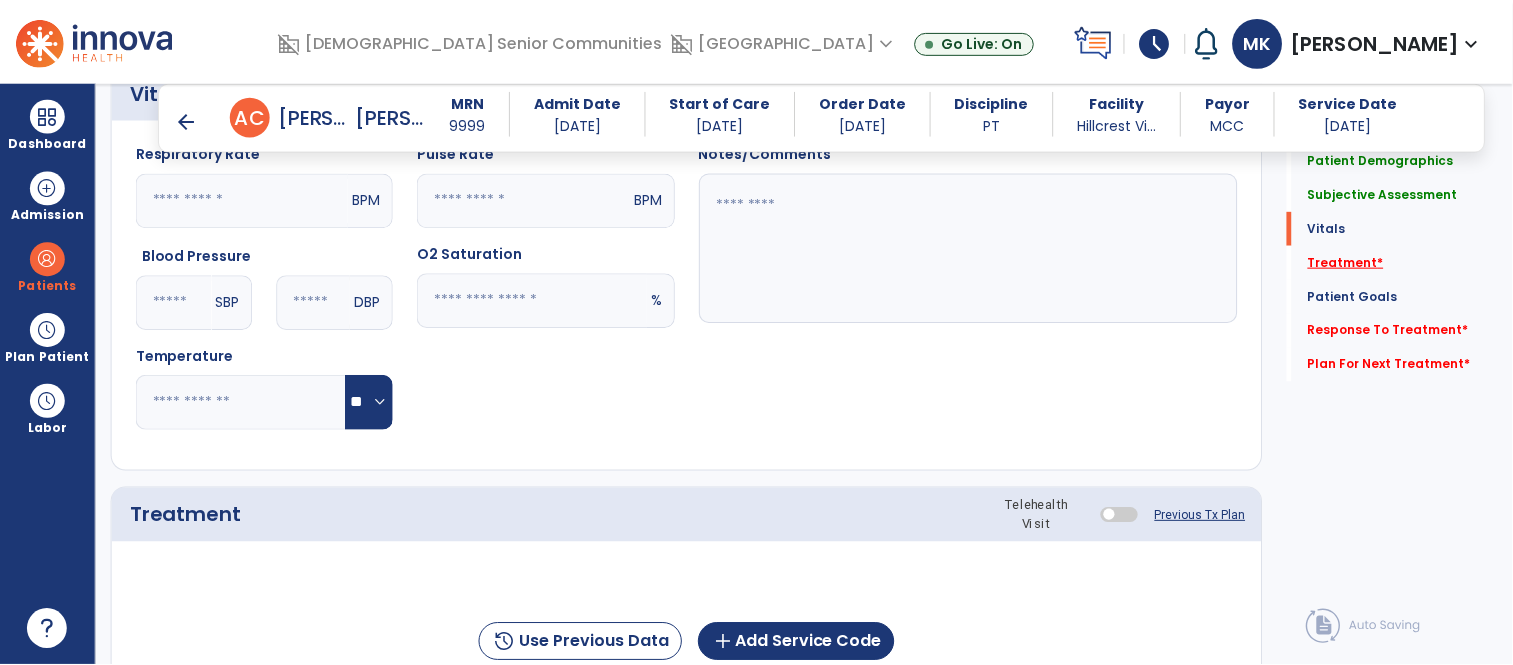 scroll, scrollTop: 1123, scrollLeft: 0, axis: vertical 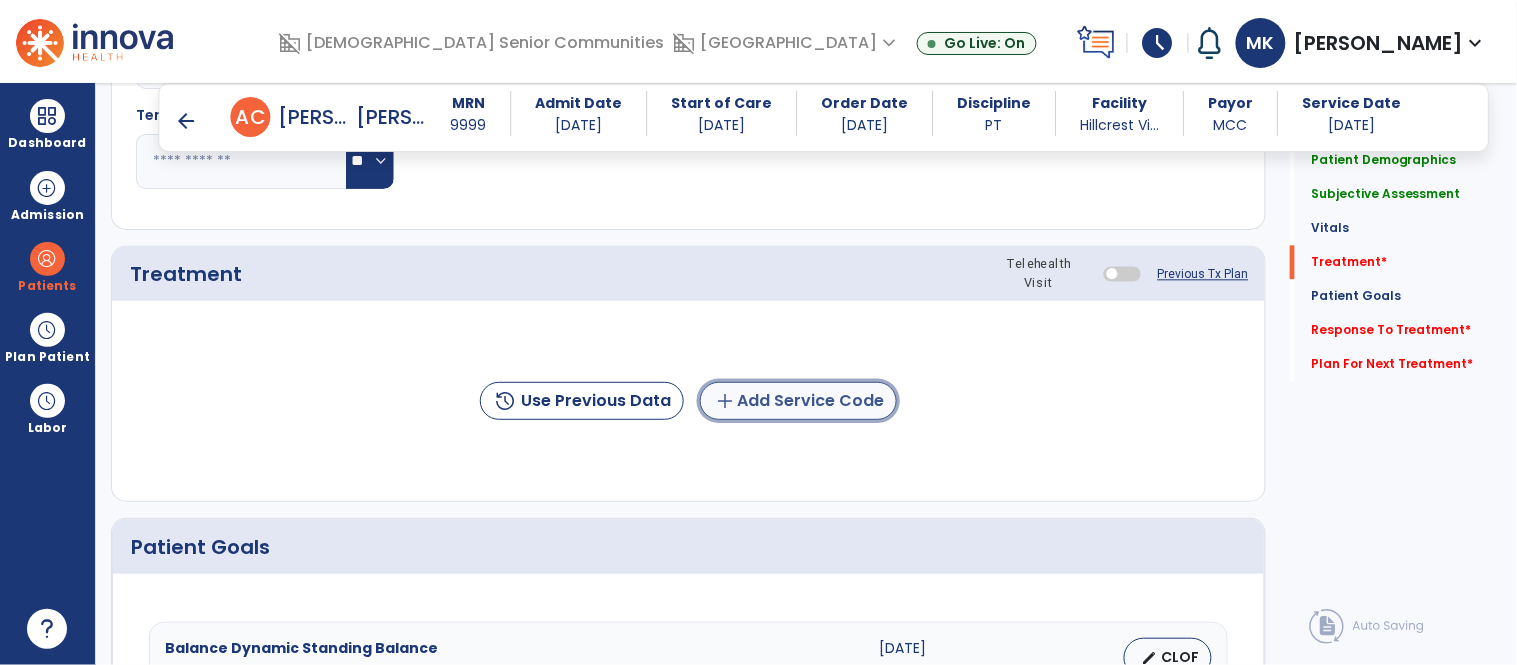 click on "add  Add Service Code" 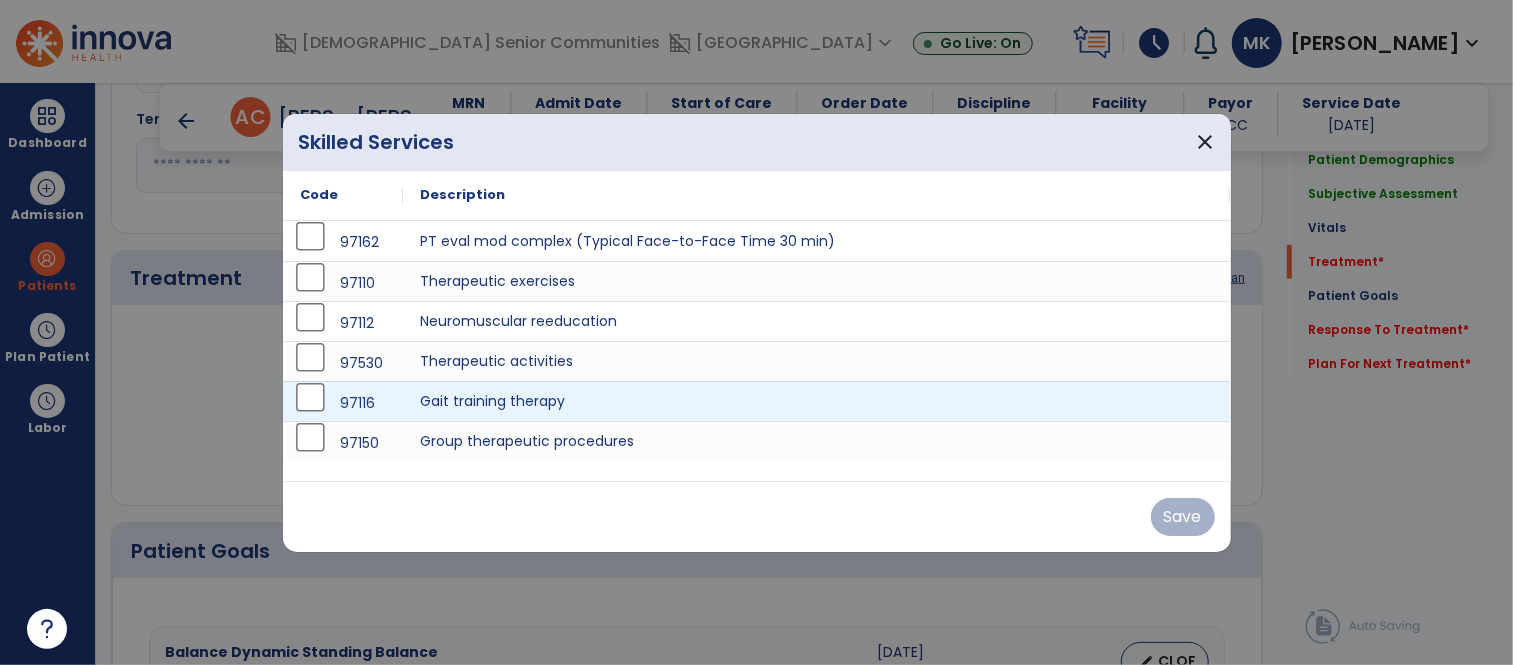 scroll, scrollTop: 1123, scrollLeft: 0, axis: vertical 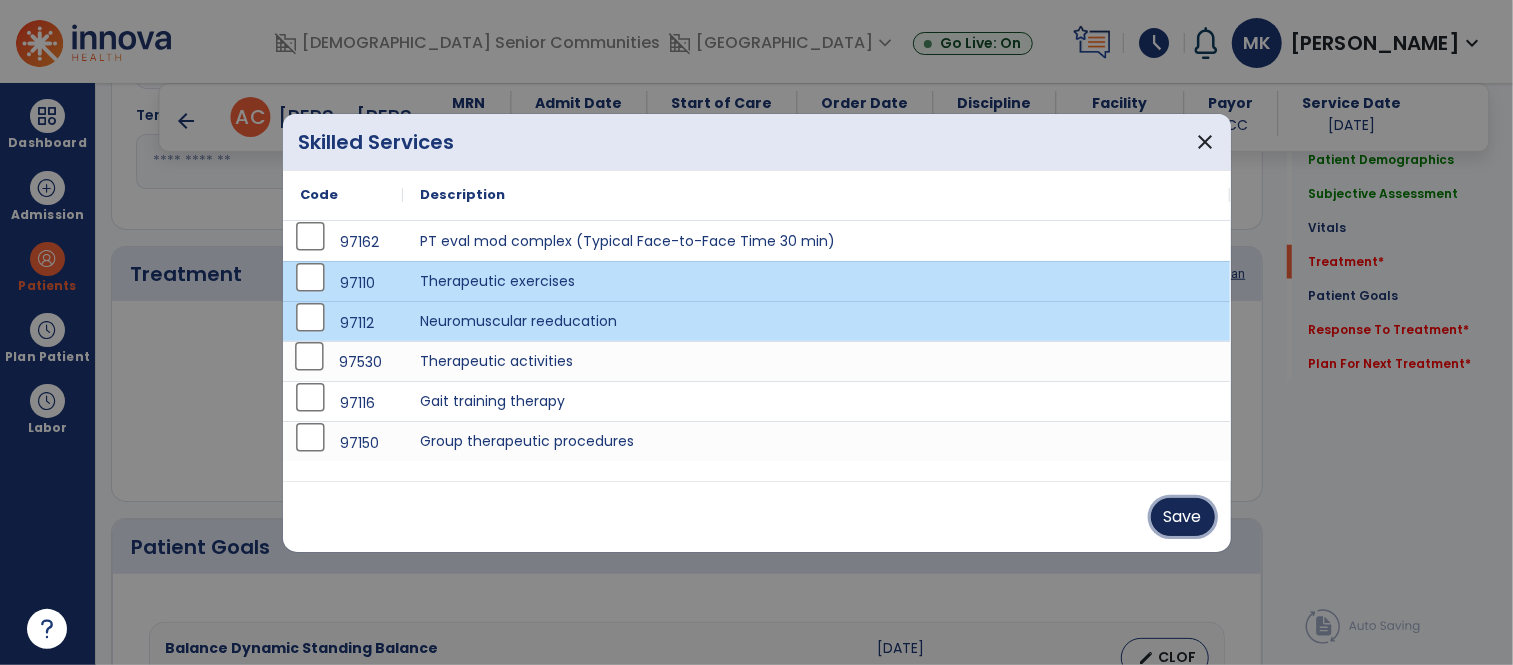 click on "Save" at bounding box center (1183, 517) 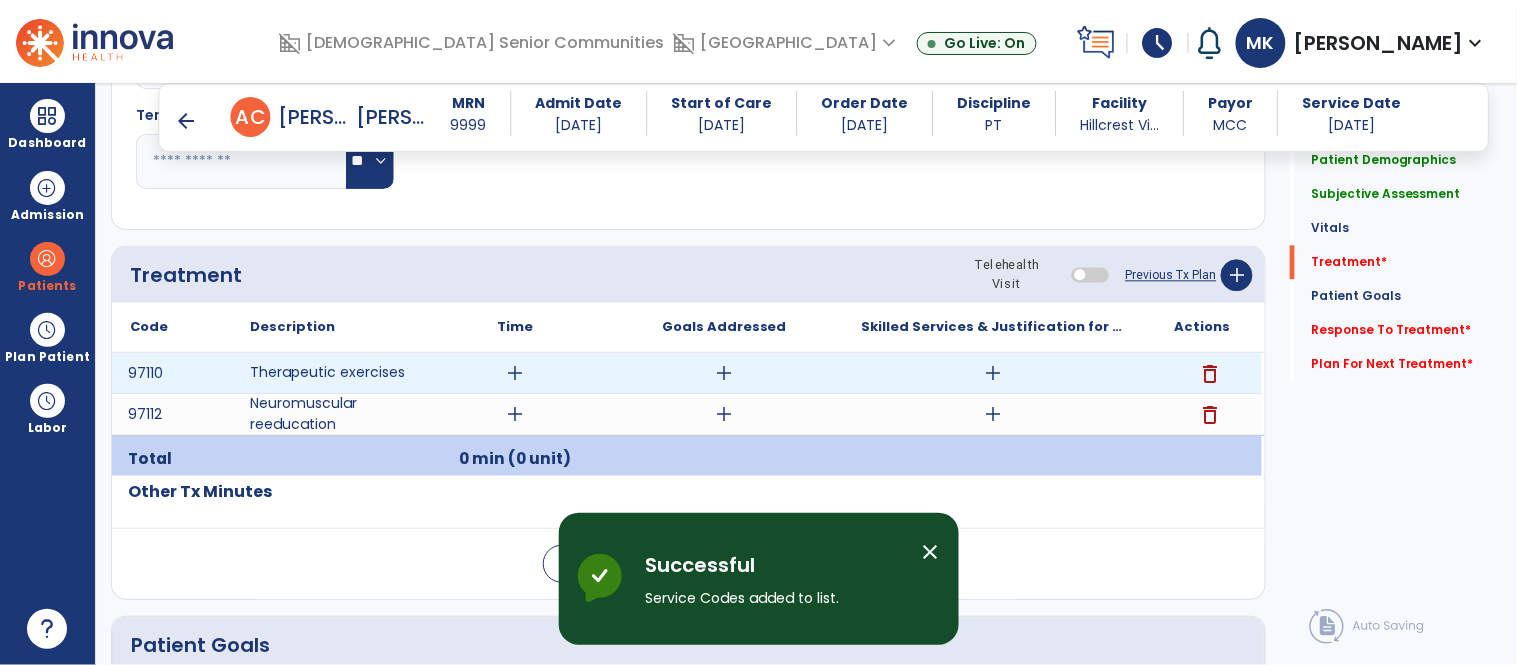 click on "add" at bounding box center [515, 373] 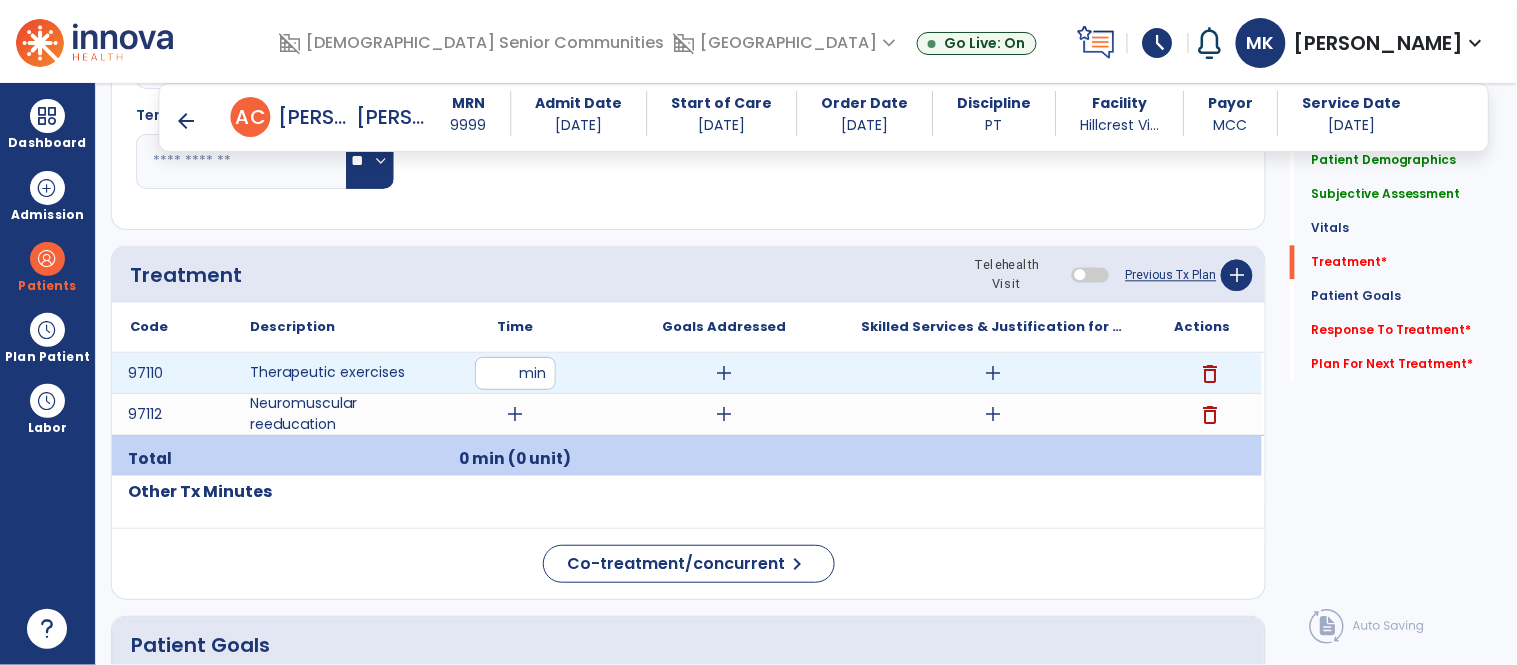 type on "**" 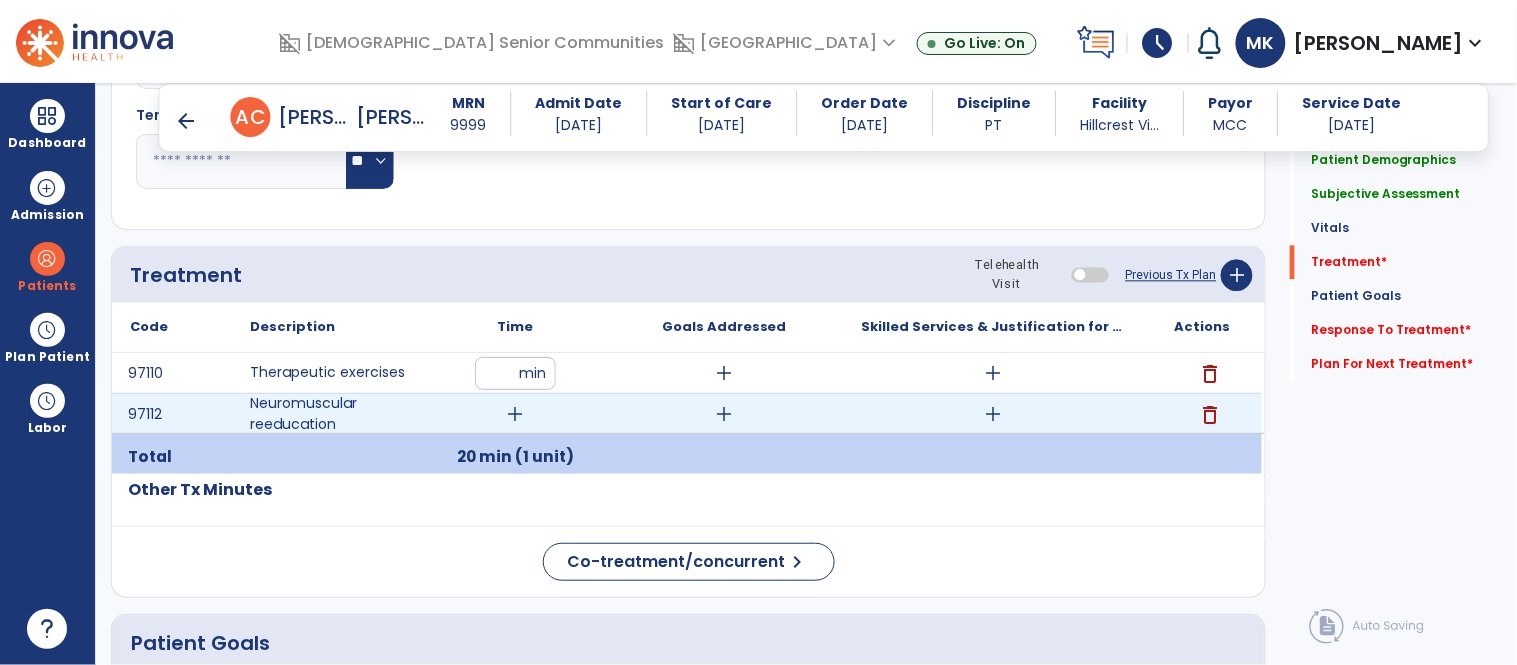 click on "add" at bounding box center (515, 414) 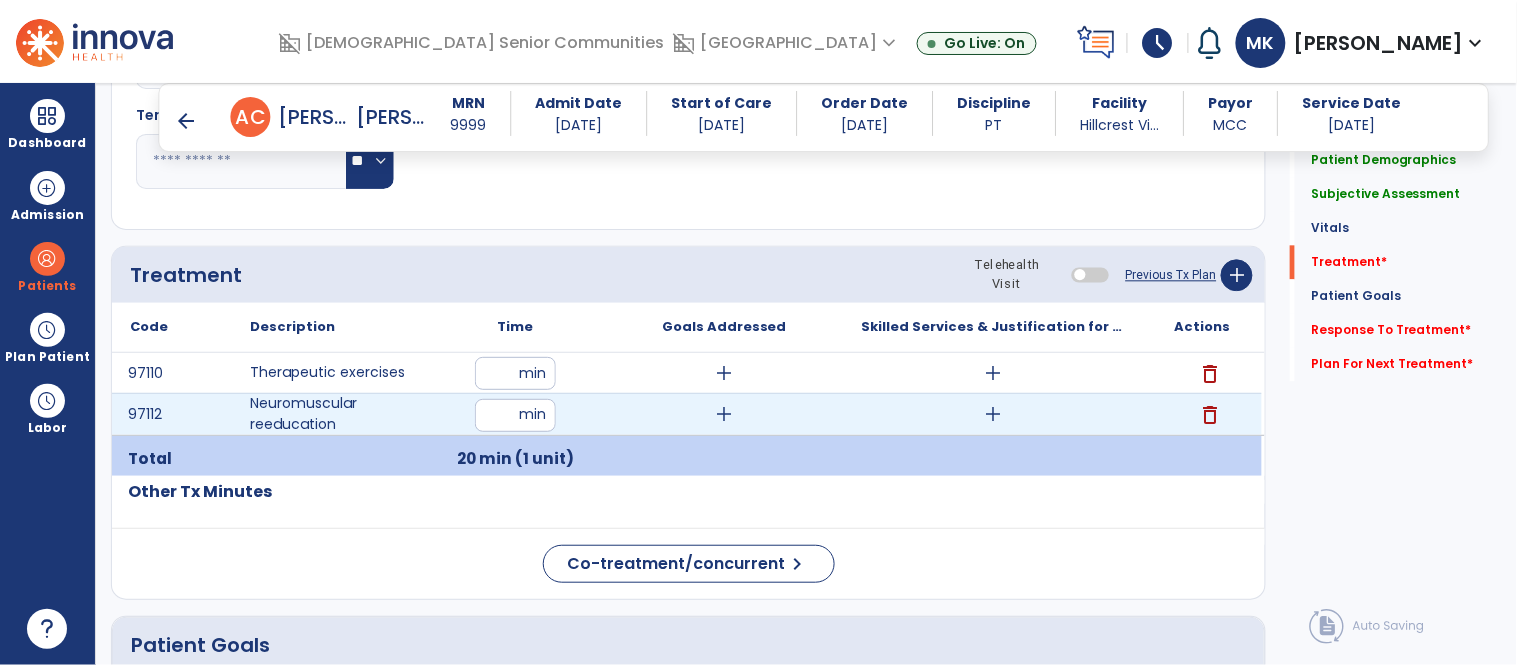 type on "**" 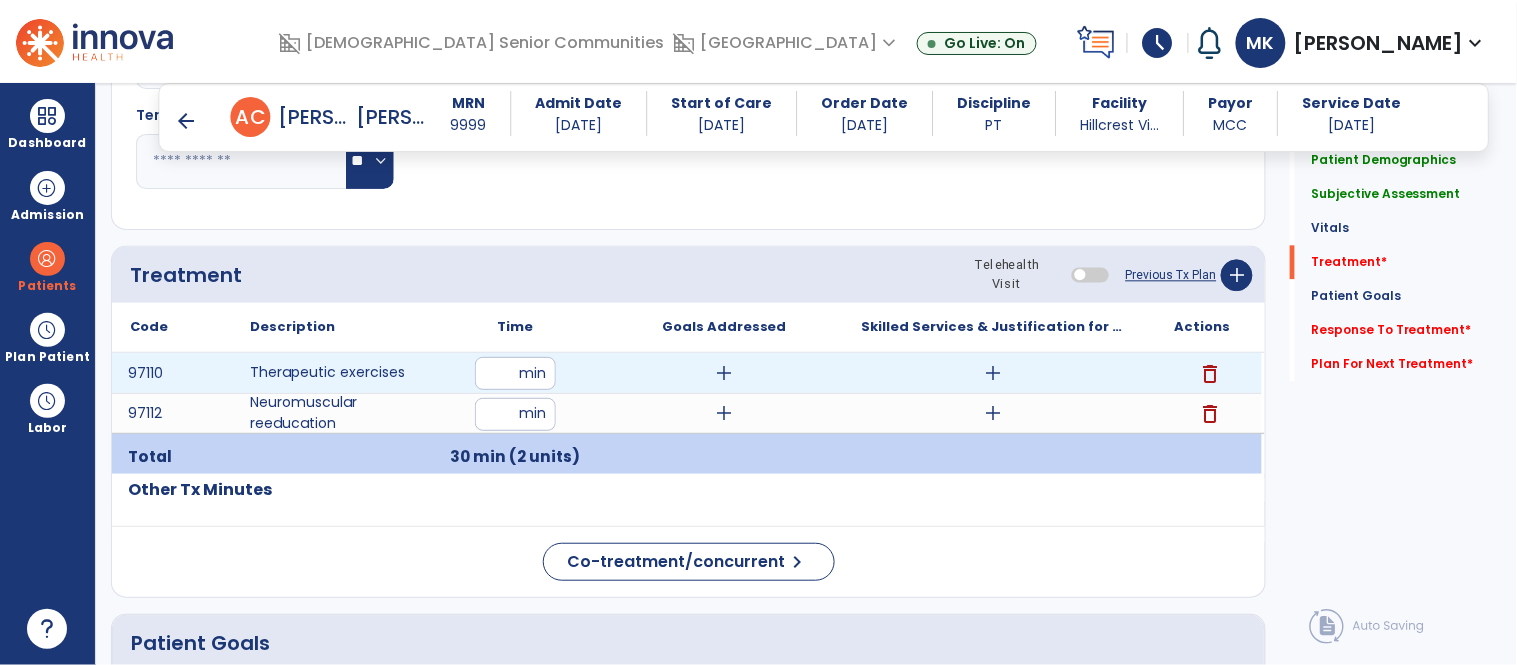 click on "add" at bounding box center [724, 373] 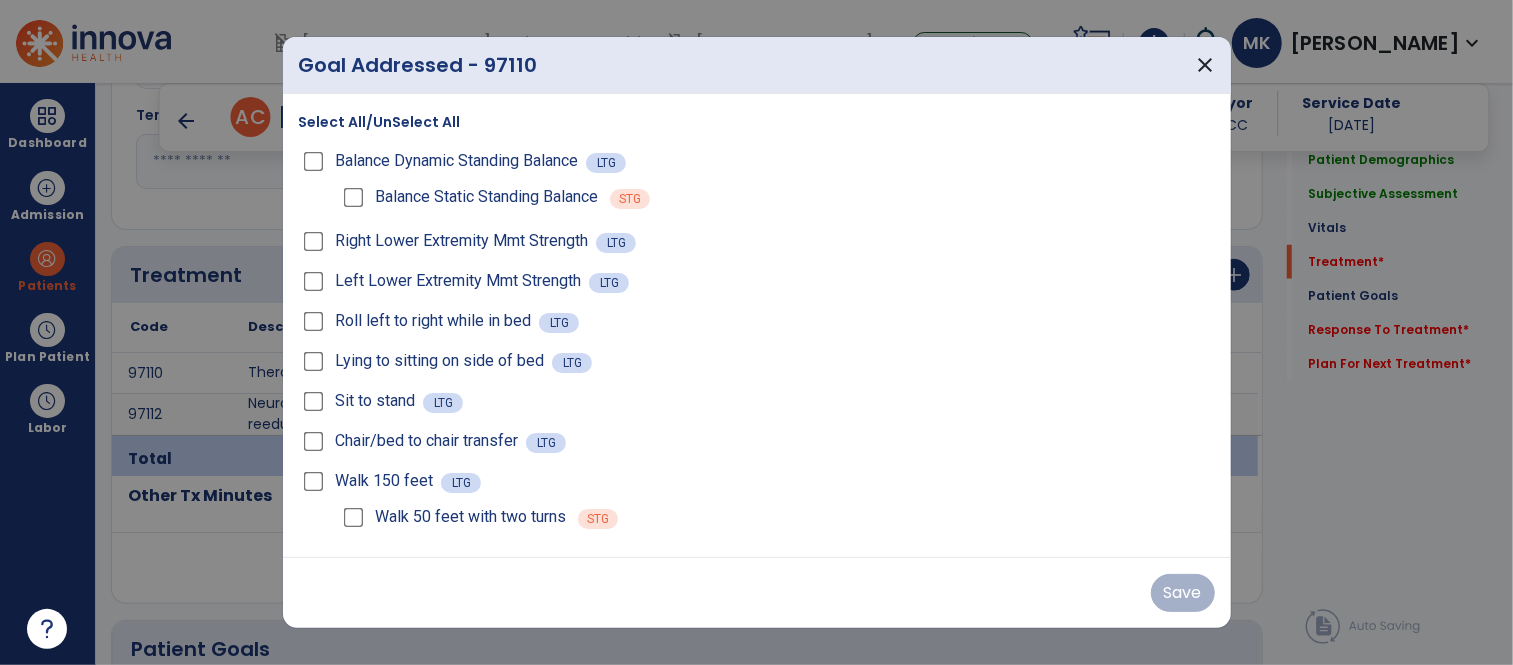 scroll, scrollTop: 1123, scrollLeft: 0, axis: vertical 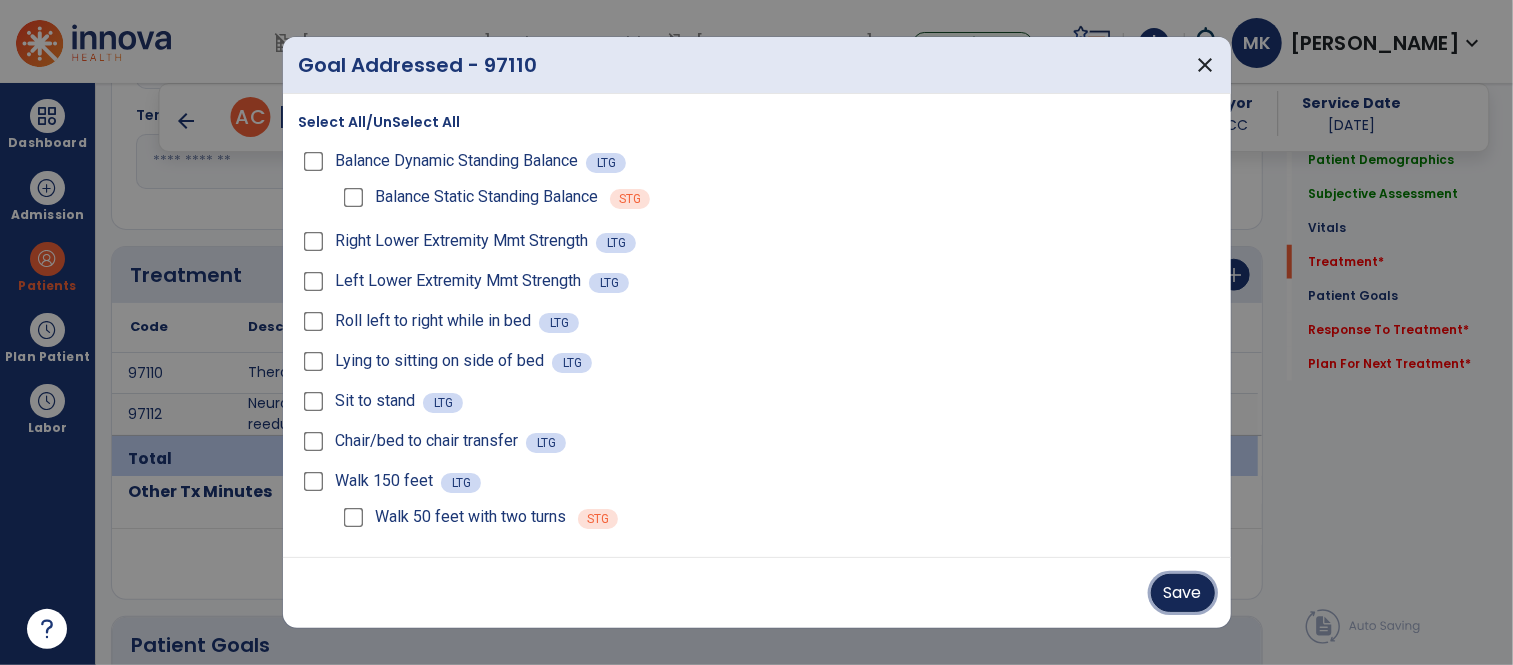 click on "Save" at bounding box center (1183, 593) 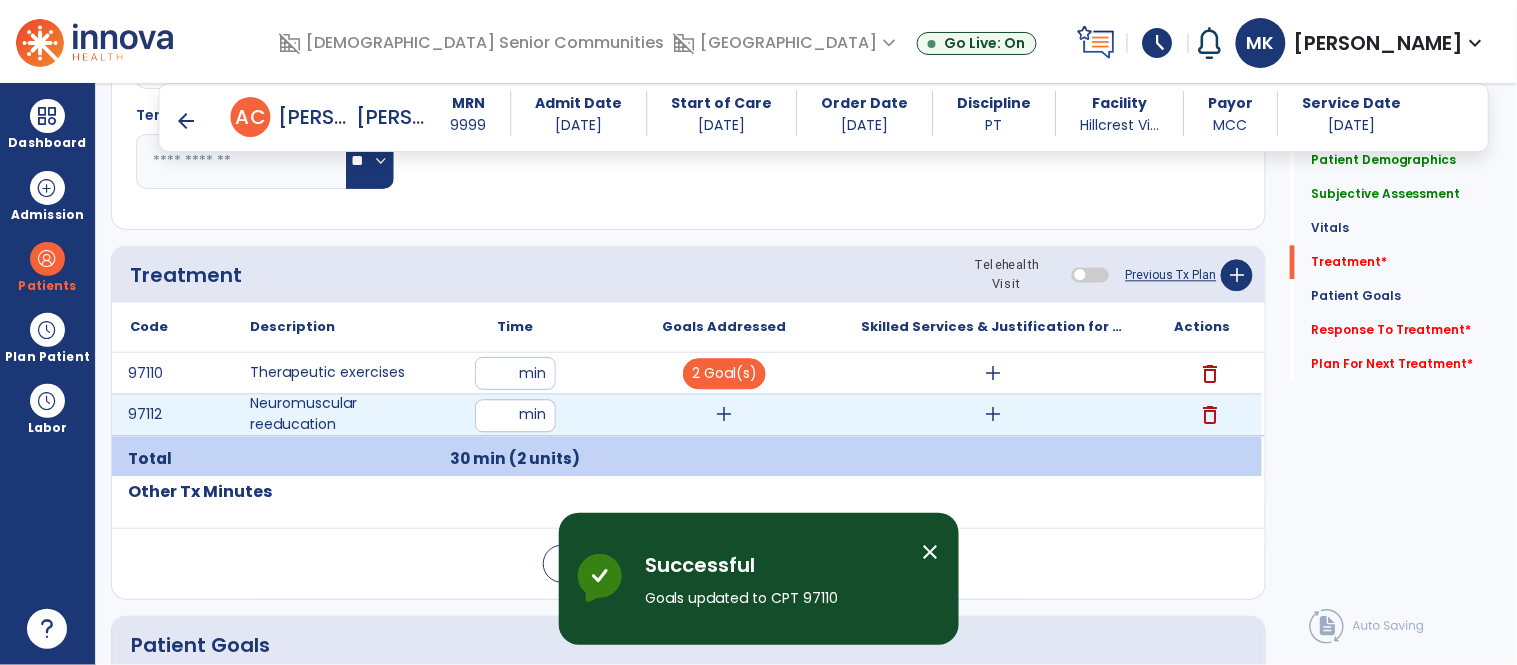 click on "add" at bounding box center (724, 414) 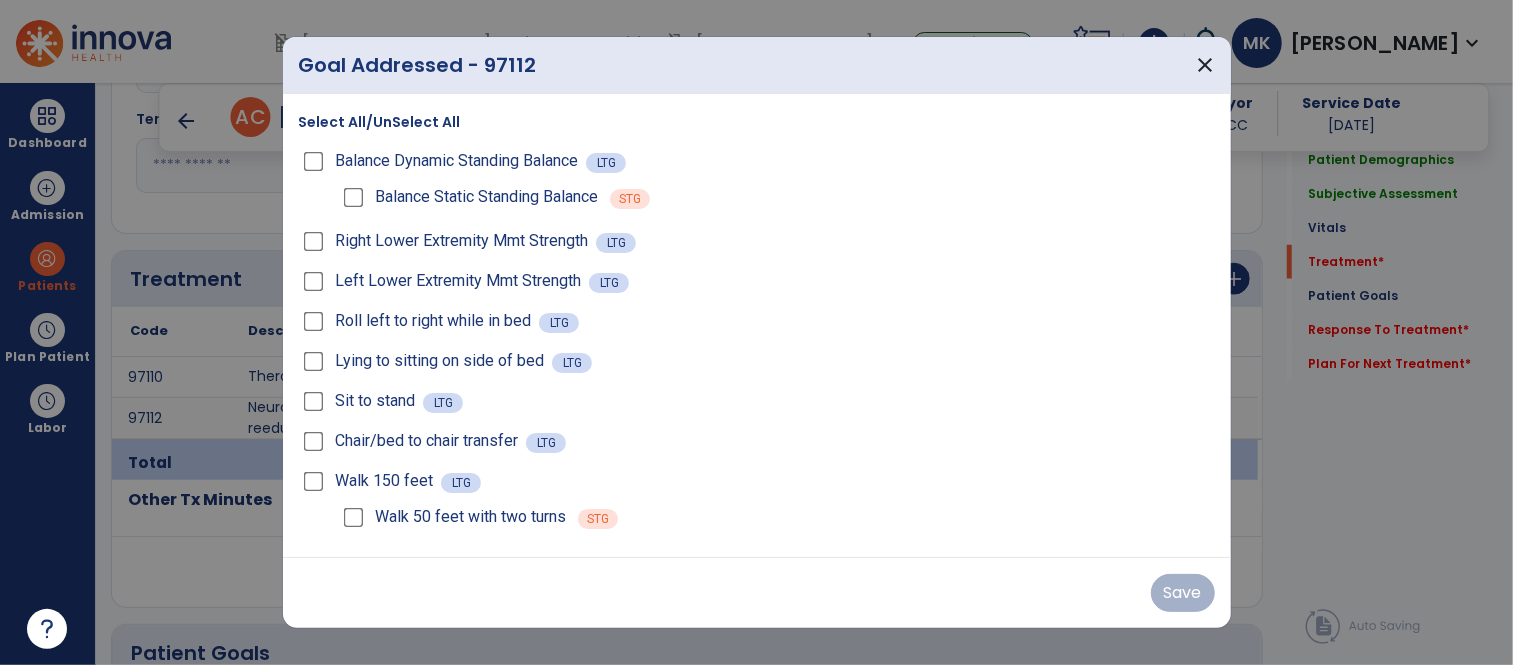 scroll, scrollTop: 1123, scrollLeft: 0, axis: vertical 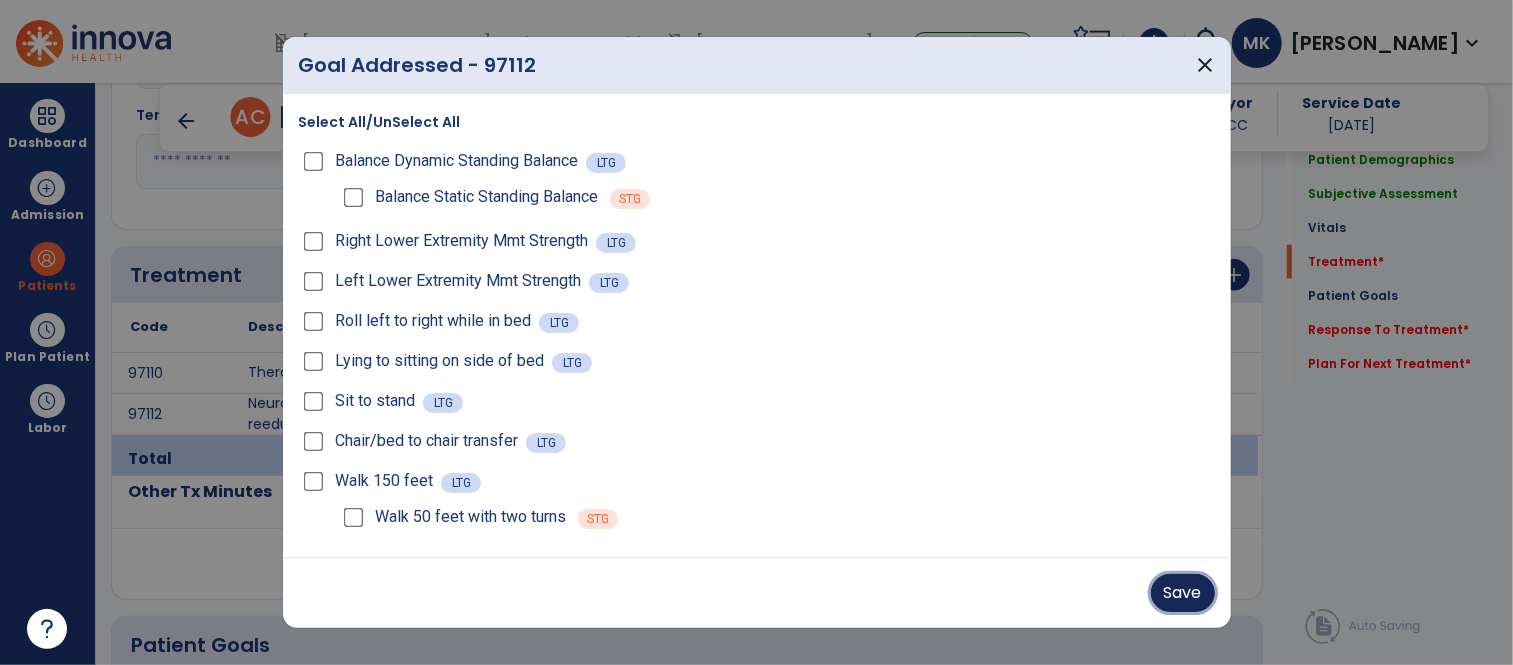 click on "Save" at bounding box center [1183, 593] 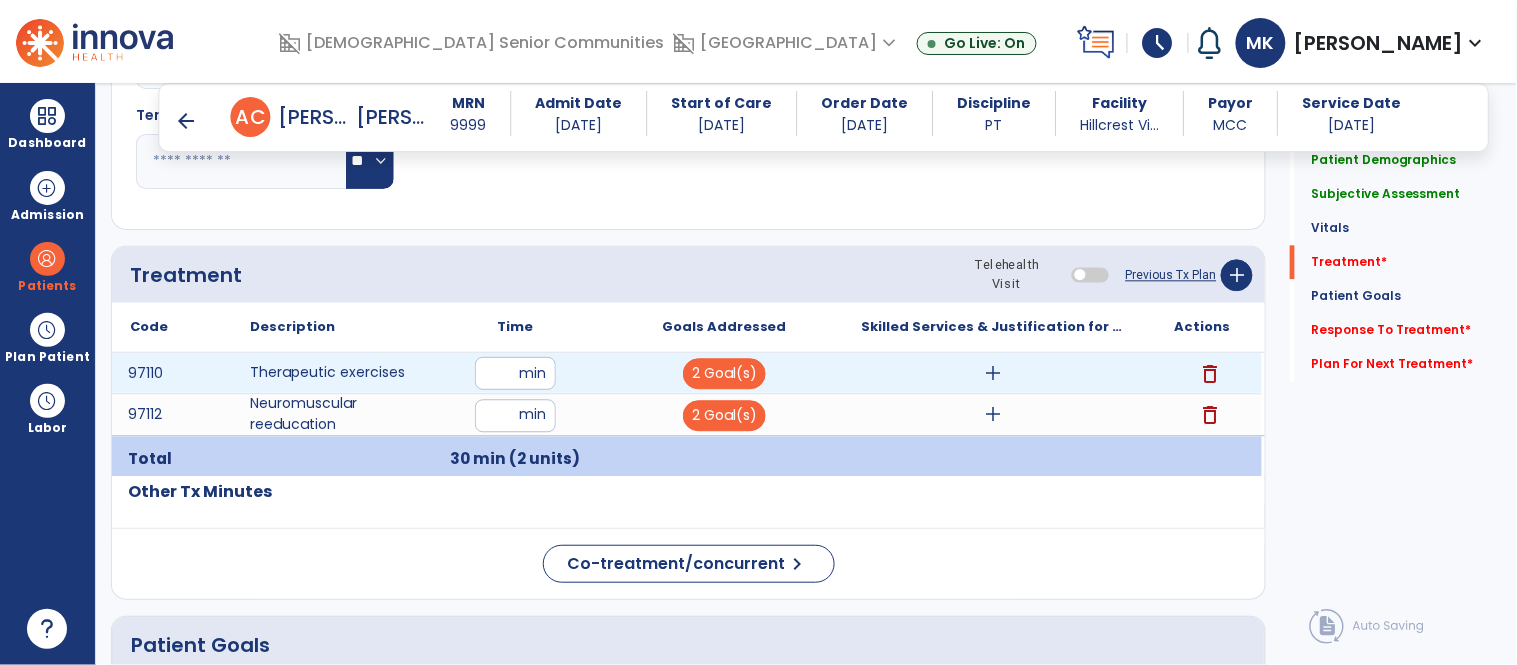 click on "add" at bounding box center [993, 373] 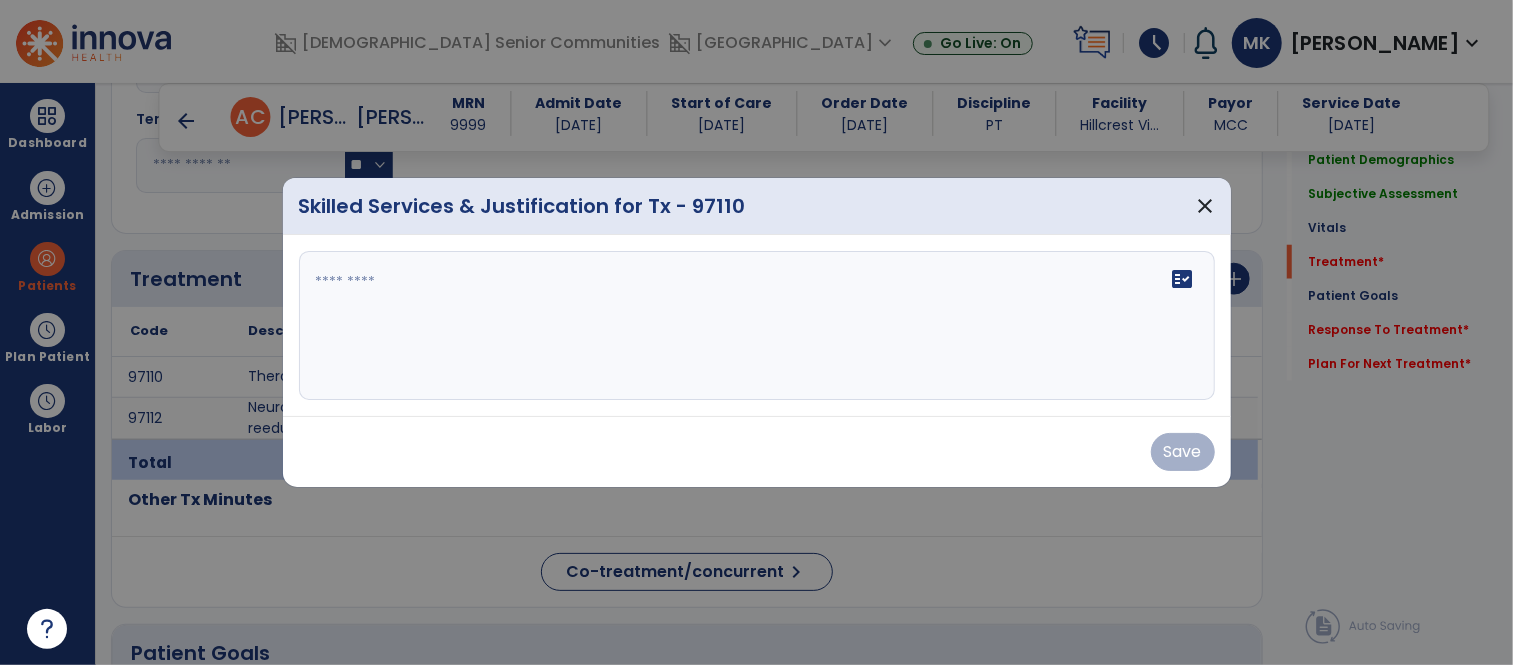 scroll, scrollTop: 1123, scrollLeft: 0, axis: vertical 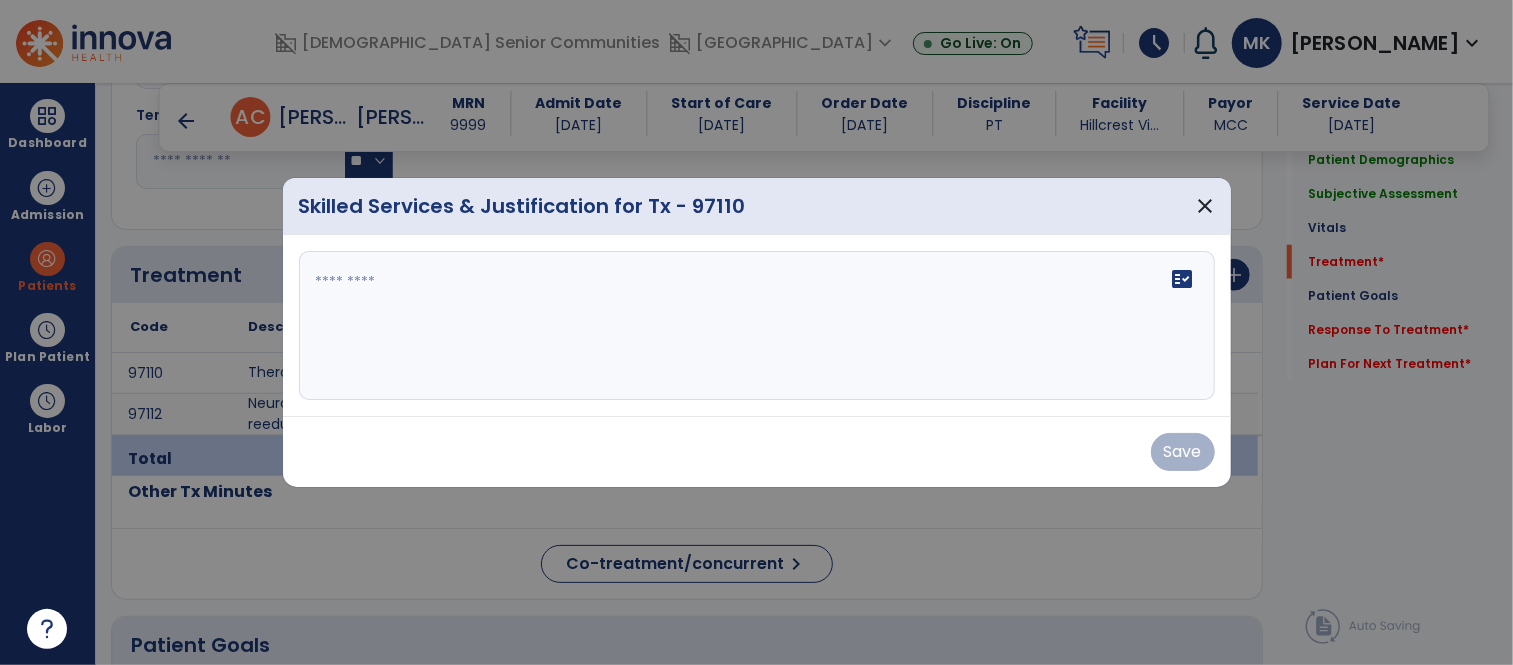click on "fact_check" at bounding box center (757, 326) 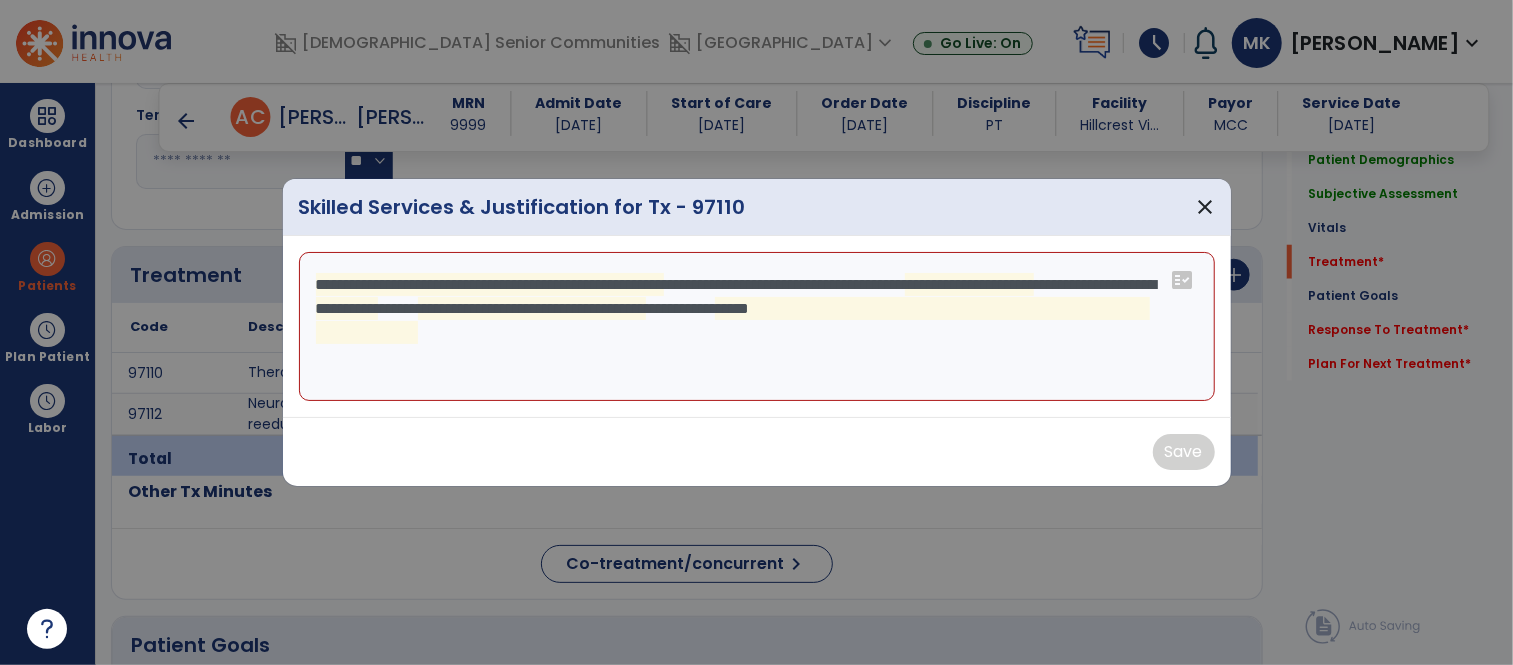 click on "**********" at bounding box center [757, 327] 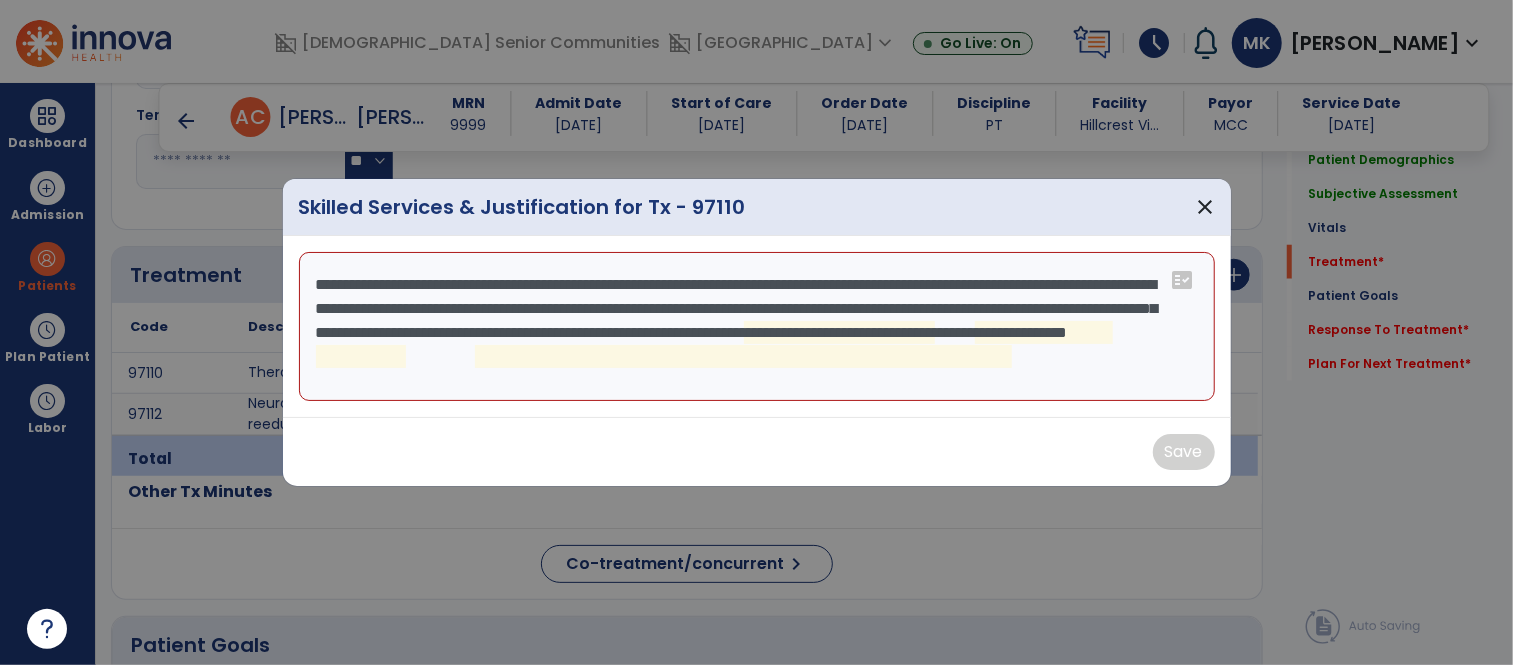 click on "**********" at bounding box center (757, 327) 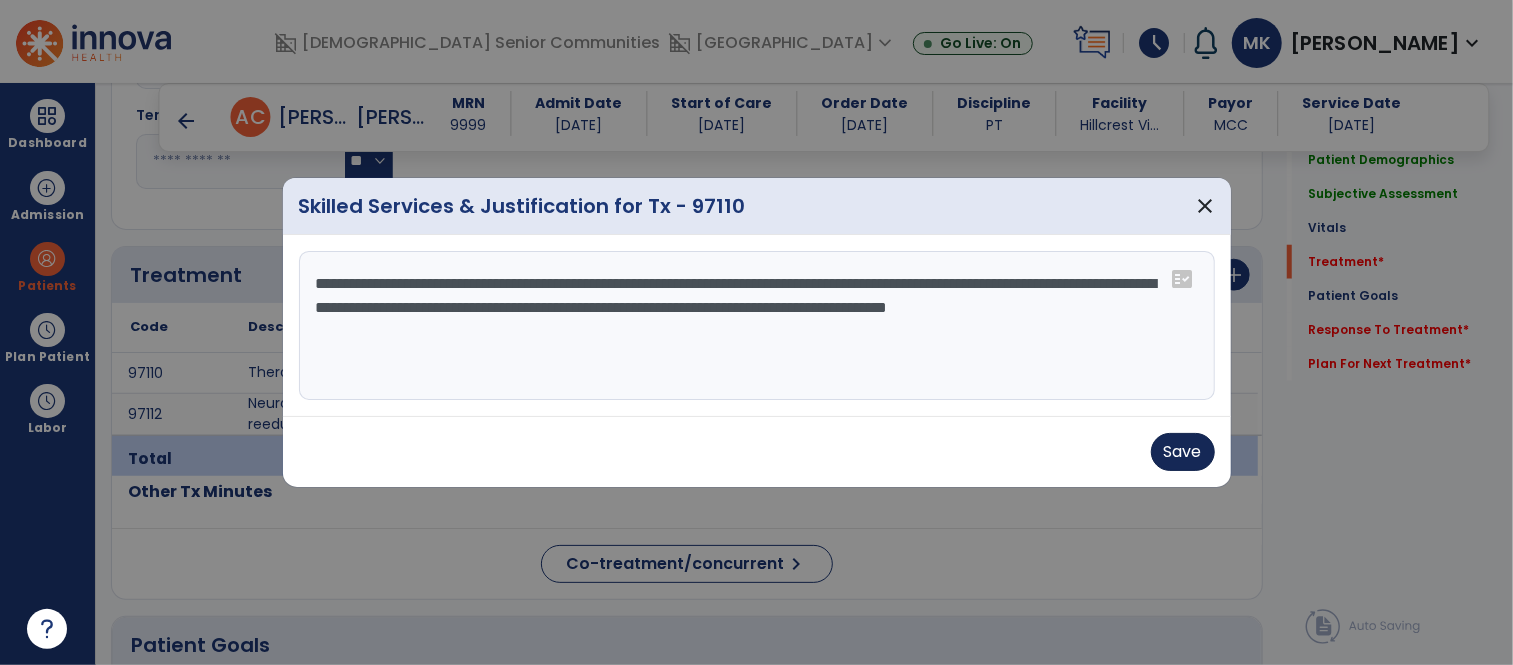 type on "**********" 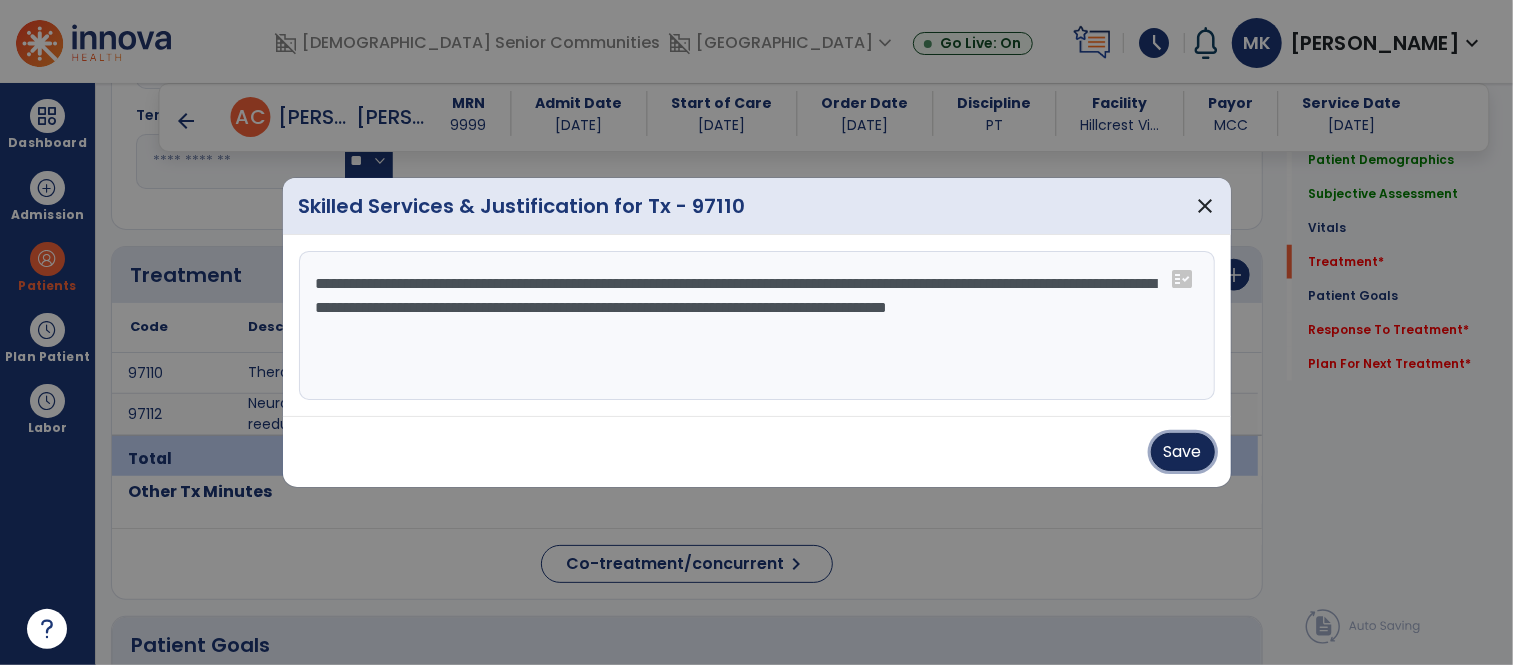 click on "Save" at bounding box center [1183, 452] 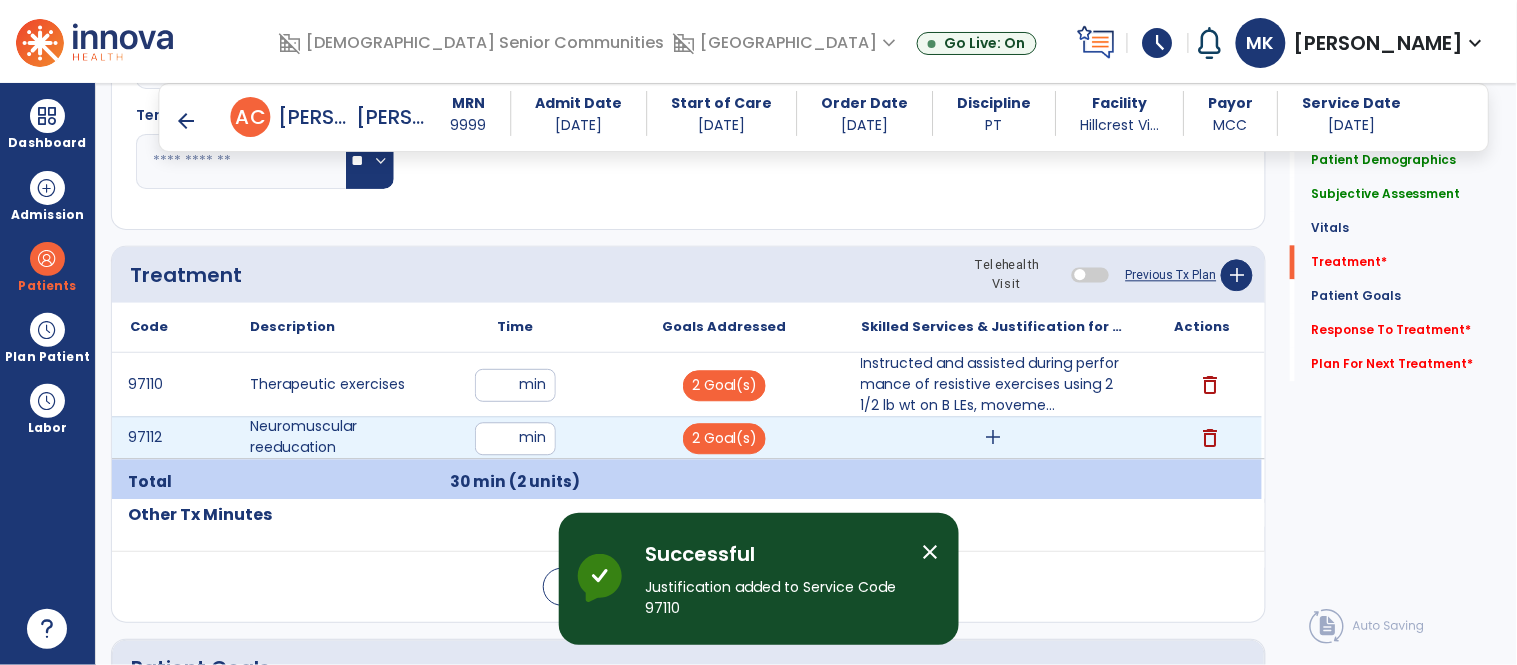 click on "add" at bounding box center [993, 437] 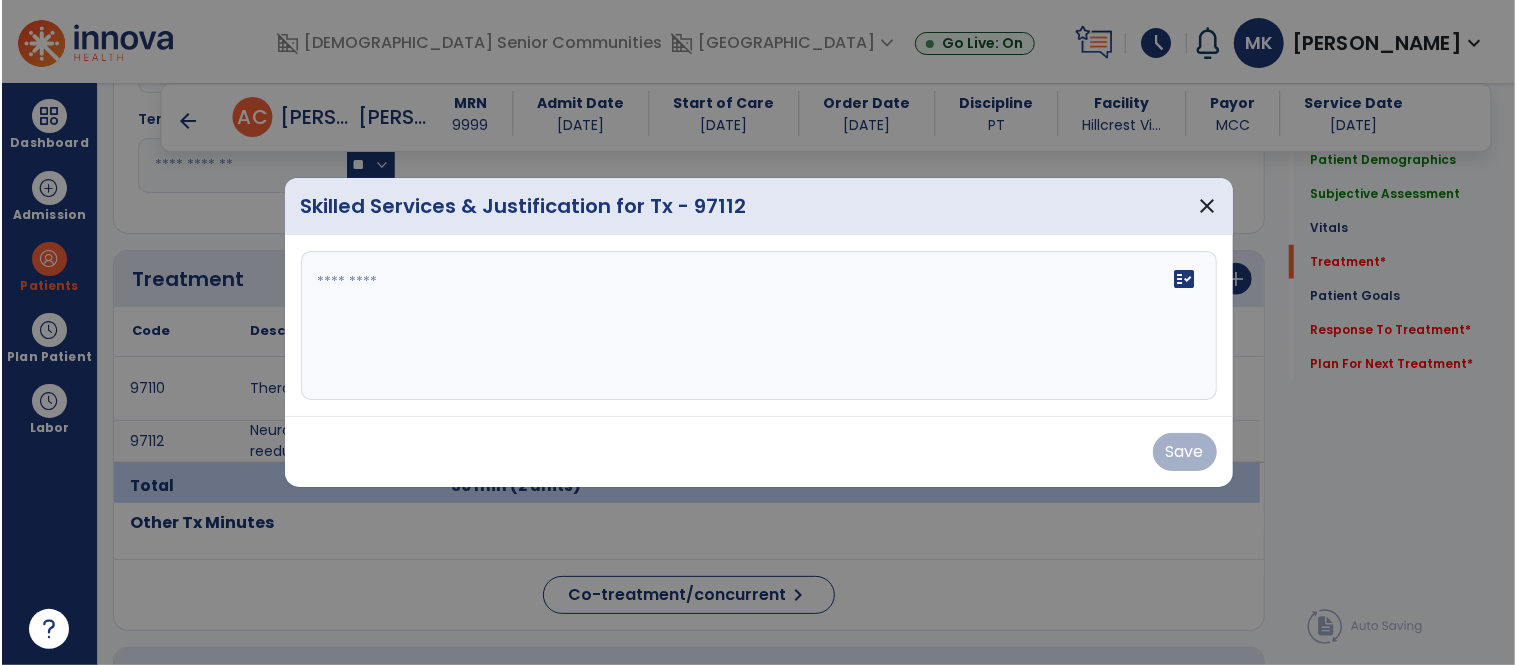 scroll, scrollTop: 1123, scrollLeft: 0, axis: vertical 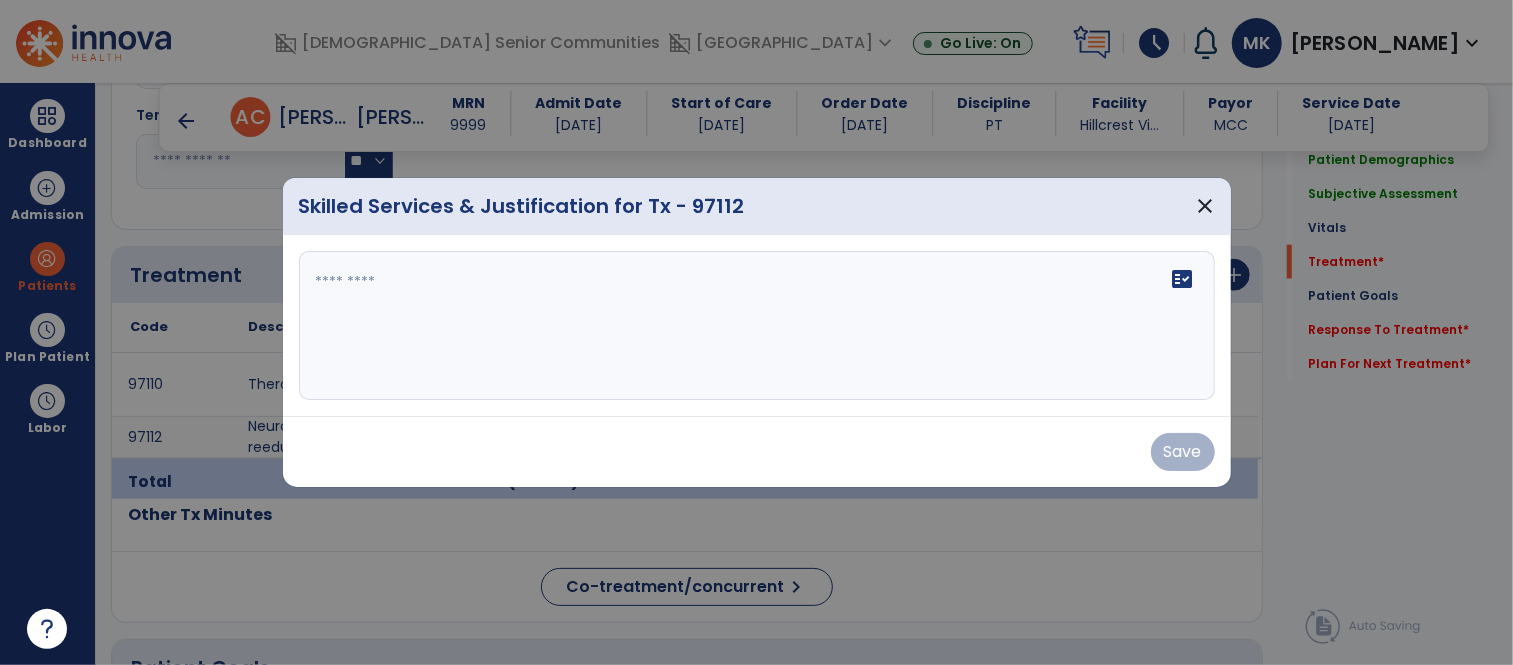 click on "fact_check" at bounding box center [757, 326] 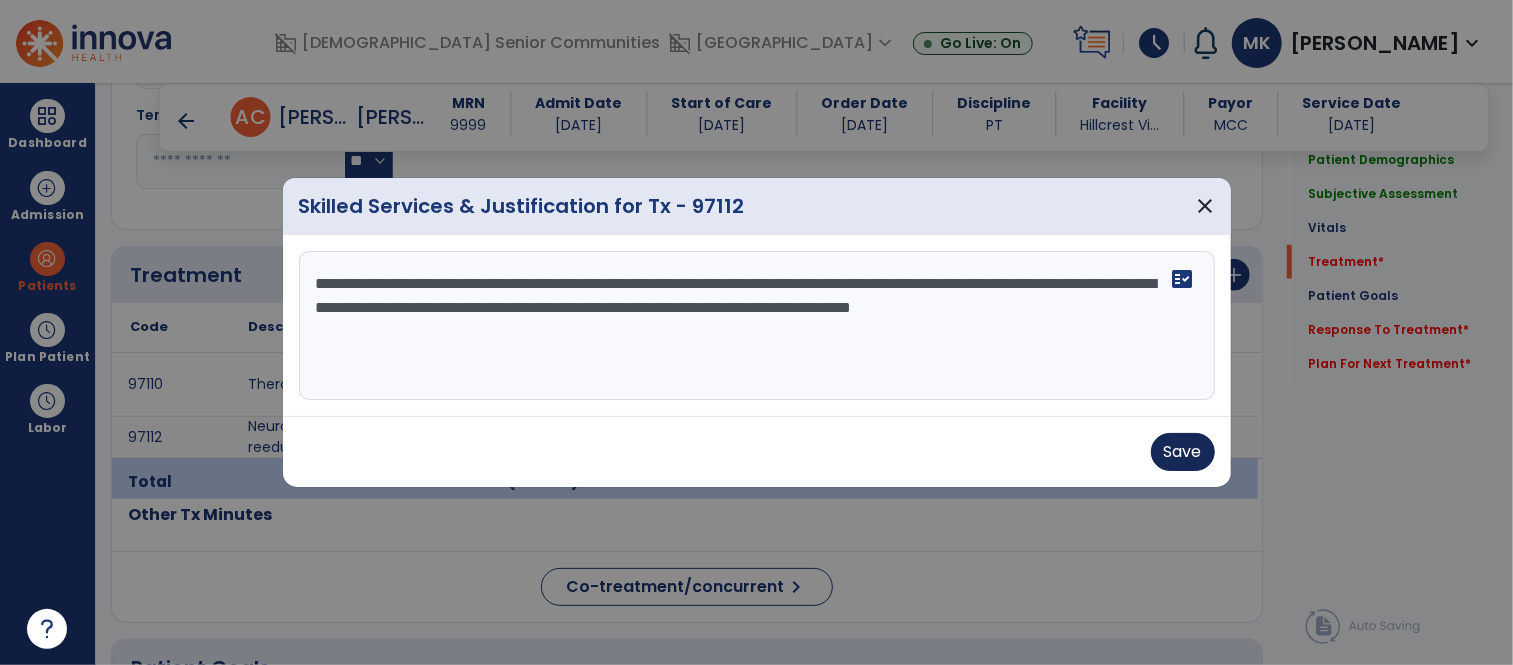 type on "**********" 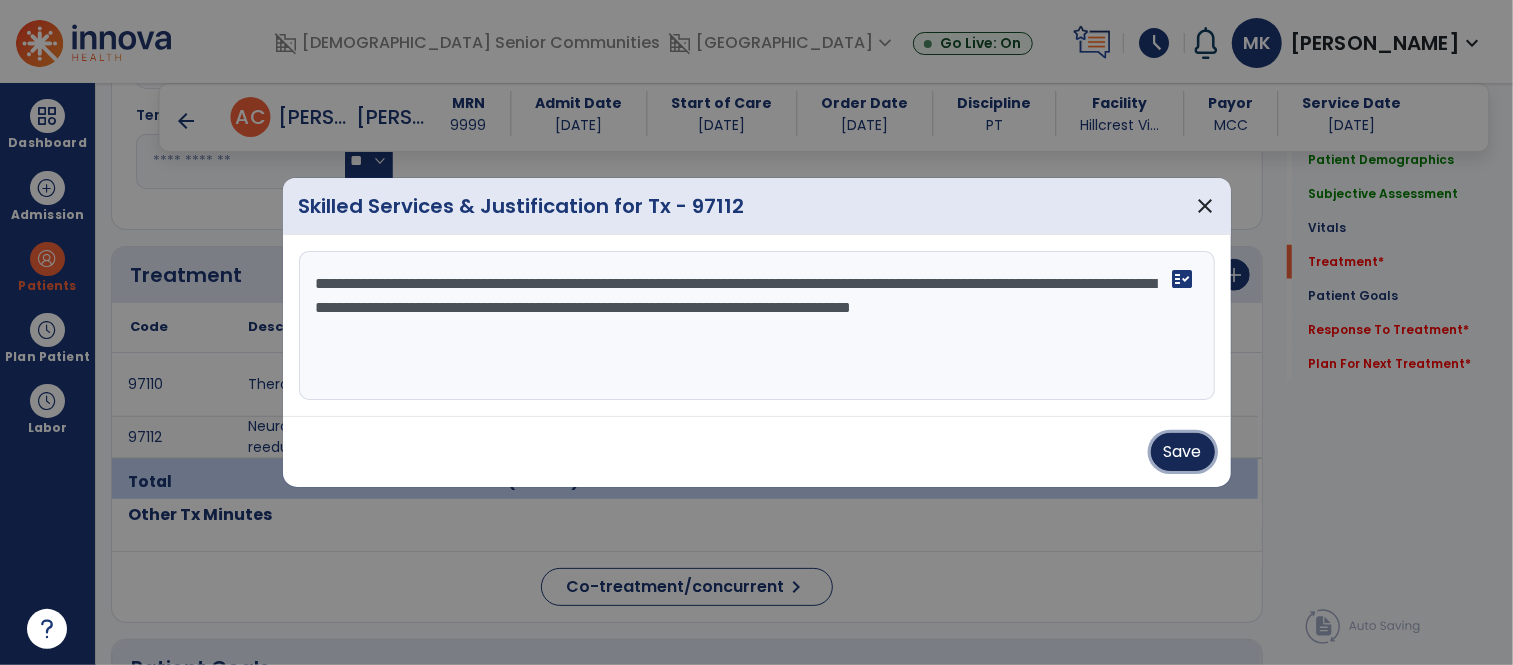 click on "Save" at bounding box center [1183, 452] 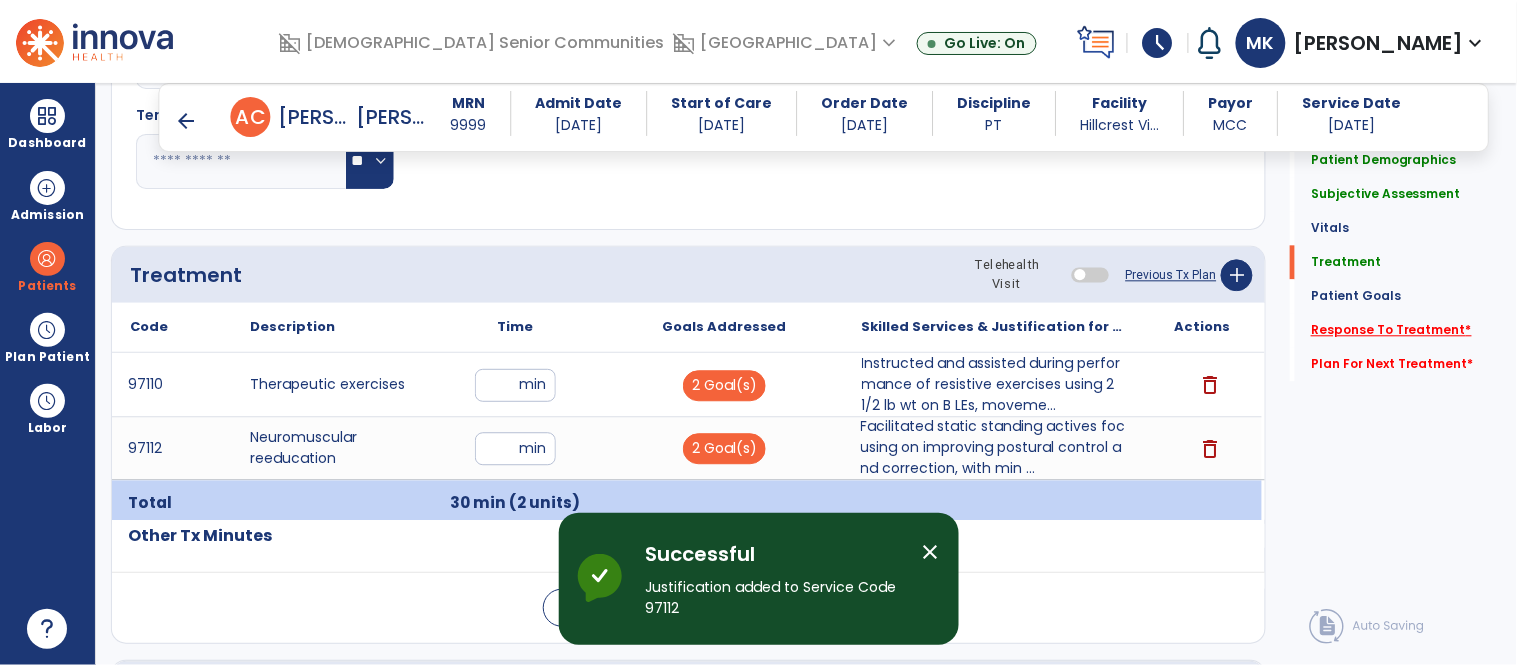 click on "Response To Treatment   *" 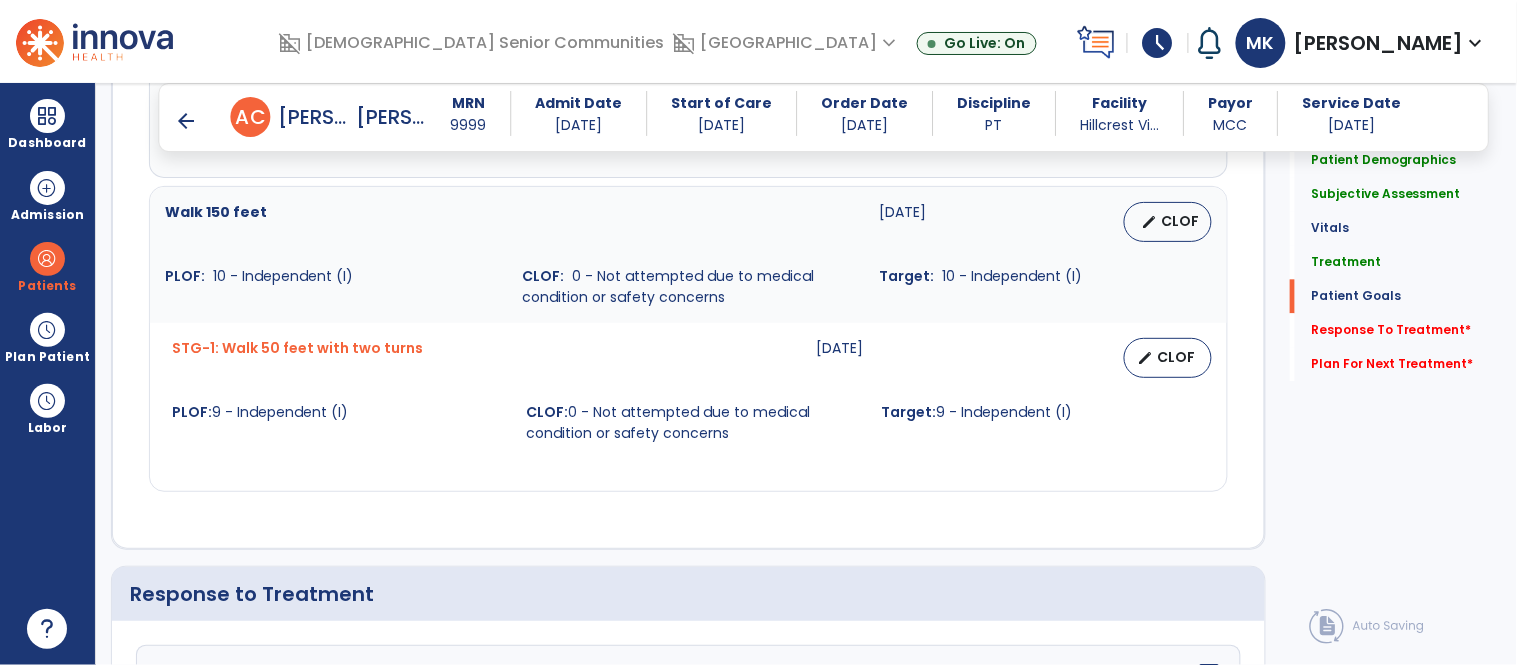 scroll, scrollTop: 3386, scrollLeft: 0, axis: vertical 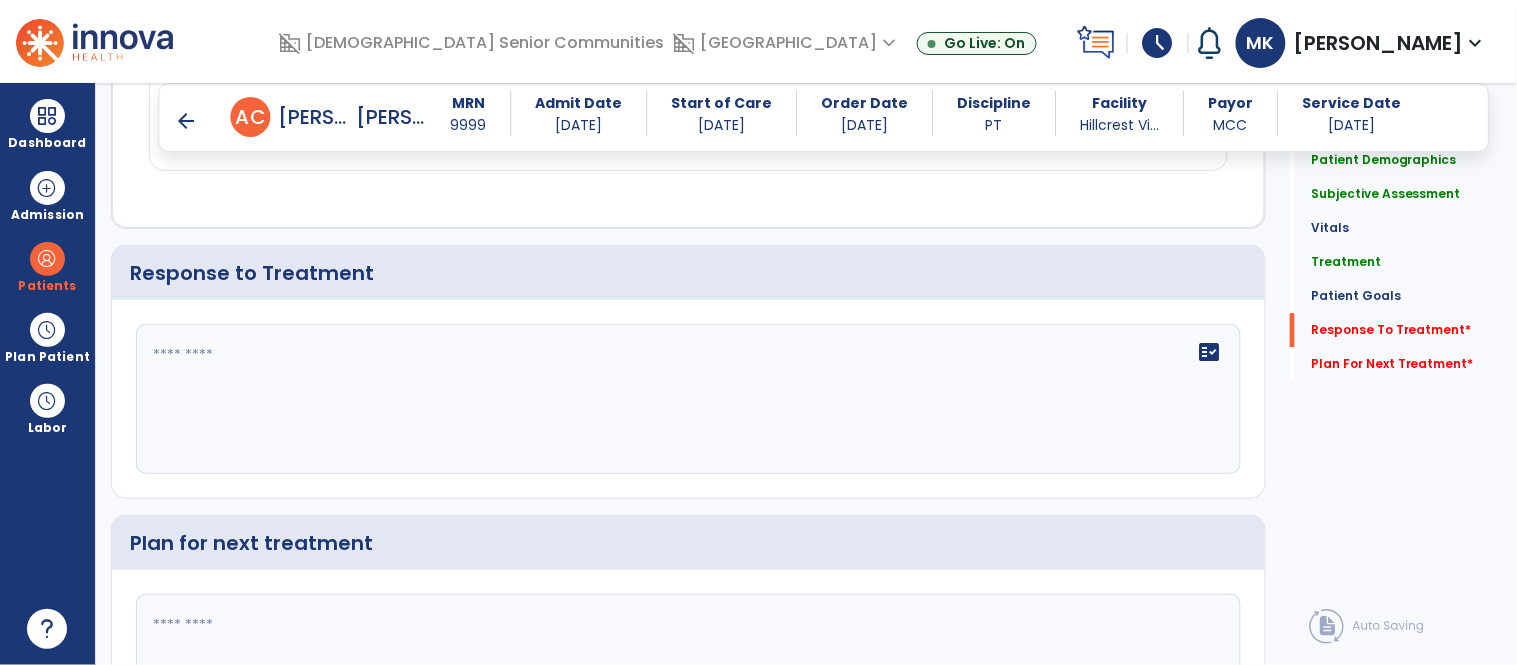 click on "fact_check" 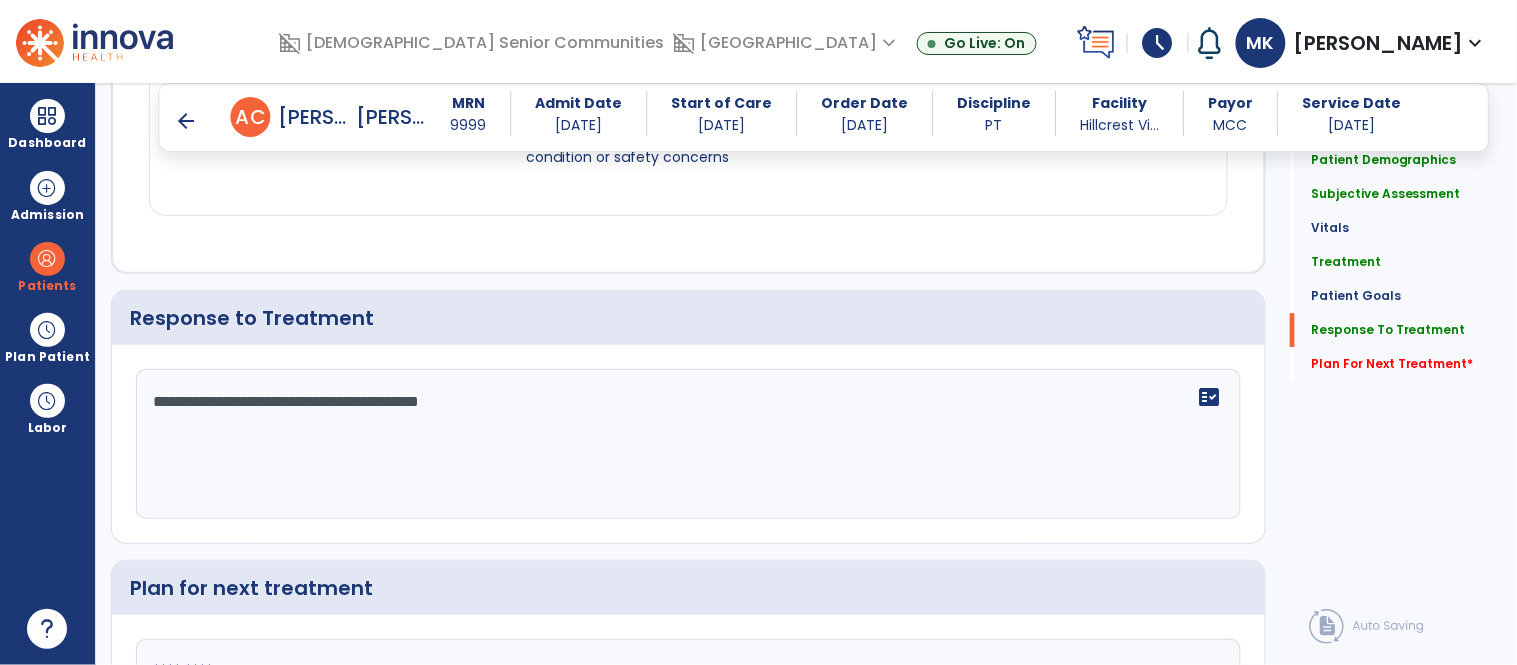 scroll, scrollTop: 3387, scrollLeft: 0, axis: vertical 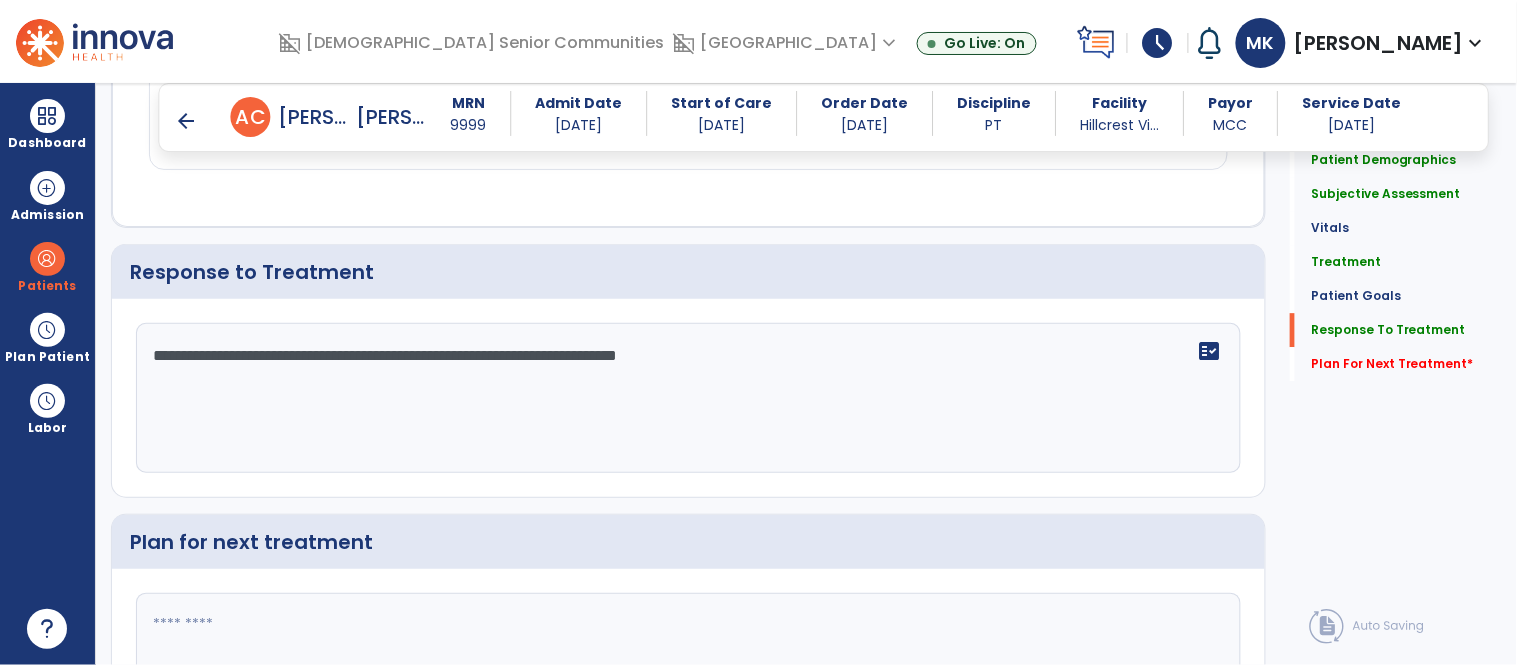 type on "**********" 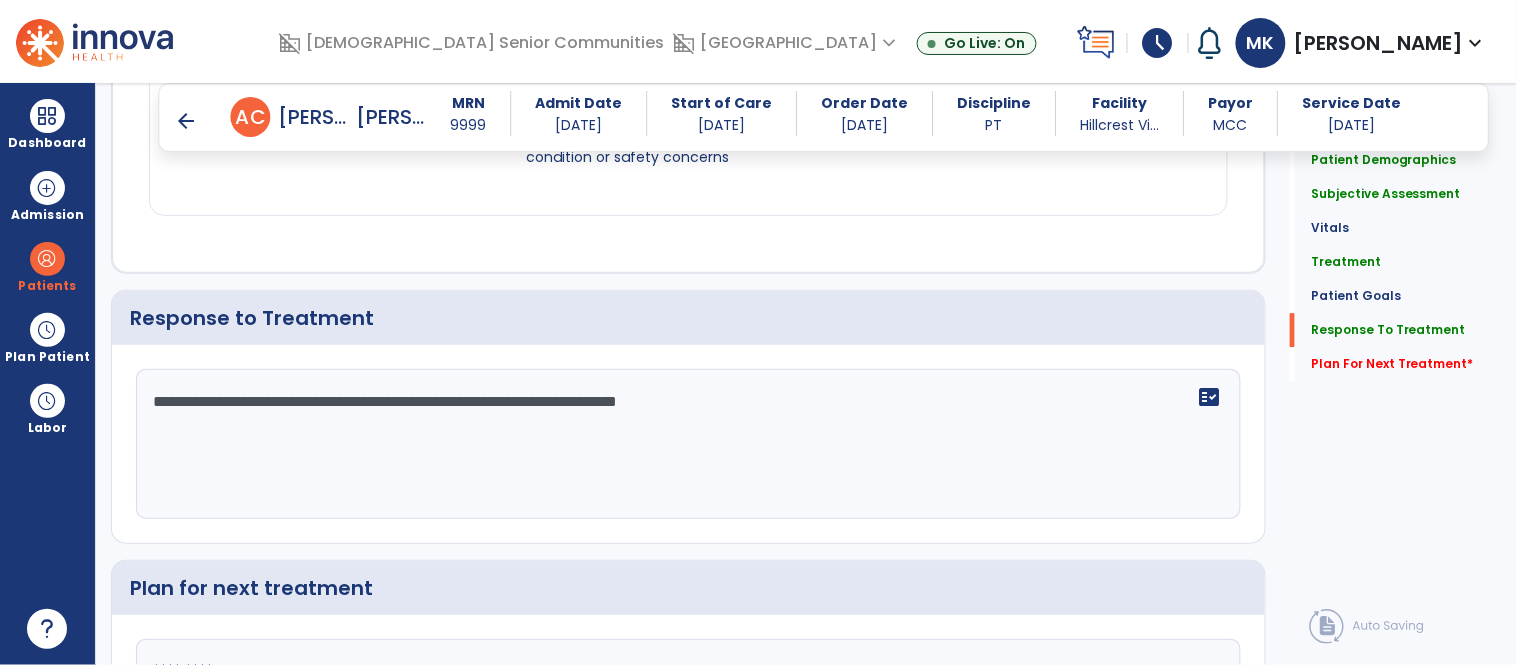 scroll, scrollTop: 3558, scrollLeft: 0, axis: vertical 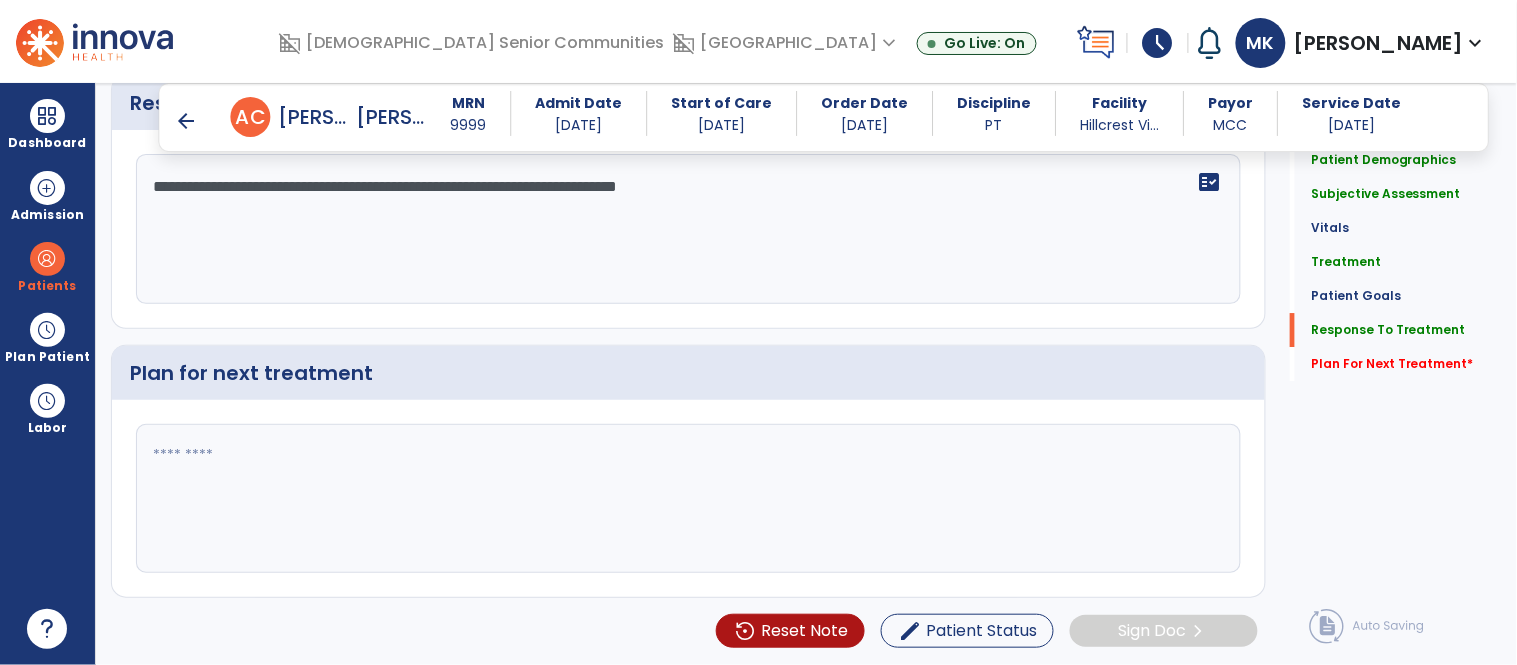 click 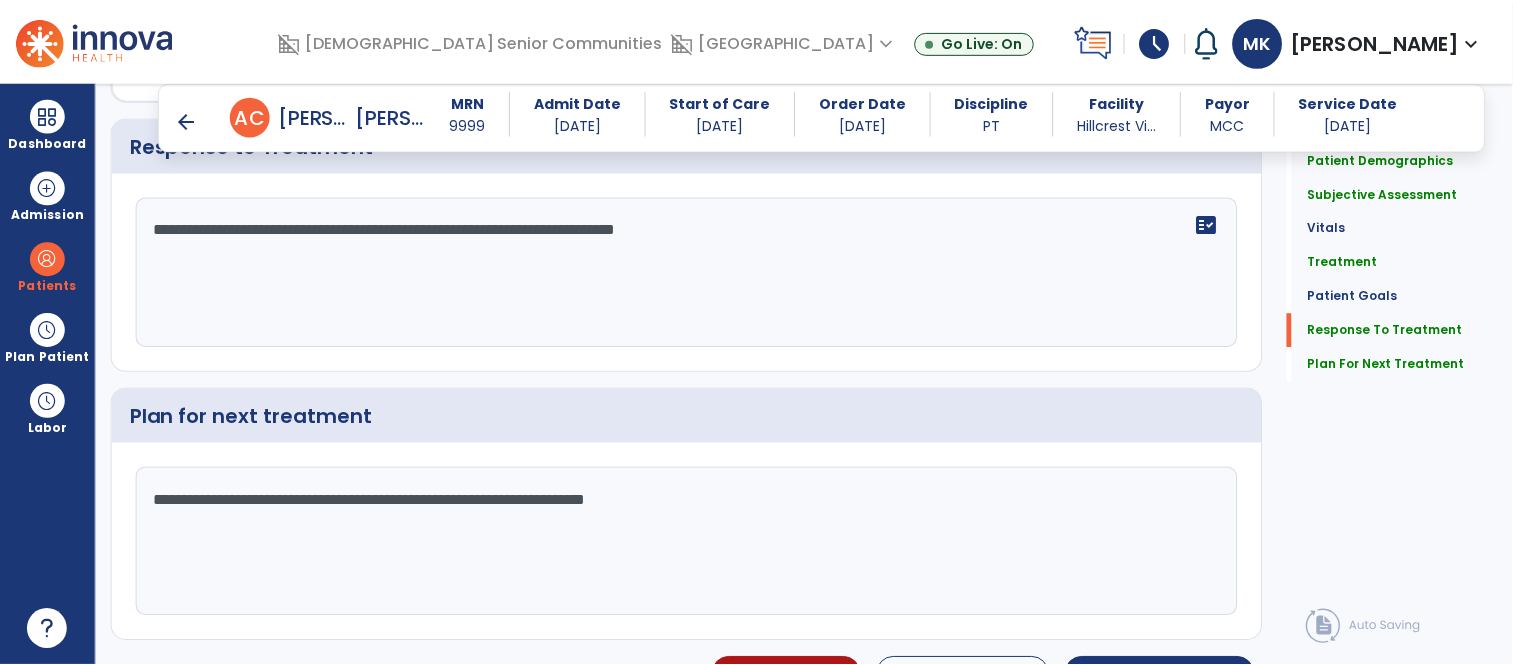 scroll, scrollTop: 3558, scrollLeft: 0, axis: vertical 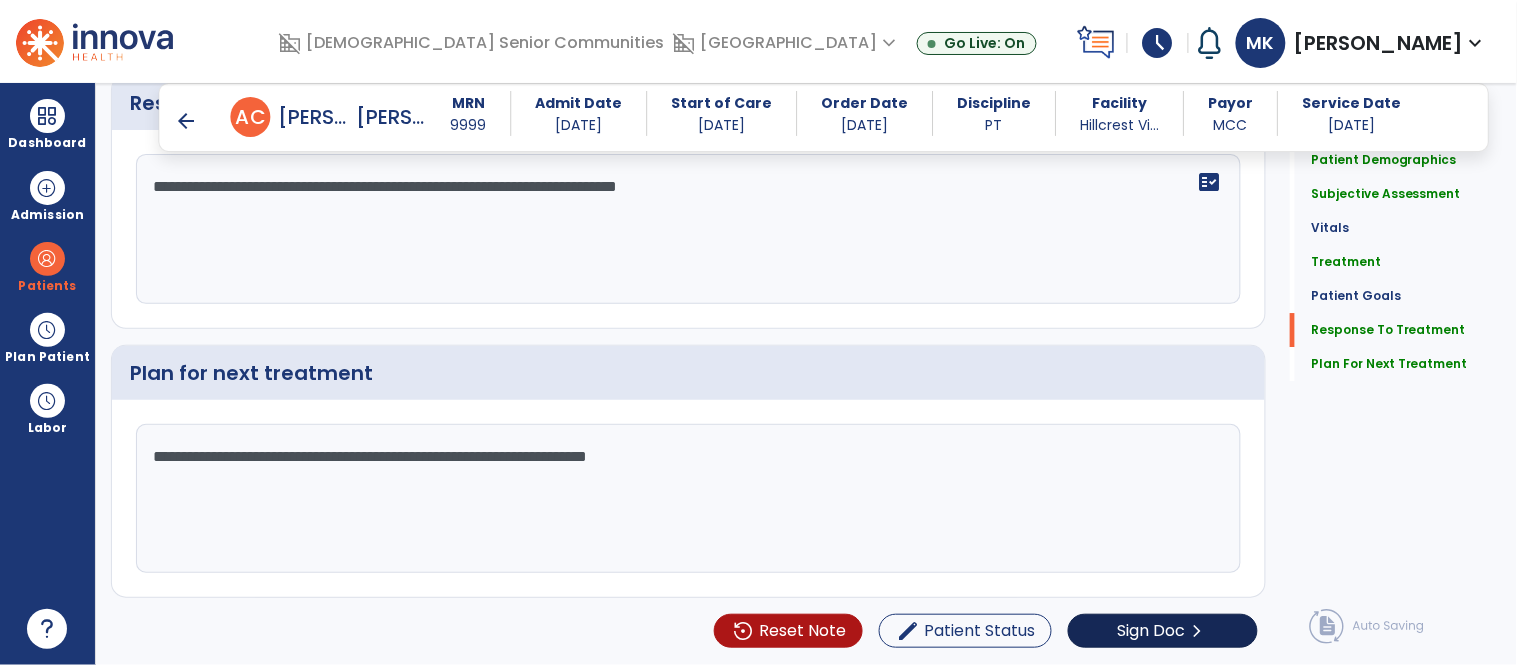 type on "**********" 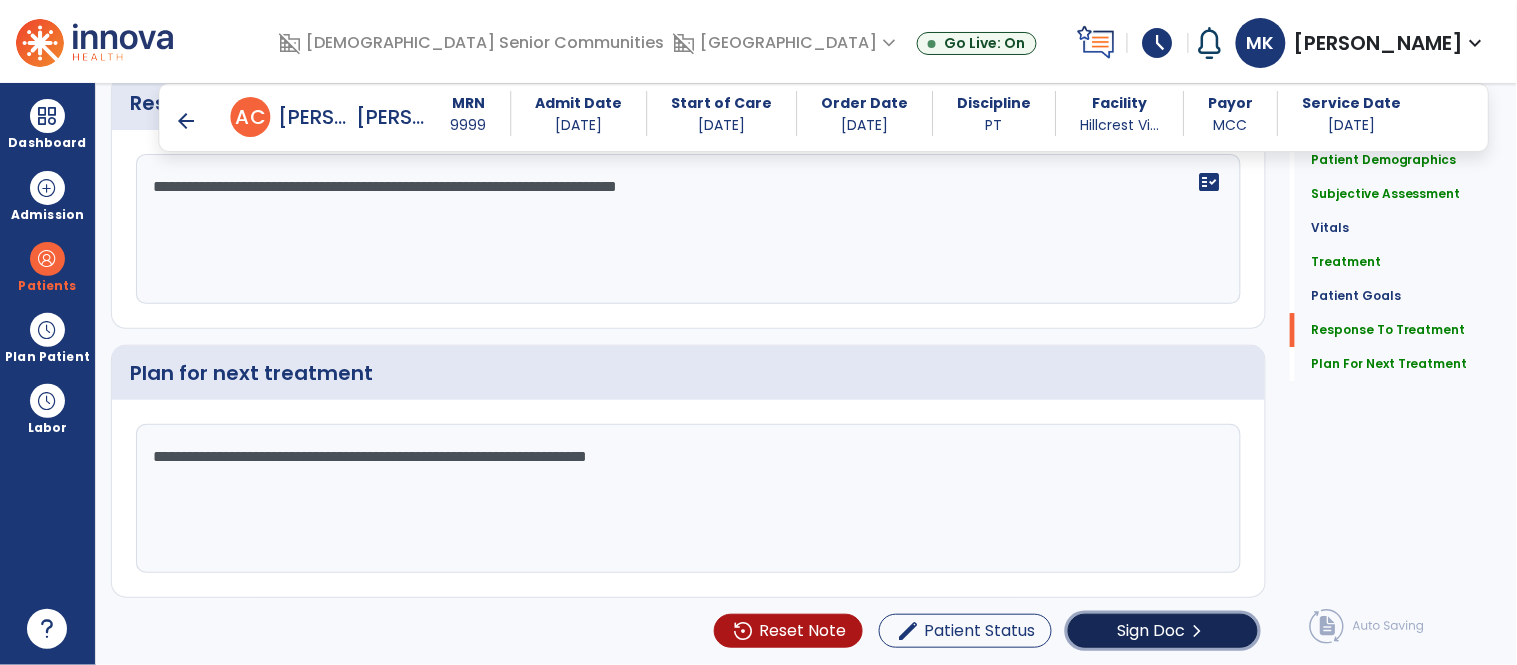 click on "Sign Doc" 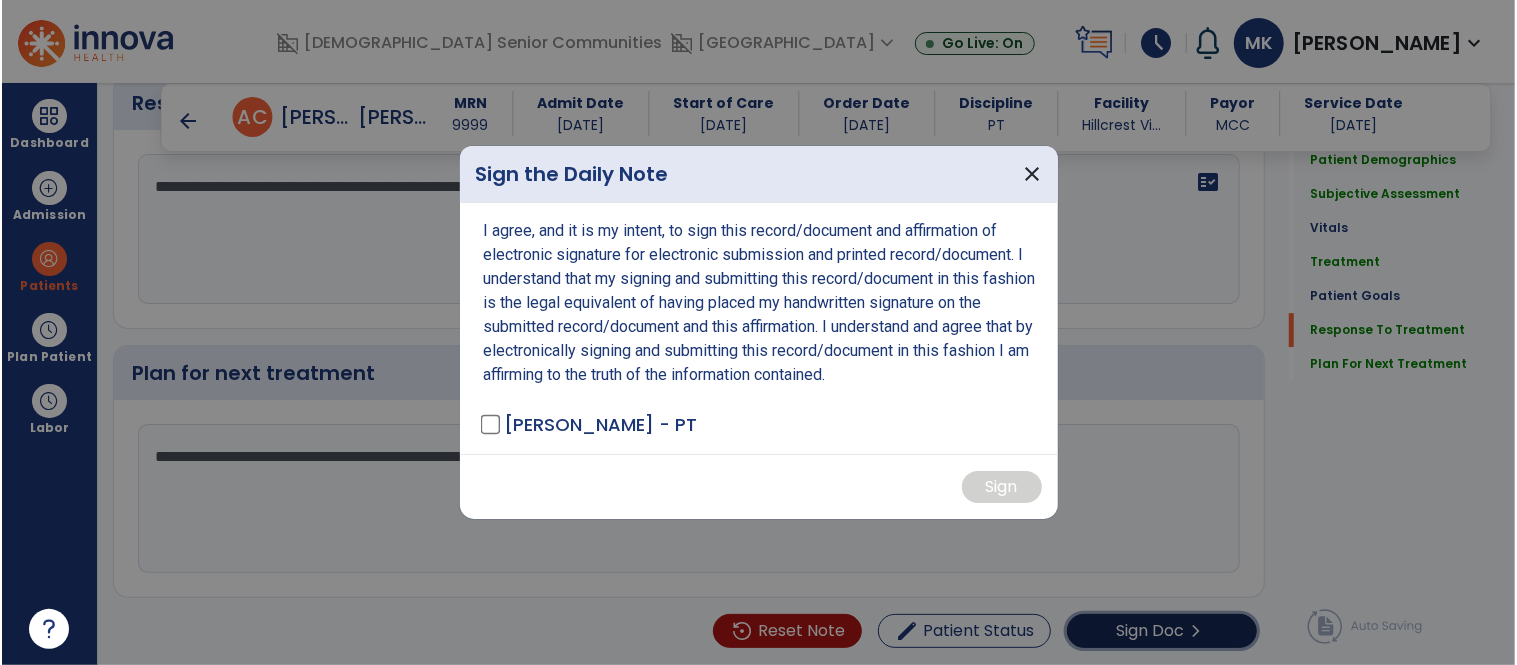 scroll, scrollTop: 3558, scrollLeft: 0, axis: vertical 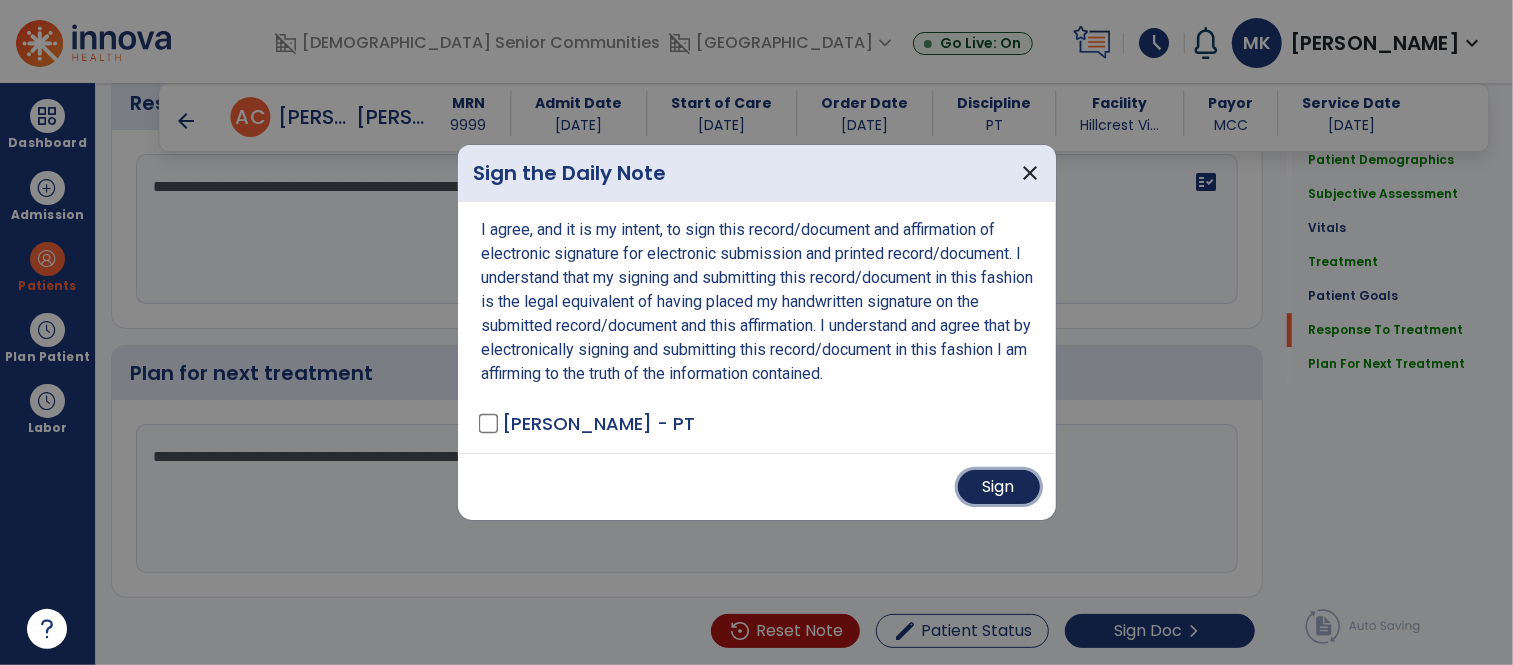 click on "Sign" at bounding box center (999, 487) 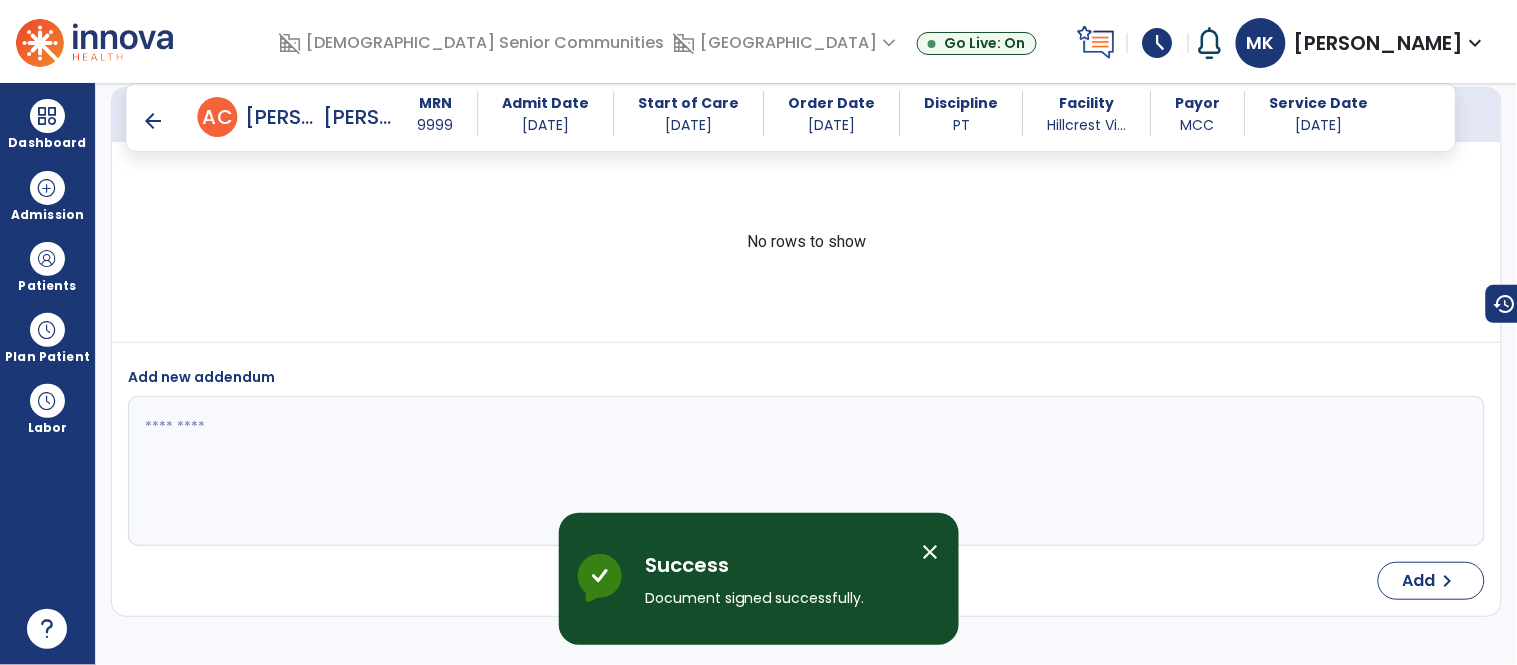 click on "arrow_back" at bounding box center (154, 121) 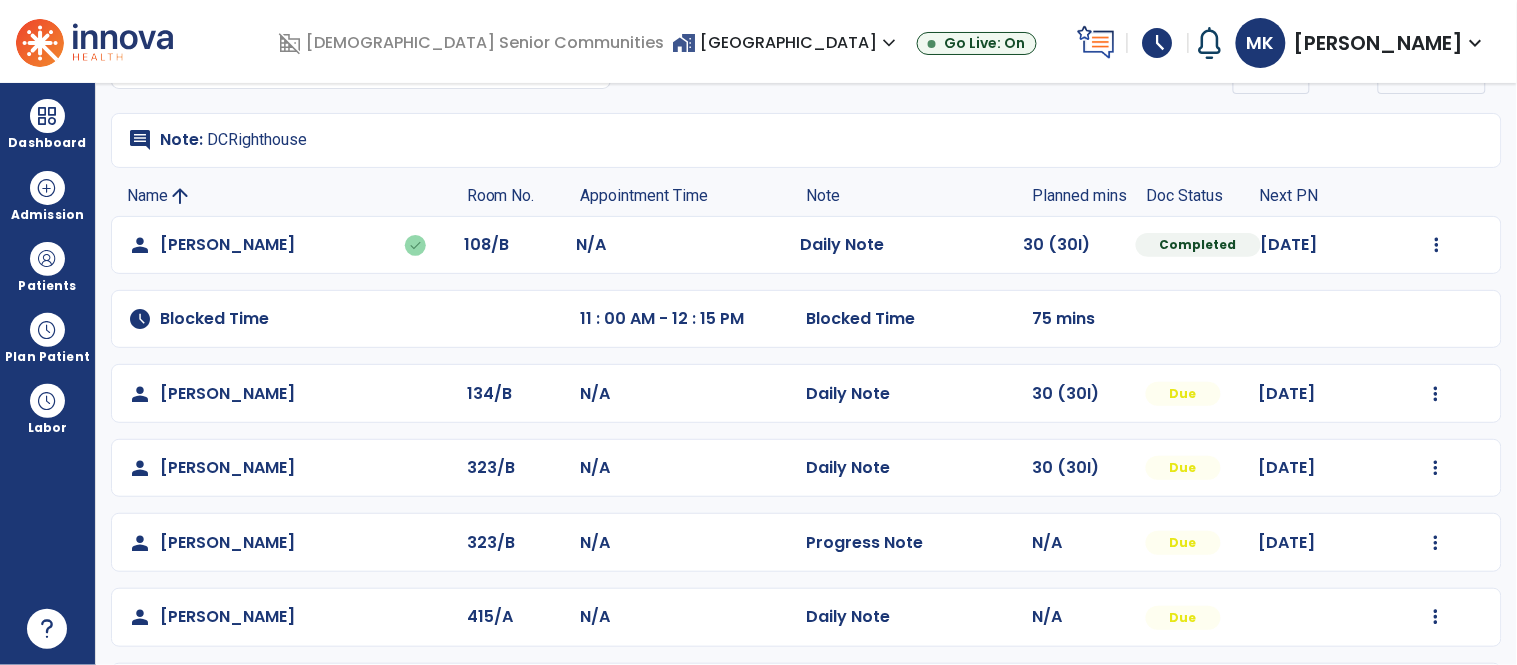scroll, scrollTop: 120, scrollLeft: 0, axis: vertical 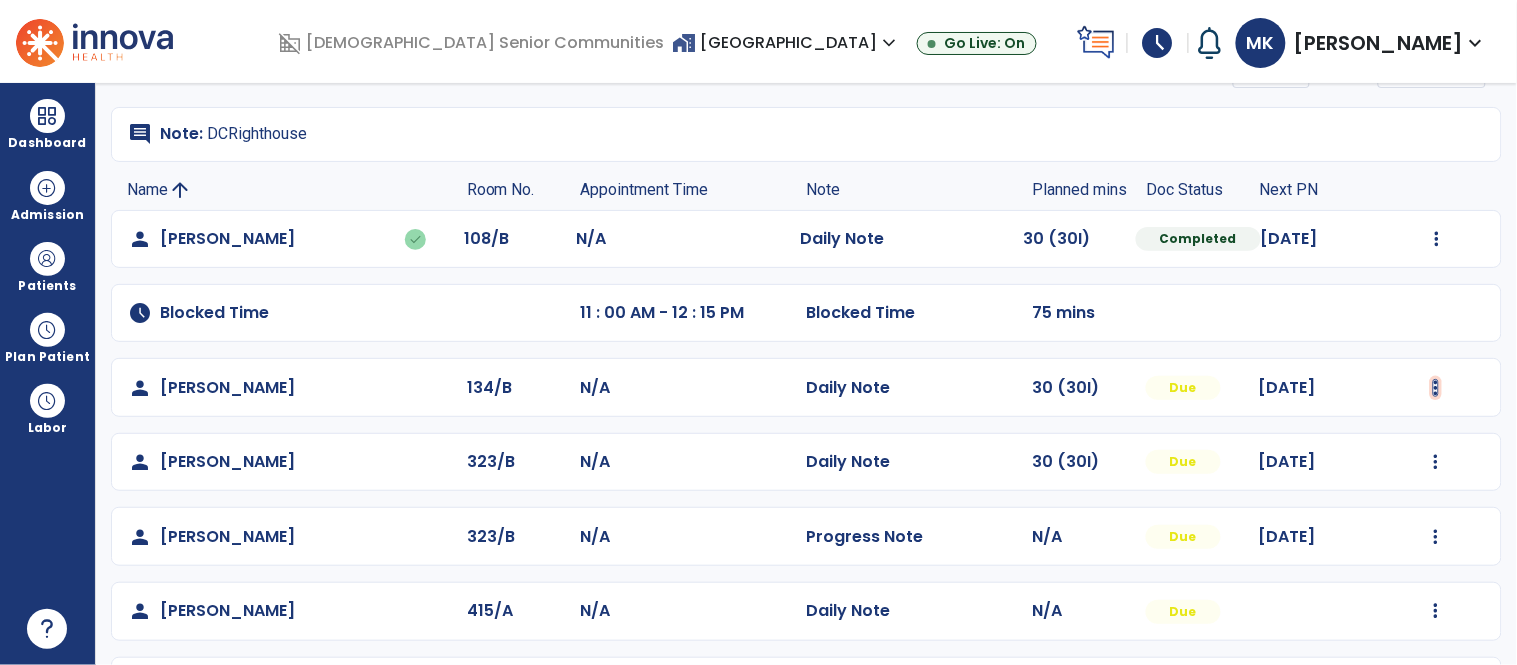 click at bounding box center (1437, 239) 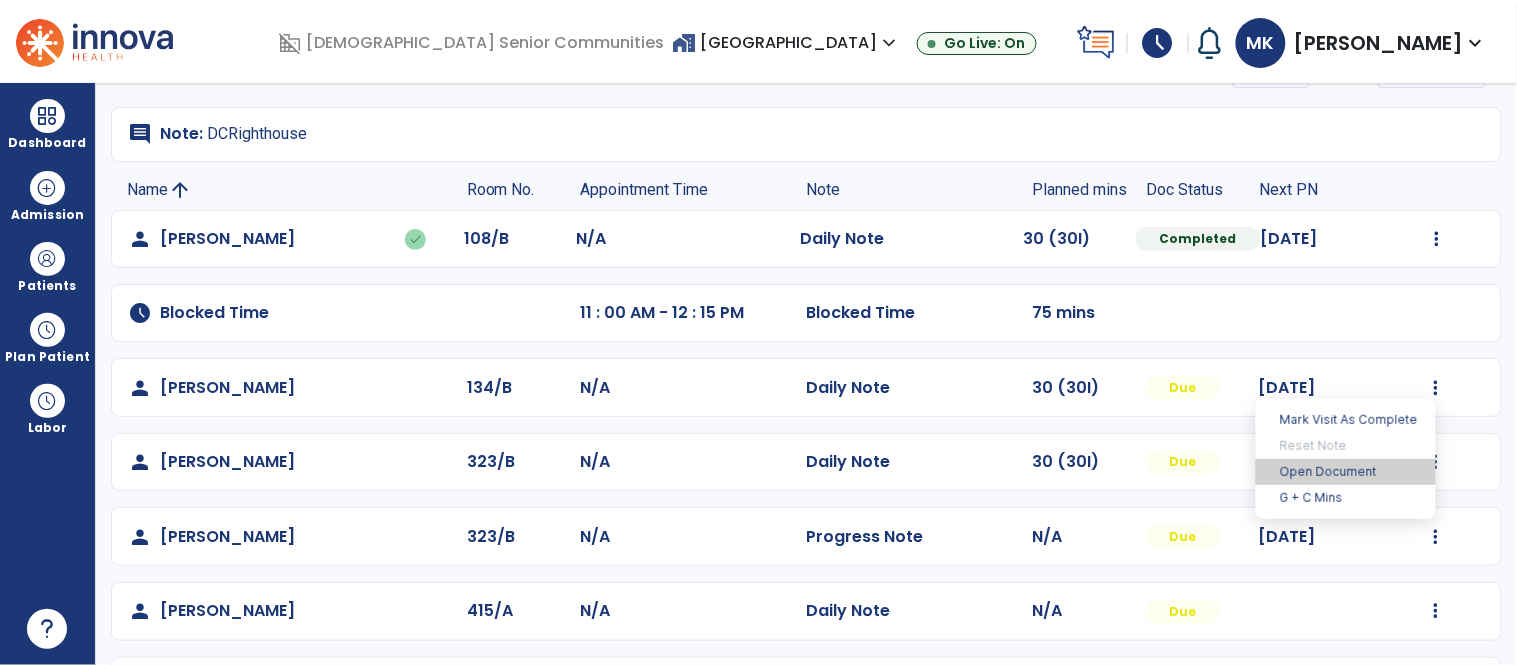 click on "Open Document" at bounding box center [1346, 472] 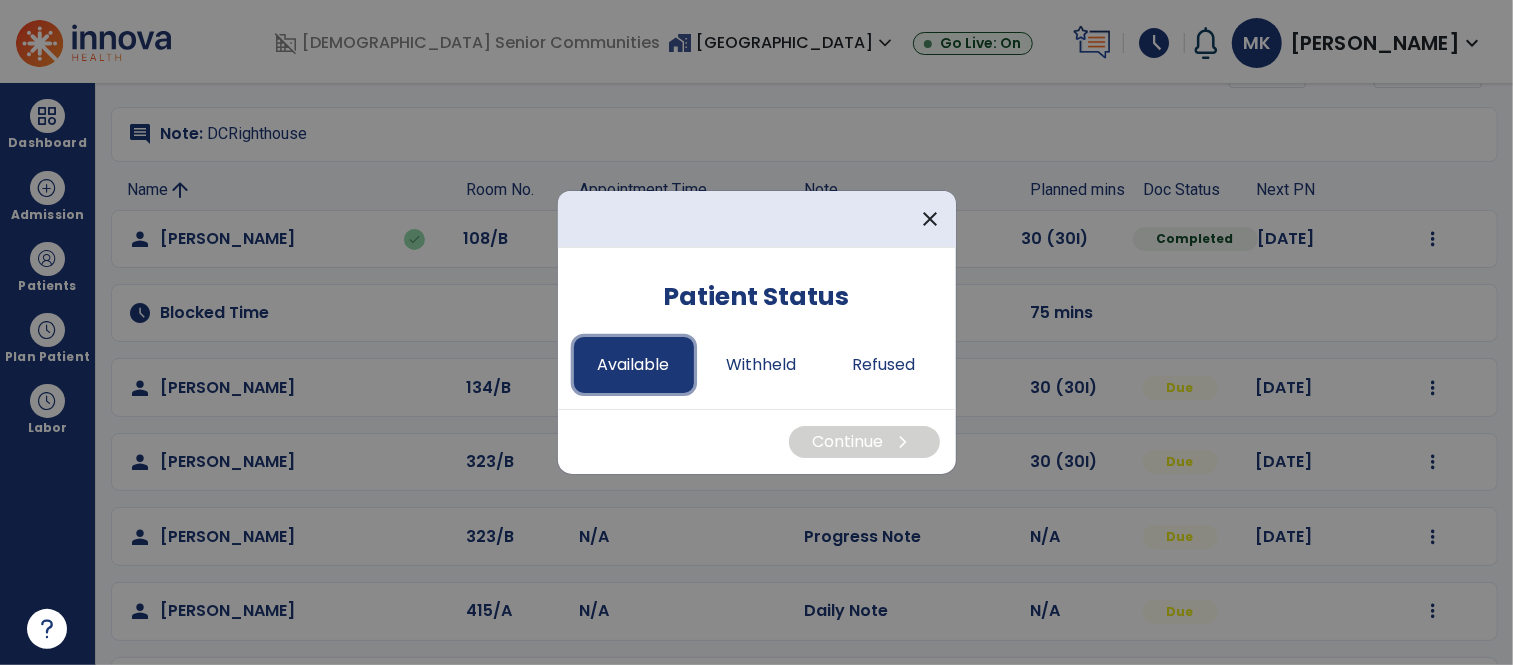click on "Available" at bounding box center (634, 365) 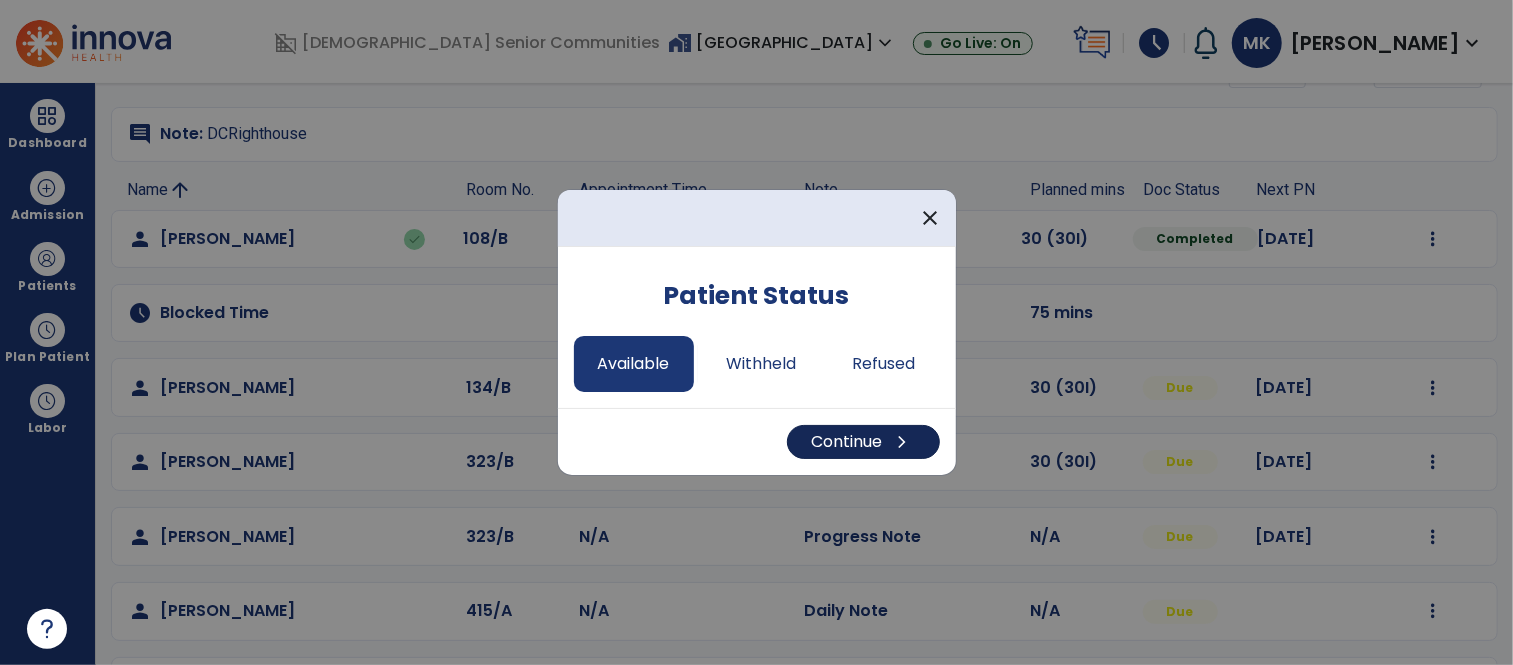 click on "Continue   chevron_right" at bounding box center (863, 442) 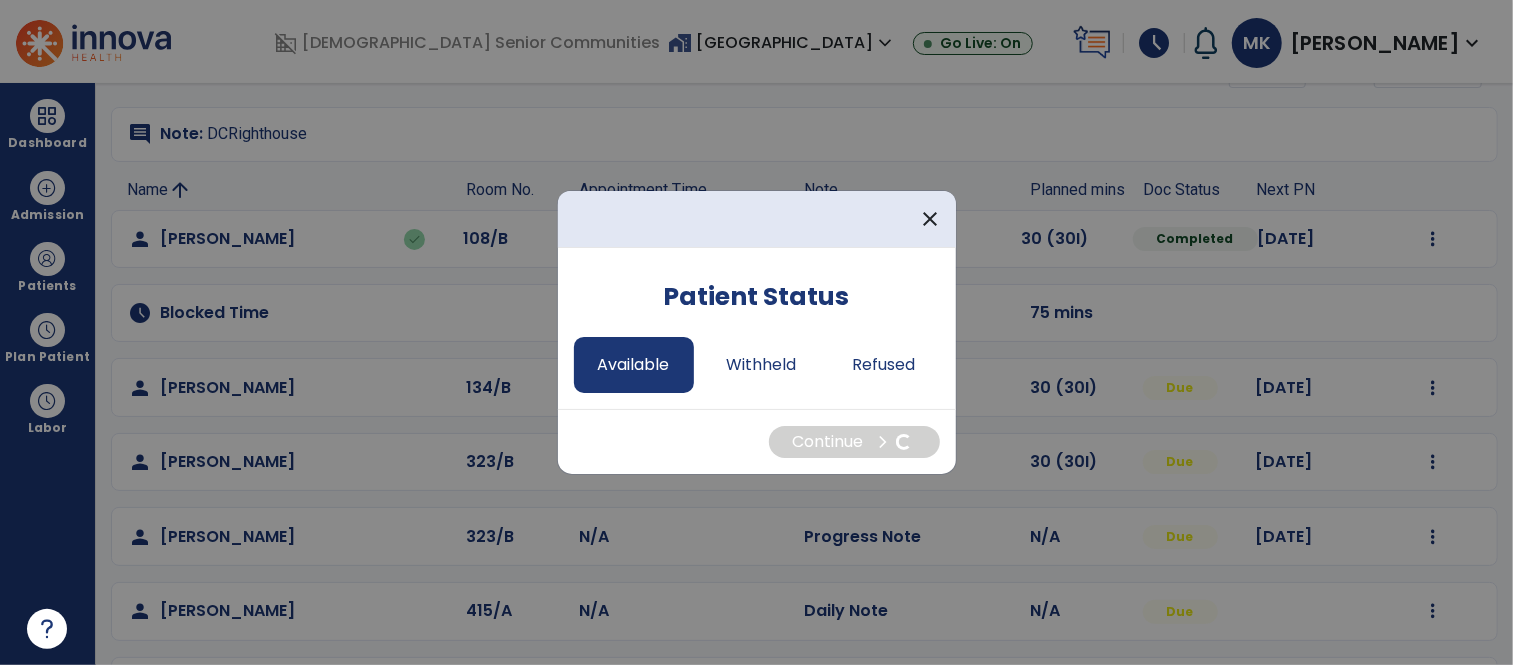 select on "*" 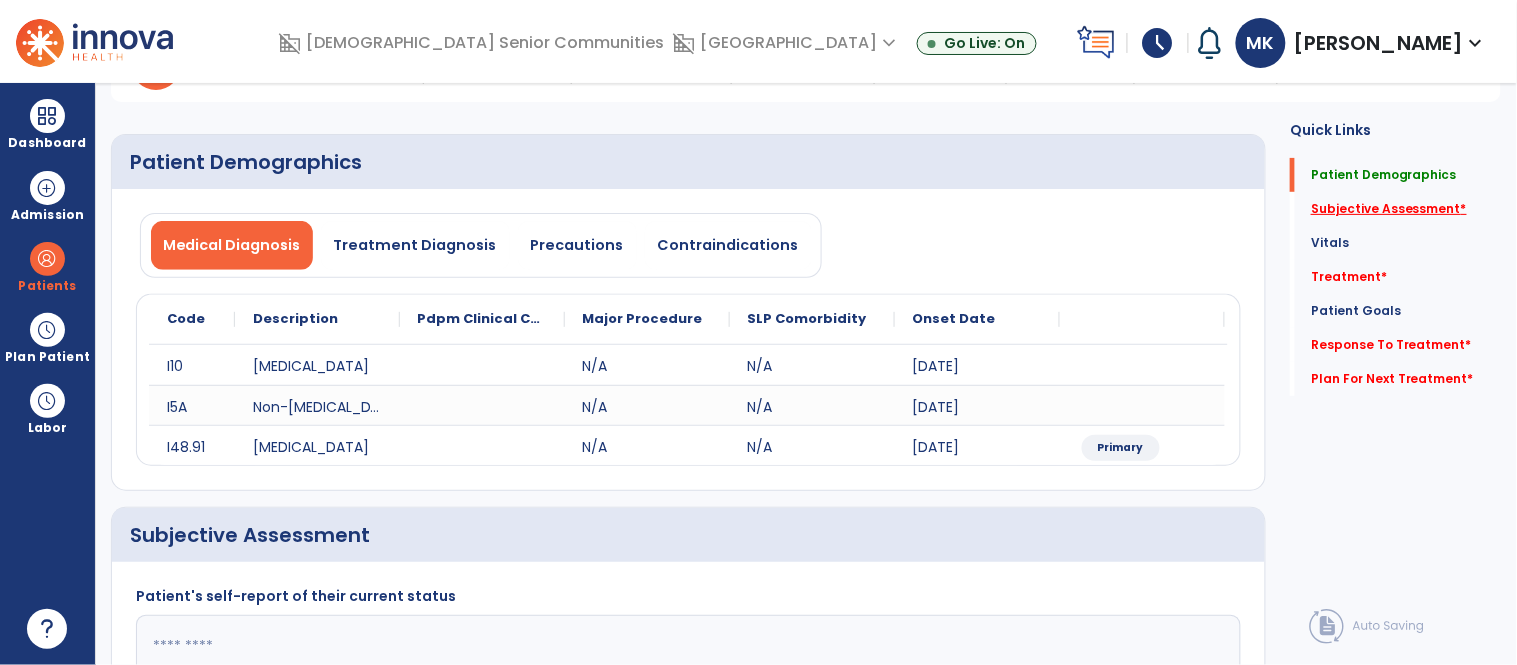 click on "Subjective Assessment   *" 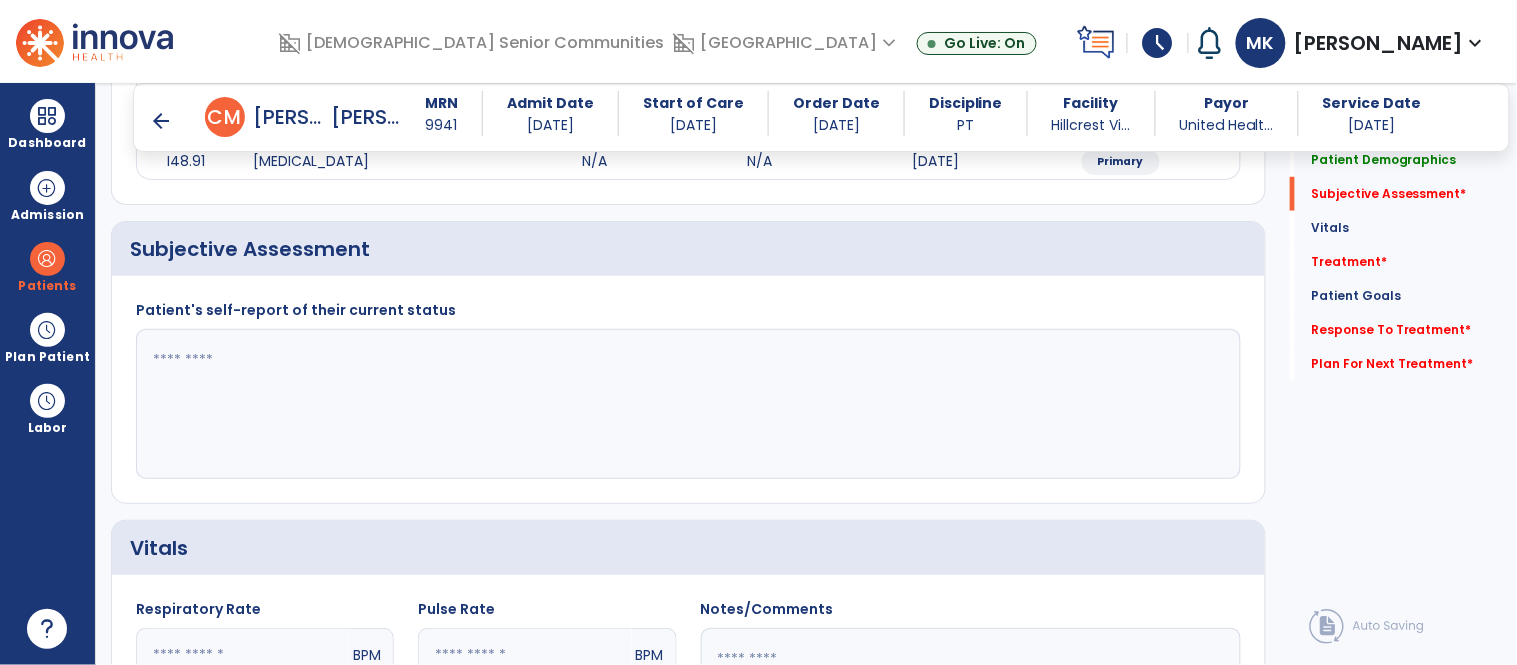 scroll, scrollTop: 394, scrollLeft: 0, axis: vertical 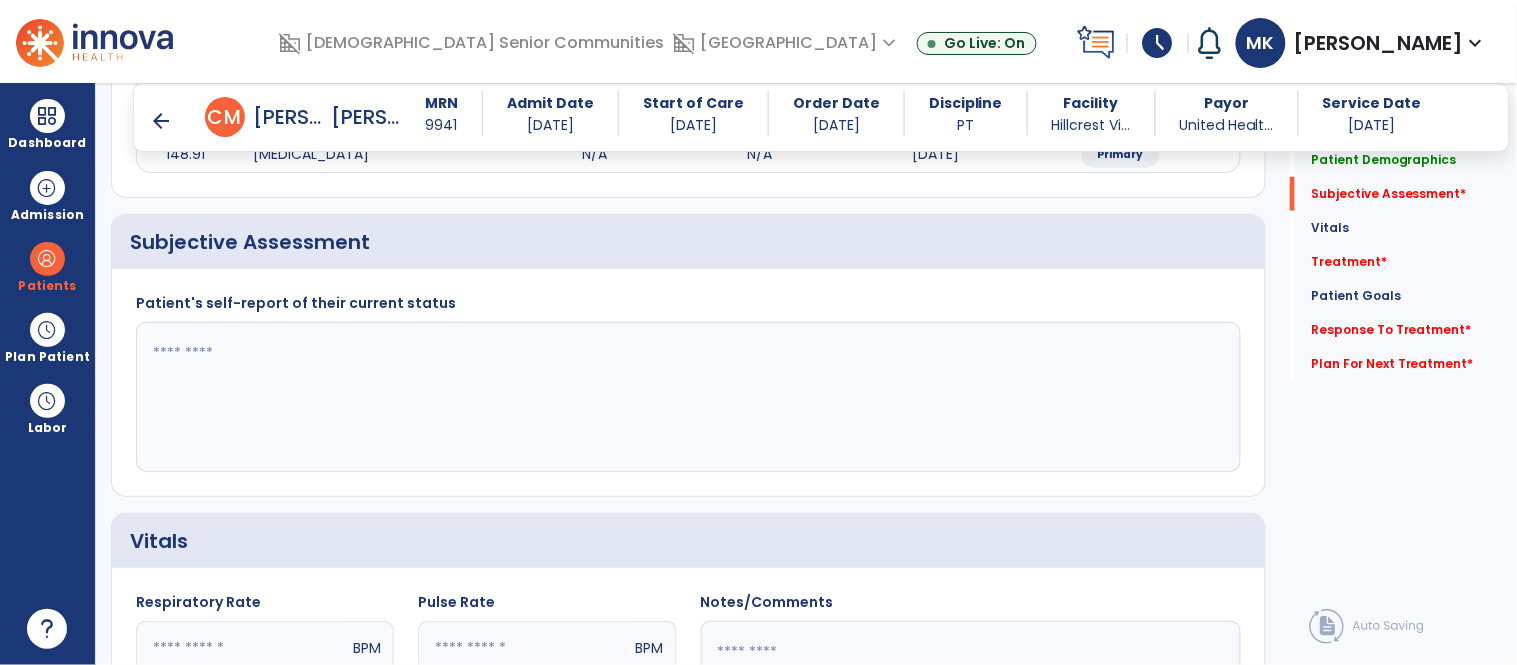click 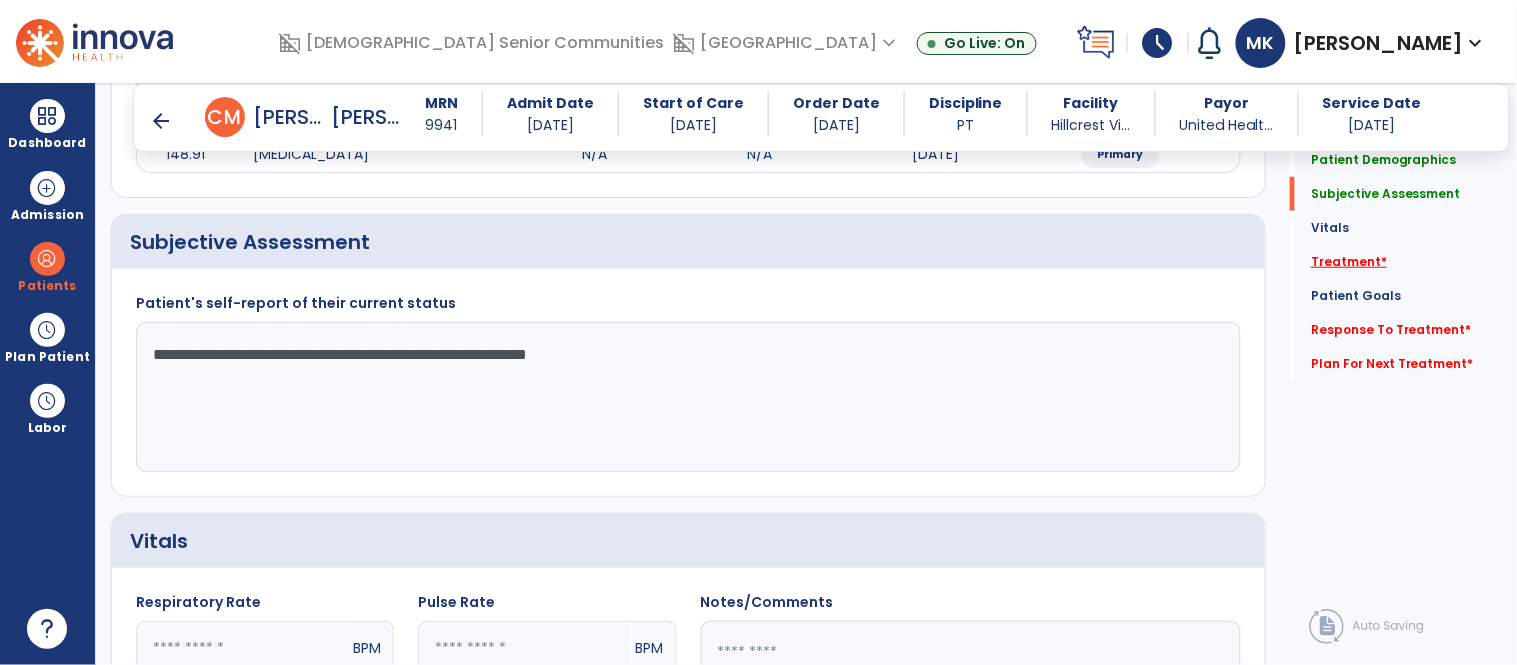 type on "**********" 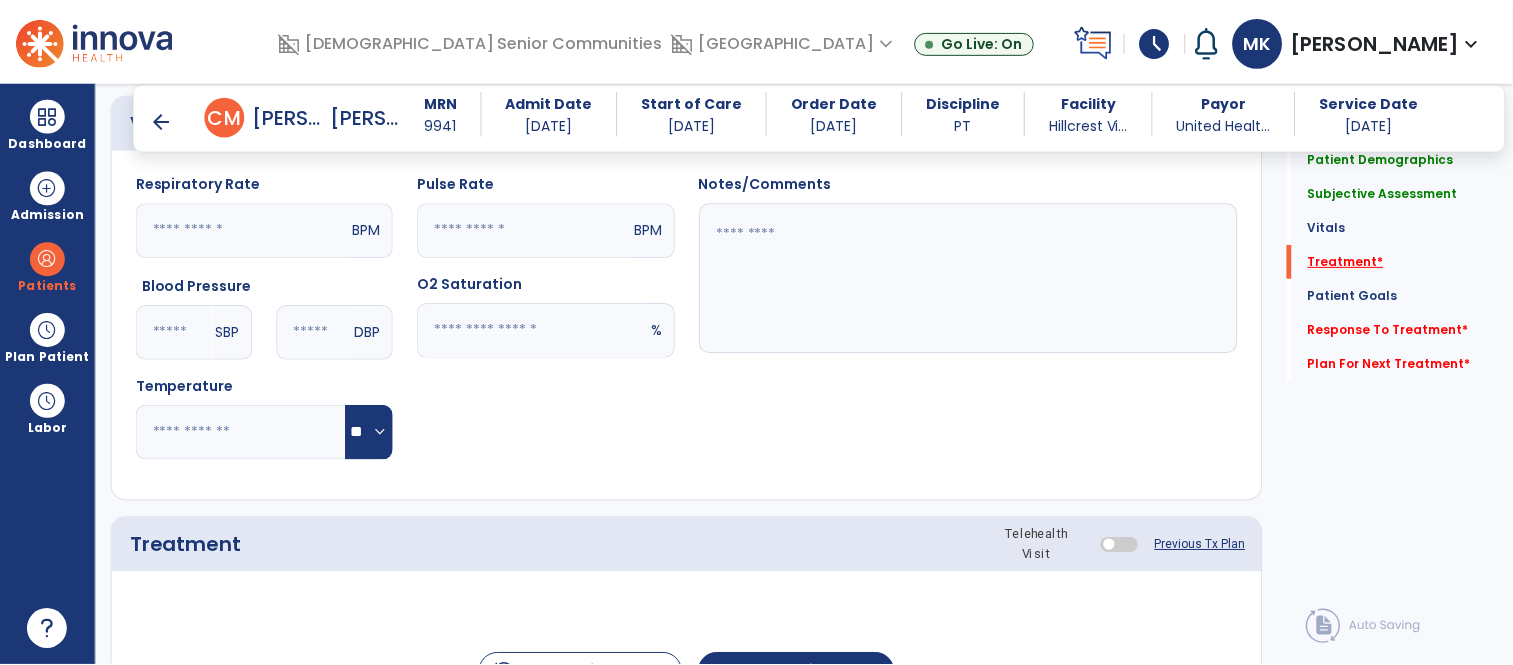 scroll, scrollTop: 1083, scrollLeft: 0, axis: vertical 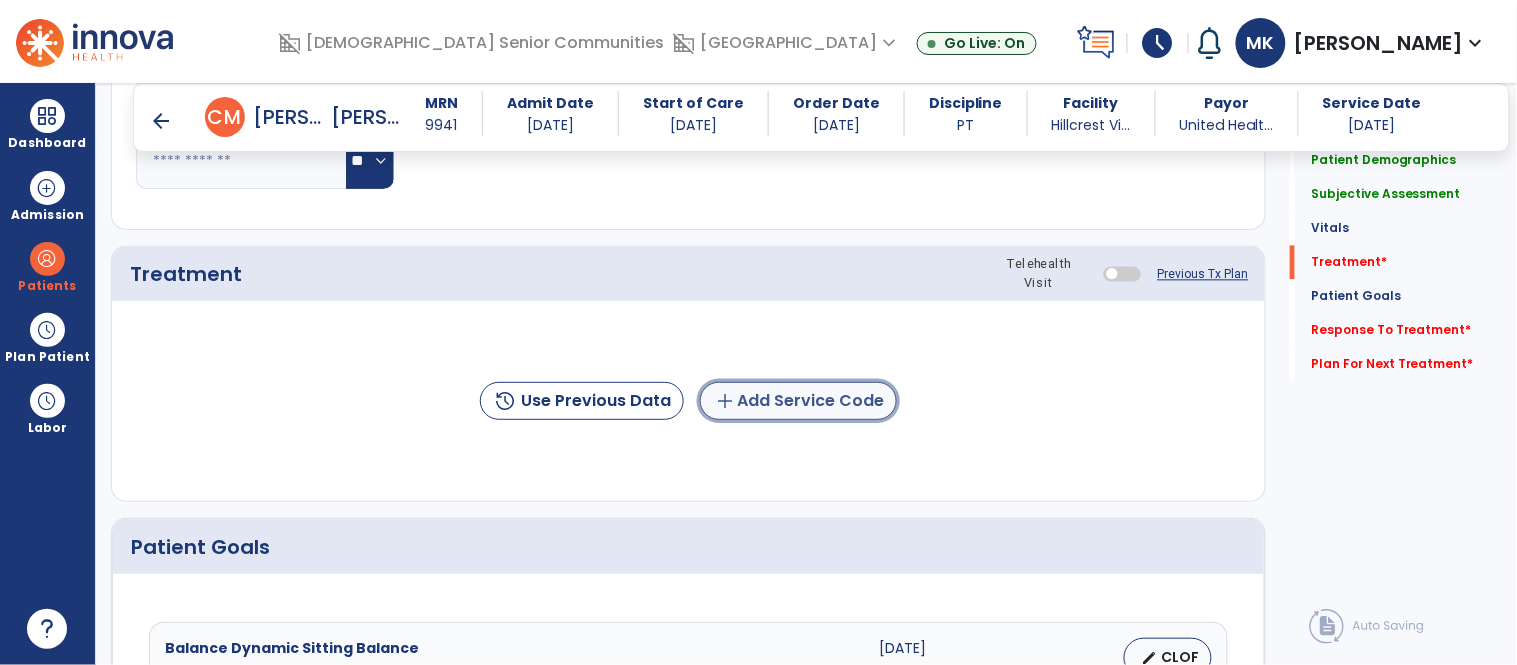 click on "add  Add Service Code" 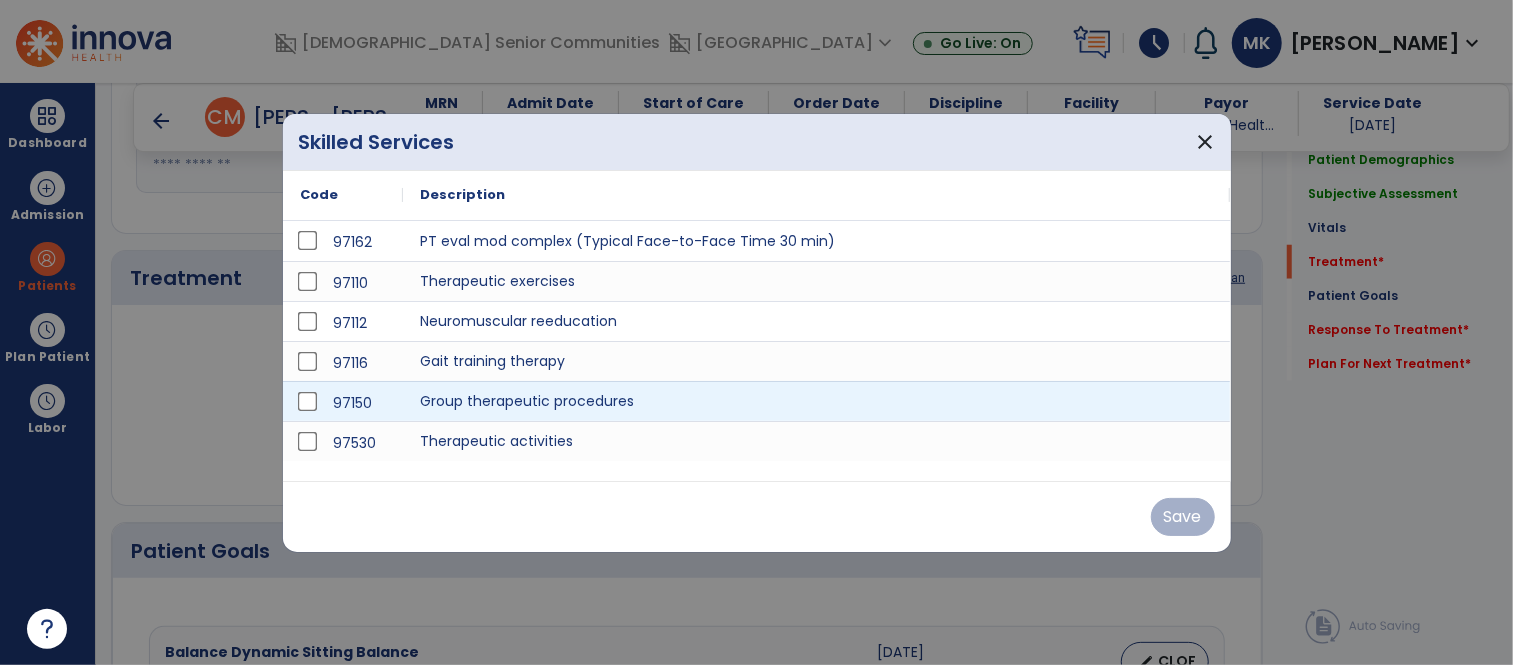 scroll, scrollTop: 1083, scrollLeft: 0, axis: vertical 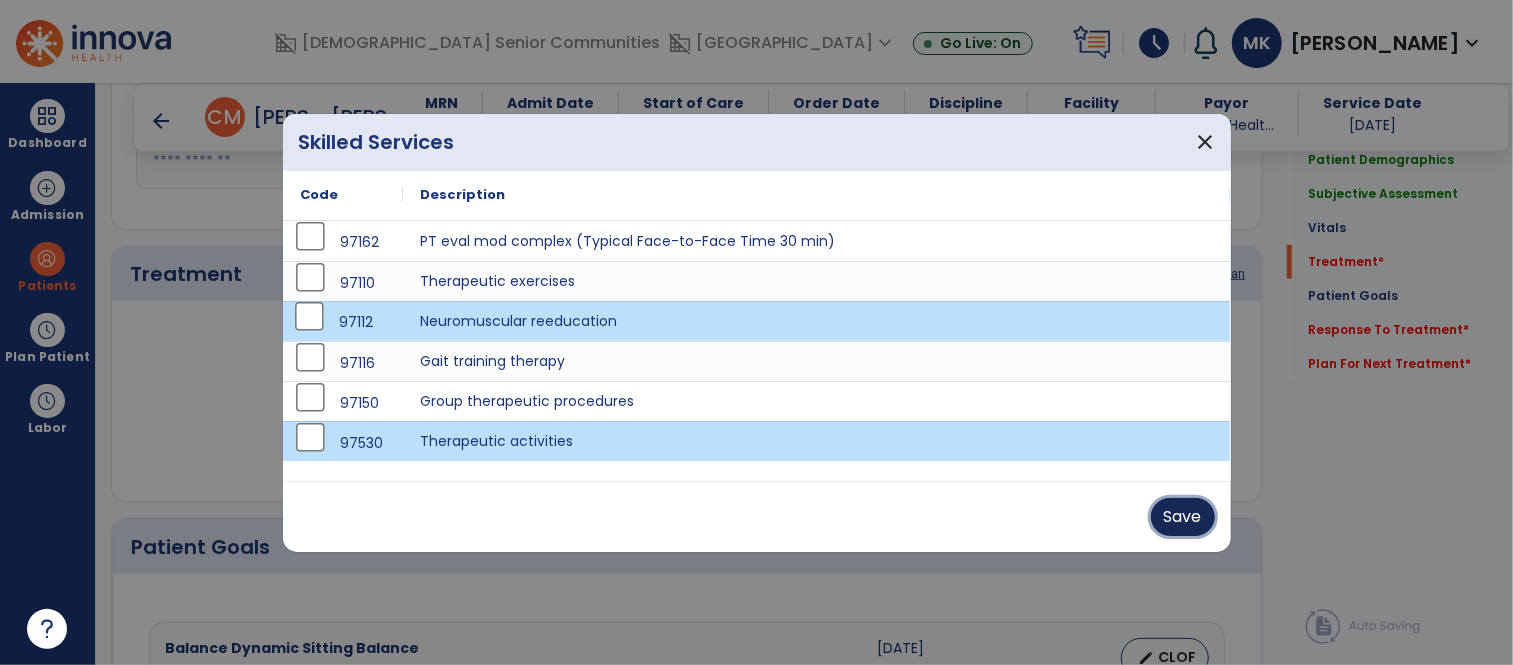 click on "Save" at bounding box center (1183, 517) 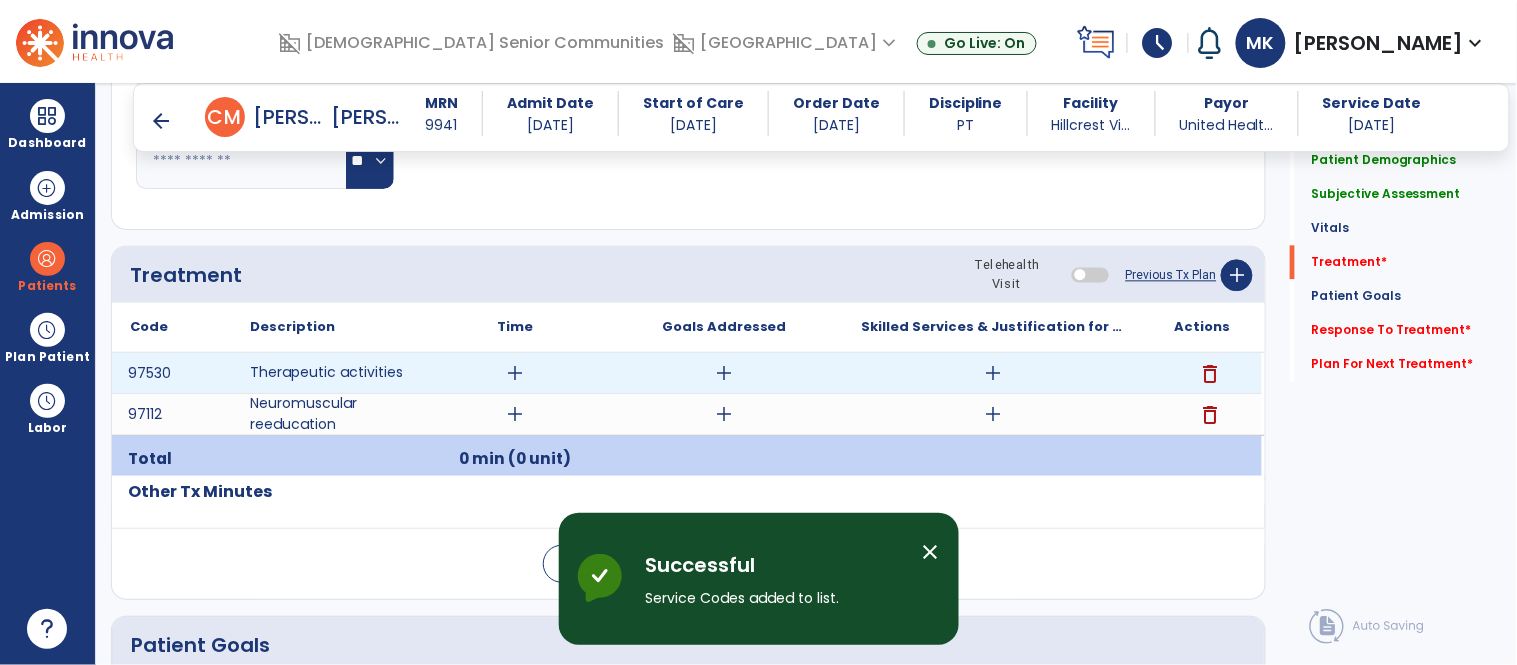 click on "add" at bounding box center [515, 373] 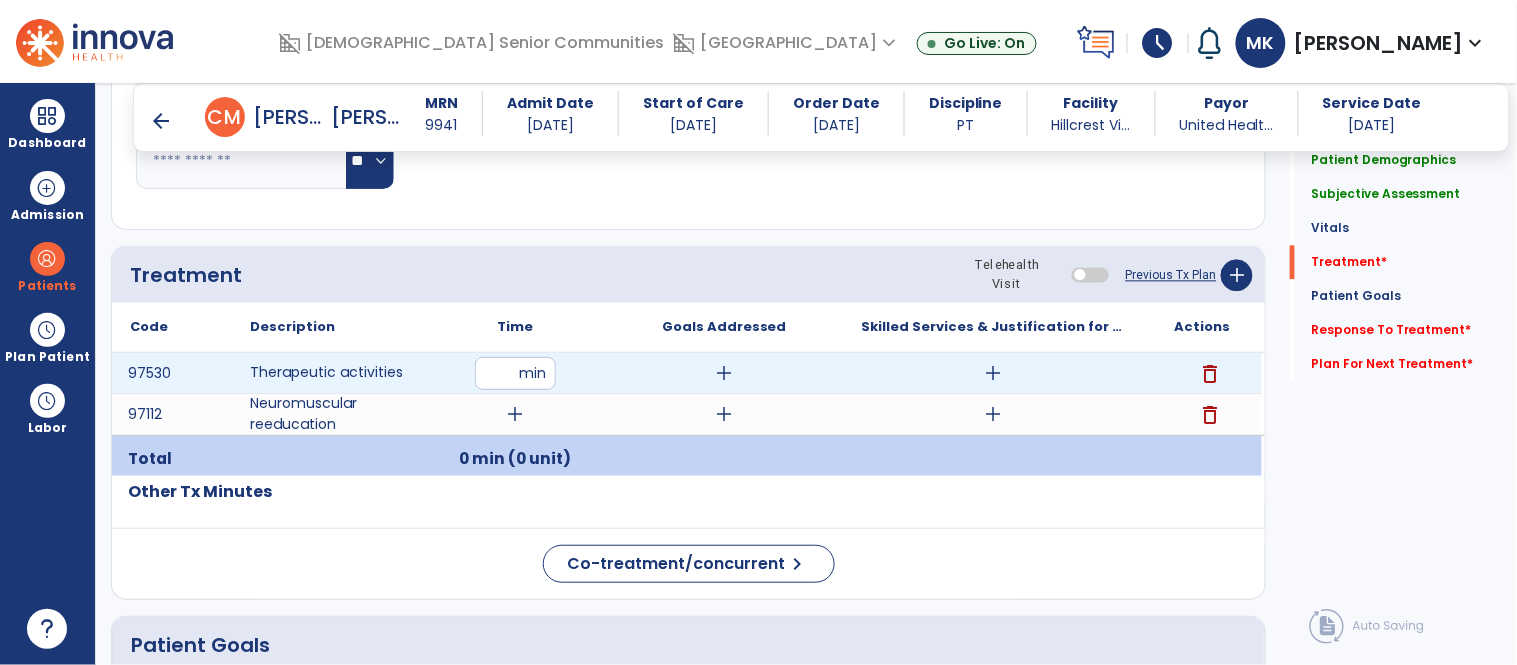 type on "**" 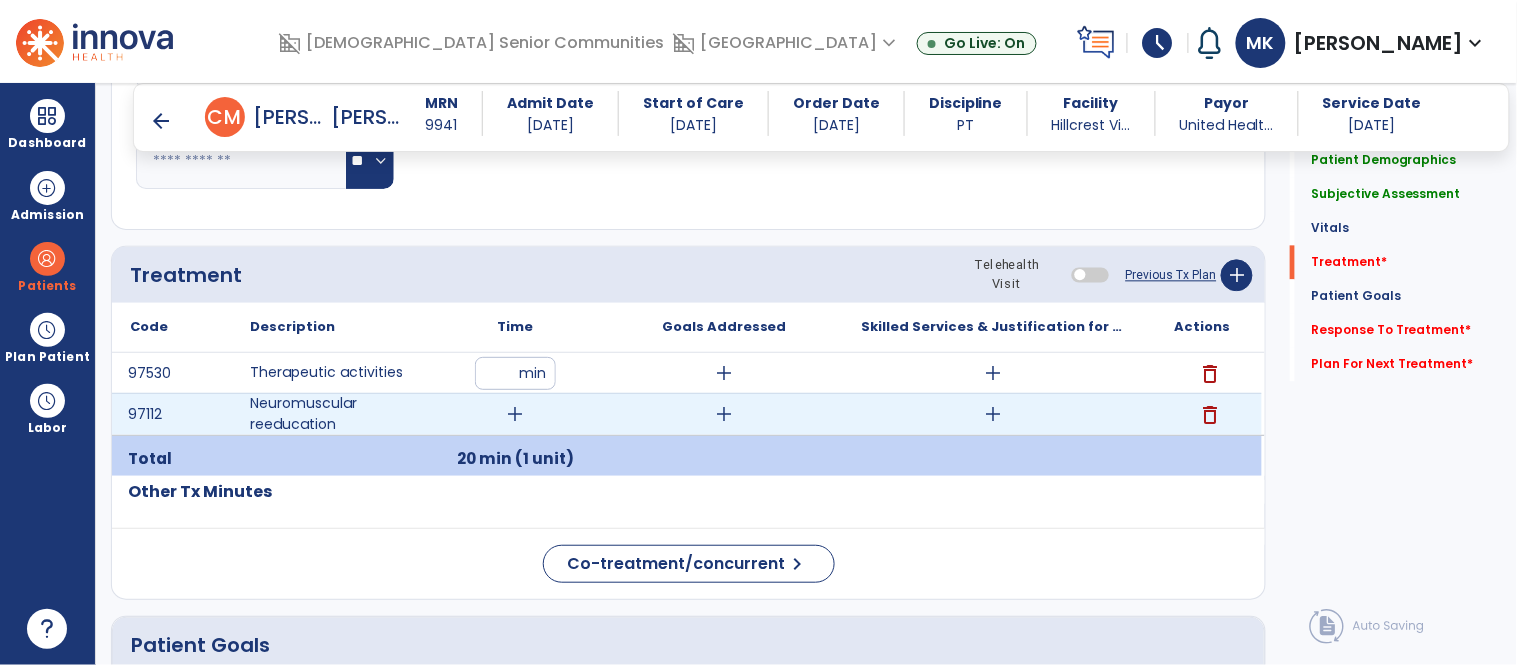 click on "add" at bounding box center [515, 414] 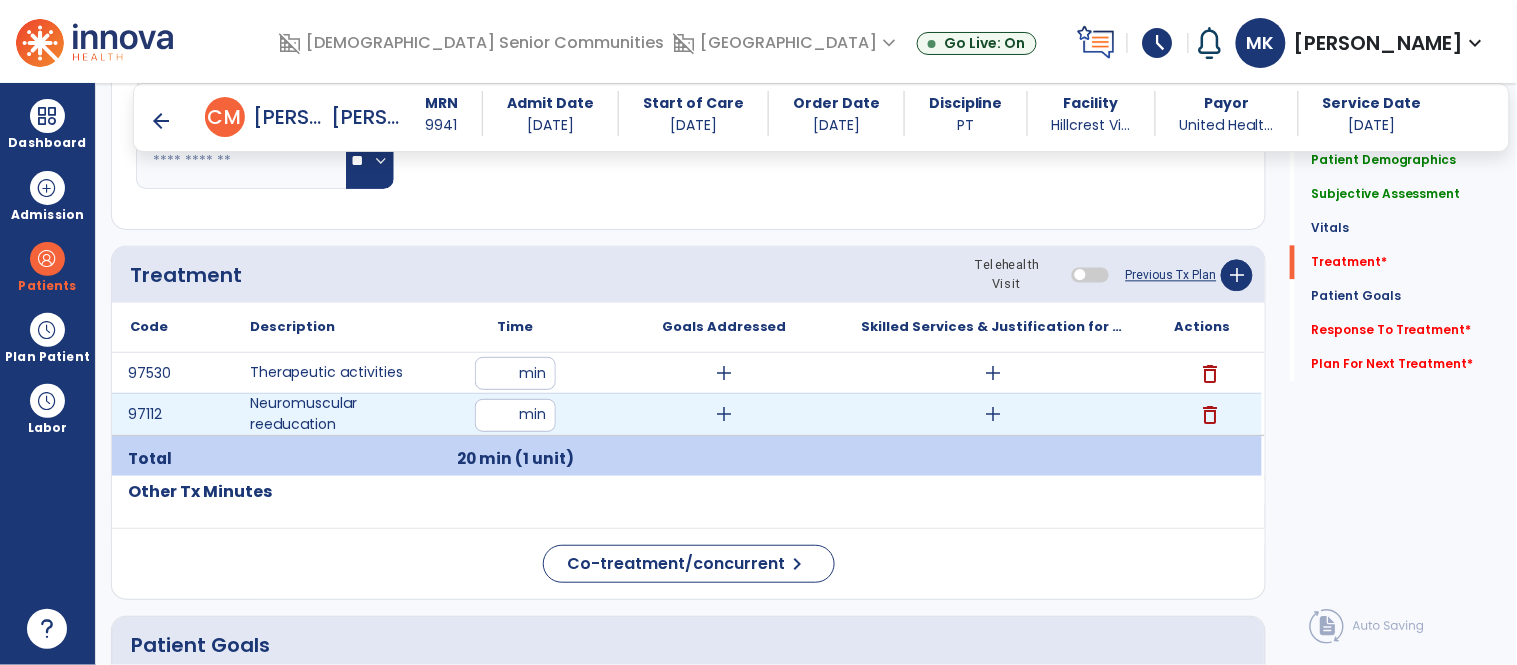 type on "**" 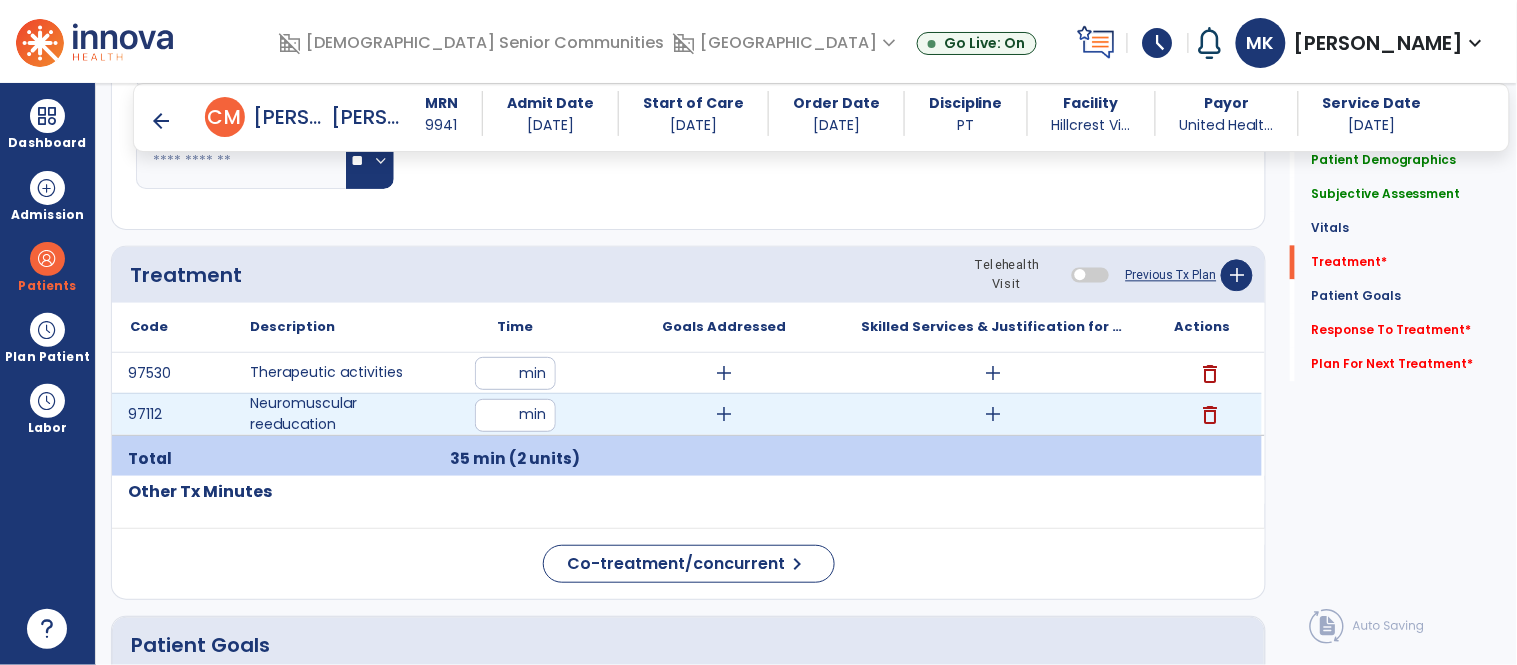 click on "**" at bounding box center [515, 415] 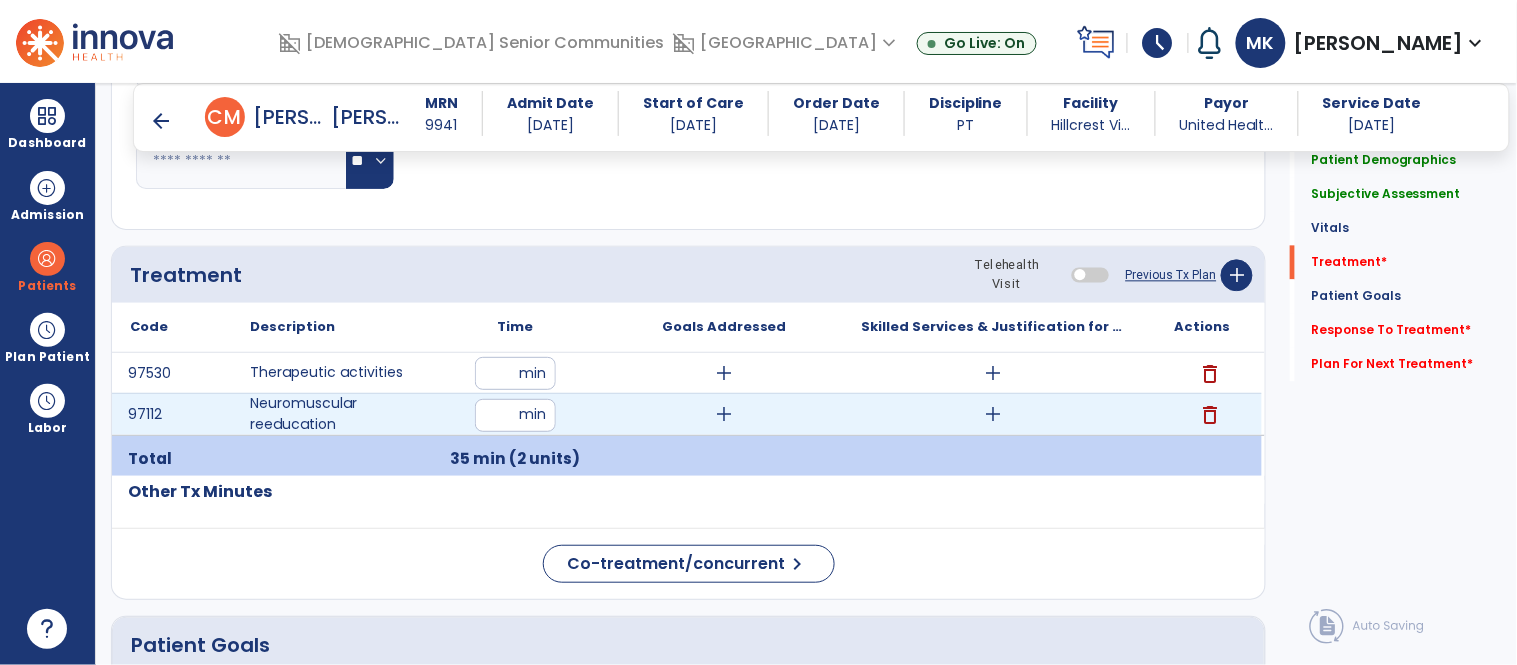 type on "**" 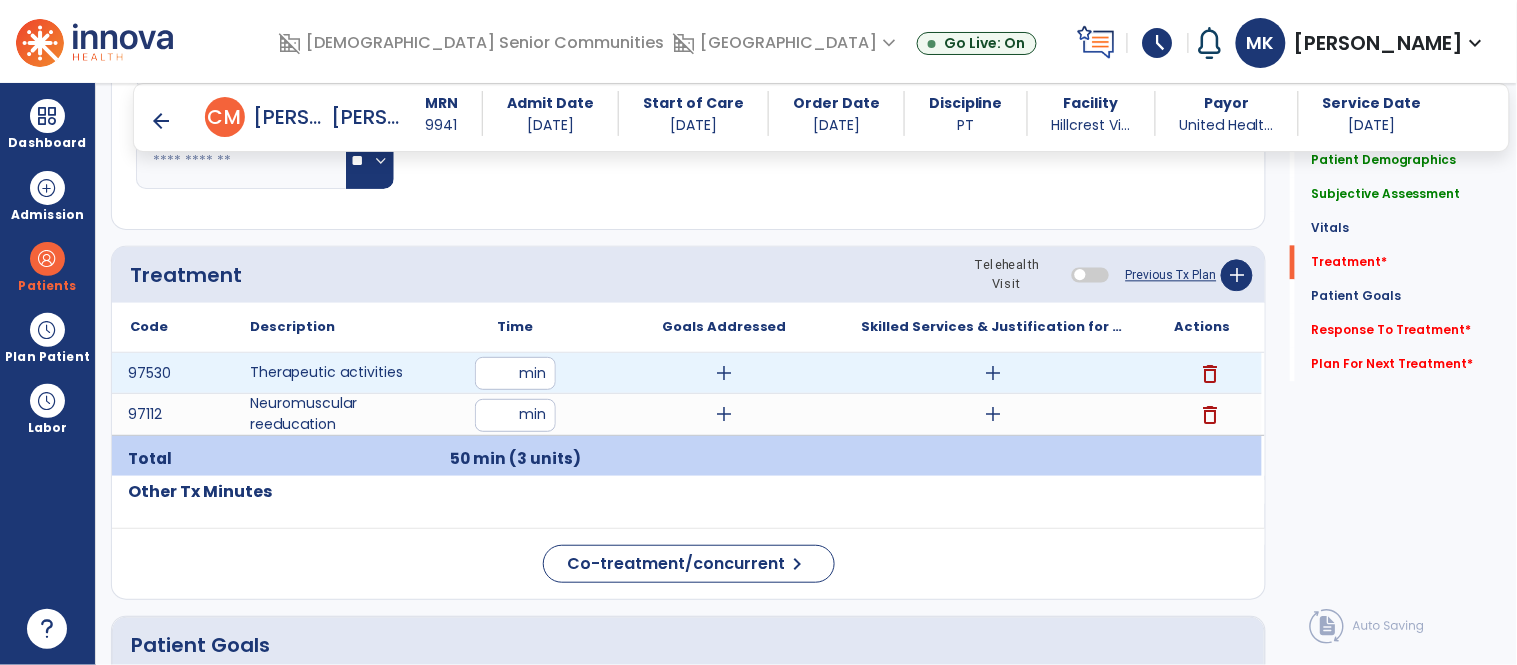 click on "delete" at bounding box center (1210, 374) 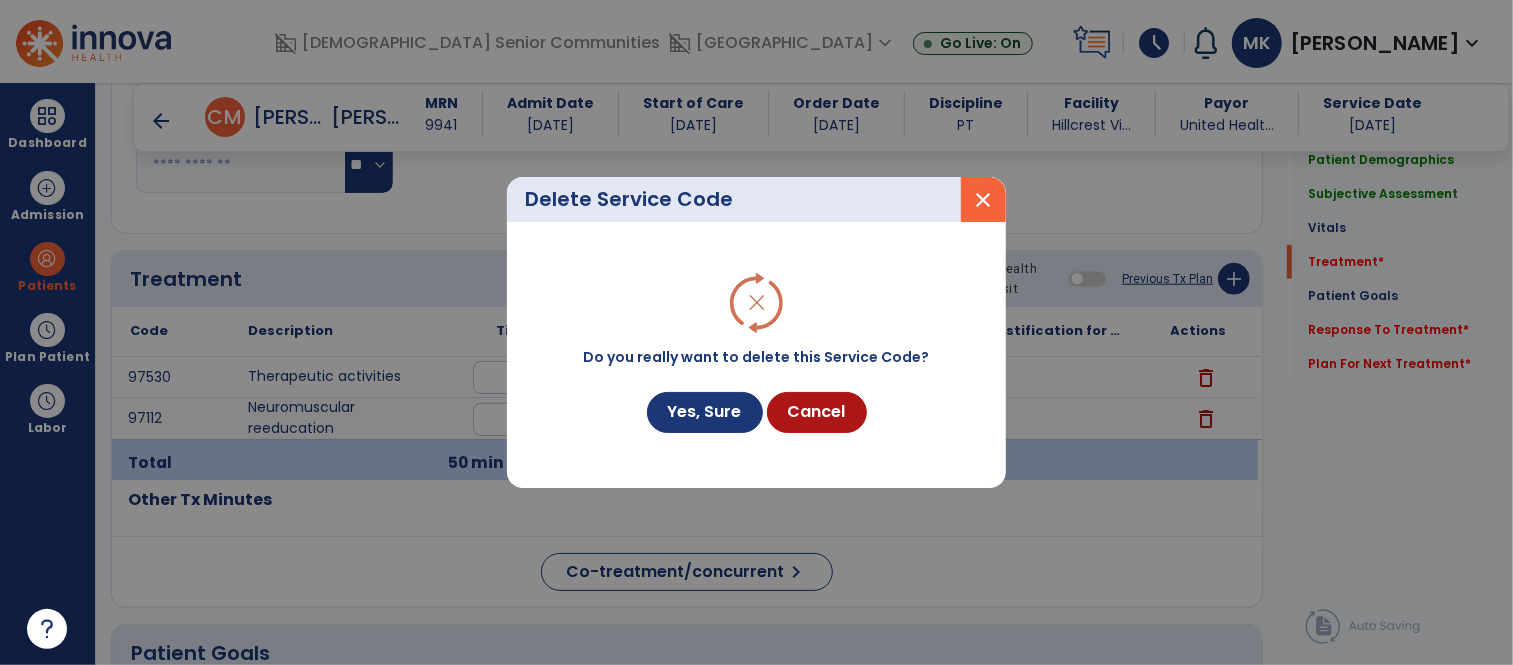 scroll, scrollTop: 1083, scrollLeft: 0, axis: vertical 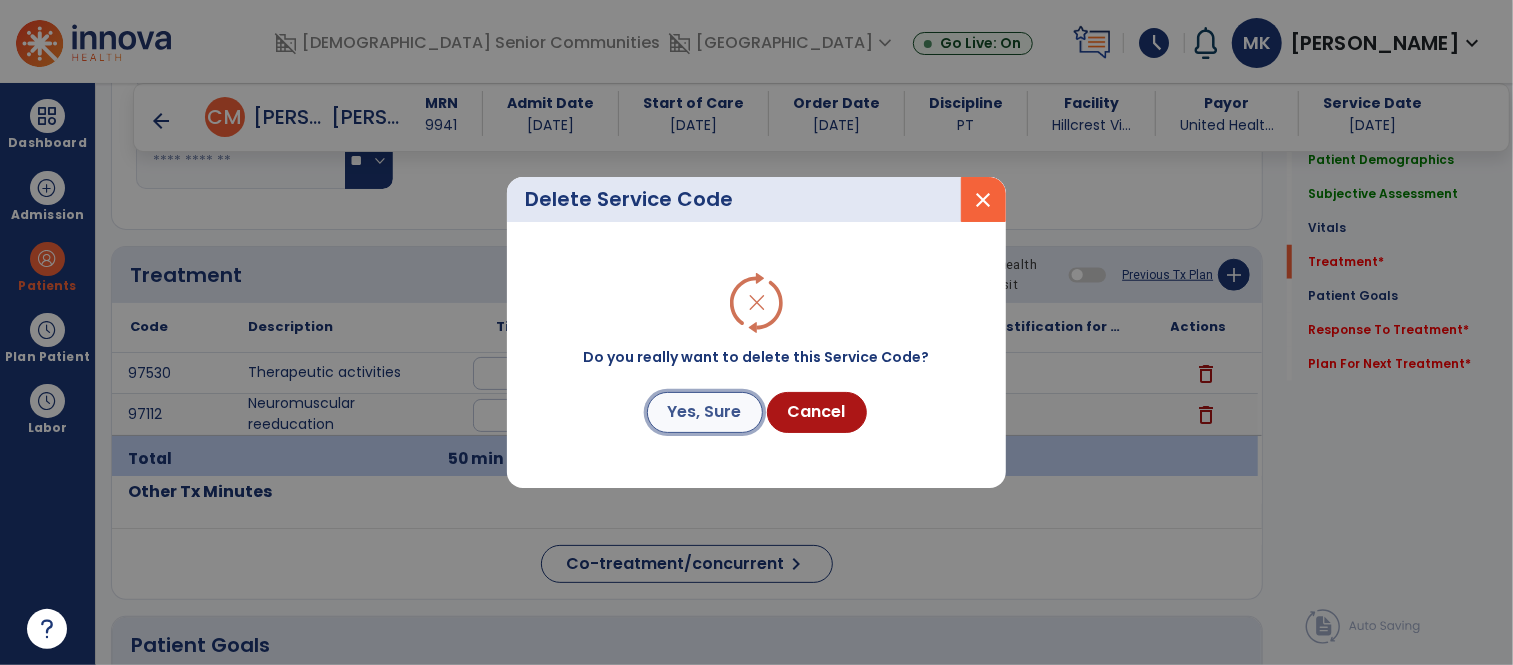 click on "Yes, Sure" at bounding box center (705, 412) 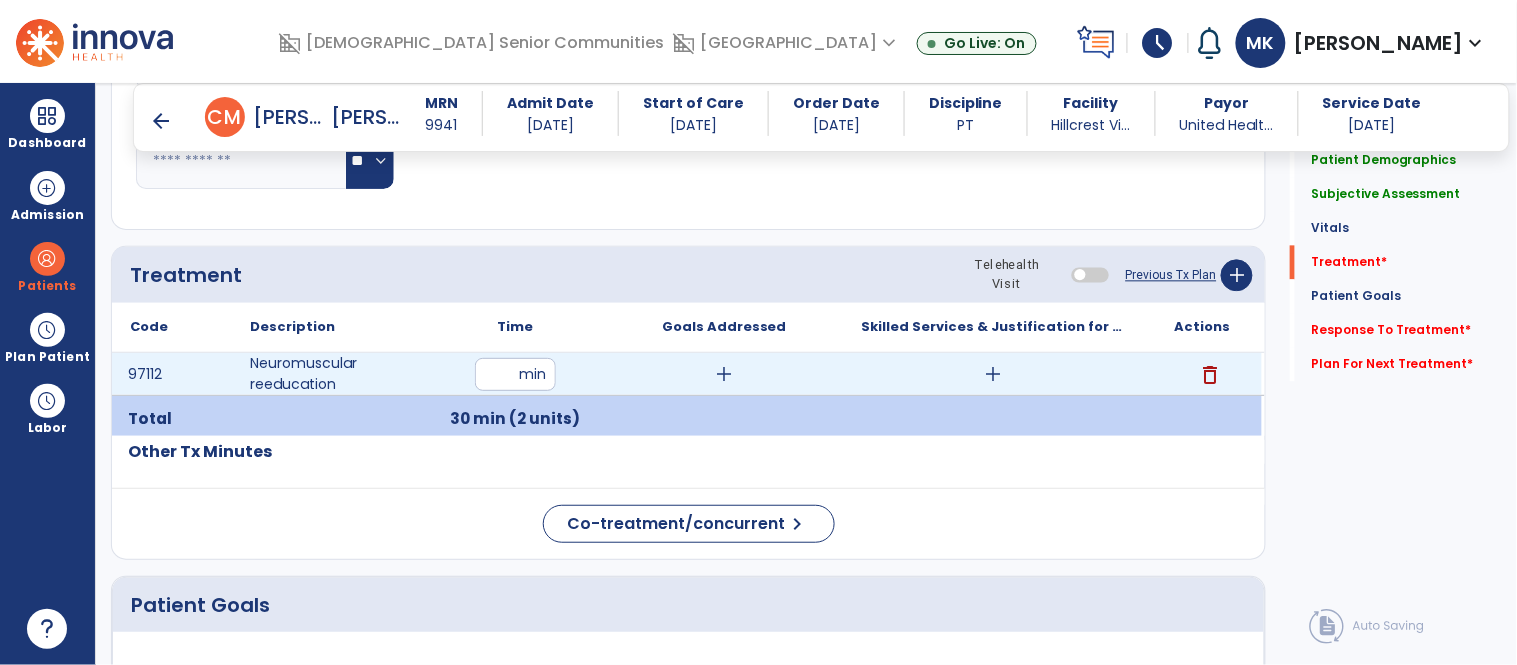 click on "add" at bounding box center [724, 374] 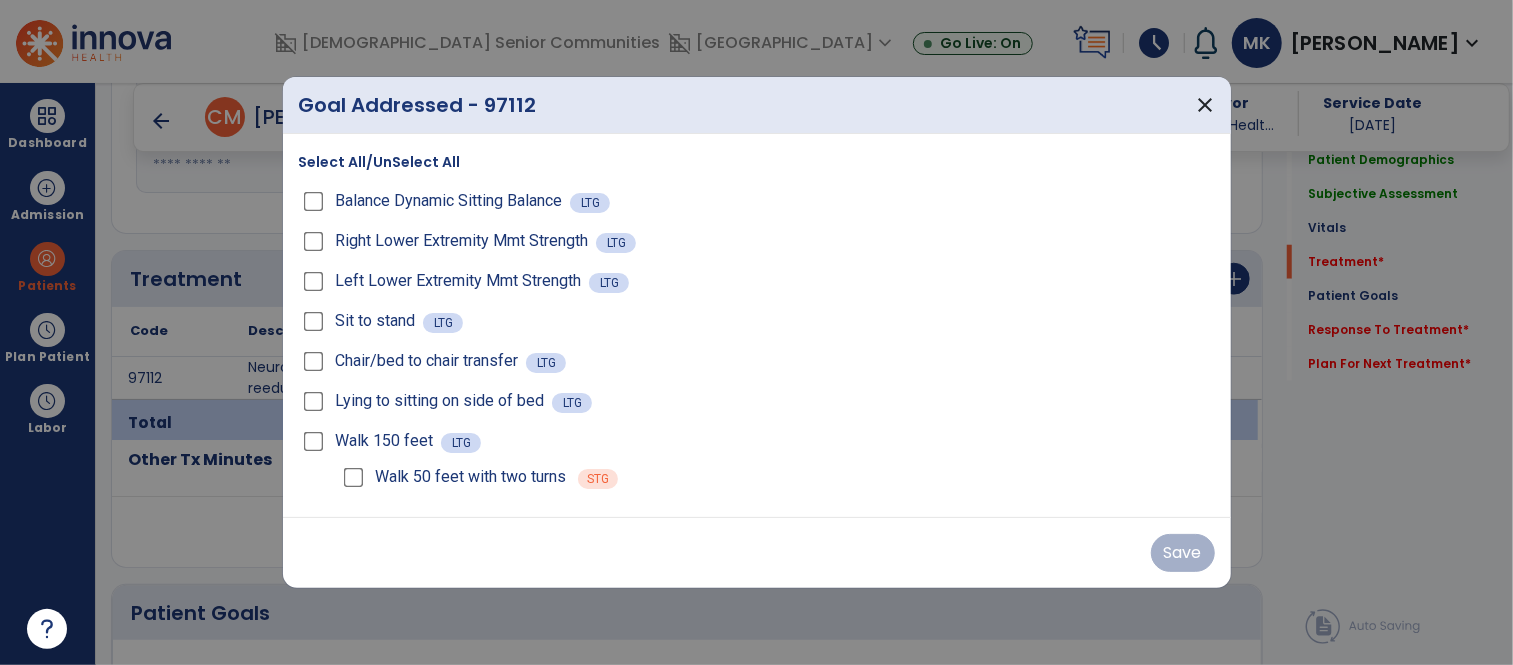 scroll, scrollTop: 1083, scrollLeft: 0, axis: vertical 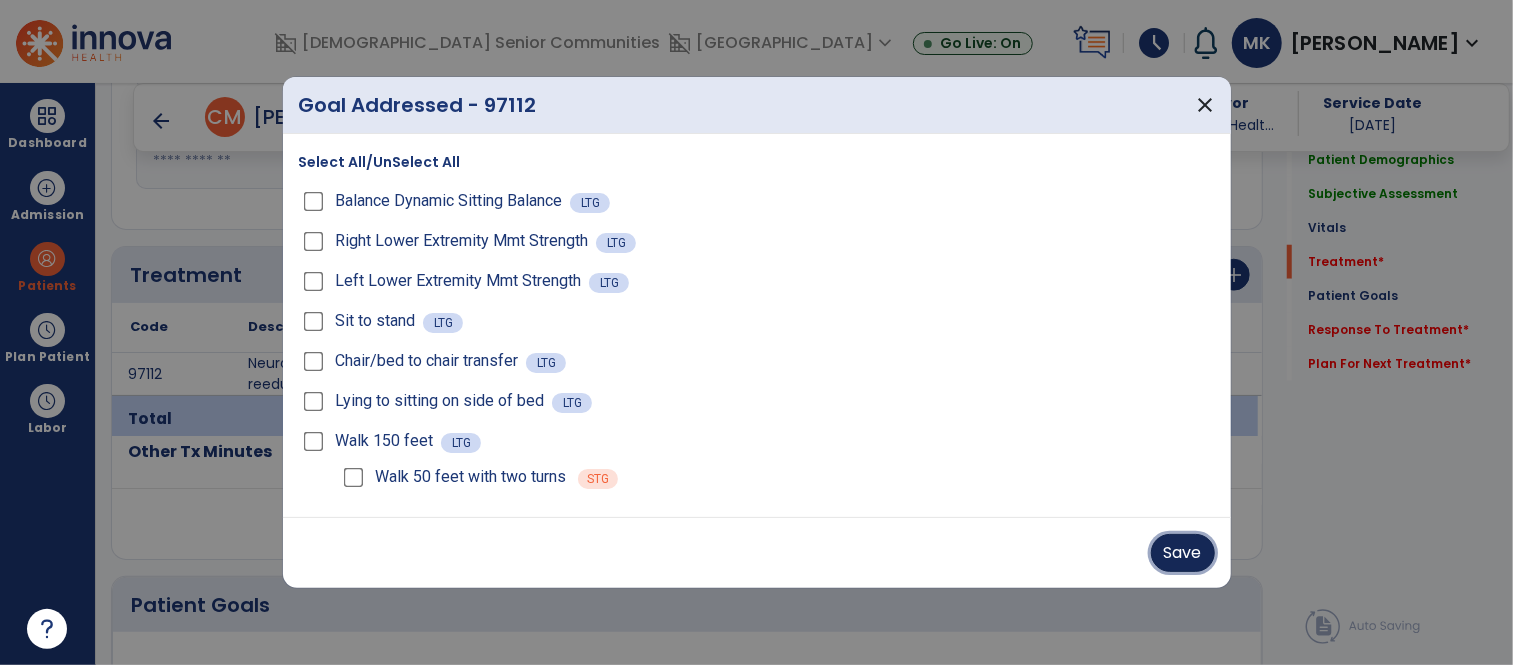 click on "Save" at bounding box center [1183, 553] 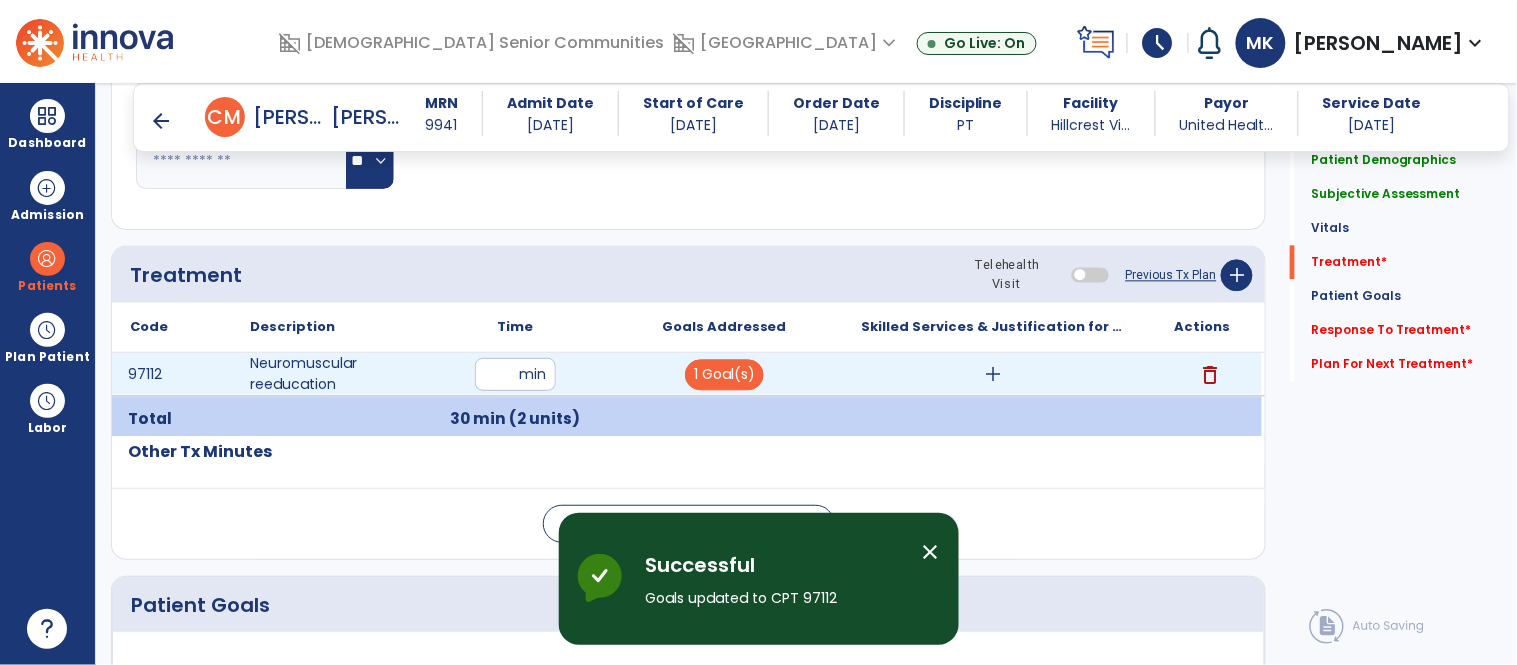 click on "add" at bounding box center (993, 374) 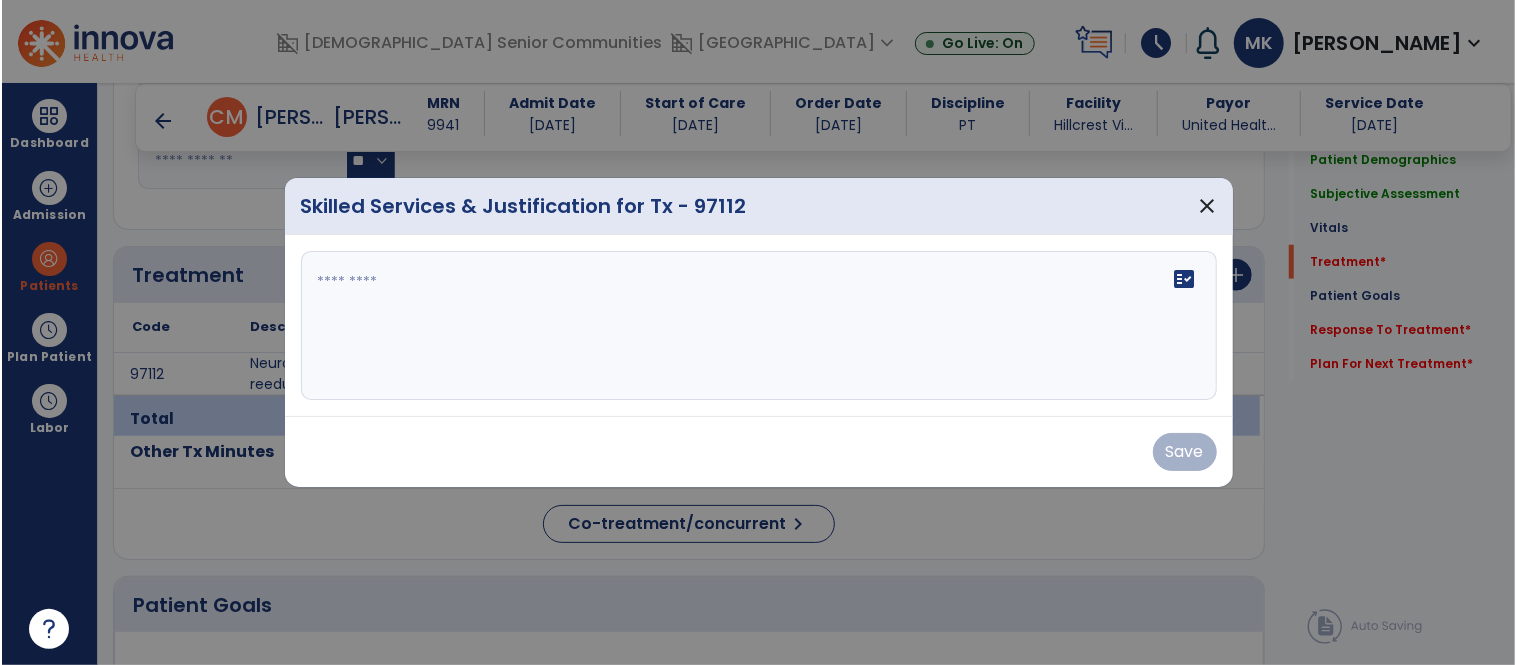 scroll, scrollTop: 1083, scrollLeft: 0, axis: vertical 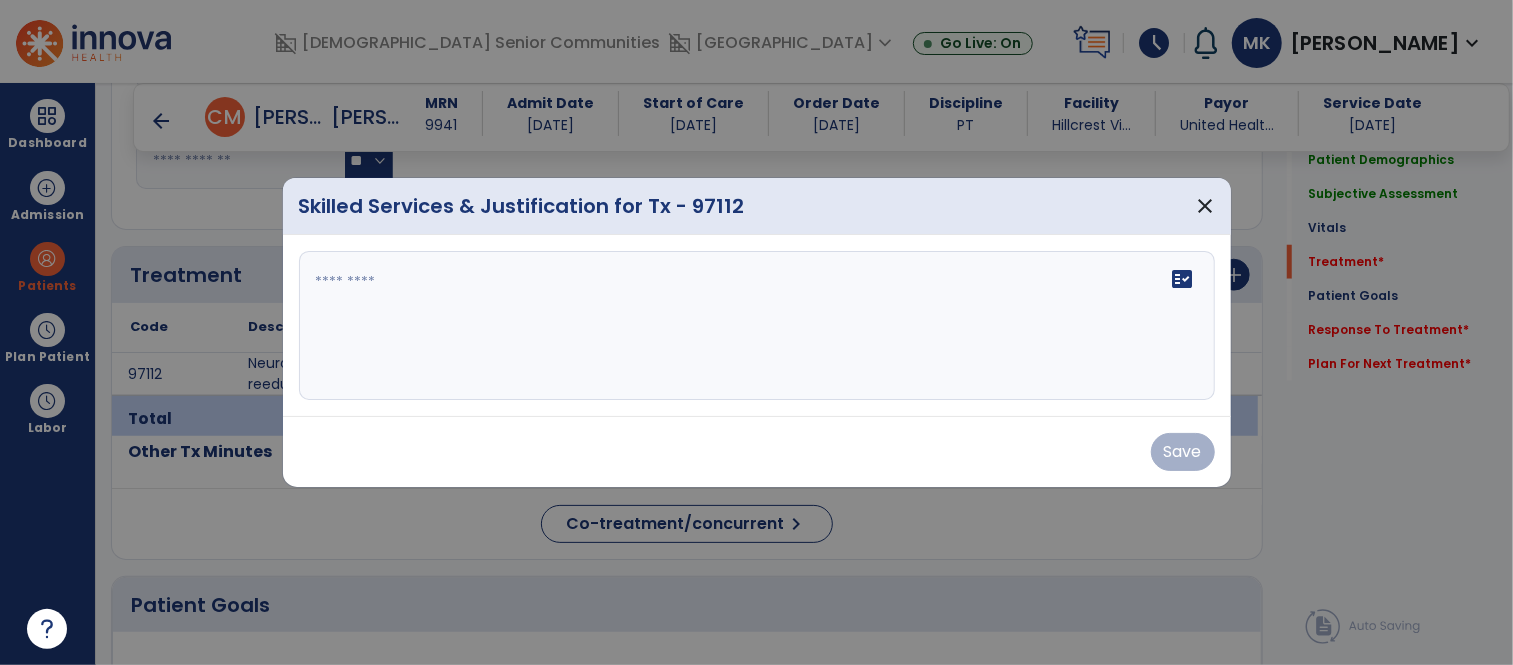 click on "fact_check" at bounding box center (757, 326) 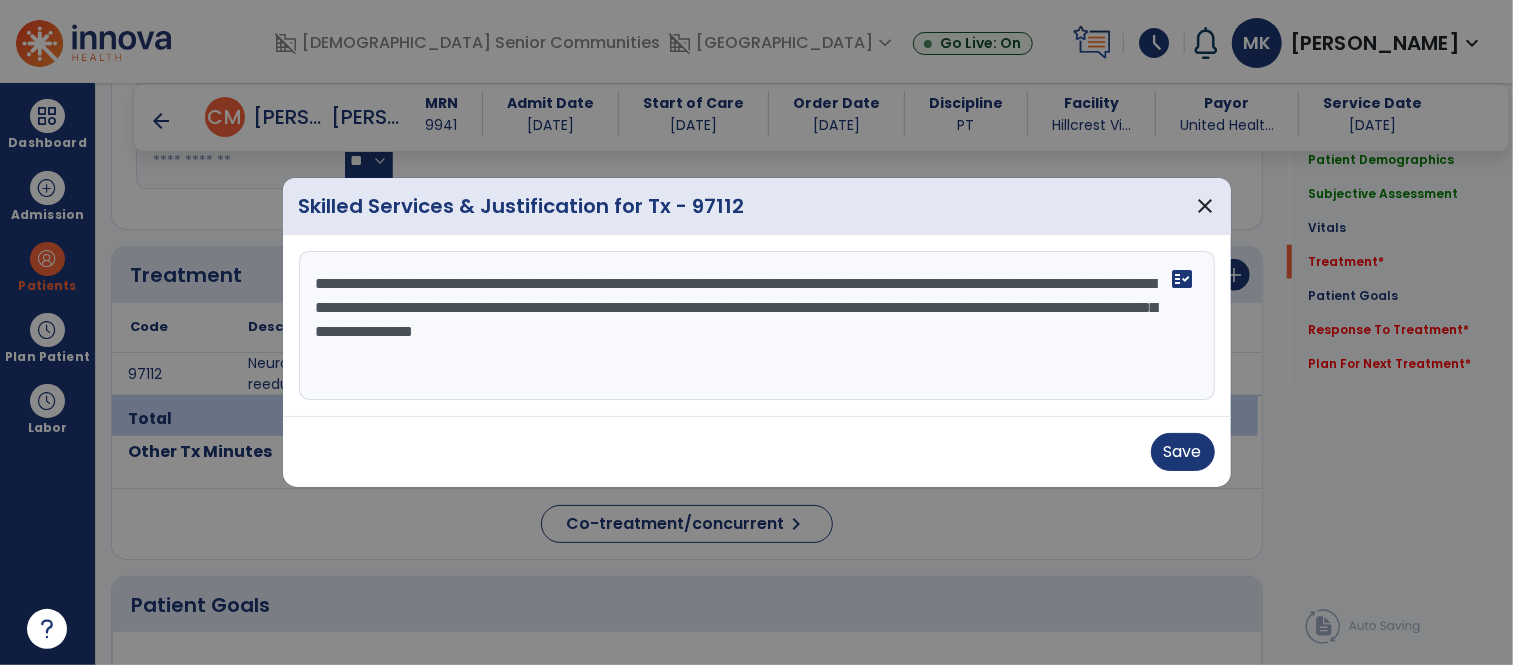 click on "**********" at bounding box center [757, 326] 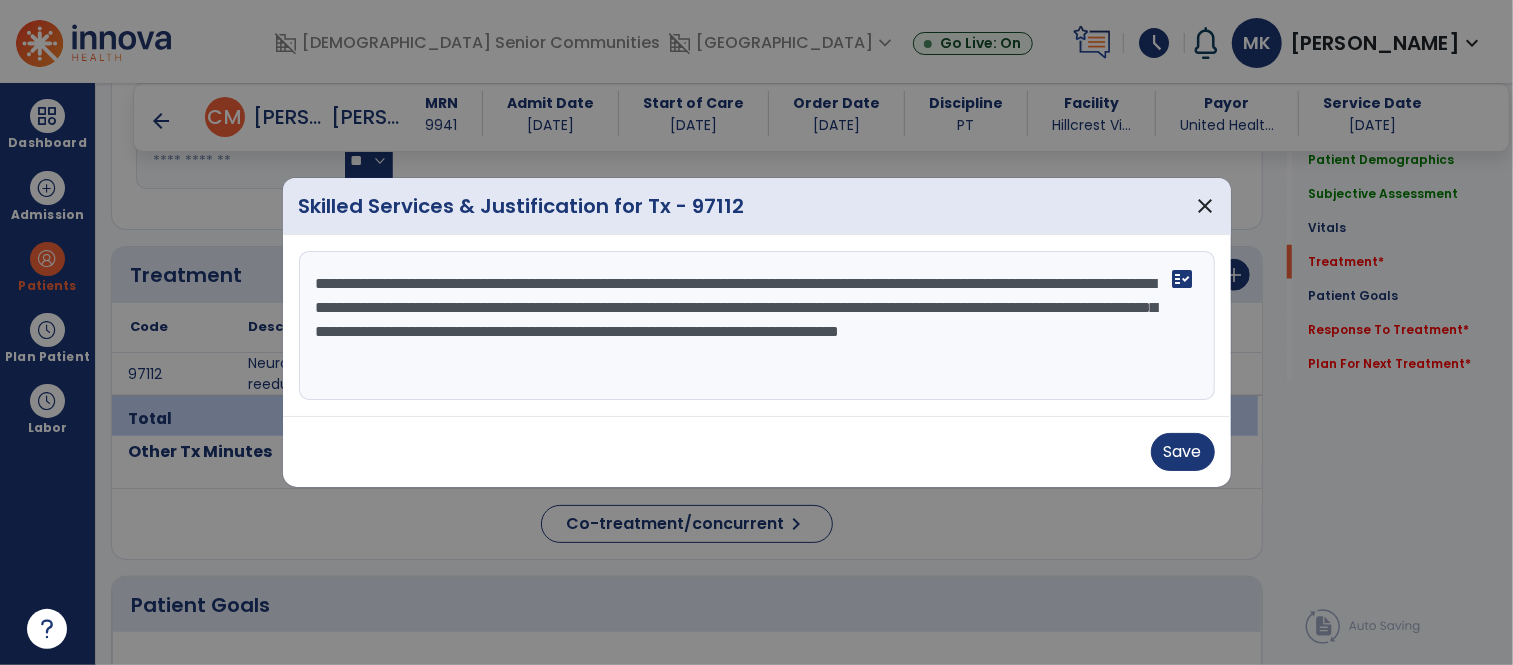 click on "**********" at bounding box center (757, 326) 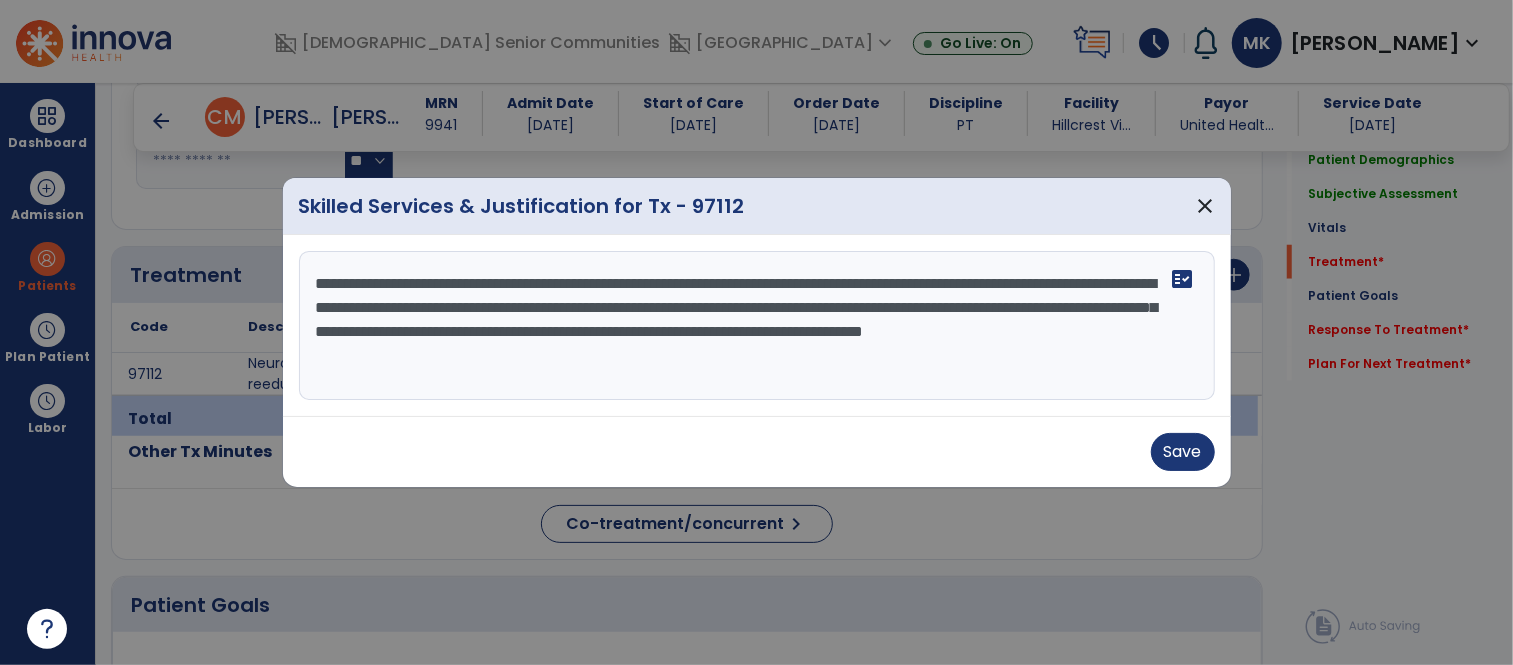 click on "**********" at bounding box center (757, 326) 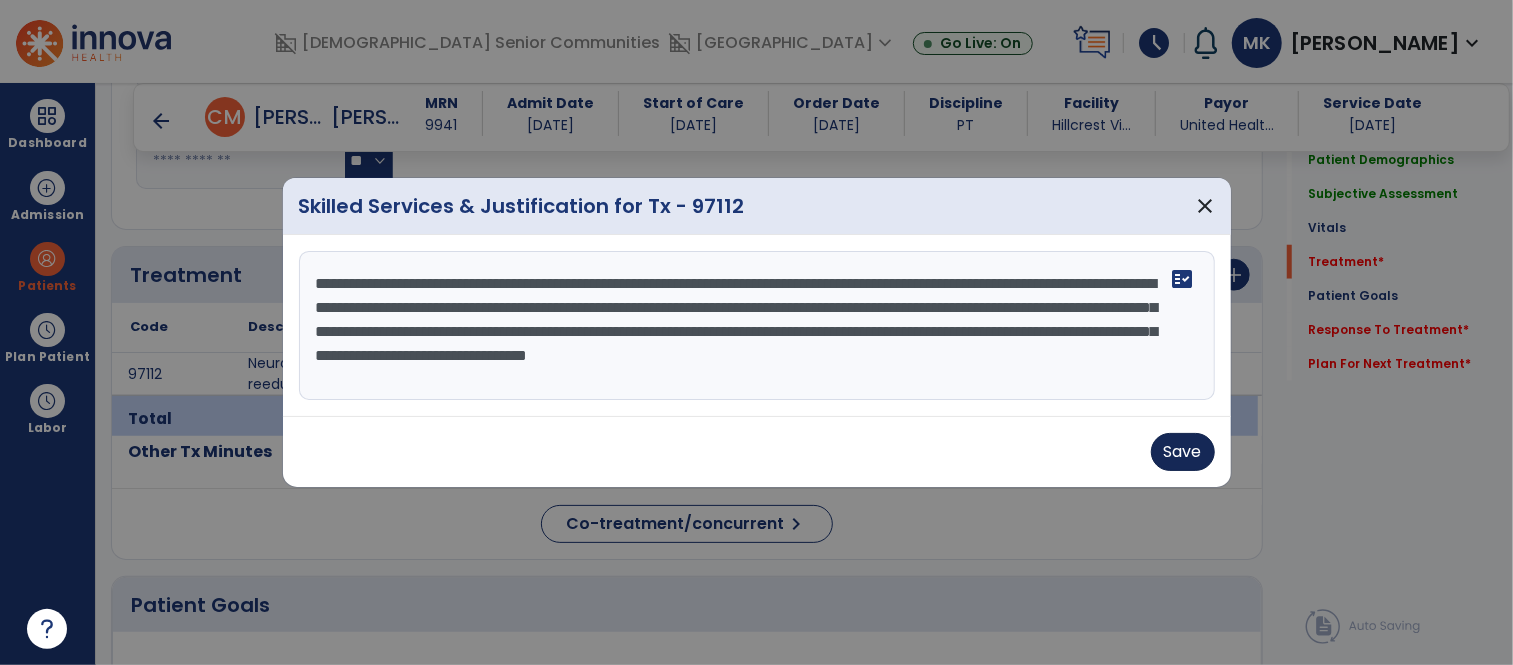 type on "**********" 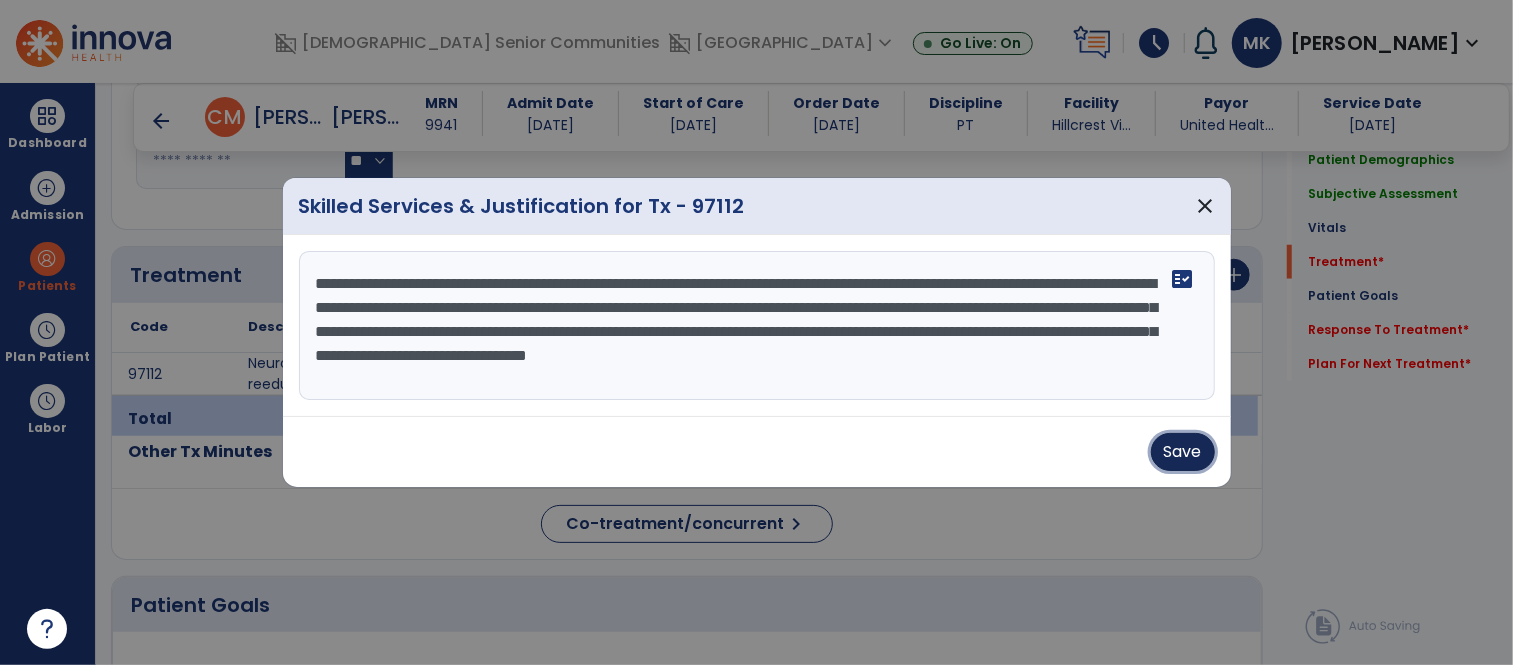 click on "Save" at bounding box center [1183, 452] 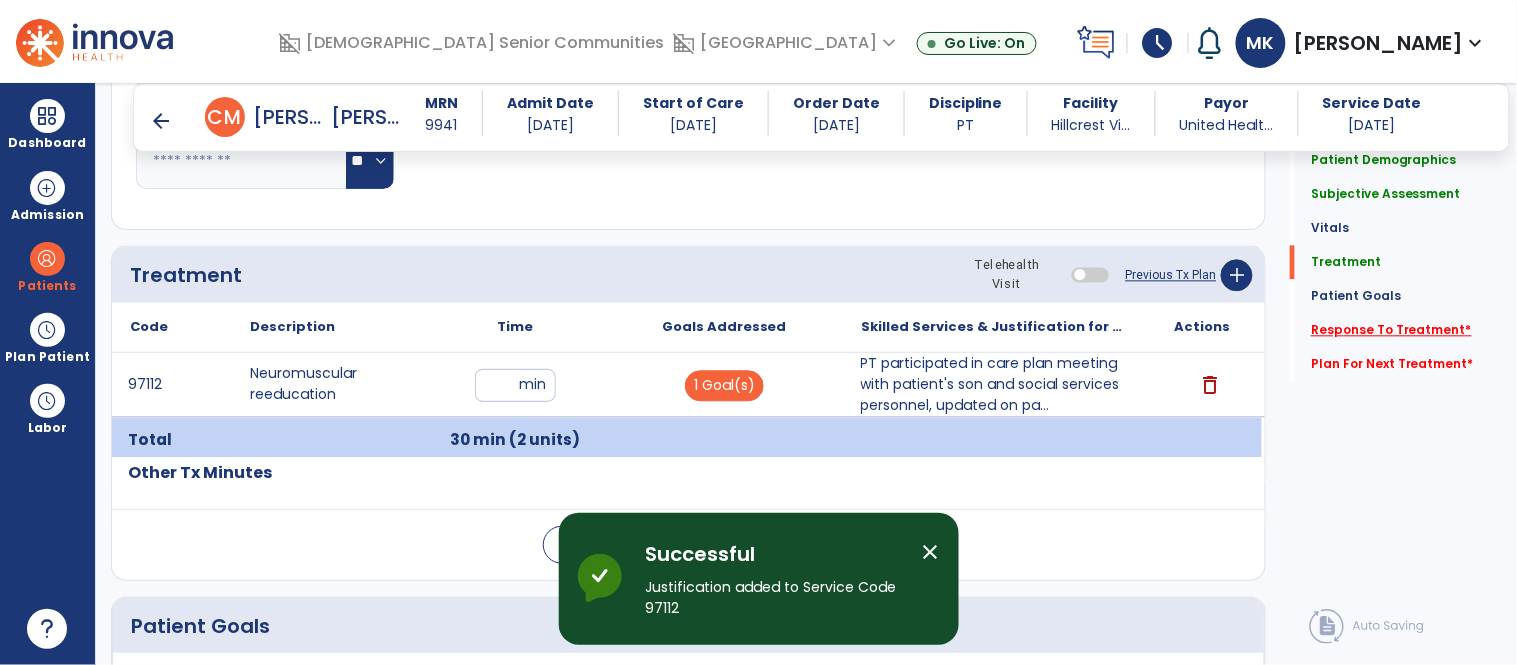 click on "Response To Treatment   *" 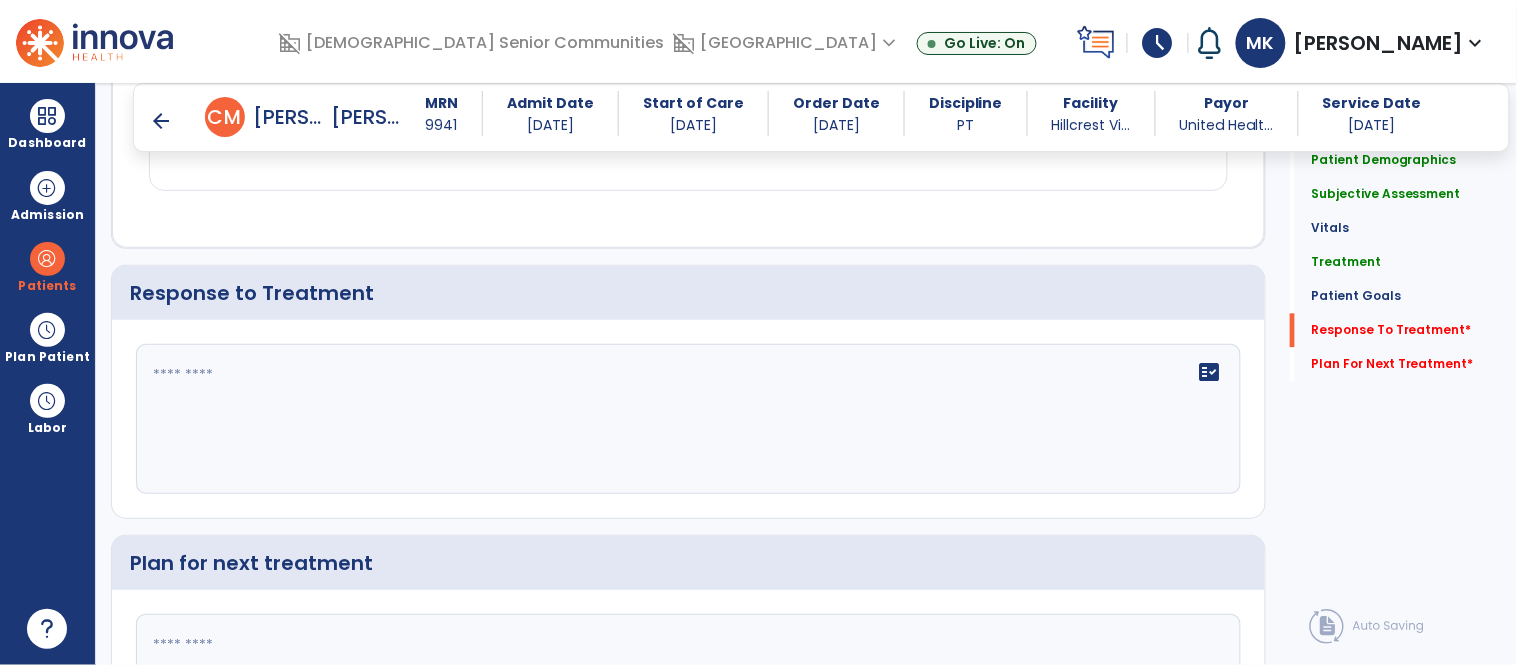 scroll, scrollTop: 3074, scrollLeft: 0, axis: vertical 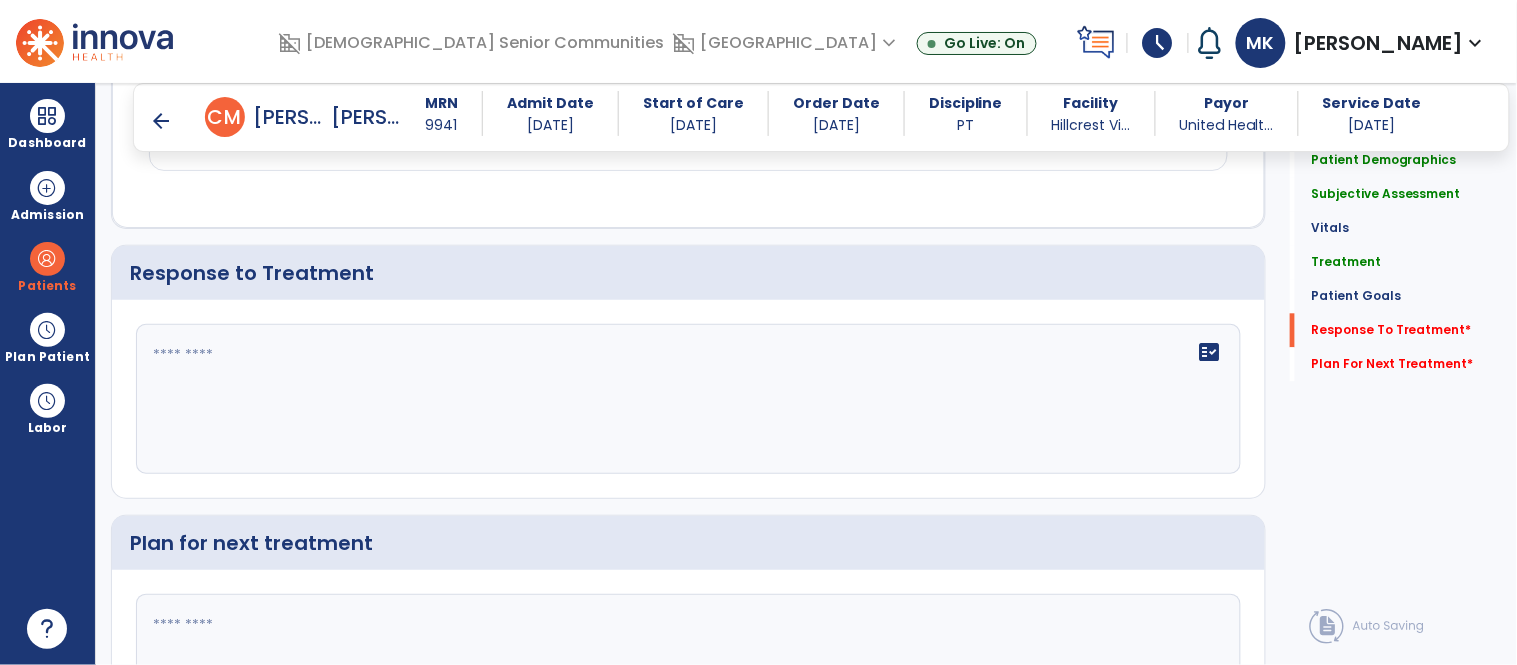 click 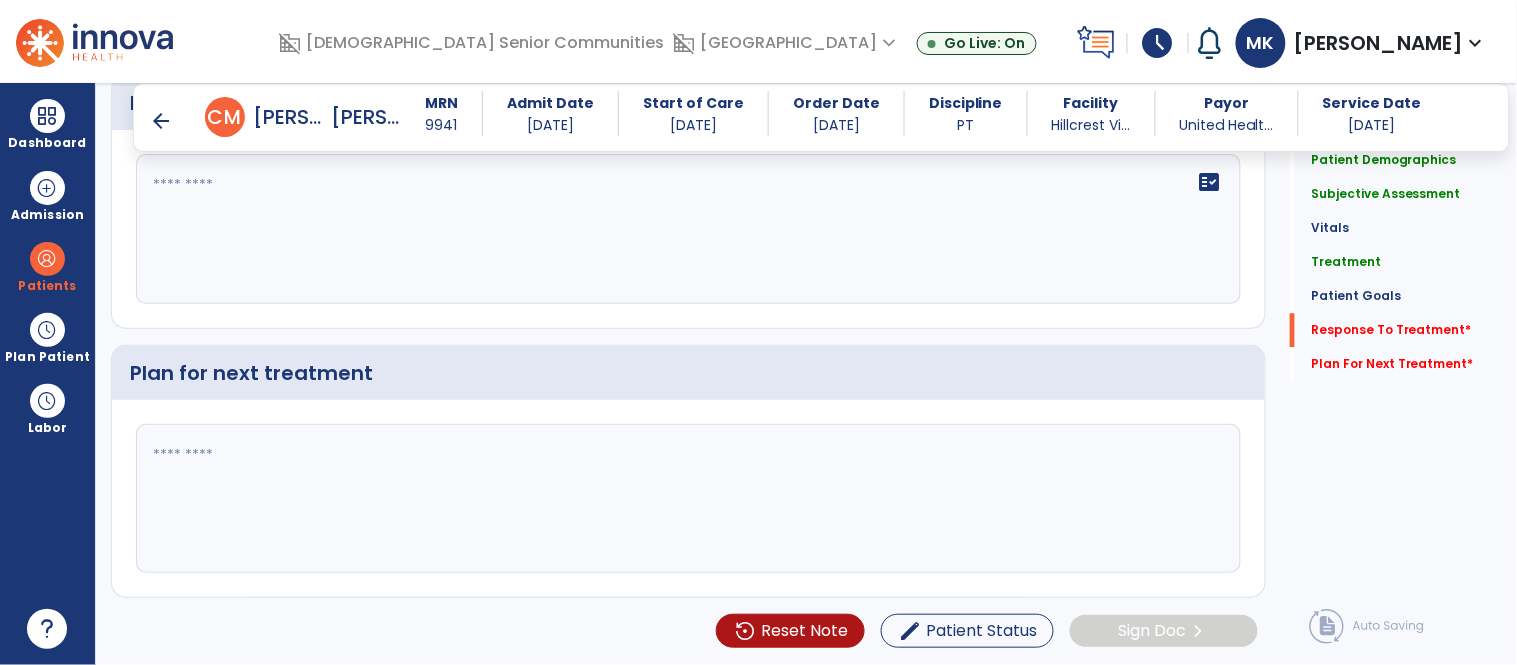 click on "fact_check" 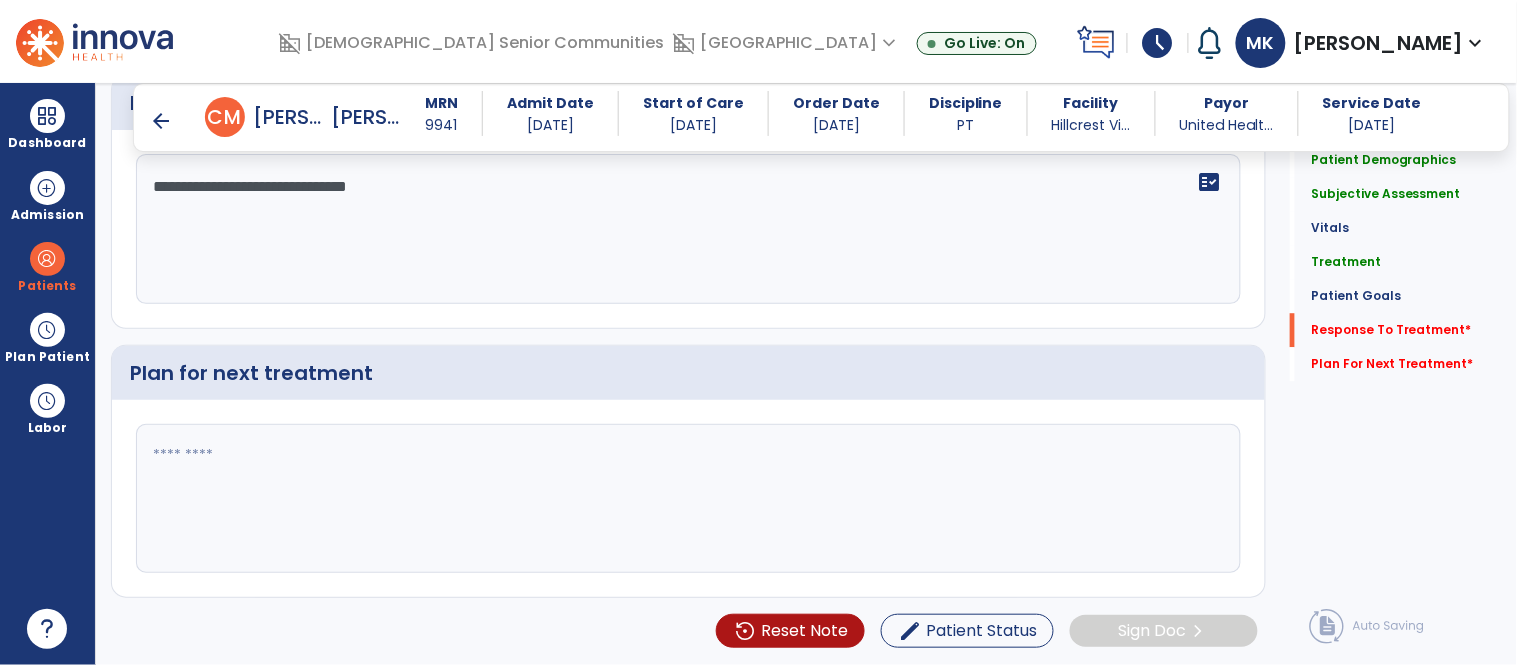 type on "**********" 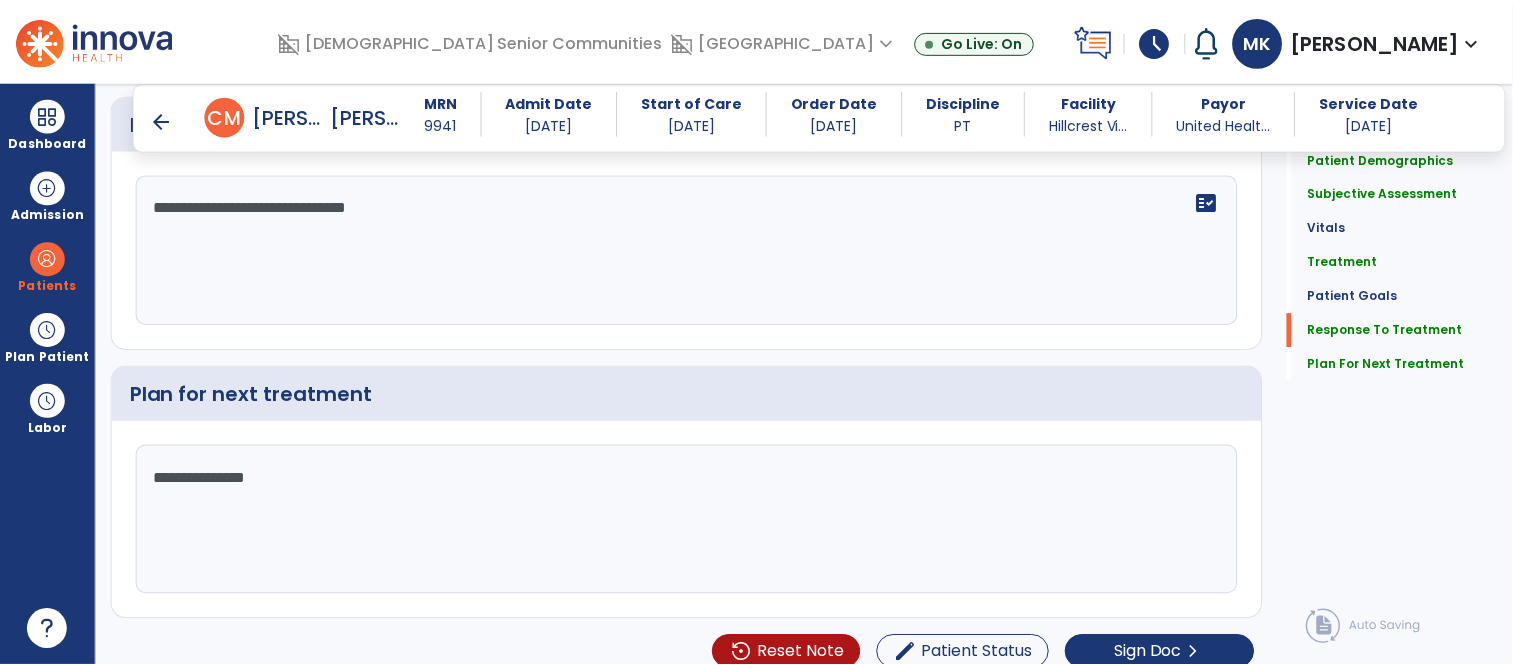 scroll, scrollTop: 3246, scrollLeft: 0, axis: vertical 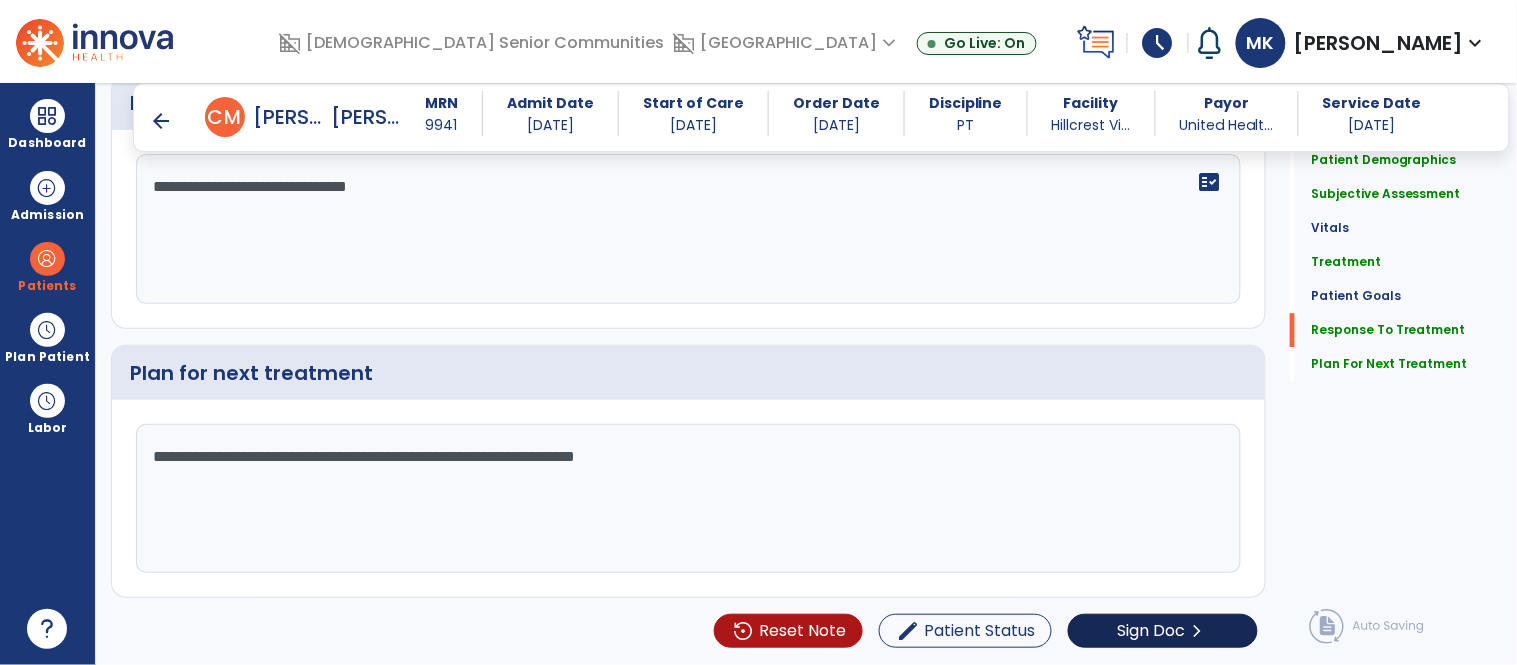 type on "**********" 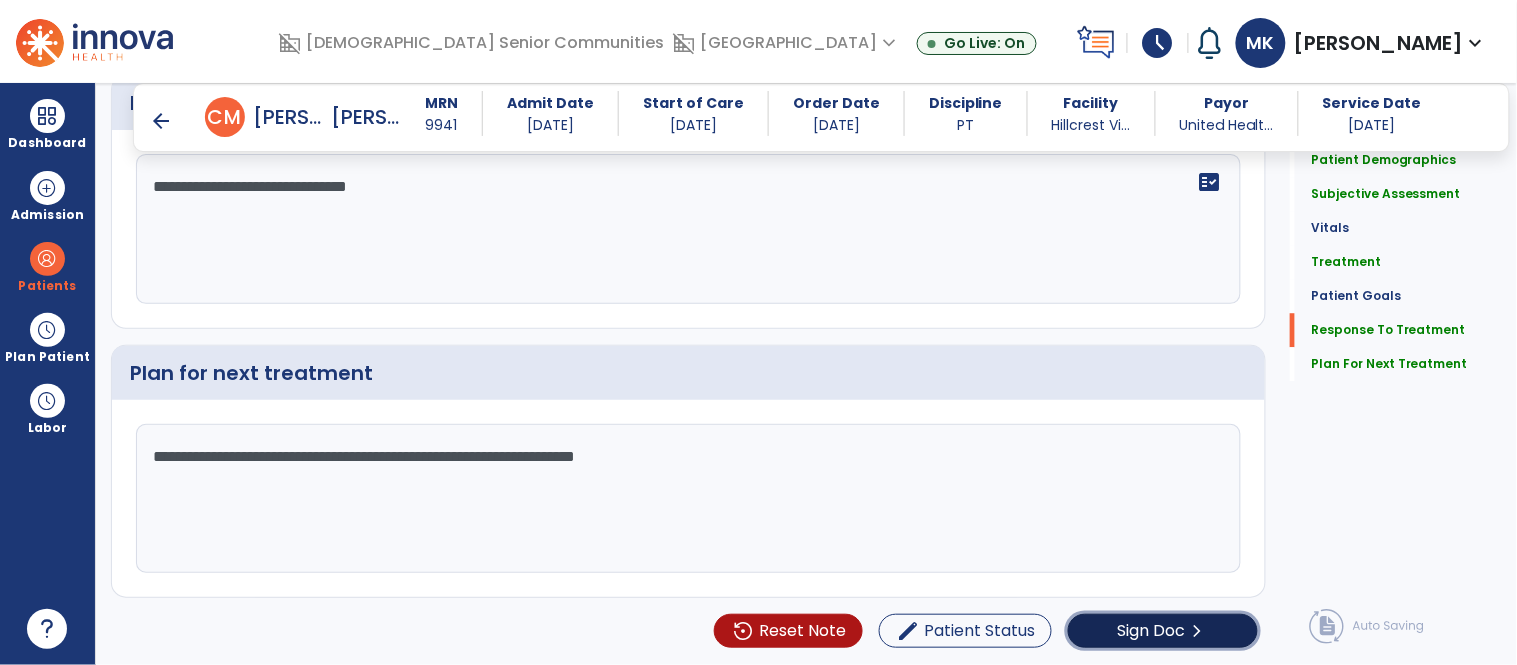 click on "Sign Doc" 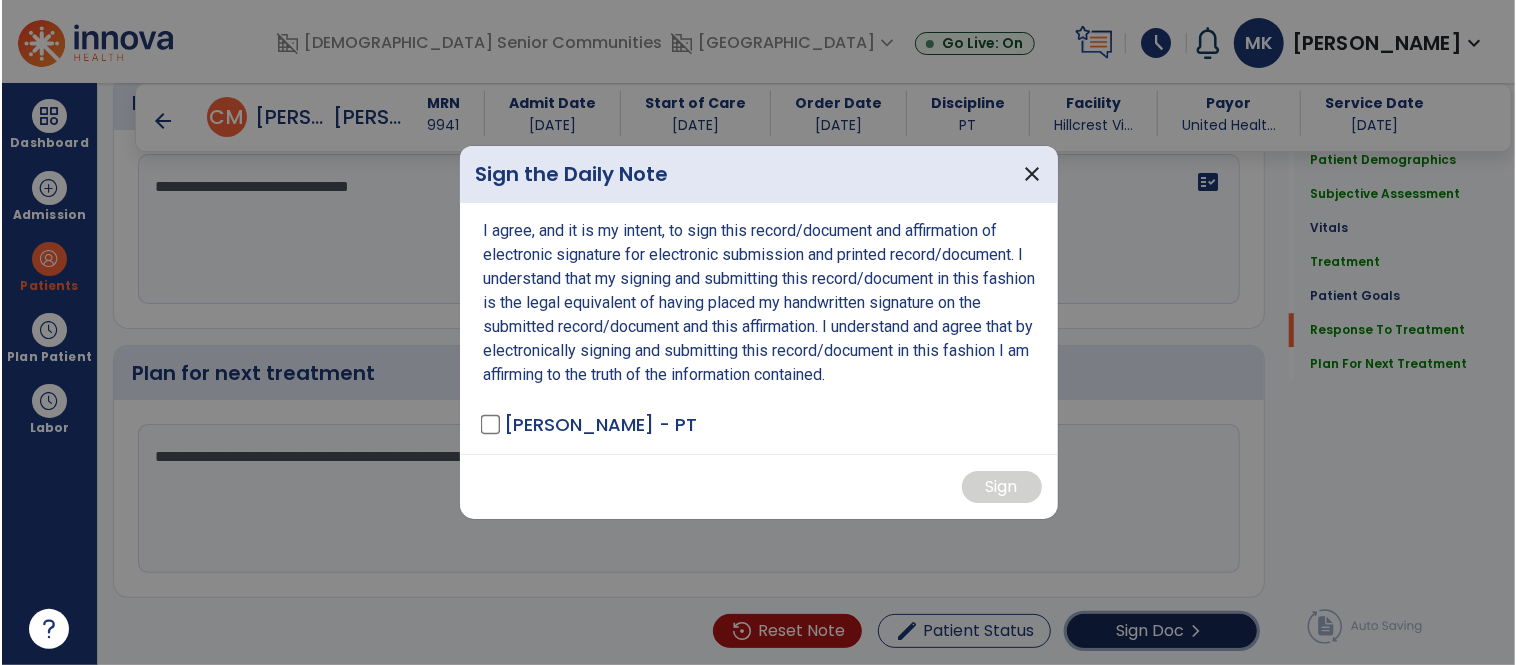scroll, scrollTop: 3246, scrollLeft: 0, axis: vertical 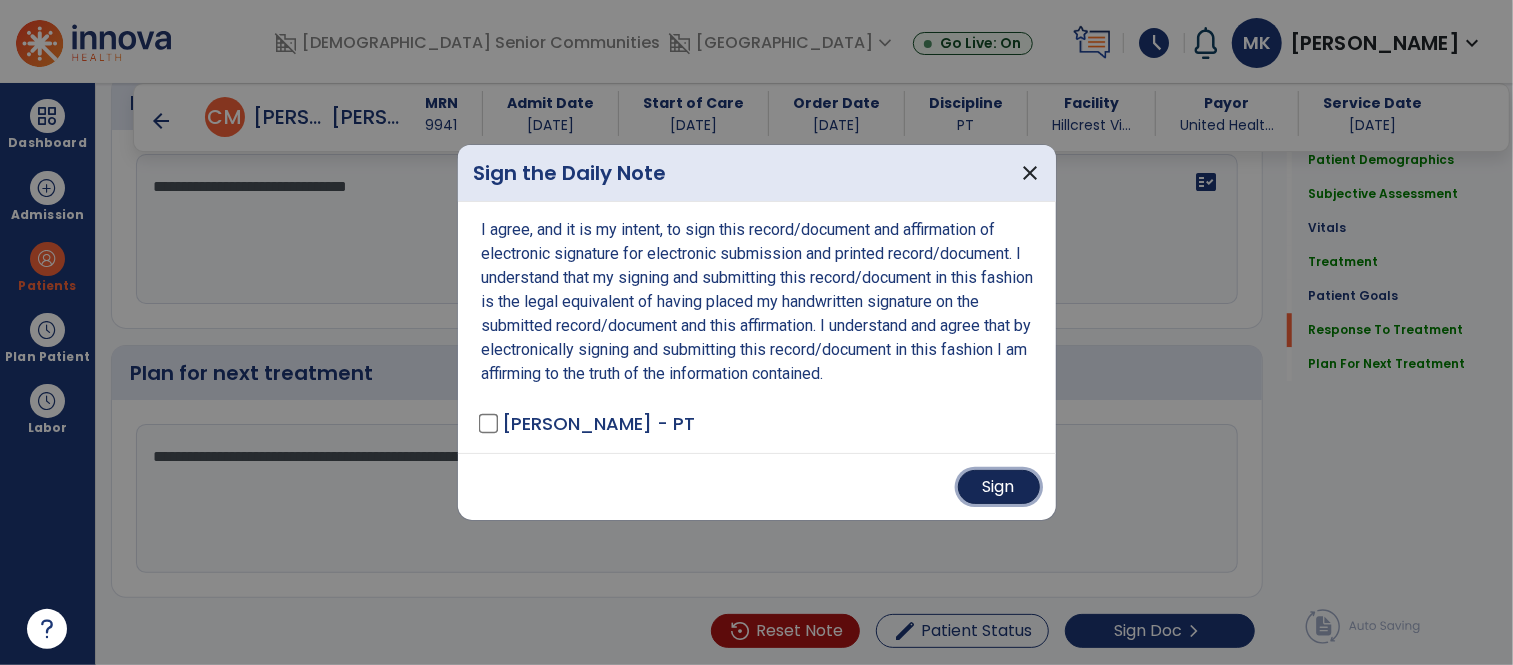 click on "Sign" at bounding box center [999, 487] 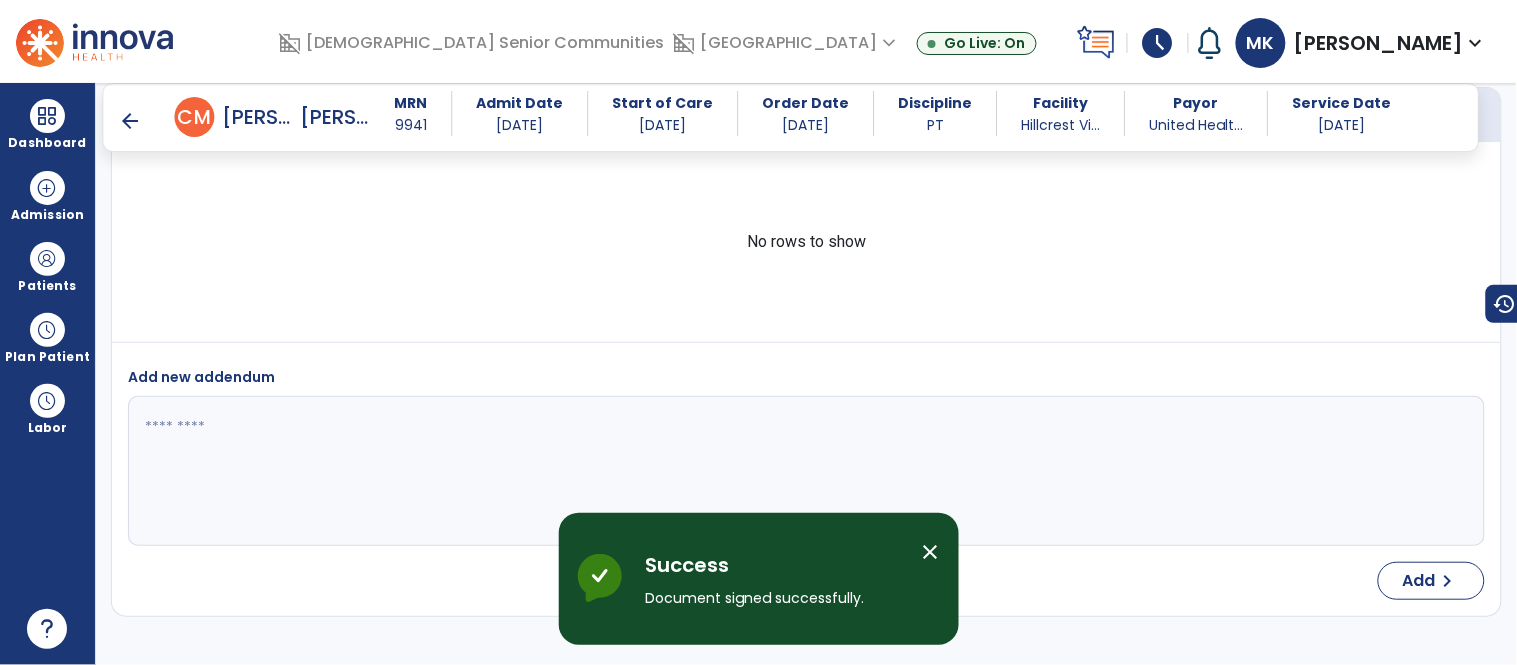 scroll, scrollTop: 4286, scrollLeft: 0, axis: vertical 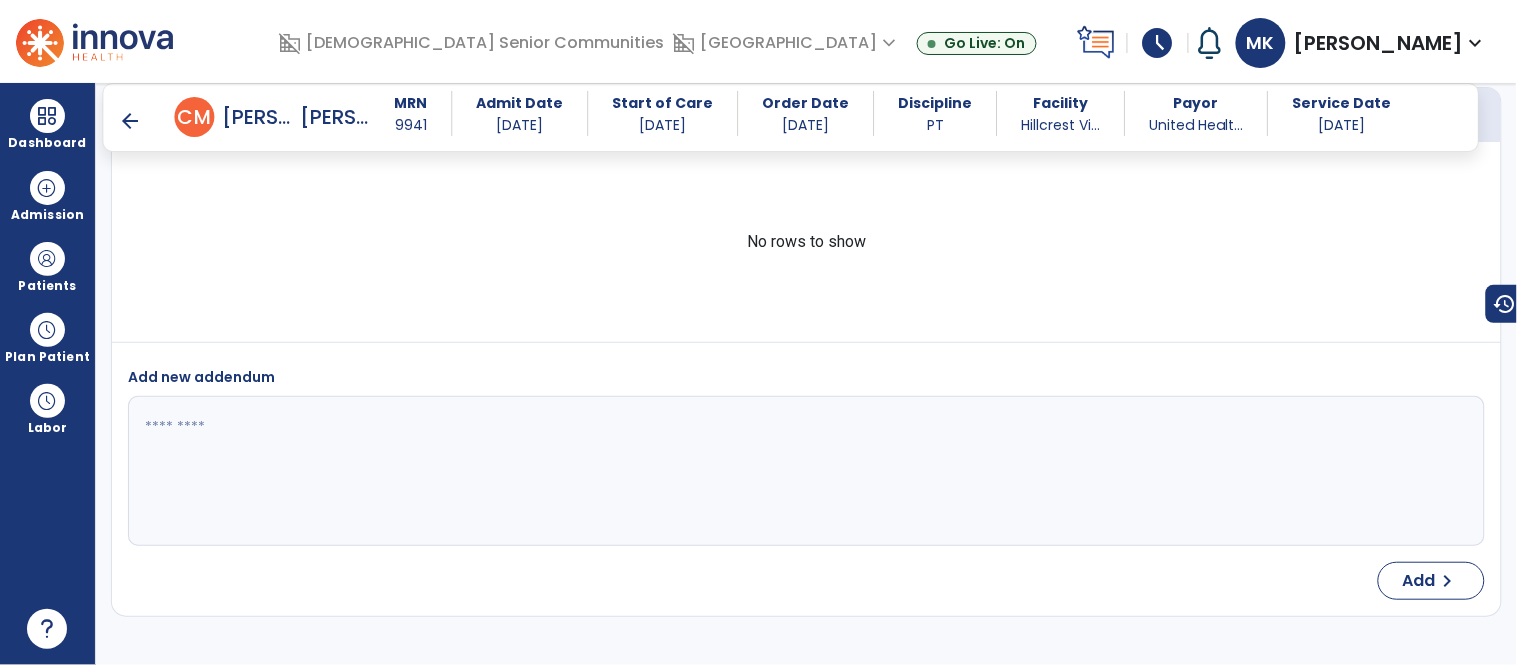 click on "arrow_back" at bounding box center [131, 121] 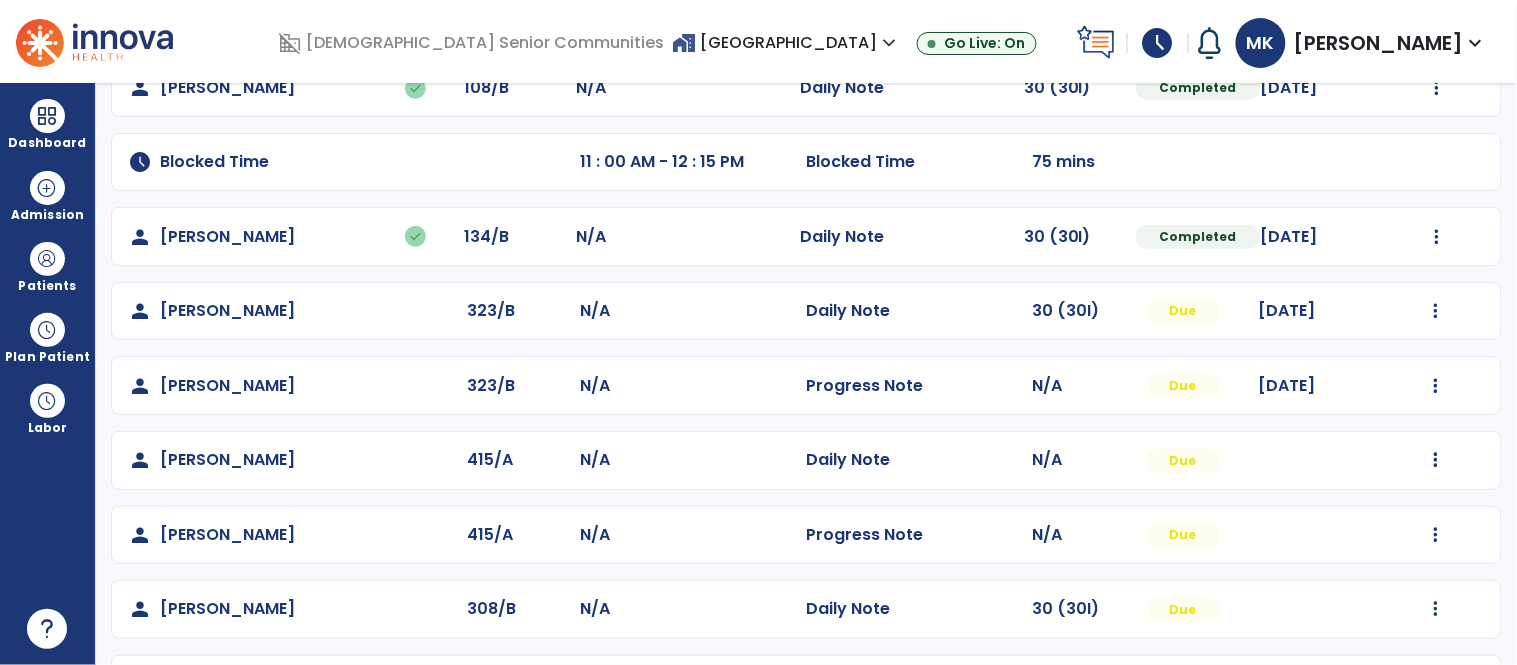 scroll, scrollTop: 272, scrollLeft: 0, axis: vertical 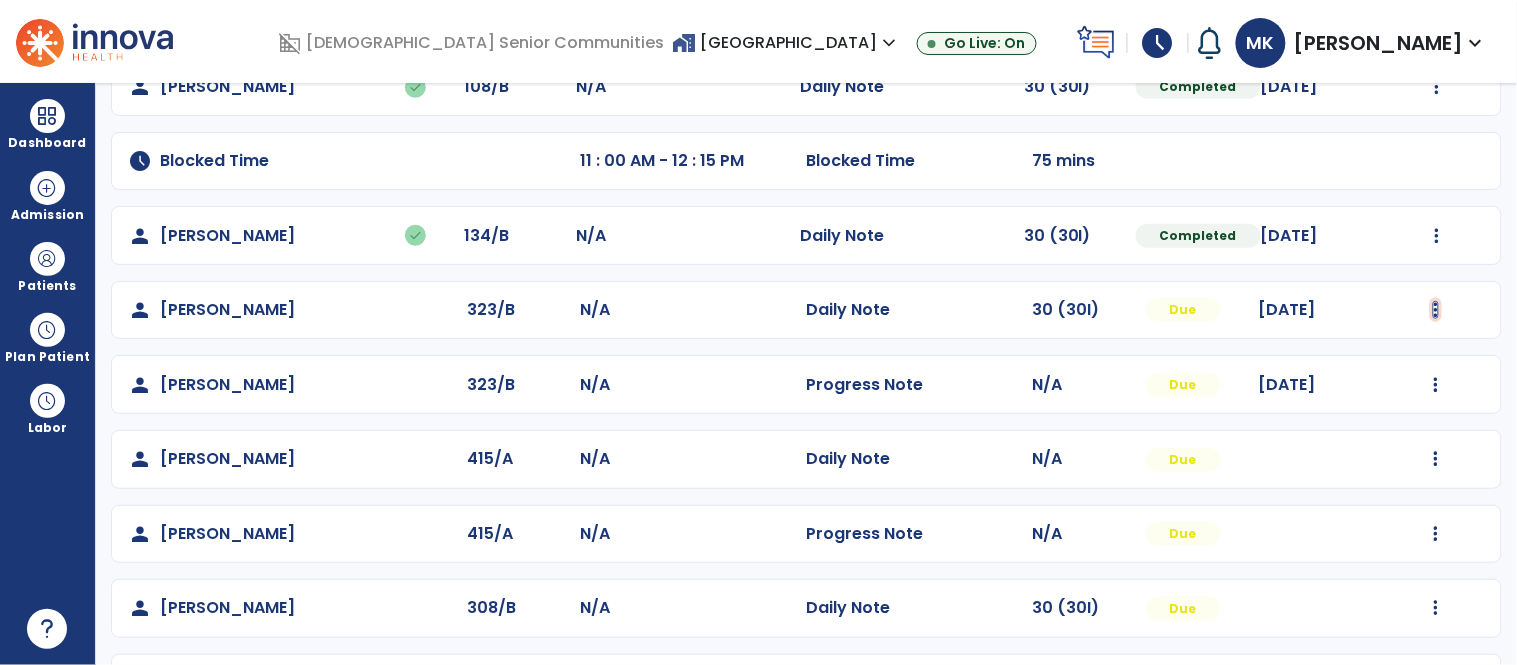 click at bounding box center (1437, 87) 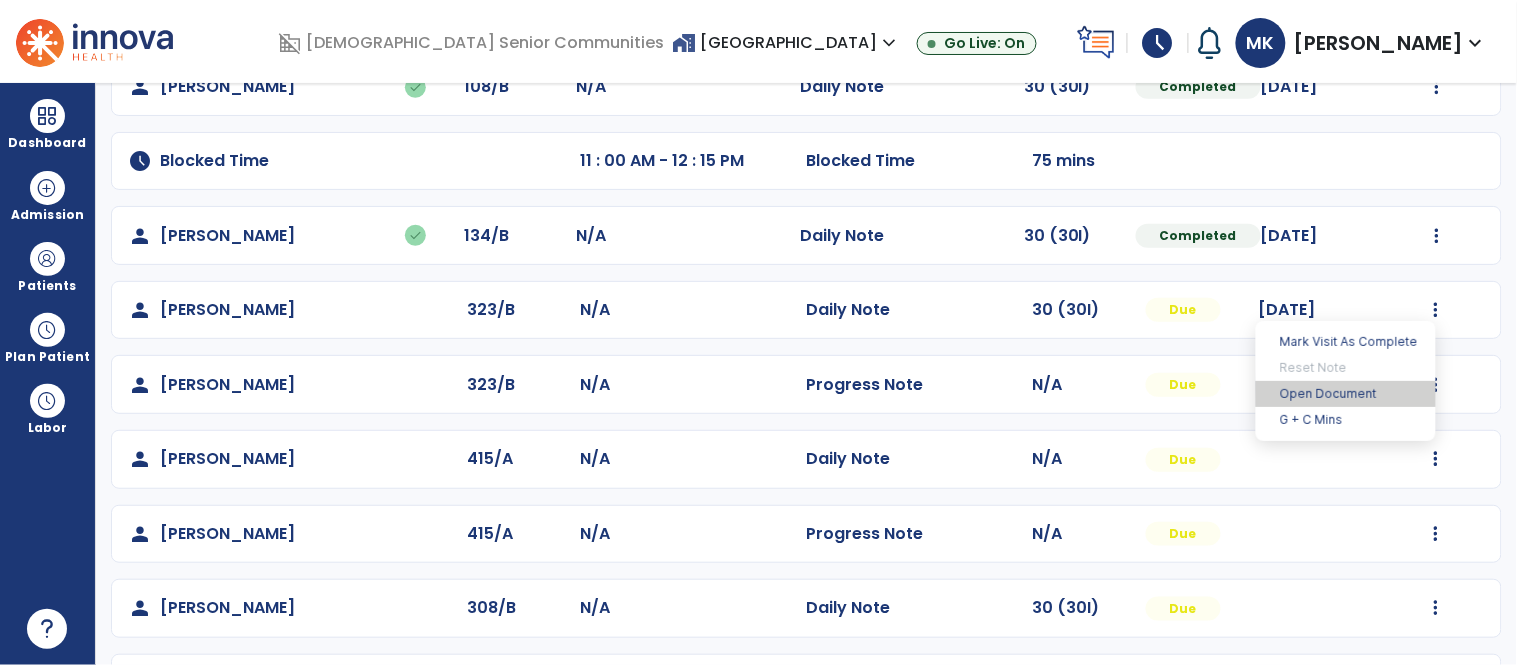 click on "Open Document" at bounding box center [1346, 394] 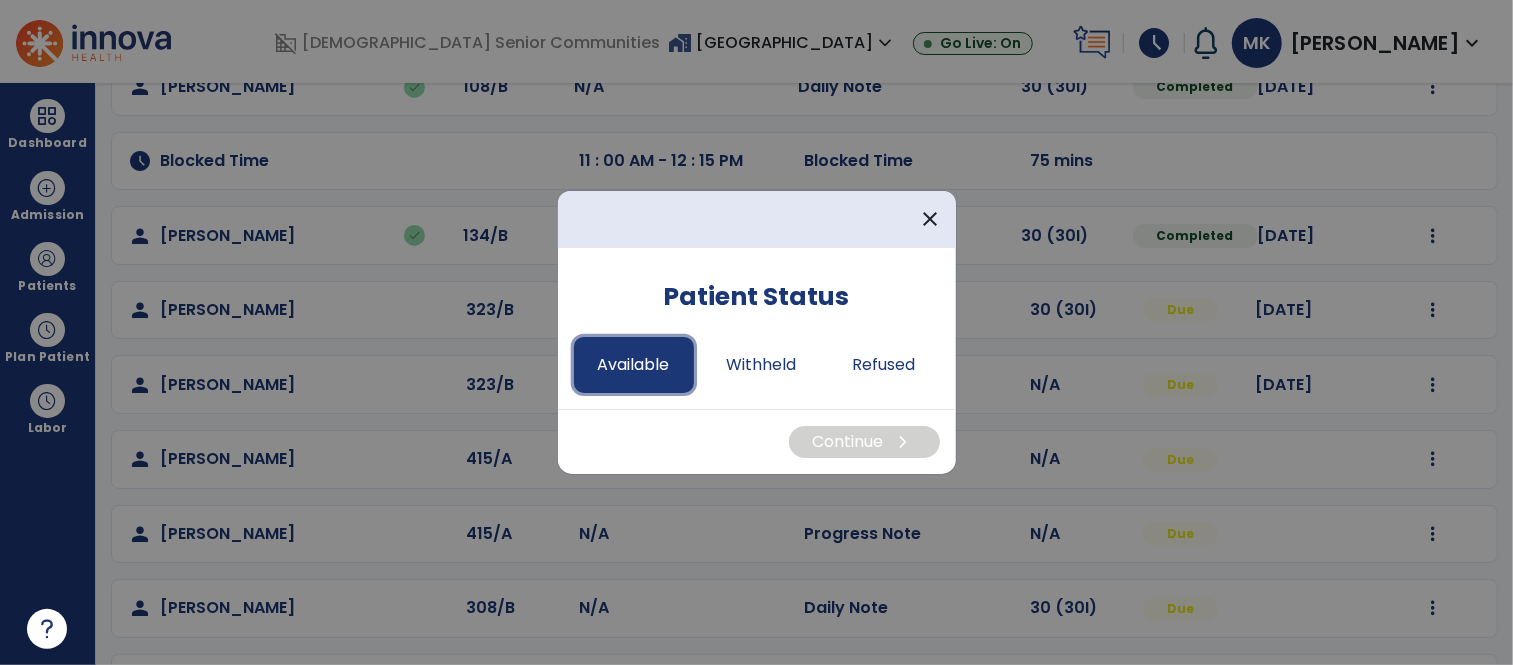 click on "Available" at bounding box center [634, 365] 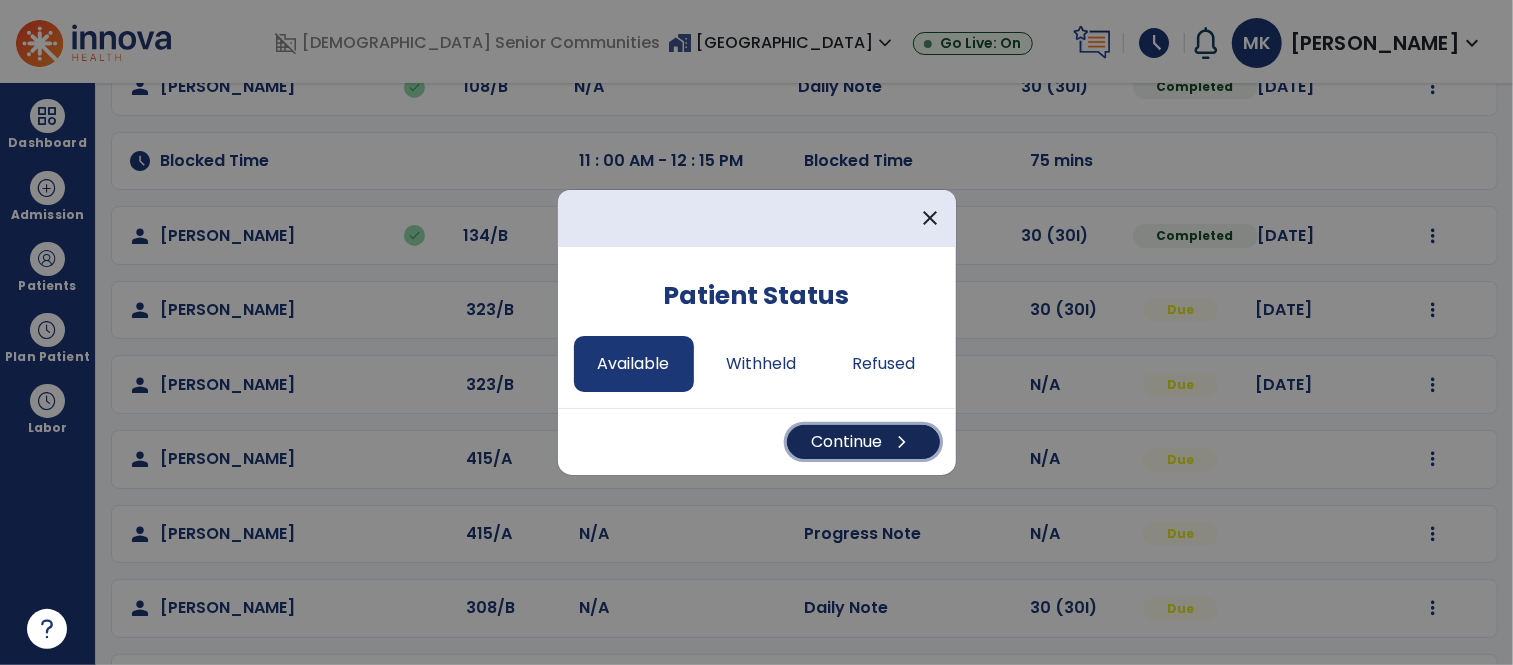 click on "Continue   chevron_right" at bounding box center (863, 442) 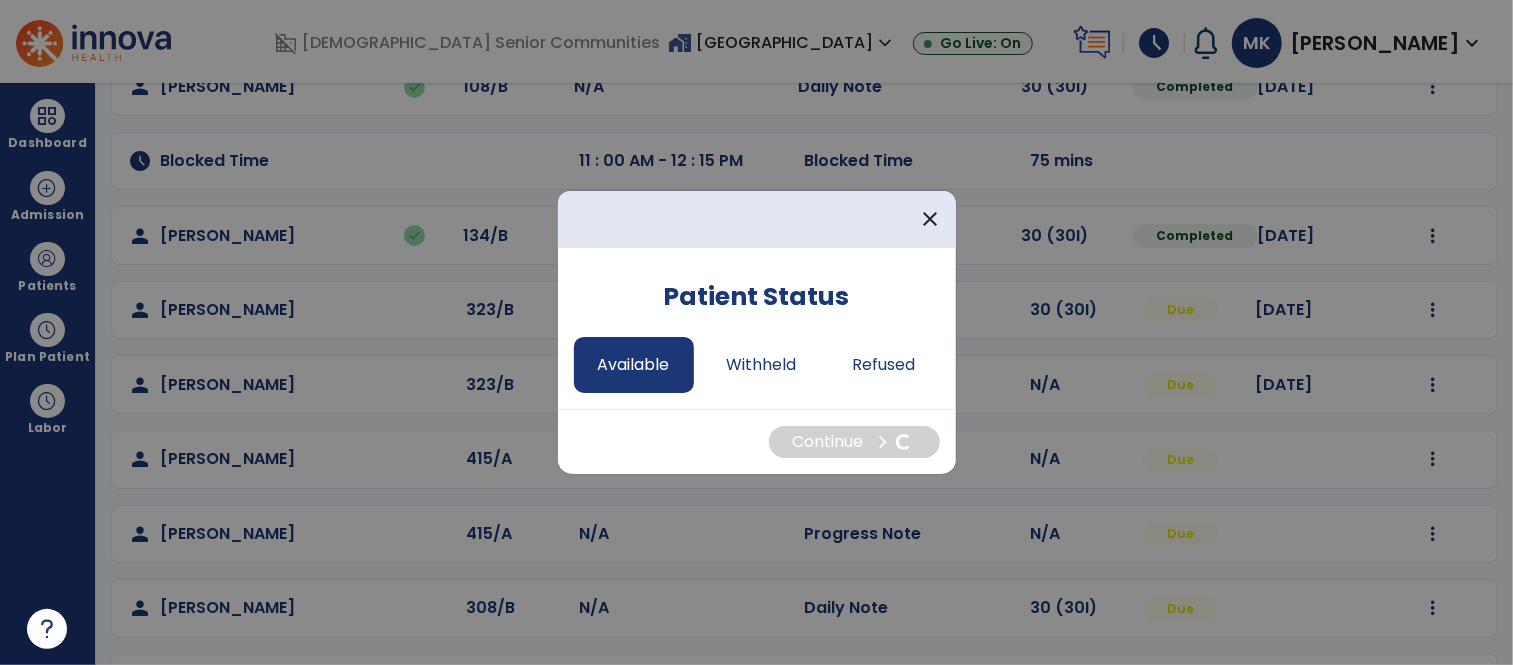 select on "*" 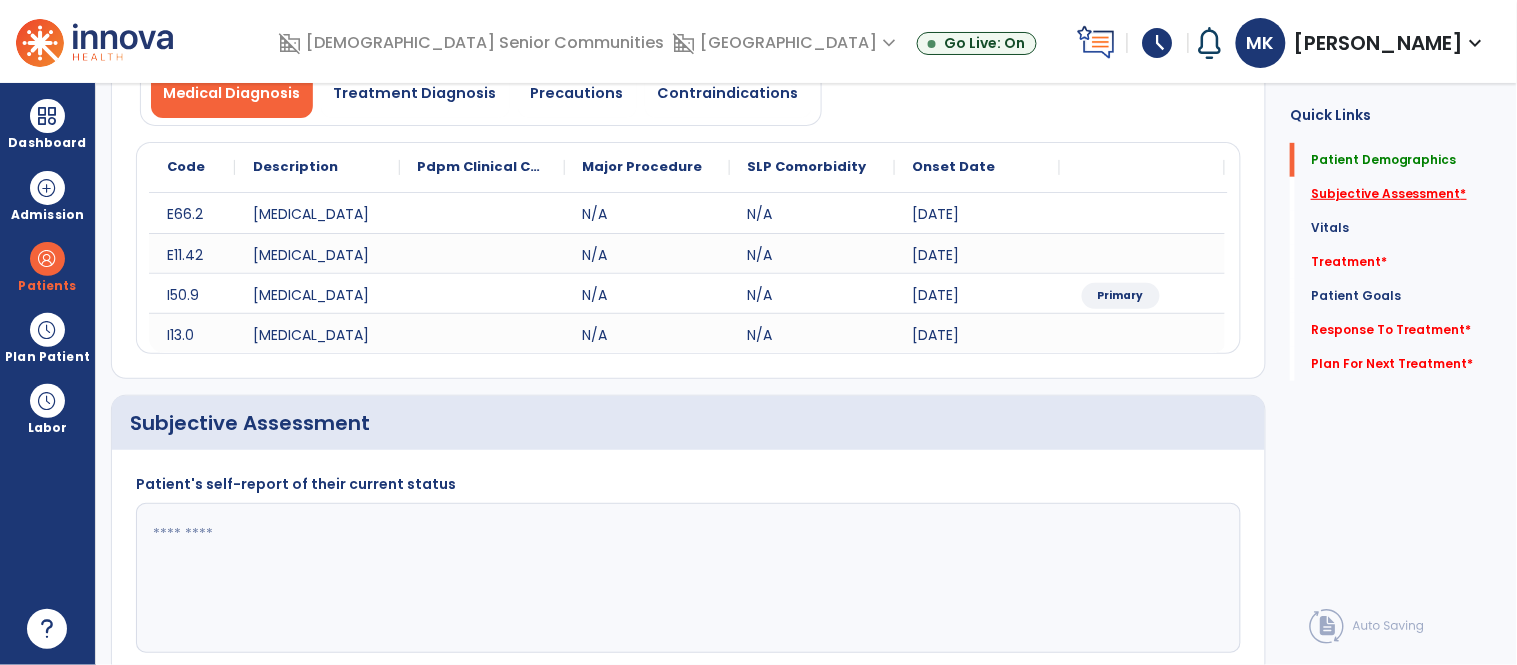 click on "Subjective Assessment   *" 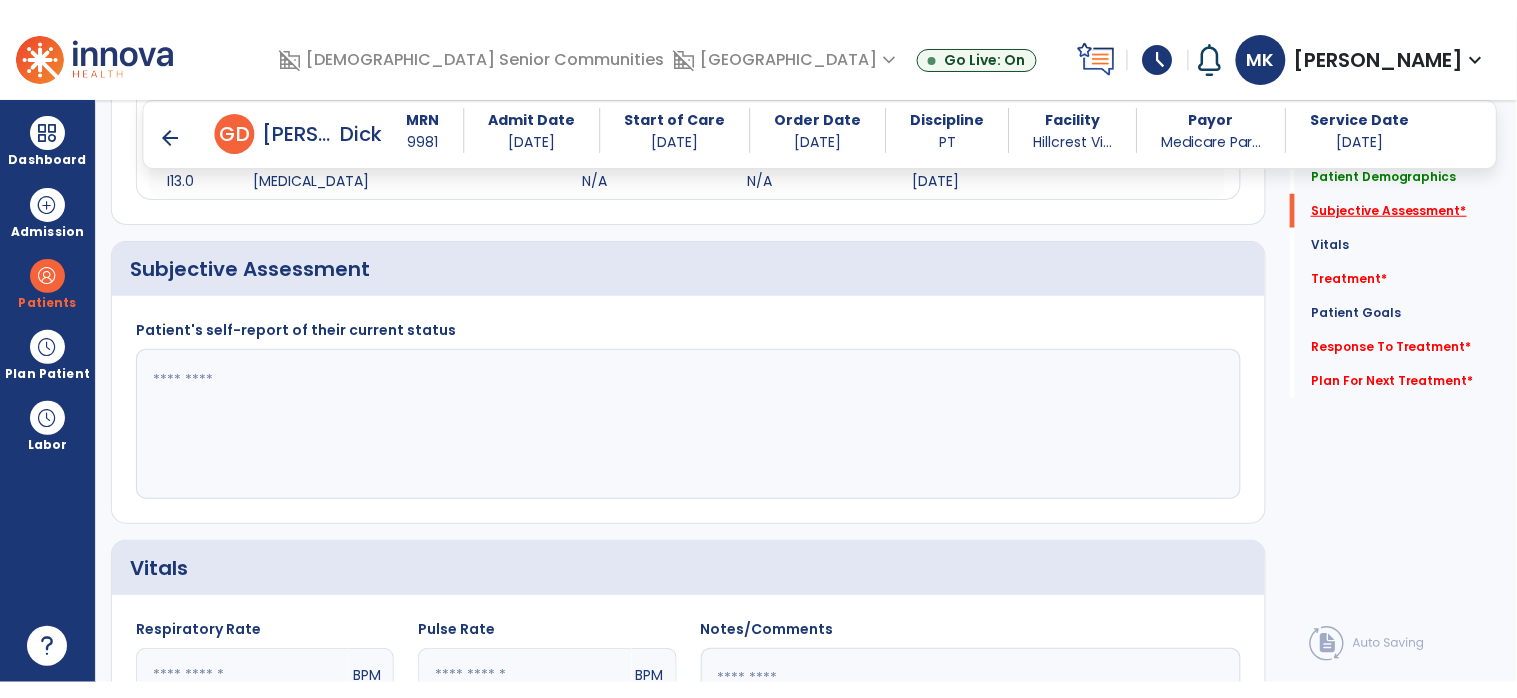 scroll, scrollTop: 434, scrollLeft: 0, axis: vertical 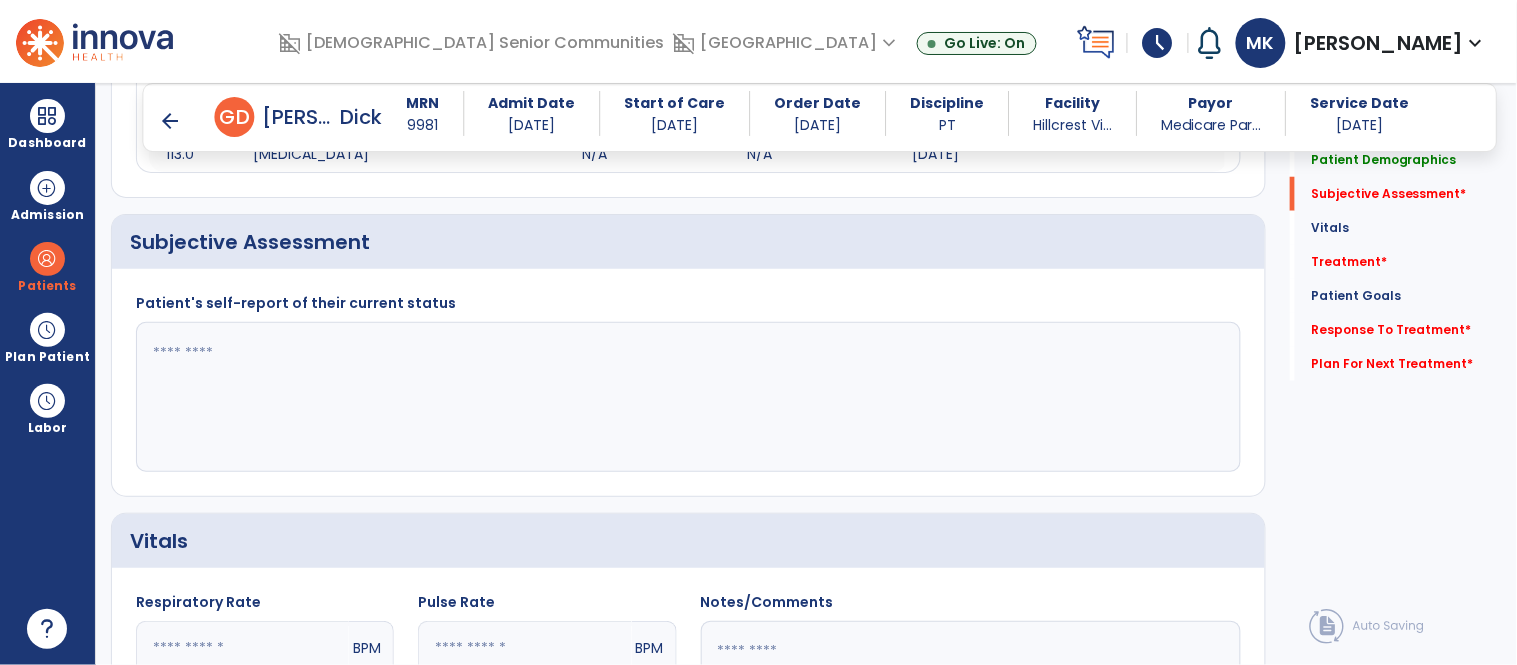 click 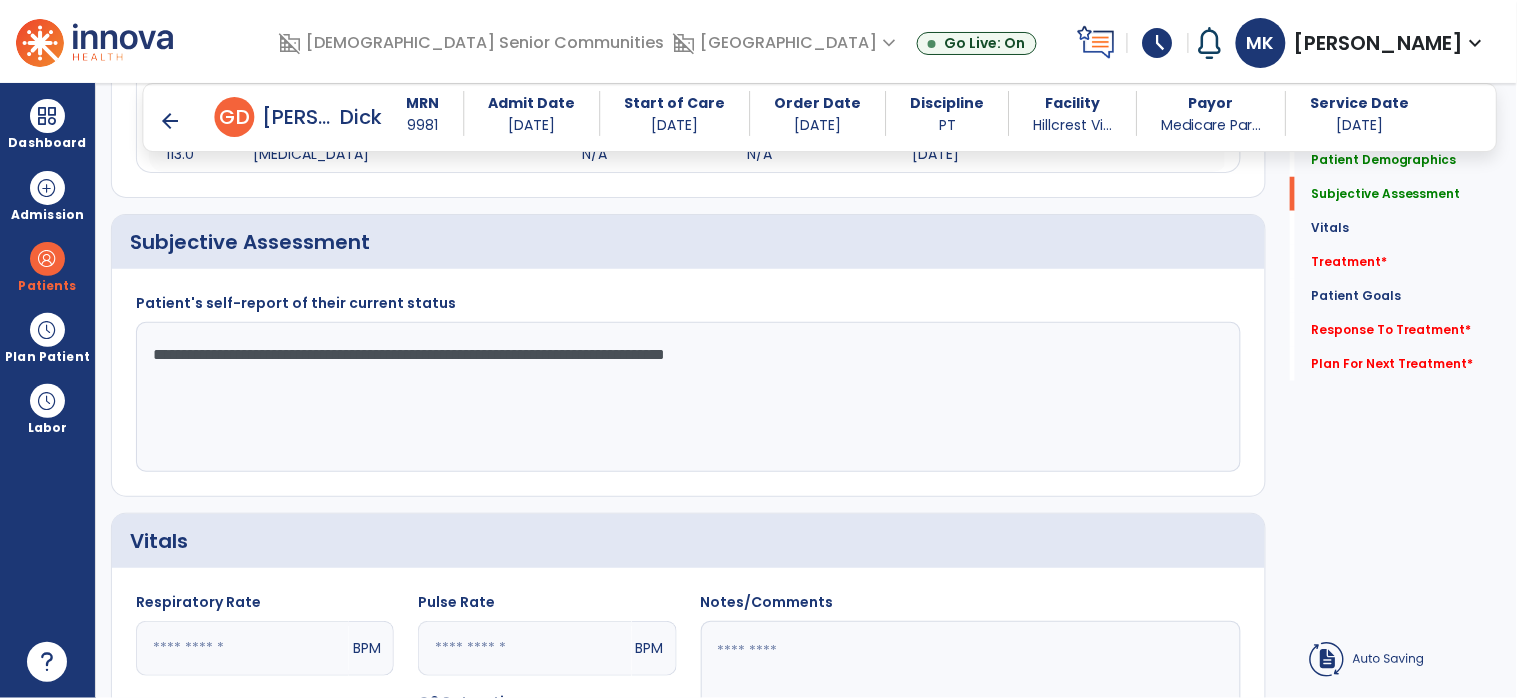 type on "**********" 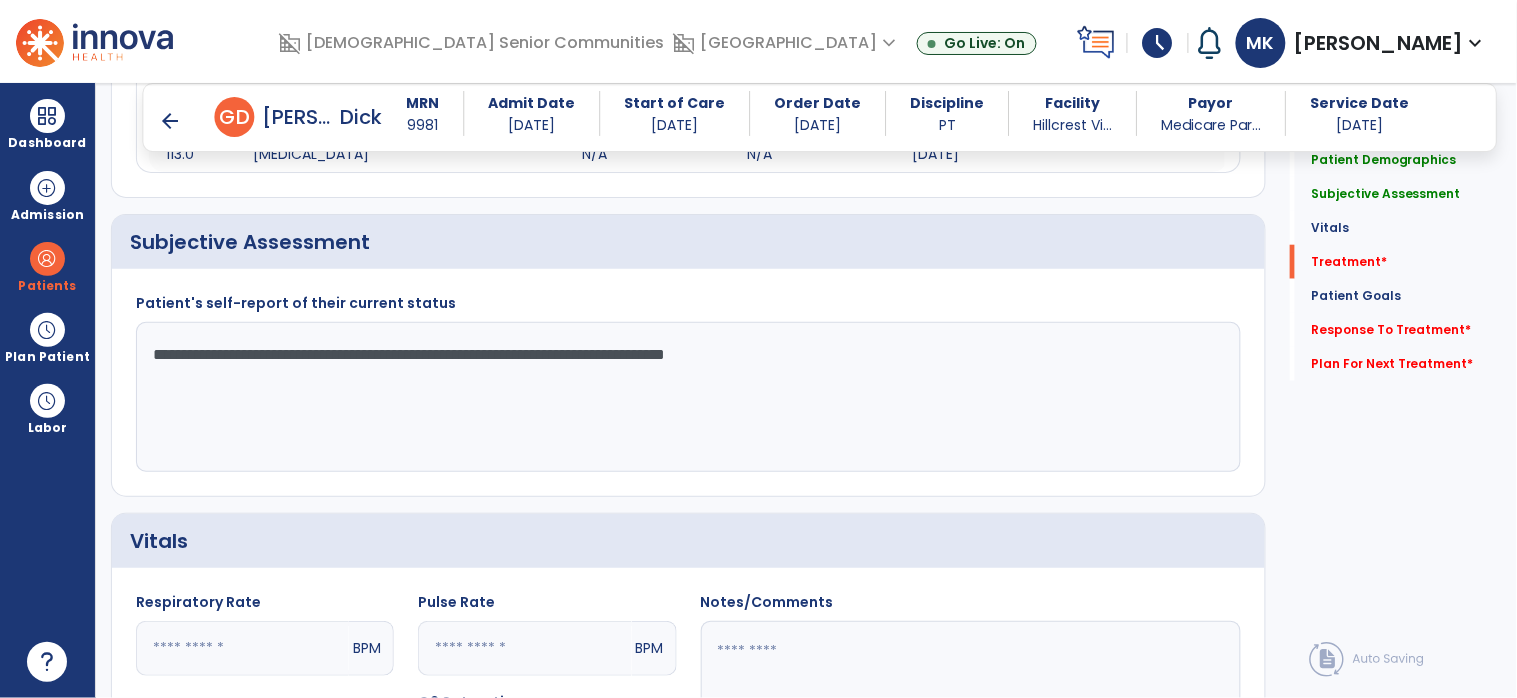scroll, scrollTop: 92, scrollLeft: 0, axis: vertical 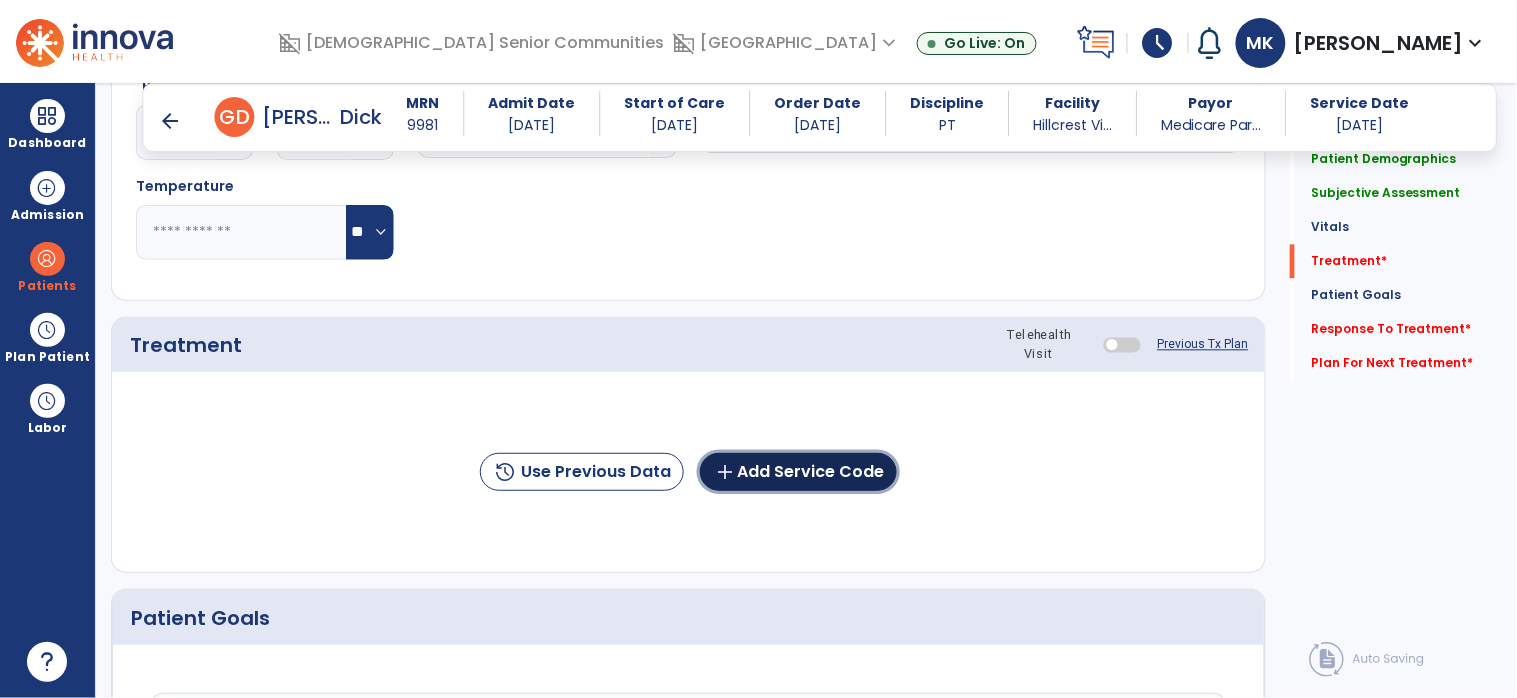 click on "add  Add Service Code" 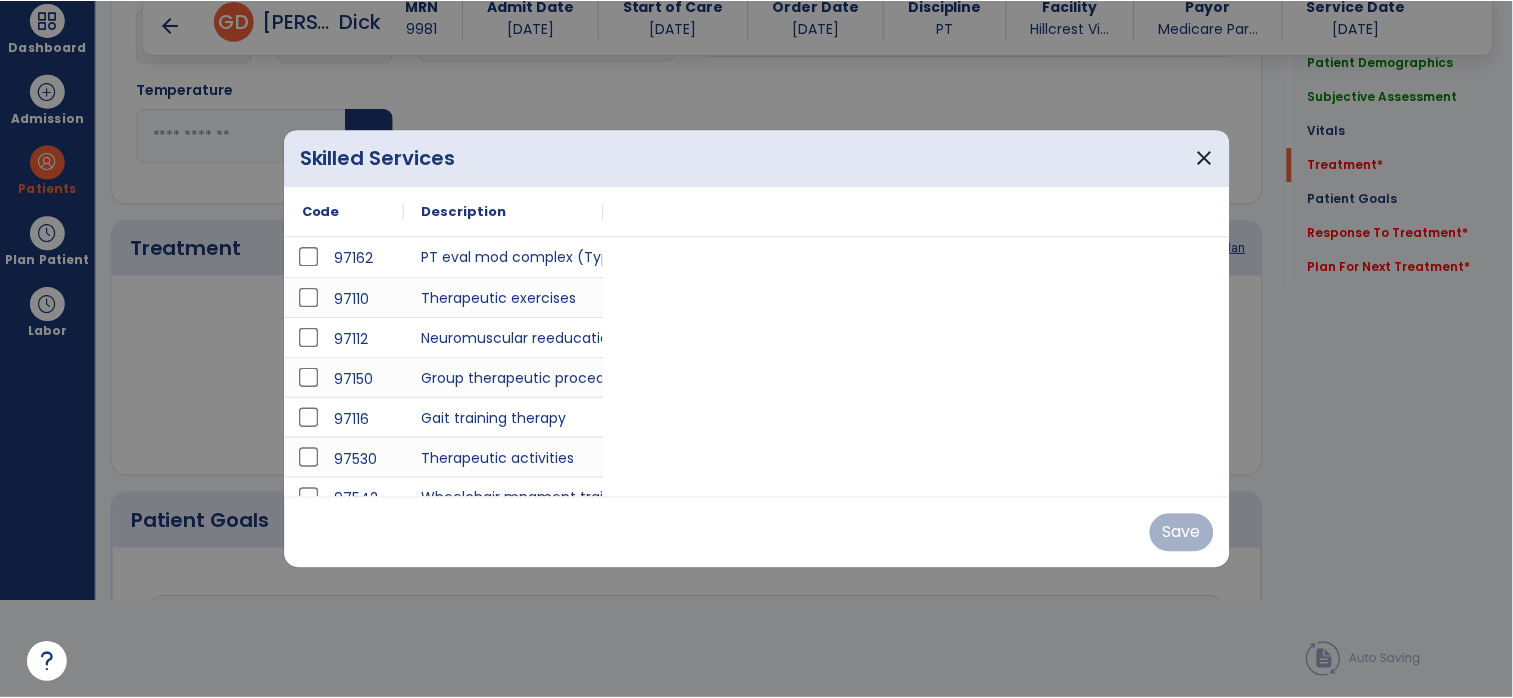 scroll, scrollTop: 0, scrollLeft: 0, axis: both 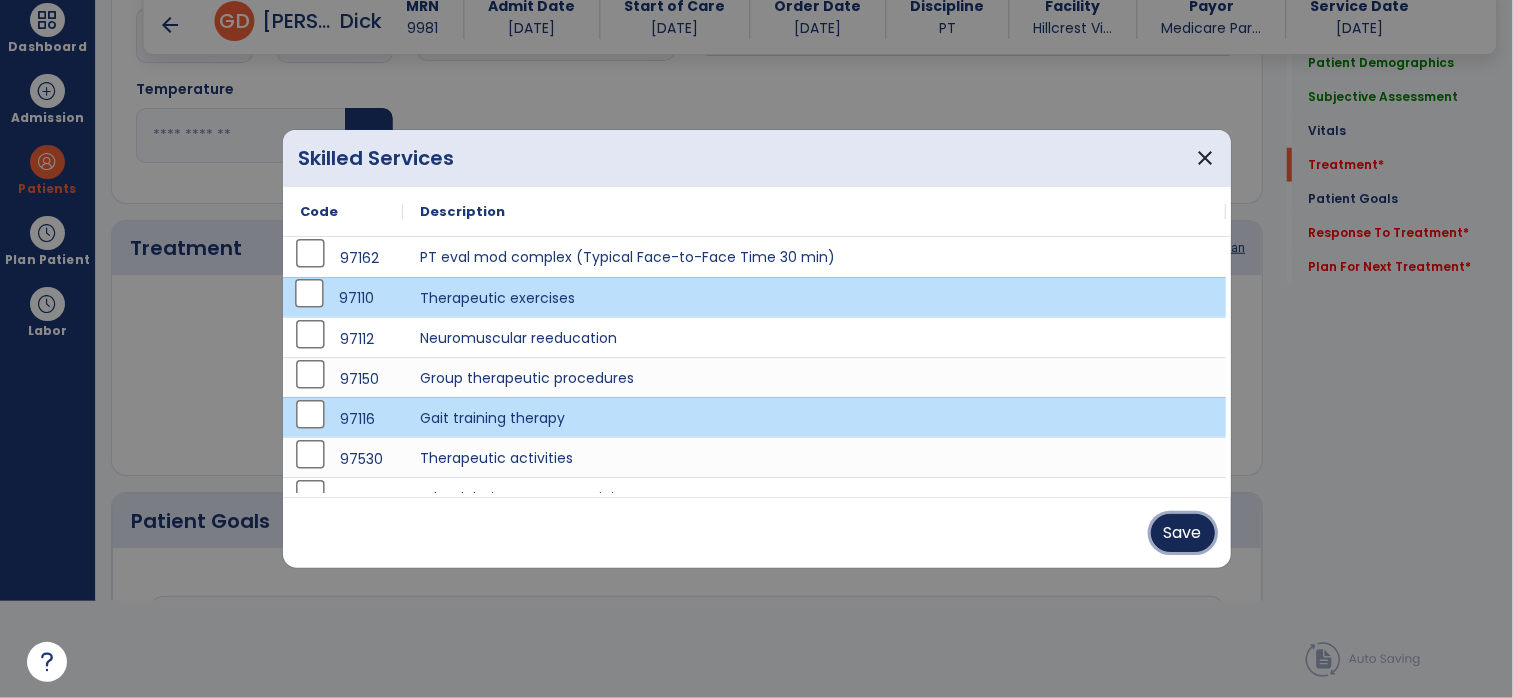 click on "Save" at bounding box center [1183, 533] 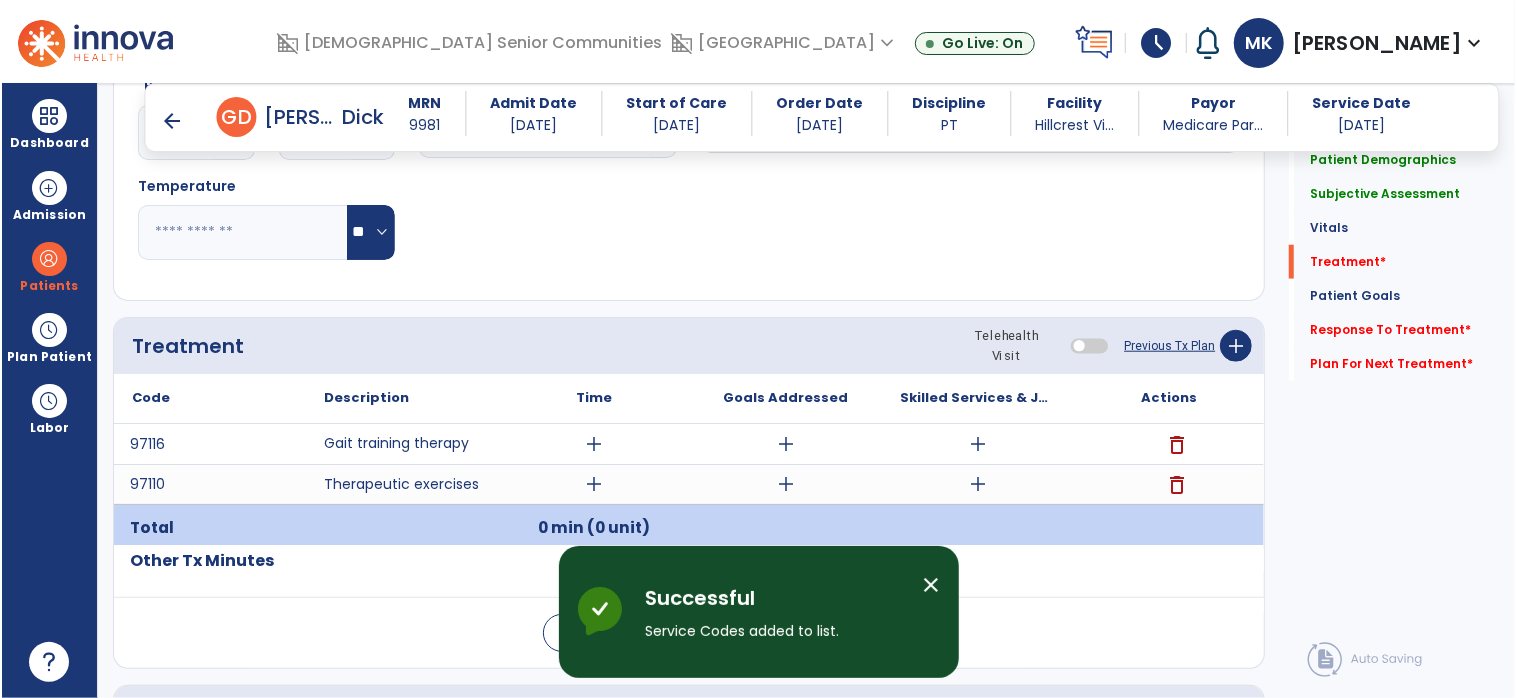 scroll, scrollTop: 96, scrollLeft: 0, axis: vertical 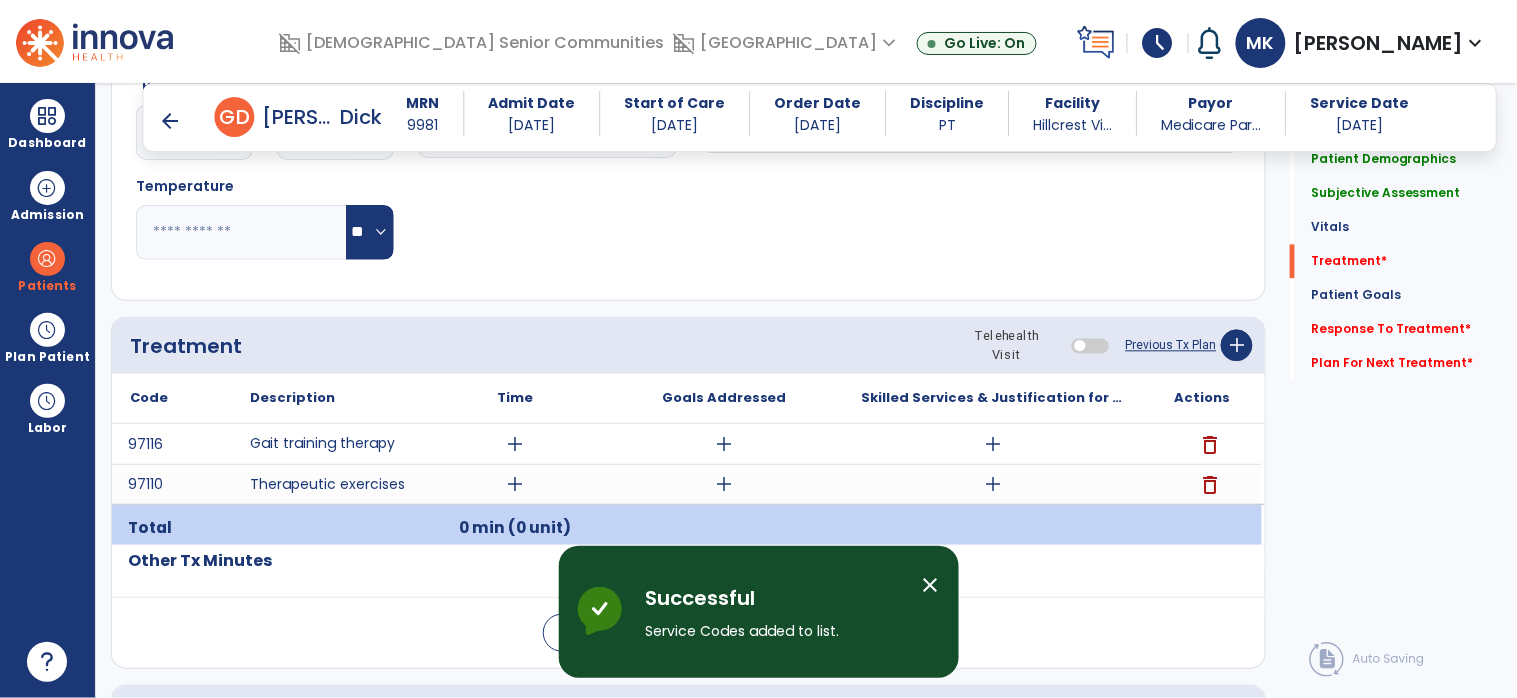 click on "add" at bounding box center [515, 444] 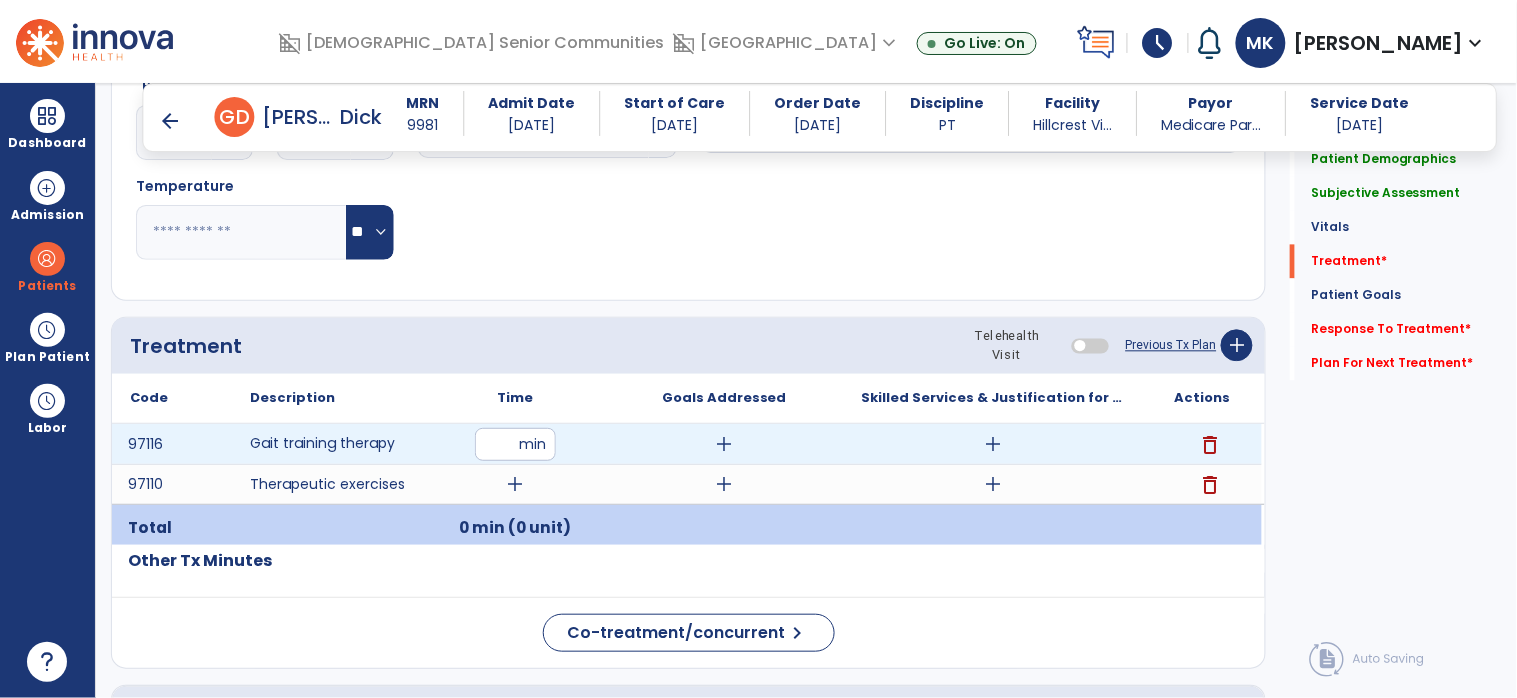 click at bounding box center [515, 444] 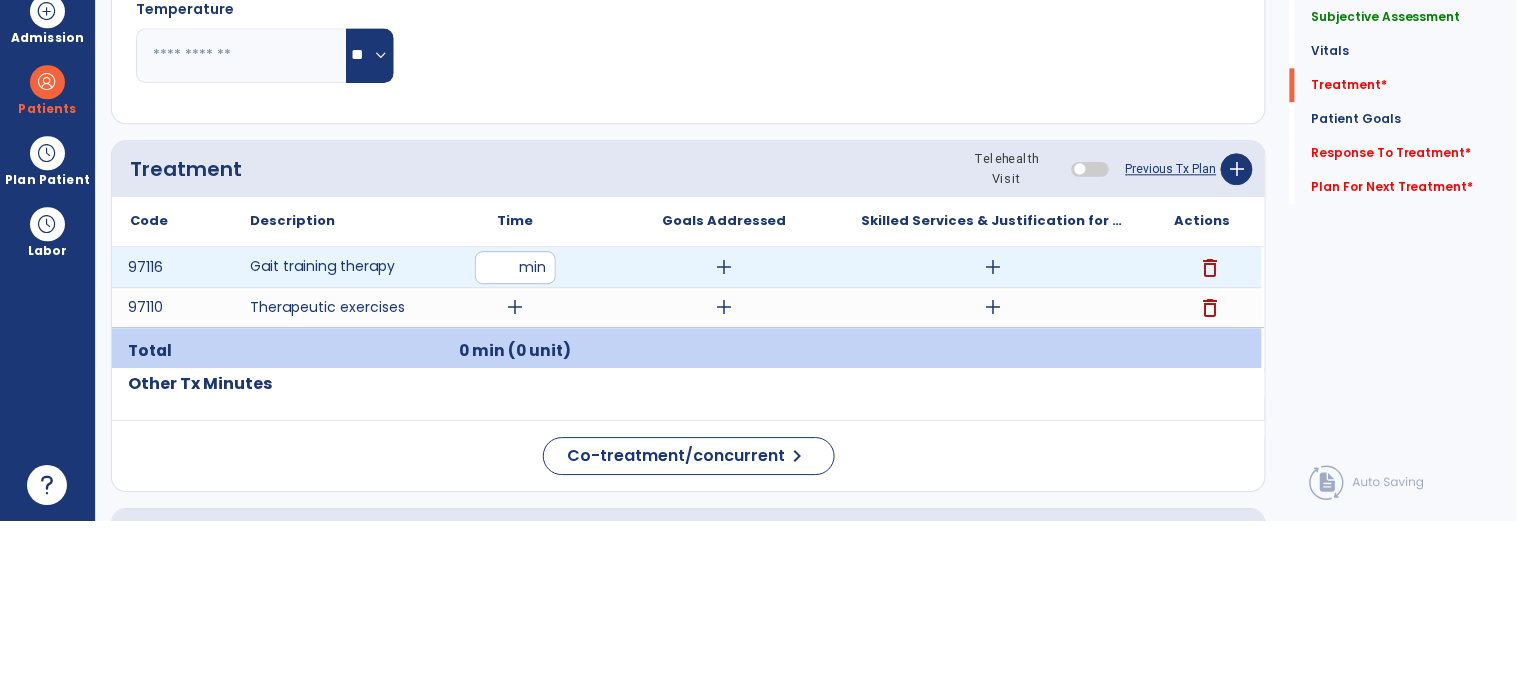 type on "**" 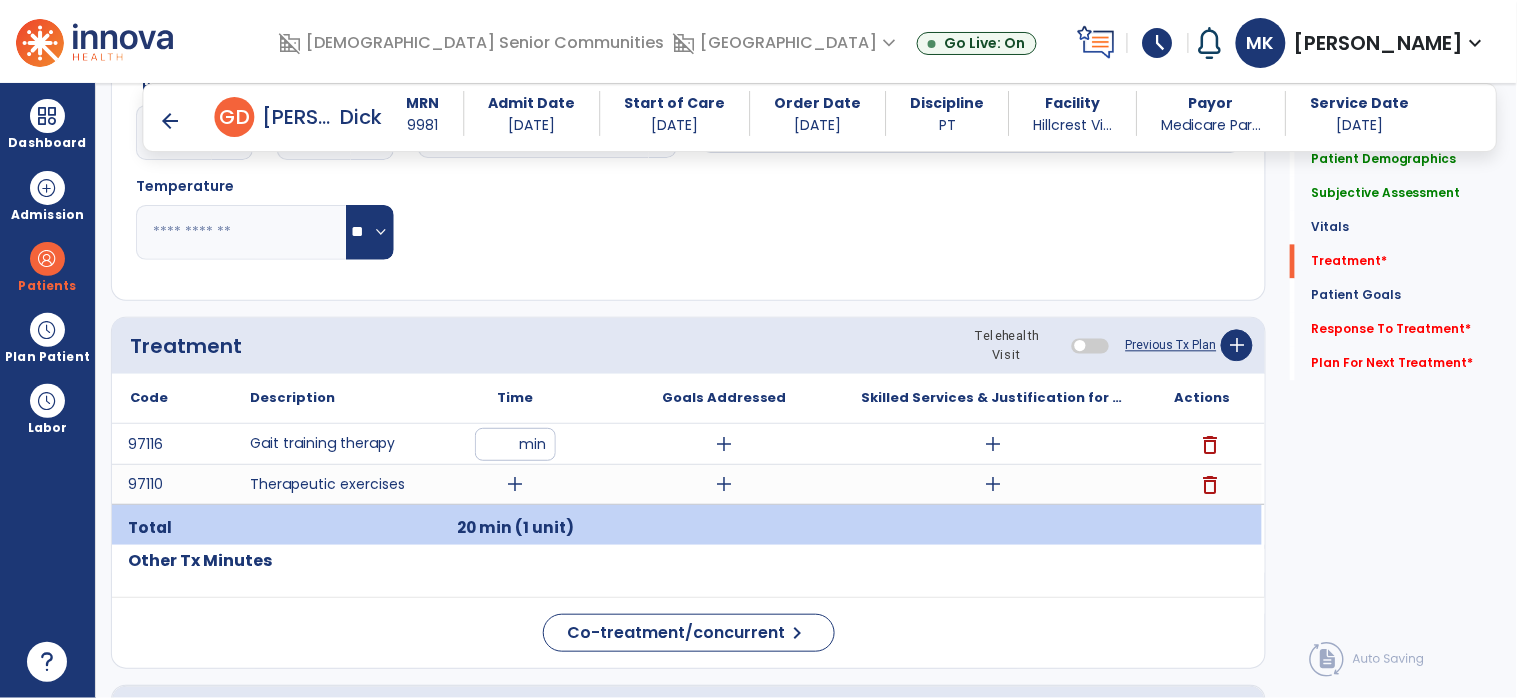 click on "add" at bounding box center [515, 484] 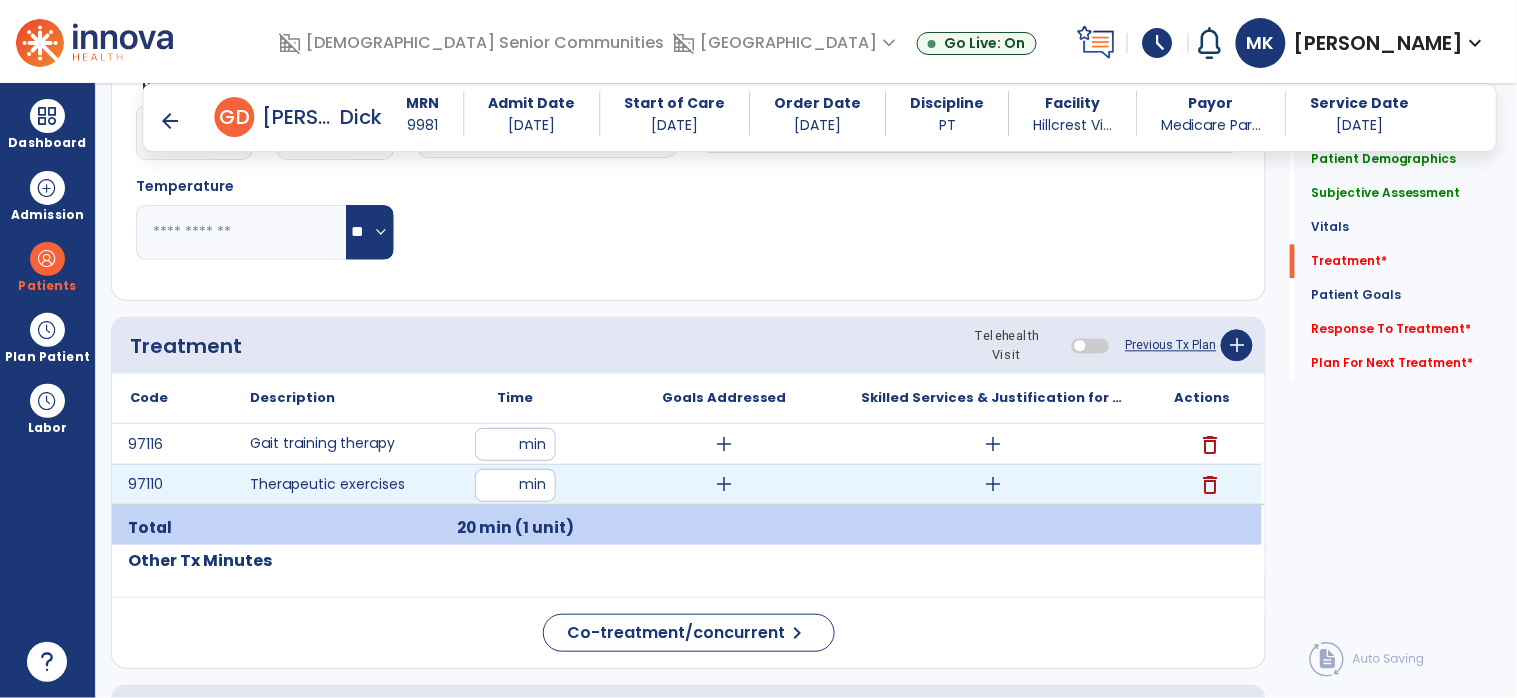 click at bounding box center (515, 485) 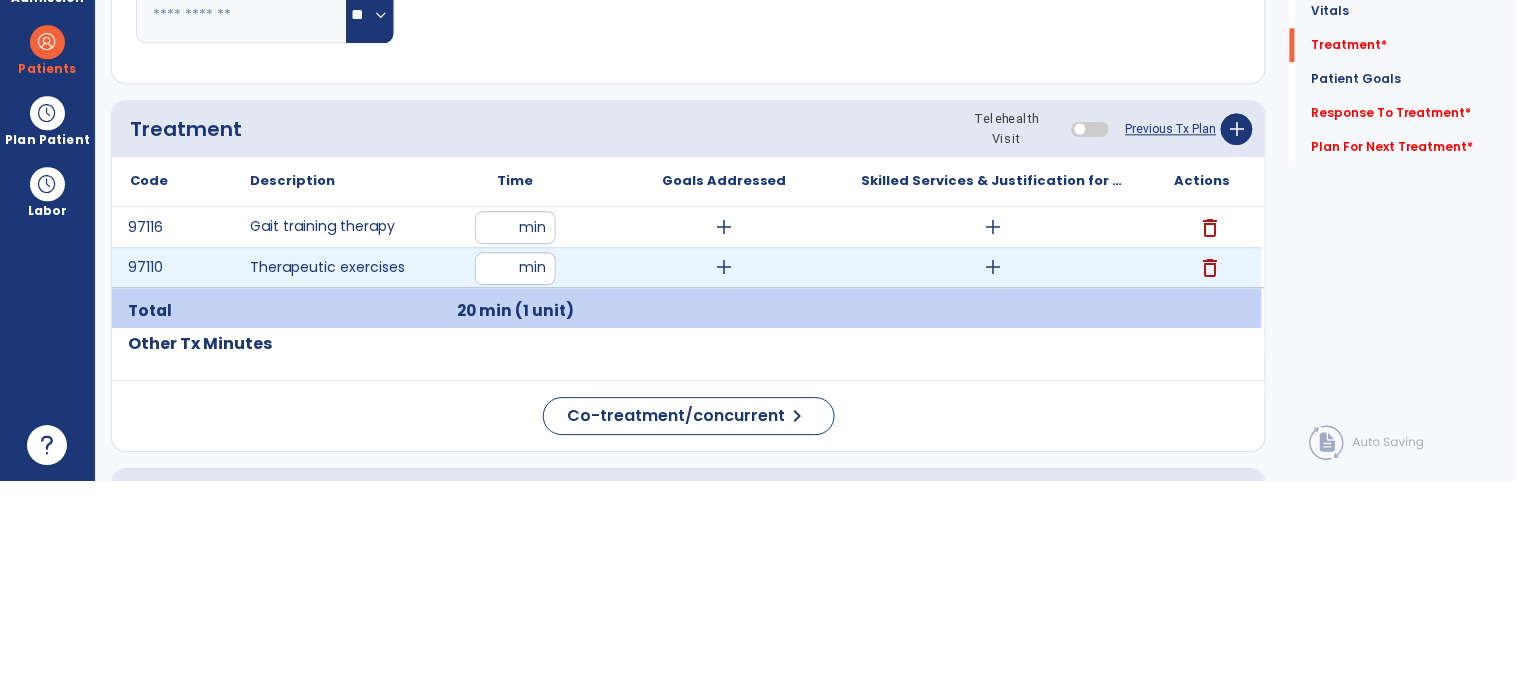 type on "**" 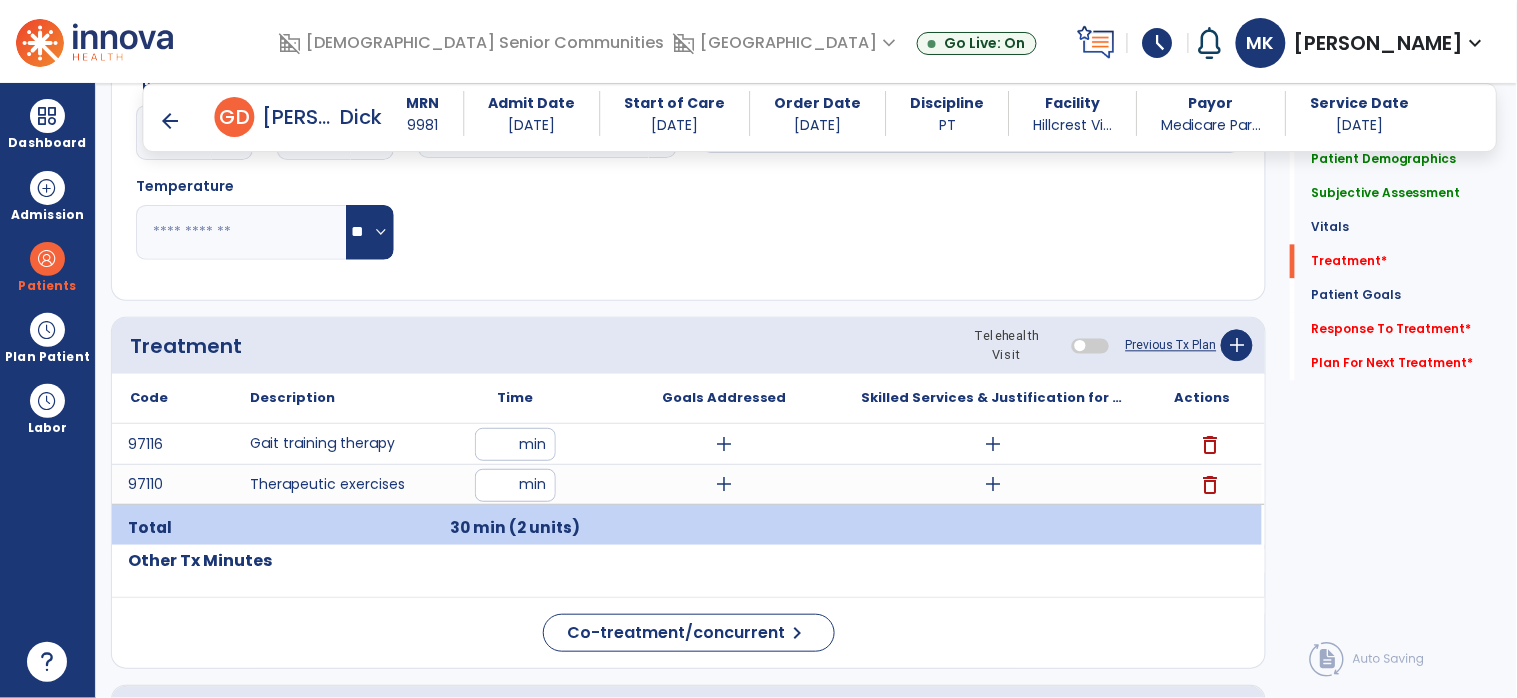 click on "add" at bounding box center (724, 444) 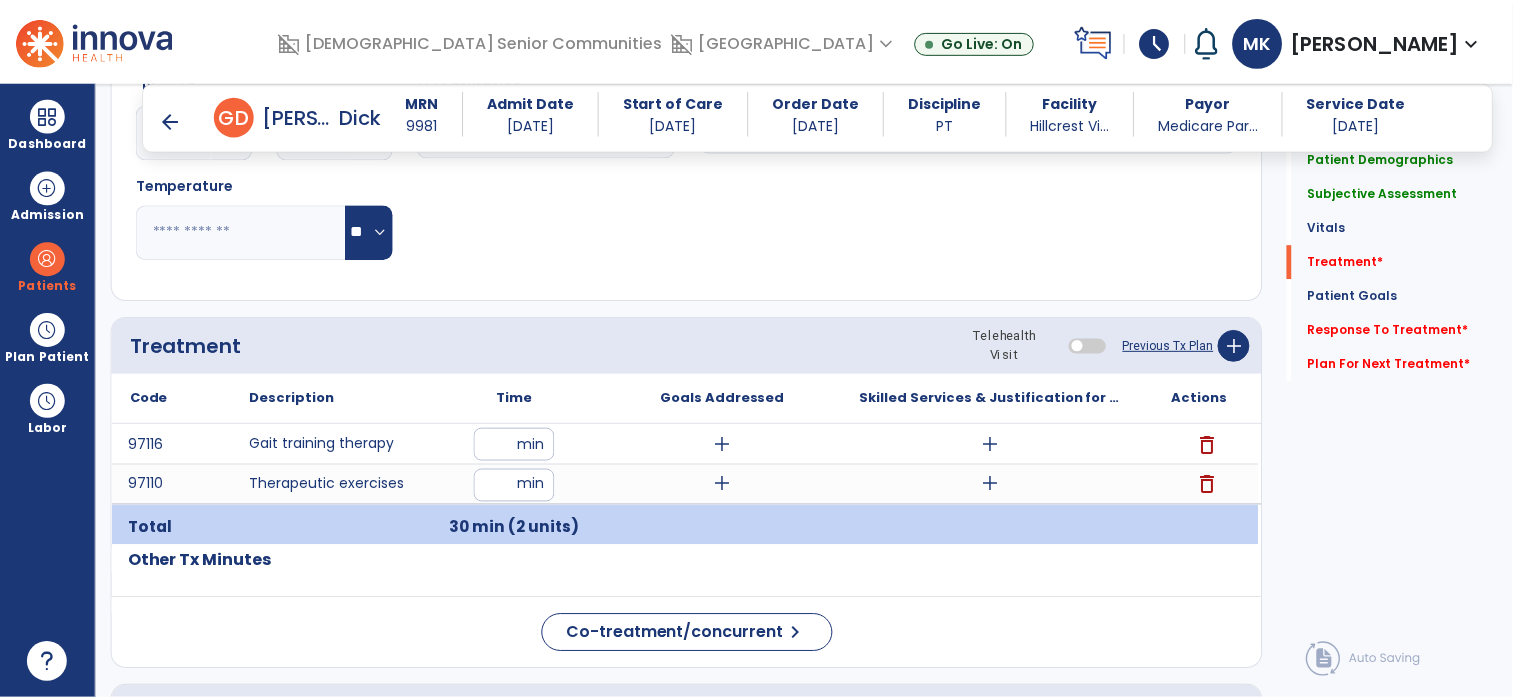 scroll, scrollTop: 0, scrollLeft: 0, axis: both 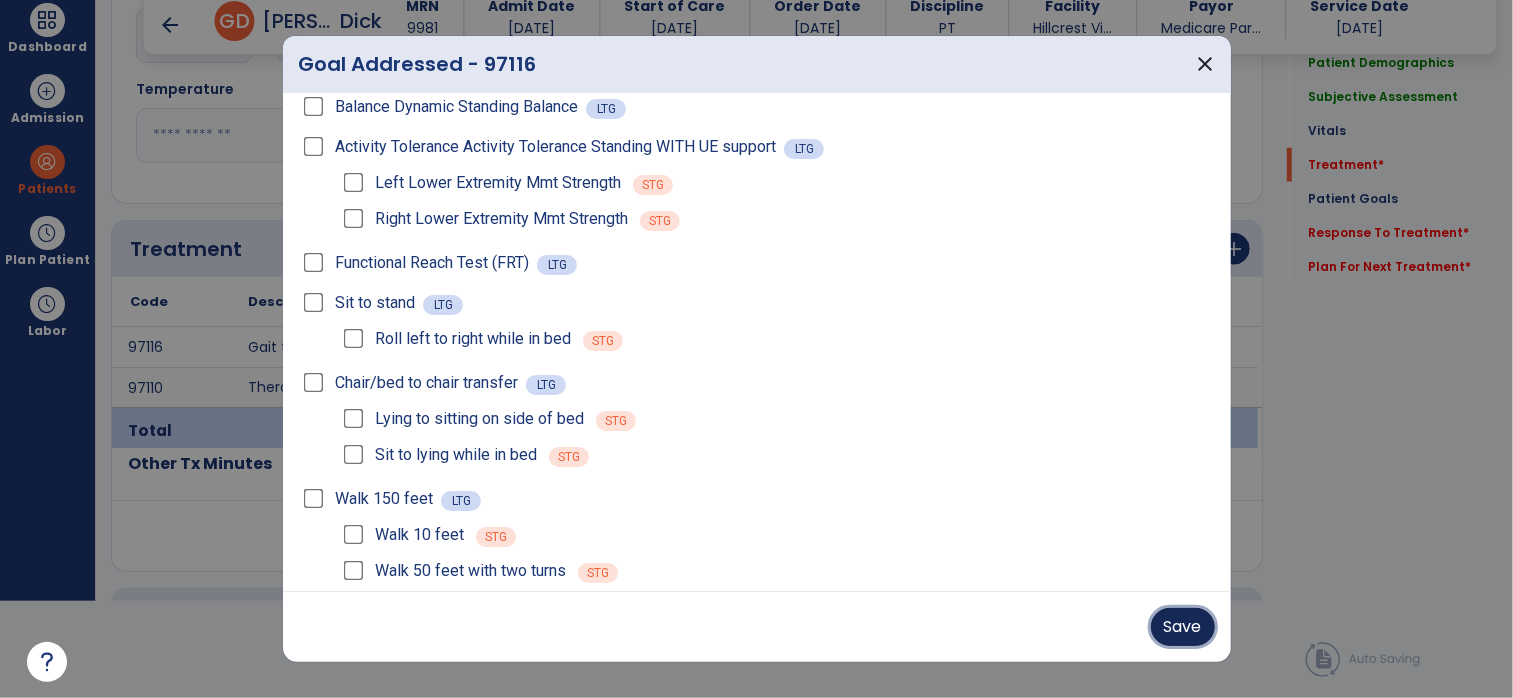 click on "Save" at bounding box center [1183, 627] 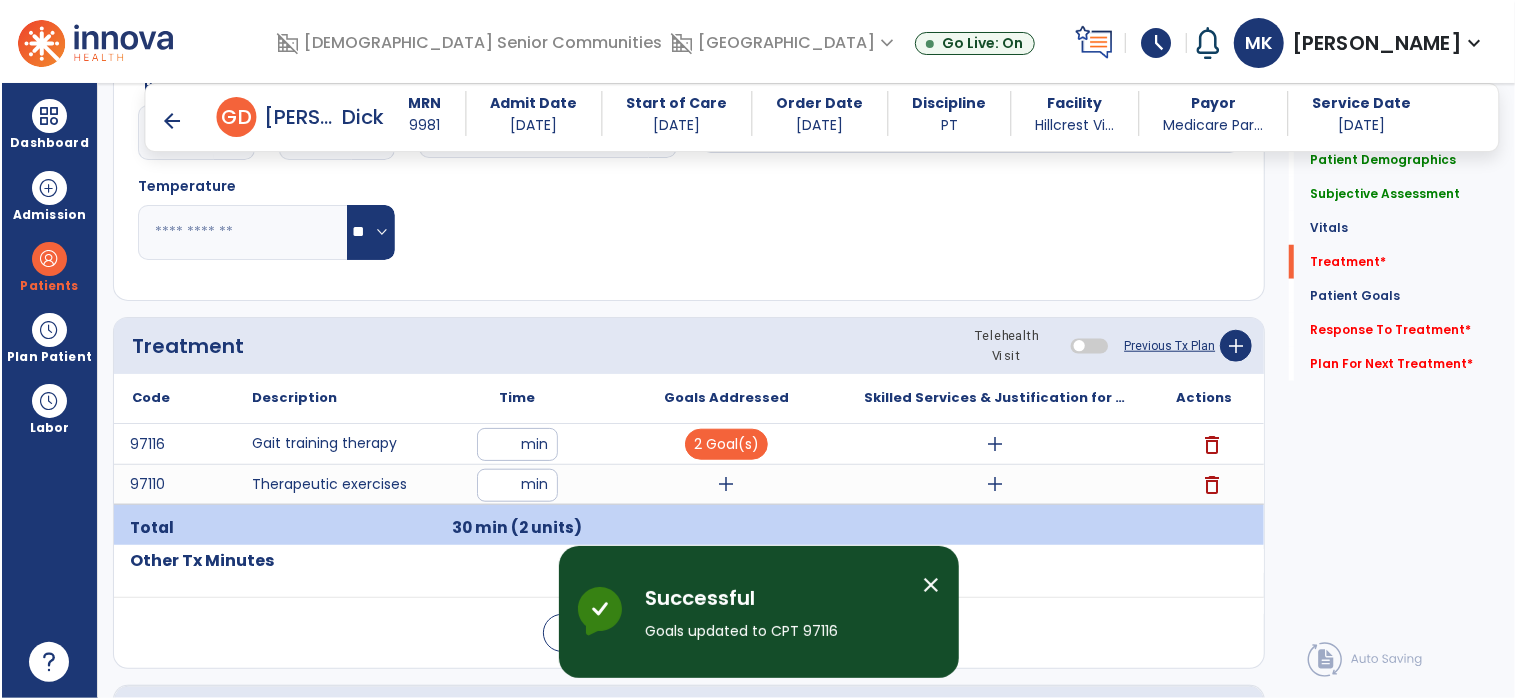 scroll, scrollTop: 96, scrollLeft: 0, axis: vertical 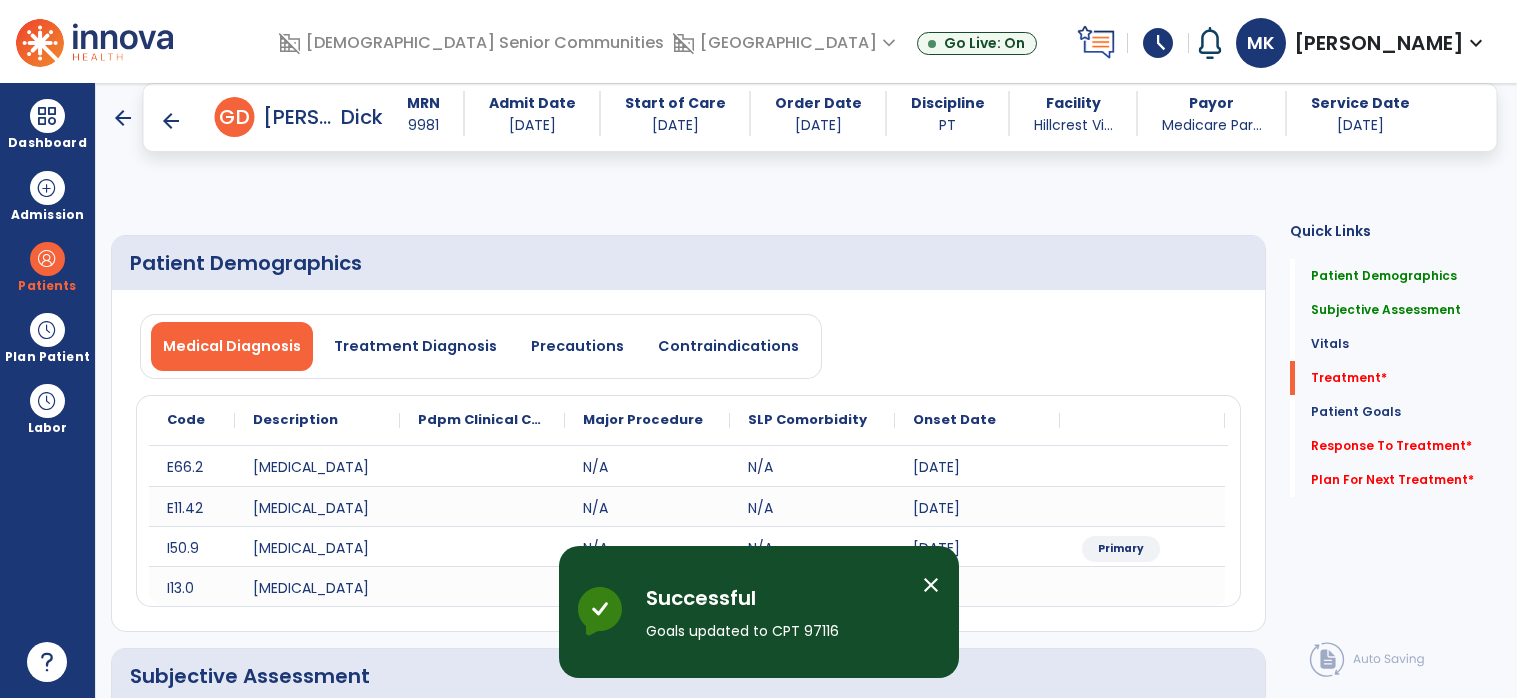 select on "*" 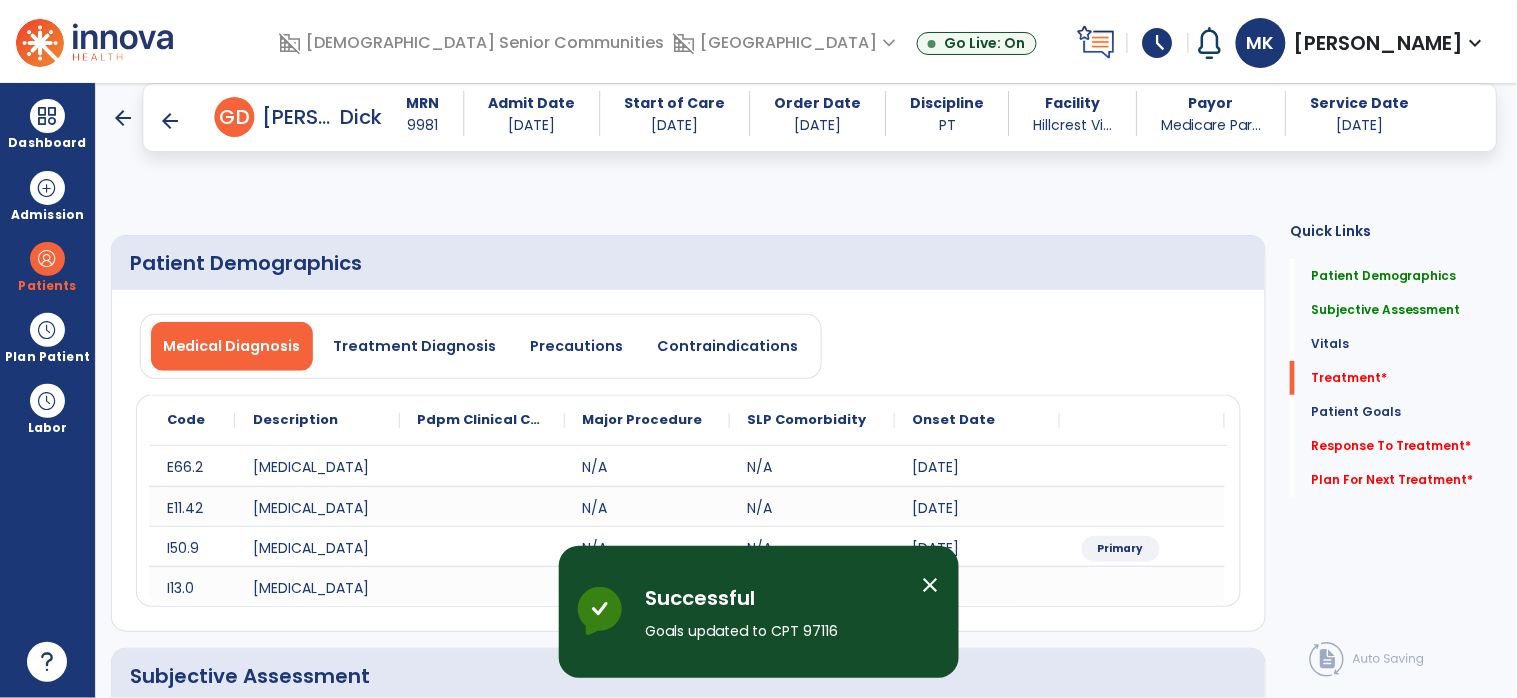 scroll, scrollTop: 1052, scrollLeft: 0, axis: vertical 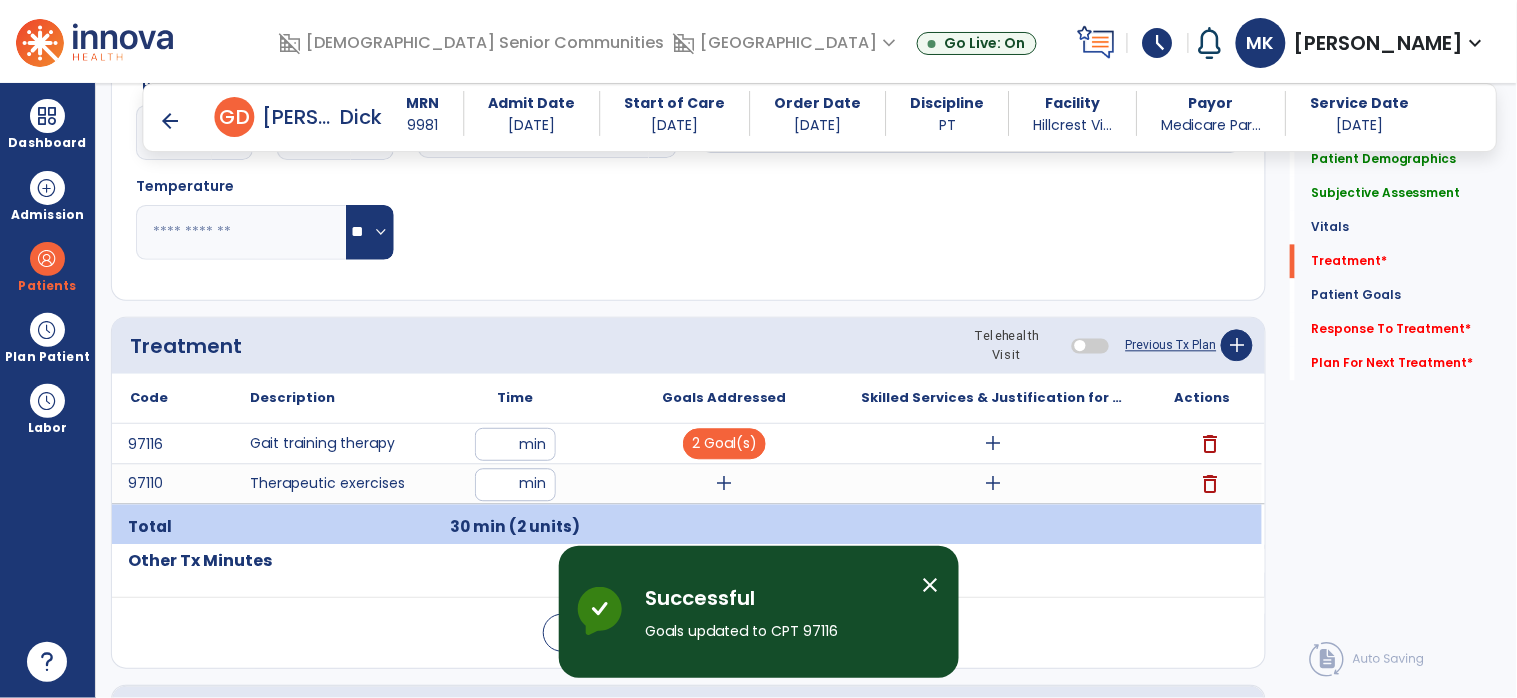 click on "add" at bounding box center [724, 484] 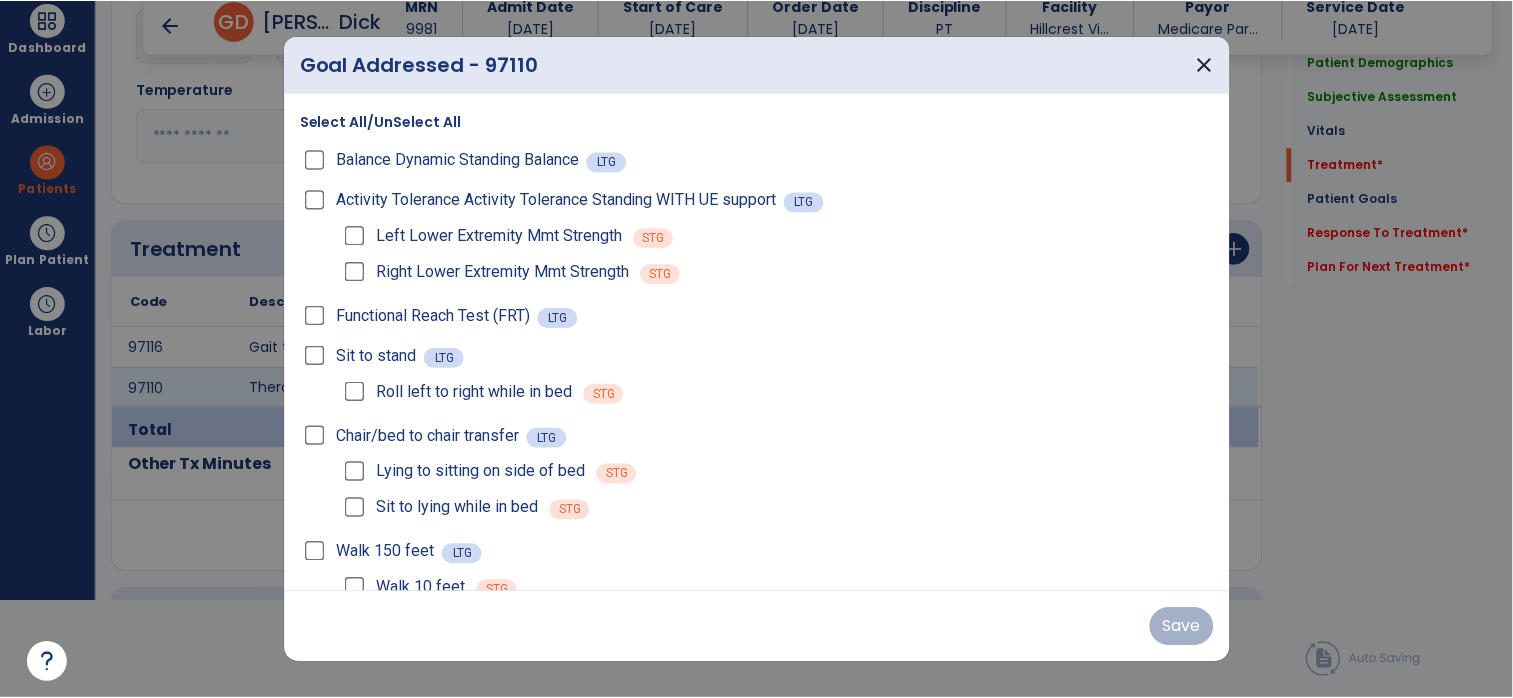 scroll, scrollTop: 0, scrollLeft: 0, axis: both 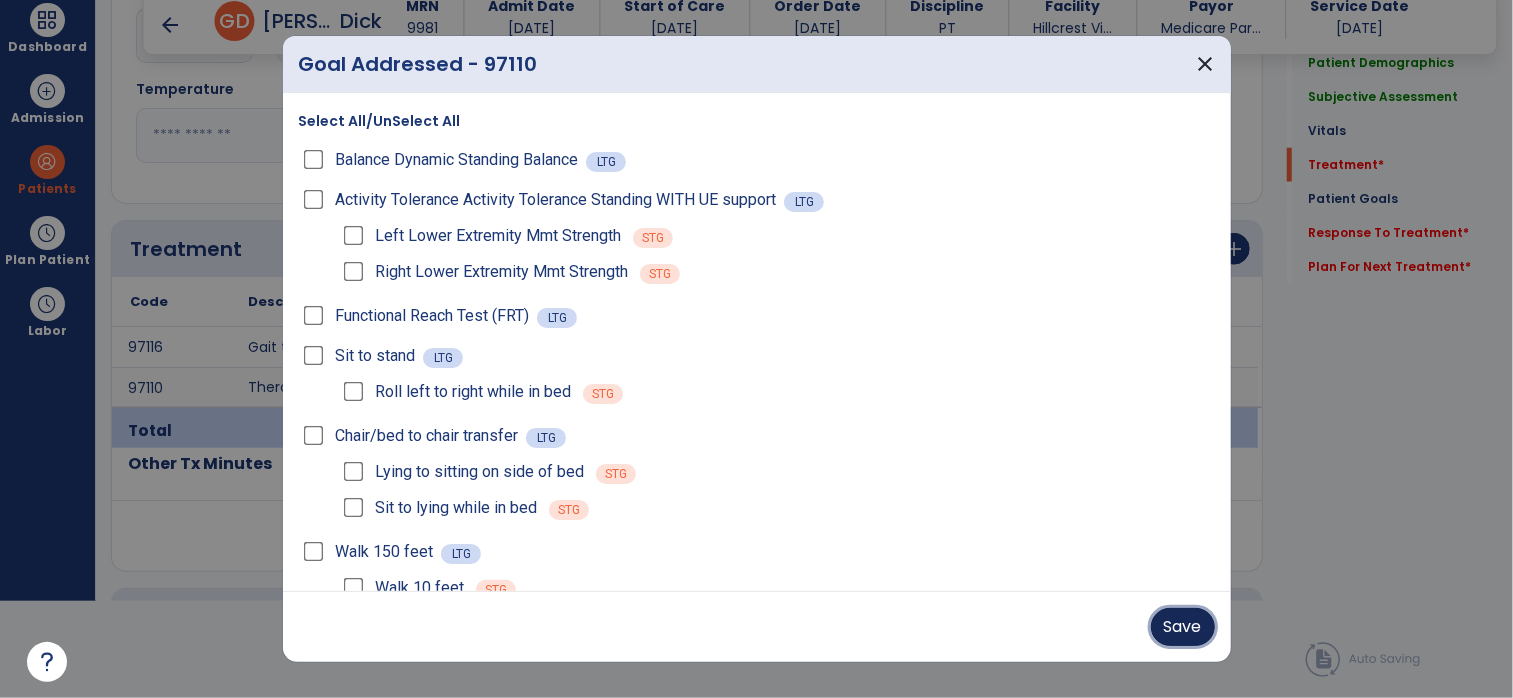 click on "Save" at bounding box center (1183, 627) 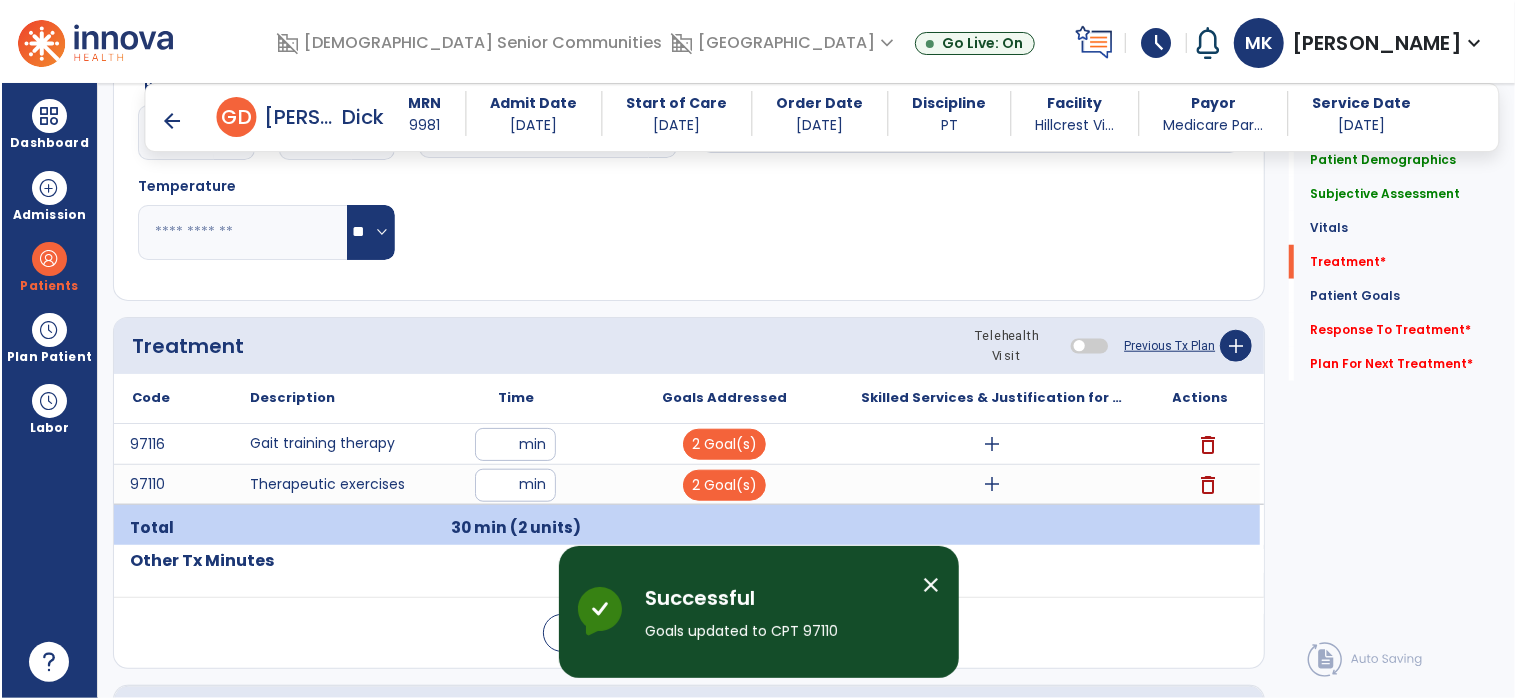 scroll, scrollTop: 96, scrollLeft: 0, axis: vertical 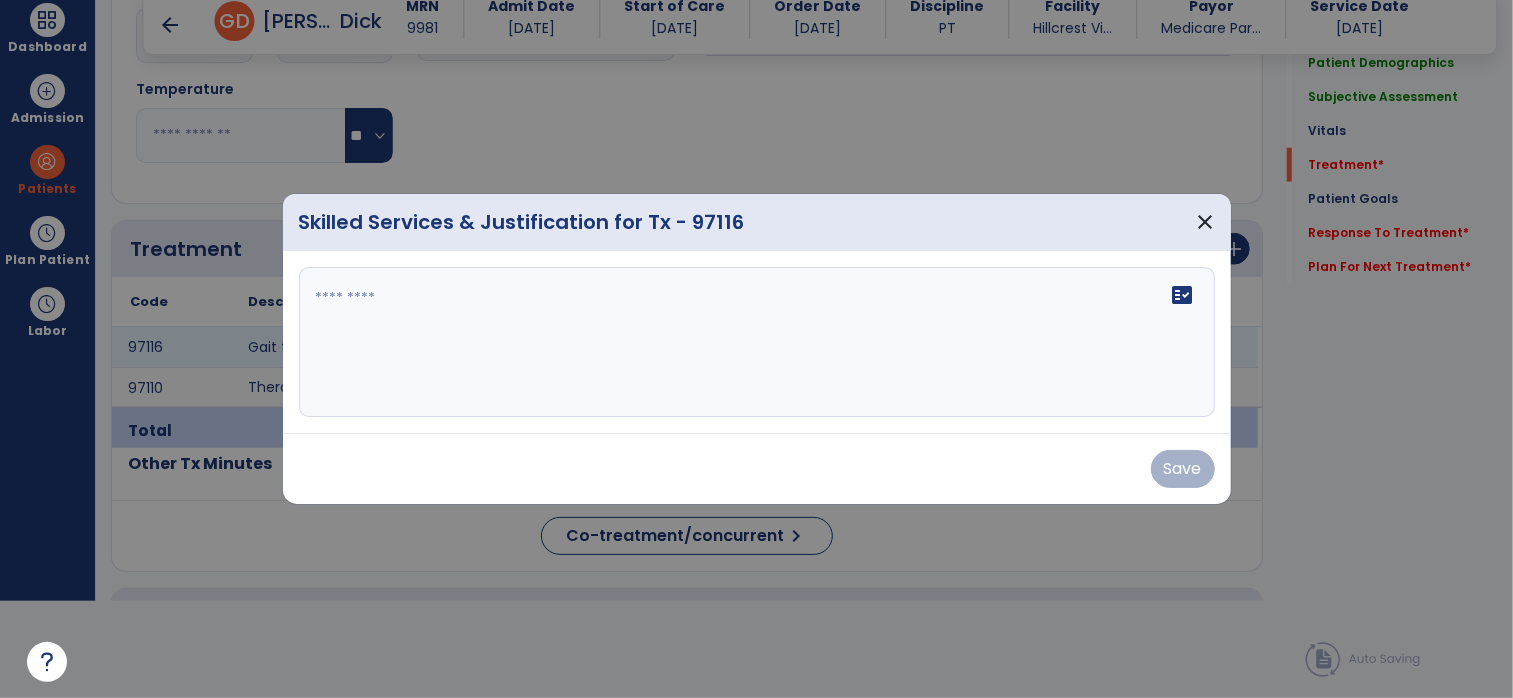click at bounding box center (757, 342) 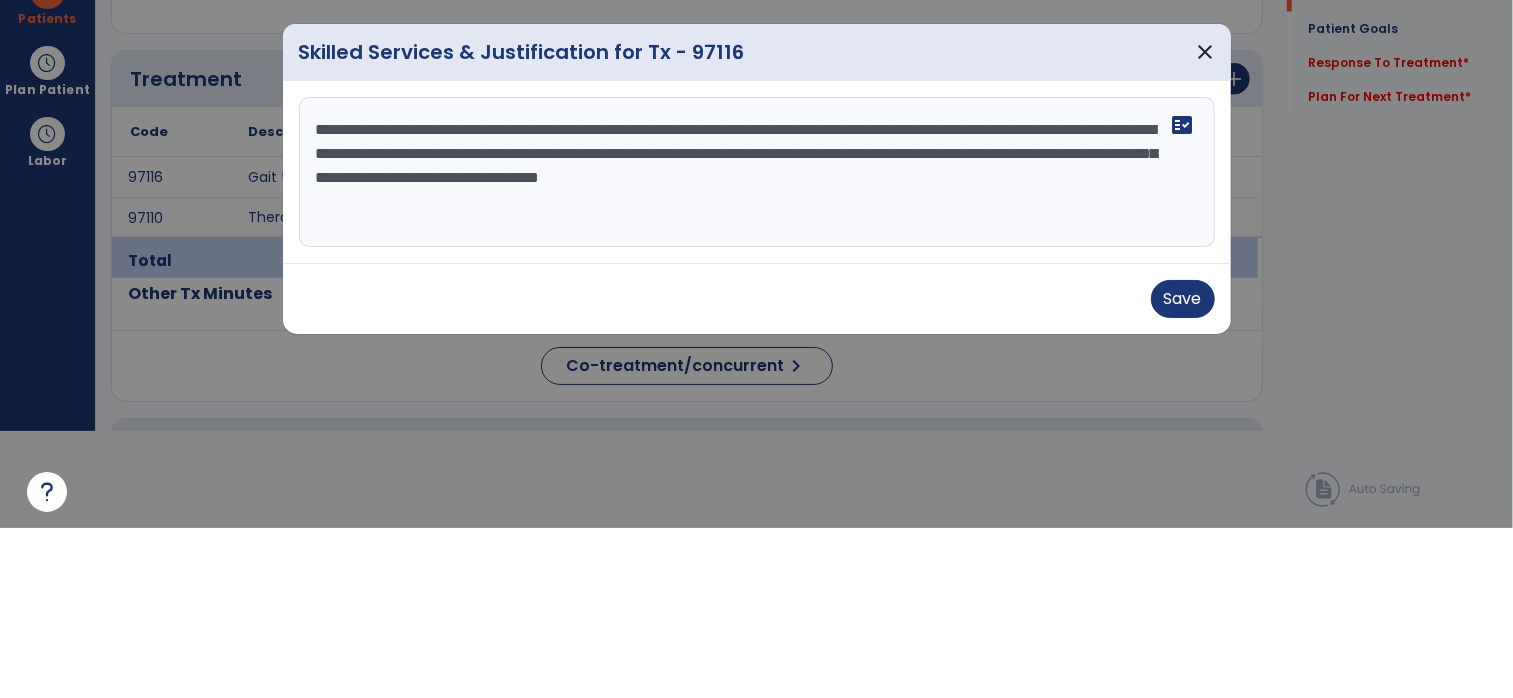 click on "**********" at bounding box center (757, 342) 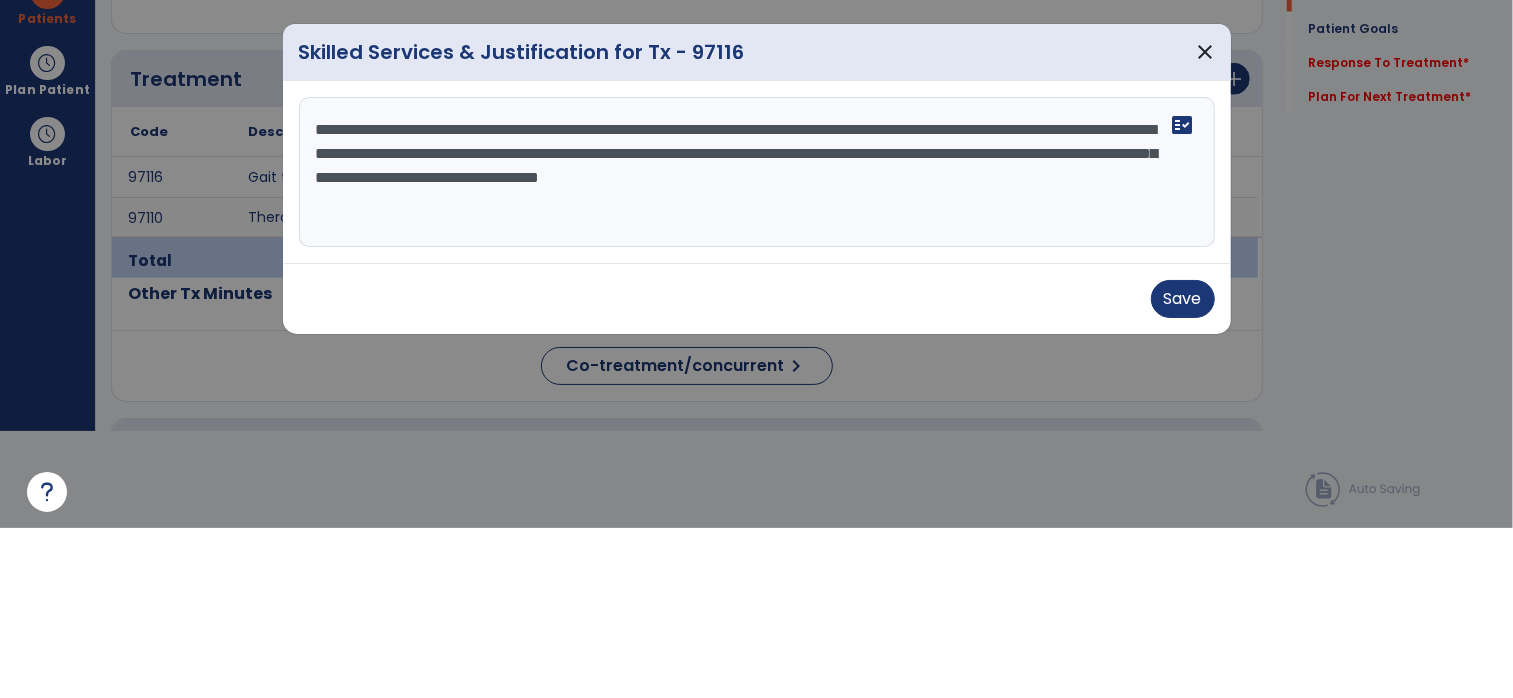 click on "**********" at bounding box center (757, 342) 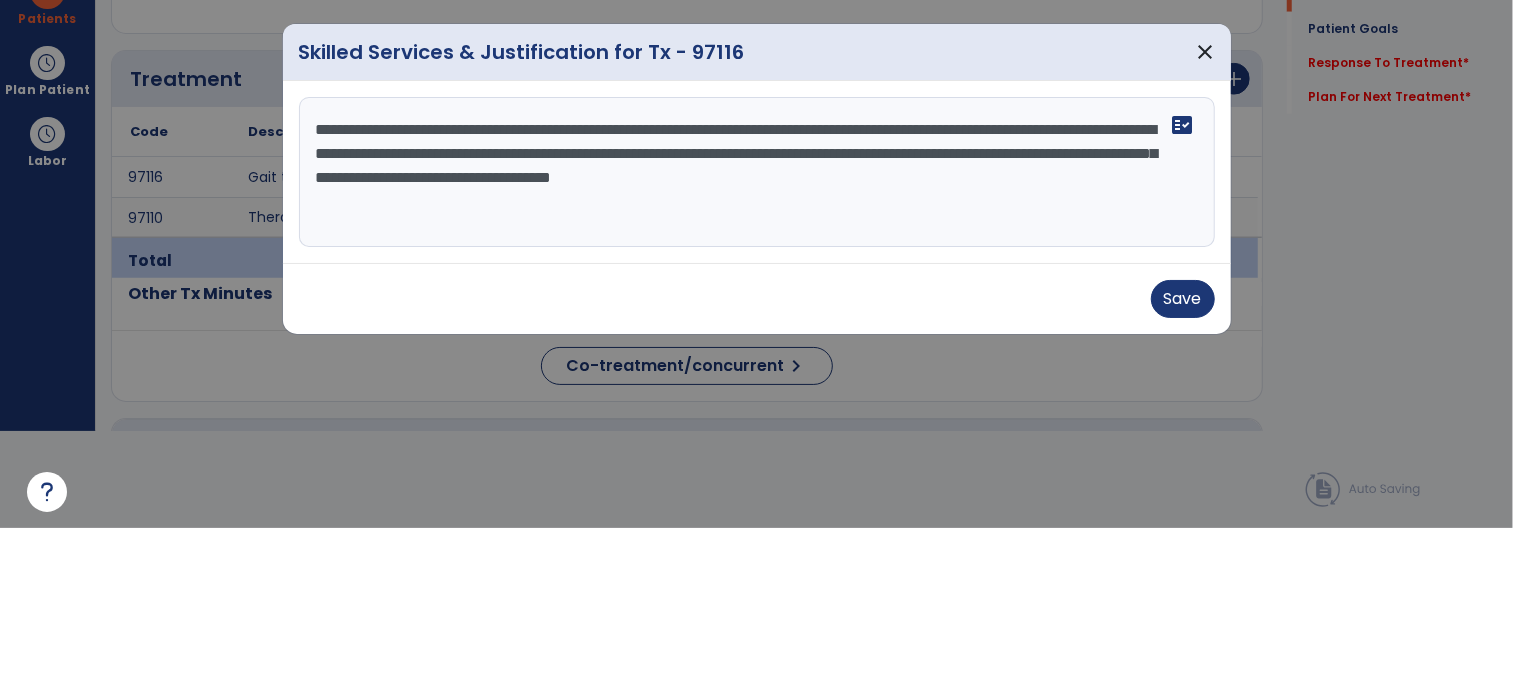 click on "**********" at bounding box center (757, 342) 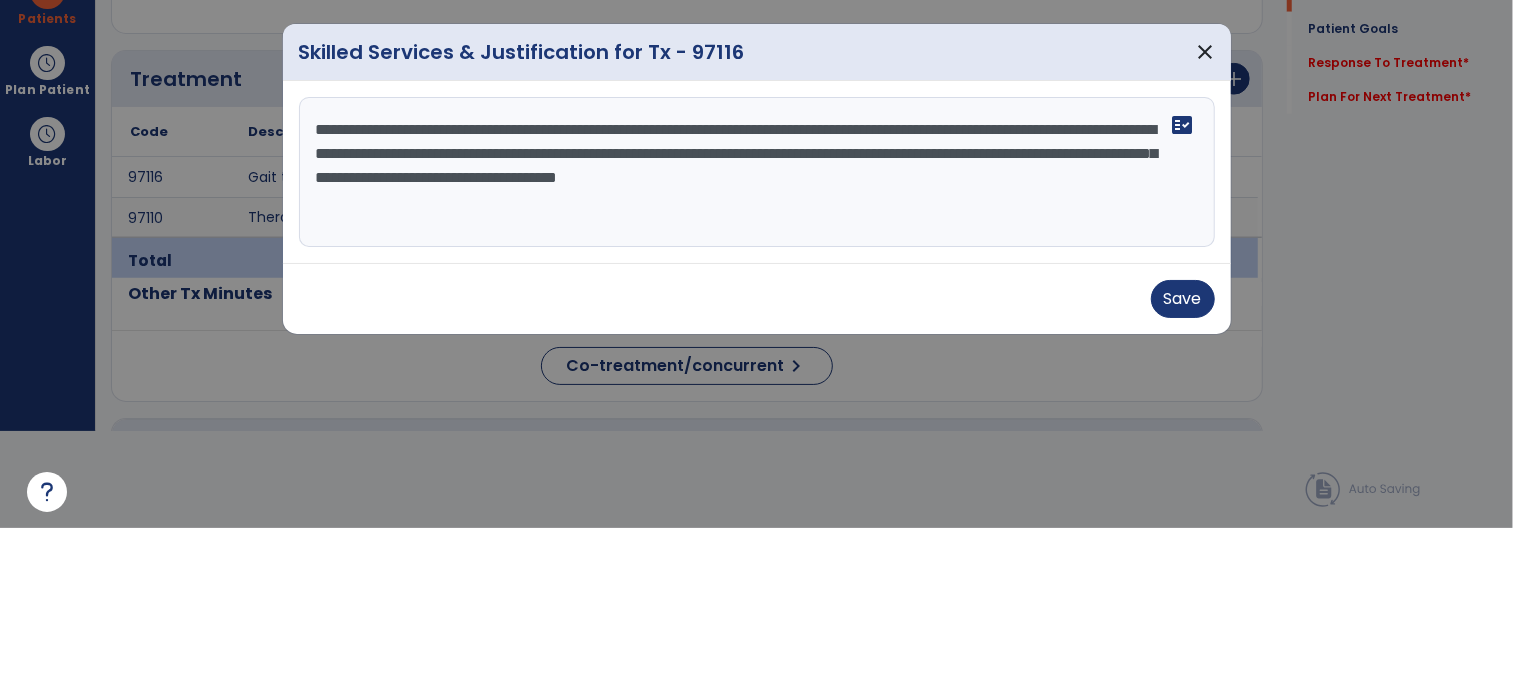 click on "**********" at bounding box center [757, 342] 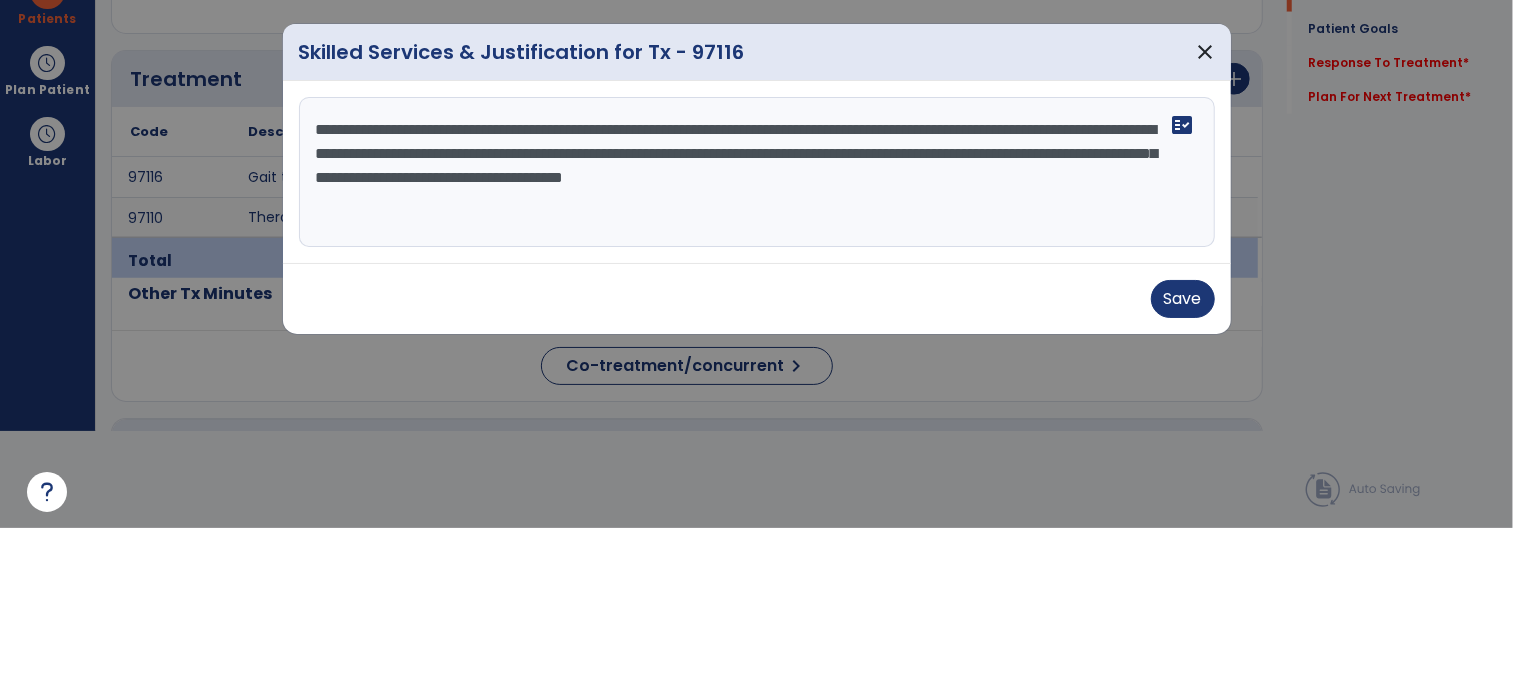 click on "**********" at bounding box center [757, 342] 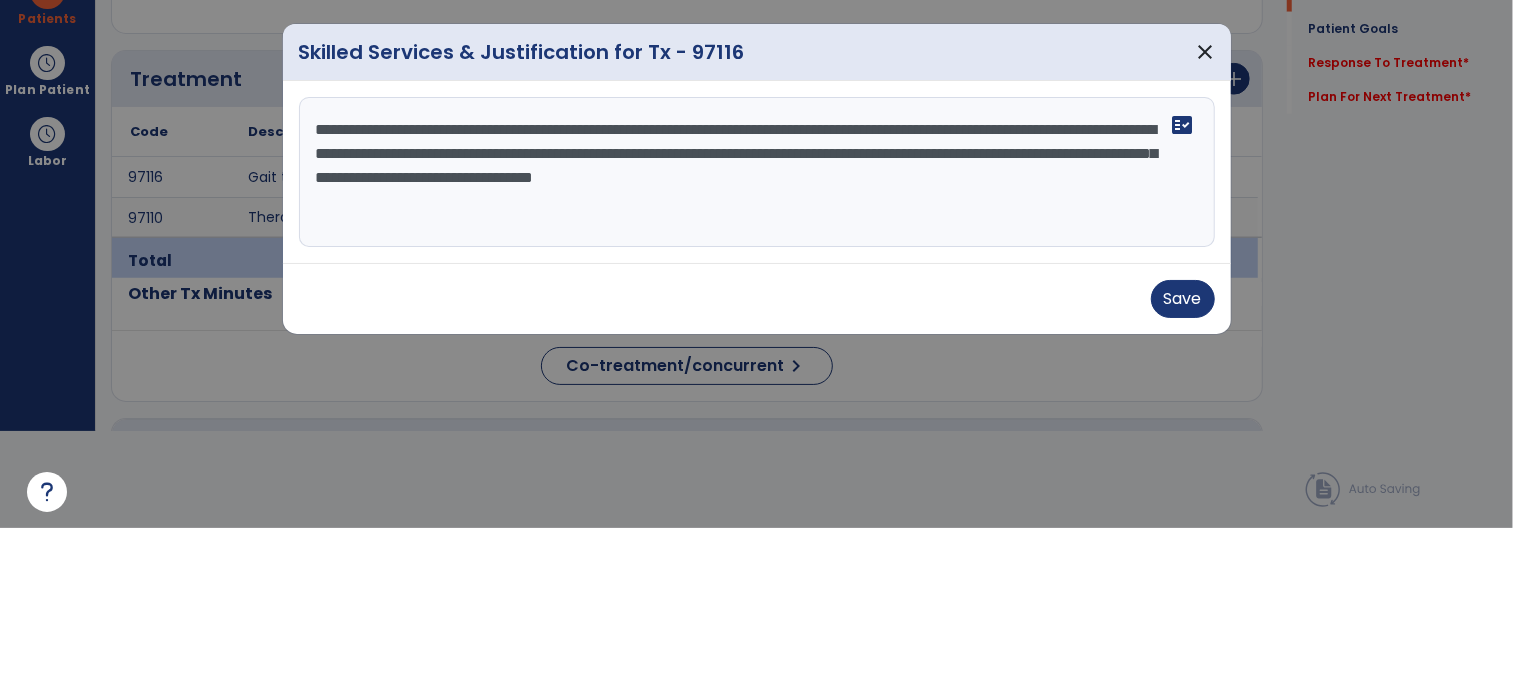 click on "**********" at bounding box center (757, 342) 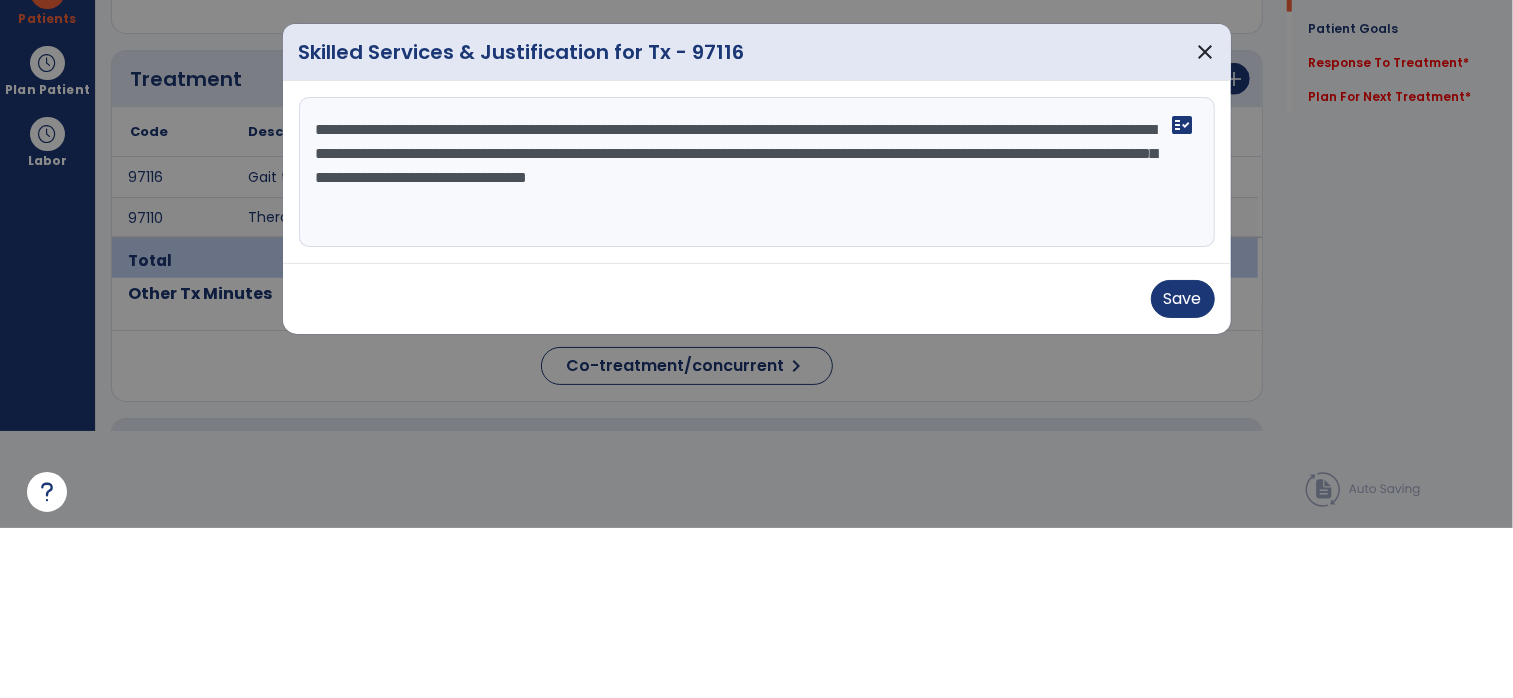click on "**********" at bounding box center [757, 342] 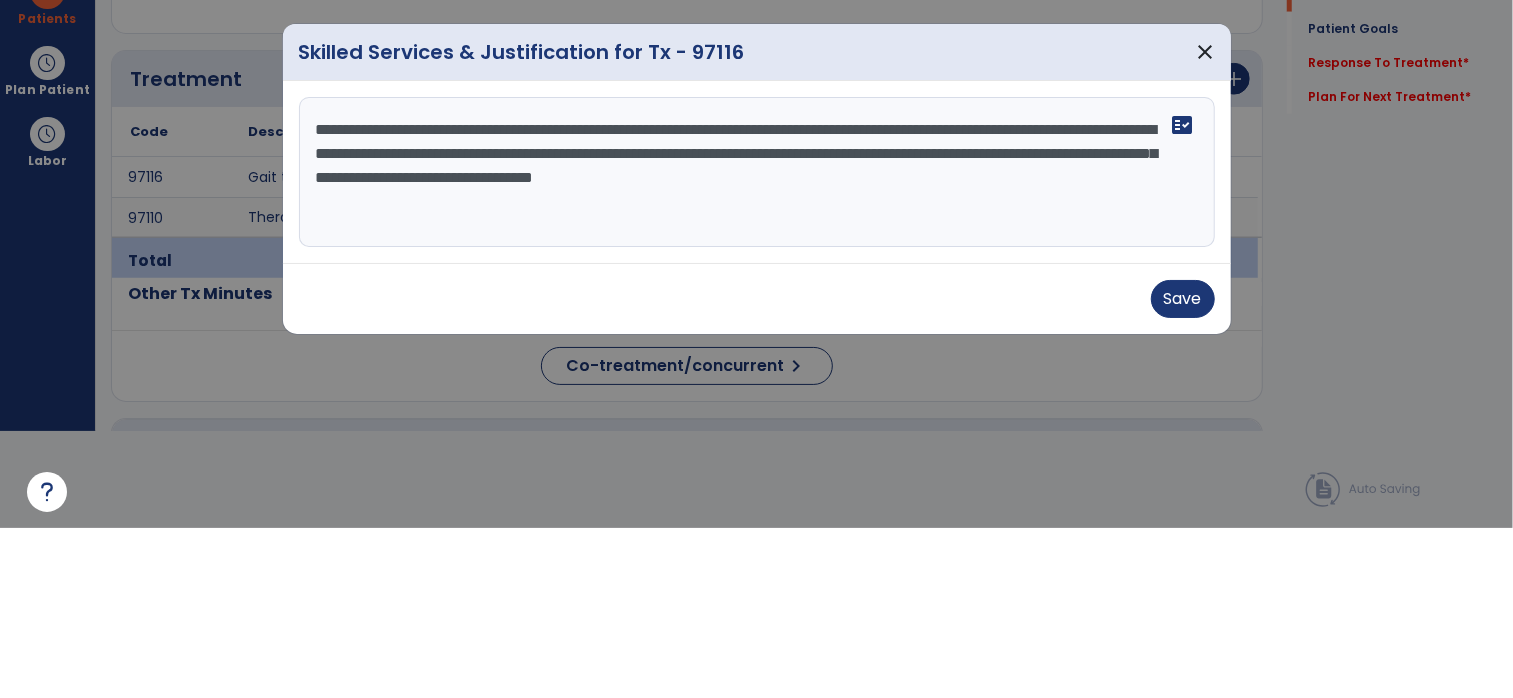 click on "**********" at bounding box center (757, 342) 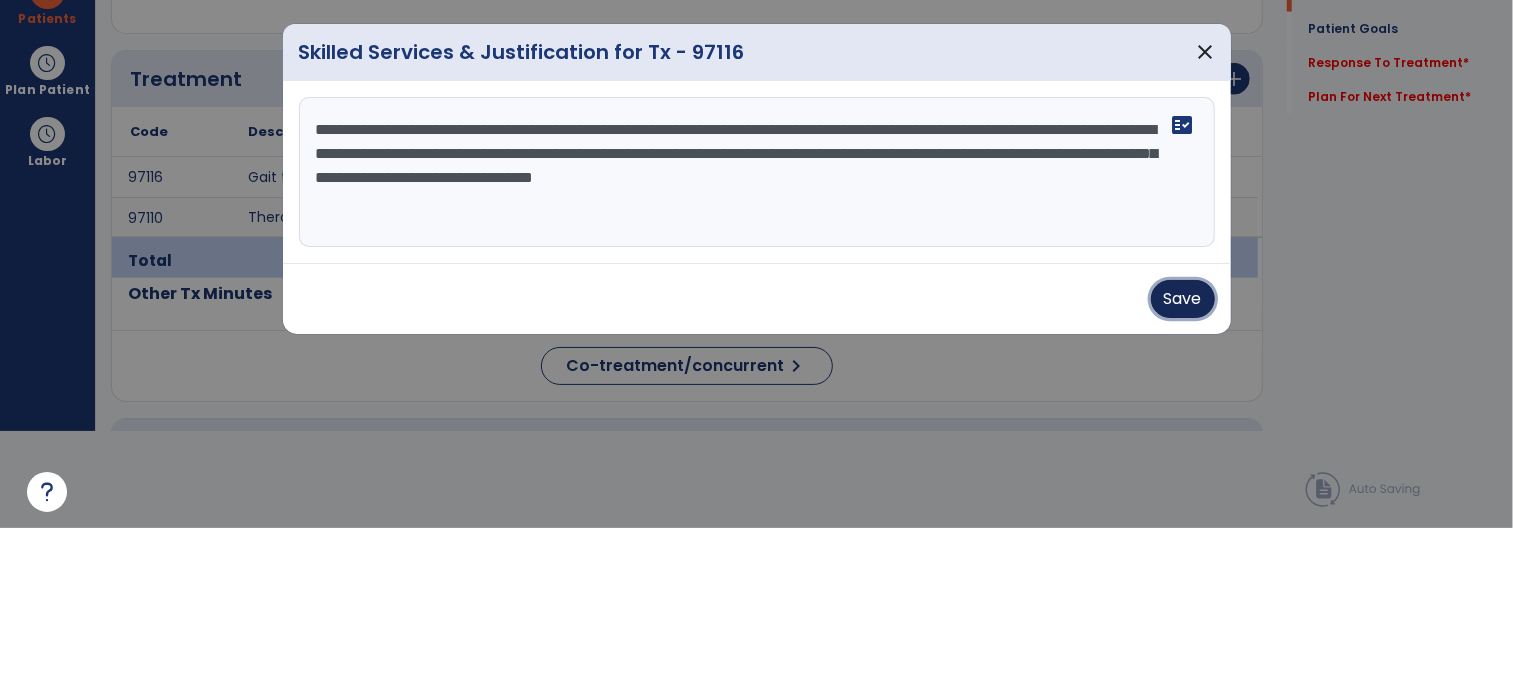 click on "Save" at bounding box center [1183, 469] 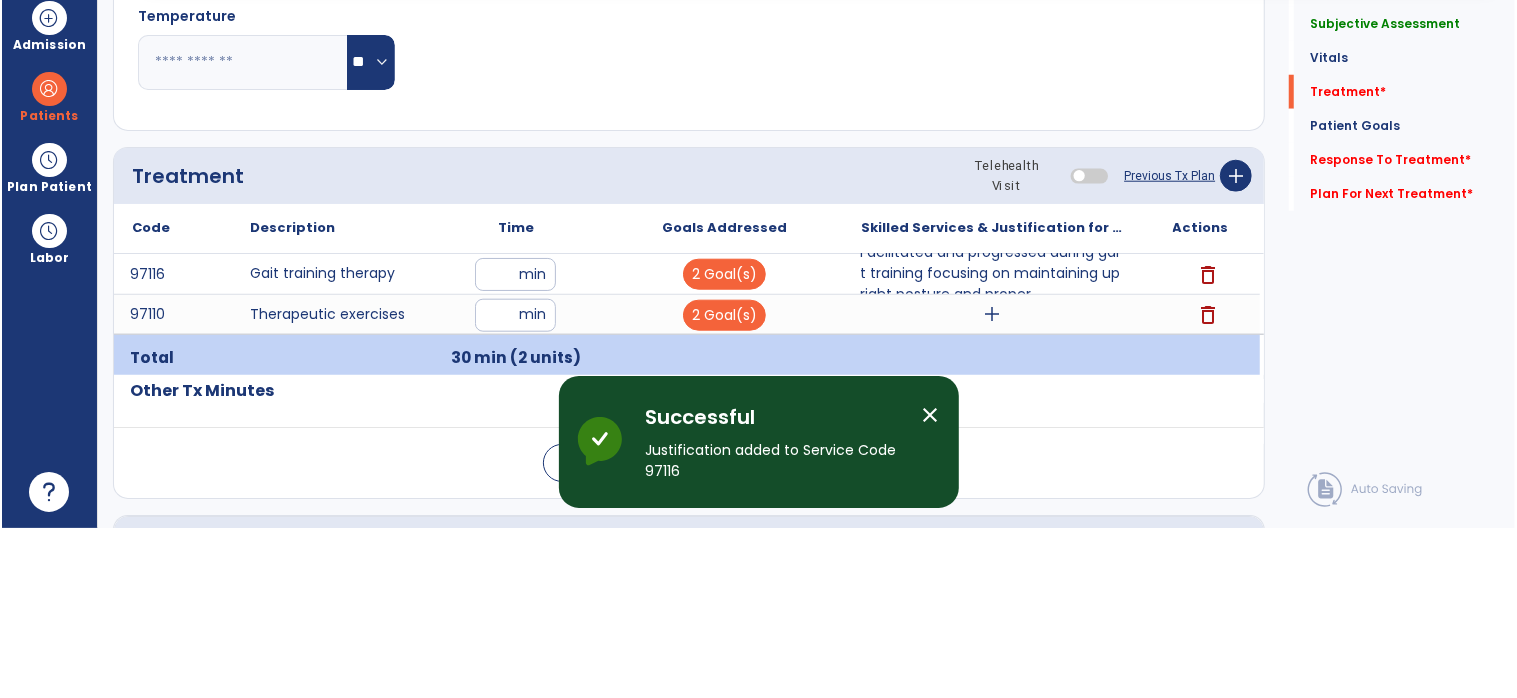scroll, scrollTop: 96, scrollLeft: 0, axis: vertical 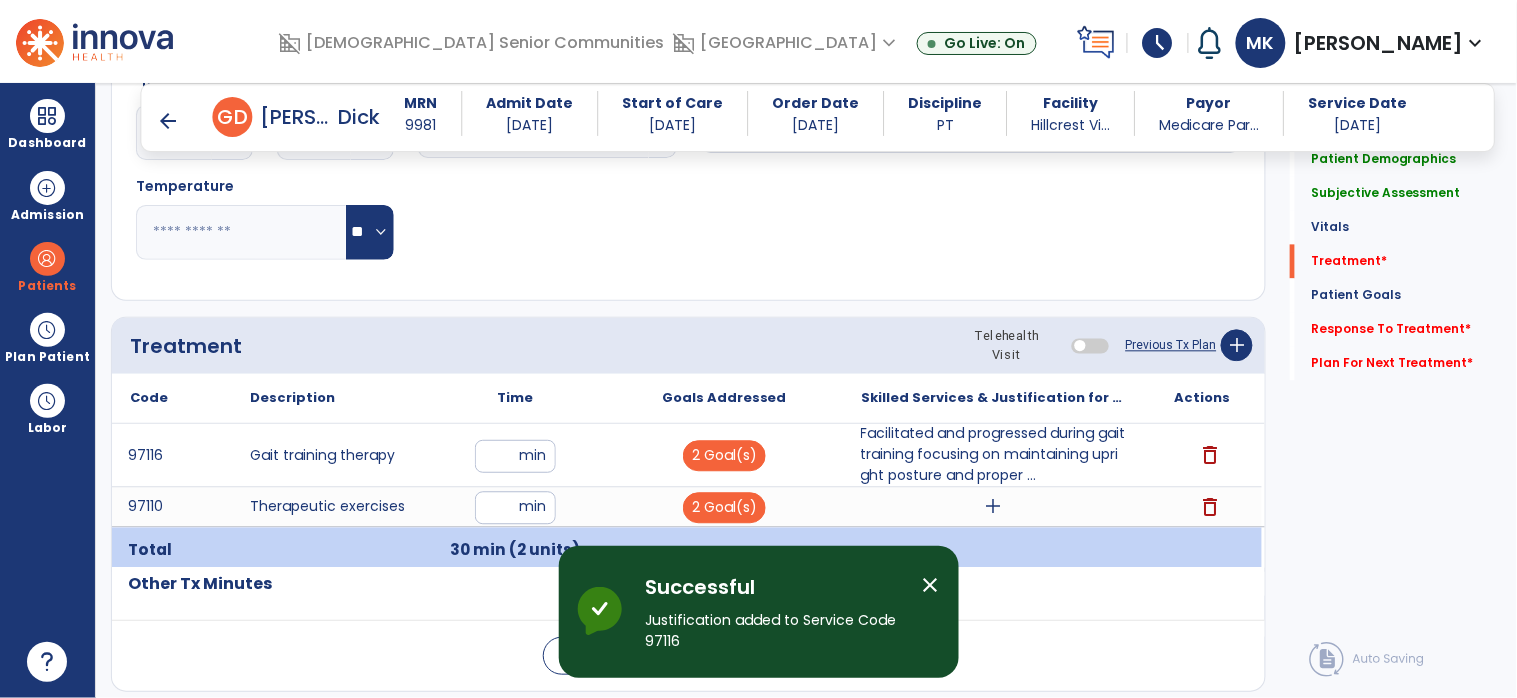 click on "add" at bounding box center [993, 507] 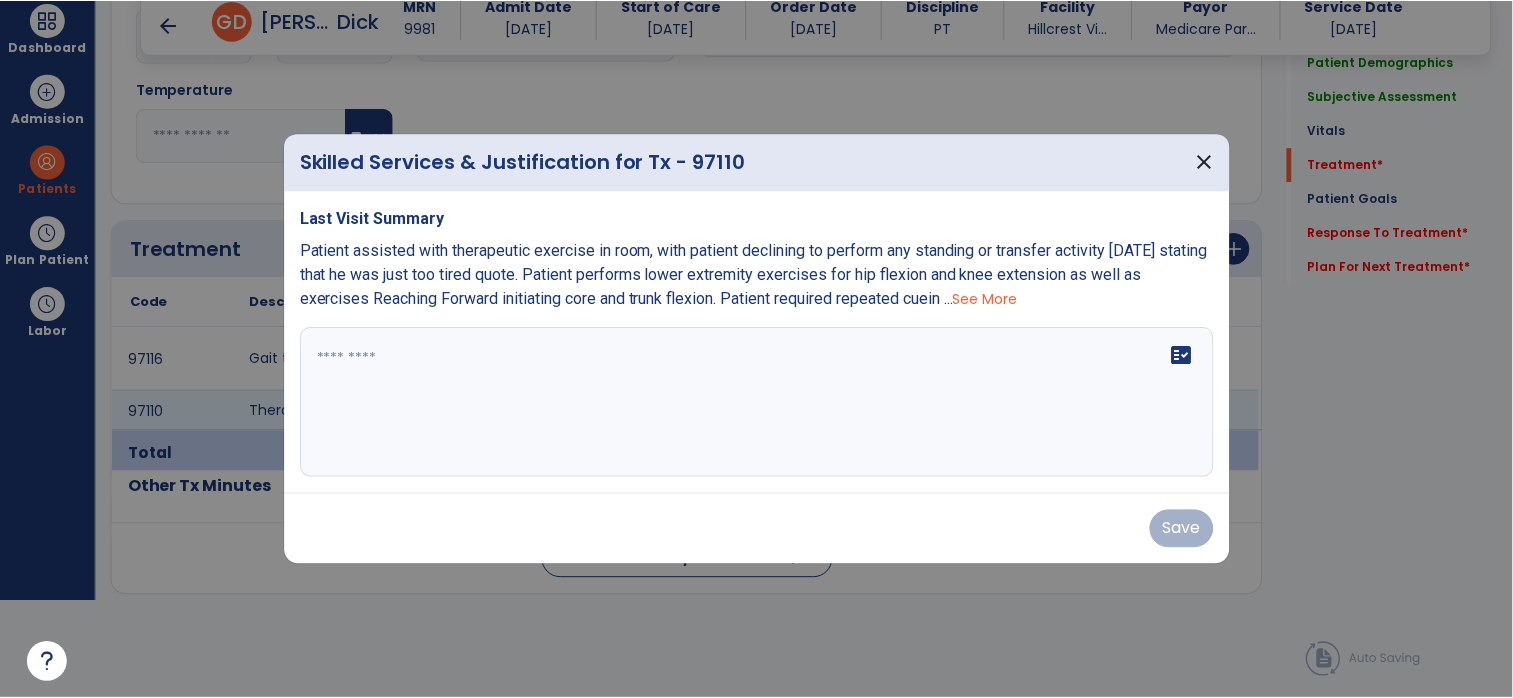scroll, scrollTop: 0, scrollLeft: 0, axis: both 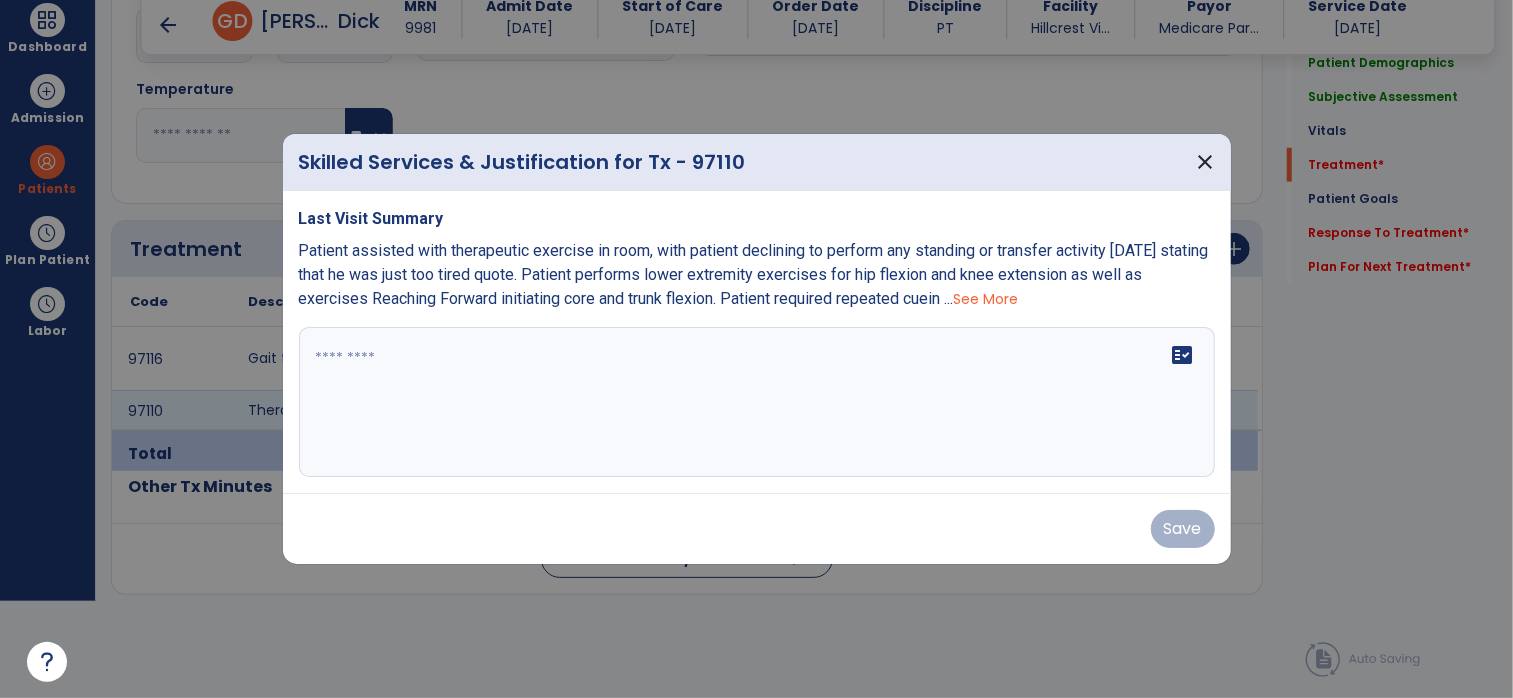 click at bounding box center [757, 402] 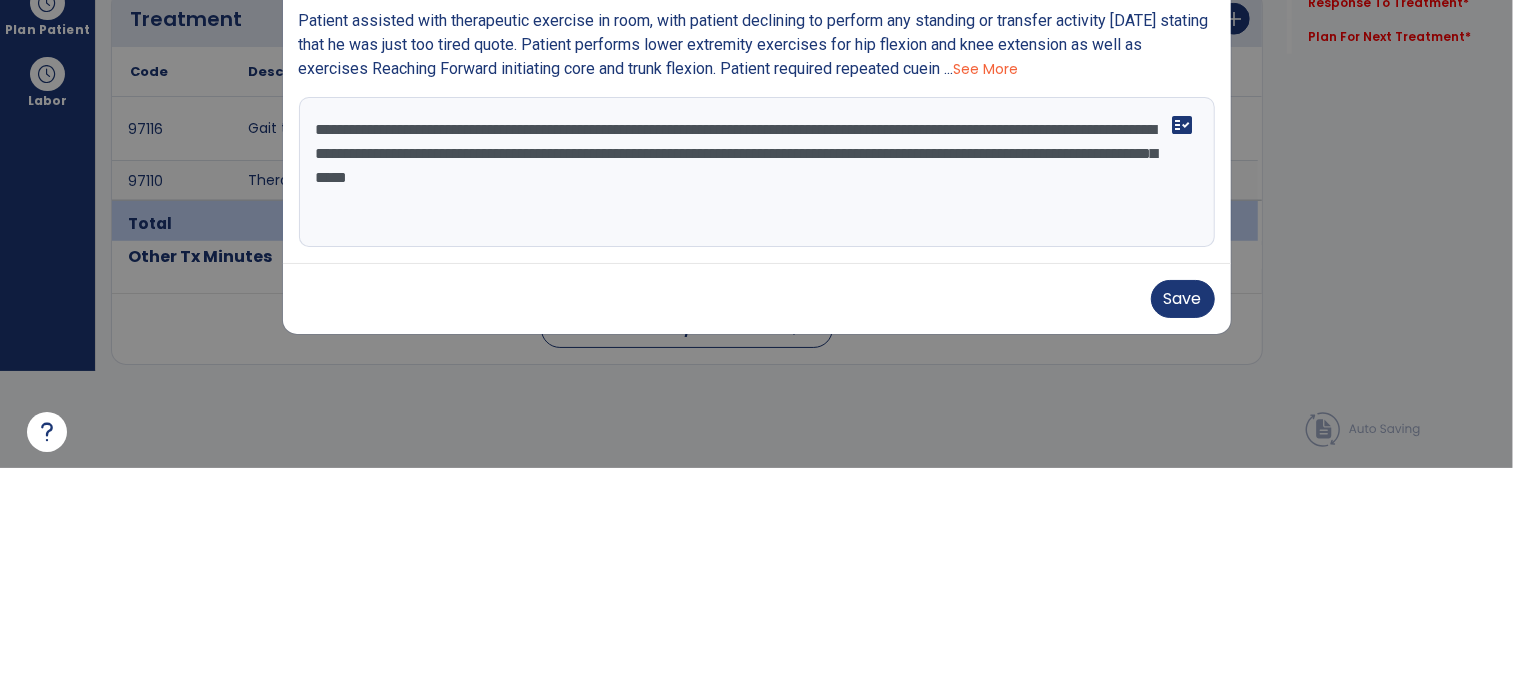 click on "**********" at bounding box center (757, 402) 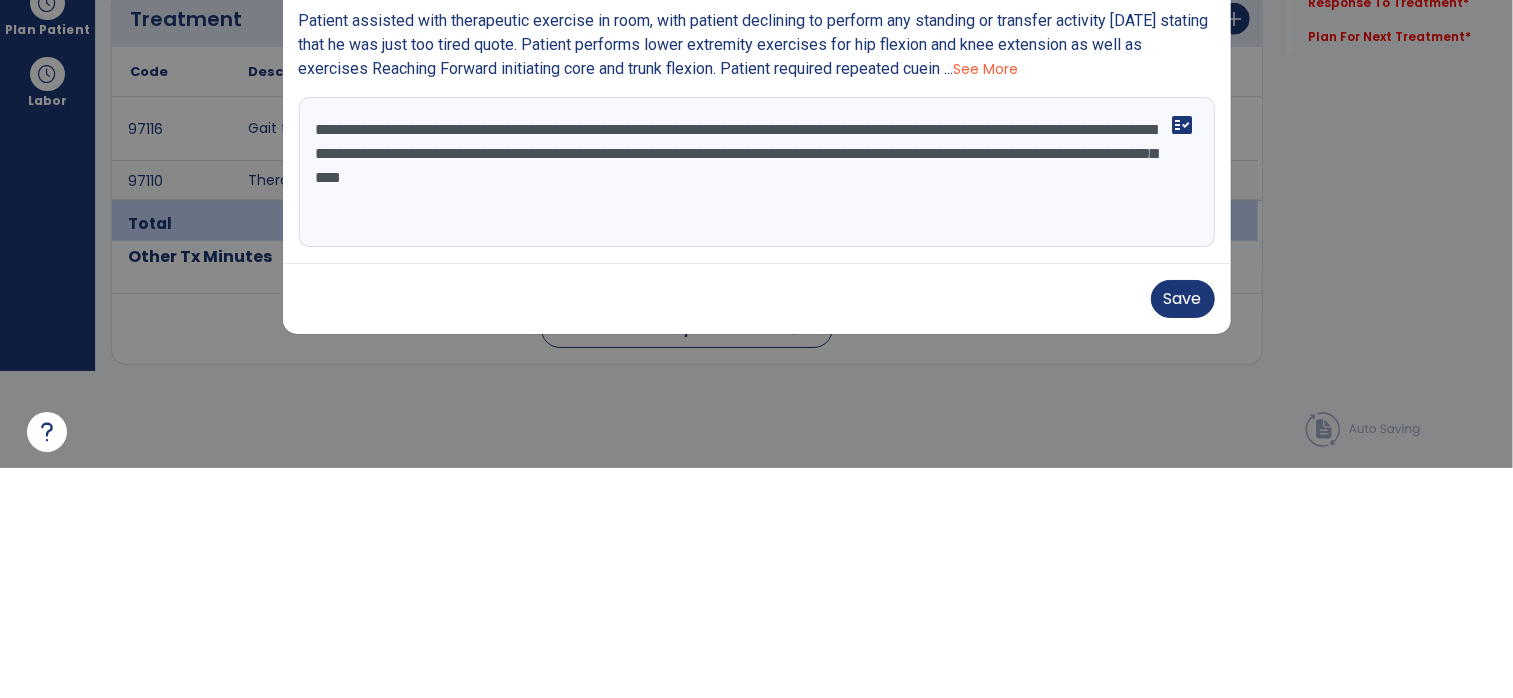 click on "**********" at bounding box center (757, 402) 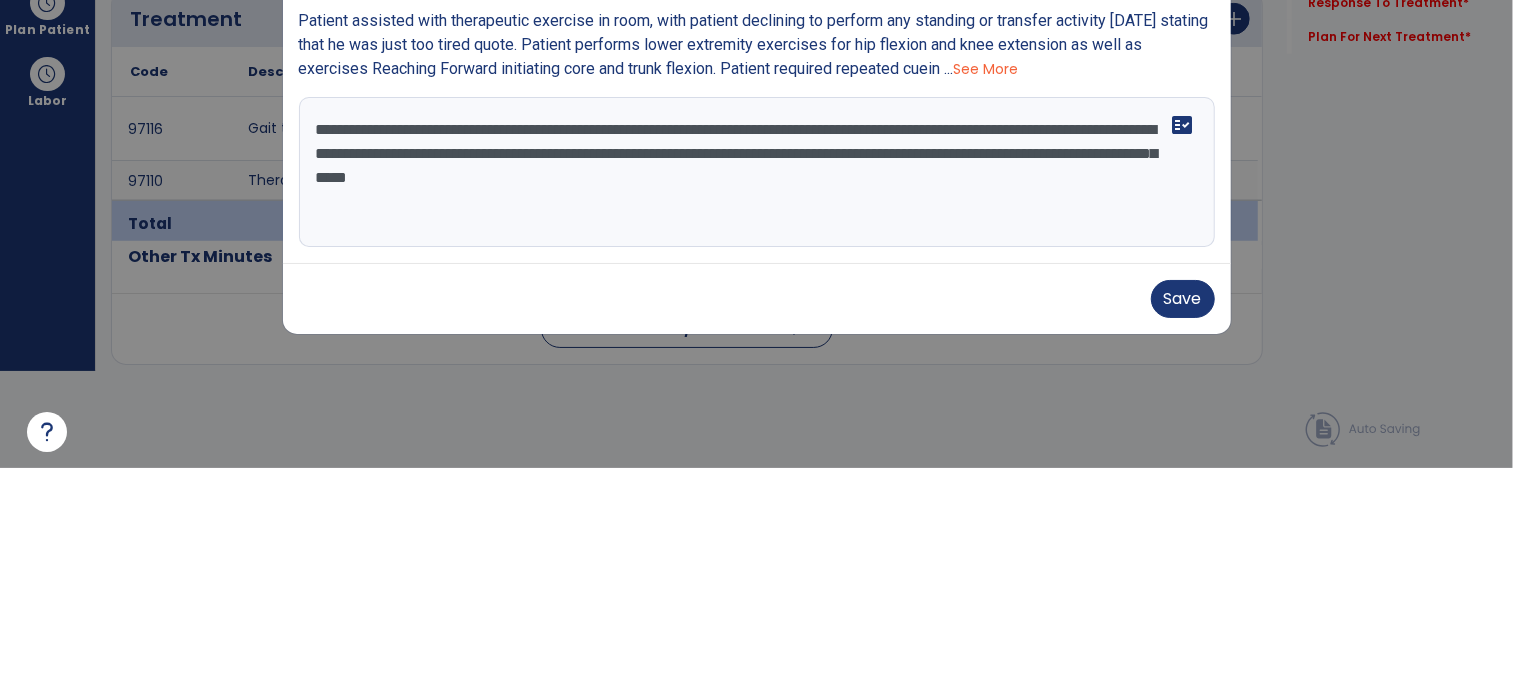 type on "**********" 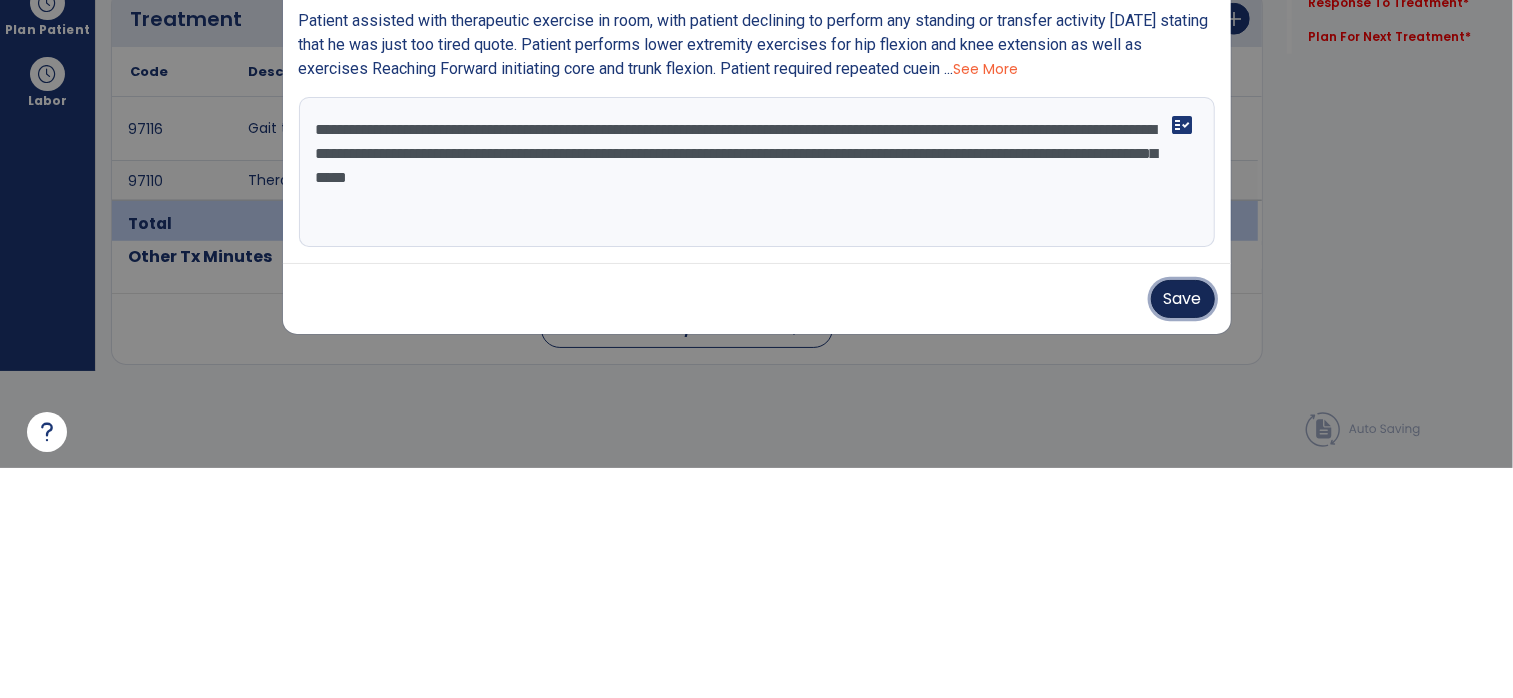 click on "Save" at bounding box center (1183, 529) 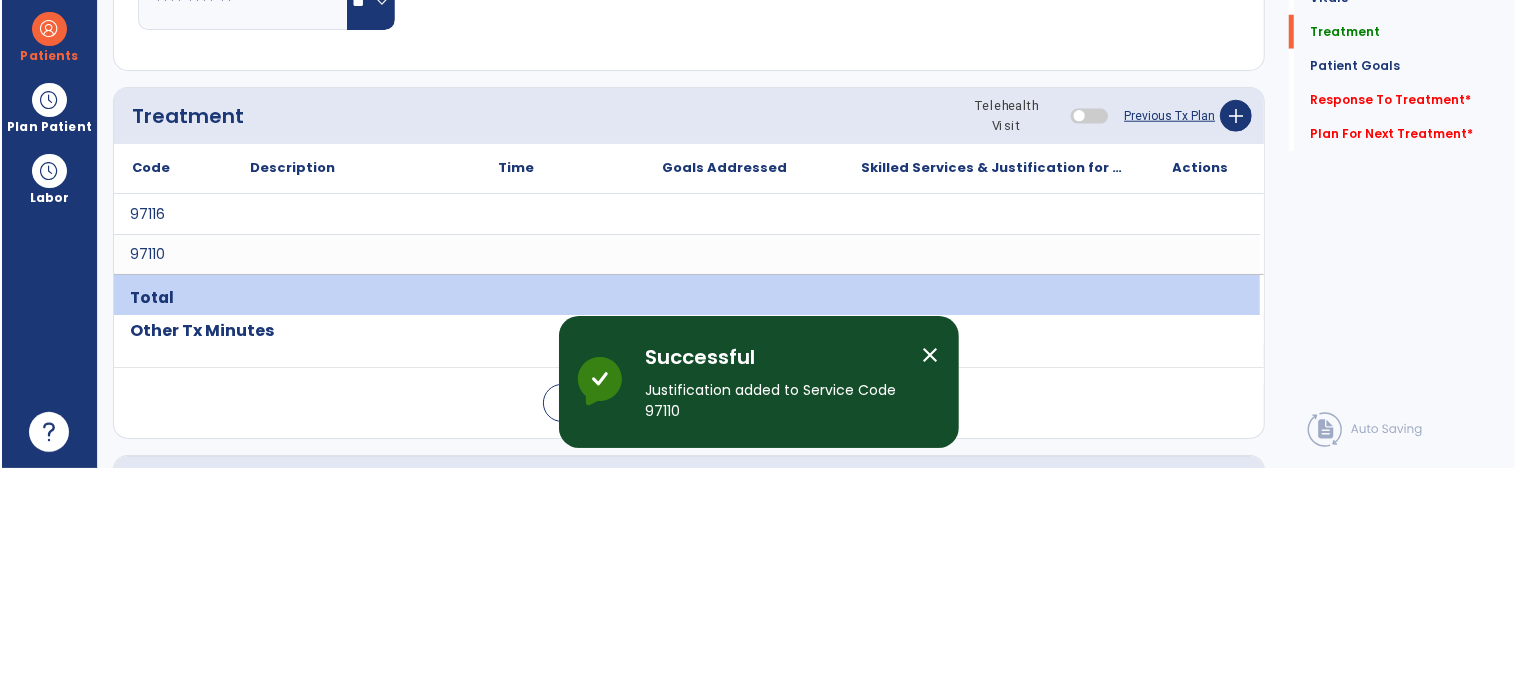 scroll, scrollTop: 96, scrollLeft: 0, axis: vertical 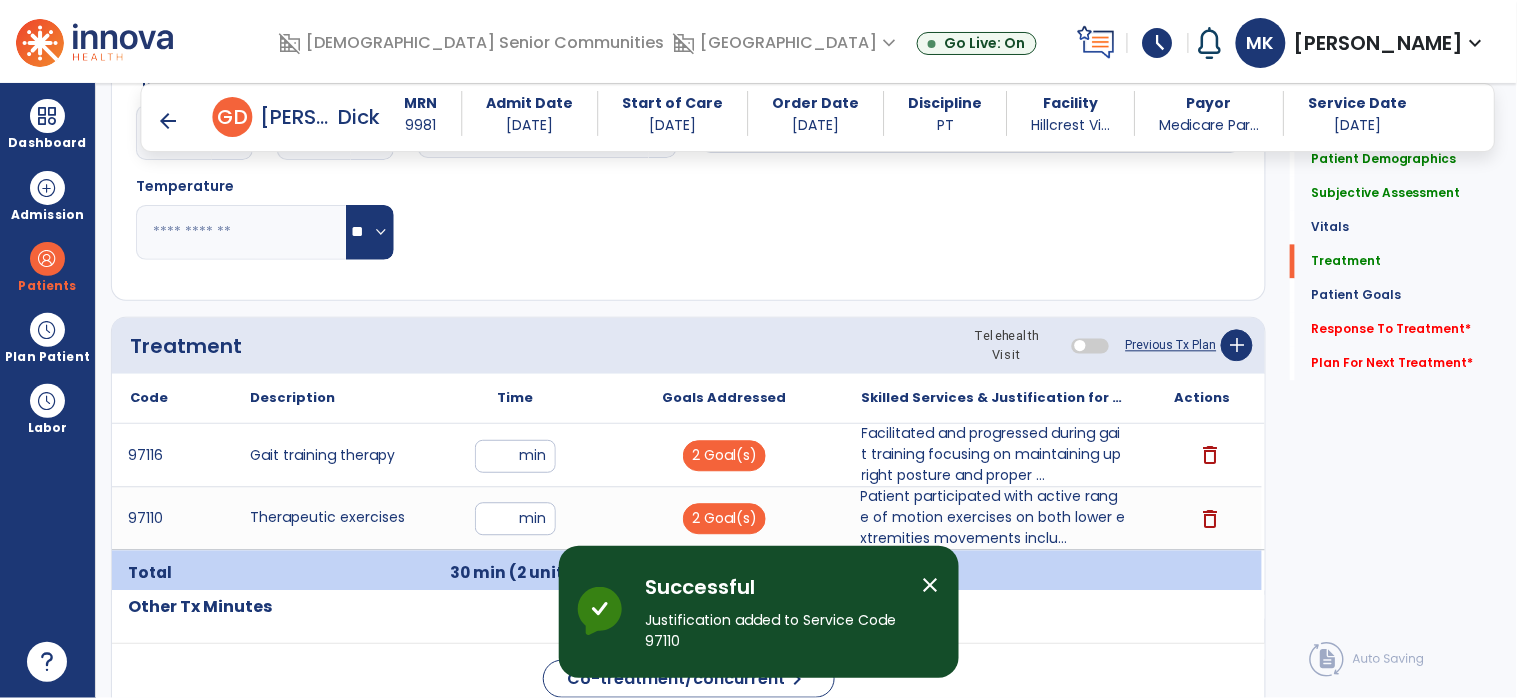 click on "Skilled Services & Justification for Tx" at bounding box center [993, 398] 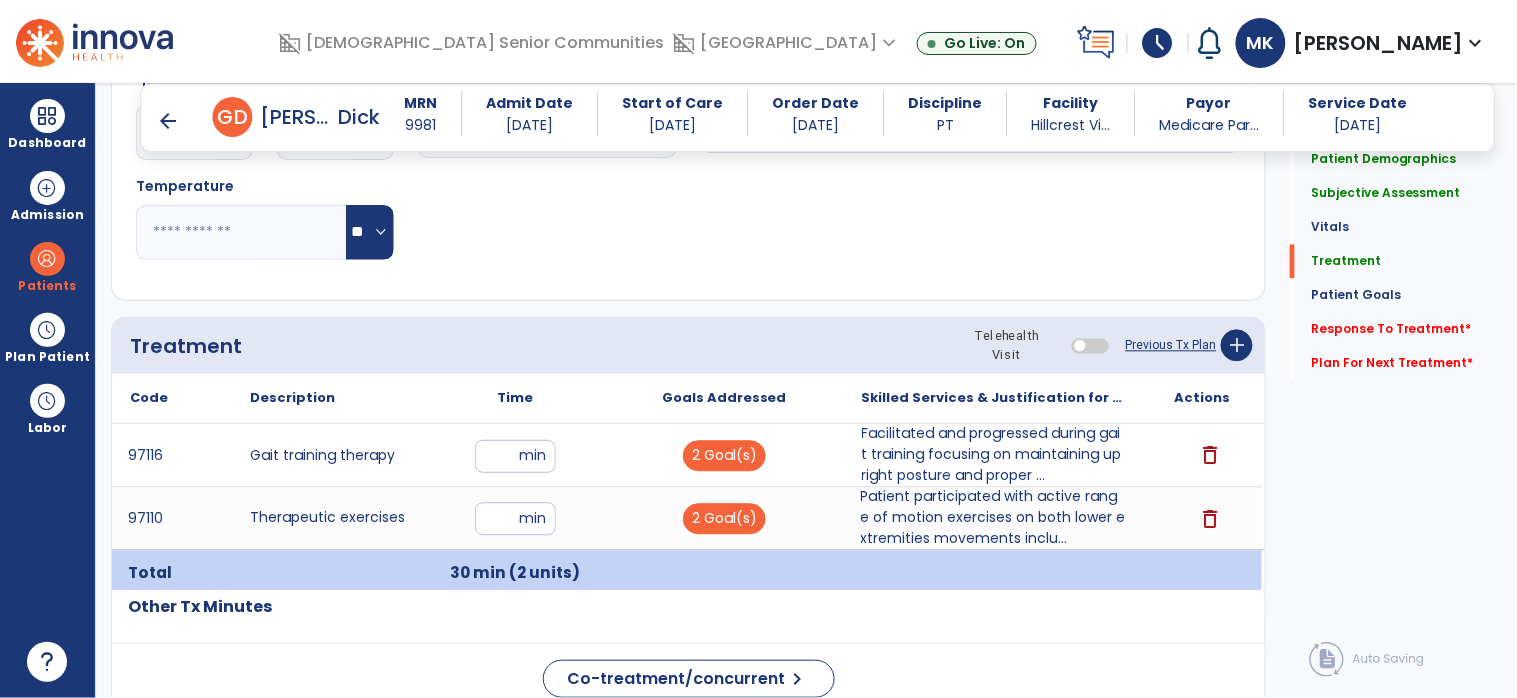 scroll, scrollTop: 55, scrollLeft: 0, axis: vertical 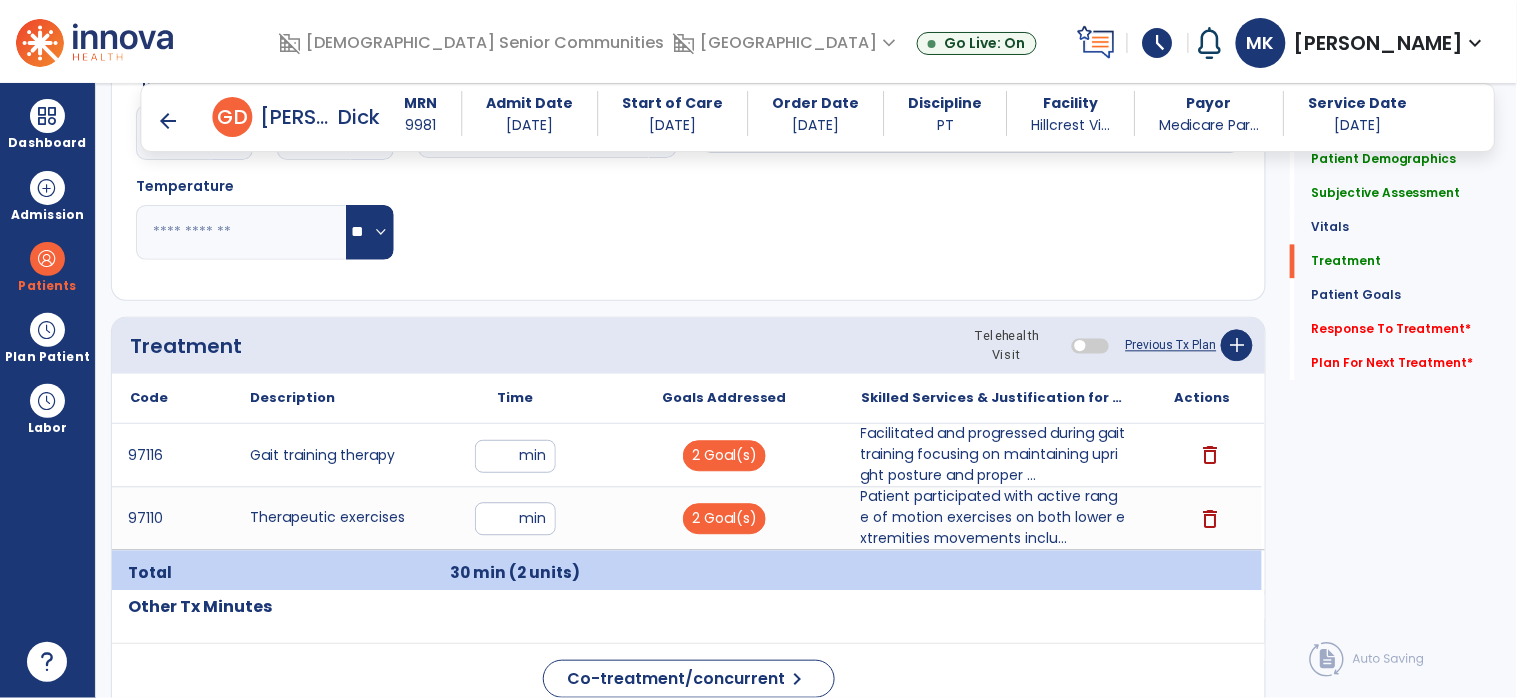 click on "Facilitated and progressed during gait  training focusing on maintaining upright posture and proper ..." at bounding box center (993, 455) 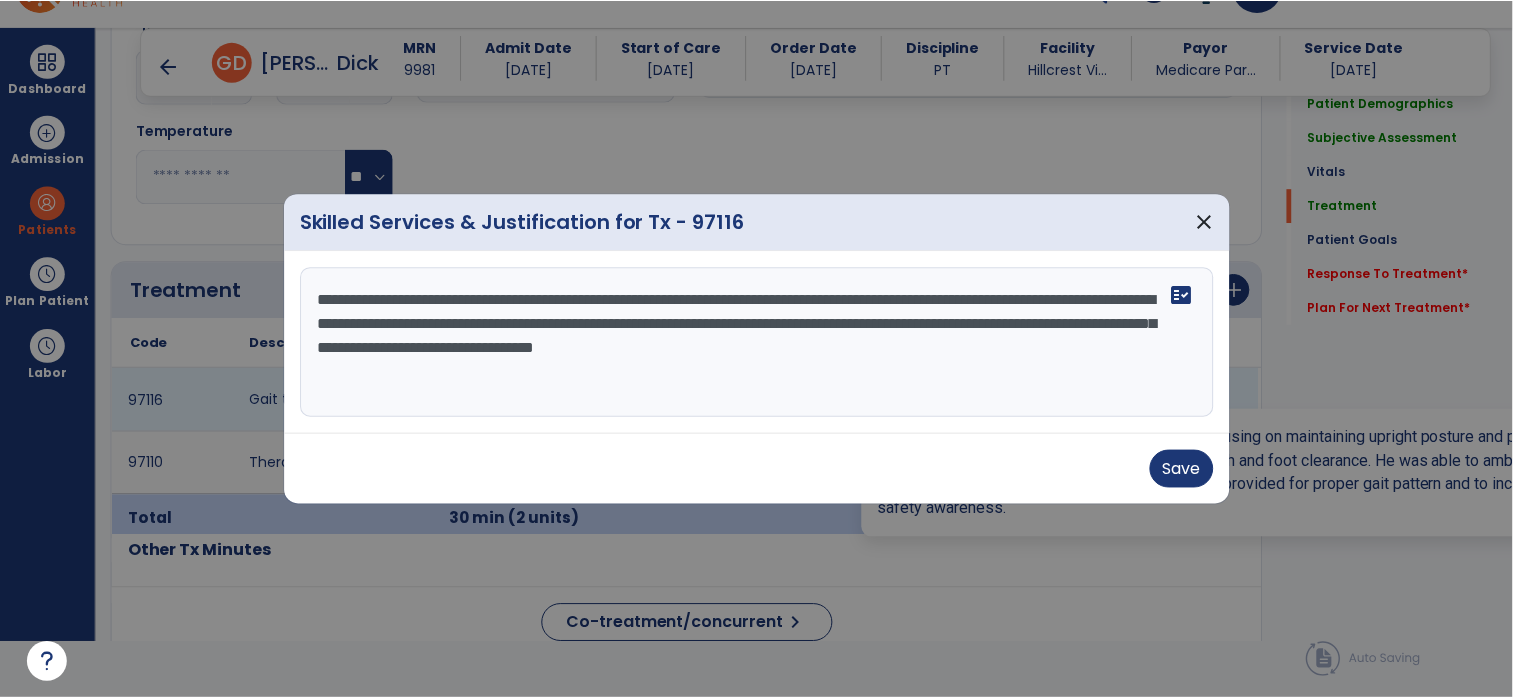 scroll, scrollTop: 0, scrollLeft: 0, axis: both 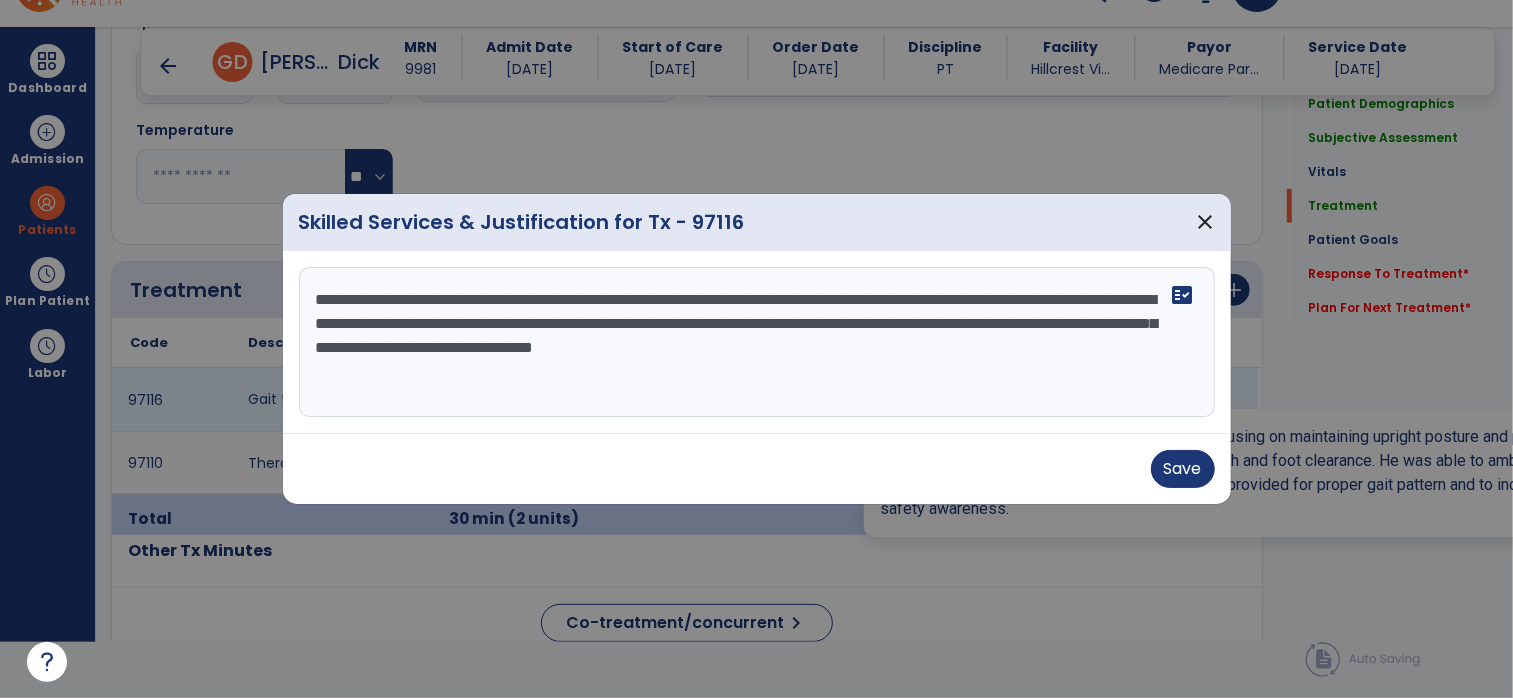 click on "**********" at bounding box center (757, 342) 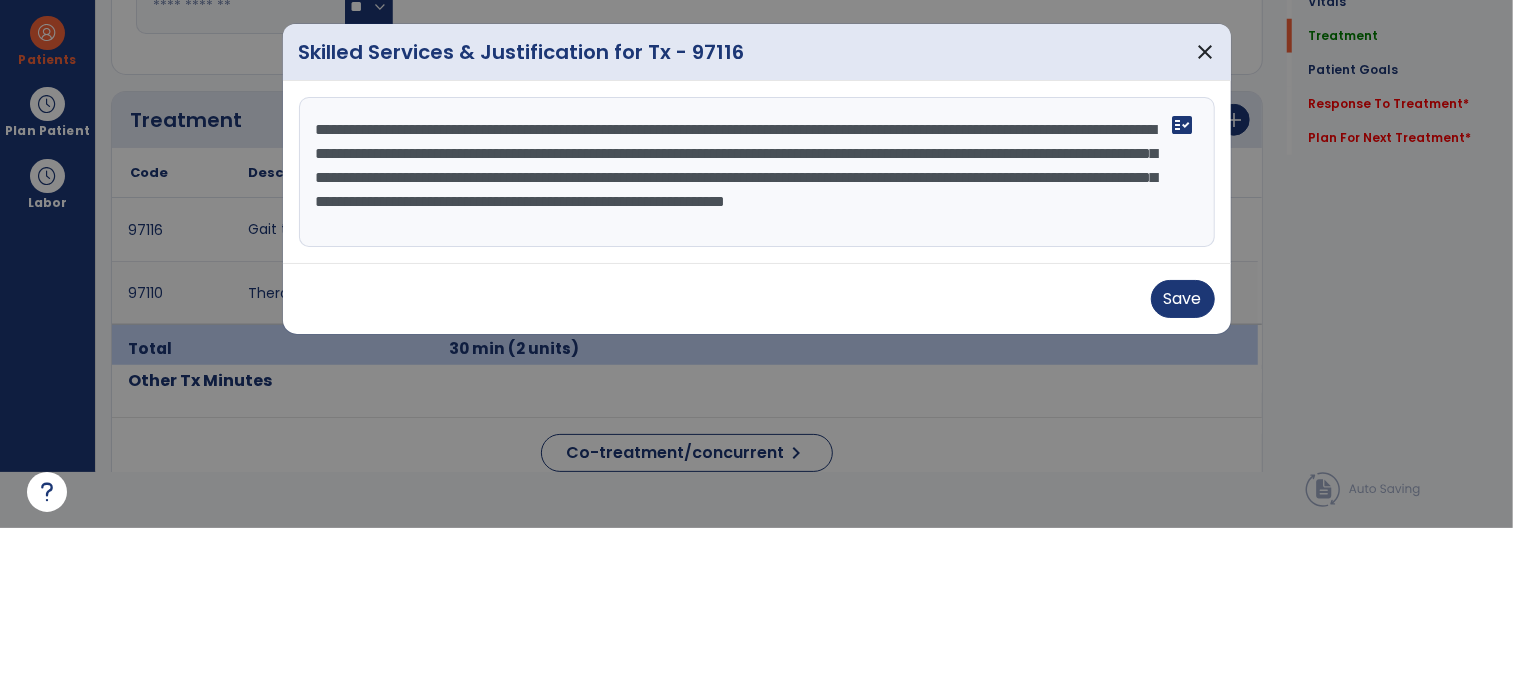 click on "**********" at bounding box center (757, 342) 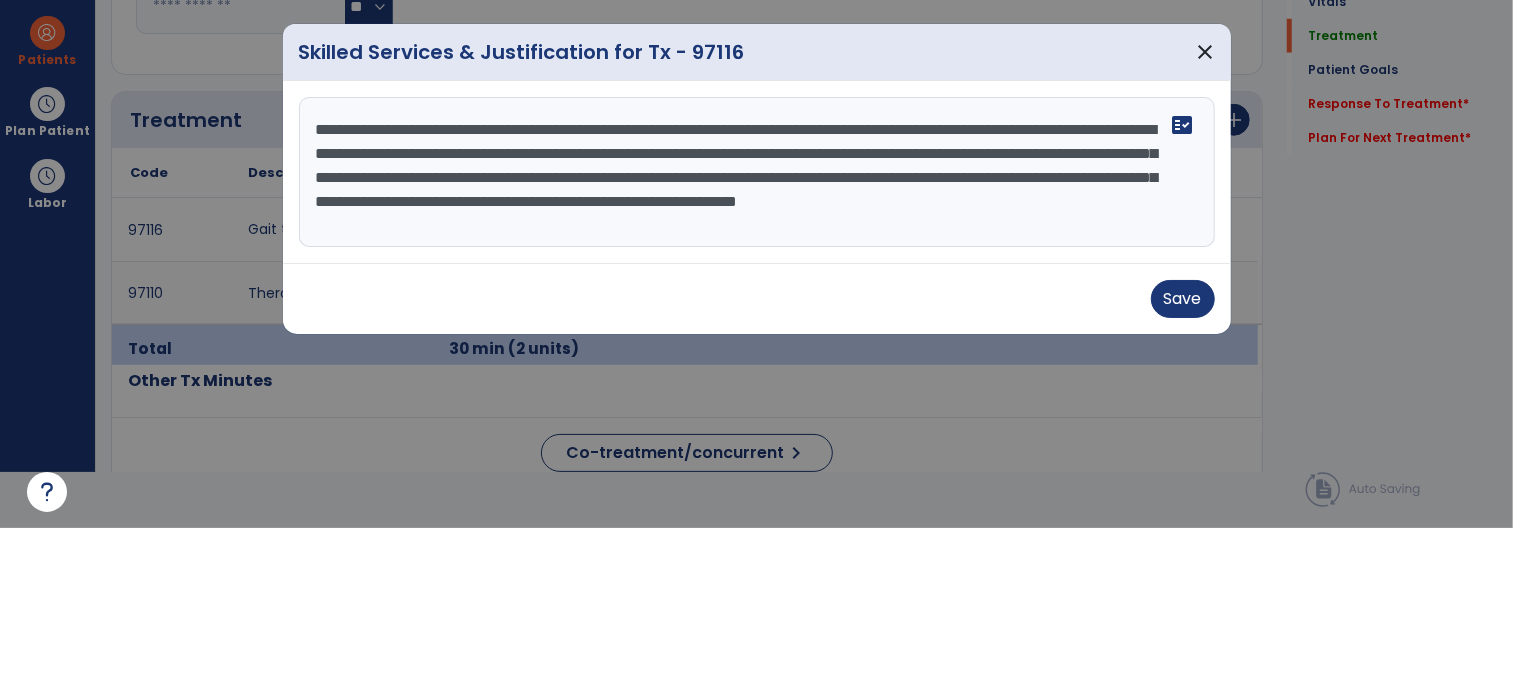 type on "**********" 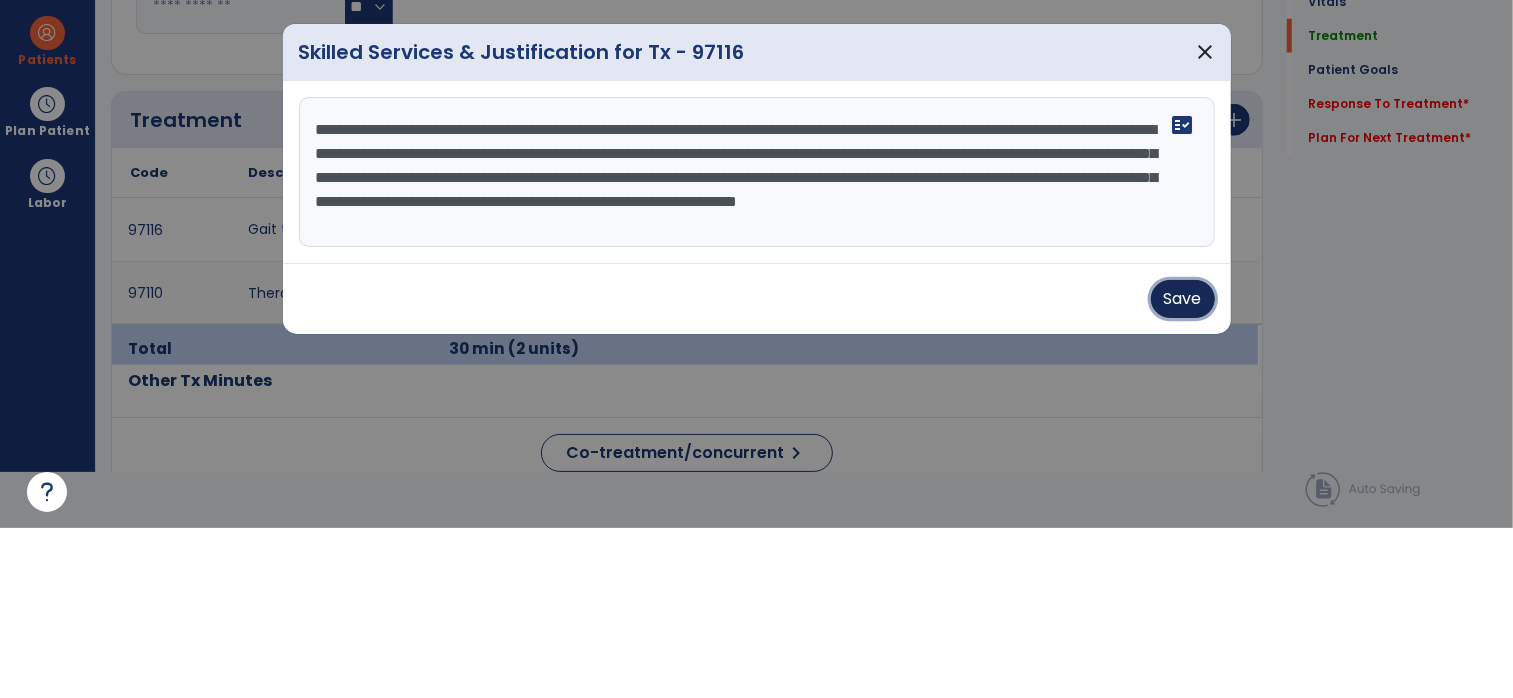 click on "Save" at bounding box center (1183, 469) 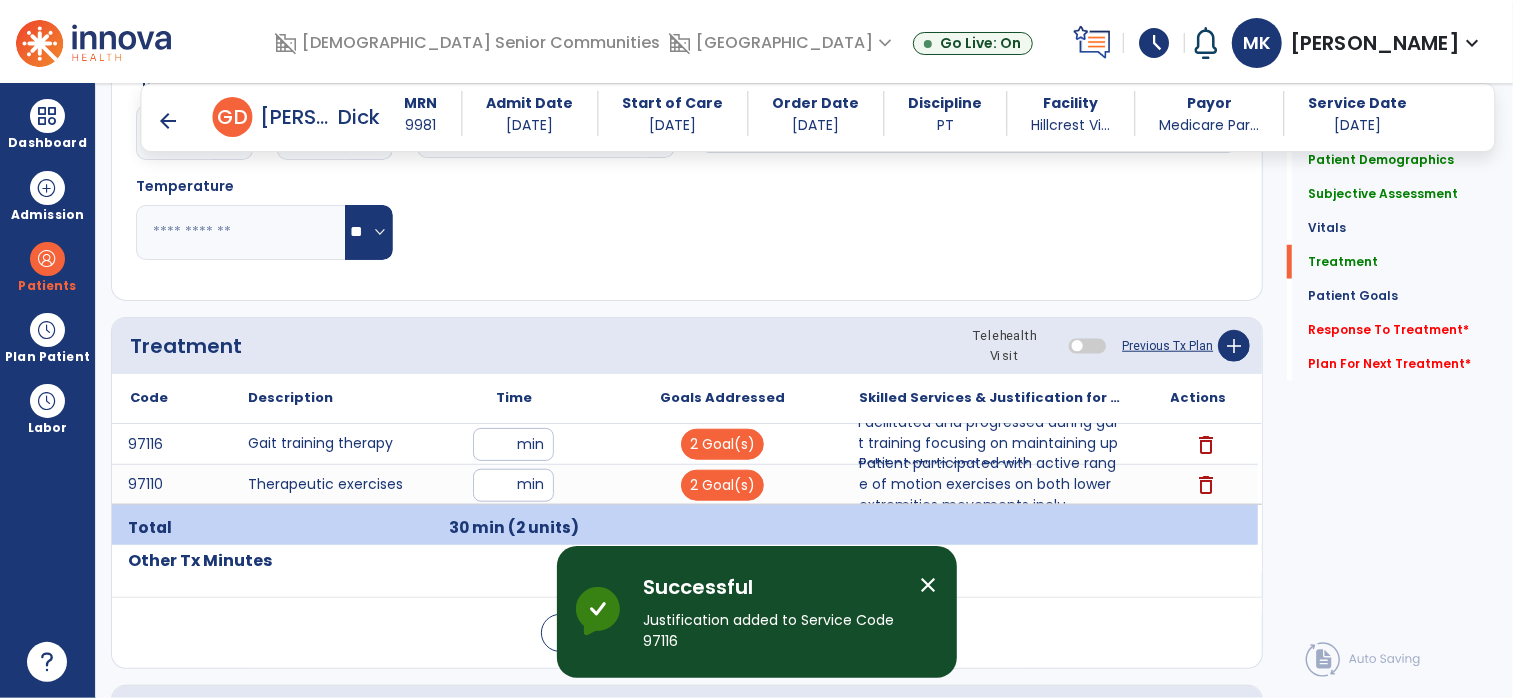 click on "Response To Treatment   *" 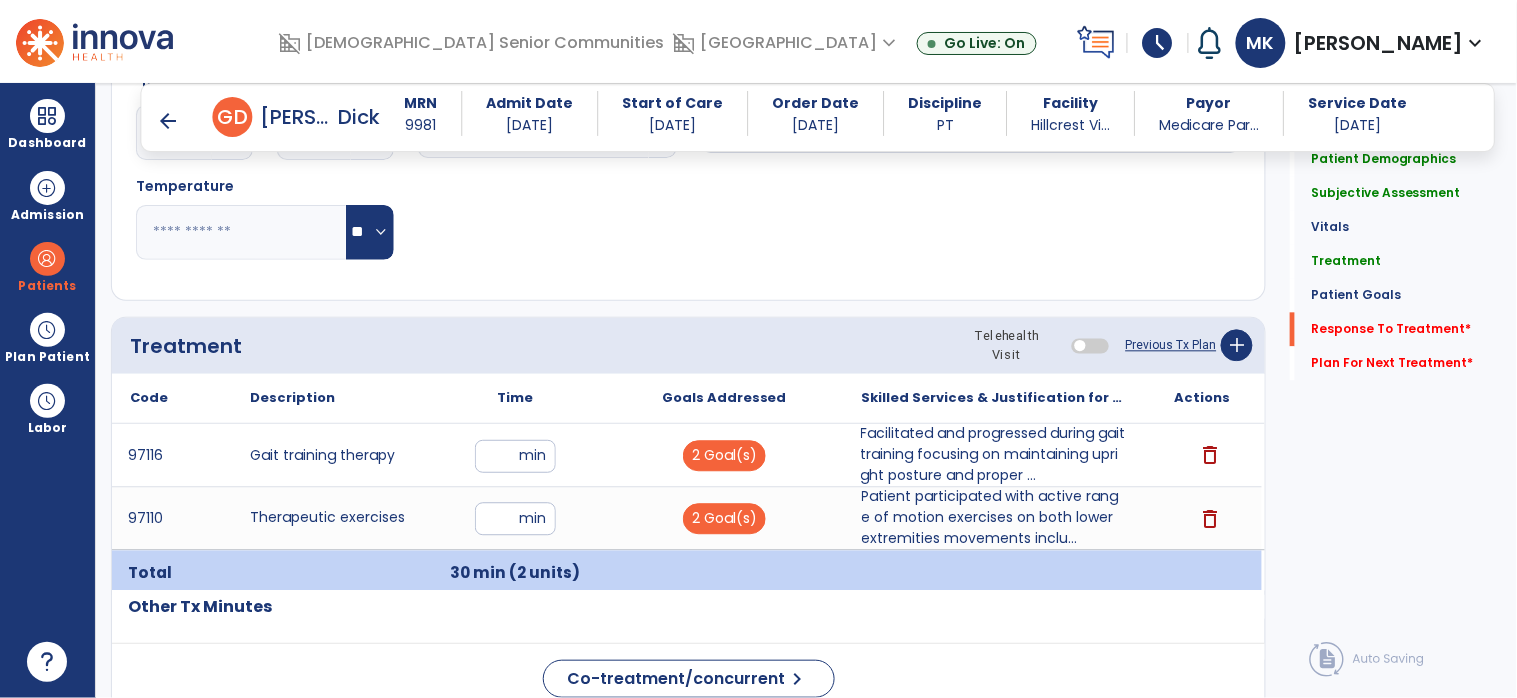 scroll, scrollTop: 96, scrollLeft: 0, axis: vertical 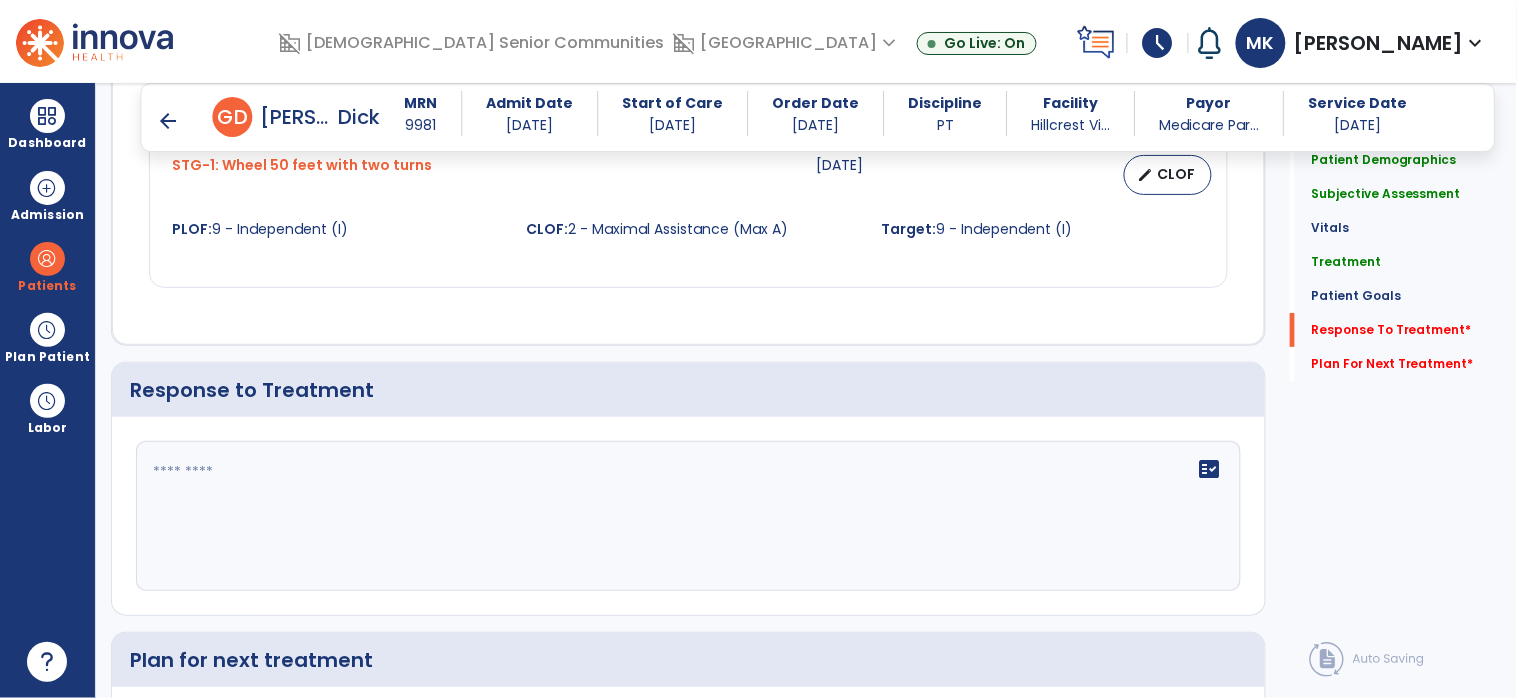 click on "fact_check" 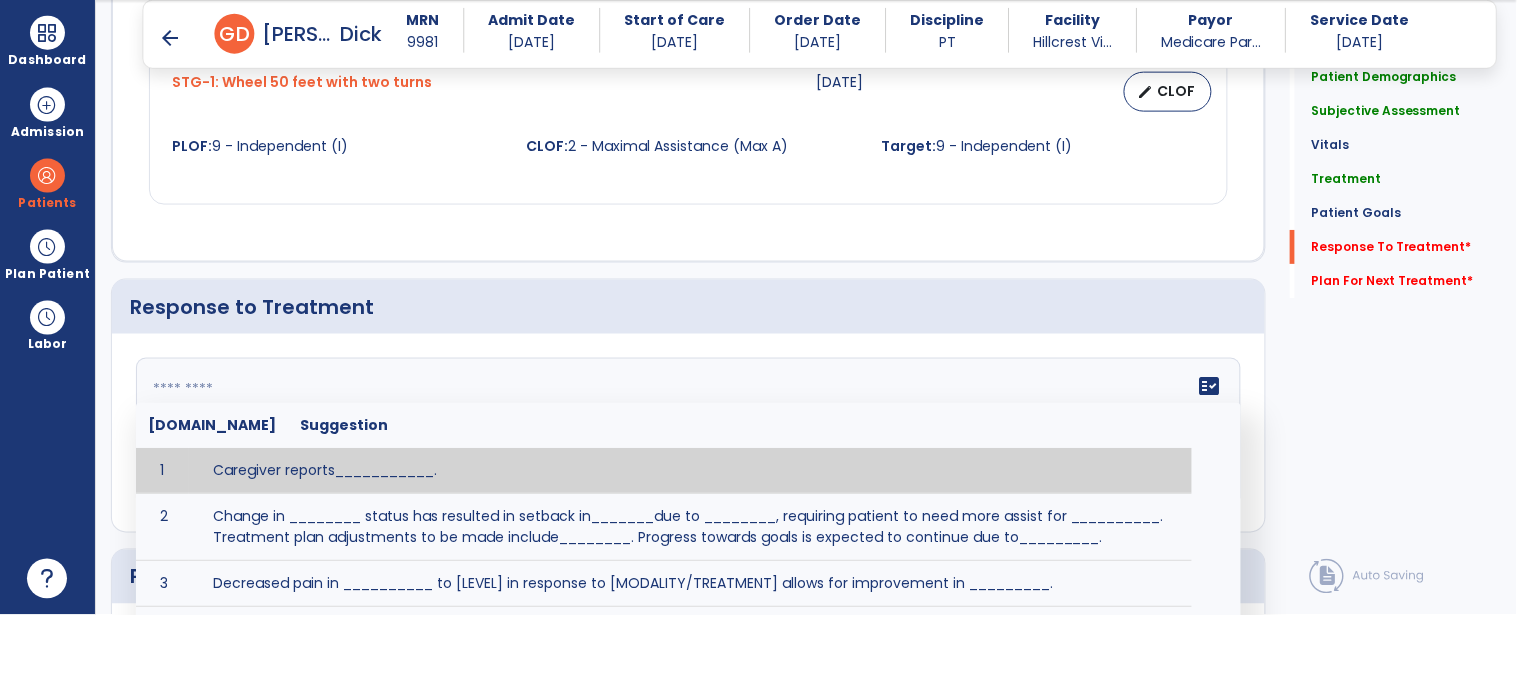 scroll, scrollTop: 96, scrollLeft: 0, axis: vertical 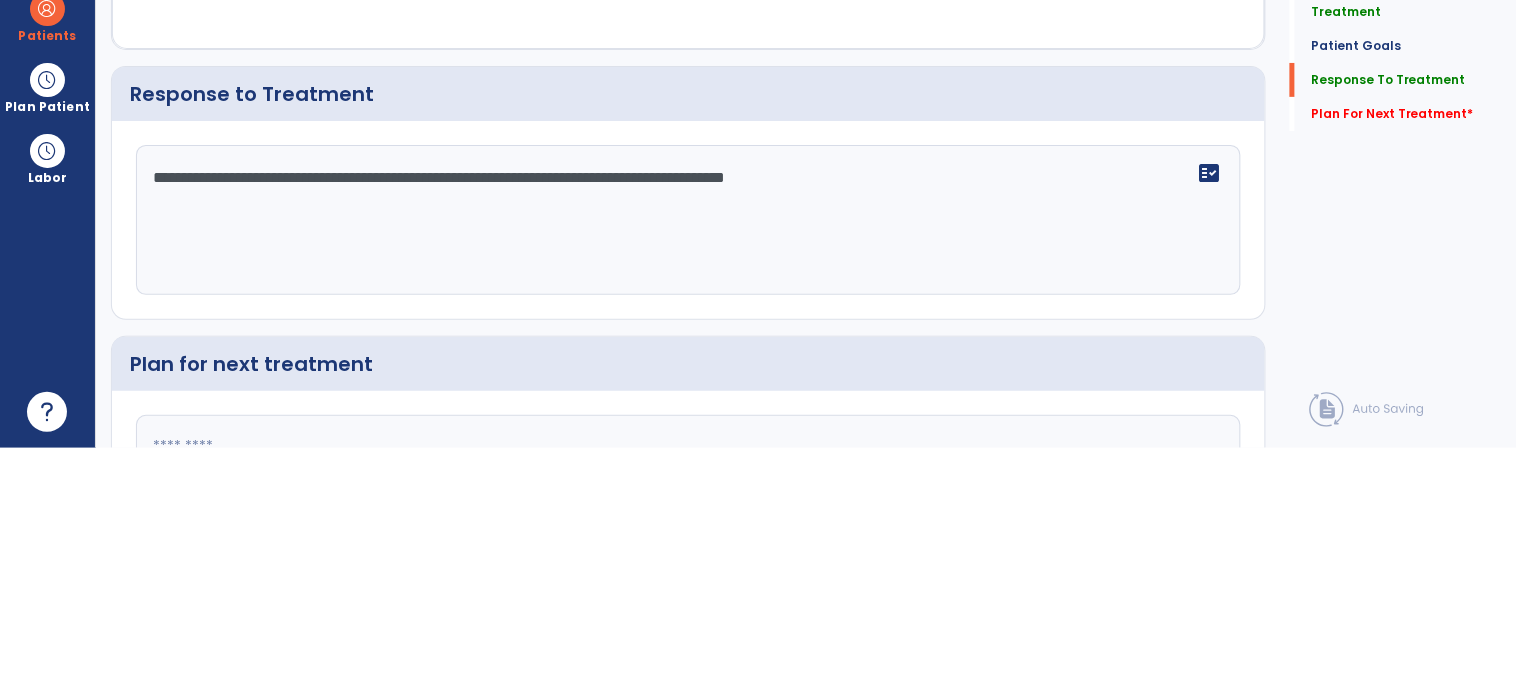 type on "**********" 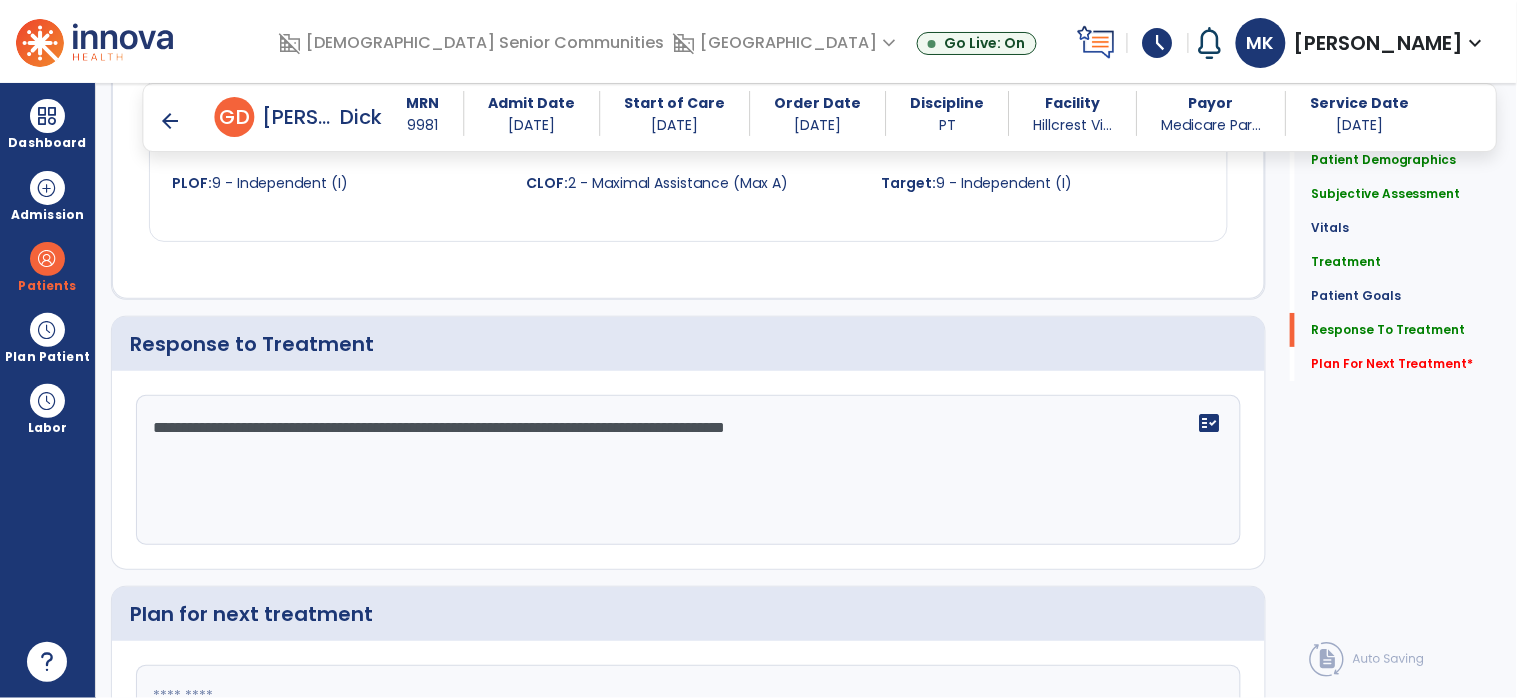 scroll, scrollTop: 3745, scrollLeft: 0, axis: vertical 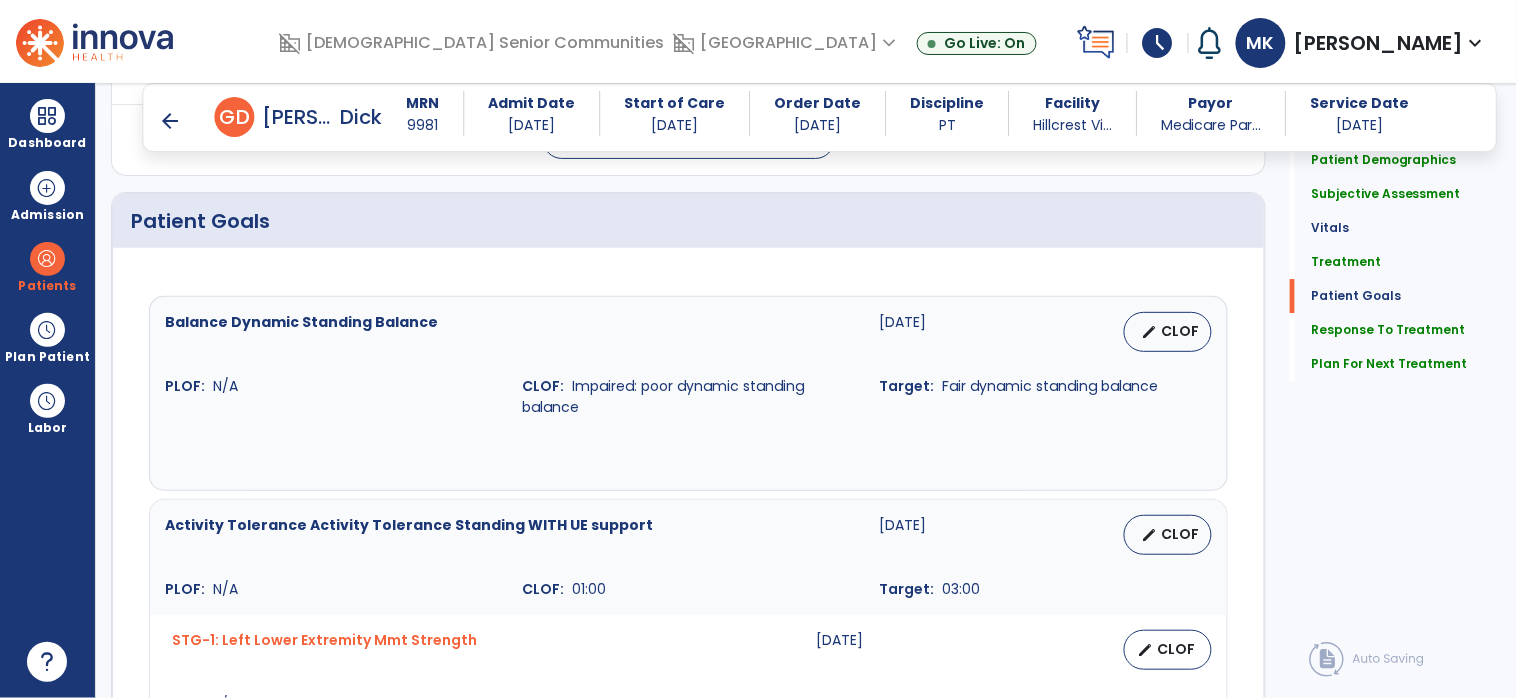 type on "**********" 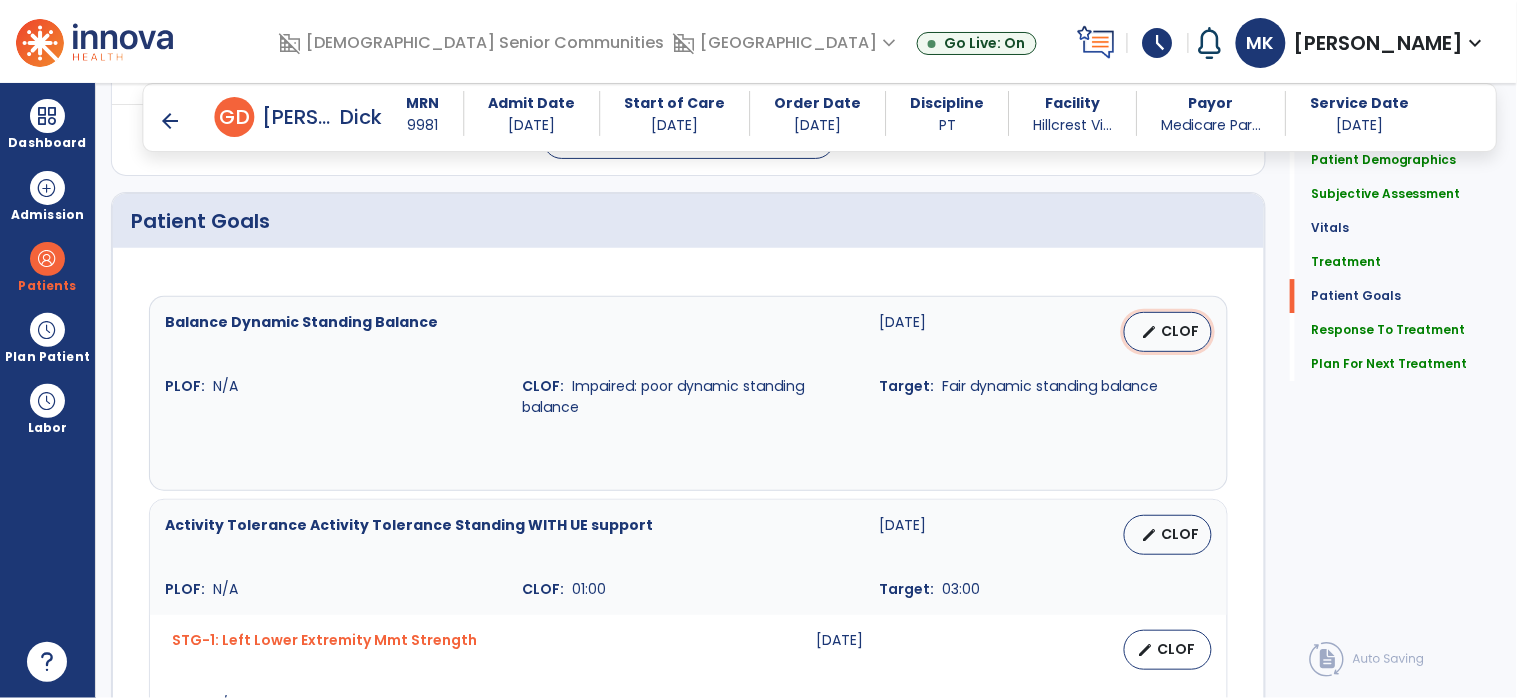 click on "CLOF" at bounding box center (1180, 331) 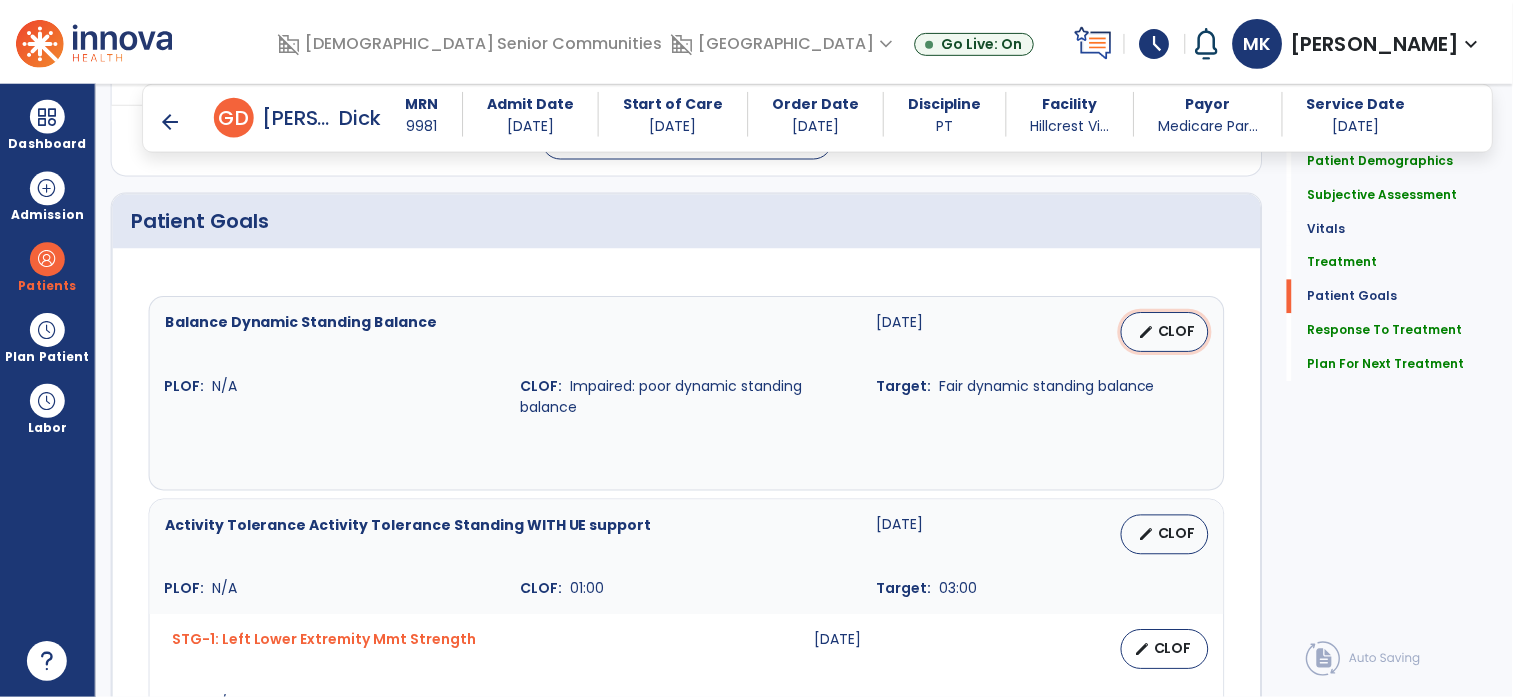 scroll, scrollTop: 0, scrollLeft: 0, axis: both 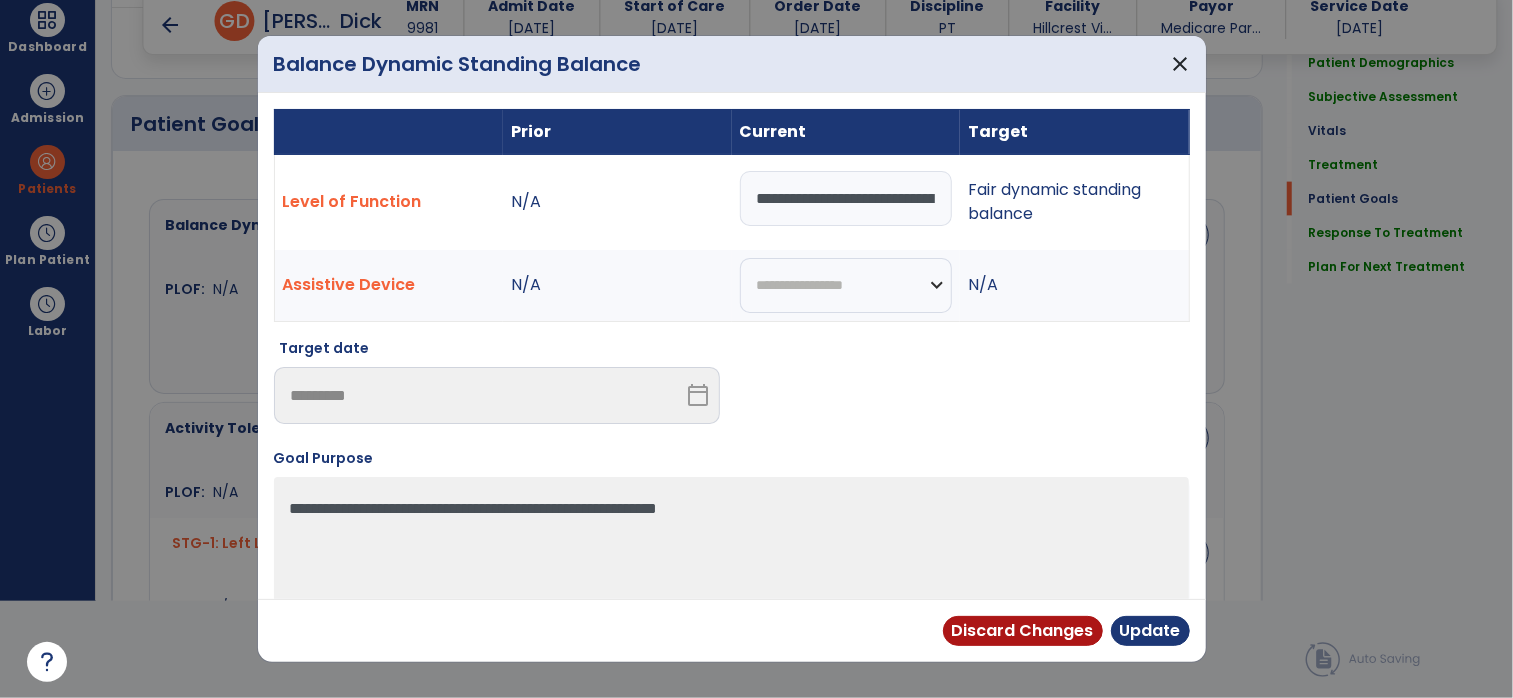 click on "**********" at bounding box center [846, 198] 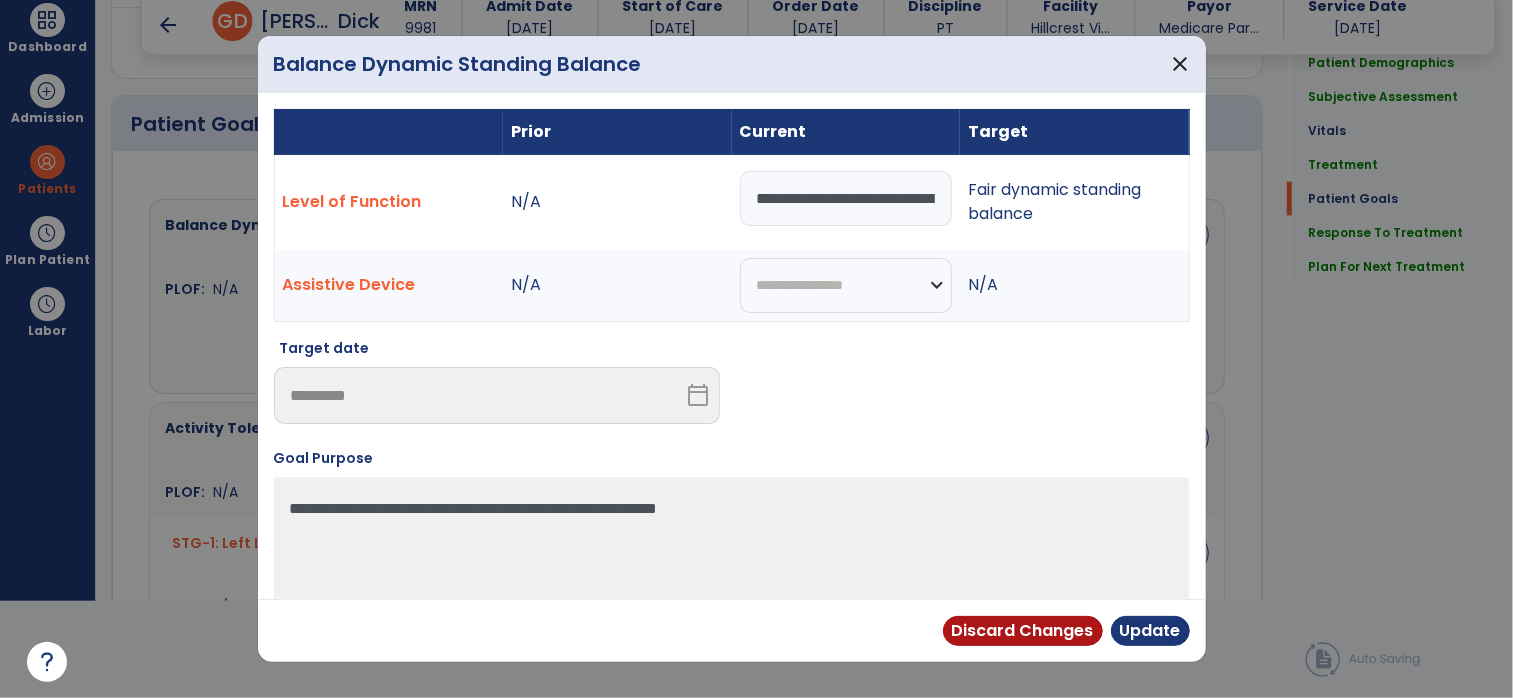 click on "**********" at bounding box center (846, 198) 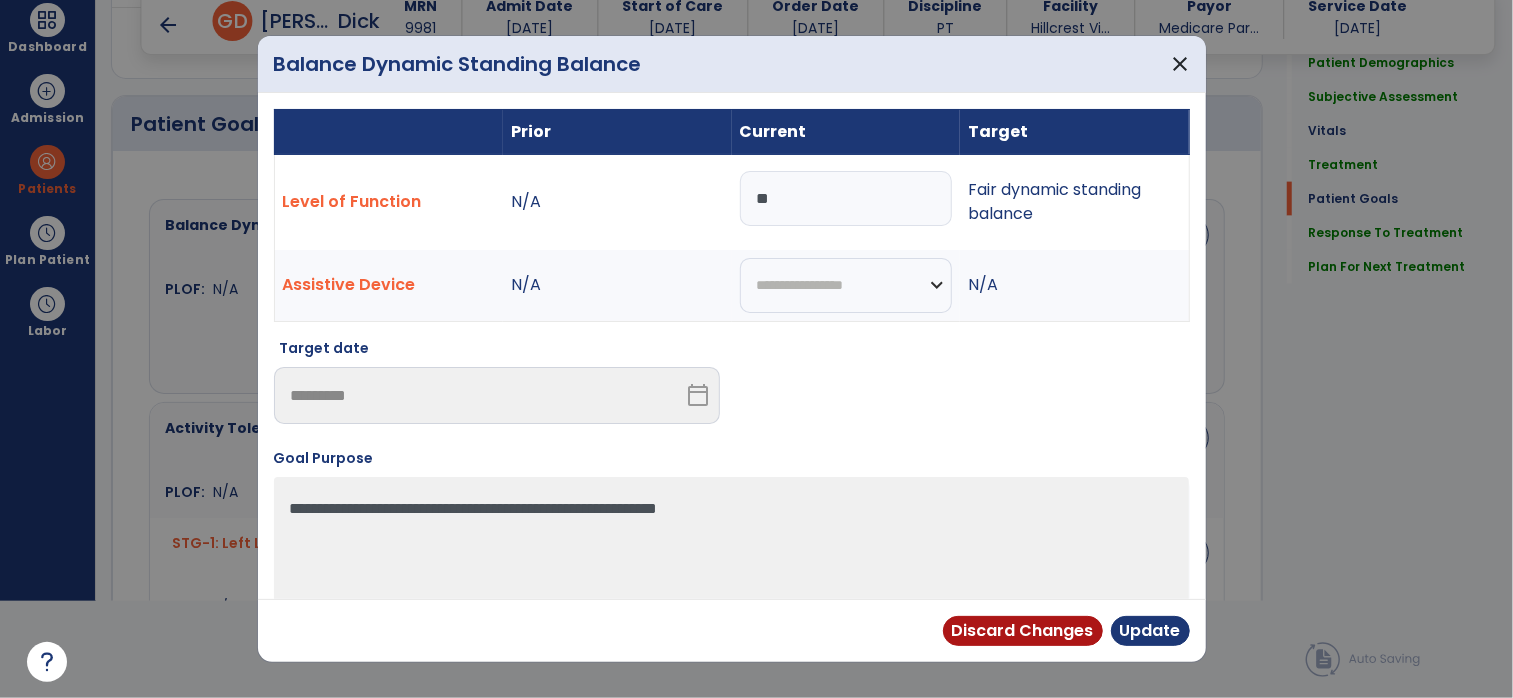 type on "*" 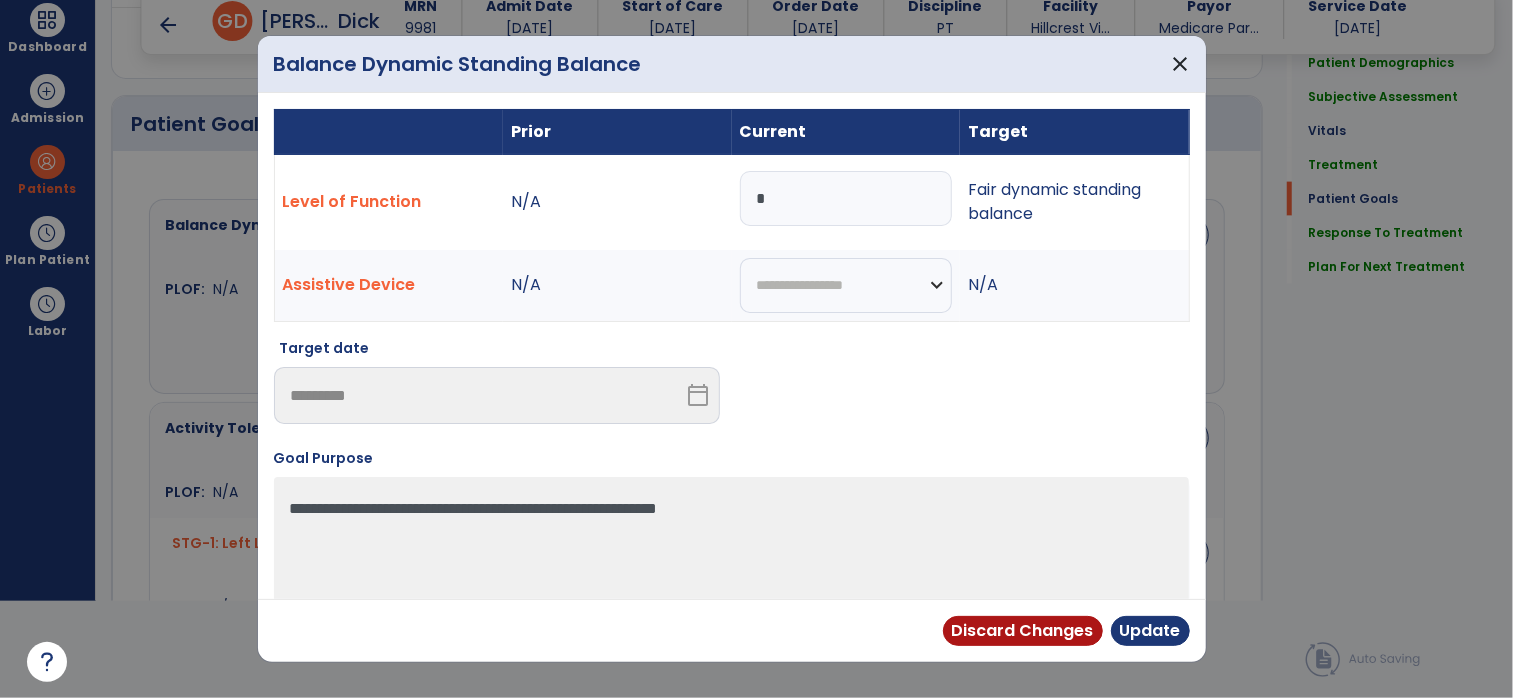 type on "**" 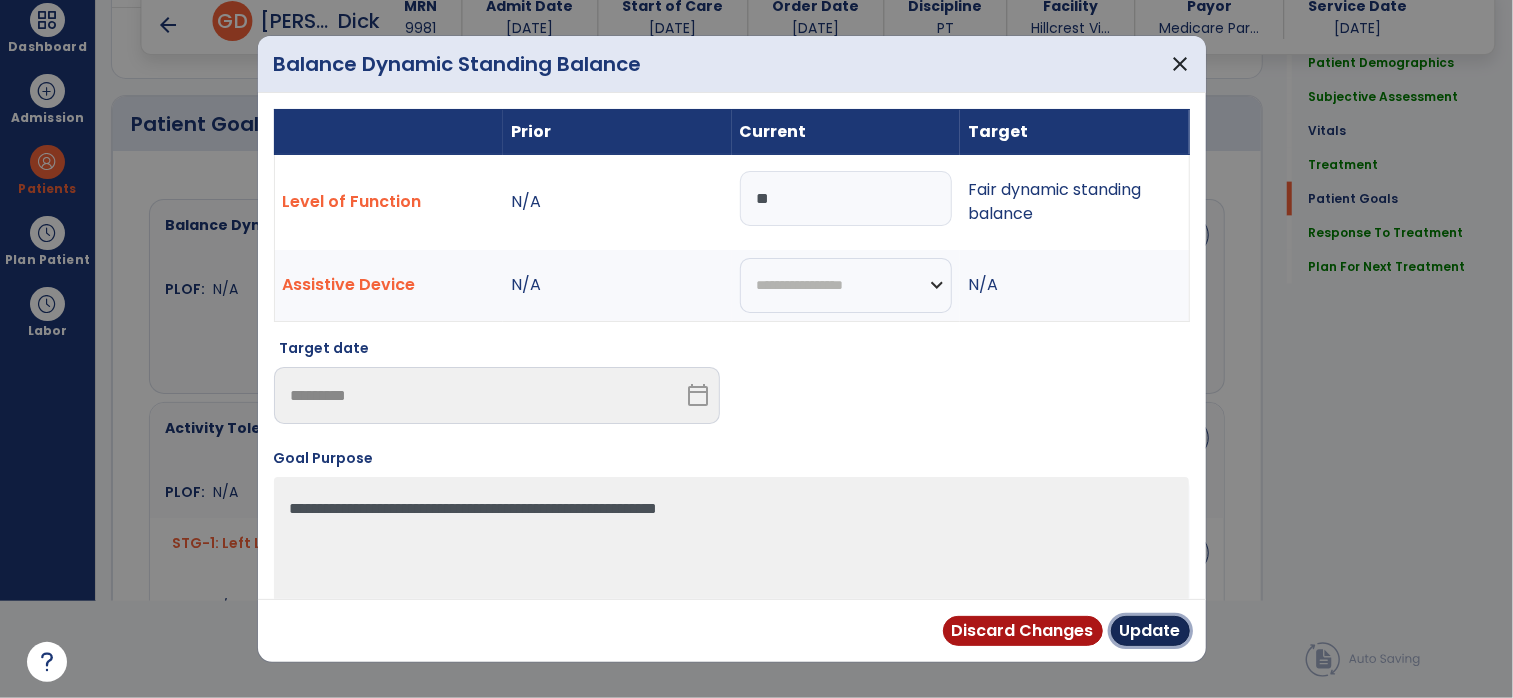 click on "Update" at bounding box center (1150, 631) 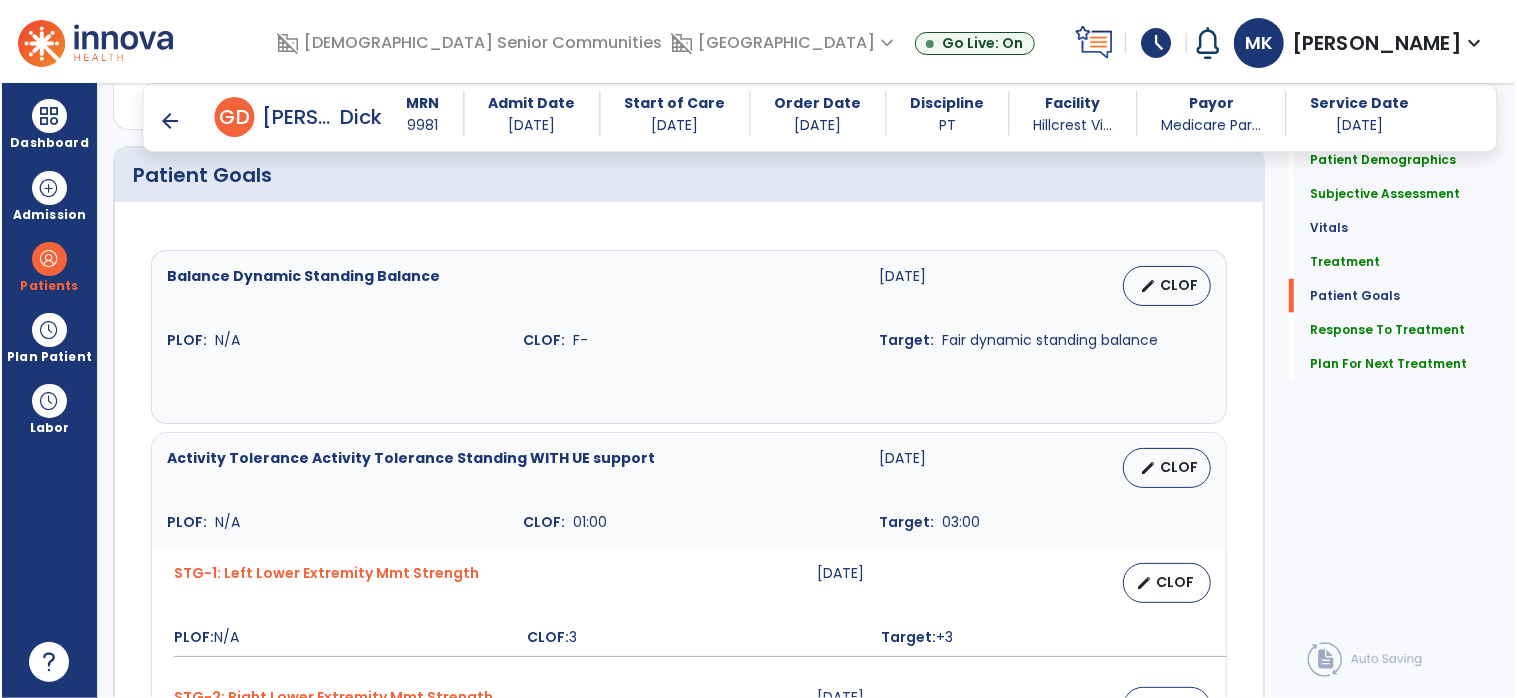 scroll, scrollTop: 96, scrollLeft: 0, axis: vertical 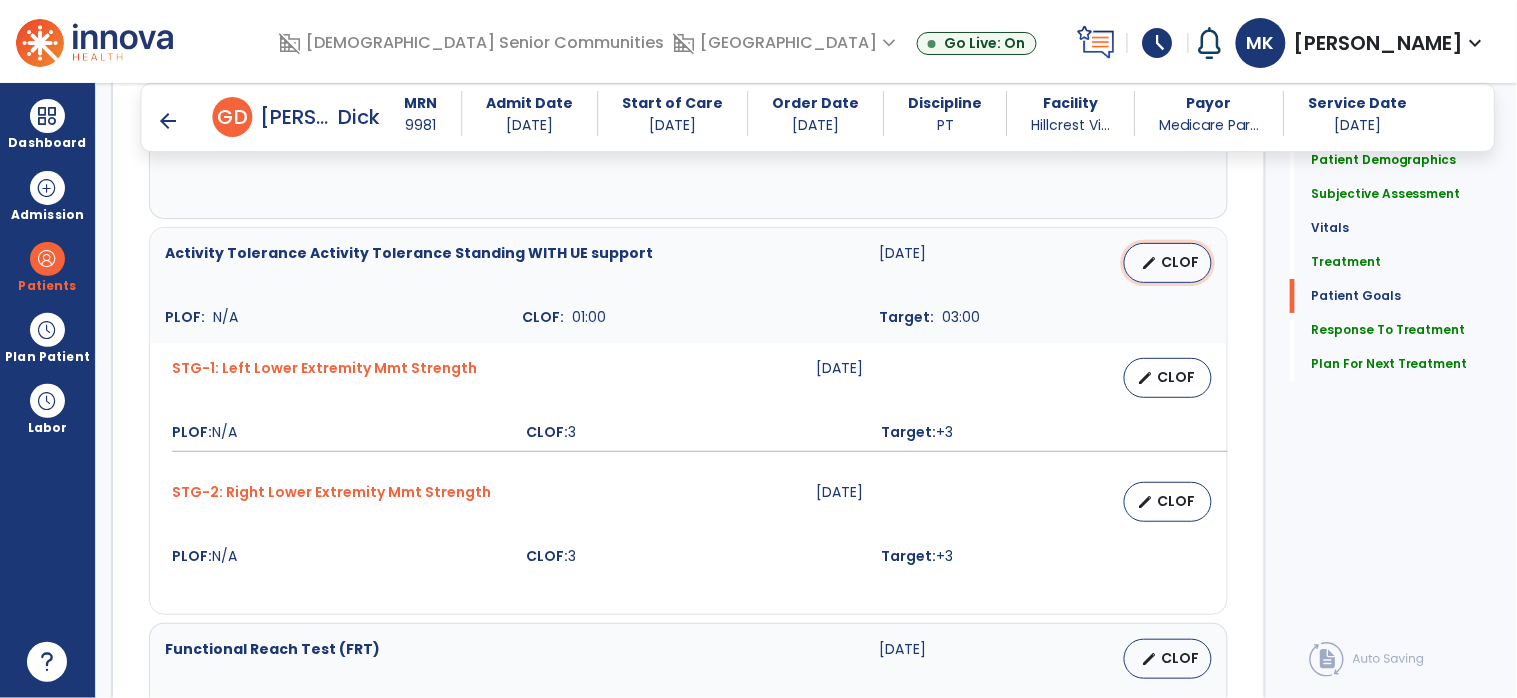 click on "CLOF" at bounding box center [1180, 262] 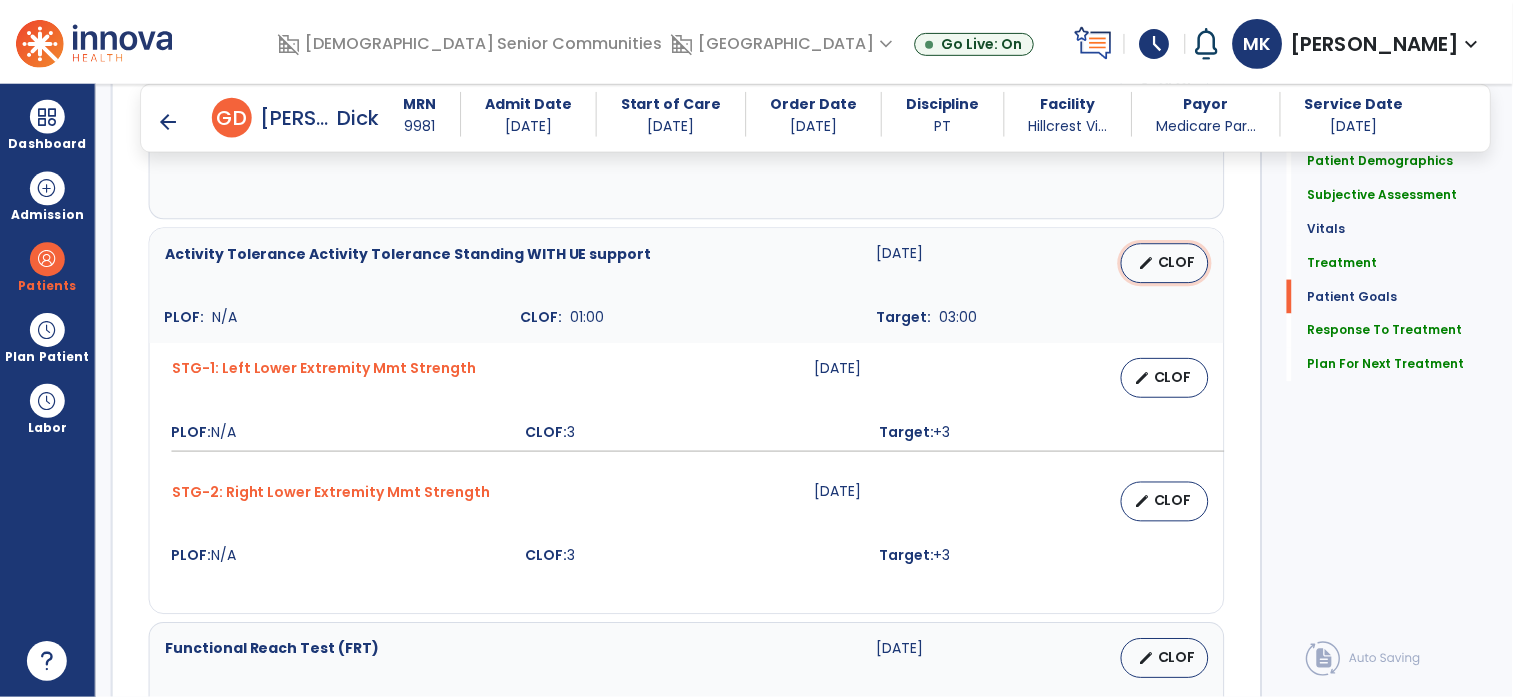scroll, scrollTop: 0, scrollLeft: 0, axis: both 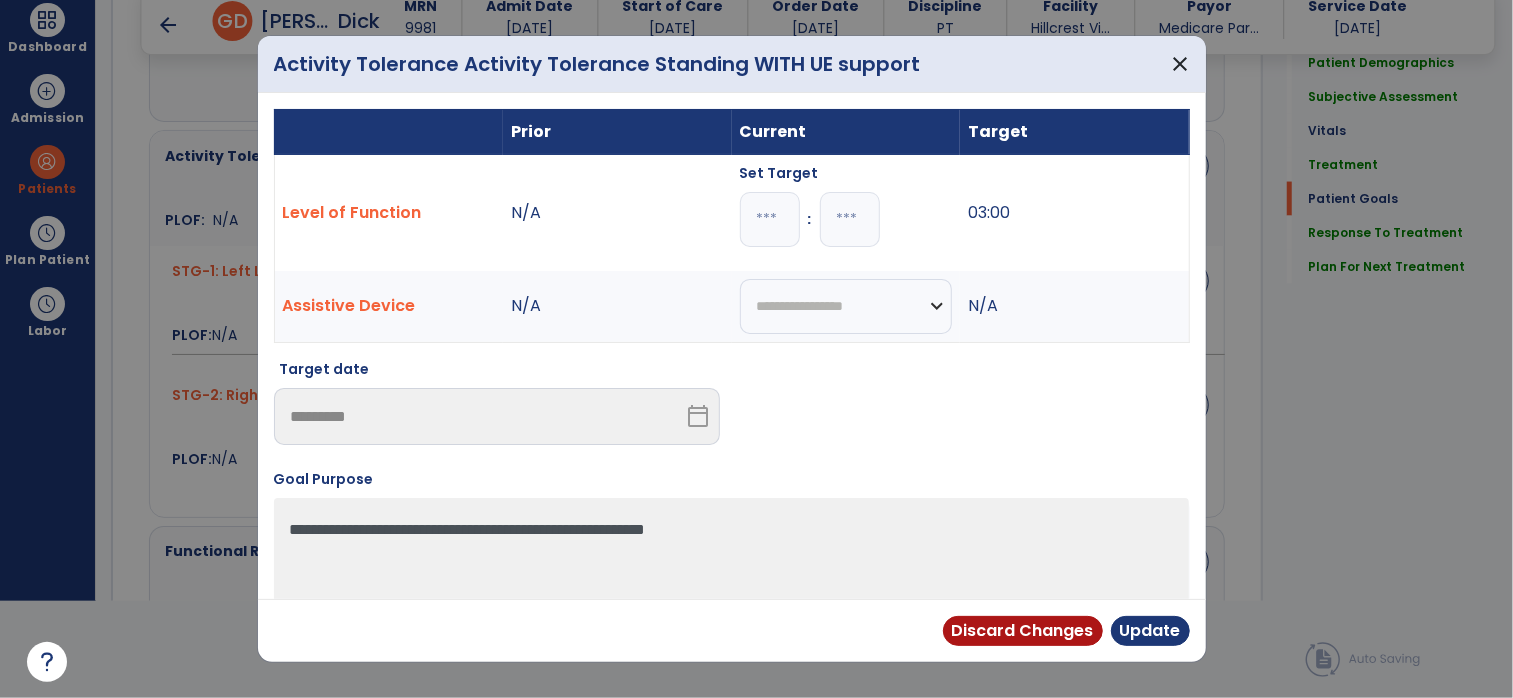 click on "*" at bounding box center [770, 219] 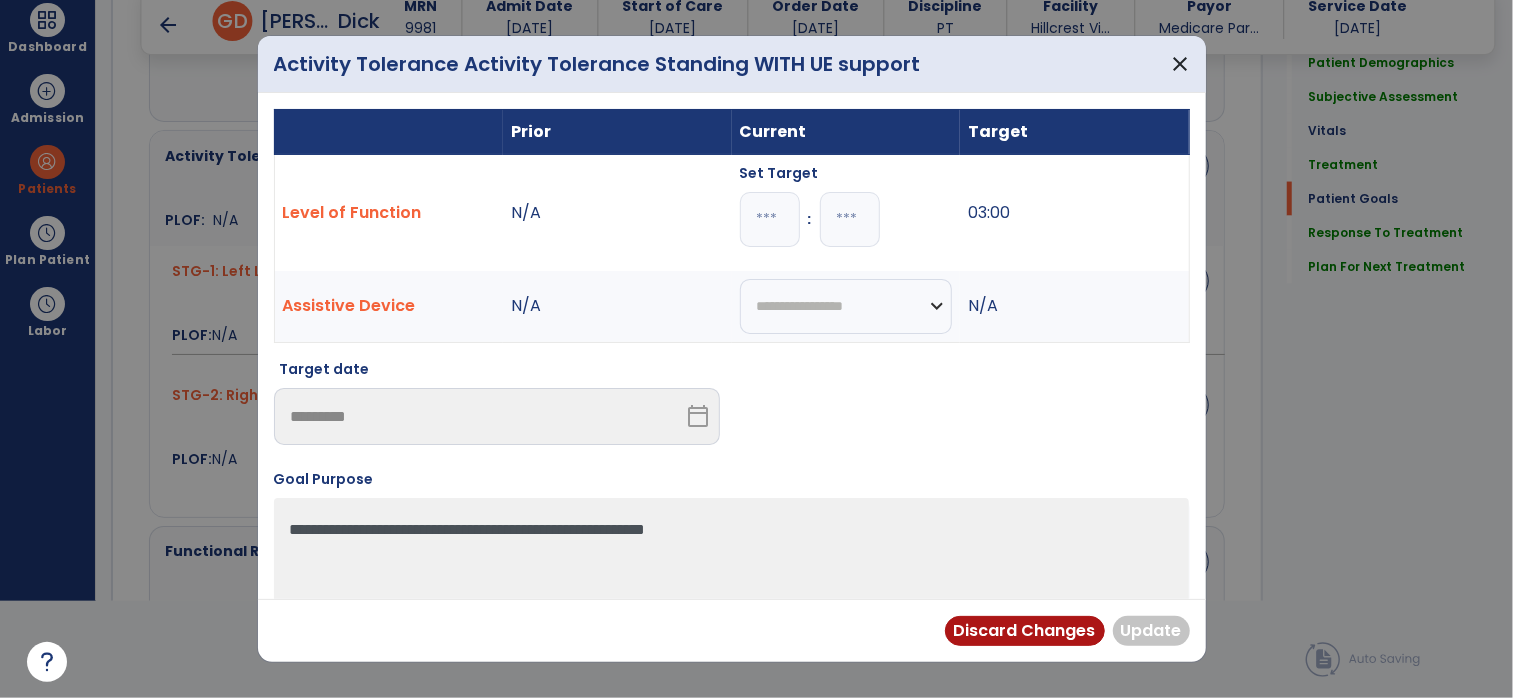 type on "*" 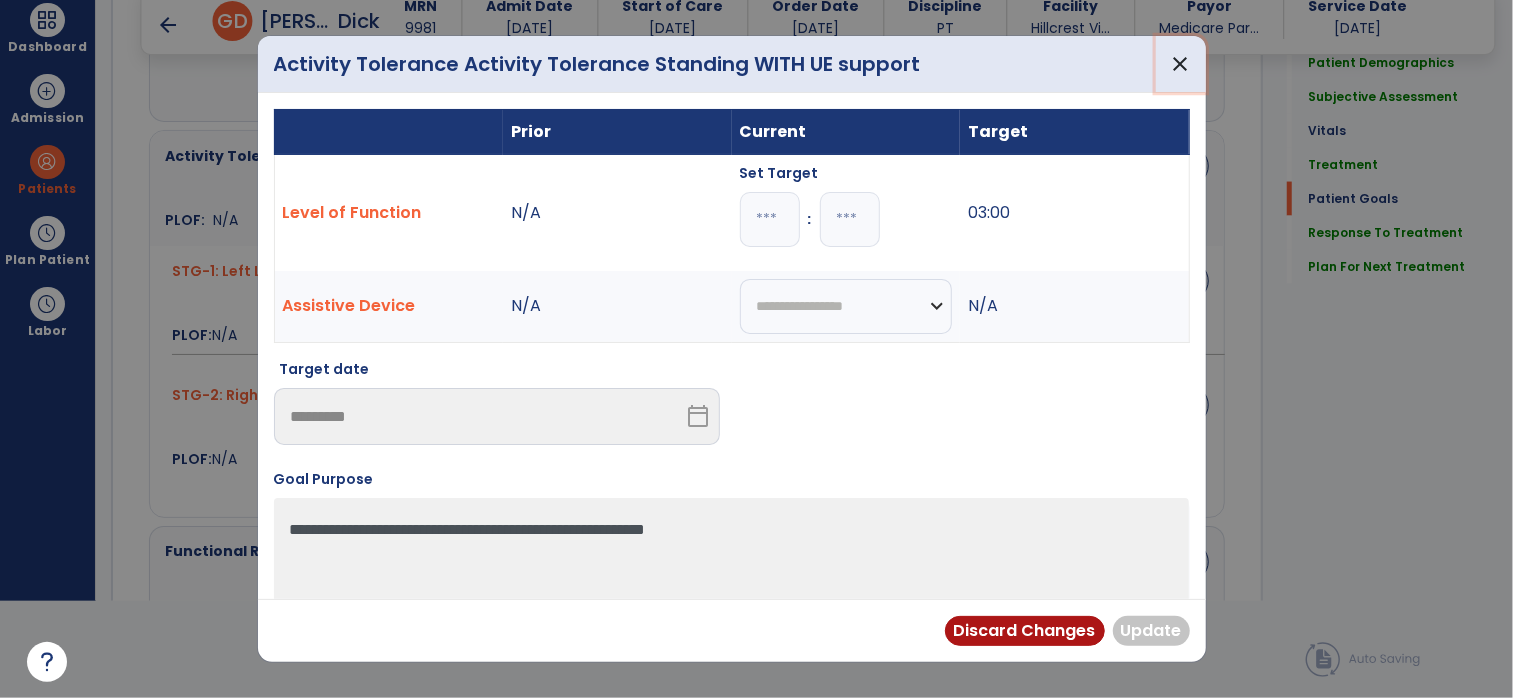 click on "close" at bounding box center (1181, 64) 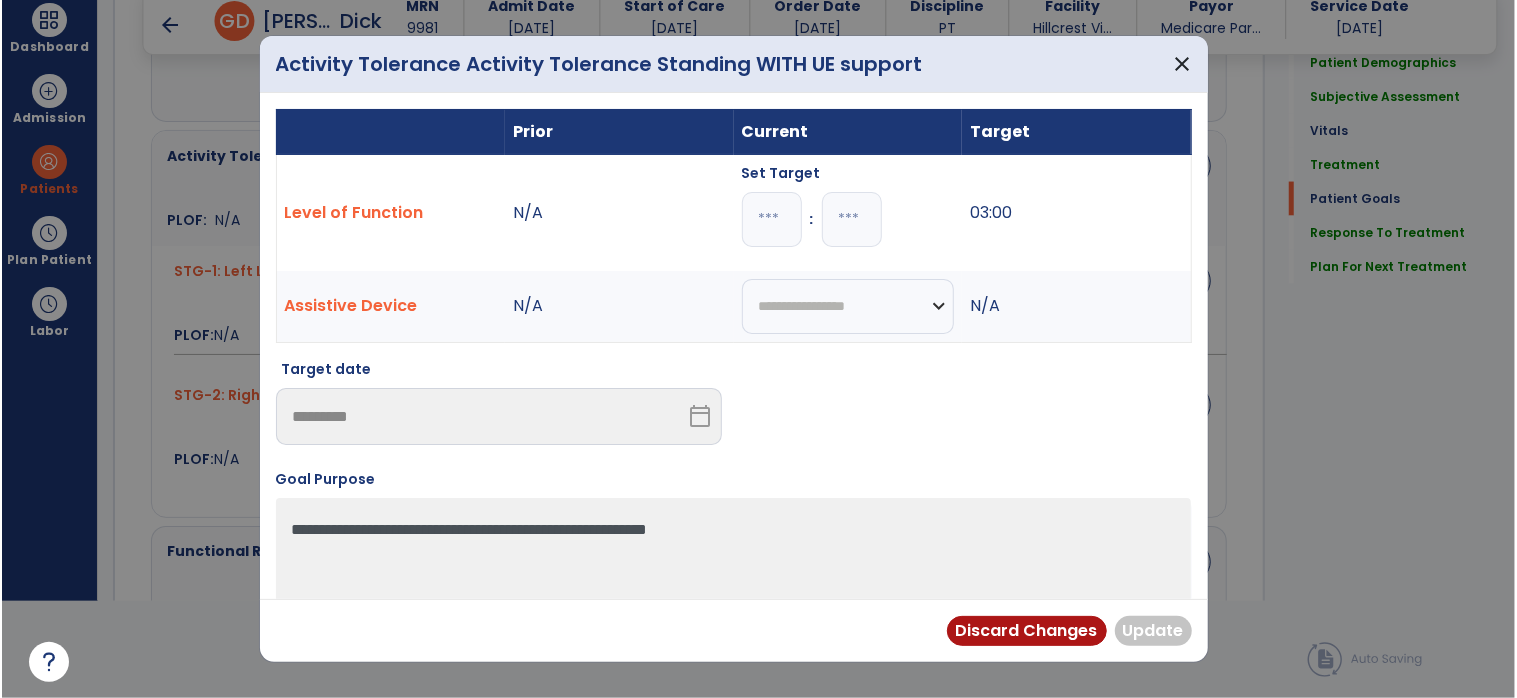 scroll, scrollTop: 96, scrollLeft: 0, axis: vertical 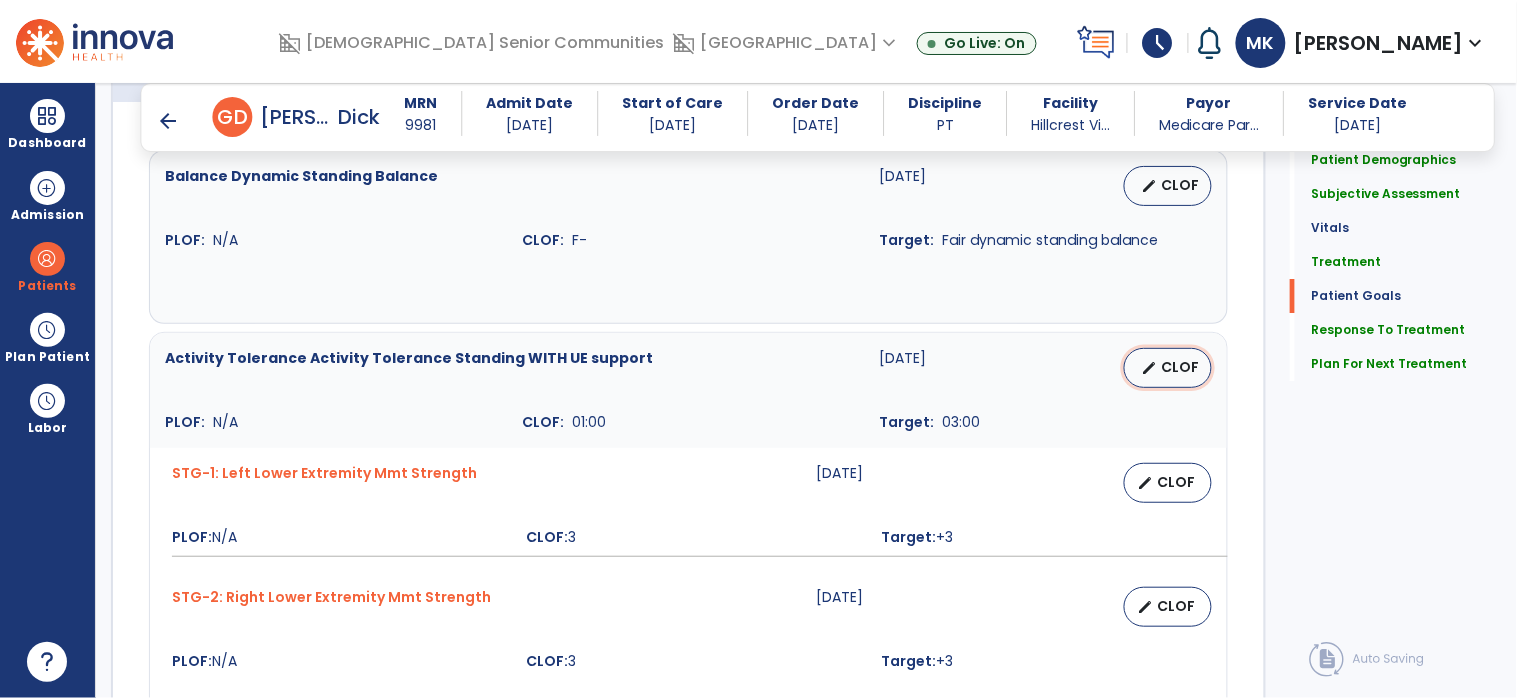 click on "CLOF" at bounding box center (1180, 367) 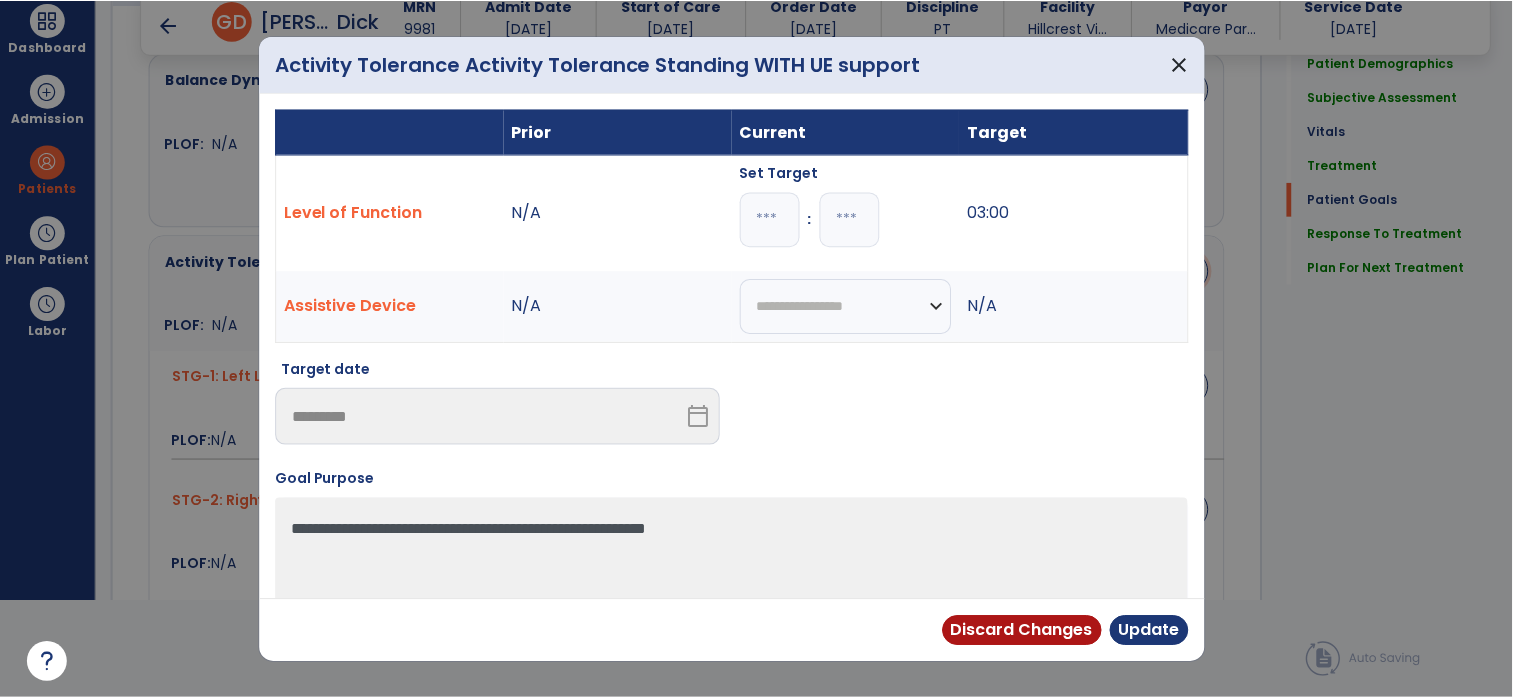 scroll, scrollTop: 0, scrollLeft: 0, axis: both 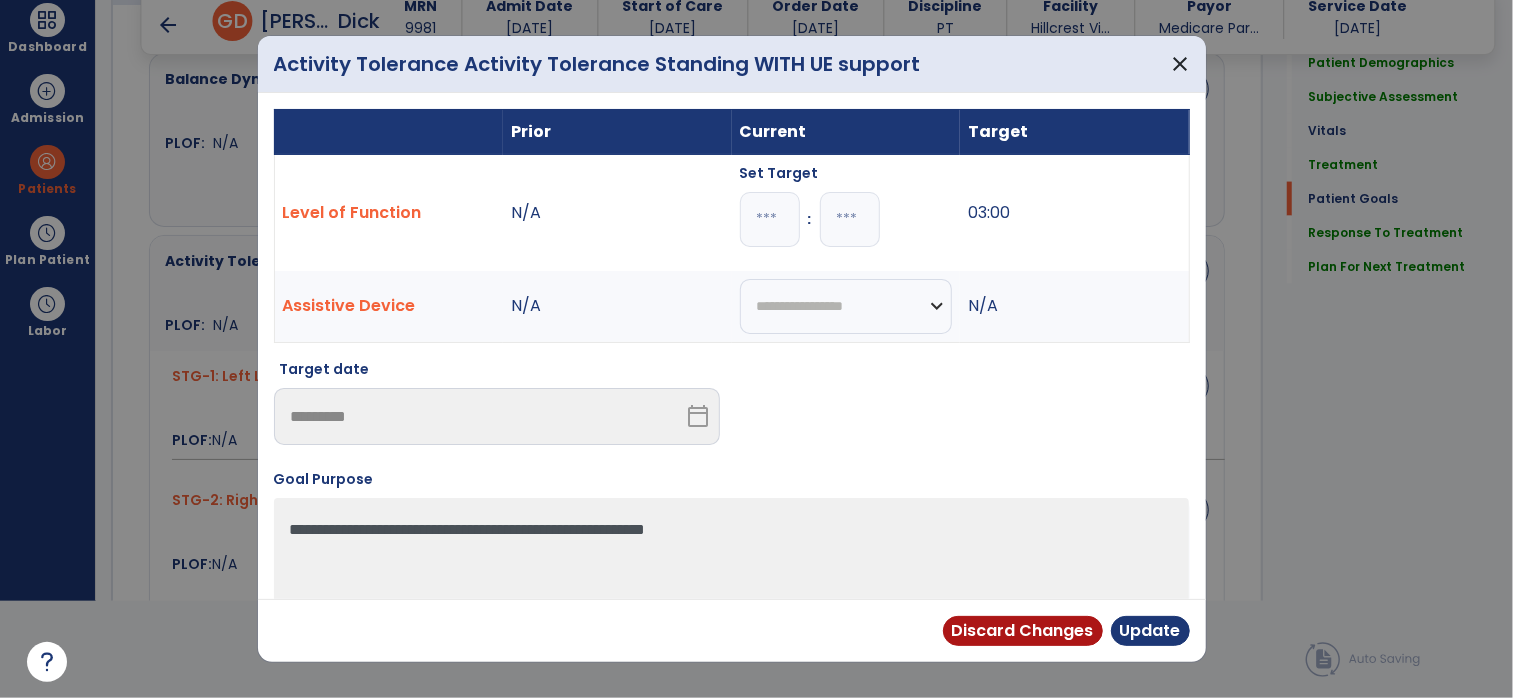 click on "*" at bounding box center (770, 219) 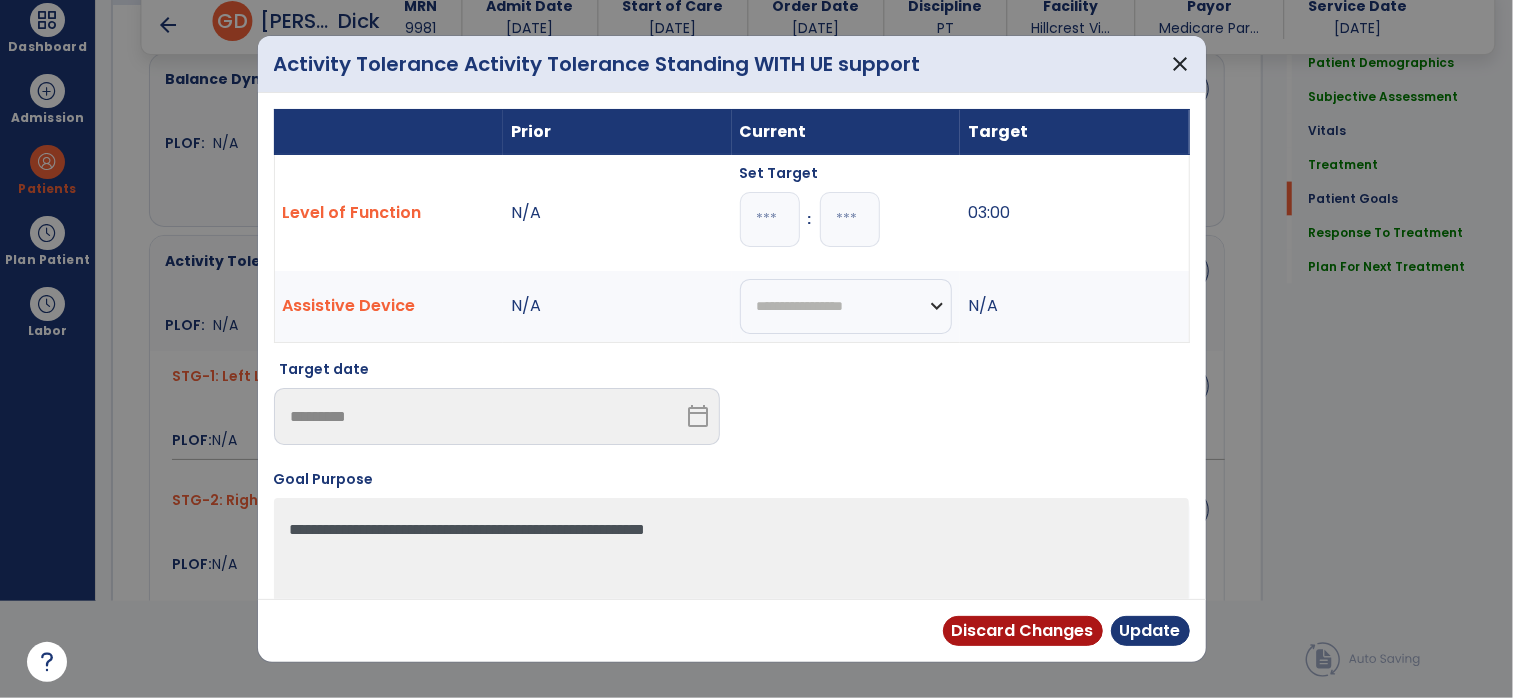 type on "*" 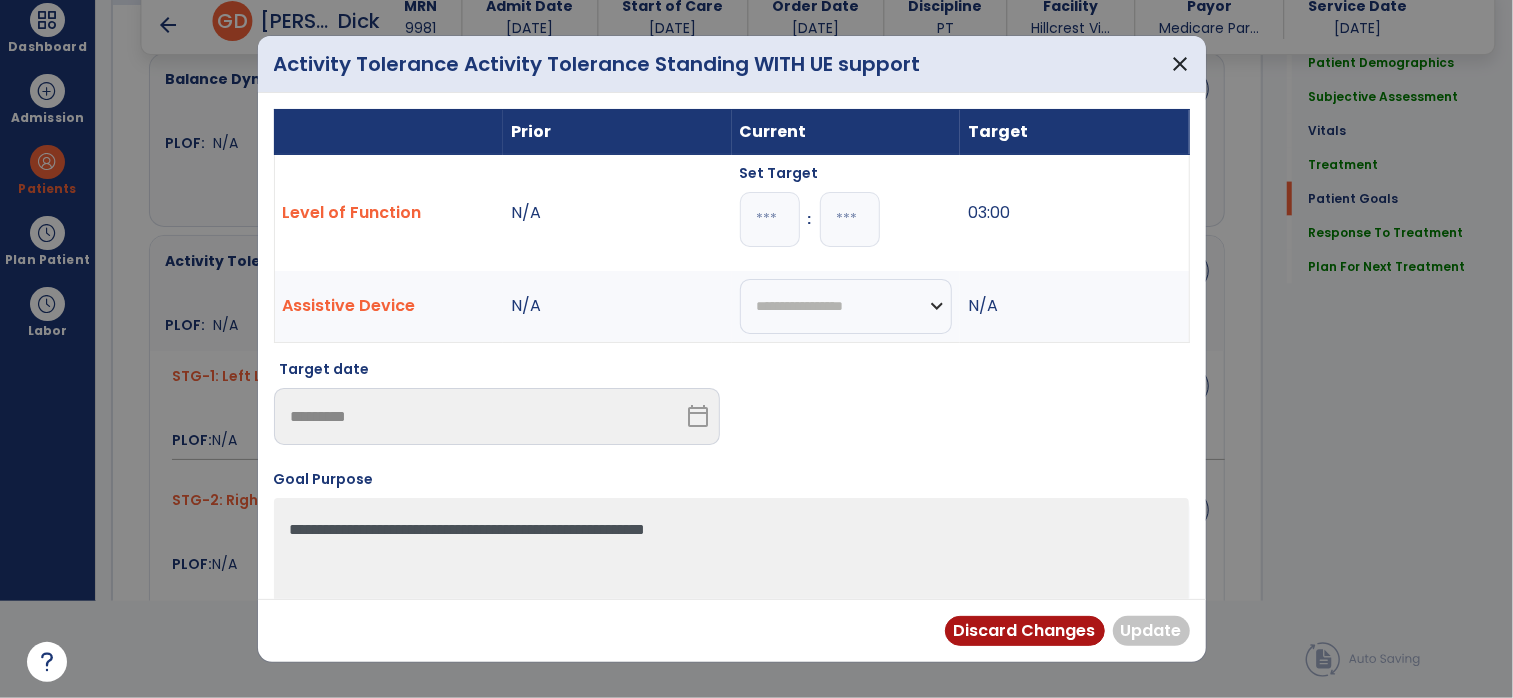 type on "*" 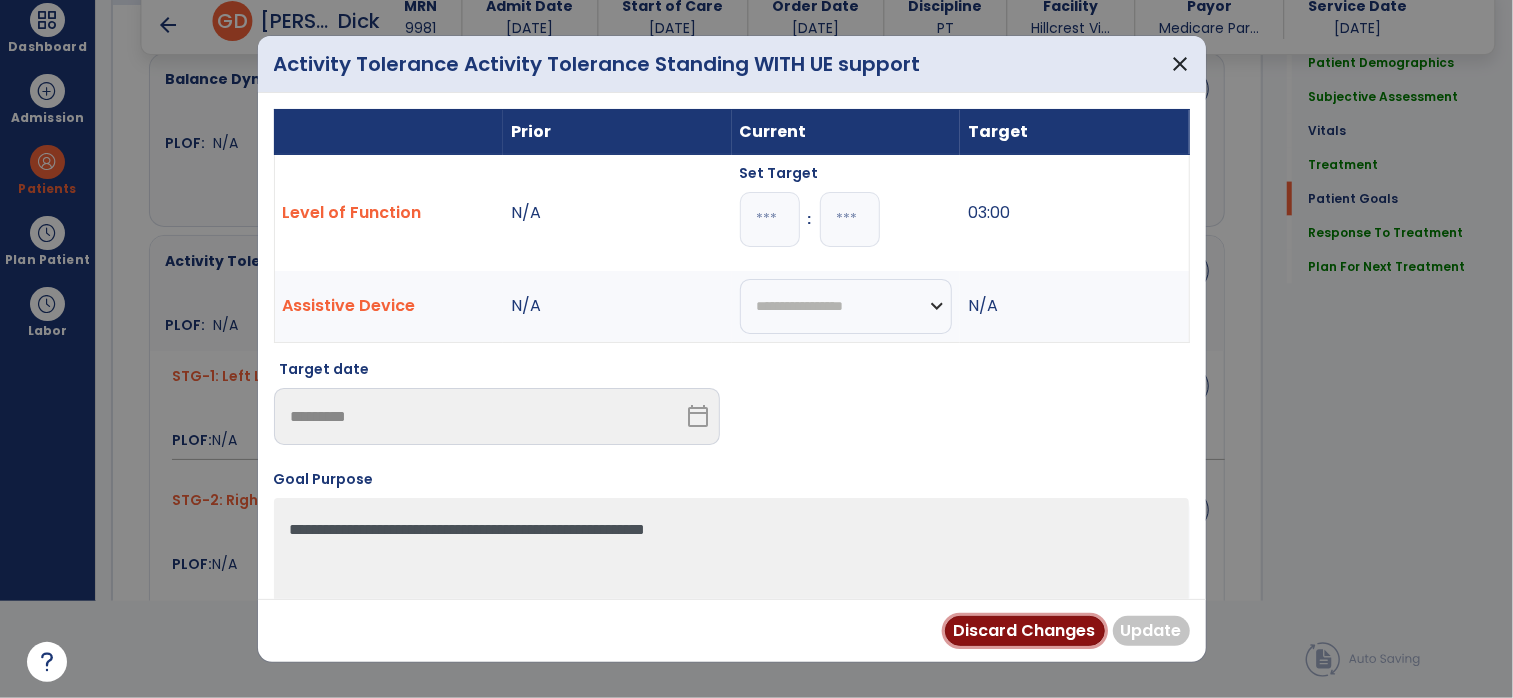 click on "Discard Changes" at bounding box center (1025, 631) 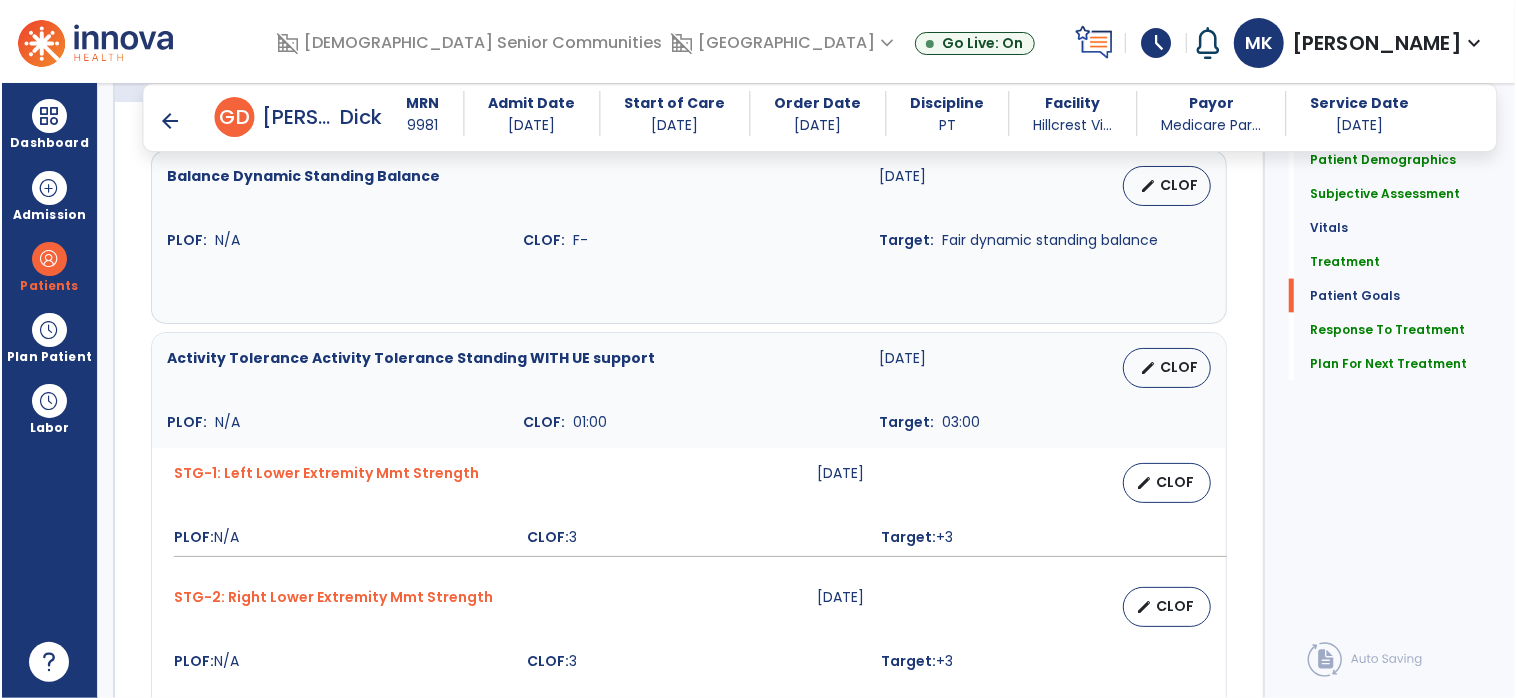scroll, scrollTop: 96, scrollLeft: 0, axis: vertical 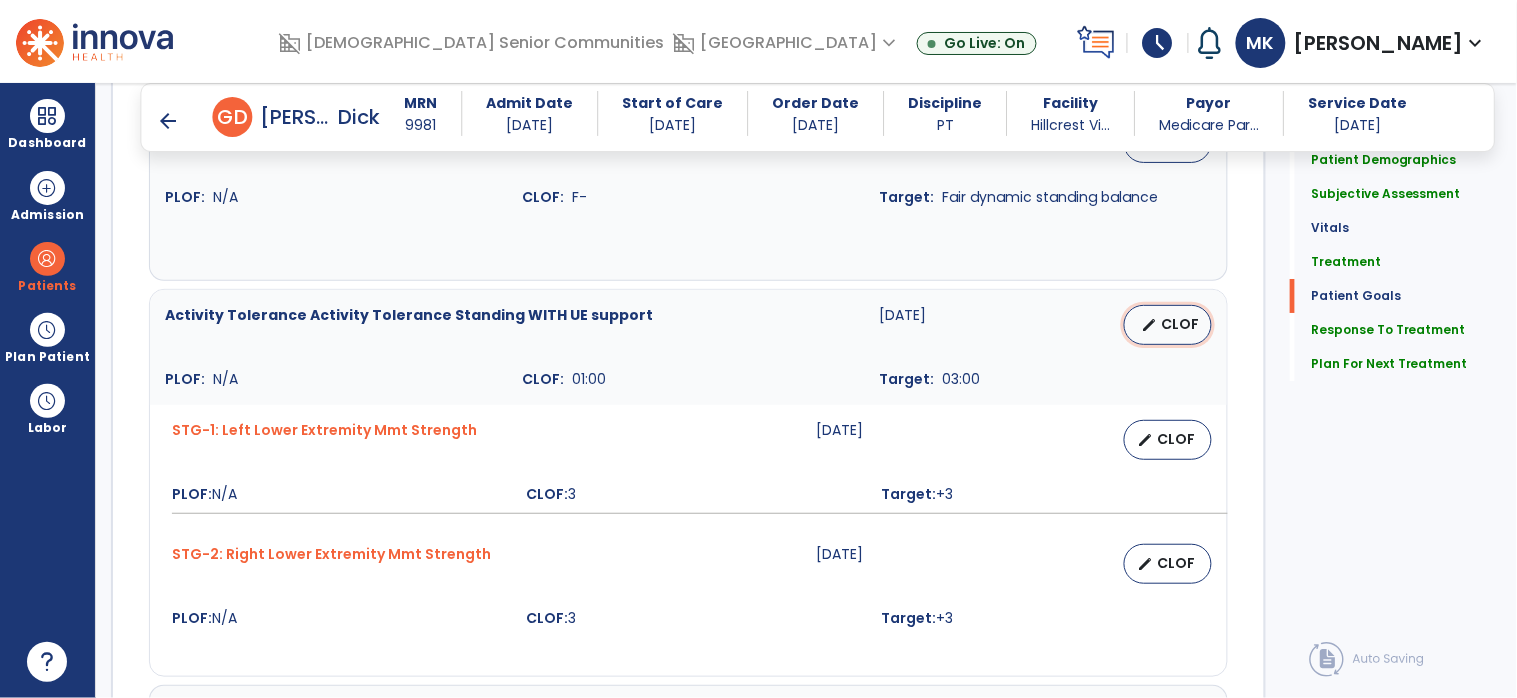 click on "CLOF" at bounding box center (1180, 324) 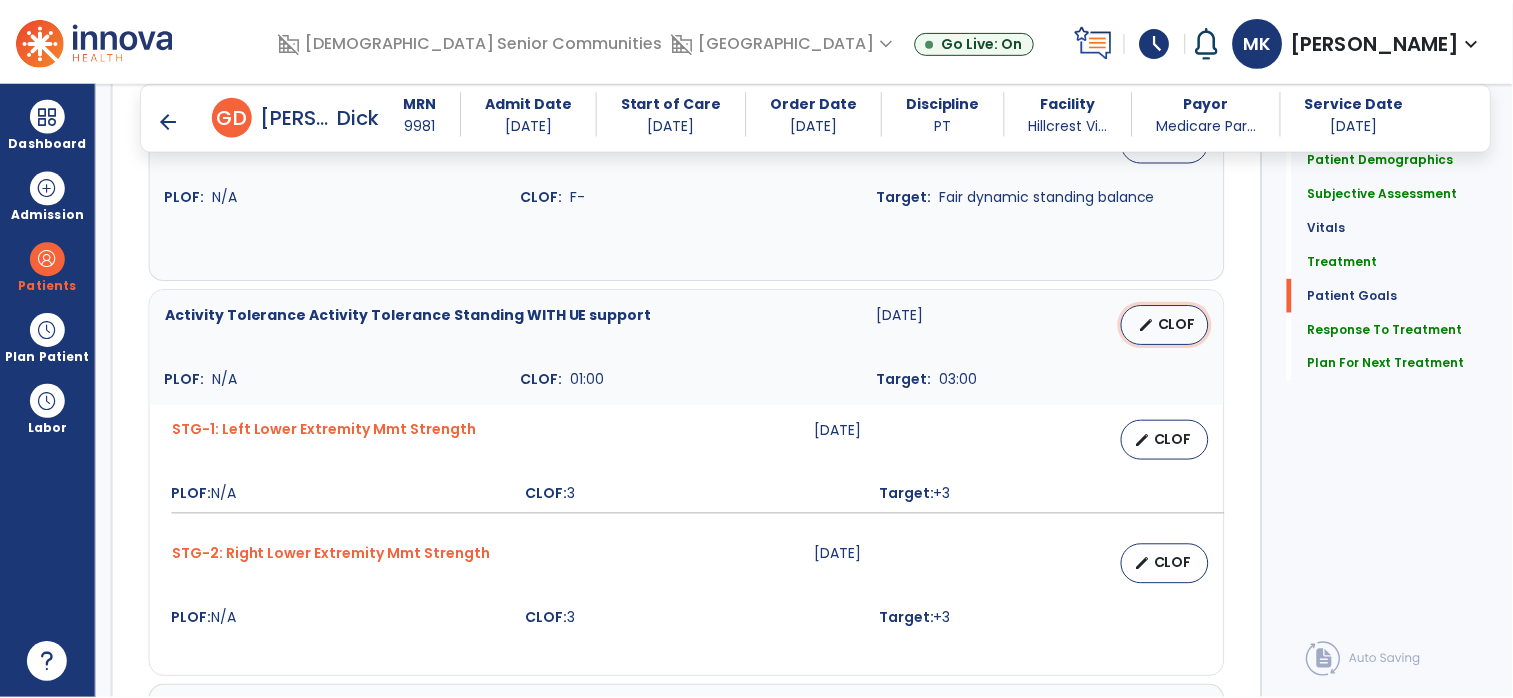 scroll, scrollTop: 0, scrollLeft: 0, axis: both 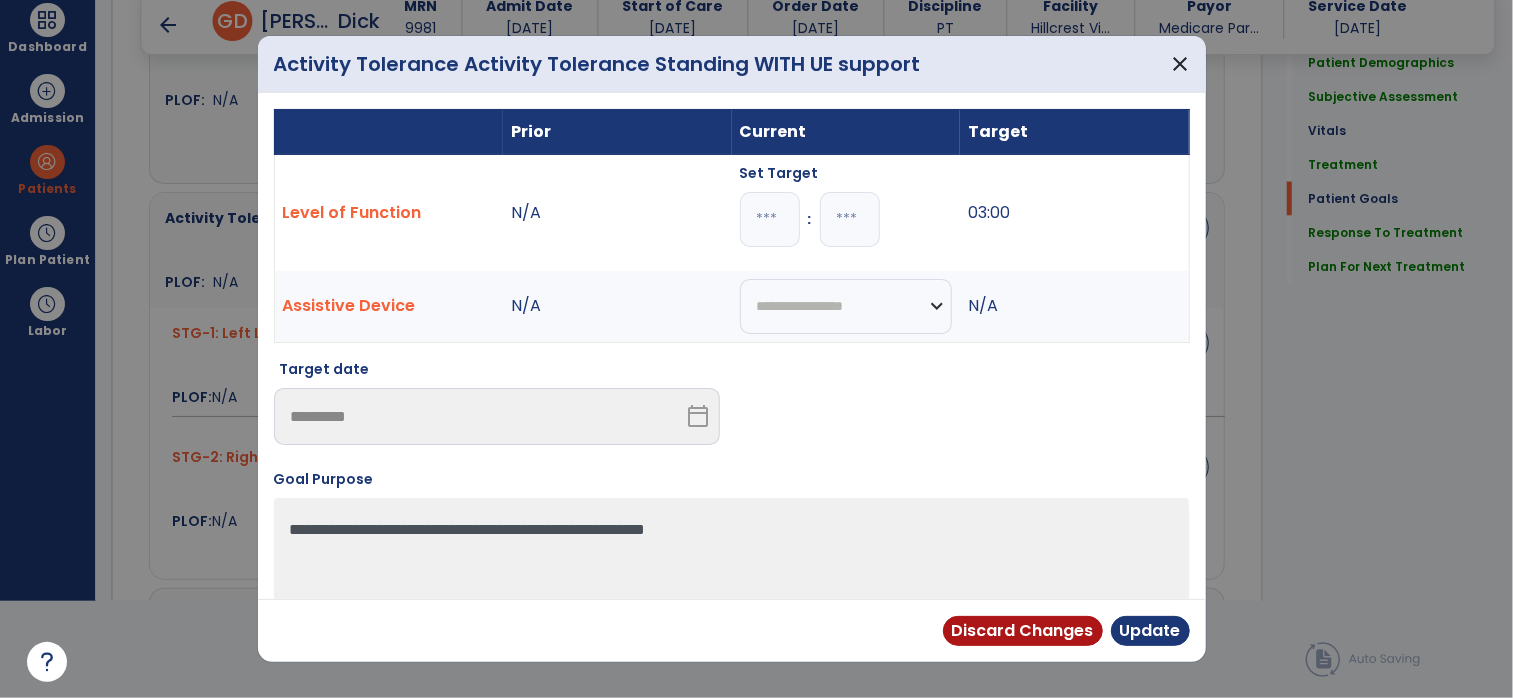 click on "*" at bounding box center (770, 219) 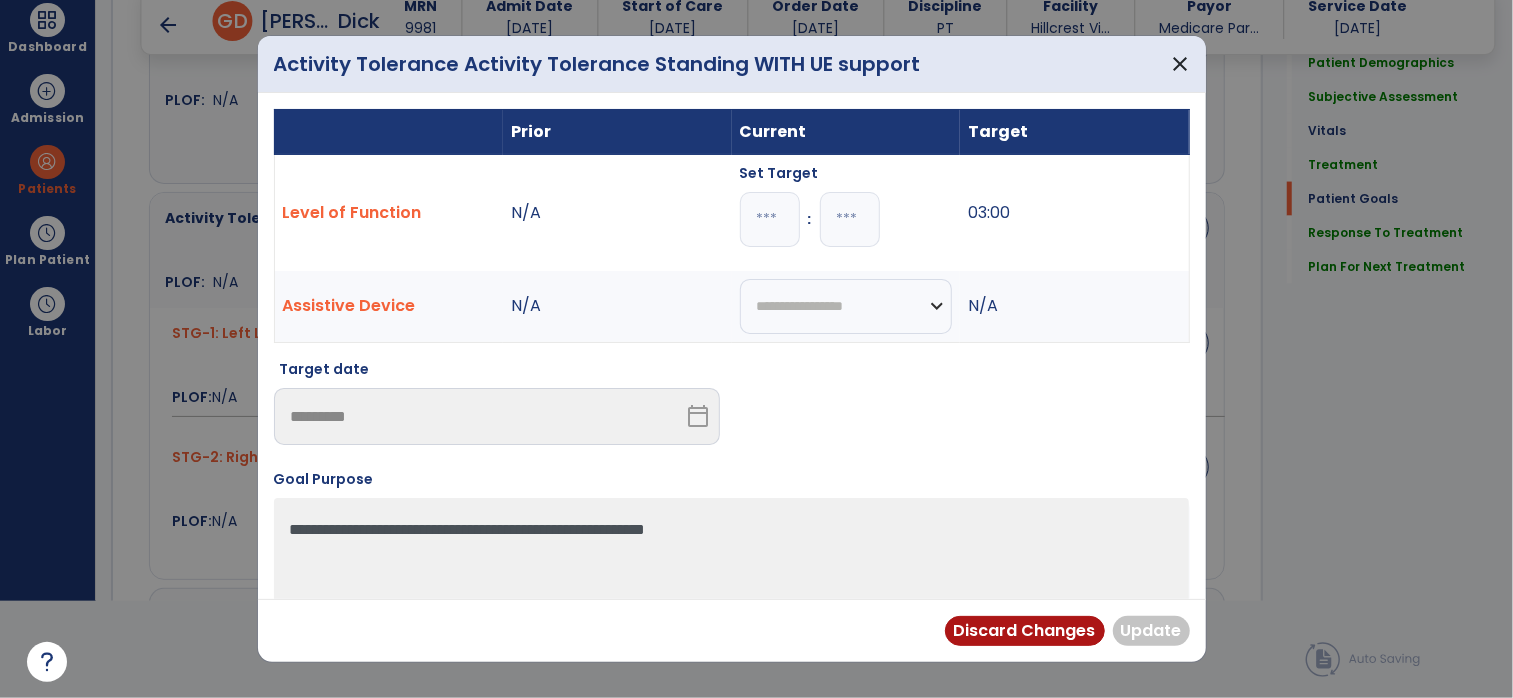 type on "*" 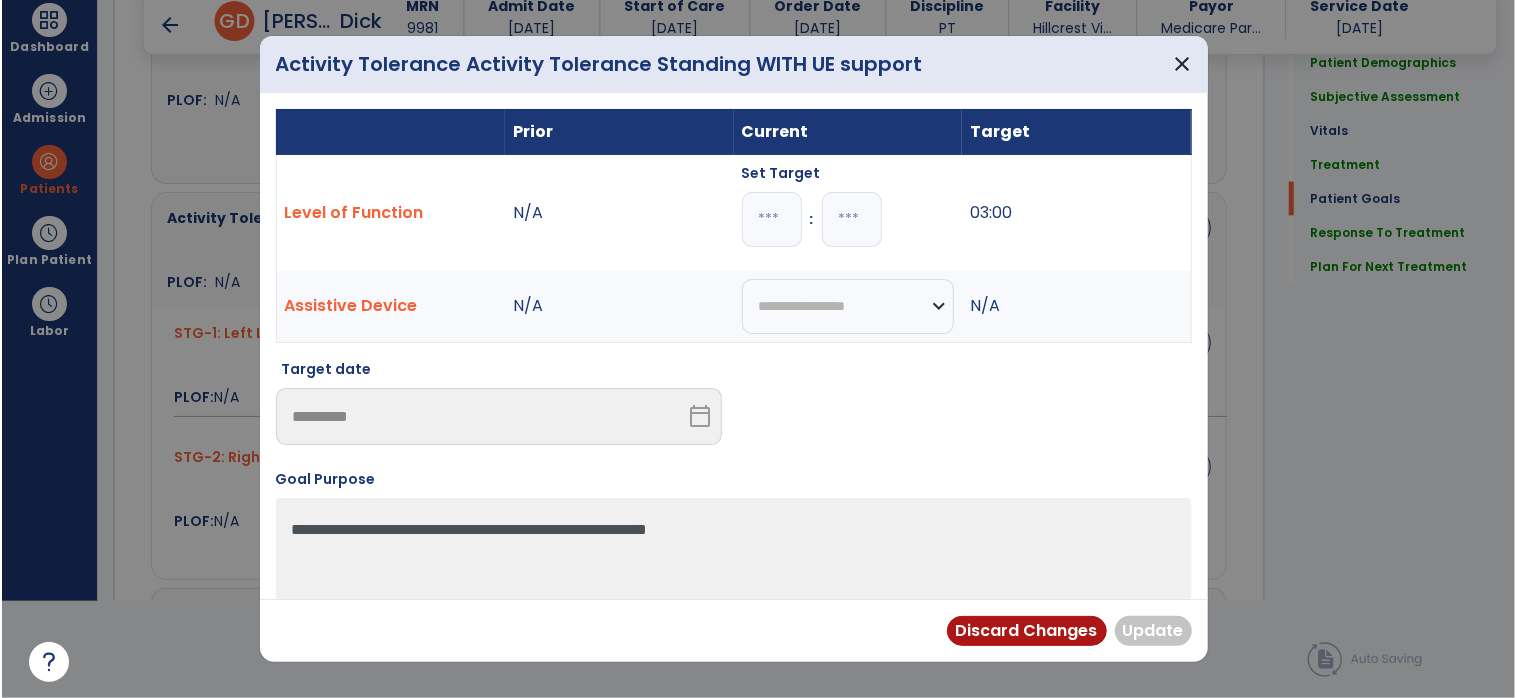 scroll, scrollTop: 96, scrollLeft: 0, axis: vertical 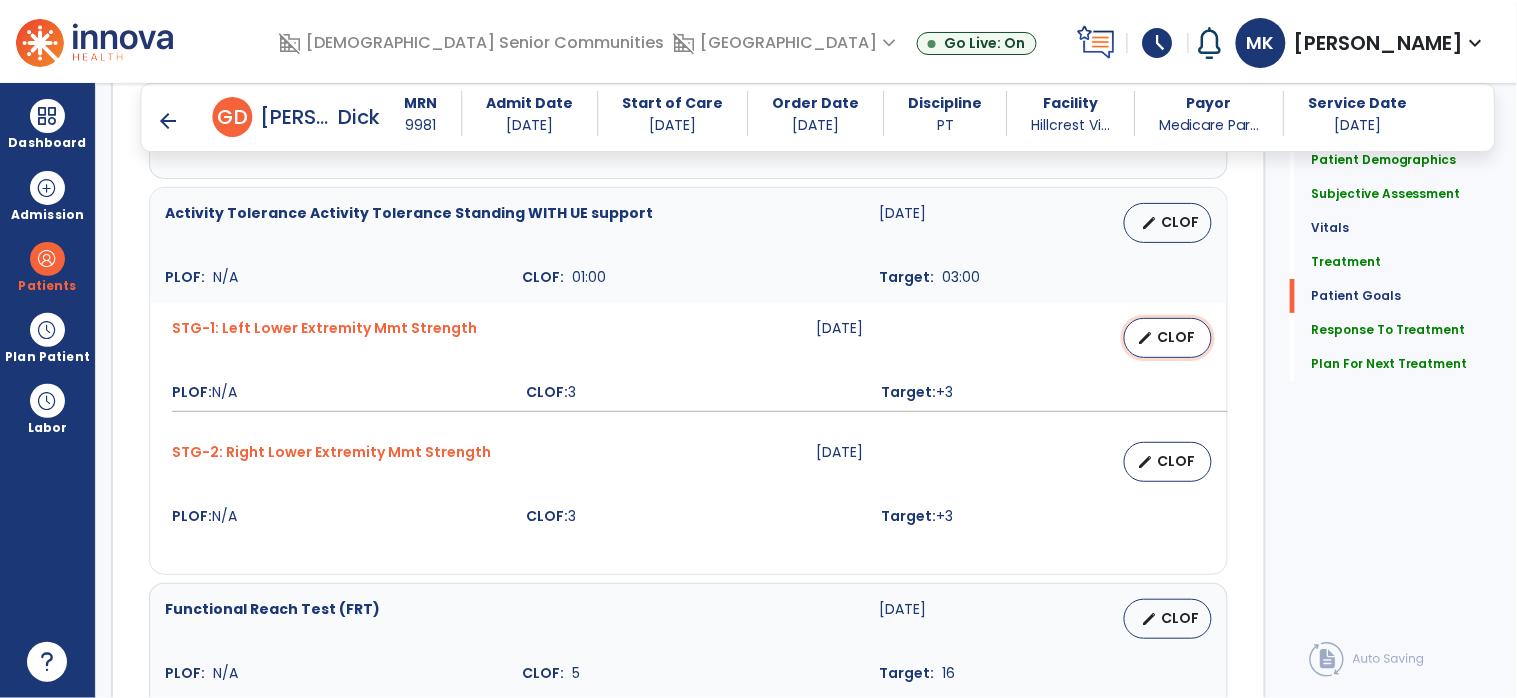 click on "edit   CLOF" at bounding box center [1168, 338] 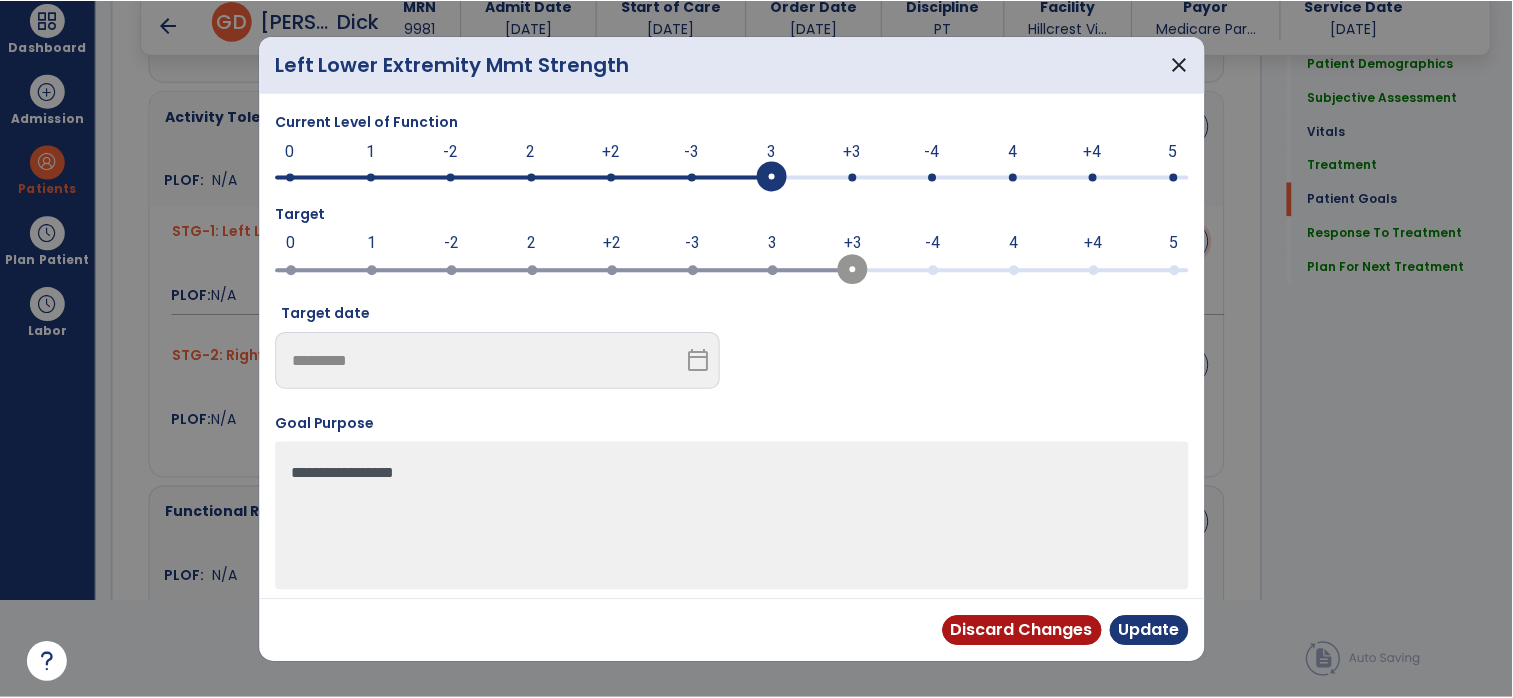 scroll, scrollTop: 0, scrollLeft: 0, axis: both 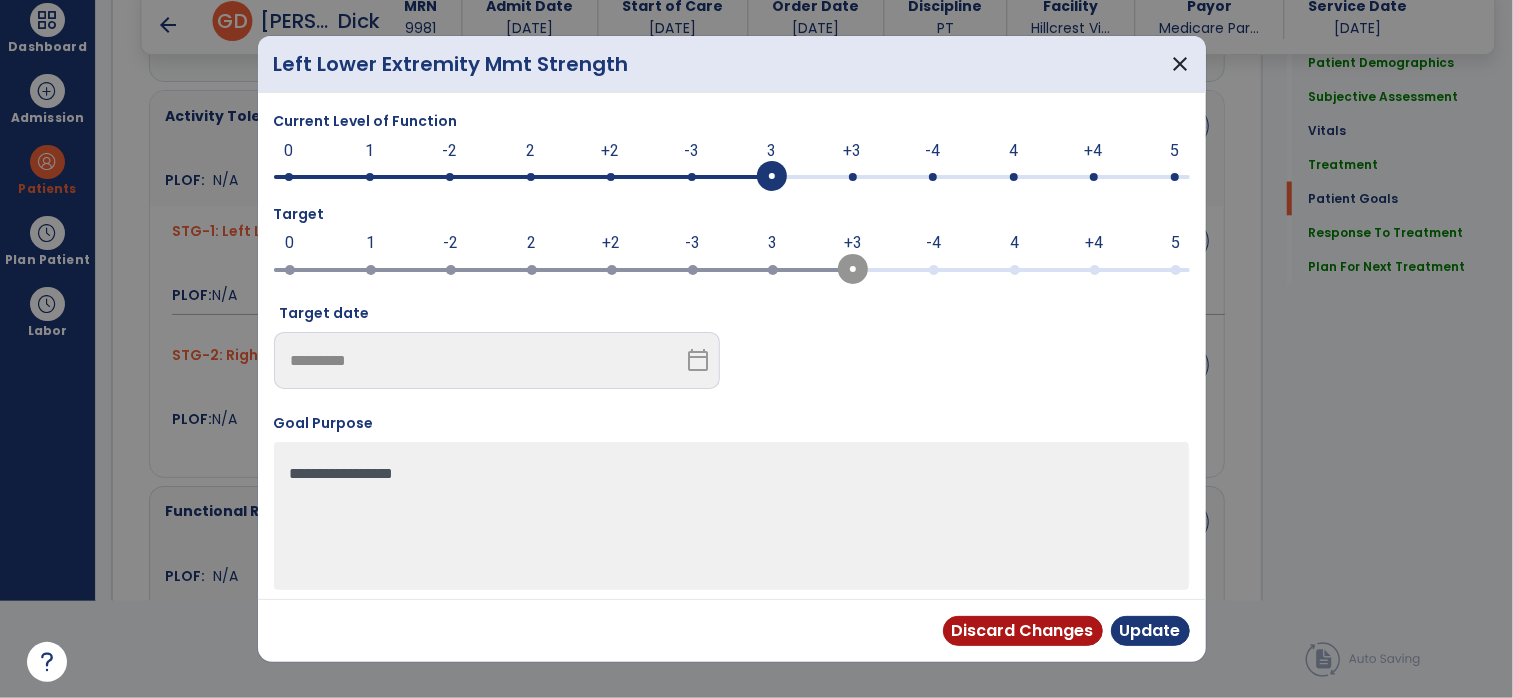 click on "-4" at bounding box center [933, 243] 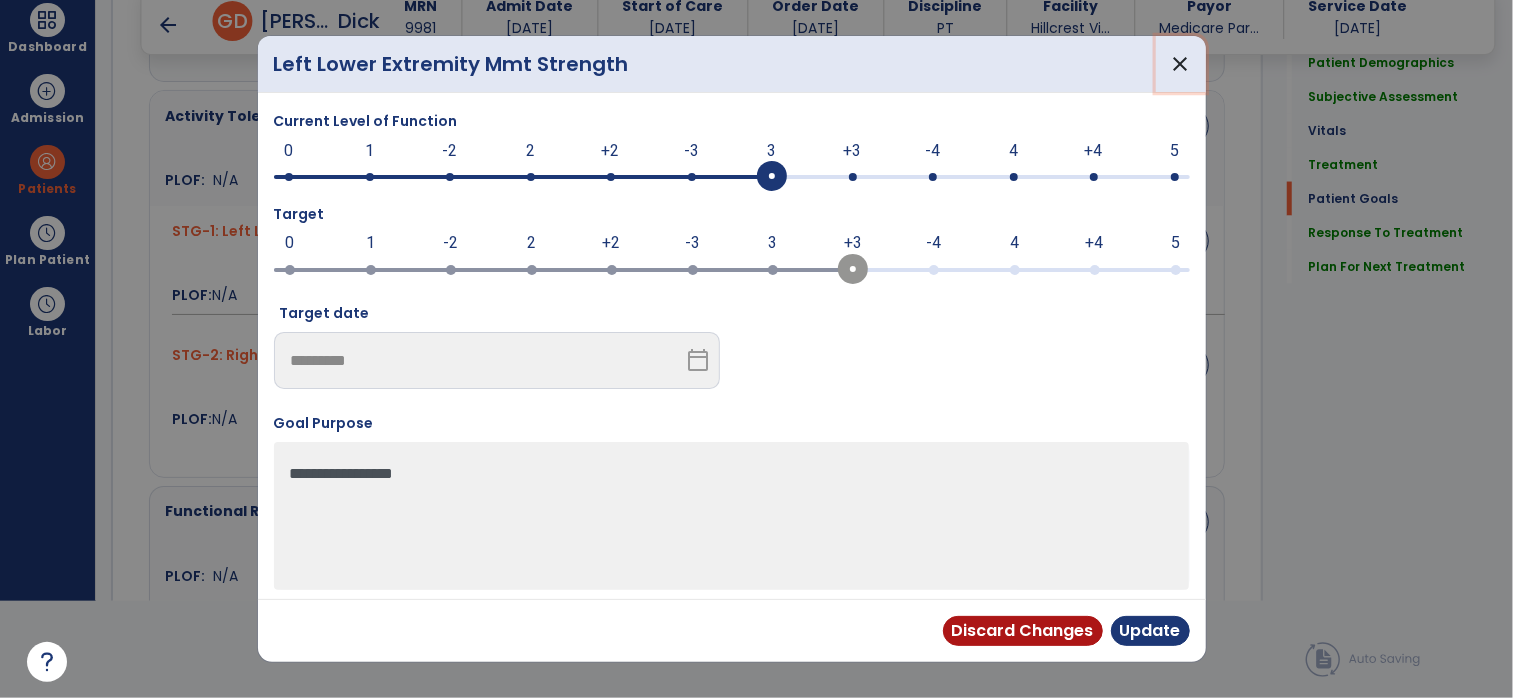 click on "close" at bounding box center [1181, 64] 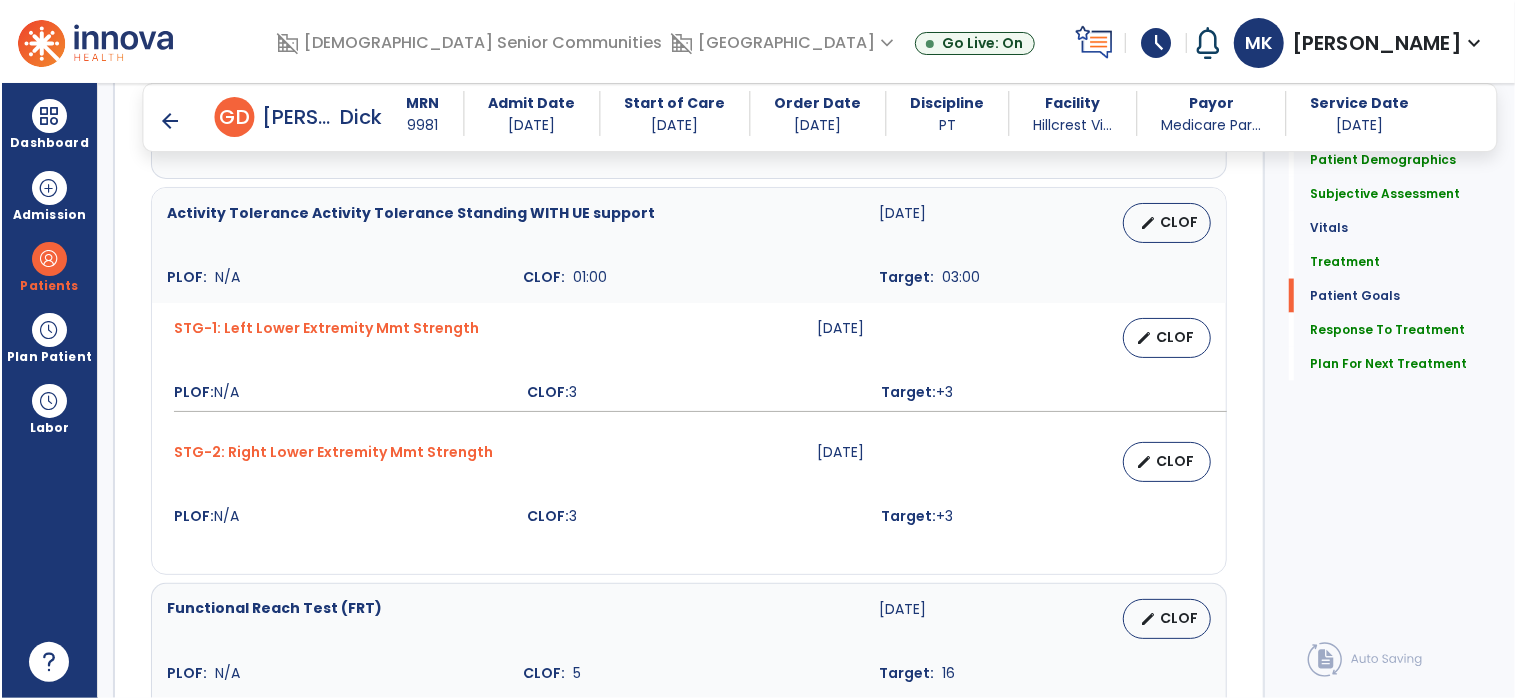 scroll, scrollTop: 96, scrollLeft: 0, axis: vertical 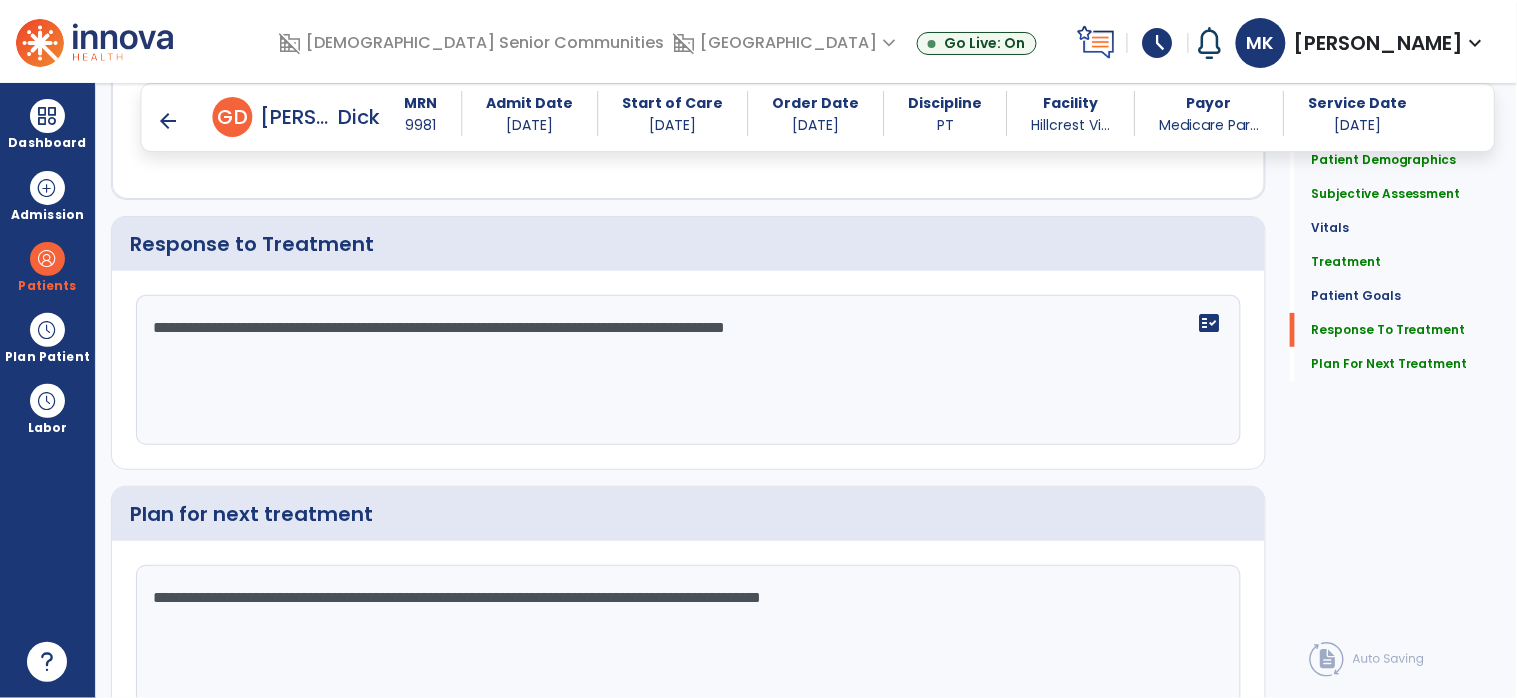 click on "Sign Doc" 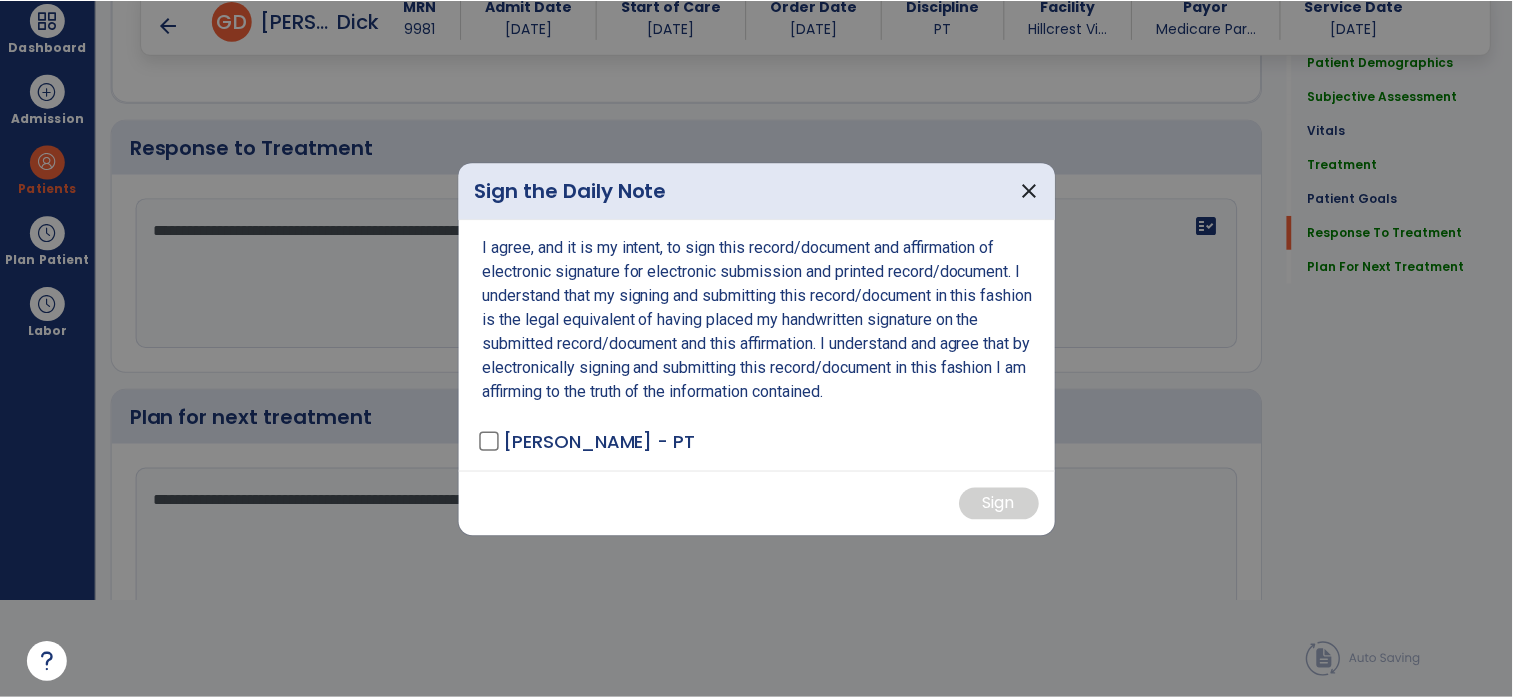 scroll, scrollTop: 0, scrollLeft: 0, axis: both 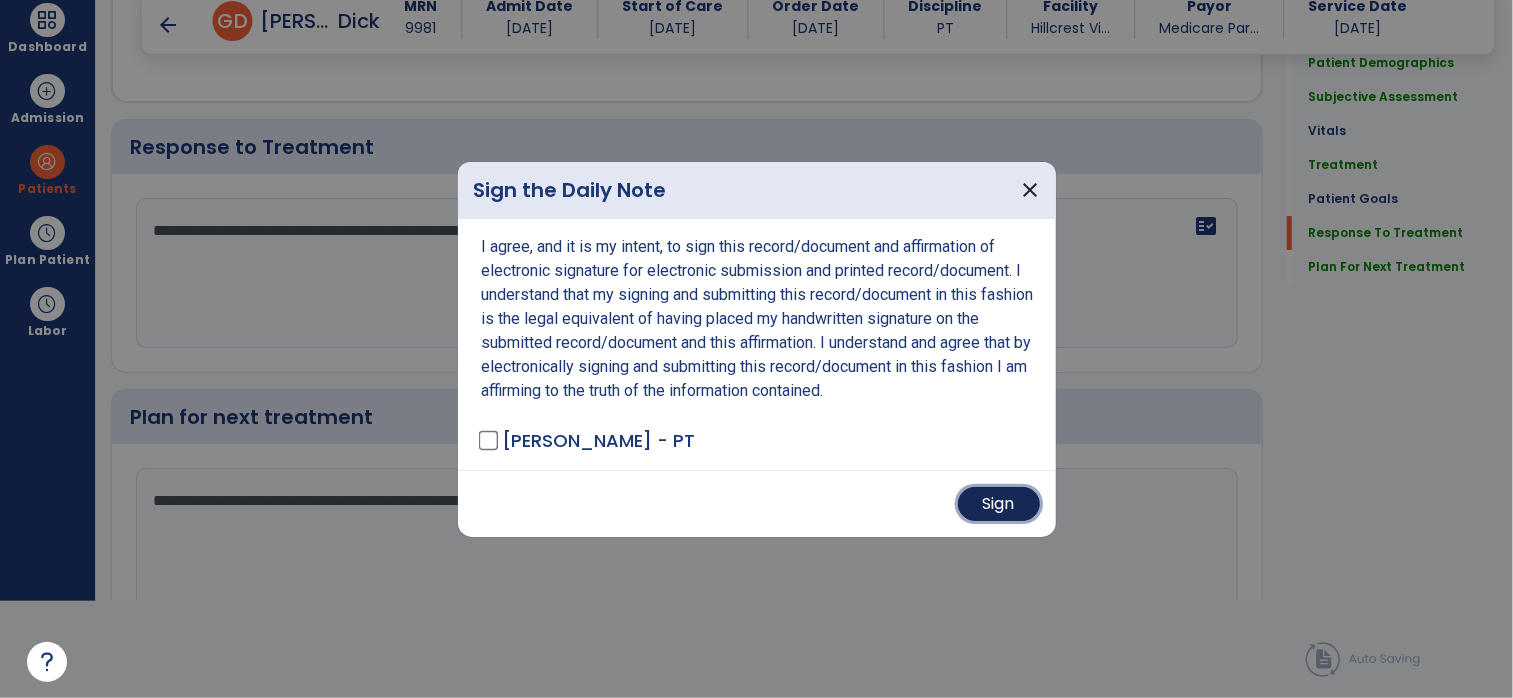 click on "Sign" at bounding box center [999, 504] 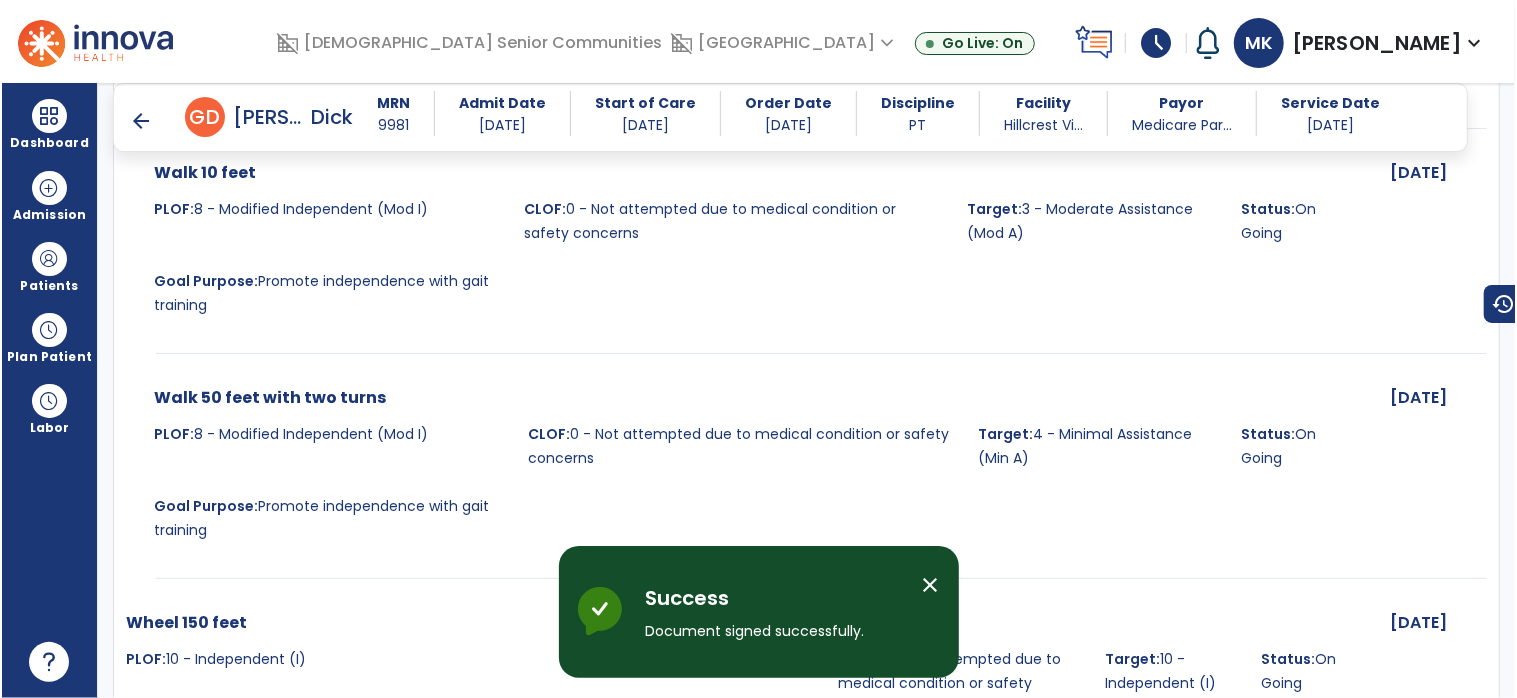 scroll, scrollTop: 96, scrollLeft: 0, axis: vertical 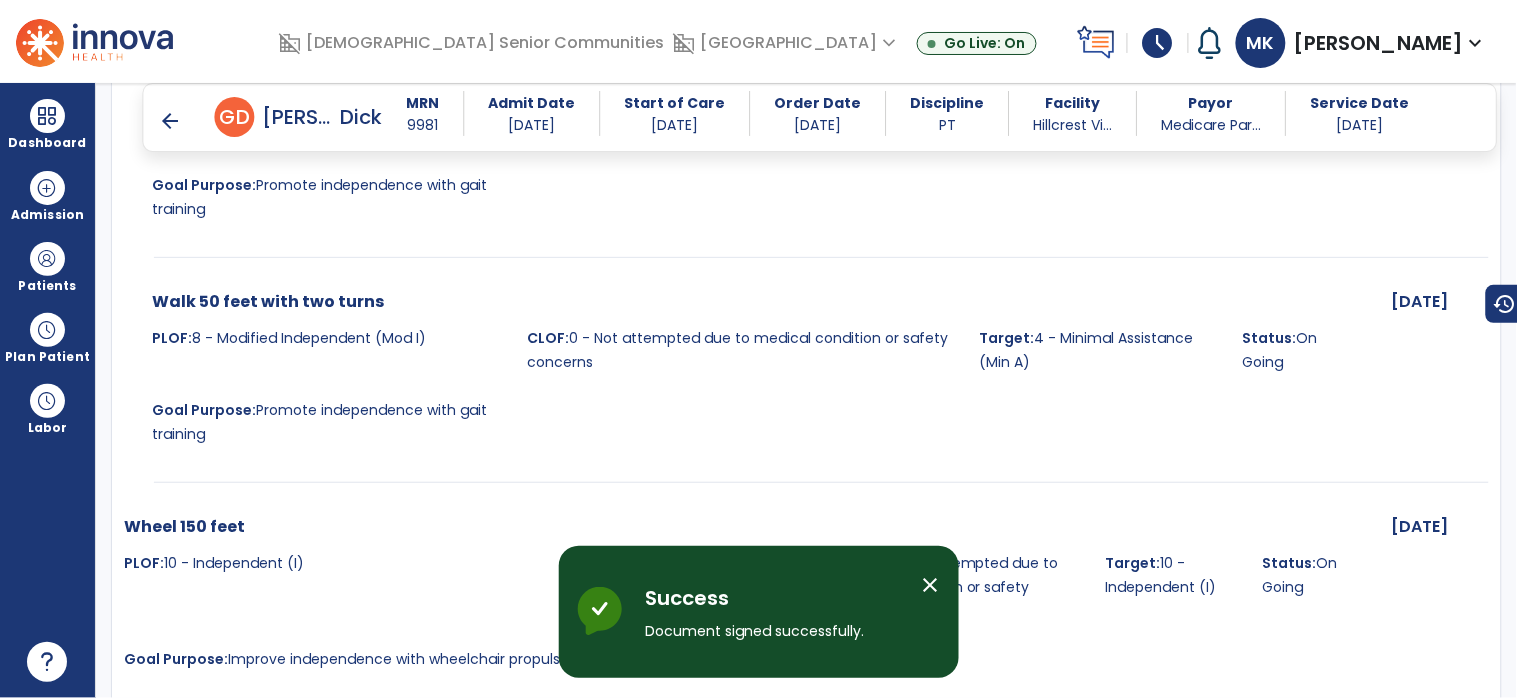 click on "arrow_back" at bounding box center (171, 121) 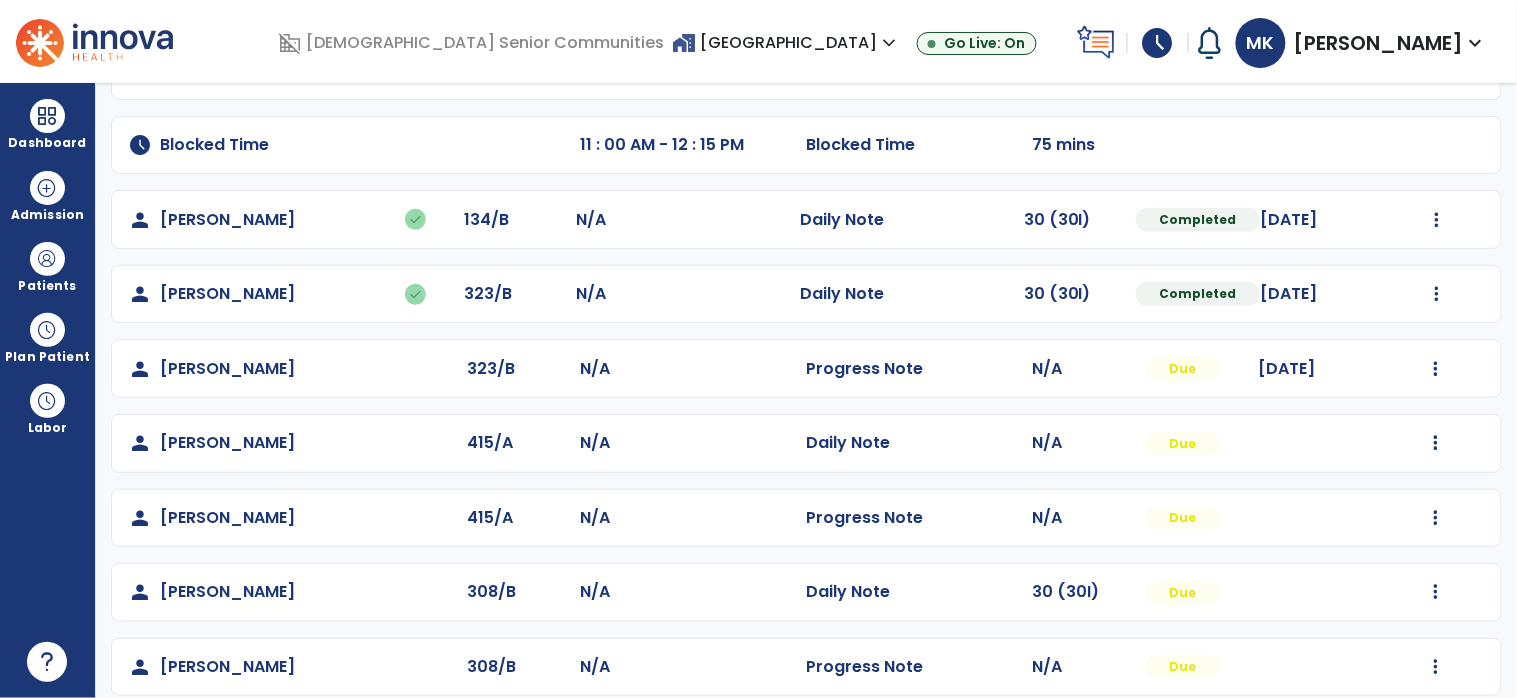 scroll, scrollTop: 325, scrollLeft: 0, axis: vertical 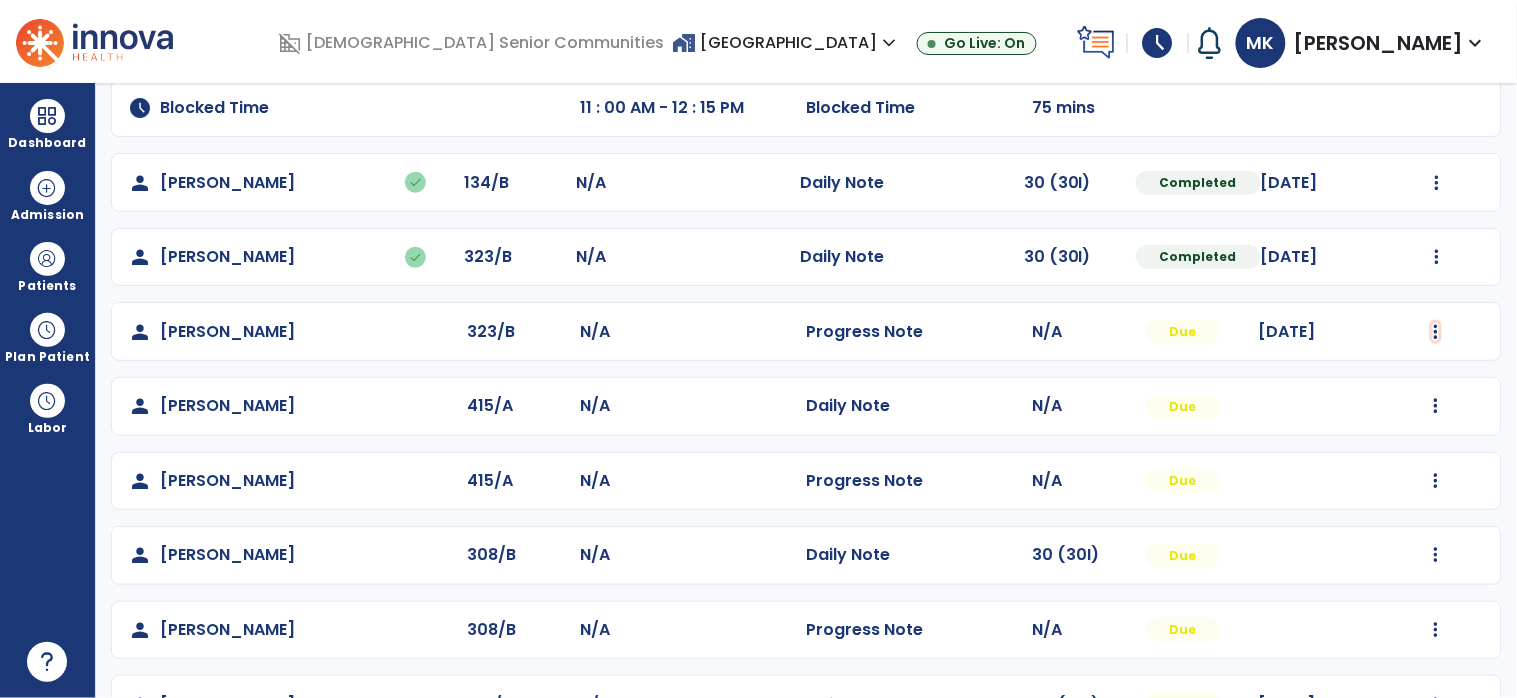 click at bounding box center (1437, 34) 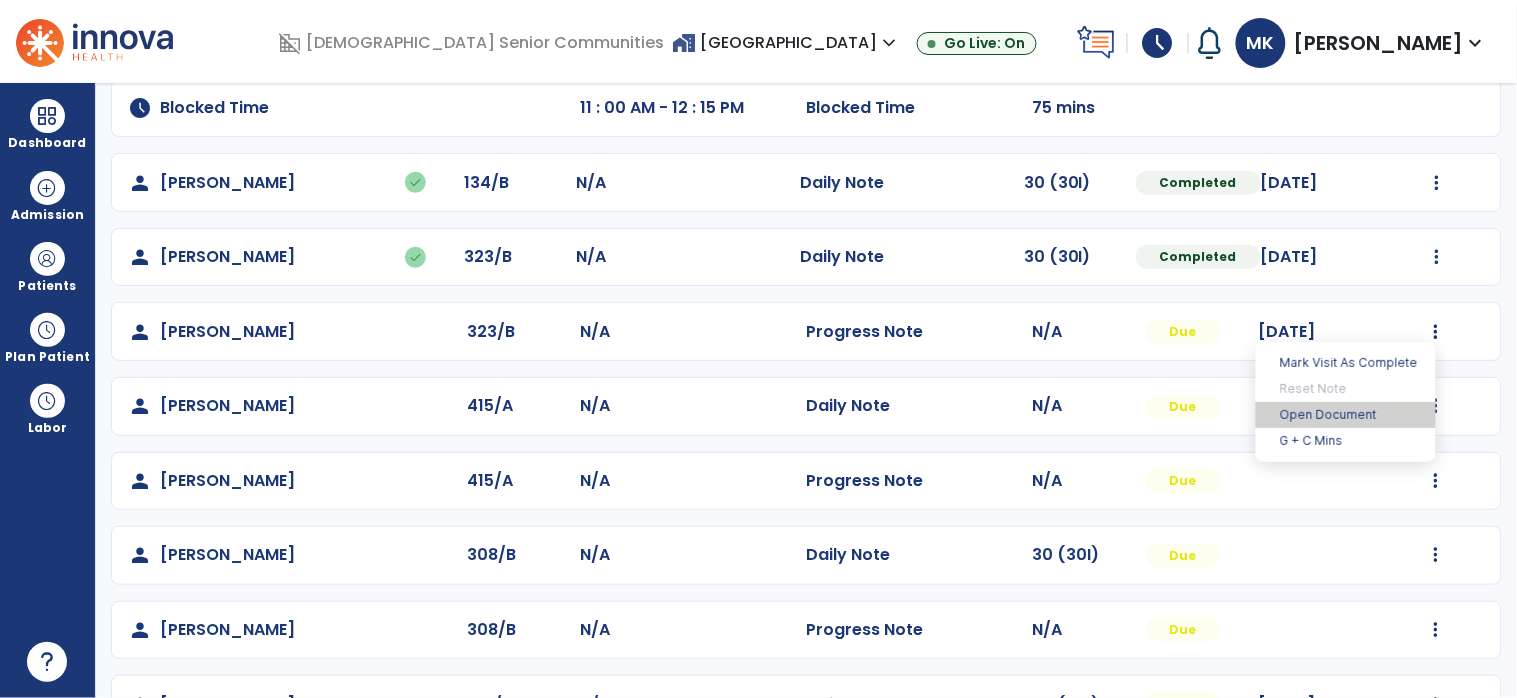click on "Open Document" at bounding box center [1346, 415] 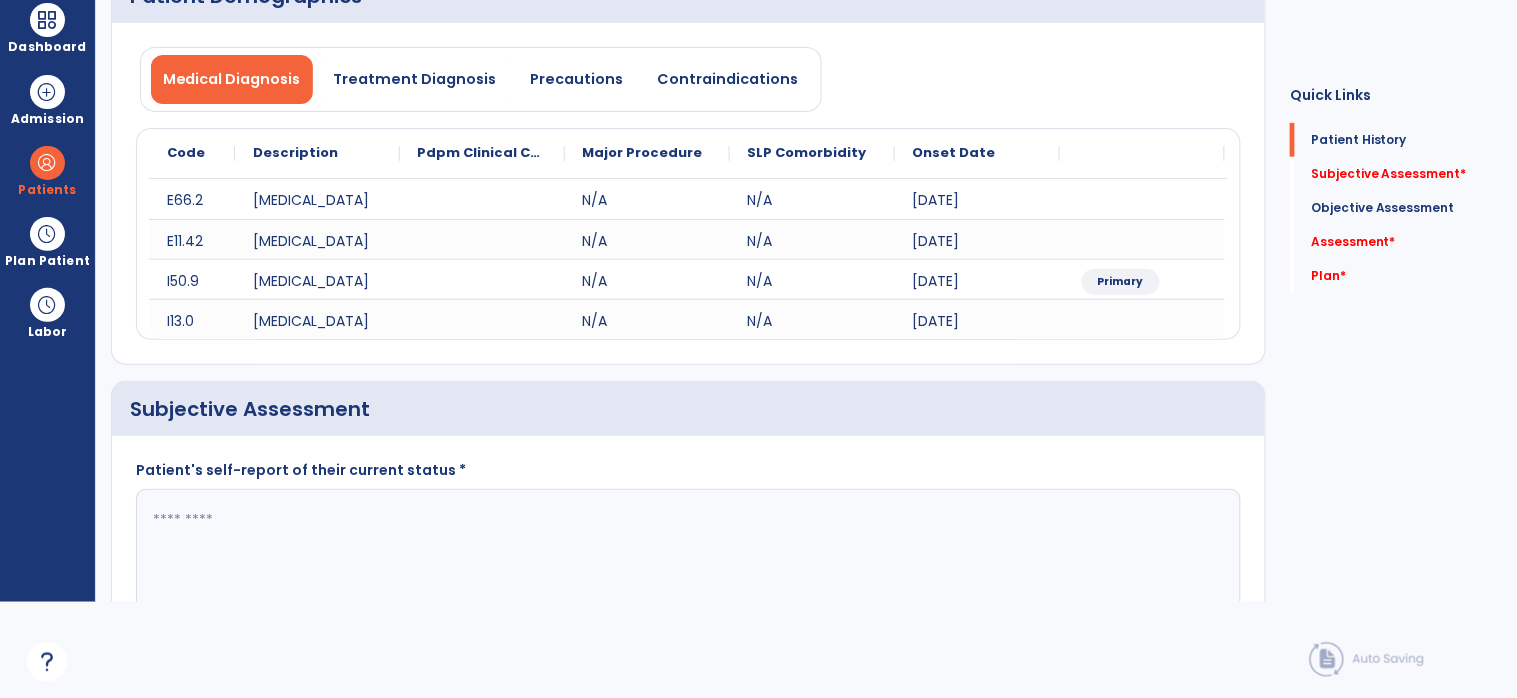 scroll, scrollTop: 0, scrollLeft: 0, axis: both 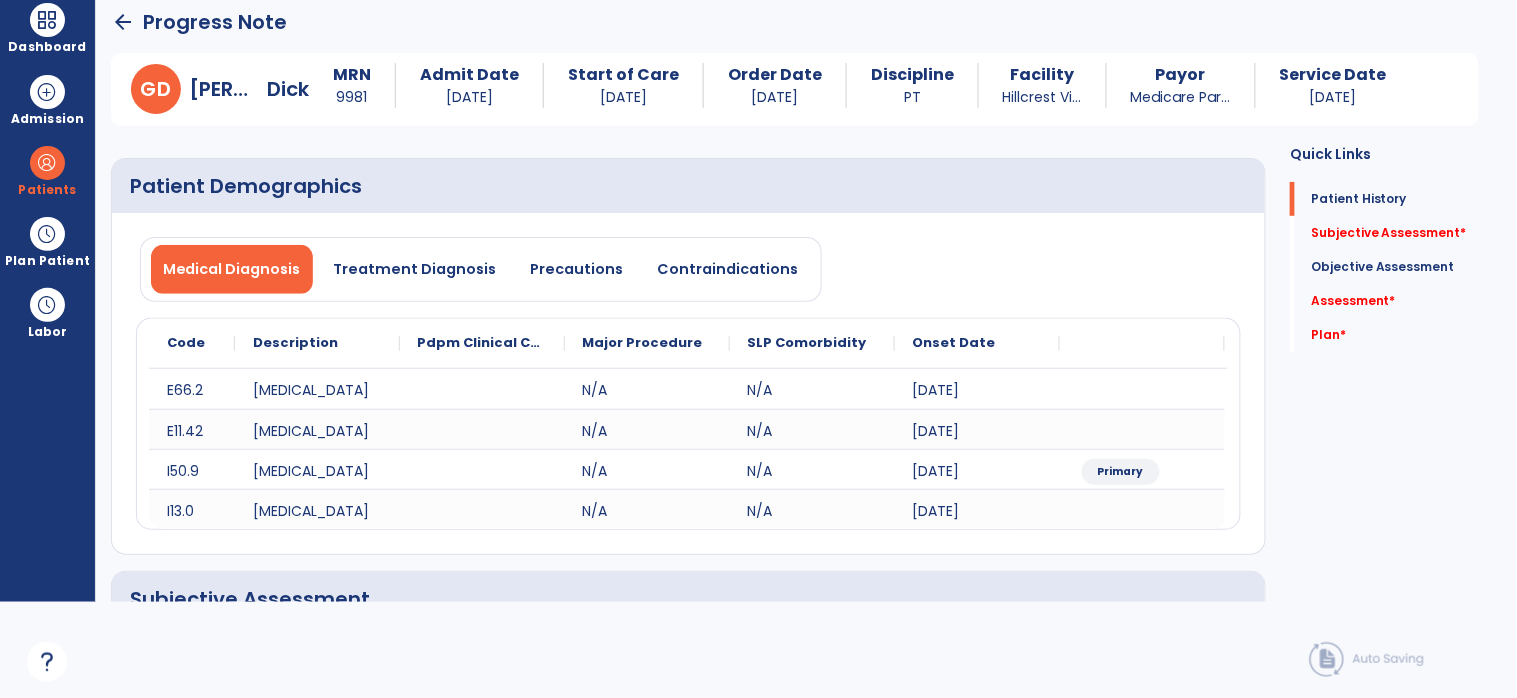 click on "Subjective Assessment   *" 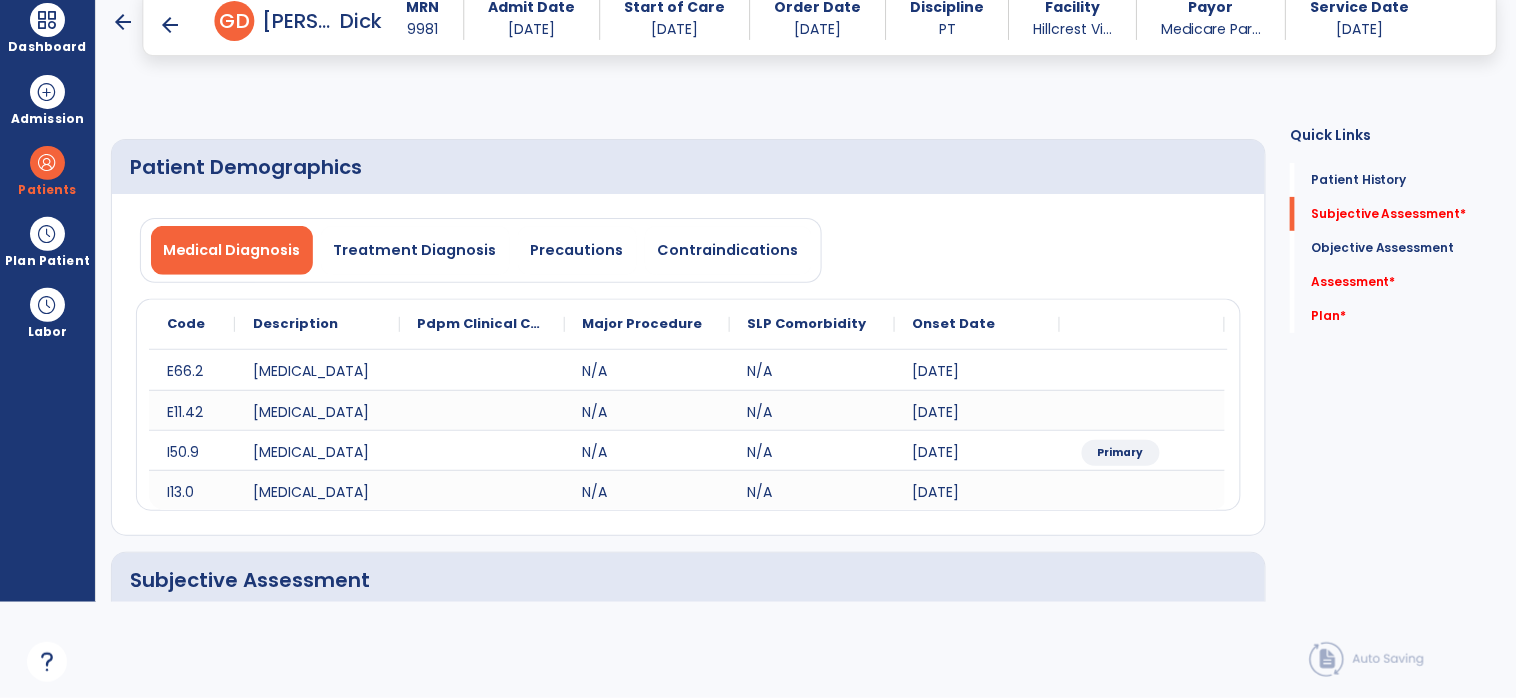scroll, scrollTop: 353, scrollLeft: 0, axis: vertical 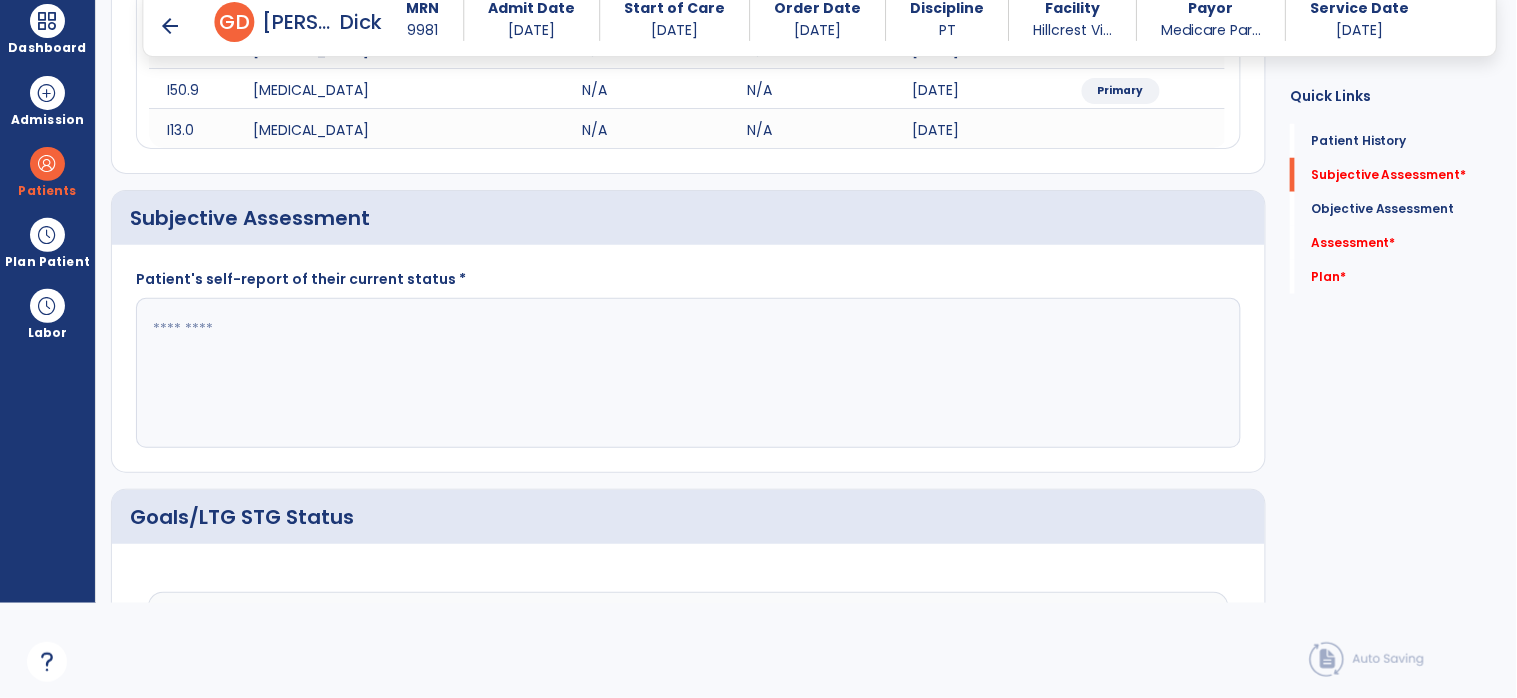 click 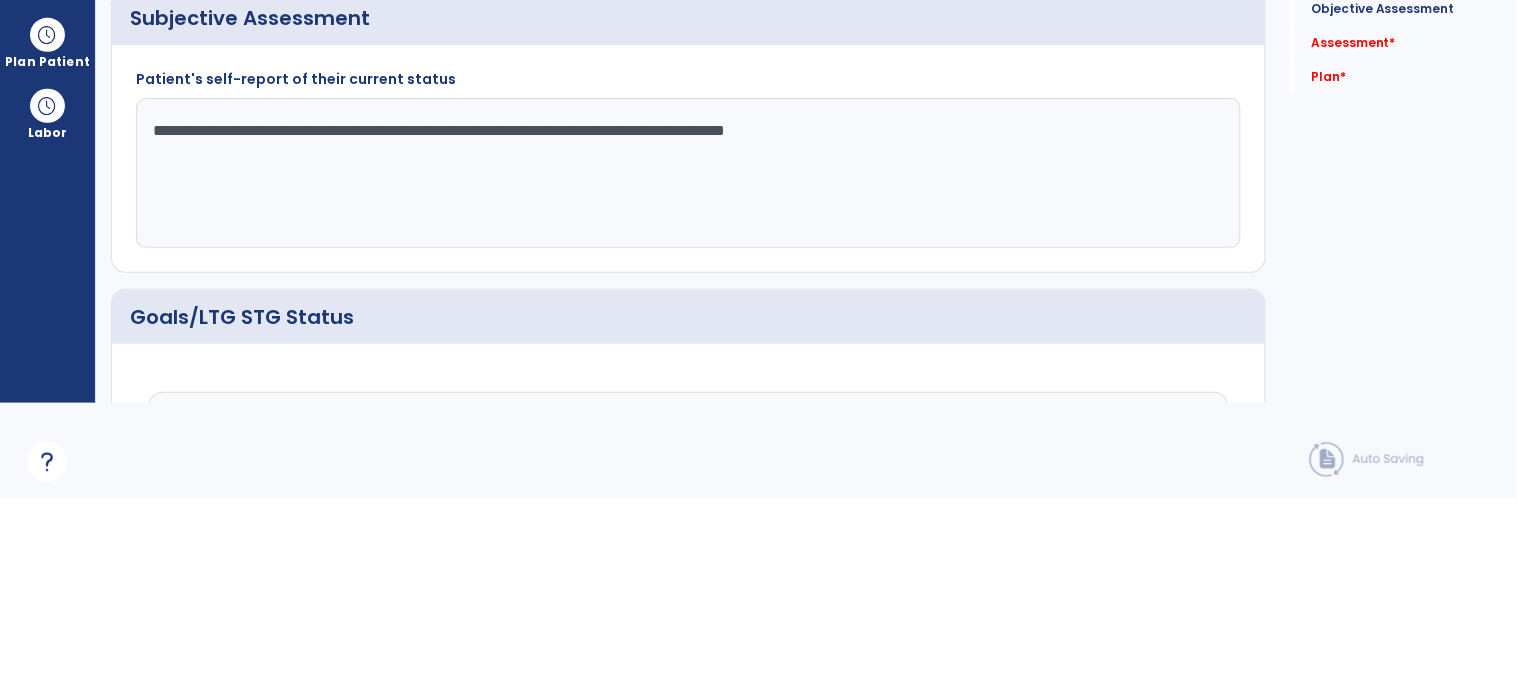 scroll, scrollTop: 95, scrollLeft: 0, axis: vertical 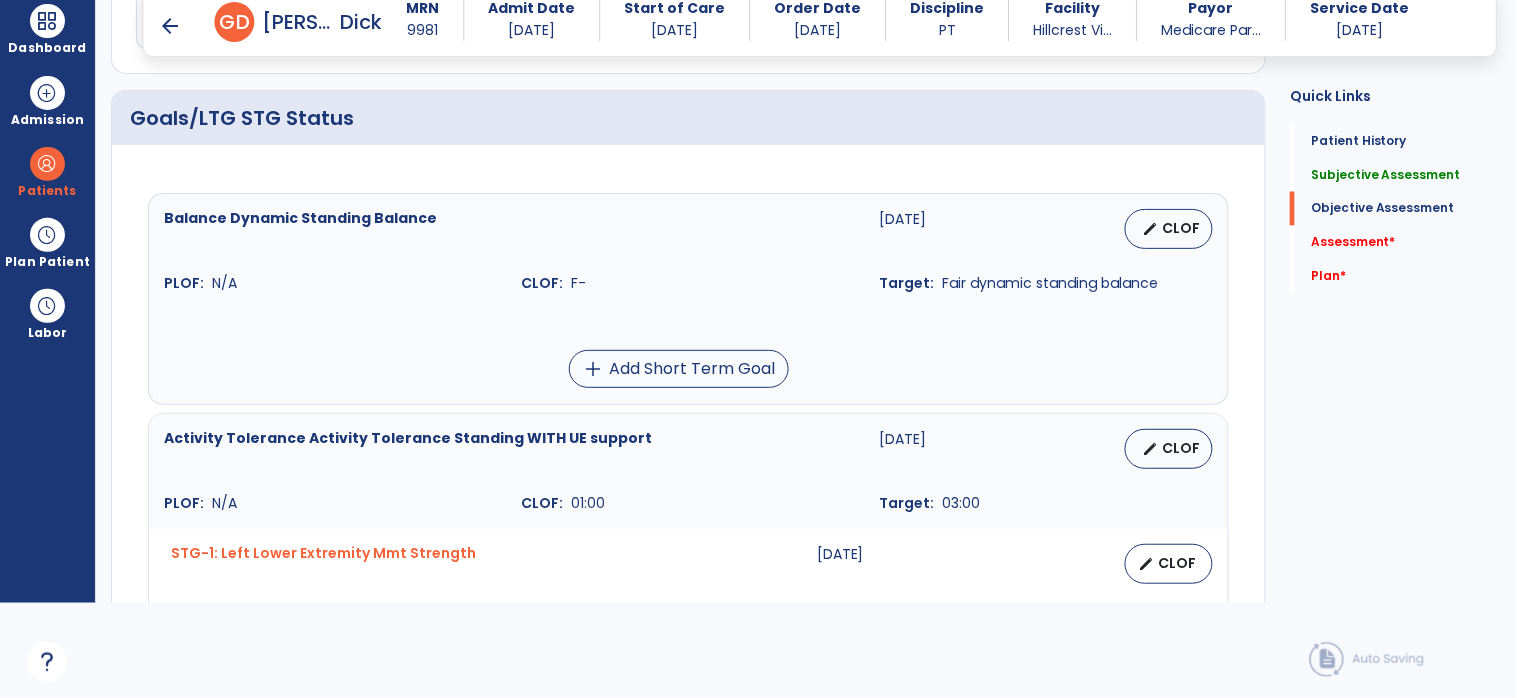 type on "**********" 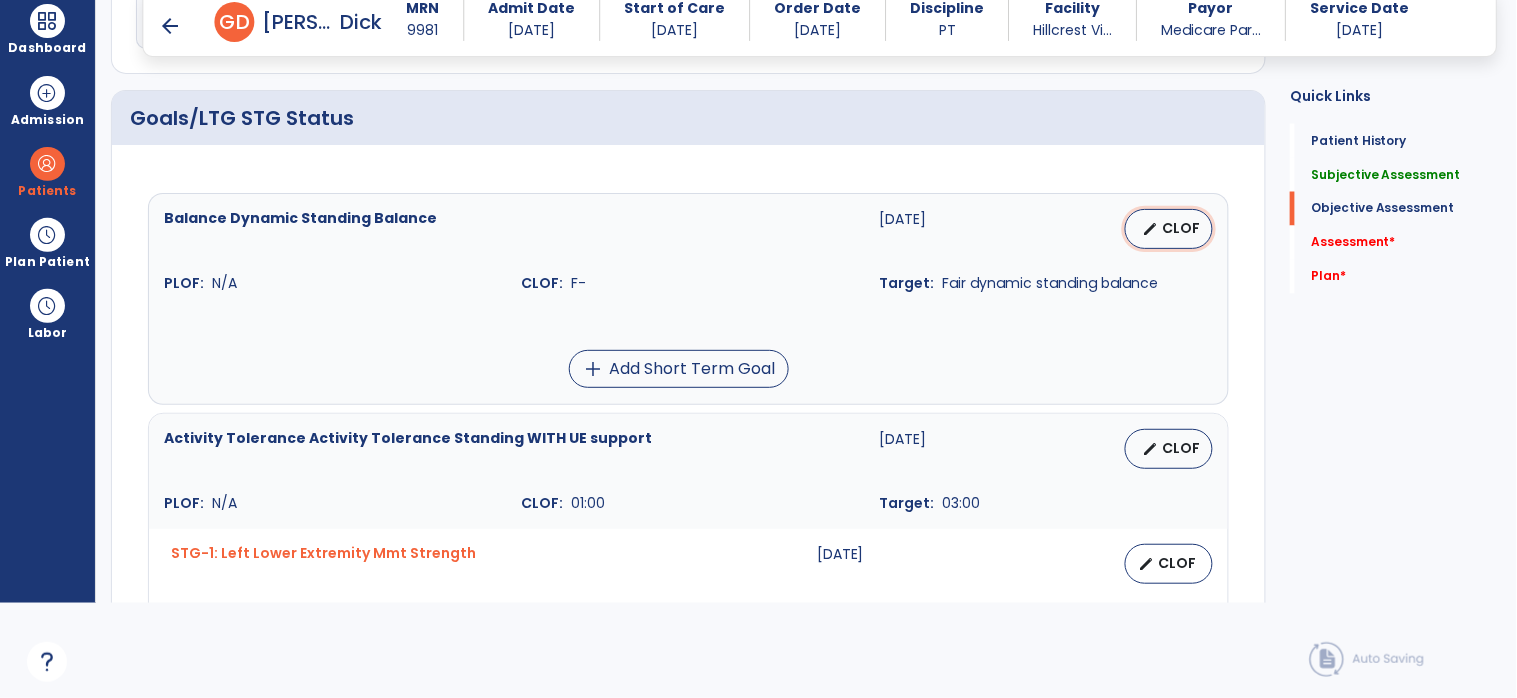 click on "CLOF" at bounding box center (1181, 228) 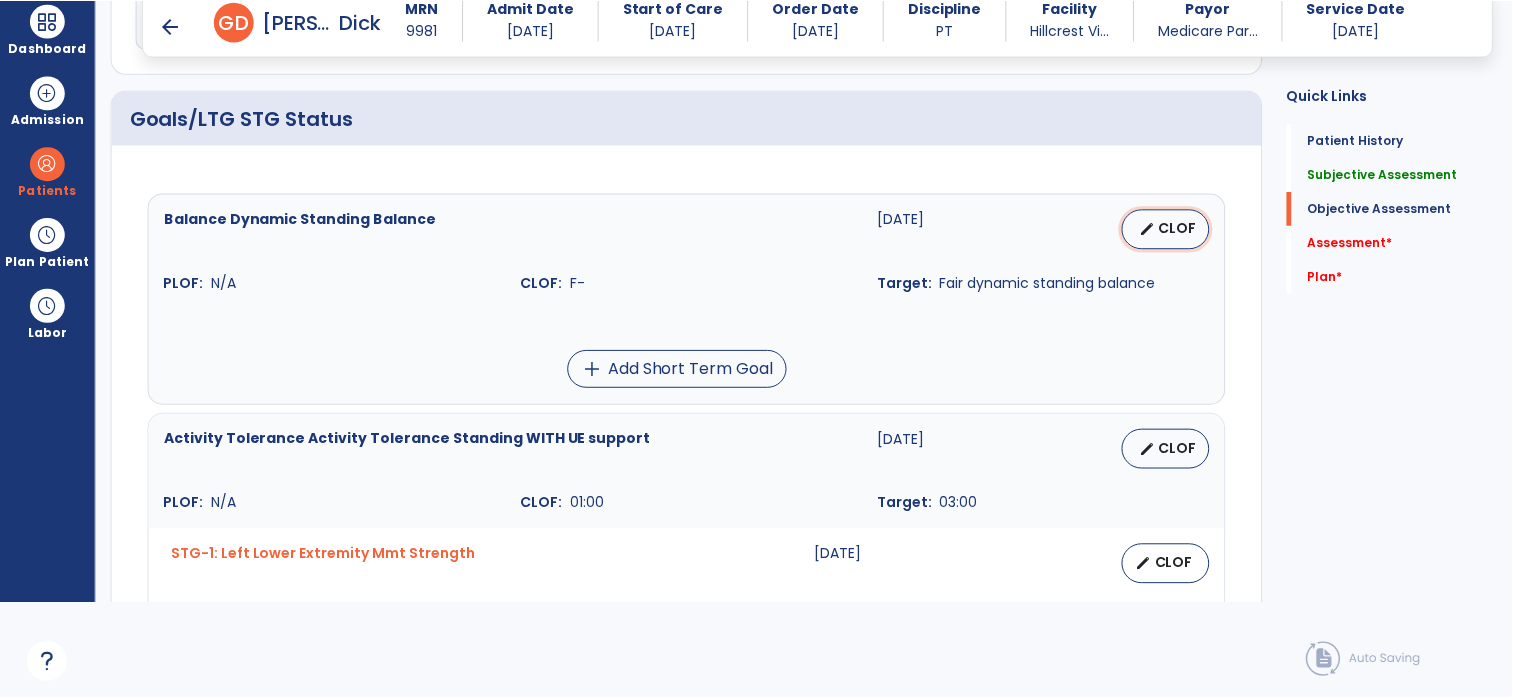 scroll, scrollTop: 0, scrollLeft: 0, axis: both 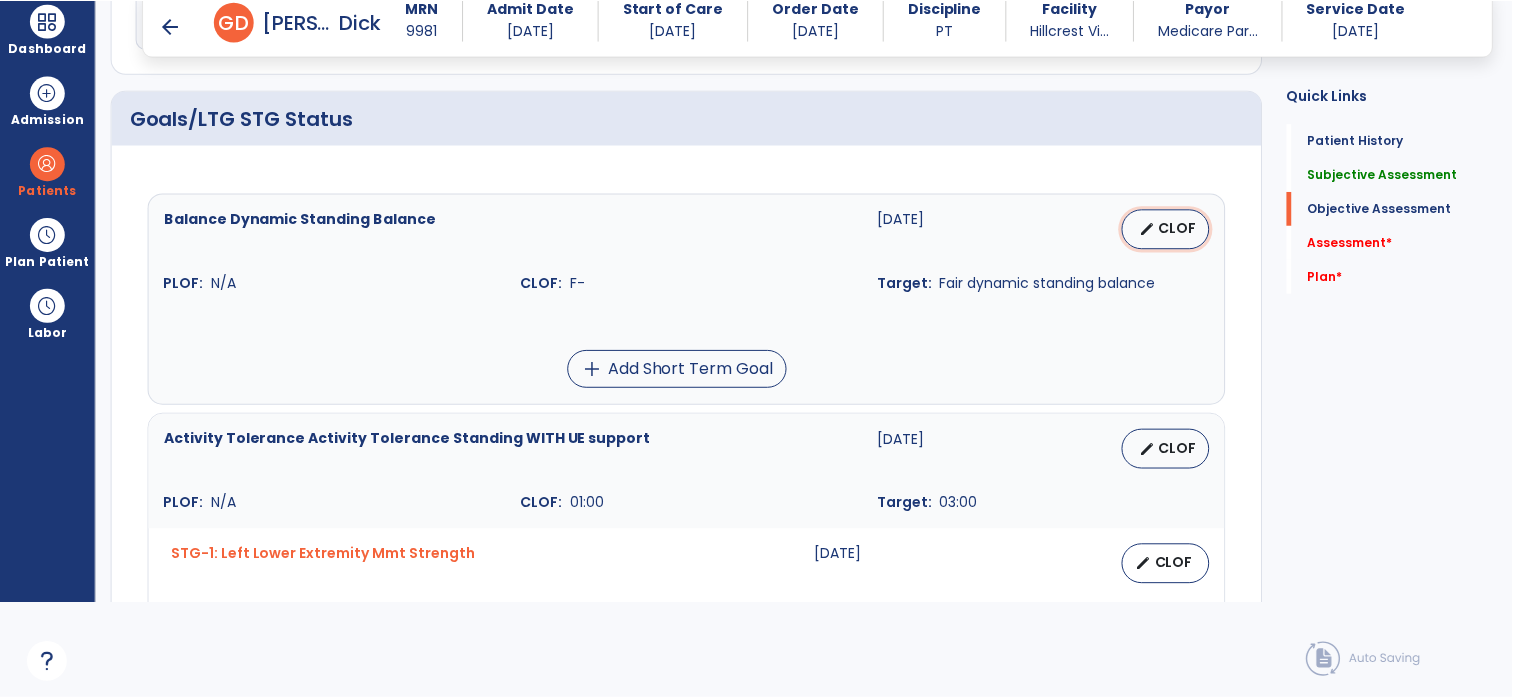 select on "********" 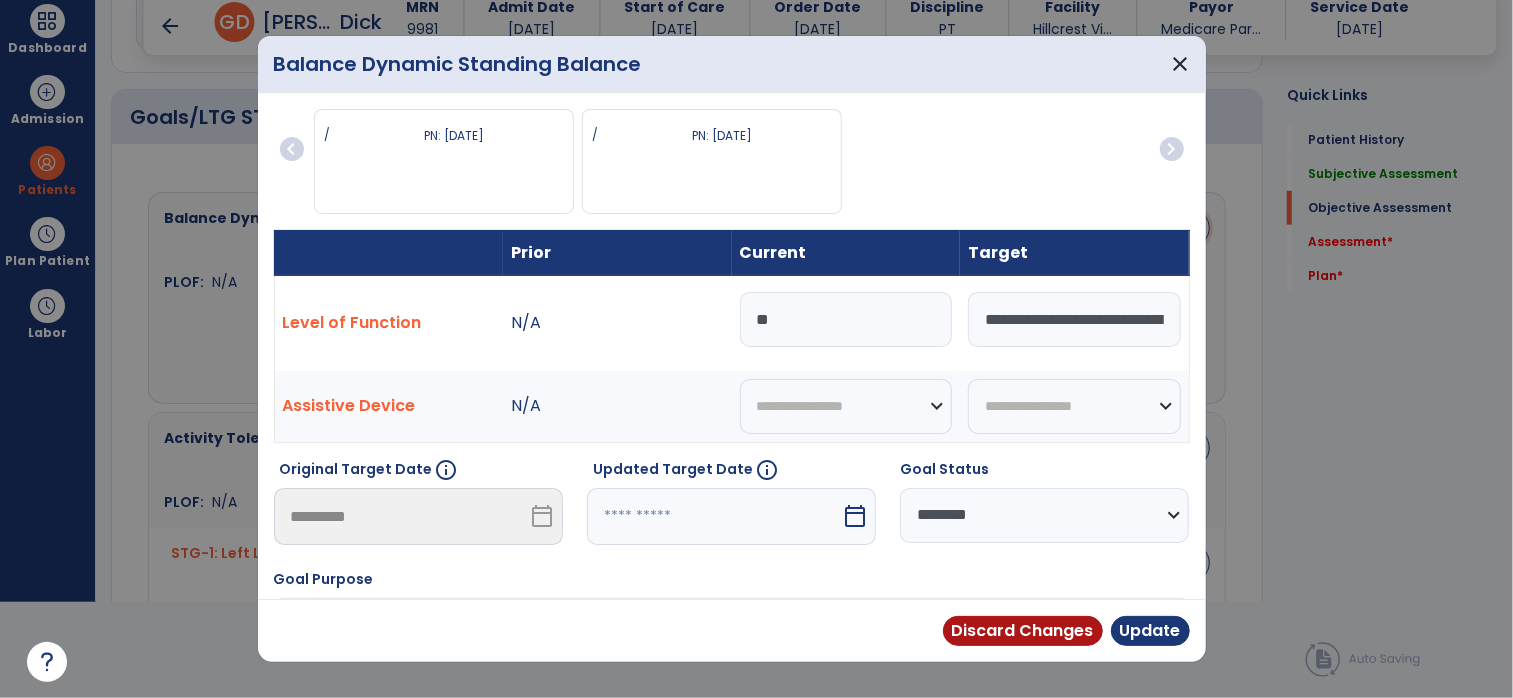 scroll, scrollTop: 762, scrollLeft: 0, axis: vertical 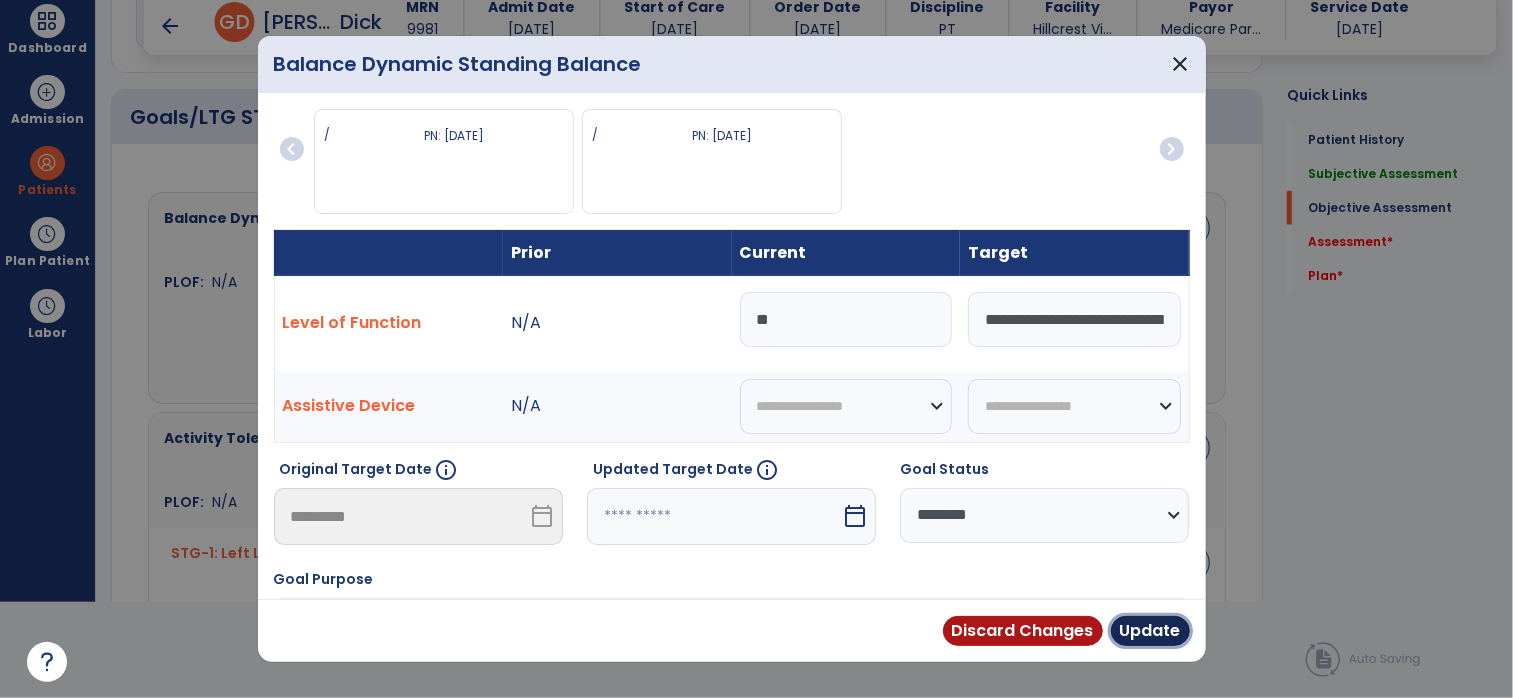 click on "Update" at bounding box center (1150, 631) 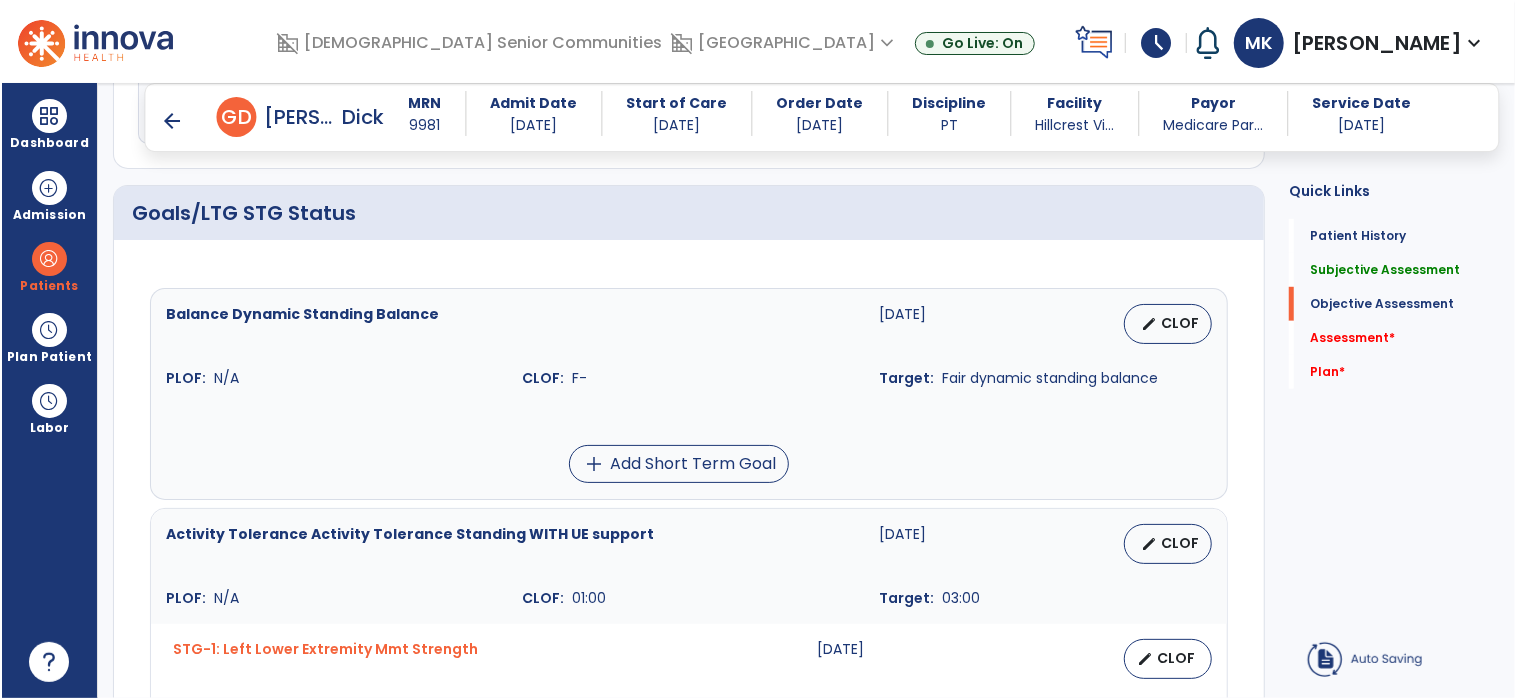 scroll, scrollTop: 95, scrollLeft: 0, axis: vertical 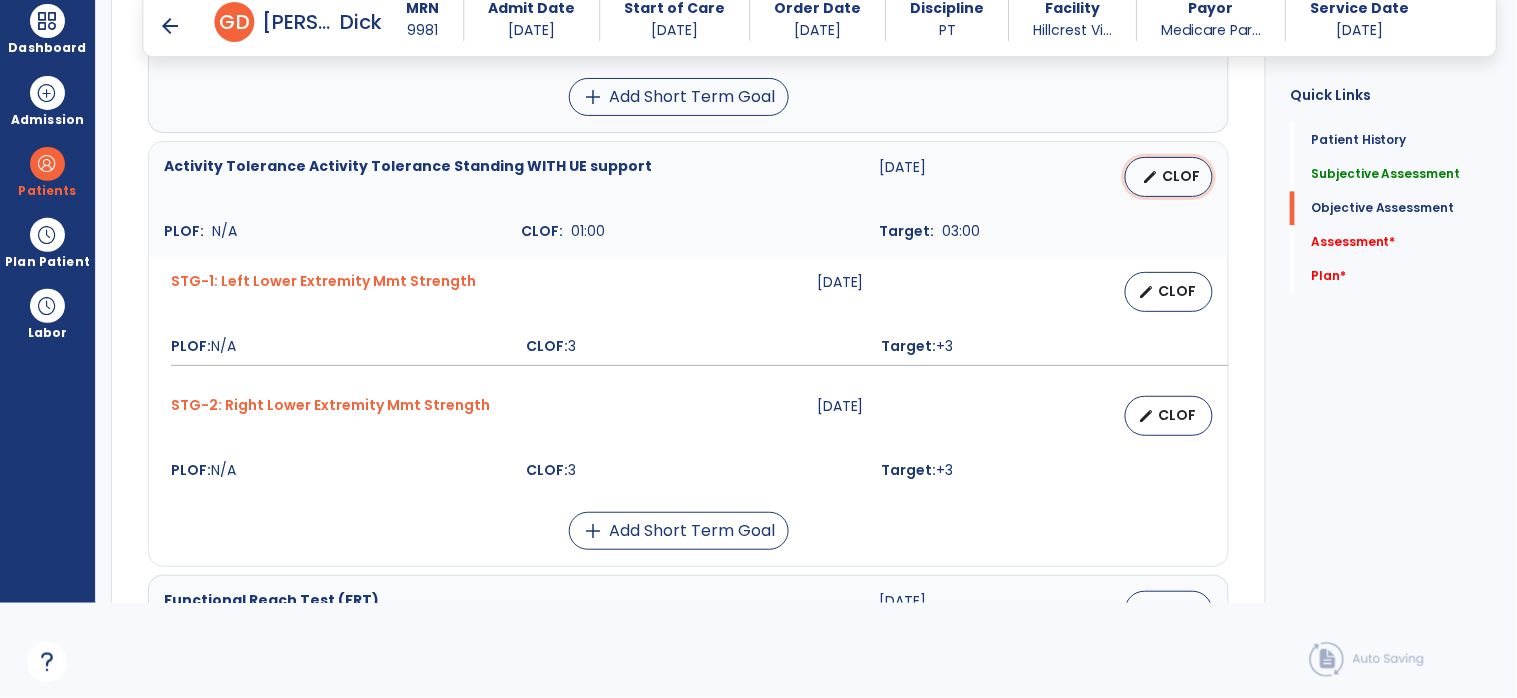 click on "edit" at bounding box center [1150, 177] 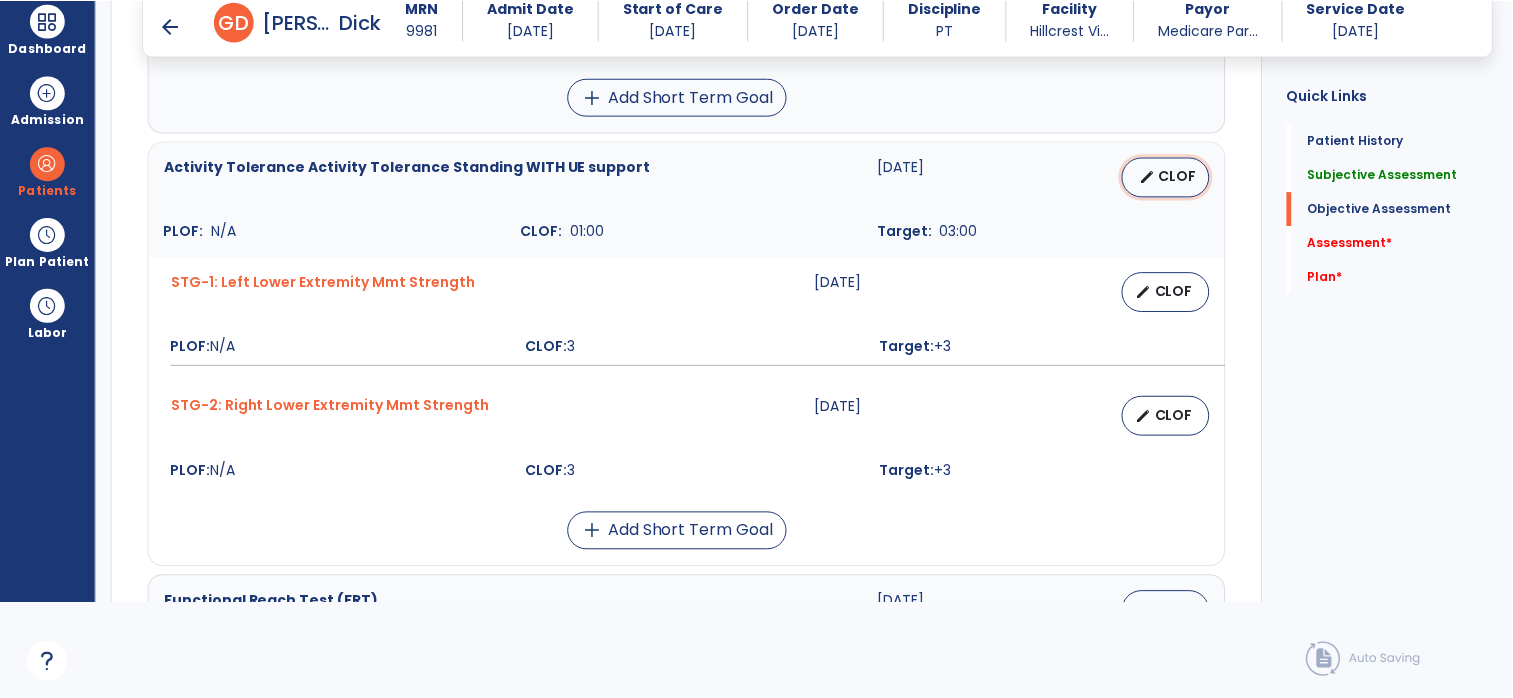 scroll, scrollTop: 0, scrollLeft: 0, axis: both 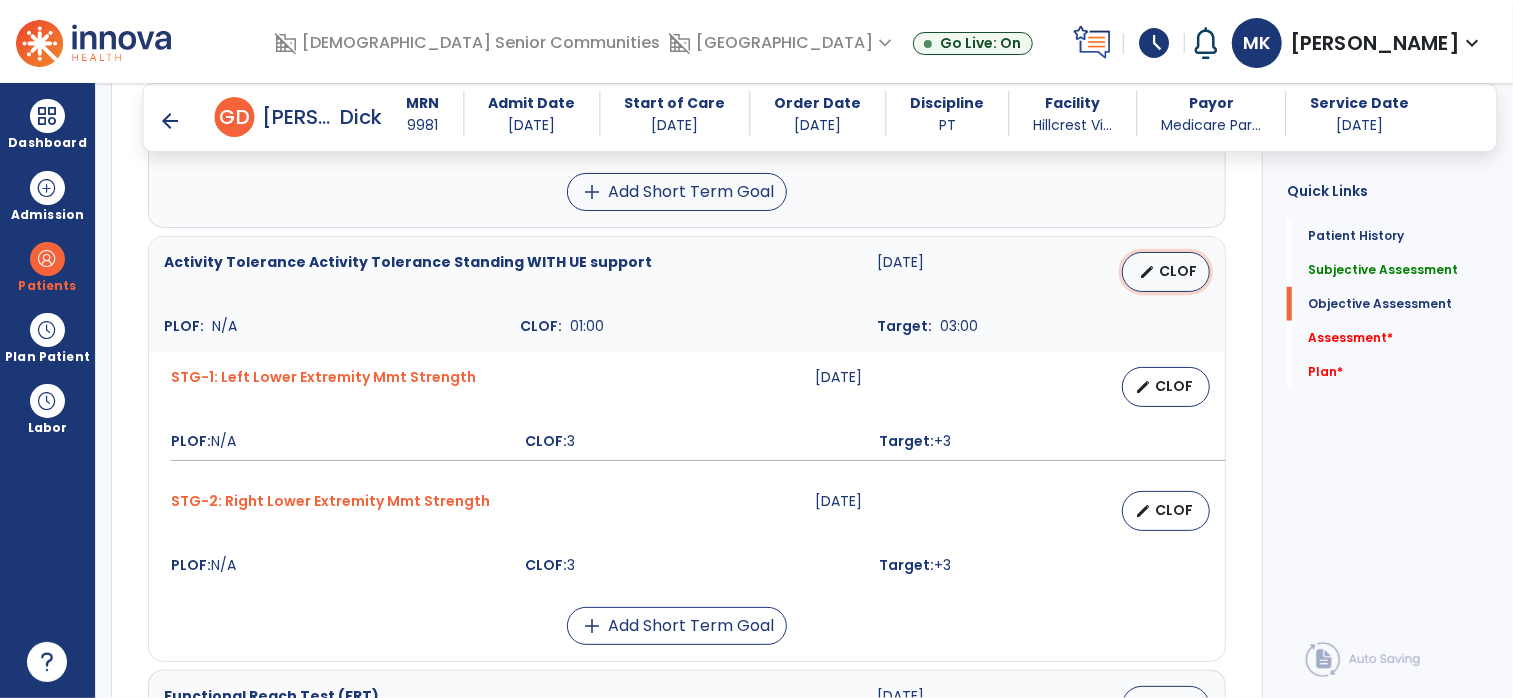 select on "********" 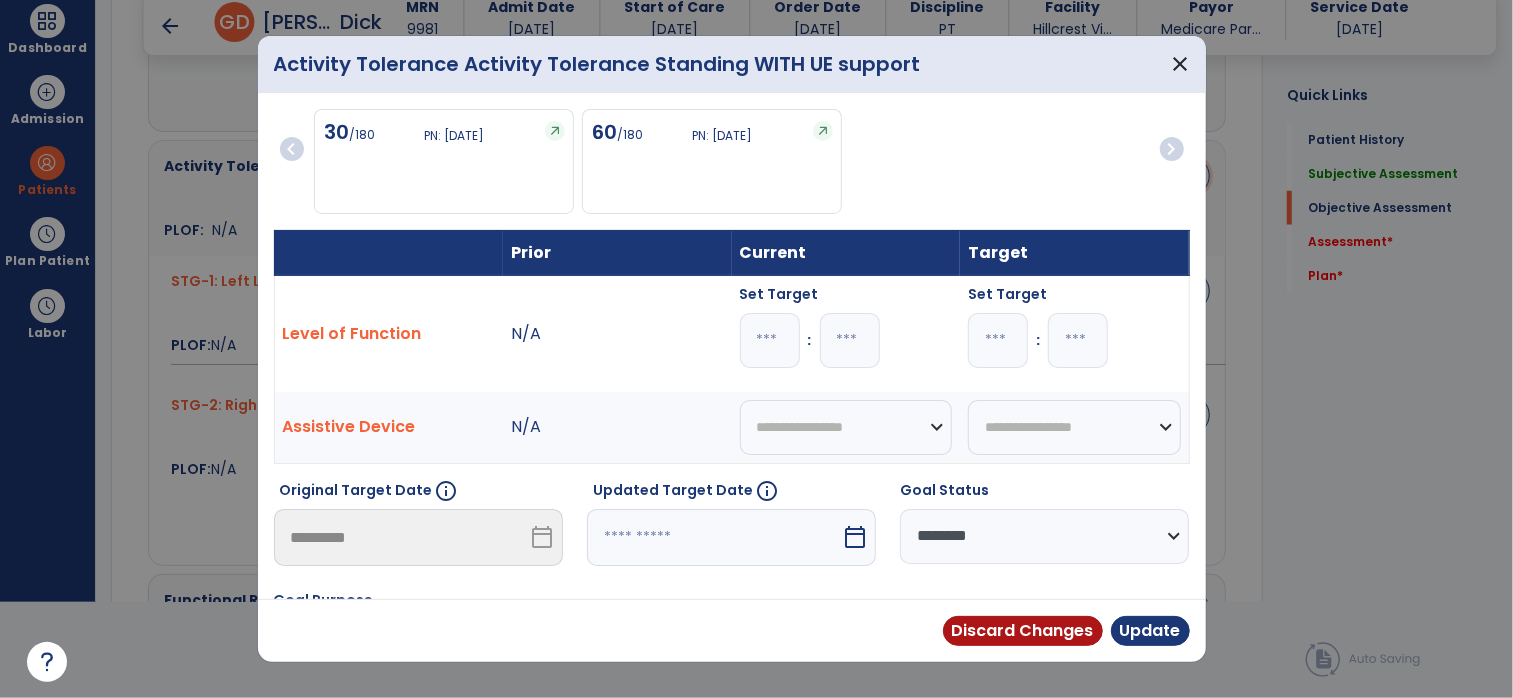 scroll, scrollTop: 1034, scrollLeft: 0, axis: vertical 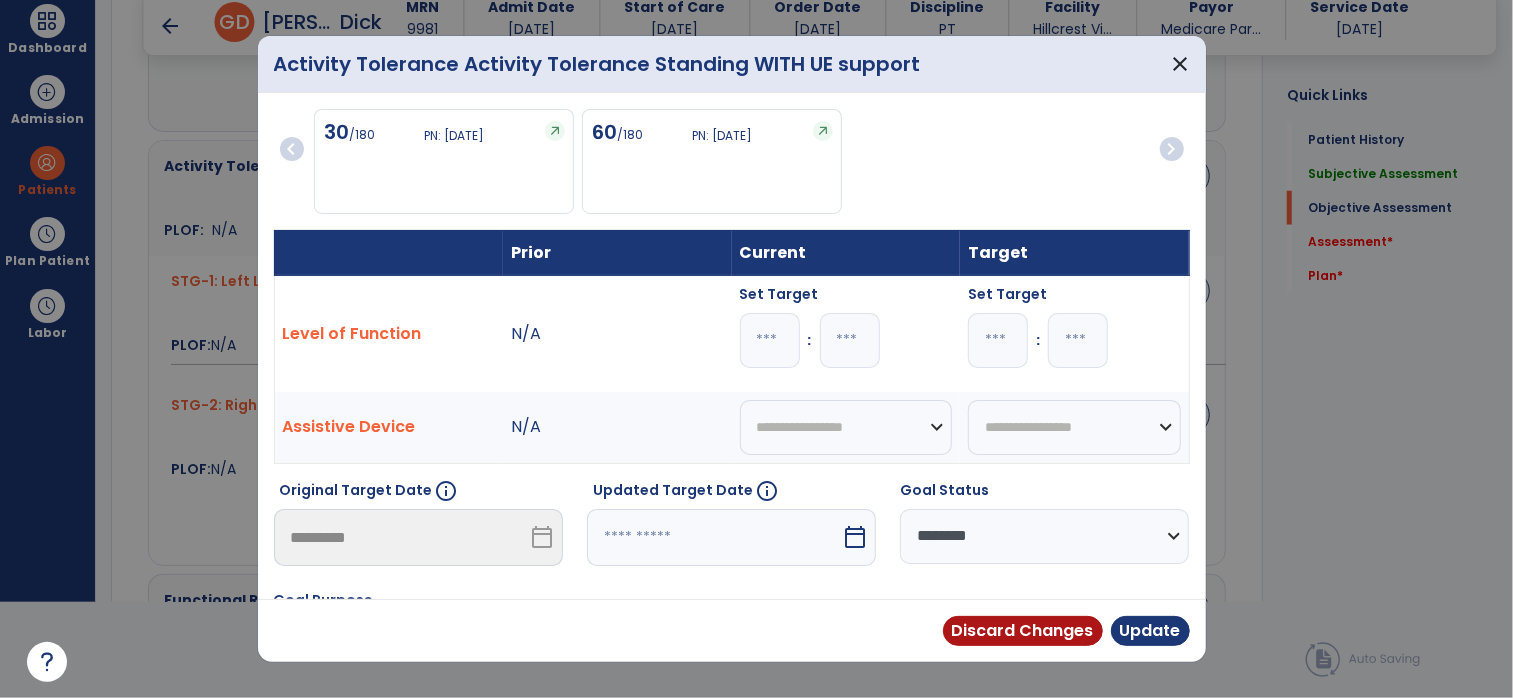 click on "*" at bounding box center (770, 340) 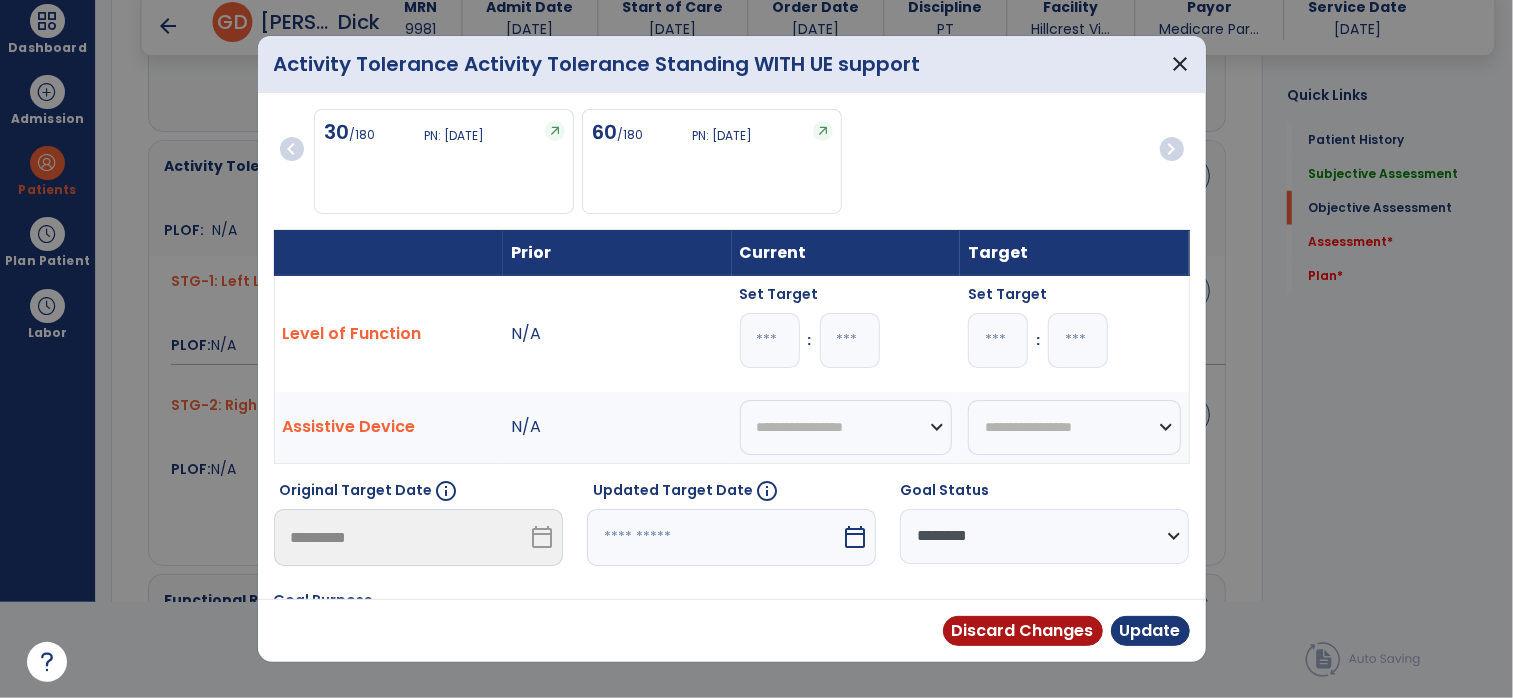 click on "30 /180  PN: [DATE]         60 /180  PN: [DATE]" at bounding box center (732, 161) 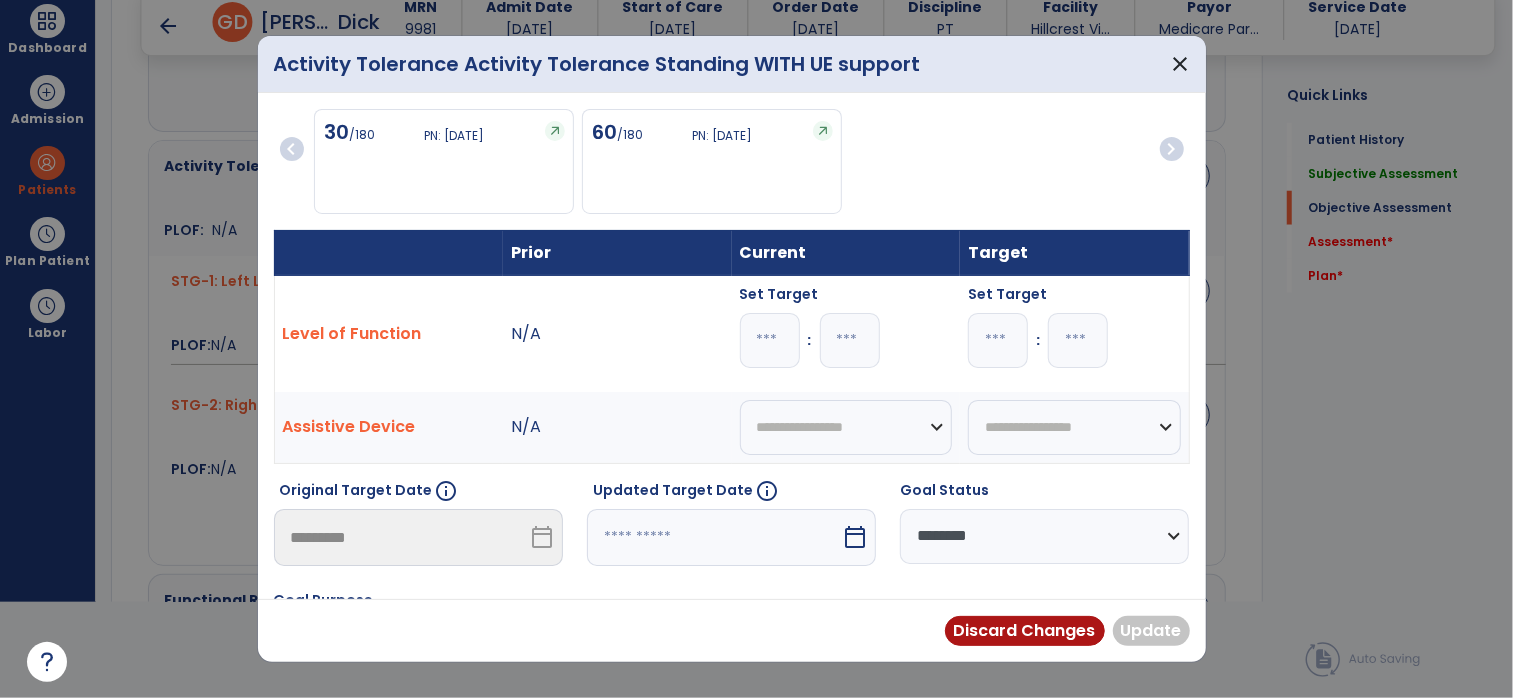 type on "*" 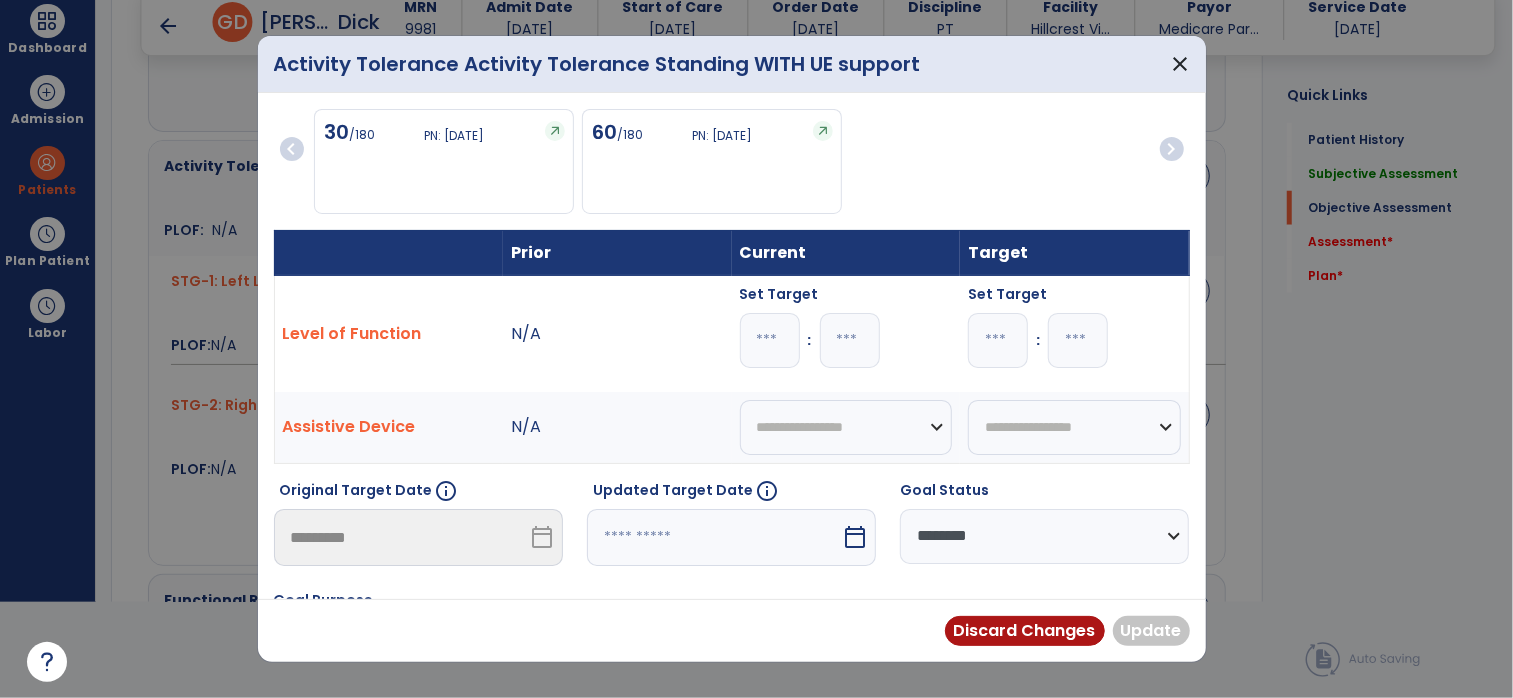 scroll, scrollTop: 86, scrollLeft: 0, axis: vertical 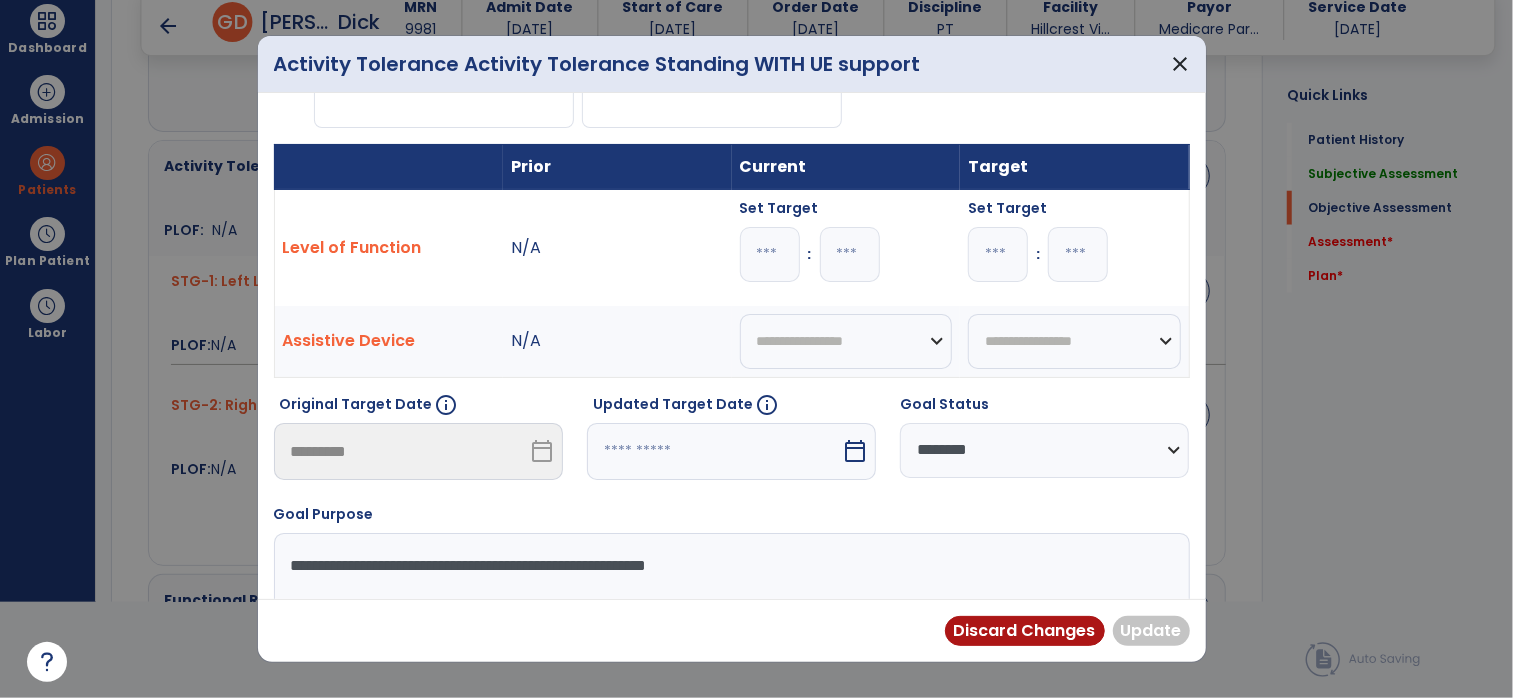 type on "*" 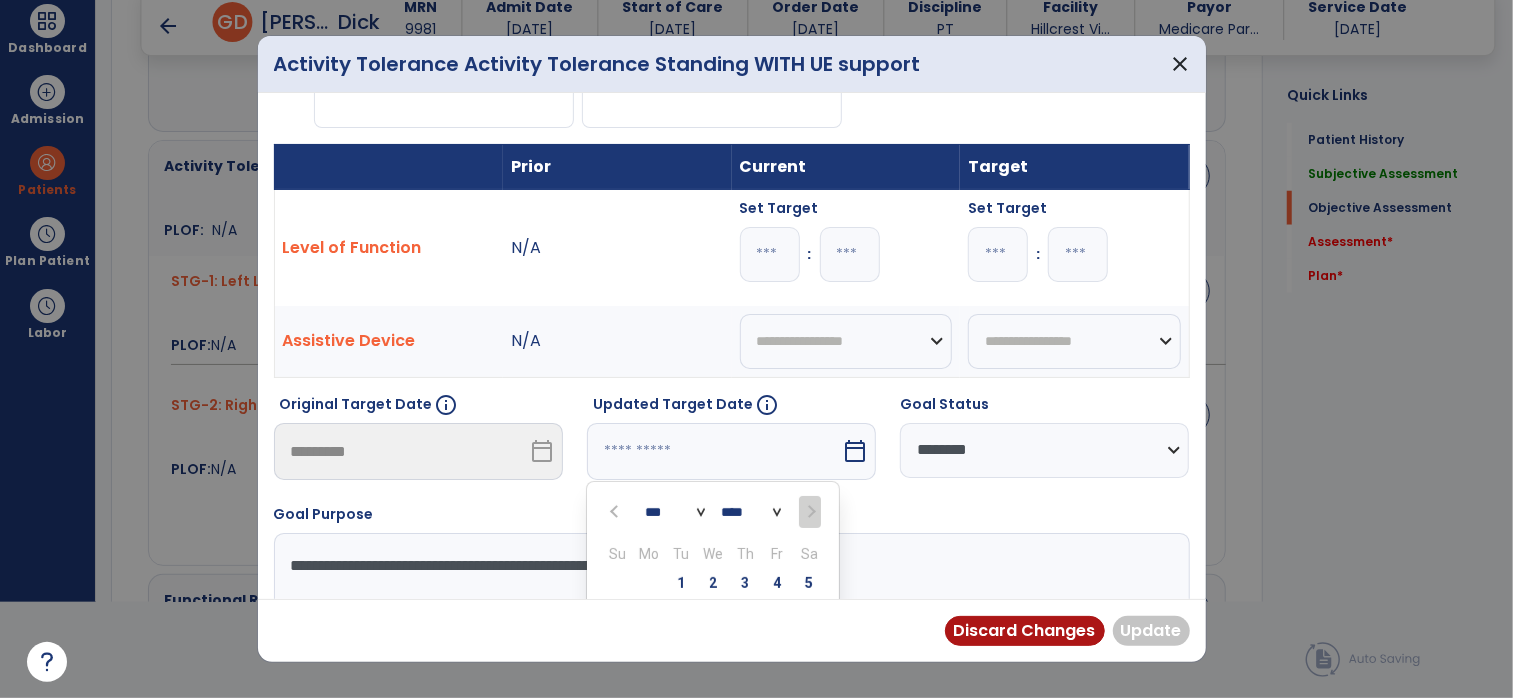 click on "24" at bounding box center [745, 679] 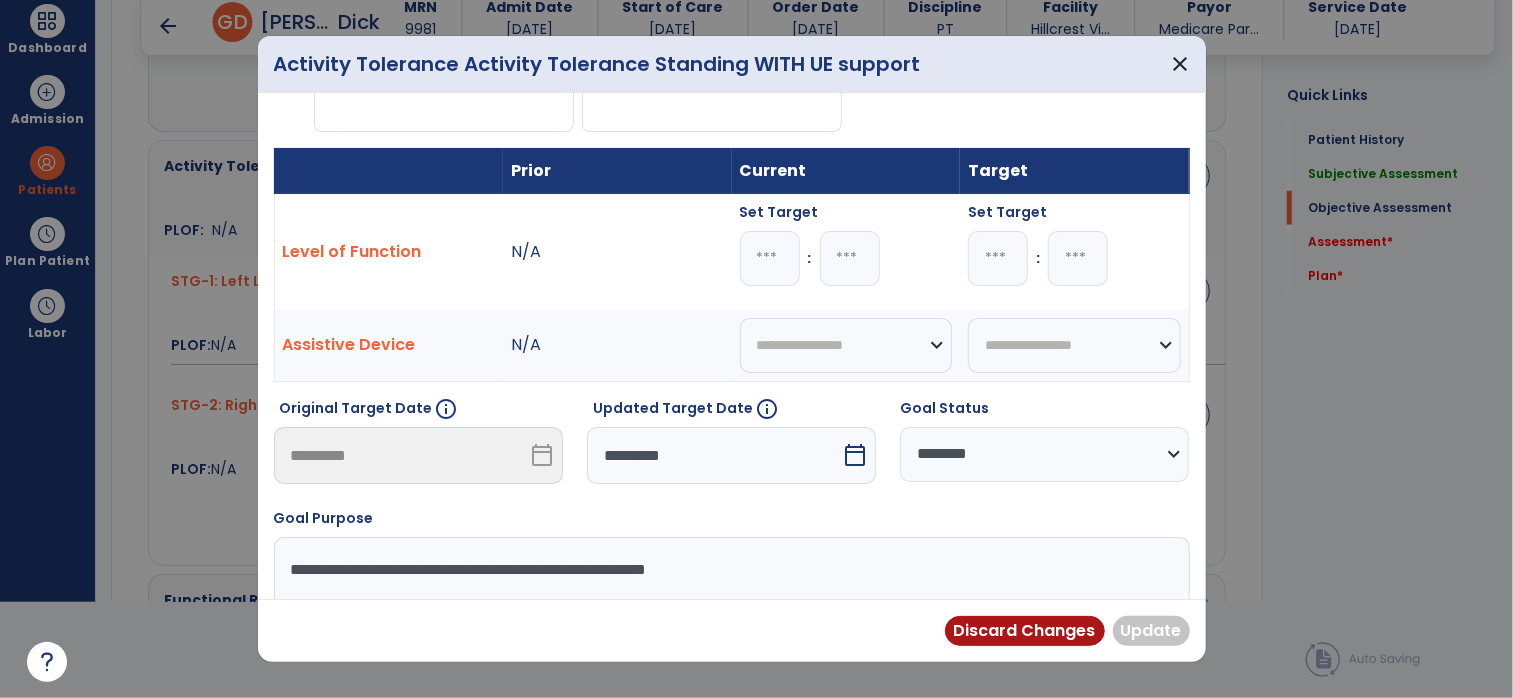 scroll, scrollTop: 81, scrollLeft: 0, axis: vertical 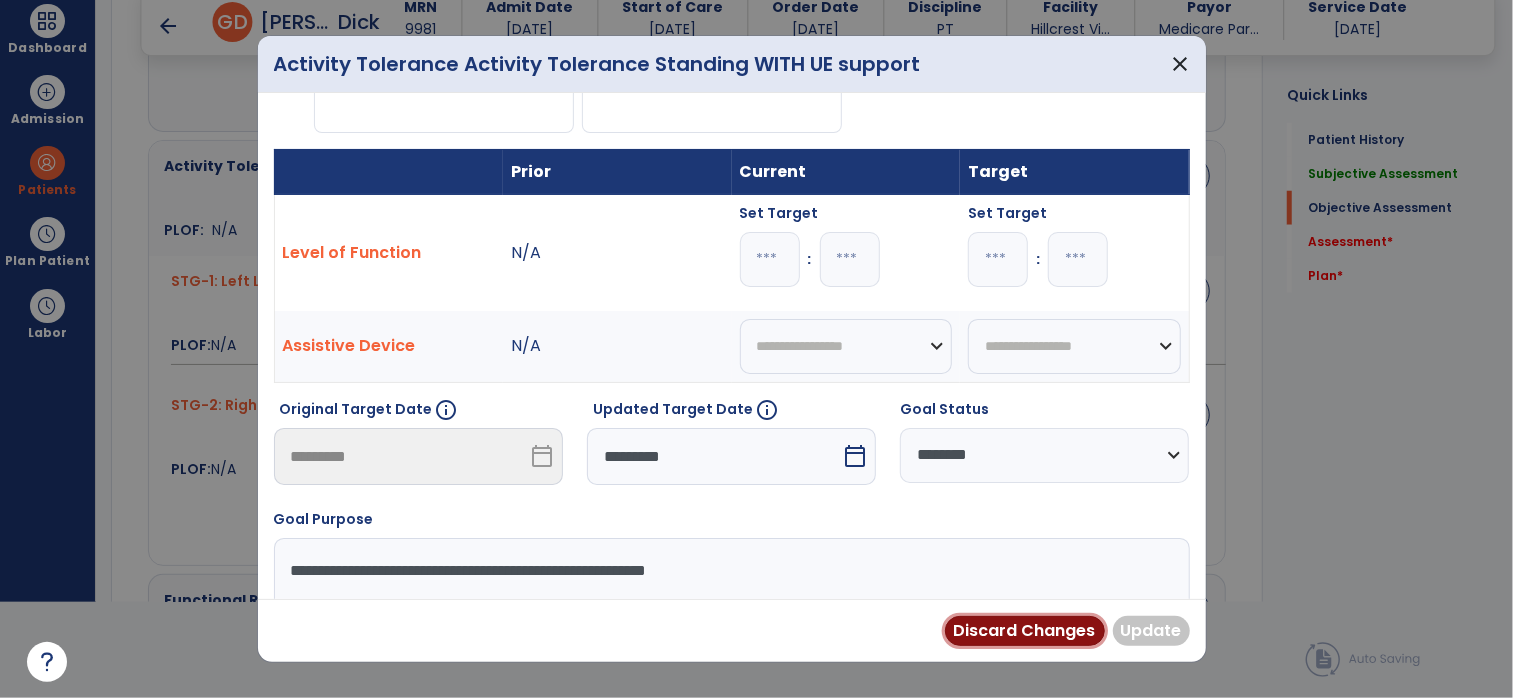 click on "Discard Changes" at bounding box center [1025, 631] 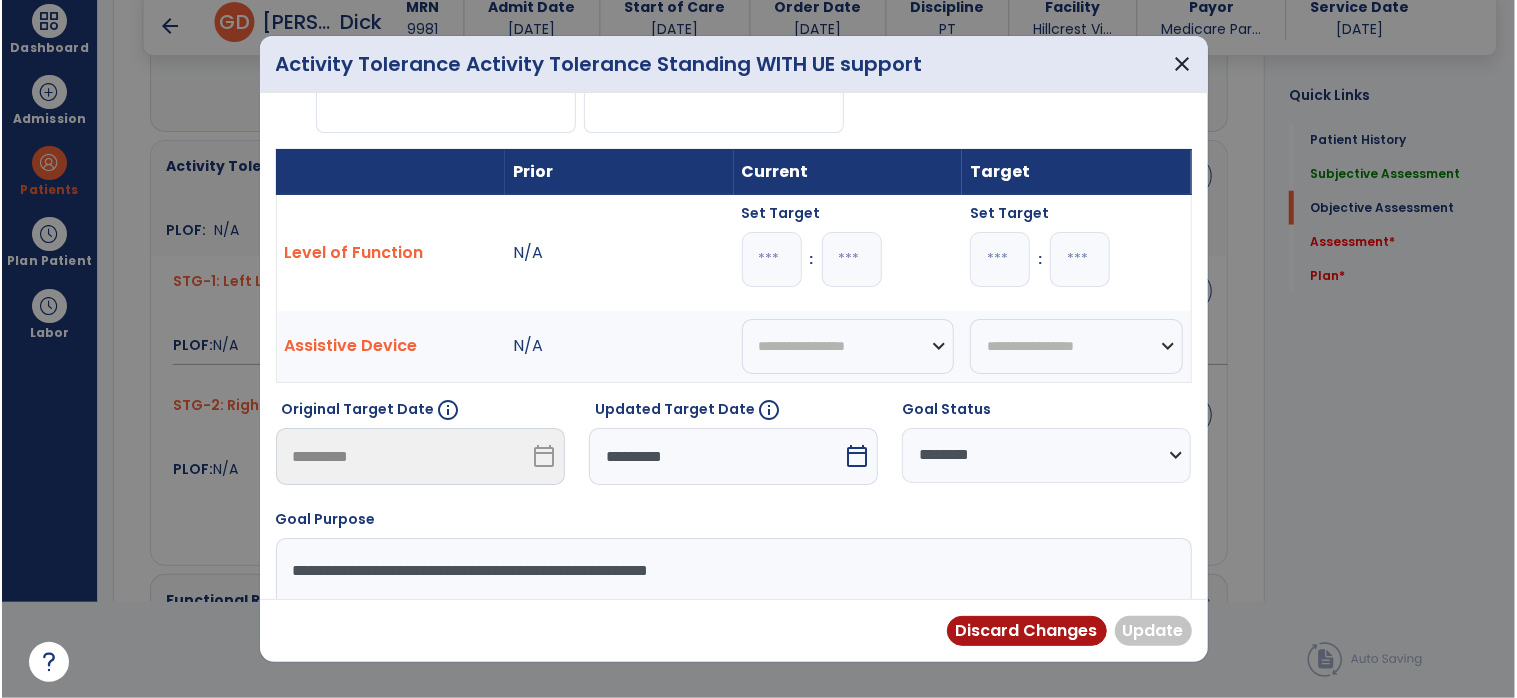 scroll, scrollTop: 95, scrollLeft: 0, axis: vertical 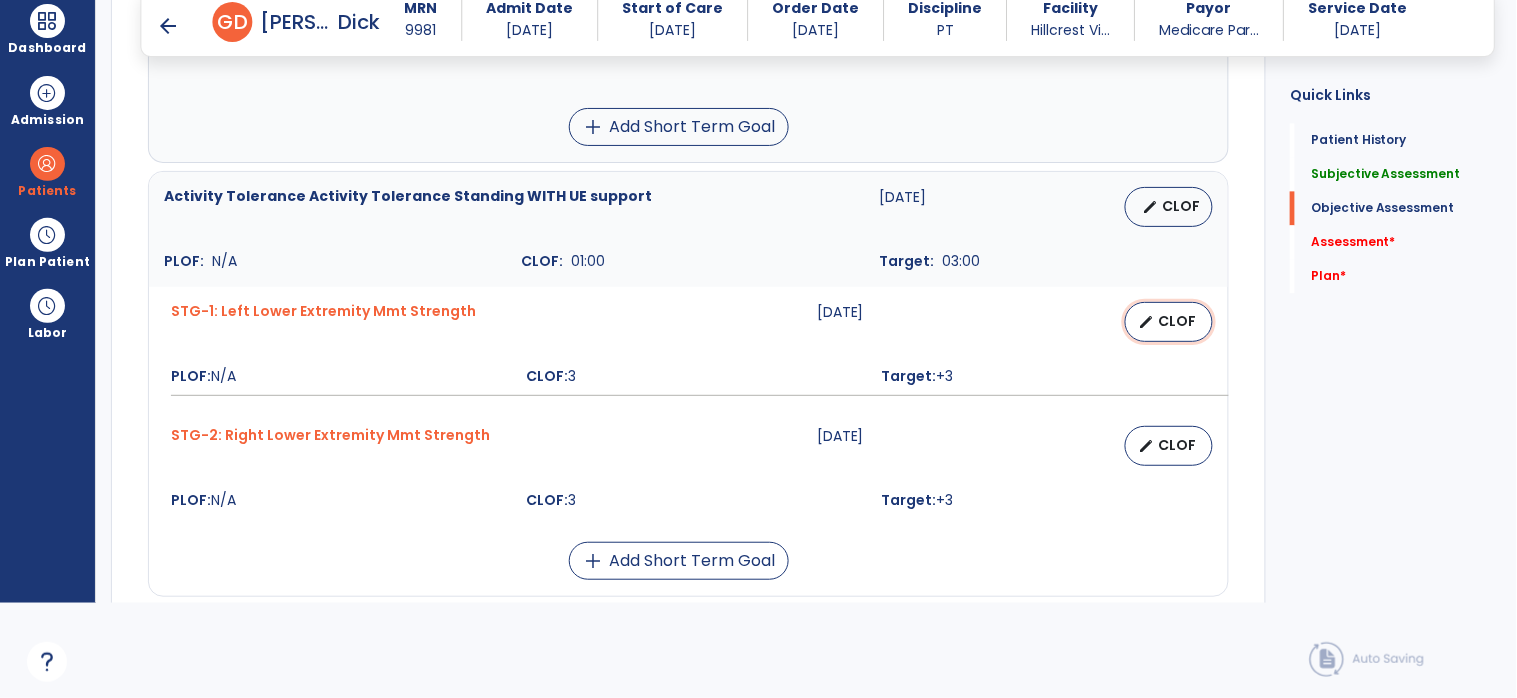 click on "CLOF" at bounding box center [1177, 321] 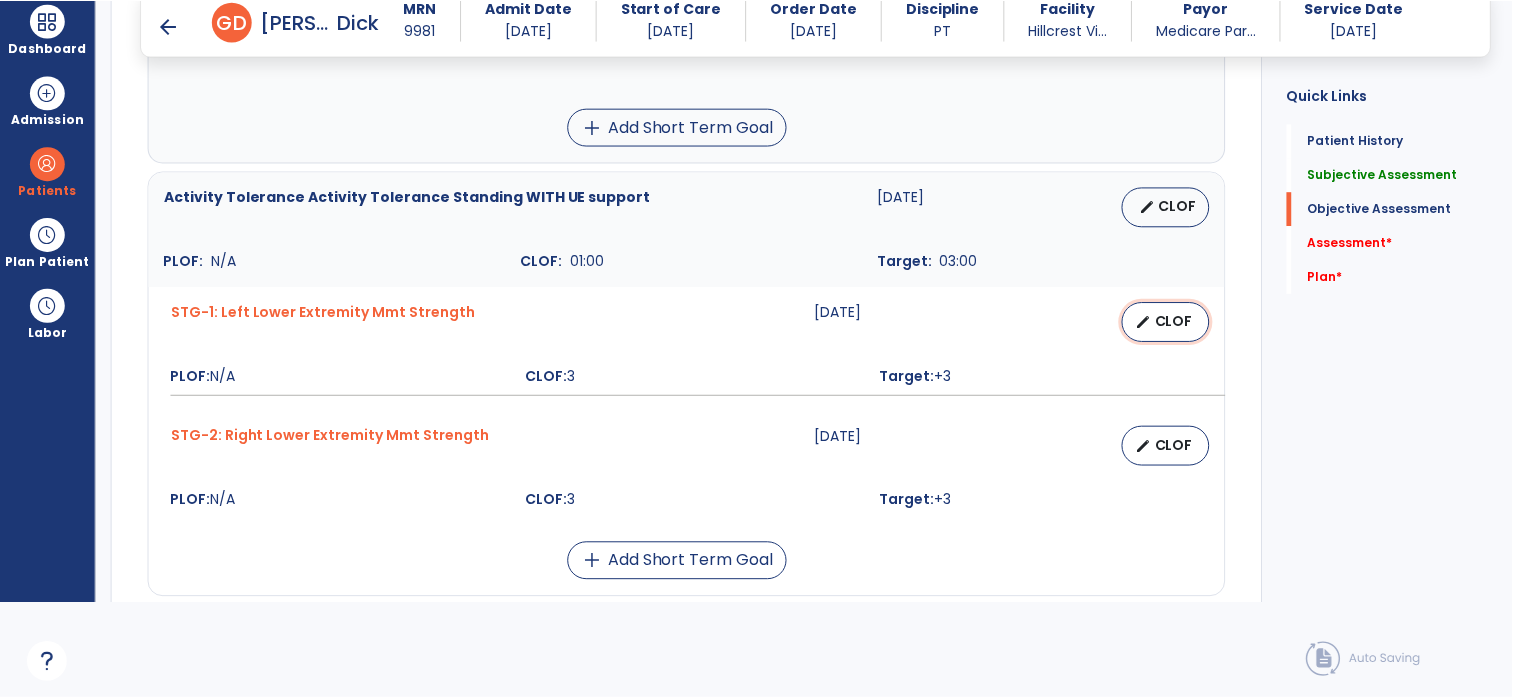 scroll, scrollTop: 0, scrollLeft: 0, axis: both 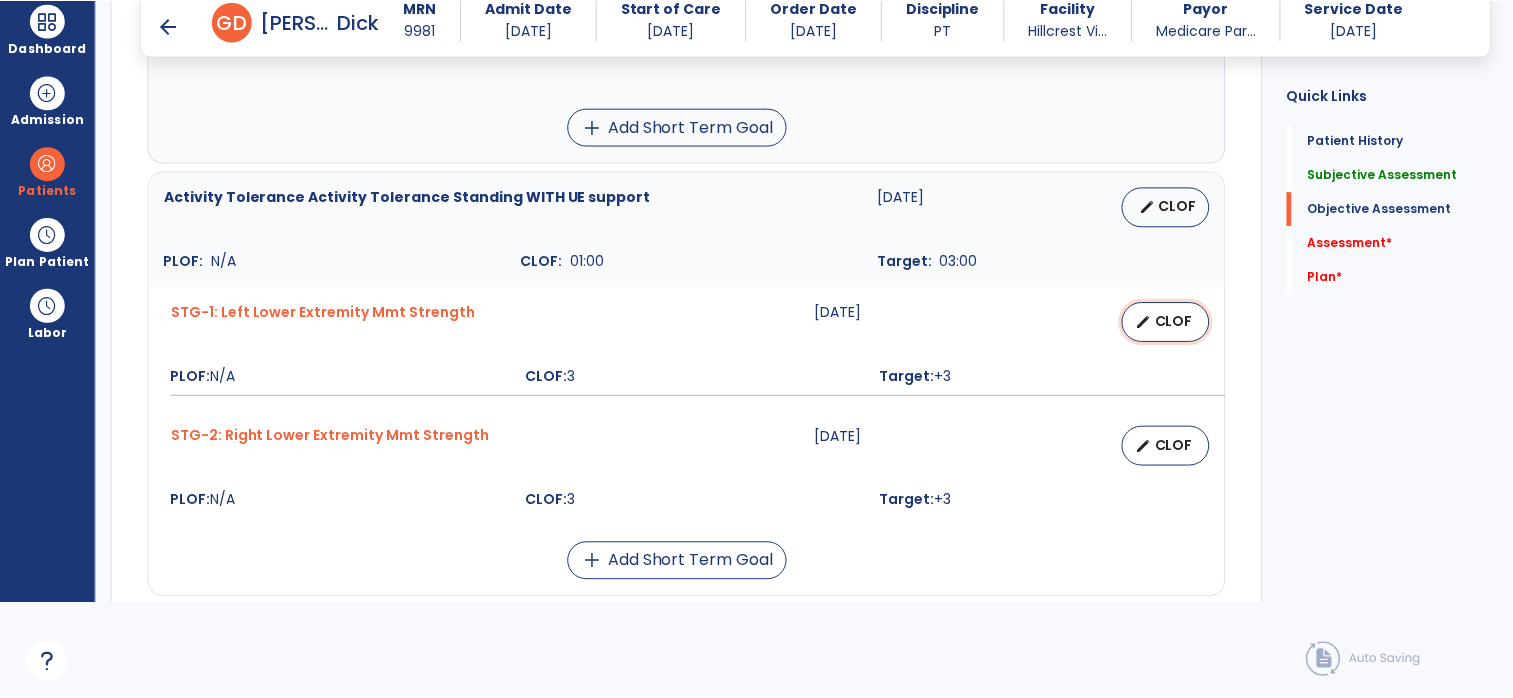 select on "********" 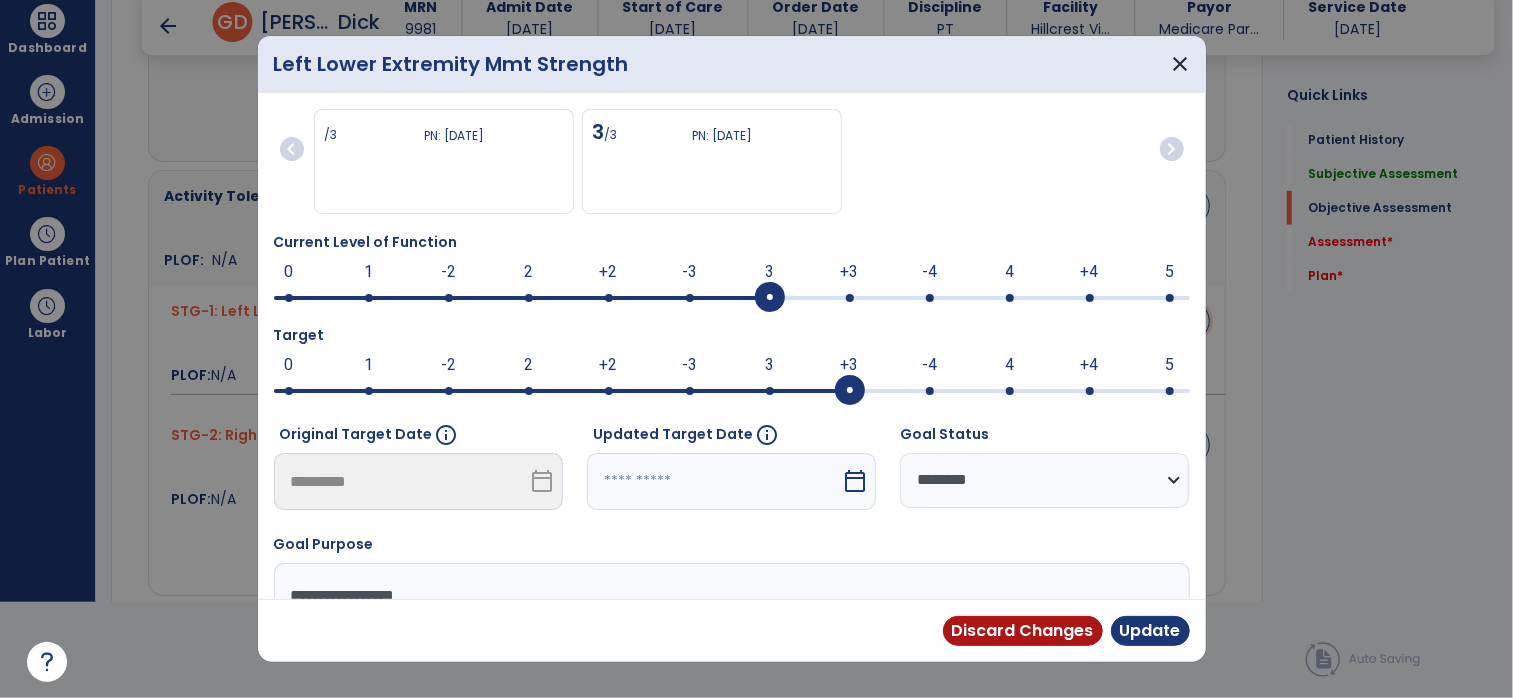 scroll, scrollTop: 1004, scrollLeft: 0, axis: vertical 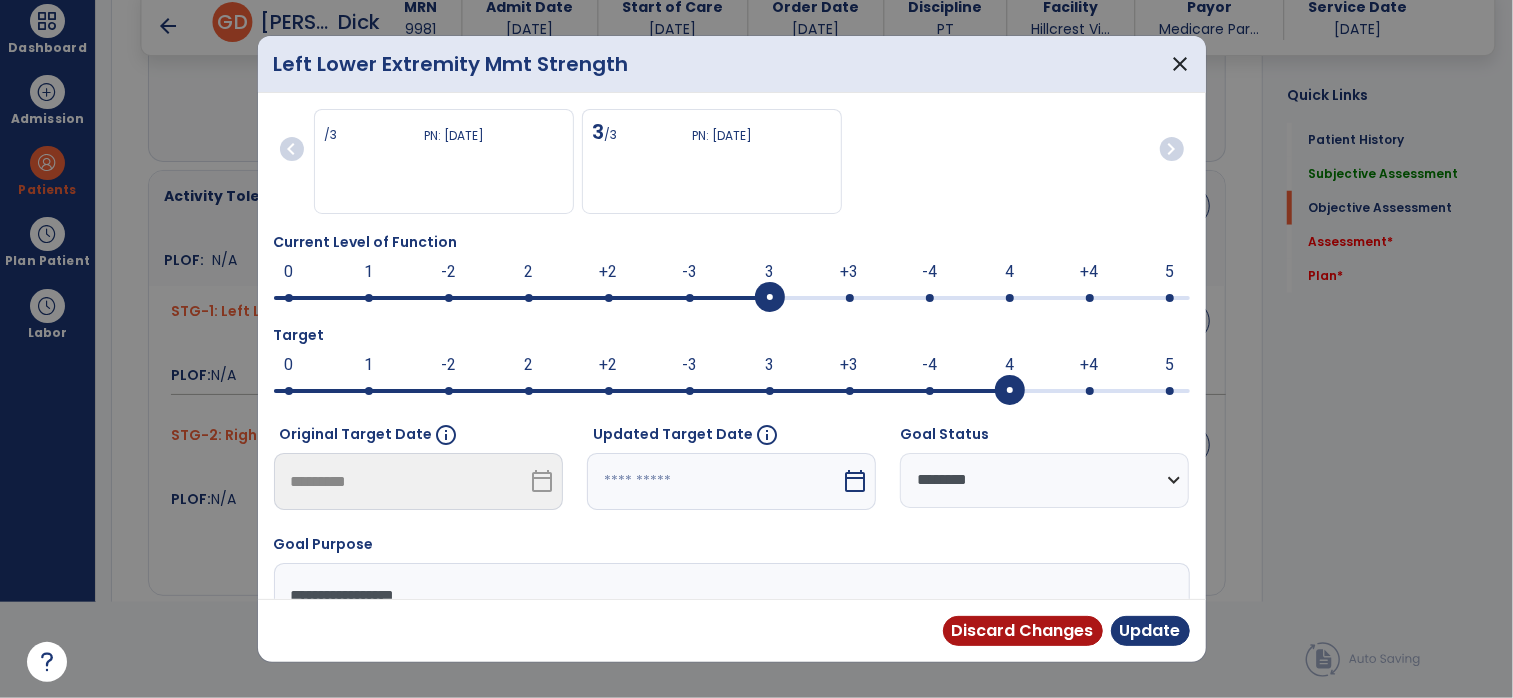 click at bounding box center [732, 391] 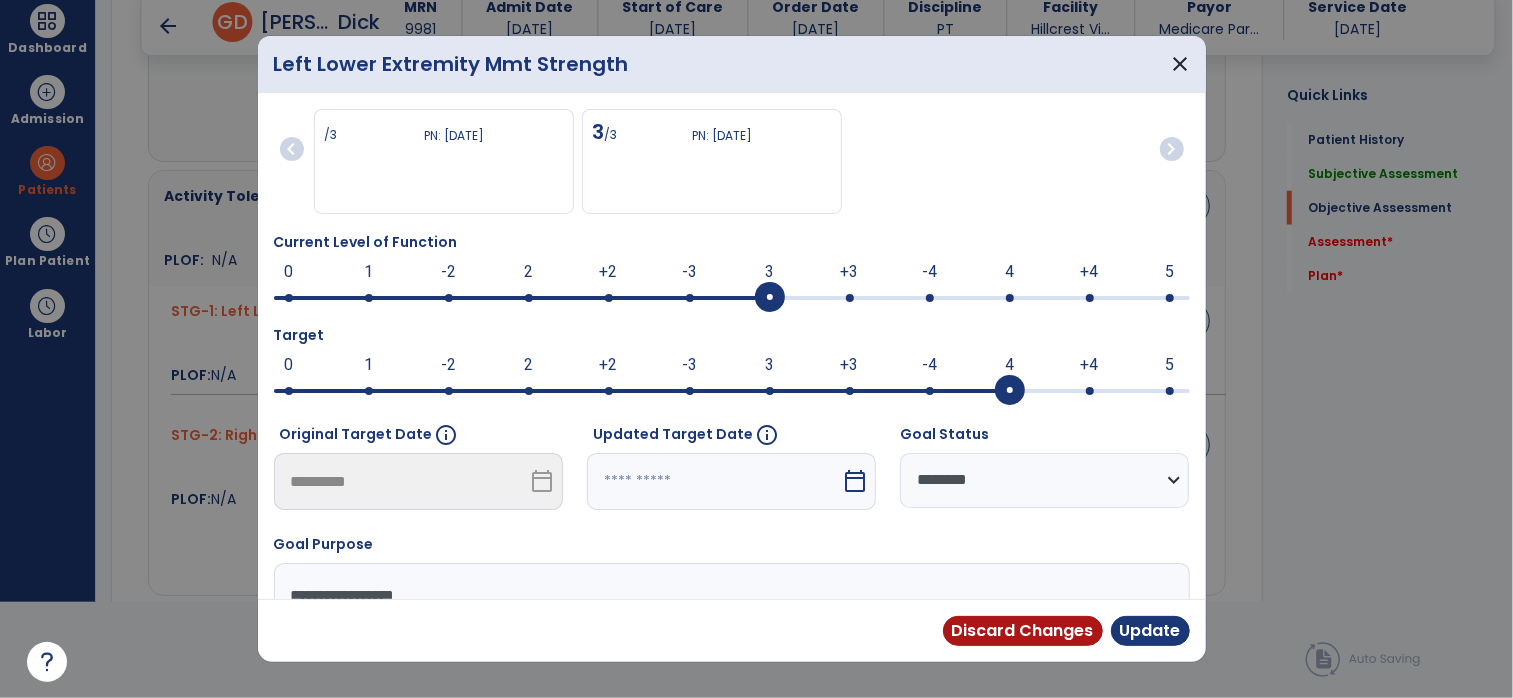 click at bounding box center (850, 298) 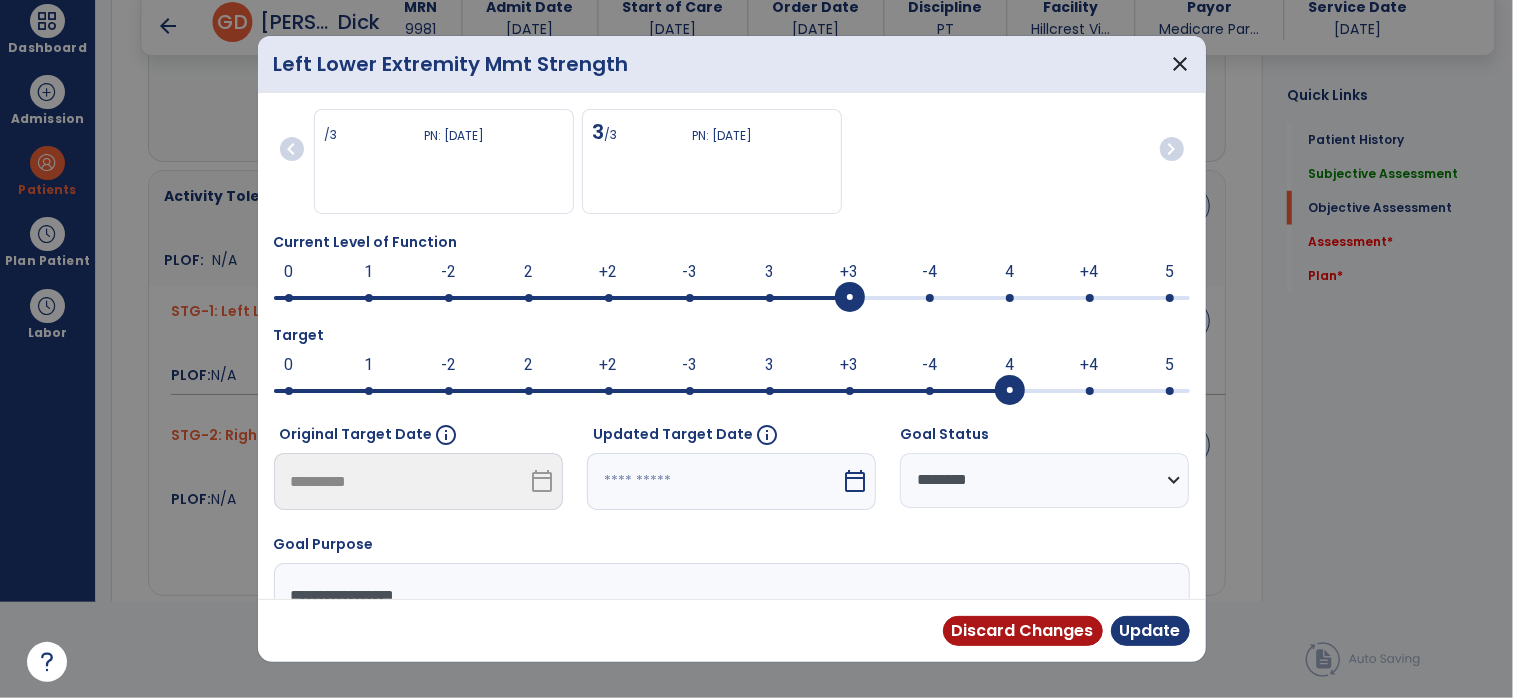 click on "calendar_today" at bounding box center (857, 481) 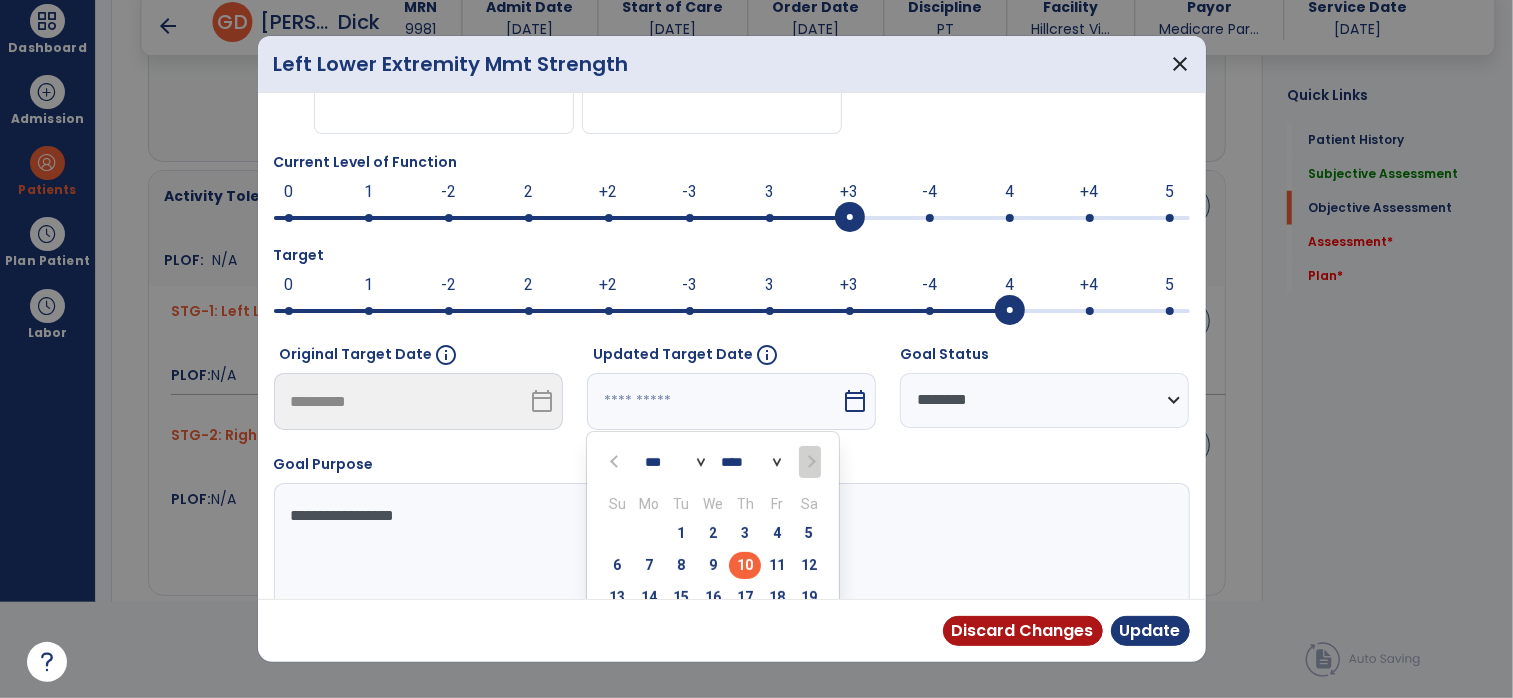 click on "24" at bounding box center (745, 629) 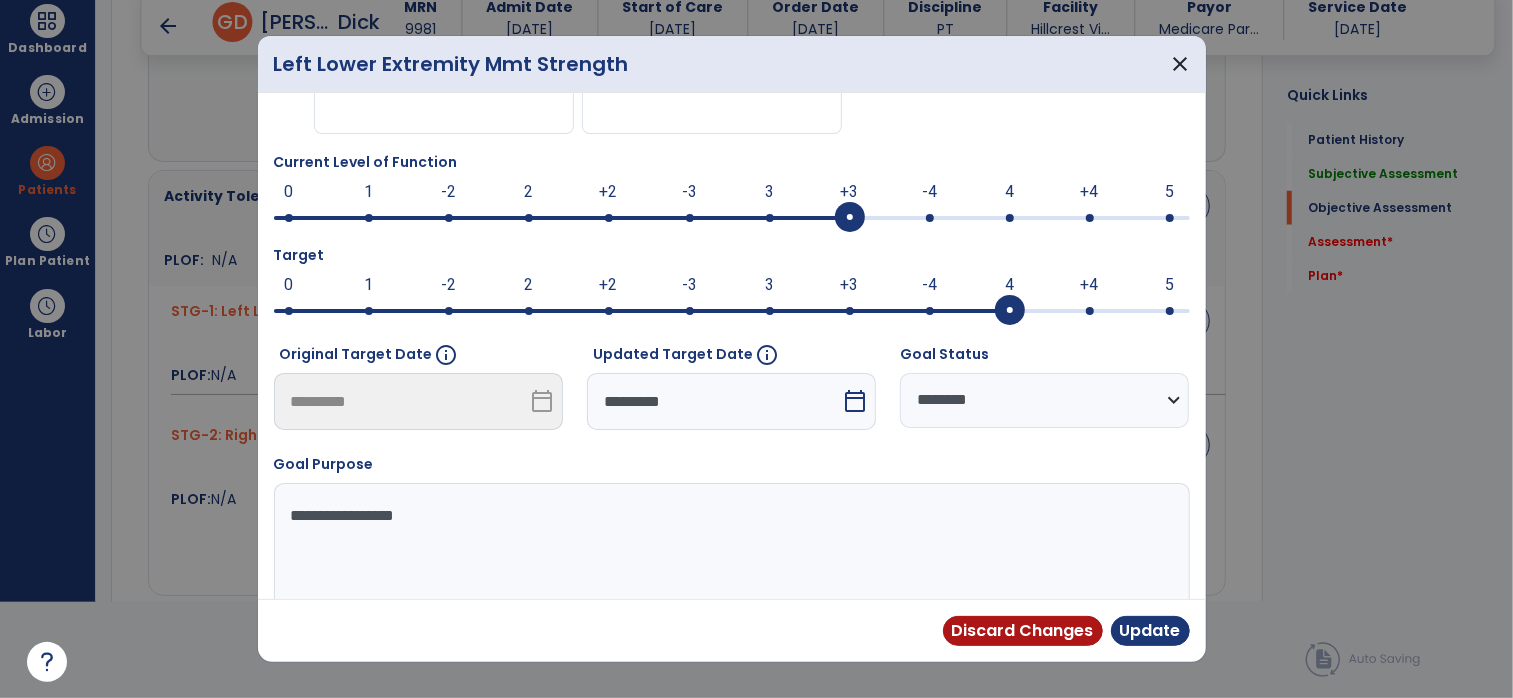 scroll, scrollTop: 31, scrollLeft: 0, axis: vertical 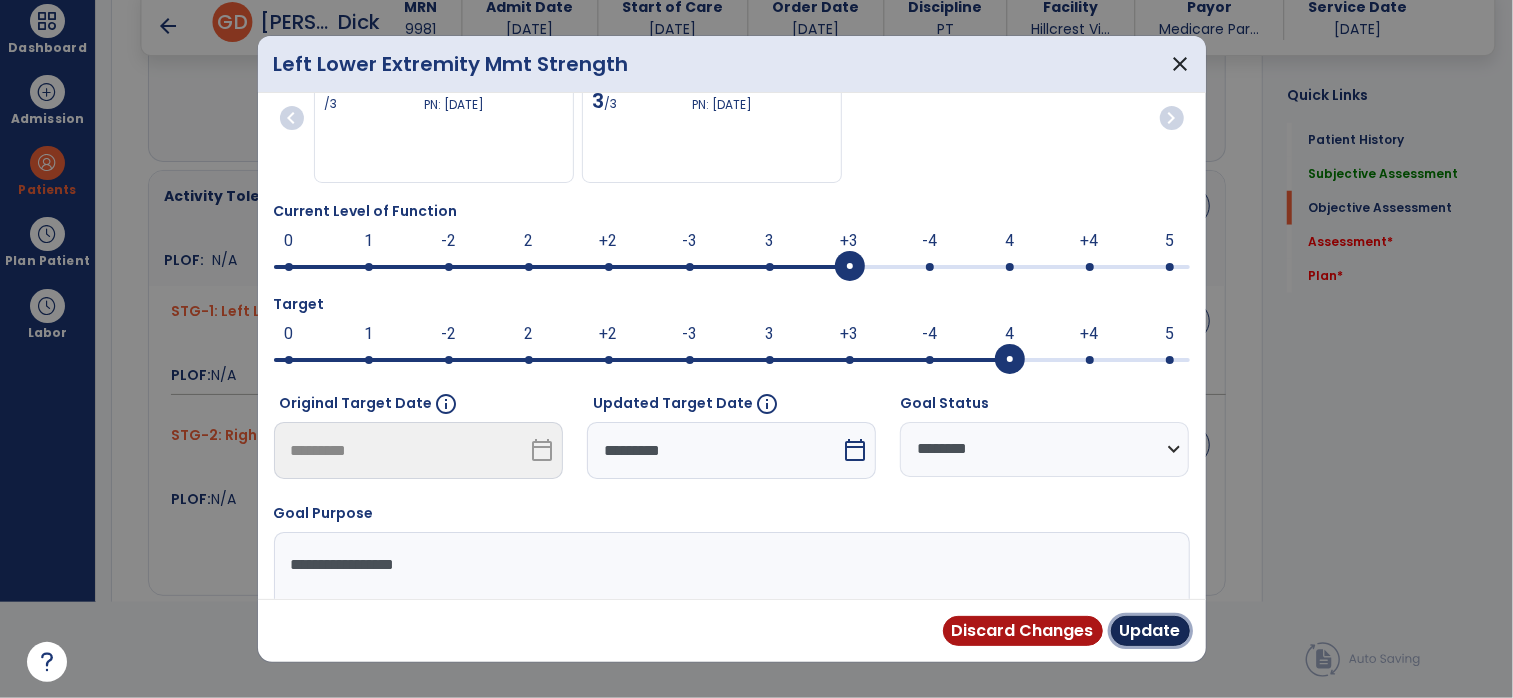 click on "Update" at bounding box center [1150, 631] 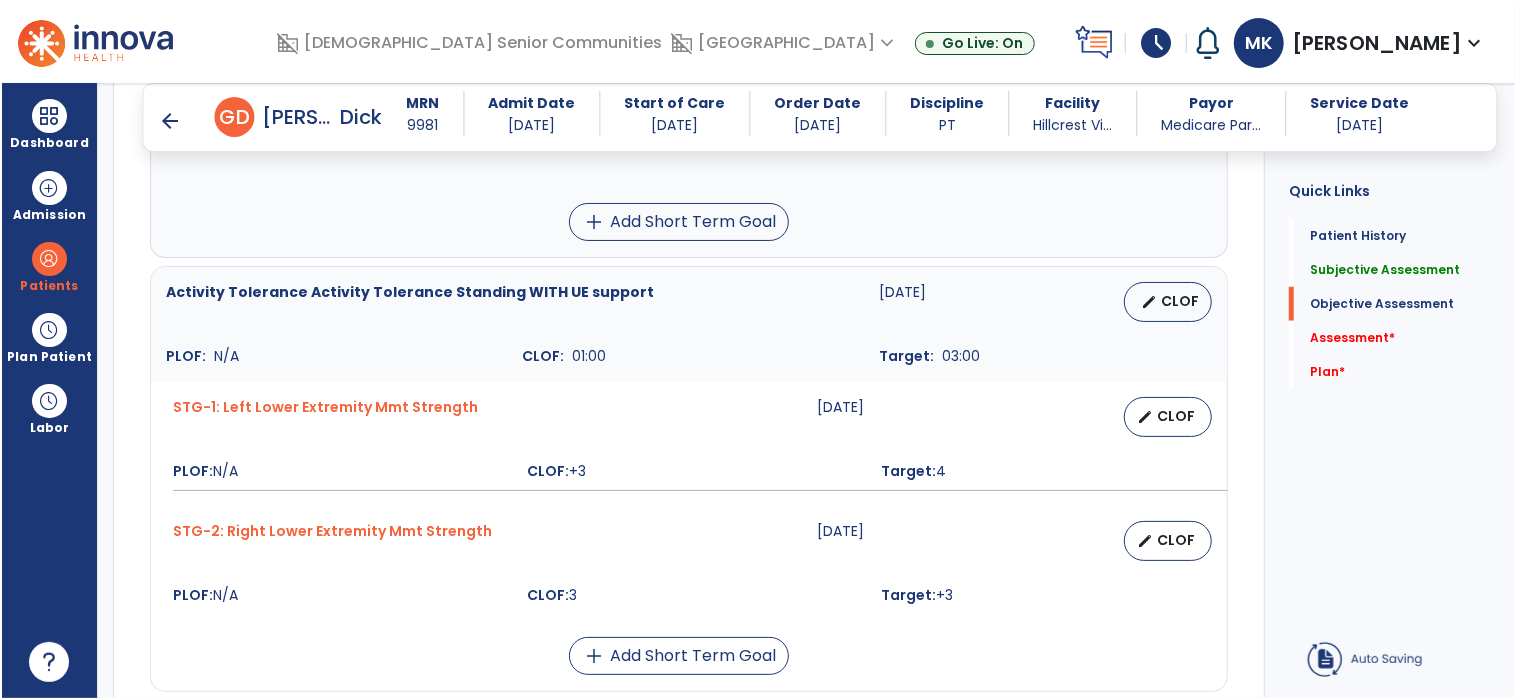 scroll, scrollTop: 95, scrollLeft: 0, axis: vertical 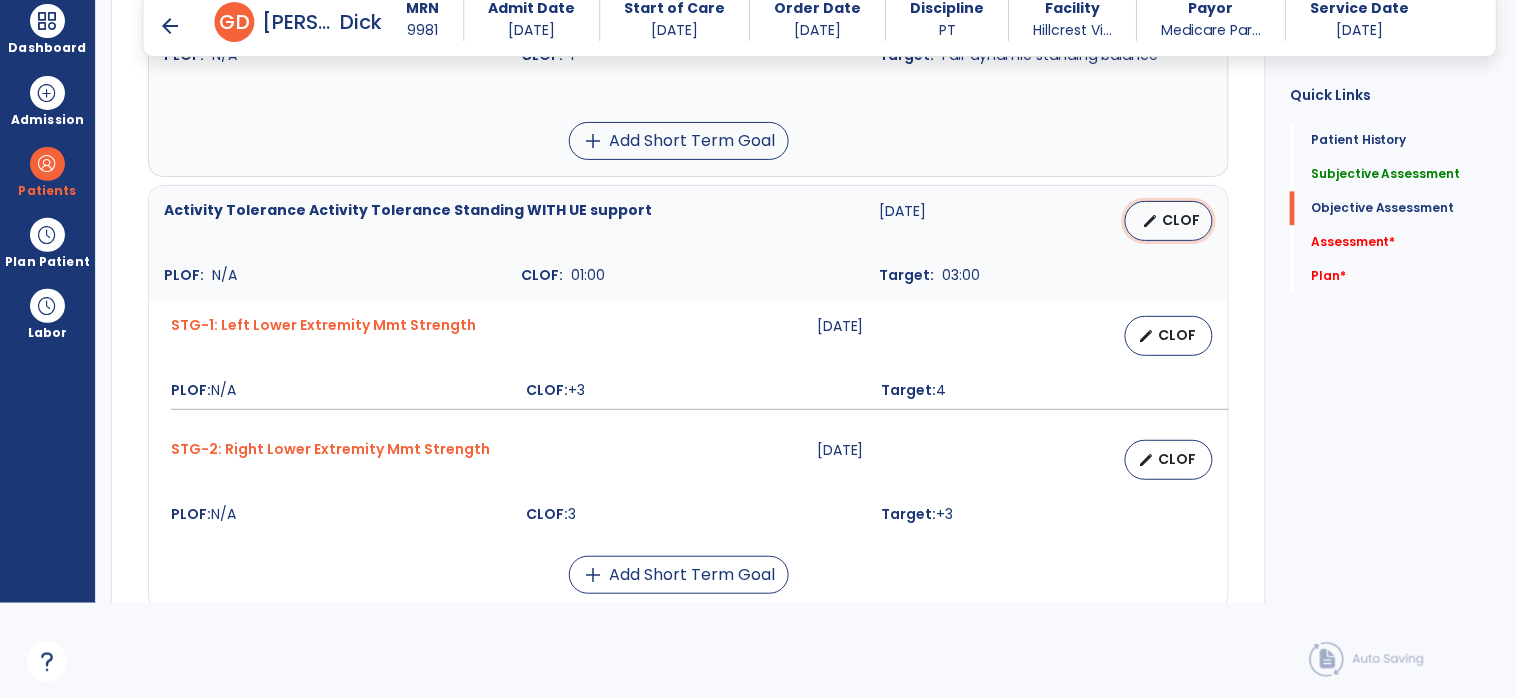 click on "edit" at bounding box center [1150, 221] 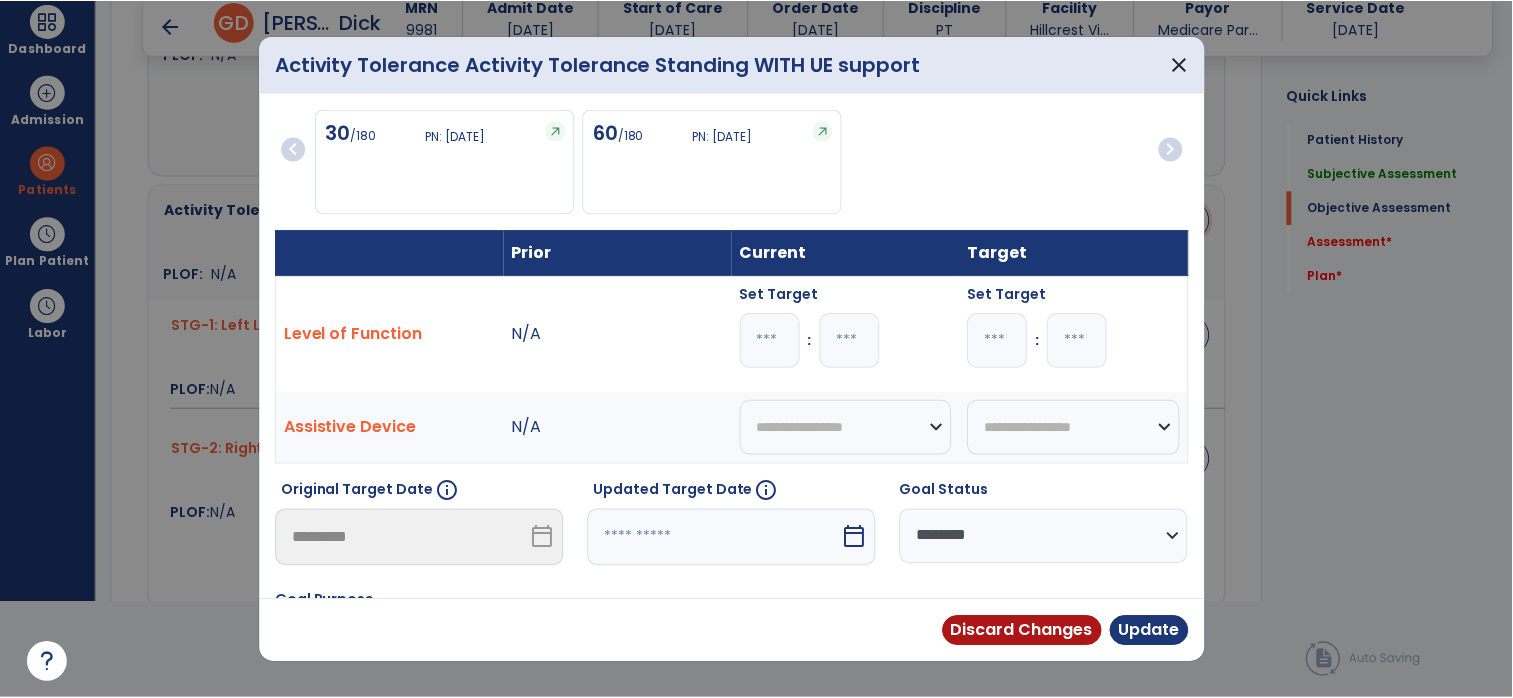 scroll, scrollTop: 0, scrollLeft: 0, axis: both 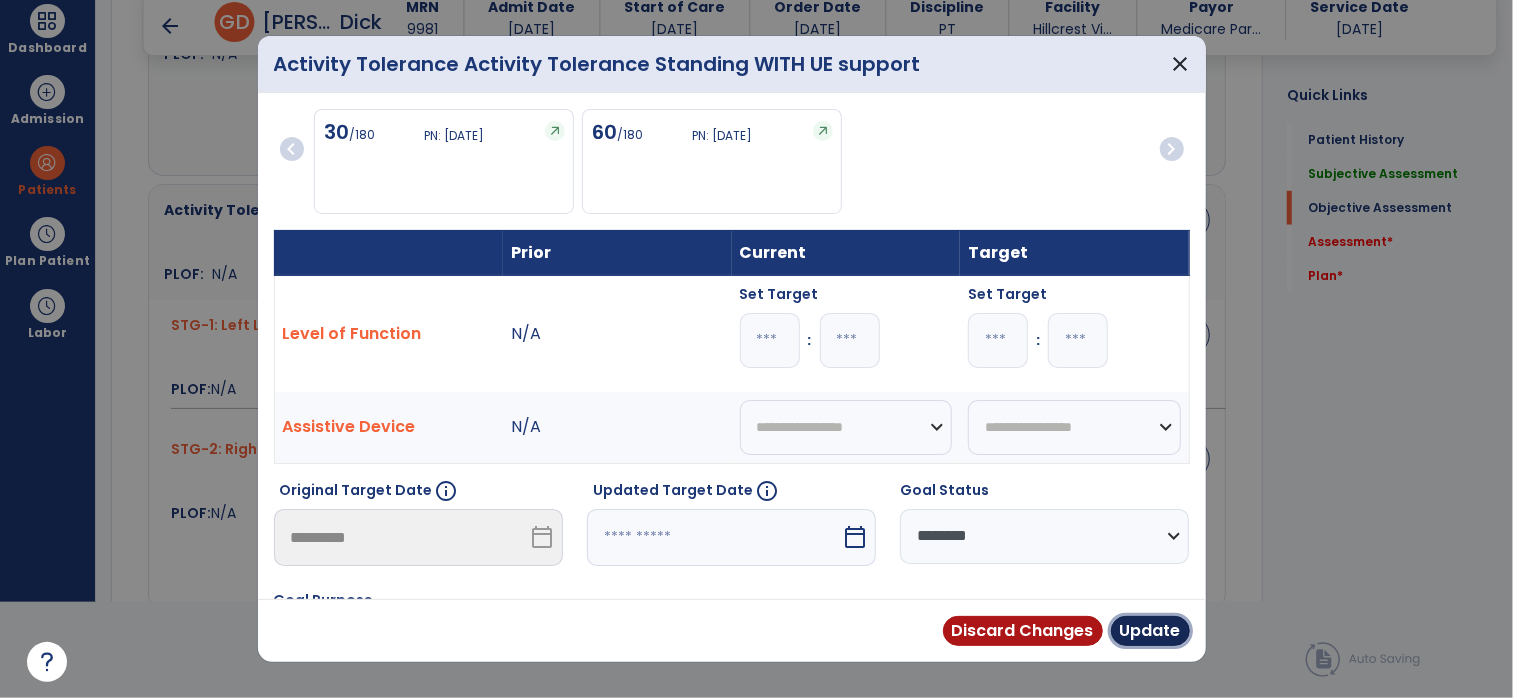 click on "Update" at bounding box center (1150, 631) 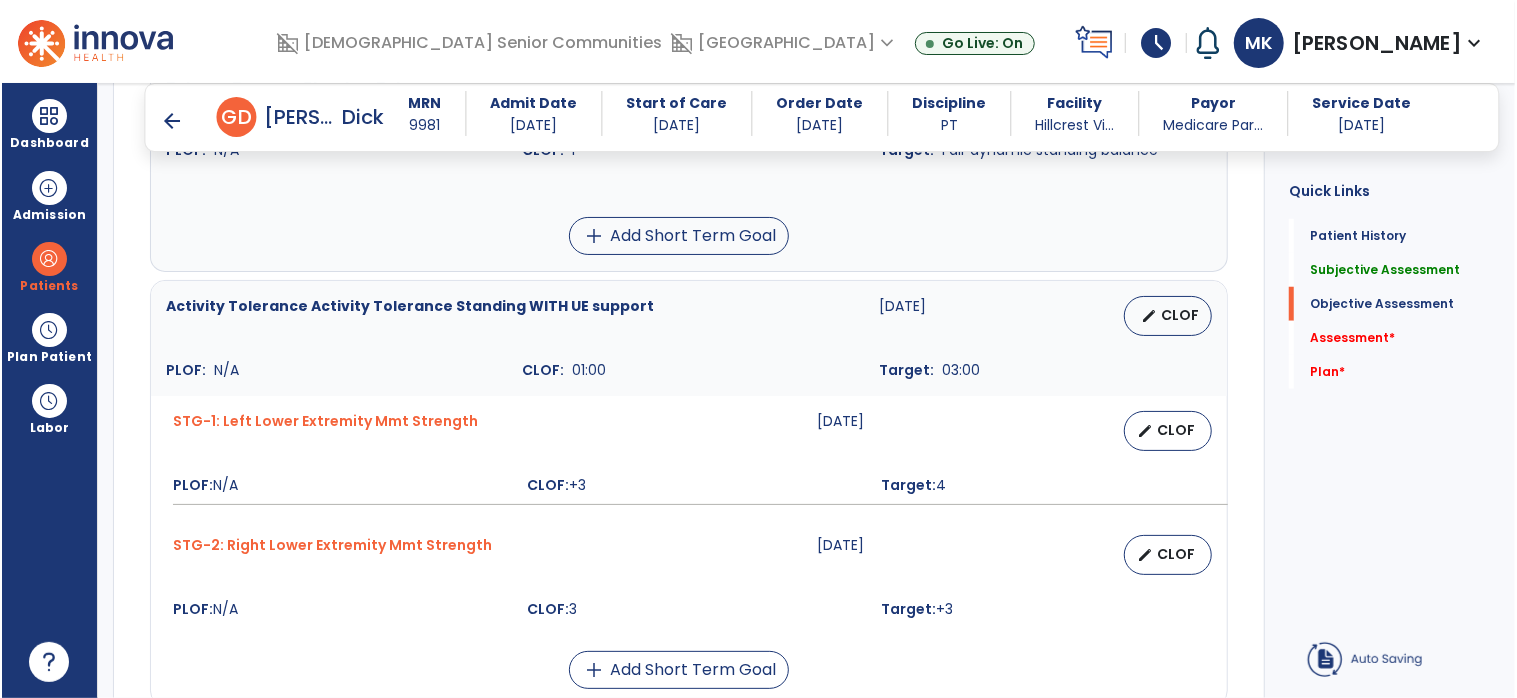 scroll, scrollTop: 95, scrollLeft: 0, axis: vertical 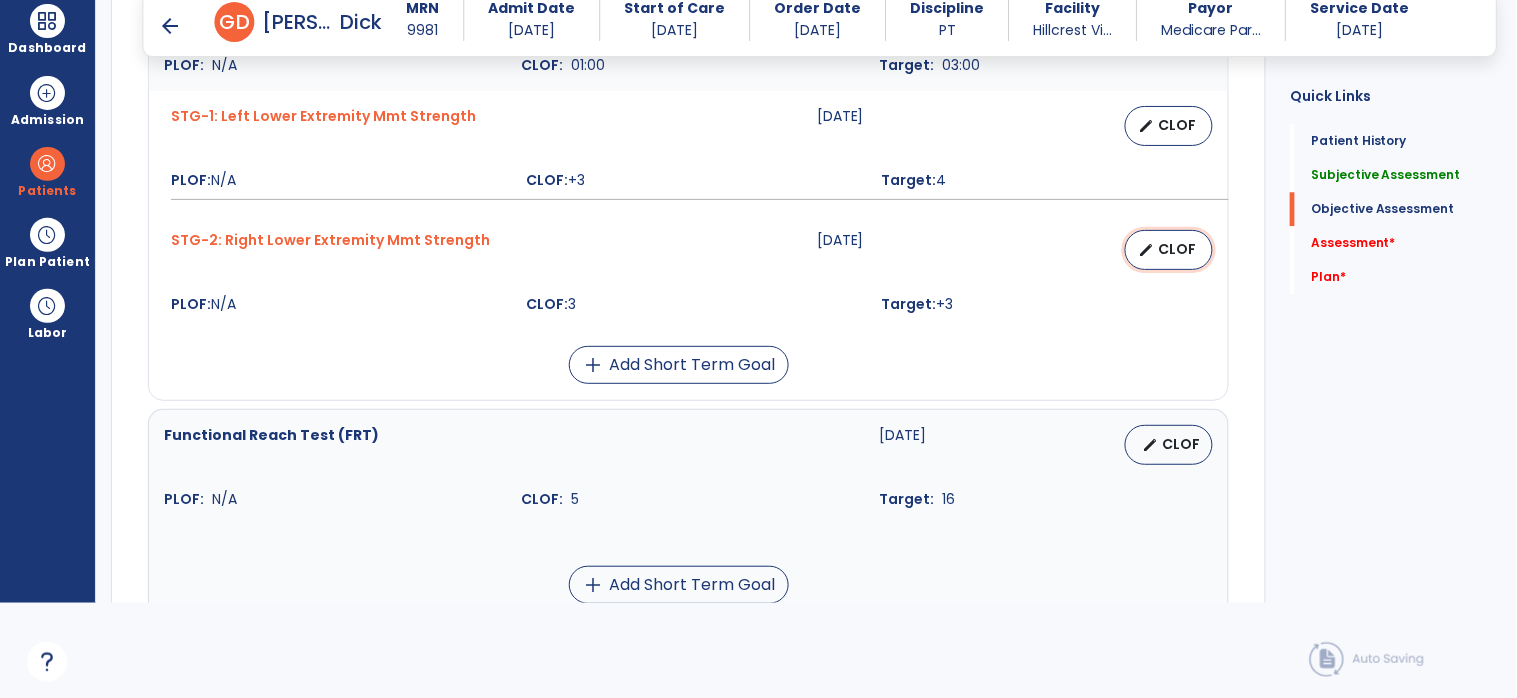click on "CLOF" at bounding box center (1177, 249) 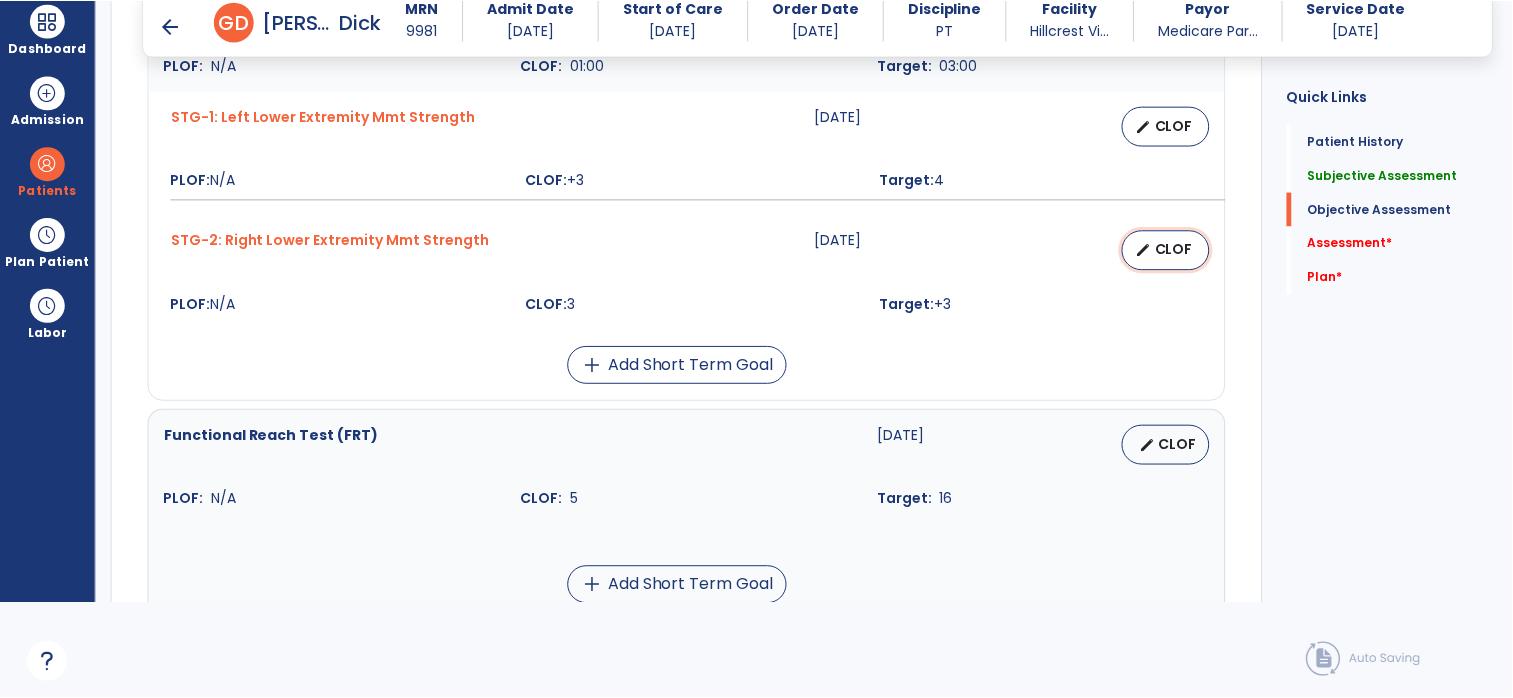 scroll, scrollTop: 0, scrollLeft: 0, axis: both 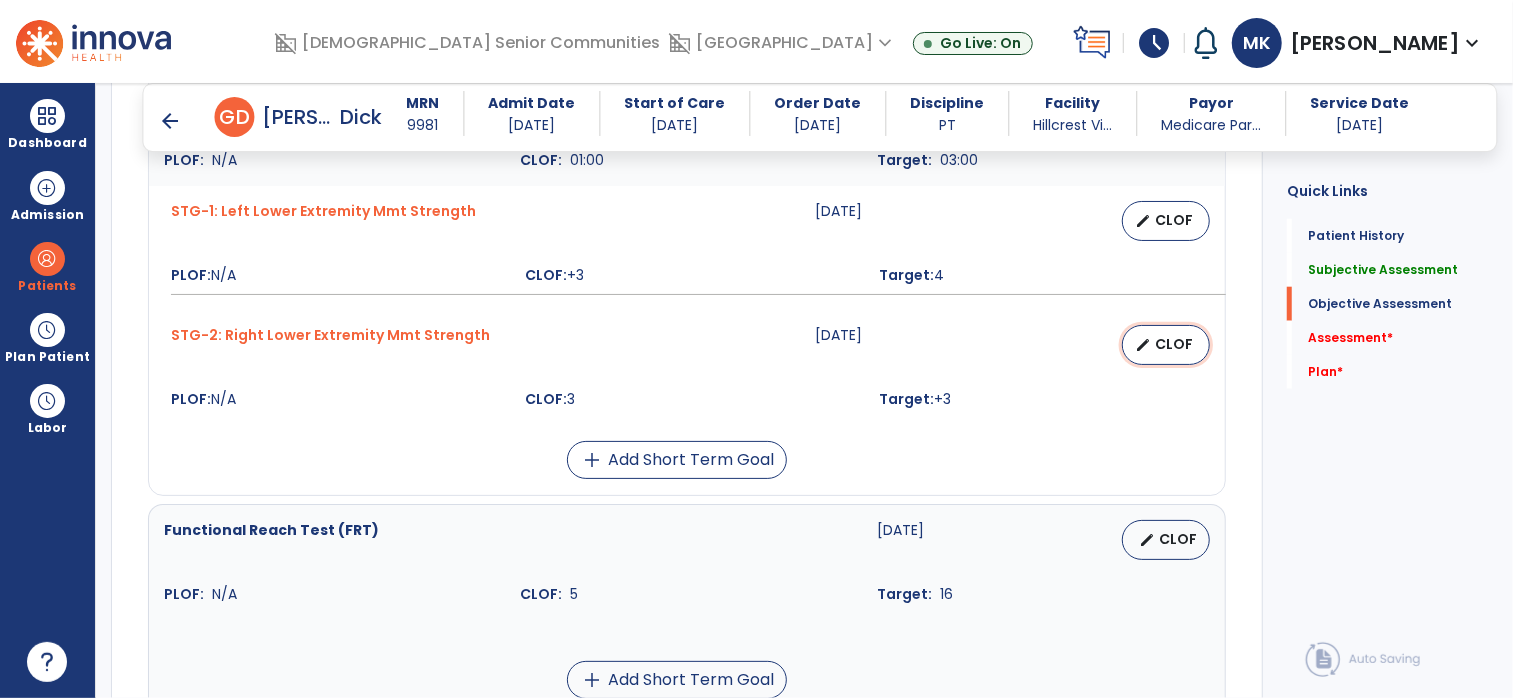 select on "********" 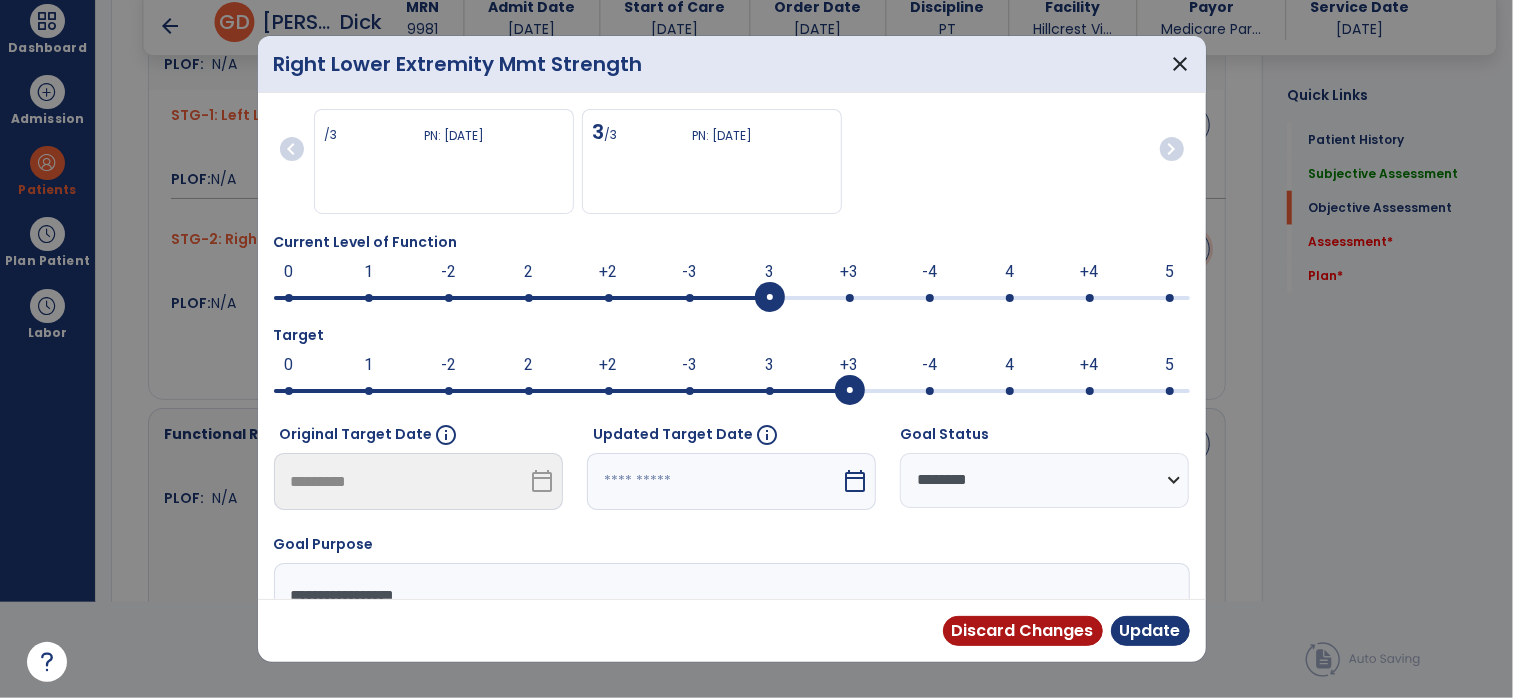 scroll, scrollTop: 1200, scrollLeft: 0, axis: vertical 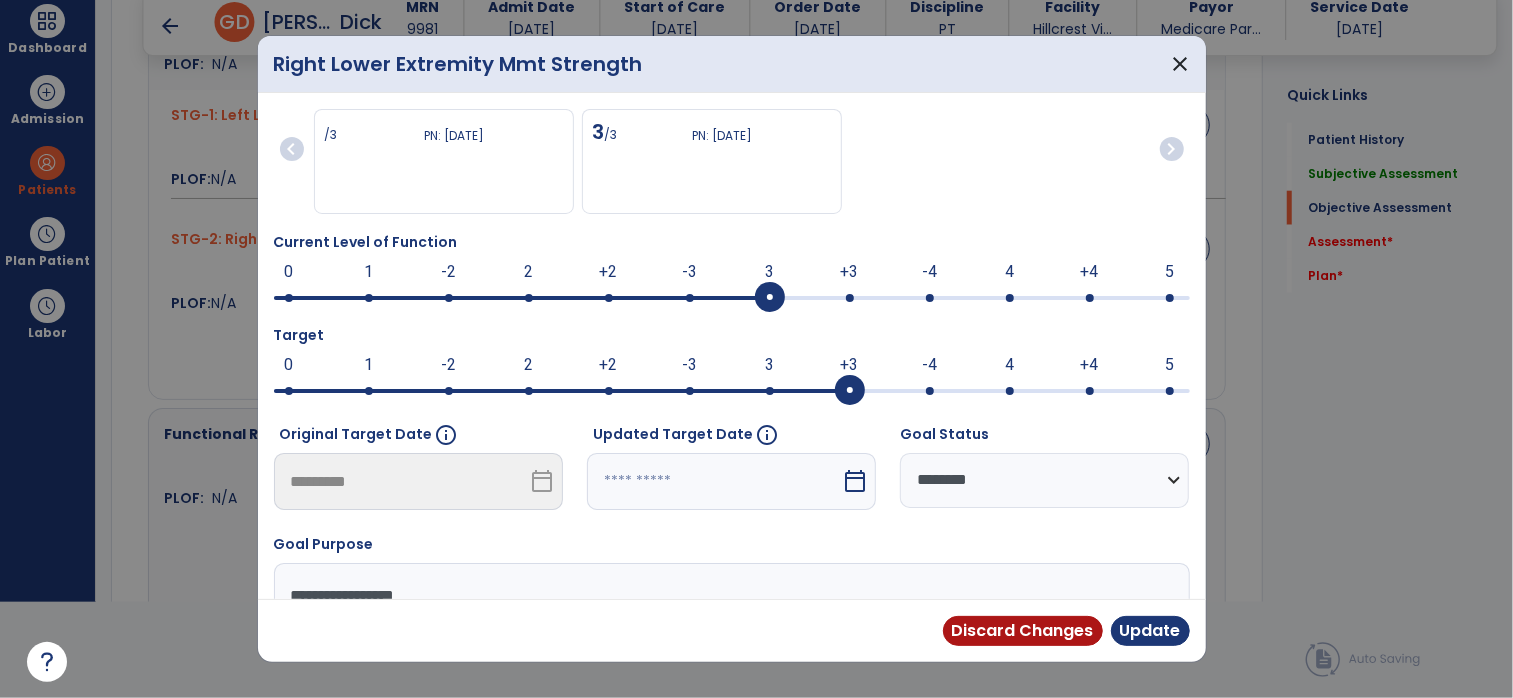 click on "+3" at bounding box center (850, 272) 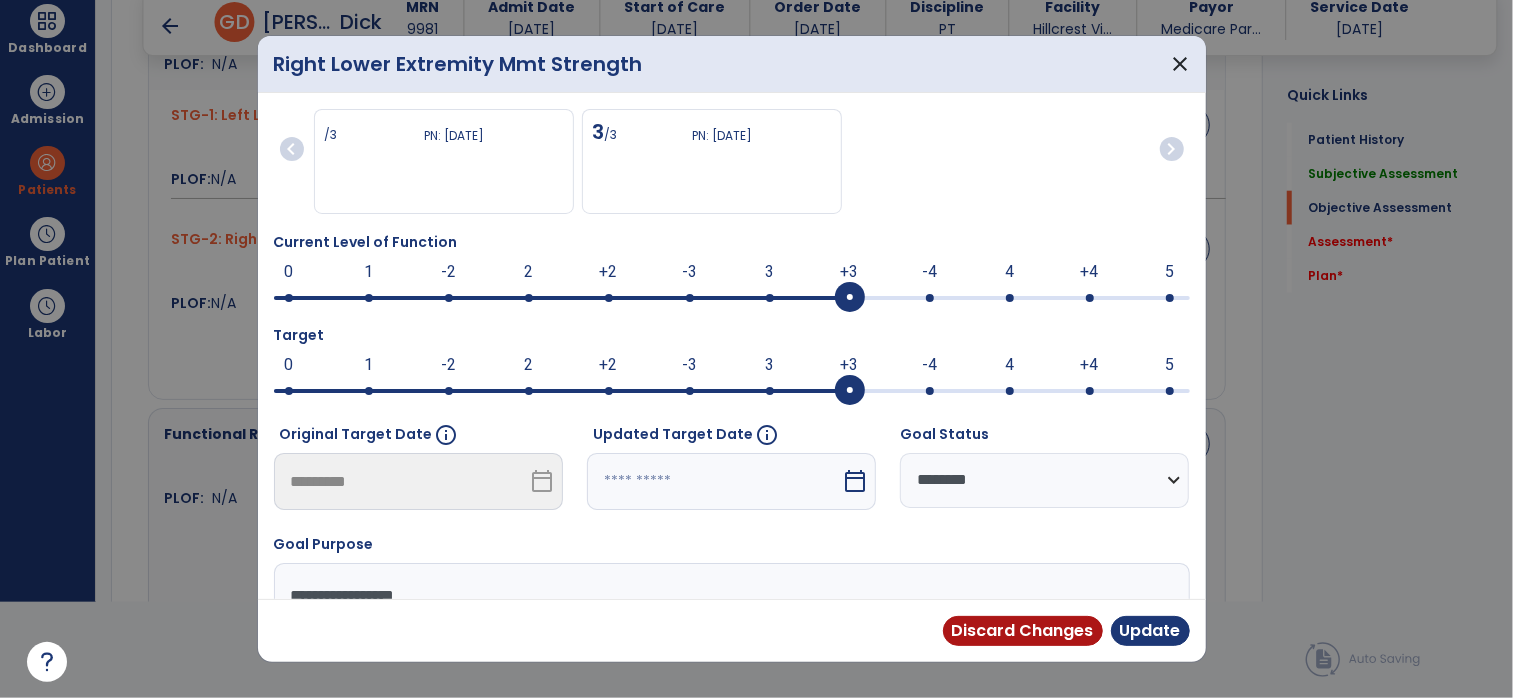 click on "4" at bounding box center (1009, 365) 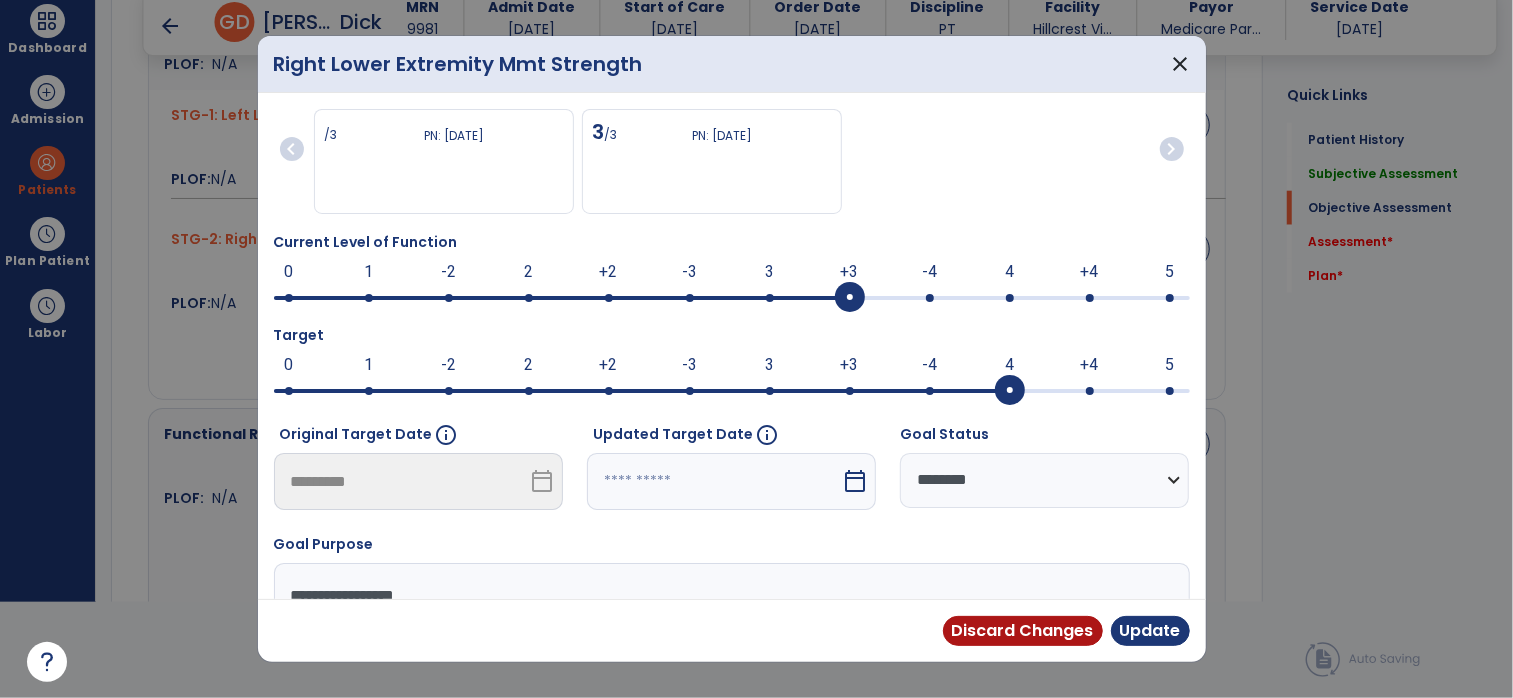 click on "calendar_today" at bounding box center [855, 481] 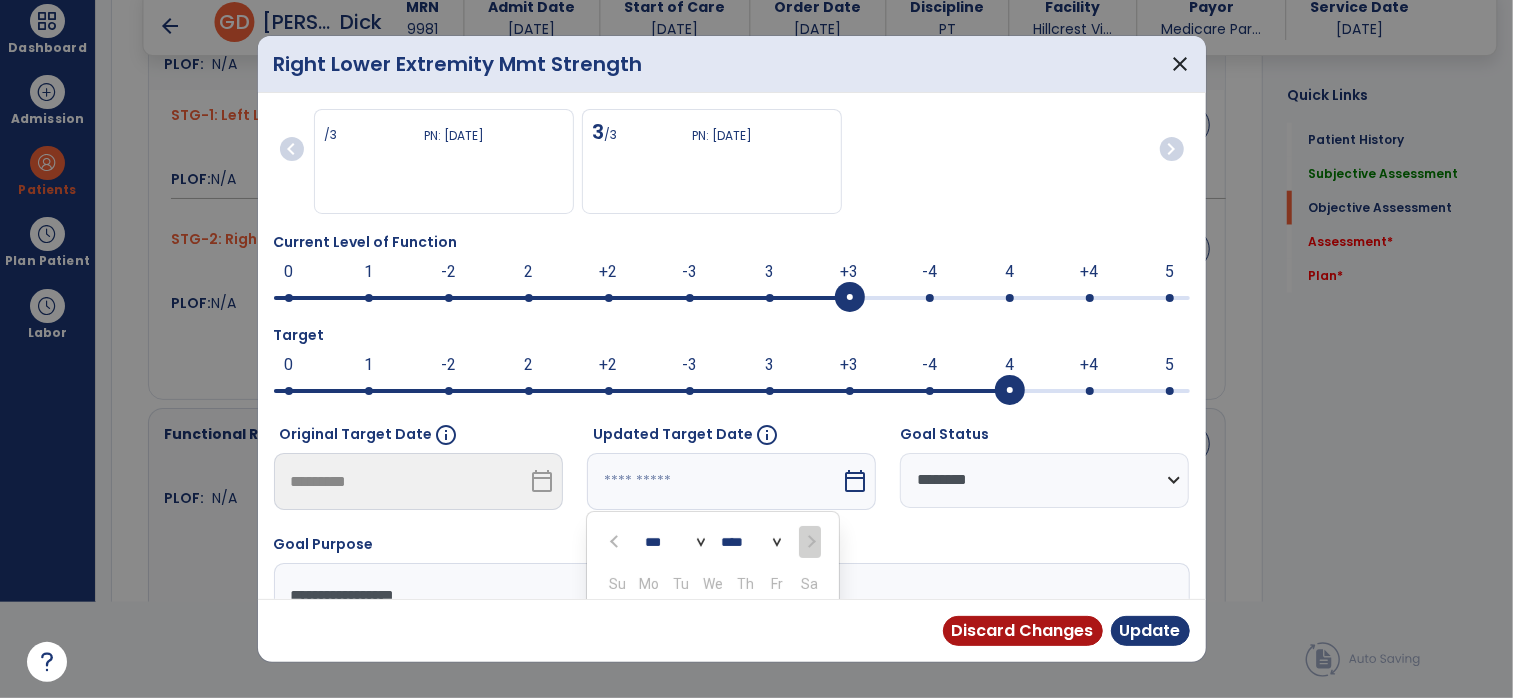 scroll, scrollTop: 108, scrollLeft: 0, axis: vertical 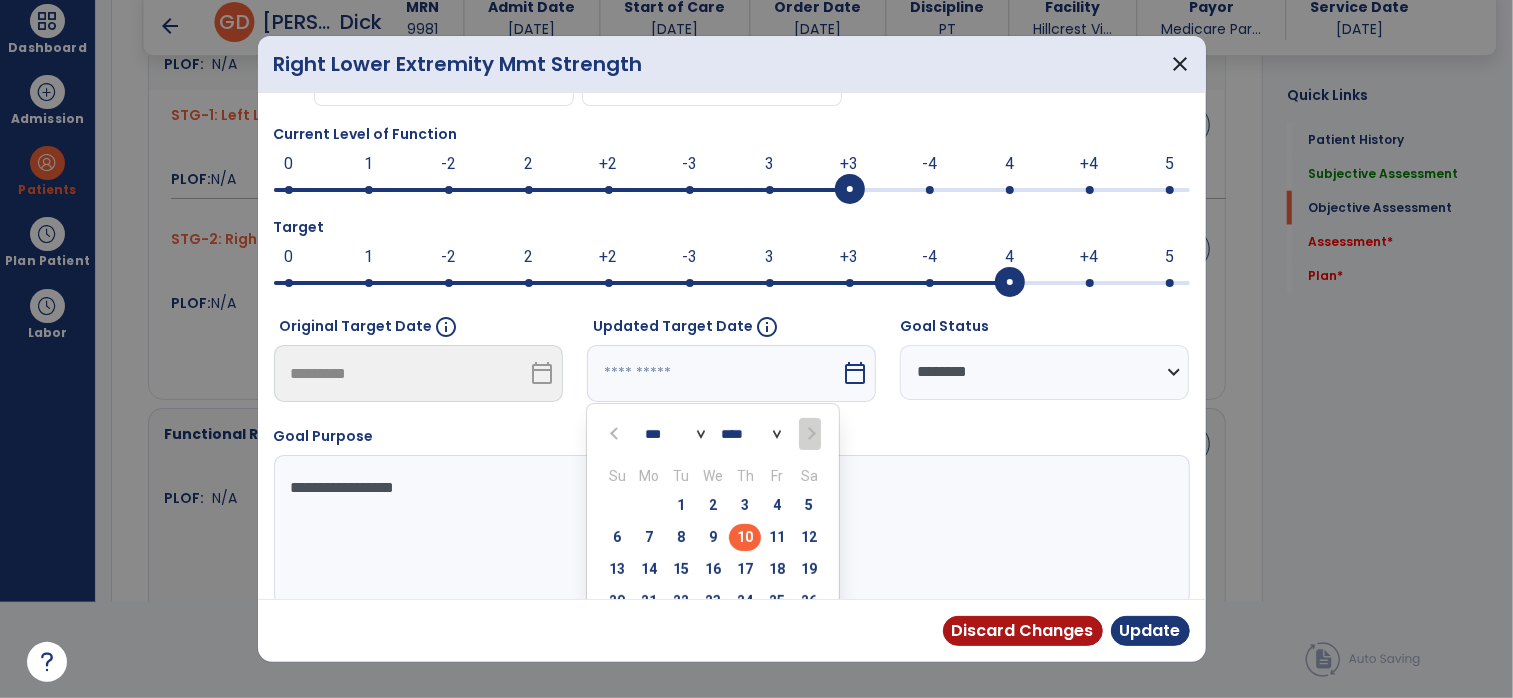 click on "24" at bounding box center [745, 601] 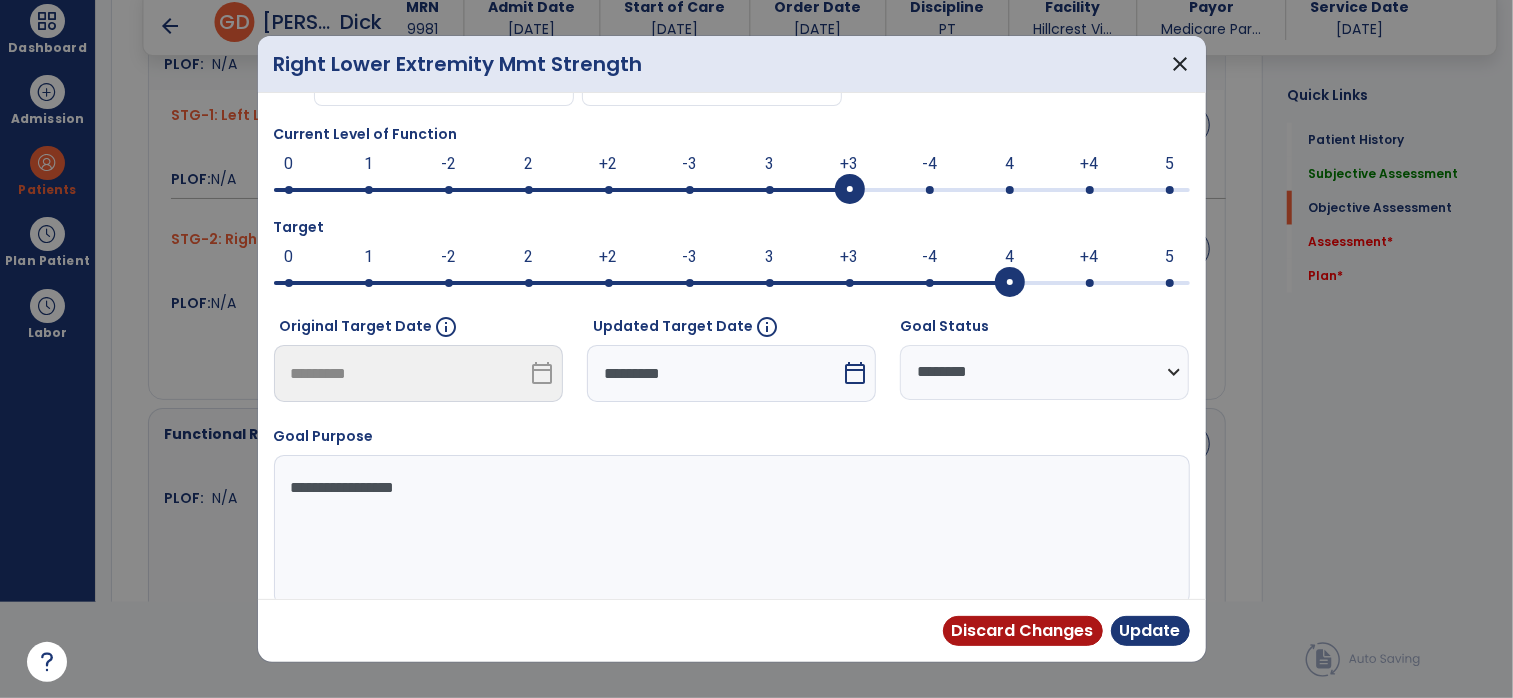 scroll, scrollTop: 31, scrollLeft: 0, axis: vertical 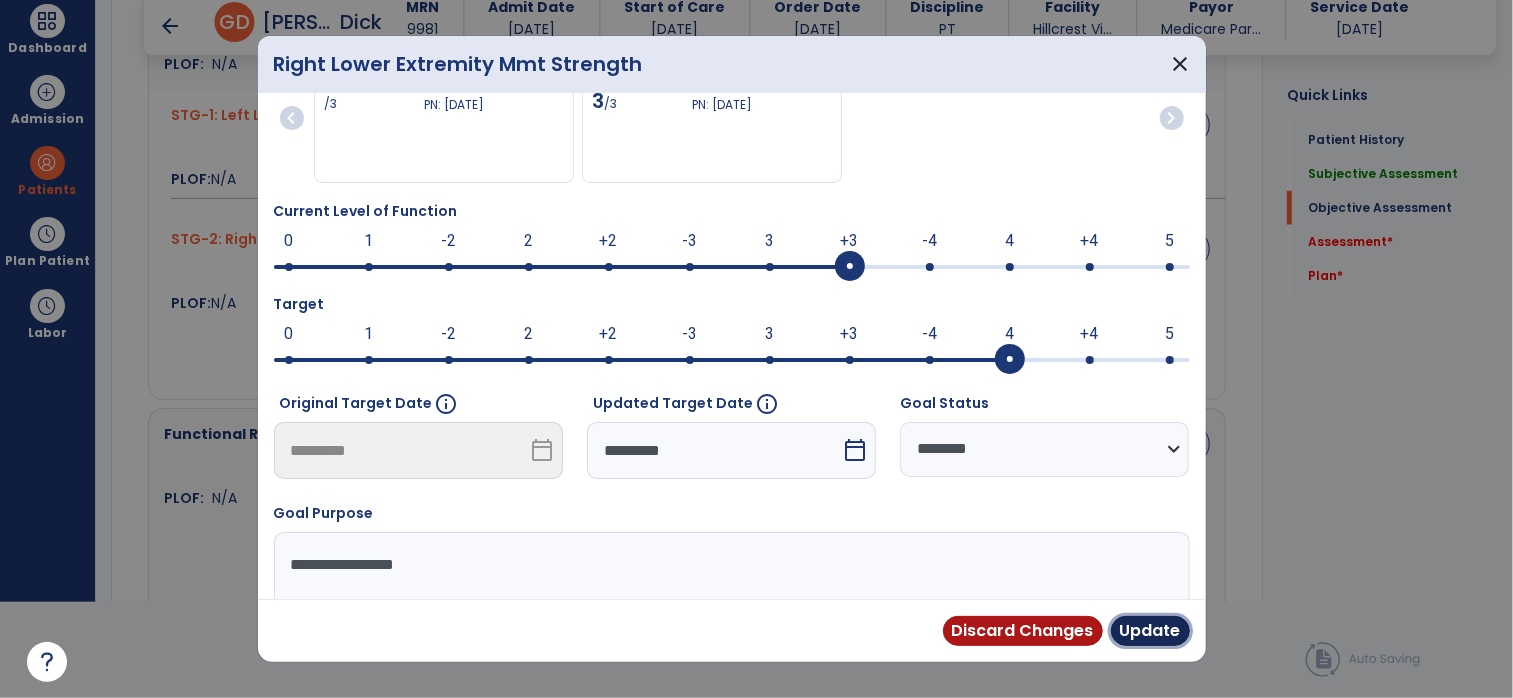 click on "Update" at bounding box center (1150, 631) 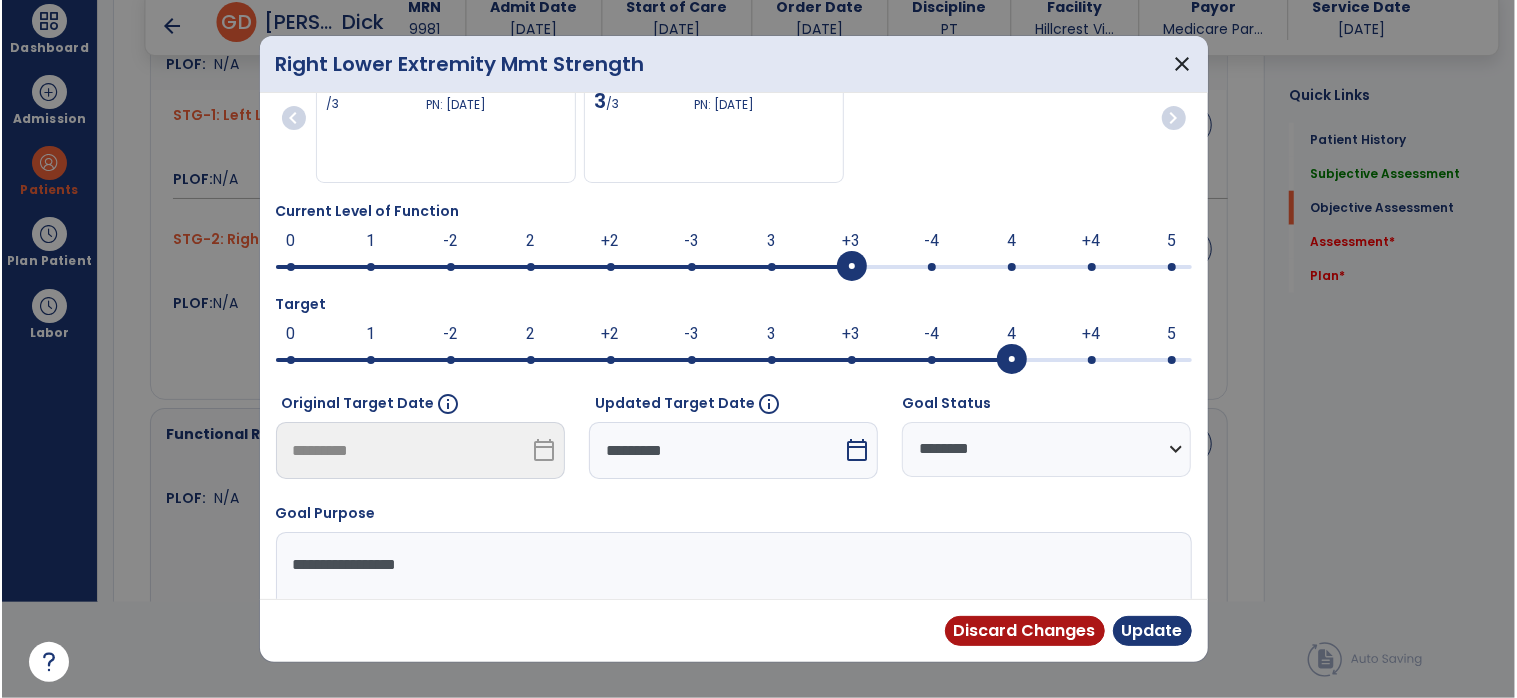 scroll, scrollTop: 95, scrollLeft: 0, axis: vertical 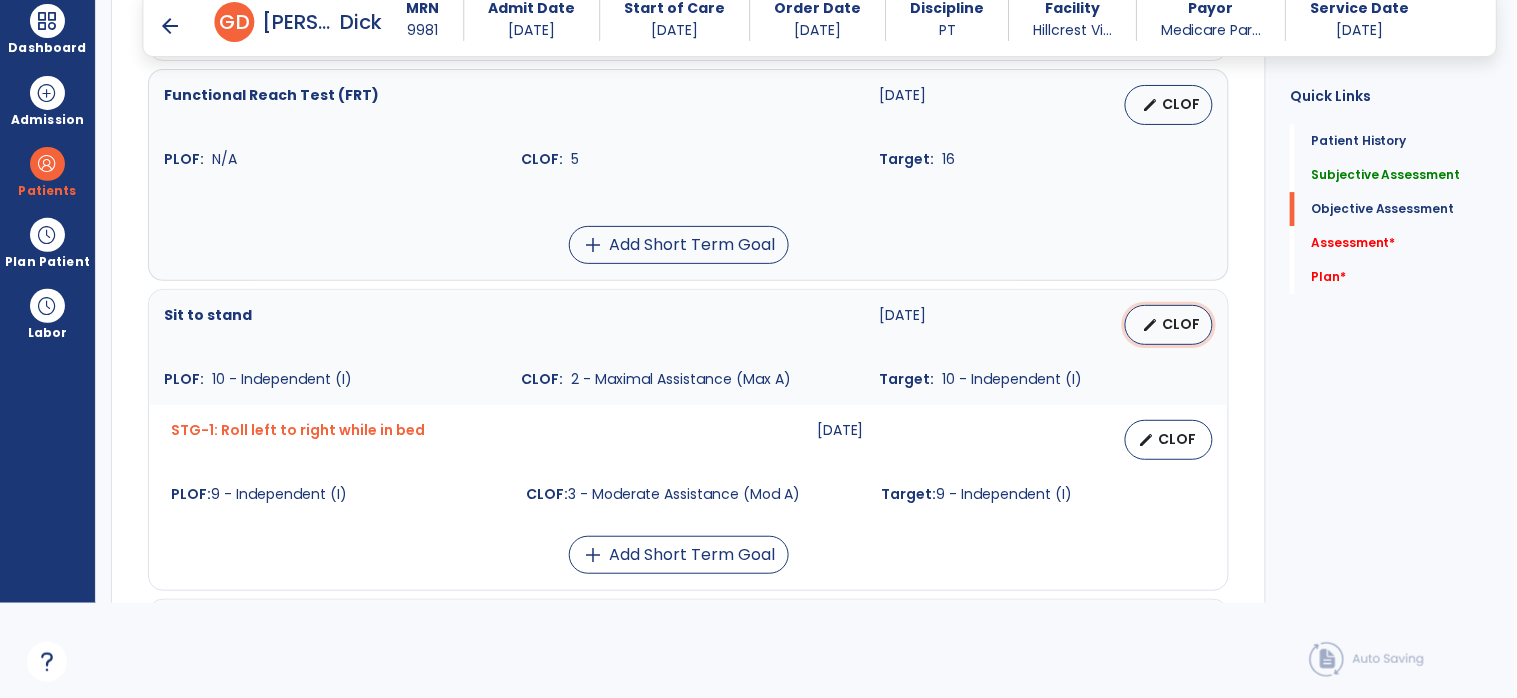 click on "CLOF" at bounding box center [1181, 324] 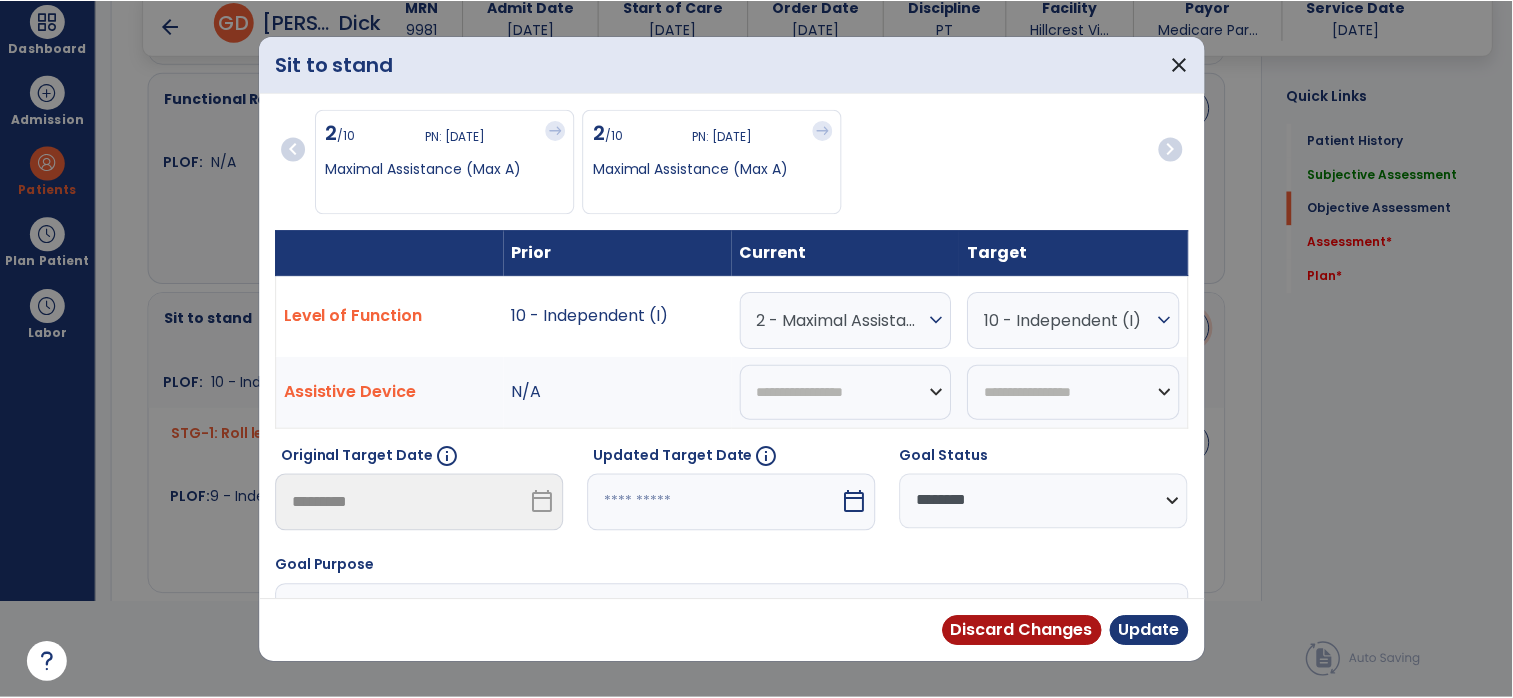 scroll, scrollTop: 0, scrollLeft: 0, axis: both 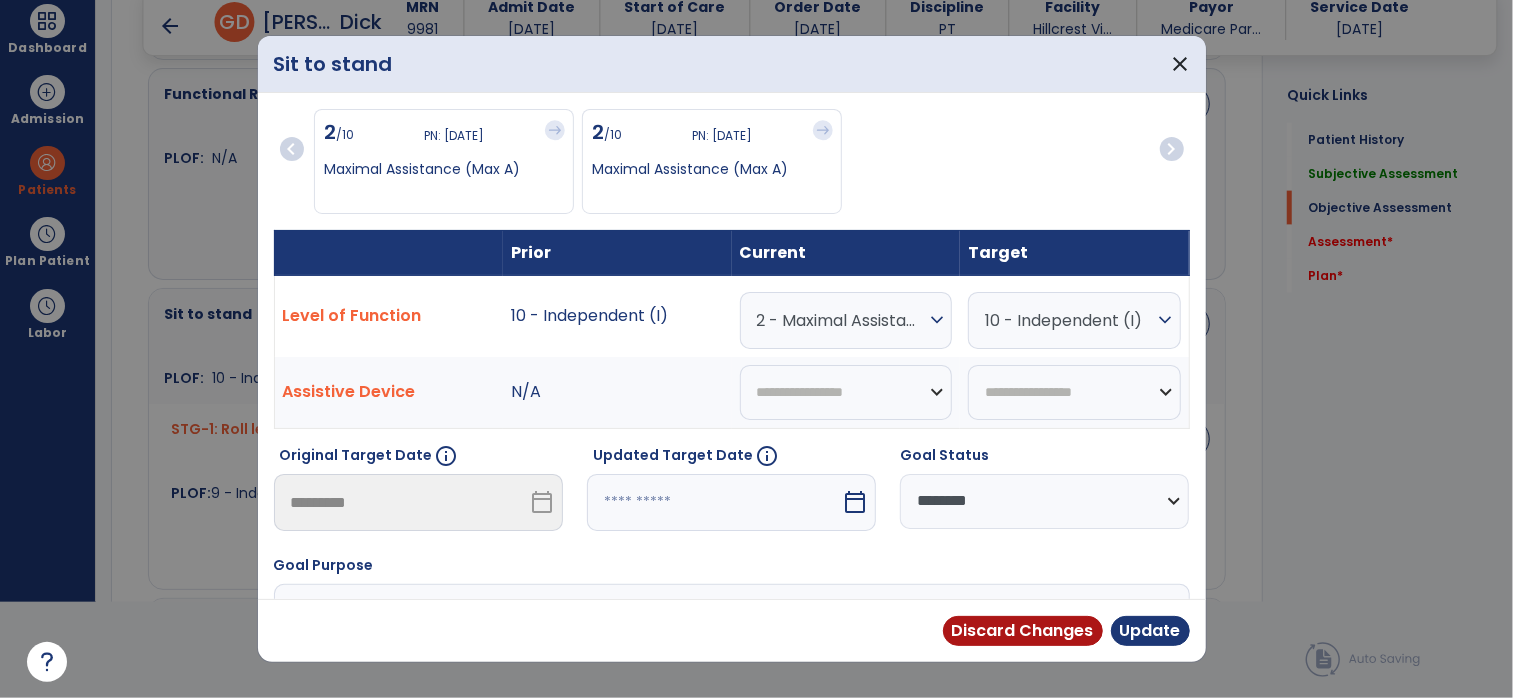 click on "2 - Maximal Assistance (Max A)" at bounding box center (841, 320) 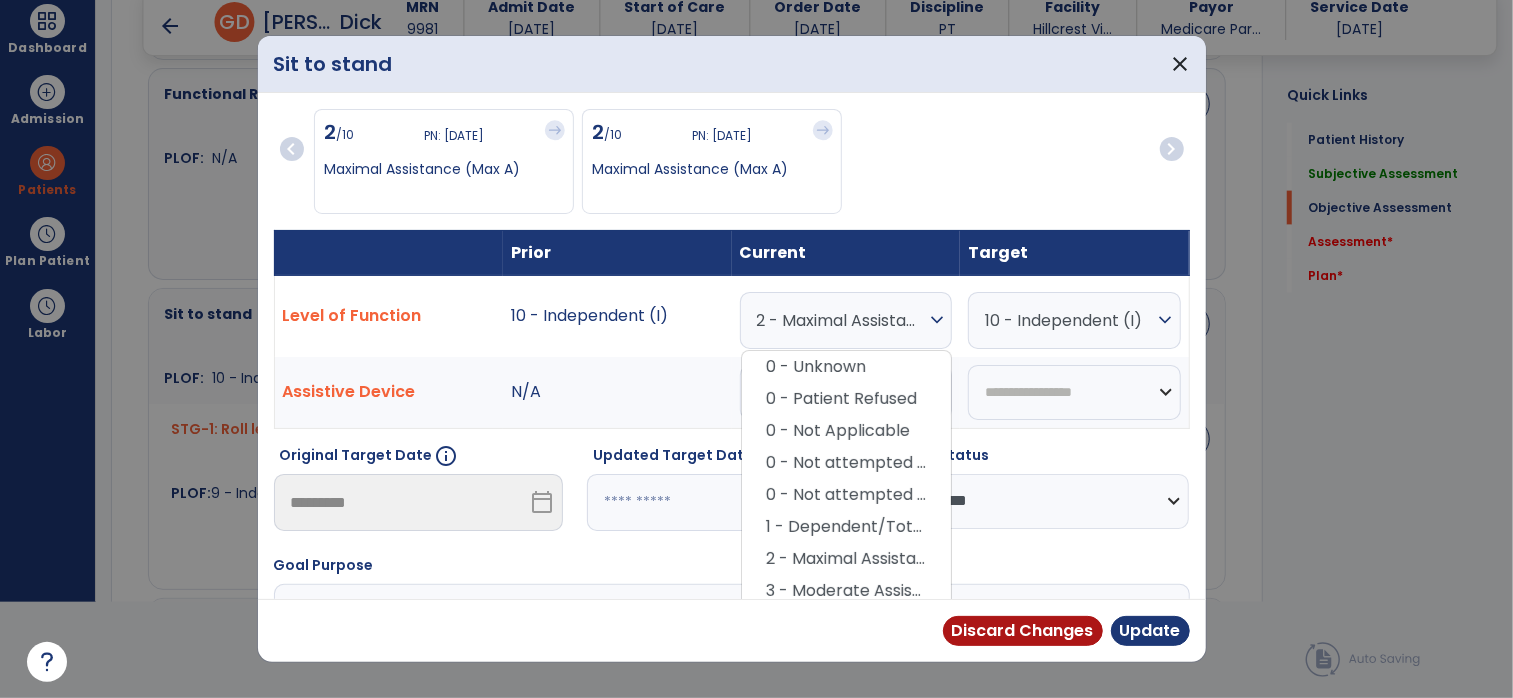 click on "3 - Moderate Assistance (Mod A)" at bounding box center [846, 591] 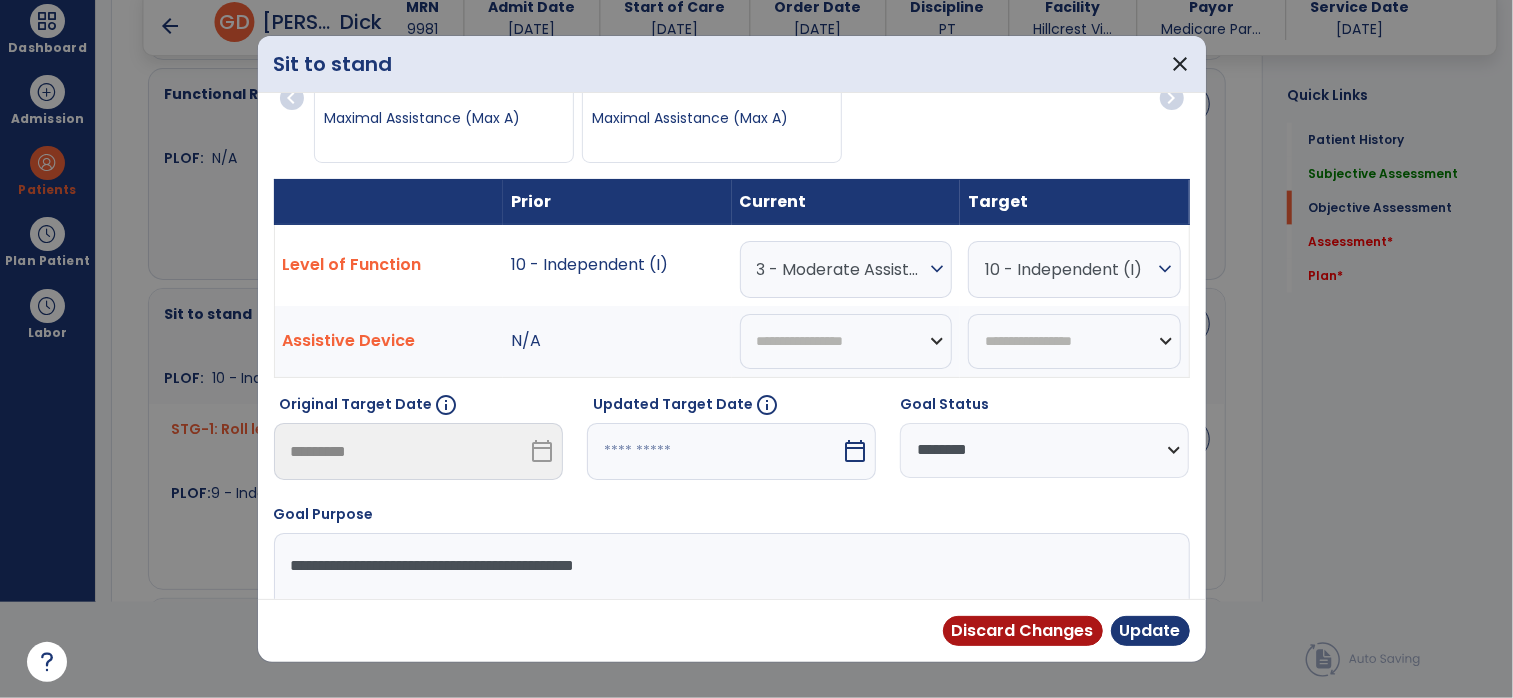 scroll, scrollTop: 52, scrollLeft: 0, axis: vertical 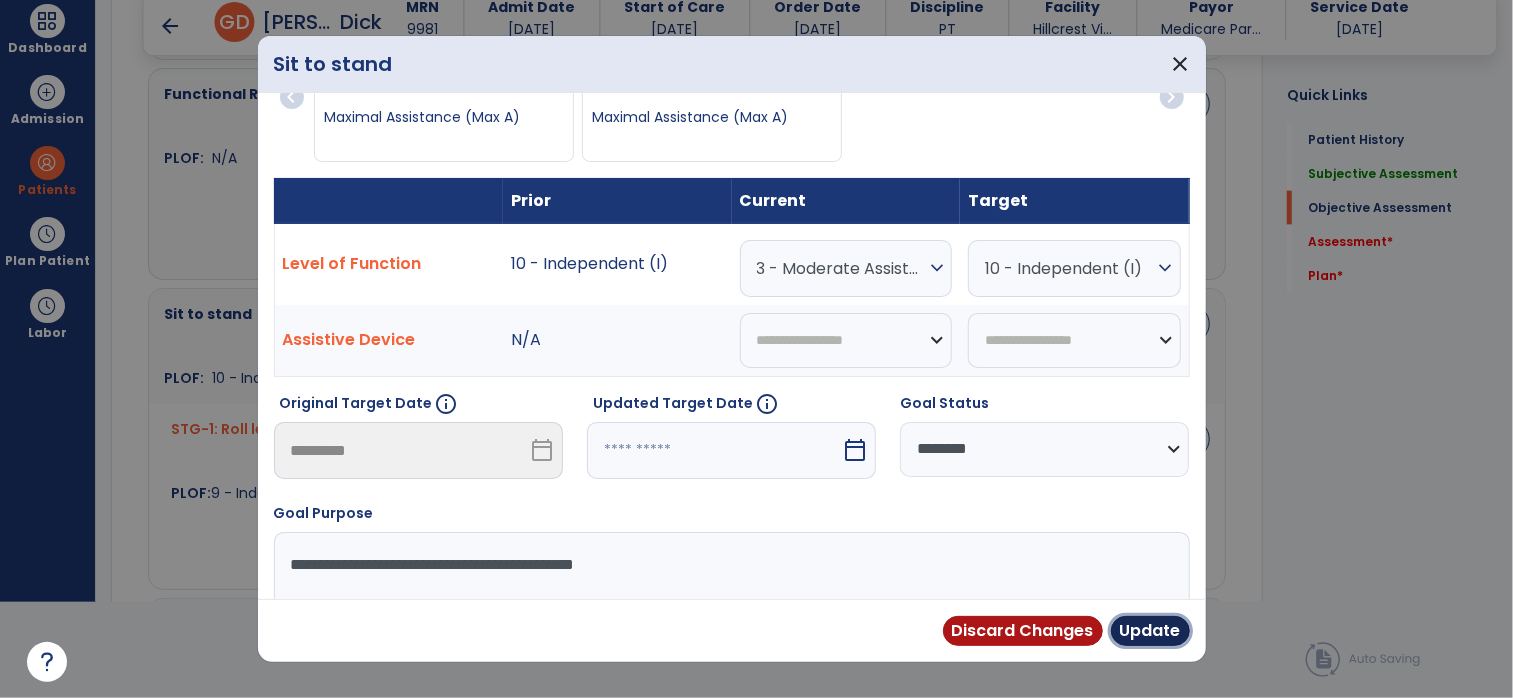 click on "Update" at bounding box center [1150, 631] 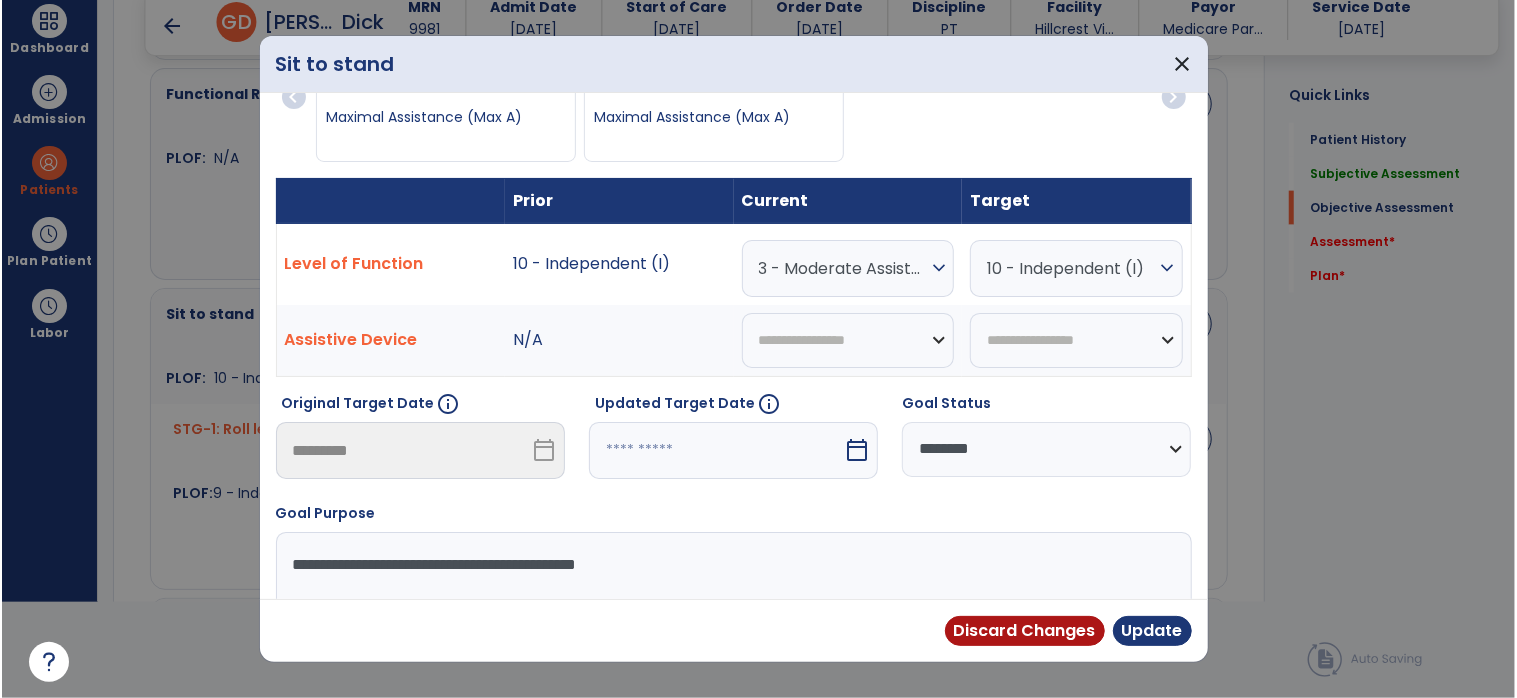 scroll, scrollTop: 95, scrollLeft: 0, axis: vertical 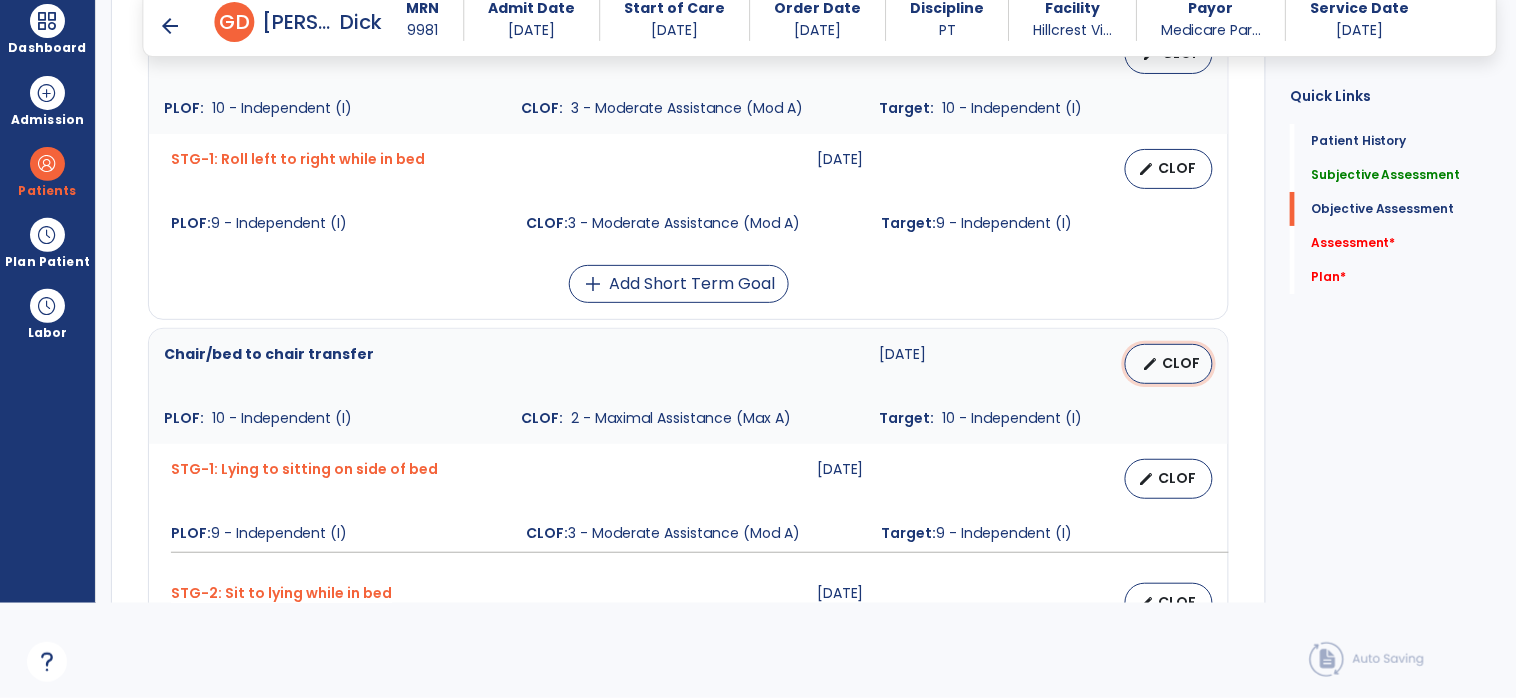 click on "CLOF" at bounding box center (1181, 363) 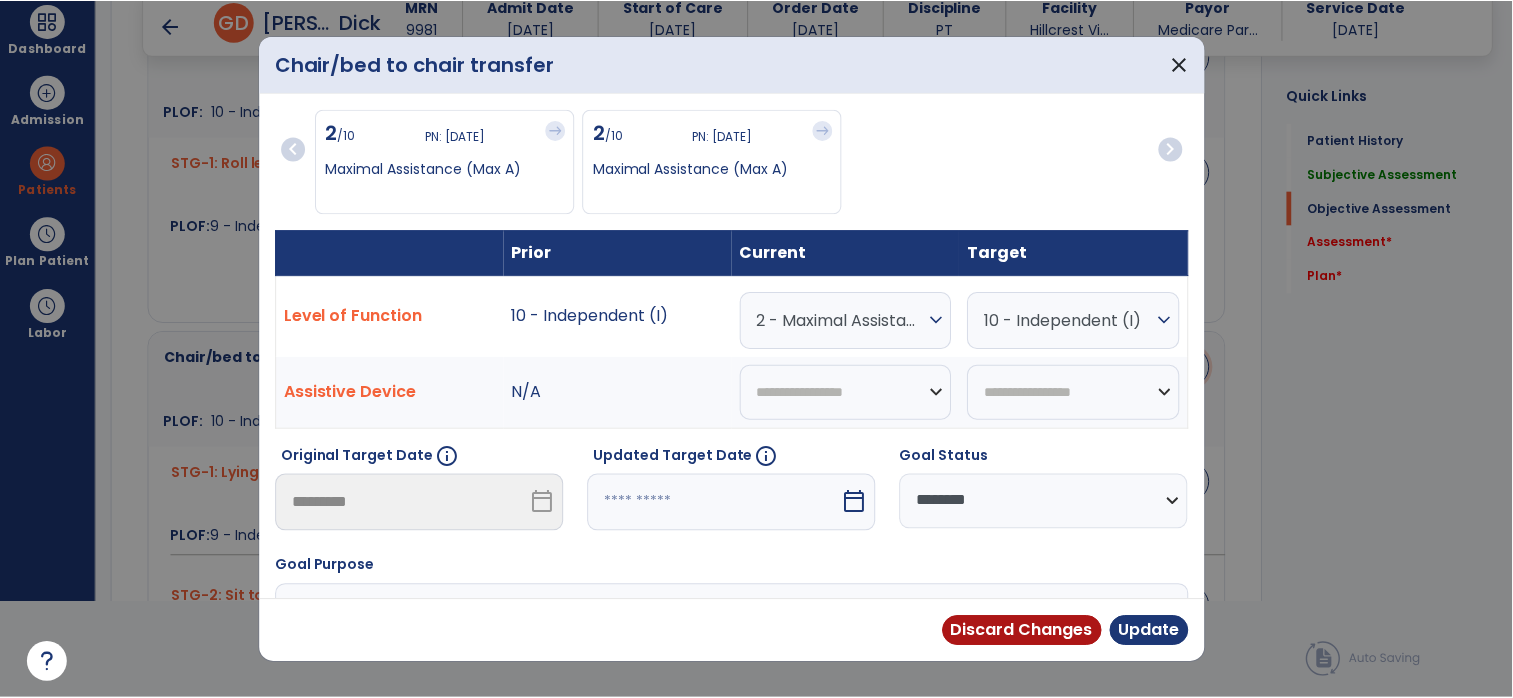 scroll, scrollTop: 0, scrollLeft: 0, axis: both 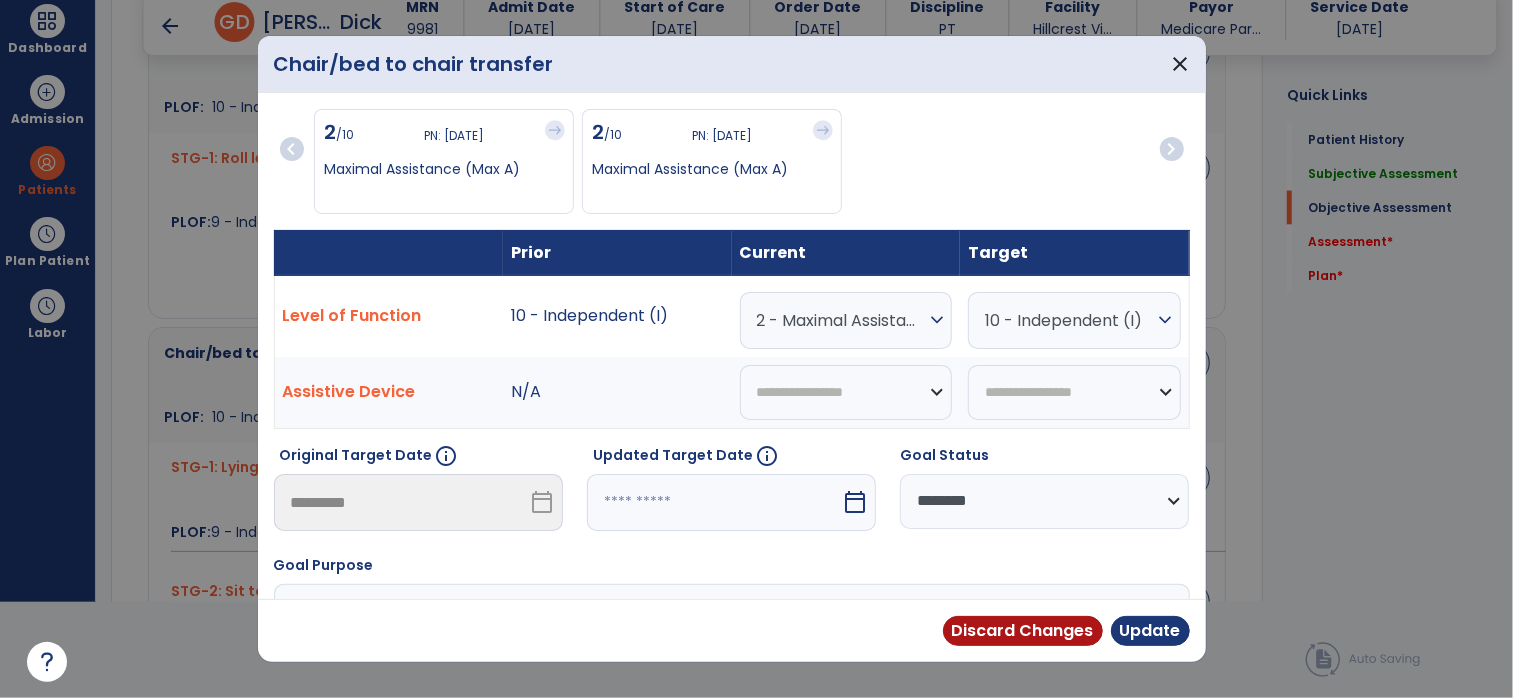 click on "2 - Maximal Assistance (Max A)" at bounding box center [841, 320] 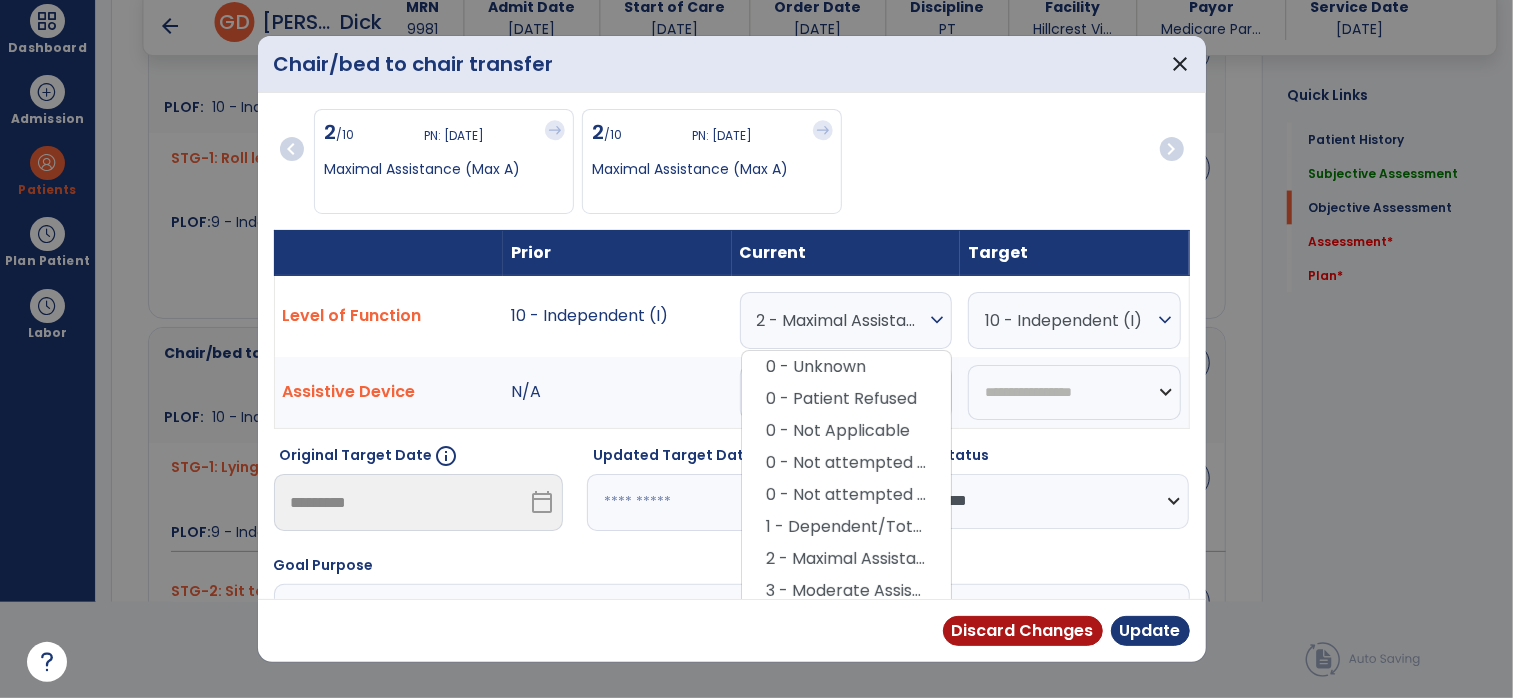 click on "3 - Moderate Assistance (Mod A)" at bounding box center [846, 591] 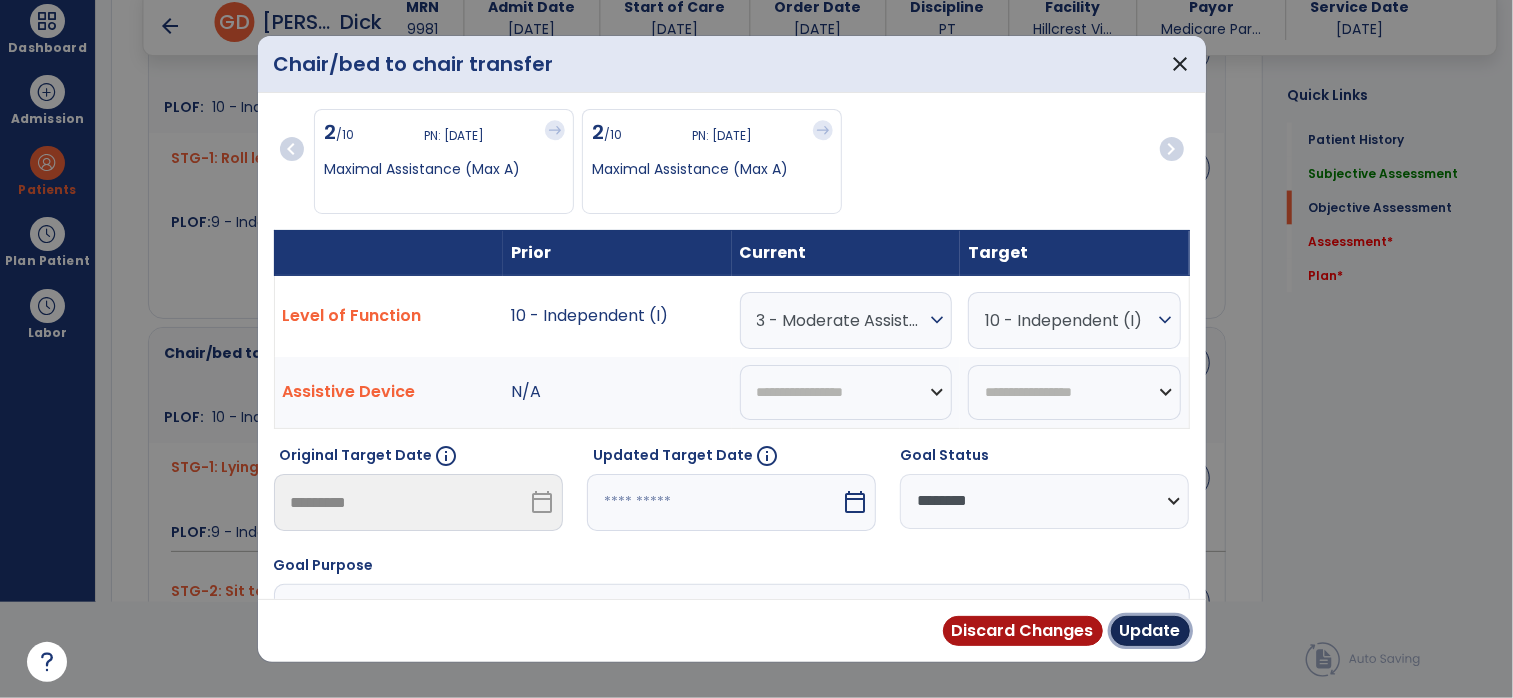 click on "Update" at bounding box center [1150, 631] 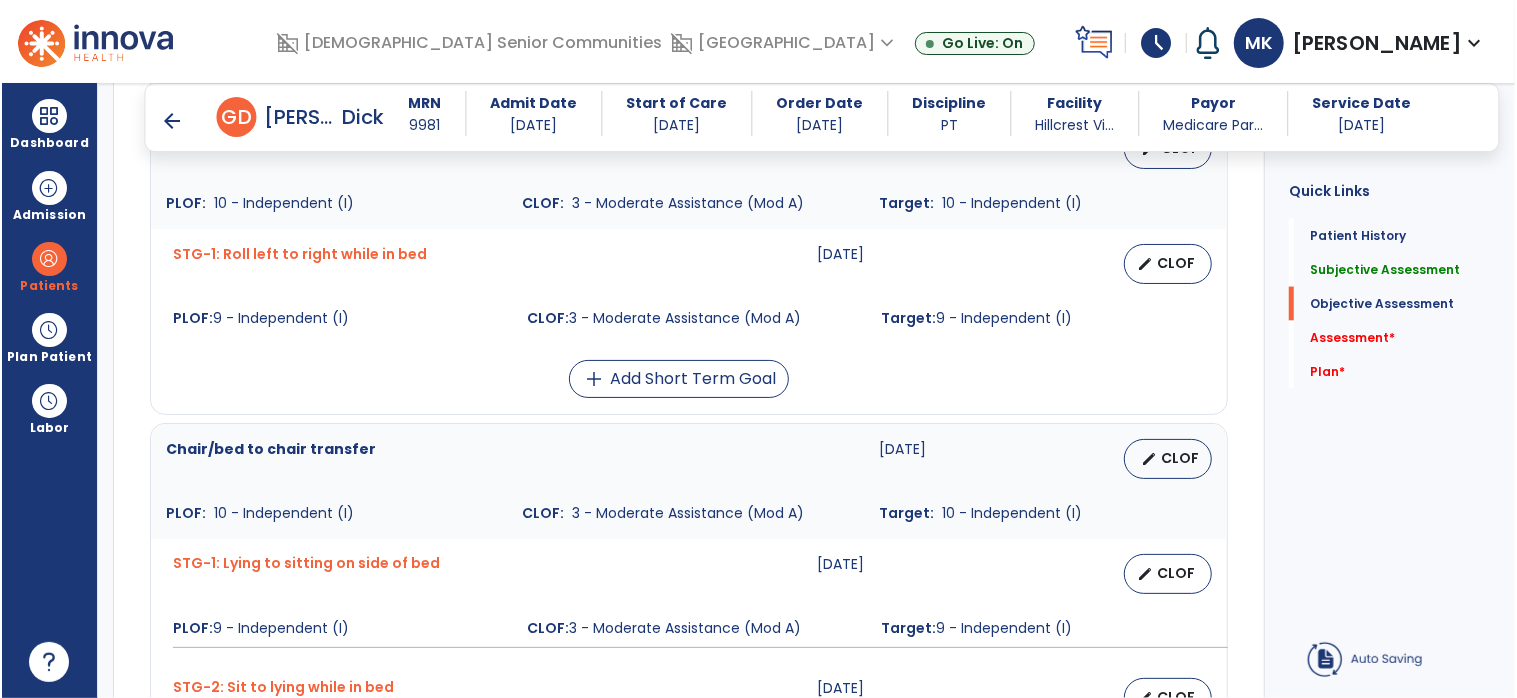 scroll, scrollTop: 95, scrollLeft: 0, axis: vertical 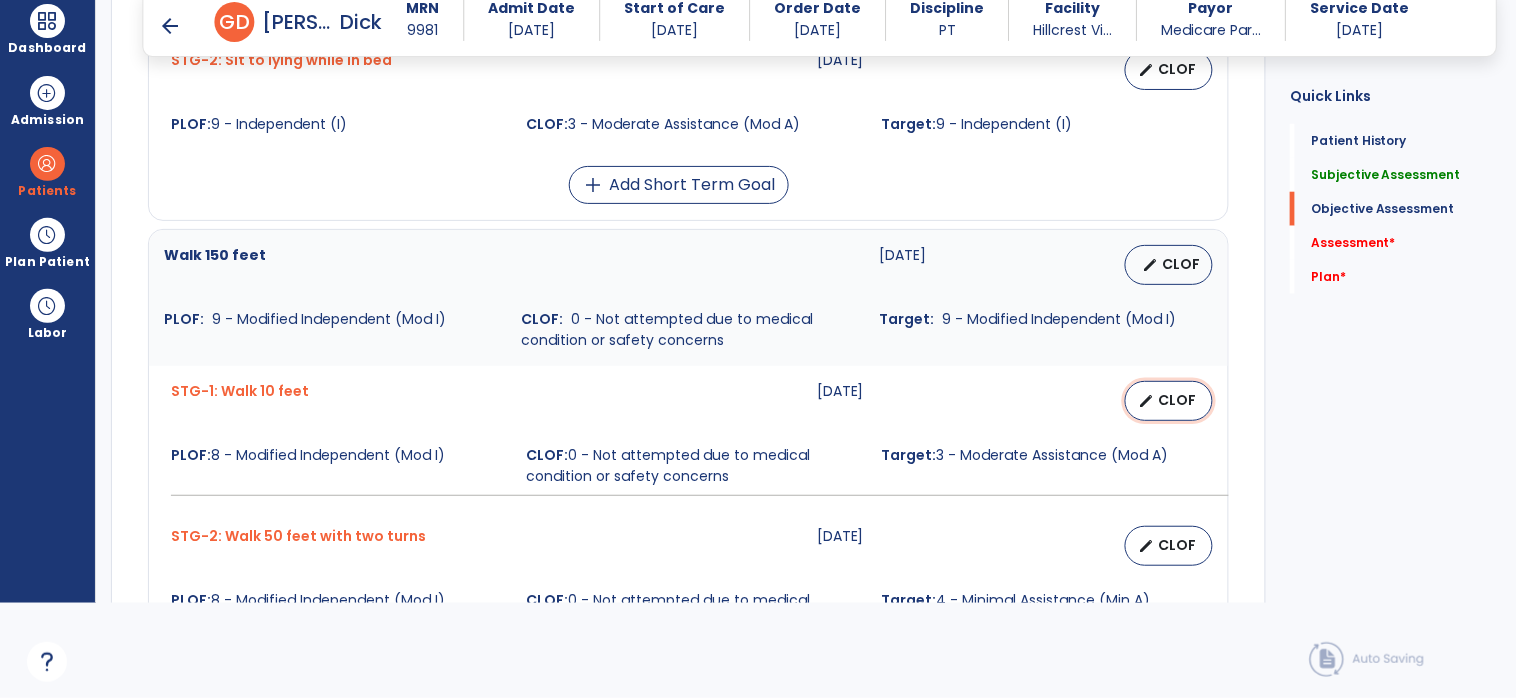 click on "CLOF" at bounding box center [1177, 400] 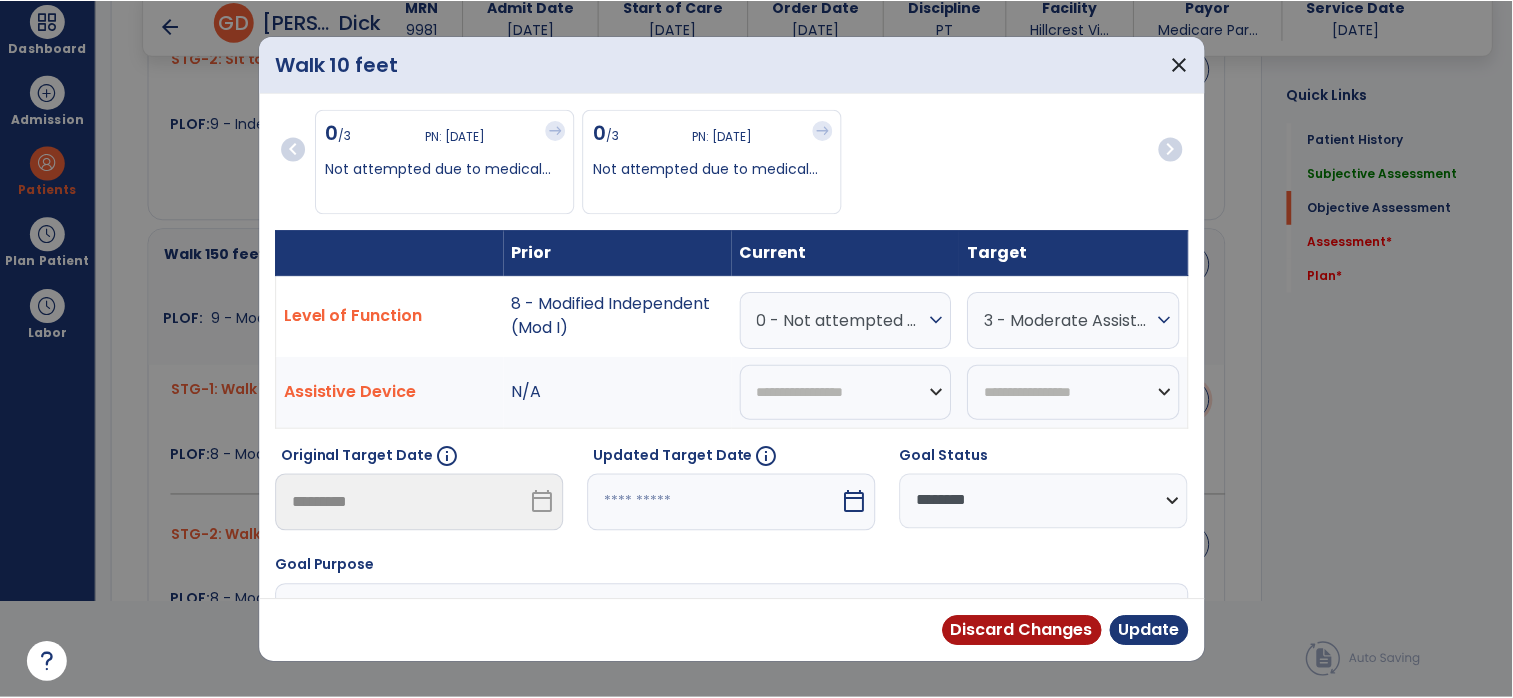 scroll, scrollTop: 0, scrollLeft: 0, axis: both 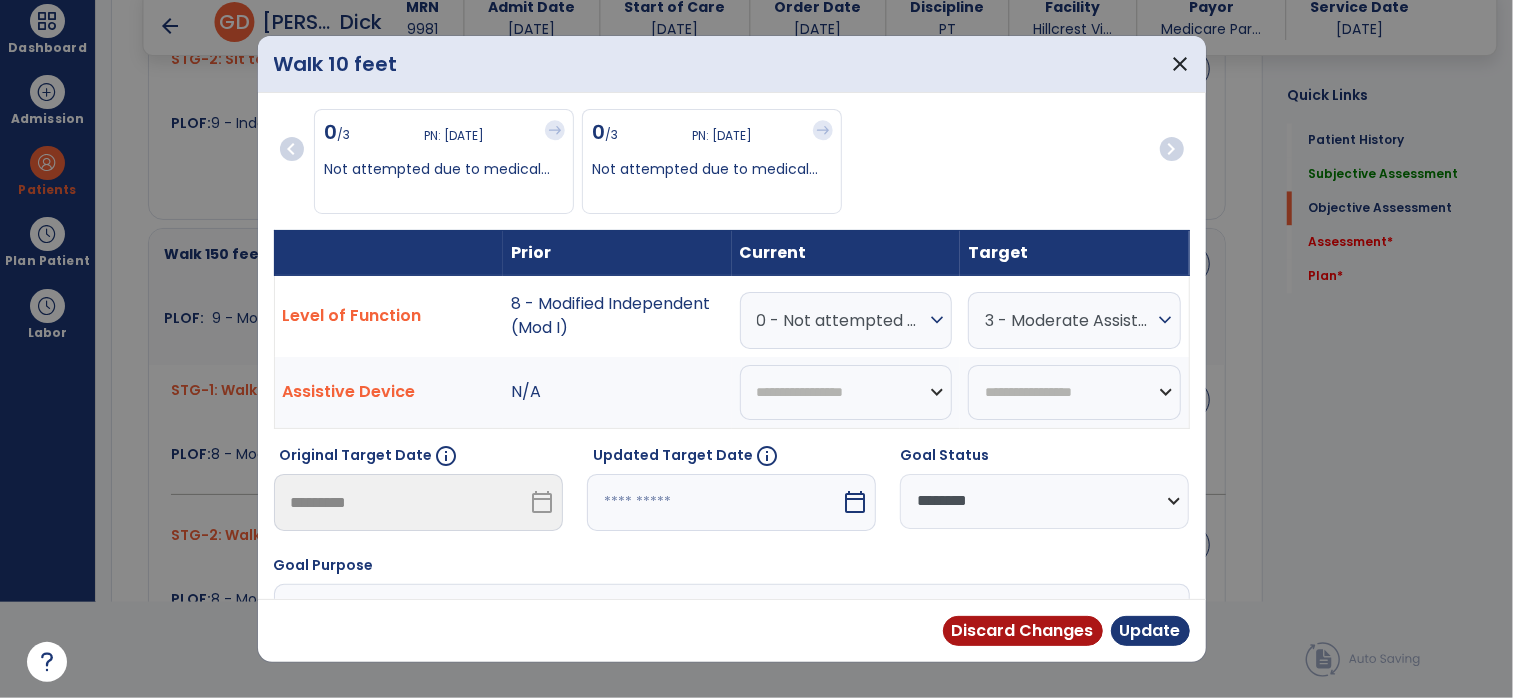 click on "0 - Not attempted due to medical condition or safety concerns" at bounding box center [841, 320] 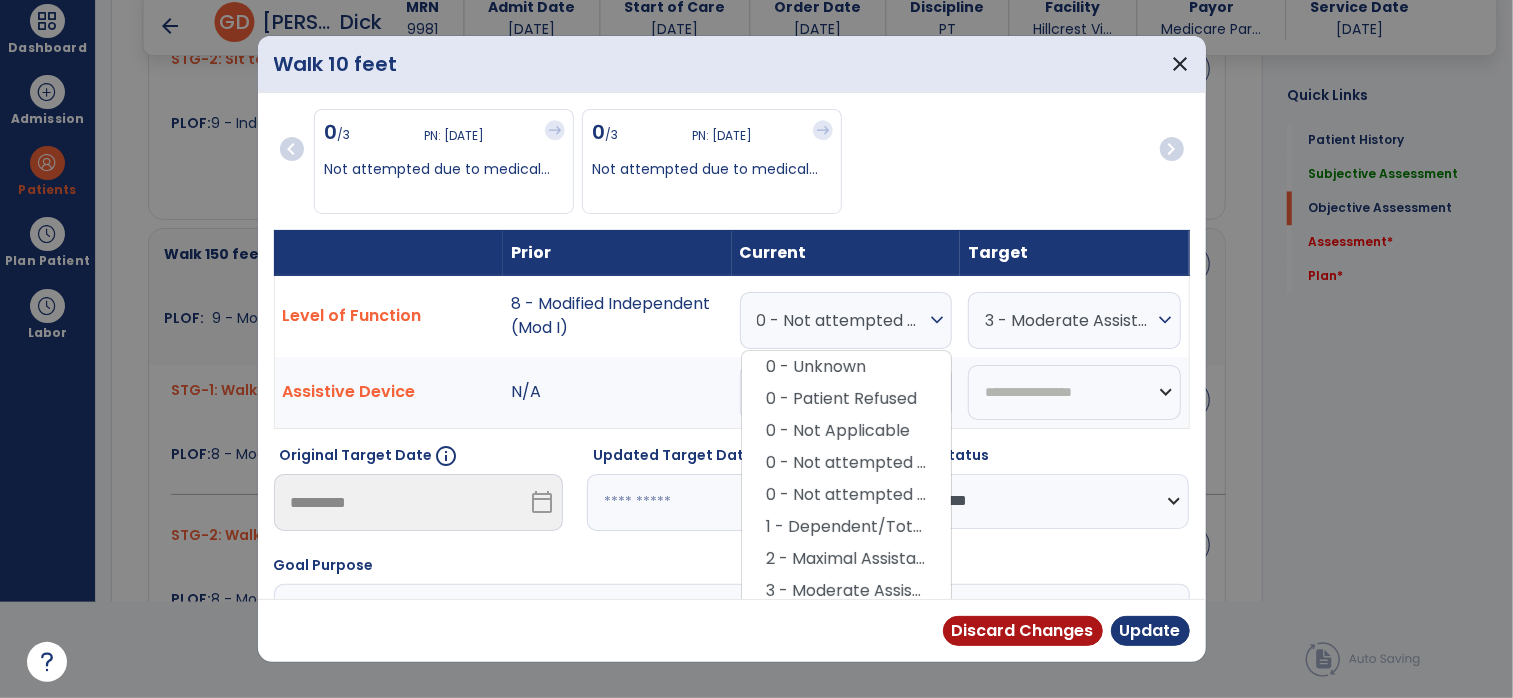click on "1 - Dependent/Total Assistance (D)" at bounding box center [846, 527] 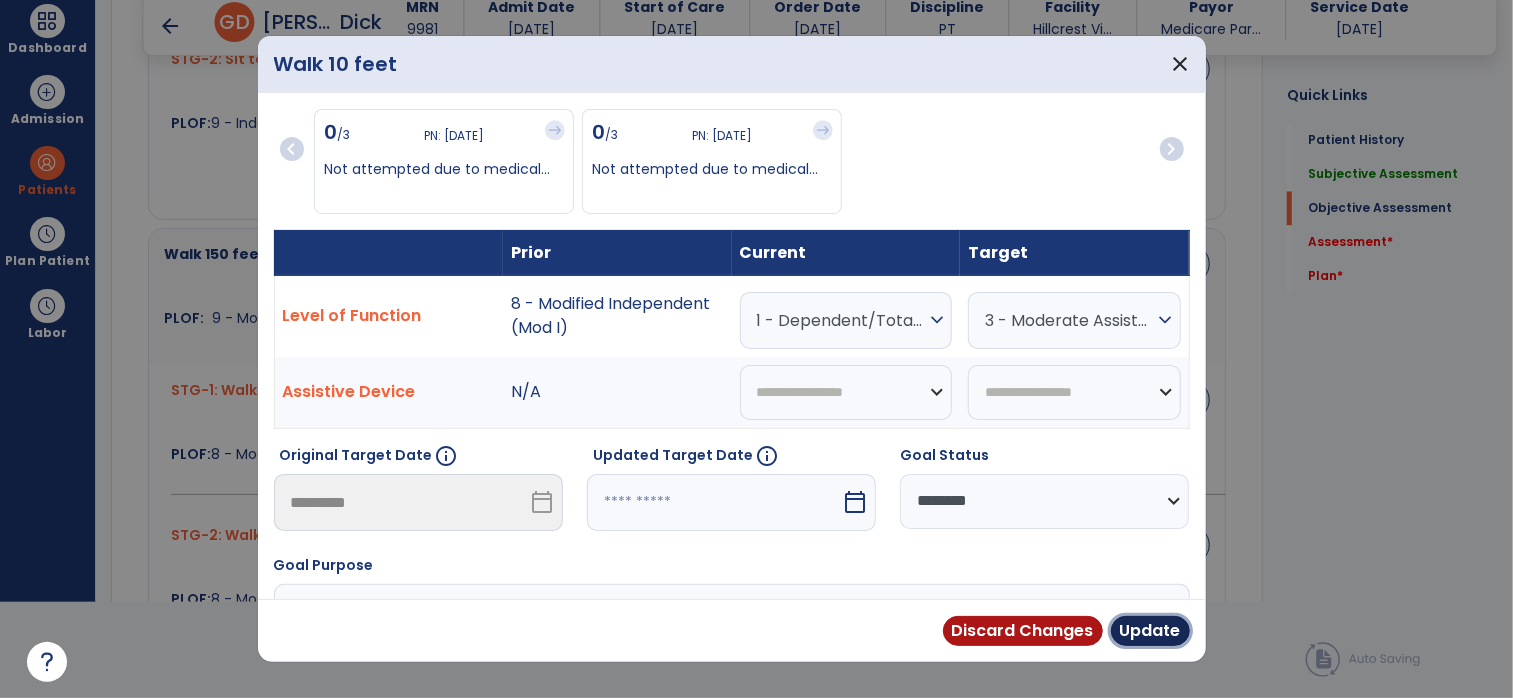 click on "Update" at bounding box center (1150, 631) 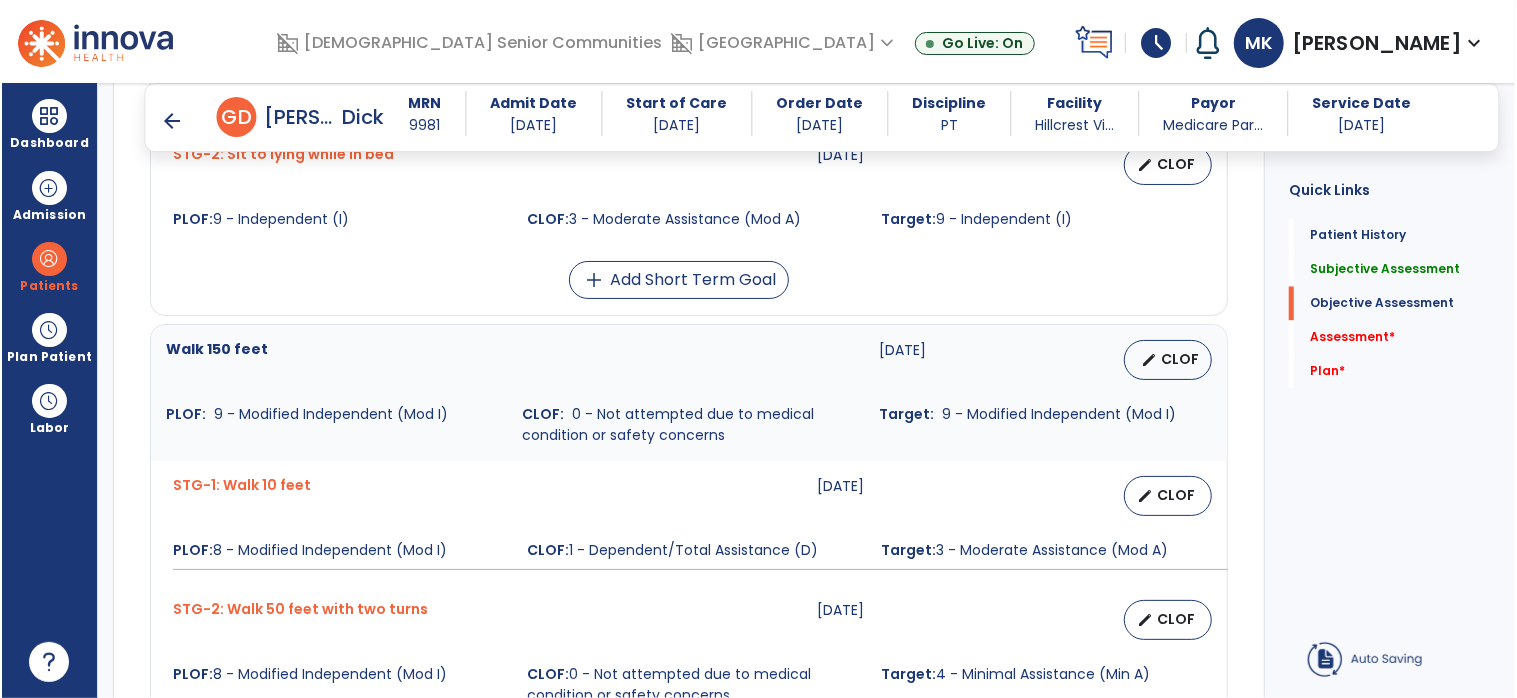 scroll, scrollTop: 95, scrollLeft: 0, axis: vertical 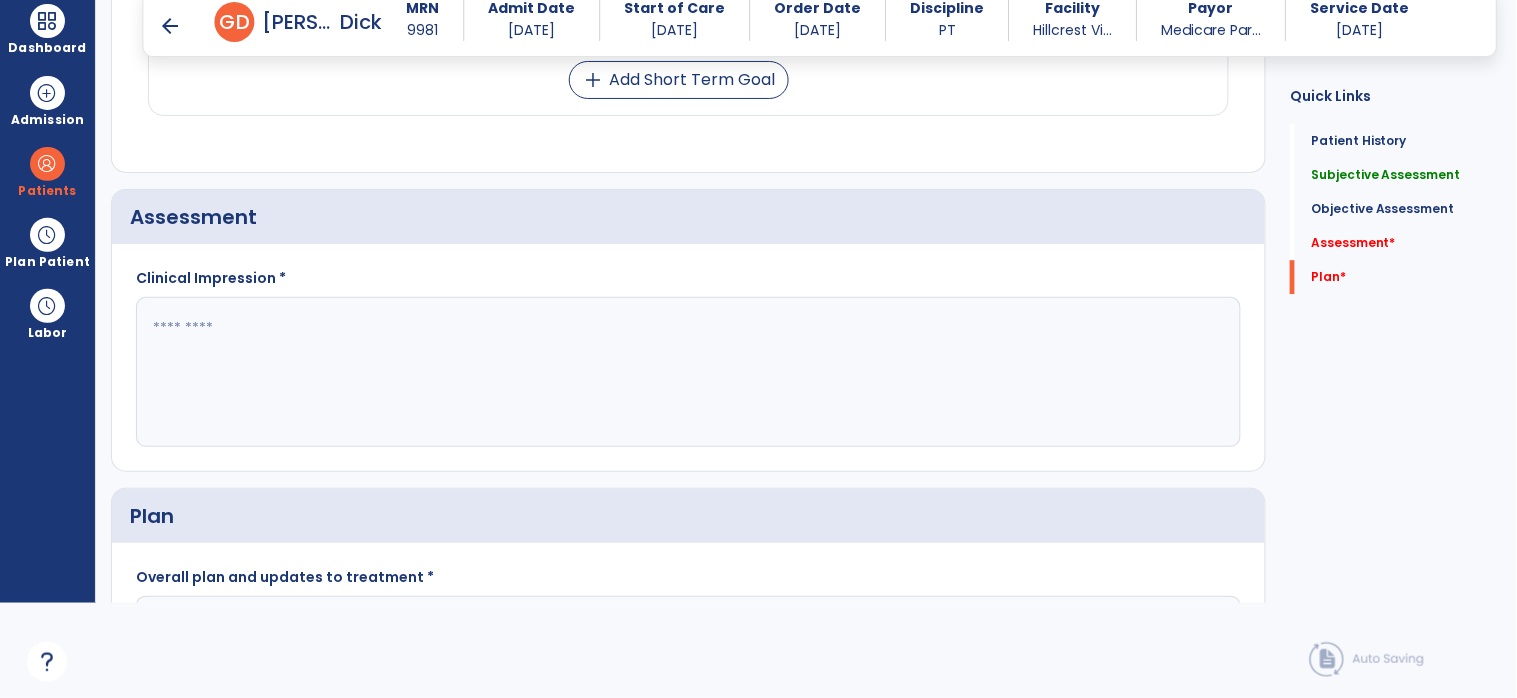 click 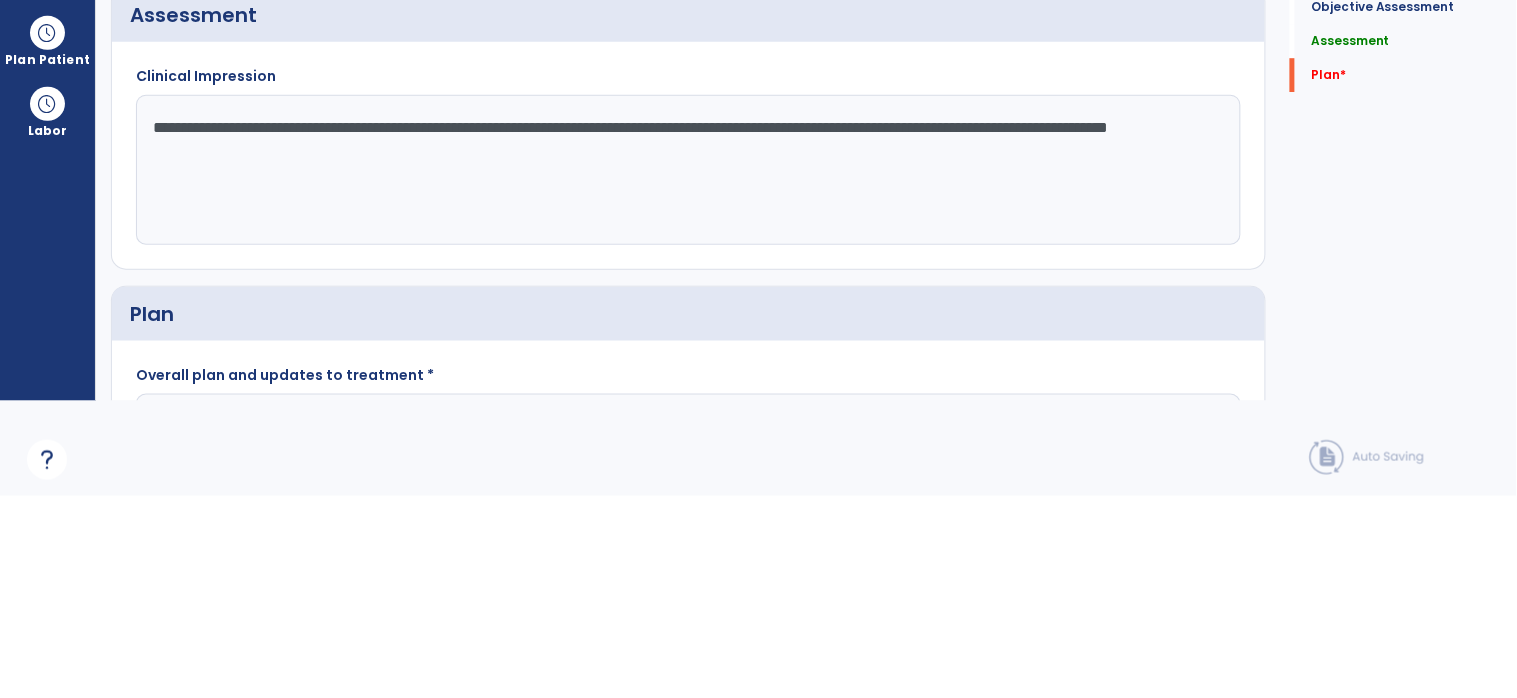 click on "**********" 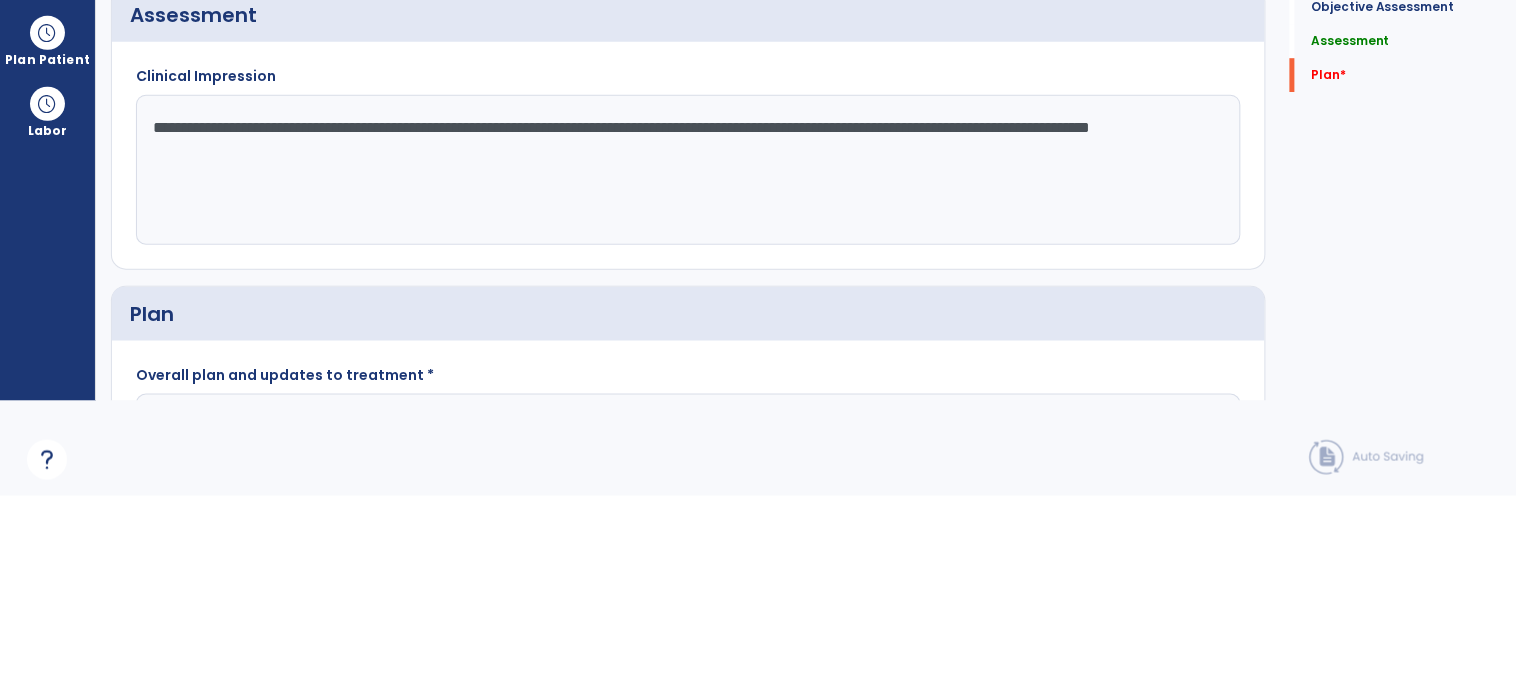 click on "**********" 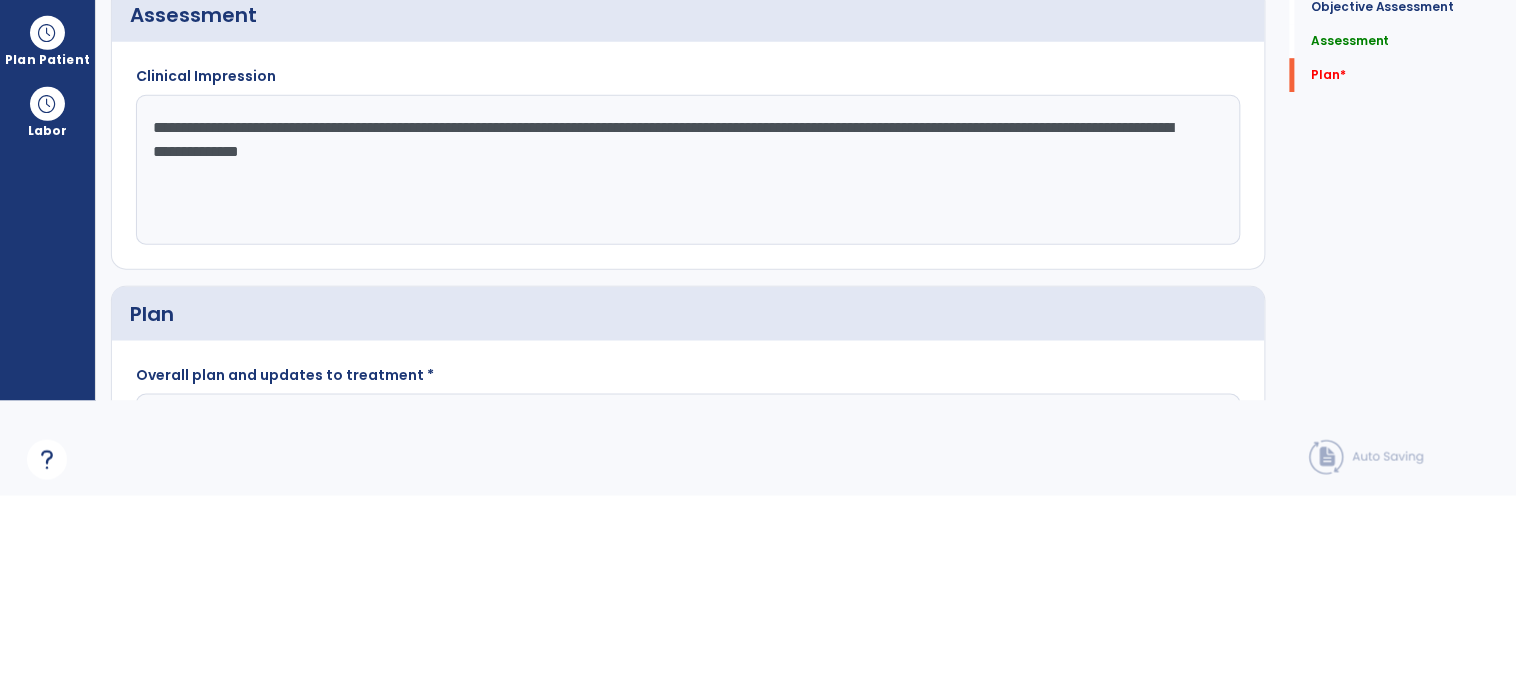 click on "**********" 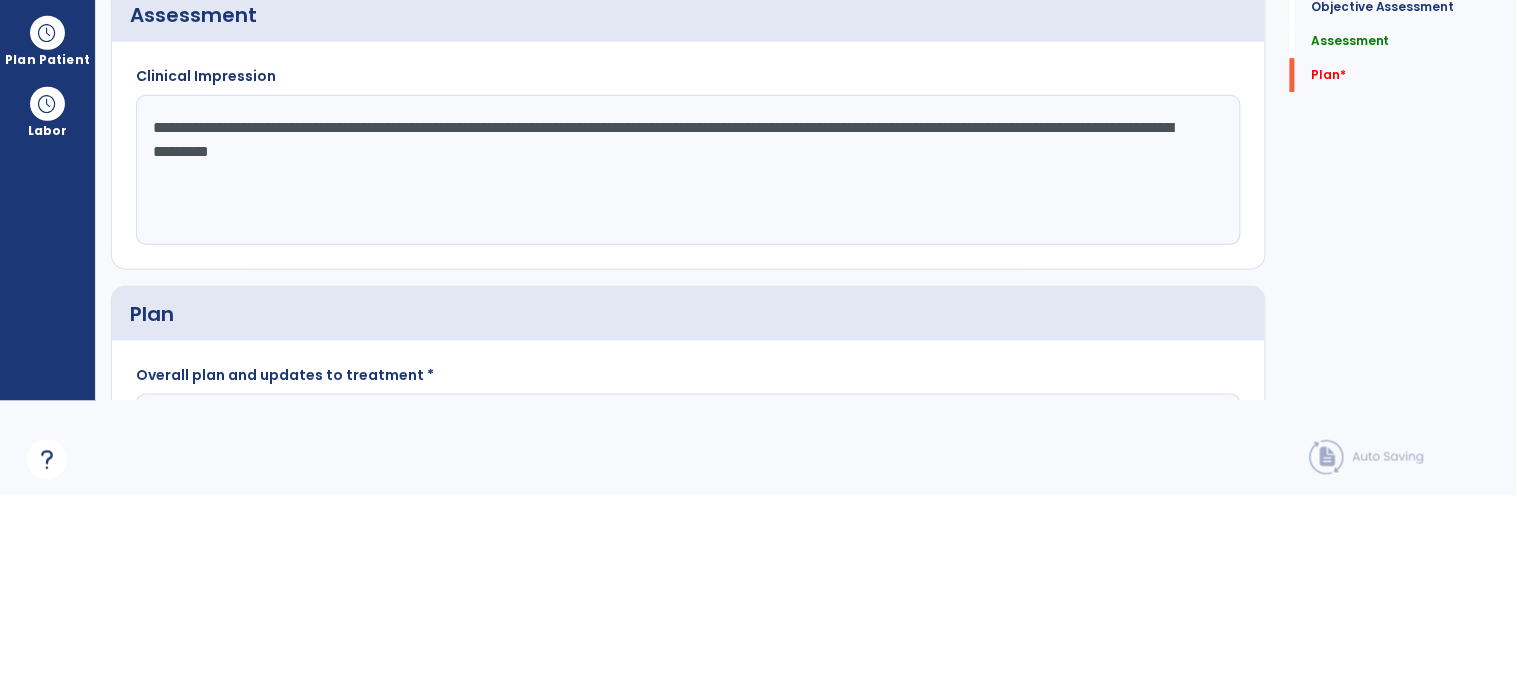 click on "**********" 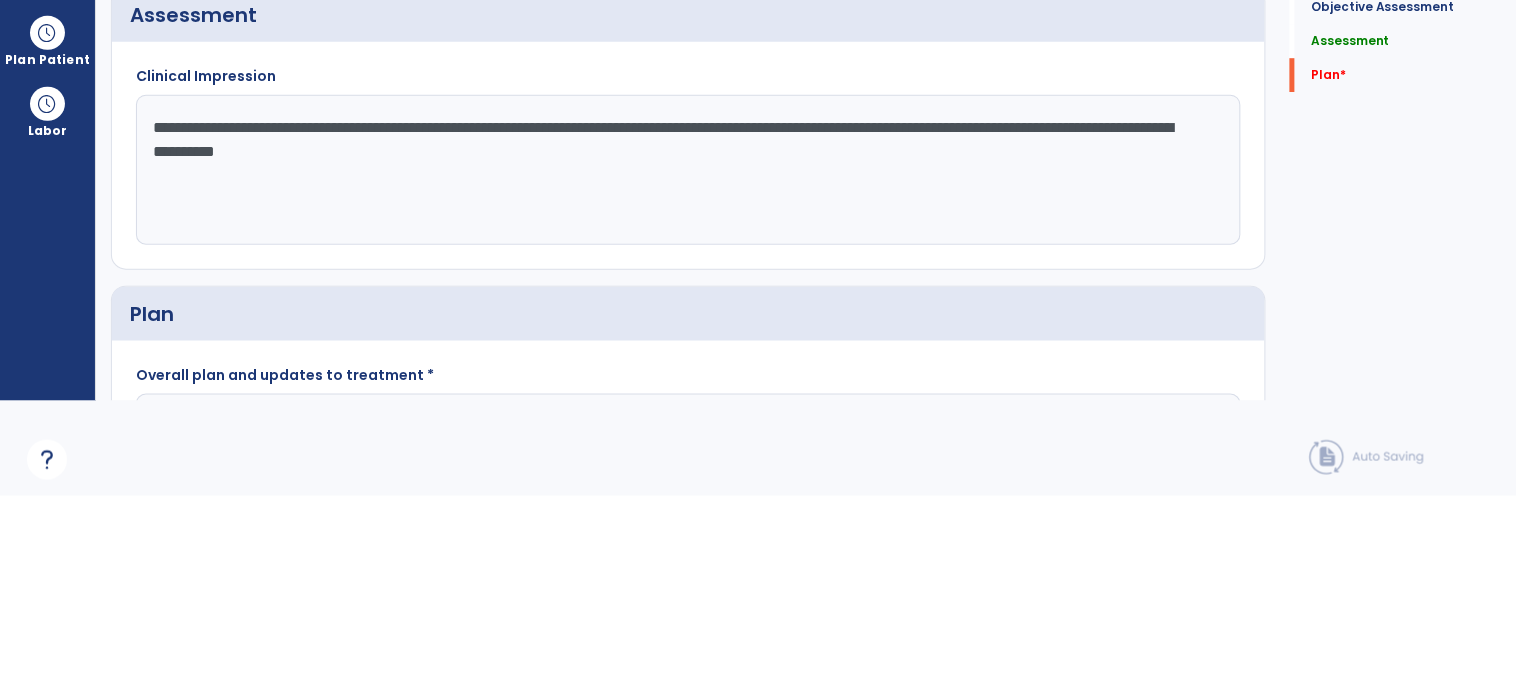 scroll, scrollTop: 95, scrollLeft: 0, axis: vertical 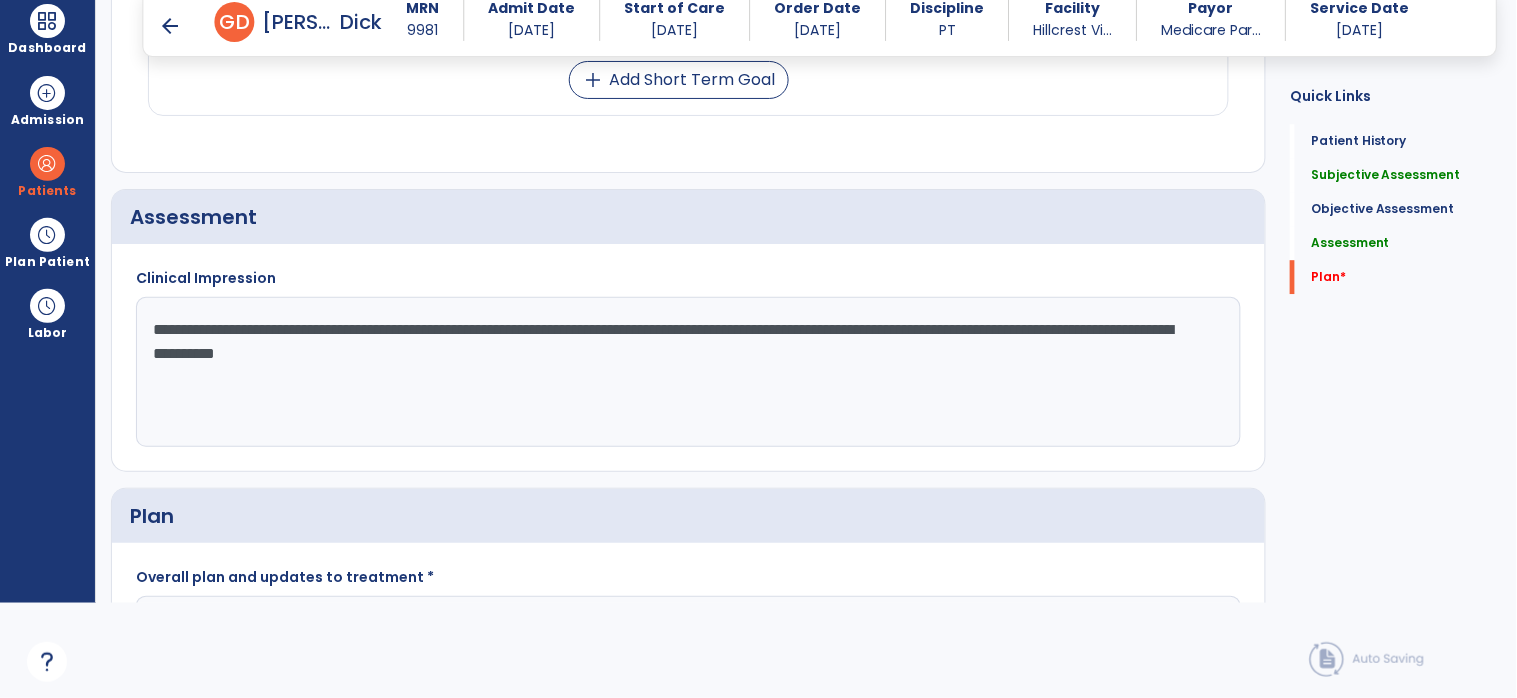 click on "arrow_back" at bounding box center (171, 26) 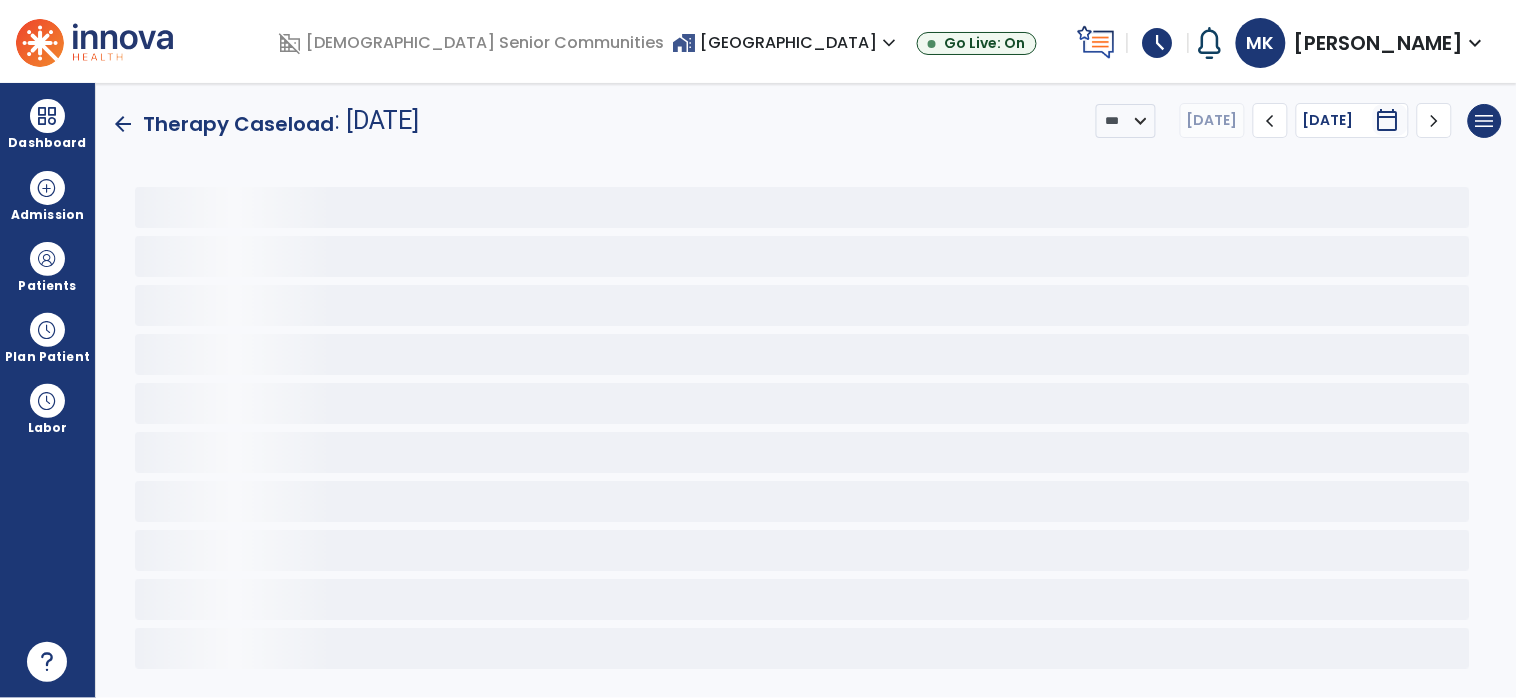 scroll, scrollTop: 0, scrollLeft: 0, axis: both 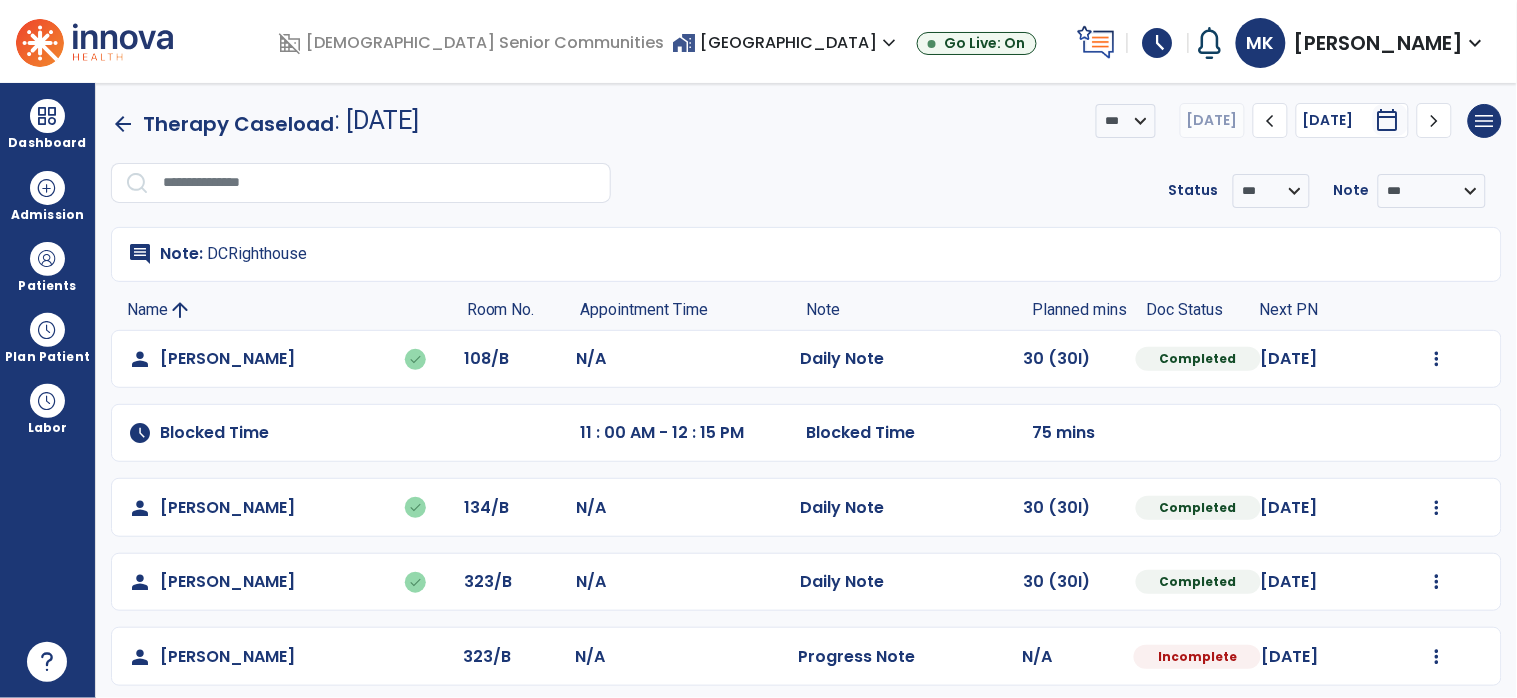 click at bounding box center [47, 259] 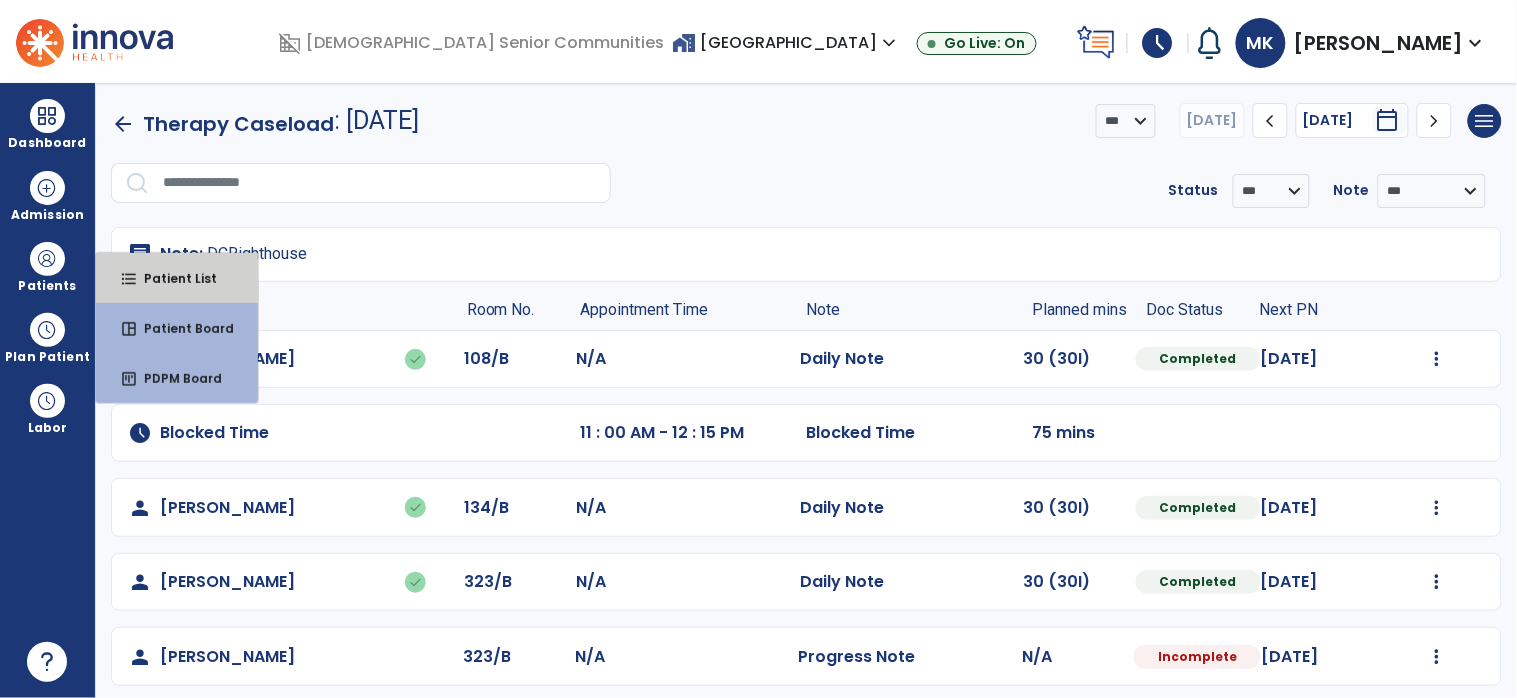 click on "format_list_bulleted  Patient List" at bounding box center (177, 278) 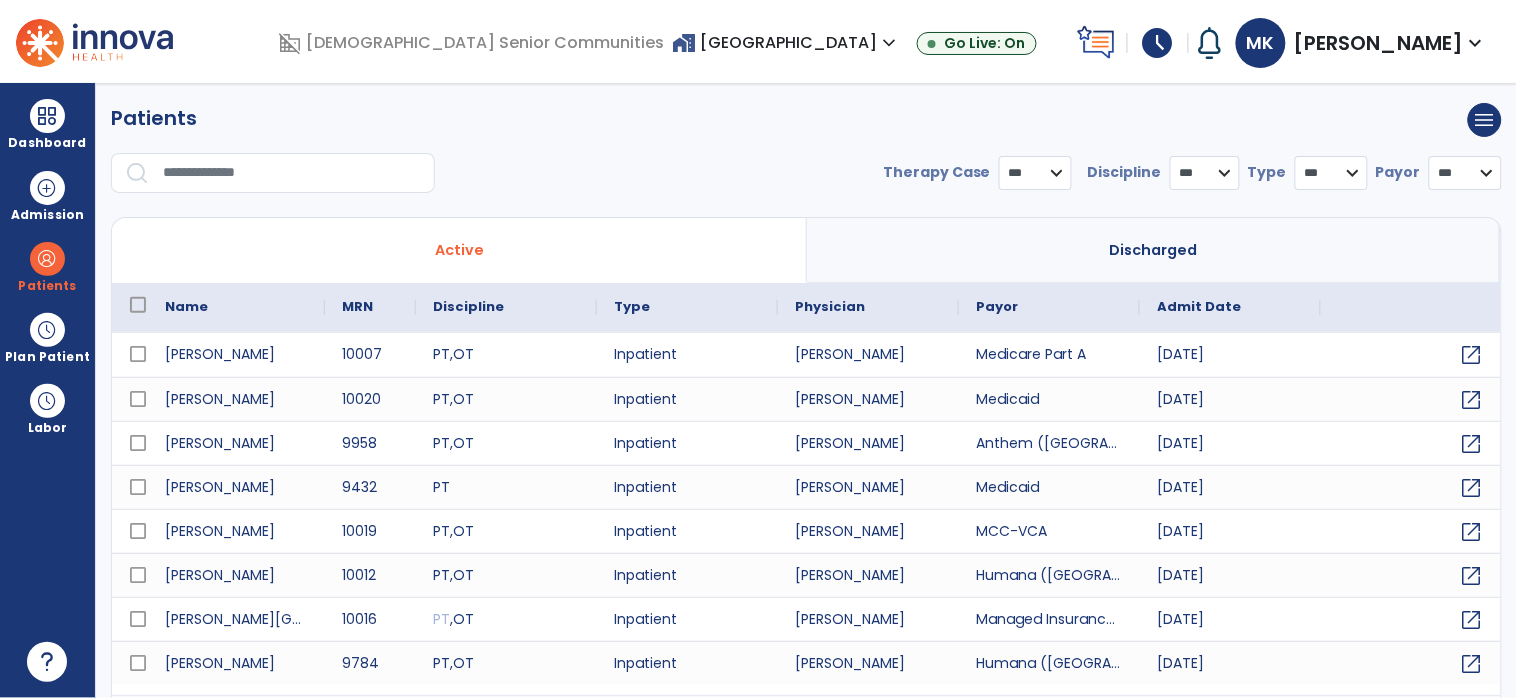 select on "***" 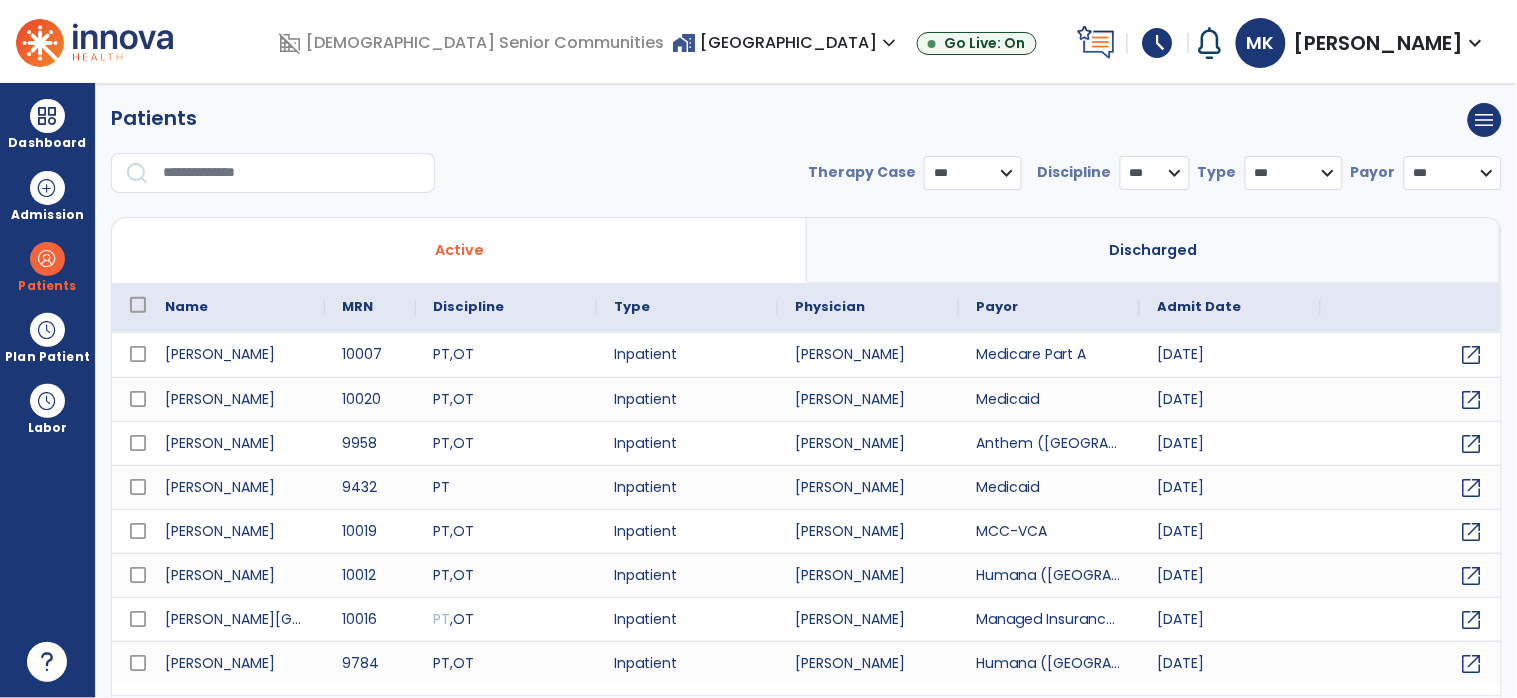 click at bounding box center (292, 173) 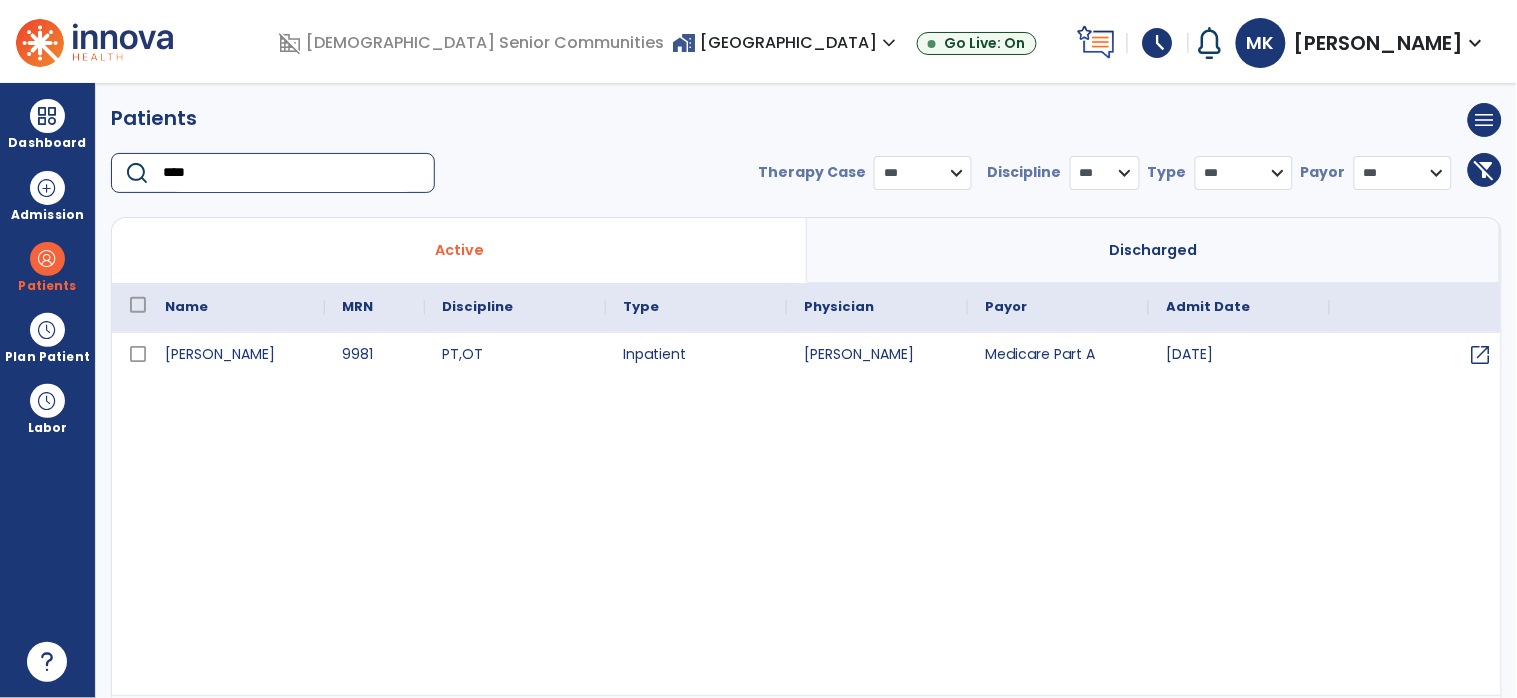 type on "****" 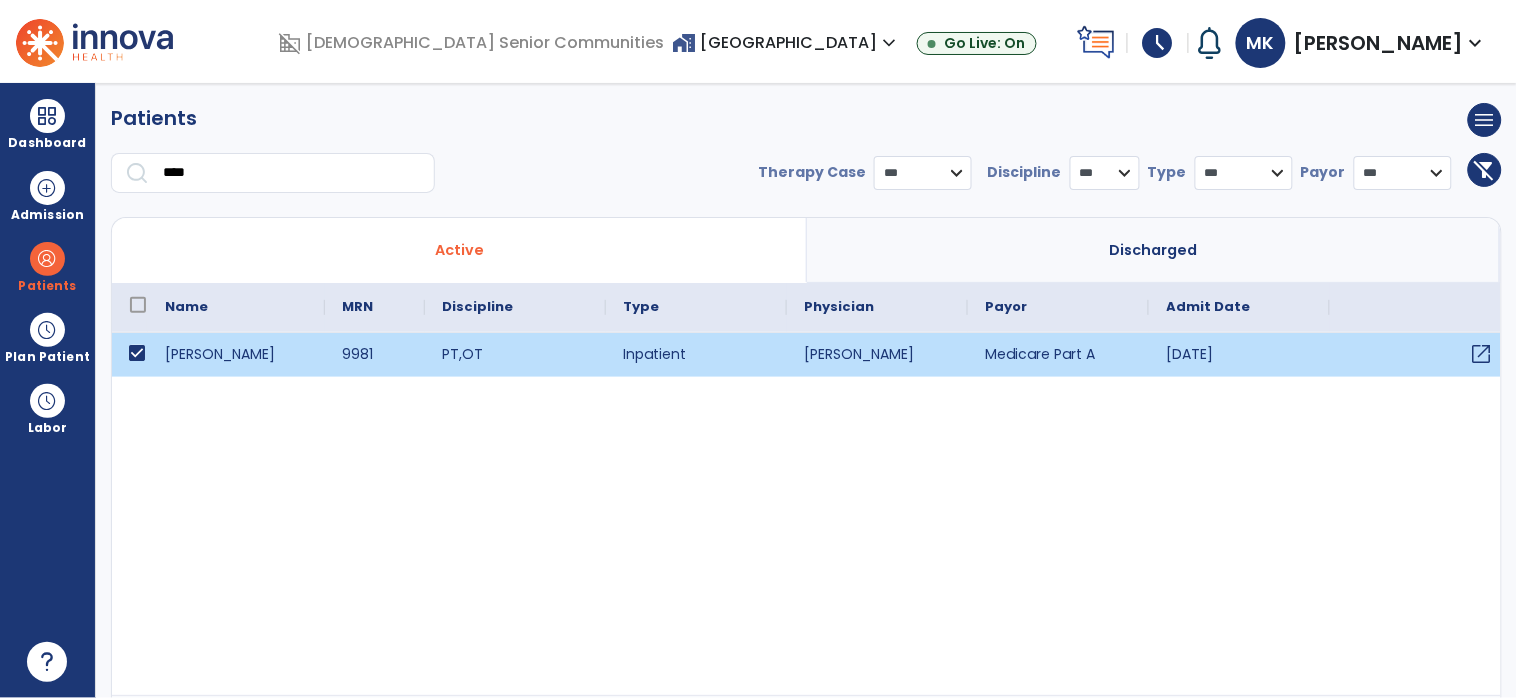 click on "open_in_new" at bounding box center [1482, 354] 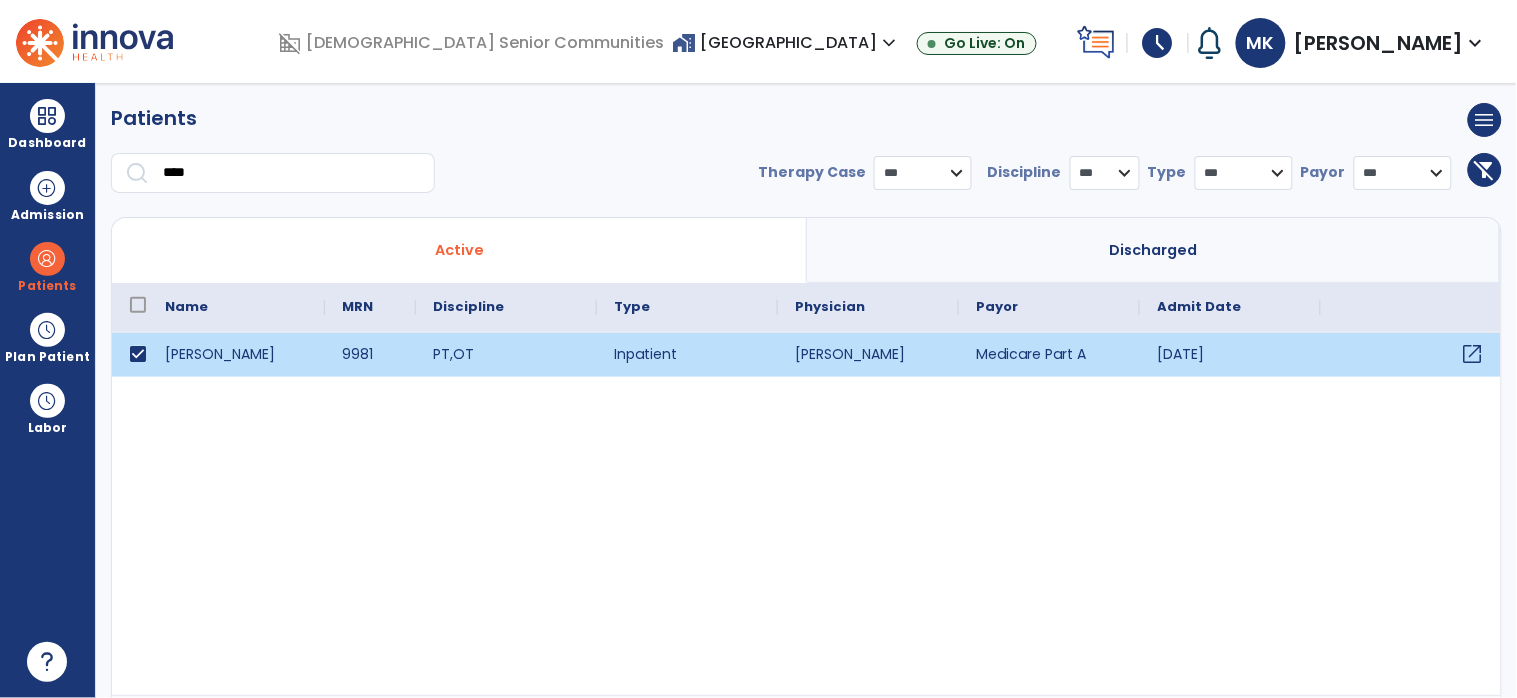 click on "open_in_new" at bounding box center (1473, 354) 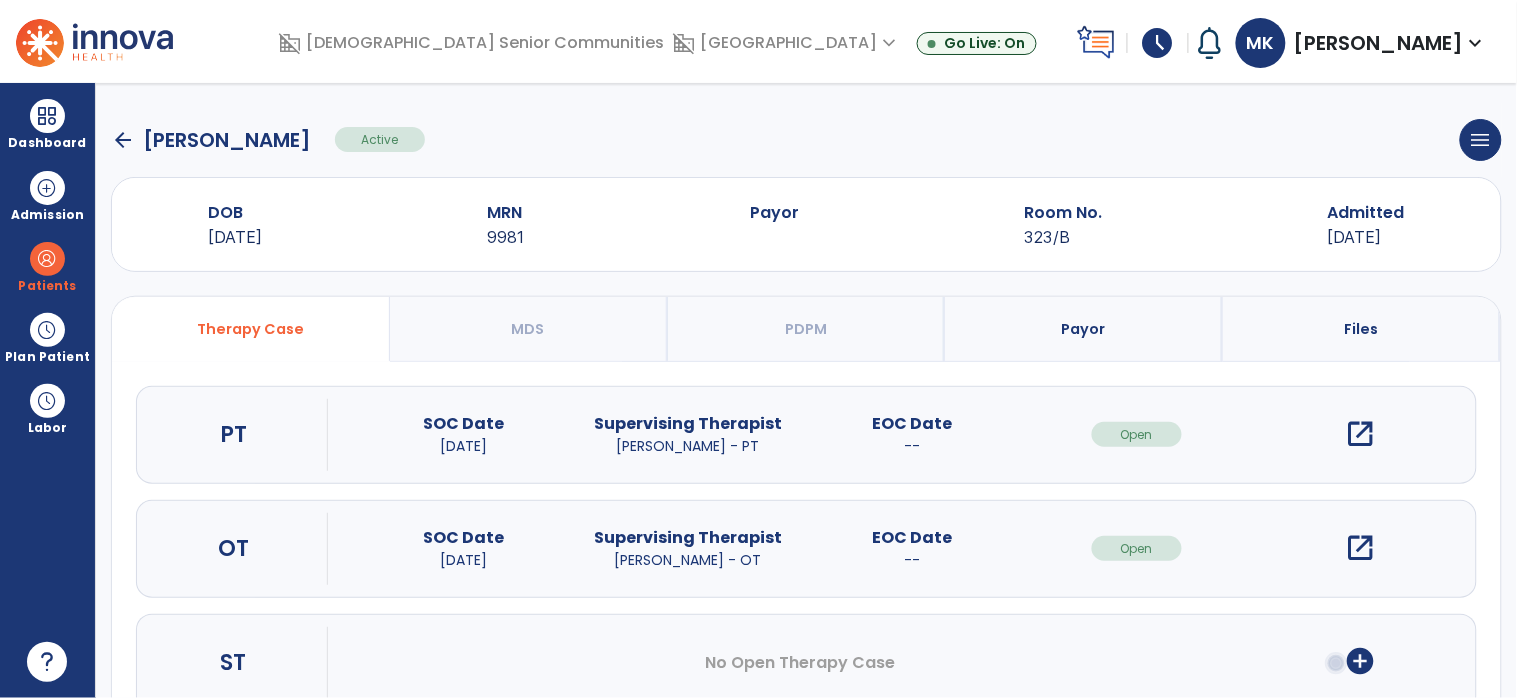 click on "open_in_new" at bounding box center [1361, 434] 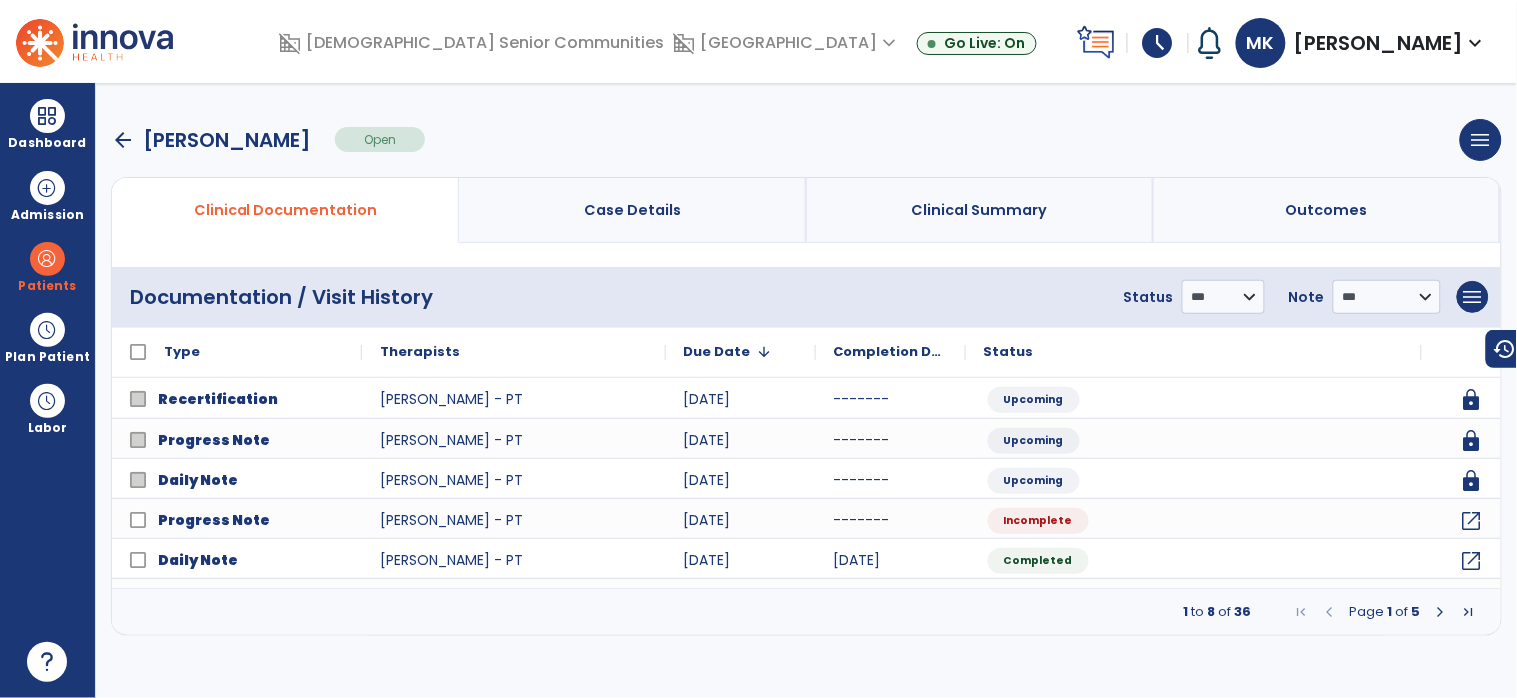 click on "open_in_new" 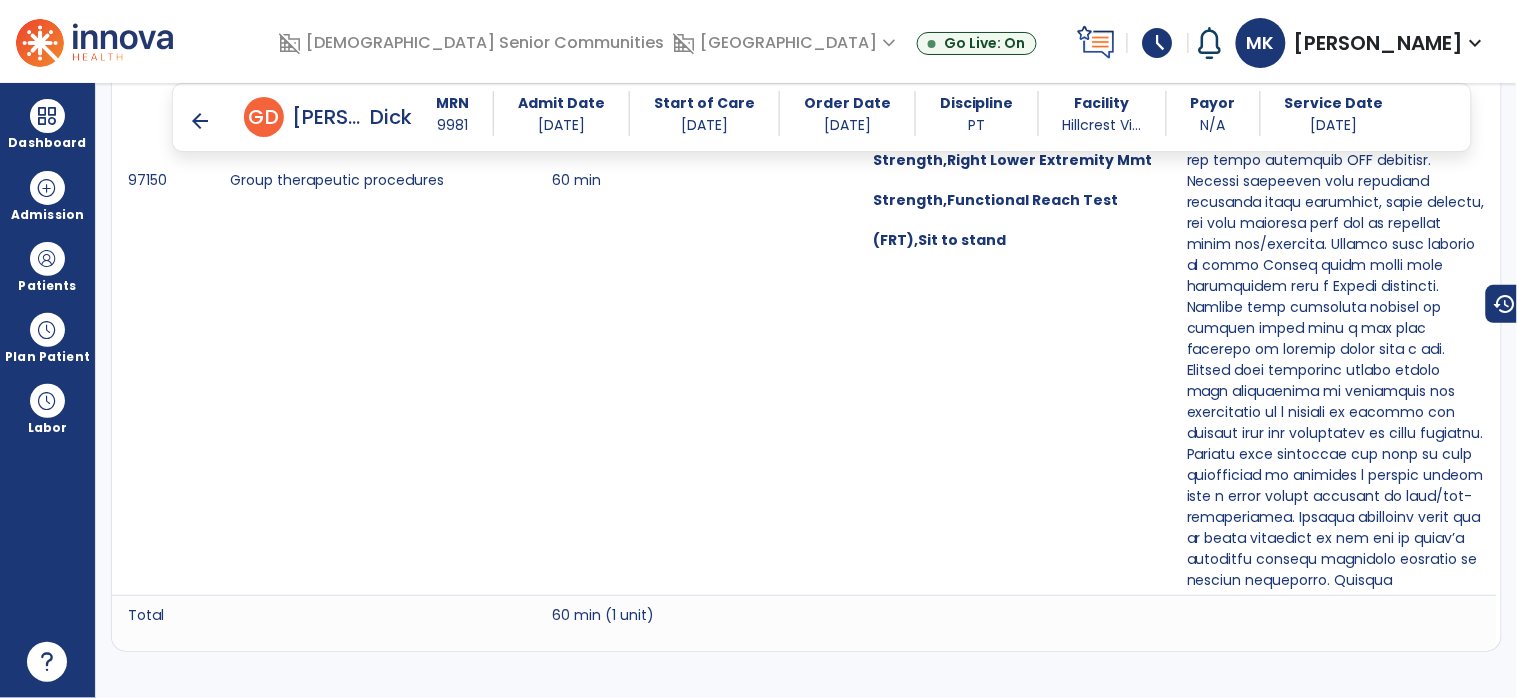 scroll, scrollTop: 2105, scrollLeft: 0, axis: vertical 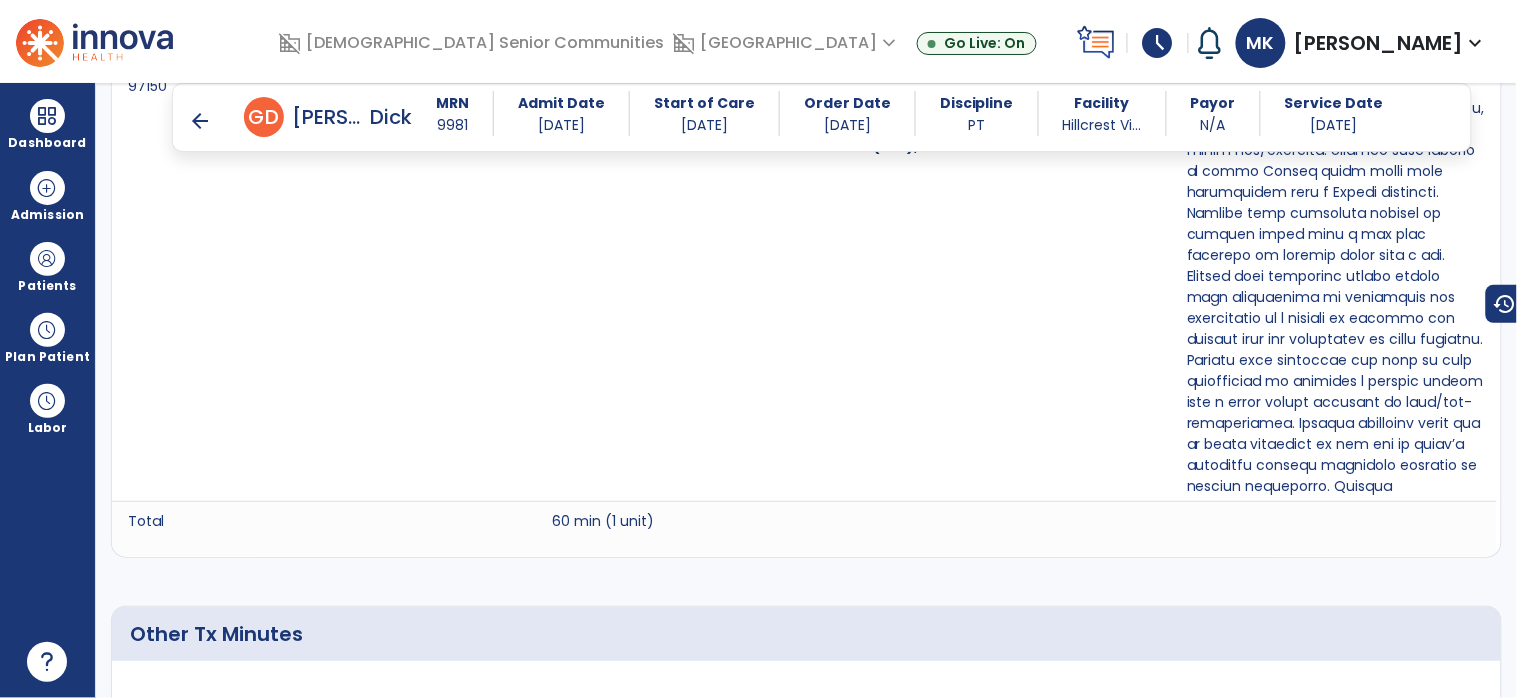 click on "arrow_back" at bounding box center (200, 121) 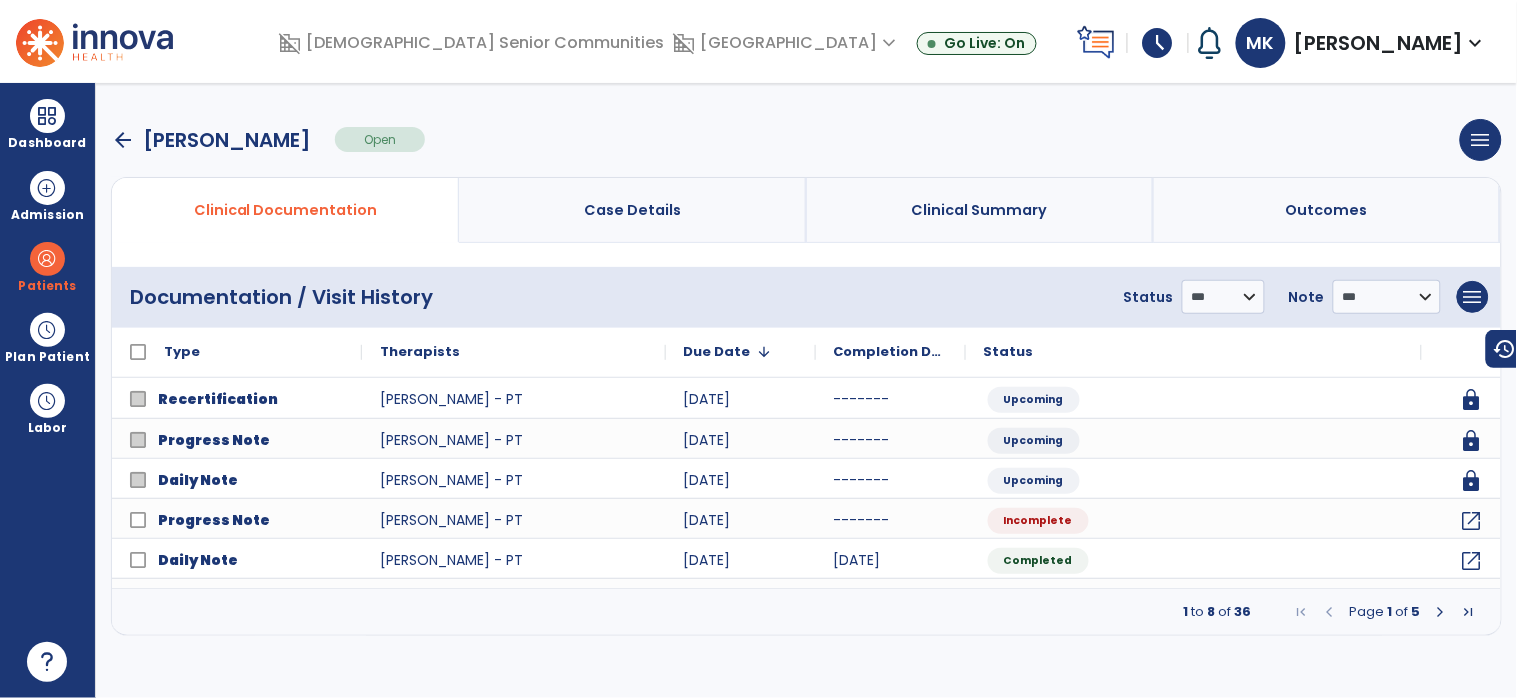 scroll, scrollTop: 0, scrollLeft: 0, axis: both 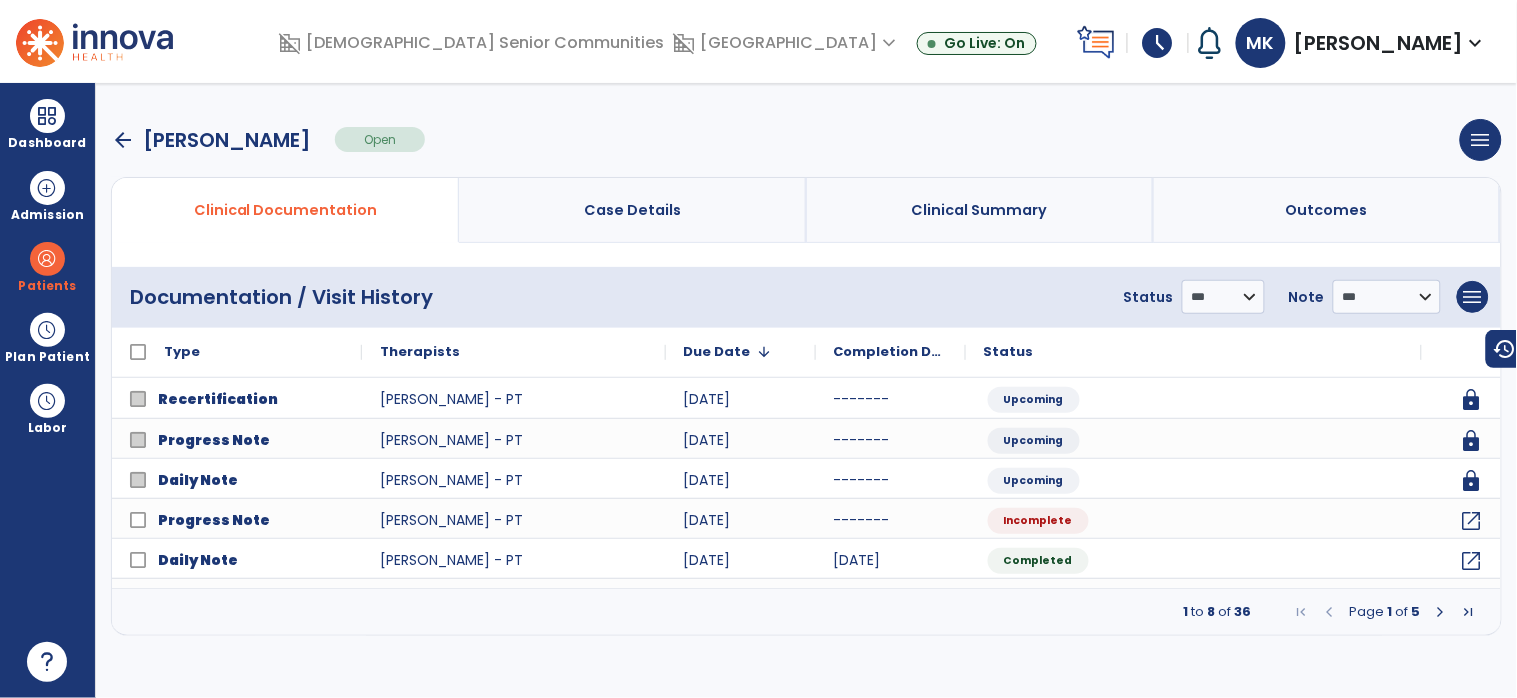 click at bounding box center (1441, 612) 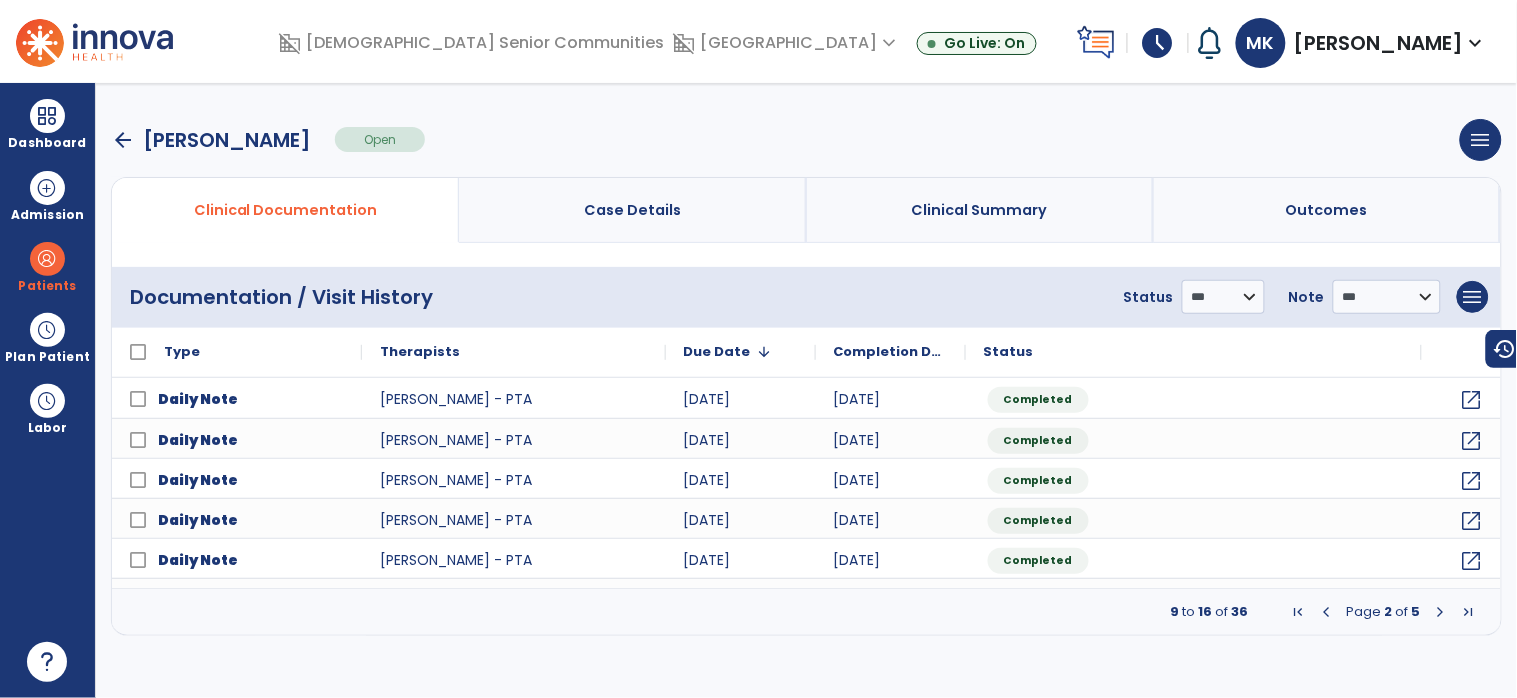 click on "open_in_new" 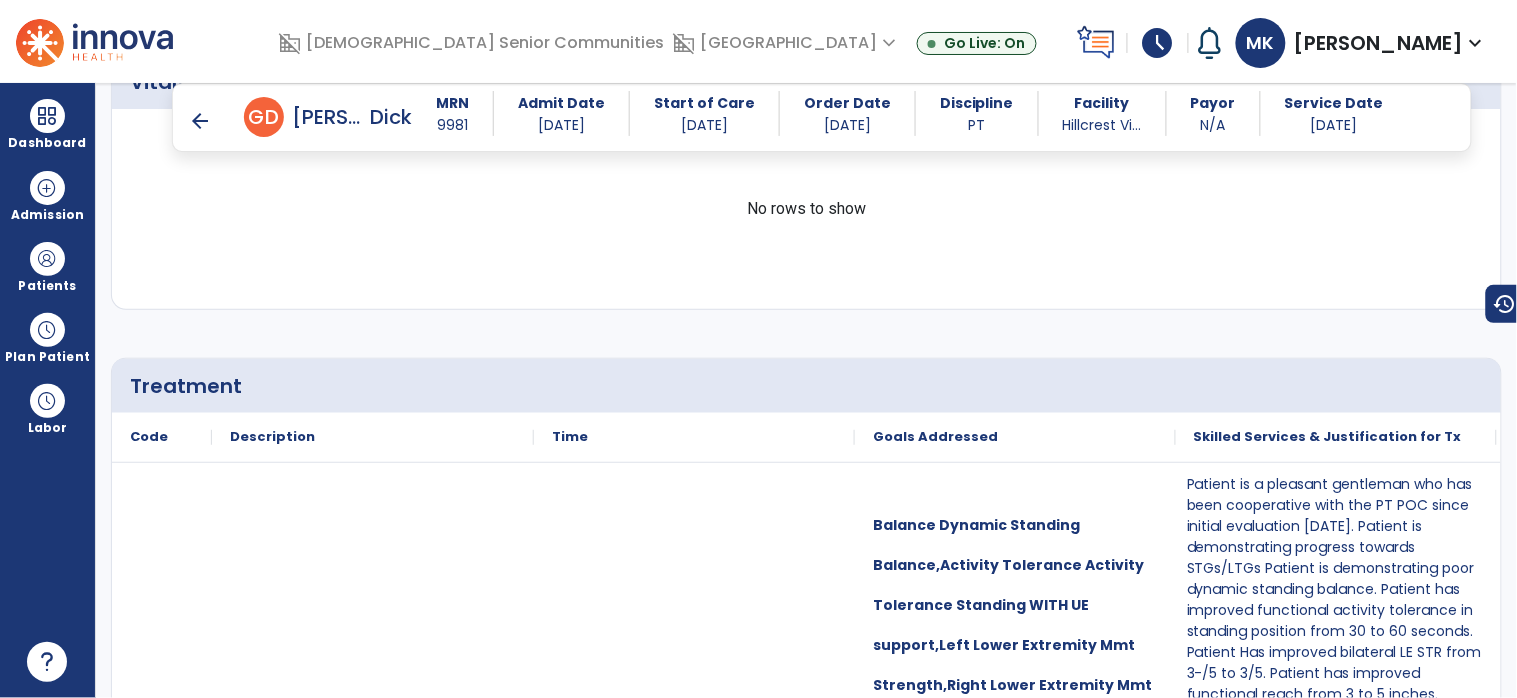 scroll, scrollTop: 1306, scrollLeft: 0, axis: vertical 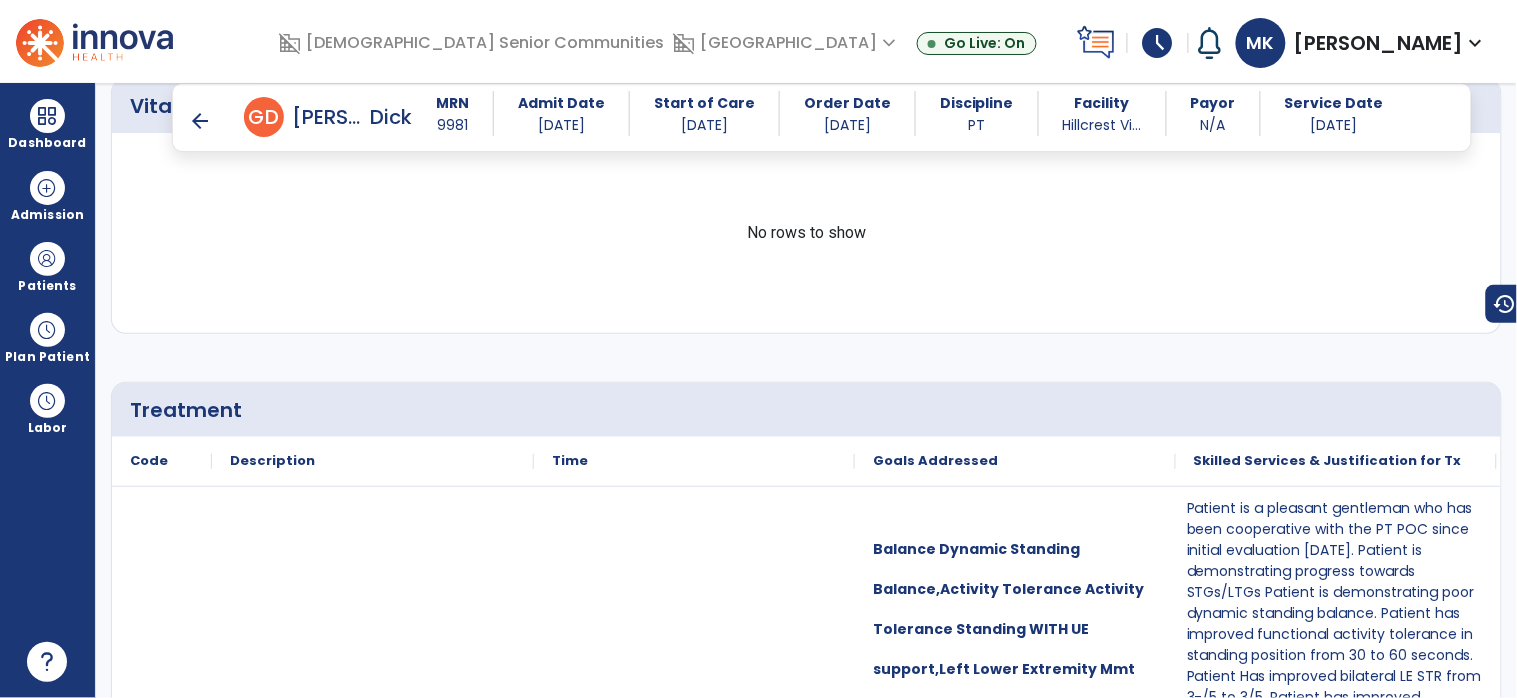 click on "arrow_back" at bounding box center (200, 121) 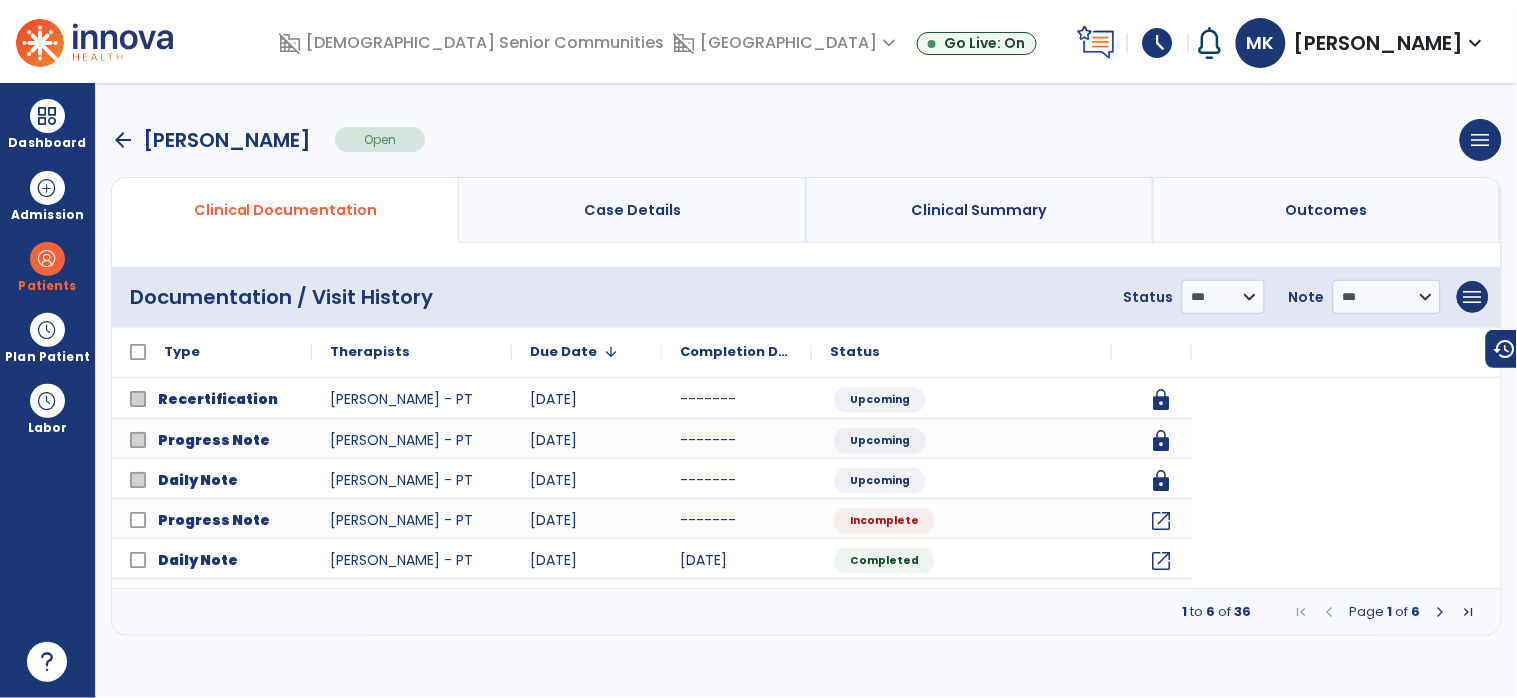 scroll, scrollTop: 0, scrollLeft: 0, axis: both 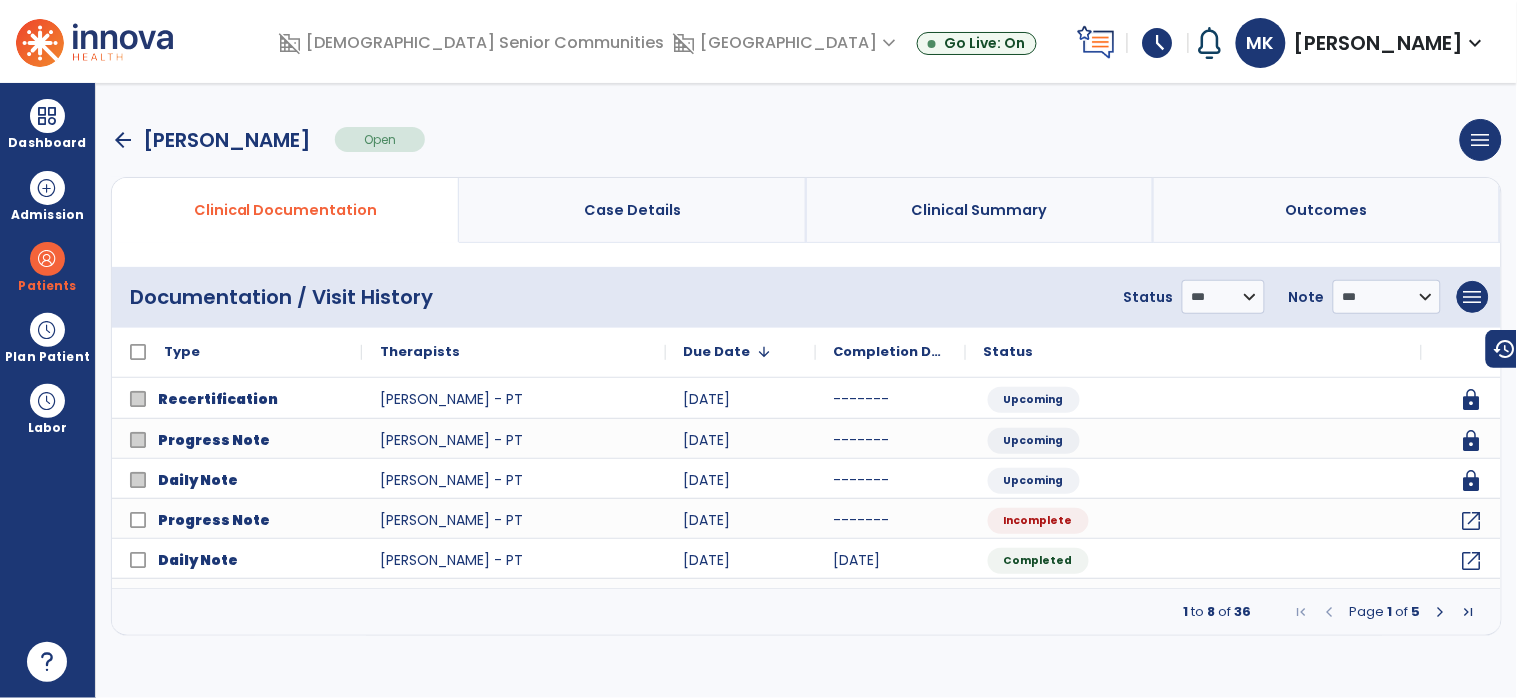 click at bounding box center (1441, 612) 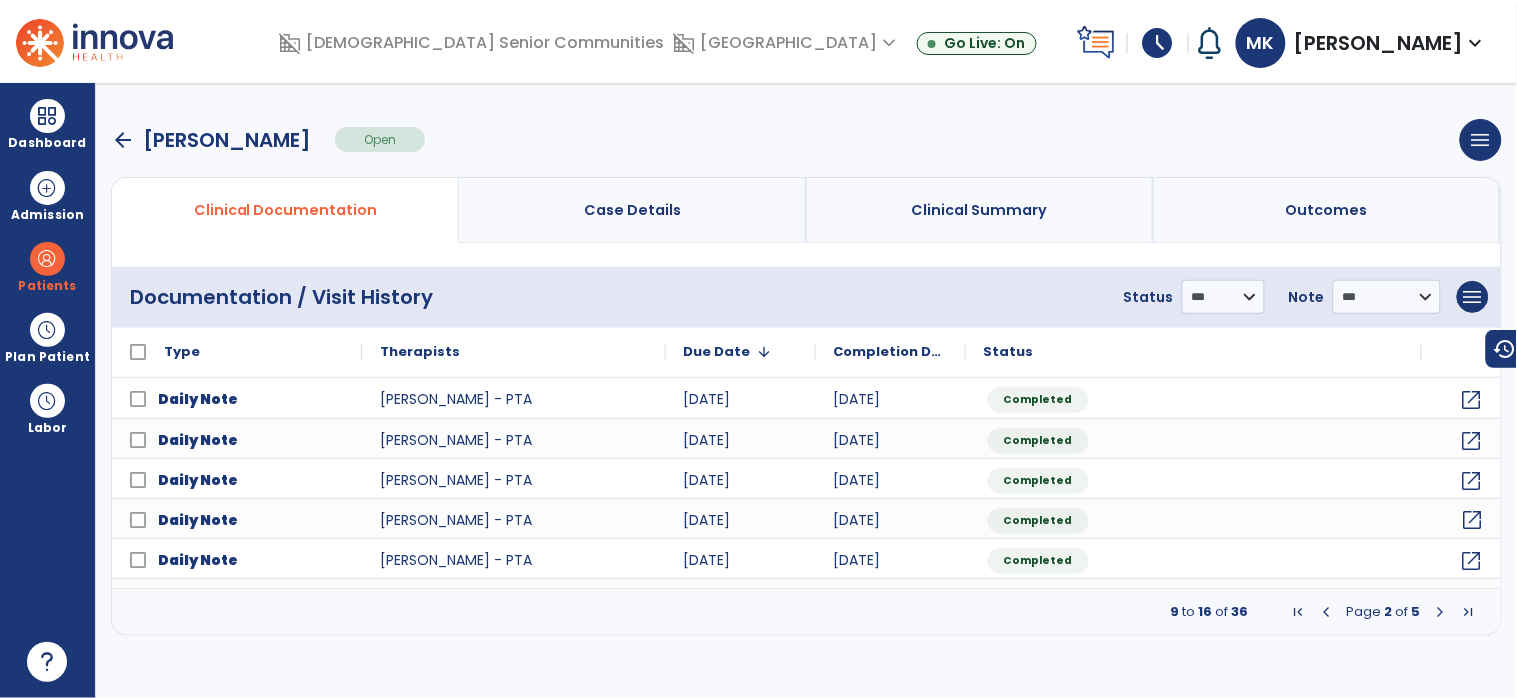 click on "open_in_new" 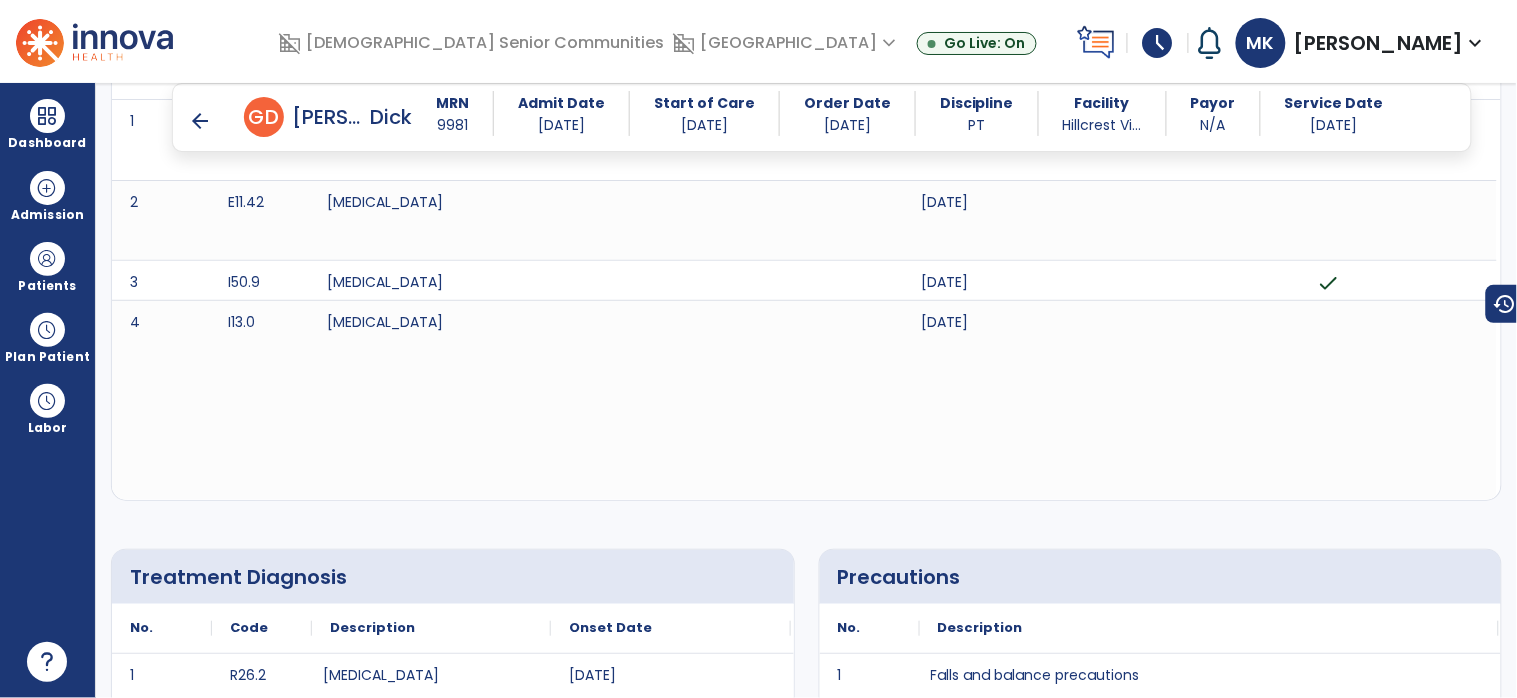 scroll, scrollTop: 0, scrollLeft: 0, axis: both 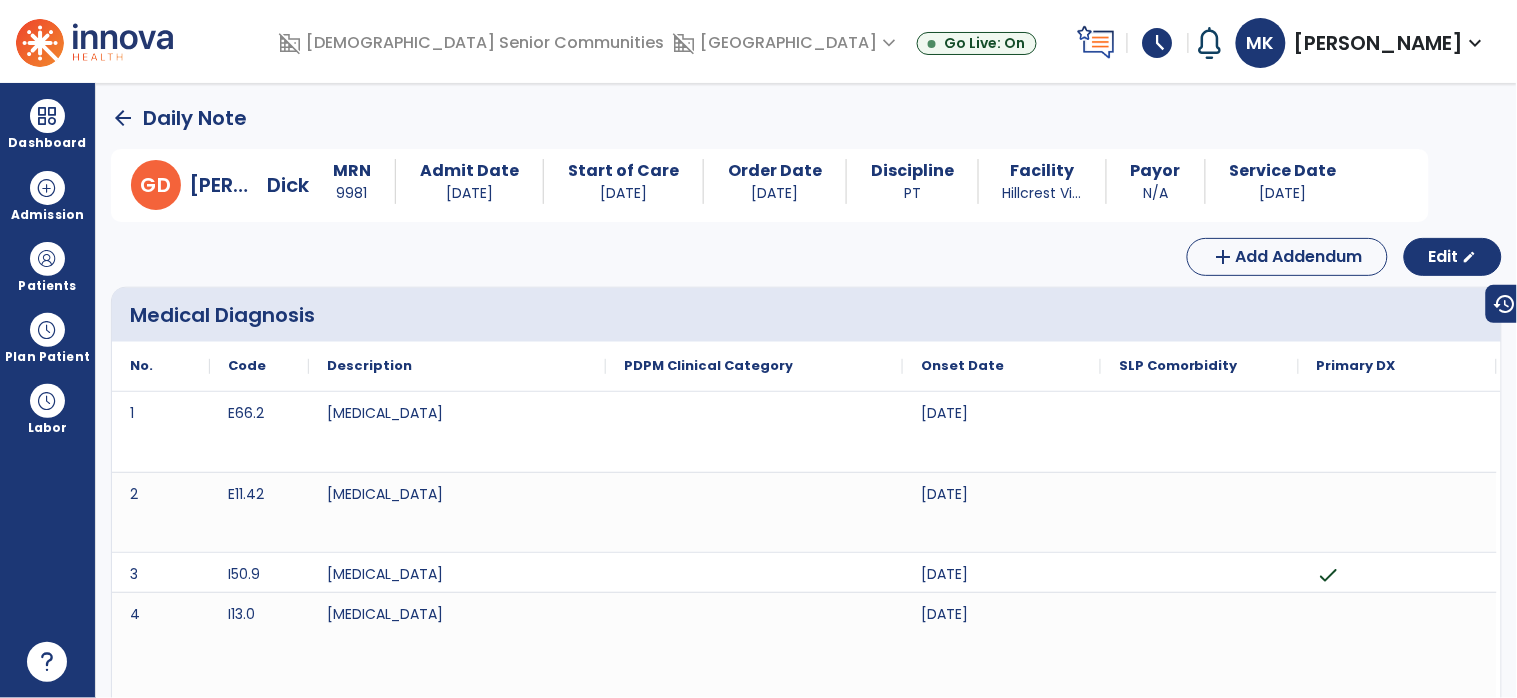 click on "arrow_back" 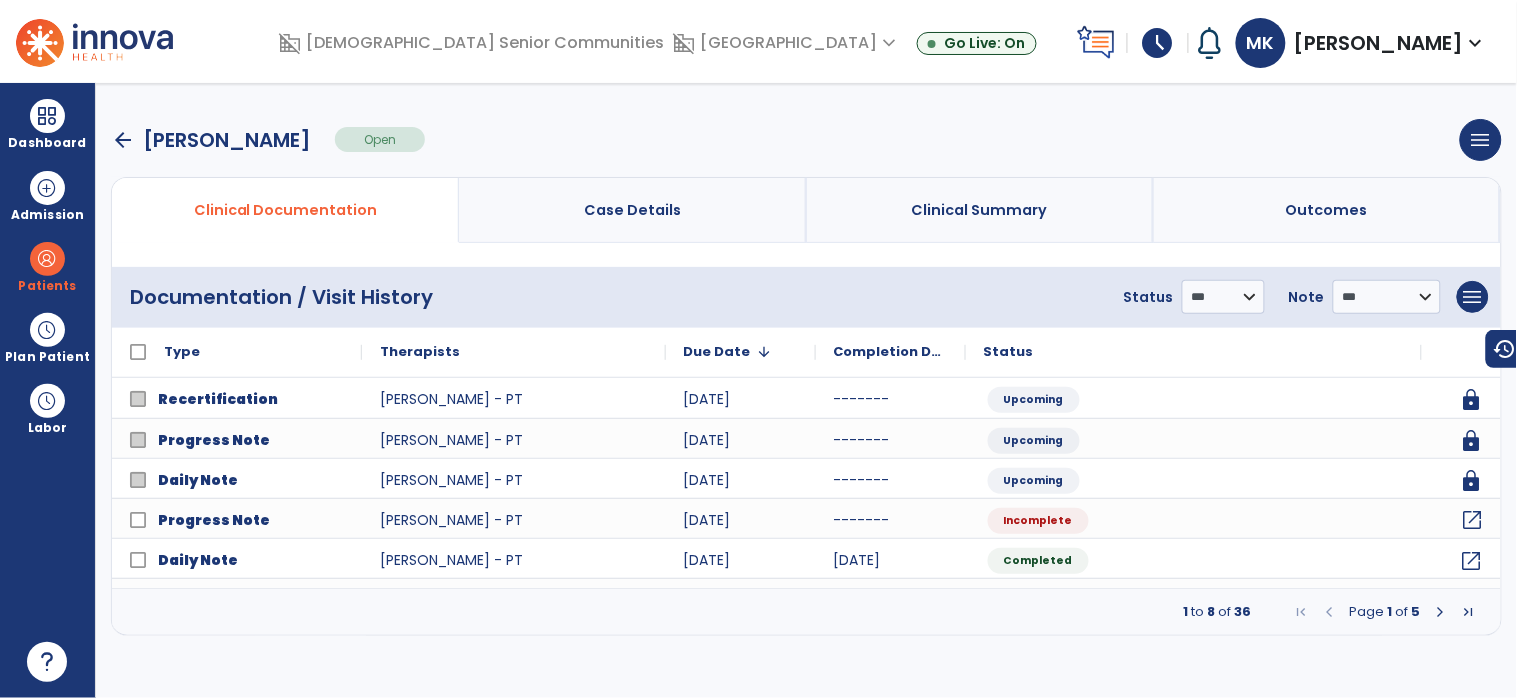 click on "open_in_new" 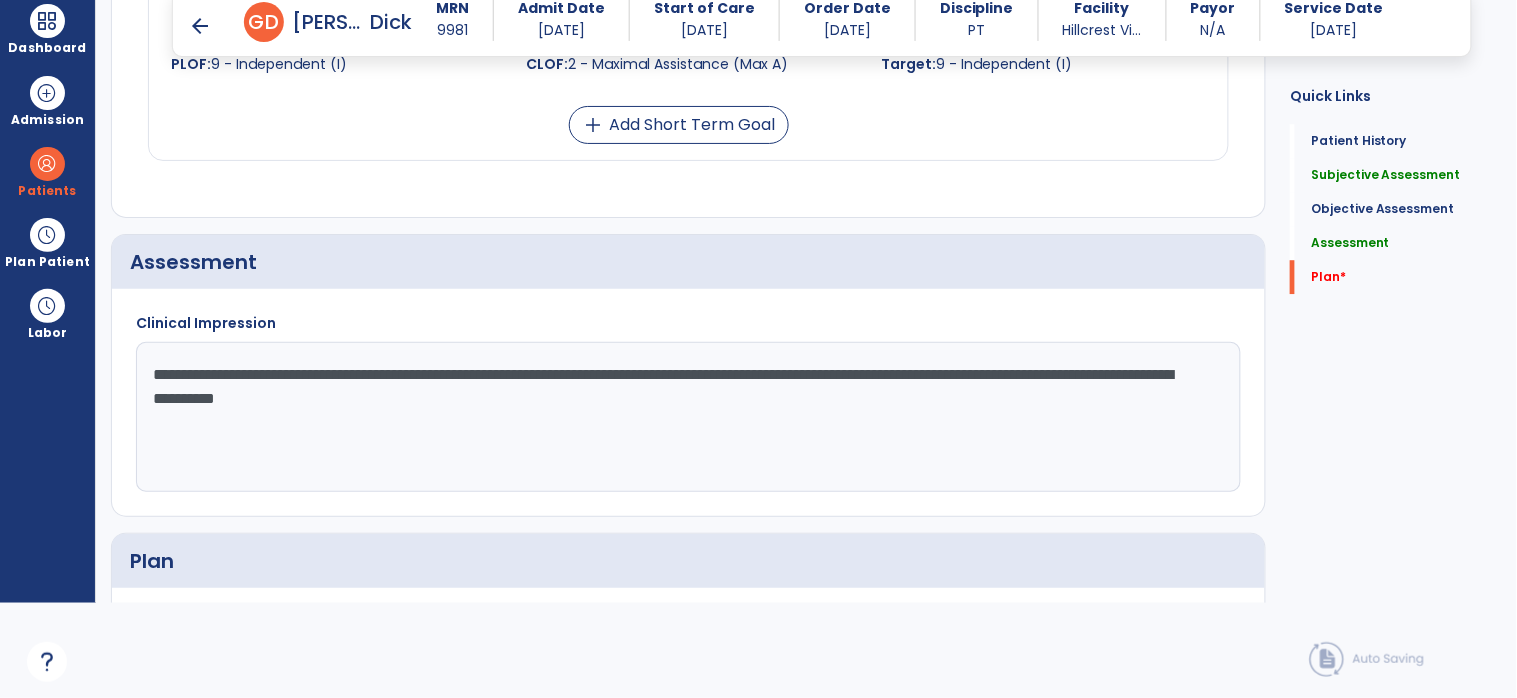 scroll, scrollTop: 3247, scrollLeft: 0, axis: vertical 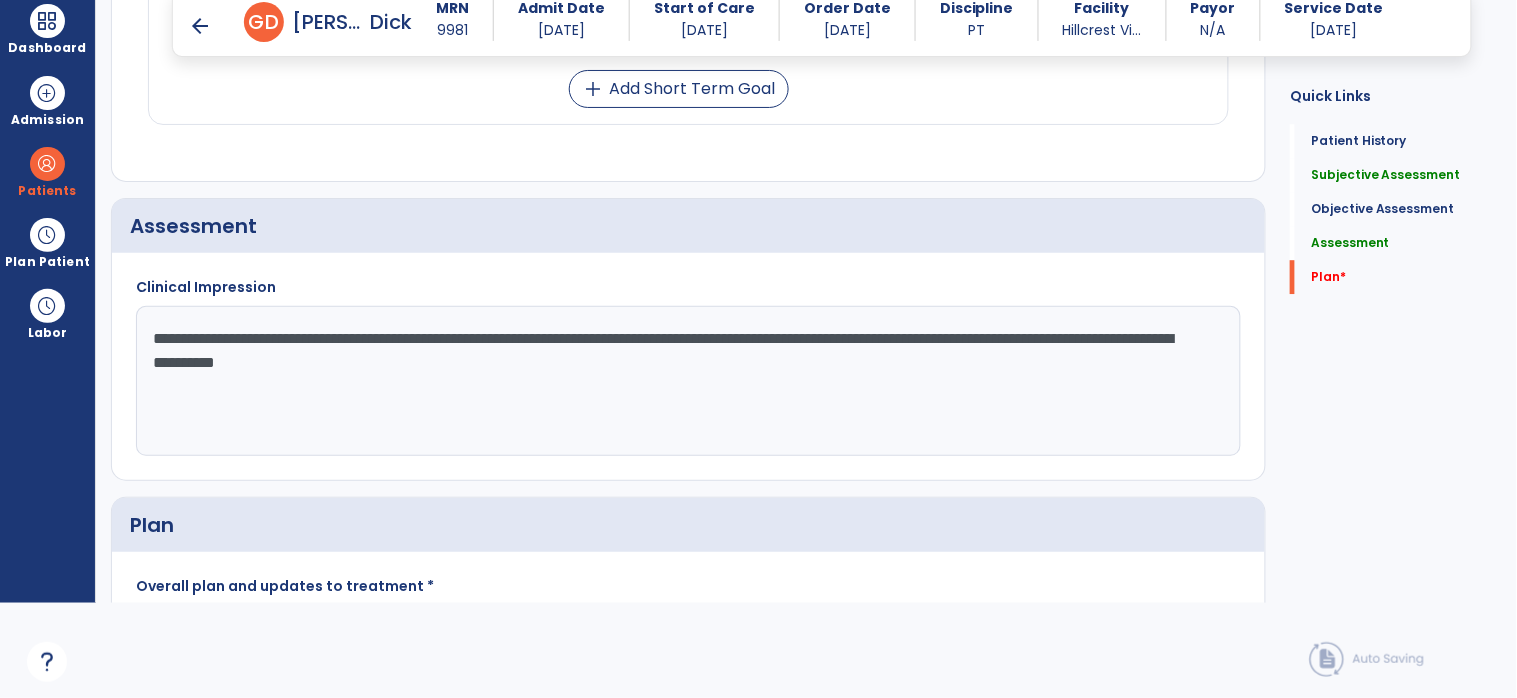 click on "**********" 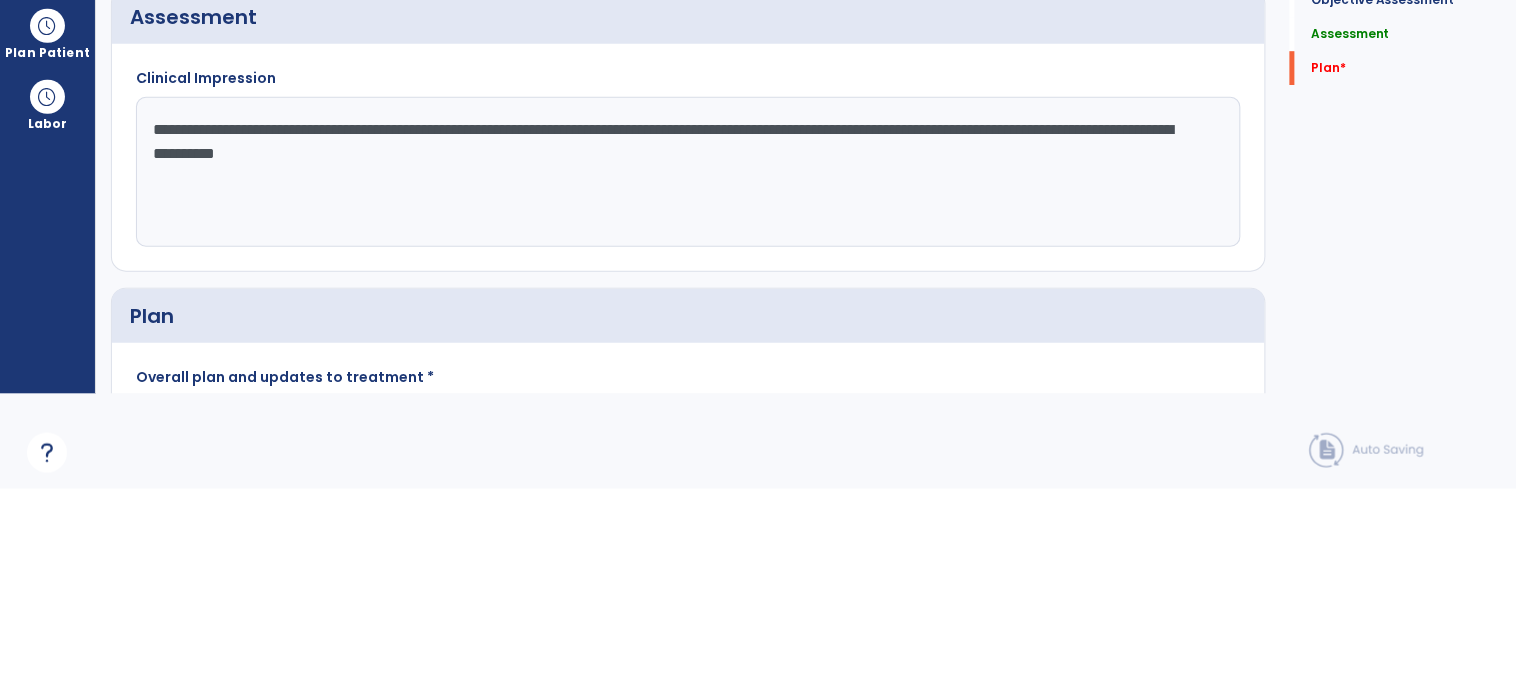 scroll, scrollTop: 95, scrollLeft: 0, axis: vertical 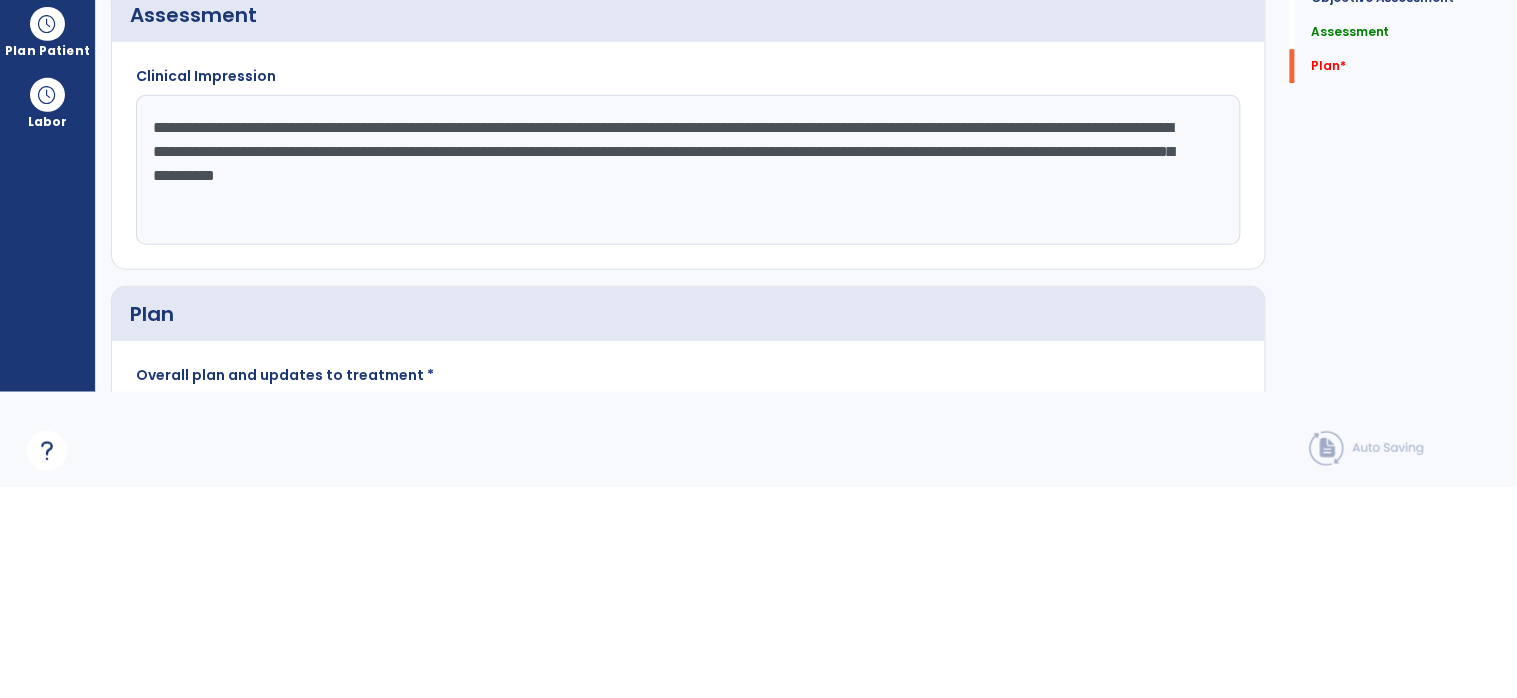 click on "**********" 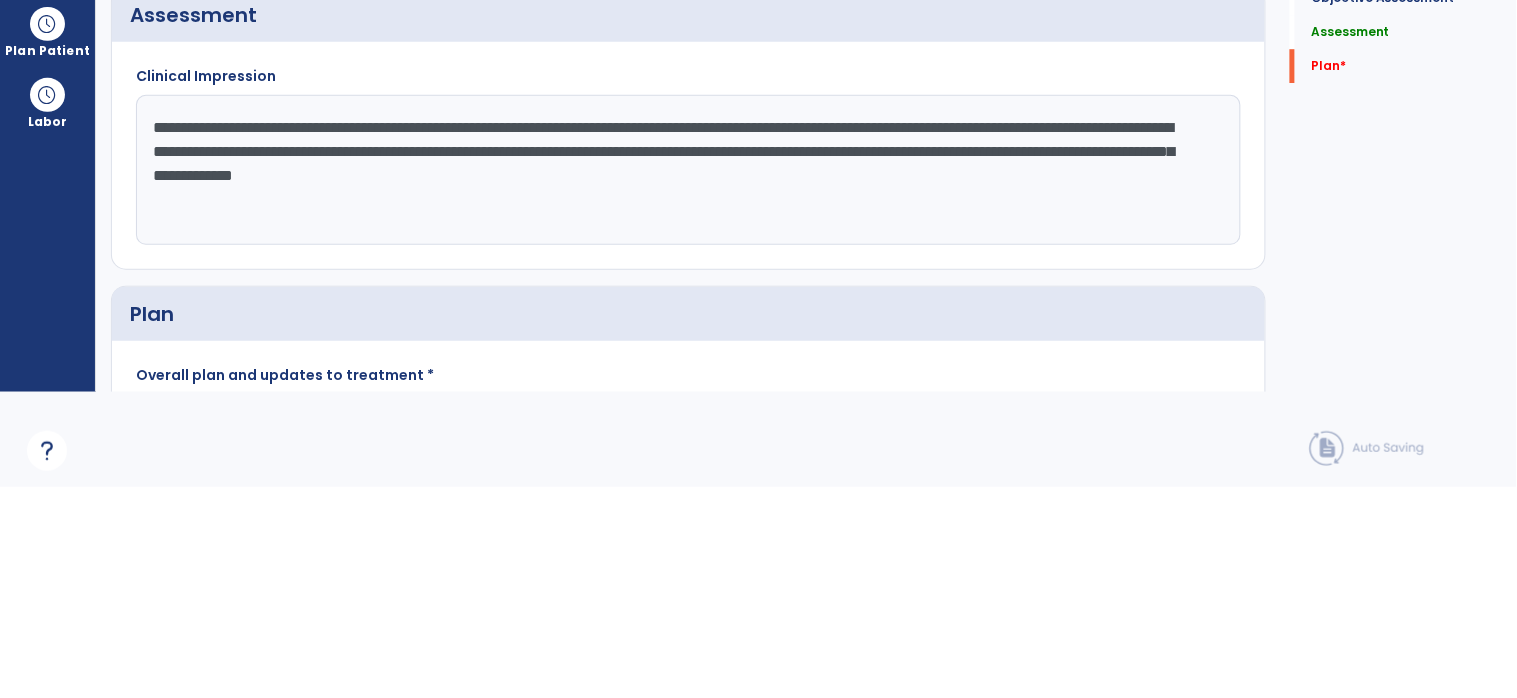 scroll, scrollTop: 95, scrollLeft: 0, axis: vertical 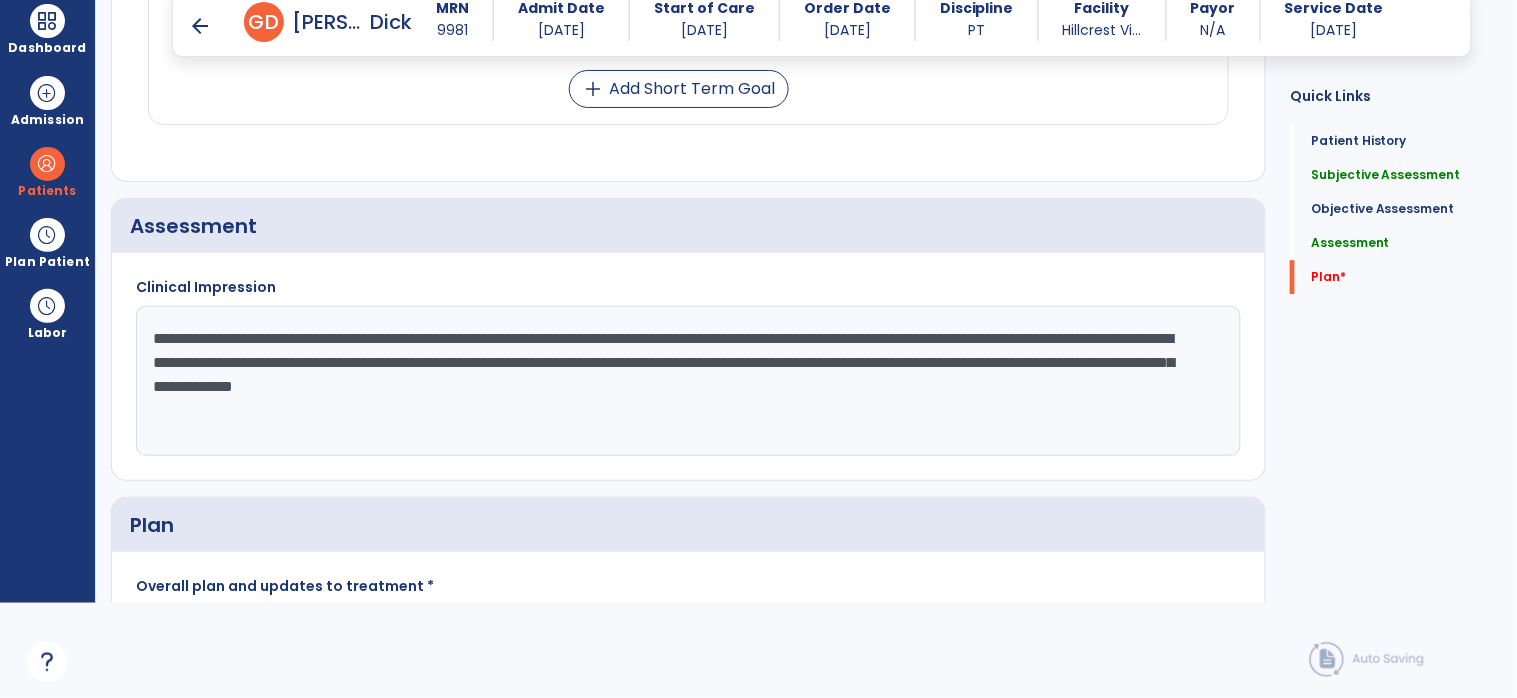 type on "**********" 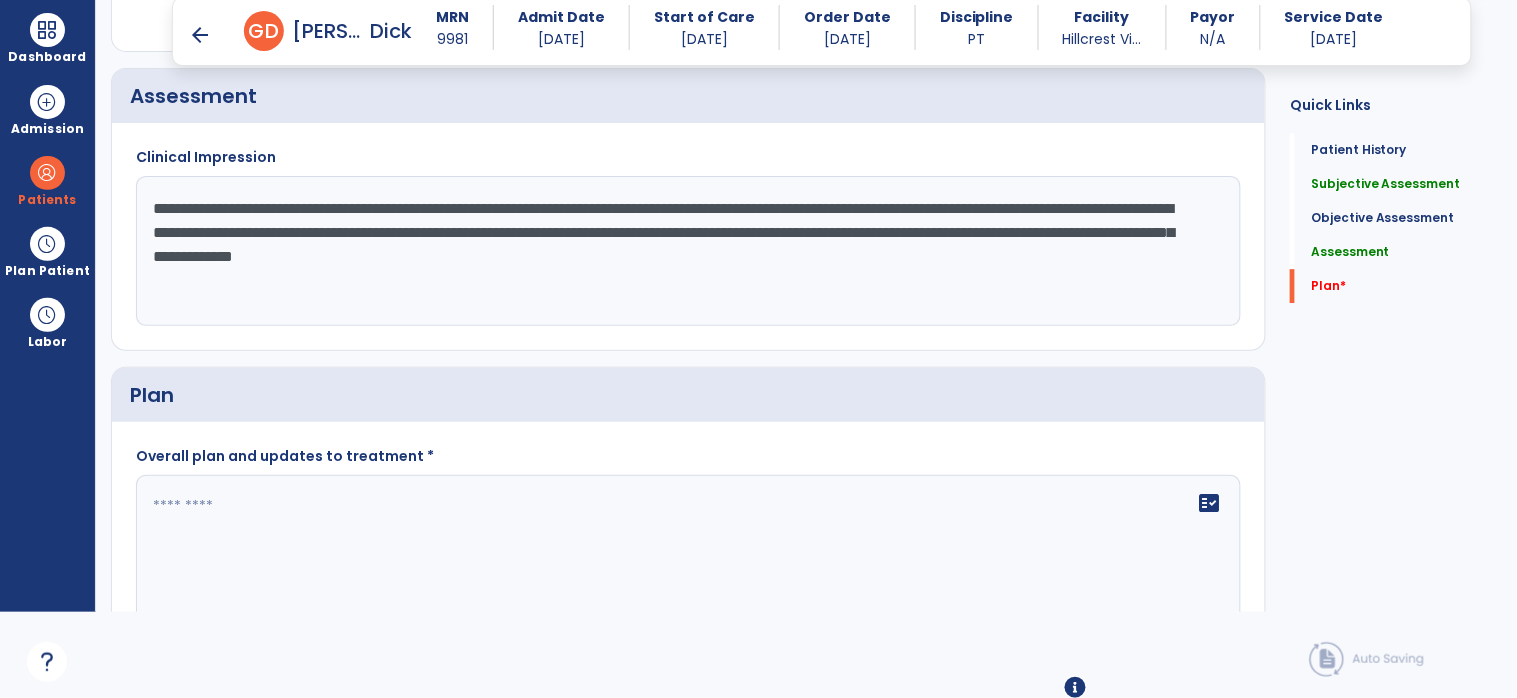 scroll, scrollTop: 3388, scrollLeft: 0, axis: vertical 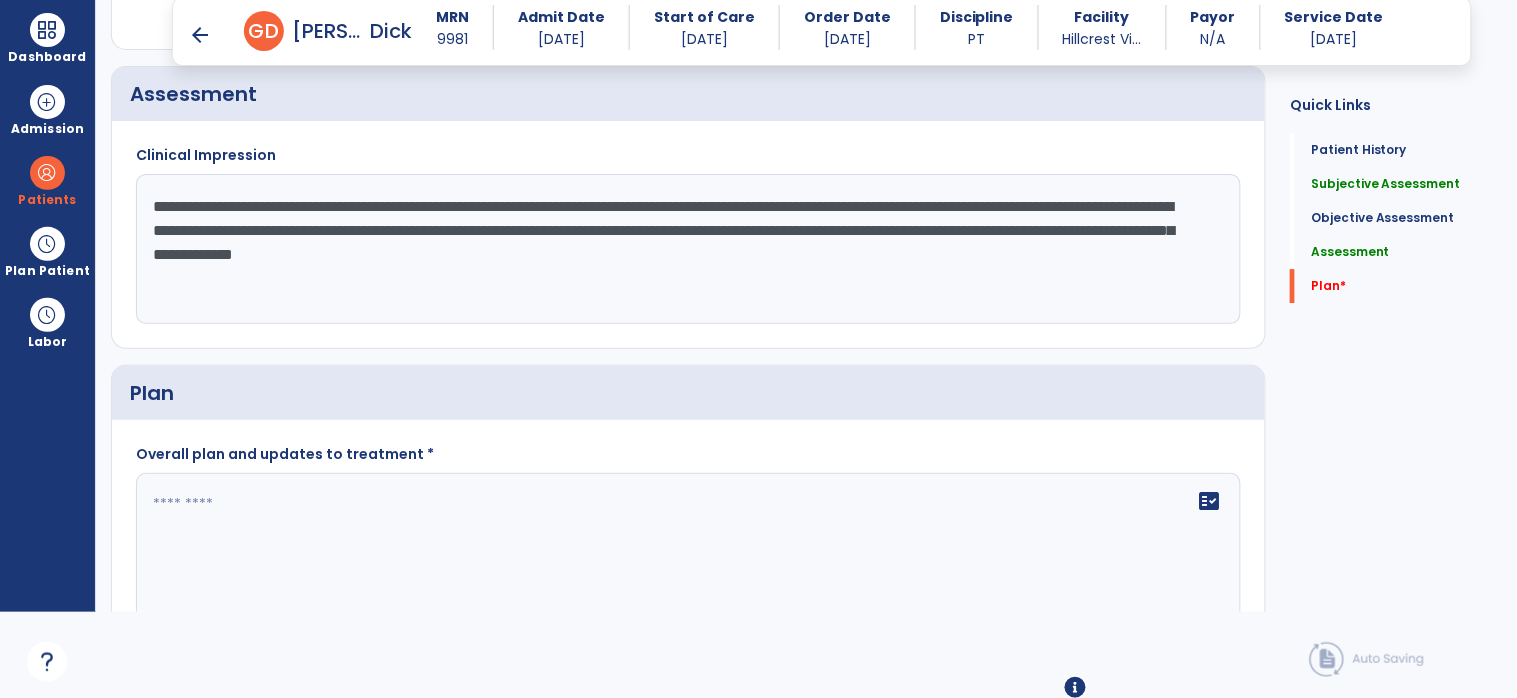 click on "fact_check" 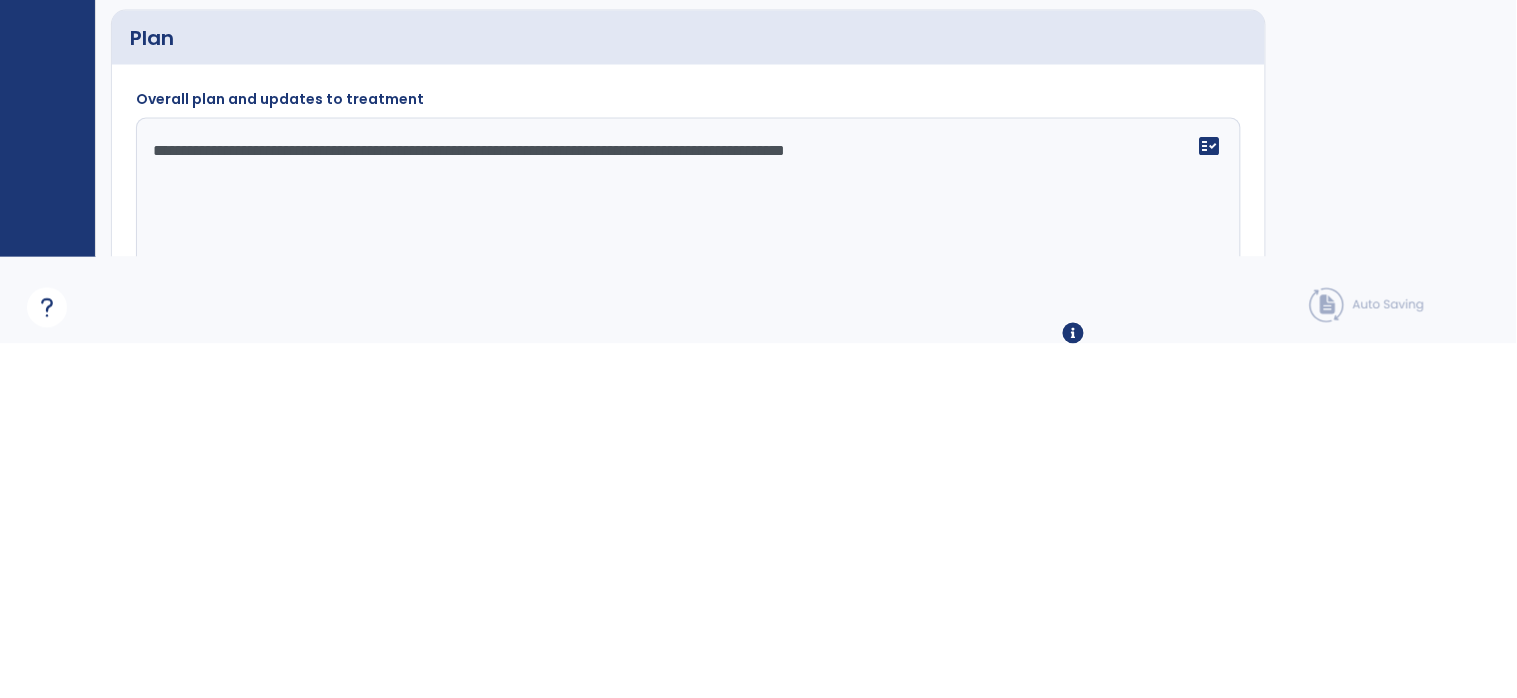 type on "**********" 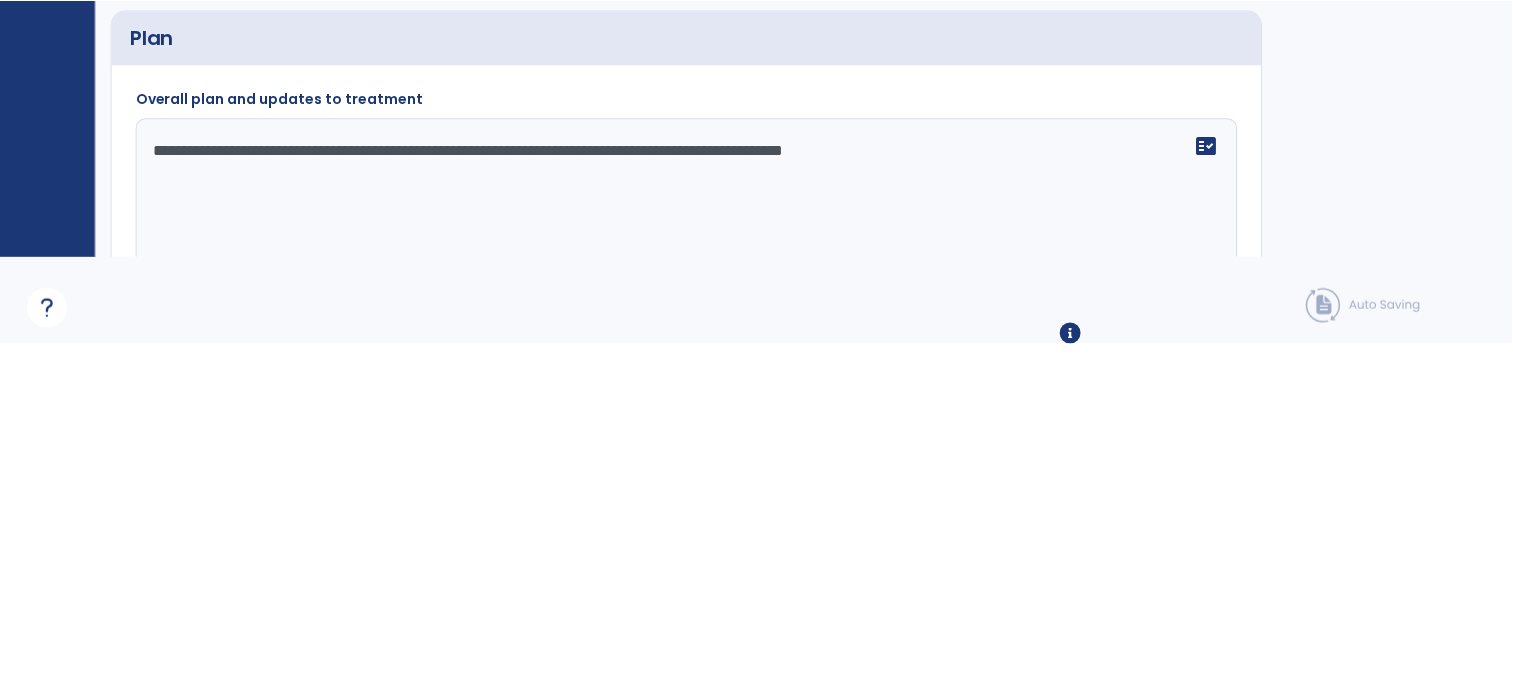 scroll, scrollTop: 0, scrollLeft: 0, axis: both 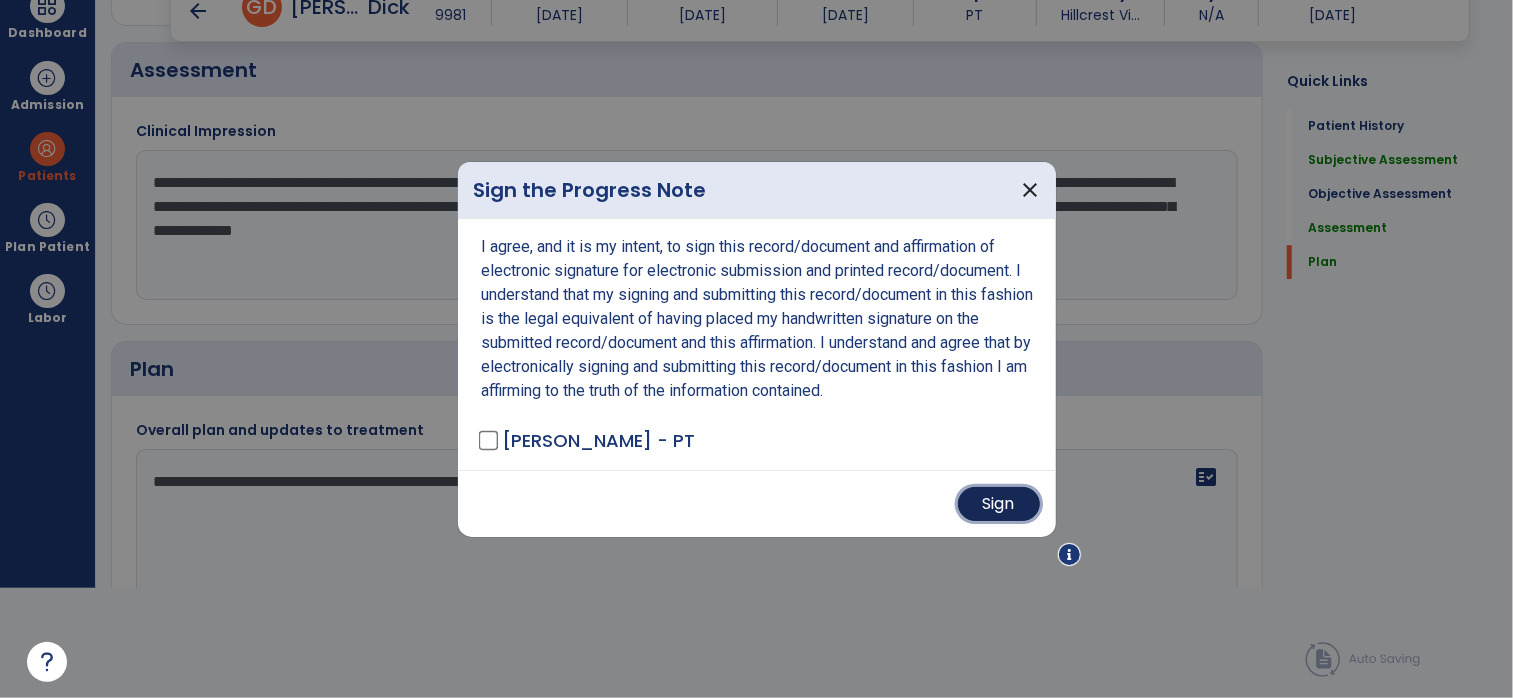 click on "Sign" at bounding box center [999, 504] 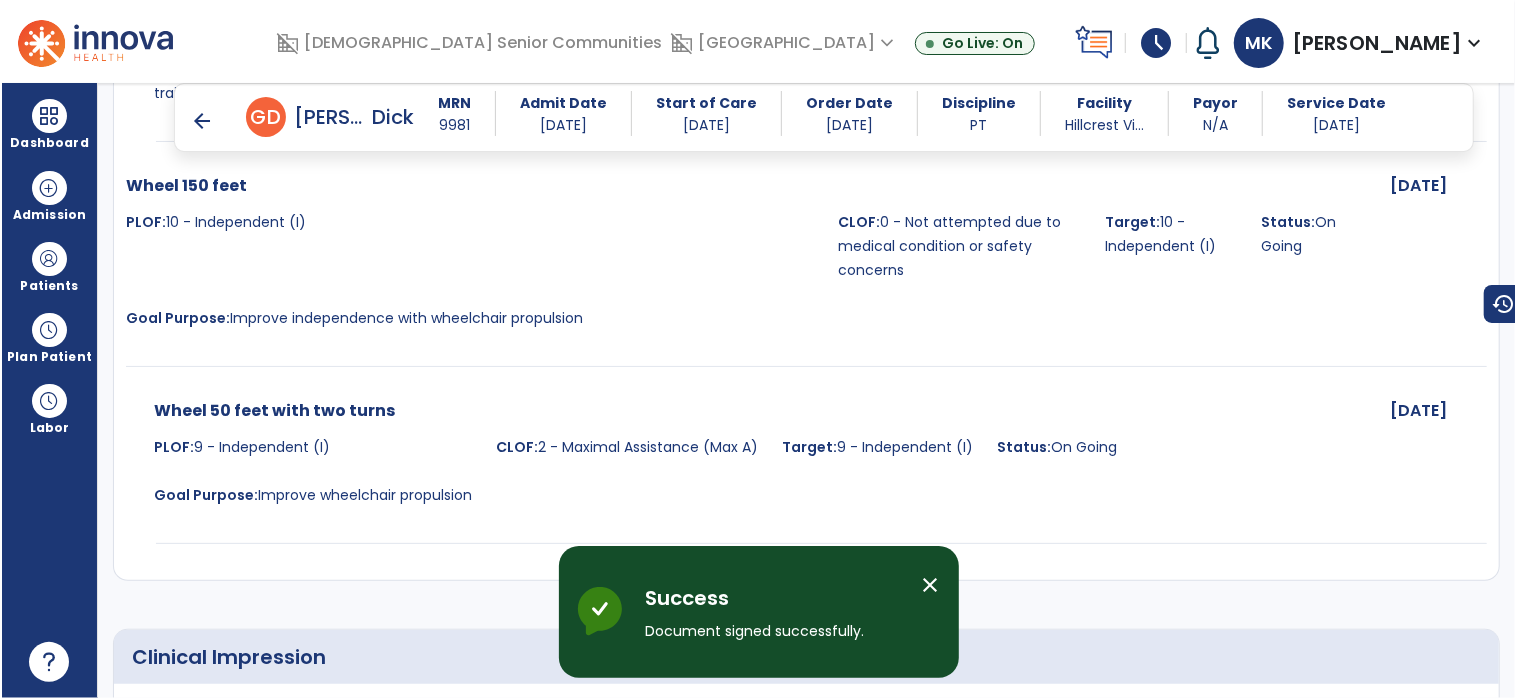 scroll, scrollTop: 110, scrollLeft: 0, axis: vertical 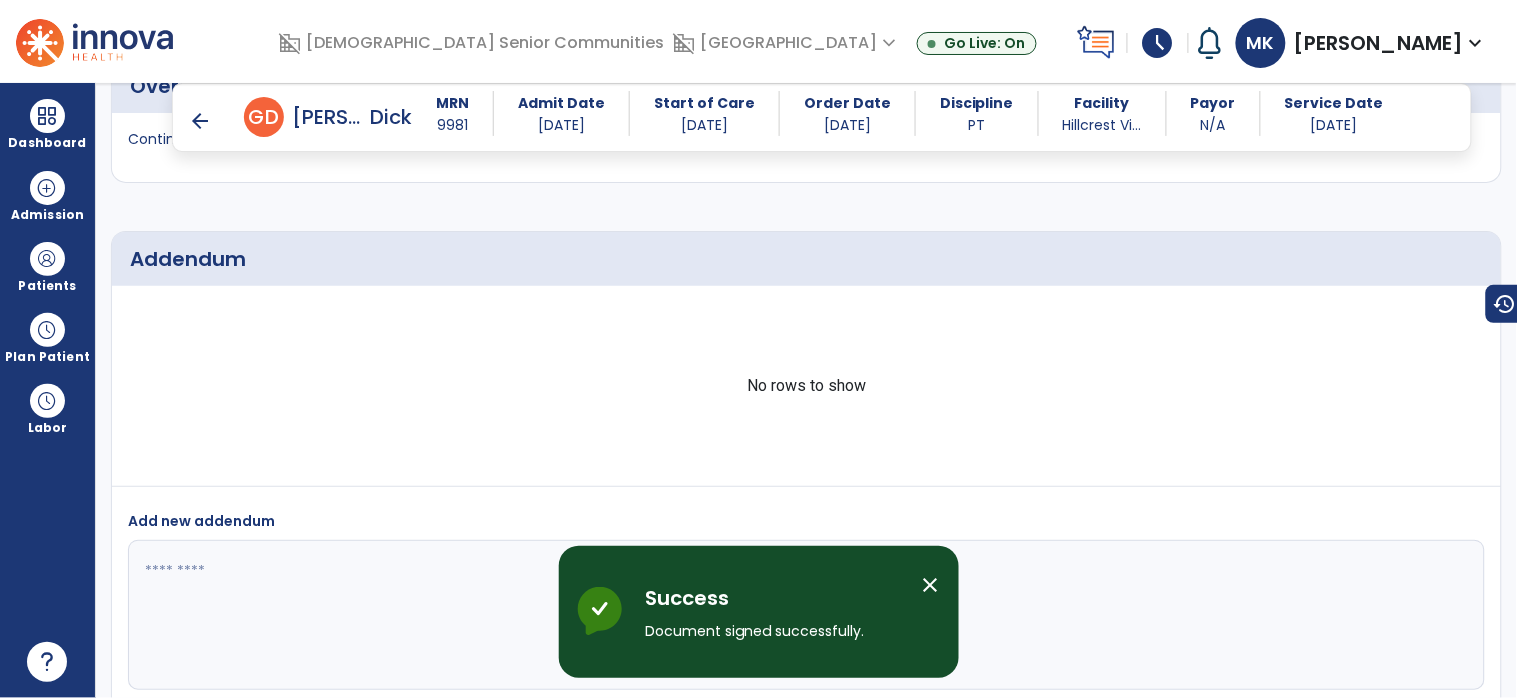click on "arrow_back" at bounding box center [200, 121] 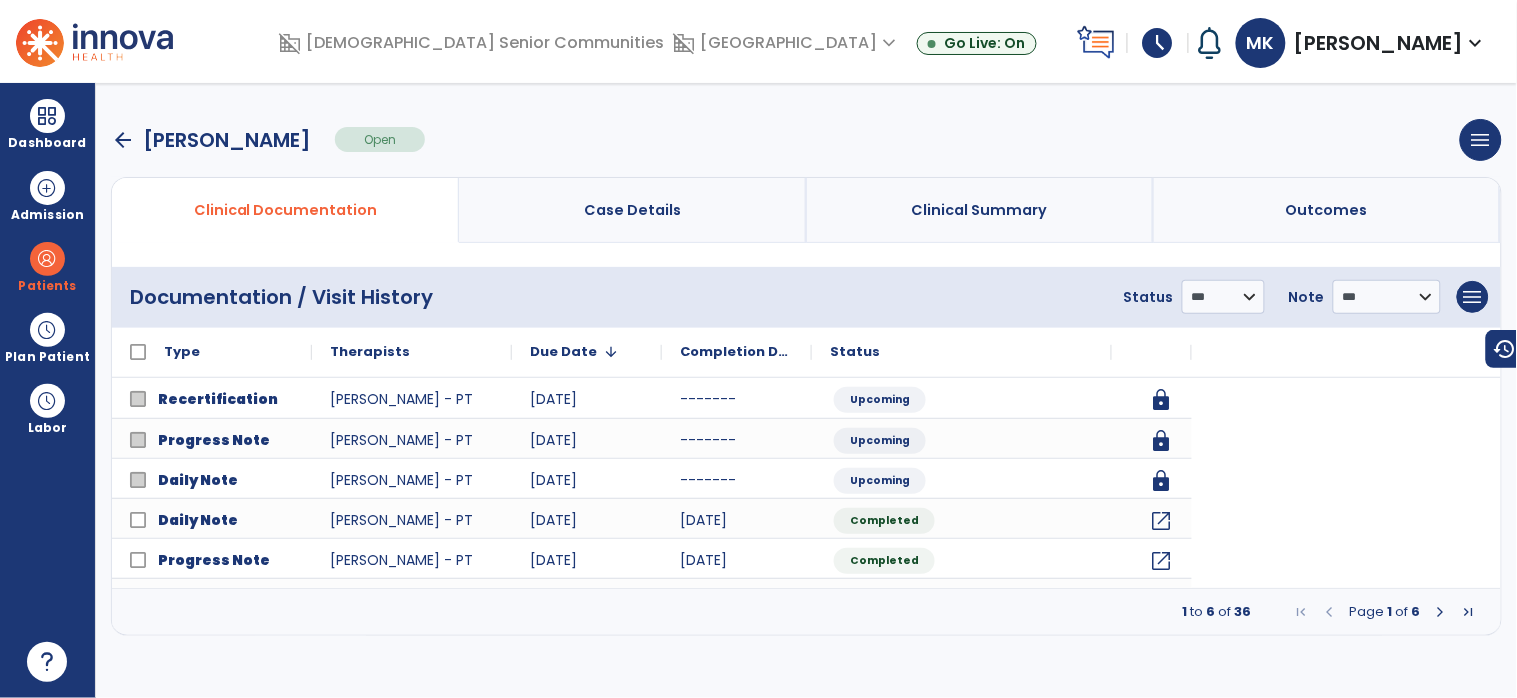 scroll, scrollTop: 0, scrollLeft: 0, axis: both 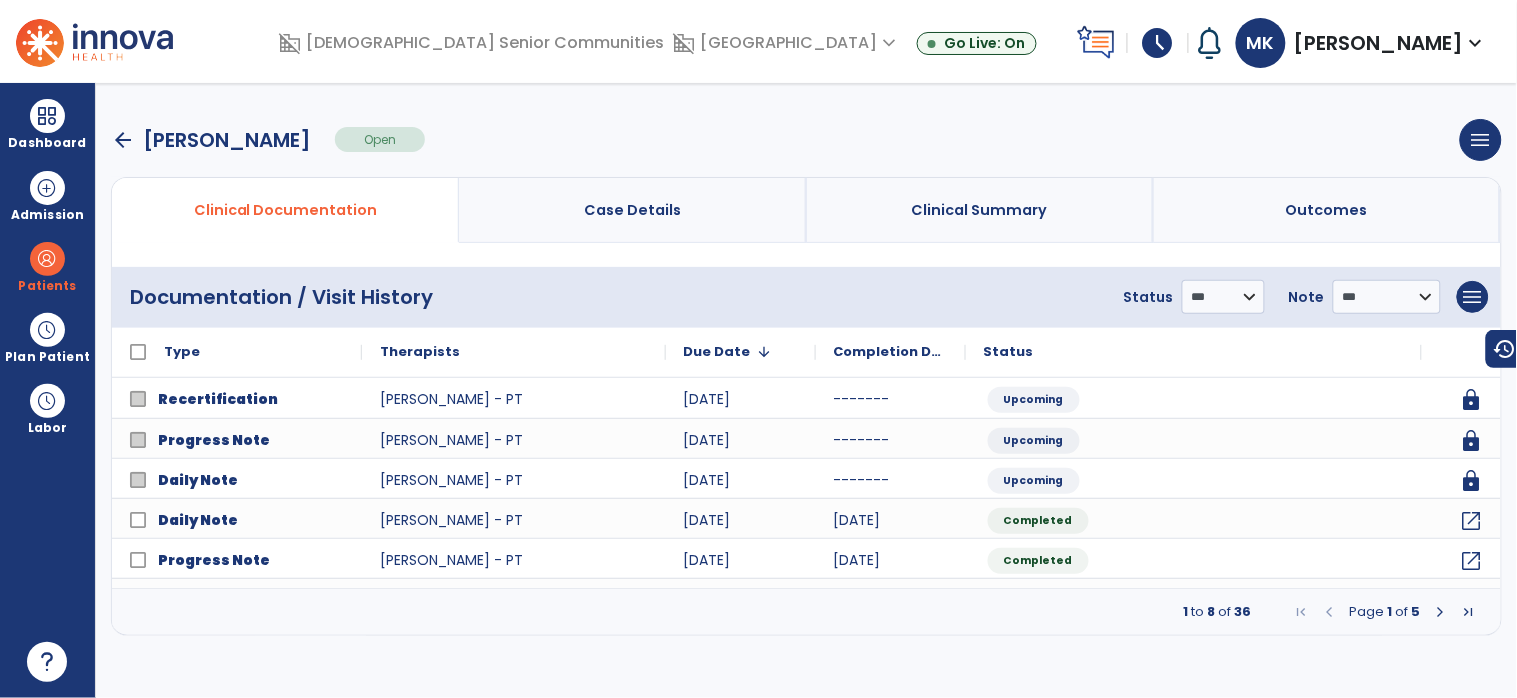 click on "arrow_back" at bounding box center (123, 140) 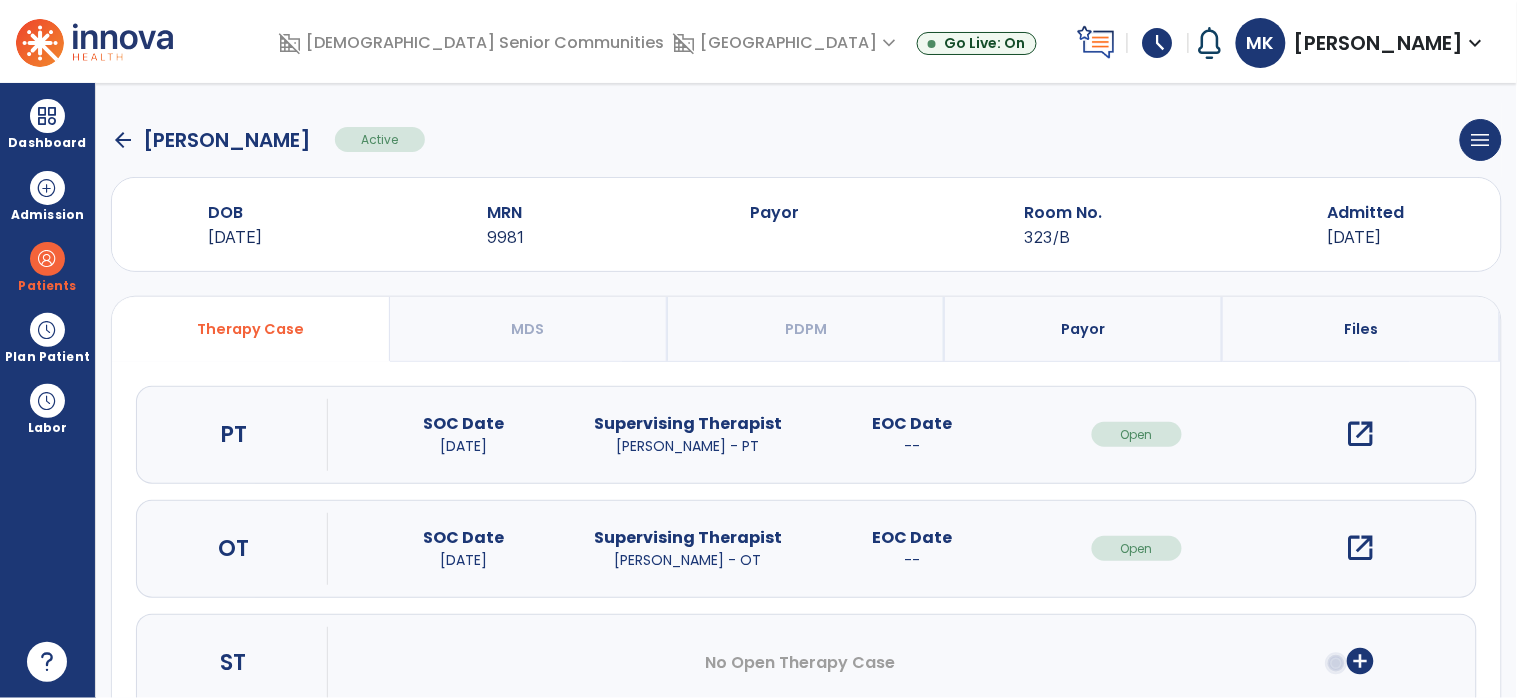 click on "arrow_back" 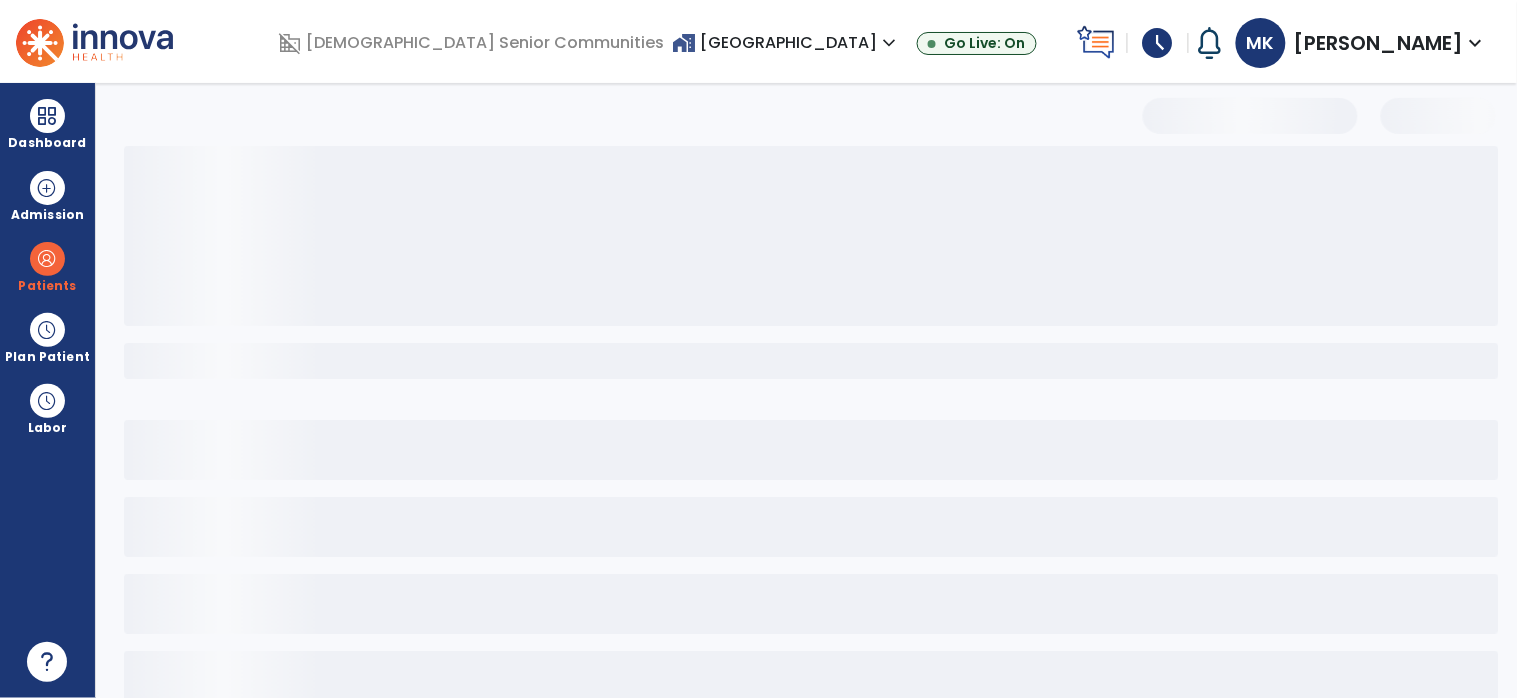 select on "***" 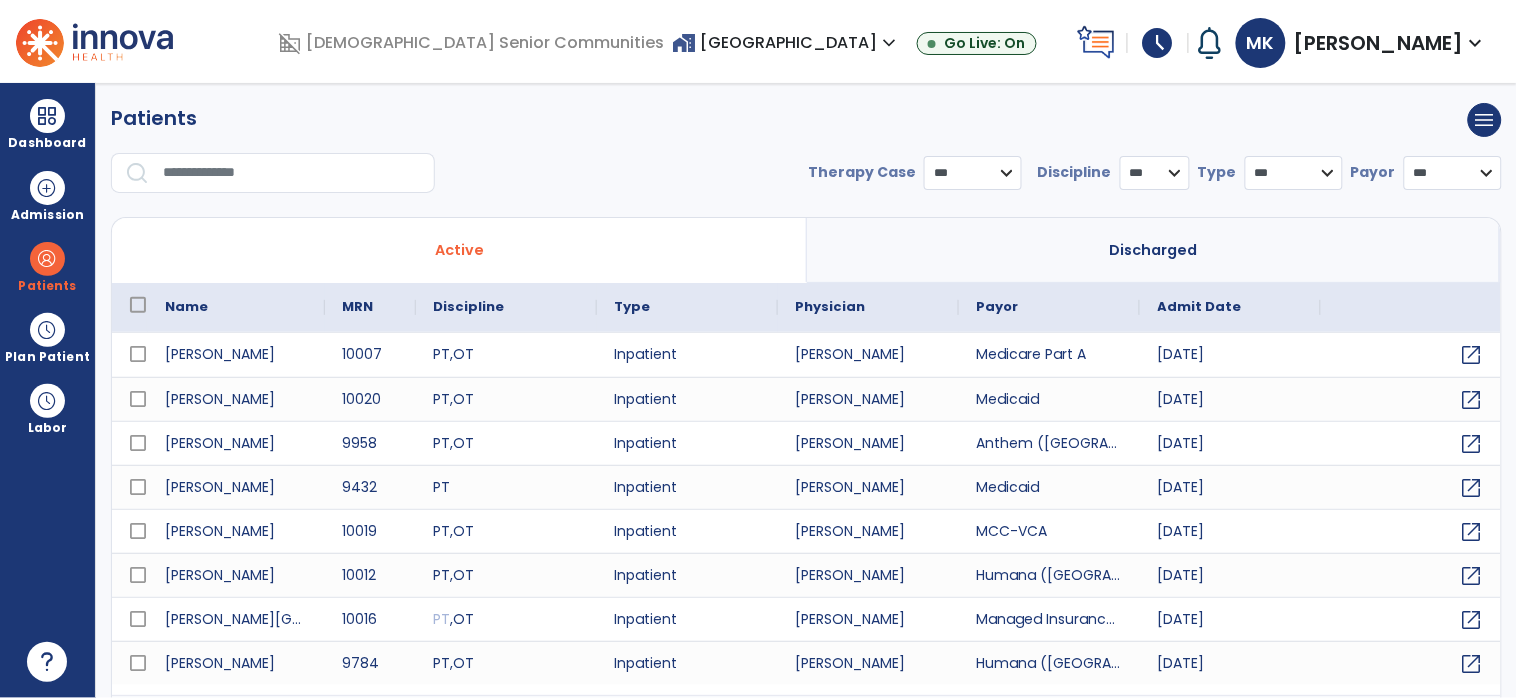click on "Dashboard" at bounding box center (47, 124) 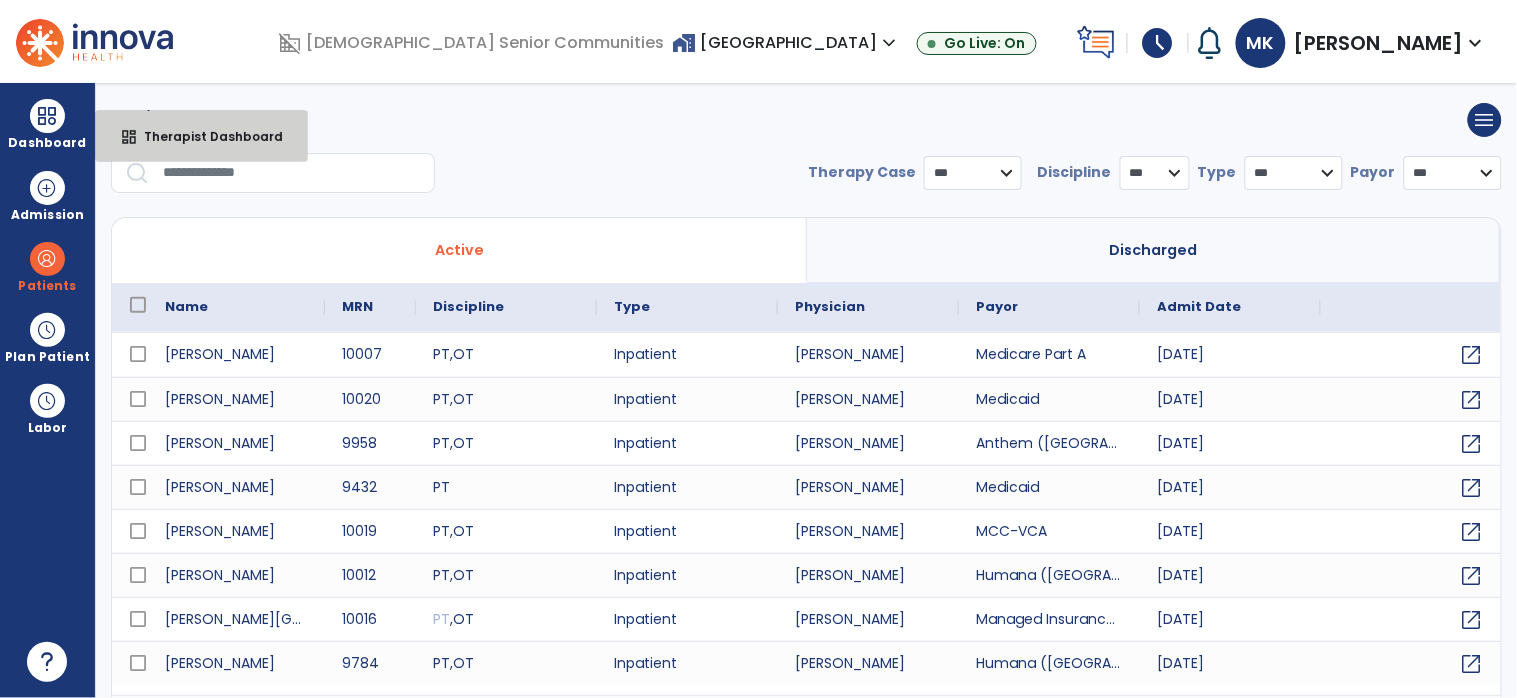 click on "Therapist Dashboard" at bounding box center (205, 136) 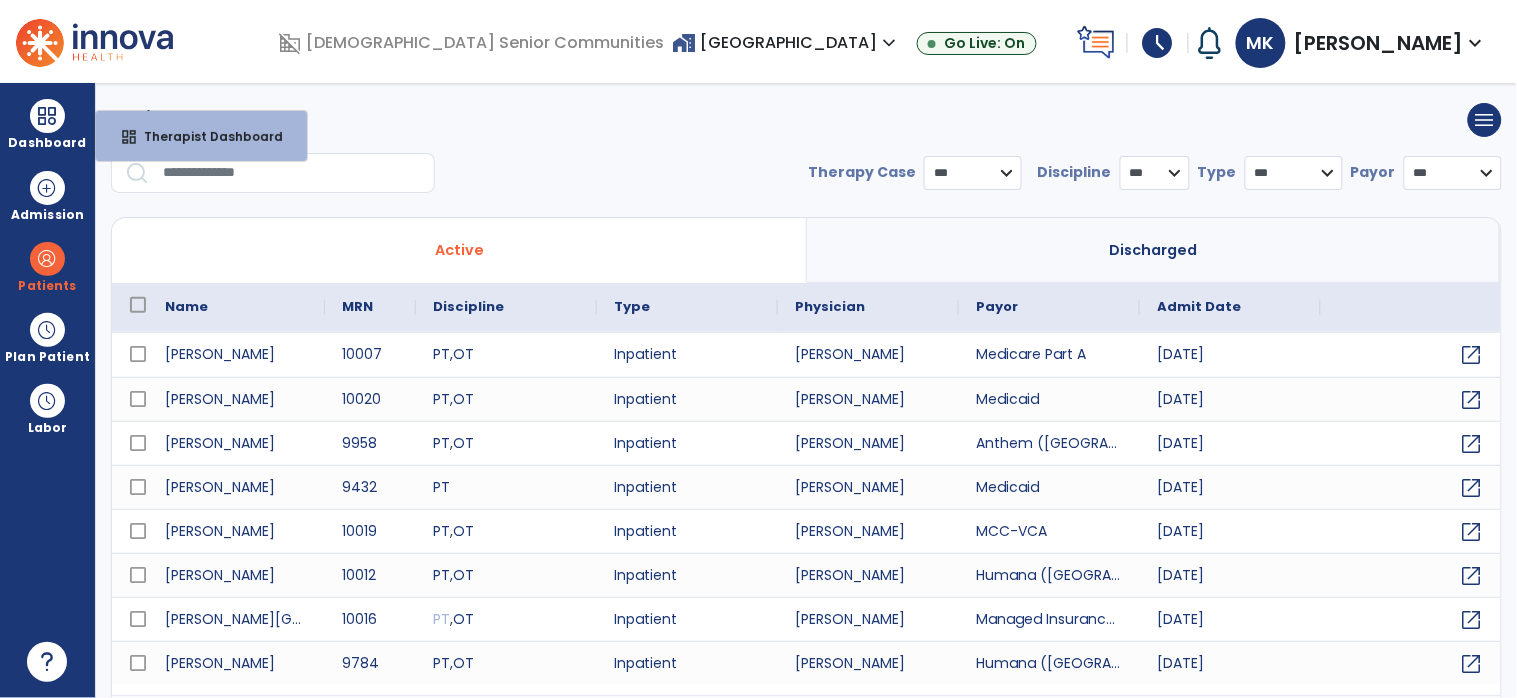select on "****" 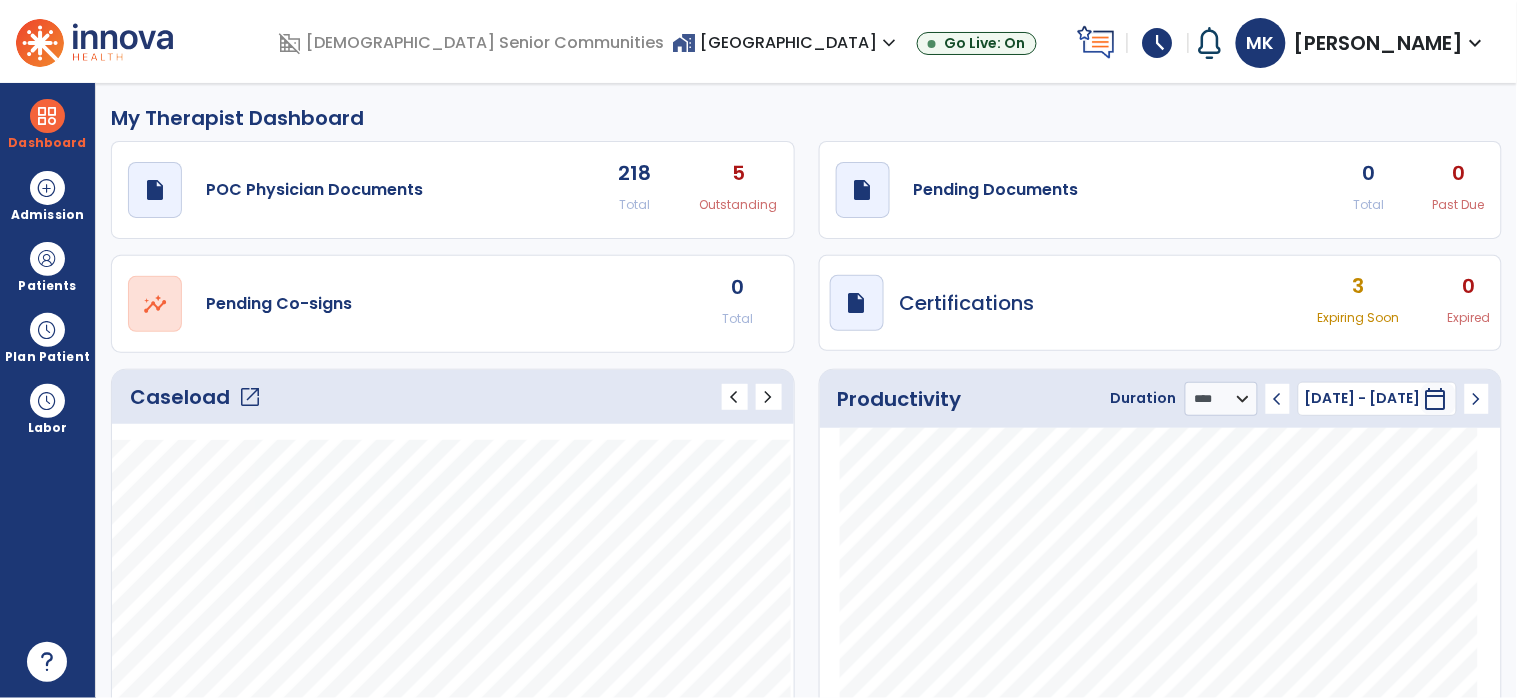 click on "Caseload   open_in_new" 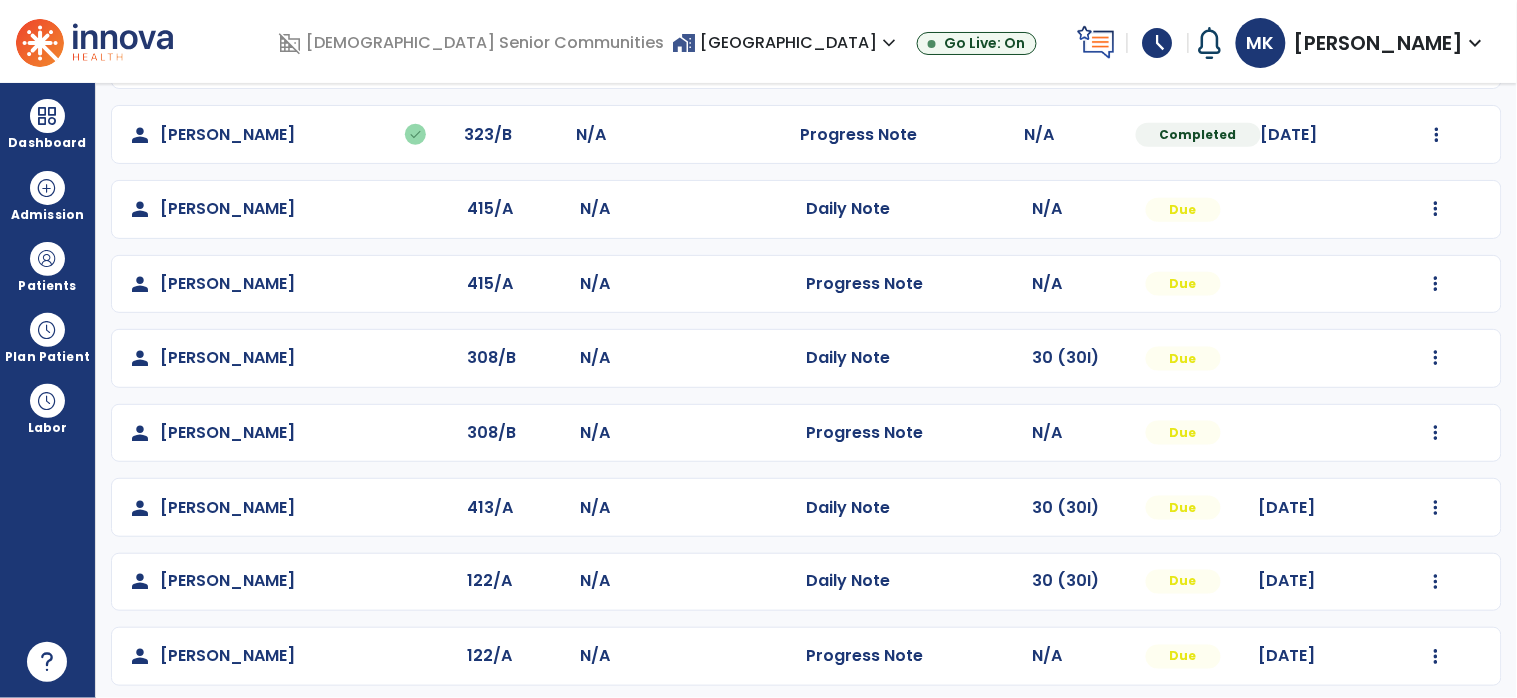 scroll, scrollTop: 524, scrollLeft: 0, axis: vertical 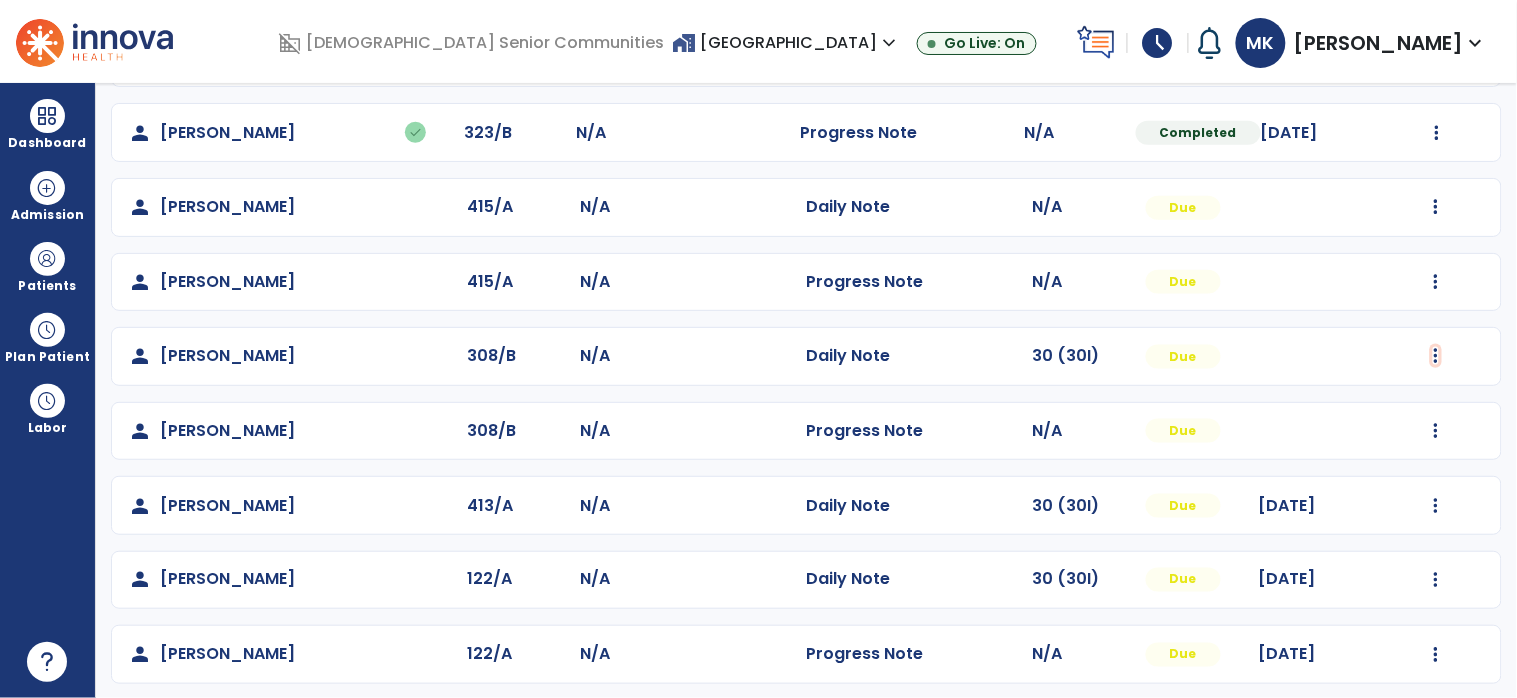 click at bounding box center (1437, -165) 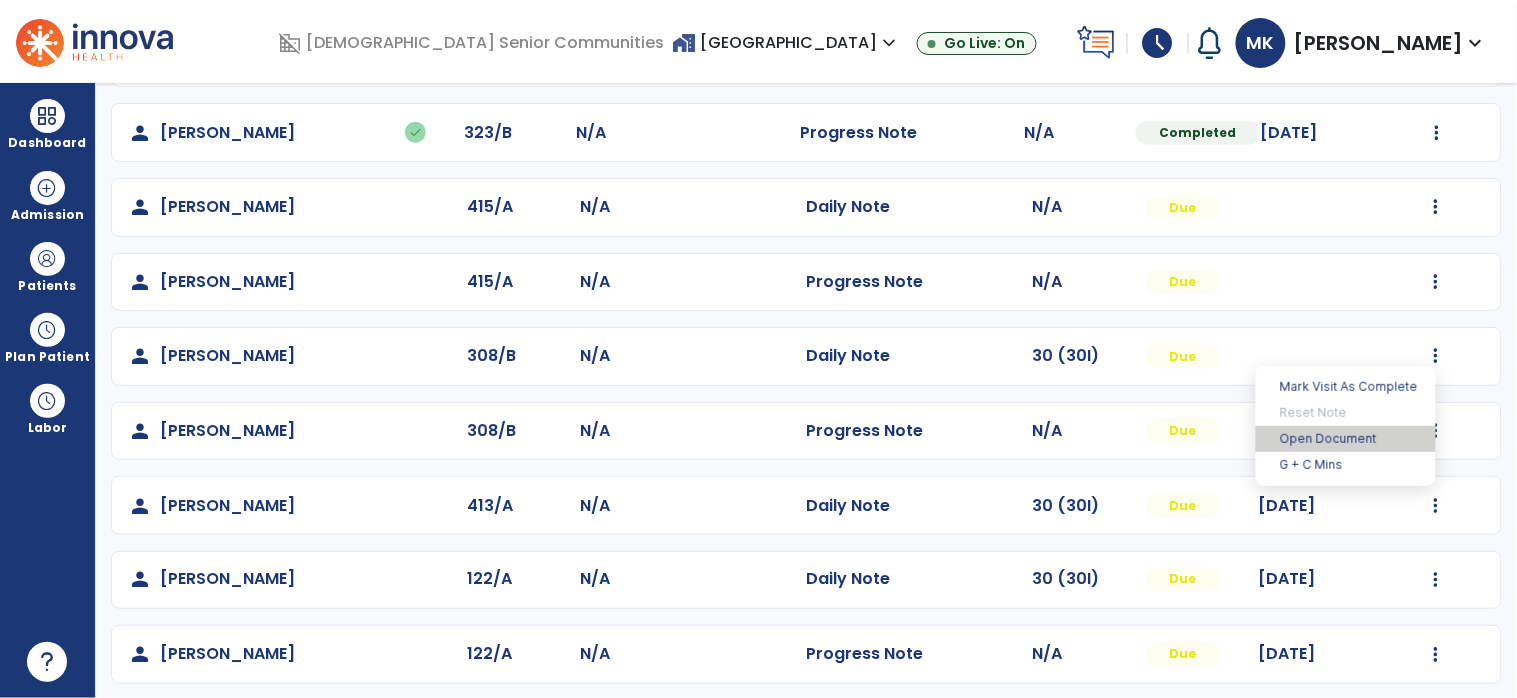 click on "Open Document" at bounding box center [1346, 439] 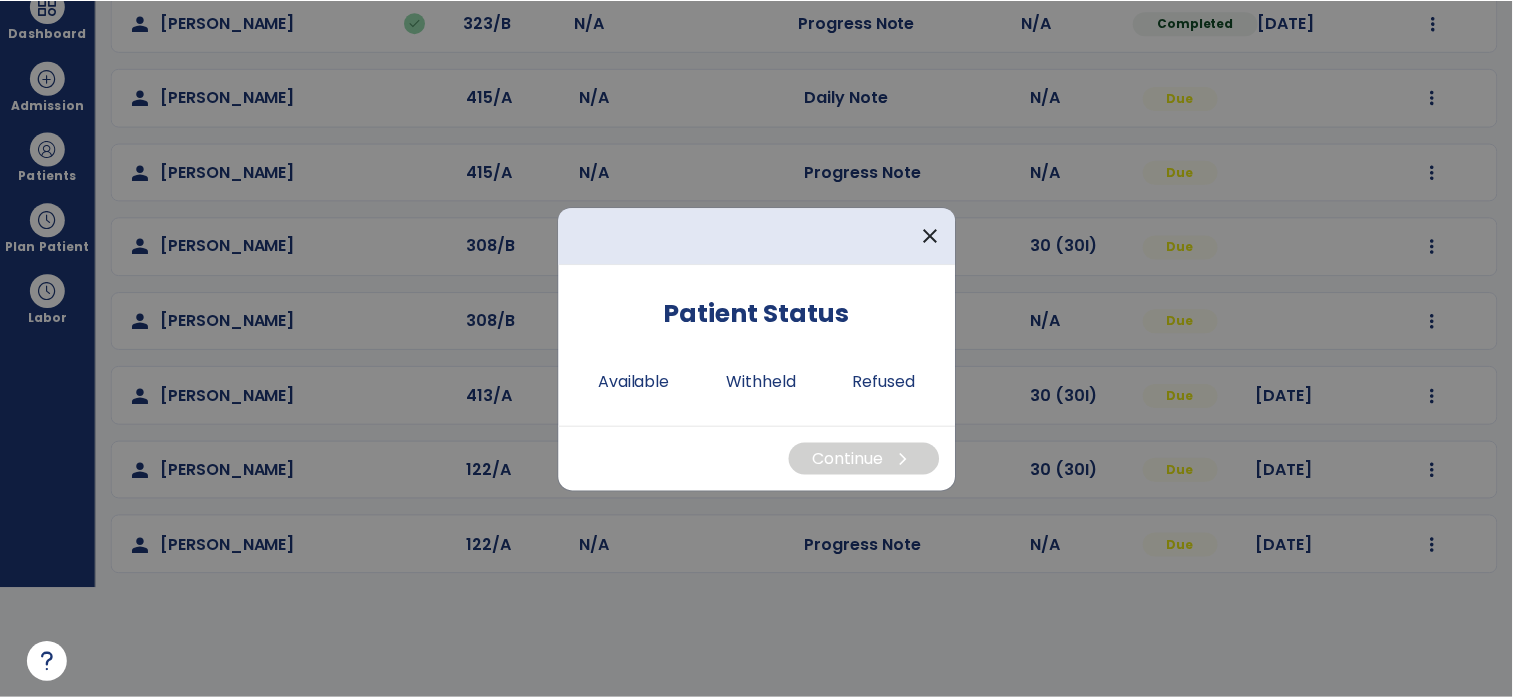 scroll, scrollTop: 0, scrollLeft: 0, axis: both 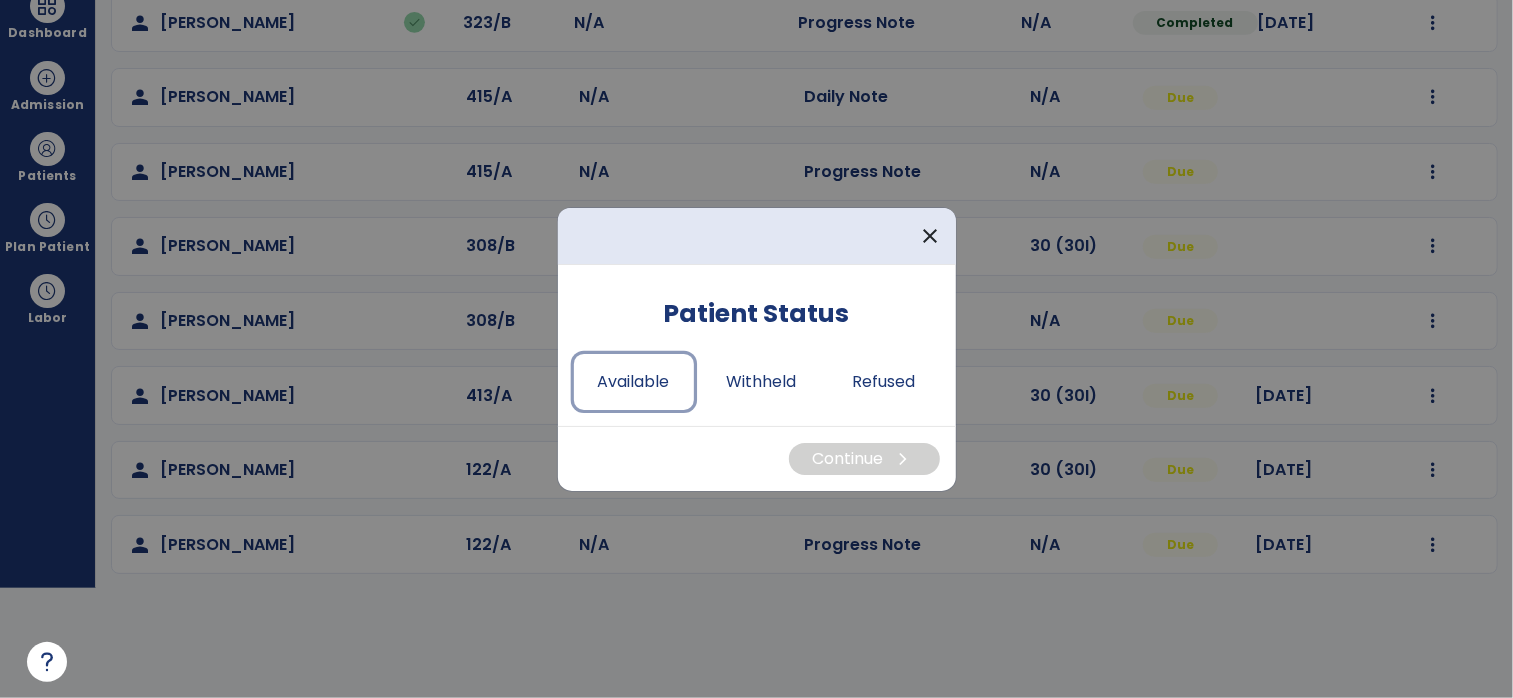 click on "Available" at bounding box center [634, 382] 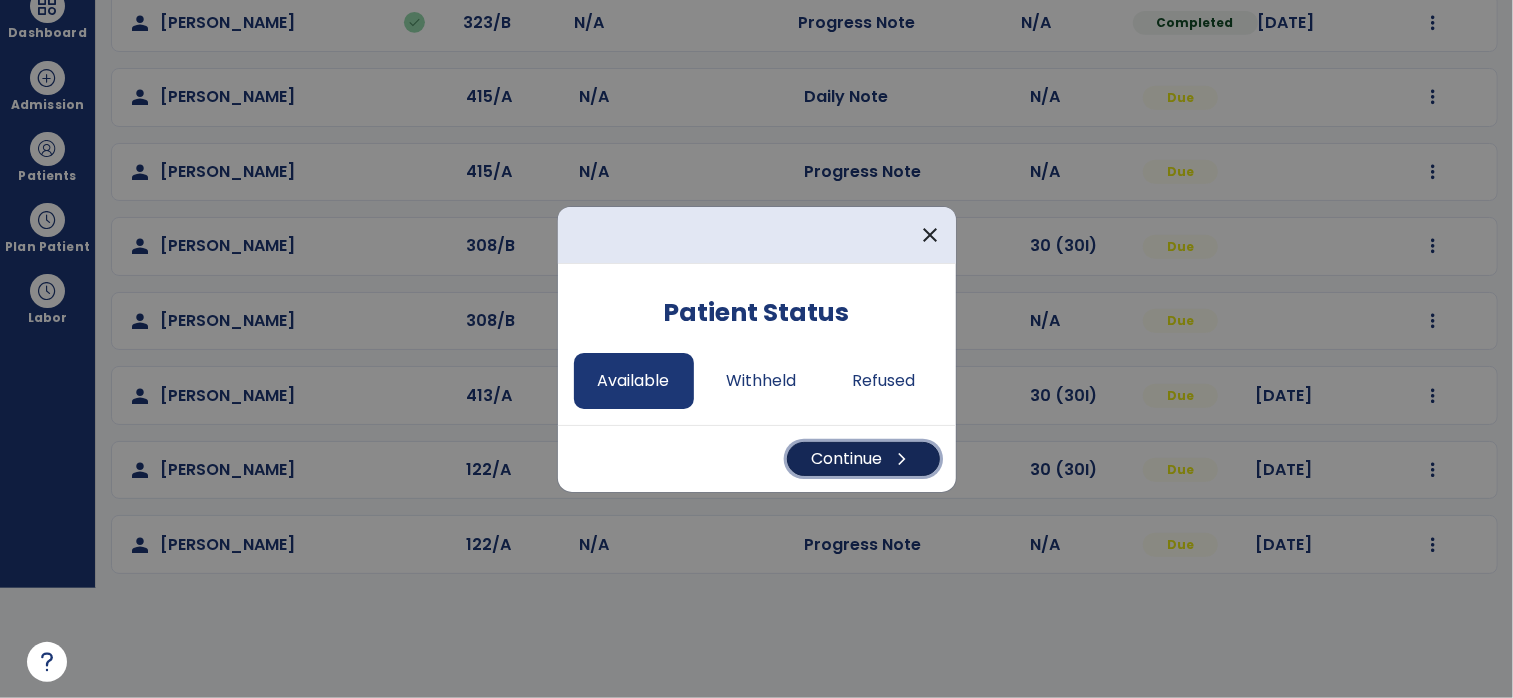click on "Continue   chevron_right" at bounding box center (863, 459) 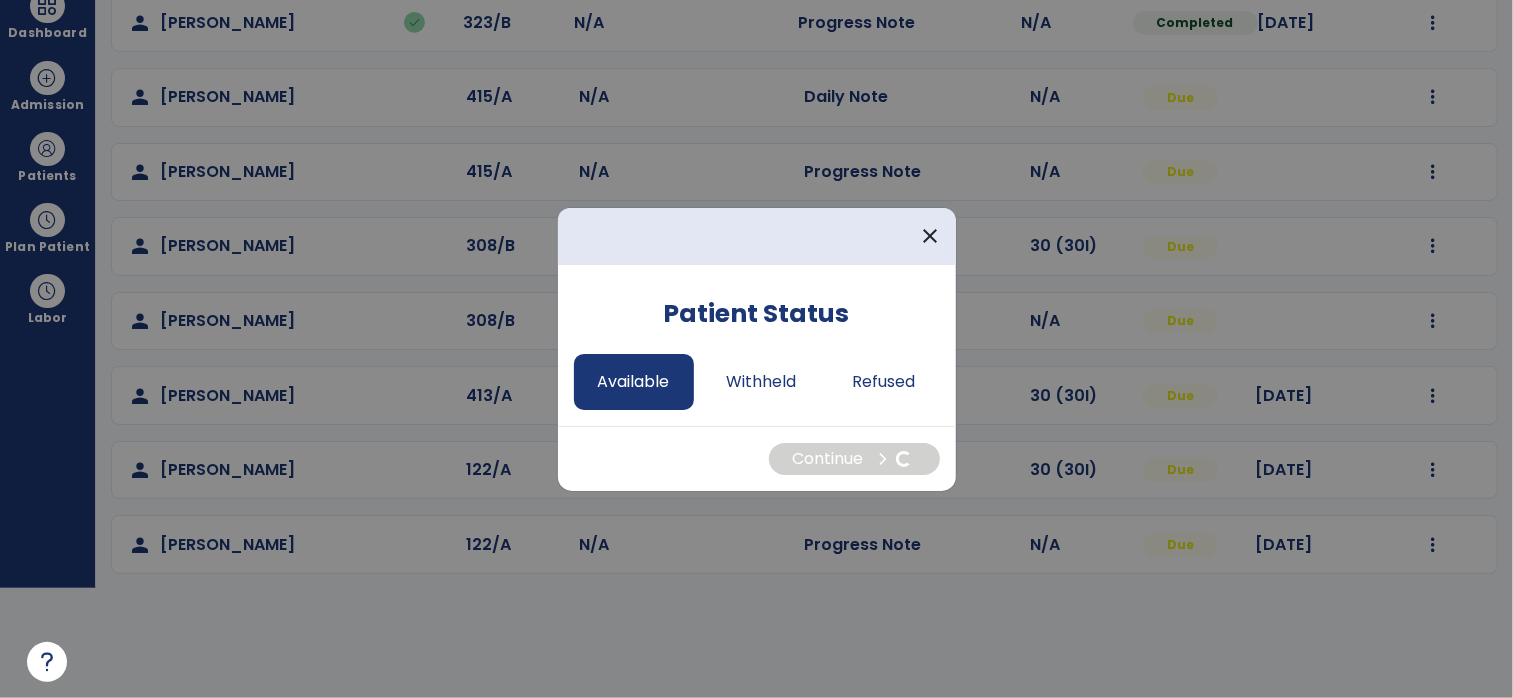 select on "*" 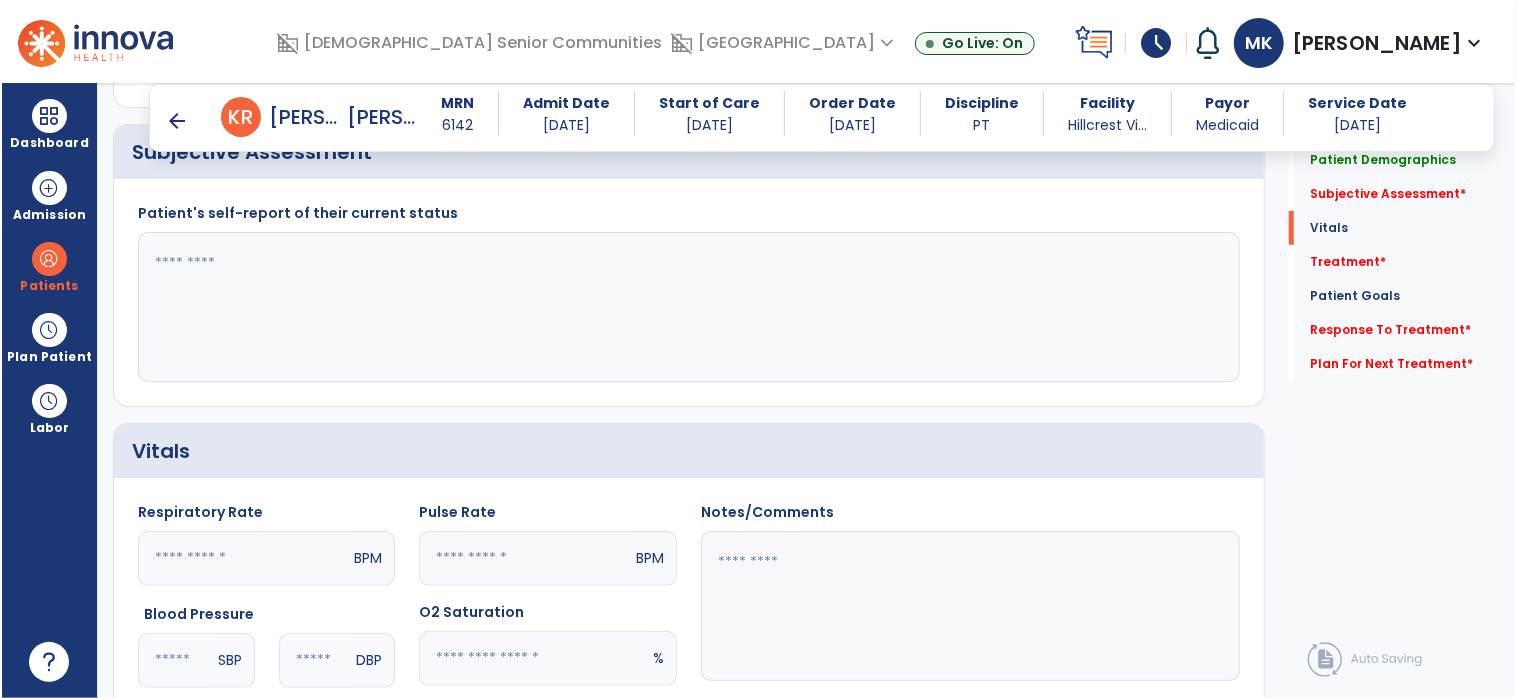 scroll, scrollTop: 110, scrollLeft: 0, axis: vertical 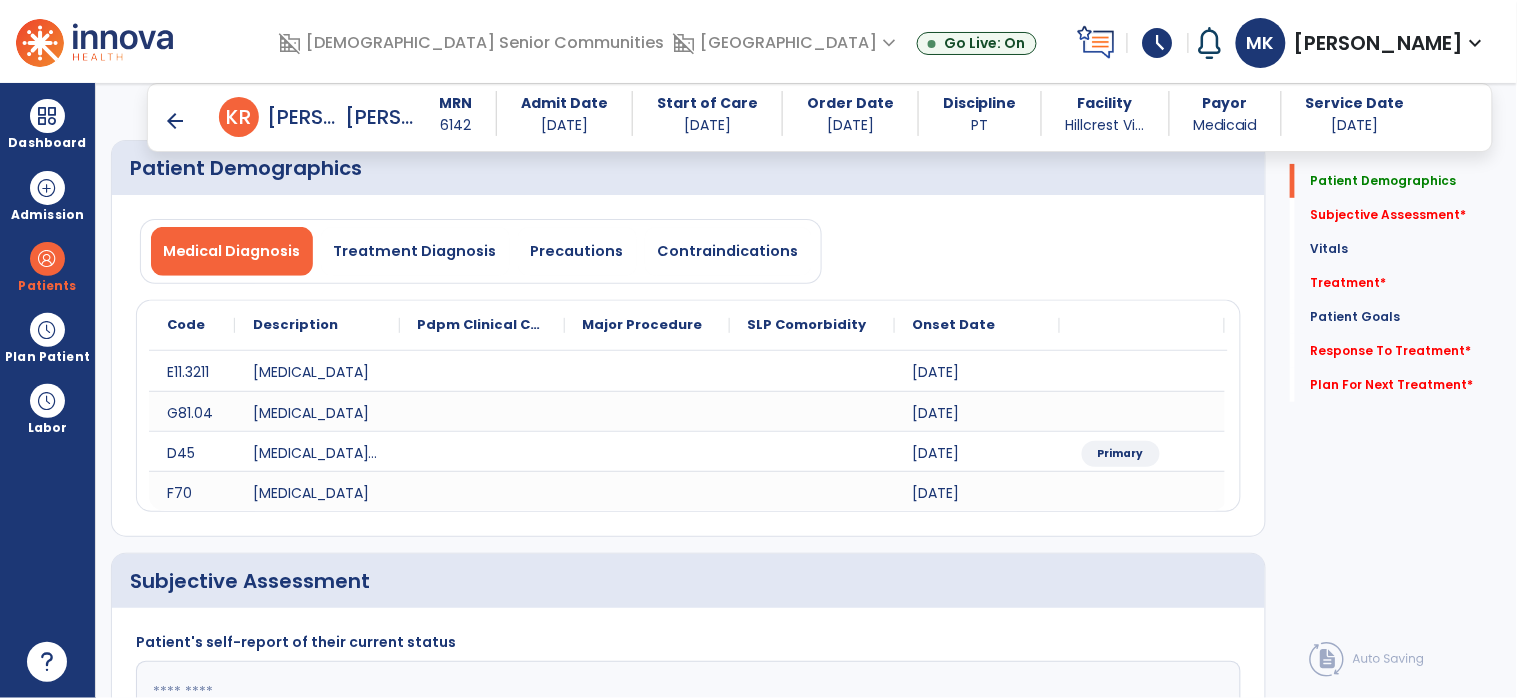 click 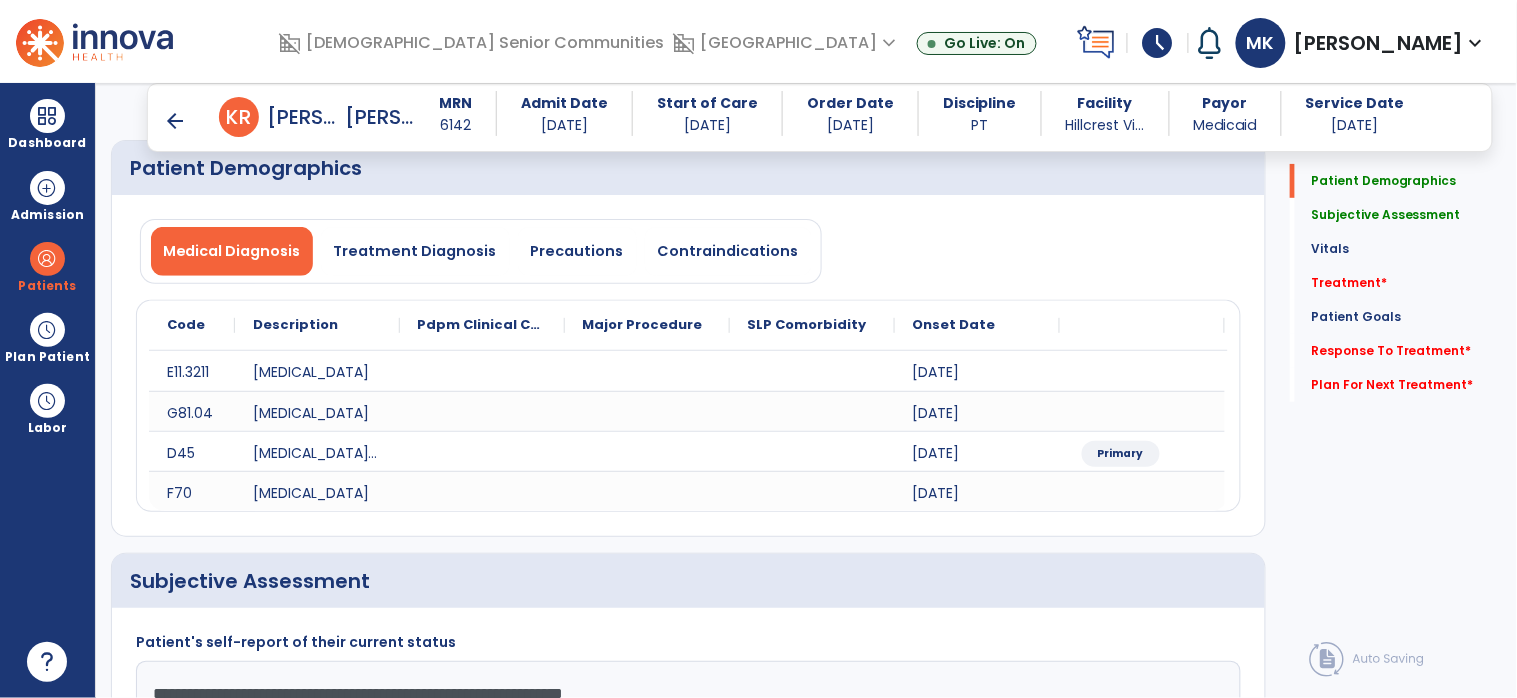 type on "**********" 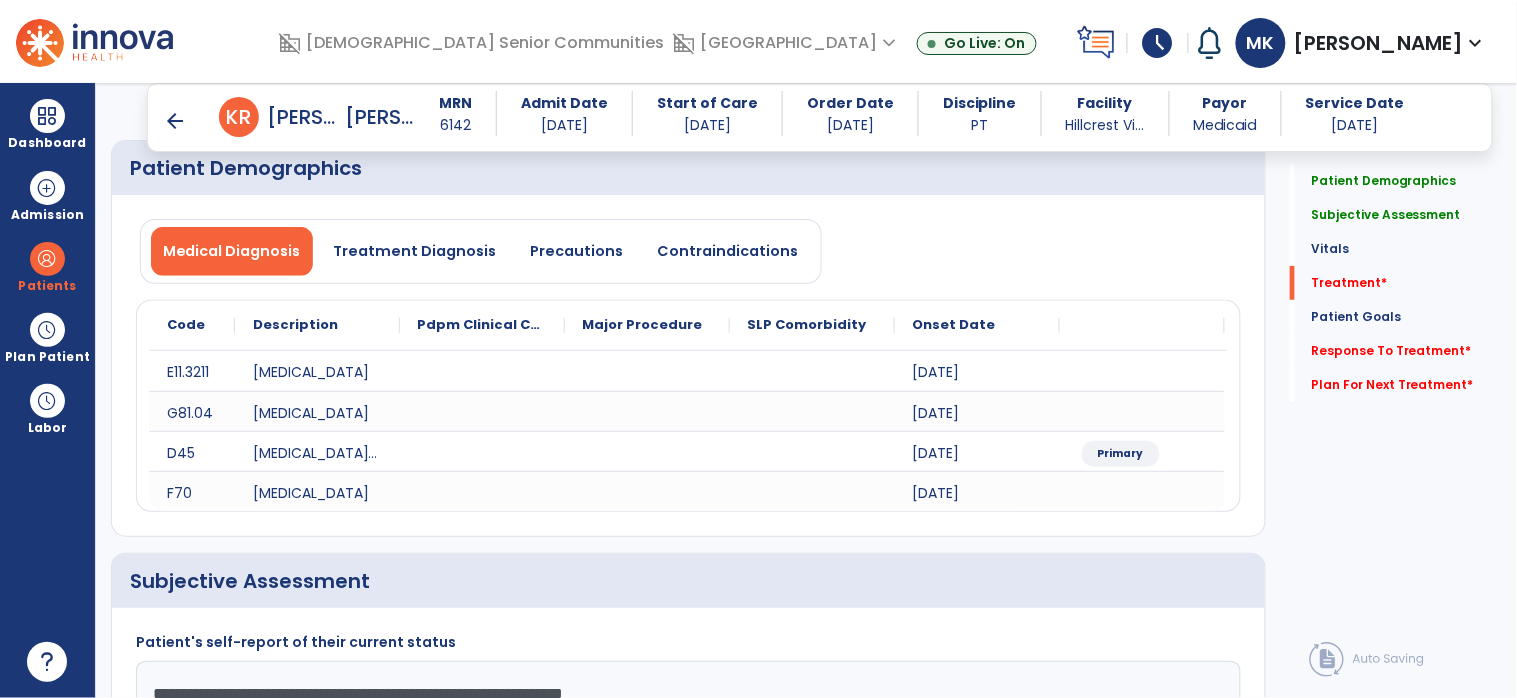 scroll, scrollTop: 96, scrollLeft: 0, axis: vertical 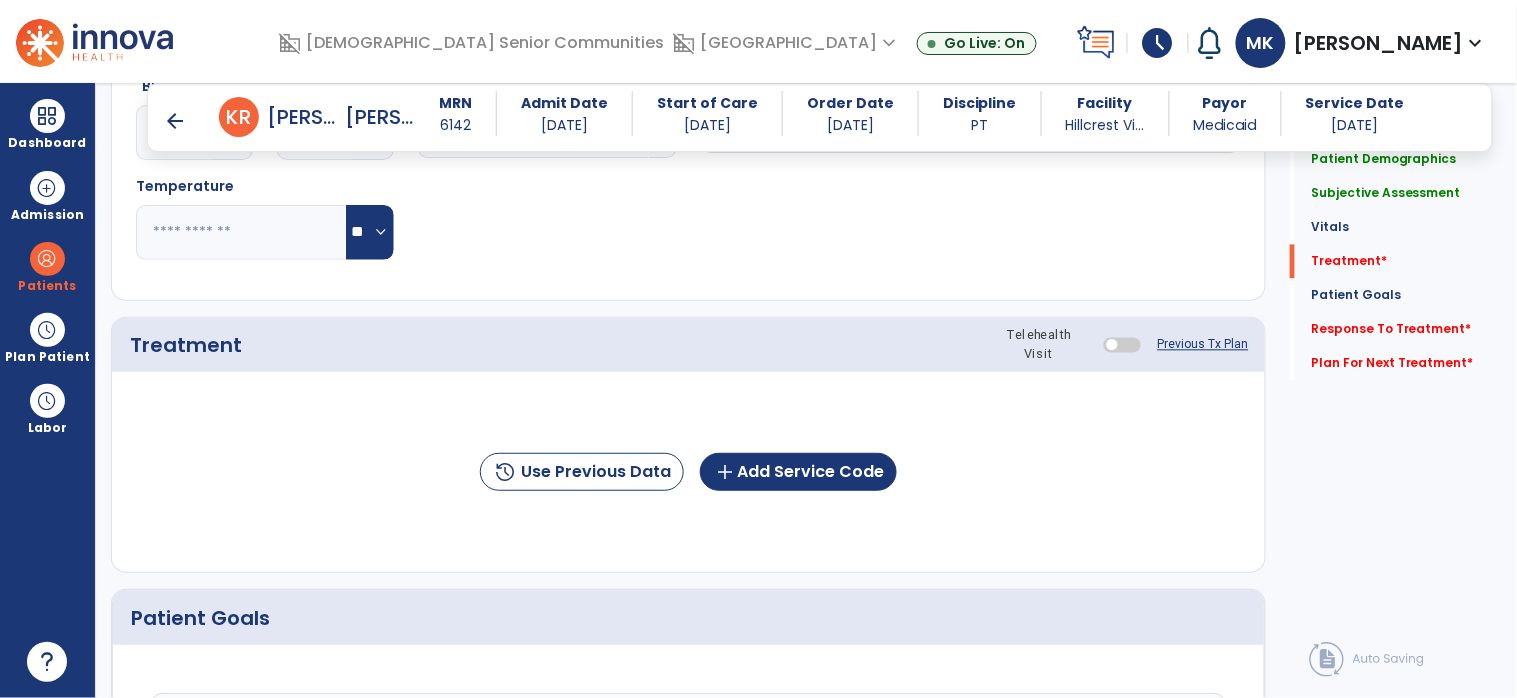 click on "Patient Goals" 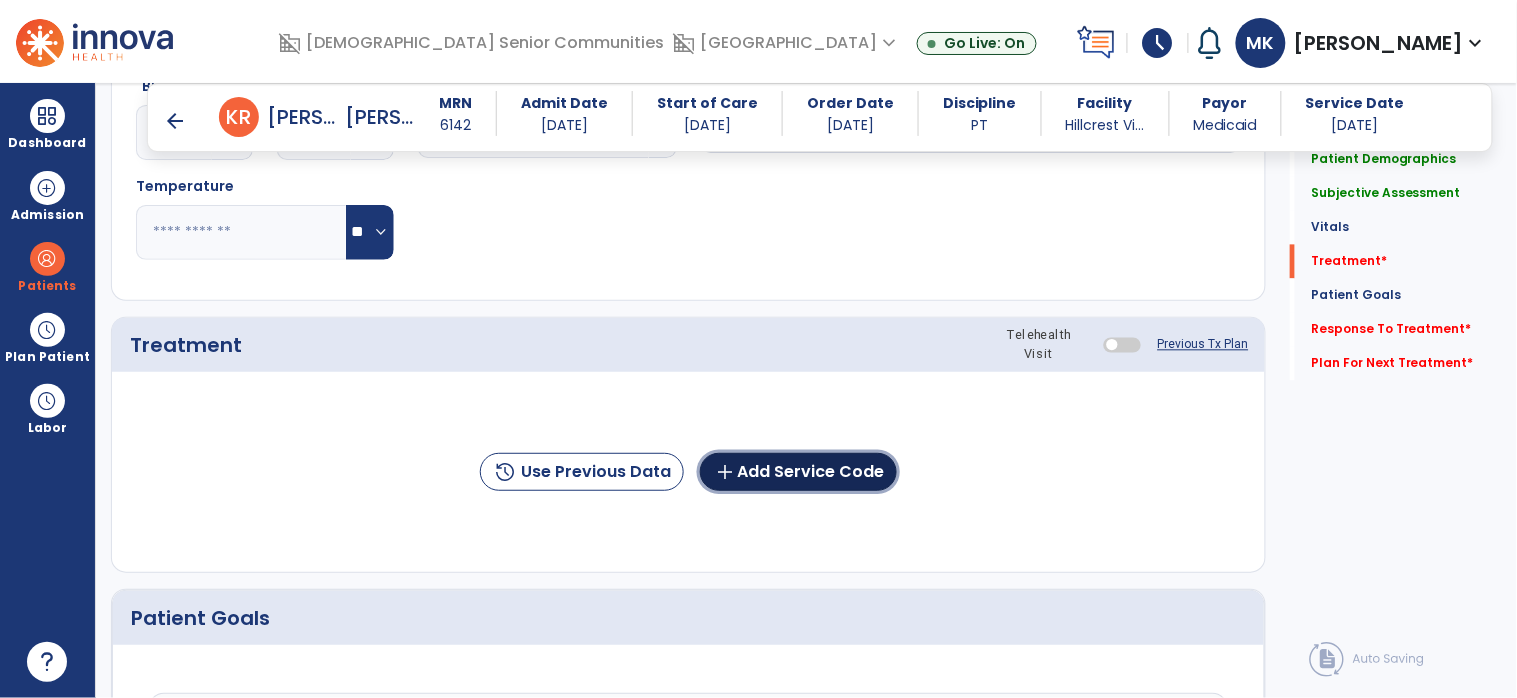 click on "add  Add Service Code" 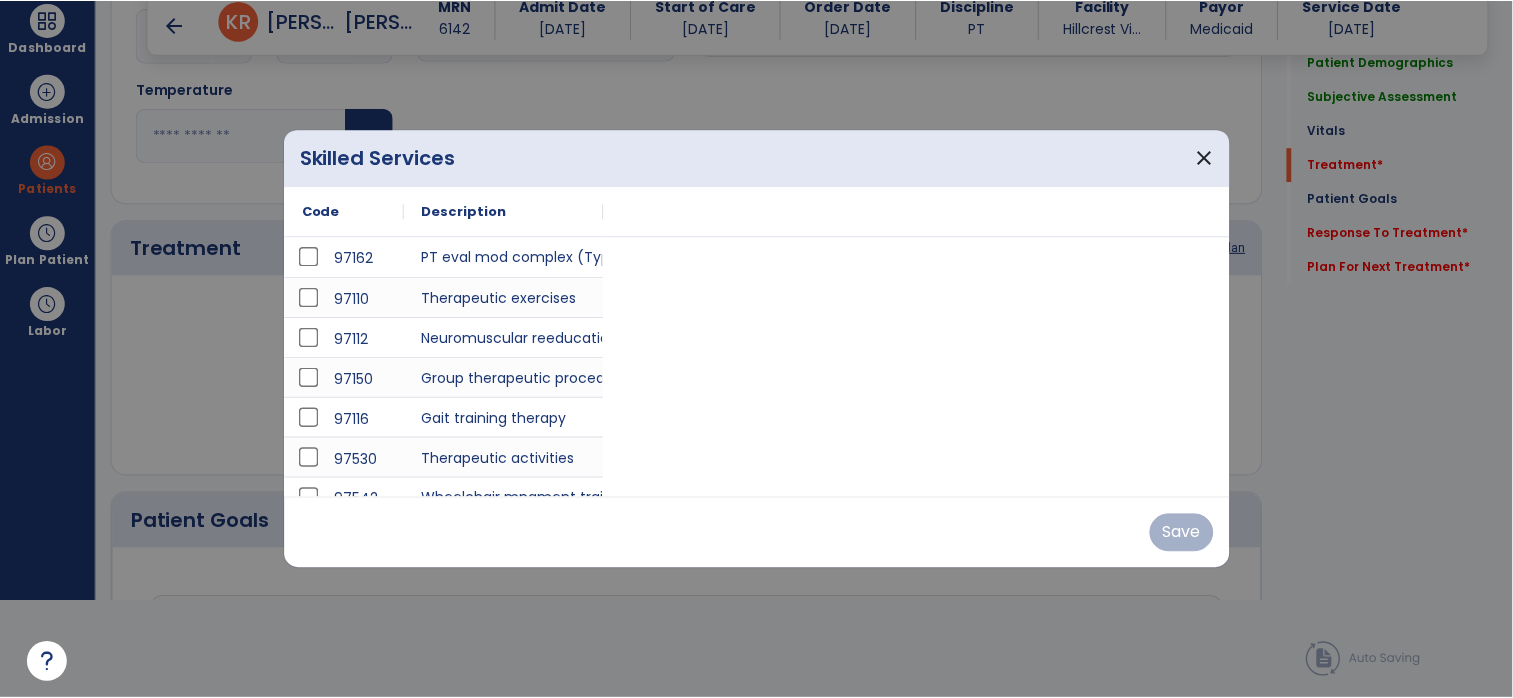 scroll, scrollTop: 0, scrollLeft: 0, axis: both 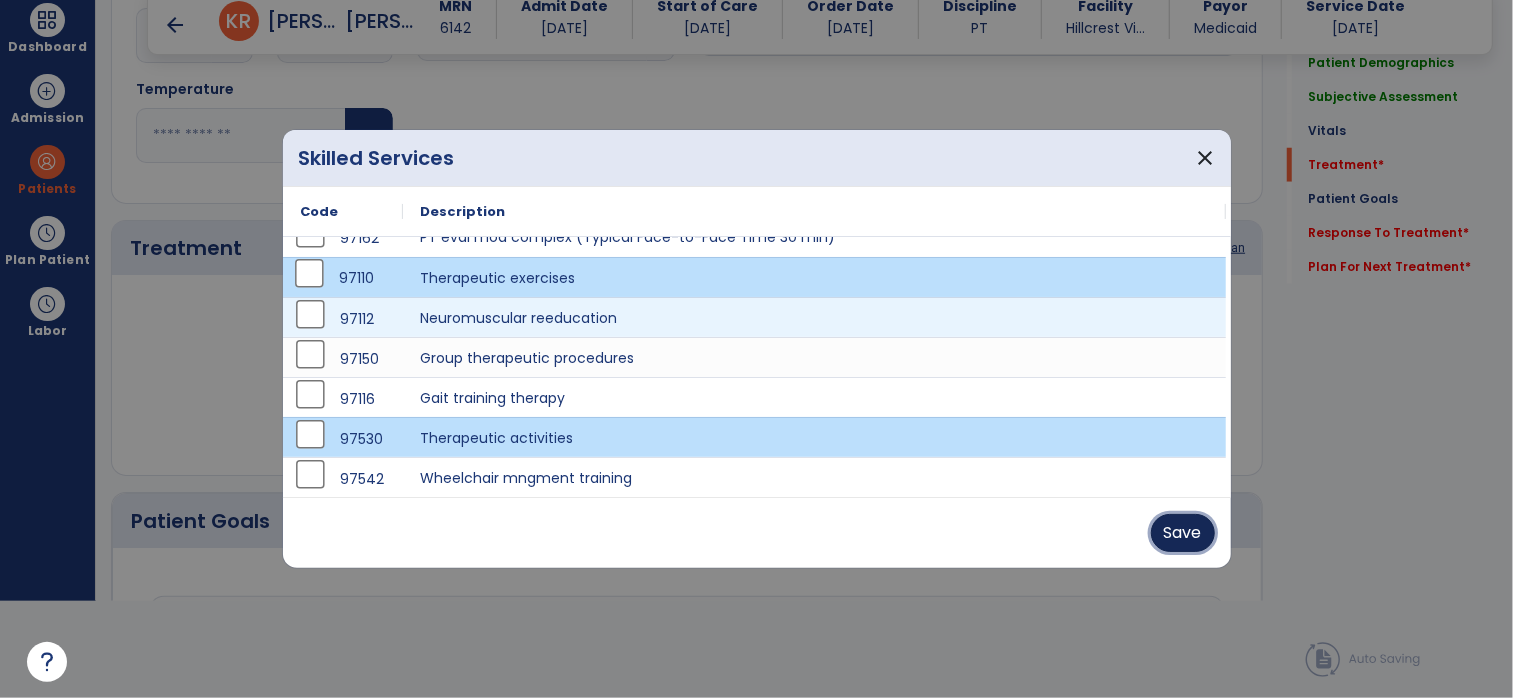 click on "Save" at bounding box center (1183, 533) 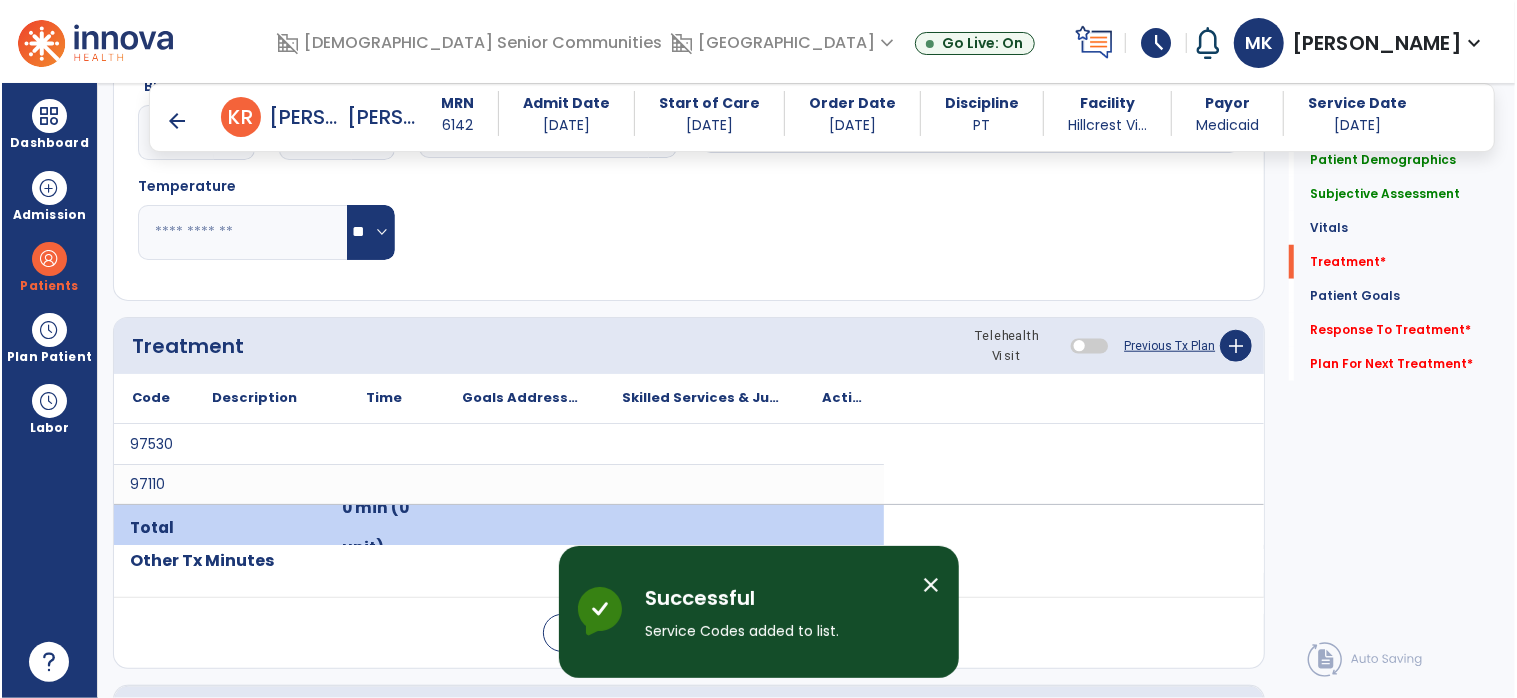 scroll, scrollTop: 96, scrollLeft: 0, axis: vertical 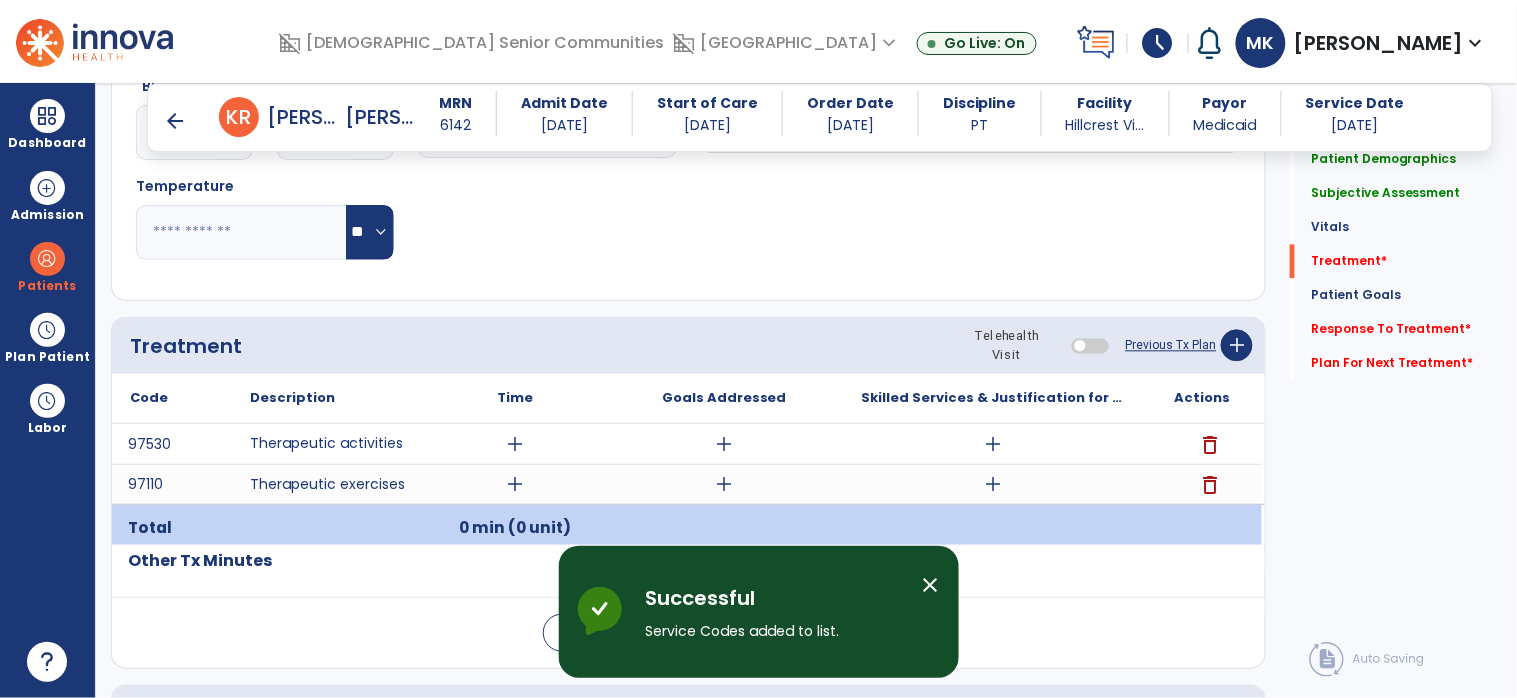 click on "add" at bounding box center (515, 444) 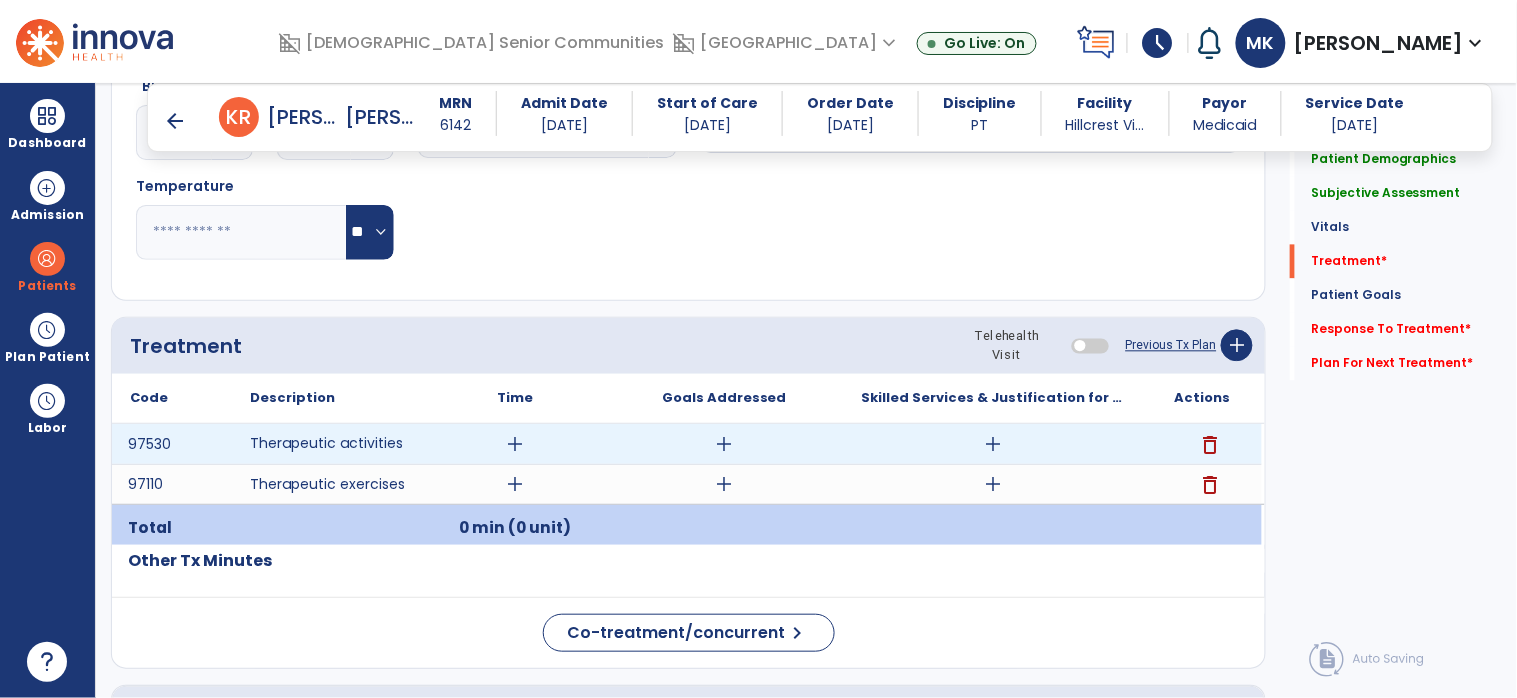 click on "add" at bounding box center (515, 444) 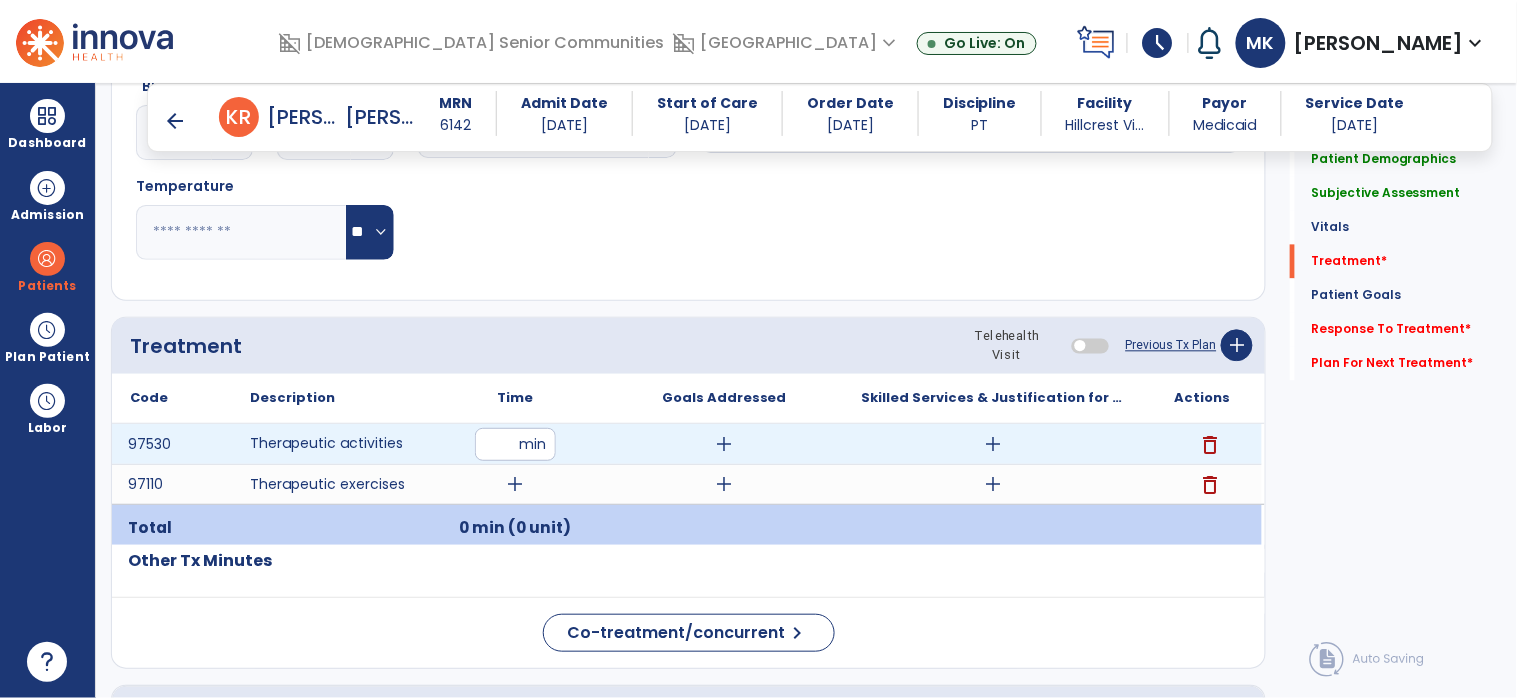 click at bounding box center [515, 444] 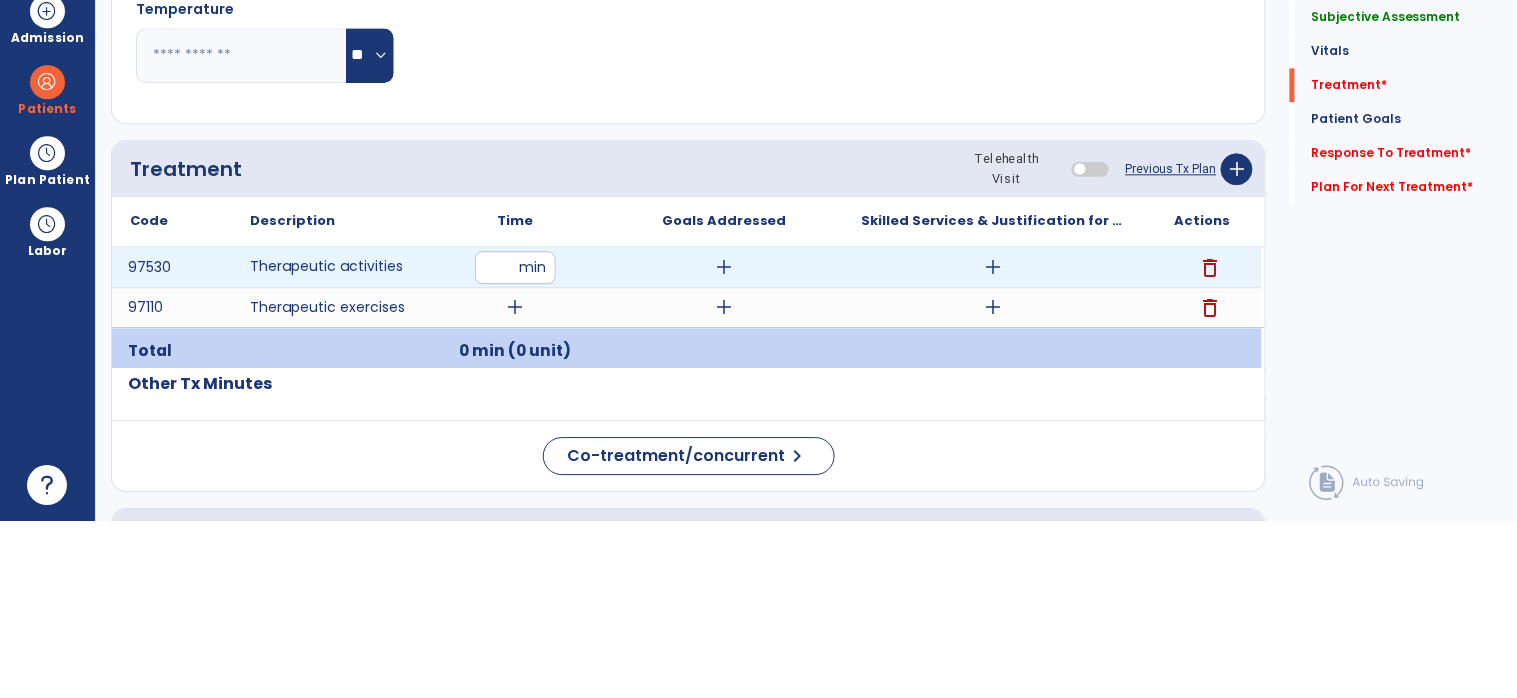 type on "**" 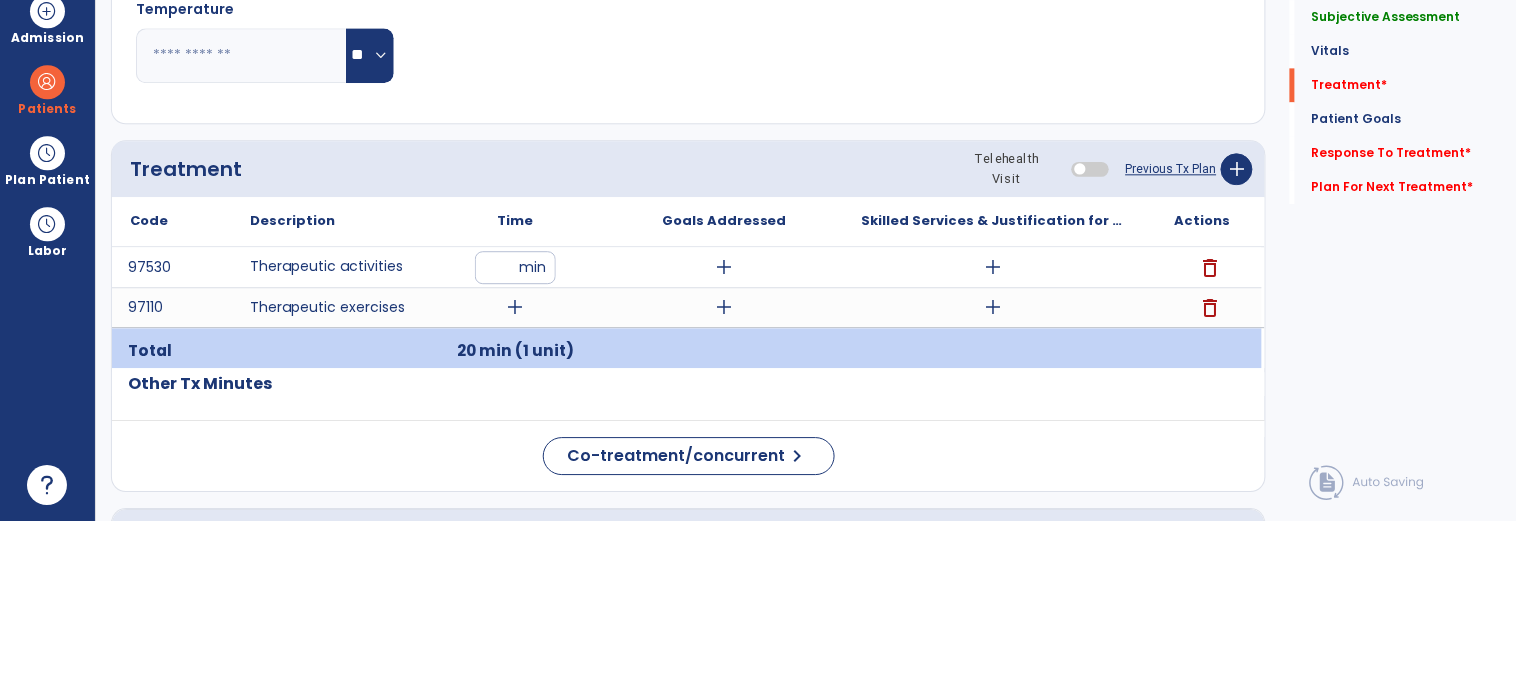 click on "Patient Demographics  Medical Diagnosis   Treatment Diagnosis   Precautions   Contraindications
Code
Description
Pdpm Clinical Category
E11.3211" 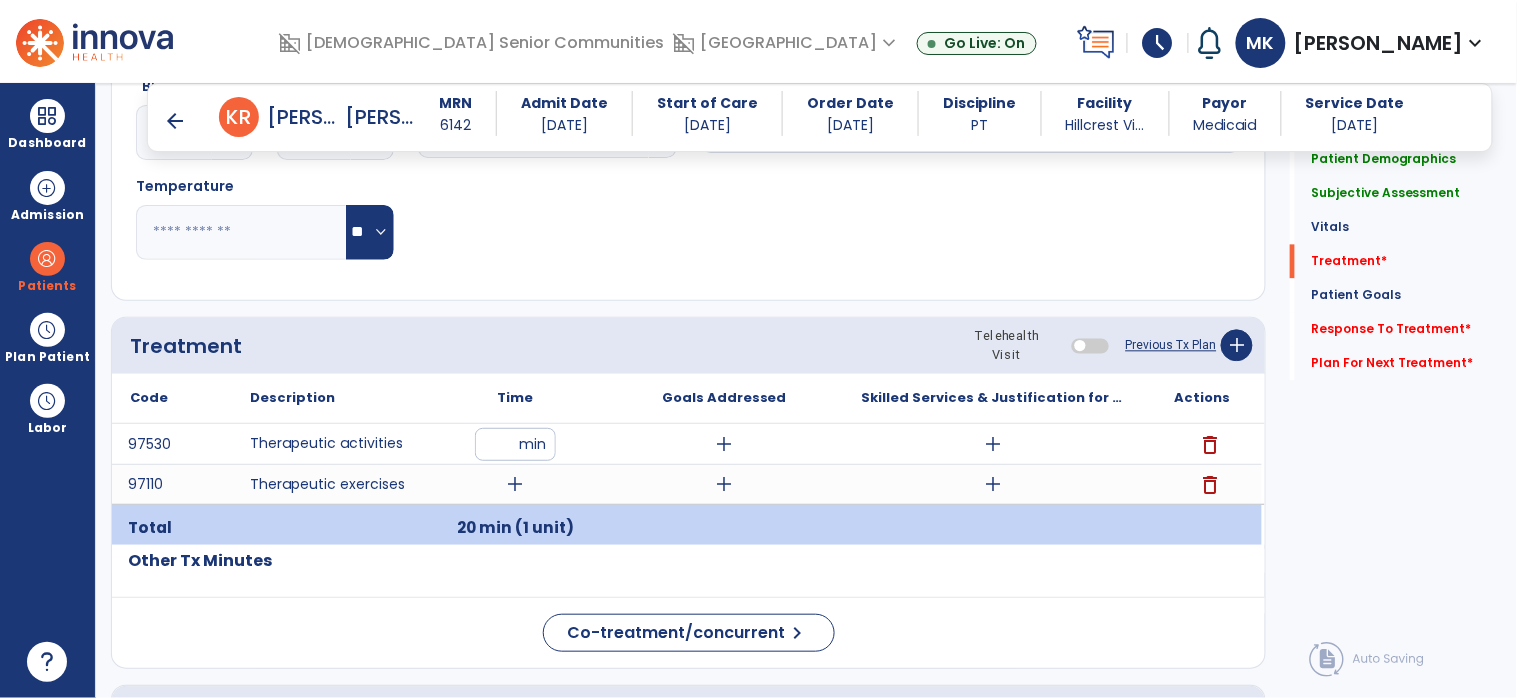 click on "add" at bounding box center [515, 484] 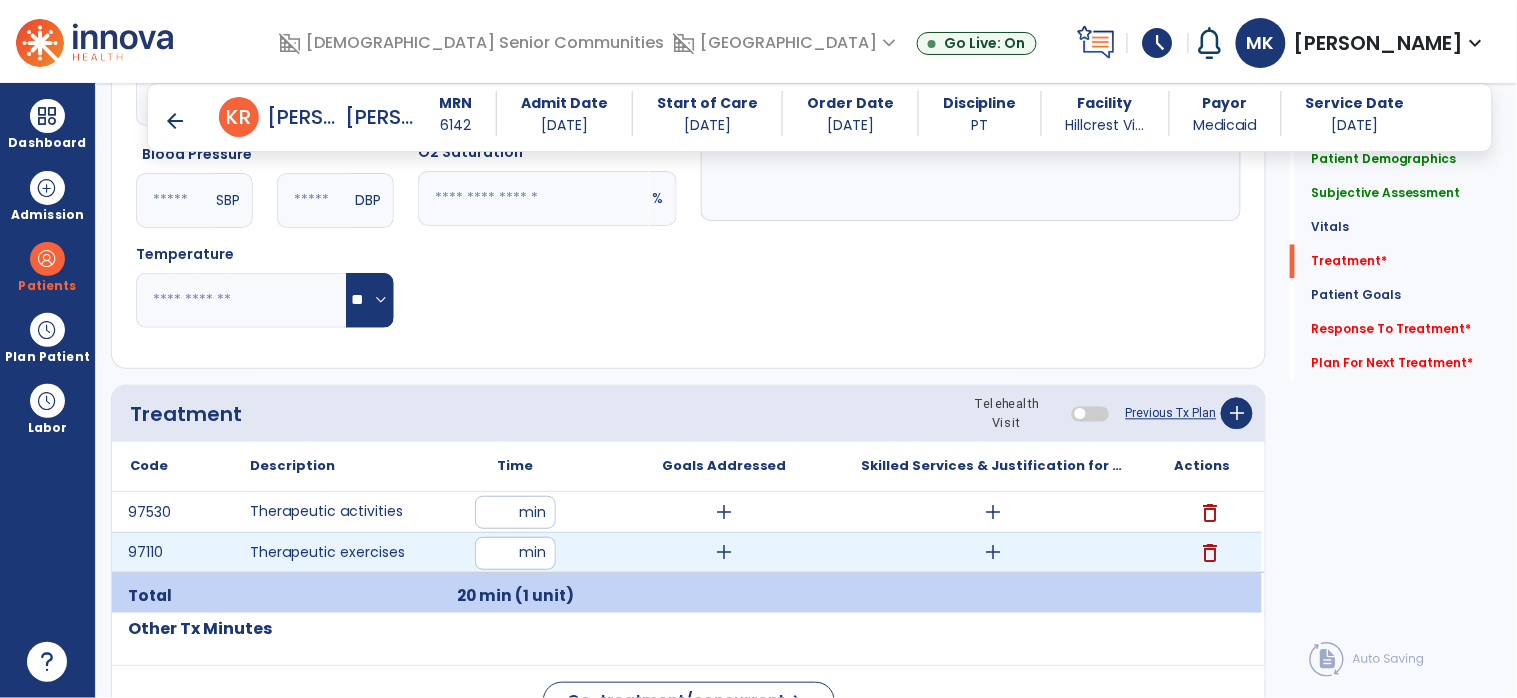 scroll, scrollTop: 976, scrollLeft: 0, axis: vertical 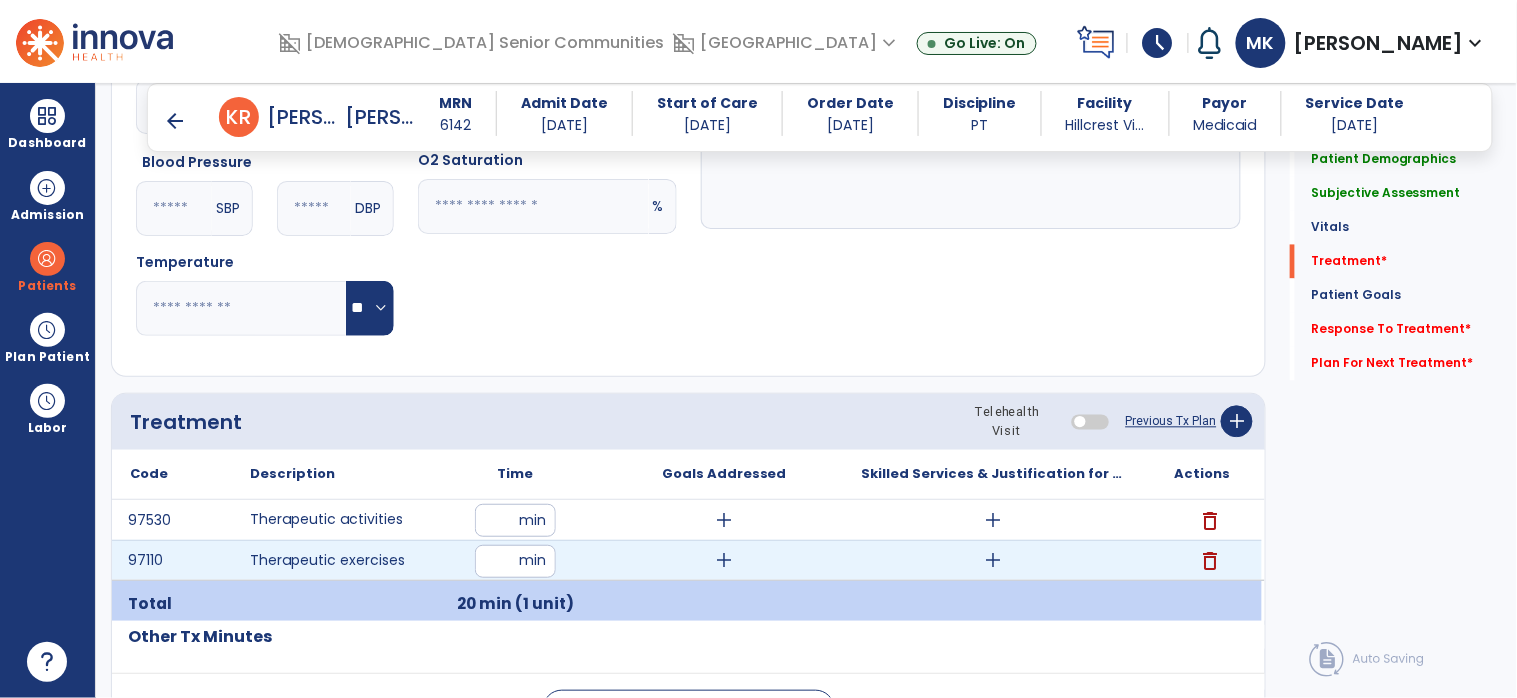 click at bounding box center [515, 561] 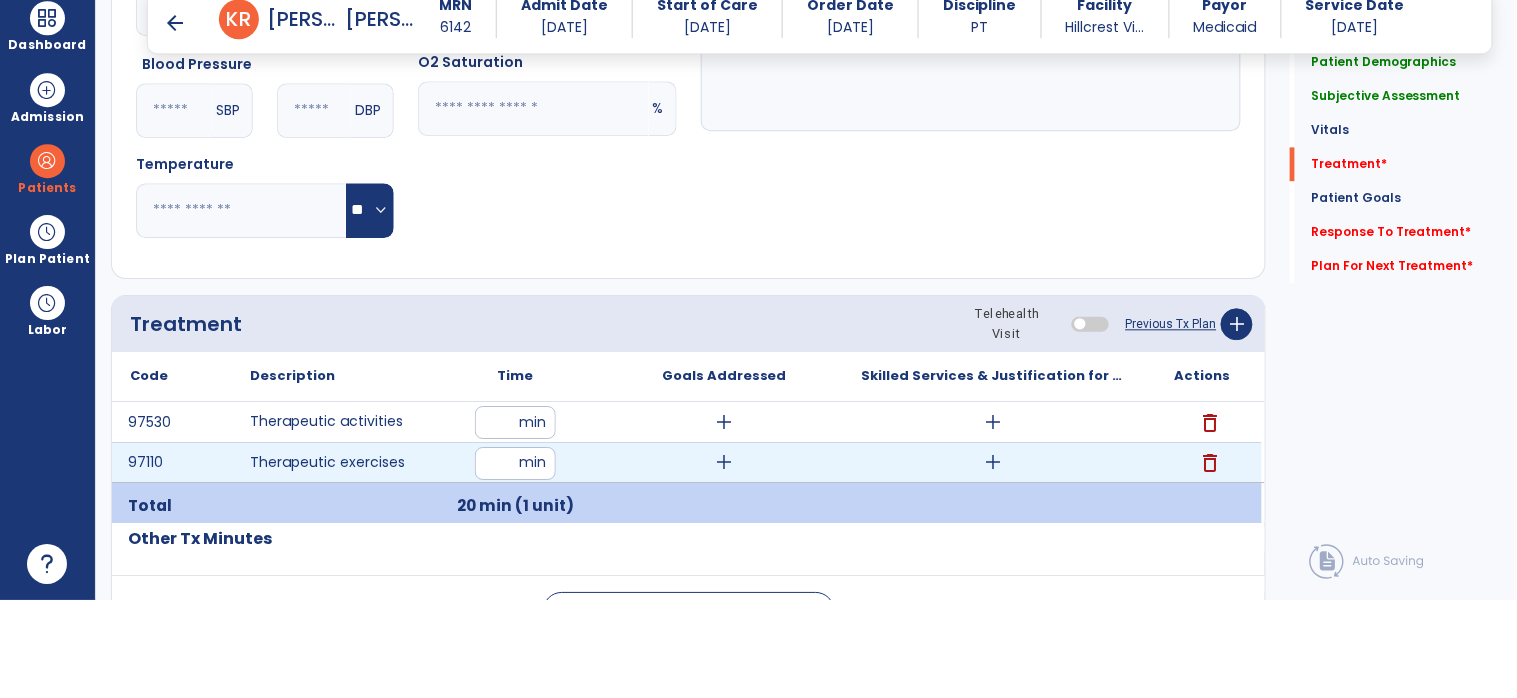scroll, scrollTop: 96, scrollLeft: 0, axis: vertical 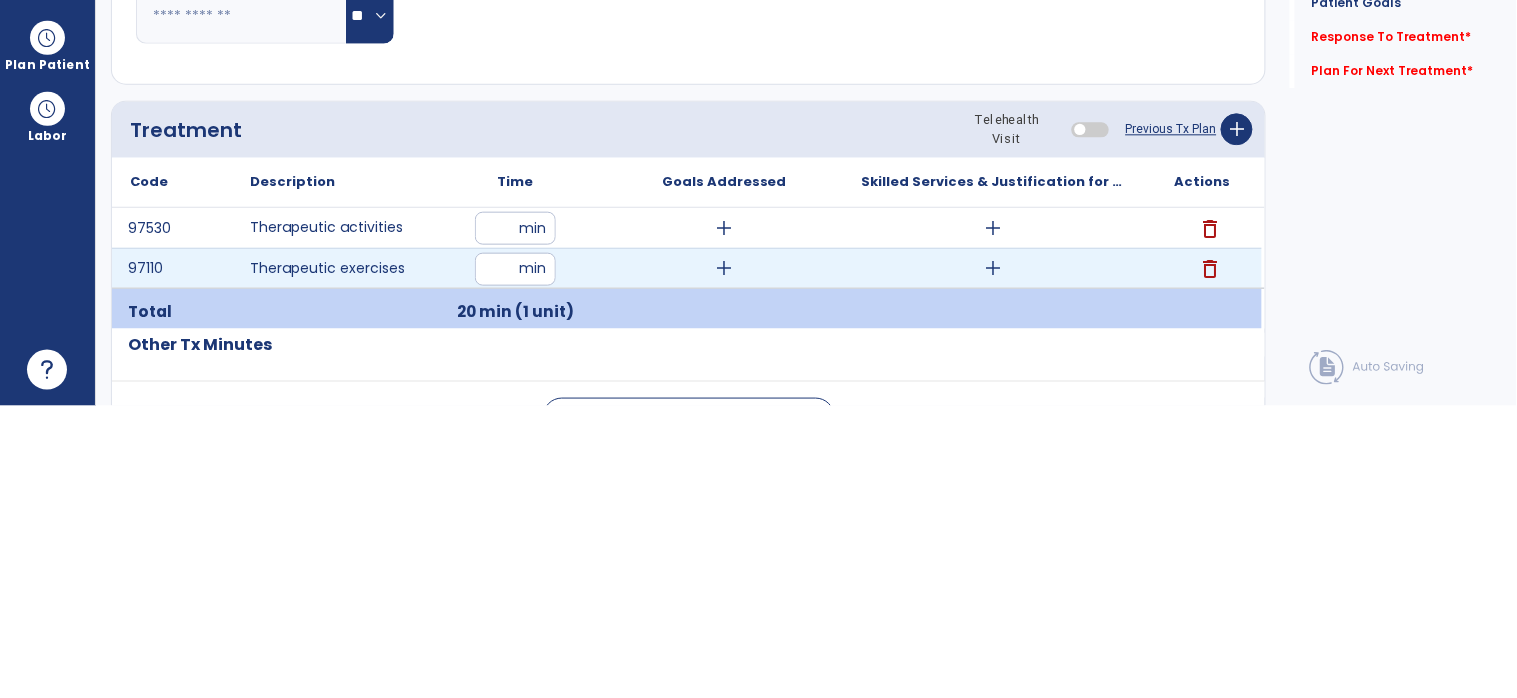 type on "**" 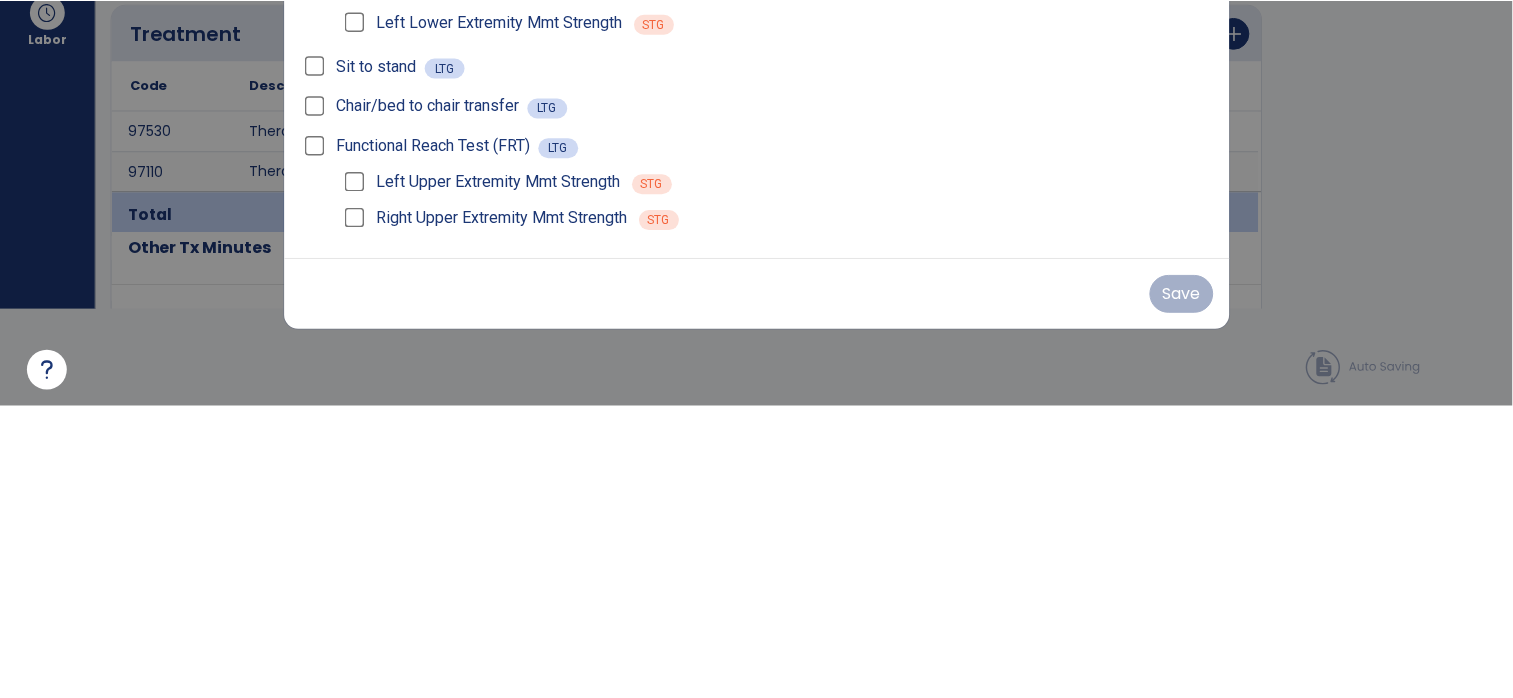 scroll, scrollTop: 0, scrollLeft: 0, axis: both 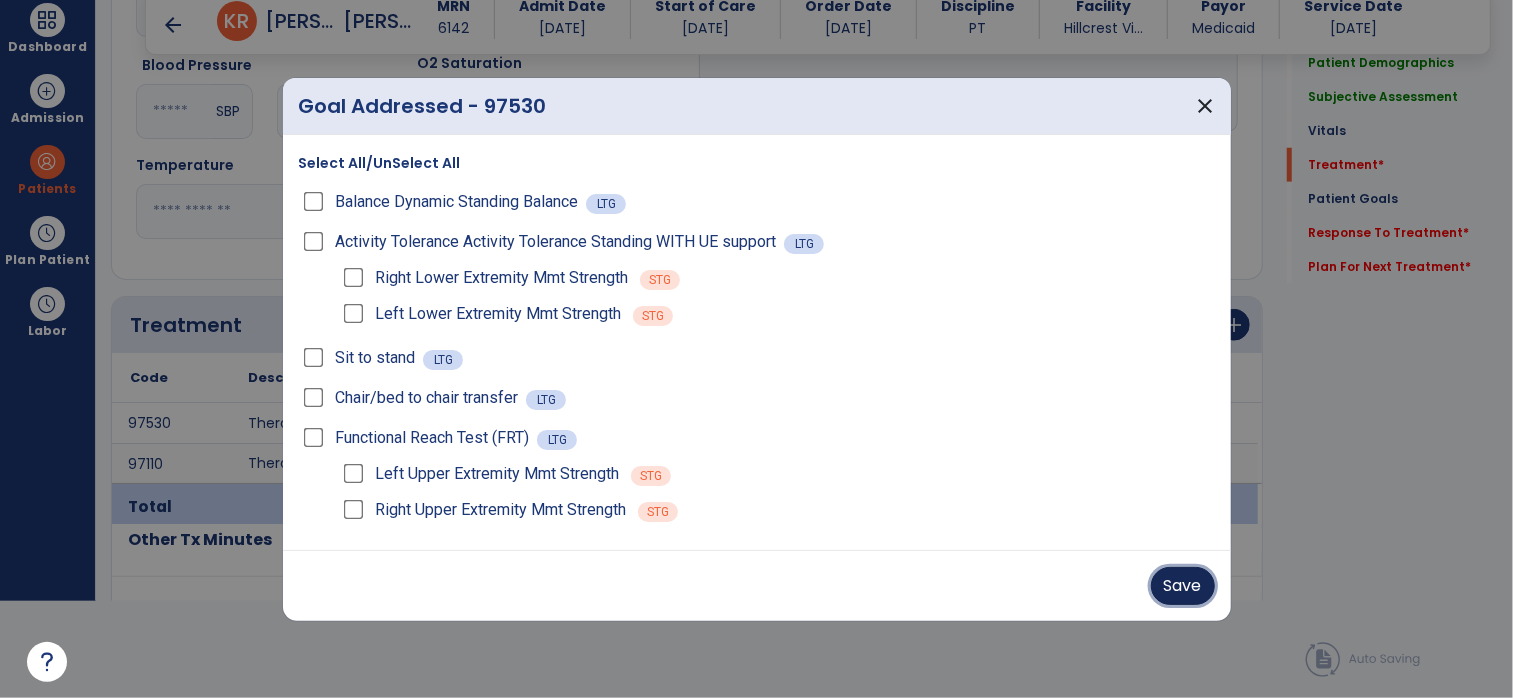 click on "Save" at bounding box center [1183, 586] 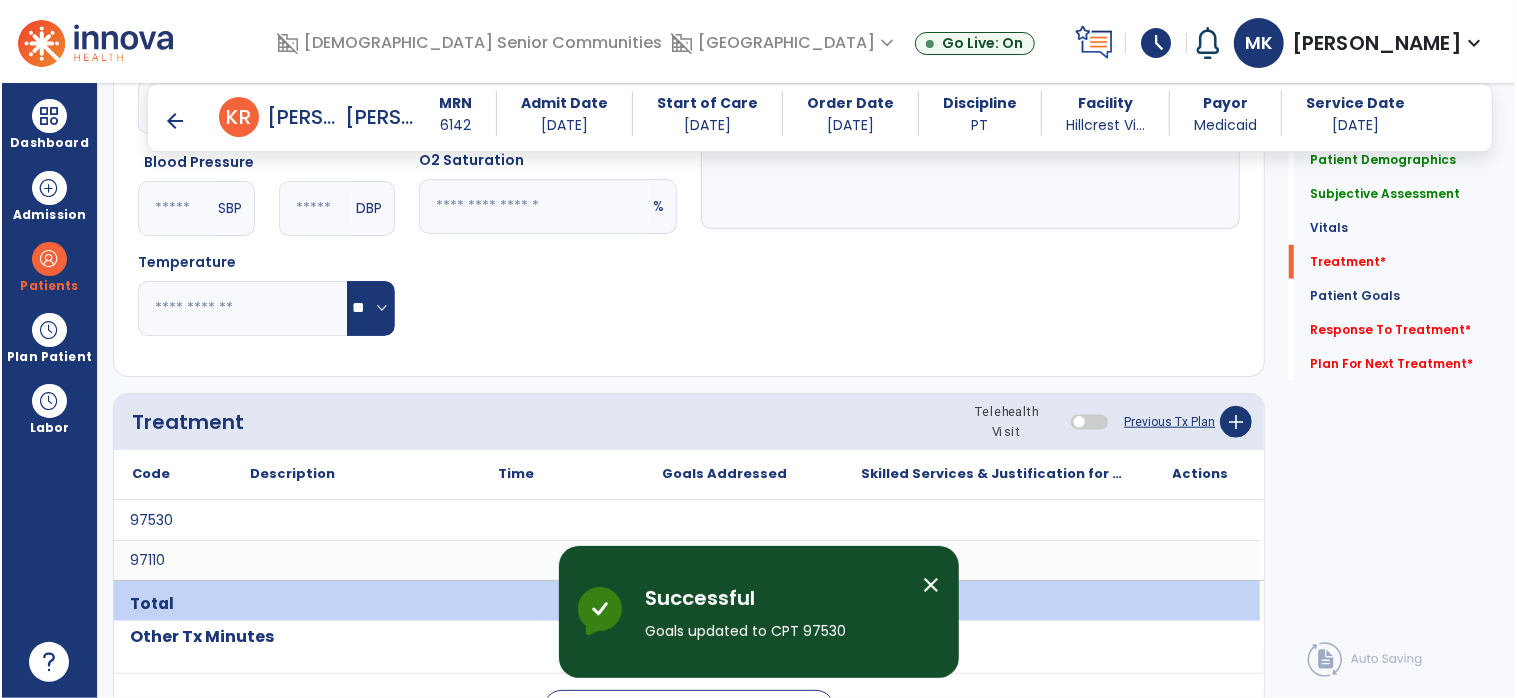 scroll, scrollTop: 96, scrollLeft: 0, axis: vertical 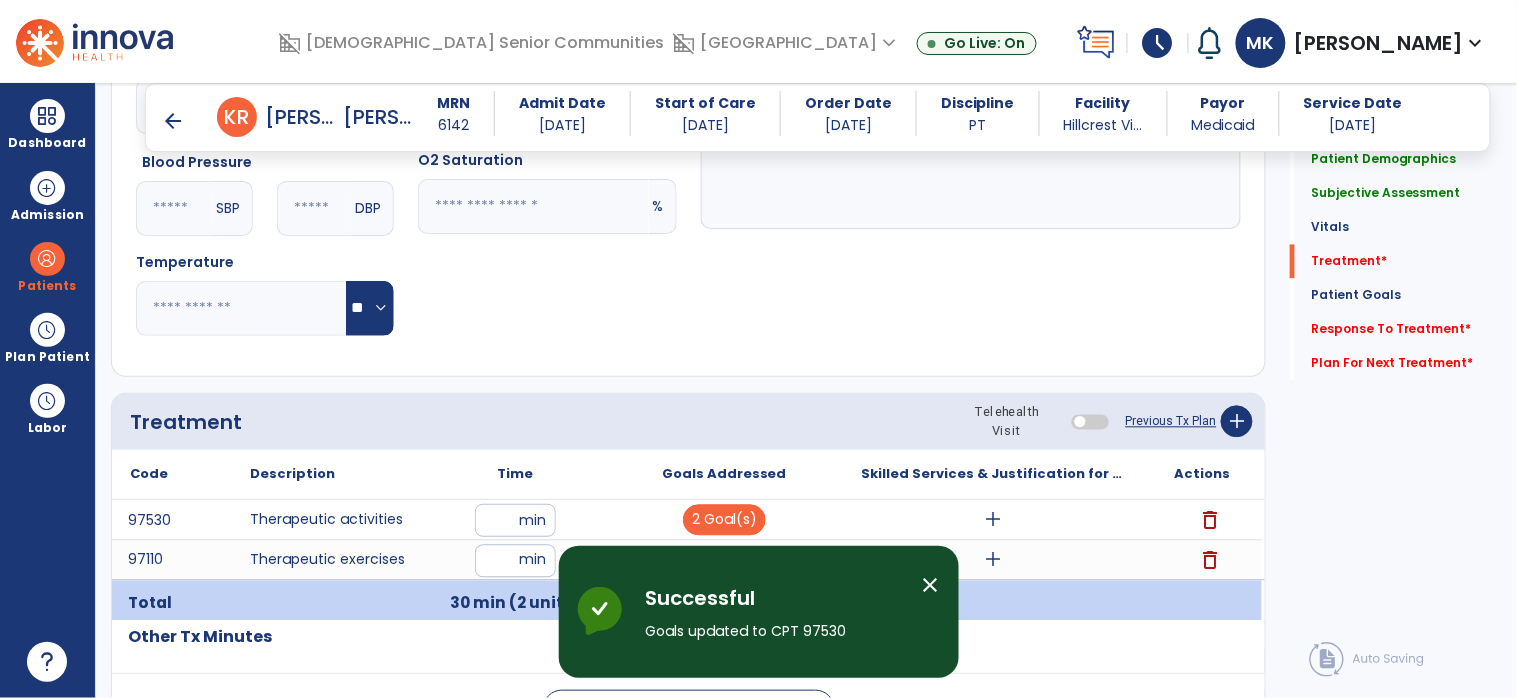 click on "add" at bounding box center [724, 560] 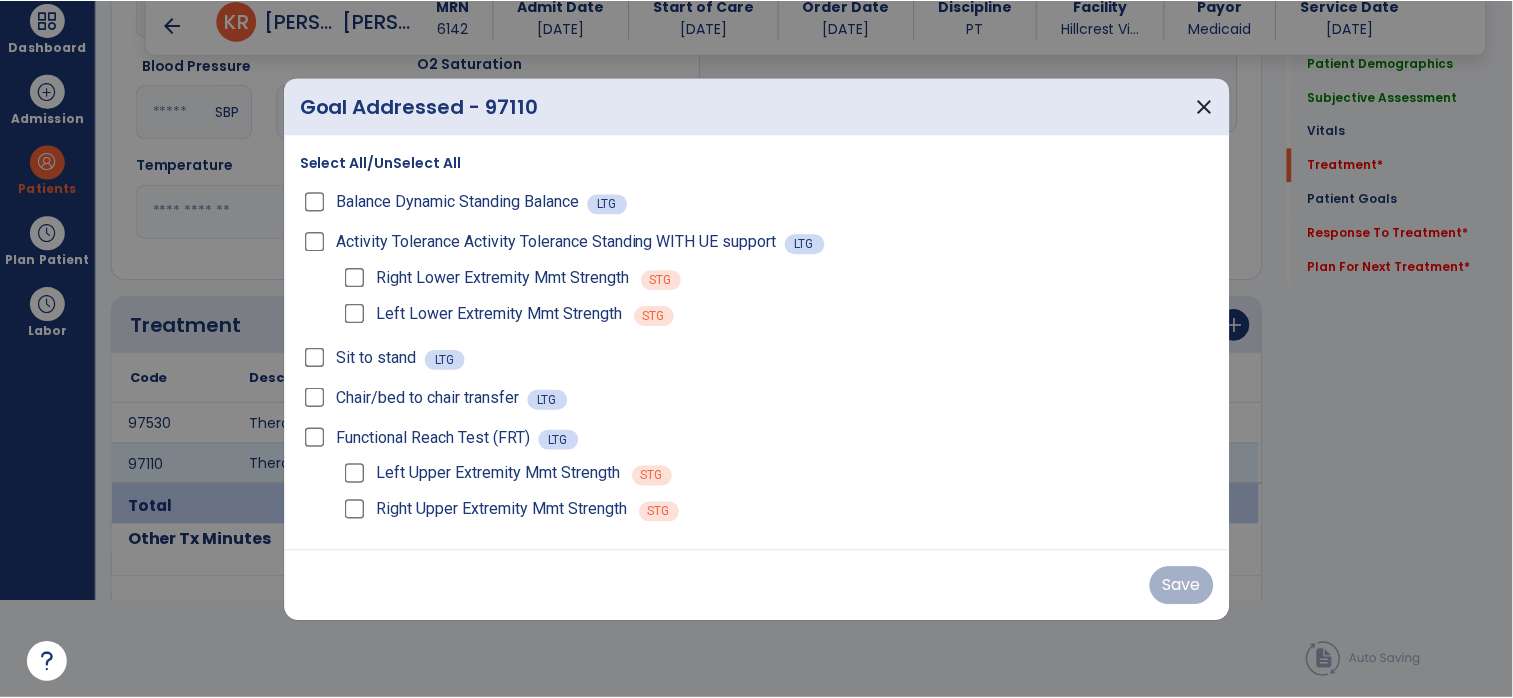 scroll, scrollTop: 0, scrollLeft: 0, axis: both 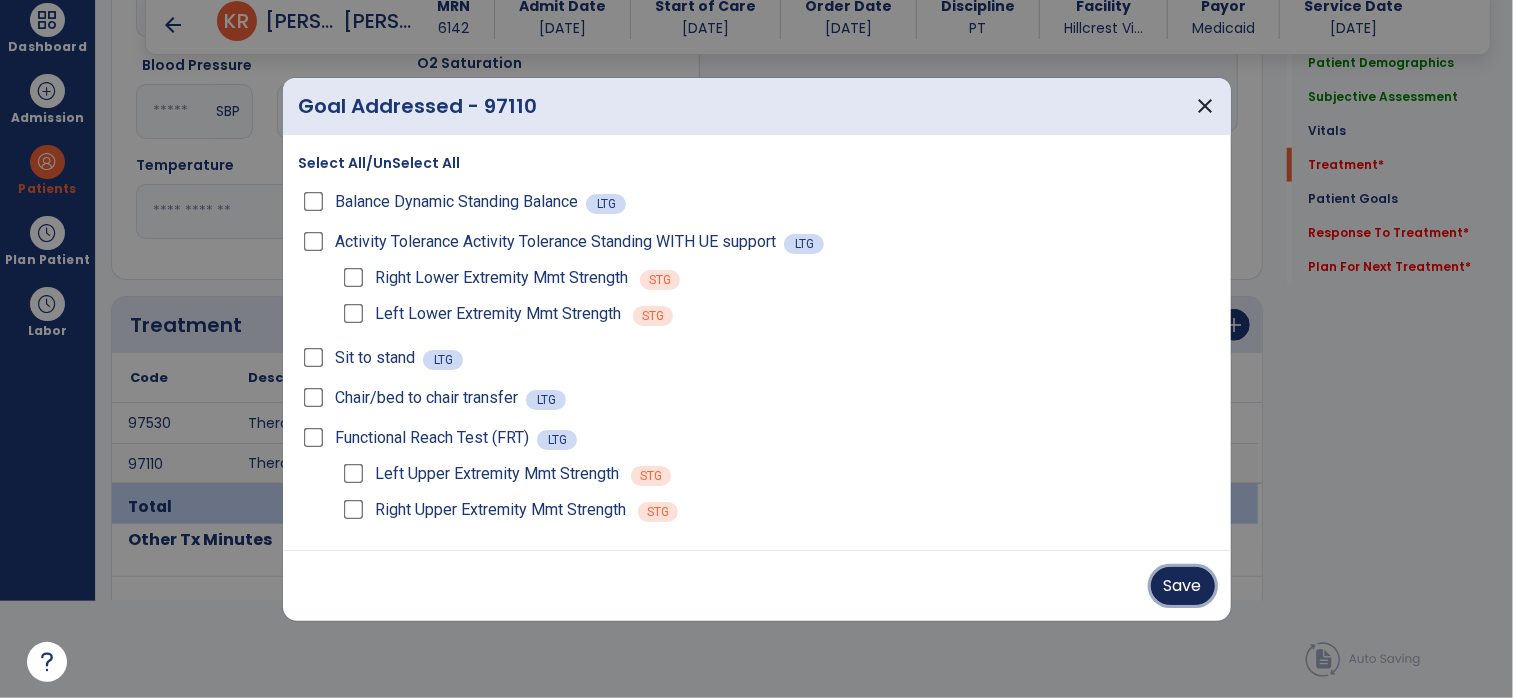 click on "Save" at bounding box center [1183, 586] 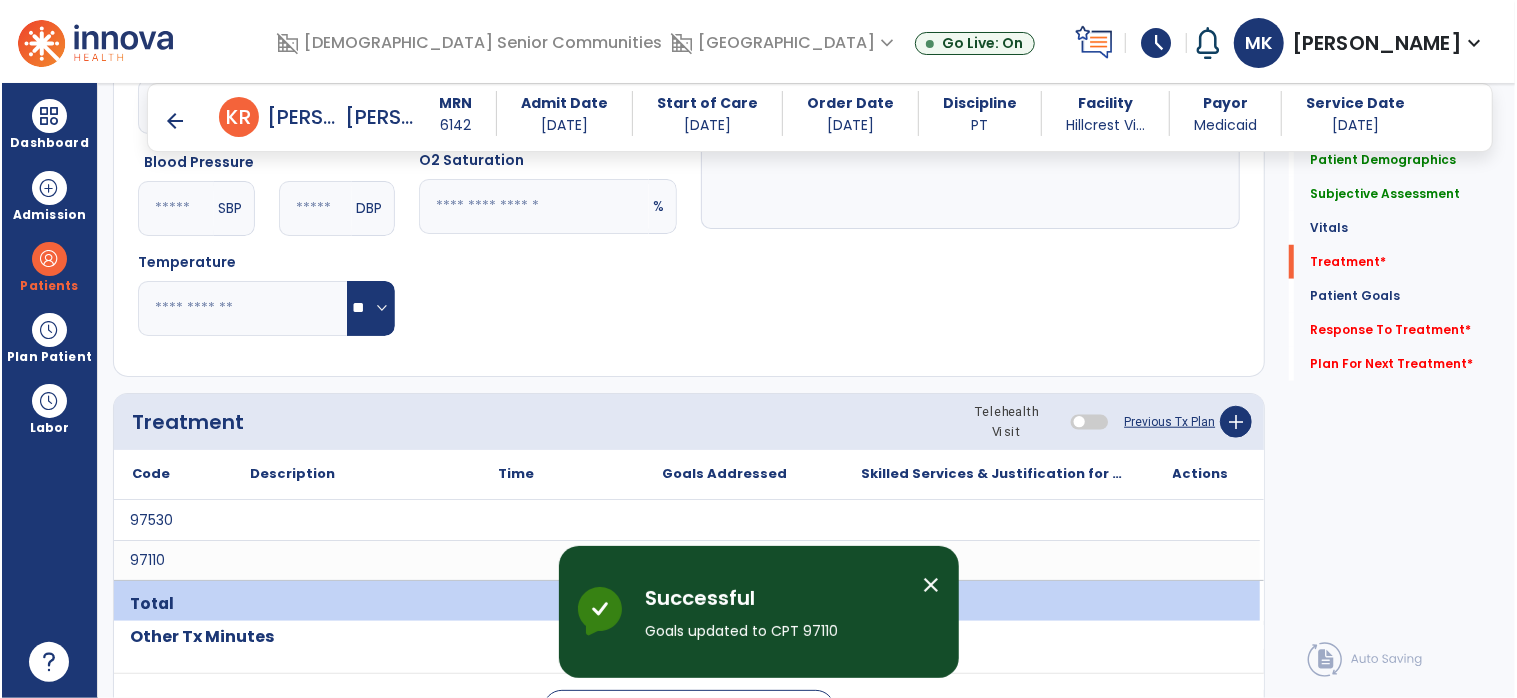 scroll, scrollTop: 96, scrollLeft: 0, axis: vertical 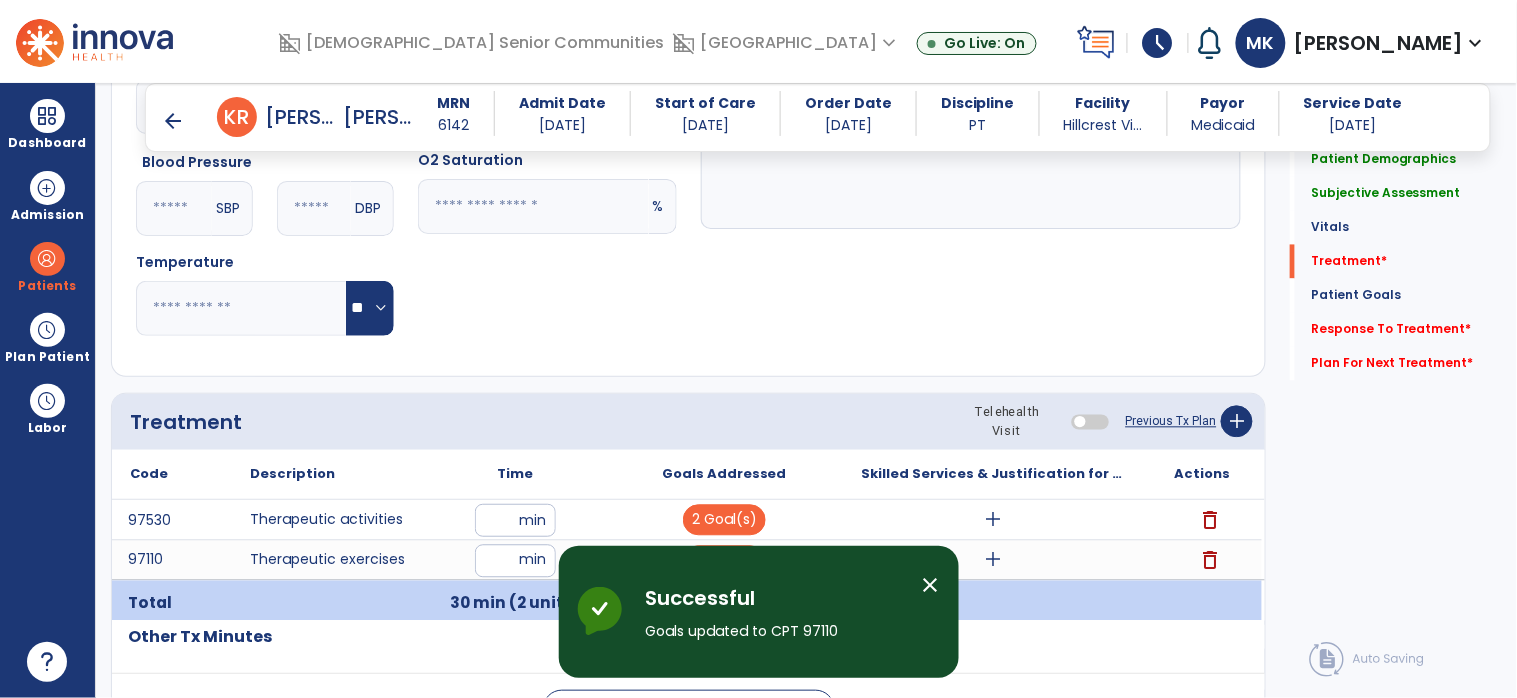 click on "add" at bounding box center [993, 520] 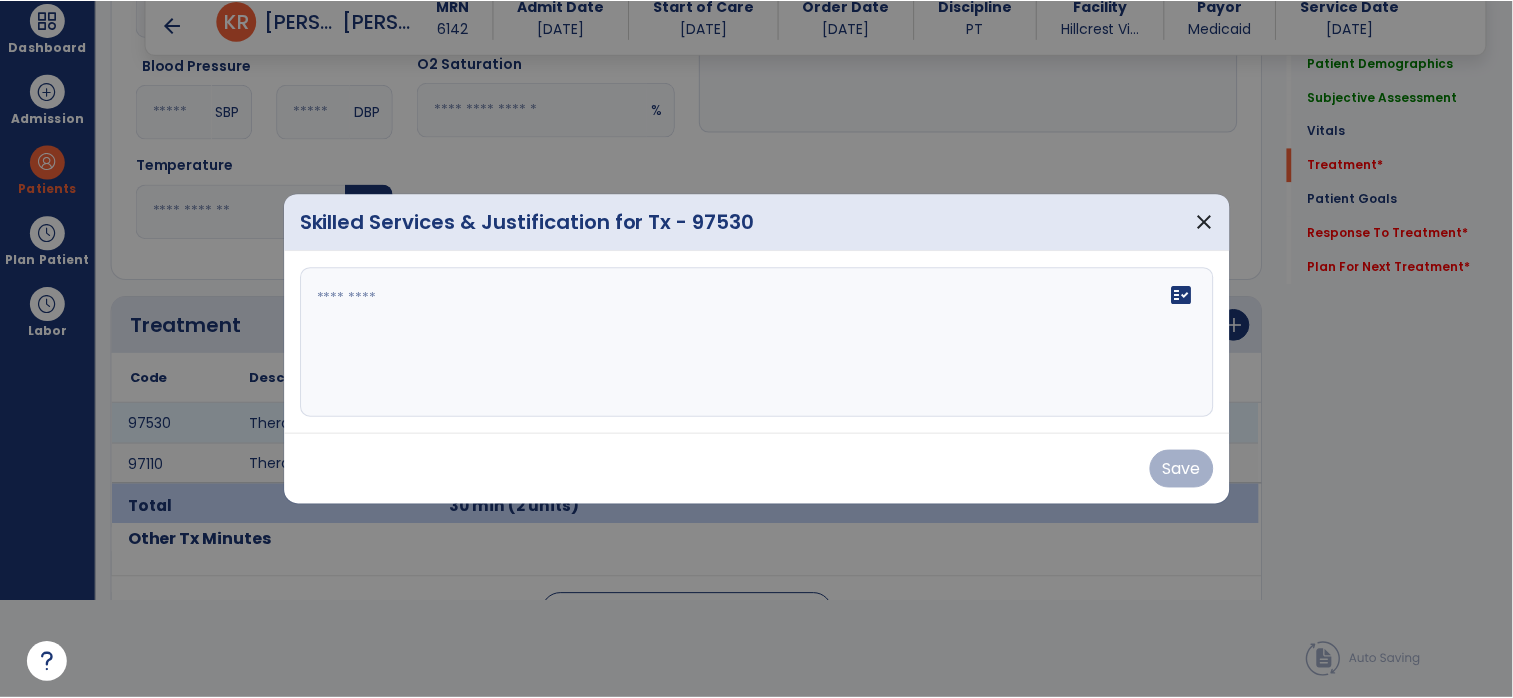 scroll, scrollTop: 0, scrollLeft: 0, axis: both 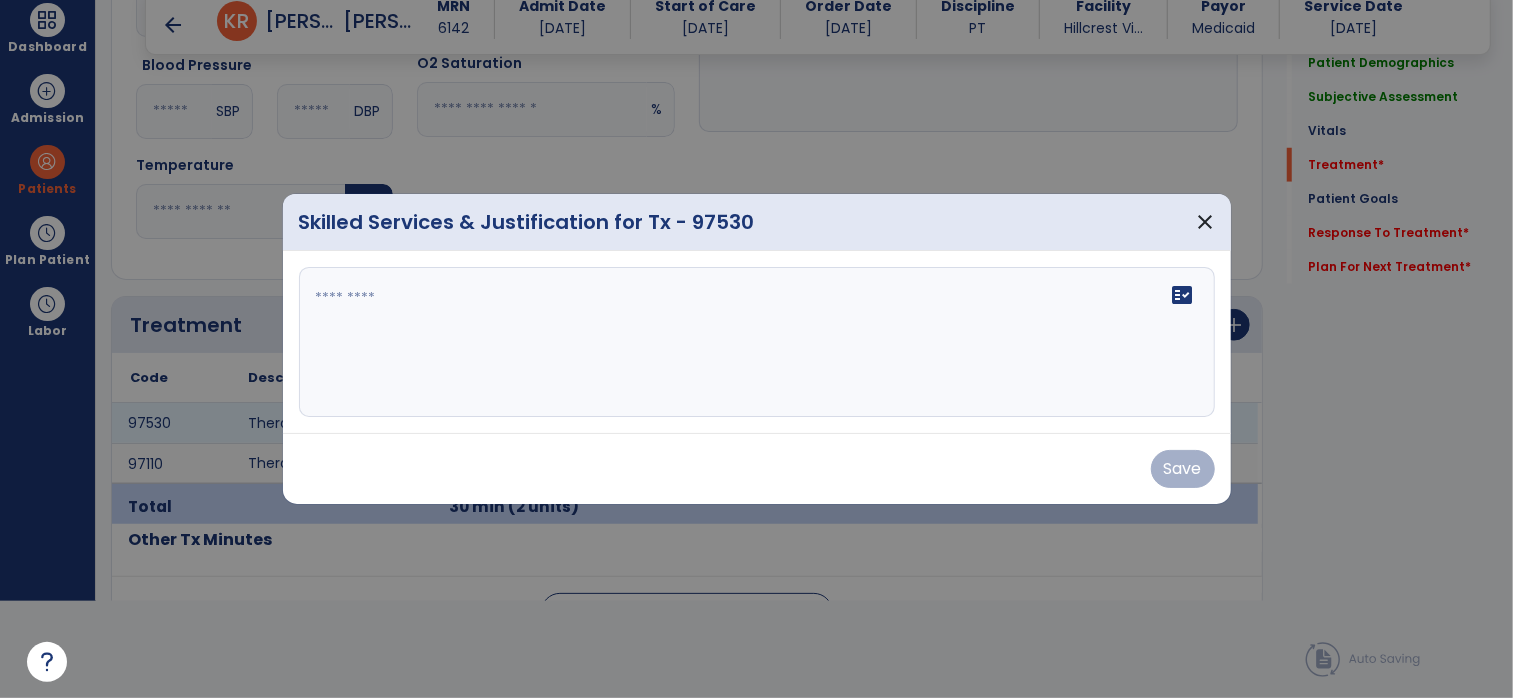 click at bounding box center (757, 342) 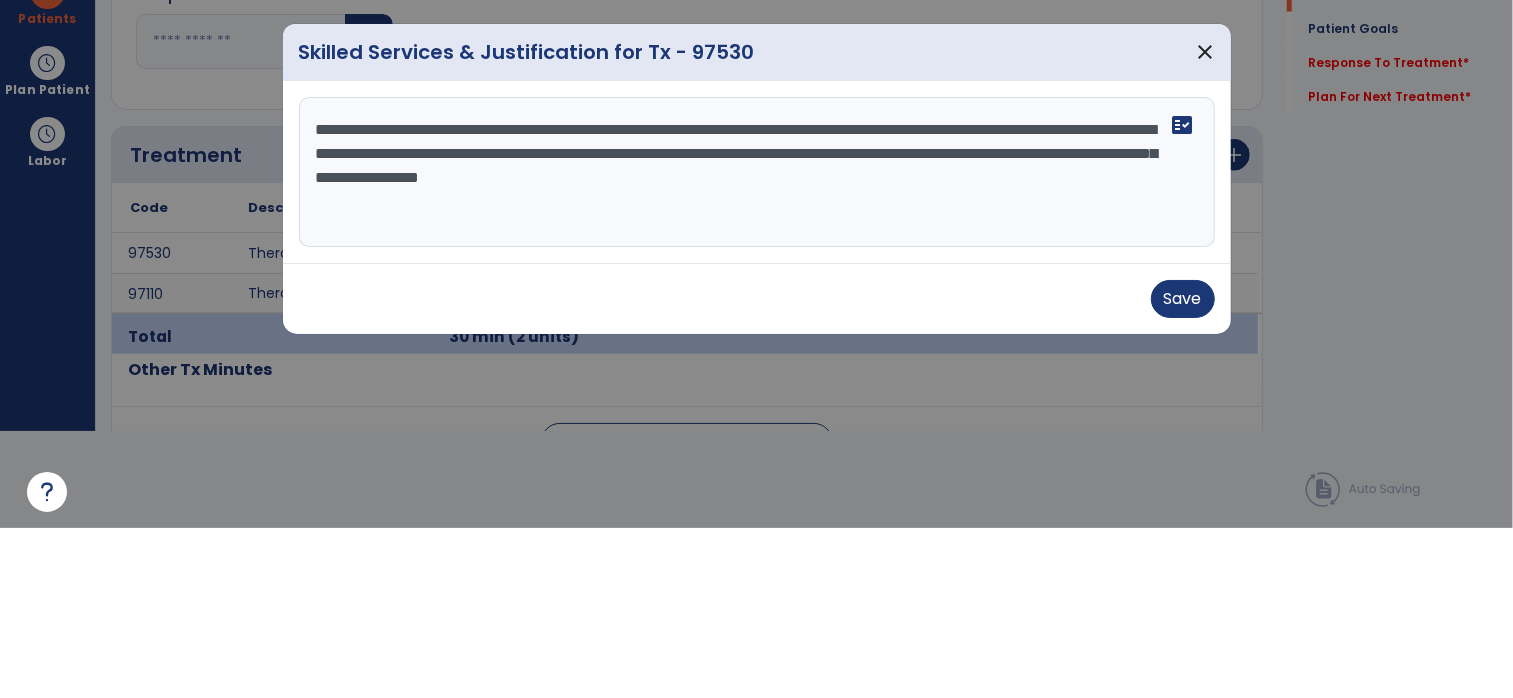 click on "**********" at bounding box center [757, 342] 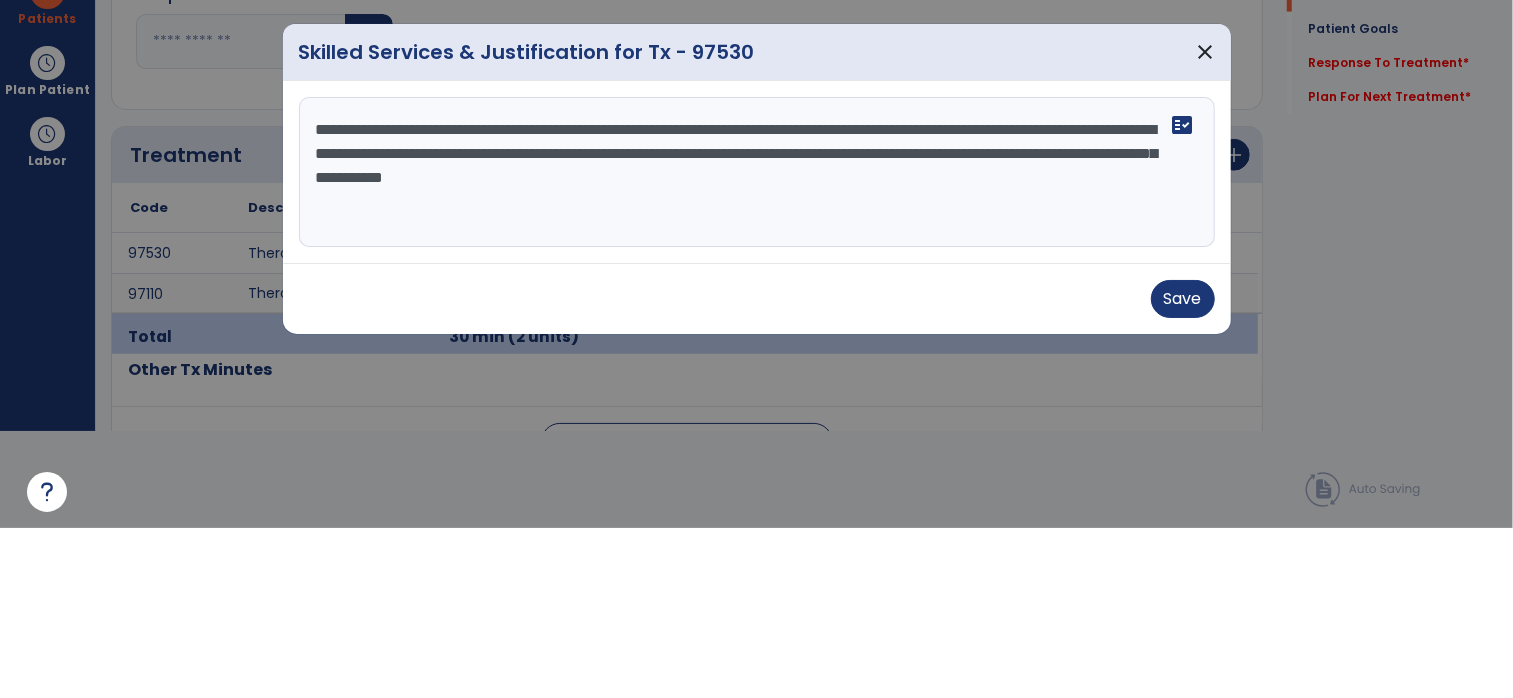 click on "**********" at bounding box center [757, 342] 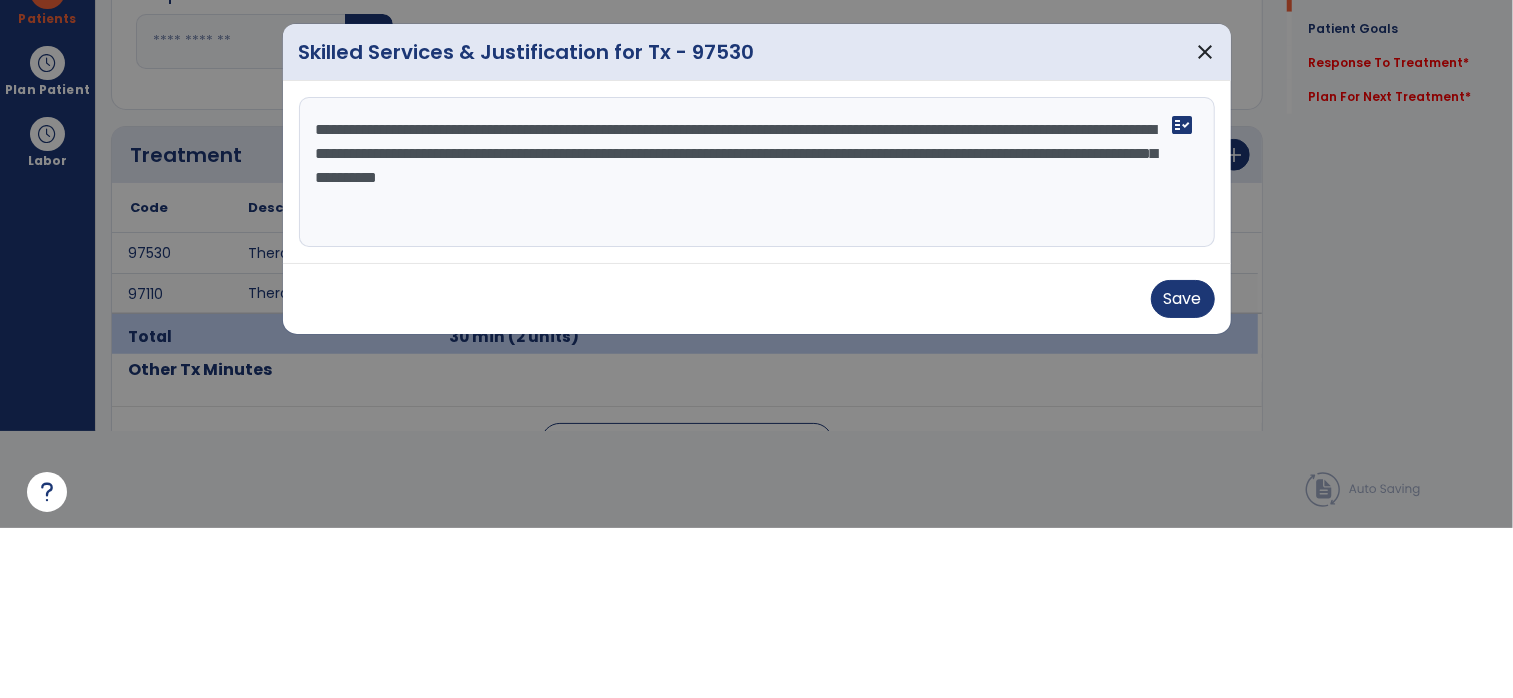 click on "**********" at bounding box center [757, 342] 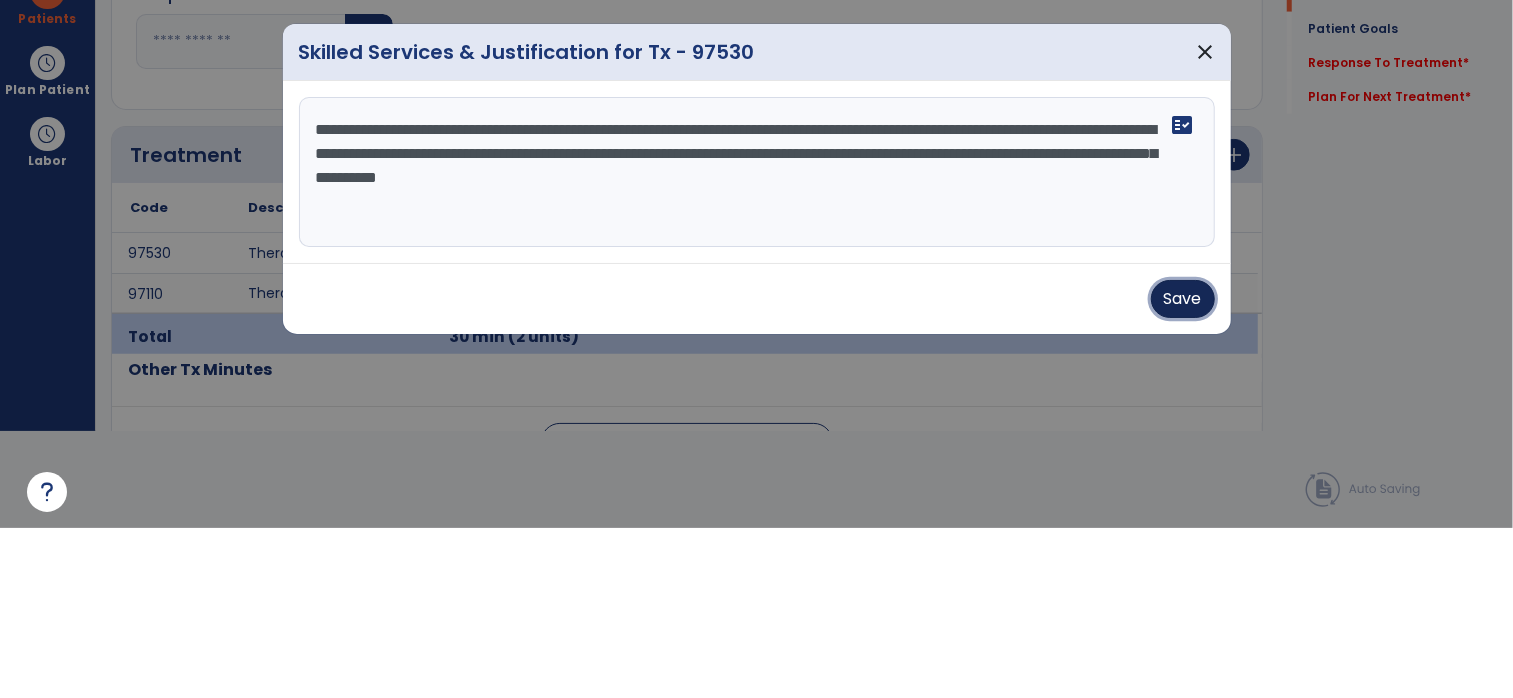 click on "Save" at bounding box center [1183, 469] 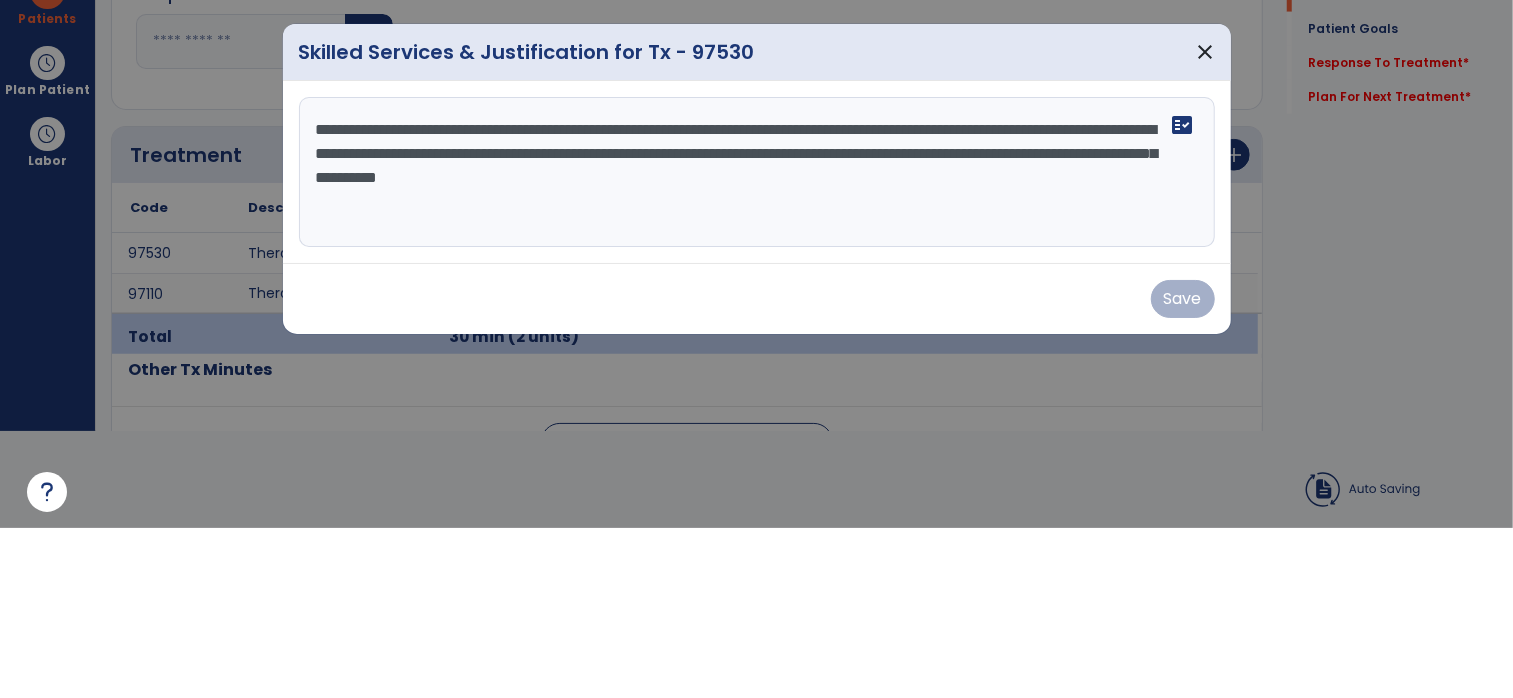 click on "Save" at bounding box center (757, 469) 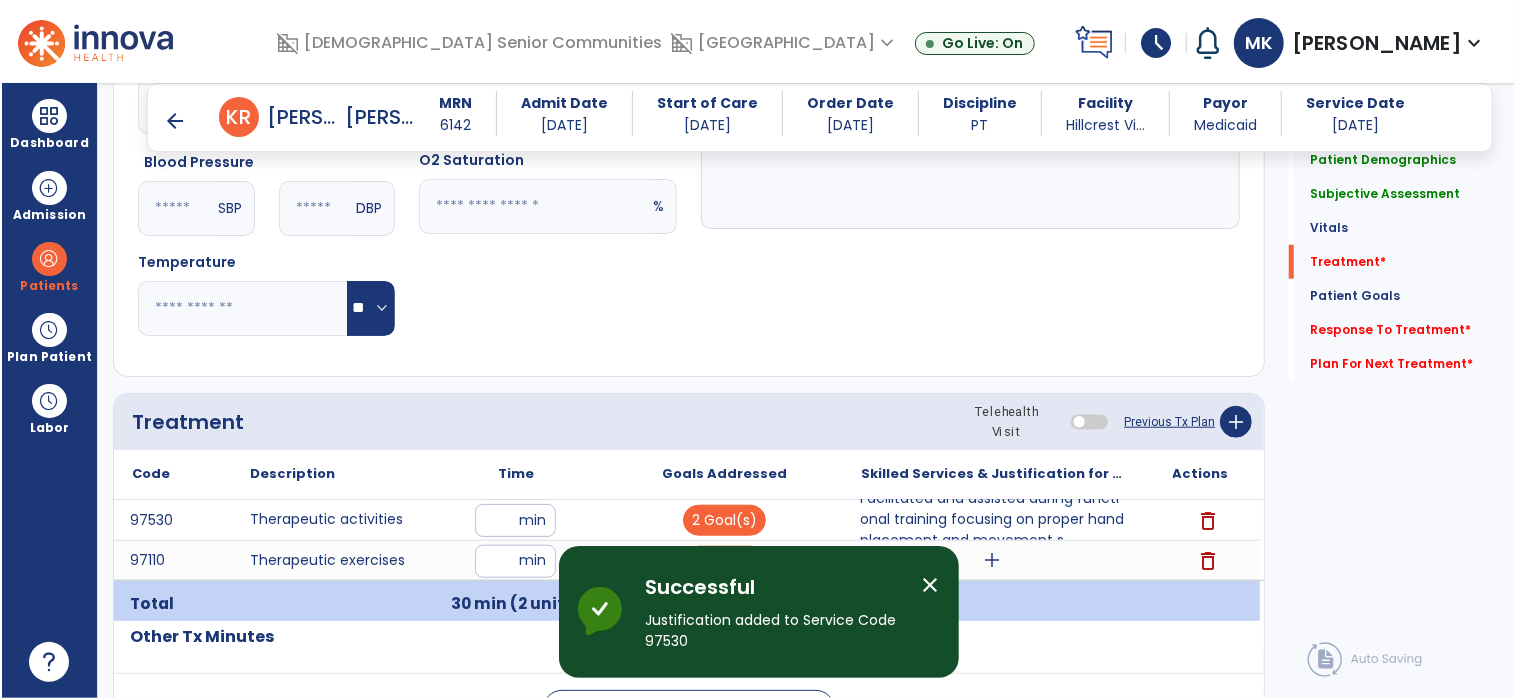 scroll, scrollTop: 96, scrollLeft: 0, axis: vertical 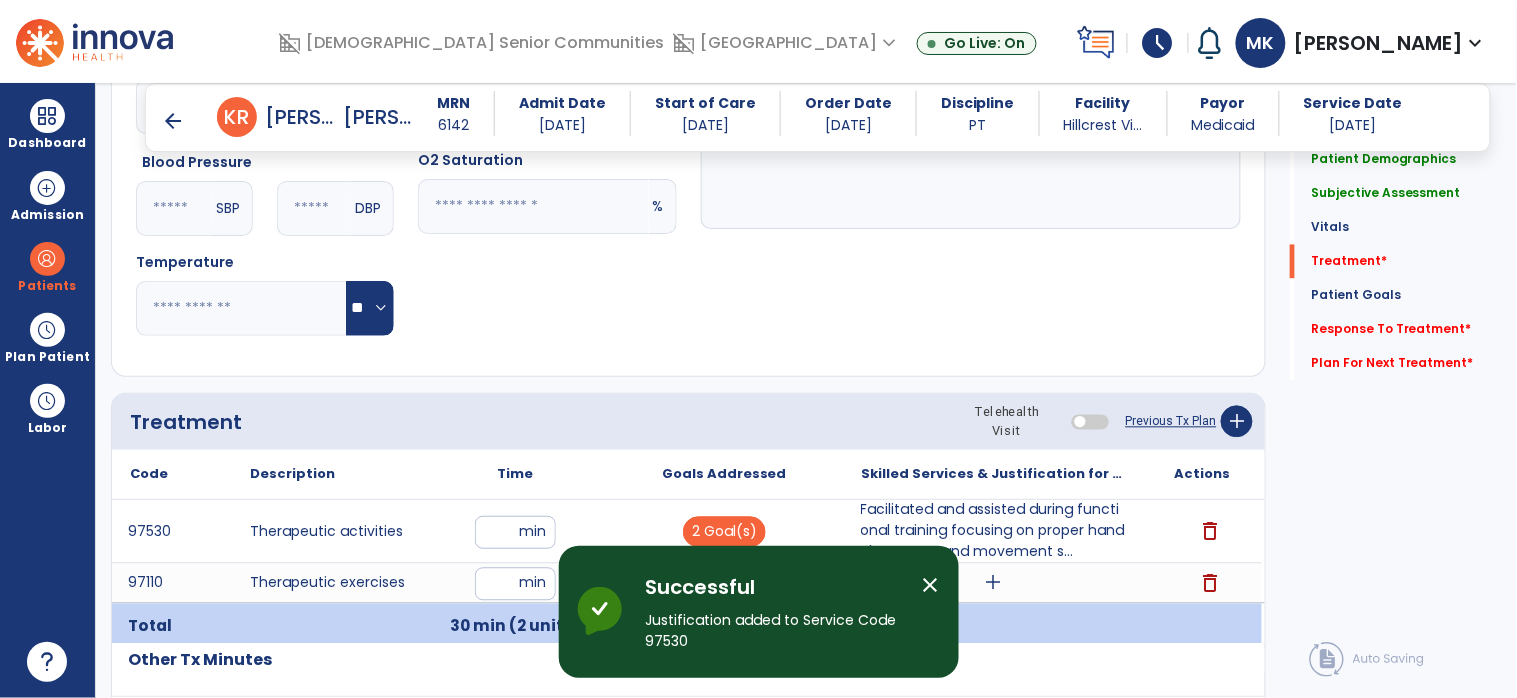 click on "add" at bounding box center [993, 583] 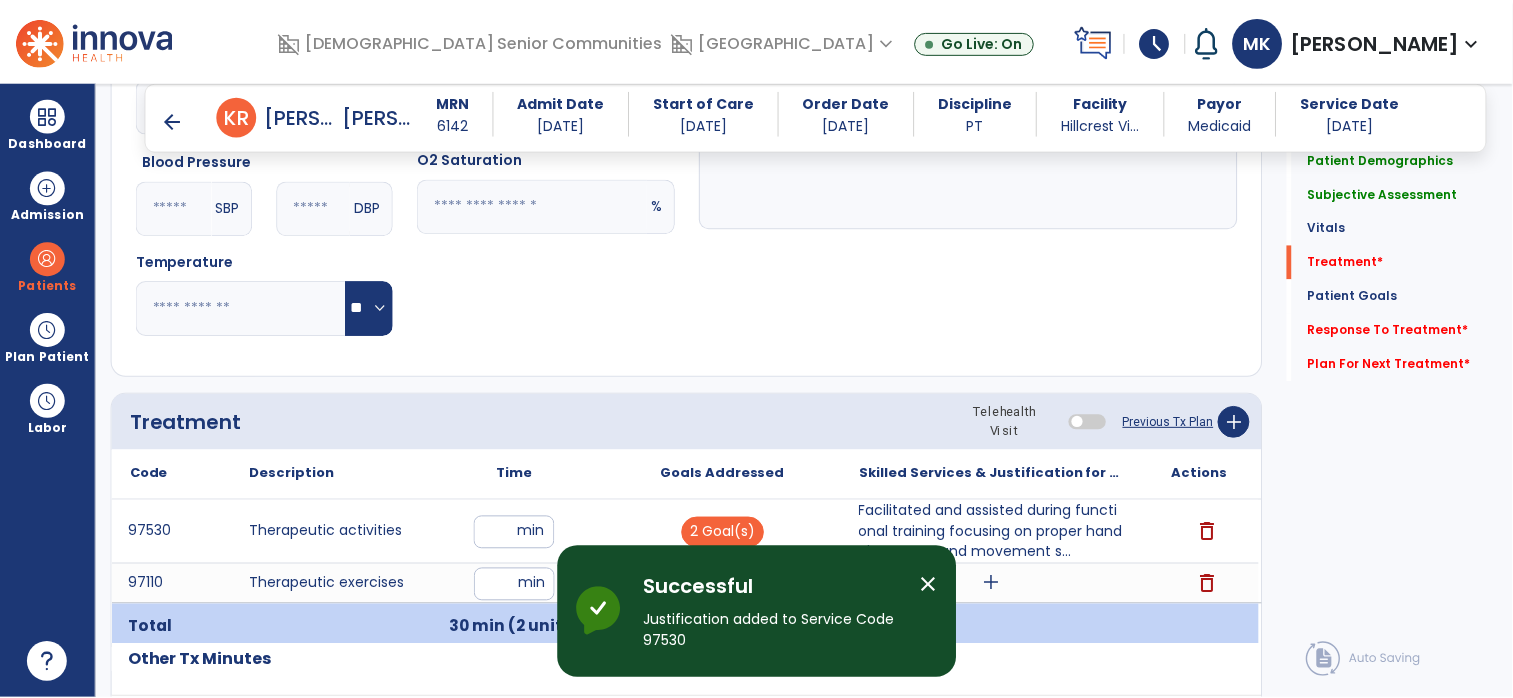 scroll, scrollTop: 0, scrollLeft: 0, axis: both 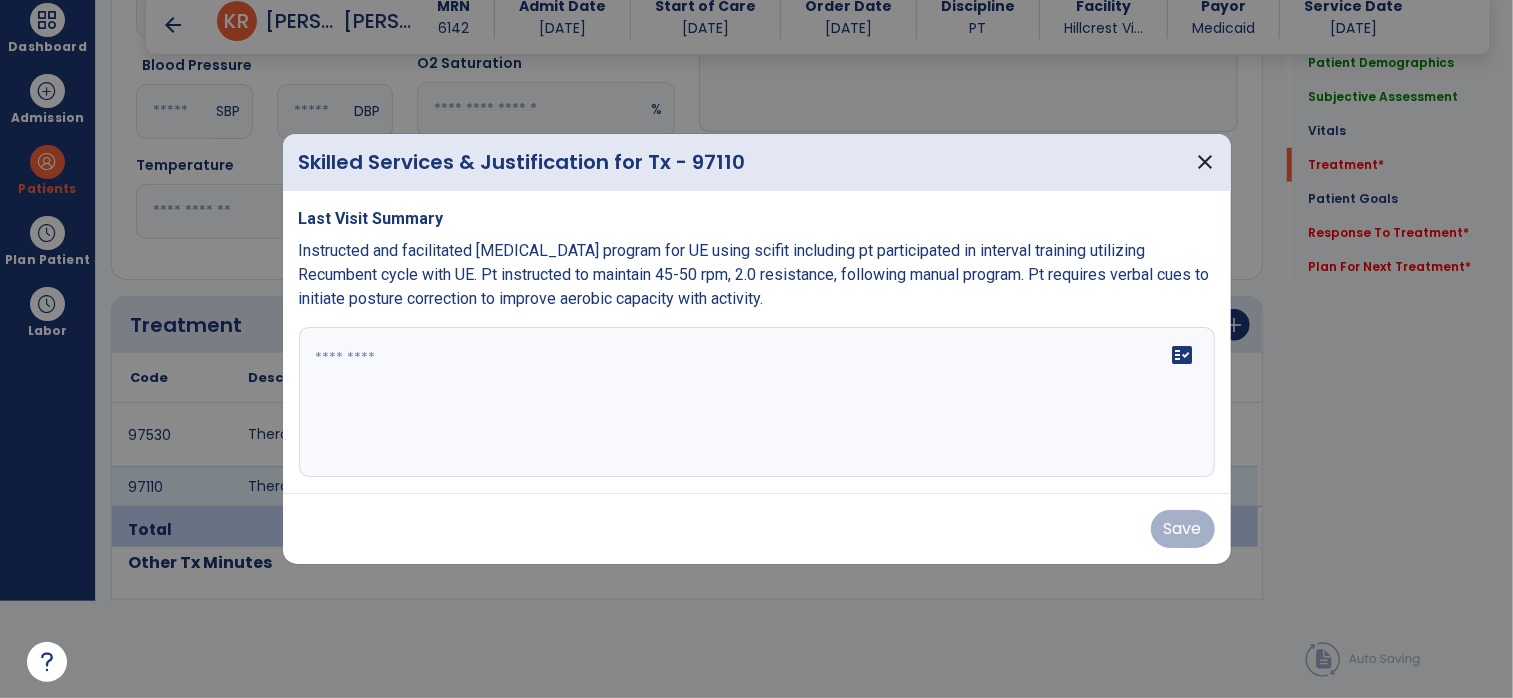 click at bounding box center (757, 402) 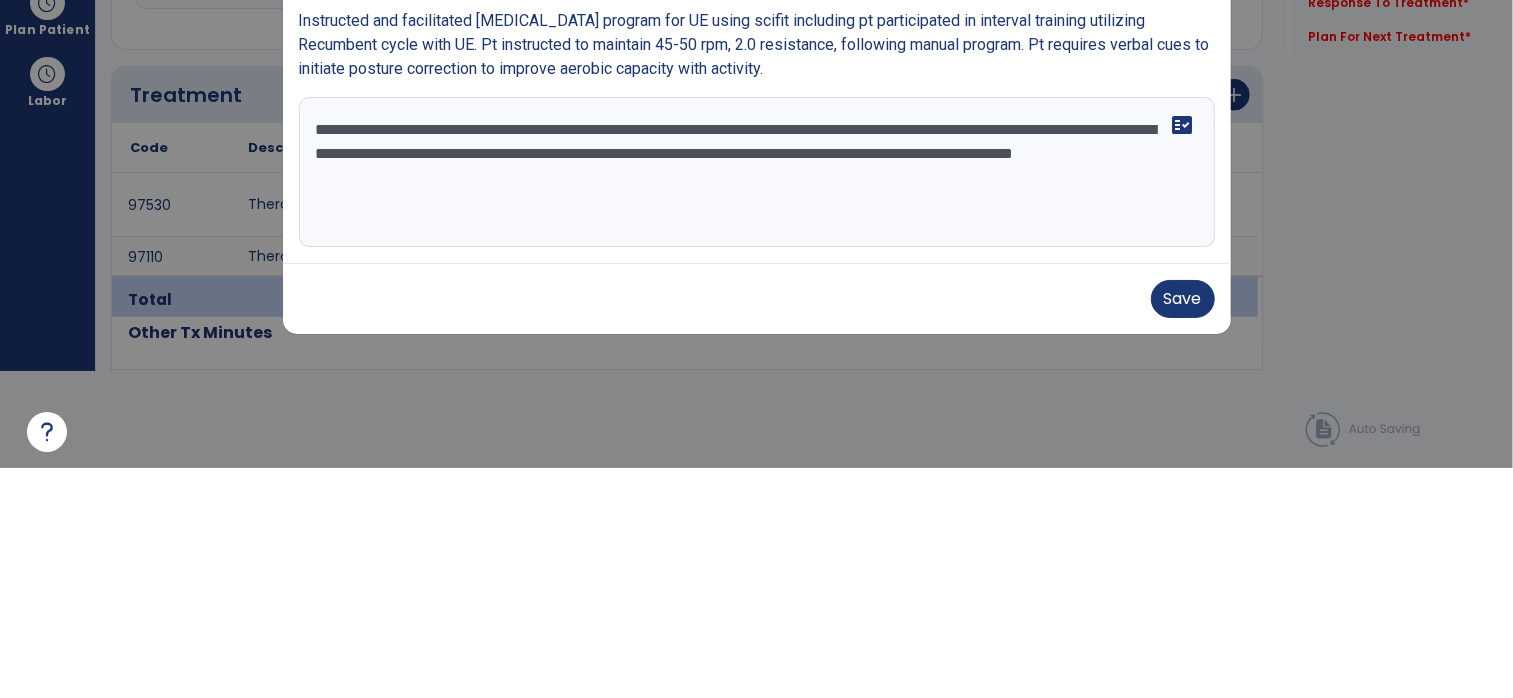 click on "**********" at bounding box center [757, 402] 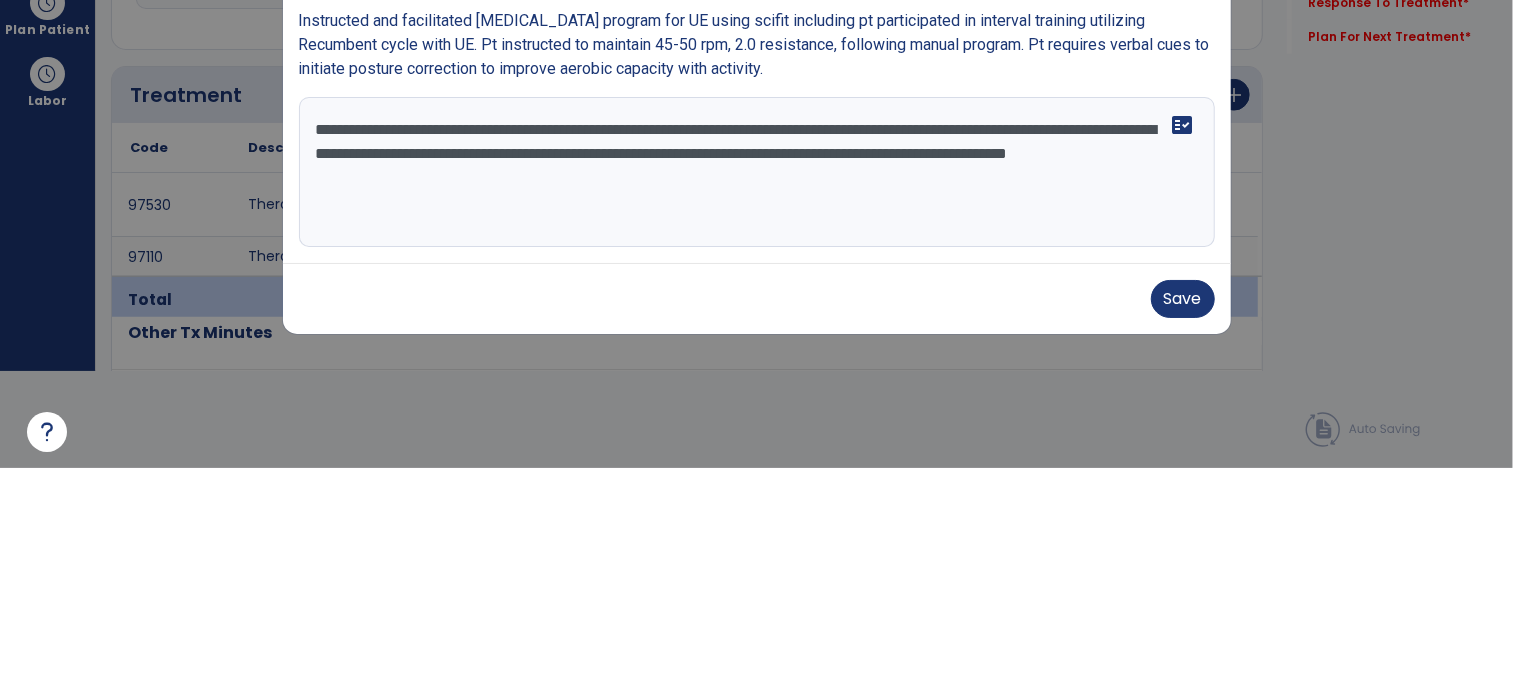 click on "**********" at bounding box center (757, 402) 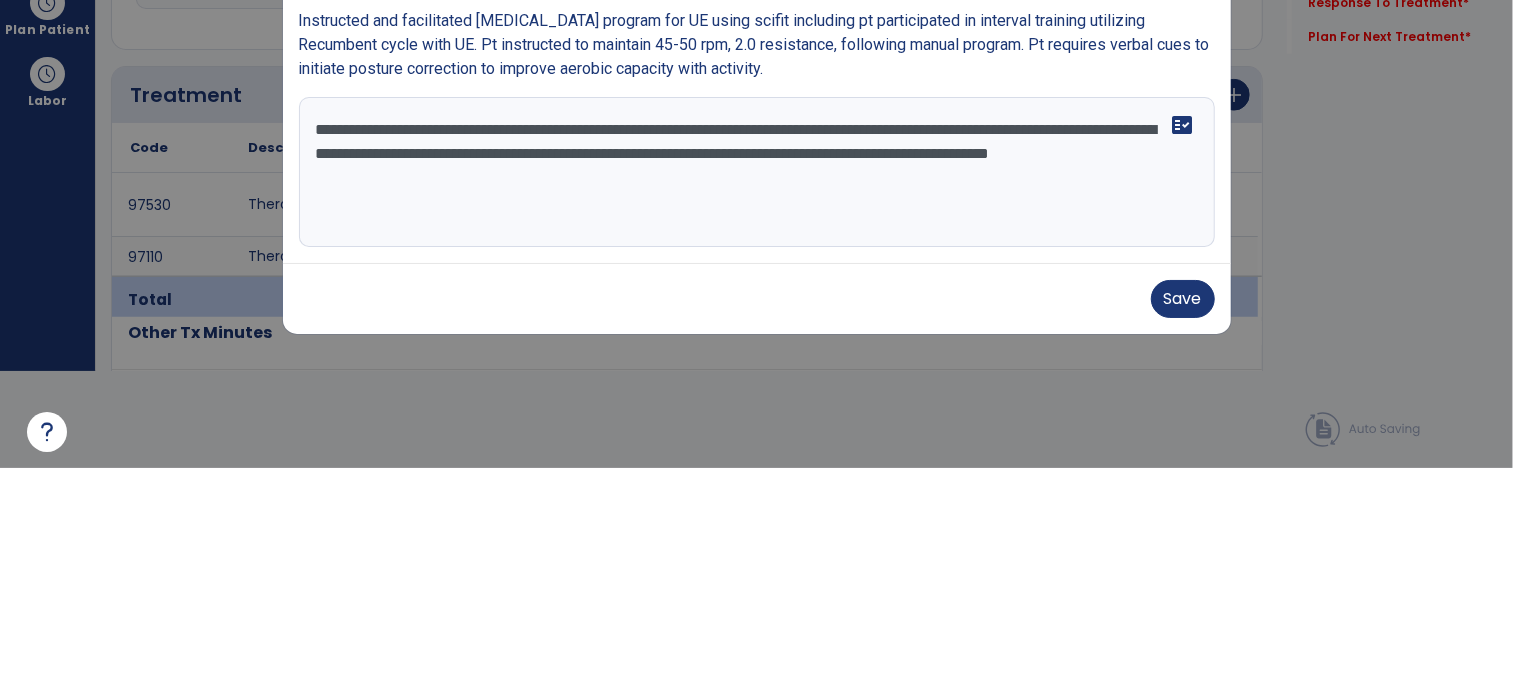 click on "**********" at bounding box center (757, 402) 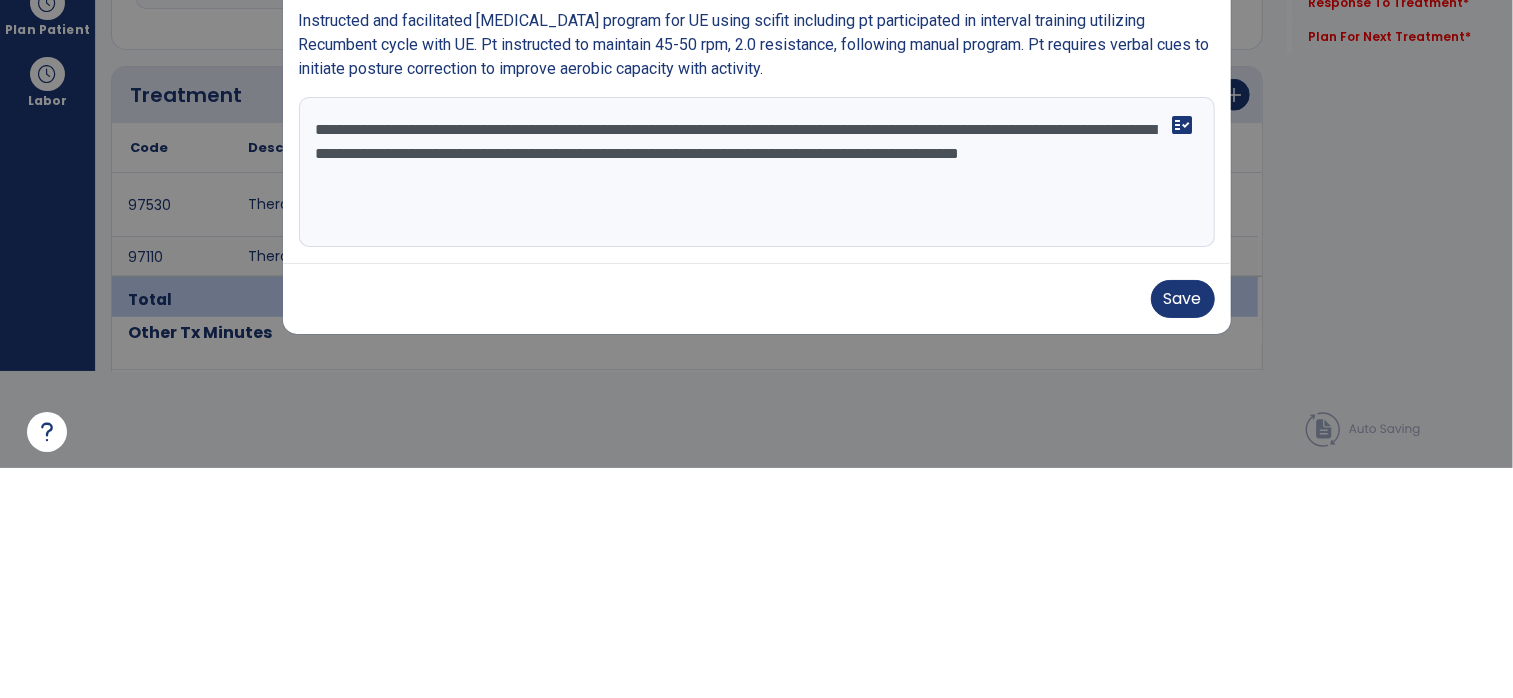 click on "**********" at bounding box center (757, 402) 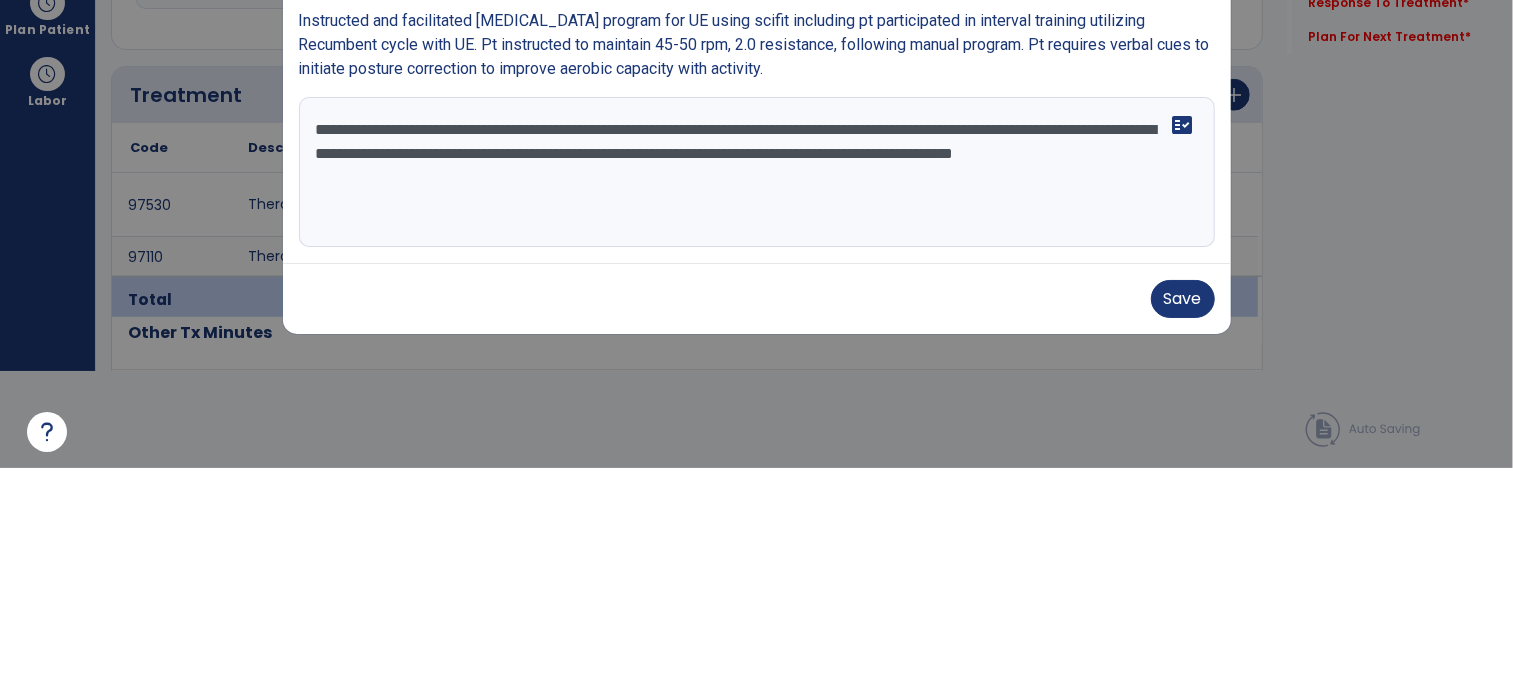type on "**********" 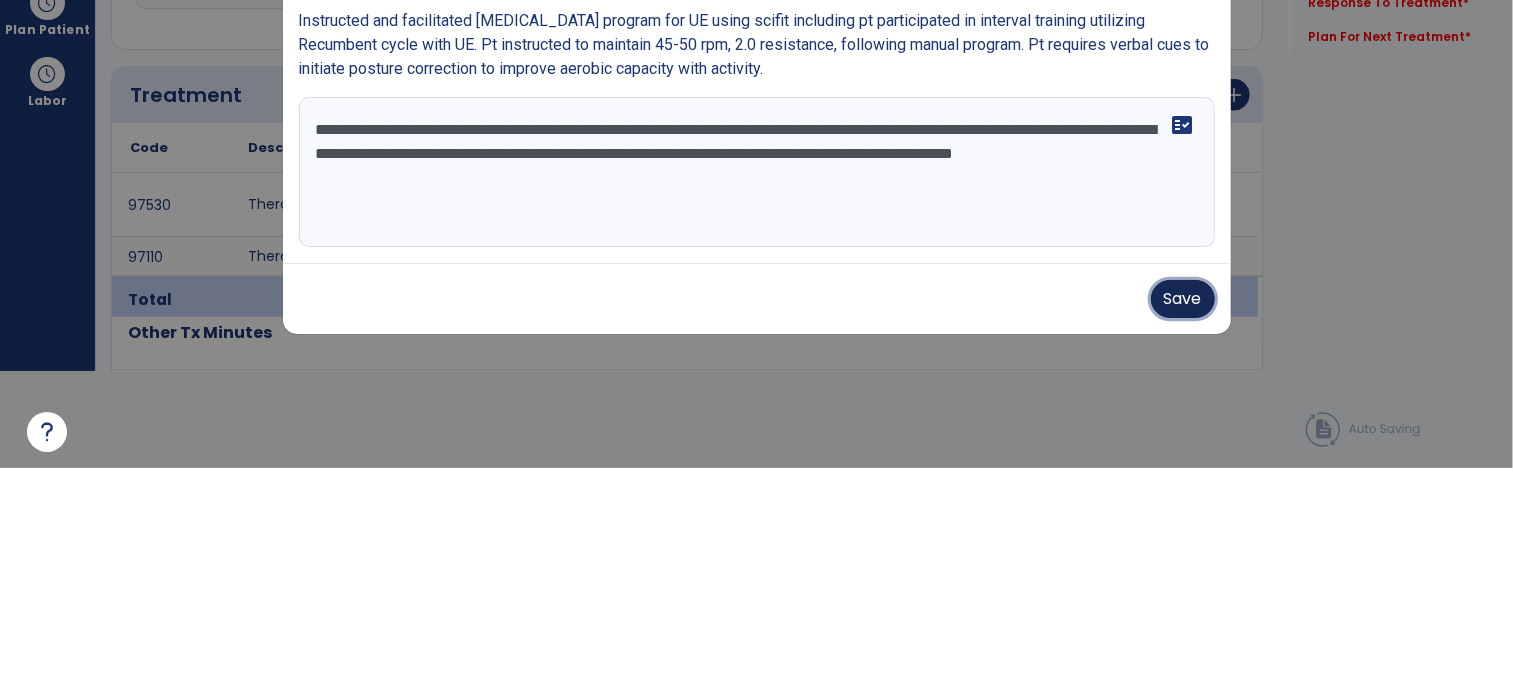 click on "Save" at bounding box center [1183, 529] 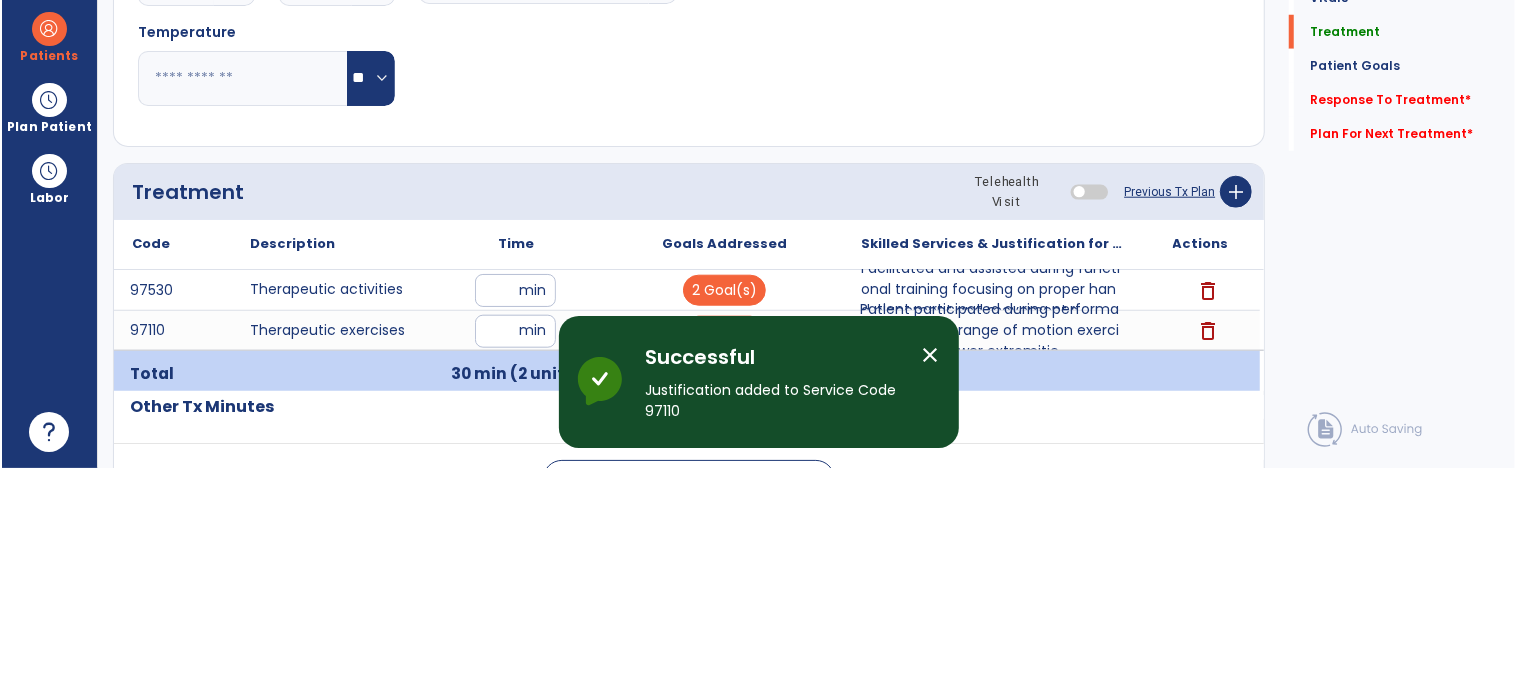 scroll, scrollTop: 96, scrollLeft: 0, axis: vertical 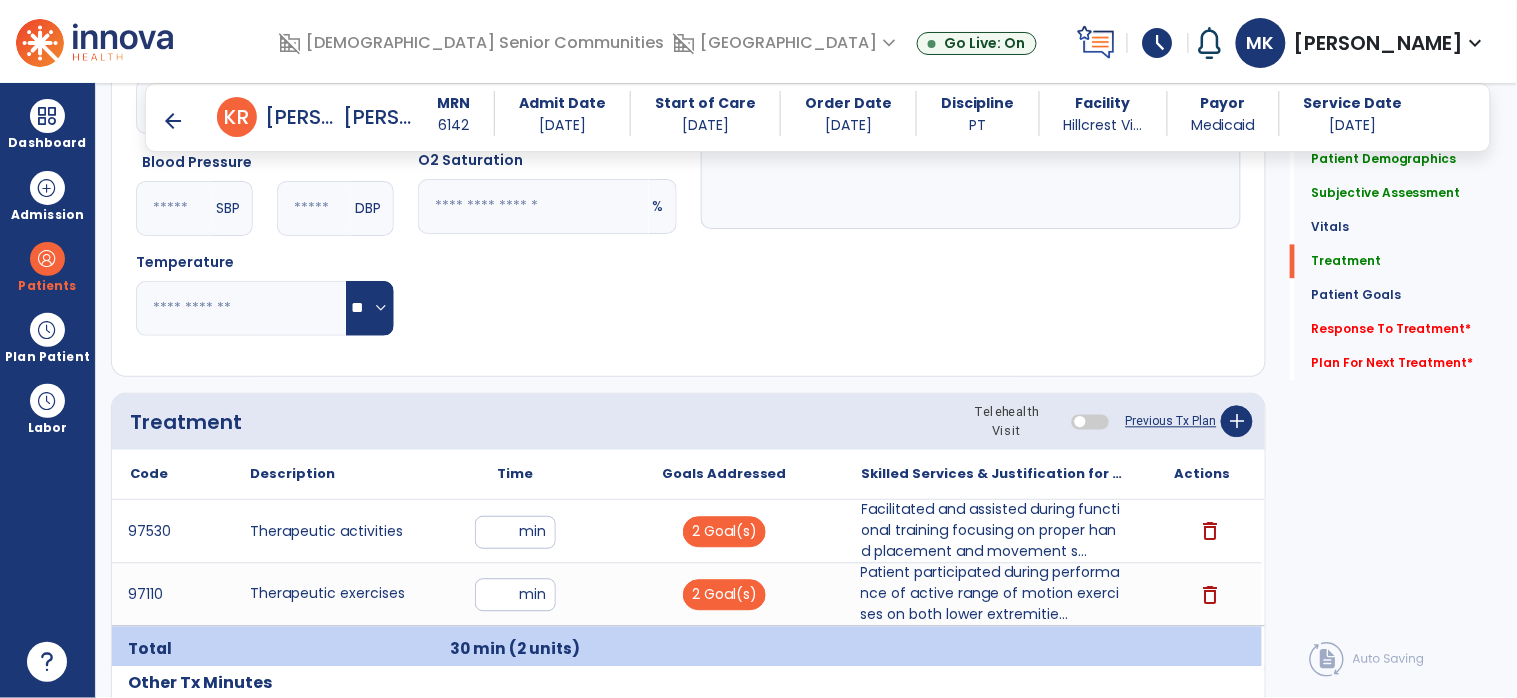 click on "Response To Treatment   *" 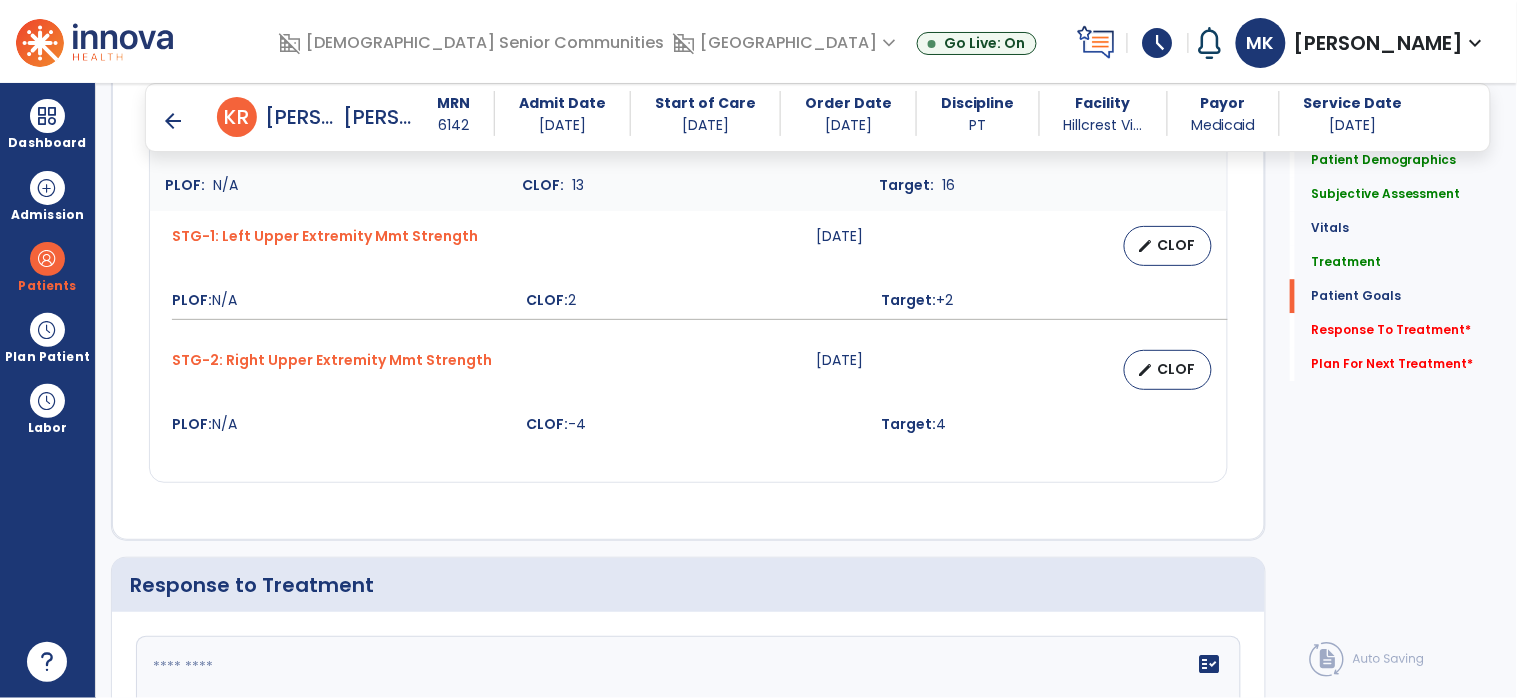 scroll, scrollTop: 3551, scrollLeft: 0, axis: vertical 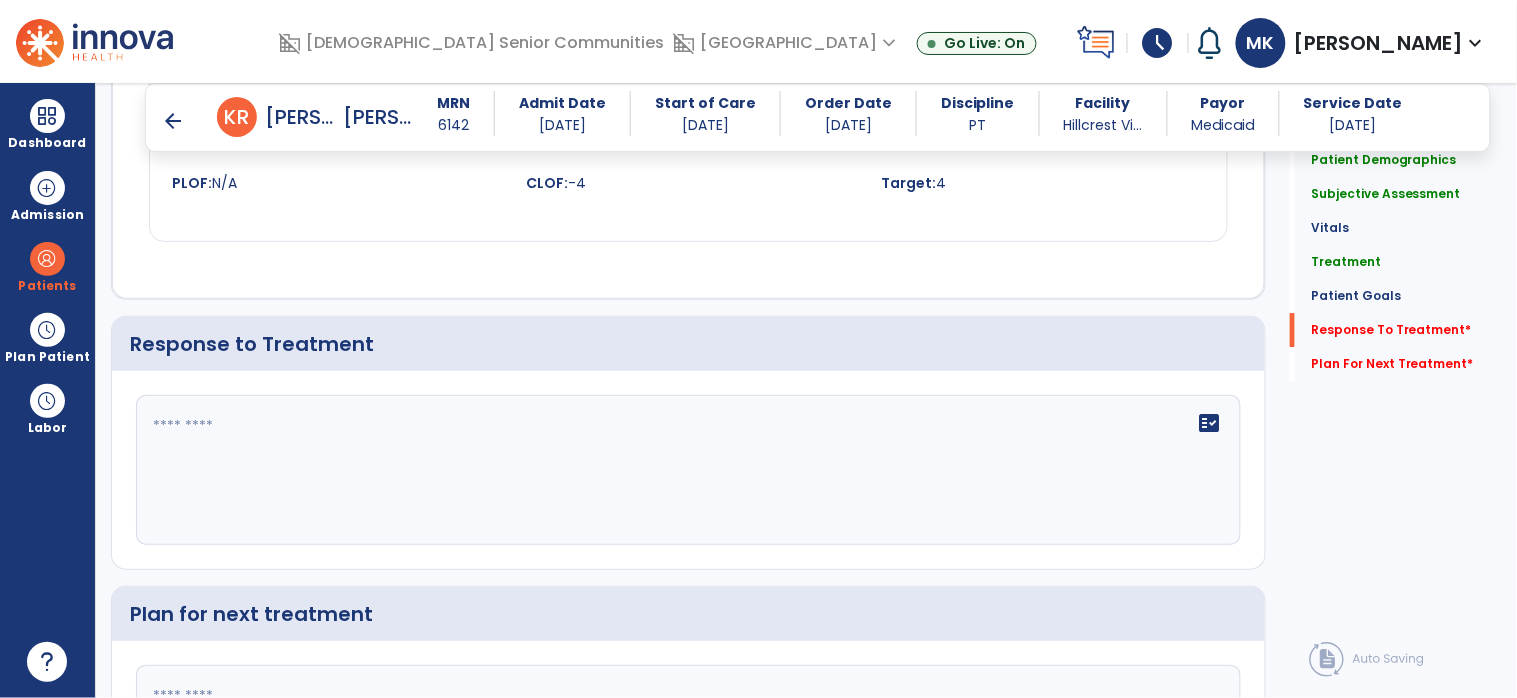 click on "fact_check" 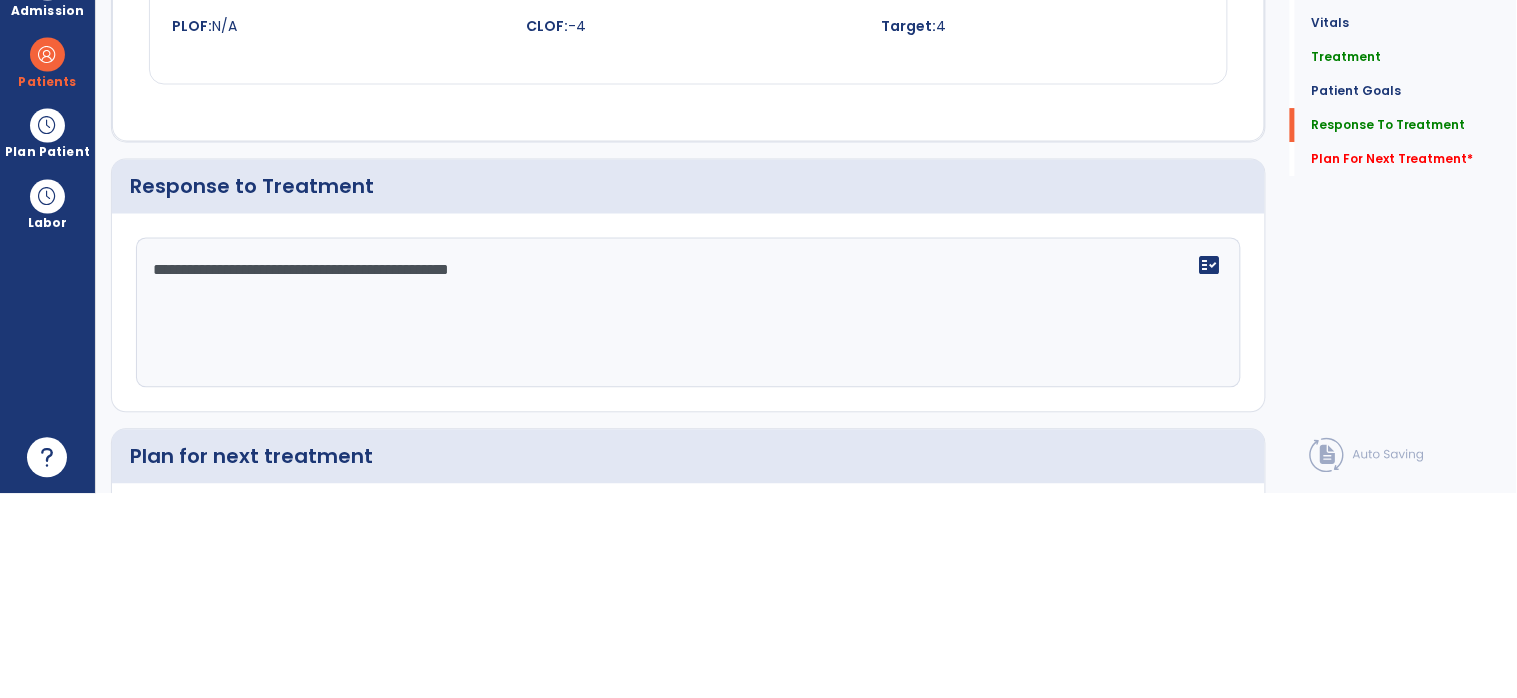 scroll, scrollTop: 3551, scrollLeft: 0, axis: vertical 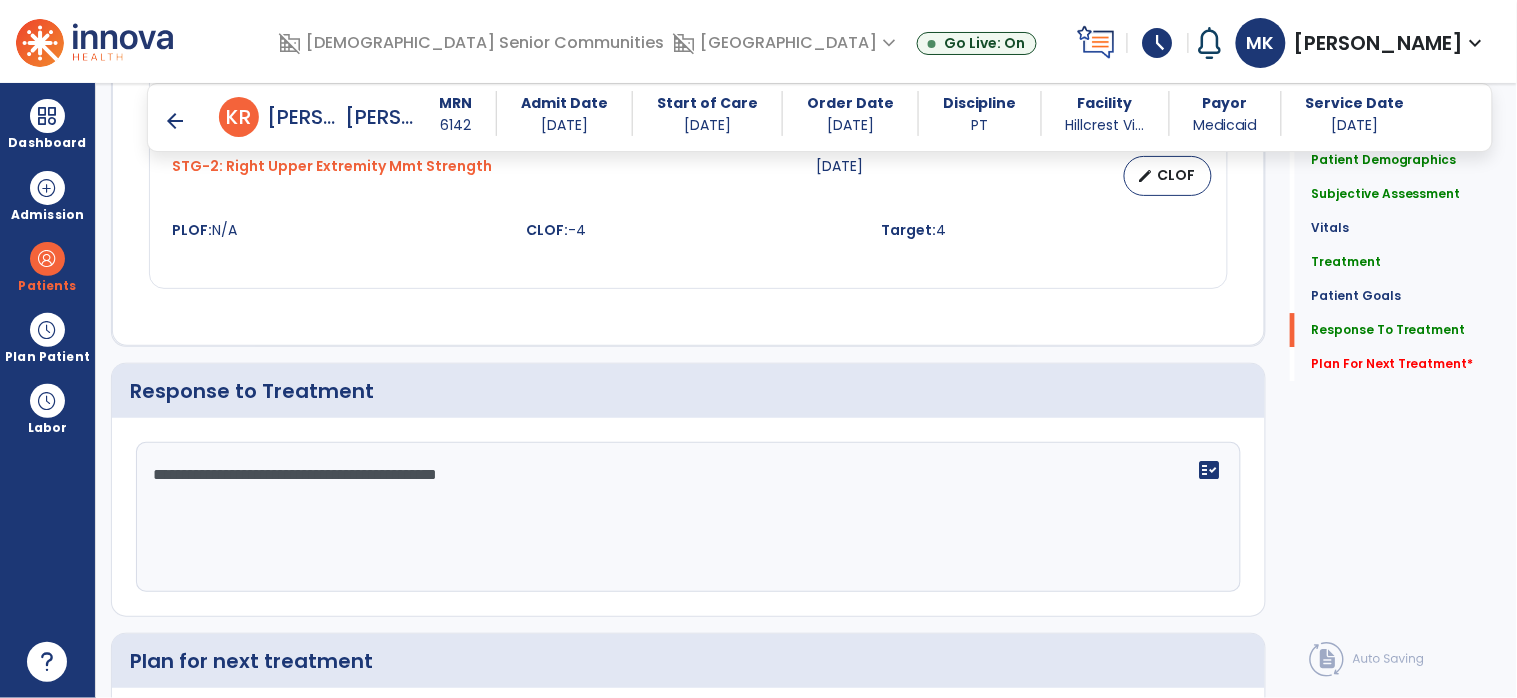 type on "**********" 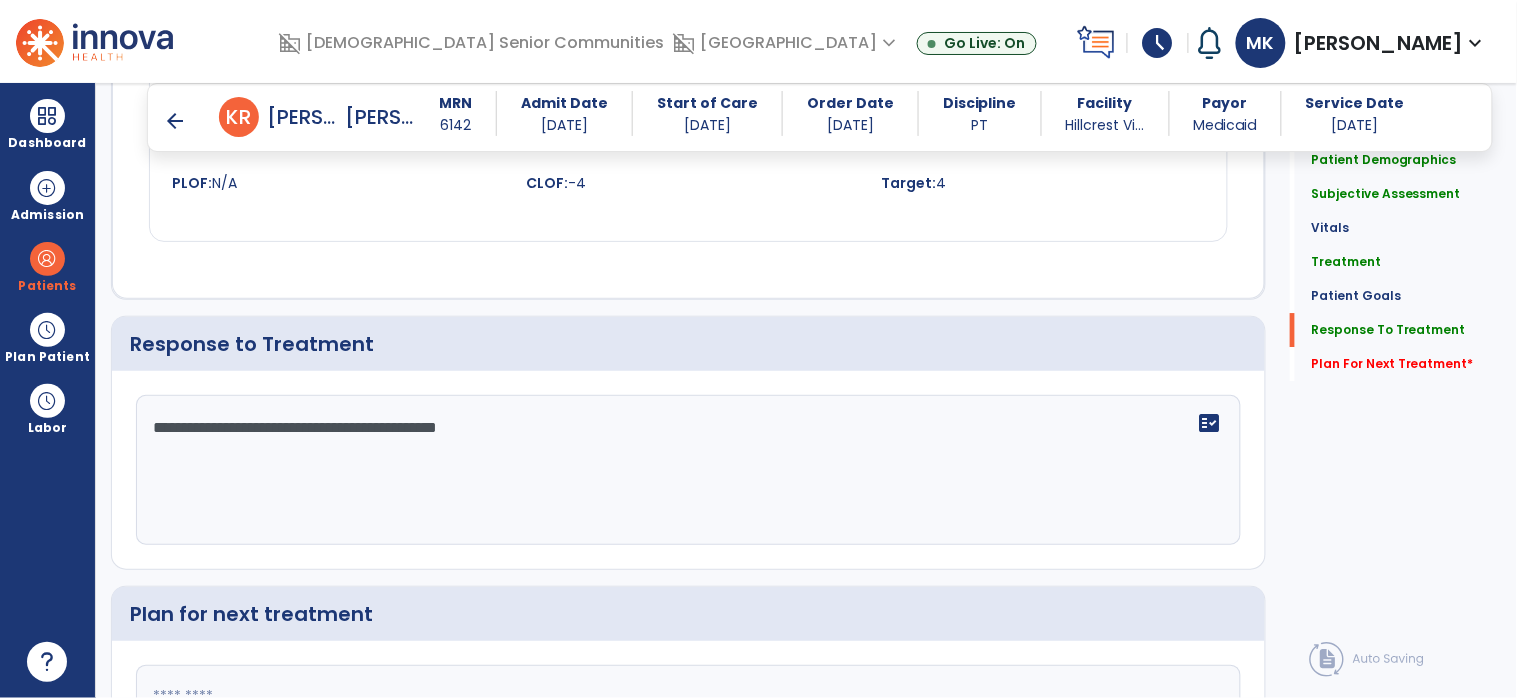 scroll, scrollTop: 96, scrollLeft: 0, axis: vertical 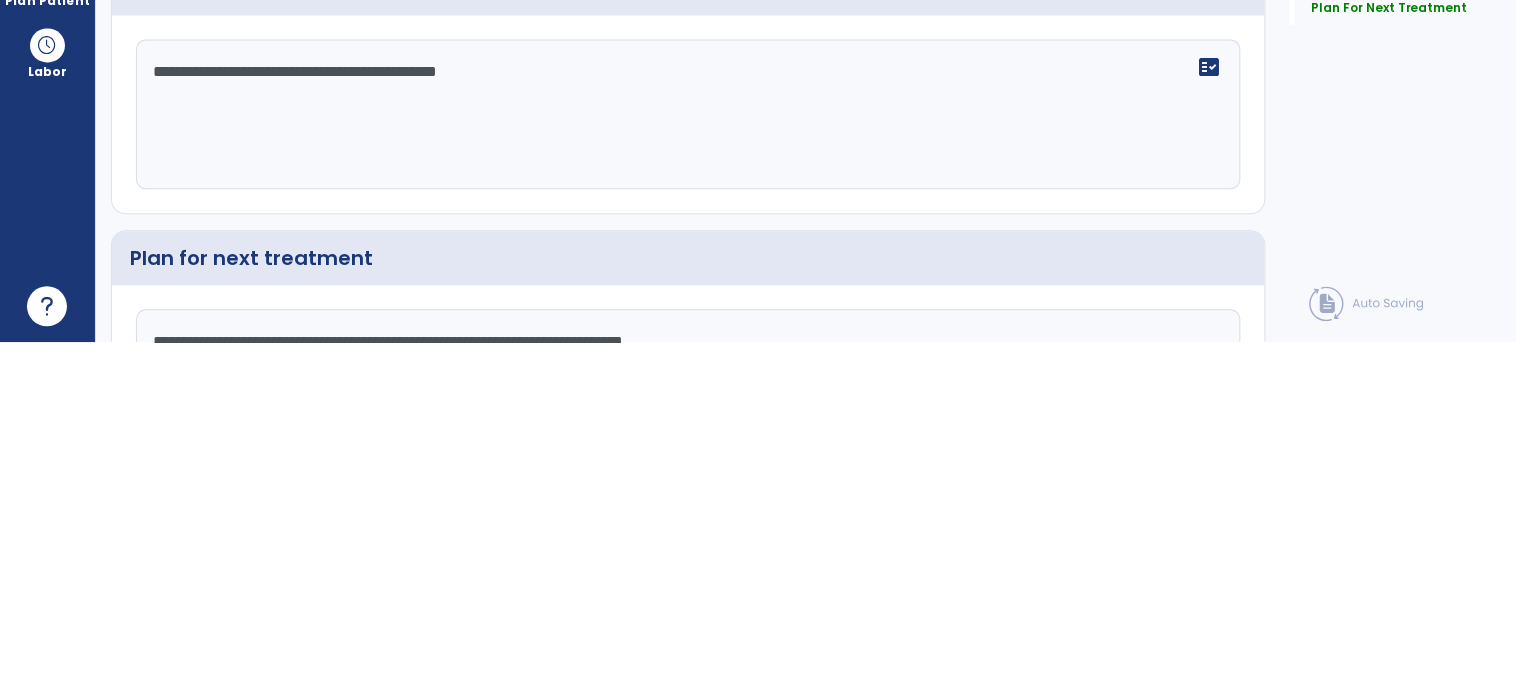 click on "**********" 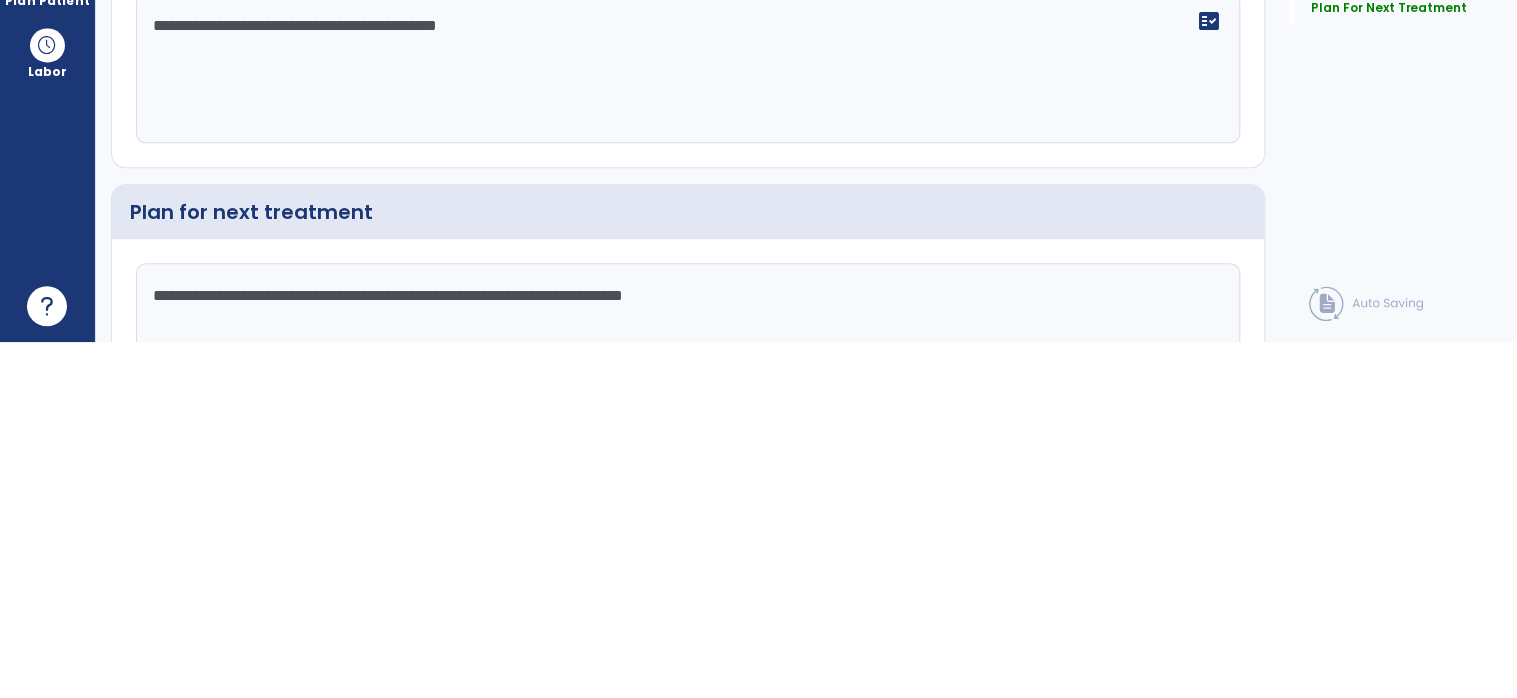 click on "**********" 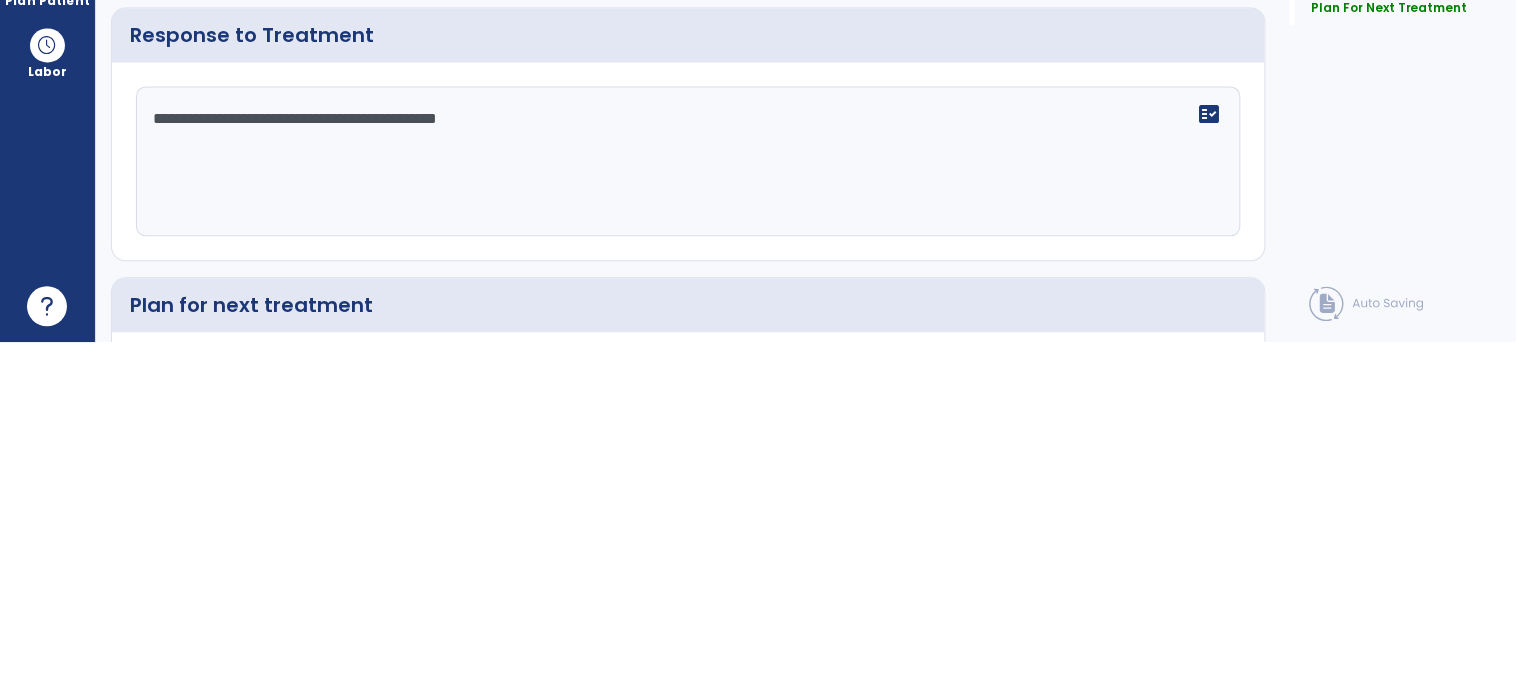 scroll, scrollTop: 3551, scrollLeft: 0, axis: vertical 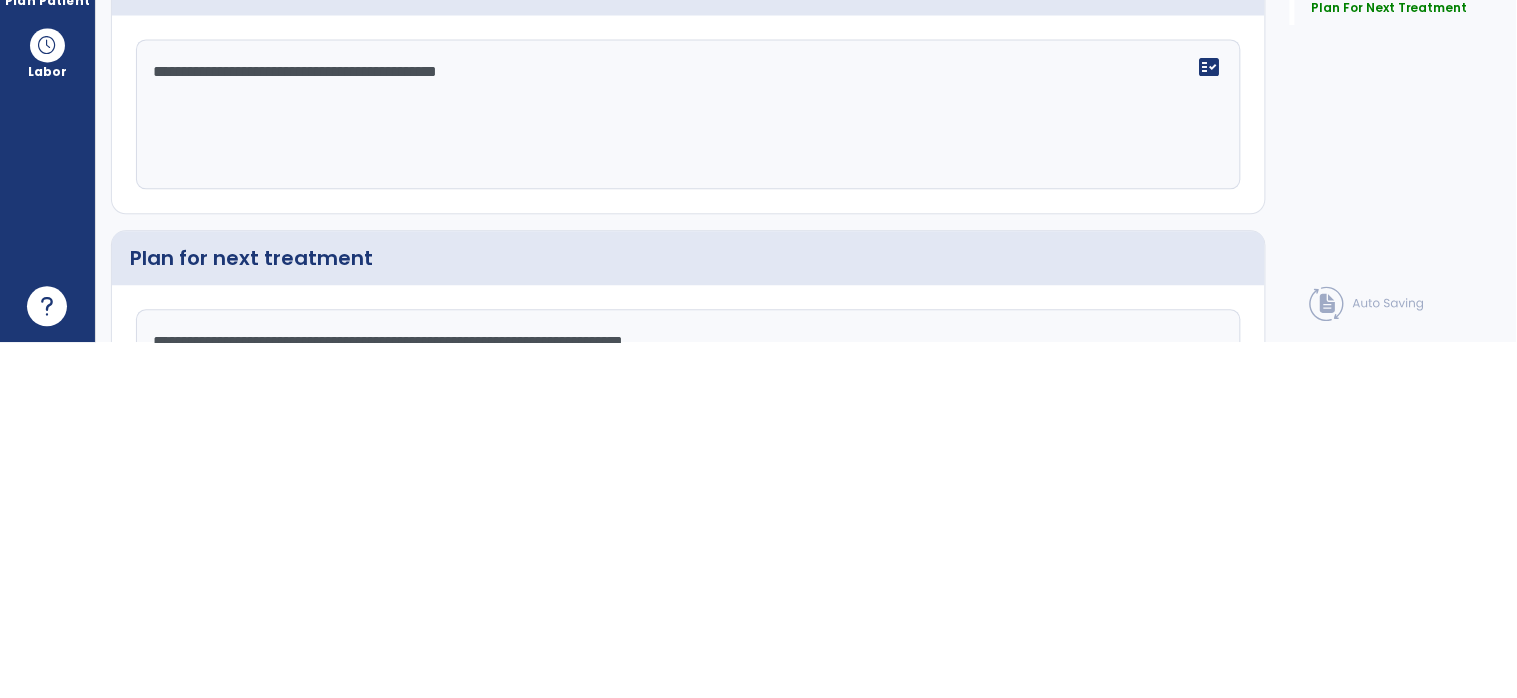 click on "**********" 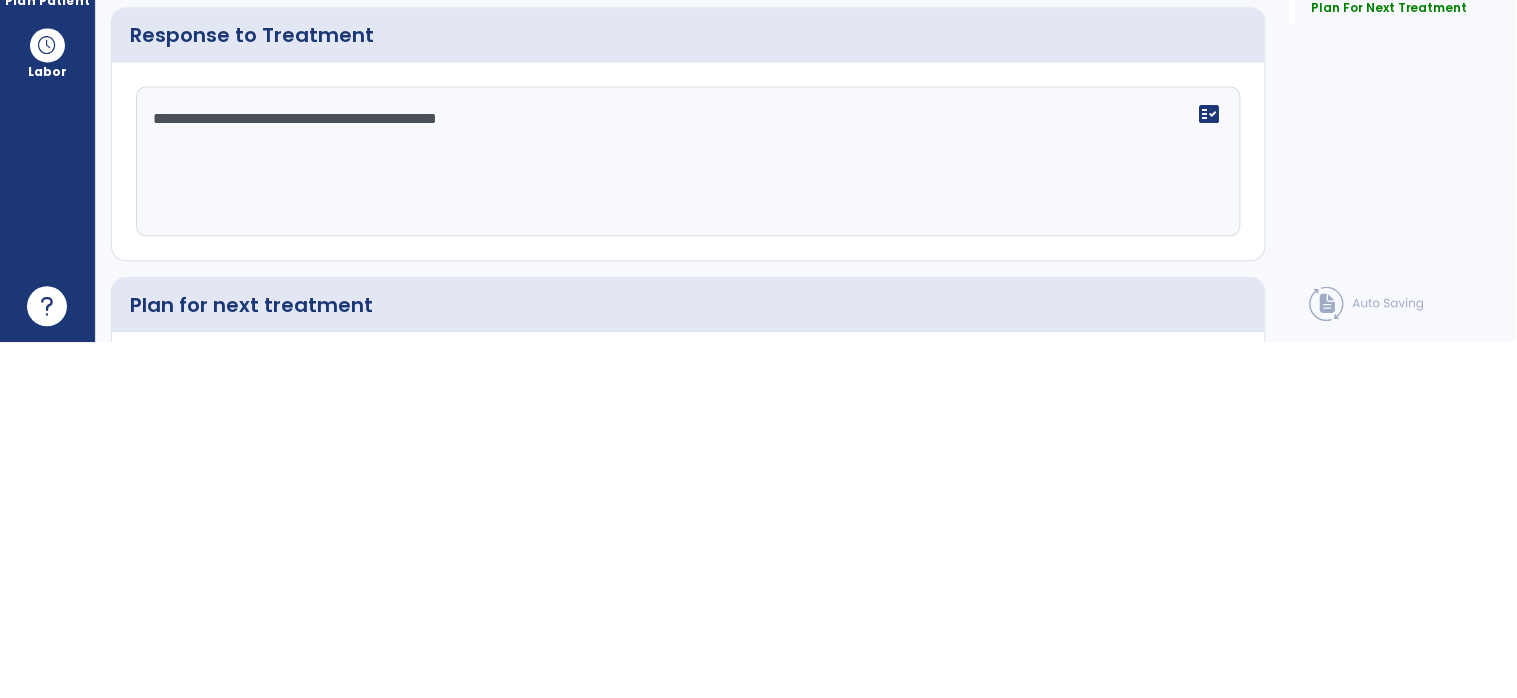scroll, scrollTop: 3551, scrollLeft: 0, axis: vertical 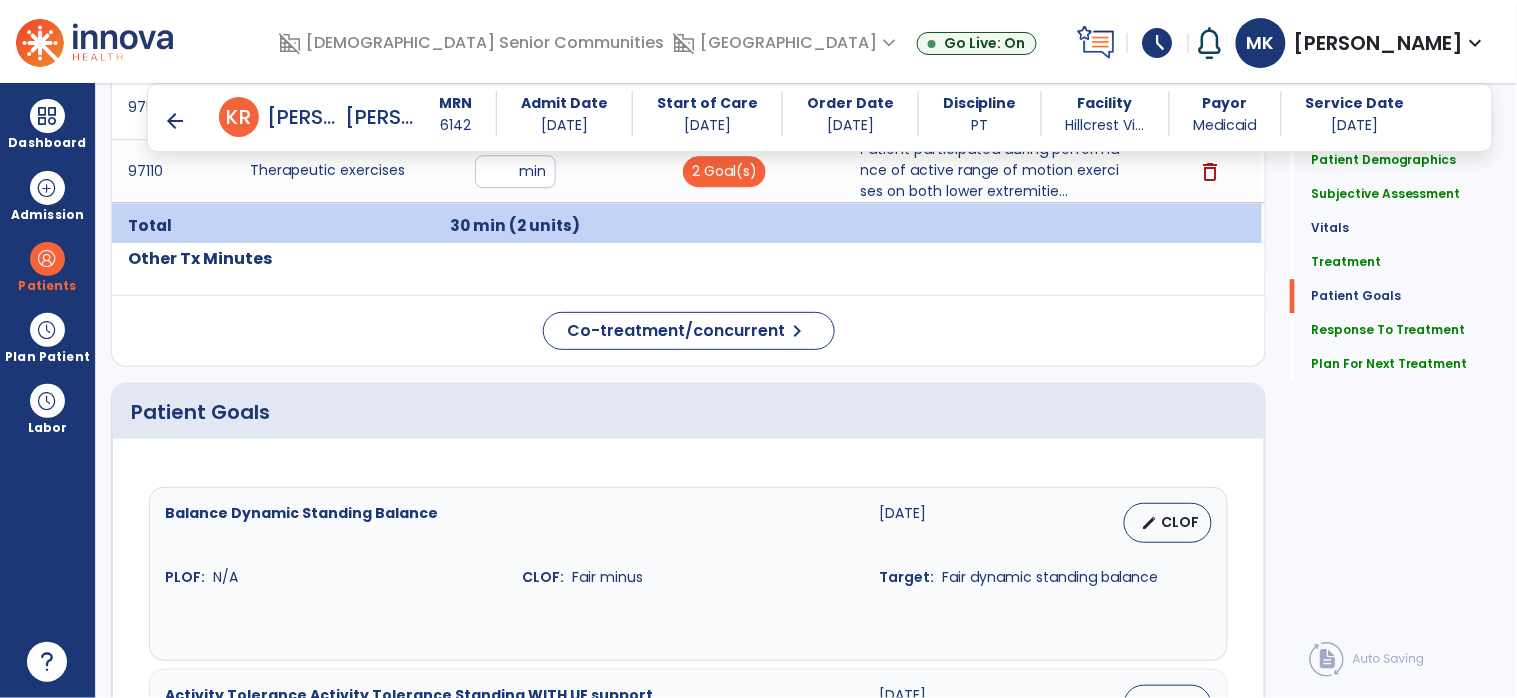 type on "**********" 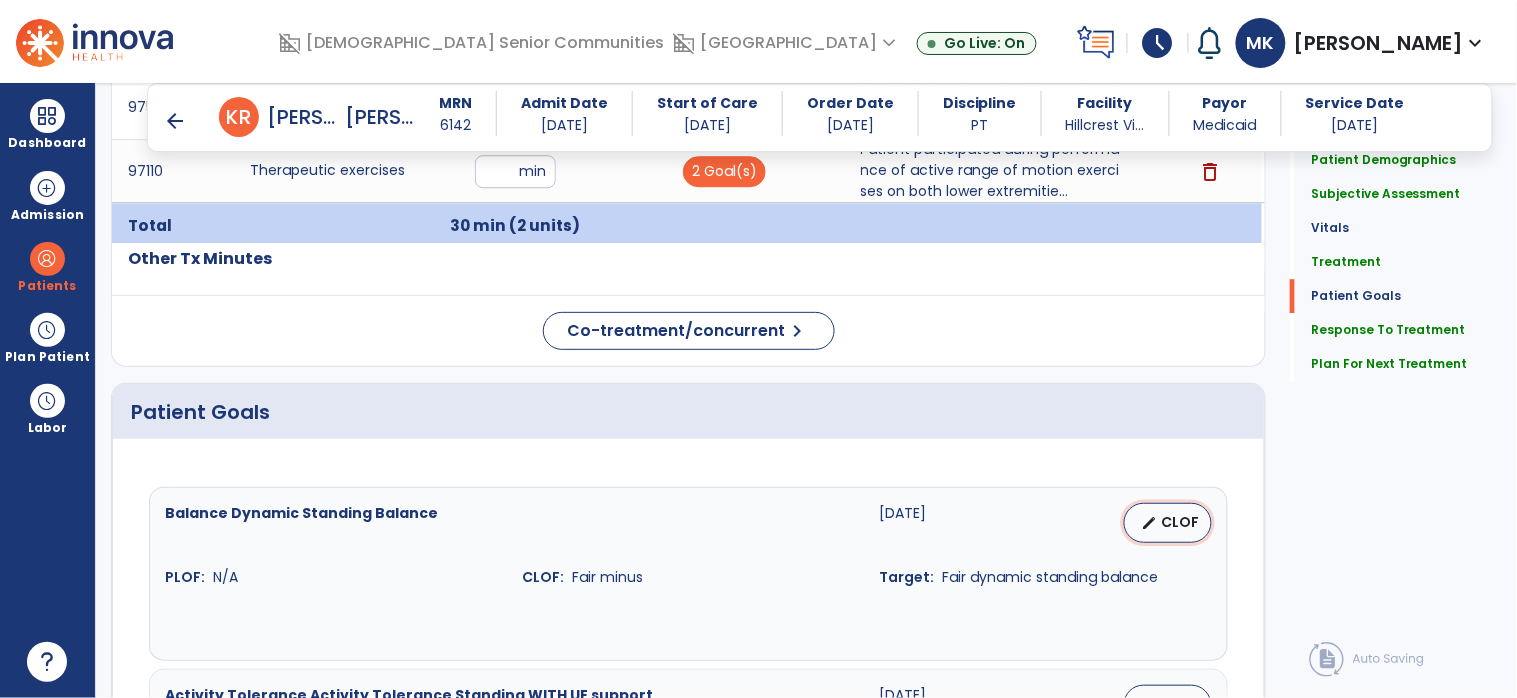 click on "edit" at bounding box center [1149, 523] 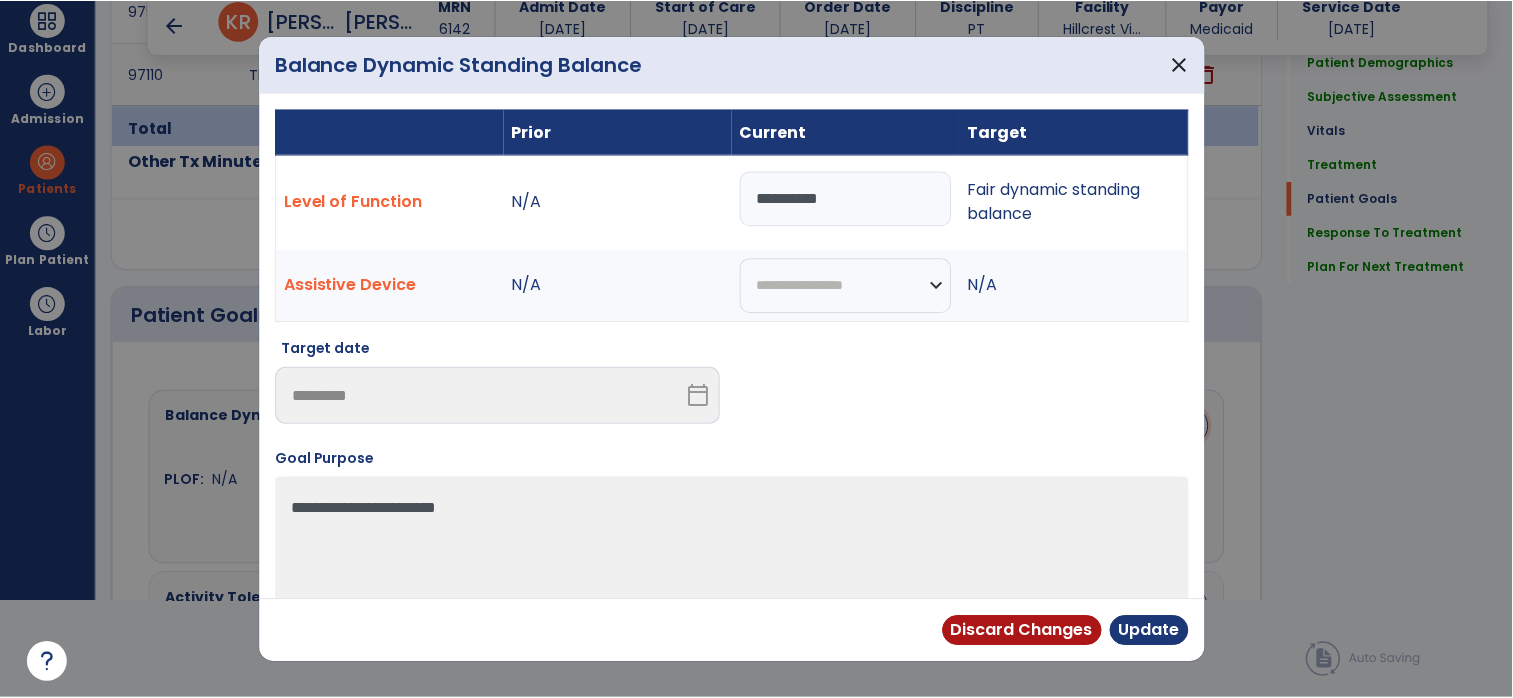 scroll, scrollTop: 0, scrollLeft: 0, axis: both 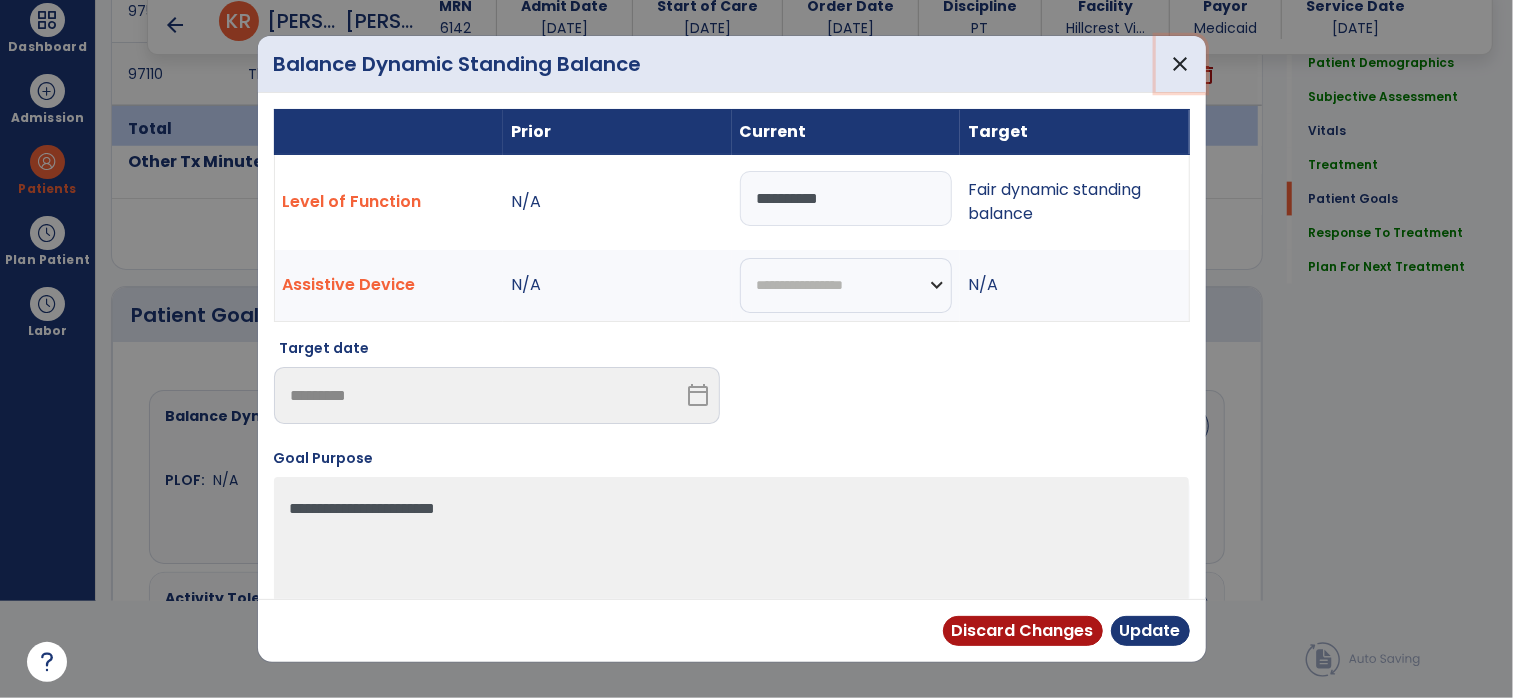 click on "close" at bounding box center [1181, 64] 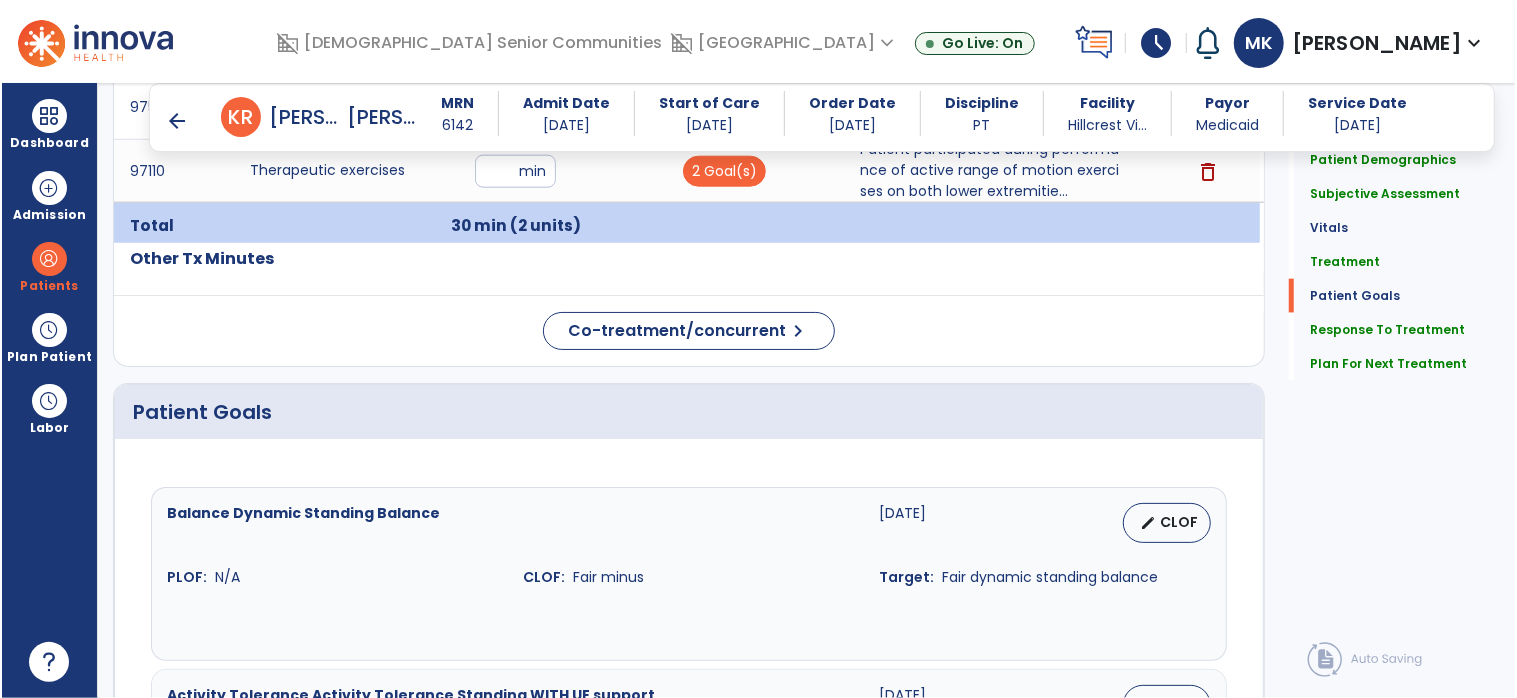 scroll, scrollTop: 96, scrollLeft: 0, axis: vertical 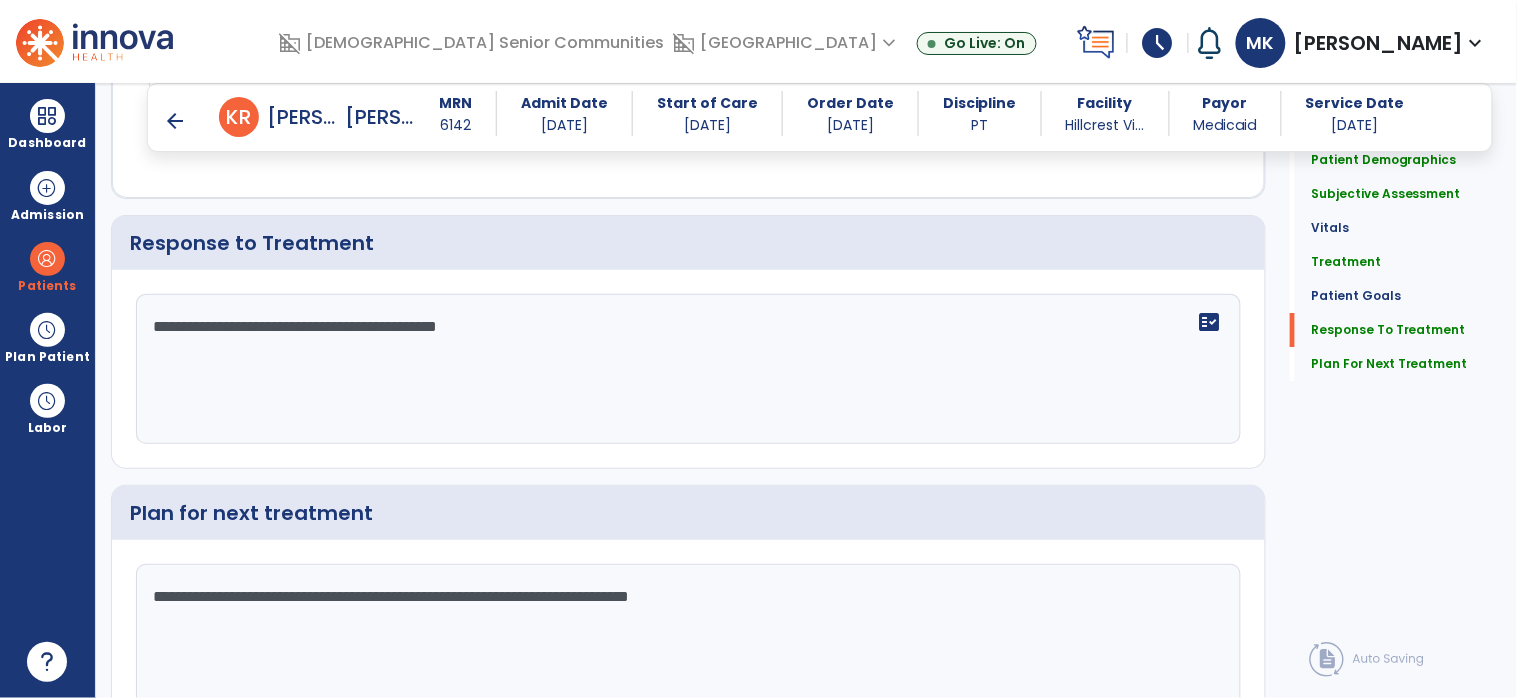 click on "Sign Doc" 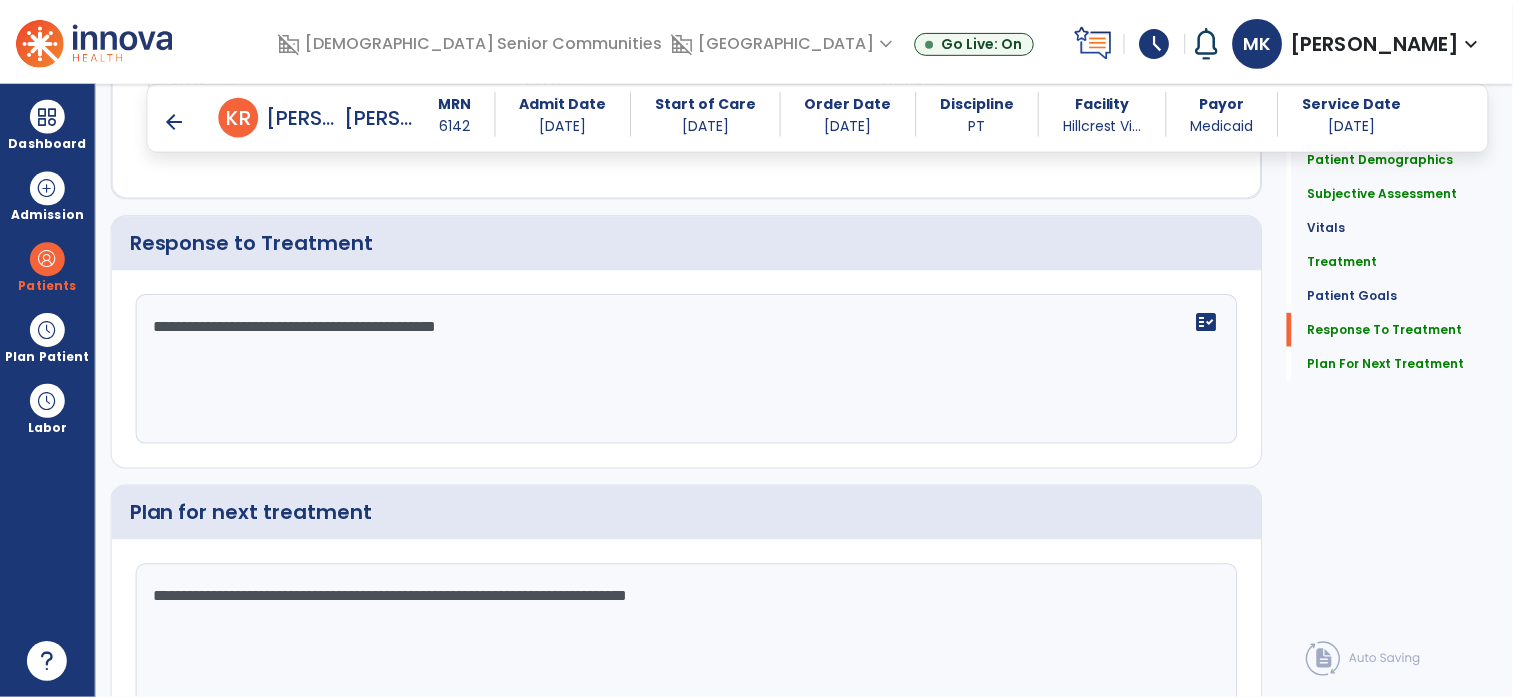 scroll, scrollTop: 0, scrollLeft: 0, axis: both 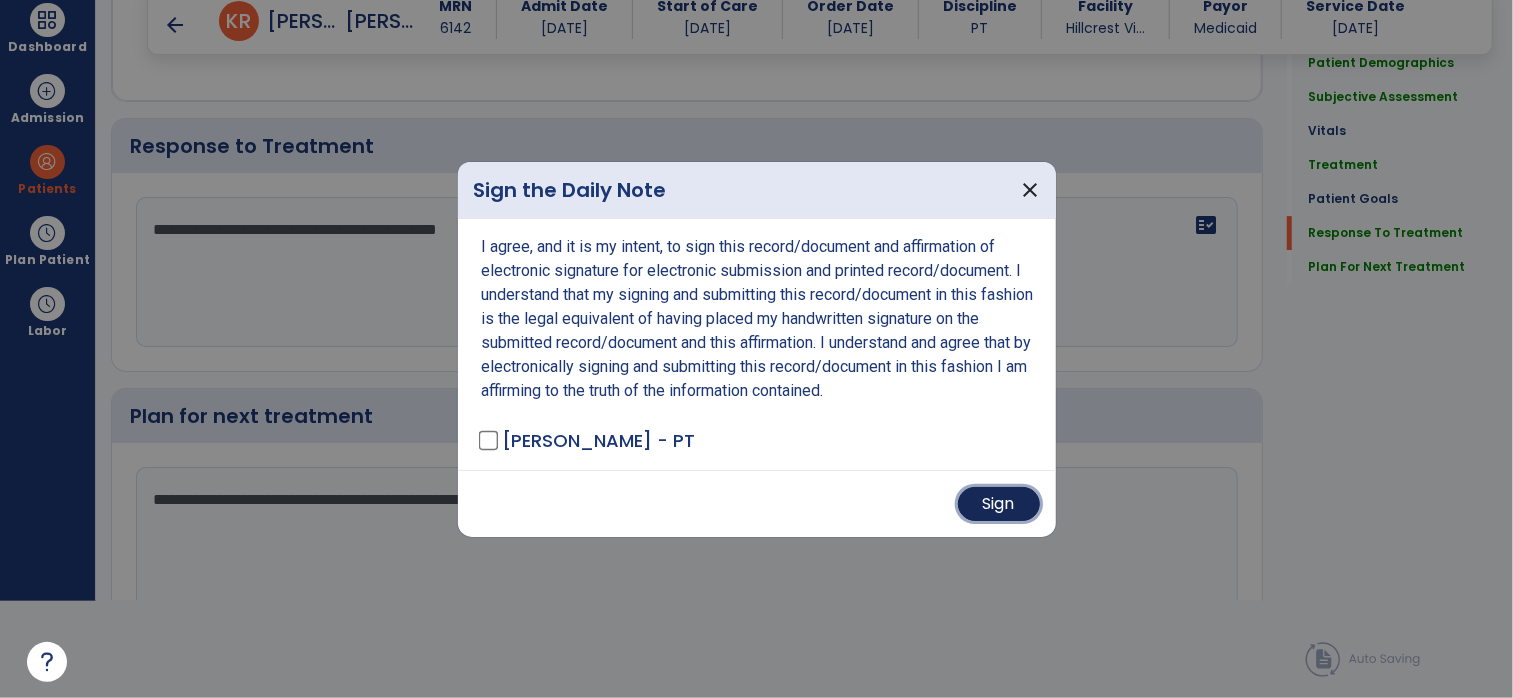 click on "Sign" at bounding box center (999, 504) 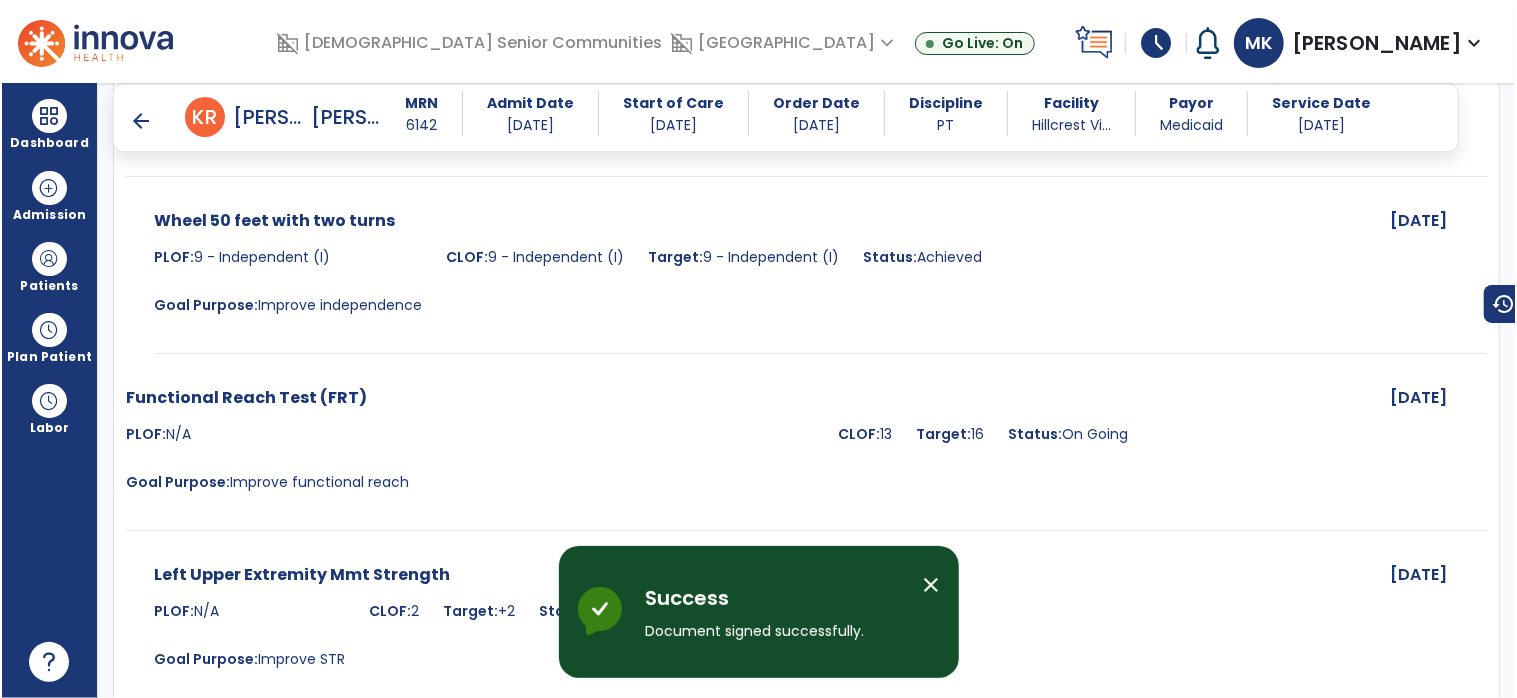 scroll, scrollTop: 96, scrollLeft: 0, axis: vertical 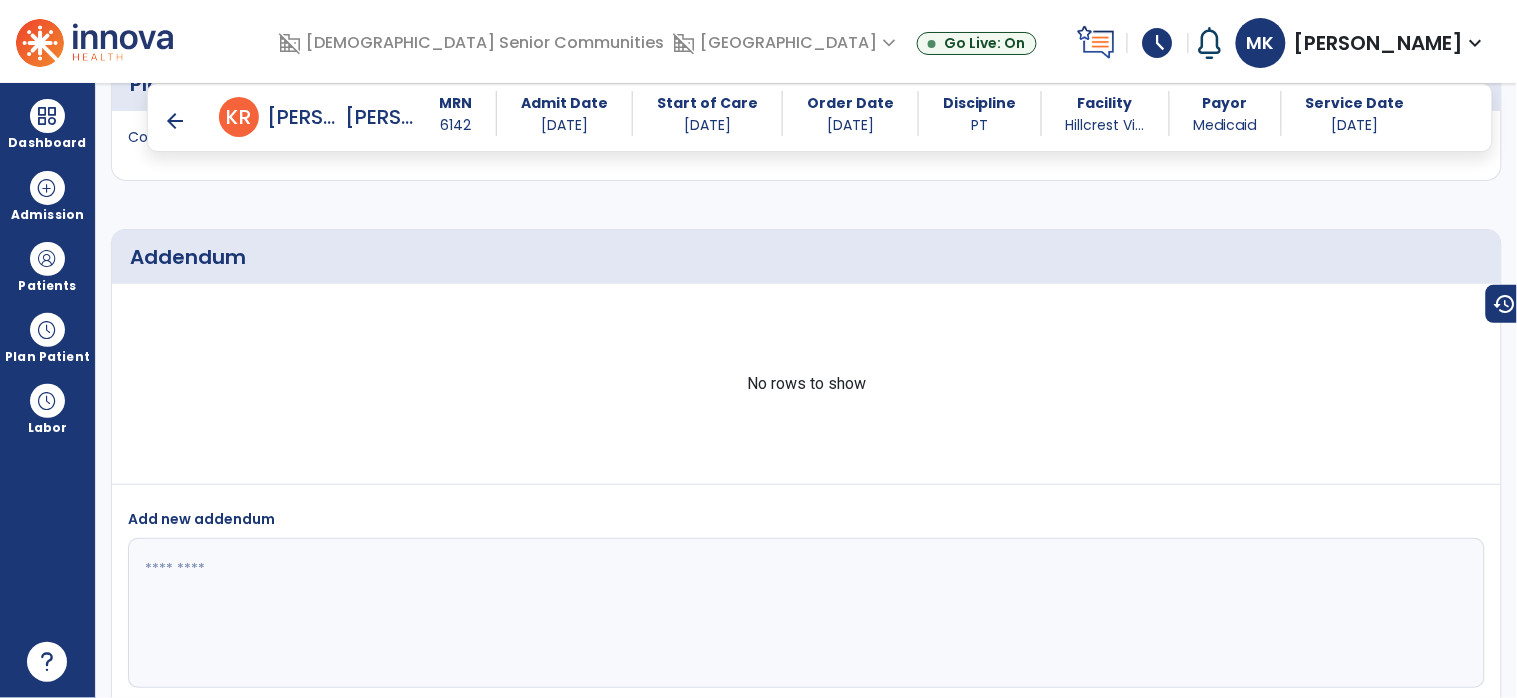 click on "arrow_back" at bounding box center [175, 121] 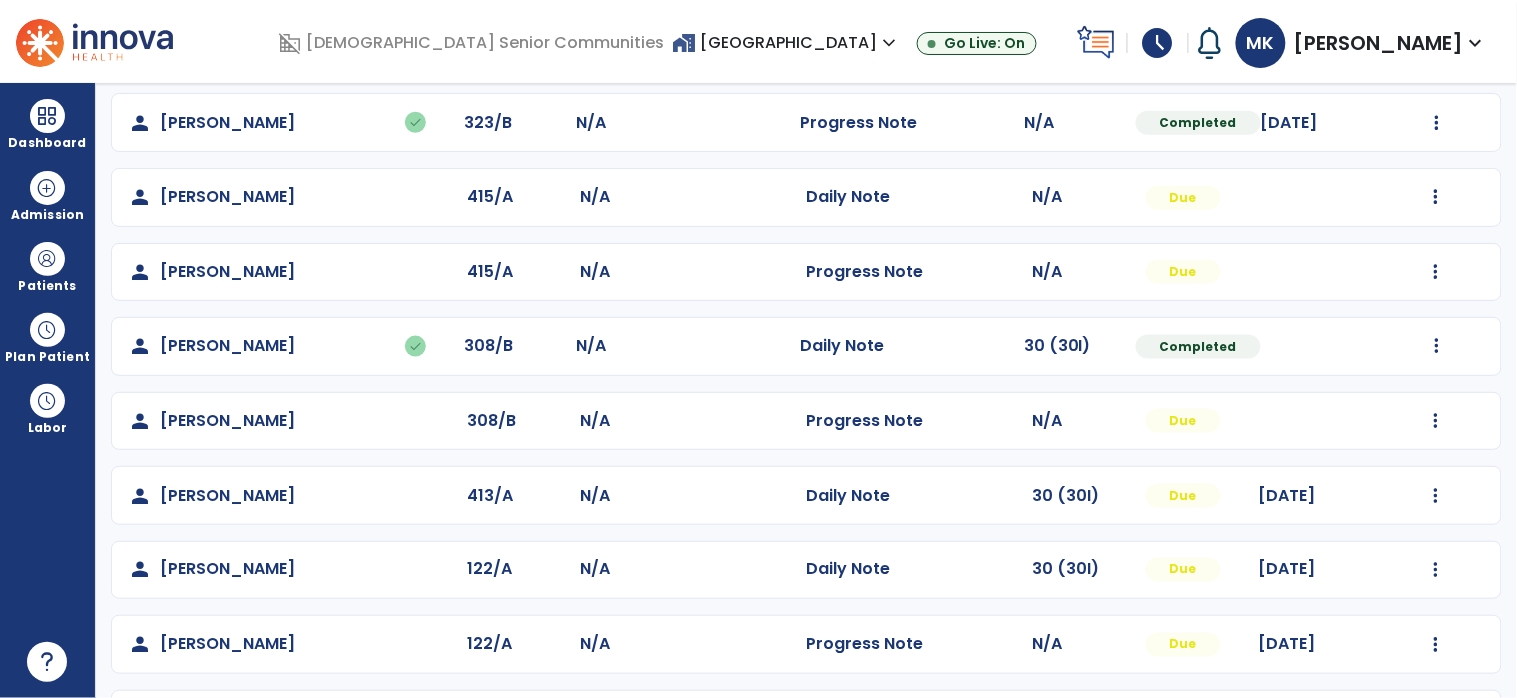 scroll, scrollTop: 536, scrollLeft: 0, axis: vertical 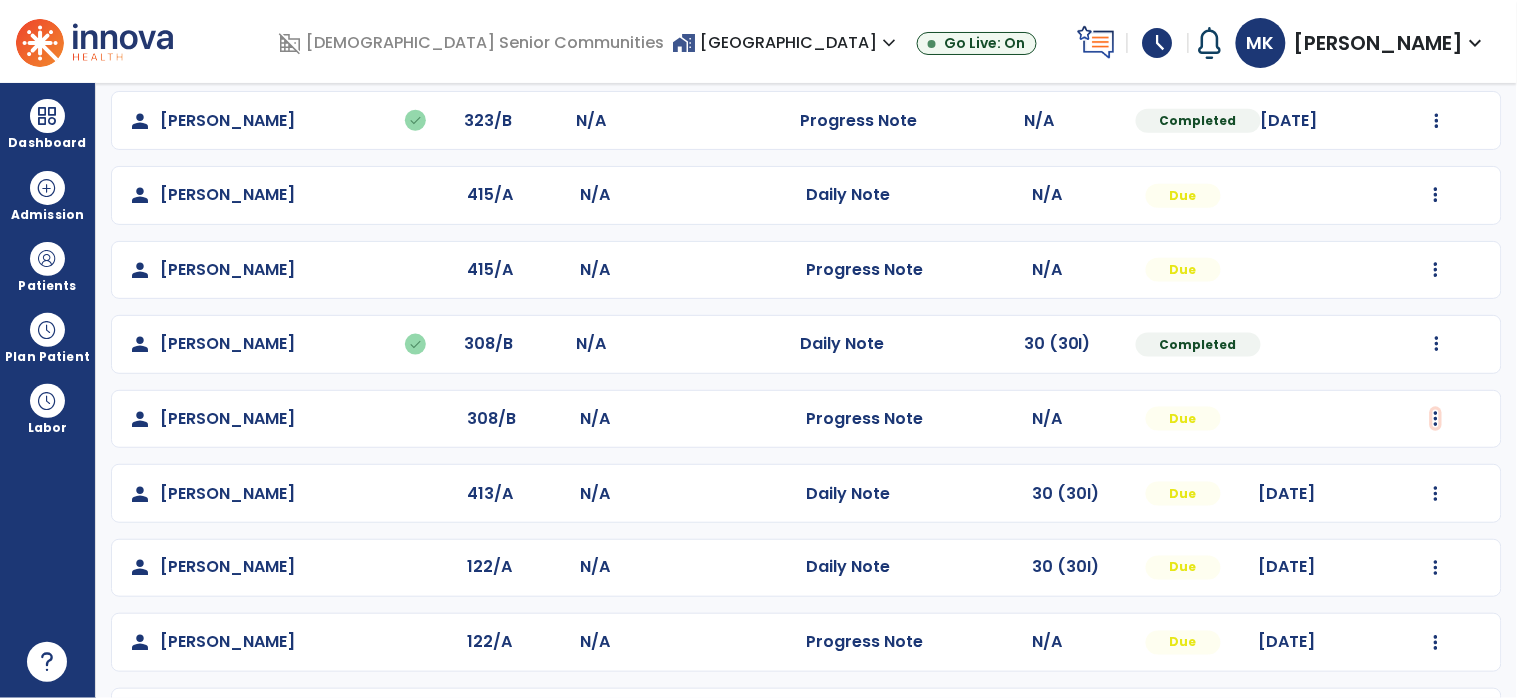 click at bounding box center [1437, -177] 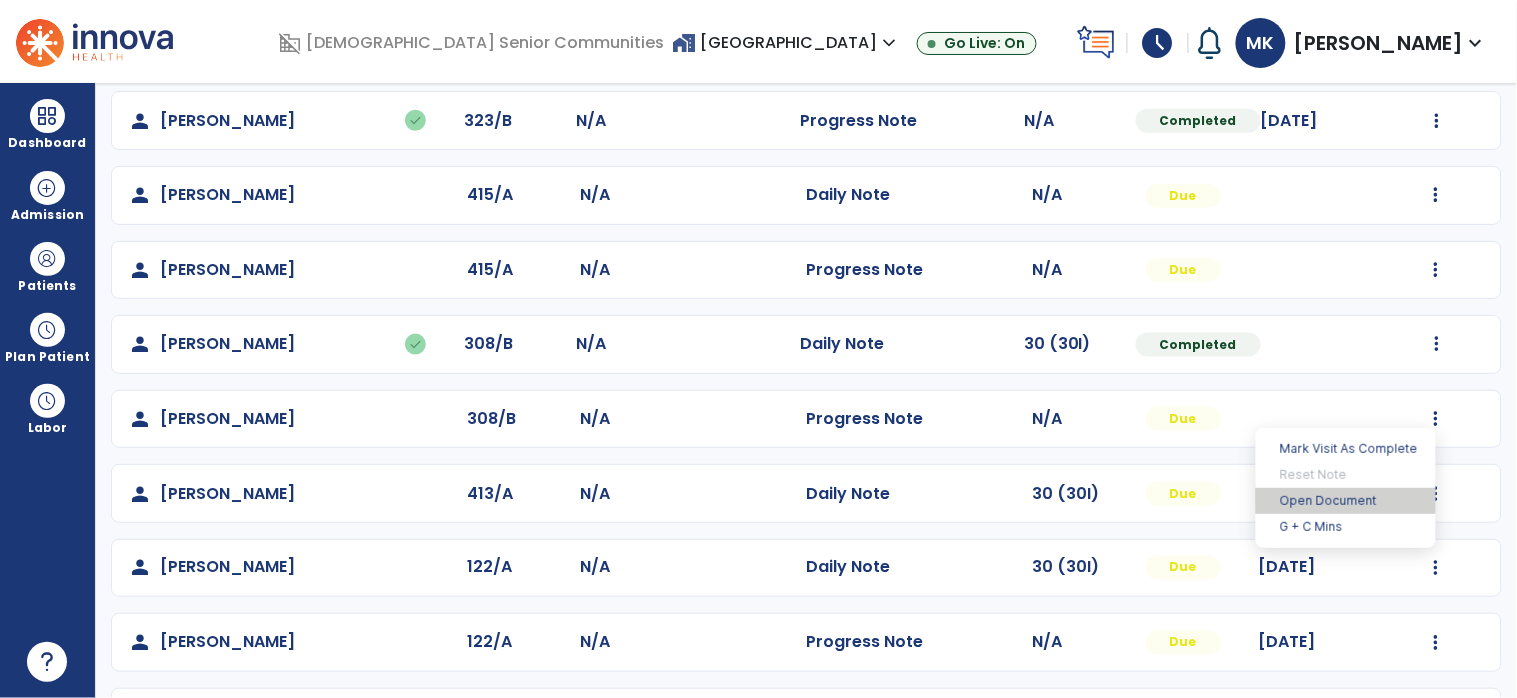click on "Open Document" at bounding box center (1346, 501) 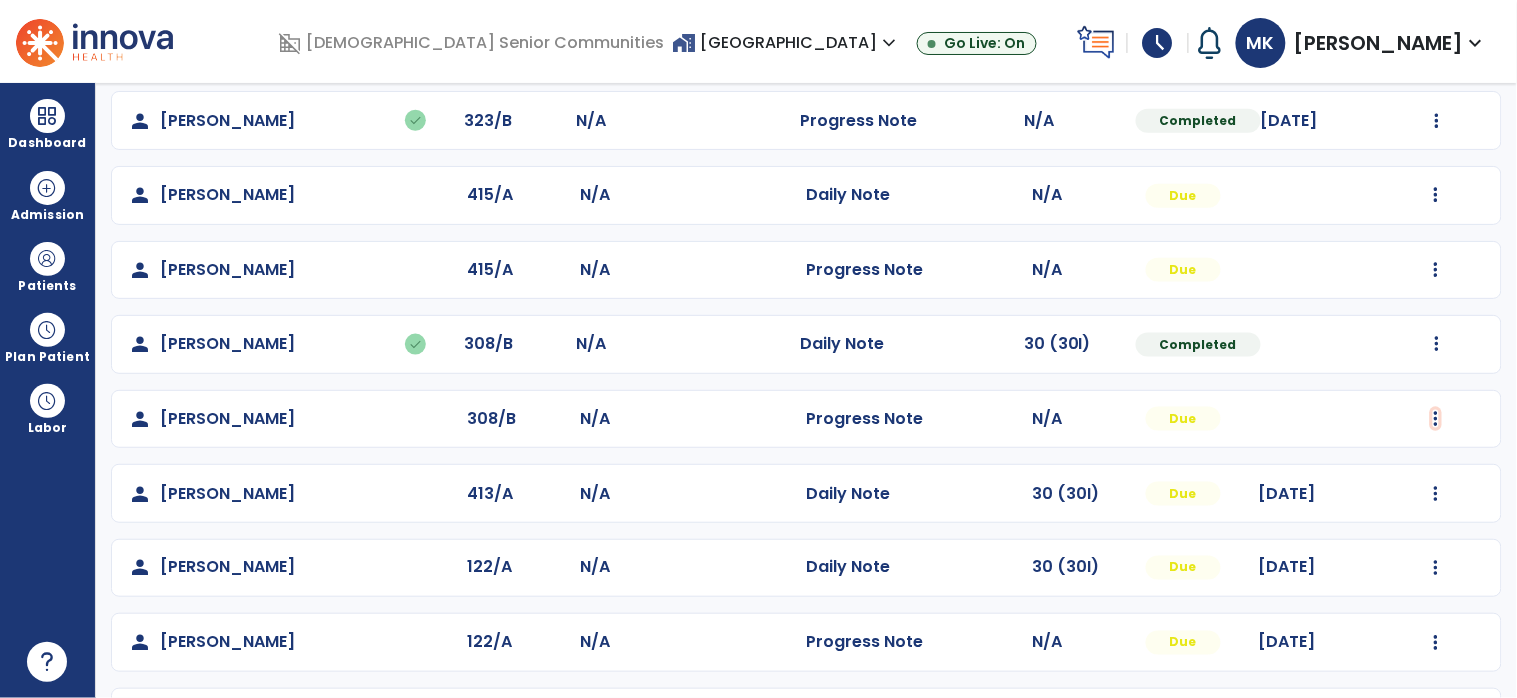 click at bounding box center (1437, -177) 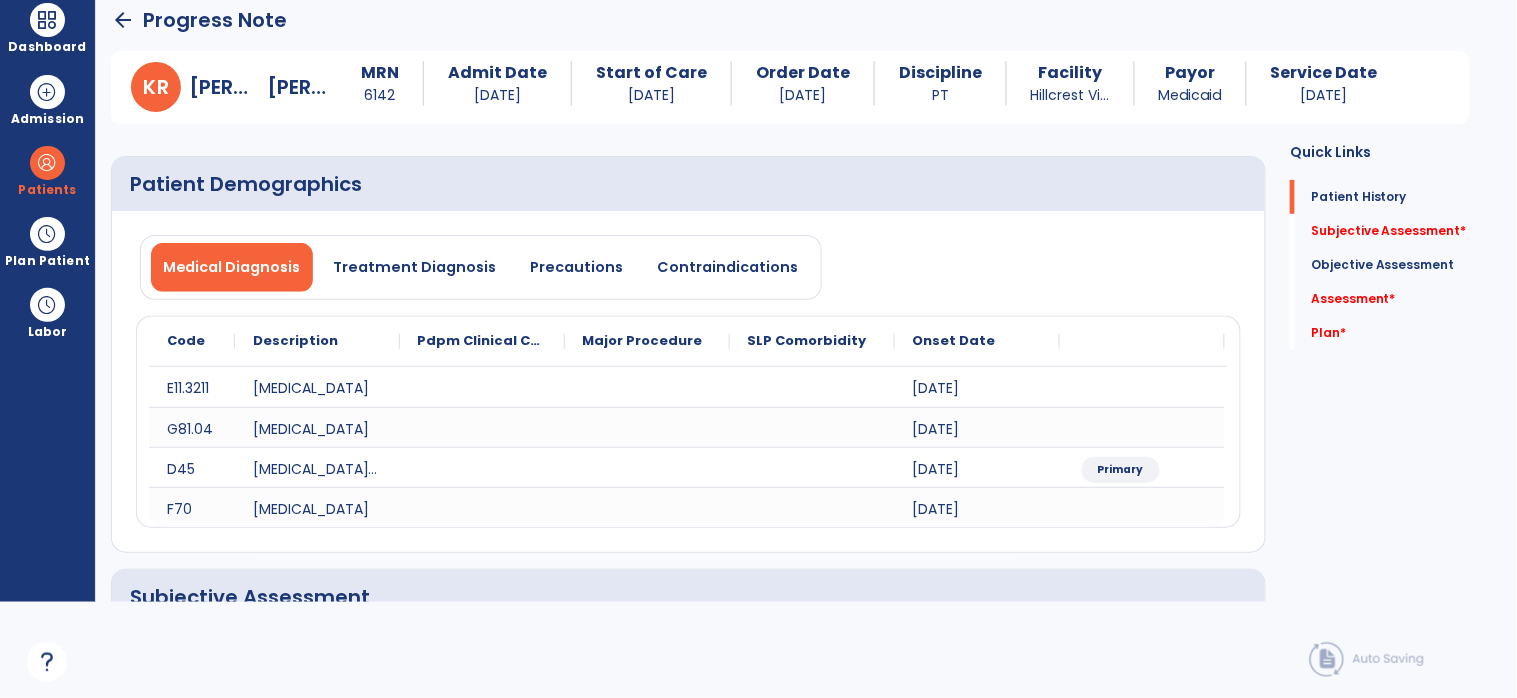 scroll, scrollTop: 0, scrollLeft: 0, axis: both 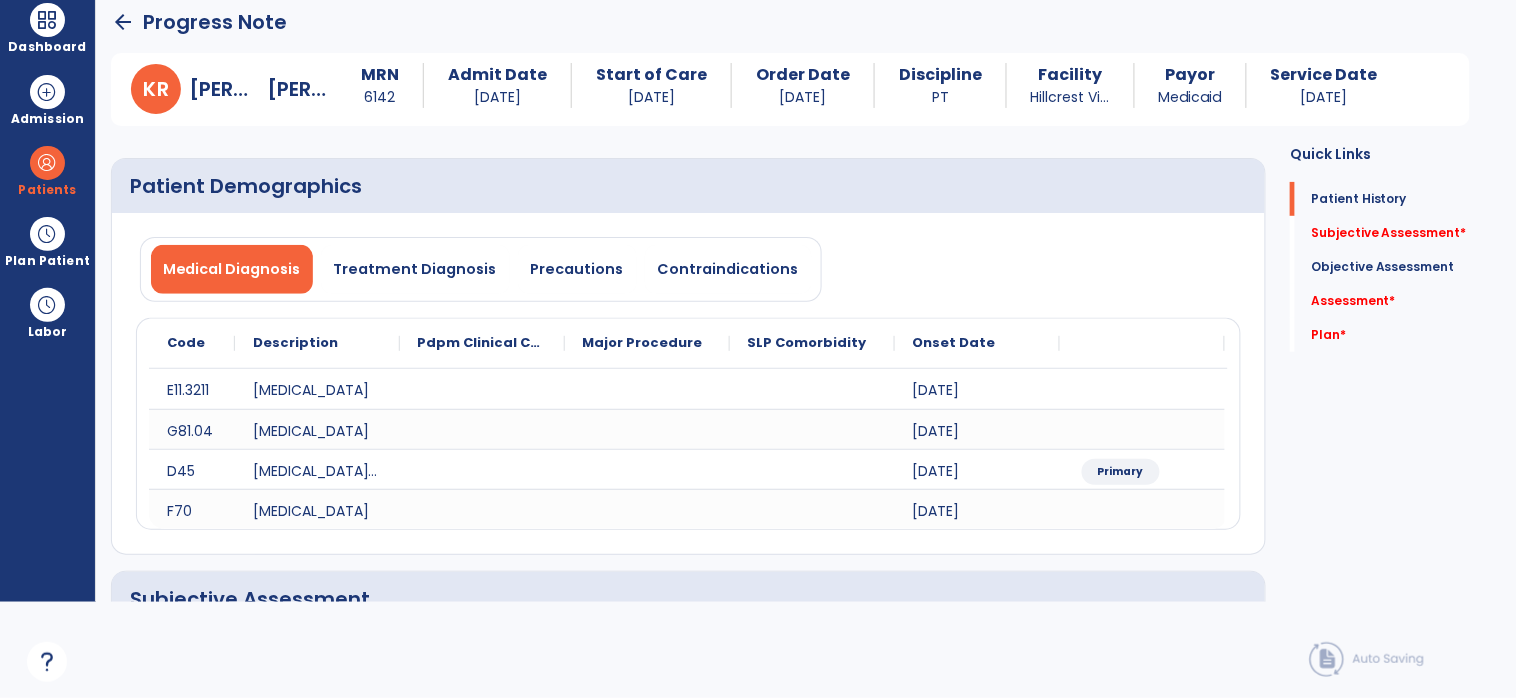 click on "Subjective Assessment   *" 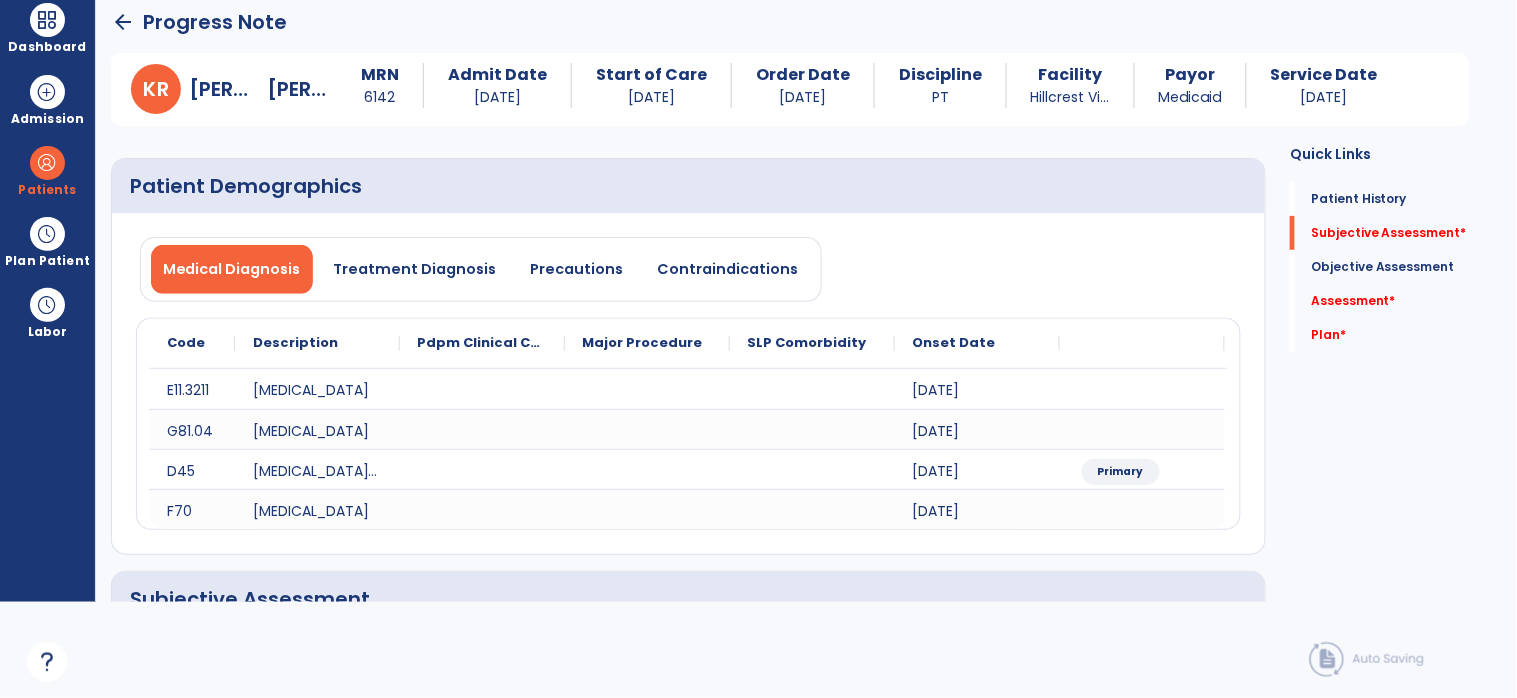 scroll, scrollTop: 145, scrollLeft: 0, axis: vertical 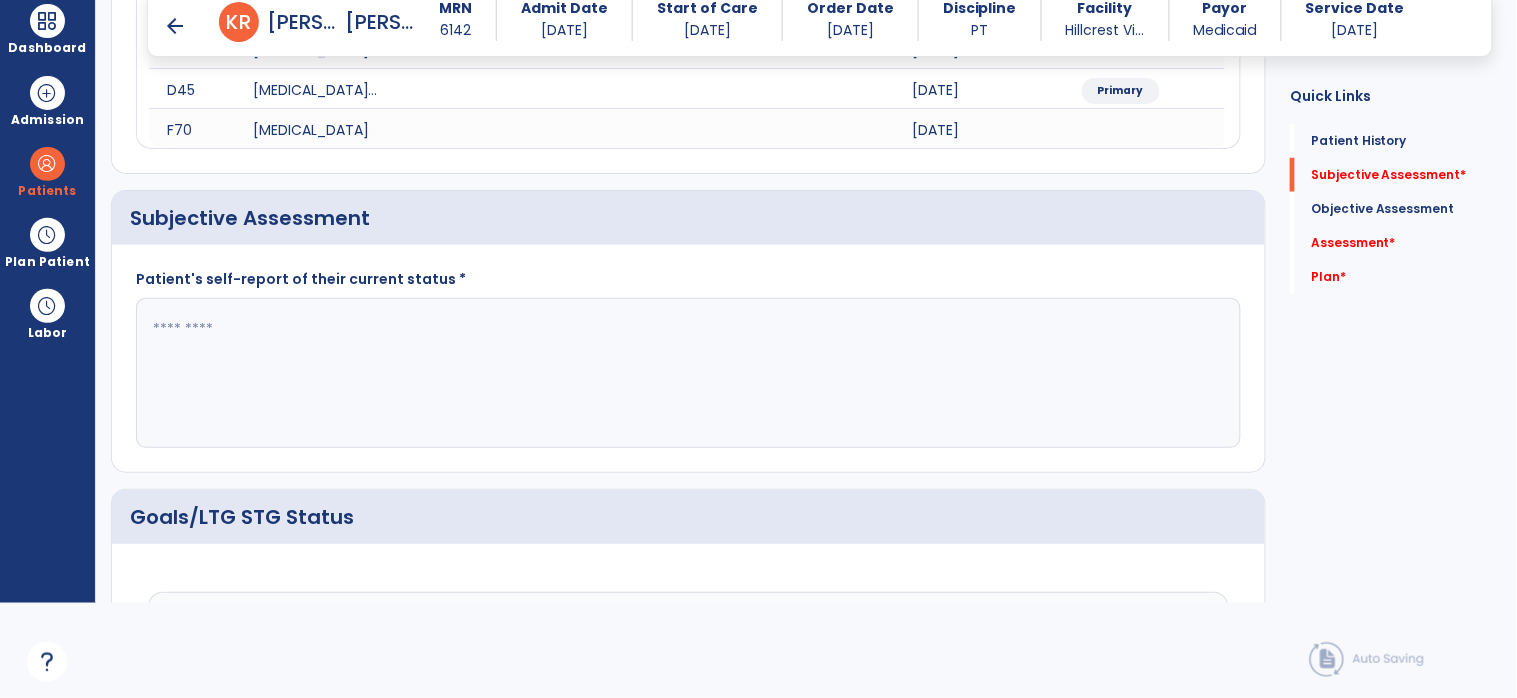 click 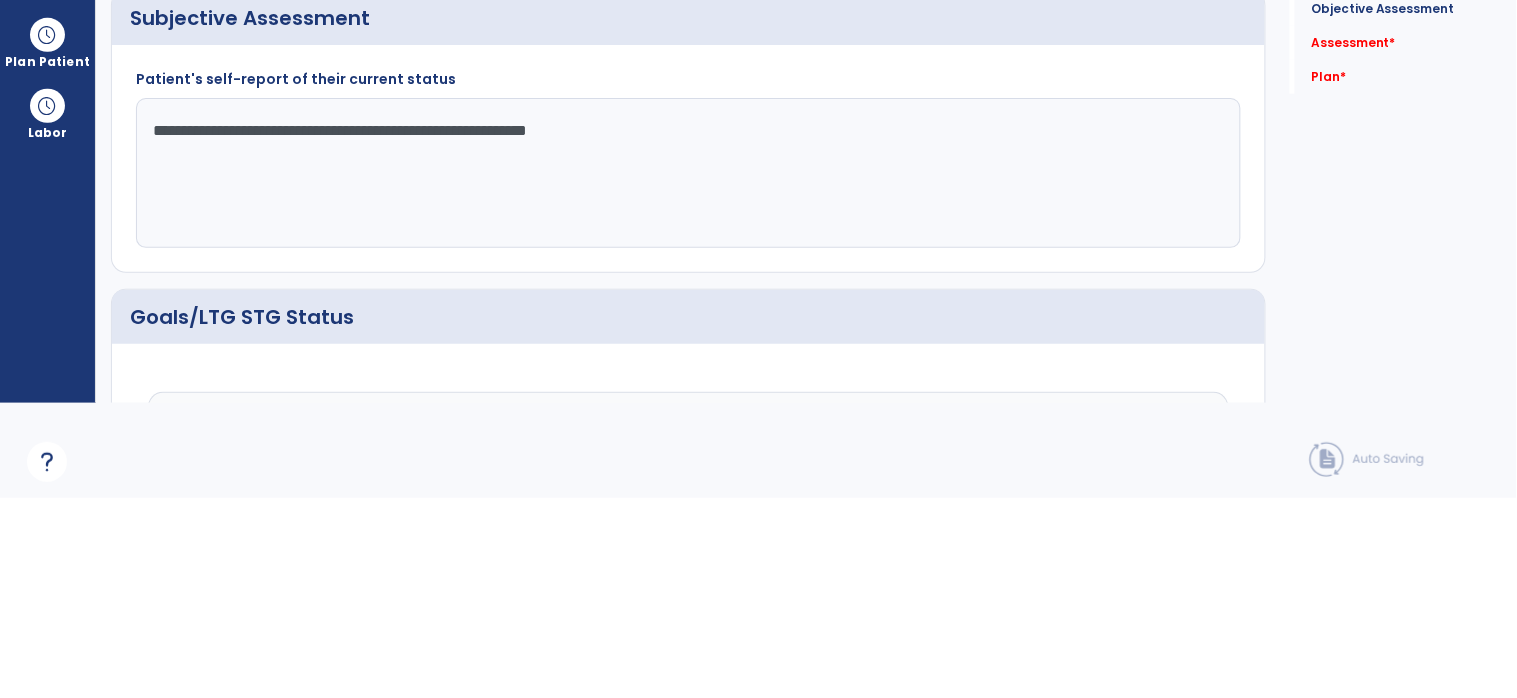 scroll, scrollTop: 95, scrollLeft: 0, axis: vertical 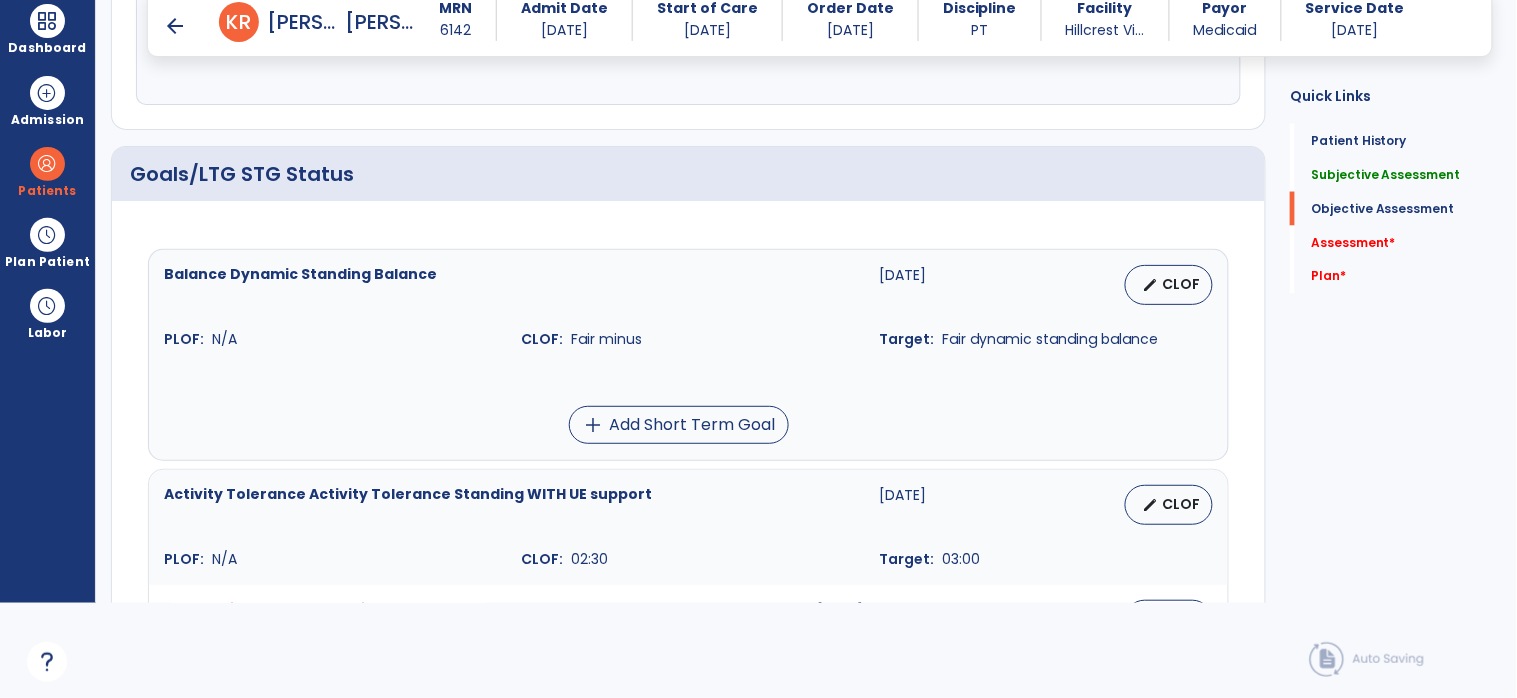 type on "**********" 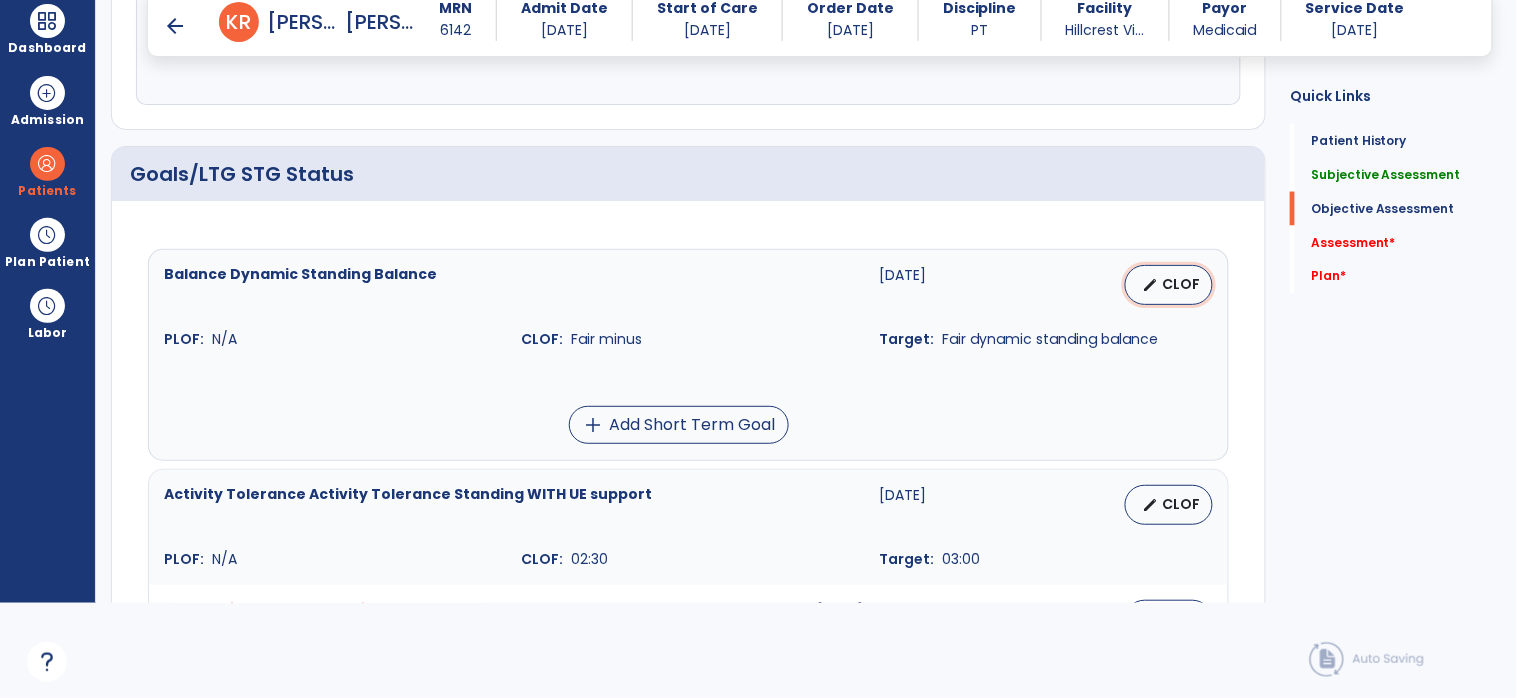 click on "CLOF" at bounding box center [1181, 284] 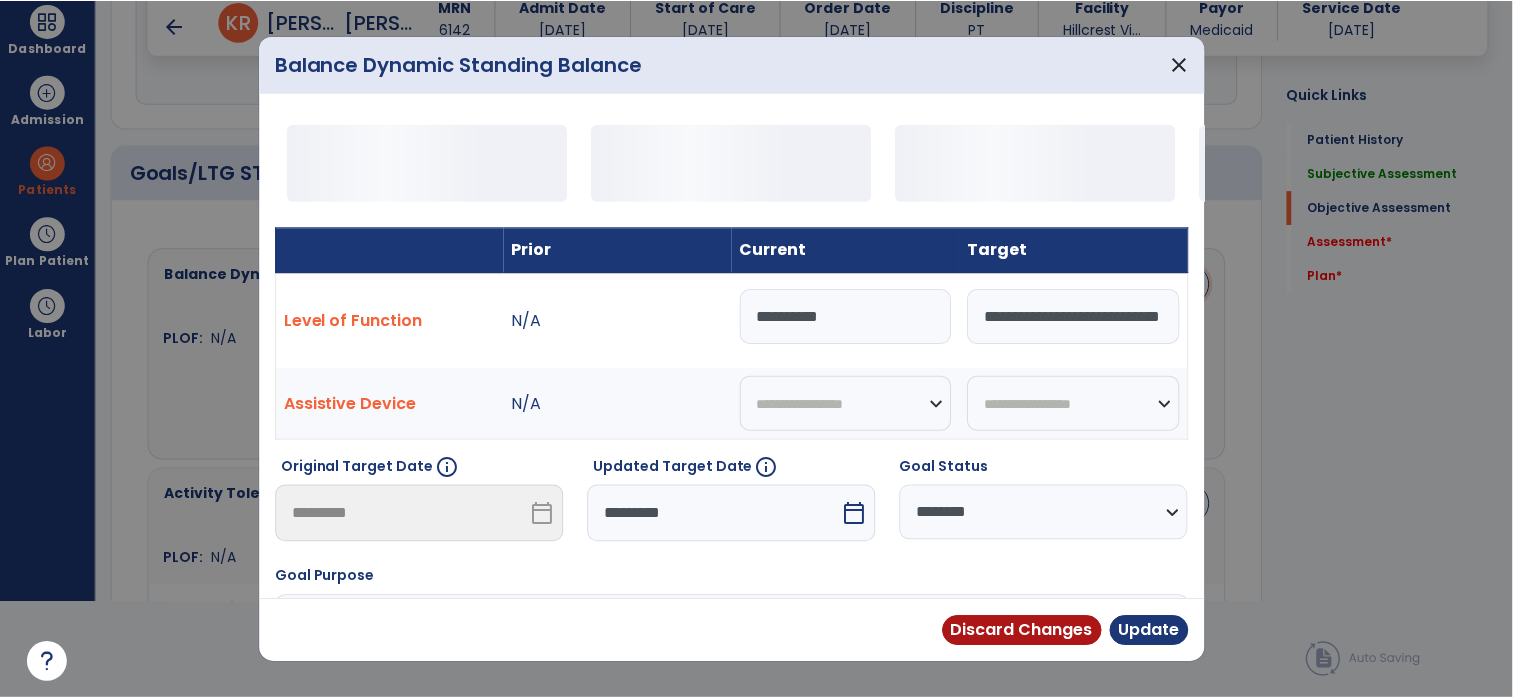 scroll, scrollTop: 0, scrollLeft: 0, axis: both 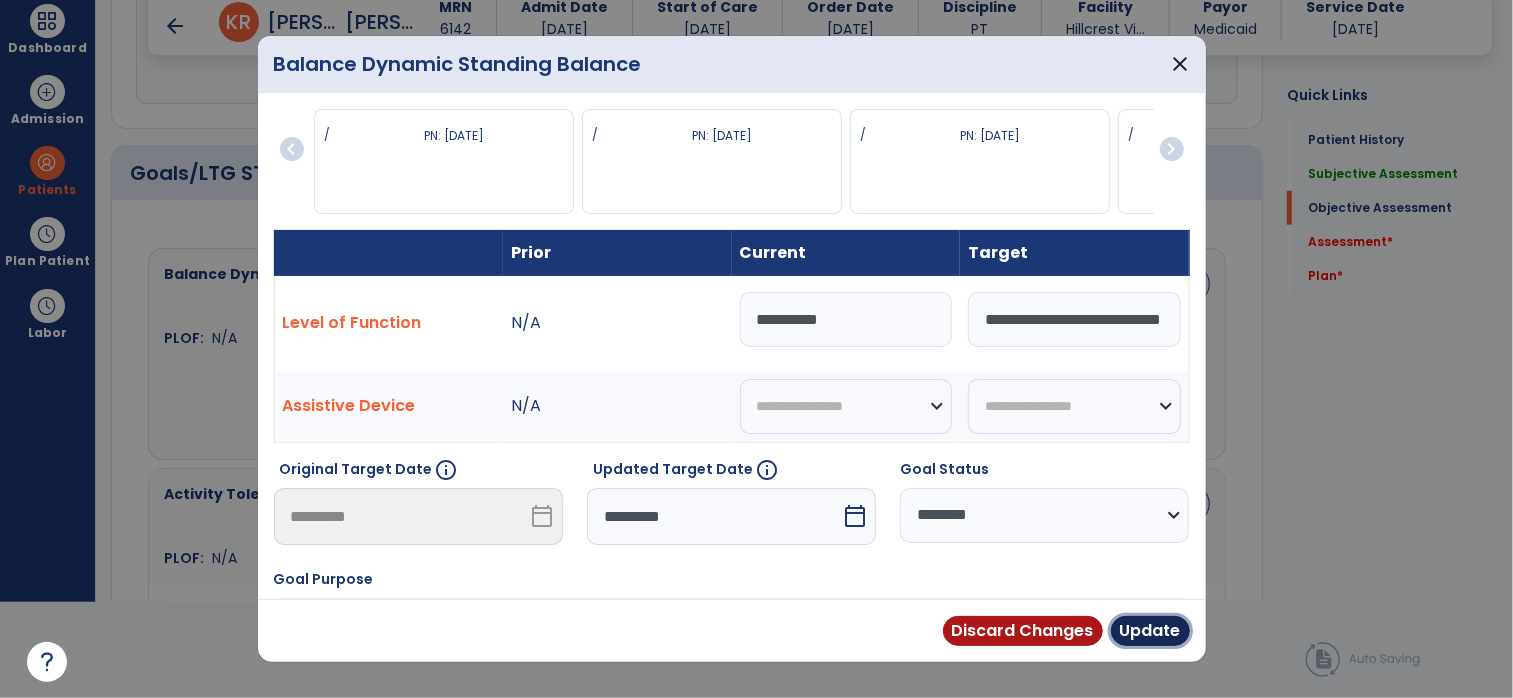 click on "Update" at bounding box center [1150, 631] 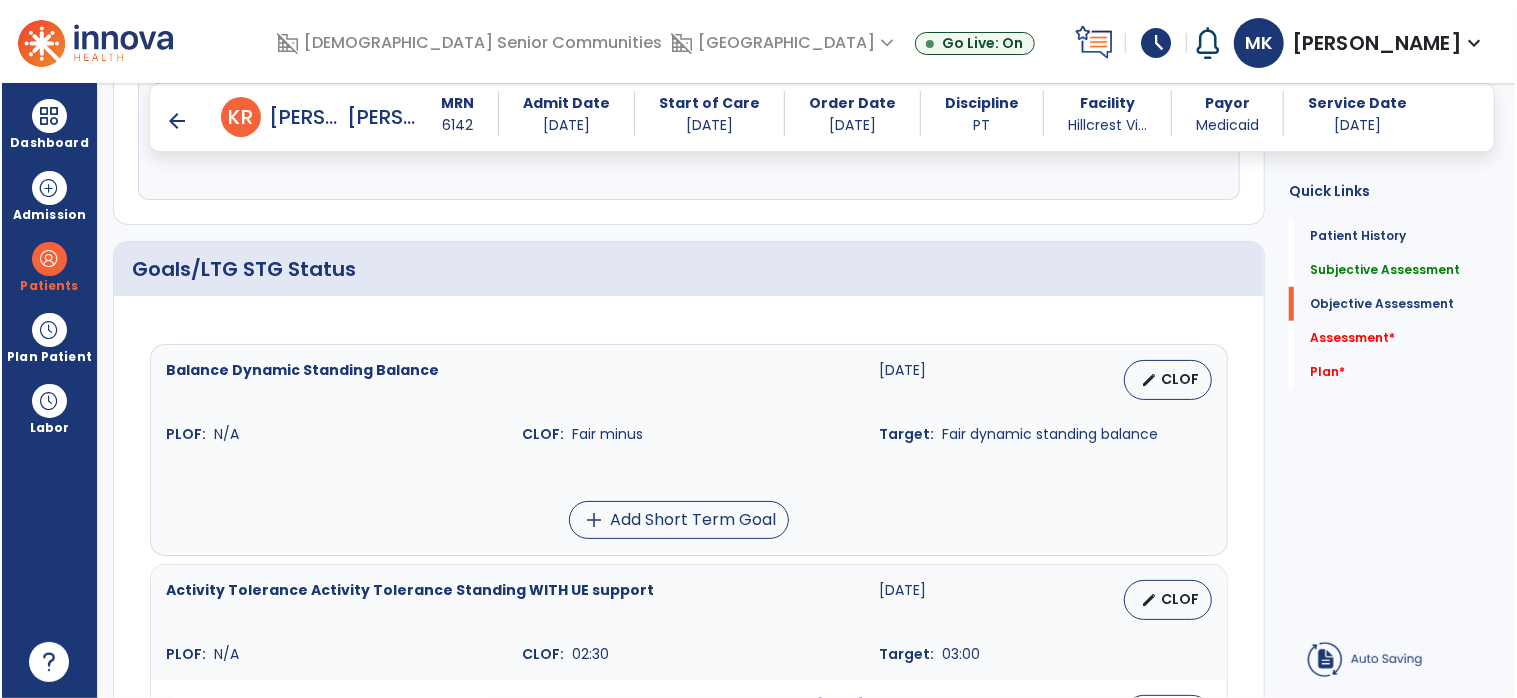 scroll, scrollTop: 95, scrollLeft: 0, axis: vertical 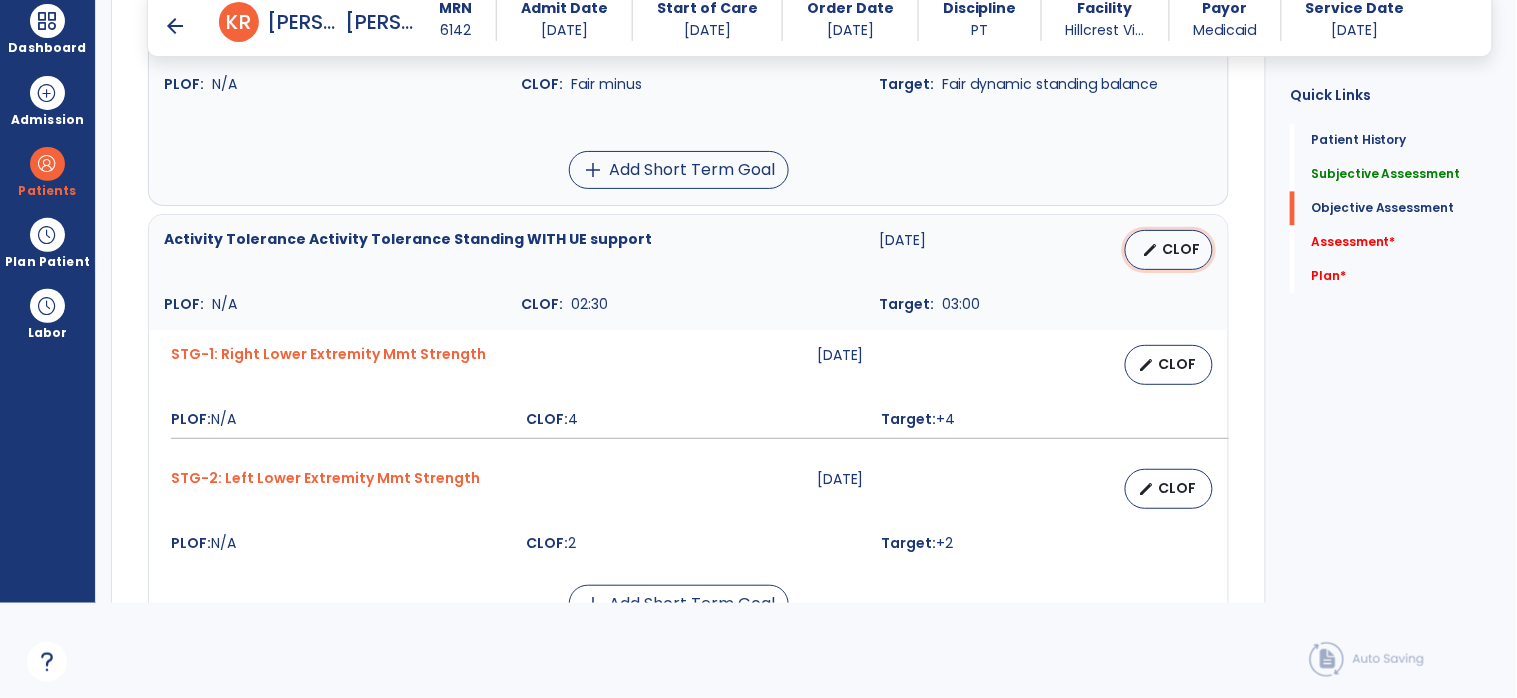 click on "CLOF" at bounding box center [1181, 249] 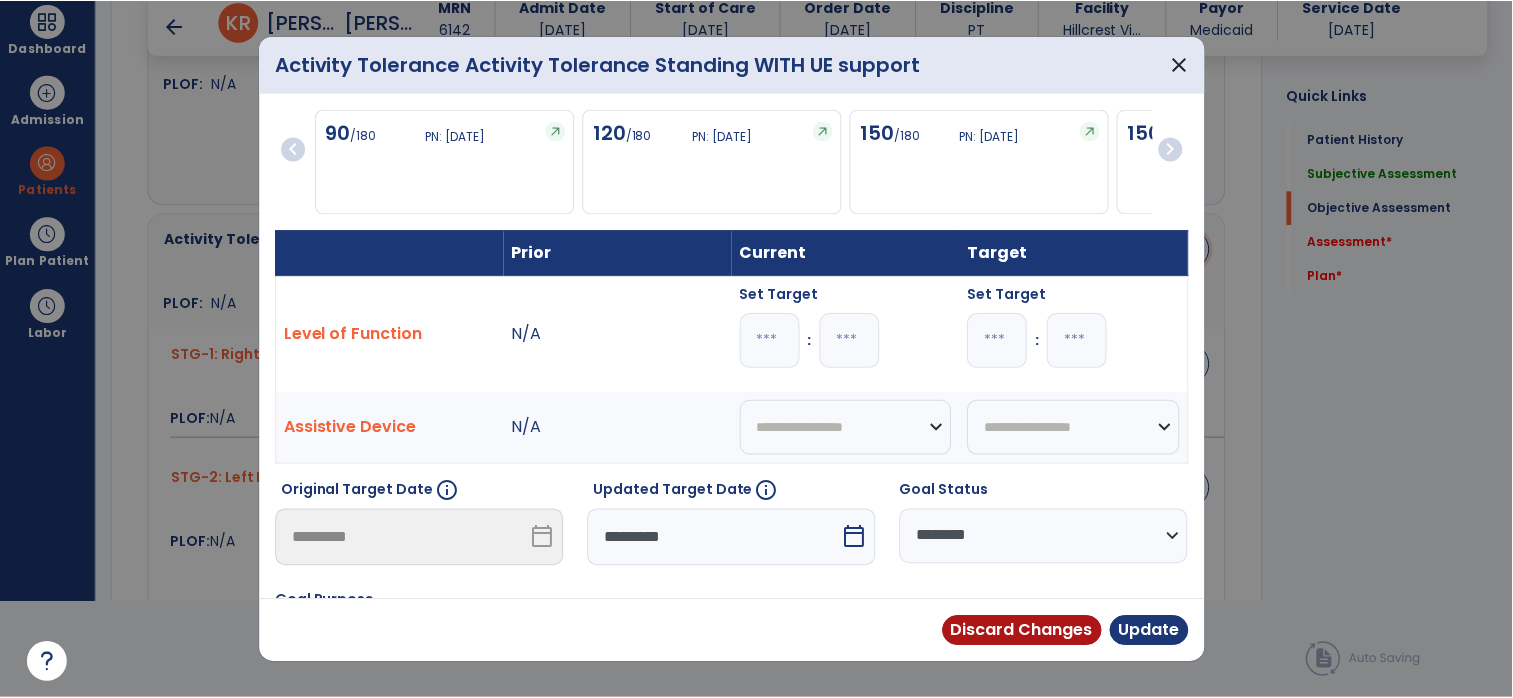 scroll, scrollTop: 0, scrollLeft: 0, axis: both 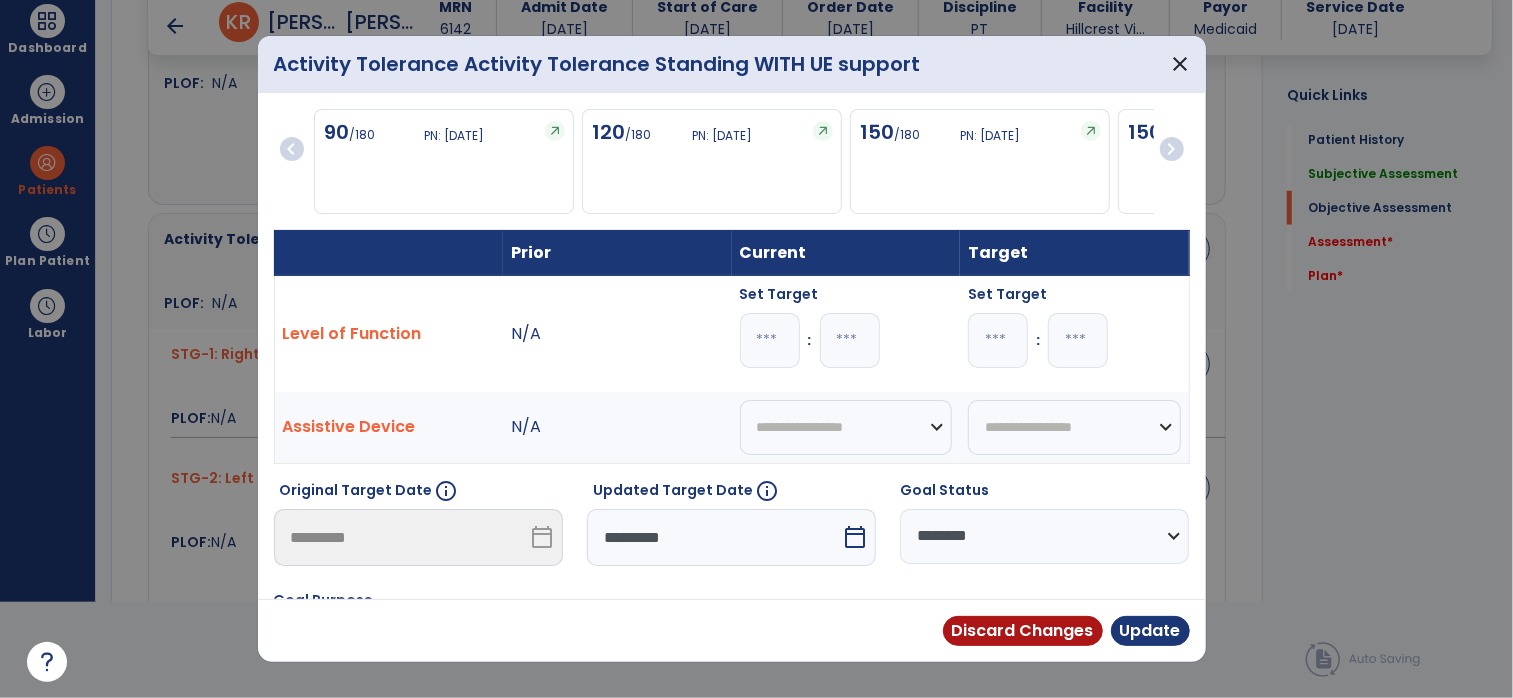 click on "*" at bounding box center [770, 340] 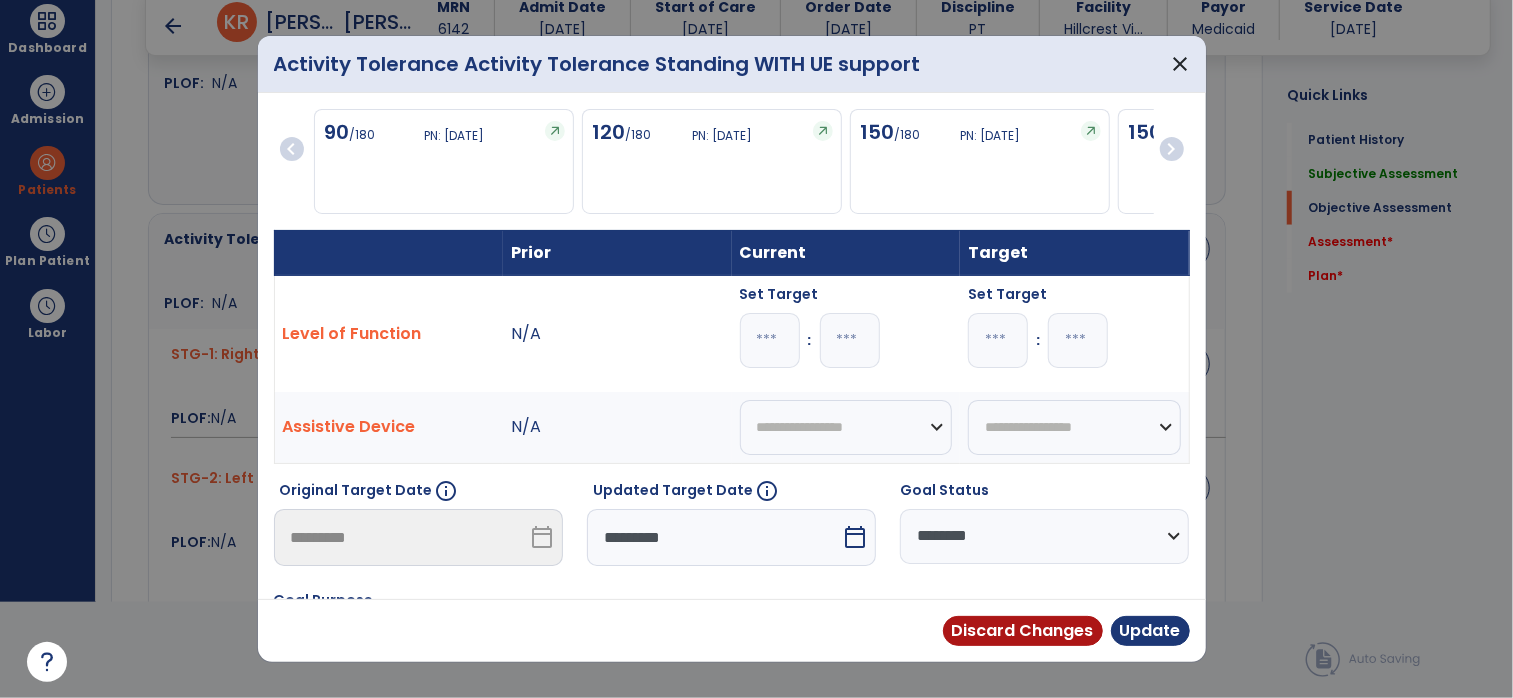 type on "*" 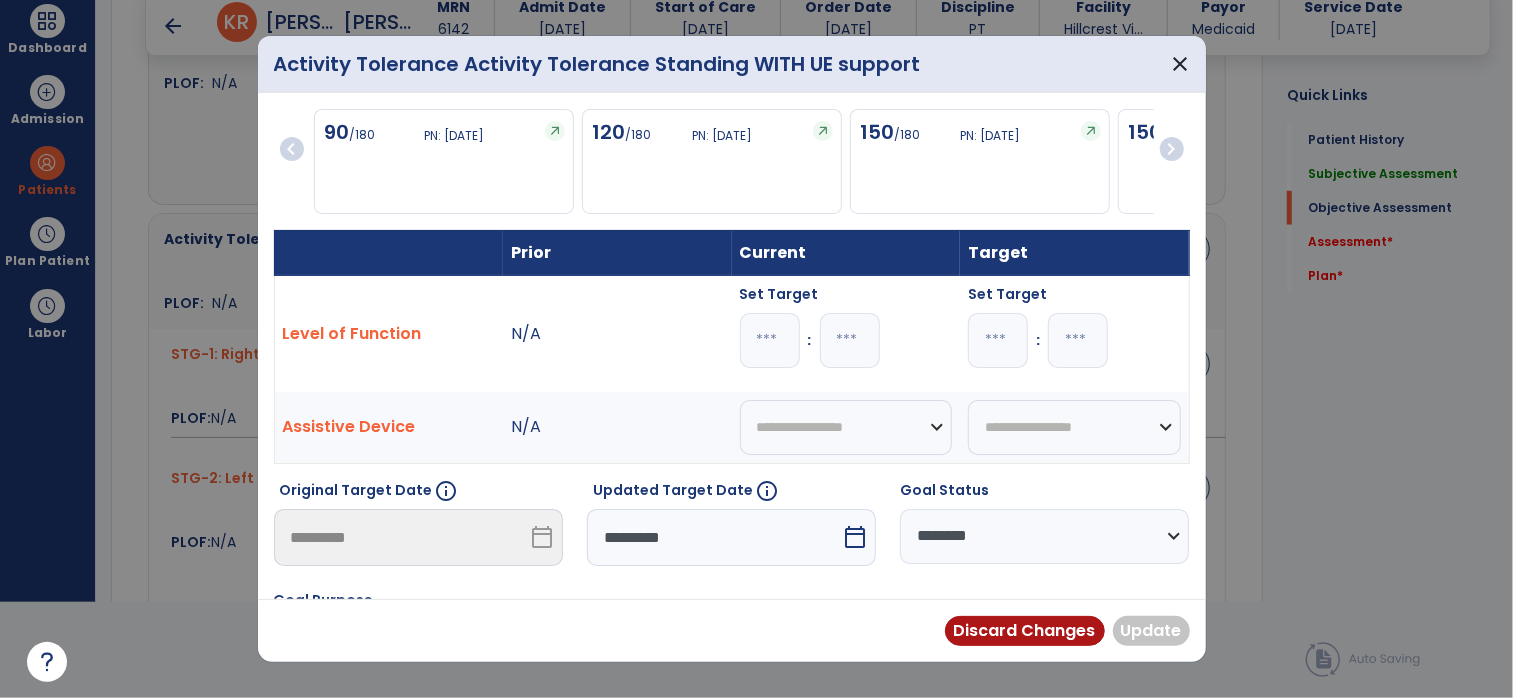 type on "**" 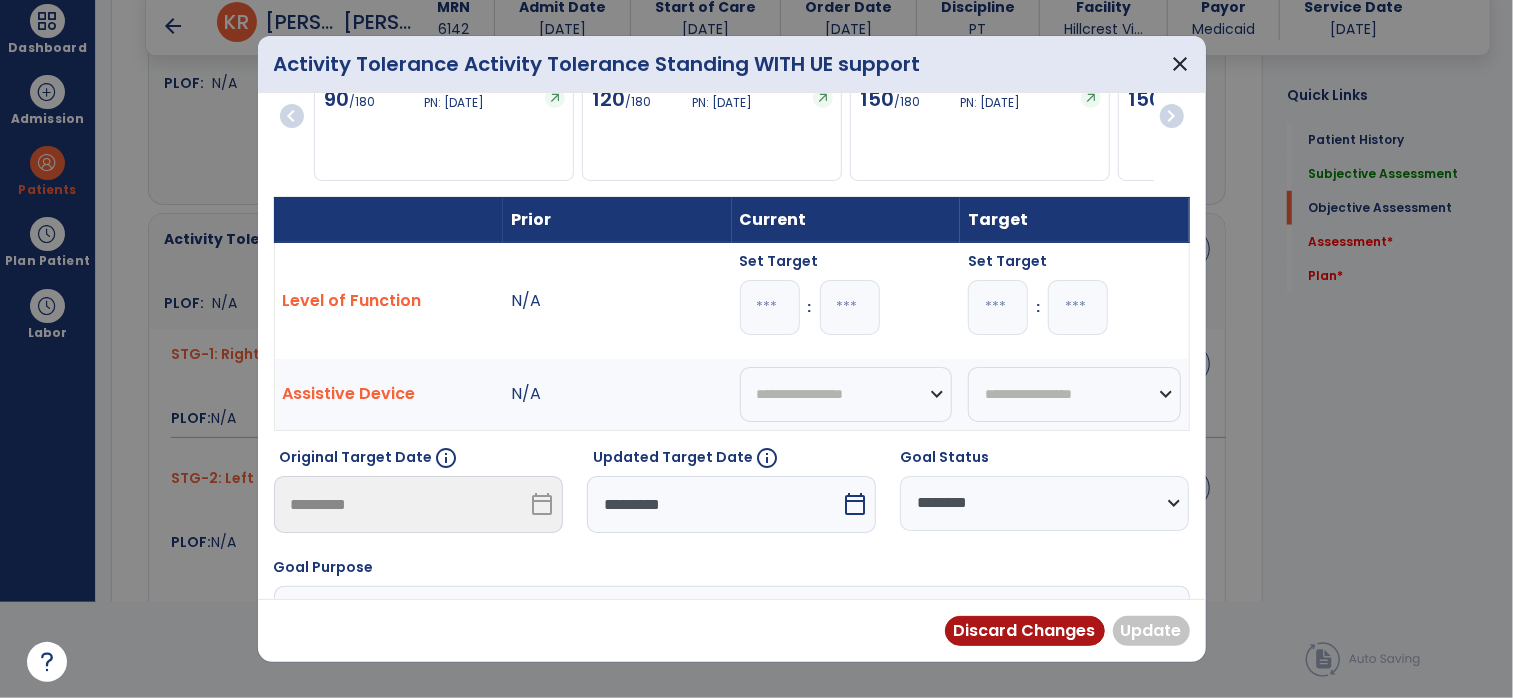 scroll, scrollTop: 32, scrollLeft: 0, axis: vertical 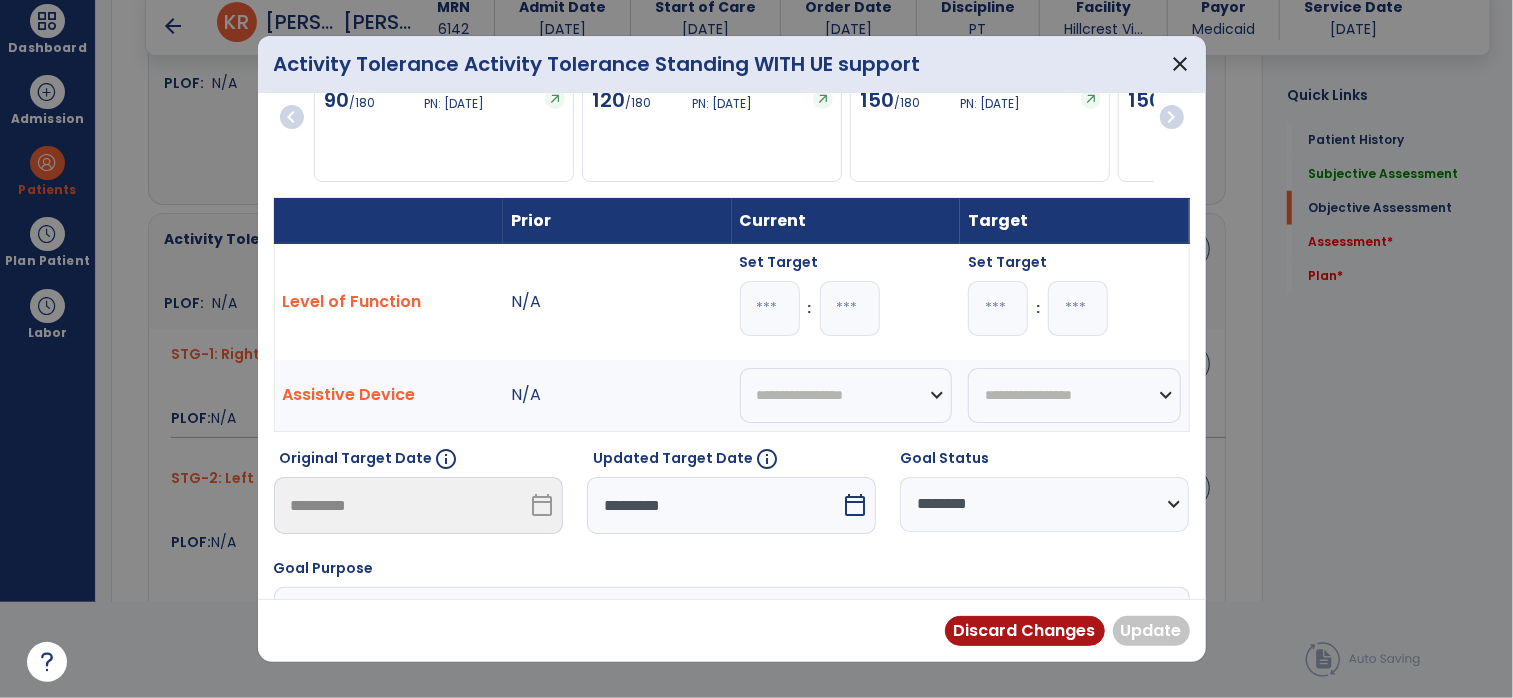 type on "*" 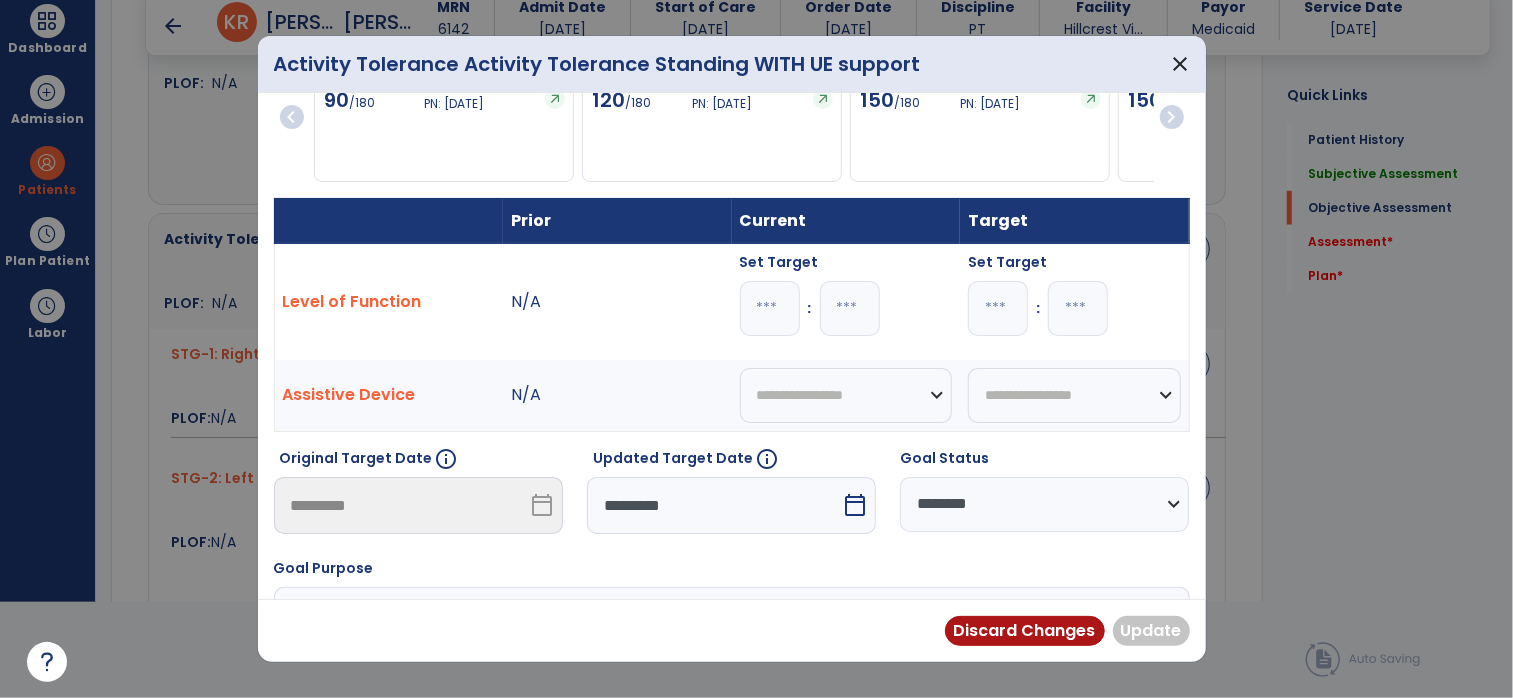 type on "**" 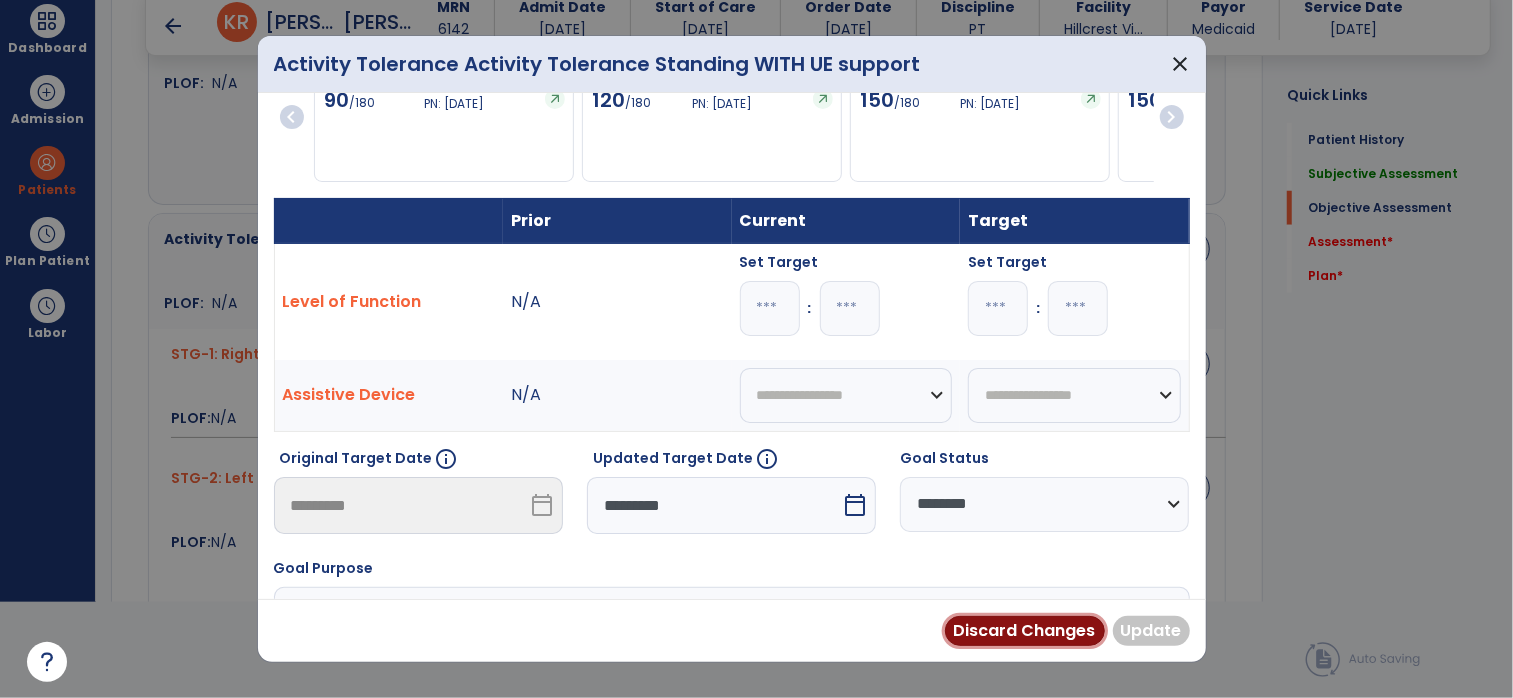 click on "Discard Changes" at bounding box center (1025, 631) 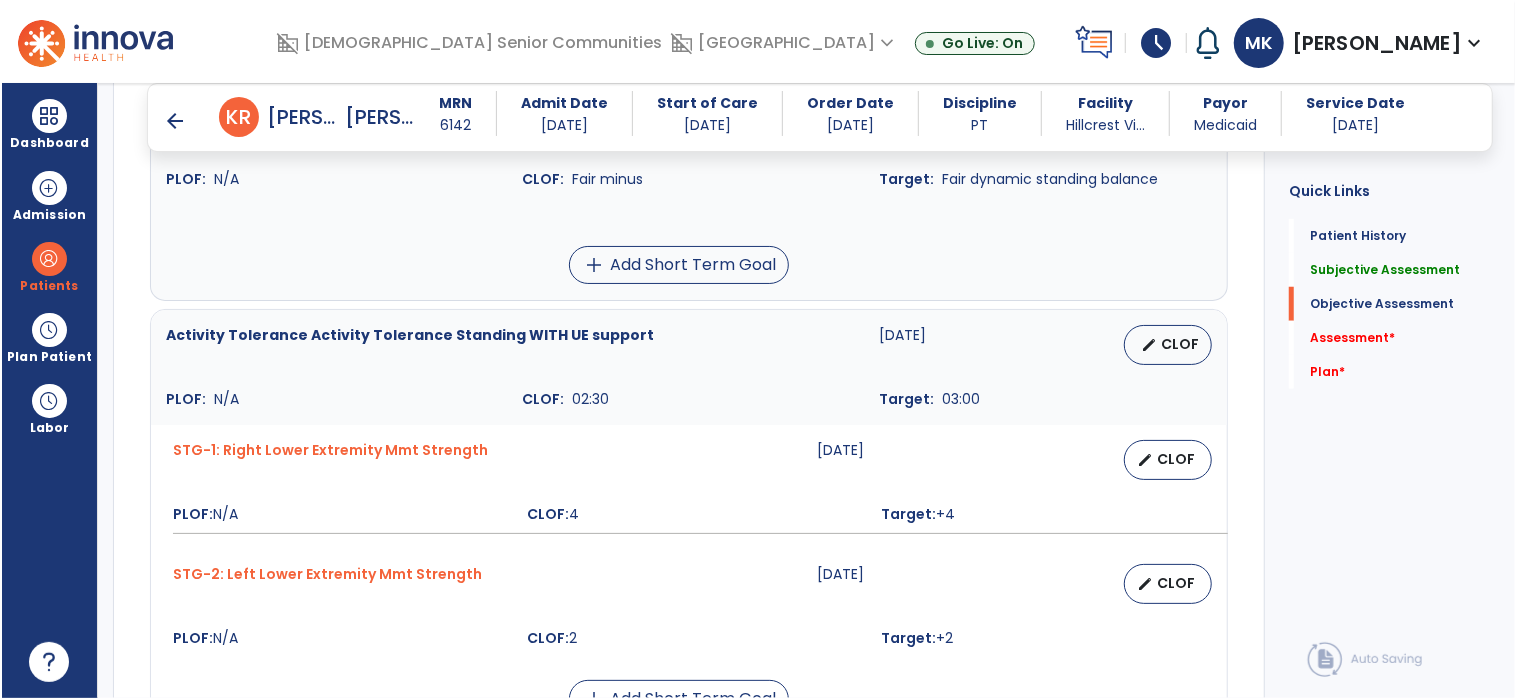 scroll, scrollTop: 95, scrollLeft: 0, axis: vertical 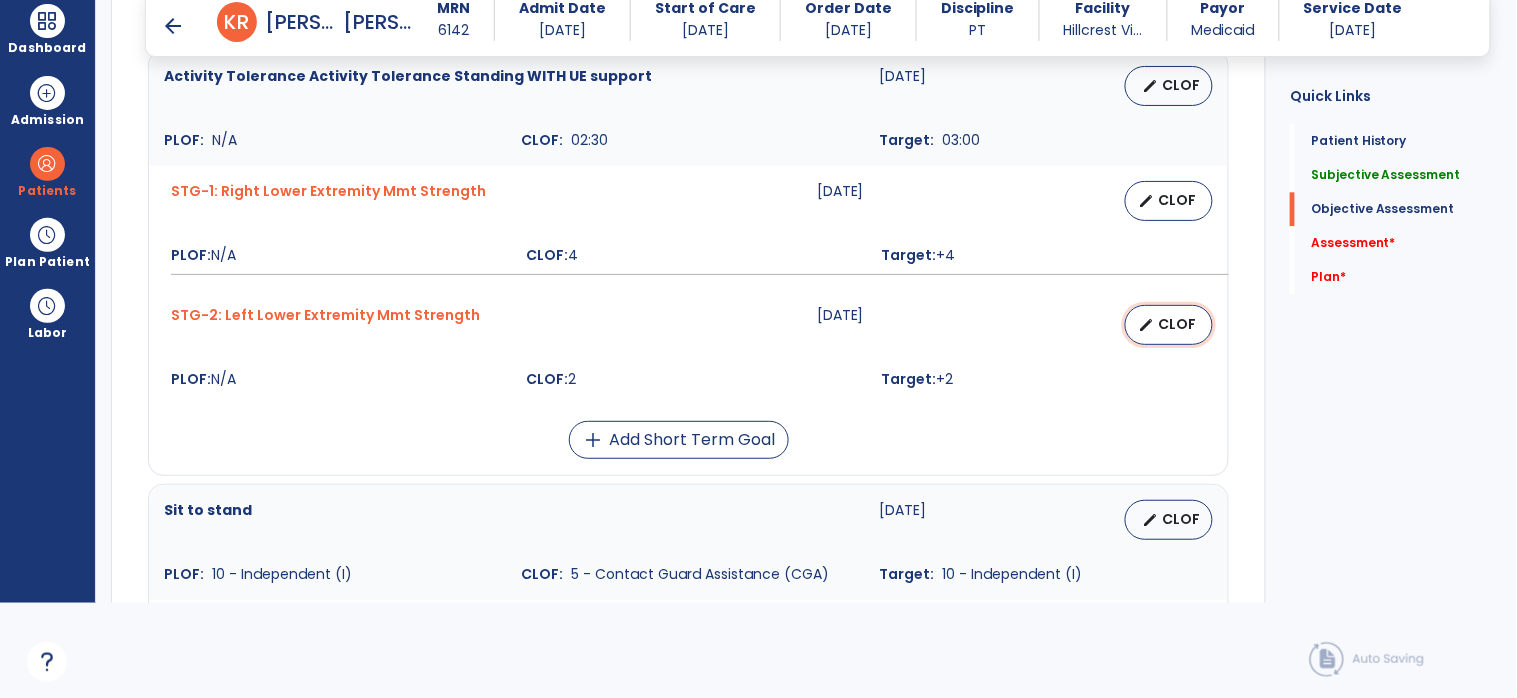click on "CLOF" at bounding box center [1177, 324] 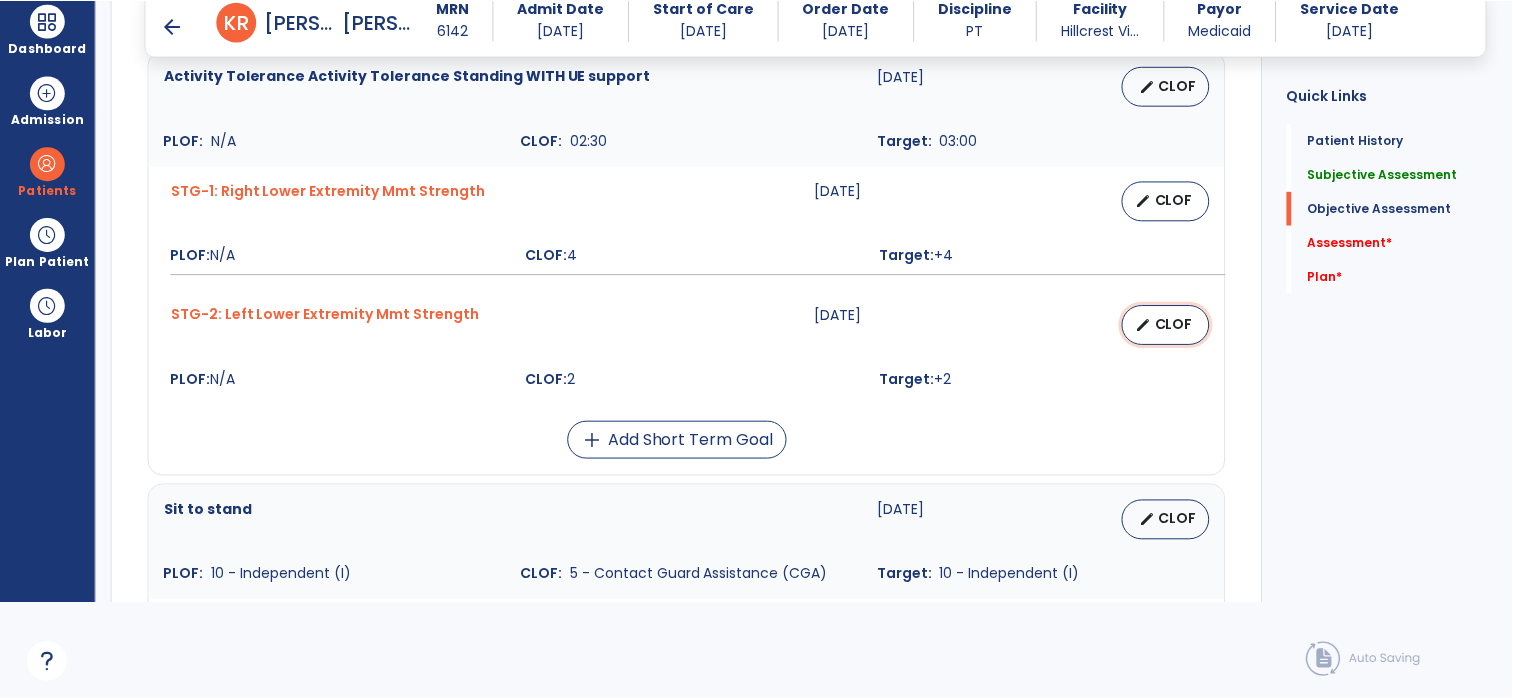 scroll, scrollTop: 0, scrollLeft: 0, axis: both 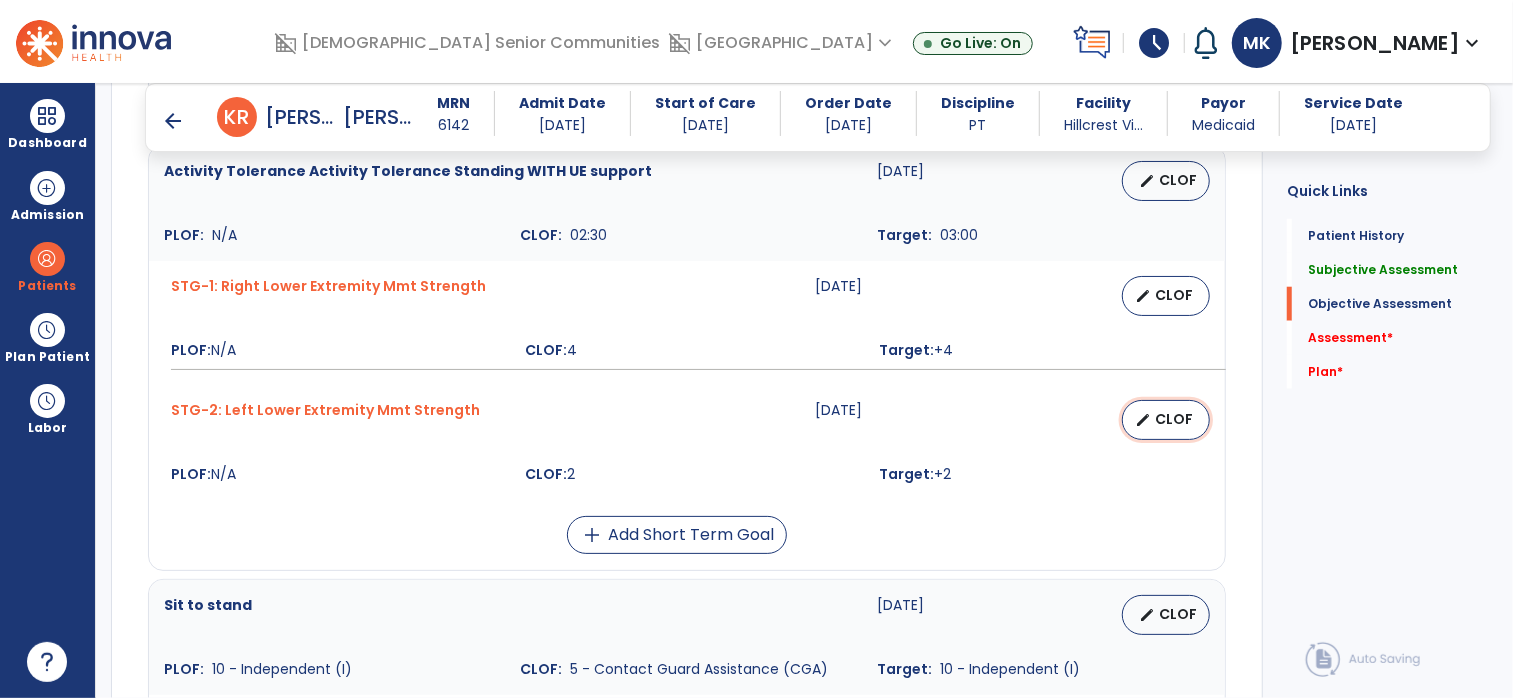 select on "********" 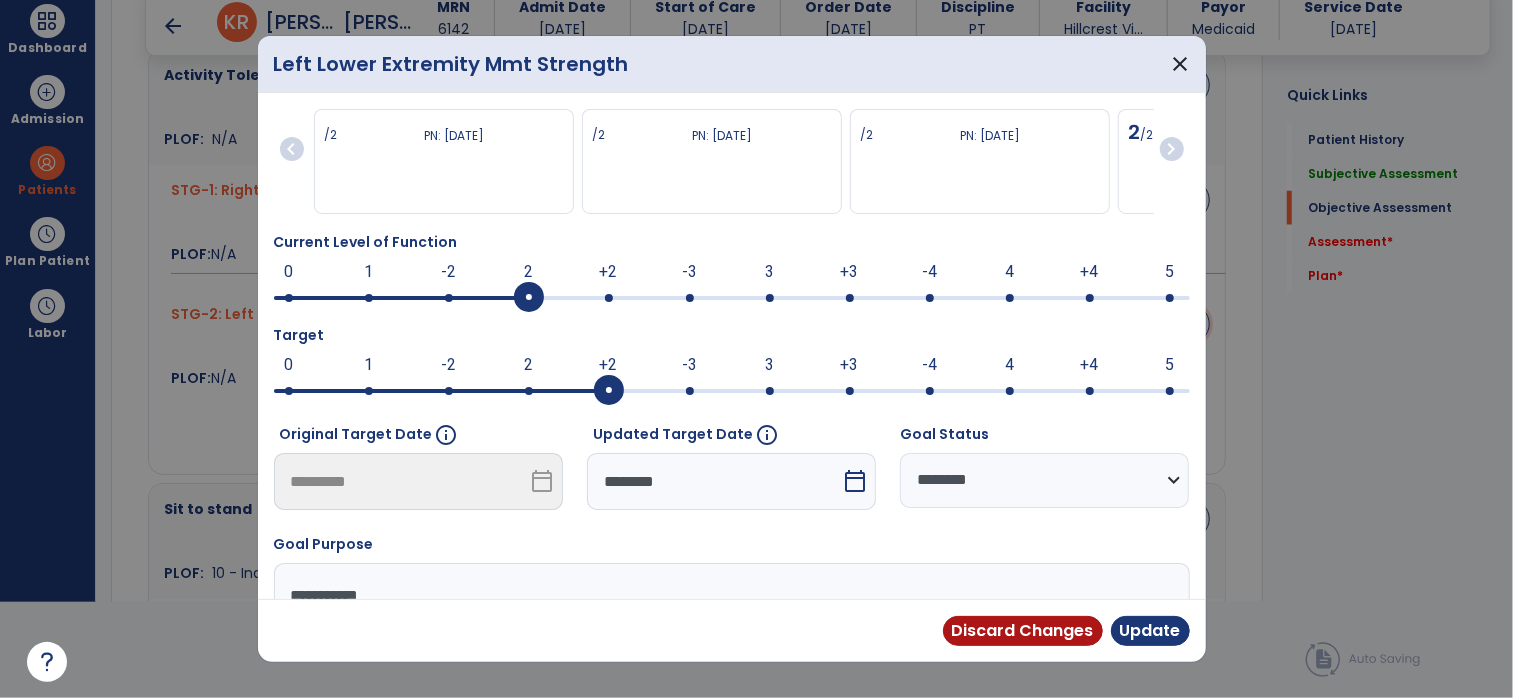 scroll, scrollTop: 1125, scrollLeft: 0, axis: vertical 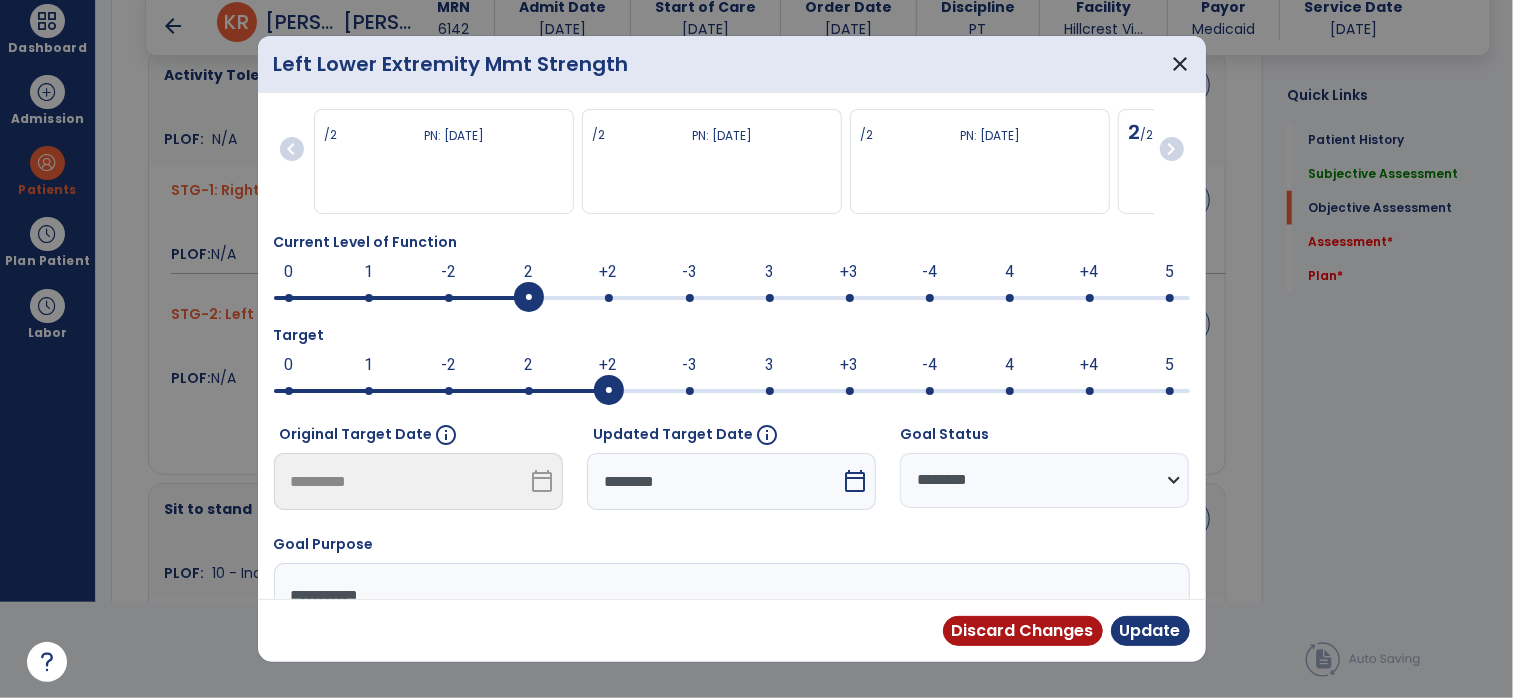 click on "-3" at bounding box center [689, 272] 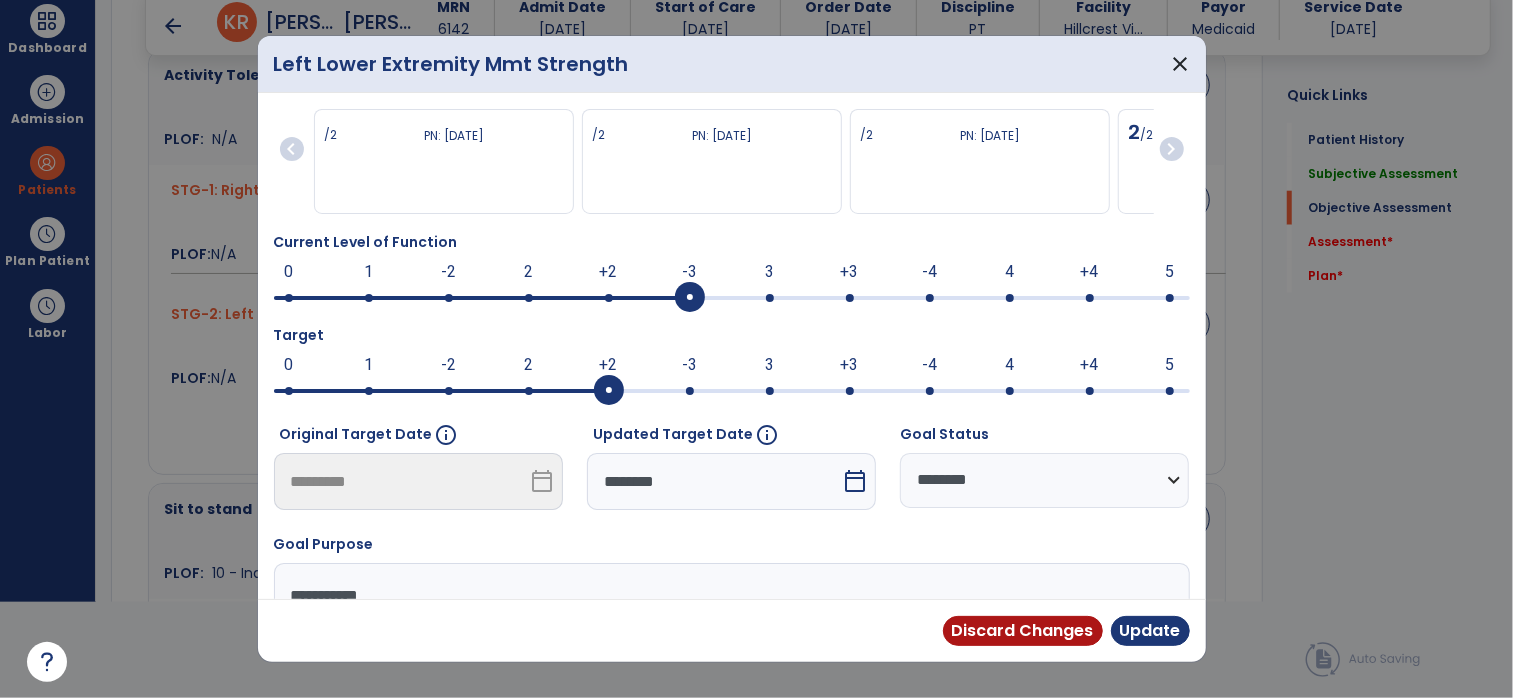 click on "+2" at bounding box center (609, 272) 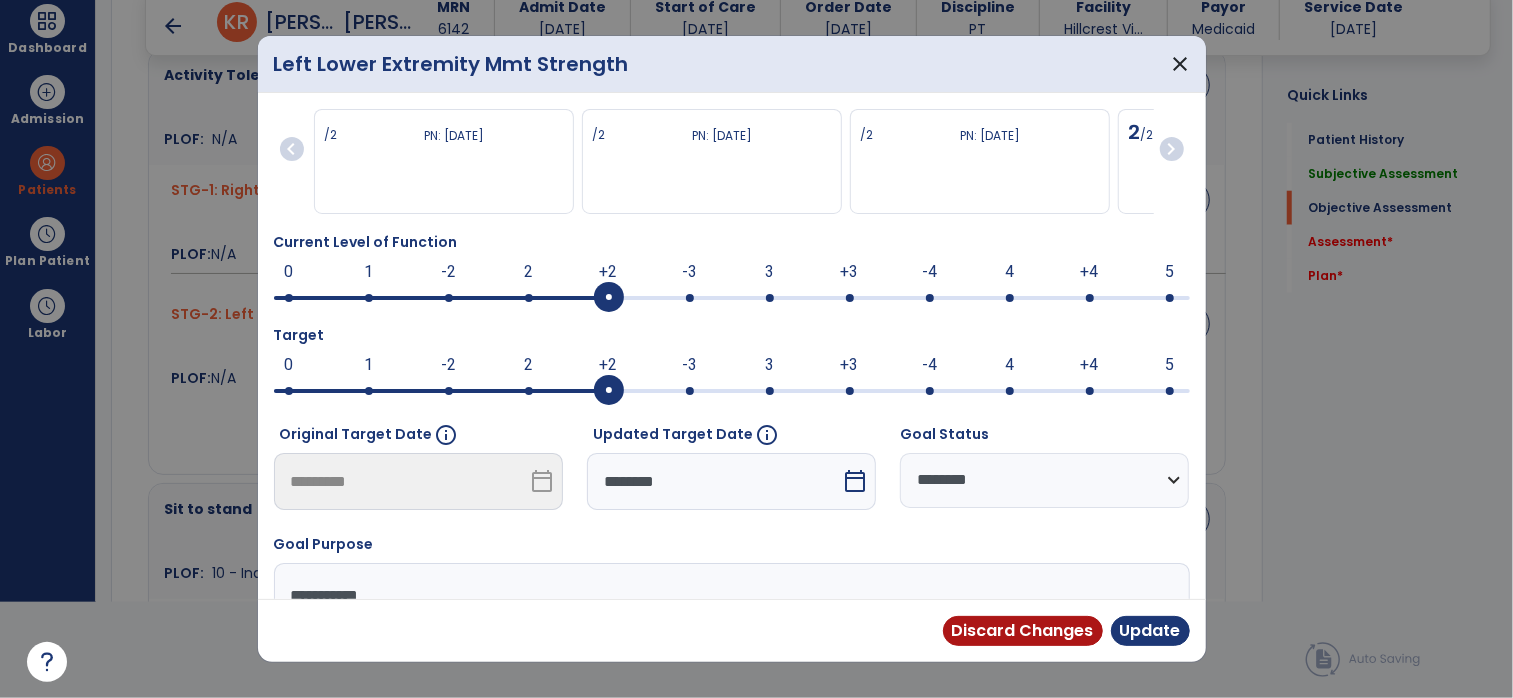 click at bounding box center (732, 391) 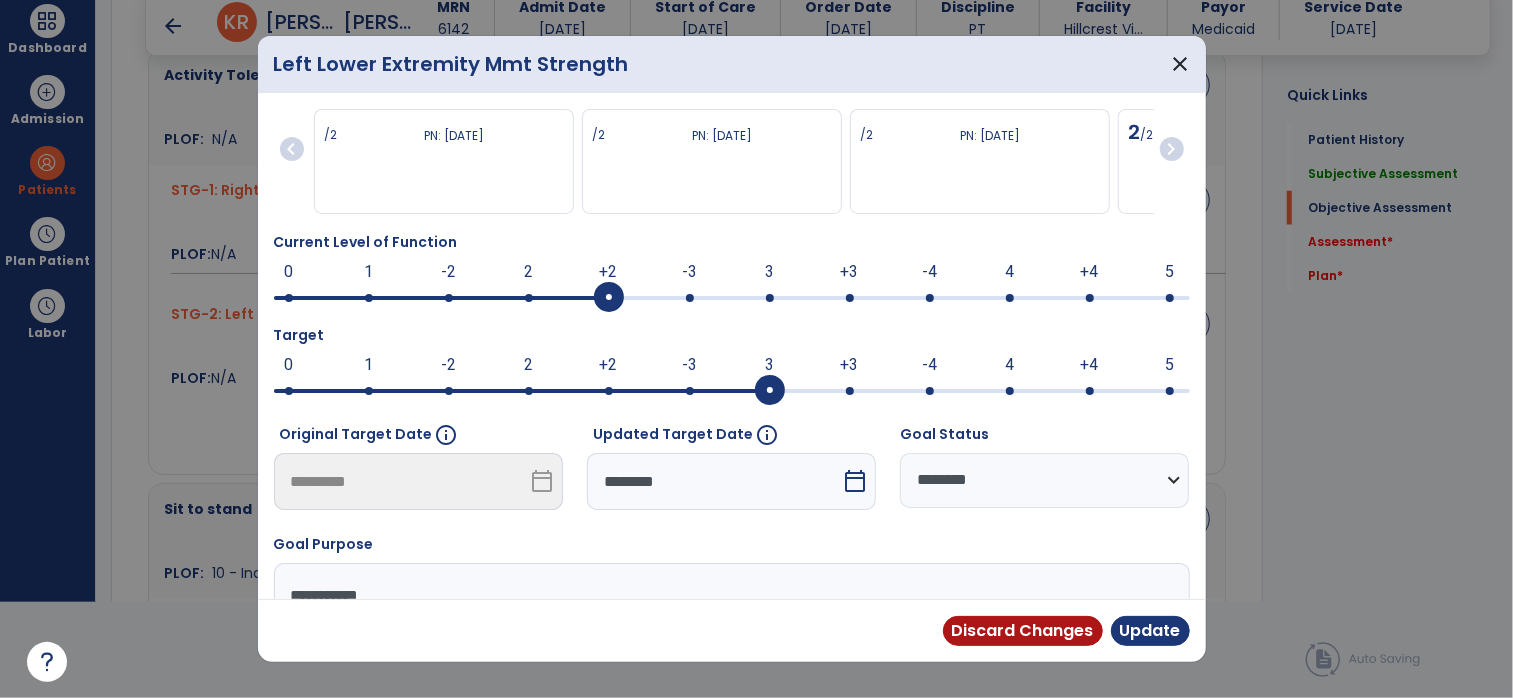 click on "-3" at bounding box center (689, 365) 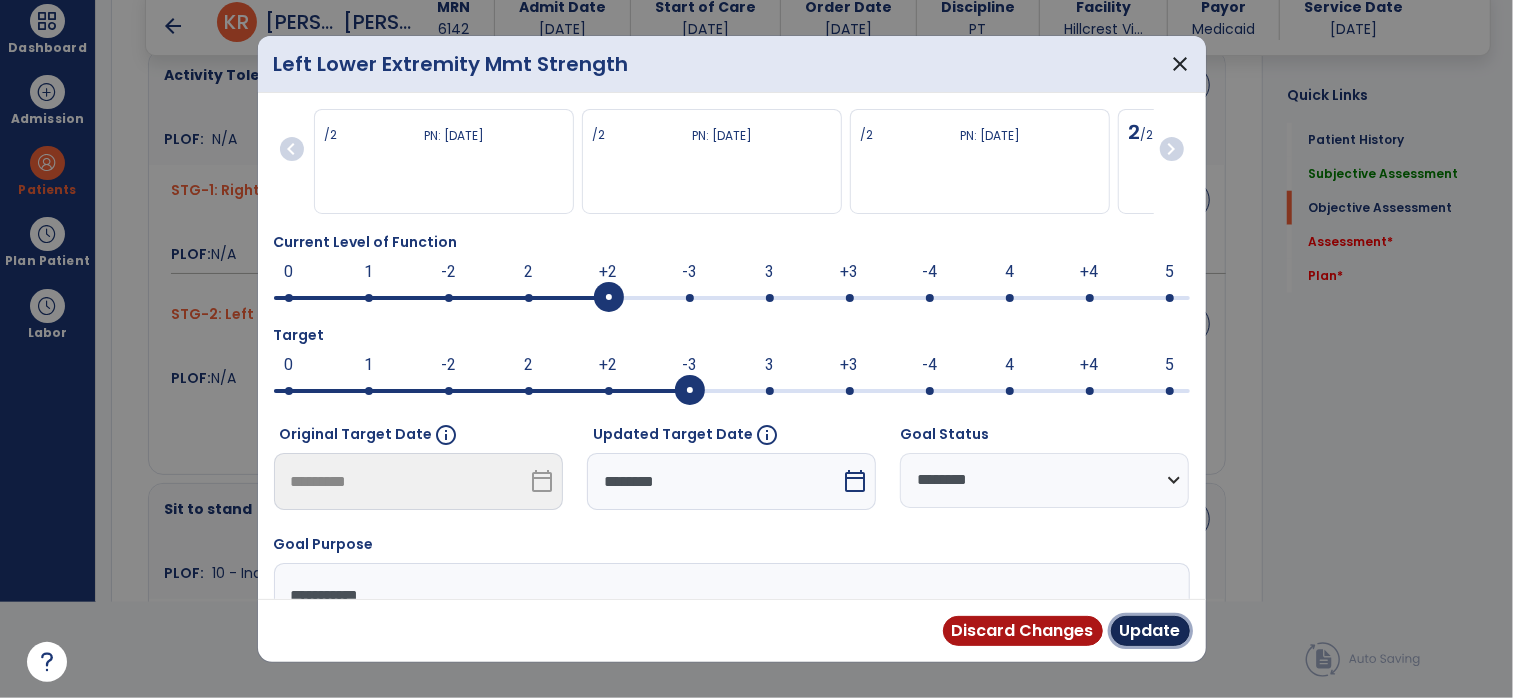 click on "Update" at bounding box center (1150, 631) 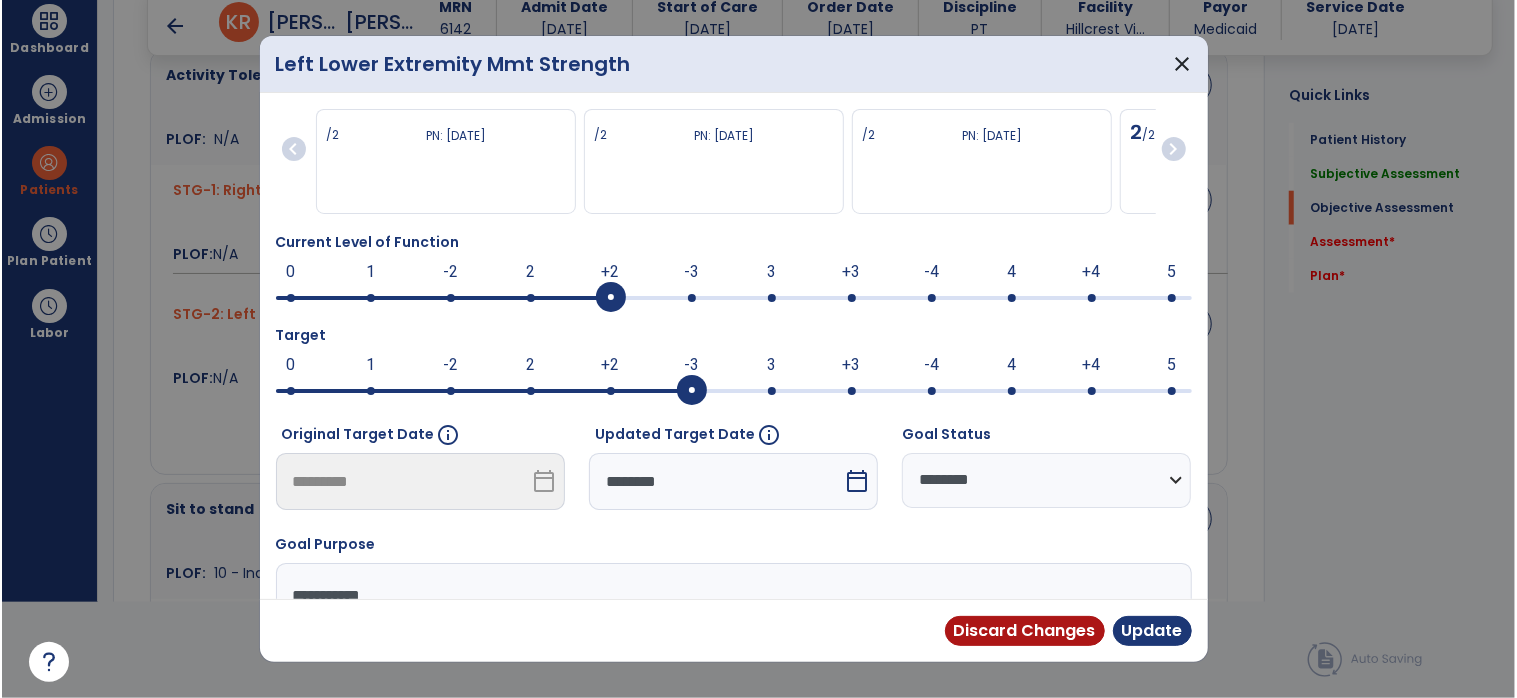 scroll, scrollTop: 95, scrollLeft: 0, axis: vertical 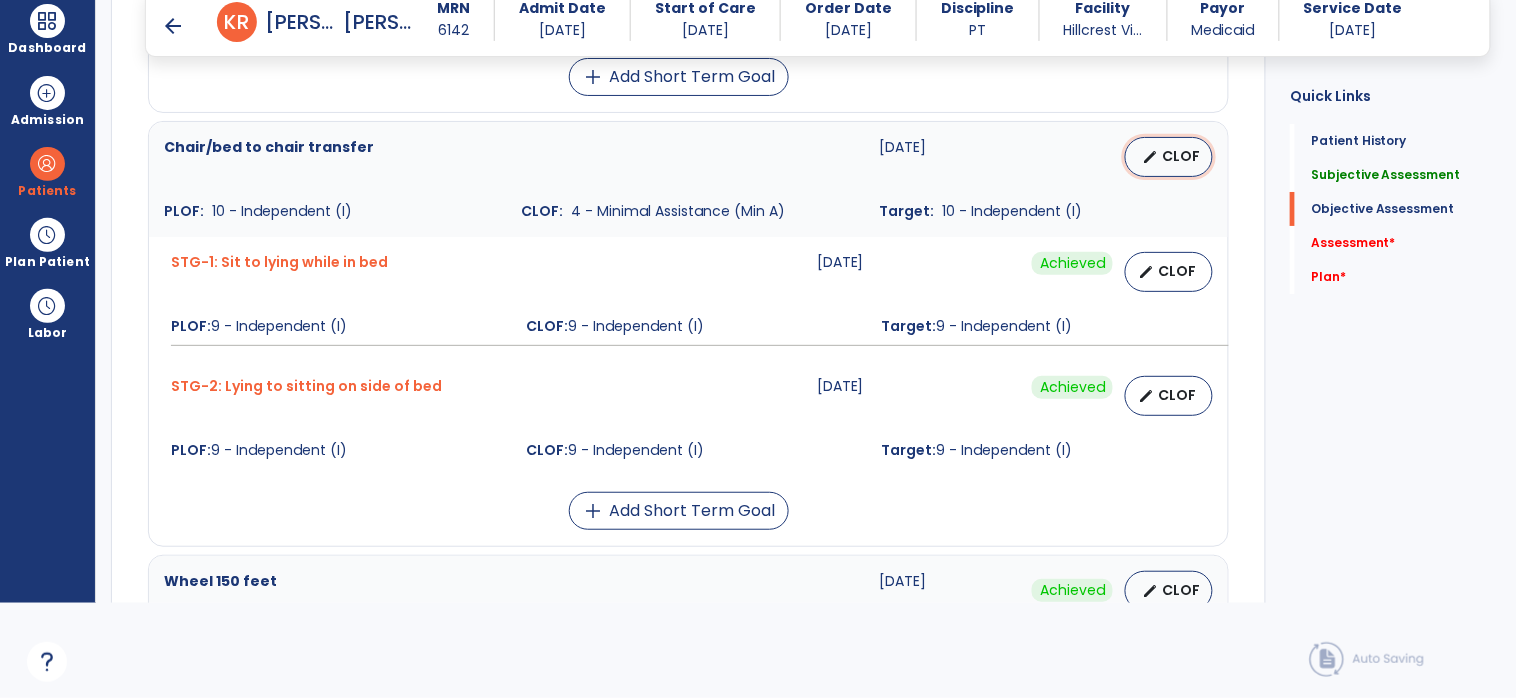 click on "CLOF" at bounding box center (1181, 156) 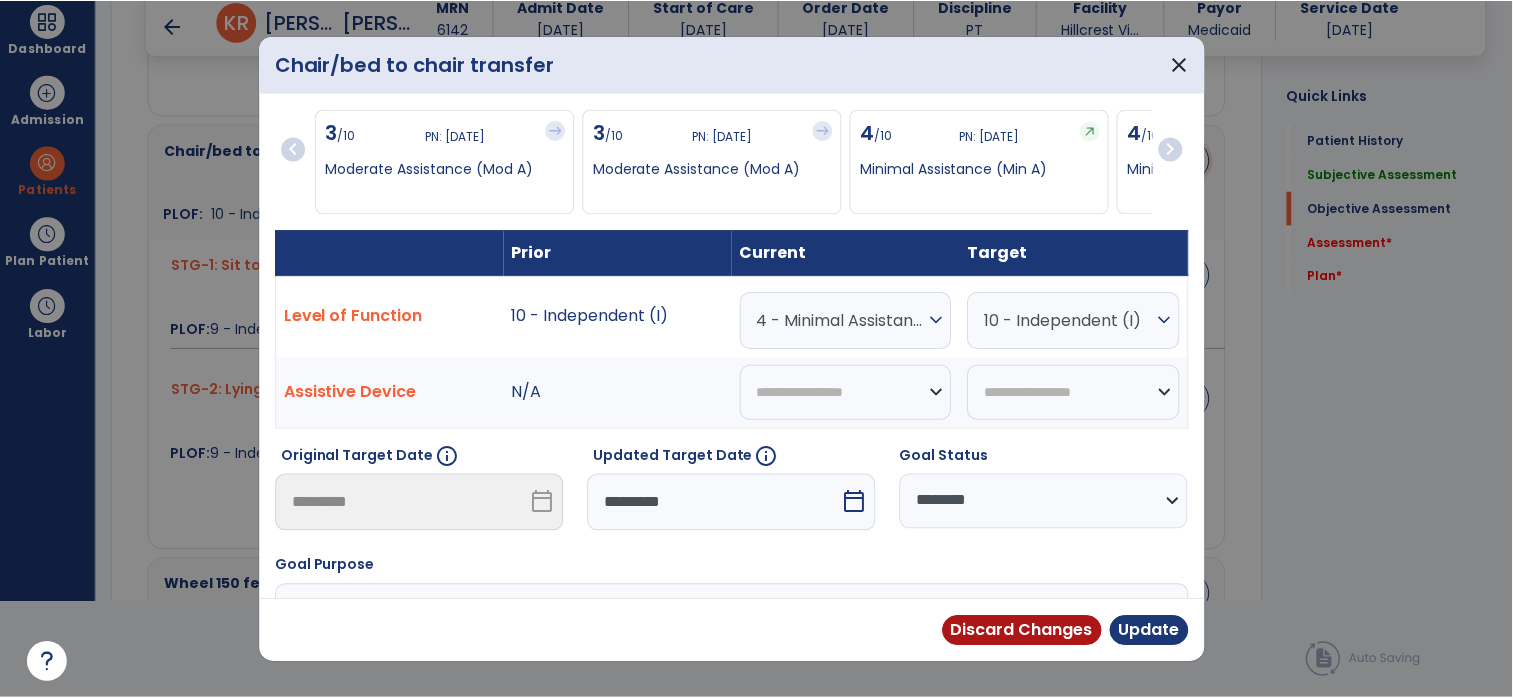 scroll, scrollTop: 0, scrollLeft: 0, axis: both 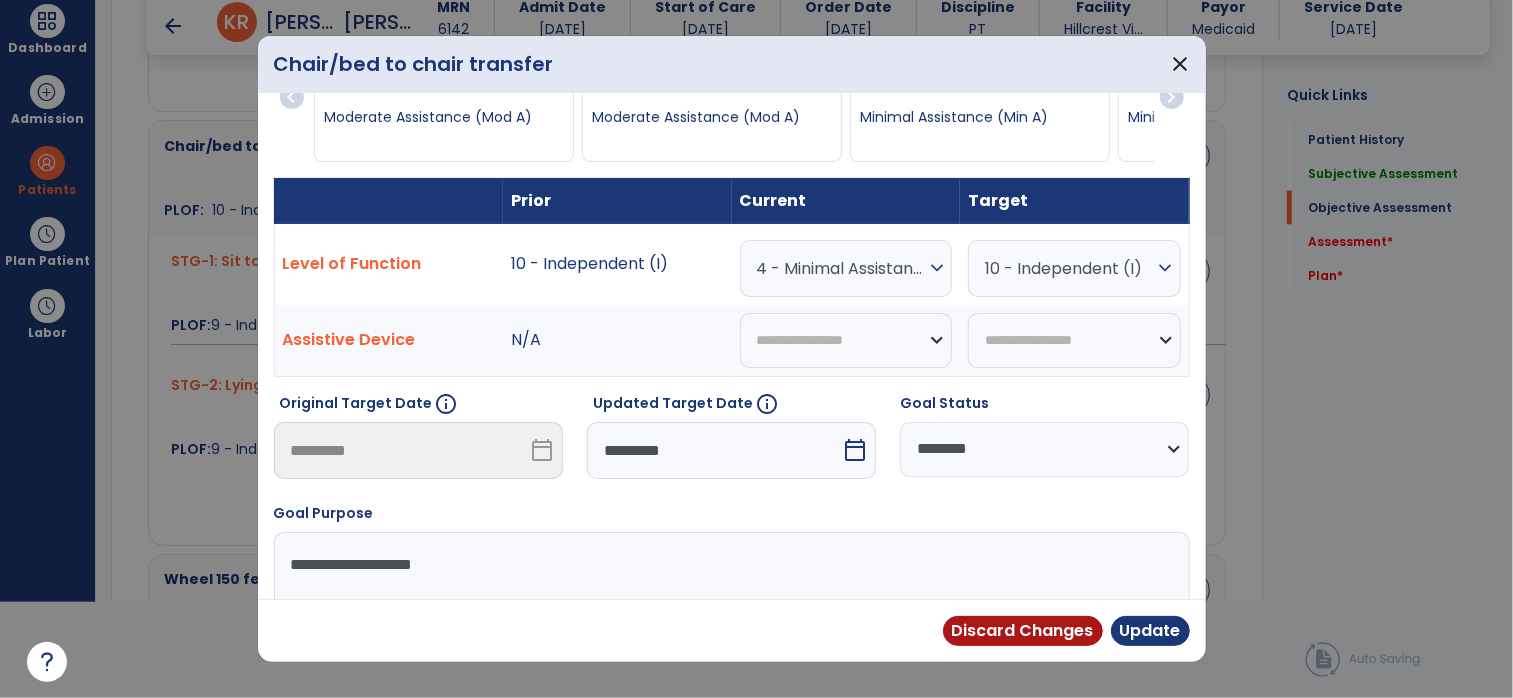 click on "4 - Minimal Assistance (Min A)" at bounding box center [841, 268] 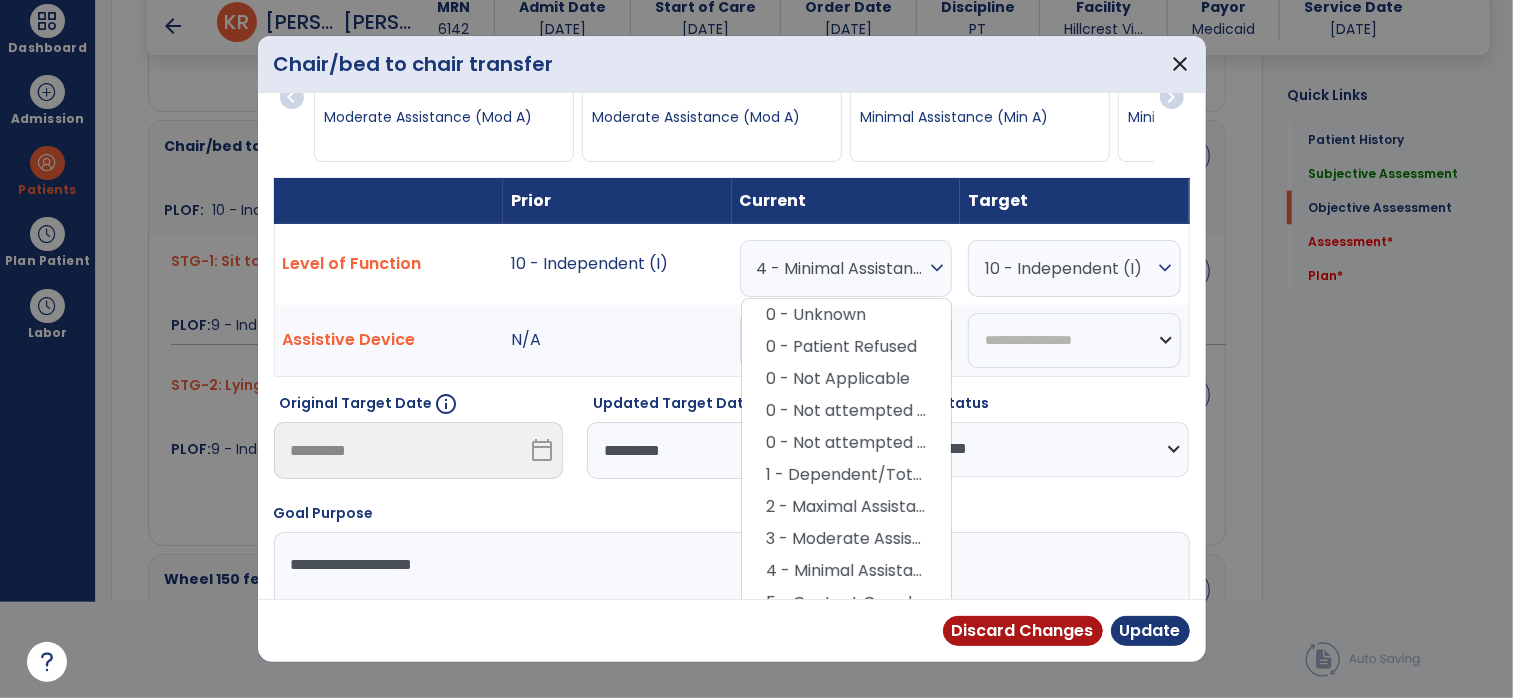 scroll, scrollTop: 52, scrollLeft: 0, axis: vertical 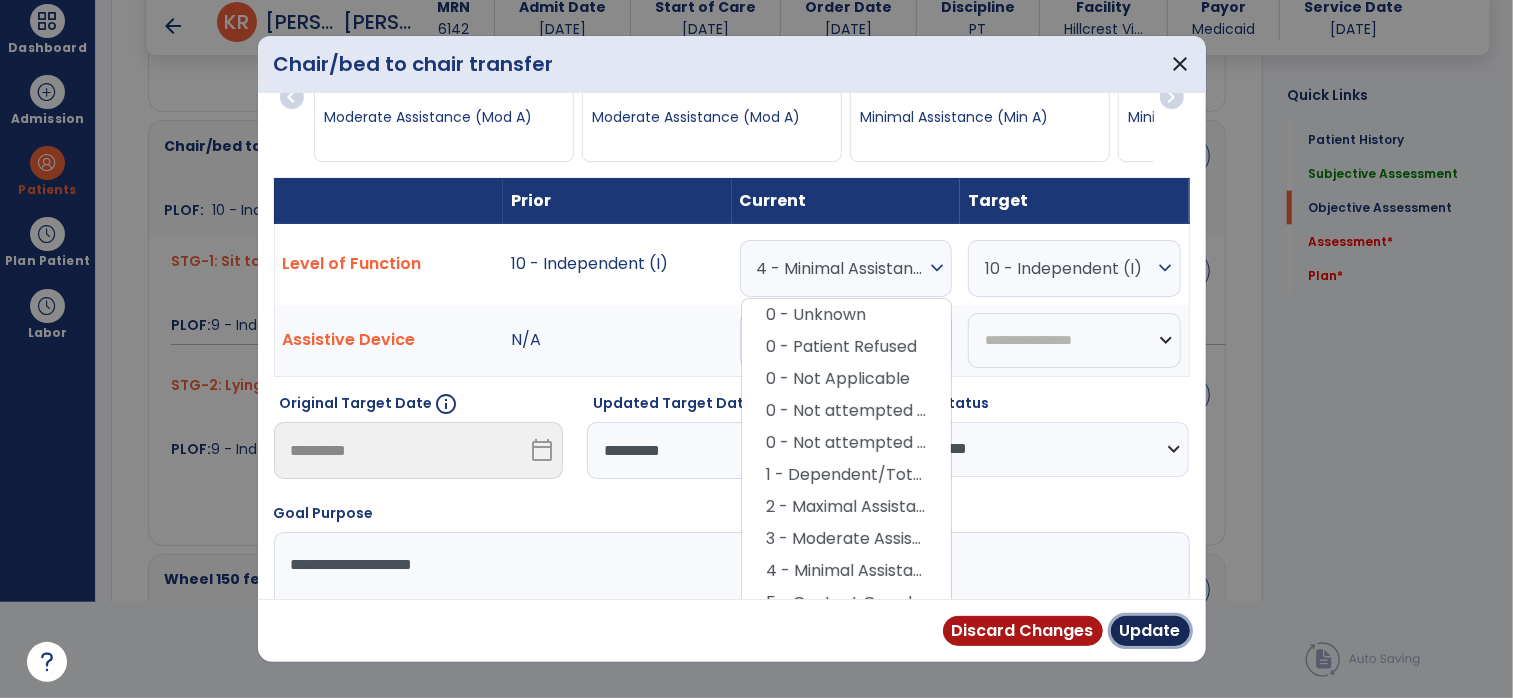click on "Update" at bounding box center [1150, 631] 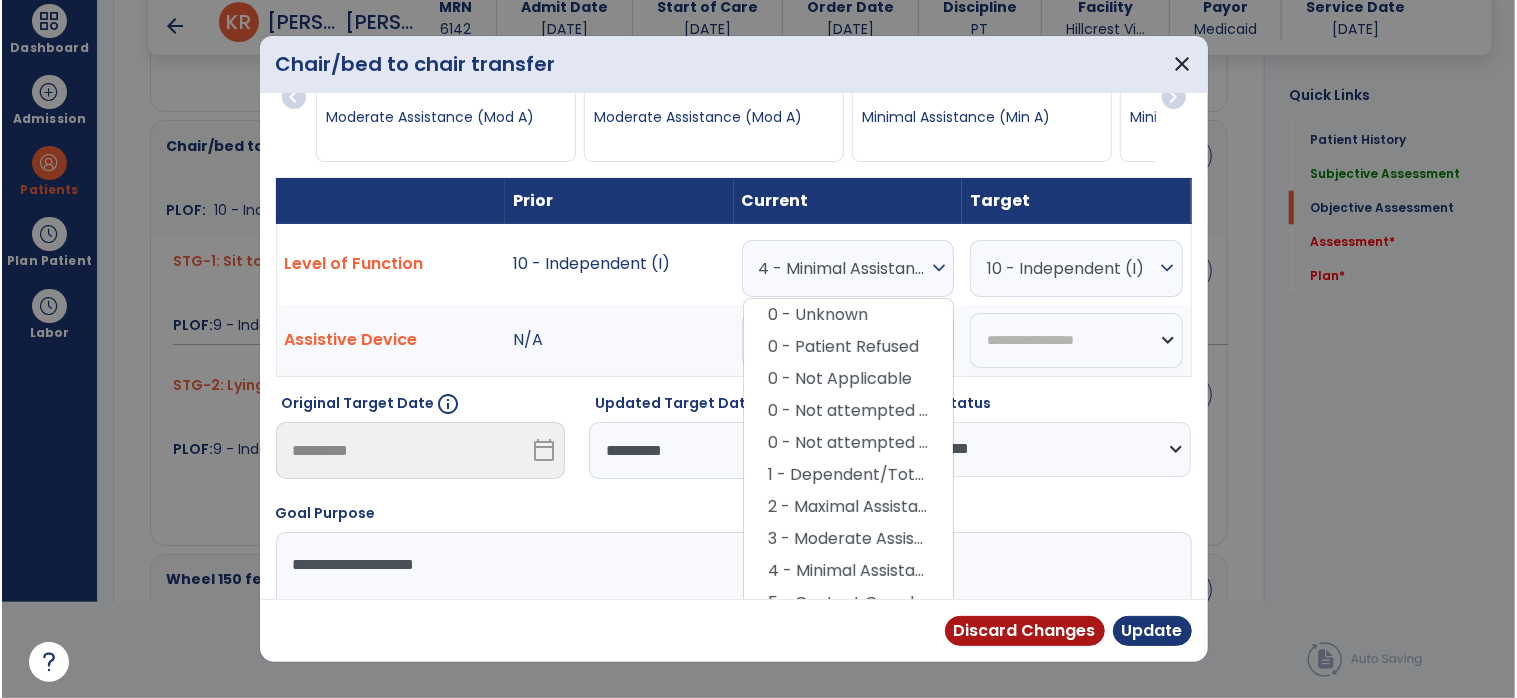 scroll, scrollTop: 95, scrollLeft: 0, axis: vertical 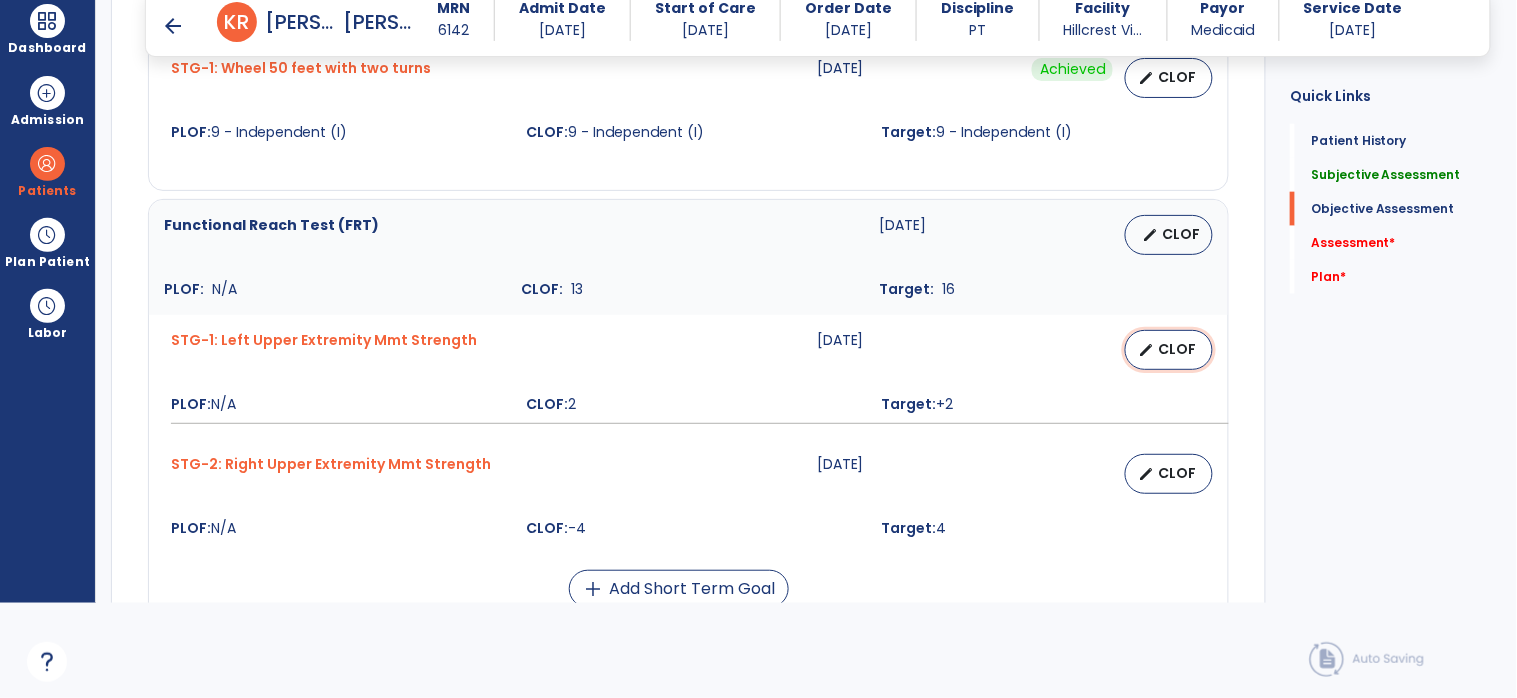 click on "CLOF" at bounding box center [1177, 349] 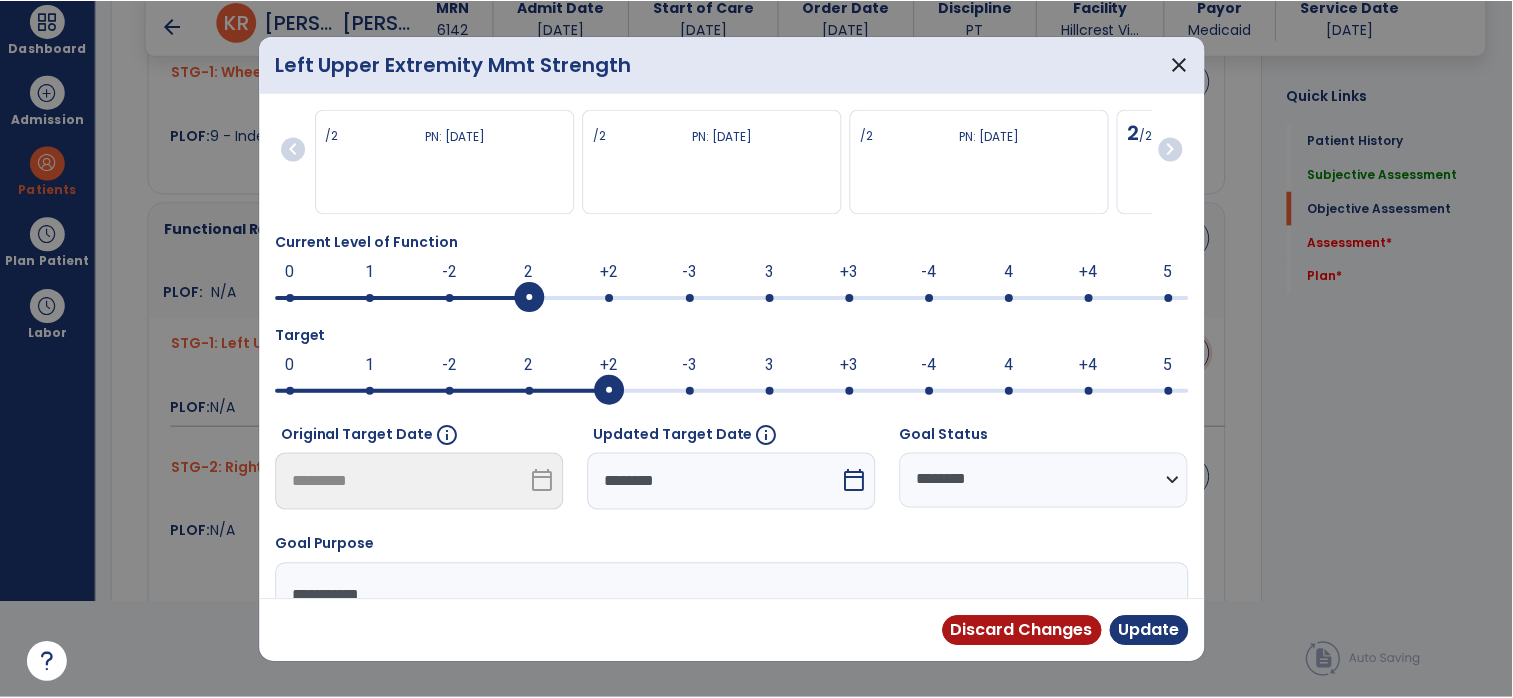 scroll, scrollTop: 0, scrollLeft: 0, axis: both 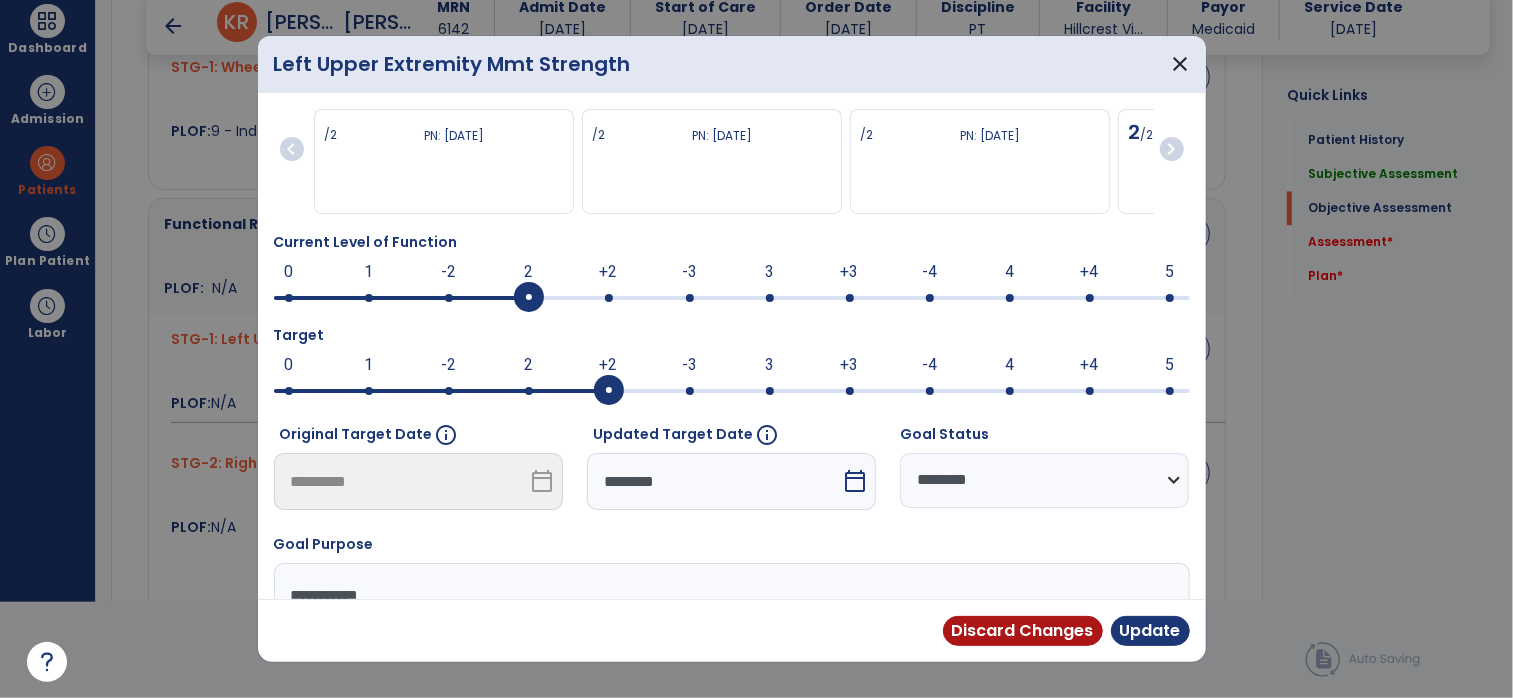 click at bounding box center (690, 391) 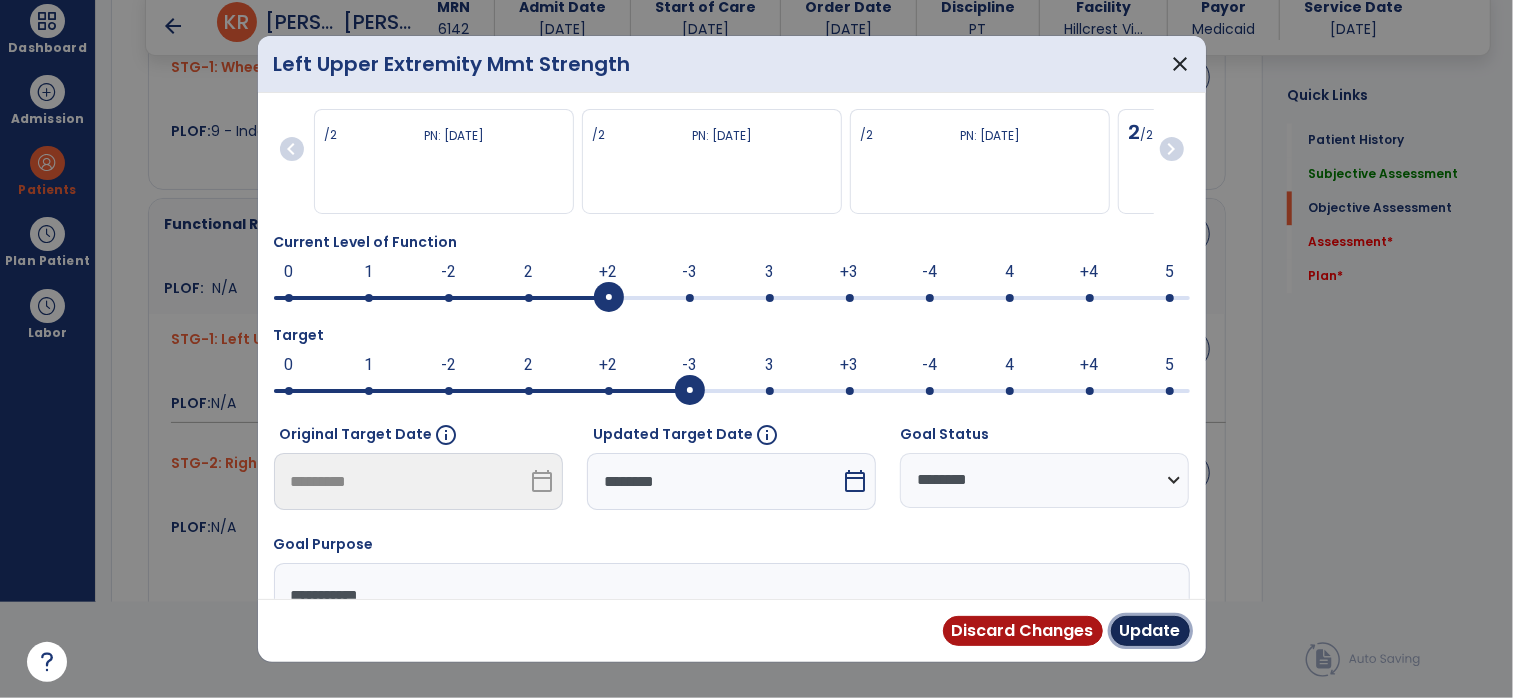 click on "Update" at bounding box center (1150, 631) 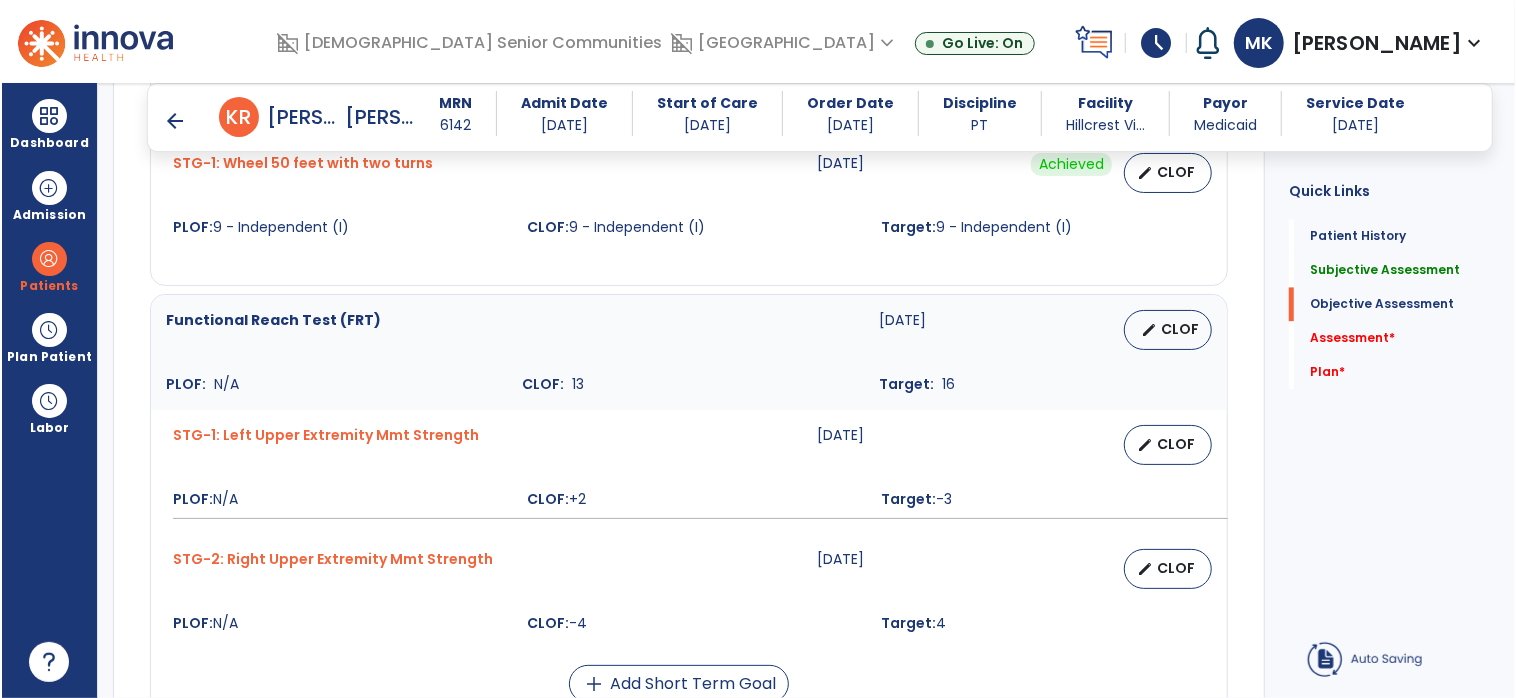 scroll, scrollTop: 95, scrollLeft: 0, axis: vertical 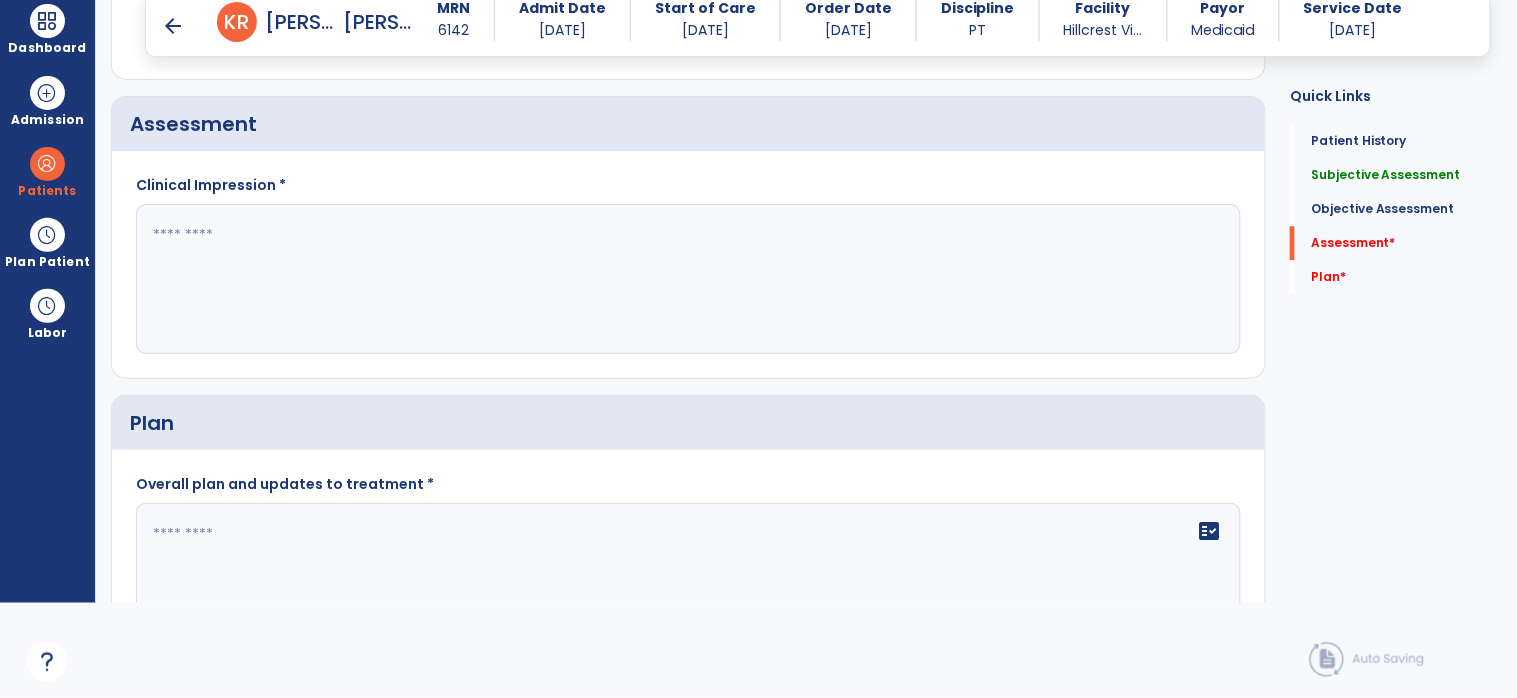 click 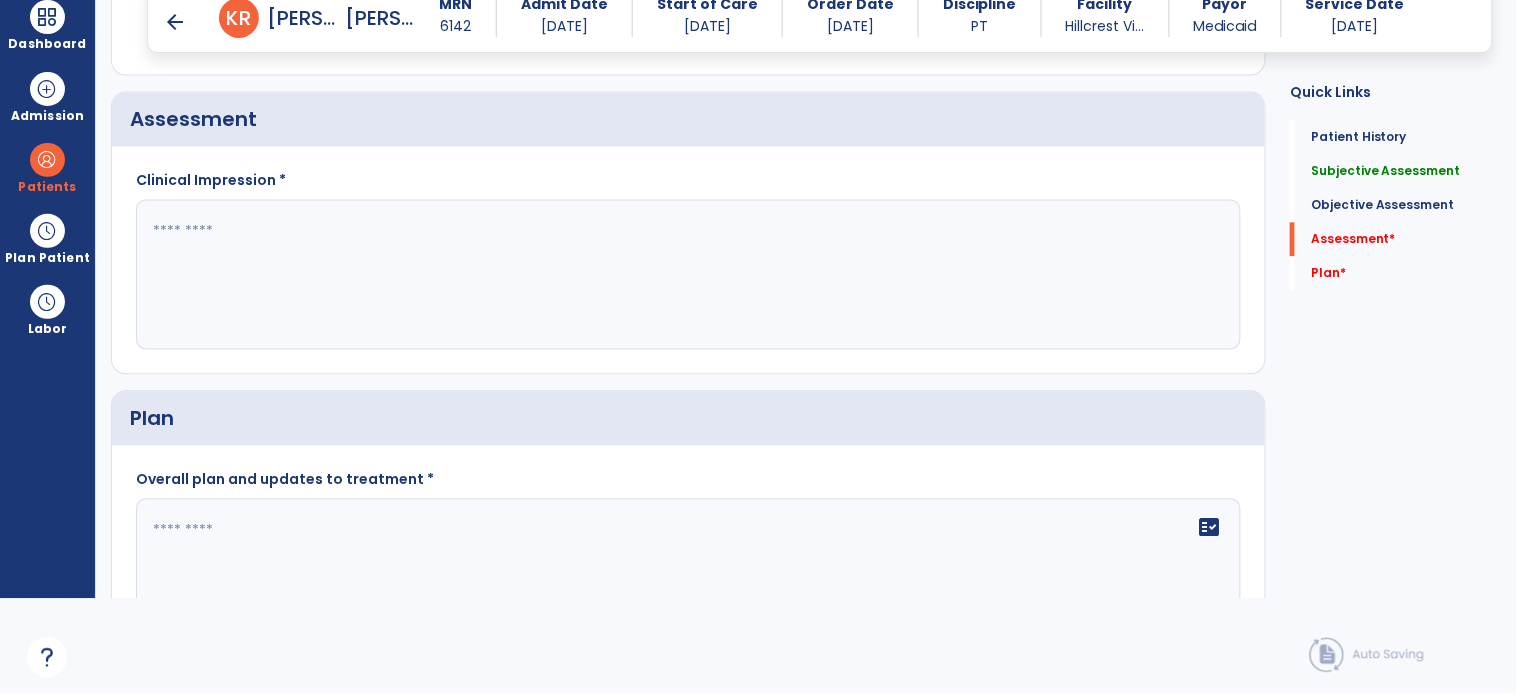 scroll, scrollTop: 95, scrollLeft: 0, axis: vertical 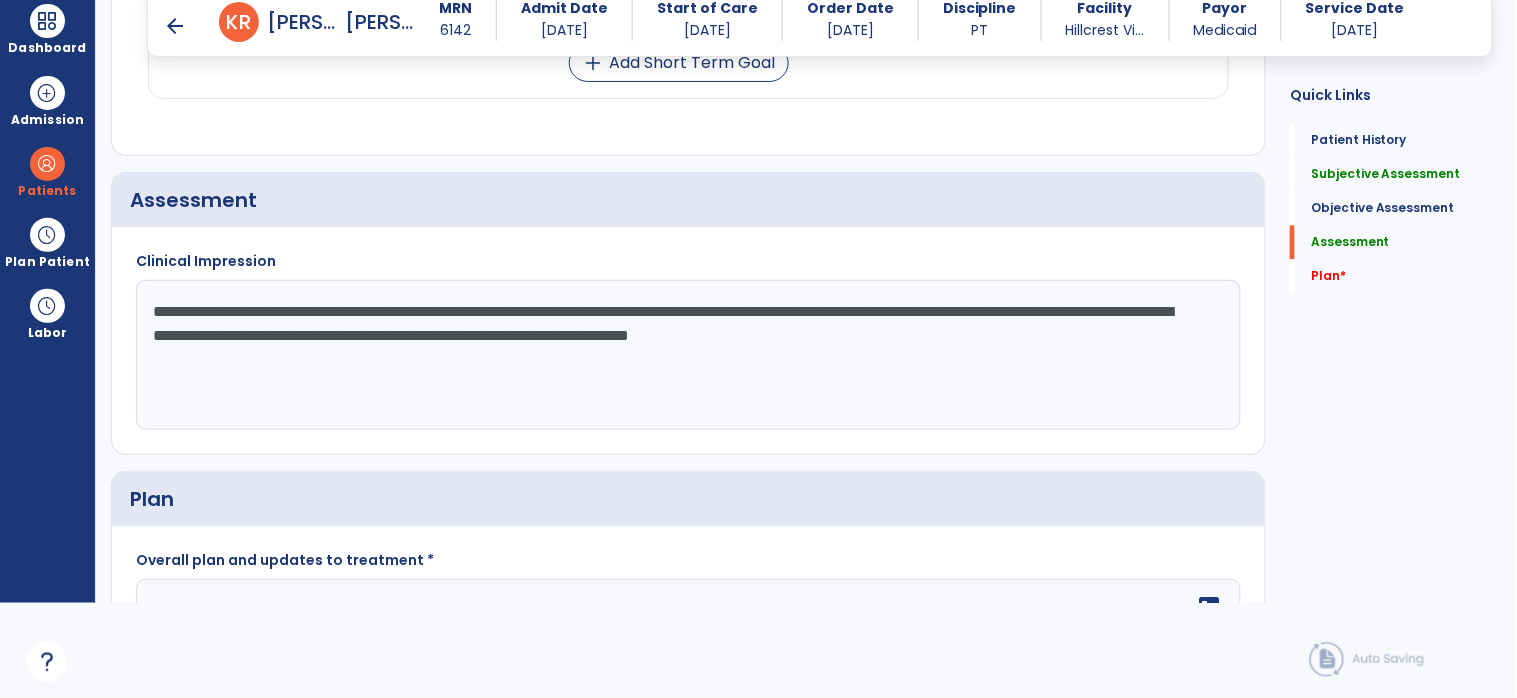 click on "**********" 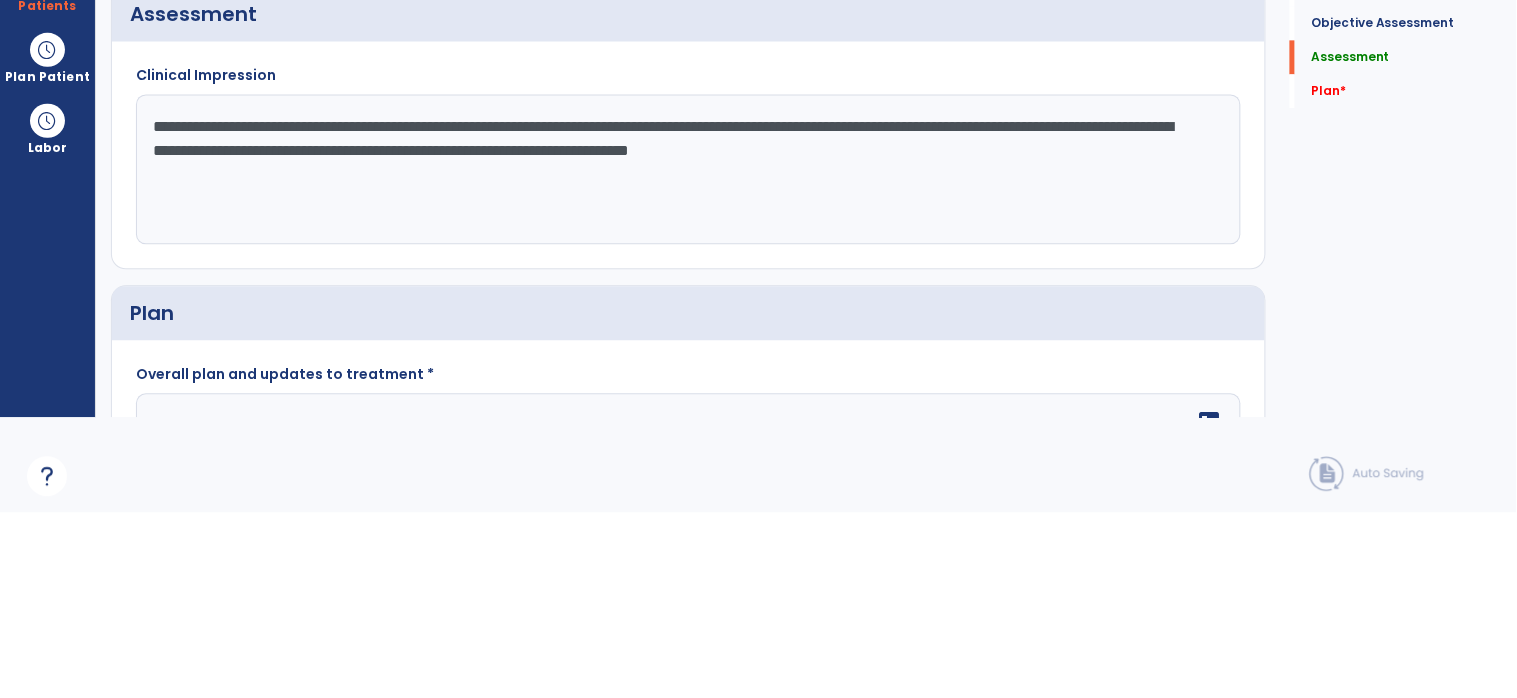 click on "**********" 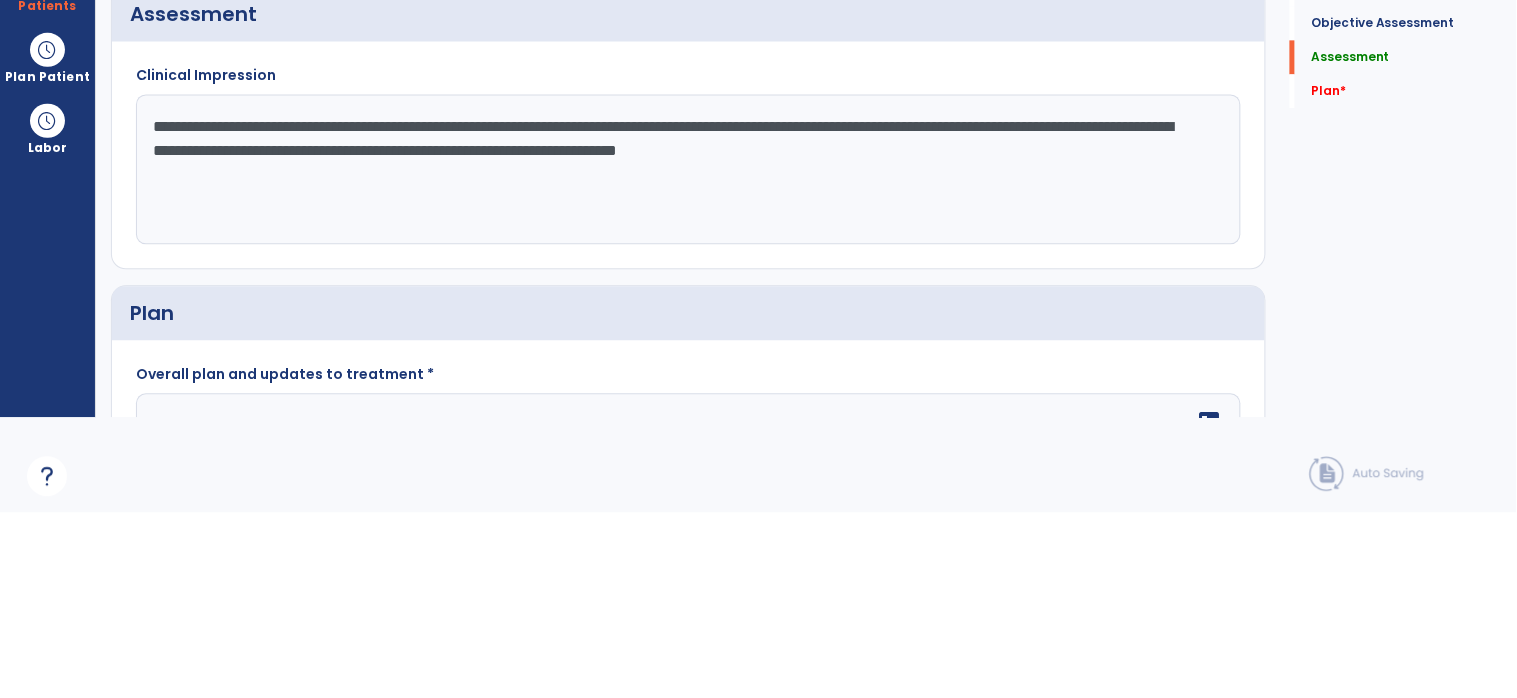 click on "**********" 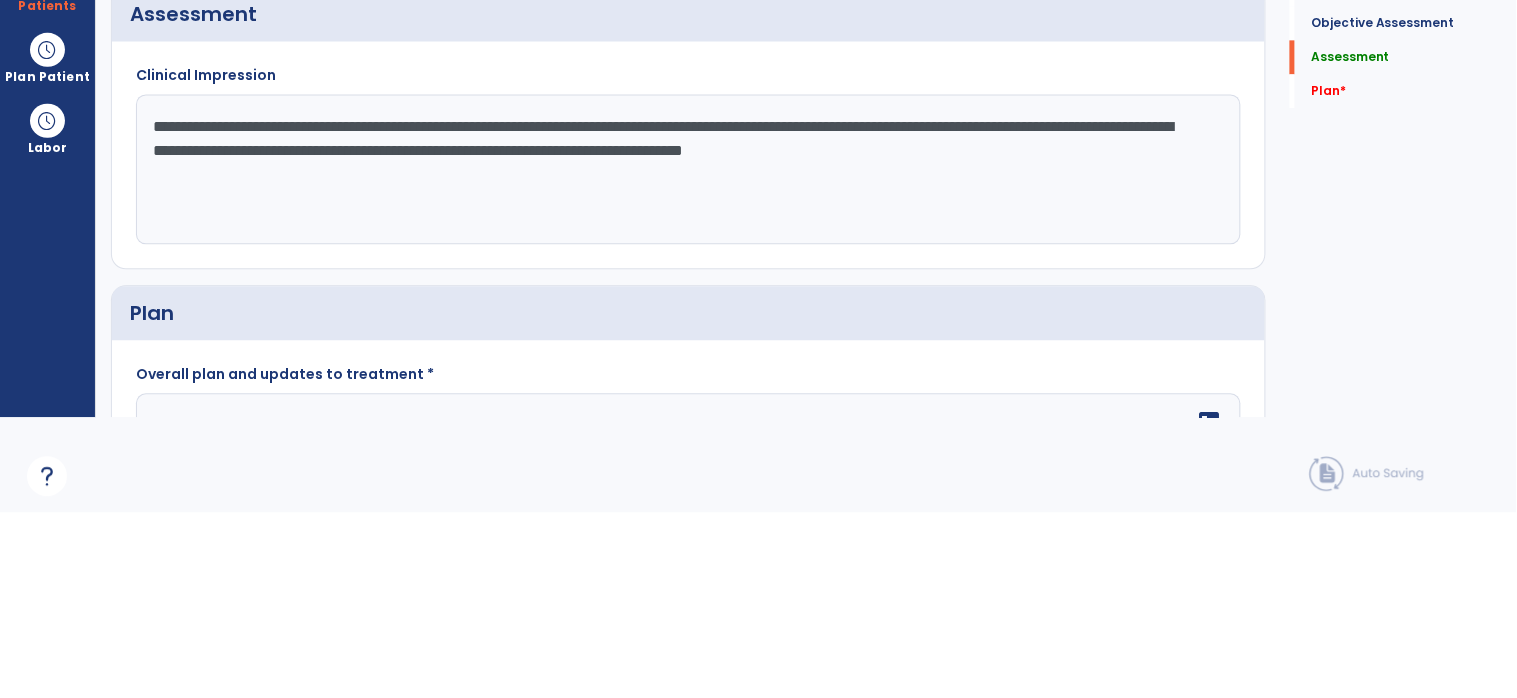click on "**********" 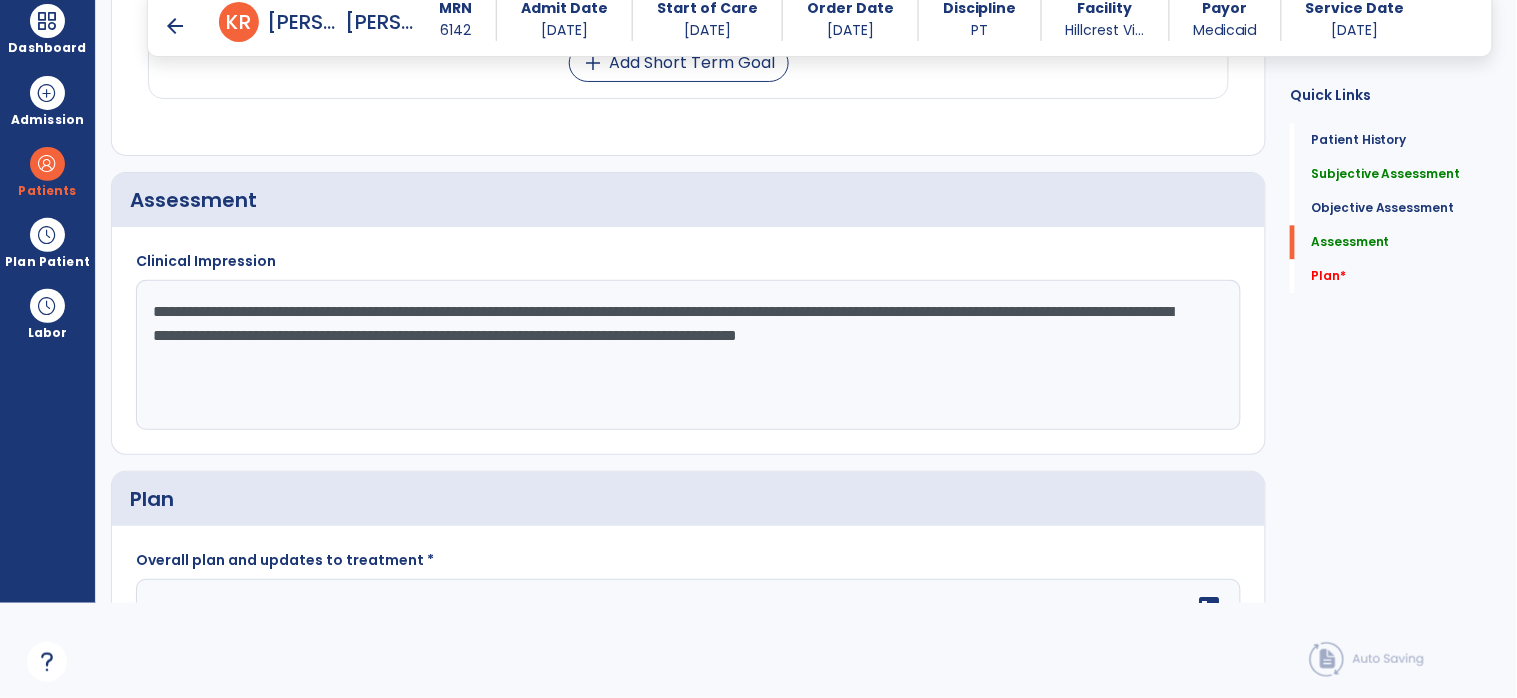 click on "**********" 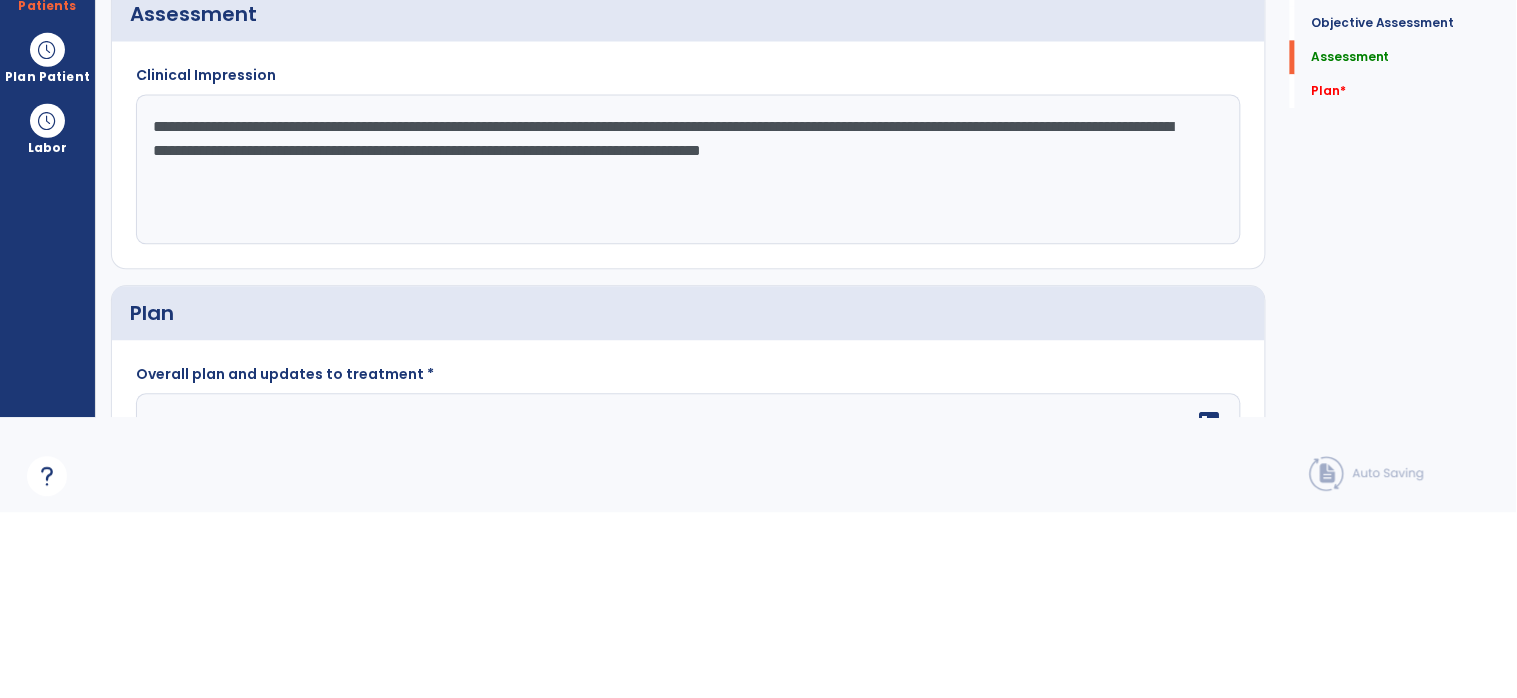 scroll, scrollTop: 3067, scrollLeft: 0, axis: vertical 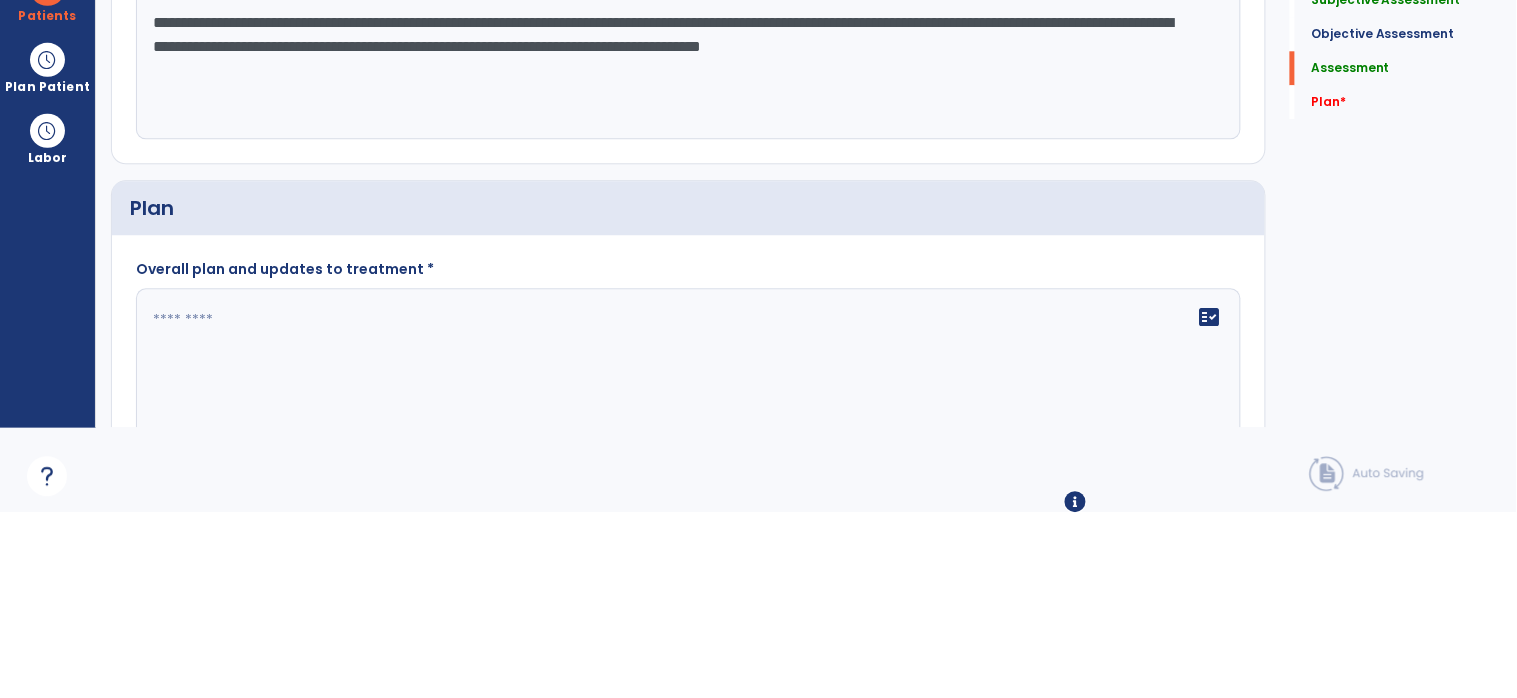 type on "**********" 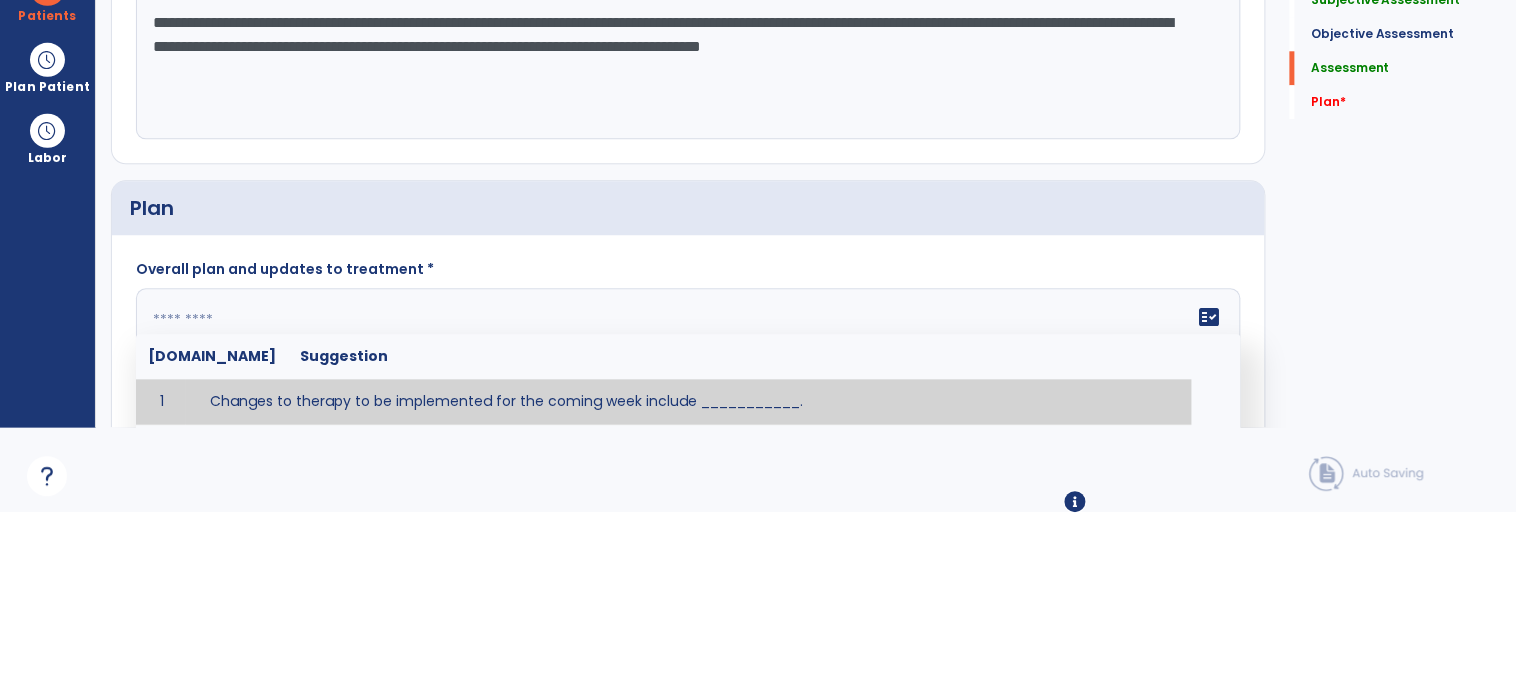 click 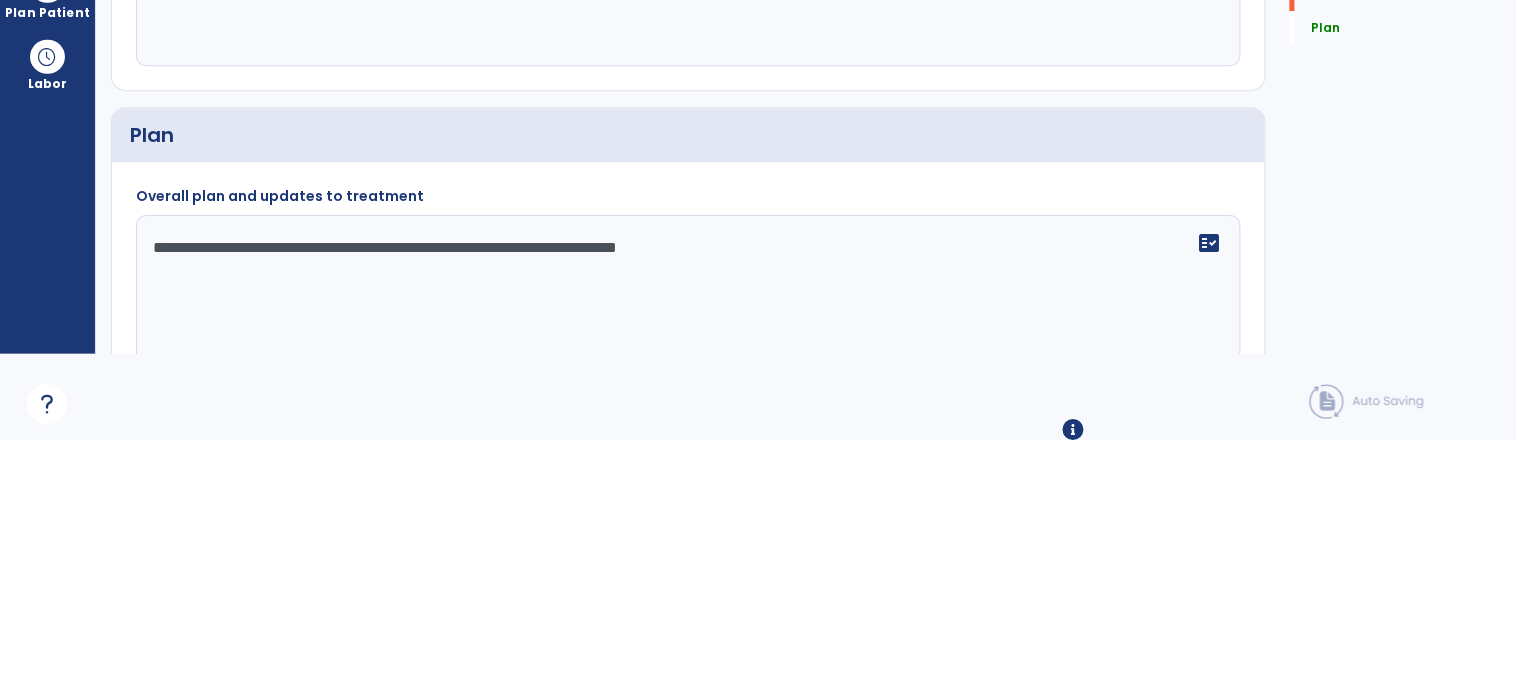 scroll, scrollTop: 95, scrollLeft: 0, axis: vertical 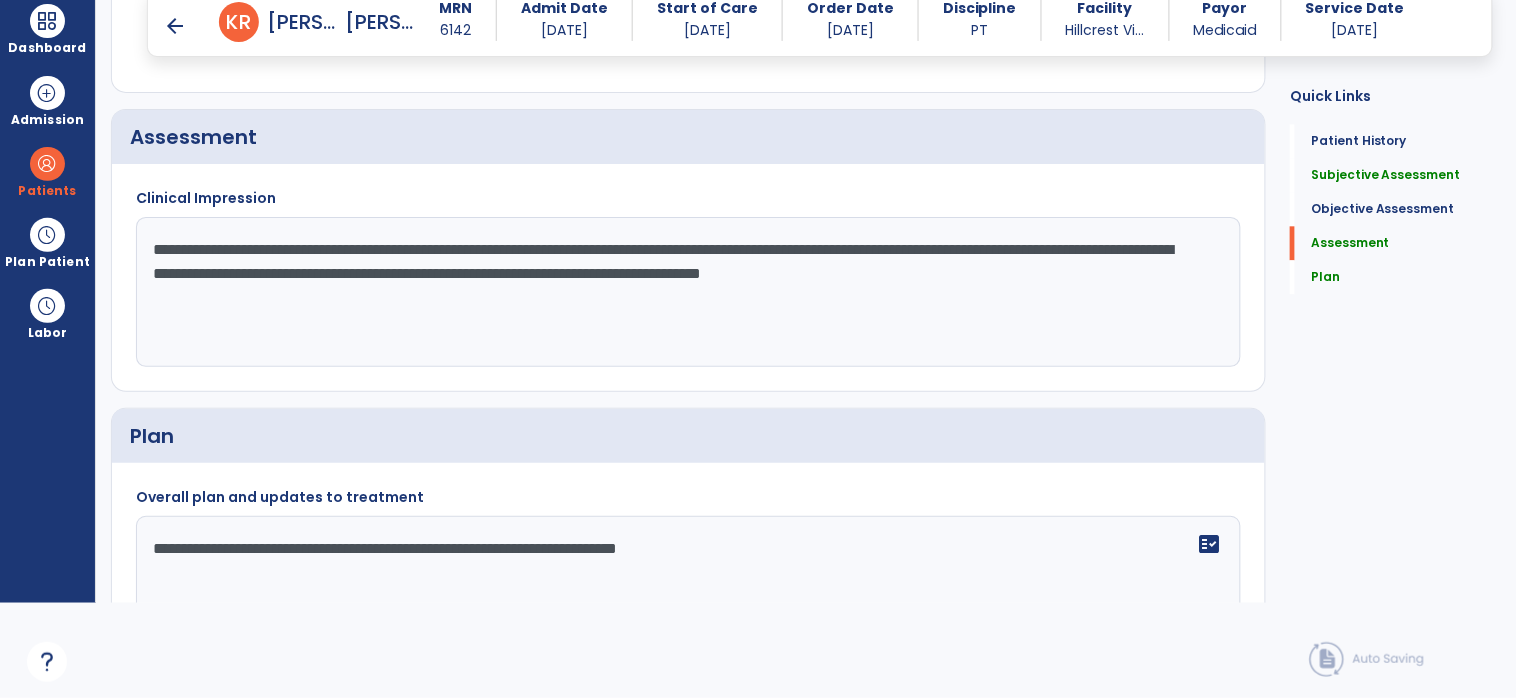 type on "**********" 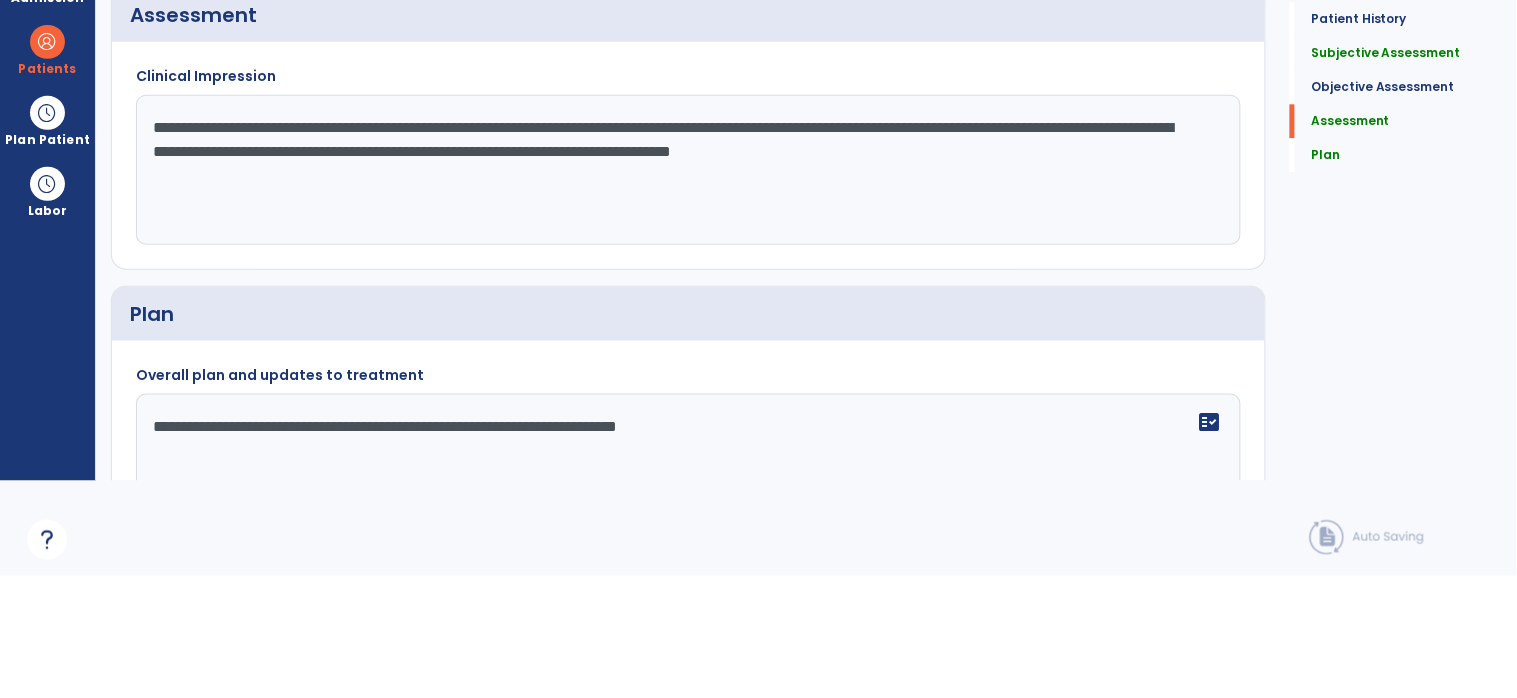 click on "**********" 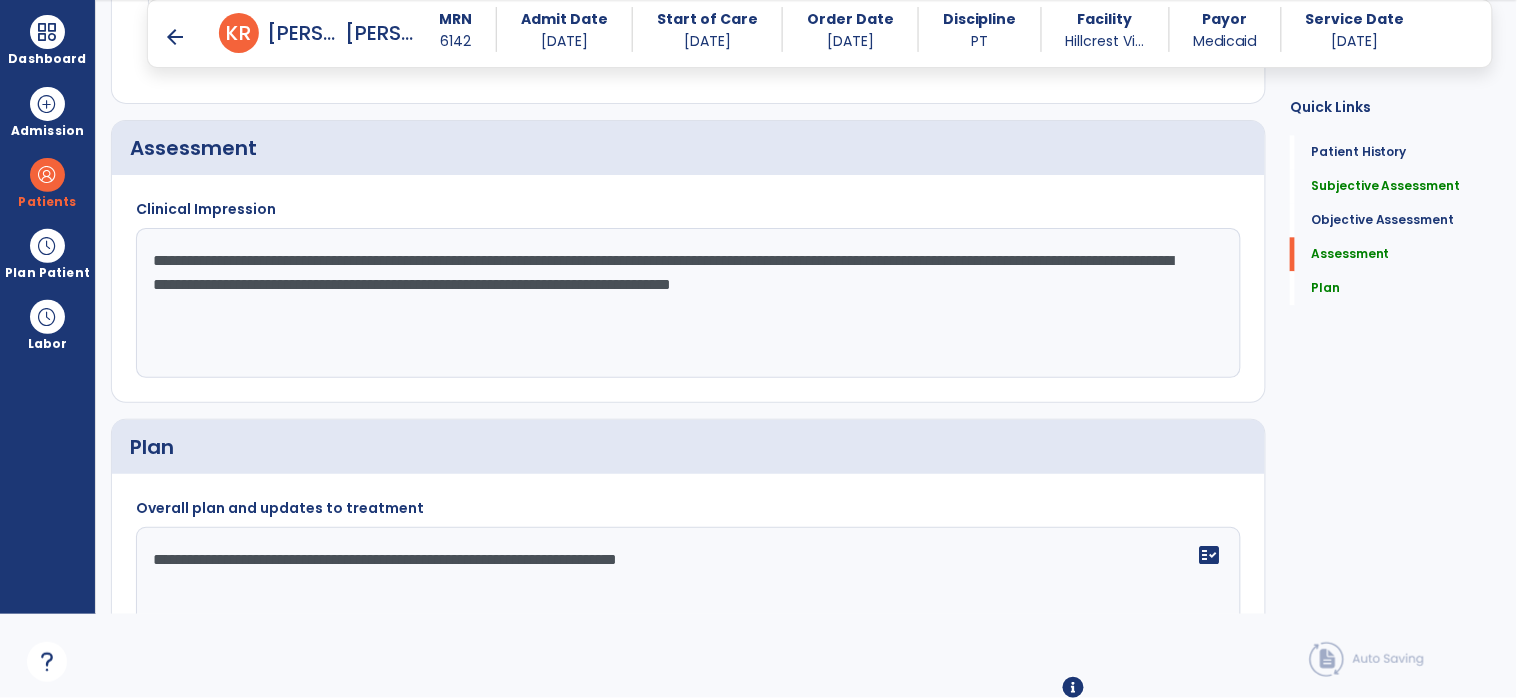 scroll, scrollTop: 3070, scrollLeft: 0, axis: vertical 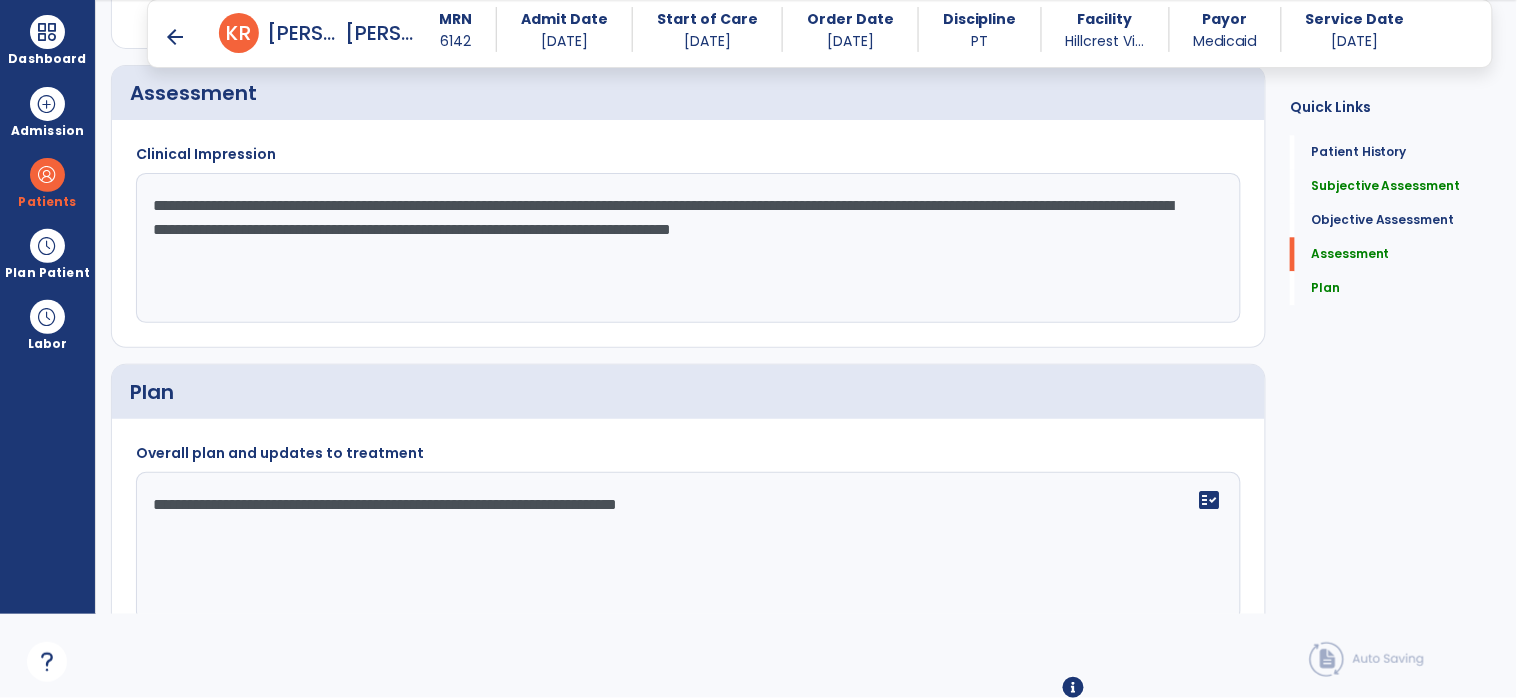 type on "**********" 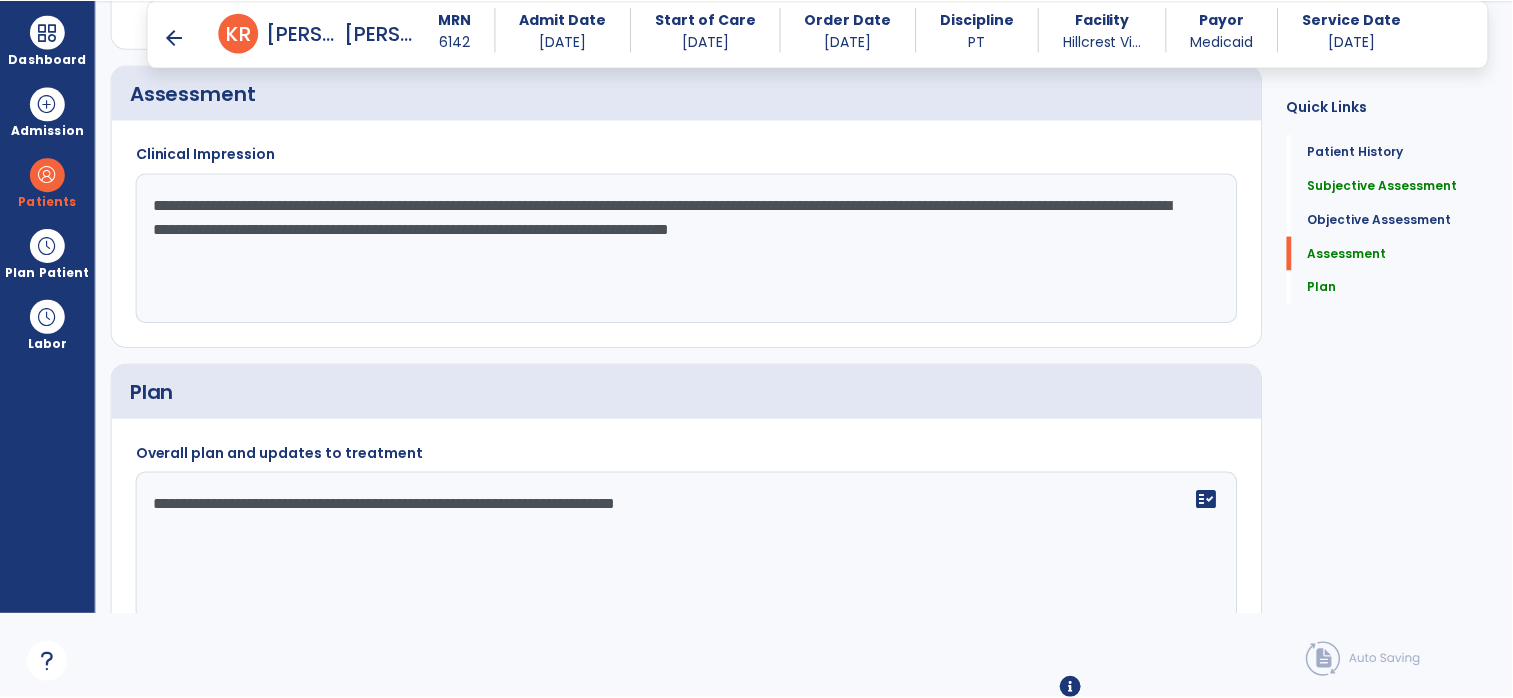 scroll, scrollTop: 0, scrollLeft: 0, axis: both 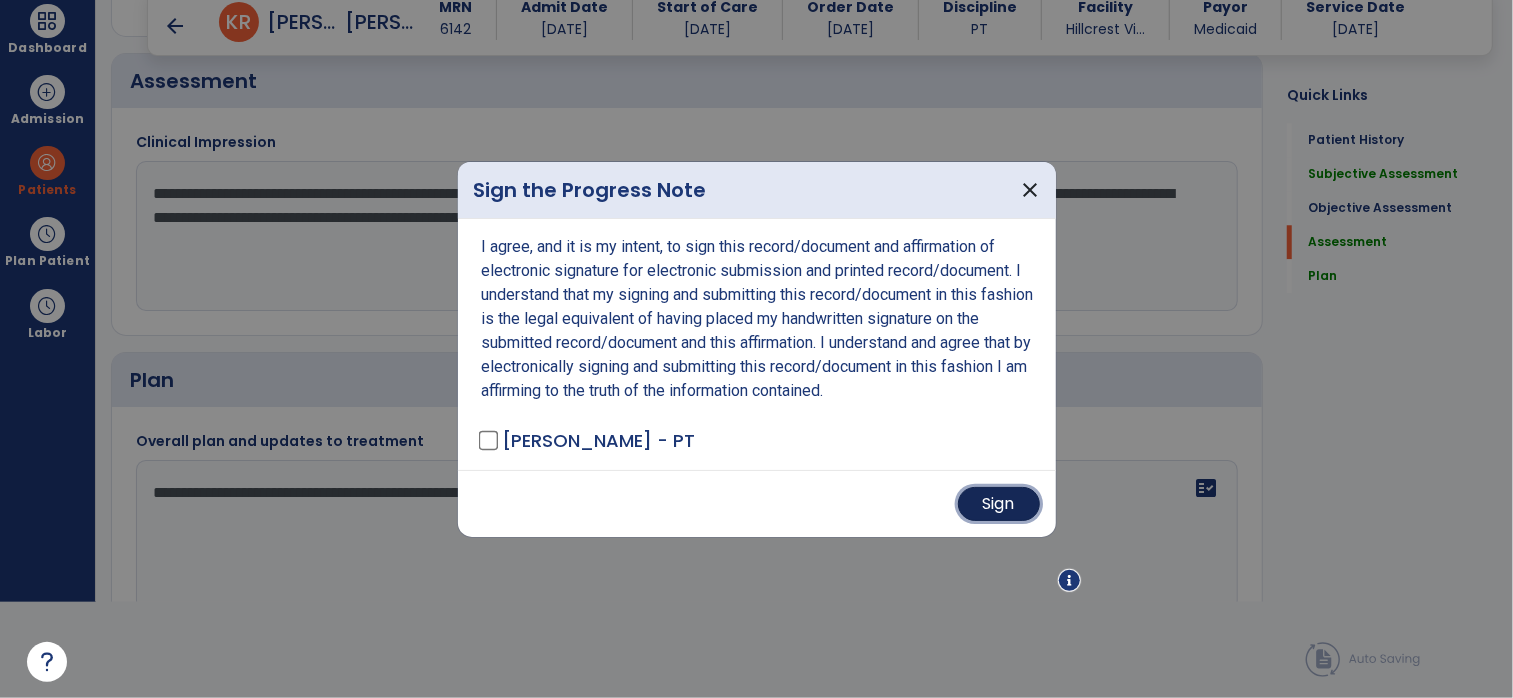 click on "Sign" at bounding box center [999, 504] 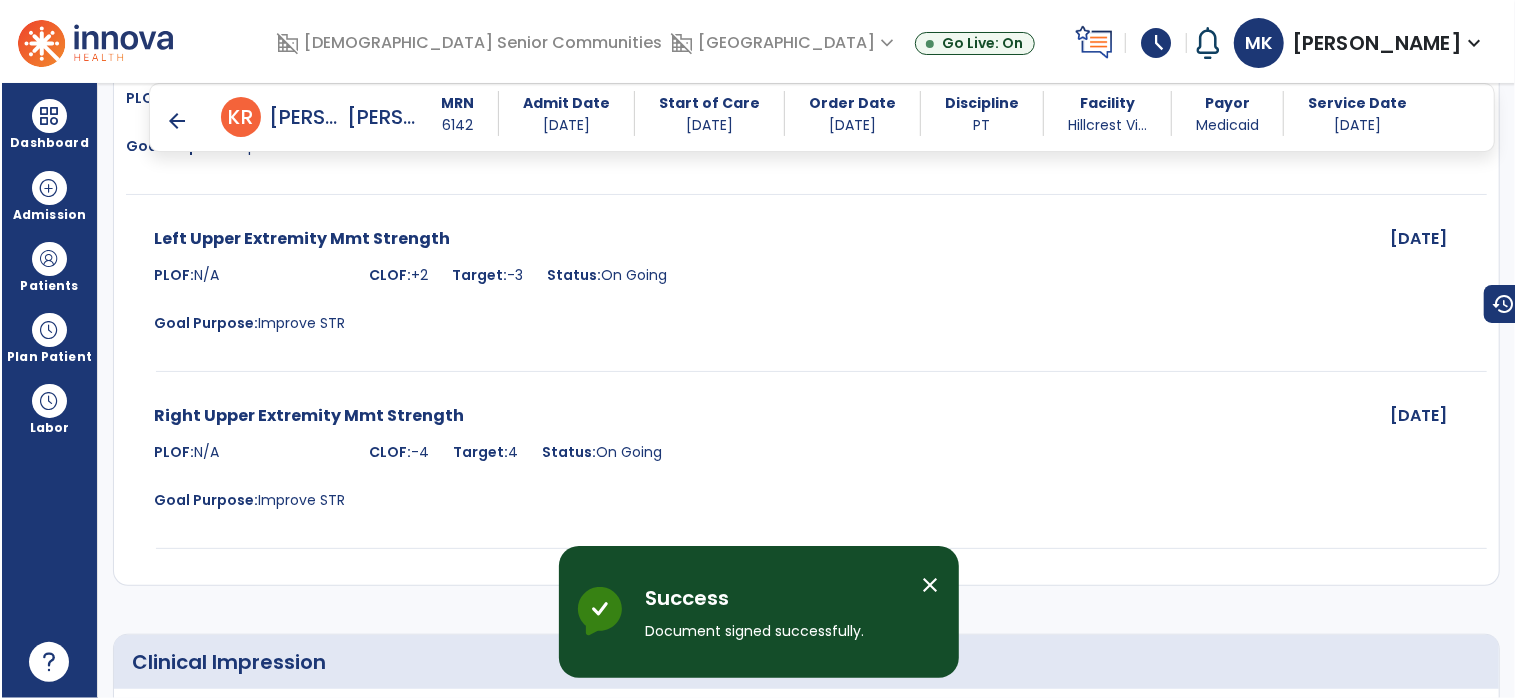 scroll, scrollTop: 95, scrollLeft: 0, axis: vertical 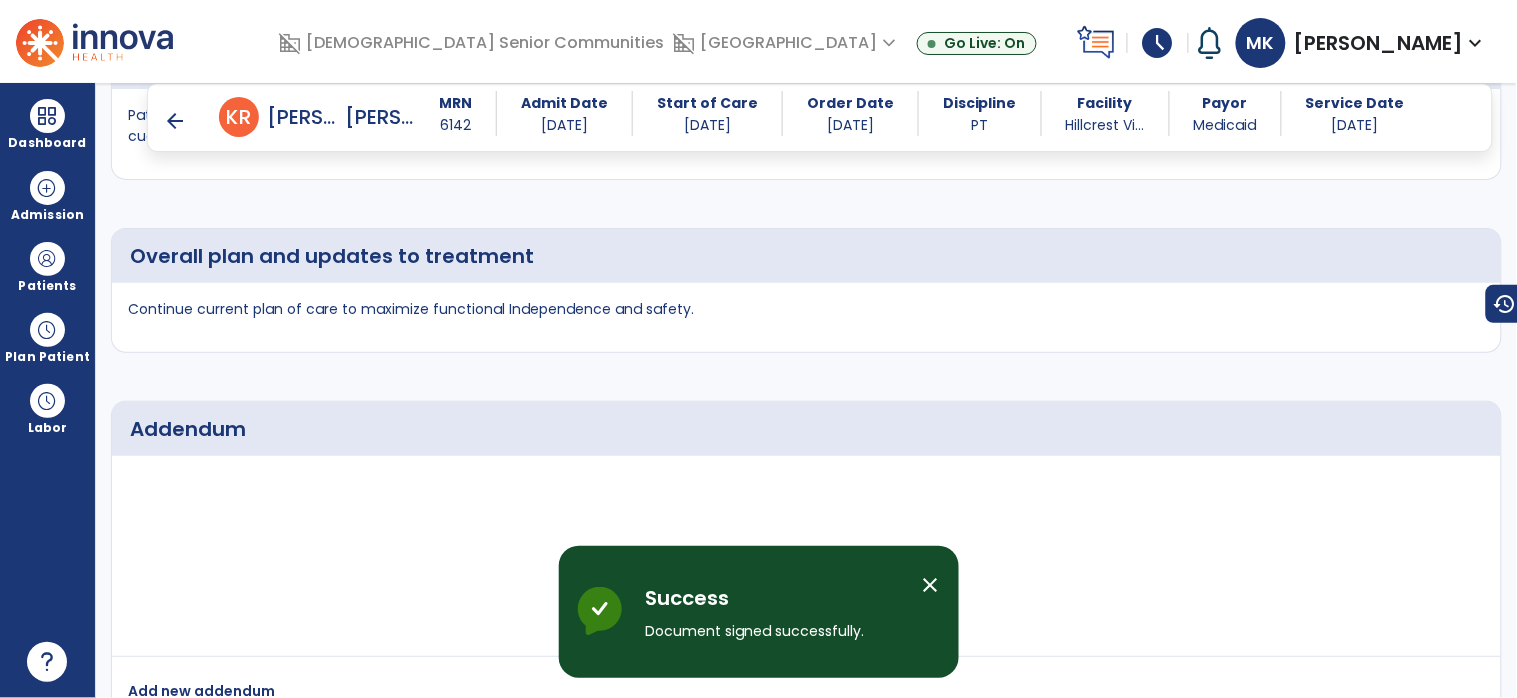 click on "arrow_back" at bounding box center (175, 121) 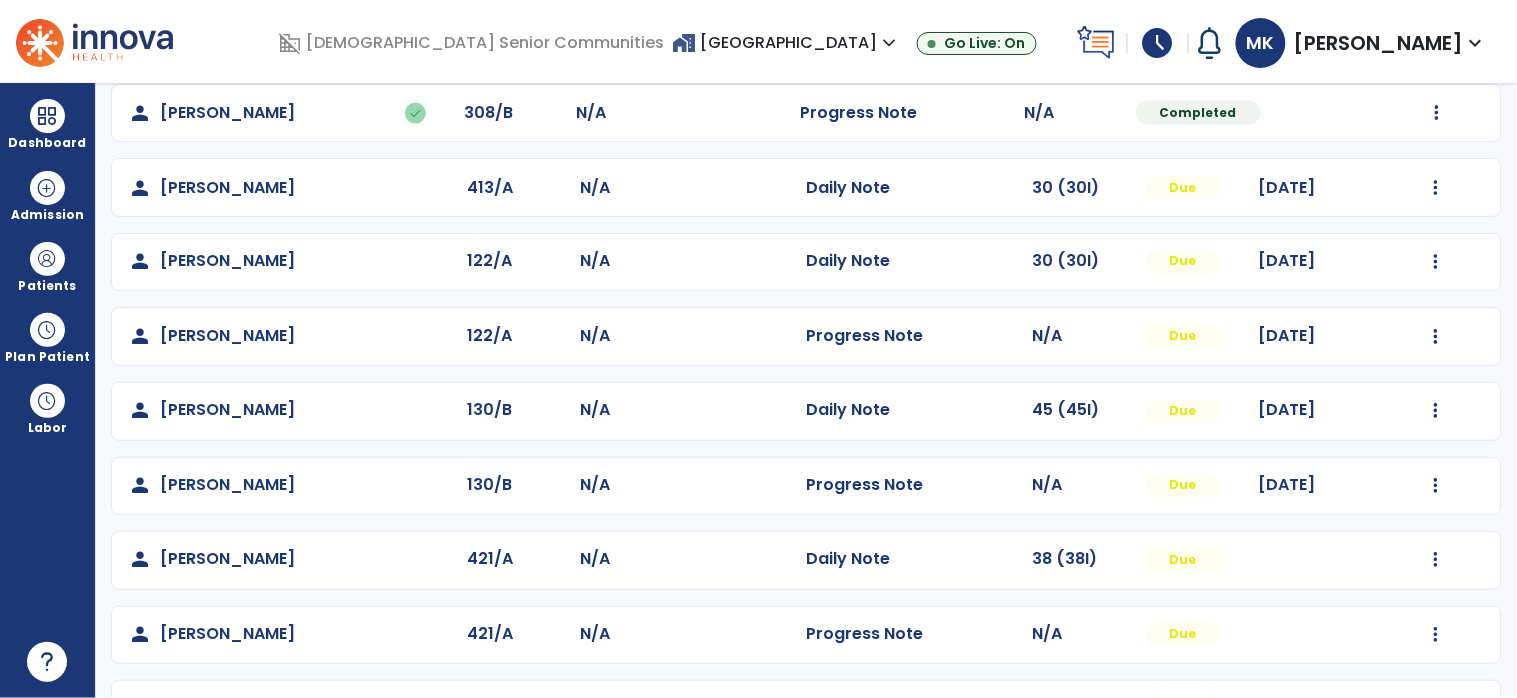 scroll, scrollTop: 942, scrollLeft: 0, axis: vertical 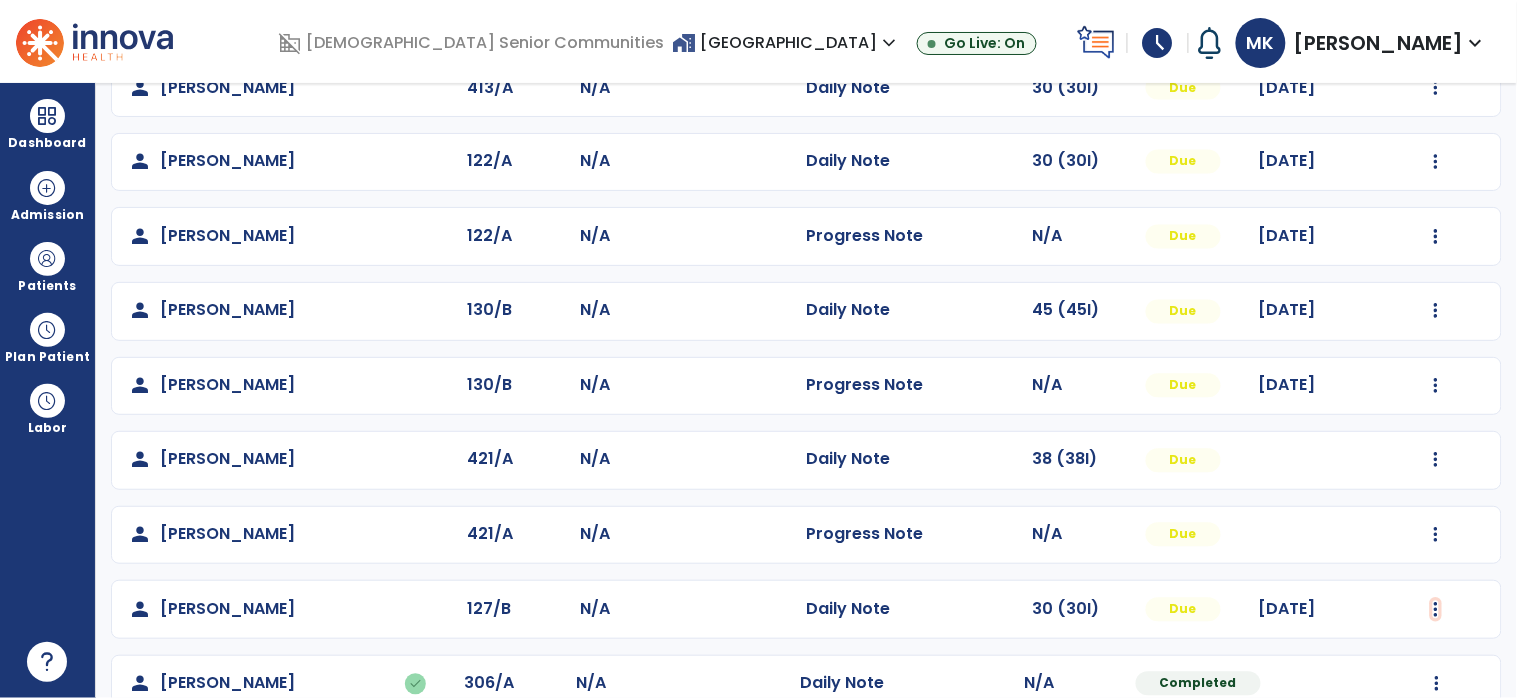 click at bounding box center [1437, -583] 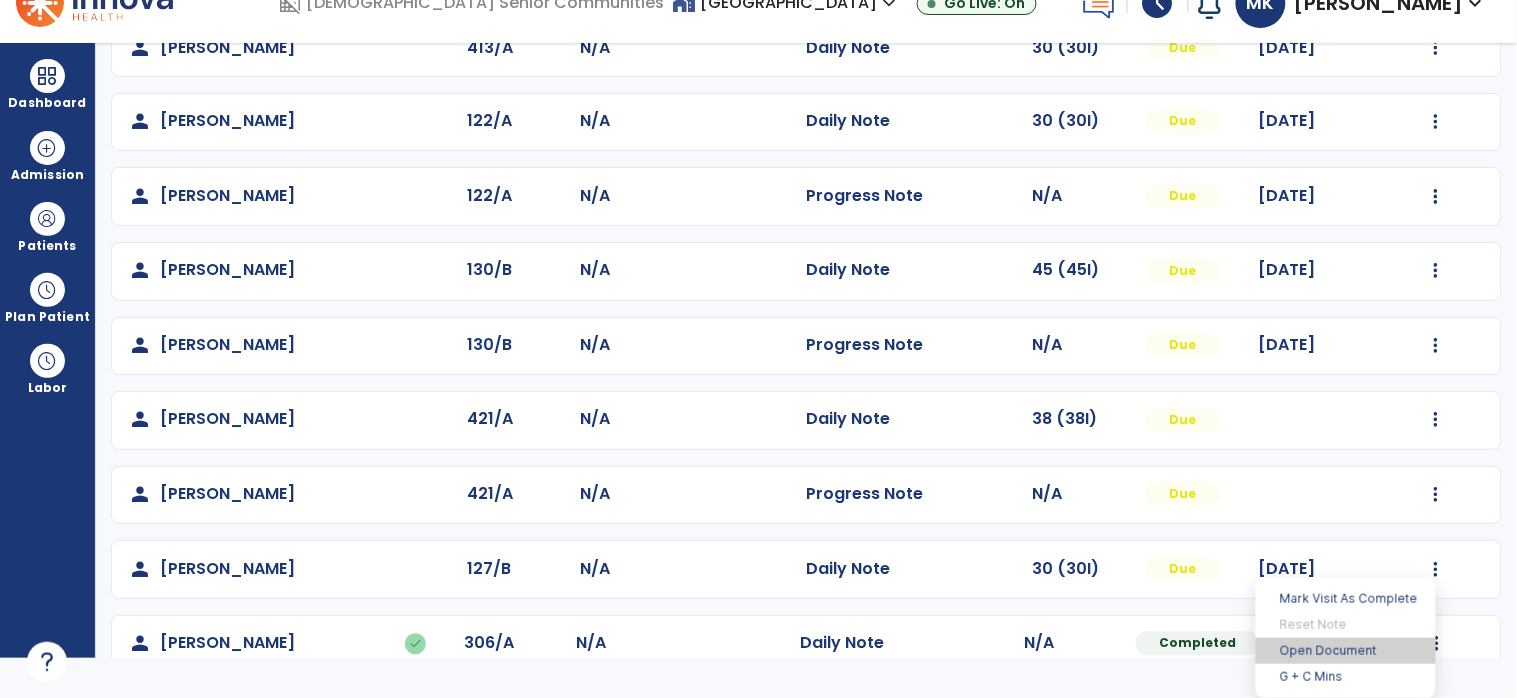 click on "Open Document" at bounding box center (1346, 651) 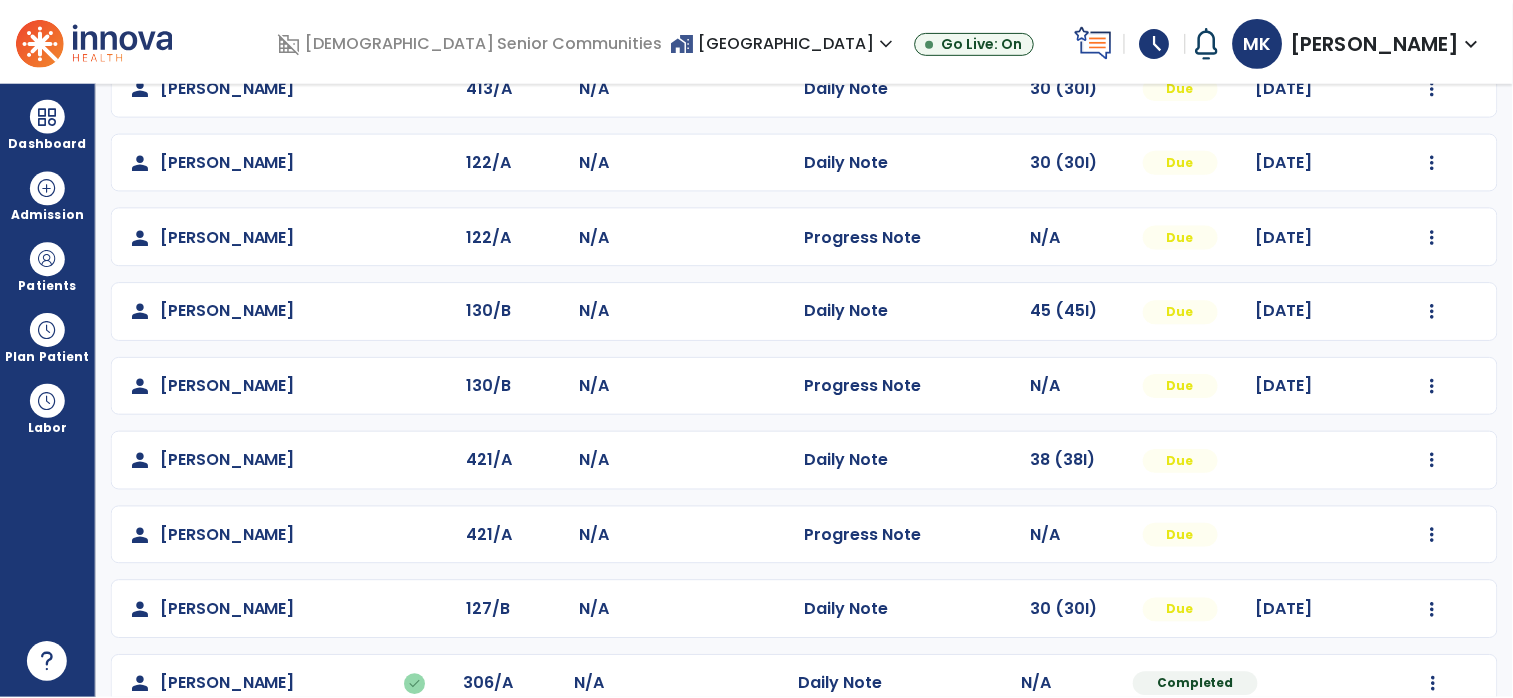 scroll, scrollTop: 0, scrollLeft: 0, axis: both 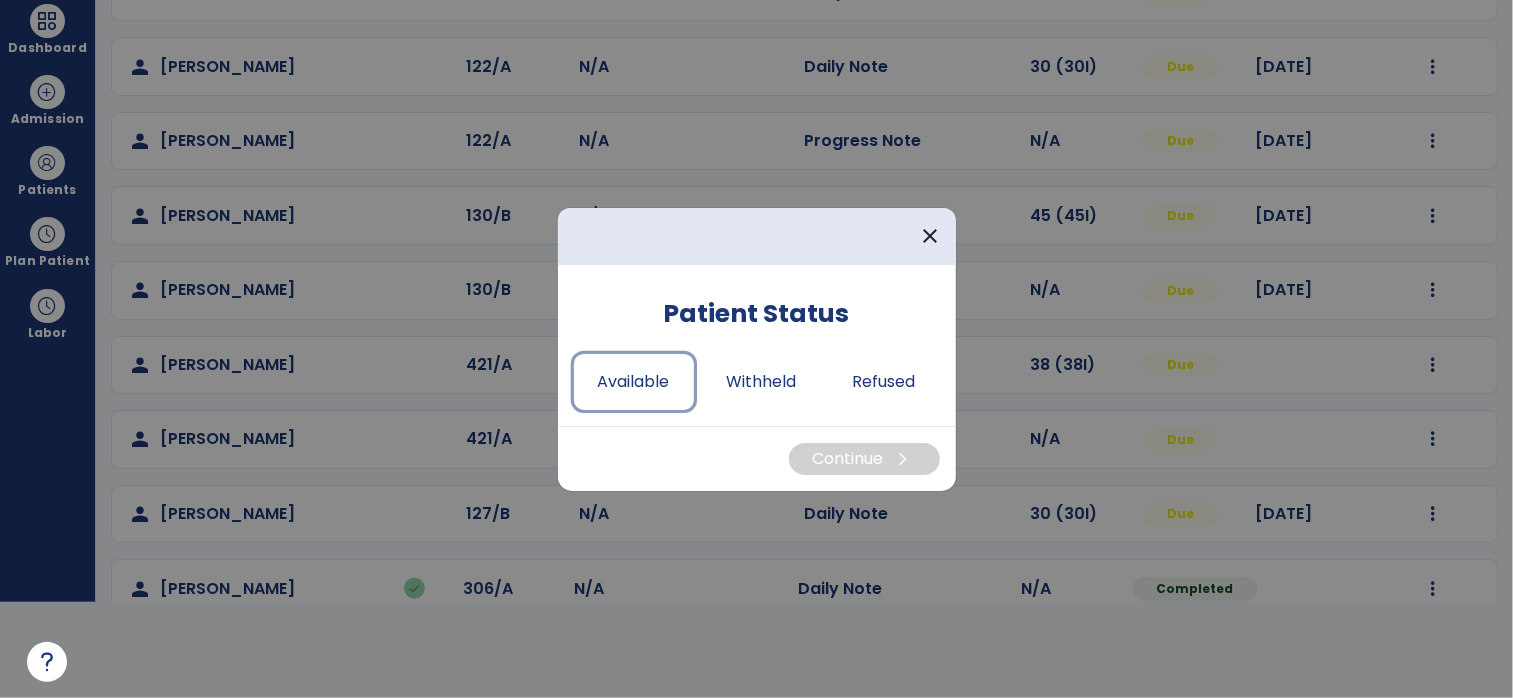 click on "Available" at bounding box center [634, 382] 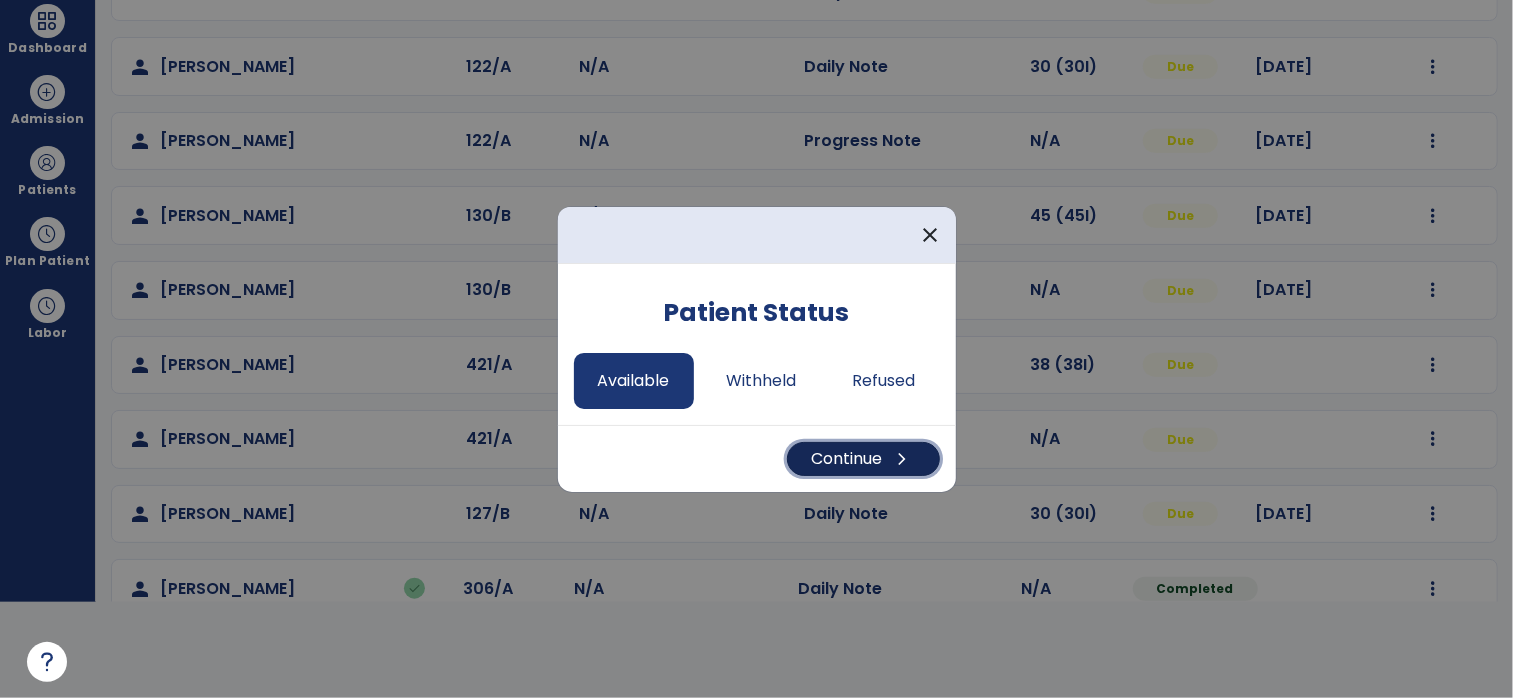 click on "Continue   chevron_right" at bounding box center (863, 459) 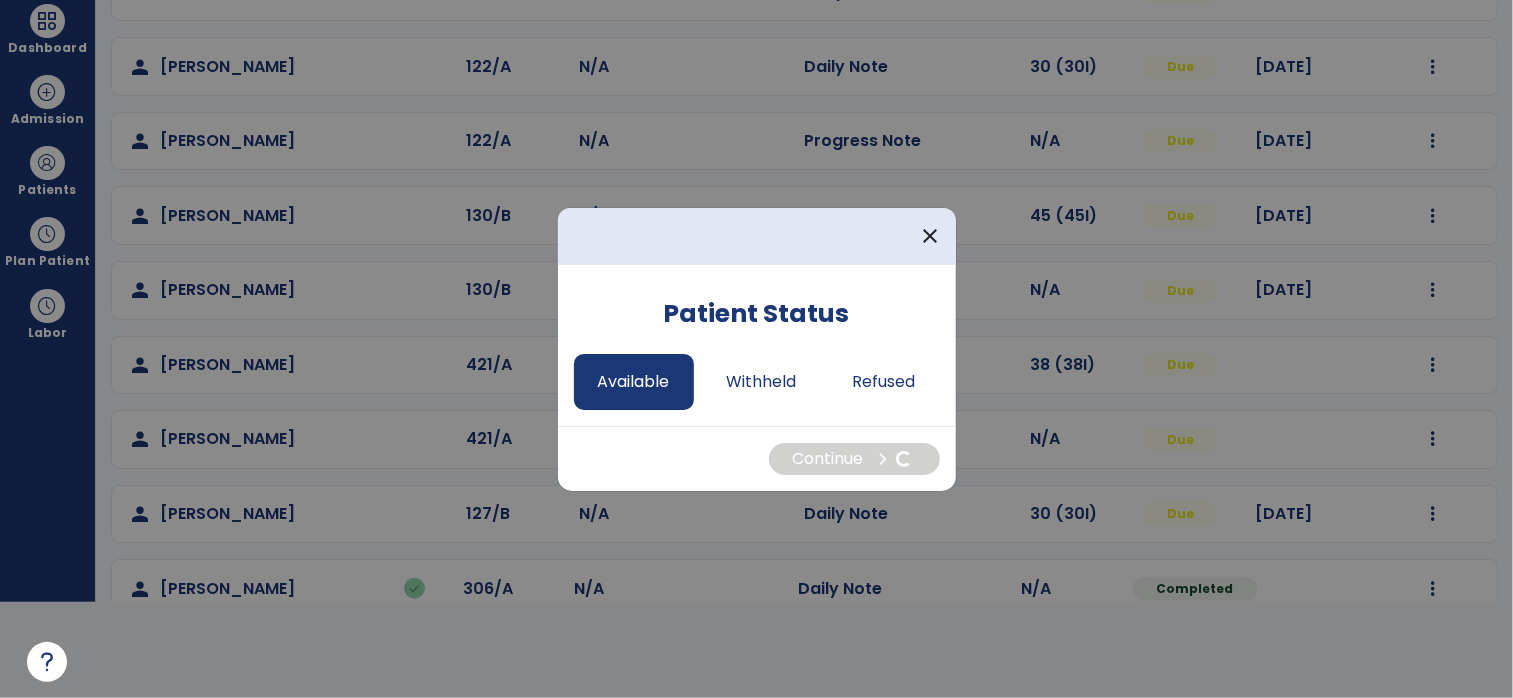 select on "*" 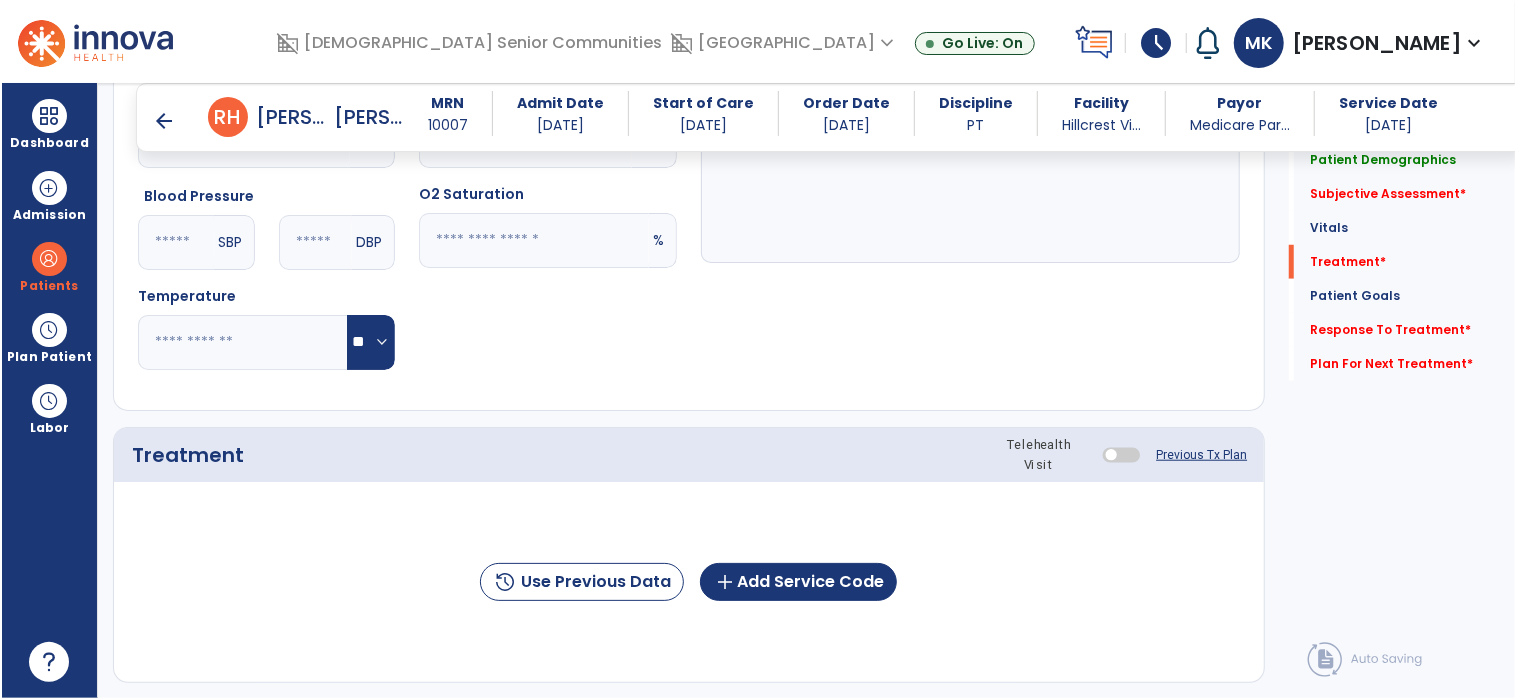 scroll, scrollTop: 95, scrollLeft: 0, axis: vertical 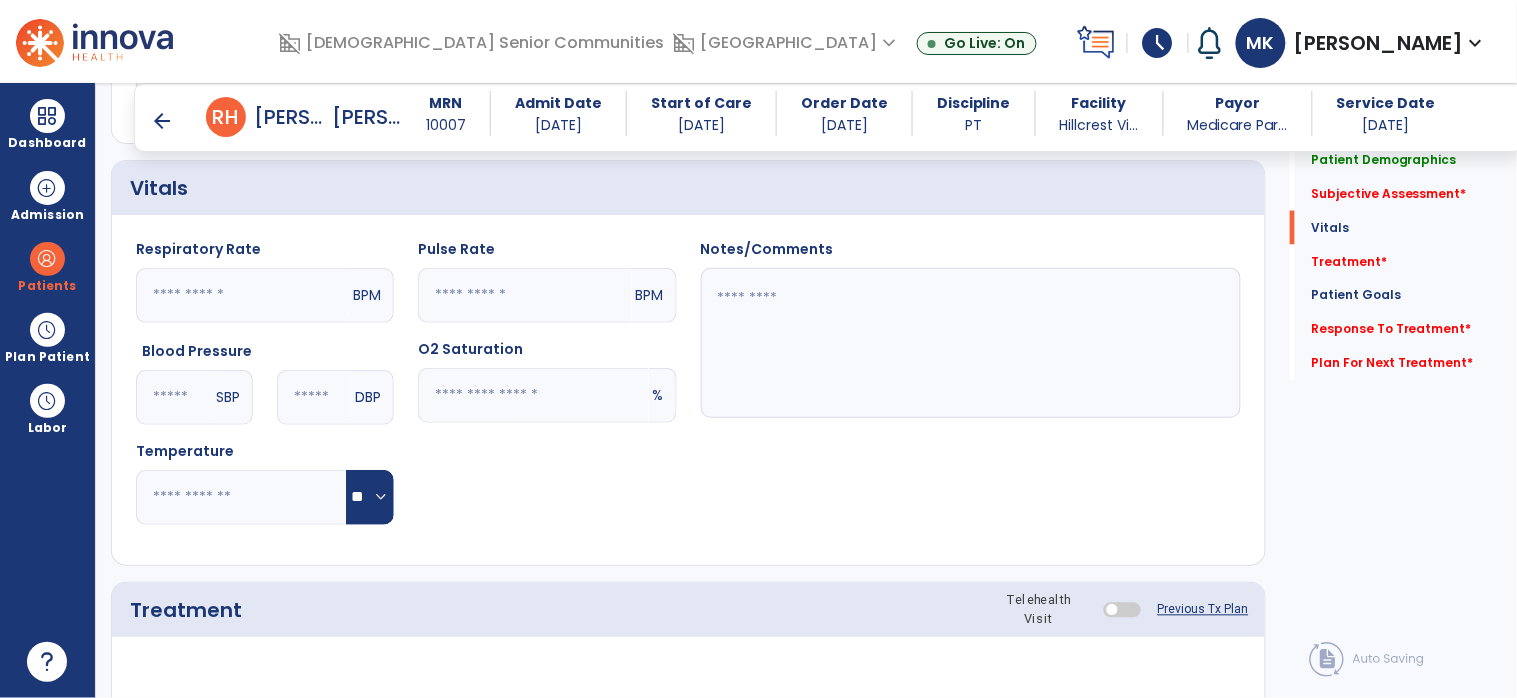 click on "Subjective Assessment   *" 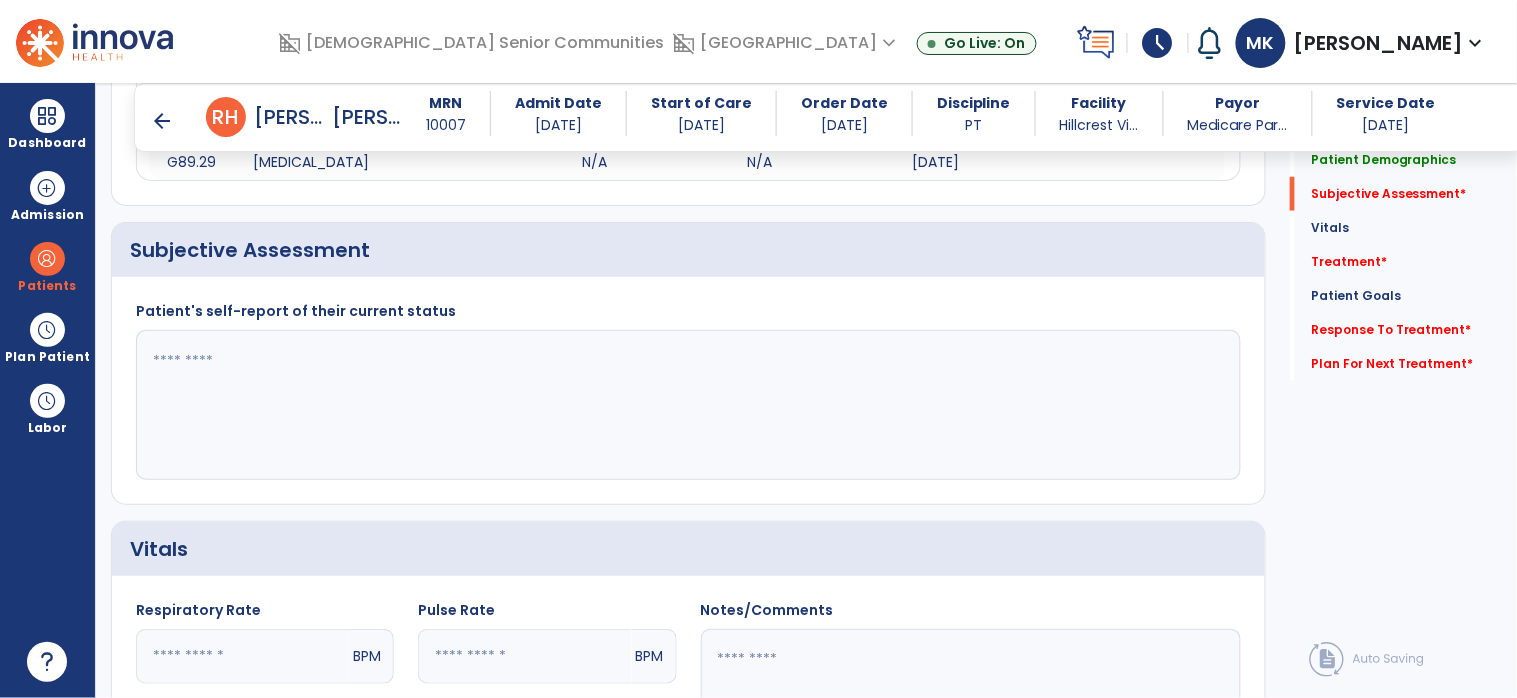 scroll, scrollTop: 344, scrollLeft: 0, axis: vertical 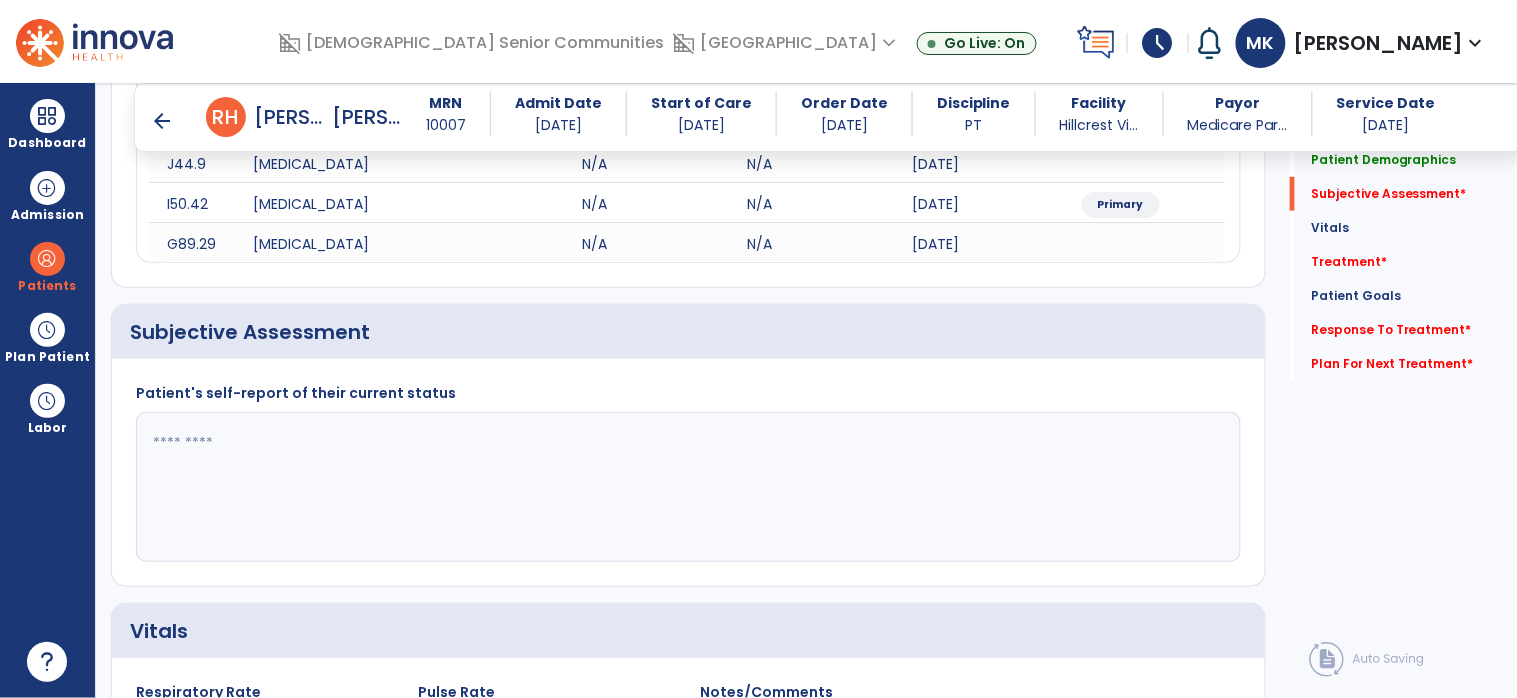 click 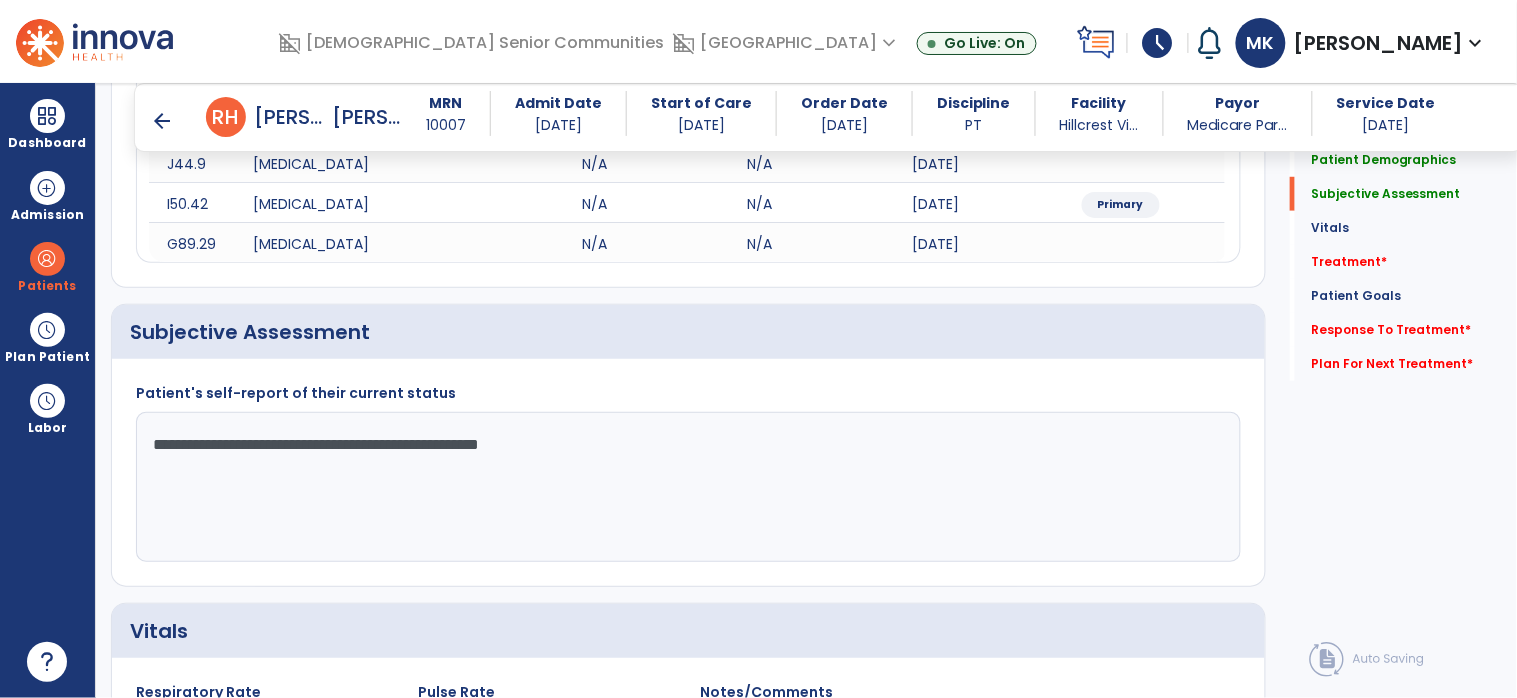 type on "**********" 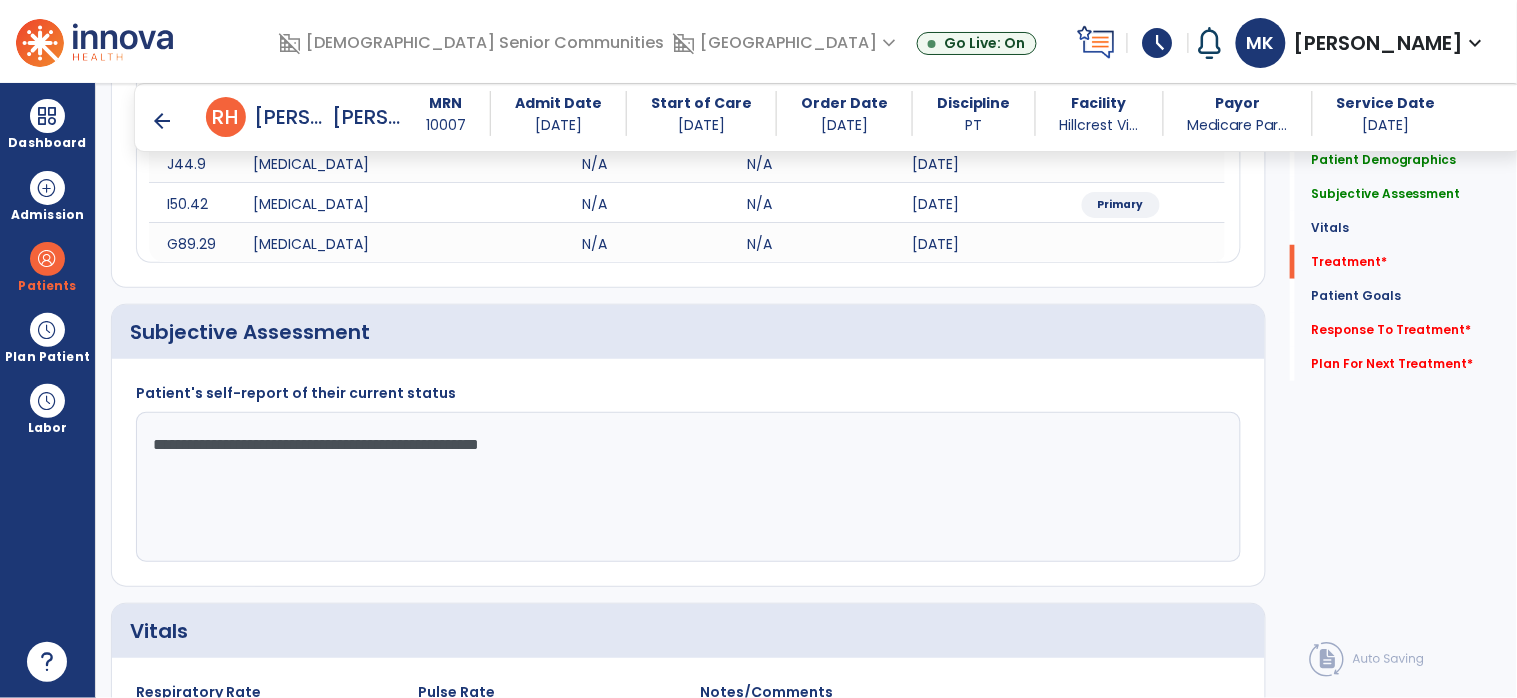 scroll, scrollTop: 764, scrollLeft: 0, axis: vertical 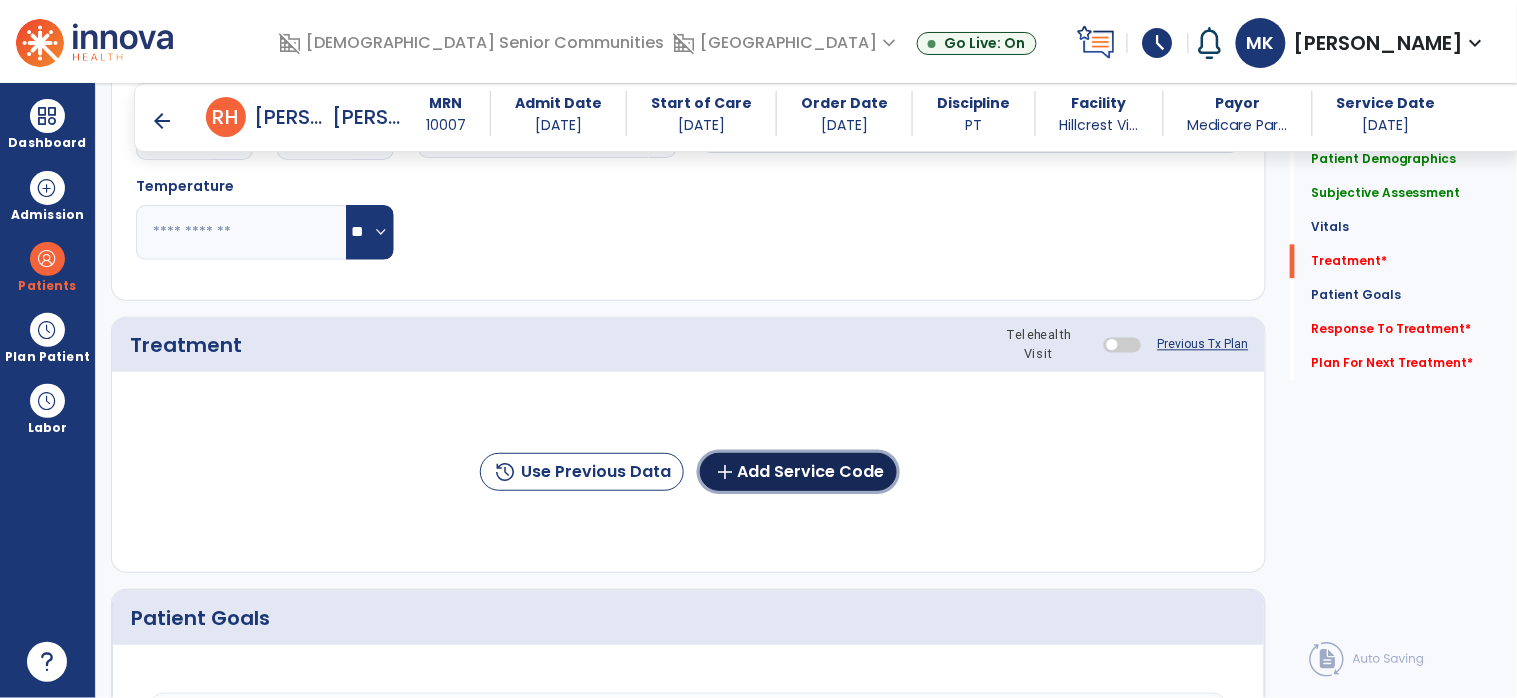 click on "add  Add Service Code" 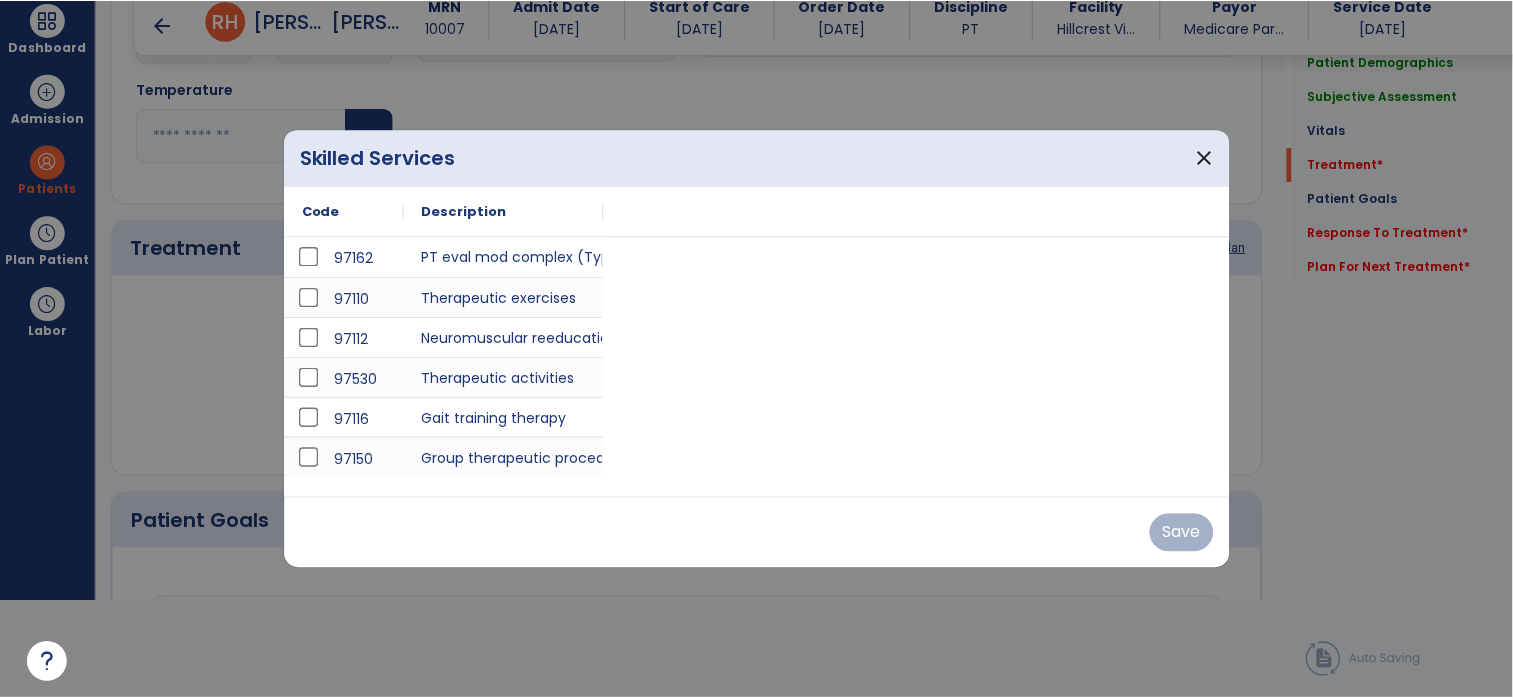 scroll, scrollTop: 0, scrollLeft: 0, axis: both 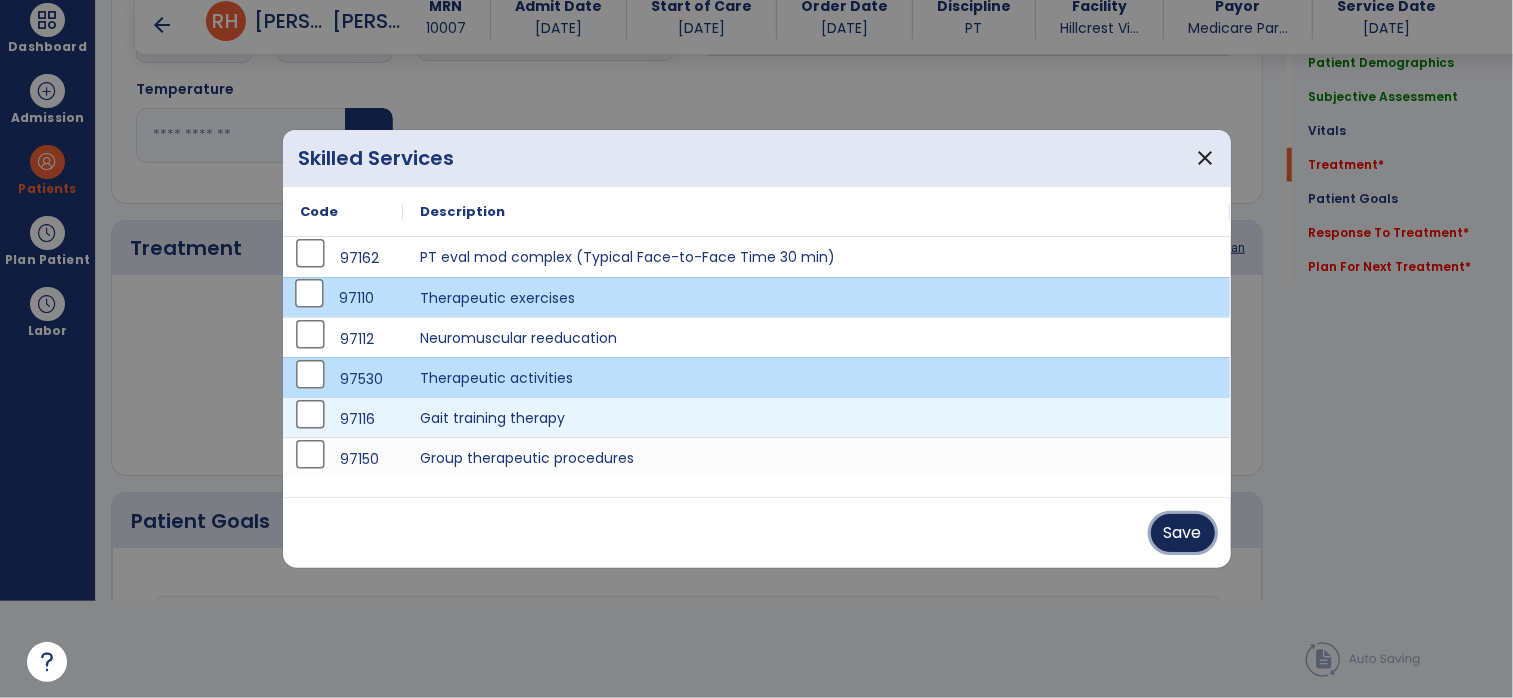 click on "Save" at bounding box center (1183, 533) 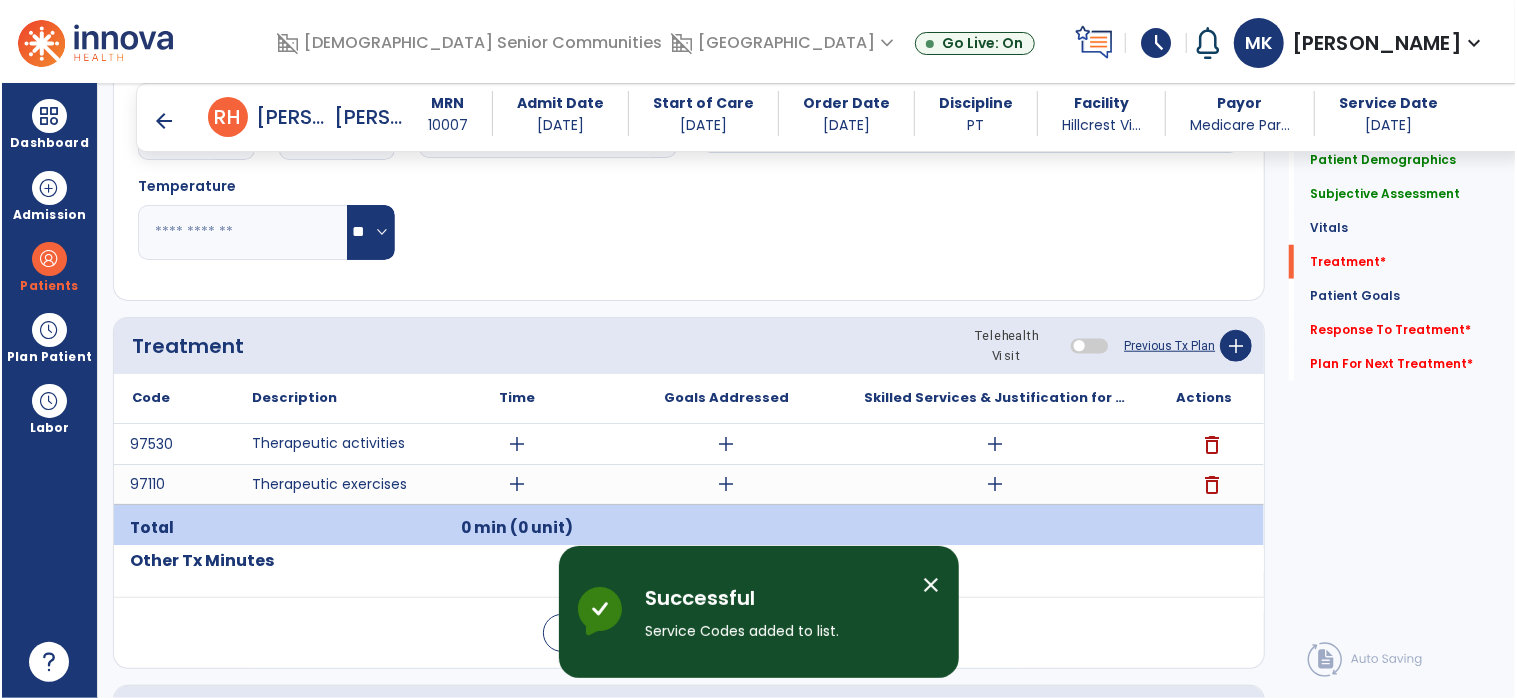 scroll, scrollTop: 96, scrollLeft: 0, axis: vertical 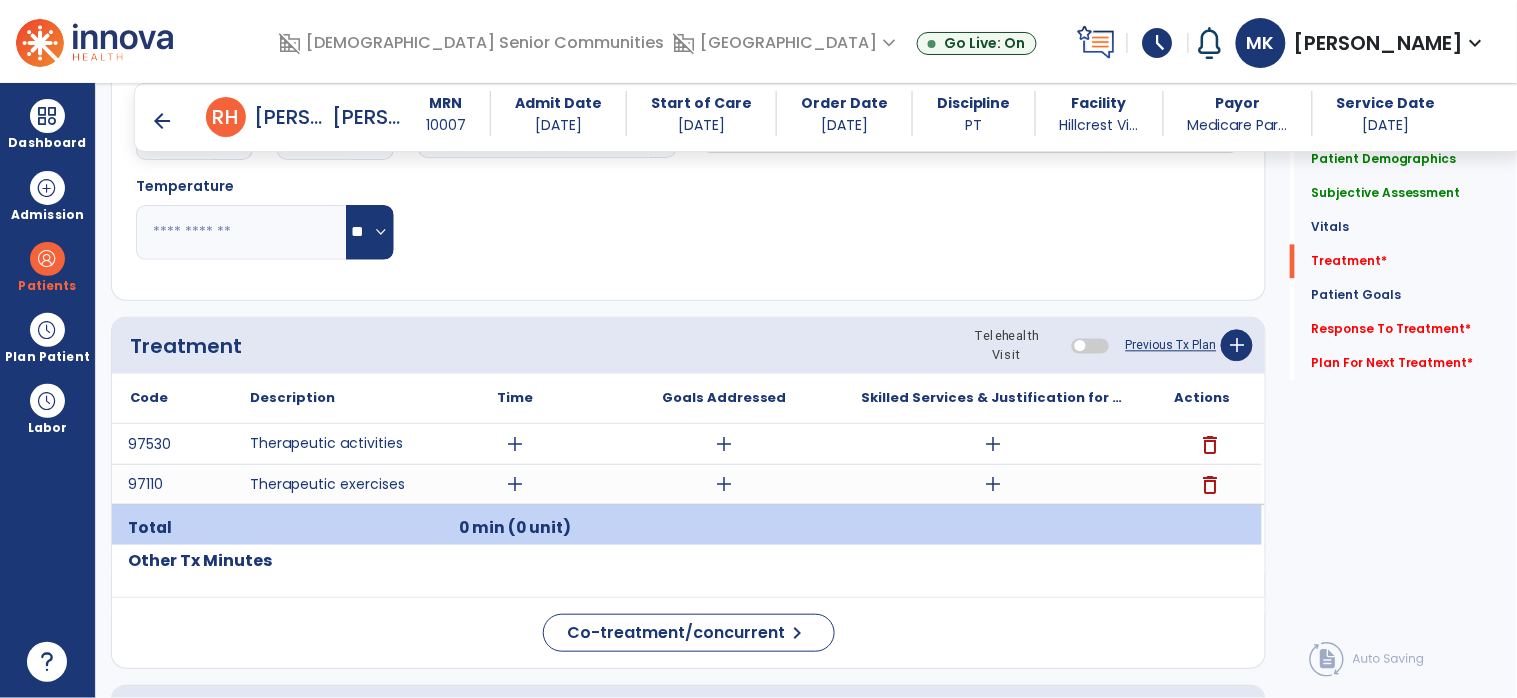 click on "delete" at bounding box center (1210, 445) 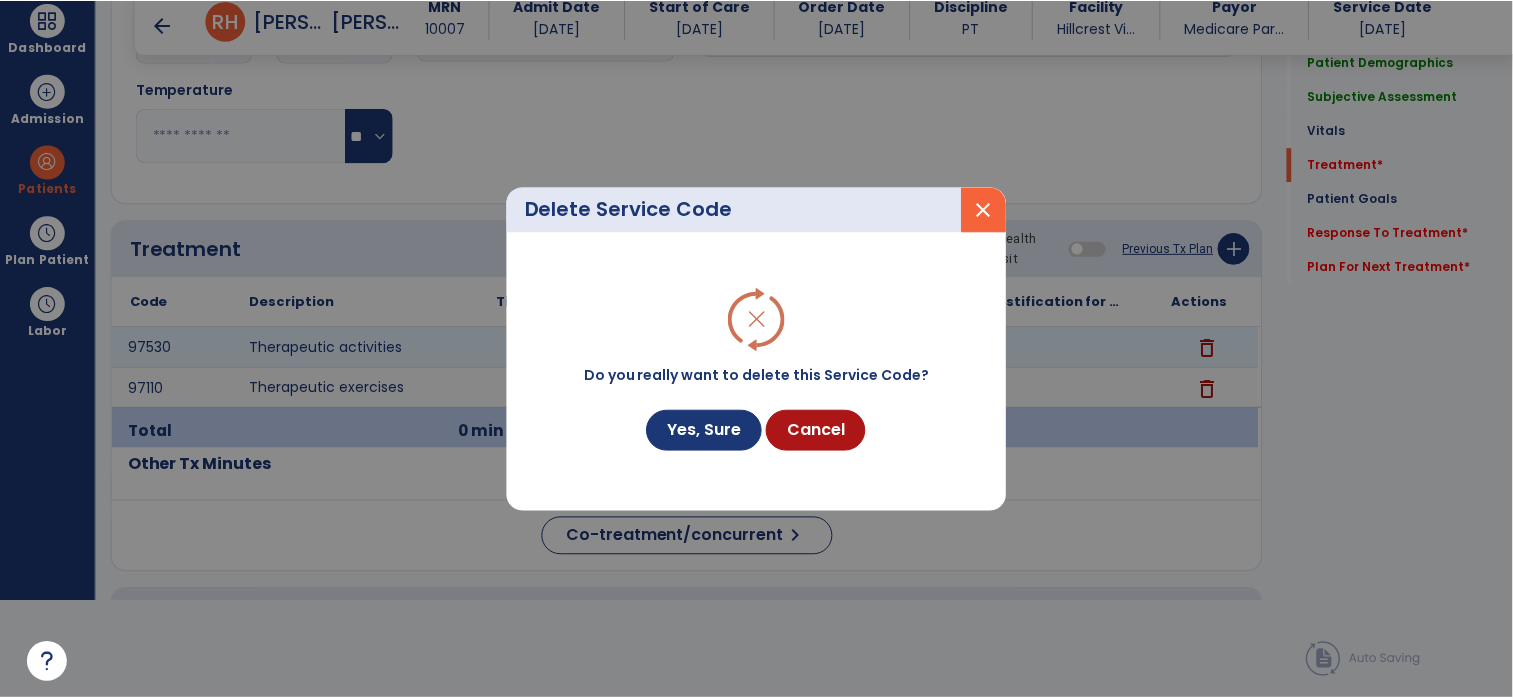 scroll, scrollTop: 0, scrollLeft: 0, axis: both 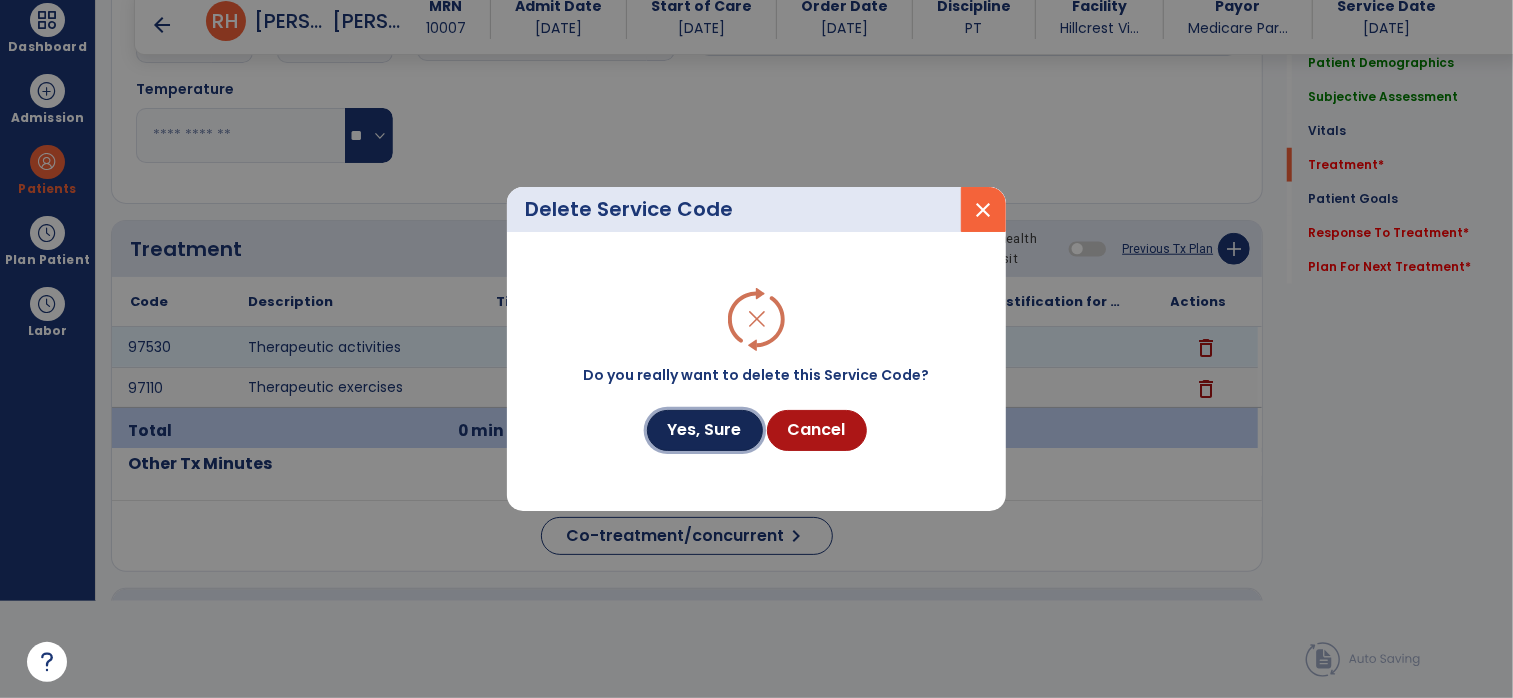 click on "Yes, Sure" at bounding box center (705, 430) 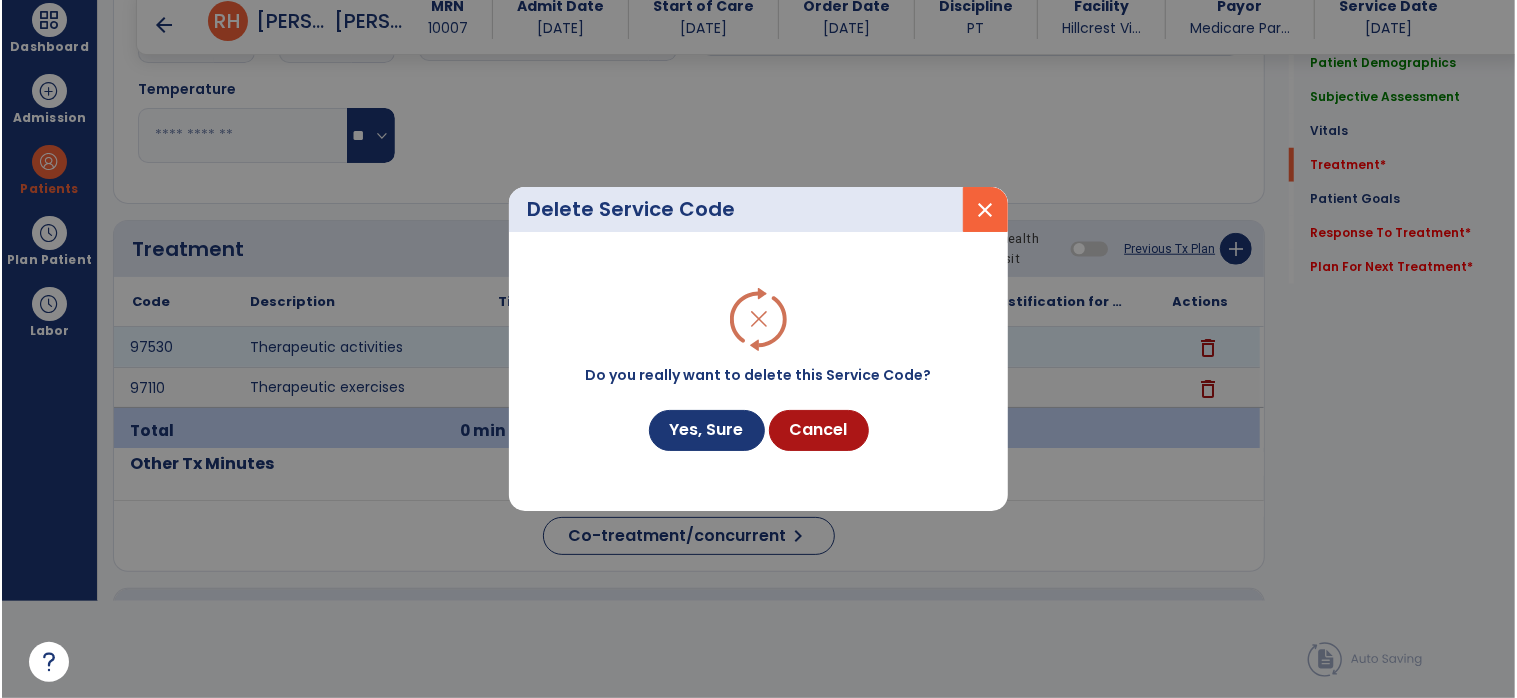 scroll, scrollTop: 96, scrollLeft: 0, axis: vertical 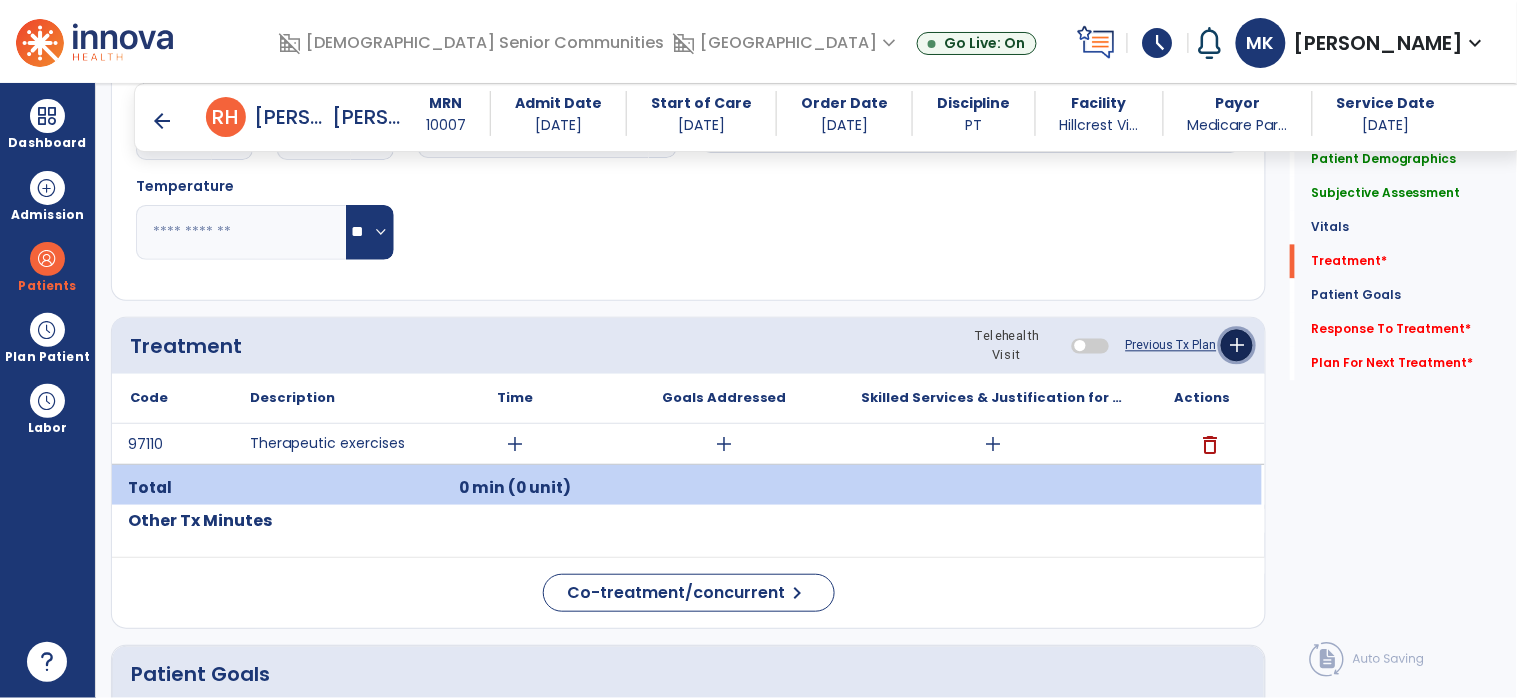click on "add" 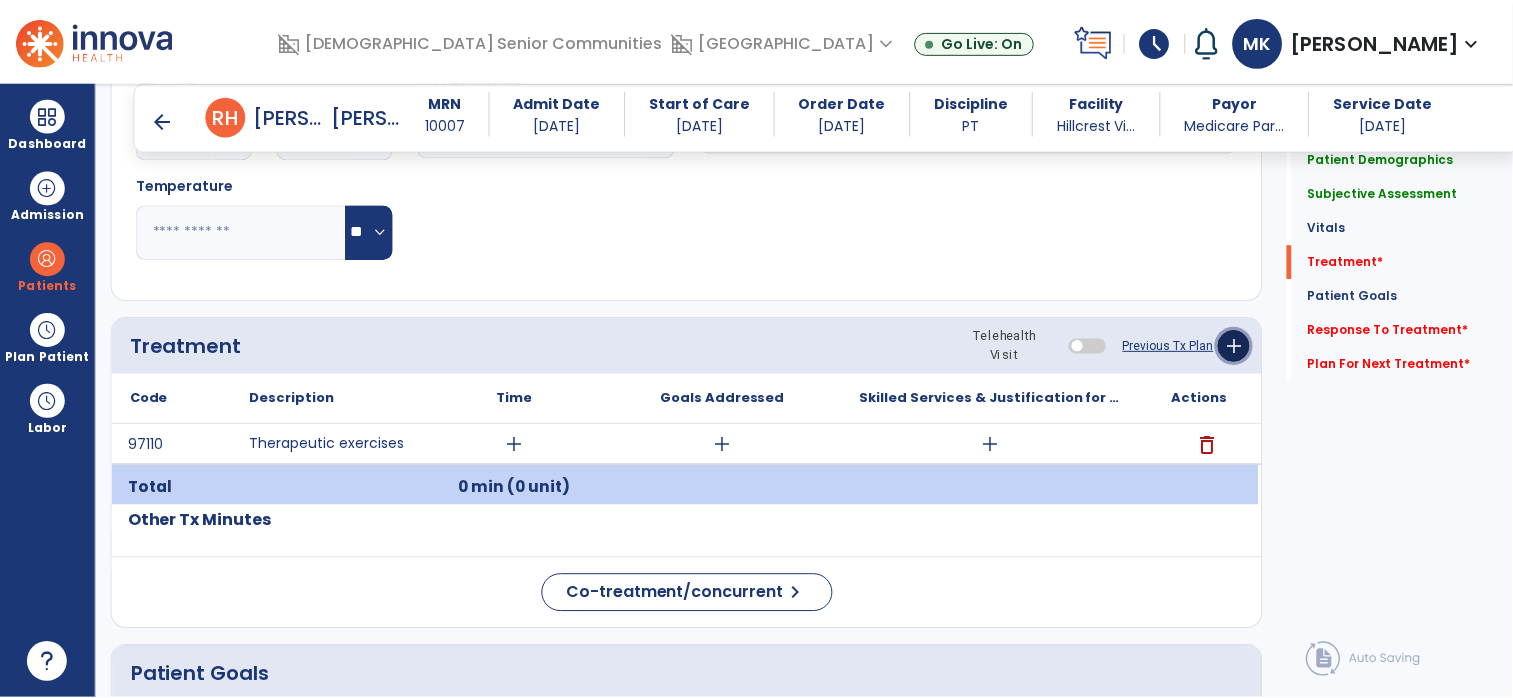 scroll, scrollTop: 0, scrollLeft: 0, axis: both 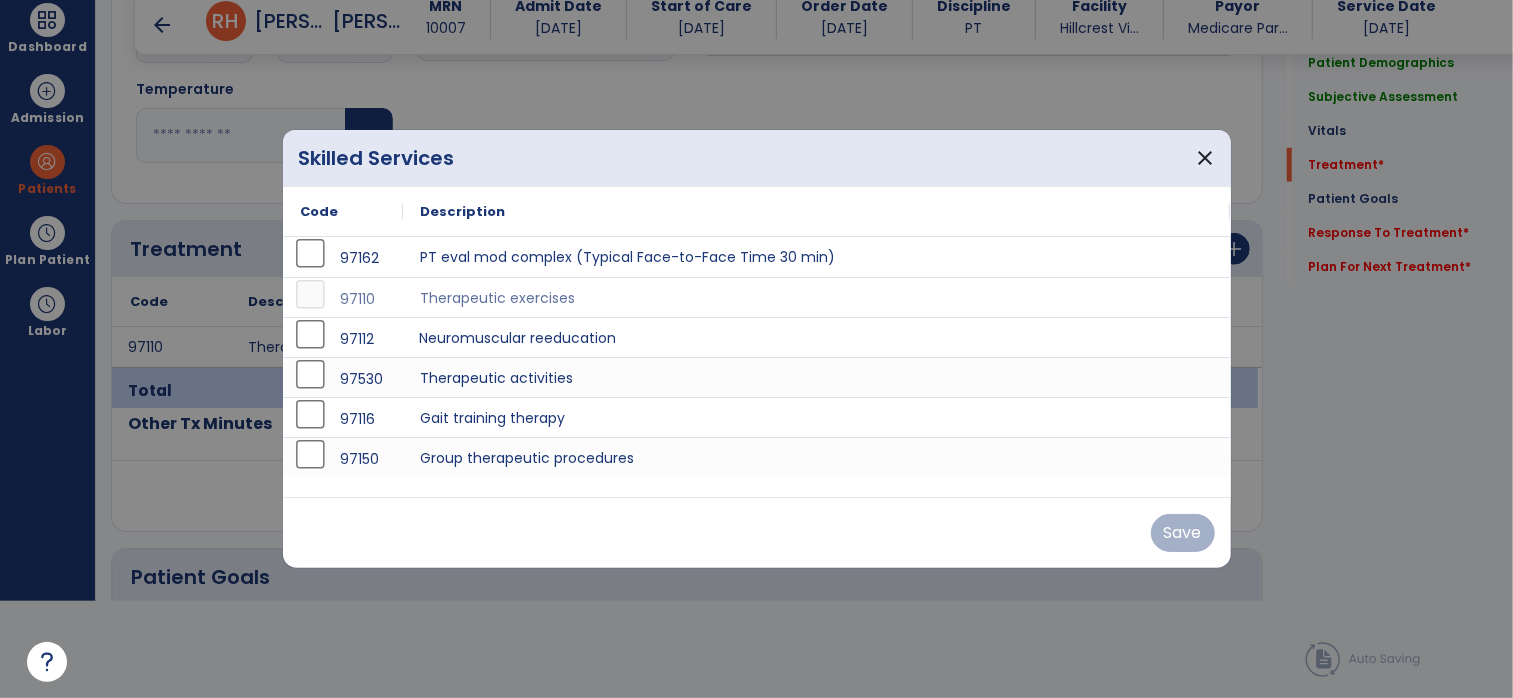 click on "Neuromuscular reeducation" at bounding box center [817, 337] 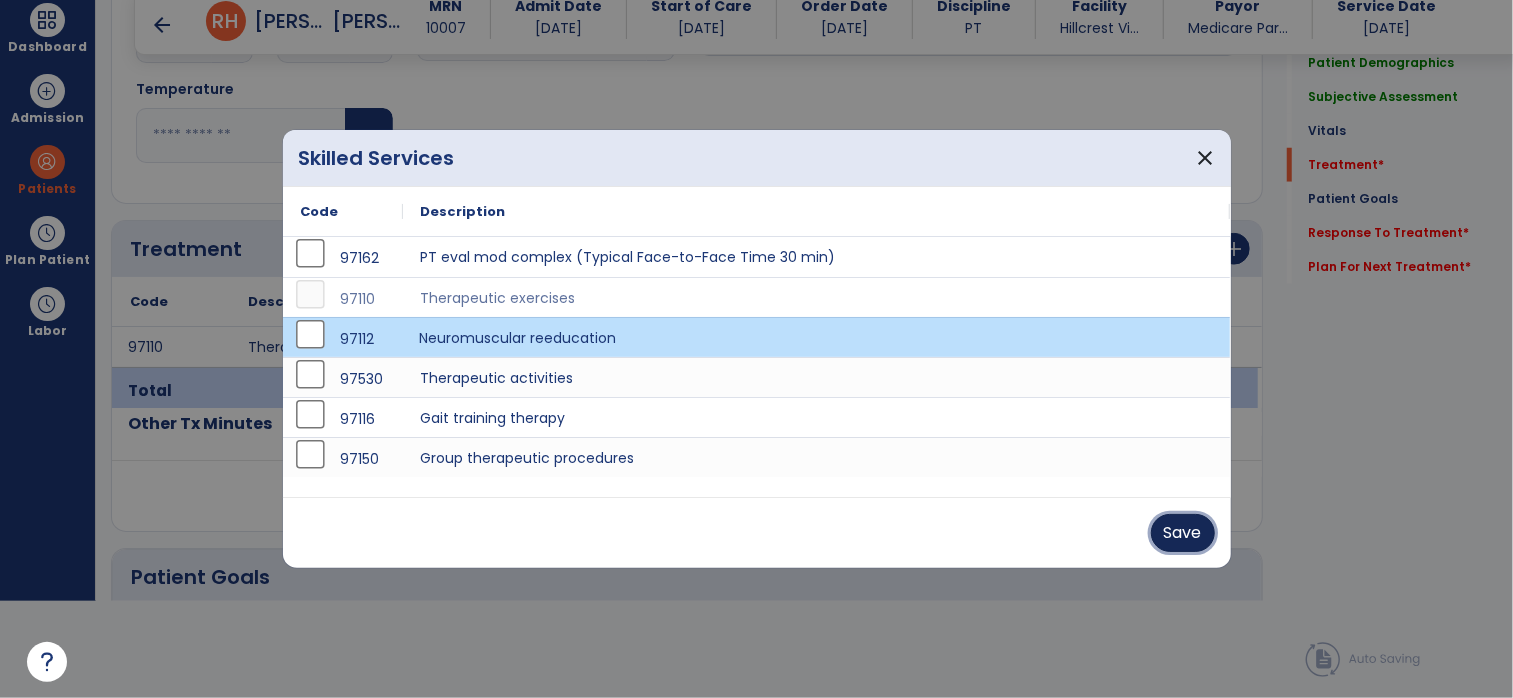 click on "Save" at bounding box center [1183, 533] 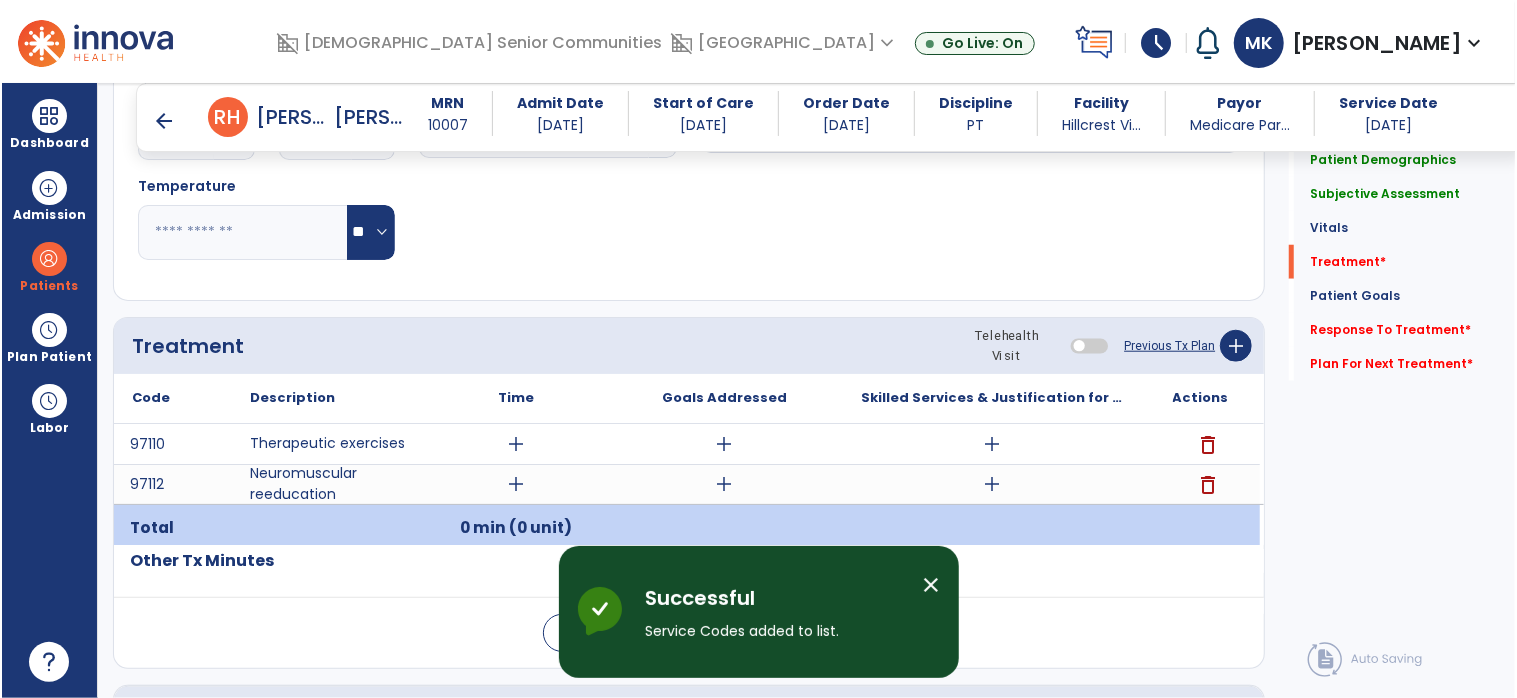 scroll, scrollTop: 96, scrollLeft: 0, axis: vertical 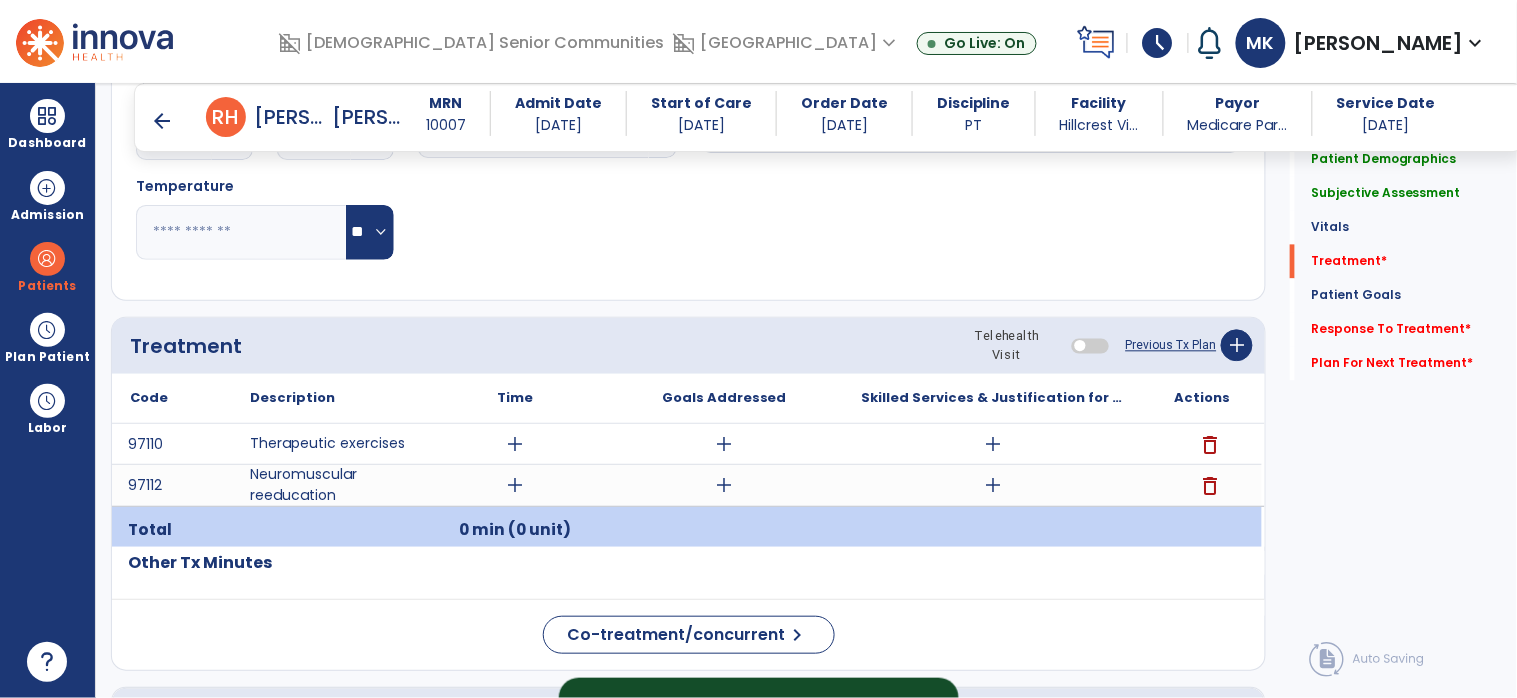 click on "add" at bounding box center [515, 444] 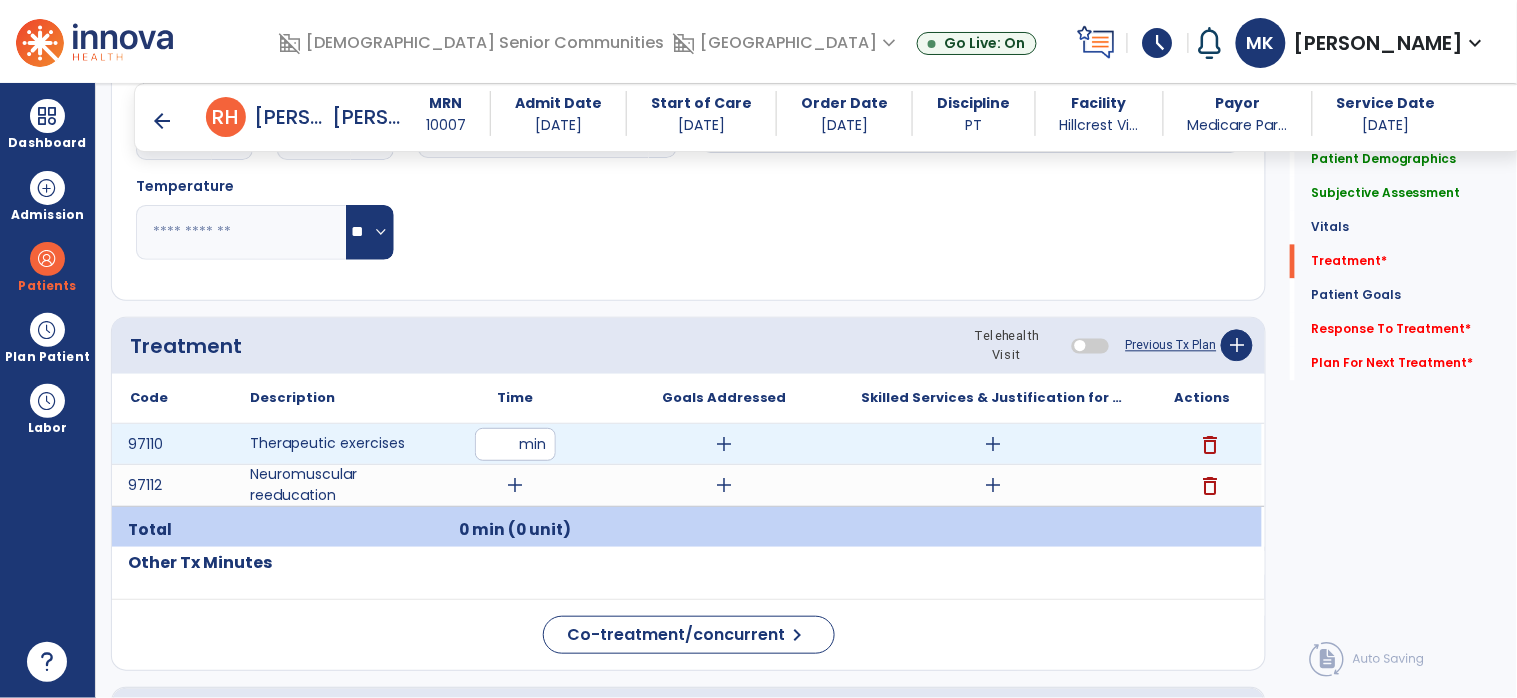 click at bounding box center (515, 444) 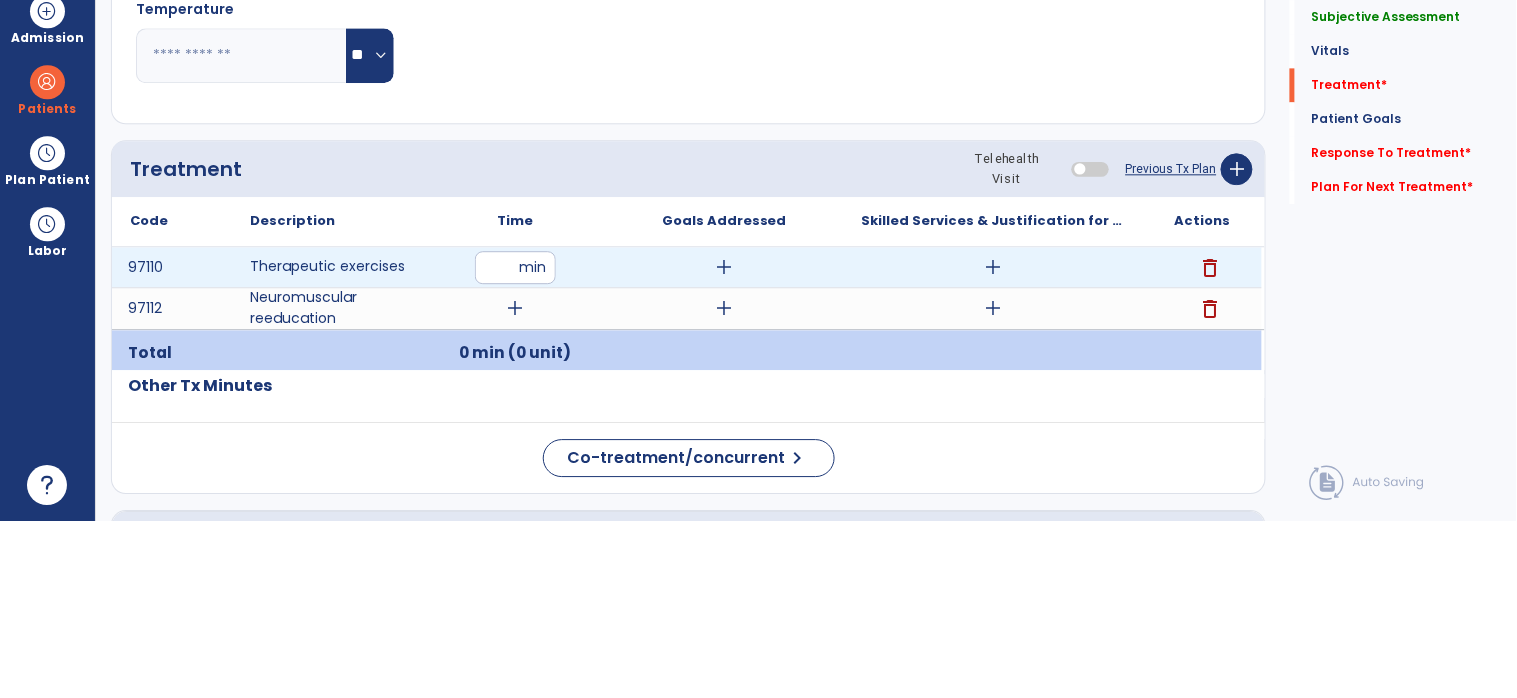 type on "**" 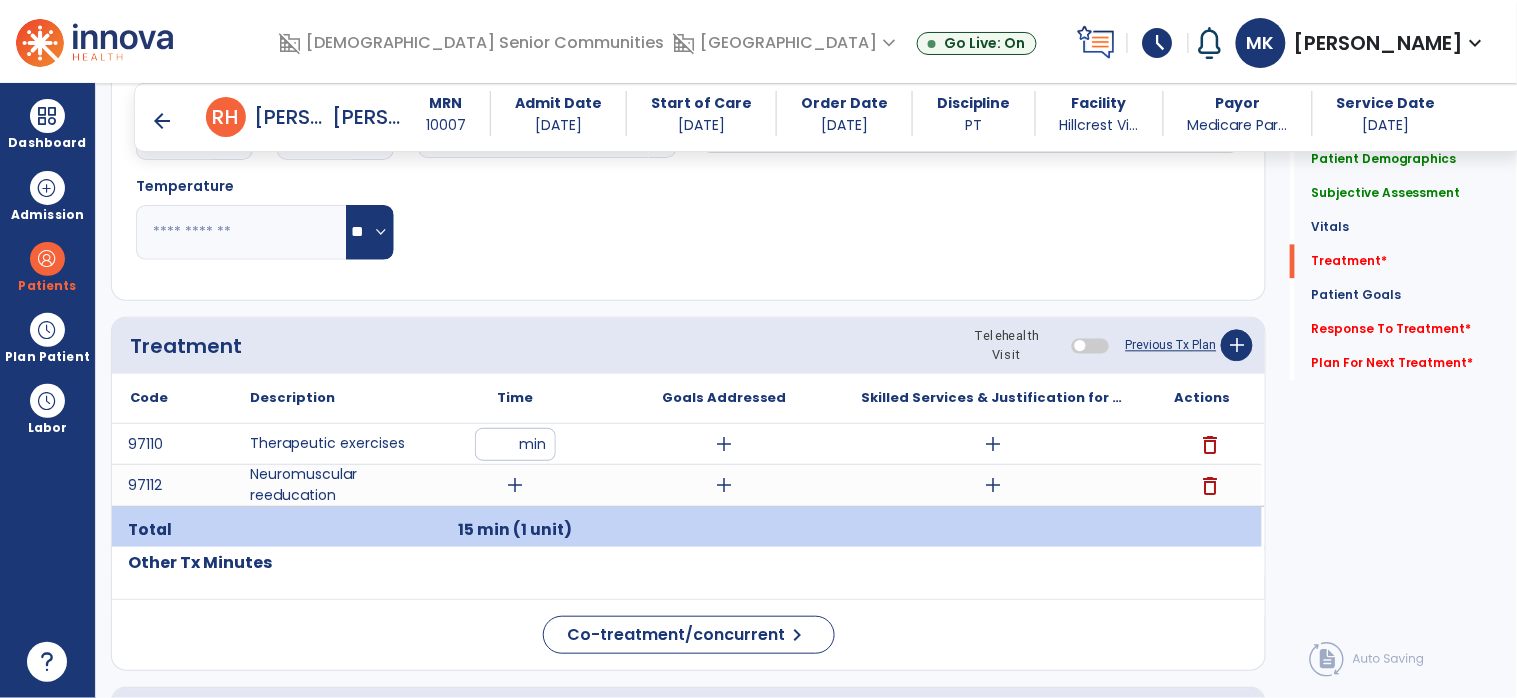 click on "add" at bounding box center (515, 485) 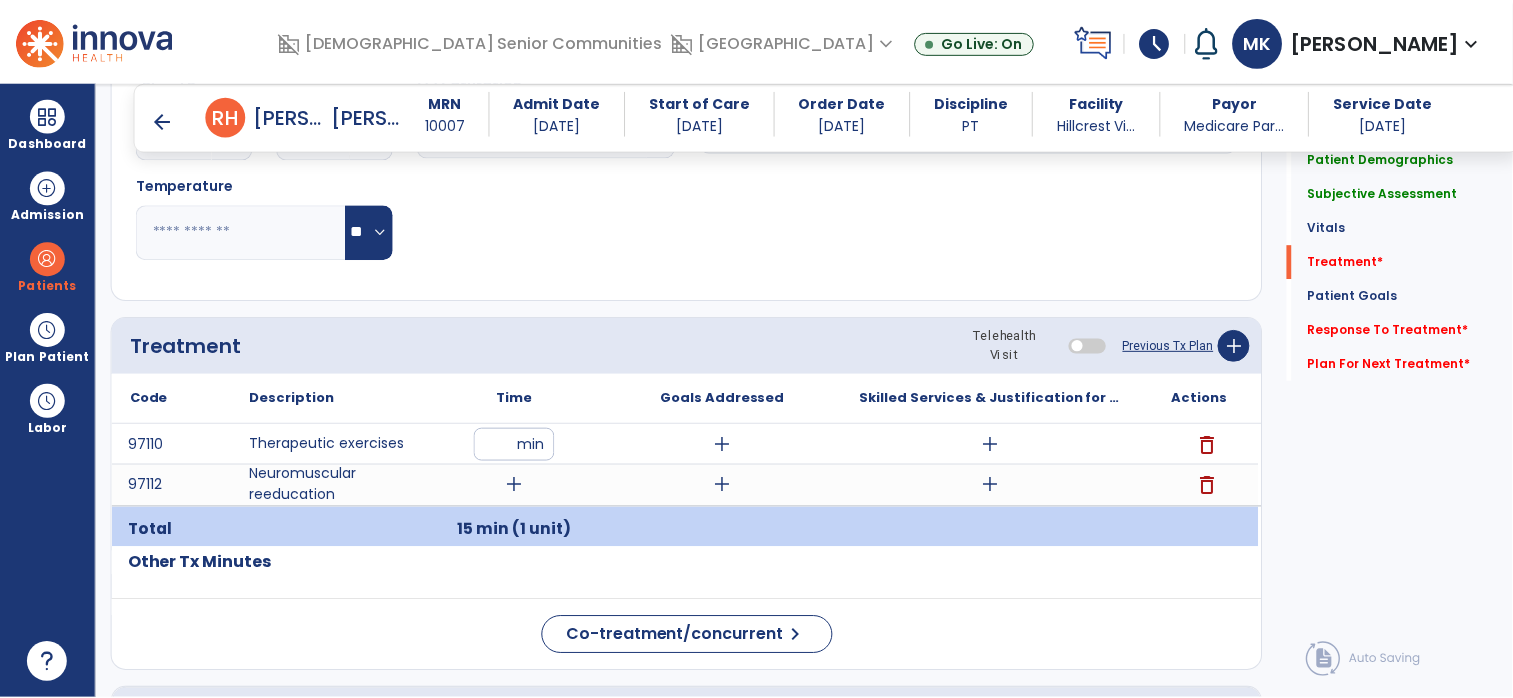 scroll, scrollTop: 0, scrollLeft: 0, axis: both 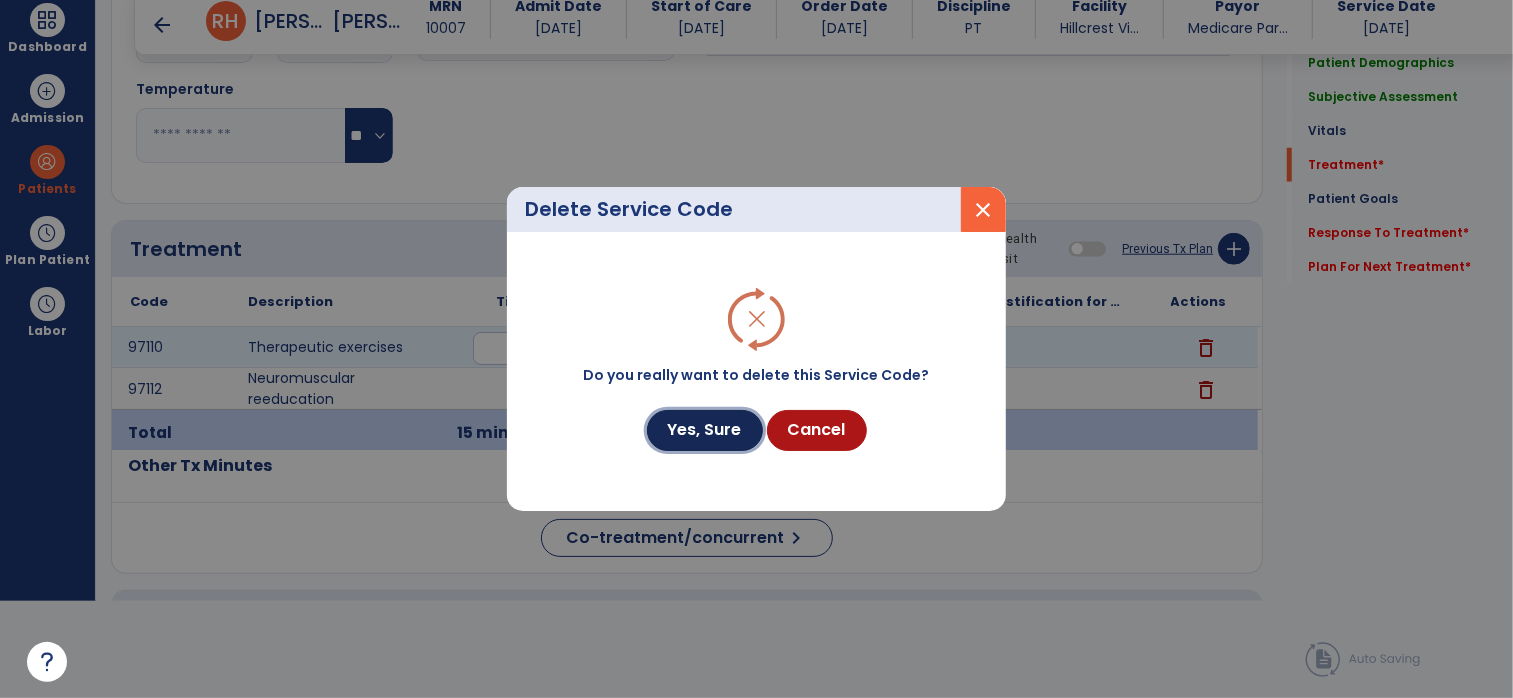 click on "Yes, Sure" at bounding box center (705, 430) 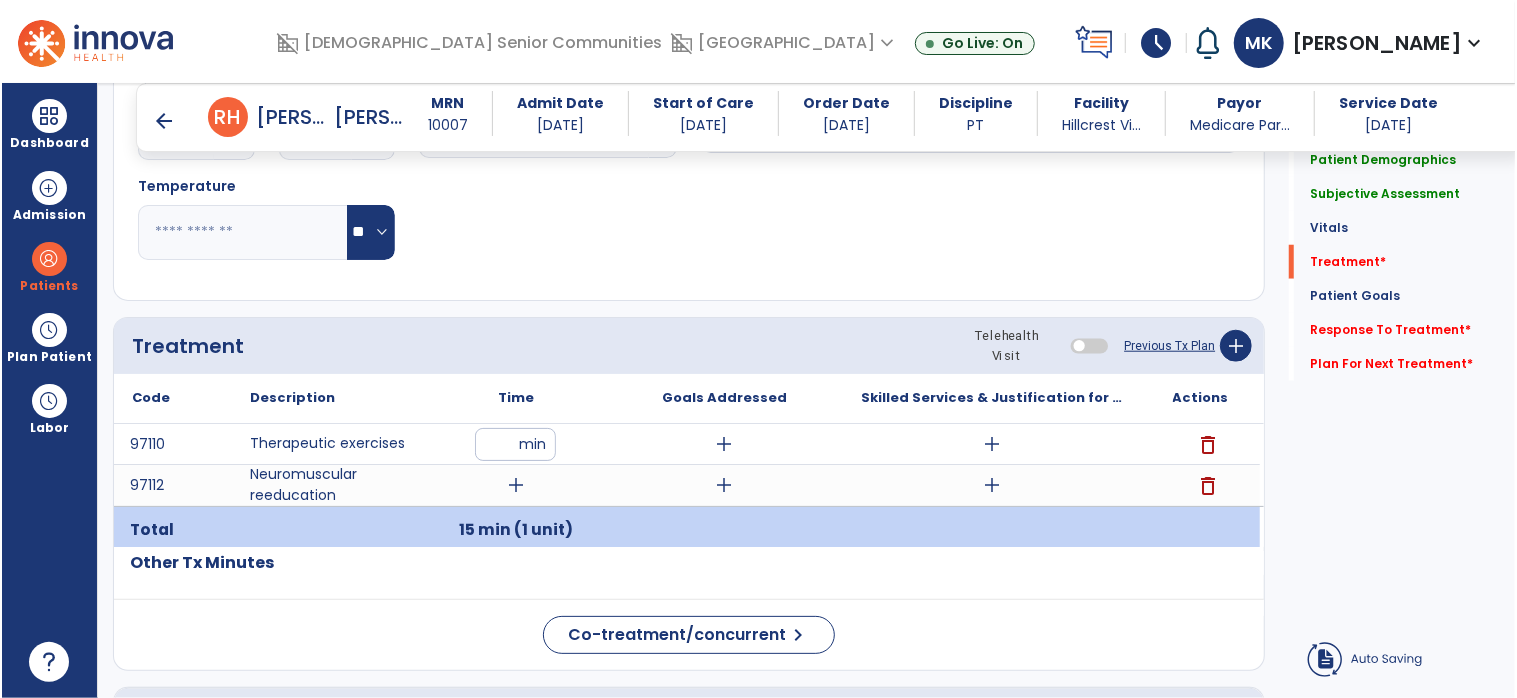scroll, scrollTop: 96, scrollLeft: 0, axis: vertical 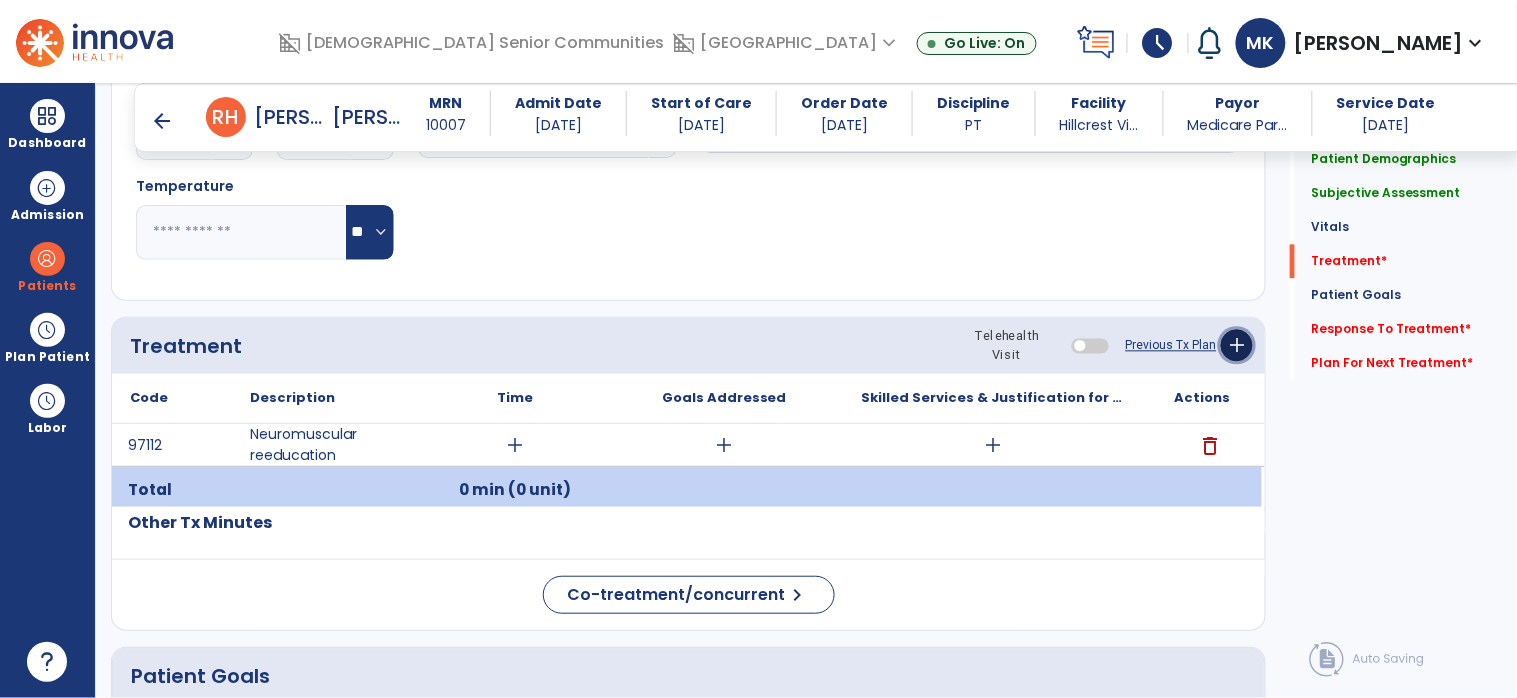 click on "add" 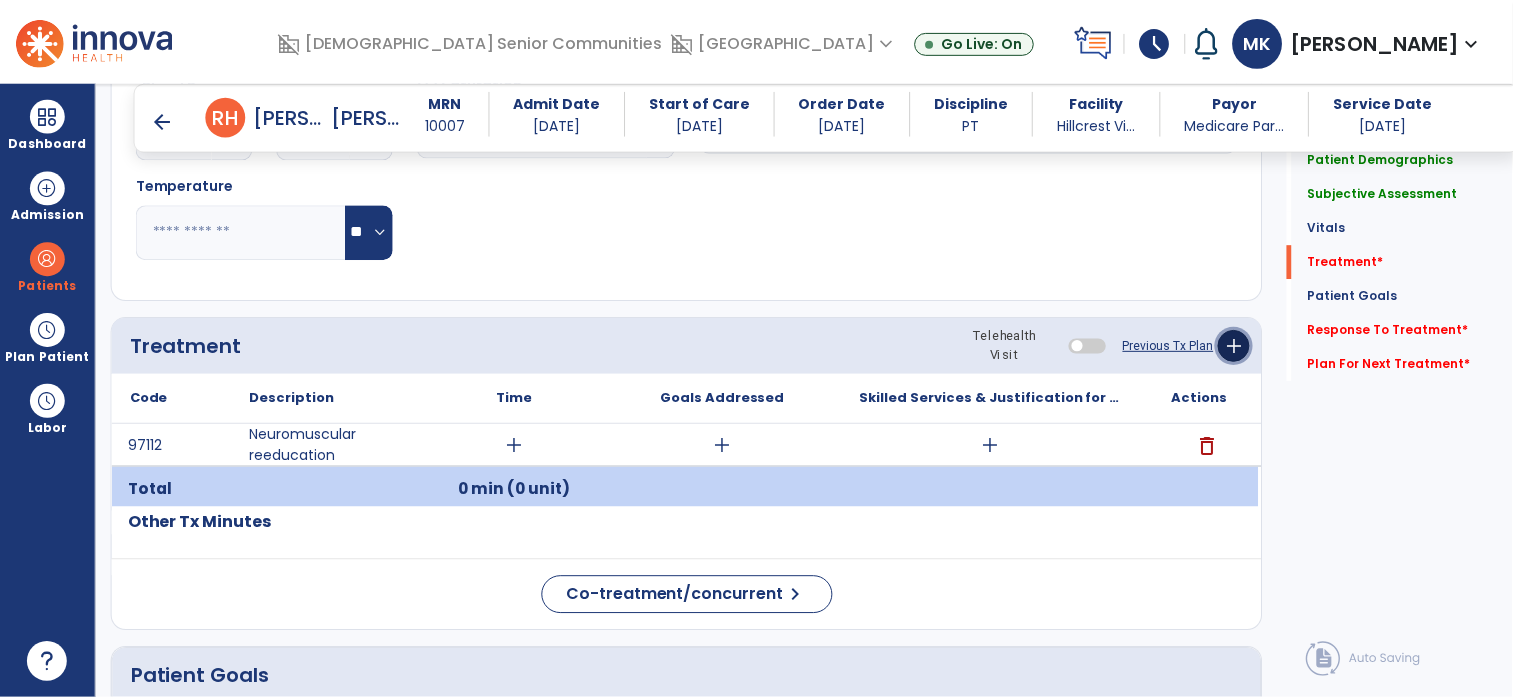 scroll, scrollTop: 0, scrollLeft: 0, axis: both 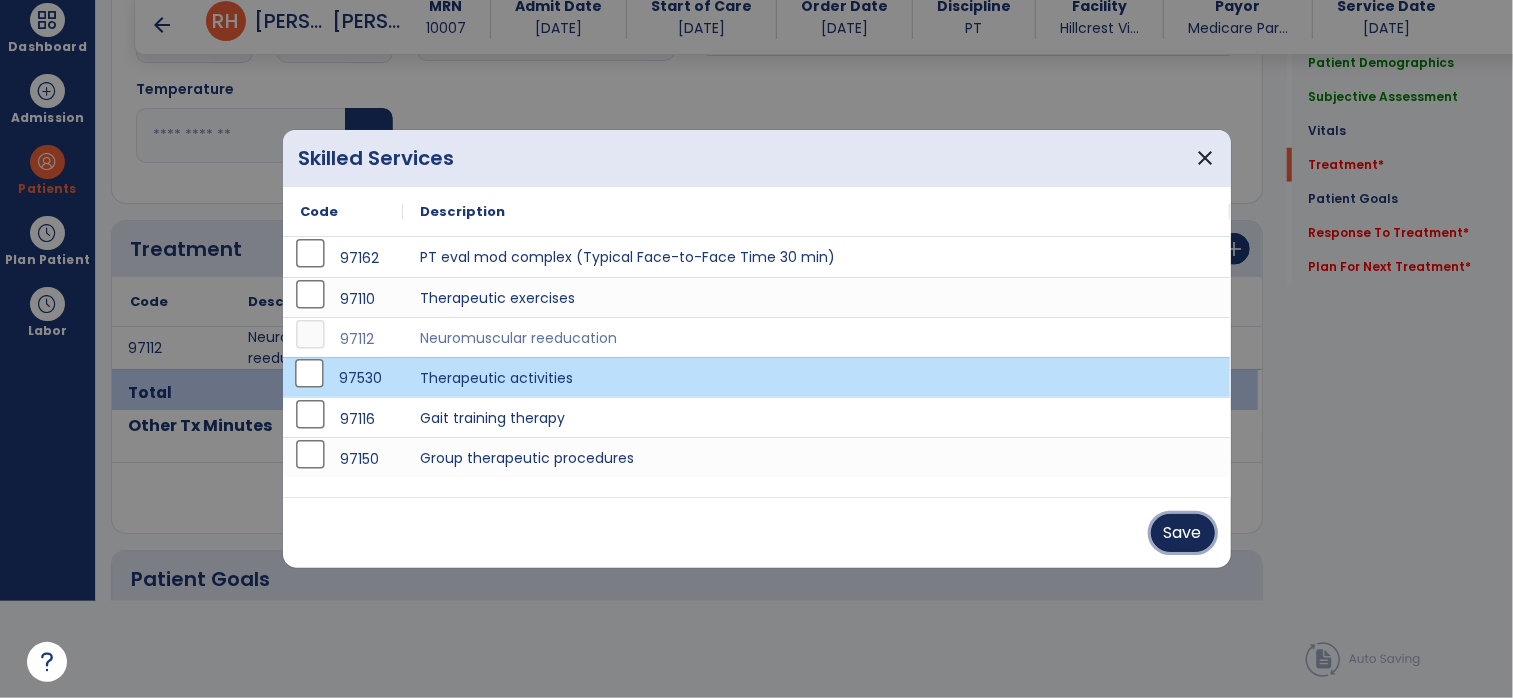 click on "Save" at bounding box center (1183, 533) 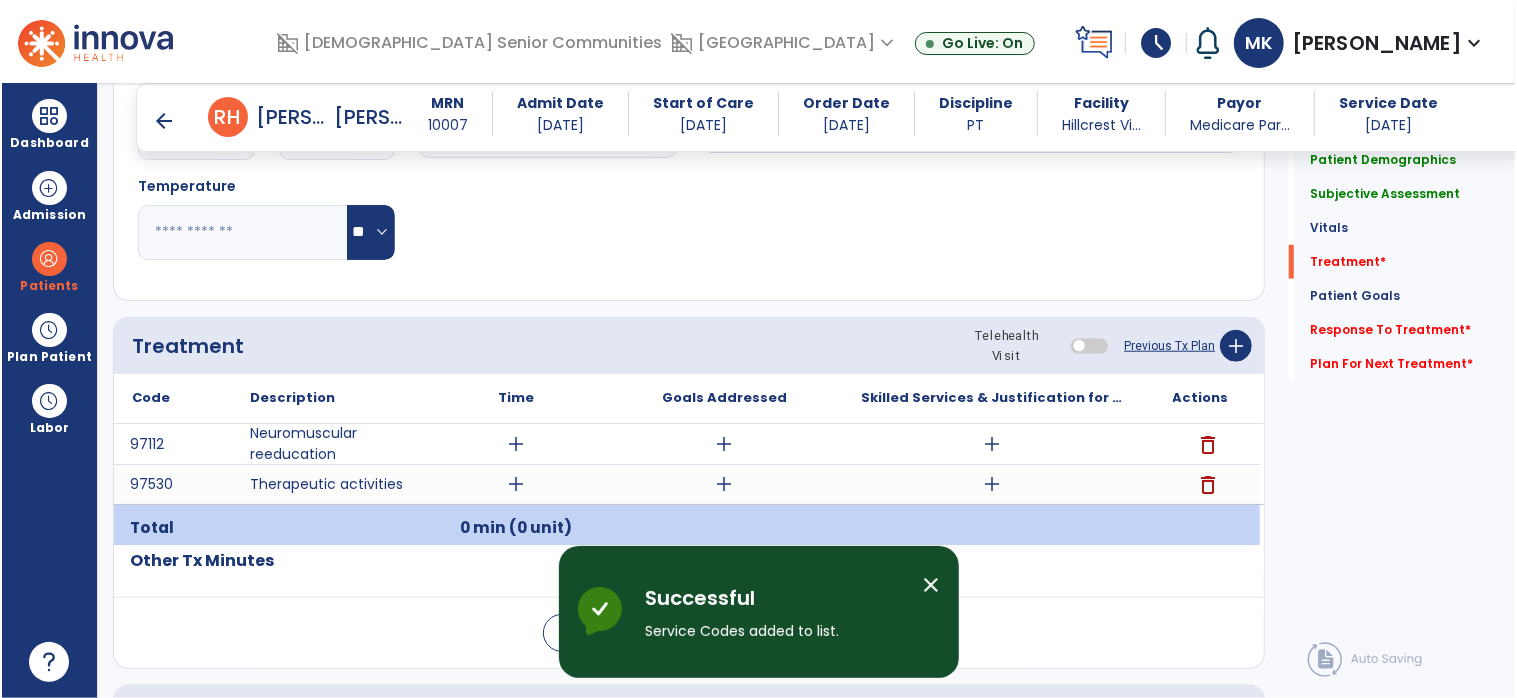 scroll, scrollTop: 96, scrollLeft: 0, axis: vertical 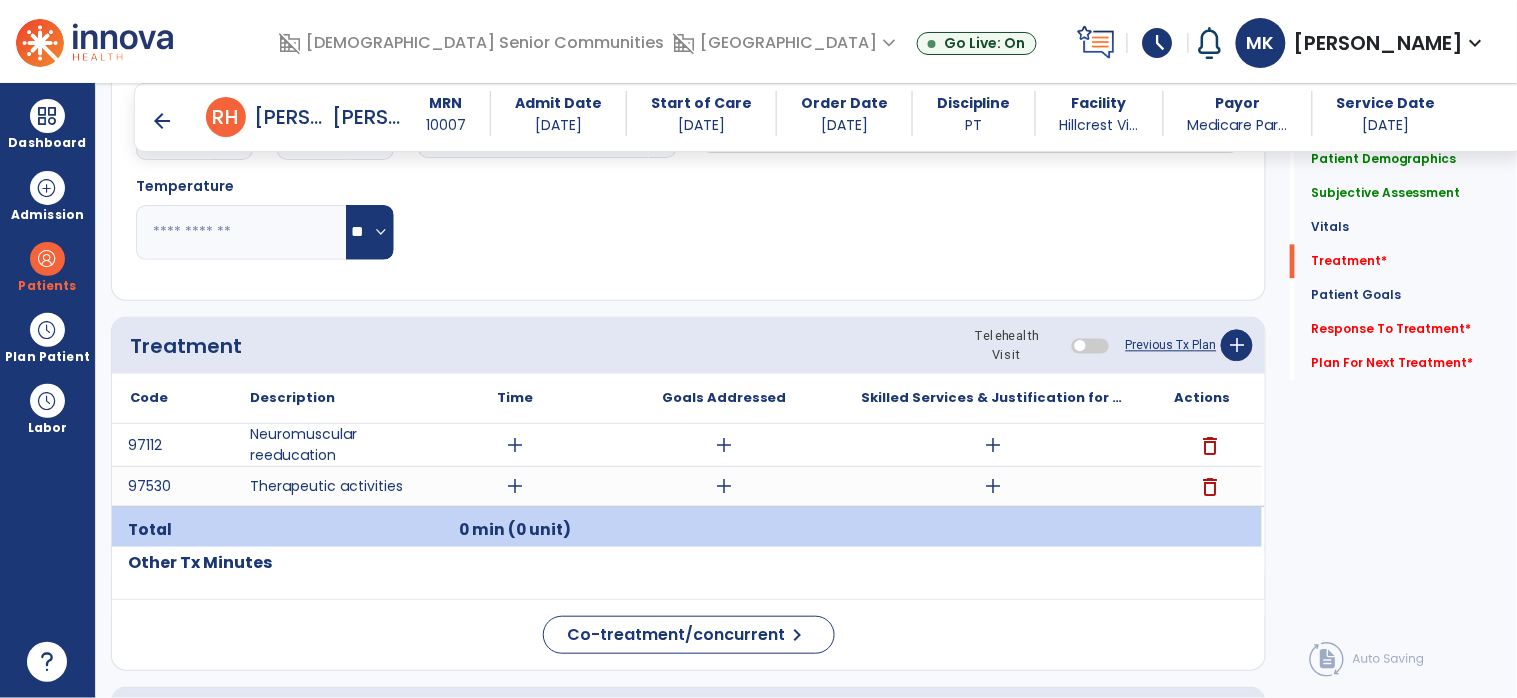 click on "add" at bounding box center (515, 445) 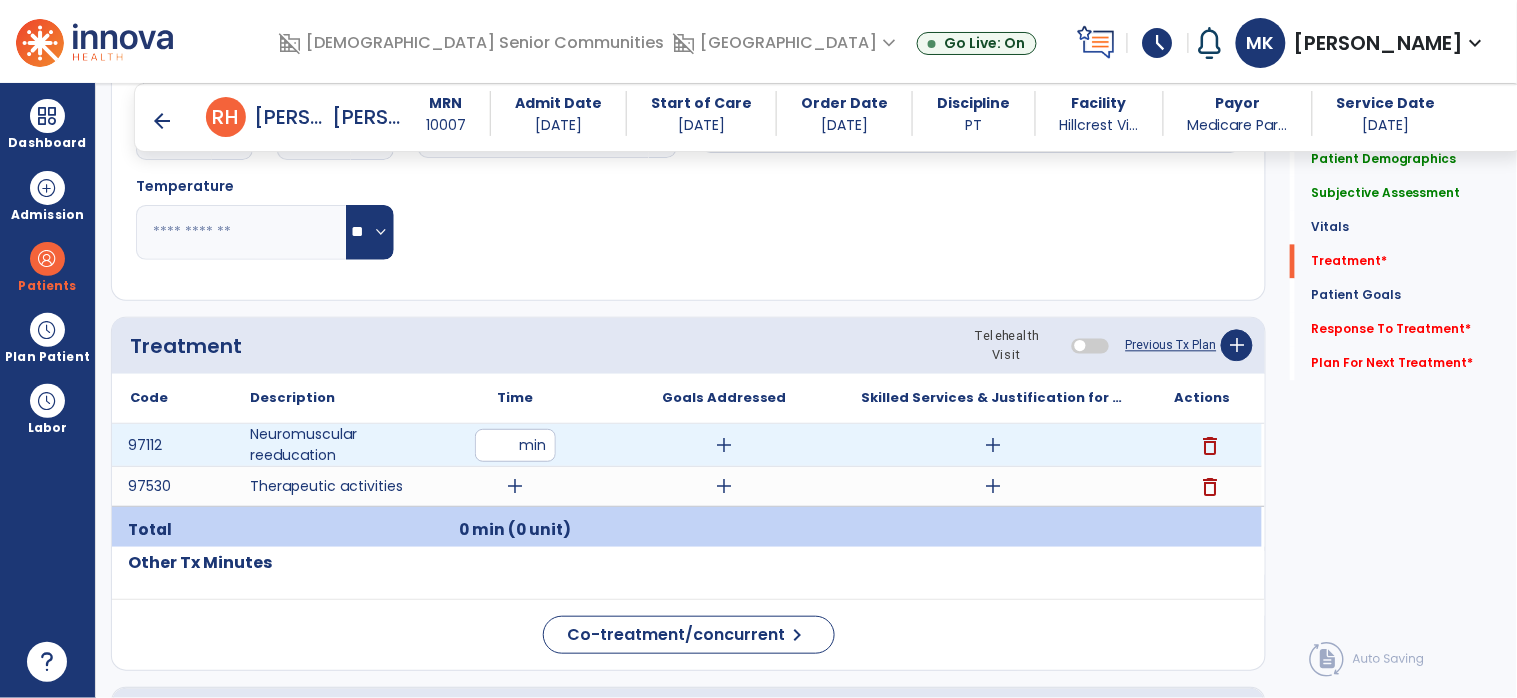 click at bounding box center [515, 445] 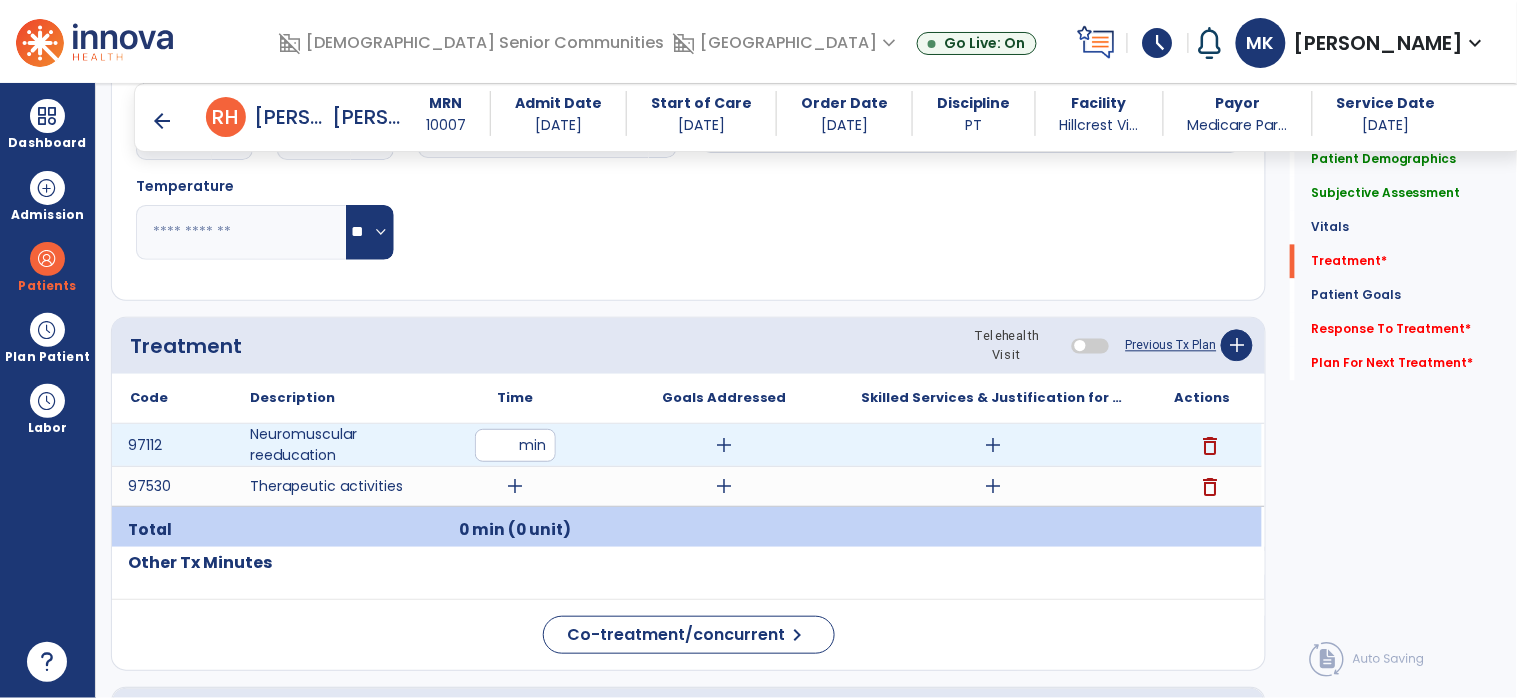 scroll, scrollTop: 96, scrollLeft: 0, axis: vertical 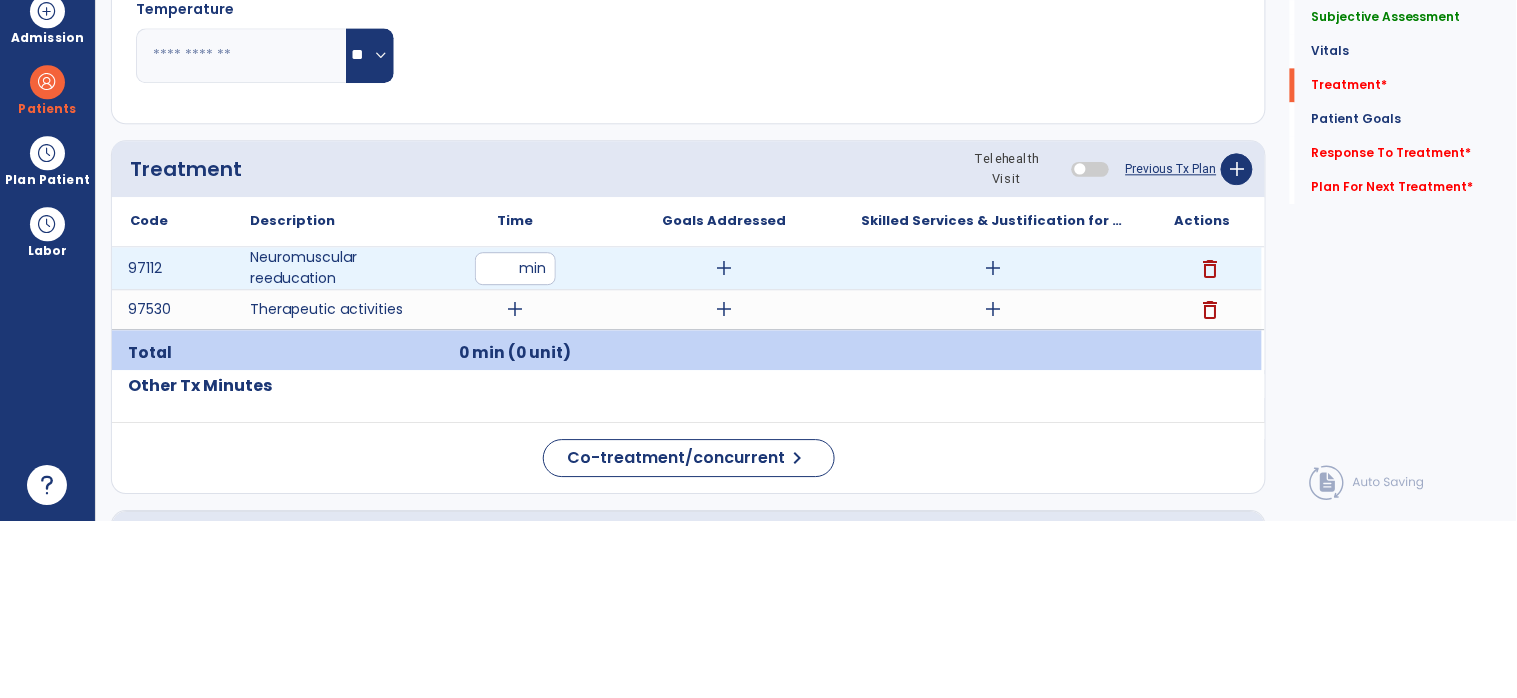 type on "**" 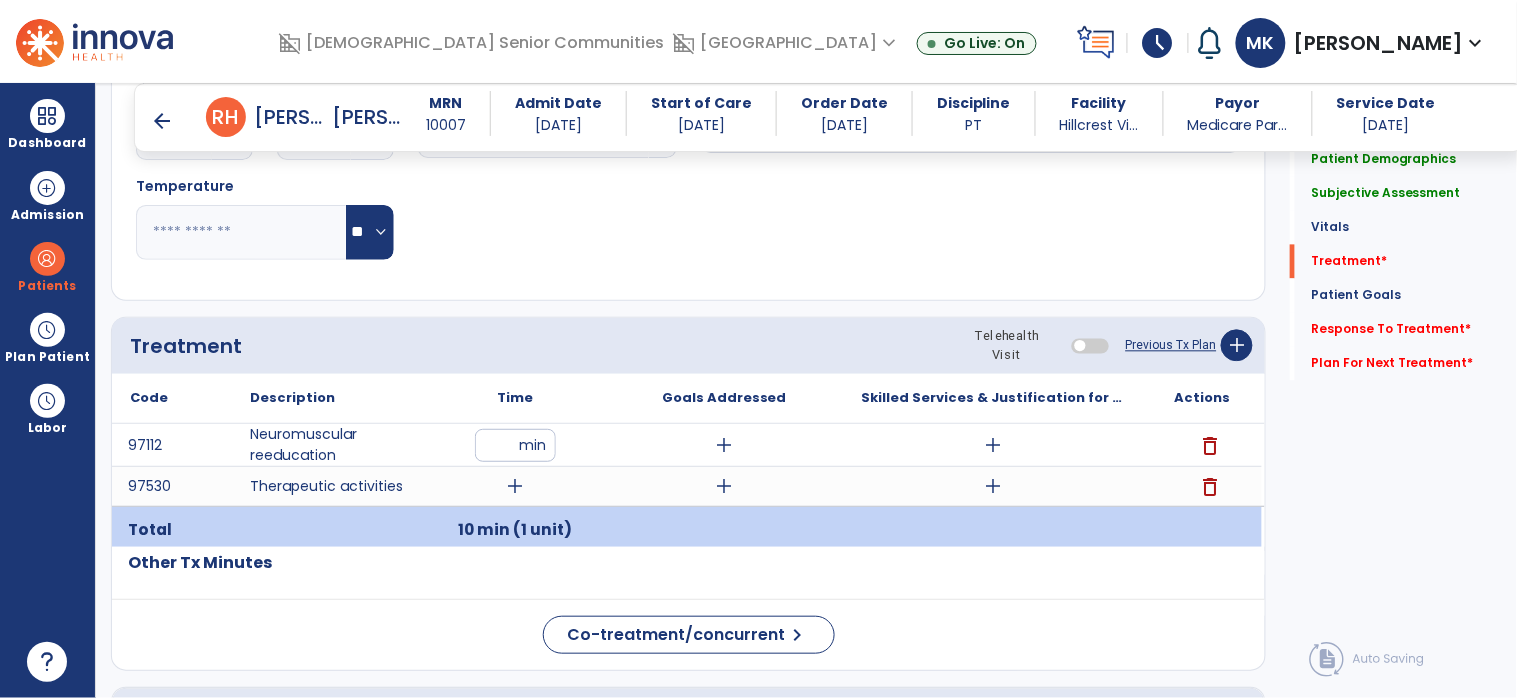 click on "add" at bounding box center (515, 486) 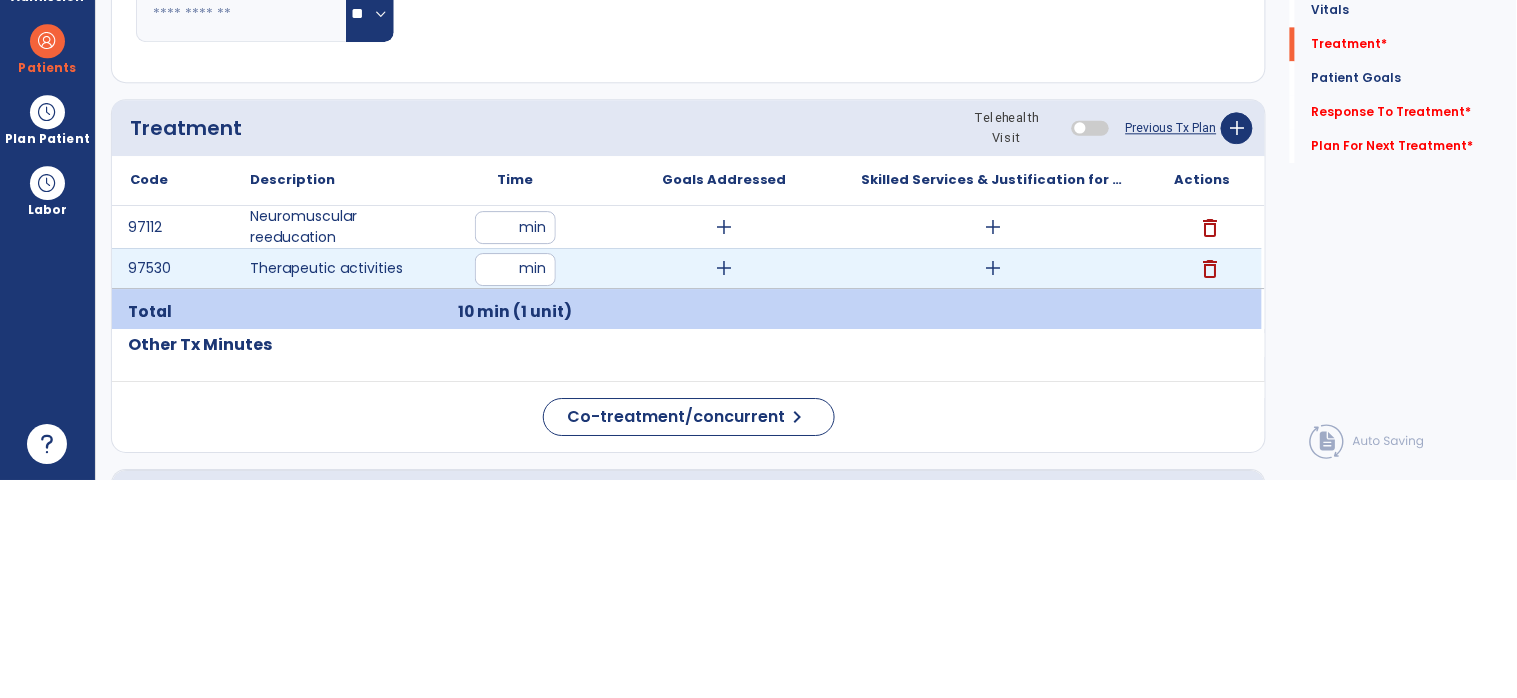 type on "**" 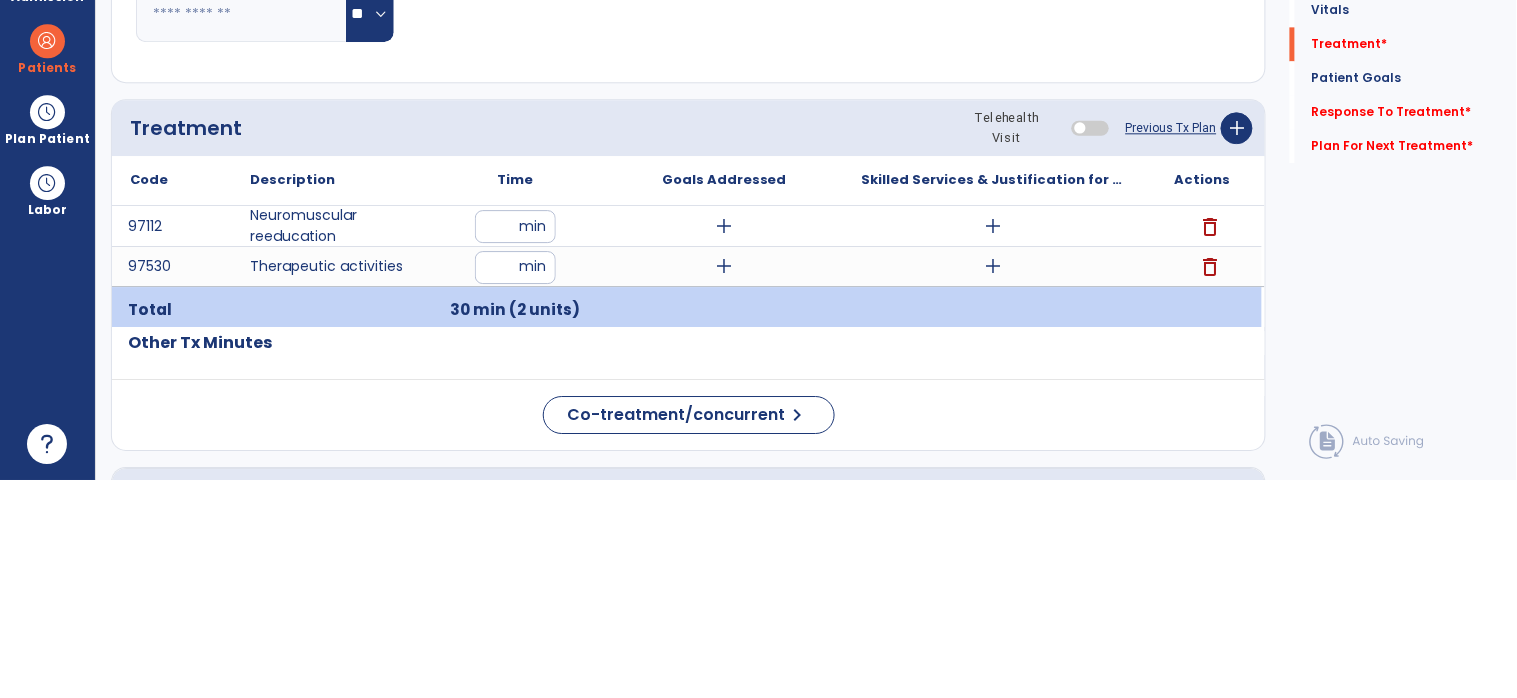 click on "Notes/Comments" 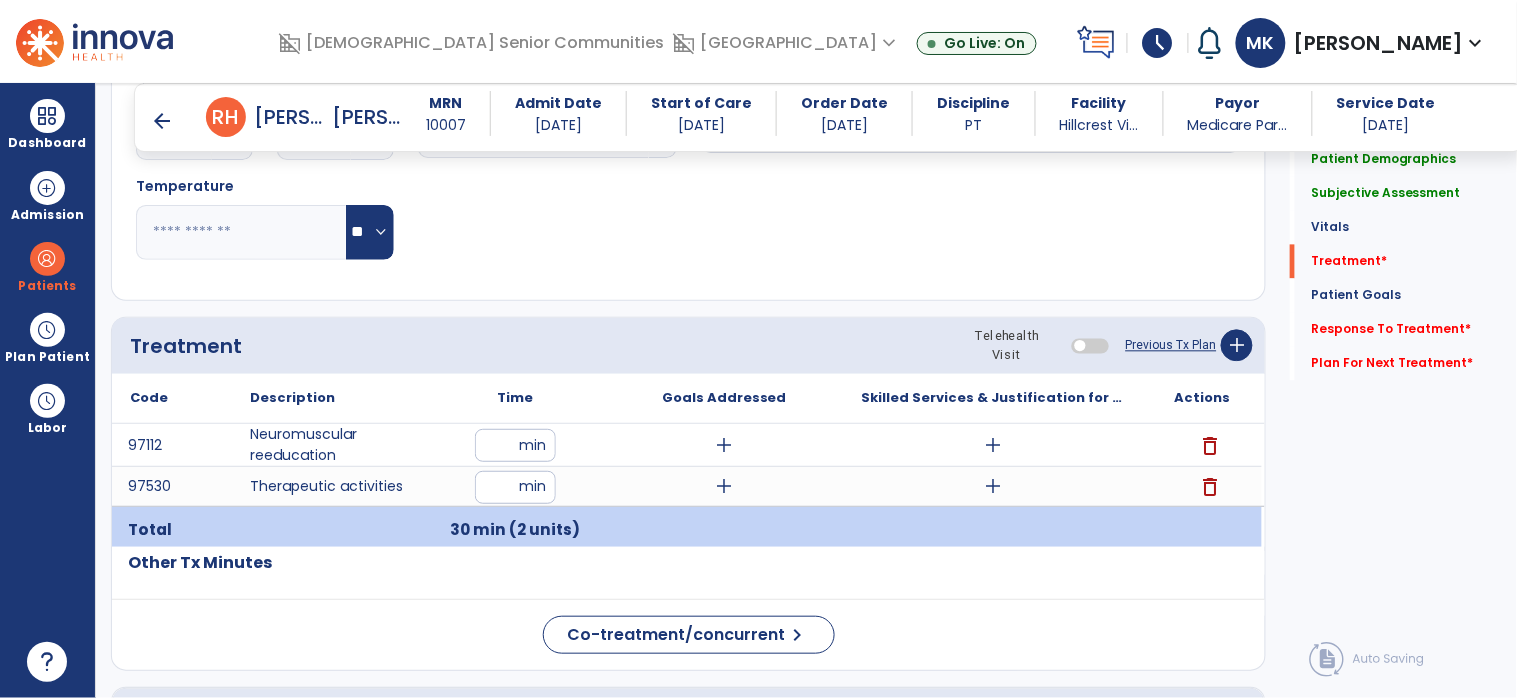 click on "add" at bounding box center (724, 445) 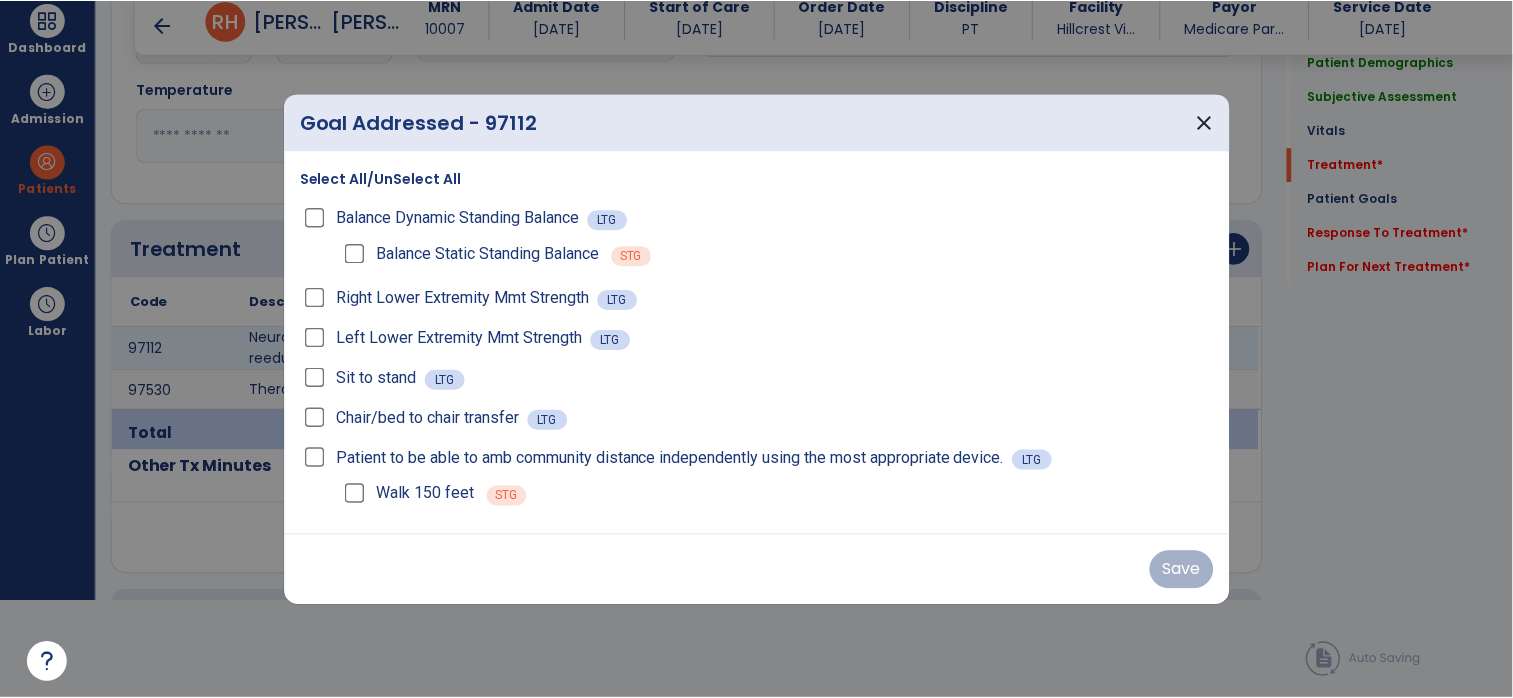 scroll, scrollTop: 0, scrollLeft: 0, axis: both 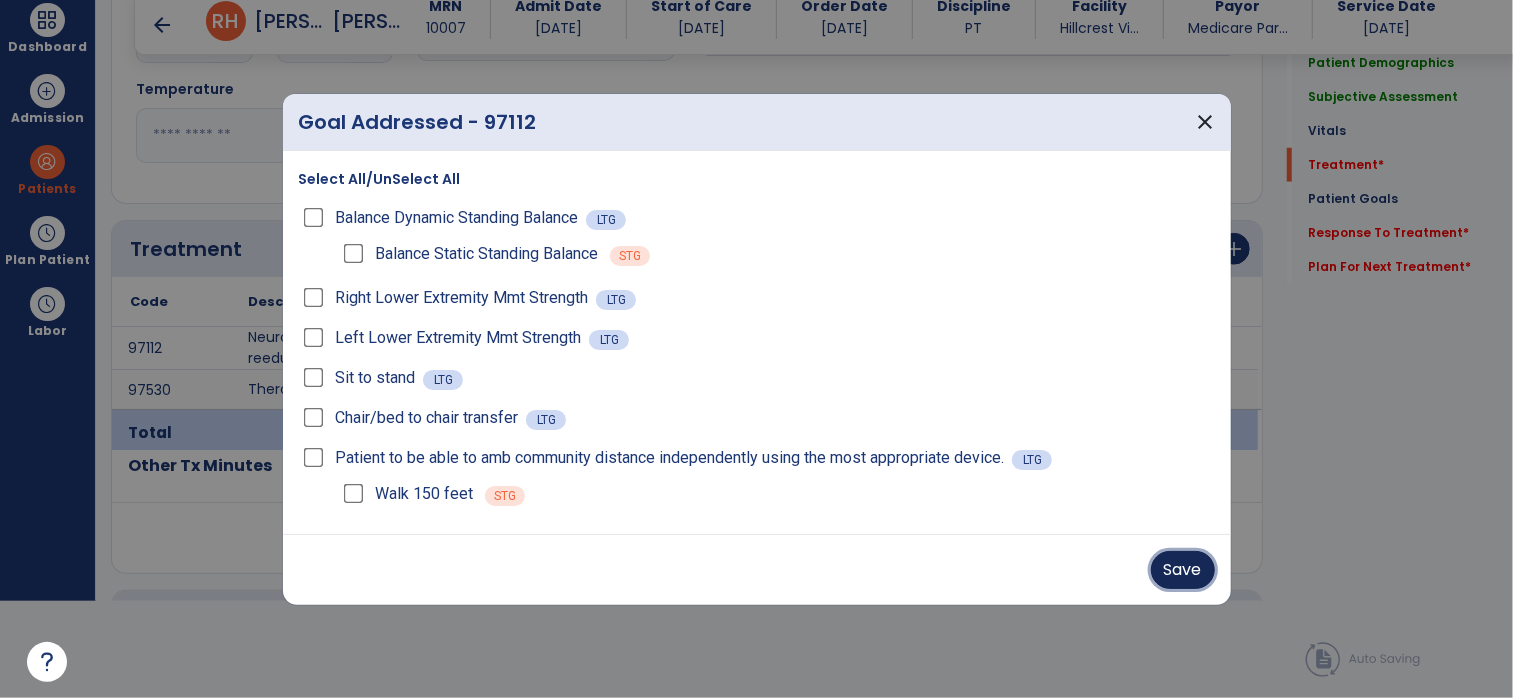 click on "Save" at bounding box center [1183, 570] 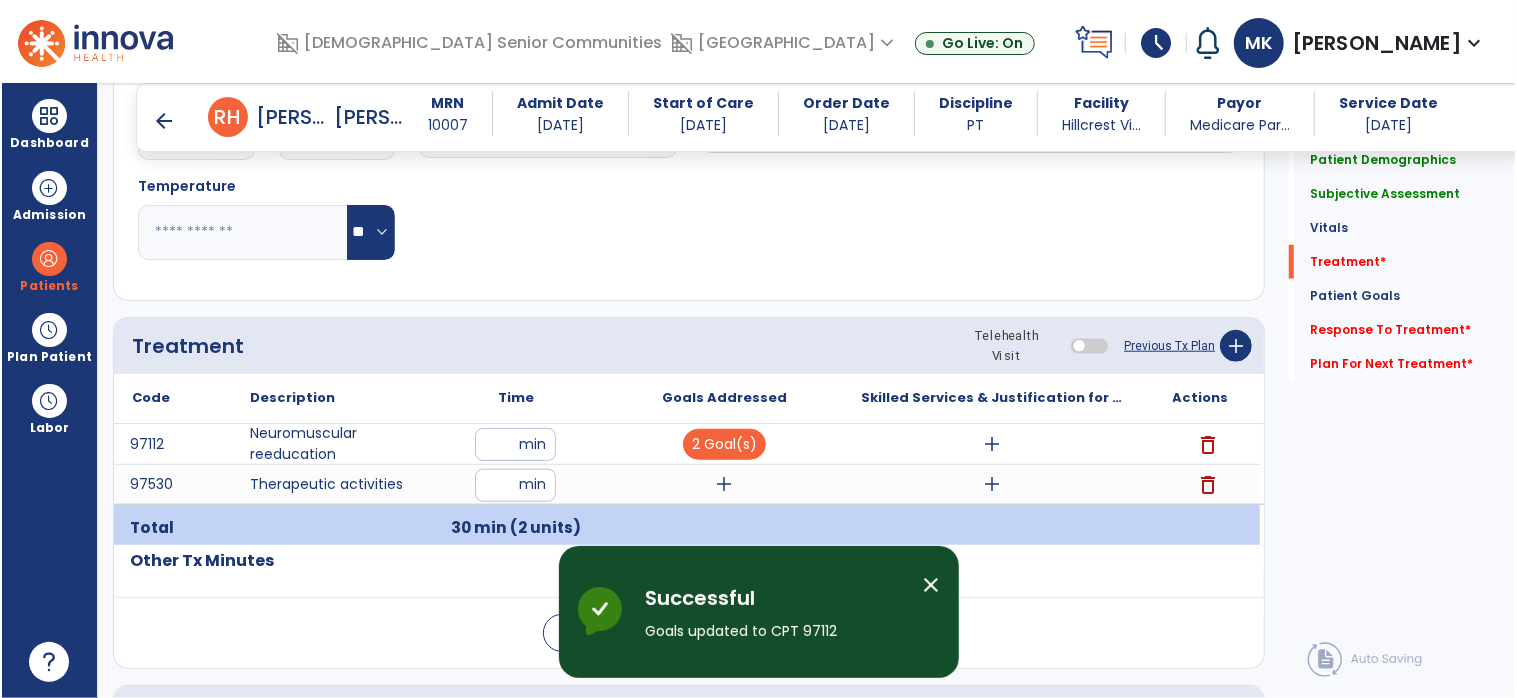 scroll, scrollTop: 96, scrollLeft: 0, axis: vertical 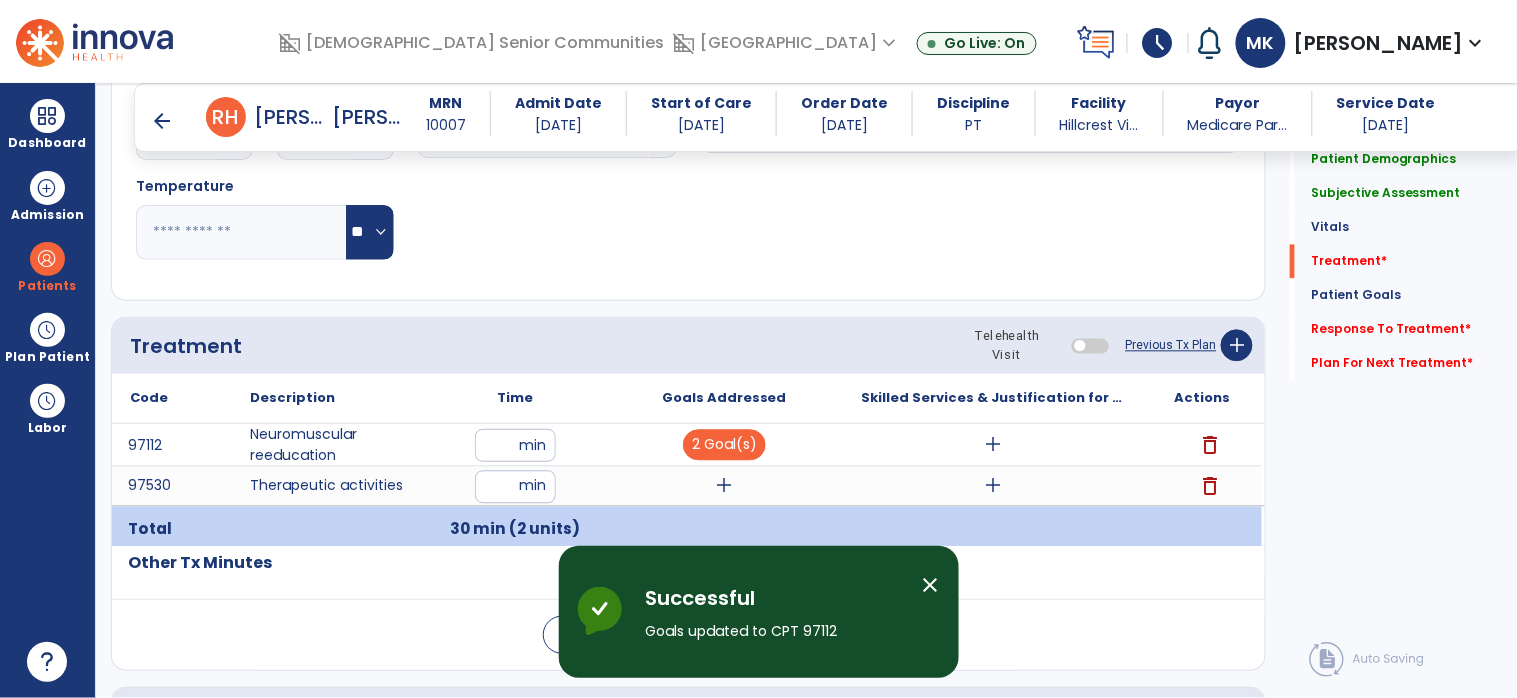 click on "add" at bounding box center [724, 486] 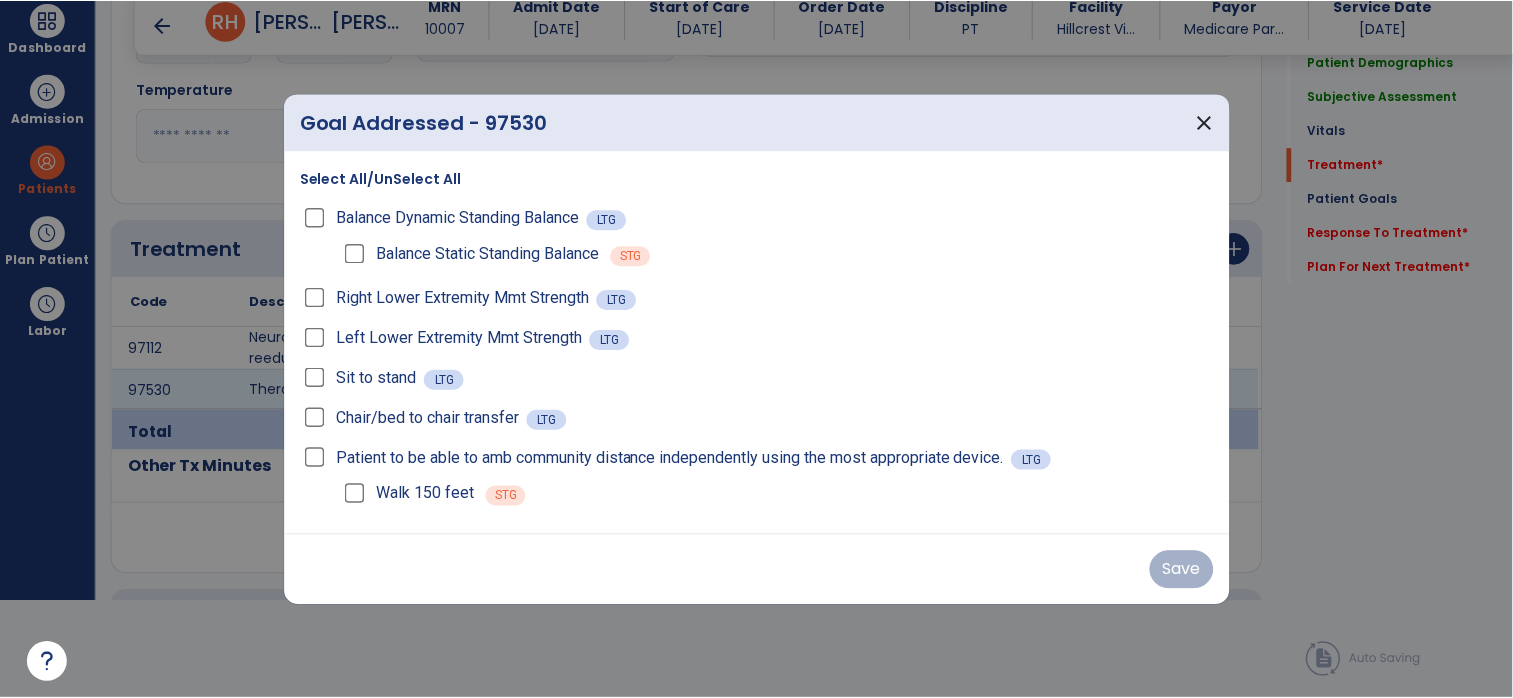 scroll, scrollTop: 0, scrollLeft: 0, axis: both 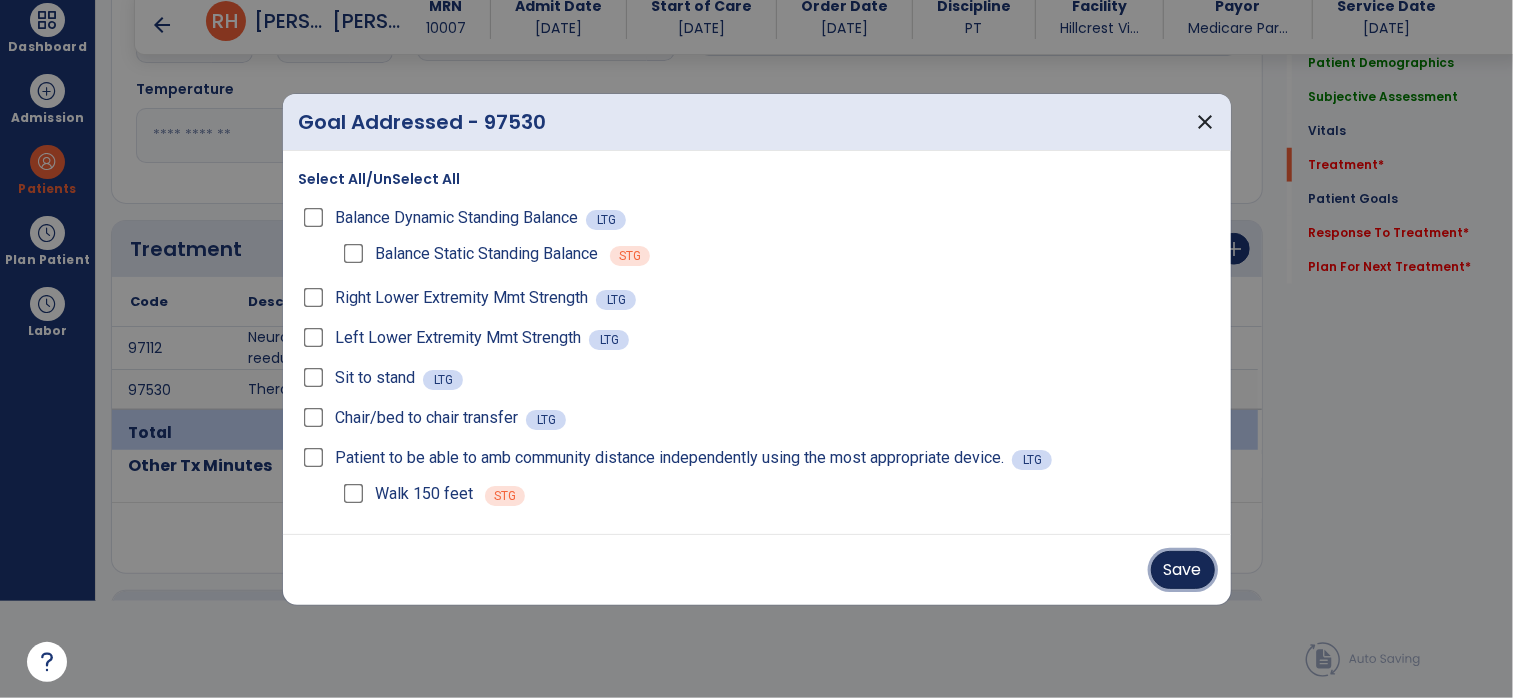 click on "Save" at bounding box center (1183, 570) 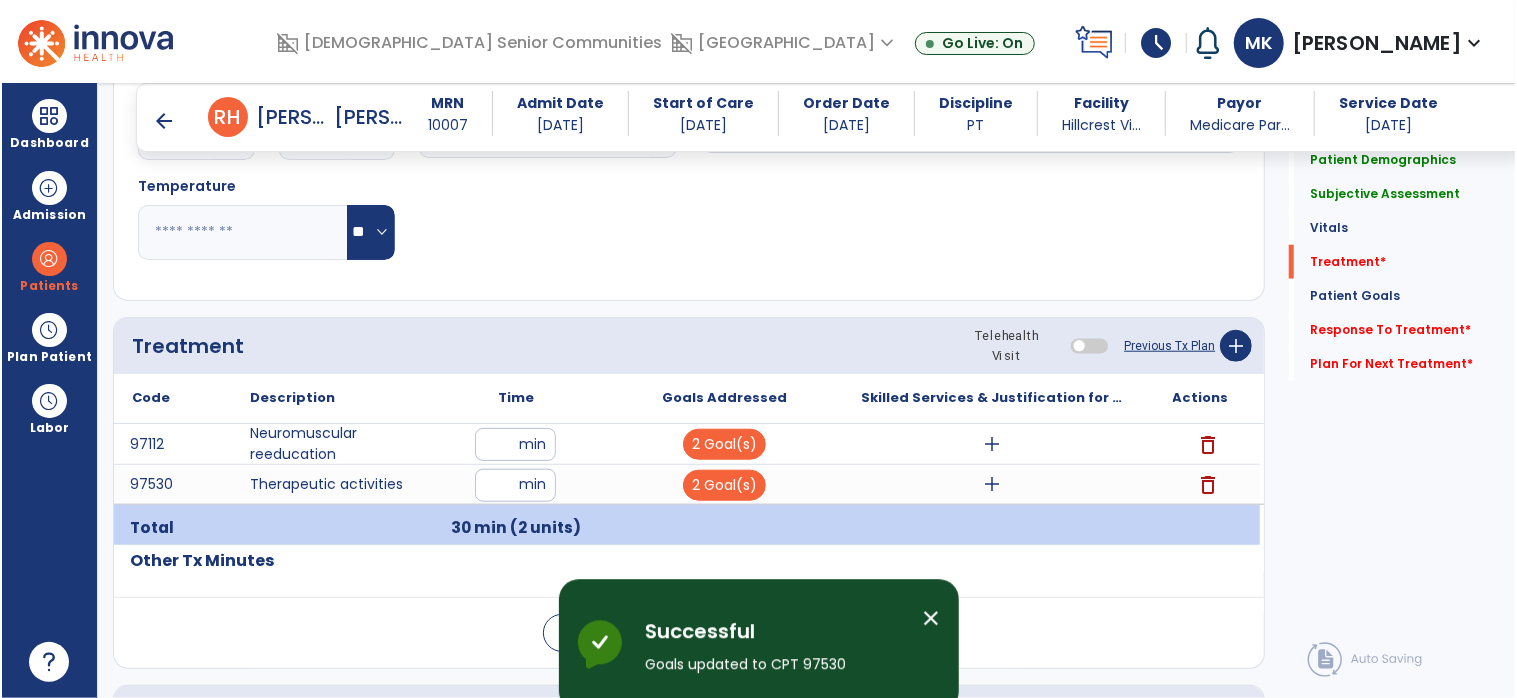 scroll, scrollTop: 96, scrollLeft: 0, axis: vertical 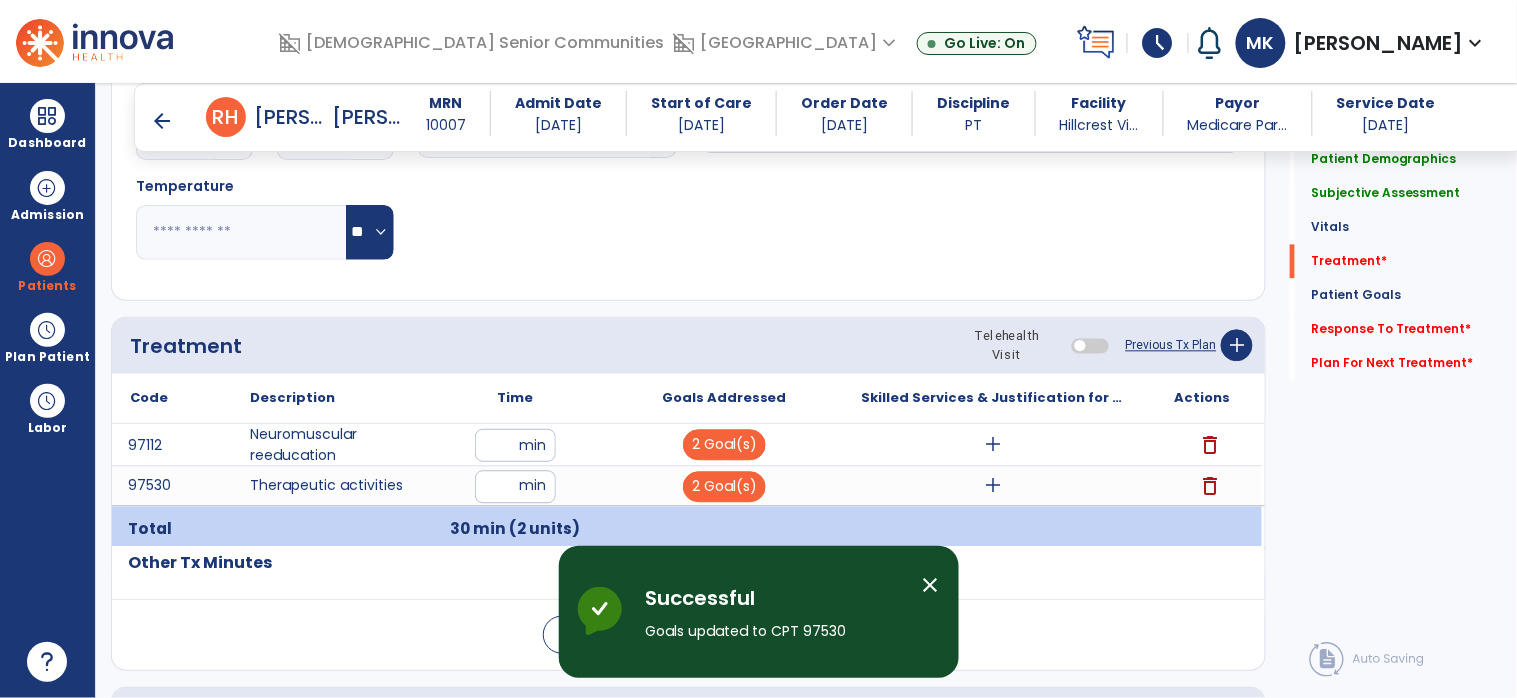 click on "add" at bounding box center (993, 445) 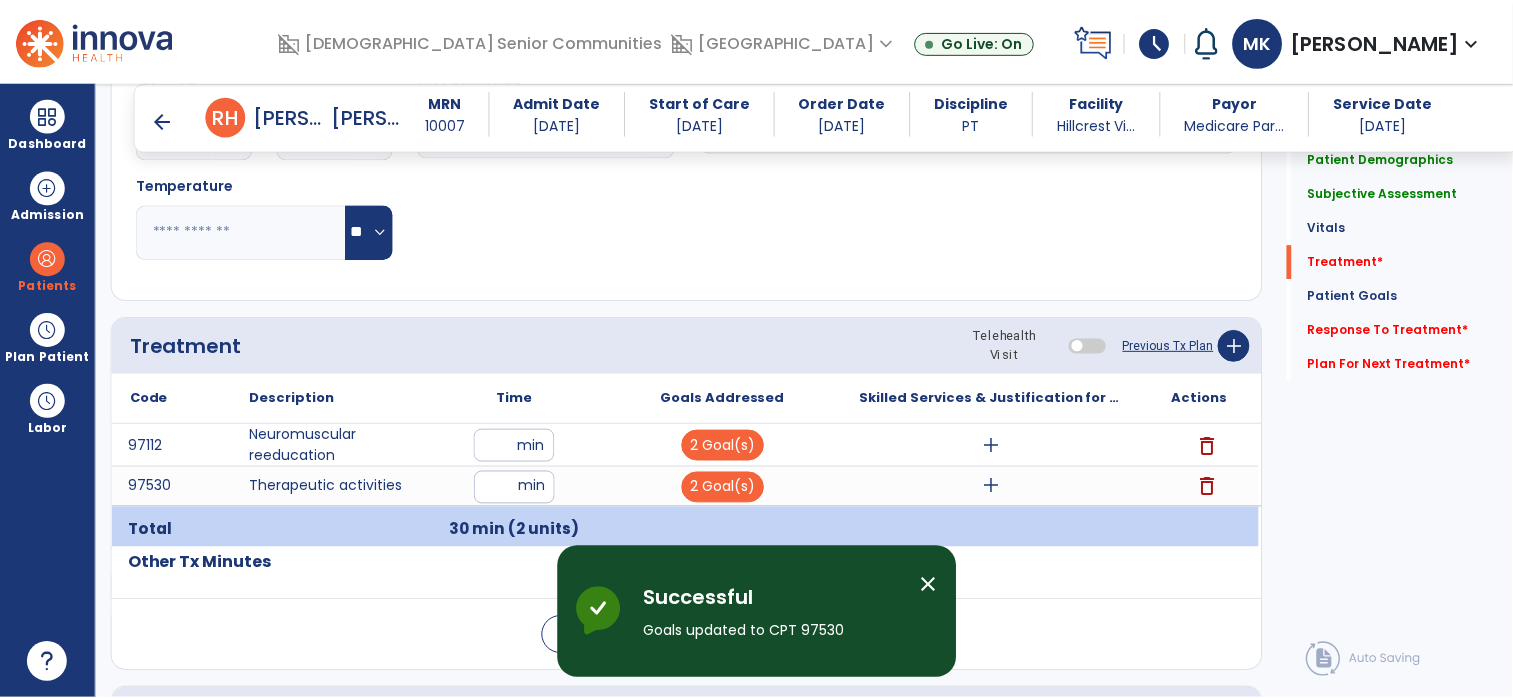 scroll, scrollTop: 0, scrollLeft: 0, axis: both 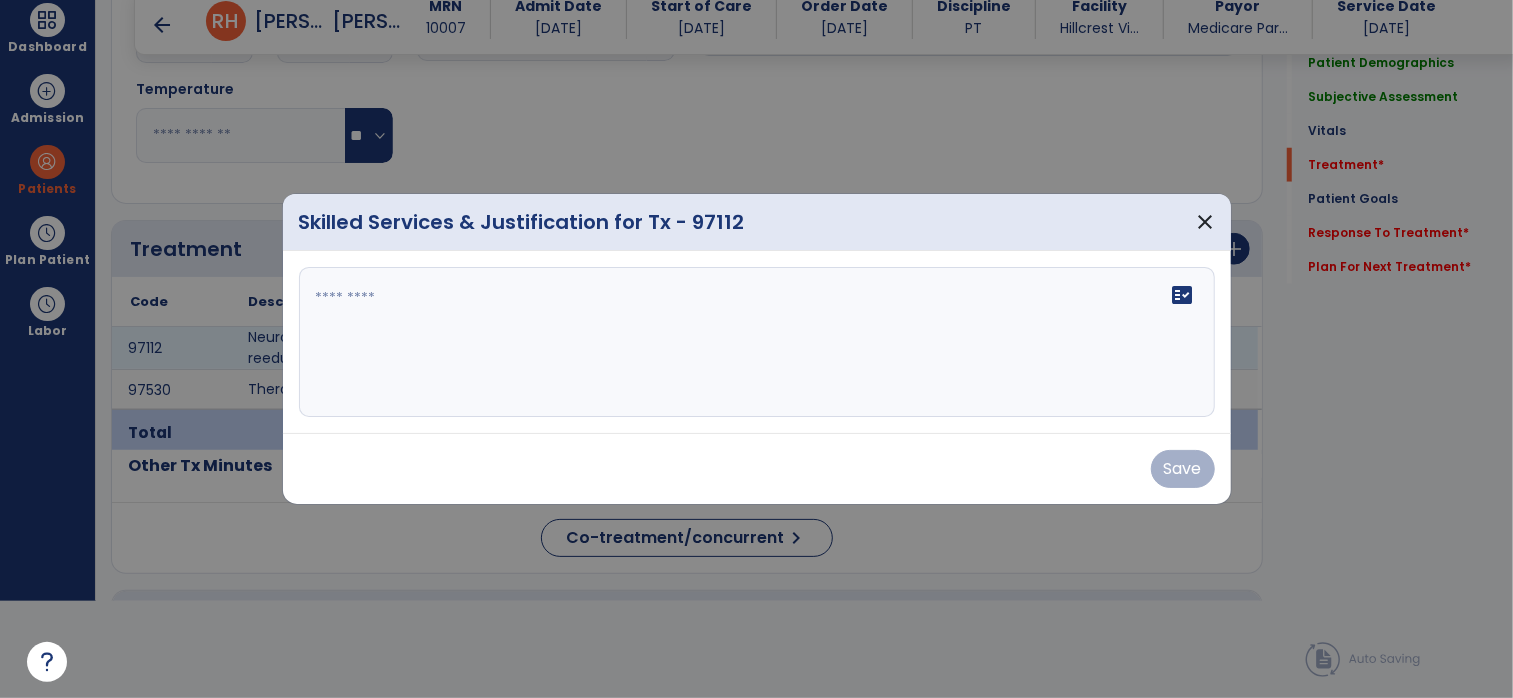 click at bounding box center [757, 342] 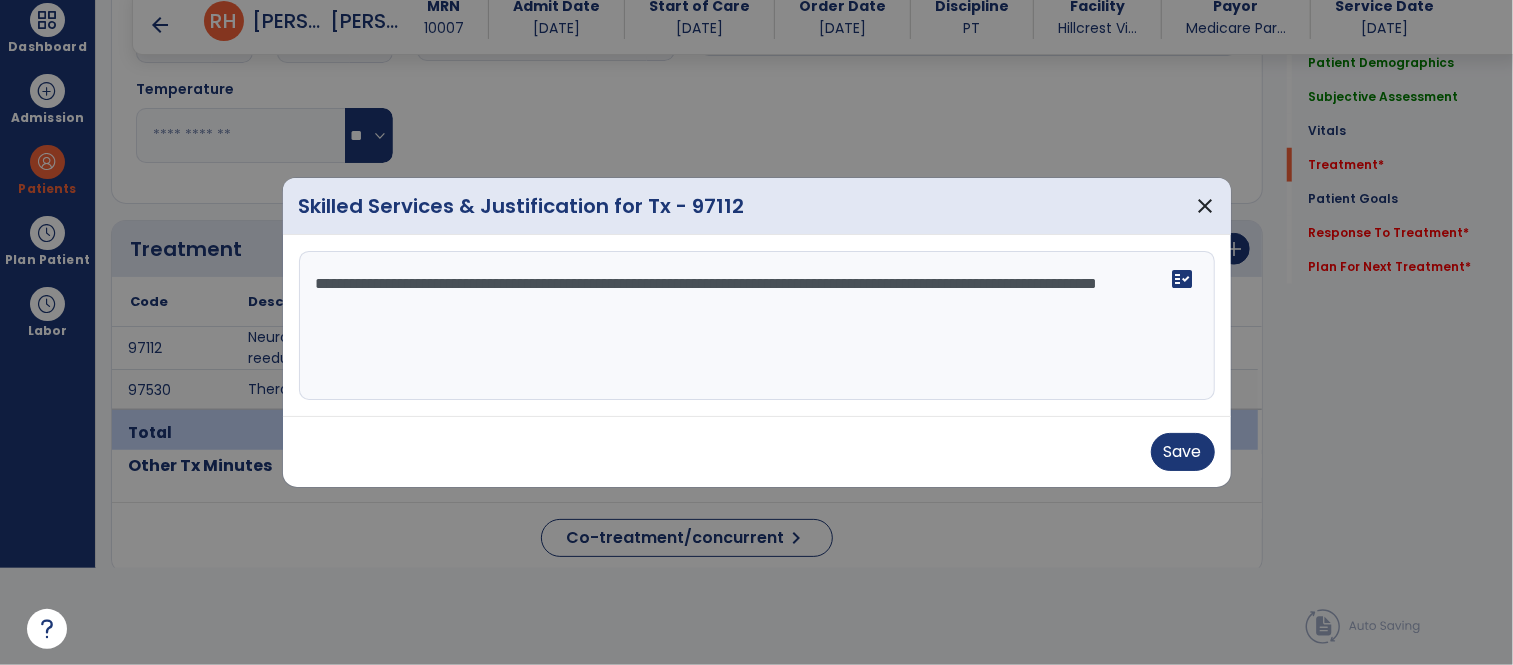 click on "**********" at bounding box center [757, 326] 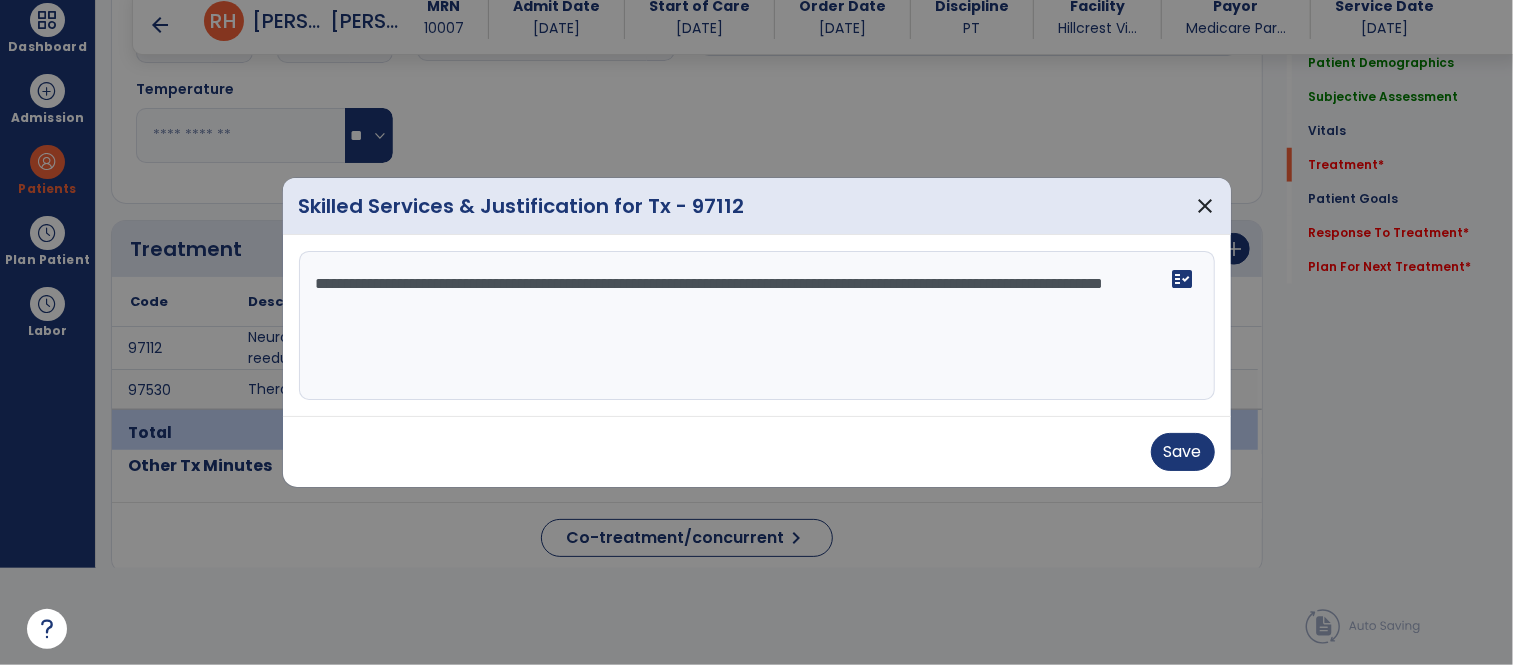 click on "**********" at bounding box center [757, 326] 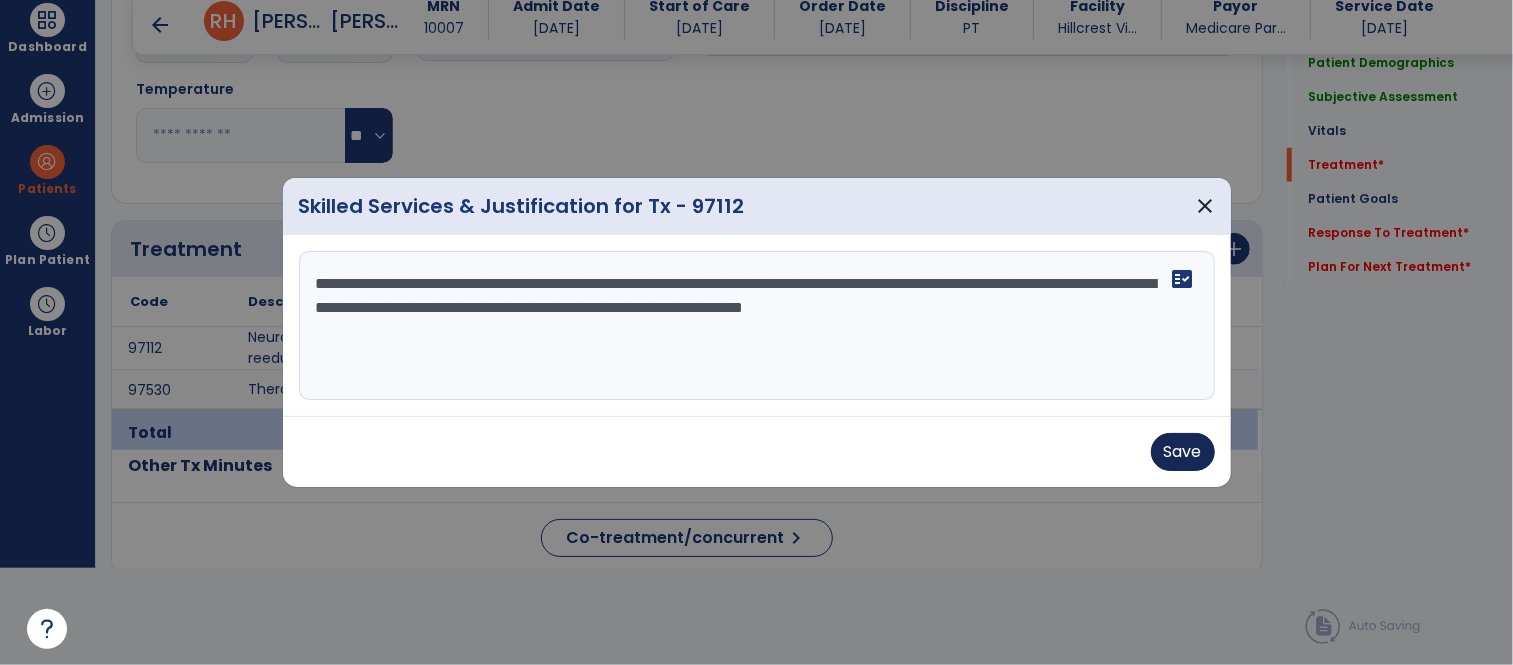 type on "**********" 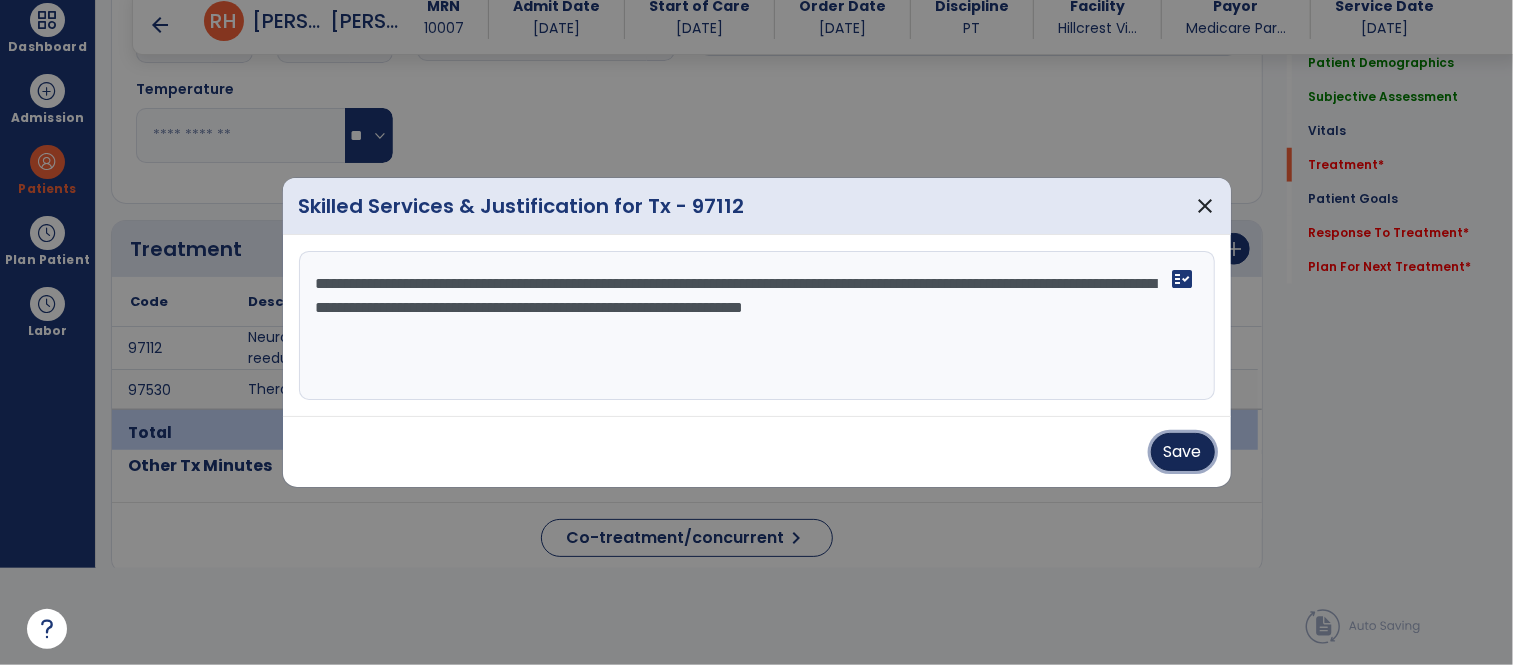click on "Save" at bounding box center [1183, 452] 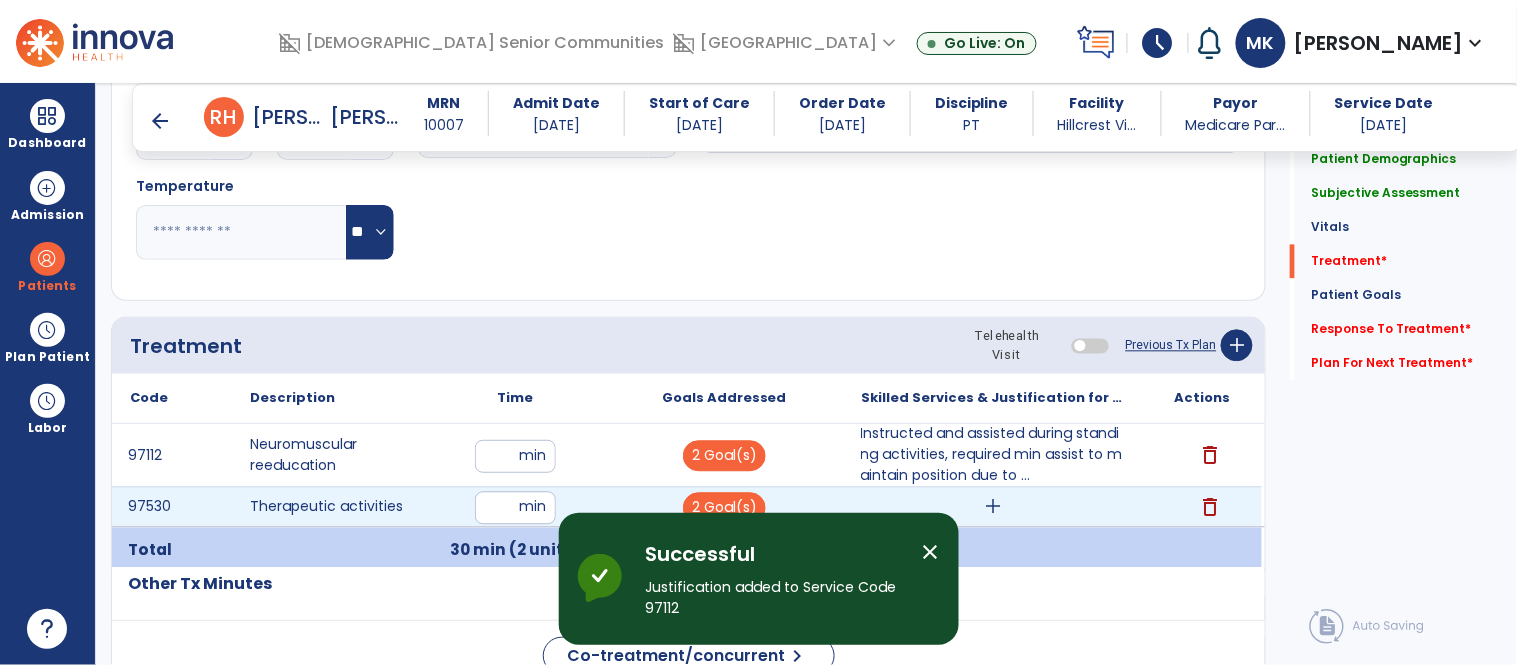click on "add" at bounding box center (993, 507) 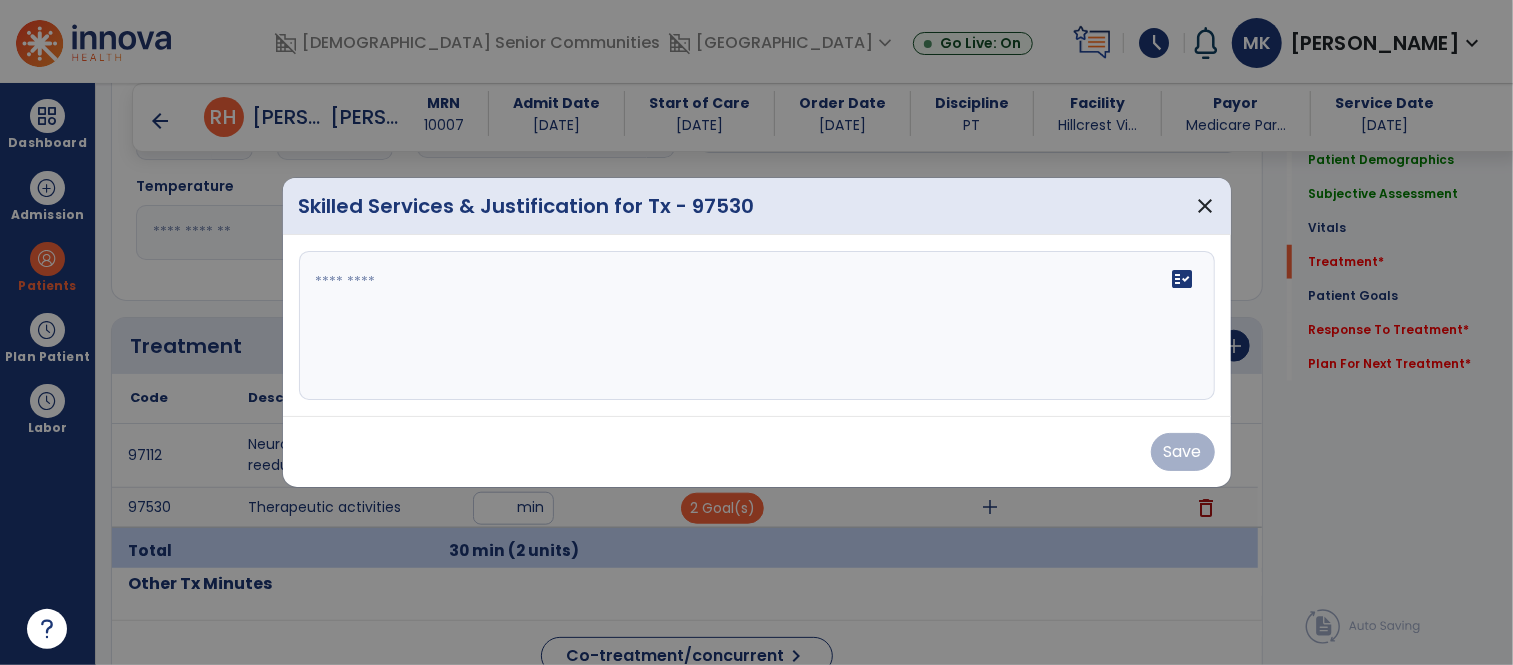 scroll, scrollTop: 1052, scrollLeft: 0, axis: vertical 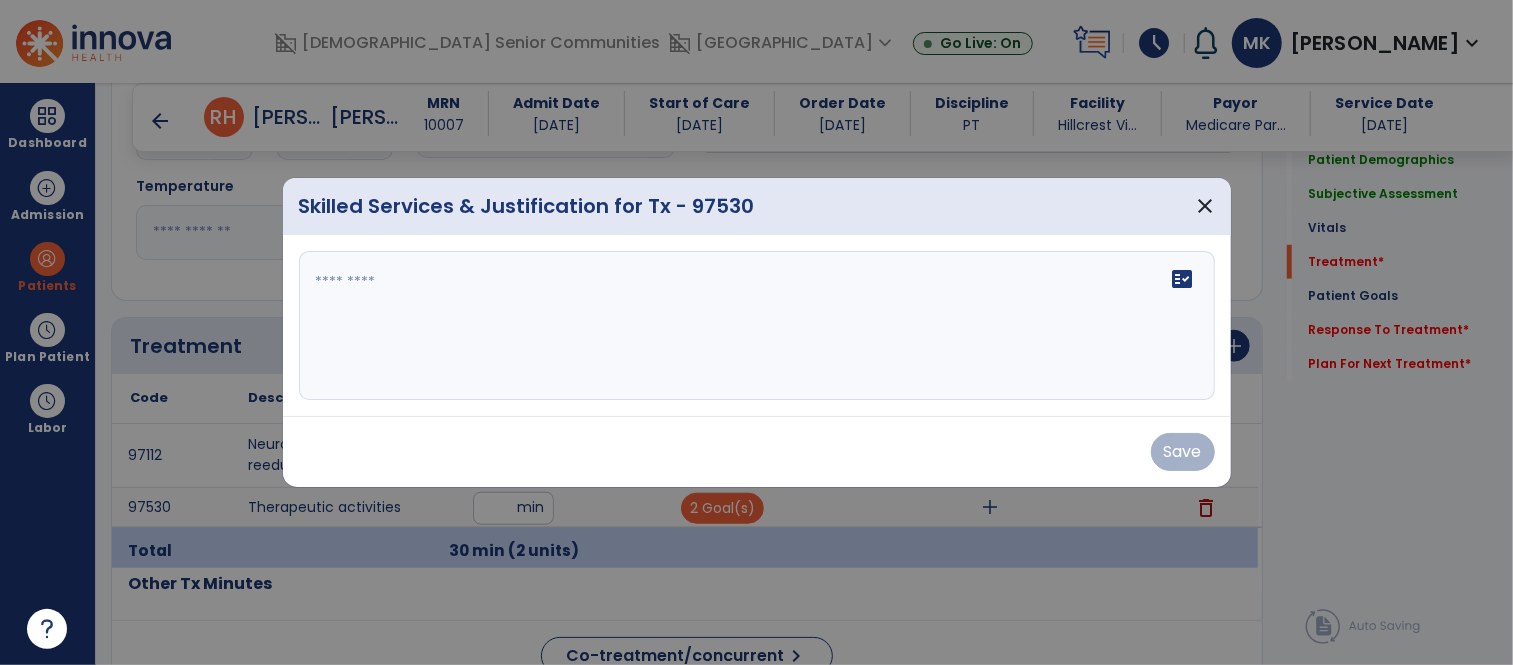 click at bounding box center (757, 326) 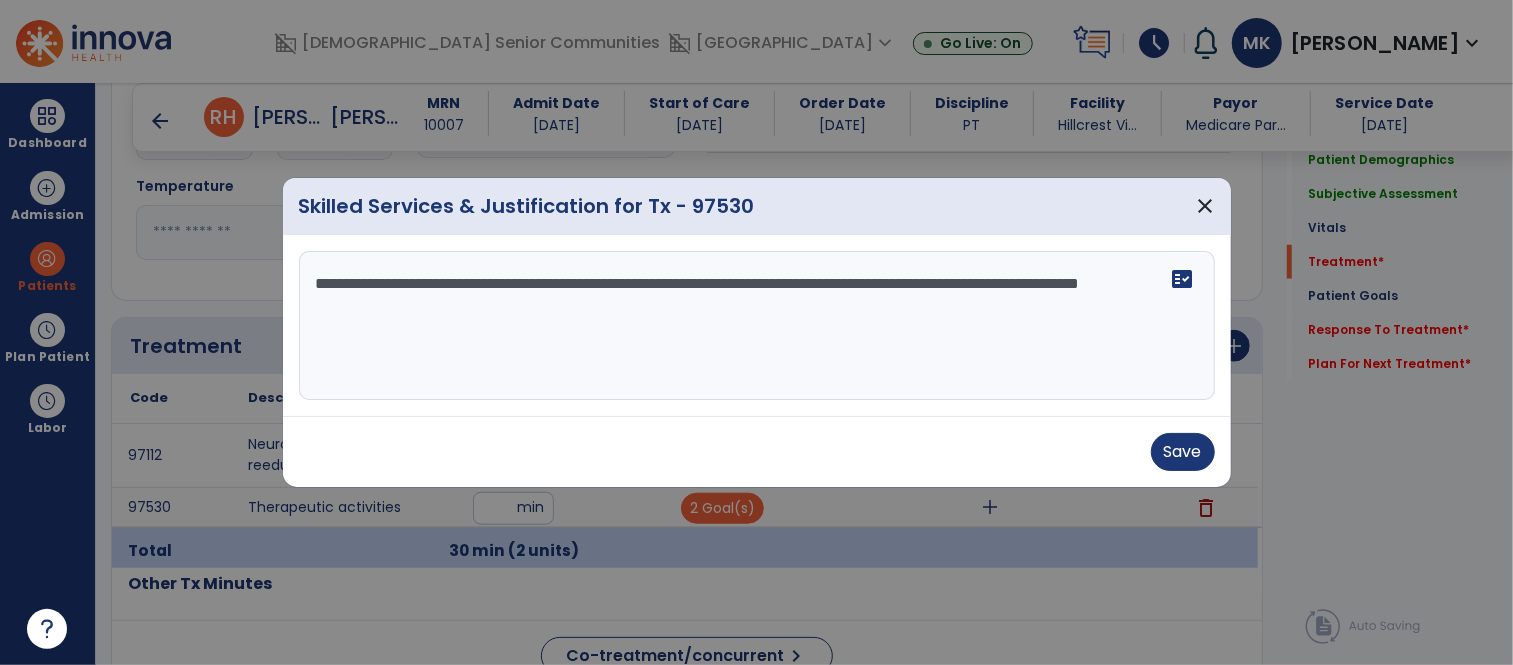 type on "**********" 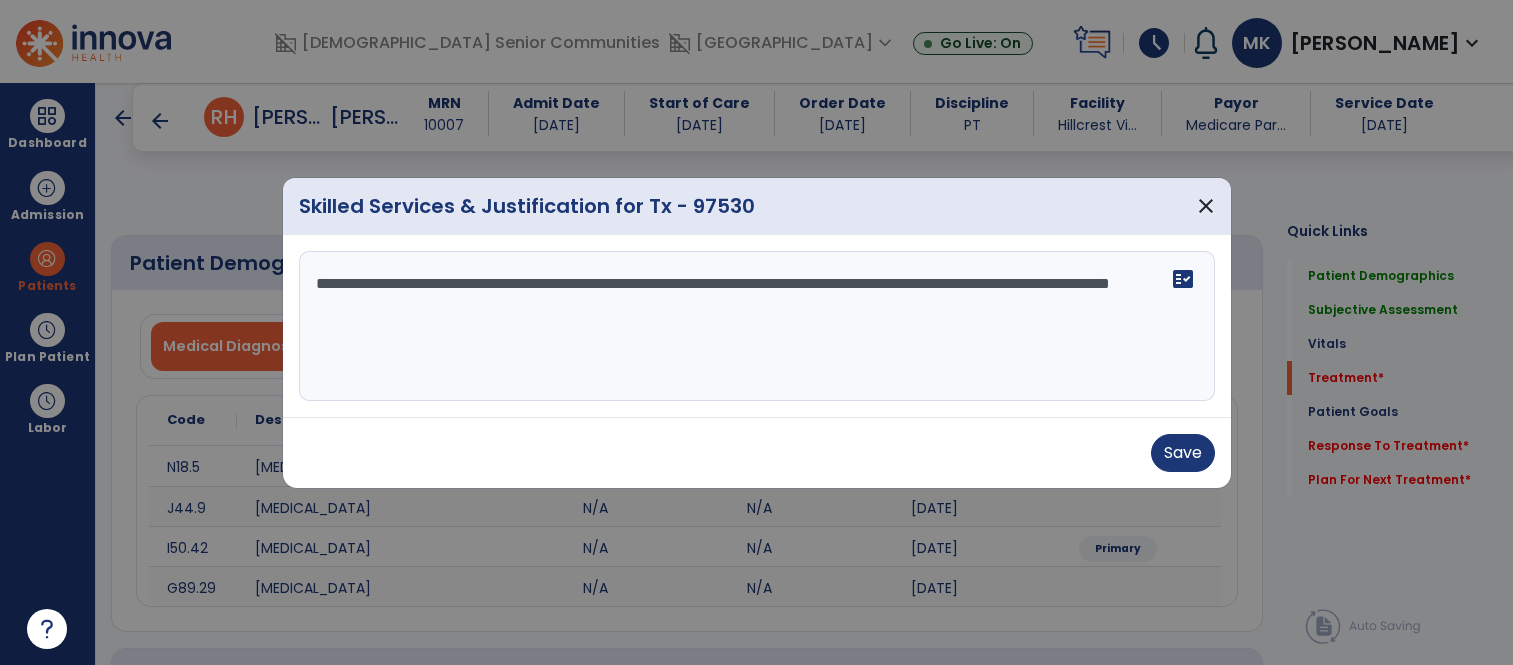 select on "*" 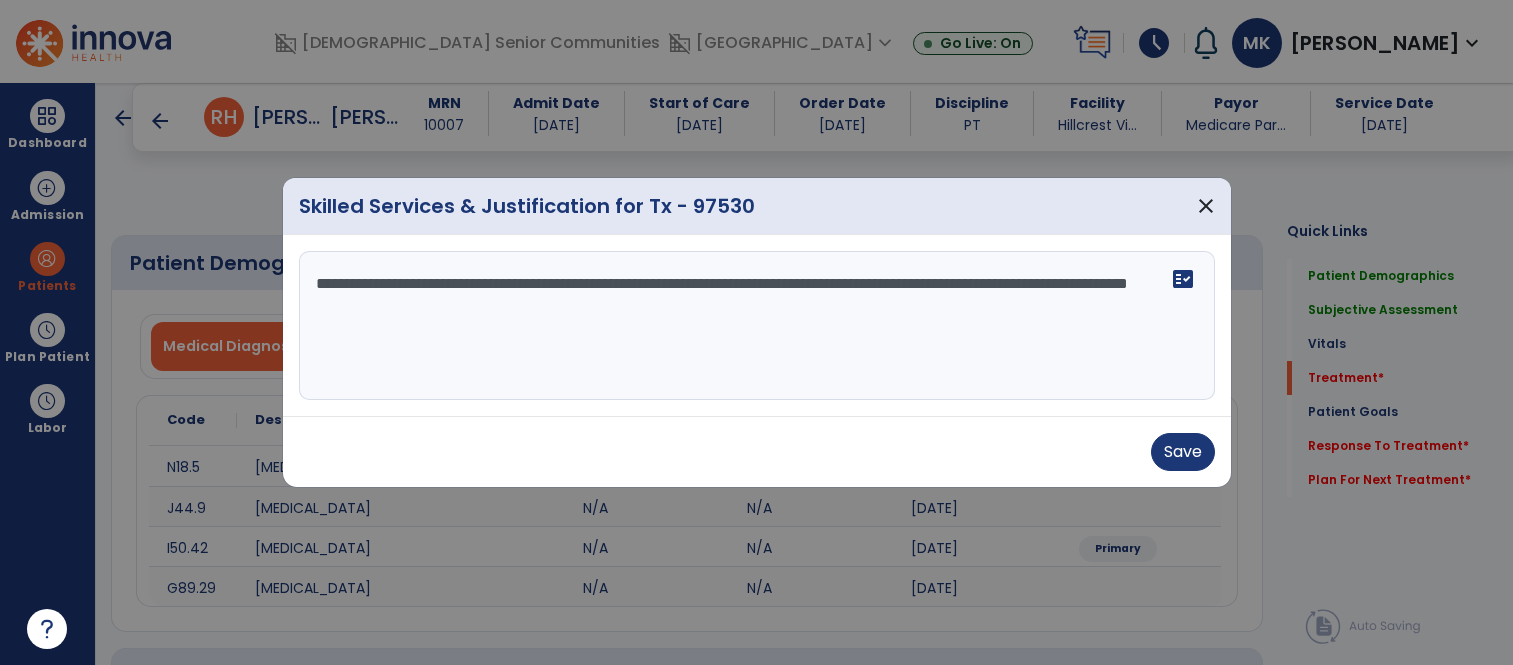 scroll, scrollTop: 0, scrollLeft: 0, axis: both 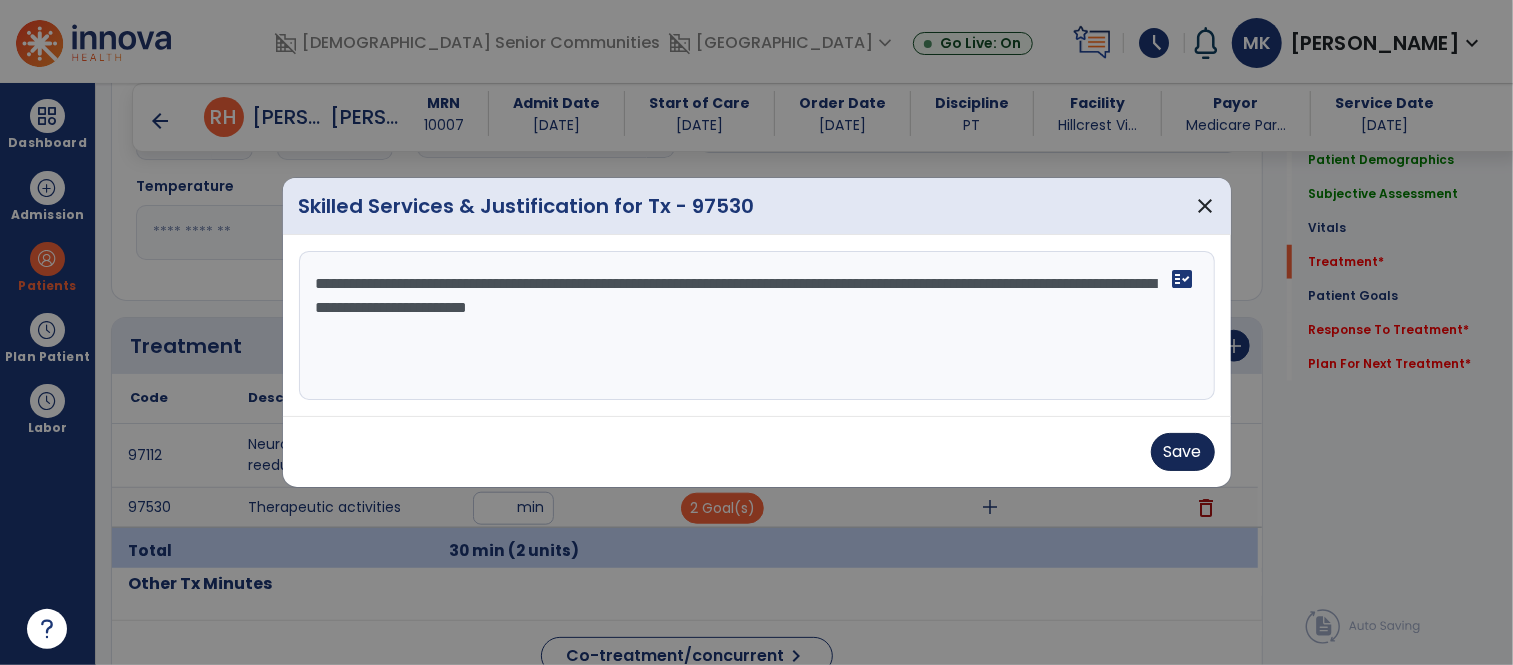 type on "**********" 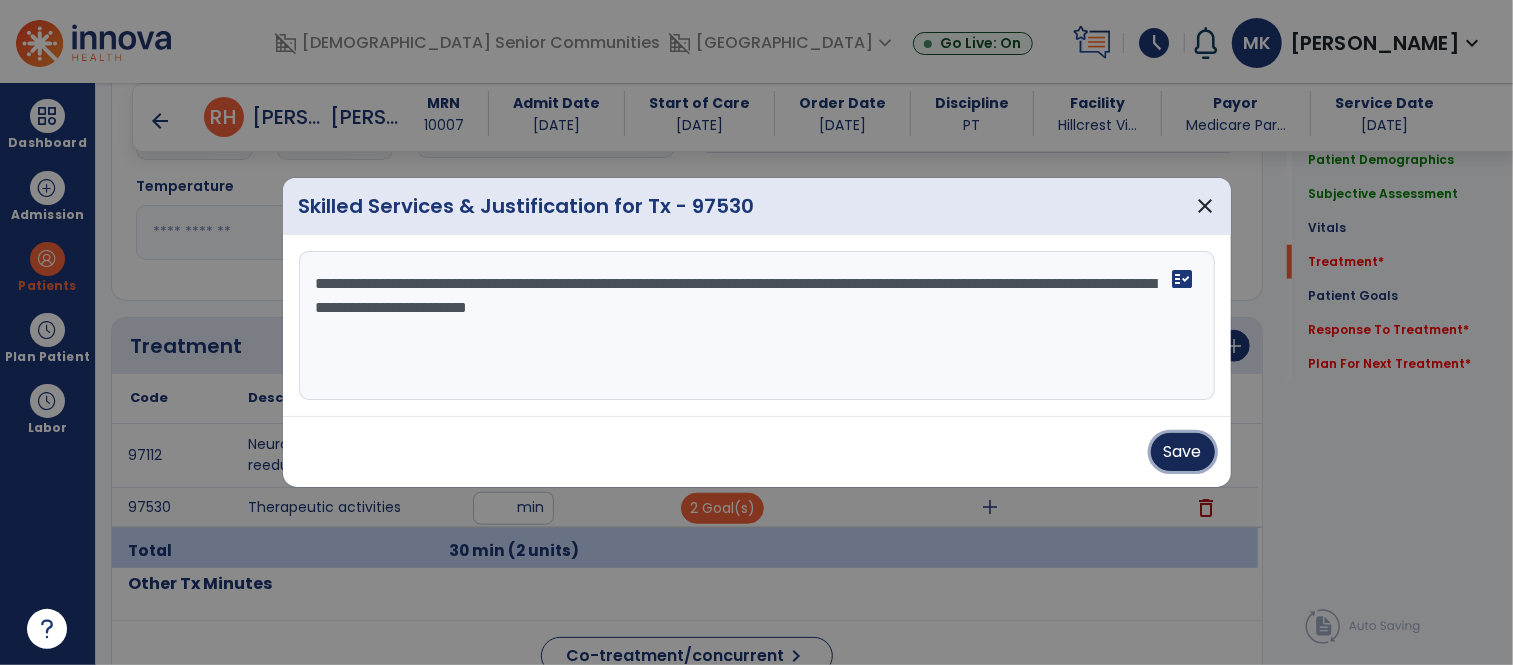 click on "Save" at bounding box center [1183, 452] 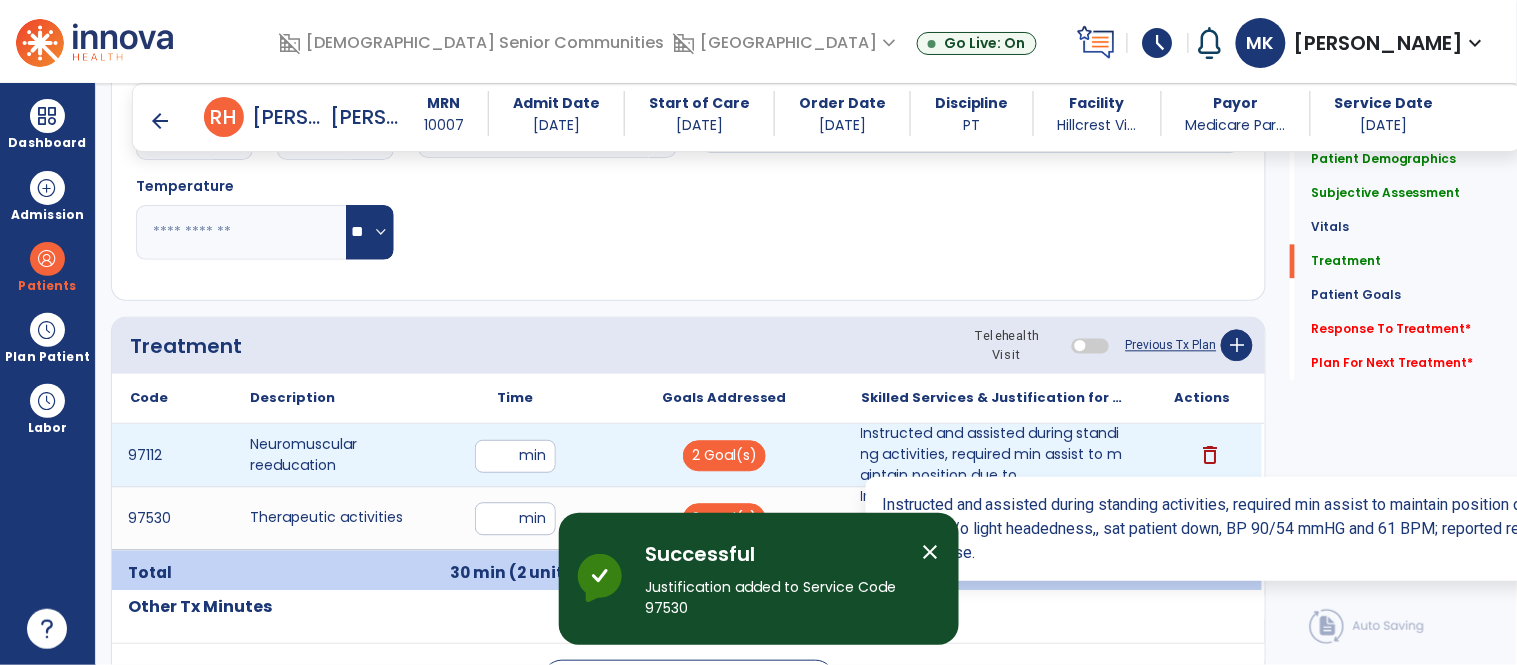 click on "Instructed and assisted during standing activities, required min assist to maintain position due to ..." at bounding box center [993, 455] 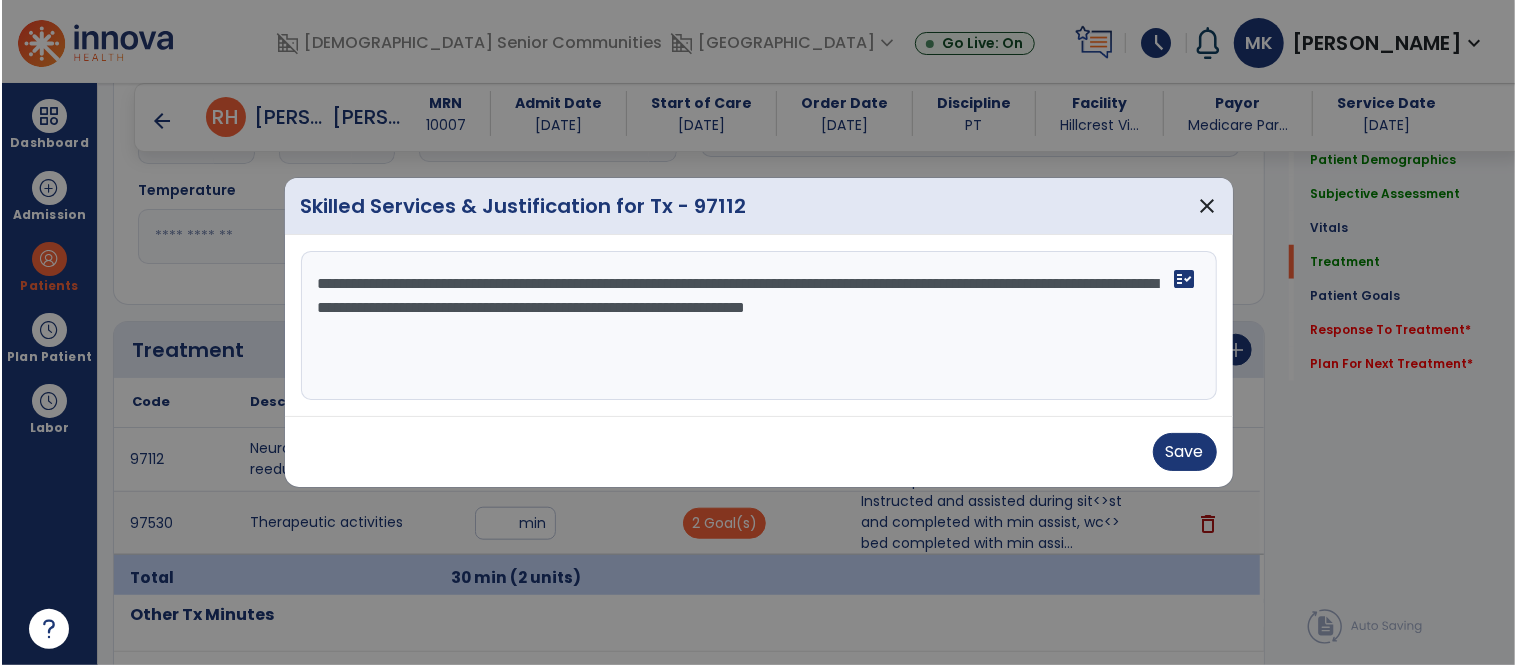 scroll, scrollTop: 1052, scrollLeft: 0, axis: vertical 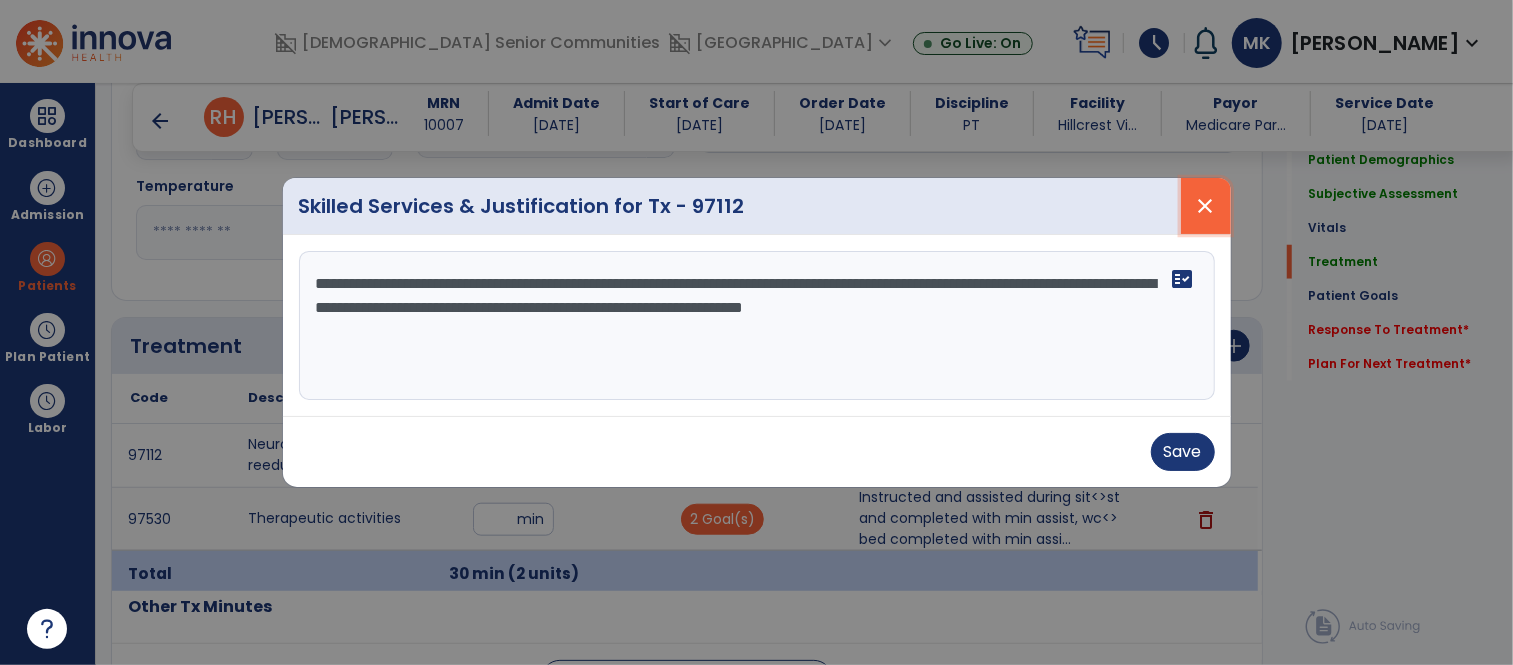 click on "close" at bounding box center (1206, 206) 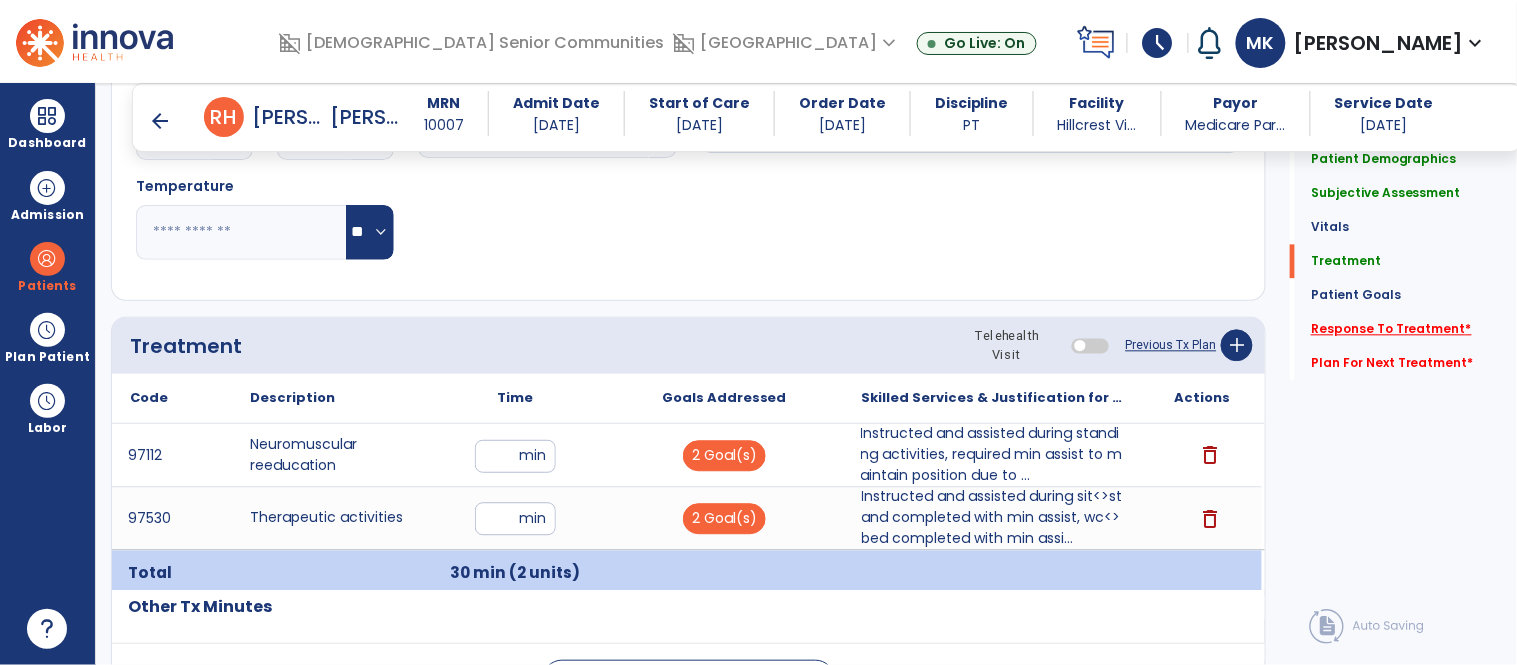 click on "Response To Treatment   *" 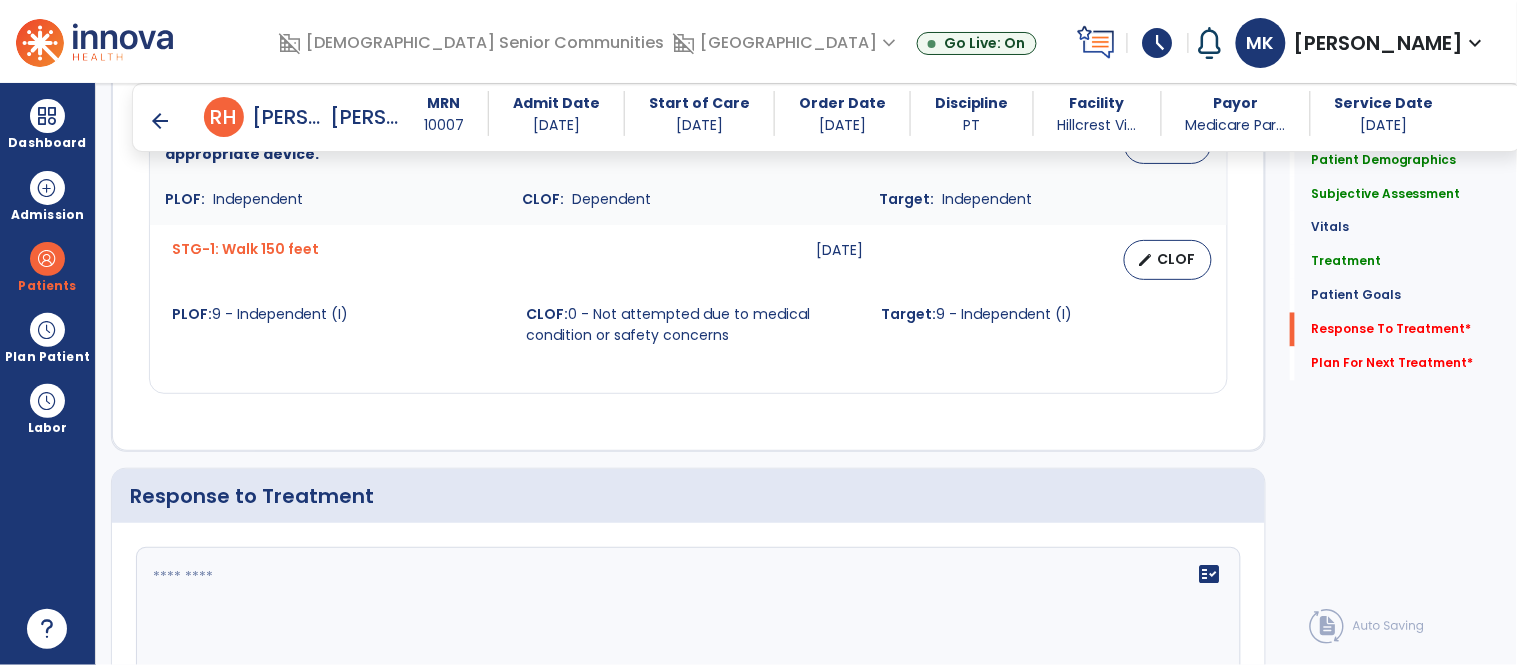 scroll, scrollTop: 3003, scrollLeft: 0, axis: vertical 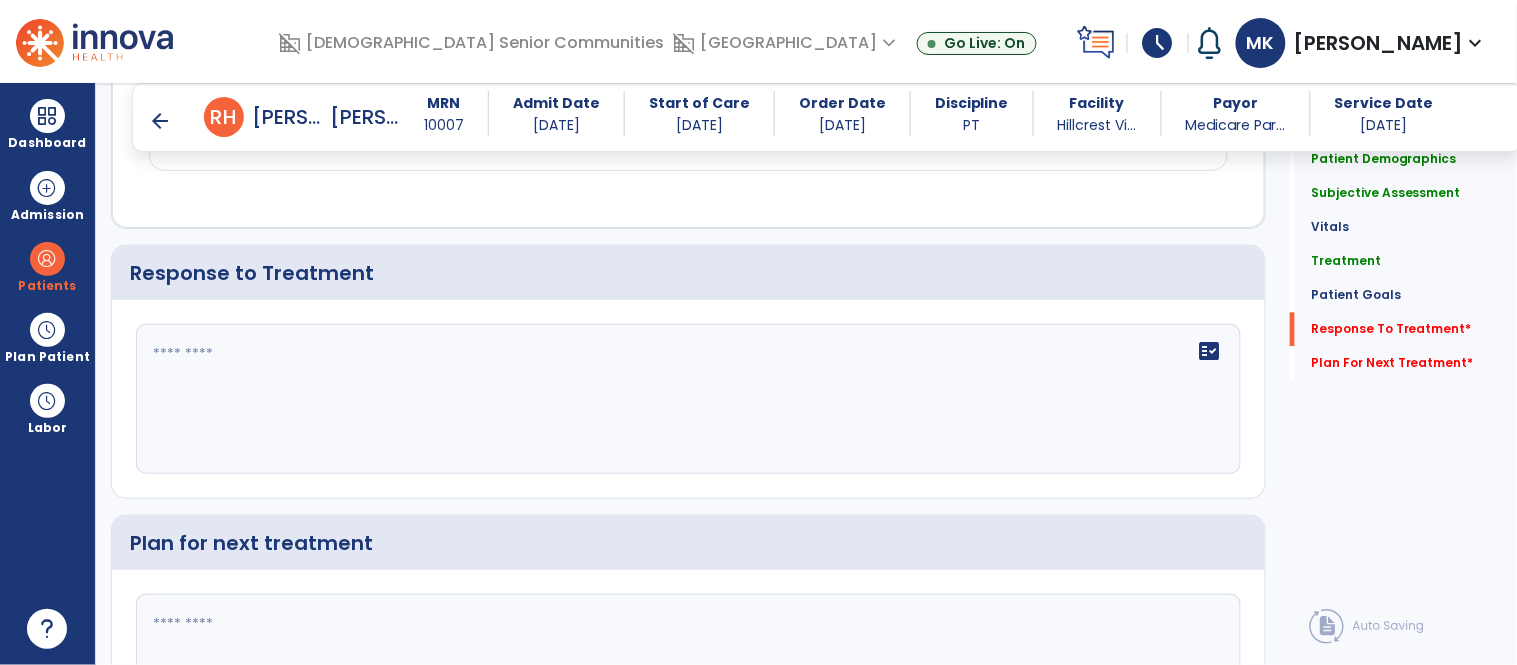 click on "fact_check" 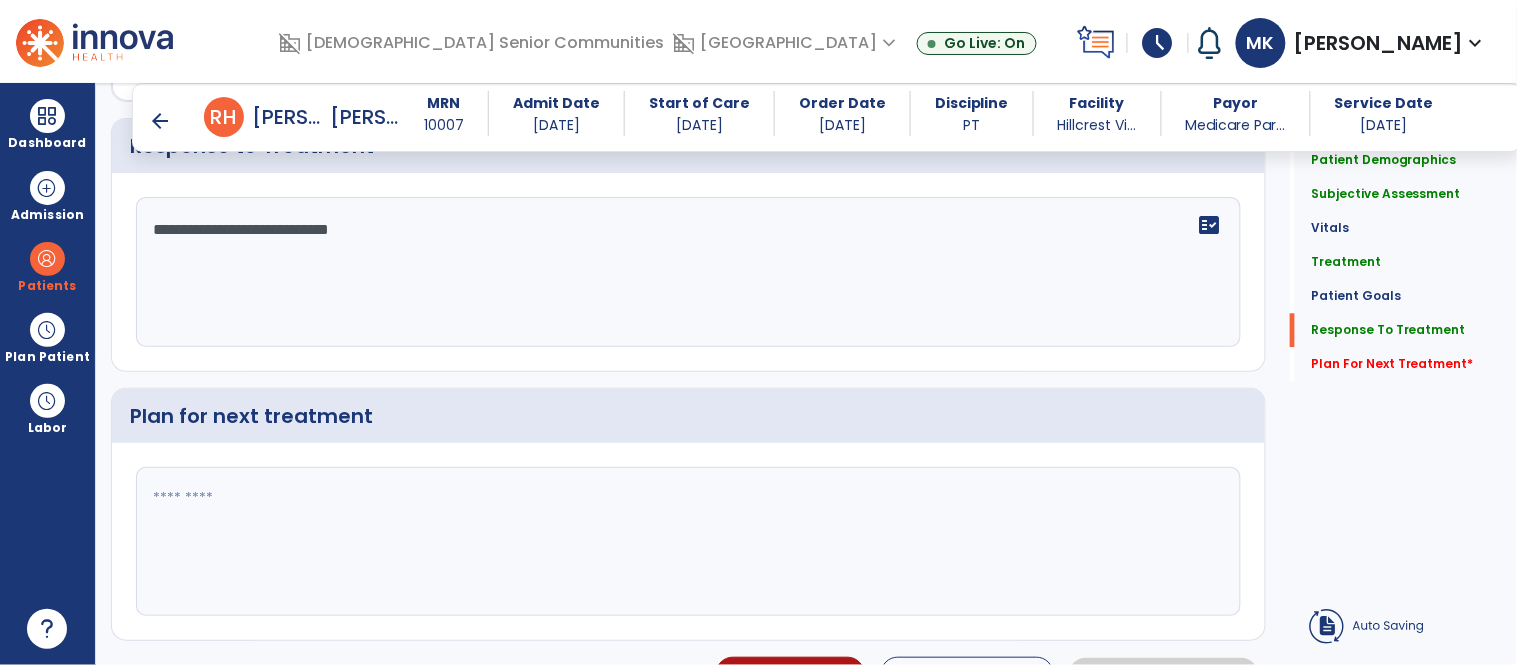 scroll, scrollTop: 3175, scrollLeft: 0, axis: vertical 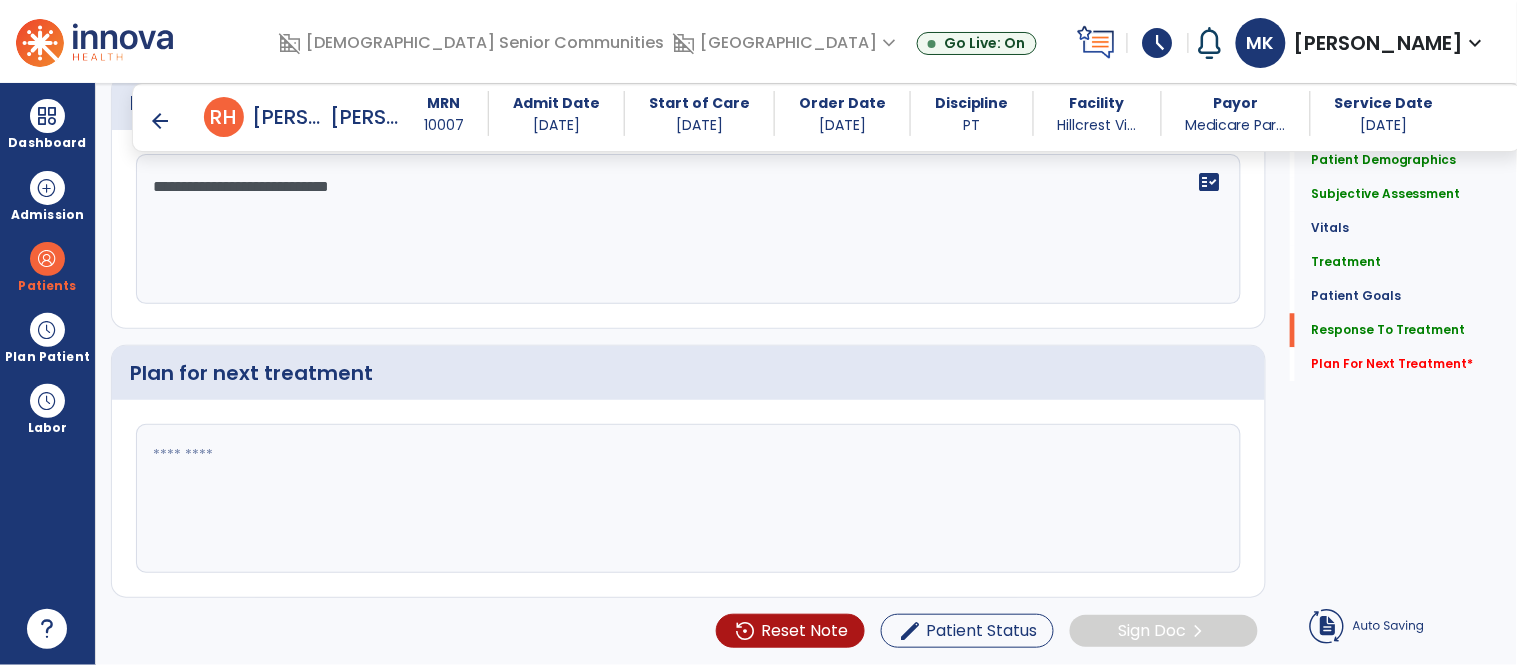type on "**********" 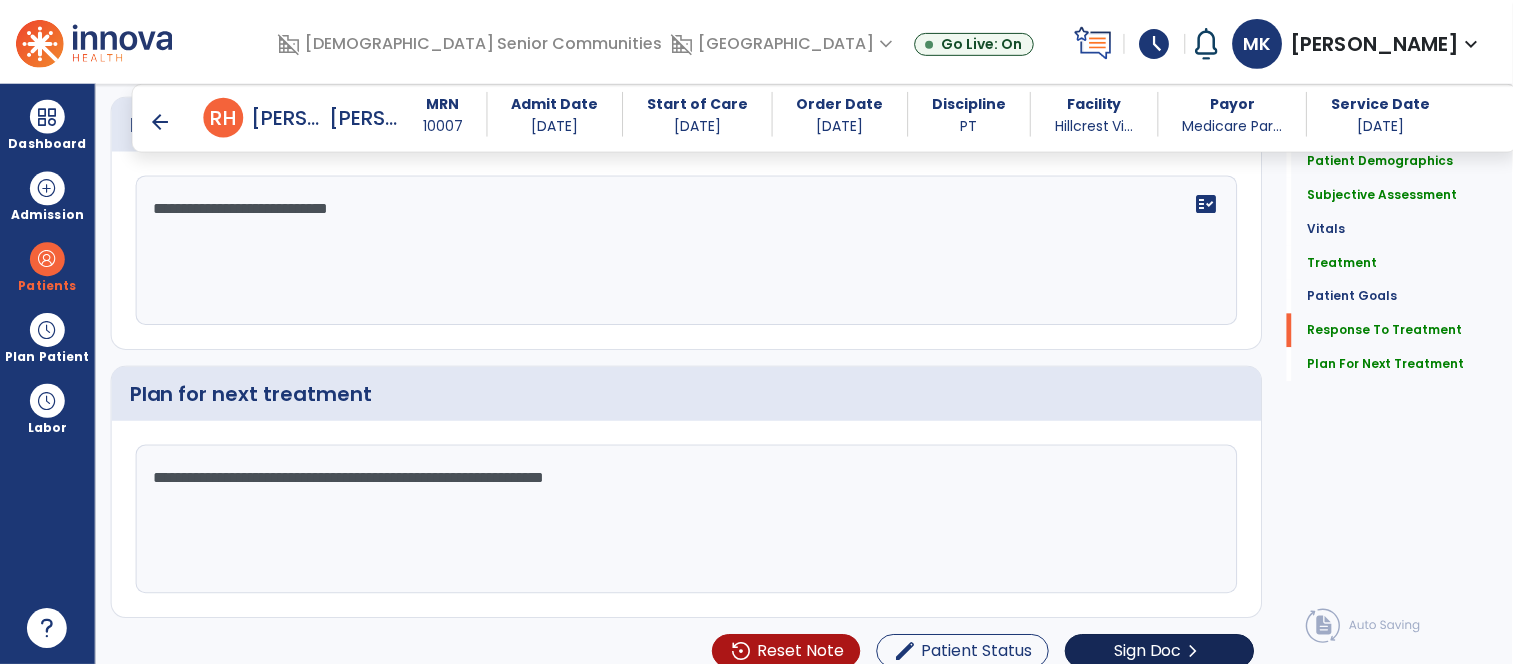 scroll, scrollTop: 3175, scrollLeft: 0, axis: vertical 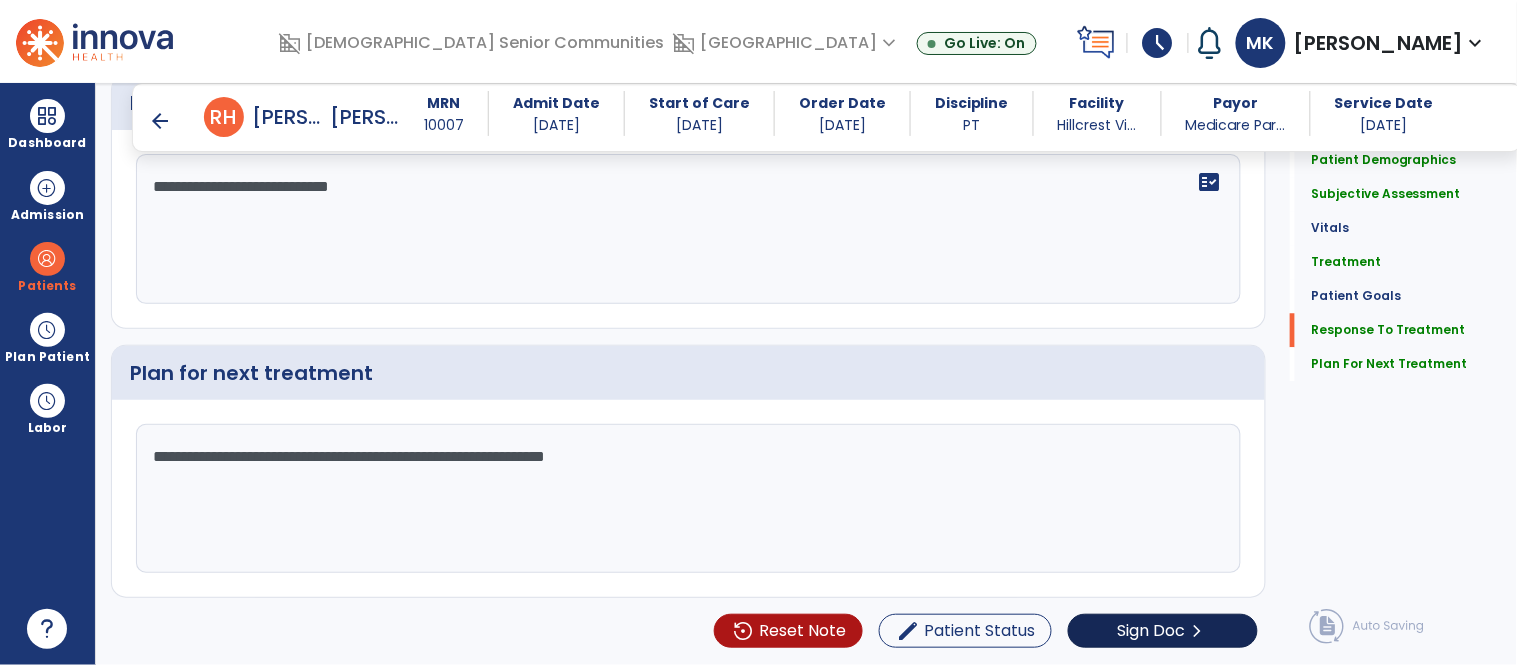 type on "**********" 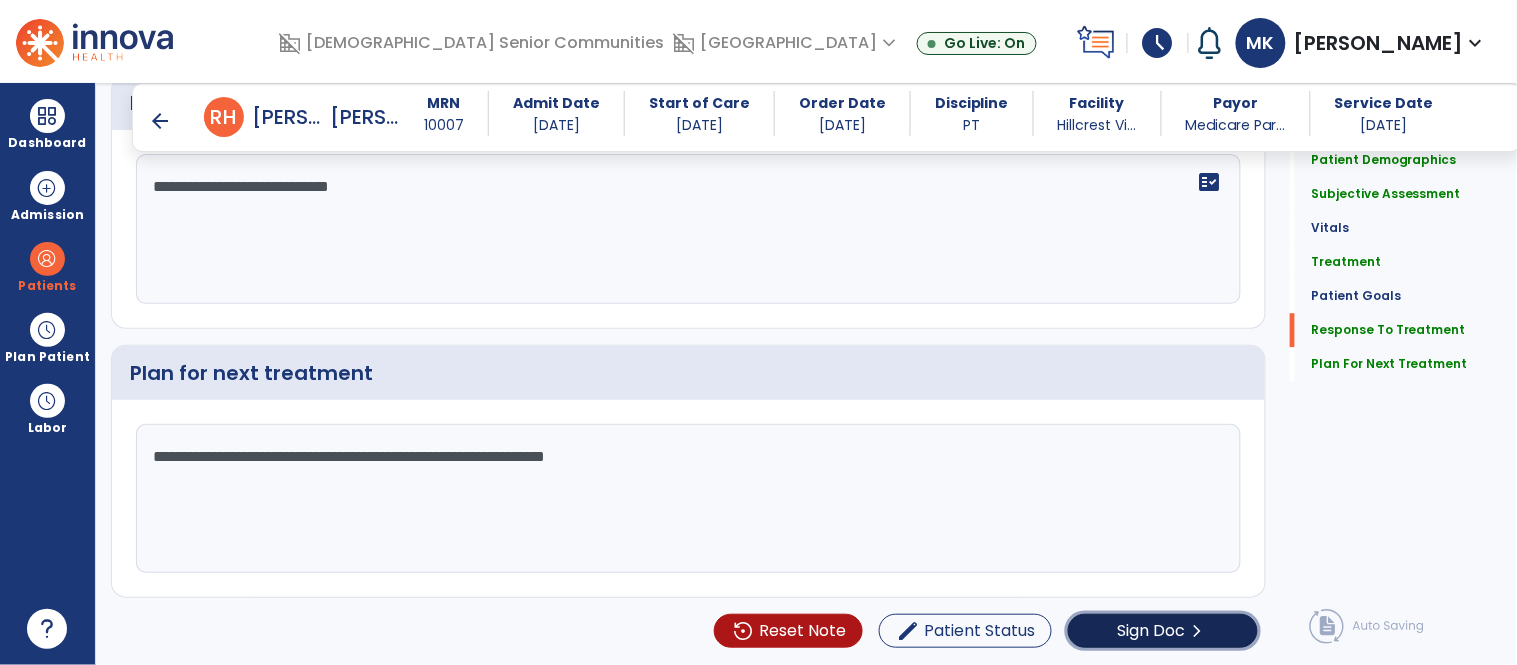 click on "Sign Doc" 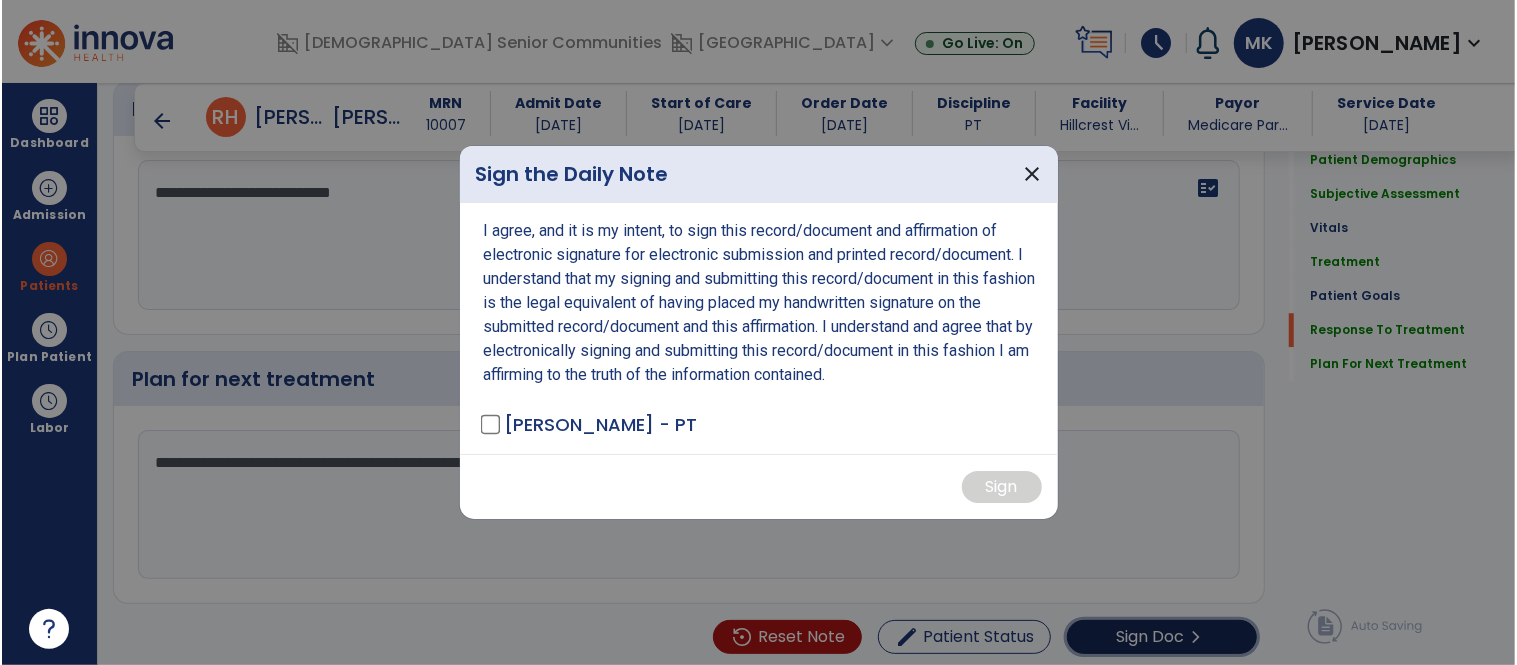 scroll, scrollTop: 3175, scrollLeft: 0, axis: vertical 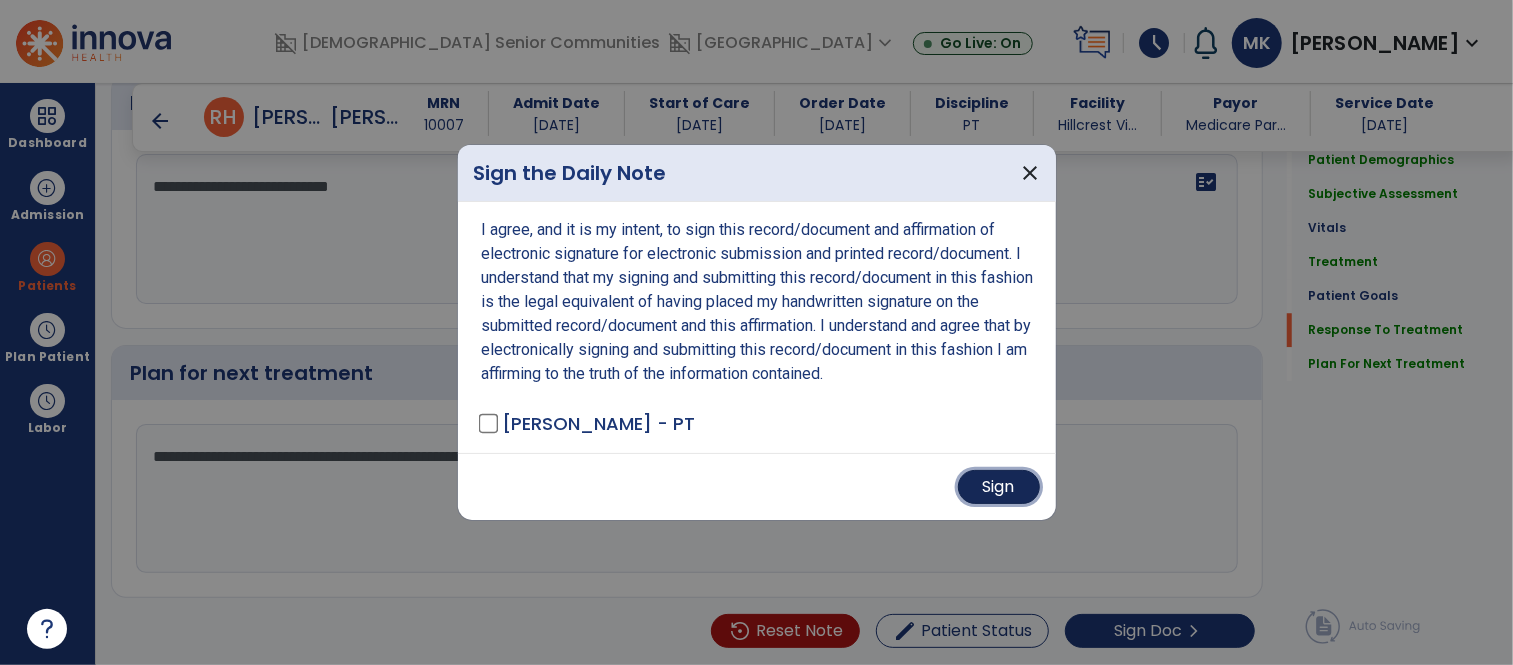 click on "Sign" at bounding box center (999, 487) 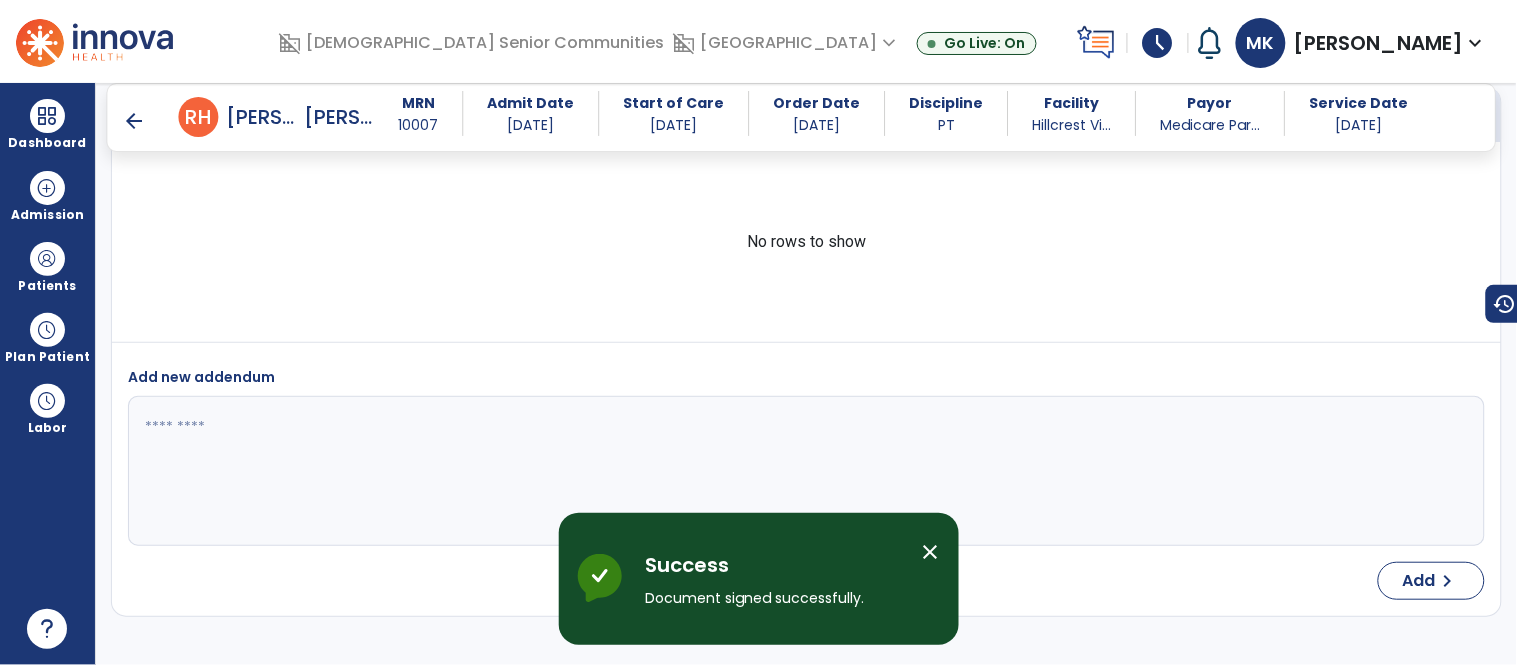scroll, scrollTop: 4277, scrollLeft: 0, axis: vertical 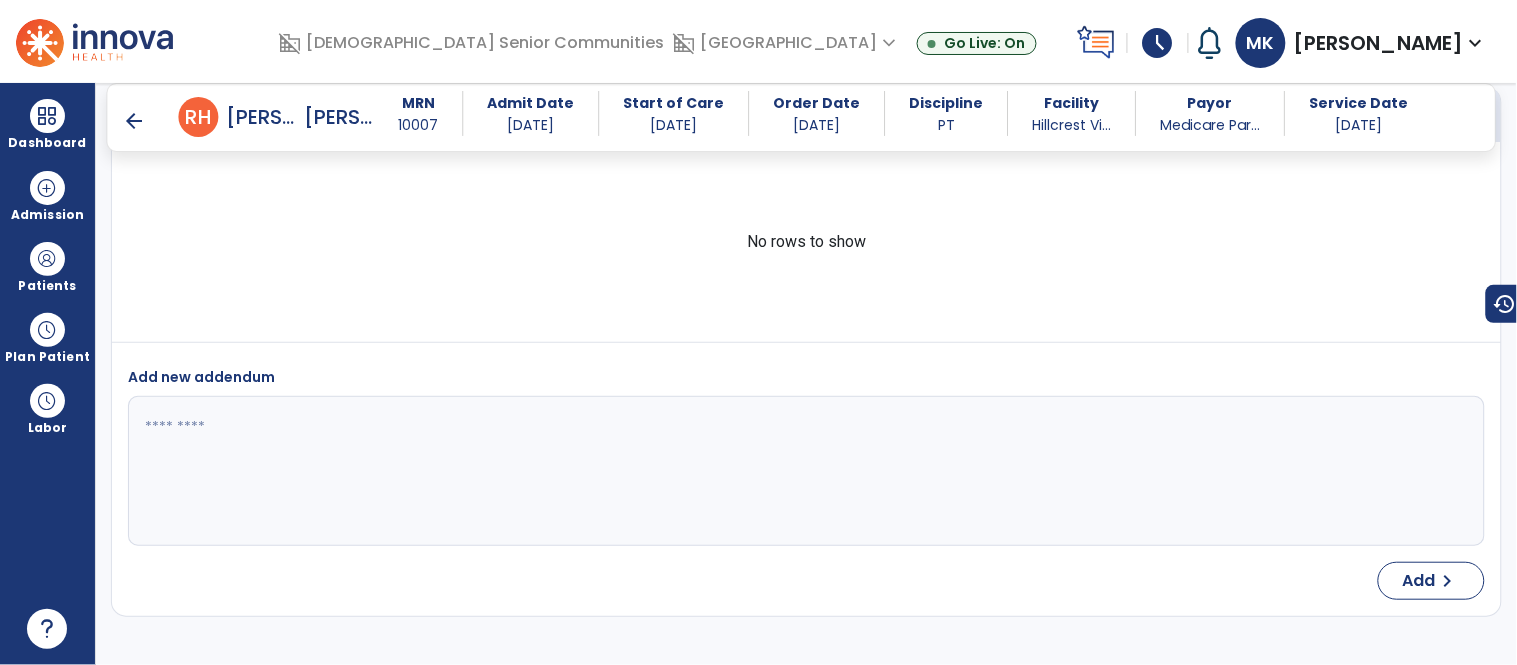 click on "arrow_back" at bounding box center [135, 121] 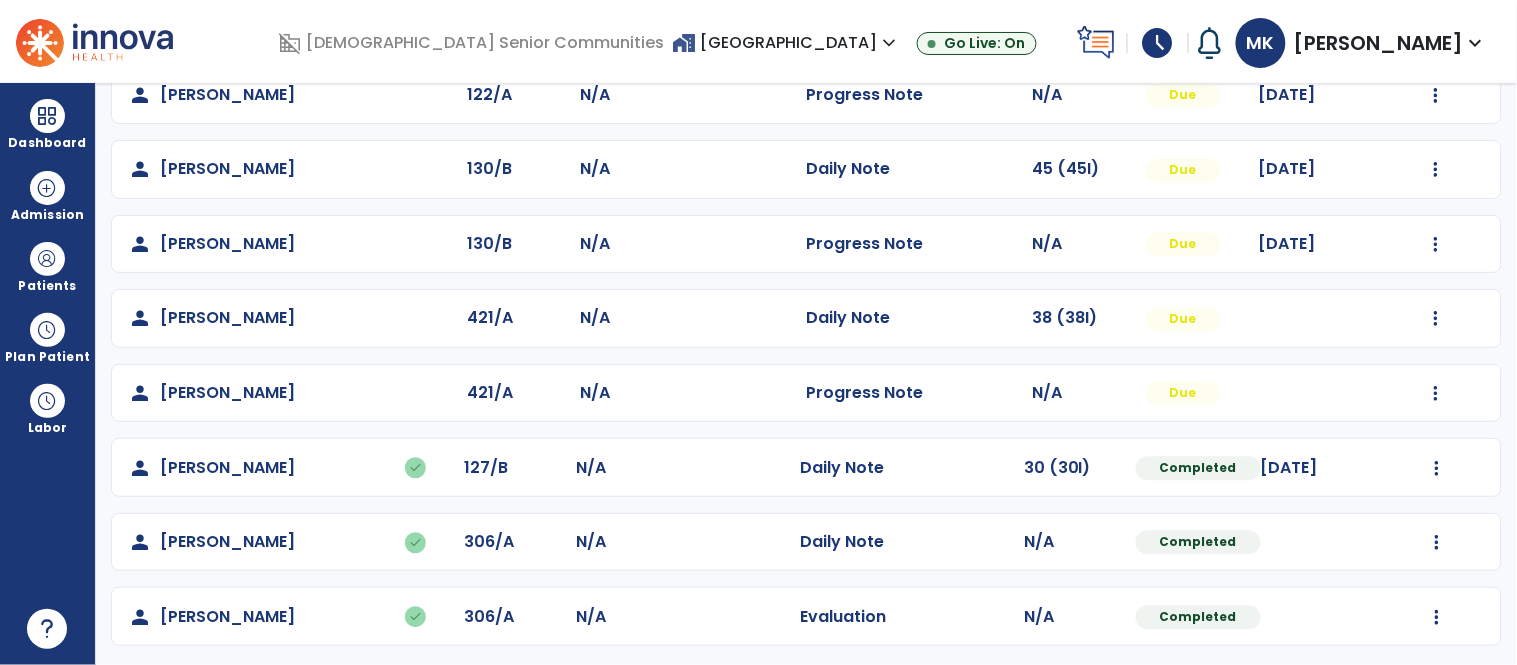 scroll, scrollTop: 1085, scrollLeft: 0, axis: vertical 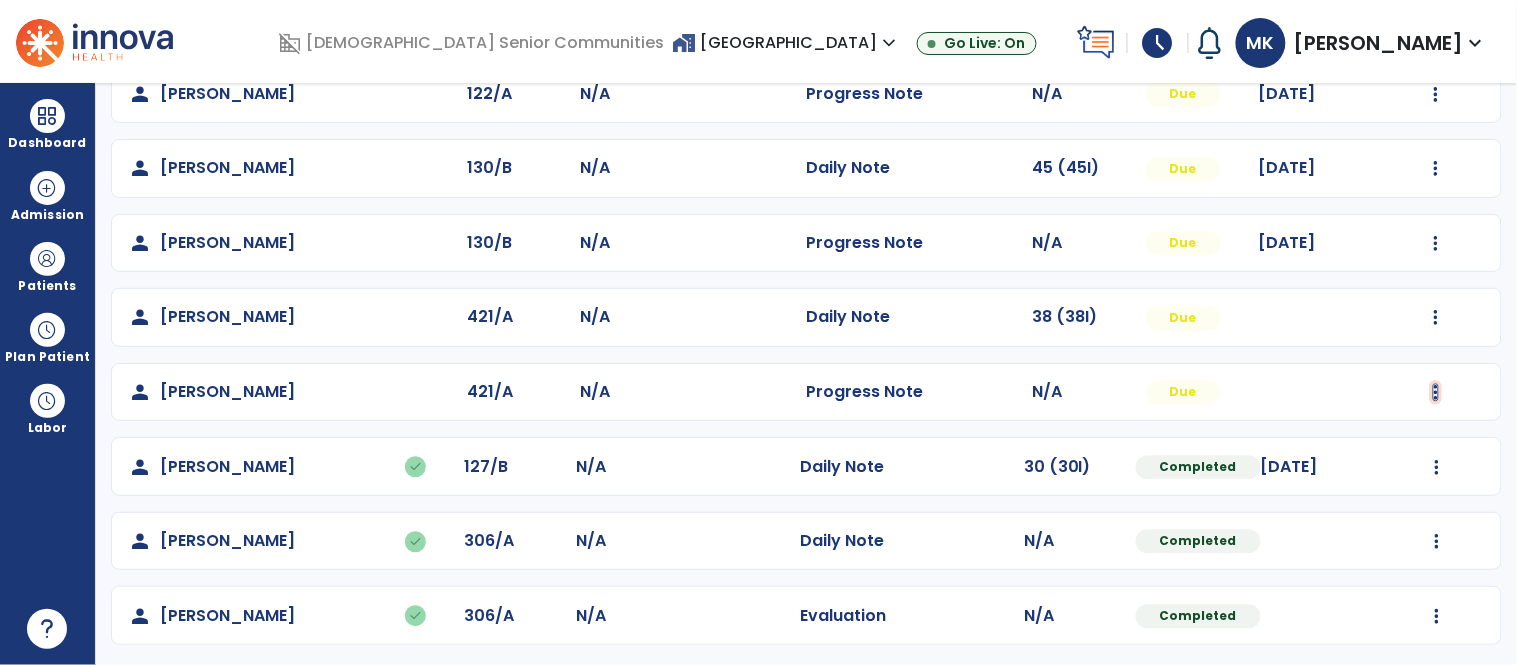 click at bounding box center (1437, -726) 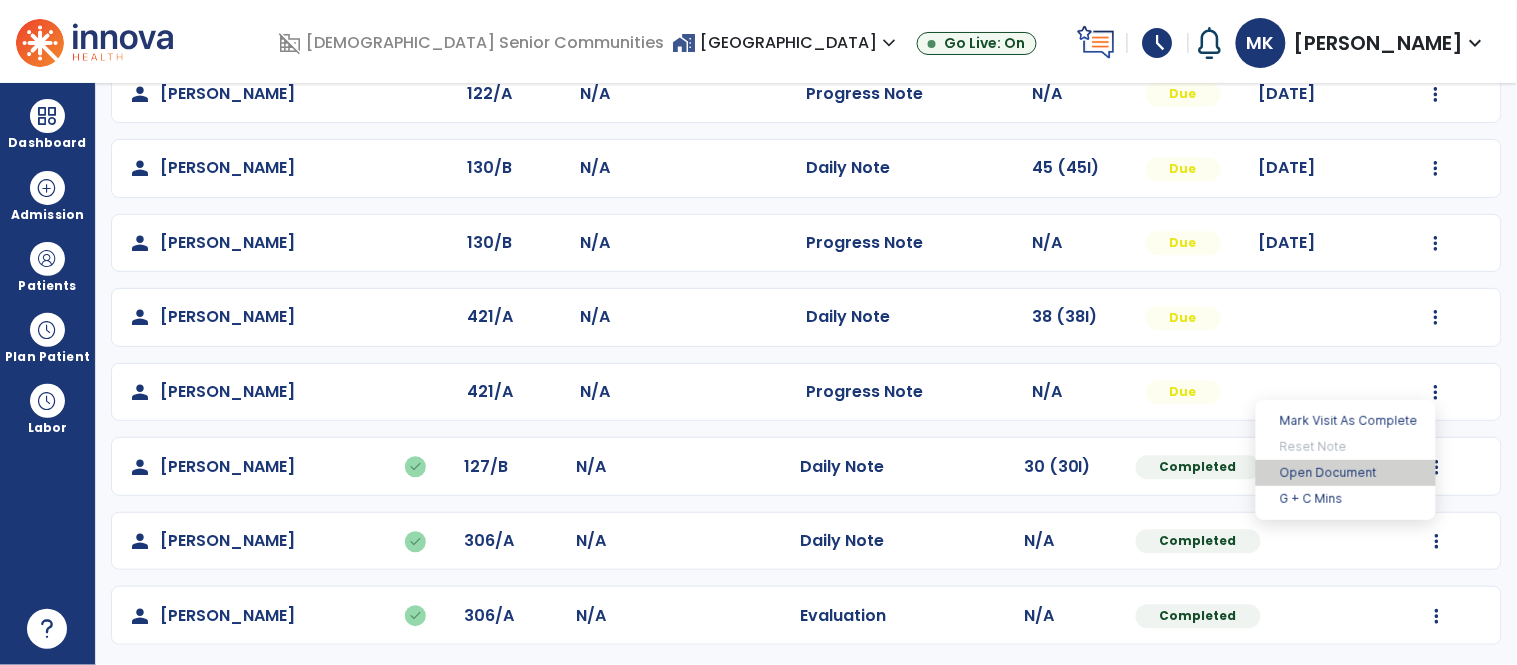 click on "Open Document" at bounding box center (1346, 473) 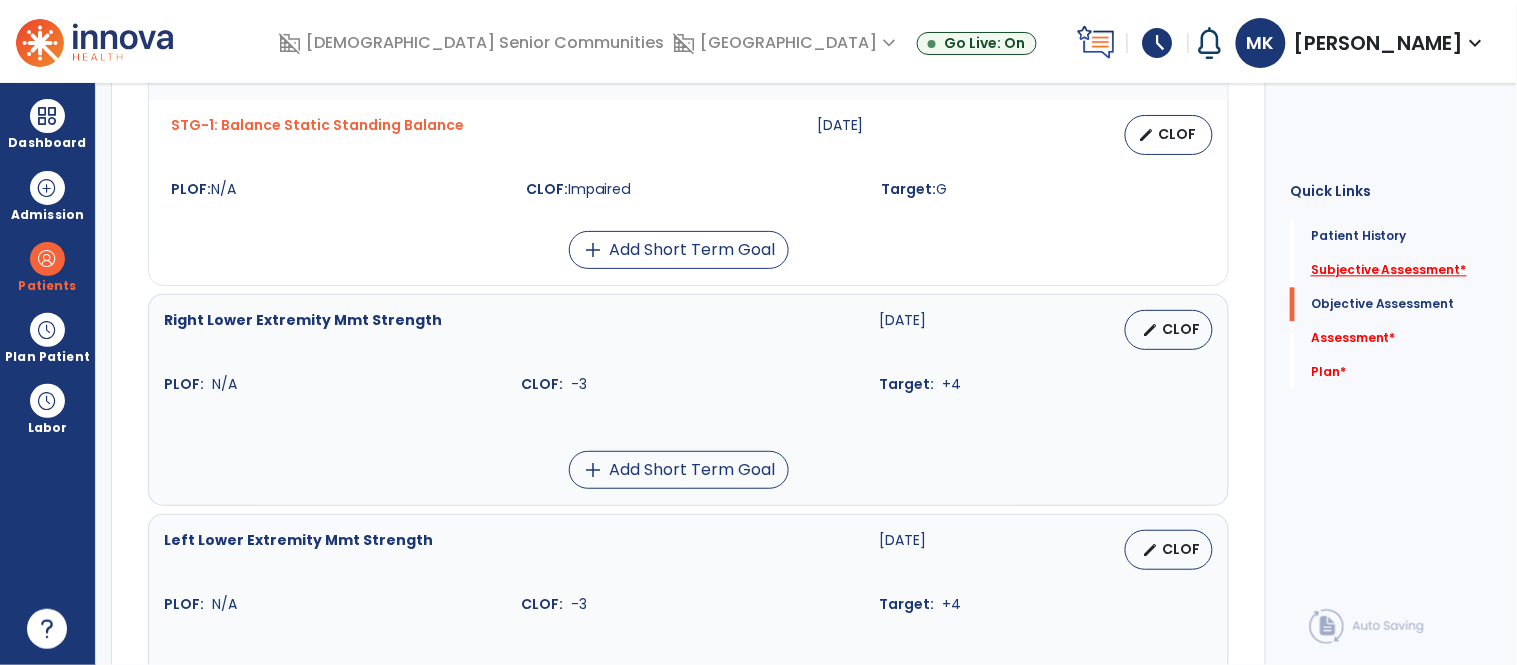 click on "Subjective Assessment   *" 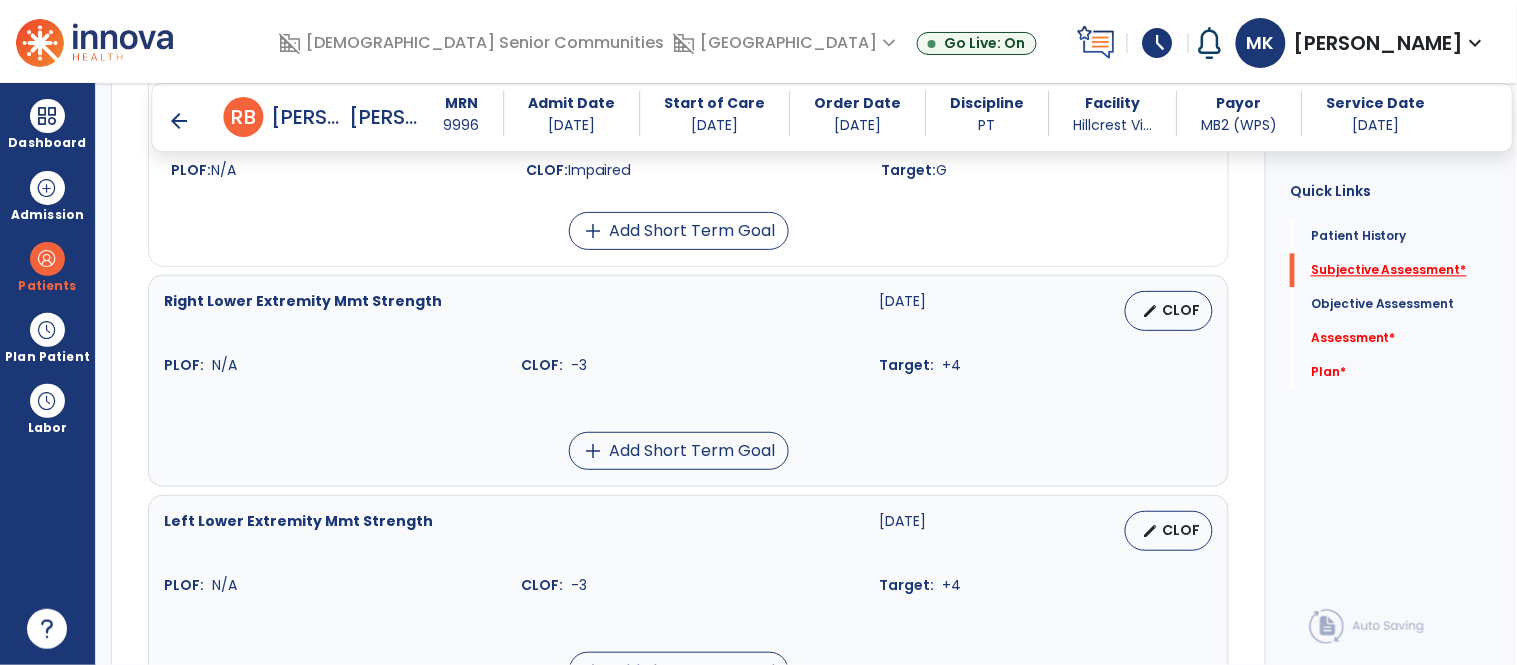 scroll, scrollTop: 456, scrollLeft: 0, axis: vertical 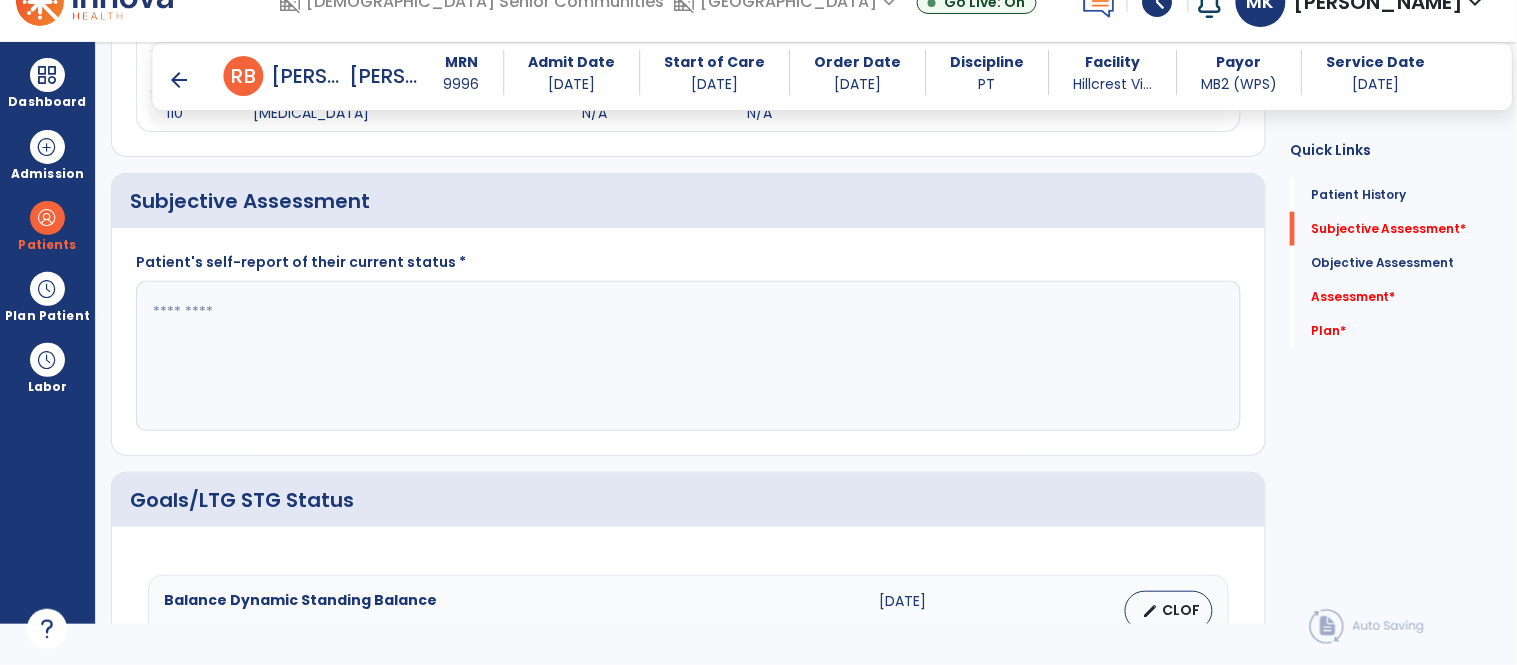 click 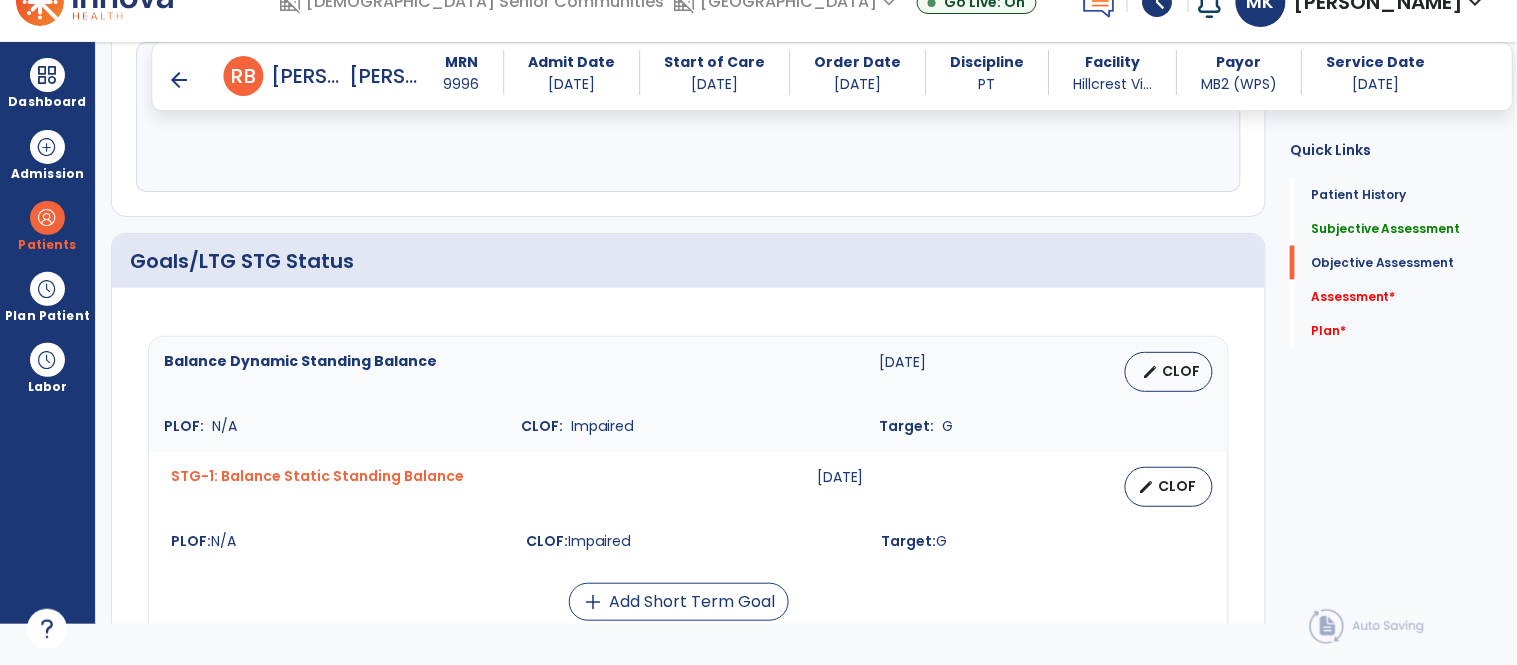 scroll, scrollTop: 678, scrollLeft: 0, axis: vertical 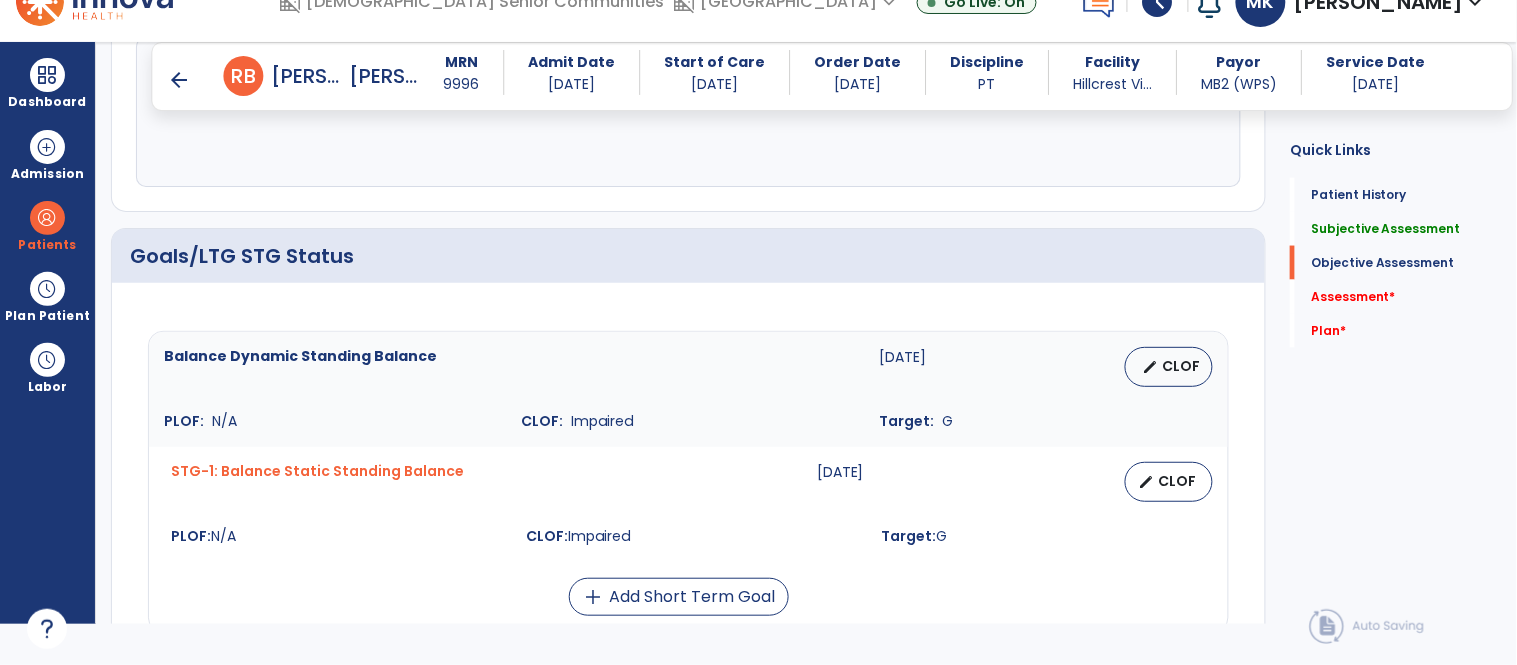 type on "**********" 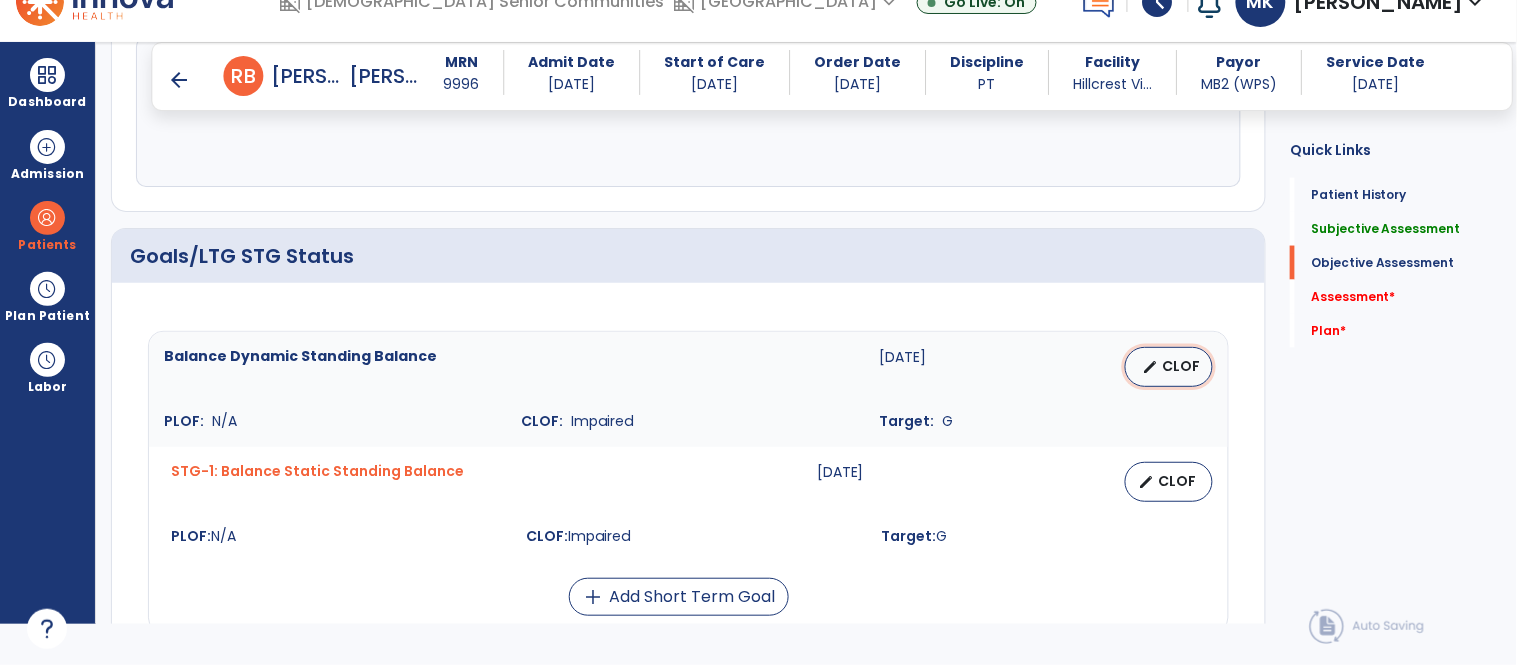 select on "********" 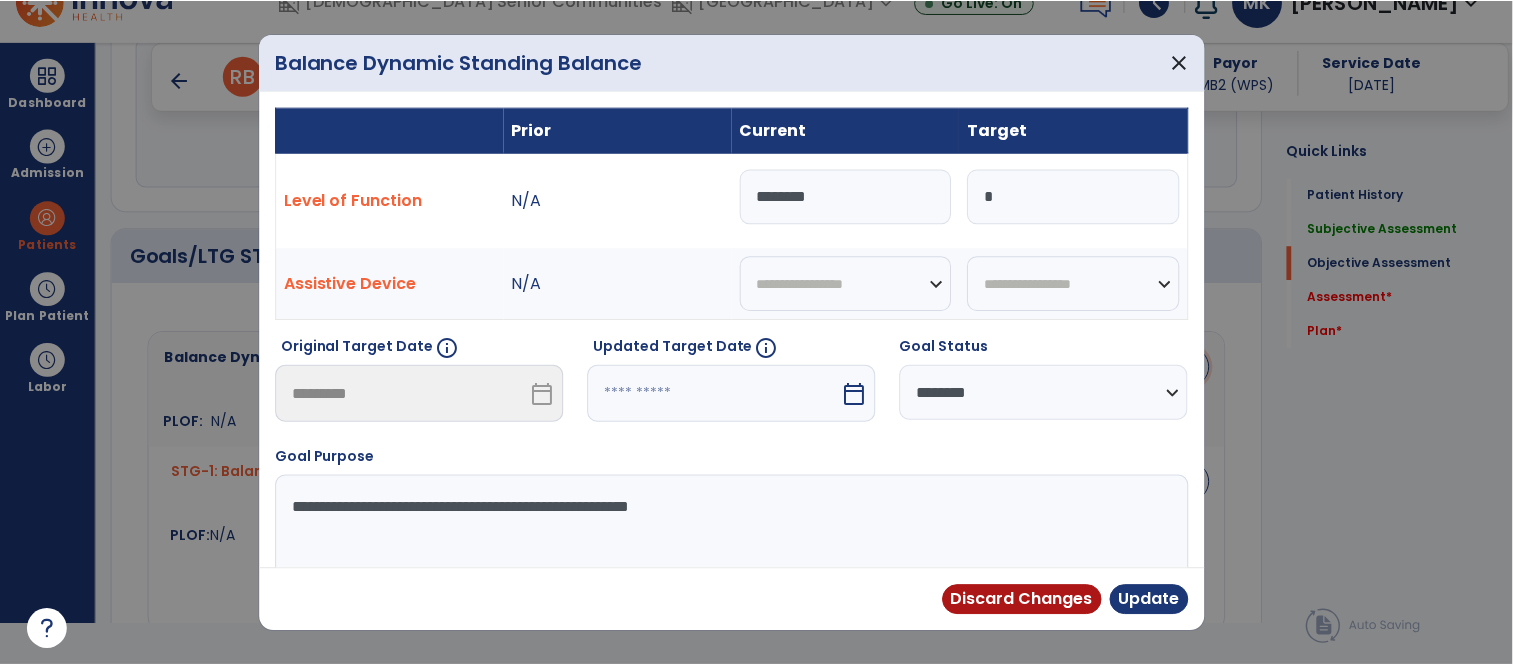 scroll, scrollTop: 0, scrollLeft: 0, axis: both 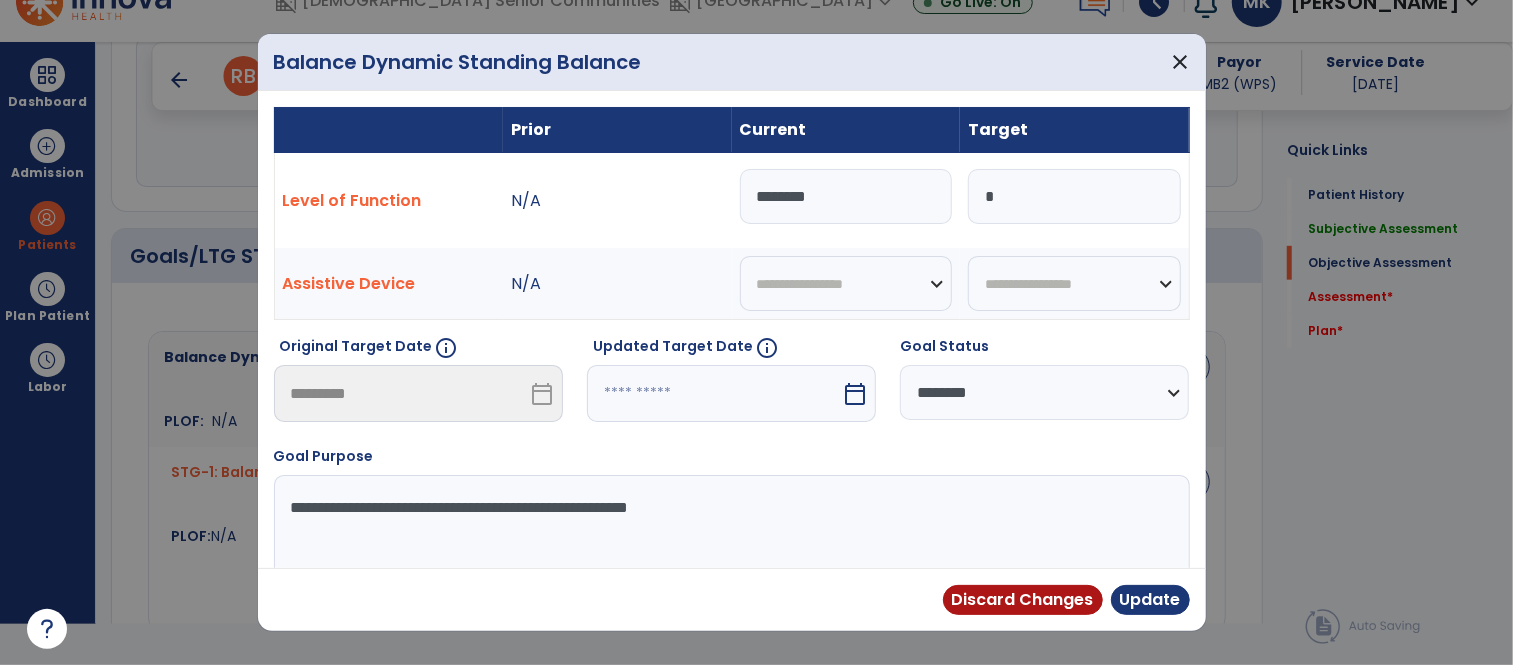 click on "********" at bounding box center [846, 196] 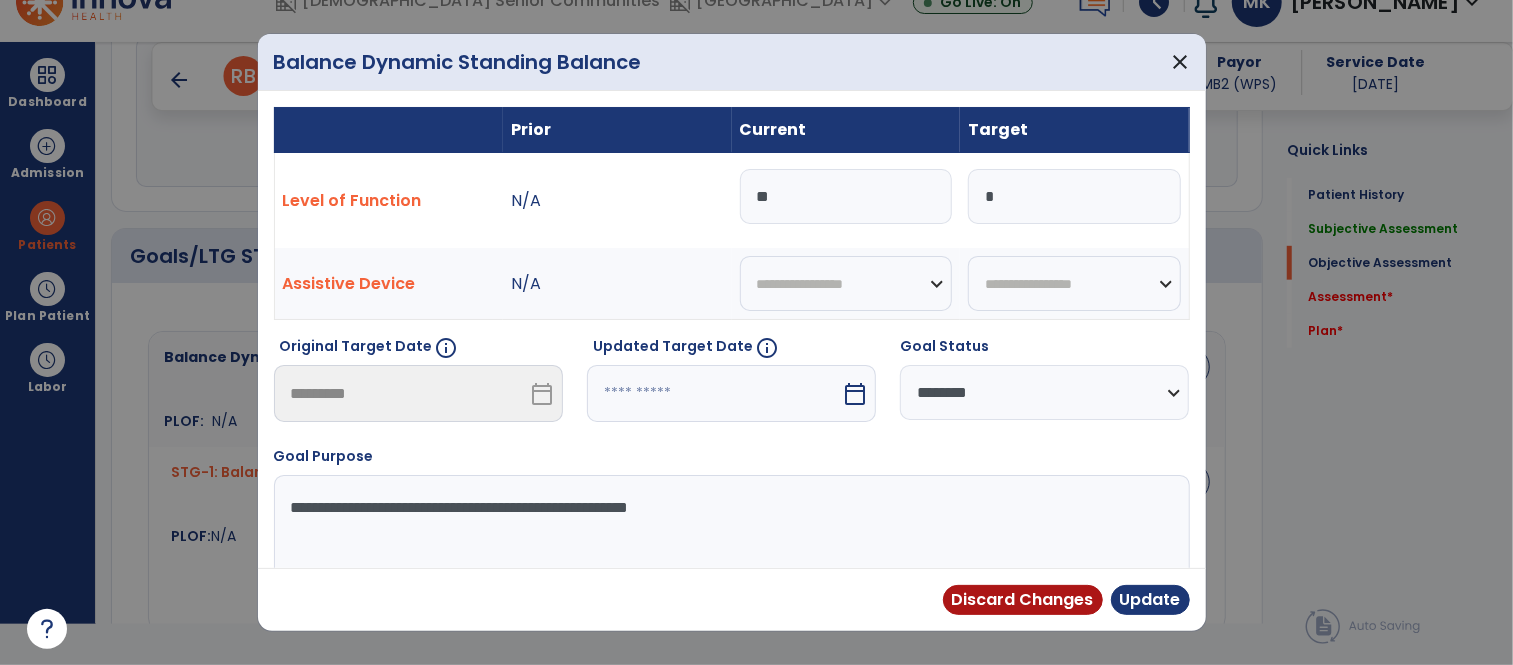 type on "*" 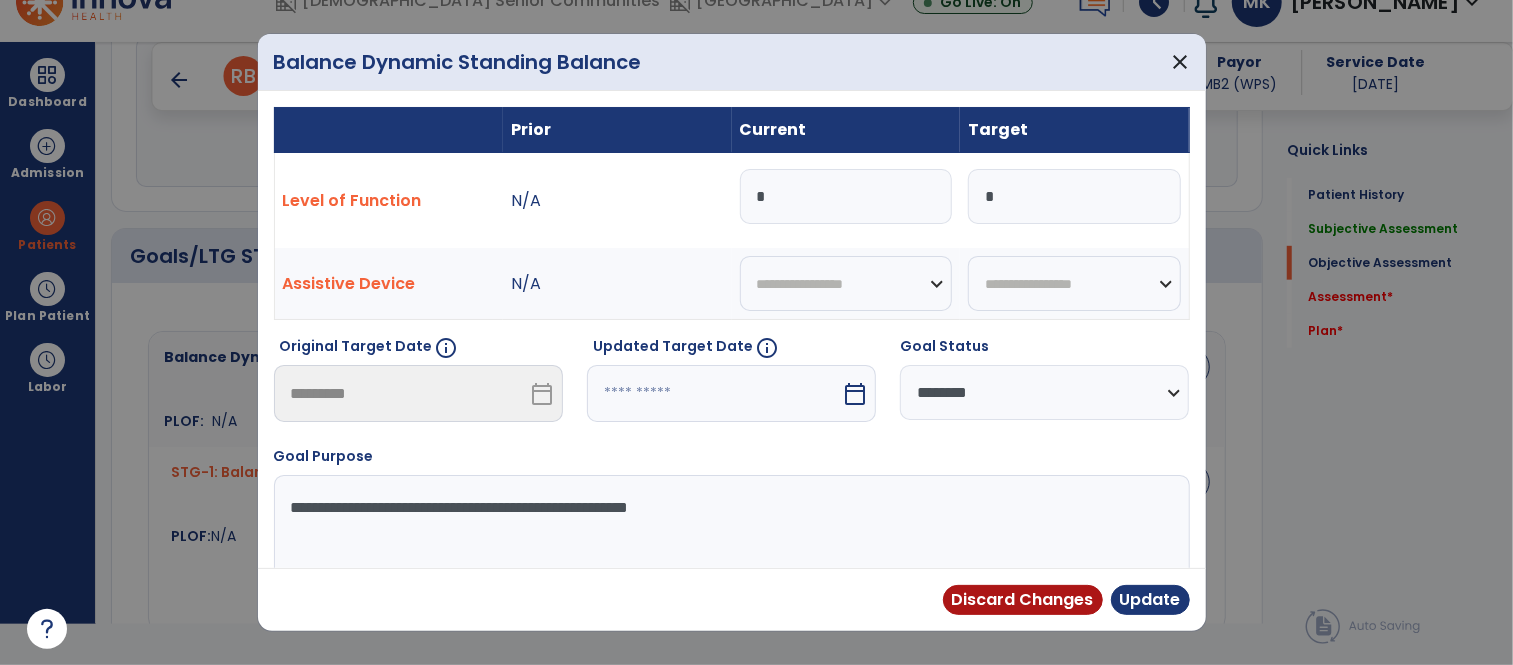 type on "*" 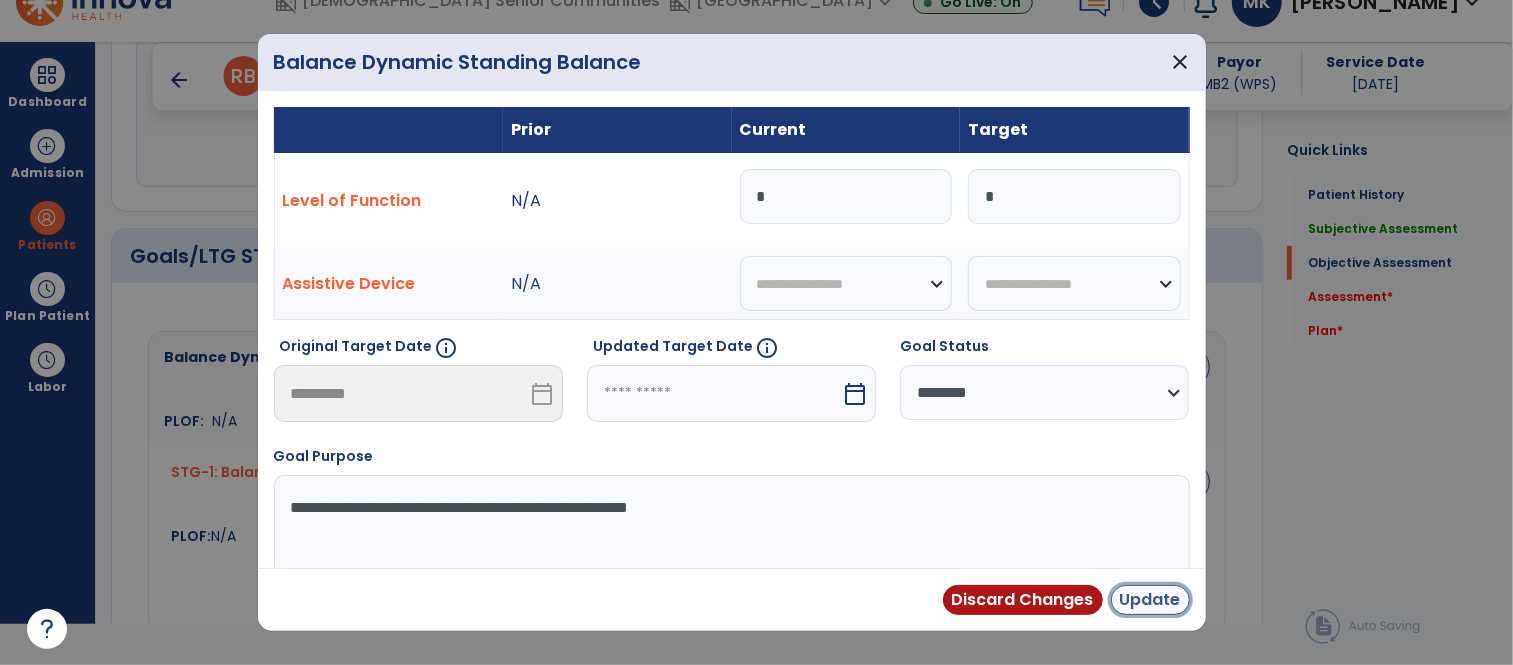 click on "Update" at bounding box center [1150, 600] 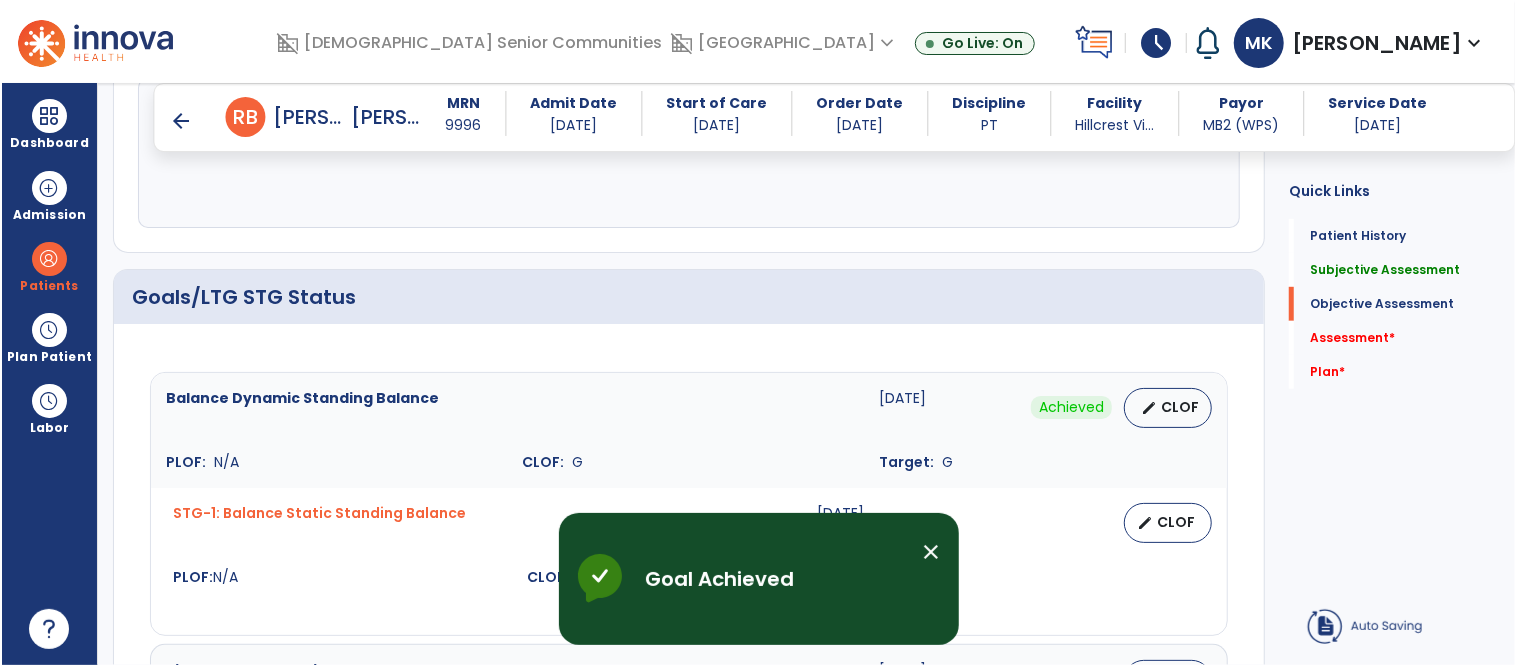 scroll, scrollTop: 41, scrollLeft: 0, axis: vertical 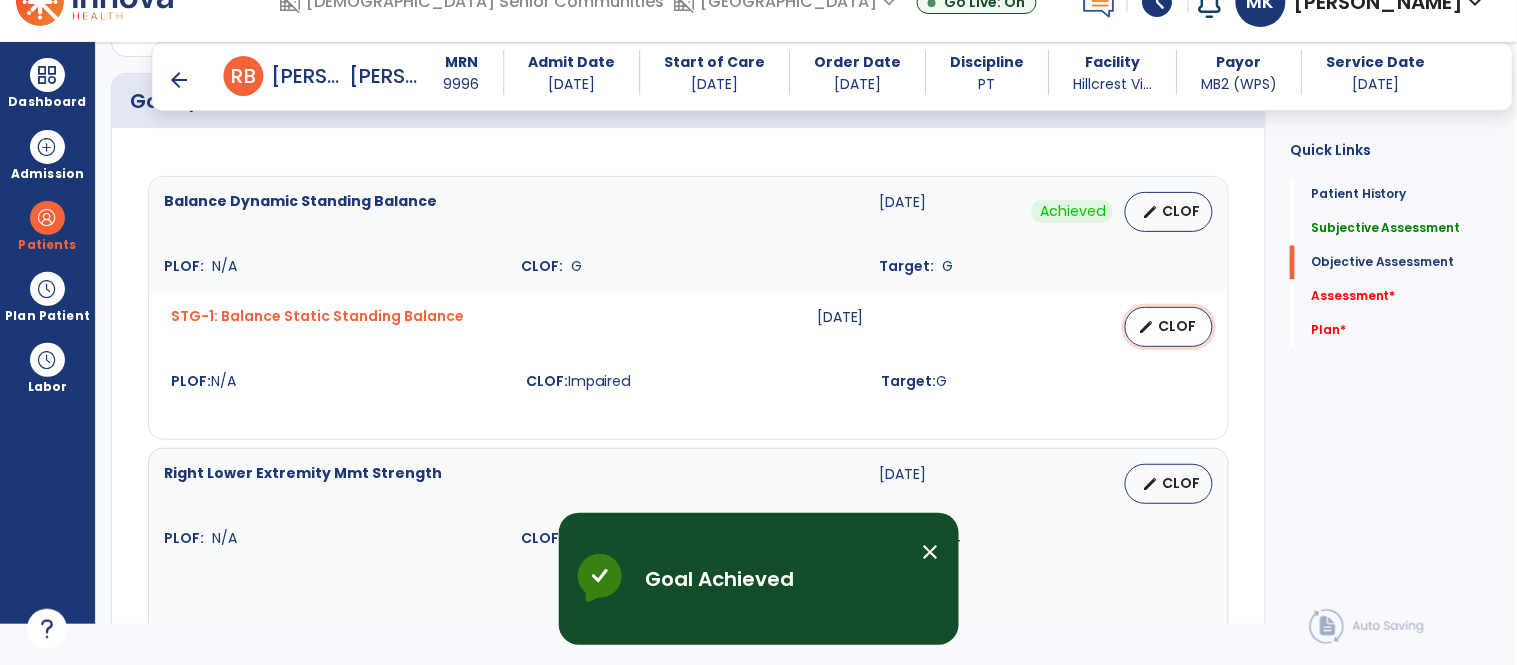 click on "CLOF" at bounding box center (1177, 326) 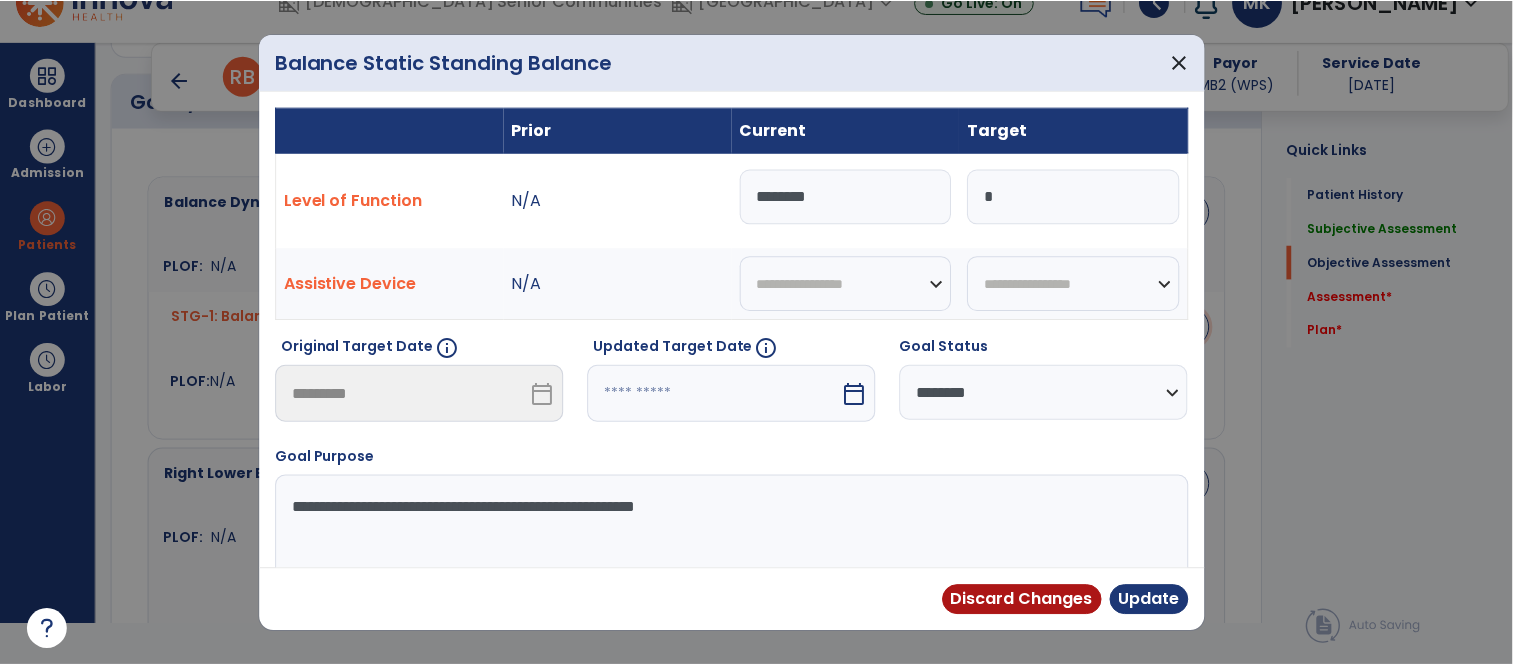scroll, scrollTop: 0, scrollLeft: 0, axis: both 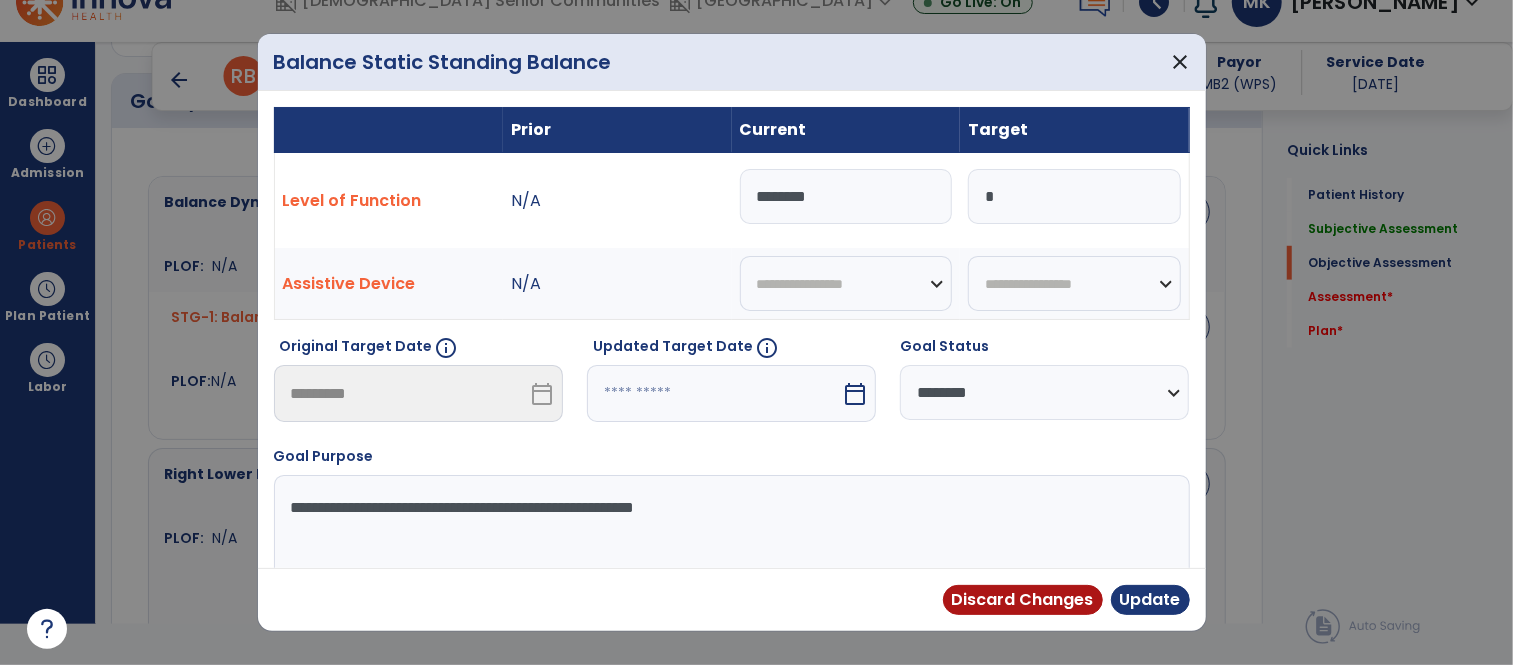 click on "********" at bounding box center (846, 196) 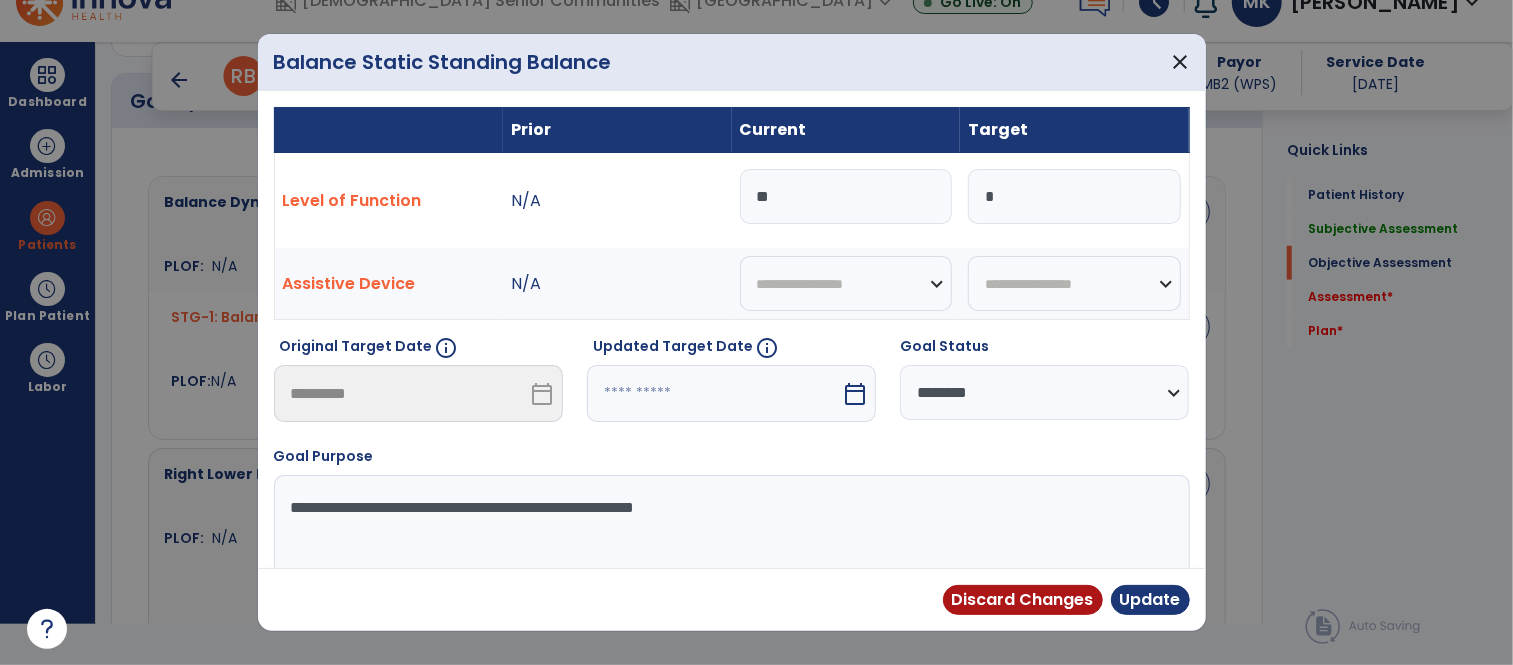 type on "*" 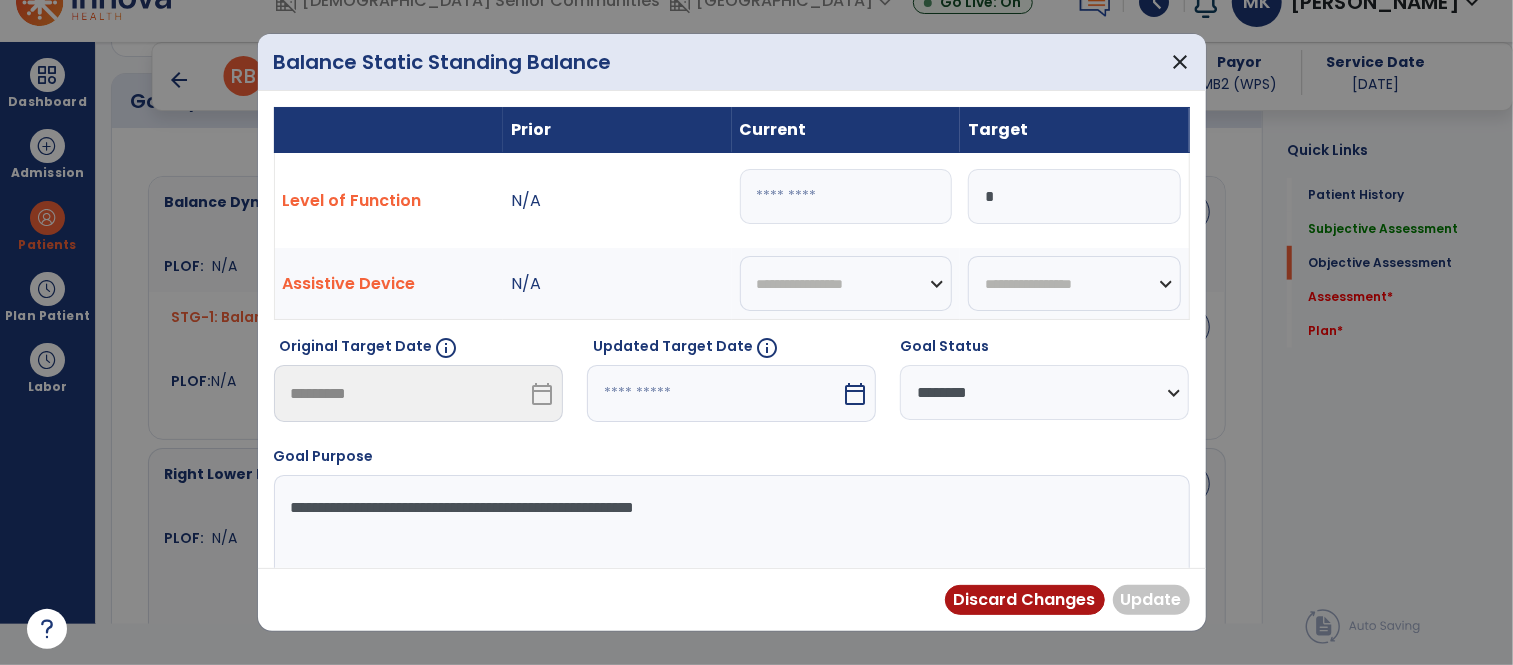type on "*" 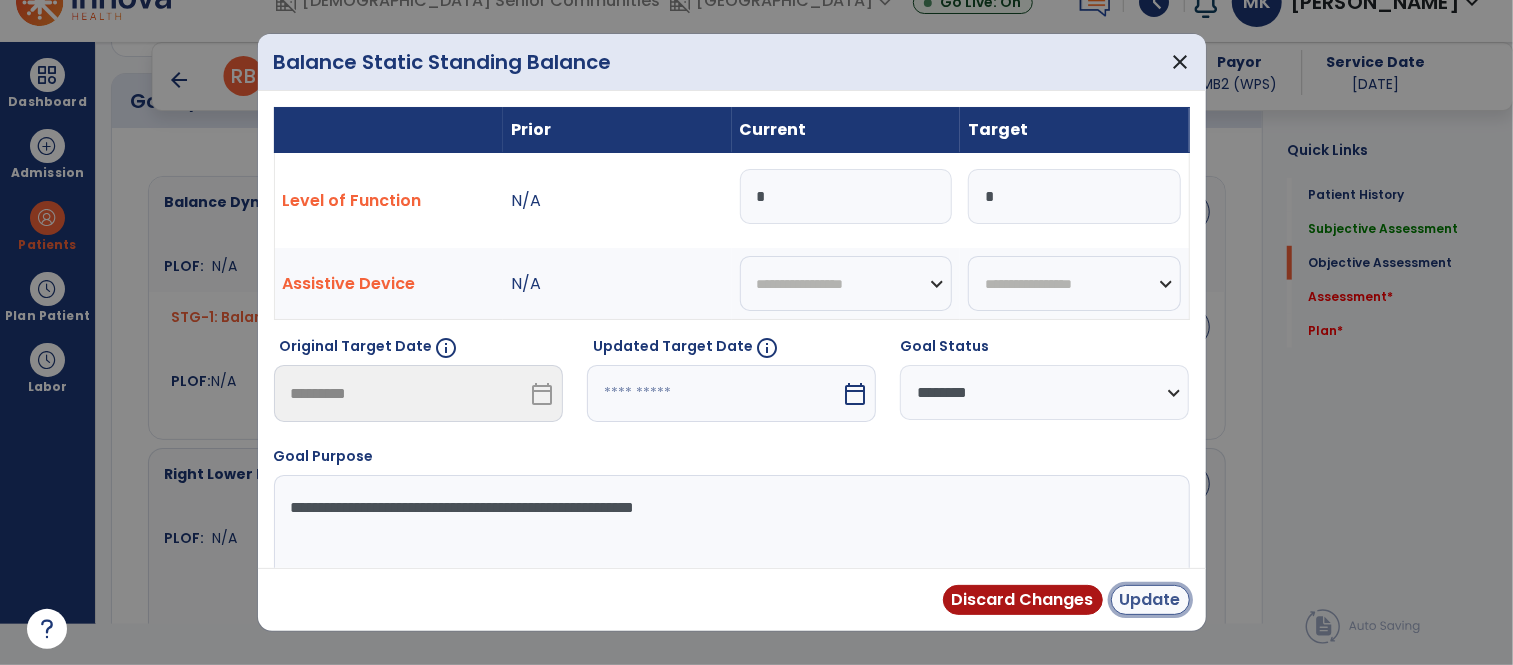 click on "Update" at bounding box center (1150, 600) 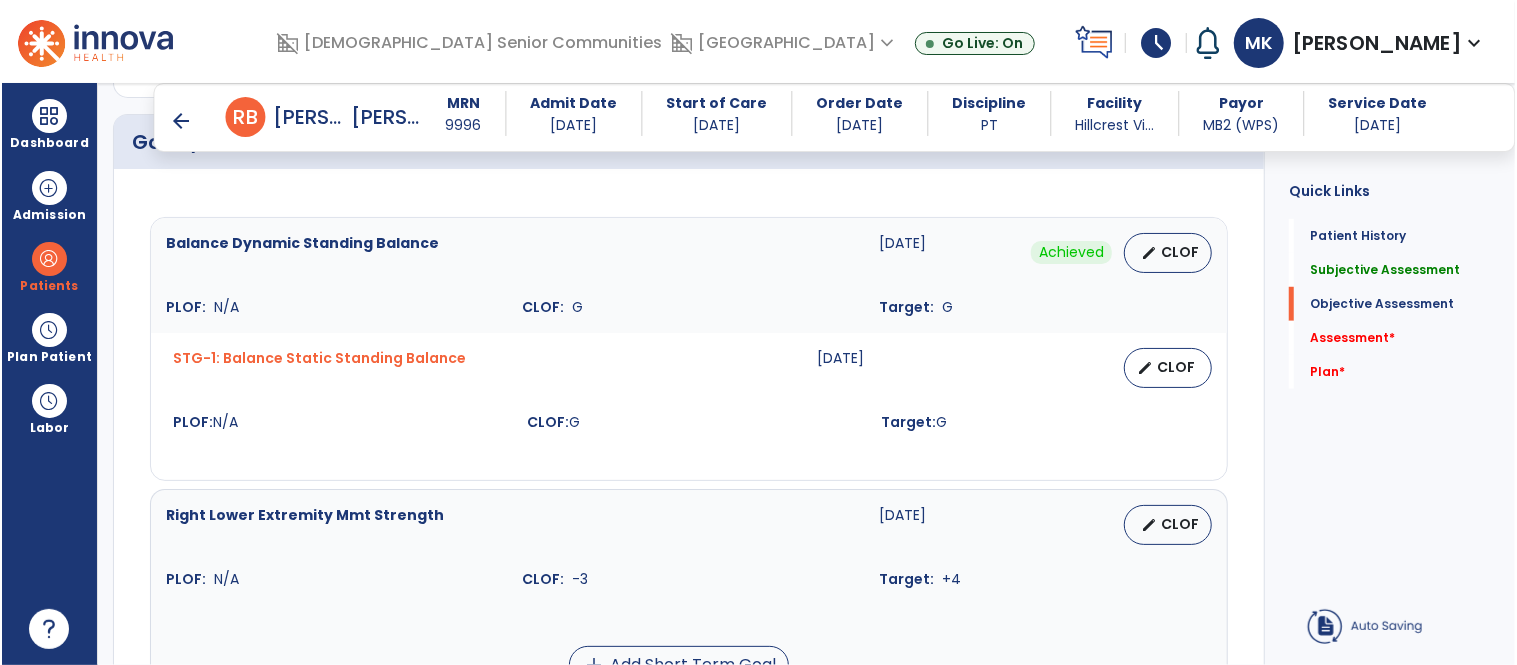scroll, scrollTop: 41, scrollLeft: 0, axis: vertical 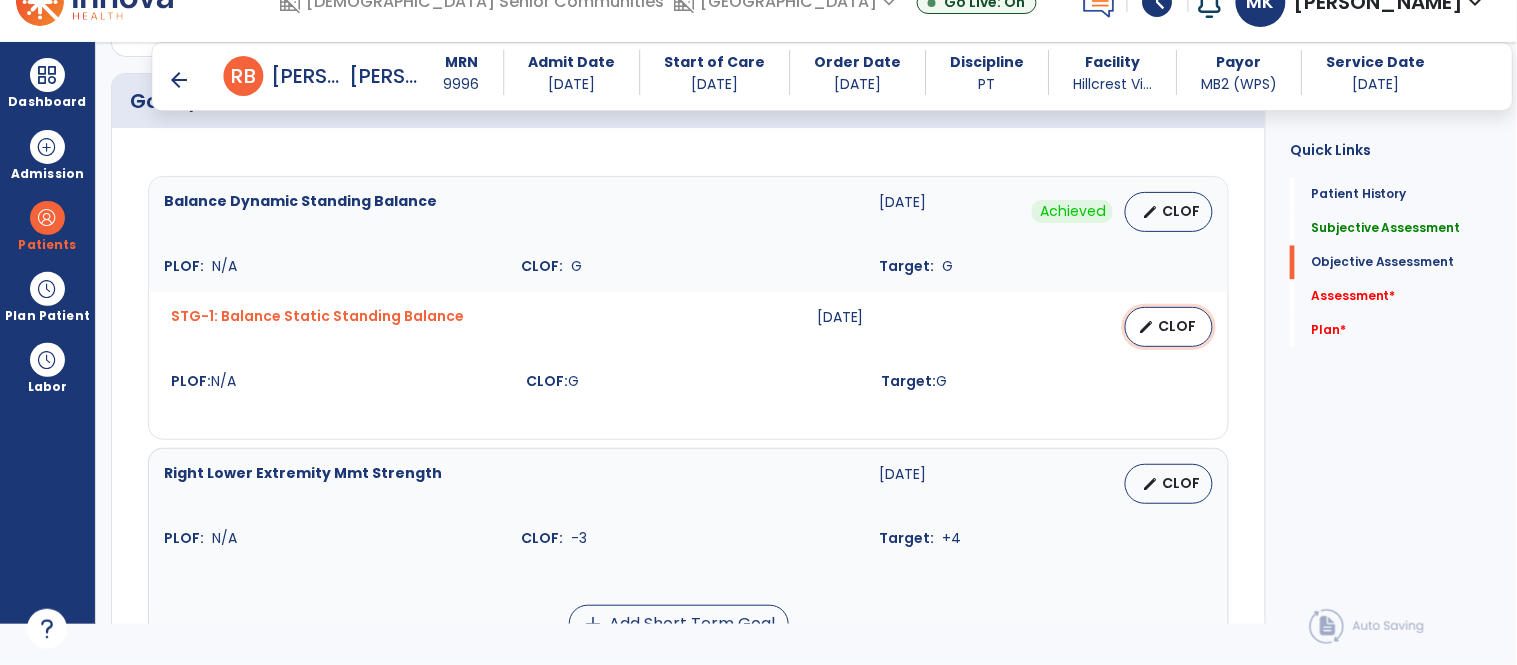 click on "CLOF" at bounding box center (1177, 326) 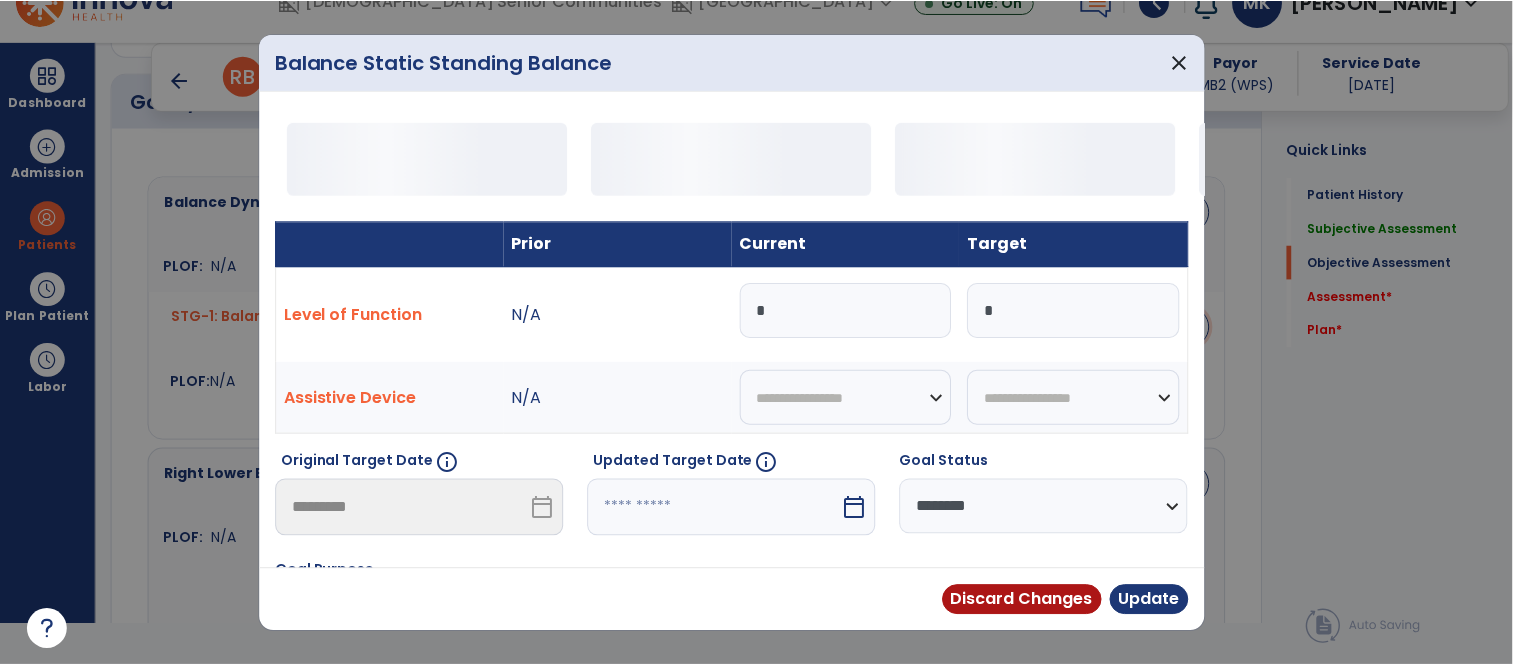 scroll, scrollTop: 0, scrollLeft: 0, axis: both 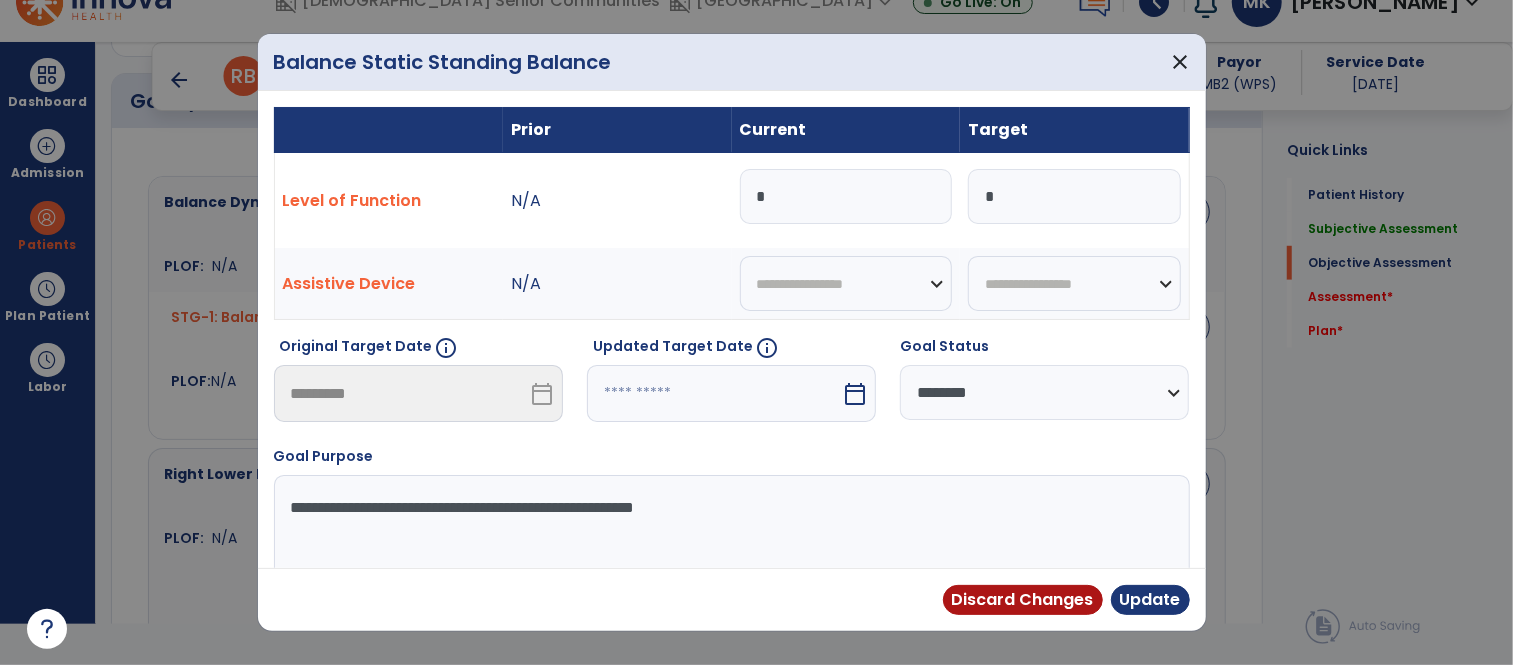 click on "**********" at bounding box center [1044, 392] 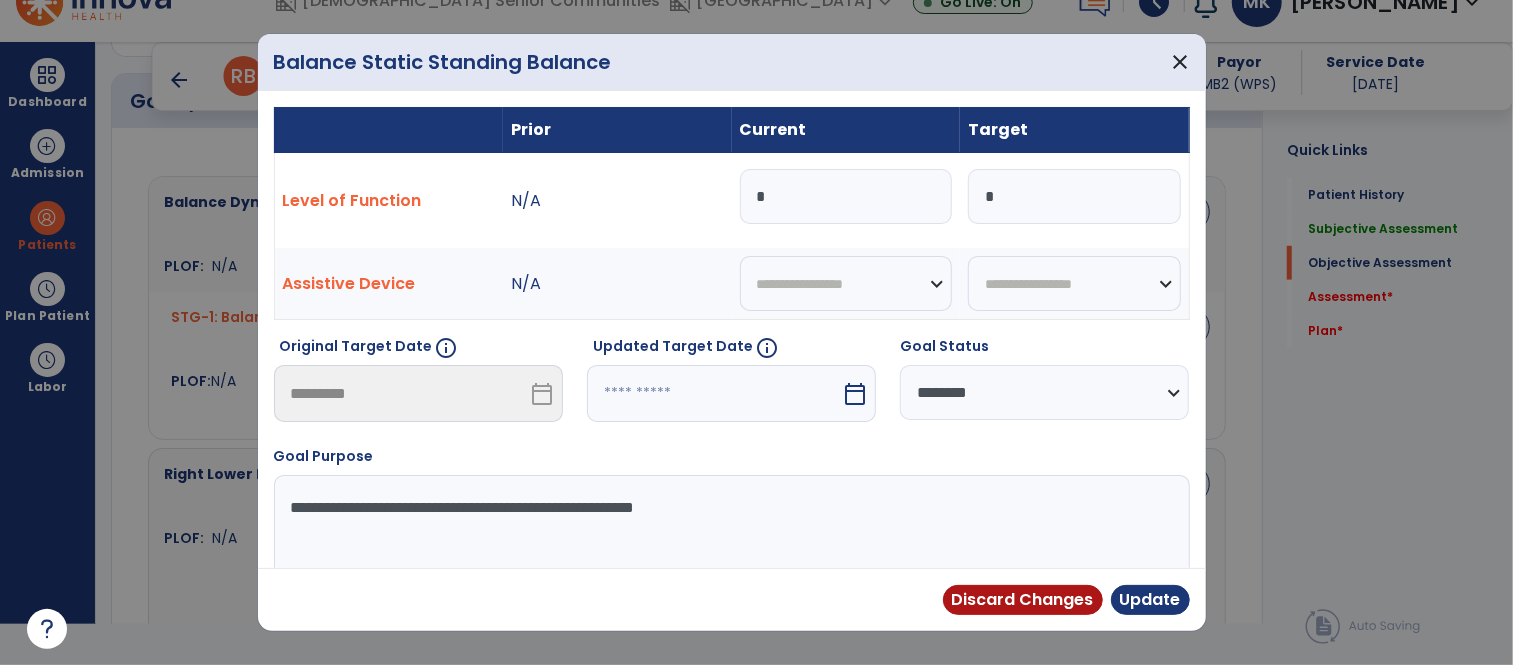 click on "**********" at bounding box center [1044, 392] 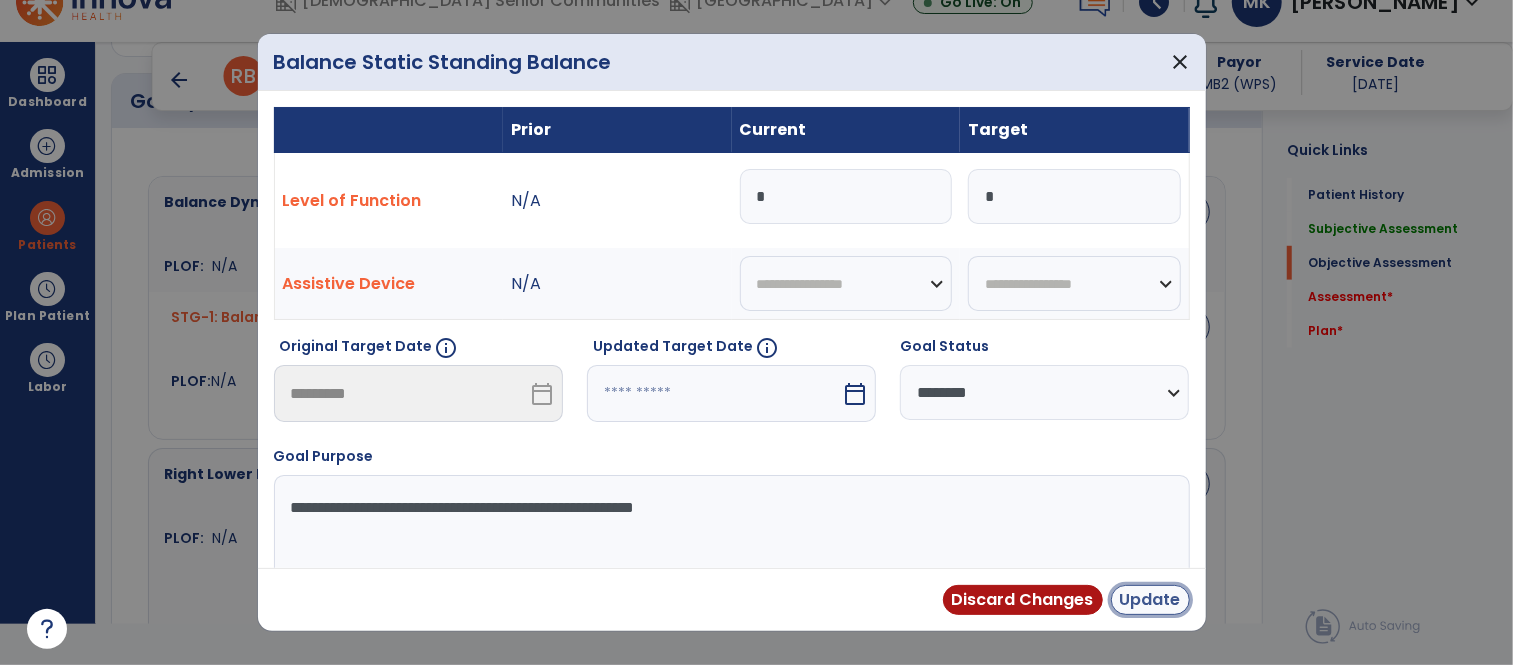 click on "Update" at bounding box center [1150, 600] 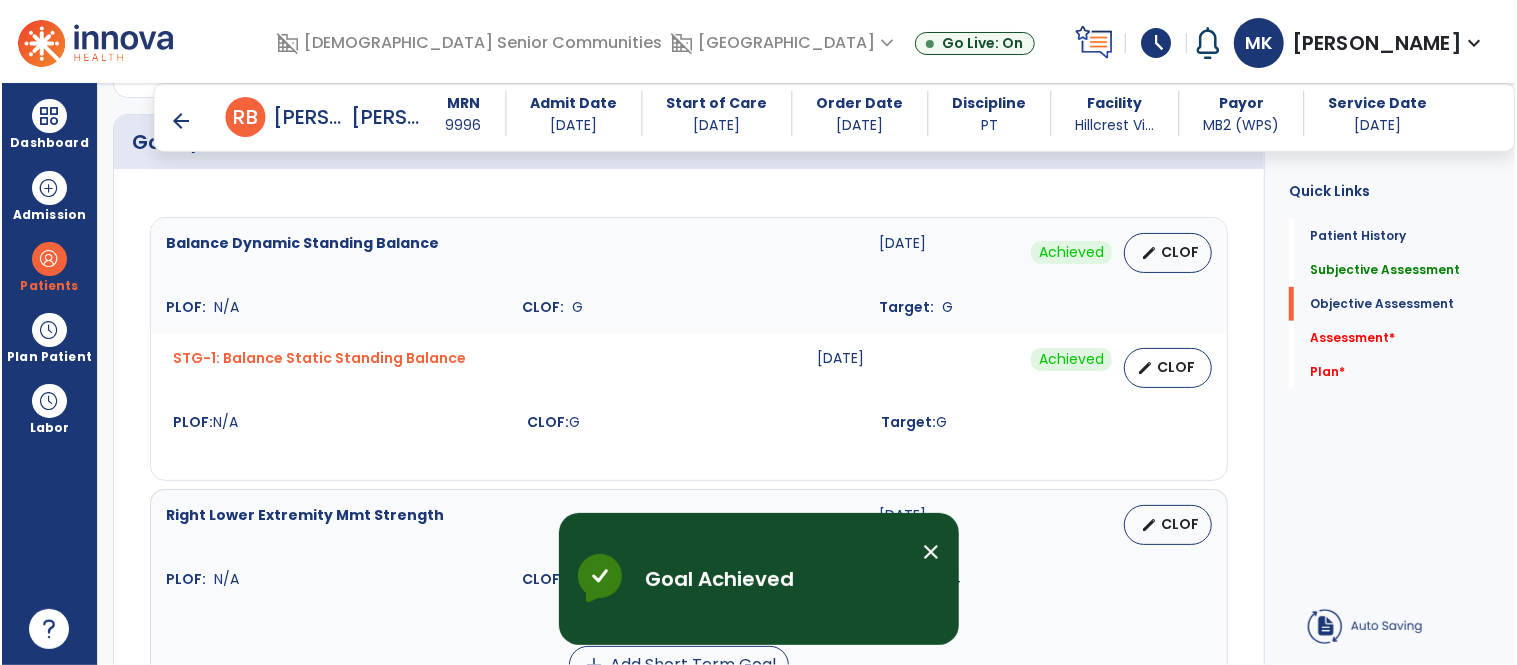 scroll, scrollTop: 41, scrollLeft: 0, axis: vertical 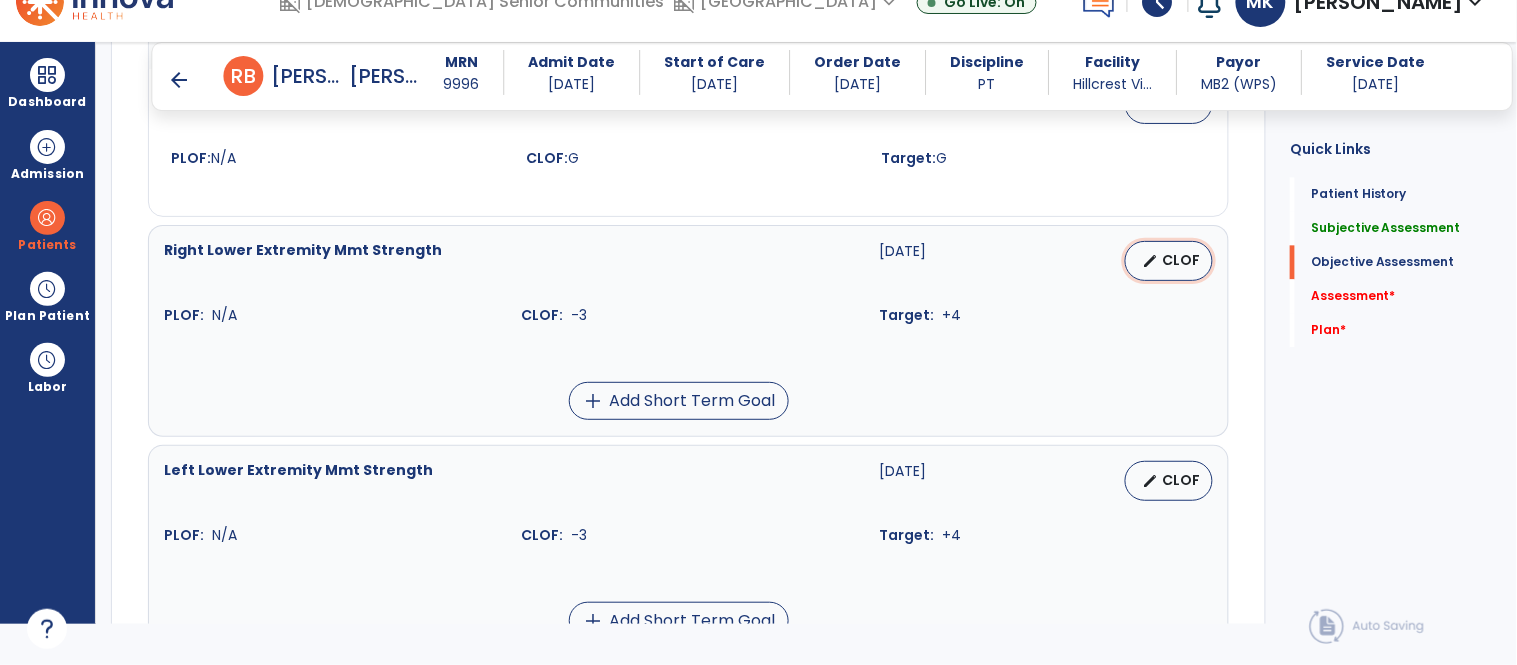 click on "CLOF" at bounding box center [1181, 260] 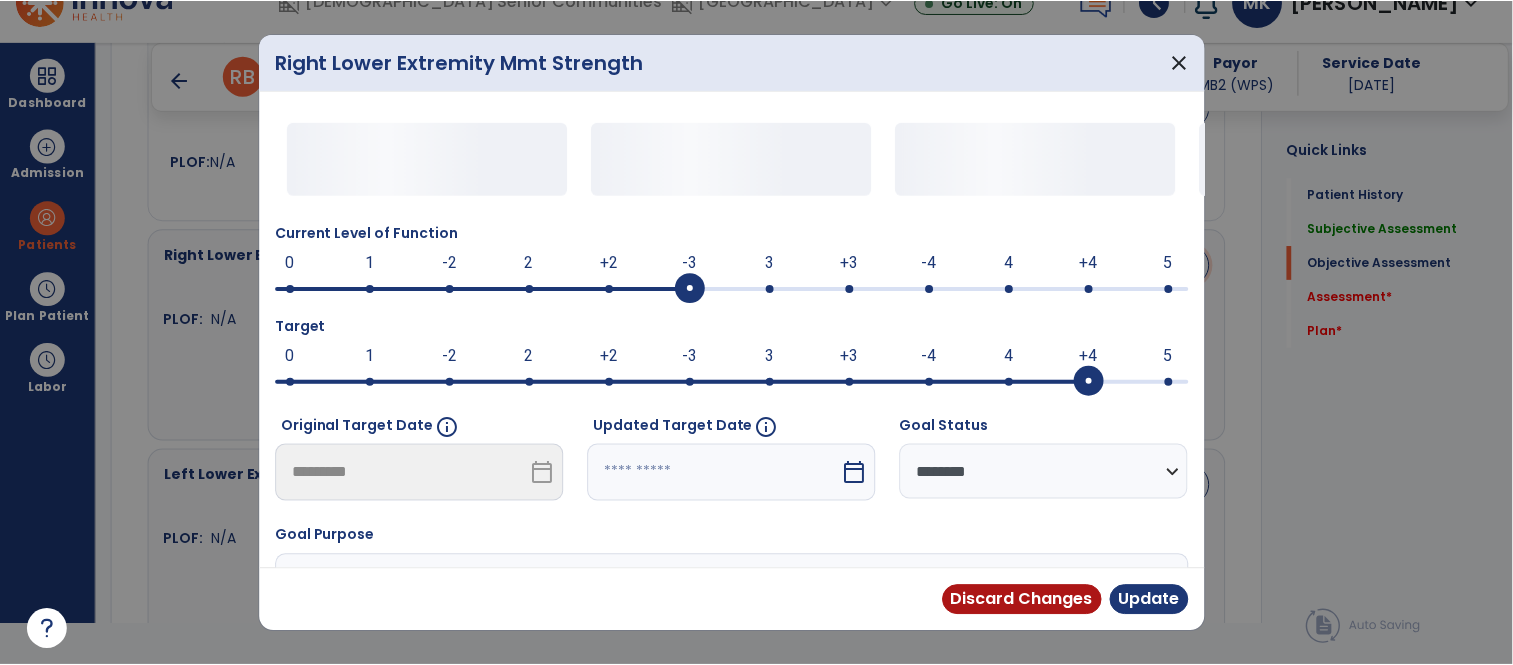 scroll, scrollTop: 0, scrollLeft: 0, axis: both 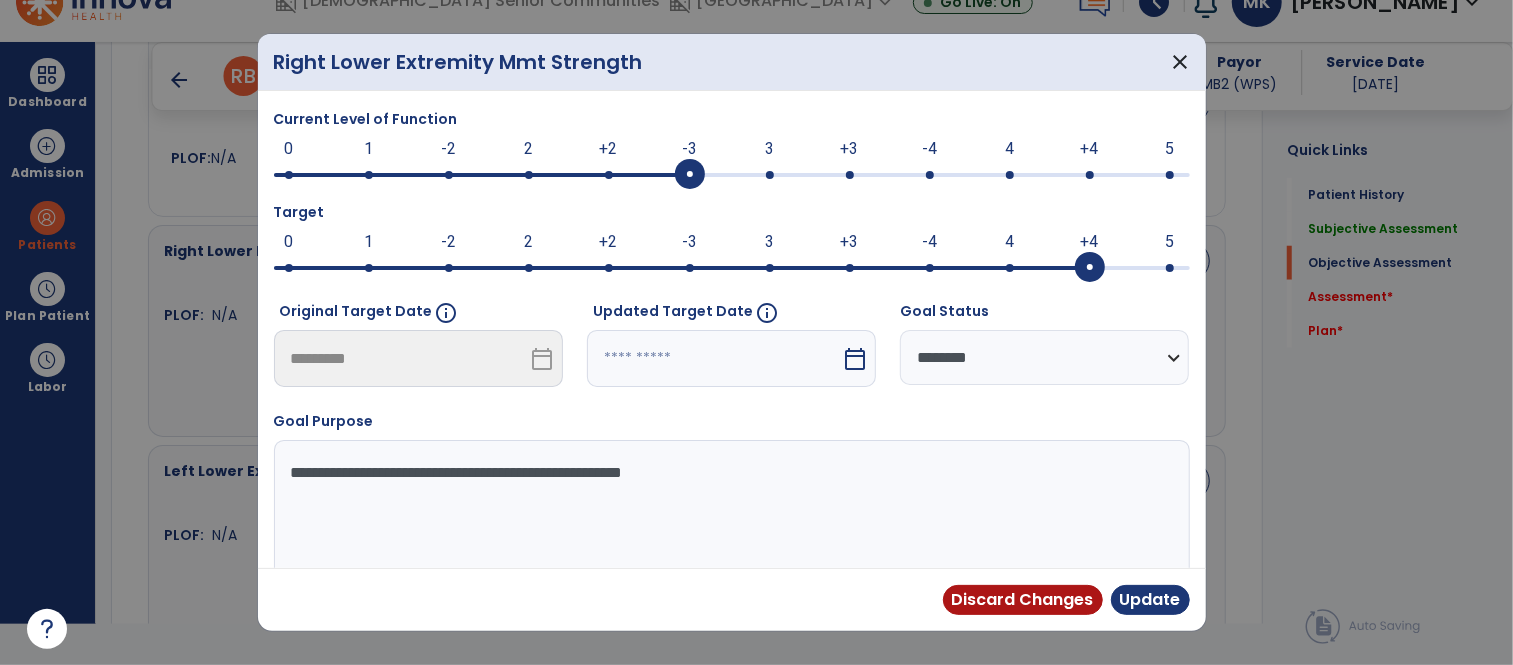 click on "+3" at bounding box center (850, 149) 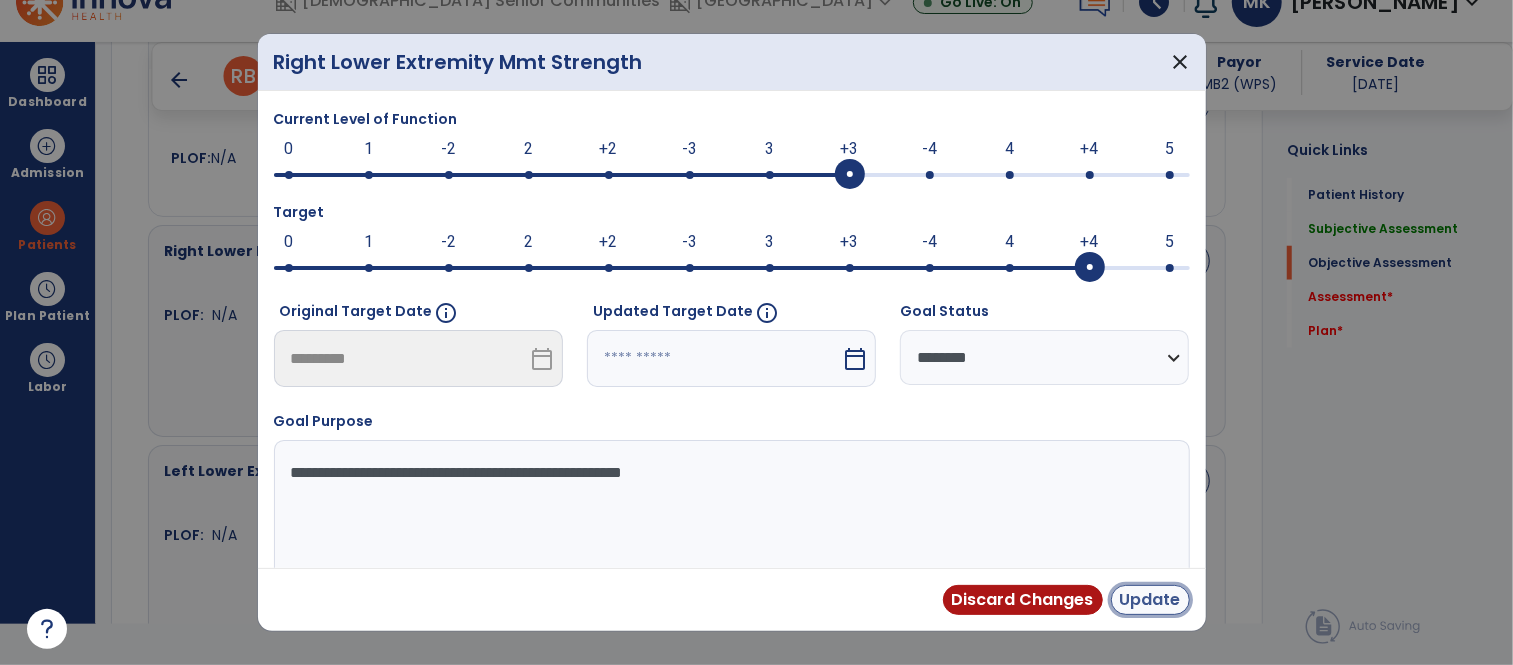 click on "Update" at bounding box center (1150, 600) 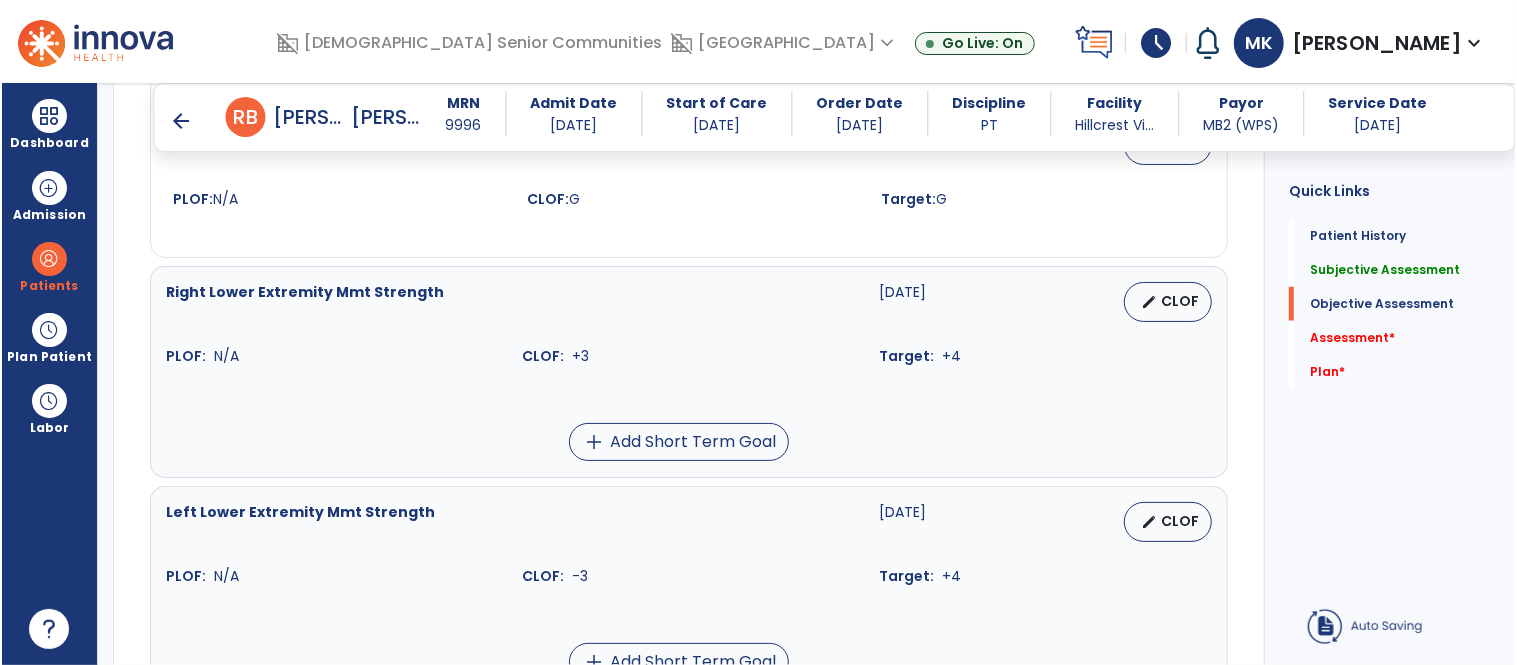 scroll, scrollTop: 41, scrollLeft: 0, axis: vertical 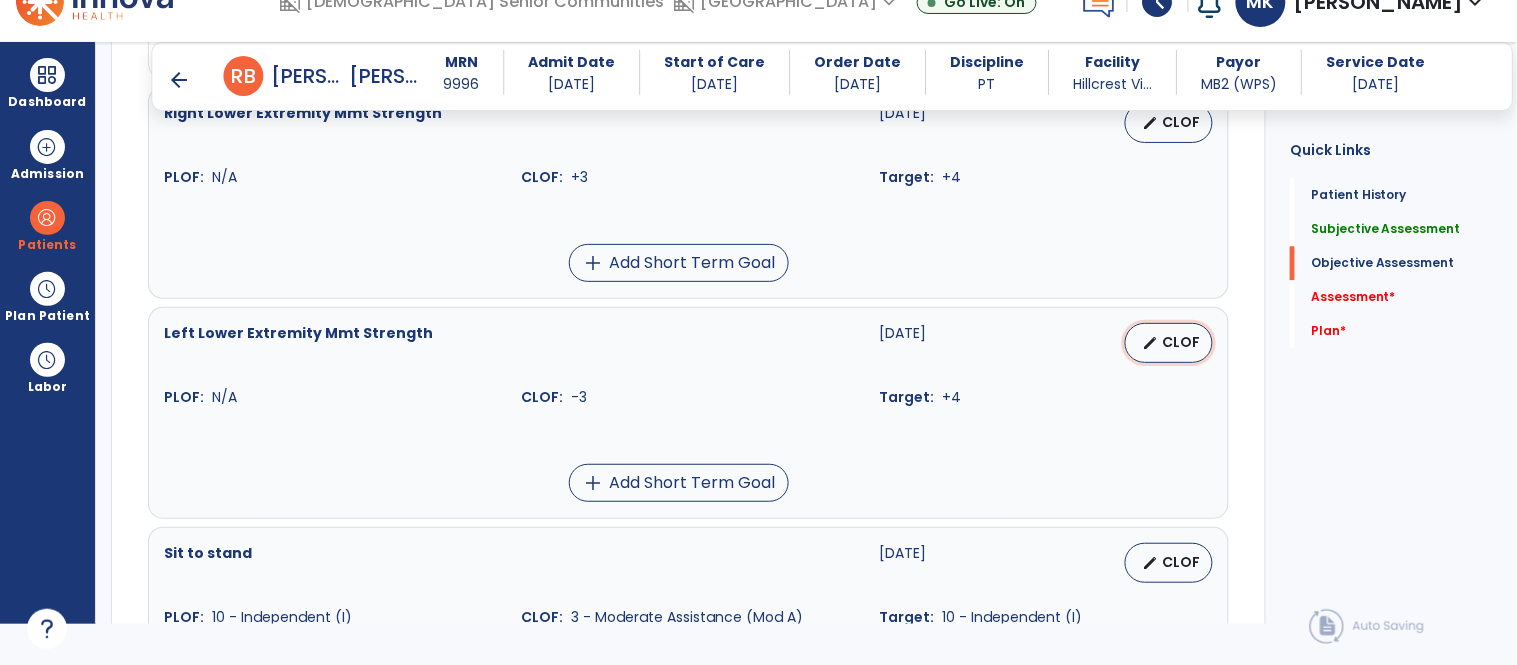 click on "CLOF" at bounding box center (1181, 342) 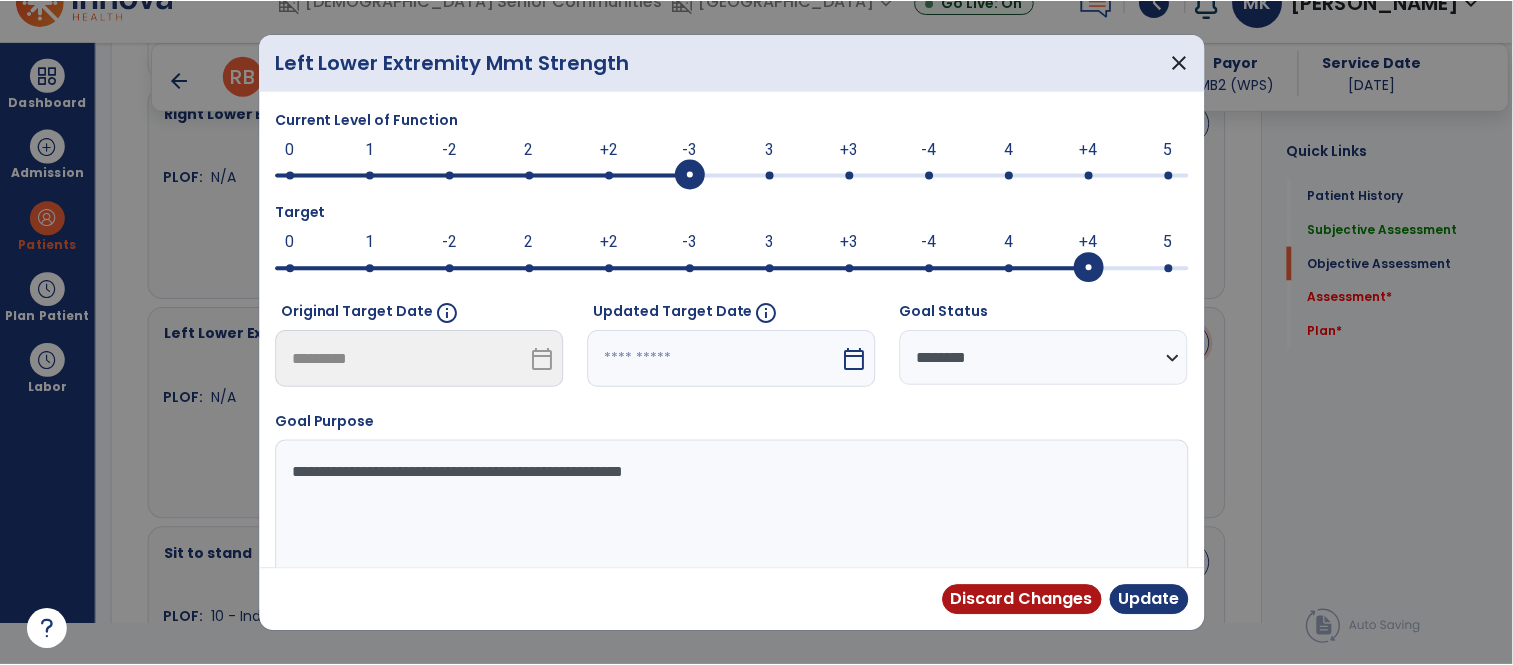 scroll, scrollTop: 0, scrollLeft: 0, axis: both 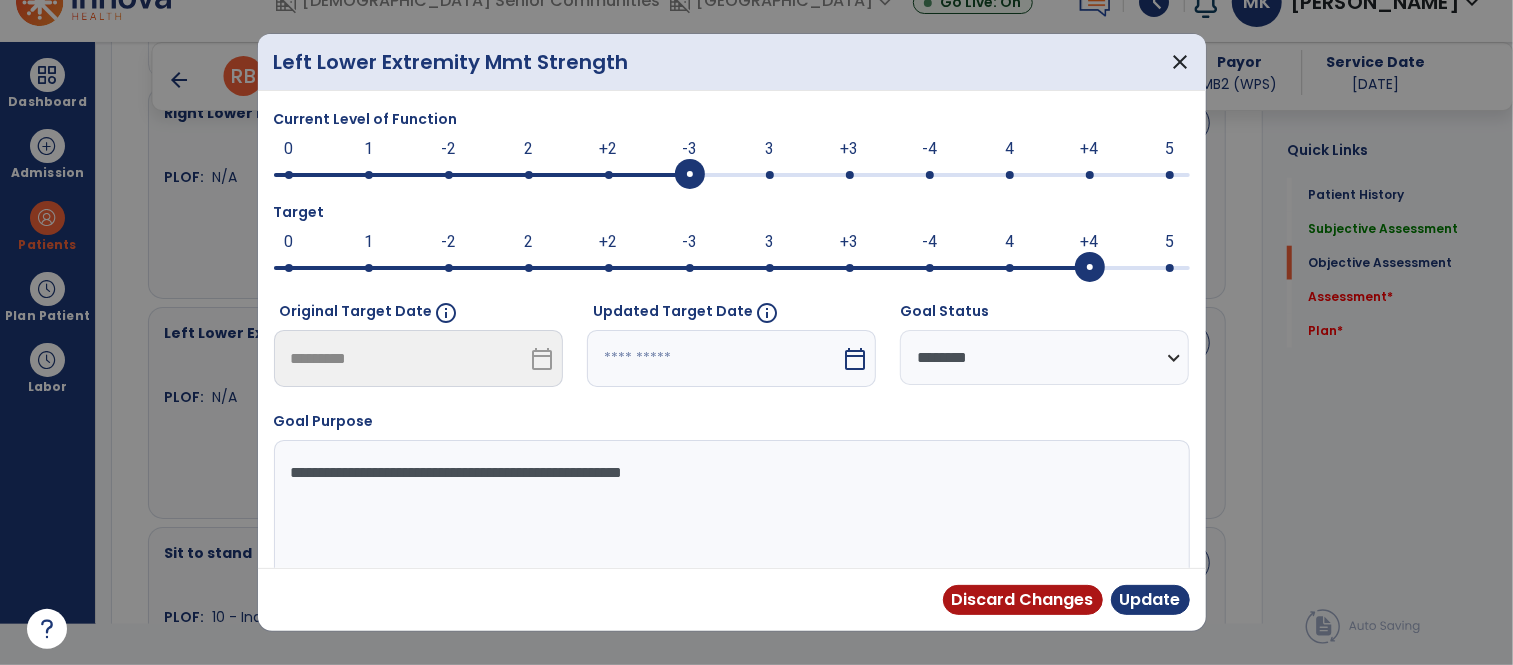 click on "+3" at bounding box center [850, 149] 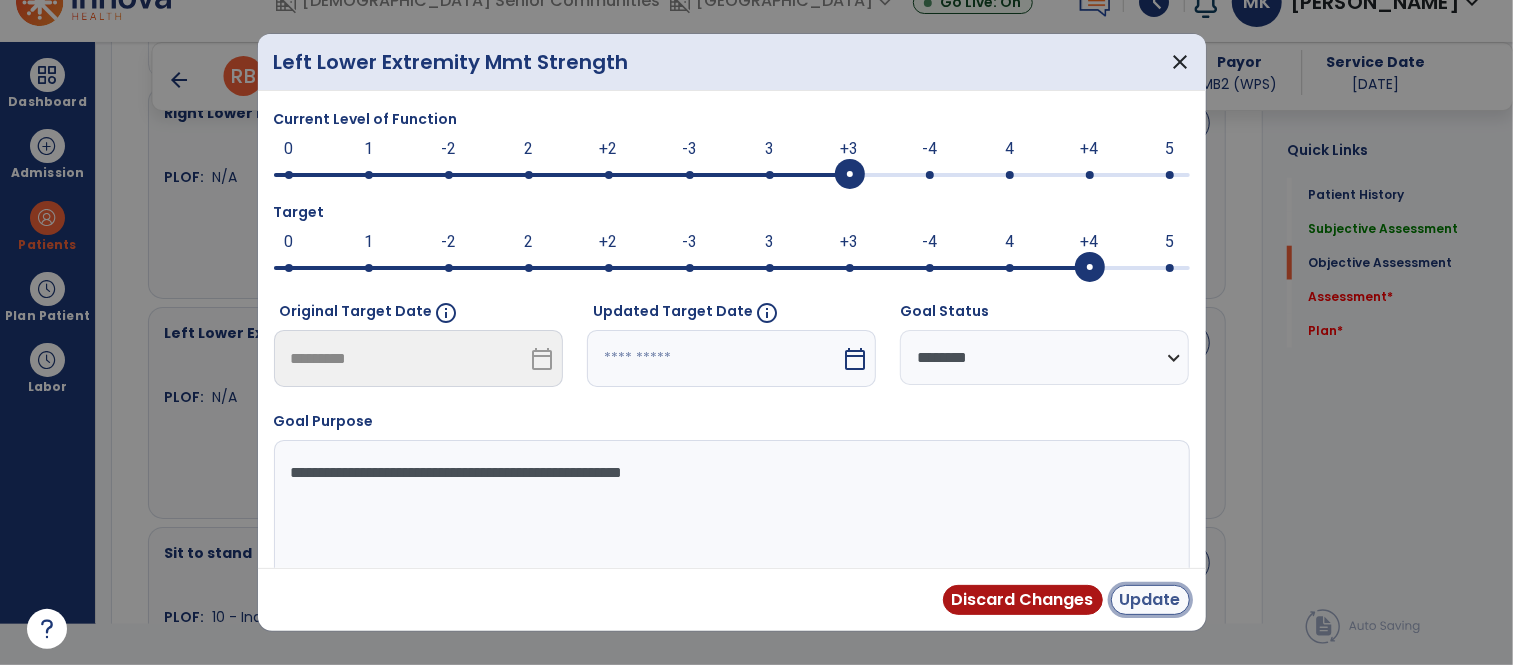 click on "Update" at bounding box center (1150, 600) 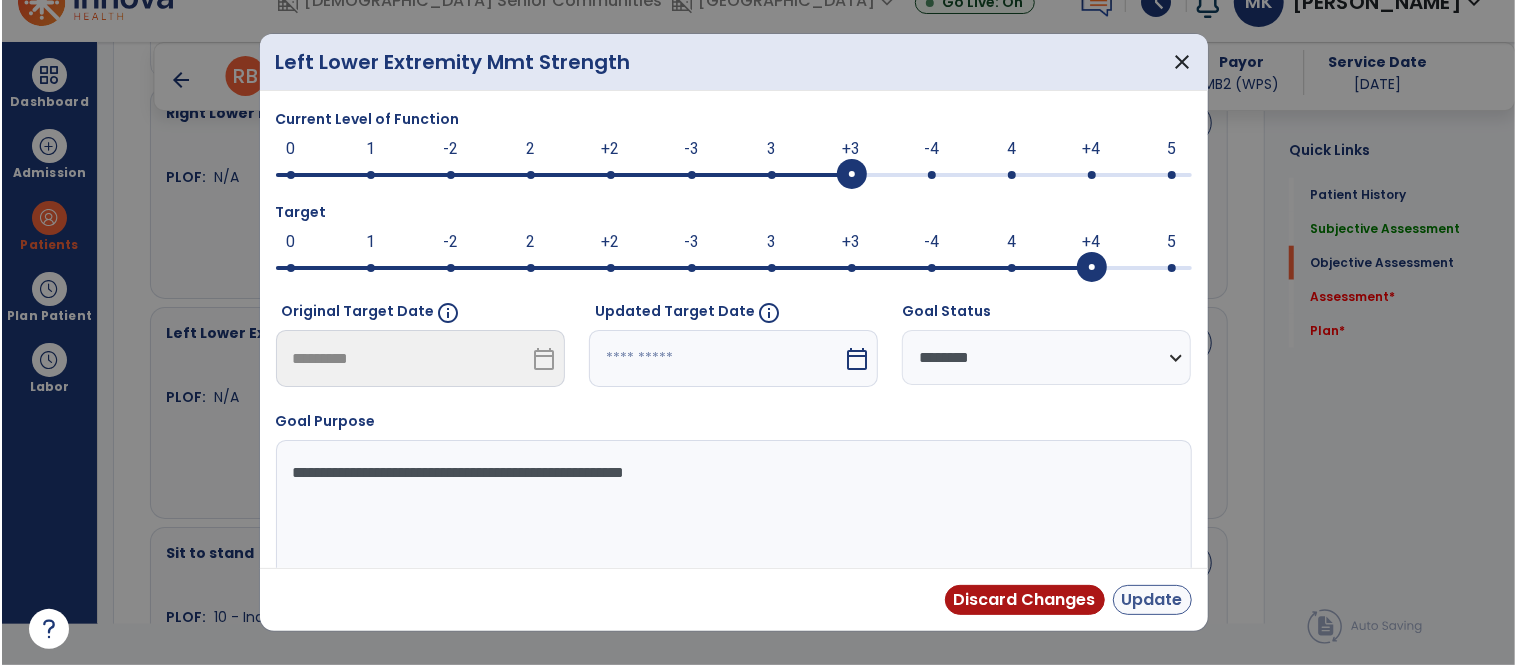 scroll, scrollTop: 41, scrollLeft: 0, axis: vertical 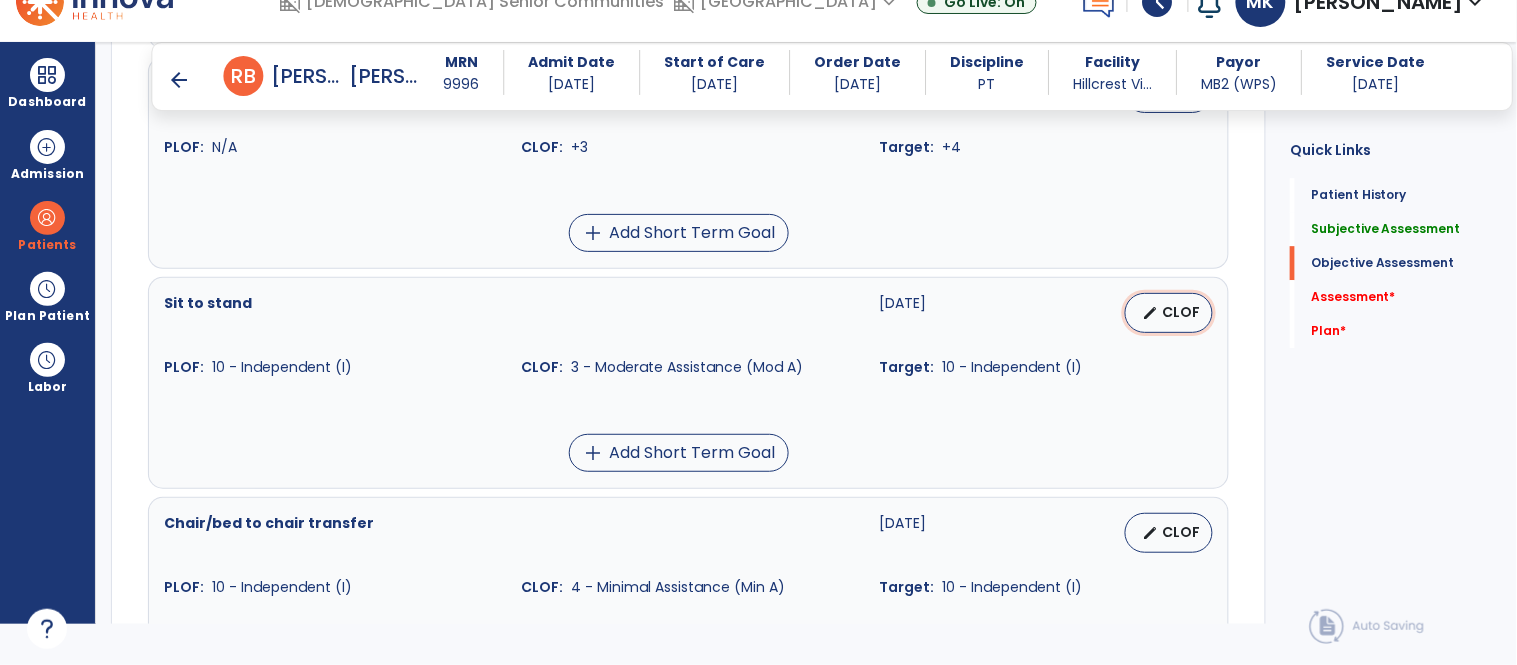 click on "edit   CLOF" at bounding box center [1169, 313] 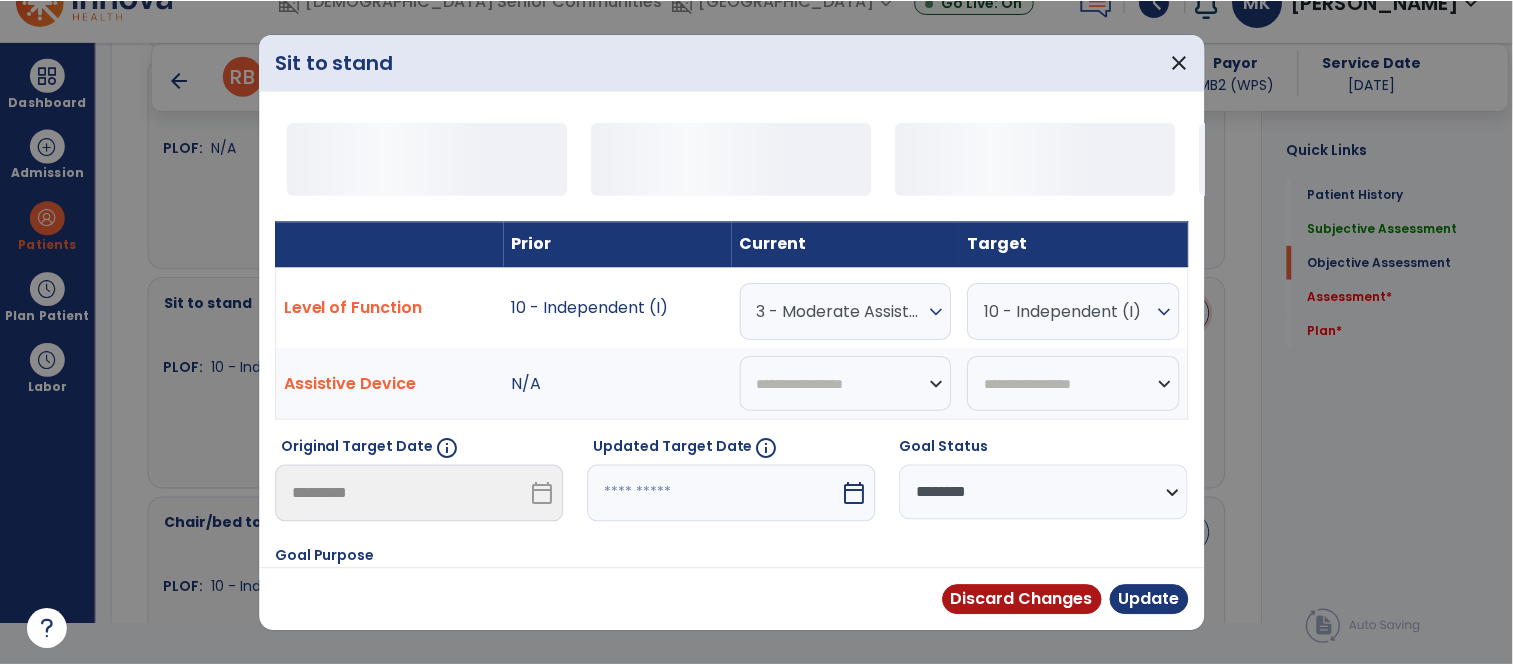 scroll, scrollTop: 0, scrollLeft: 0, axis: both 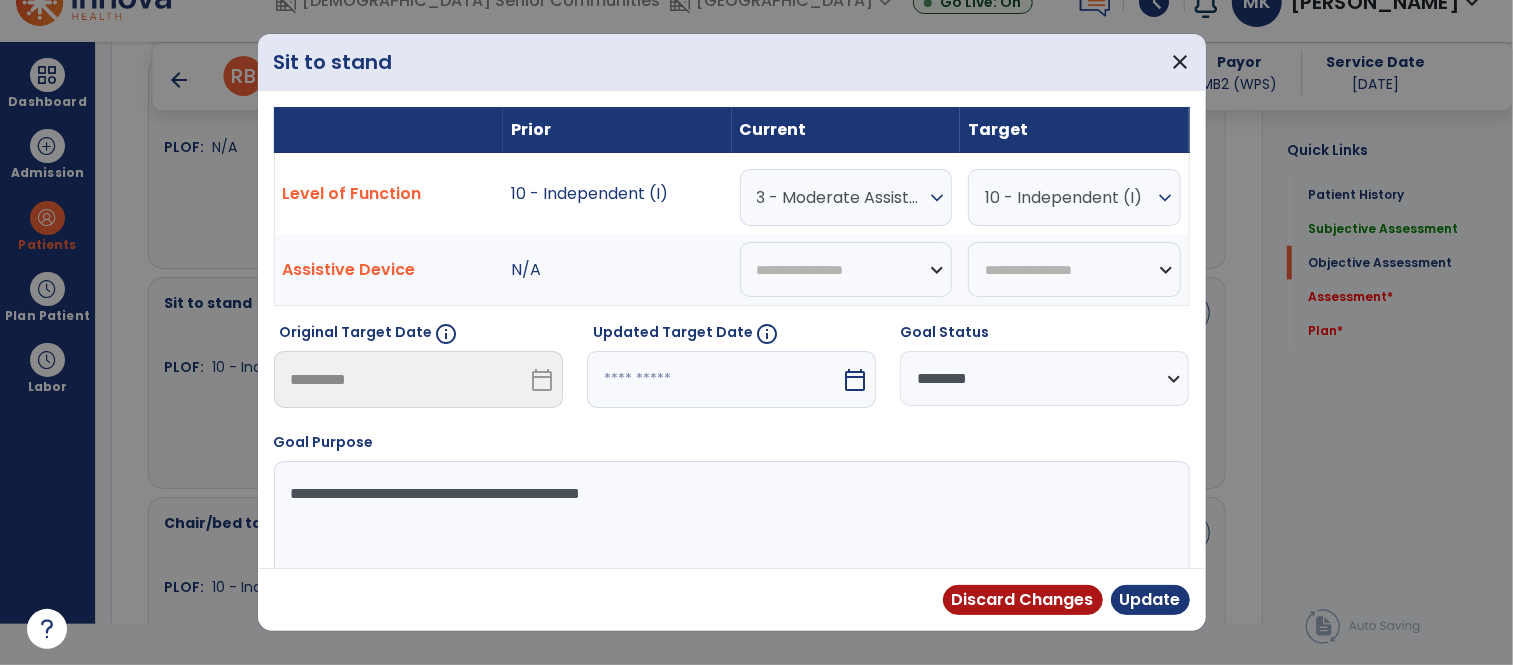 click on "3 - Moderate Assistance (Mod A)" at bounding box center [841, 197] 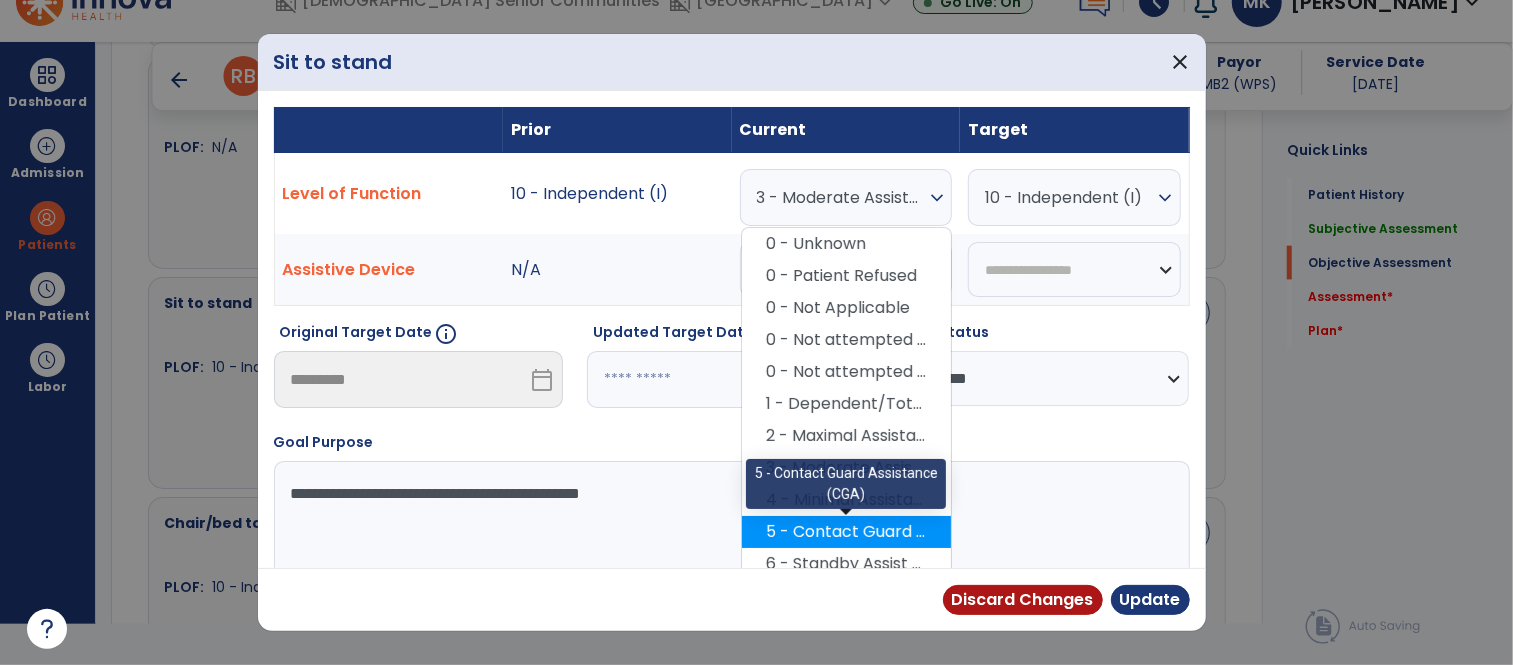 click on "5 - Contact Guard Assistance (CGA)" at bounding box center [846, 532] 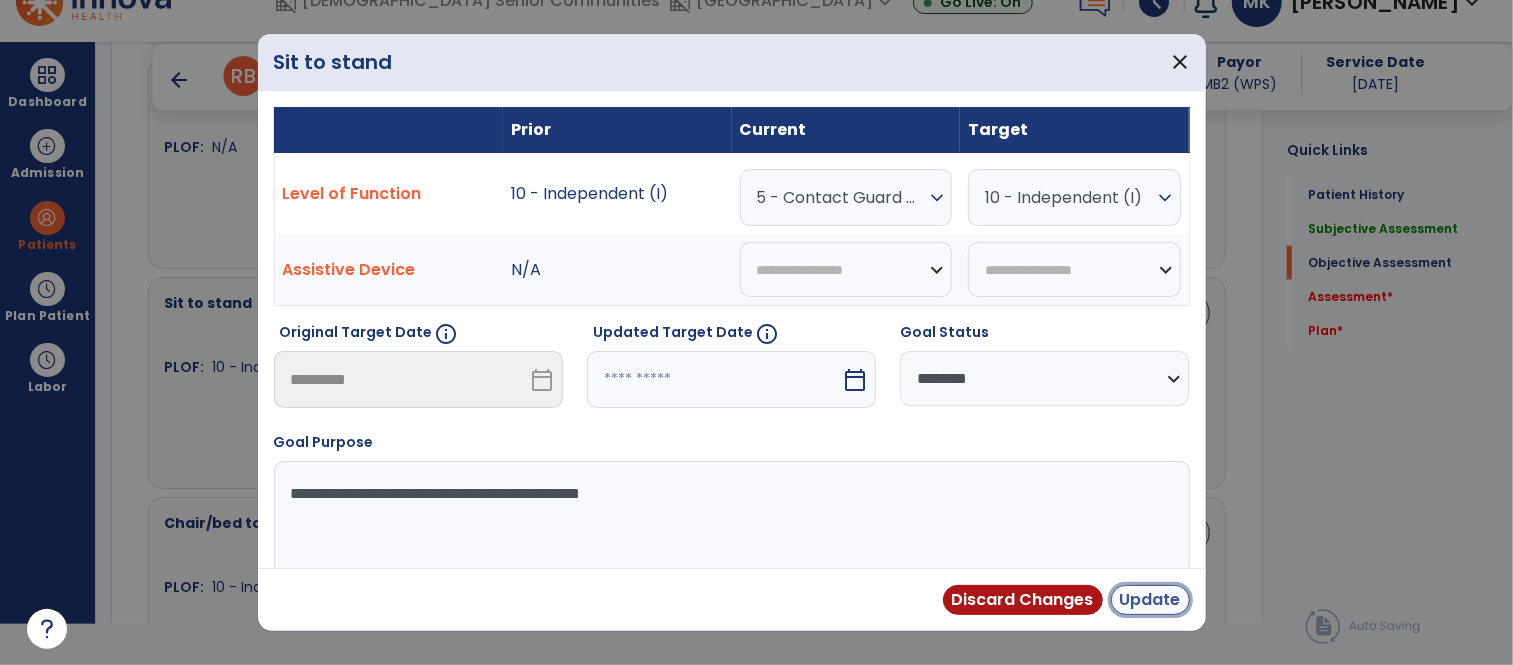 click on "Update" at bounding box center (1150, 600) 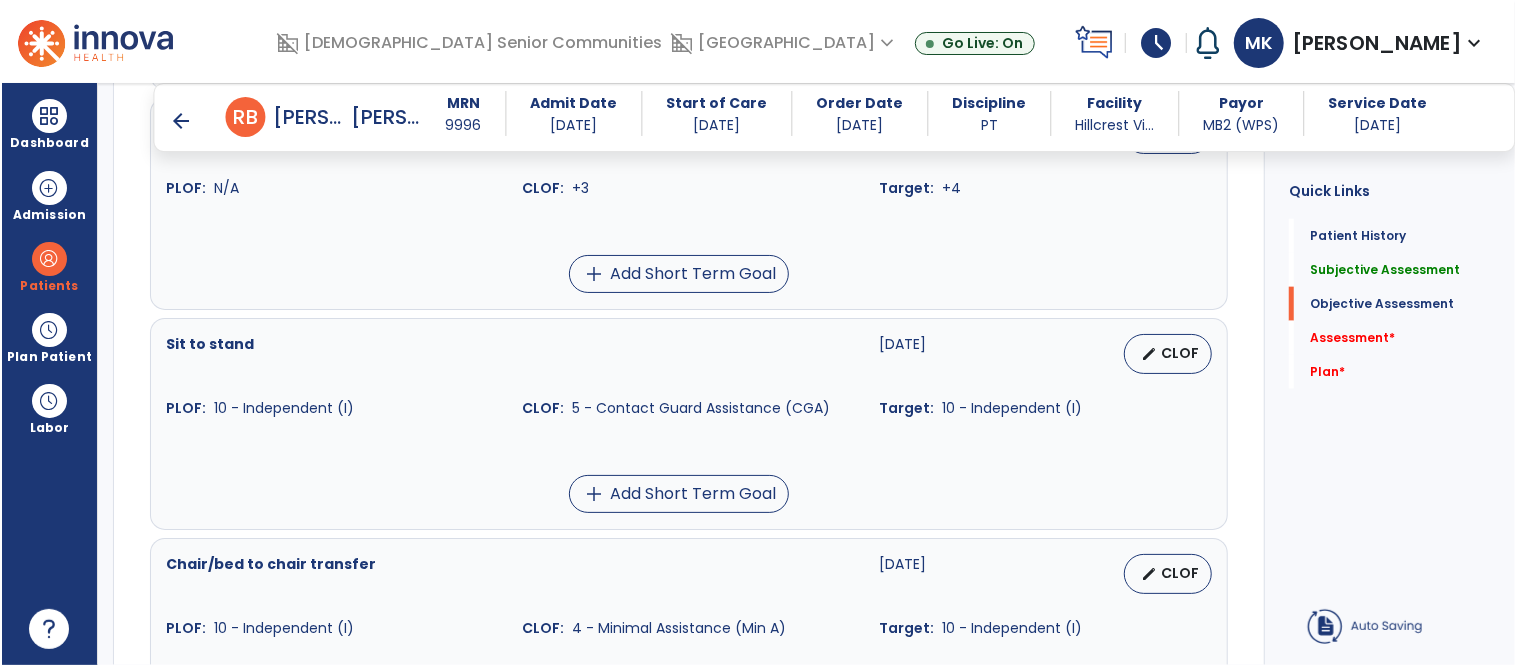 scroll, scrollTop: 41, scrollLeft: 0, axis: vertical 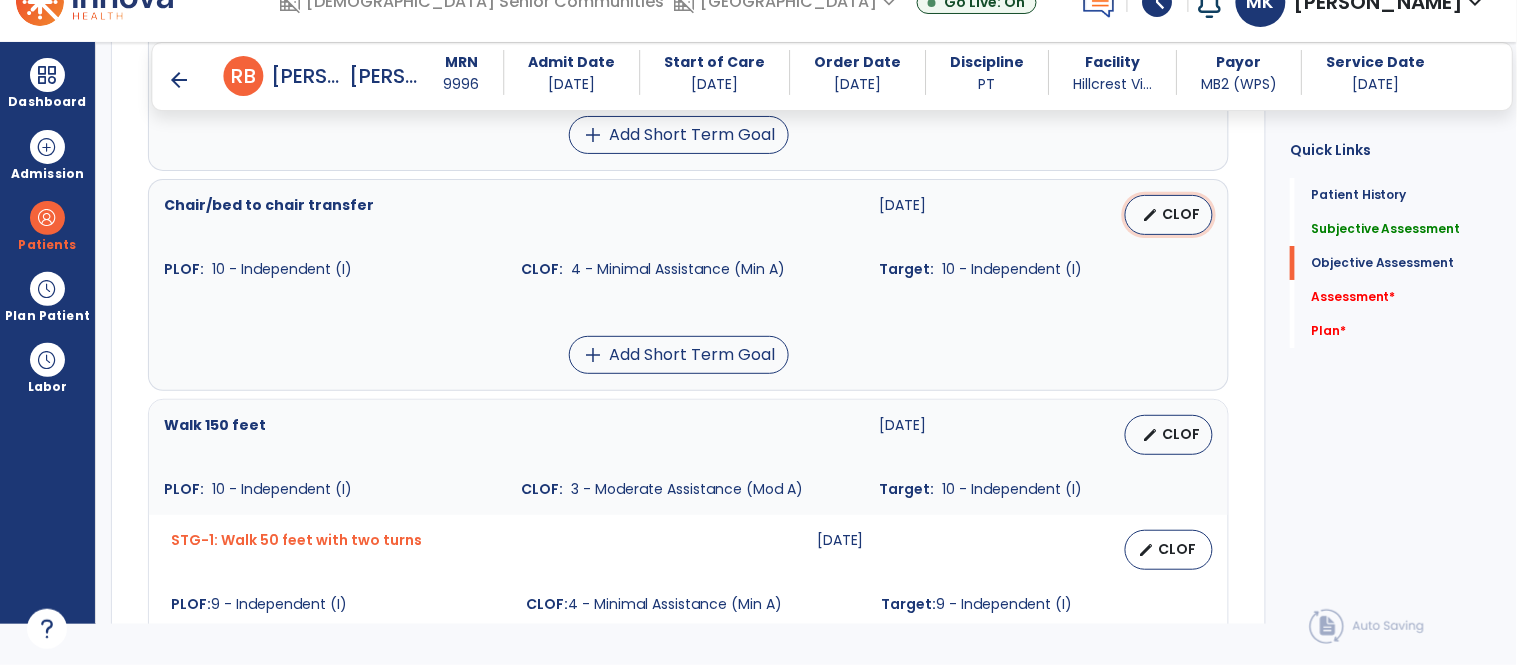 click on "CLOF" at bounding box center (1181, 214) 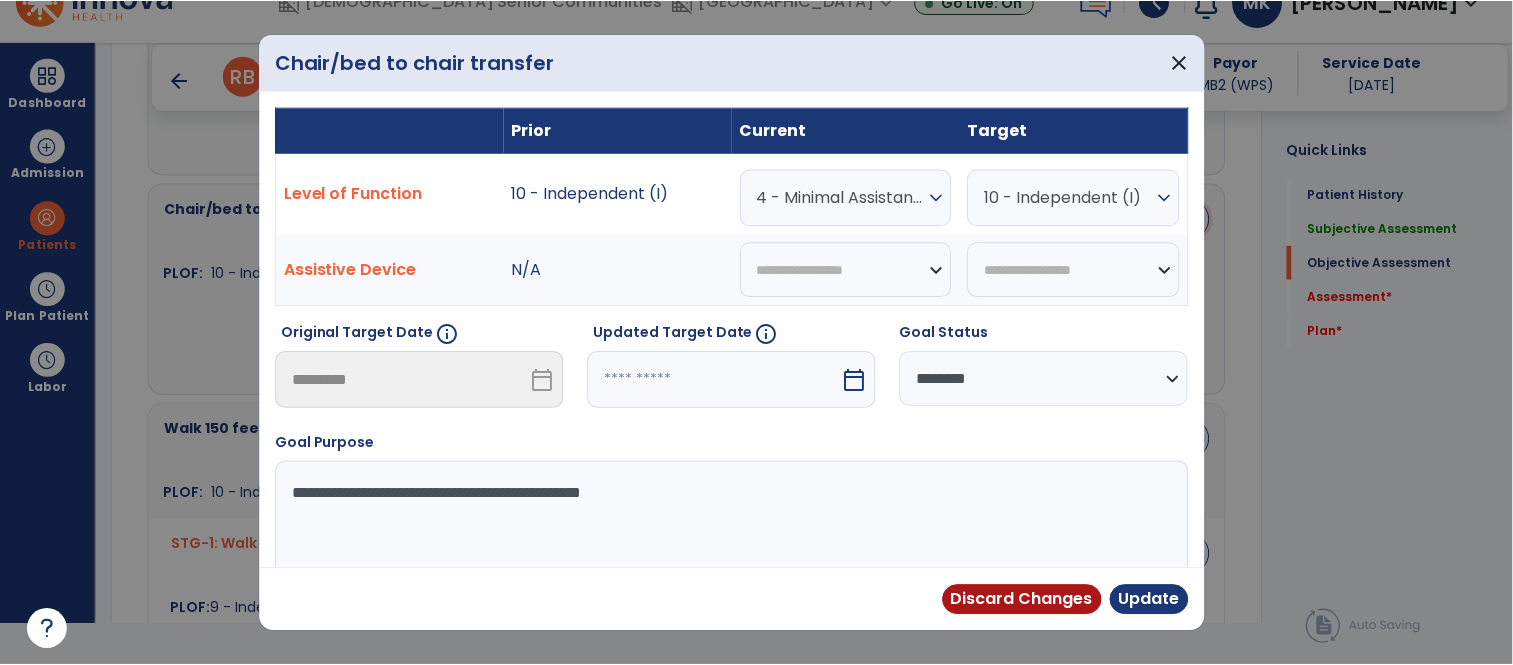 scroll, scrollTop: 0, scrollLeft: 0, axis: both 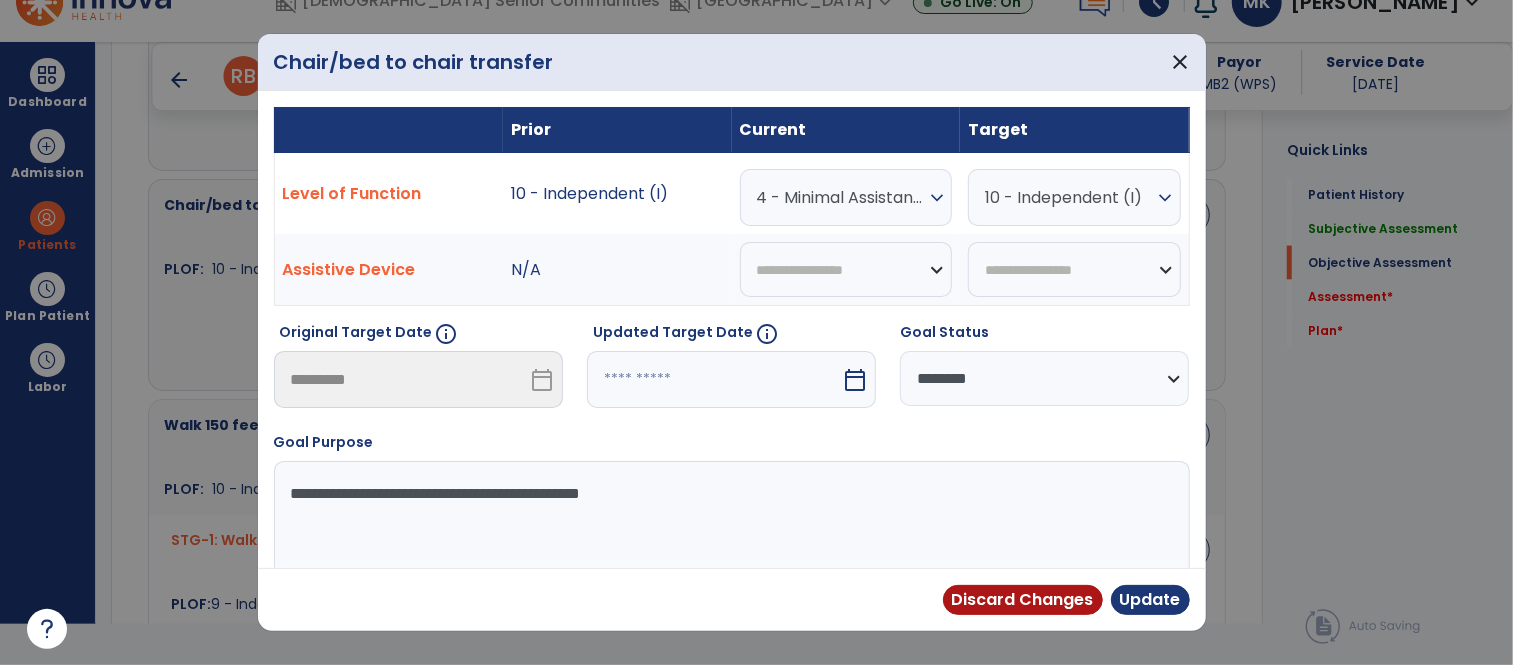 click on "4 - Minimal Assistance (Min A)" at bounding box center [841, 197] 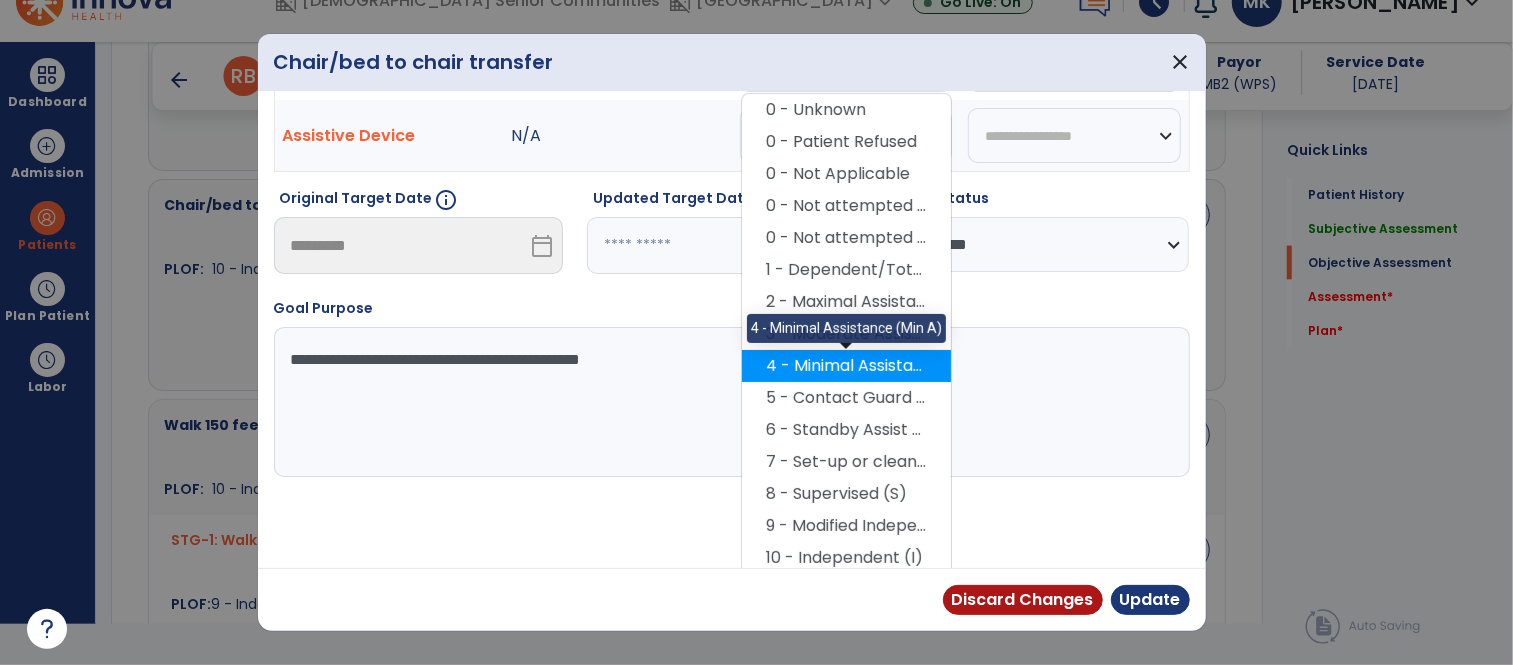 scroll, scrollTop: 138, scrollLeft: 0, axis: vertical 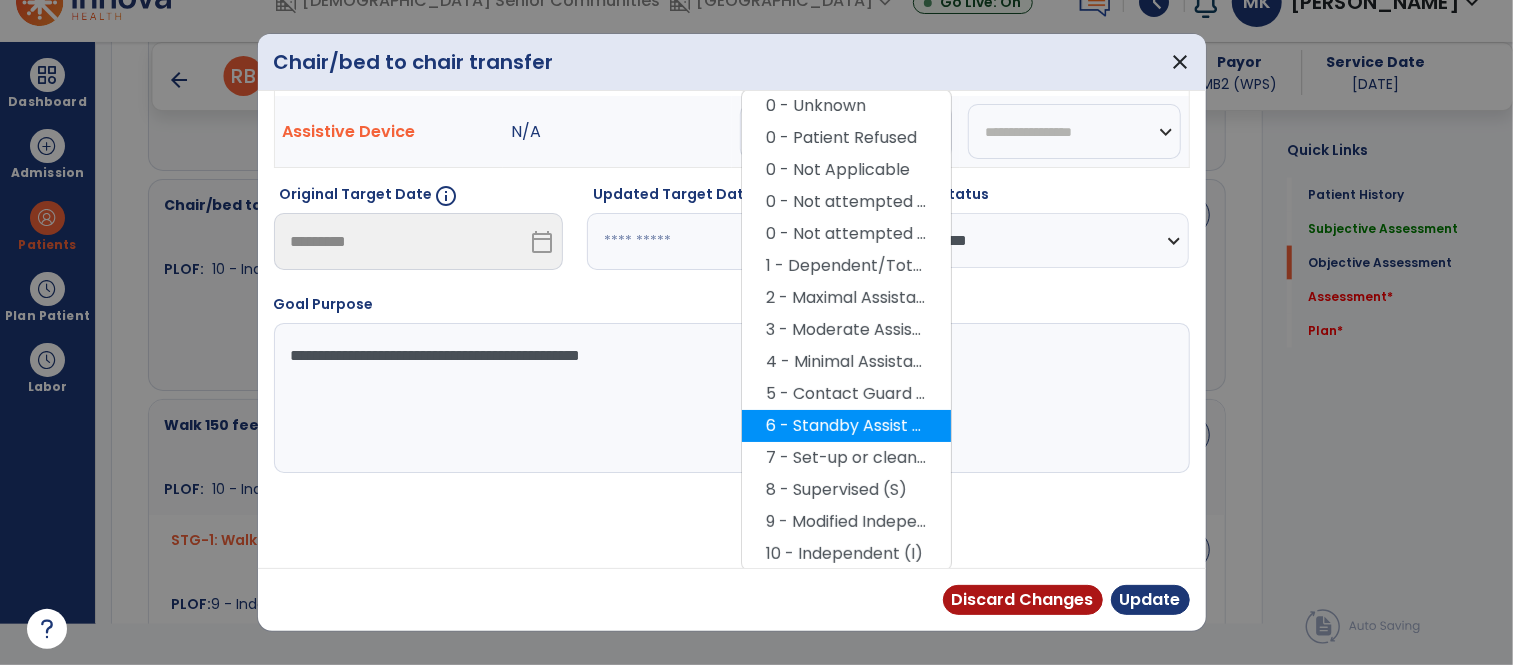 click on "6 - Standby Assist (SBA)" at bounding box center (846, 426) 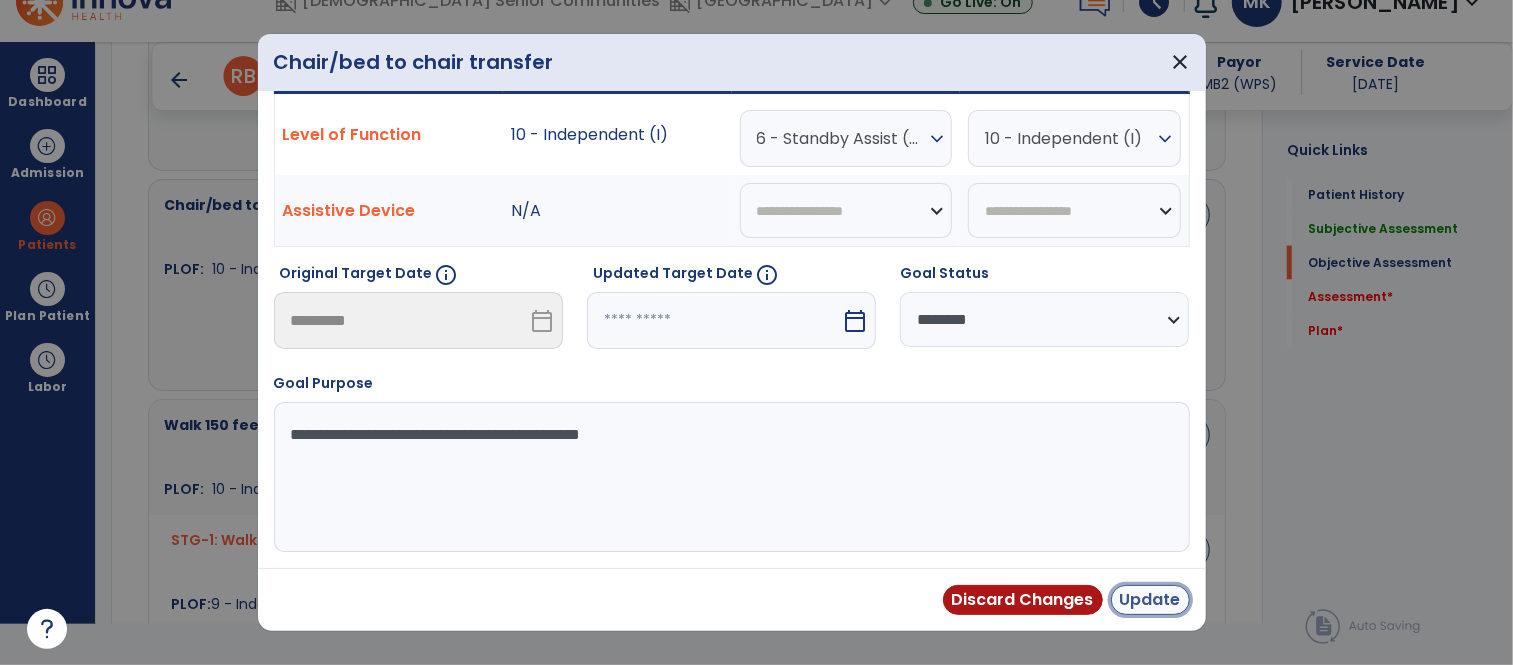 click on "Update" at bounding box center (1150, 600) 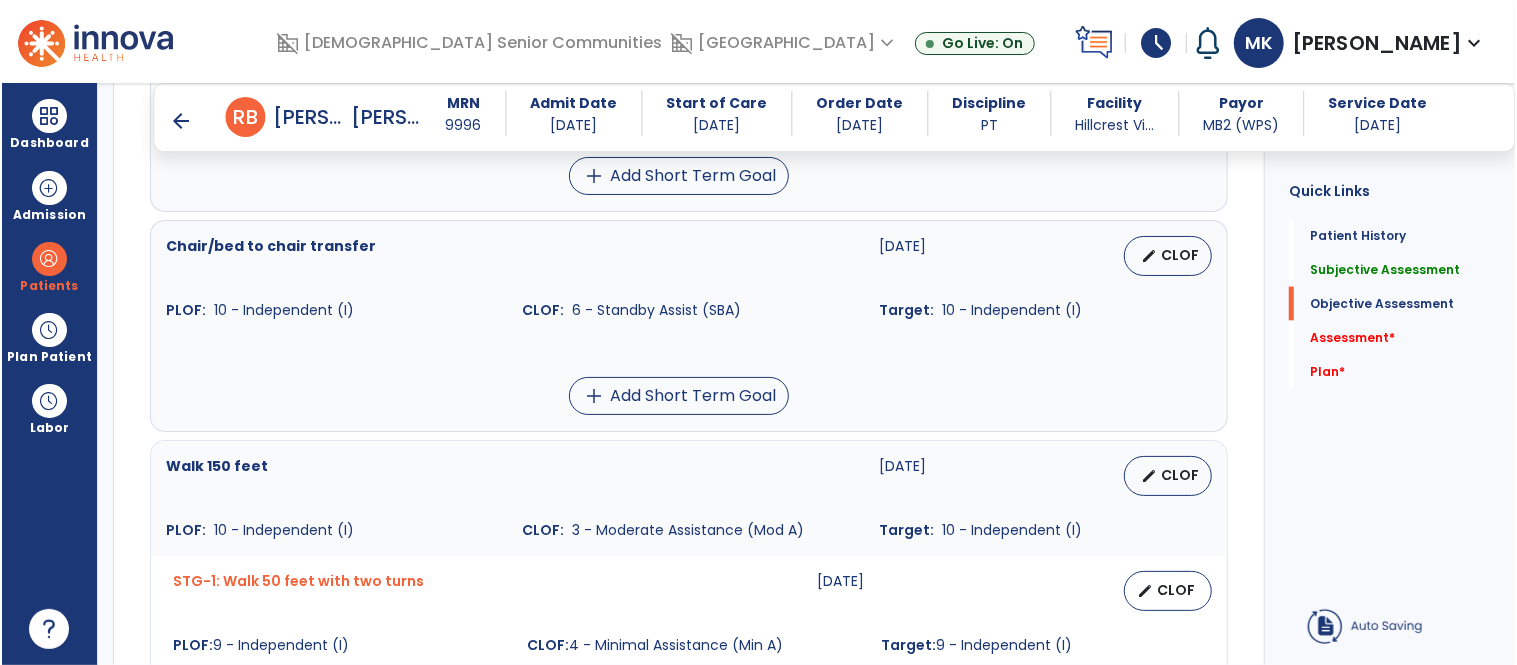 scroll, scrollTop: 41, scrollLeft: 0, axis: vertical 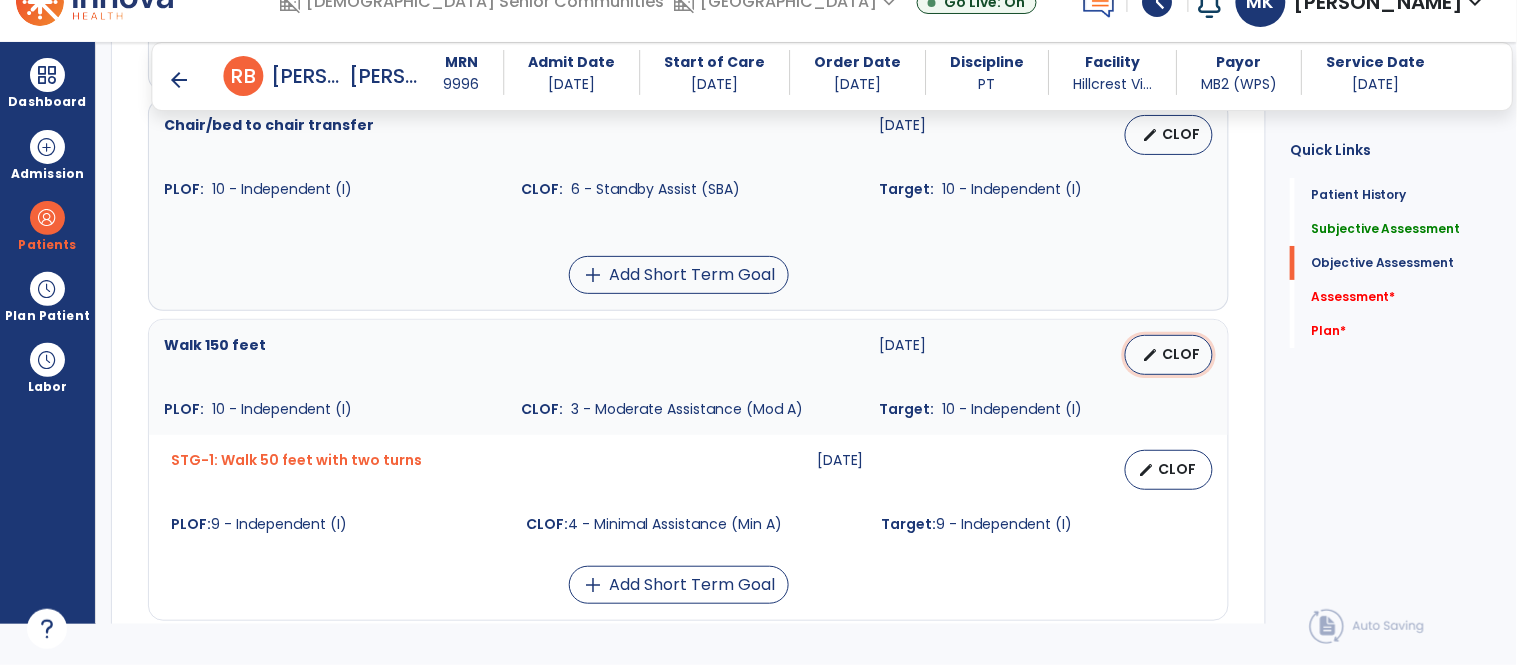 click on "CLOF" at bounding box center [1181, 354] 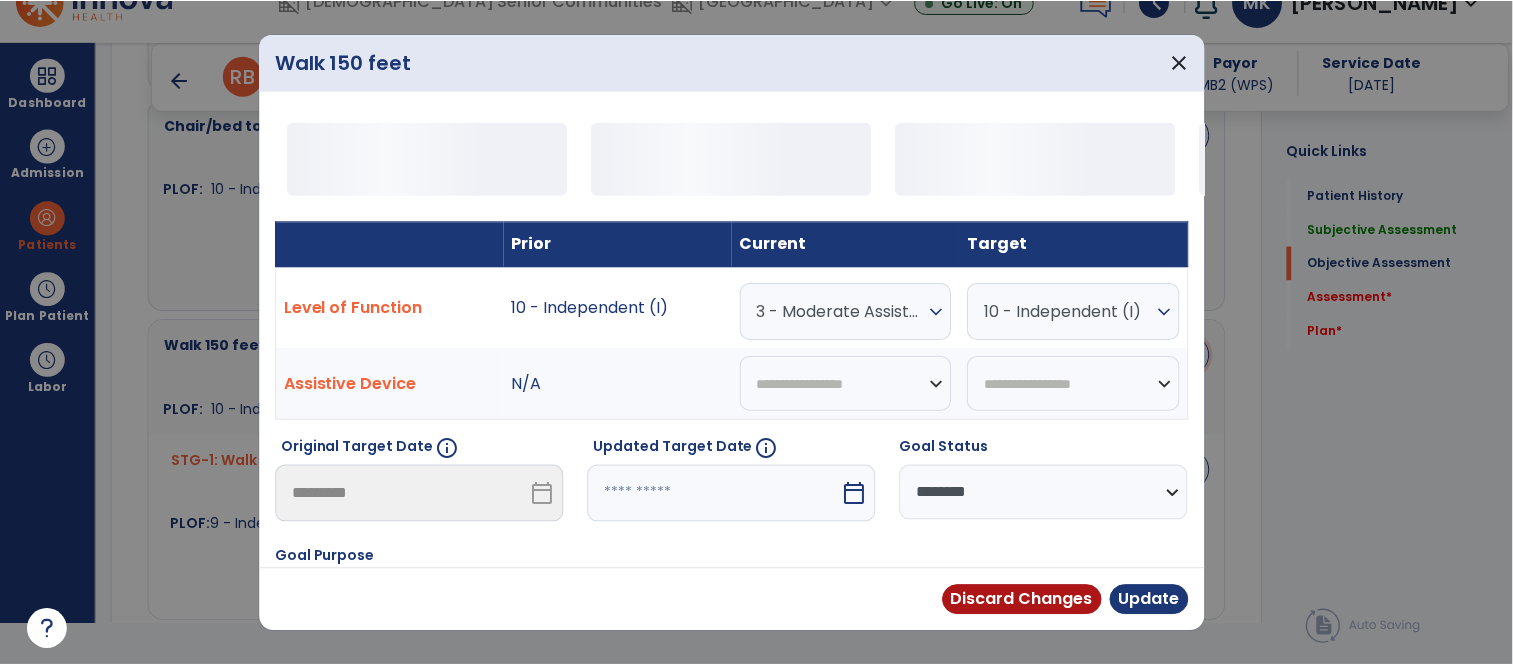 scroll, scrollTop: 0, scrollLeft: 0, axis: both 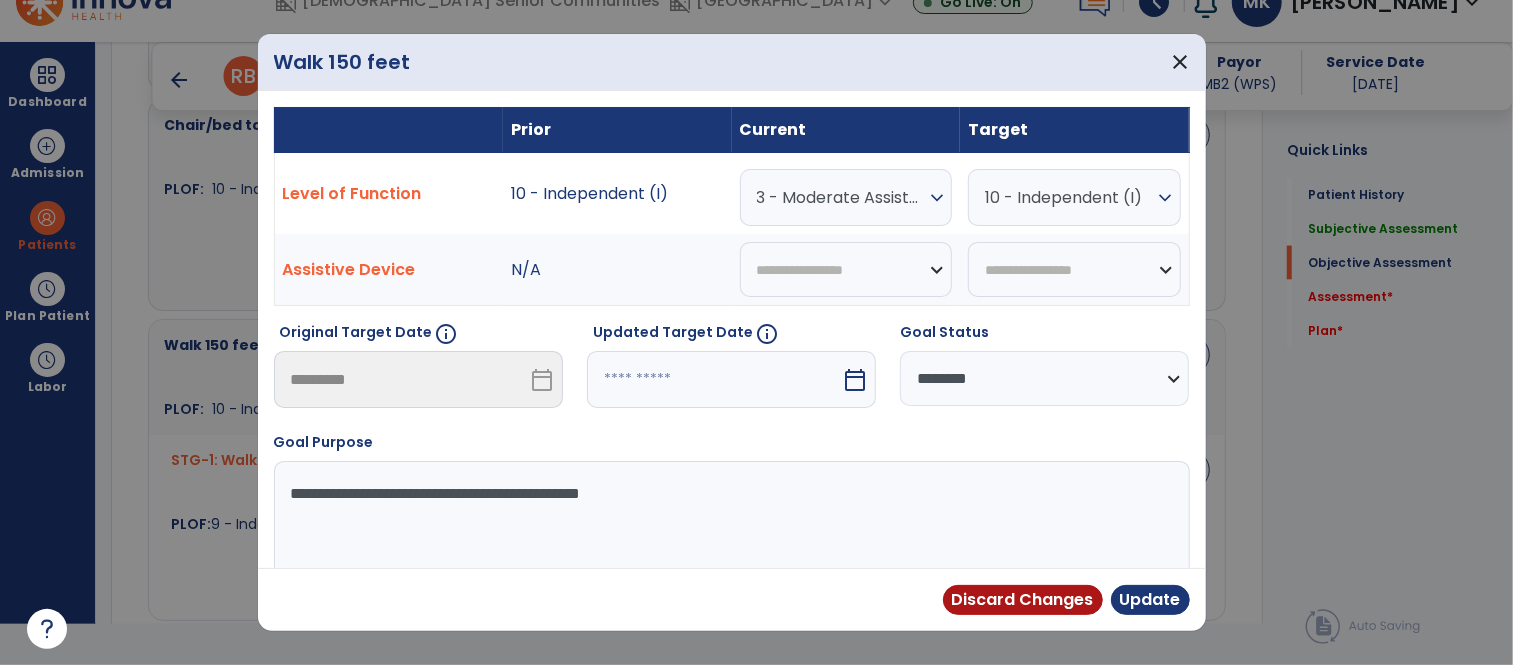 click on "3 - Moderate Assistance (Mod A)" at bounding box center (841, 197) 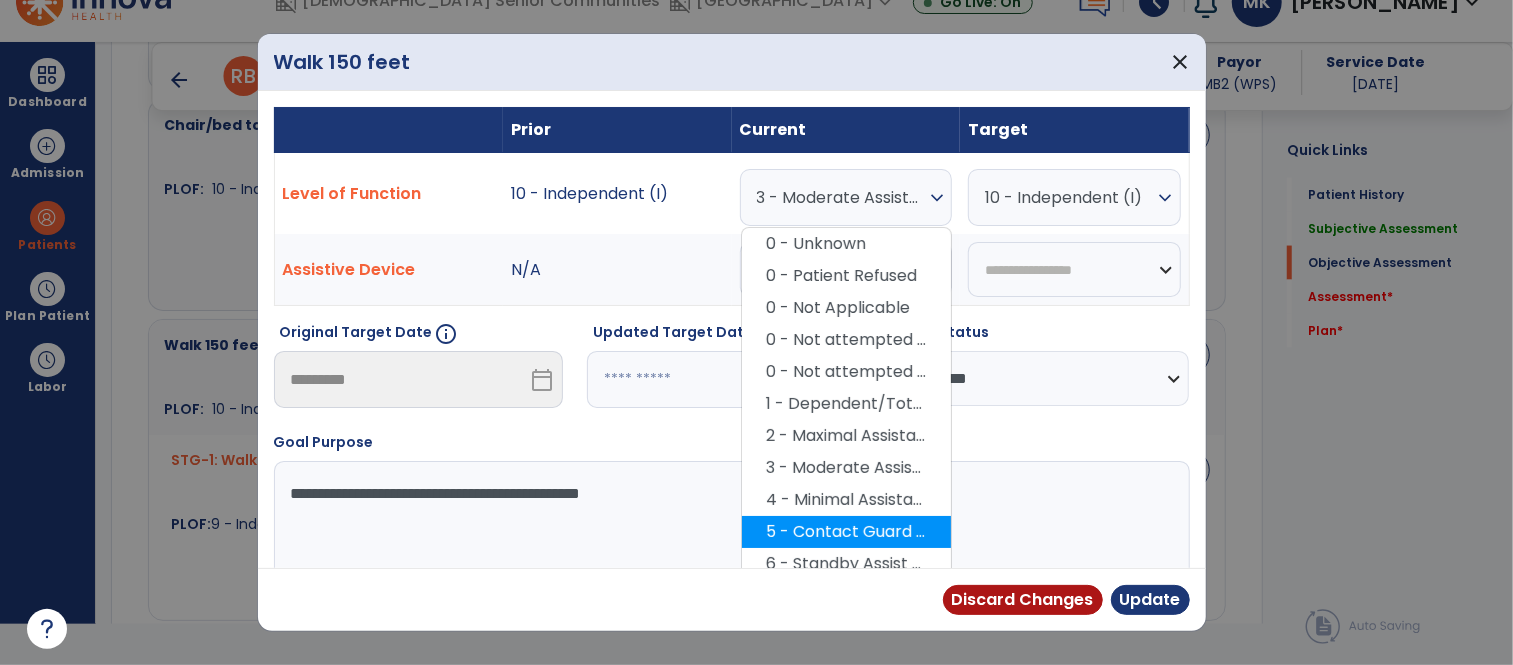 click on "5 - Contact Guard Assistance (CGA)" at bounding box center [846, 532] 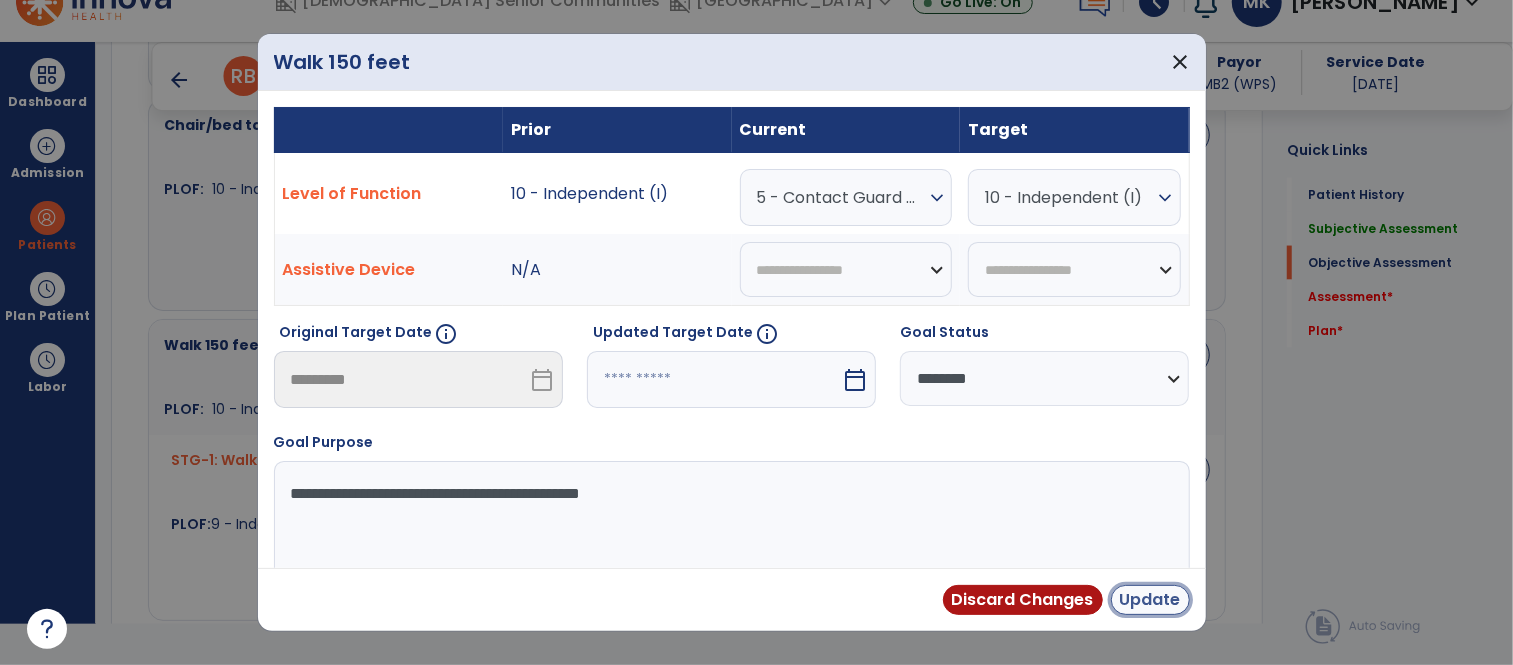 click on "Update" at bounding box center (1150, 600) 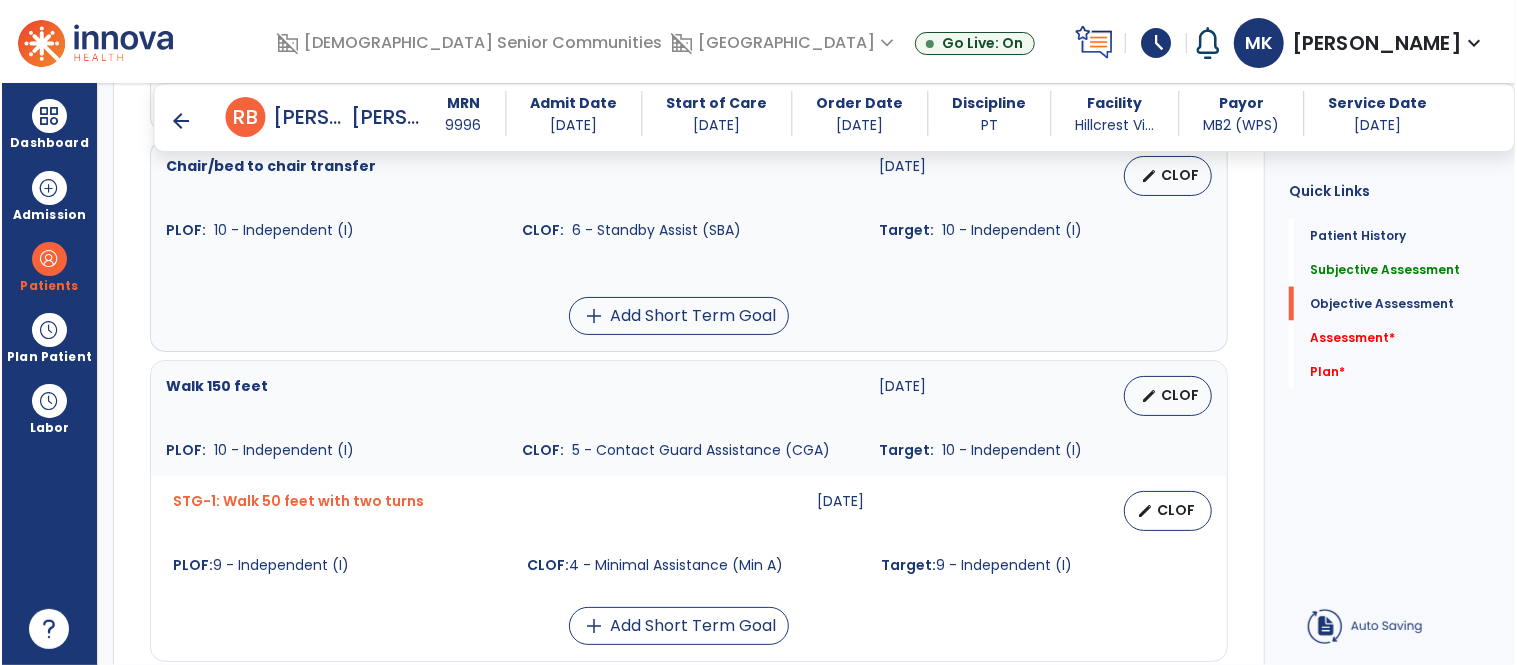 scroll, scrollTop: 41, scrollLeft: 0, axis: vertical 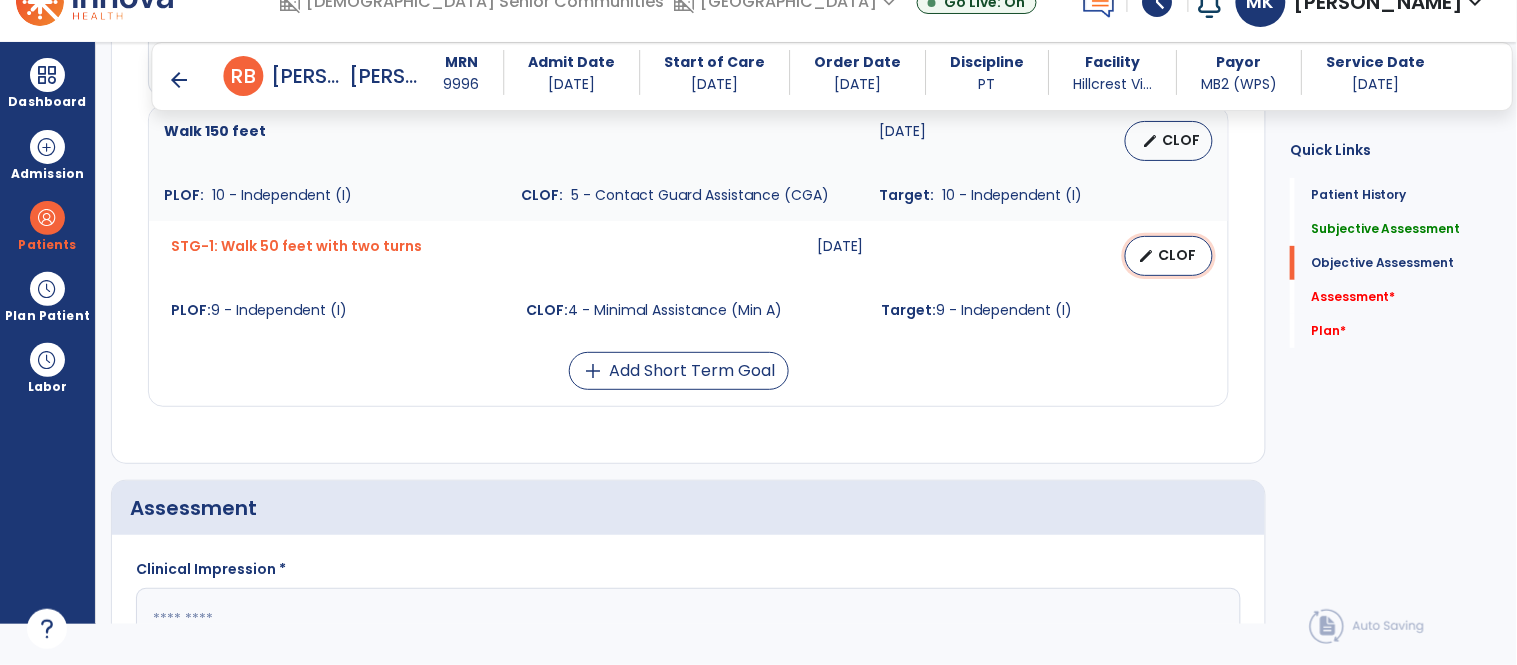 click on "CLOF" at bounding box center [1177, 255] 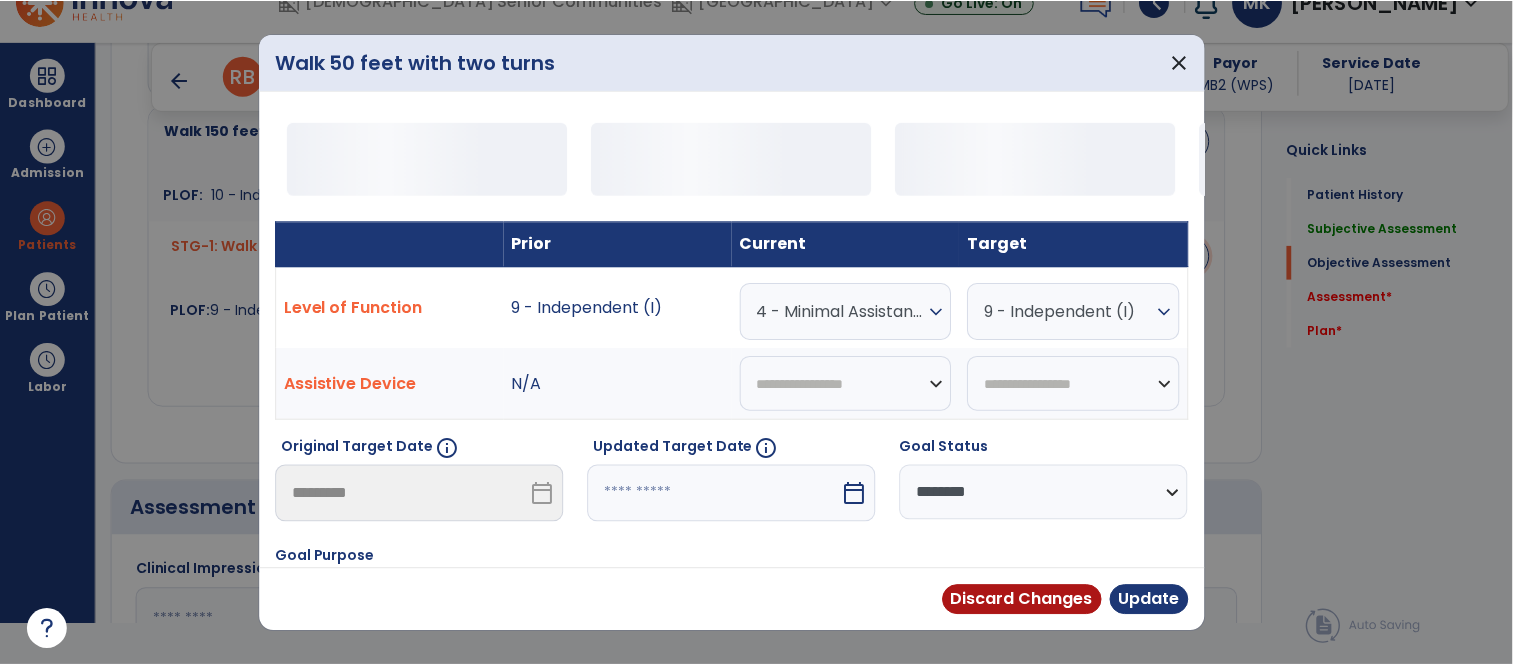 scroll, scrollTop: 0, scrollLeft: 0, axis: both 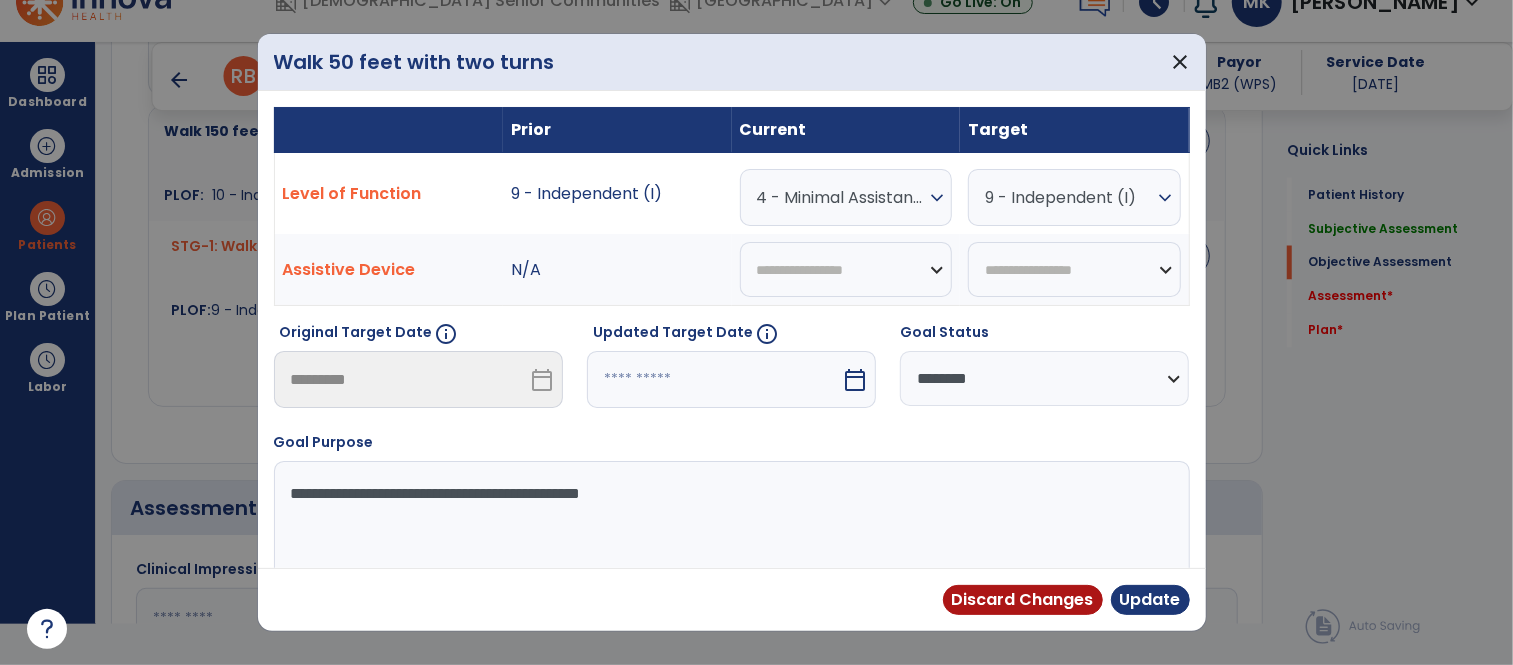 click on "4 - Minimal Assistance (Min A)" at bounding box center (841, 197) 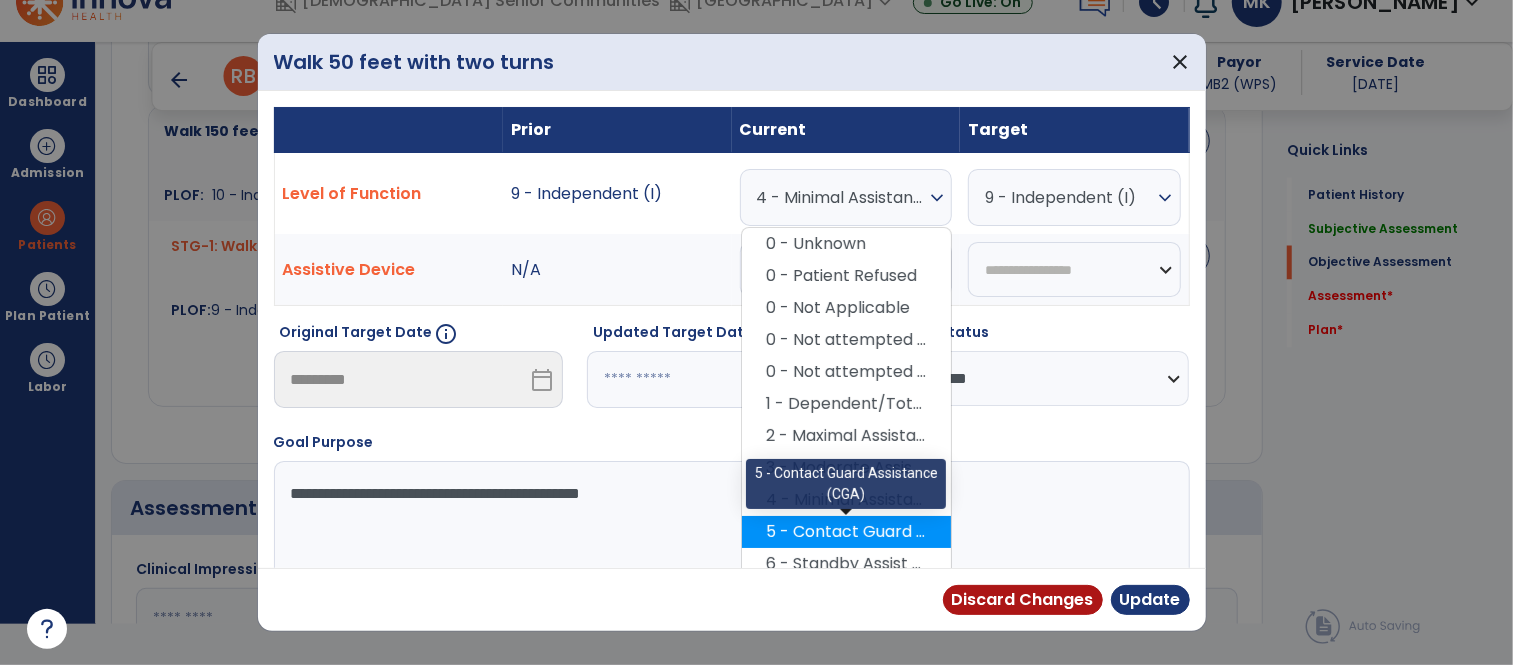 click on "5 - Contact Guard Assistance (CGA)" at bounding box center (846, 532) 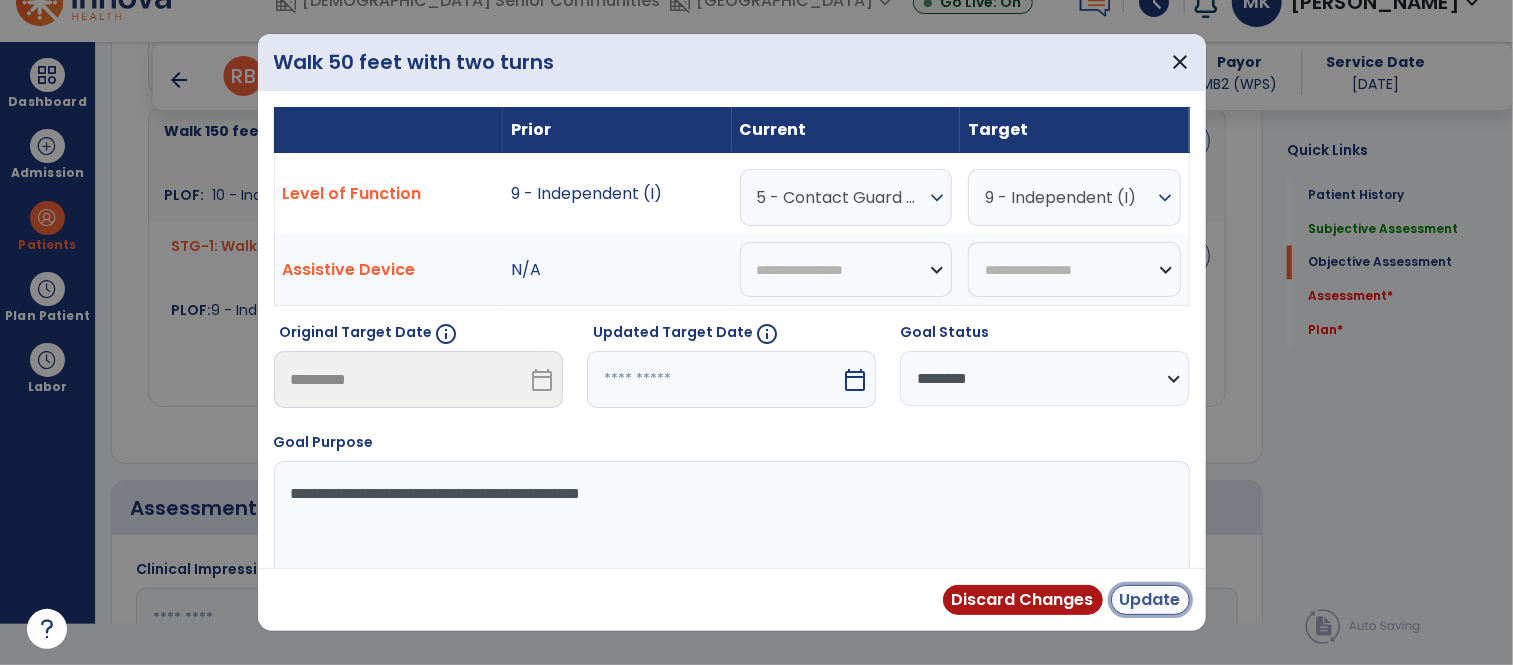 click on "Update" at bounding box center [1150, 600] 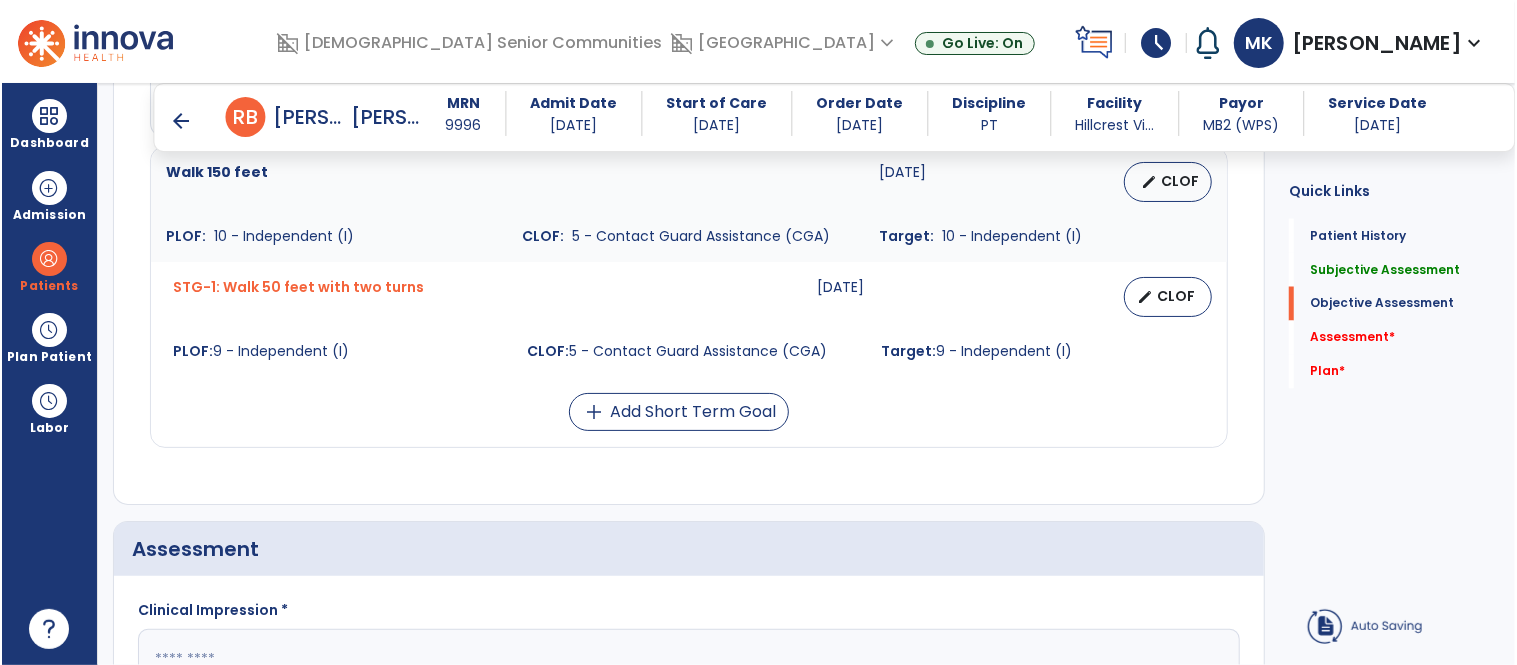 scroll, scrollTop: 41, scrollLeft: 0, axis: vertical 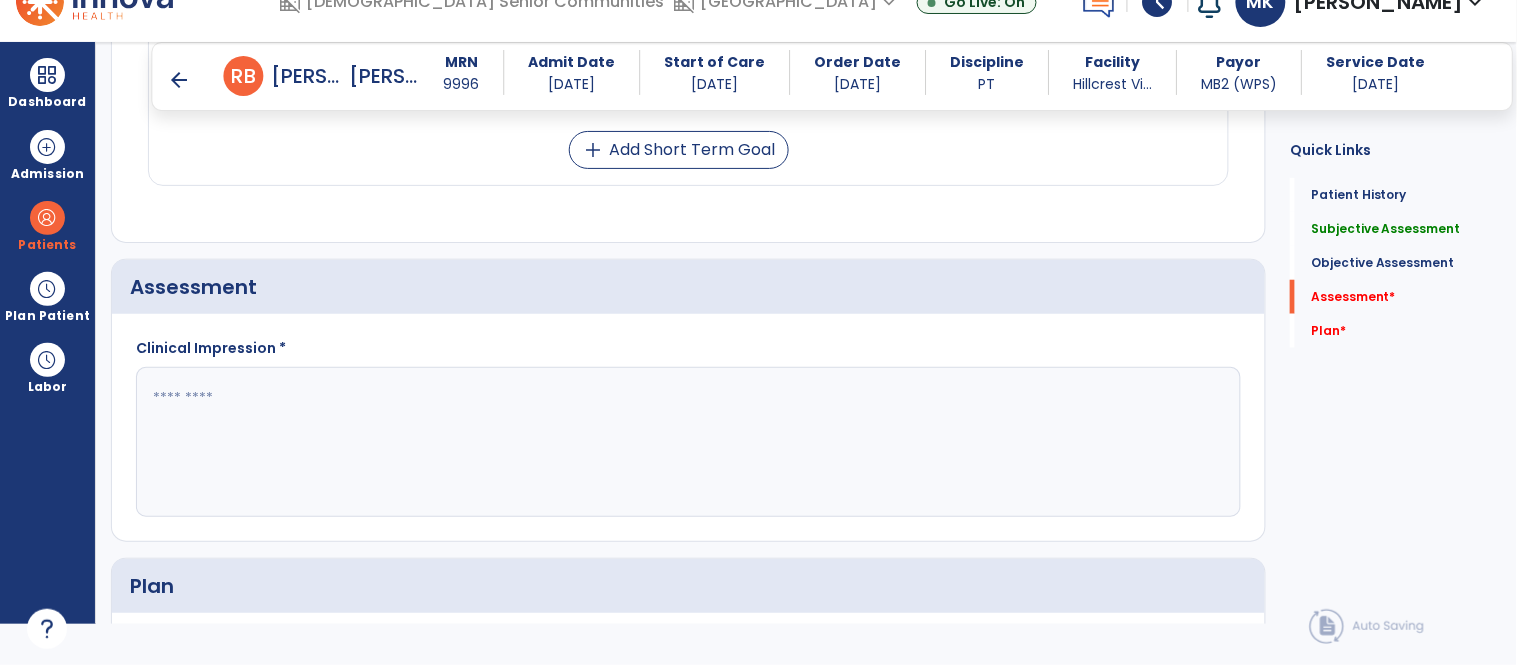 click 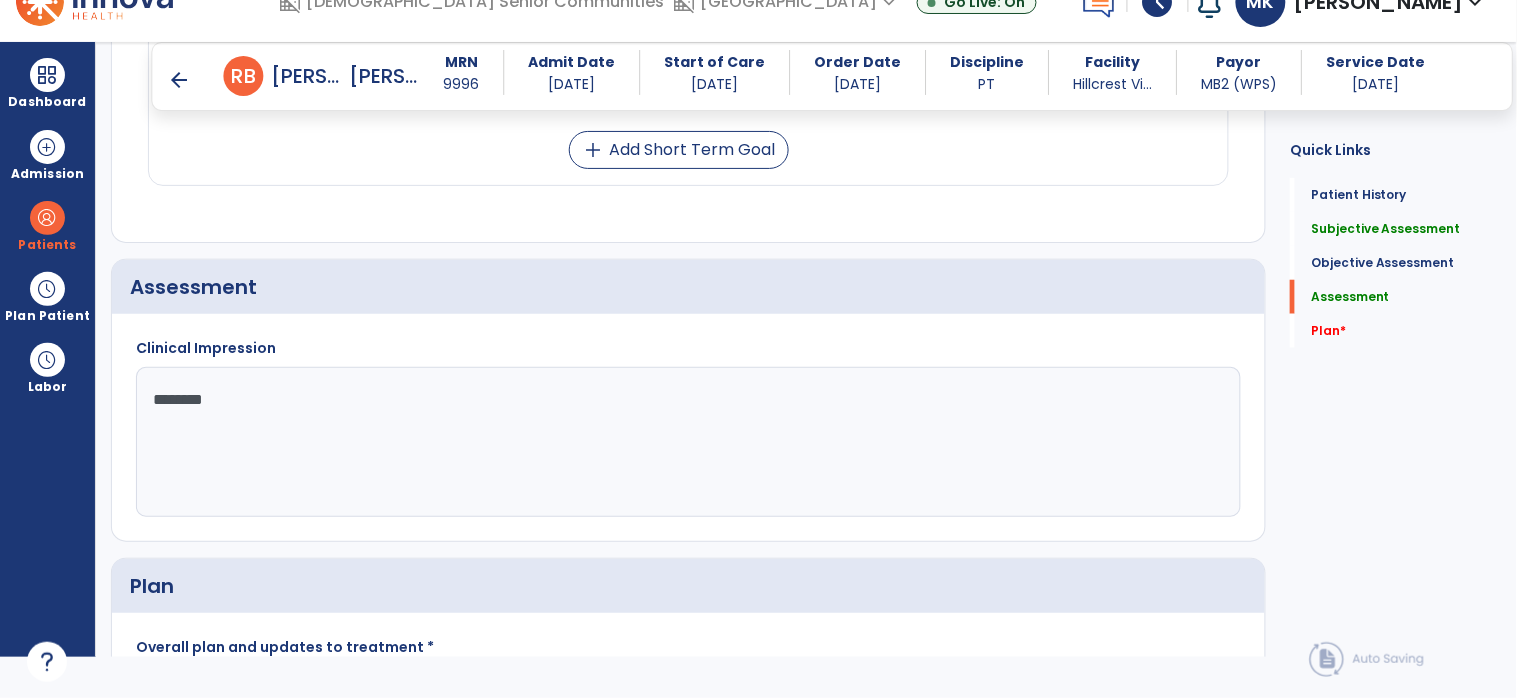 click on "*******" 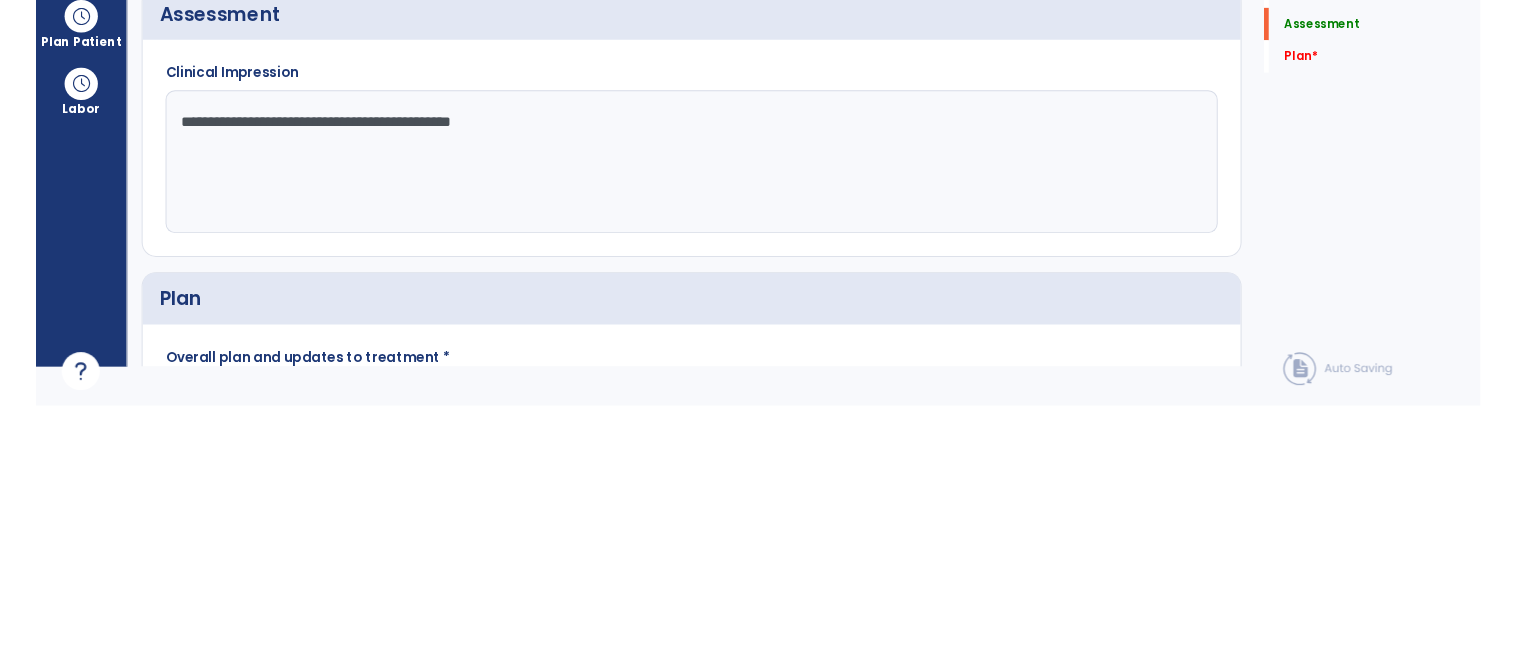 scroll, scrollTop: 41, scrollLeft: 0, axis: vertical 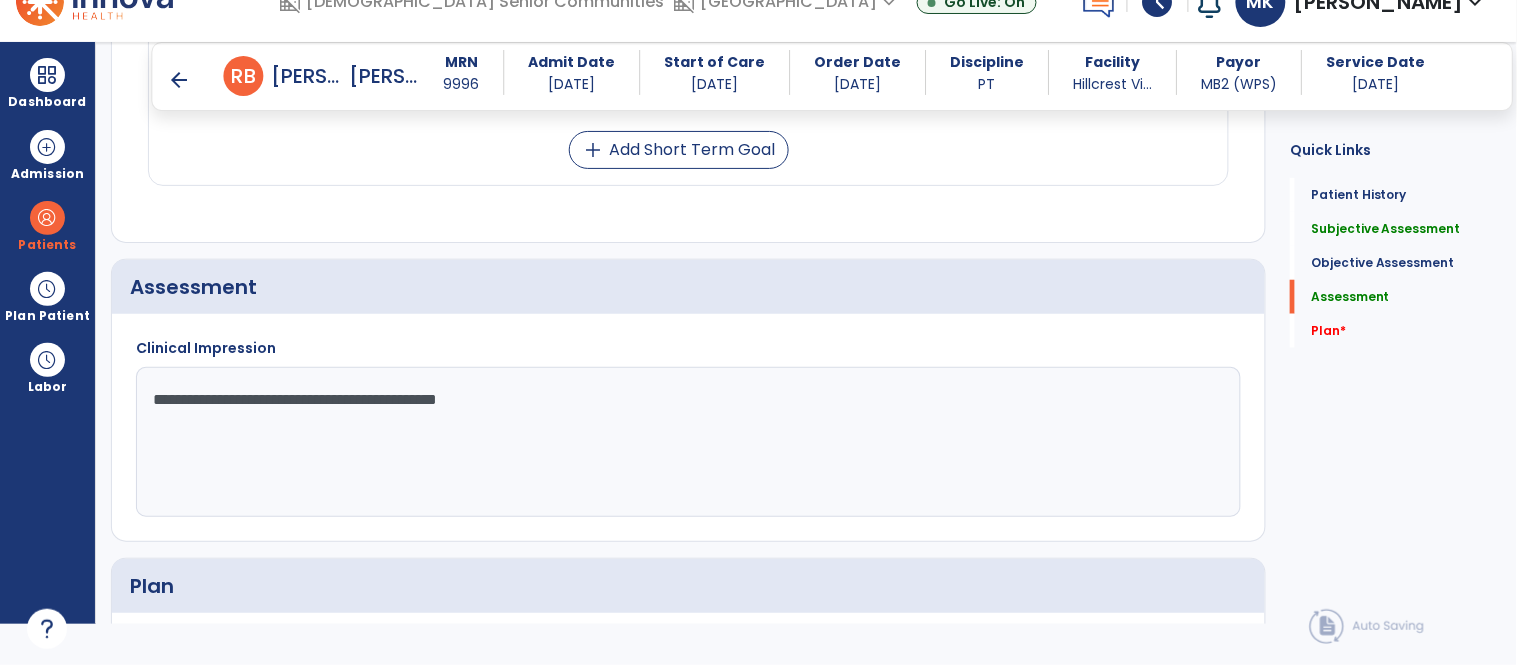 click on "**********" 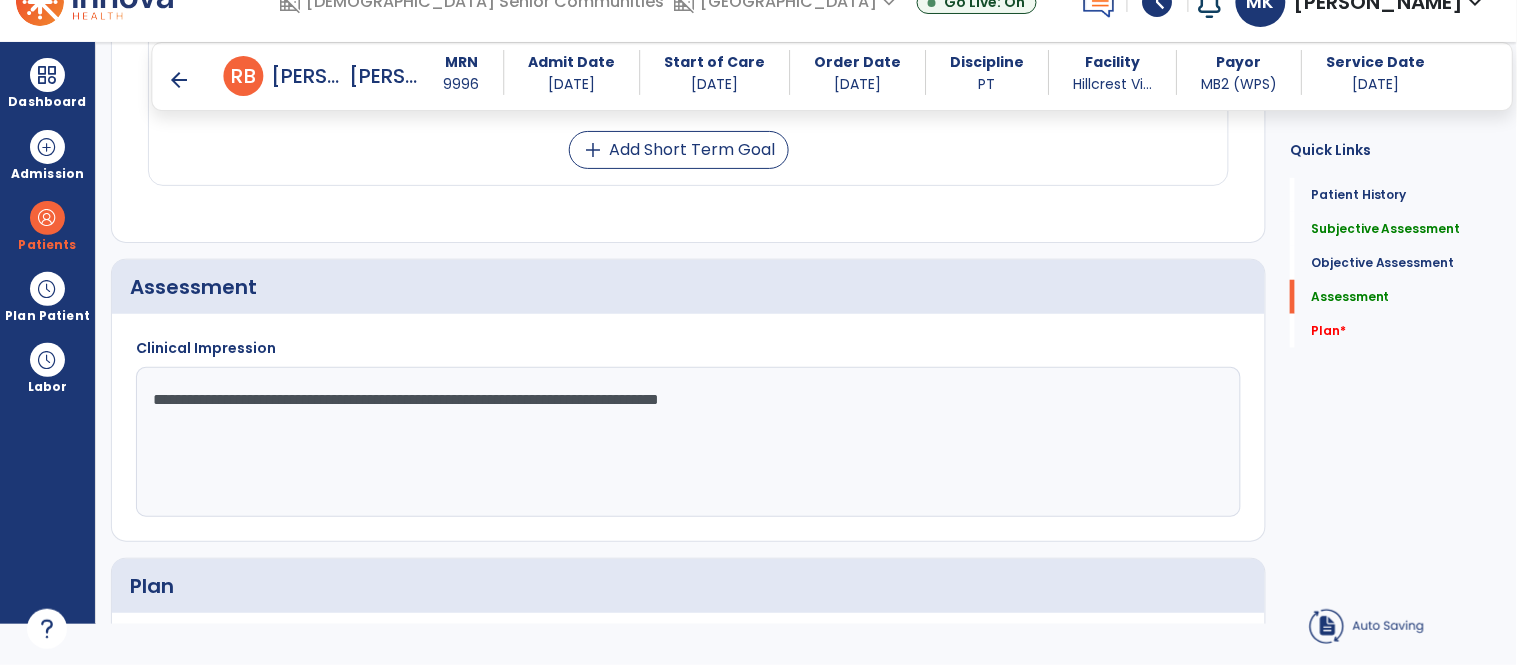 scroll, scrollTop: 0, scrollLeft: 0, axis: both 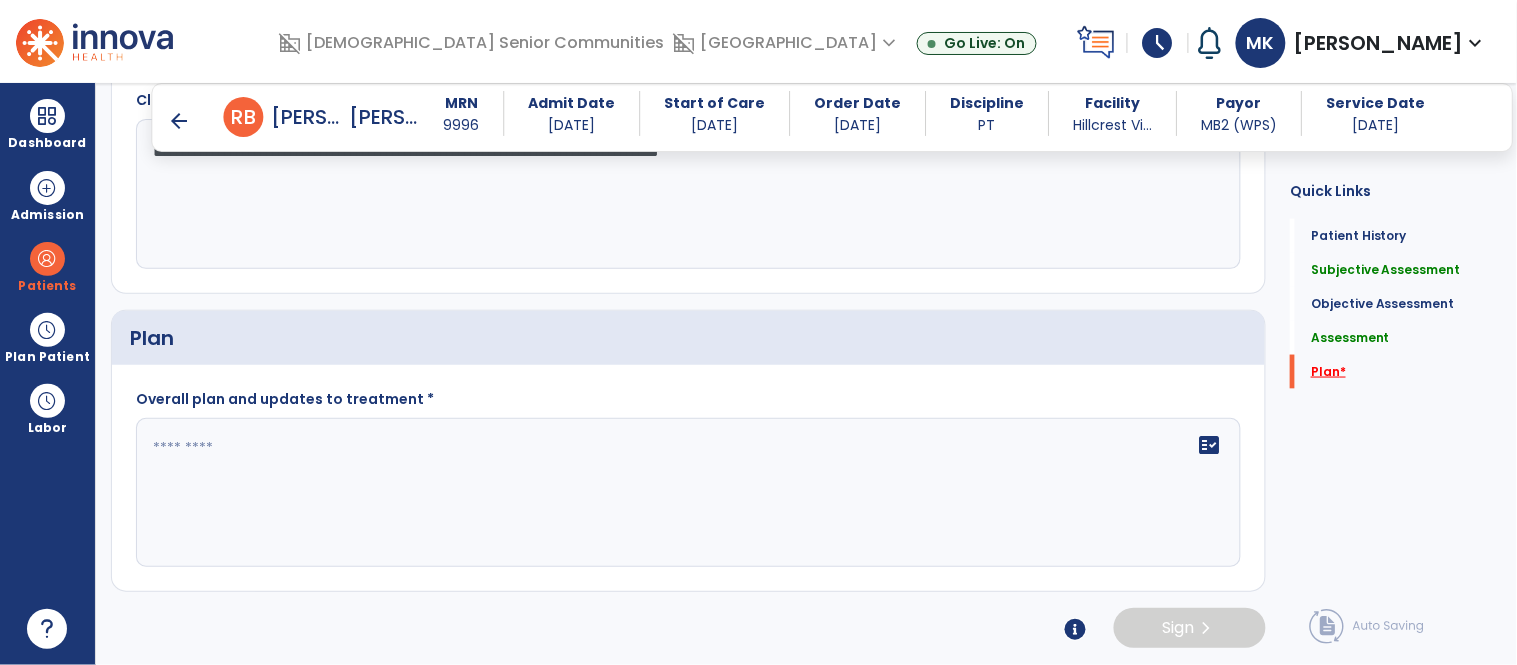type on "**********" 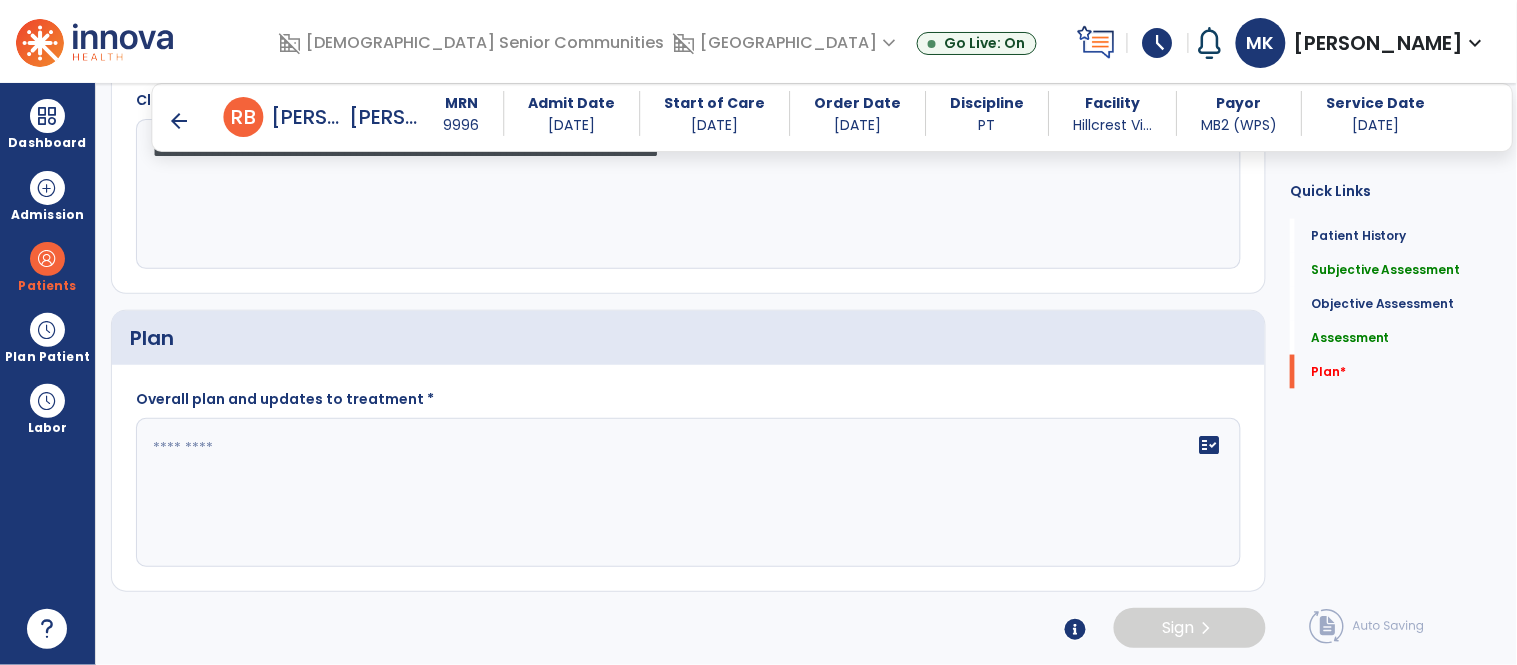 click on "fact_check" 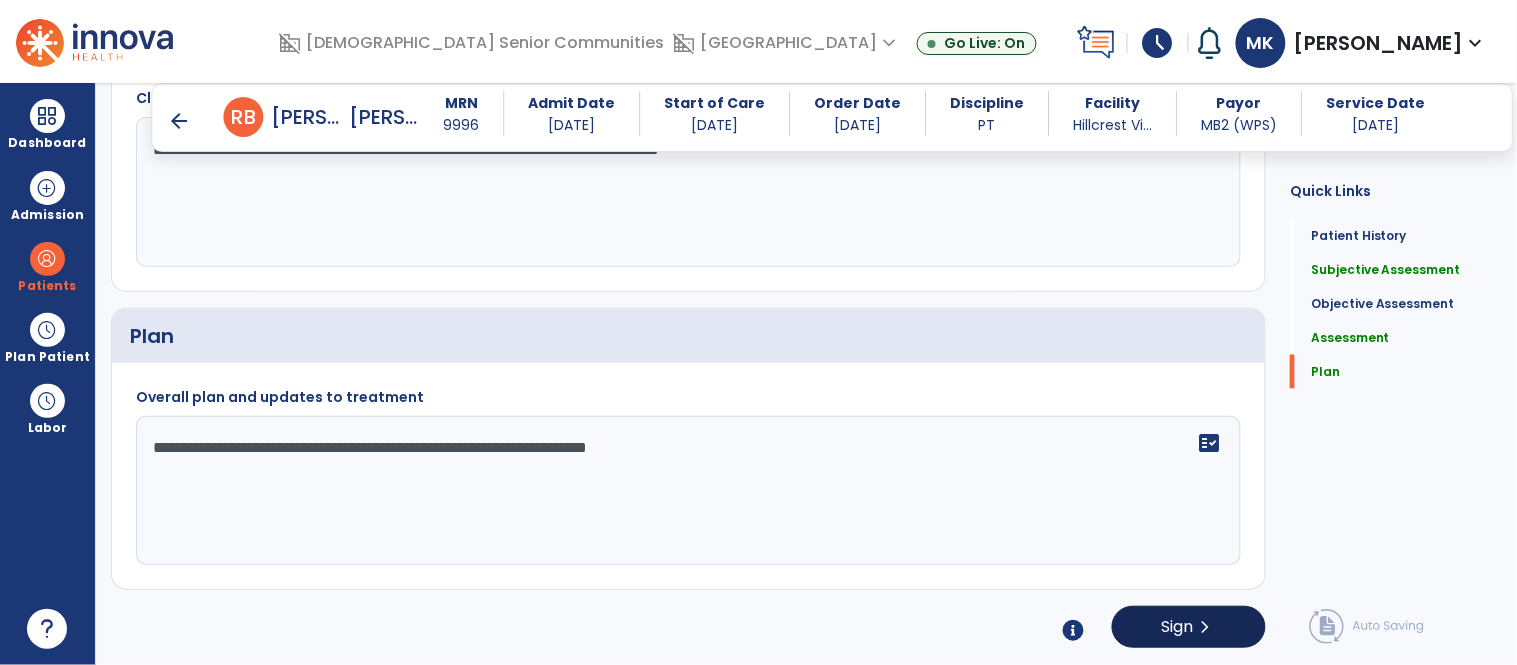 type on "**********" 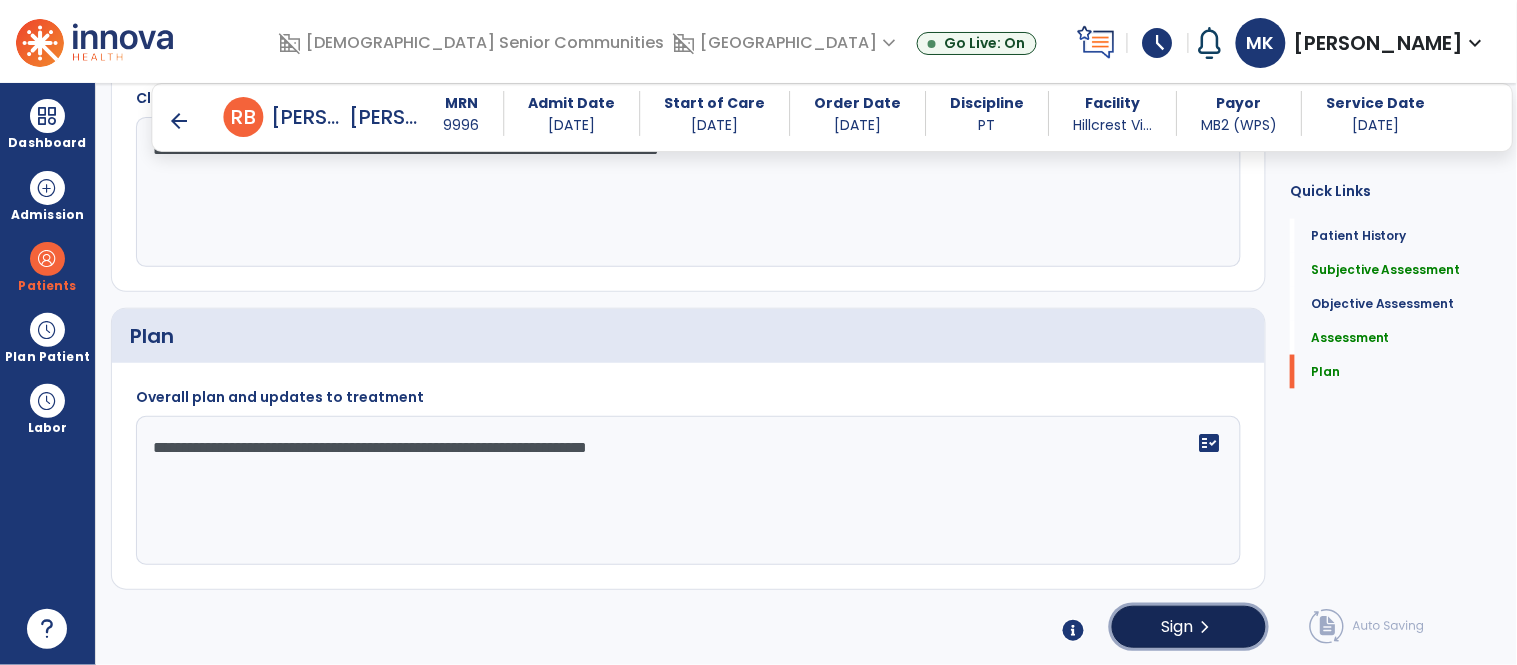 click on "Sign" 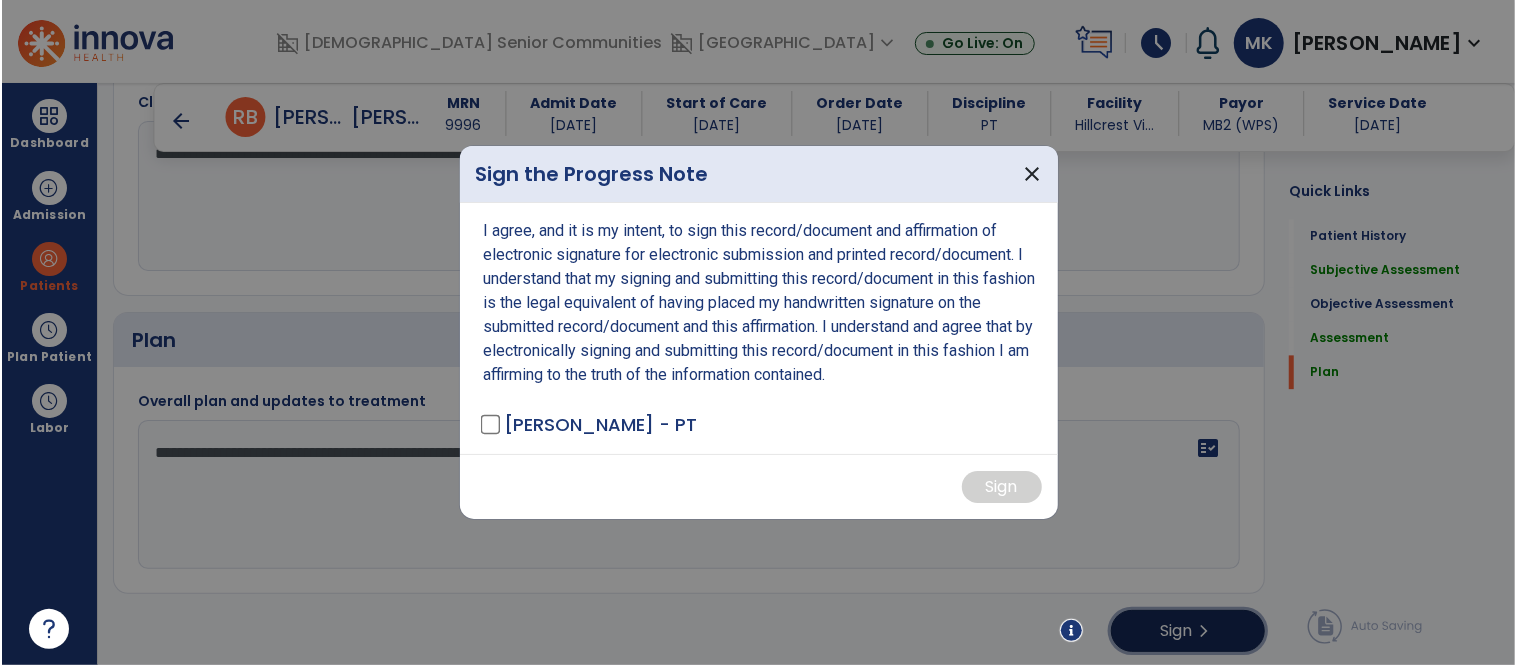 scroll, scrollTop: 2568, scrollLeft: 0, axis: vertical 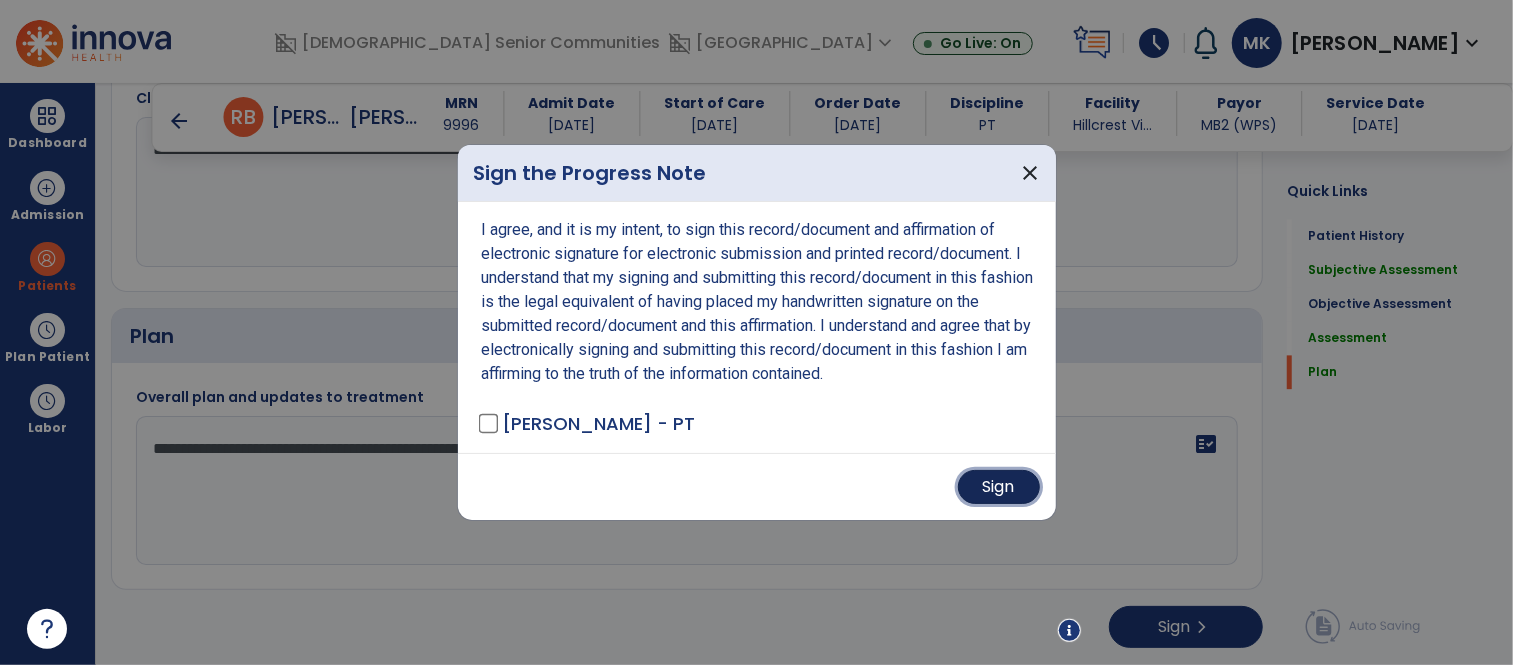 click on "Sign" at bounding box center [999, 487] 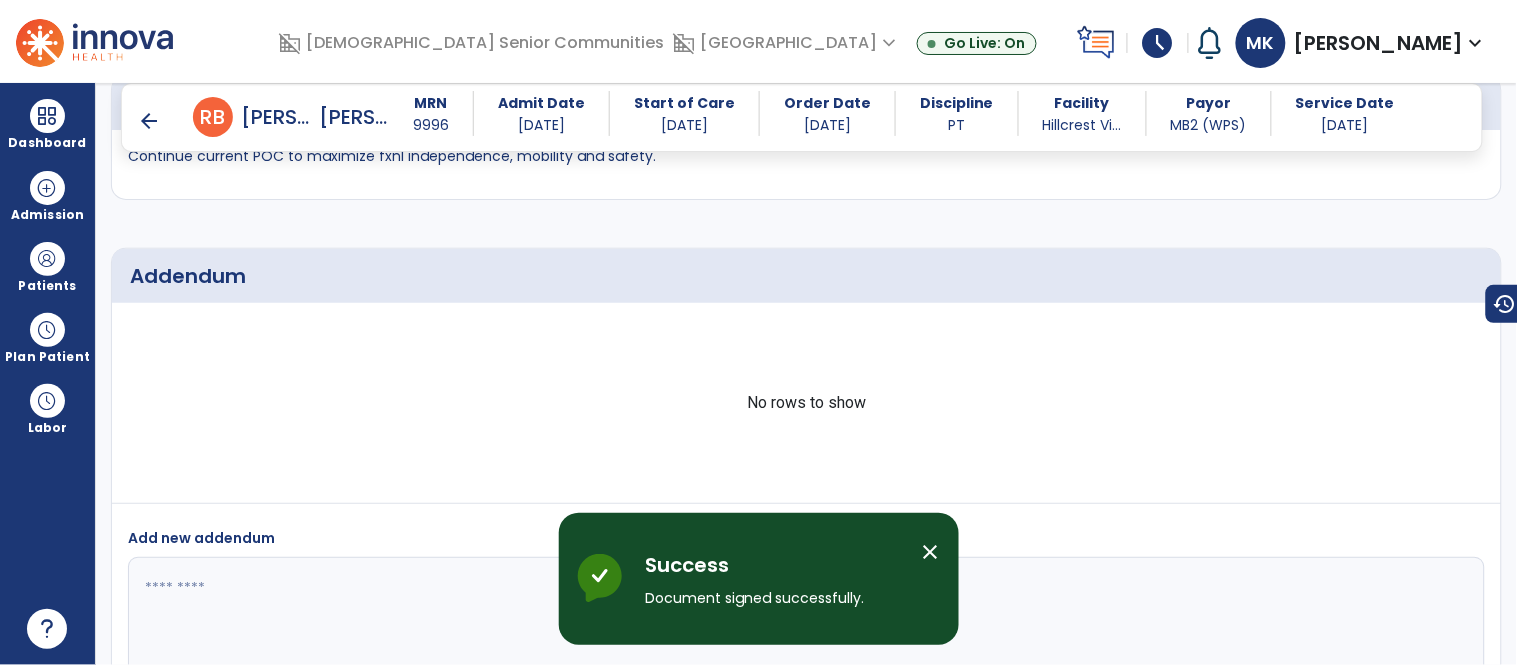 scroll, scrollTop: 3078, scrollLeft: 0, axis: vertical 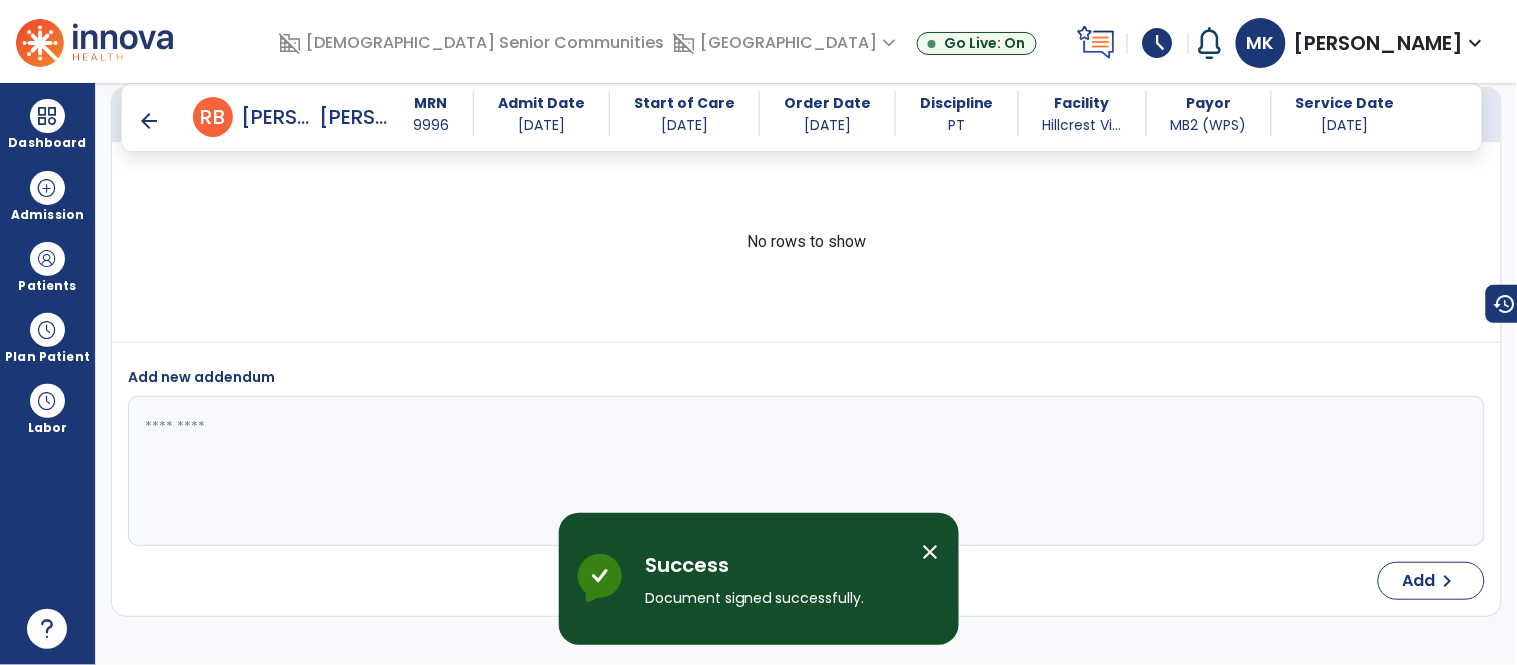 click on "arrow_back" at bounding box center (149, 121) 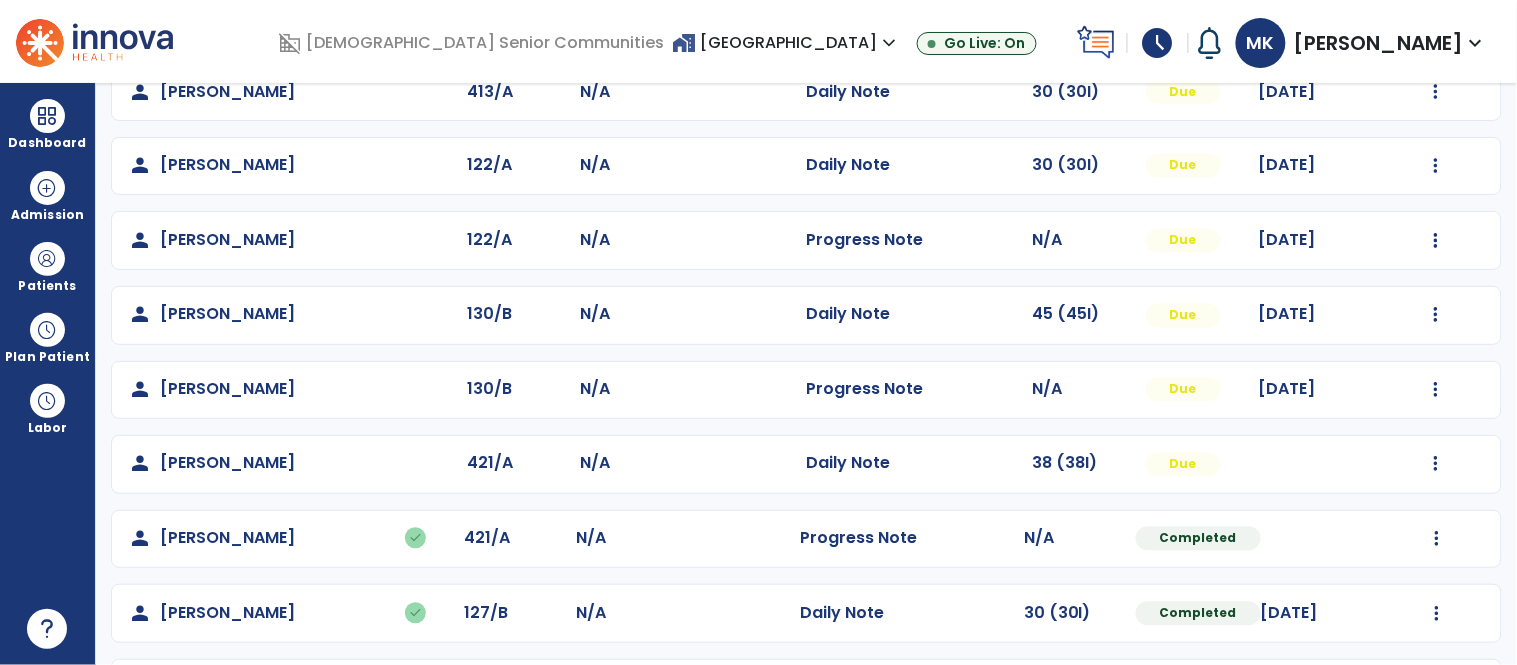 scroll, scrollTop: 941, scrollLeft: 0, axis: vertical 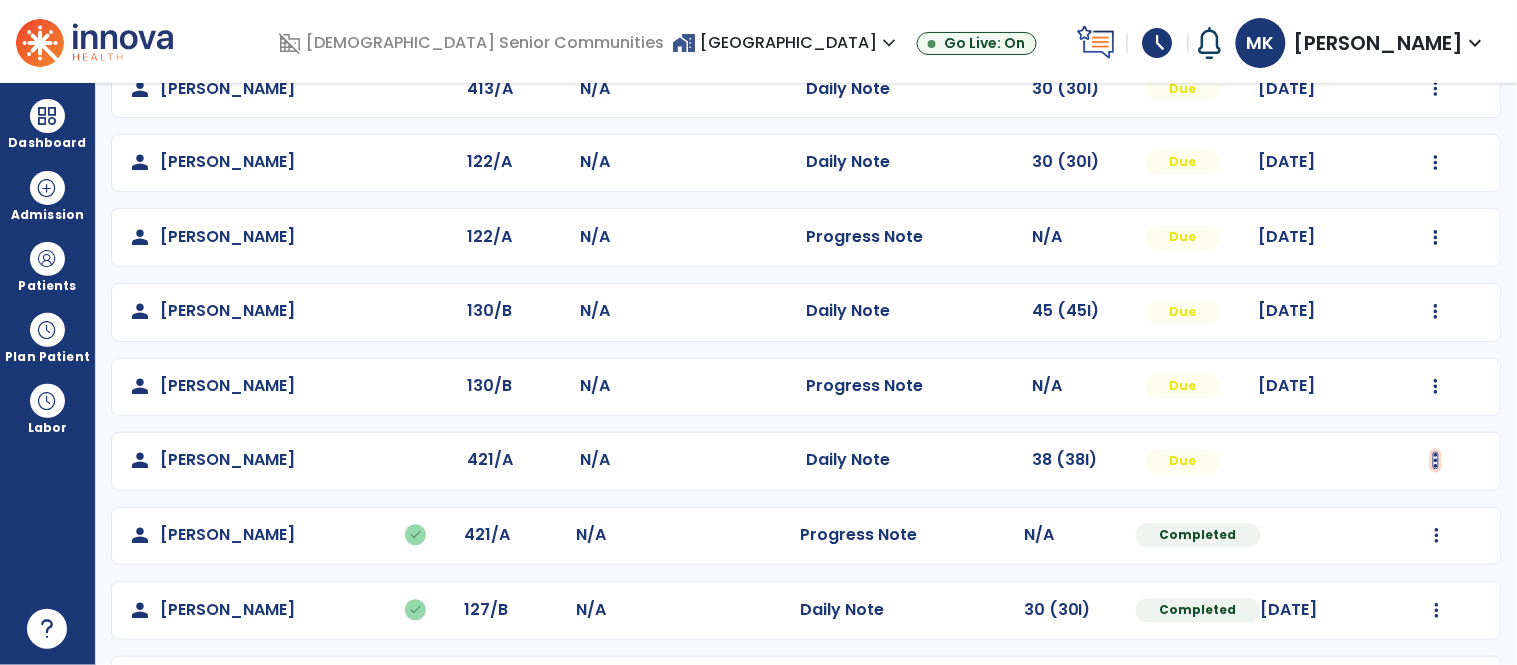click at bounding box center (1437, -582) 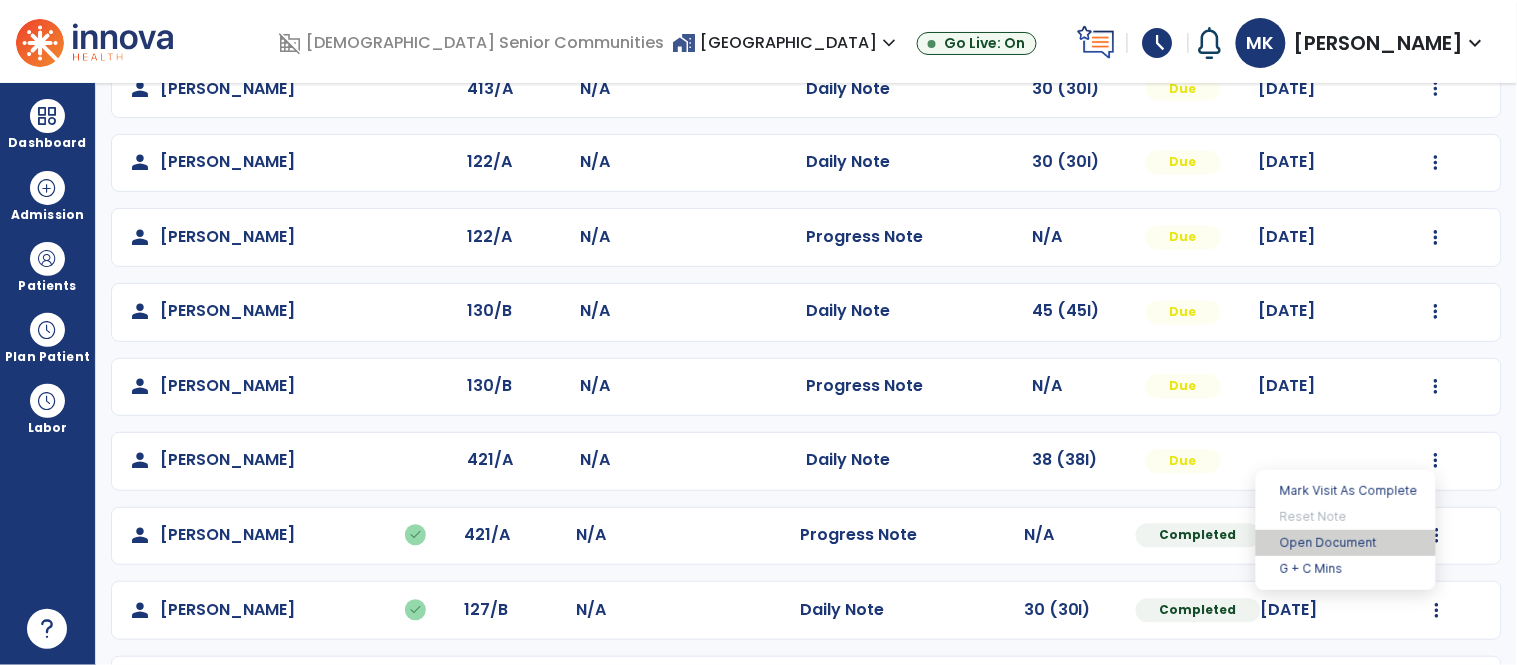 click on "Open Document" at bounding box center (1346, 543) 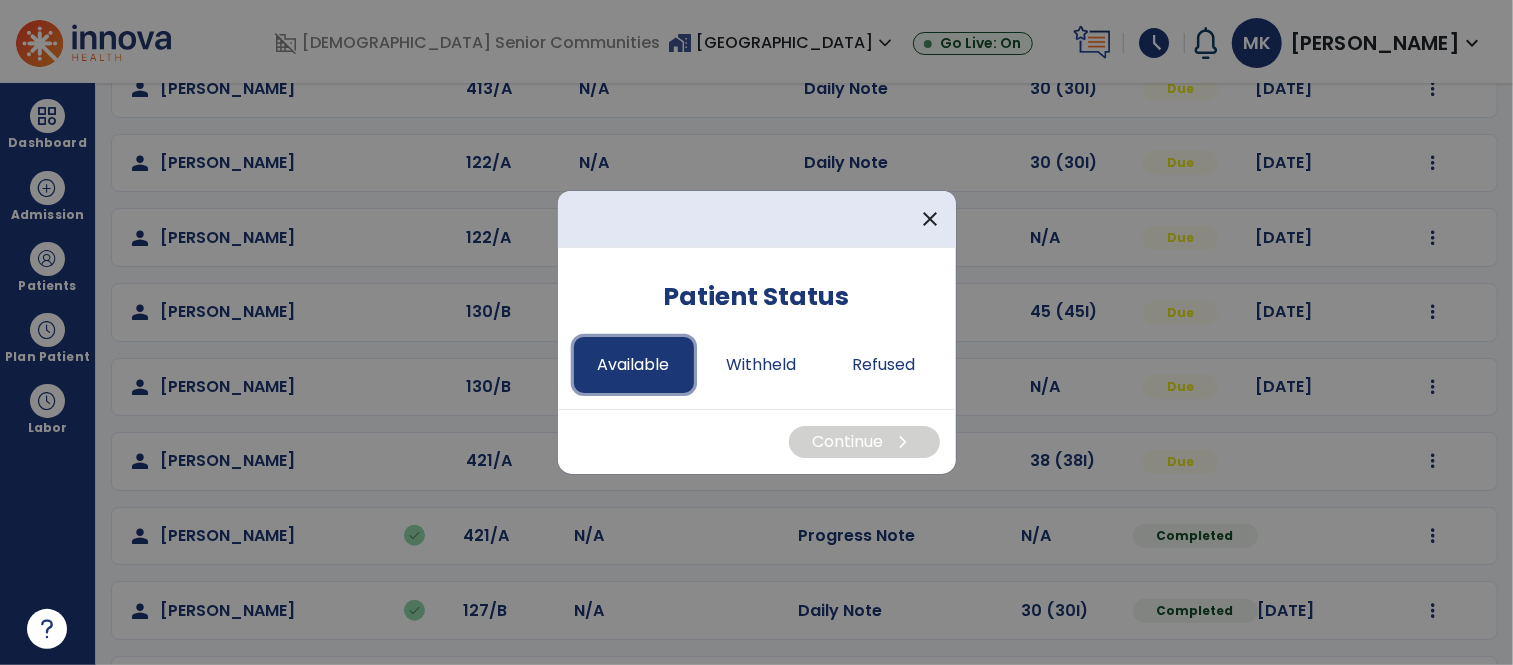 click on "Available" at bounding box center [634, 365] 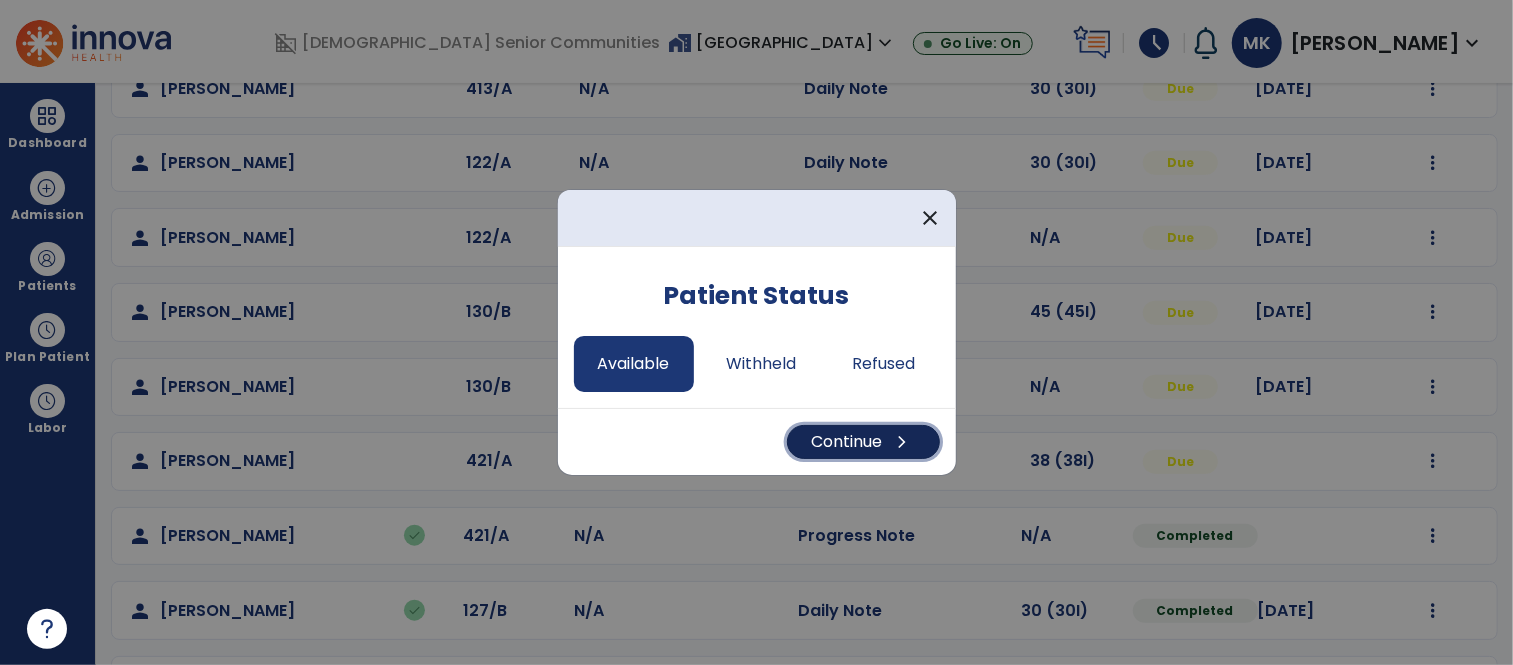 click on "Continue   chevron_right" at bounding box center (863, 442) 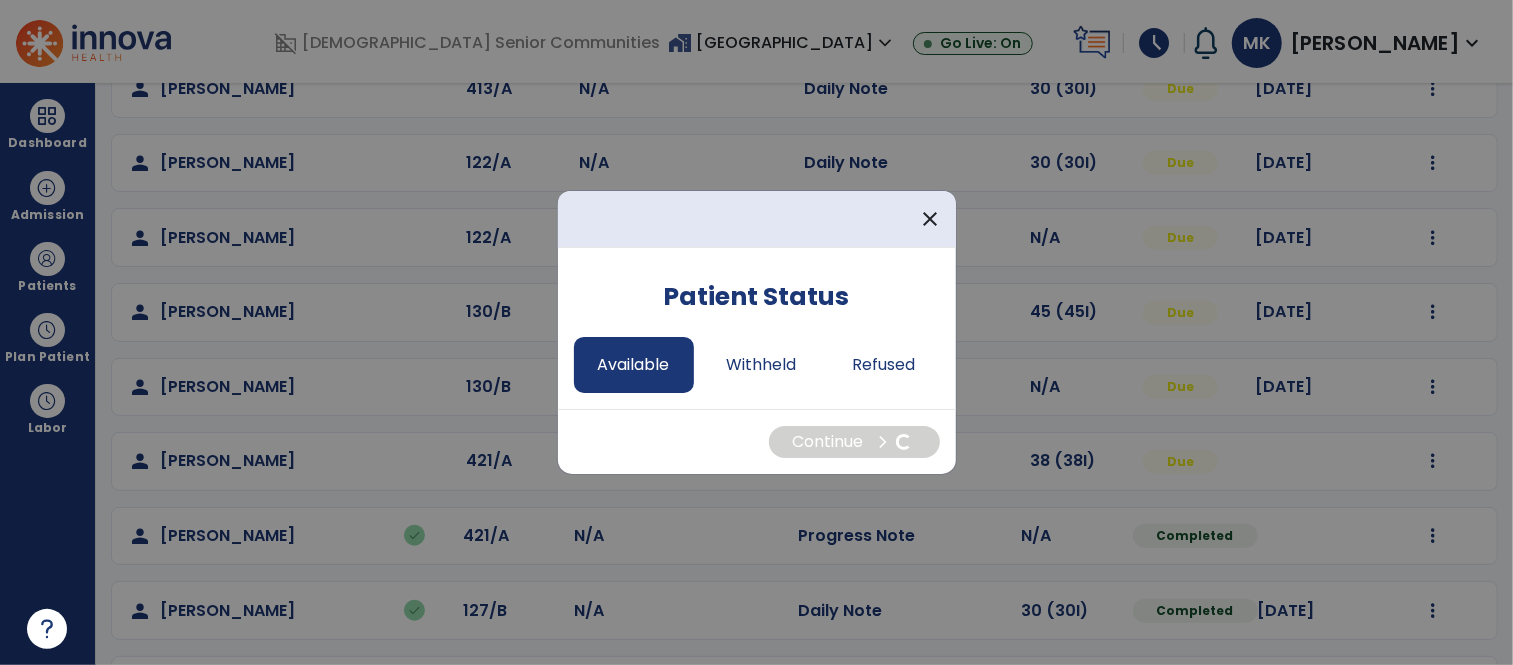 select on "*" 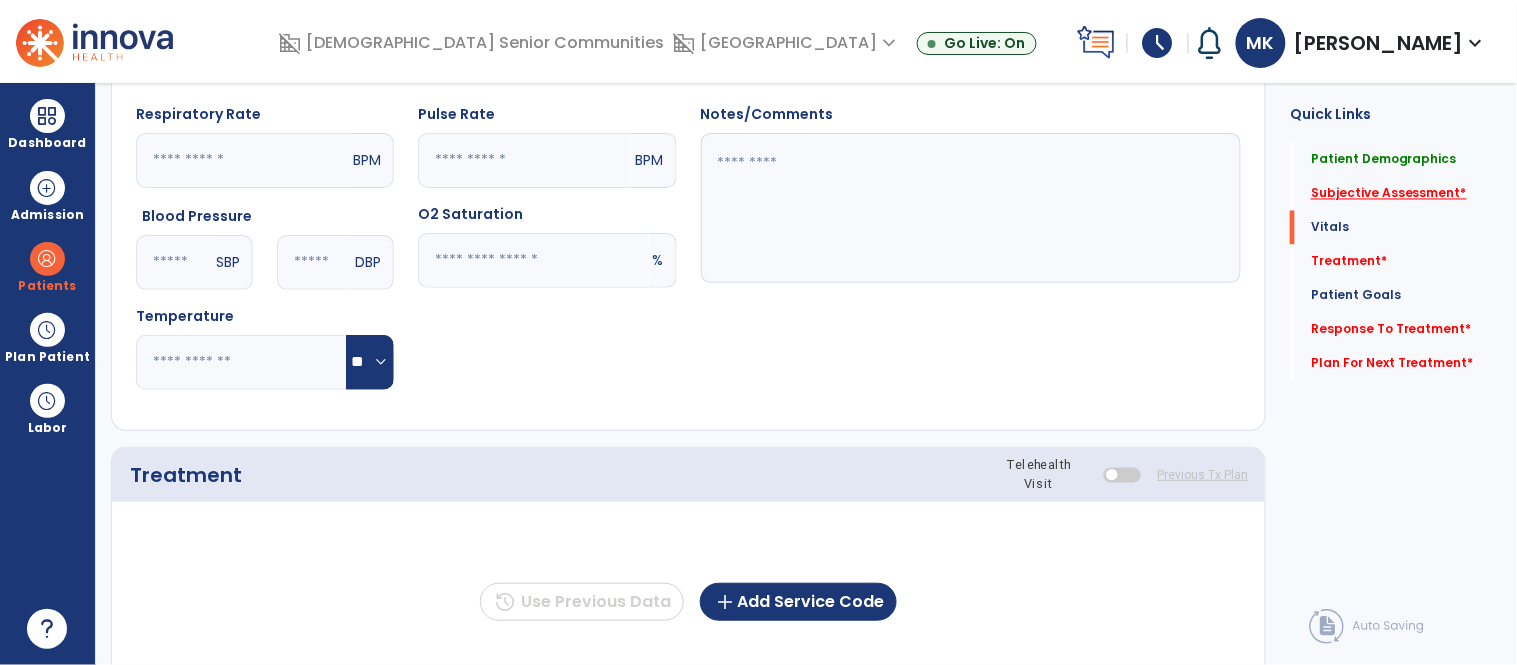 click on "Subjective Assessment   *" 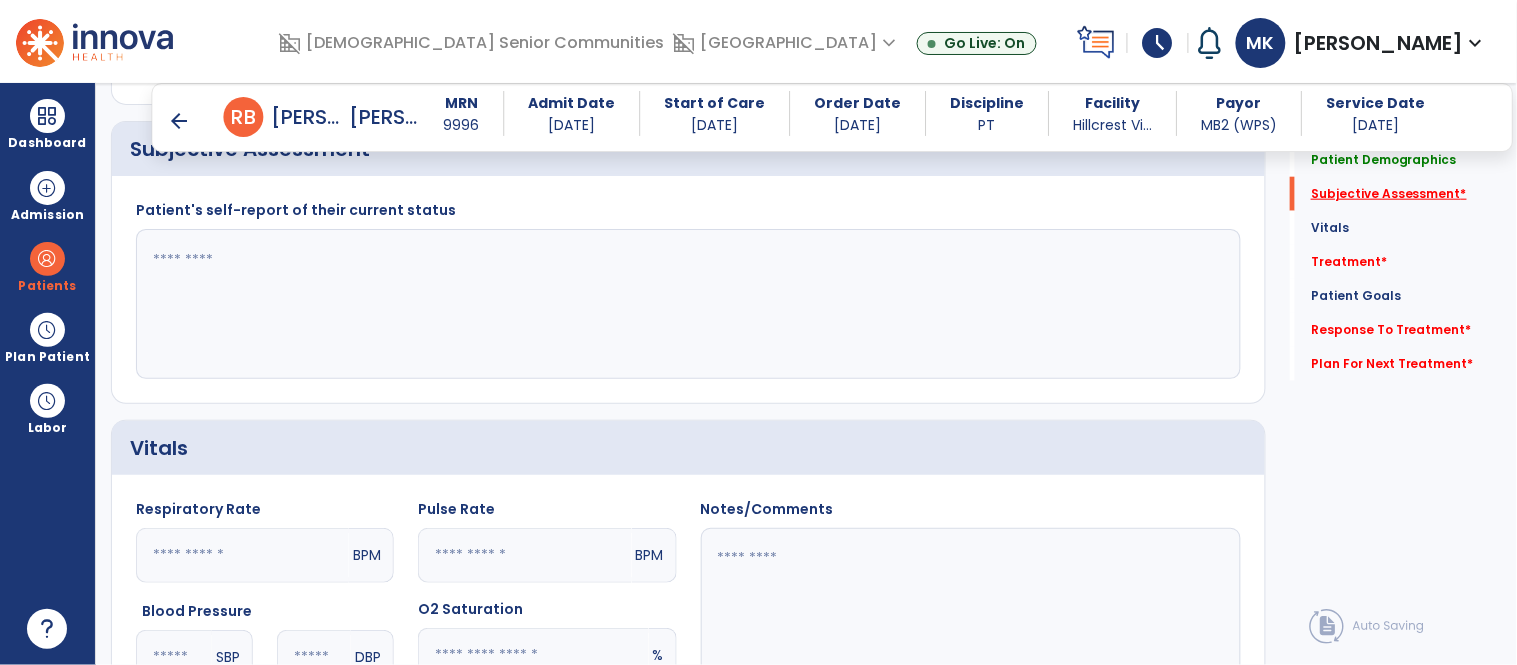 scroll, scrollTop: 434, scrollLeft: 0, axis: vertical 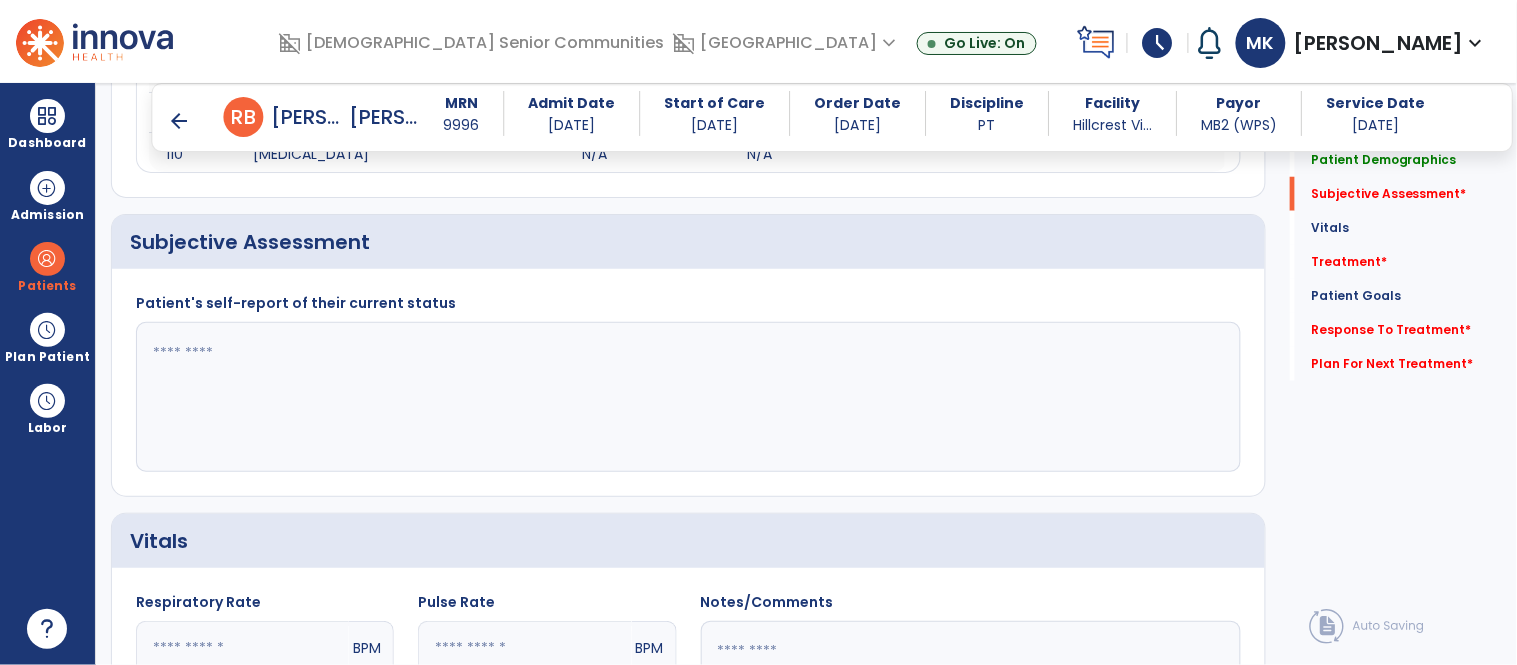 click 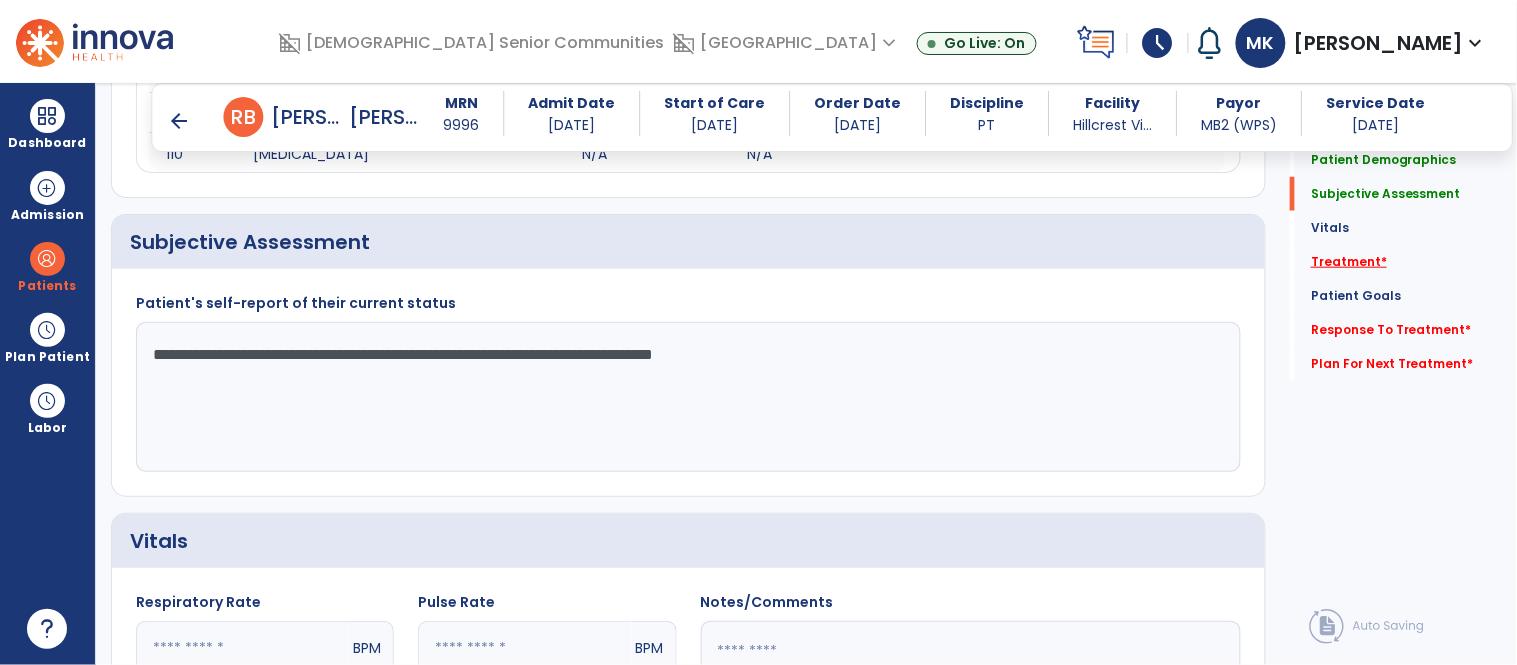 type on "**********" 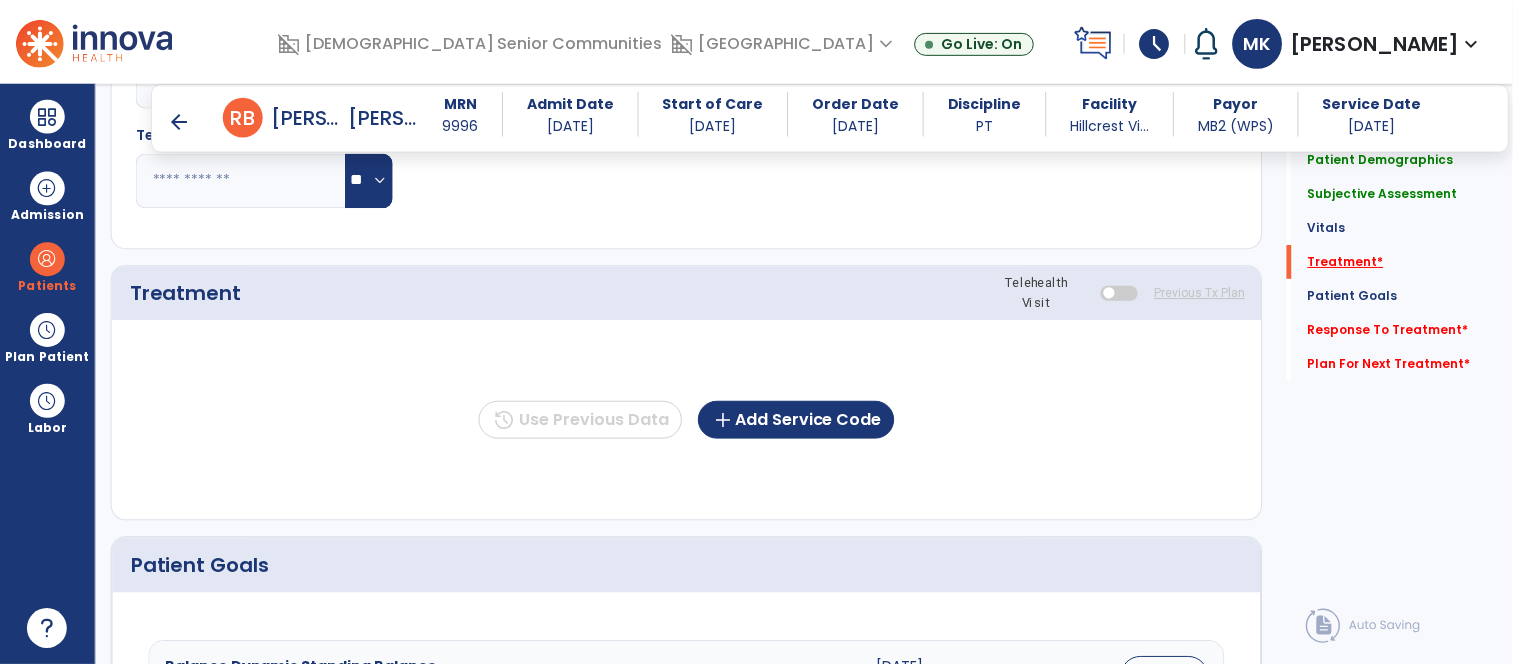 scroll, scrollTop: 1123, scrollLeft: 0, axis: vertical 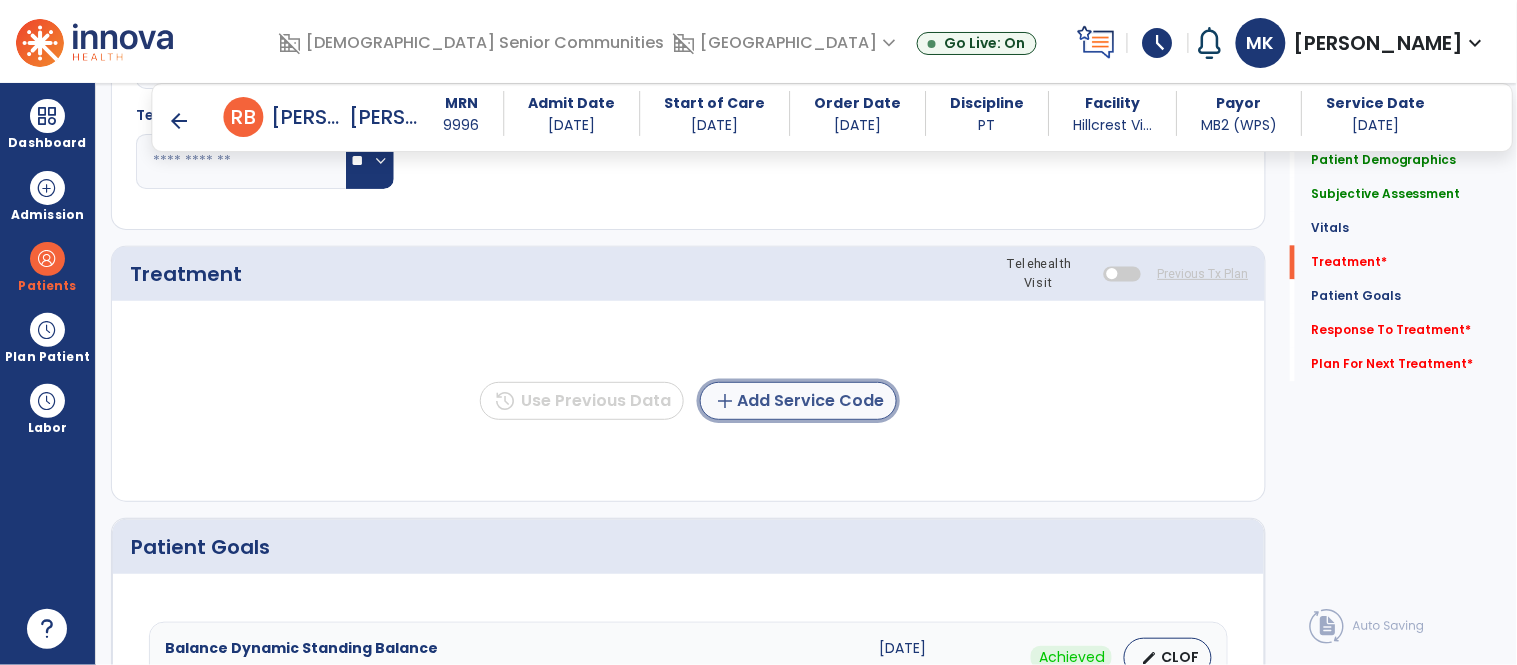 click on "add  Add Service Code" 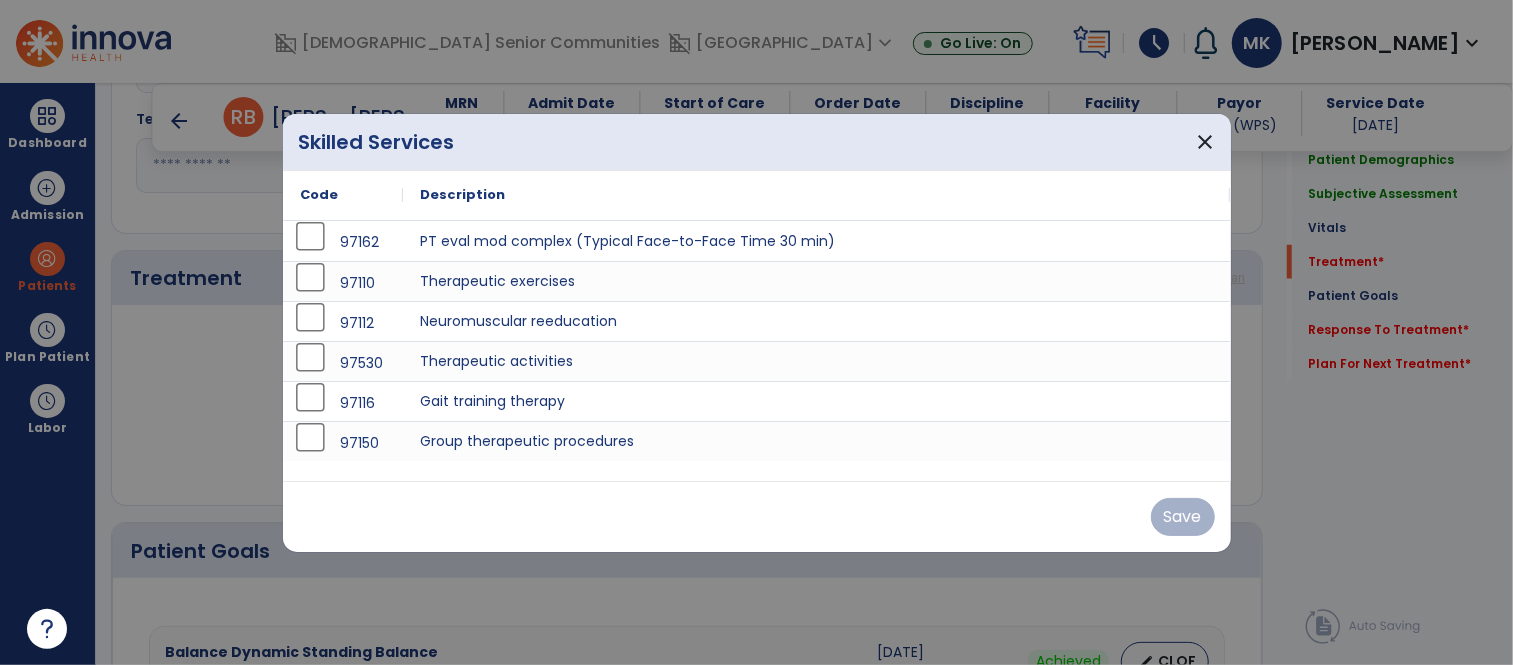scroll, scrollTop: 1123, scrollLeft: 0, axis: vertical 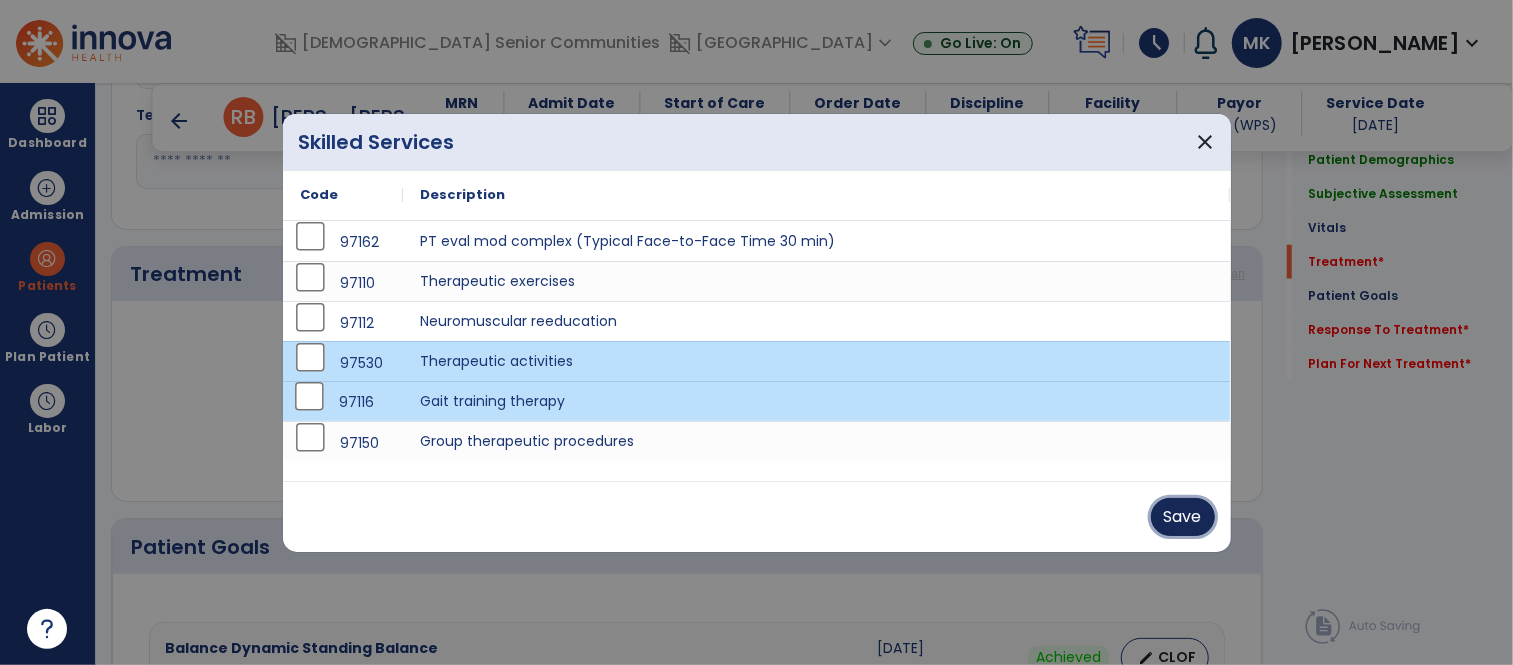 click on "Save" at bounding box center (1183, 517) 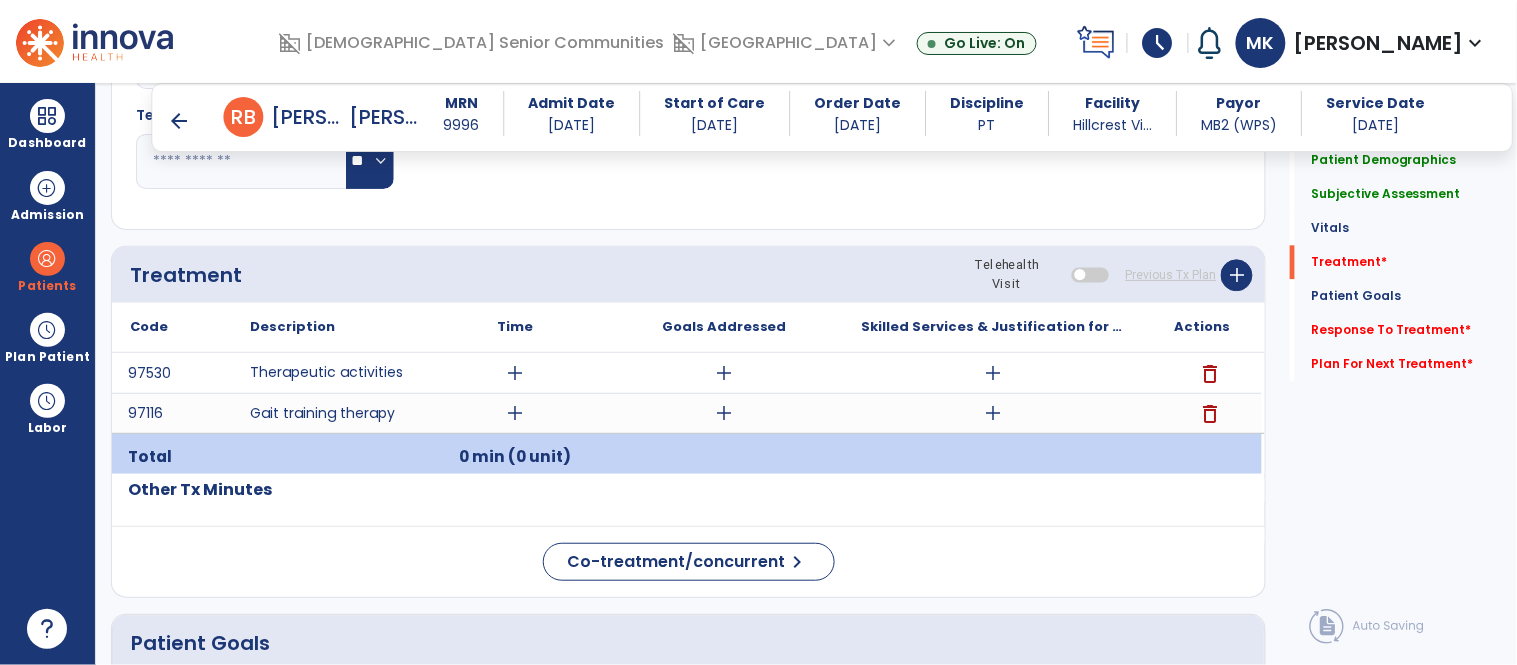 click on "add" at bounding box center [515, 373] 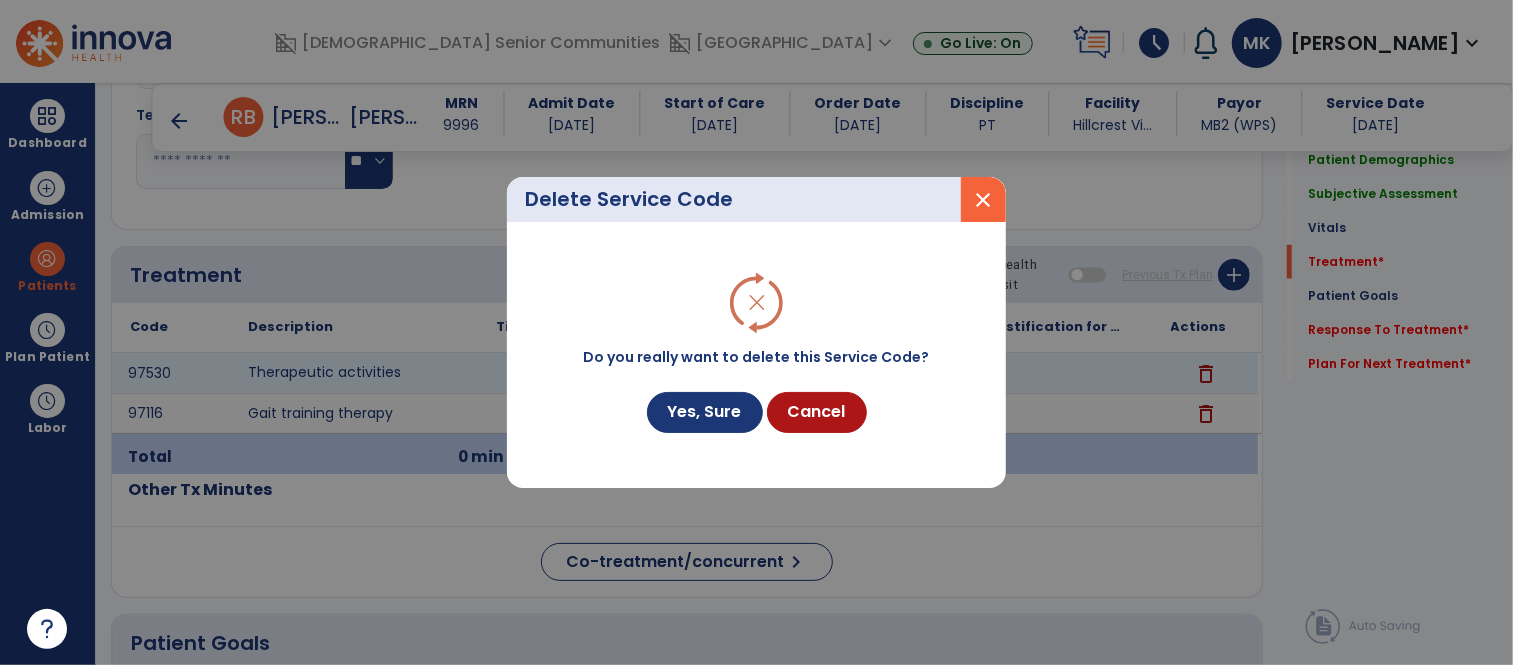 scroll, scrollTop: 1123, scrollLeft: 0, axis: vertical 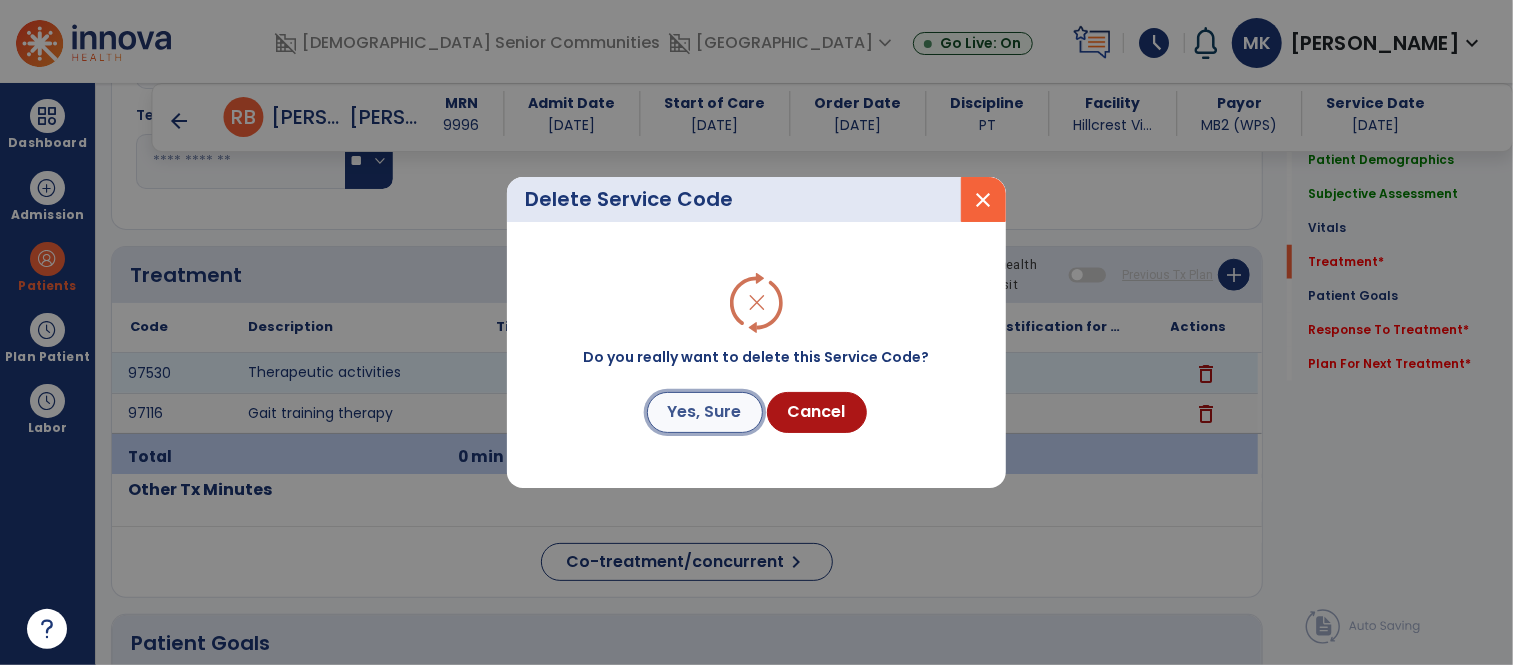 click on "Yes, Sure" at bounding box center (705, 412) 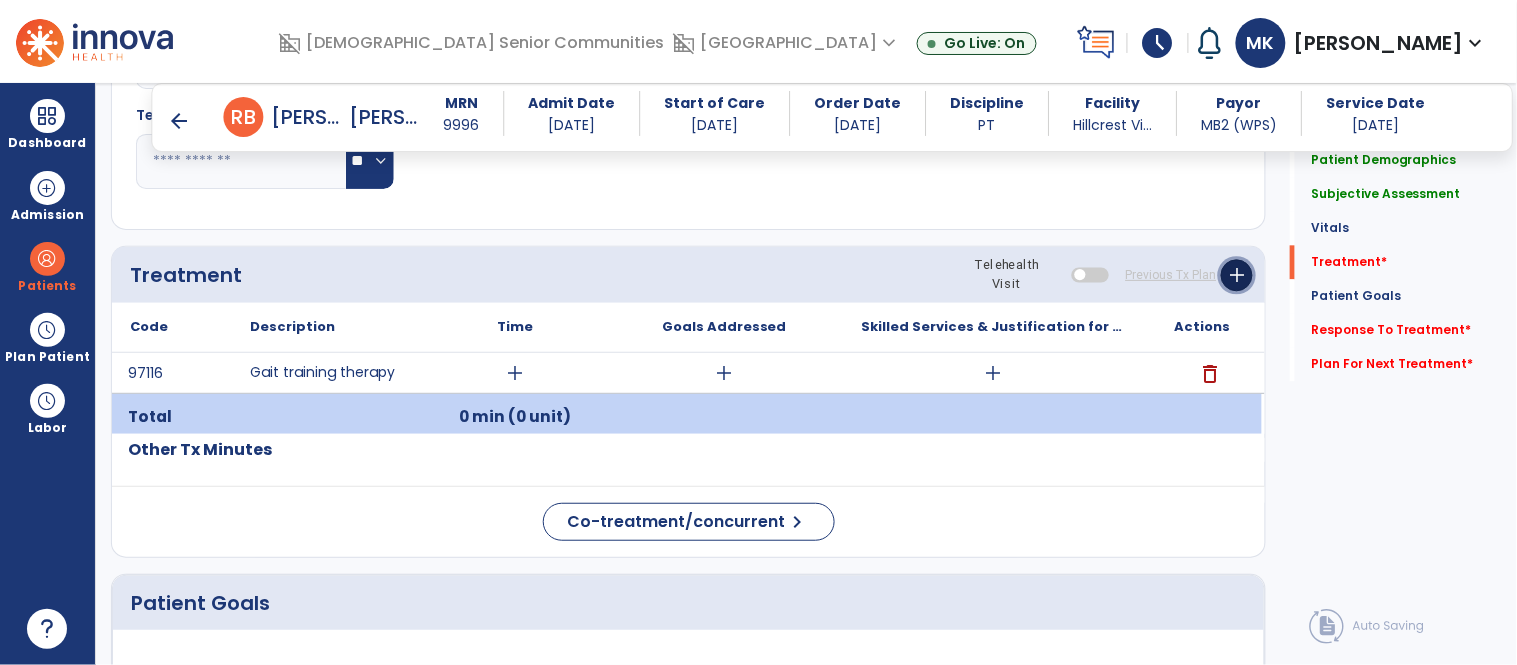 click on "add" 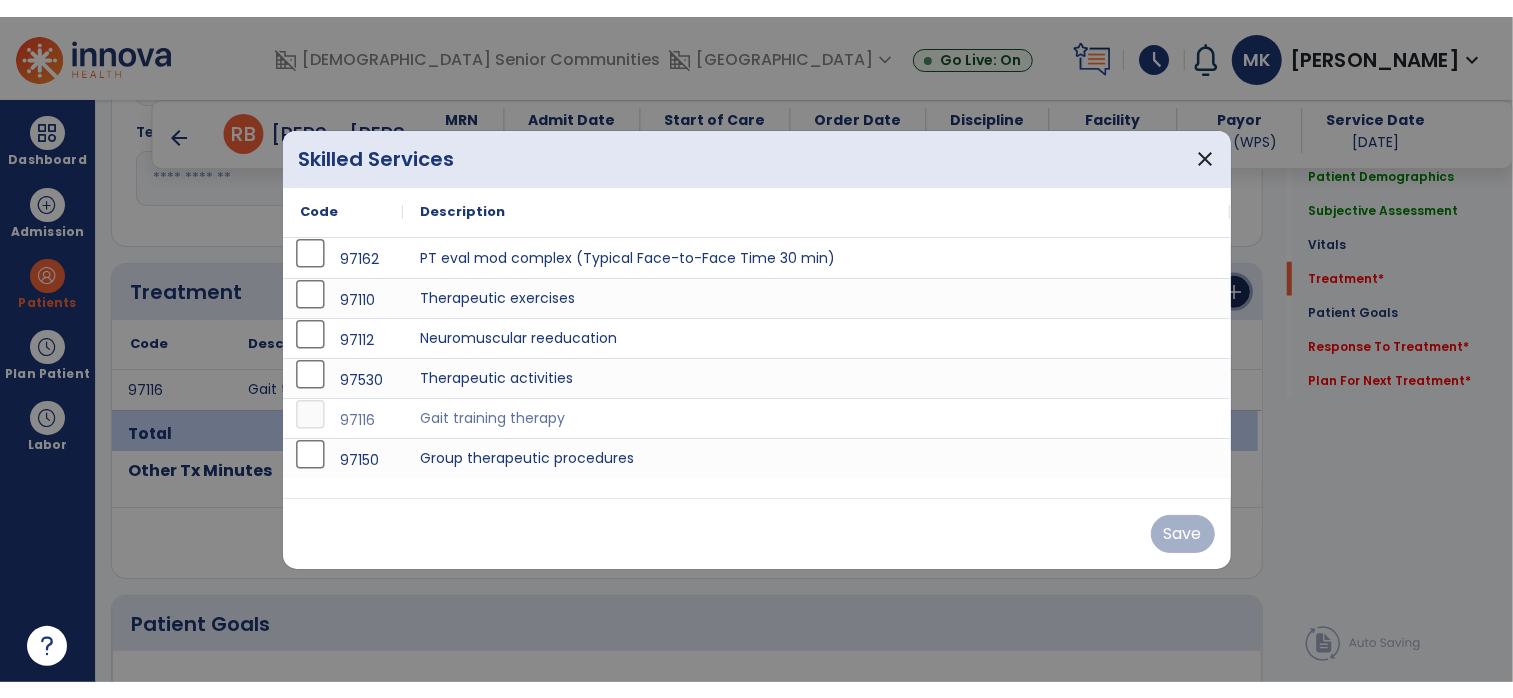 scroll, scrollTop: 1123, scrollLeft: 0, axis: vertical 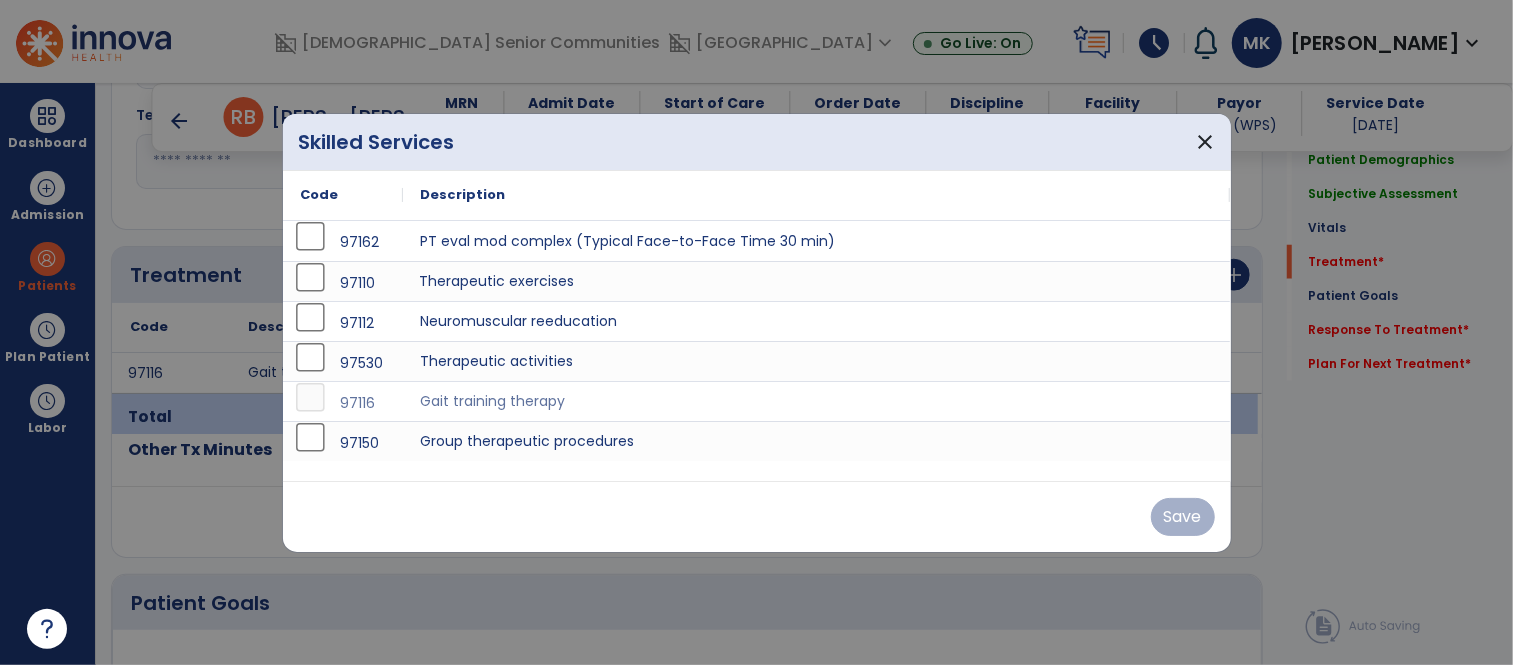 click on "Therapeutic exercises" at bounding box center (817, 281) 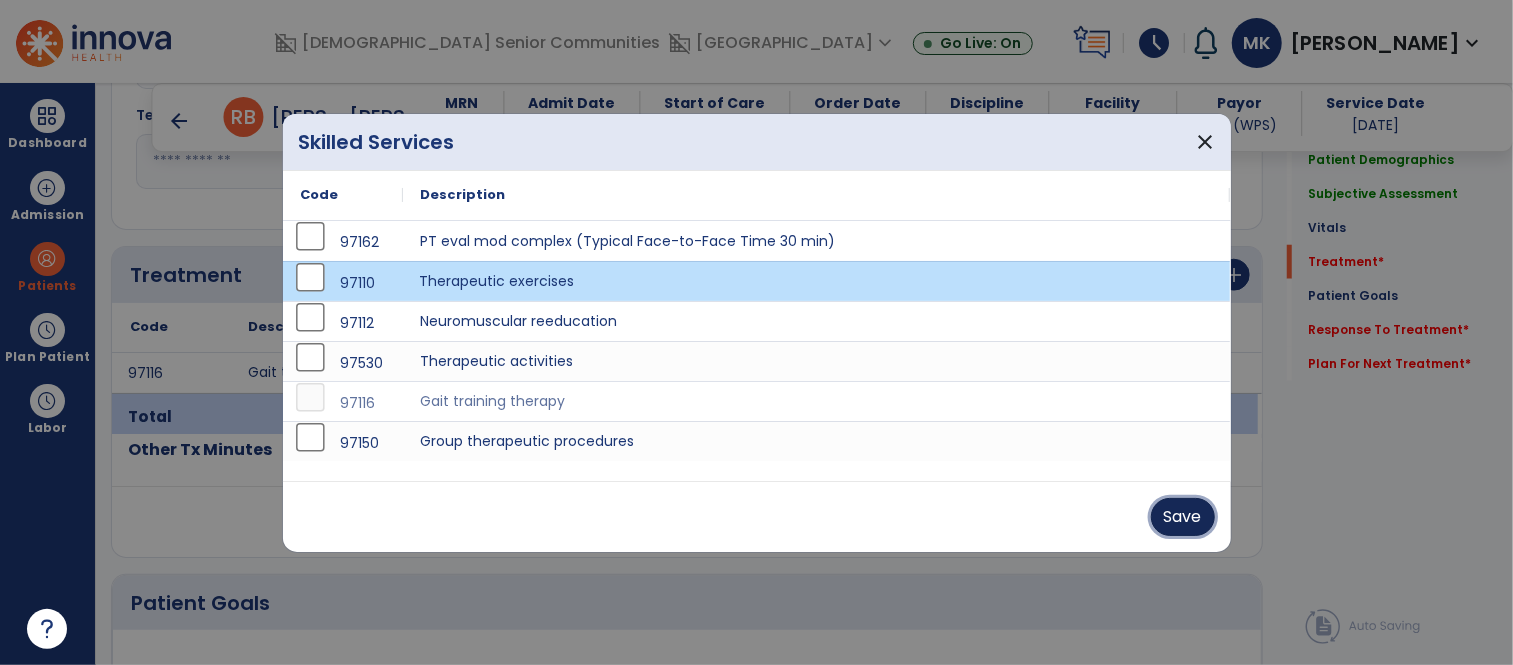 click on "Save" at bounding box center (1183, 517) 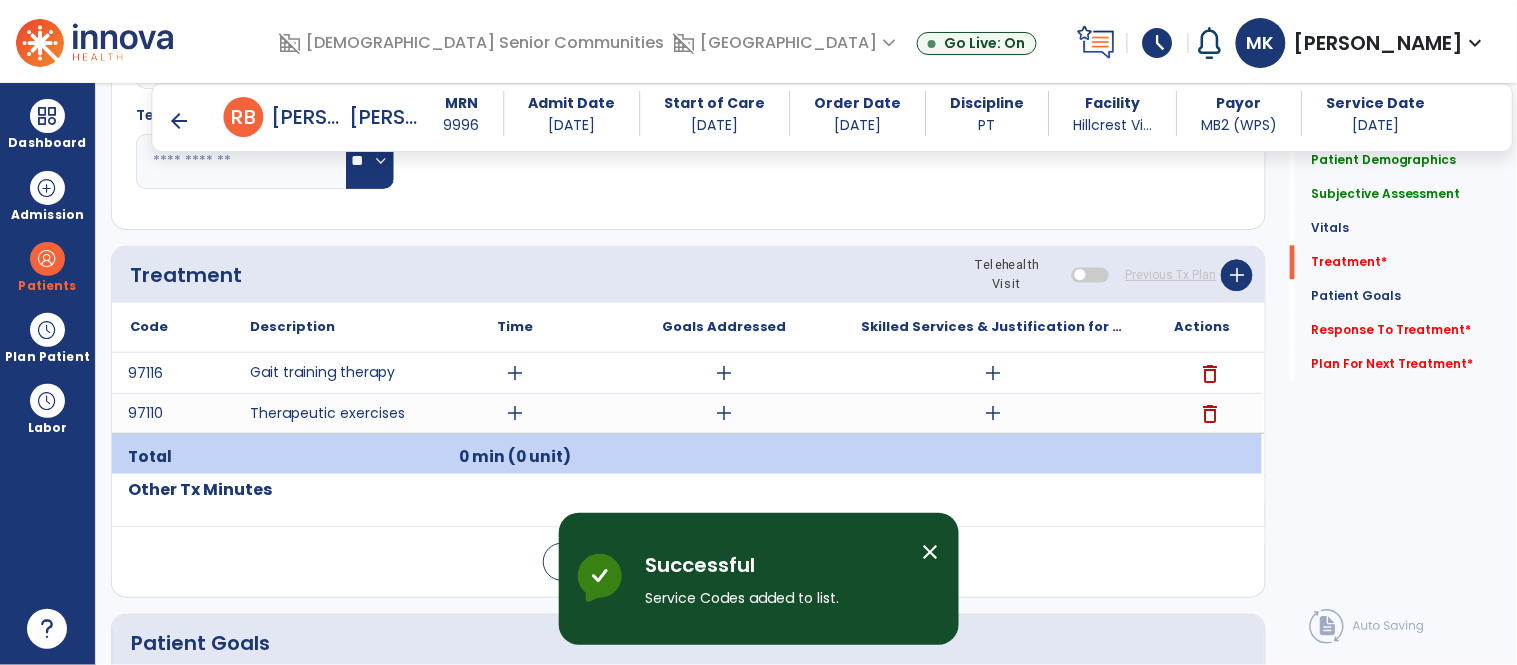 click on "add" at bounding box center [515, 373] 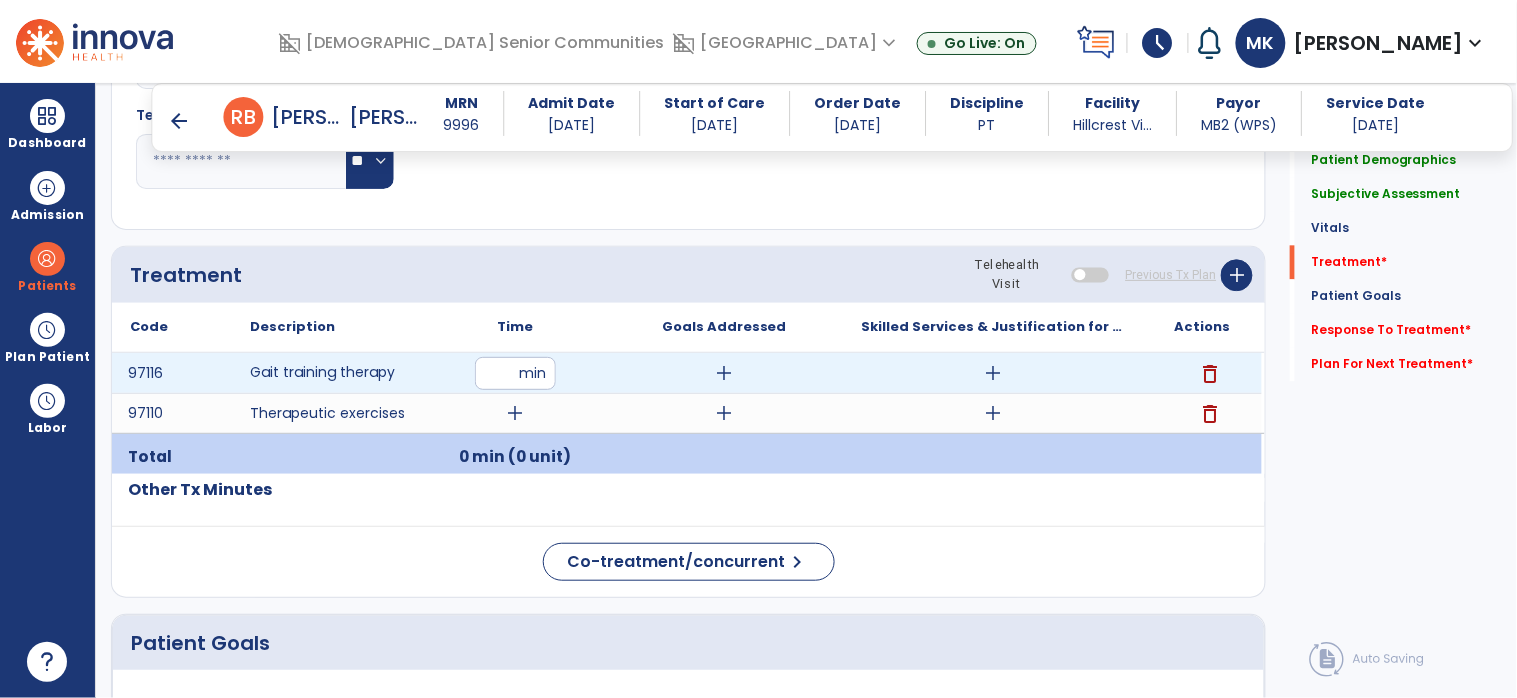 click at bounding box center (515, 373) 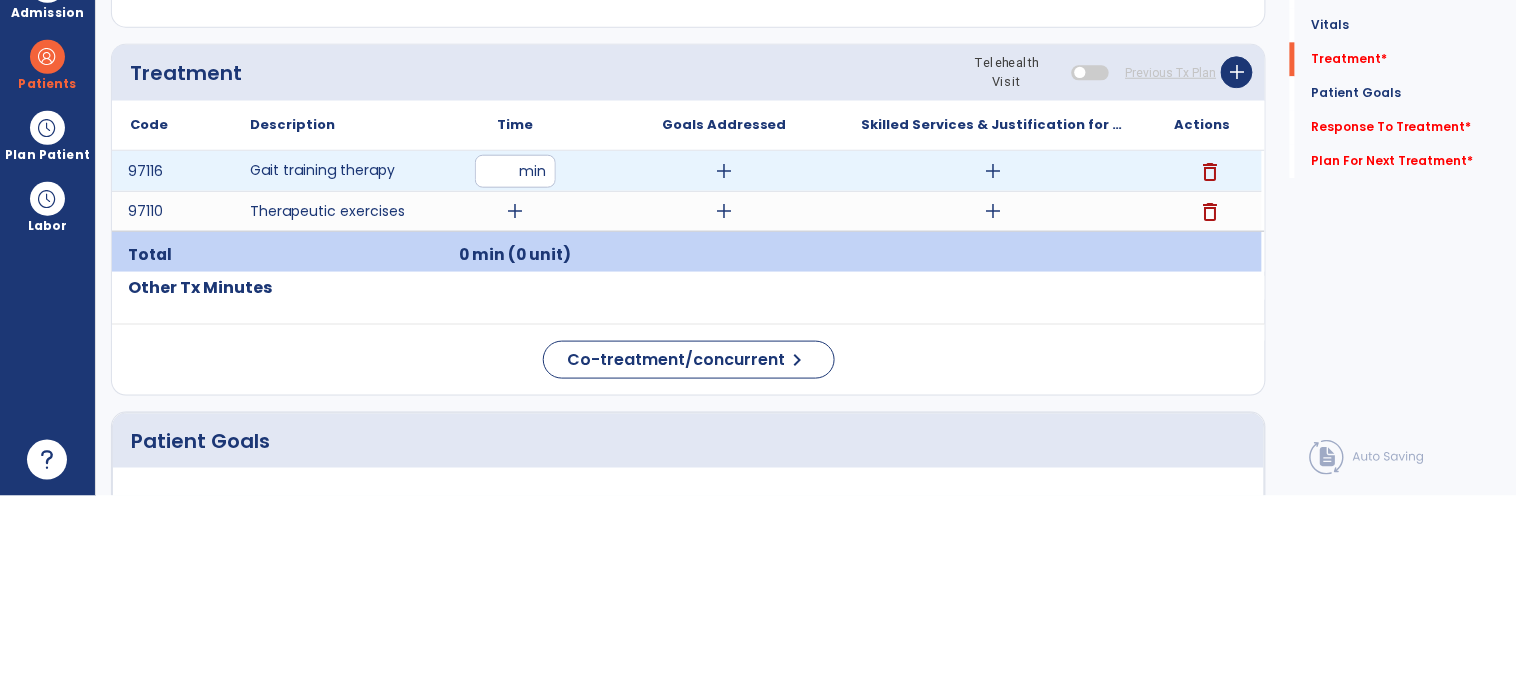 type on "**" 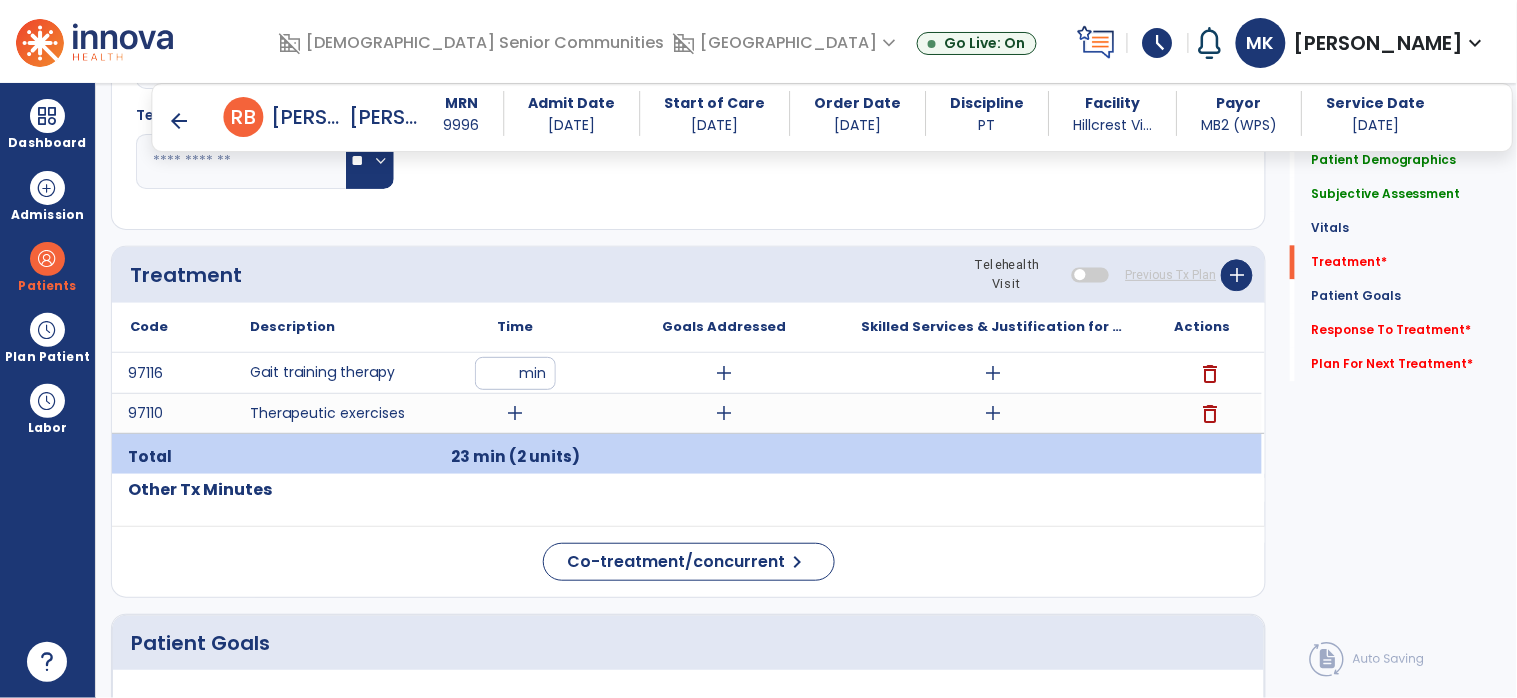 click on "add" at bounding box center [515, 413] 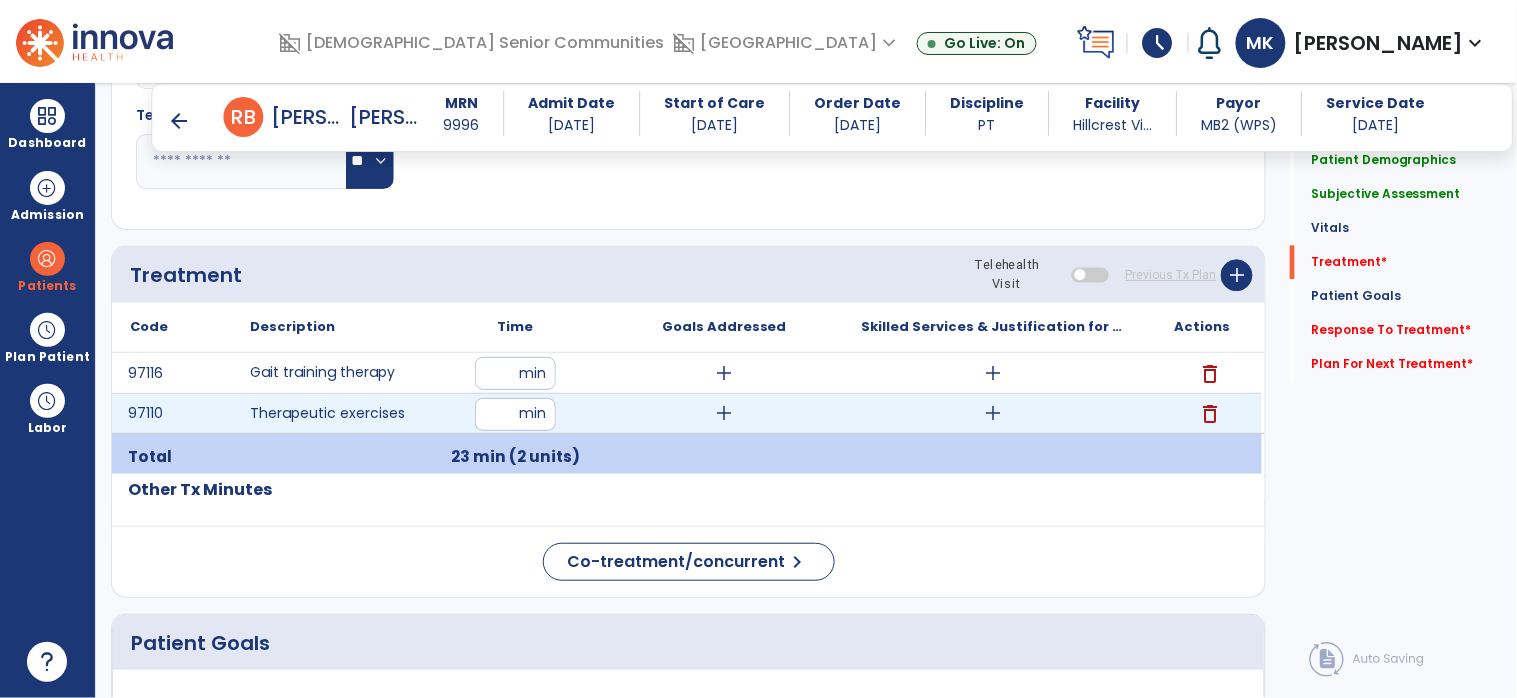 click at bounding box center (515, 414) 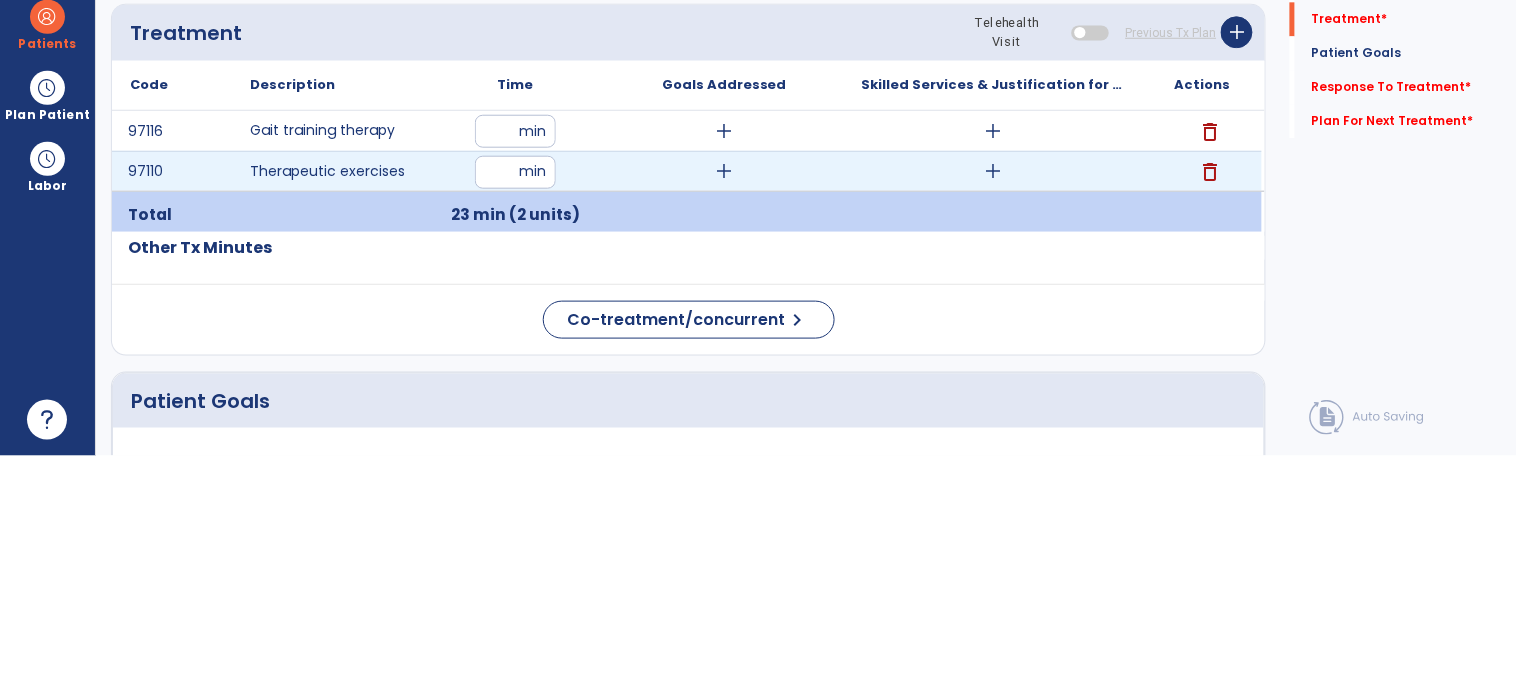 type on "**" 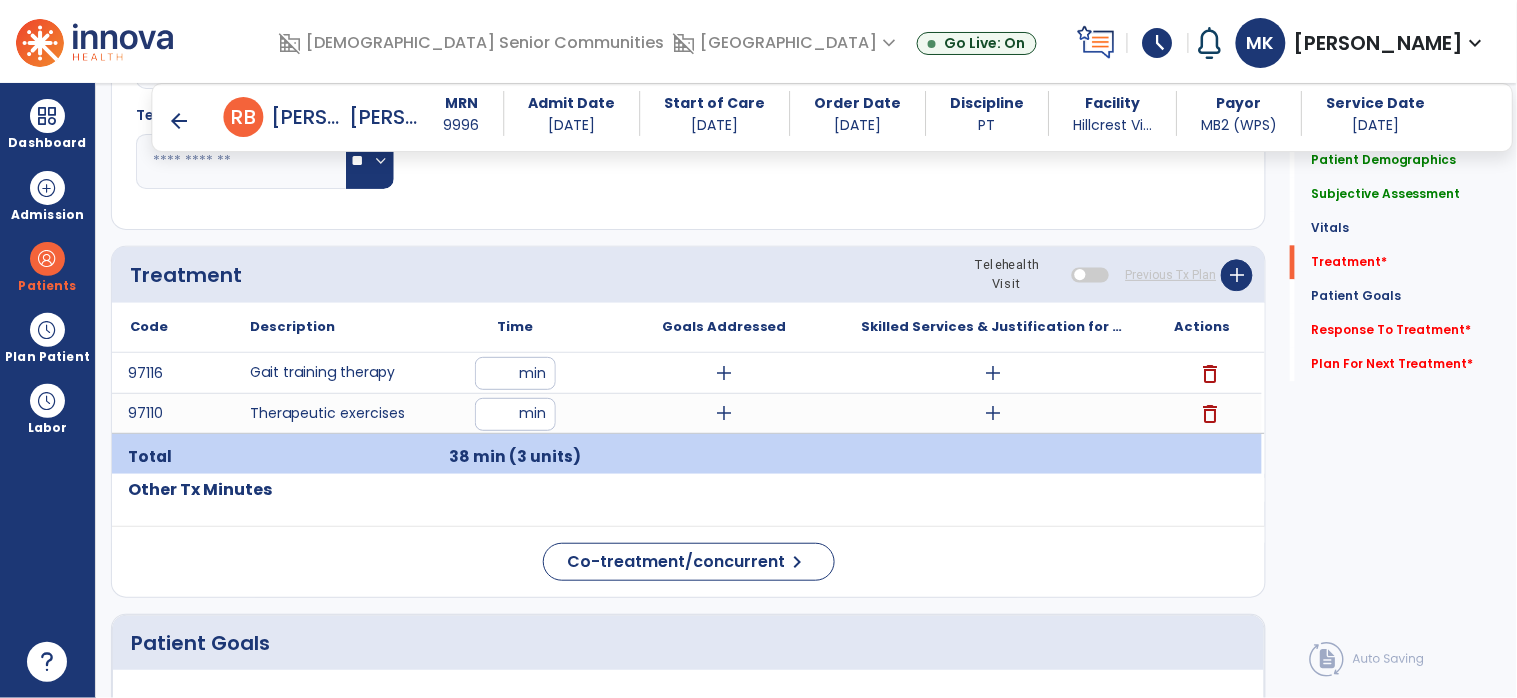 click on "add" at bounding box center (724, 373) 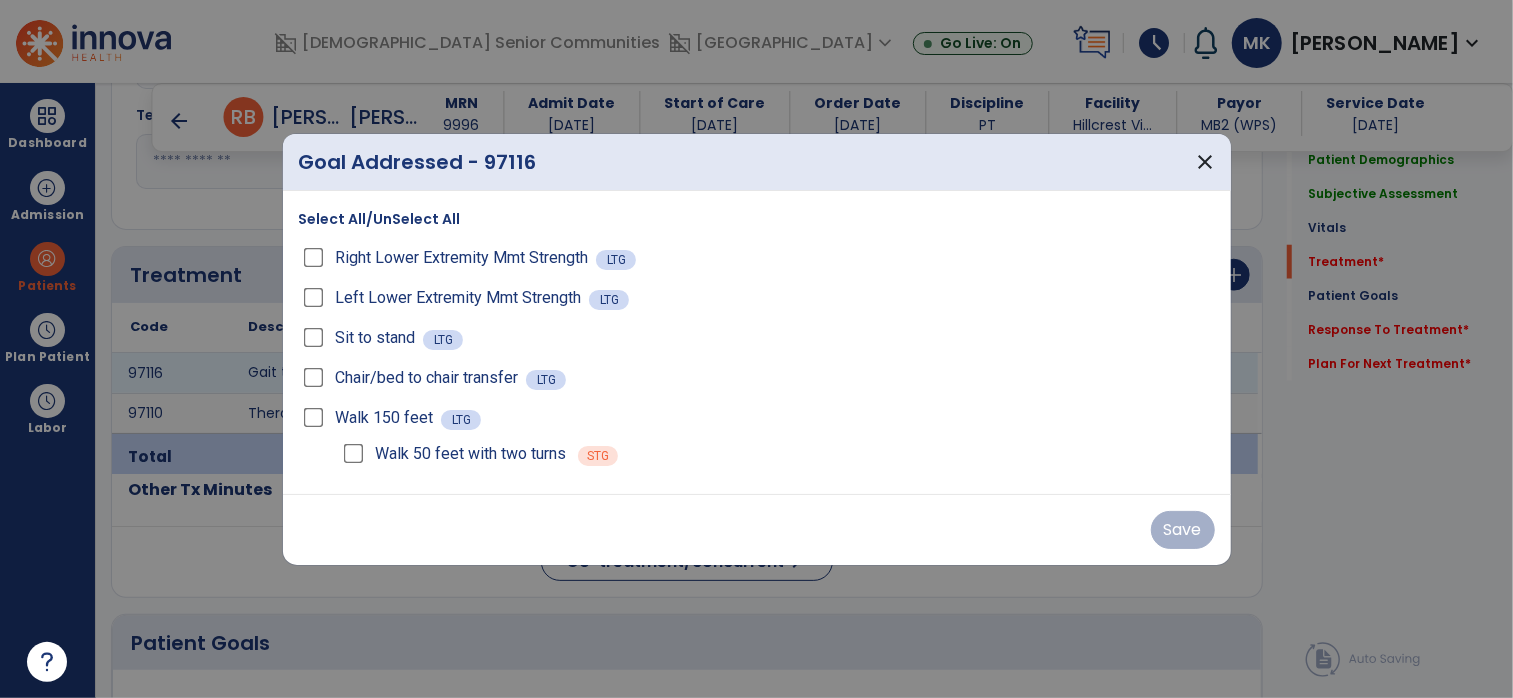 scroll, scrollTop: 1123, scrollLeft: 0, axis: vertical 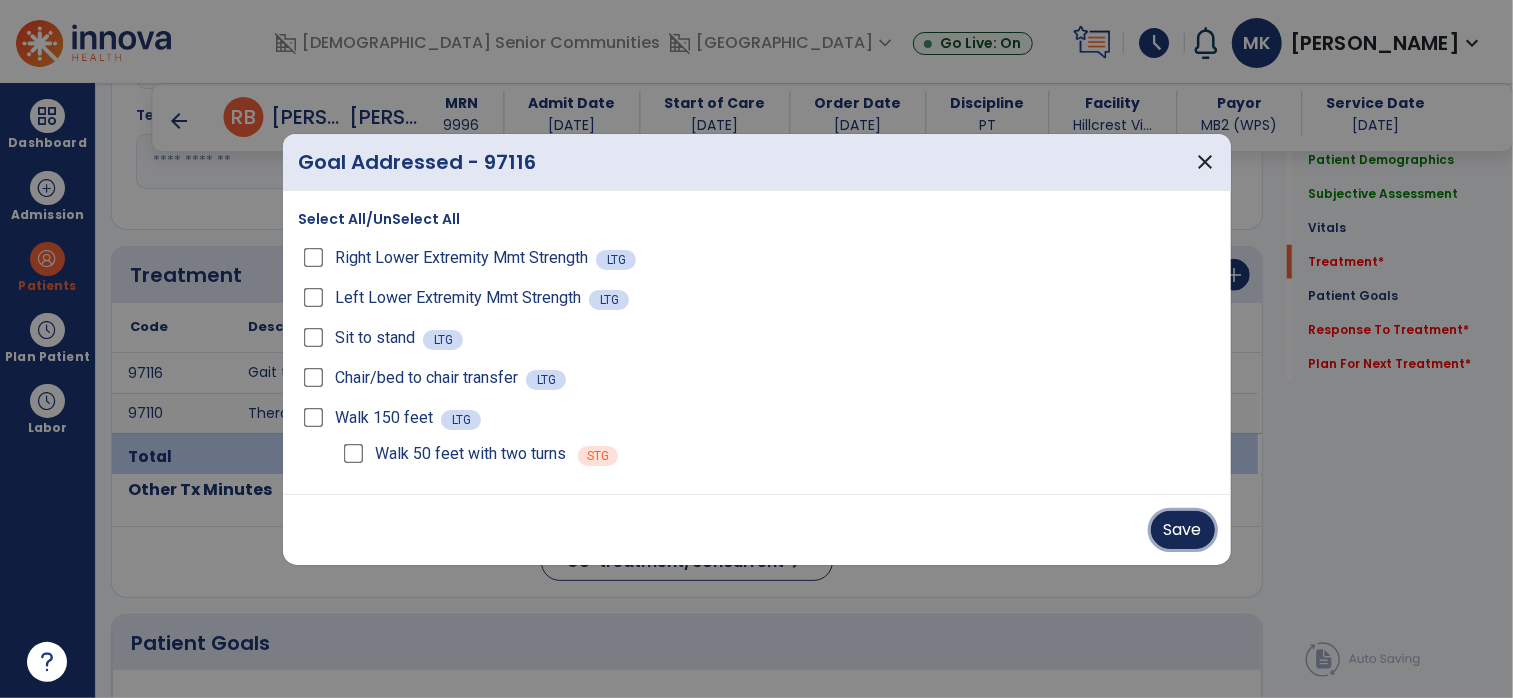 click on "Save" at bounding box center [1183, 530] 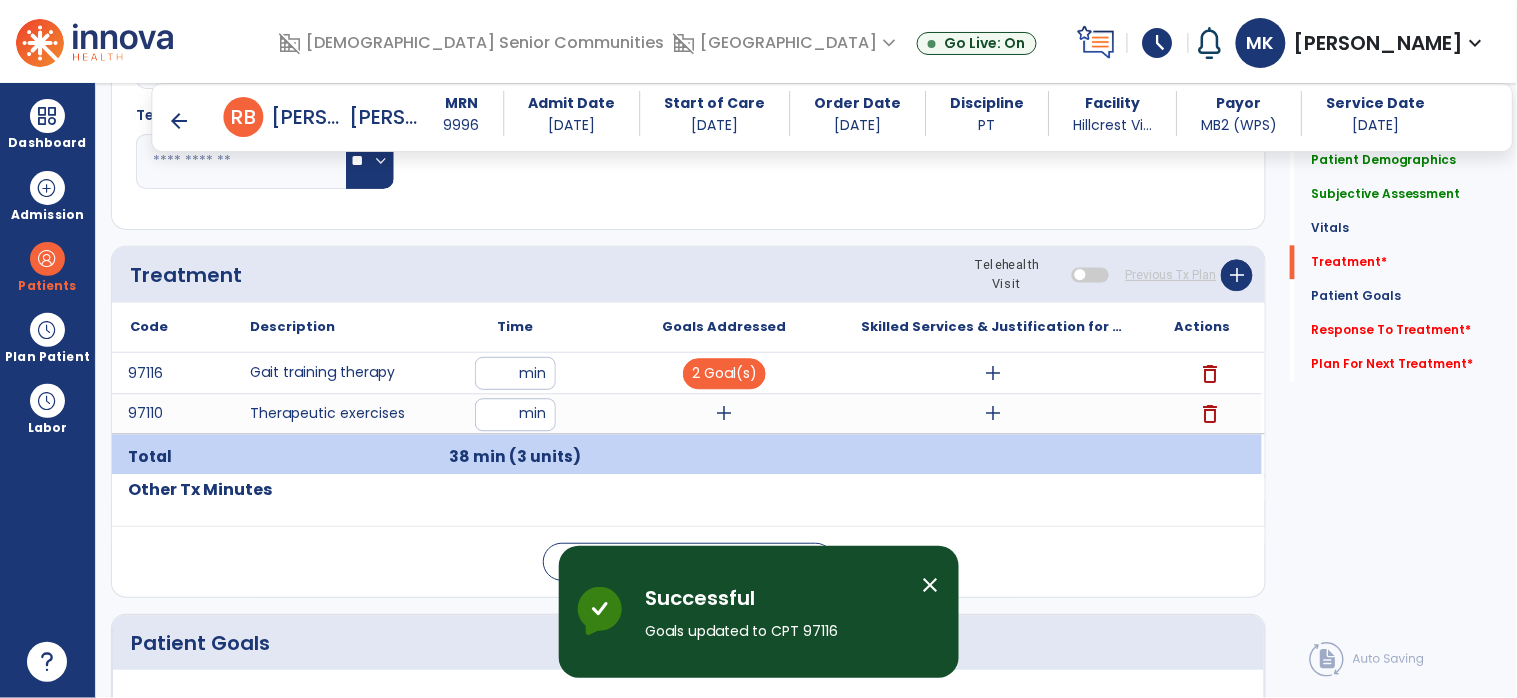 click on "add" at bounding box center (724, 413) 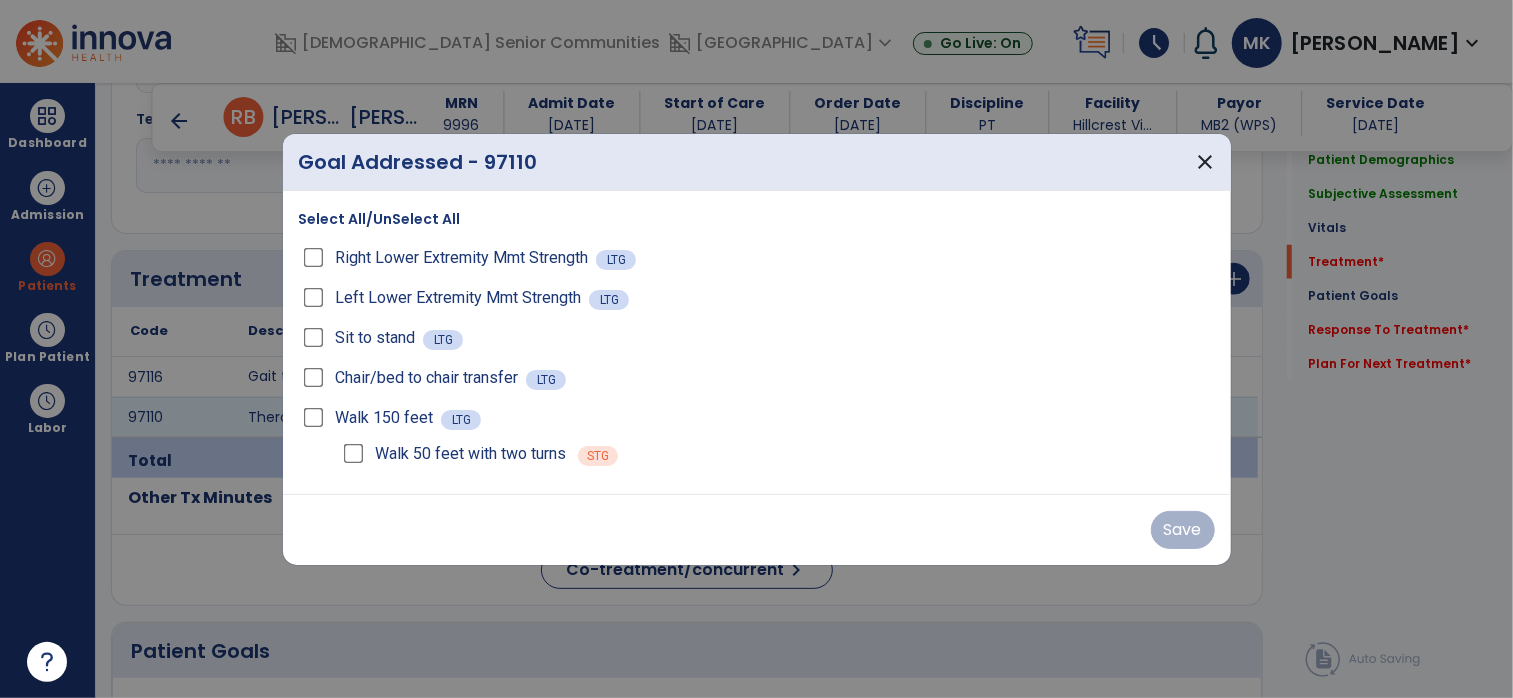 scroll, scrollTop: 1123, scrollLeft: 0, axis: vertical 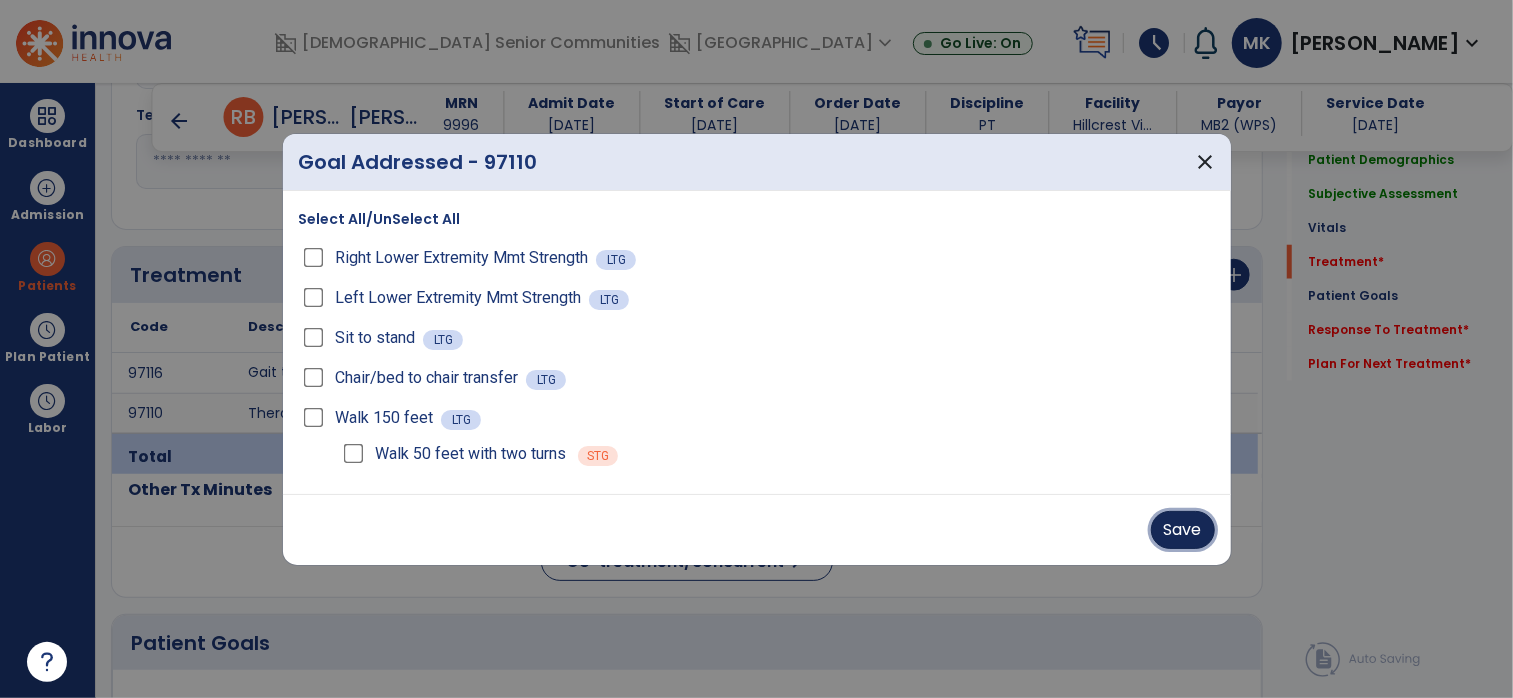 click on "Save" at bounding box center (1183, 530) 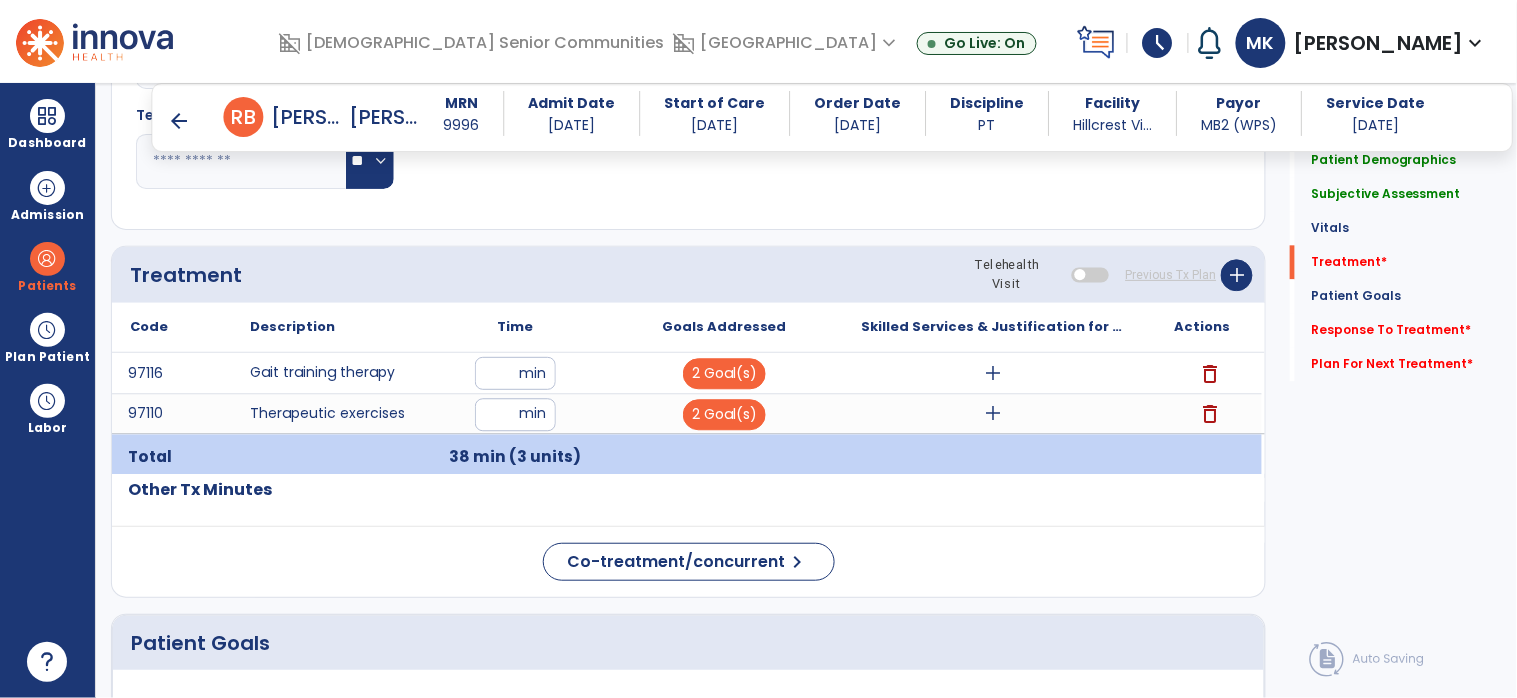 click on "add" at bounding box center [993, 373] 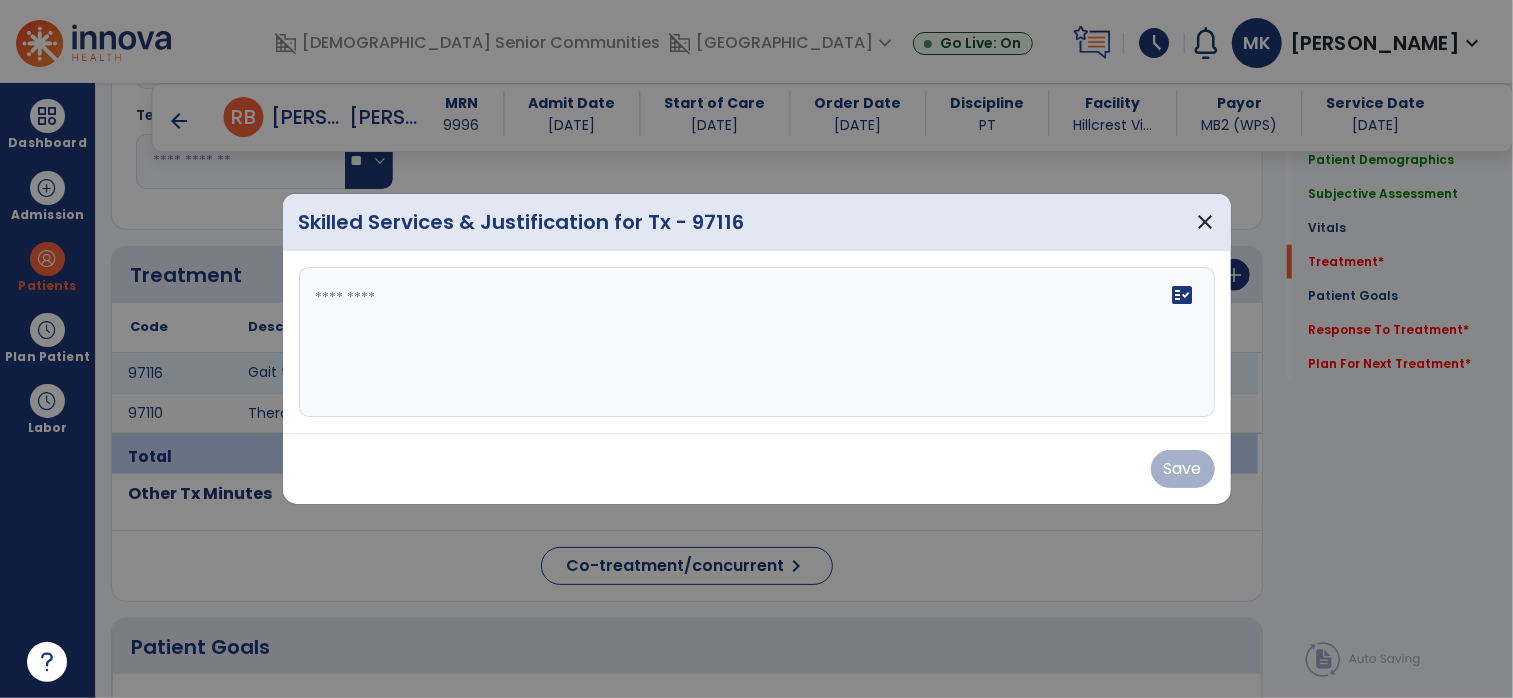scroll, scrollTop: 1123, scrollLeft: 0, axis: vertical 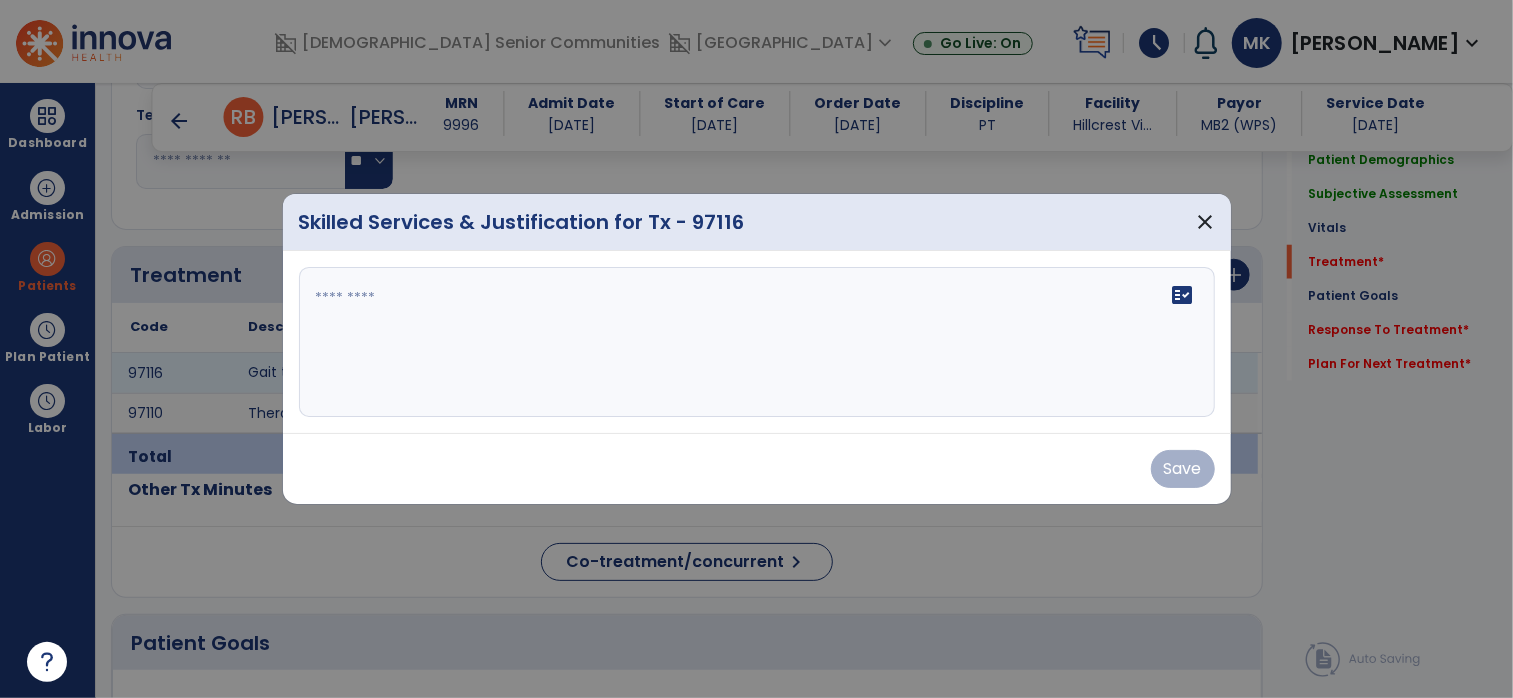 click on "fact_check" at bounding box center (757, 342) 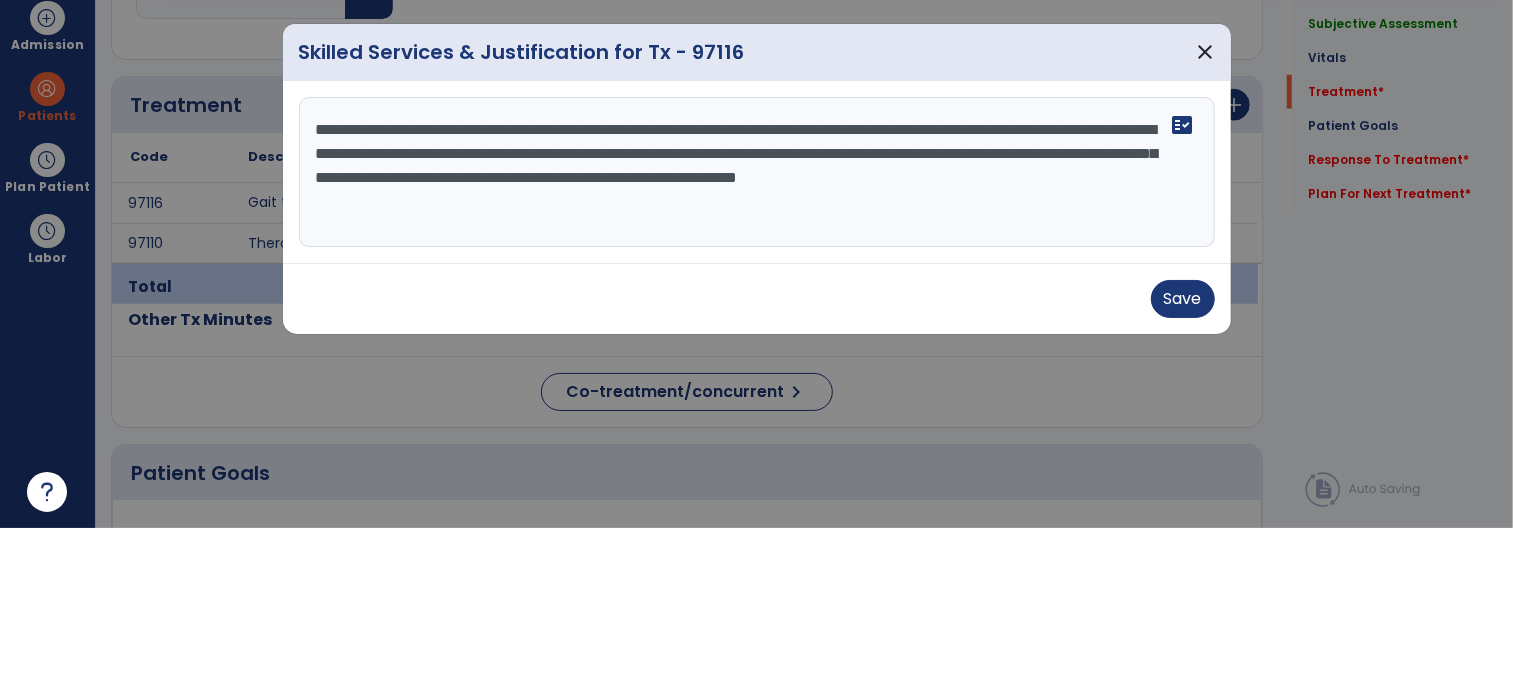 click on "**********" at bounding box center [757, 342] 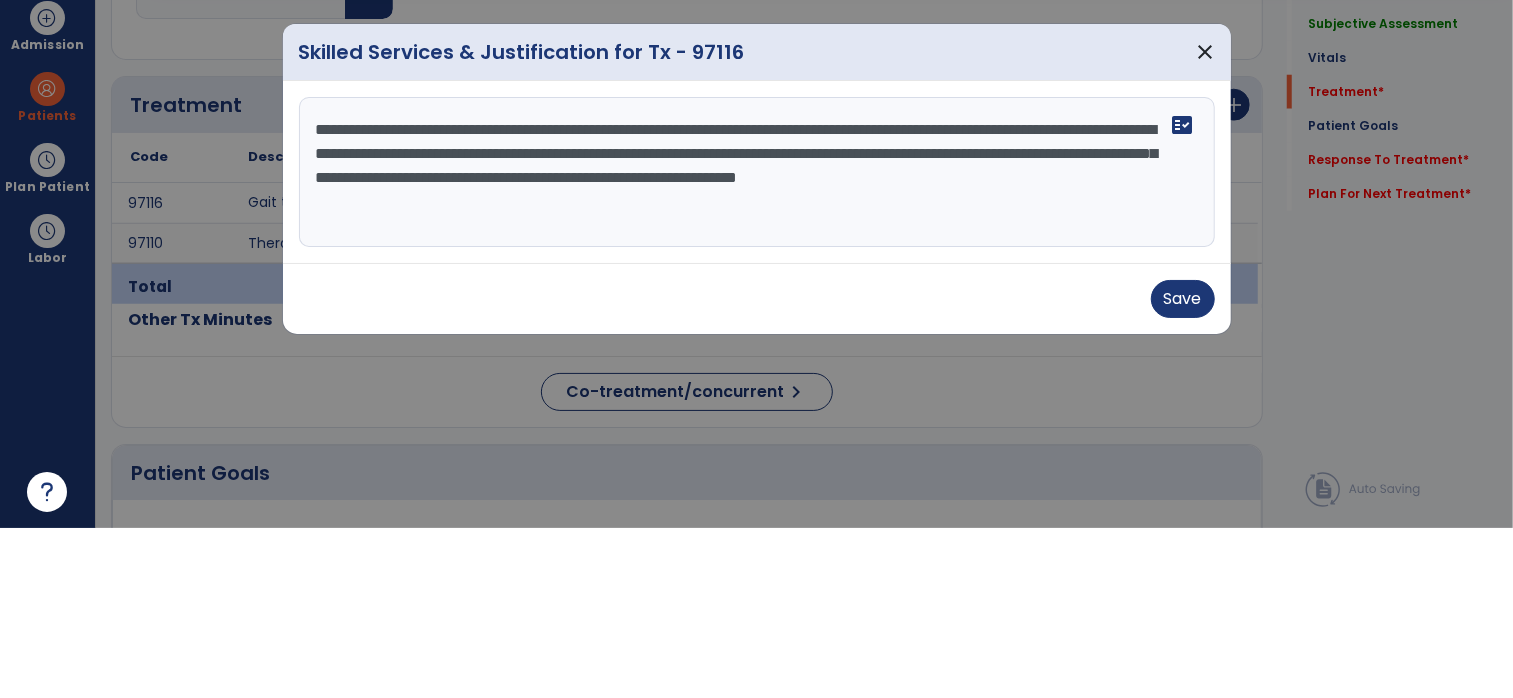 click on "**********" at bounding box center [757, 342] 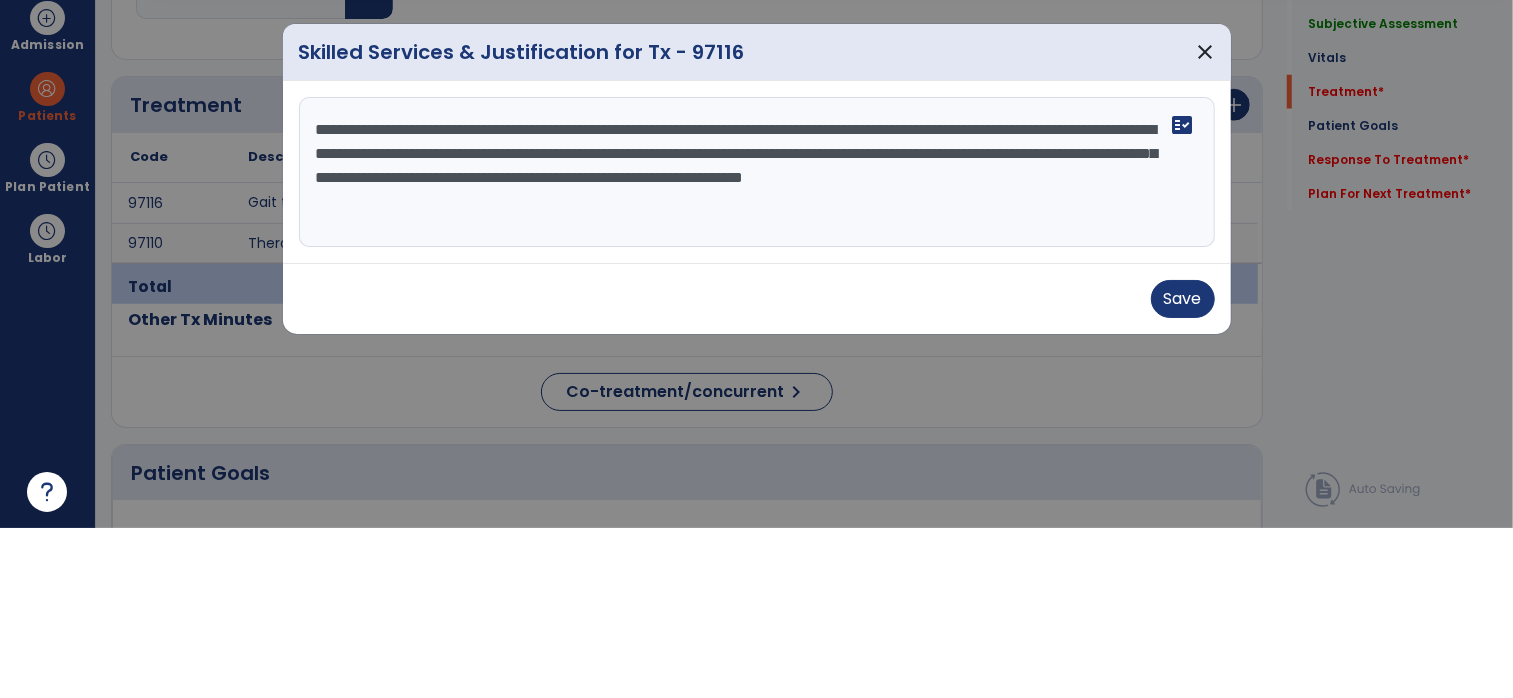 click on "**********" at bounding box center (757, 342) 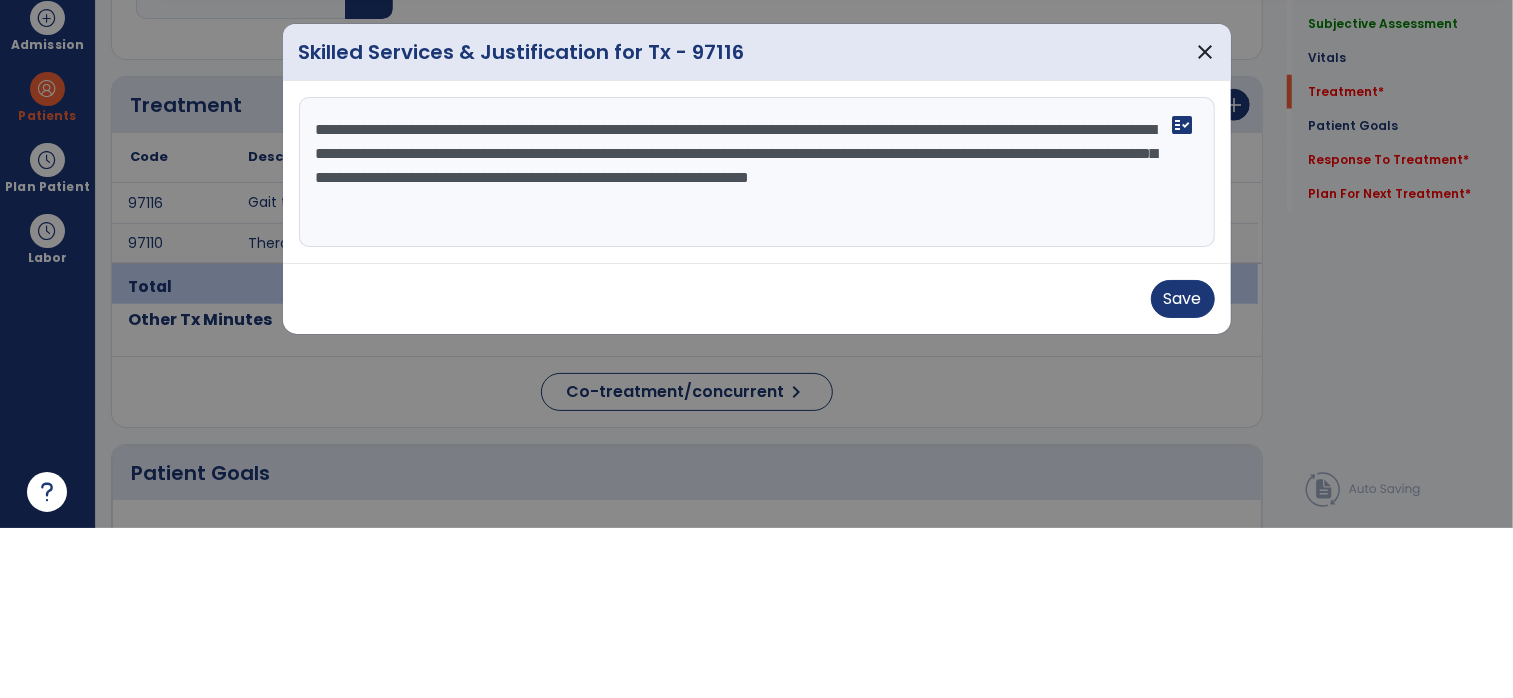 click on "**********" at bounding box center [757, 342] 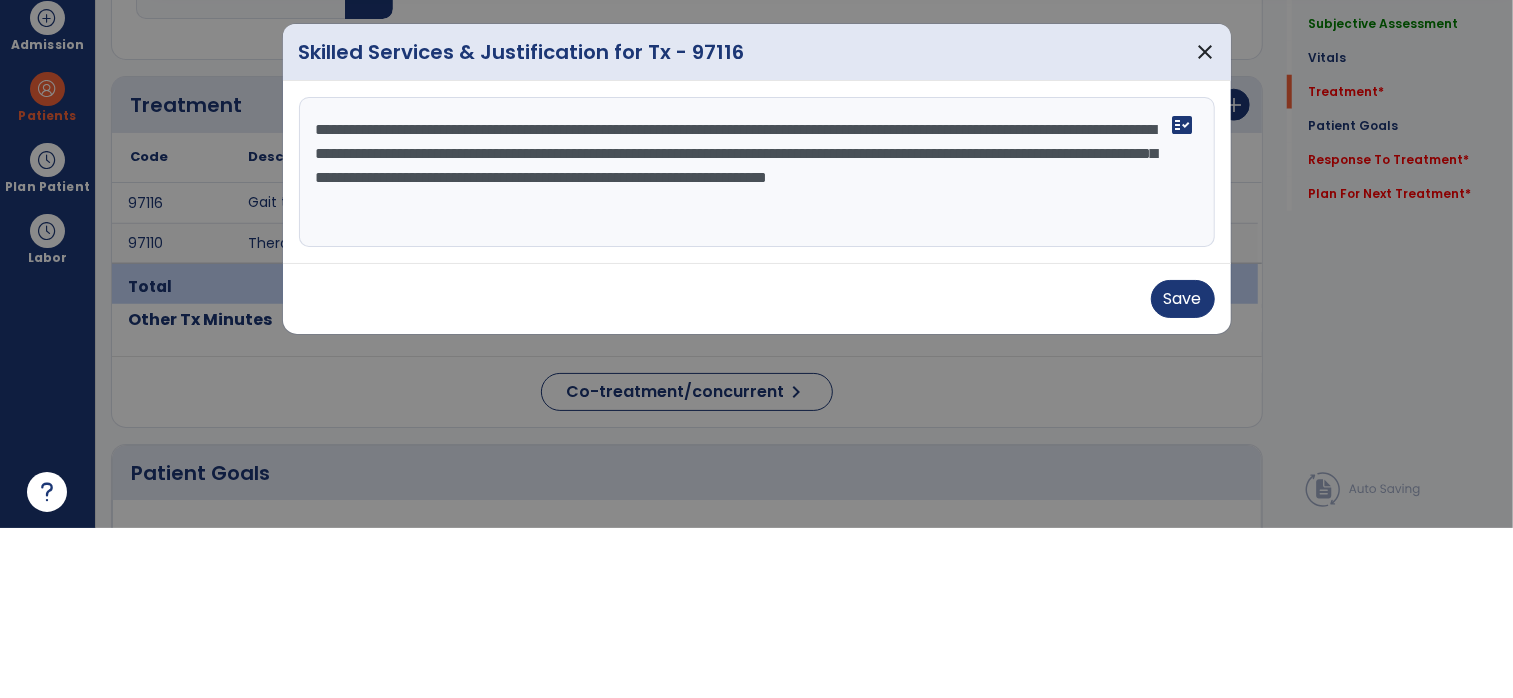click on "**********" at bounding box center [757, 342] 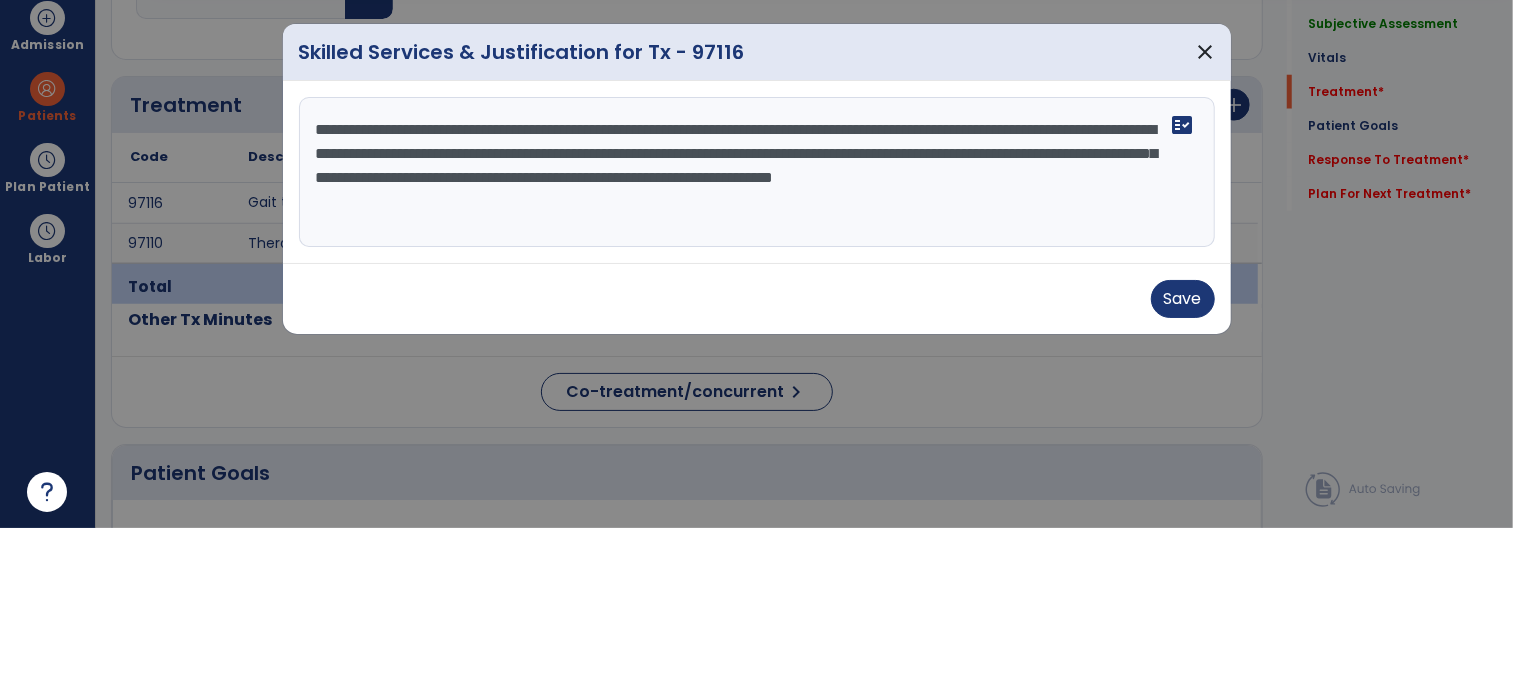 click on "**********" at bounding box center [757, 342] 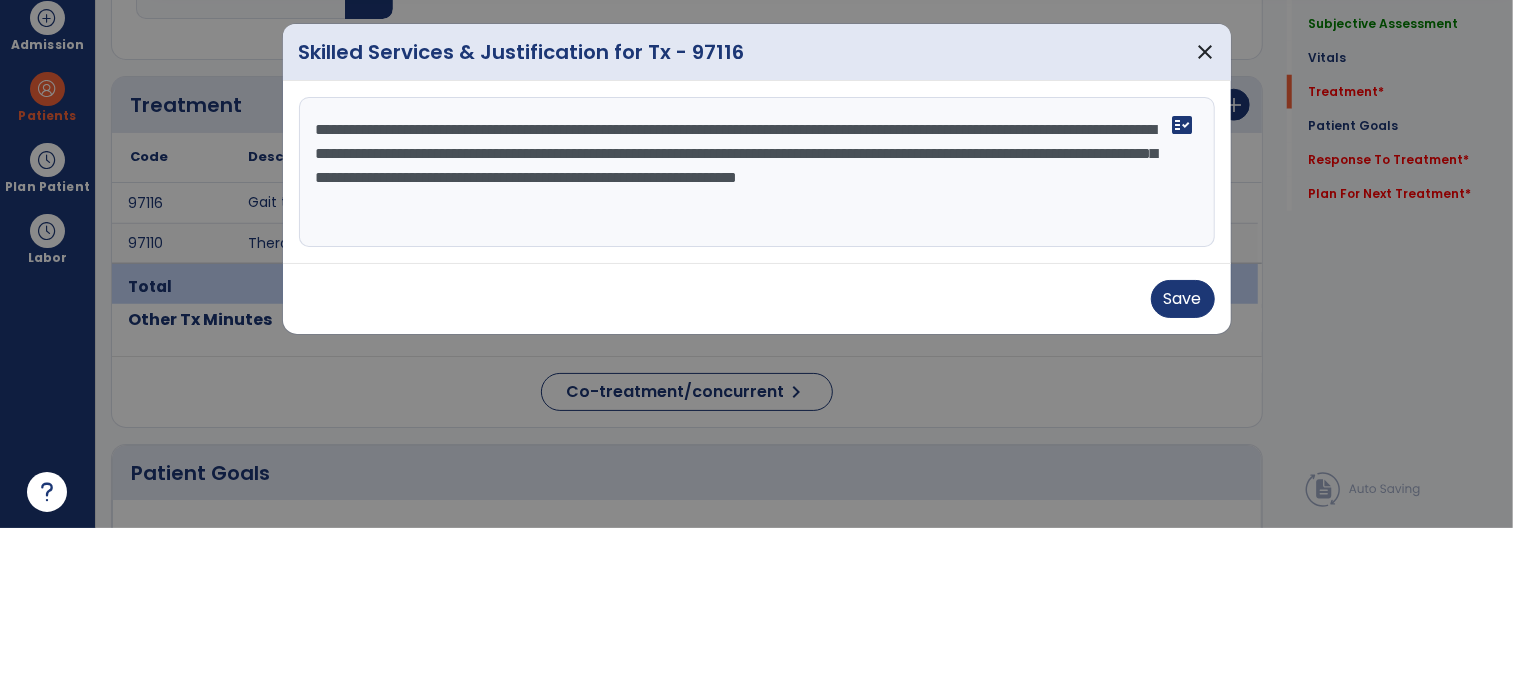 click on "**********" at bounding box center [757, 342] 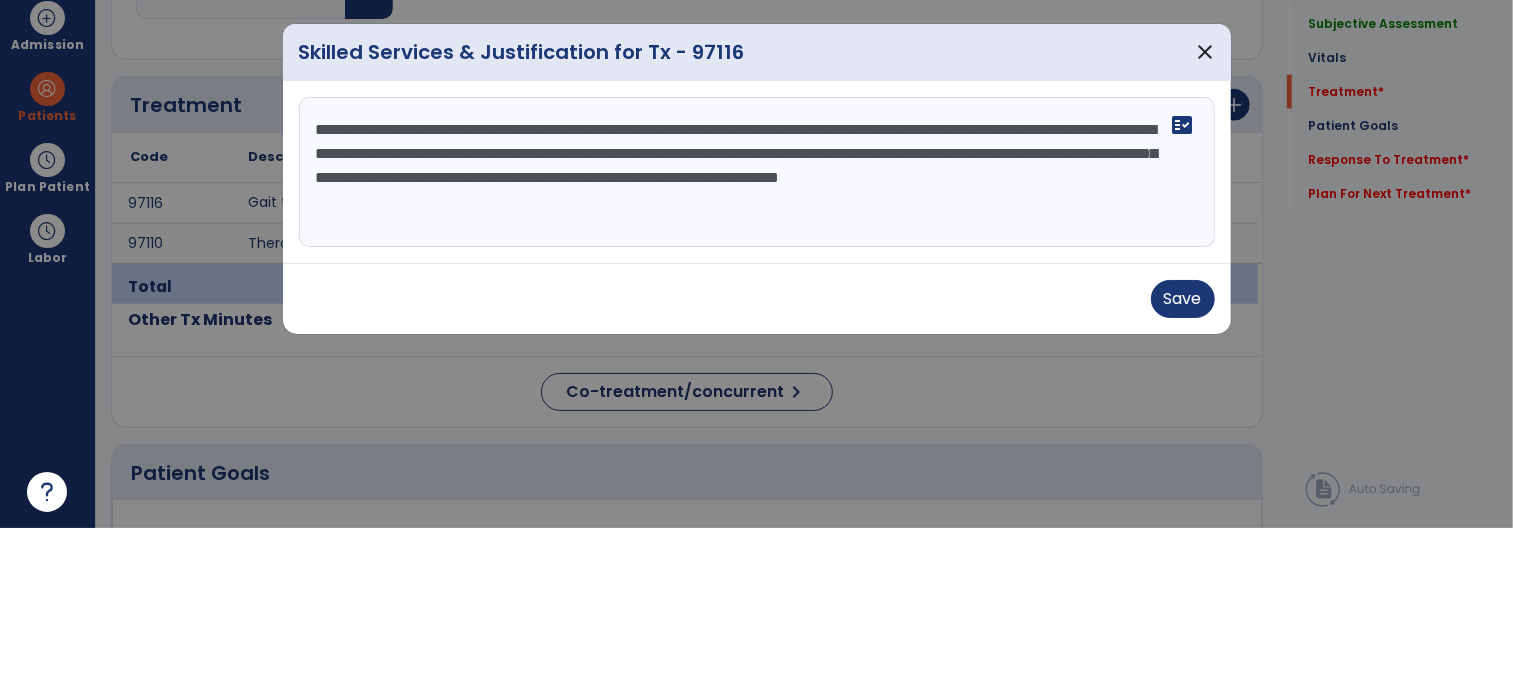 click on "**********" at bounding box center (757, 342) 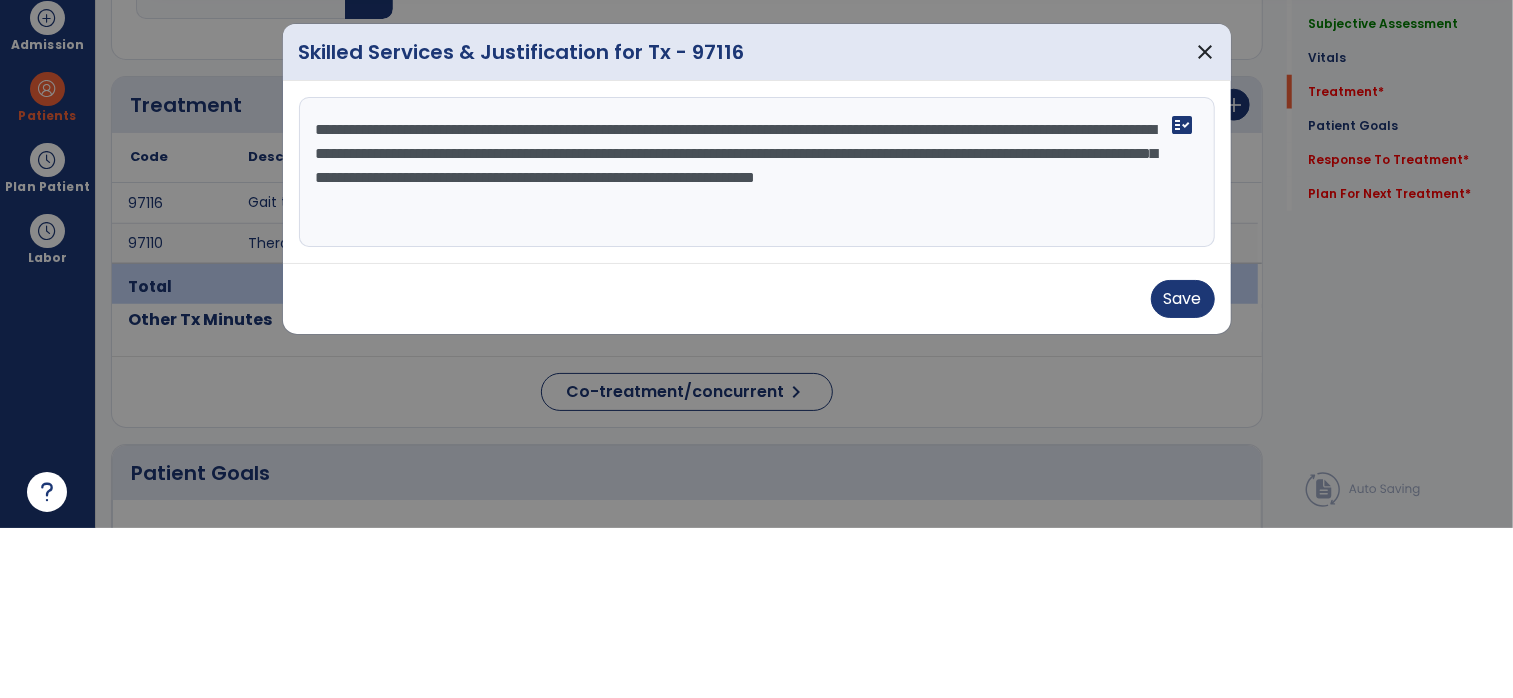 click on "**********" at bounding box center (757, 342) 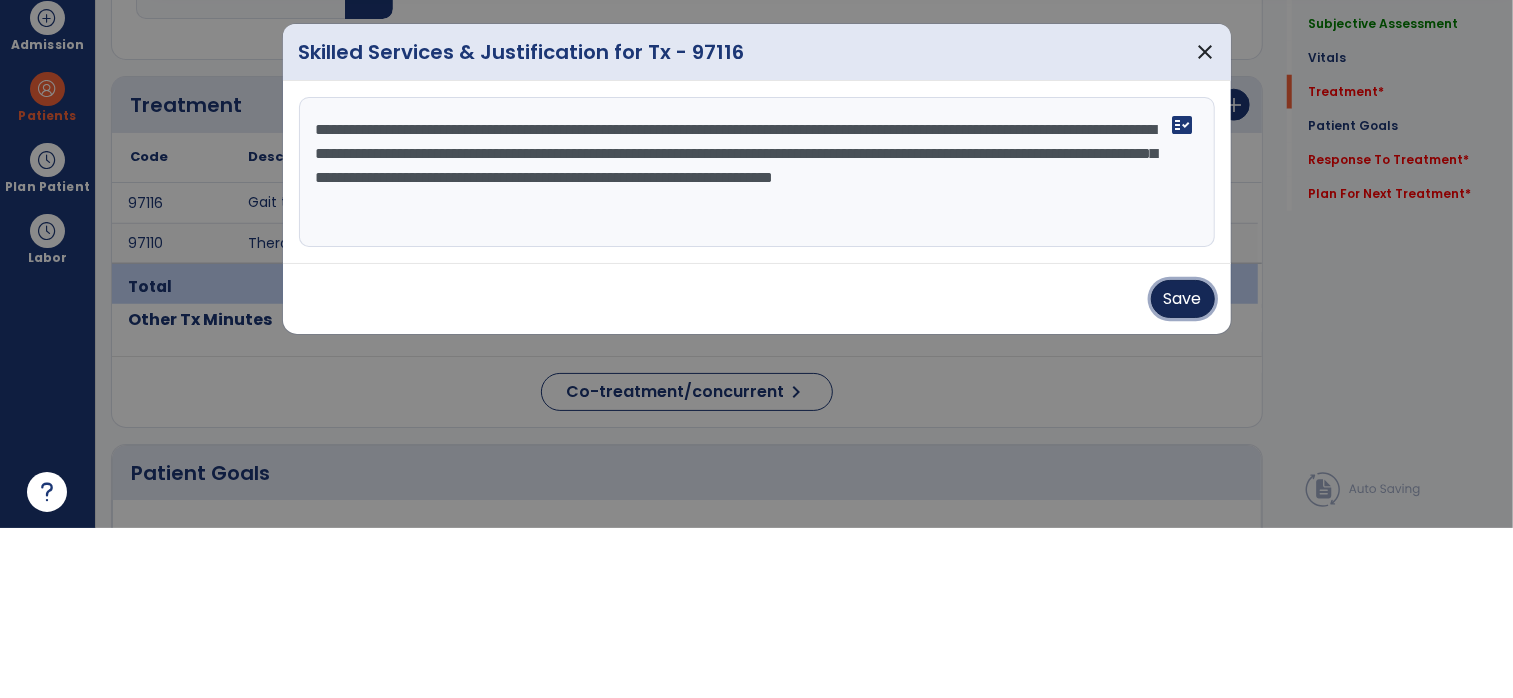 click on "Save" at bounding box center (1183, 469) 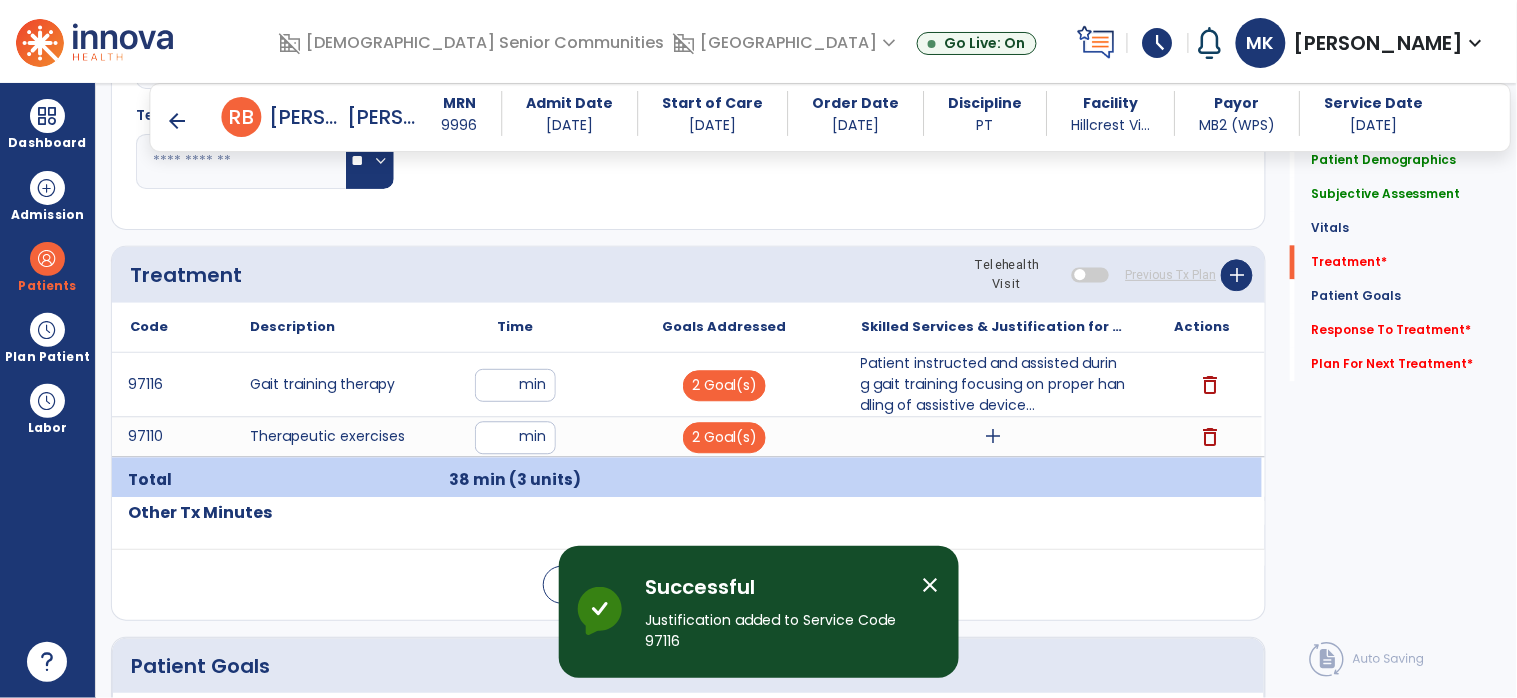 click on "add" at bounding box center [993, 436] 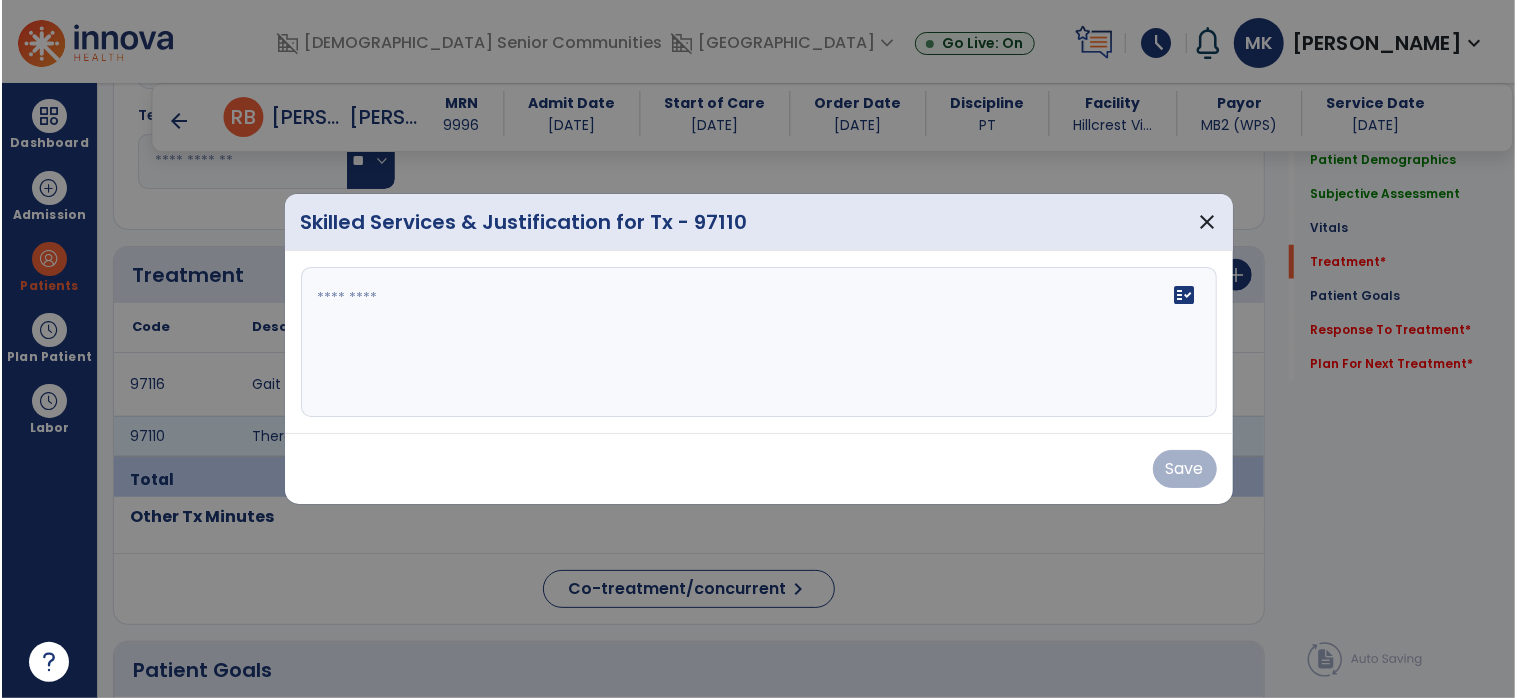 scroll, scrollTop: 1123, scrollLeft: 0, axis: vertical 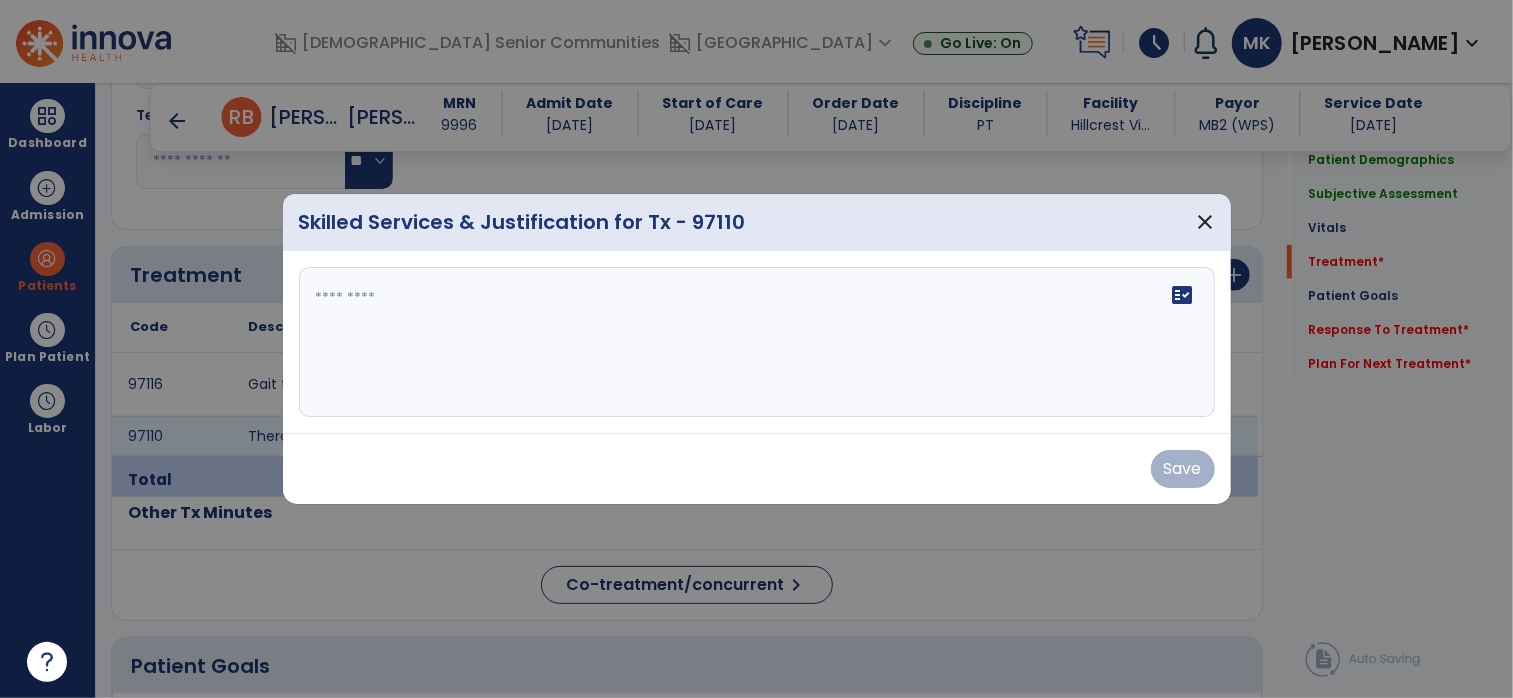 click at bounding box center [757, 342] 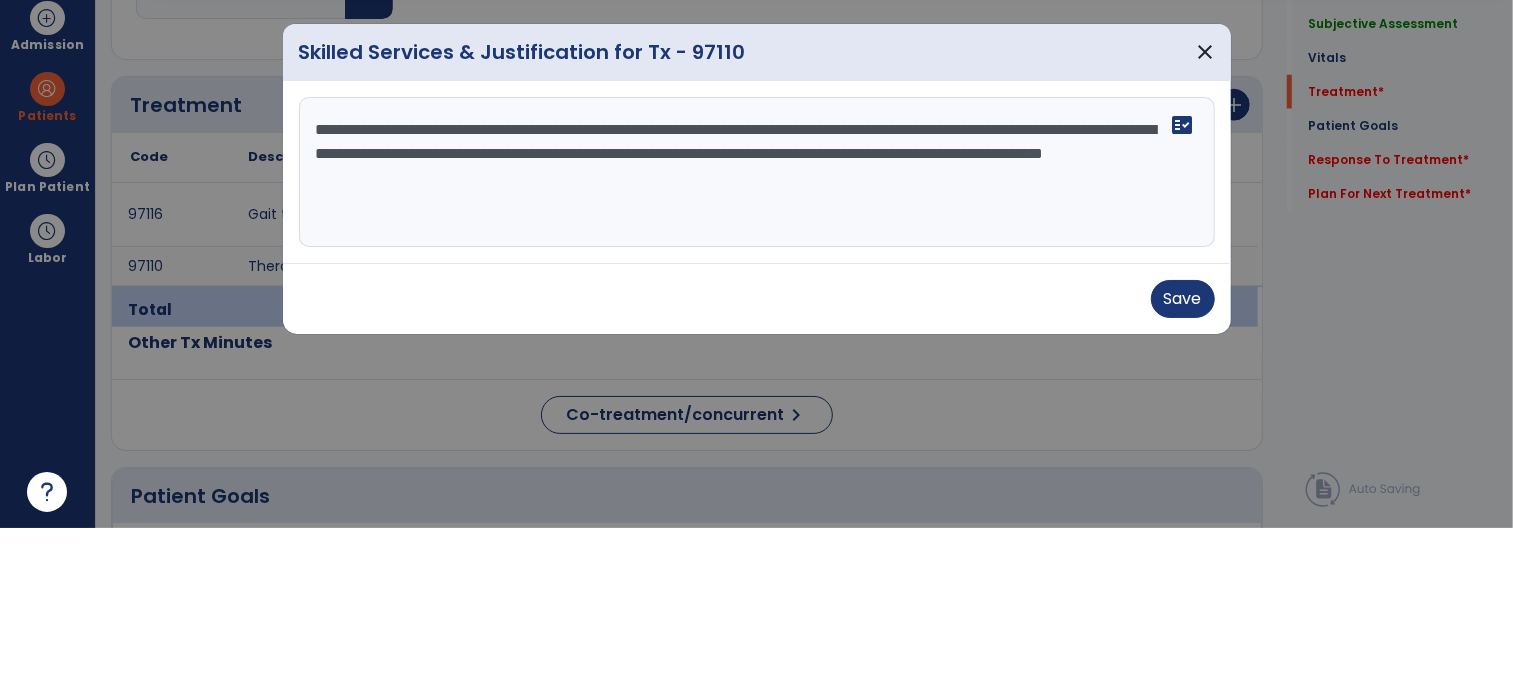 click on "**********" at bounding box center [757, 342] 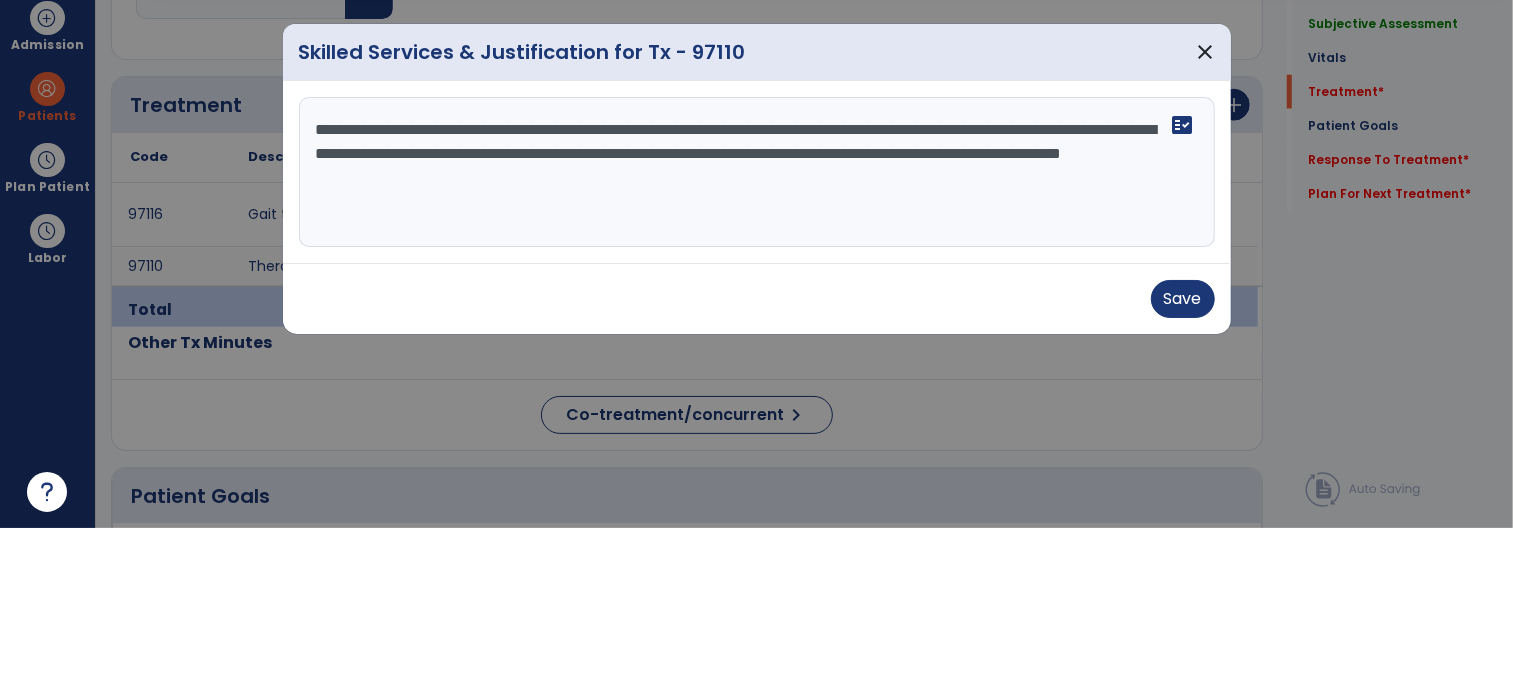 click on "**********" at bounding box center [757, 342] 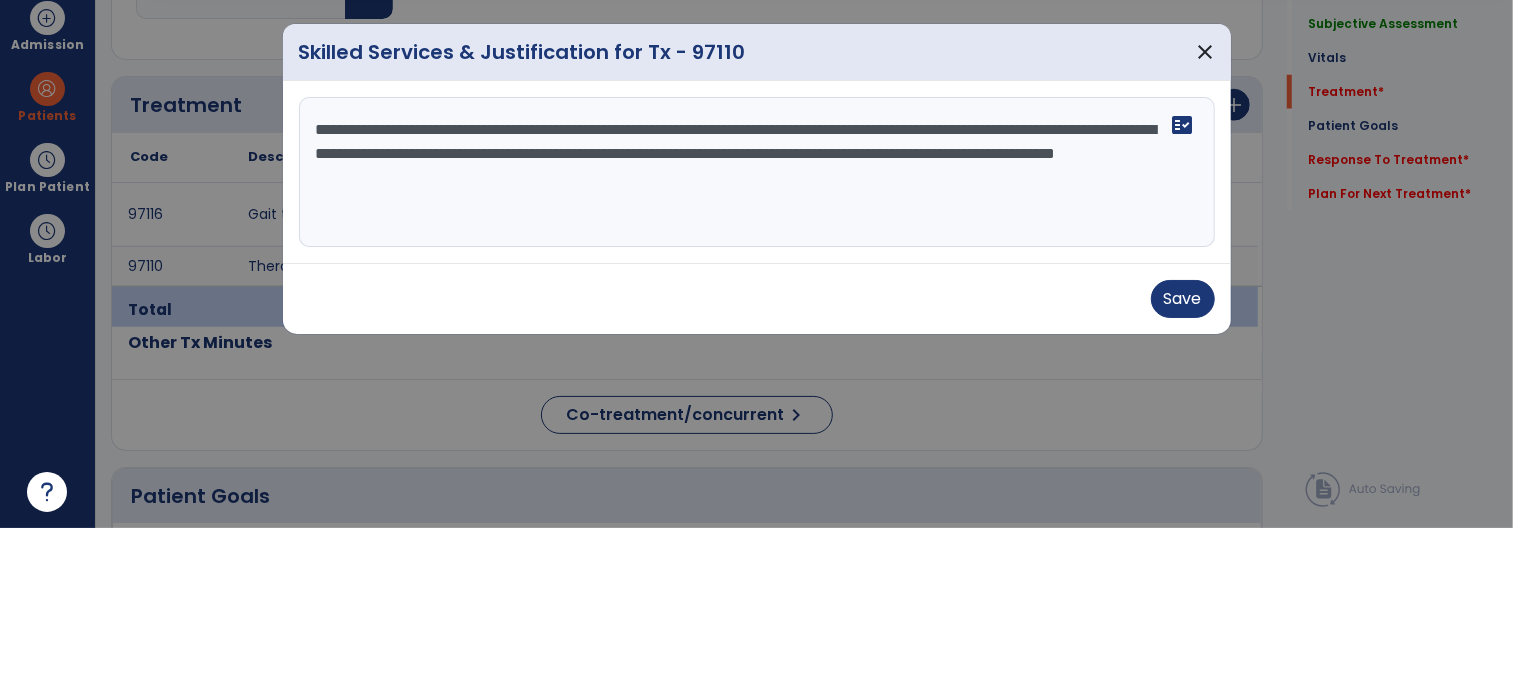 click on "**********" at bounding box center (757, 342) 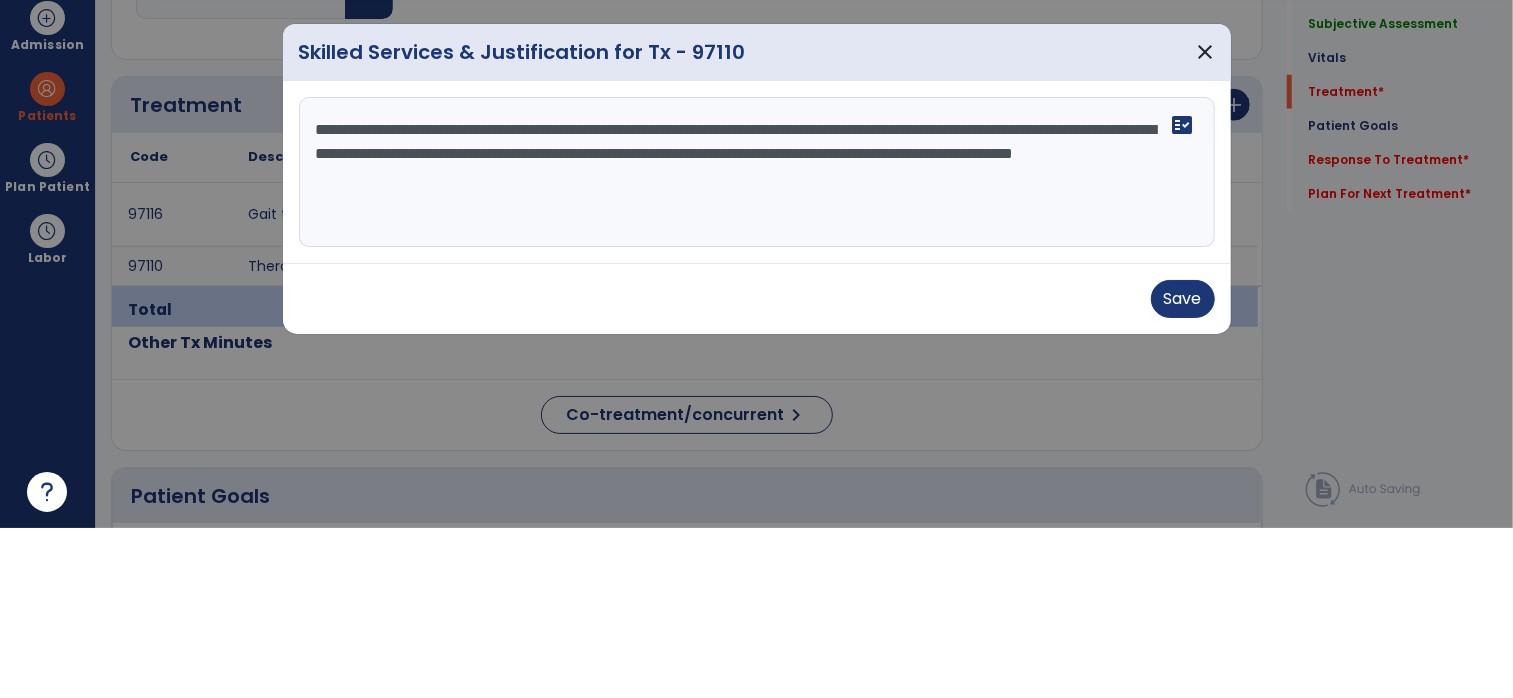 click on "**********" at bounding box center (757, 342) 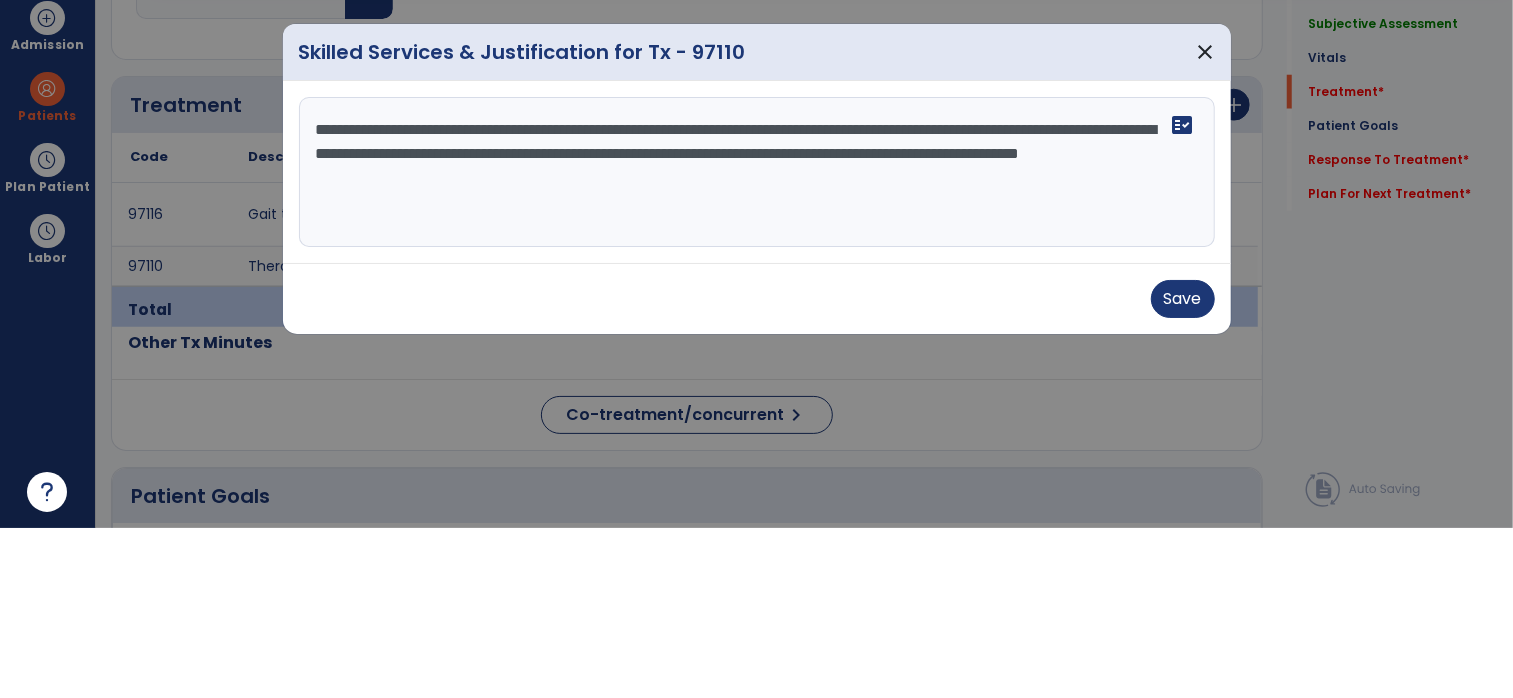 click on "**********" at bounding box center (757, 342) 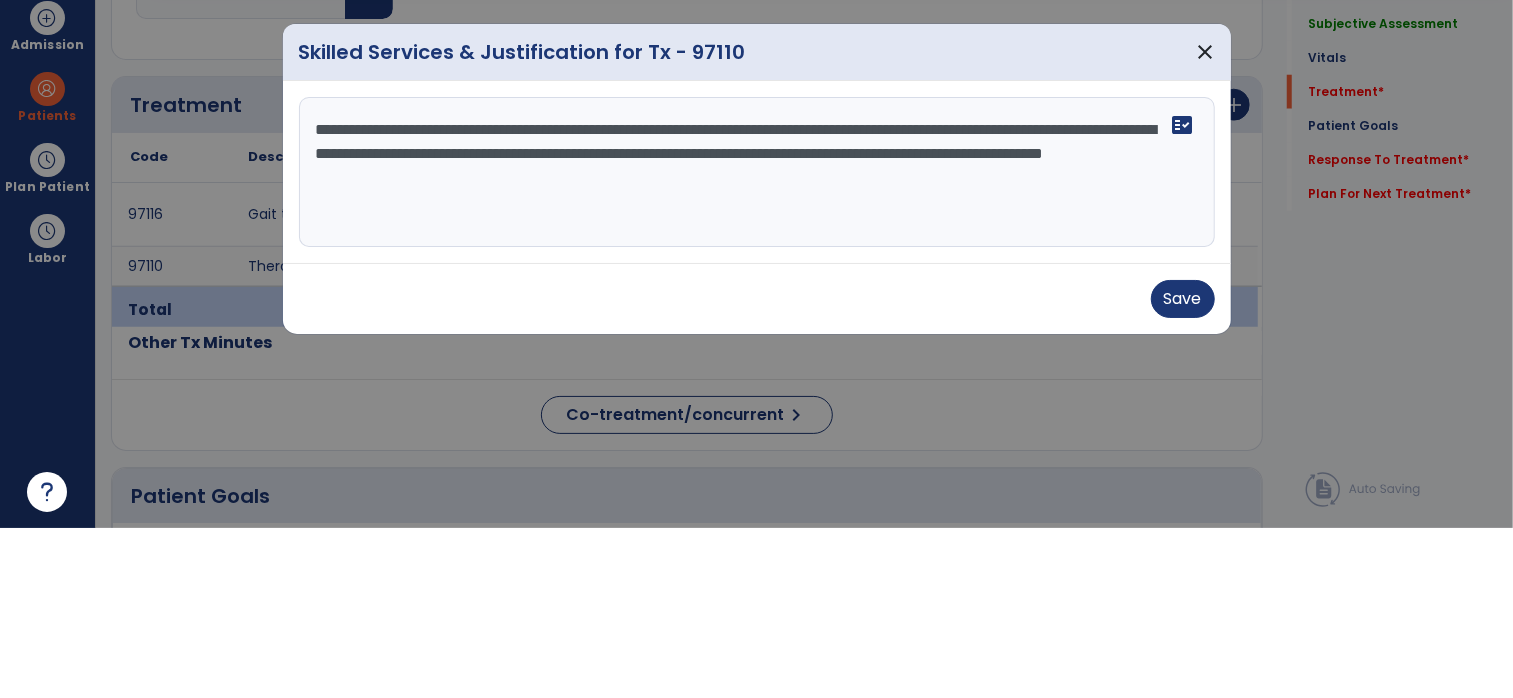 type on "**********" 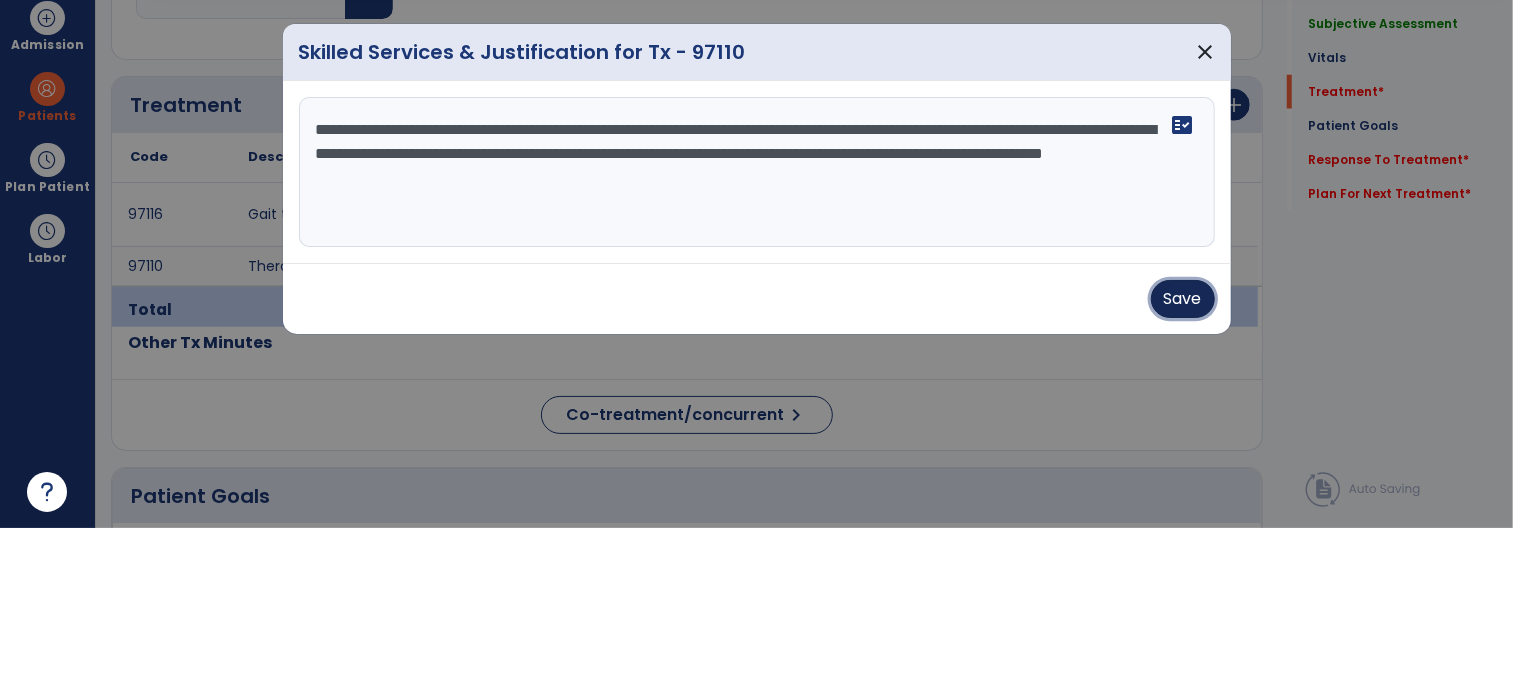 click on "Save" at bounding box center (1183, 469) 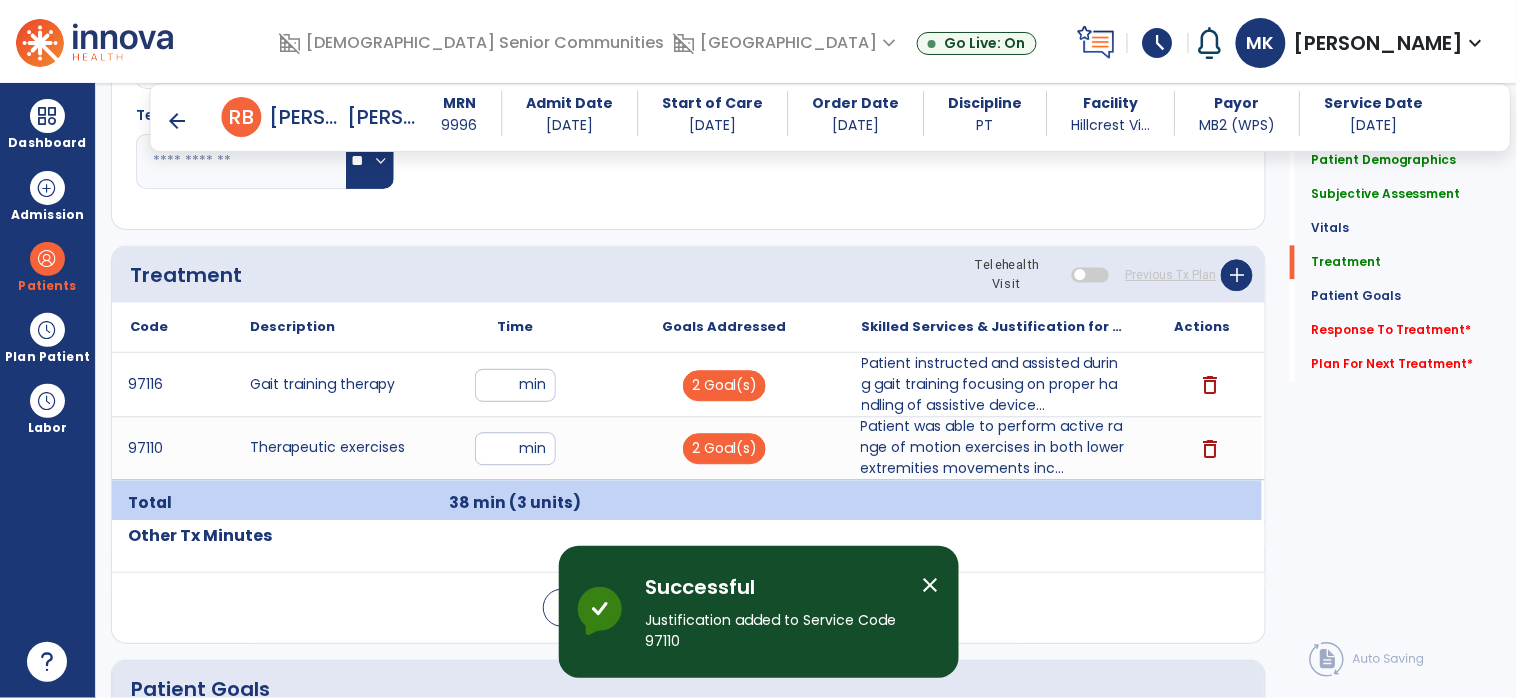 click on "Response To Treatment   *" 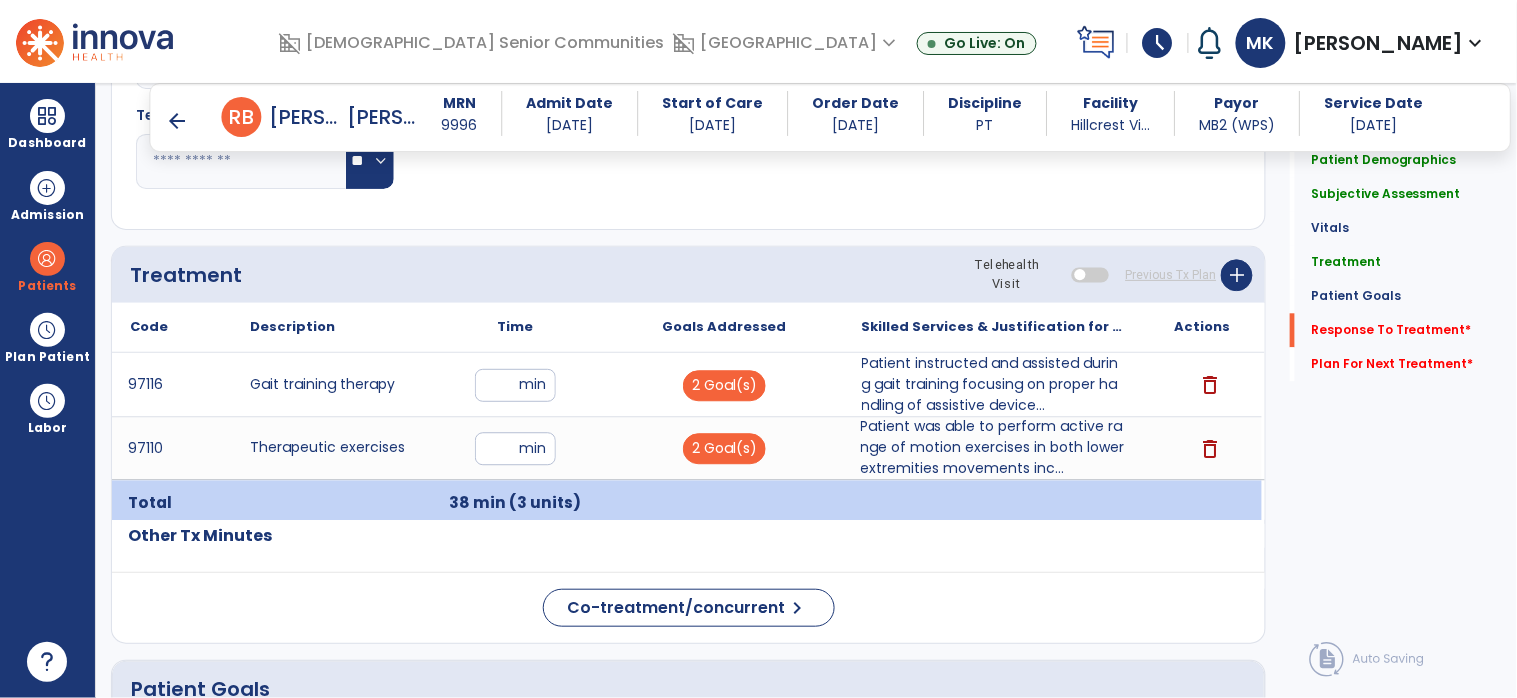 scroll, scrollTop: 1353, scrollLeft: 0, axis: vertical 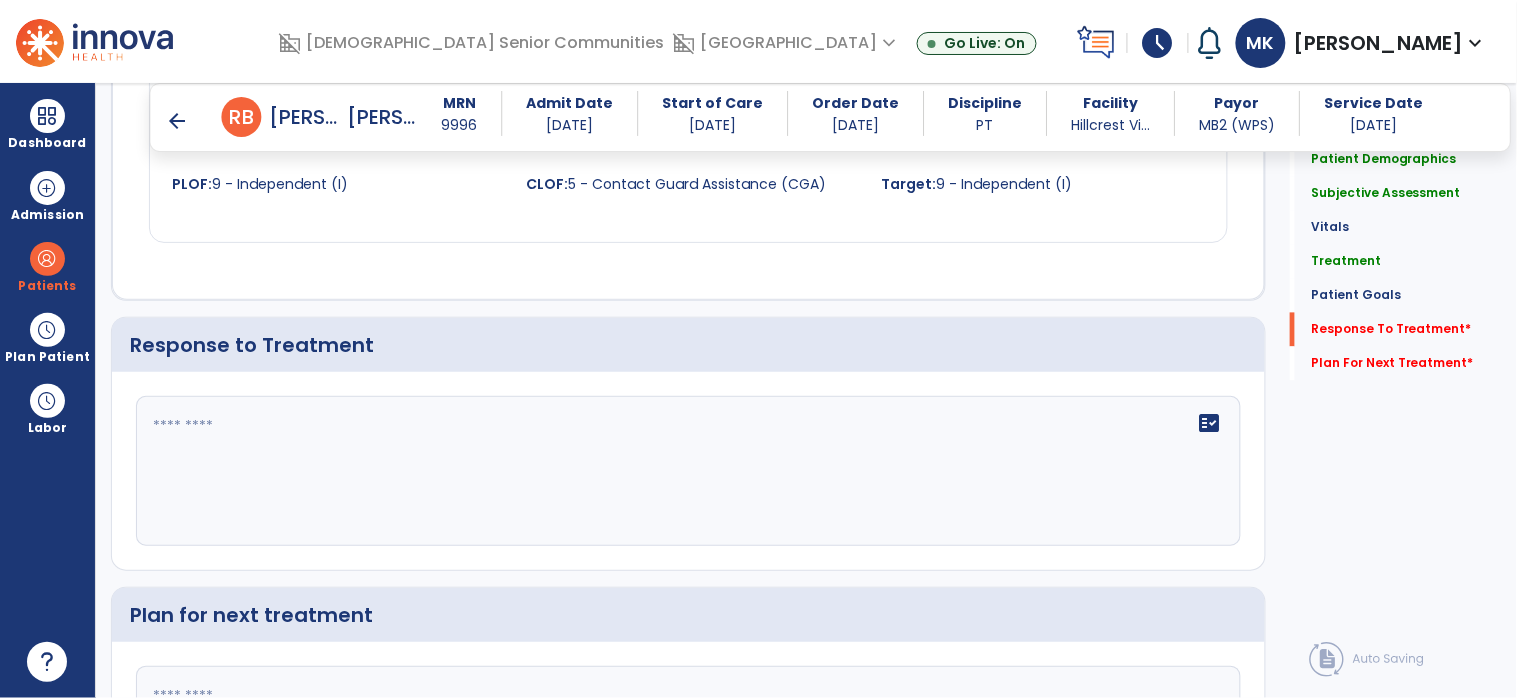 click 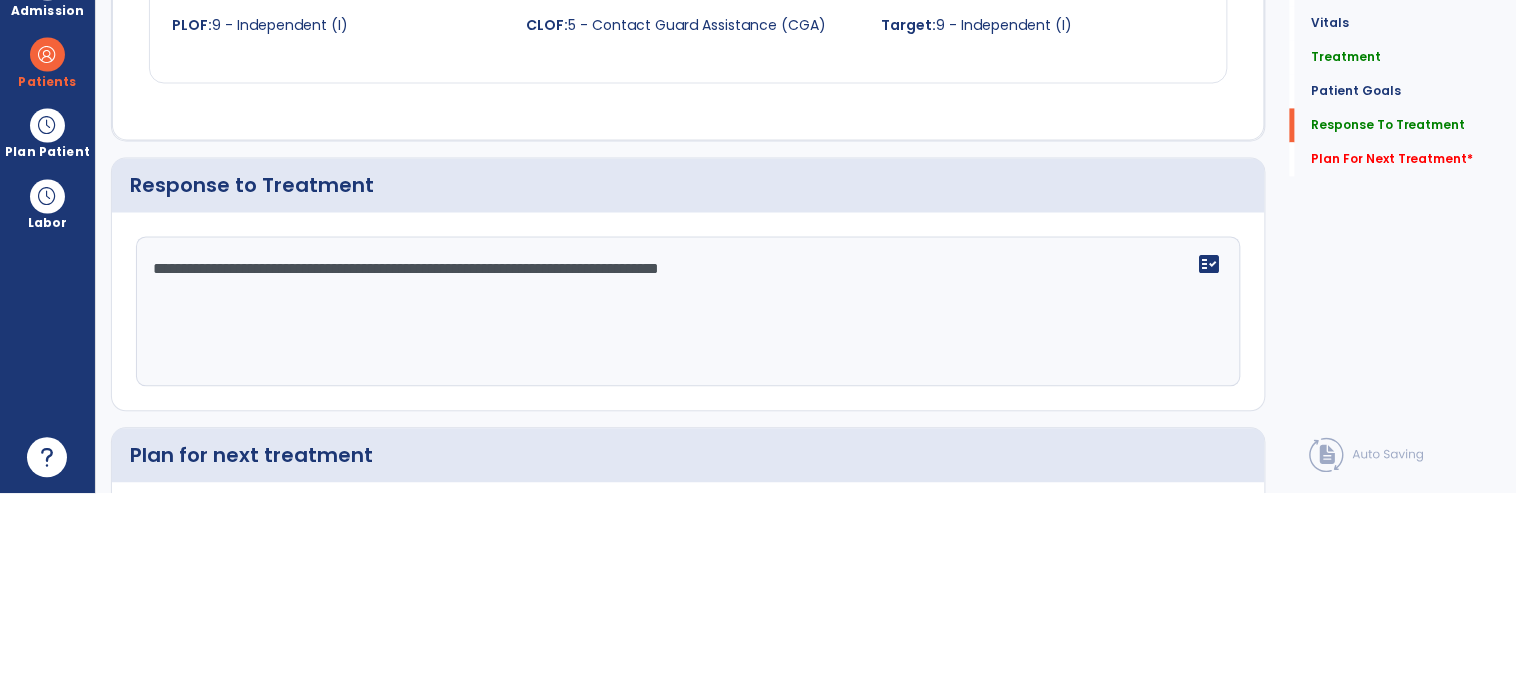 scroll, scrollTop: 2910, scrollLeft: 0, axis: vertical 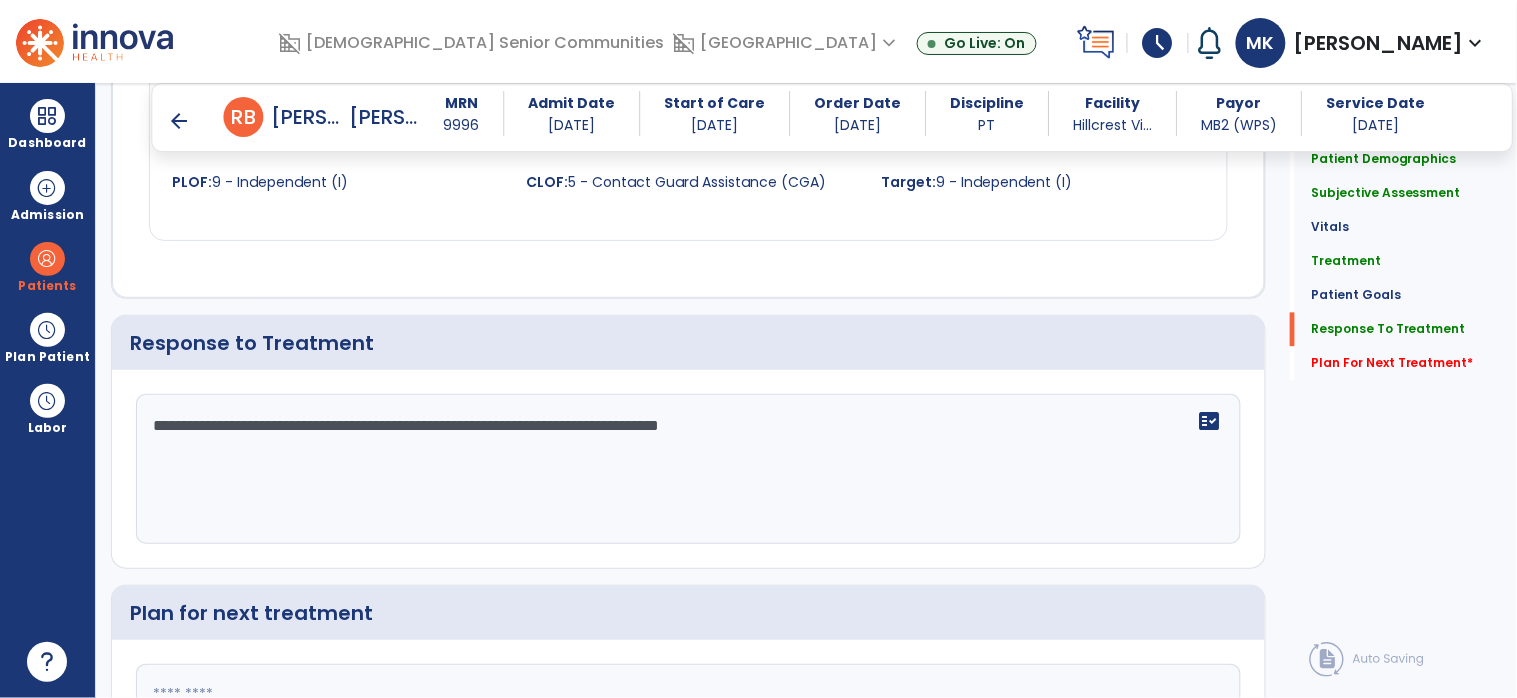 type on "**********" 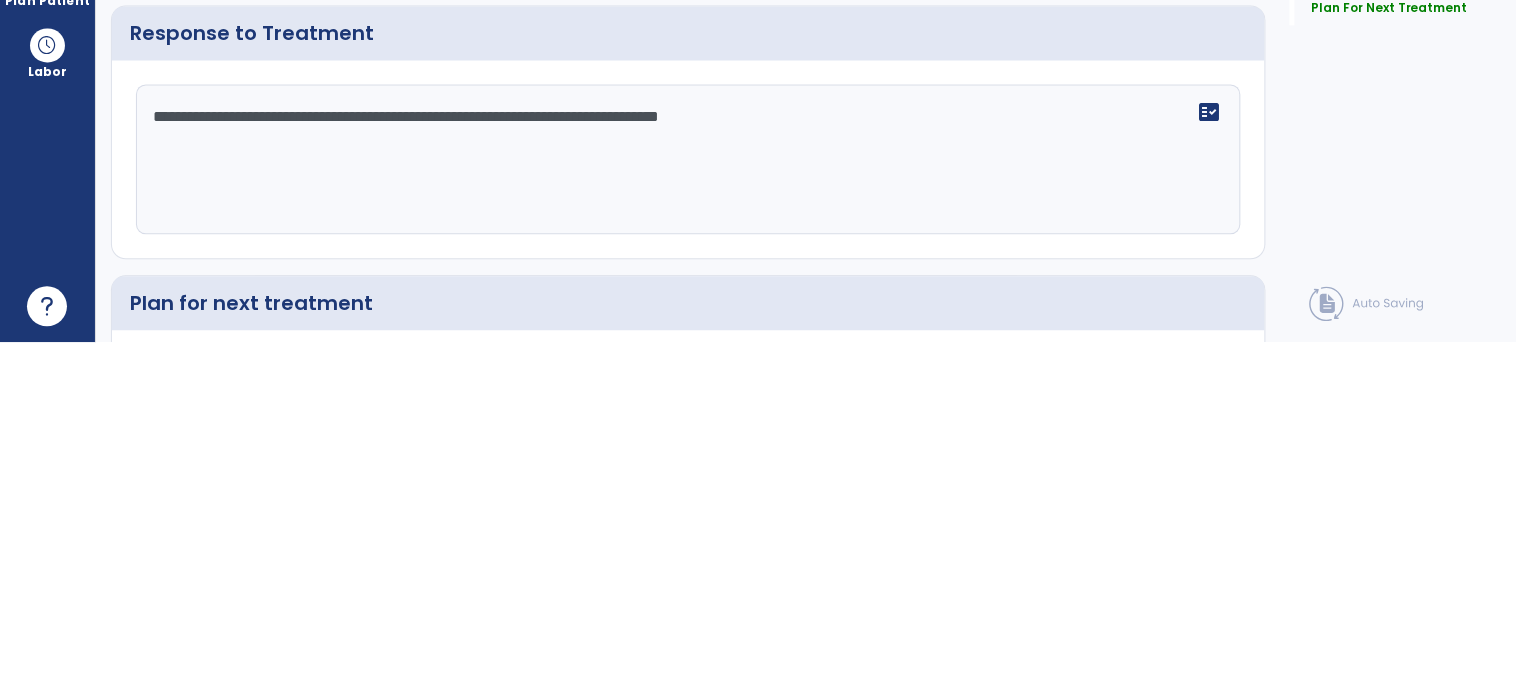 scroll, scrollTop: 2911, scrollLeft: 0, axis: vertical 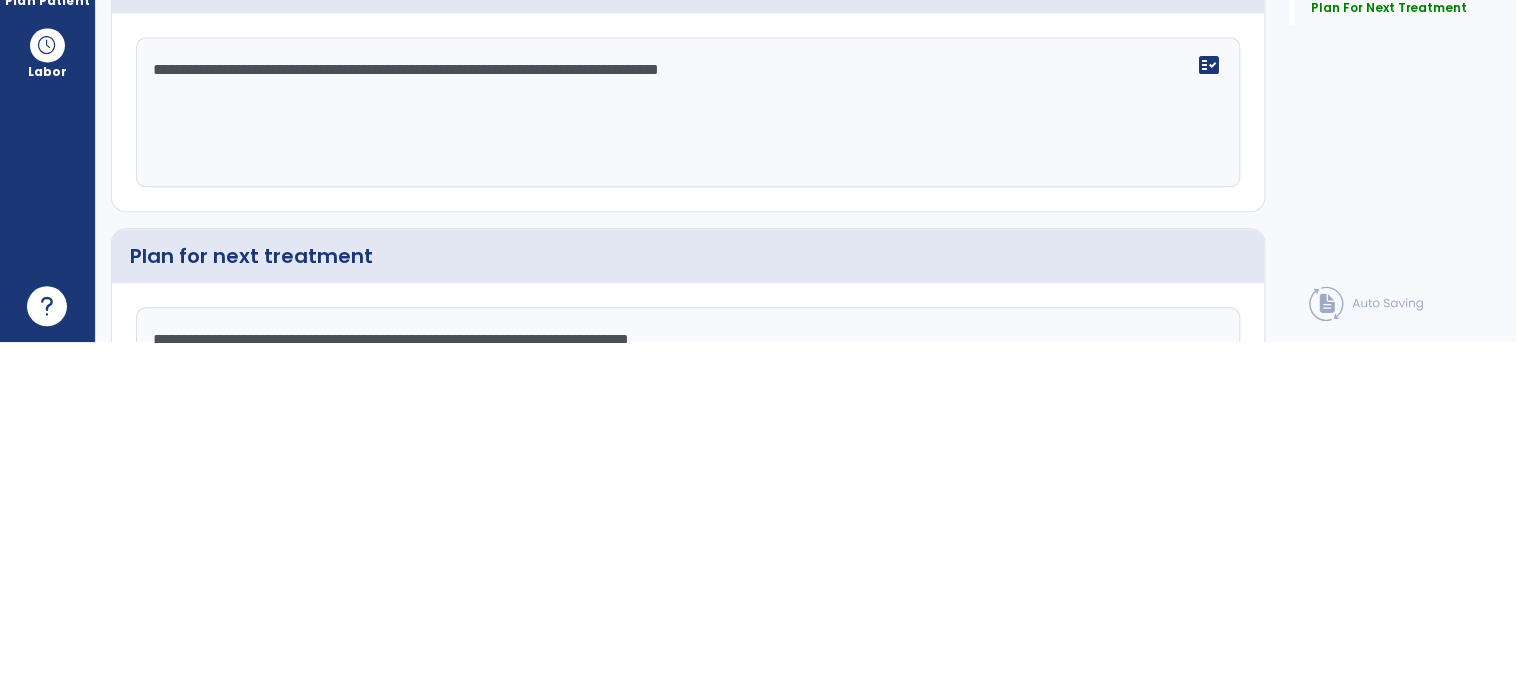 click on "**********" 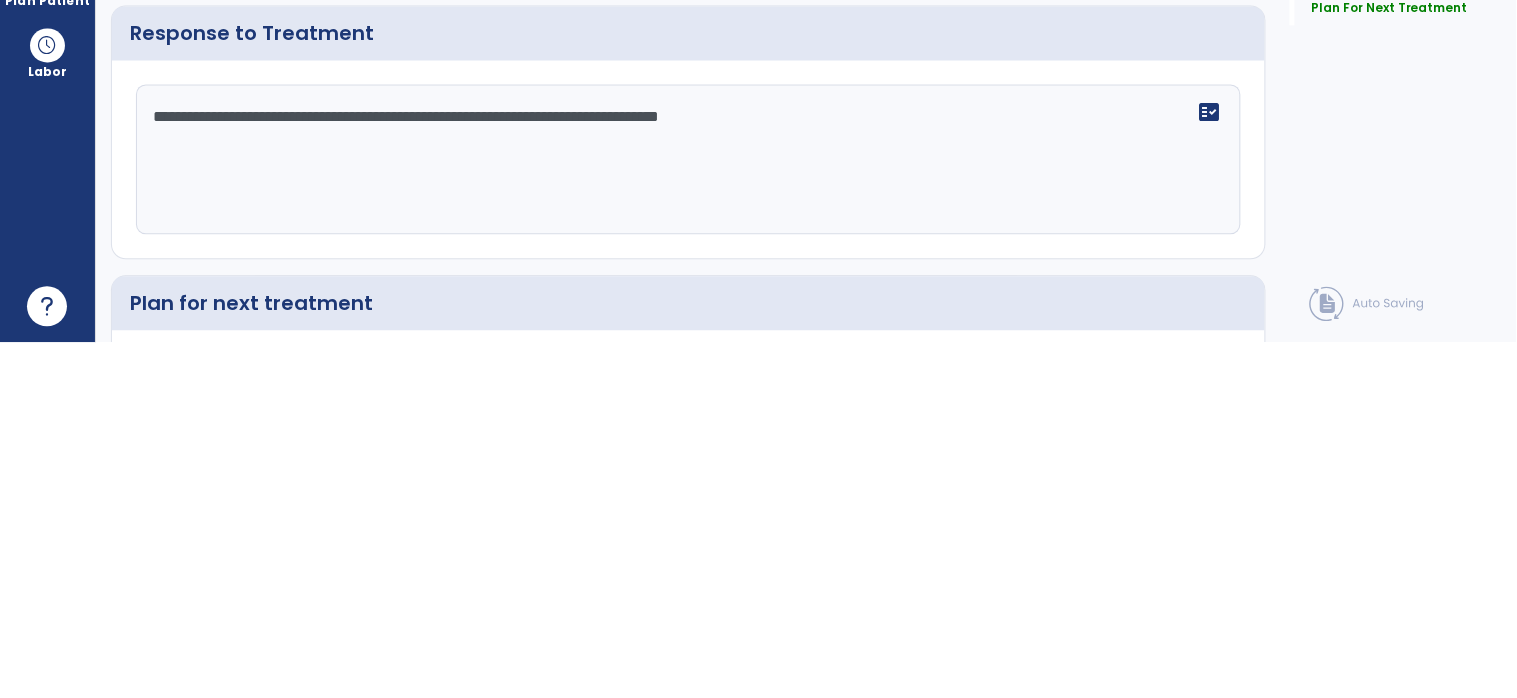 scroll, scrollTop: 2911, scrollLeft: 0, axis: vertical 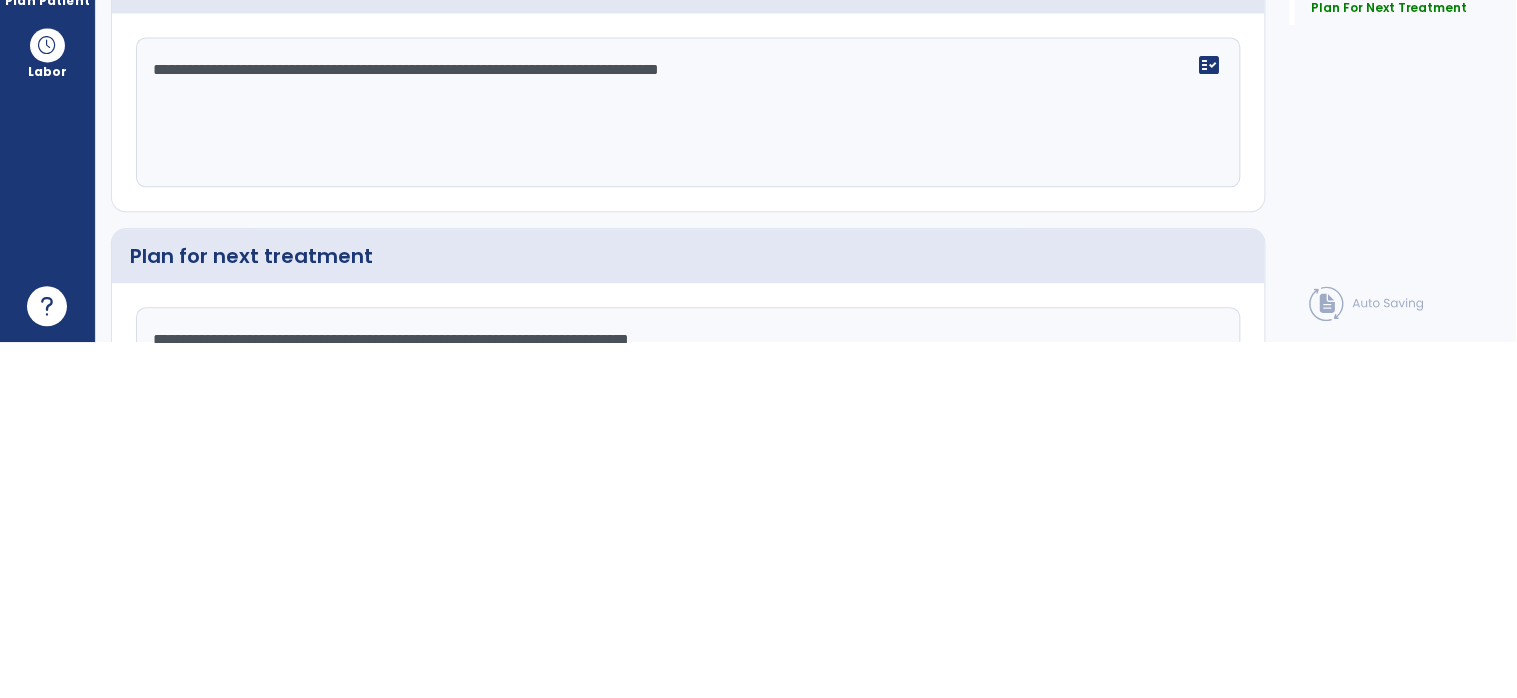 click on "**********" 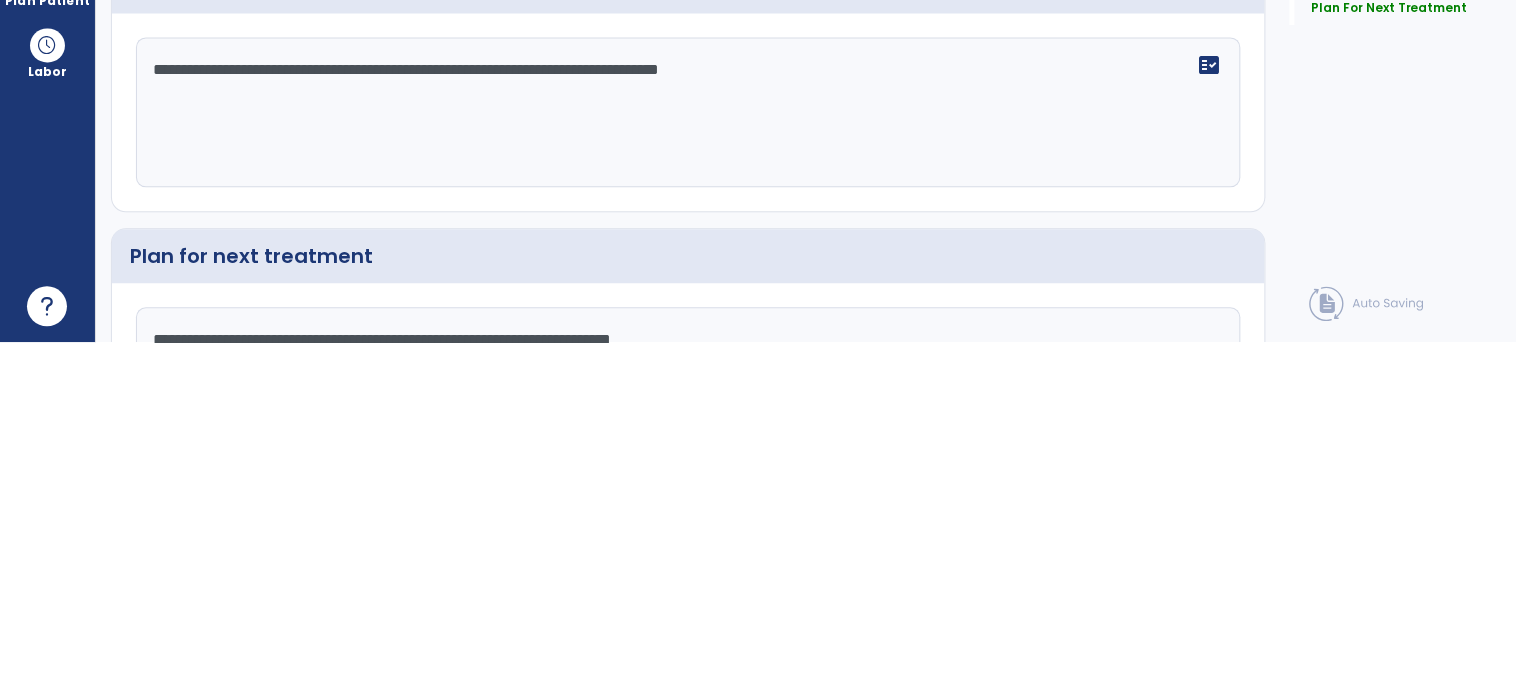 click on "**********" 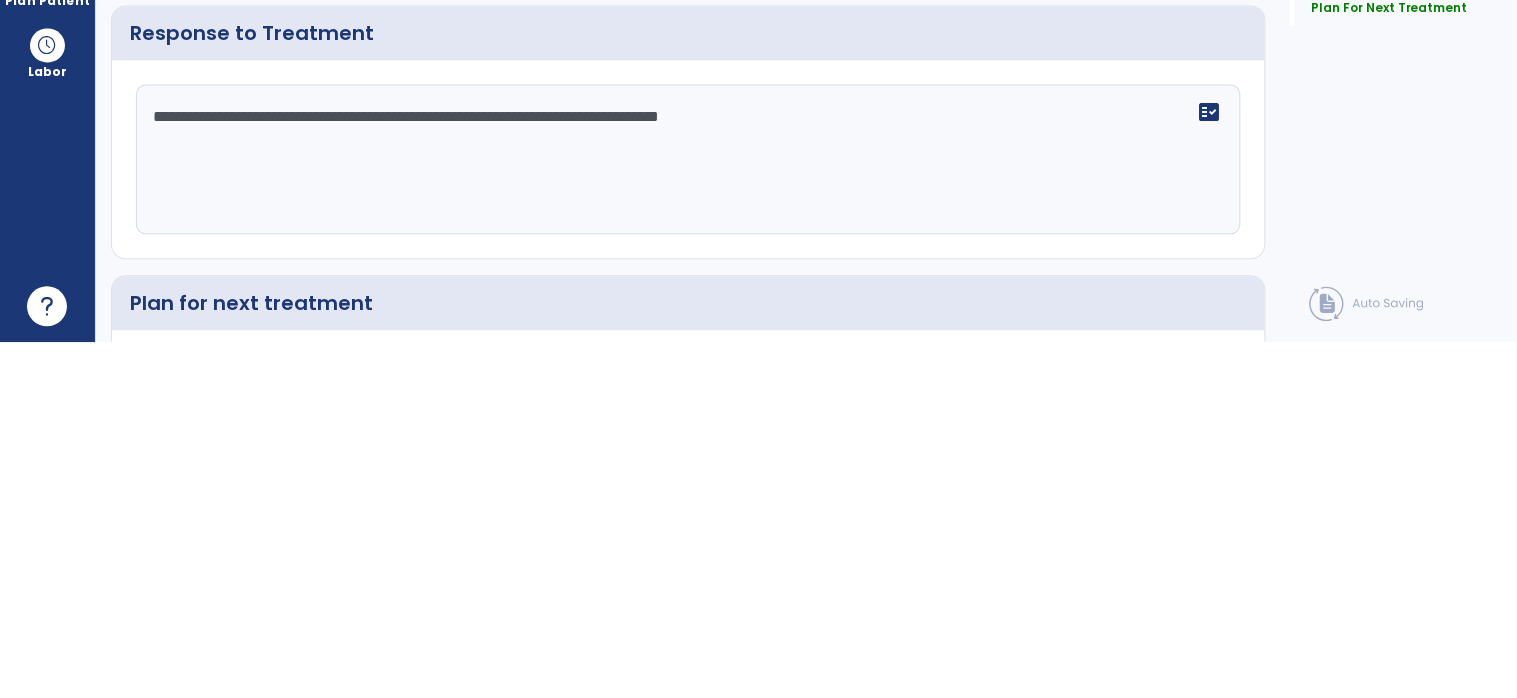 scroll, scrollTop: 2911, scrollLeft: 0, axis: vertical 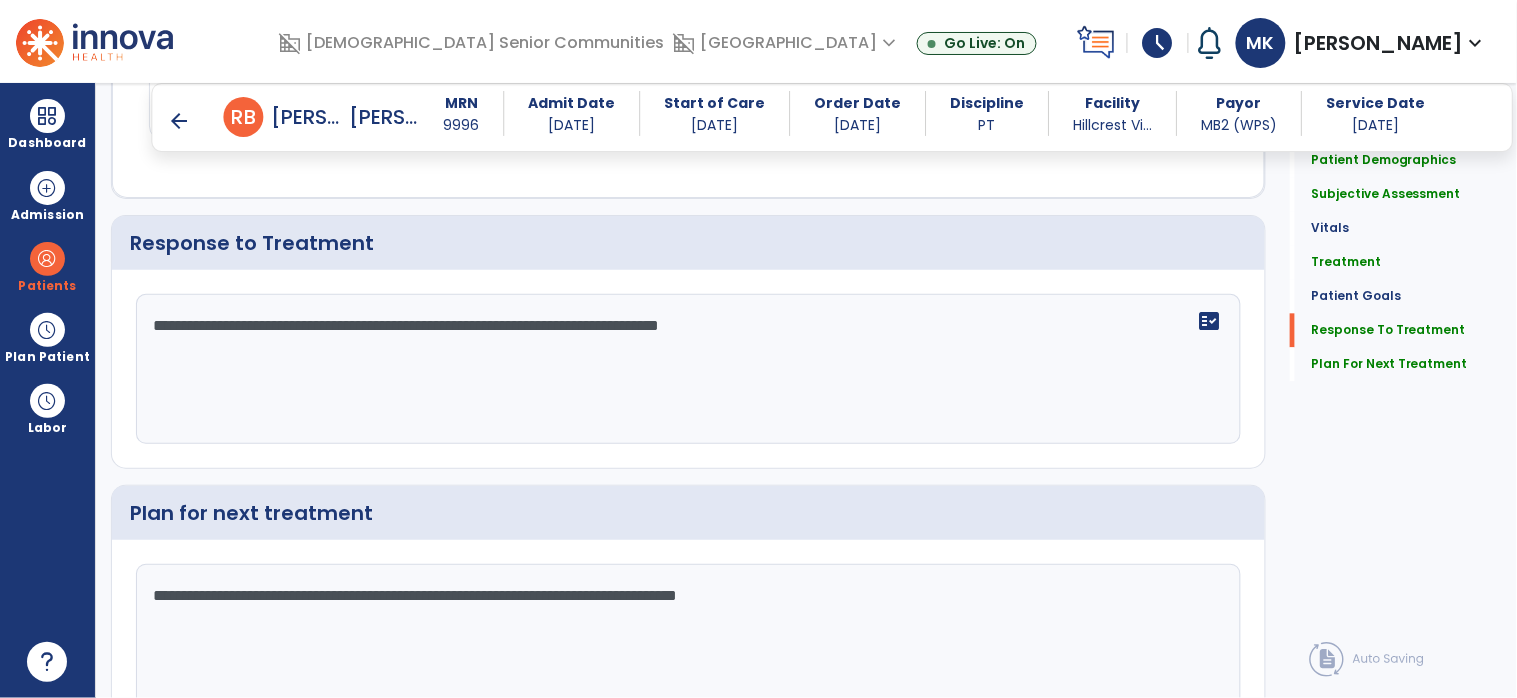 type on "**********" 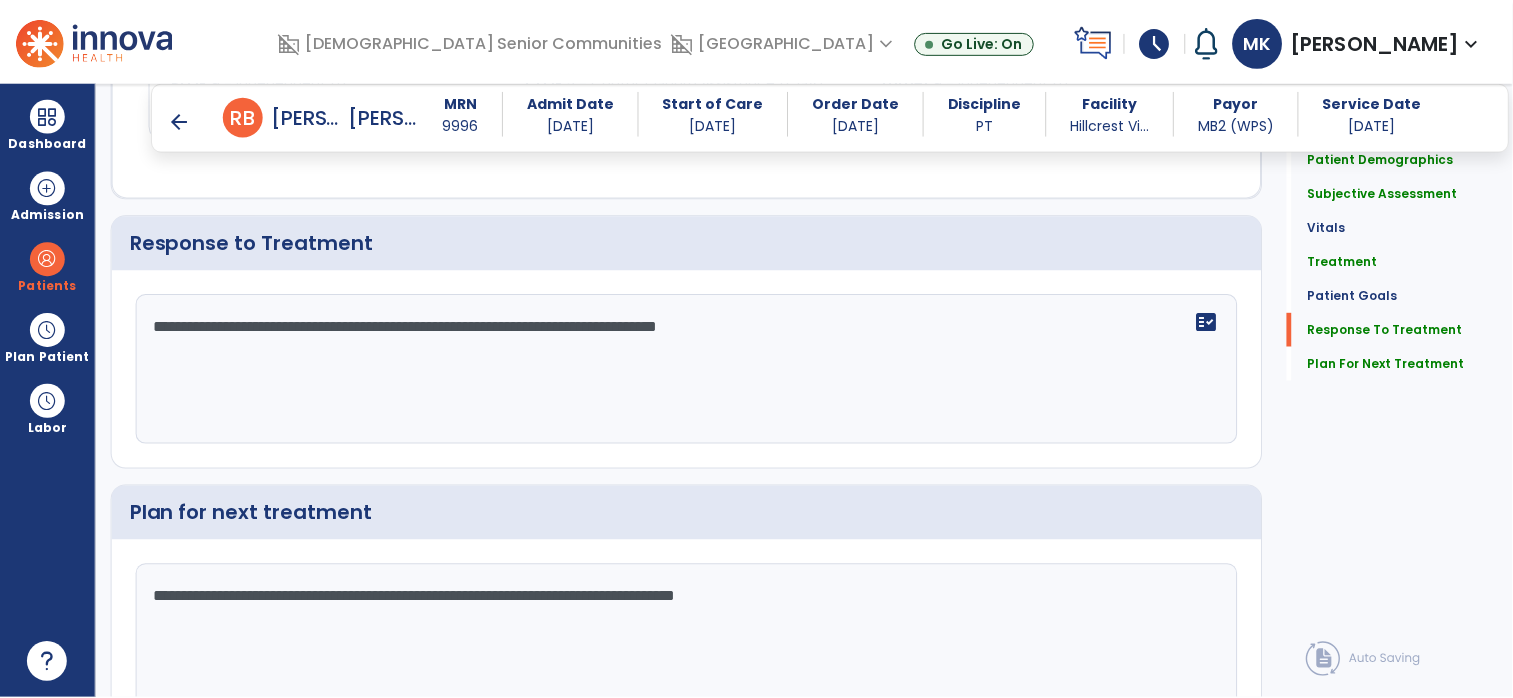 scroll, scrollTop: 0, scrollLeft: 0, axis: both 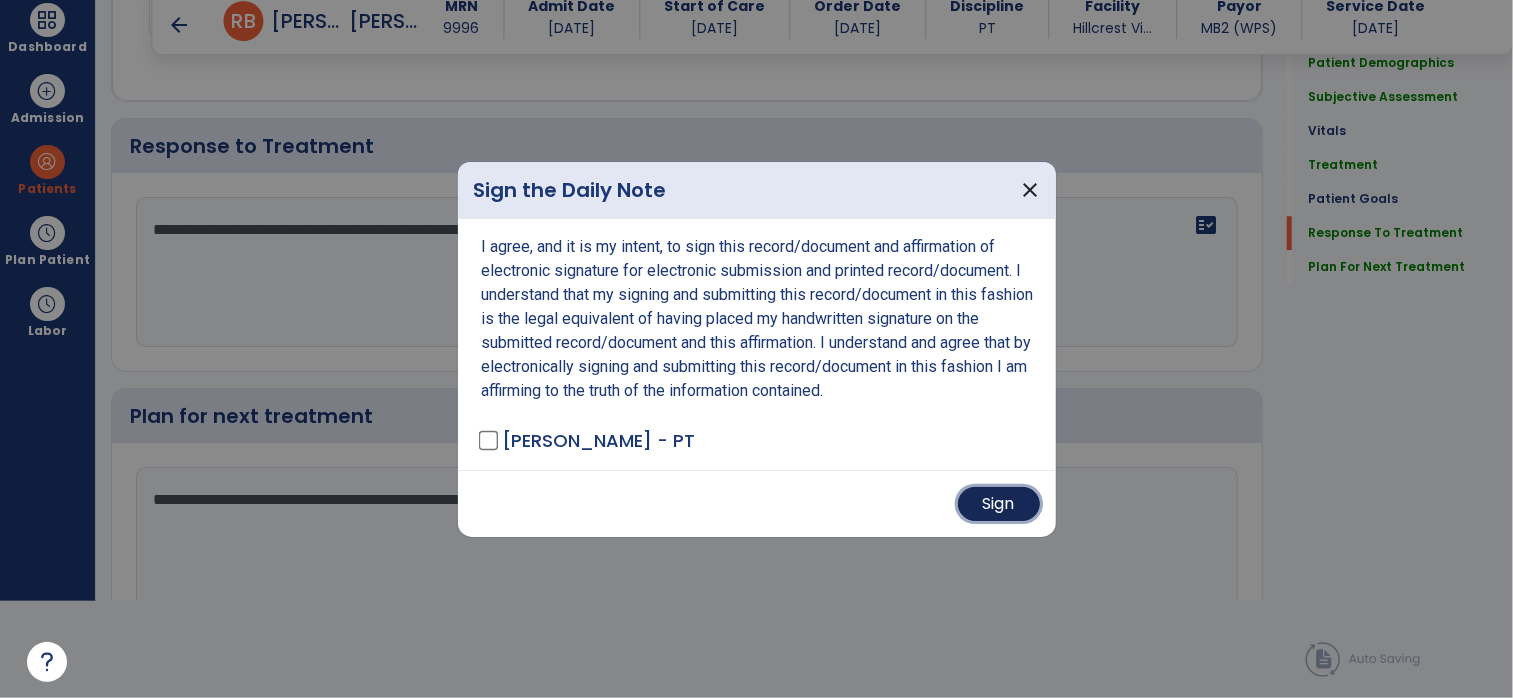 click on "Sign" at bounding box center (999, 504) 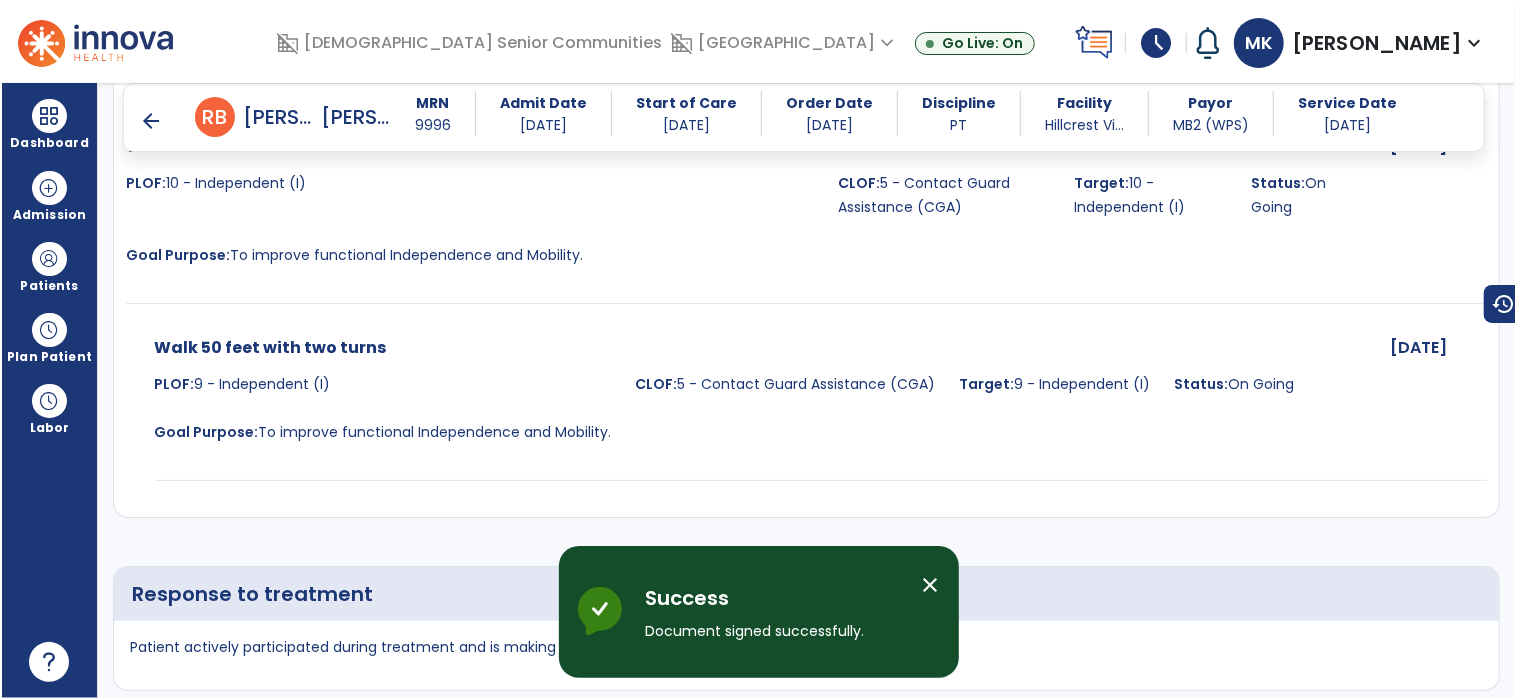 scroll, scrollTop: 96, scrollLeft: 0, axis: vertical 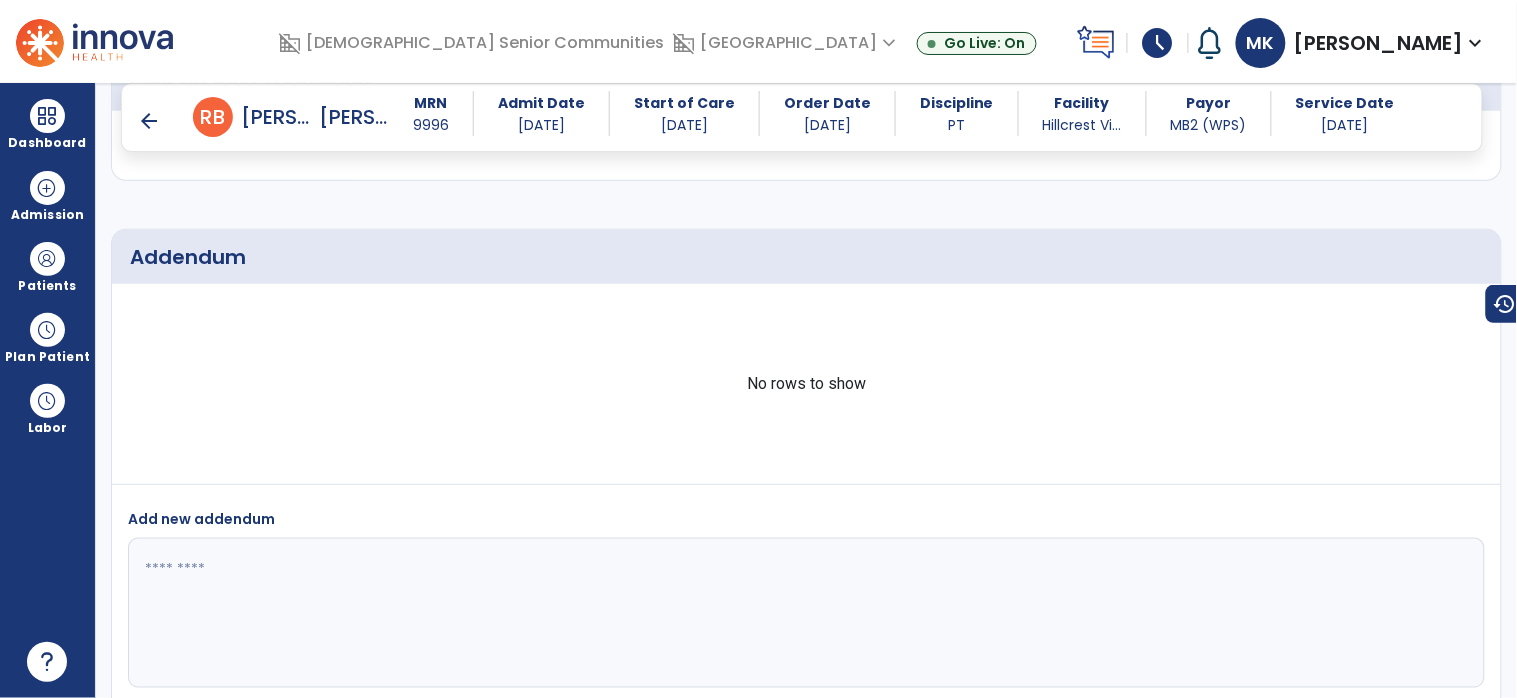 click on "arrow_back" at bounding box center [149, 121] 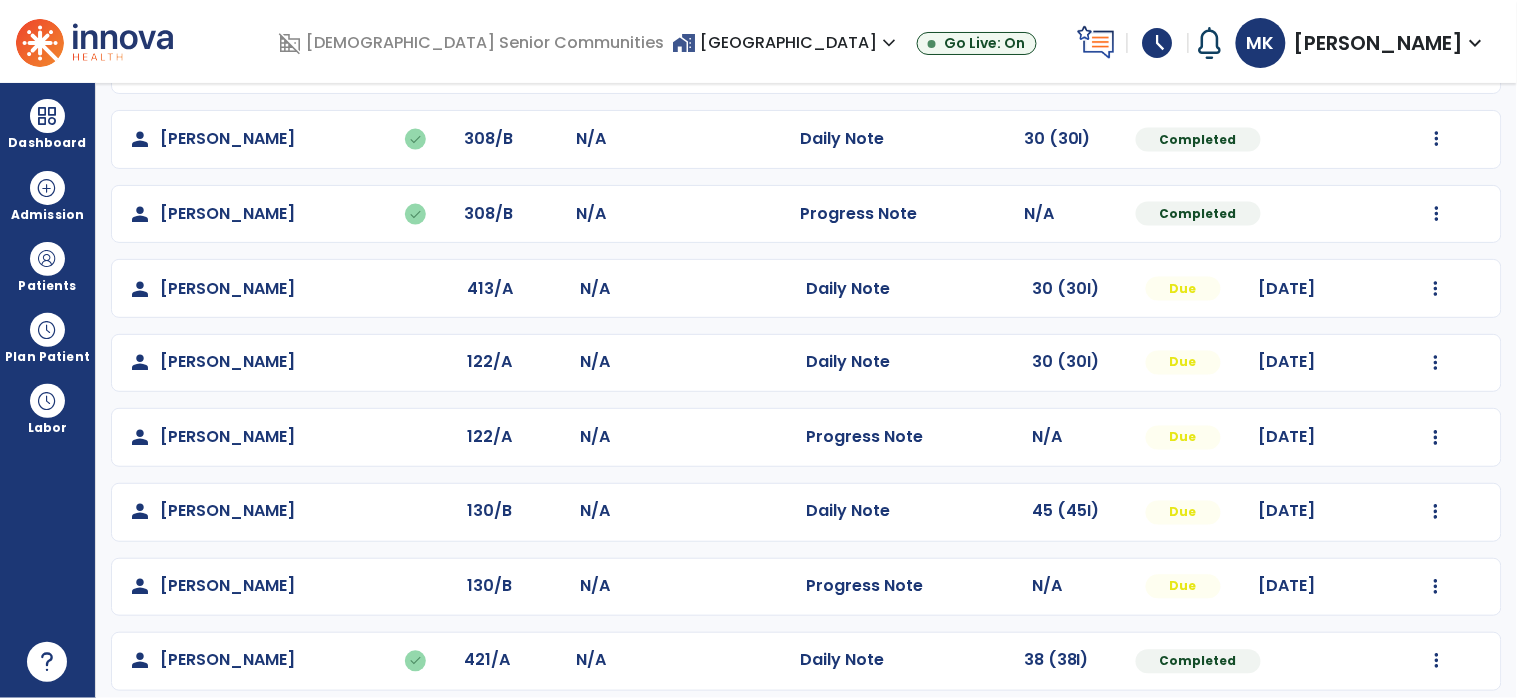 scroll, scrollTop: 742, scrollLeft: 0, axis: vertical 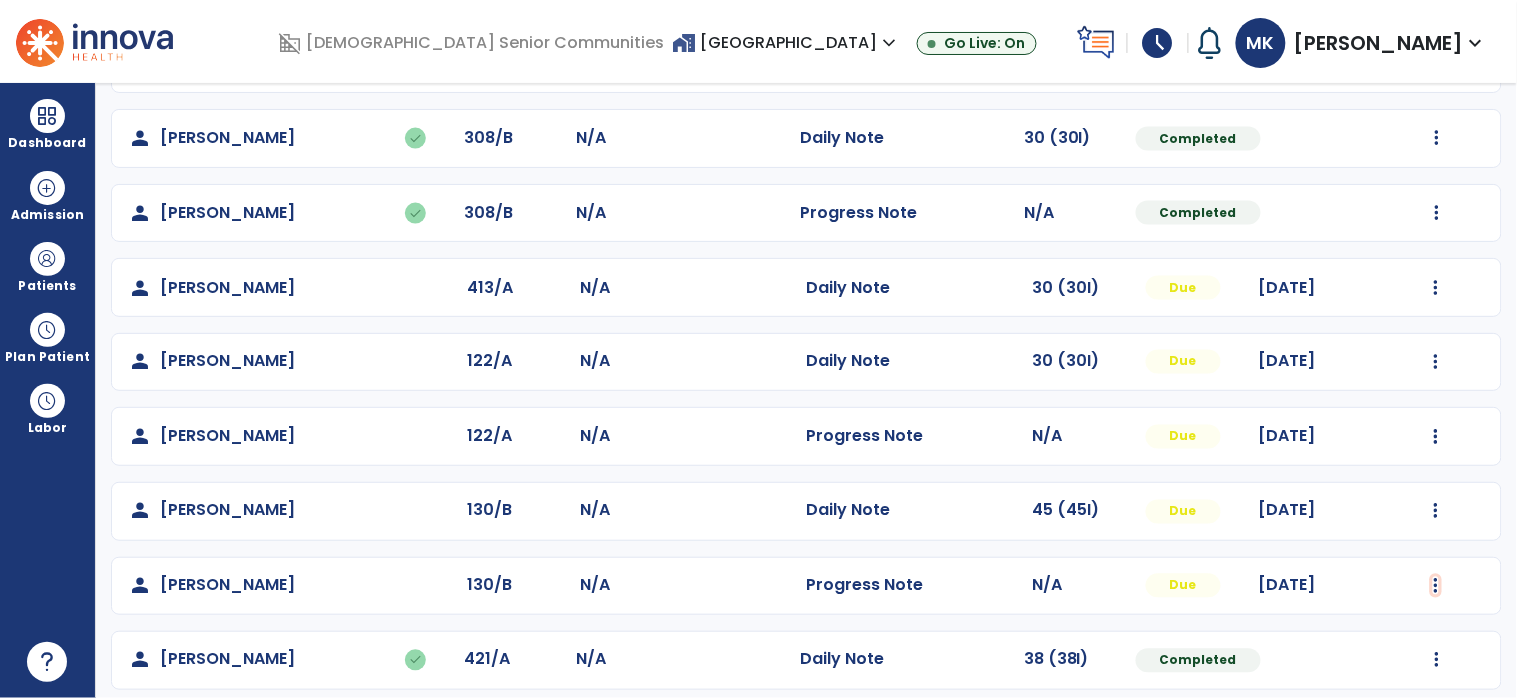 click at bounding box center [1437, -383] 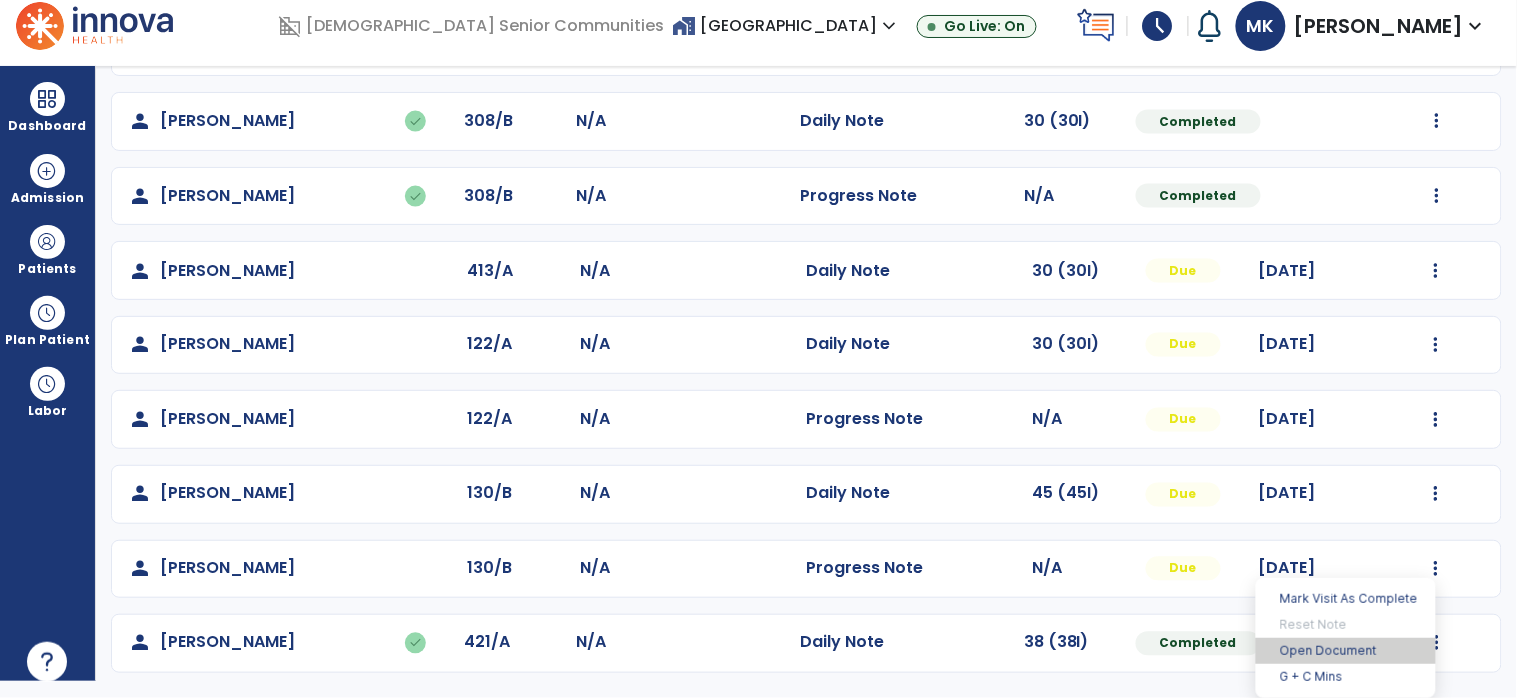 click on "Open Document" at bounding box center [1346, 651] 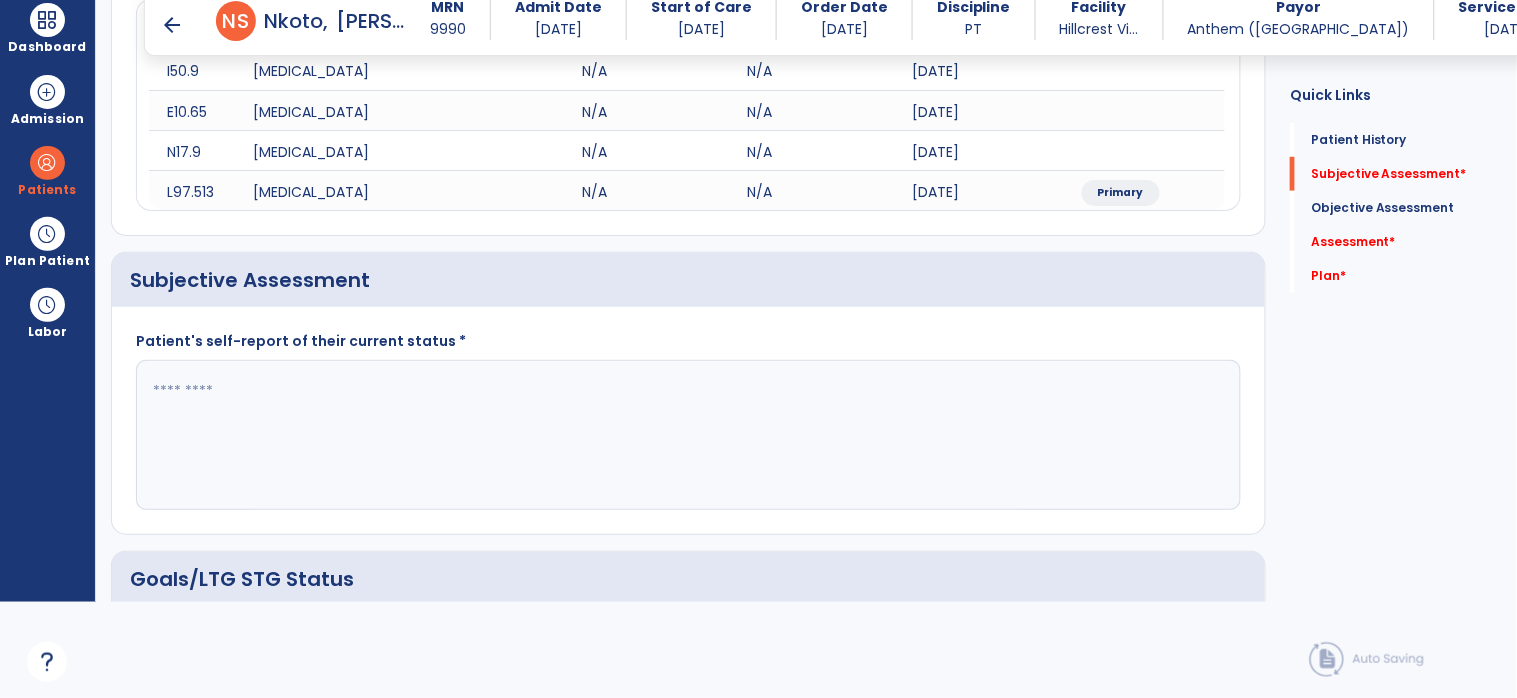 scroll, scrollTop: 294, scrollLeft: 0, axis: vertical 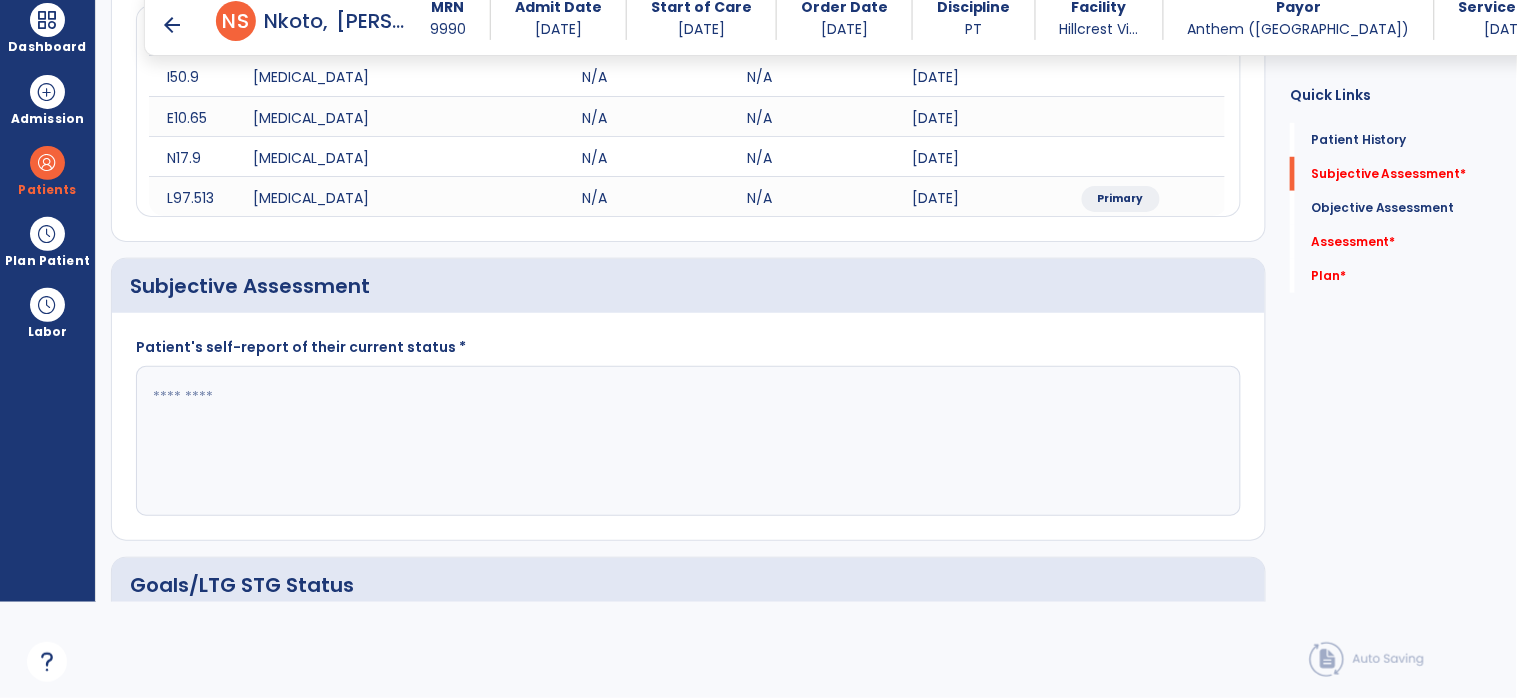 click 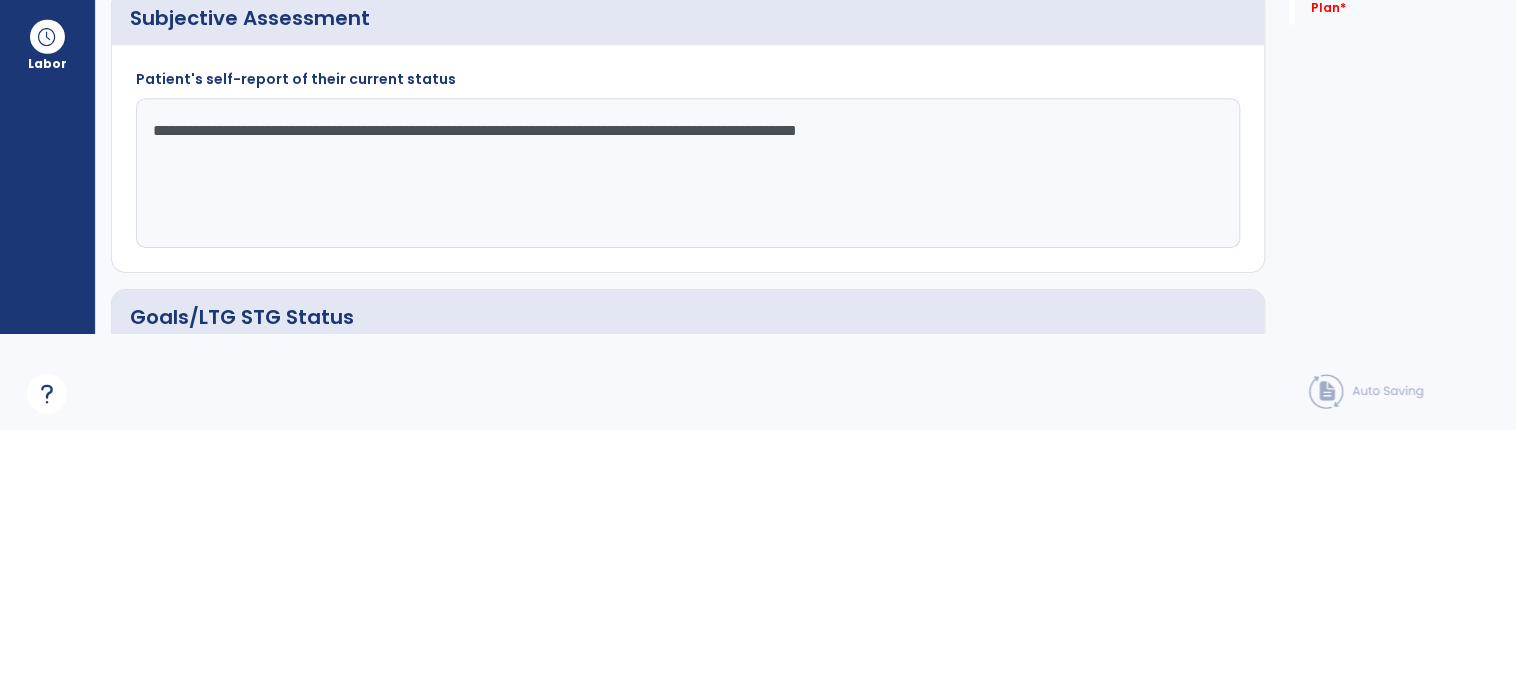 click on "**********" 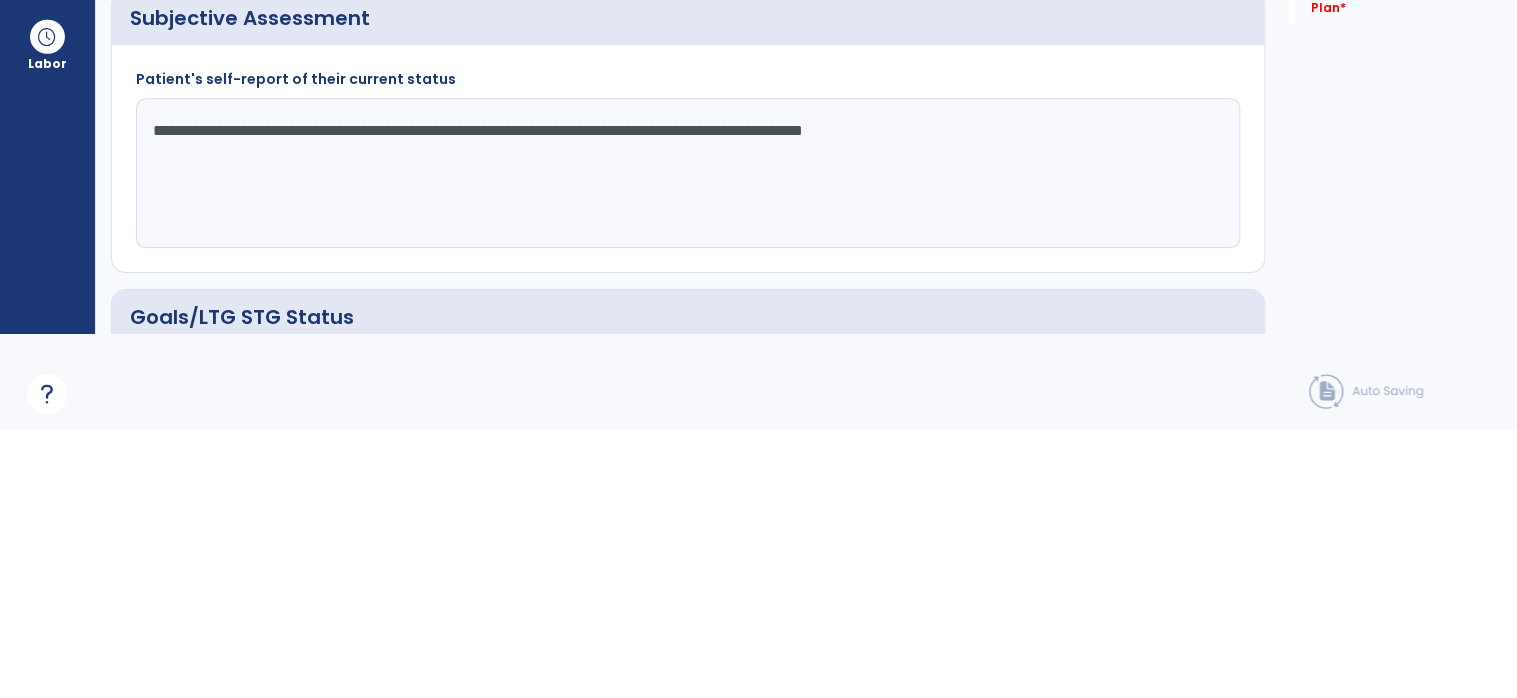 scroll, scrollTop: 96, scrollLeft: 0, axis: vertical 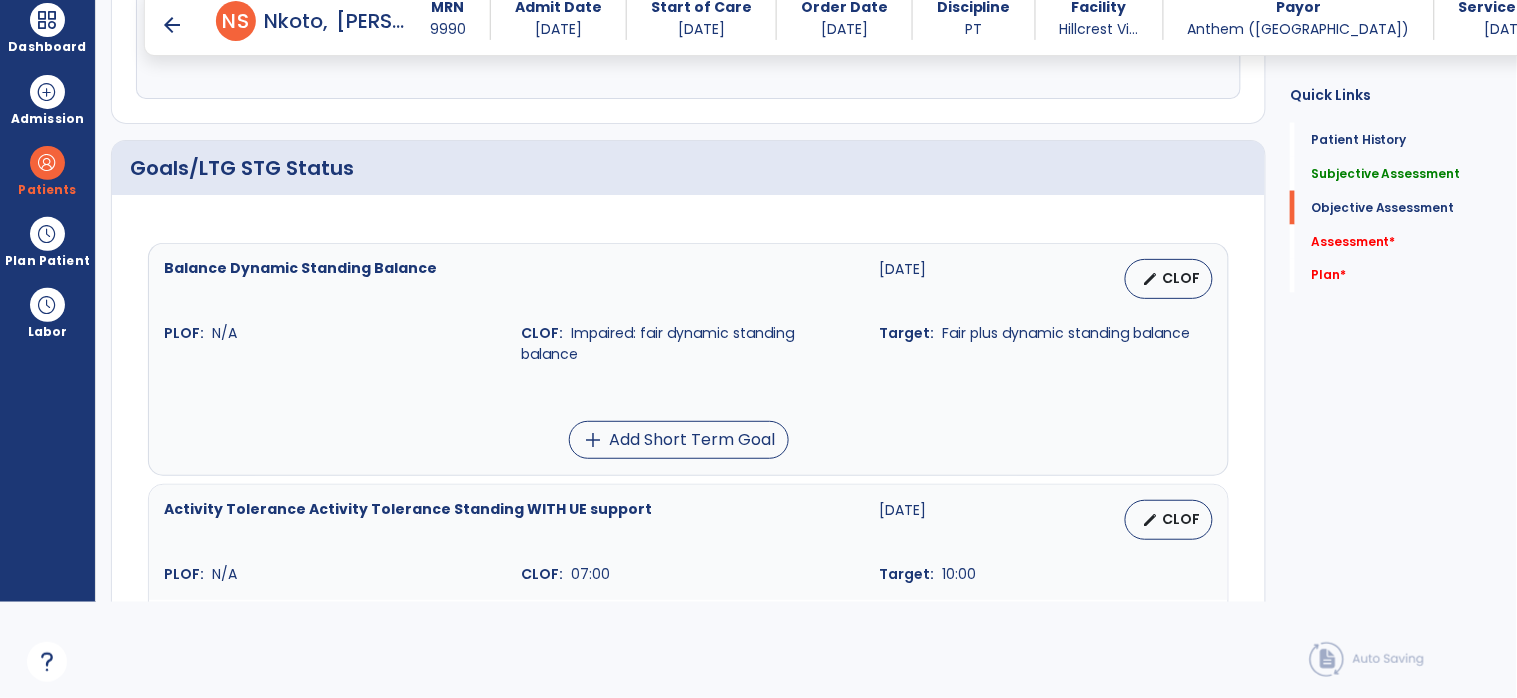 type on "**********" 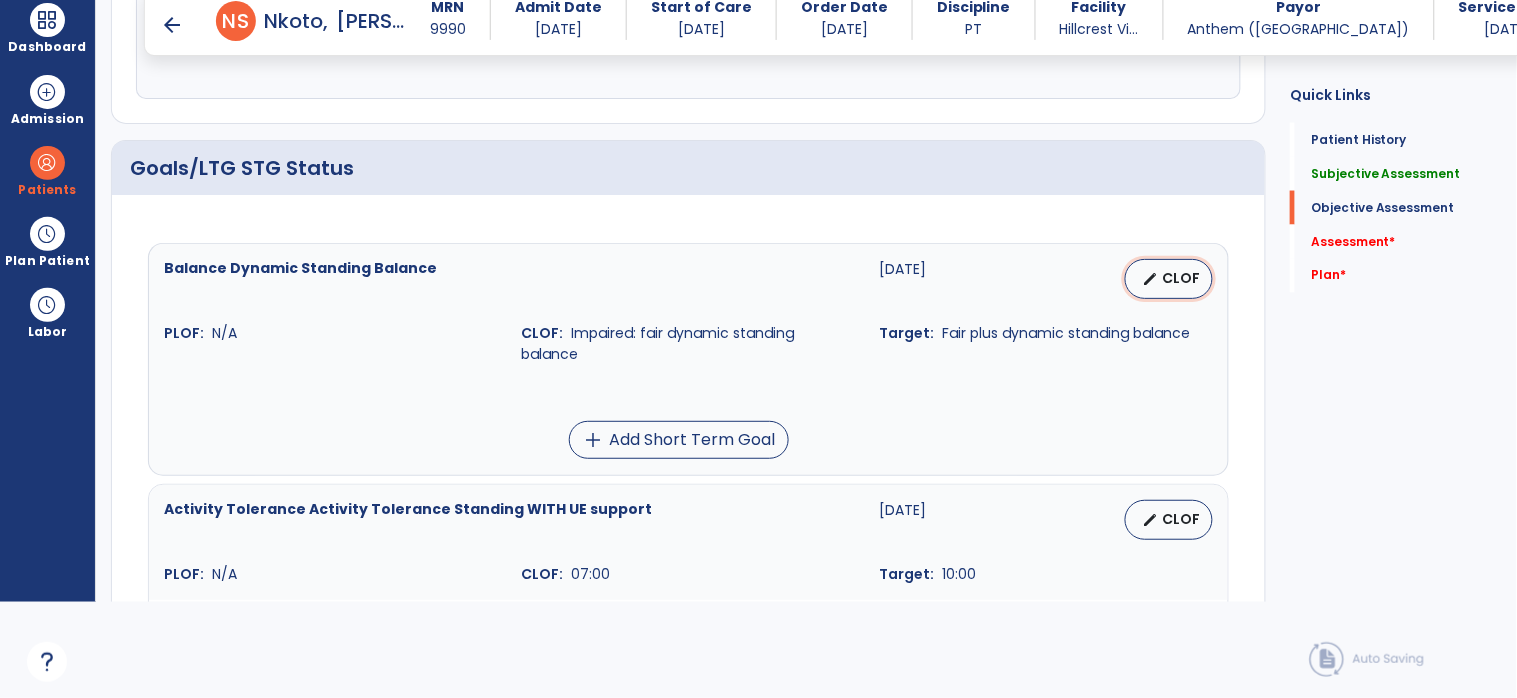 click on "CLOF" at bounding box center (1181, 278) 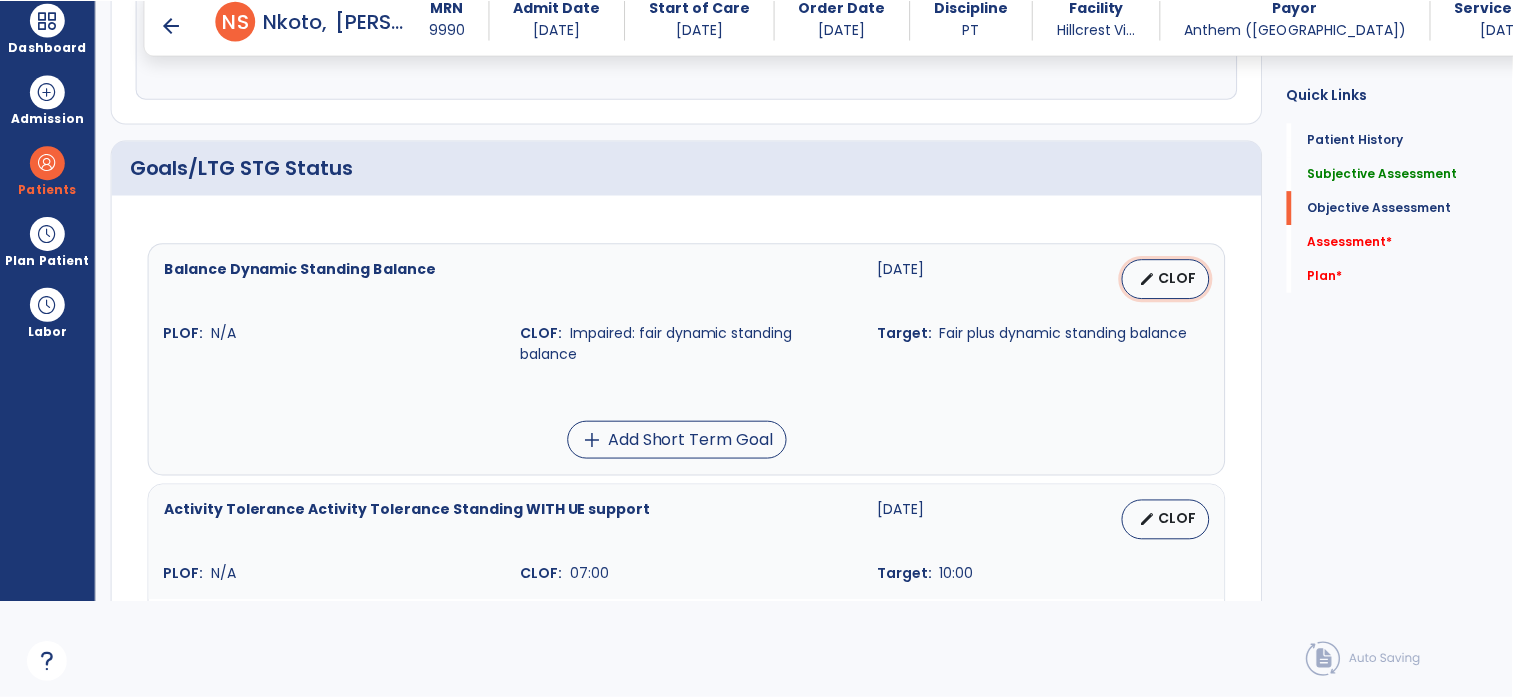 scroll, scrollTop: 0, scrollLeft: 0, axis: both 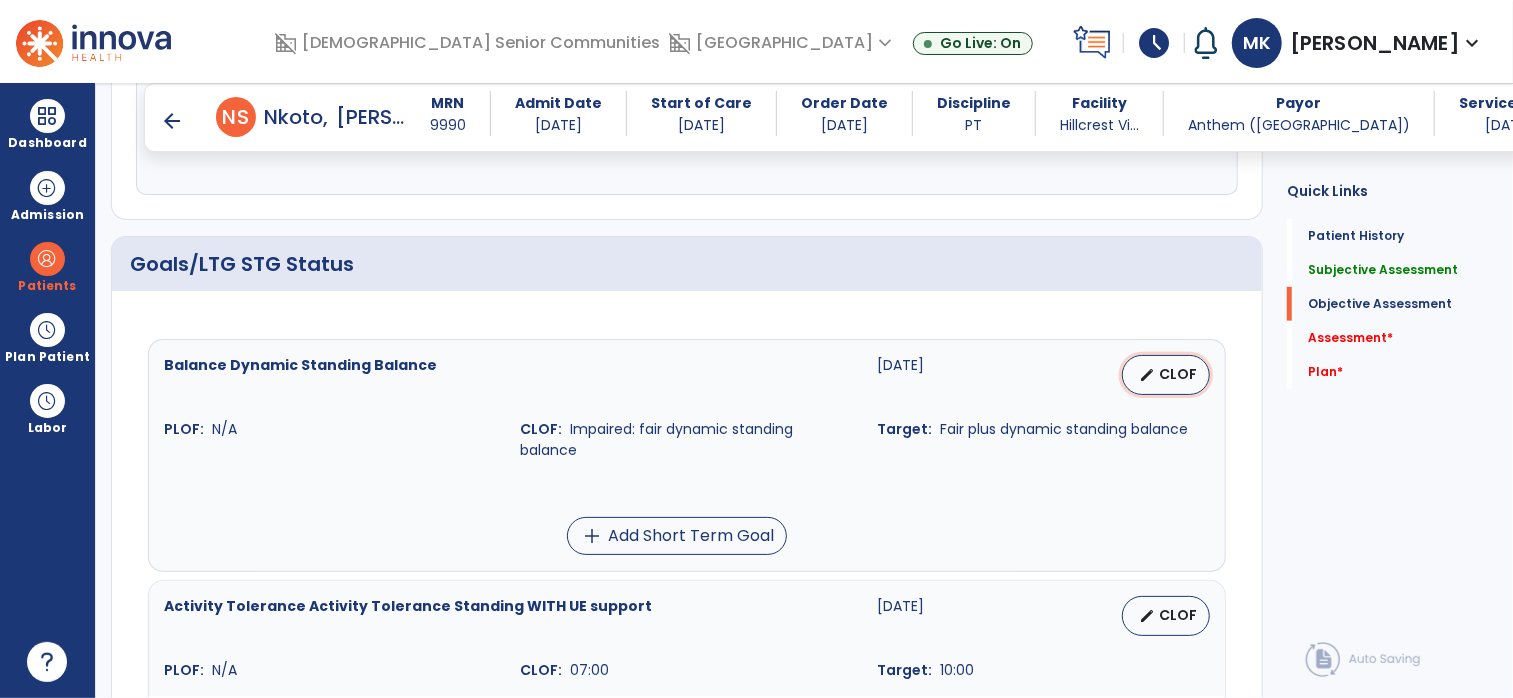select on "********" 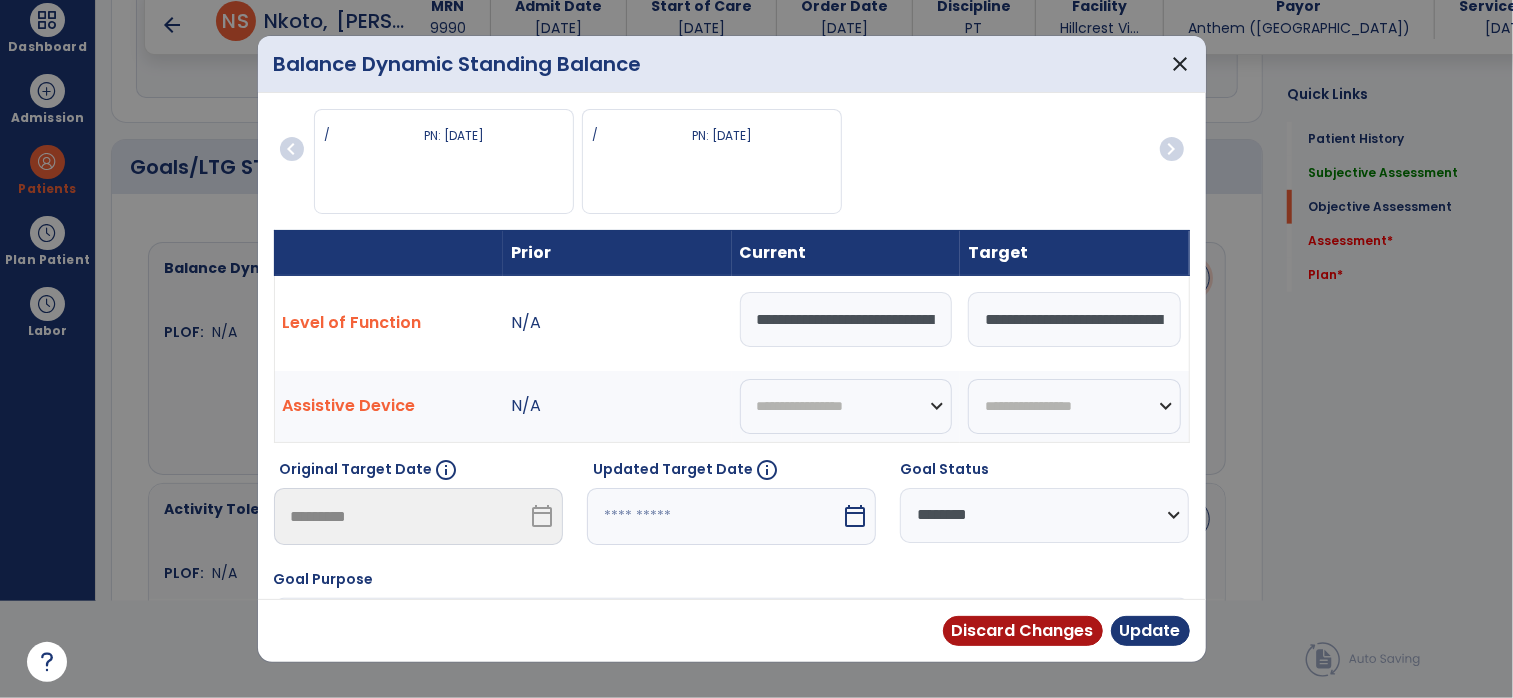 scroll, scrollTop: 711, scrollLeft: 0, axis: vertical 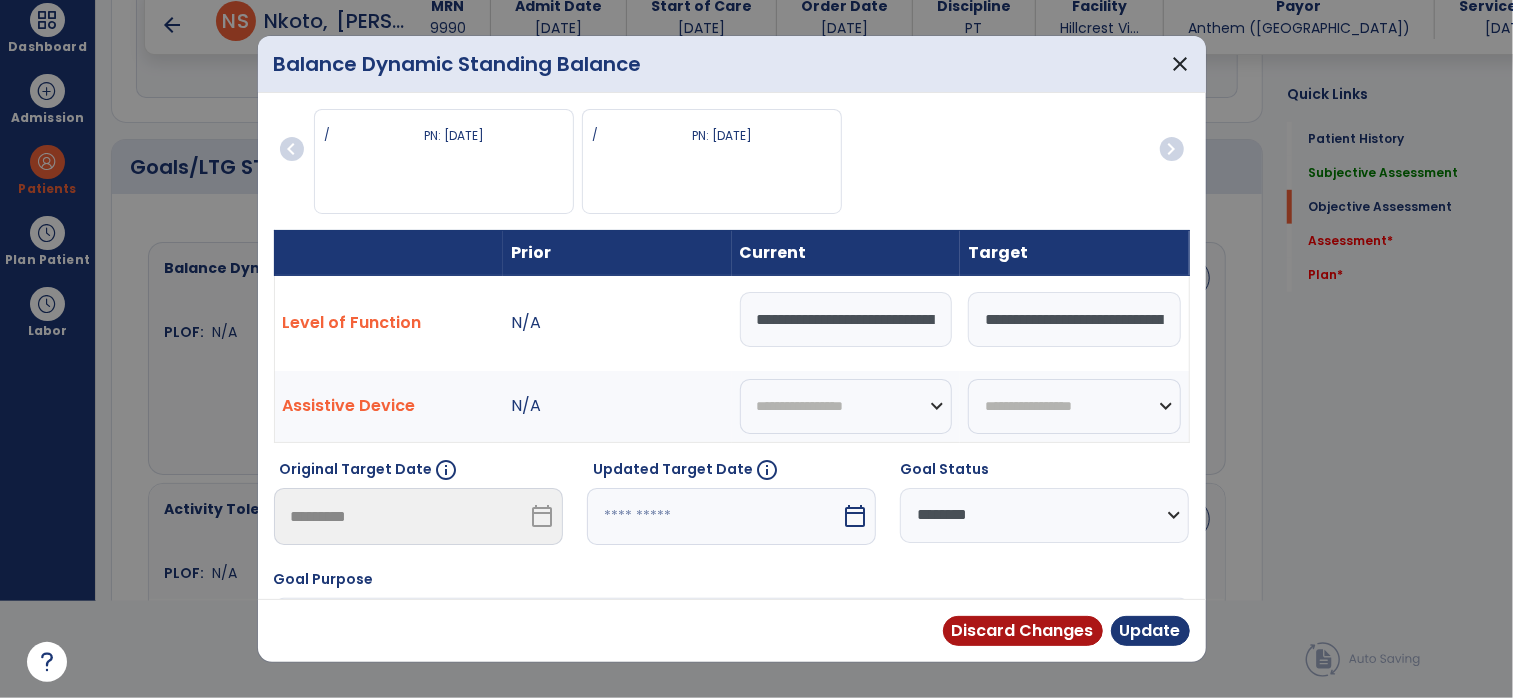 click on "**********" at bounding box center [846, 319] 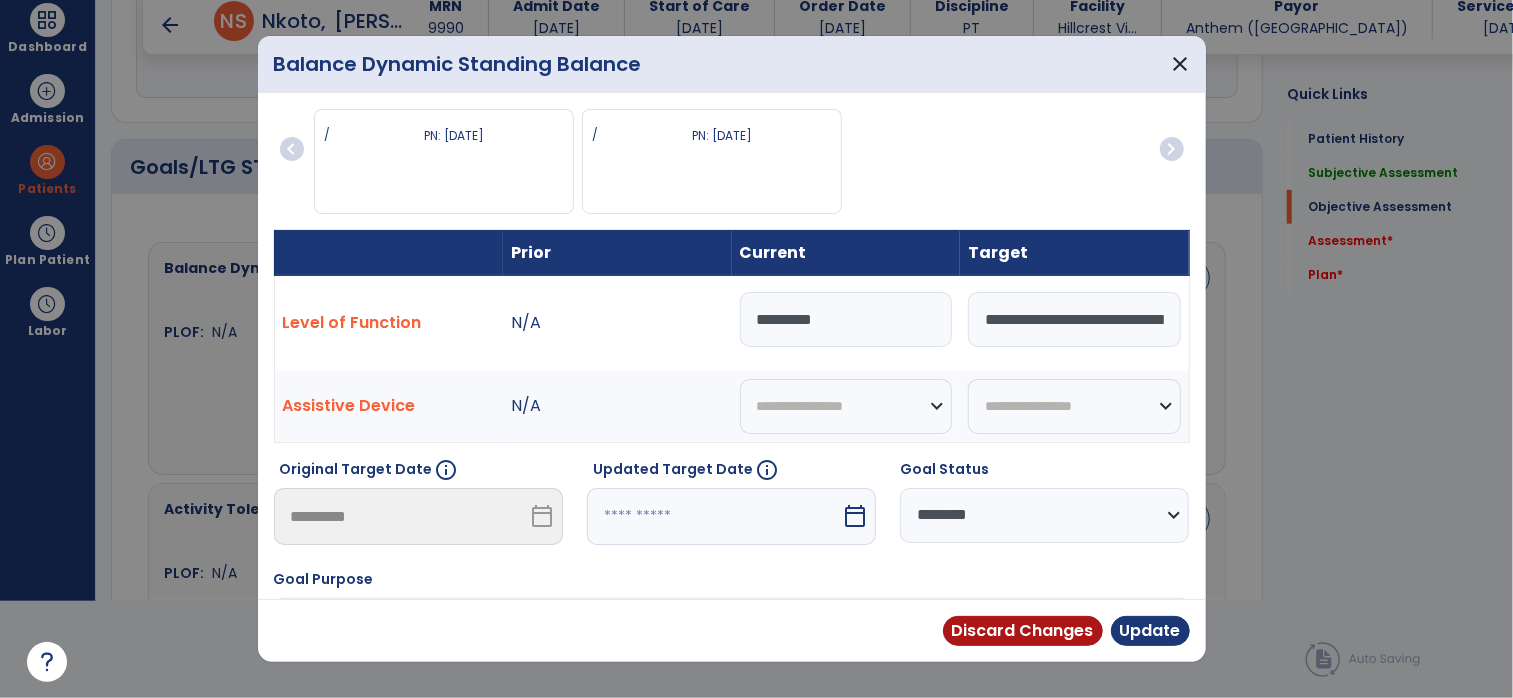 type on "********" 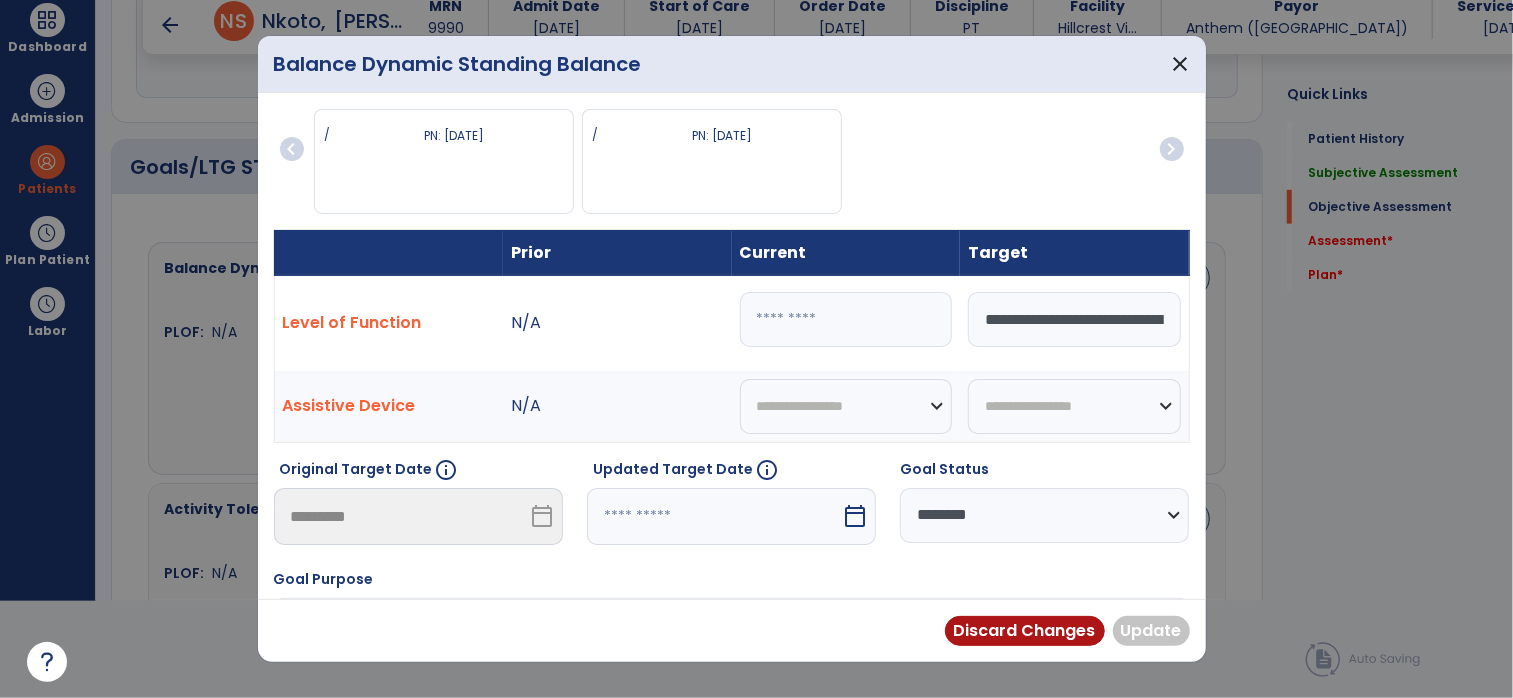 type on "*" 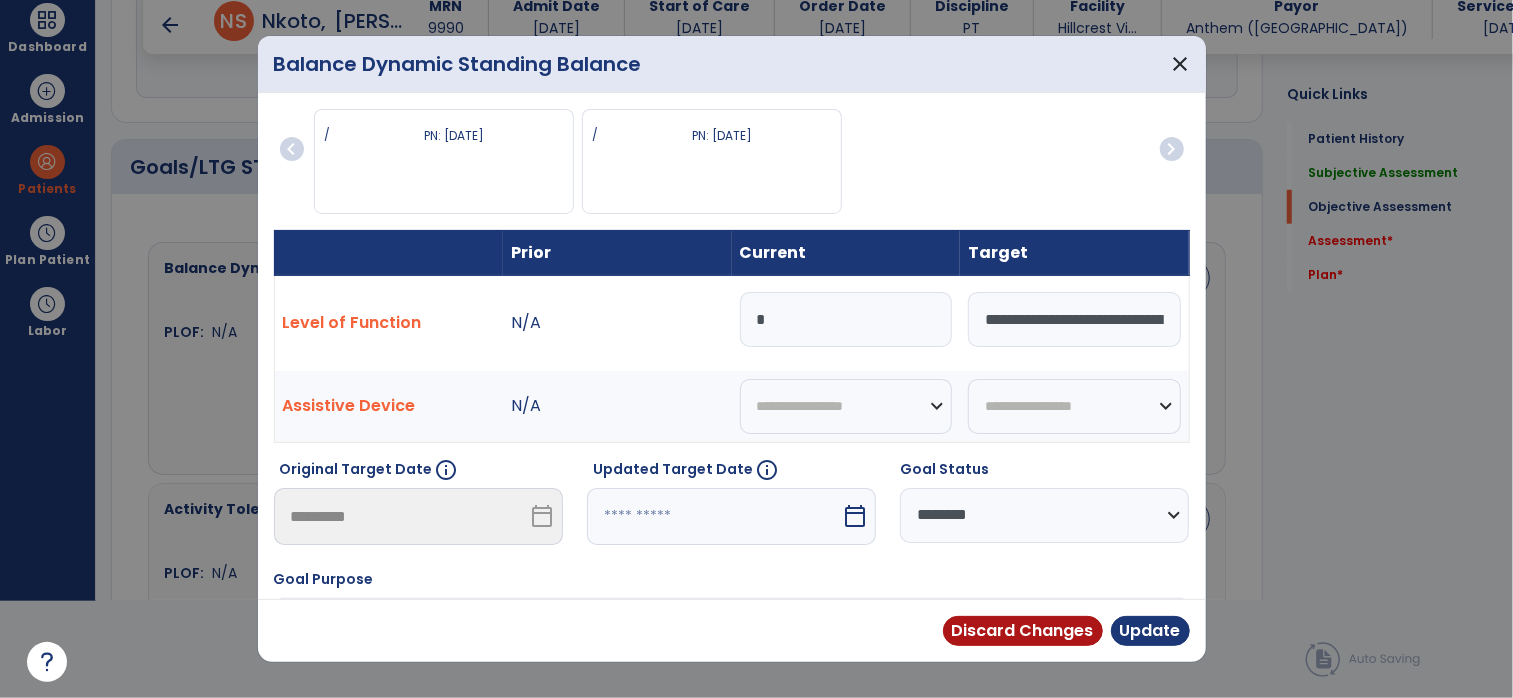 scroll, scrollTop: 65, scrollLeft: 0, axis: vertical 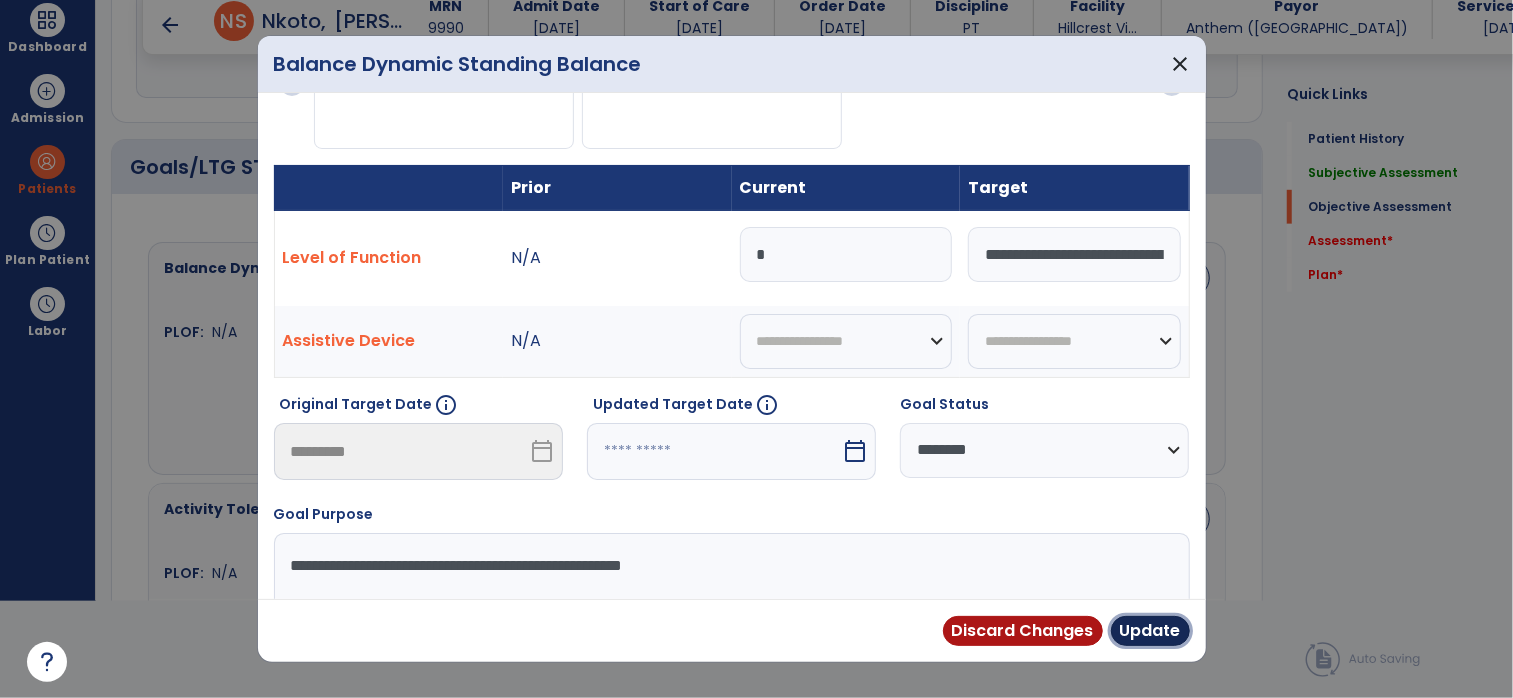 click on "Update" at bounding box center (1150, 631) 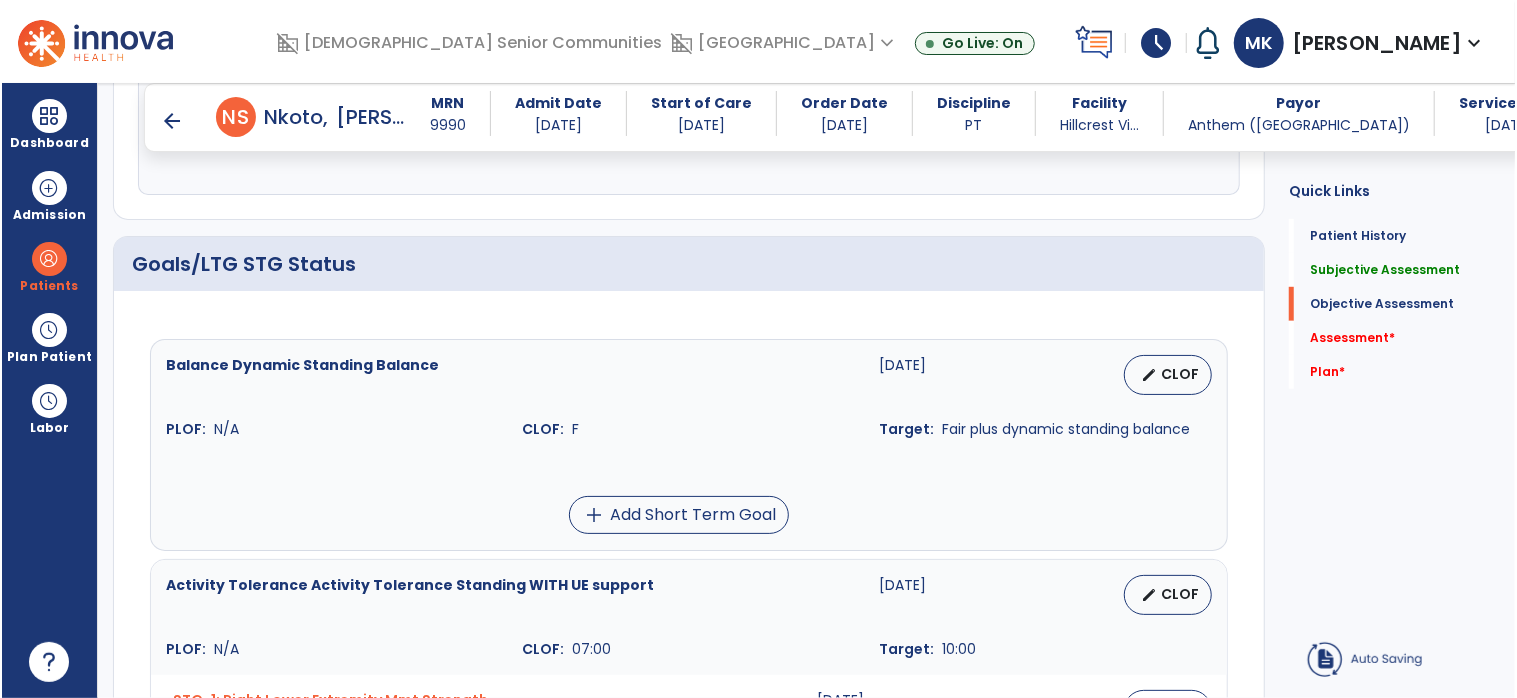 scroll, scrollTop: 96, scrollLeft: 0, axis: vertical 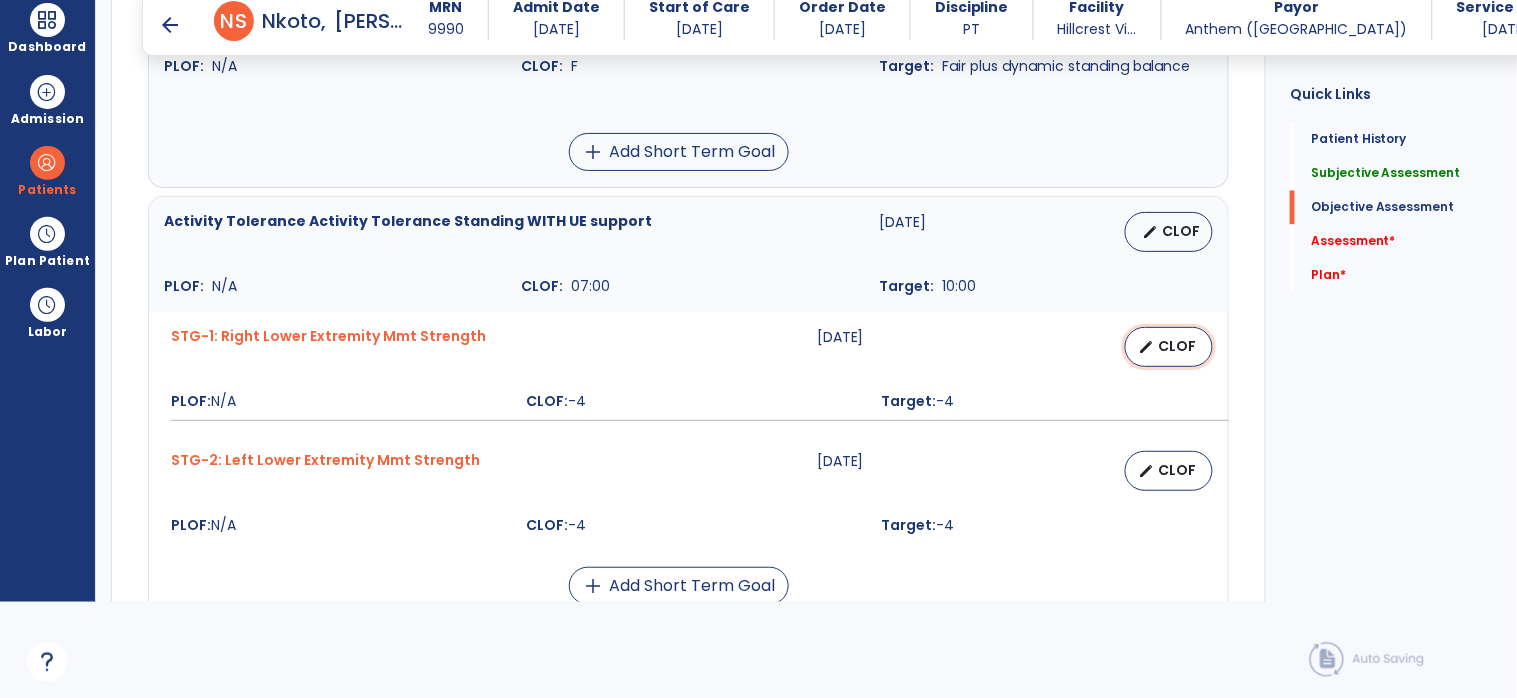 click on "CLOF" at bounding box center (1177, 346) 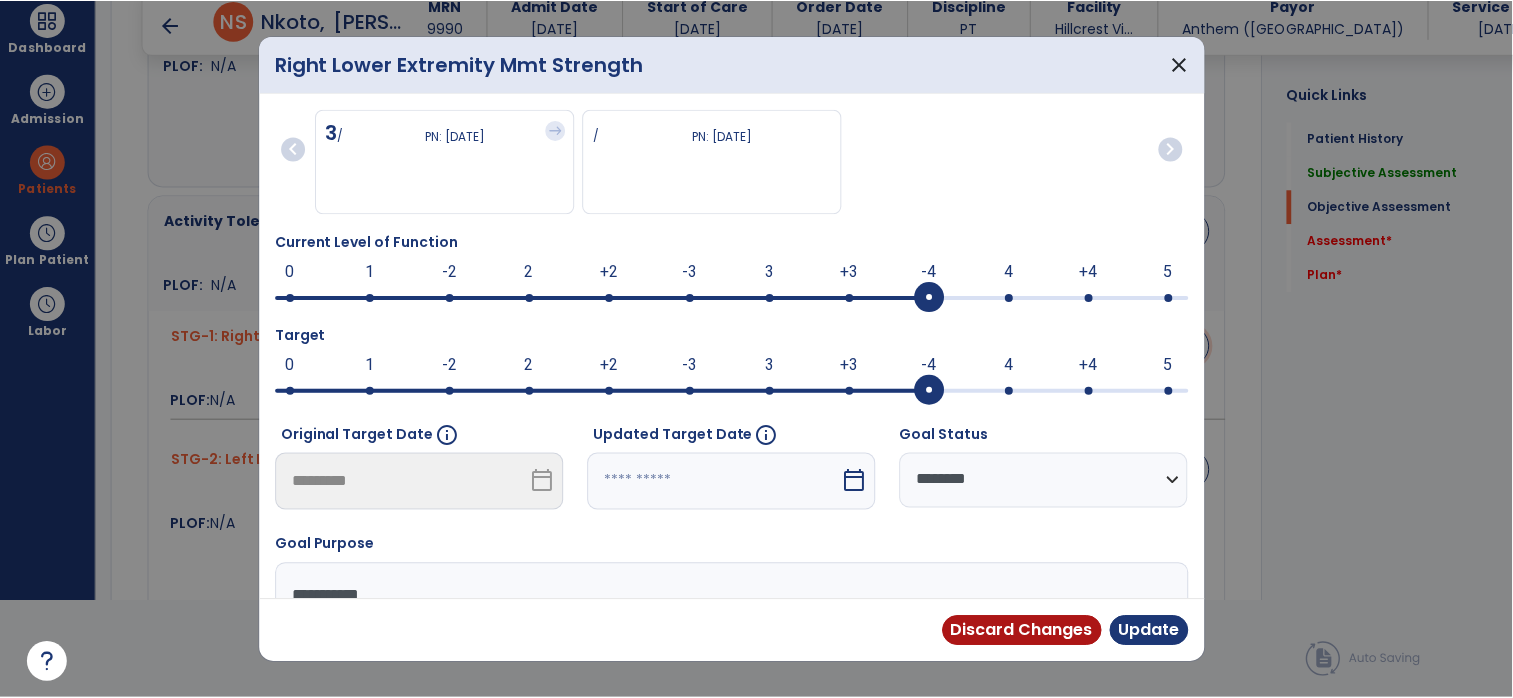 scroll, scrollTop: 0, scrollLeft: 0, axis: both 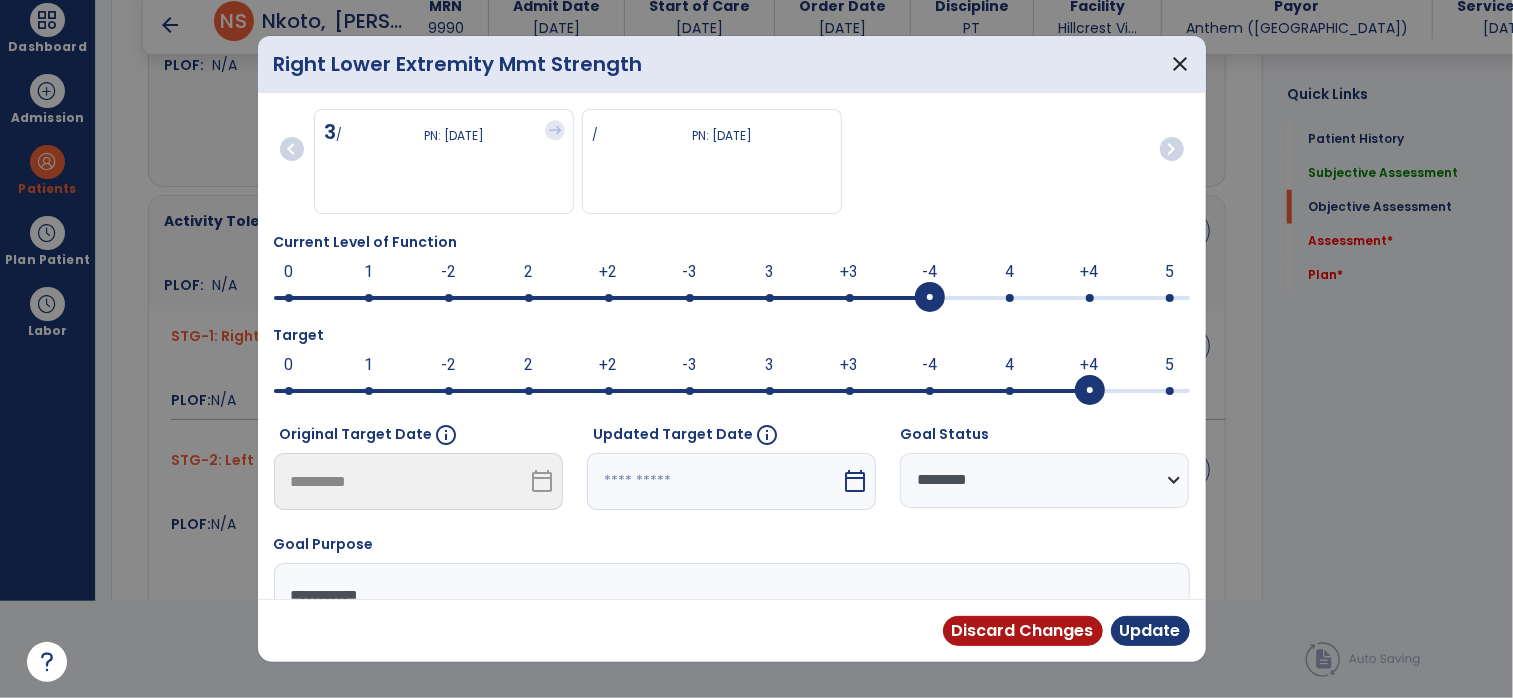 click at bounding box center (1090, 391) 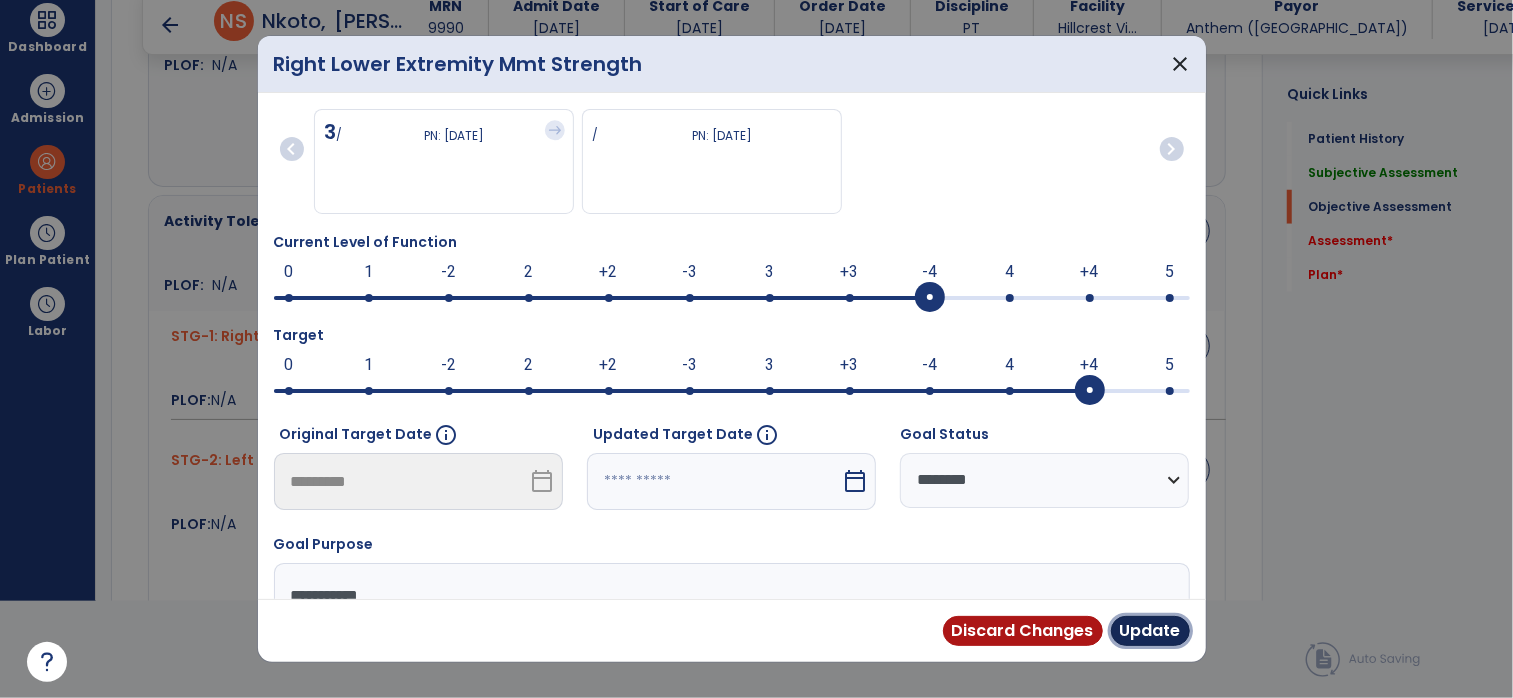 click on "Update" at bounding box center [1150, 631] 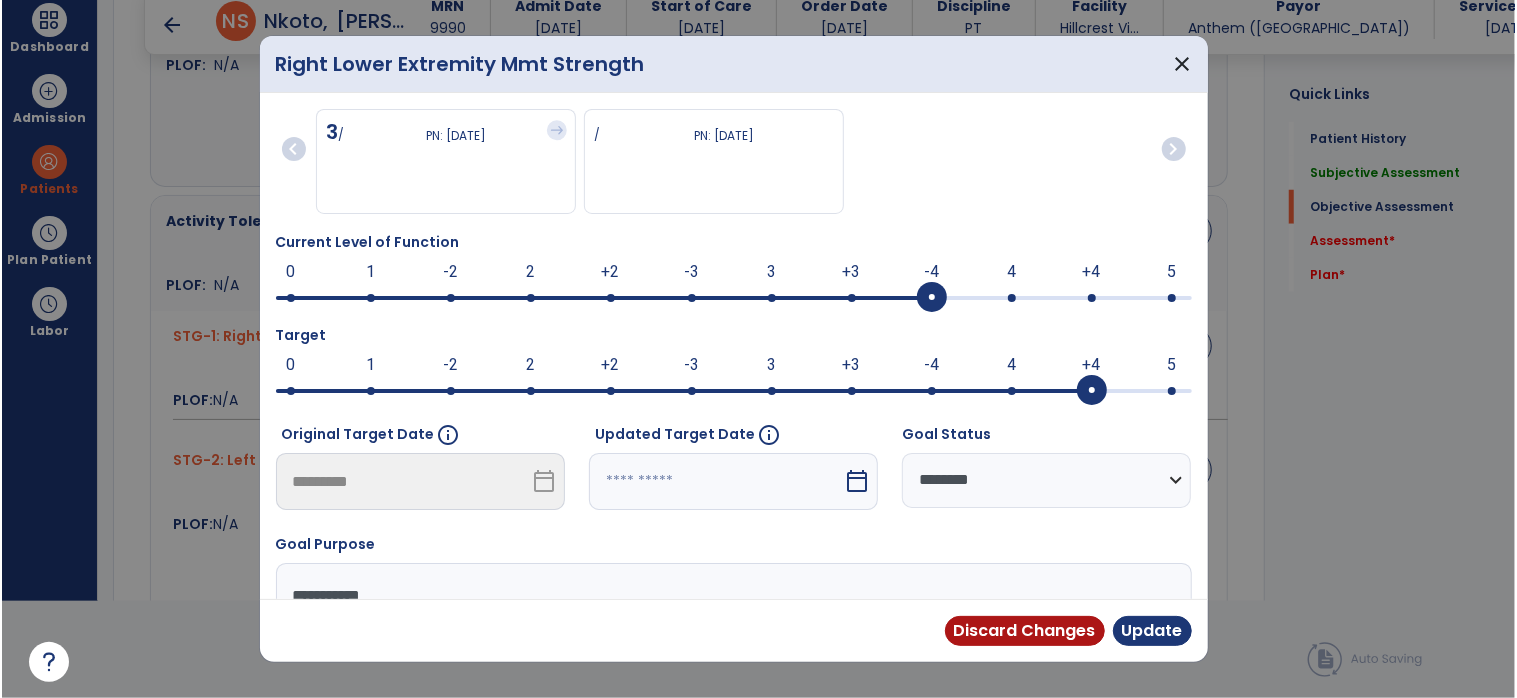scroll, scrollTop: 96, scrollLeft: 0, axis: vertical 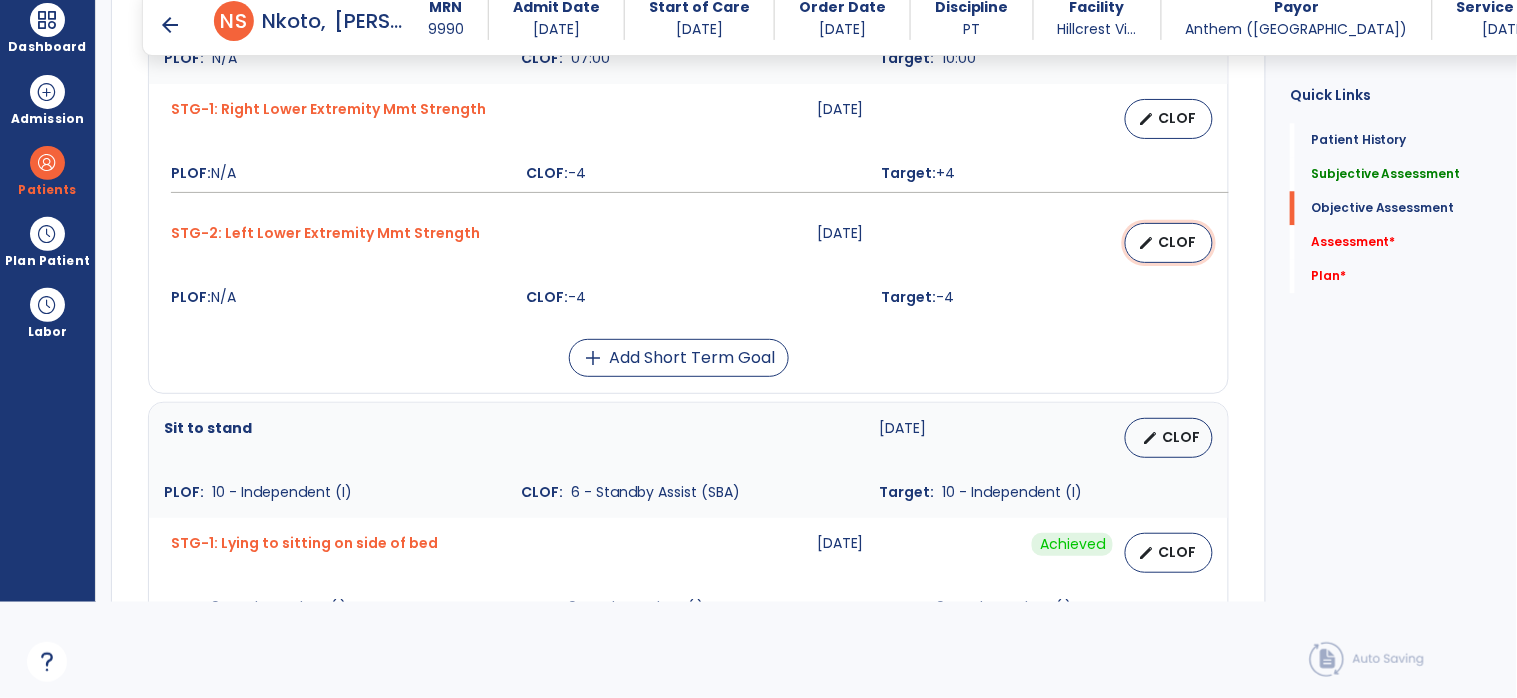 click on "CLOF" at bounding box center (1177, 242) 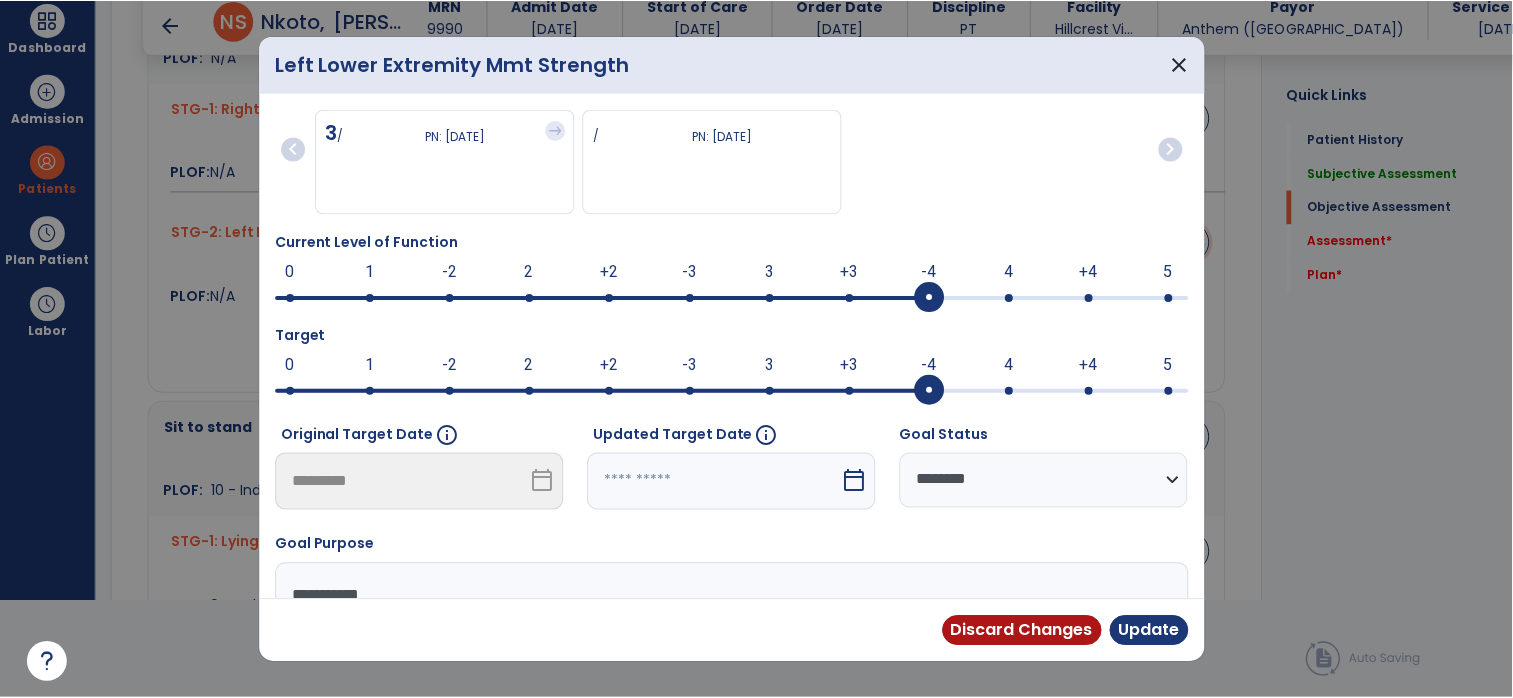 scroll, scrollTop: 0, scrollLeft: 0, axis: both 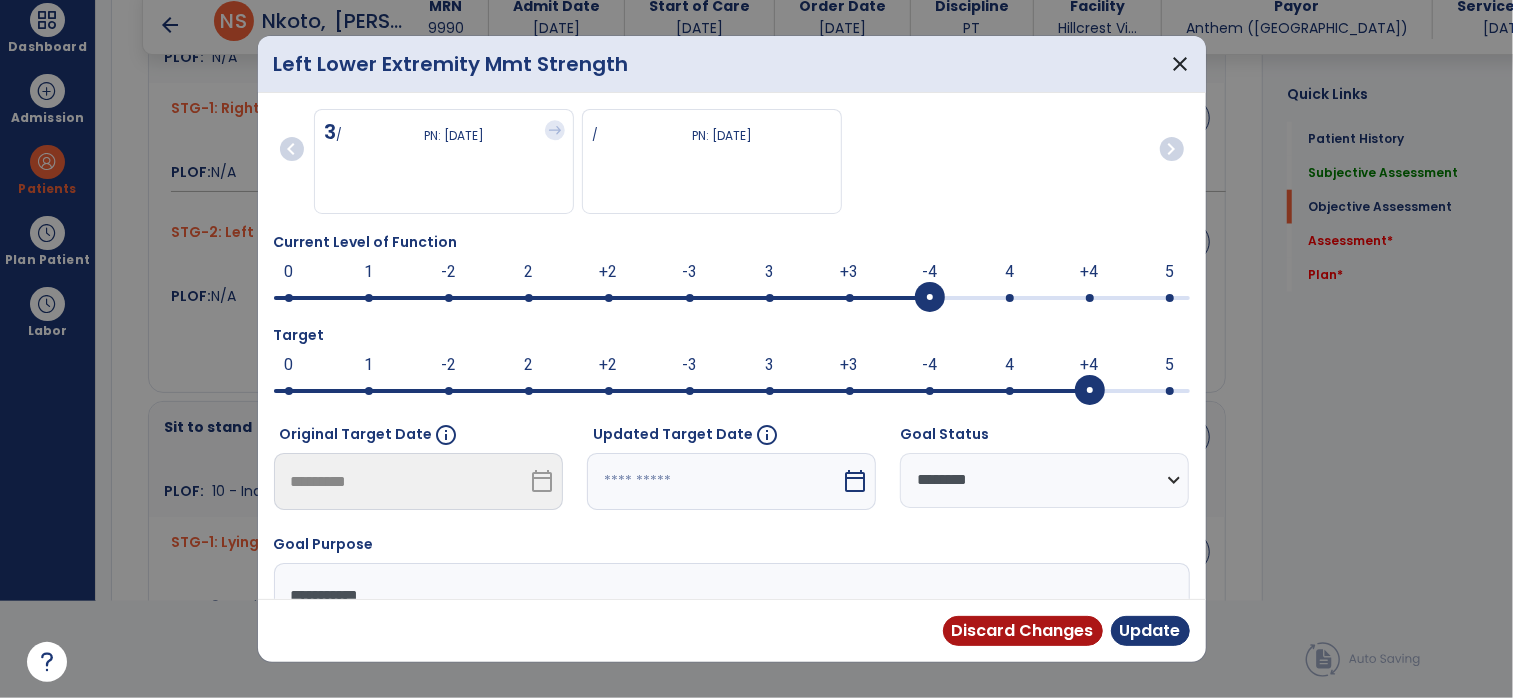 click at bounding box center (1090, 391) 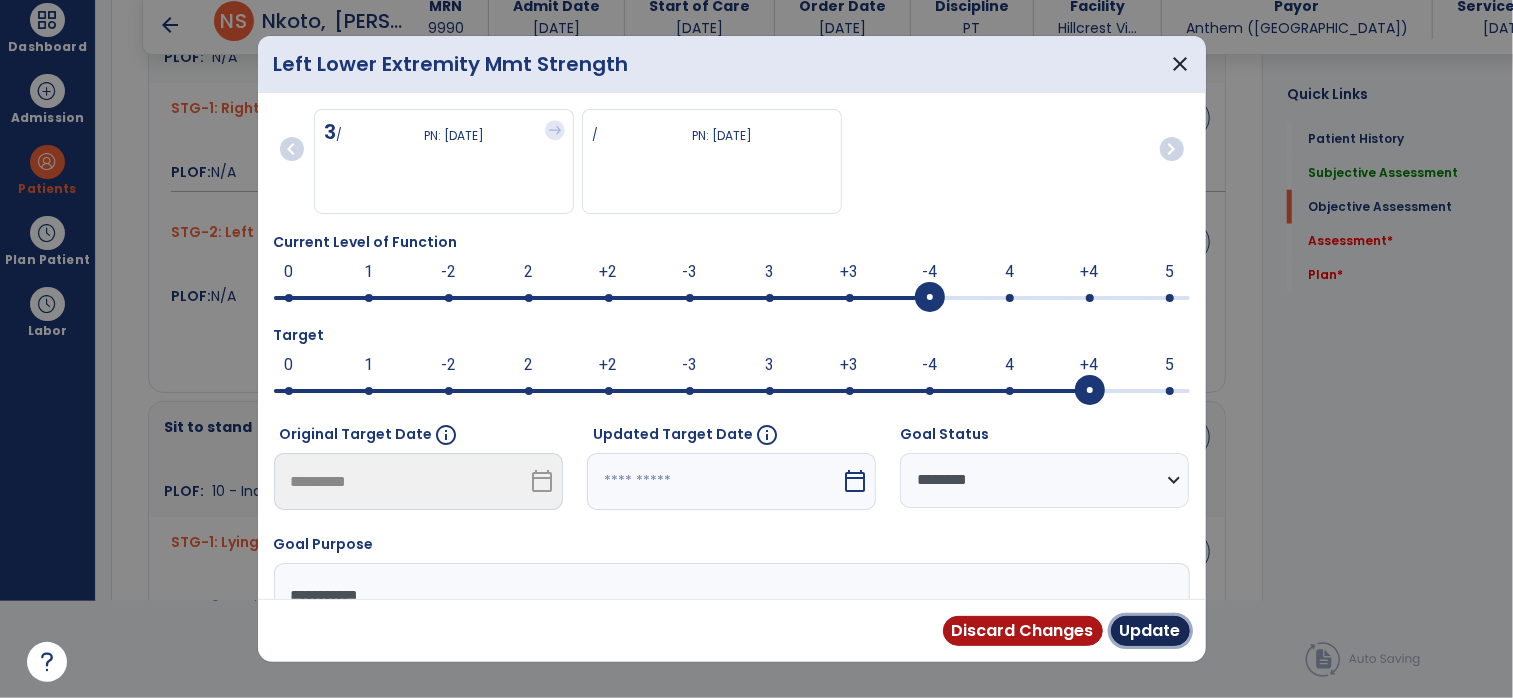 click on "Update" at bounding box center [1150, 631] 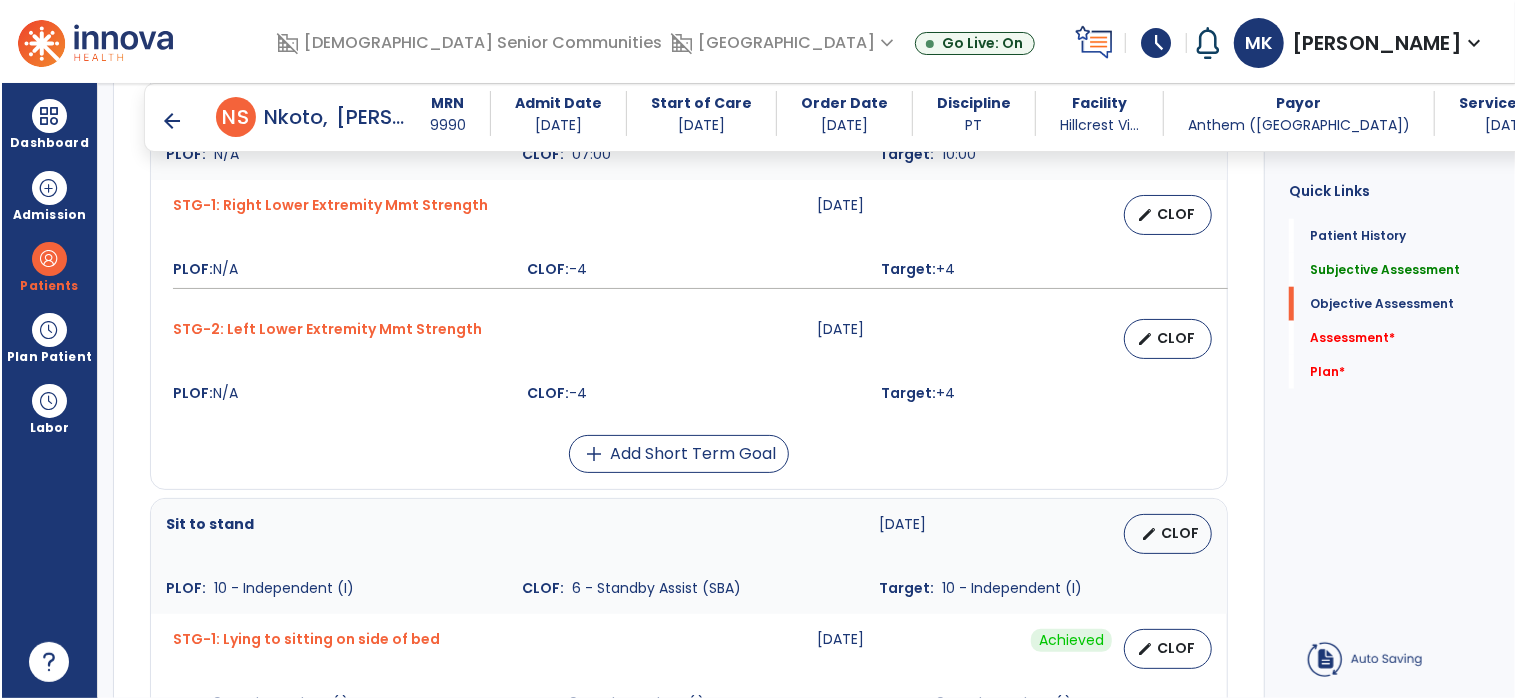 scroll, scrollTop: 96, scrollLeft: 0, axis: vertical 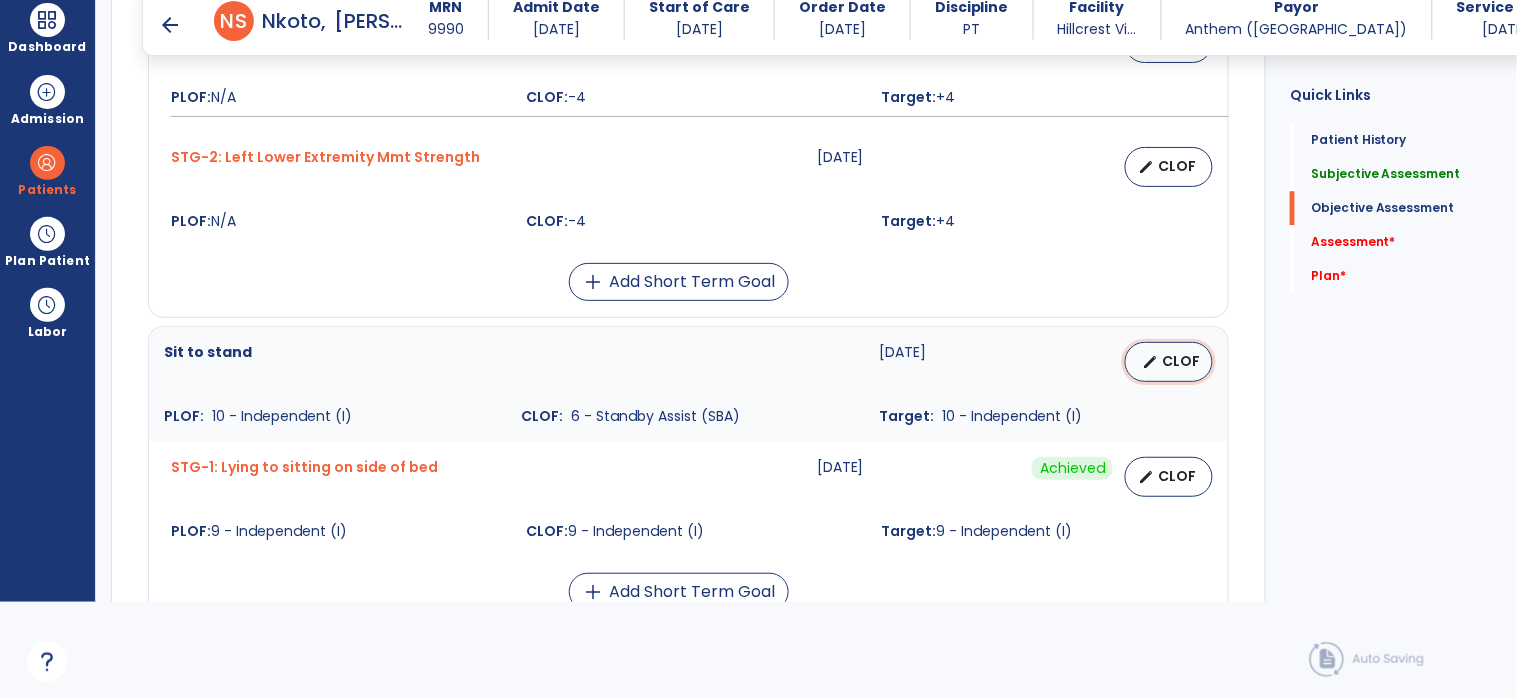 click on "CLOF" at bounding box center [1181, 361] 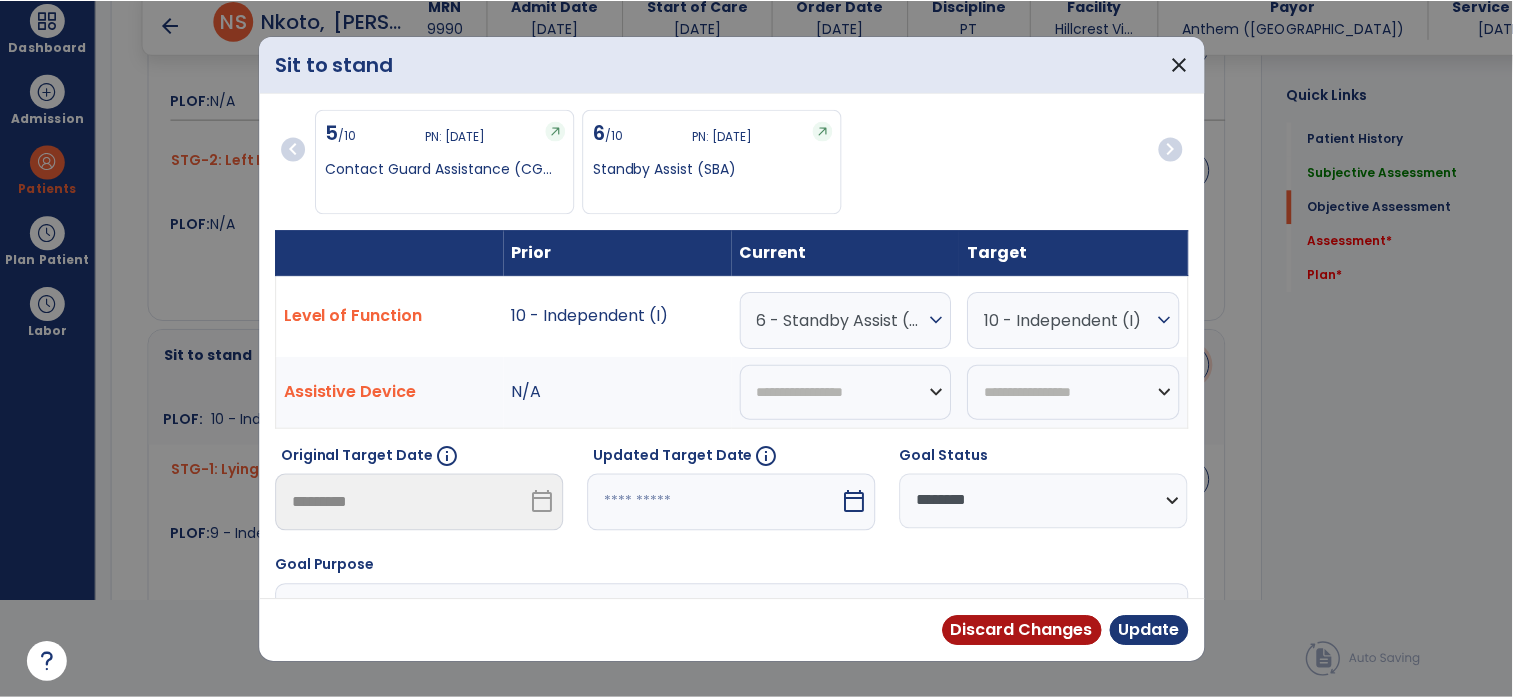 scroll, scrollTop: 0, scrollLeft: 0, axis: both 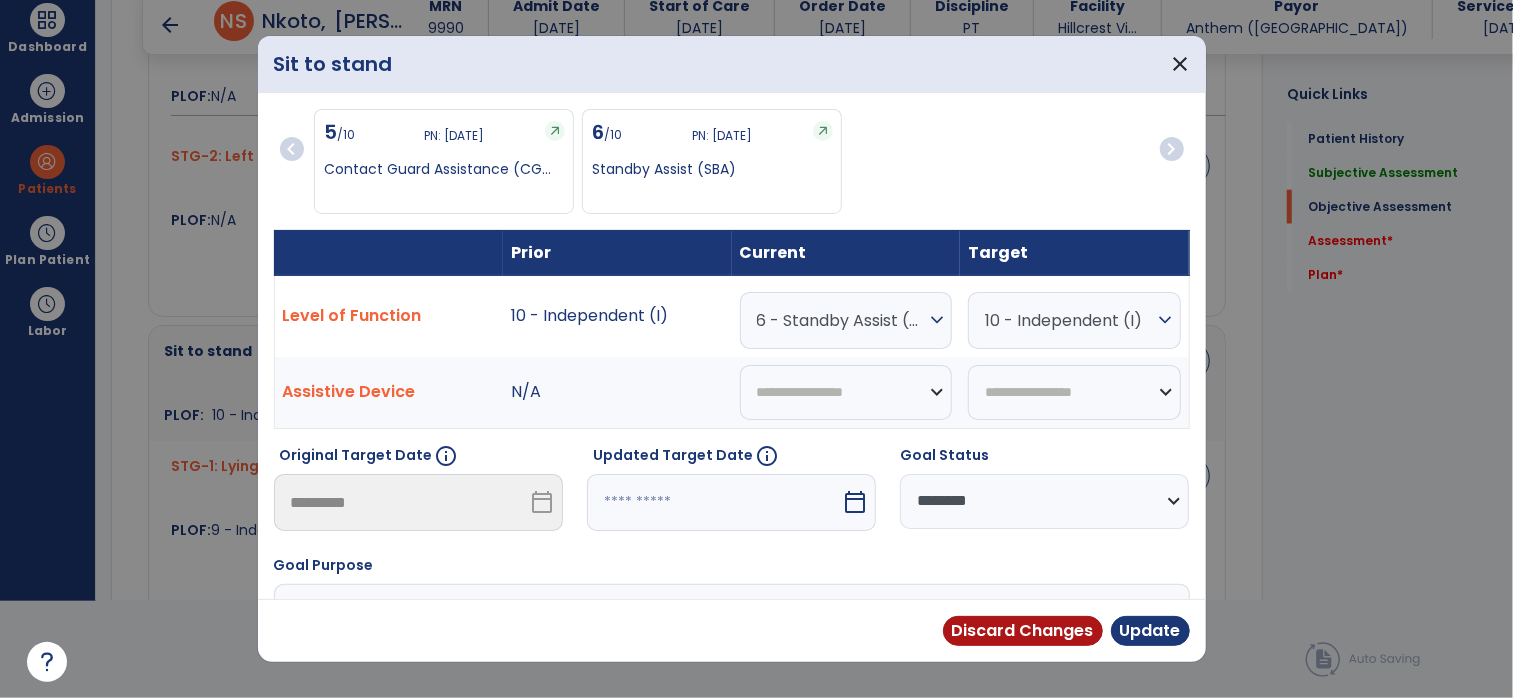 click on "6 - Standby Assist (SBA)" at bounding box center [841, 320] 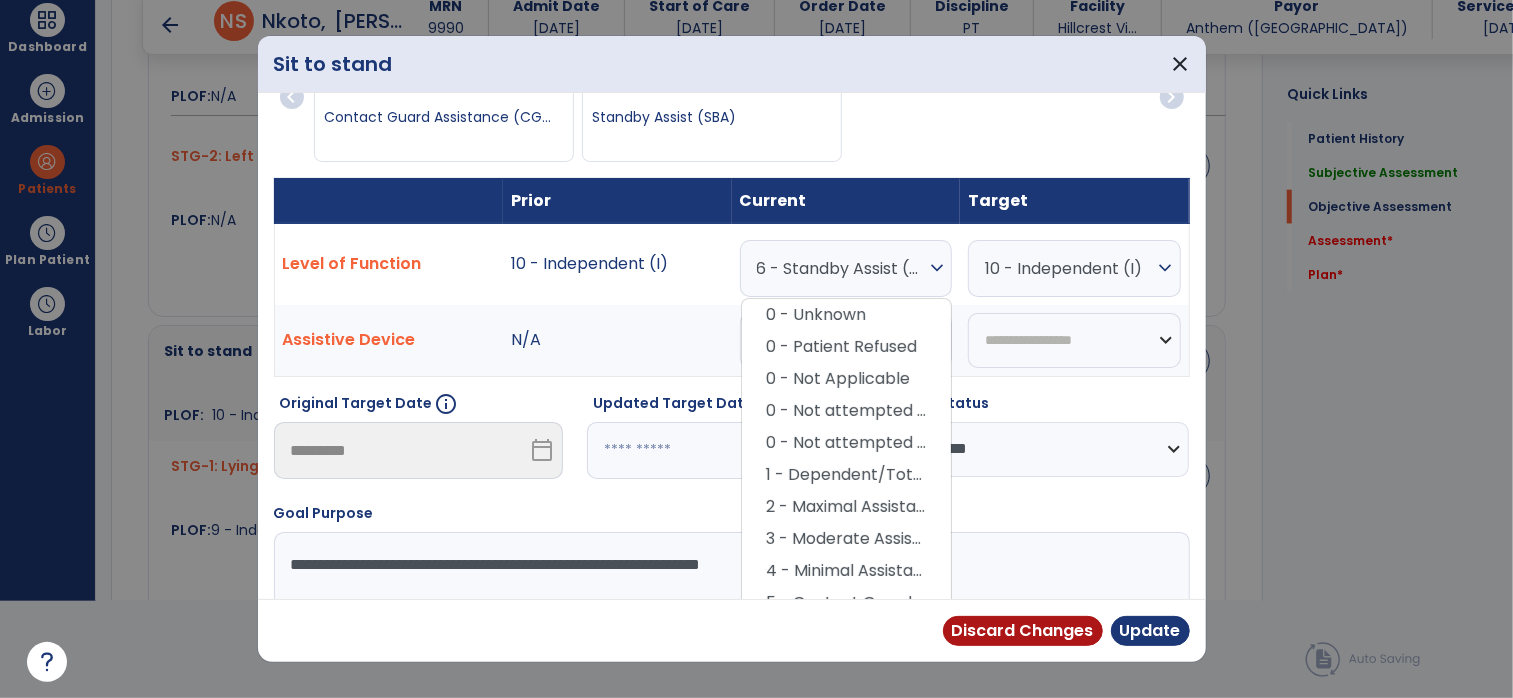 scroll, scrollTop: 52, scrollLeft: 0, axis: vertical 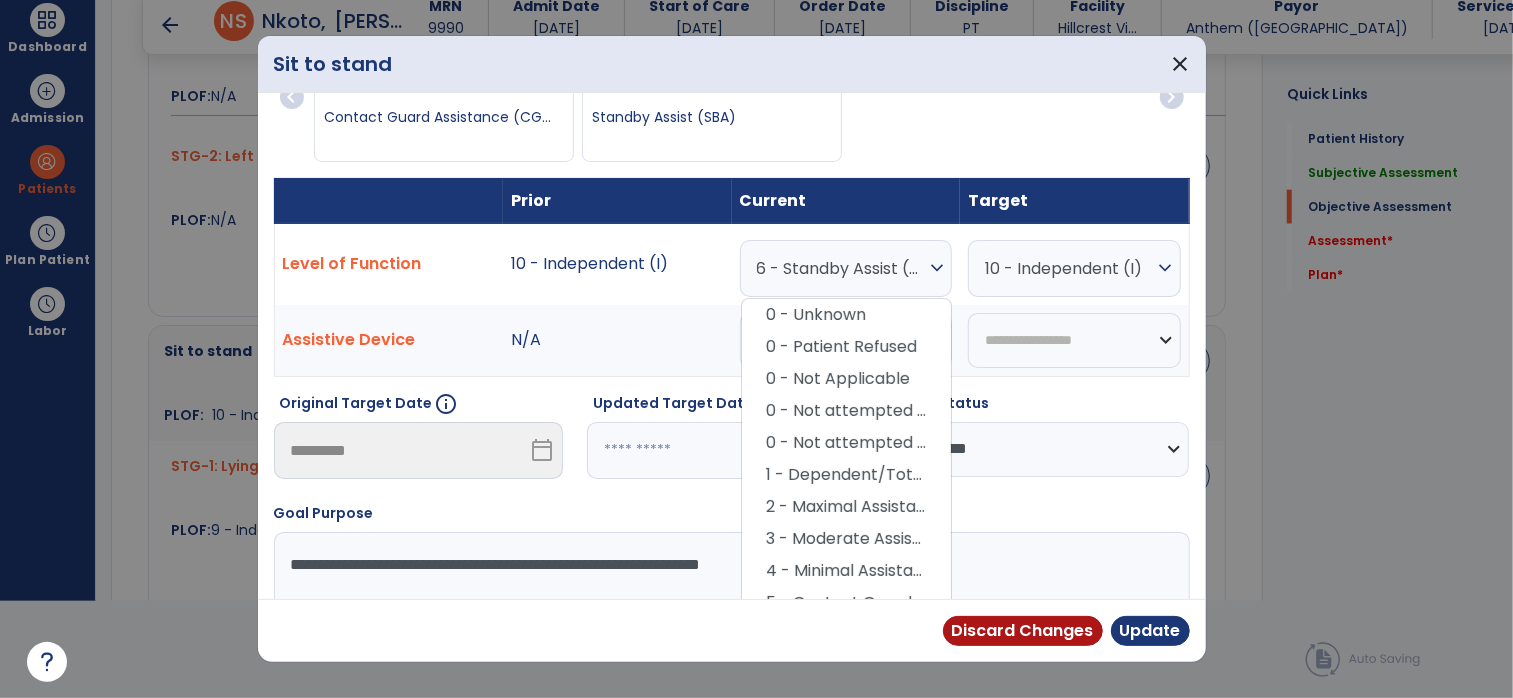 click on "8 - Supervised (S)" at bounding box center (846, 699) 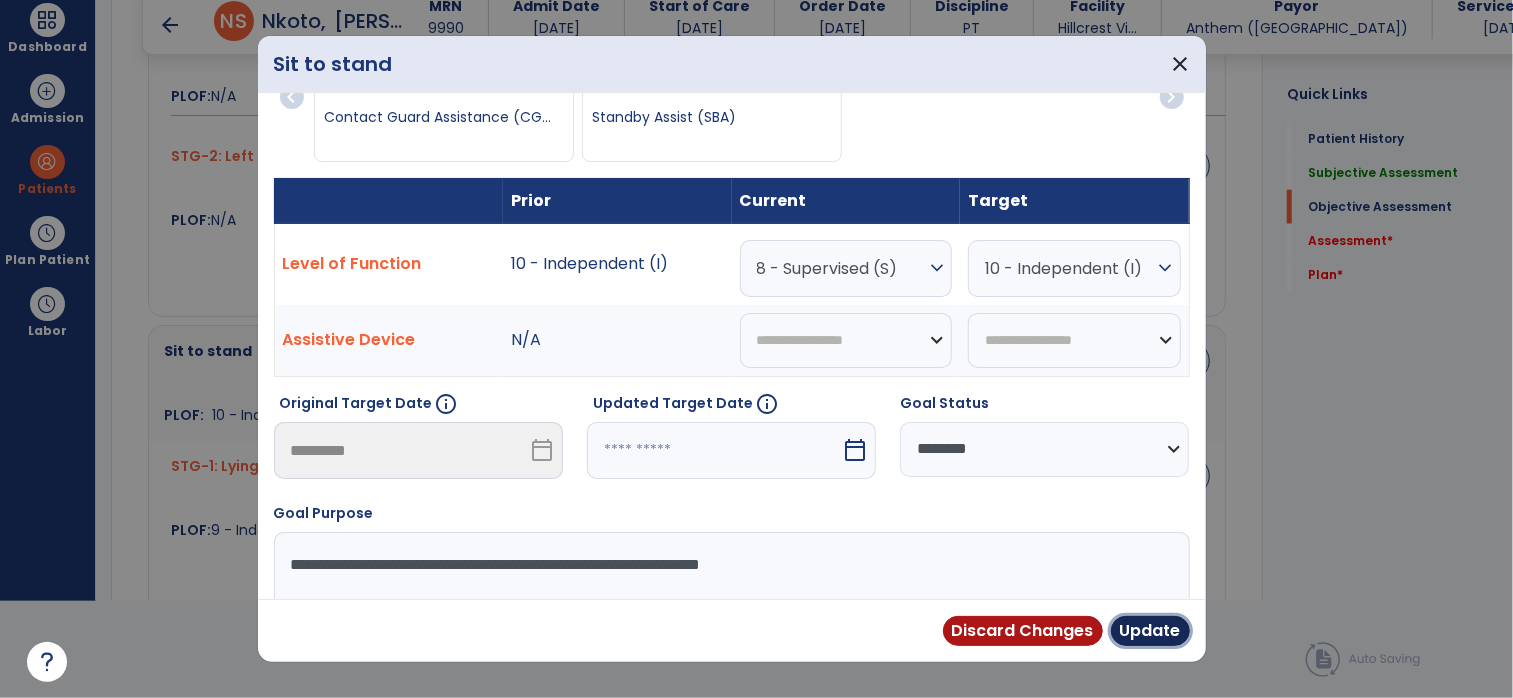 click on "Update" at bounding box center (1150, 631) 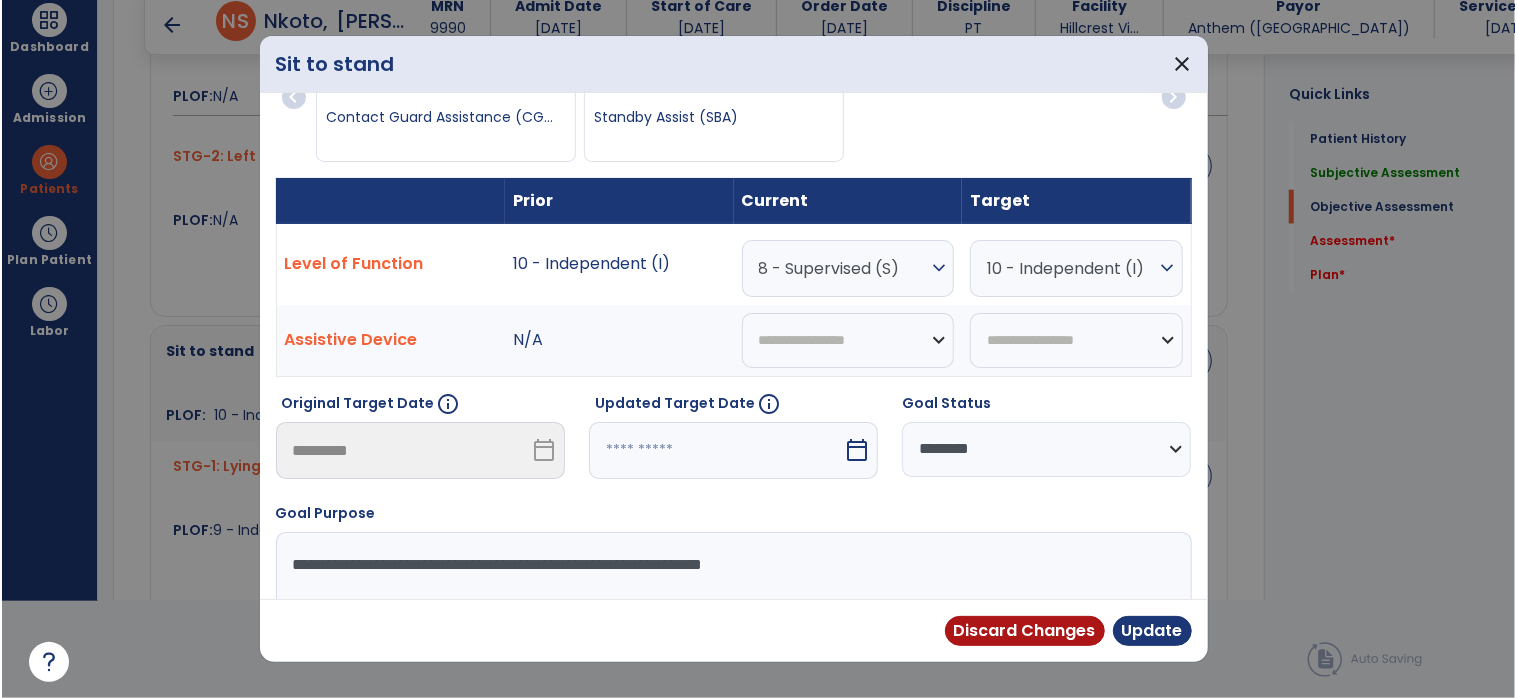 scroll, scrollTop: 96, scrollLeft: 0, axis: vertical 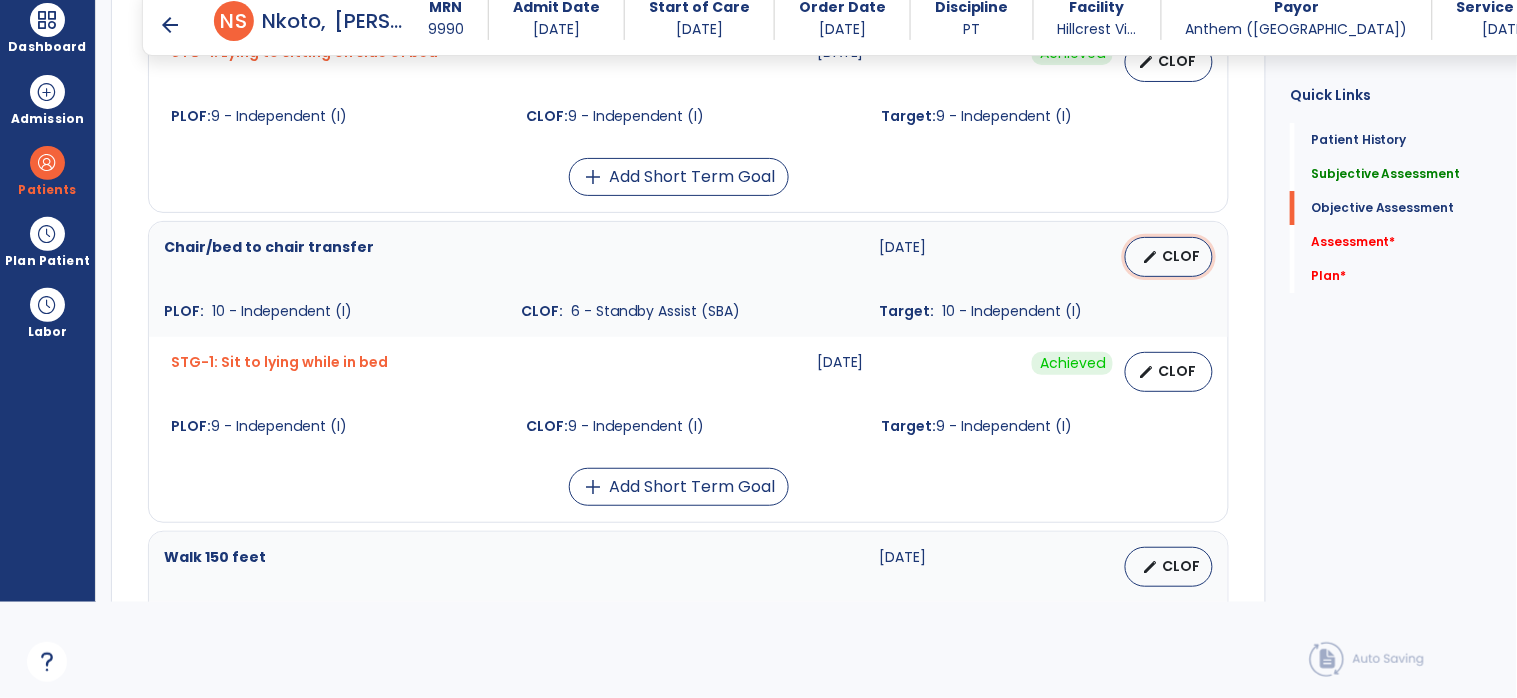 click on "CLOF" at bounding box center (1181, 256) 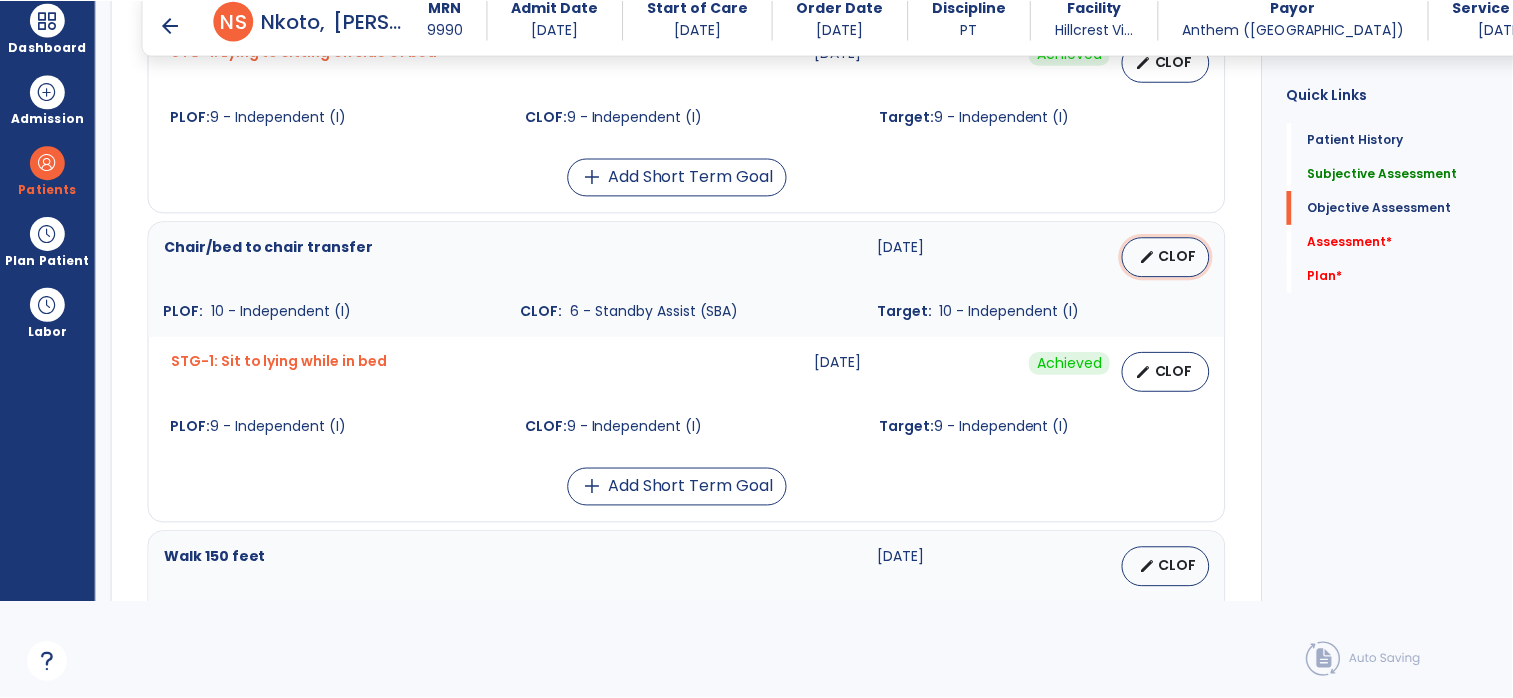 scroll, scrollTop: 0, scrollLeft: 0, axis: both 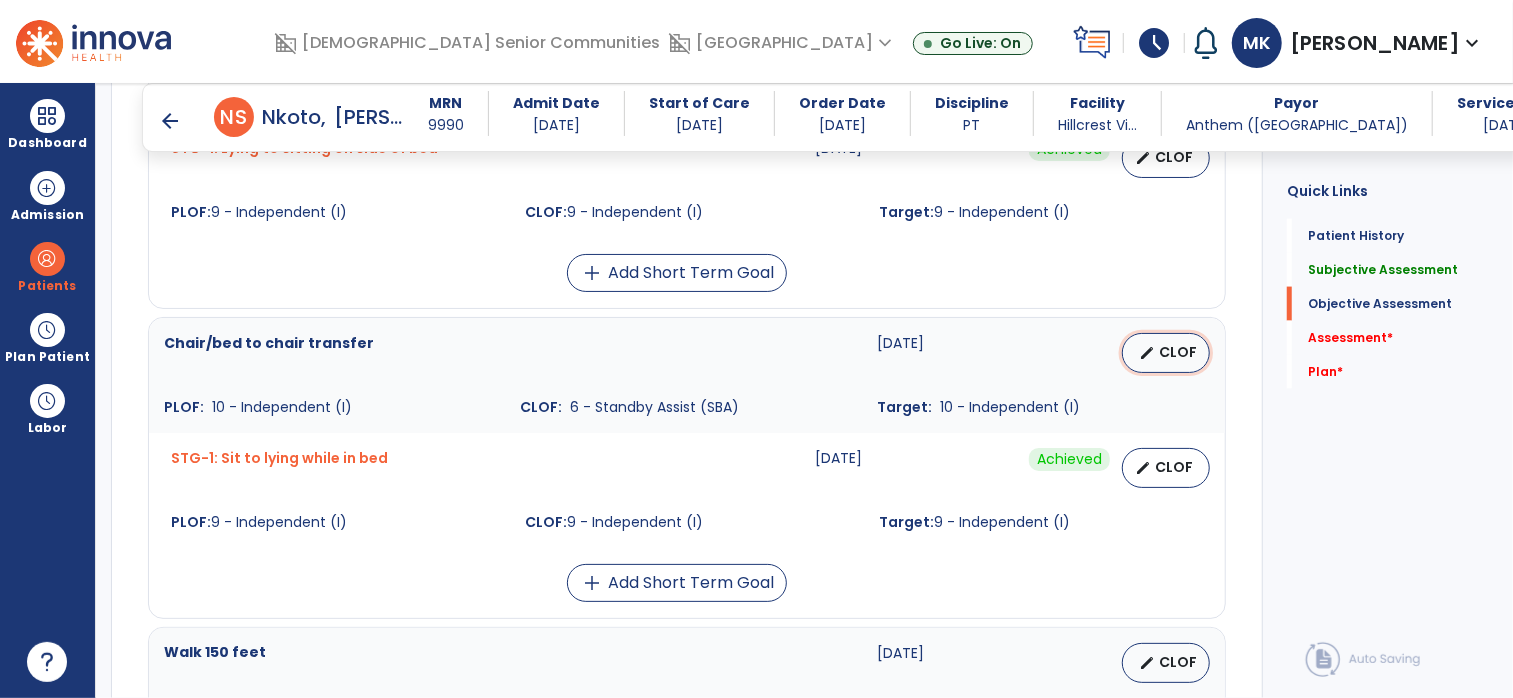 select on "********" 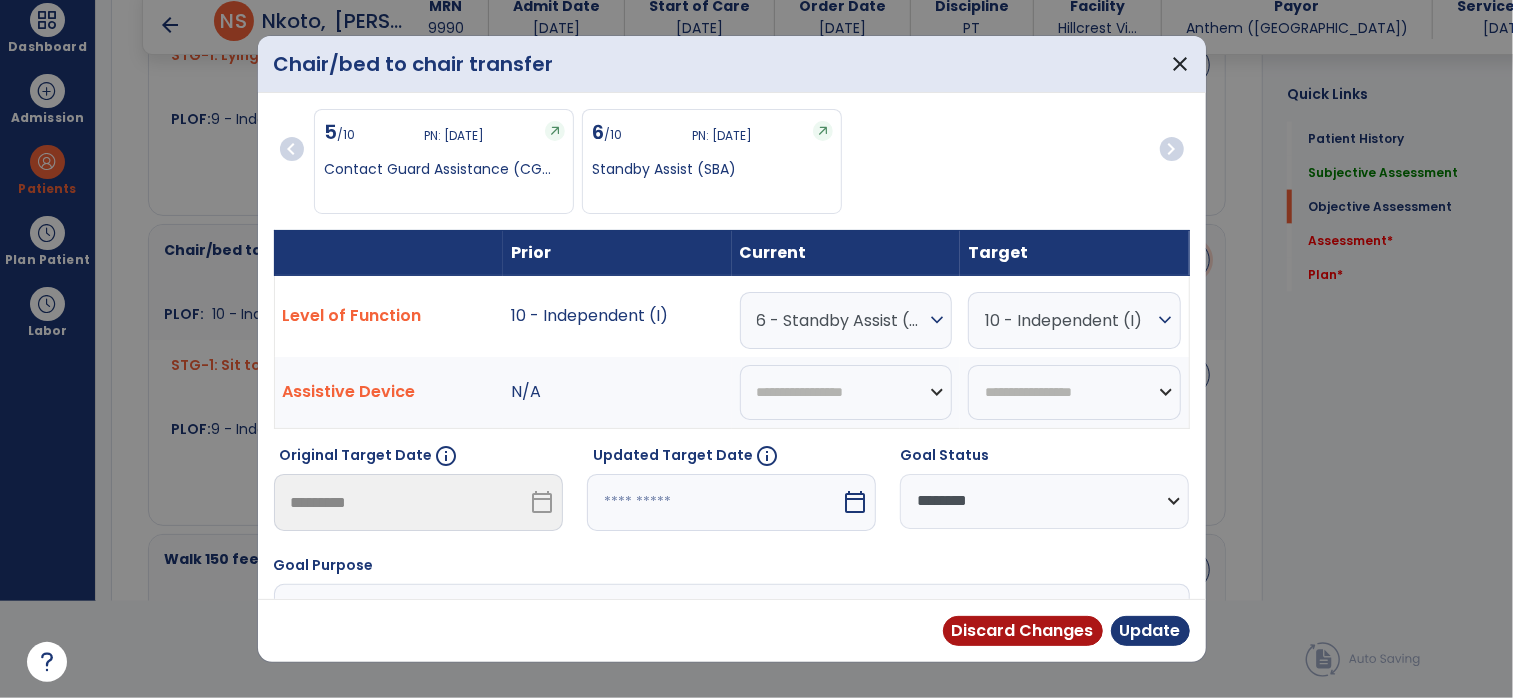 scroll, scrollTop: 1697, scrollLeft: 0, axis: vertical 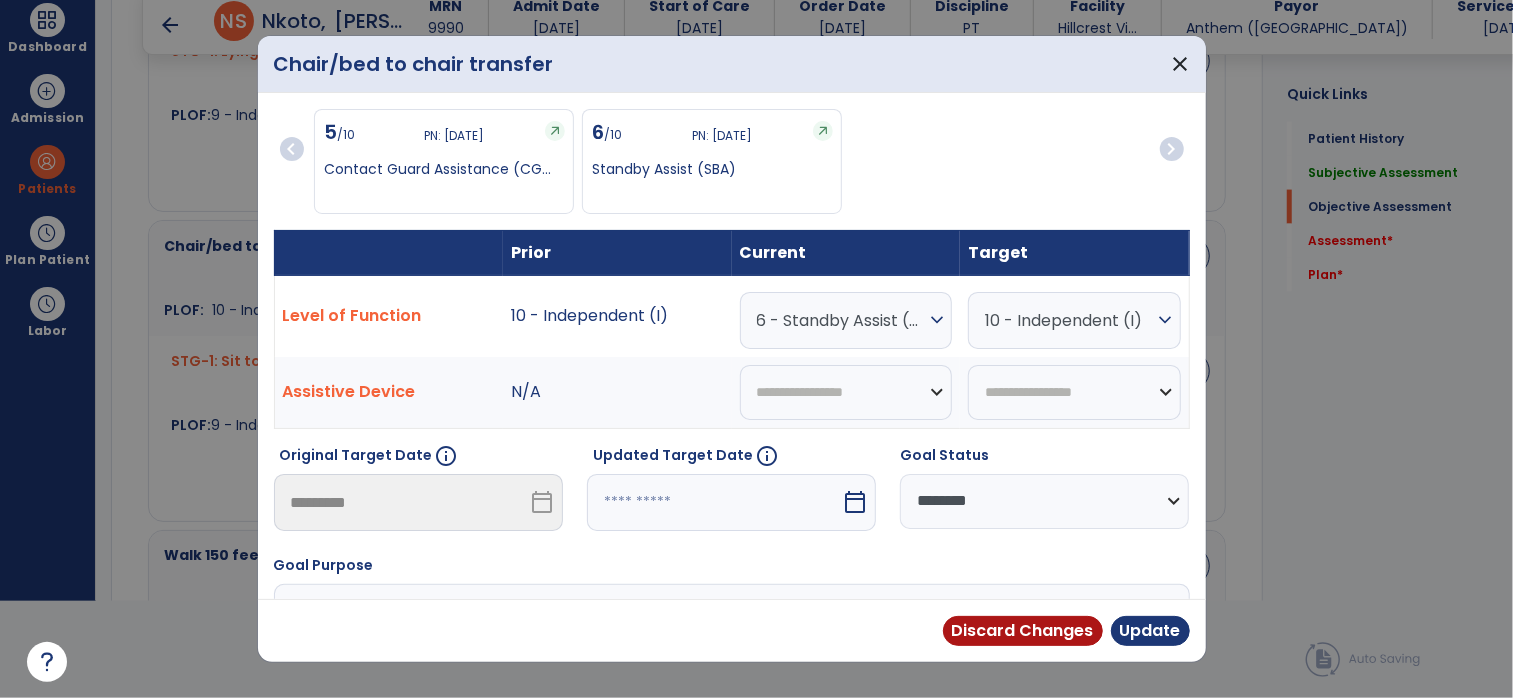 click on "6 - Standby Assist (SBA)" at bounding box center (841, 320) 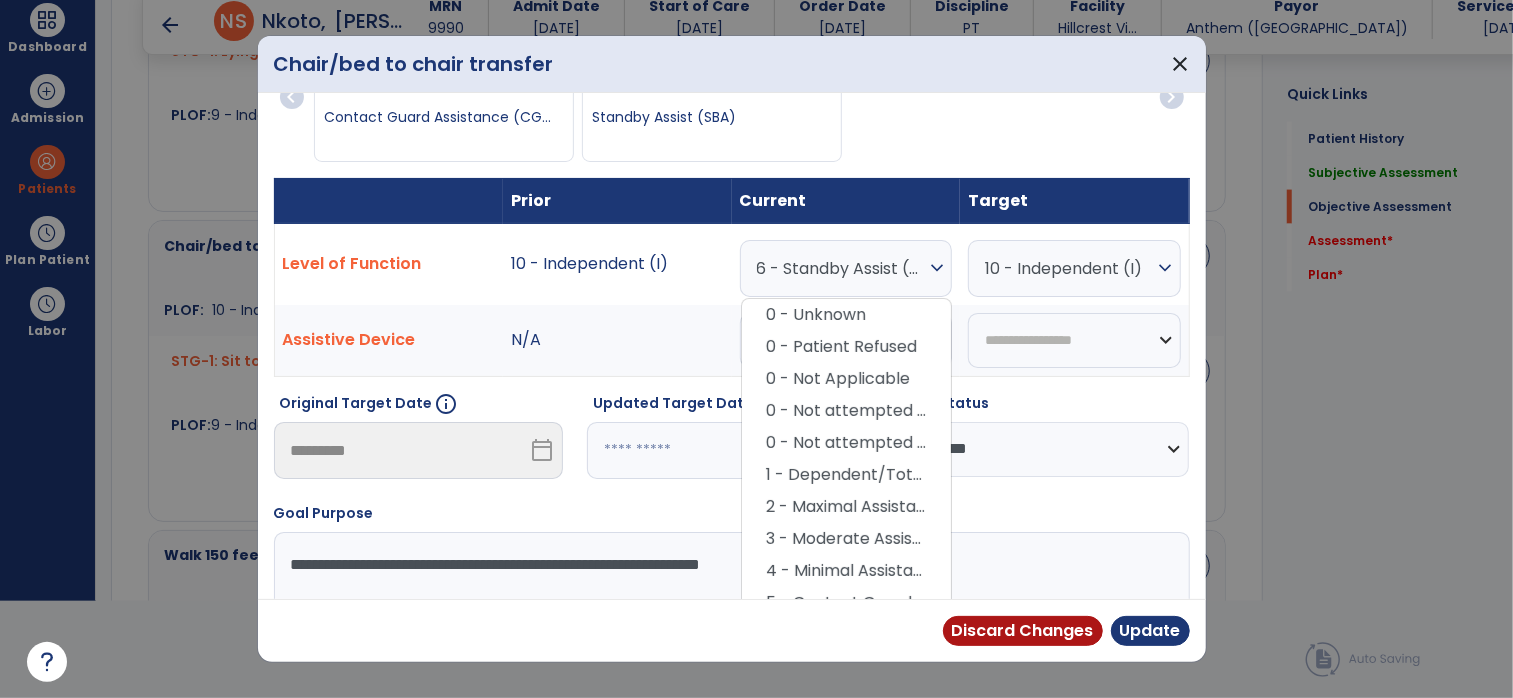 scroll, scrollTop: 52, scrollLeft: 0, axis: vertical 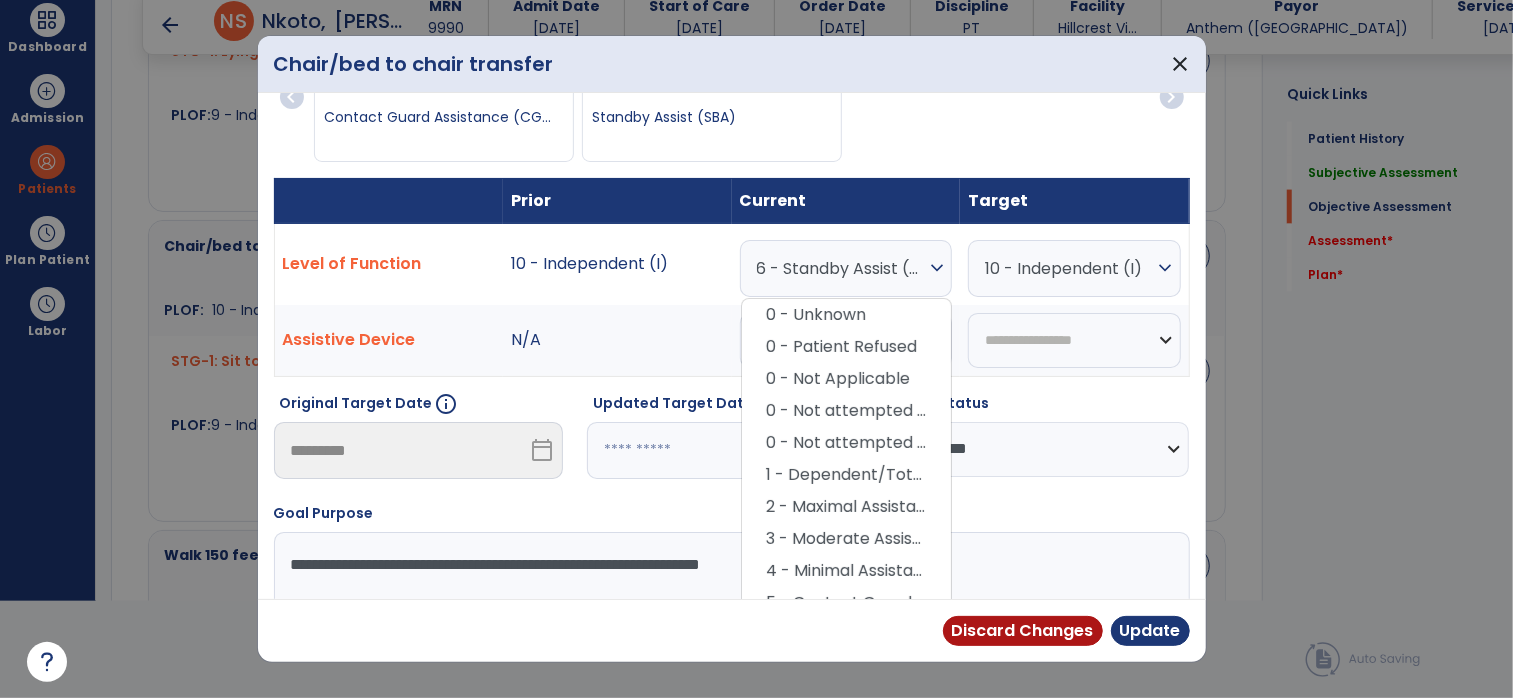 click on "8 - Supervised (S)" at bounding box center [846, 699] 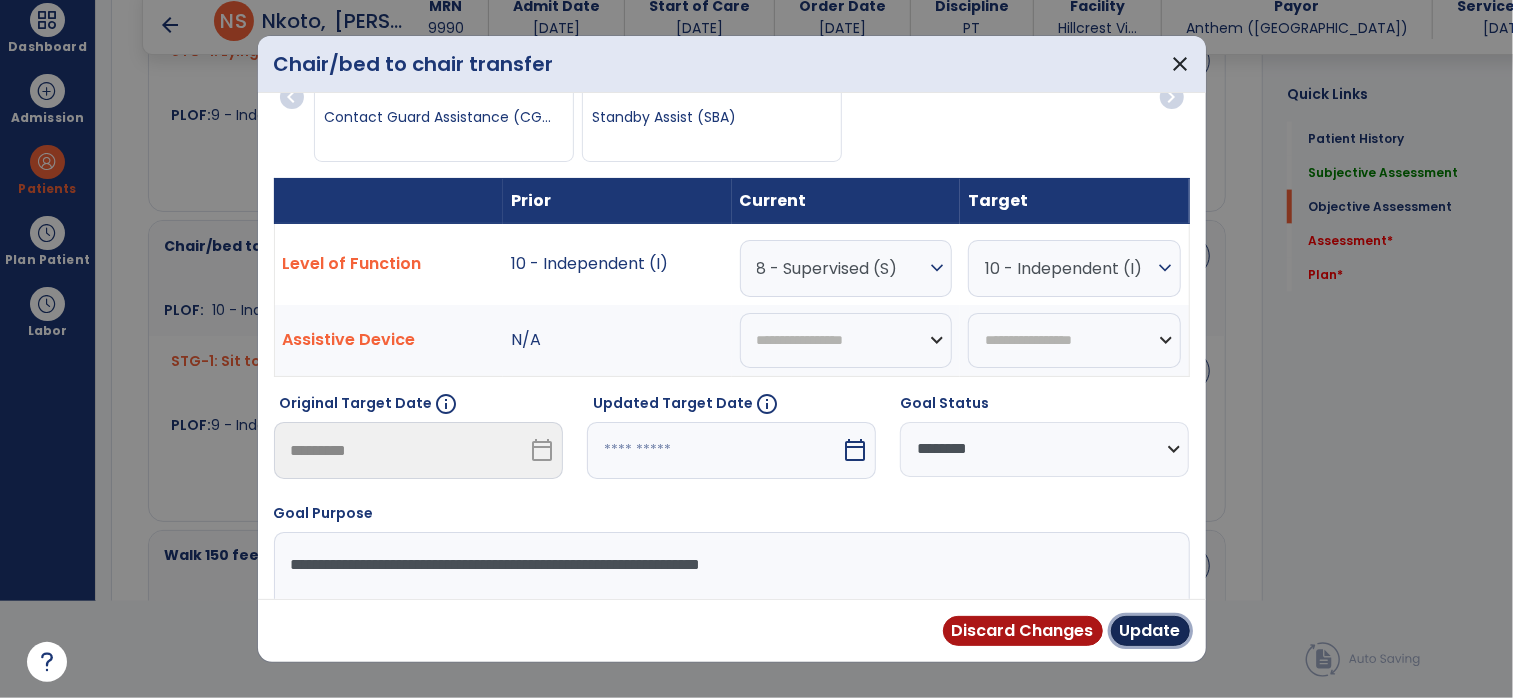 click on "Update" at bounding box center [1150, 631] 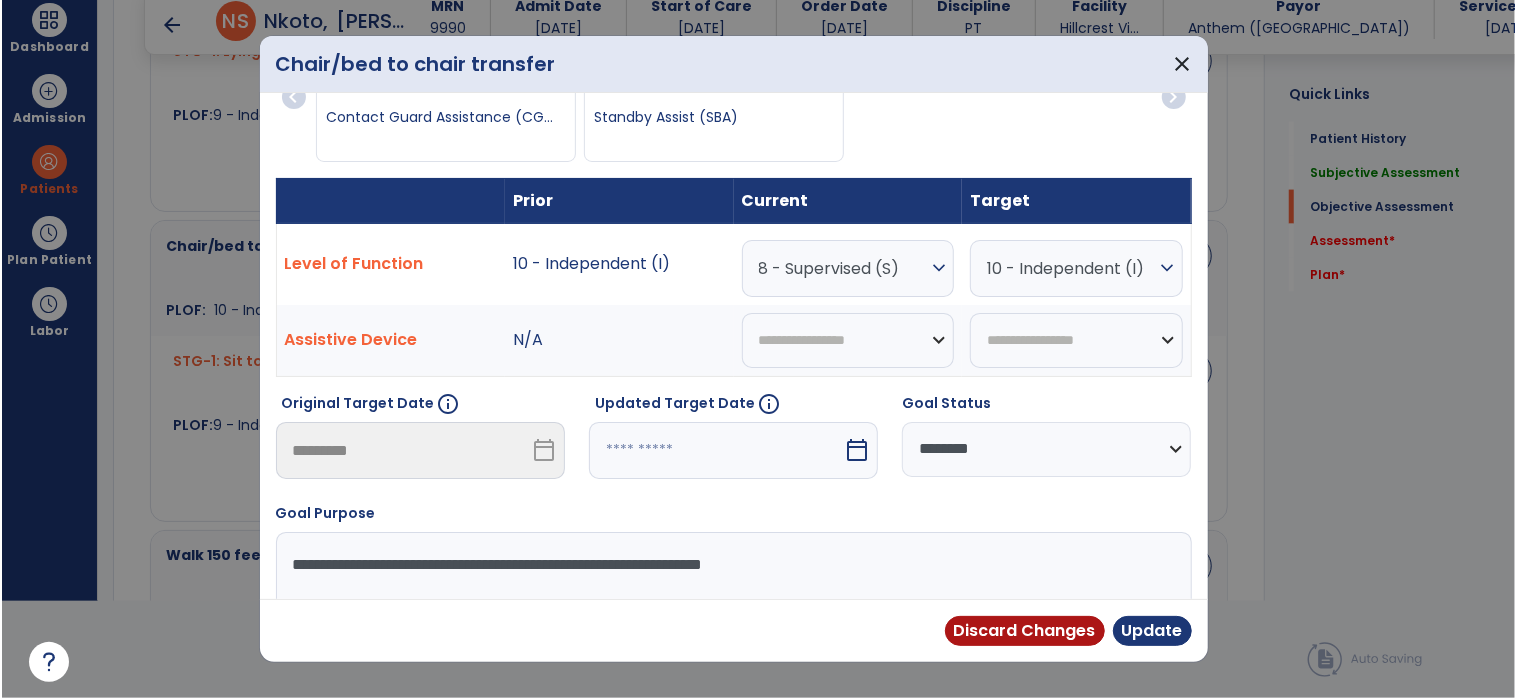 scroll, scrollTop: 96, scrollLeft: 0, axis: vertical 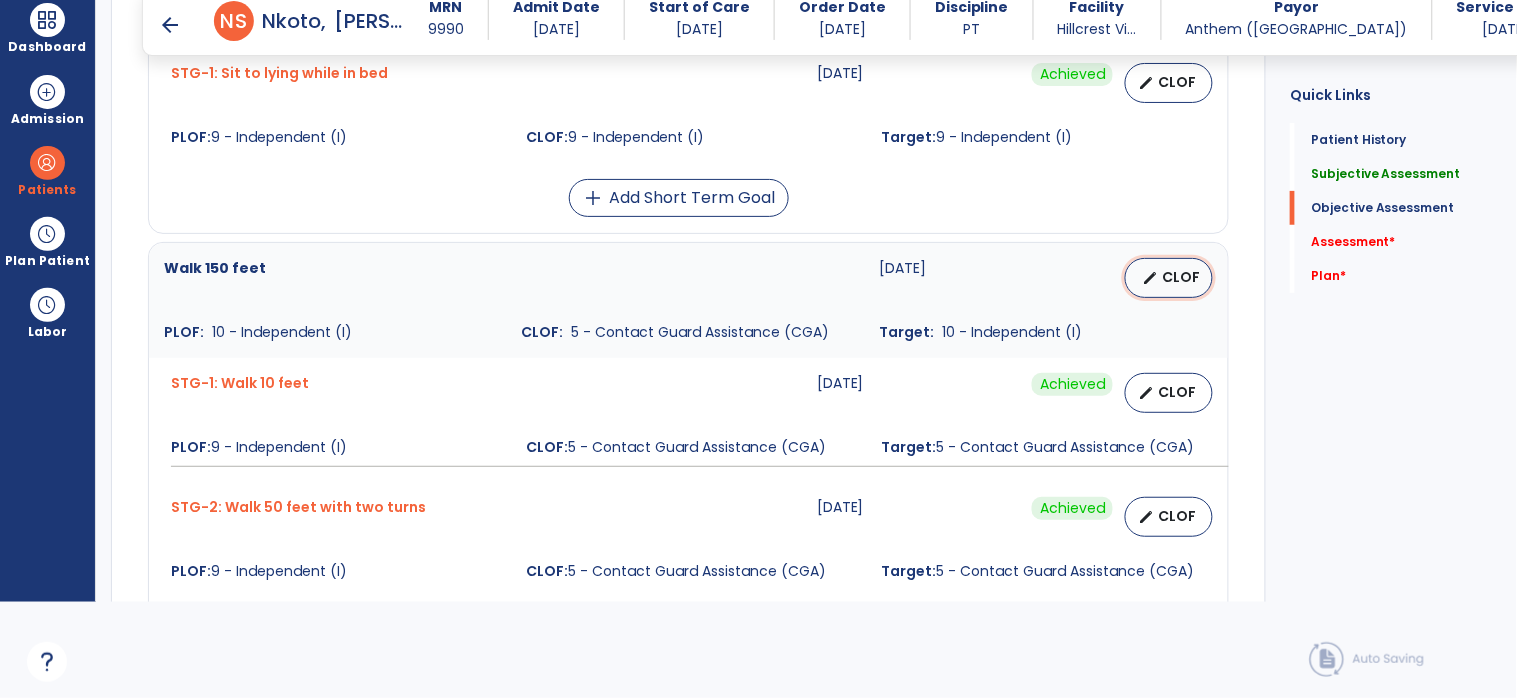 click on "CLOF" at bounding box center [1181, 277] 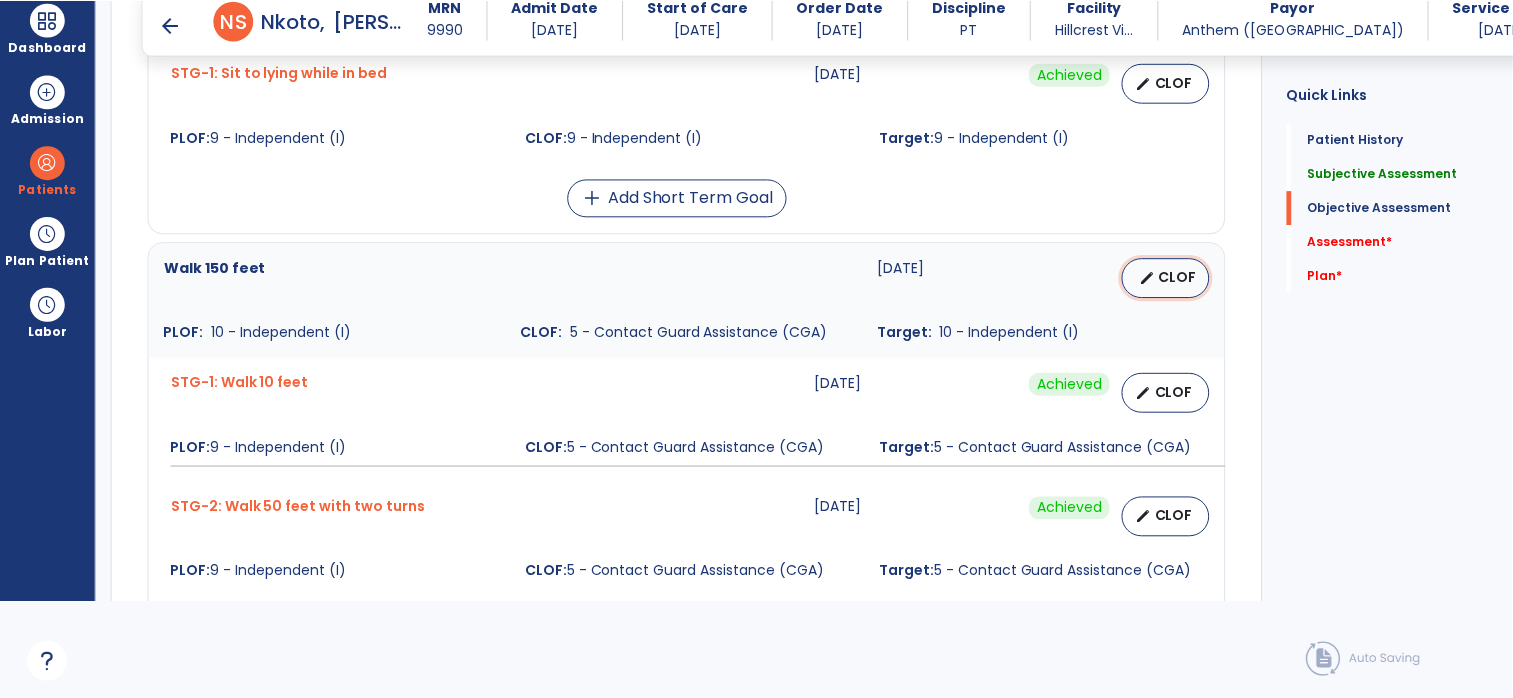 scroll, scrollTop: 0, scrollLeft: 0, axis: both 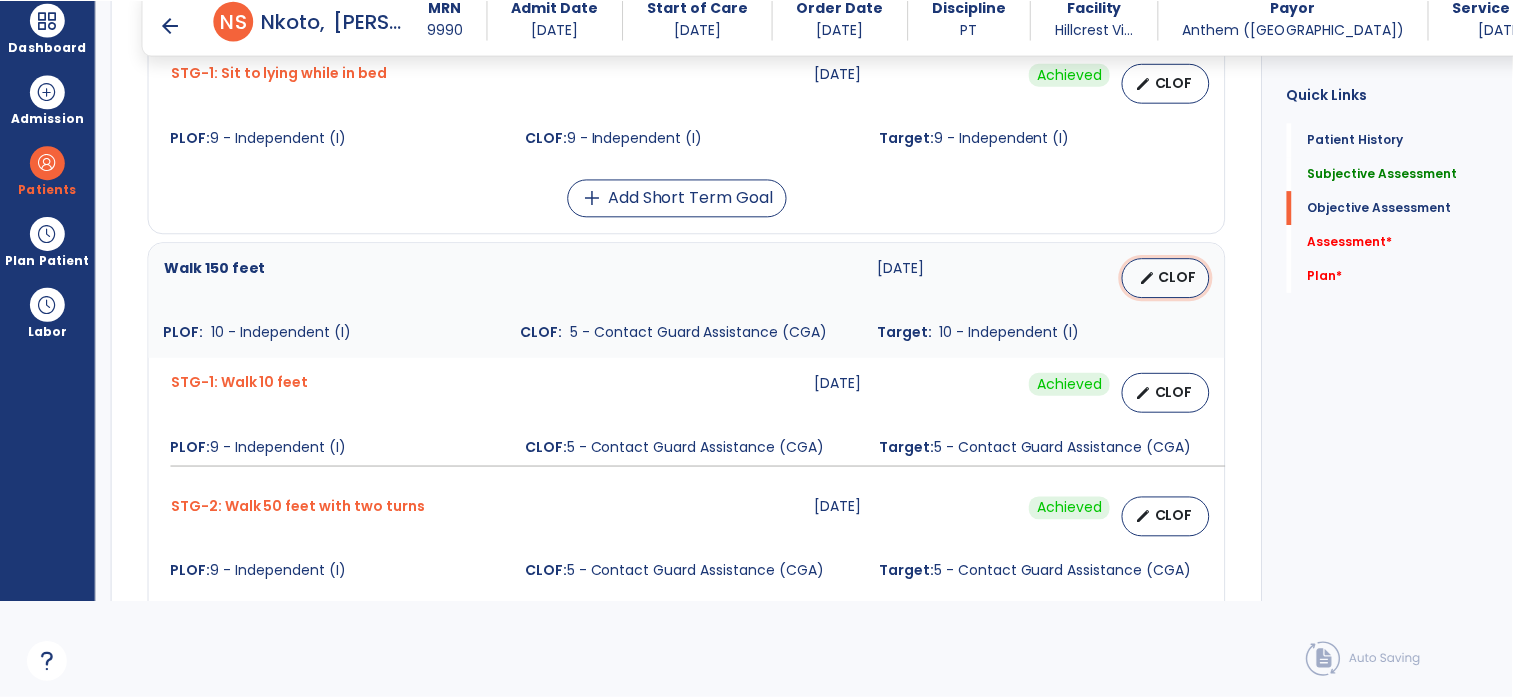 select on "********" 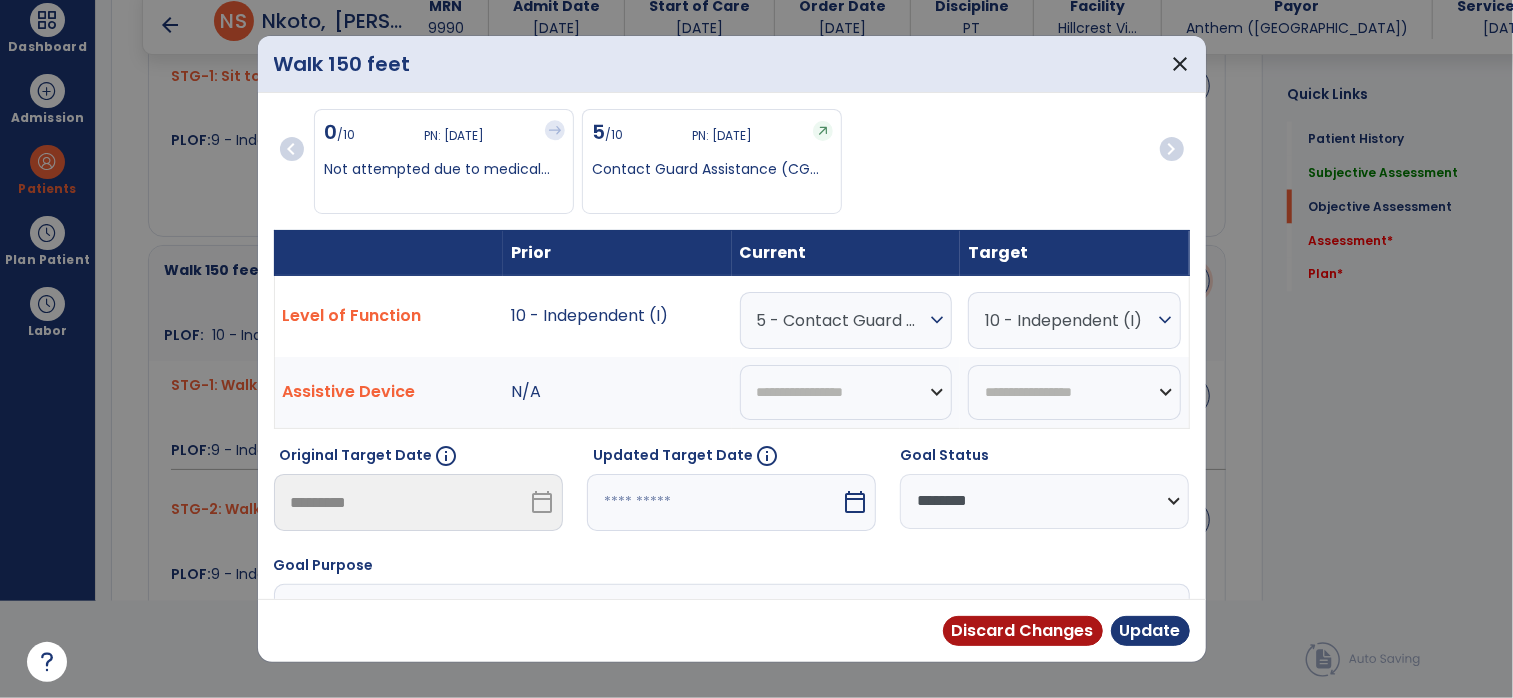 scroll, scrollTop: 1986, scrollLeft: 0, axis: vertical 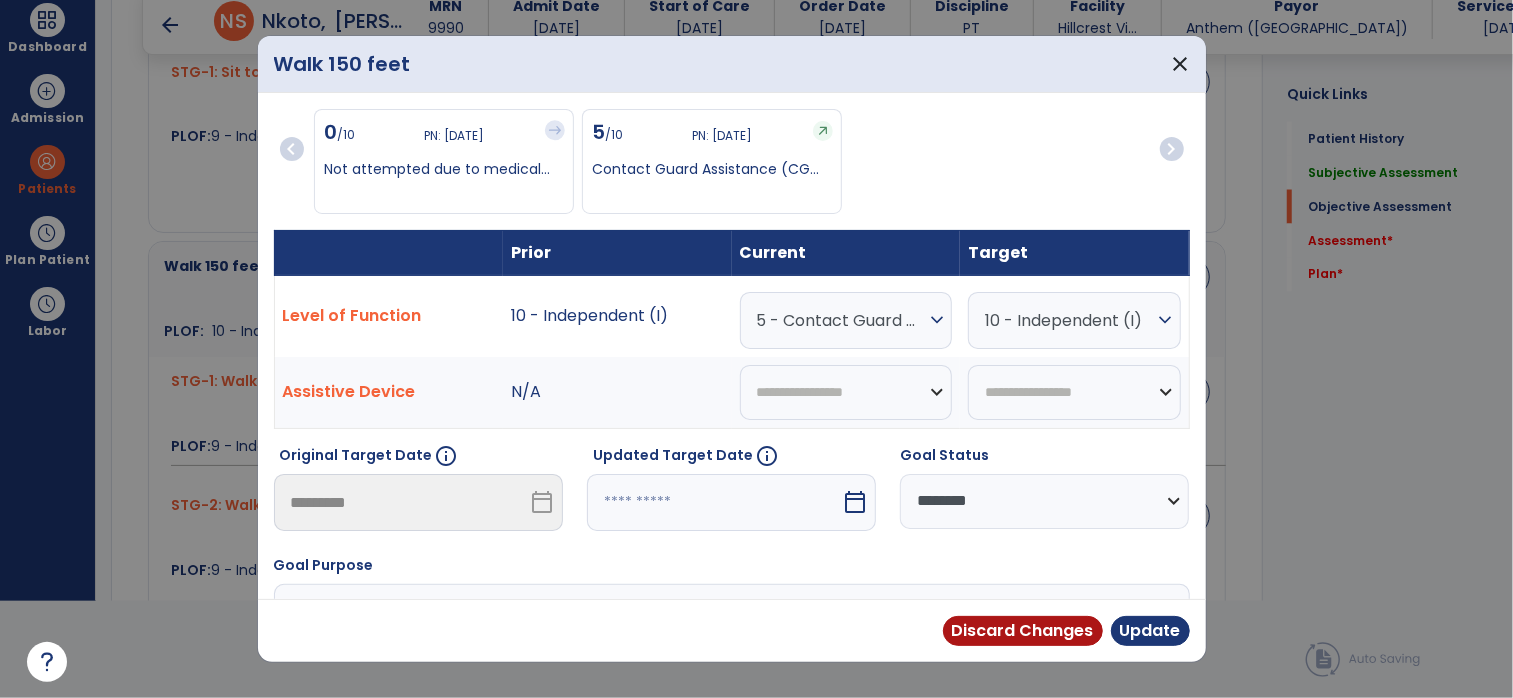 click on "expand_more" at bounding box center [937, 320] 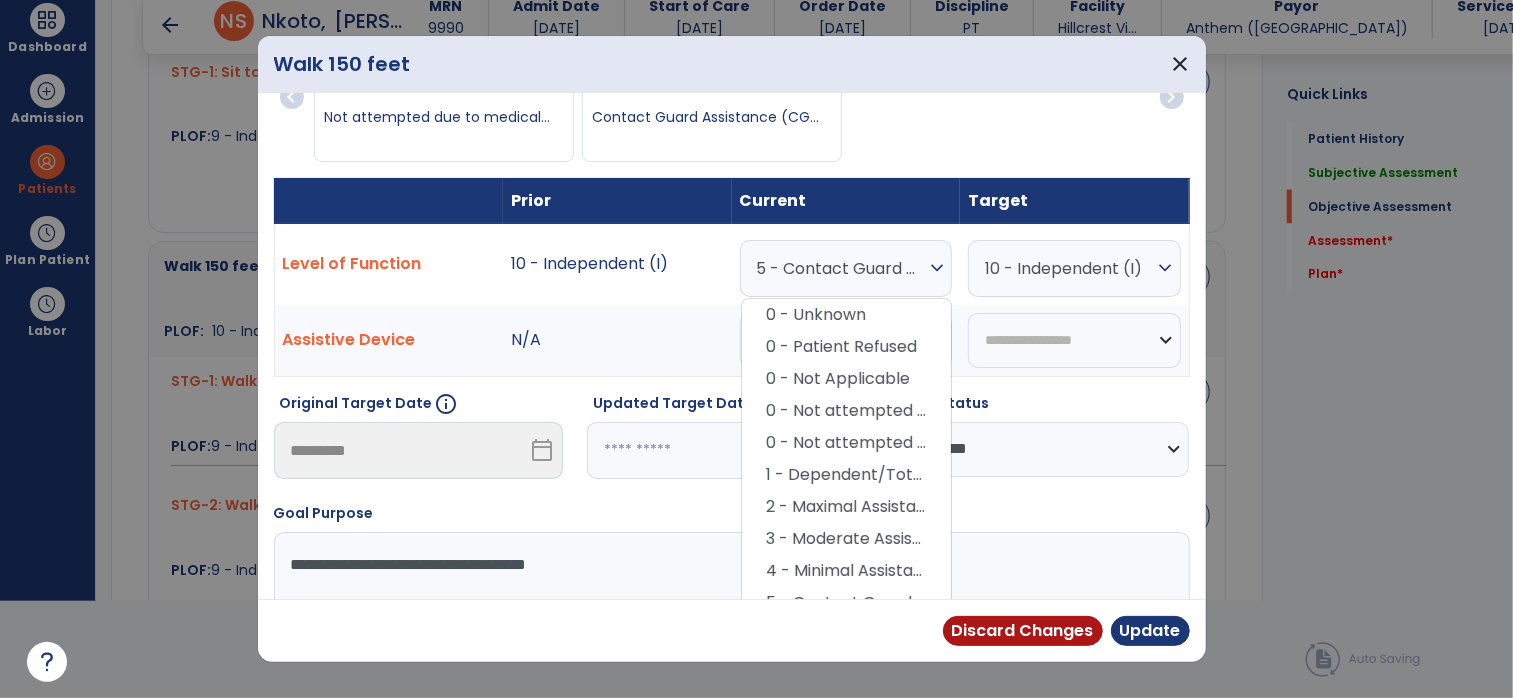 scroll, scrollTop: 52, scrollLeft: 0, axis: vertical 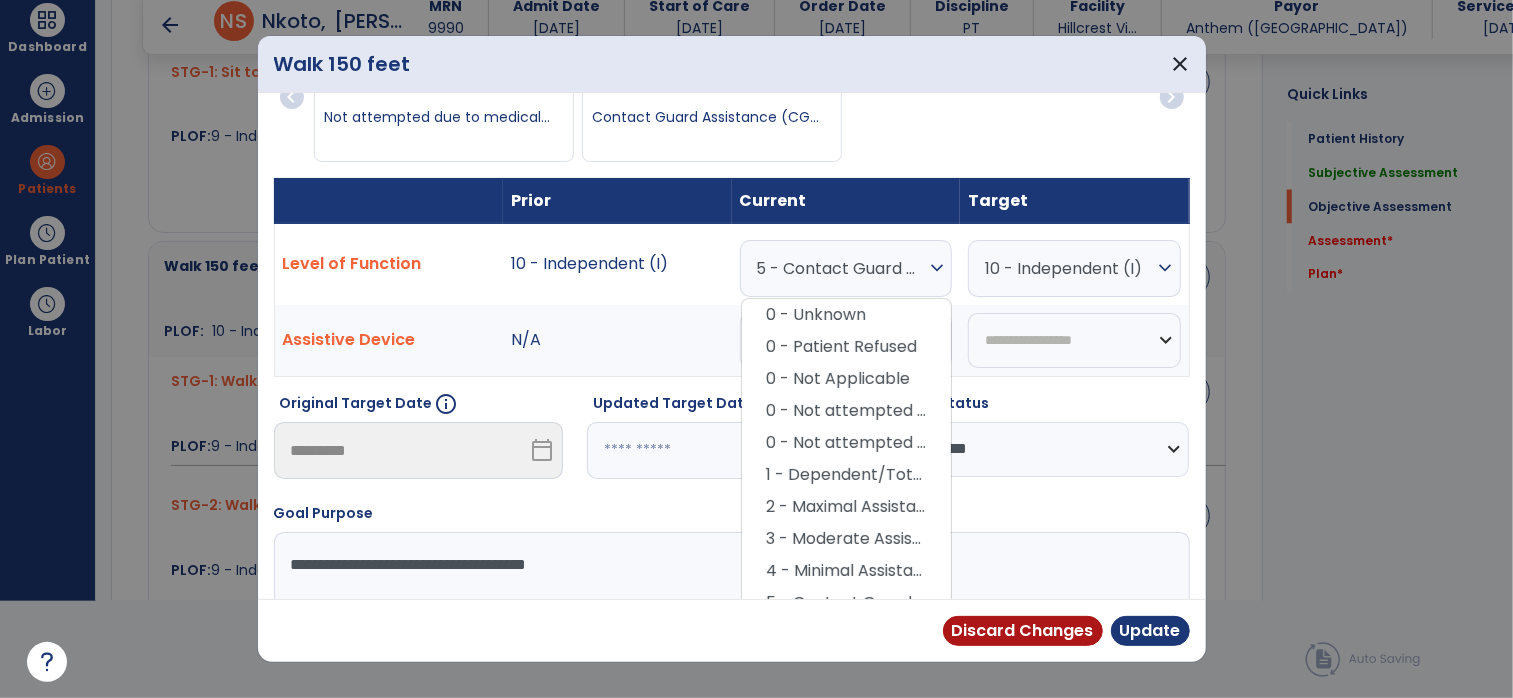 click on "8 - Supervised (S)" at bounding box center [846, 699] 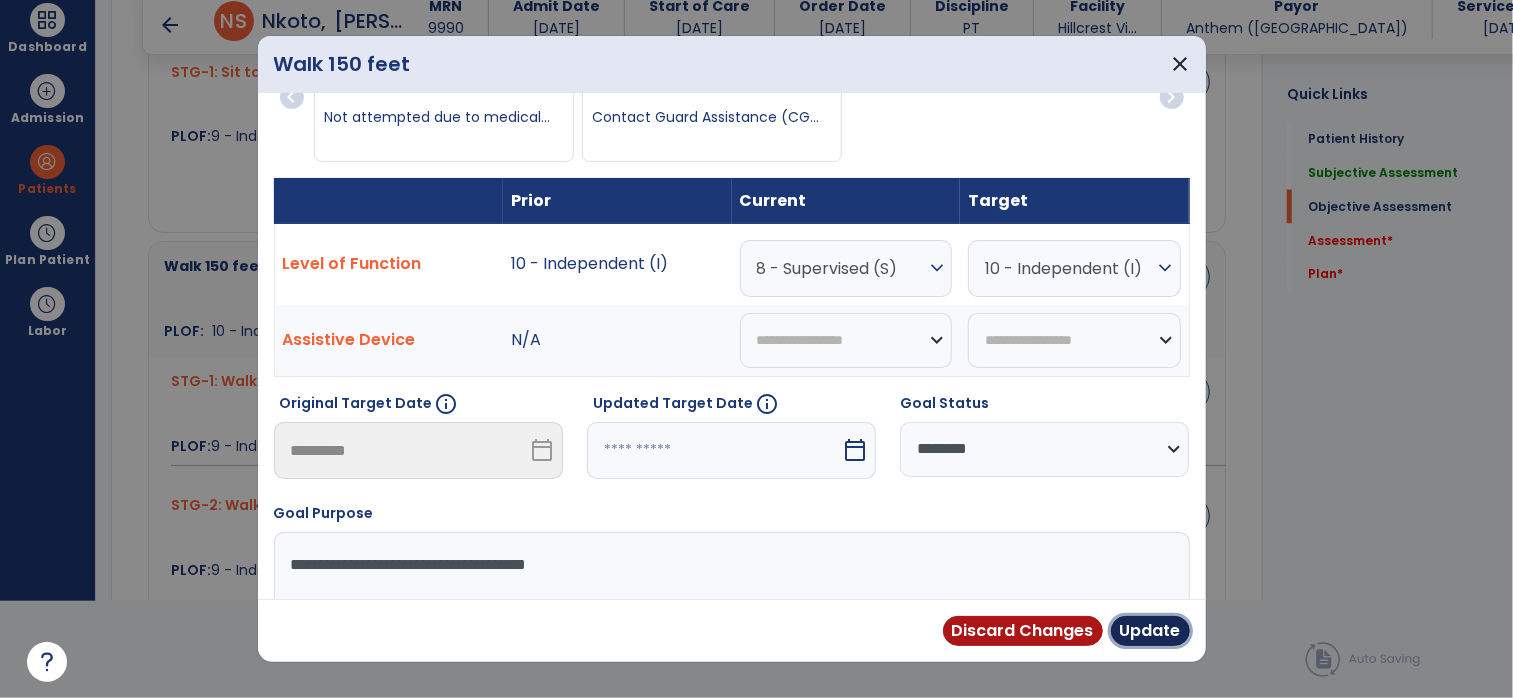 click on "Update" at bounding box center (1150, 631) 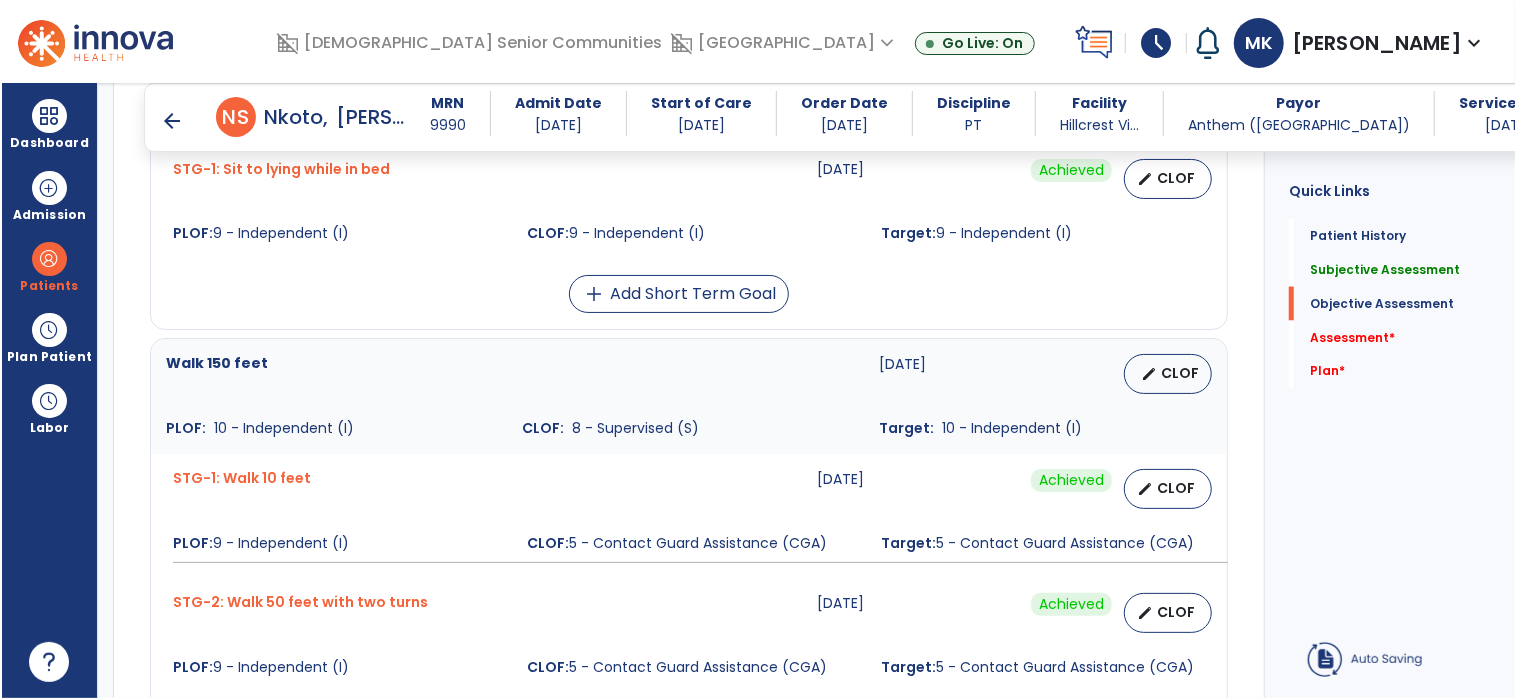 scroll, scrollTop: 96, scrollLeft: 0, axis: vertical 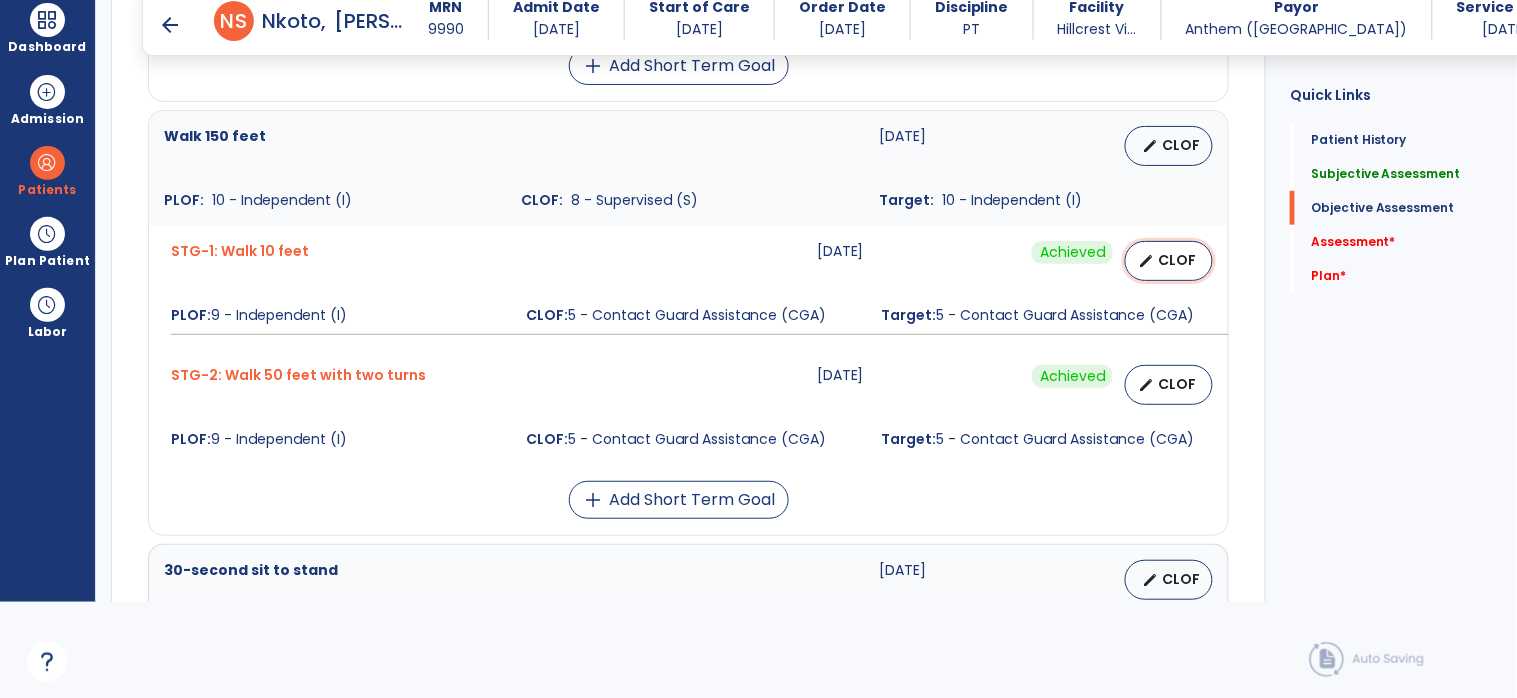 click on "CLOF" at bounding box center [1177, 260] 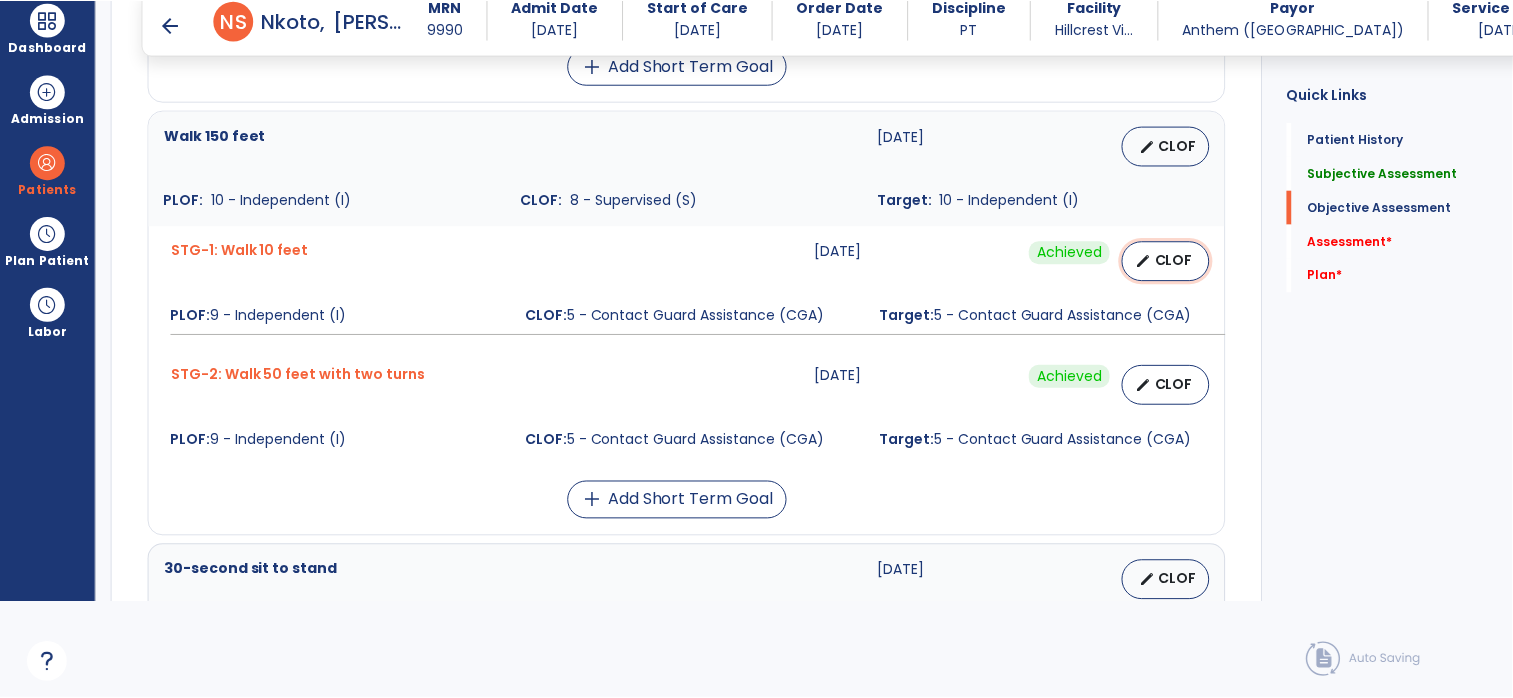 scroll, scrollTop: 0, scrollLeft: 0, axis: both 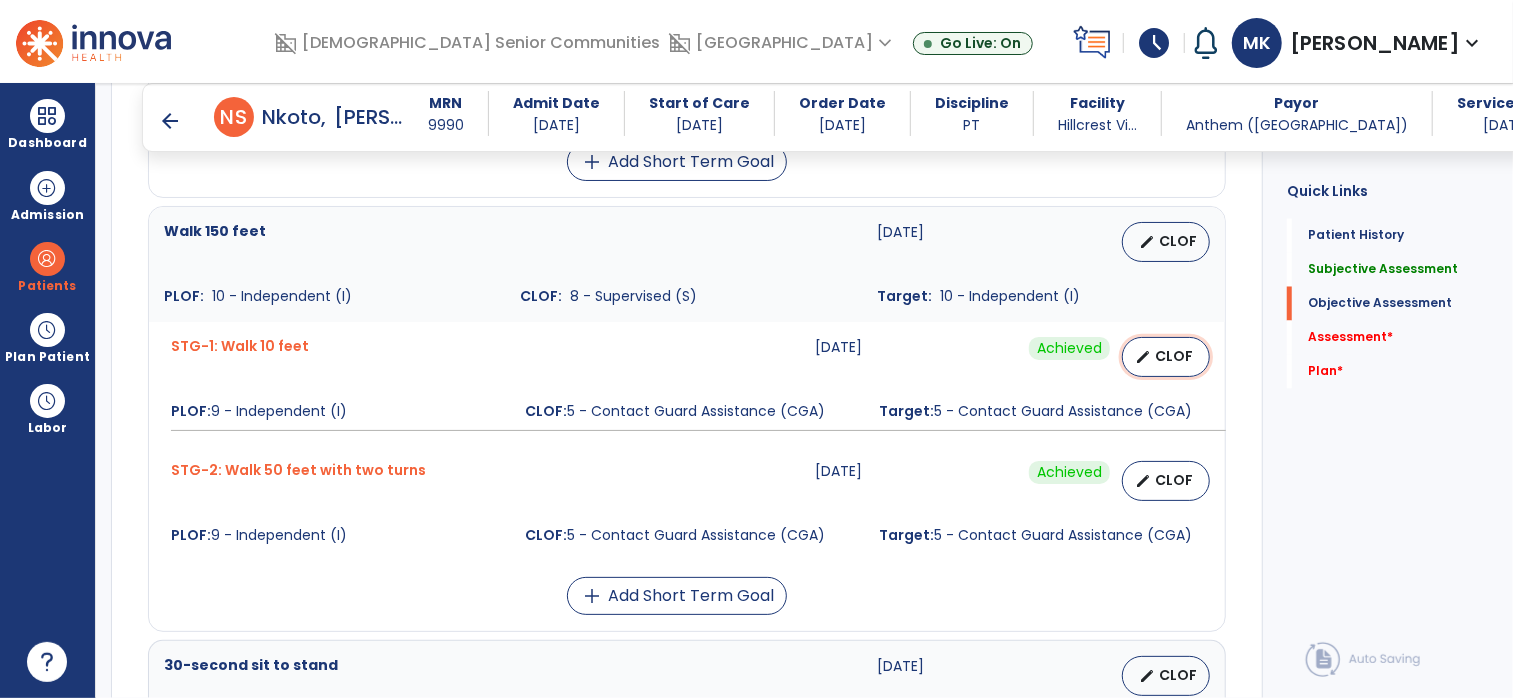 select on "********" 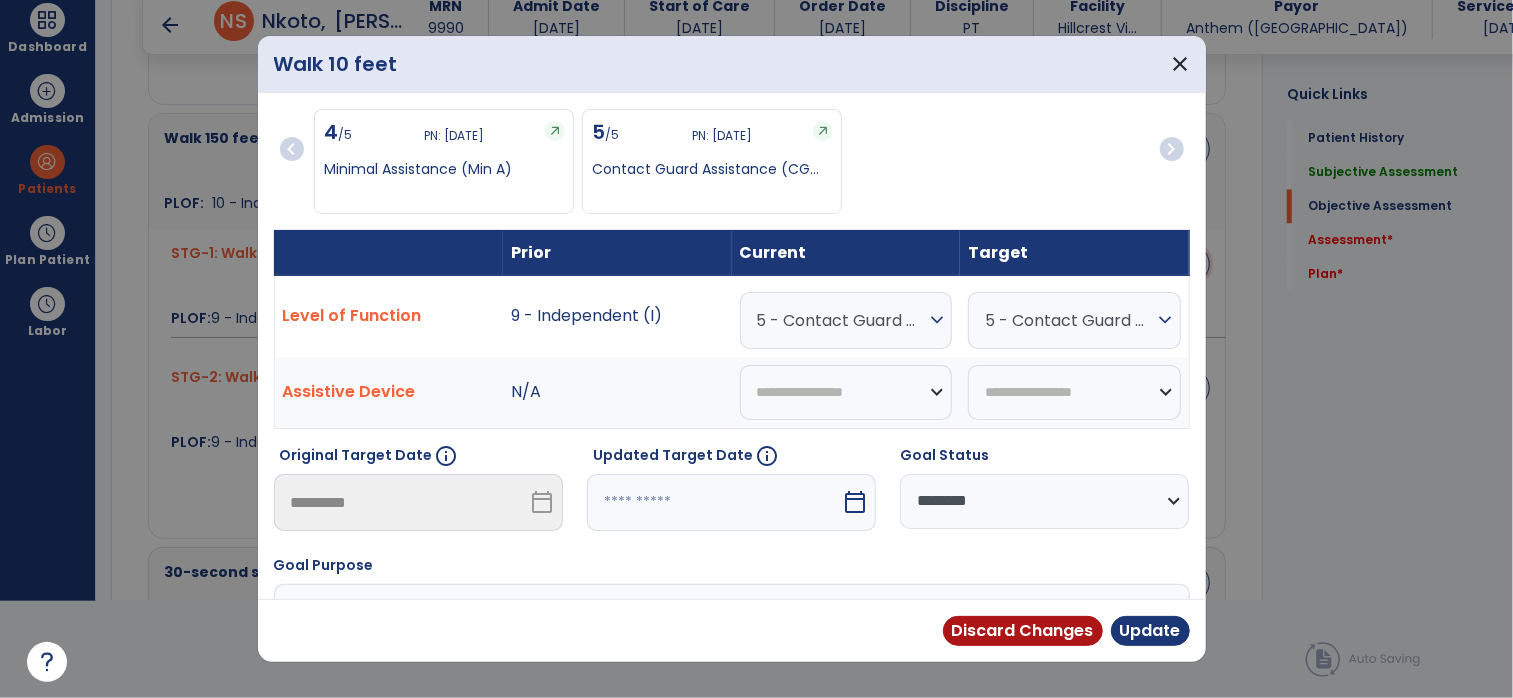 scroll, scrollTop: 2118, scrollLeft: 0, axis: vertical 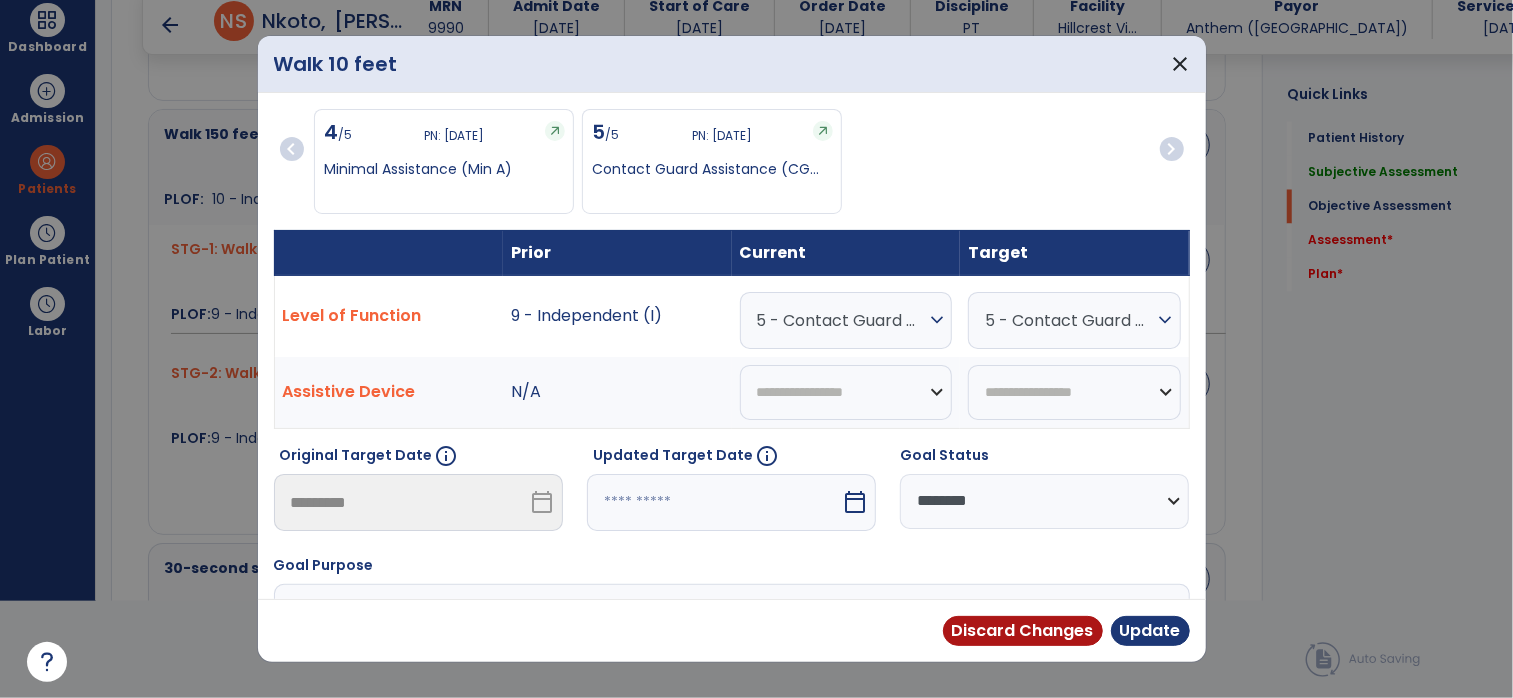 click on "5 - Contact Guard Assistance (CGA)" at bounding box center (841, 320) 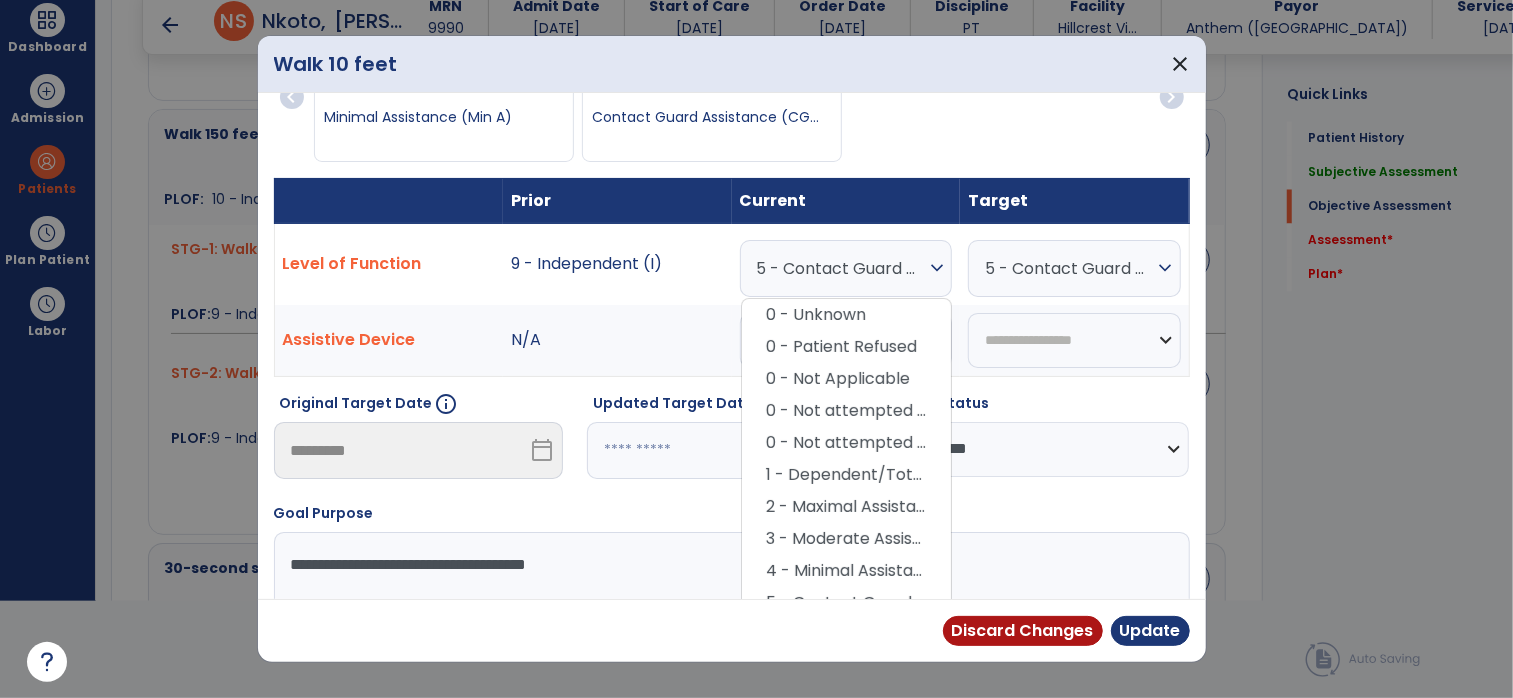 scroll, scrollTop: 52, scrollLeft: 0, axis: vertical 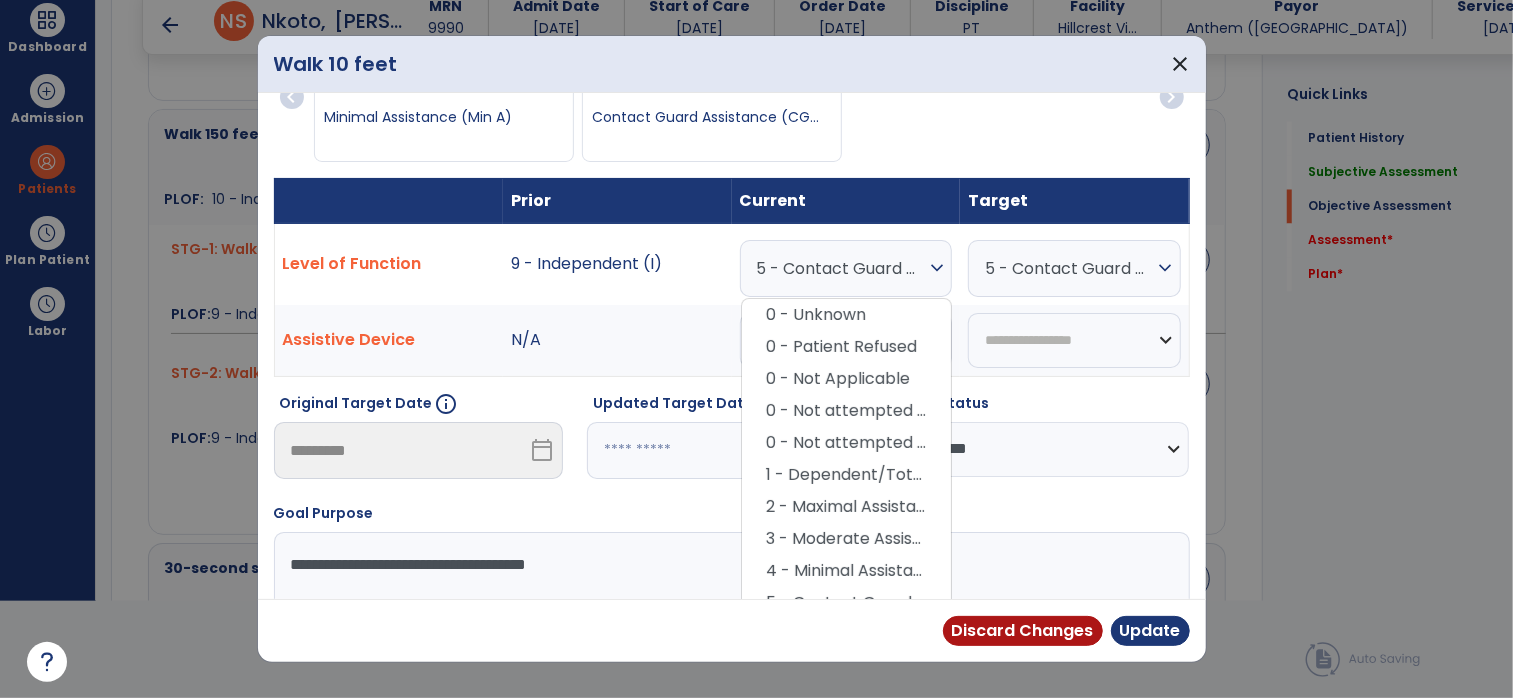 click on "8 - Supervised (S)" at bounding box center [846, 699] 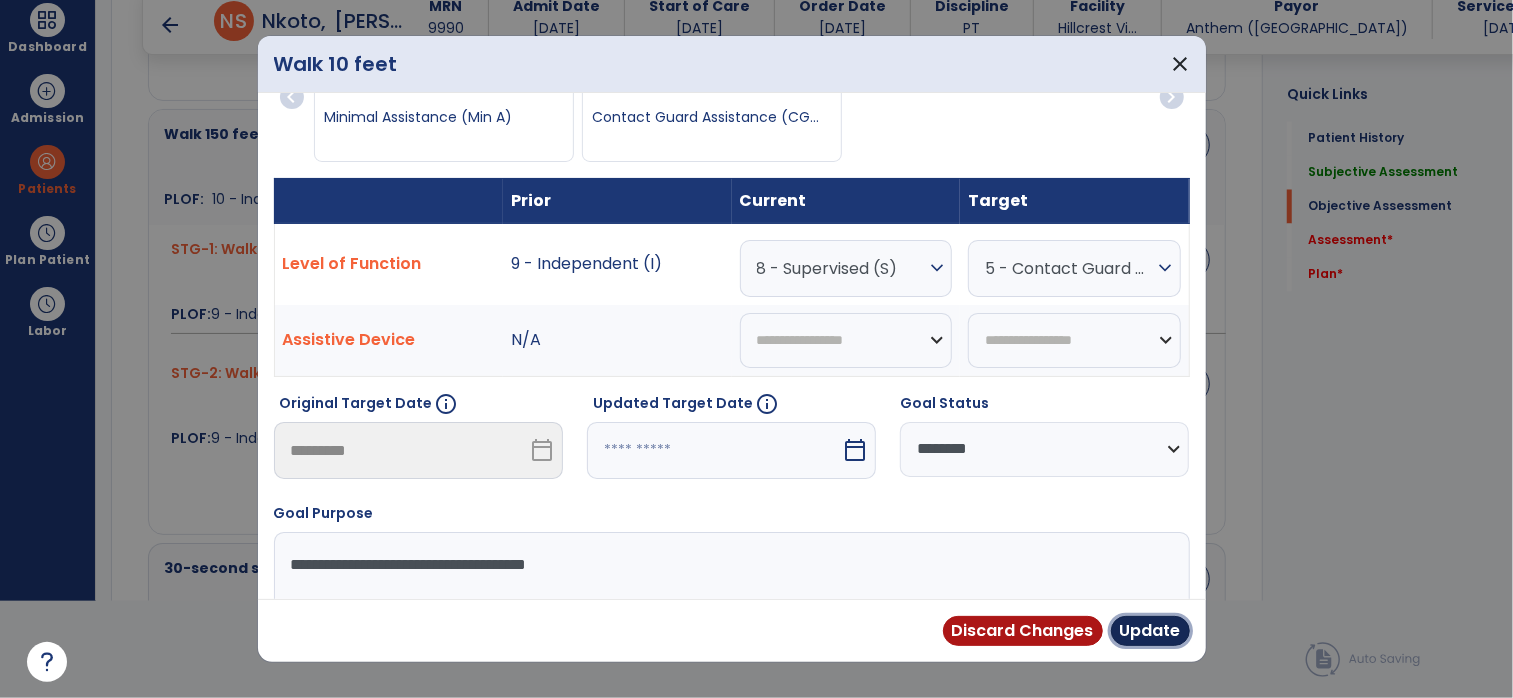 click on "Update" at bounding box center [1150, 631] 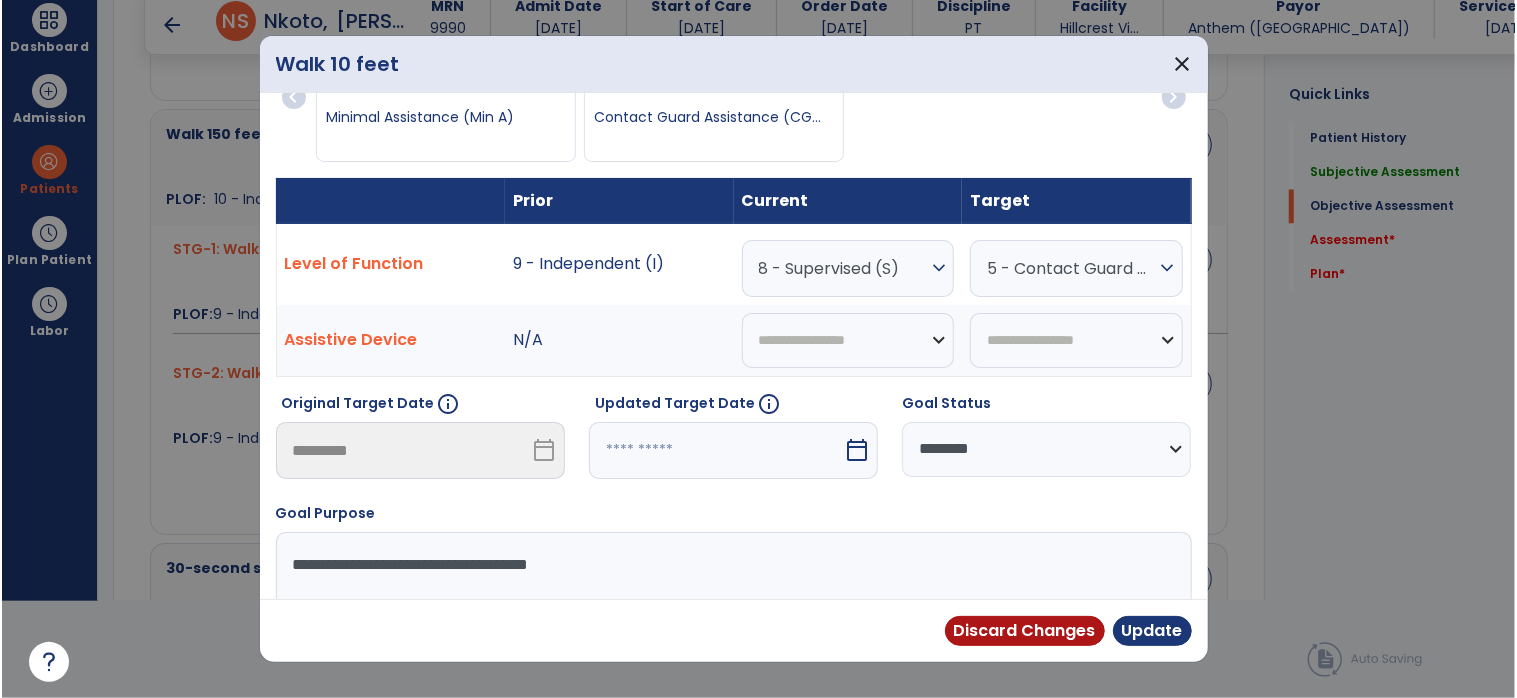scroll, scrollTop: 96, scrollLeft: 0, axis: vertical 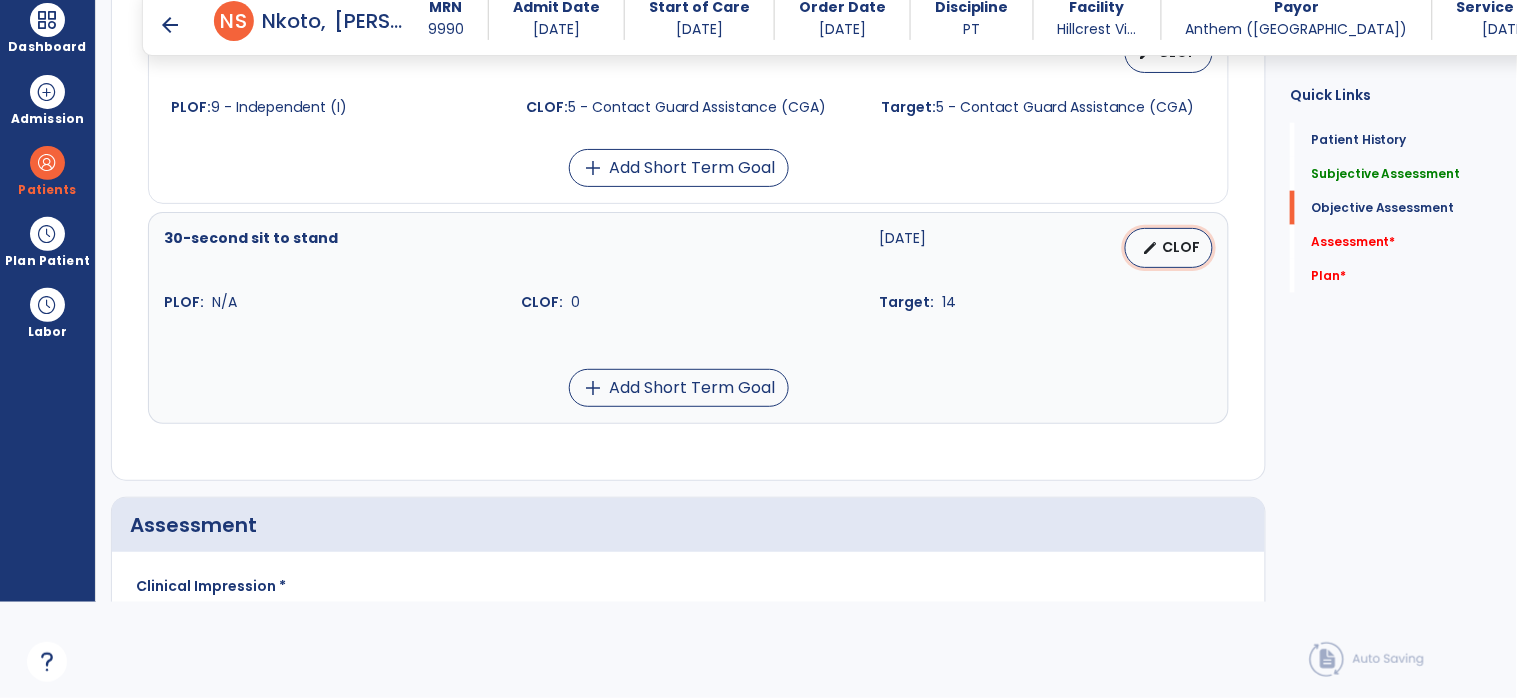 click on "edit" at bounding box center (1150, 248) 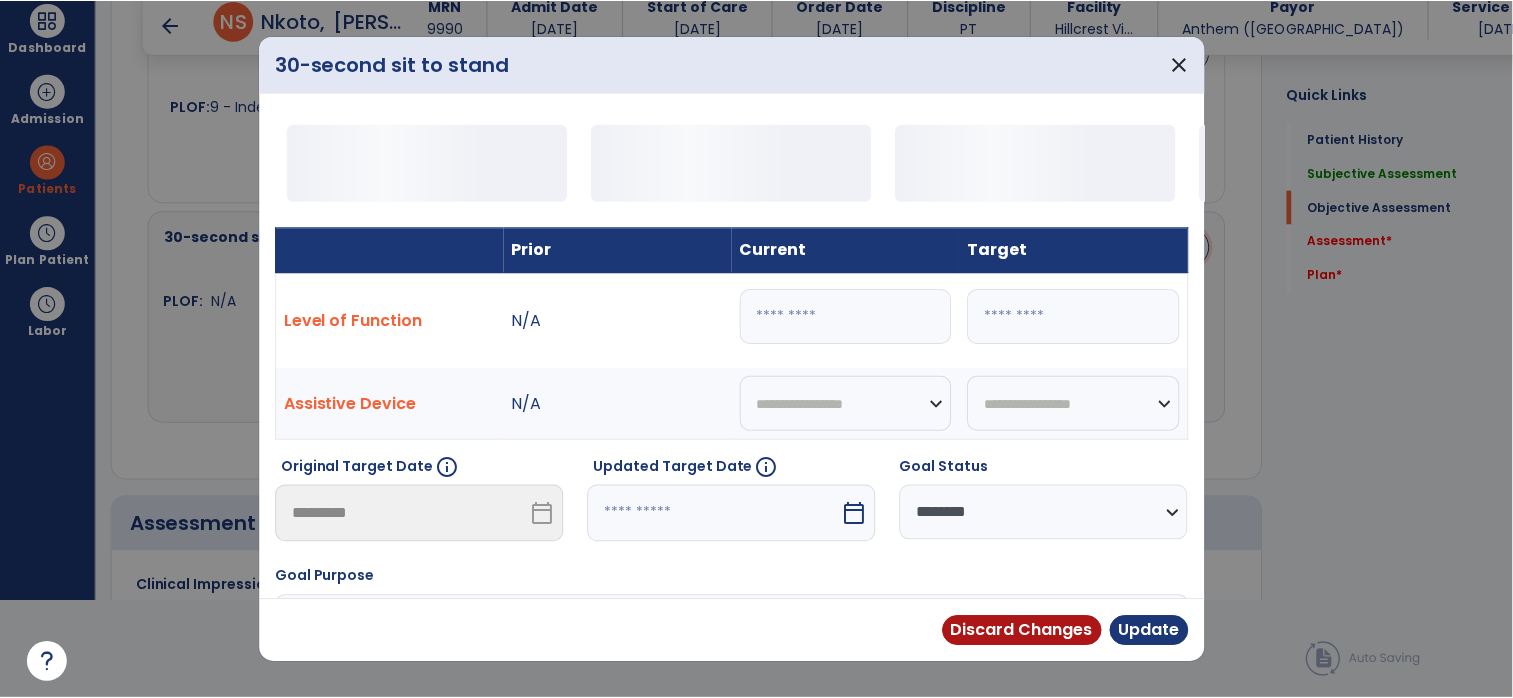 scroll, scrollTop: 0, scrollLeft: 0, axis: both 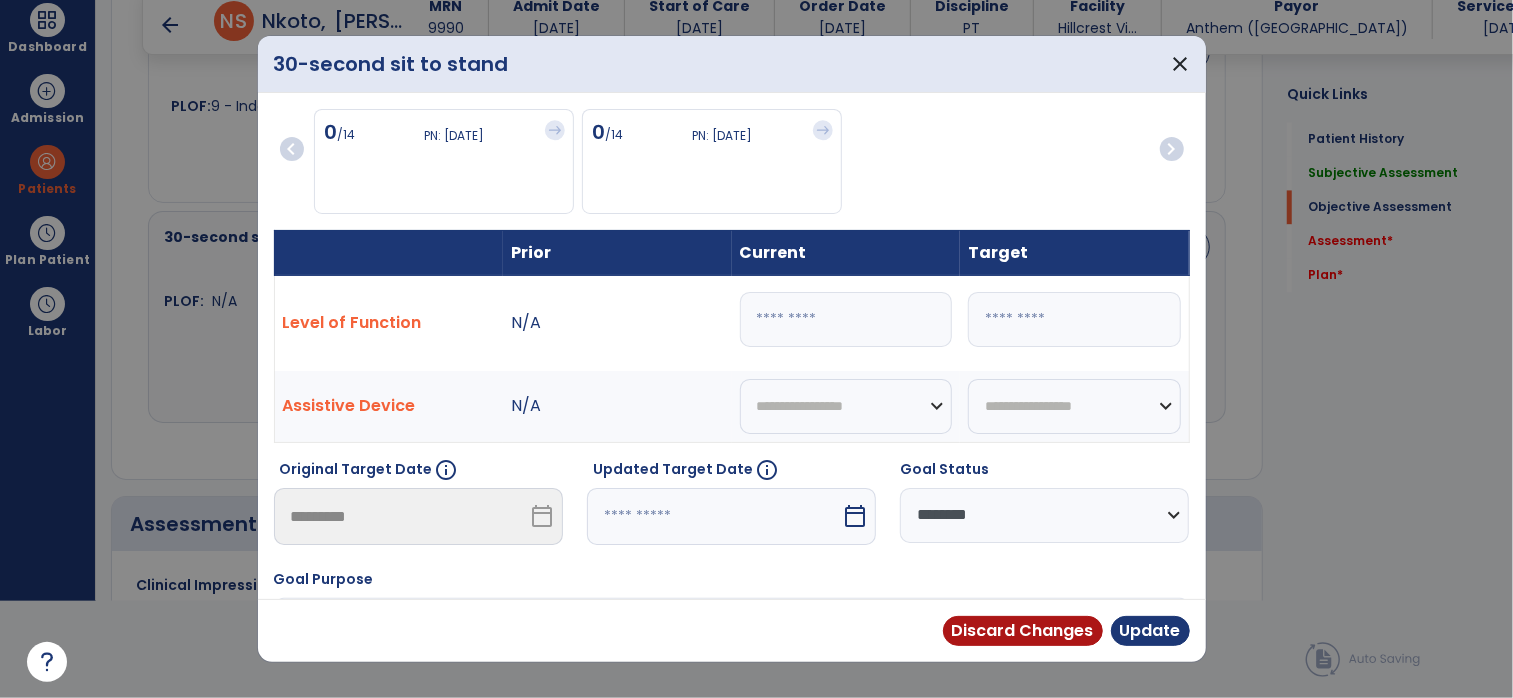 click on "*" at bounding box center (846, 319) 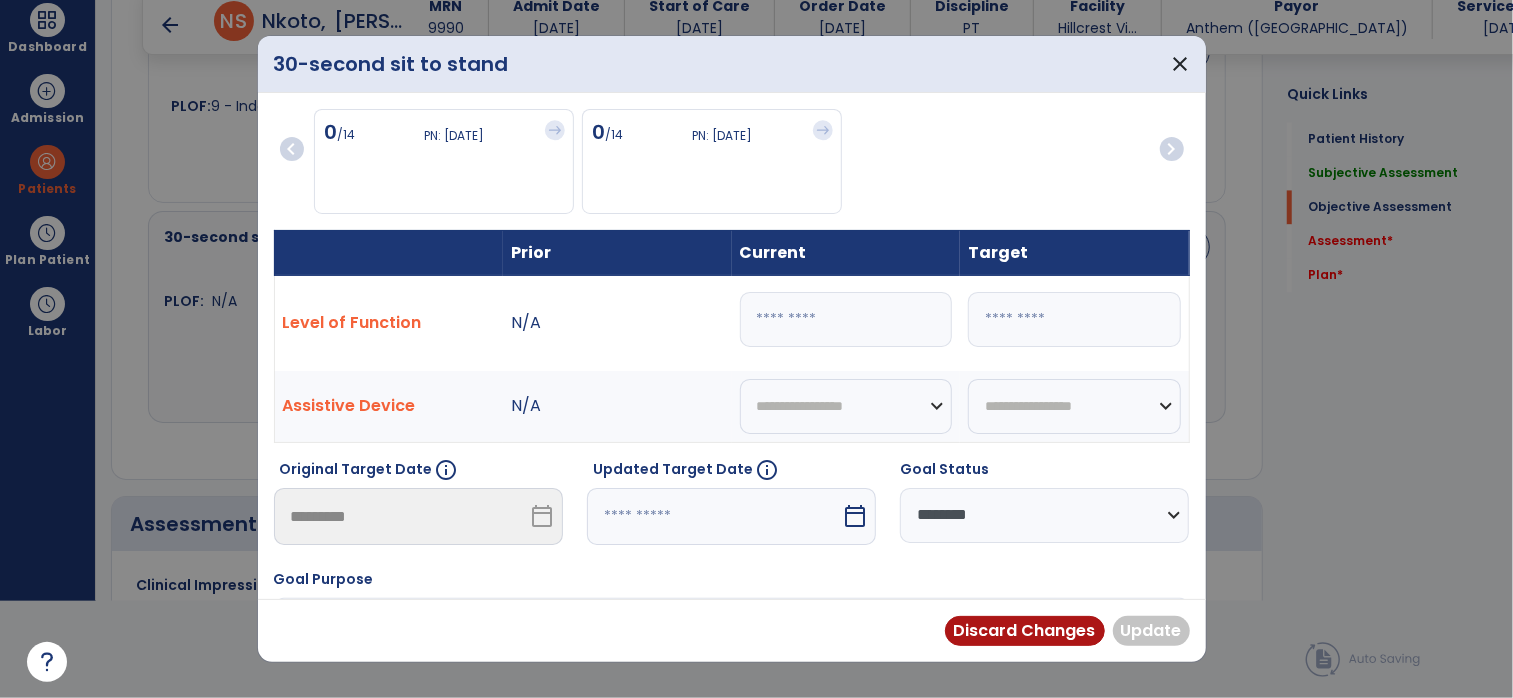 type on "*" 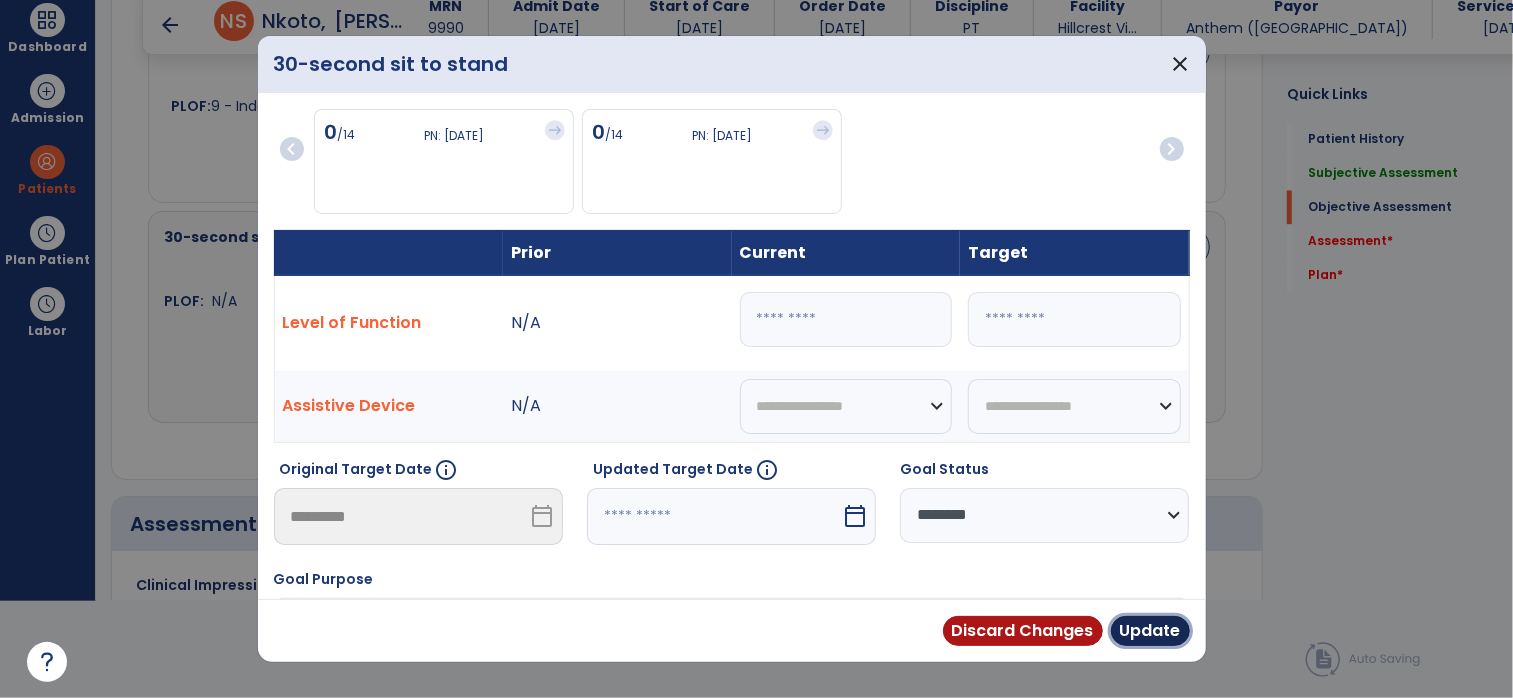 click on "Update" at bounding box center [1150, 631] 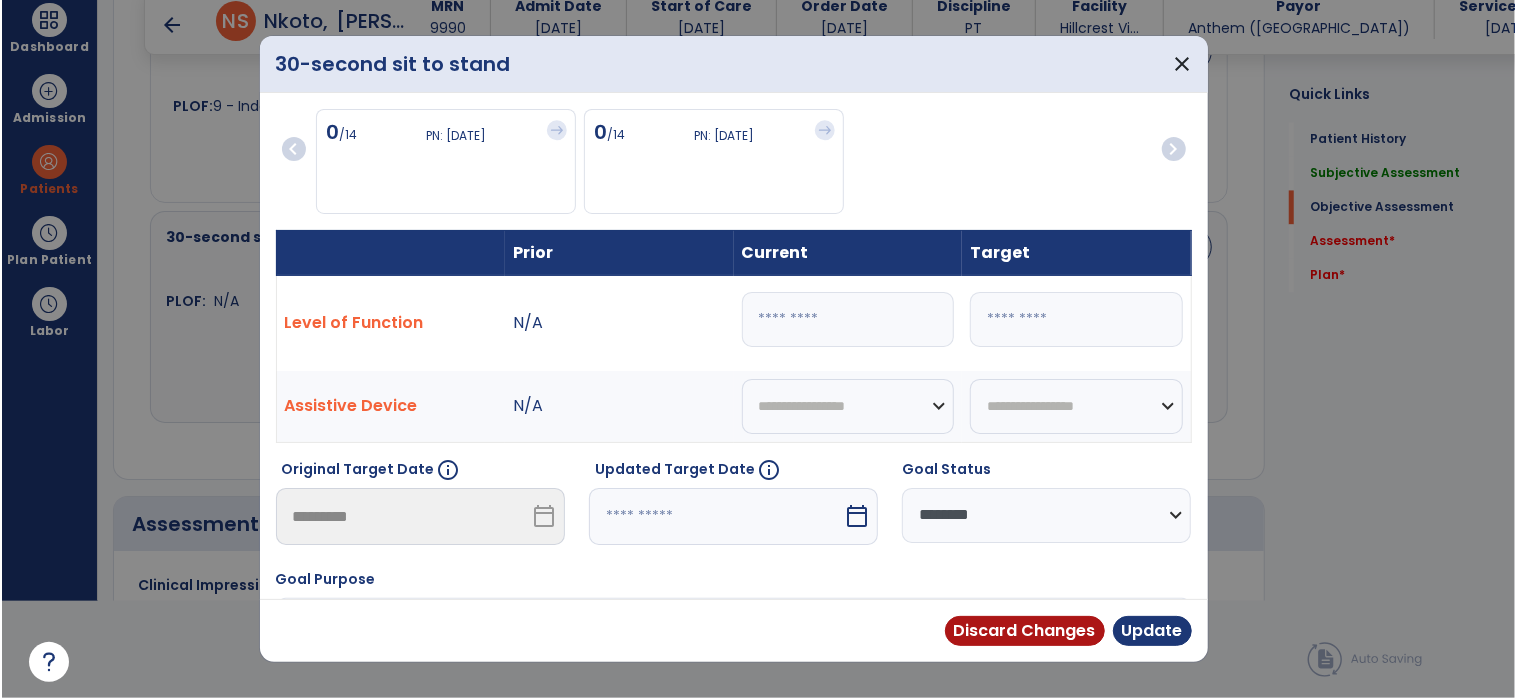 scroll, scrollTop: 96, scrollLeft: 0, axis: vertical 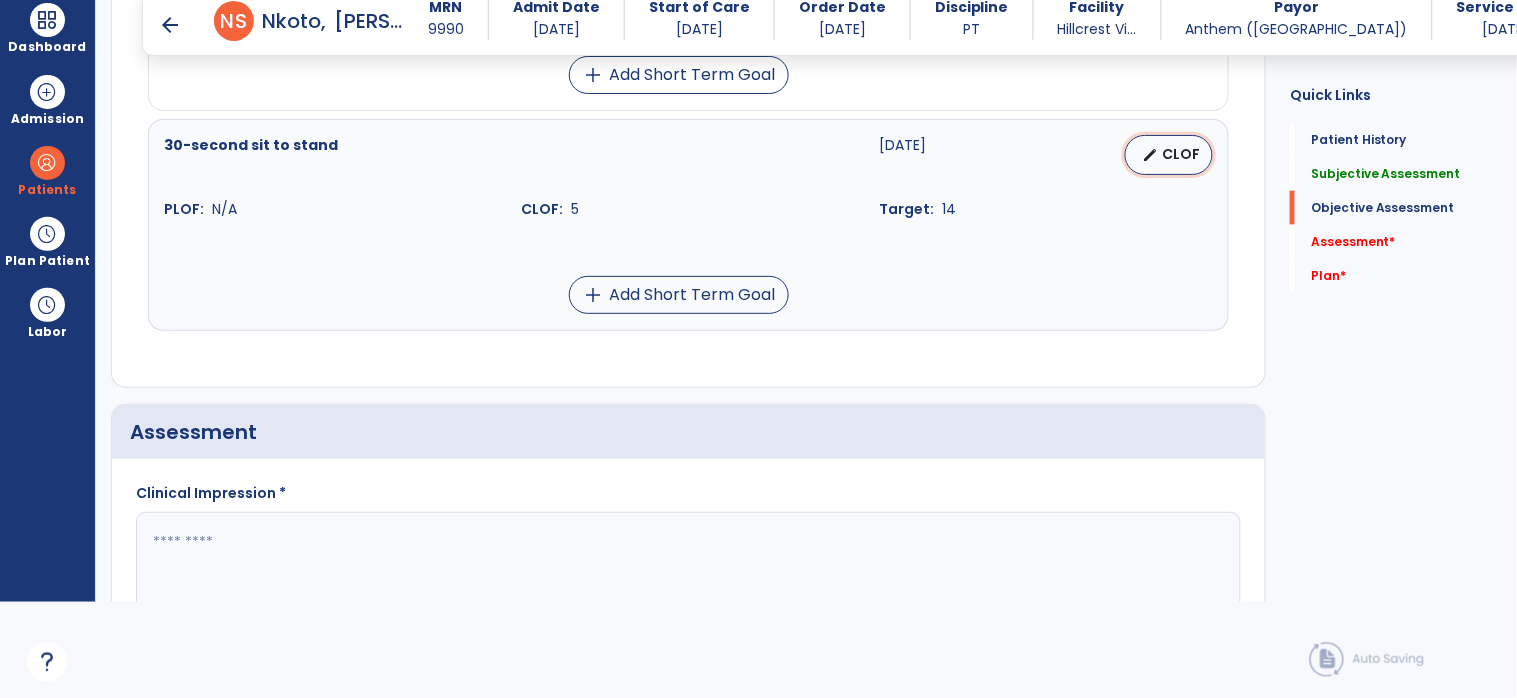 click on "CLOF" at bounding box center (1181, 154) 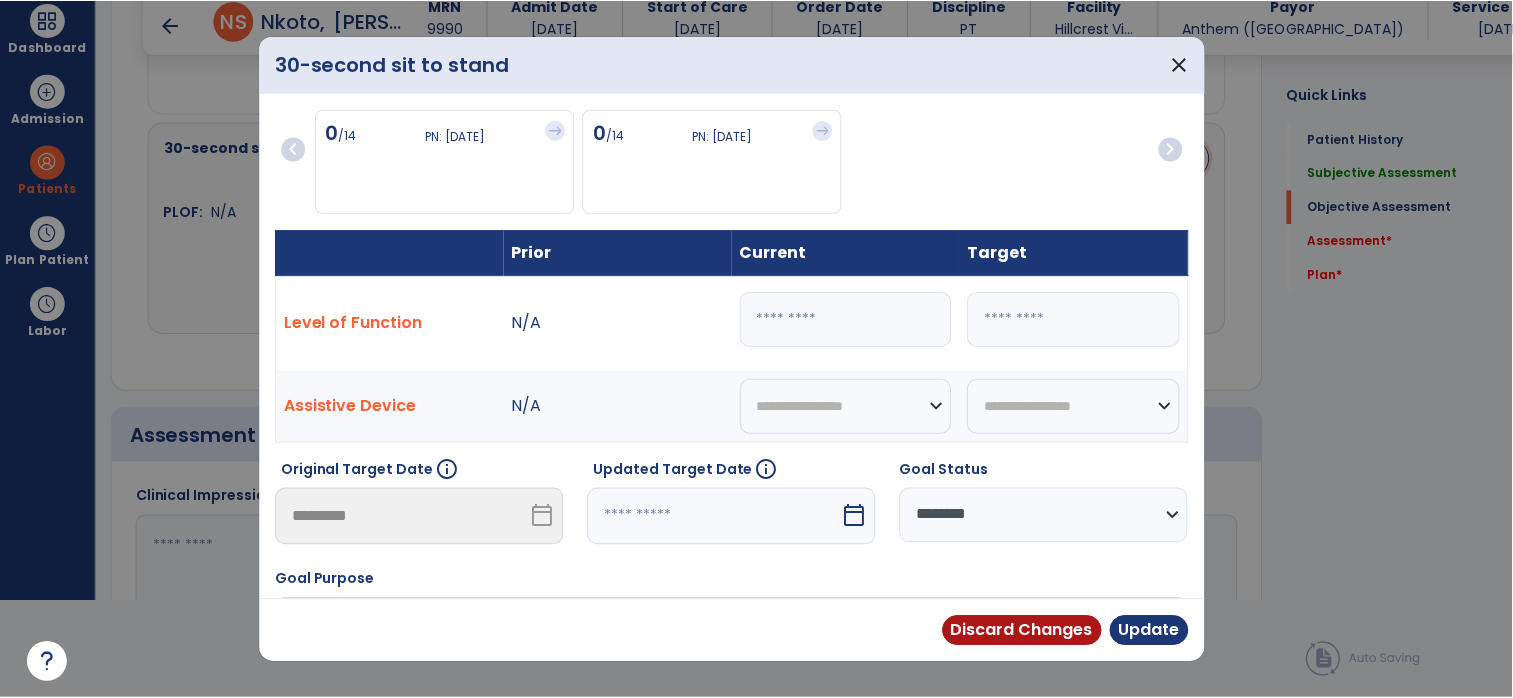 scroll, scrollTop: 0, scrollLeft: 0, axis: both 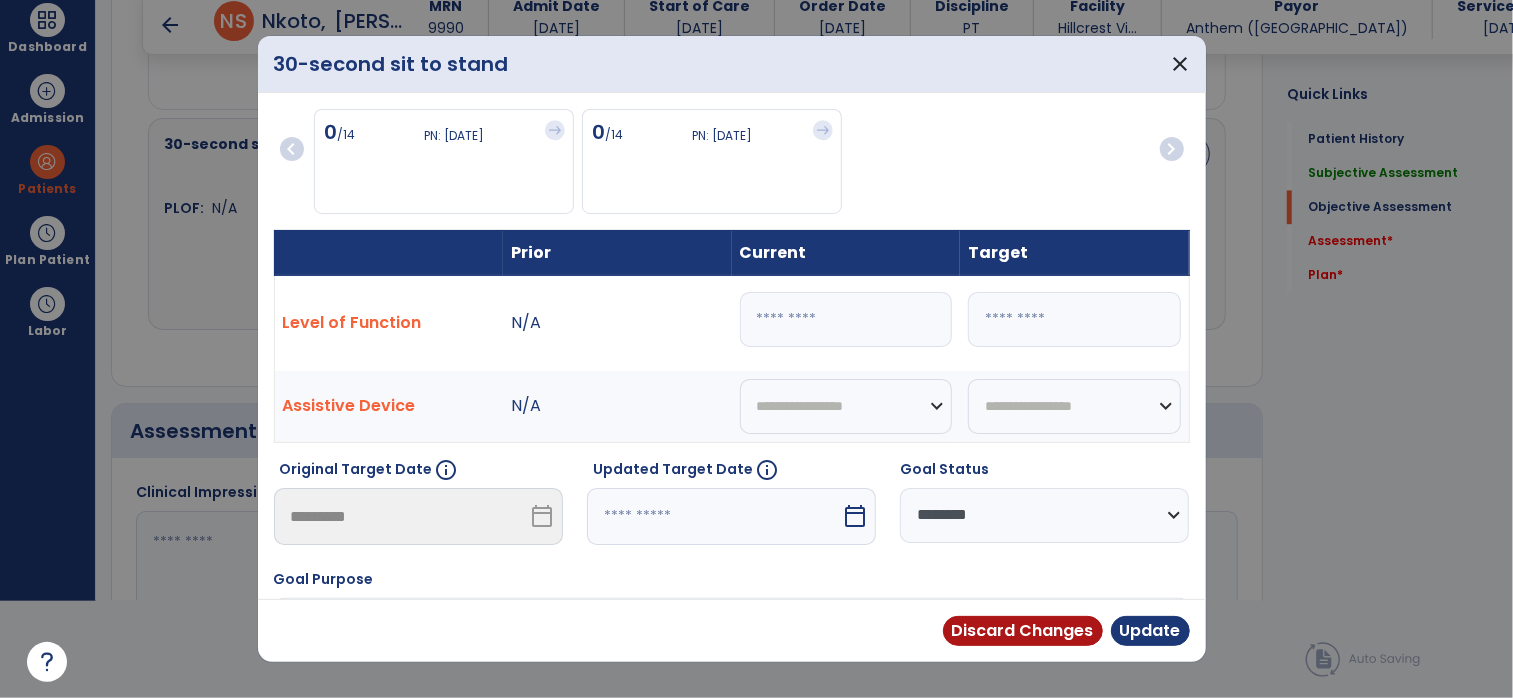 click on "*" at bounding box center [846, 319] 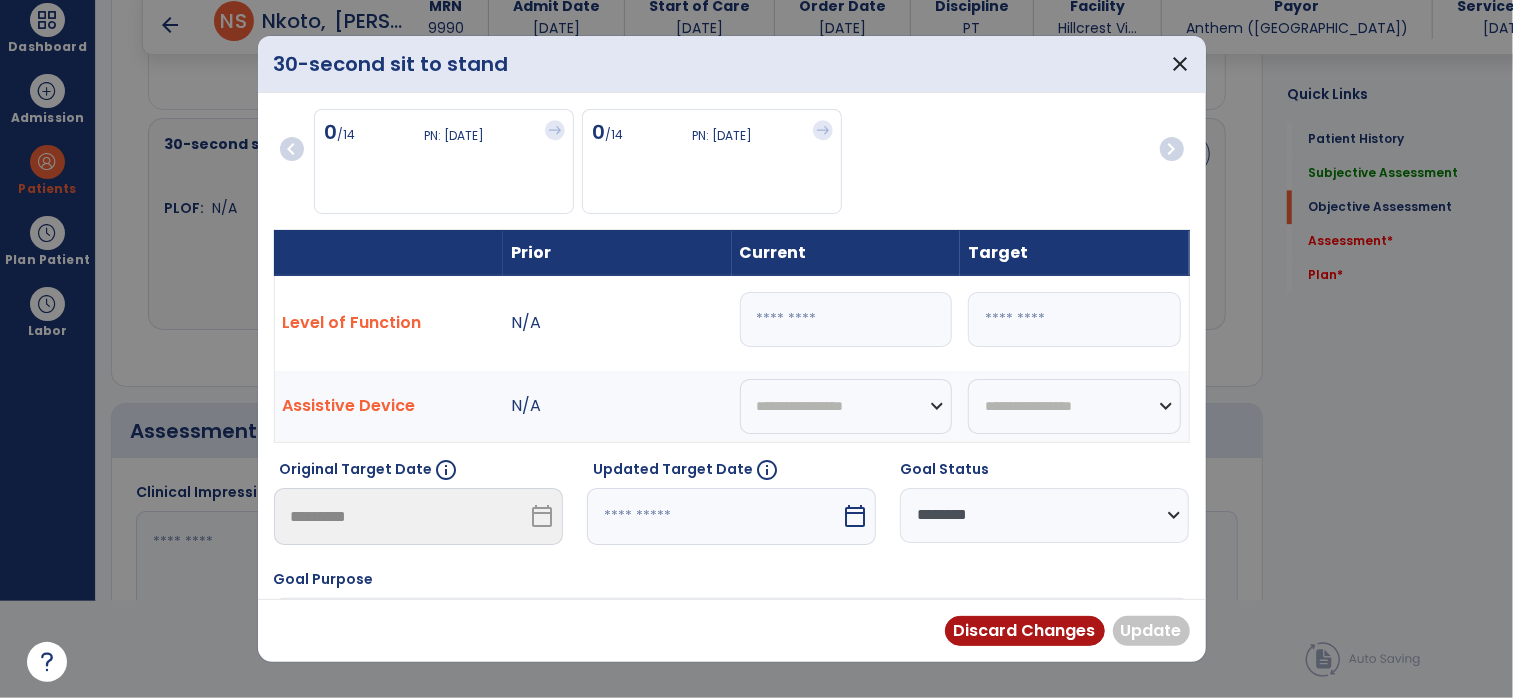 type on "*" 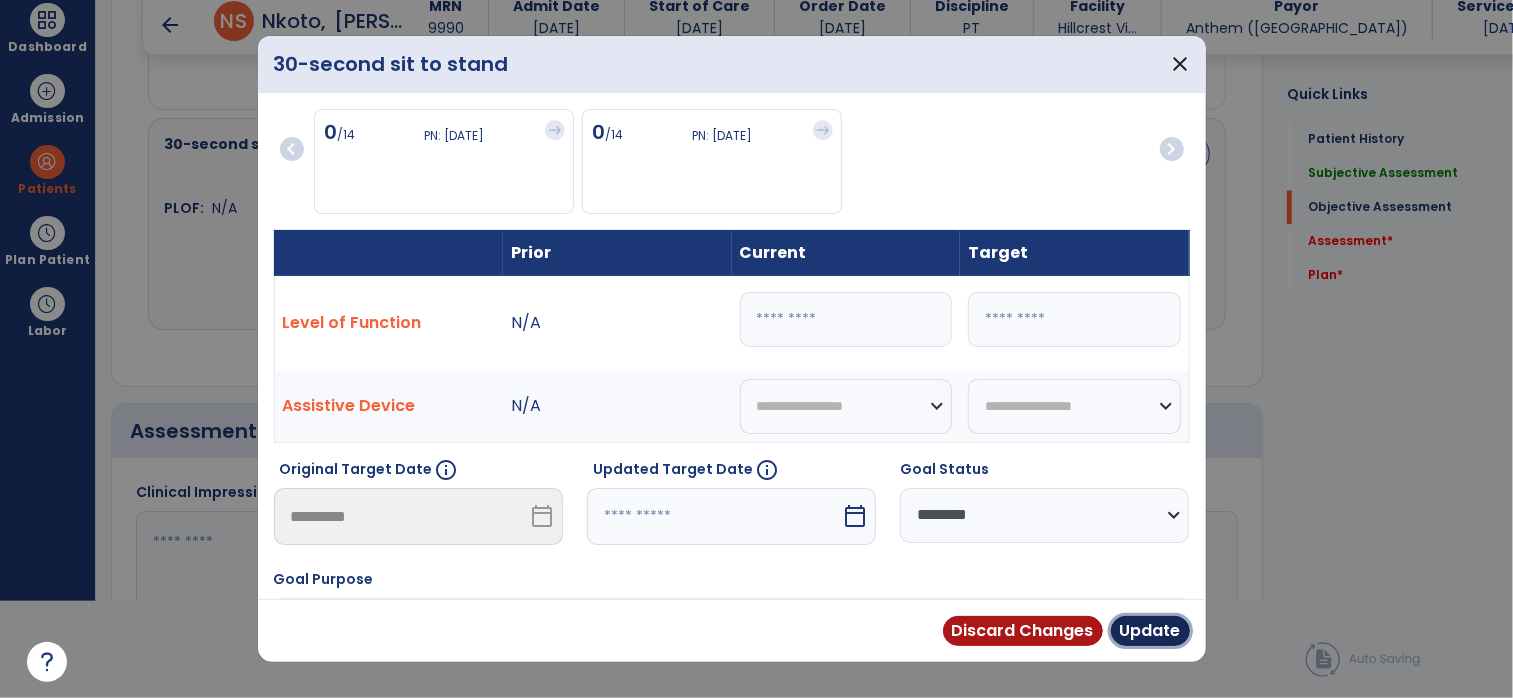 click on "Update" at bounding box center (1150, 631) 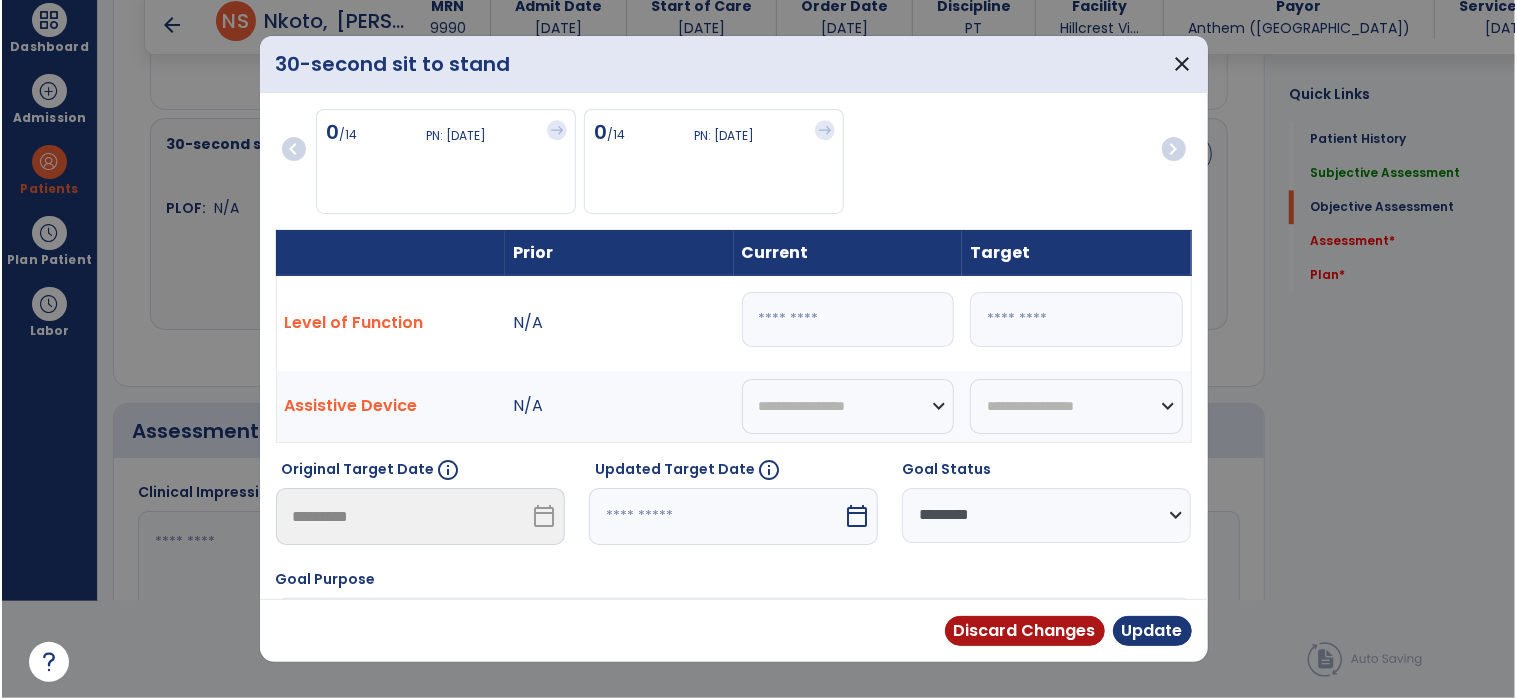 scroll, scrollTop: 96, scrollLeft: 0, axis: vertical 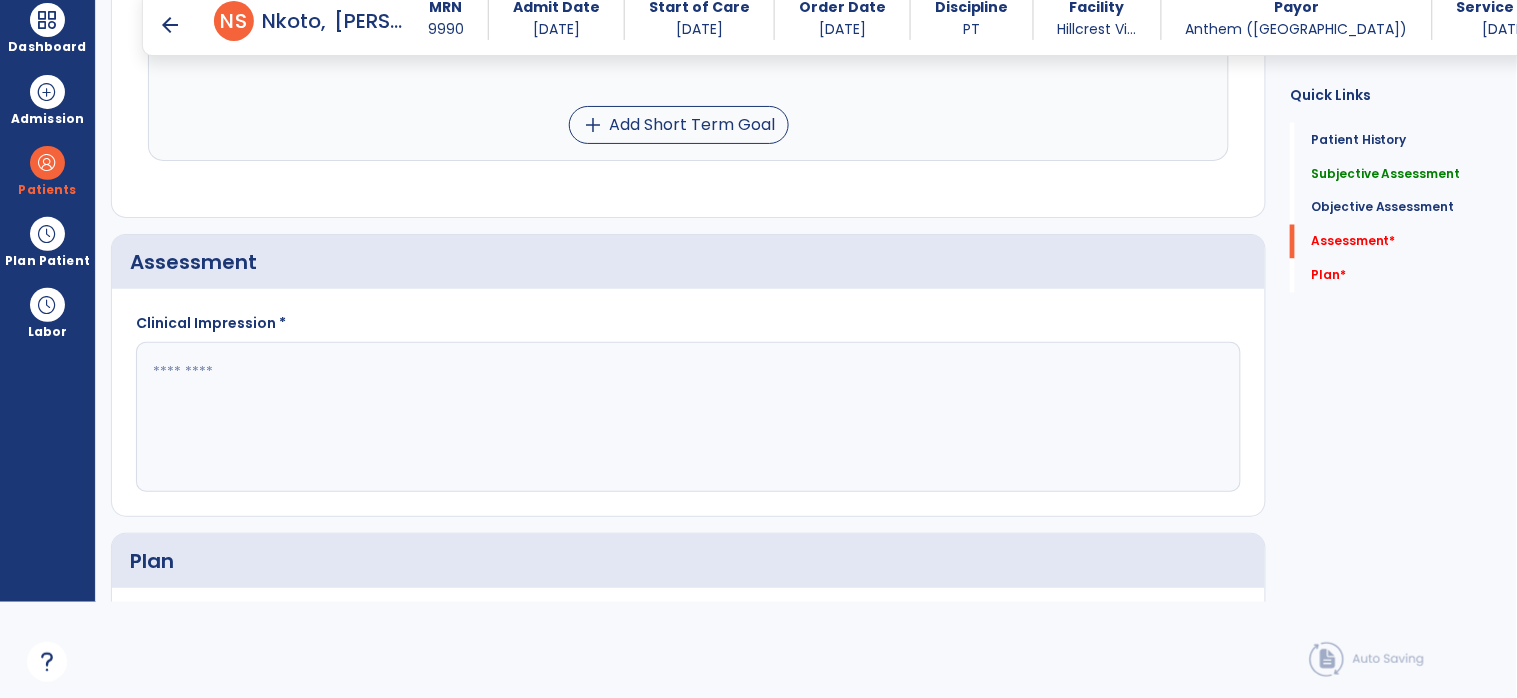 click 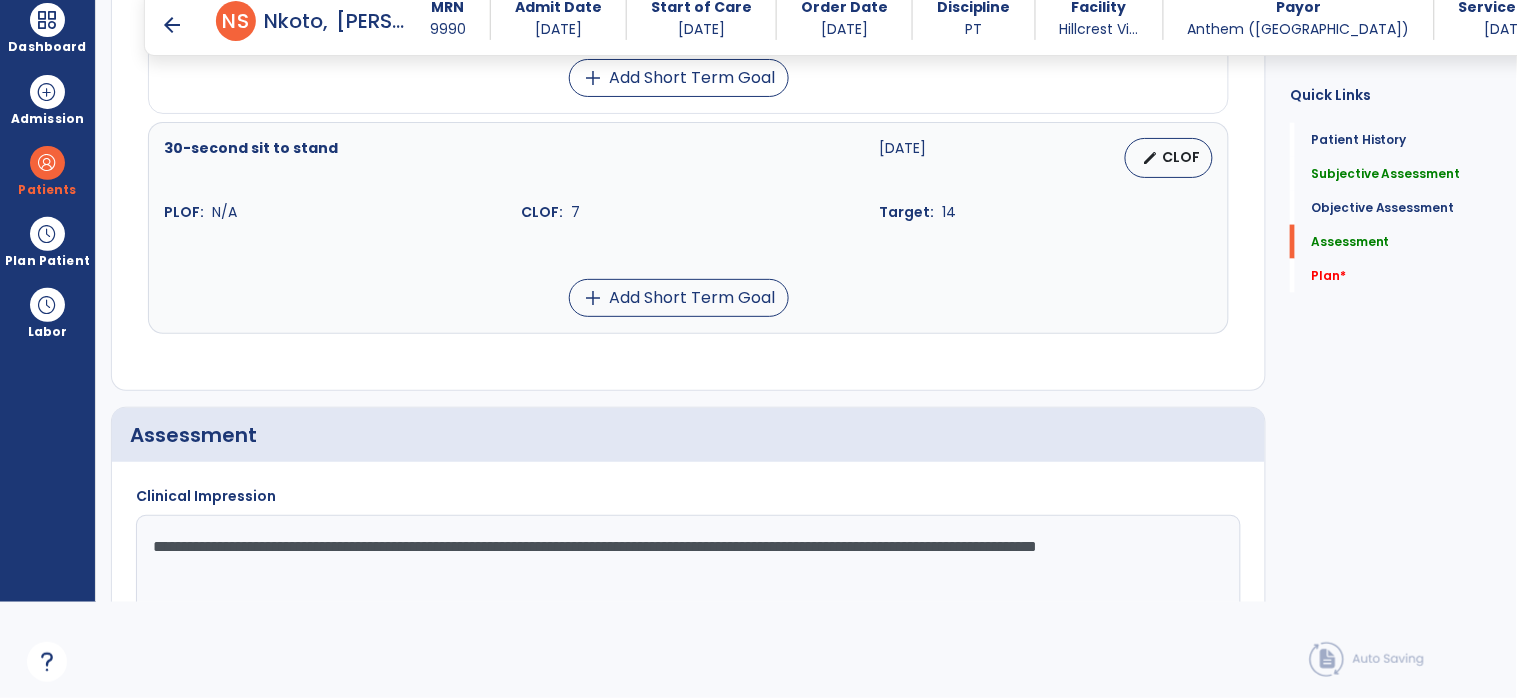 scroll, scrollTop: 2892, scrollLeft: 0, axis: vertical 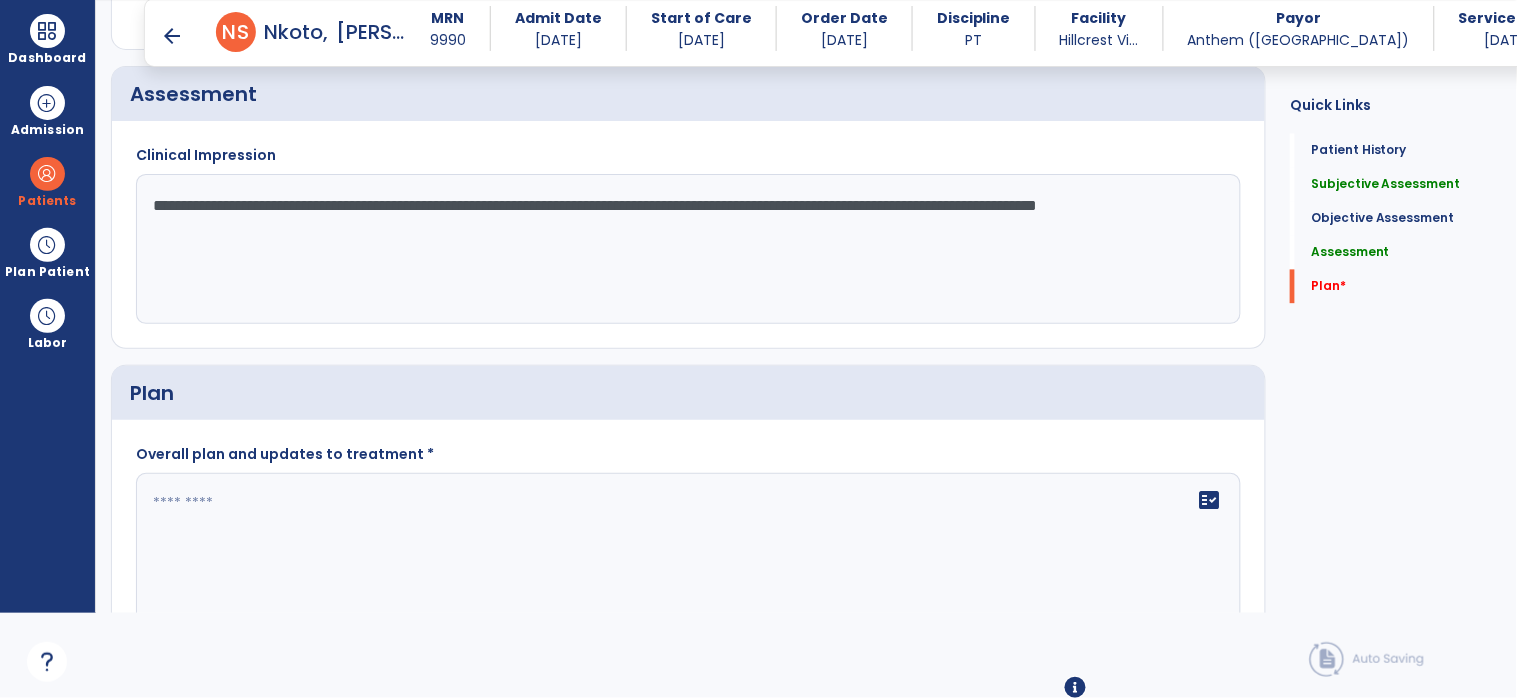 click on "**********" 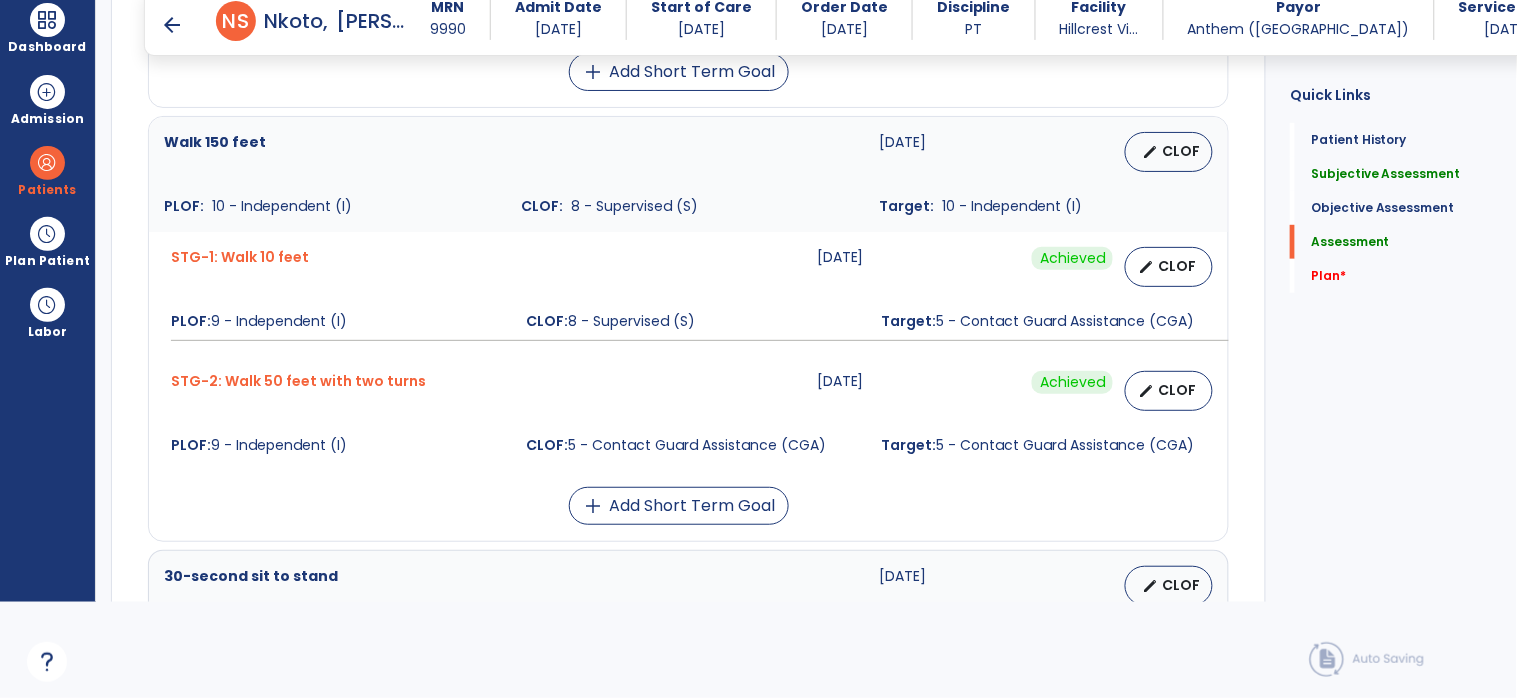 scroll, scrollTop: 2111, scrollLeft: 0, axis: vertical 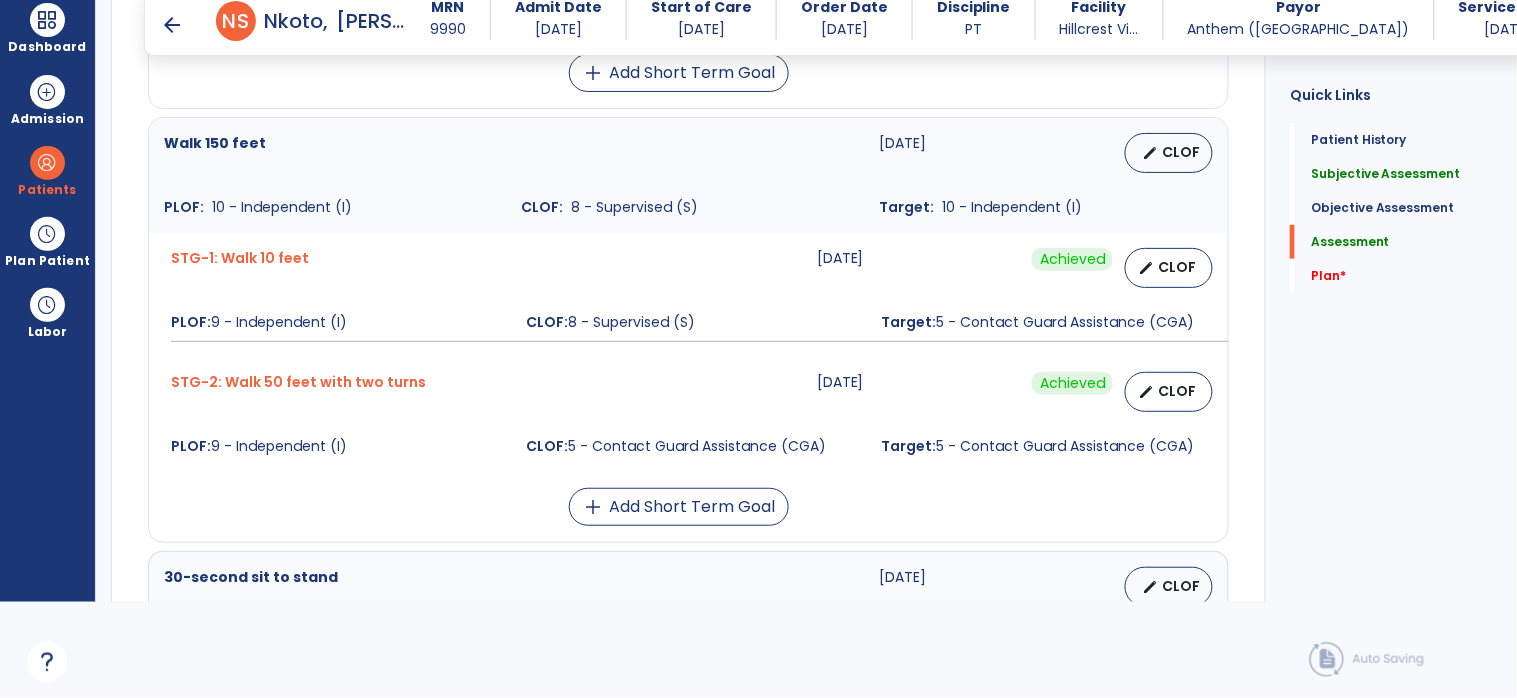 type on "**********" 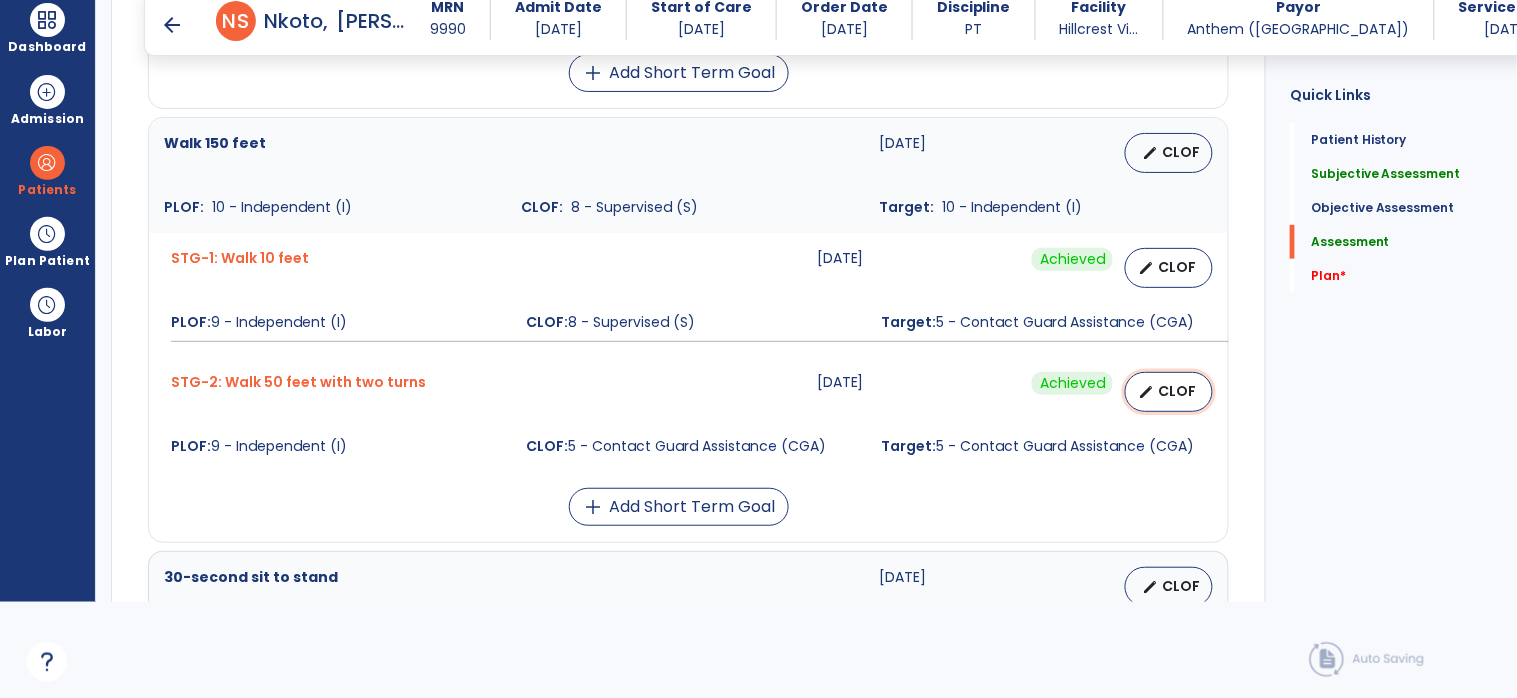 click on "CLOF" at bounding box center (1177, 391) 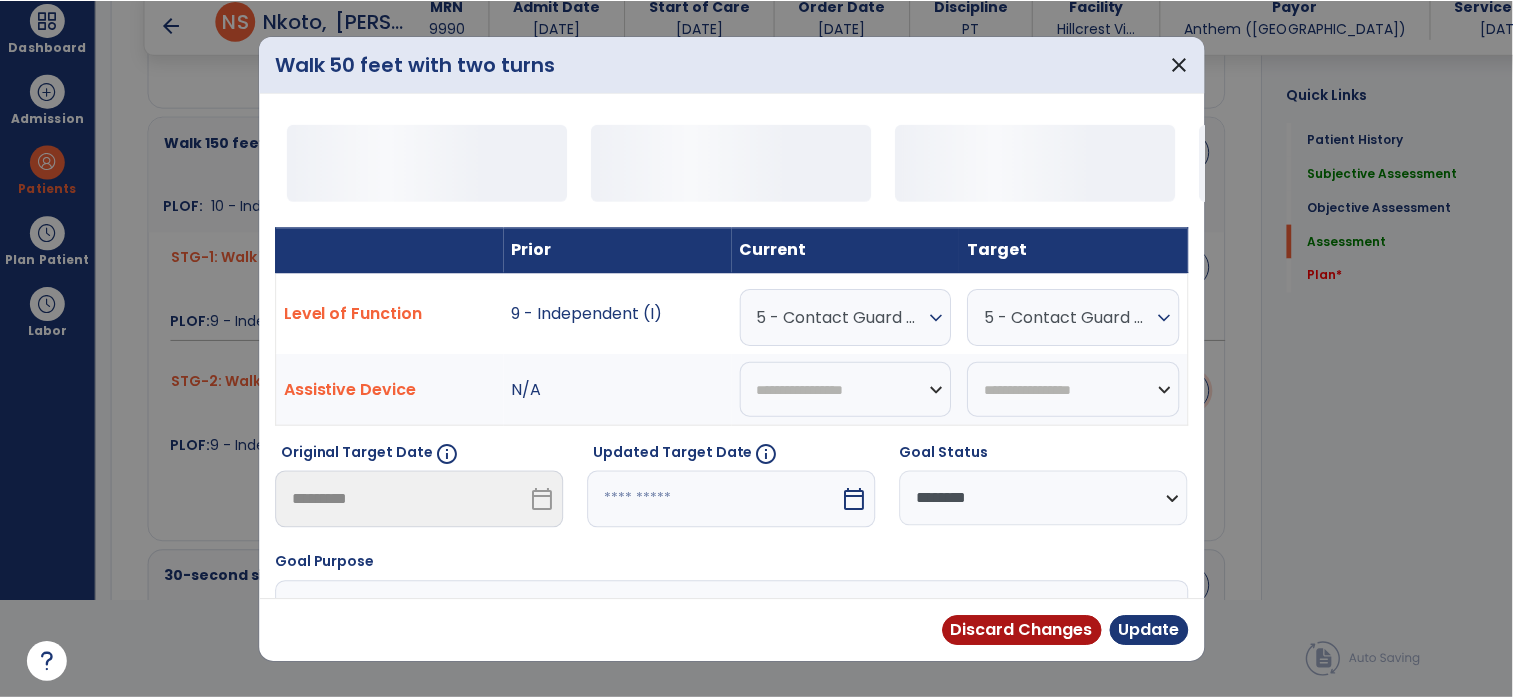 scroll, scrollTop: 0, scrollLeft: 0, axis: both 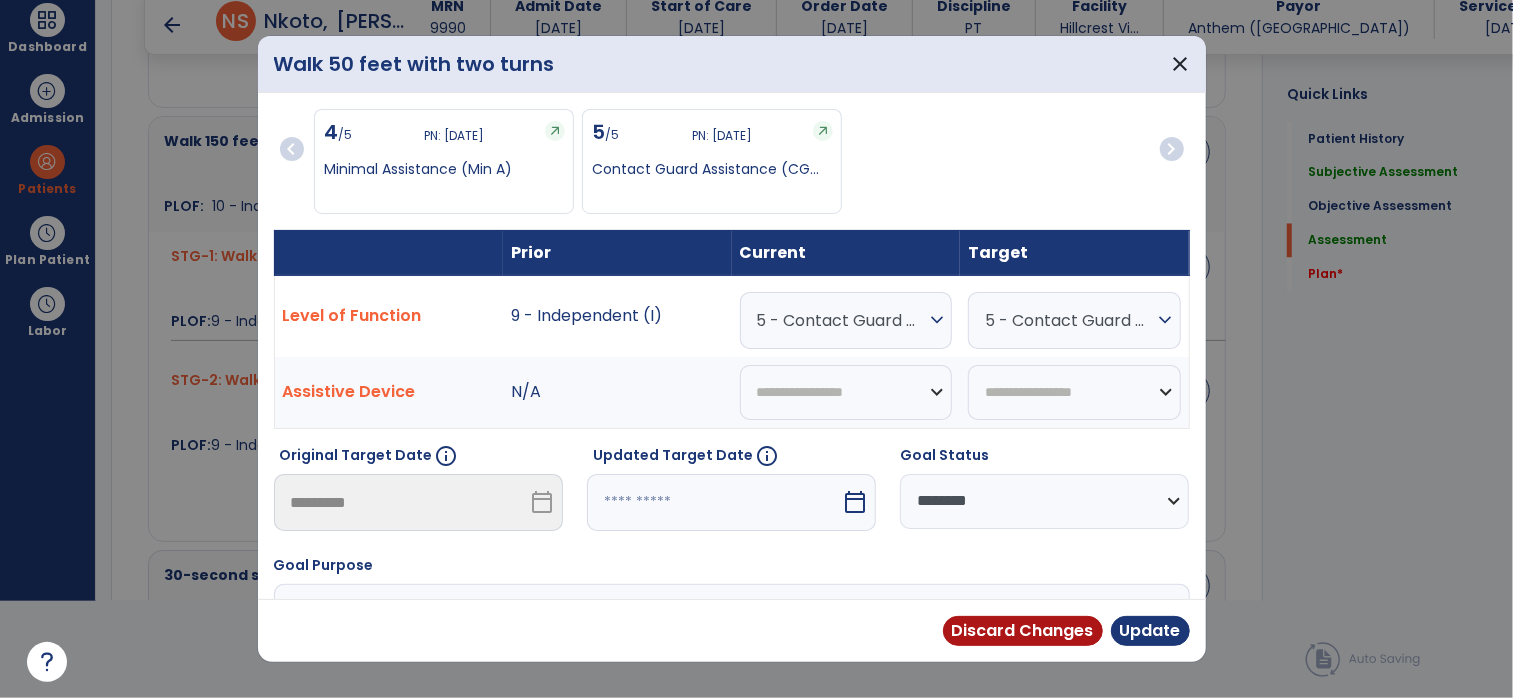 click on "5 - Contact Guard Assistance (CGA)" at bounding box center (841, 320) 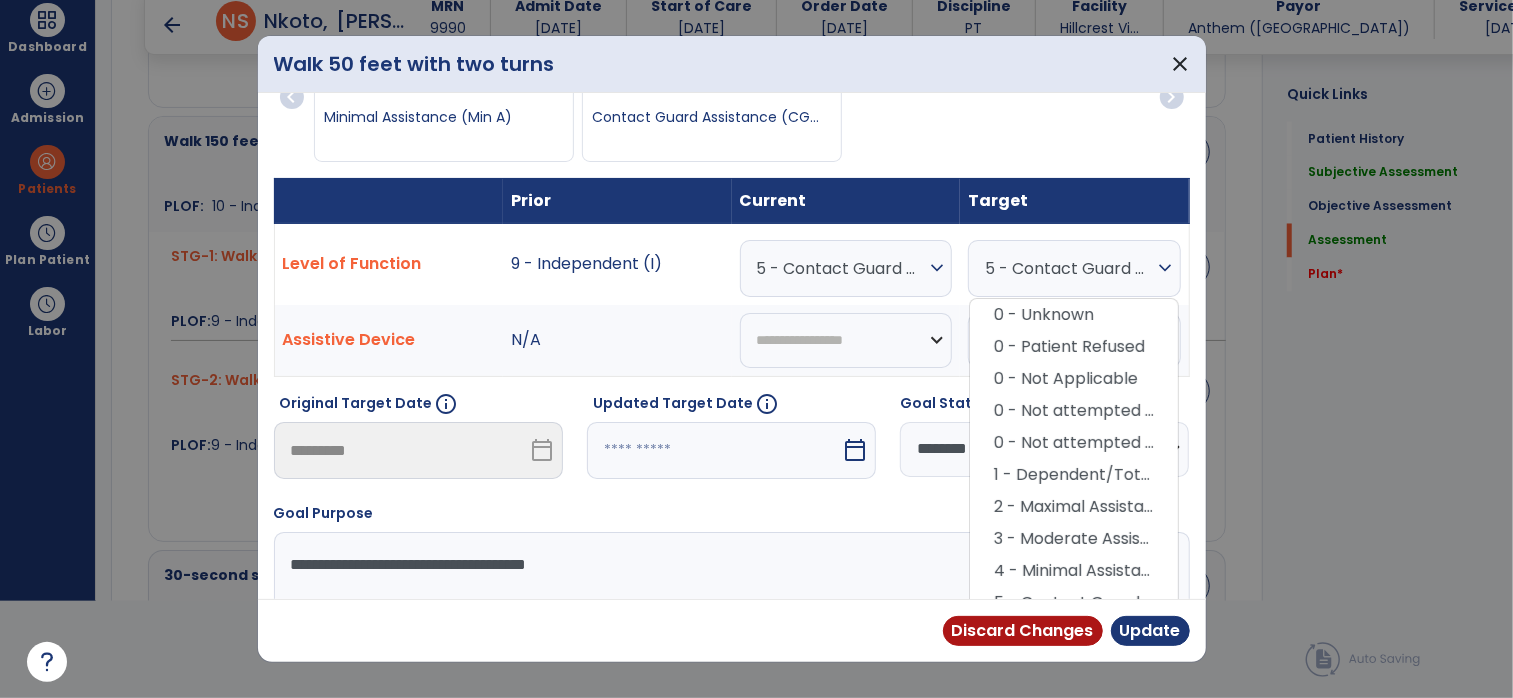 scroll, scrollTop: 52, scrollLeft: 0, axis: vertical 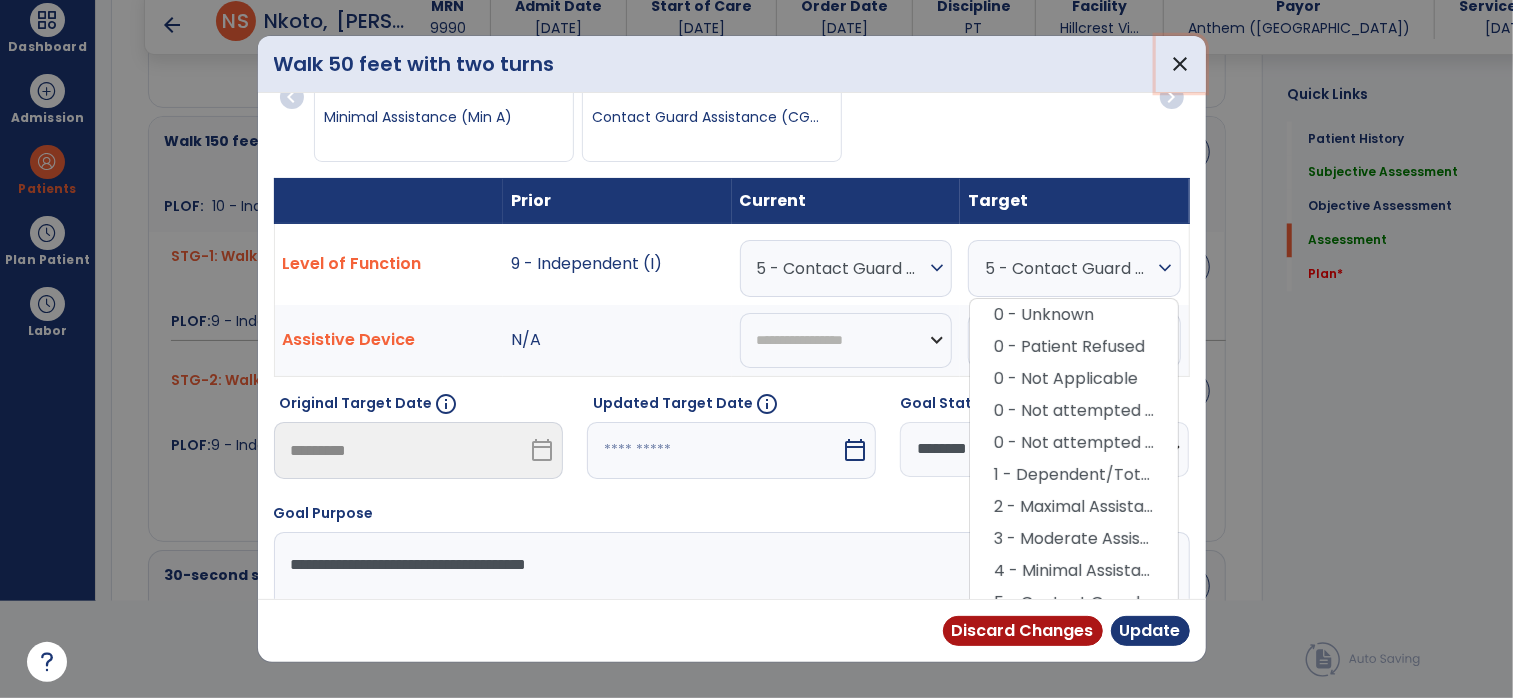 click on "close" at bounding box center [1181, 64] 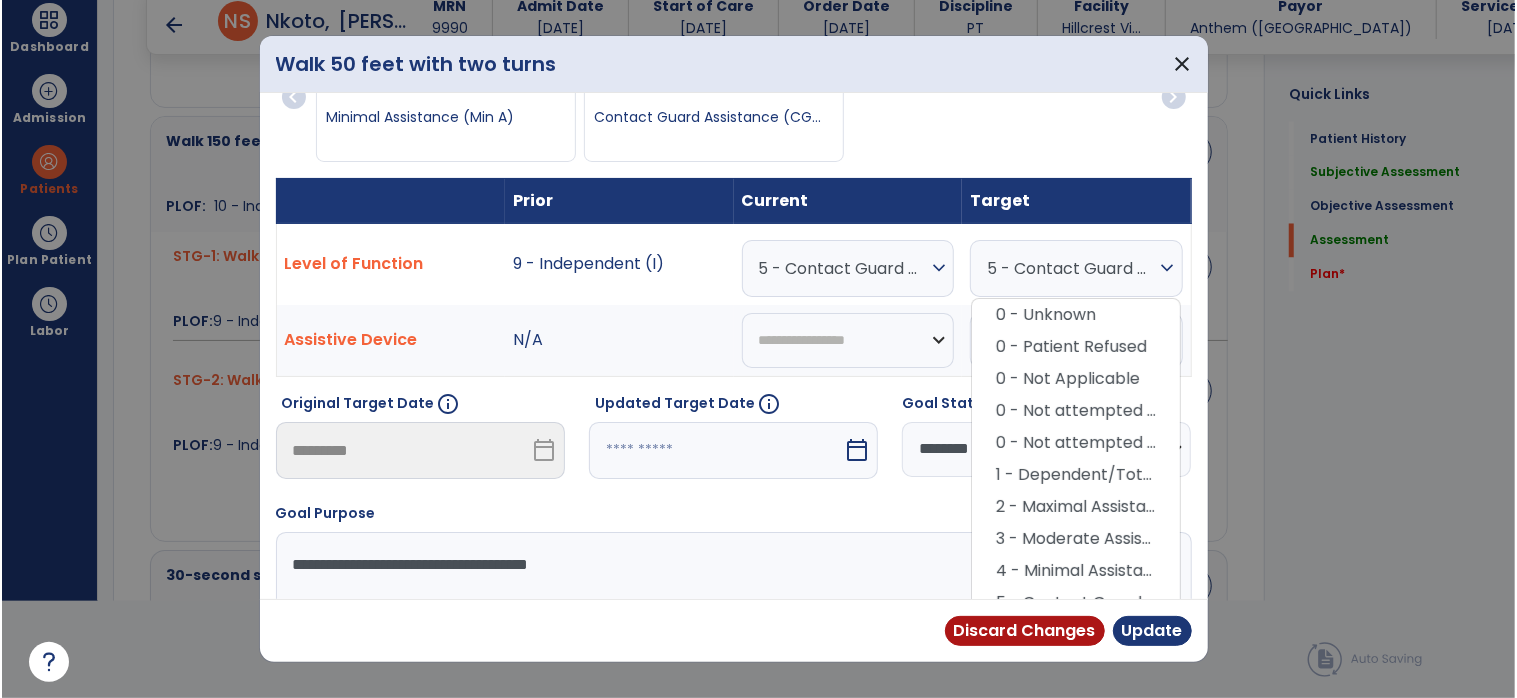 scroll, scrollTop: 96, scrollLeft: 0, axis: vertical 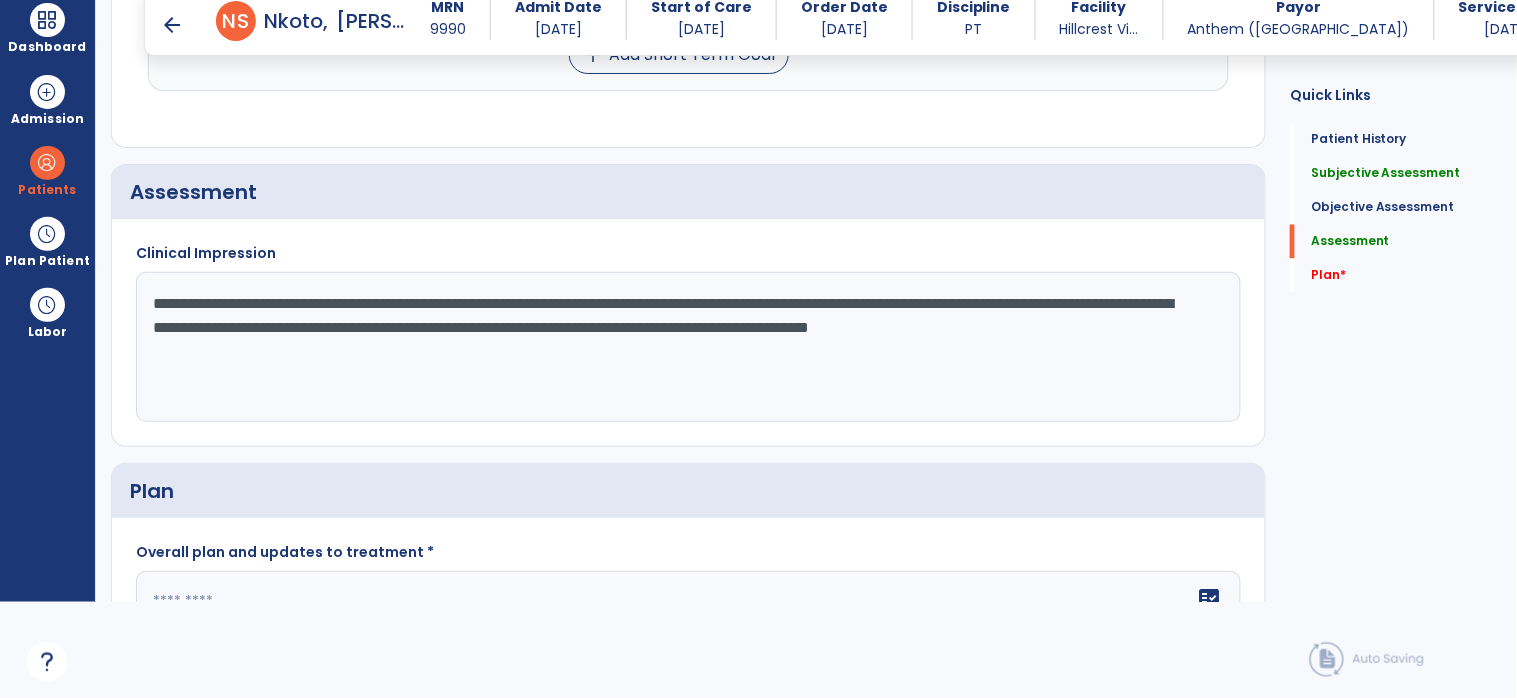 click on "**********" 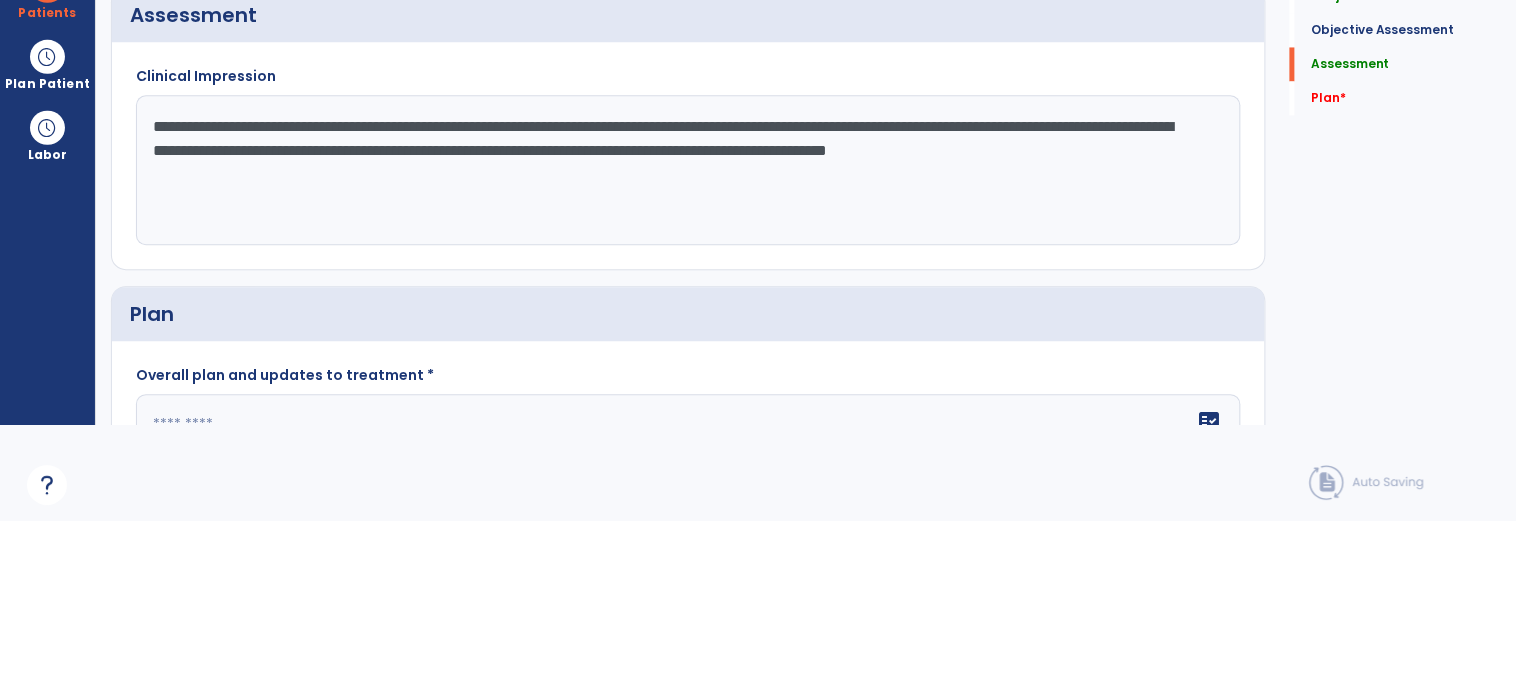 click on "**********" 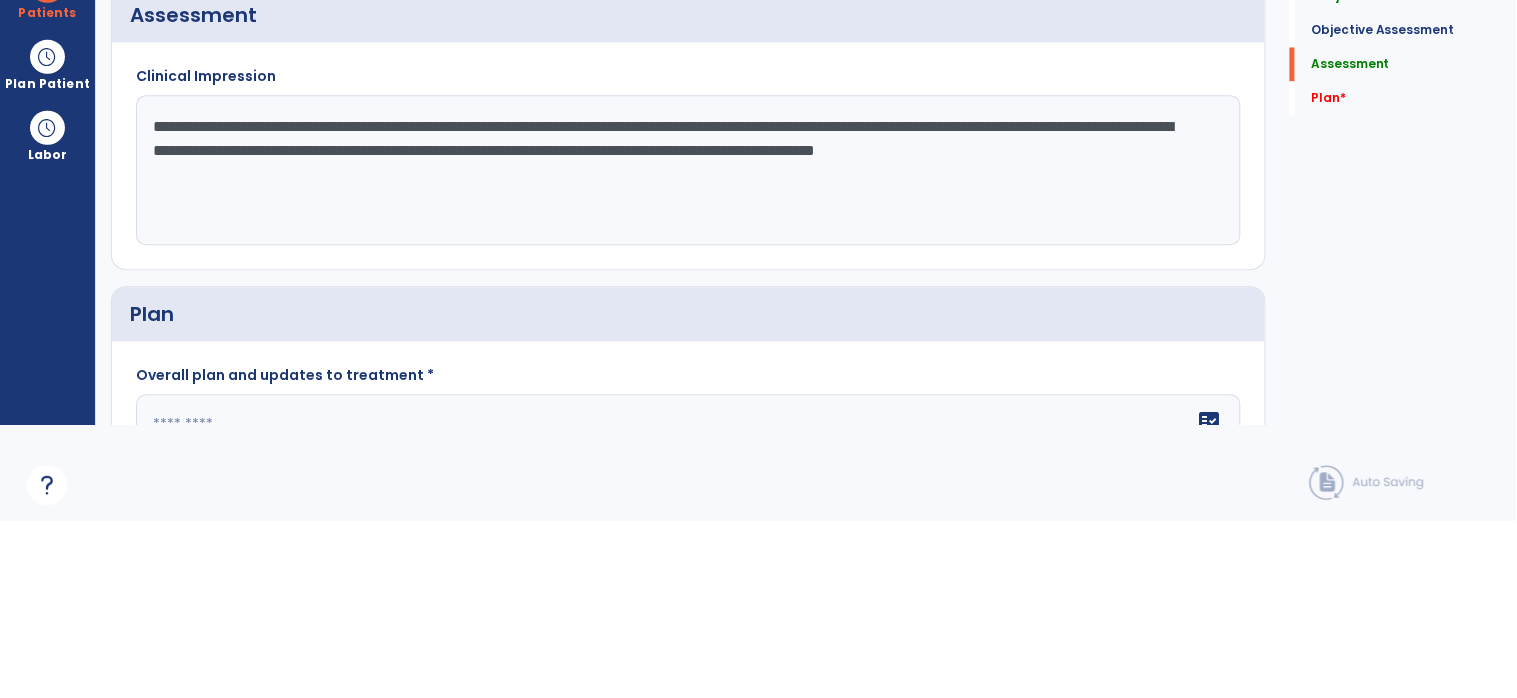 click on "**********" 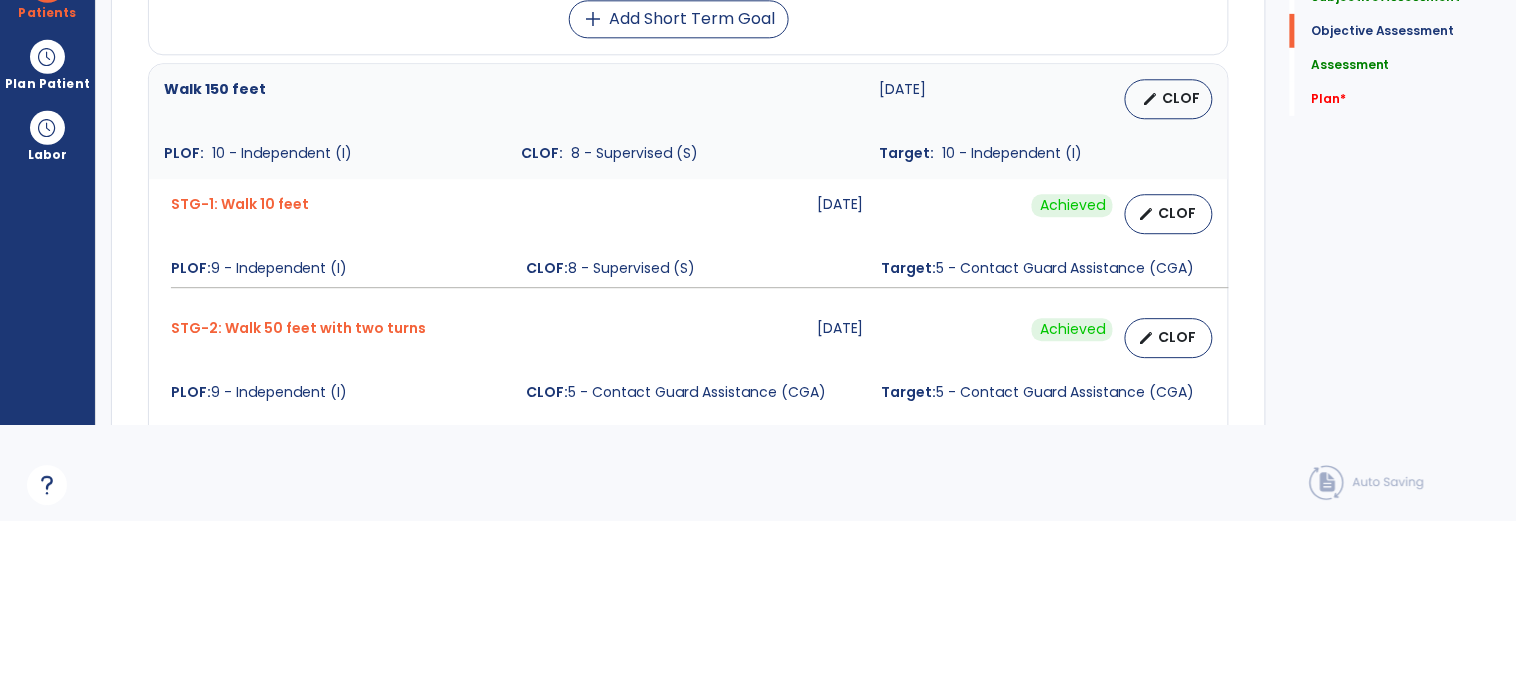 scroll, scrollTop: 1928, scrollLeft: 0, axis: vertical 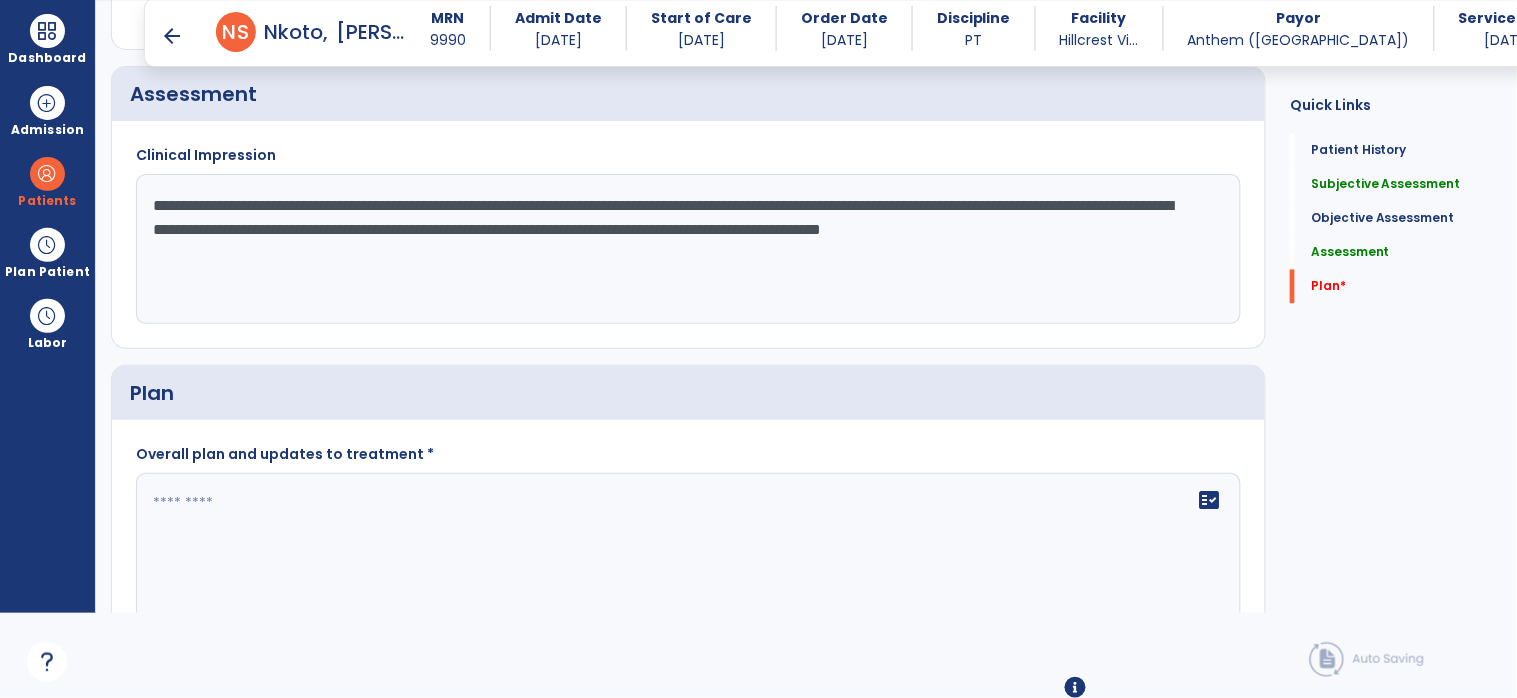 type on "**********" 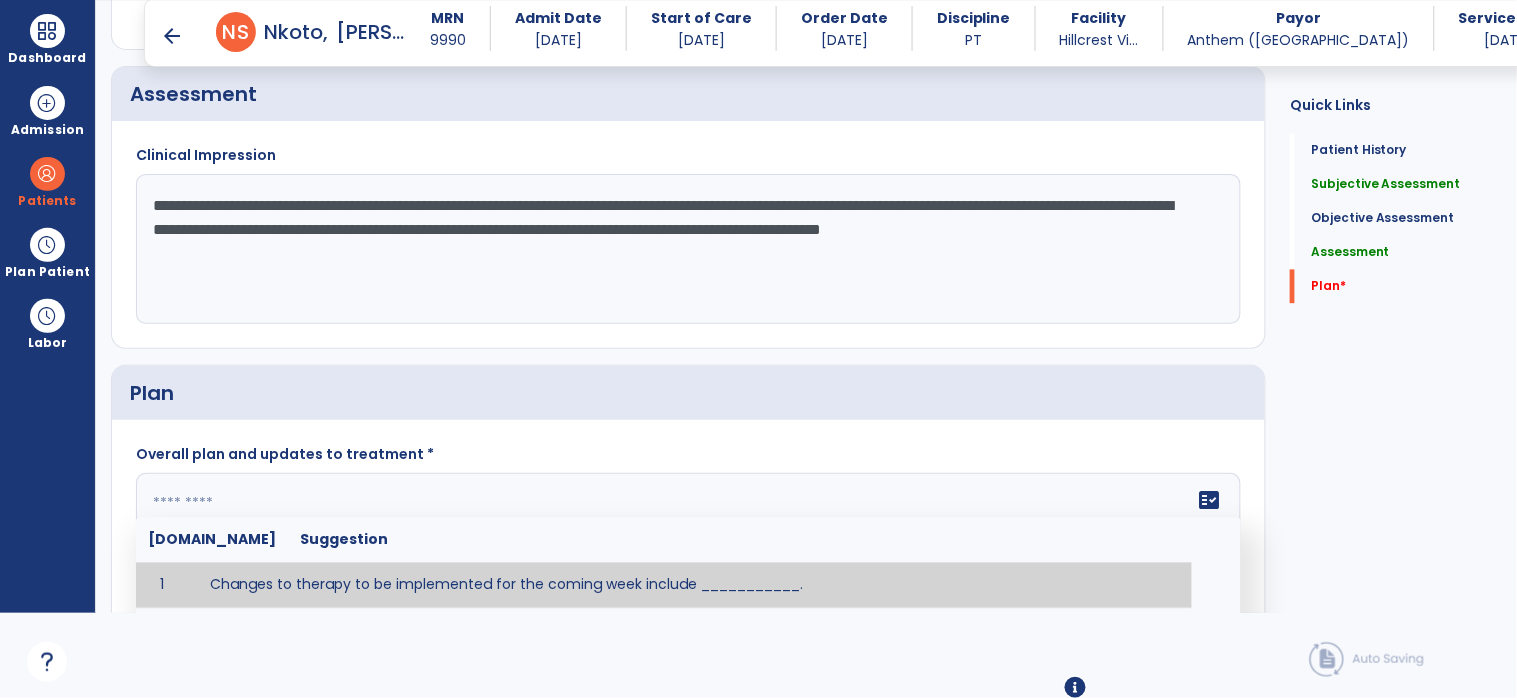 scroll, scrollTop: 96, scrollLeft: 0, axis: vertical 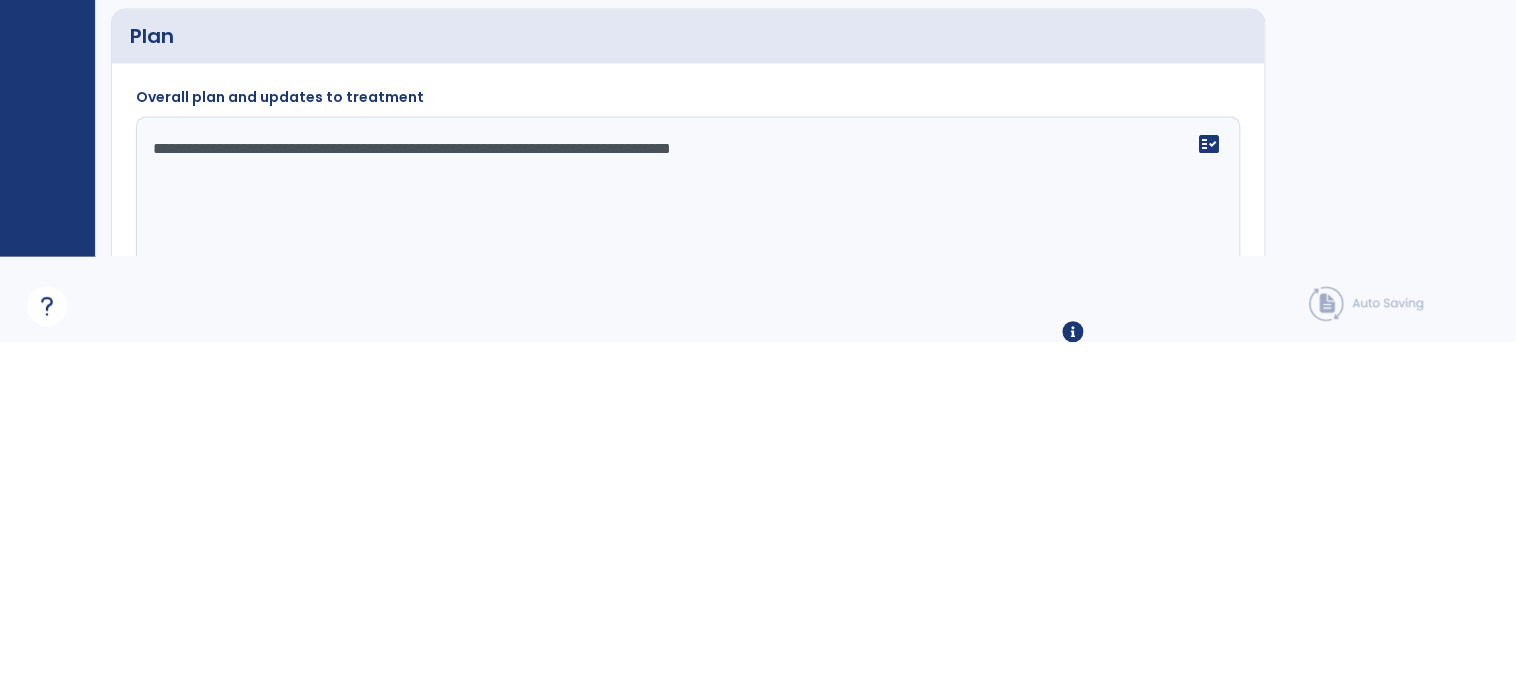 click on "**********" 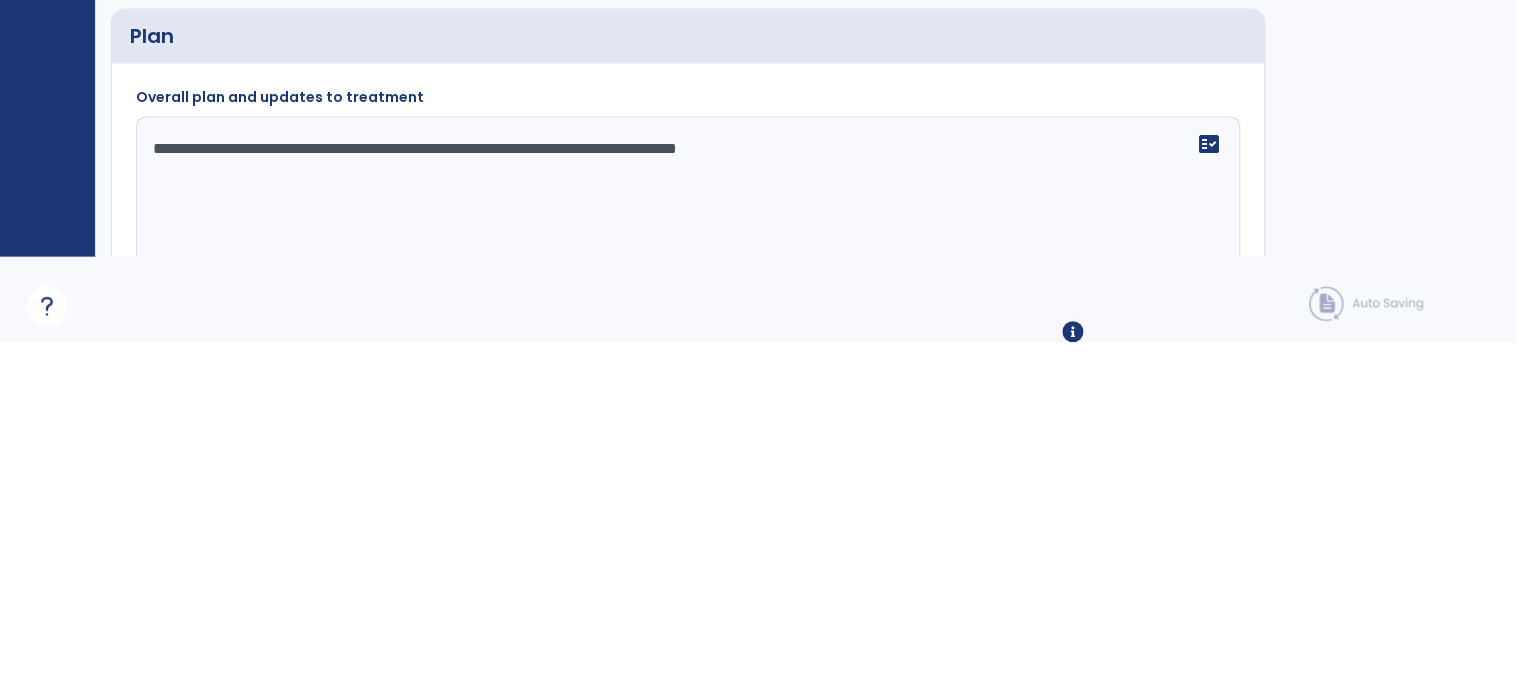 type on "**********" 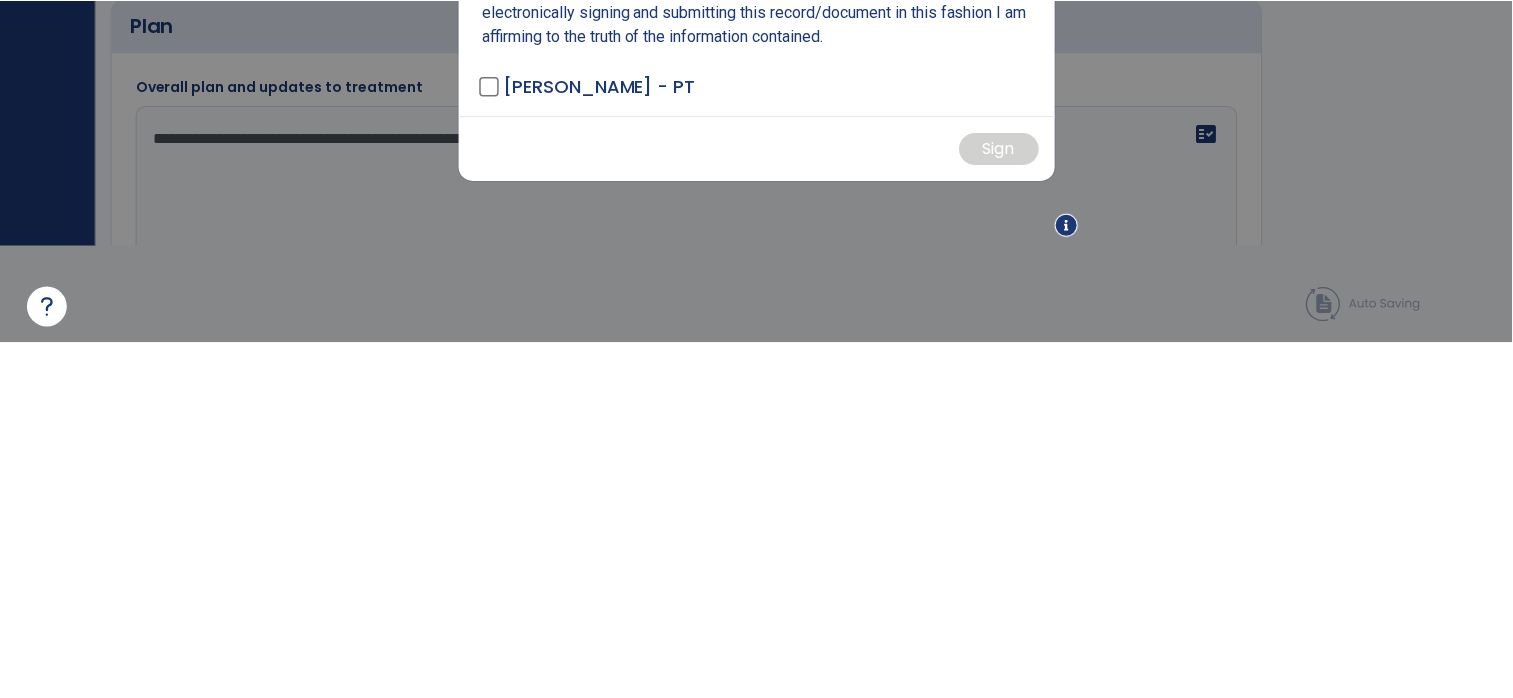 scroll, scrollTop: 0, scrollLeft: 0, axis: both 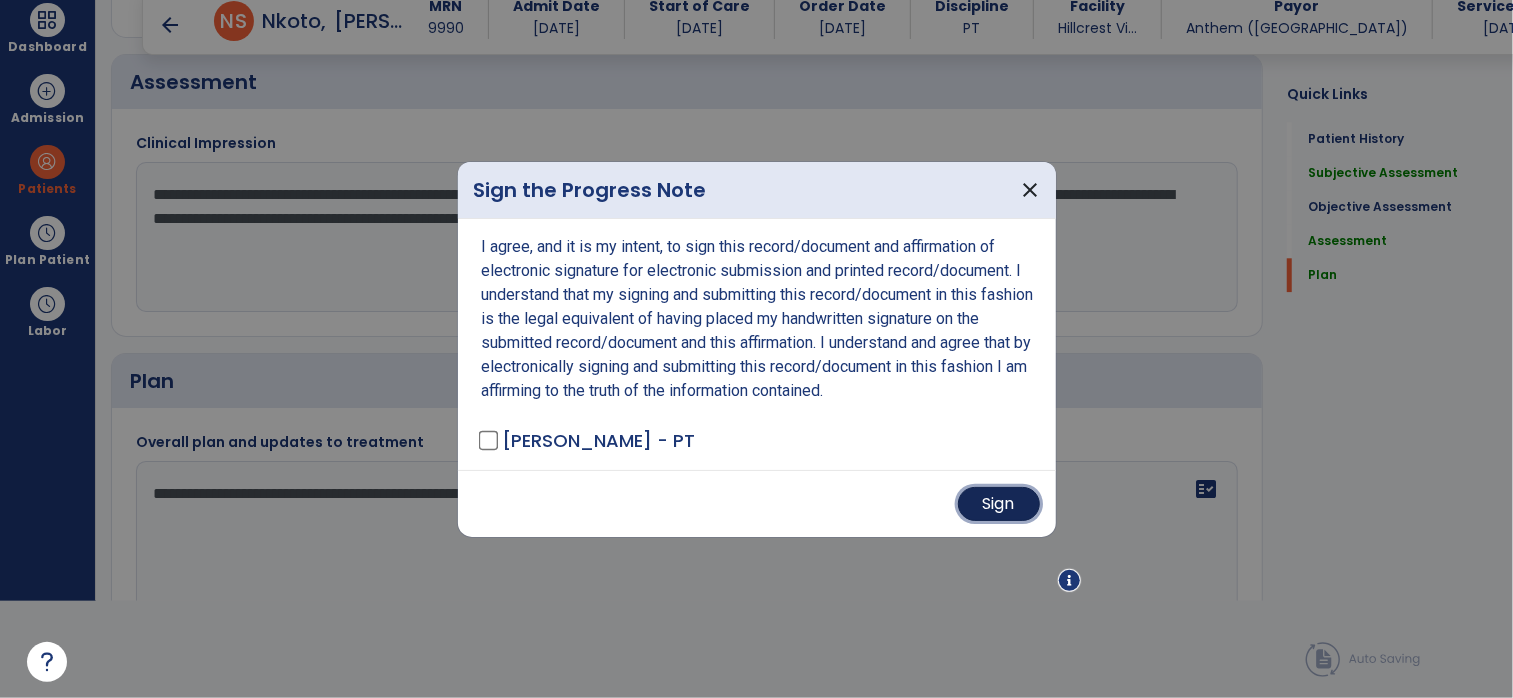 click on "Sign" at bounding box center [999, 504] 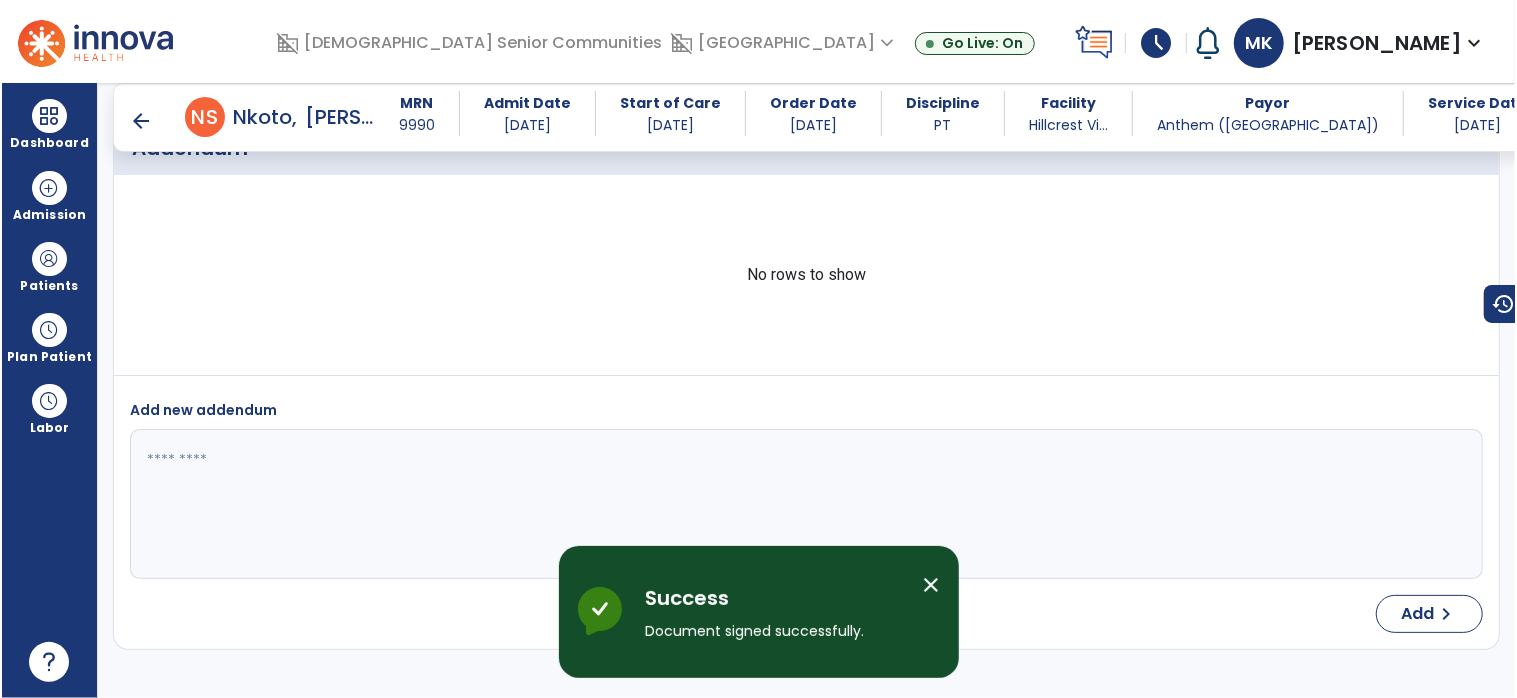 scroll, scrollTop: 96, scrollLeft: 0, axis: vertical 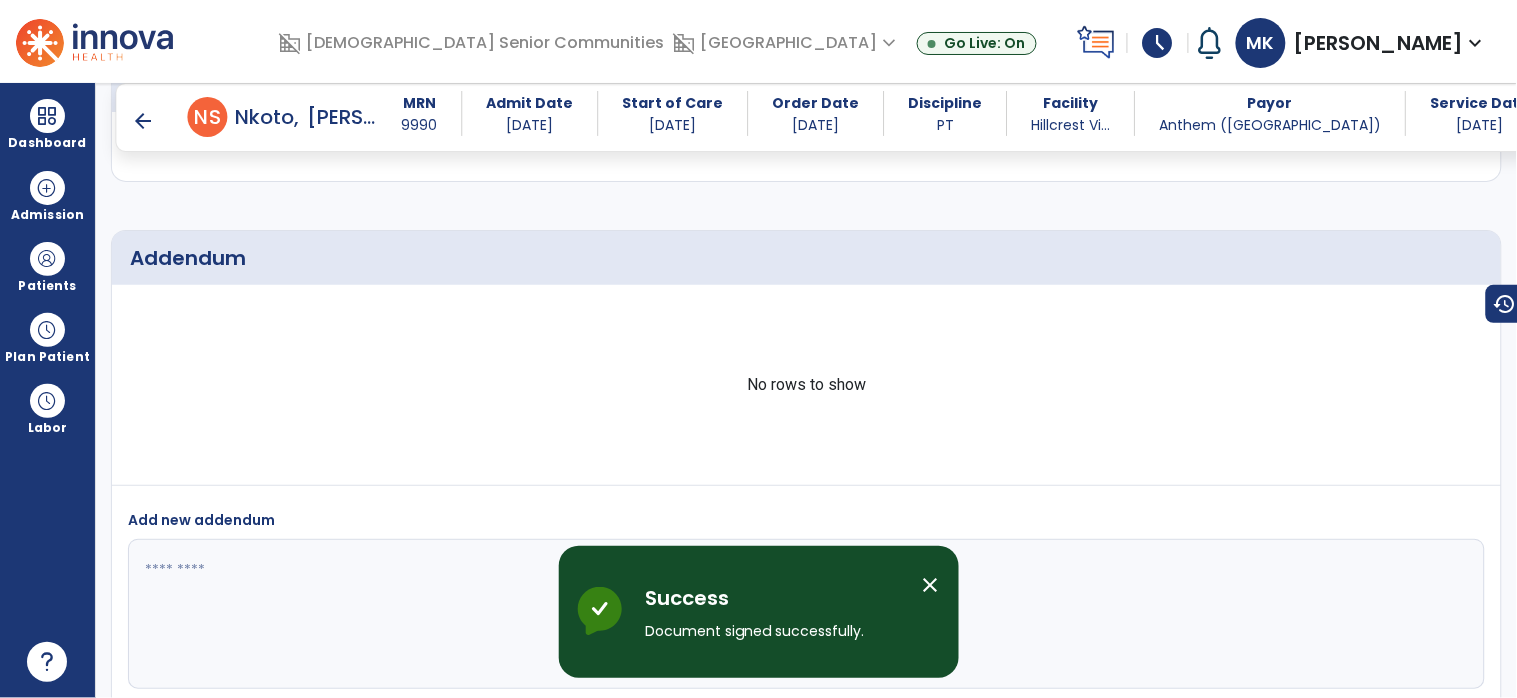 click on "arrow_back" at bounding box center [144, 121] 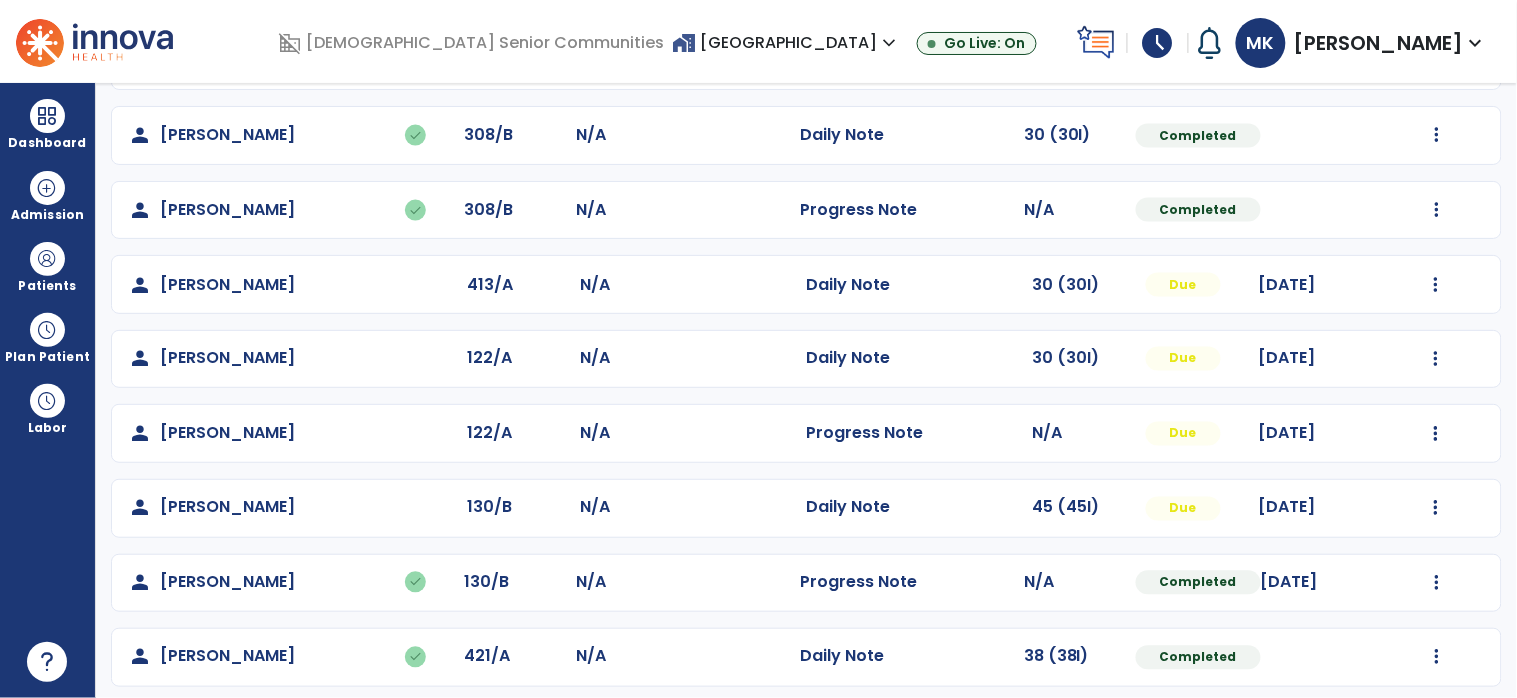 scroll, scrollTop: 737, scrollLeft: 0, axis: vertical 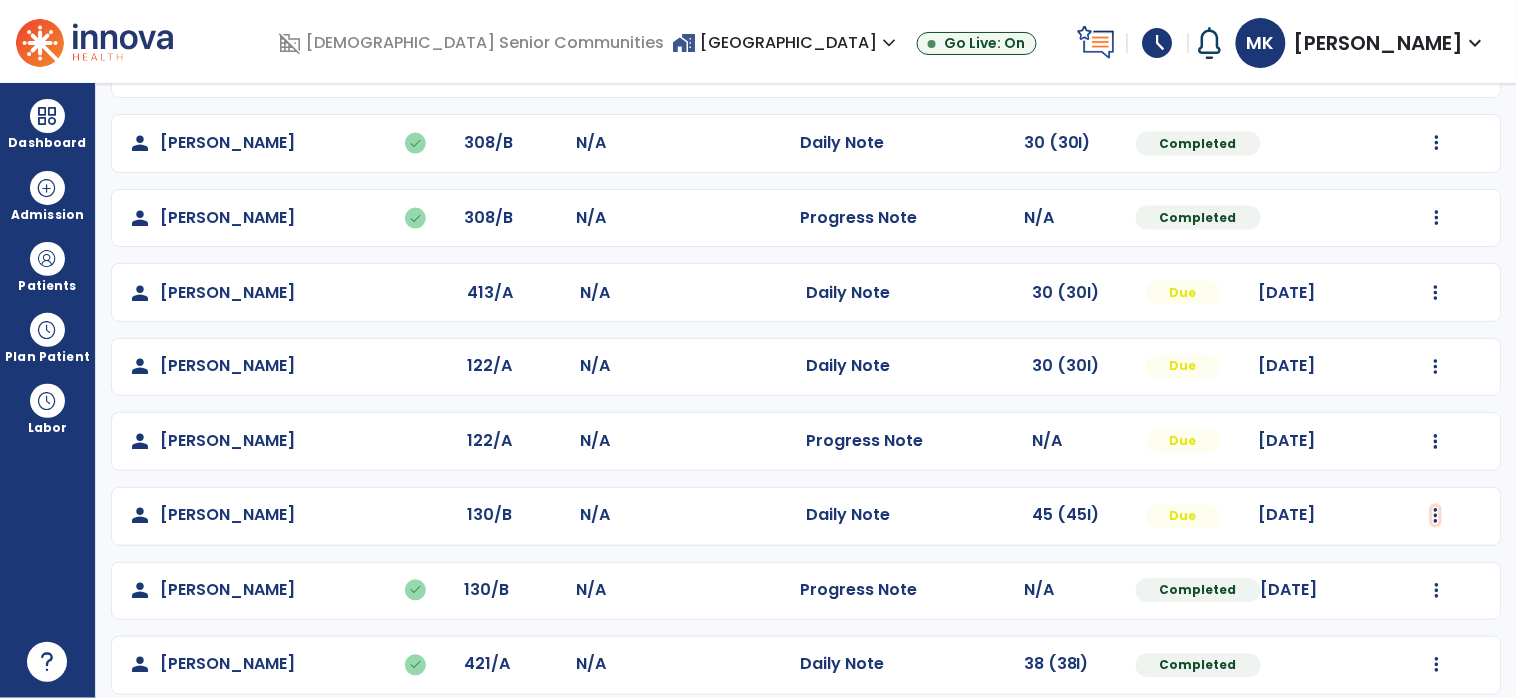 click at bounding box center (1437, -378) 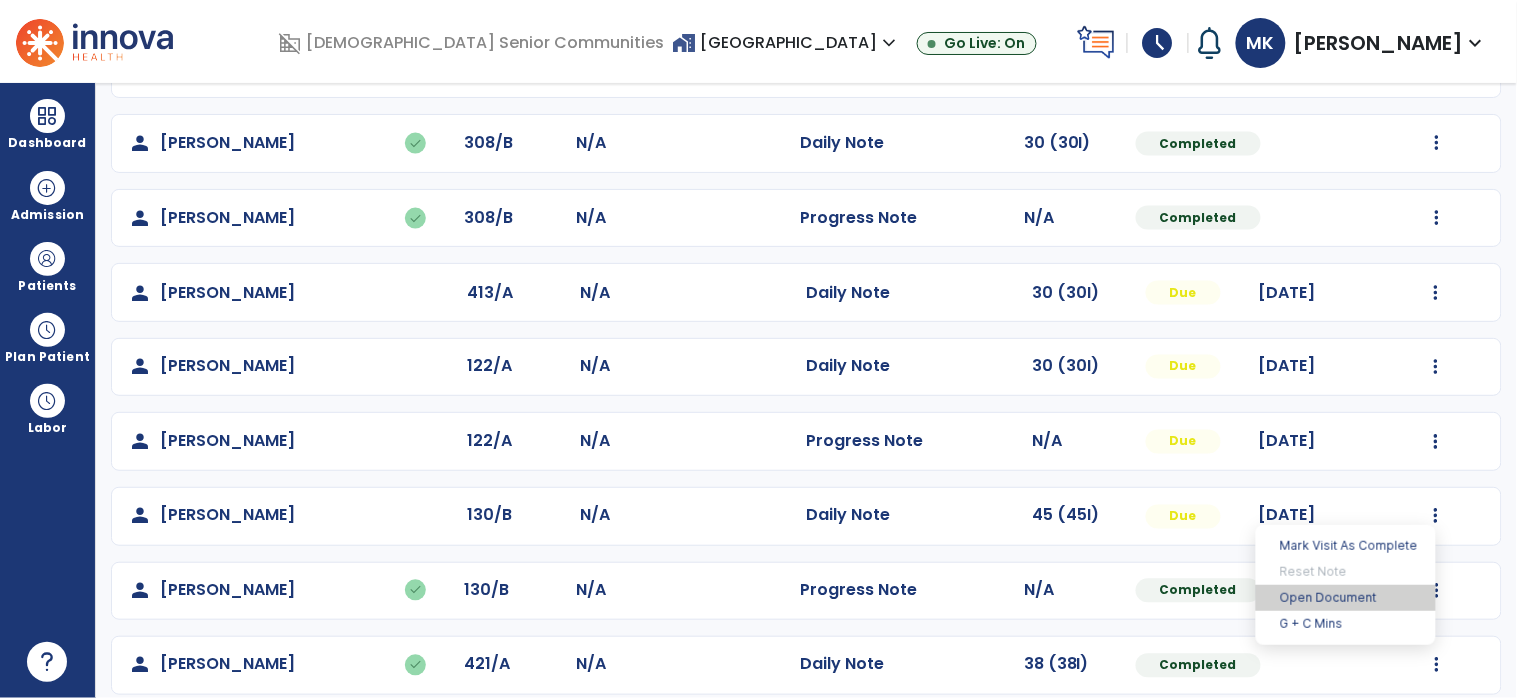 click on "Open Document" at bounding box center [1346, 598] 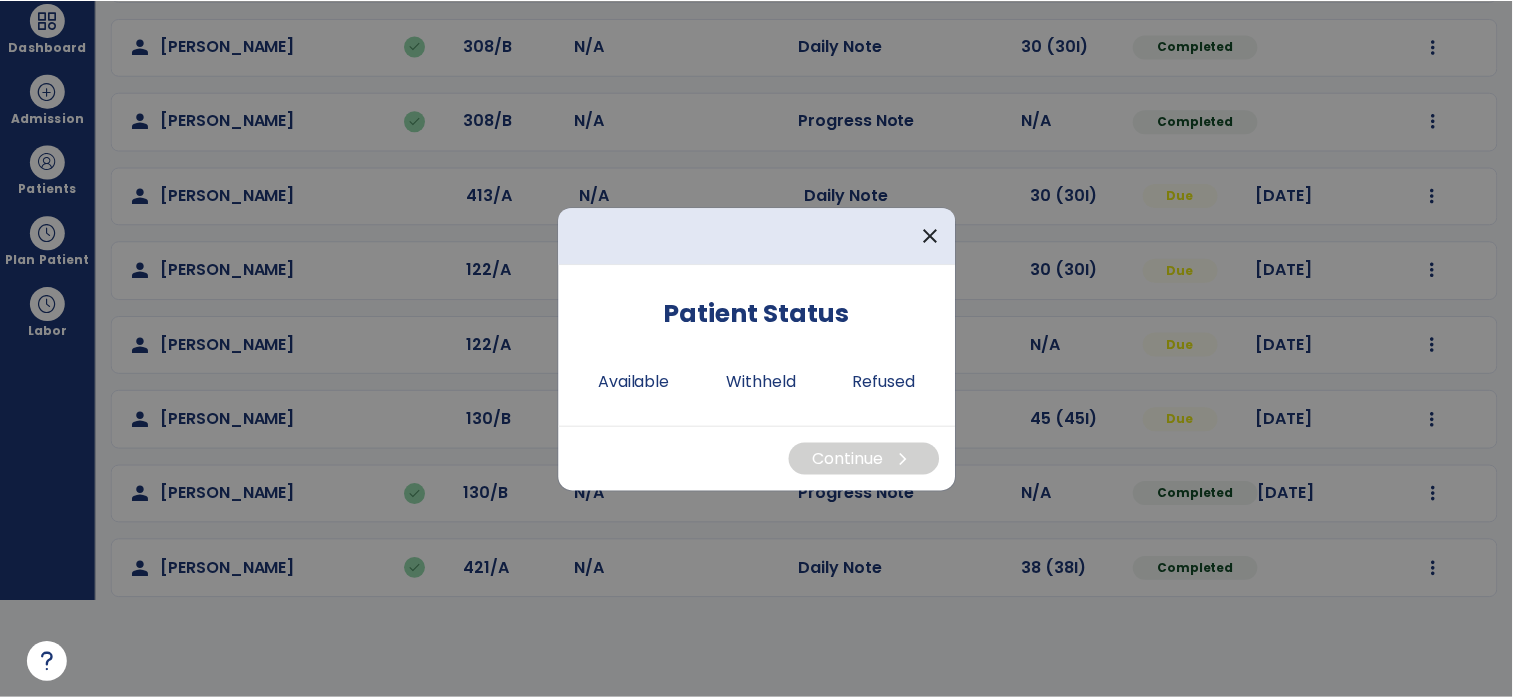 scroll, scrollTop: 0, scrollLeft: 0, axis: both 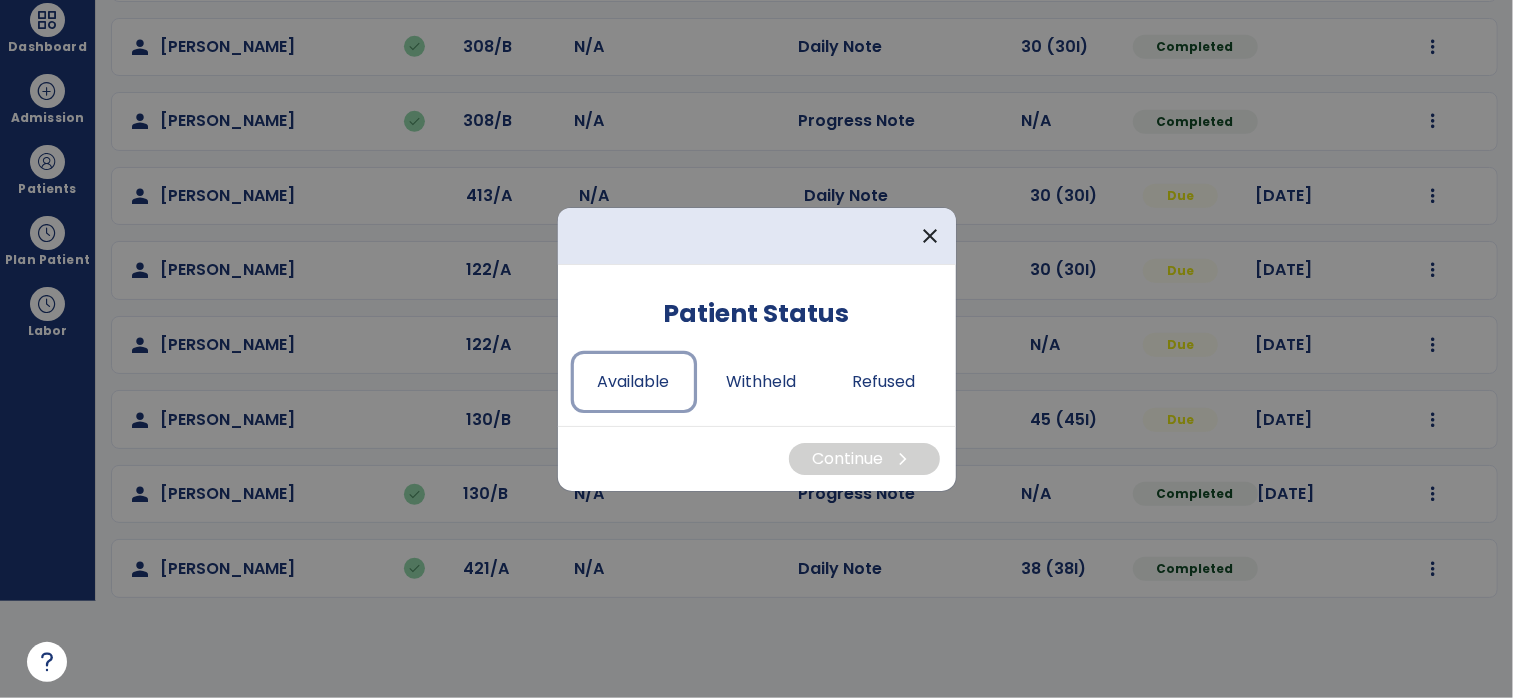 click on "Available" at bounding box center (634, 382) 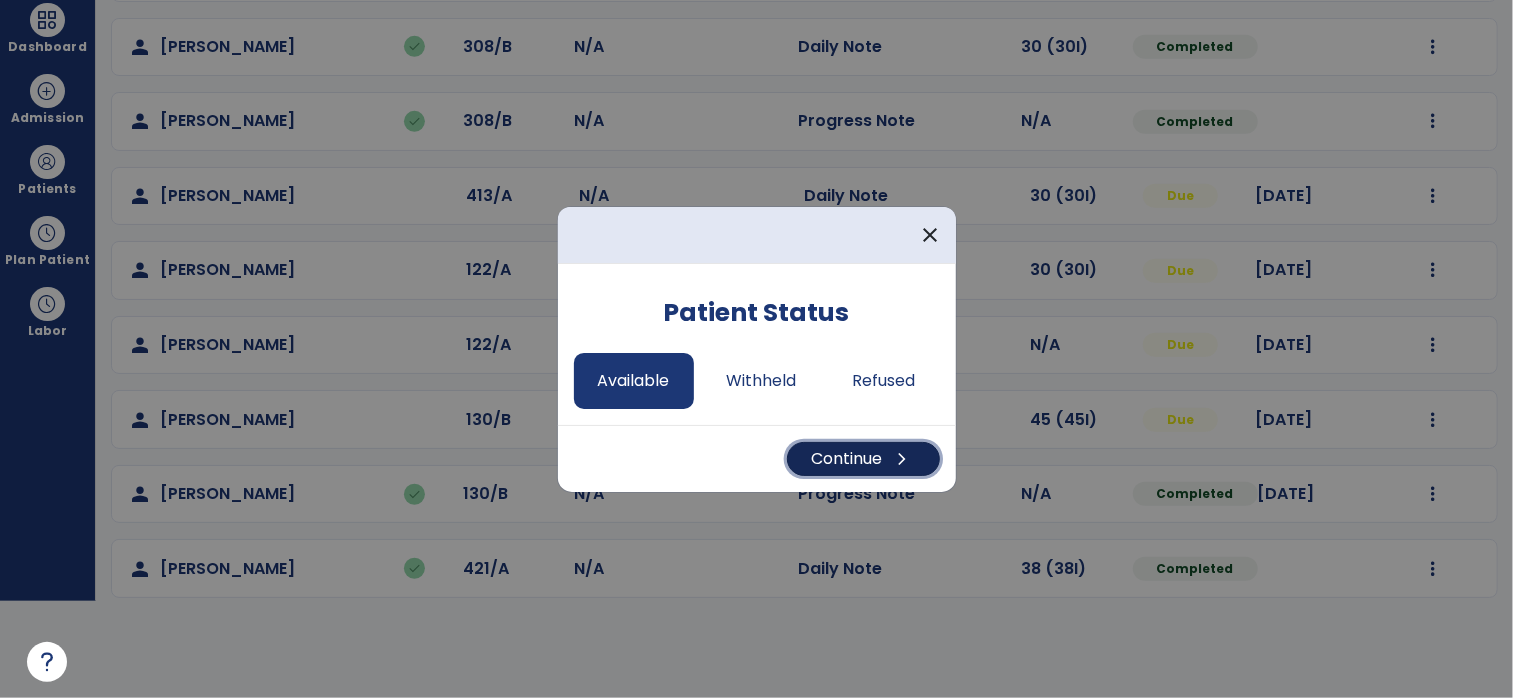 click on "Continue   chevron_right" at bounding box center [863, 459] 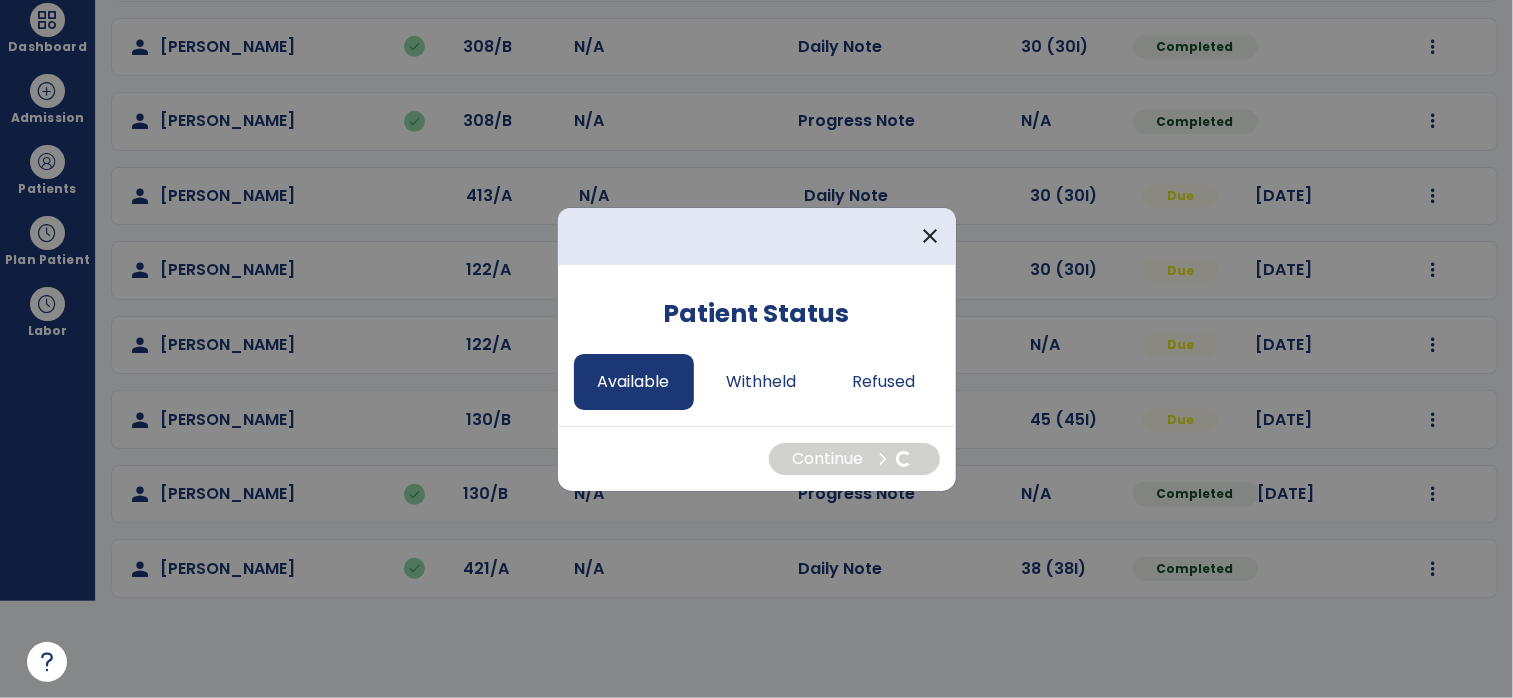 select on "*" 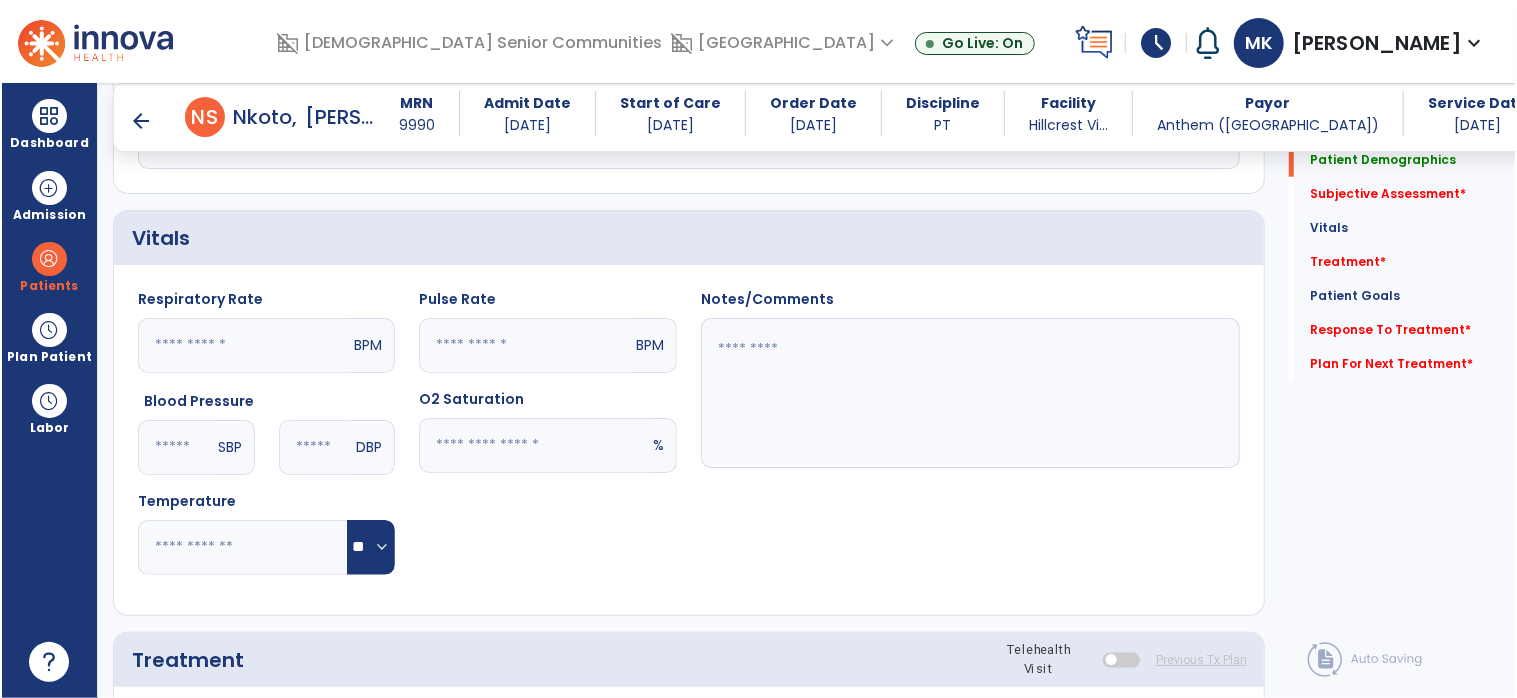 scroll, scrollTop: 96, scrollLeft: 0, axis: vertical 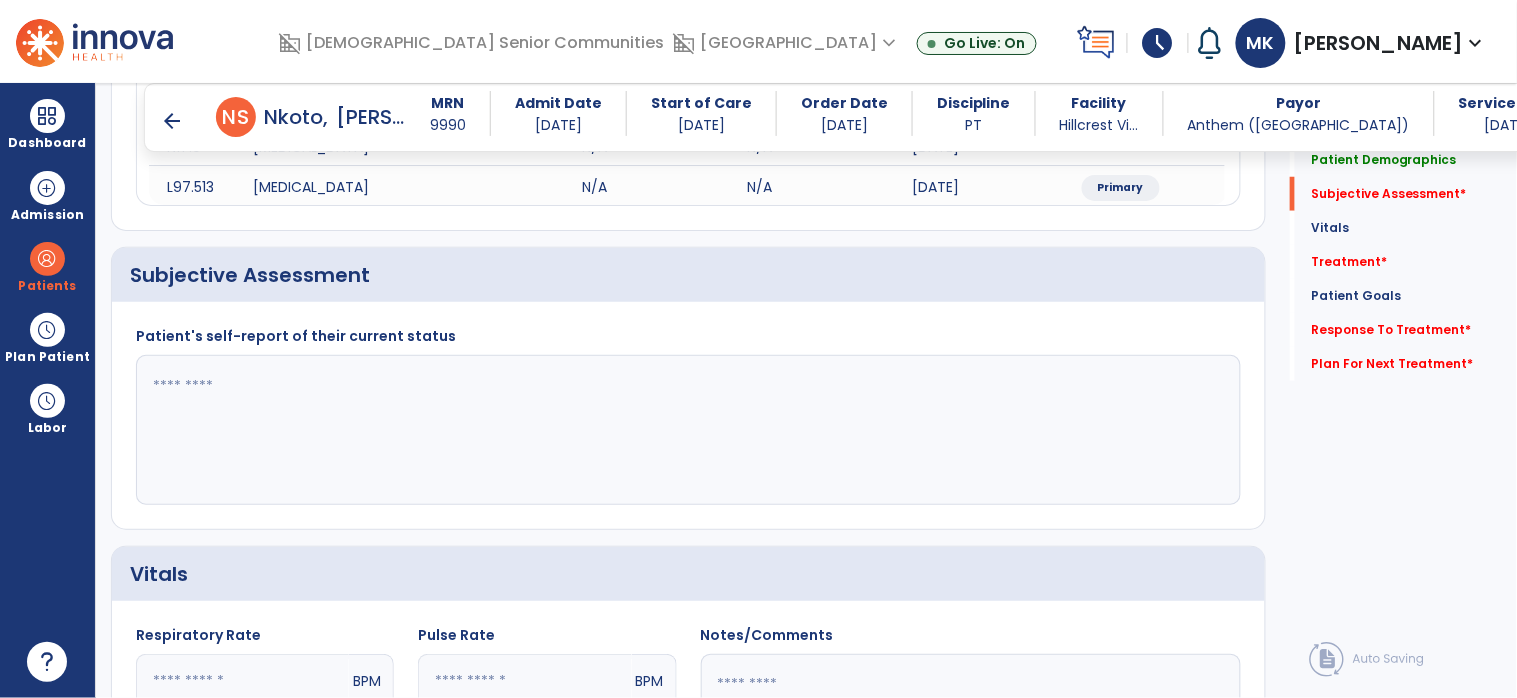 click 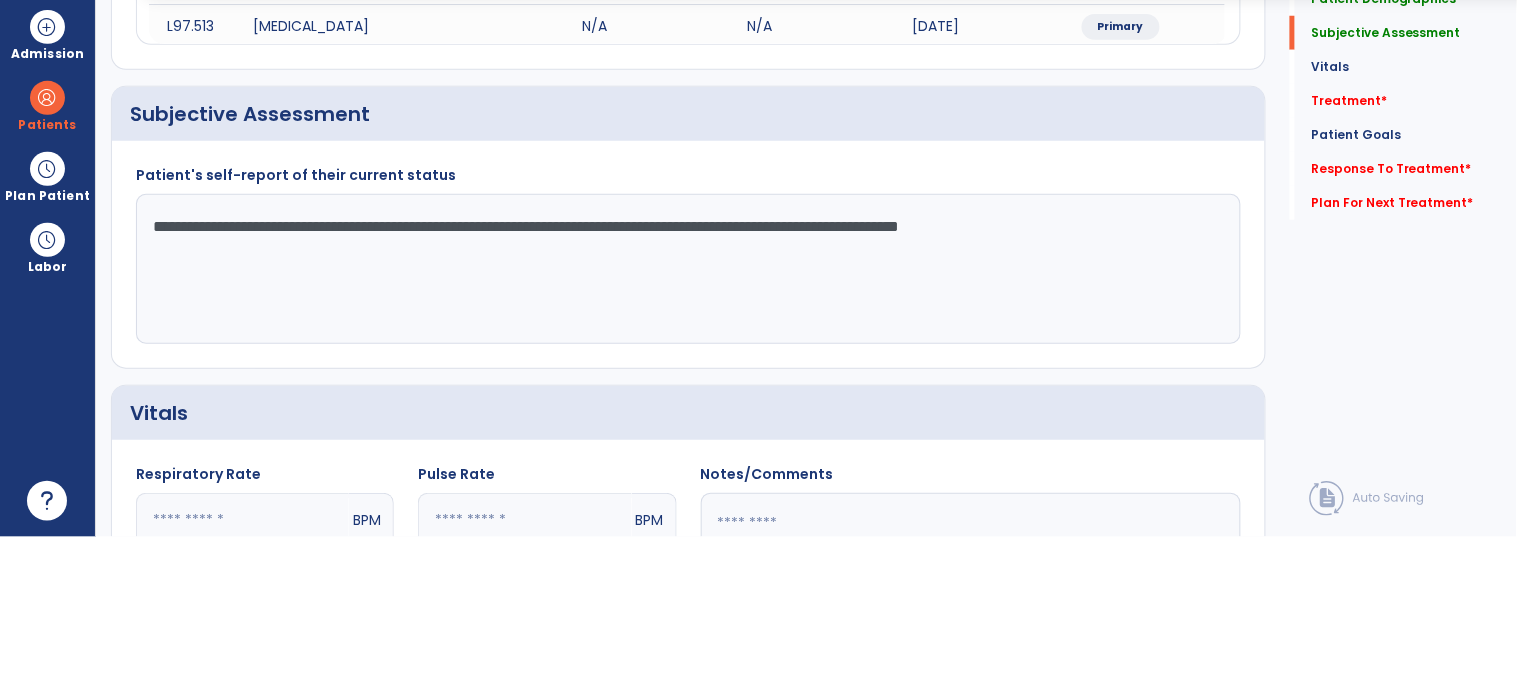 scroll, scrollTop: 96, scrollLeft: 0, axis: vertical 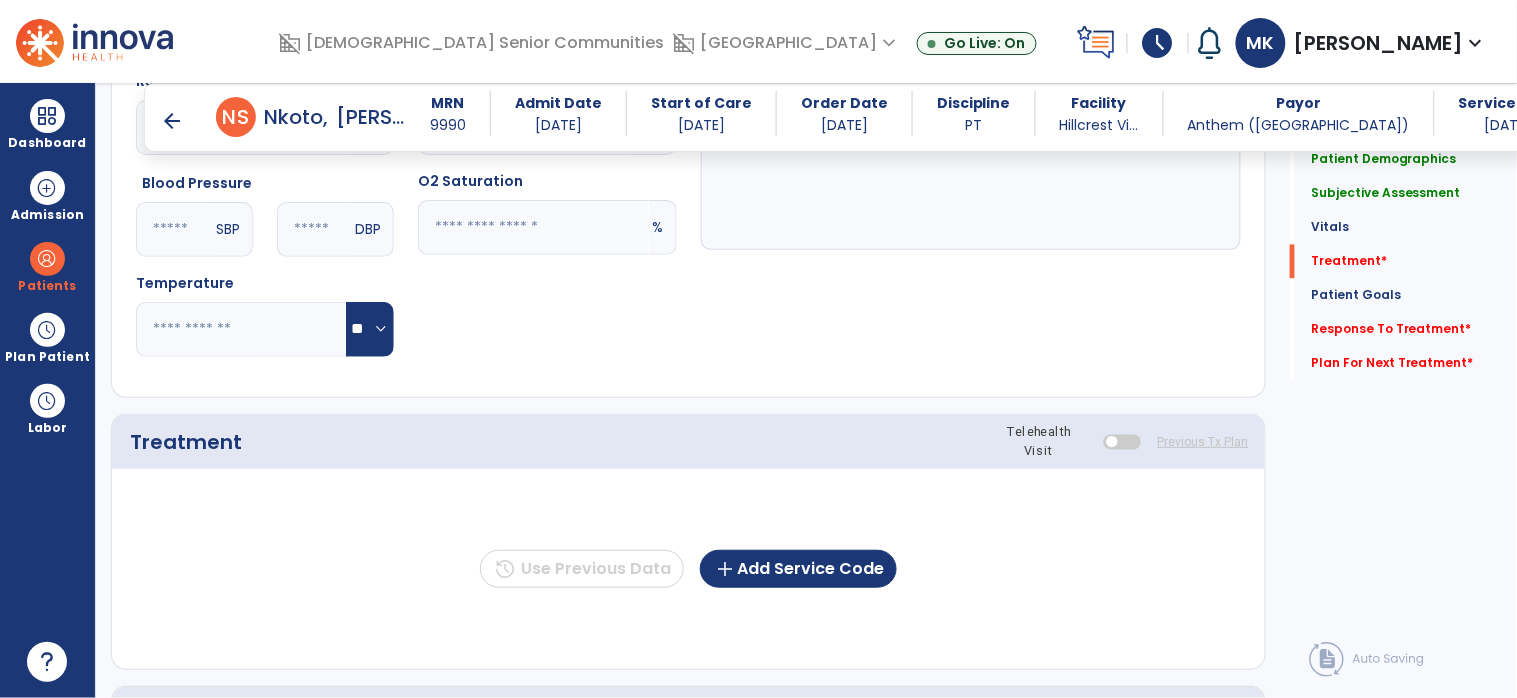 type on "**********" 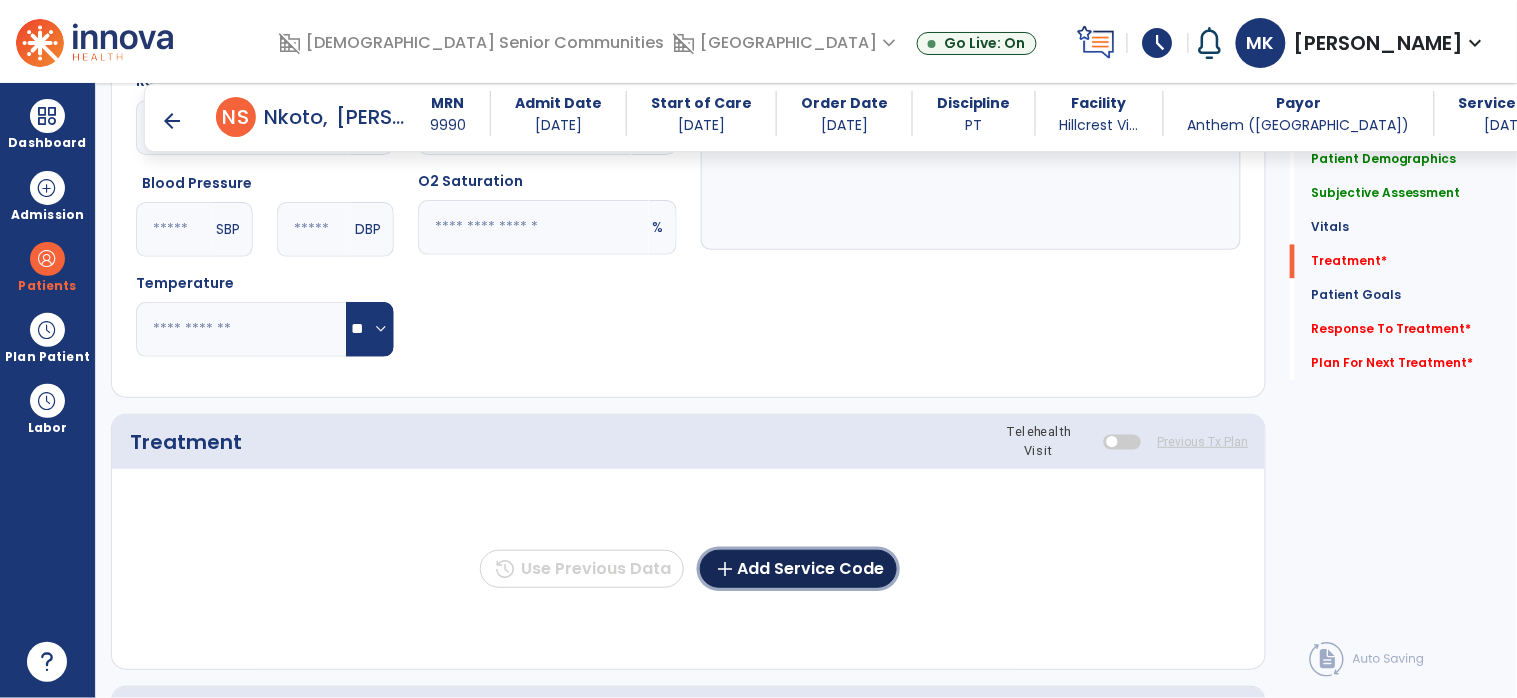 click on "add  Add Service Code" 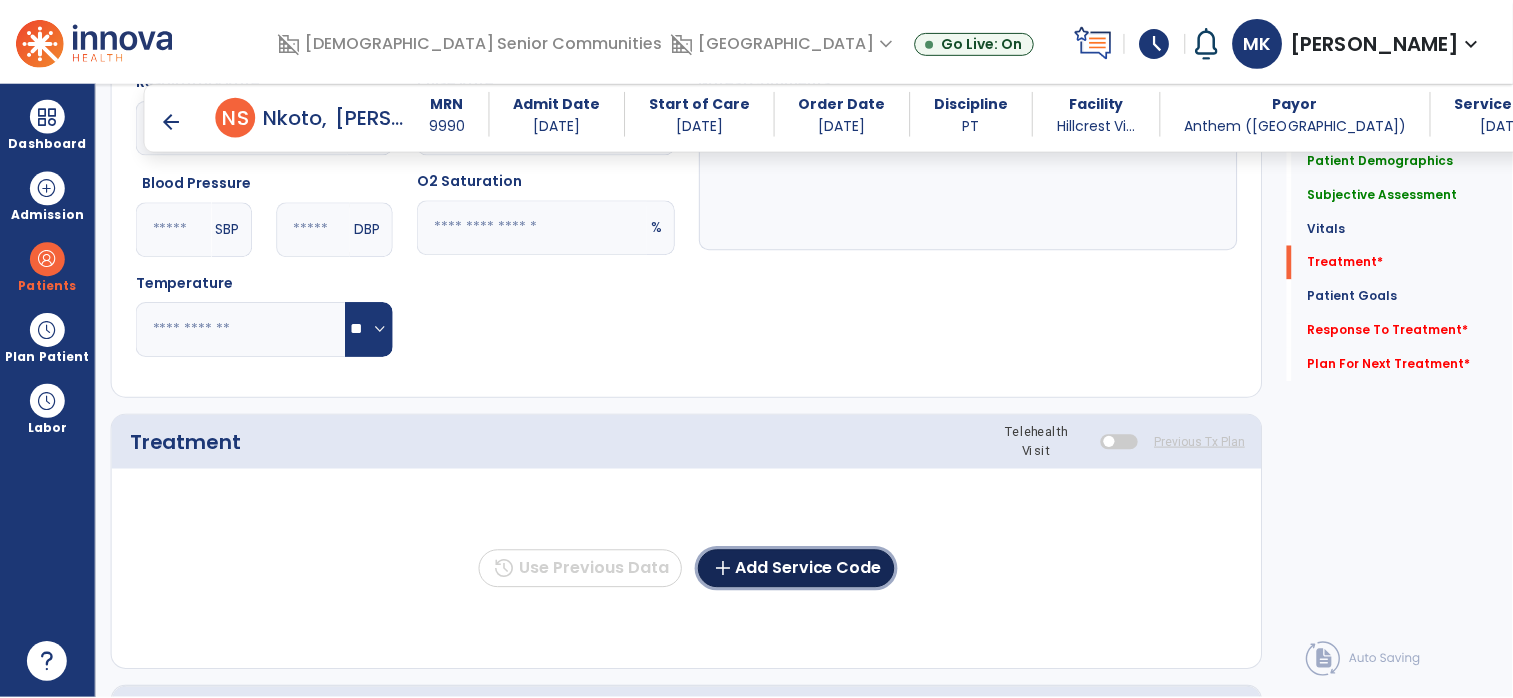 scroll, scrollTop: 0, scrollLeft: 0, axis: both 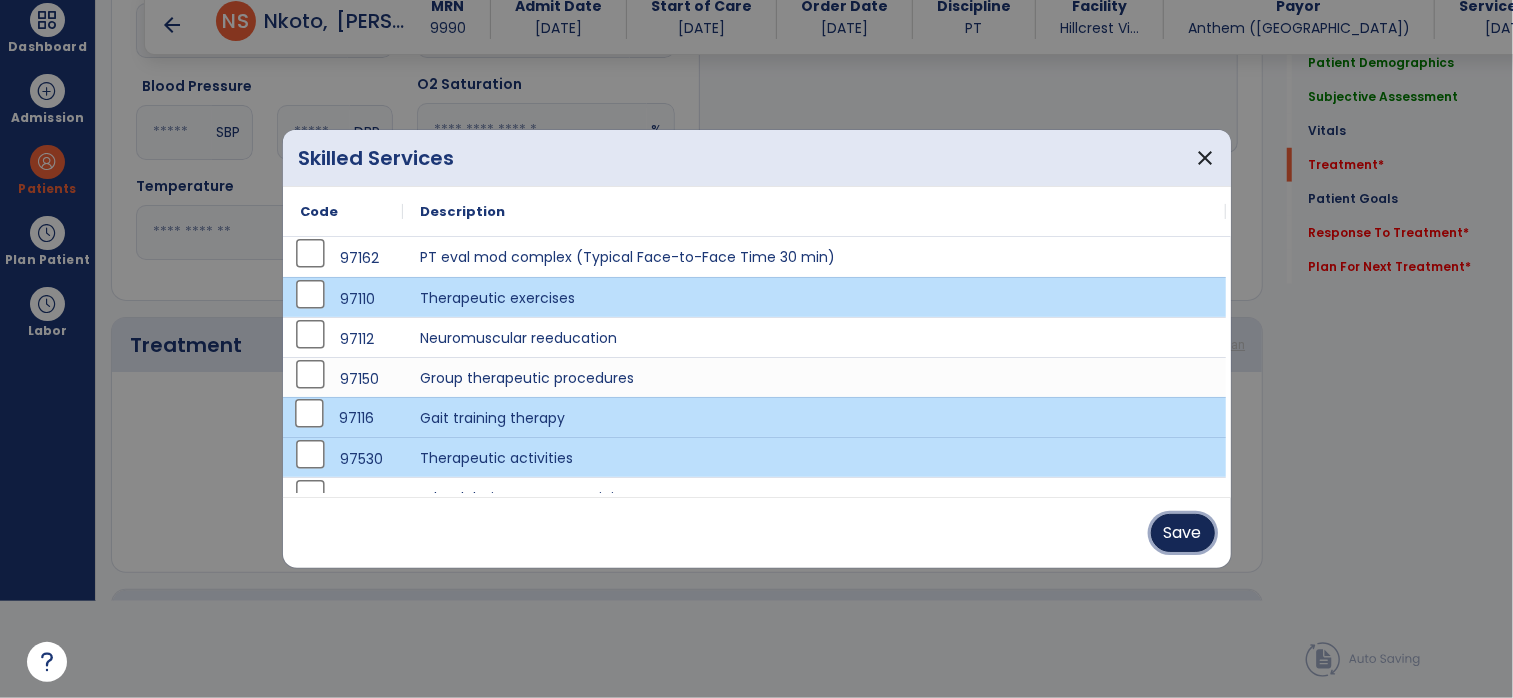click on "Save" at bounding box center (1183, 533) 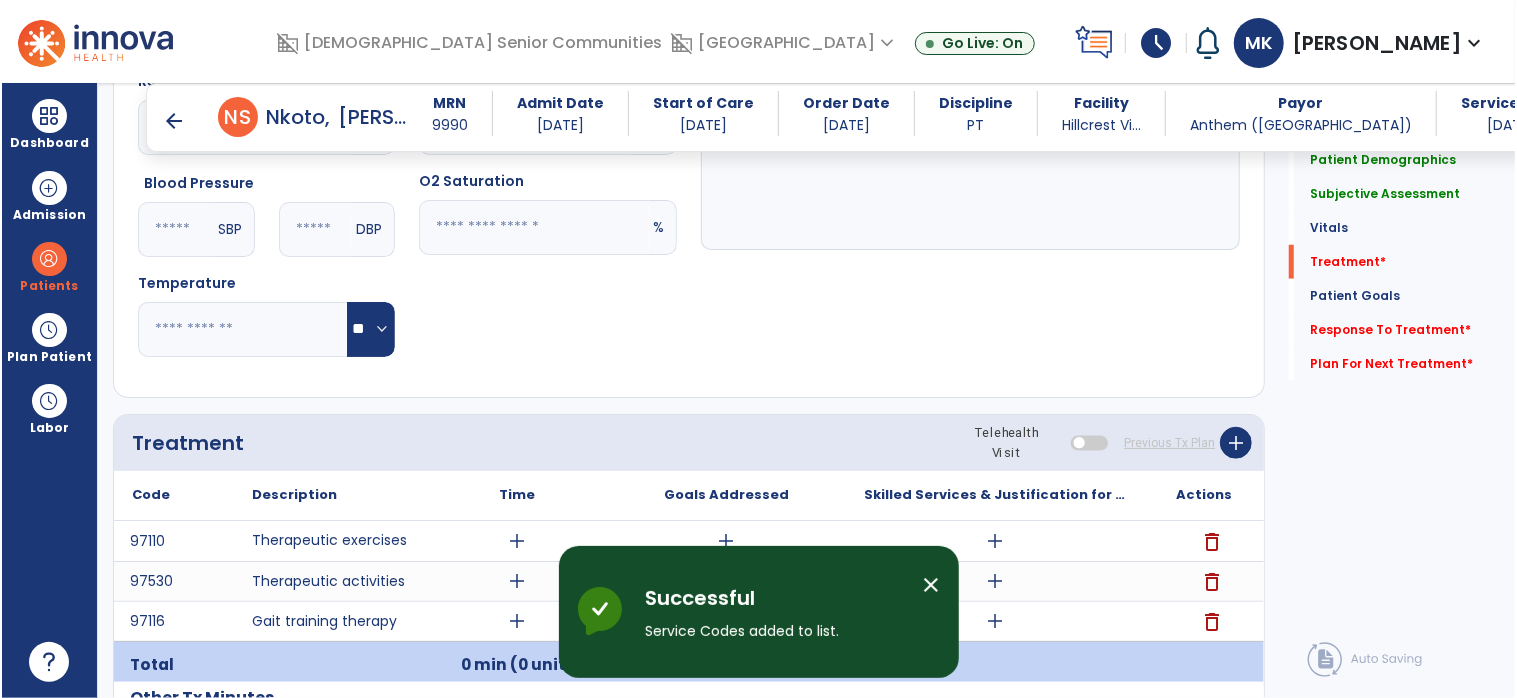 scroll, scrollTop: 96, scrollLeft: 0, axis: vertical 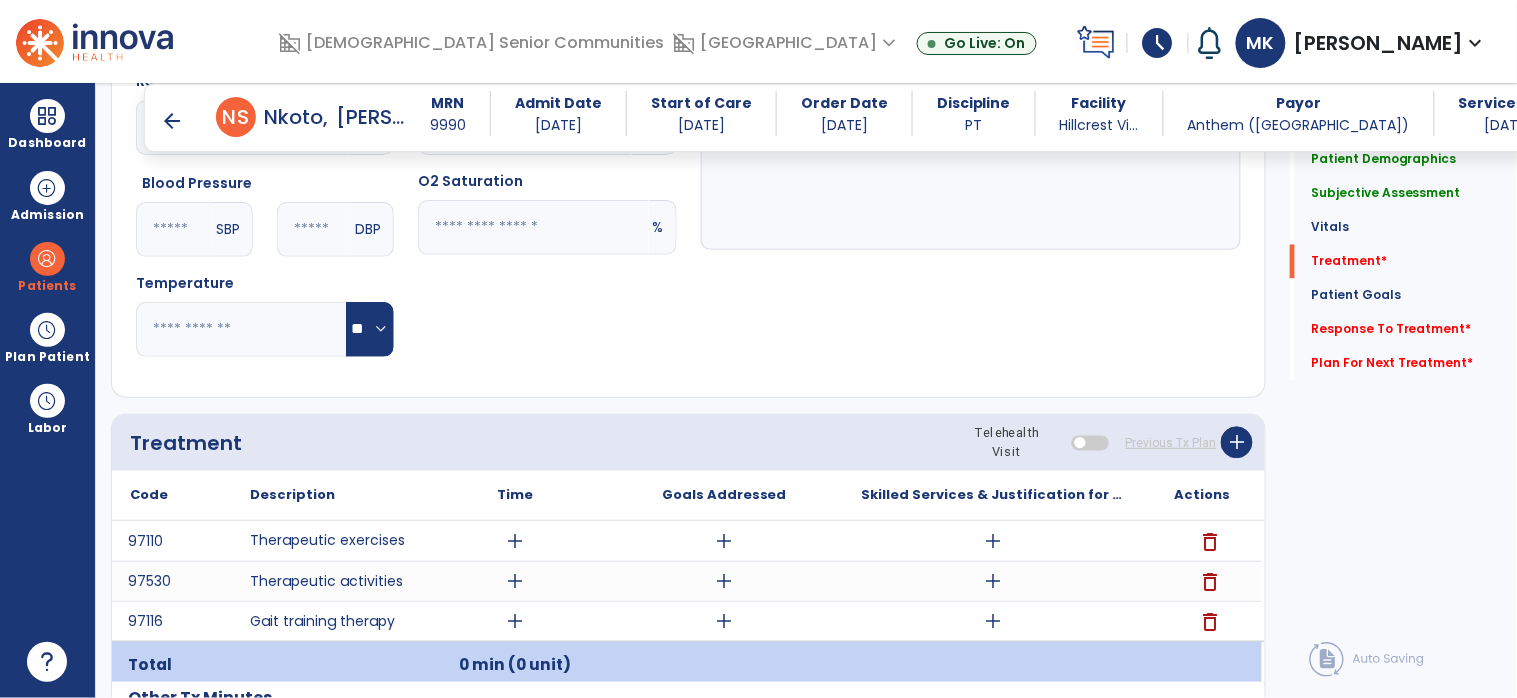 click on "add" at bounding box center [515, 541] 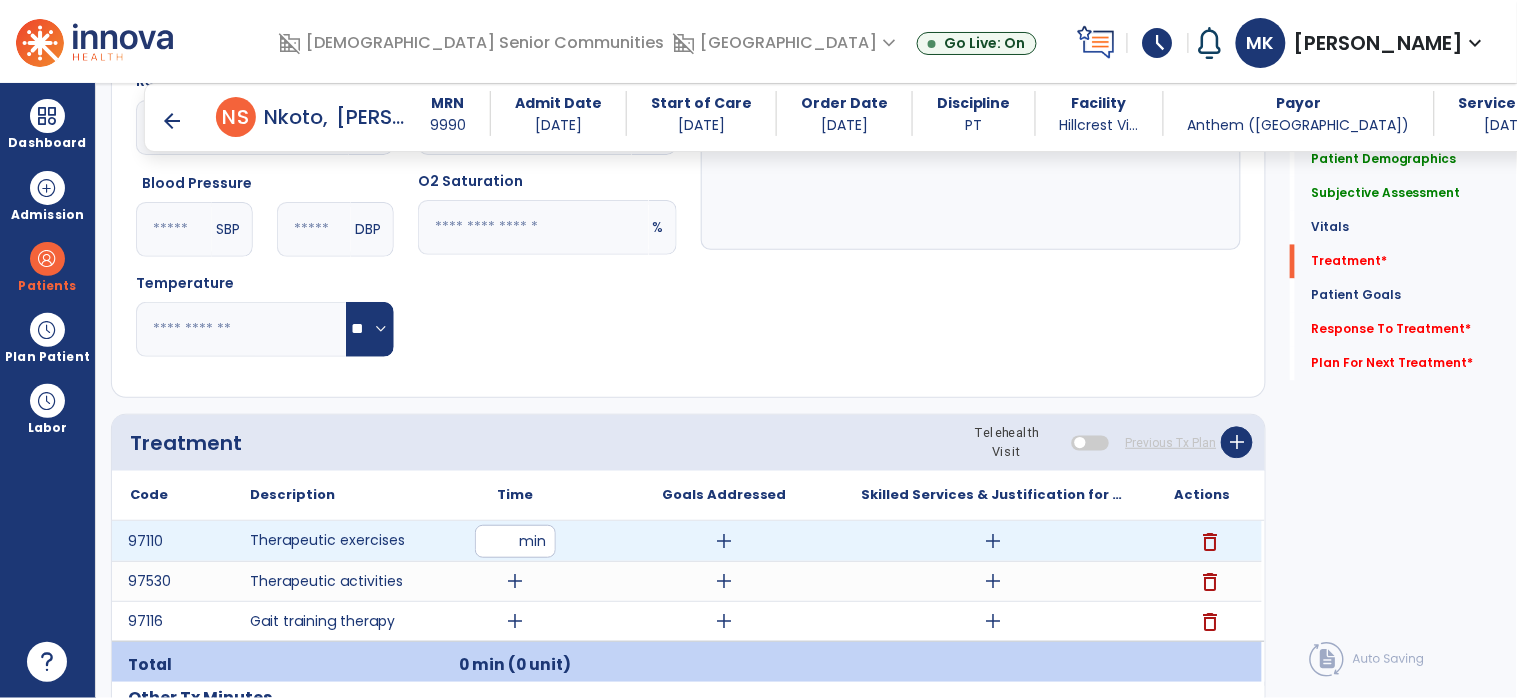 click at bounding box center [515, 541] 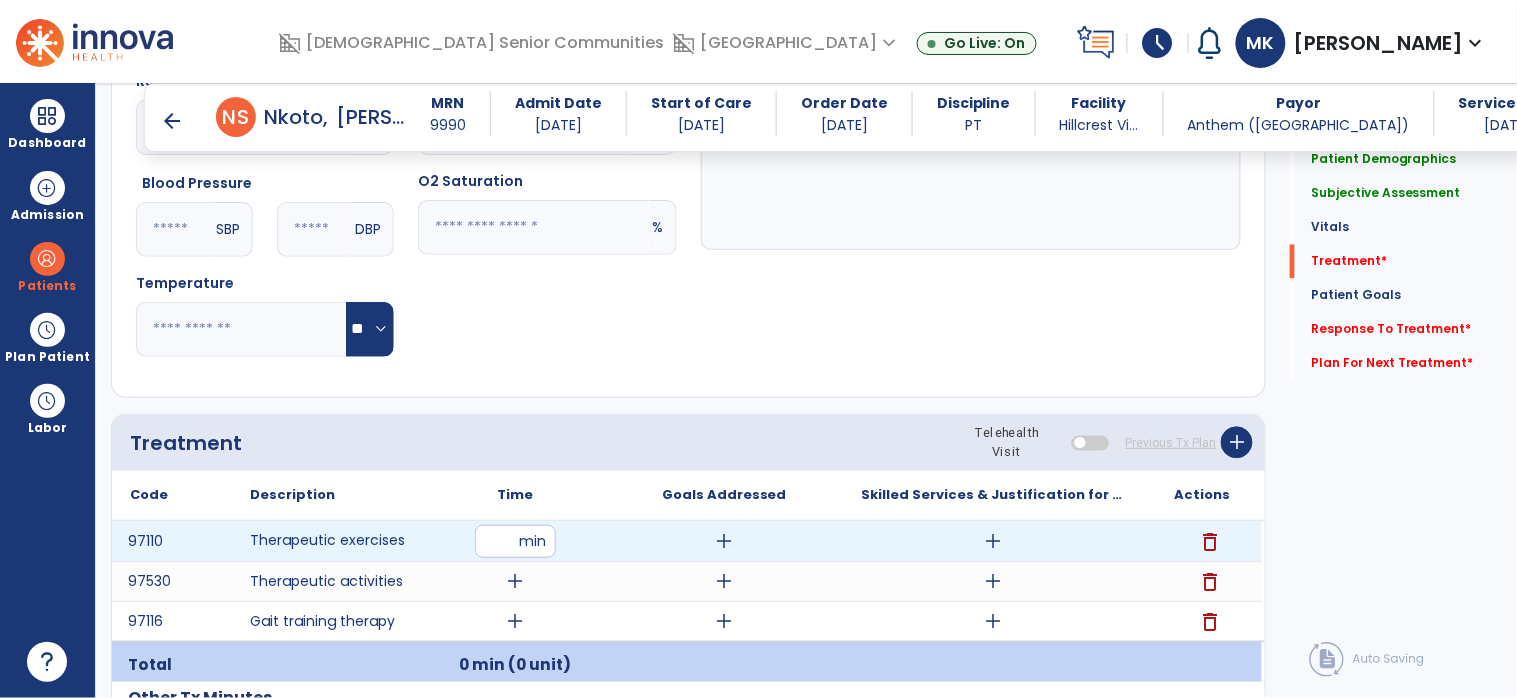 scroll, scrollTop: 96, scrollLeft: 0, axis: vertical 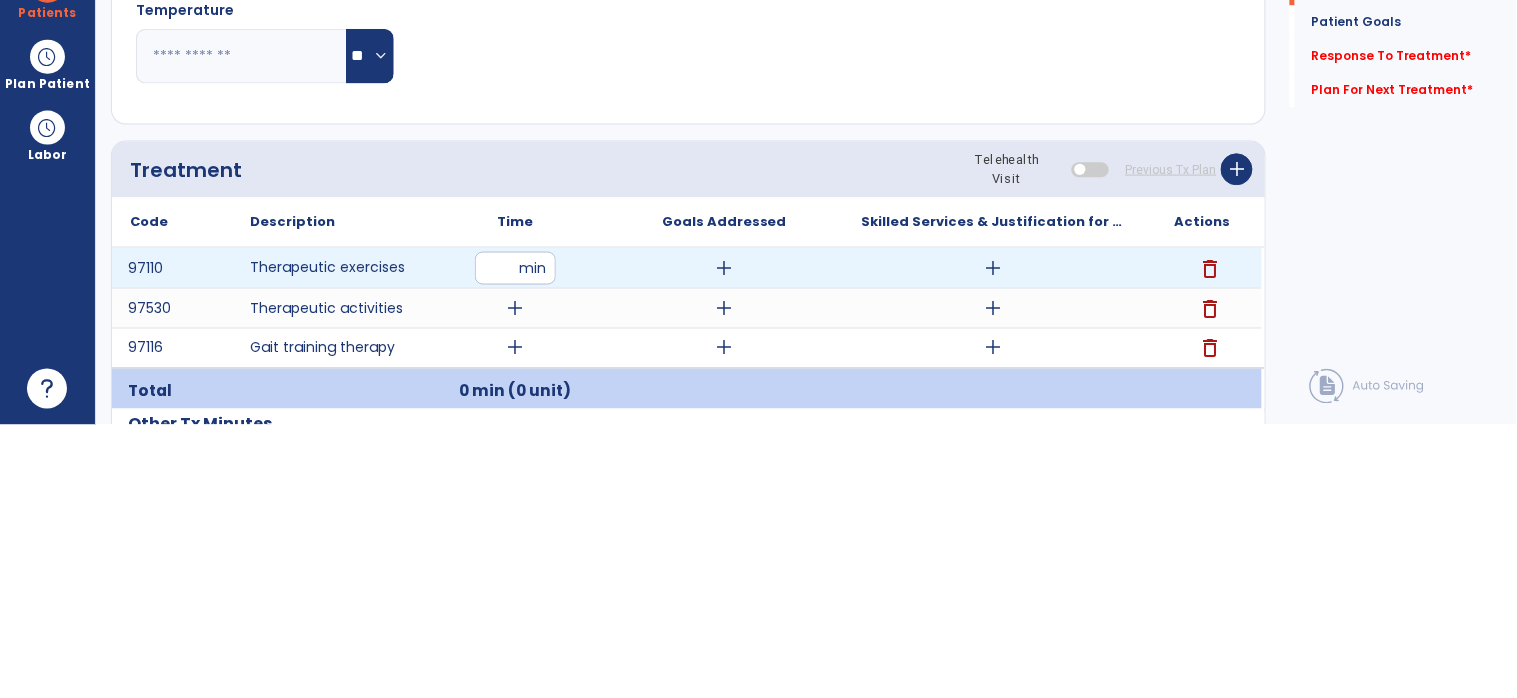 type on "**" 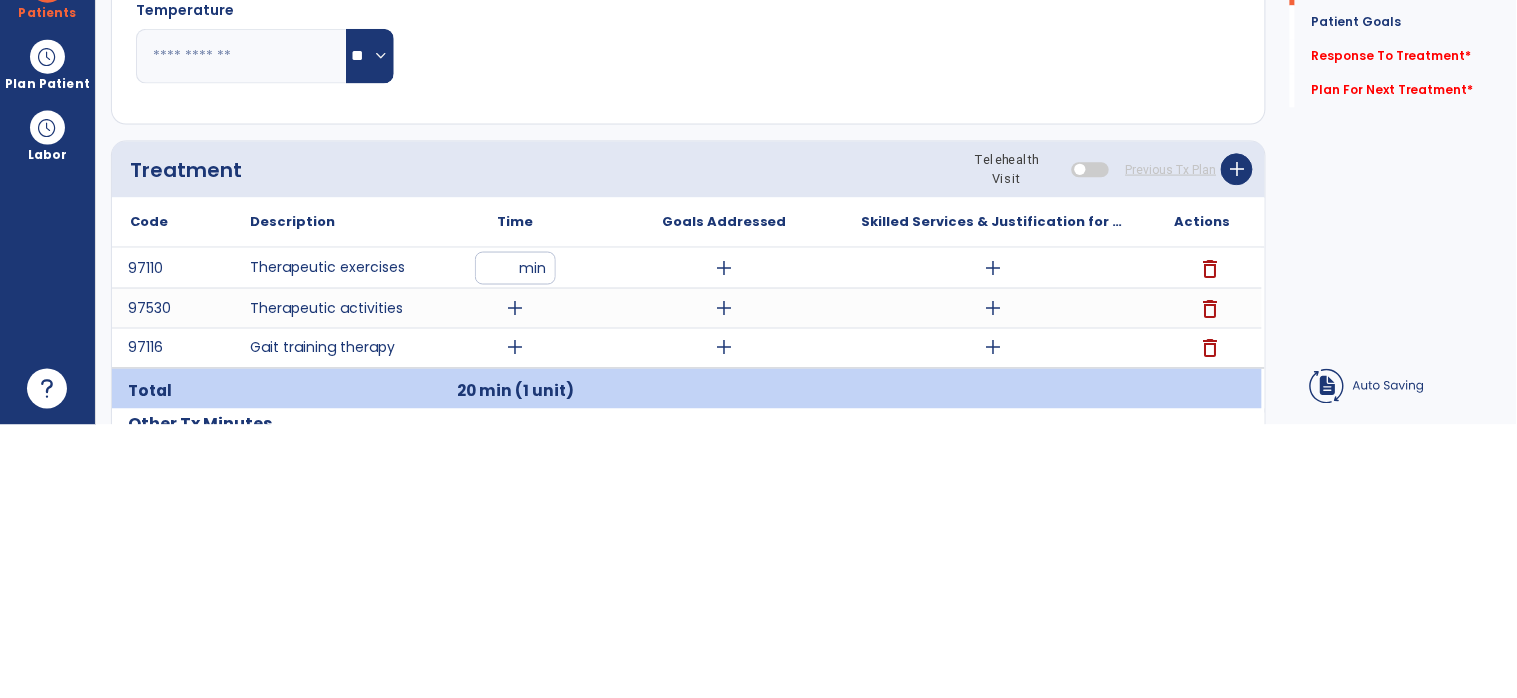 scroll, scrollTop: 96, scrollLeft: 0, axis: vertical 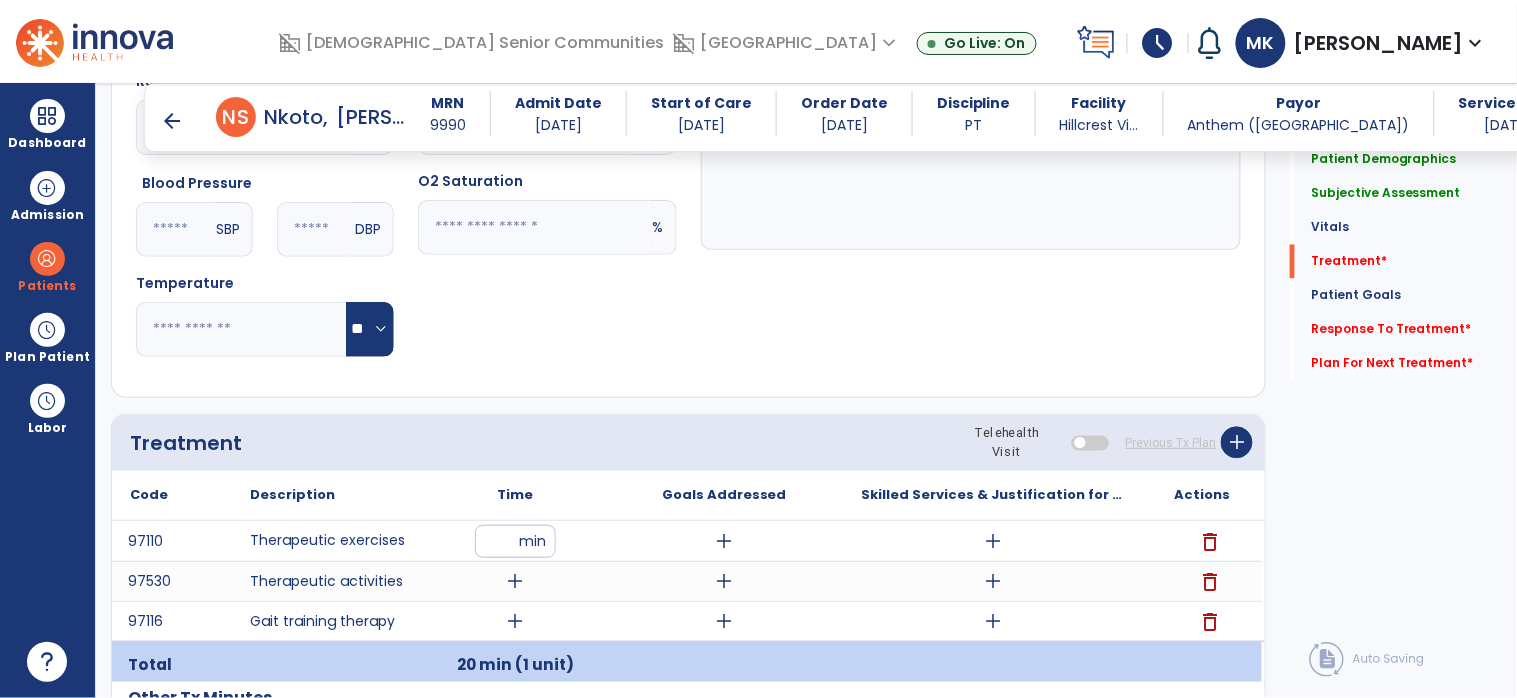click on "Pulse Rate  BPM O2 Saturation  %" 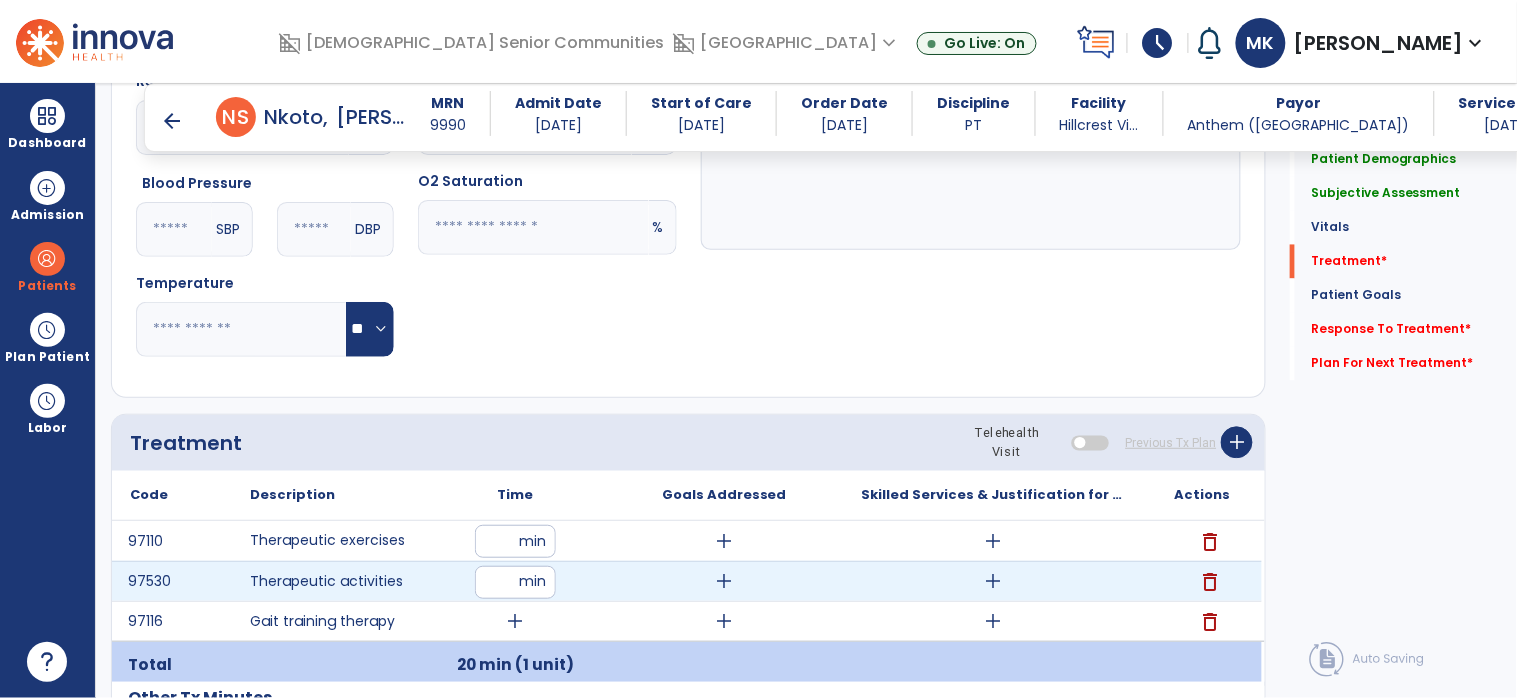 scroll, scrollTop: 96, scrollLeft: 0, axis: vertical 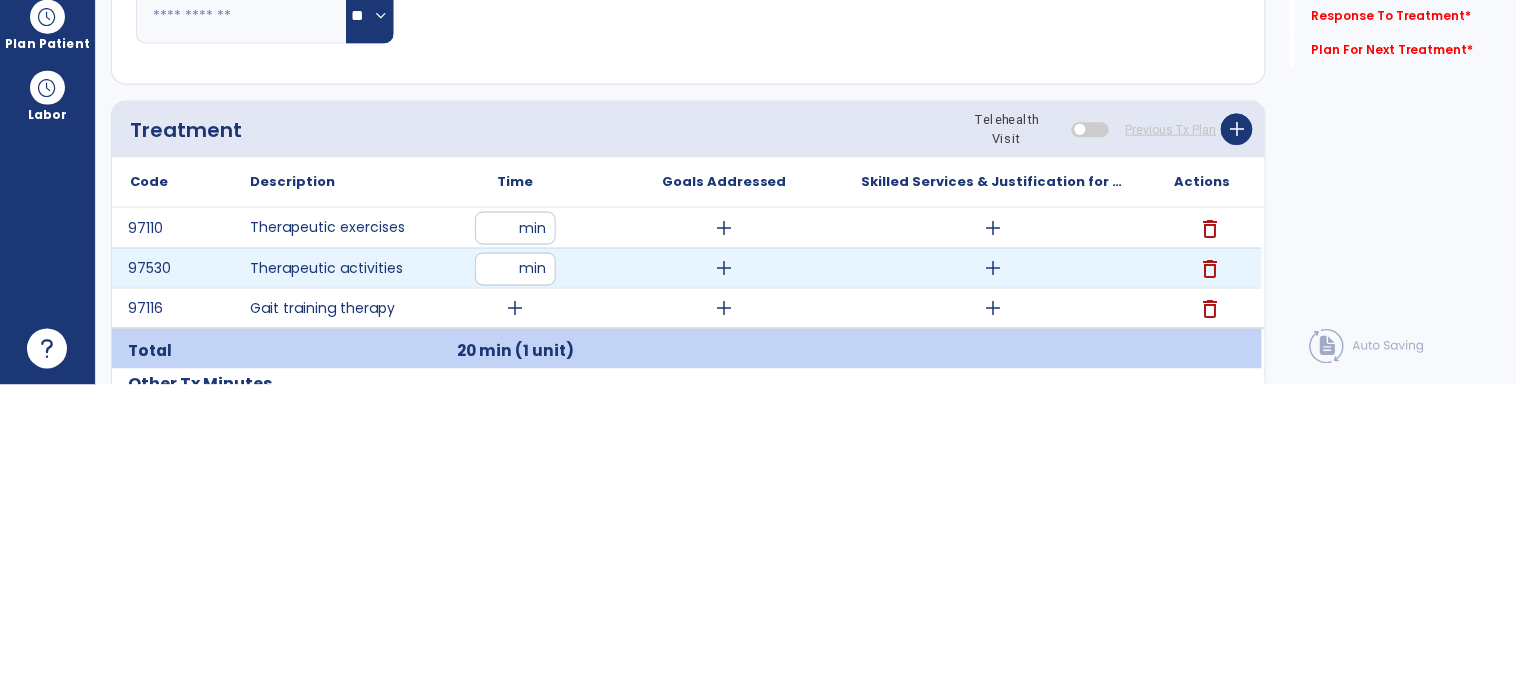 type on "**" 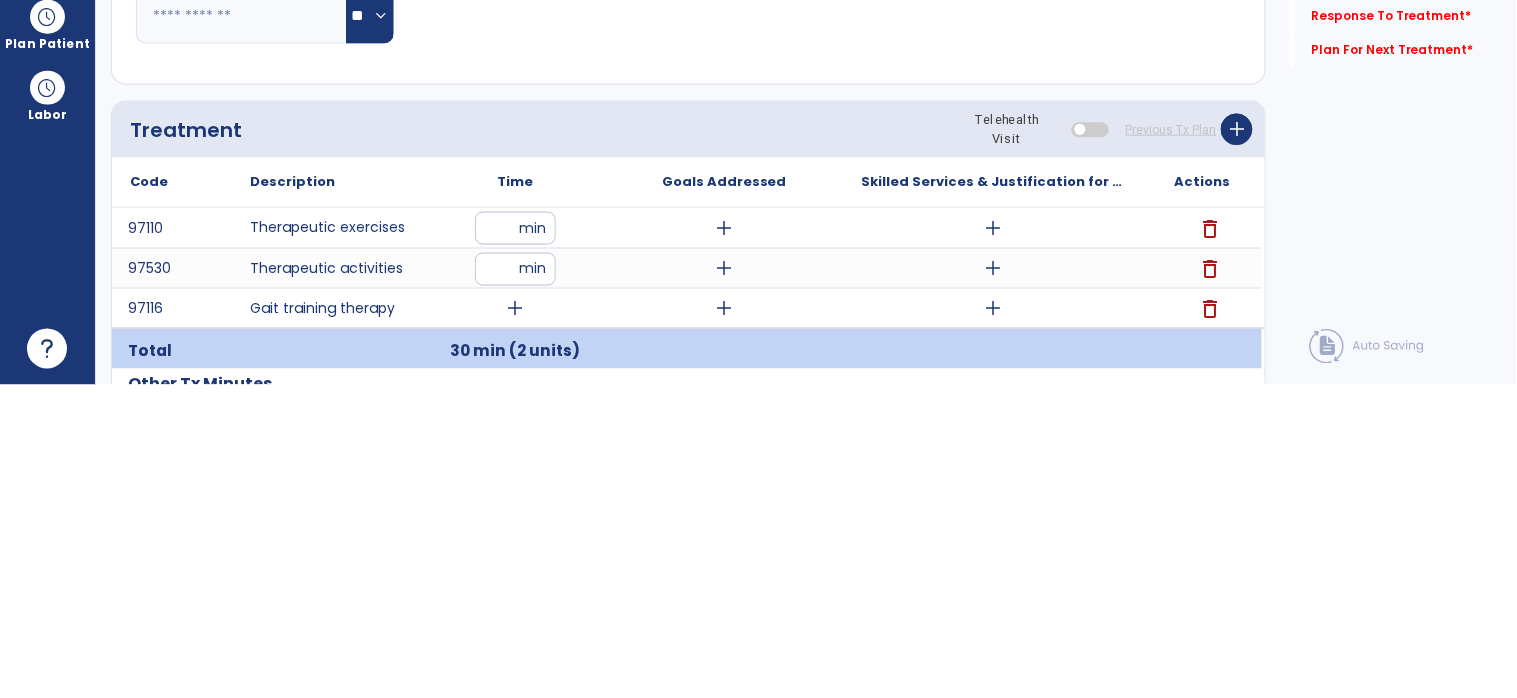 scroll, scrollTop: 96, scrollLeft: 0, axis: vertical 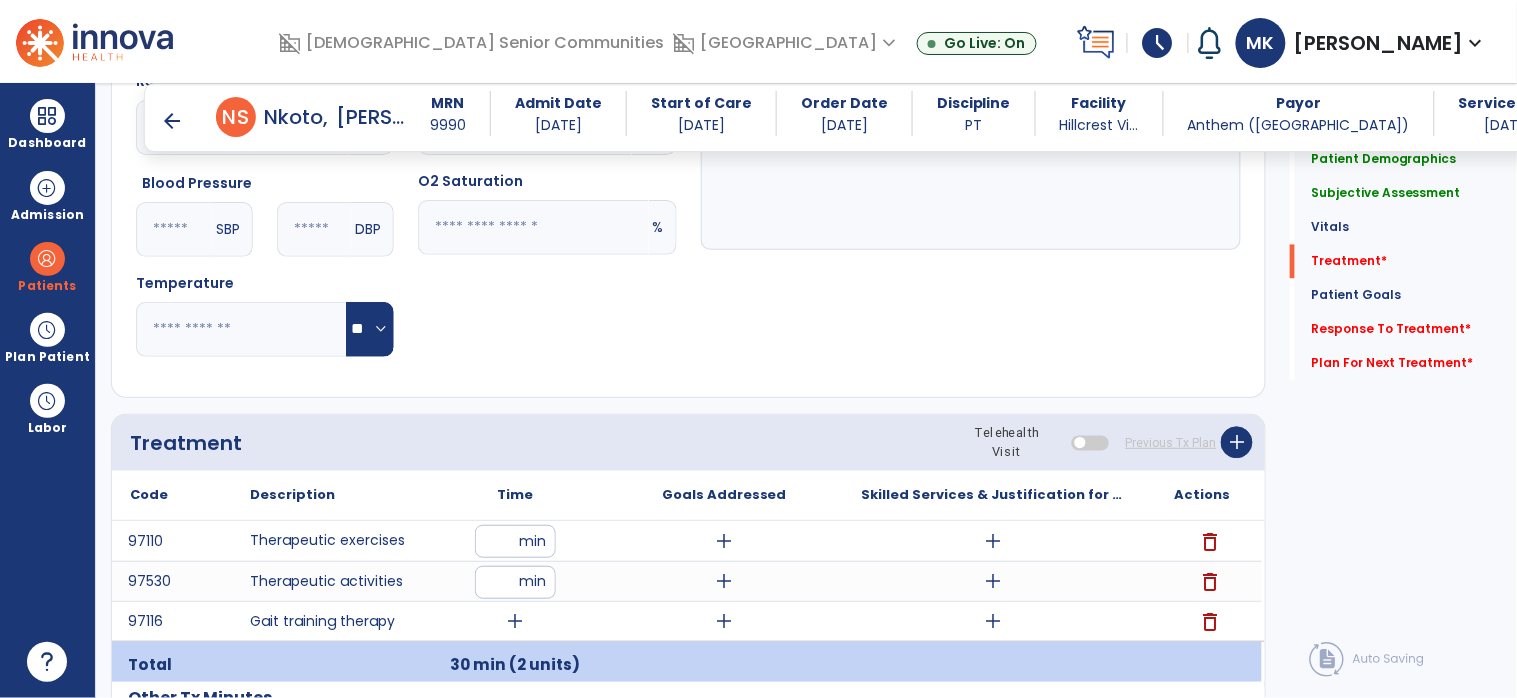 click on "add" at bounding box center [515, 621] 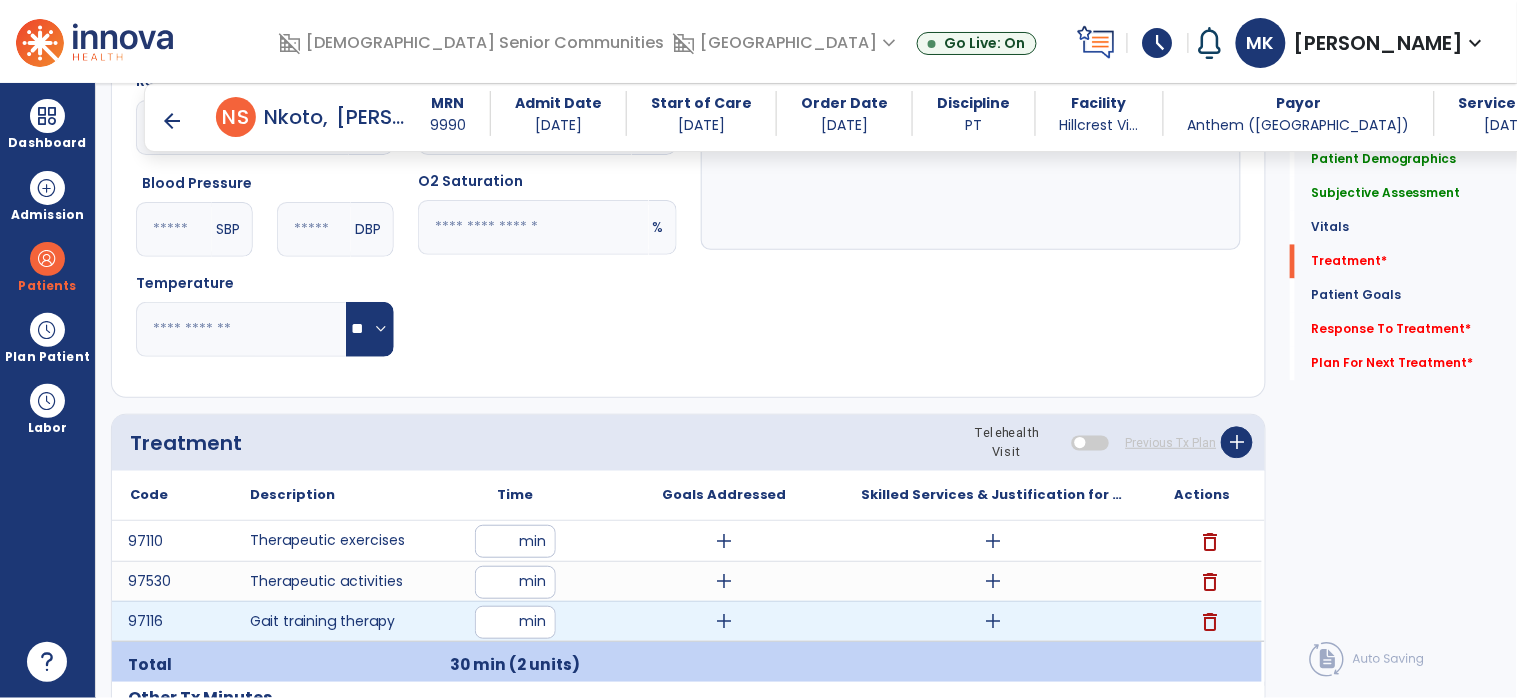 scroll, scrollTop: 96, scrollLeft: 0, axis: vertical 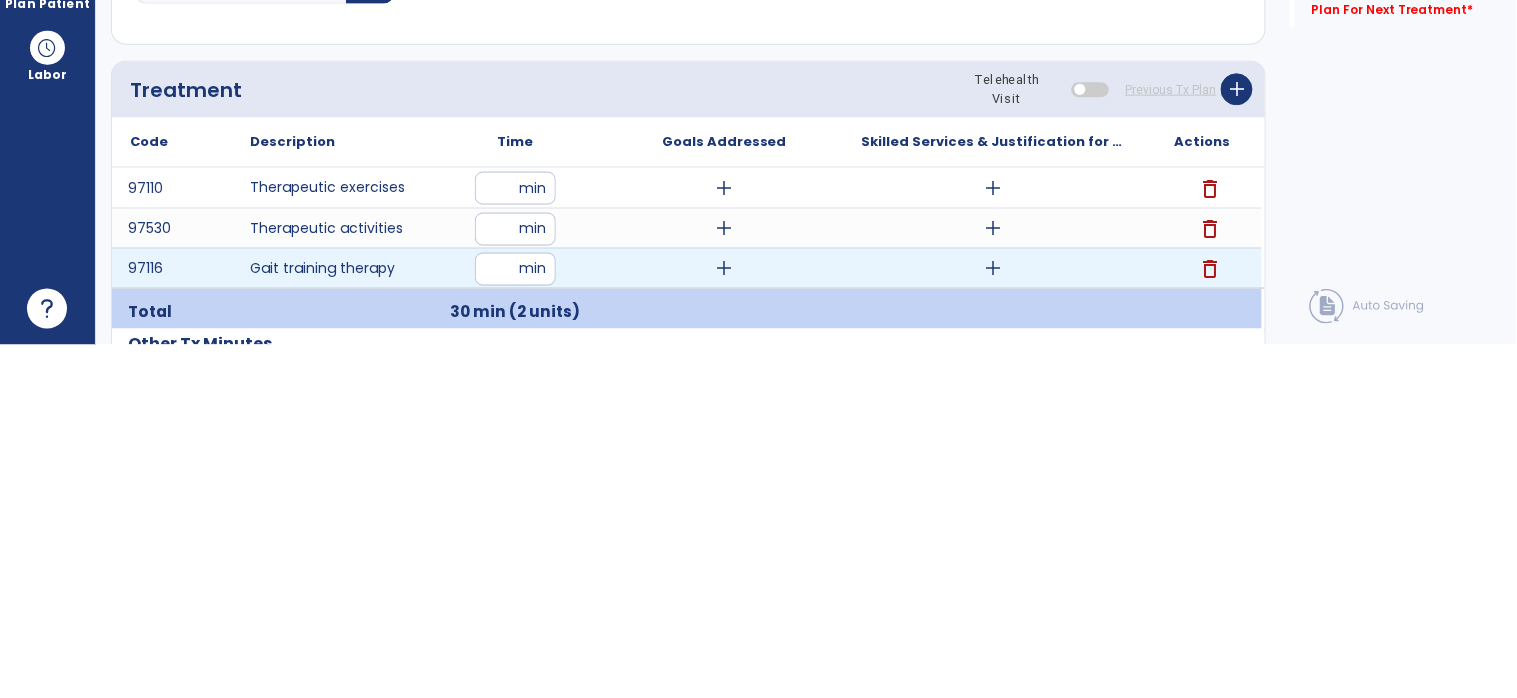 type on "**" 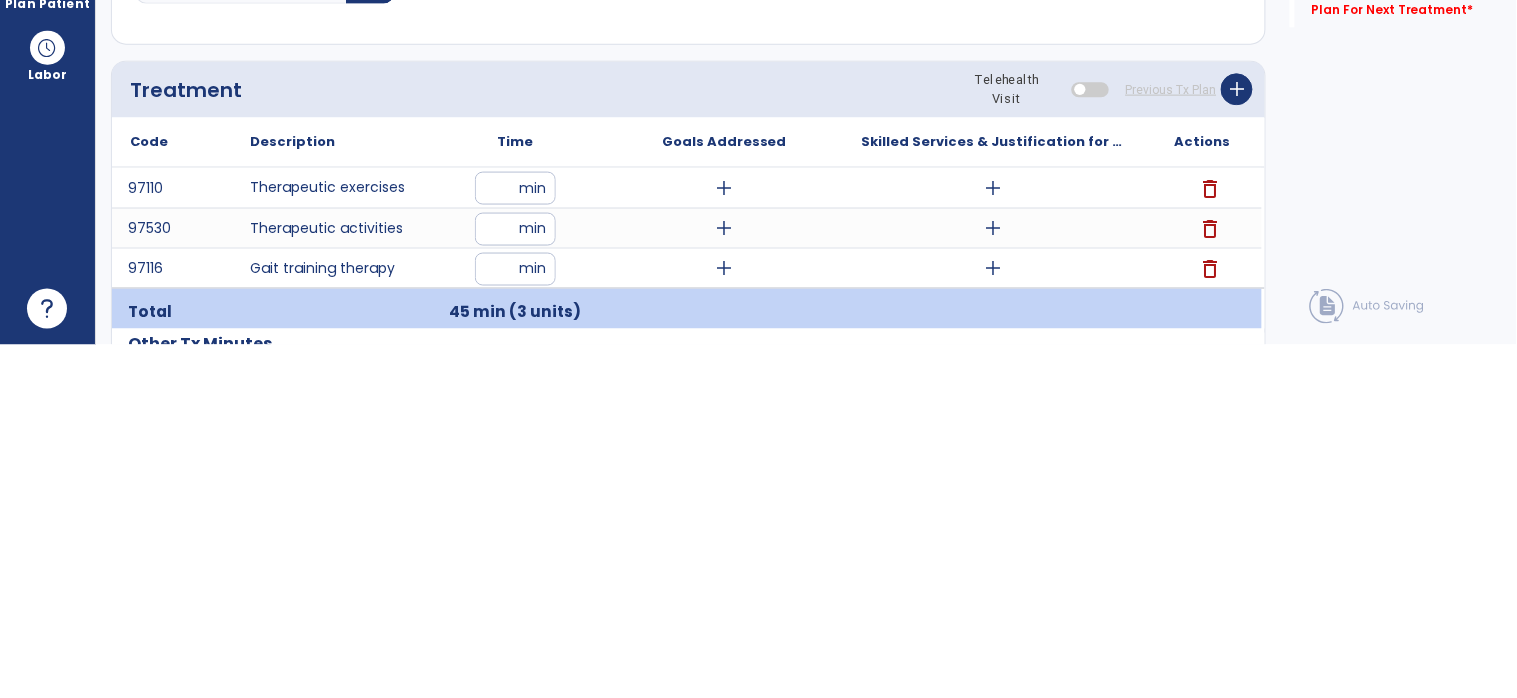 scroll, scrollTop: 96, scrollLeft: 0, axis: vertical 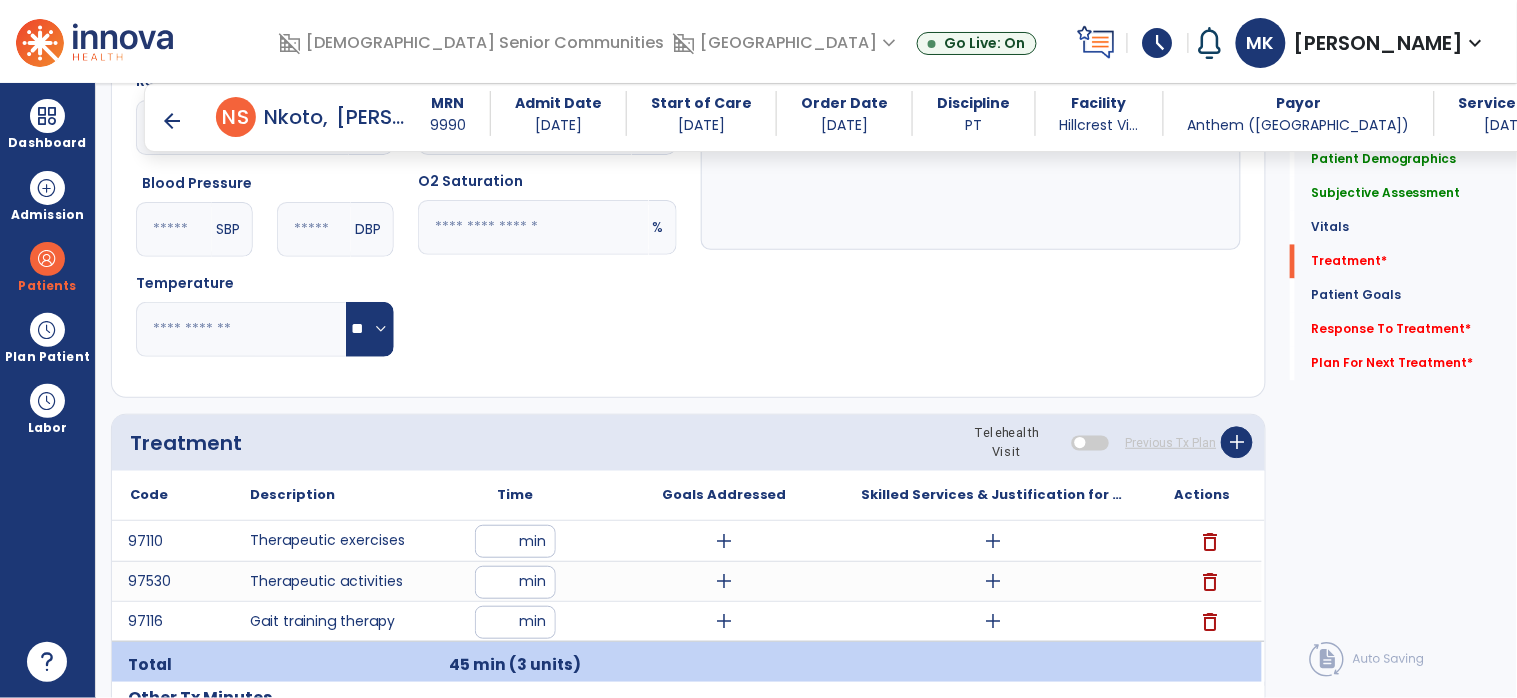 click on "add" at bounding box center (724, 541) 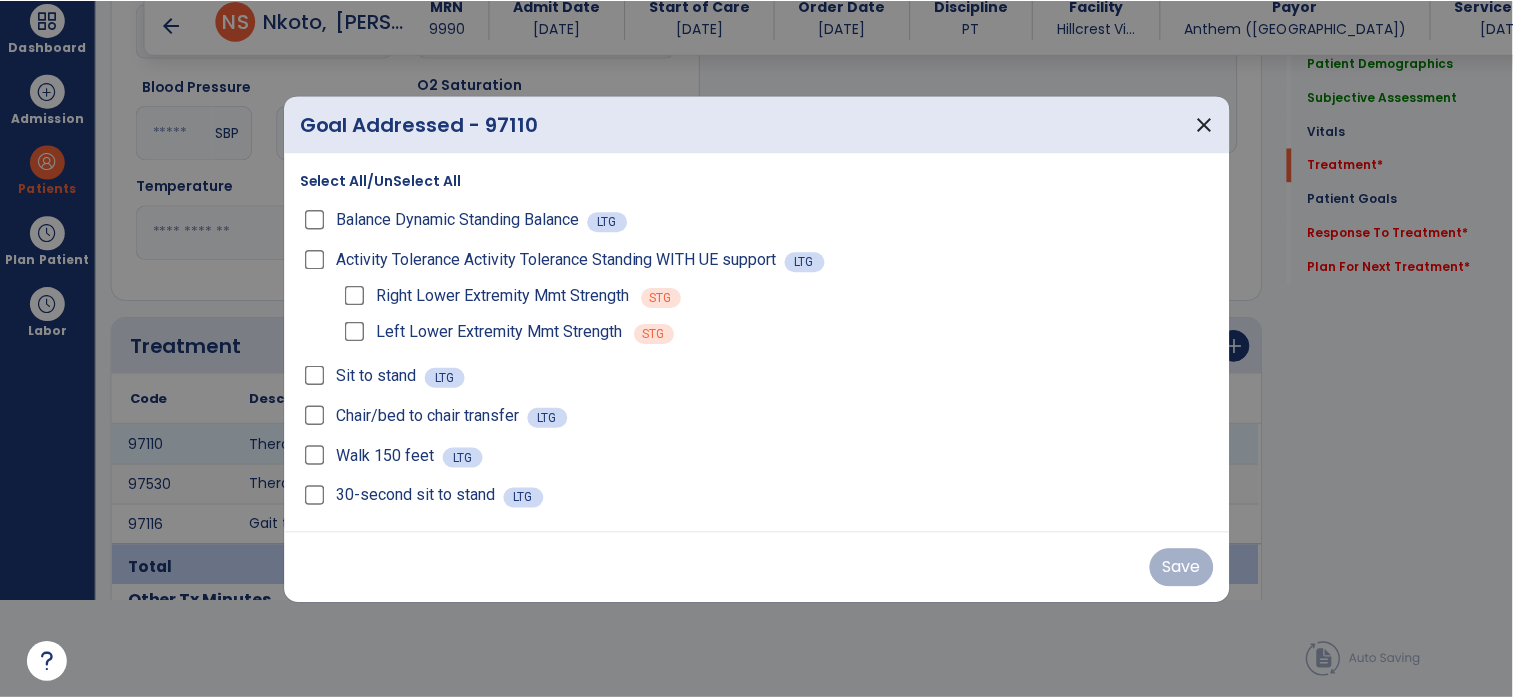 scroll, scrollTop: 0, scrollLeft: 0, axis: both 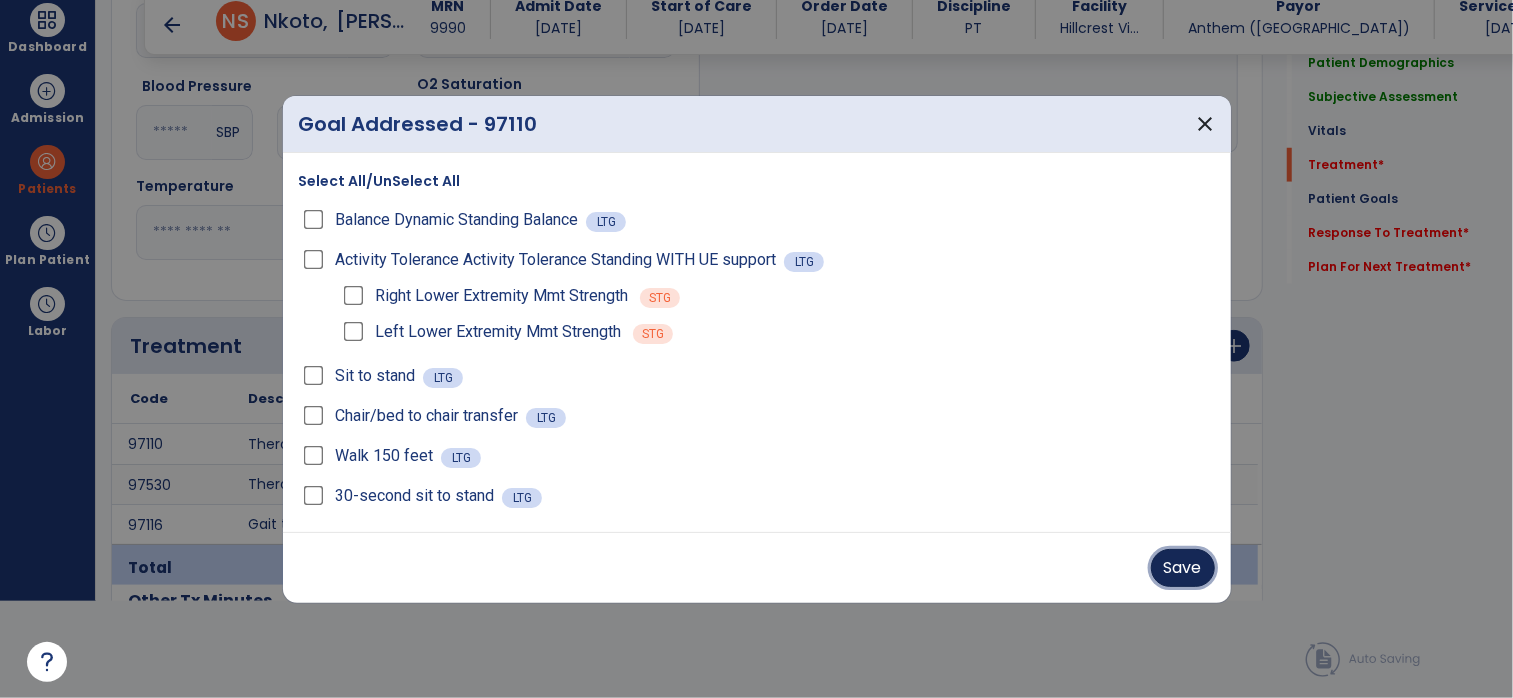 click on "Save" at bounding box center (1183, 568) 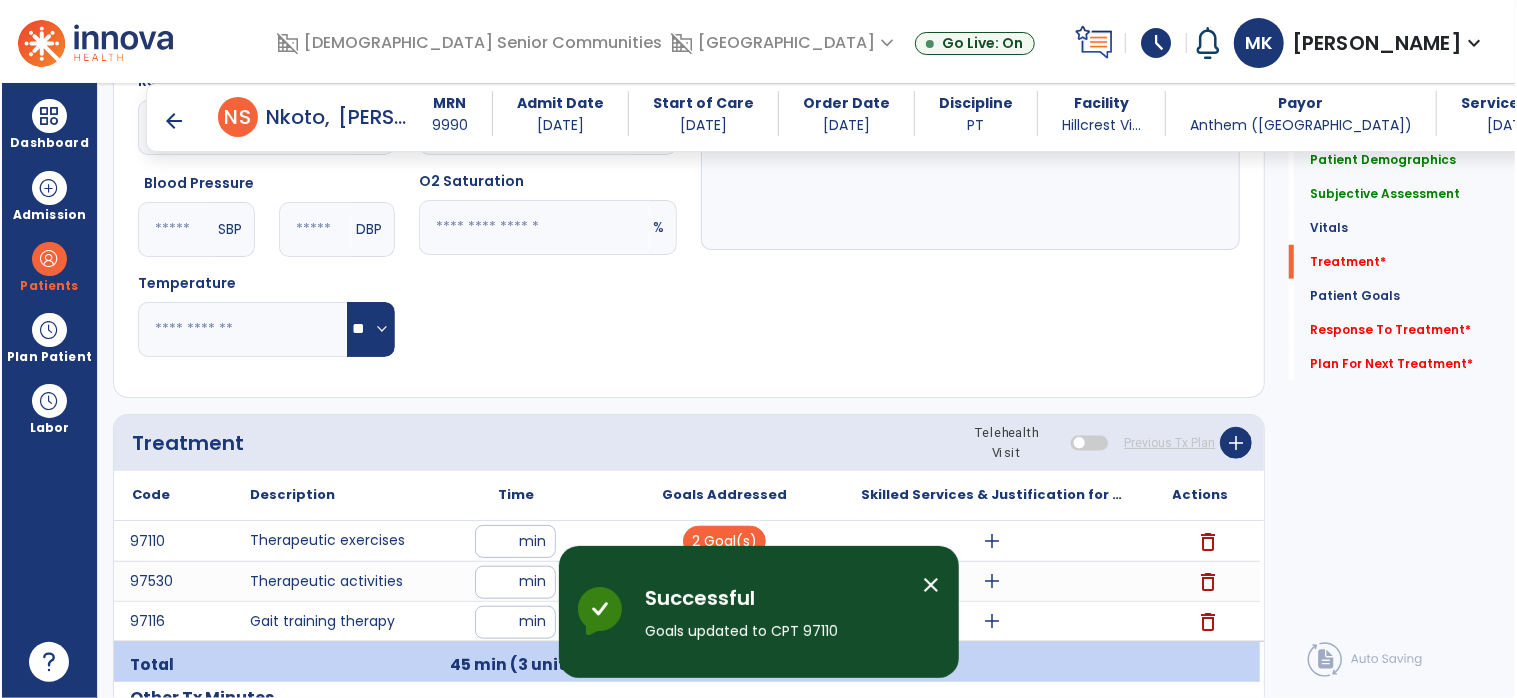 scroll, scrollTop: 96, scrollLeft: 0, axis: vertical 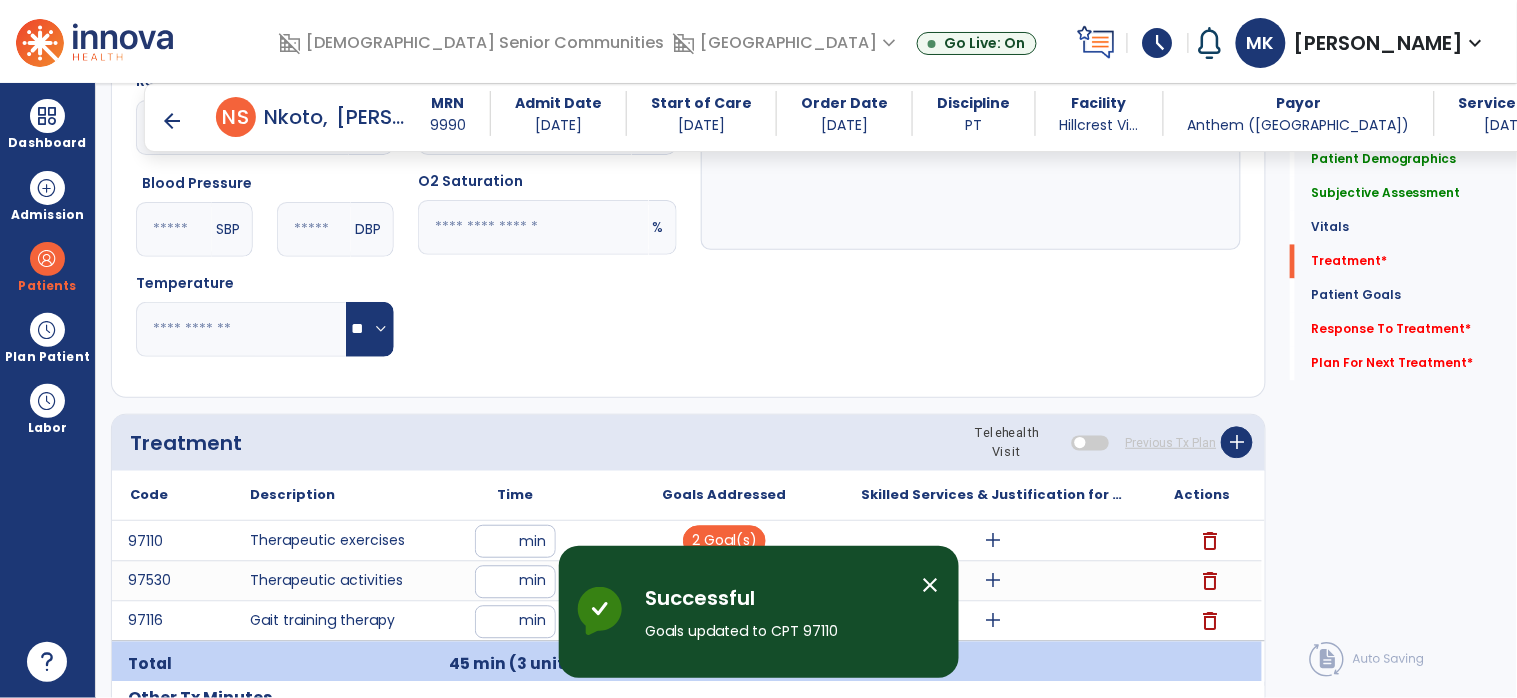 click on "add" at bounding box center [724, 581] 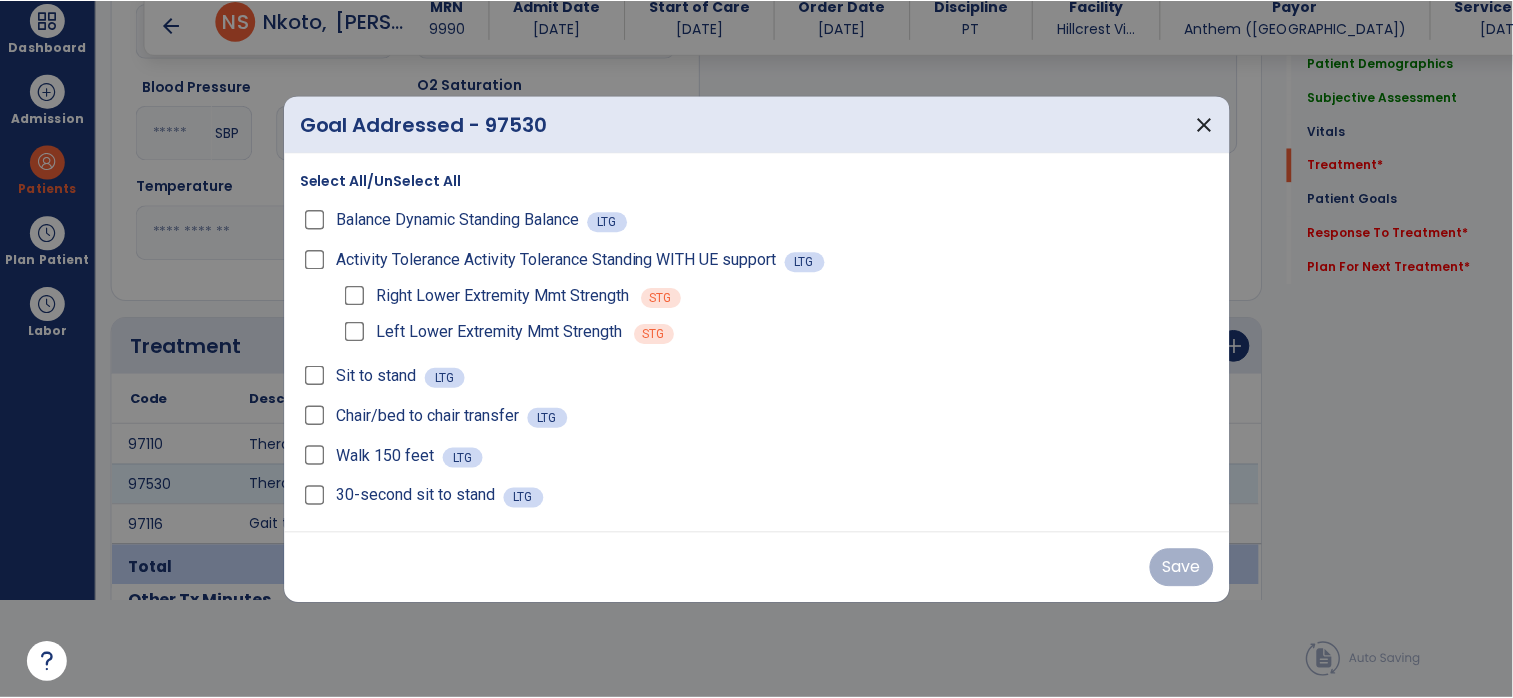 scroll, scrollTop: 0, scrollLeft: 0, axis: both 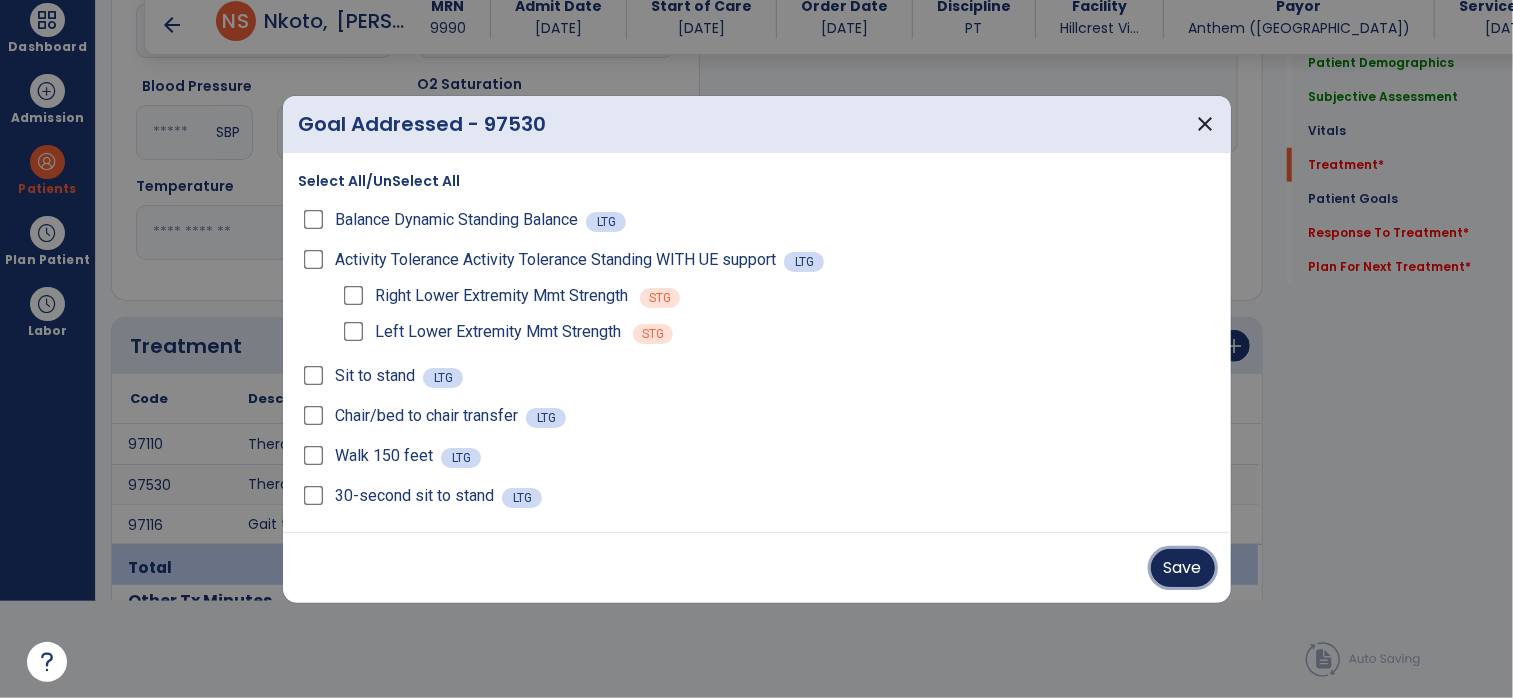 click on "Save" at bounding box center (1183, 568) 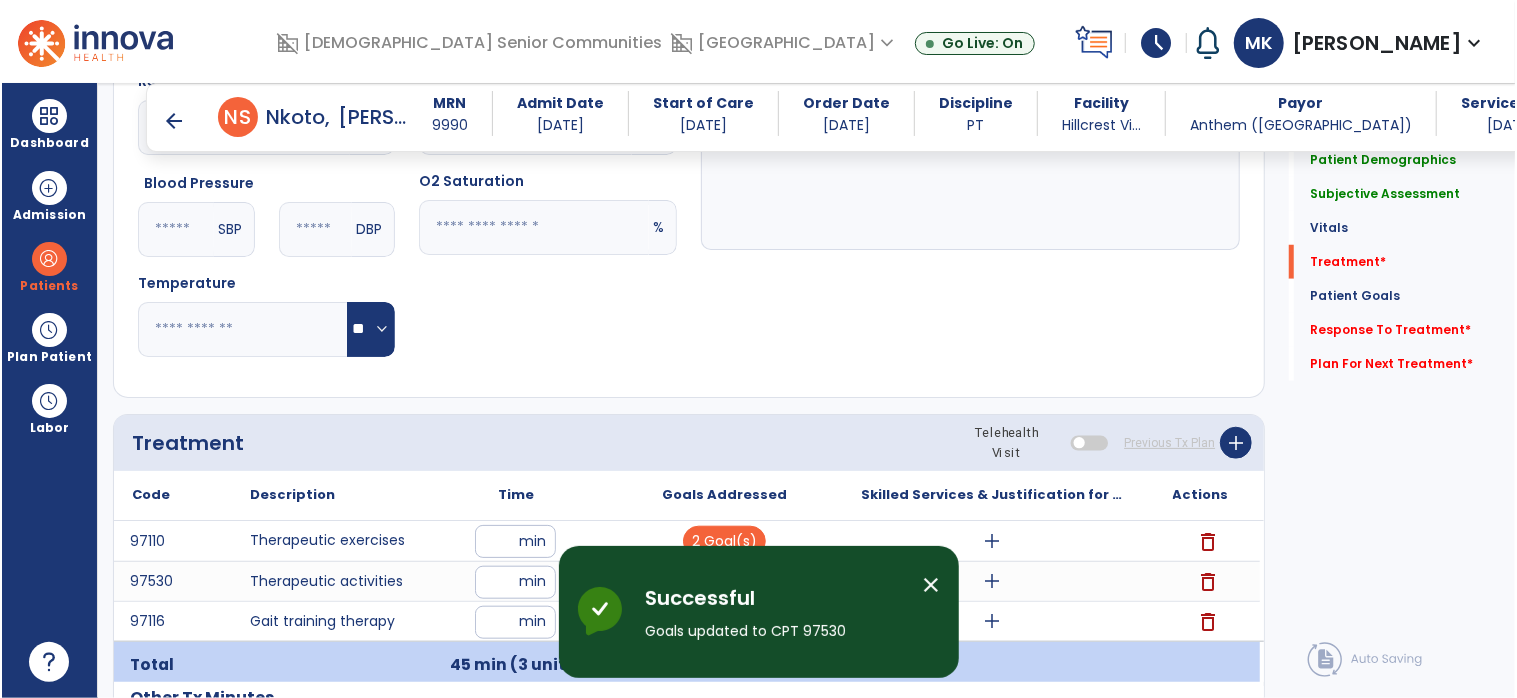 scroll, scrollTop: 96, scrollLeft: 0, axis: vertical 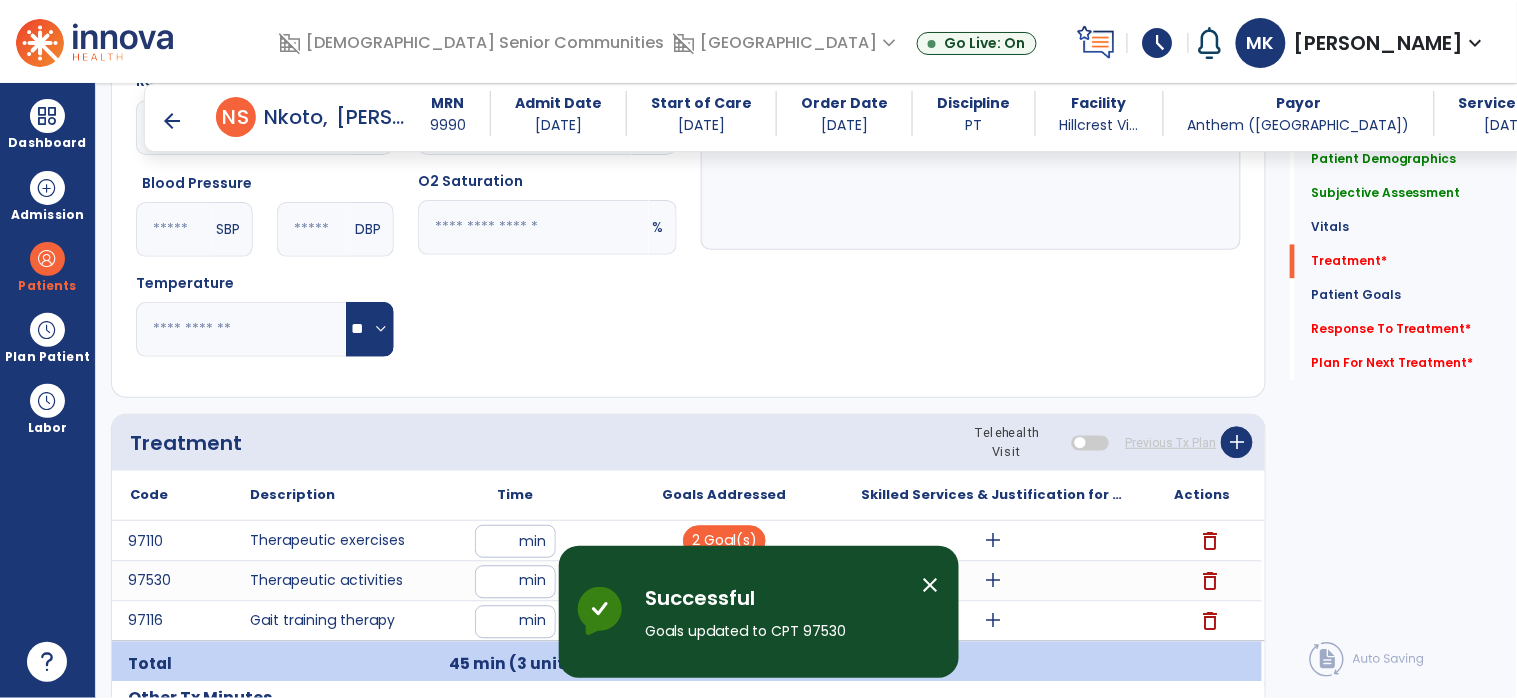 click on "close" at bounding box center [931, 585] 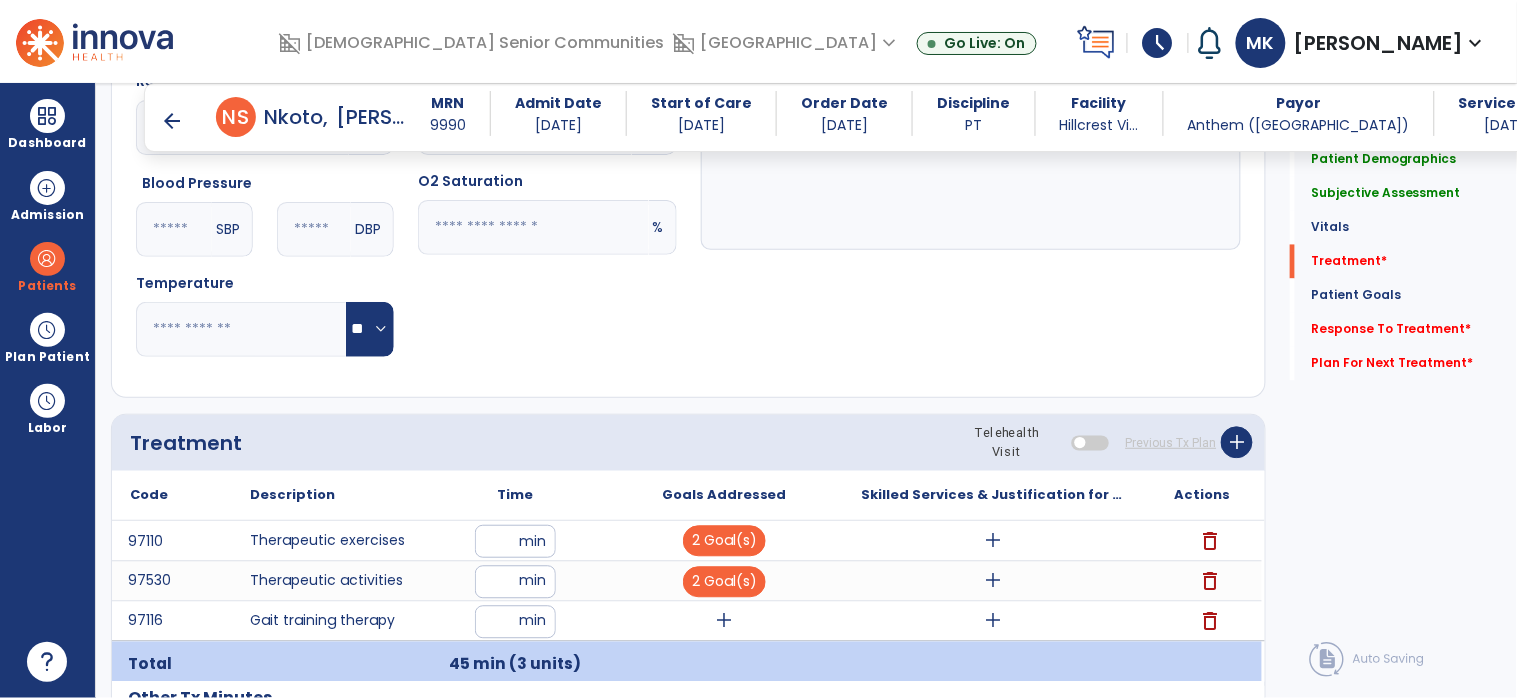 click on "add" at bounding box center (724, 621) 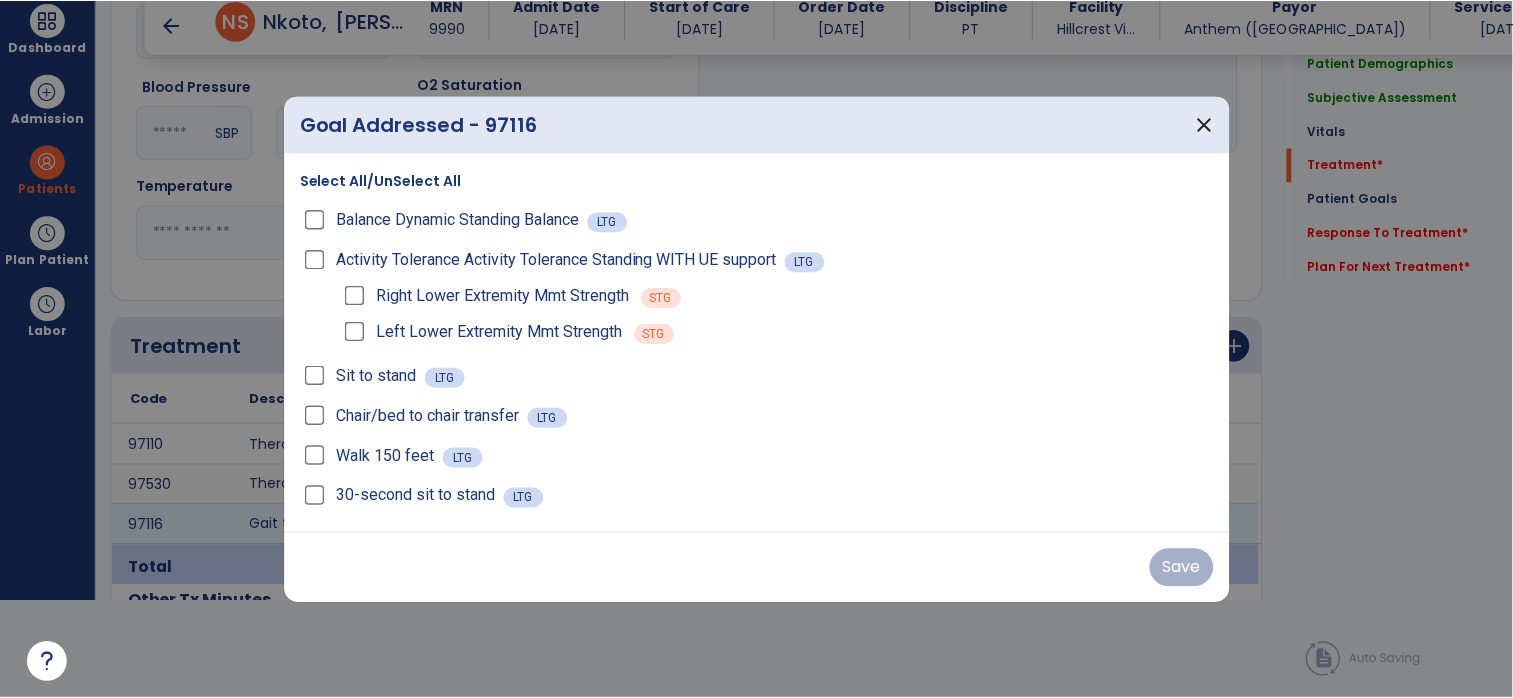 scroll, scrollTop: 0, scrollLeft: 0, axis: both 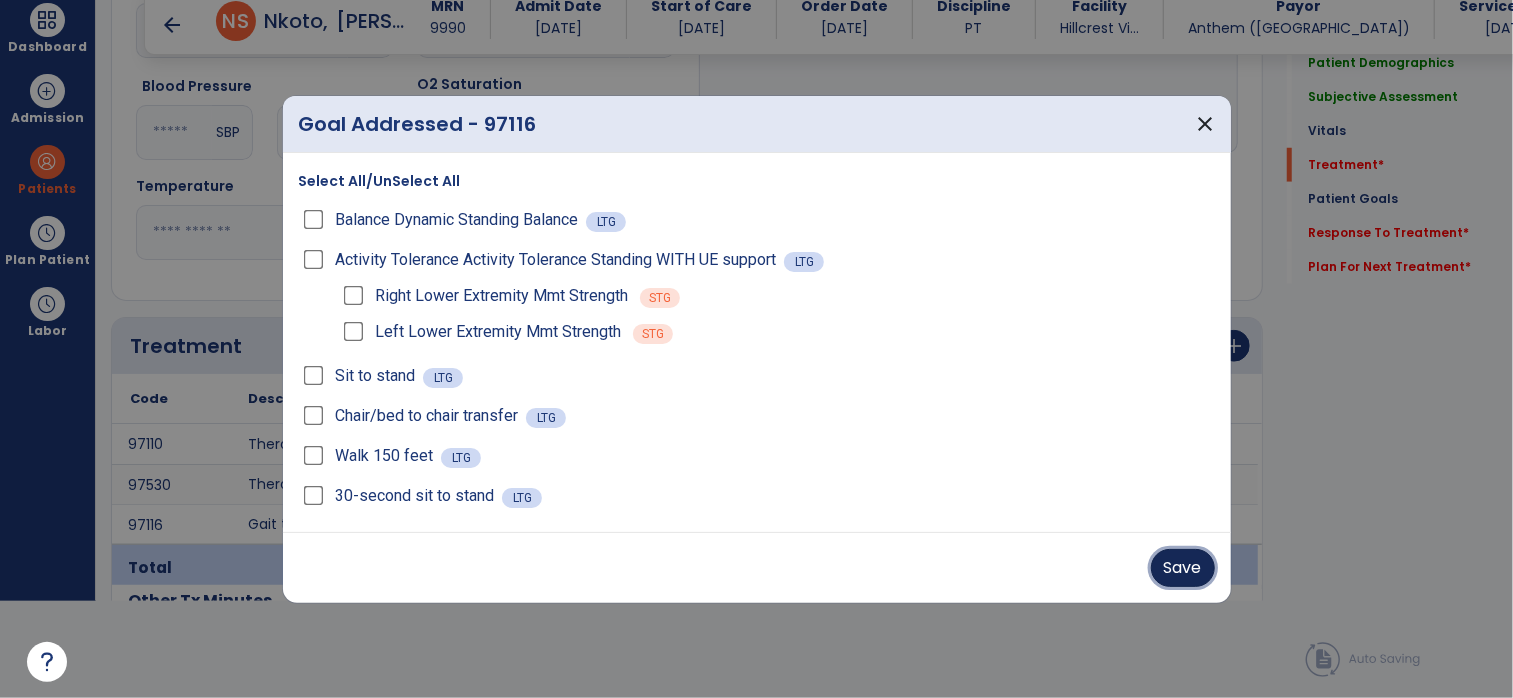 click on "Save" at bounding box center [1183, 568] 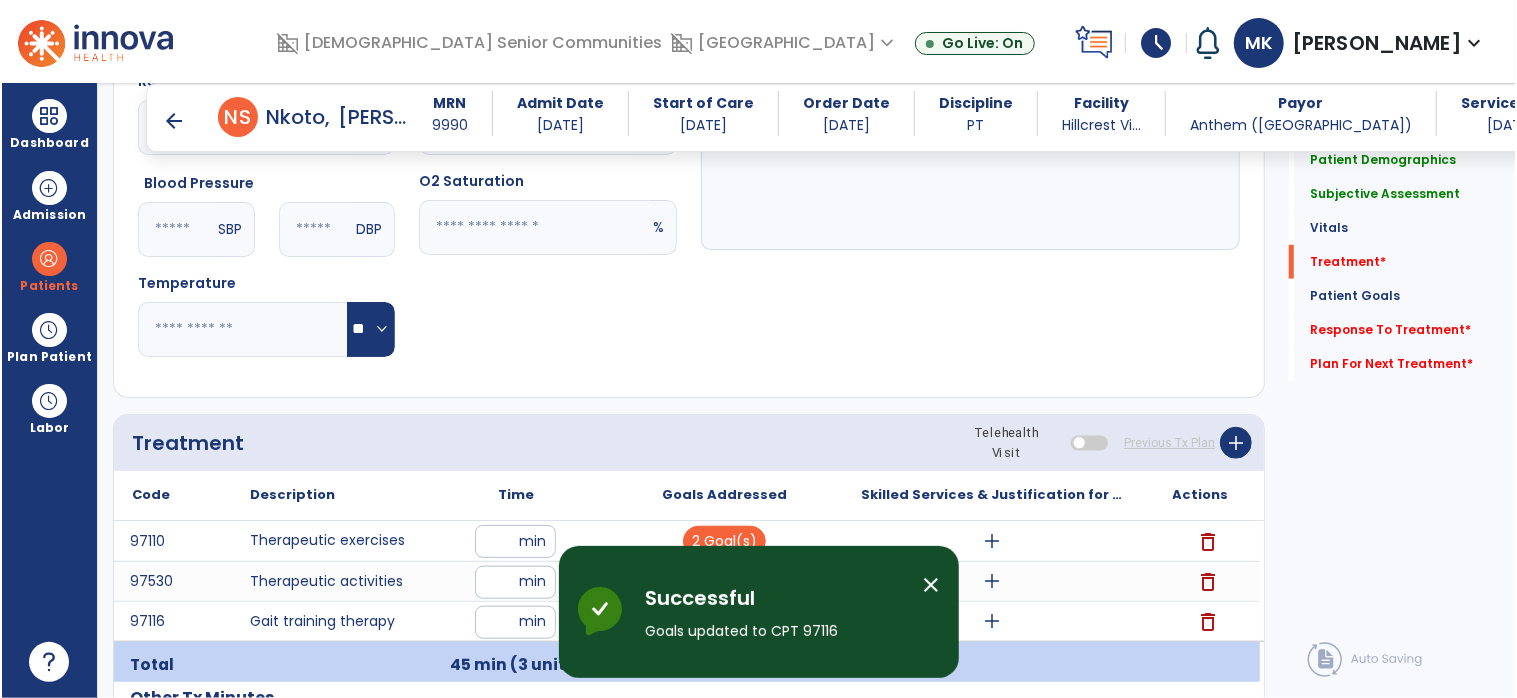 scroll, scrollTop: 96, scrollLeft: 0, axis: vertical 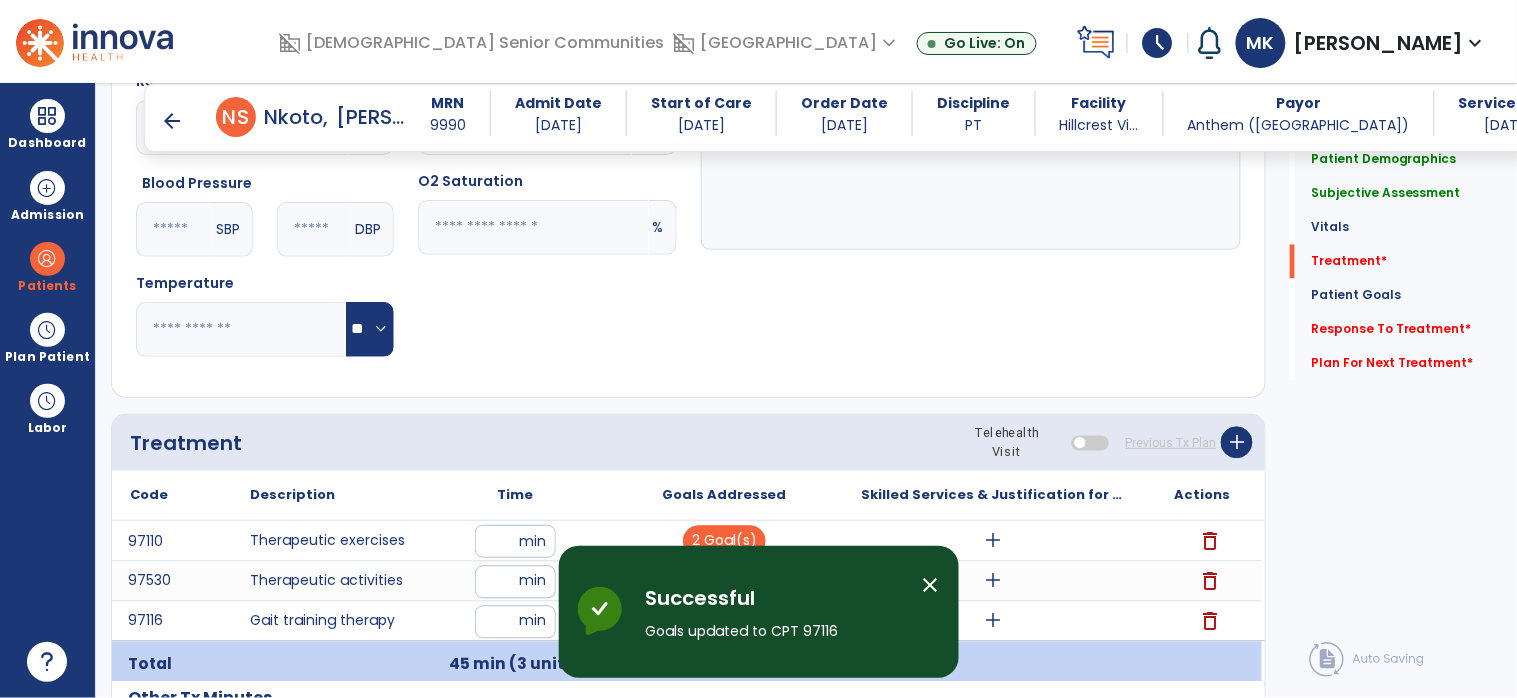 click on "add" at bounding box center (993, 541) 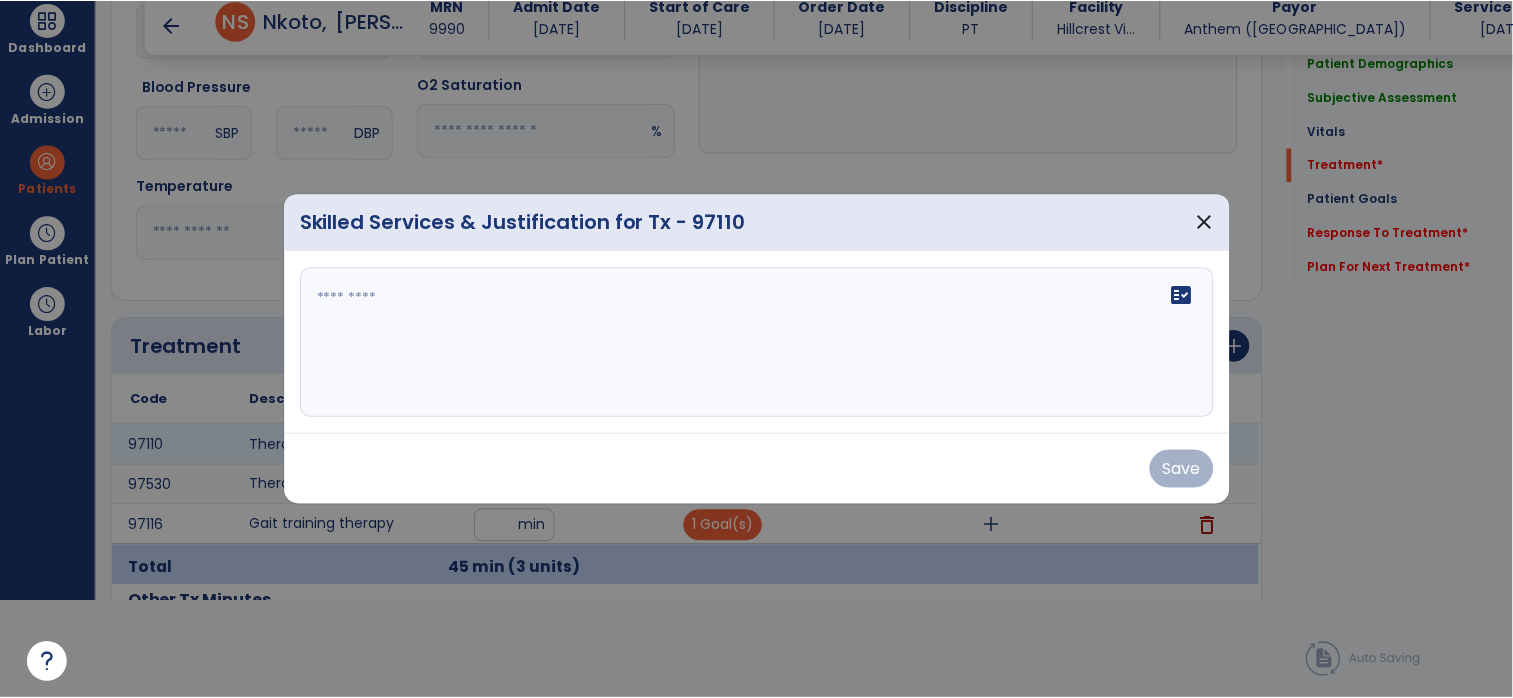 scroll, scrollTop: 0, scrollLeft: 0, axis: both 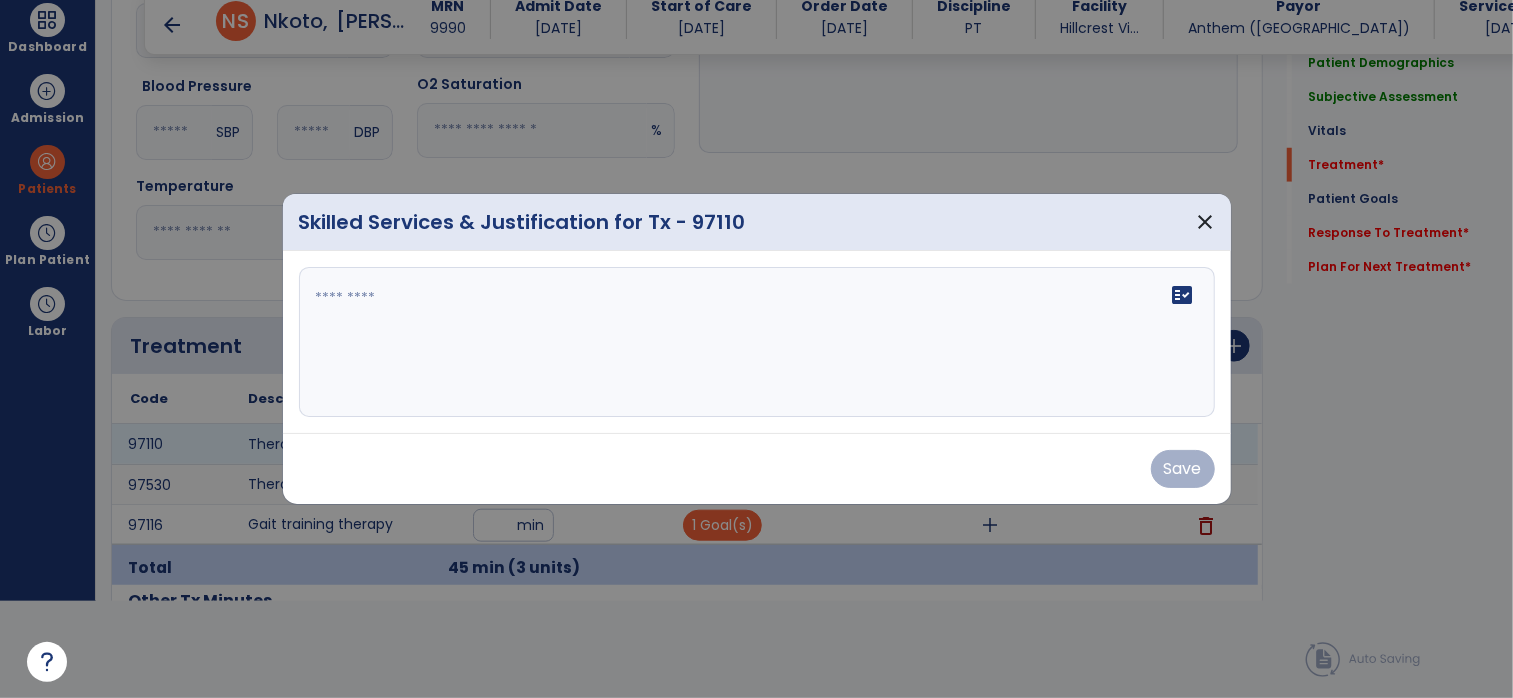 click at bounding box center [757, 342] 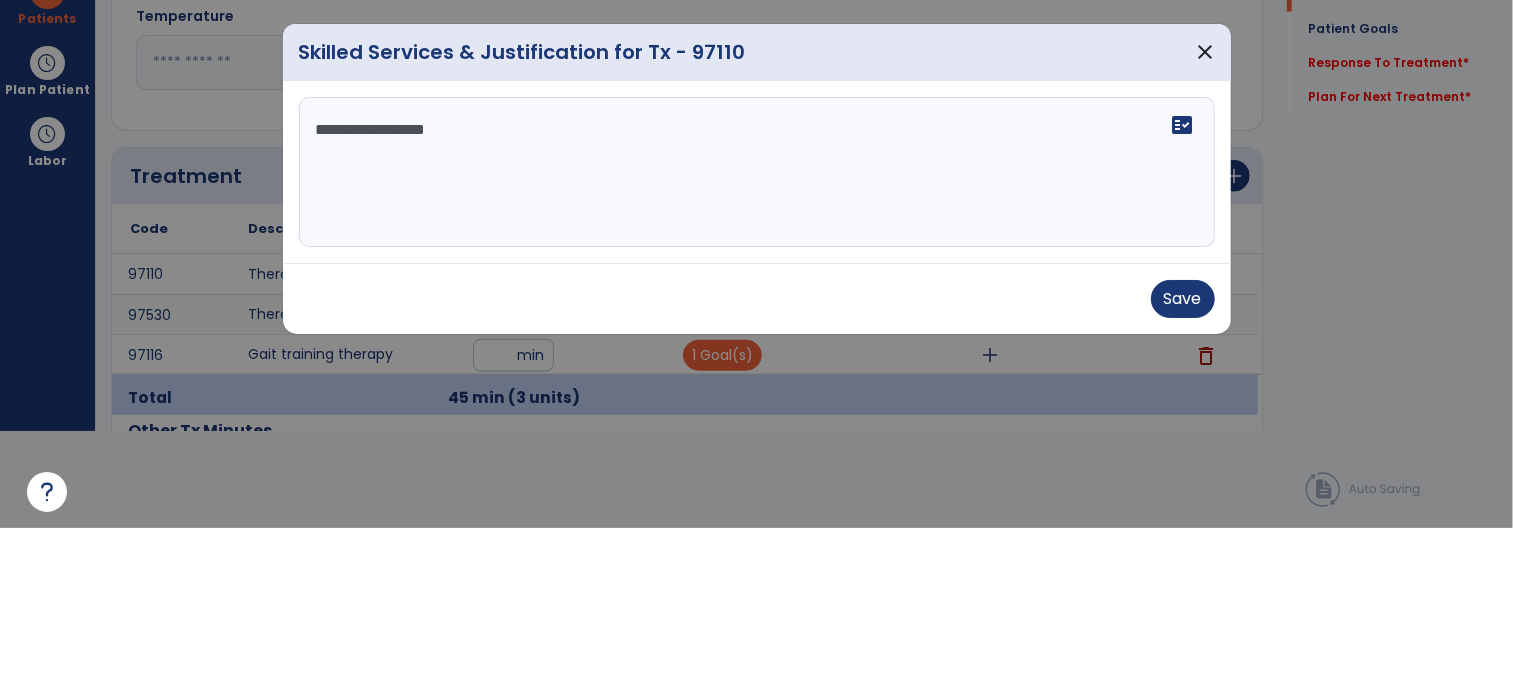 type on "*******" 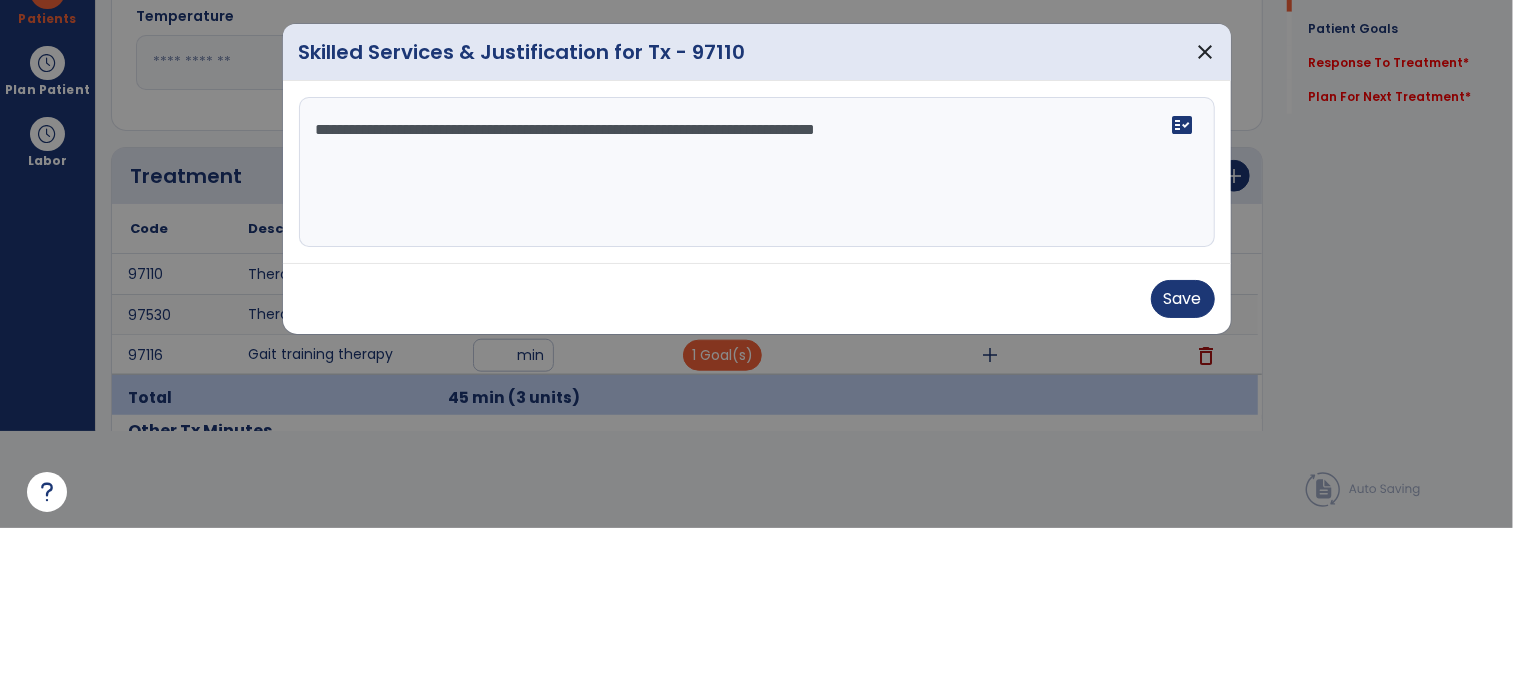 click on "**********" at bounding box center [757, 342] 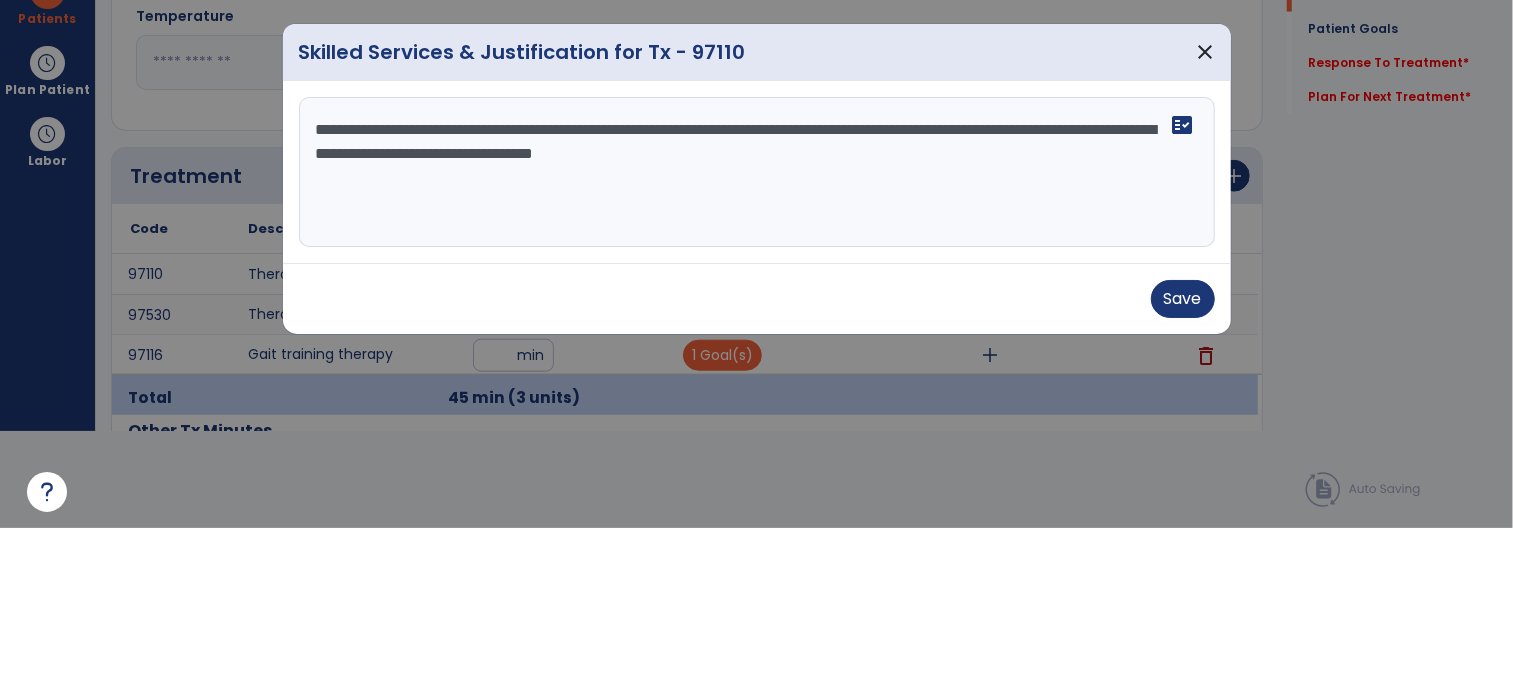 click on "**********" at bounding box center [757, 342] 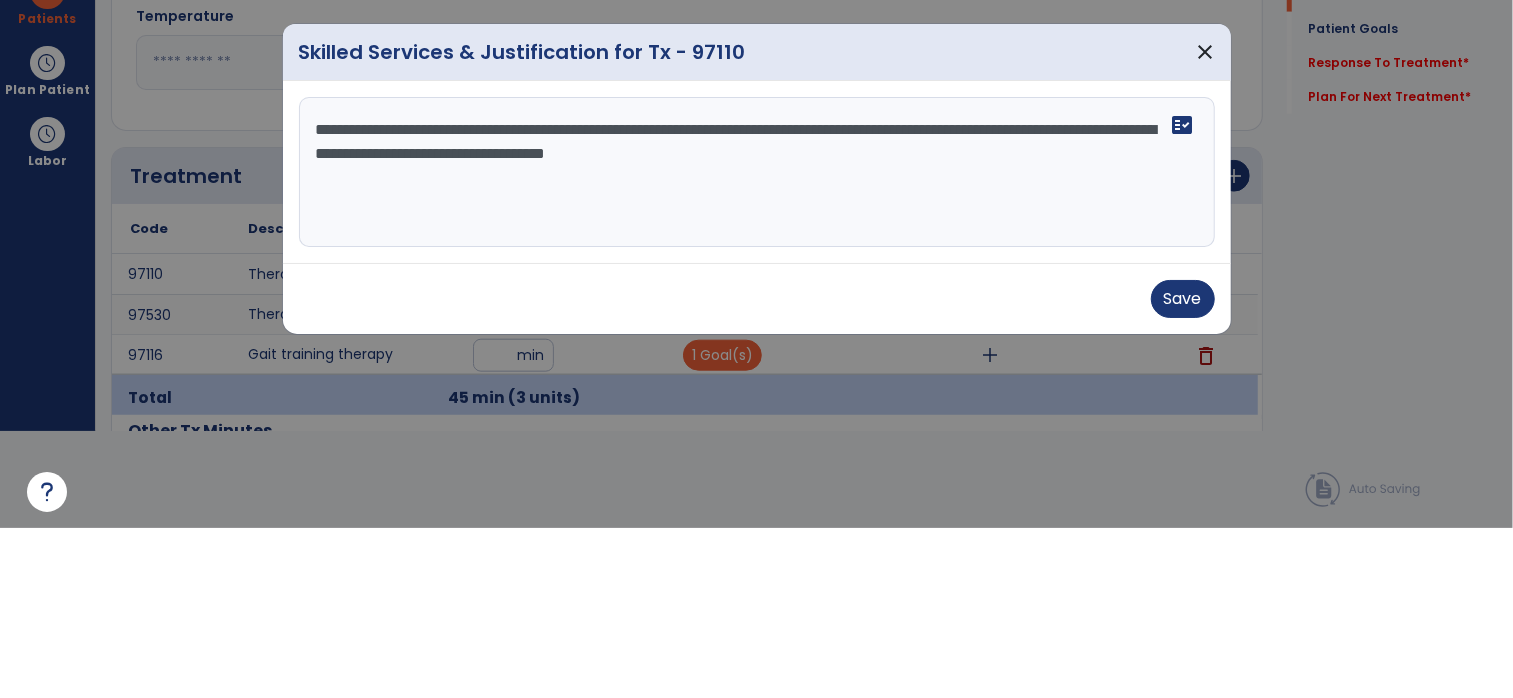 click on "**********" at bounding box center [757, 342] 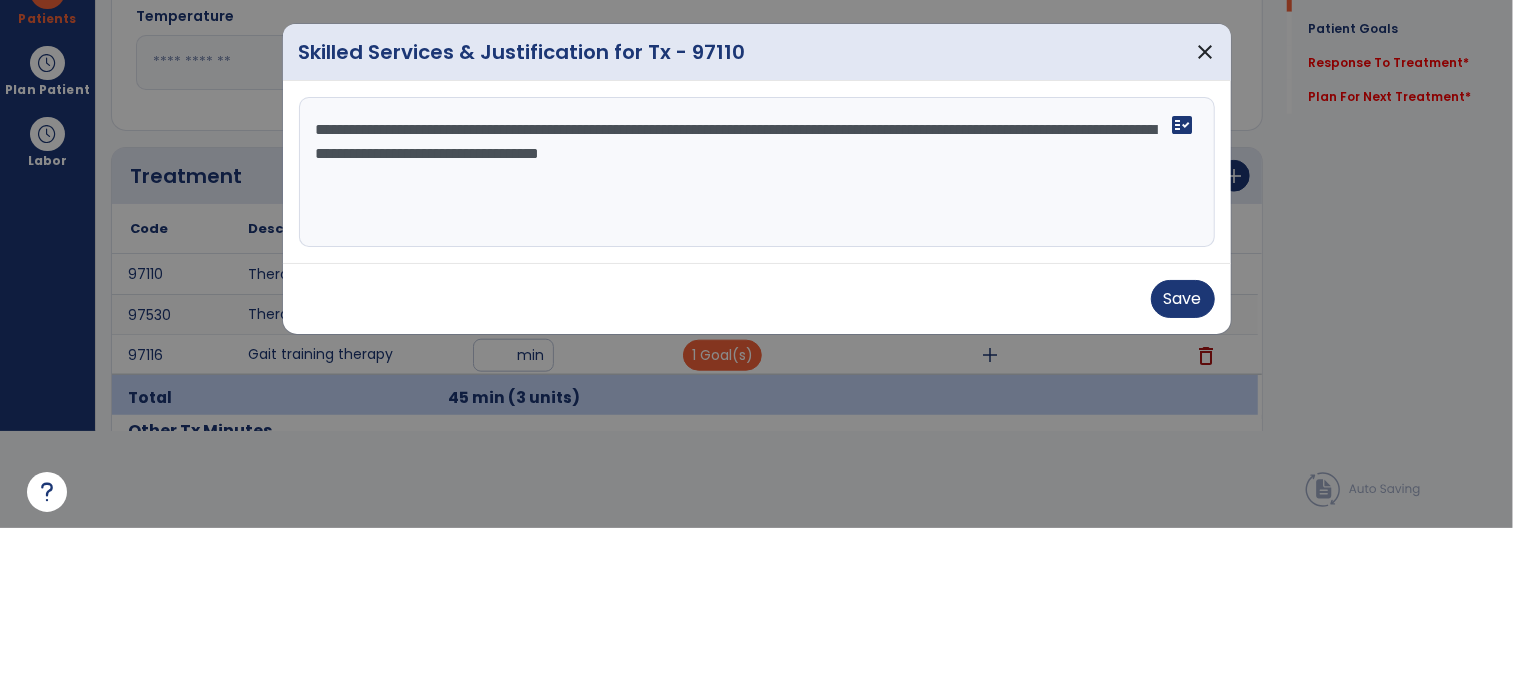 type on "**********" 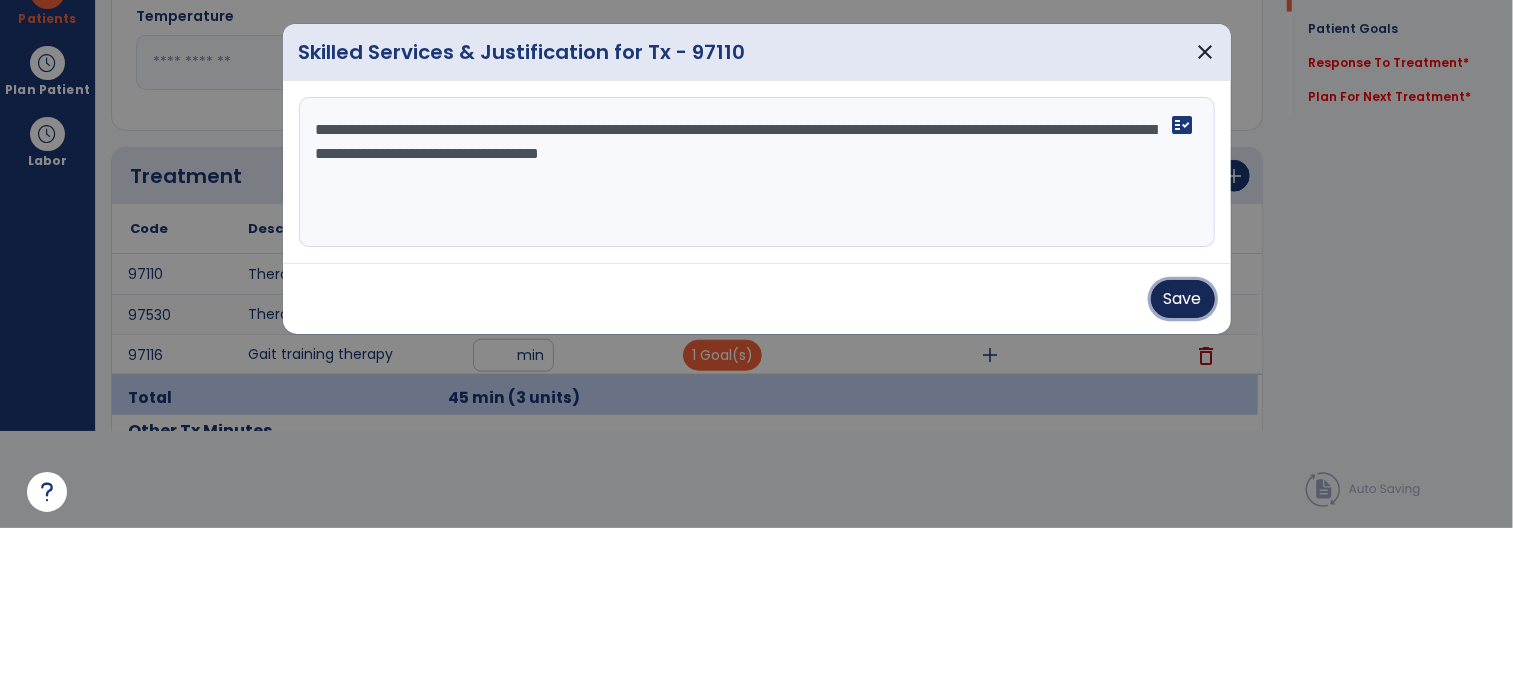 click on "Save" at bounding box center [1183, 469] 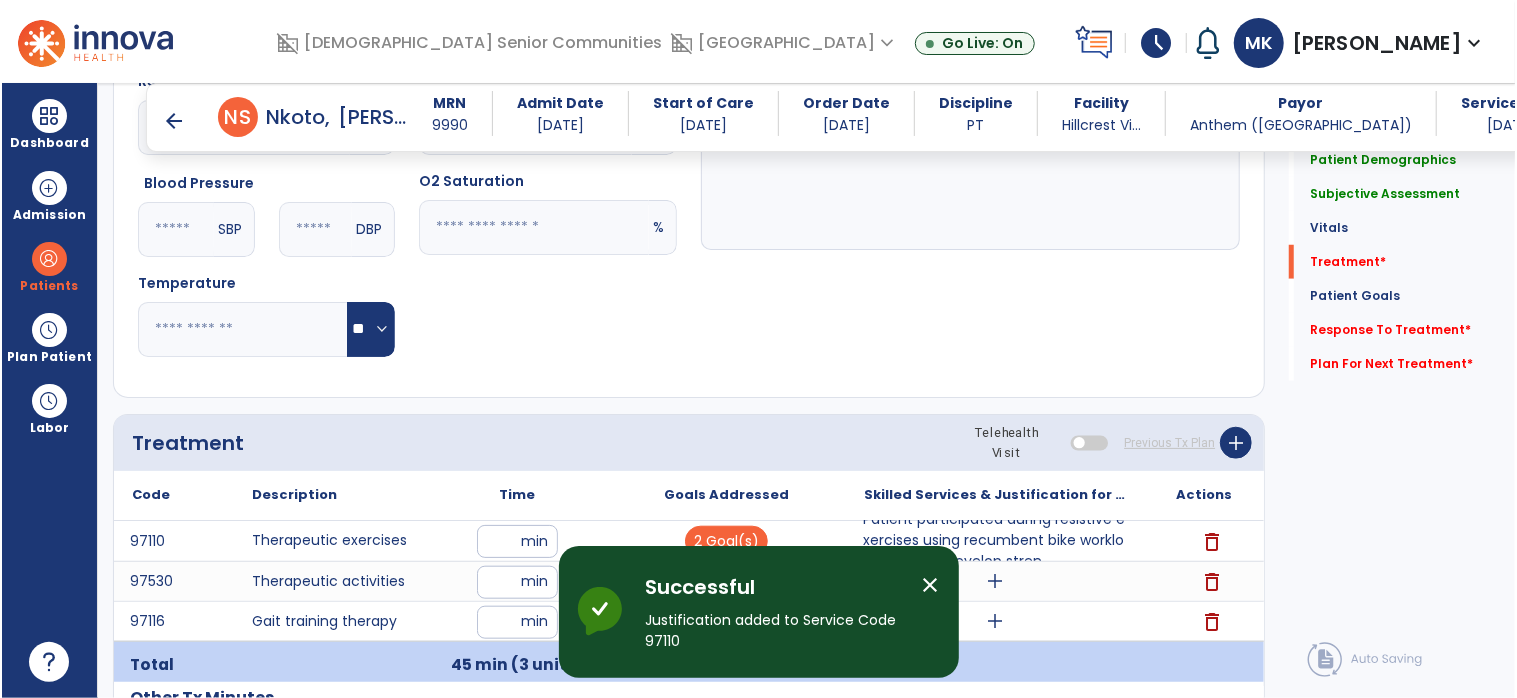 scroll, scrollTop: 96, scrollLeft: 0, axis: vertical 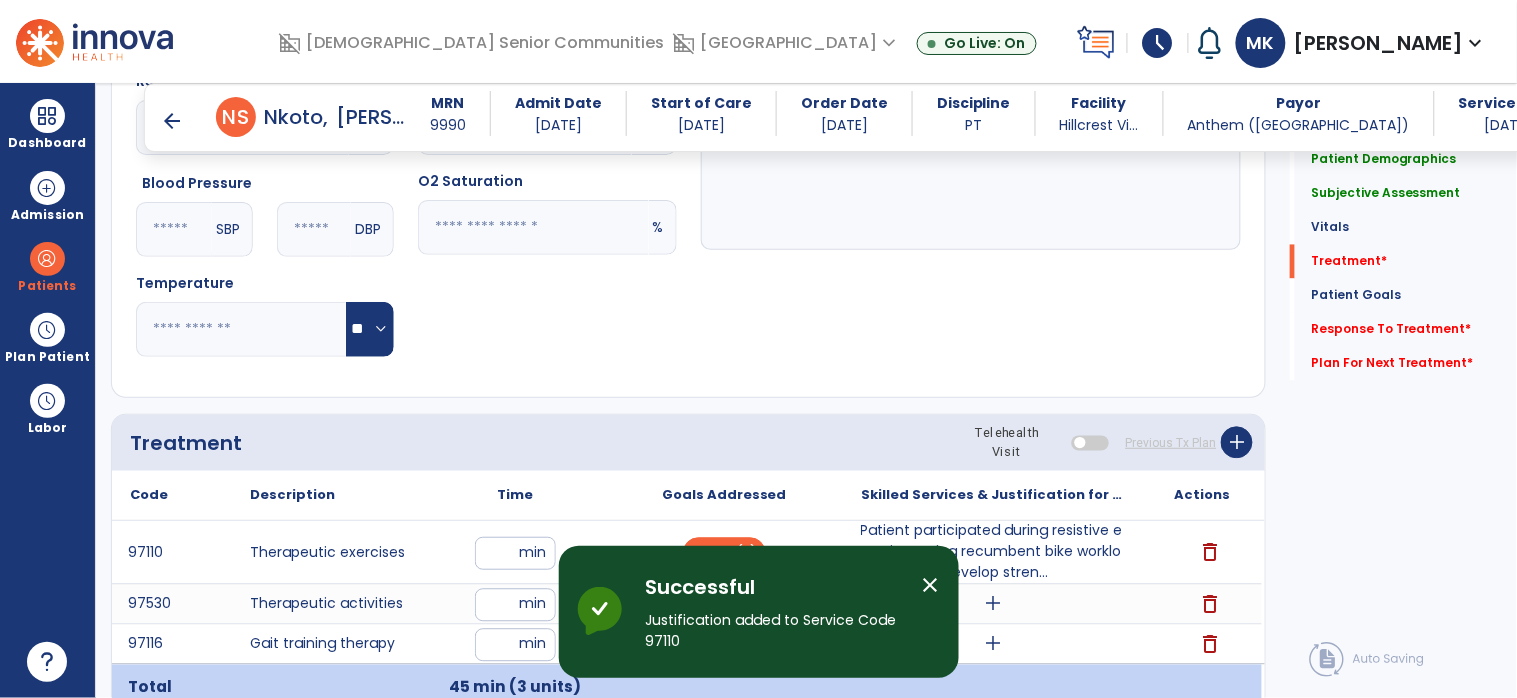 click on "add" at bounding box center (993, 604) 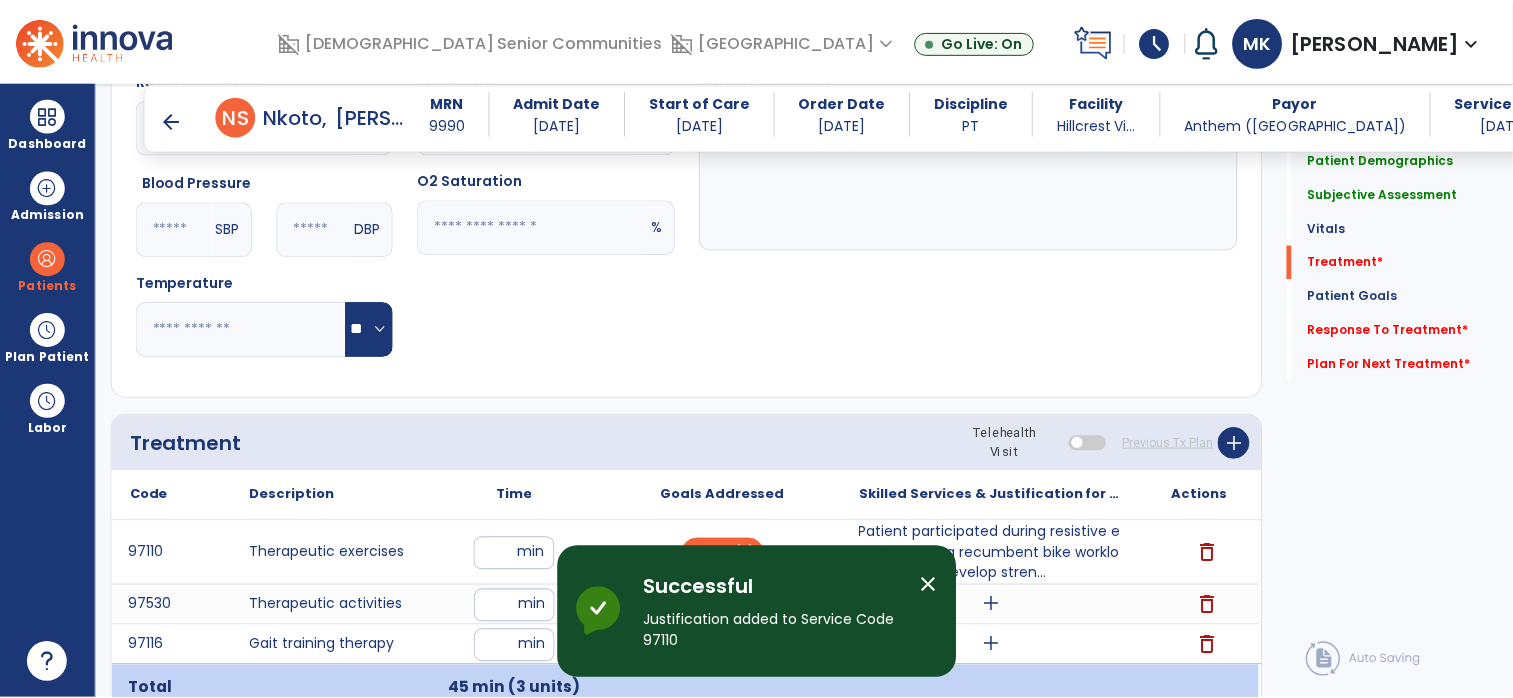 scroll, scrollTop: 0, scrollLeft: 0, axis: both 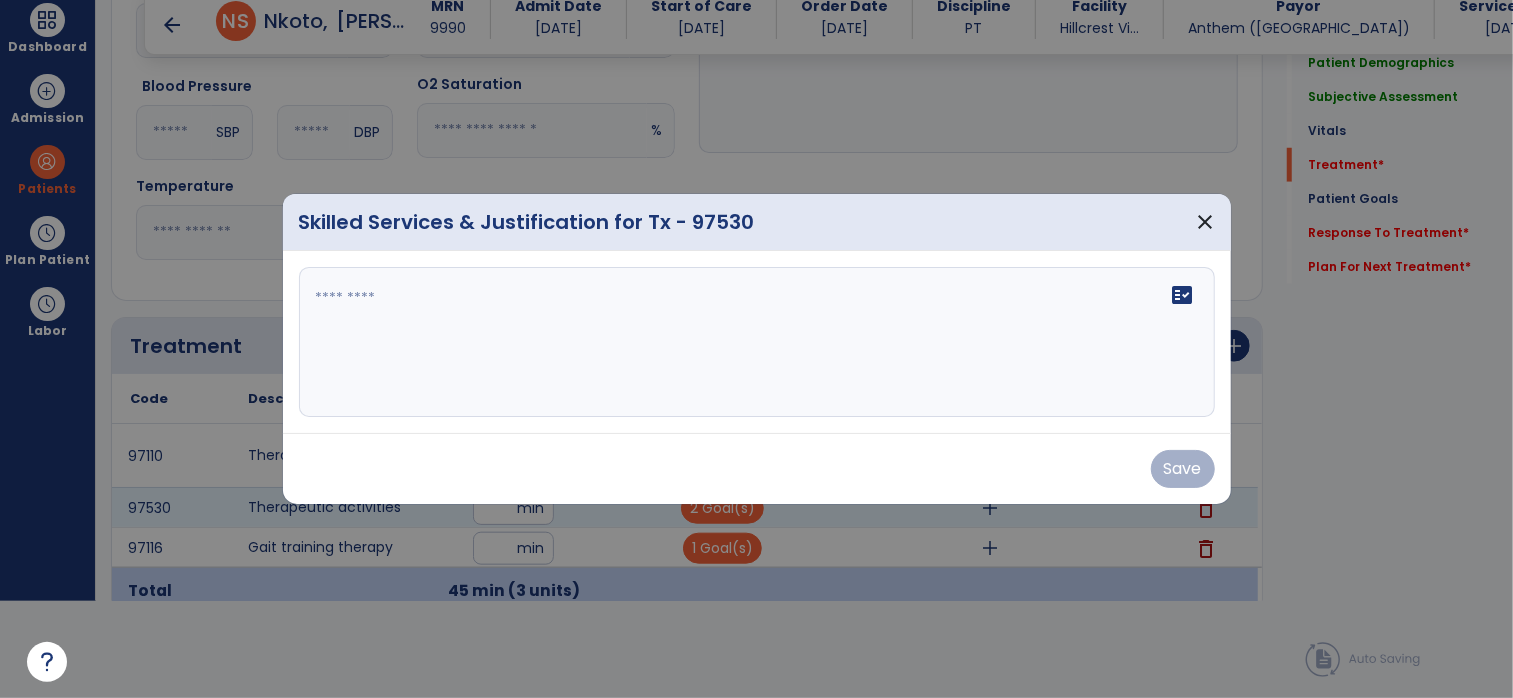 click at bounding box center (757, 342) 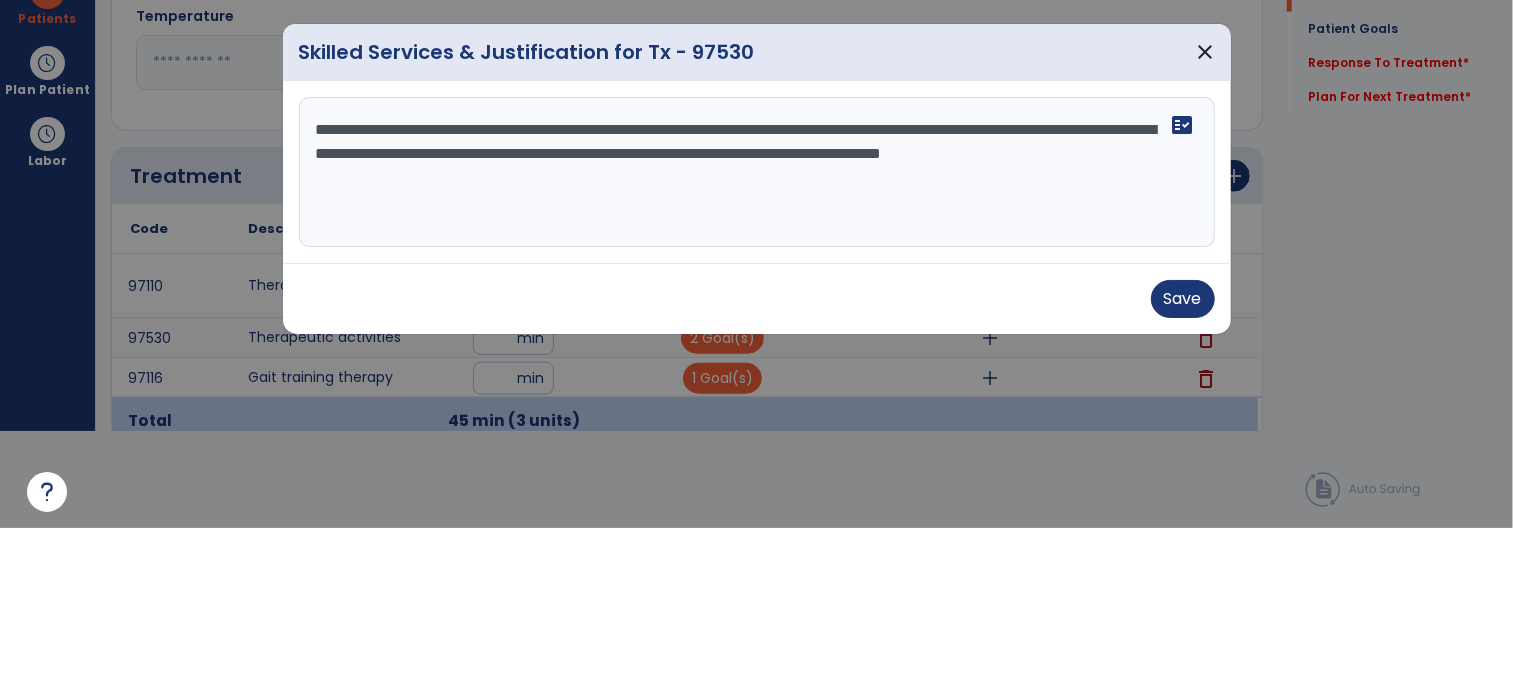 click on "**********" at bounding box center [757, 342] 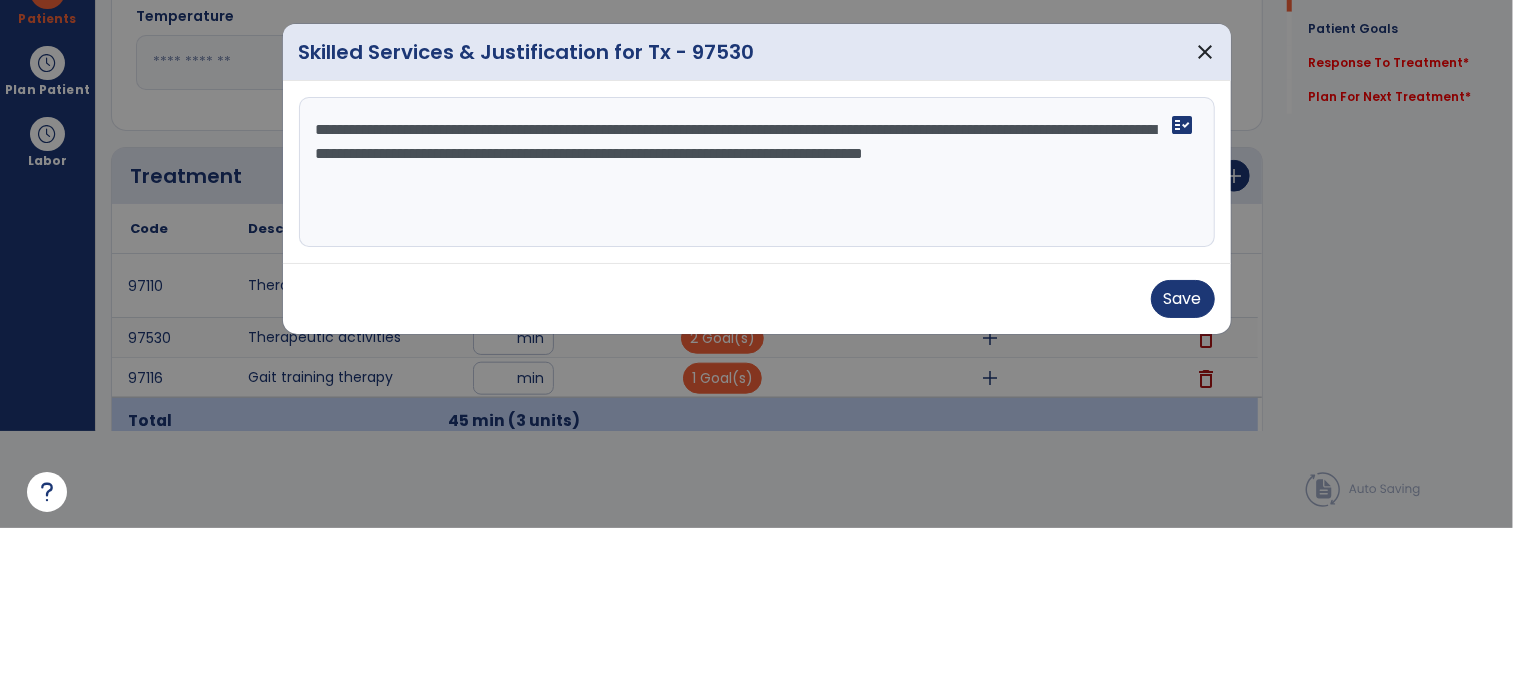 click on "**********" at bounding box center [757, 342] 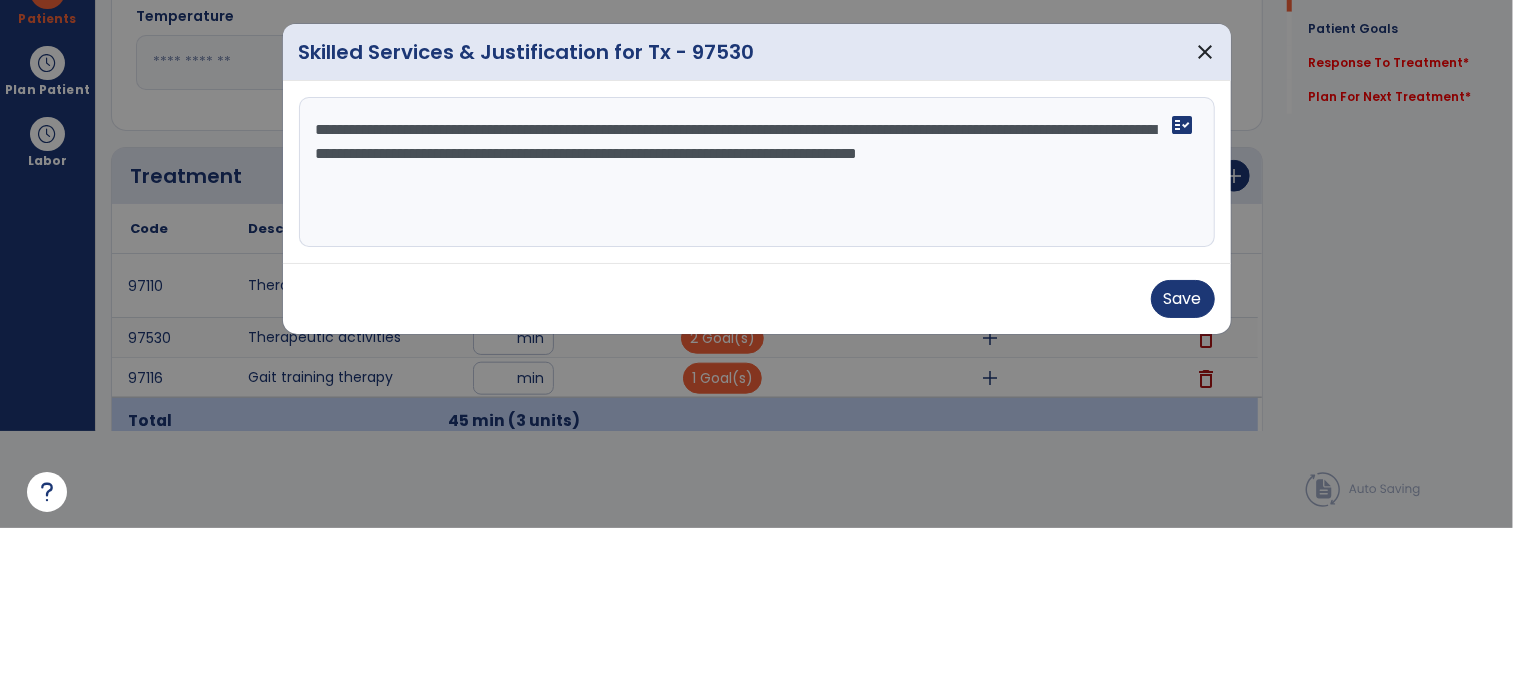 click on "**********" at bounding box center (757, 342) 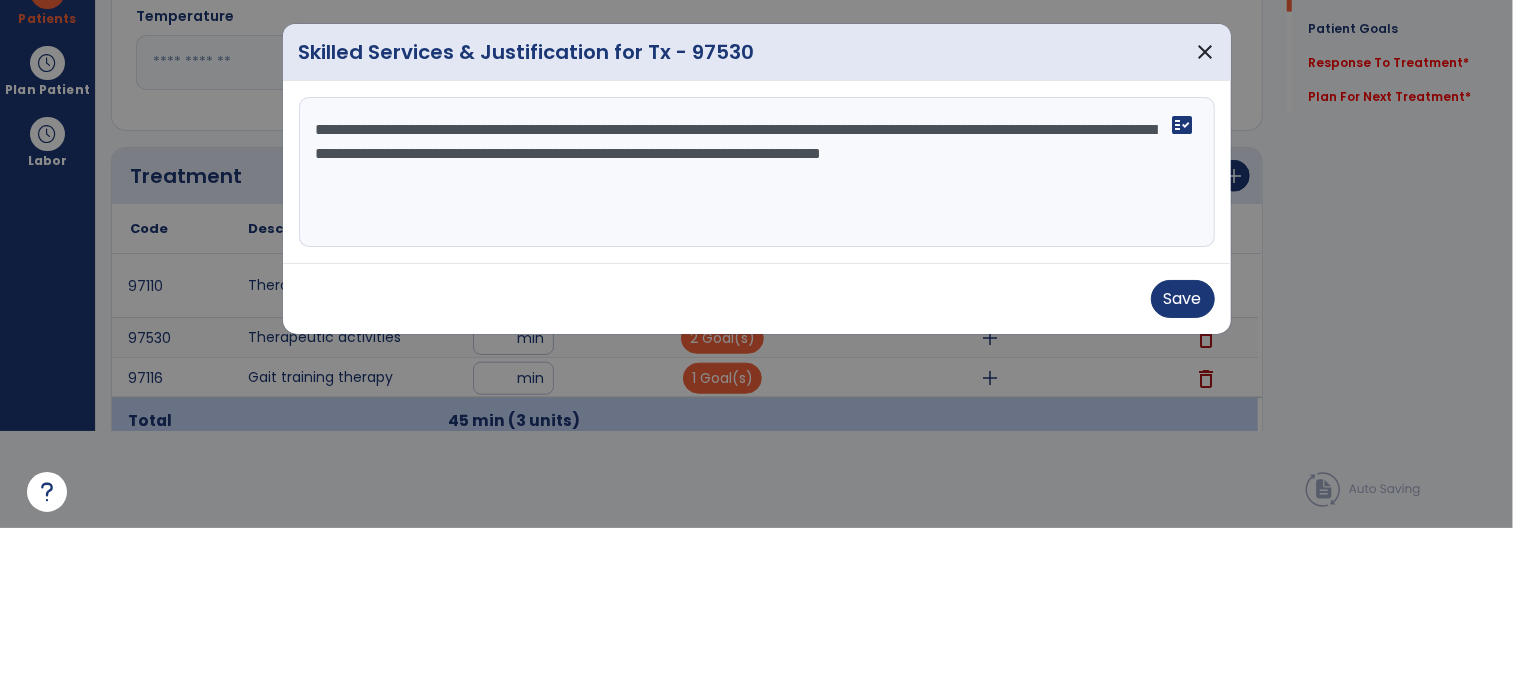 type on "**********" 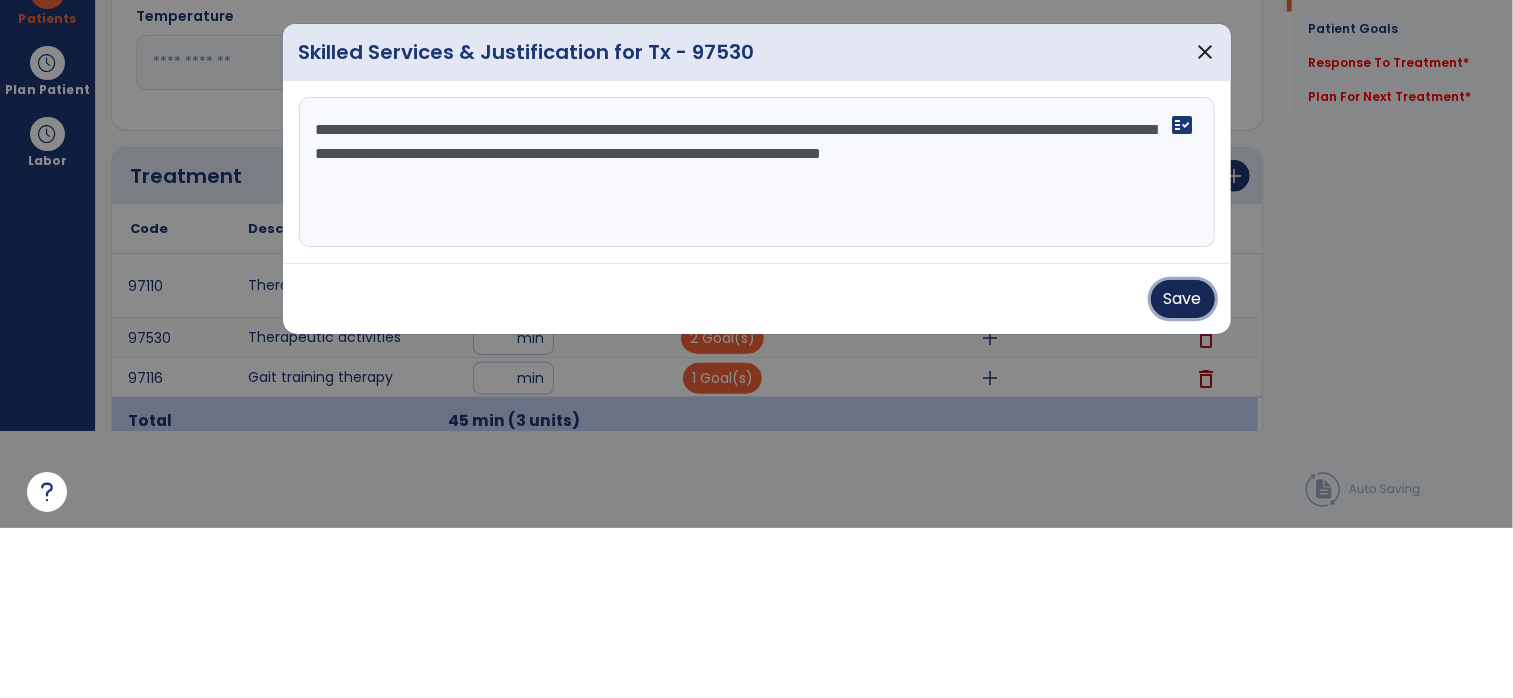 click on "Save" at bounding box center (1183, 469) 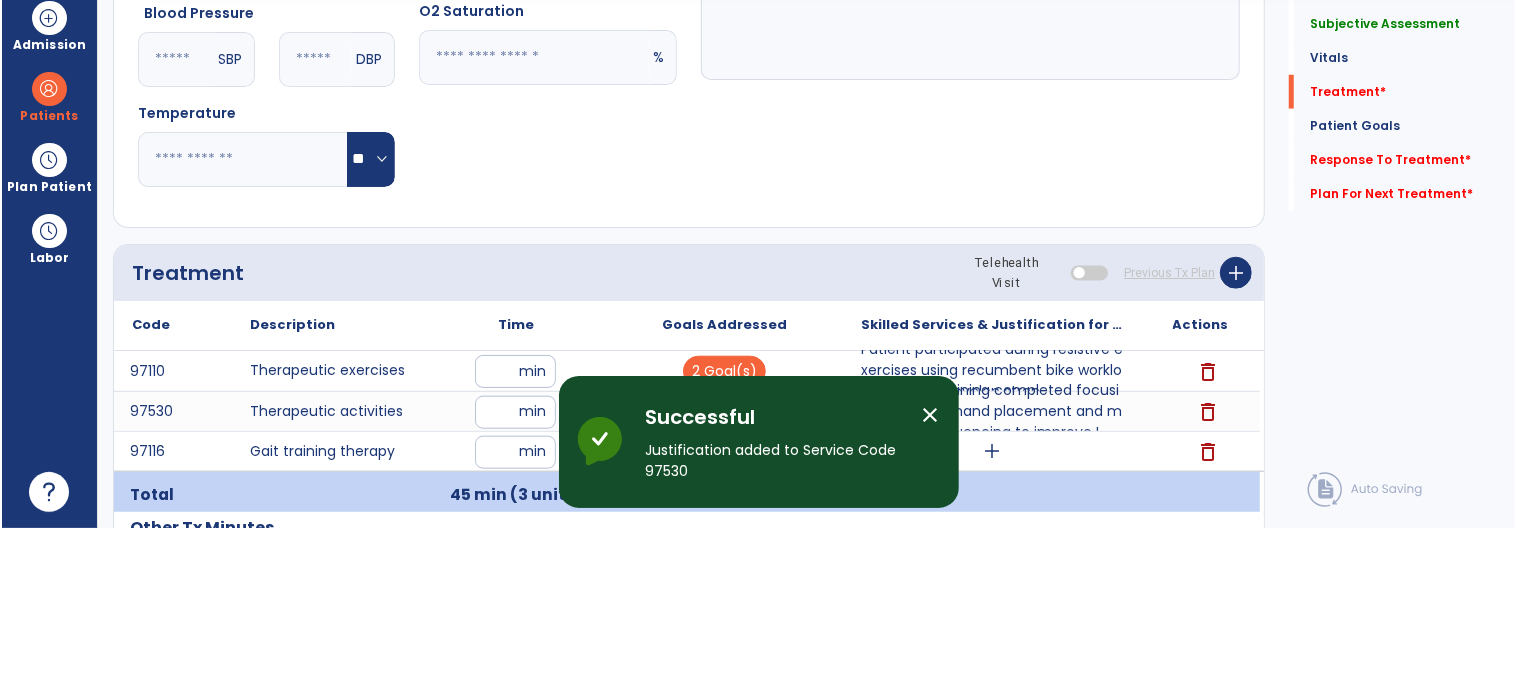 scroll, scrollTop: 96, scrollLeft: 0, axis: vertical 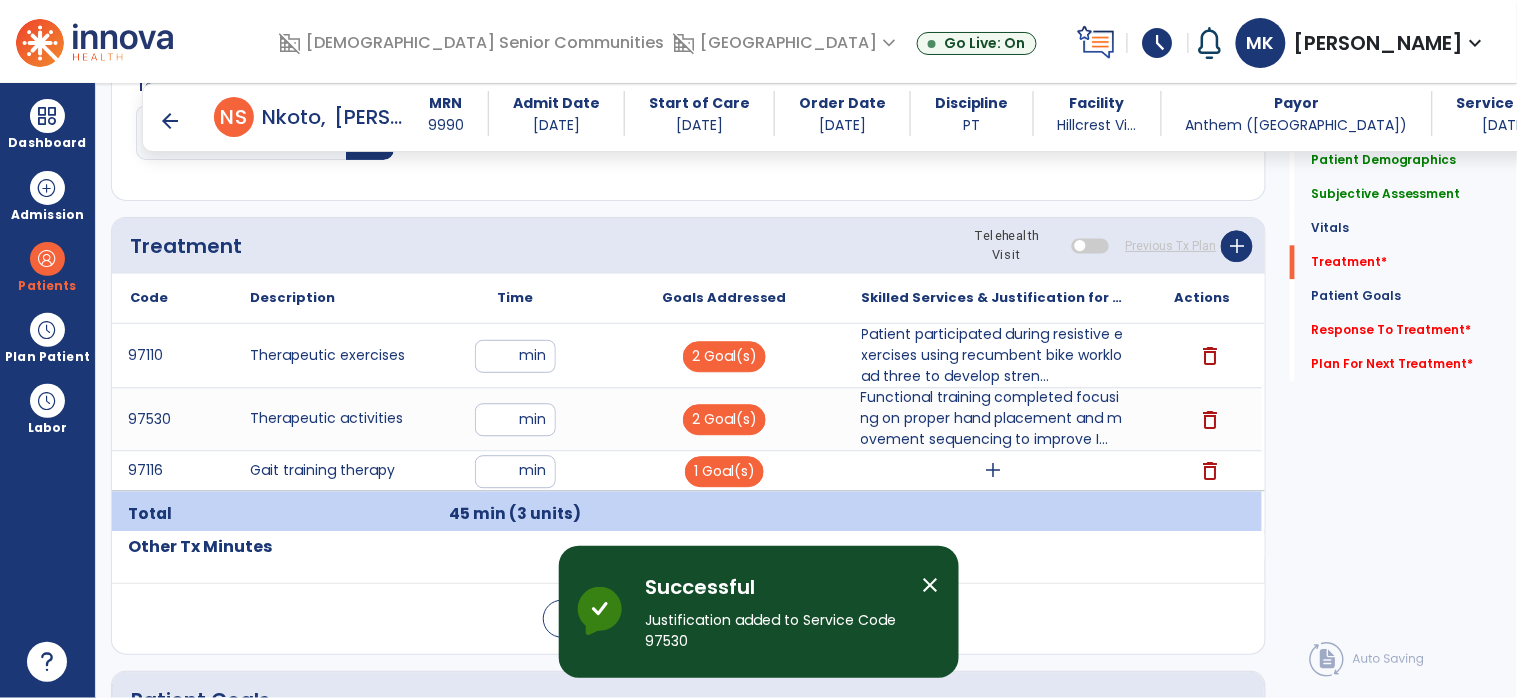 click on "add" at bounding box center (993, 470) 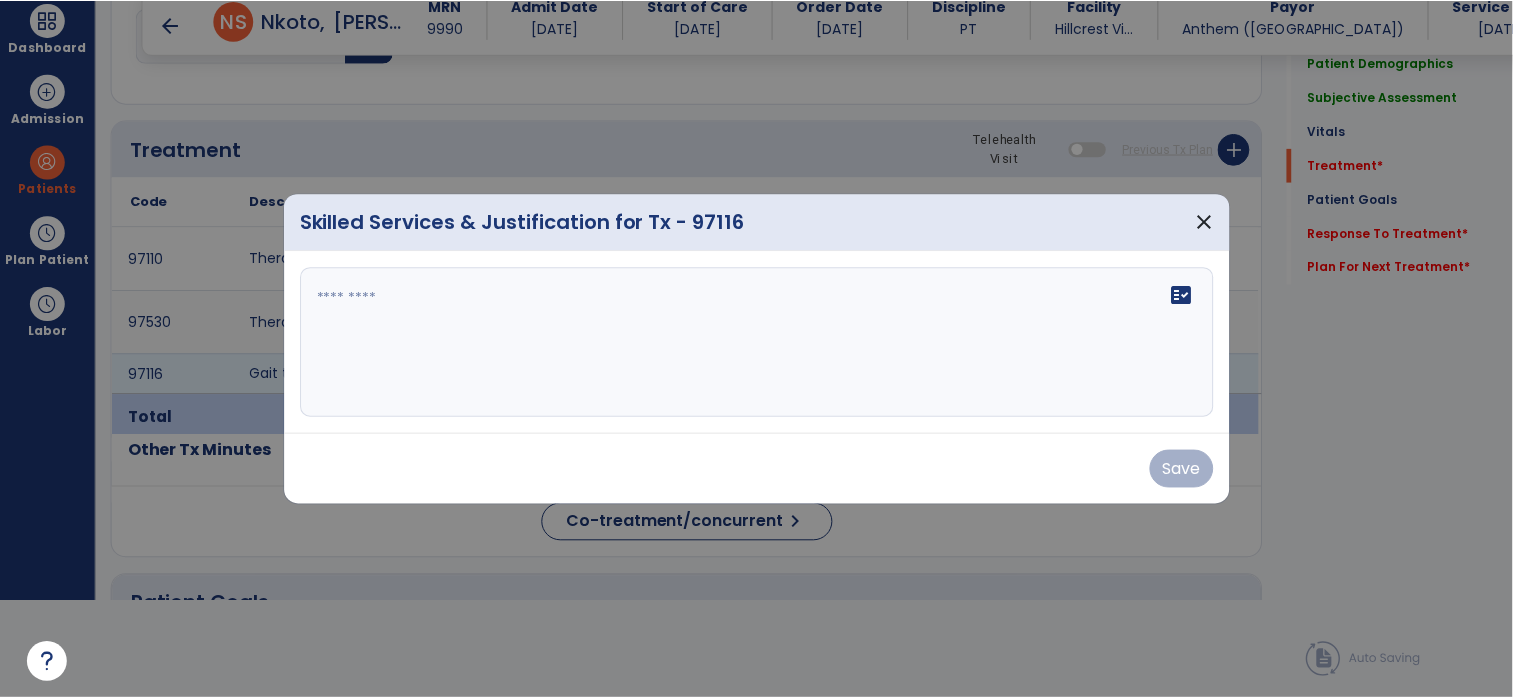 scroll, scrollTop: 0, scrollLeft: 0, axis: both 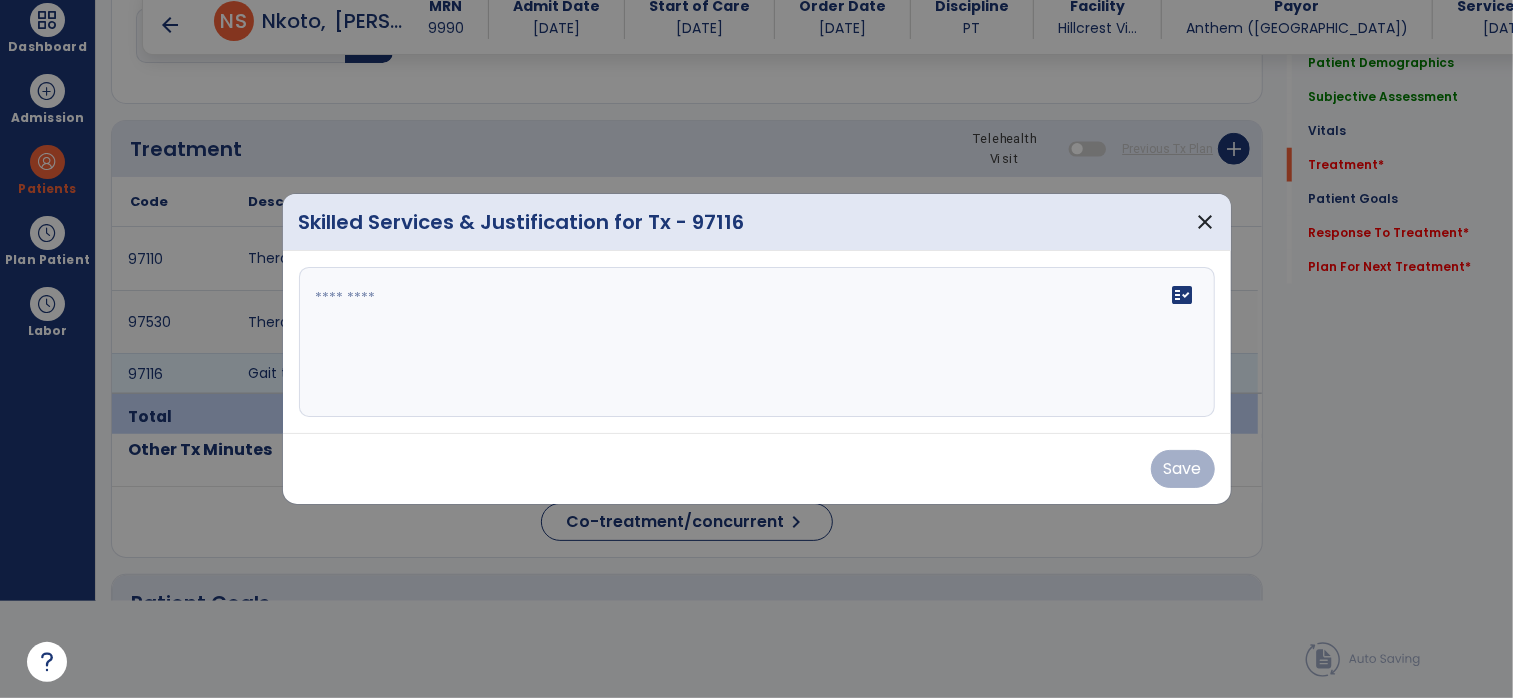 click at bounding box center (757, 342) 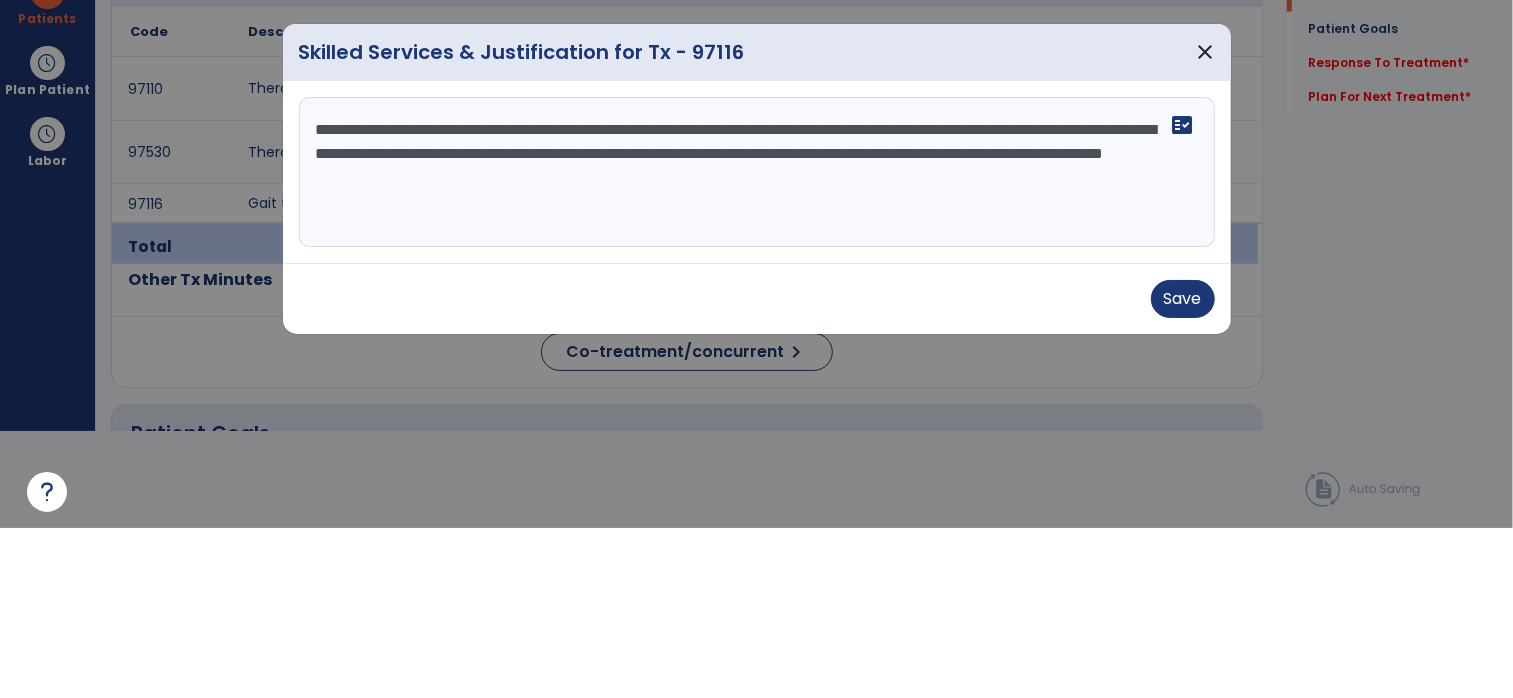 click on "**********" at bounding box center [757, 342] 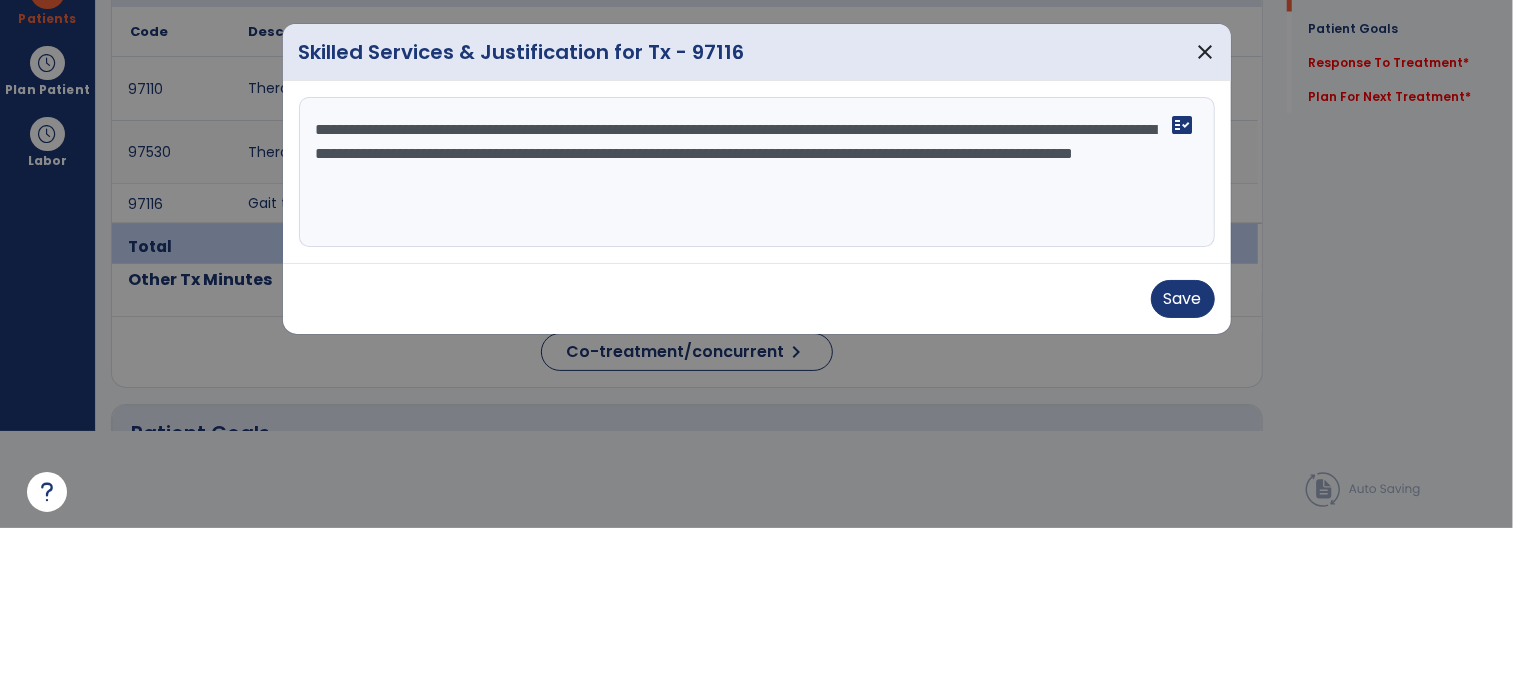click on "**********" at bounding box center [757, 342] 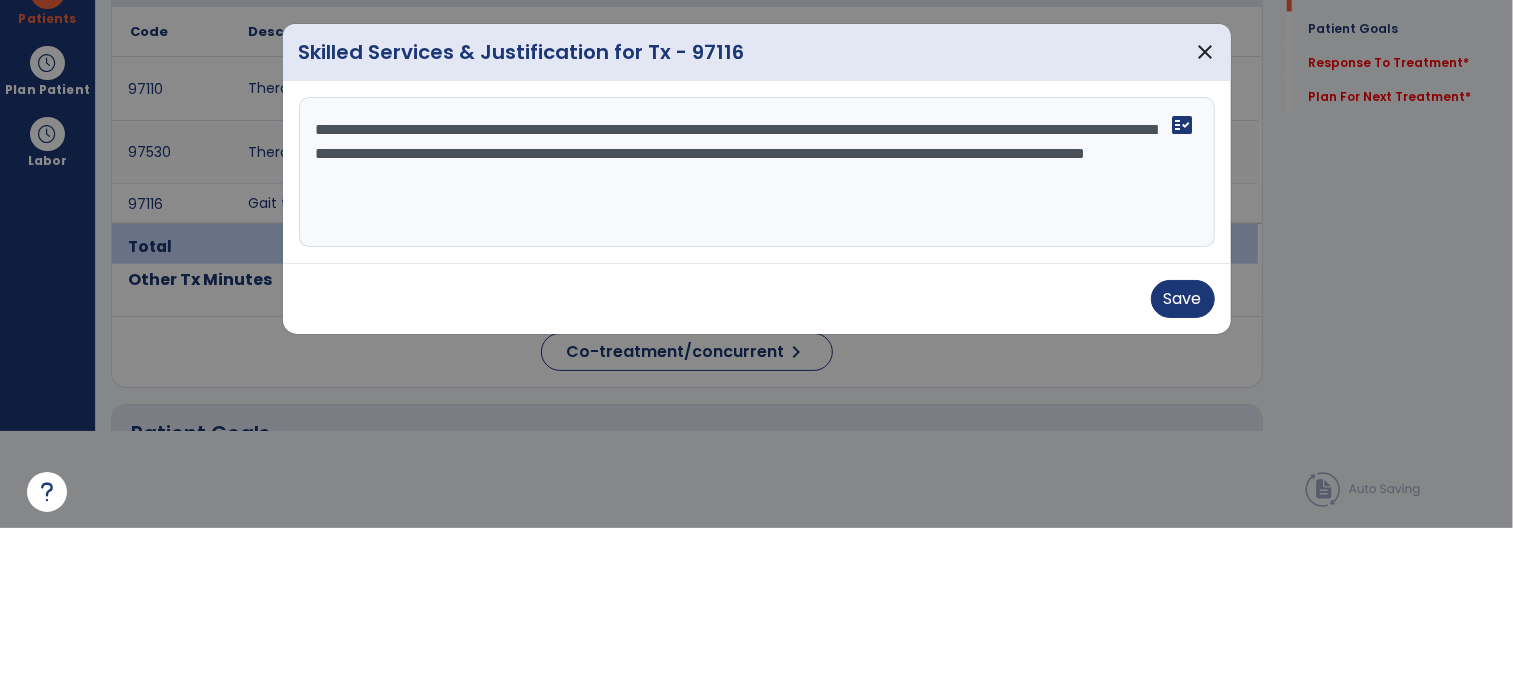 click on "**********" at bounding box center [757, 342] 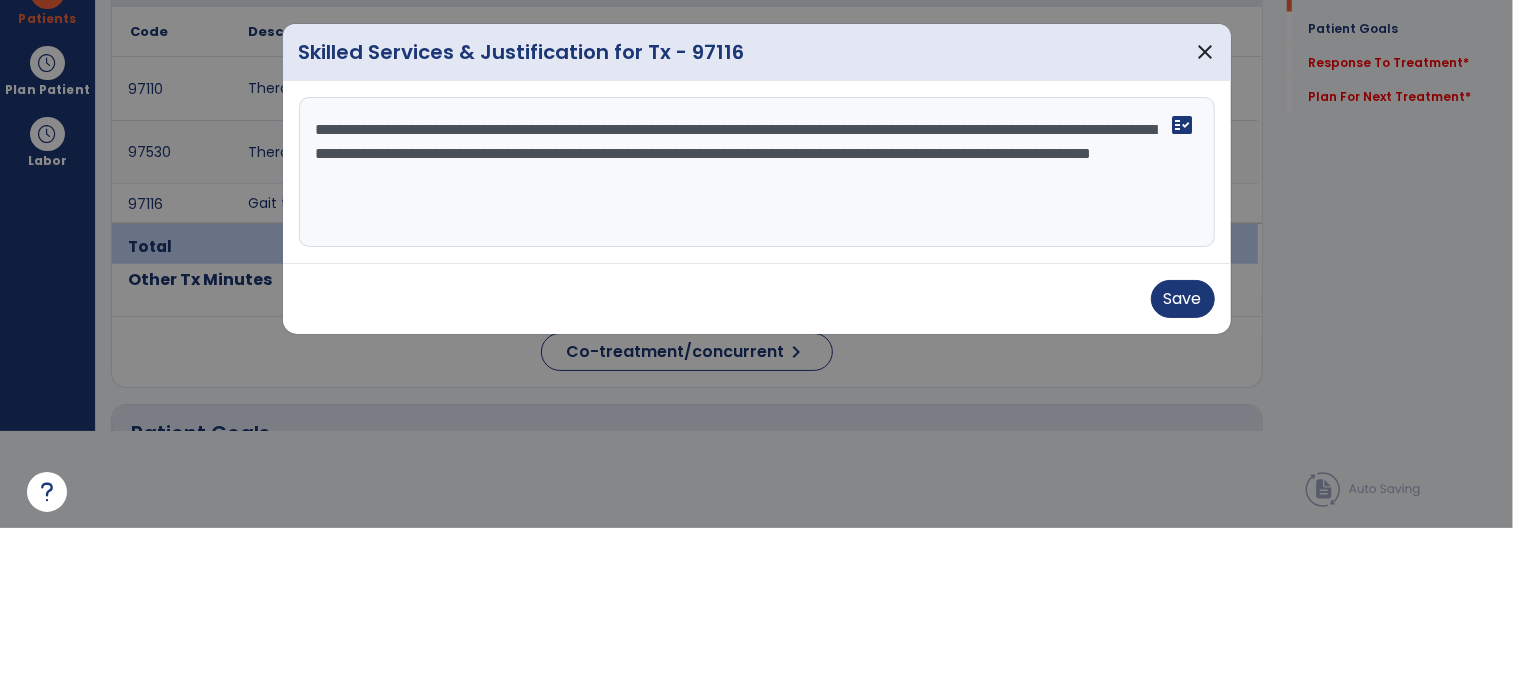 click on "**********" at bounding box center (757, 342) 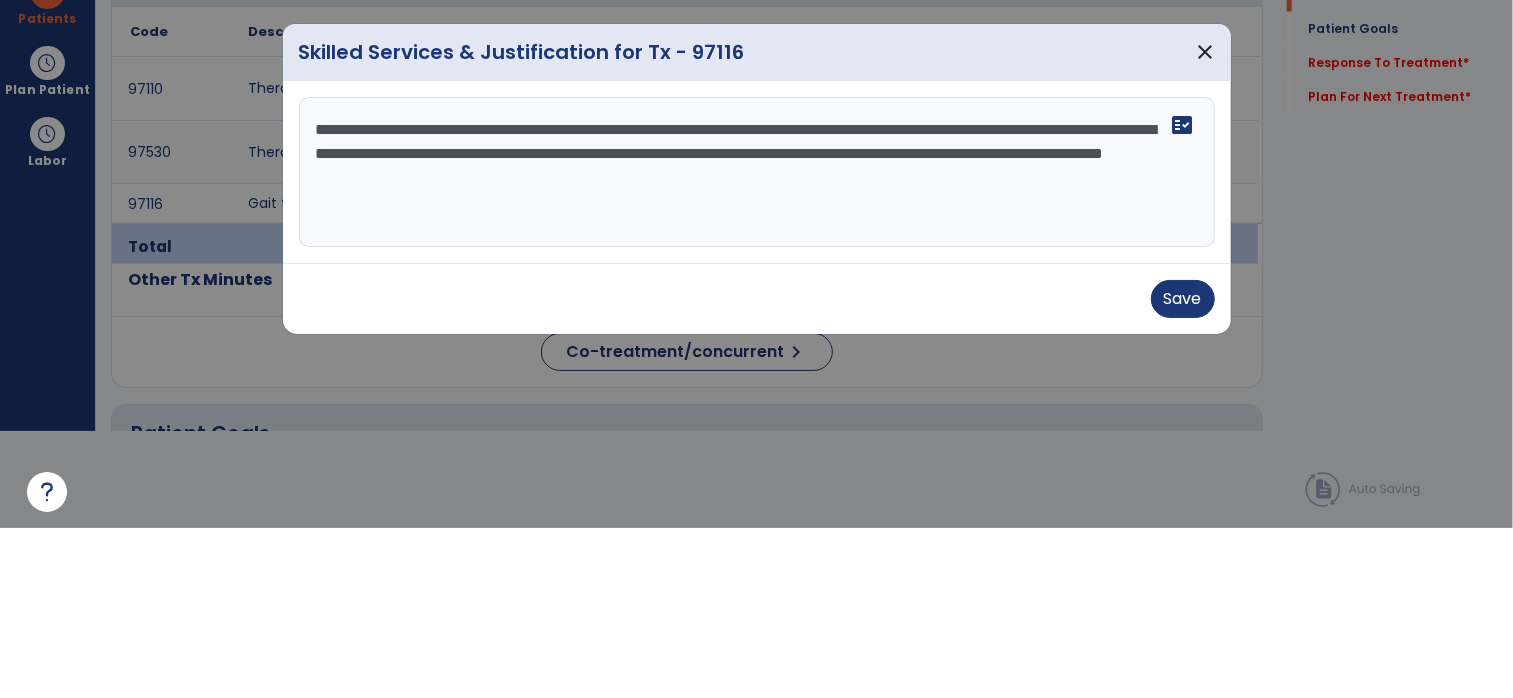 type on "**********" 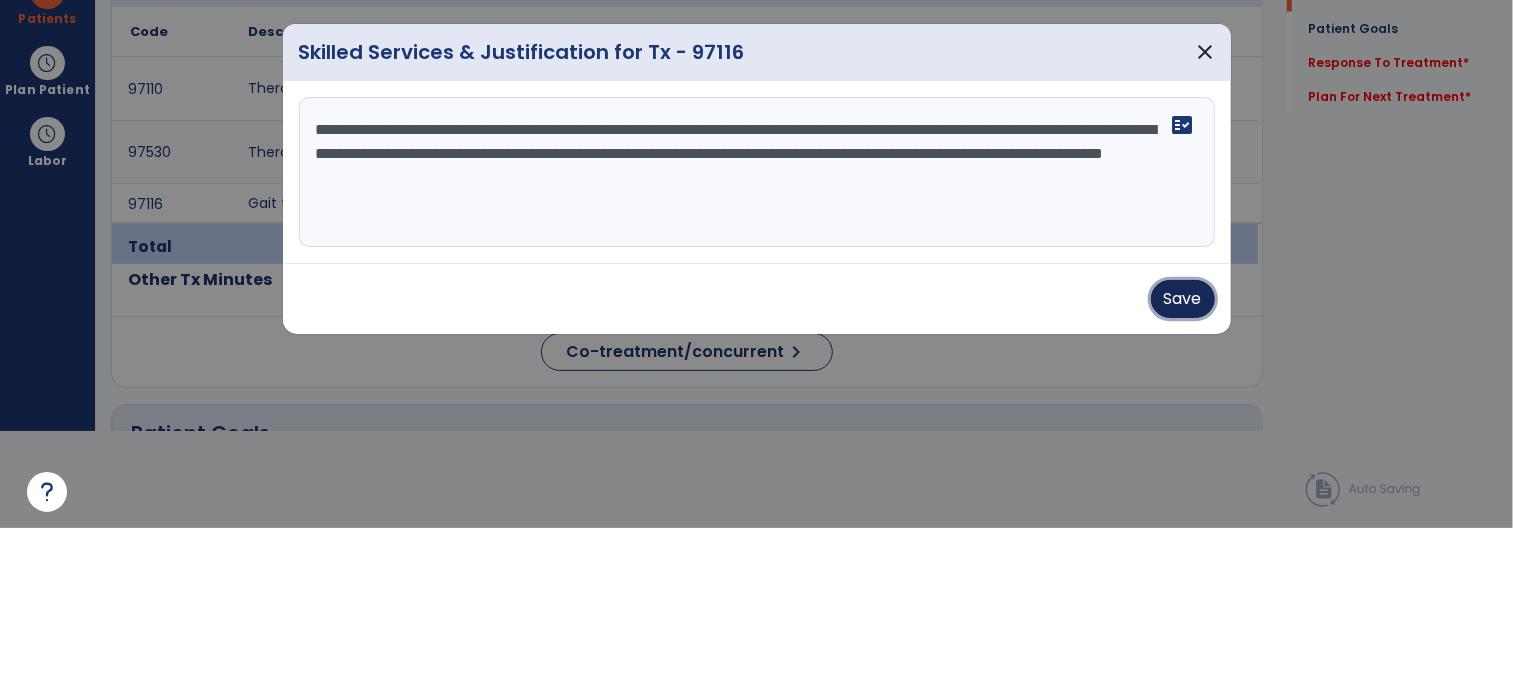 click on "Save" at bounding box center (1183, 469) 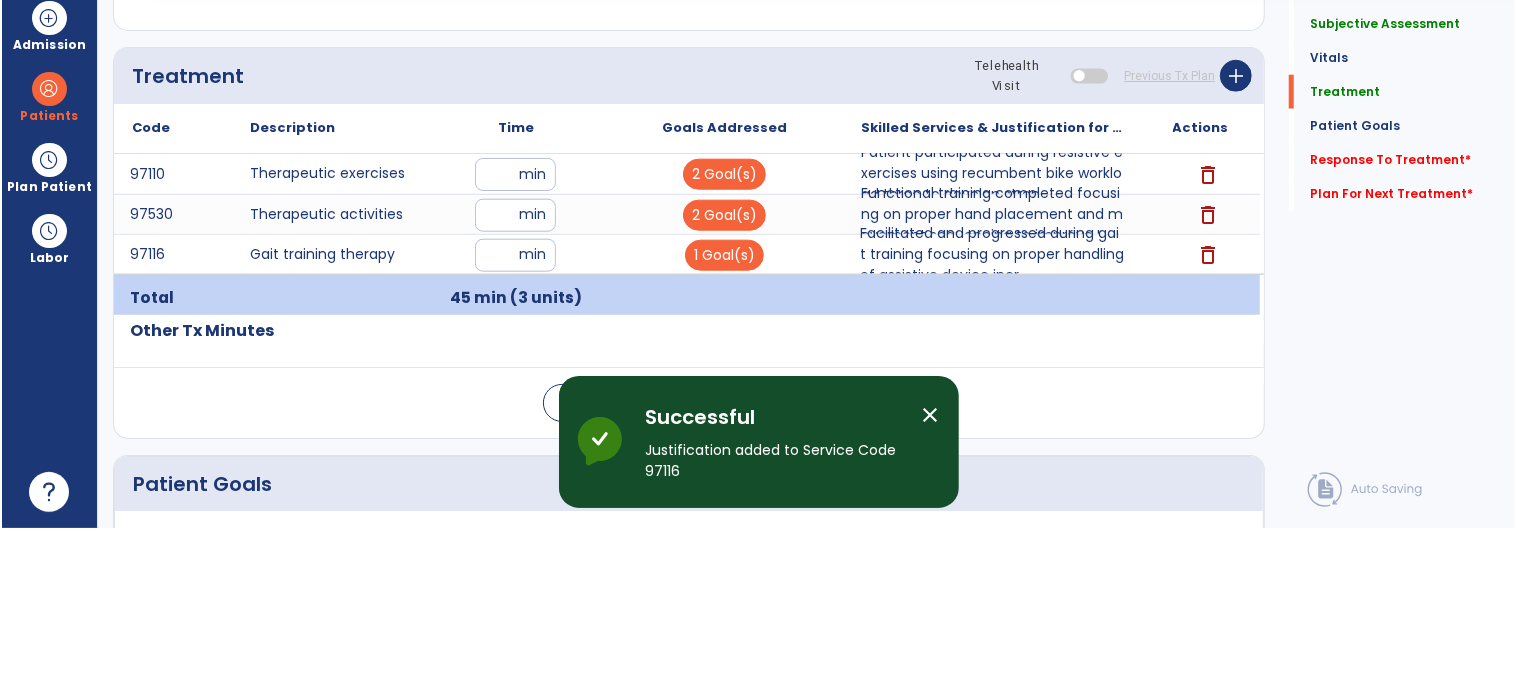 scroll, scrollTop: 96, scrollLeft: 0, axis: vertical 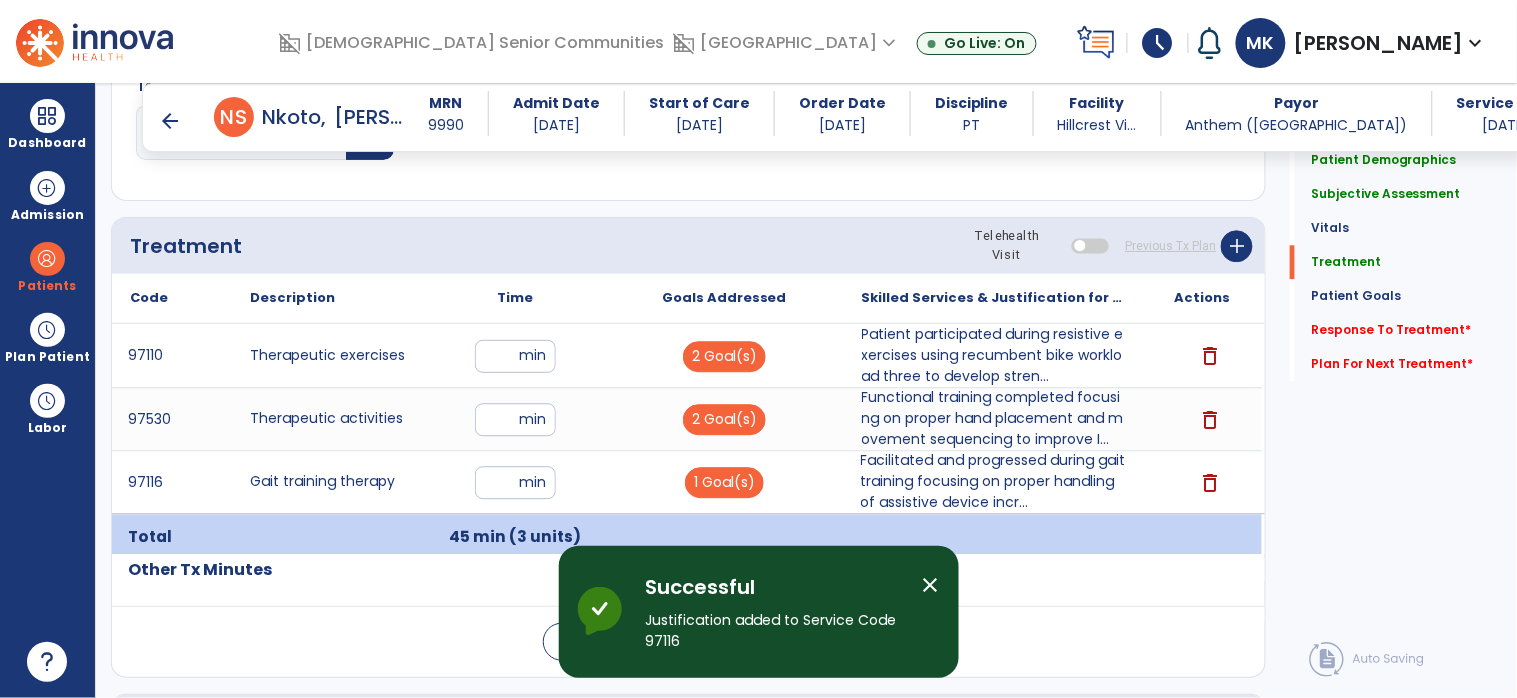 click on "Response To Treatment   *" 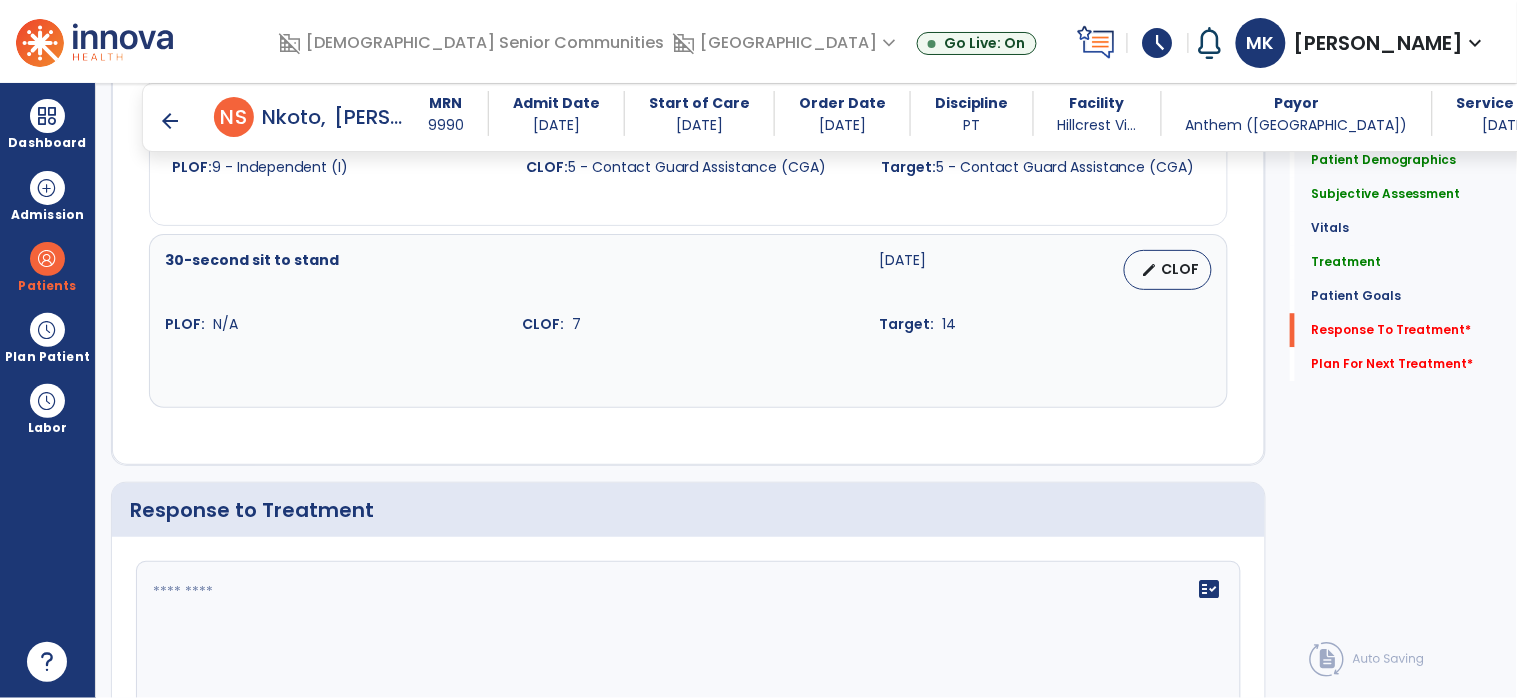 scroll, scrollTop: 3400, scrollLeft: 0, axis: vertical 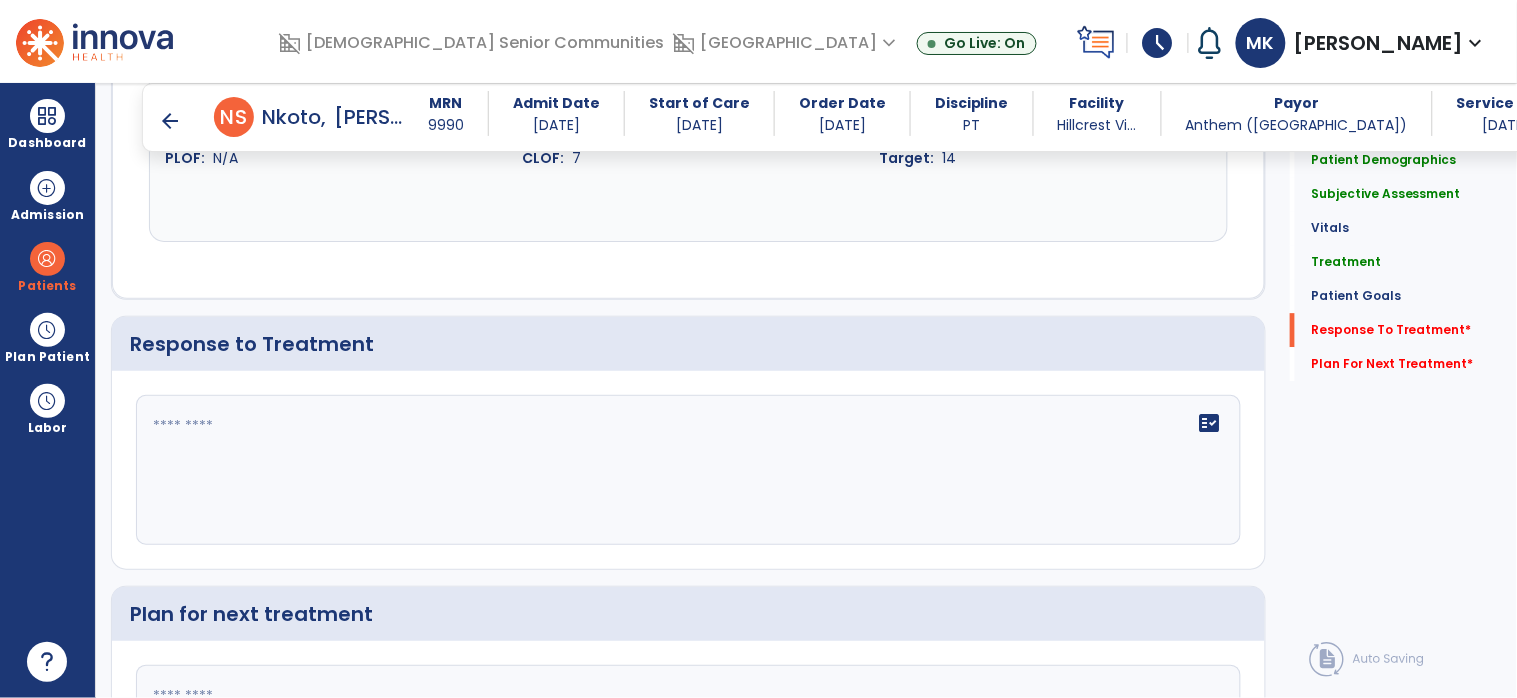 click on "fact_check" 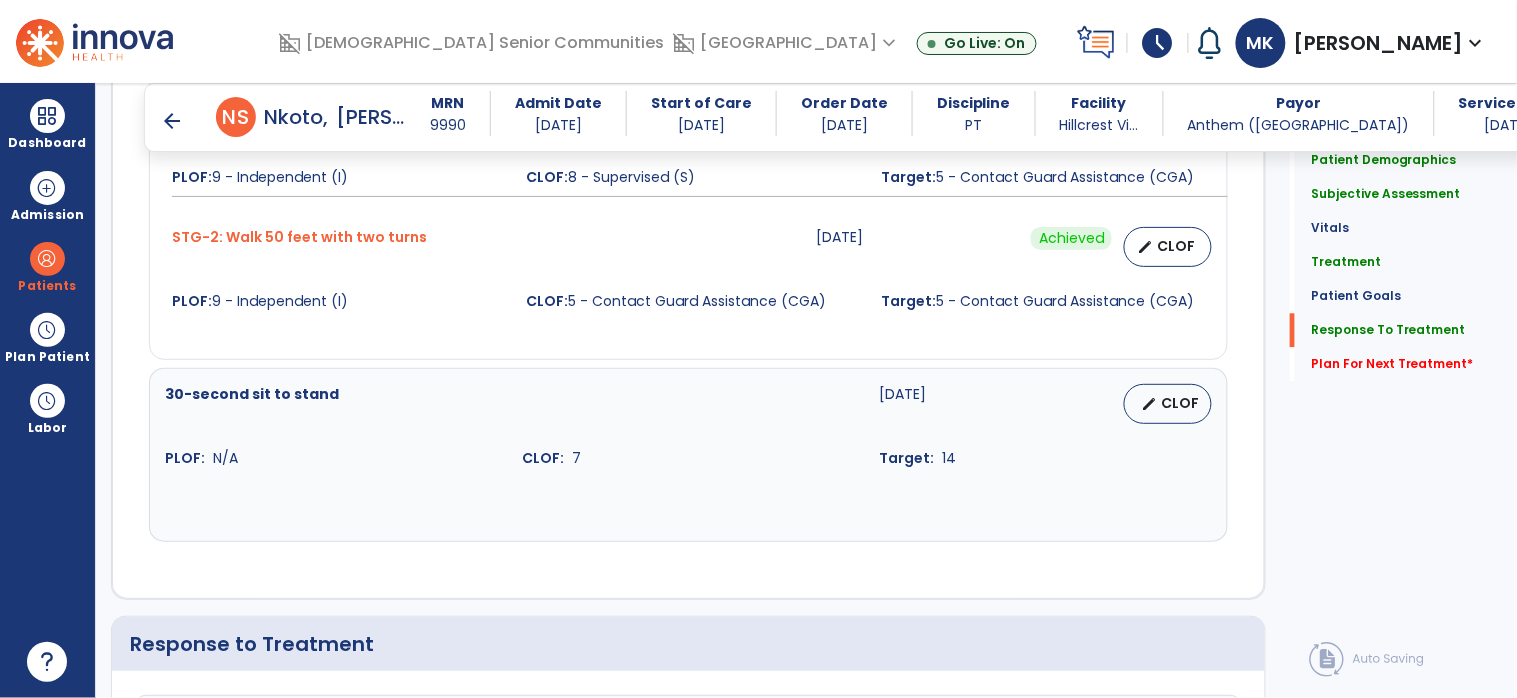 scroll, scrollTop: 3501, scrollLeft: 0, axis: vertical 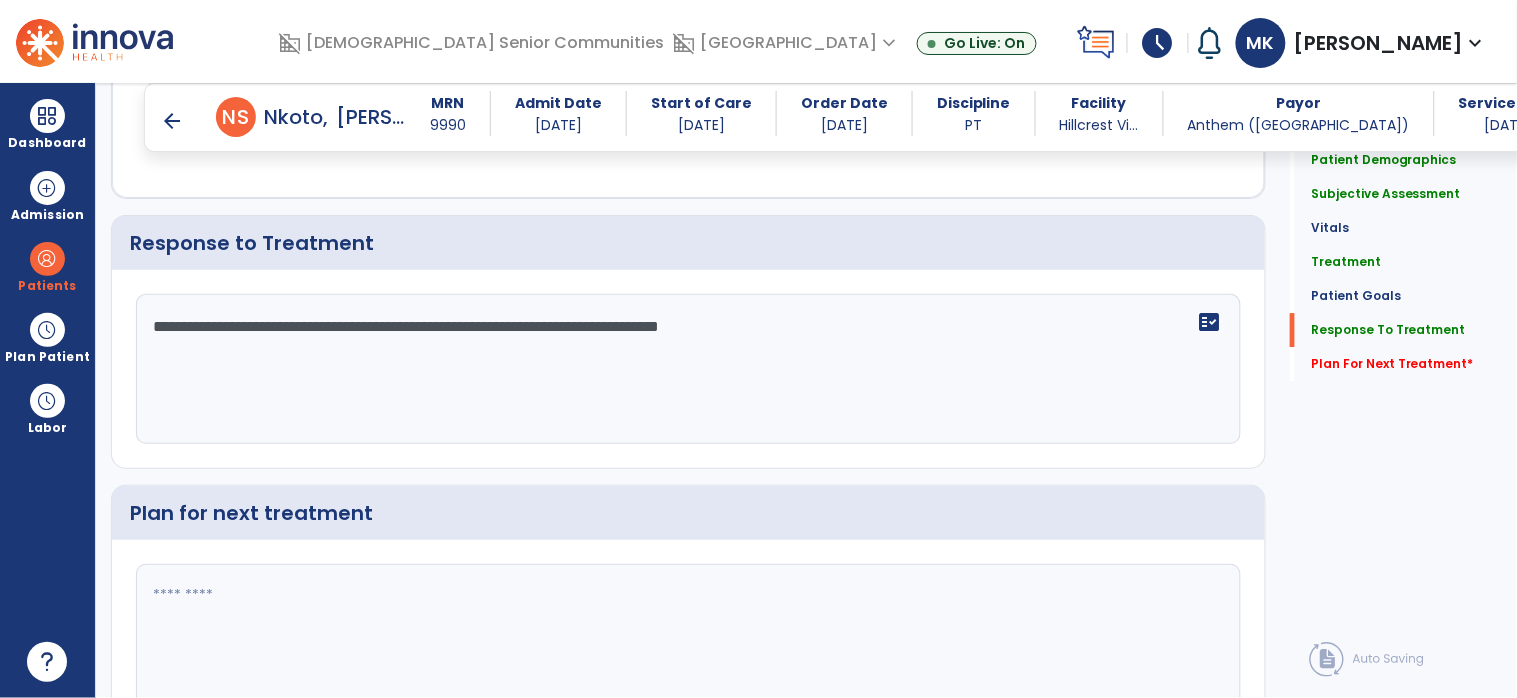 type on "**********" 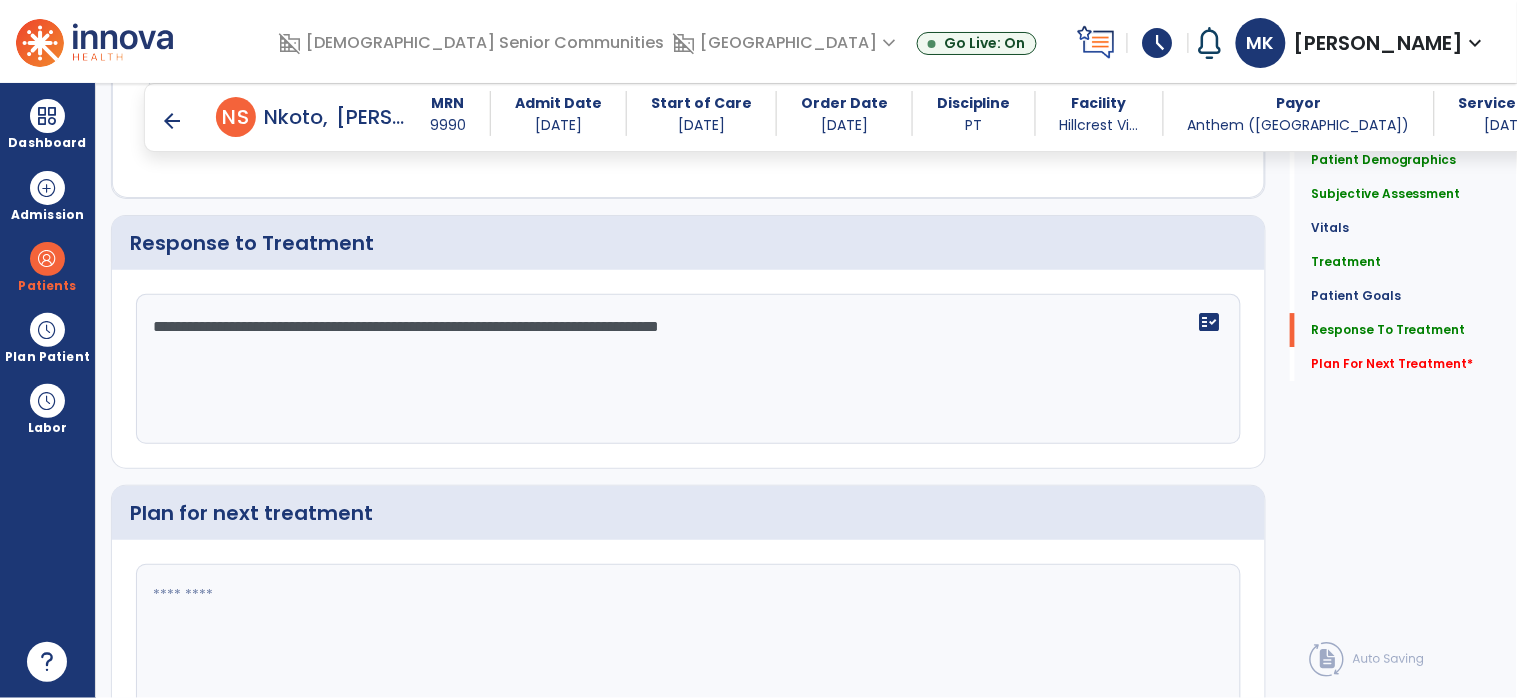scroll, scrollTop: 96, scrollLeft: 0, axis: vertical 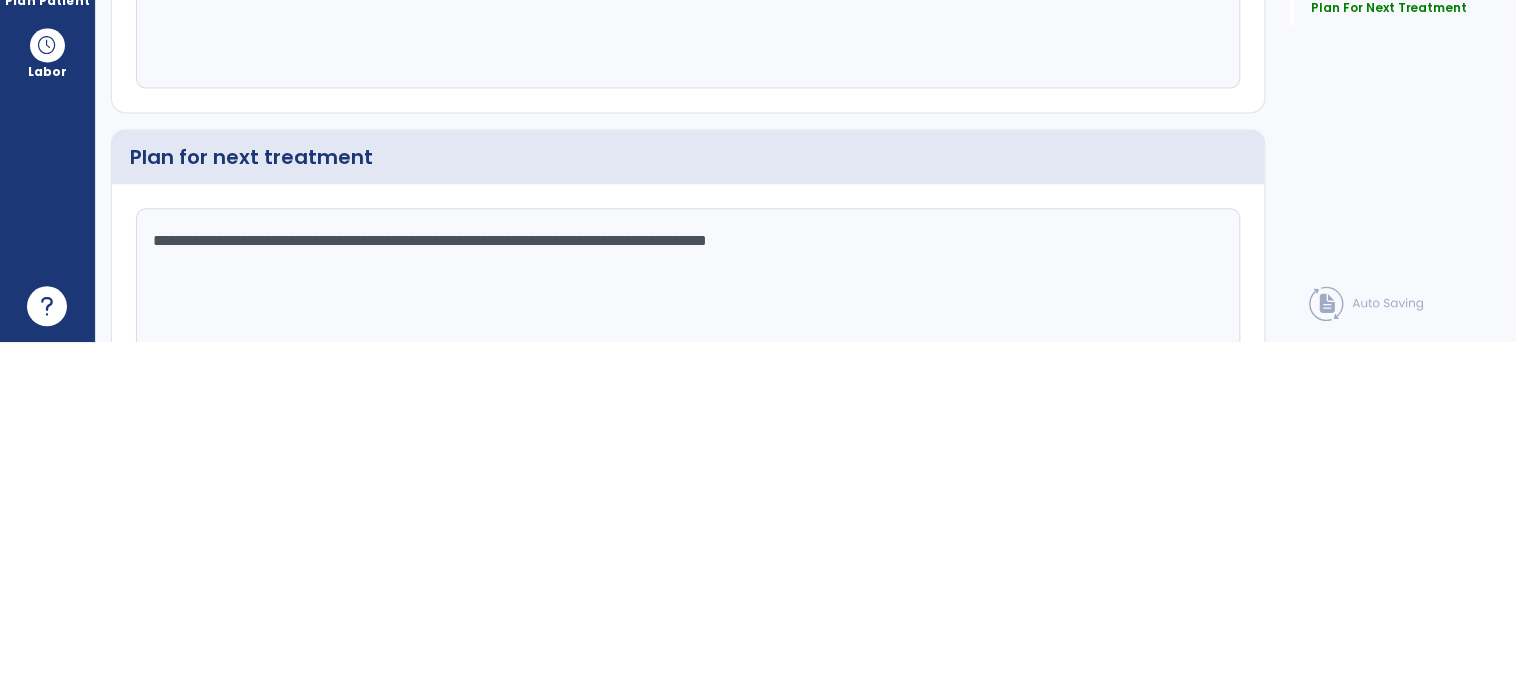 click on "**********" 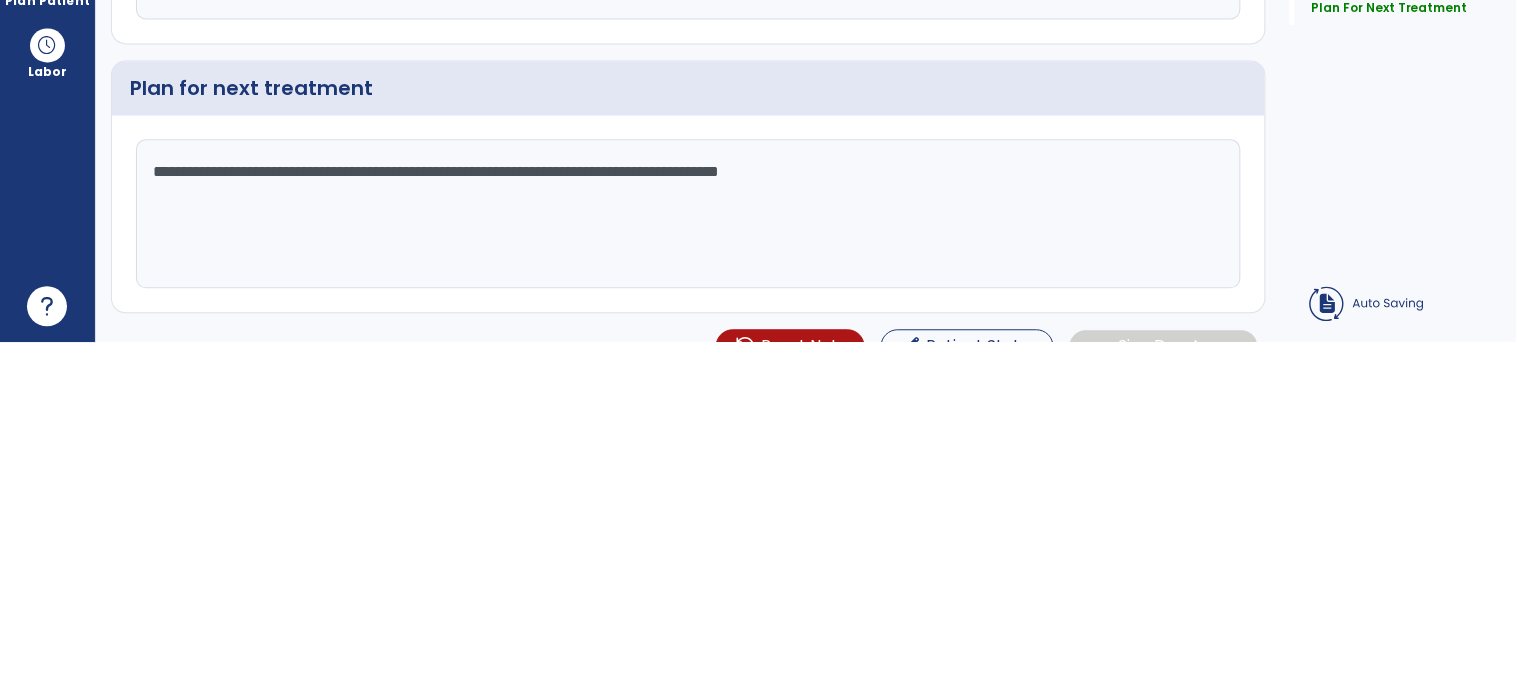 click on "**********" 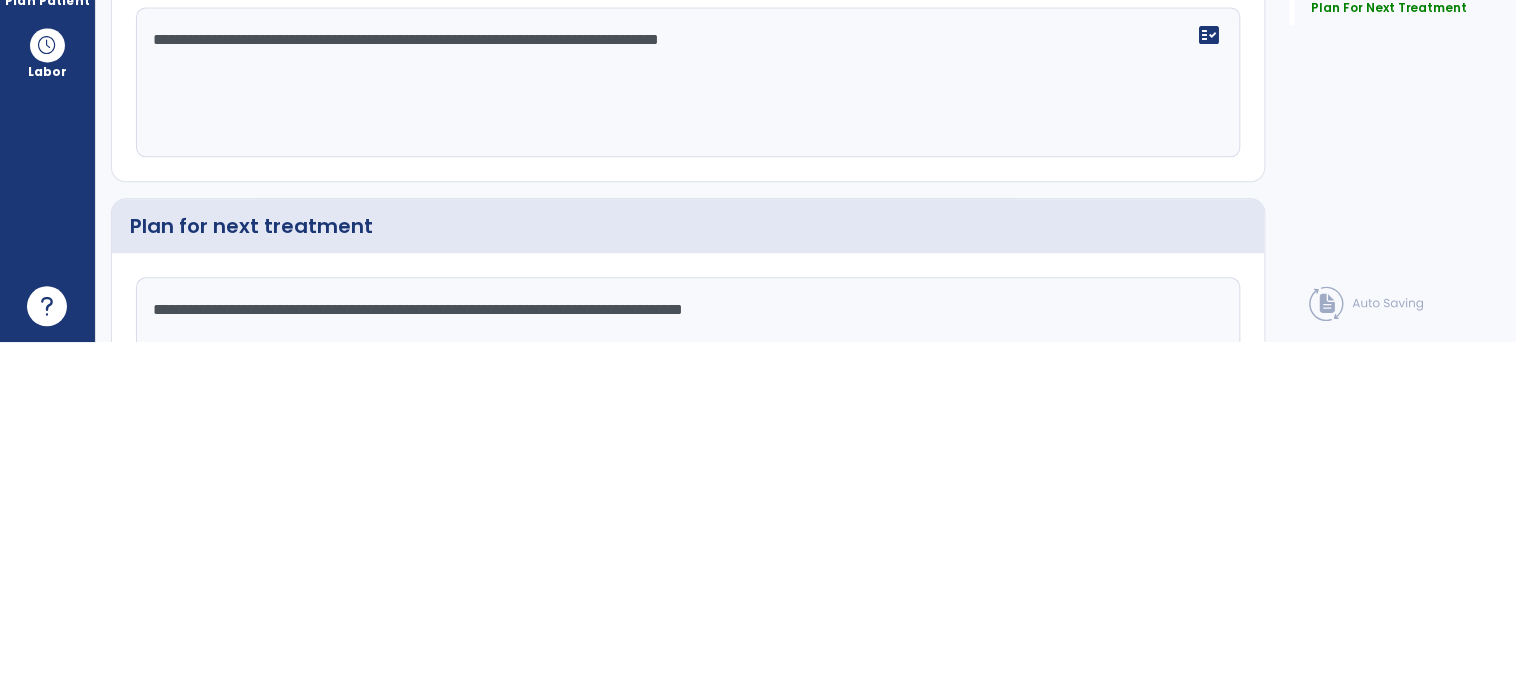 scroll, scrollTop: 3501, scrollLeft: 0, axis: vertical 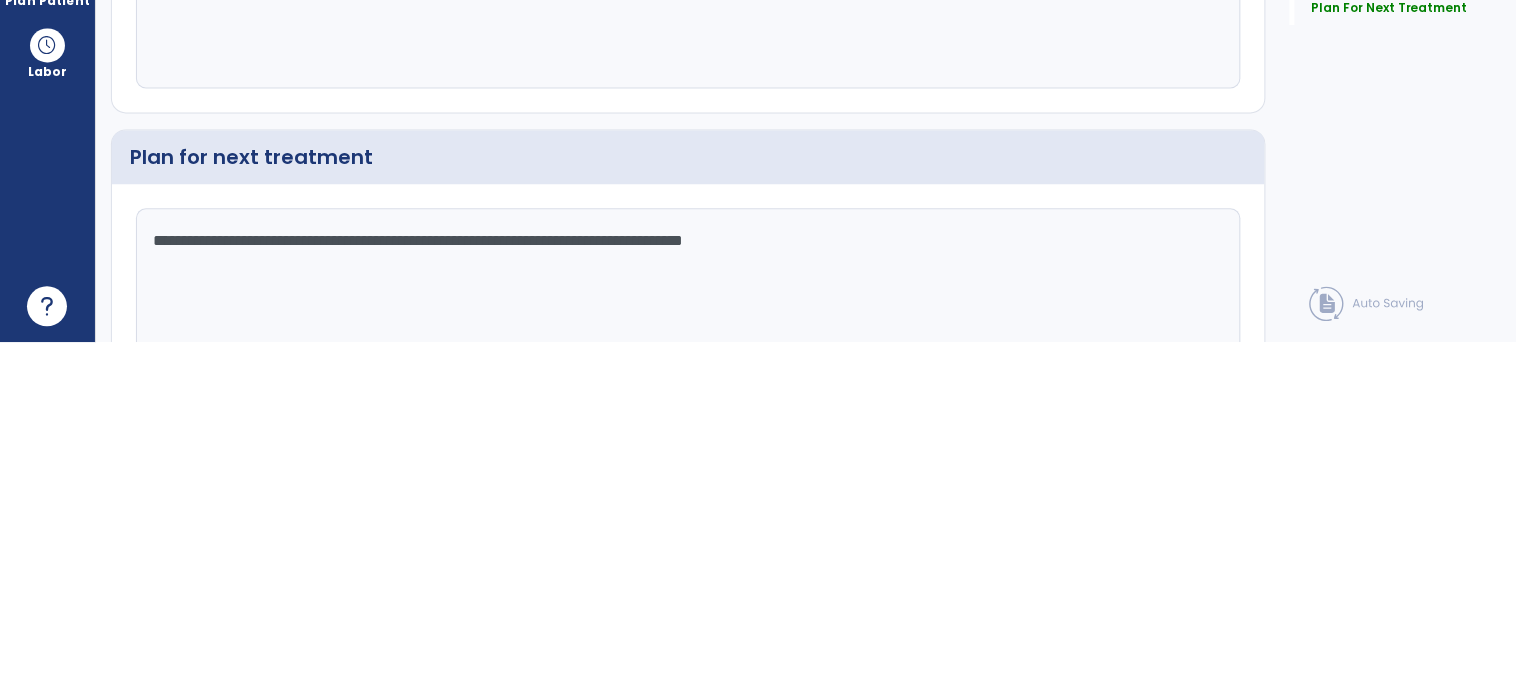 type on "**********" 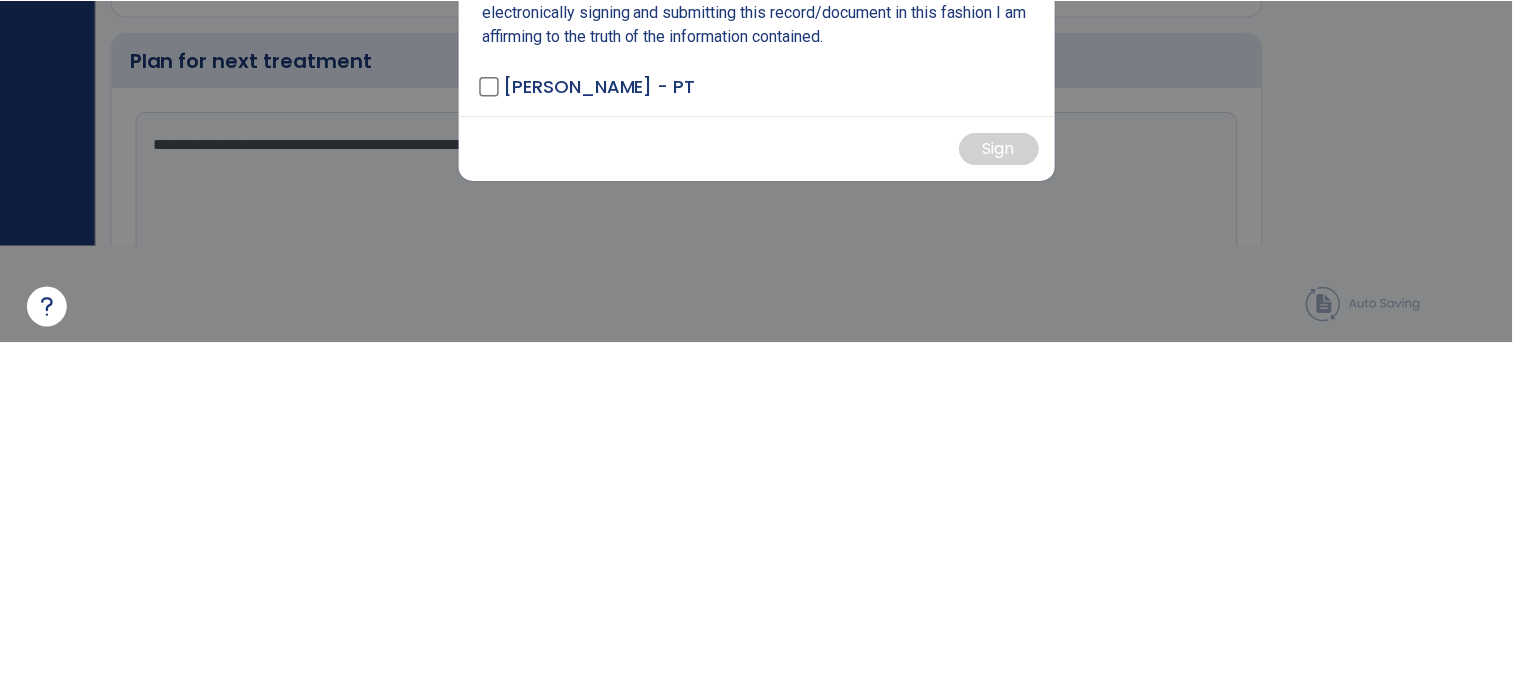 scroll, scrollTop: 0, scrollLeft: 0, axis: both 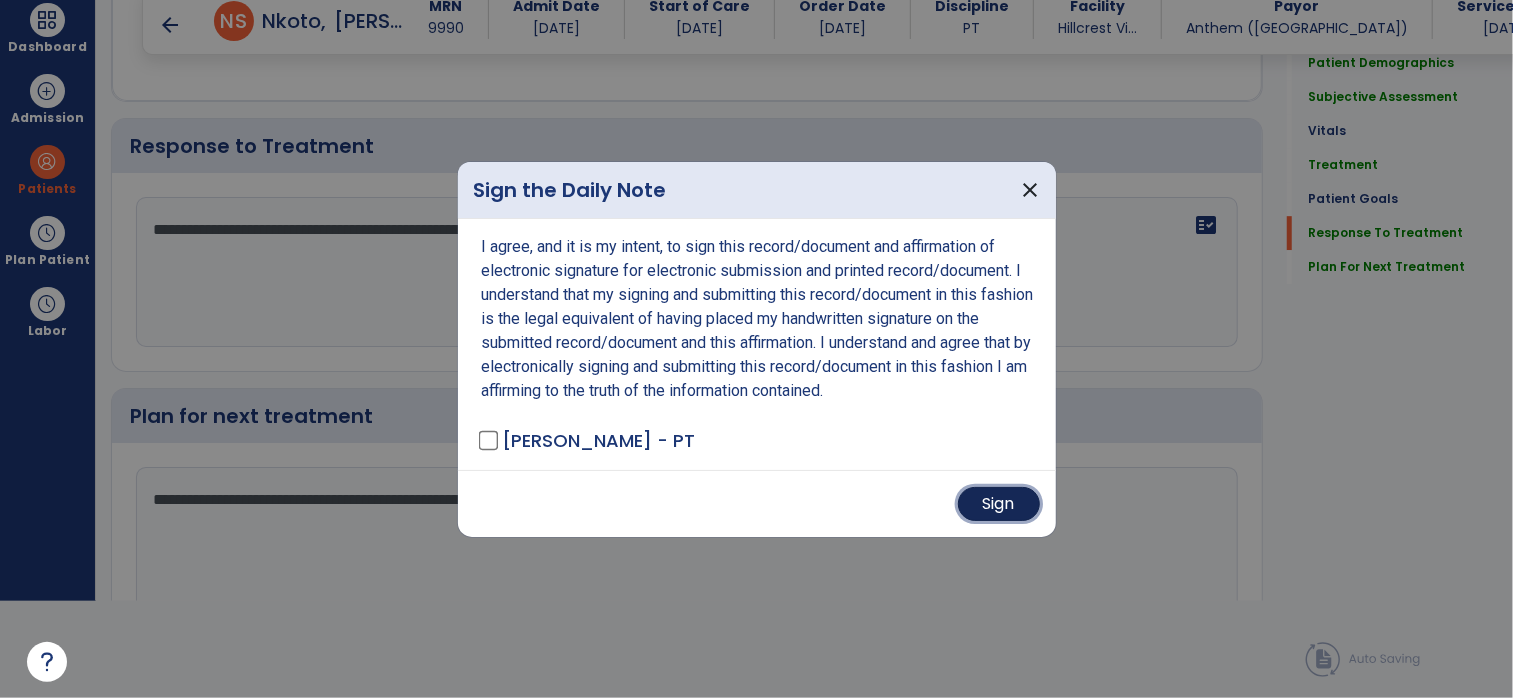click on "Sign" at bounding box center [999, 504] 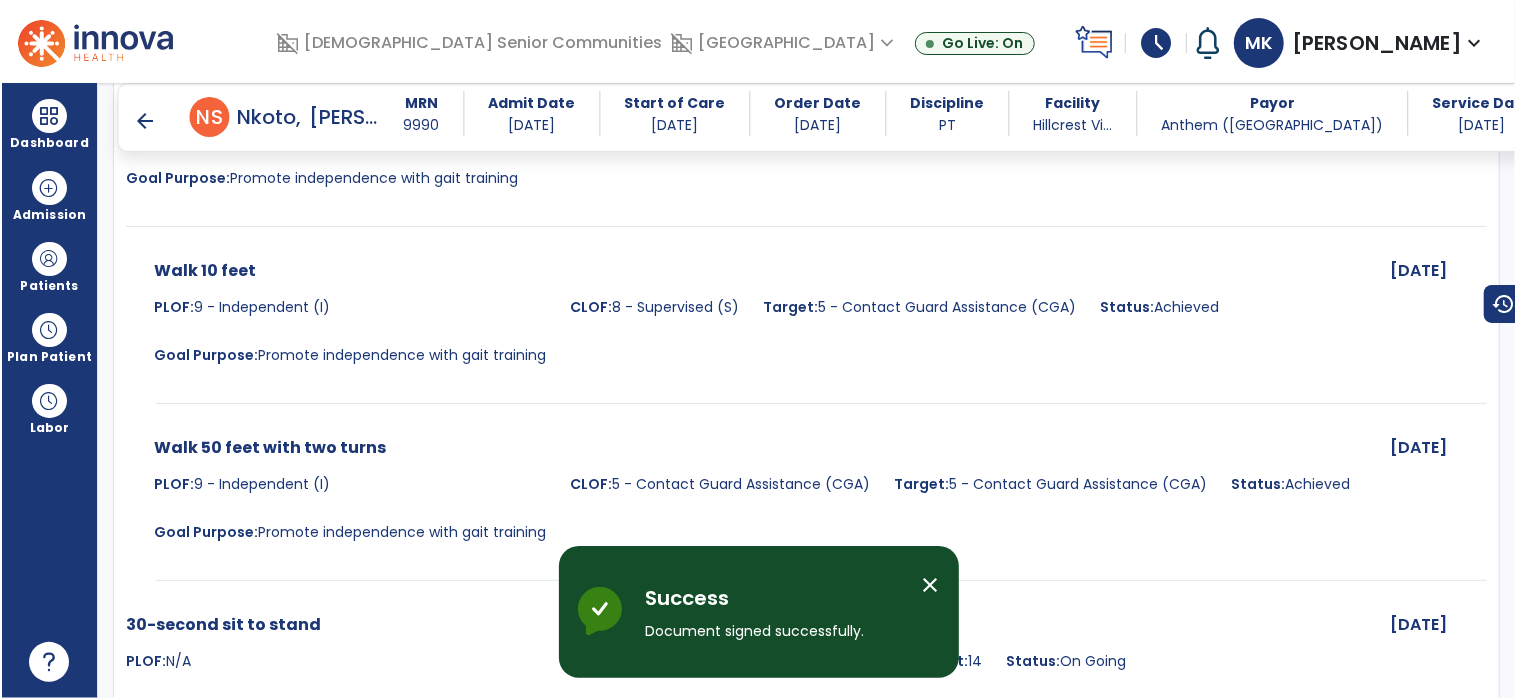 scroll, scrollTop: 96, scrollLeft: 0, axis: vertical 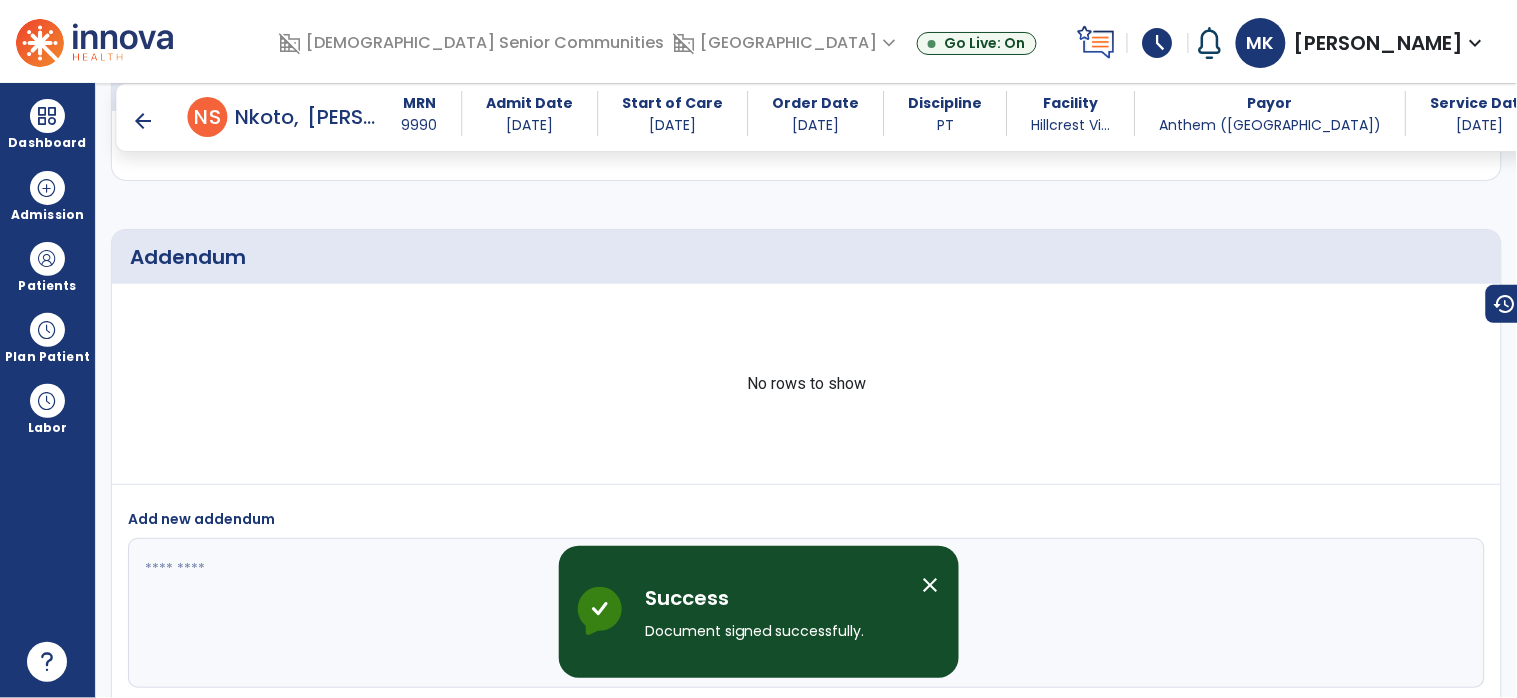 click on "arrow_back" at bounding box center [144, 121] 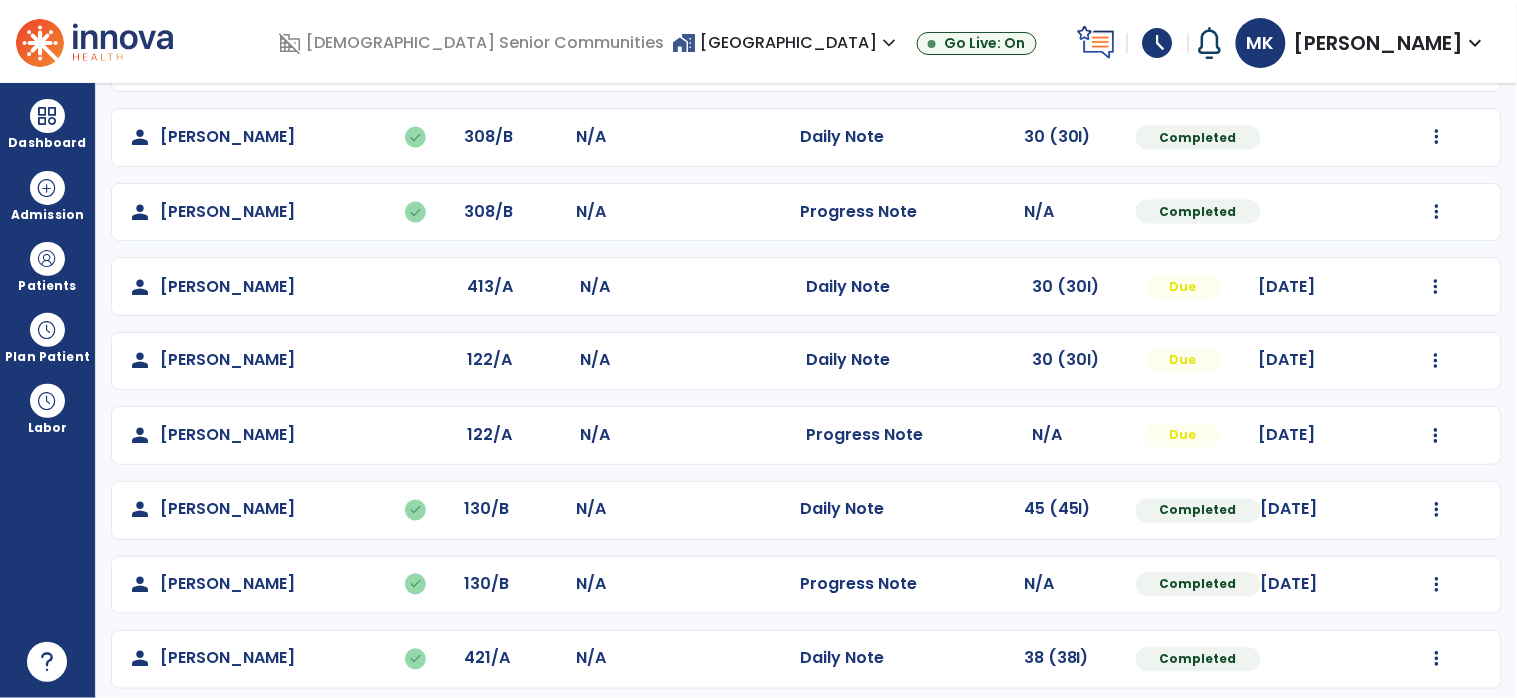 scroll, scrollTop: 742, scrollLeft: 0, axis: vertical 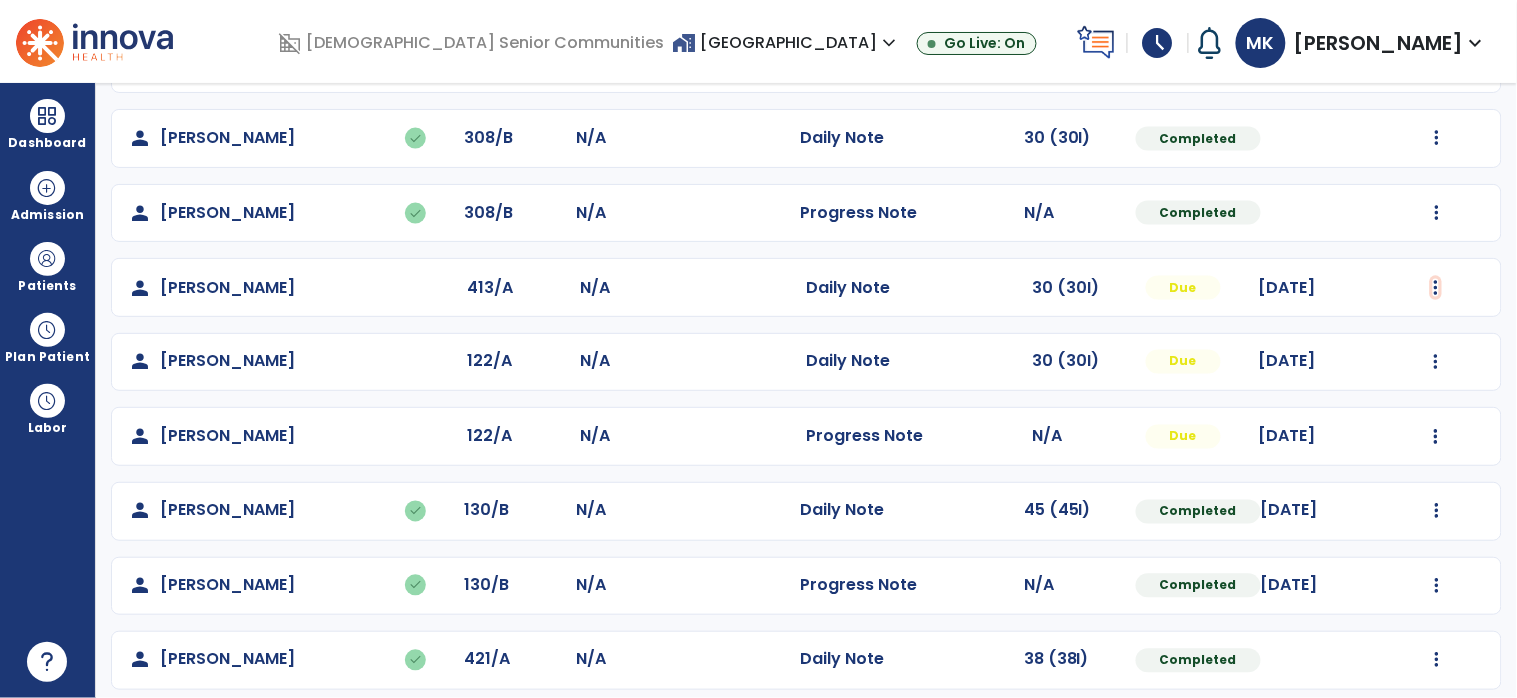 click at bounding box center [1437, -383] 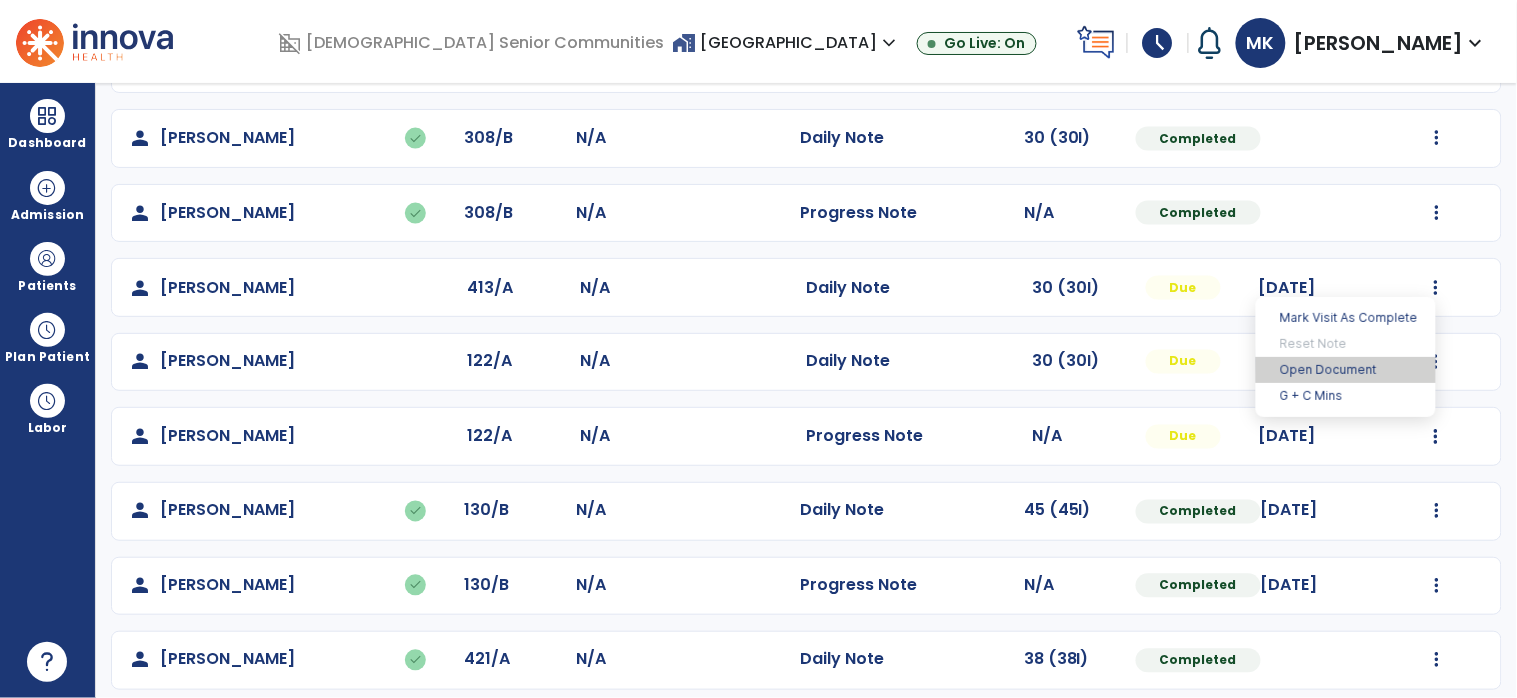click on "Open Document" at bounding box center [1346, 370] 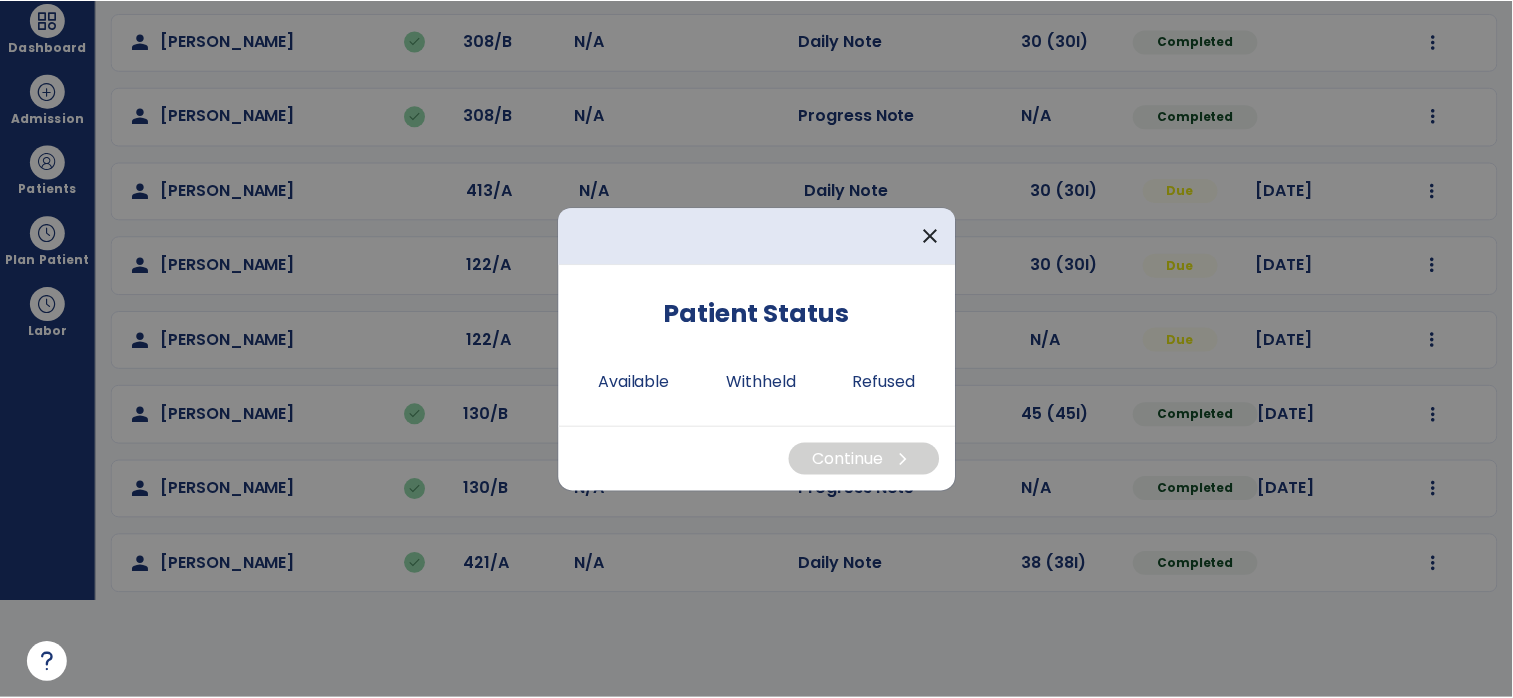 scroll, scrollTop: 0, scrollLeft: 0, axis: both 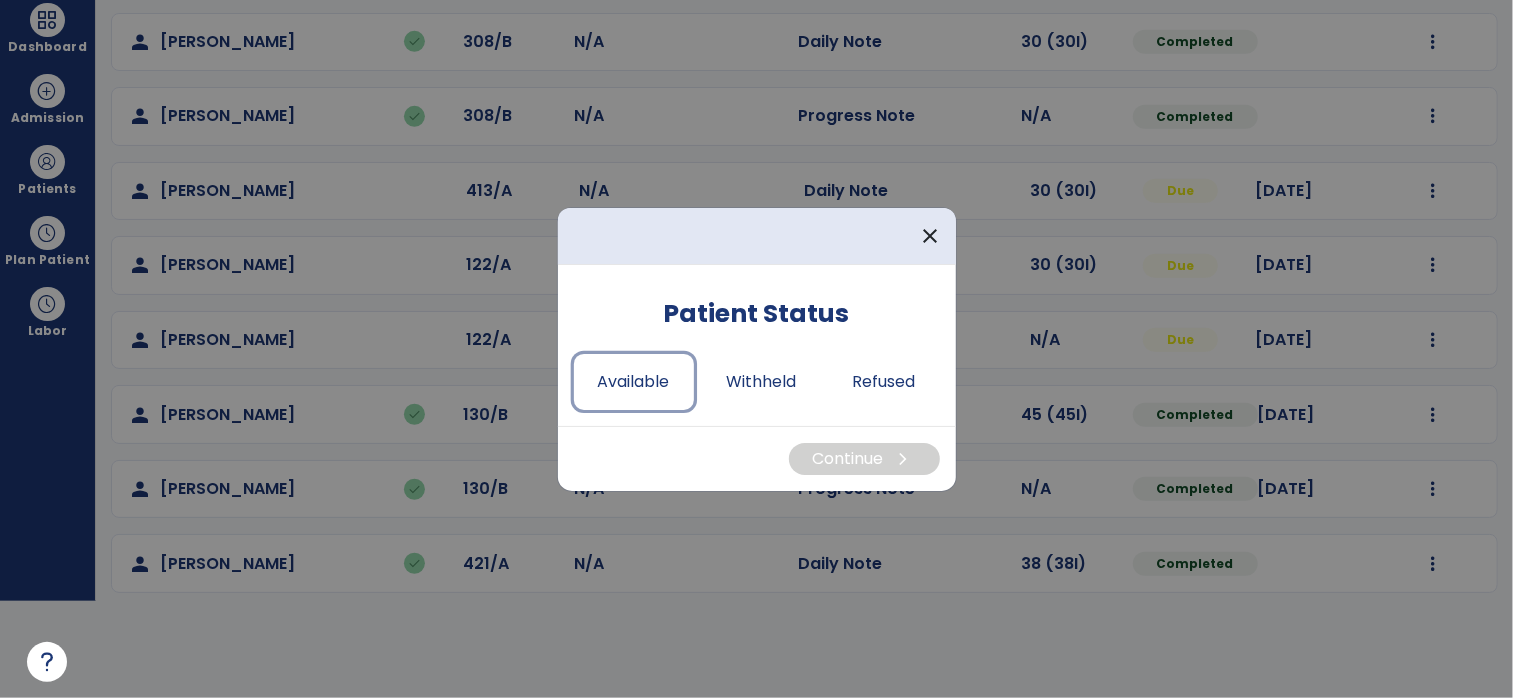 click on "Available" at bounding box center [634, 382] 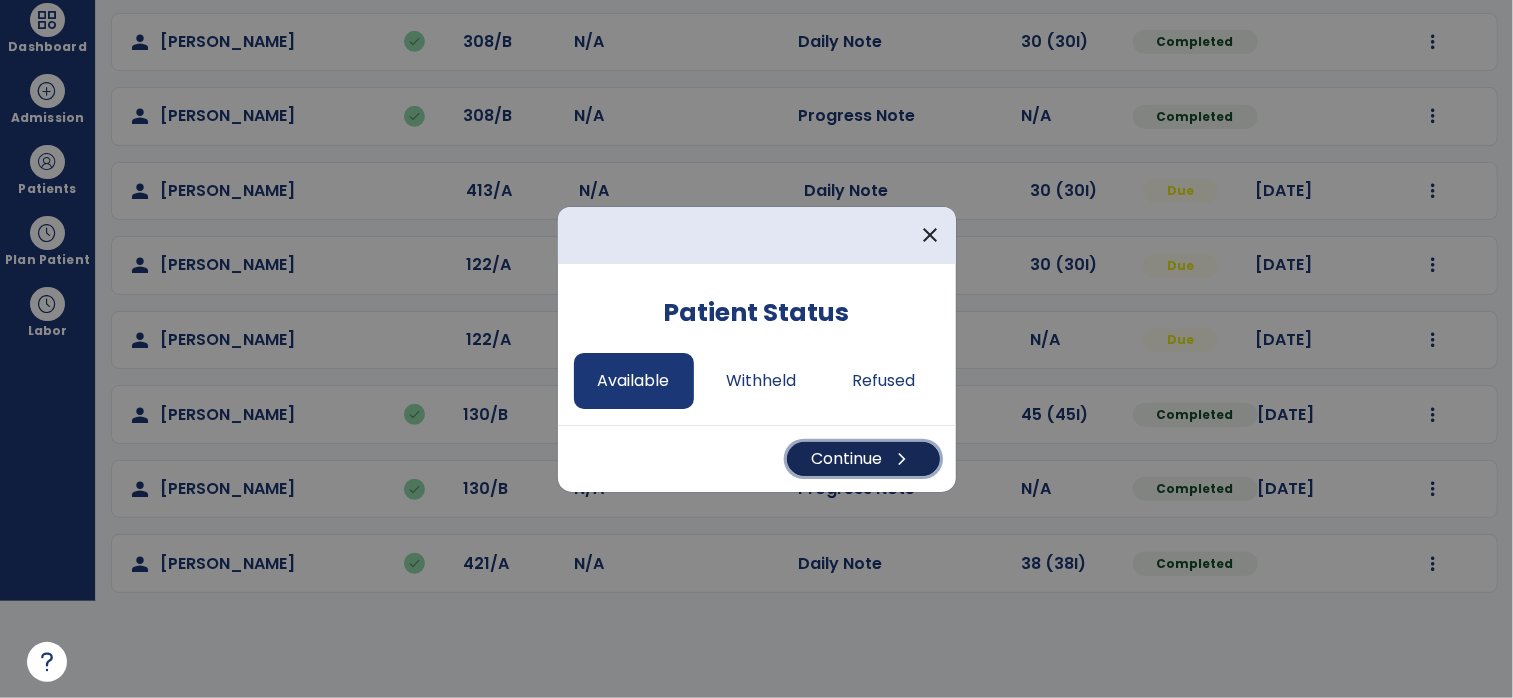 click on "Continue   chevron_right" at bounding box center (863, 459) 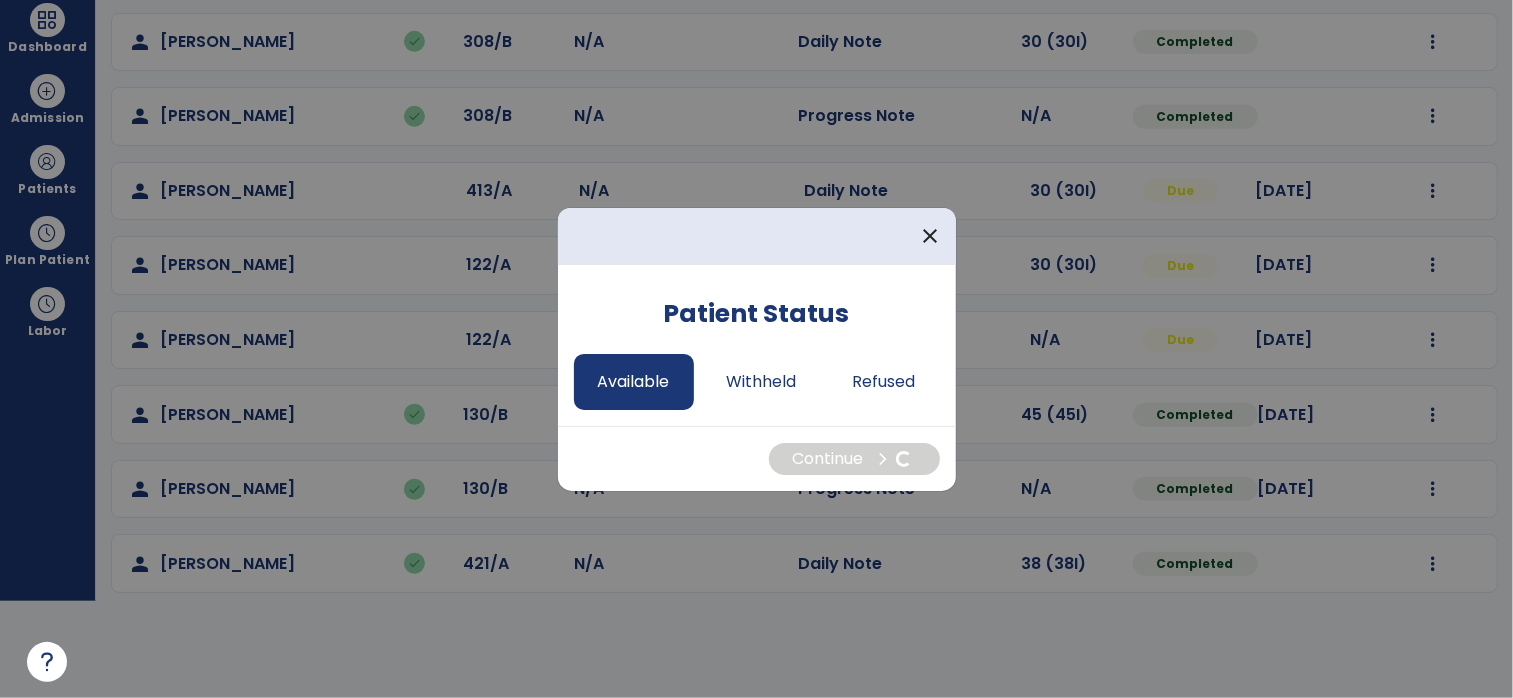 select on "*" 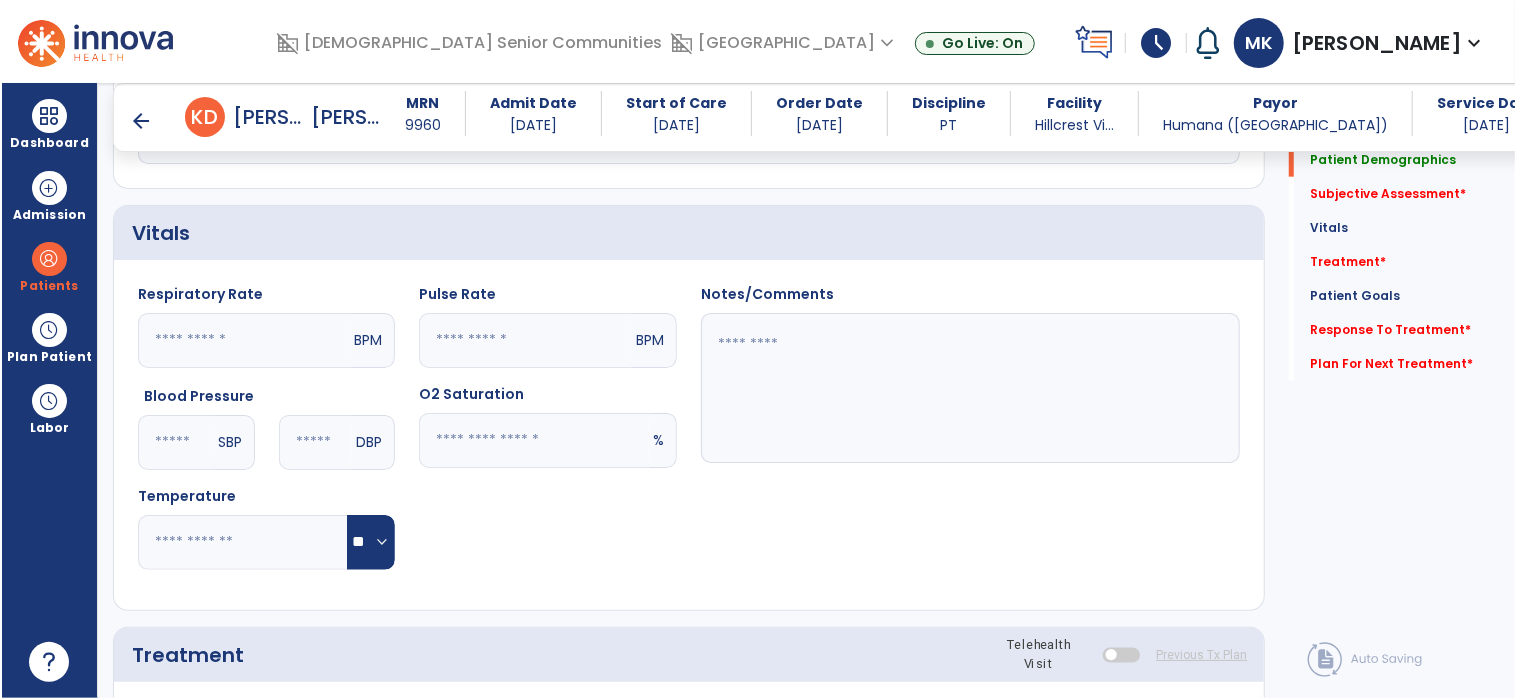 scroll, scrollTop: 96, scrollLeft: 0, axis: vertical 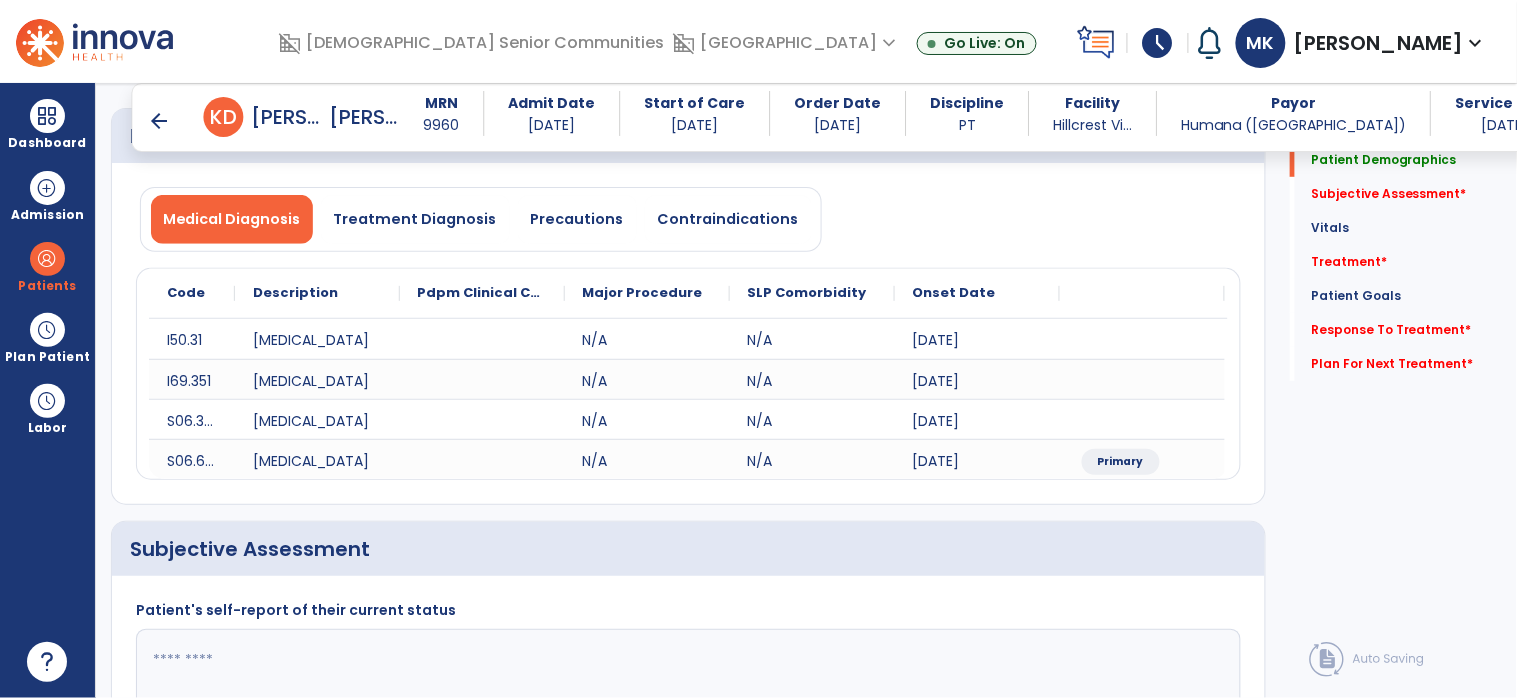 click 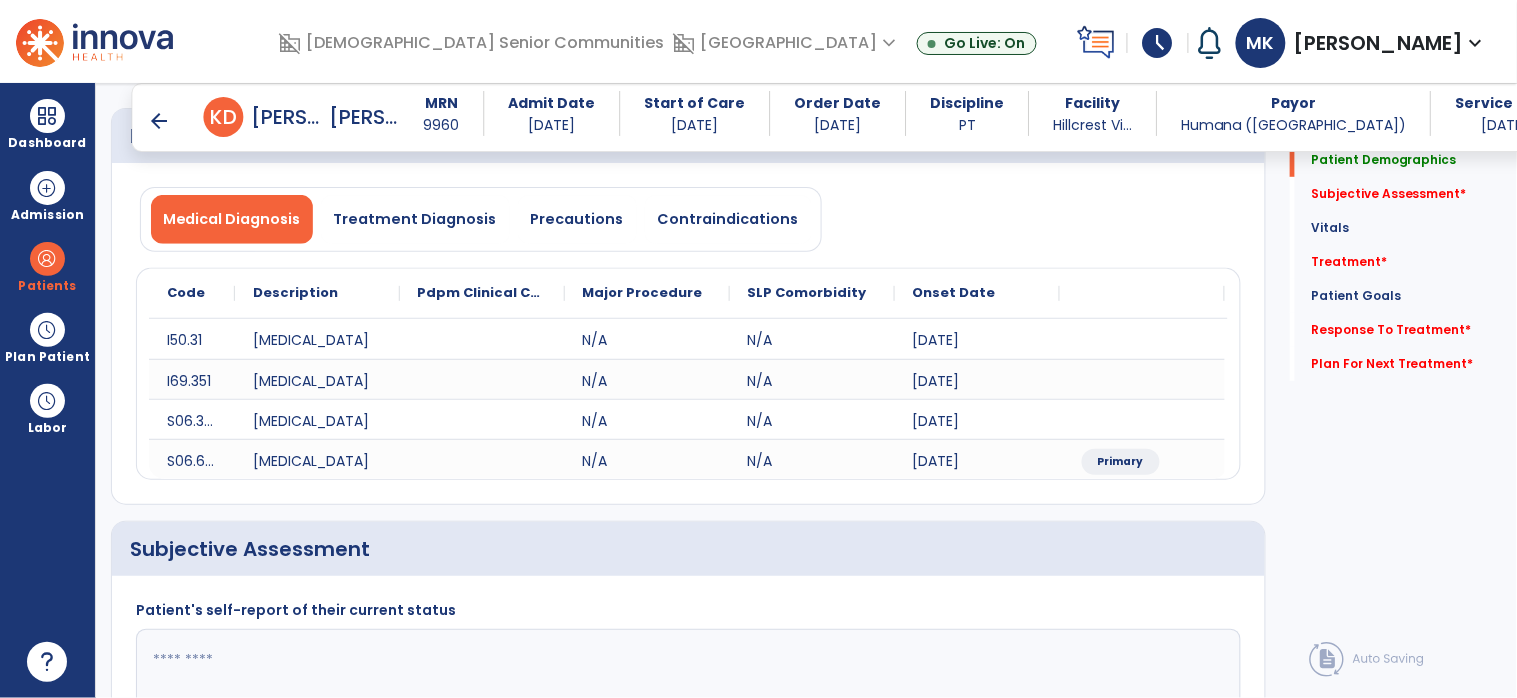 scroll, scrollTop: 96, scrollLeft: 0, axis: vertical 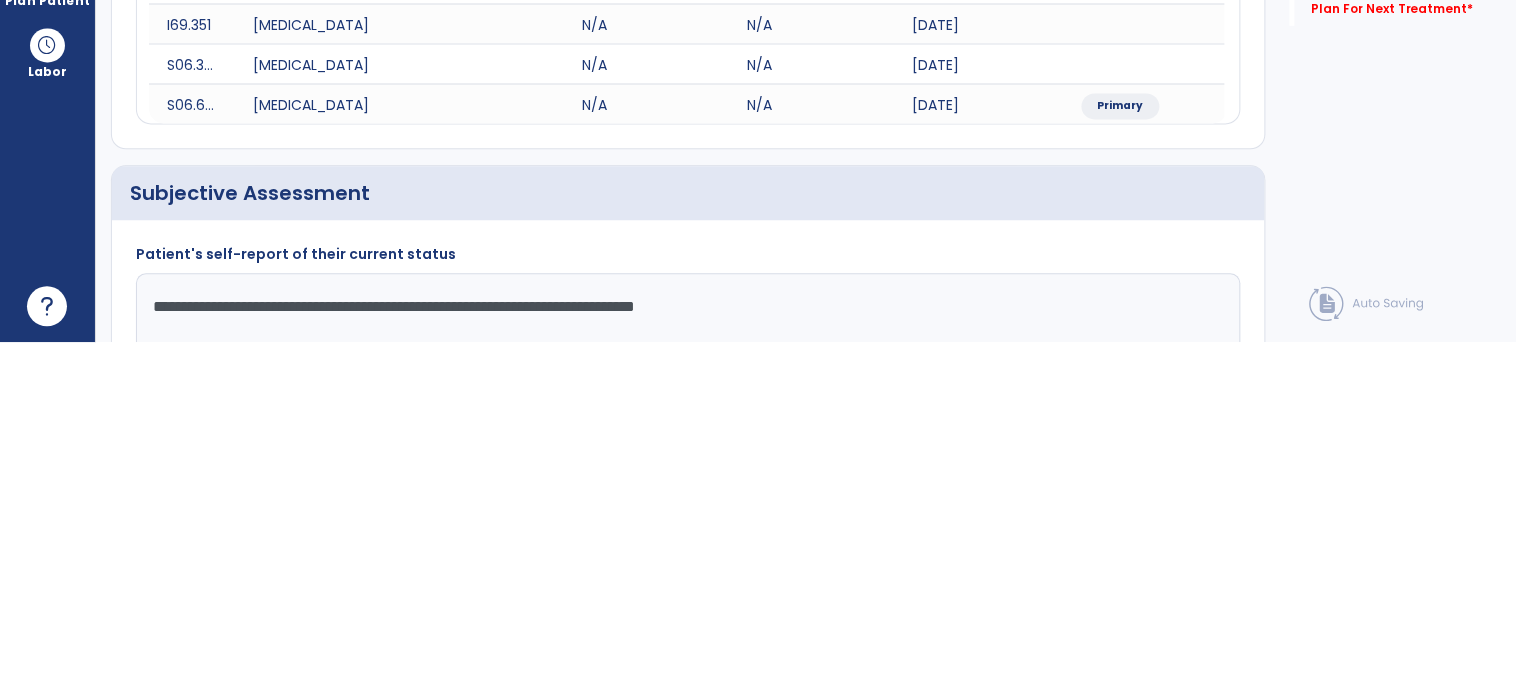 click on "**********" 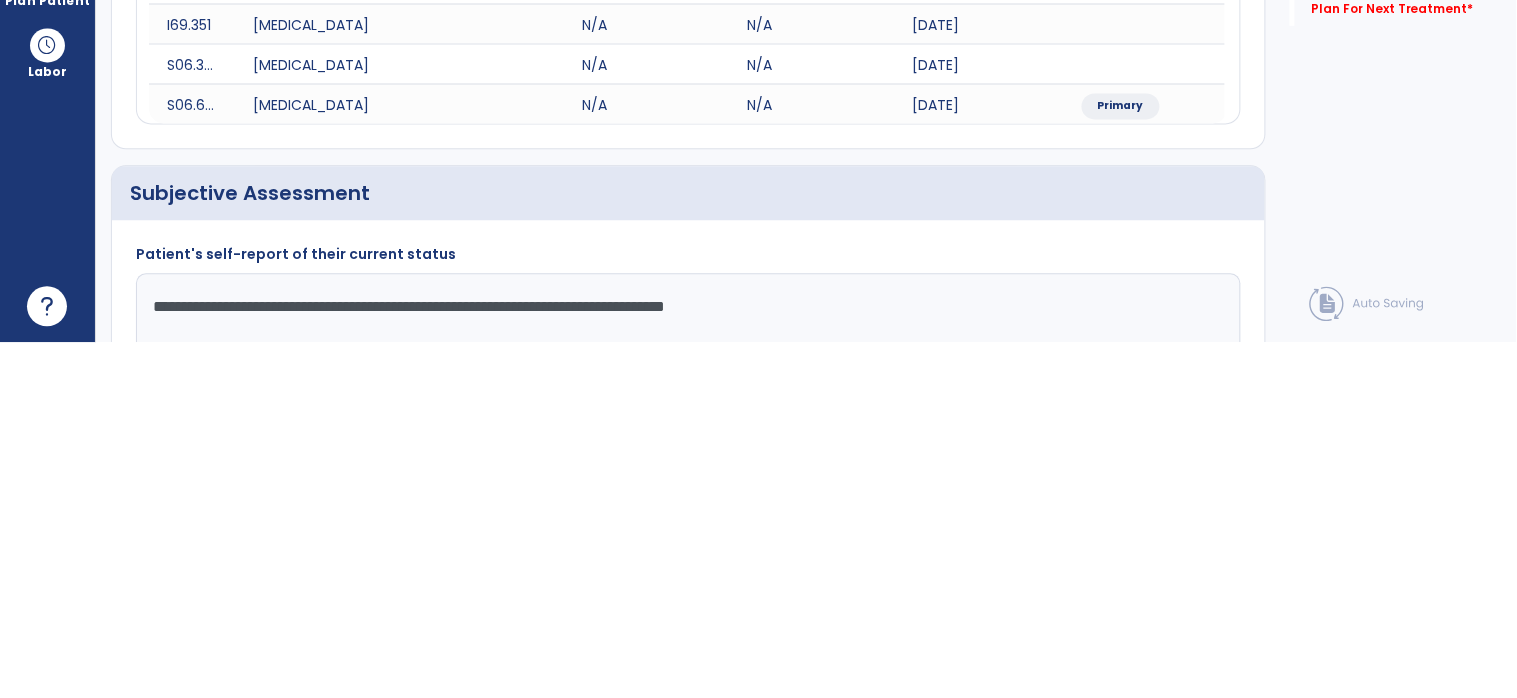 click on "**********" 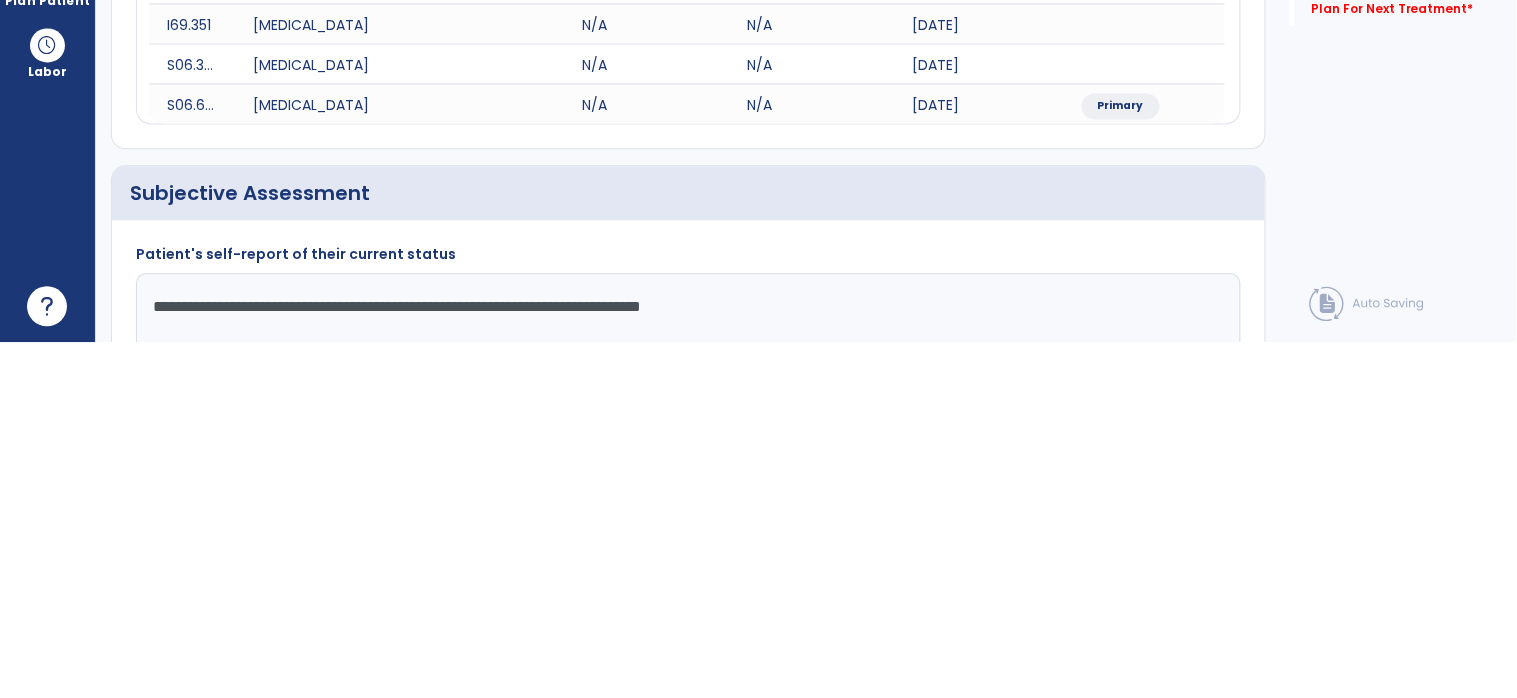 scroll, scrollTop: 96, scrollLeft: 0, axis: vertical 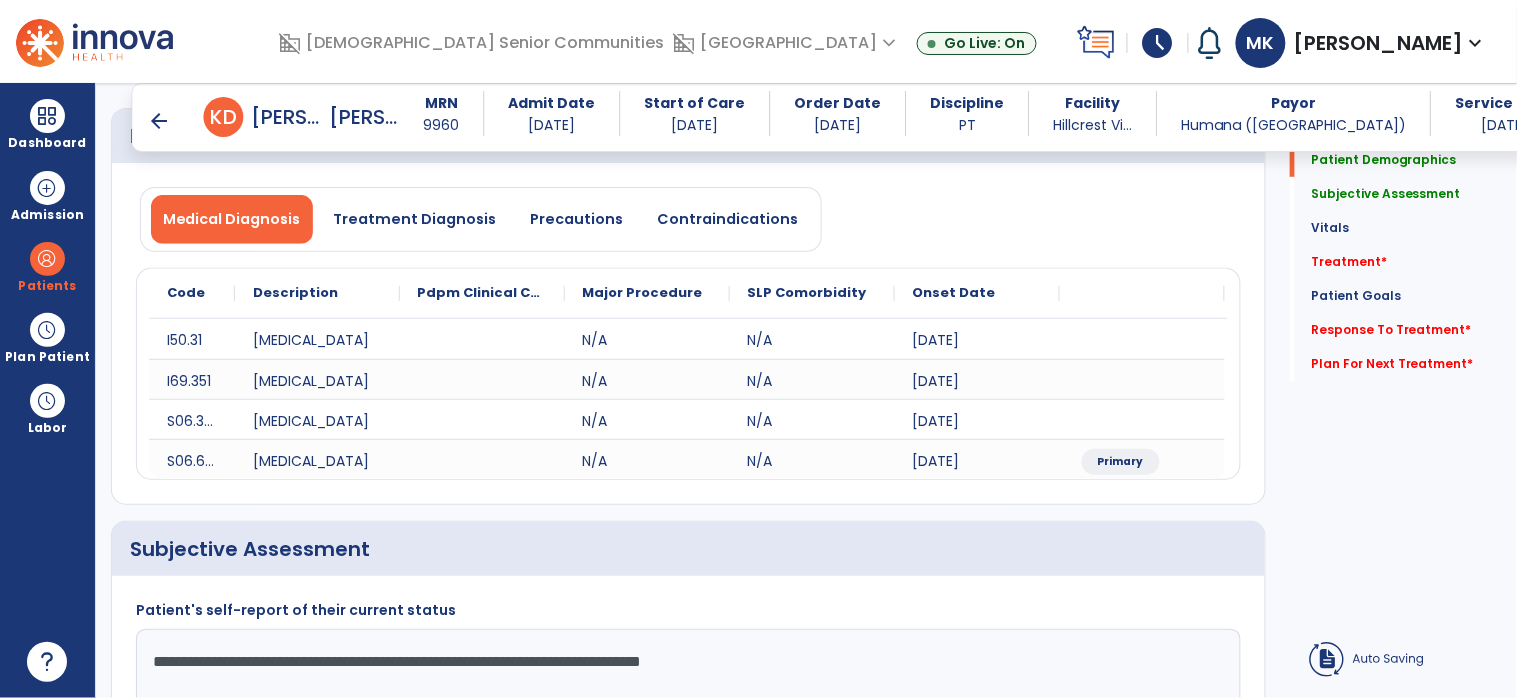 type on "**********" 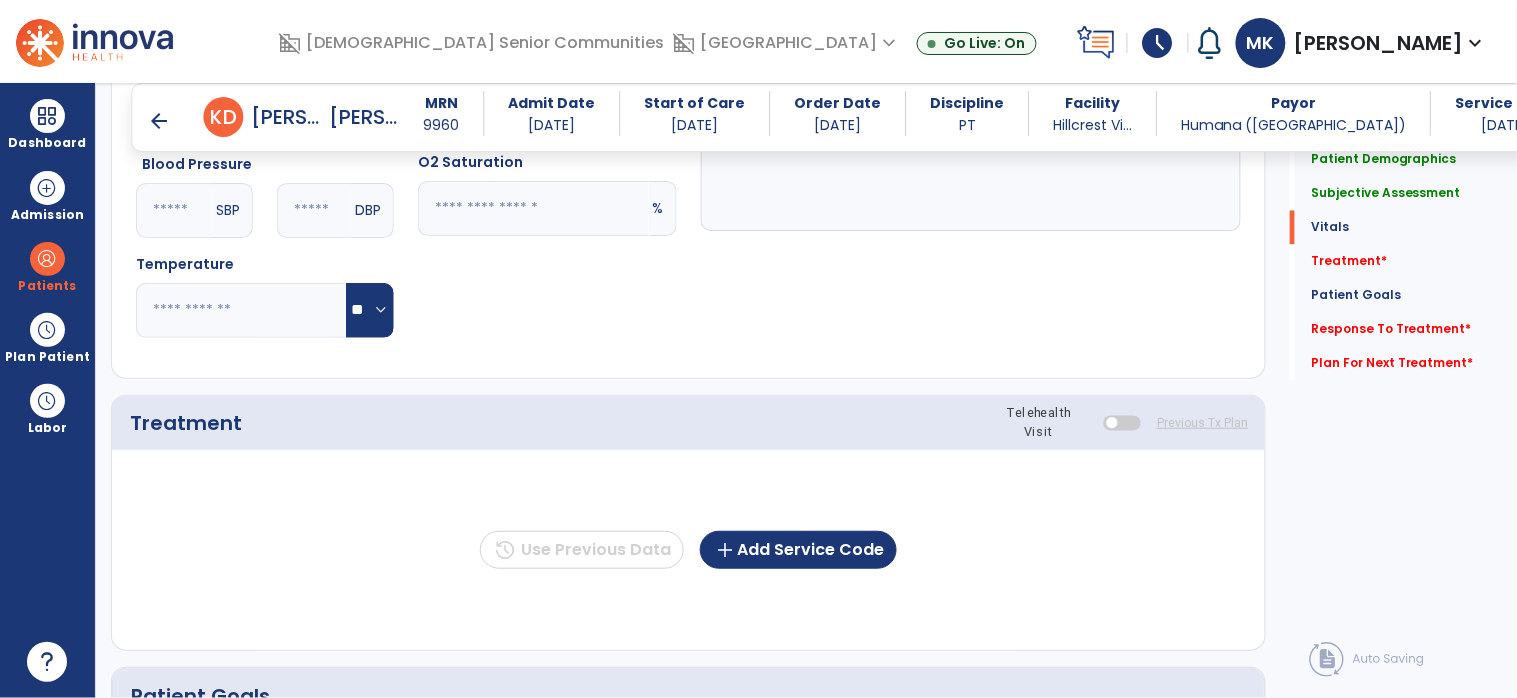 scroll, scrollTop: 1052, scrollLeft: 0, axis: vertical 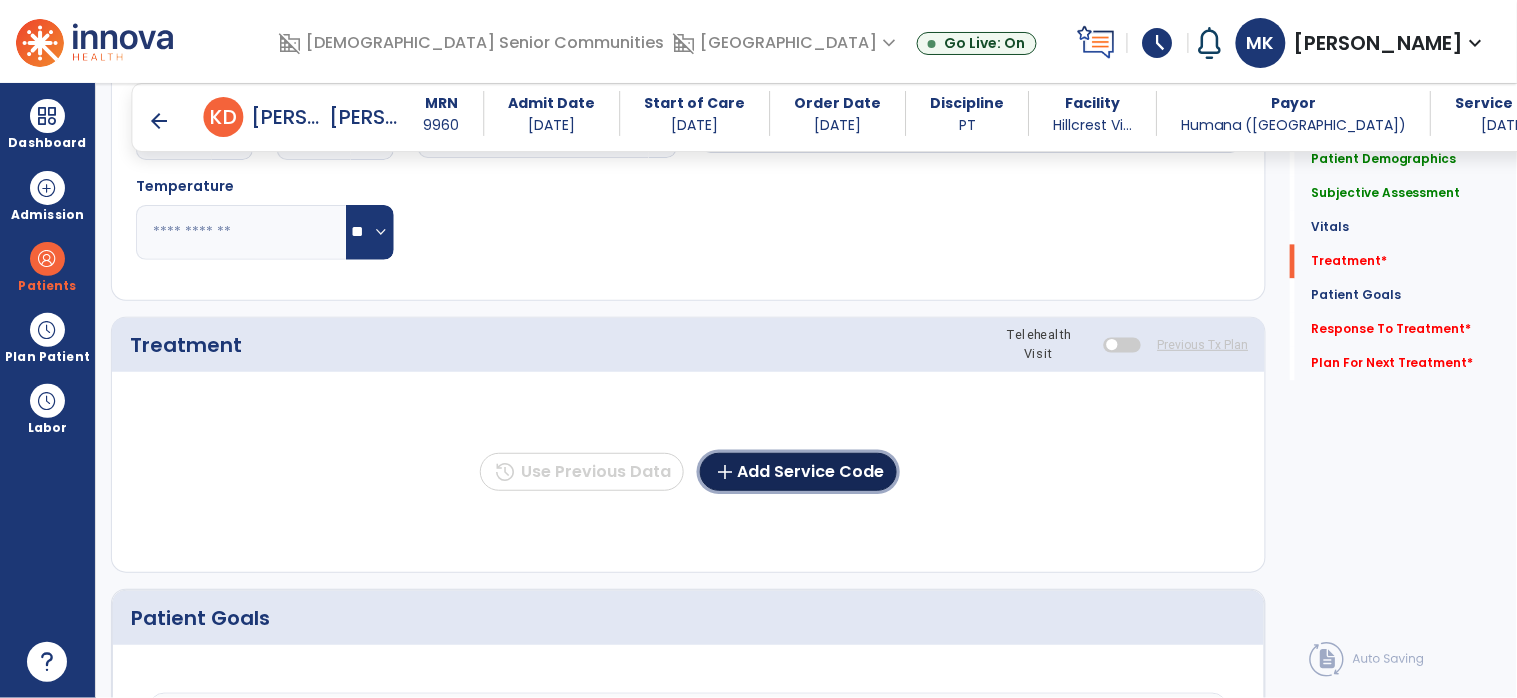 click on "add  Add Service Code" 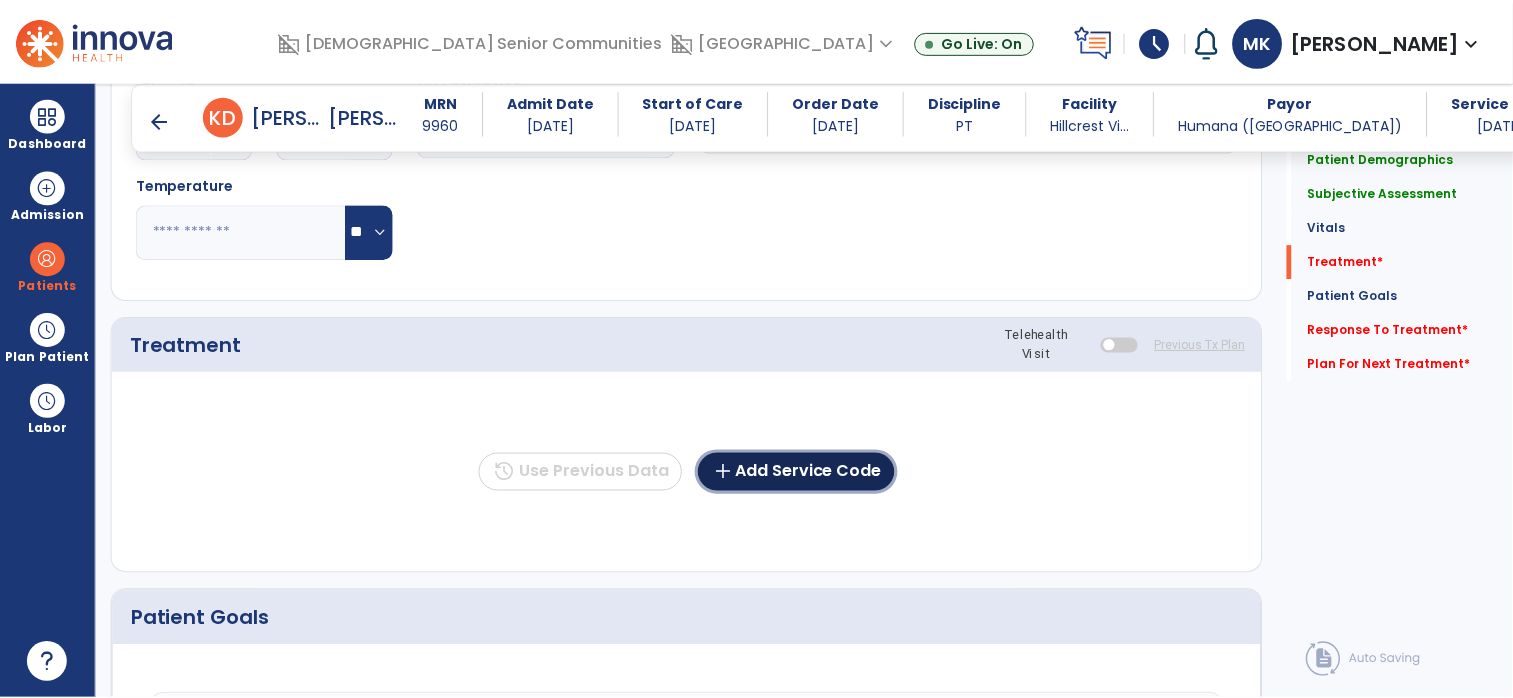 scroll, scrollTop: 0, scrollLeft: 0, axis: both 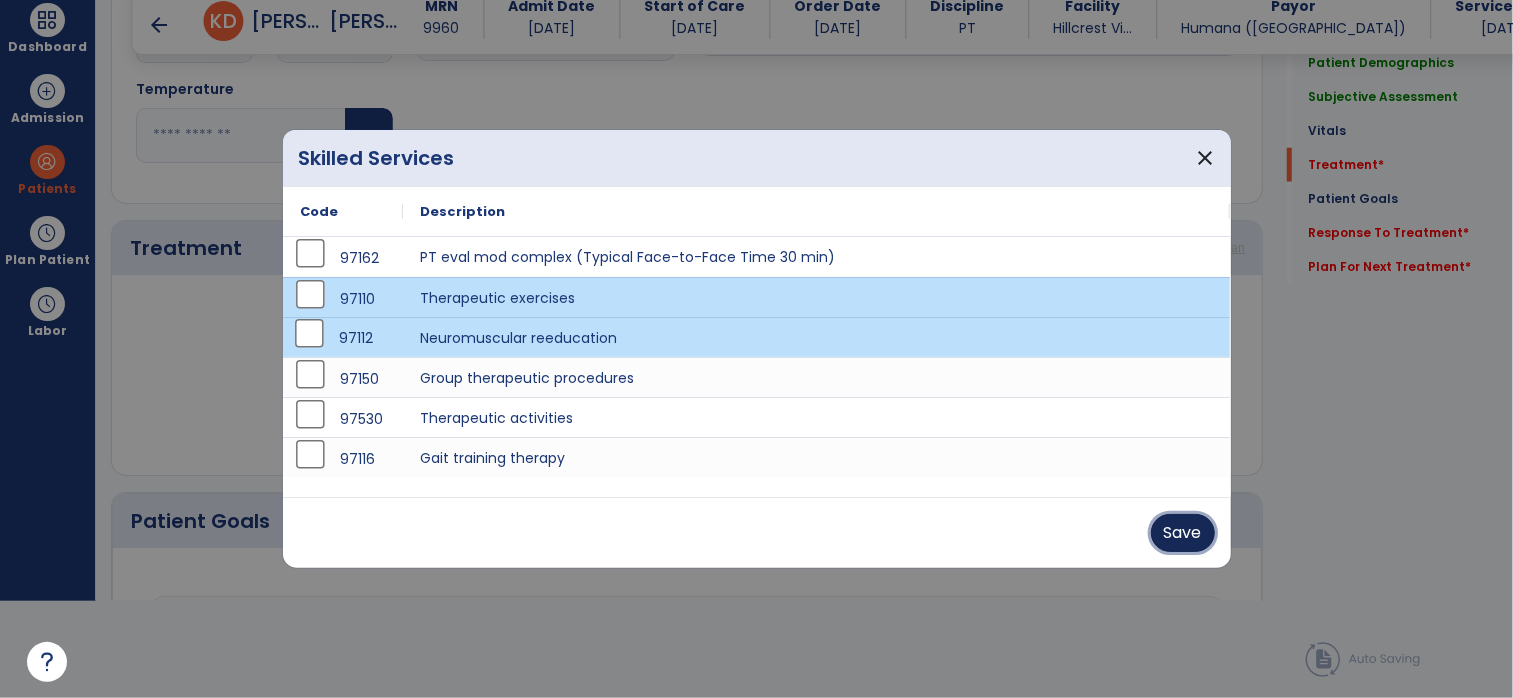 click on "Save" at bounding box center (1183, 533) 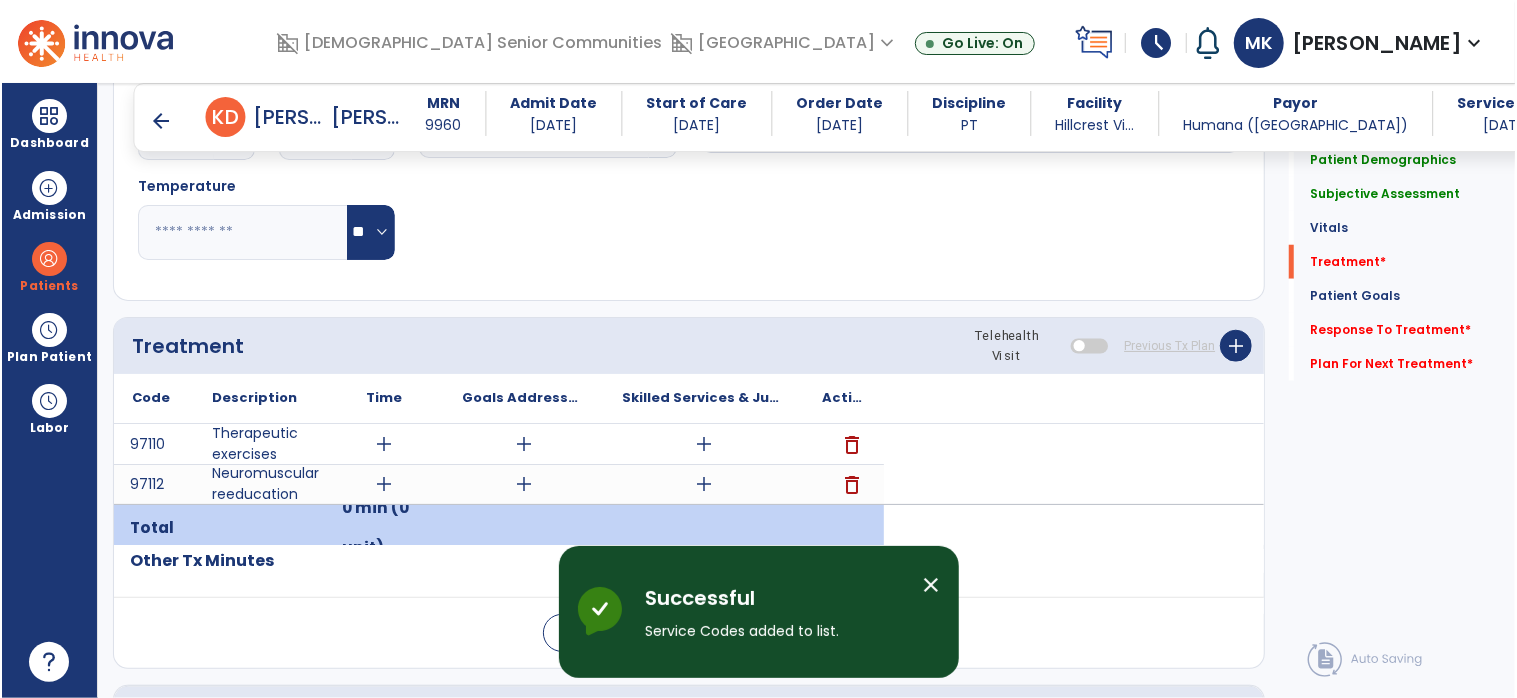 scroll, scrollTop: 96, scrollLeft: 0, axis: vertical 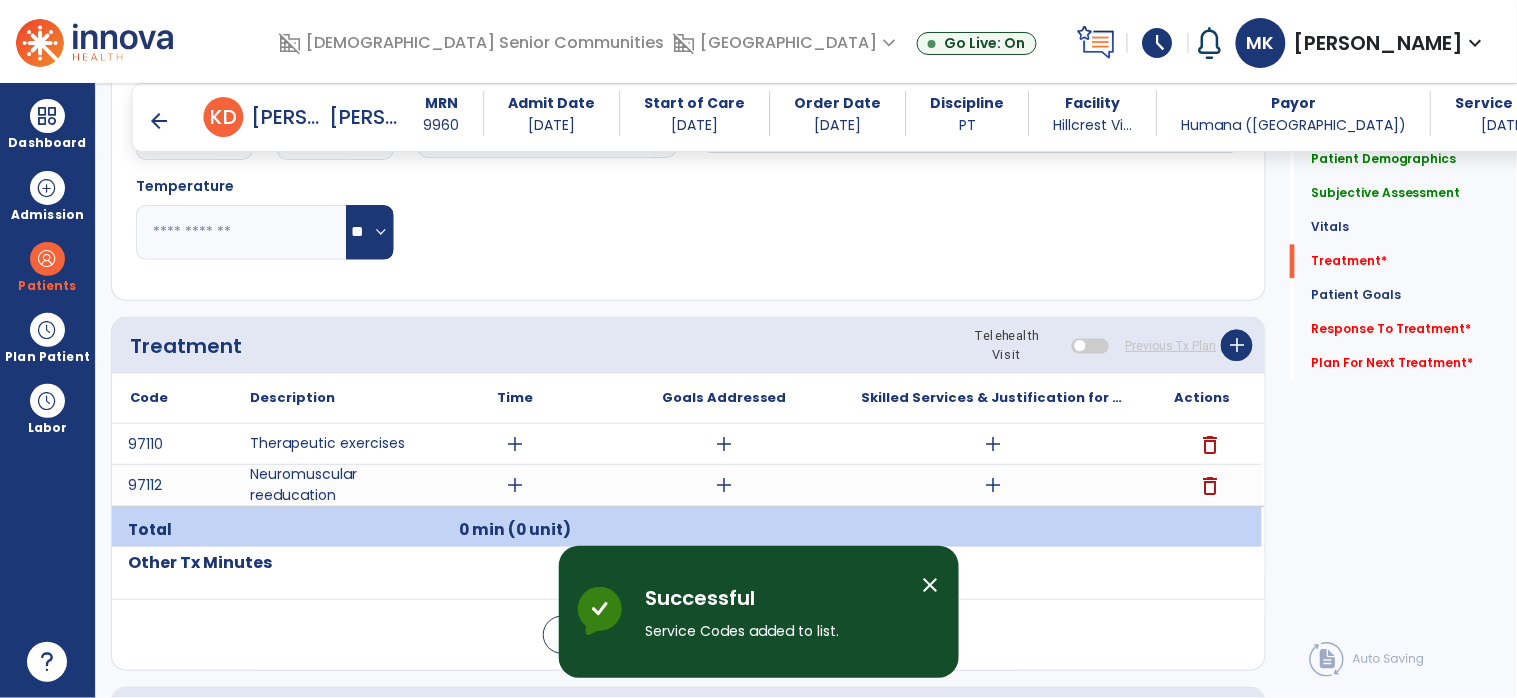 click on "add" at bounding box center [515, 444] 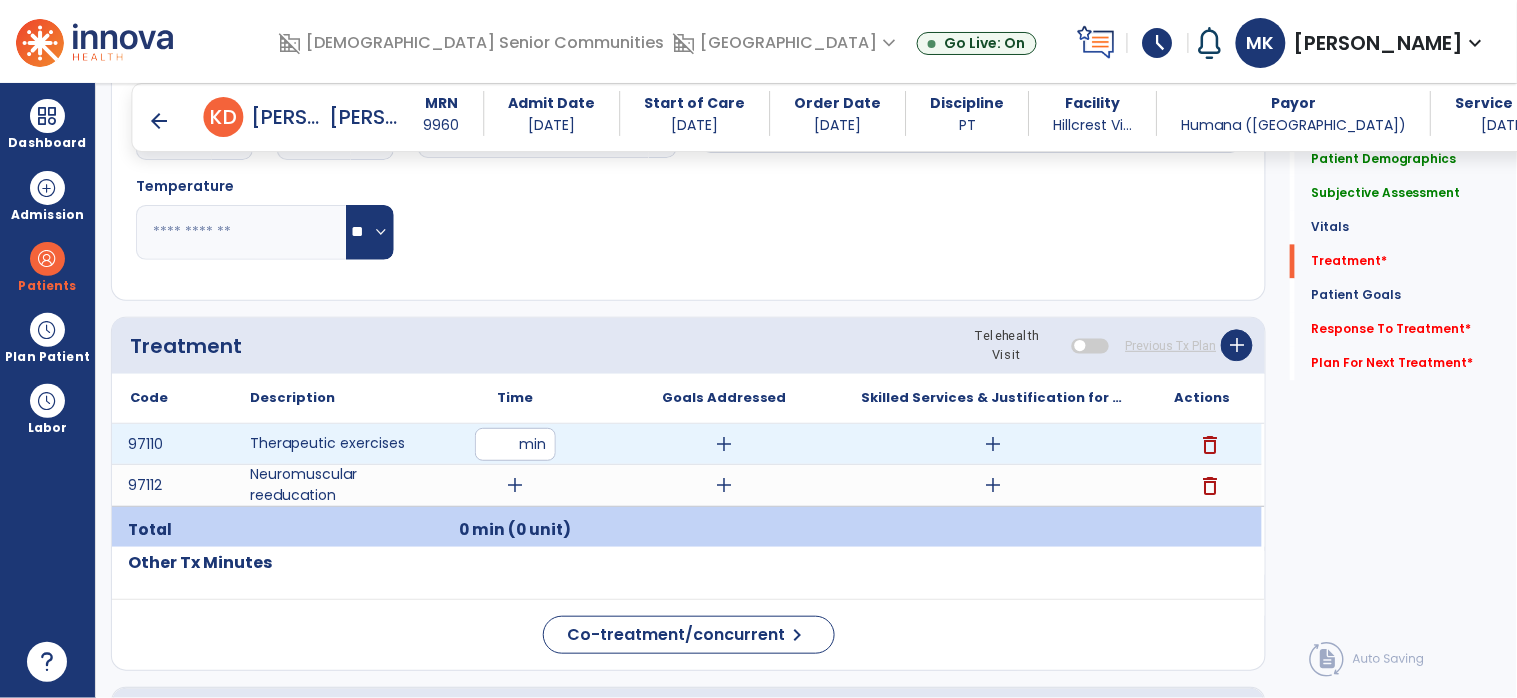 click at bounding box center (515, 444) 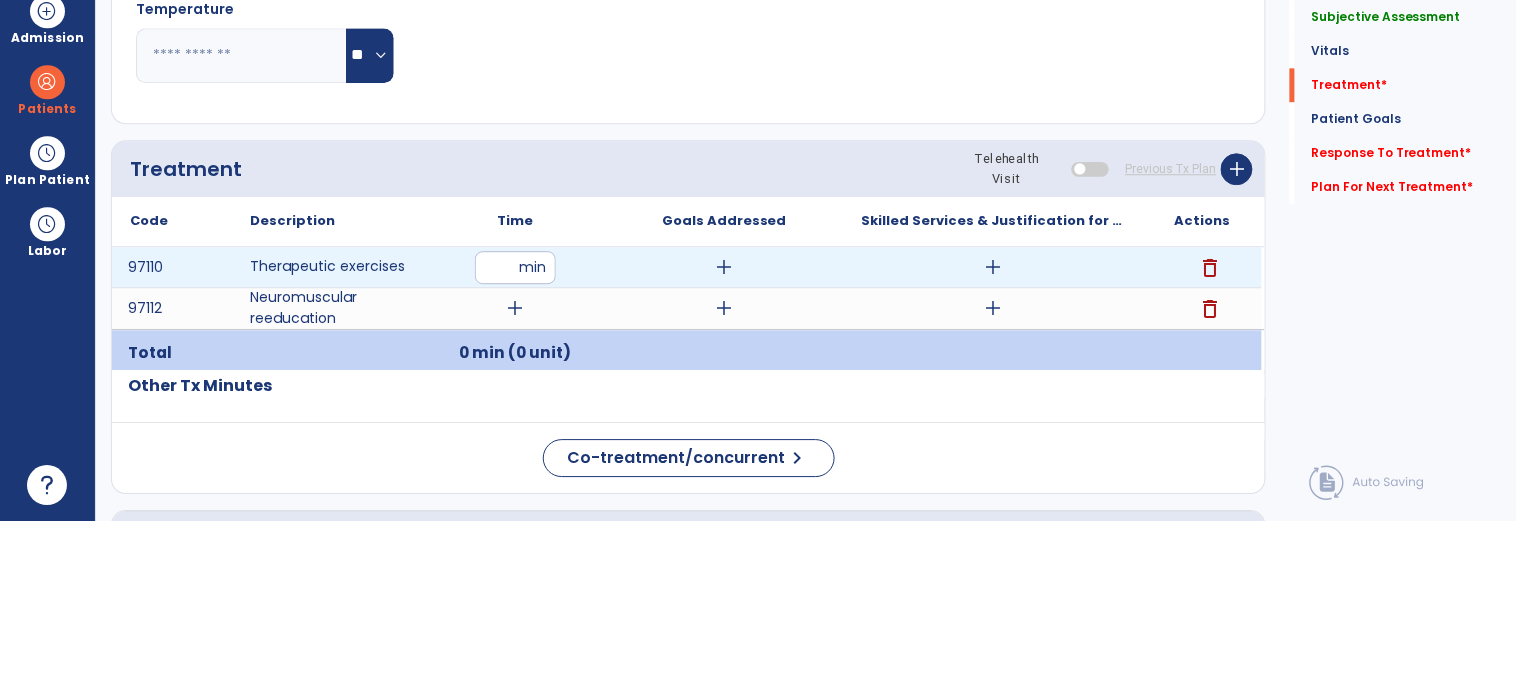 type on "**" 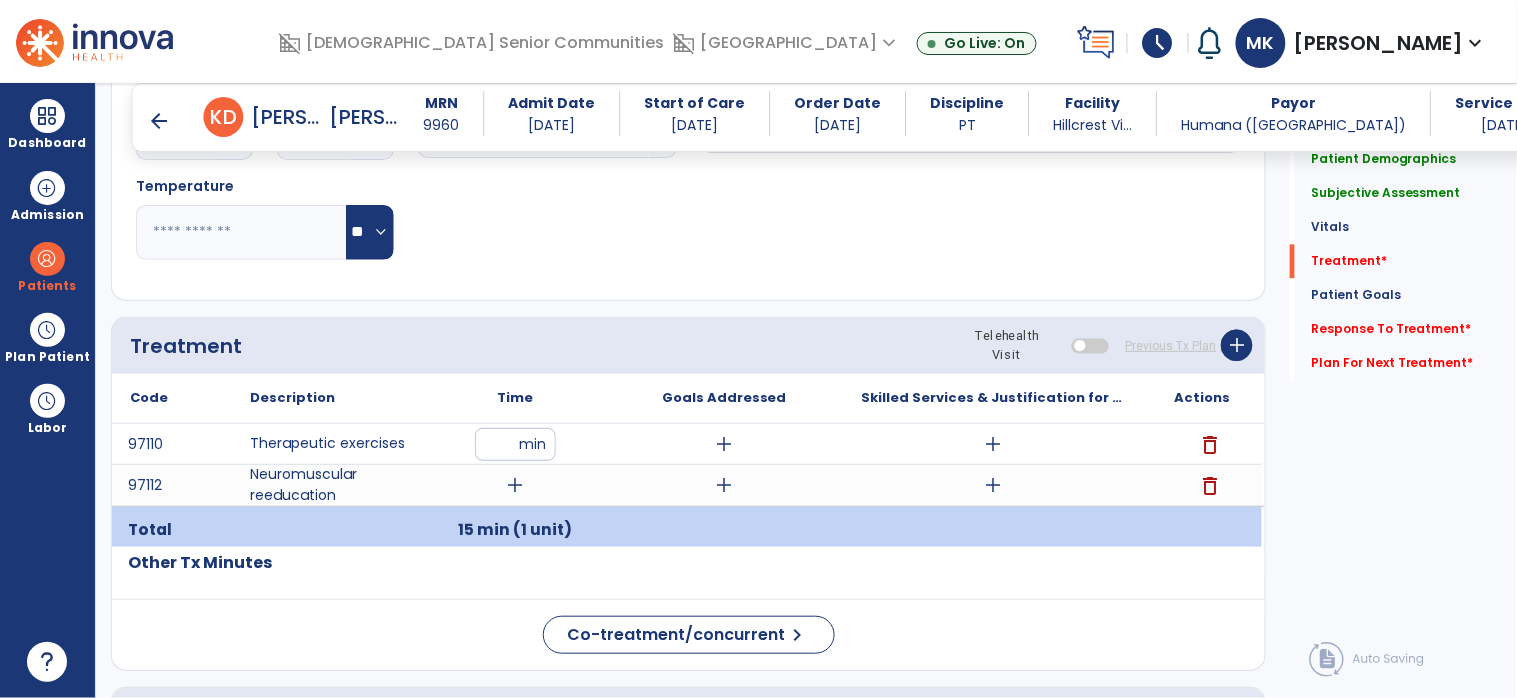 click on "add" at bounding box center [515, 485] 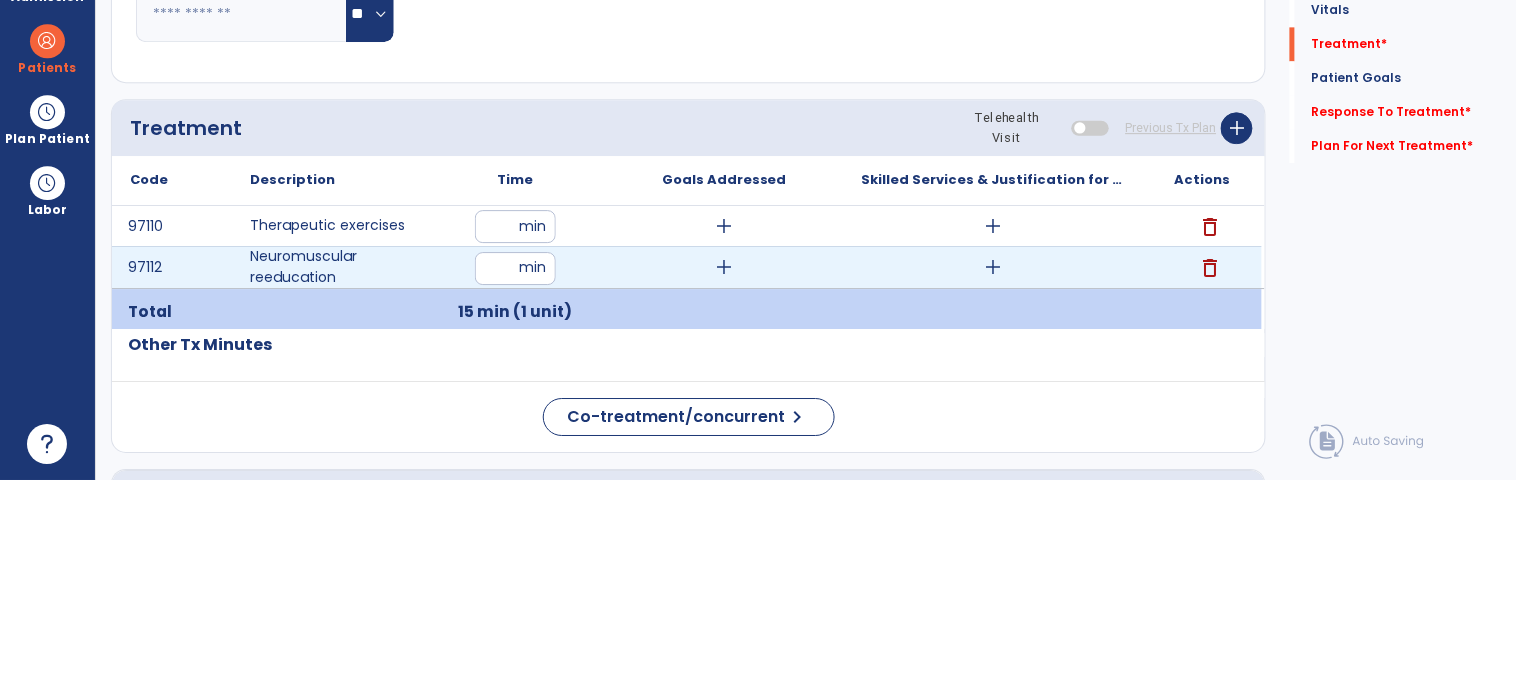 type on "**" 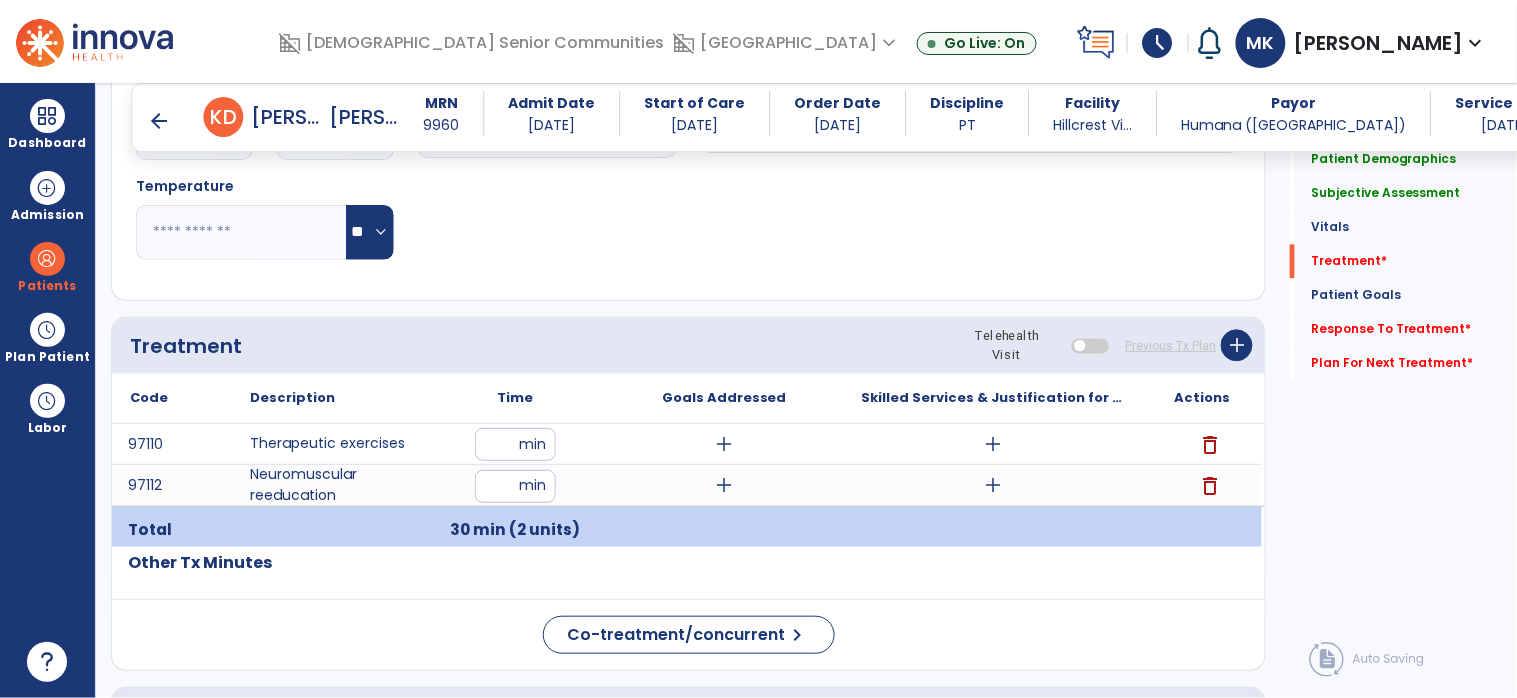 click on "add" at bounding box center (724, 444) 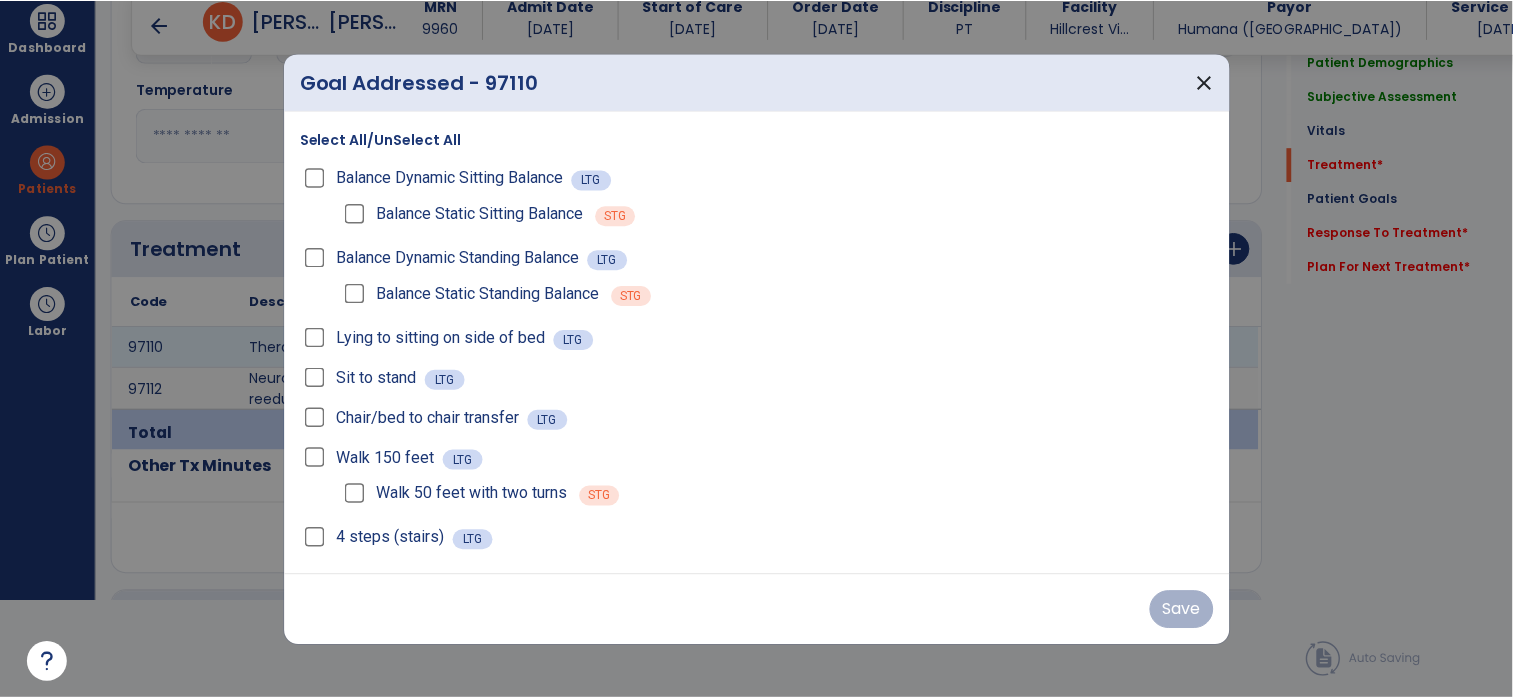 scroll, scrollTop: 0, scrollLeft: 0, axis: both 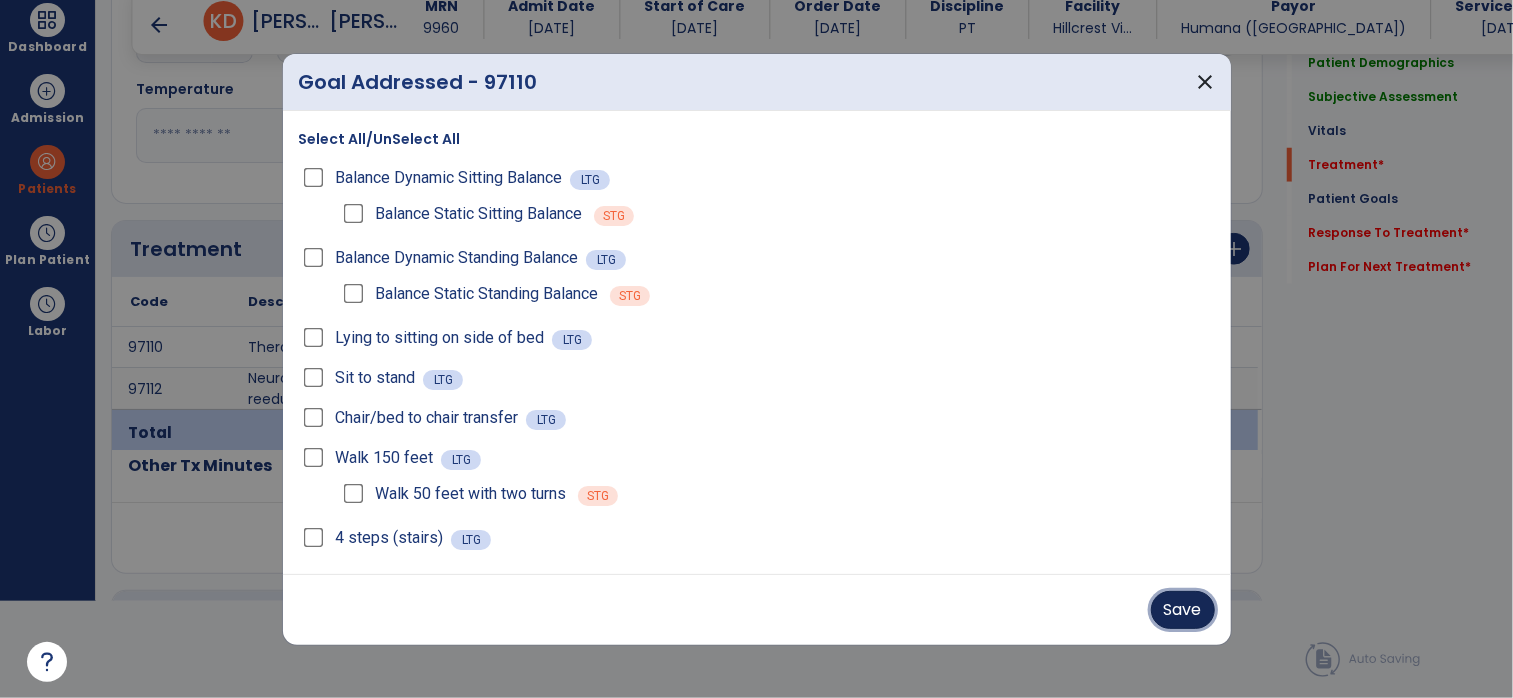 click on "Save" at bounding box center [1183, 610] 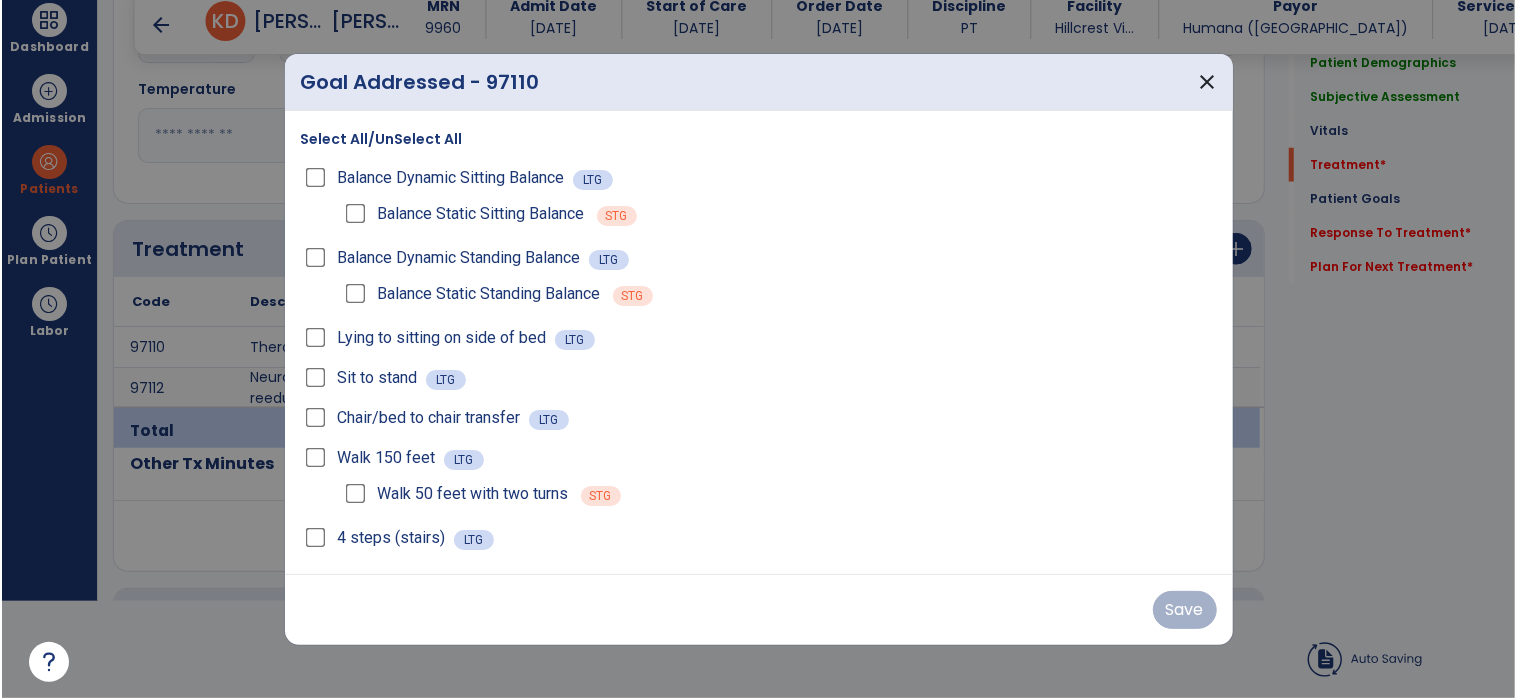 scroll, scrollTop: 96, scrollLeft: 0, axis: vertical 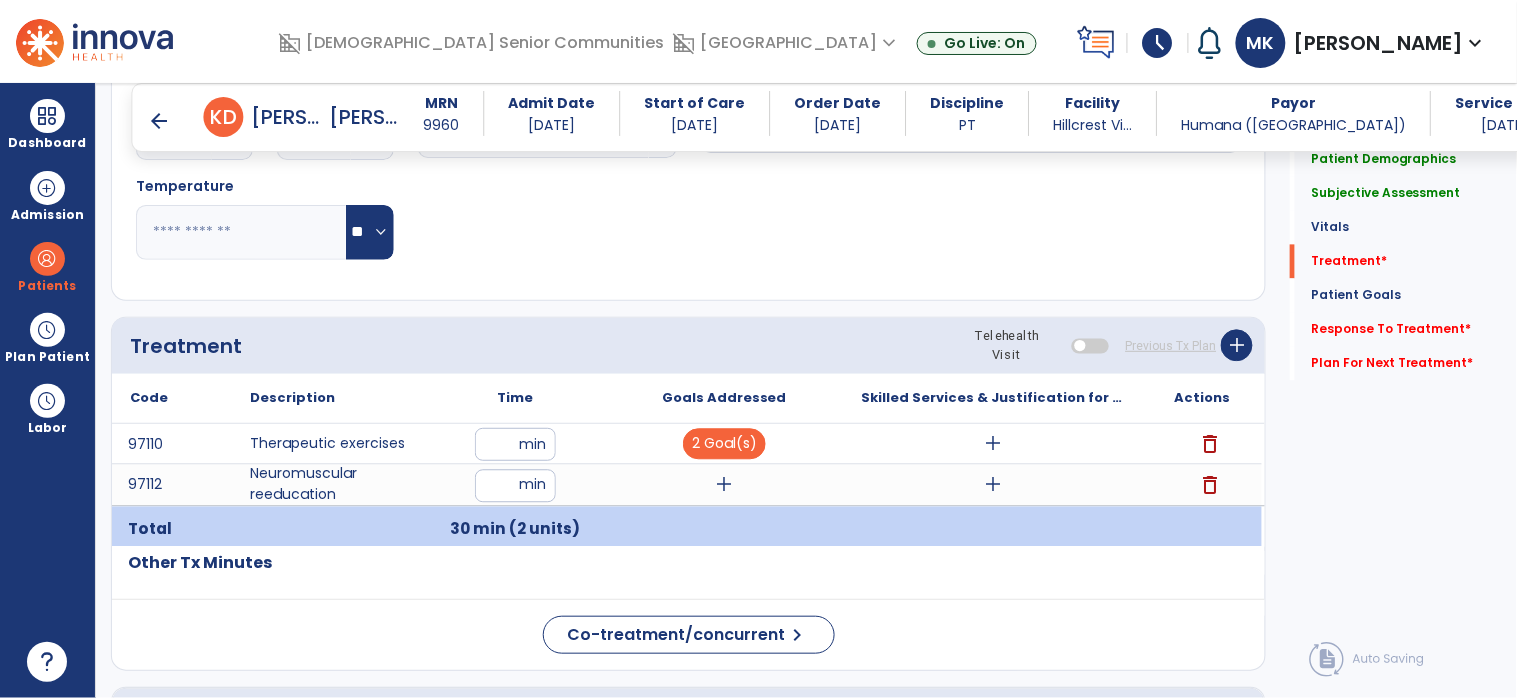 click on "add" at bounding box center [724, 485] 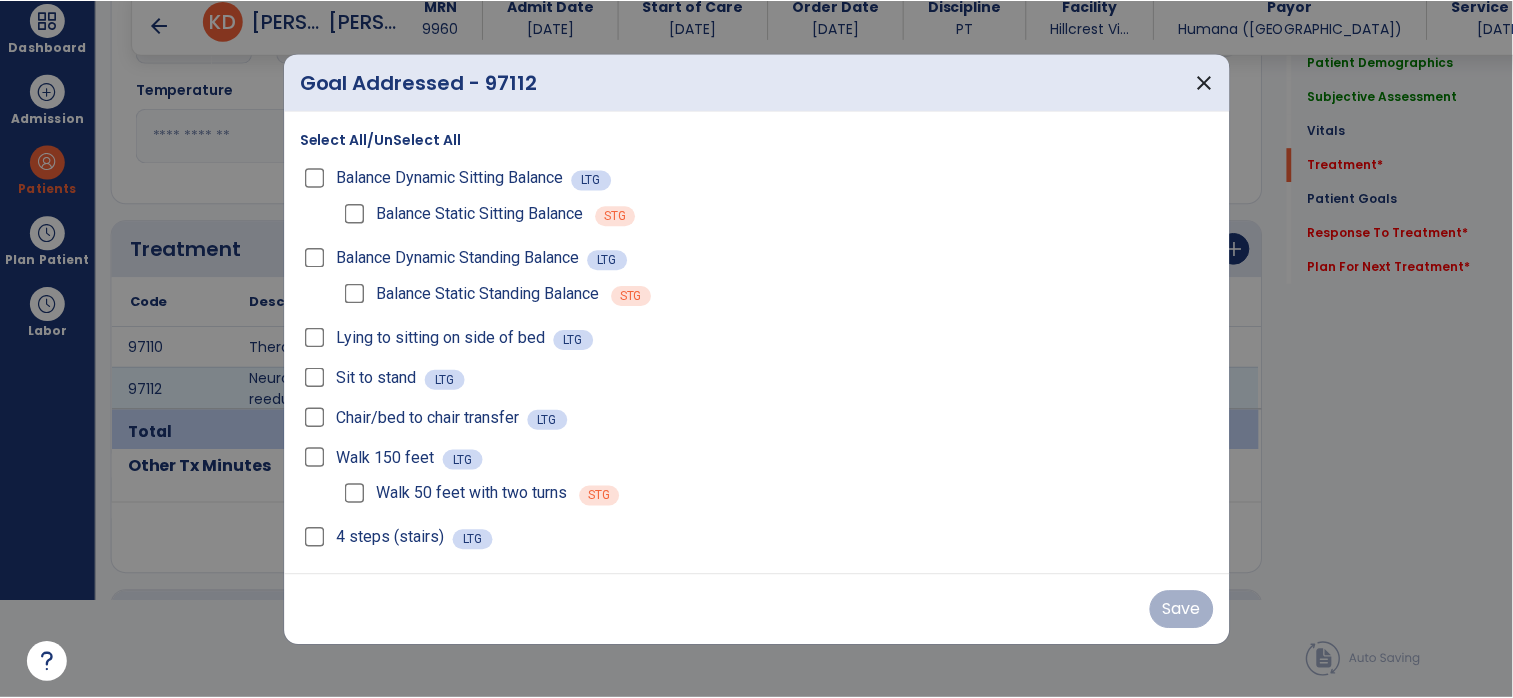 scroll, scrollTop: 0, scrollLeft: 0, axis: both 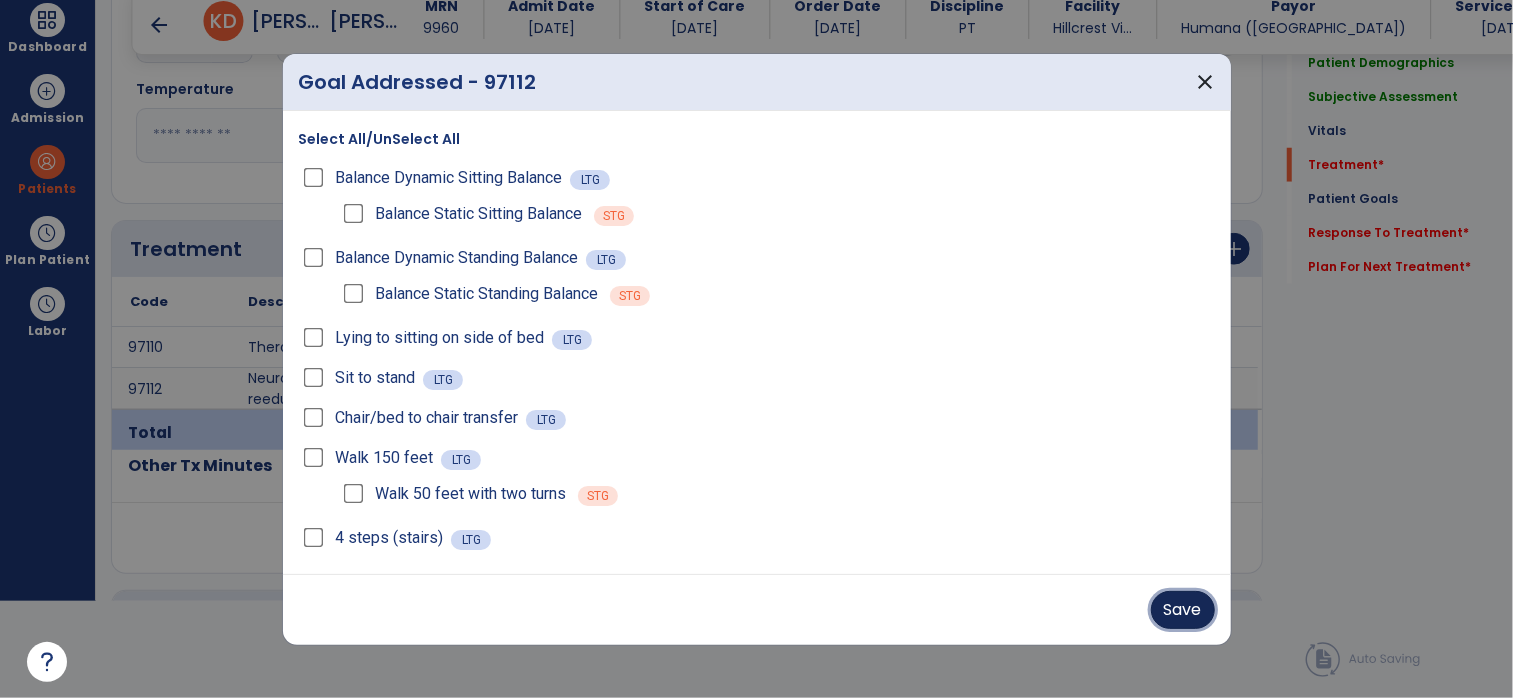 click on "Save" at bounding box center (1183, 610) 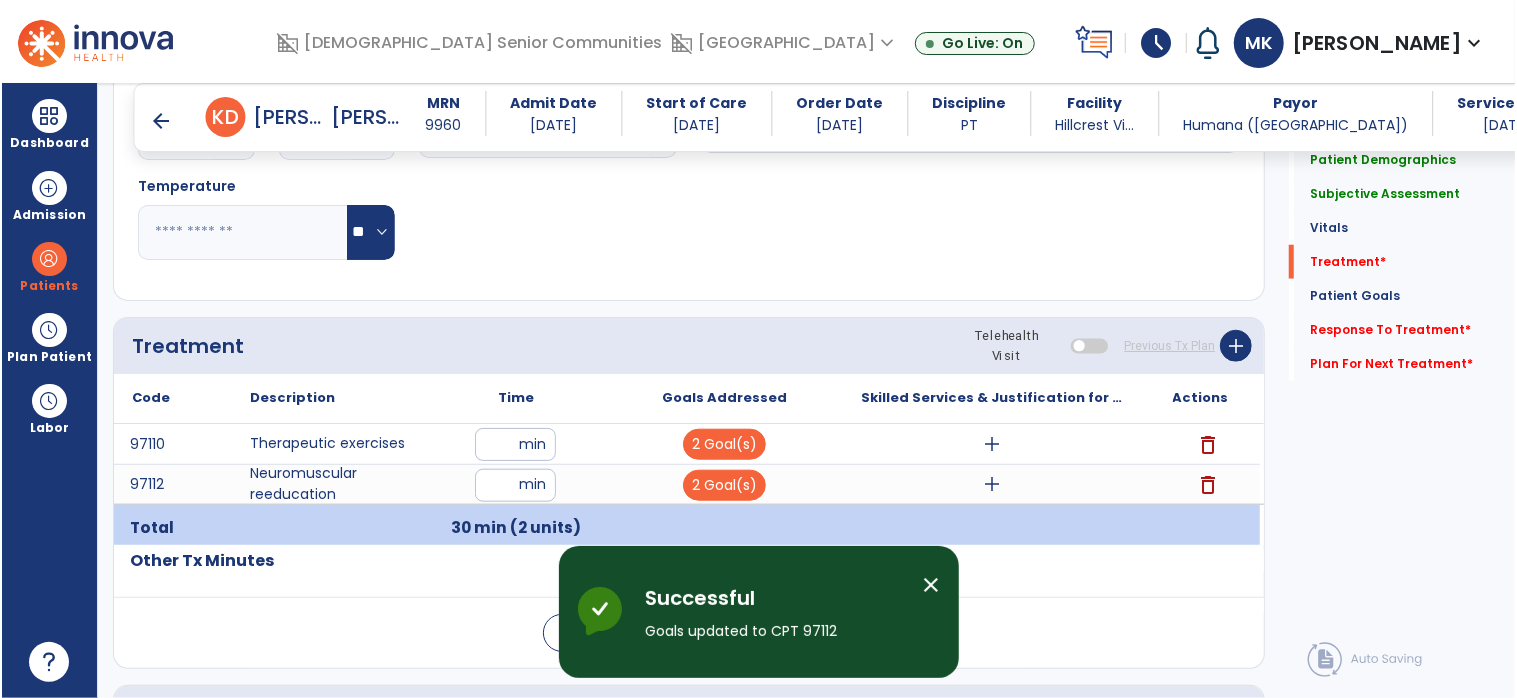 scroll, scrollTop: 96, scrollLeft: 0, axis: vertical 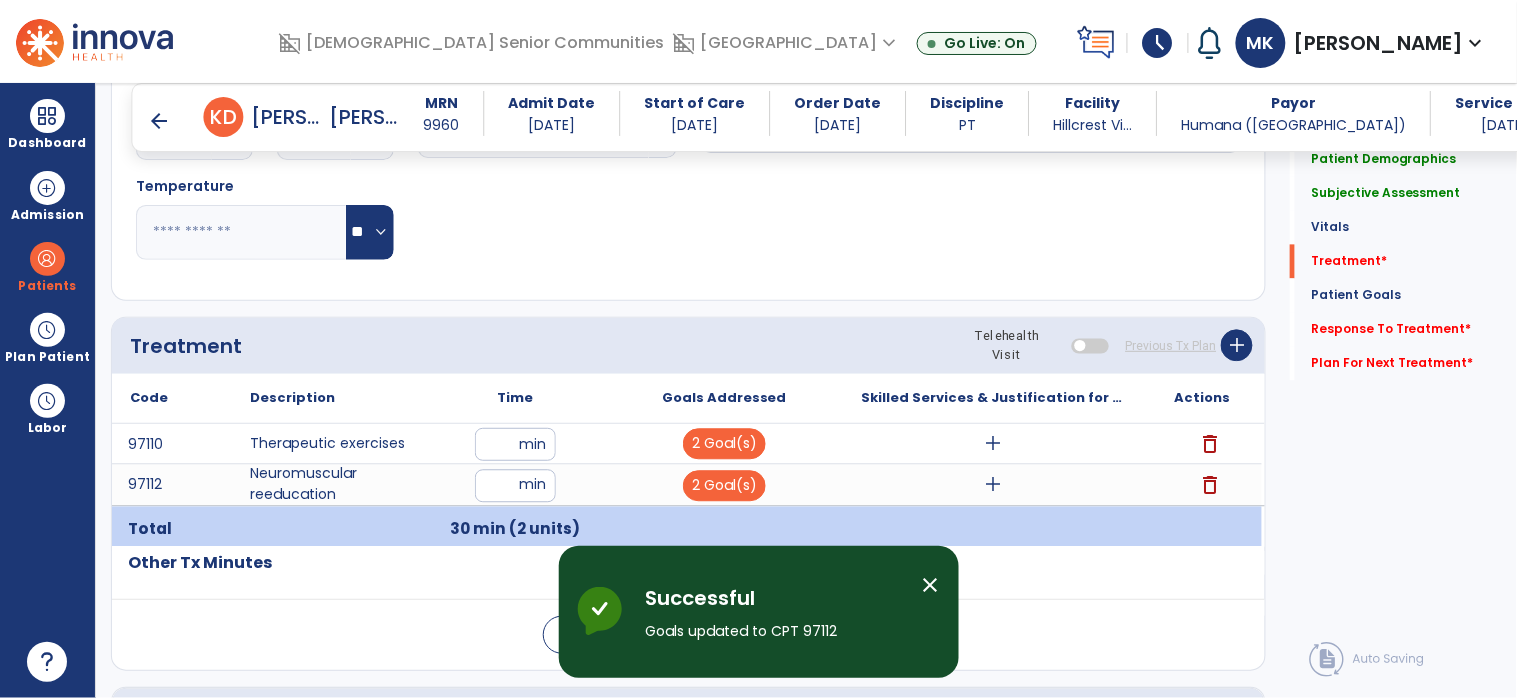 click on "add" at bounding box center [993, 444] 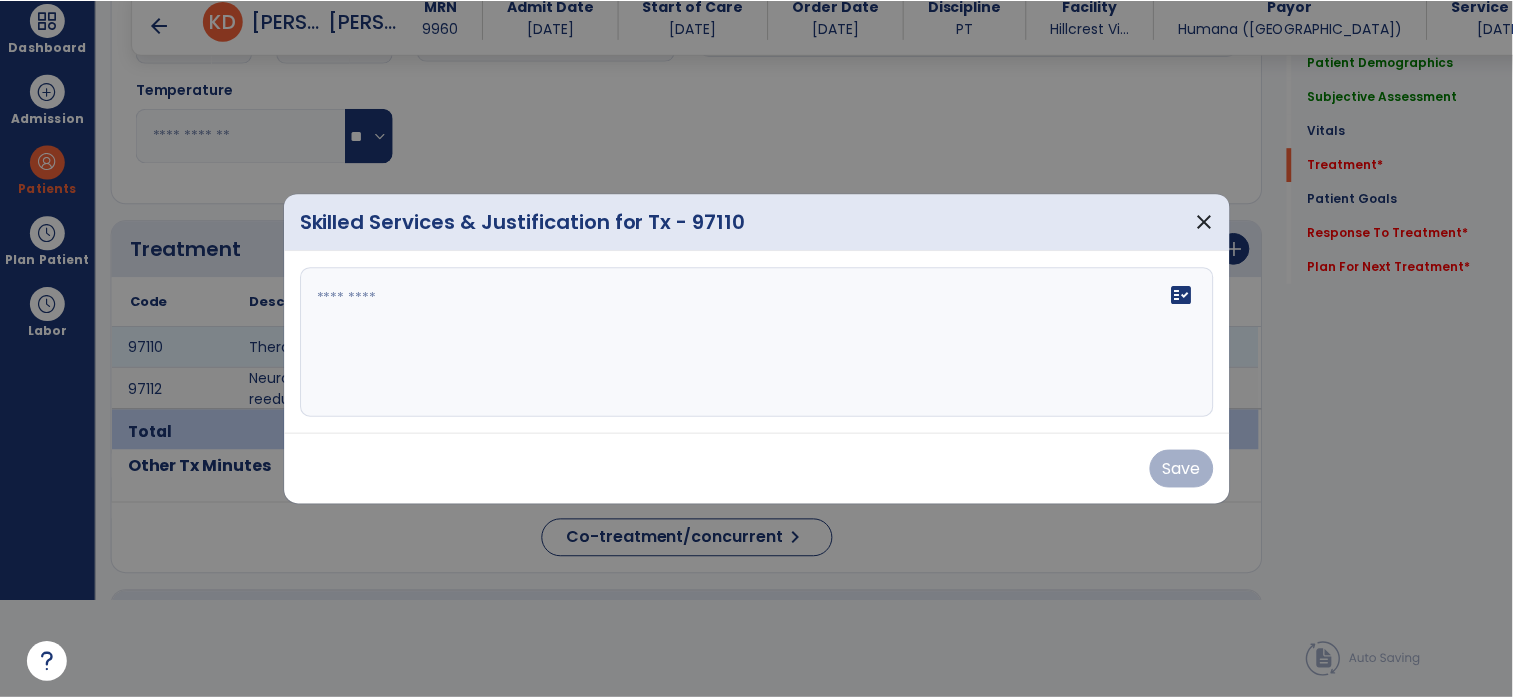 scroll, scrollTop: 0, scrollLeft: 0, axis: both 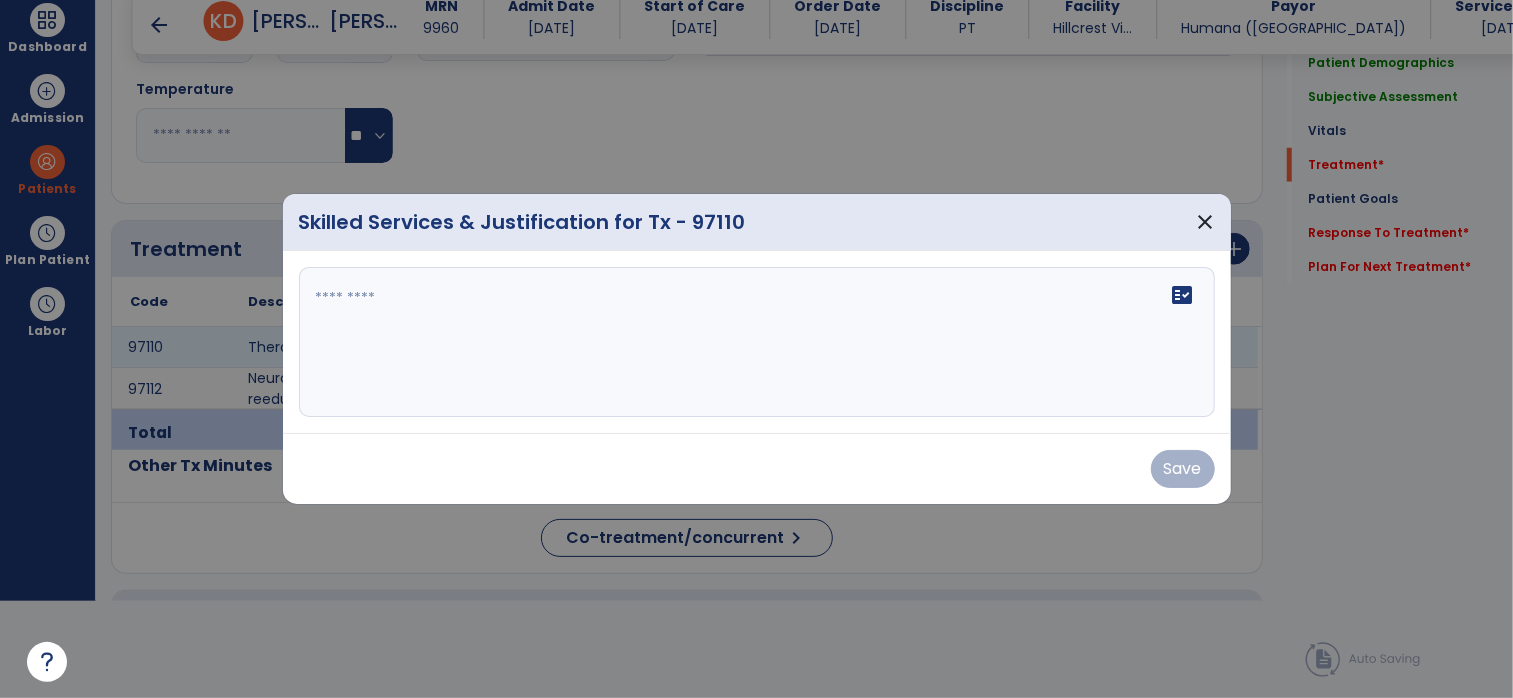 click on "fact_check" at bounding box center [757, 342] 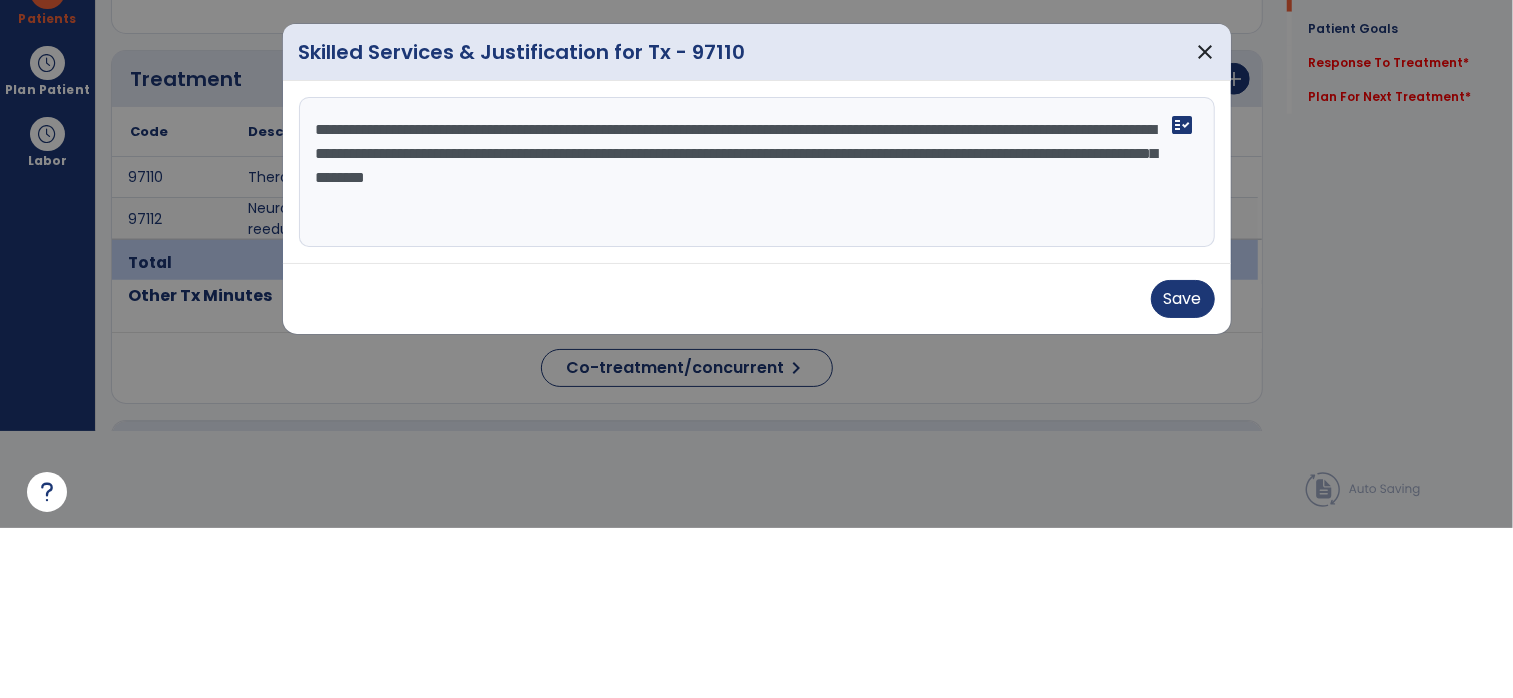 click on "**********" at bounding box center [757, 342] 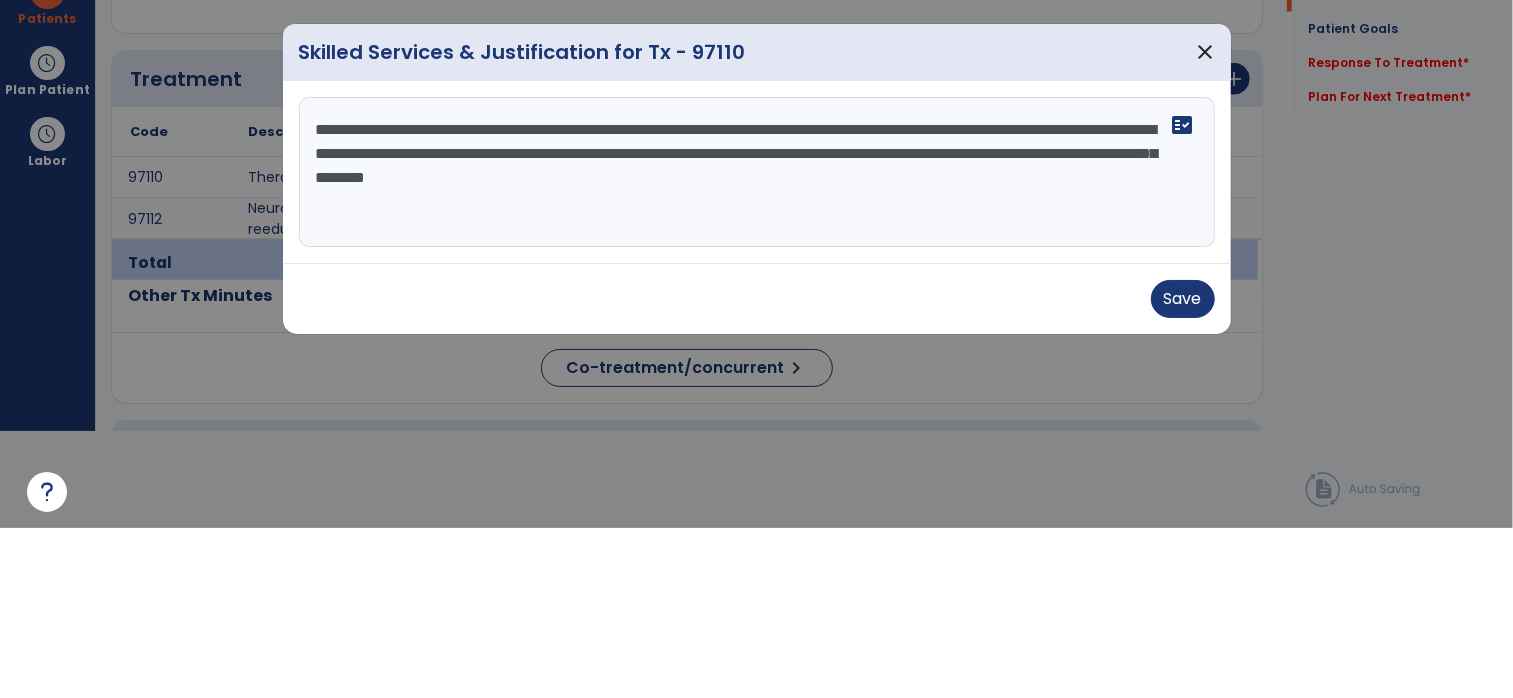 click on "**********" at bounding box center (757, 342) 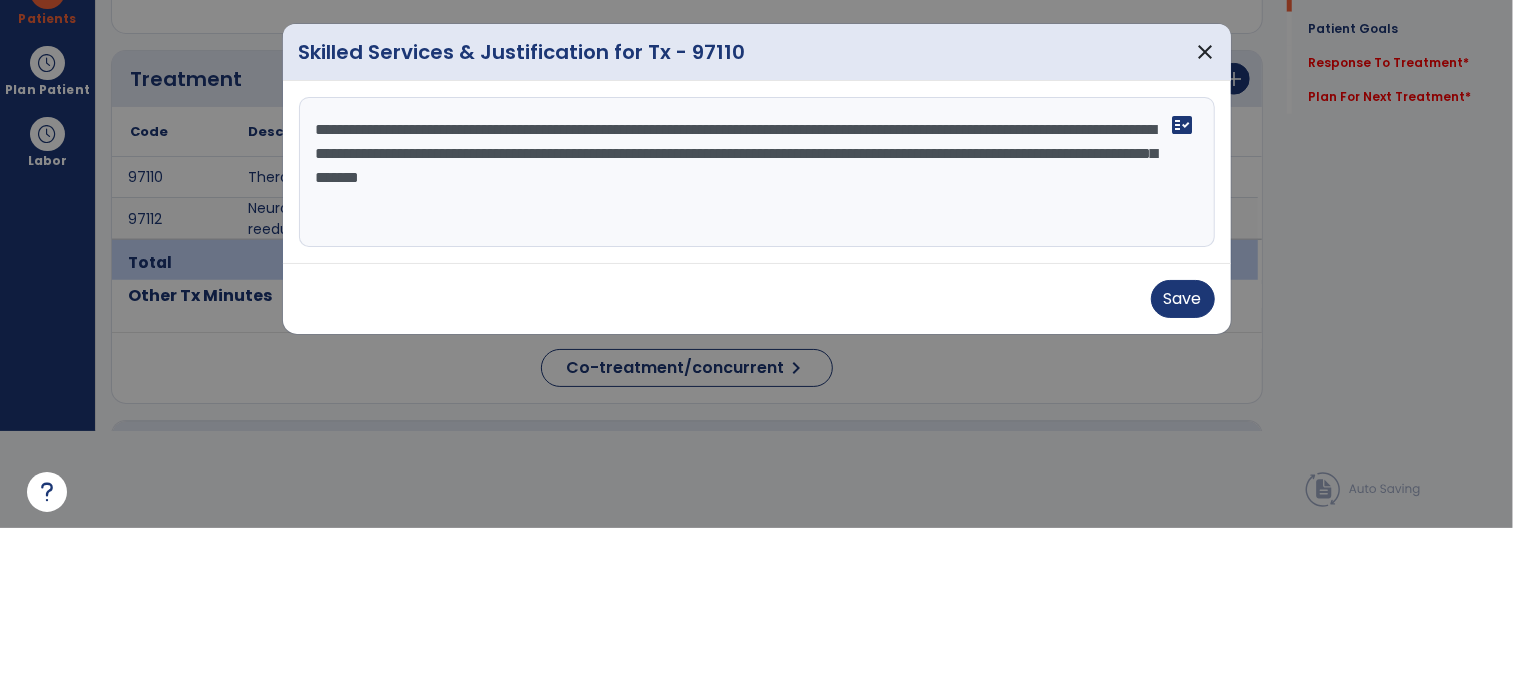 click on "**********" at bounding box center [757, 342] 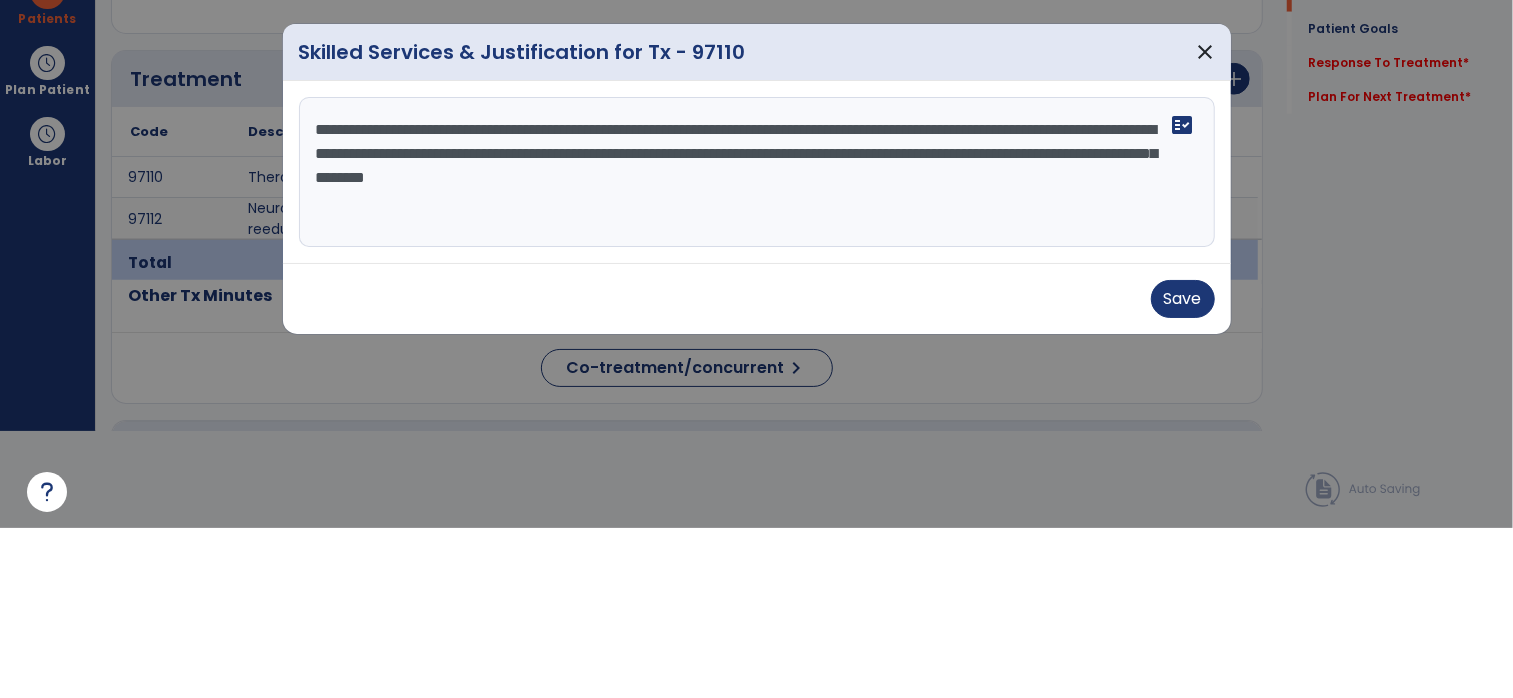click on "**********" at bounding box center (757, 342) 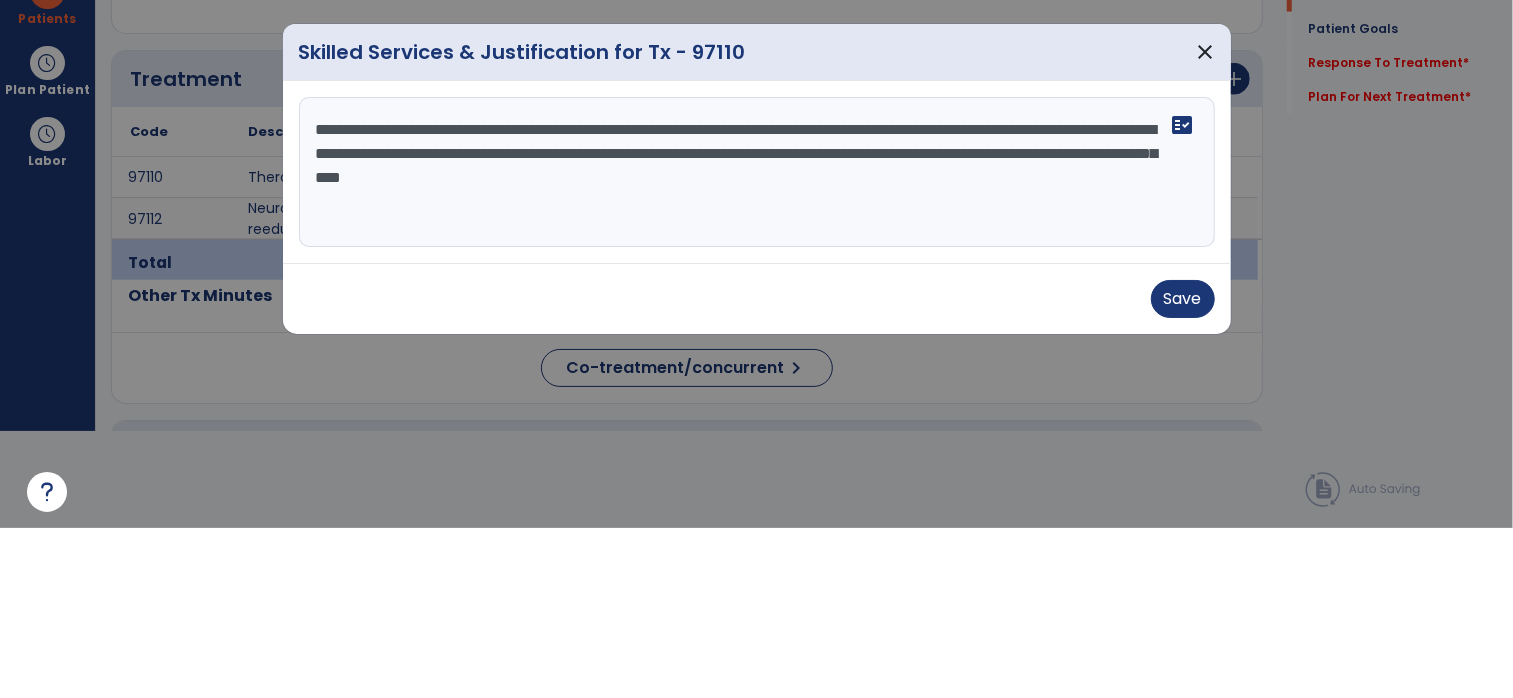 click on "**********" at bounding box center (757, 342) 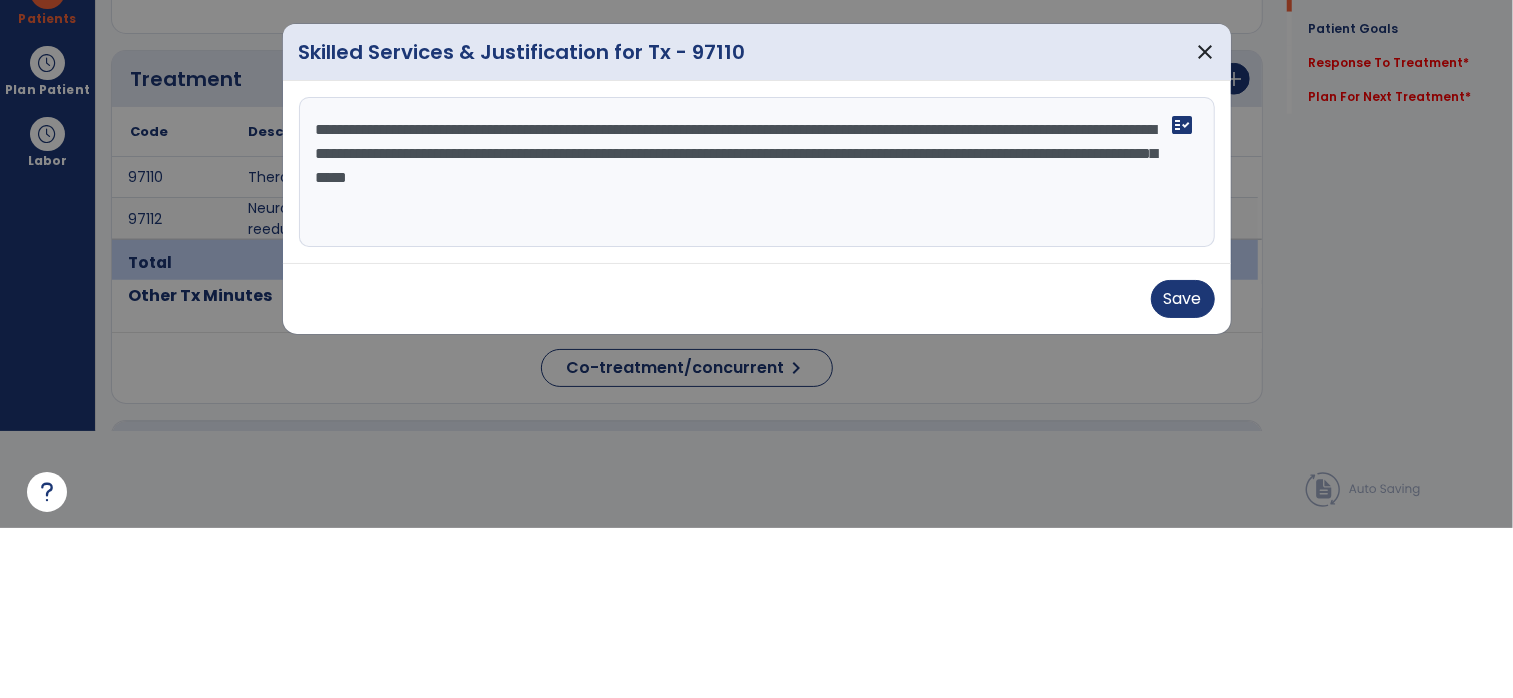 click on "**********" at bounding box center [757, 342] 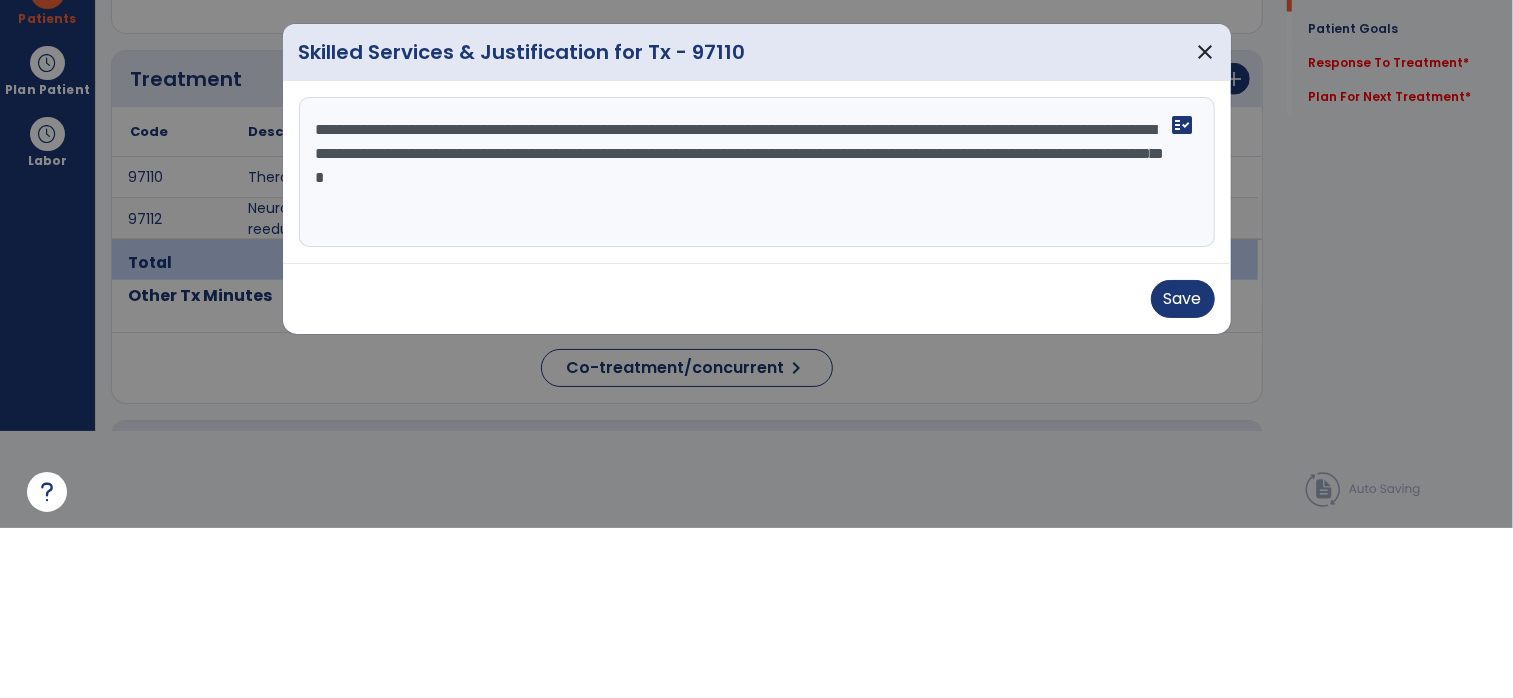 type on "**********" 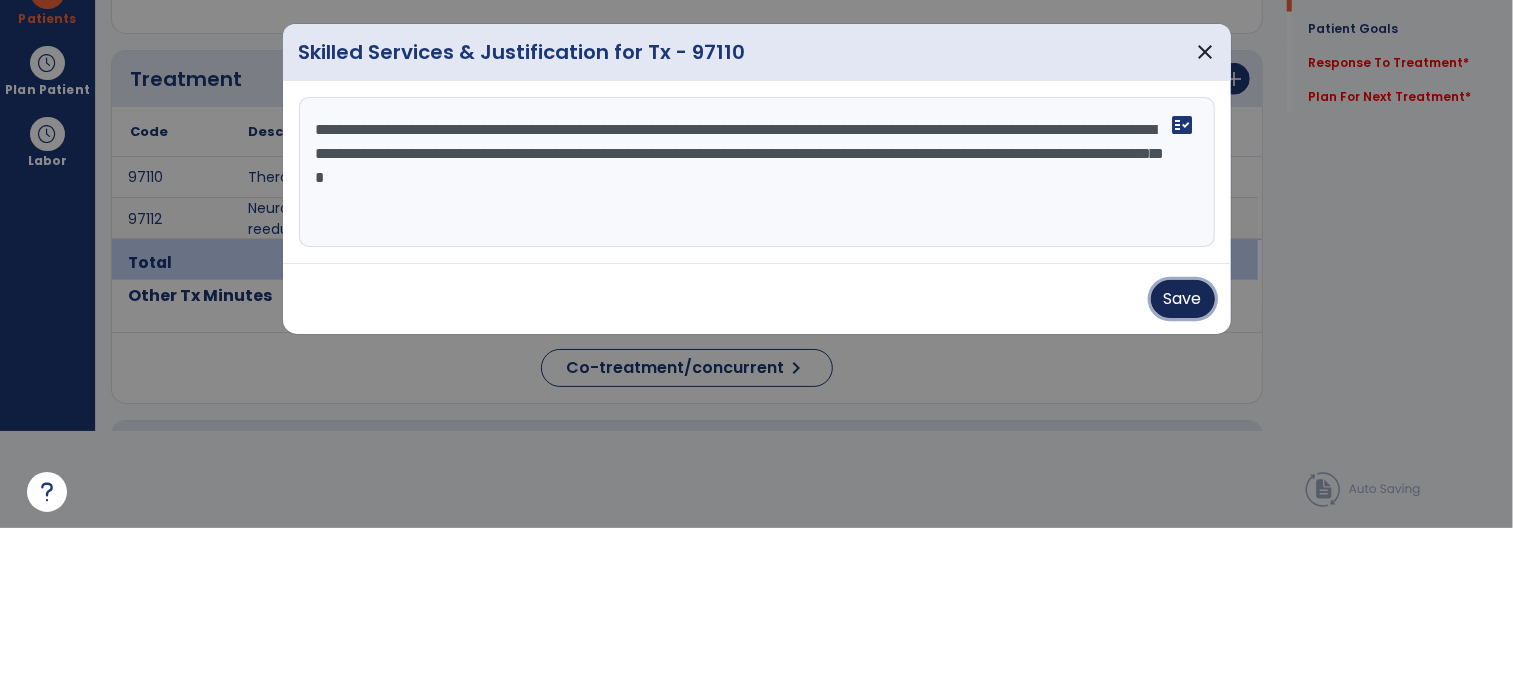 click on "Save" at bounding box center (1183, 469) 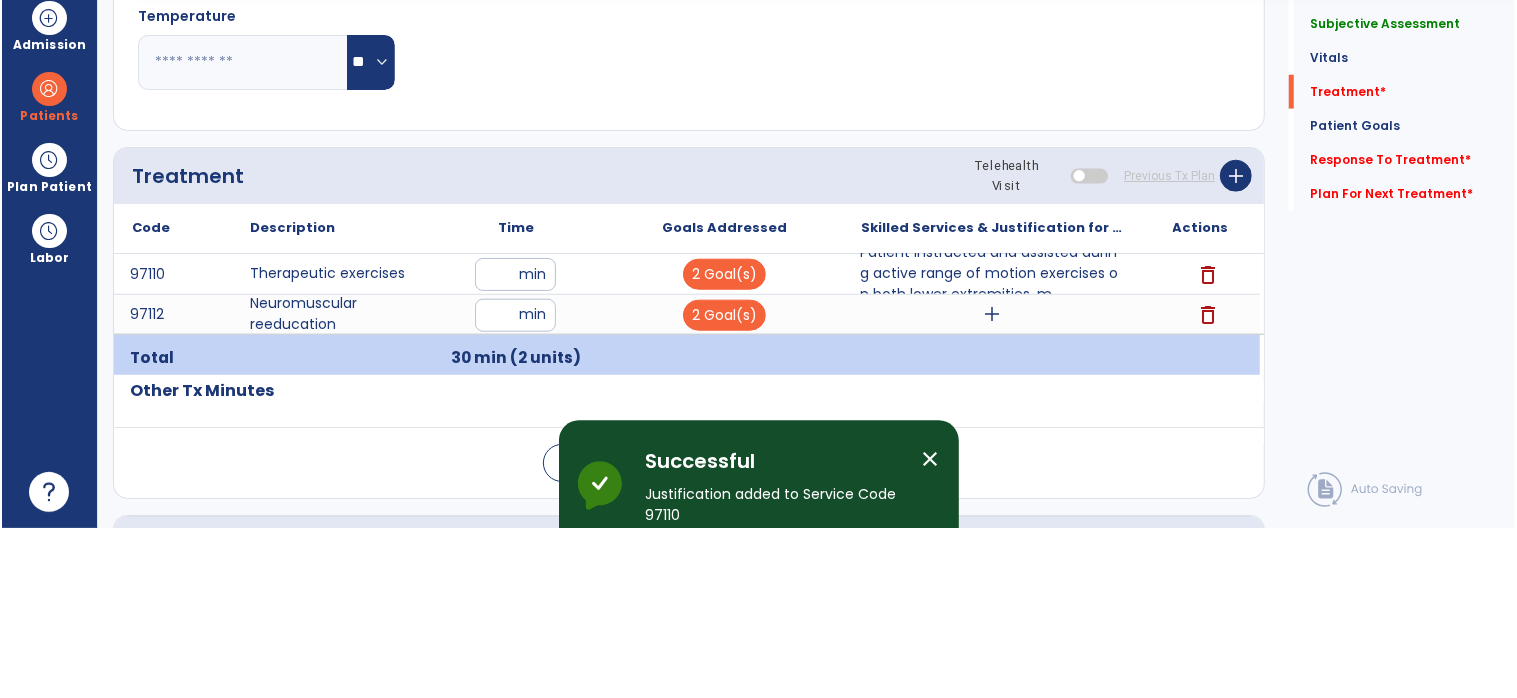 scroll, scrollTop: 96, scrollLeft: 0, axis: vertical 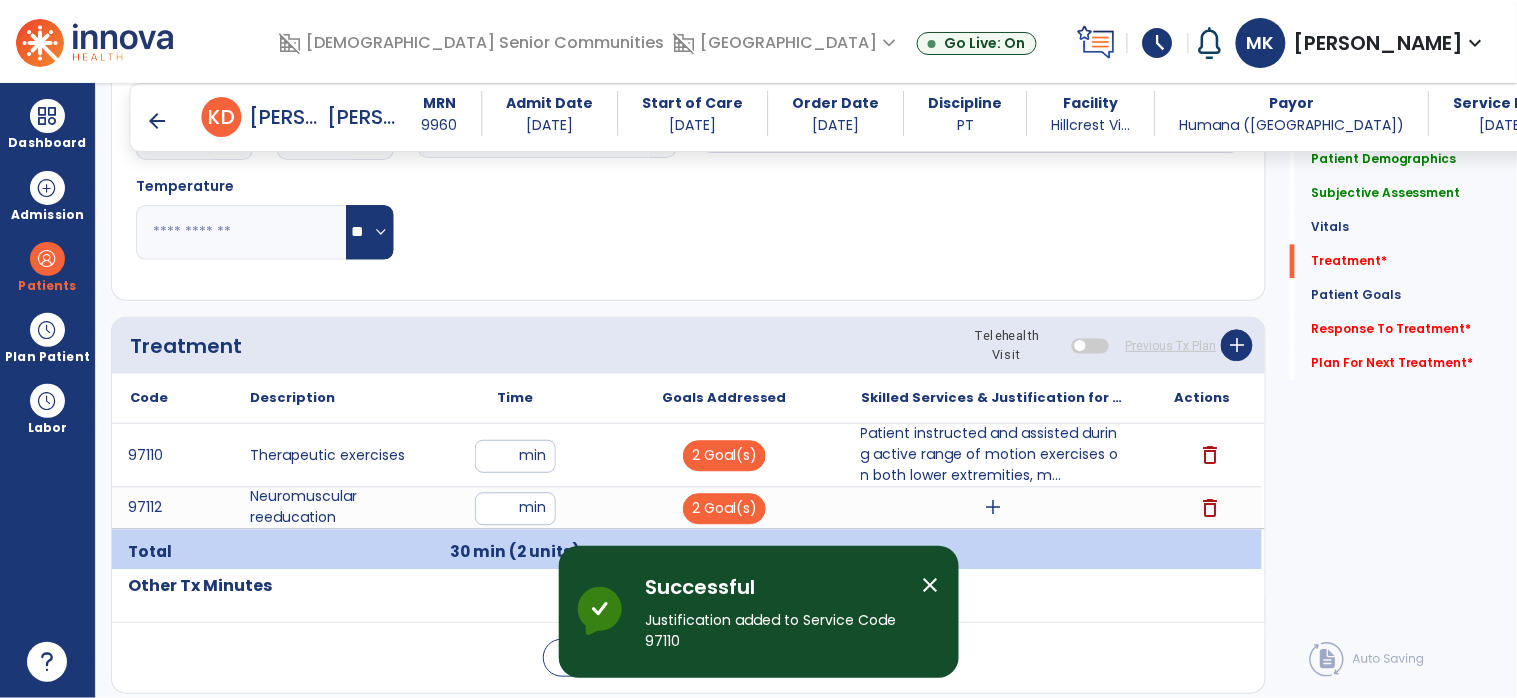 click on "add" at bounding box center [993, 508] 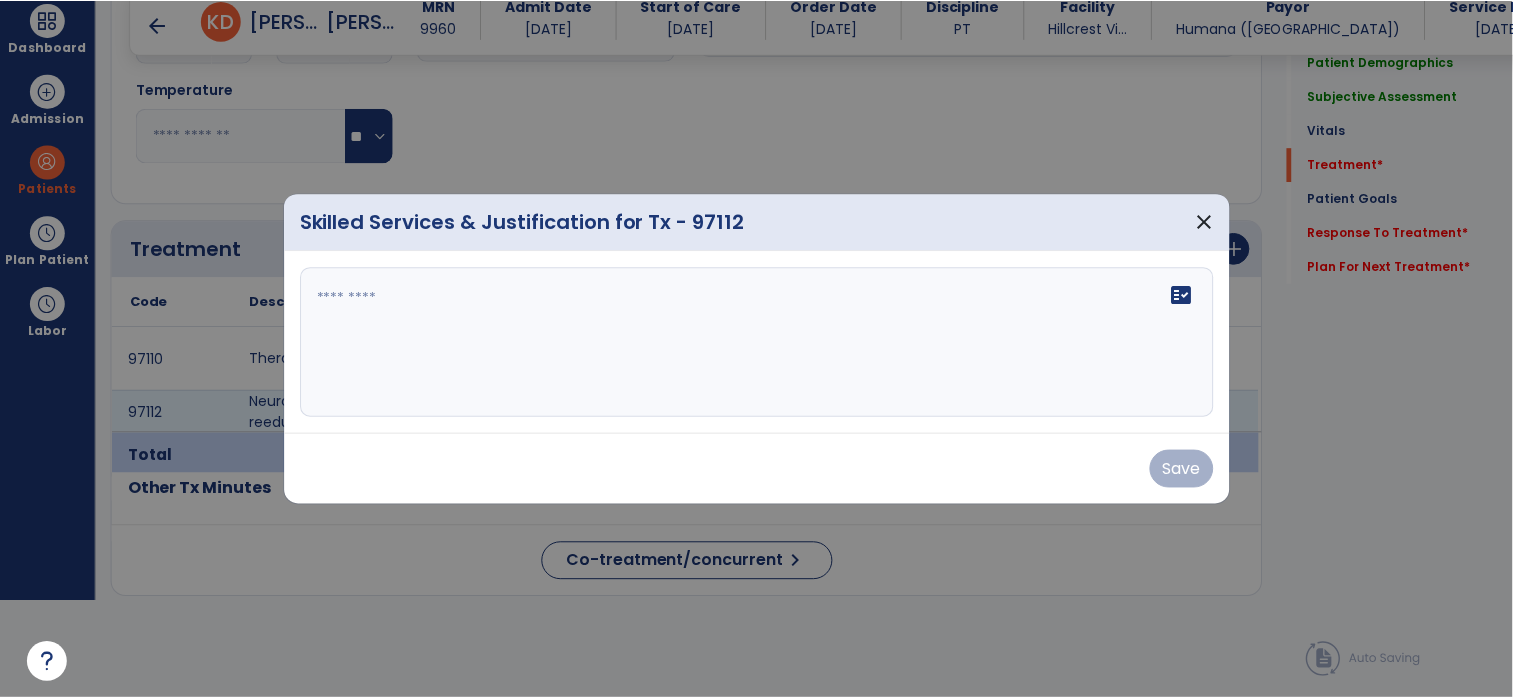 scroll, scrollTop: 0, scrollLeft: 0, axis: both 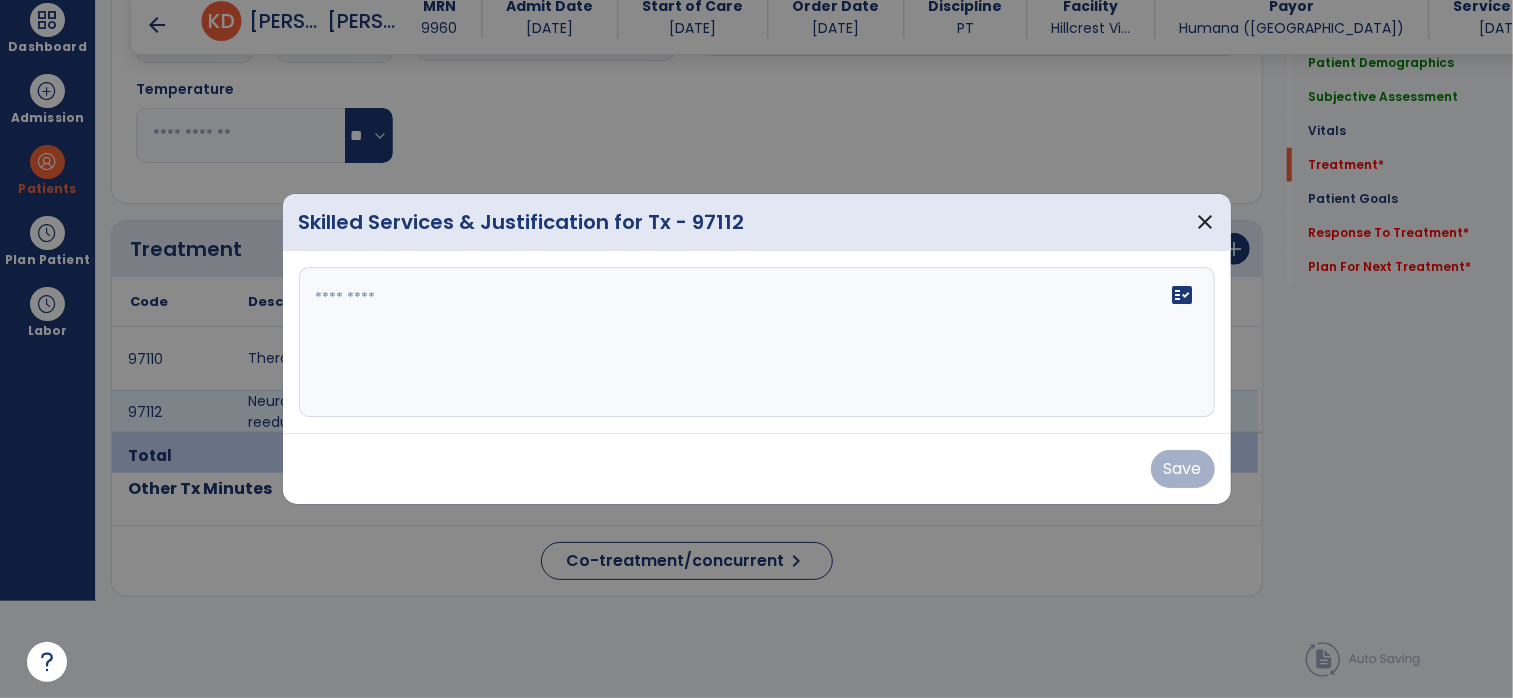 click on "fact_check" at bounding box center (757, 342) 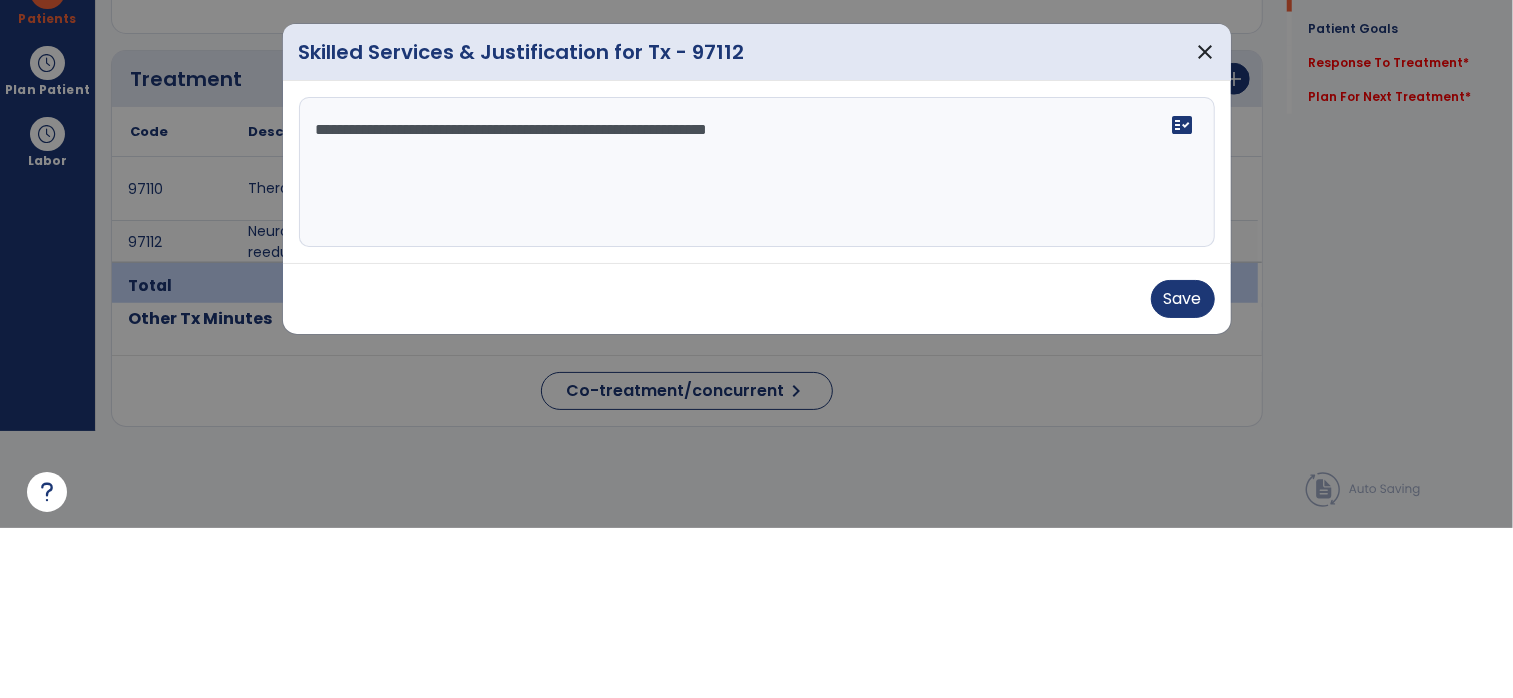 type on "**********" 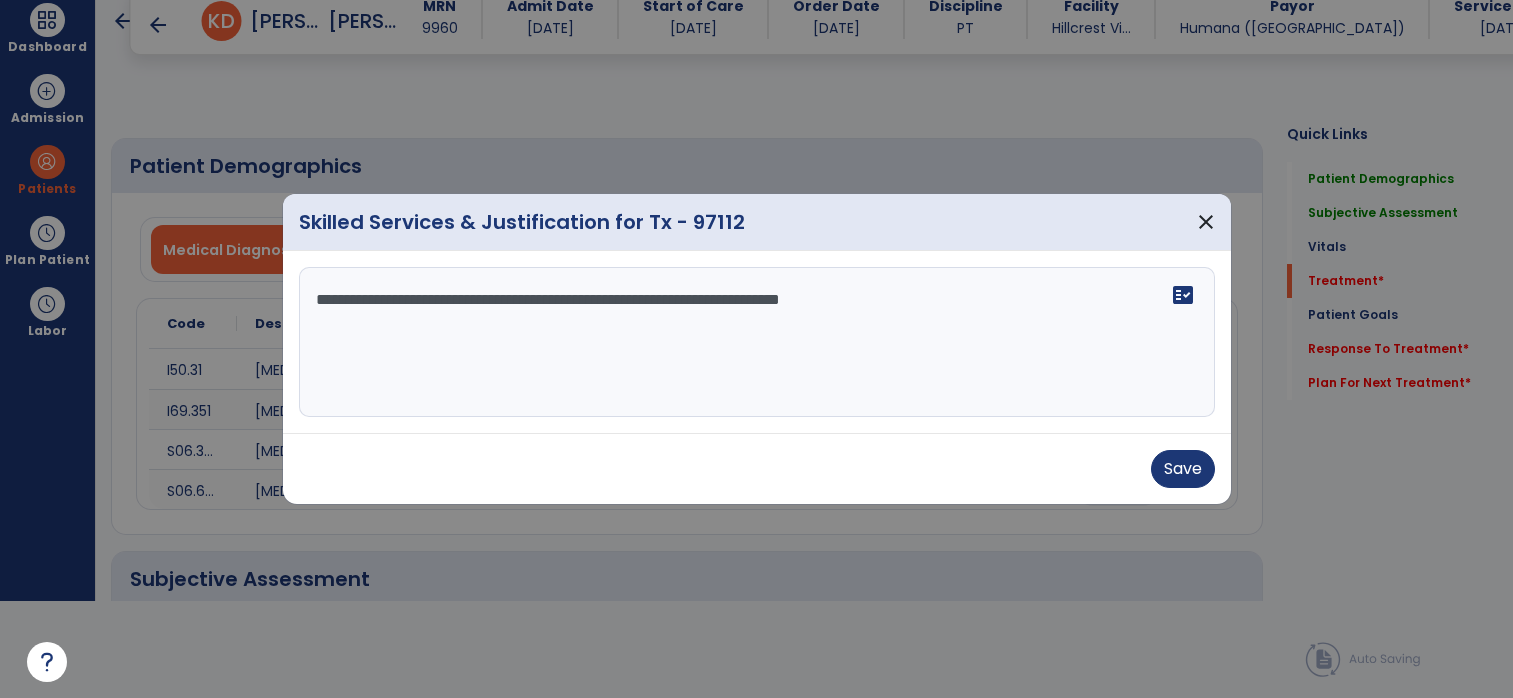 select on "*" 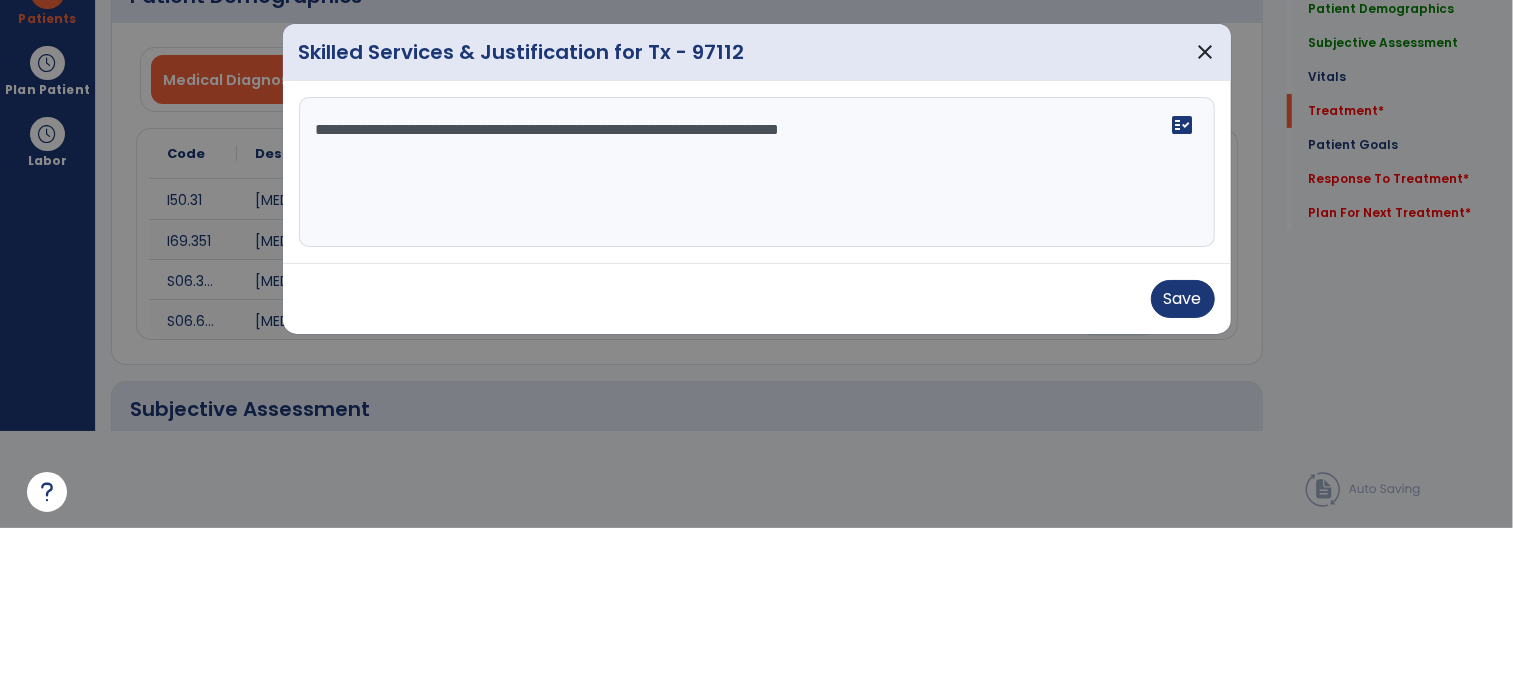 scroll, scrollTop: 1052, scrollLeft: 0, axis: vertical 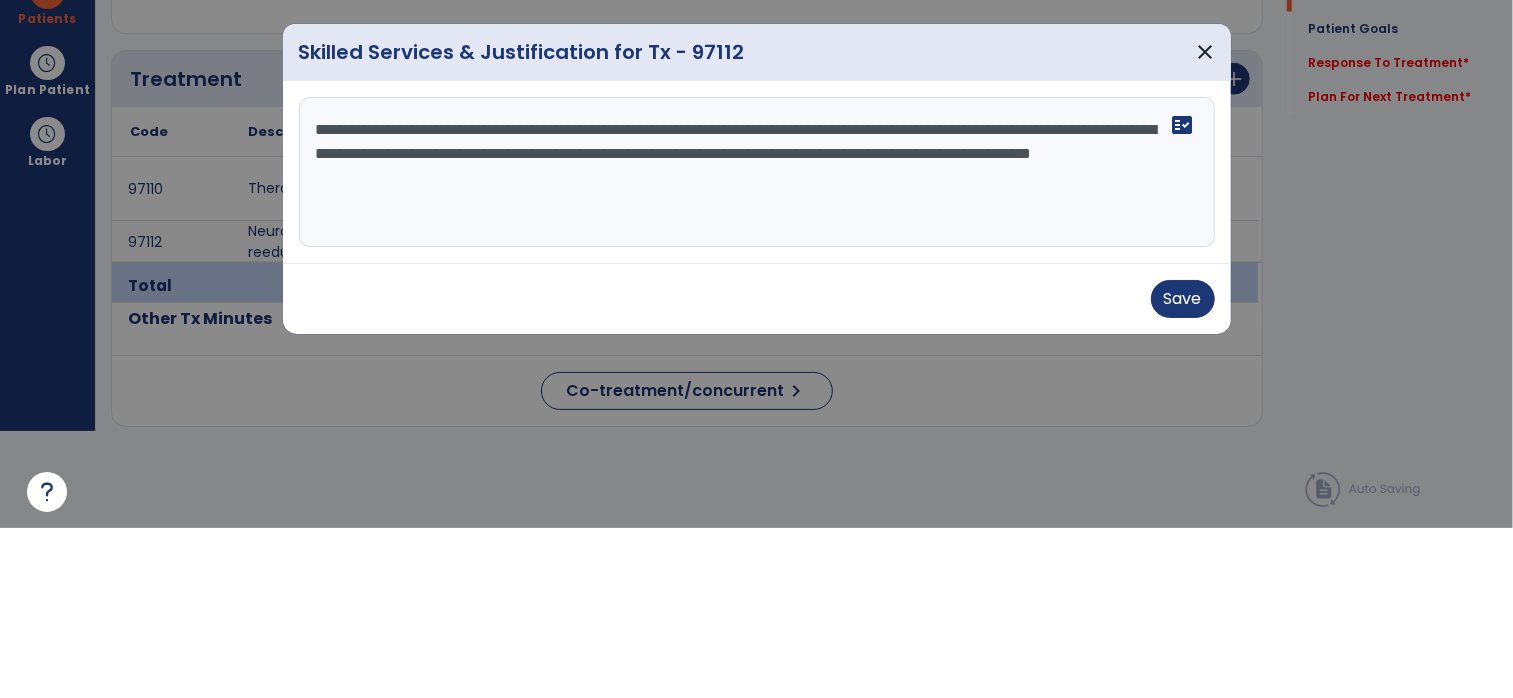 click on "**********" at bounding box center [757, 342] 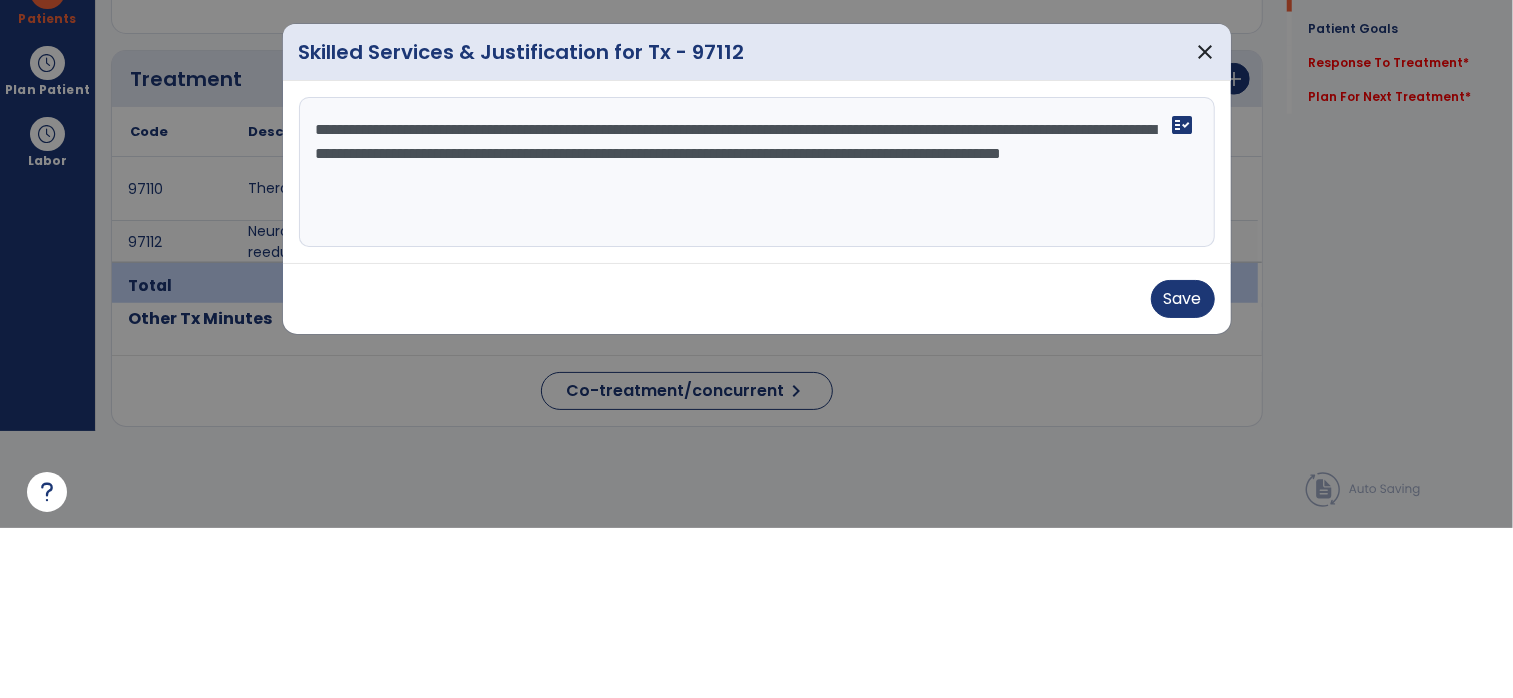 click on "**********" at bounding box center (757, 342) 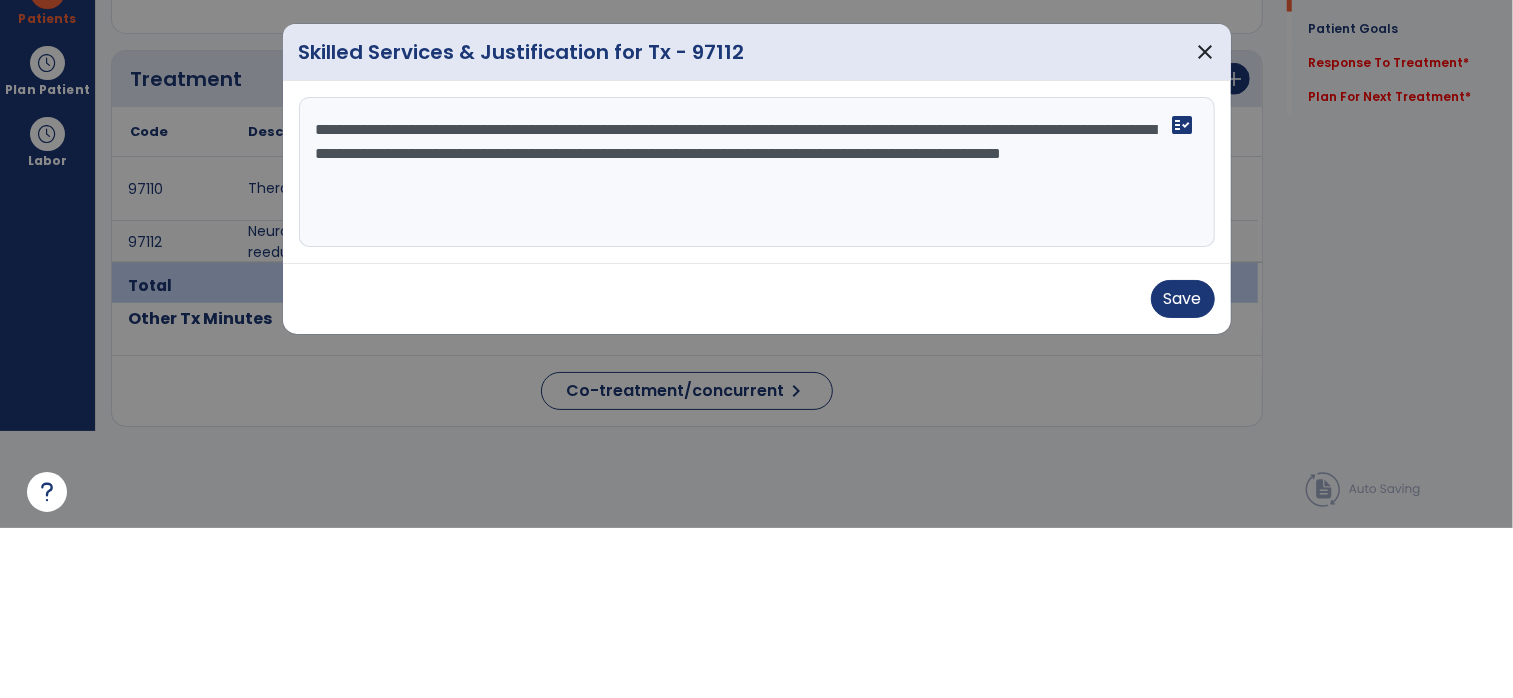 type on "**********" 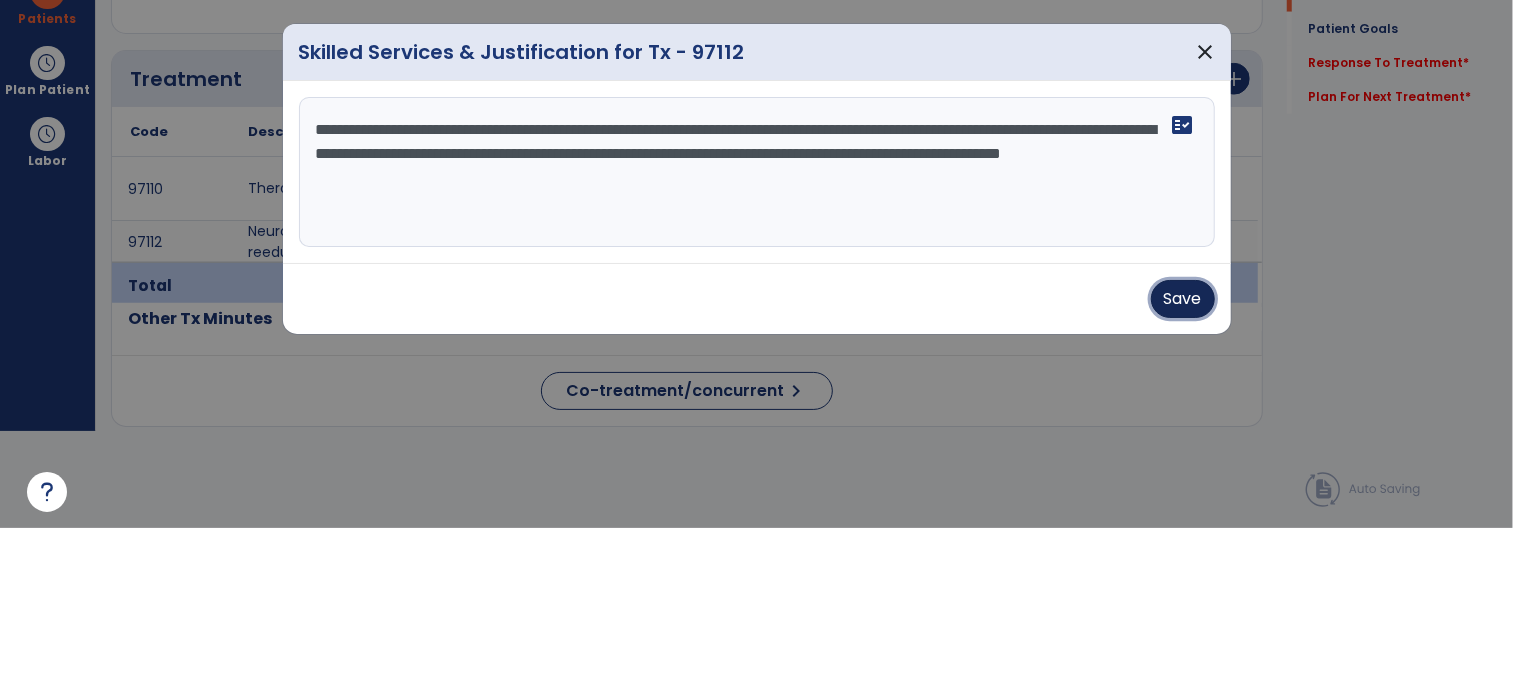 click on "Save" at bounding box center (1183, 469) 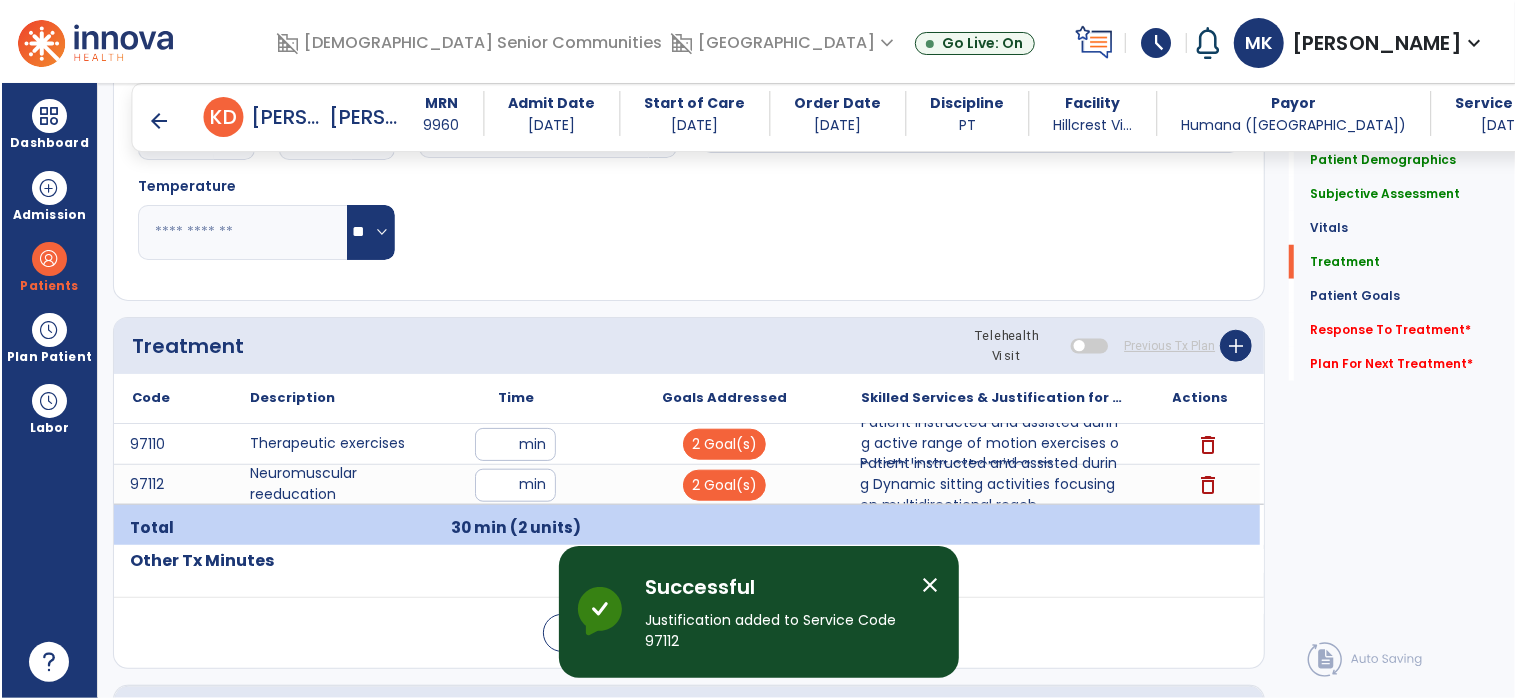 scroll, scrollTop: 96, scrollLeft: 0, axis: vertical 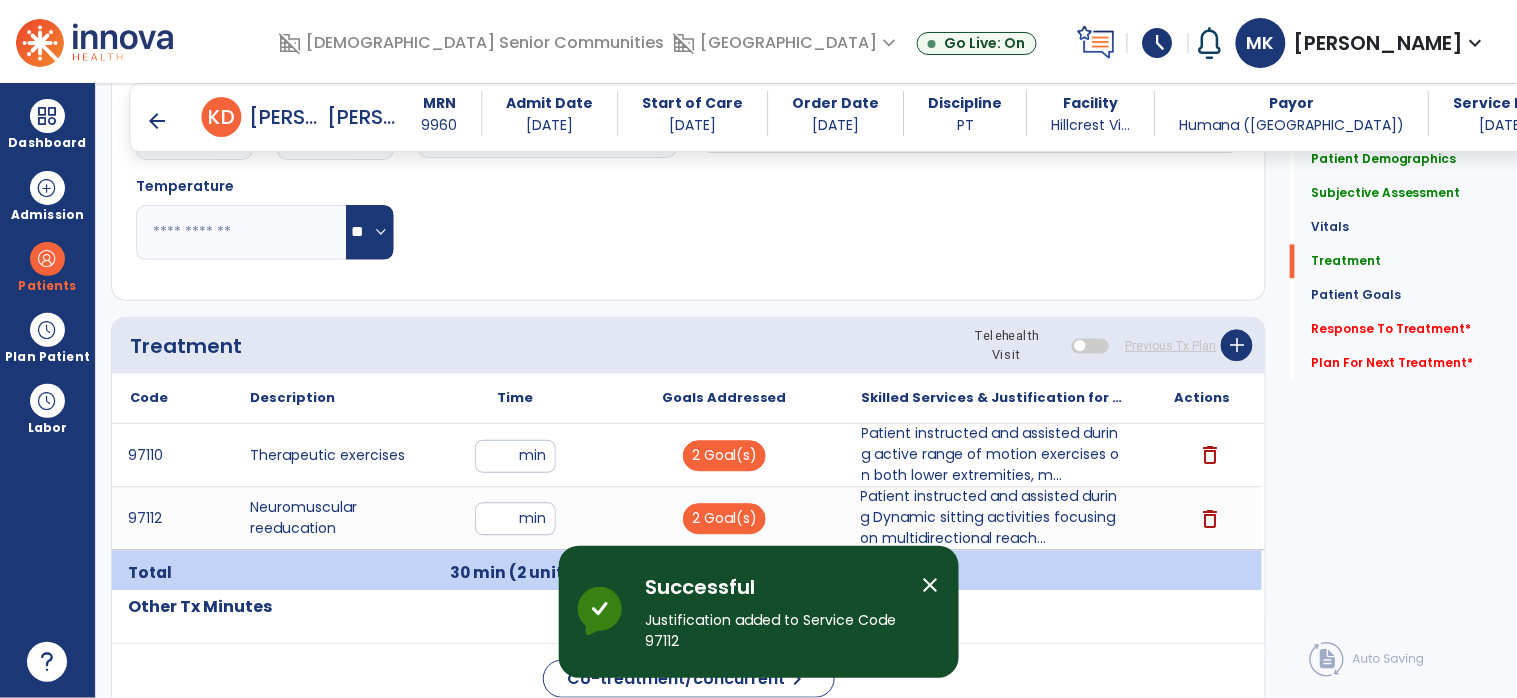click on "Response To Treatment   *" 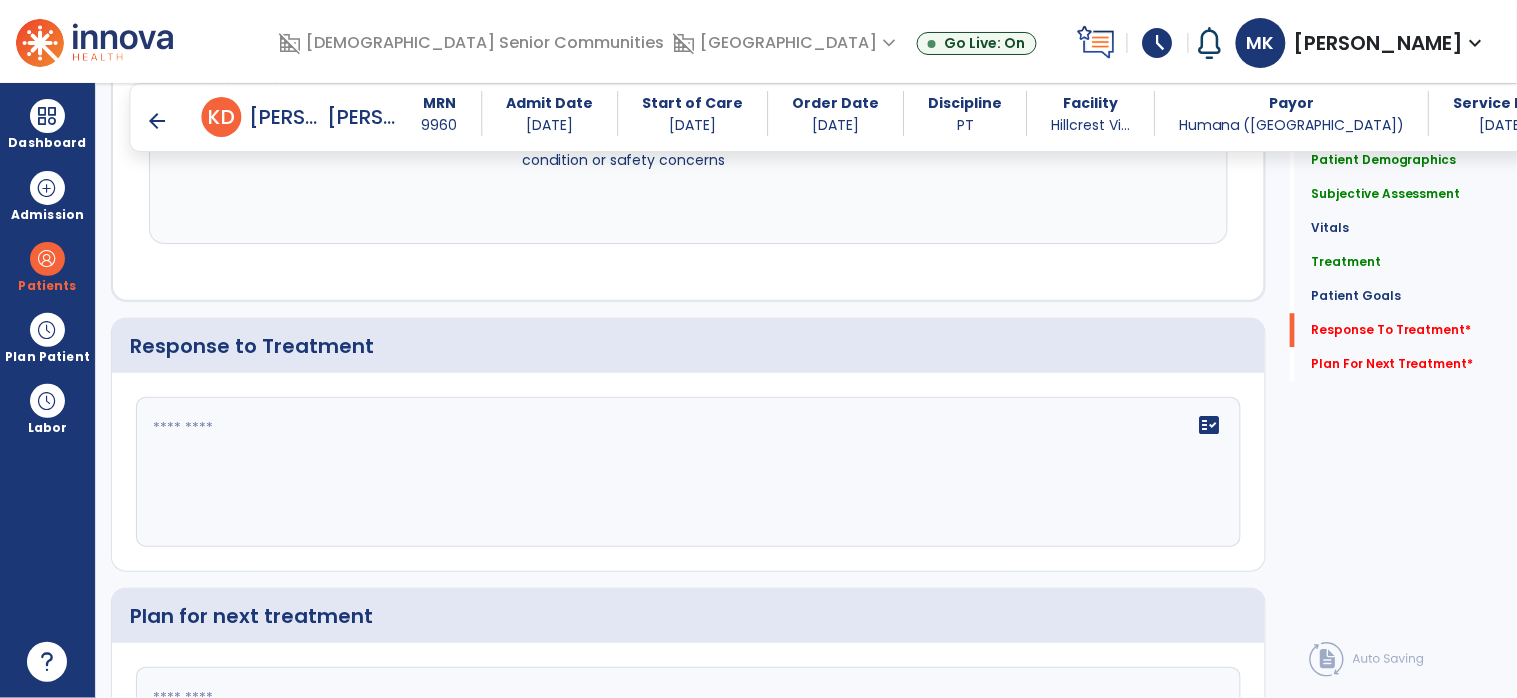 scroll, scrollTop: 3265, scrollLeft: 0, axis: vertical 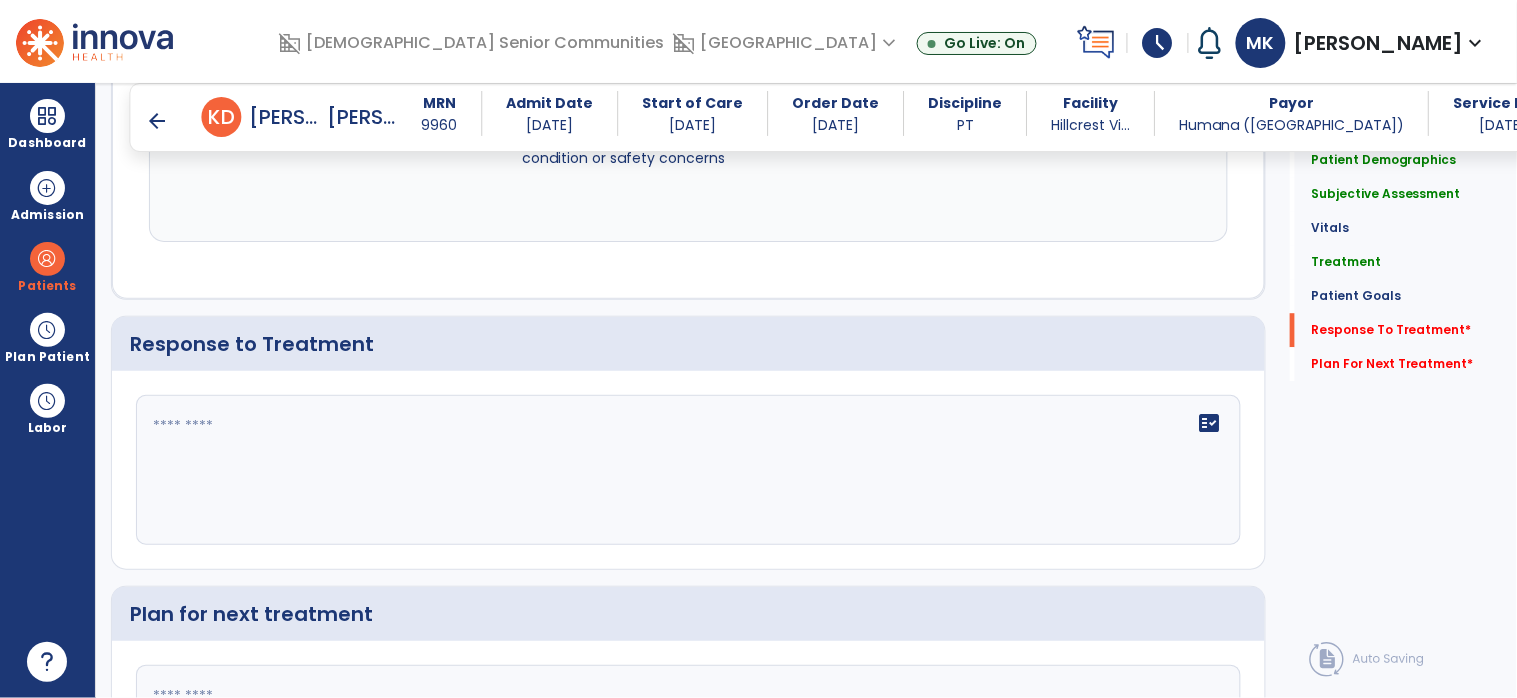 click on "fact_check" 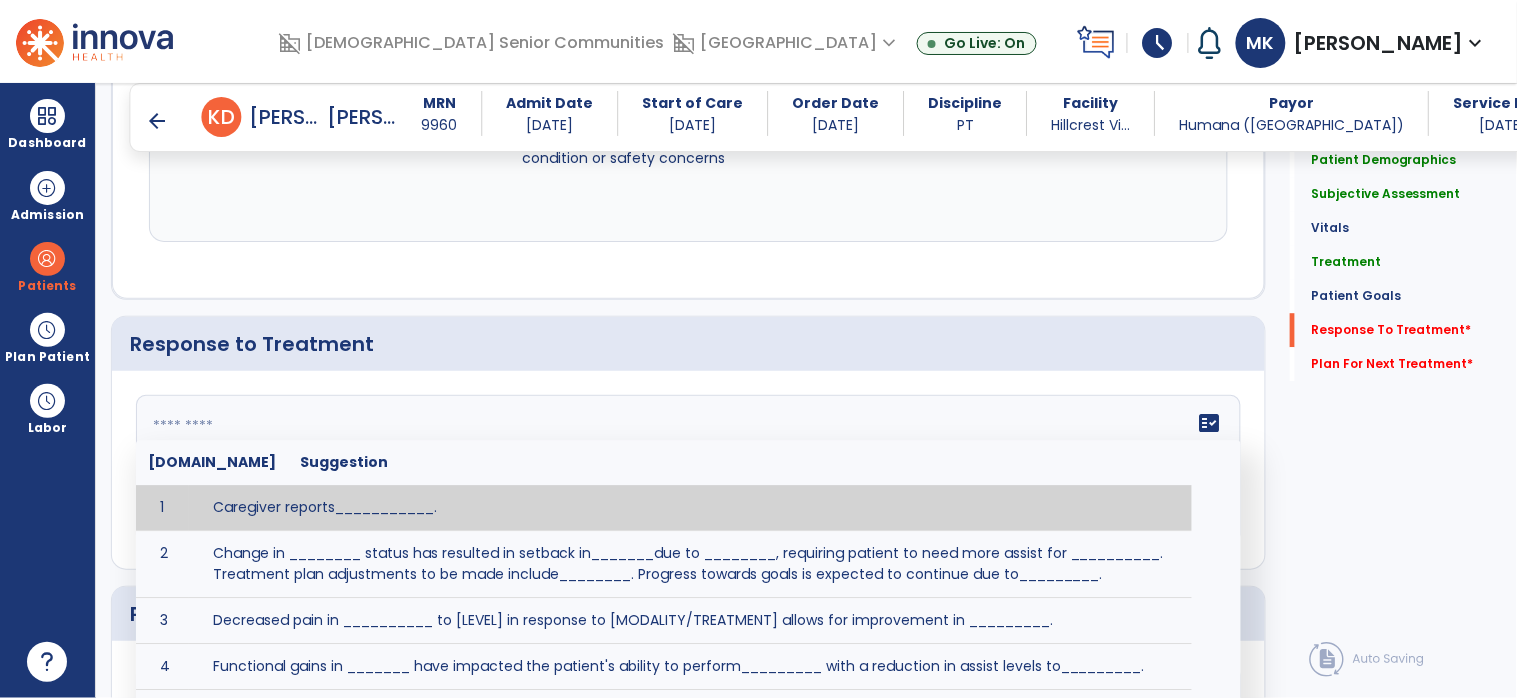 scroll, scrollTop: 96, scrollLeft: 0, axis: vertical 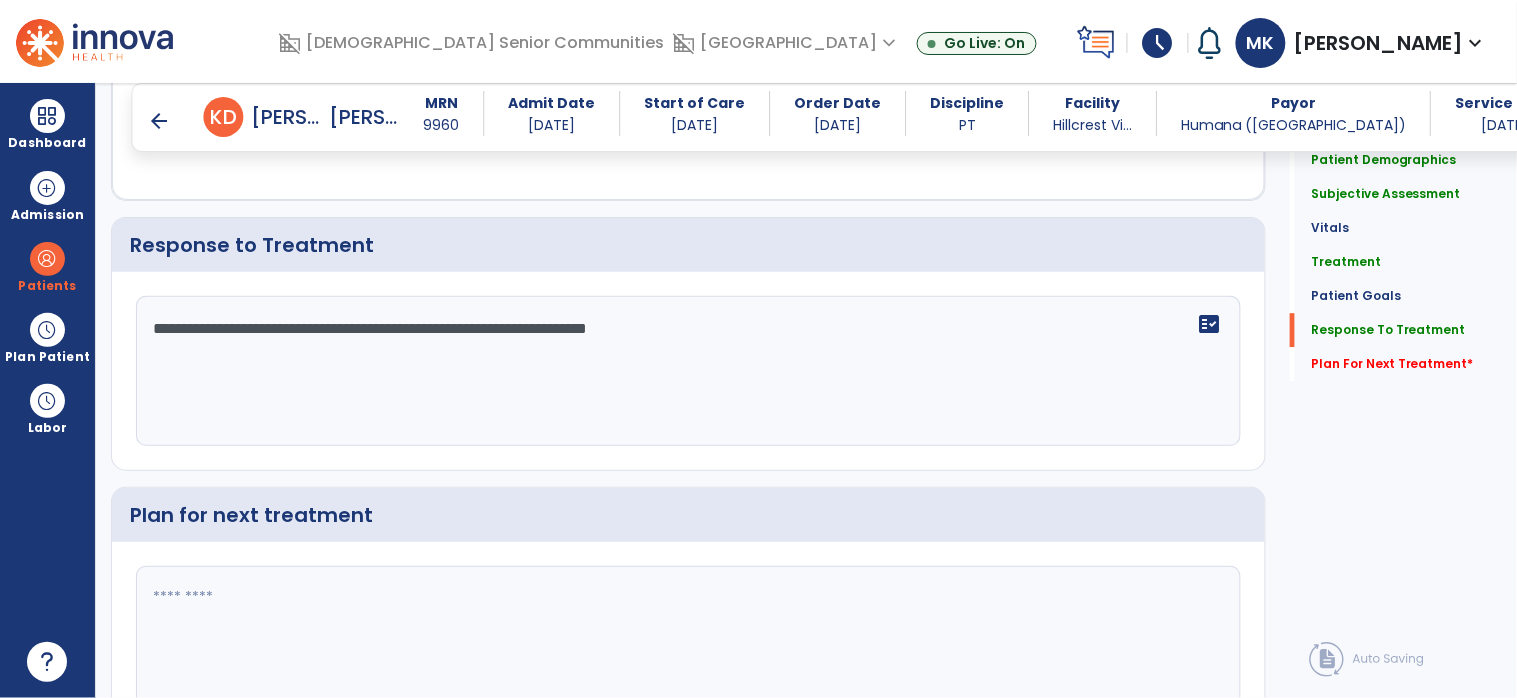 type on "**********" 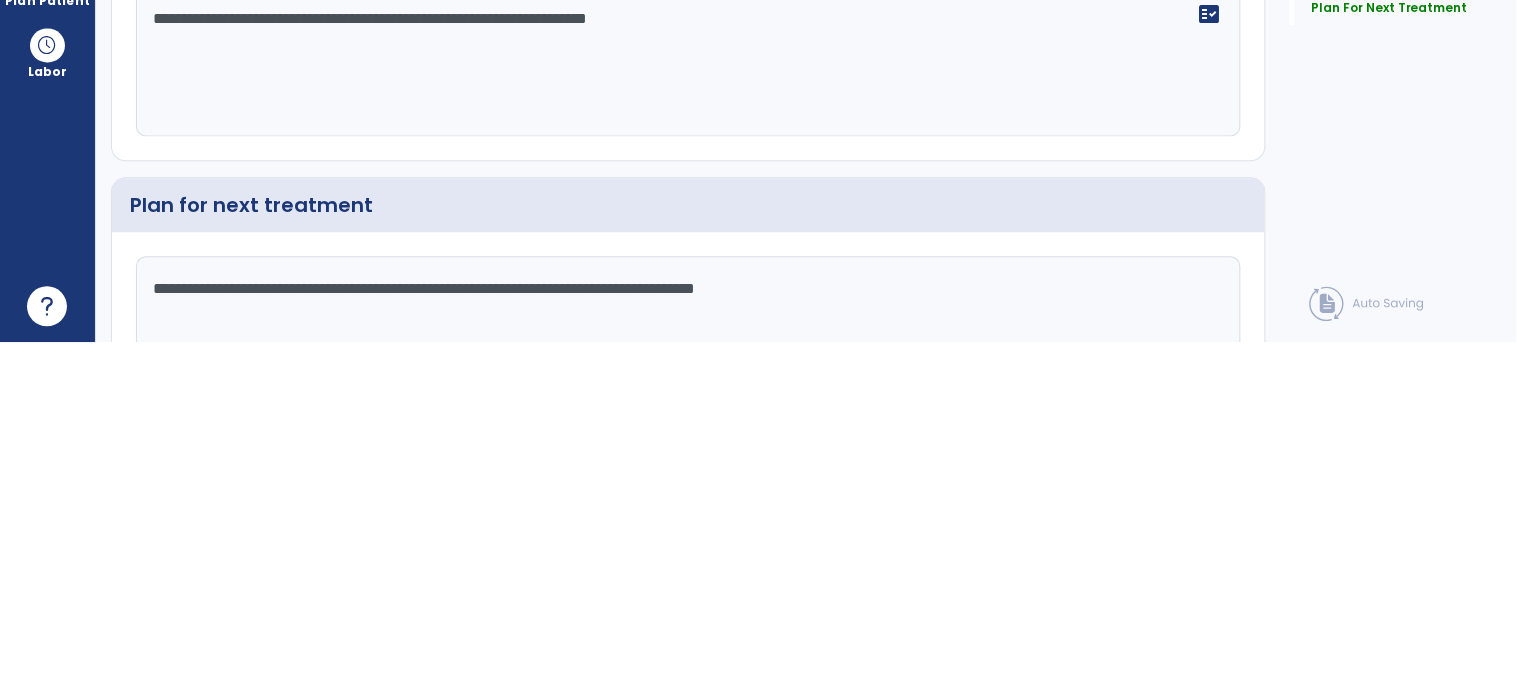 scroll, scrollTop: 3365, scrollLeft: 0, axis: vertical 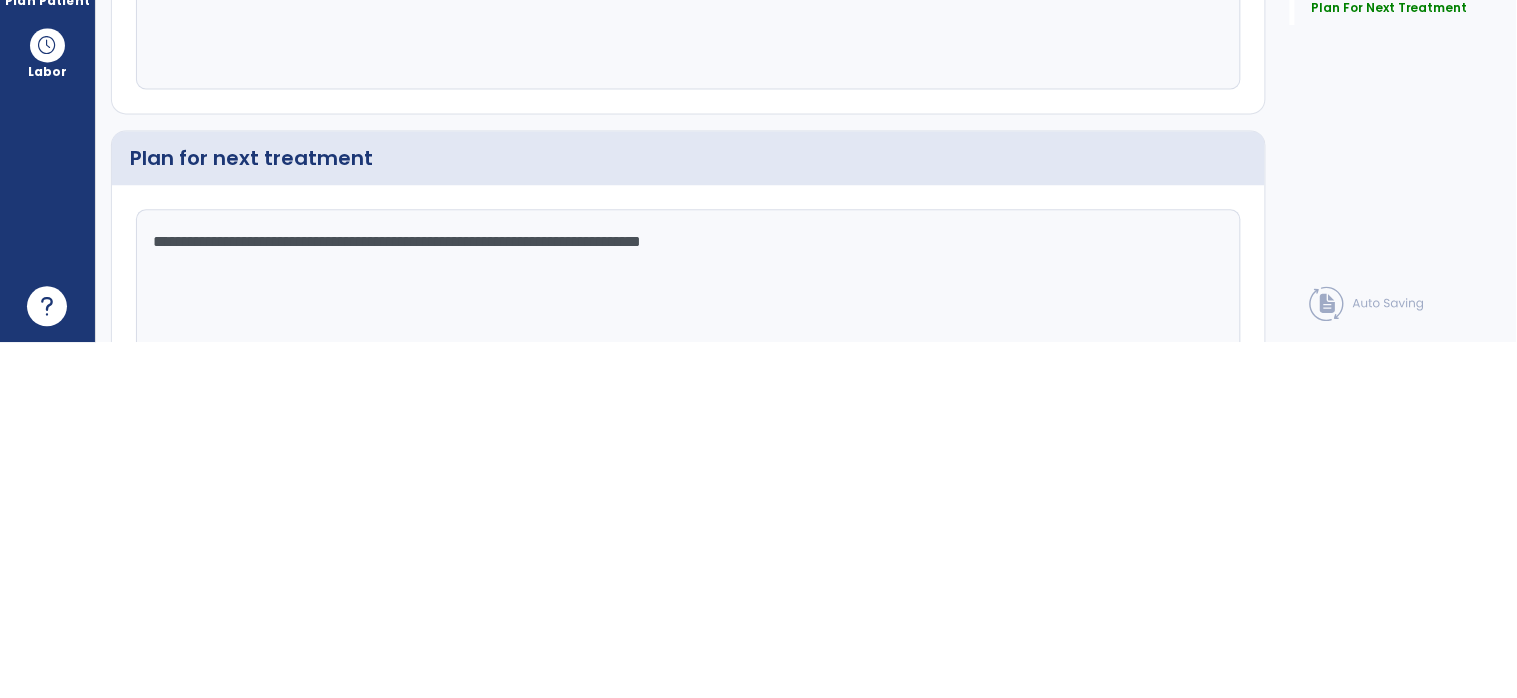 type on "**********" 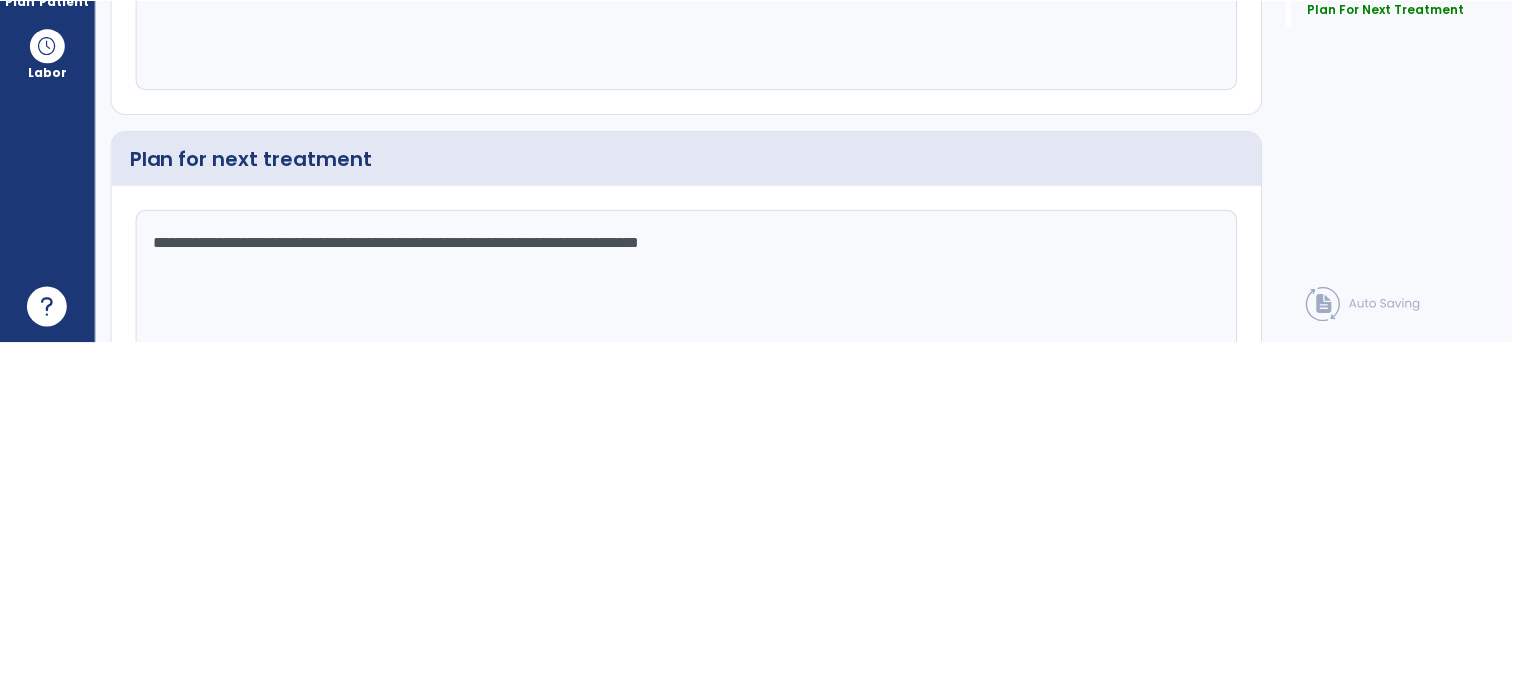 scroll, scrollTop: 0, scrollLeft: 0, axis: both 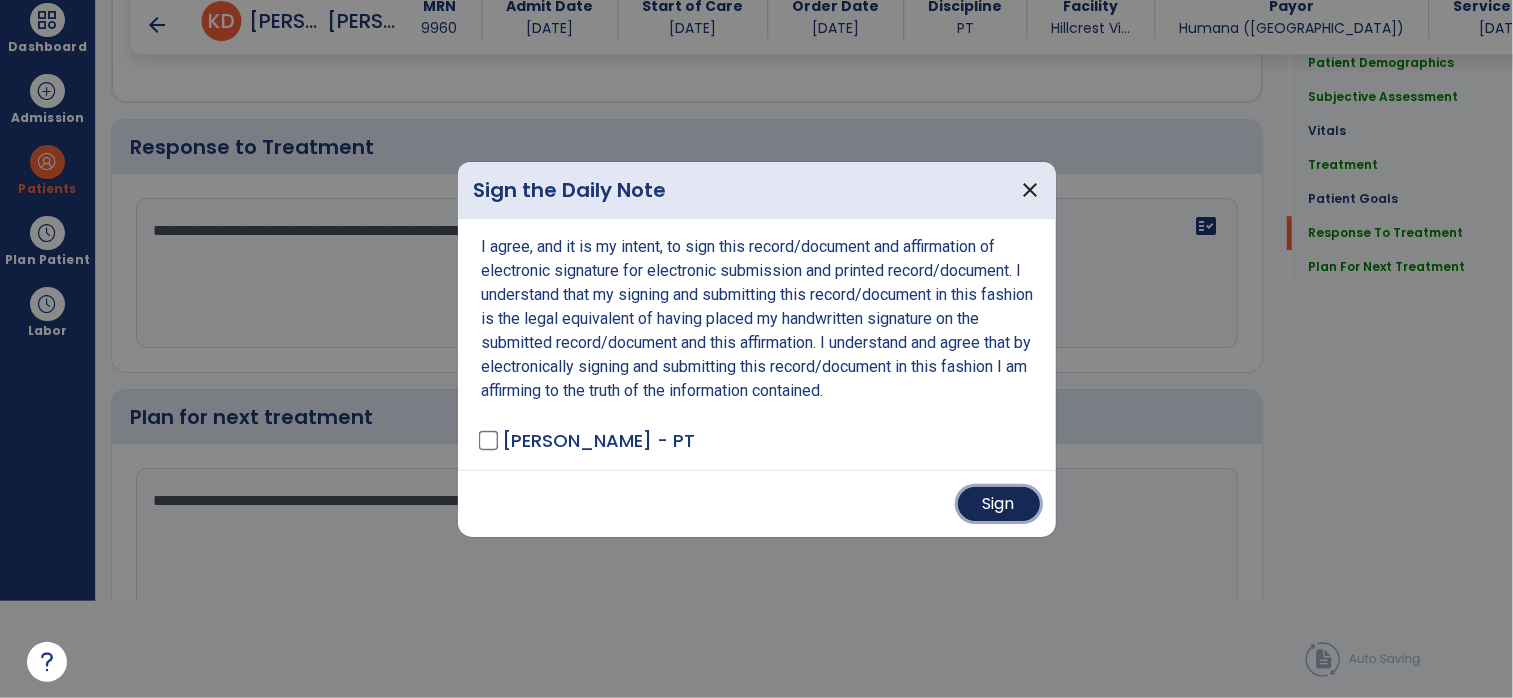 click on "Sign" at bounding box center (999, 504) 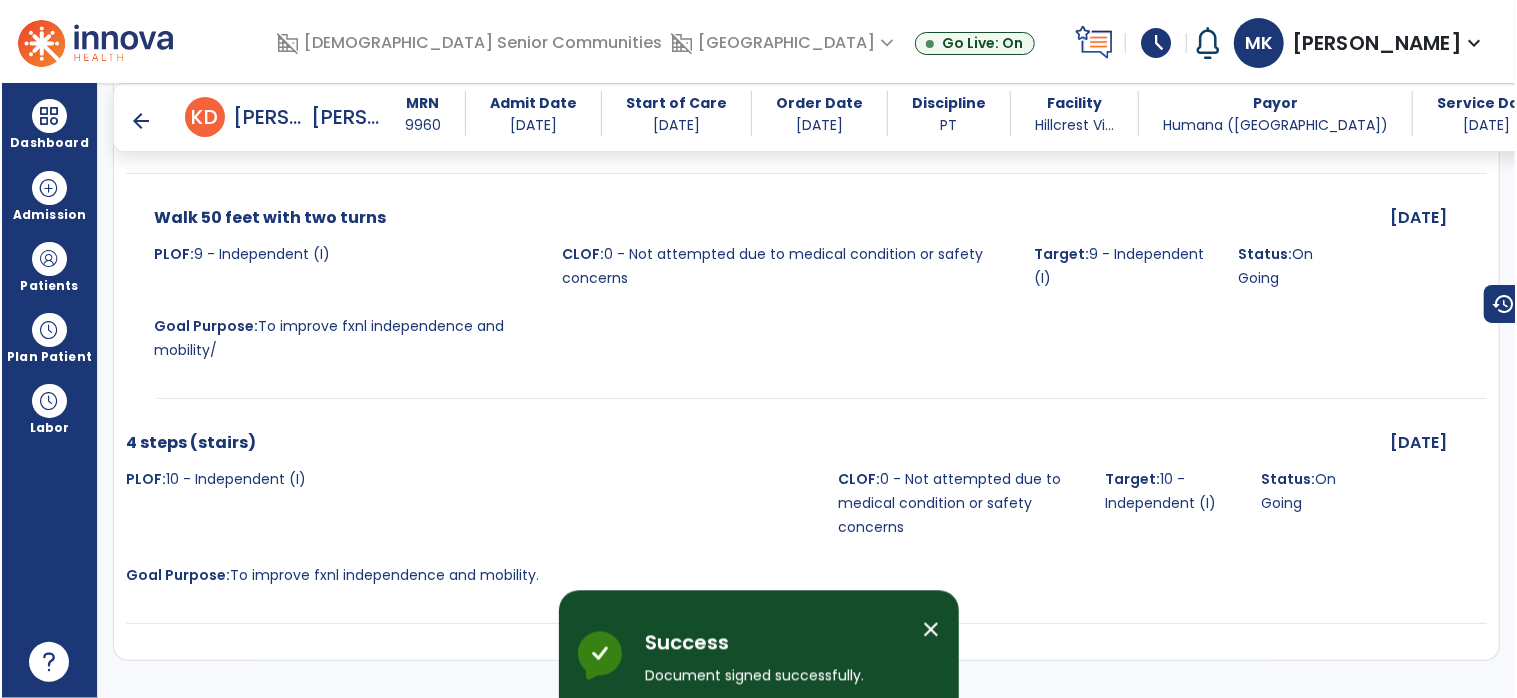 scroll, scrollTop: 96, scrollLeft: 0, axis: vertical 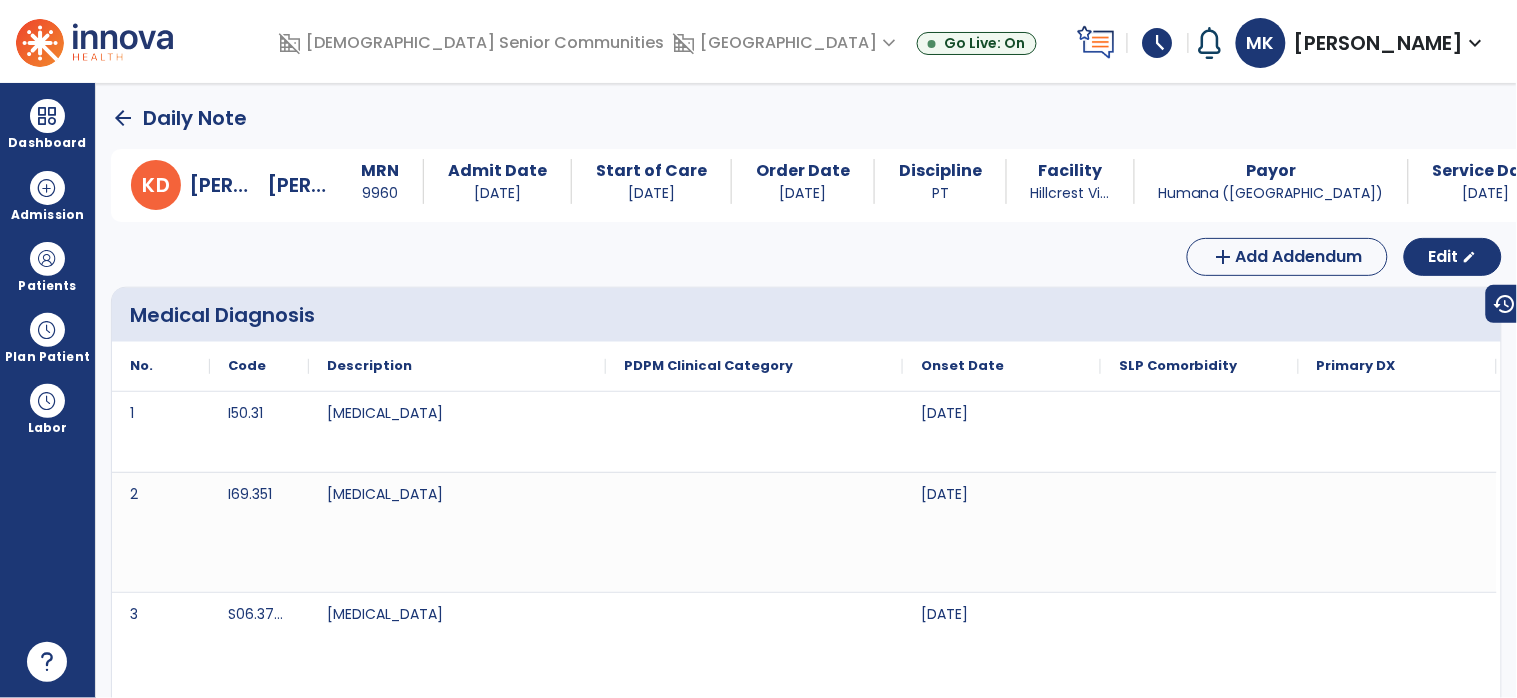 click on "arrow_back" 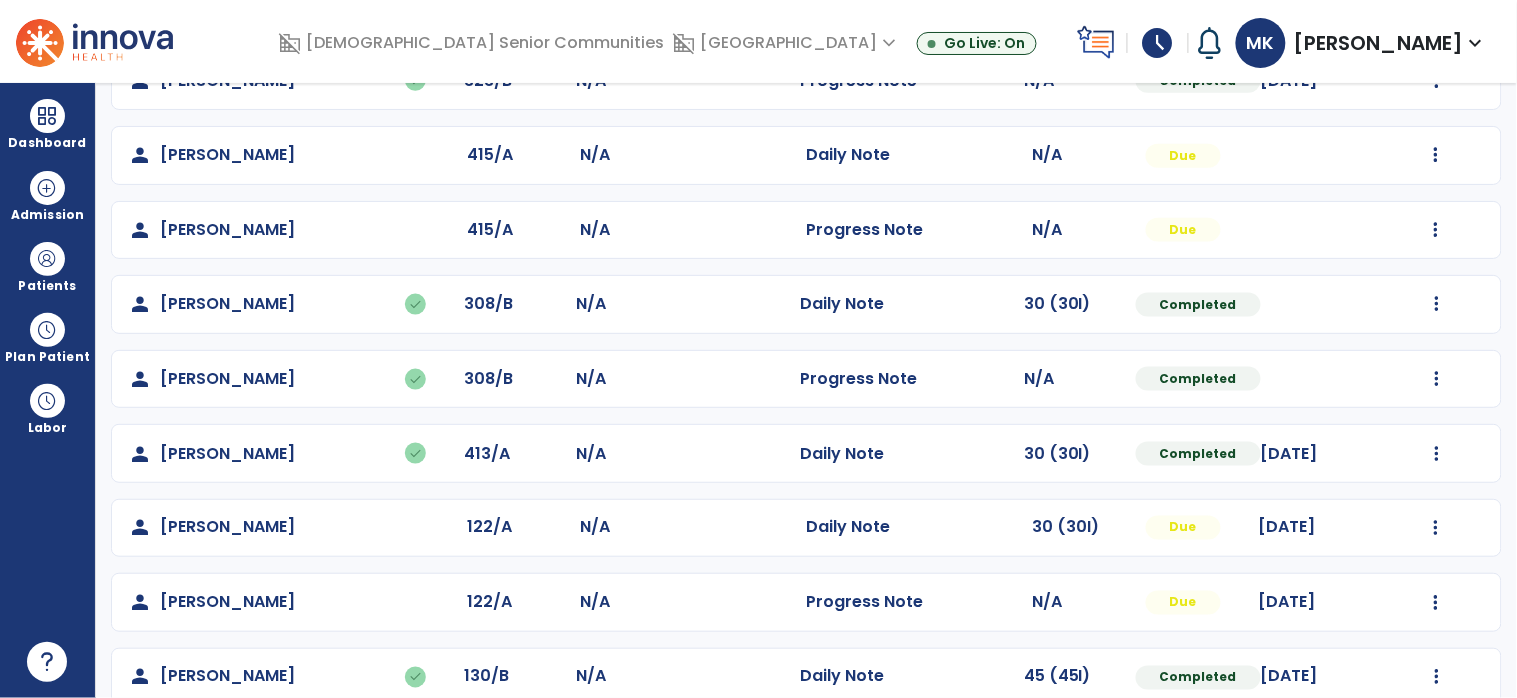 scroll, scrollTop: 578, scrollLeft: 0, axis: vertical 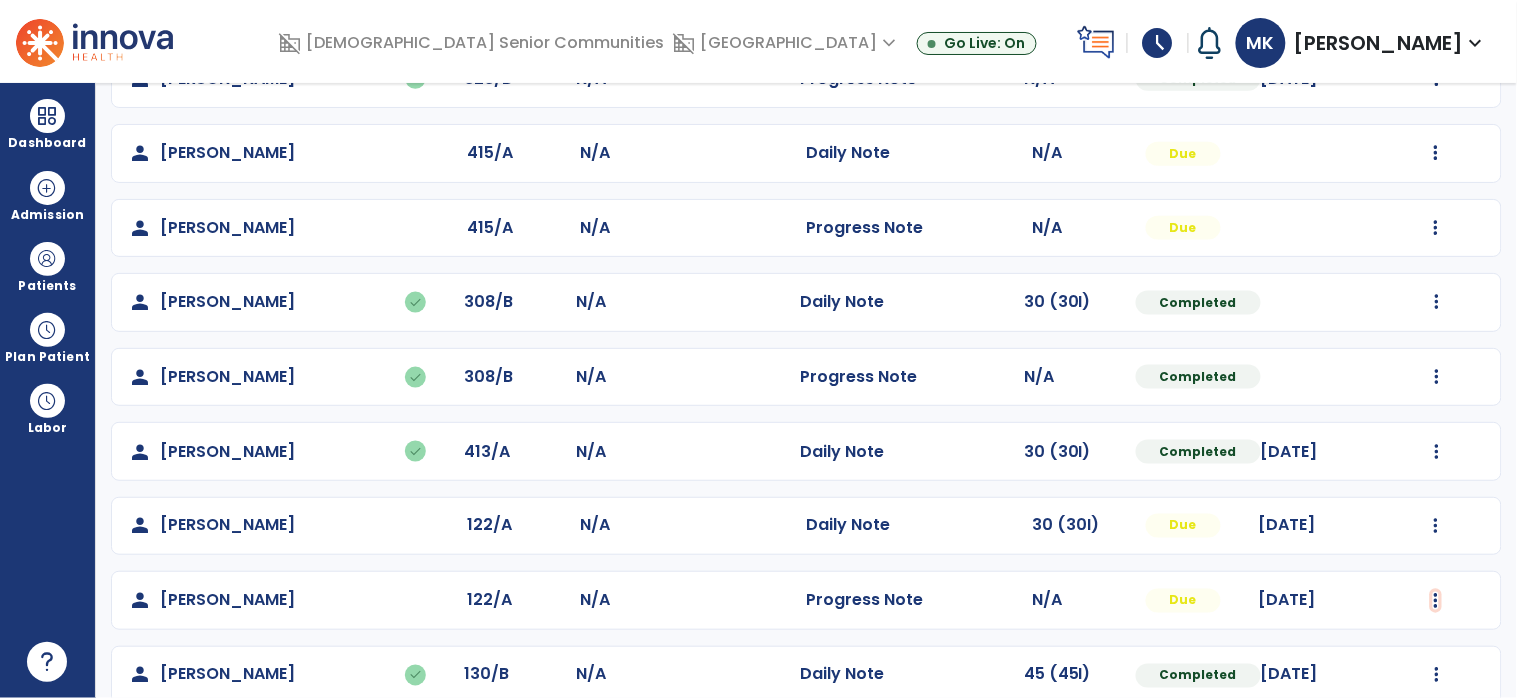 click at bounding box center (1437, -219) 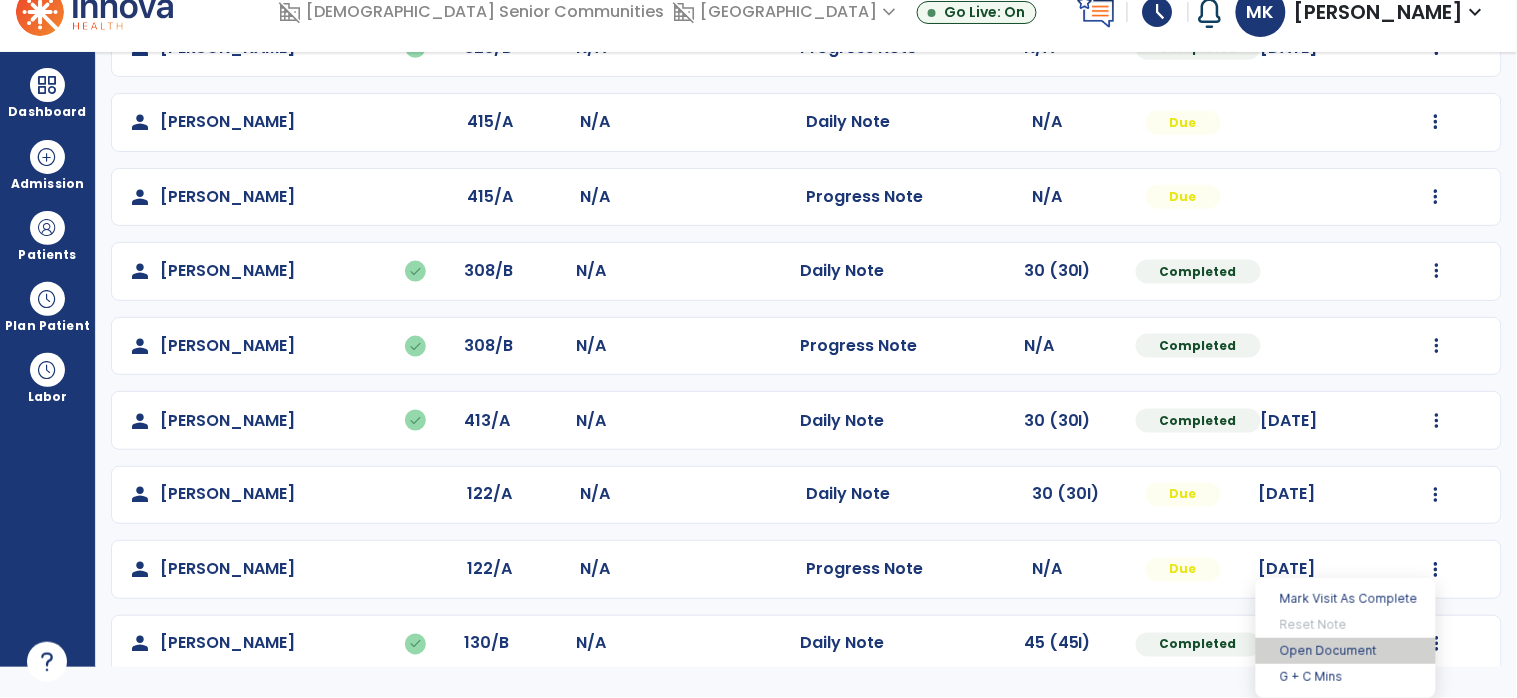 click on "Open Document" at bounding box center [1346, 651] 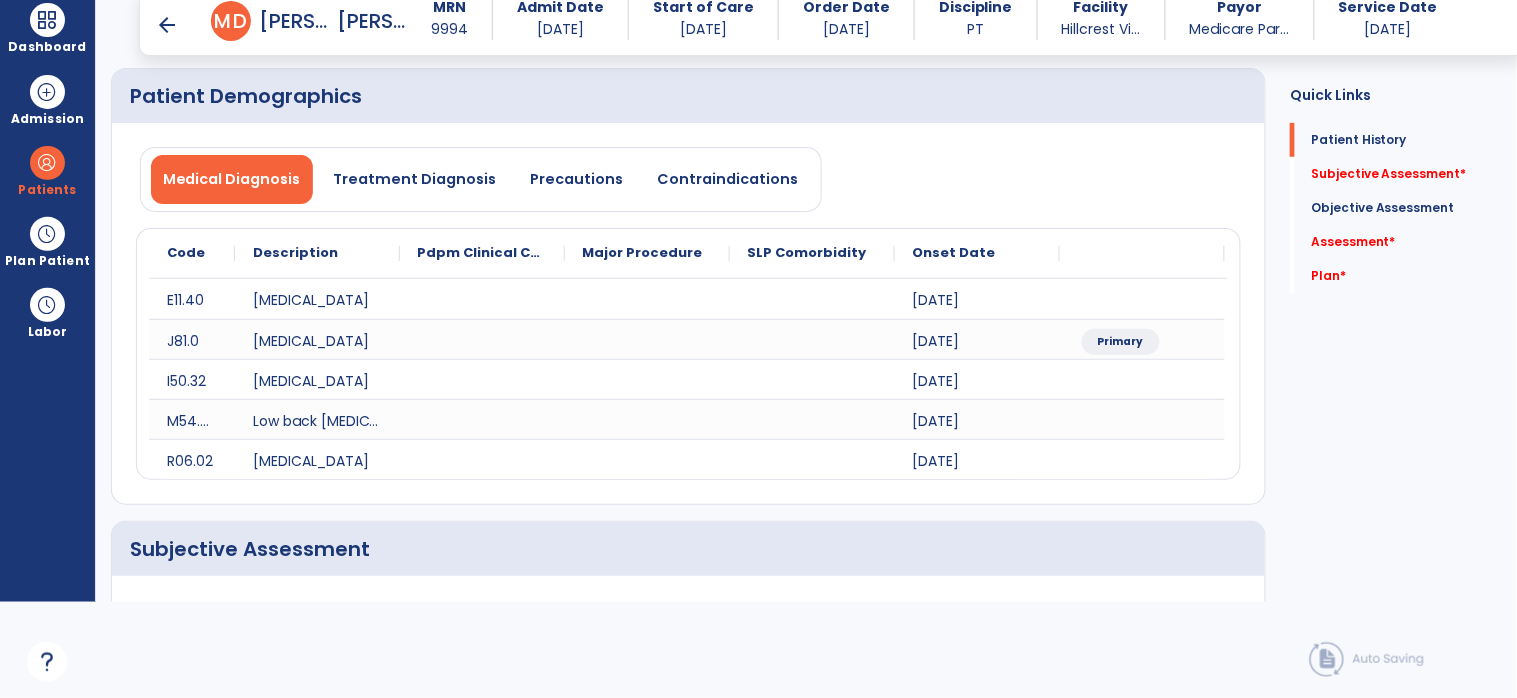 scroll, scrollTop: 0, scrollLeft: 0, axis: both 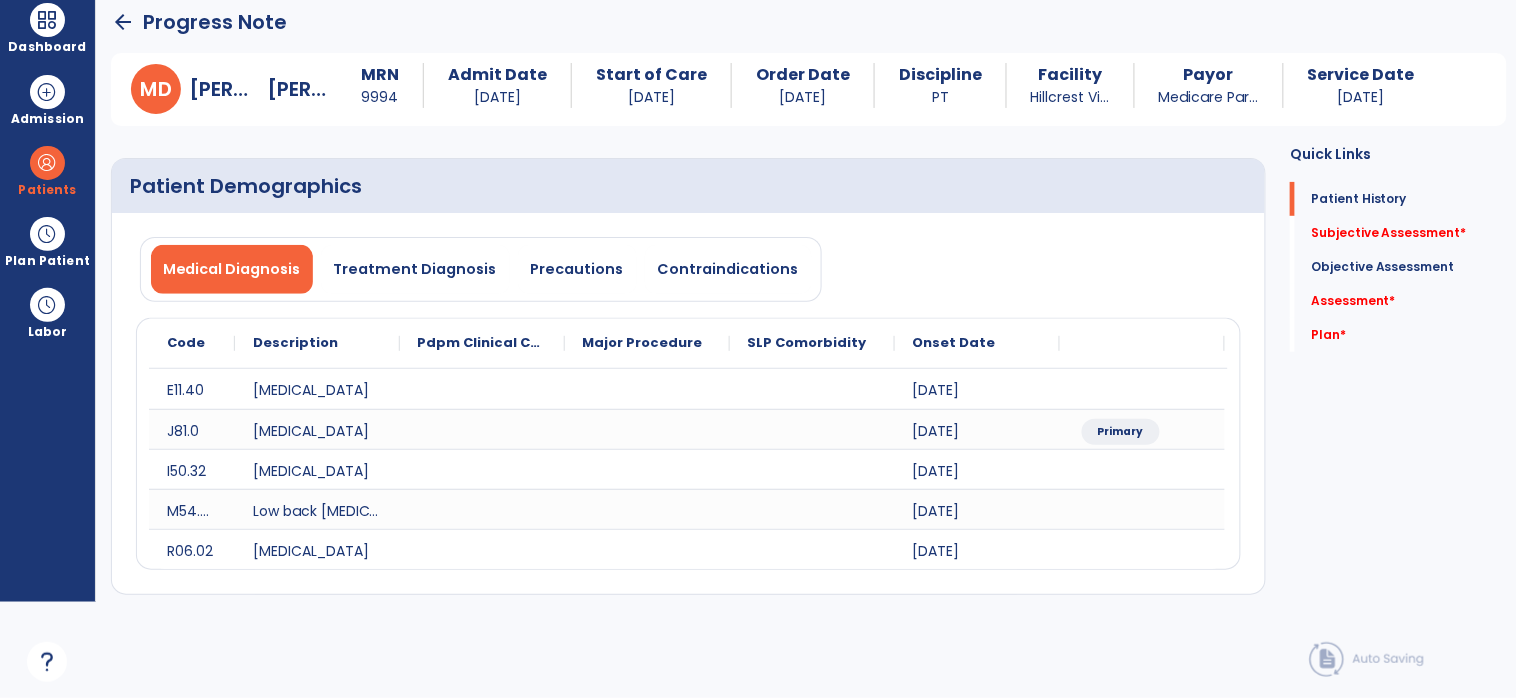 click on "Subjective Assessment   *" 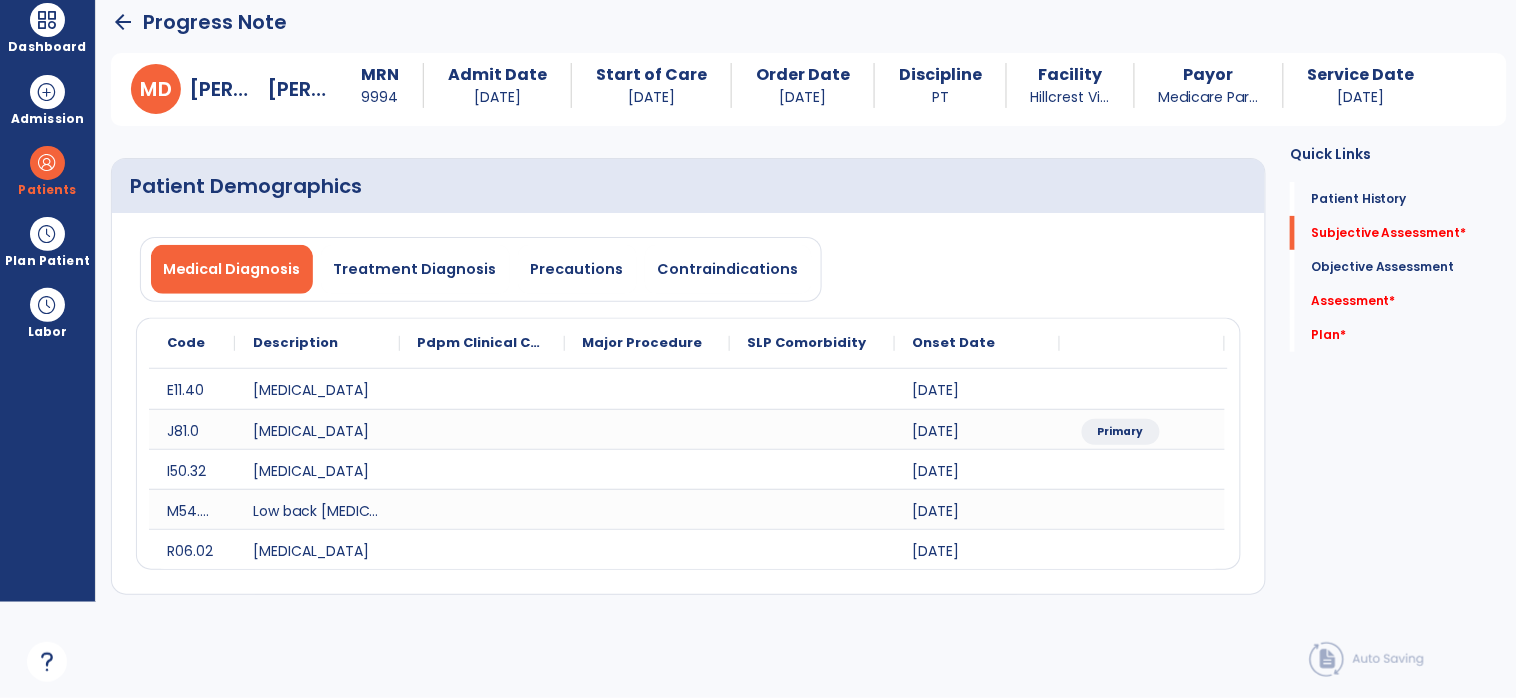 scroll, scrollTop: 403, scrollLeft: 0, axis: vertical 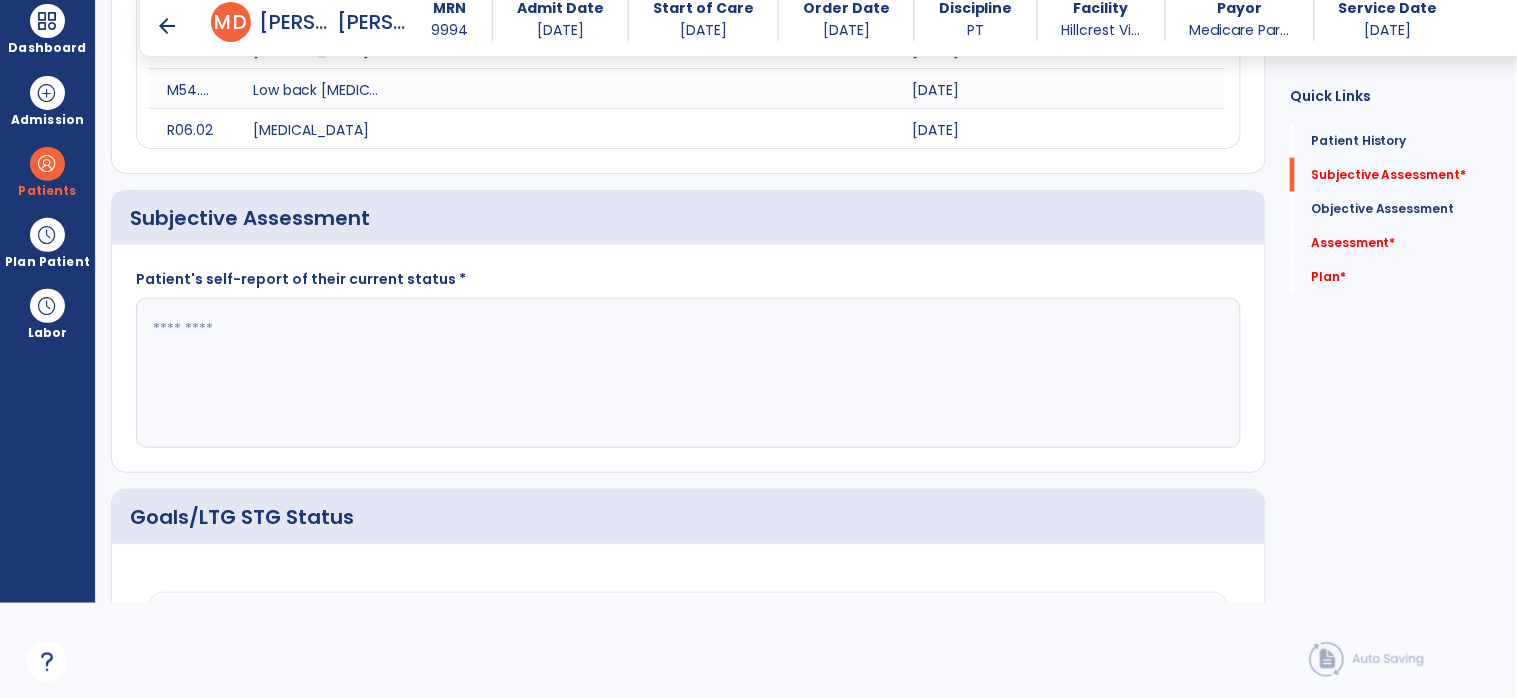 click 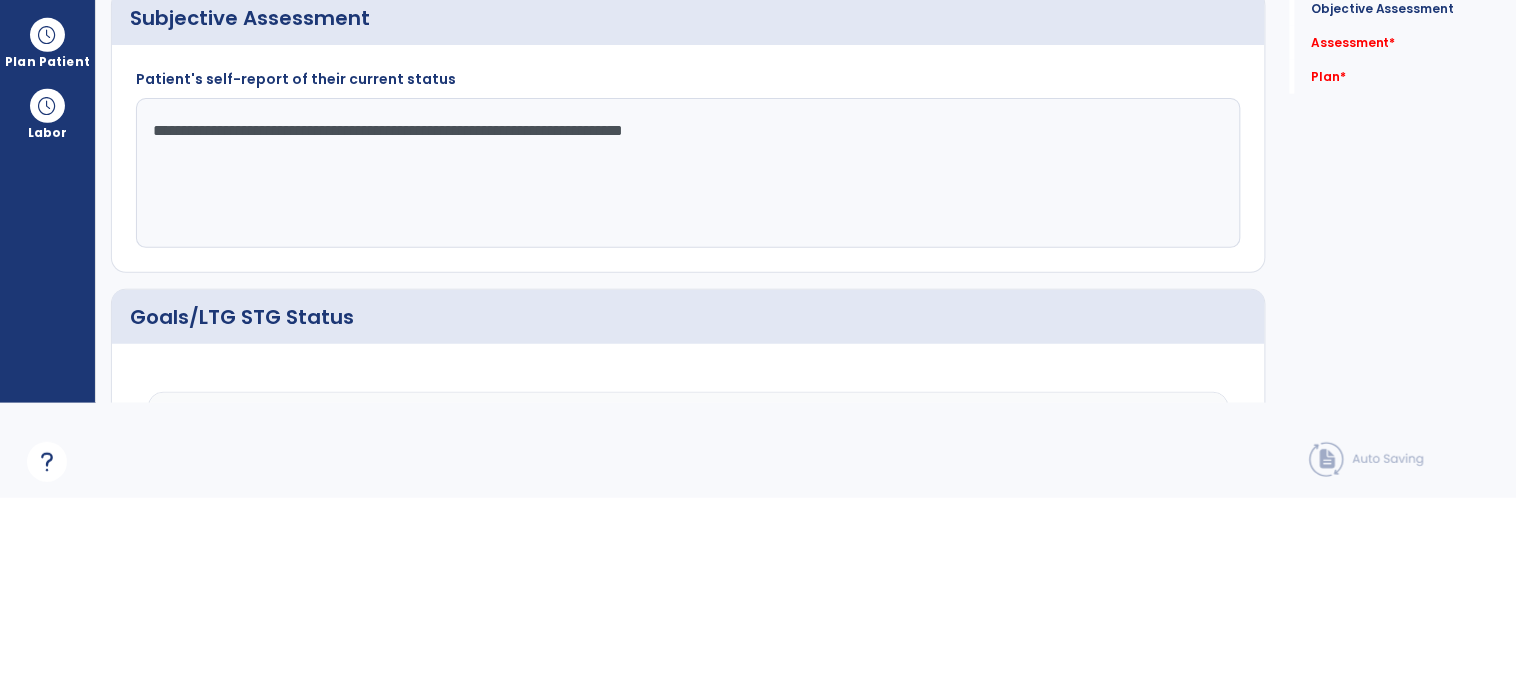 scroll, scrollTop: 95, scrollLeft: 0, axis: vertical 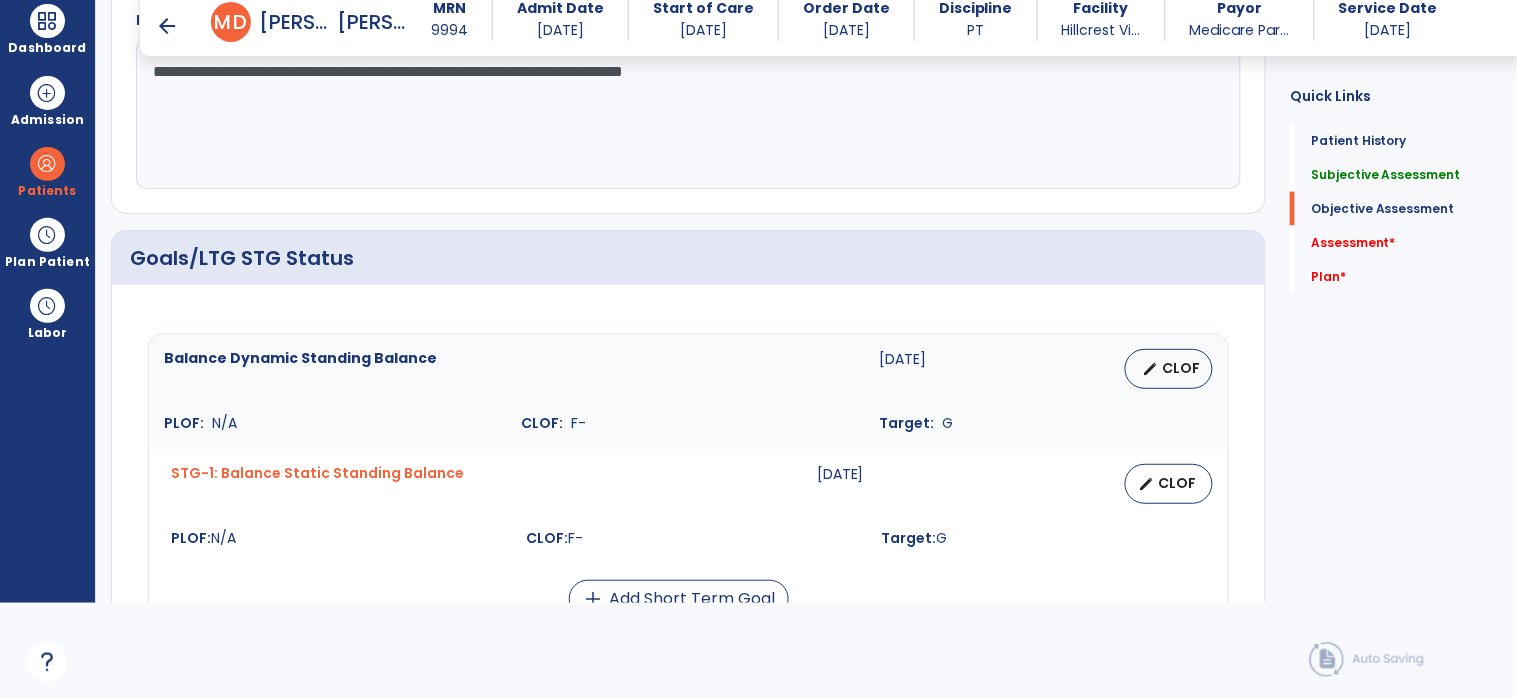 type on "**********" 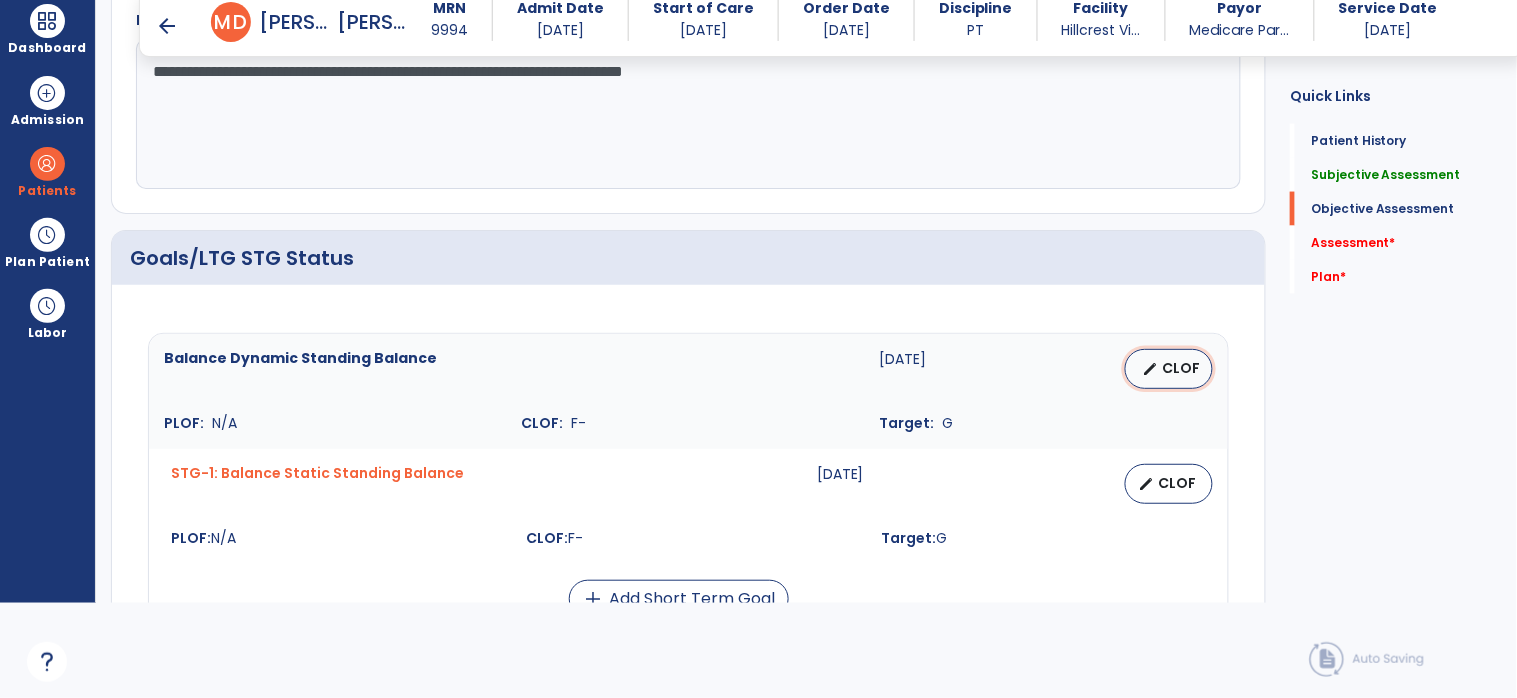 click on "CLOF" at bounding box center [1181, 368] 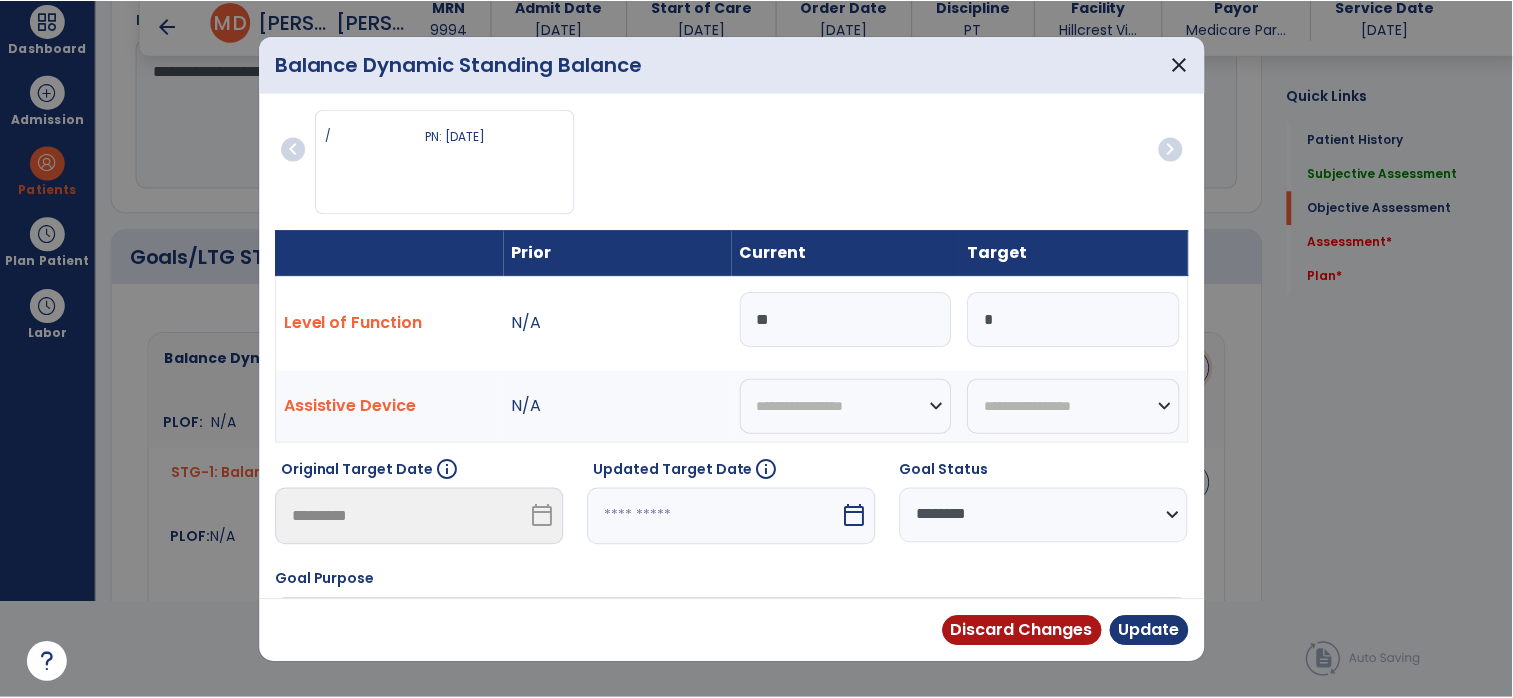 scroll, scrollTop: 0, scrollLeft: 0, axis: both 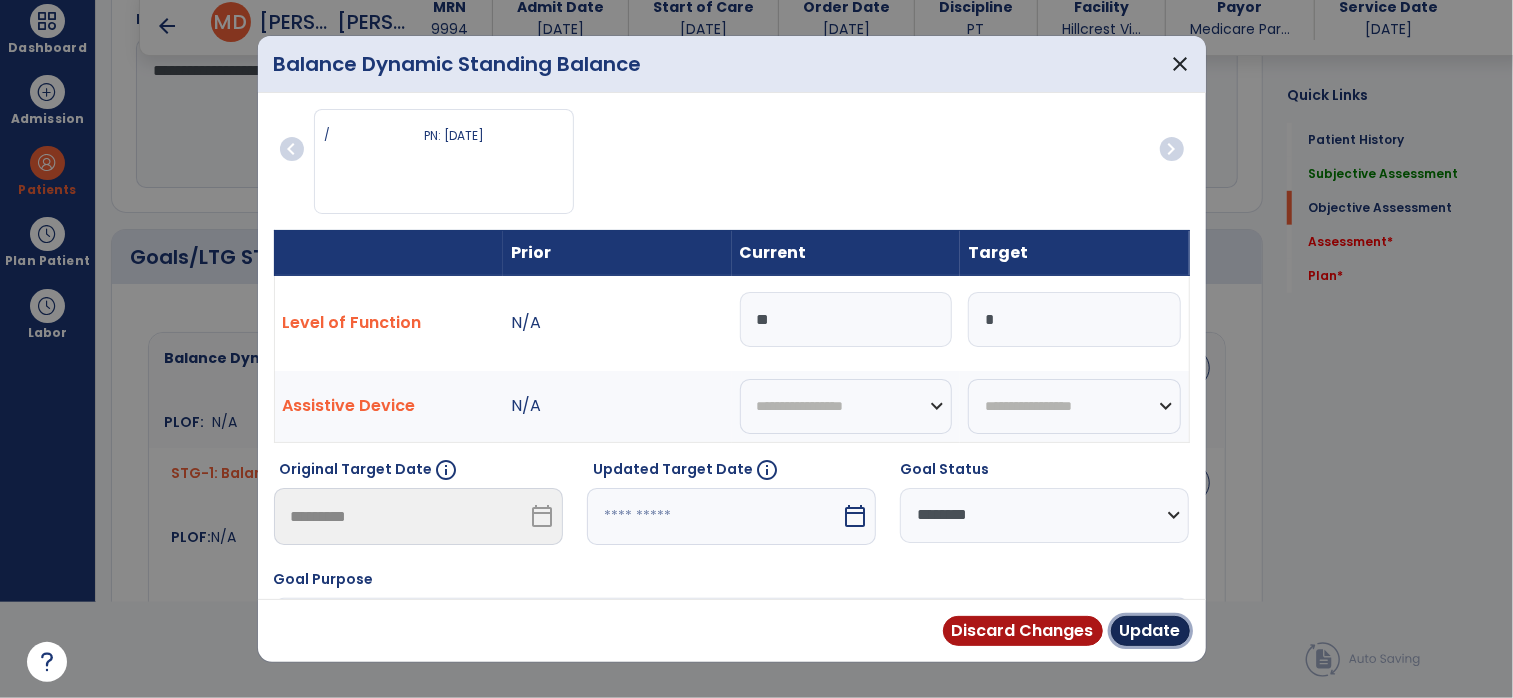 click on "Update" at bounding box center [1150, 631] 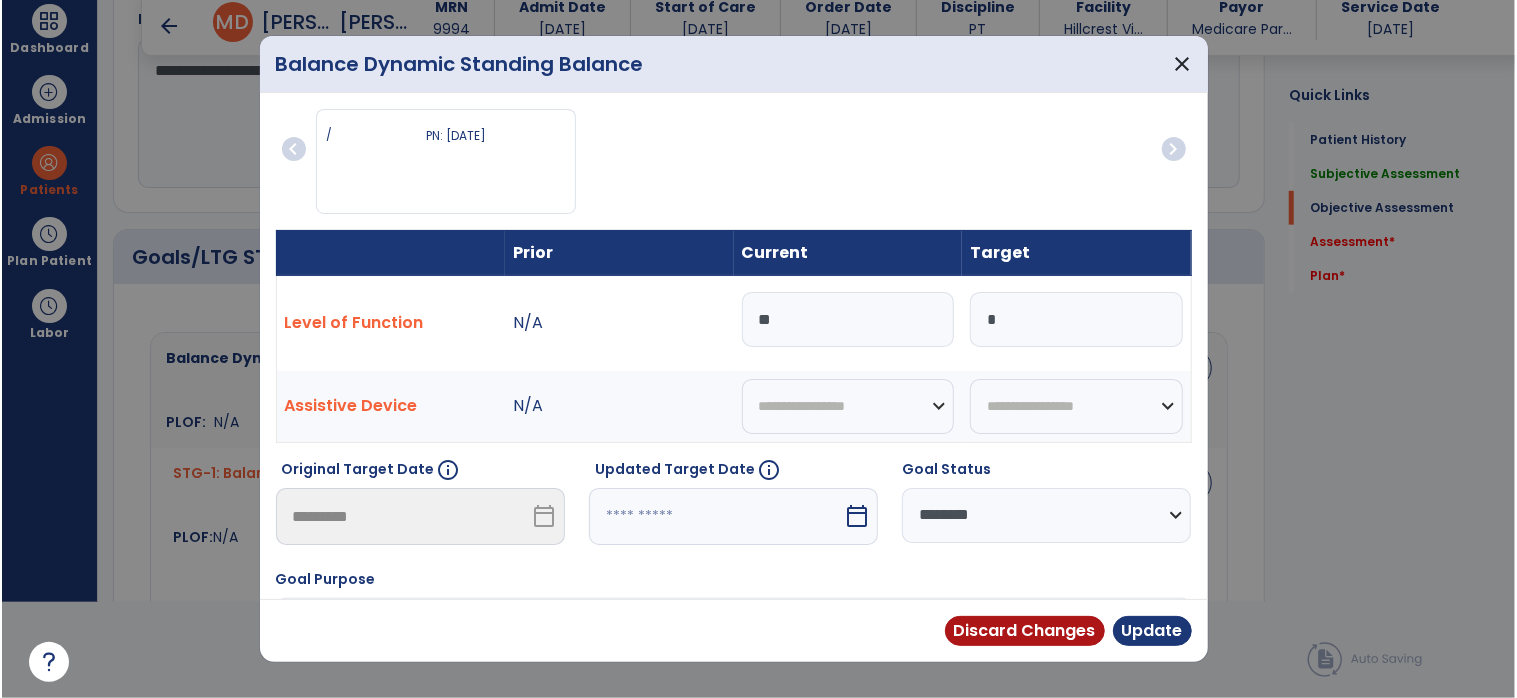scroll, scrollTop: 95, scrollLeft: 0, axis: vertical 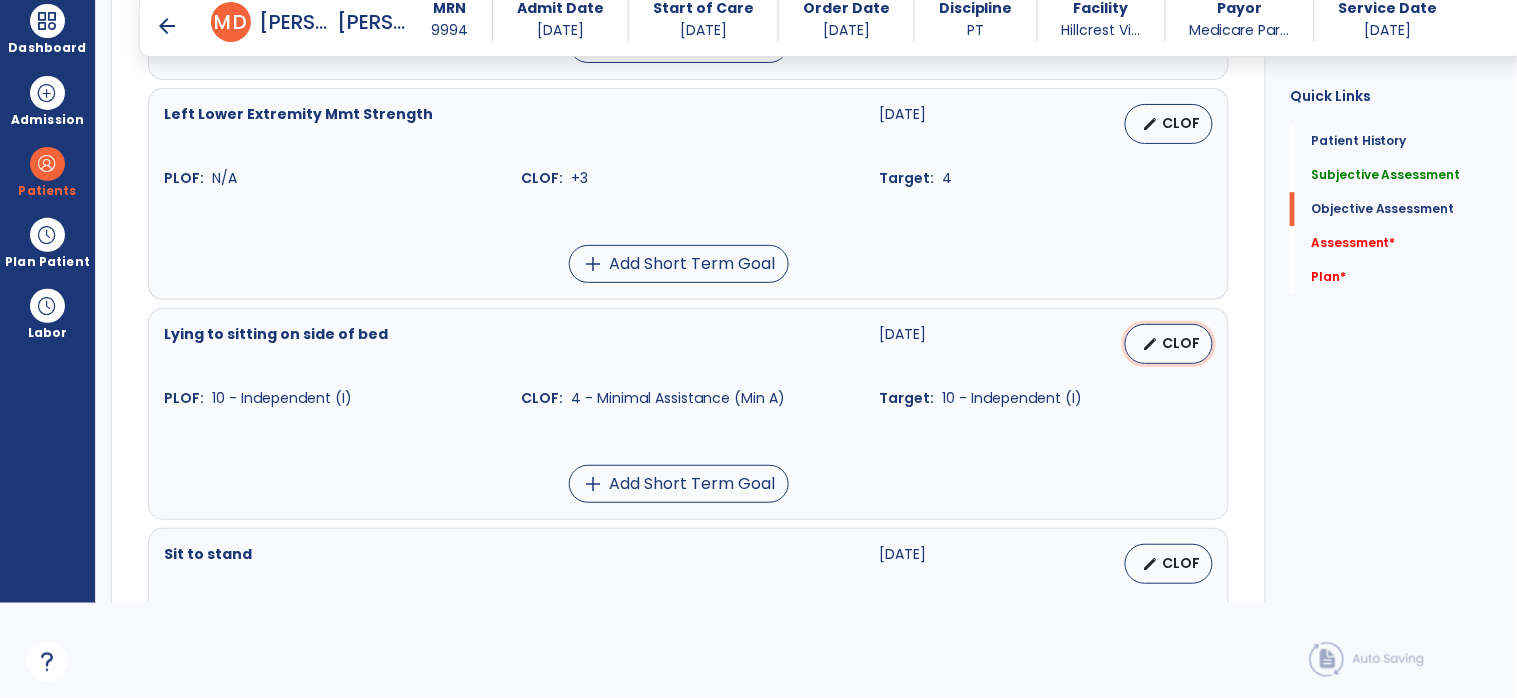 click on "CLOF" at bounding box center [1181, 343] 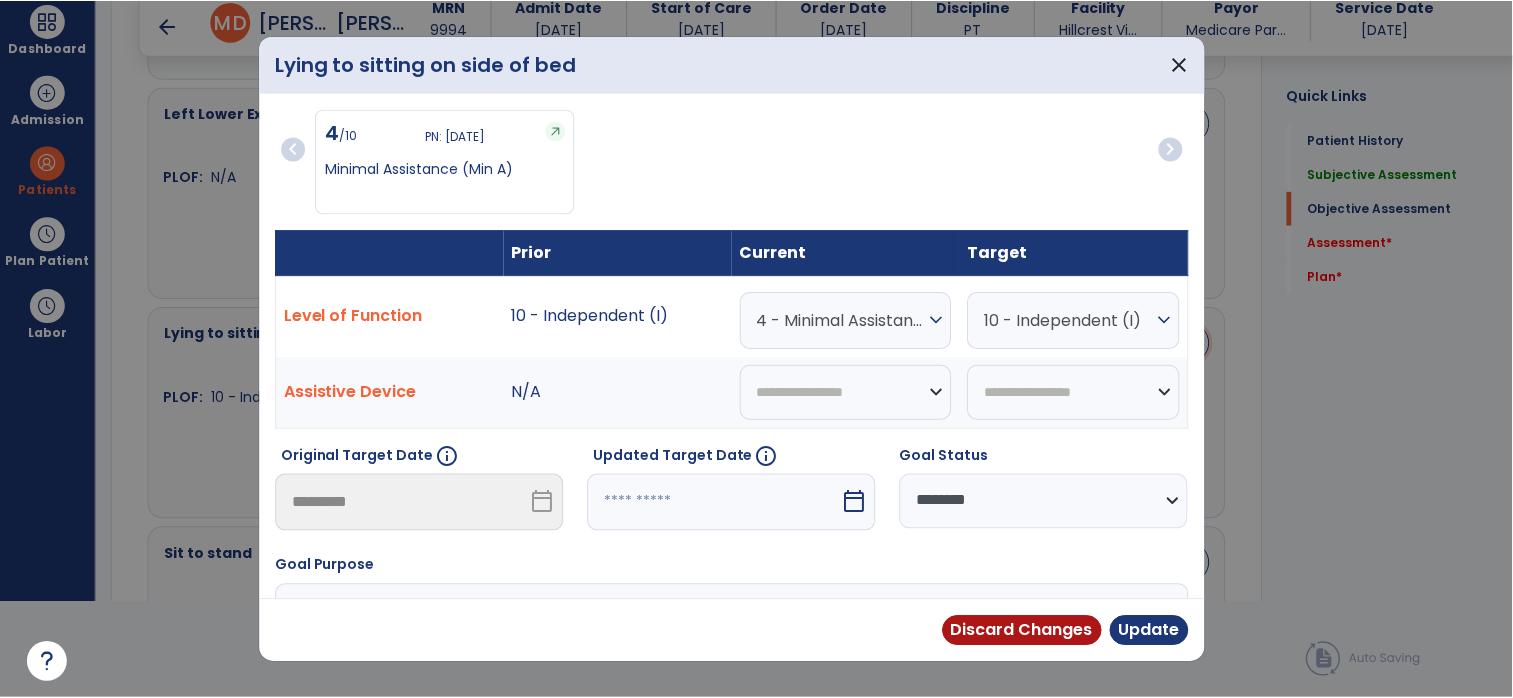 scroll, scrollTop: 0, scrollLeft: 0, axis: both 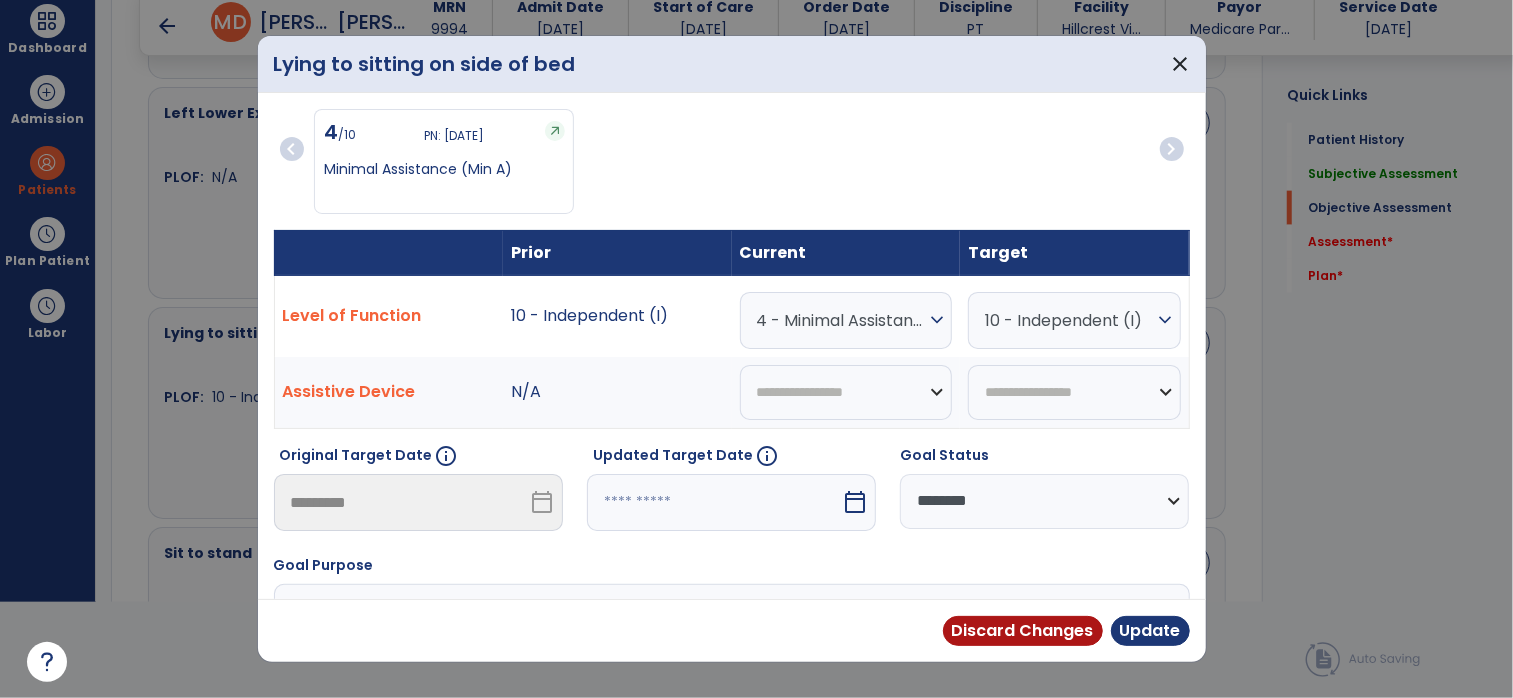 click on "4 - Minimal Assistance (Min A)" at bounding box center (841, 320) 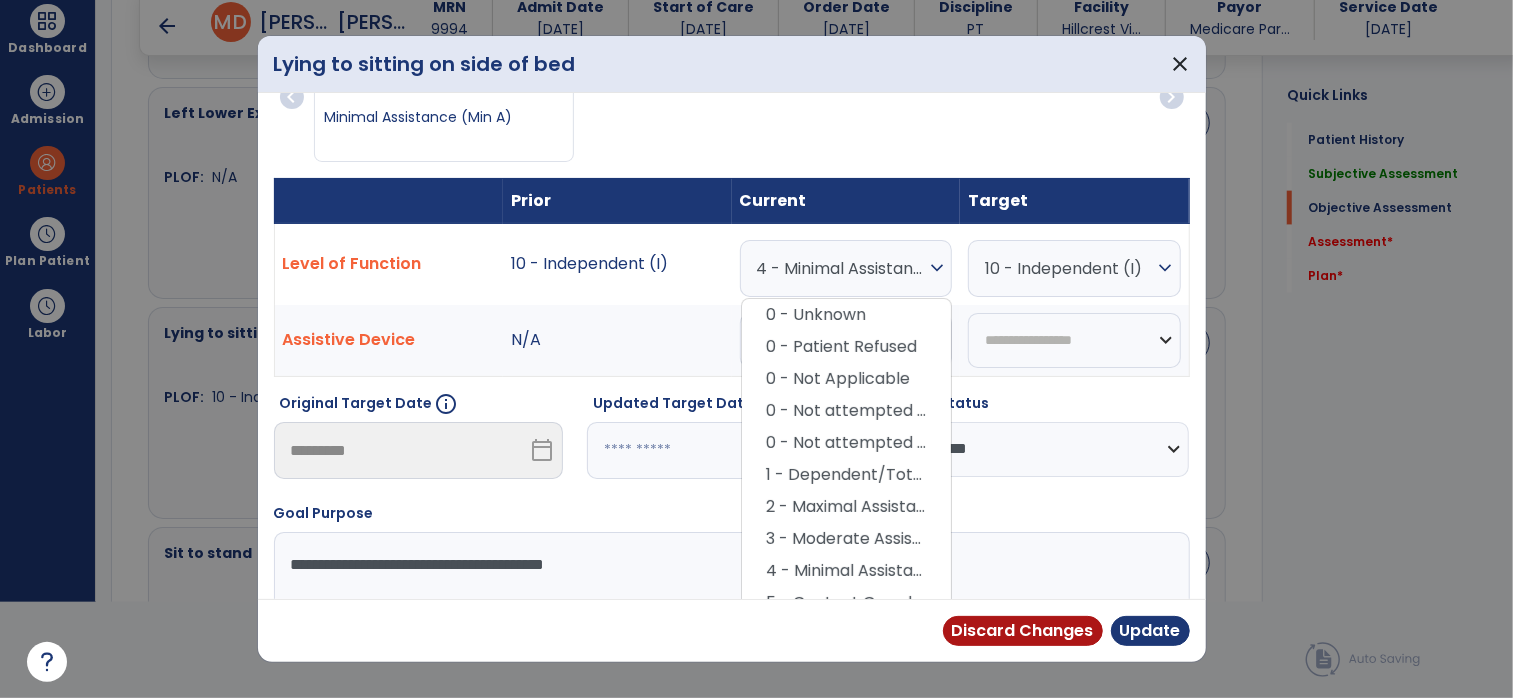 scroll, scrollTop: 51, scrollLeft: 0, axis: vertical 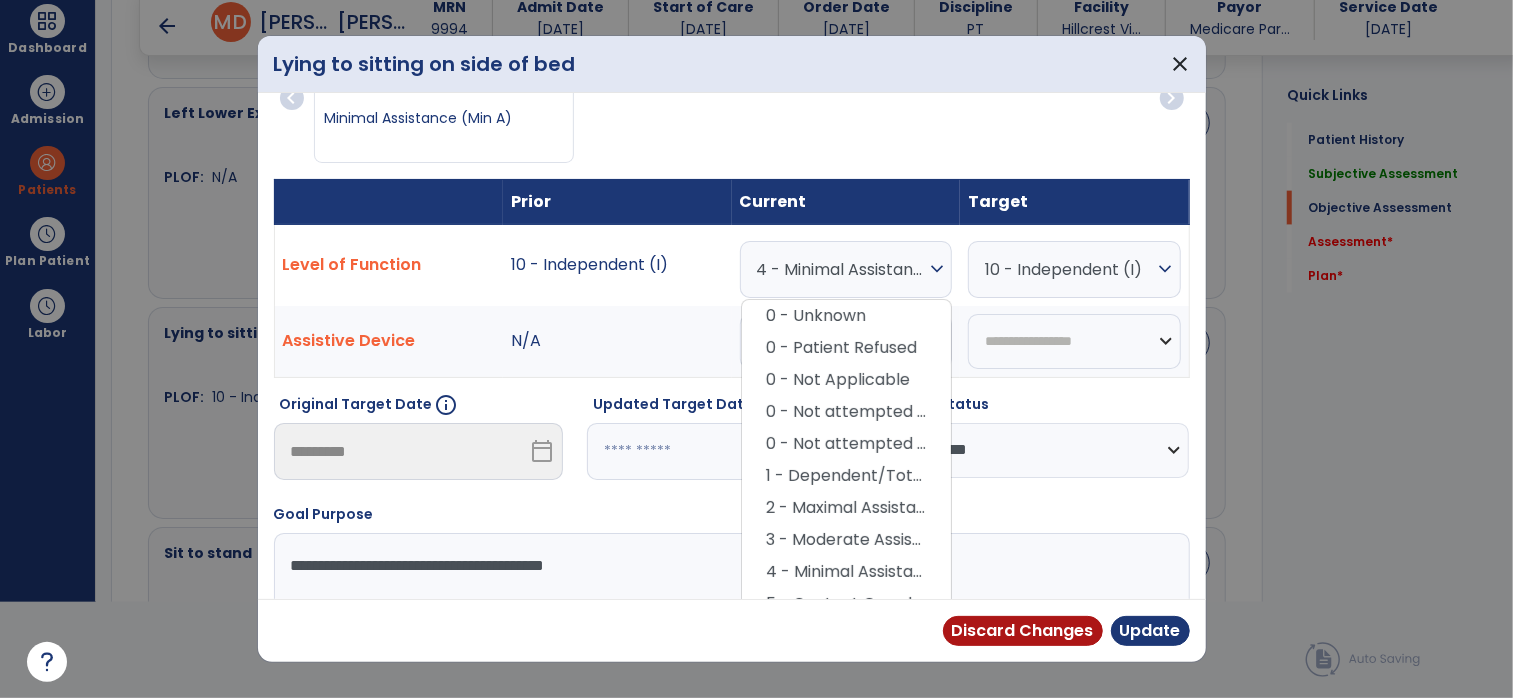 click on "6 - Standby Assist (SBA)" at bounding box center (846, 636) 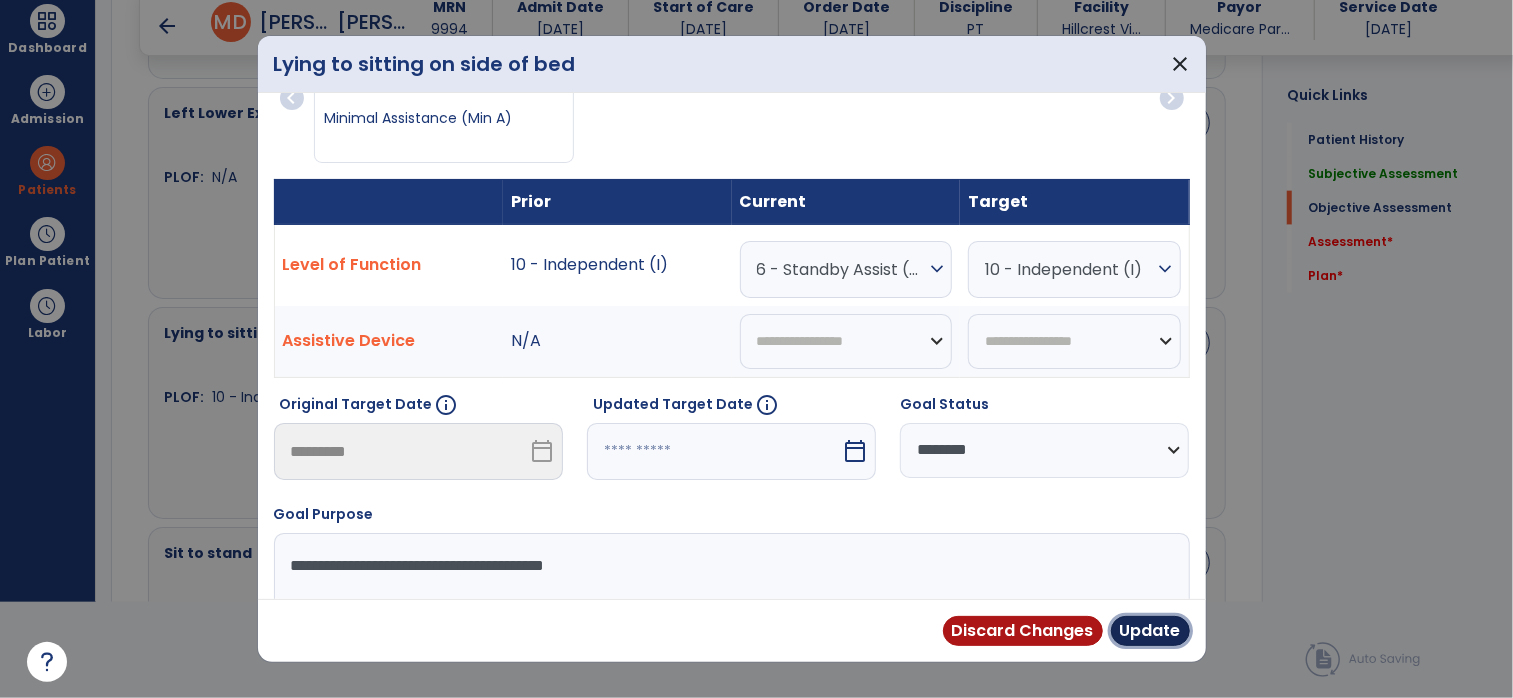 click on "Update" at bounding box center (1150, 631) 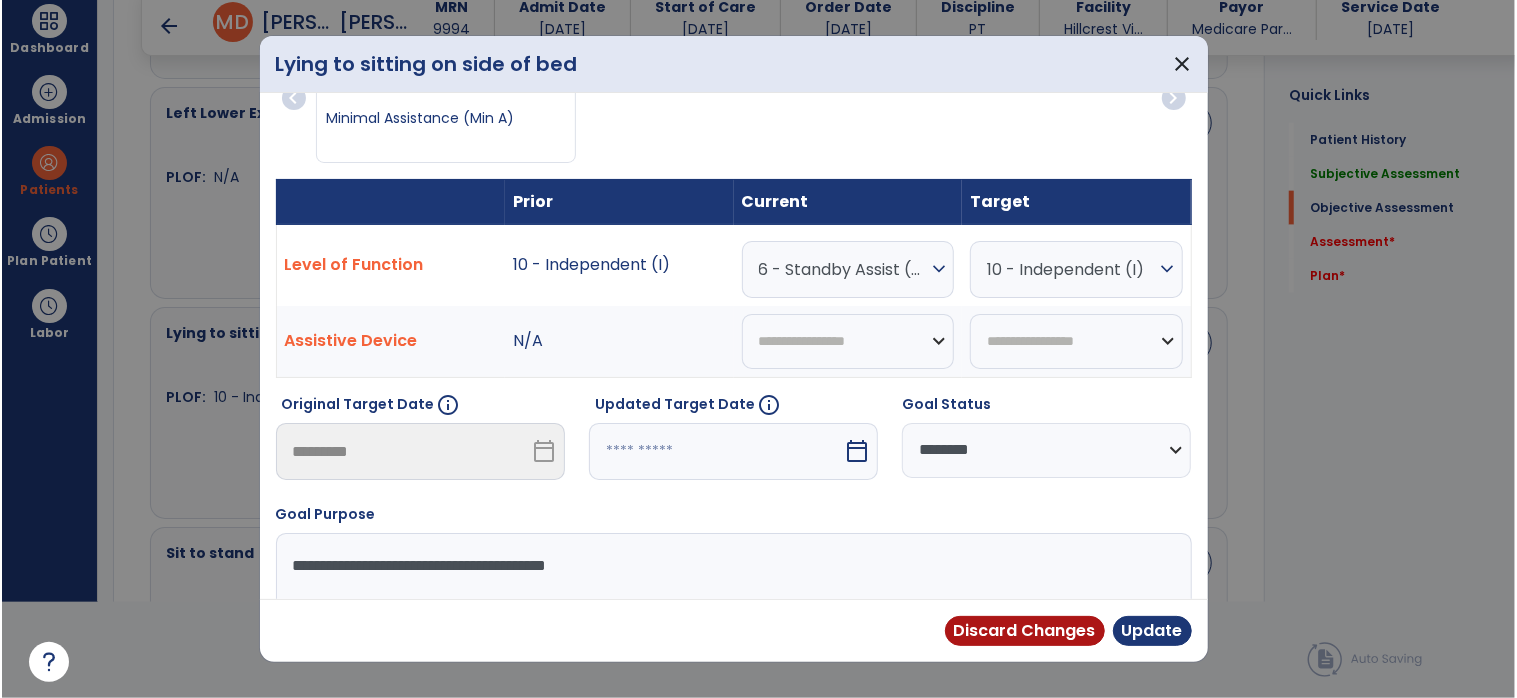 scroll, scrollTop: 95, scrollLeft: 0, axis: vertical 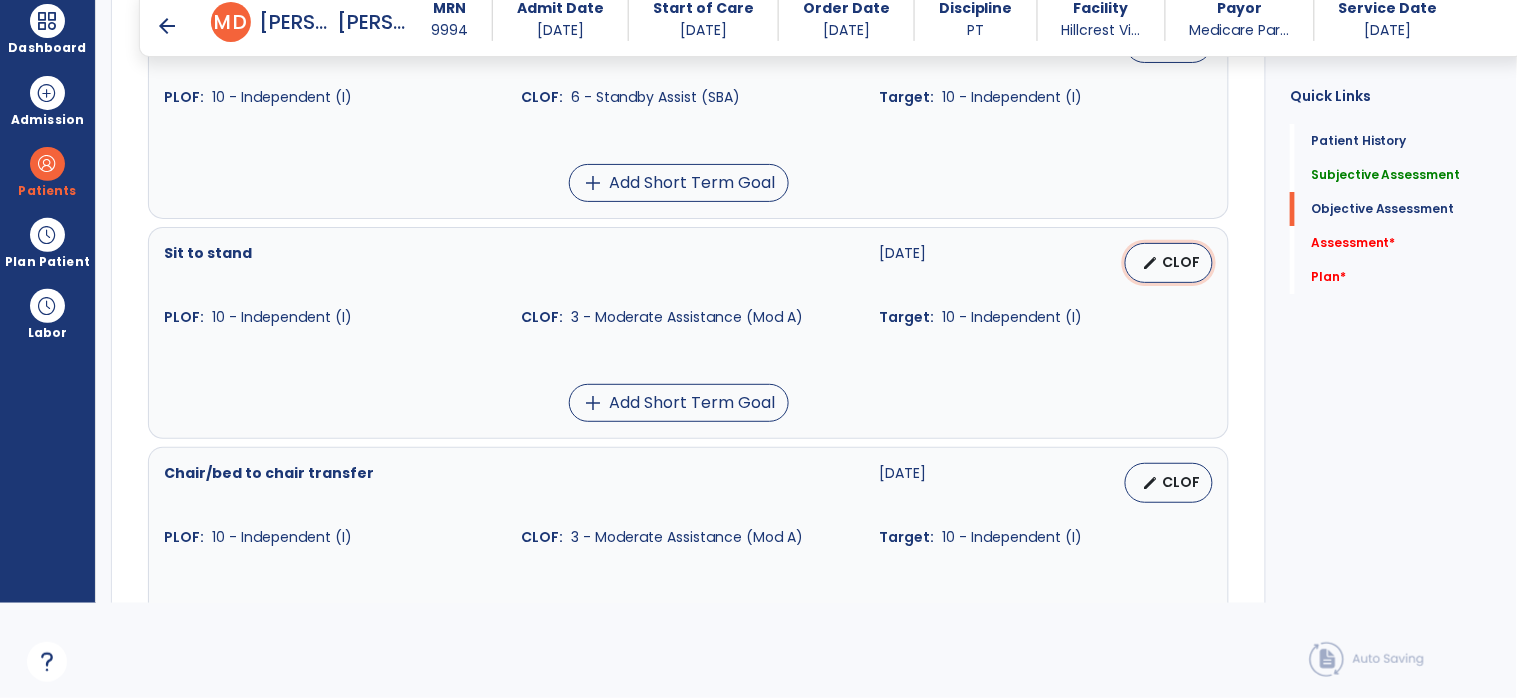 click on "CLOF" at bounding box center (1181, 262) 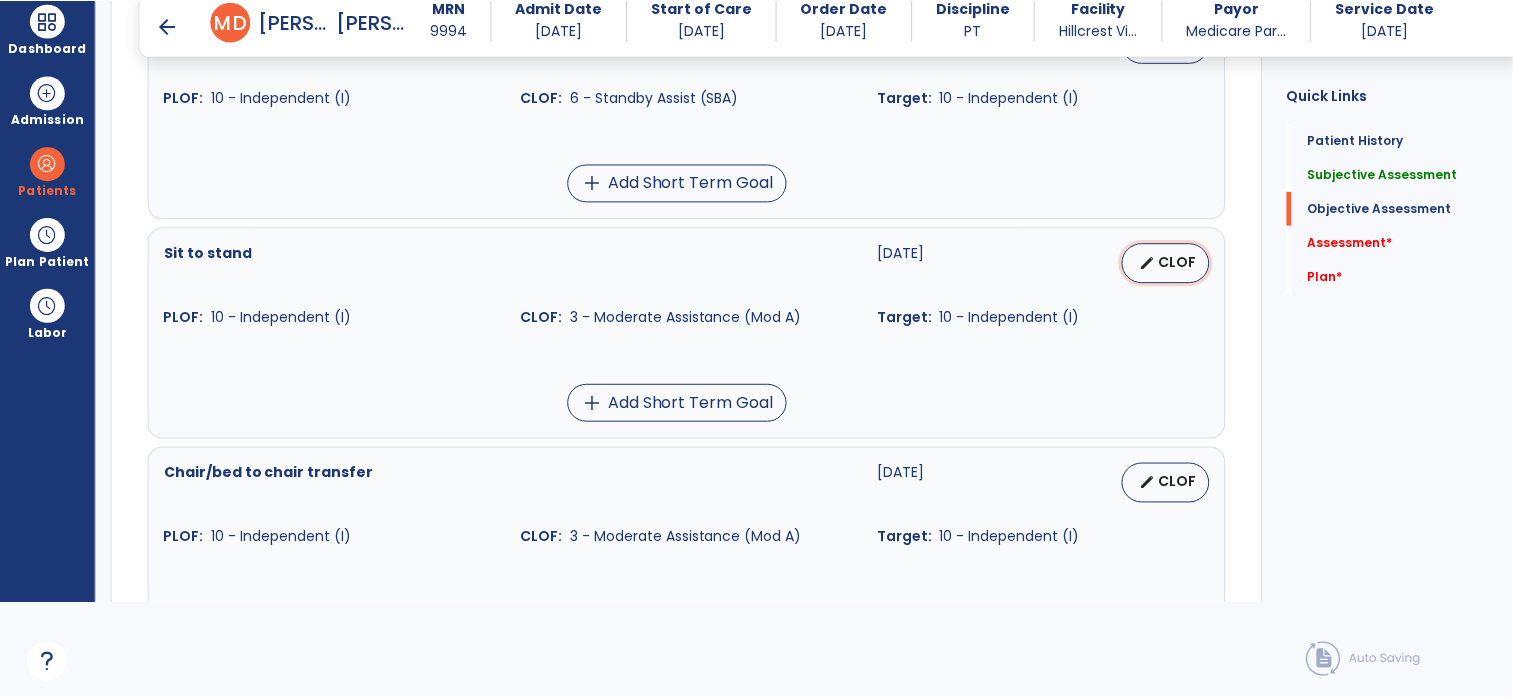 scroll, scrollTop: 0, scrollLeft: 0, axis: both 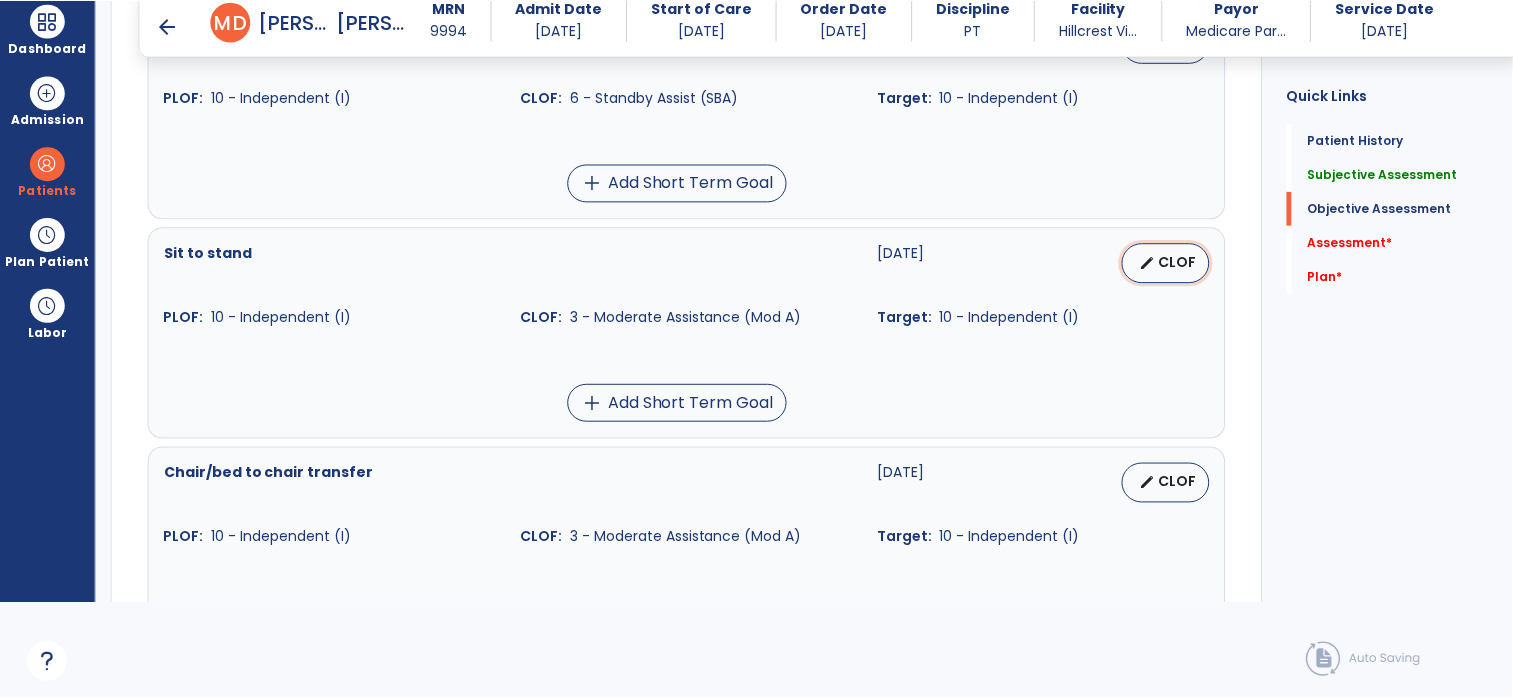 select on "********" 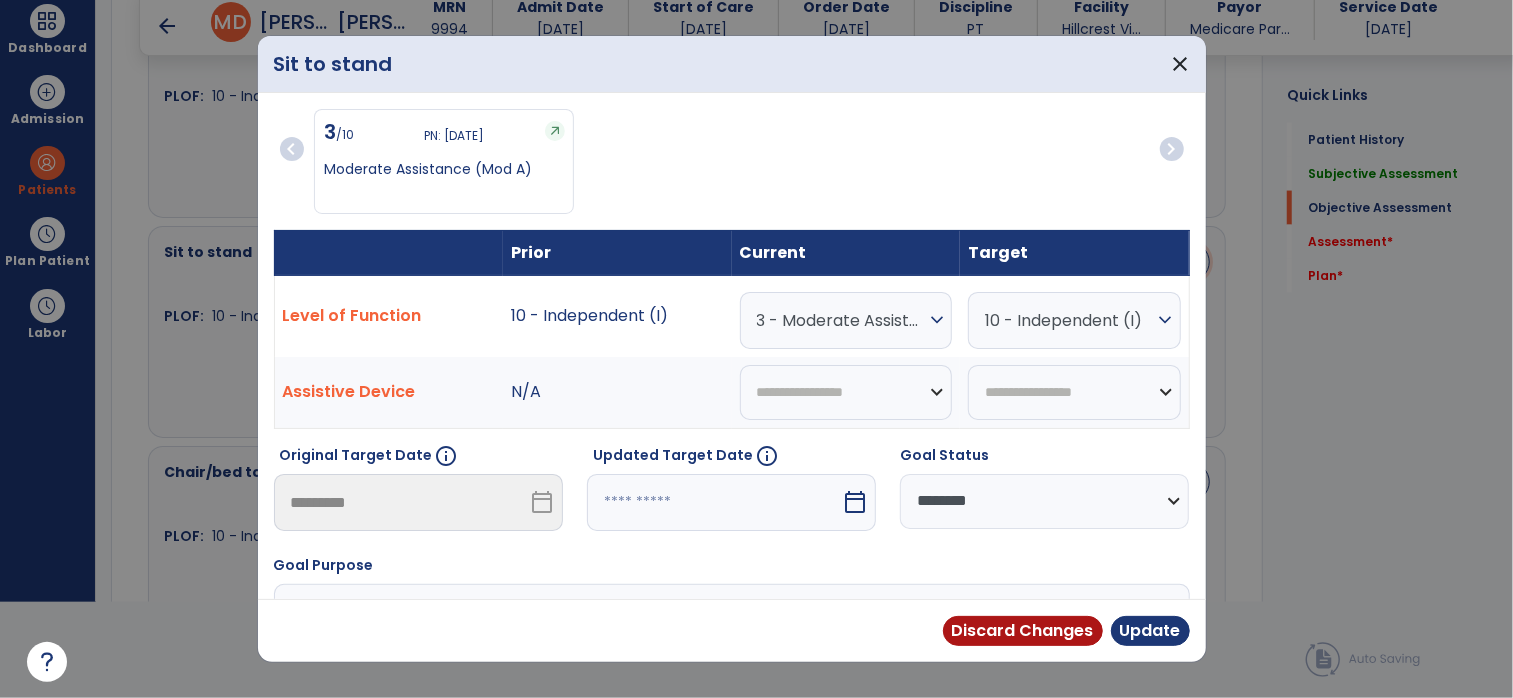 scroll, scrollTop: 1738, scrollLeft: 0, axis: vertical 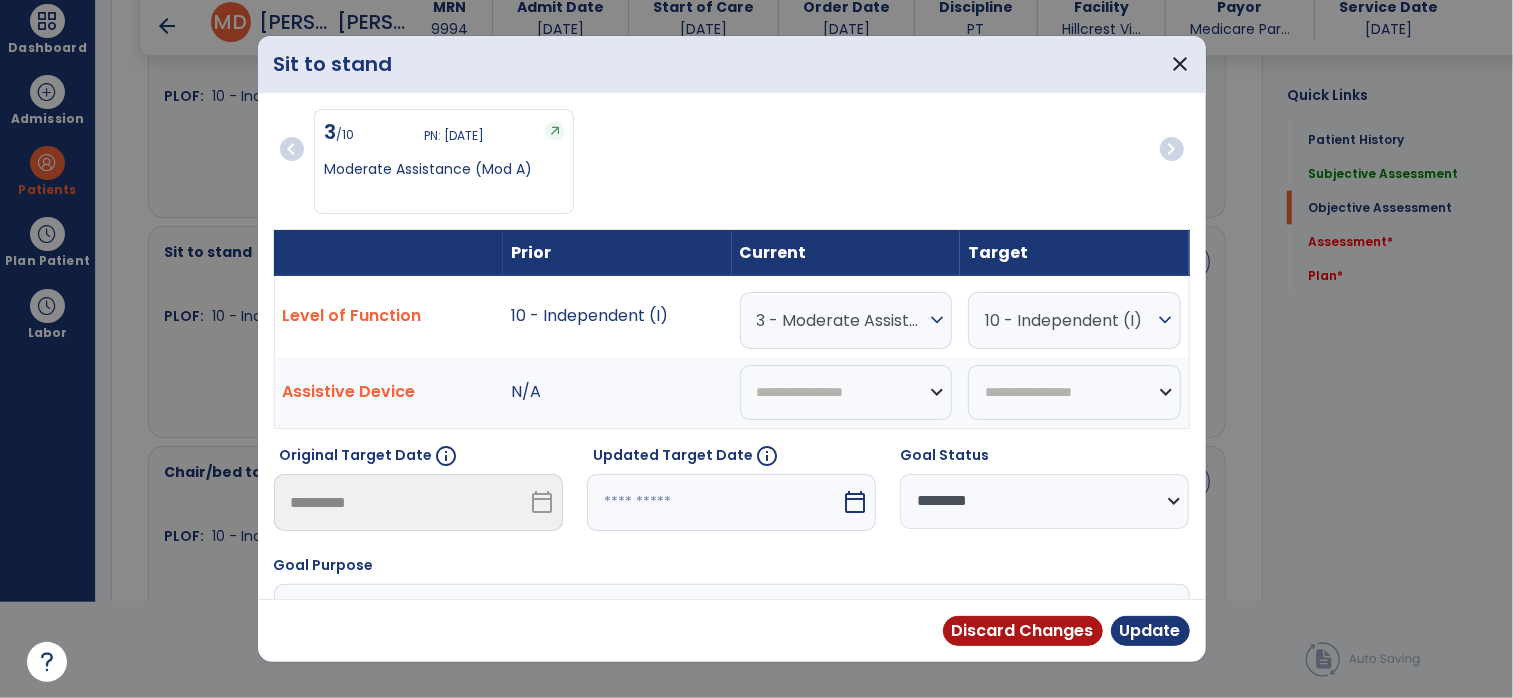 click on "3 - Moderate Assistance (Mod A)" at bounding box center [841, 320] 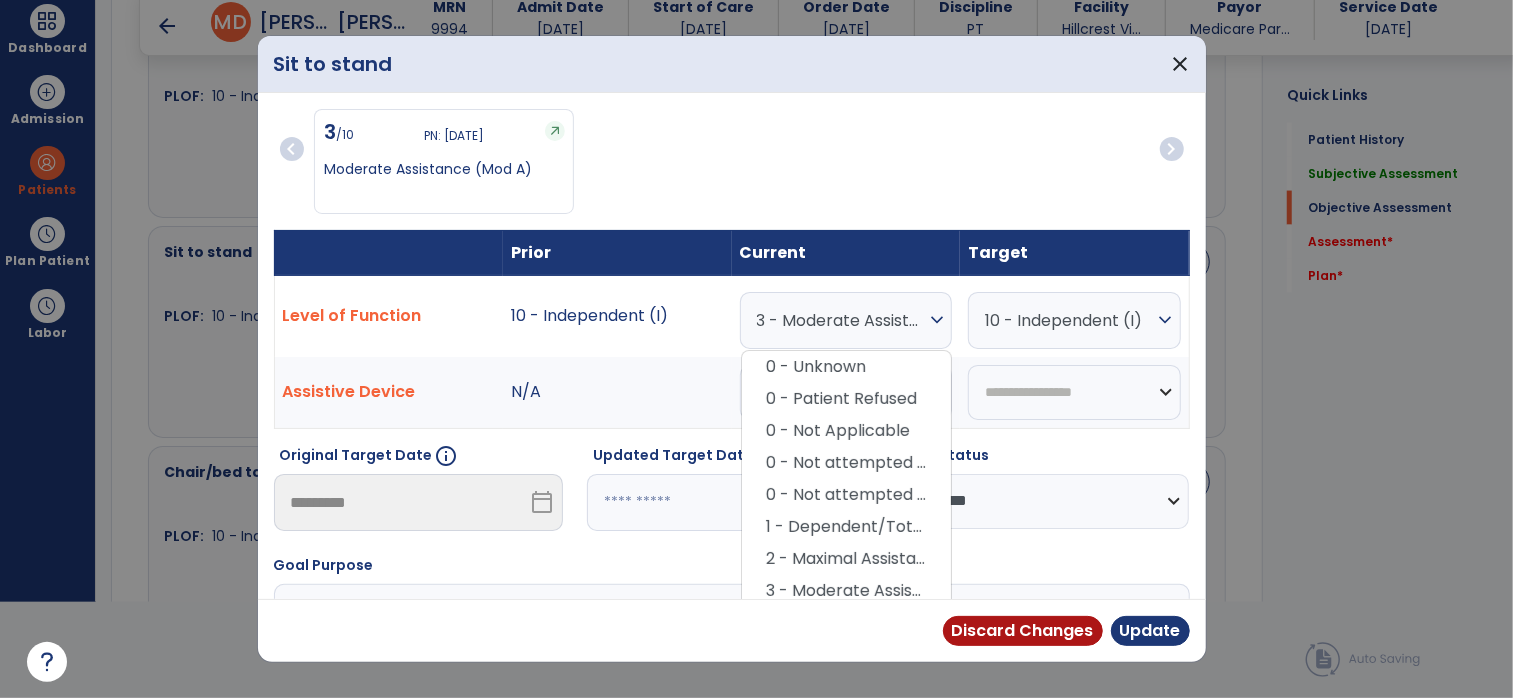 click on "4 - Minimal Assistance (Min A)" at bounding box center [846, 623] 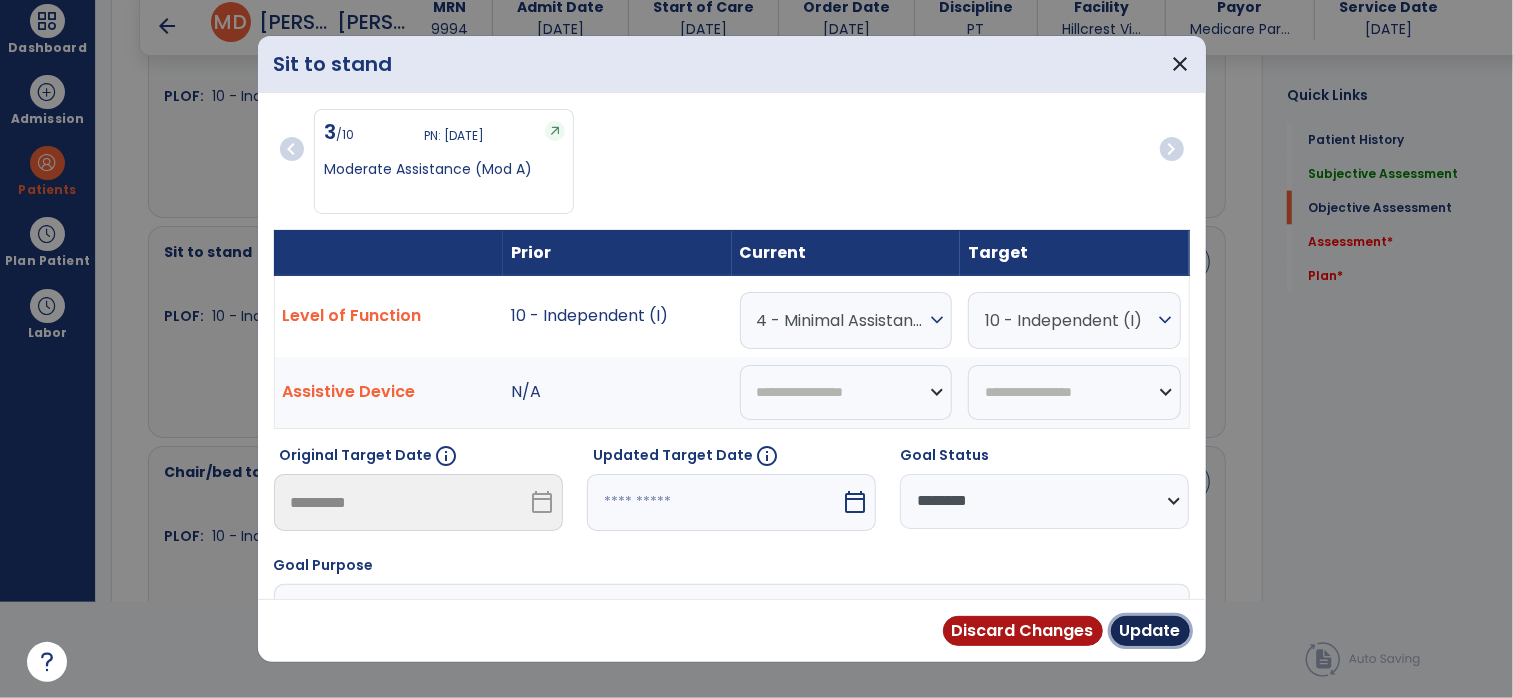click on "Update" at bounding box center (1150, 631) 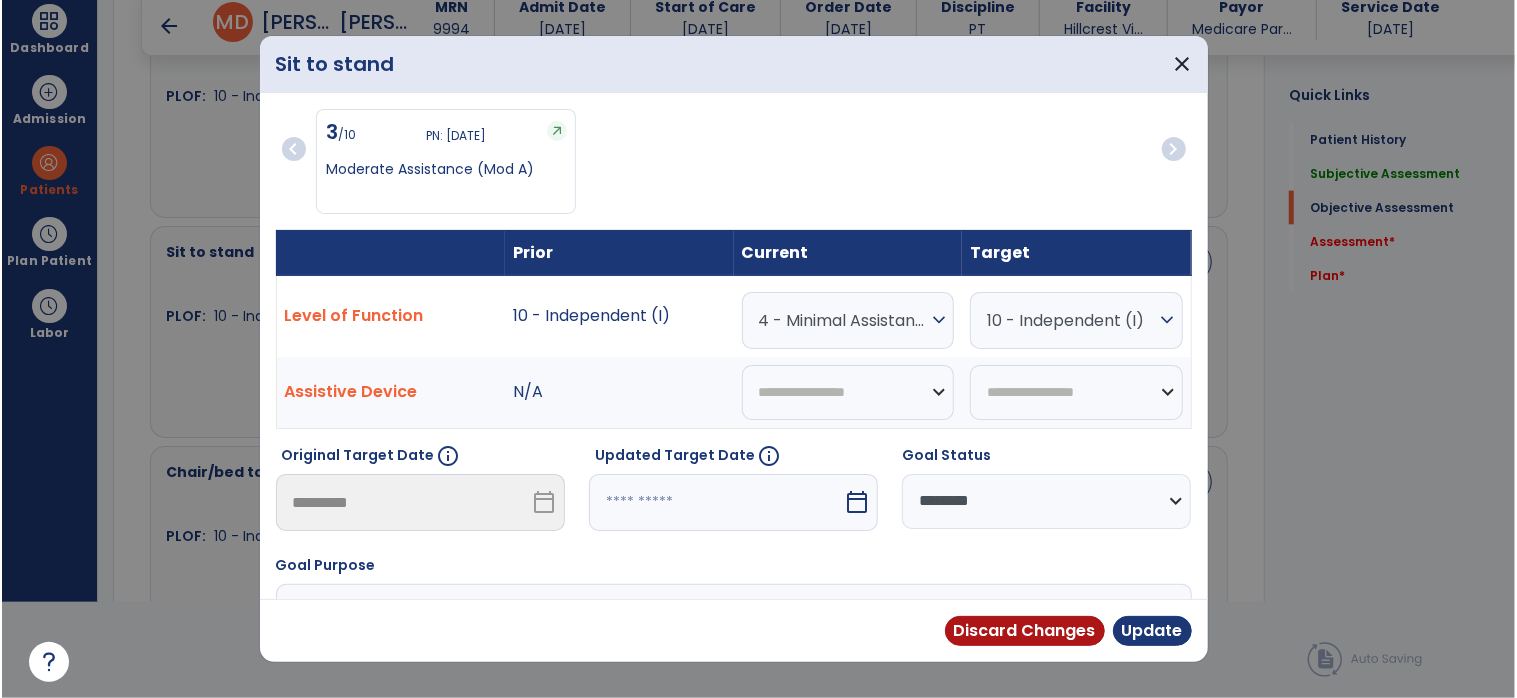 scroll, scrollTop: 95, scrollLeft: 0, axis: vertical 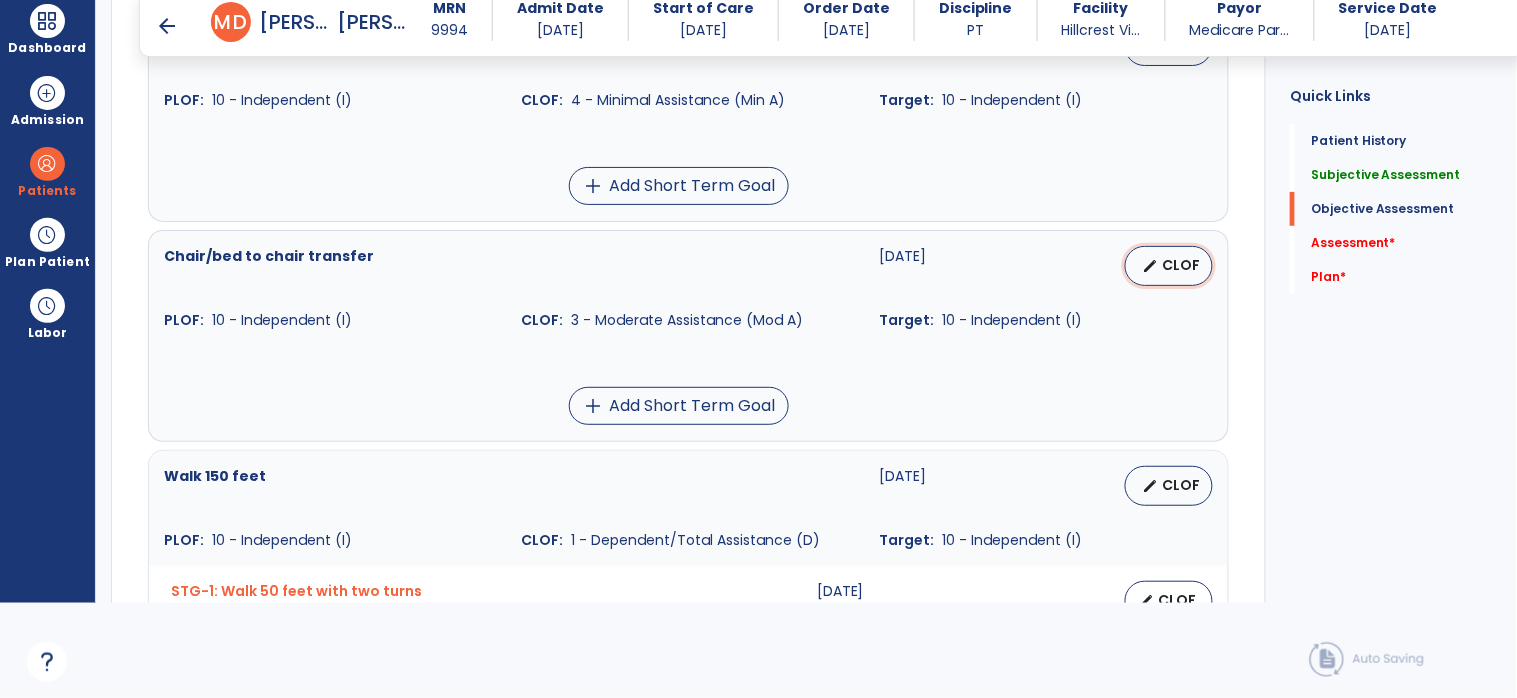 click on "CLOF" at bounding box center (1181, 265) 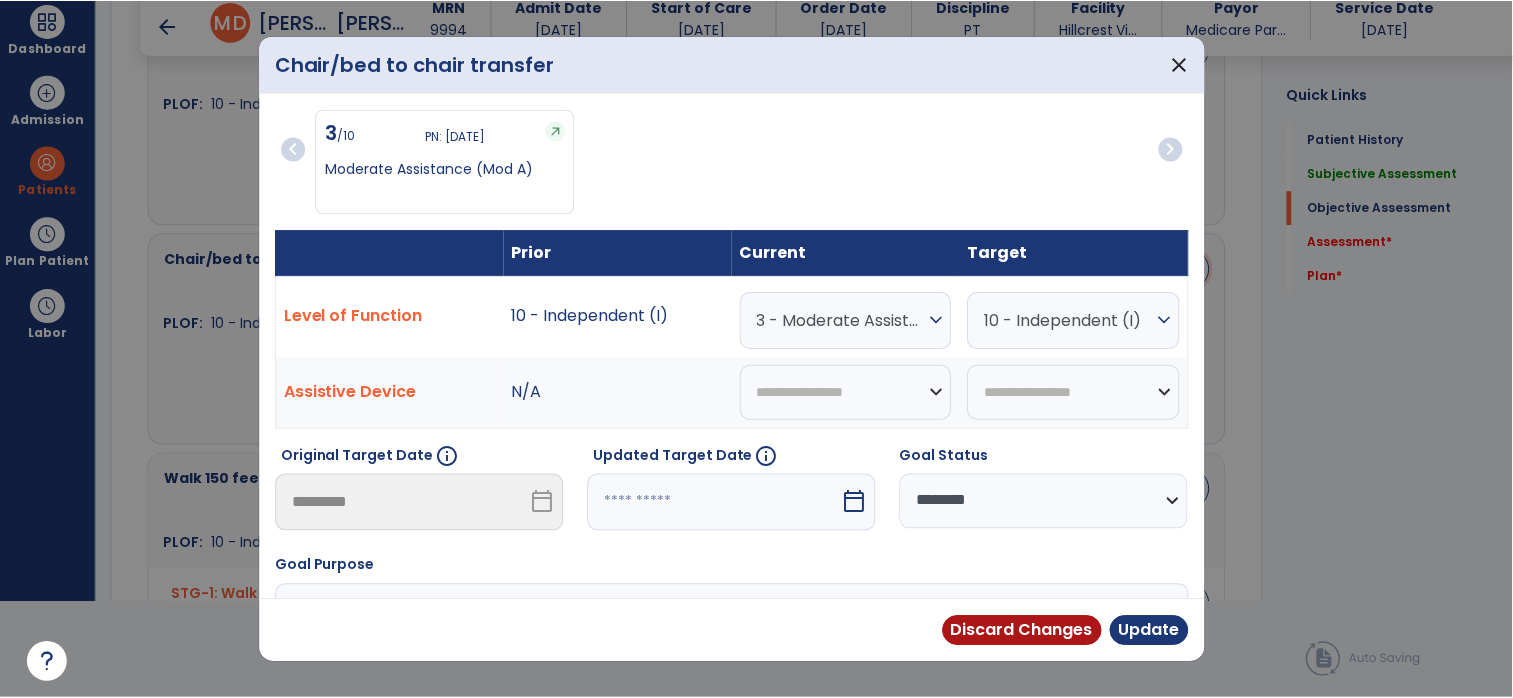 scroll, scrollTop: 0, scrollLeft: 0, axis: both 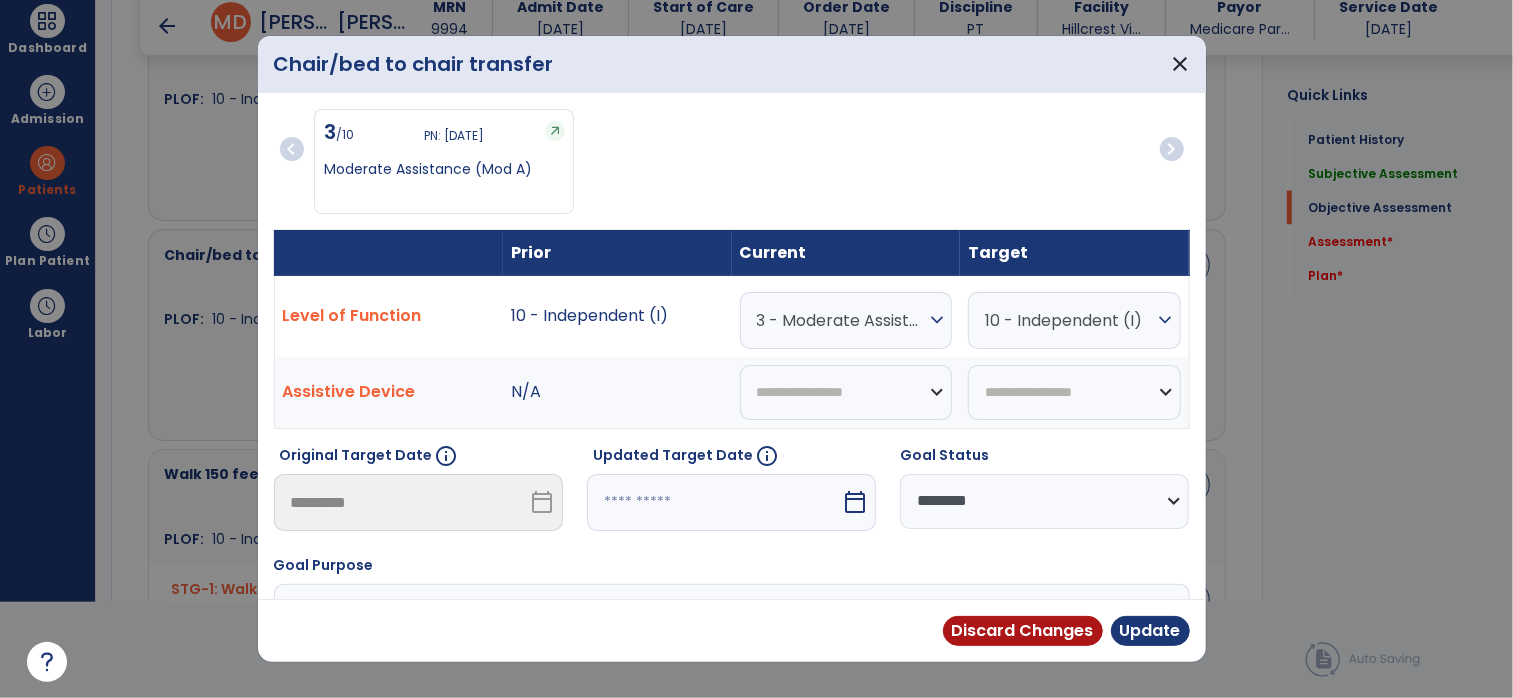 click on "3 - Moderate Assistance (Mod A)" at bounding box center [841, 320] 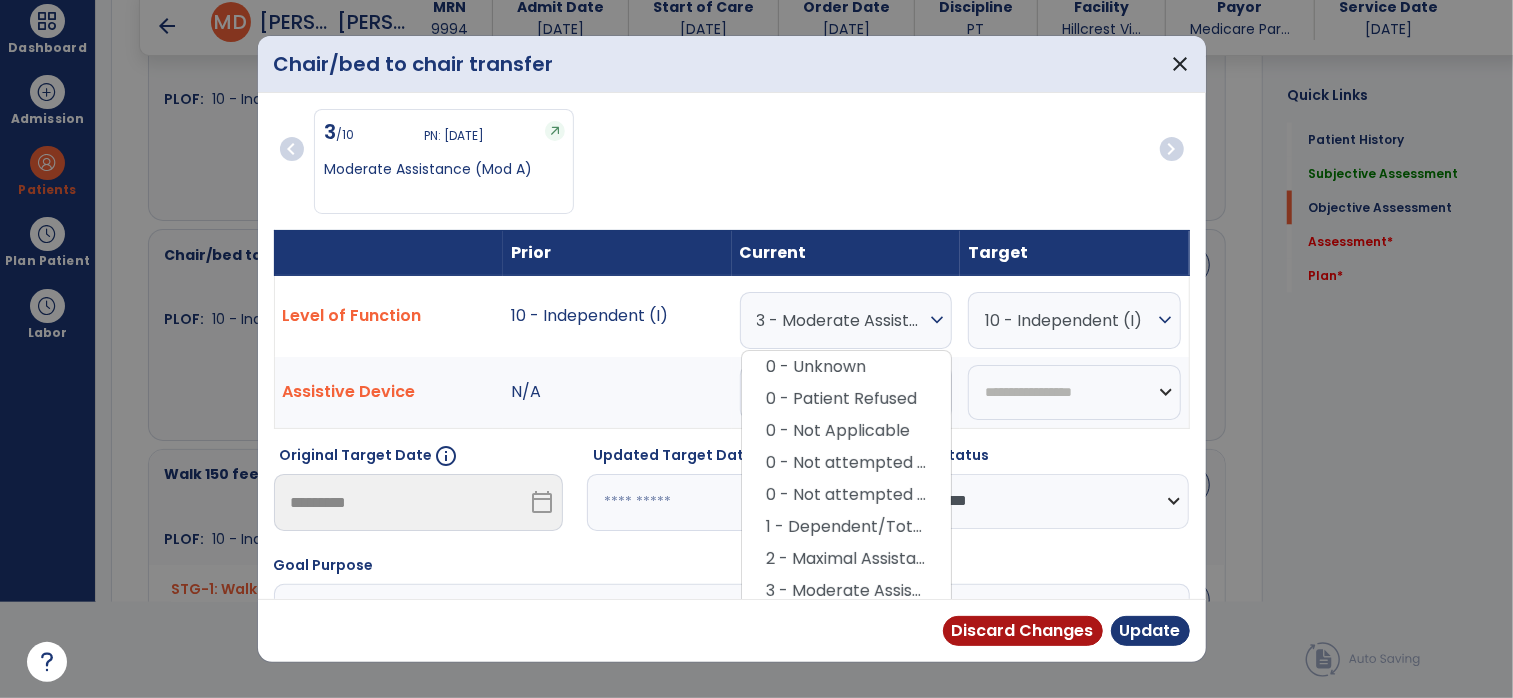 click on "4 - Minimal Assistance (Min A)" at bounding box center [846, 623] 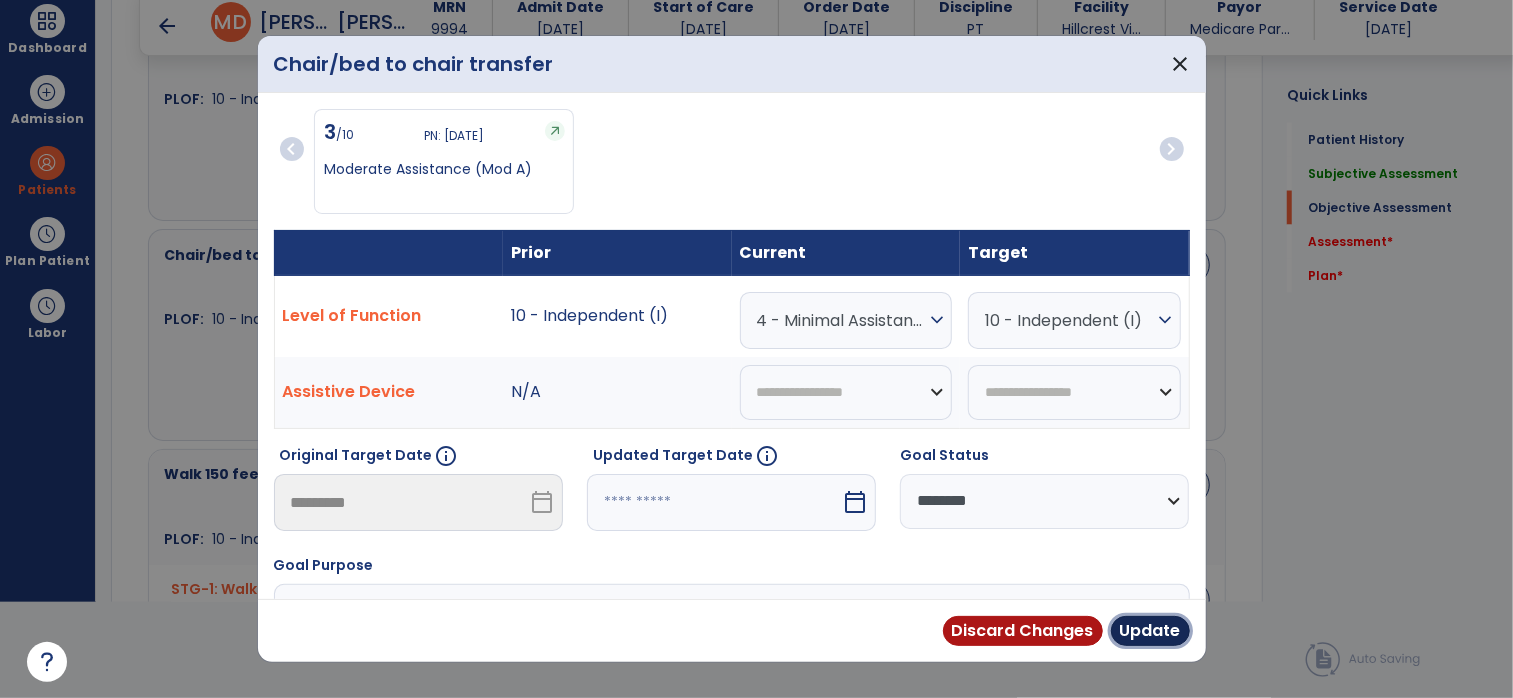 click on "Update" at bounding box center [1150, 631] 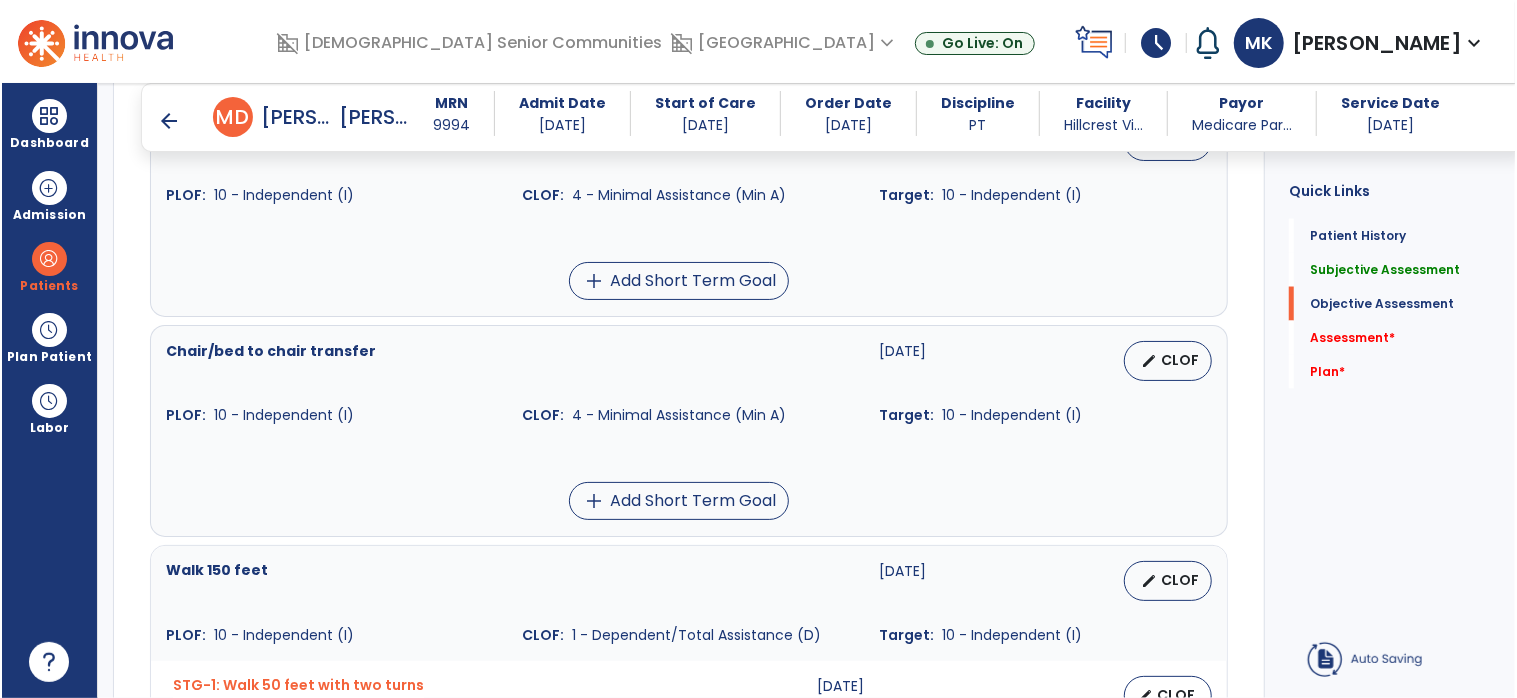 scroll, scrollTop: 95, scrollLeft: 0, axis: vertical 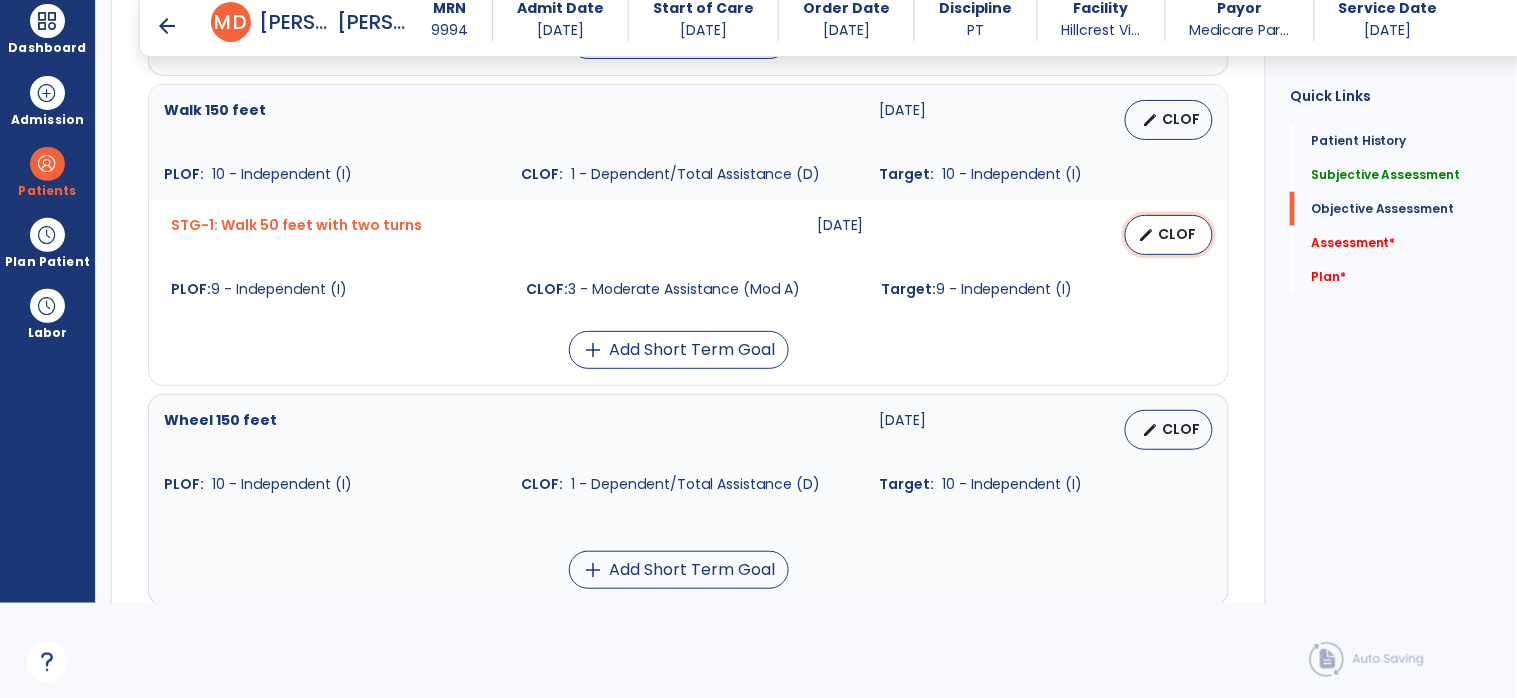 click on "CLOF" at bounding box center [1177, 234] 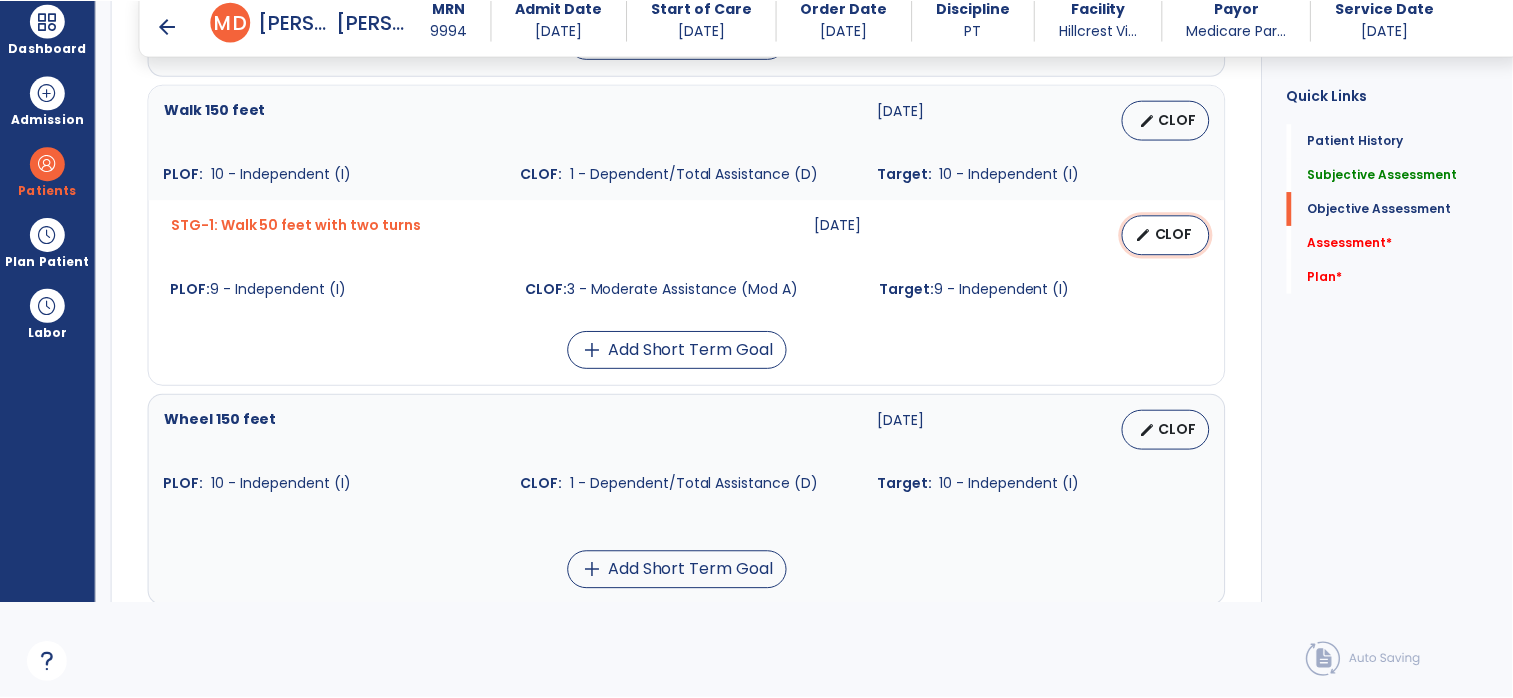 scroll, scrollTop: 0, scrollLeft: 0, axis: both 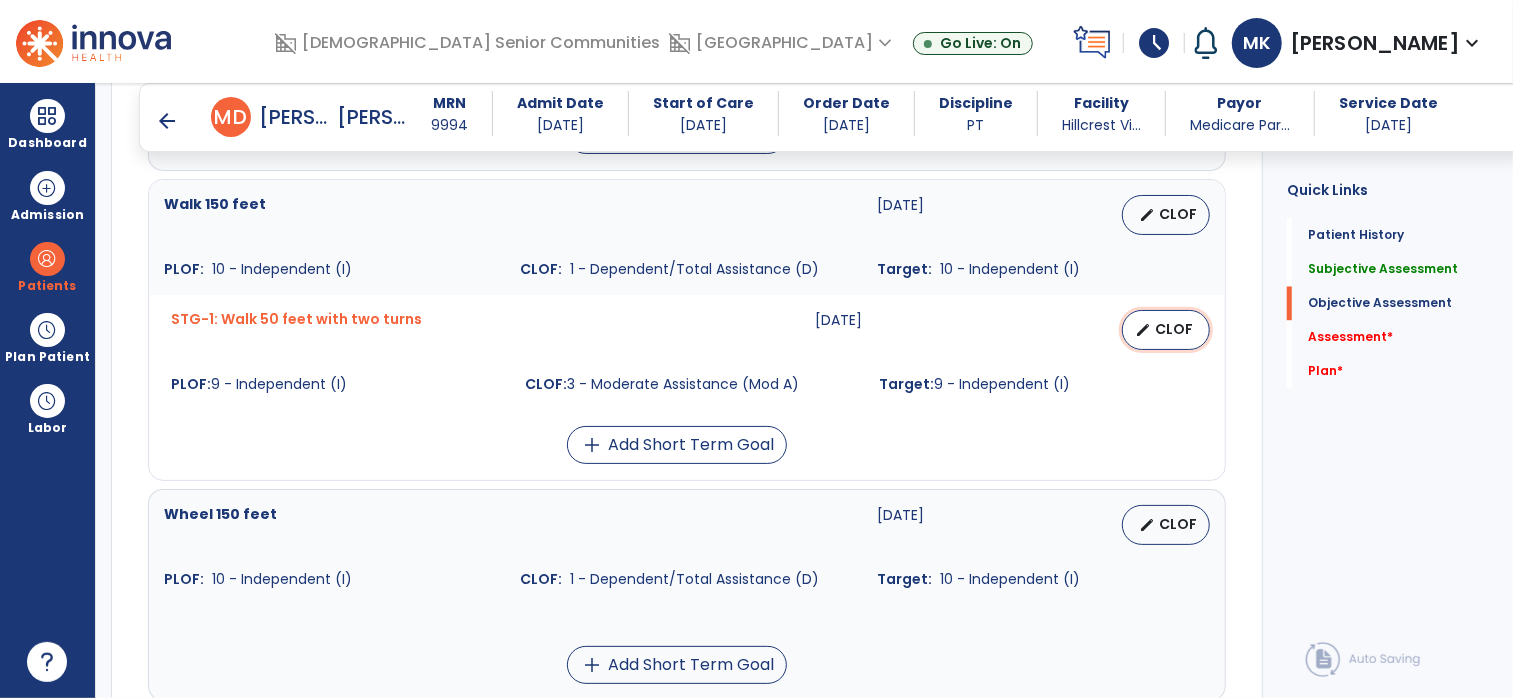 select on "********" 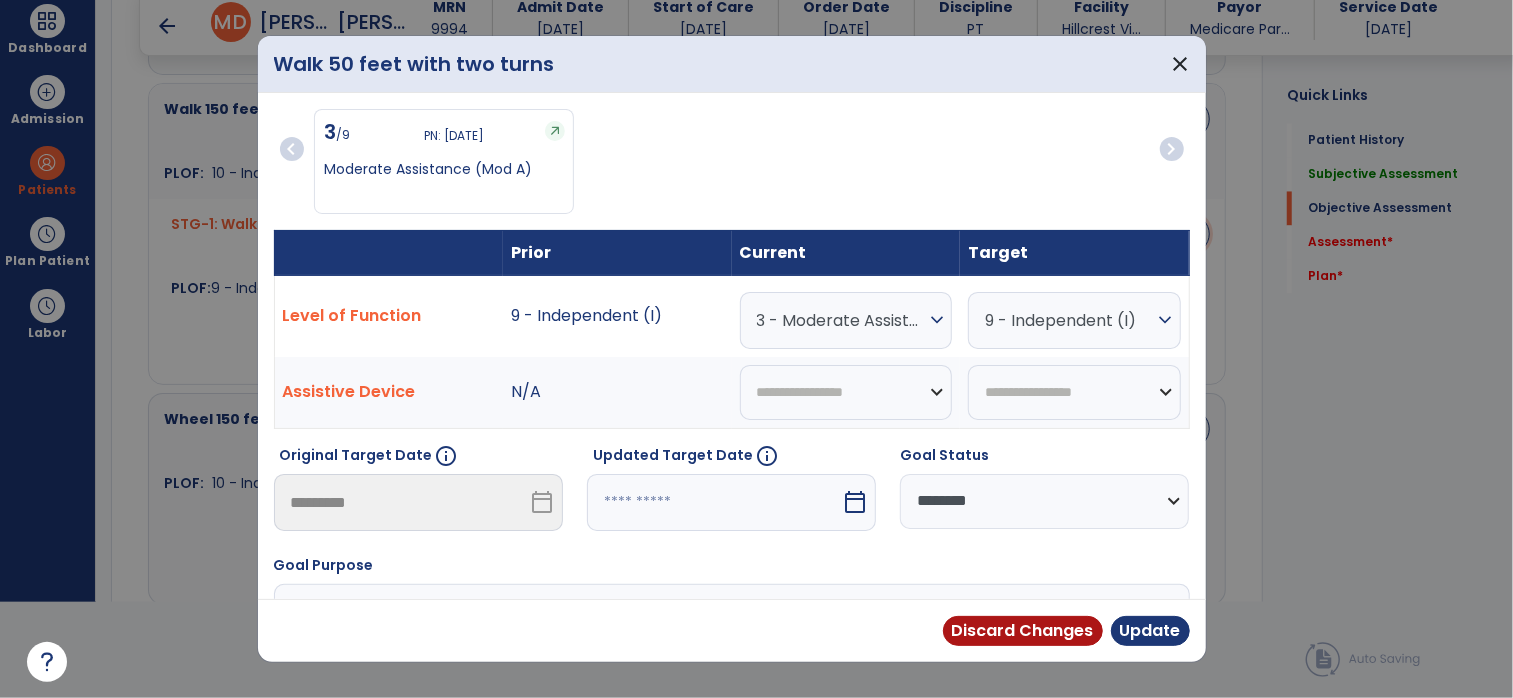 scroll, scrollTop: 2321, scrollLeft: 0, axis: vertical 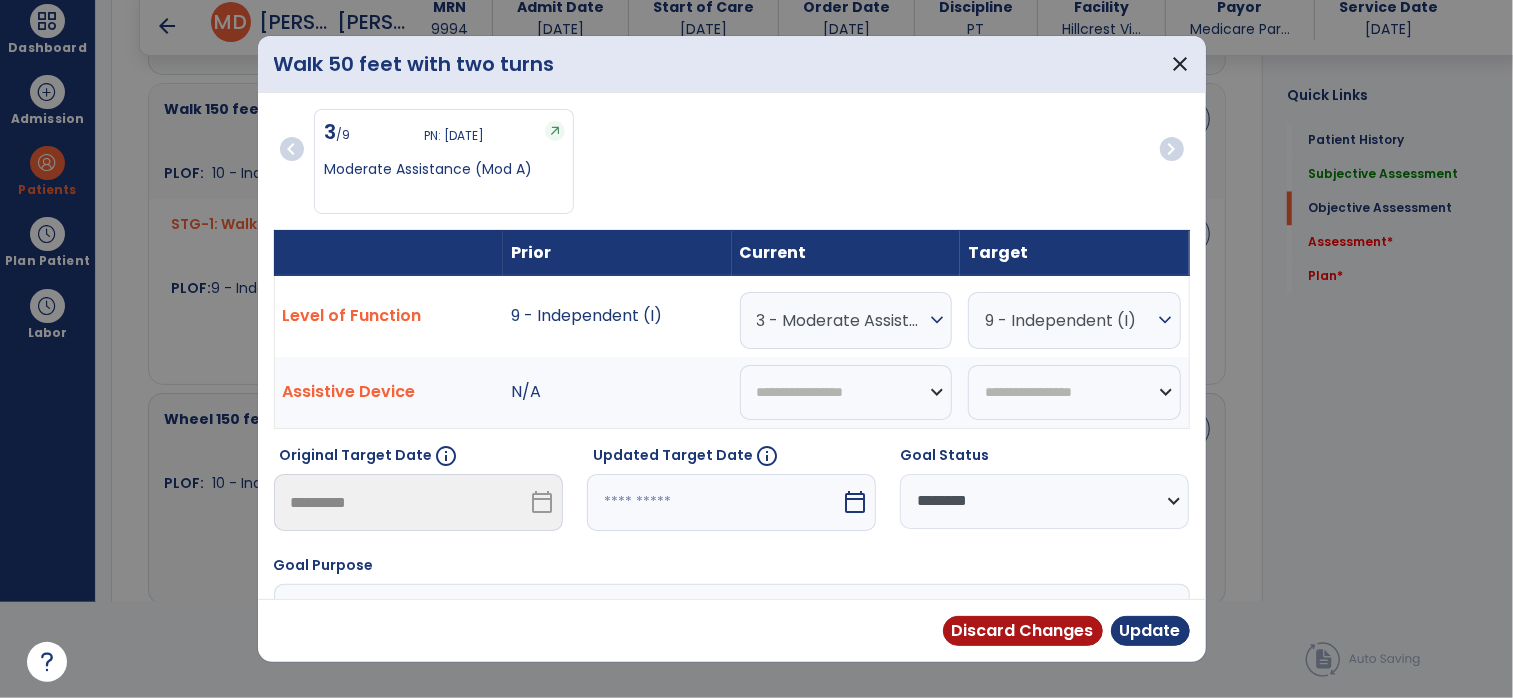 click on "3 - Moderate Assistance (Mod A)" at bounding box center (841, 320) 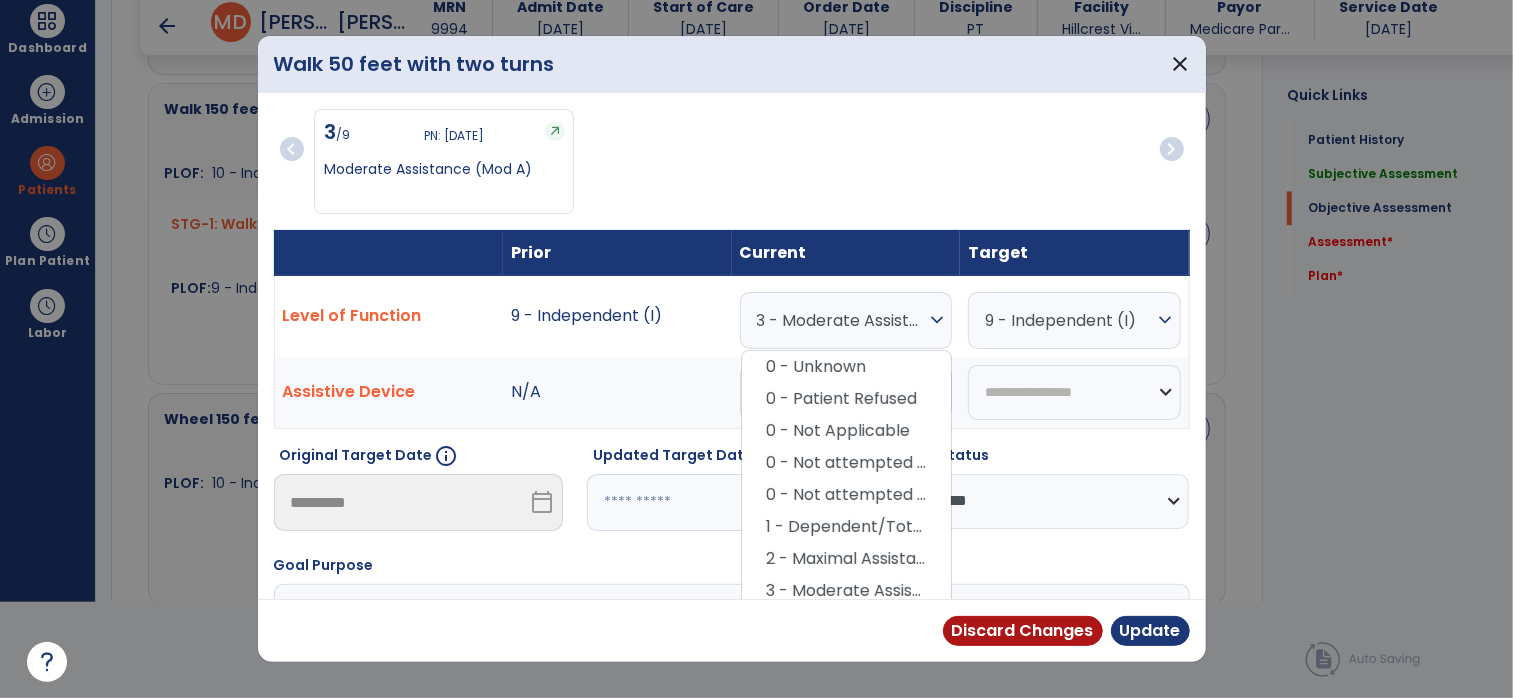 click on "4 - Minimal Assistance (Min A)" at bounding box center (846, 623) 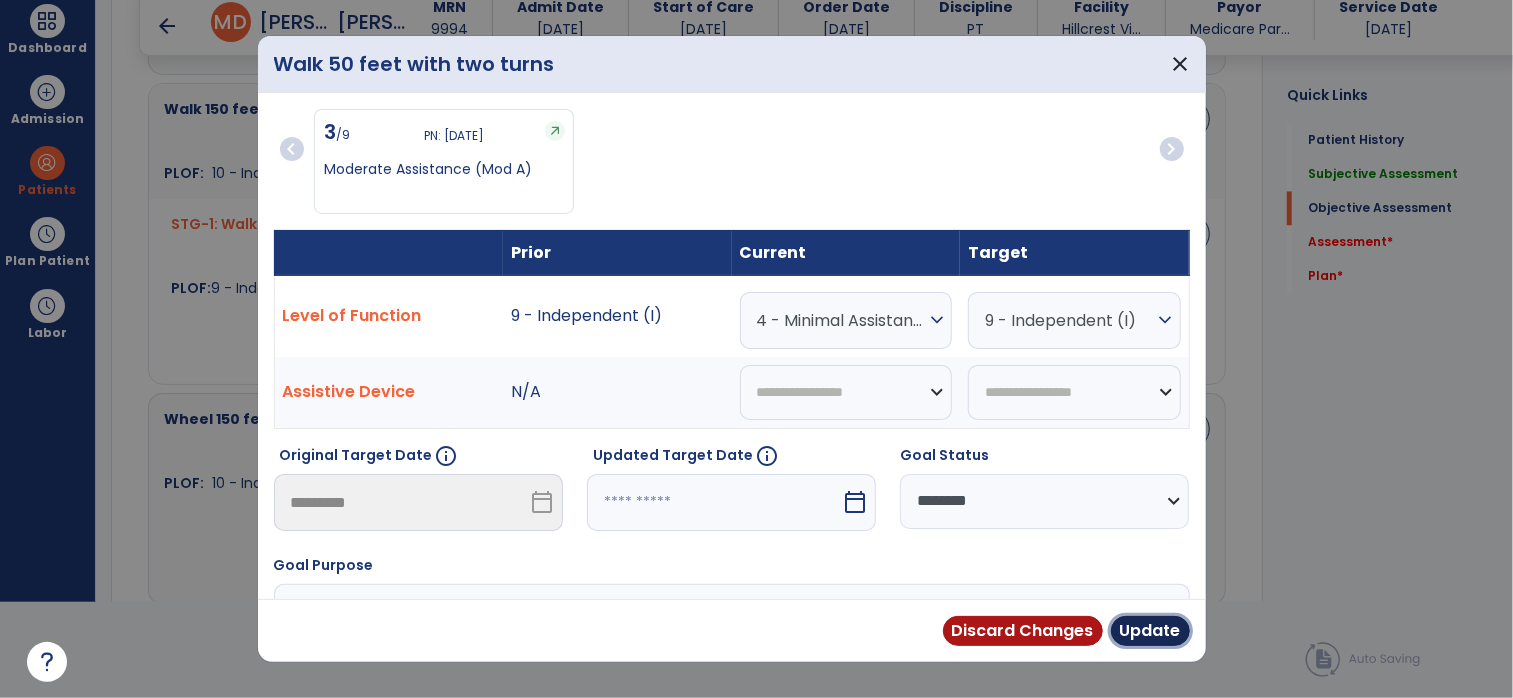 click on "Update" at bounding box center (1150, 631) 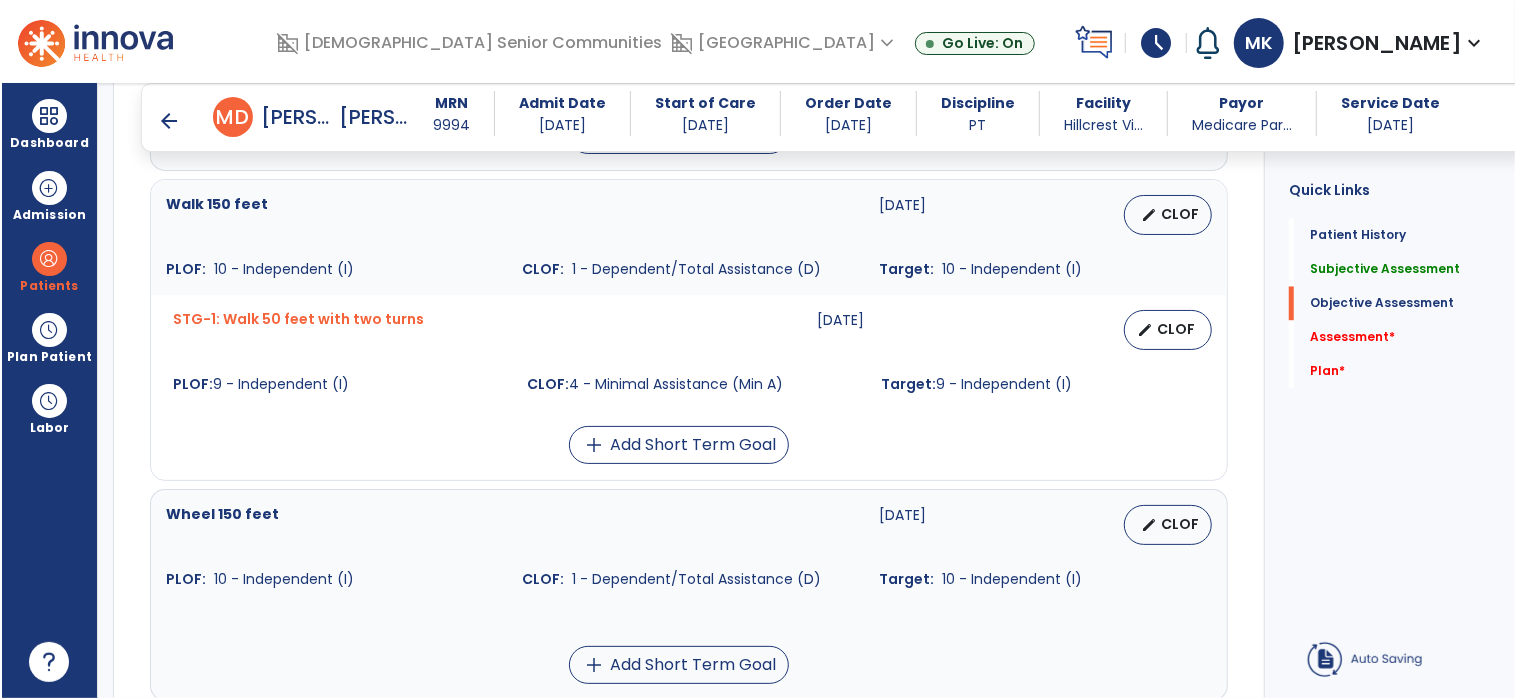 scroll, scrollTop: 95, scrollLeft: 0, axis: vertical 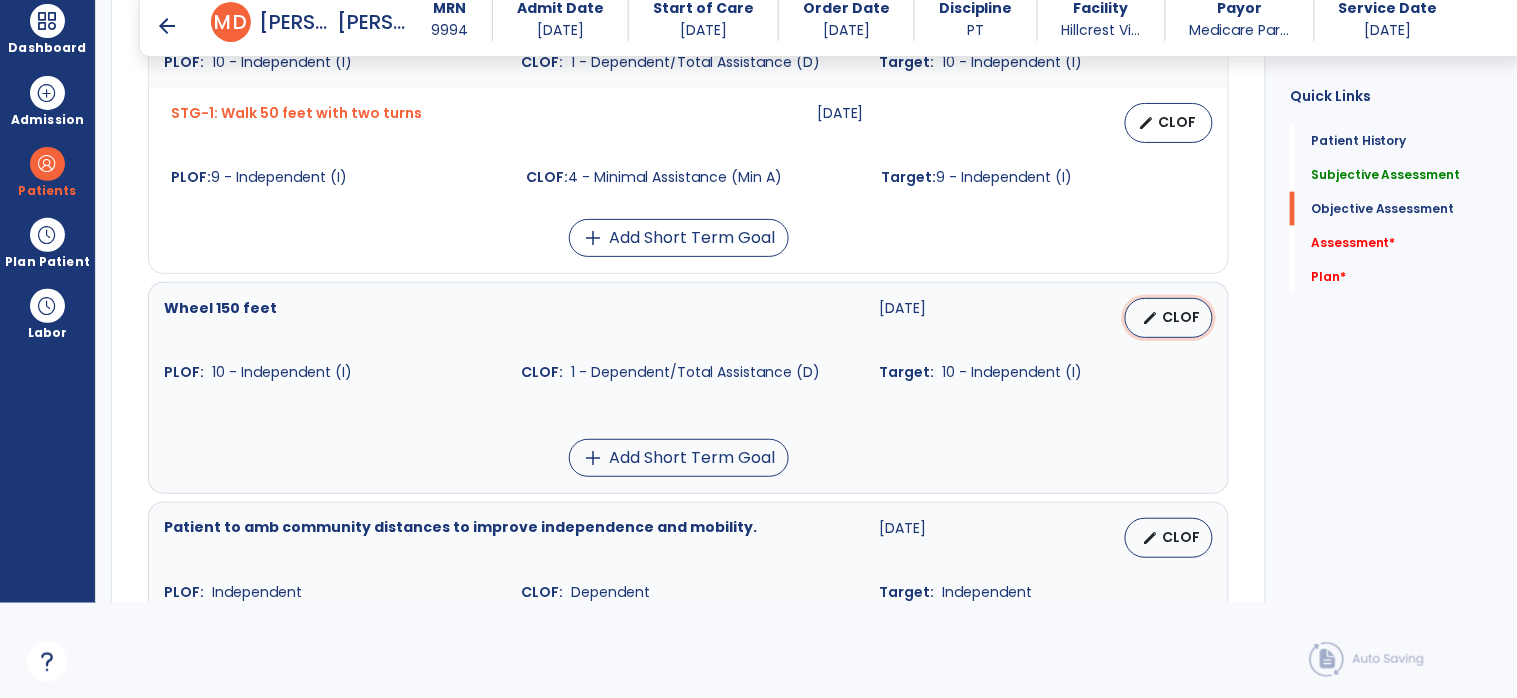 click on "CLOF" at bounding box center (1181, 317) 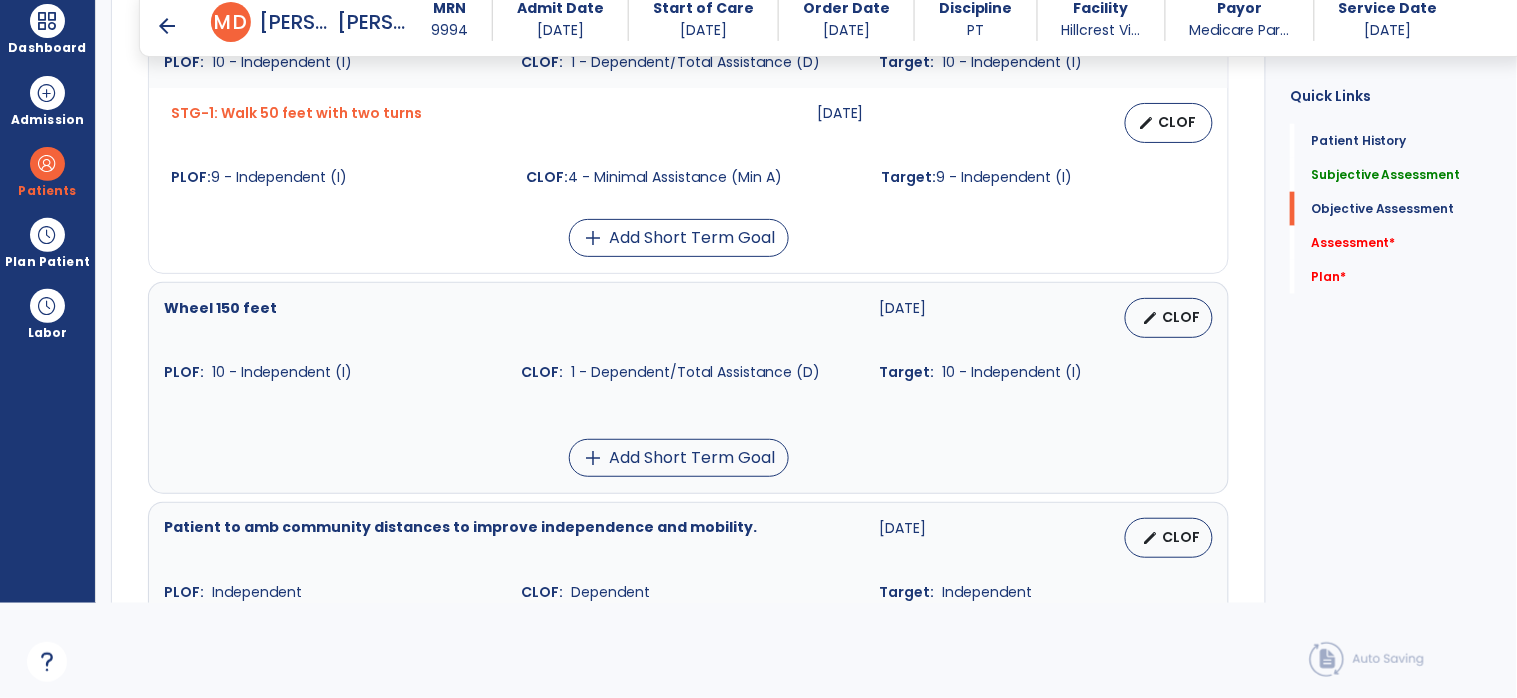 select on "********" 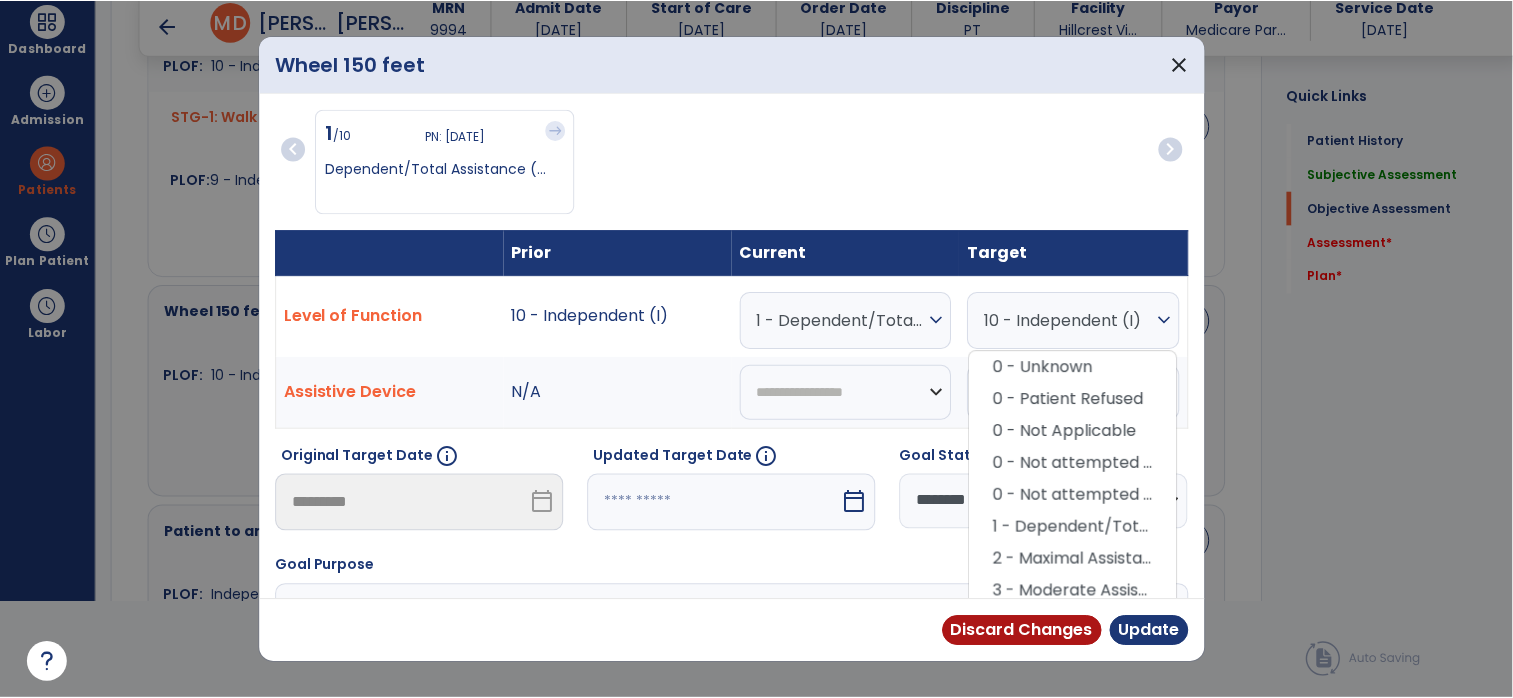scroll, scrollTop: 0, scrollLeft: 0, axis: both 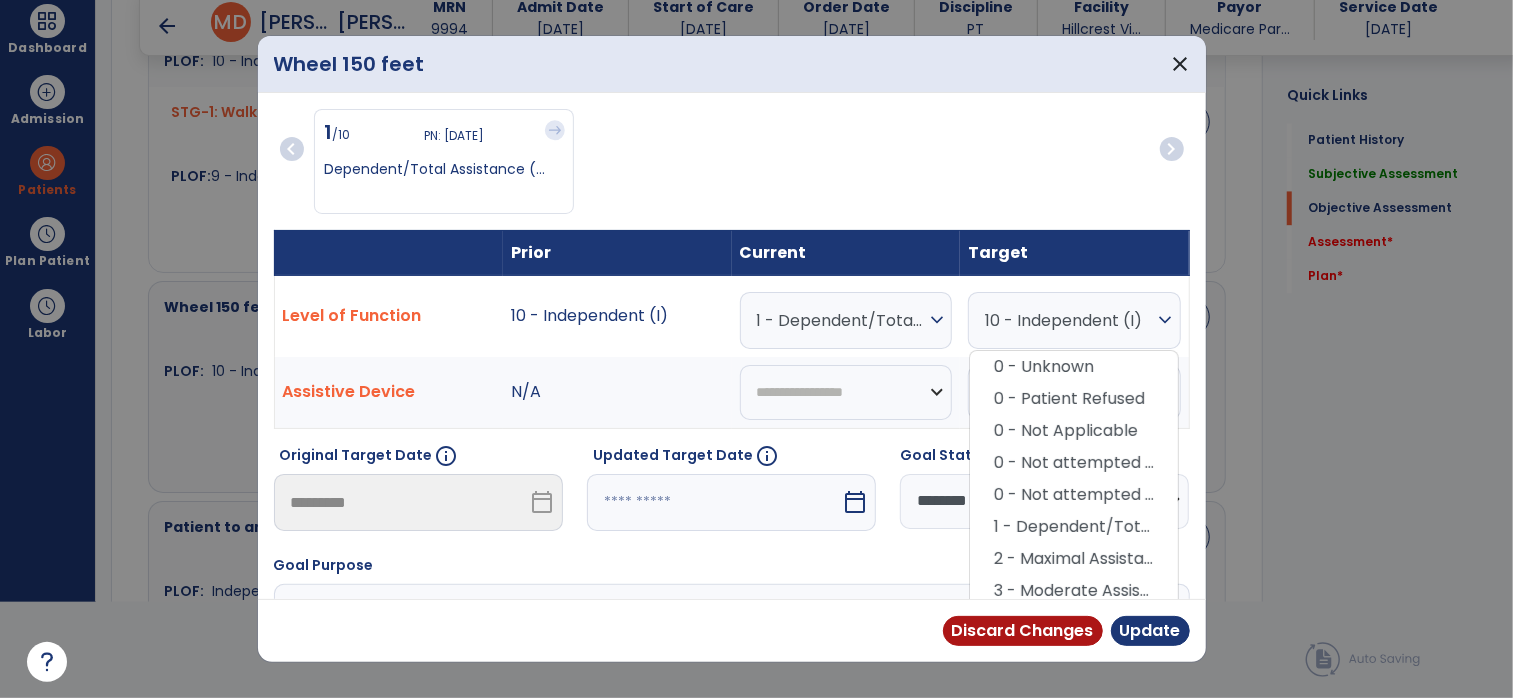 click on "1 - Dependent/Total Assistance (D)" at bounding box center [841, 320] 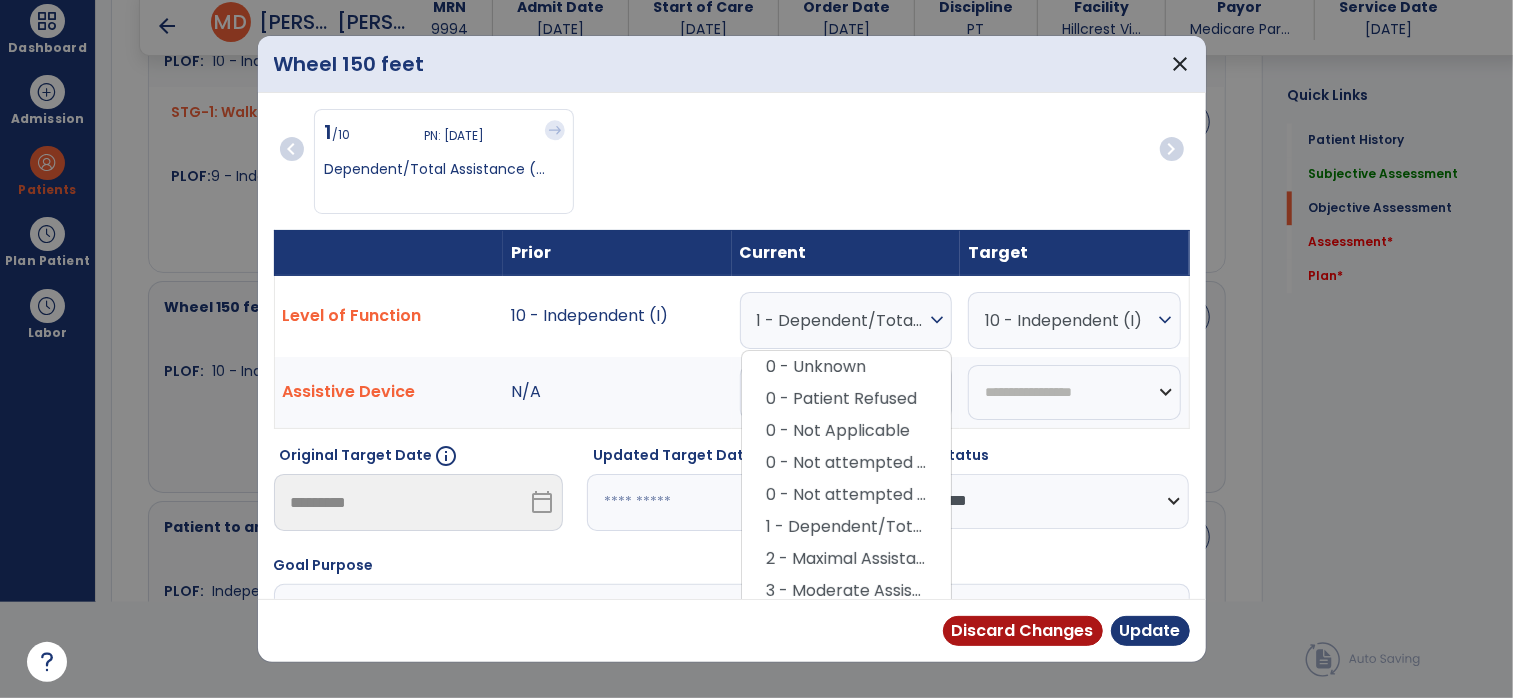 click on "2 - Maximal Assistance (Max A)" at bounding box center (846, 559) 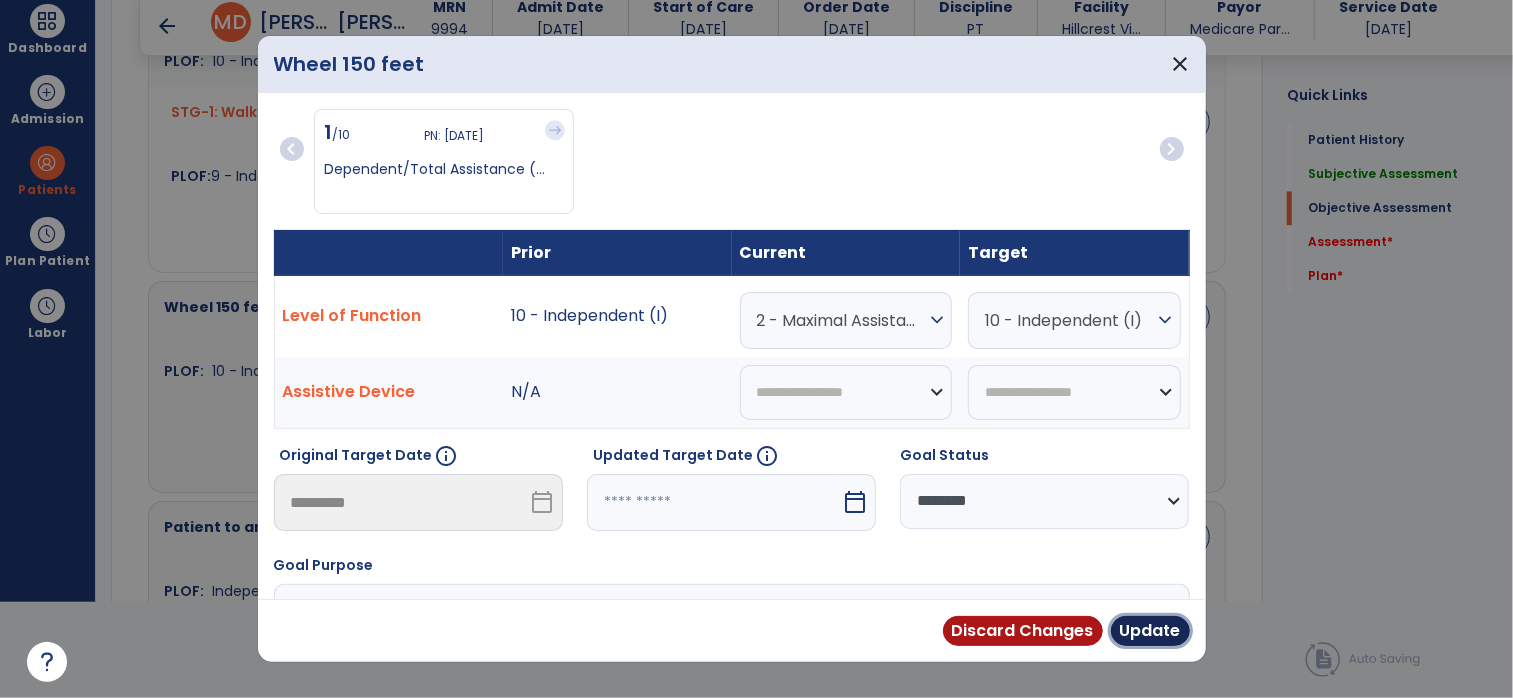 click on "Update" at bounding box center [1150, 631] 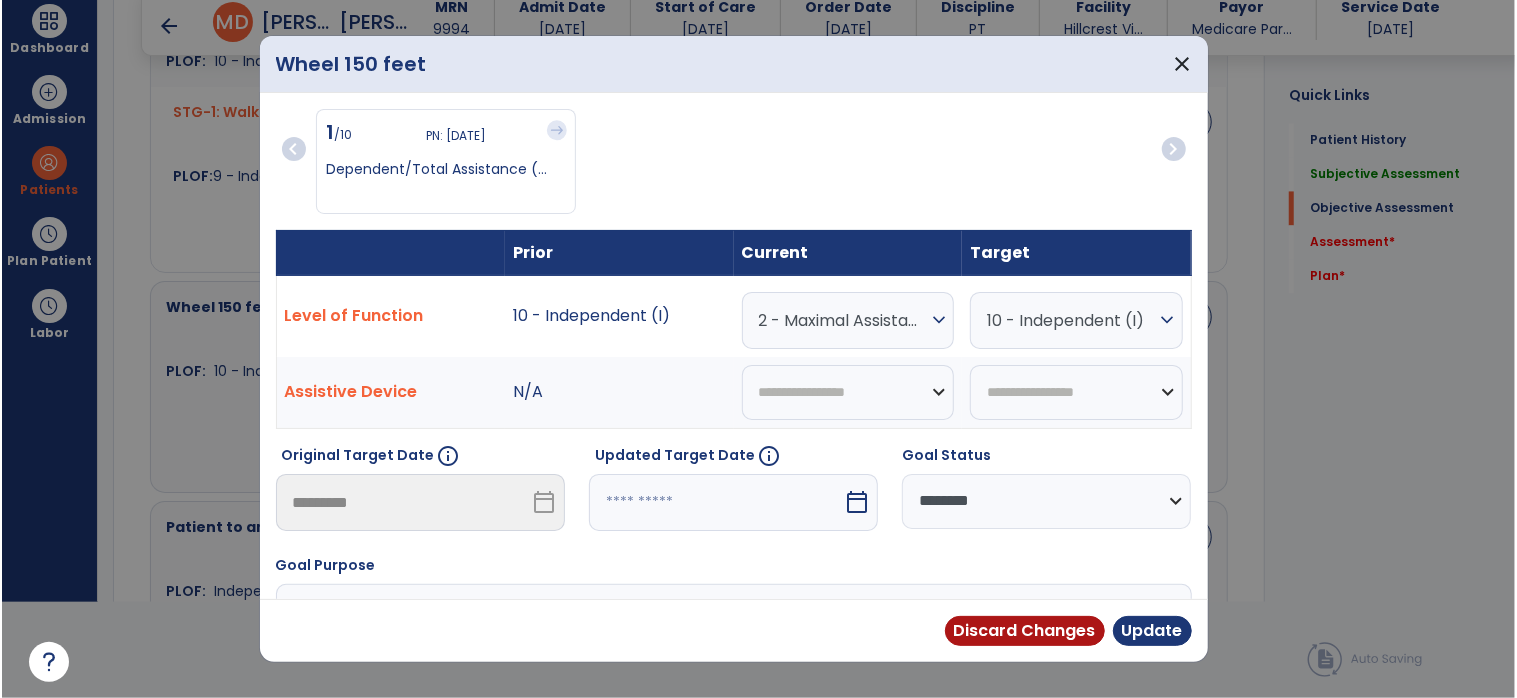 scroll, scrollTop: 95, scrollLeft: 0, axis: vertical 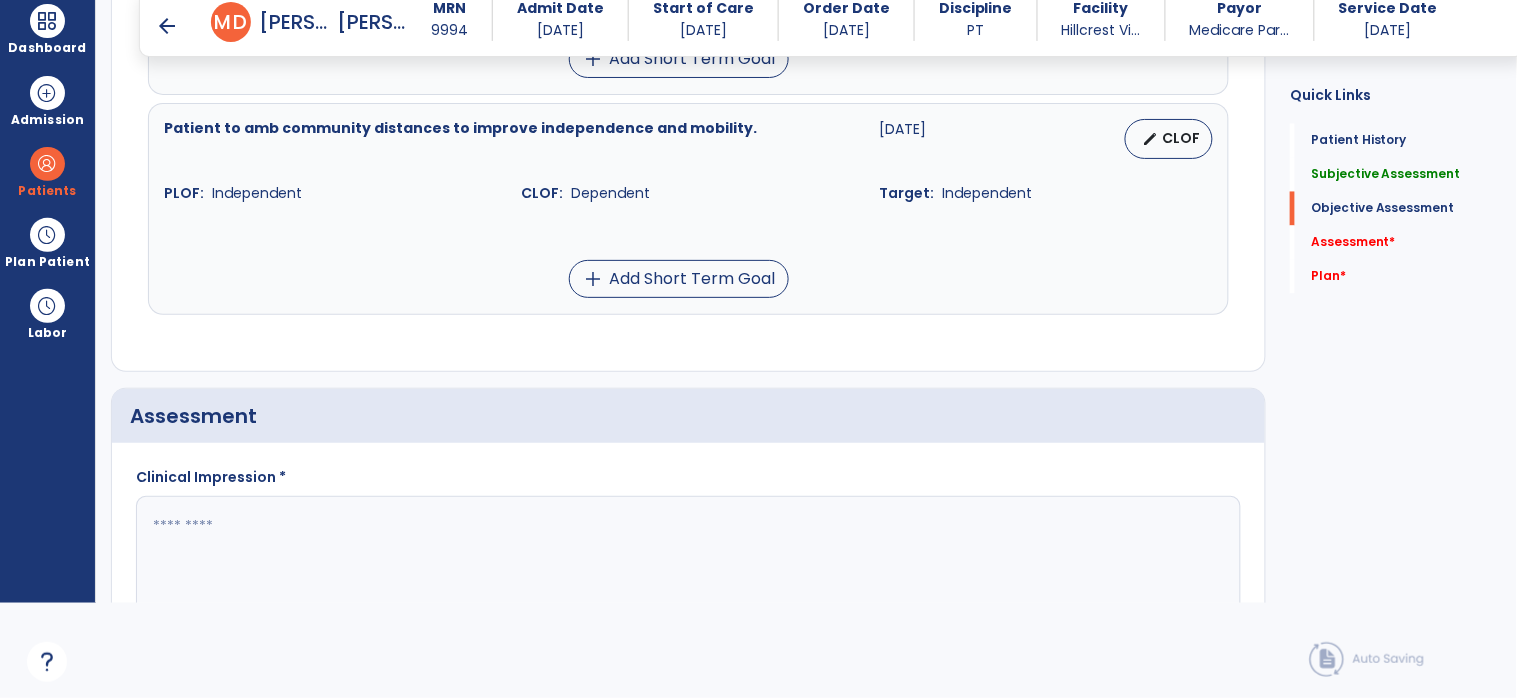 click 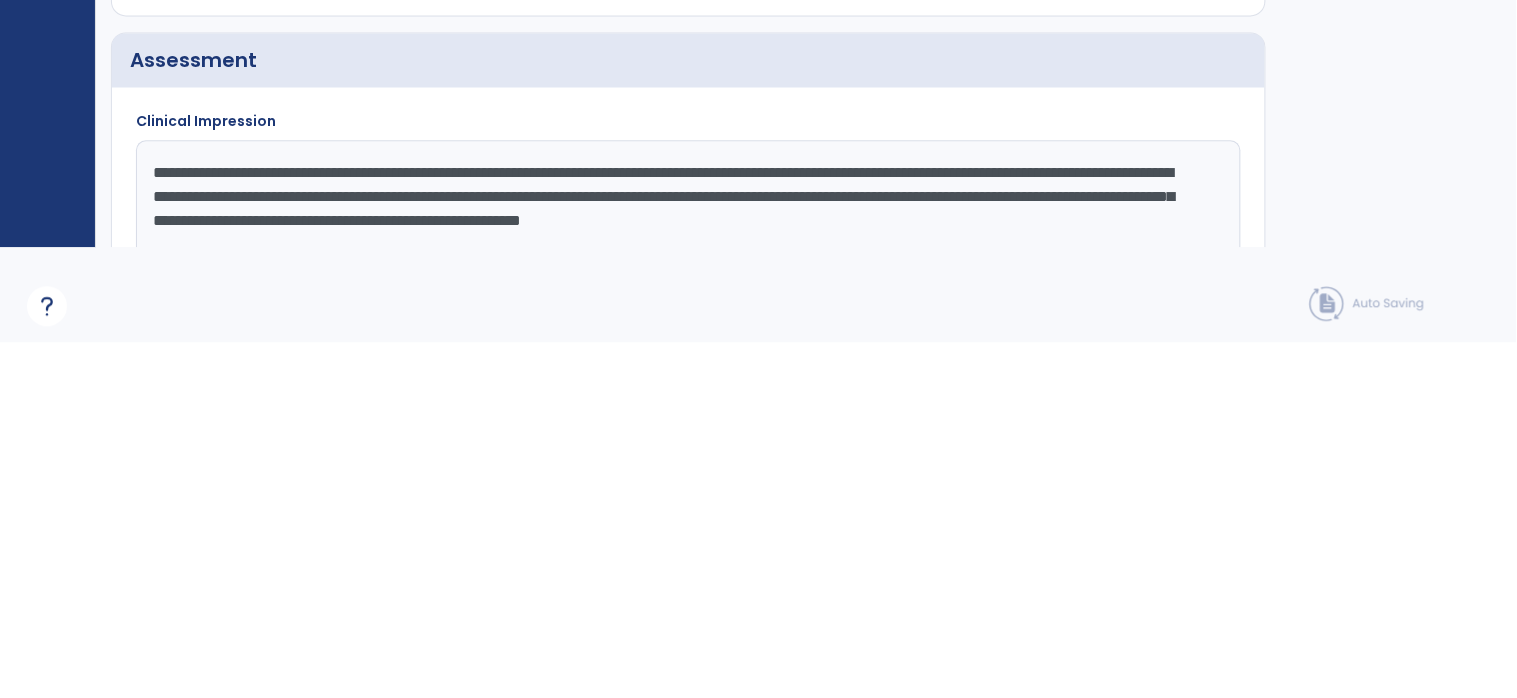 click on "**********" 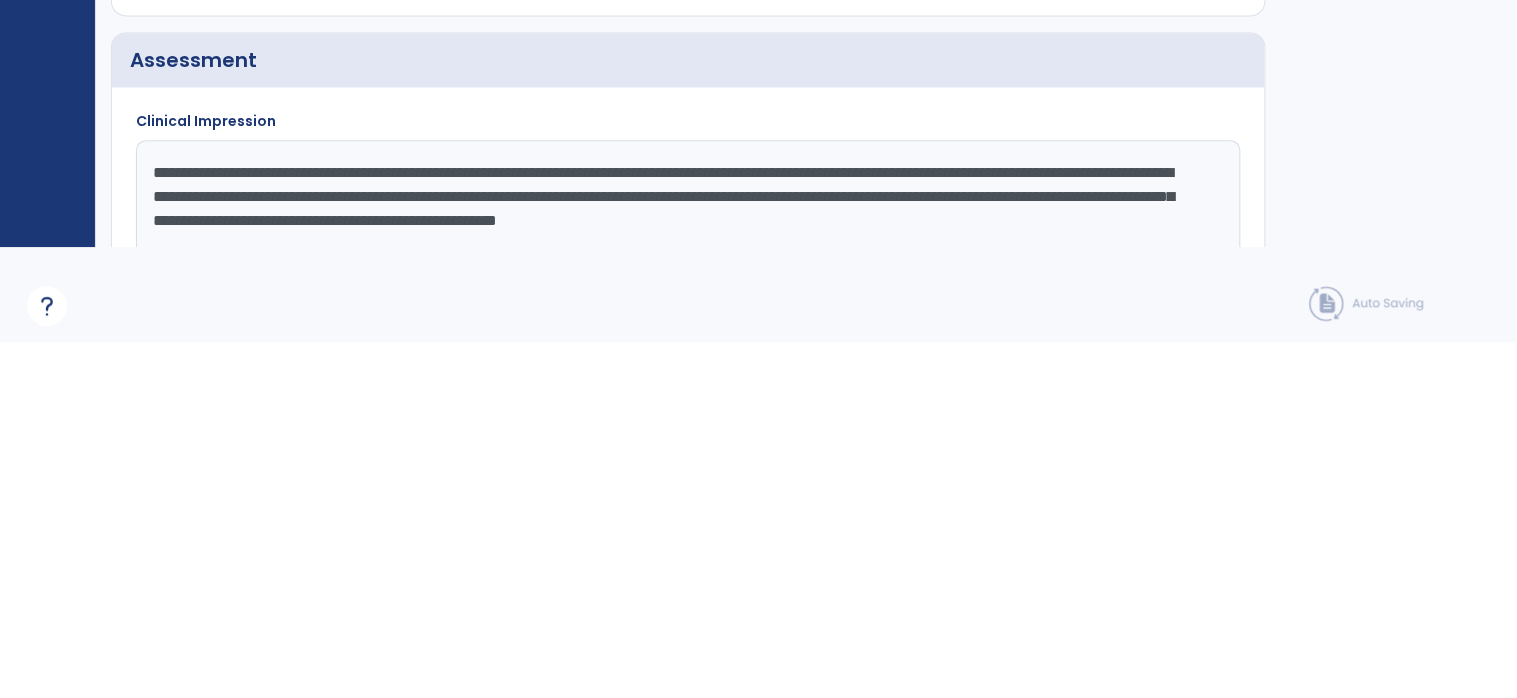 click on "**********" 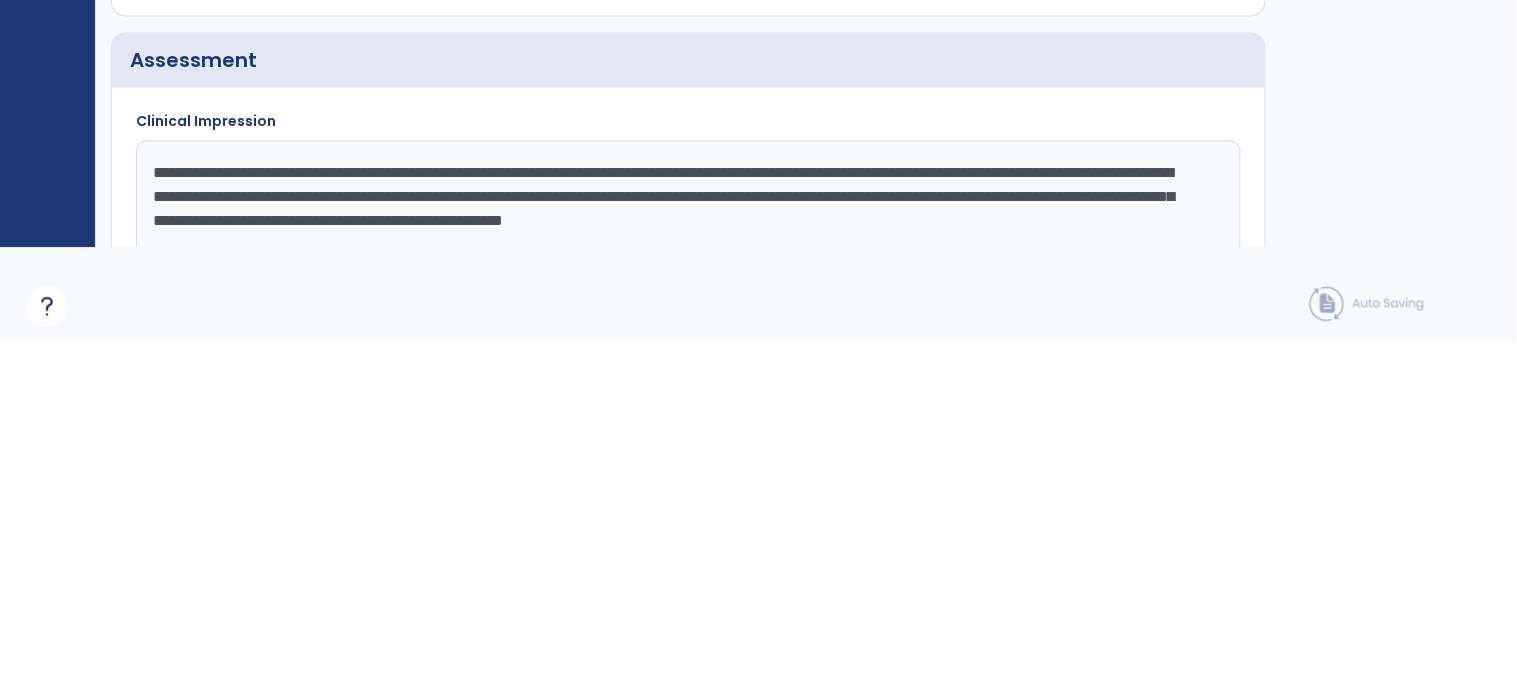 click on "**********" 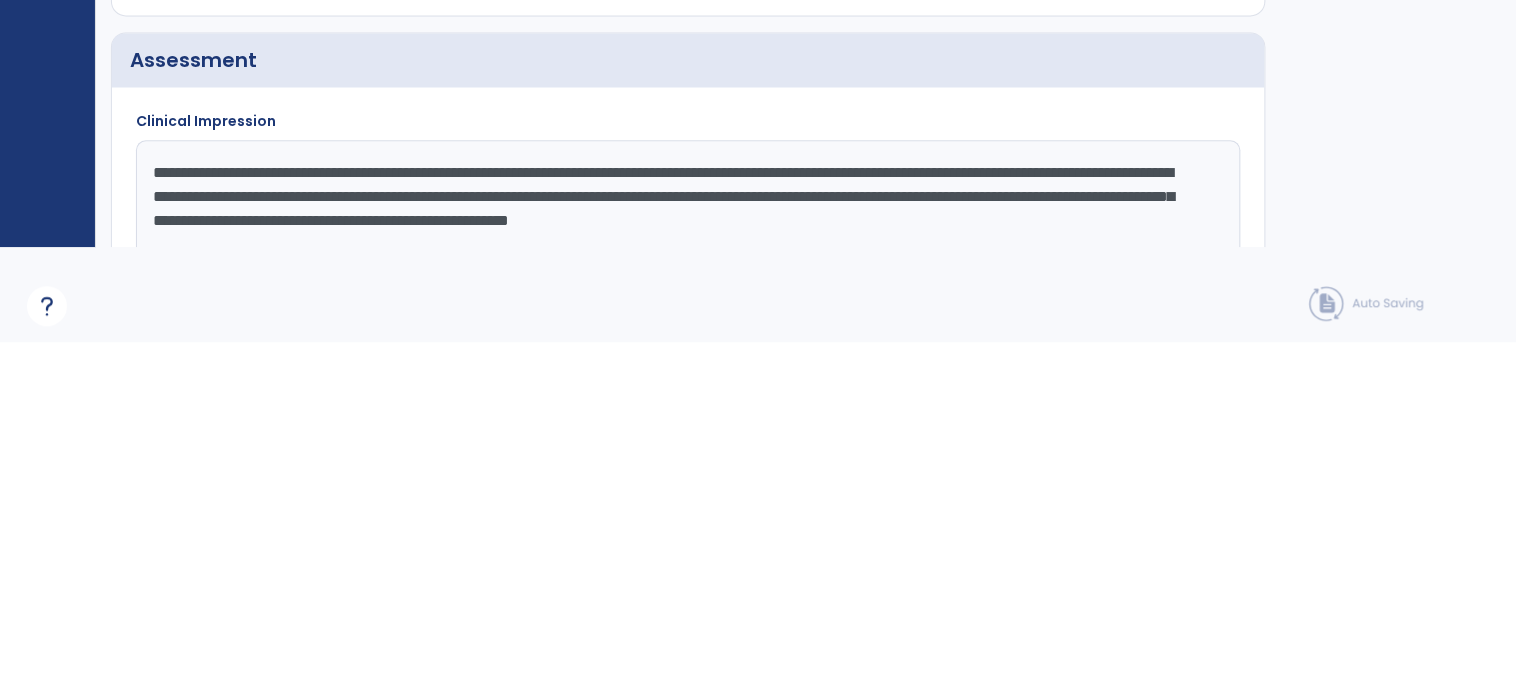 click on "**********" 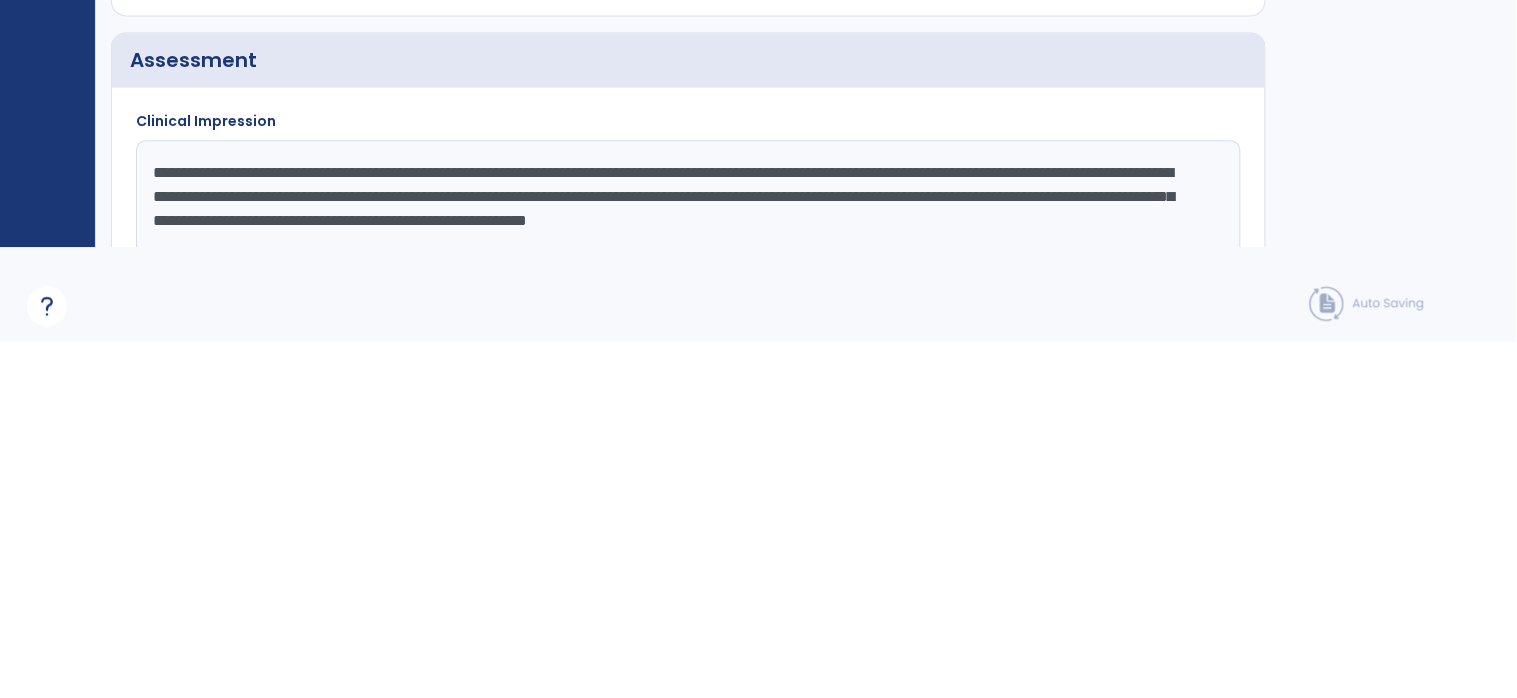 click on "**********" 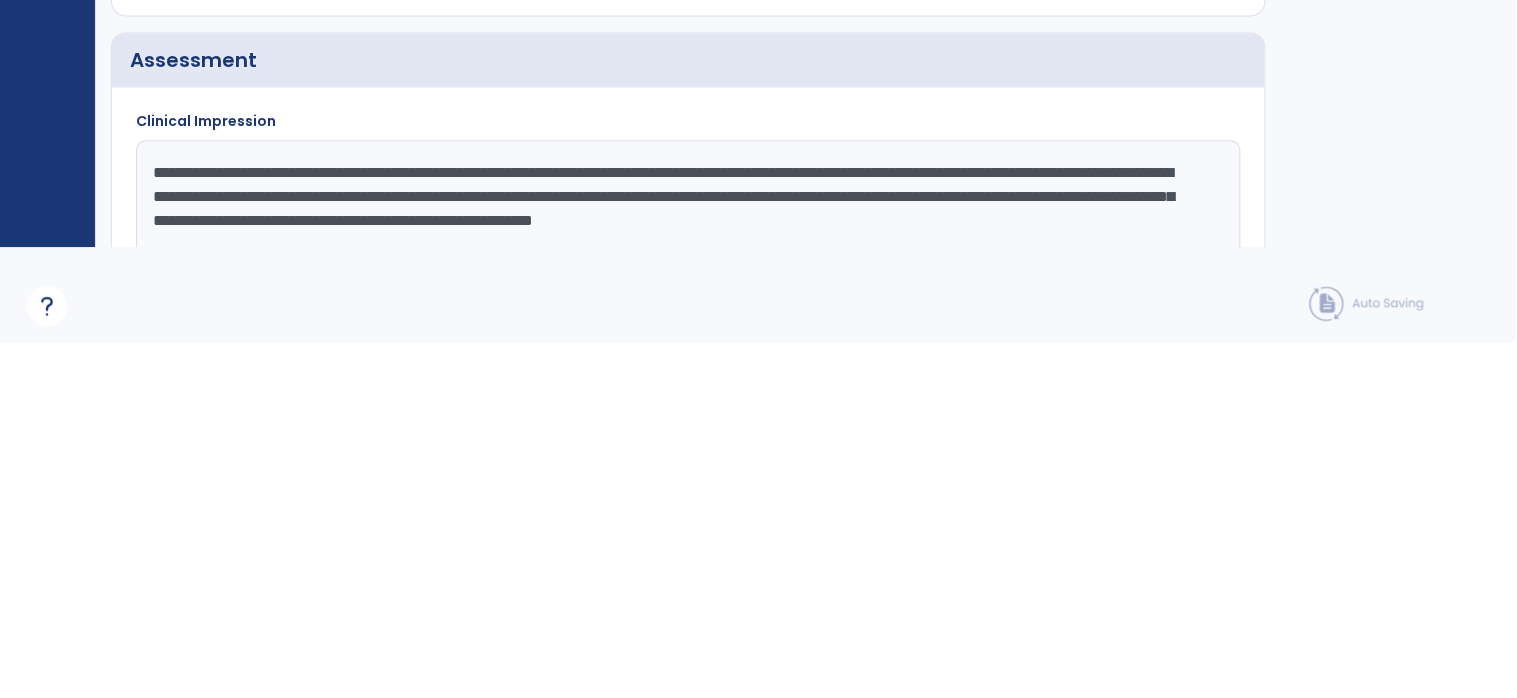 click on "**********" 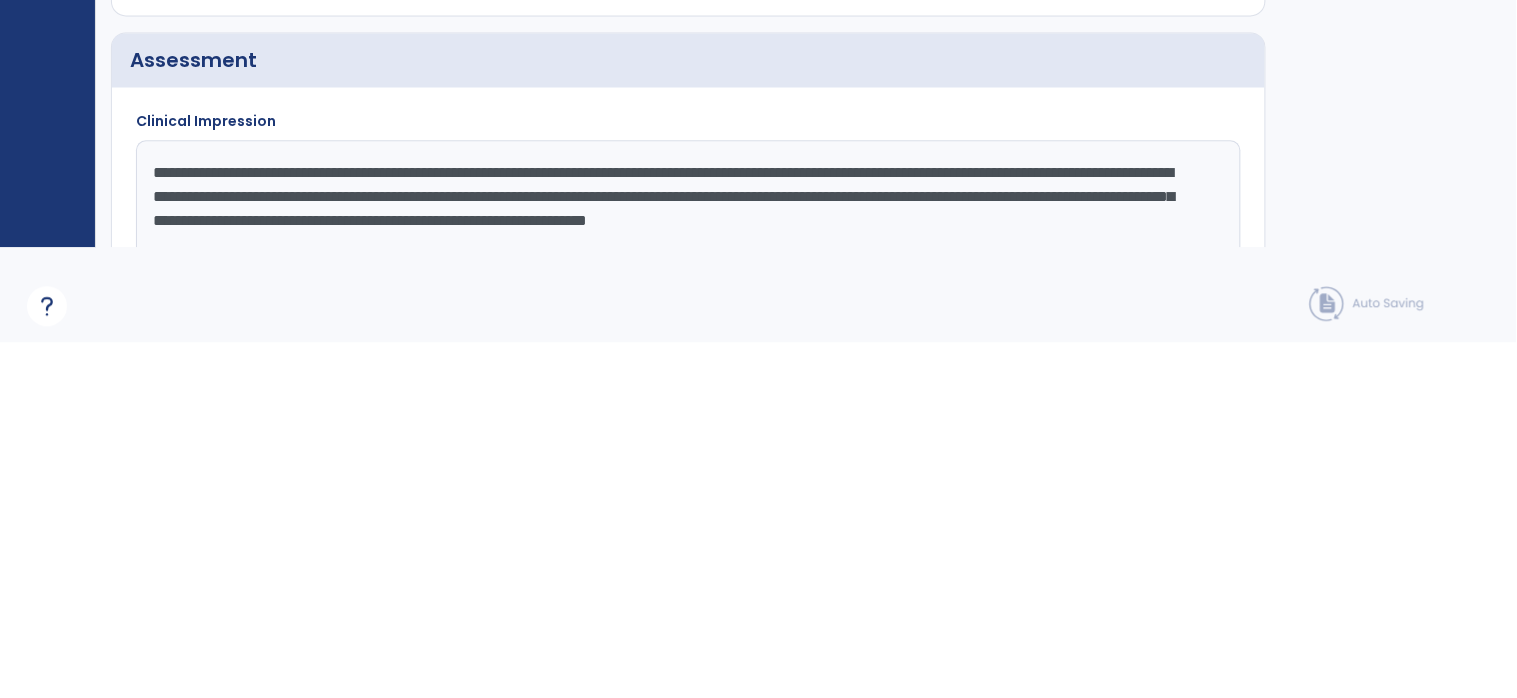 scroll, scrollTop: 95, scrollLeft: 0, axis: vertical 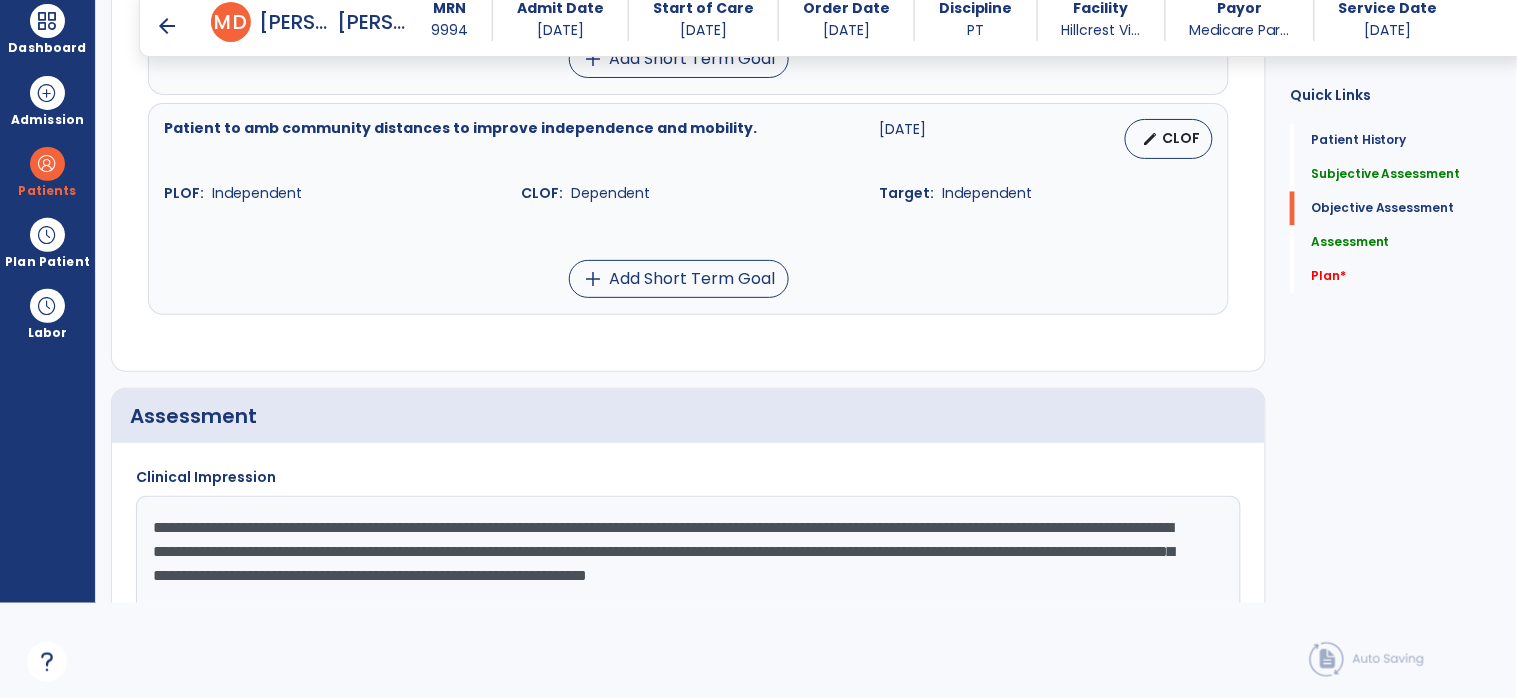 type on "**********" 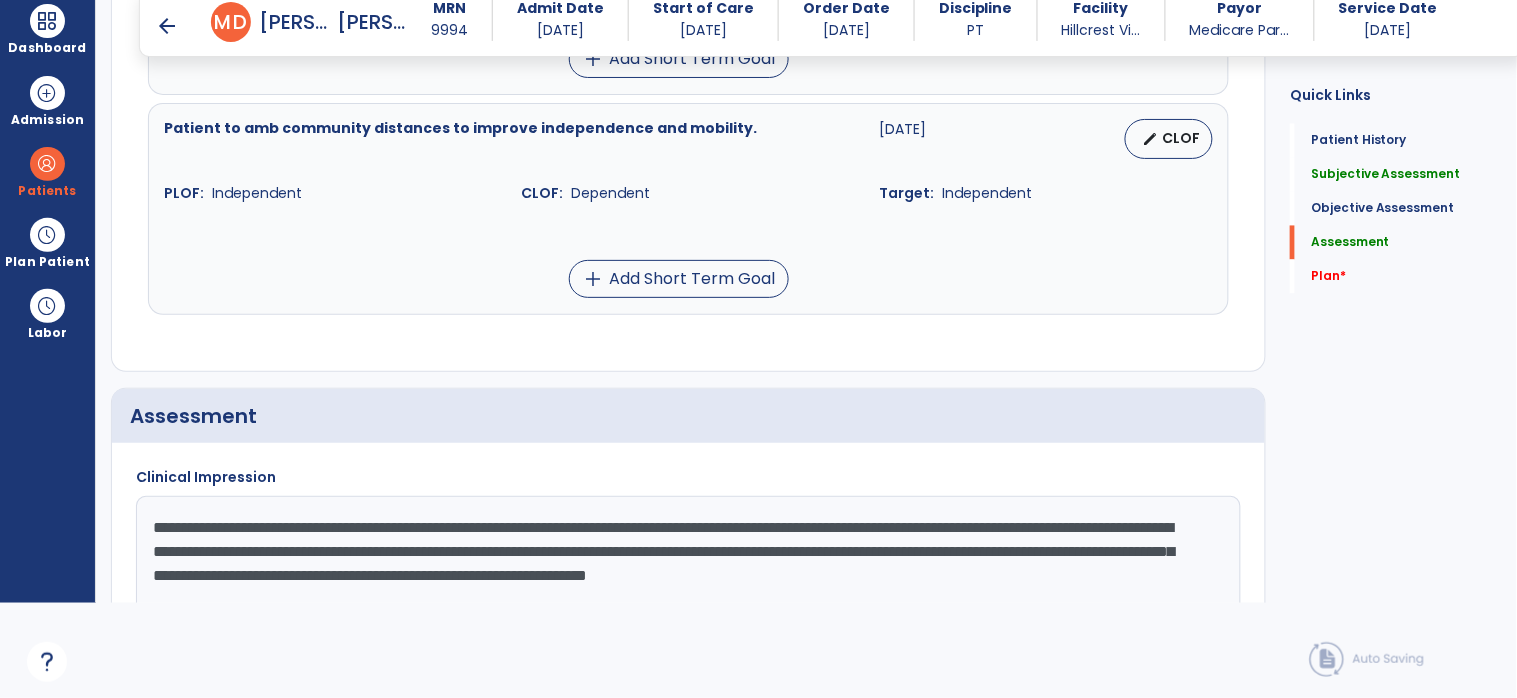 scroll, scrollTop: 3164, scrollLeft: 0, axis: vertical 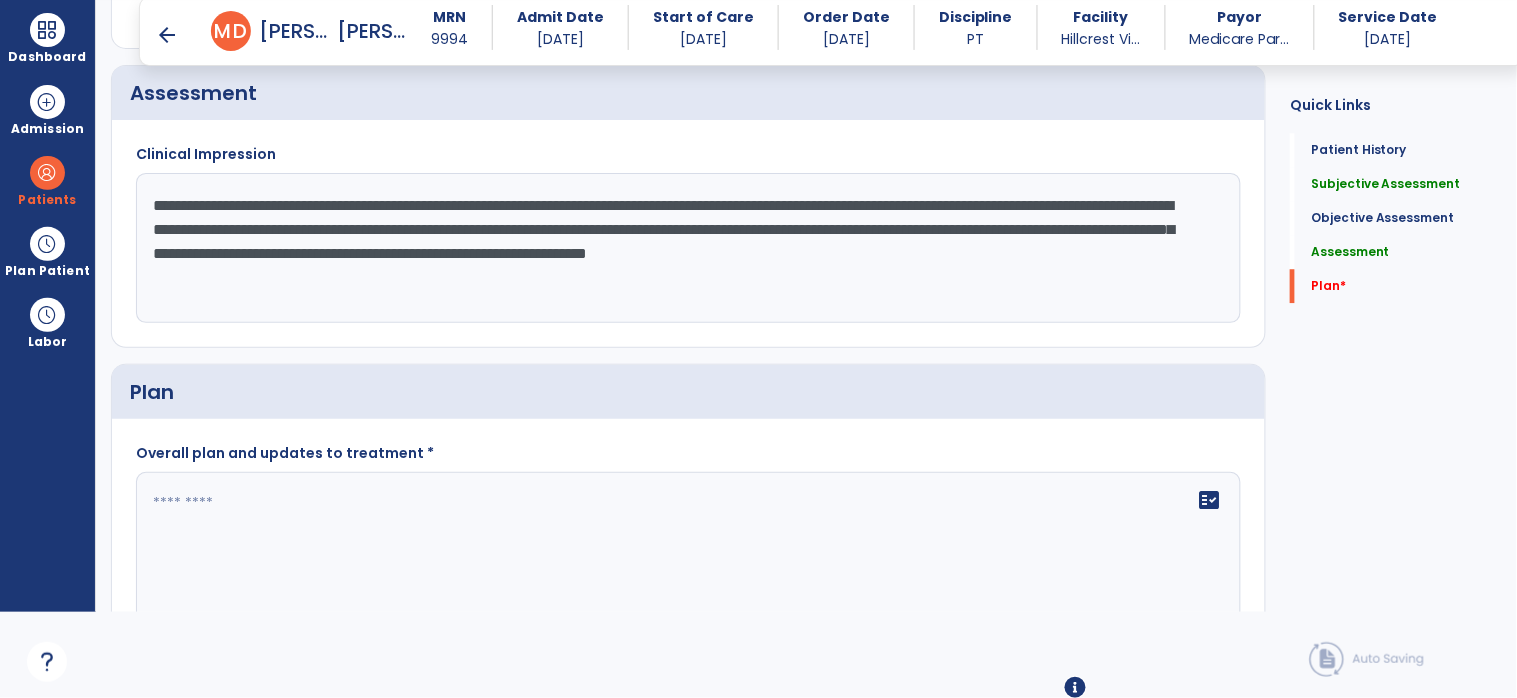 click on "fact_check" 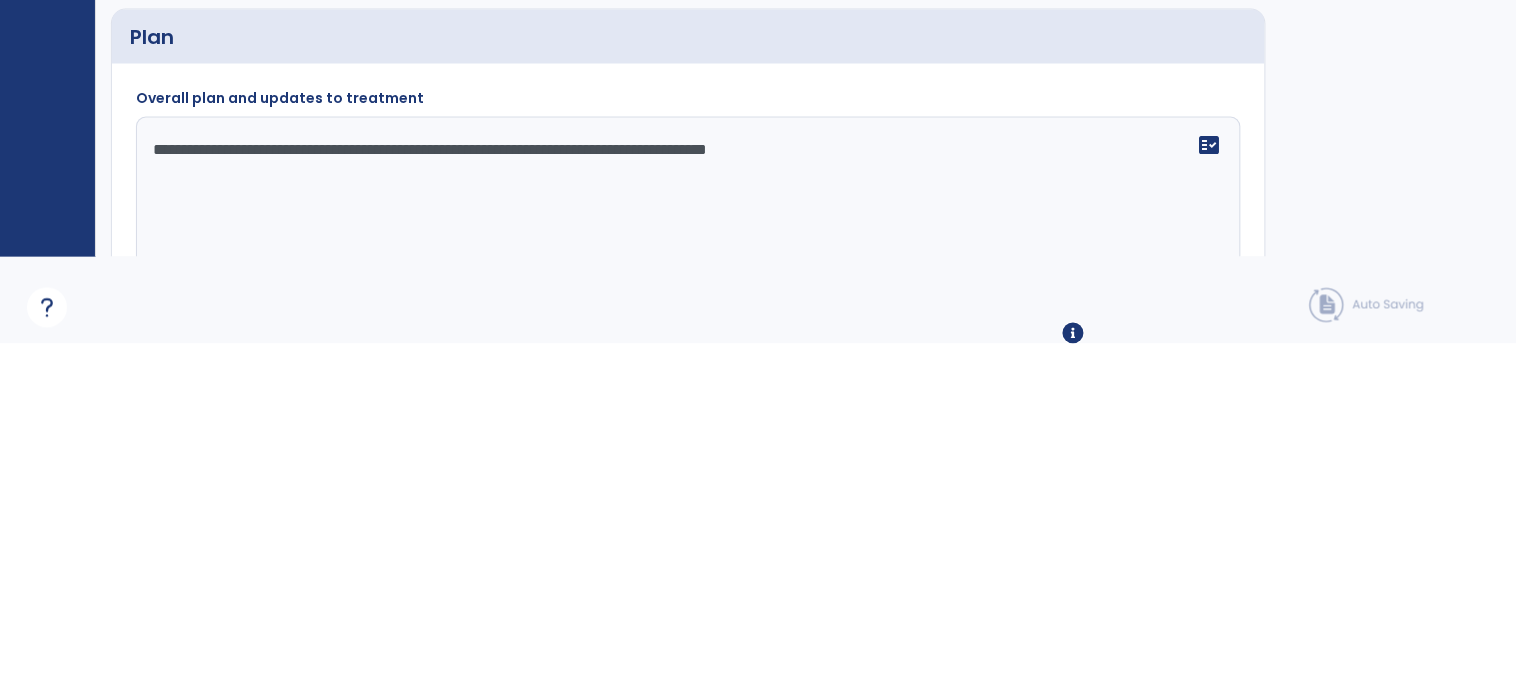 click on "**********" 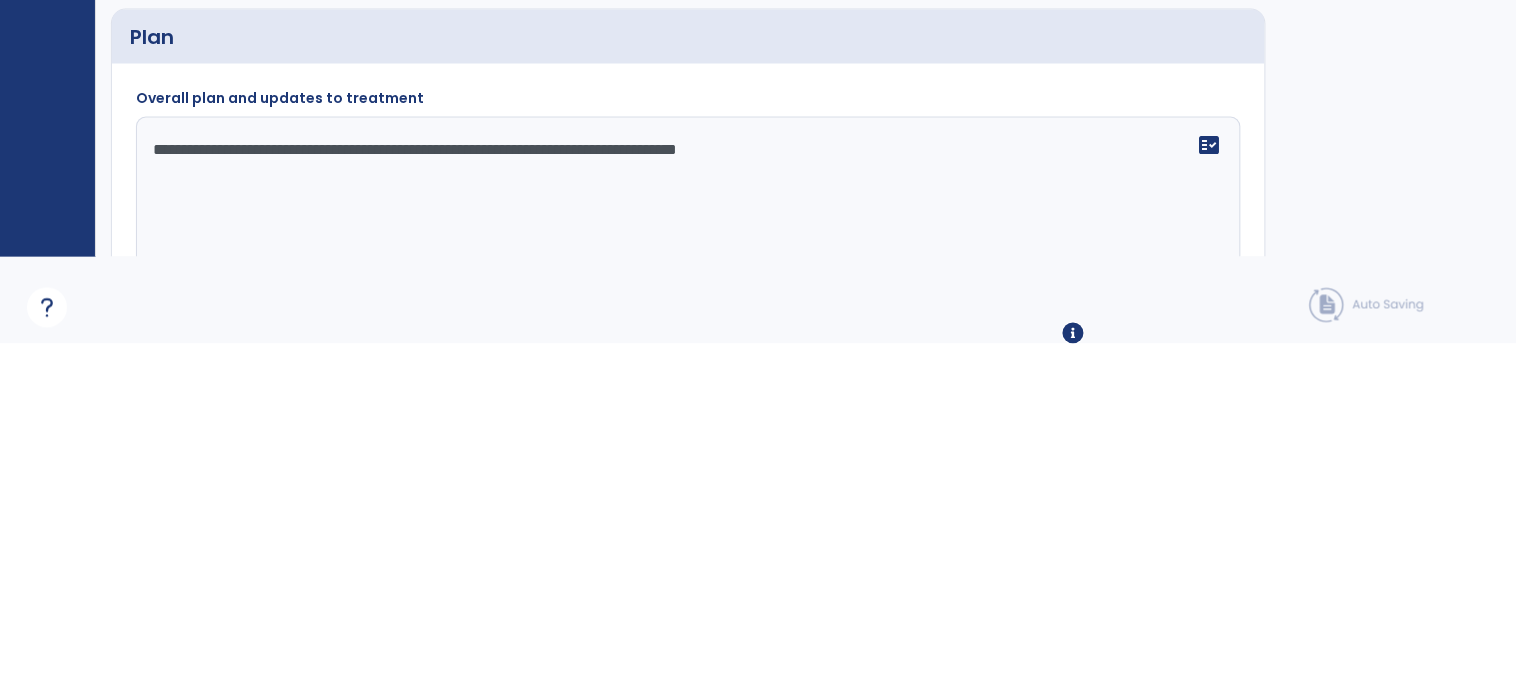 type on "**********" 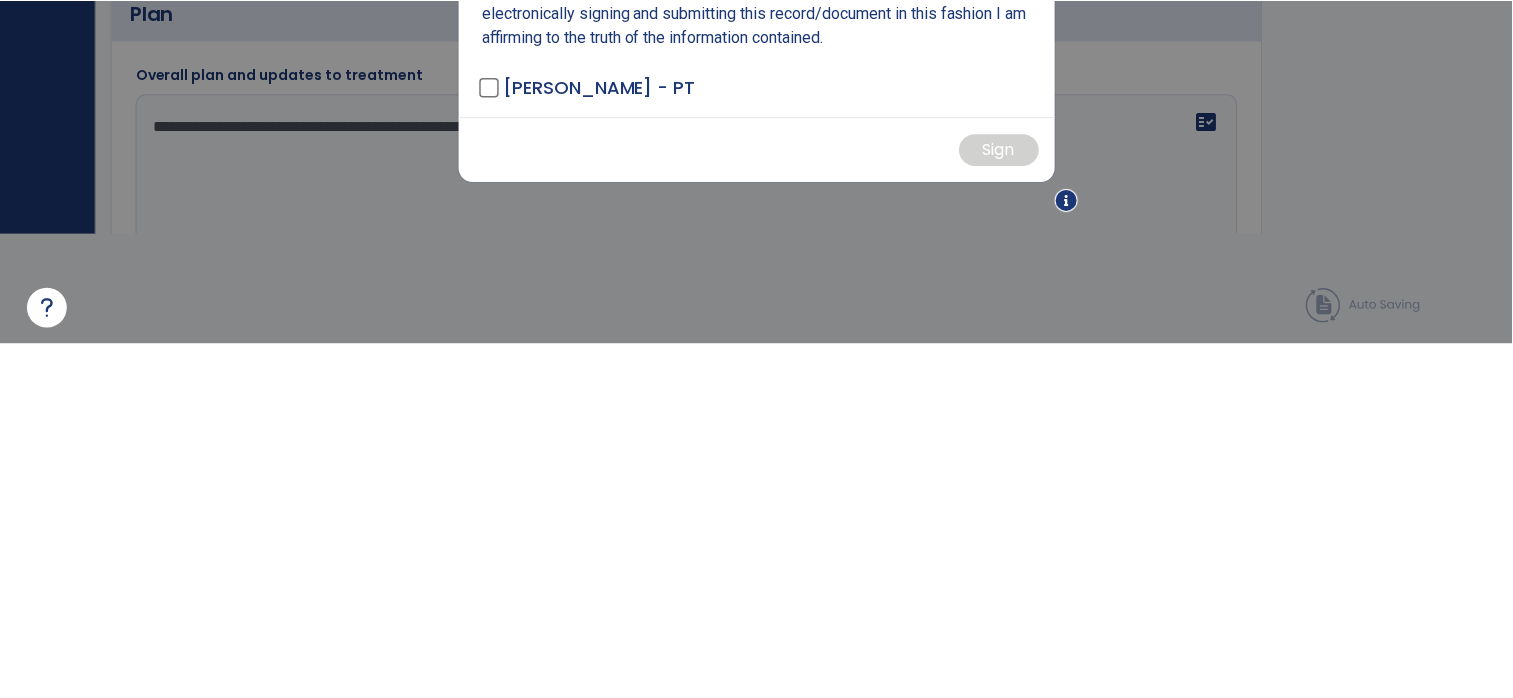 scroll, scrollTop: 0, scrollLeft: 0, axis: both 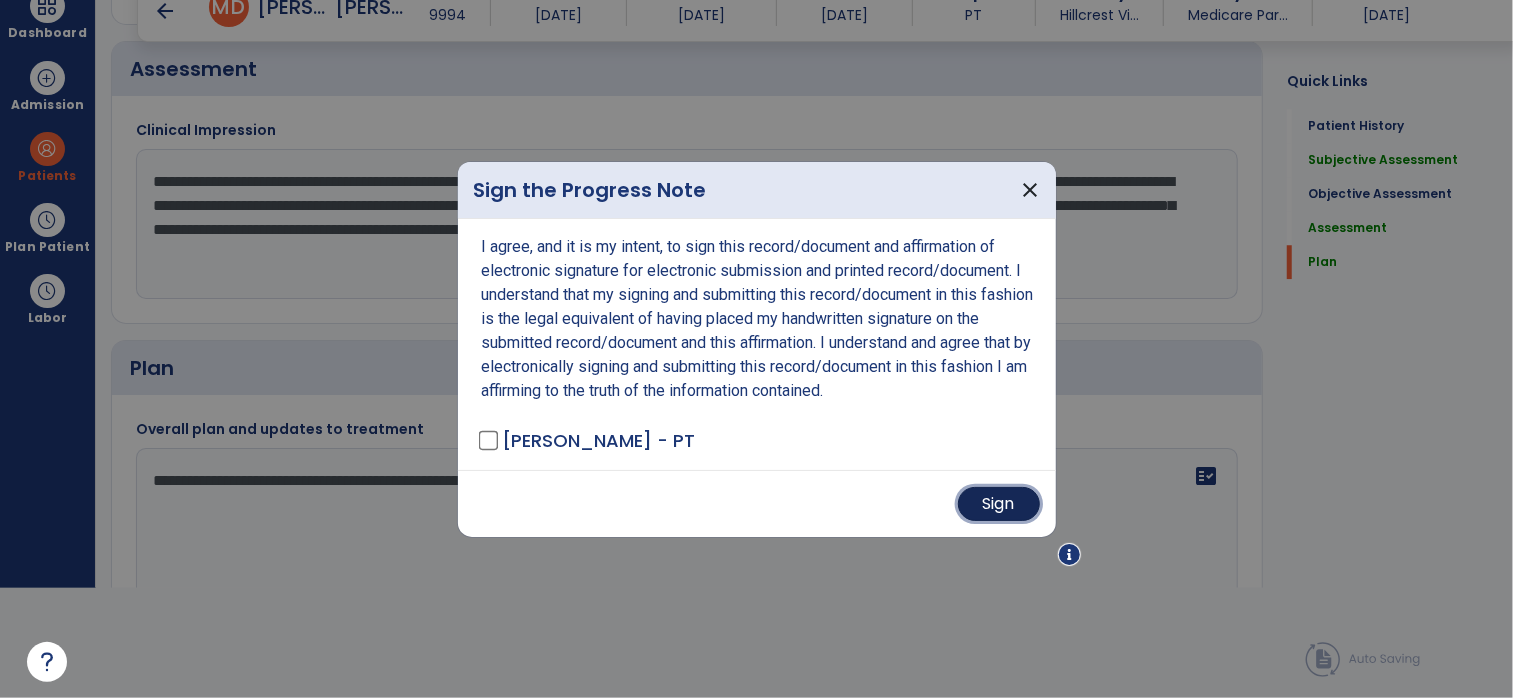 click on "Sign" at bounding box center (999, 504) 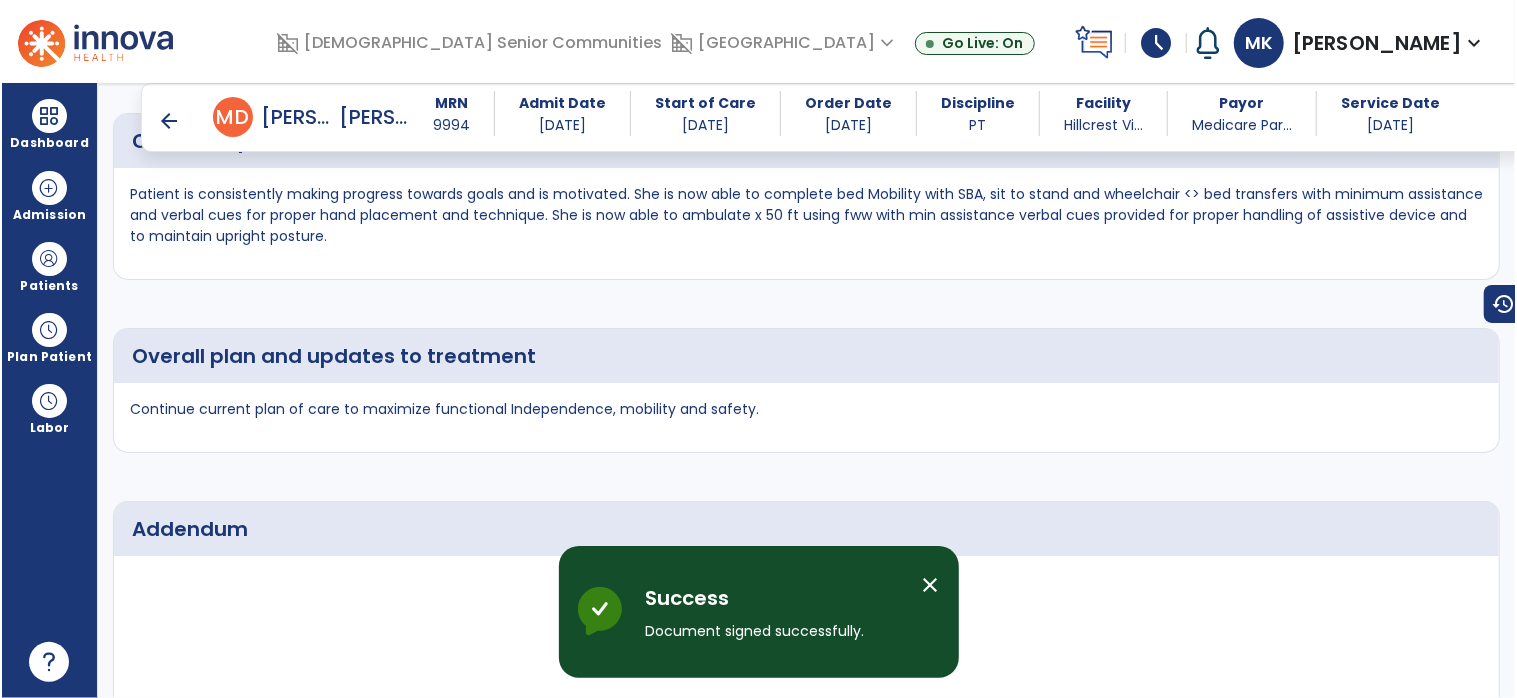 scroll, scrollTop: 110, scrollLeft: 0, axis: vertical 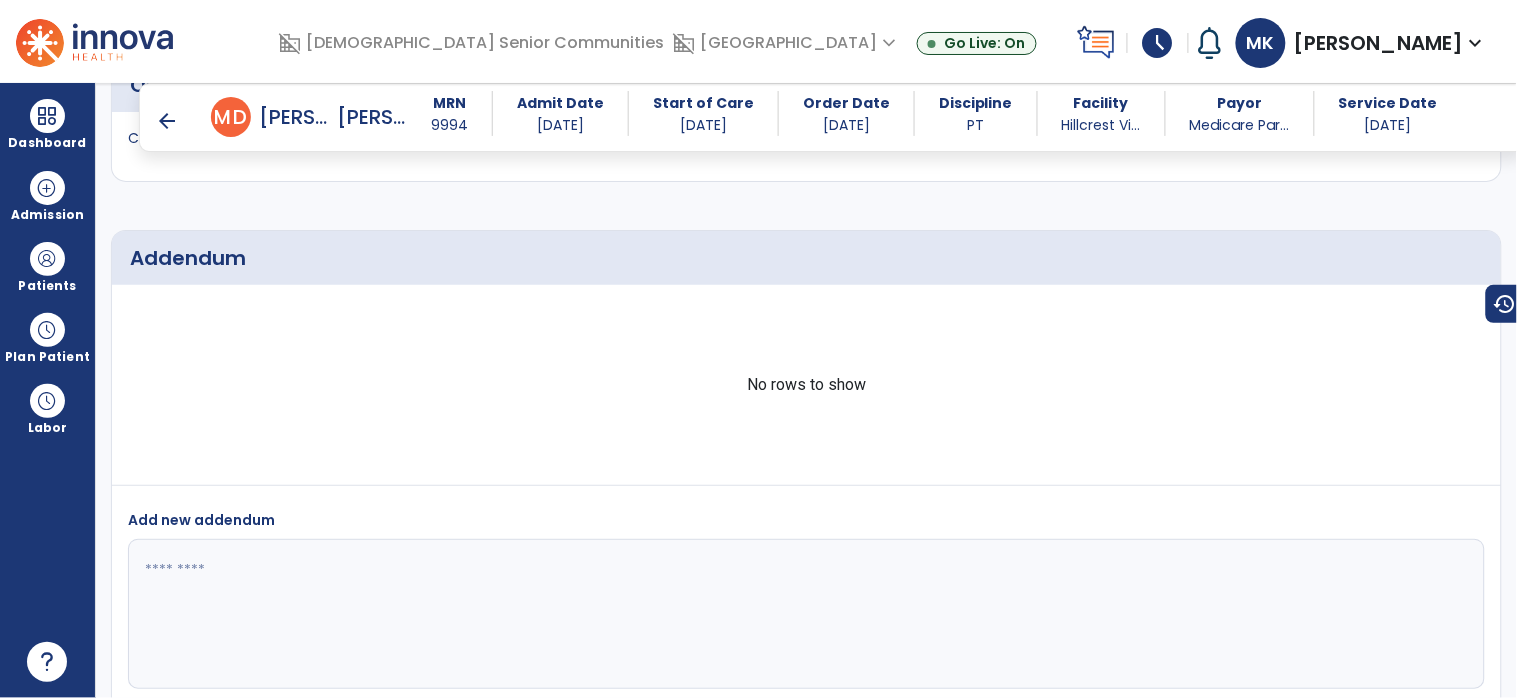 click on "arrow_back" at bounding box center (167, 121) 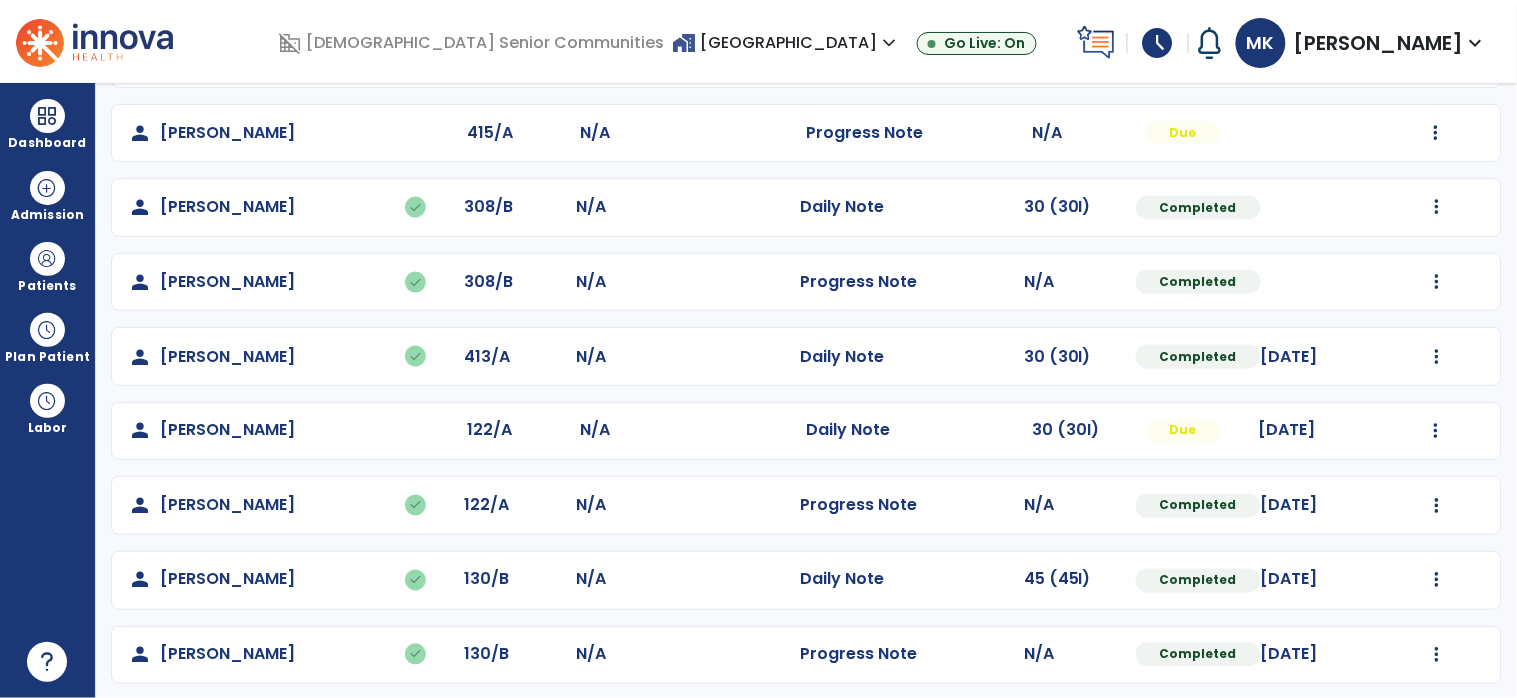 scroll, scrollTop: 676, scrollLeft: 0, axis: vertical 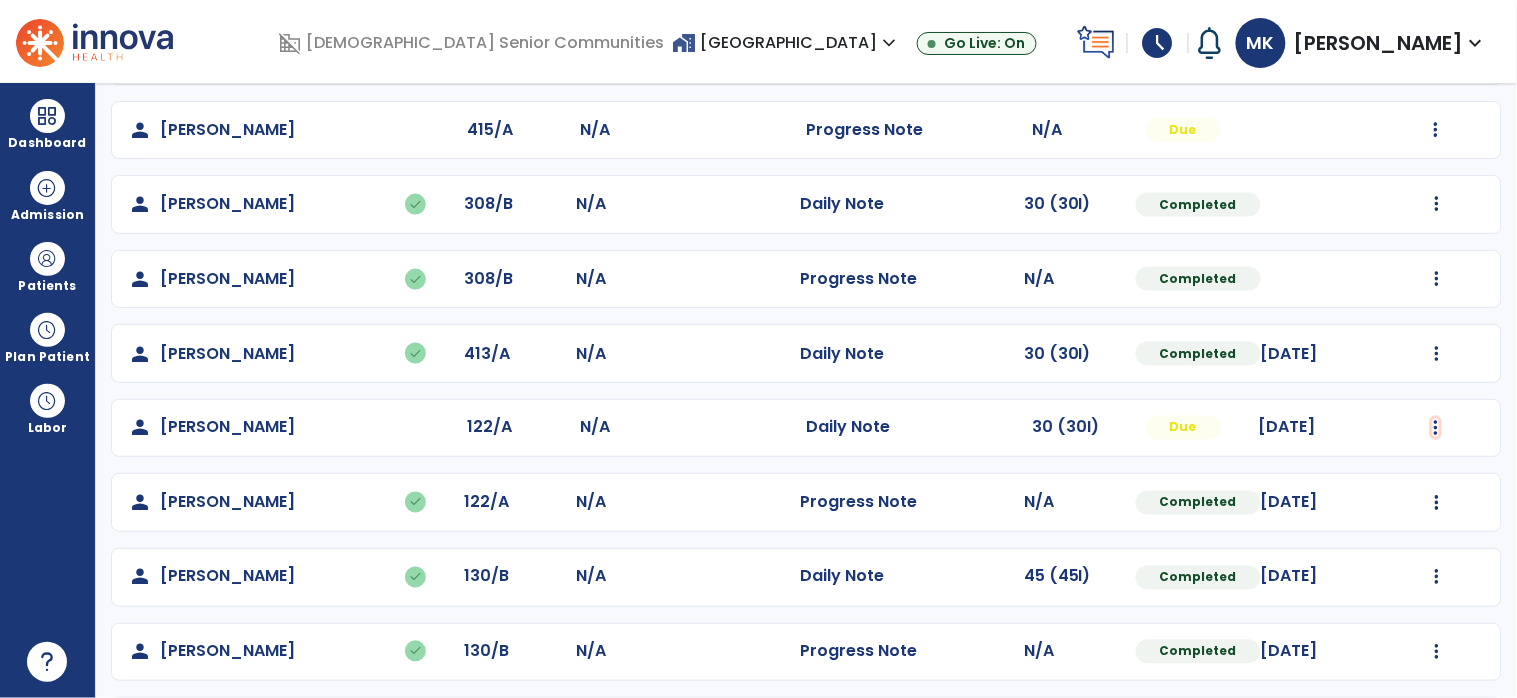 click at bounding box center (1437, -317) 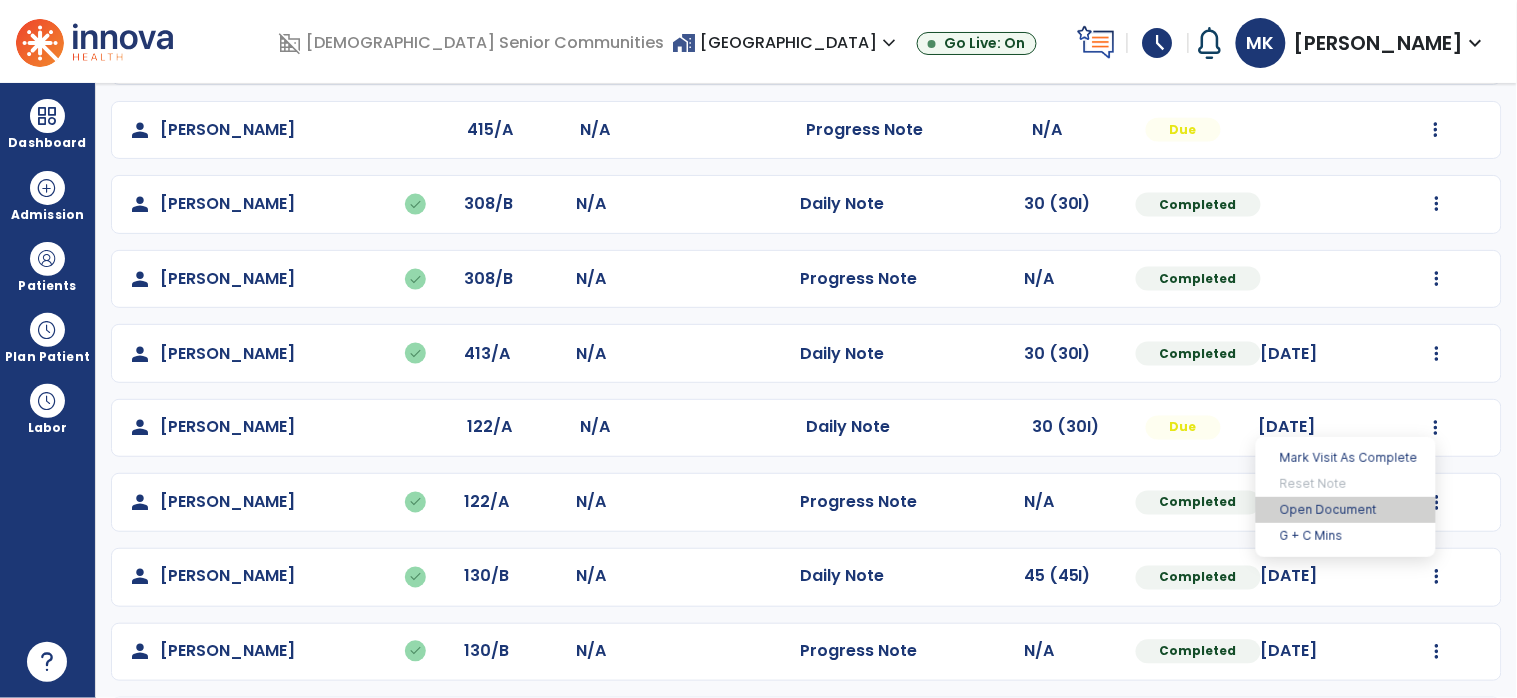 click on "Open Document" at bounding box center [1346, 510] 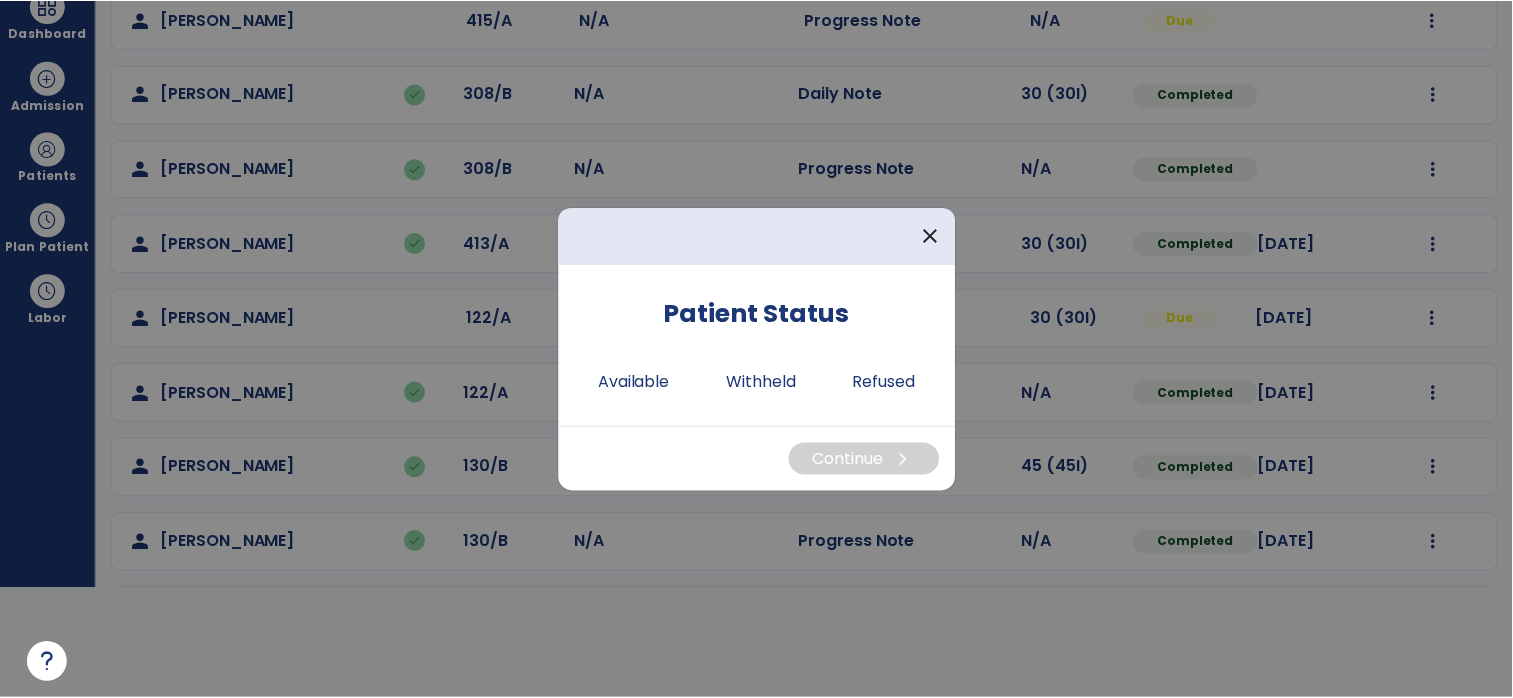 scroll, scrollTop: 0, scrollLeft: 0, axis: both 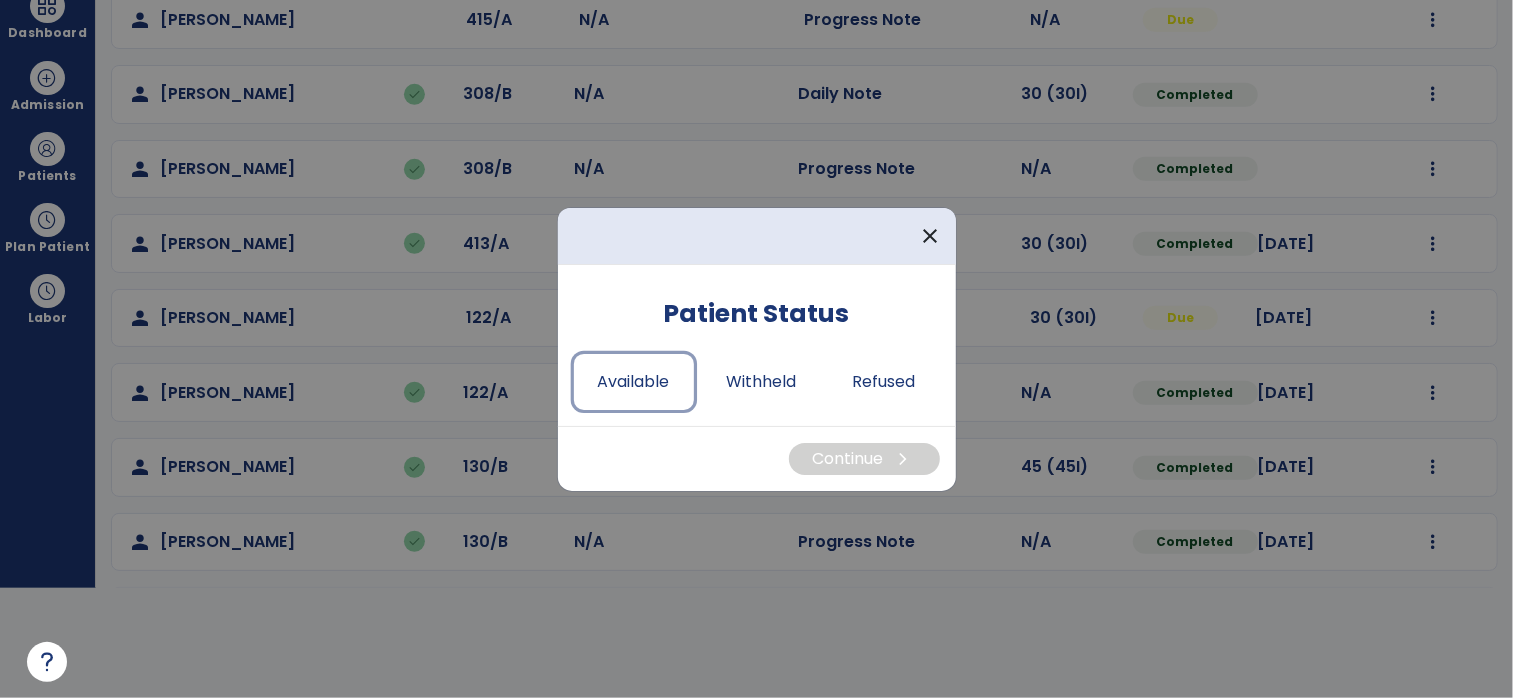 click on "Available" at bounding box center [634, 382] 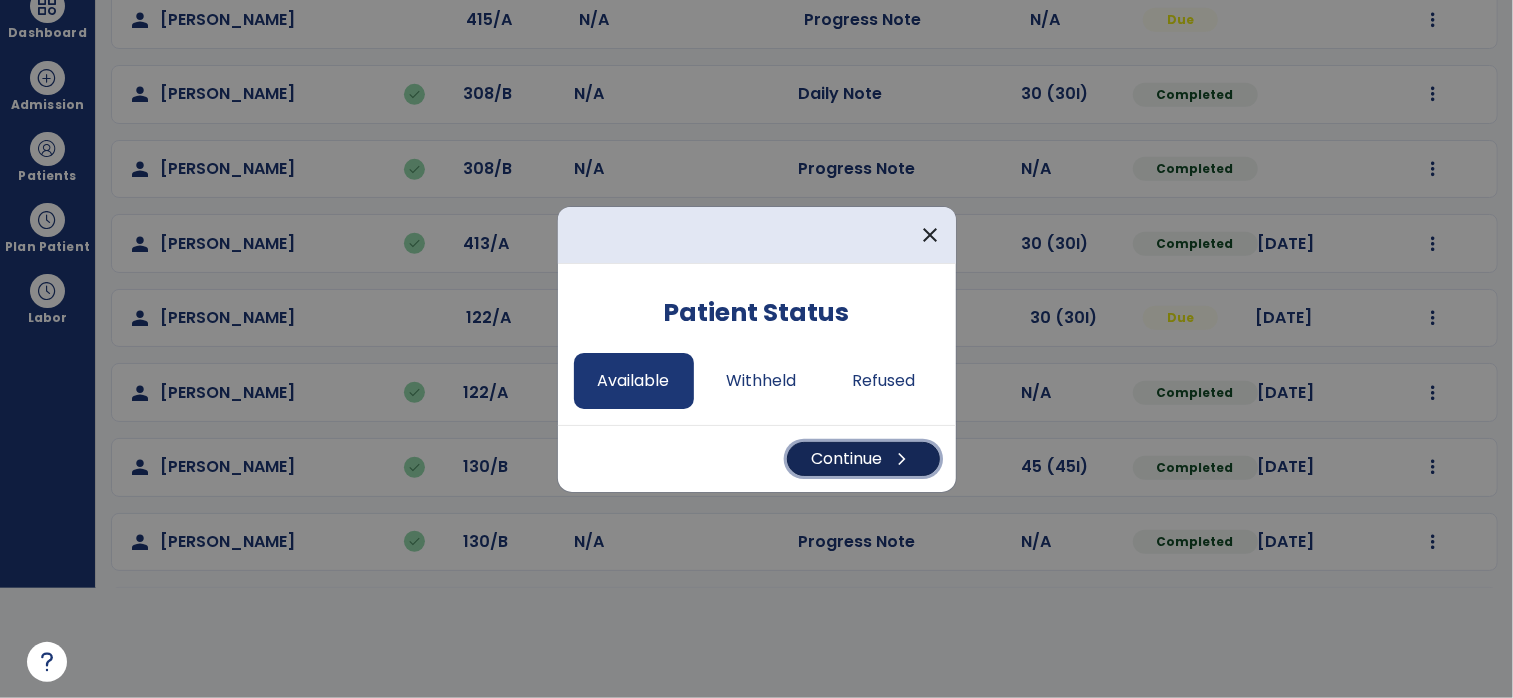 click on "Continue   chevron_right" at bounding box center (863, 459) 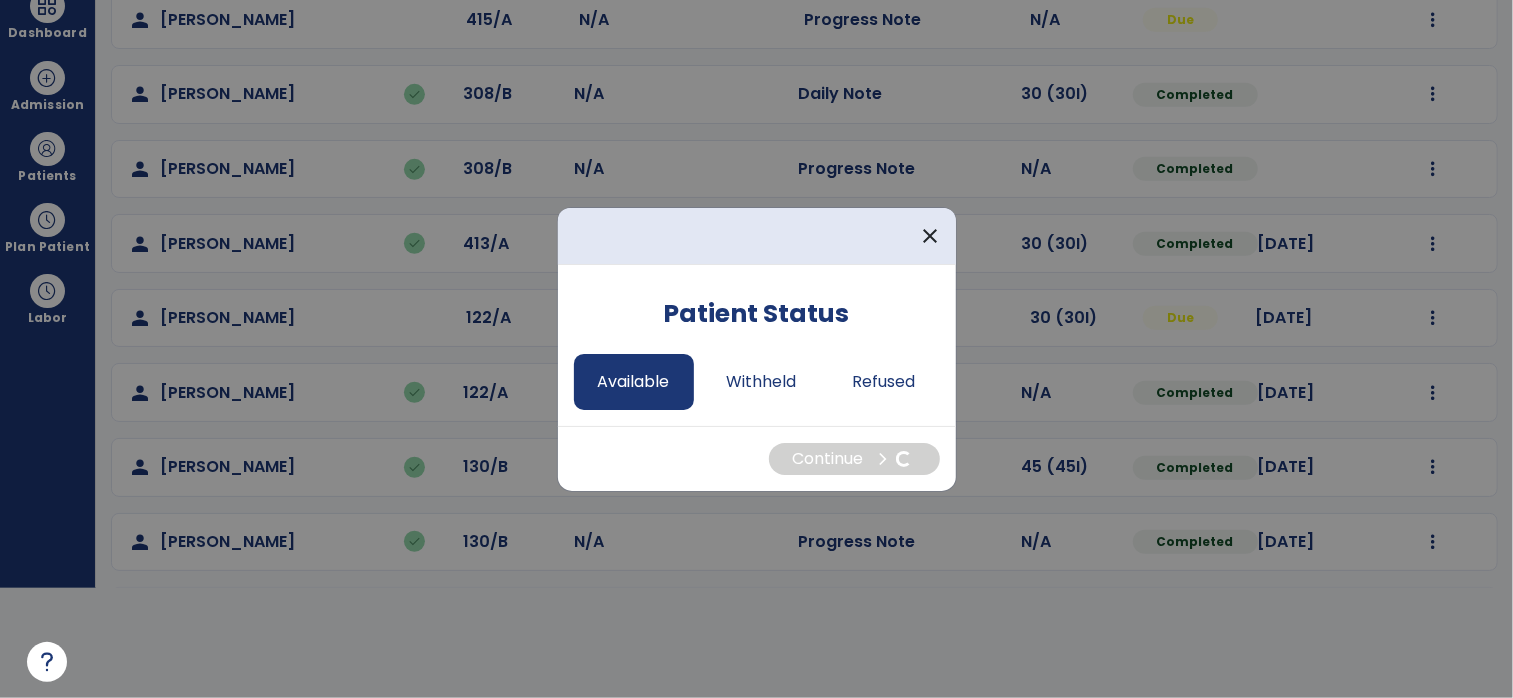 select on "*" 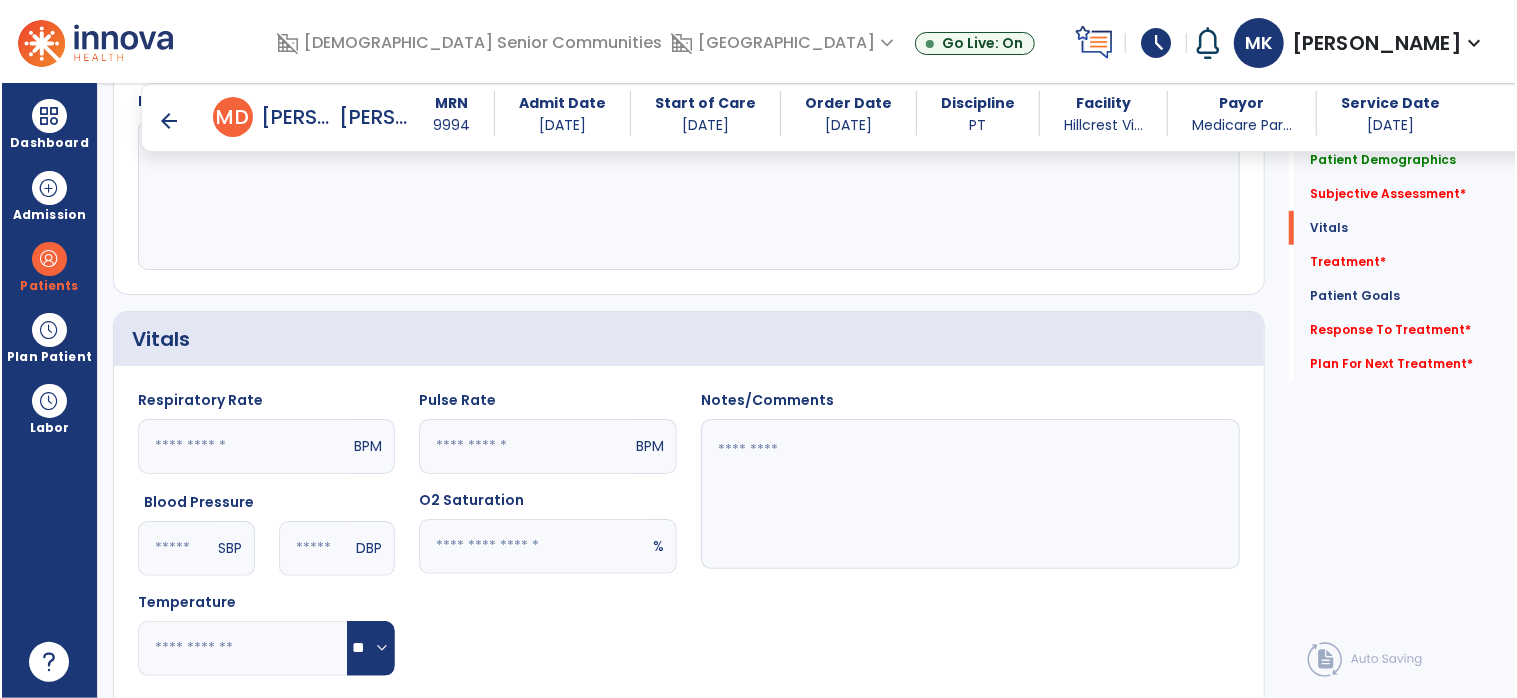 scroll, scrollTop: 110, scrollLeft: 0, axis: vertical 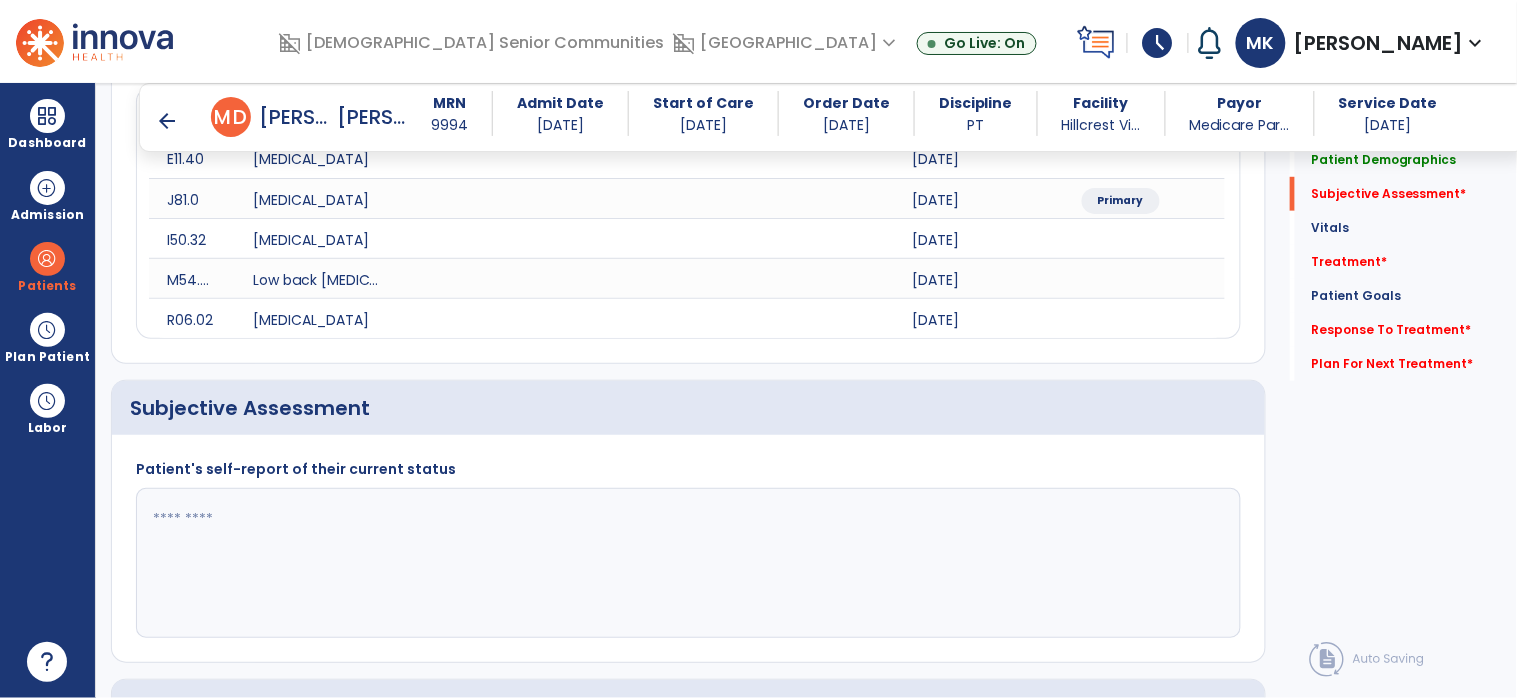 click 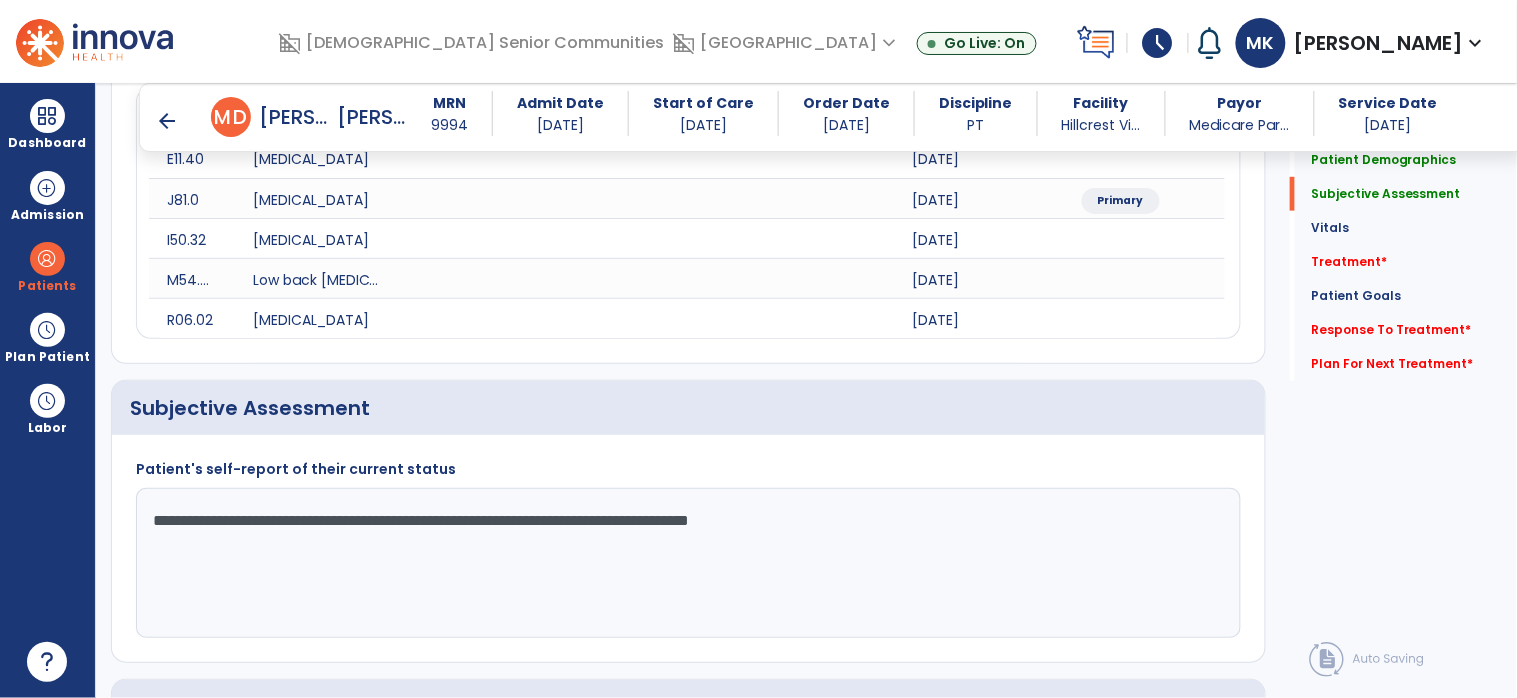 type on "**********" 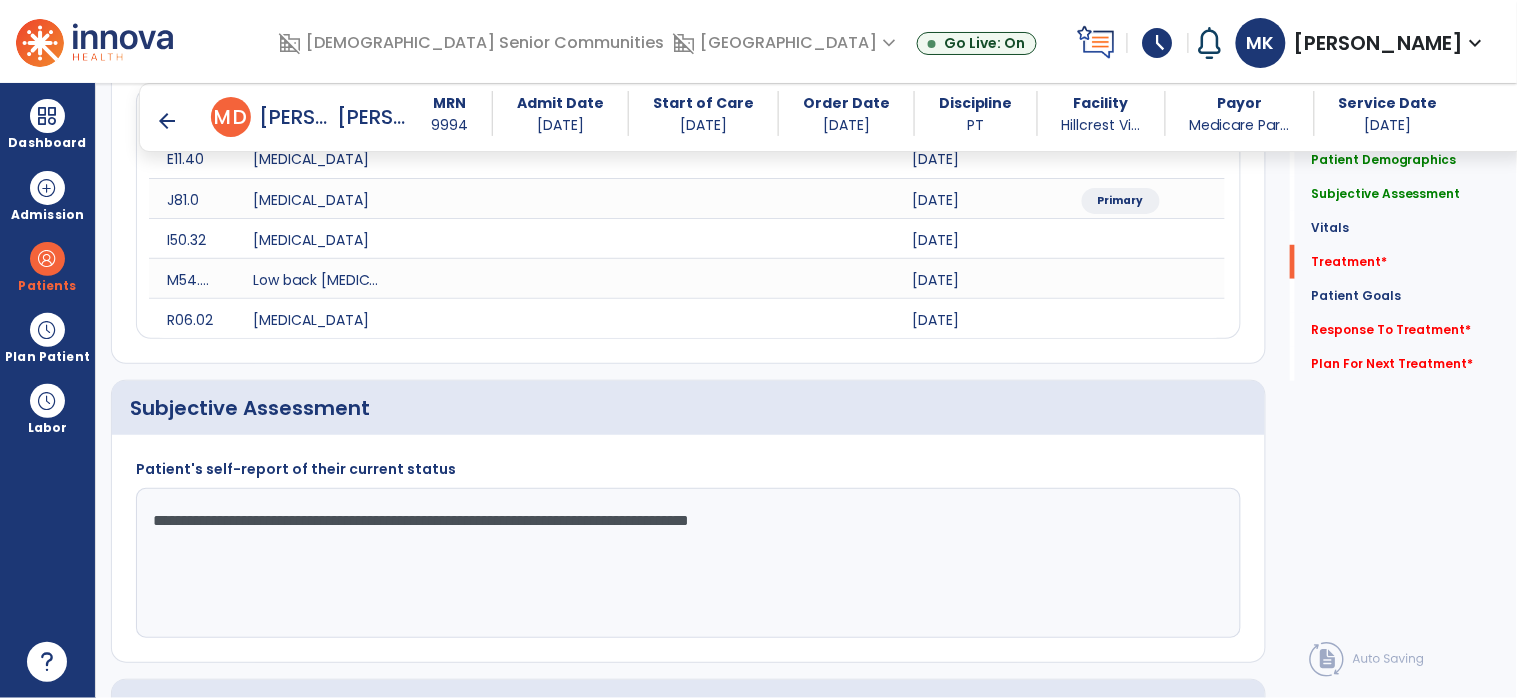 scroll, scrollTop: 456, scrollLeft: 0, axis: vertical 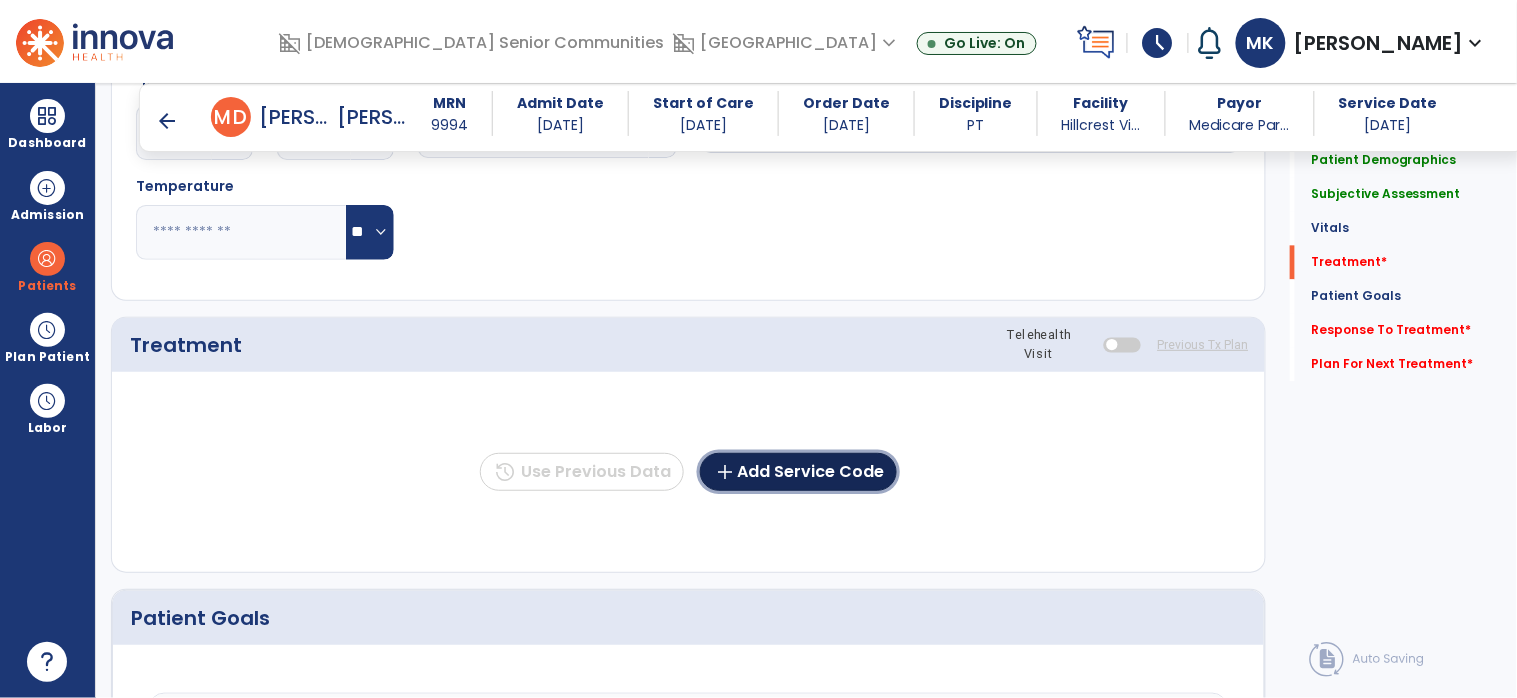 click on "add  Add Service Code" 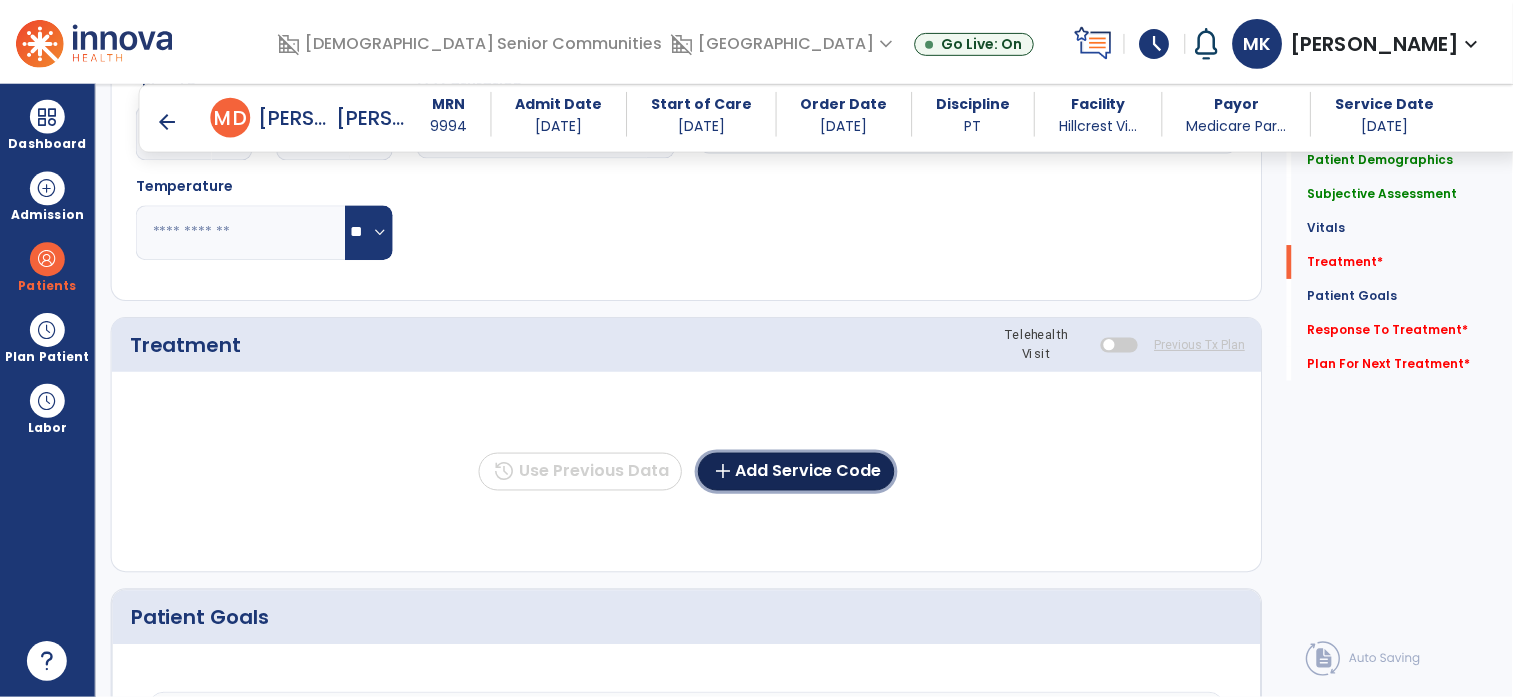 scroll, scrollTop: 0, scrollLeft: 0, axis: both 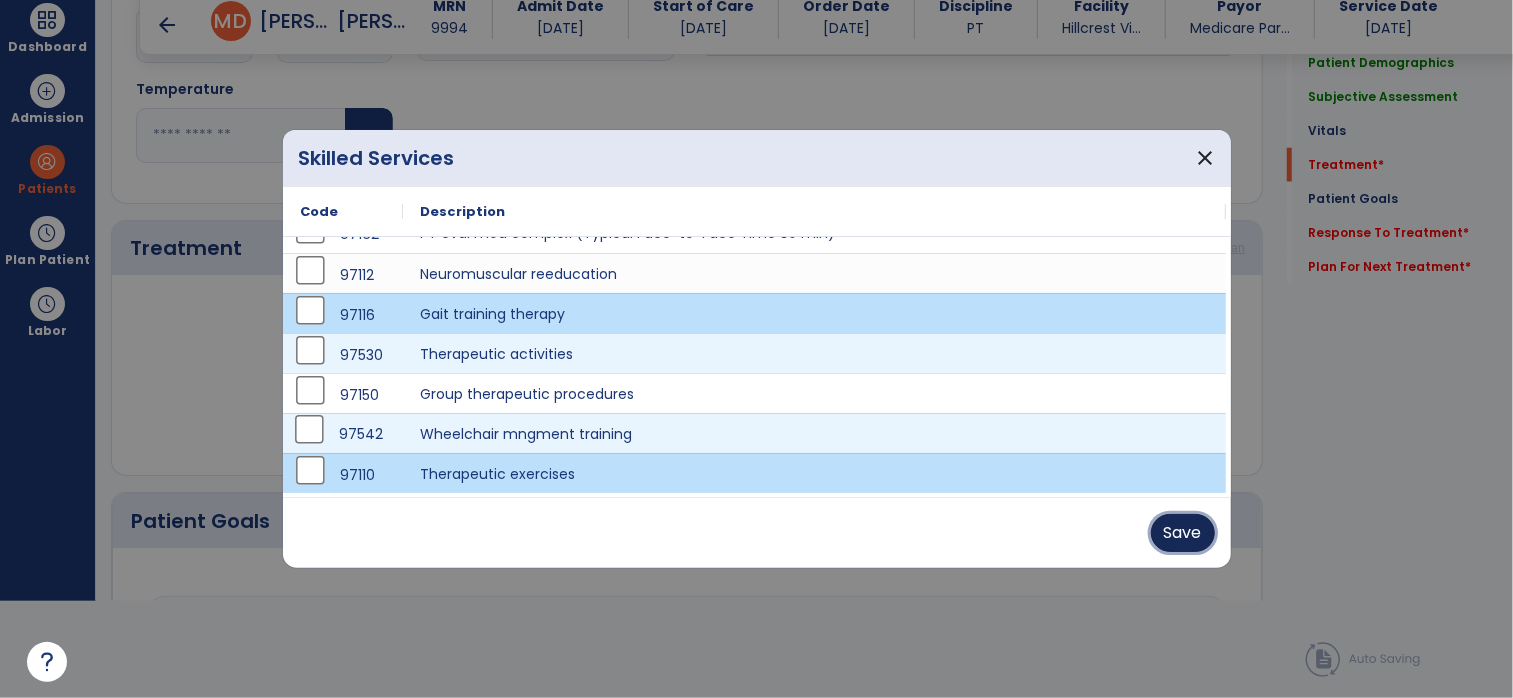 click on "Save" at bounding box center (1183, 533) 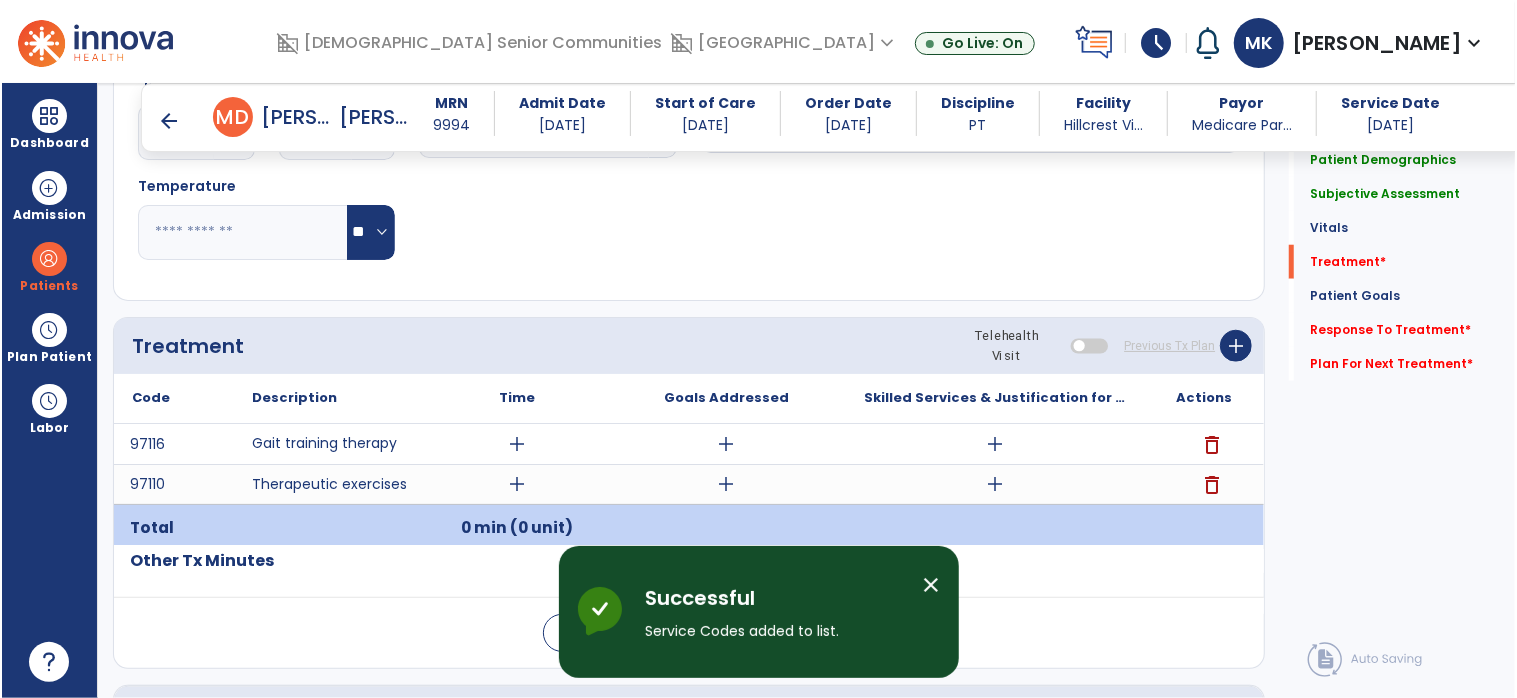 scroll, scrollTop: 96, scrollLeft: 0, axis: vertical 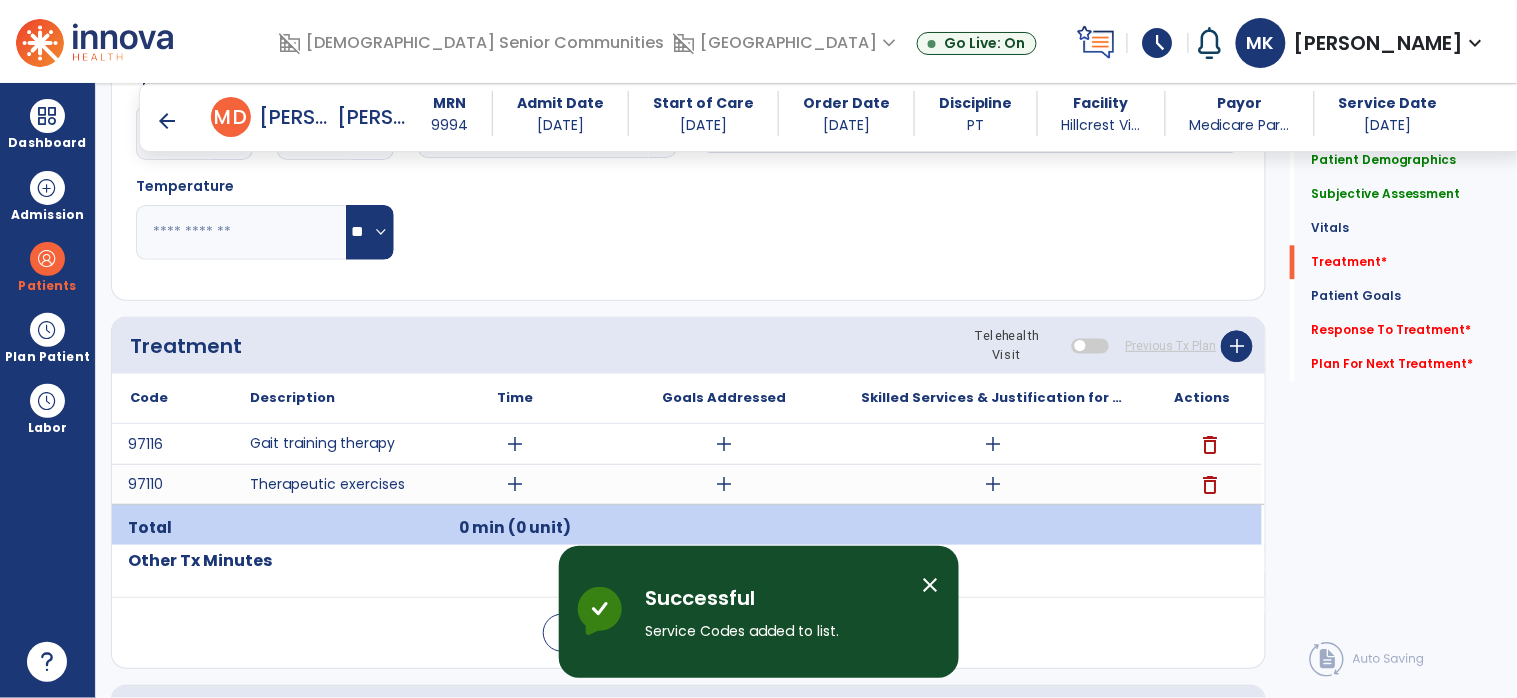 click on "add" at bounding box center [515, 444] 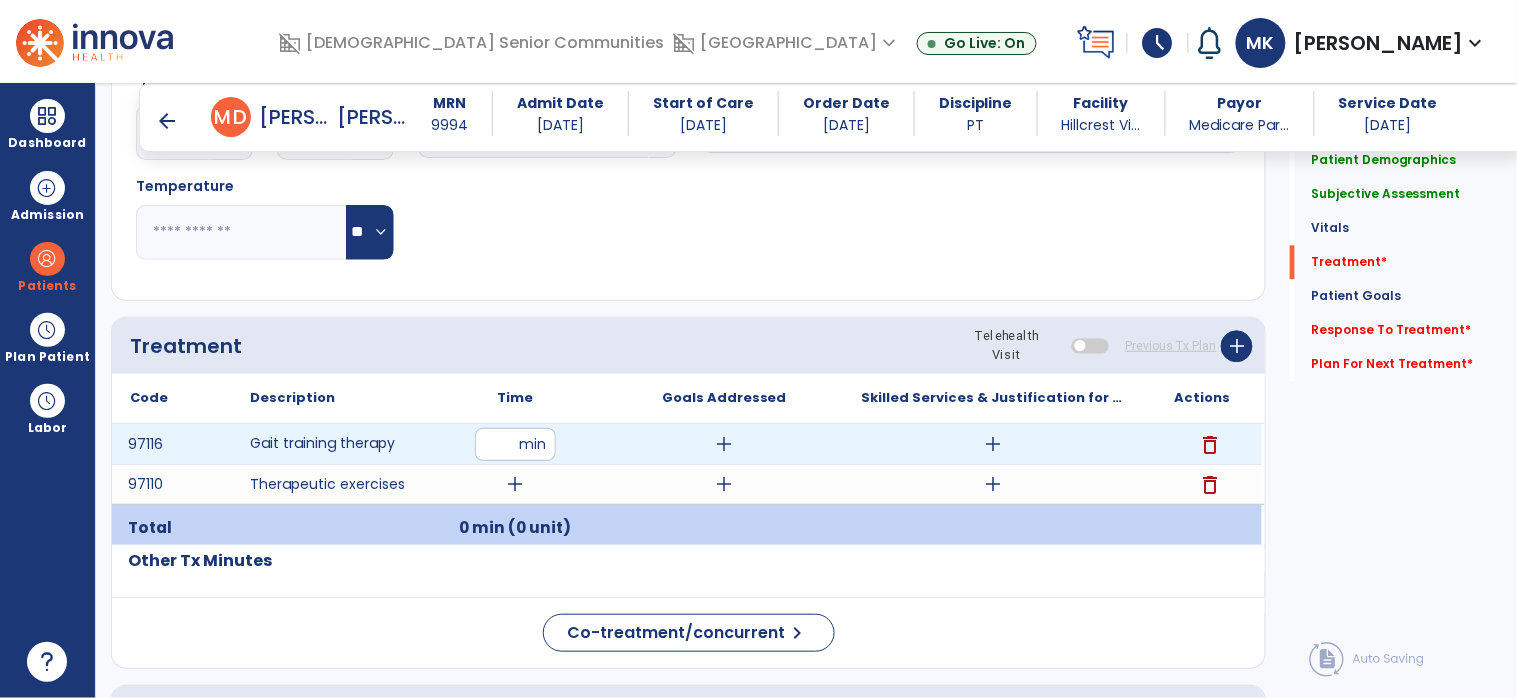 click at bounding box center (515, 444) 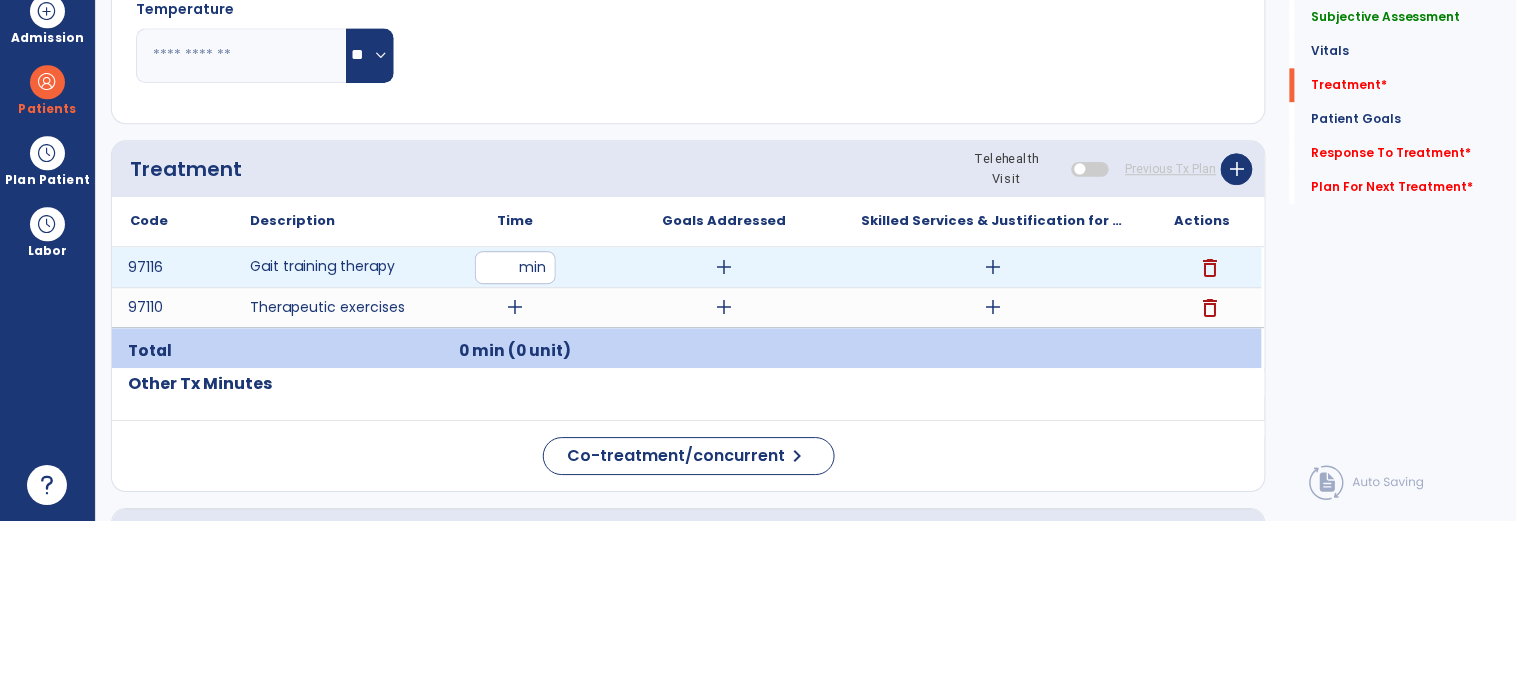 type on "**" 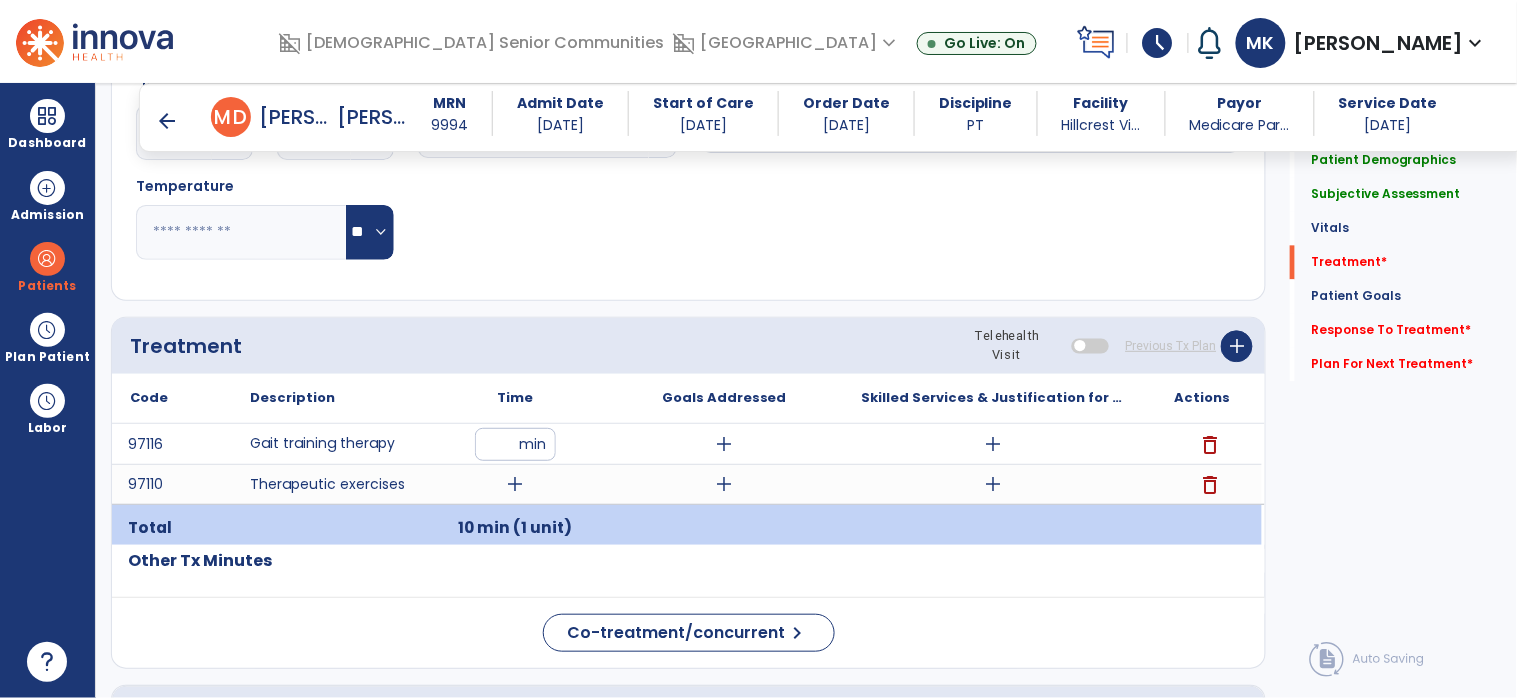 click on "add" at bounding box center [515, 484] 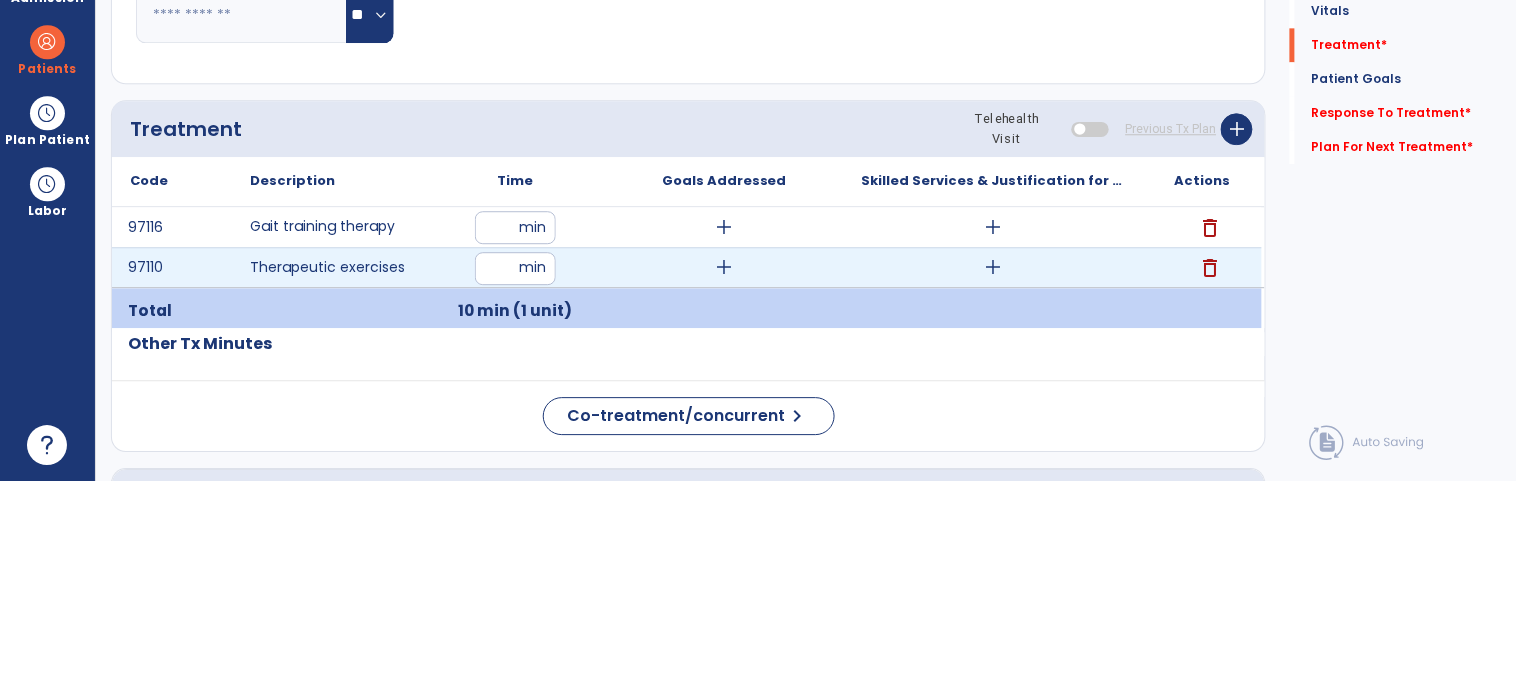 type on "**" 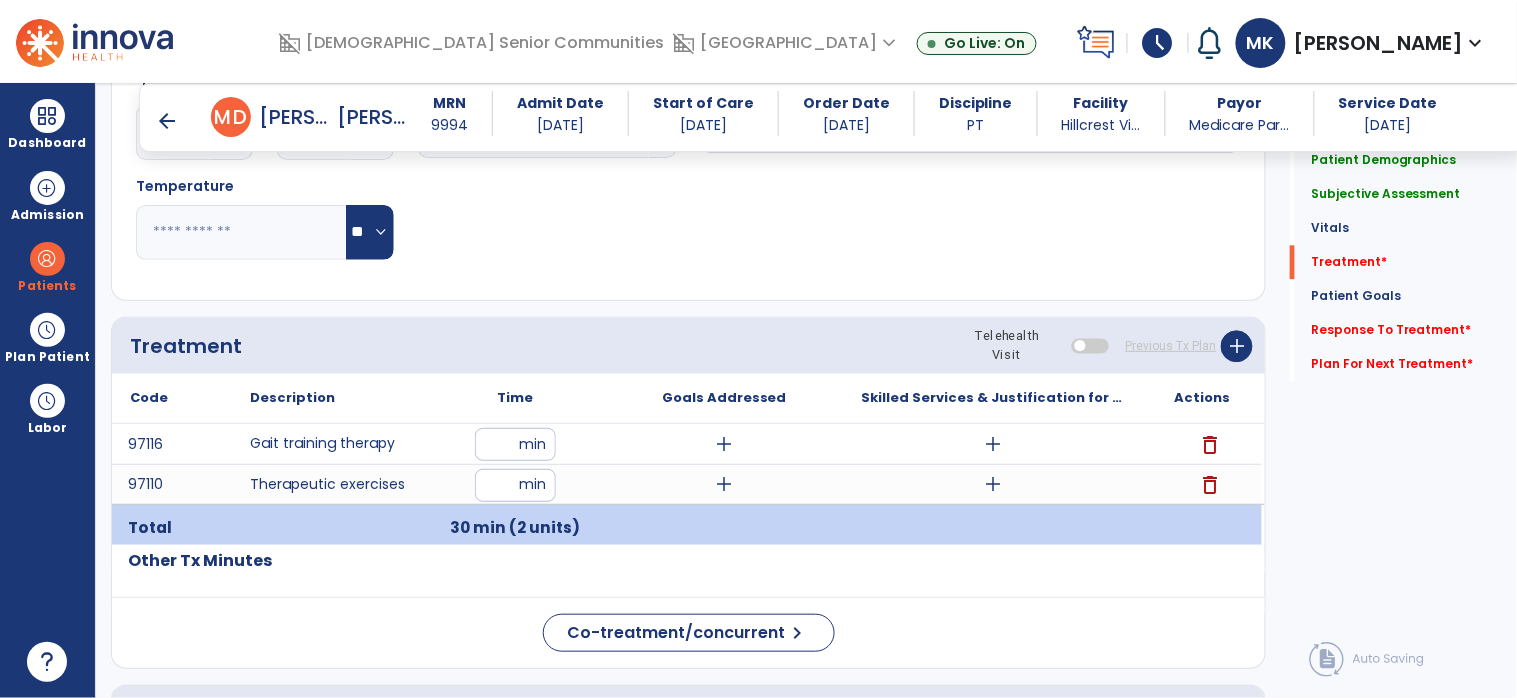 click on "add" at bounding box center [724, 444] 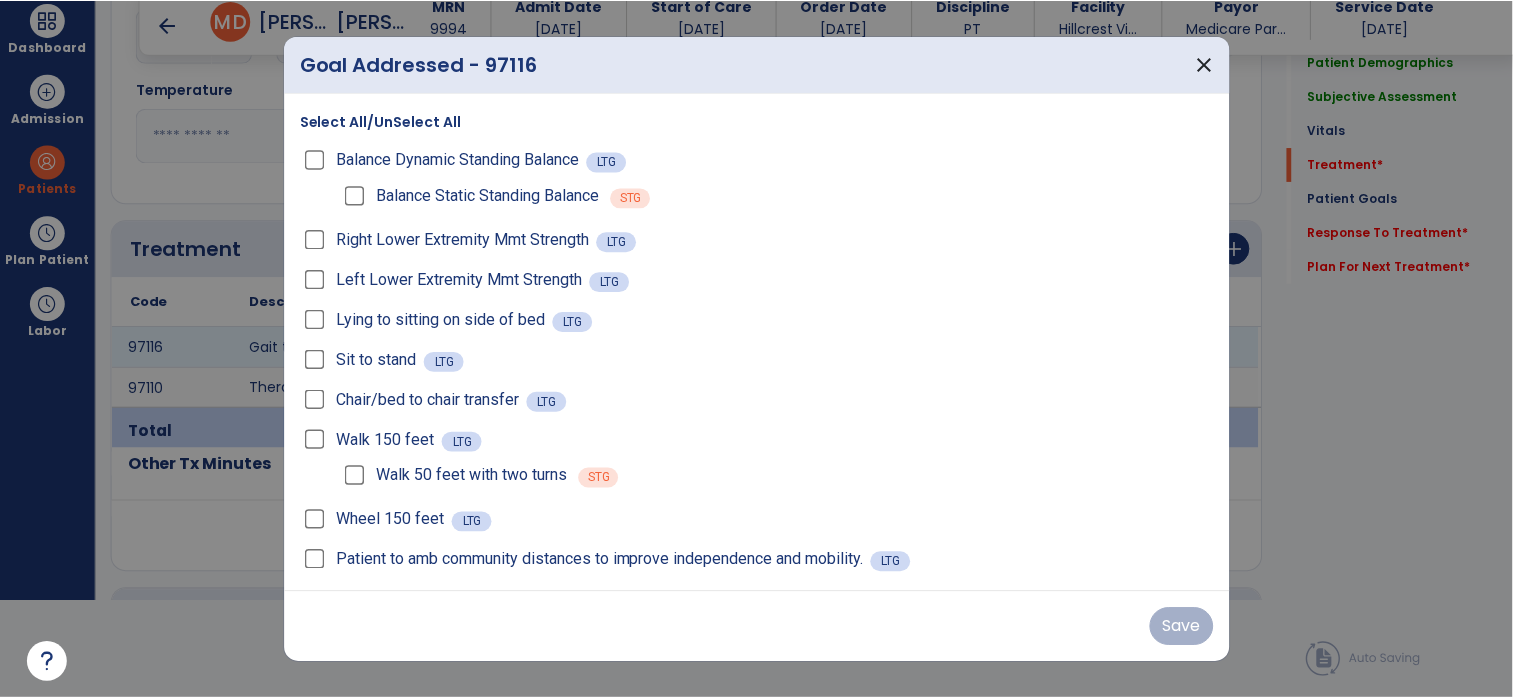 scroll, scrollTop: 0, scrollLeft: 0, axis: both 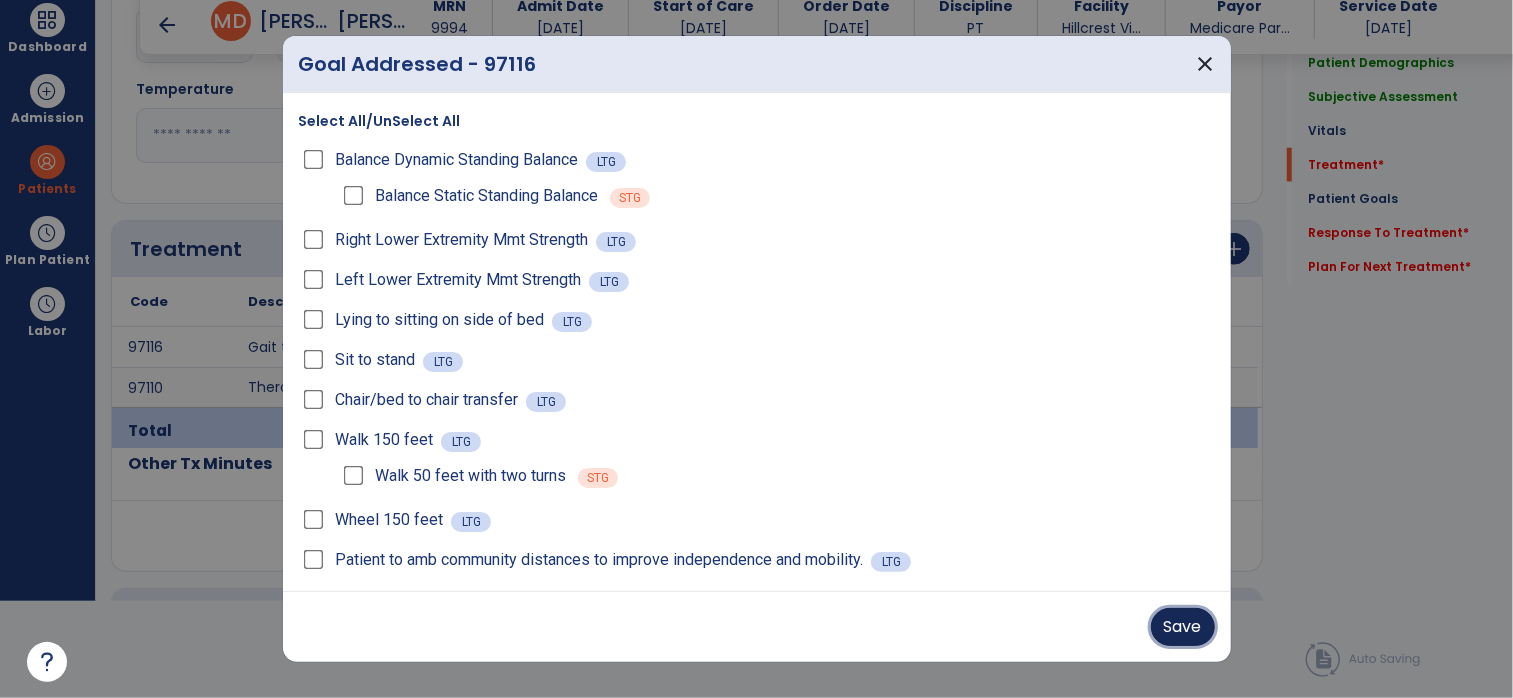 click on "Save" at bounding box center [1183, 627] 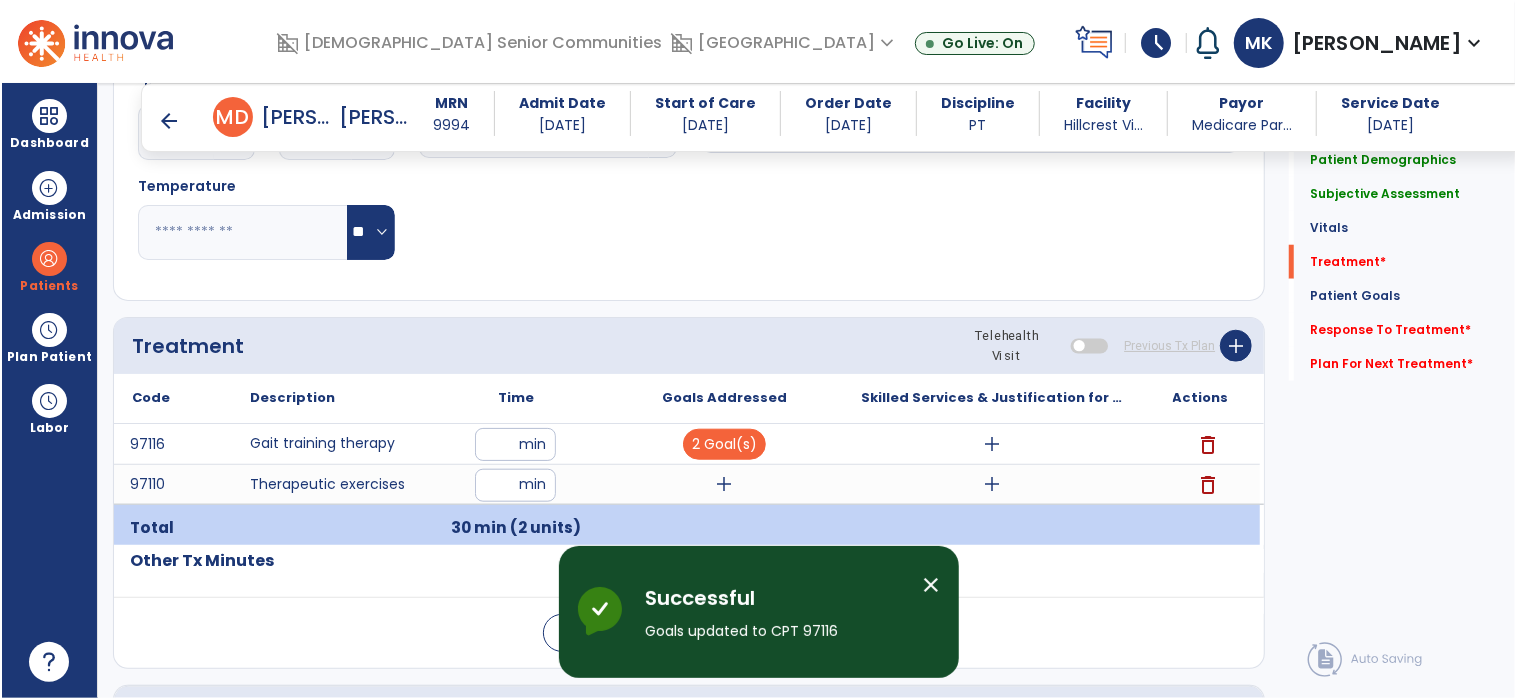 scroll, scrollTop: 96, scrollLeft: 0, axis: vertical 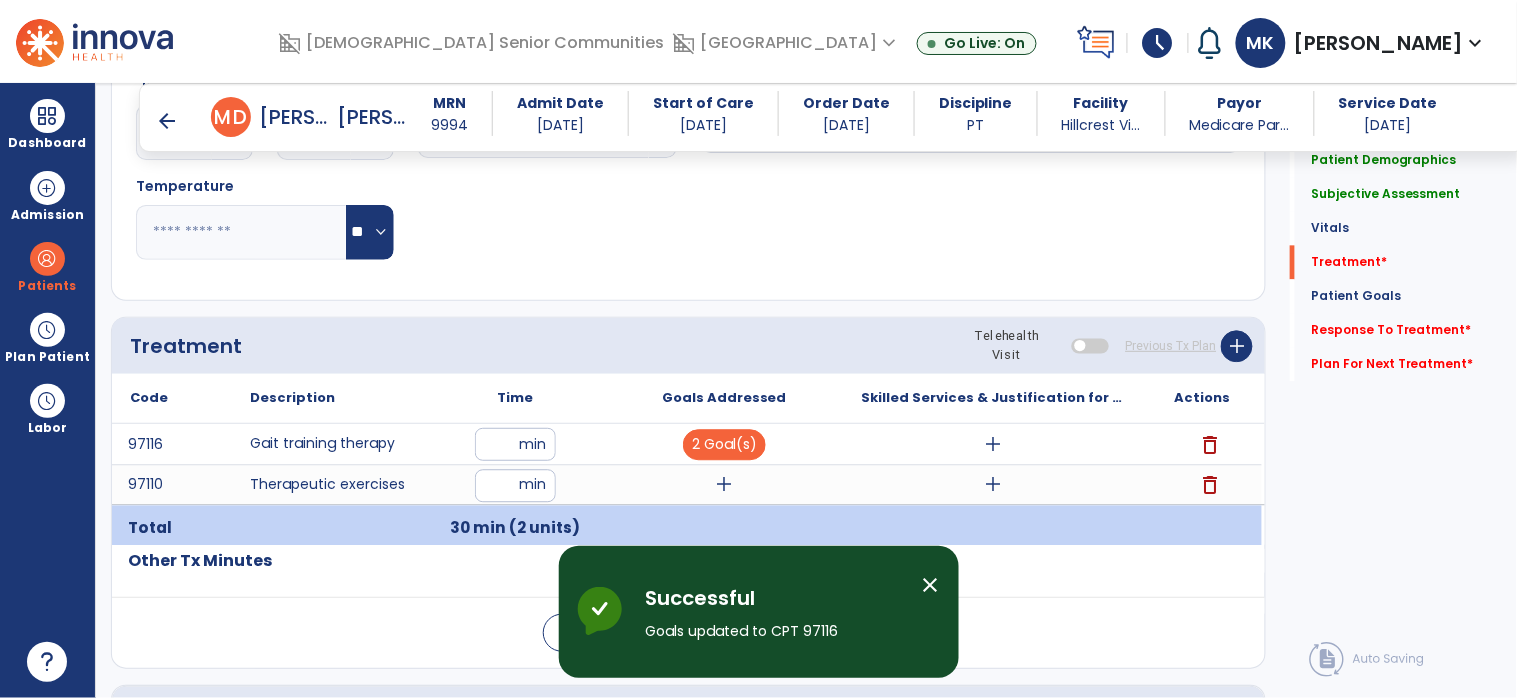 click on "add" at bounding box center [724, 484] 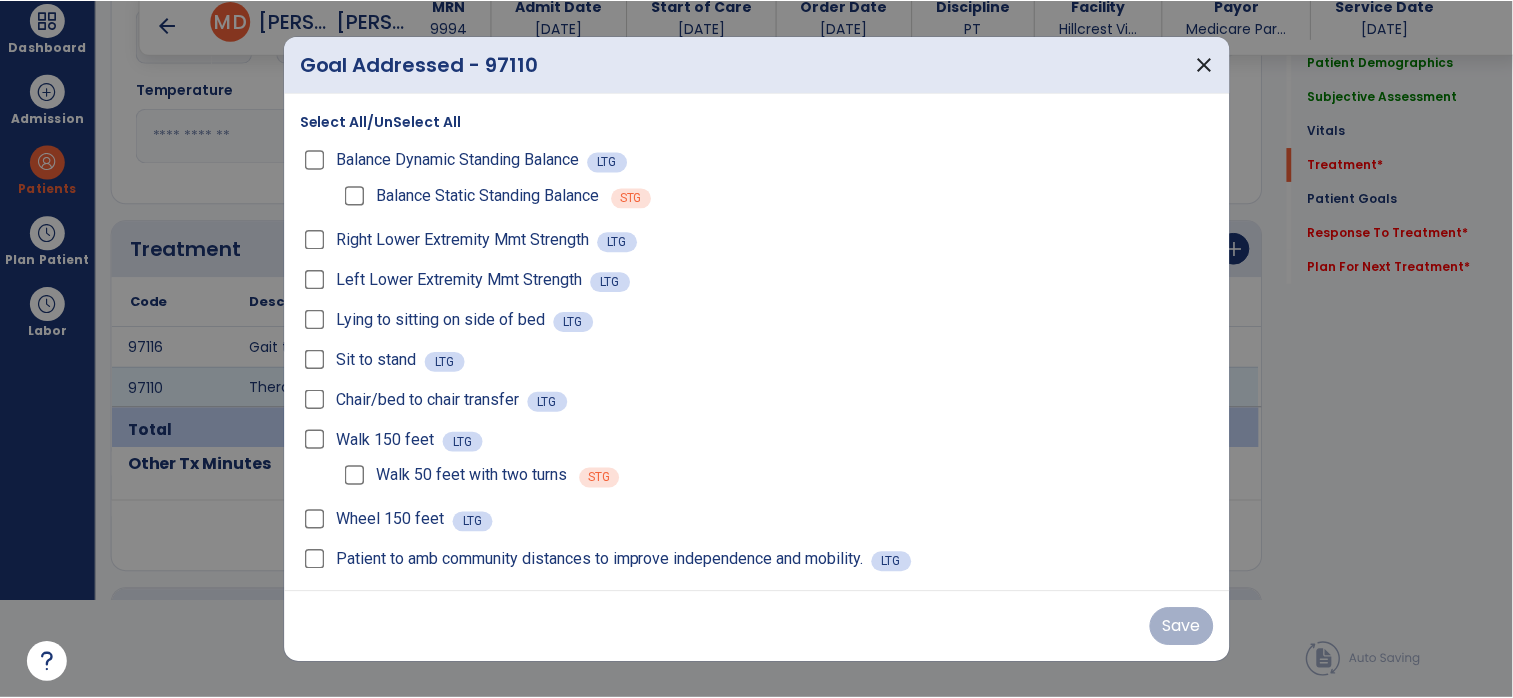 scroll, scrollTop: 0, scrollLeft: 0, axis: both 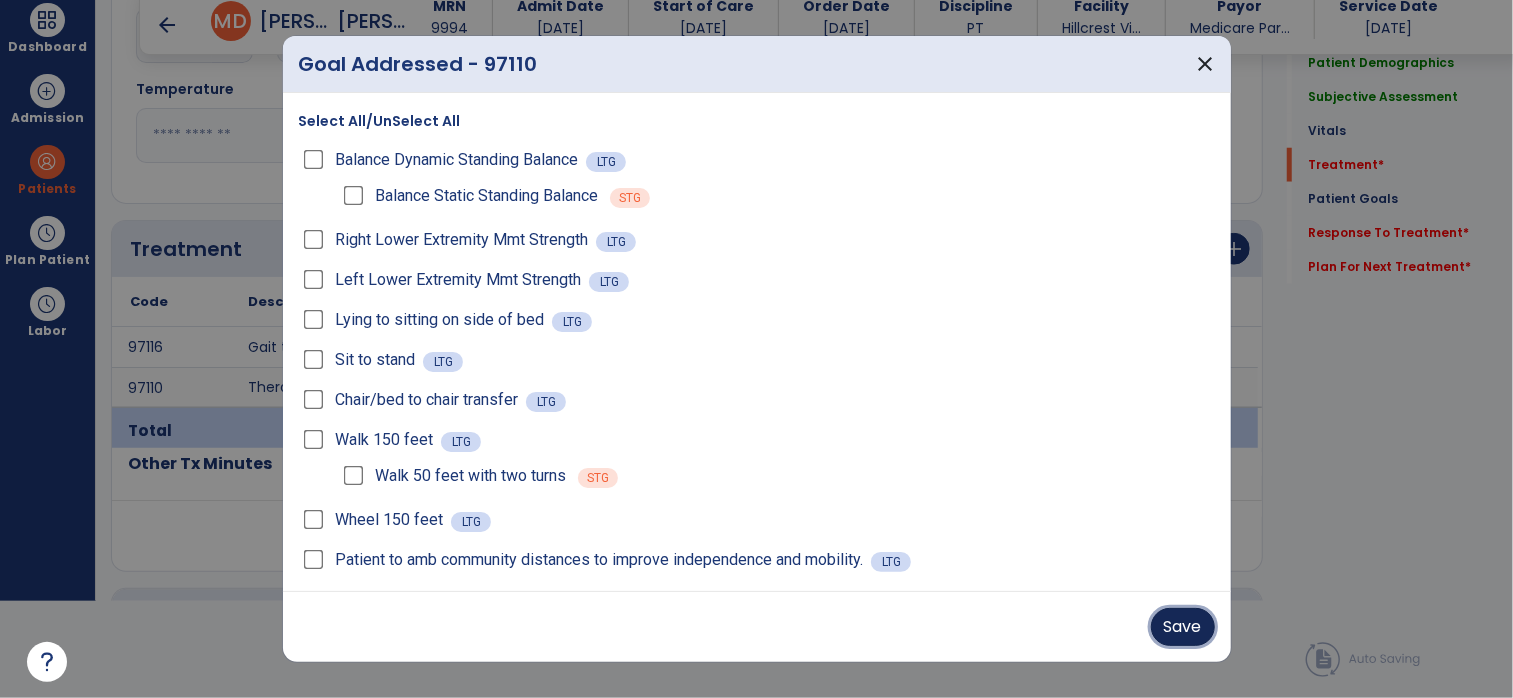 click on "Save" at bounding box center [1183, 627] 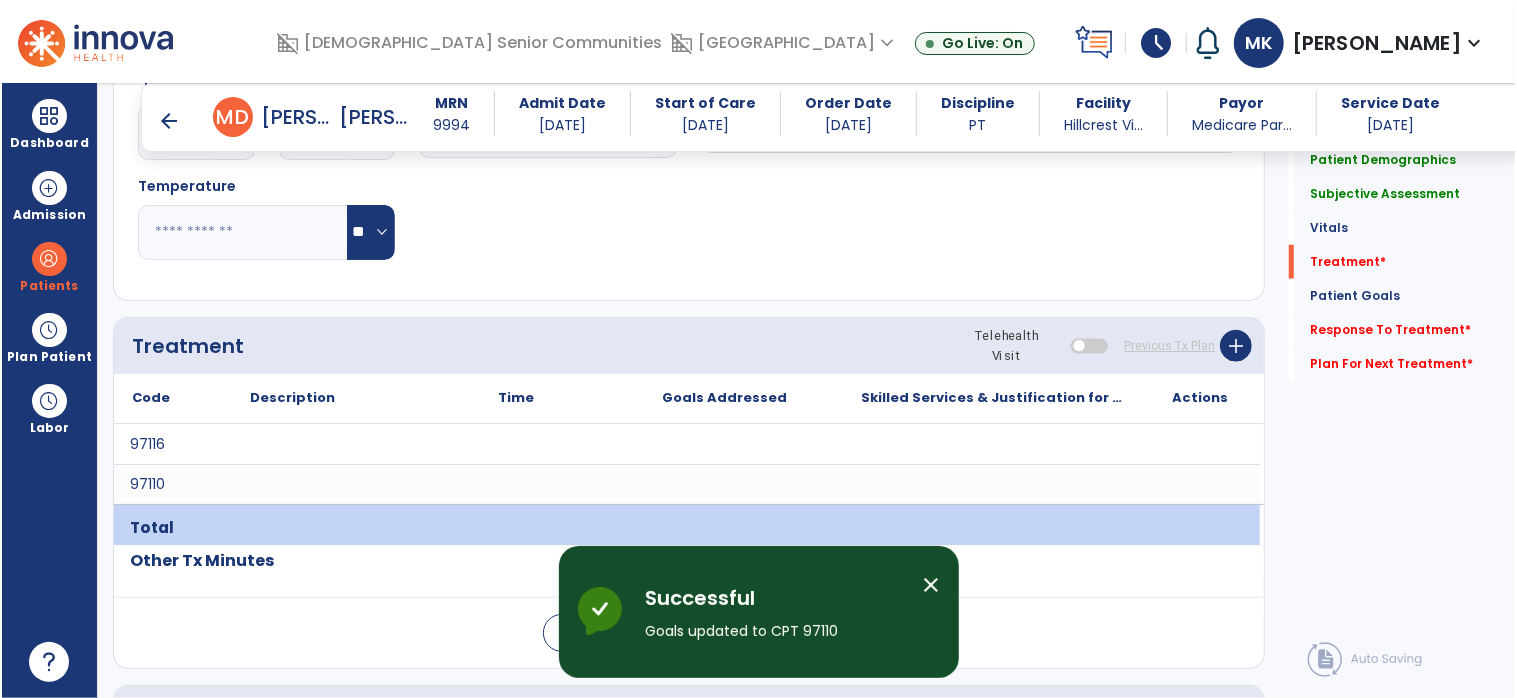 scroll, scrollTop: 96, scrollLeft: 0, axis: vertical 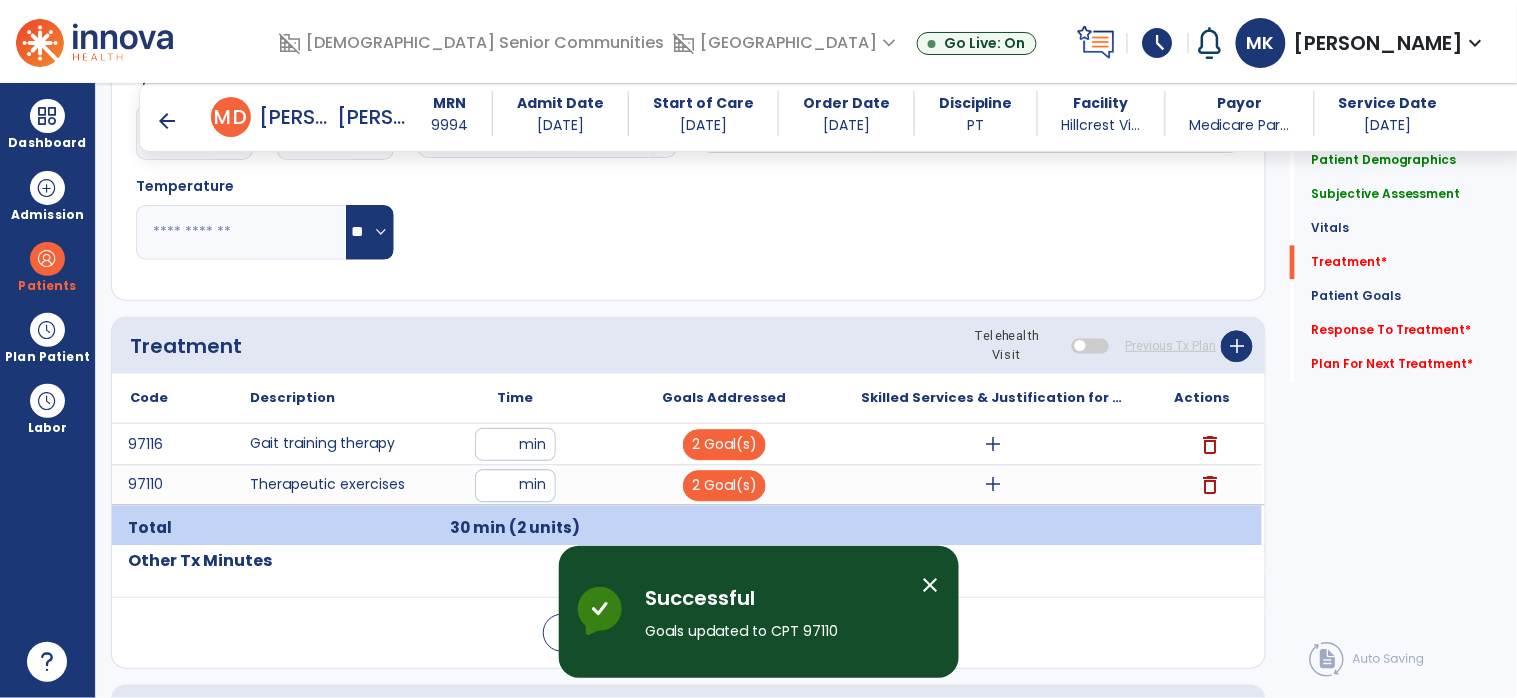 click on "add" at bounding box center [993, 444] 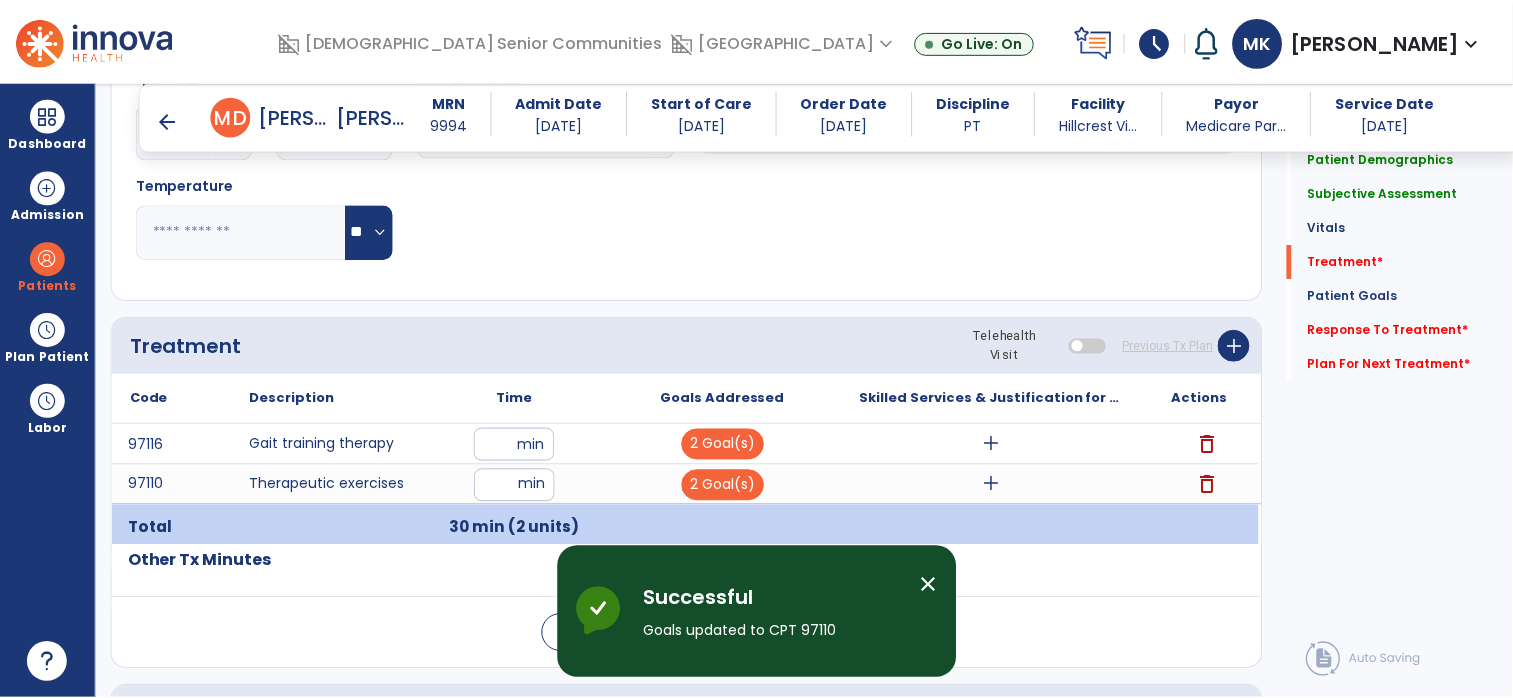 scroll, scrollTop: 0, scrollLeft: 0, axis: both 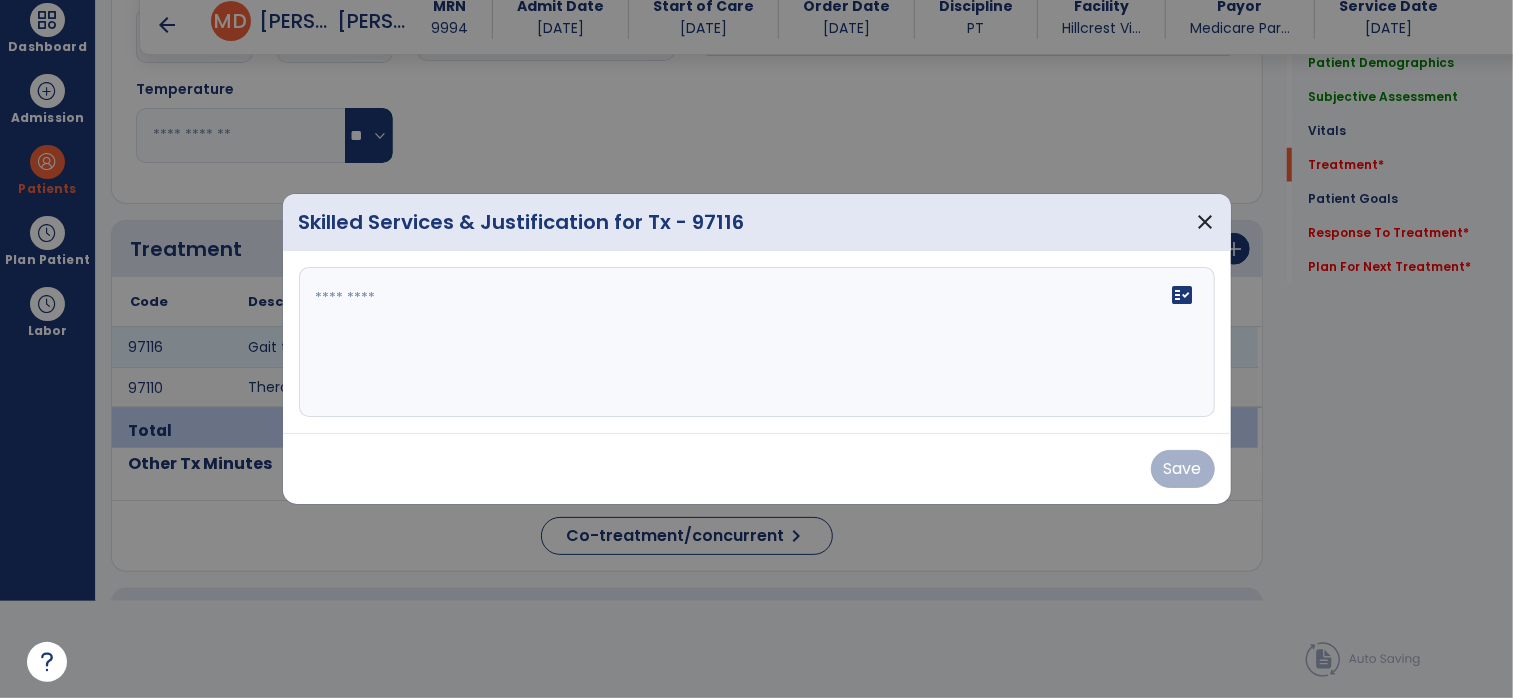click at bounding box center [757, 342] 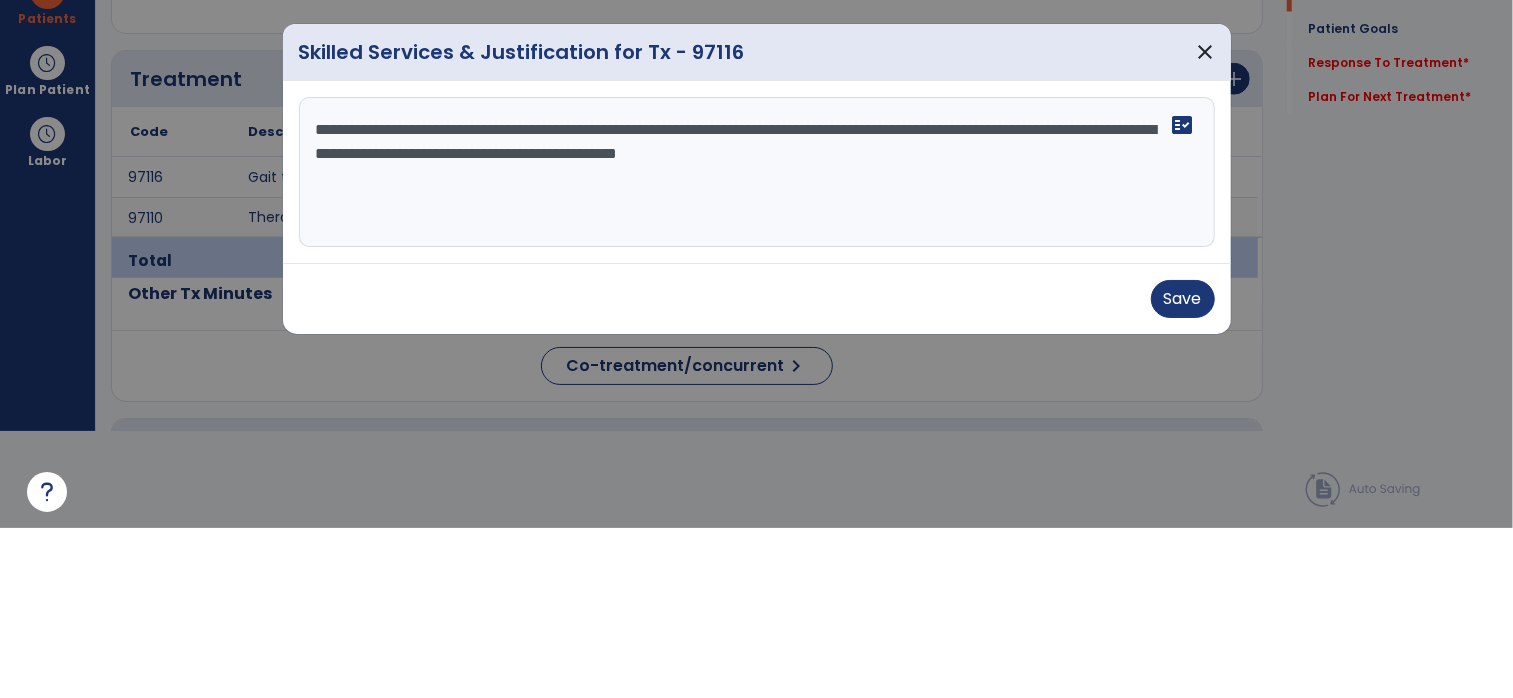 click on "**********" at bounding box center (757, 342) 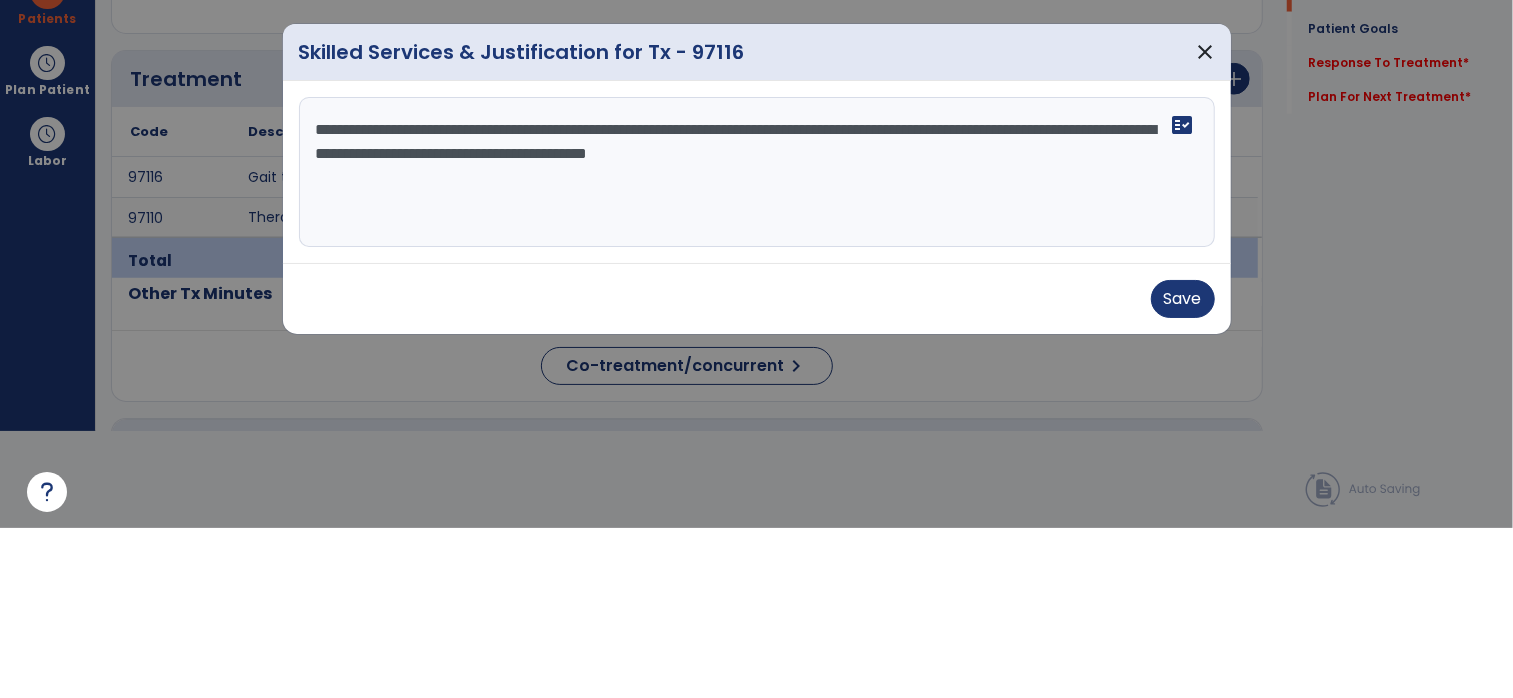 click on "**********" at bounding box center (757, 342) 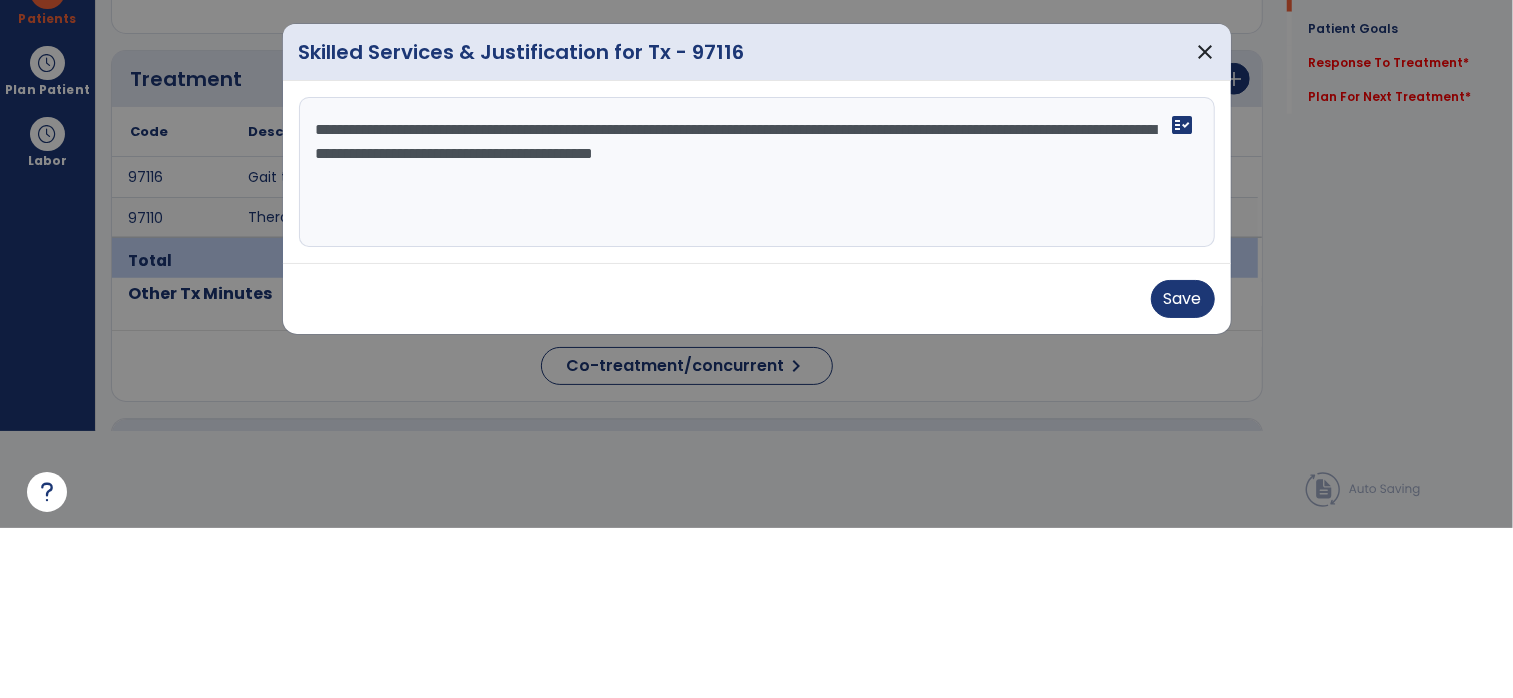 click on "**********" at bounding box center [757, 342] 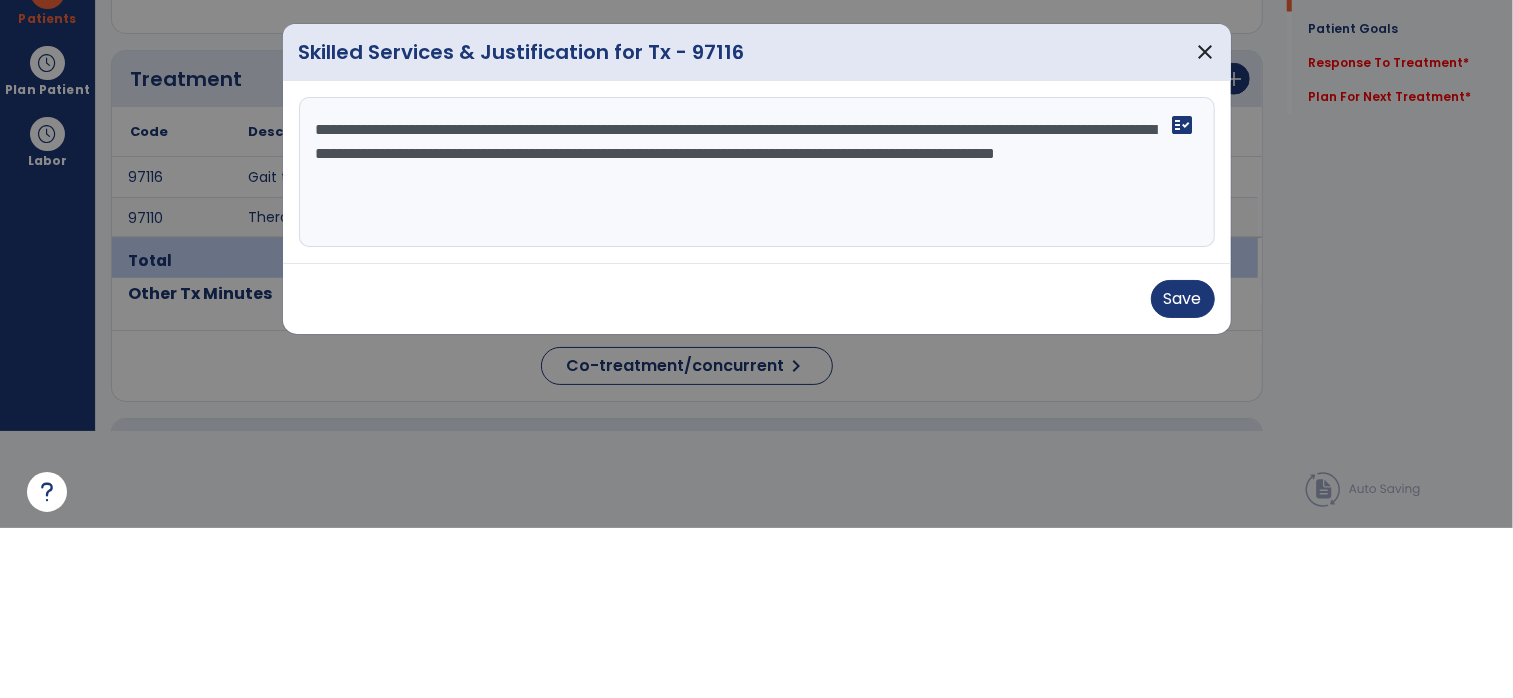 type on "**********" 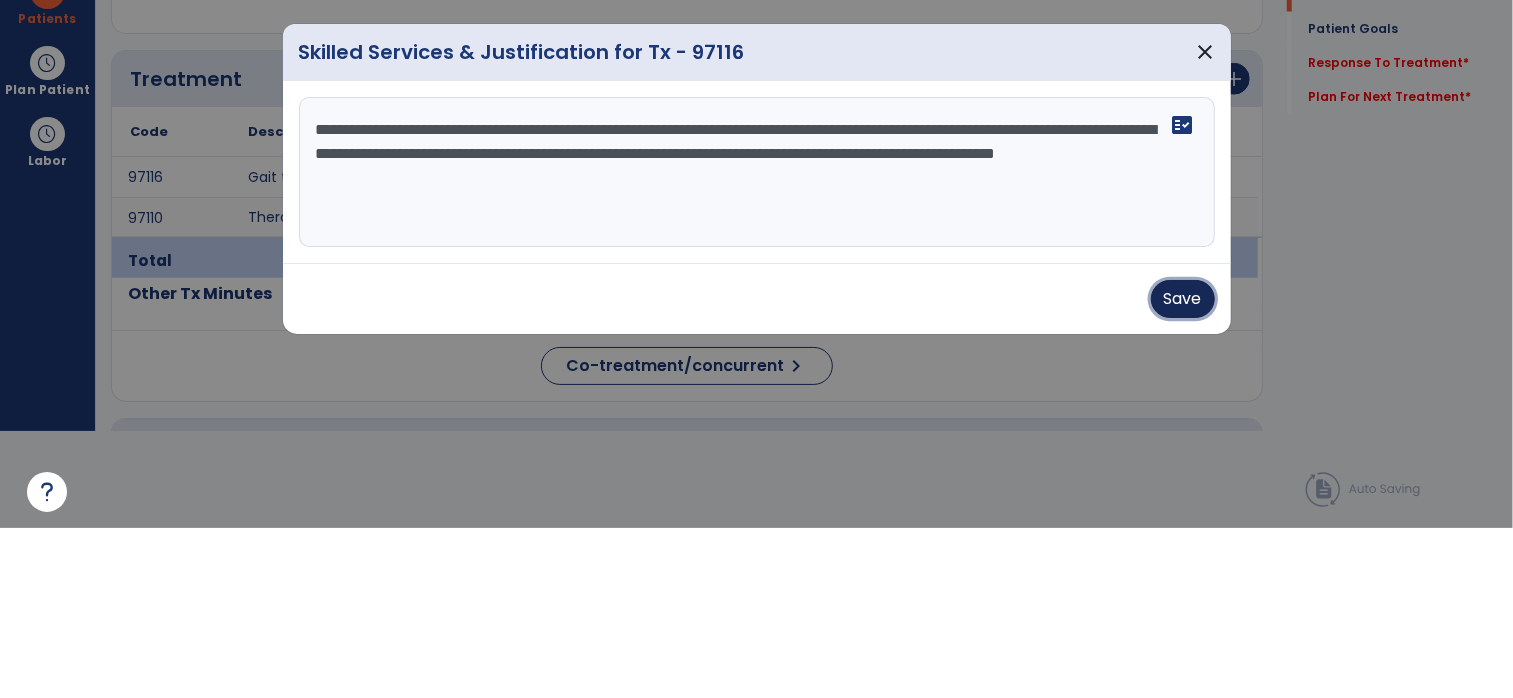 click on "Save" at bounding box center (1183, 469) 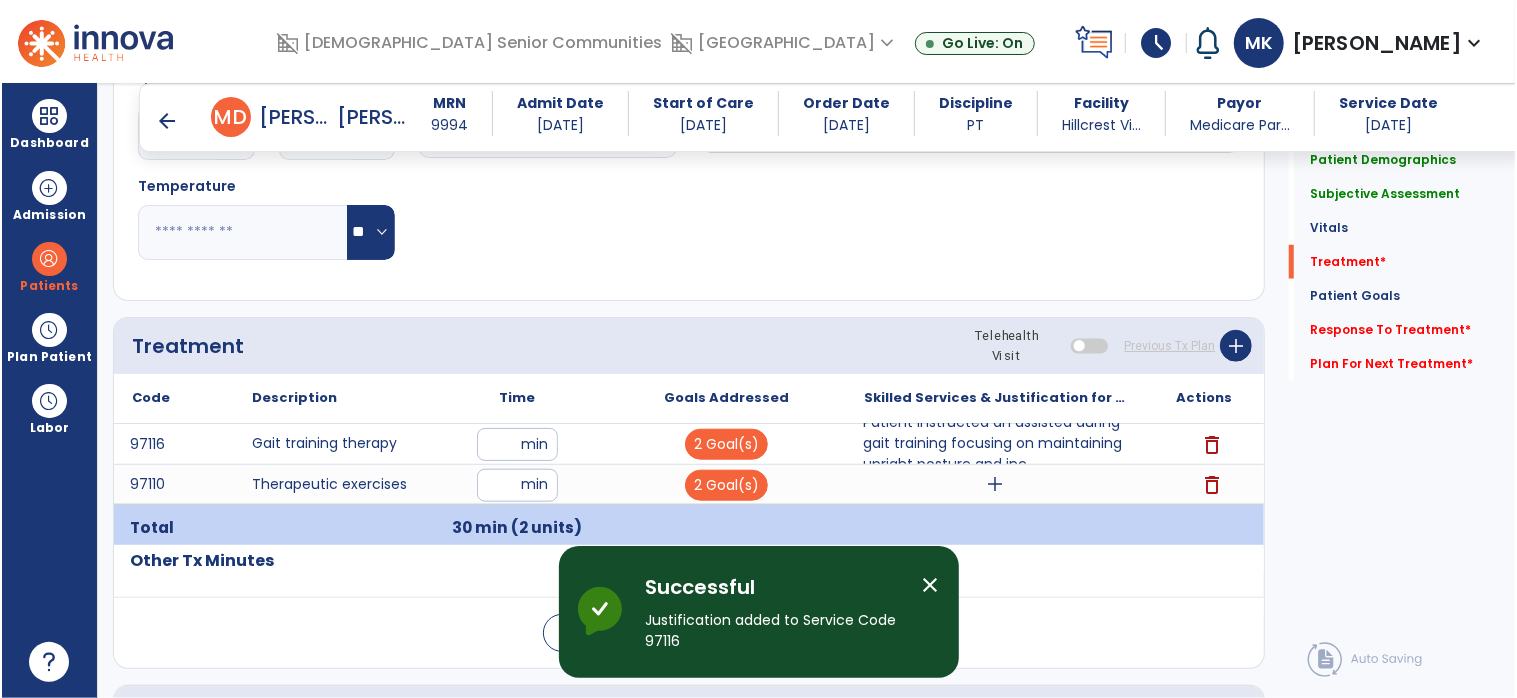 scroll, scrollTop: 96, scrollLeft: 0, axis: vertical 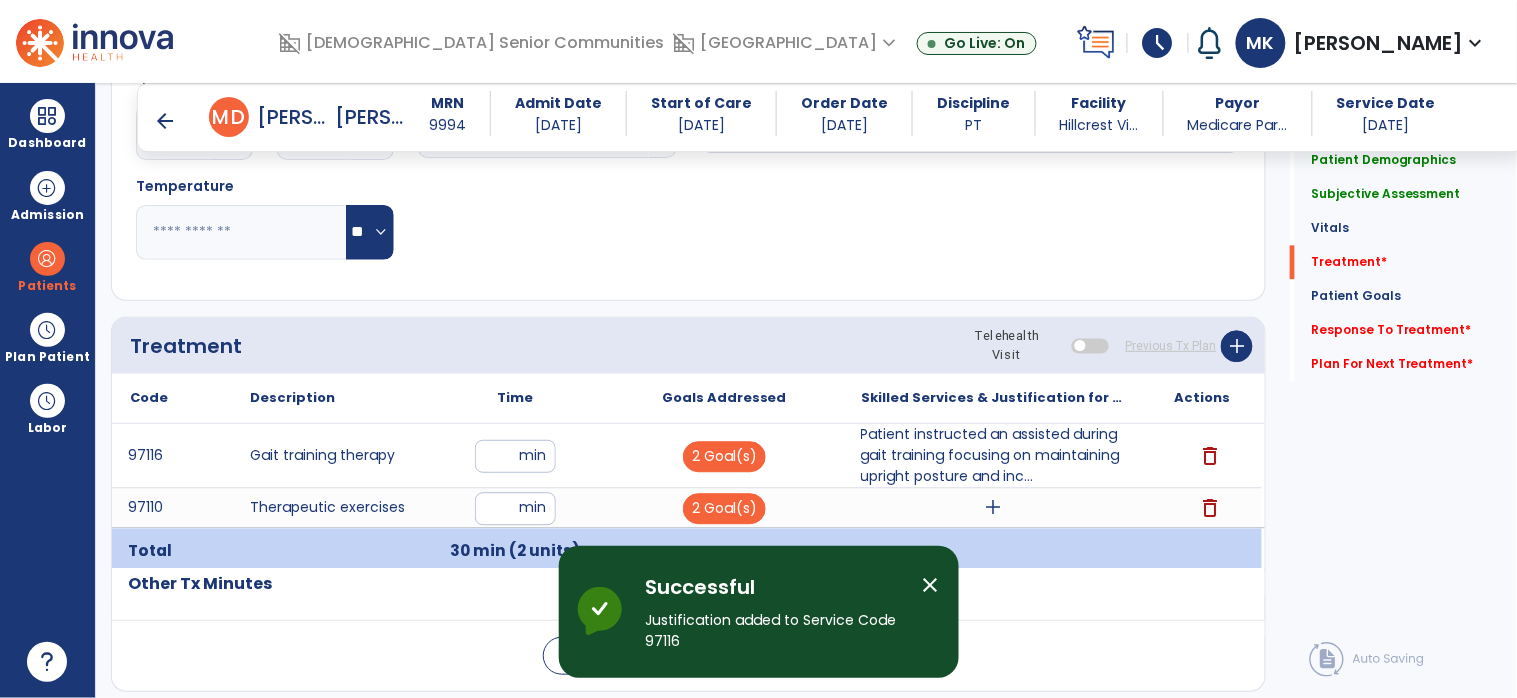 click on "add" at bounding box center [993, 507] 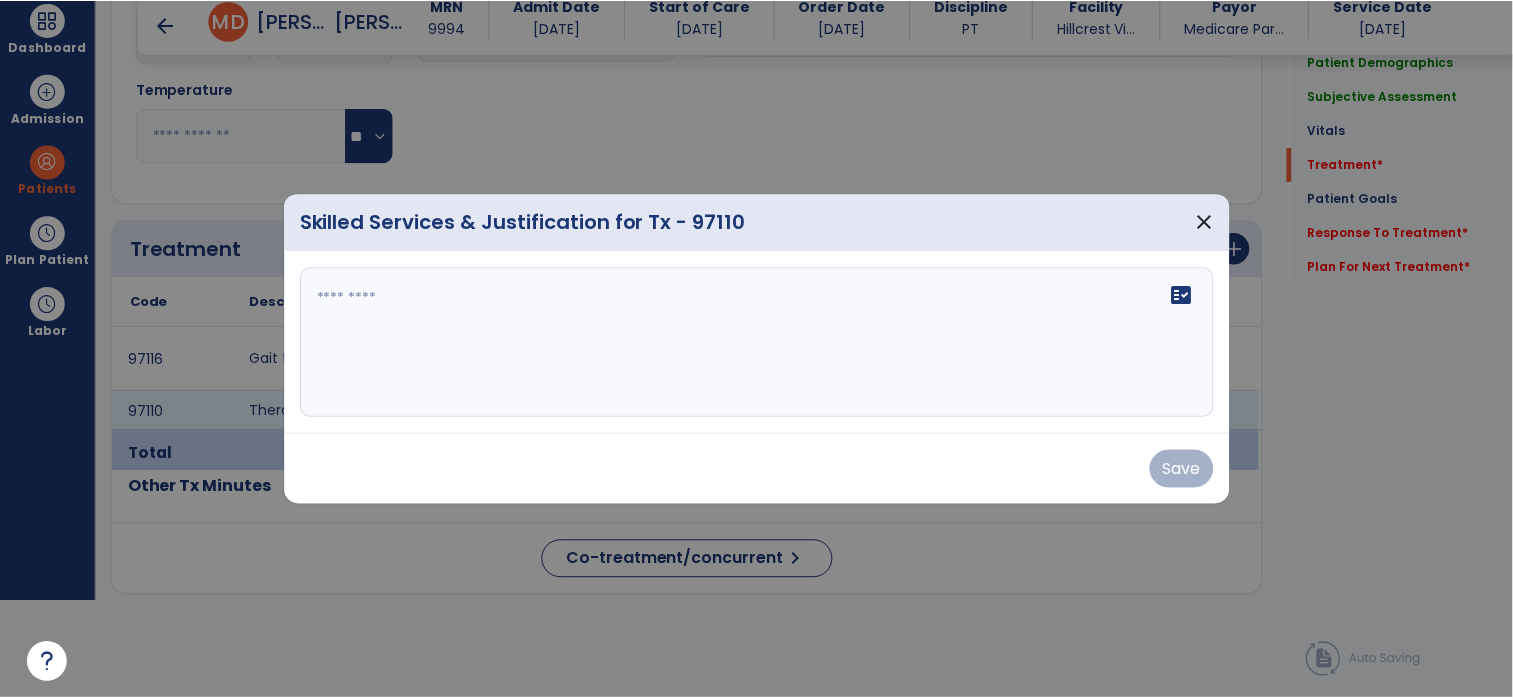 scroll, scrollTop: 0, scrollLeft: 0, axis: both 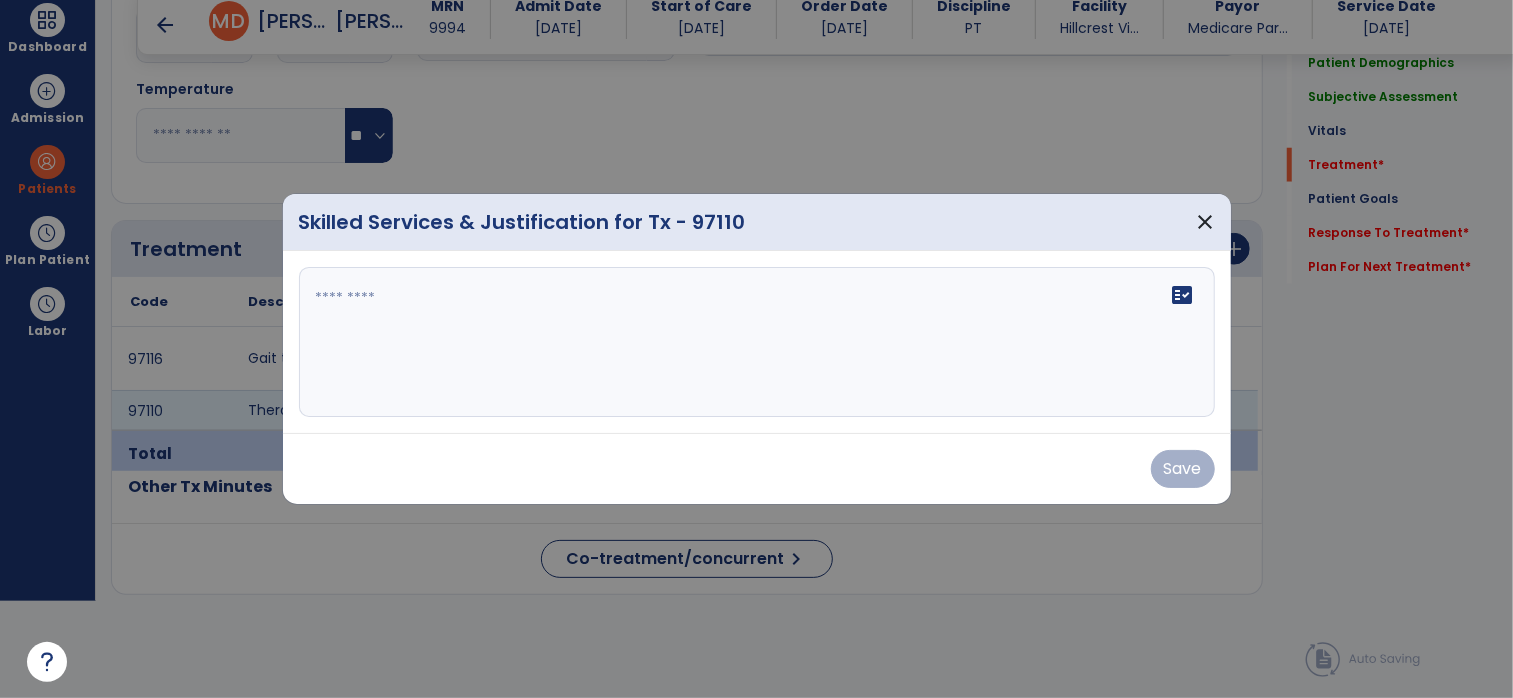 click at bounding box center (757, 342) 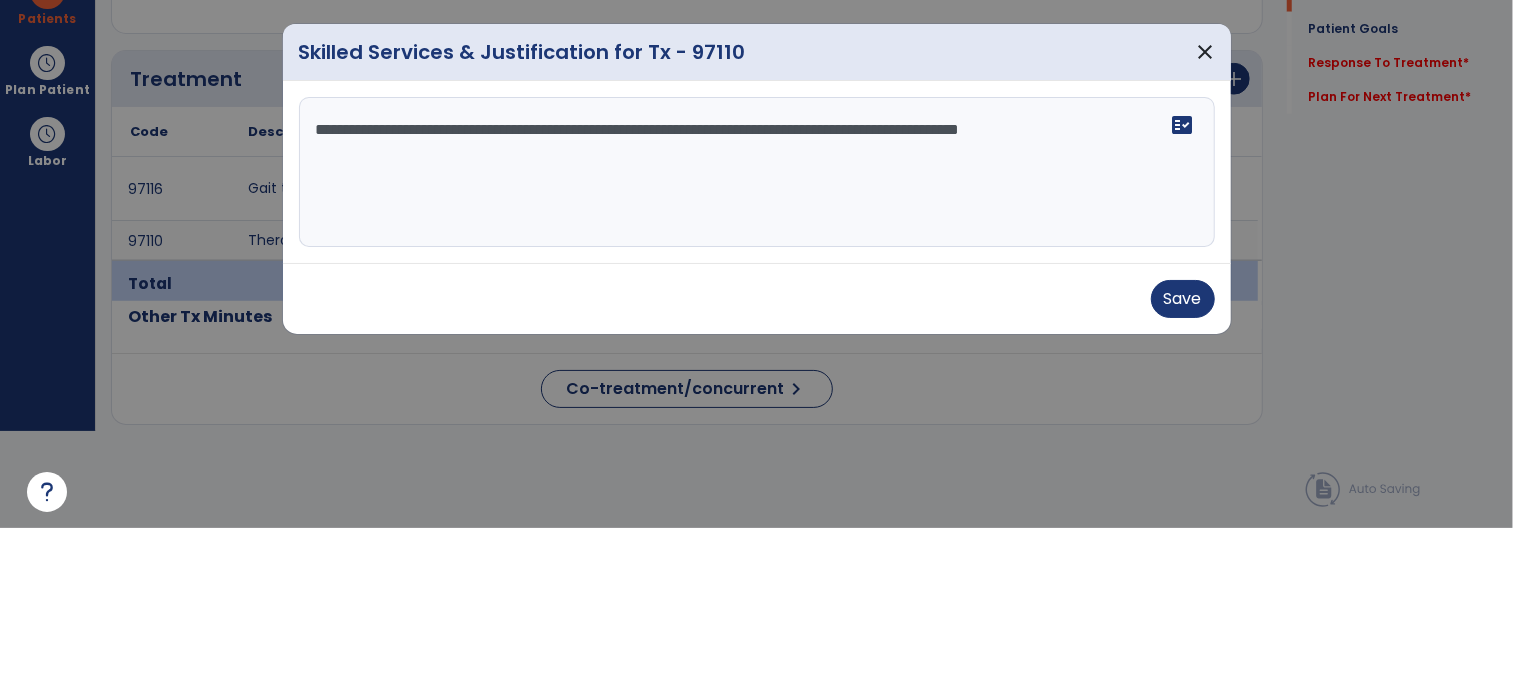 click on "**********" at bounding box center (757, 342) 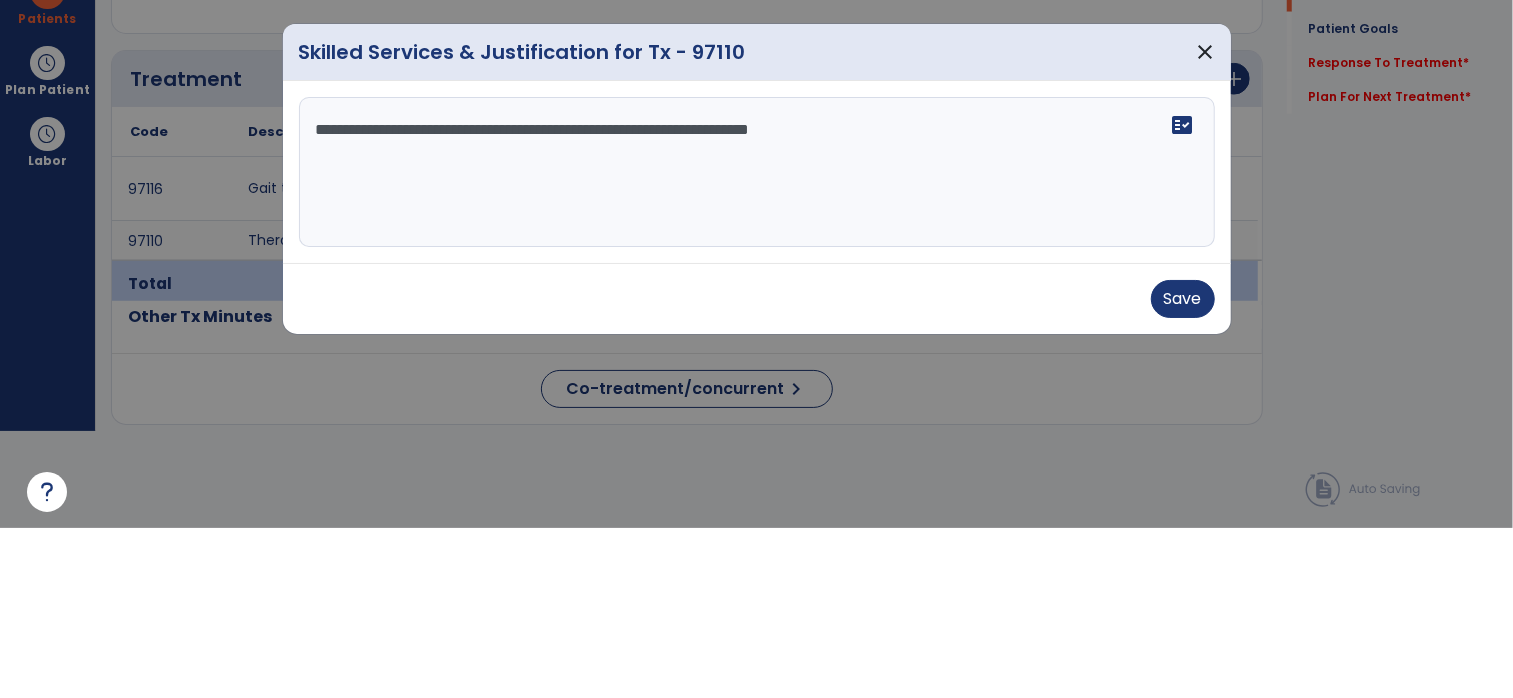 click on "**********" at bounding box center [757, 342] 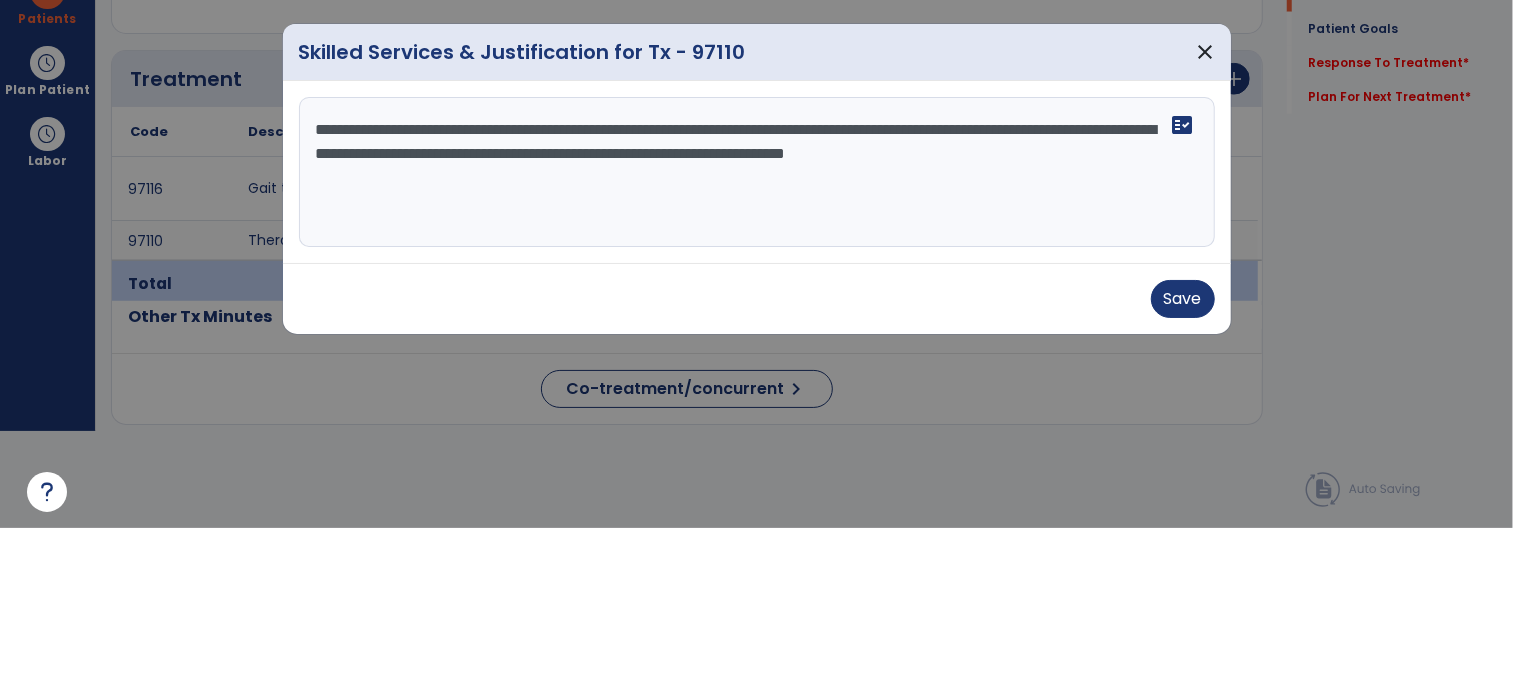click on "**********" at bounding box center (757, 342) 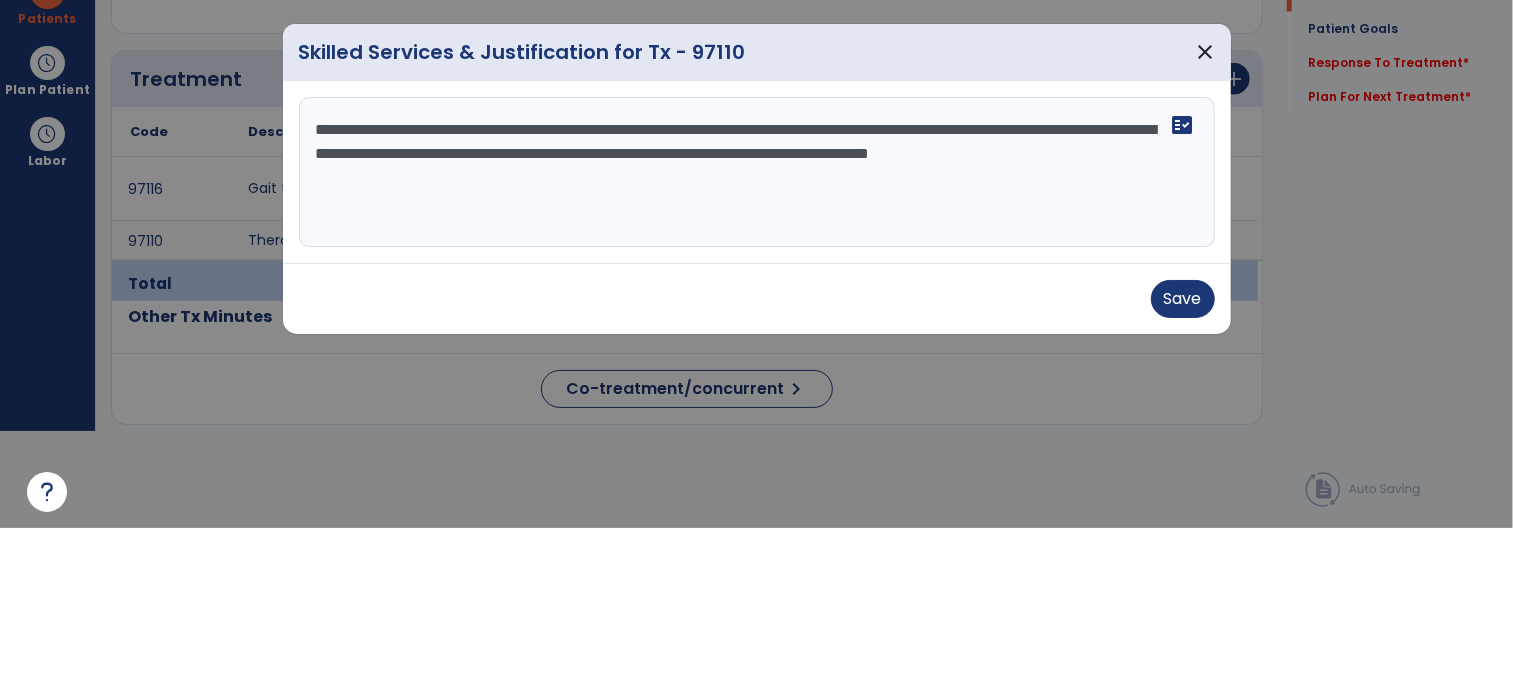 click on "**********" at bounding box center [757, 342] 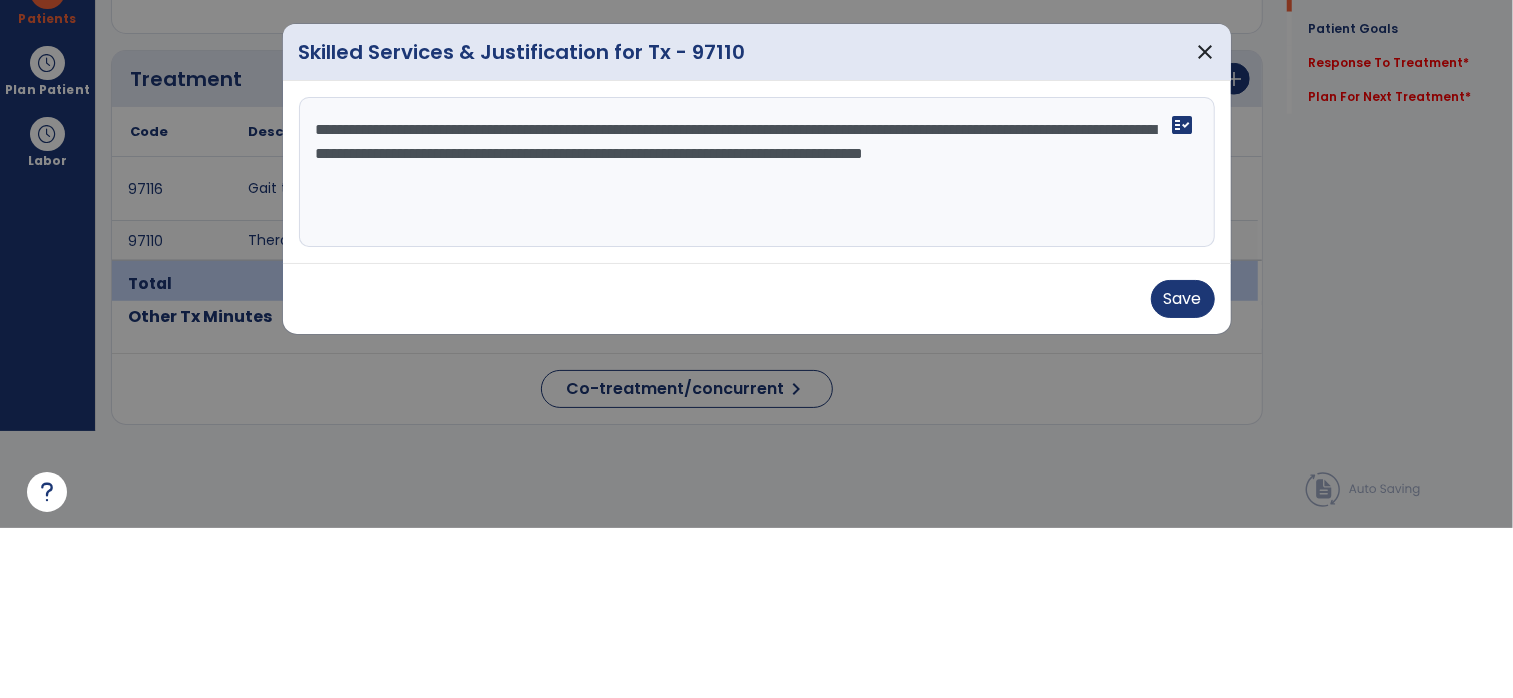 click on "**********" at bounding box center [757, 342] 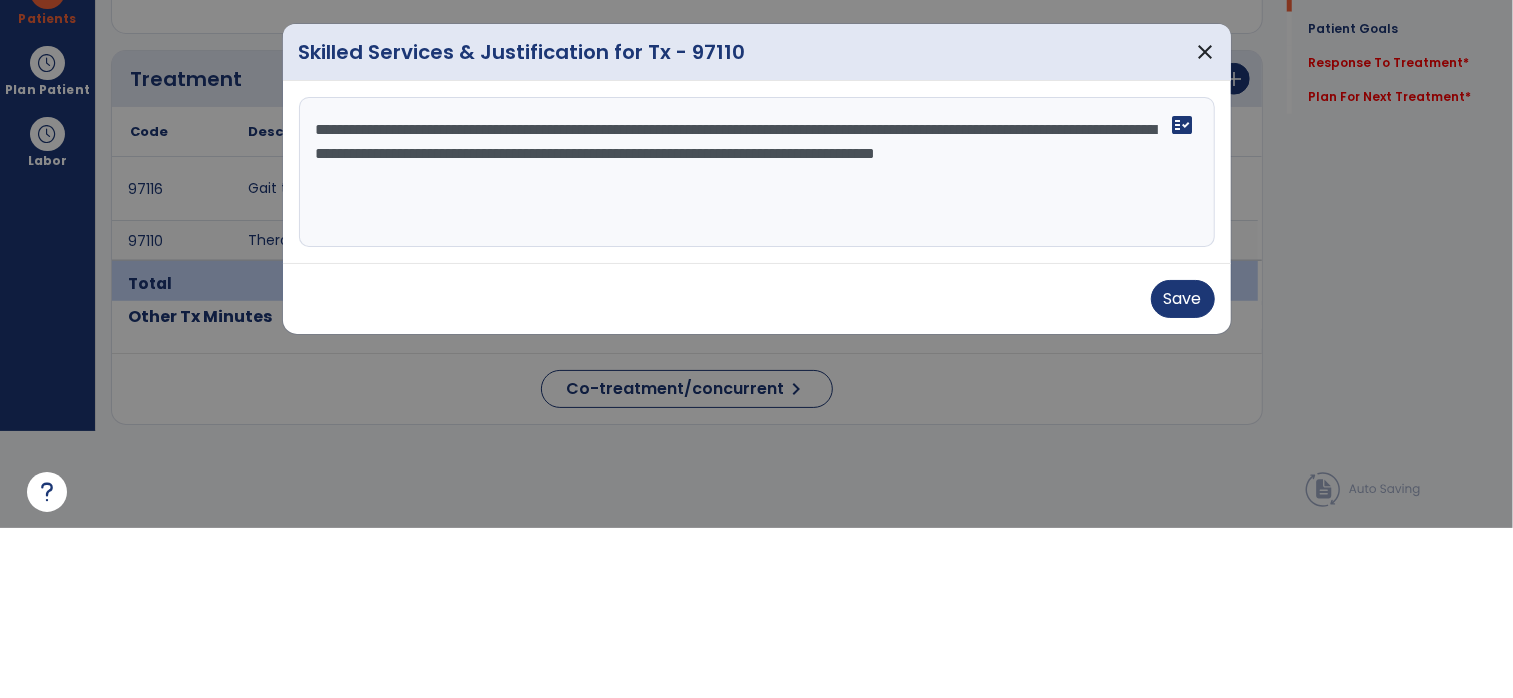 click on "**********" at bounding box center (757, 342) 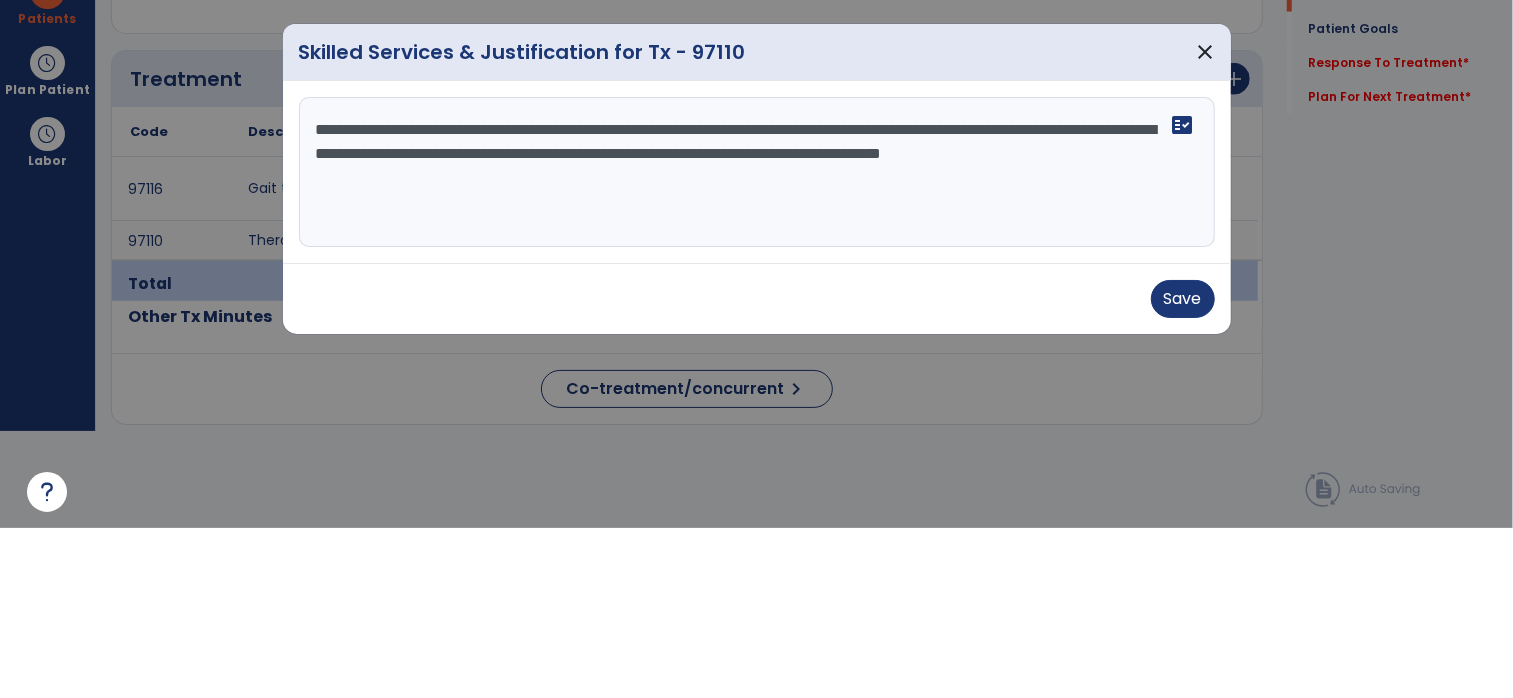 type on "**********" 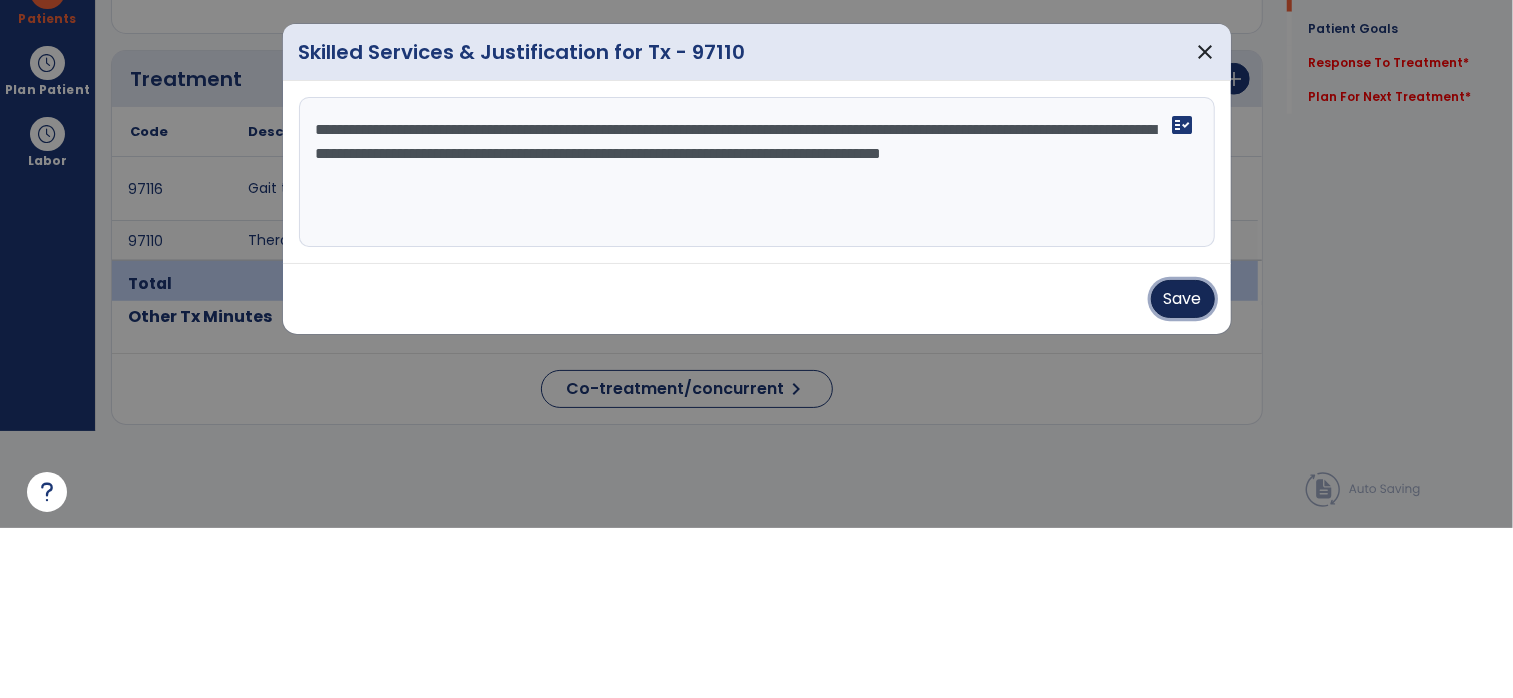 click on "Save" at bounding box center (1183, 469) 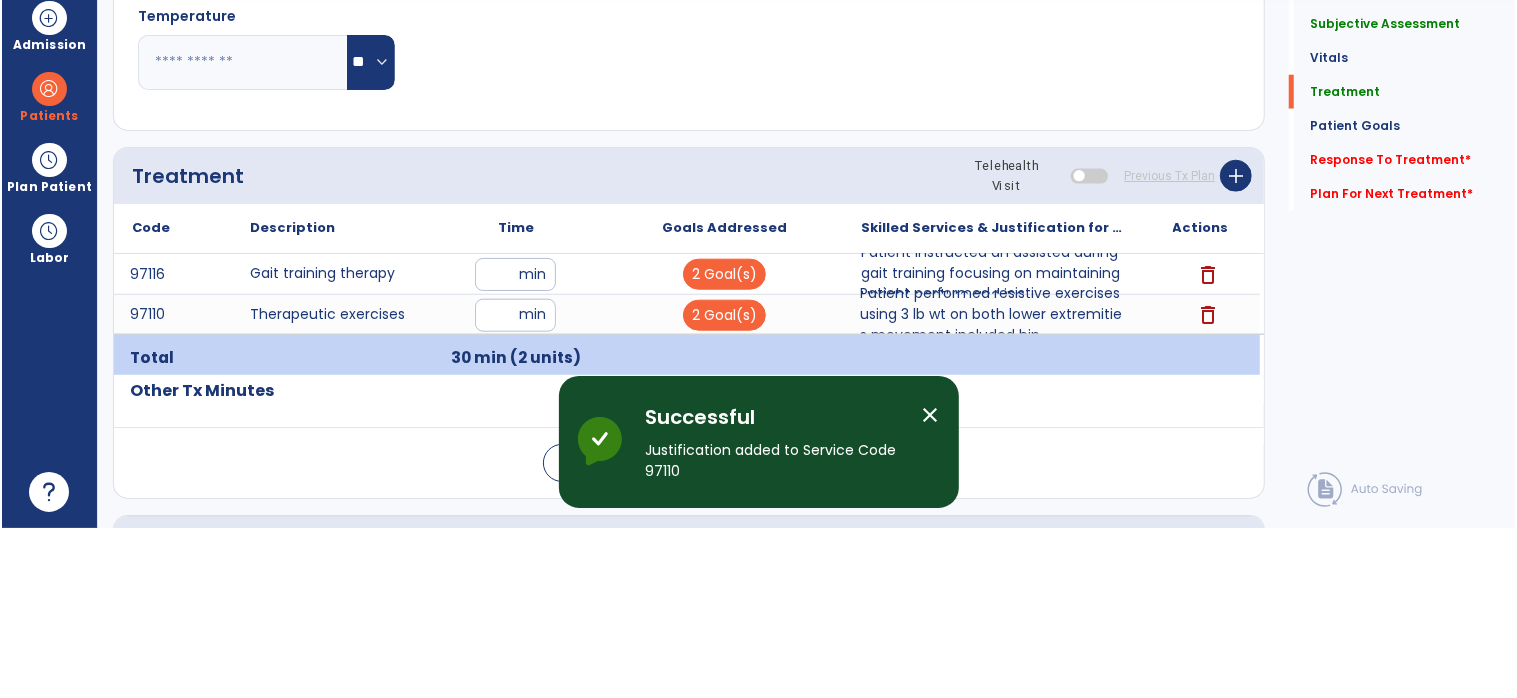 scroll, scrollTop: 96, scrollLeft: 0, axis: vertical 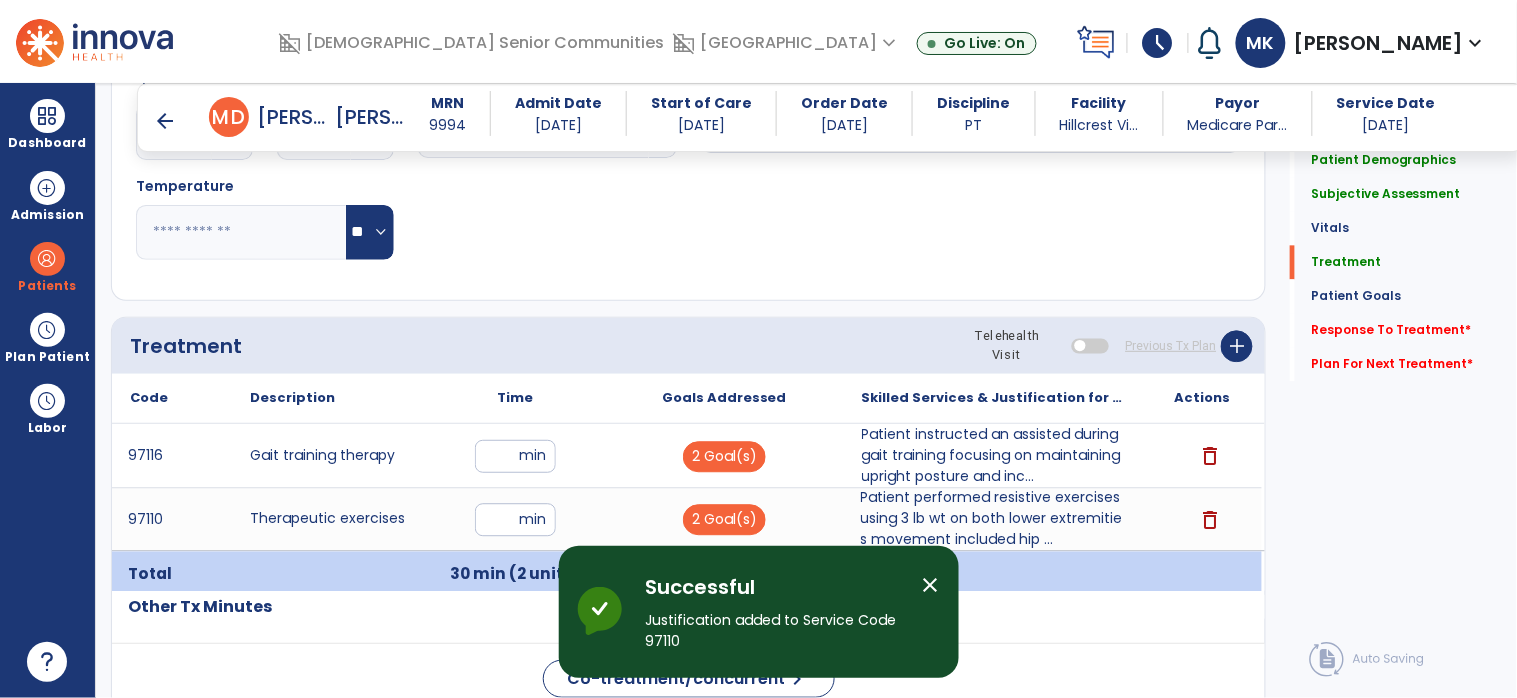 click on "Response To Treatment   *" 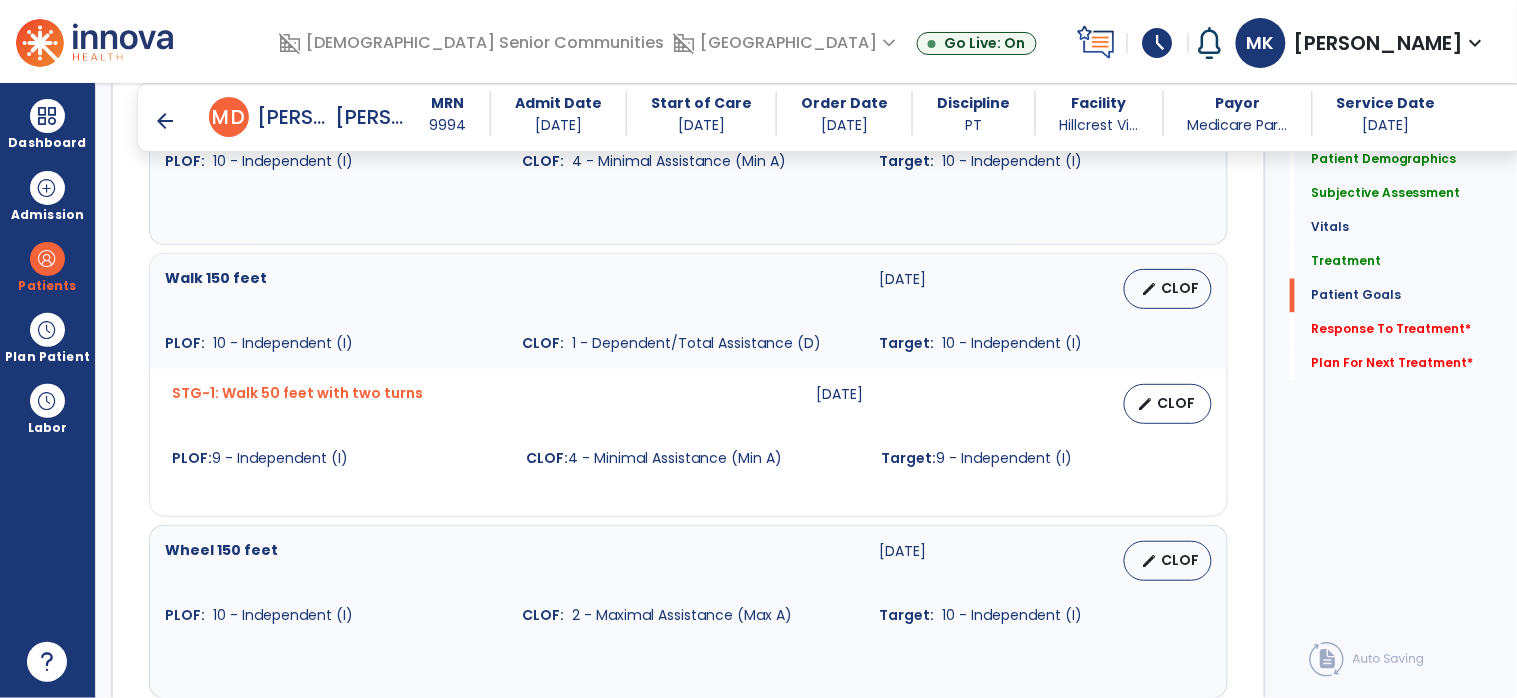 scroll, scrollTop: 3495, scrollLeft: 0, axis: vertical 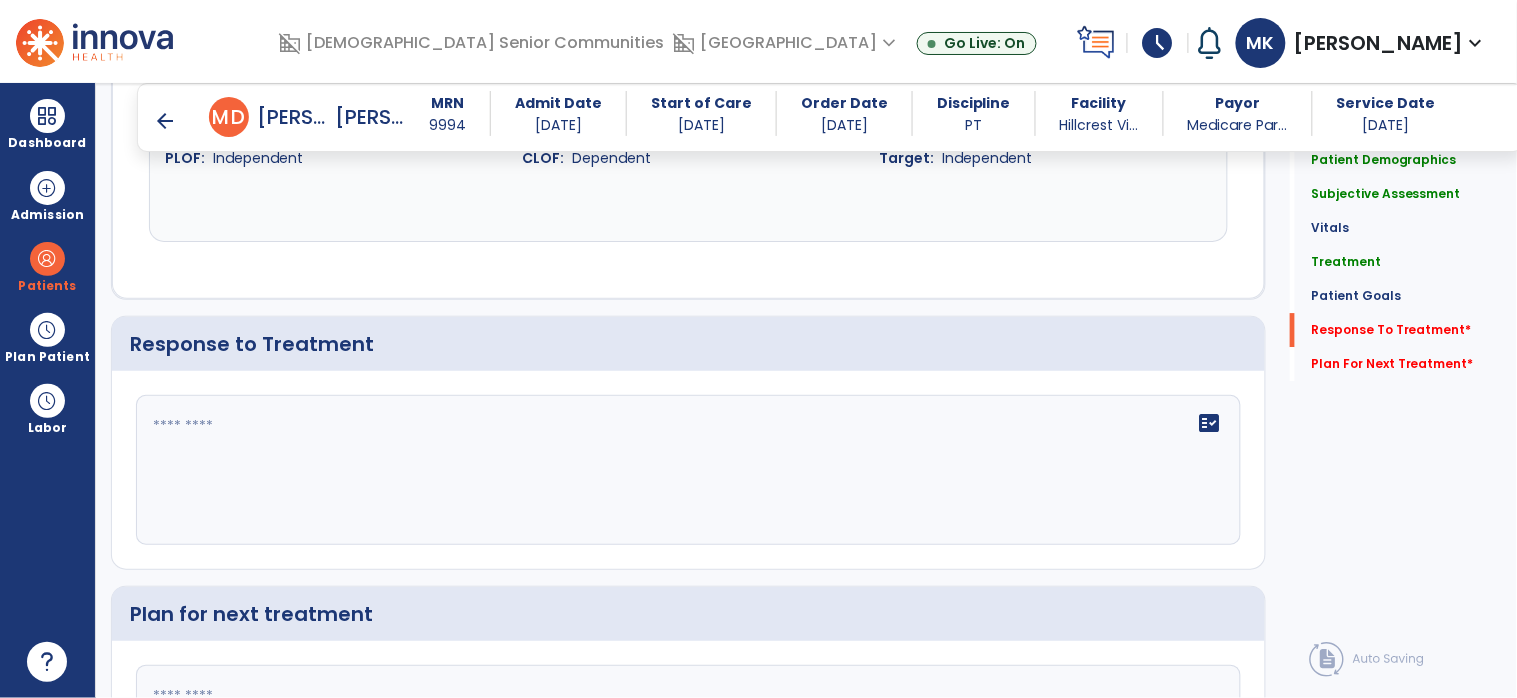click on "fact_check" 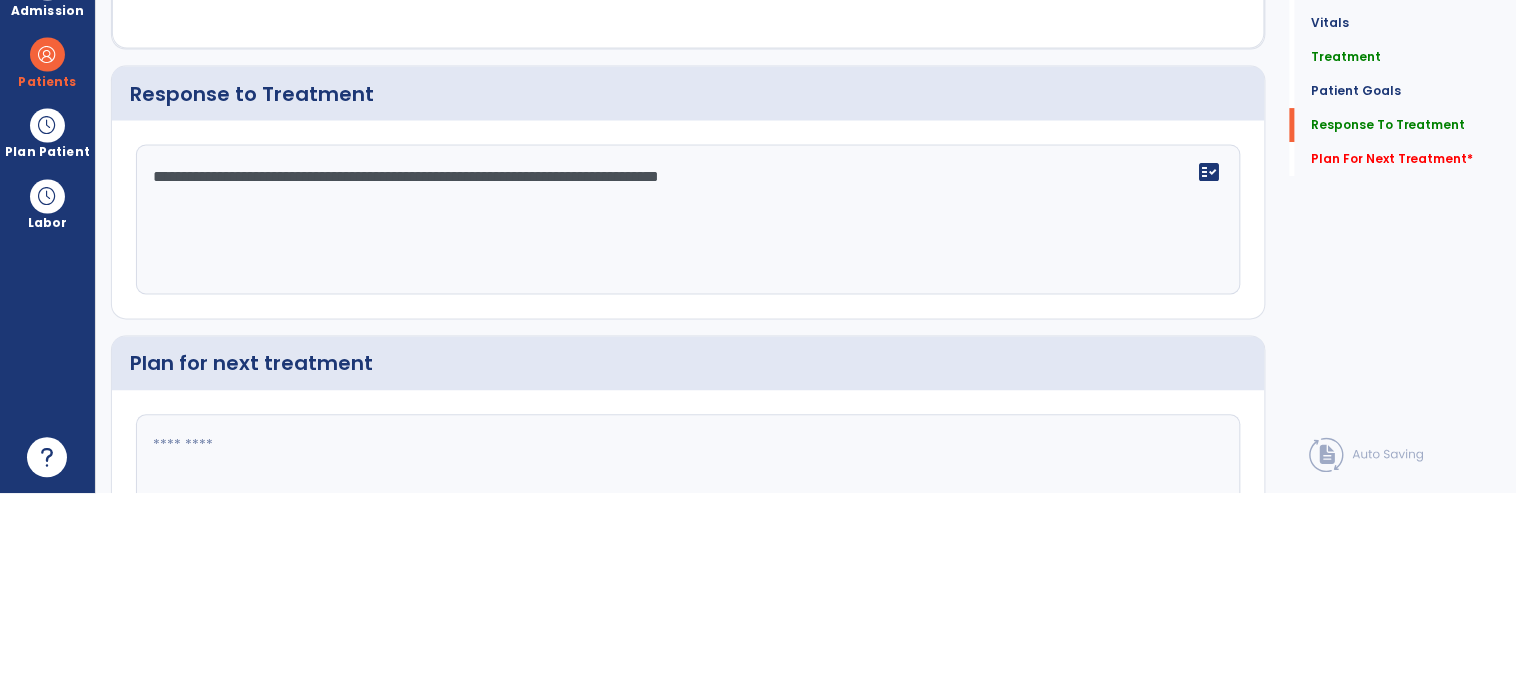 click on "**********" 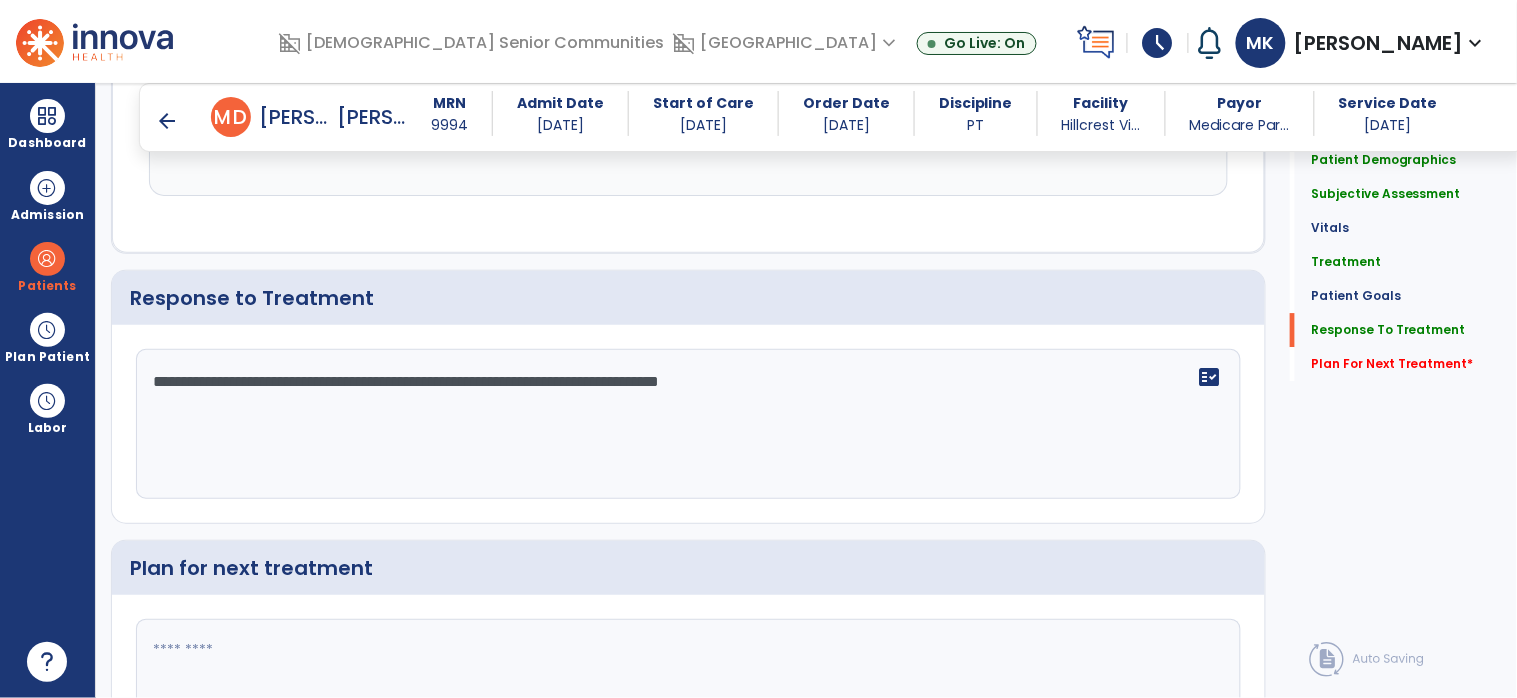 scroll, scrollTop: 3450, scrollLeft: 0, axis: vertical 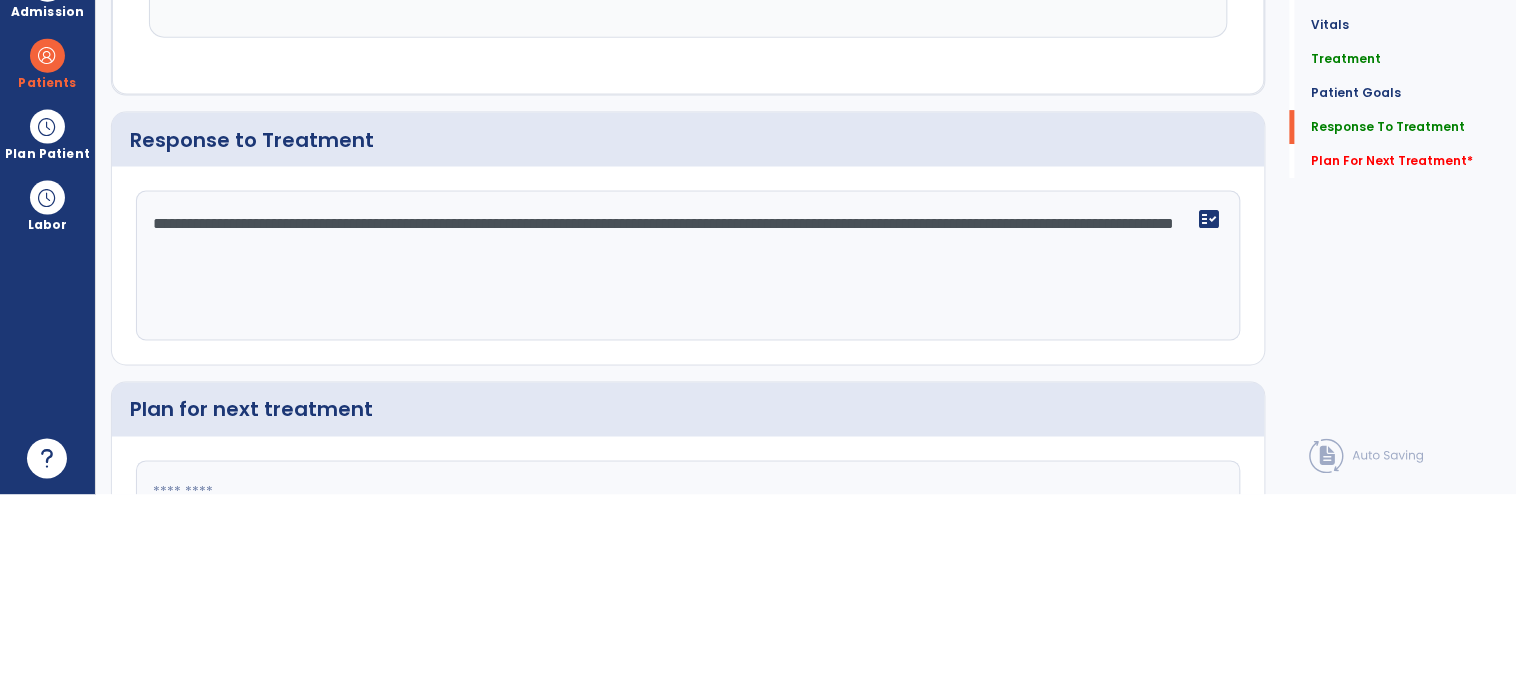 click on "**********" 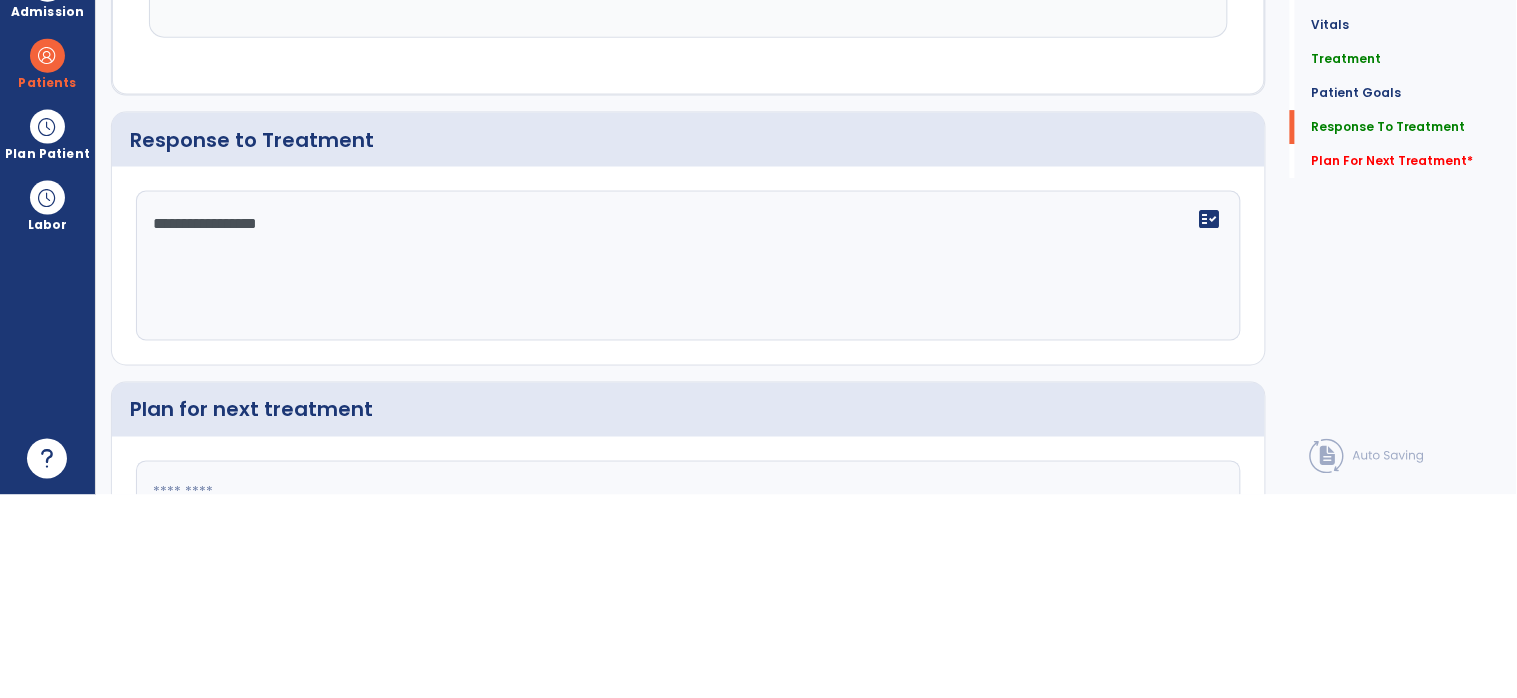 type on "*******" 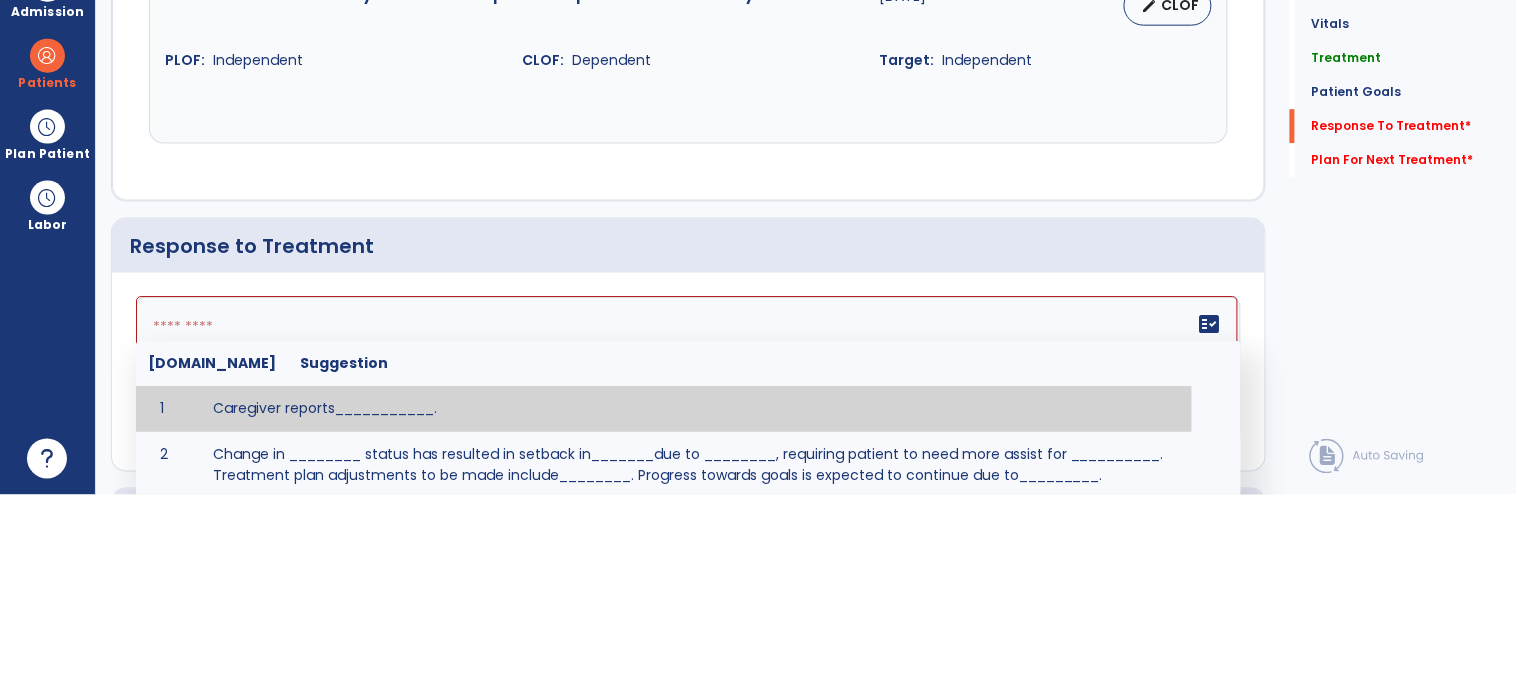 scroll, scrollTop: 3550, scrollLeft: 0, axis: vertical 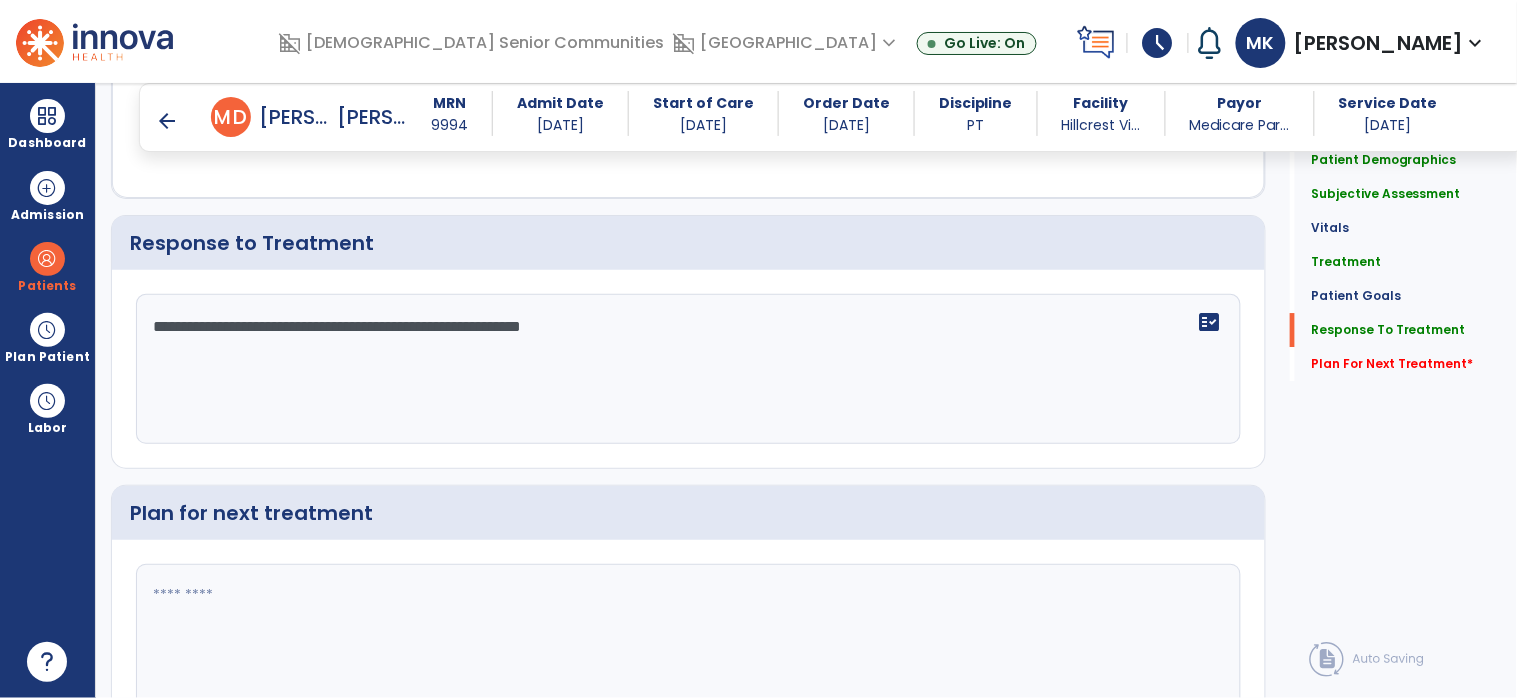 type on "**********" 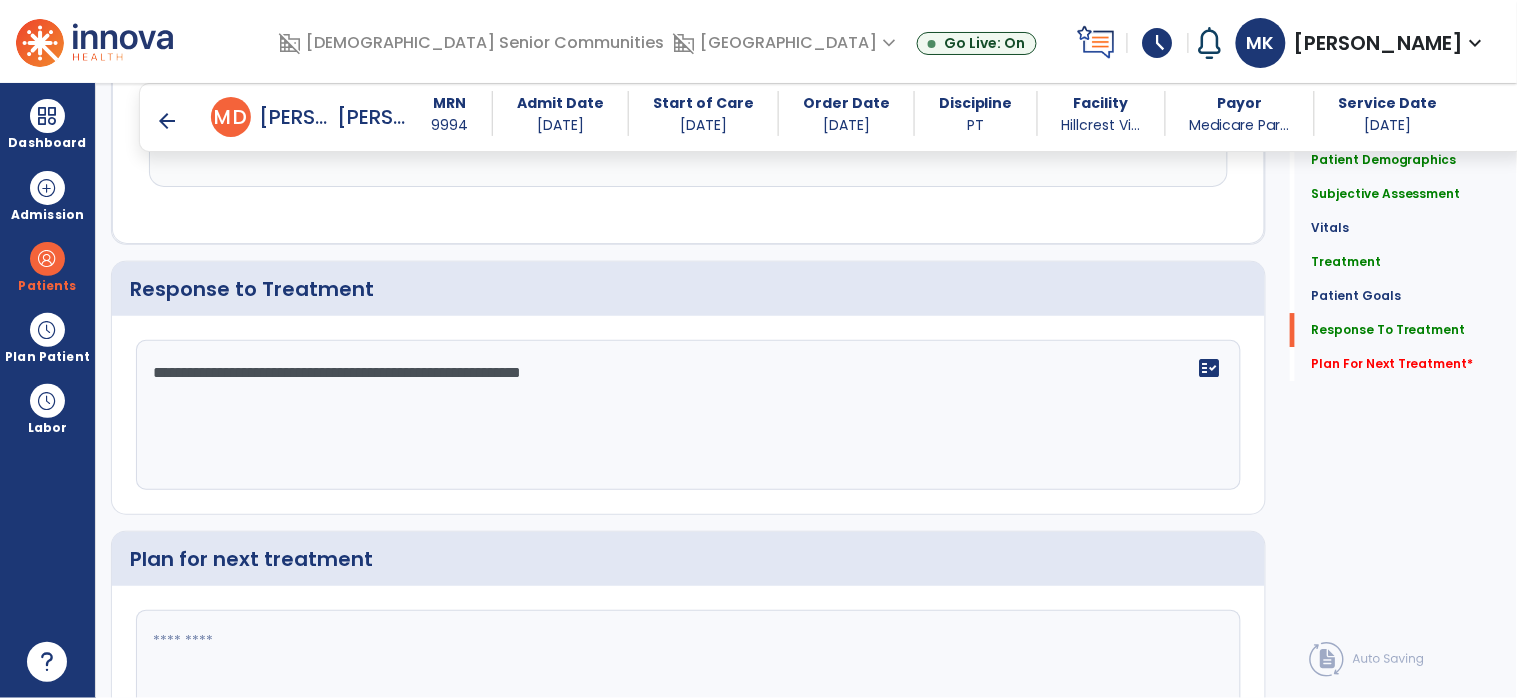 scroll, scrollTop: 3596, scrollLeft: 0, axis: vertical 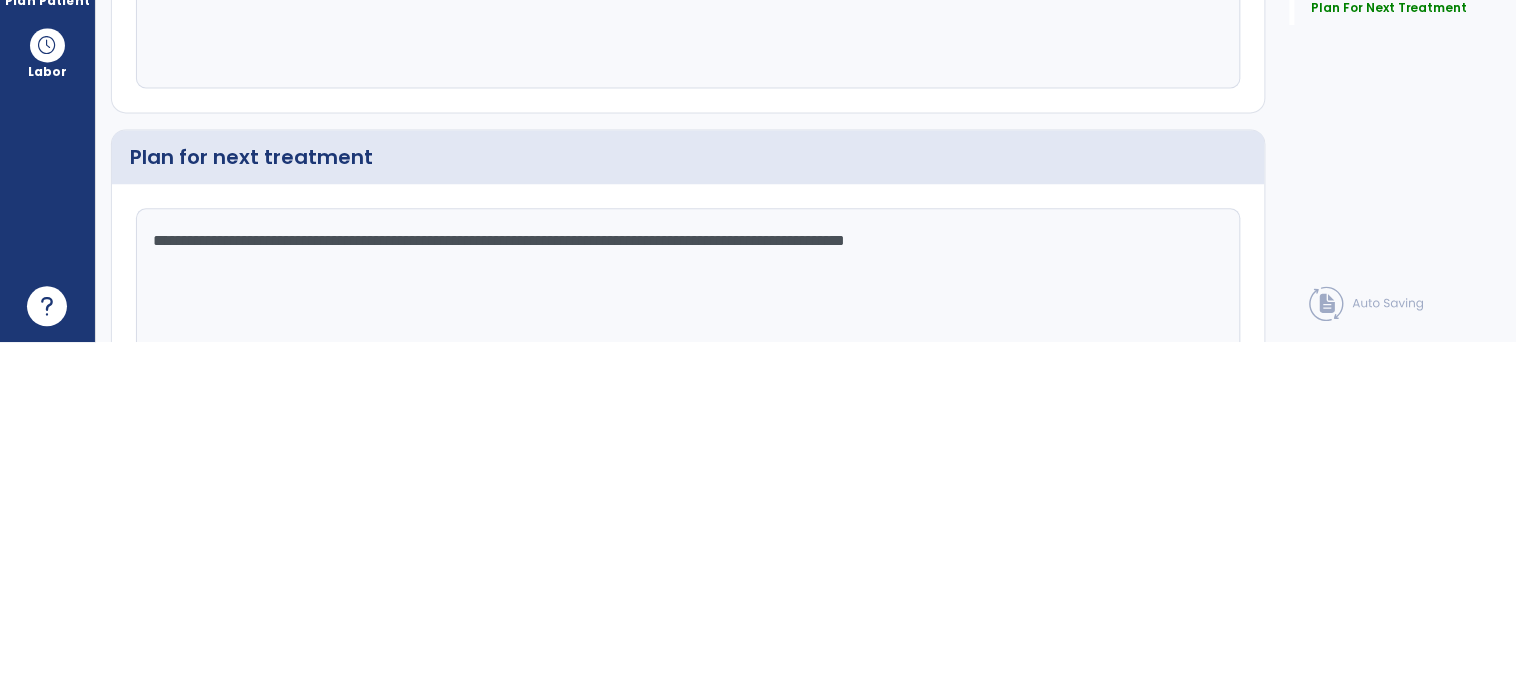 type on "**********" 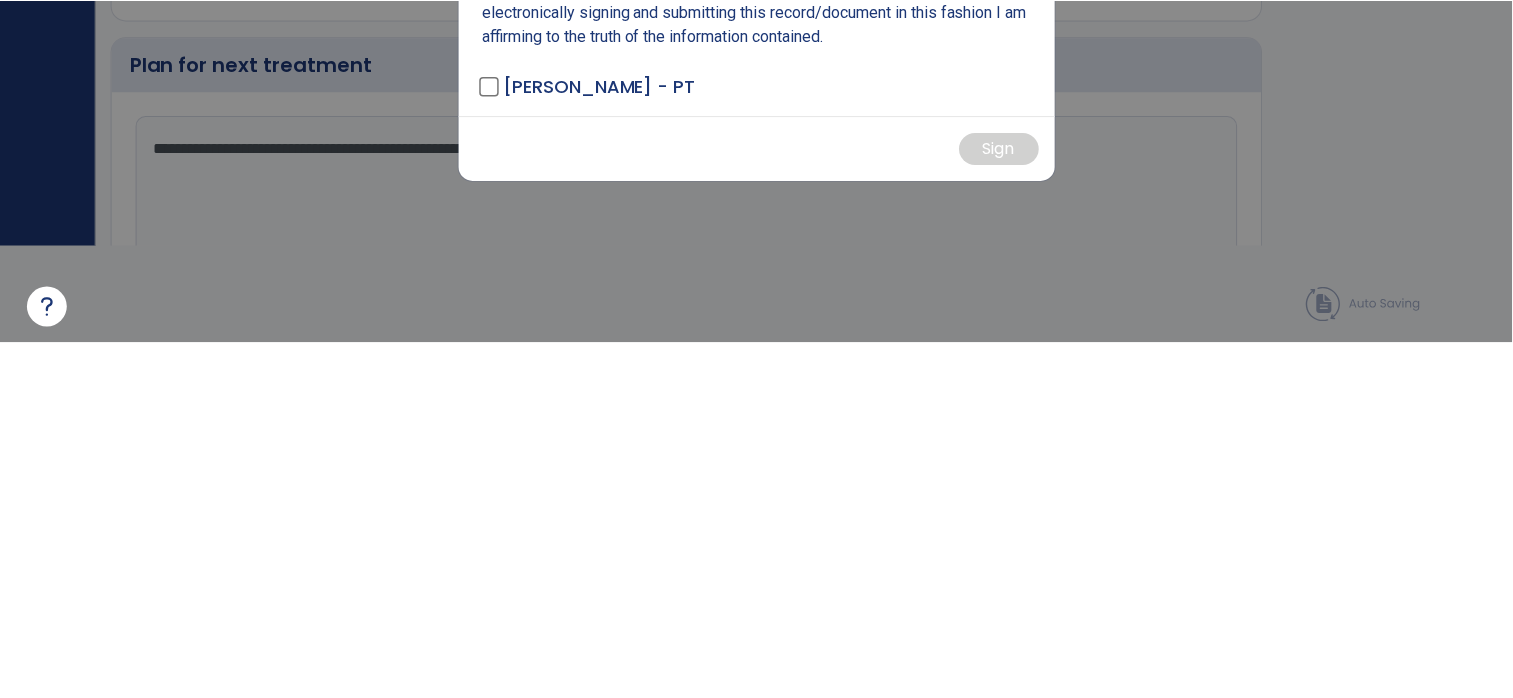 scroll, scrollTop: 0, scrollLeft: 0, axis: both 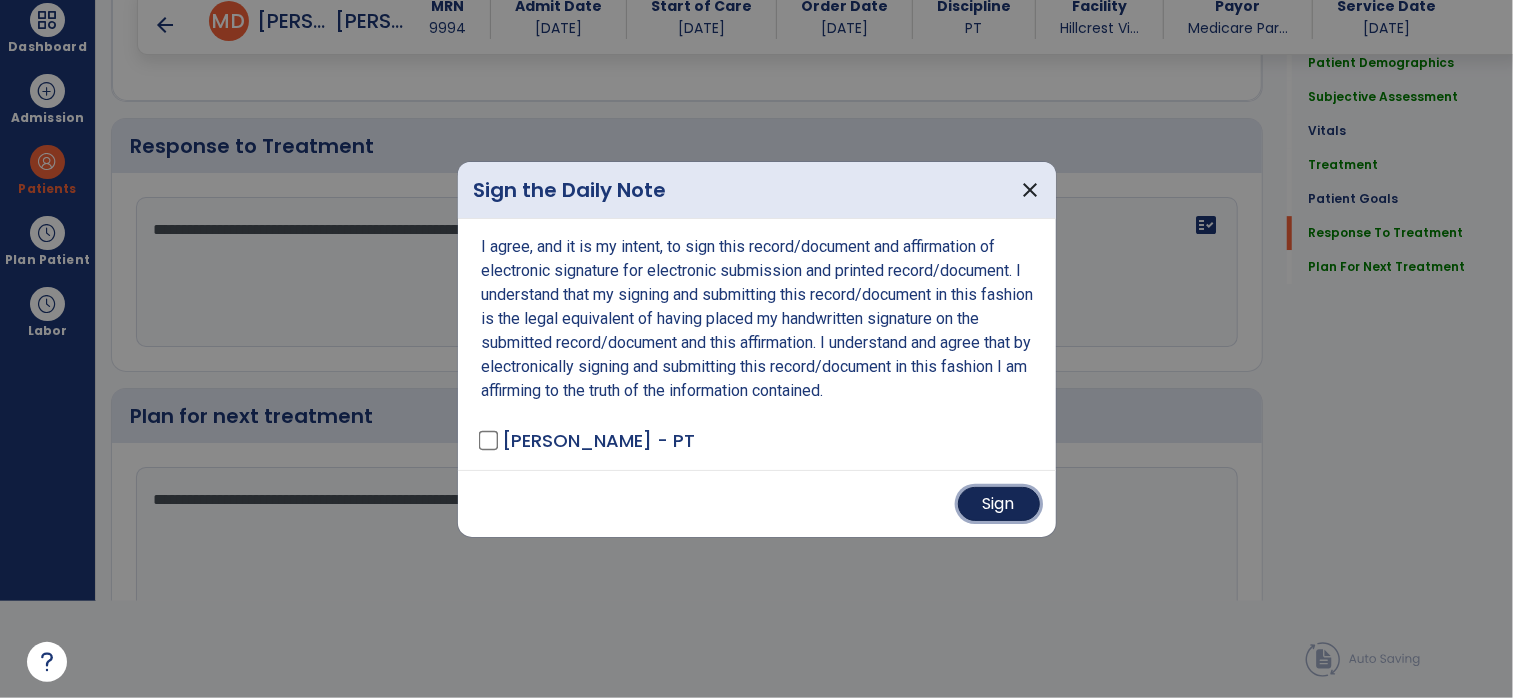 click on "Sign" at bounding box center (999, 504) 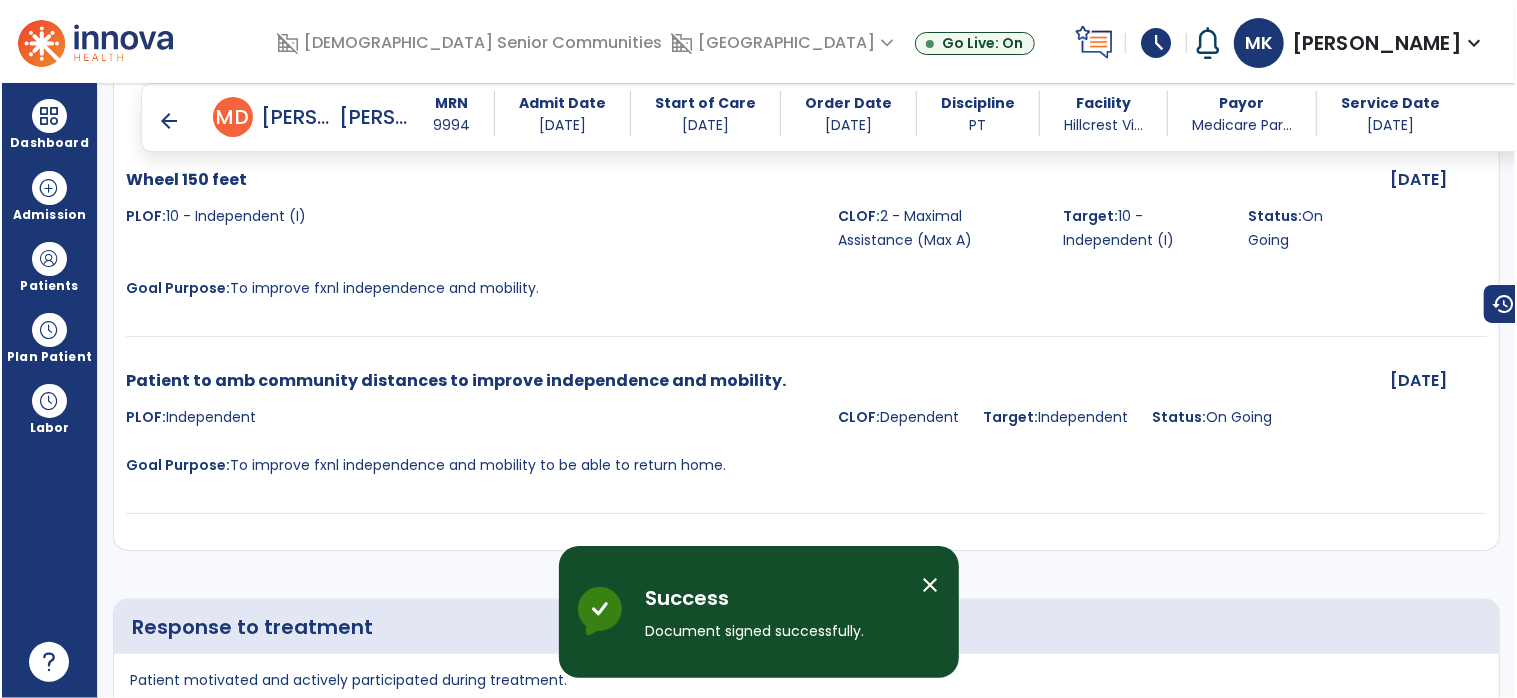 scroll, scrollTop: 96, scrollLeft: 0, axis: vertical 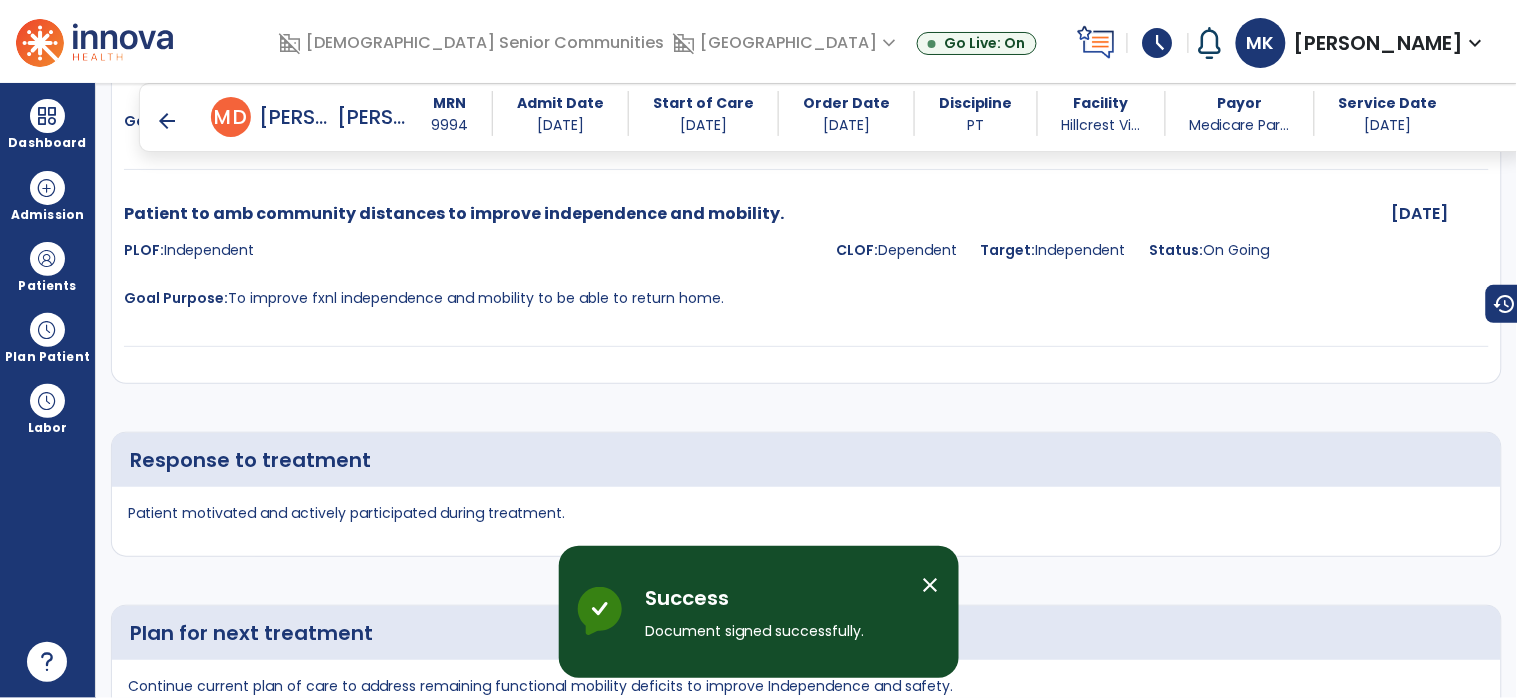 click on "arrow_back" at bounding box center (167, 121) 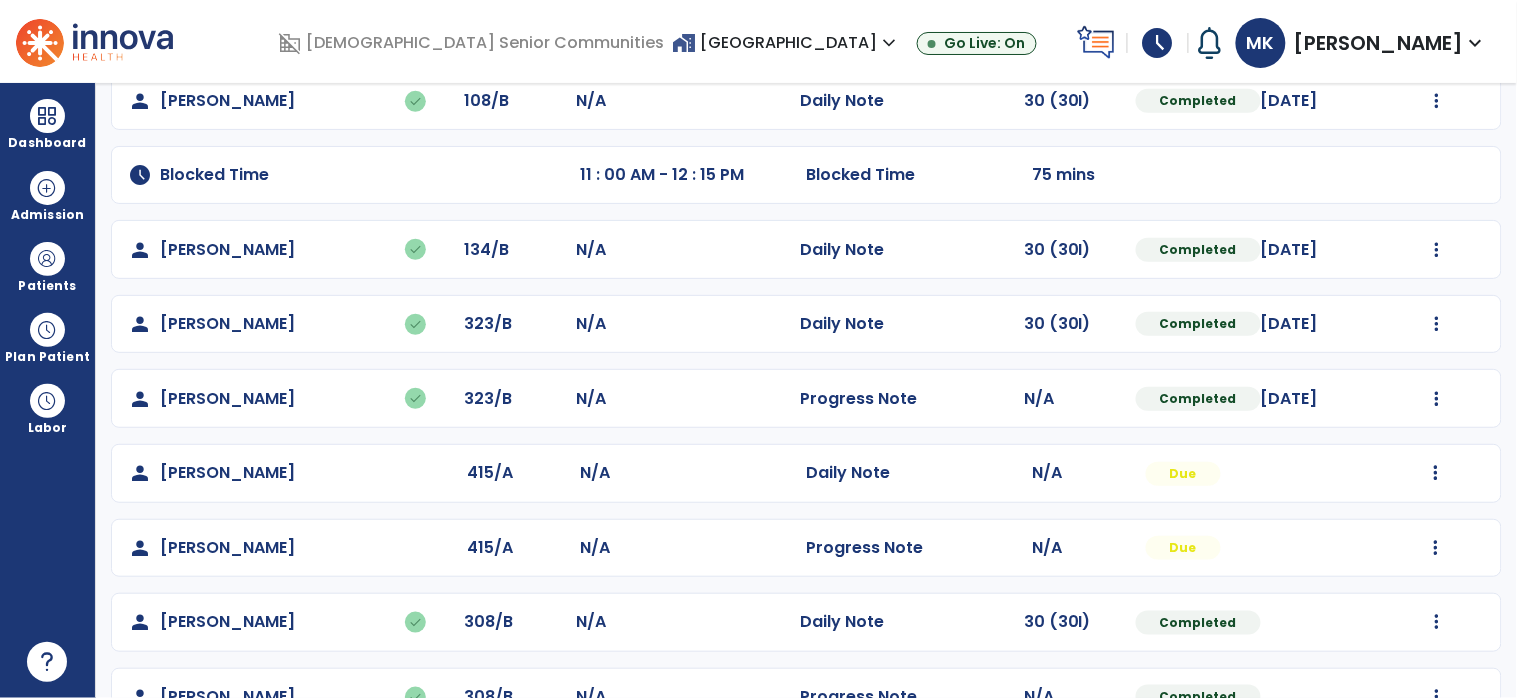 scroll, scrollTop: 0, scrollLeft: 0, axis: both 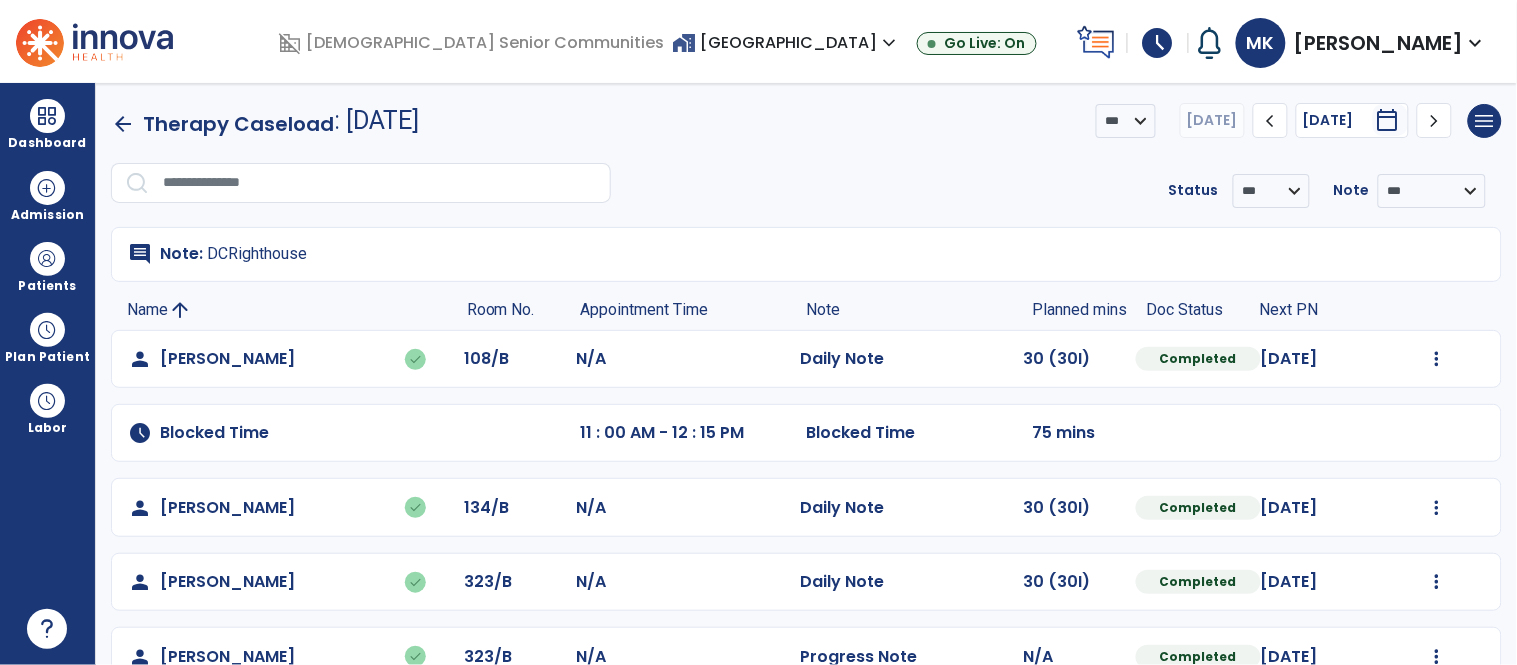 click on "[PERSON_NAME]" at bounding box center (1379, 43) 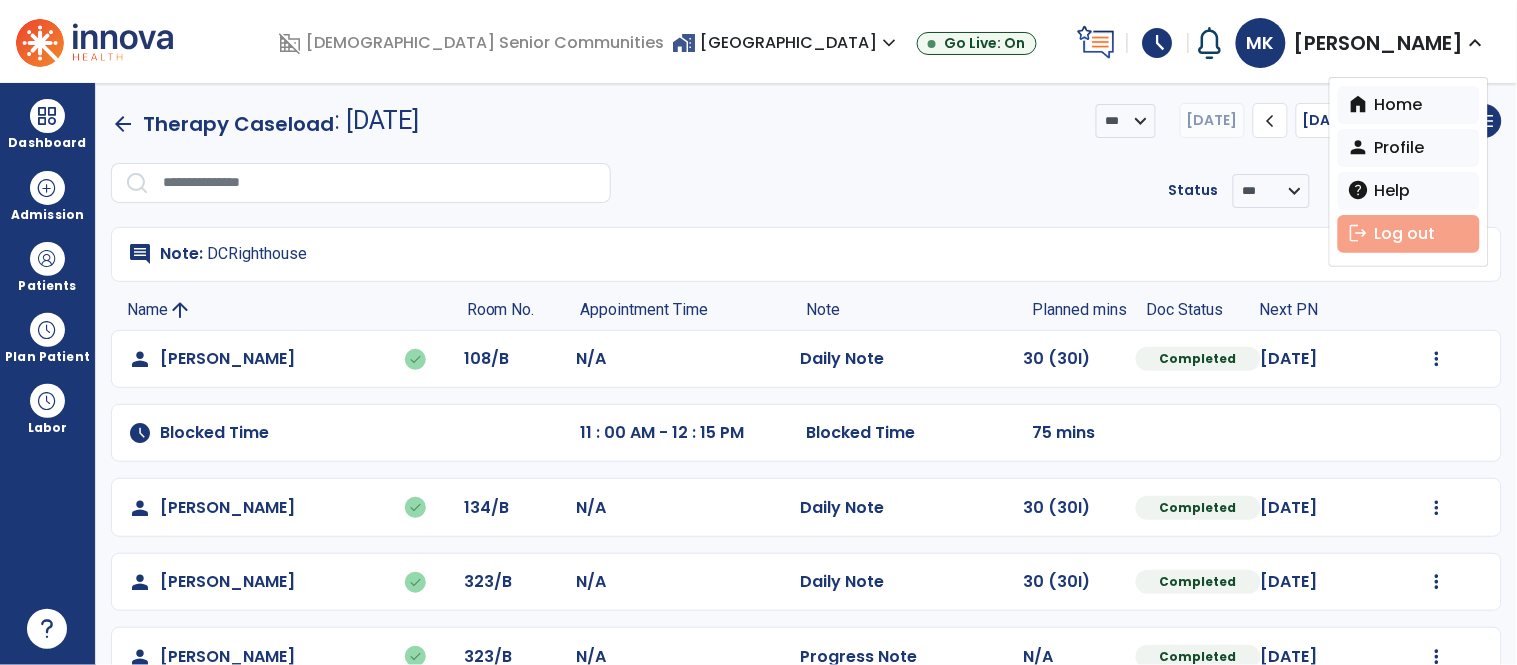 click on "logout   Log out" at bounding box center (1409, 234) 